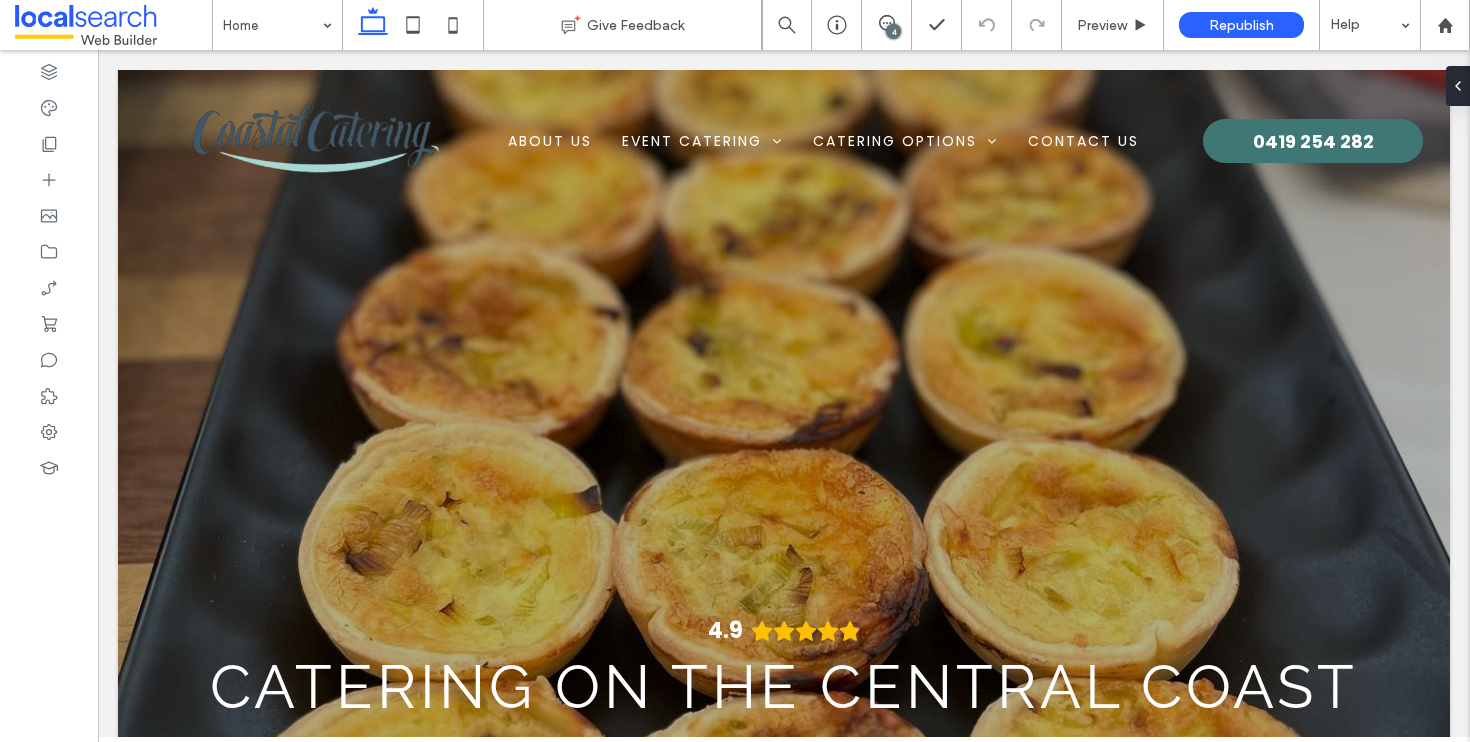 scroll, scrollTop: 0, scrollLeft: 0, axis: both 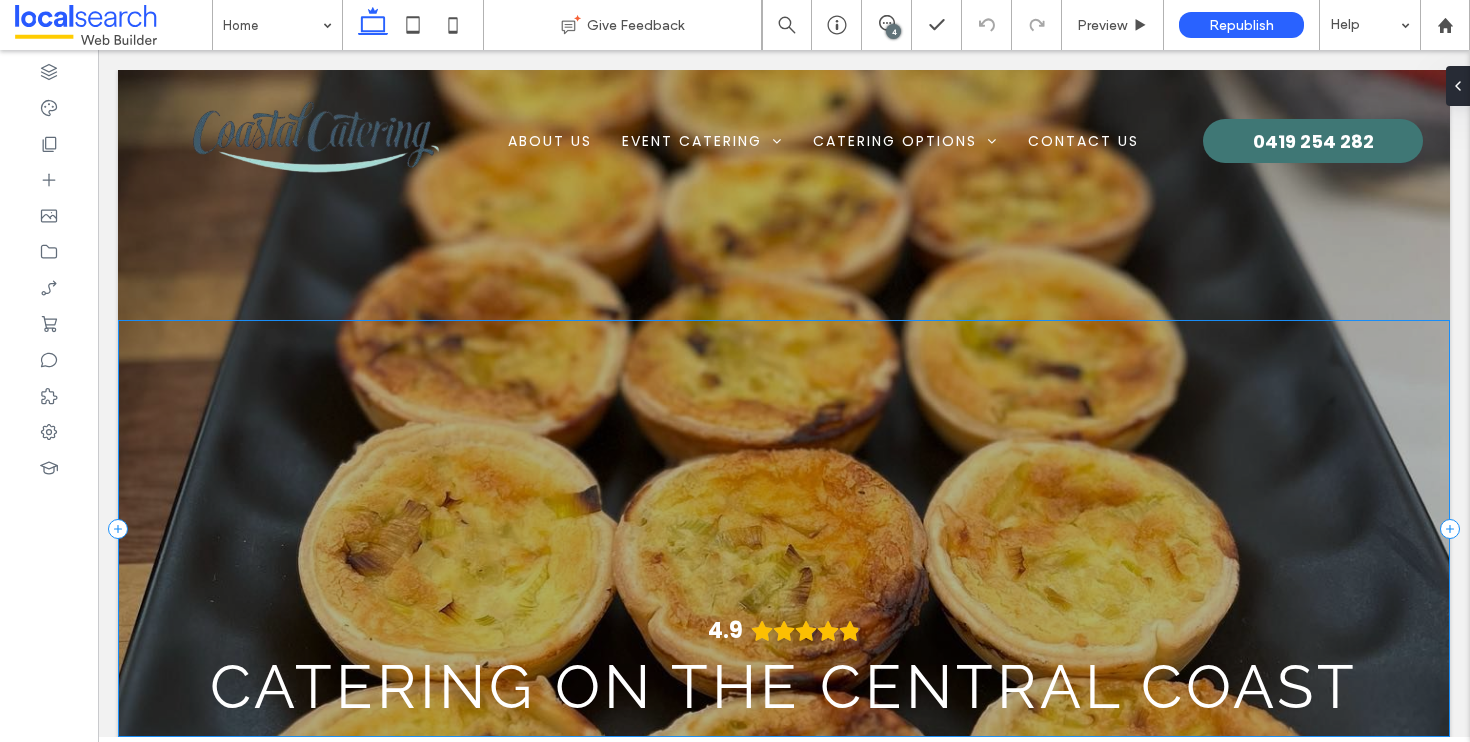 click on "4.9
Catering on the Central Coast" at bounding box center (784, 528) 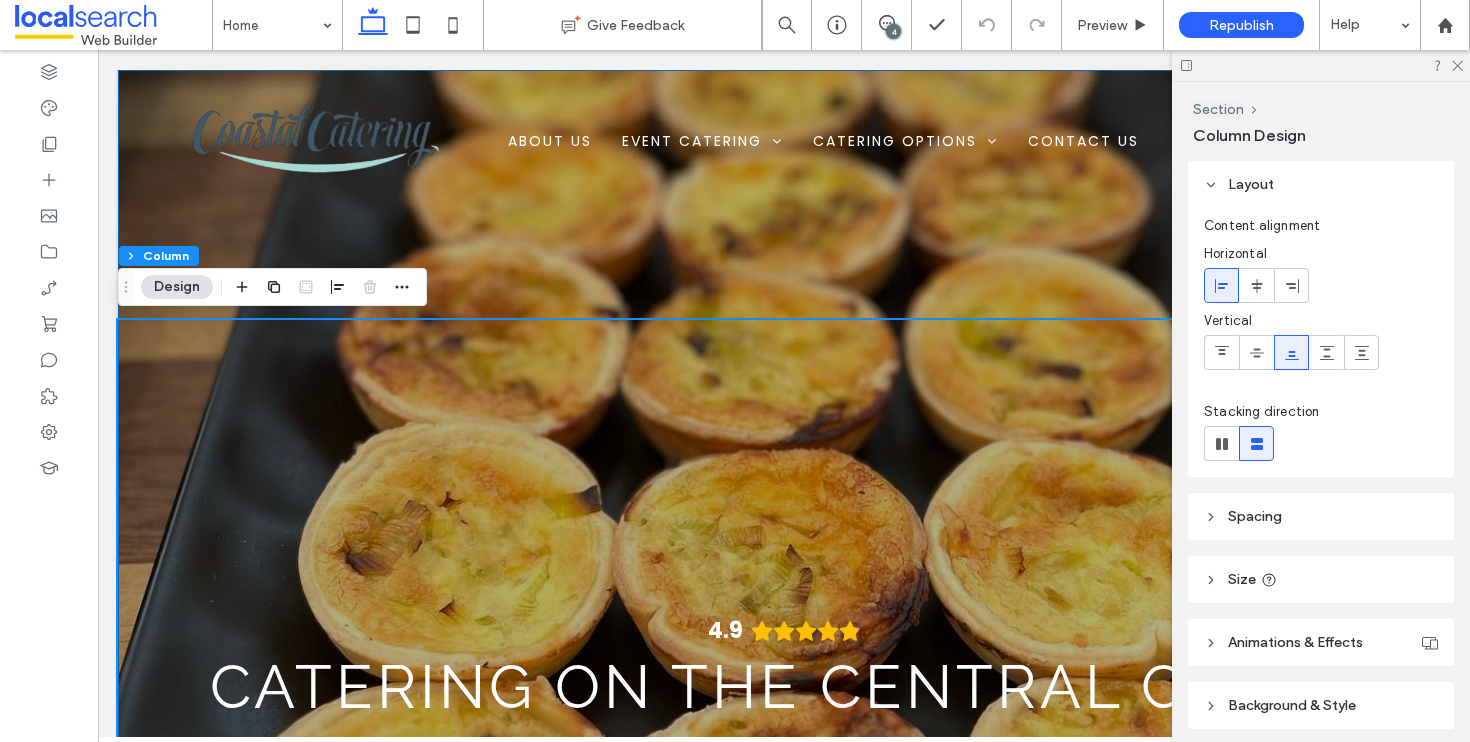 click on "4.9
Catering on the Central Coast" at bounding box center [784, 428] 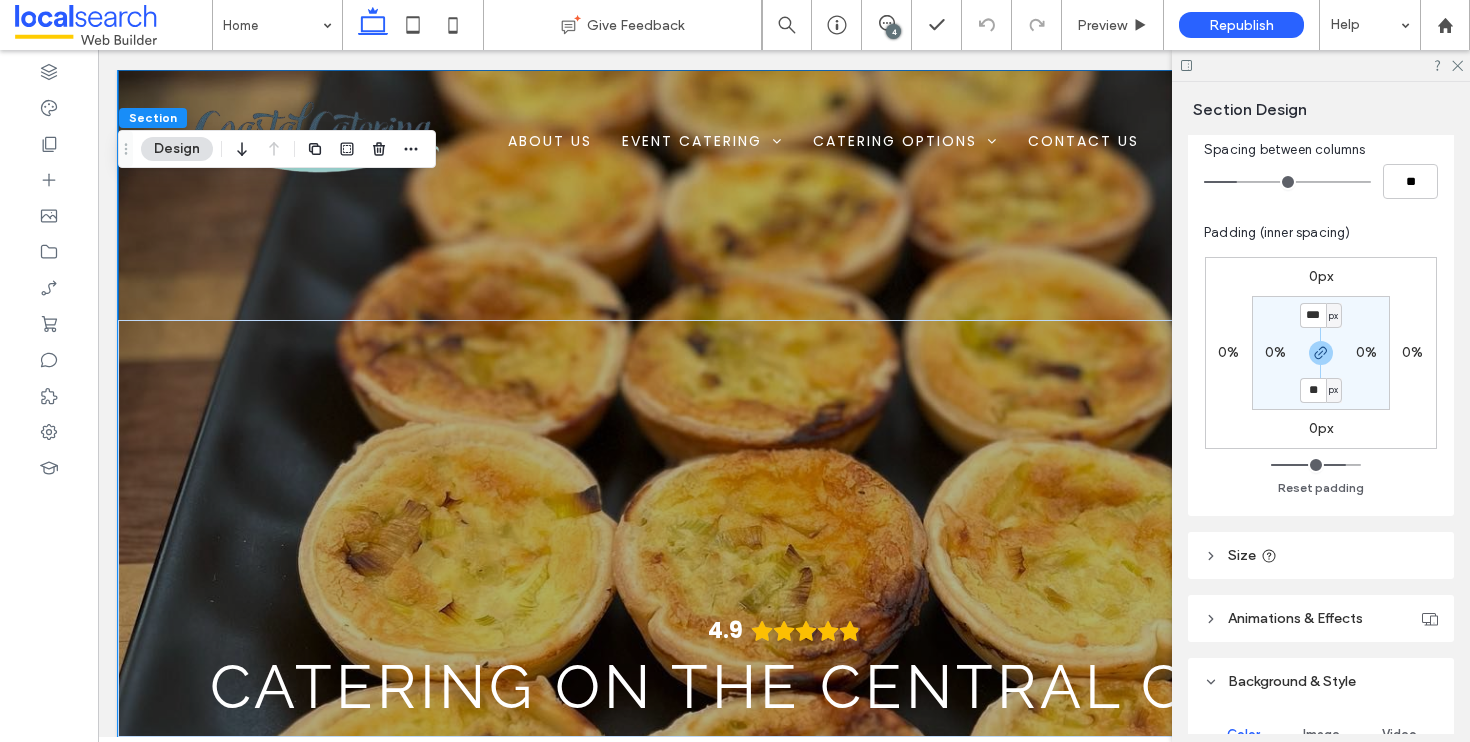 scroll, scrollTop: 452, scrollLeft: 0, axis: vertical 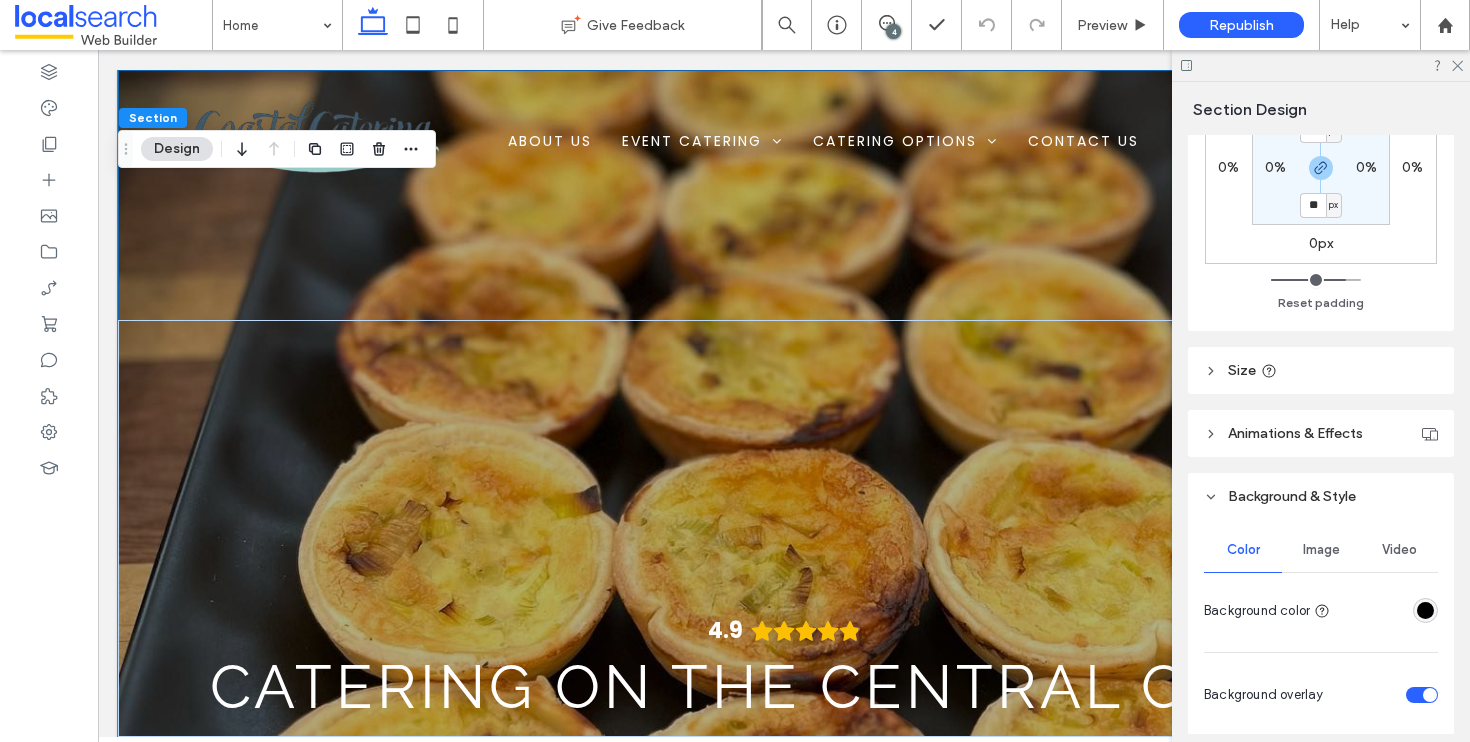 click on "Image" at bounding box center [1321, 550] 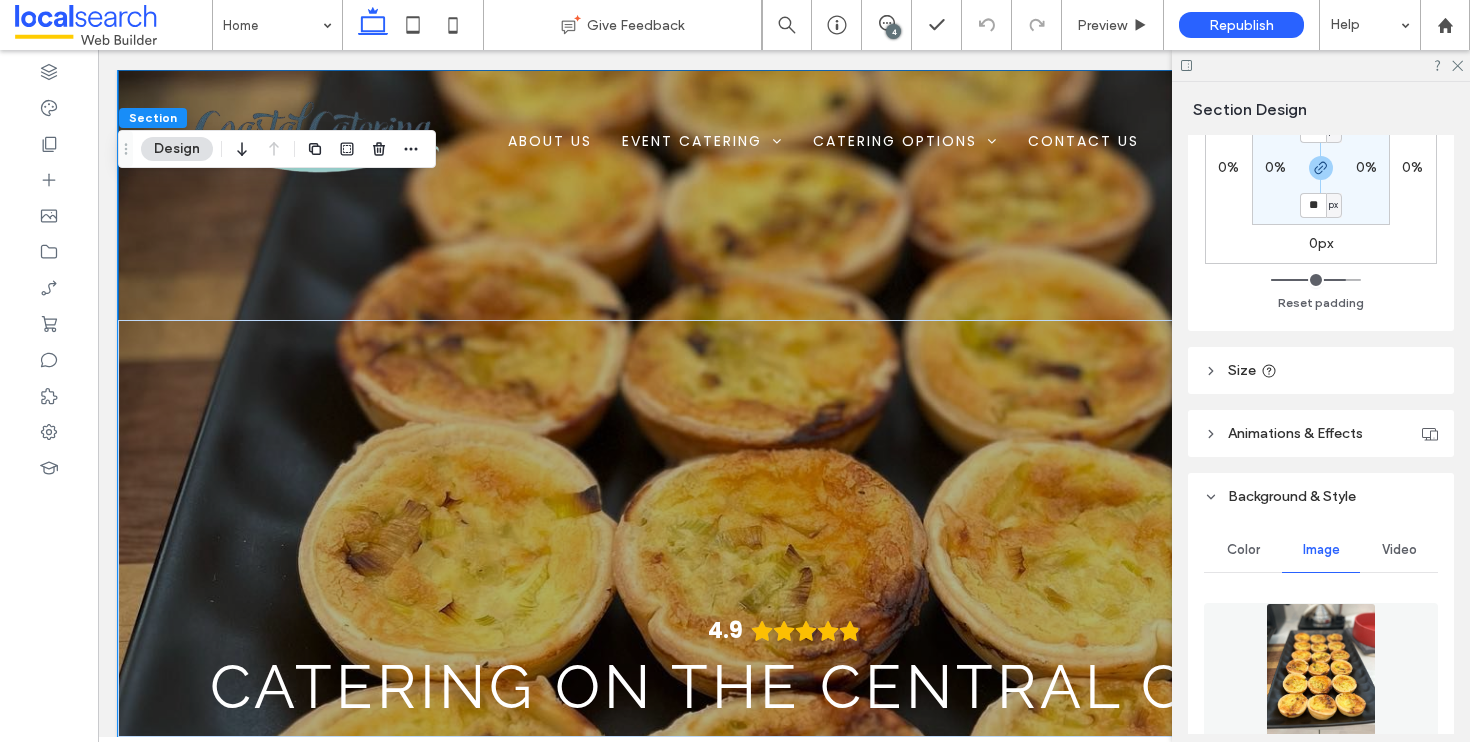 scroll, scrollTop: 788, scrollLeft: 0, axis: vertical 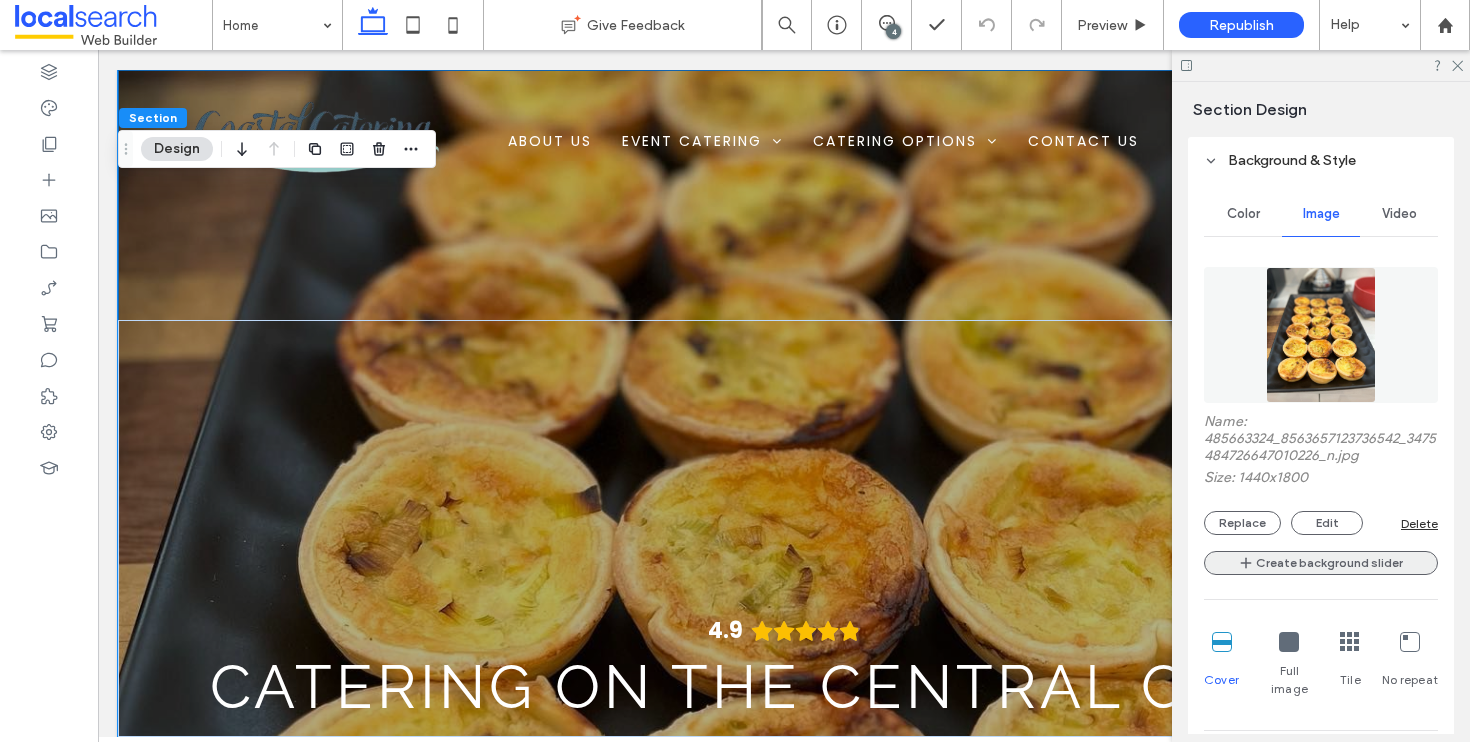 click on "Create background slider" at bounding box center [1321, 563] 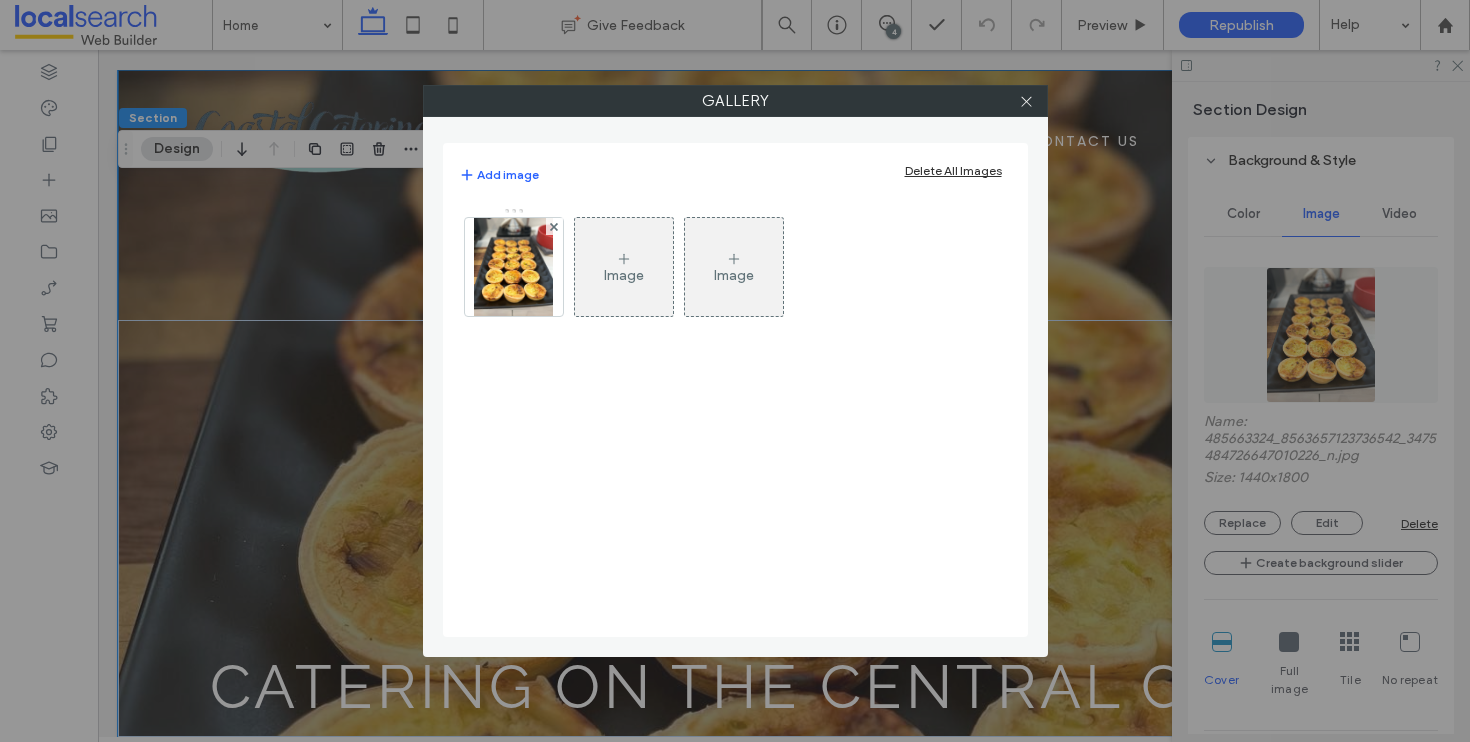 click on "Image" at bounding box center (624, 267) 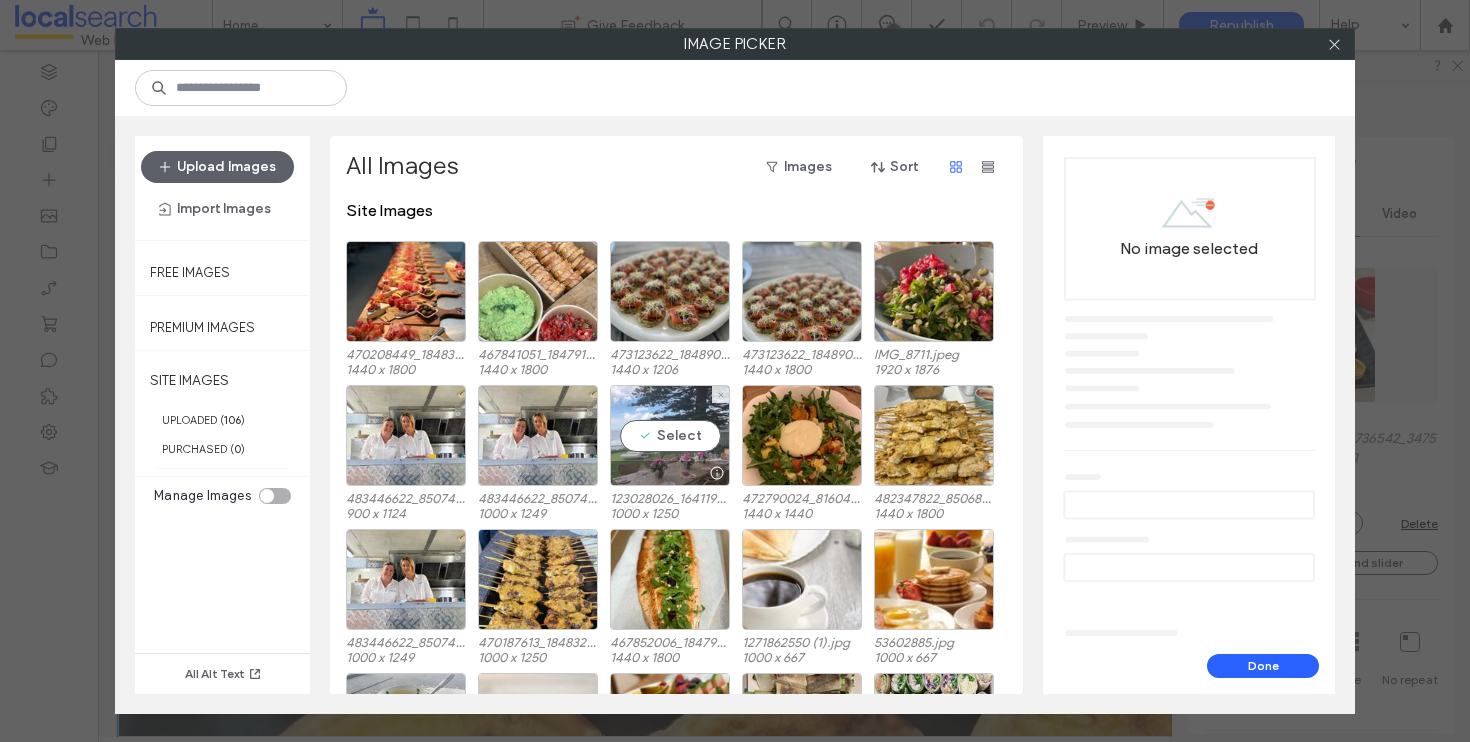click on "Select" at bounding box center [670, 435] 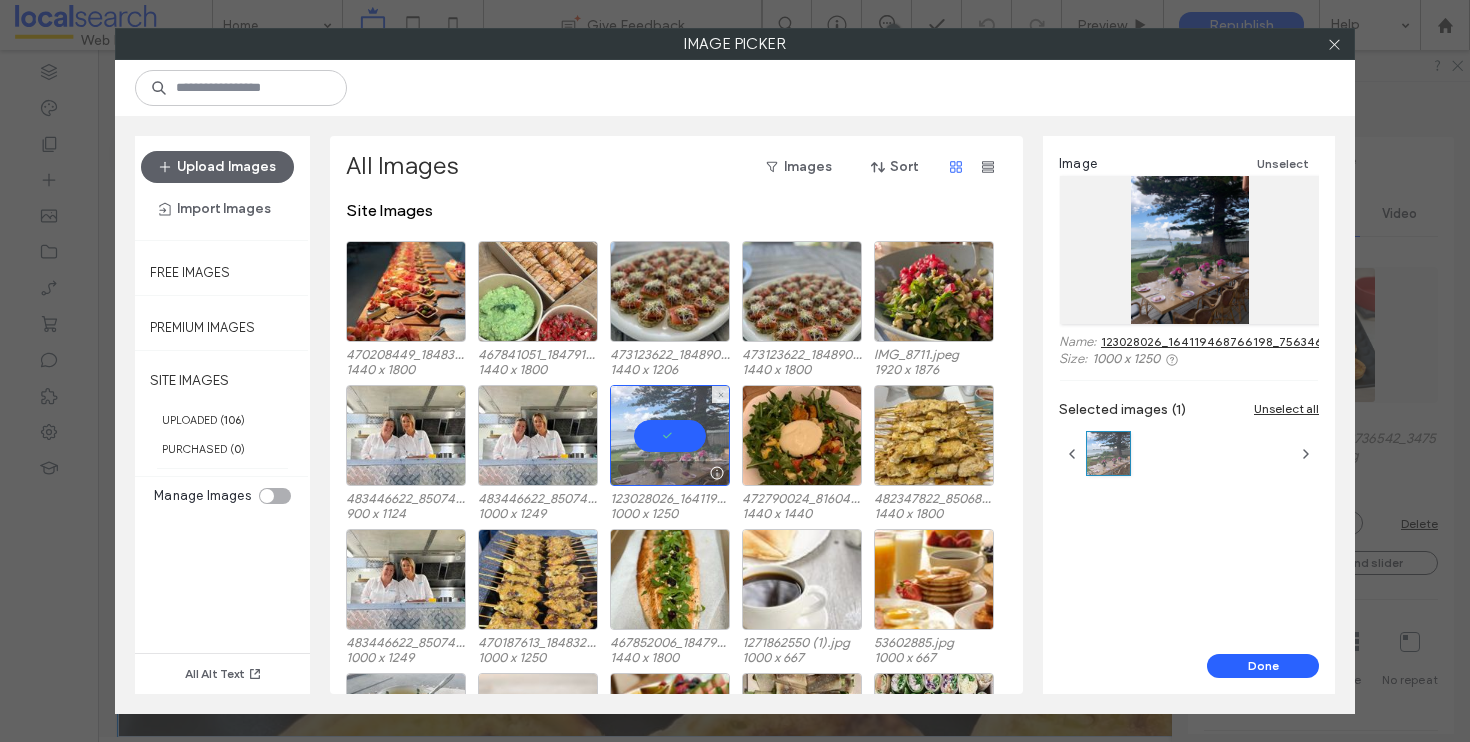click at bounding box center [670, 435] 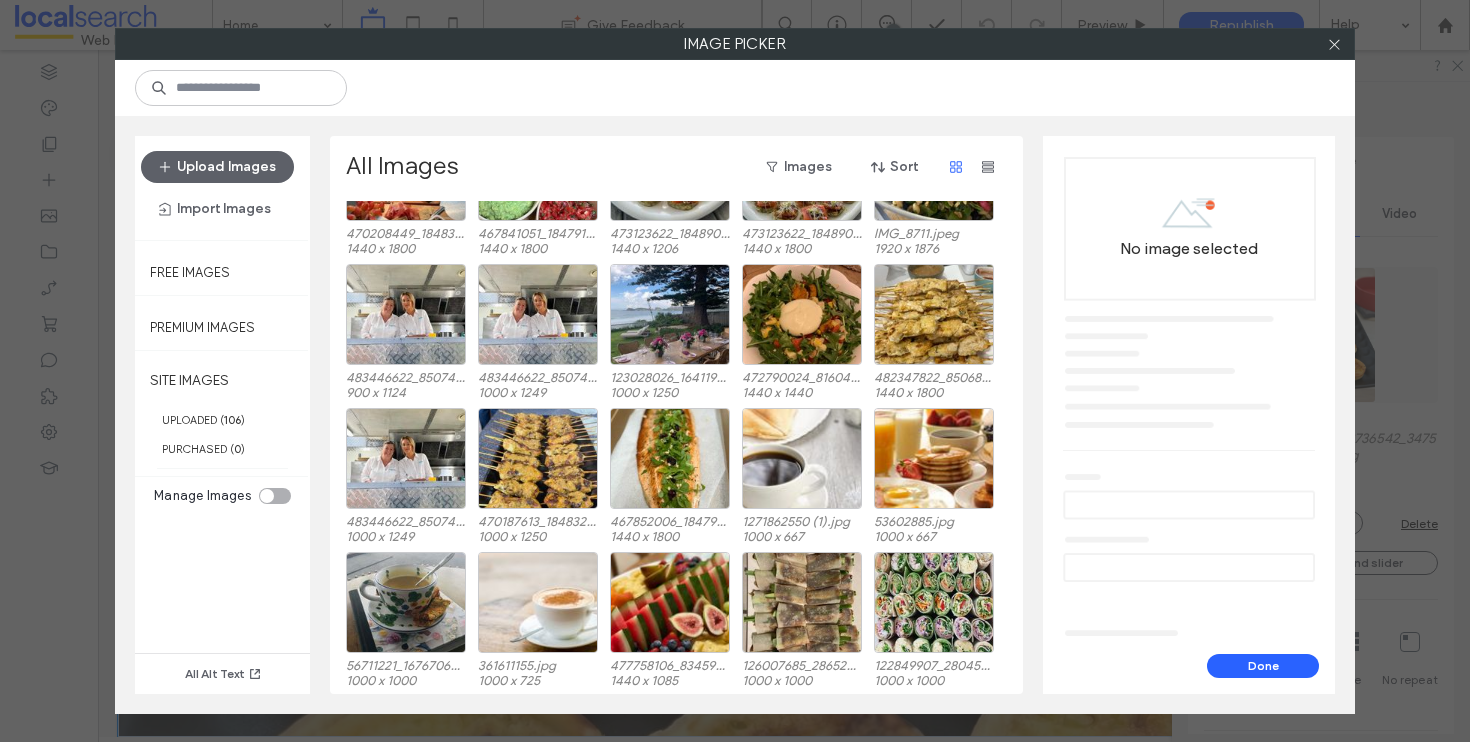 scroll, scrollTop: 123, scrollLeft: 0, axis: vertical 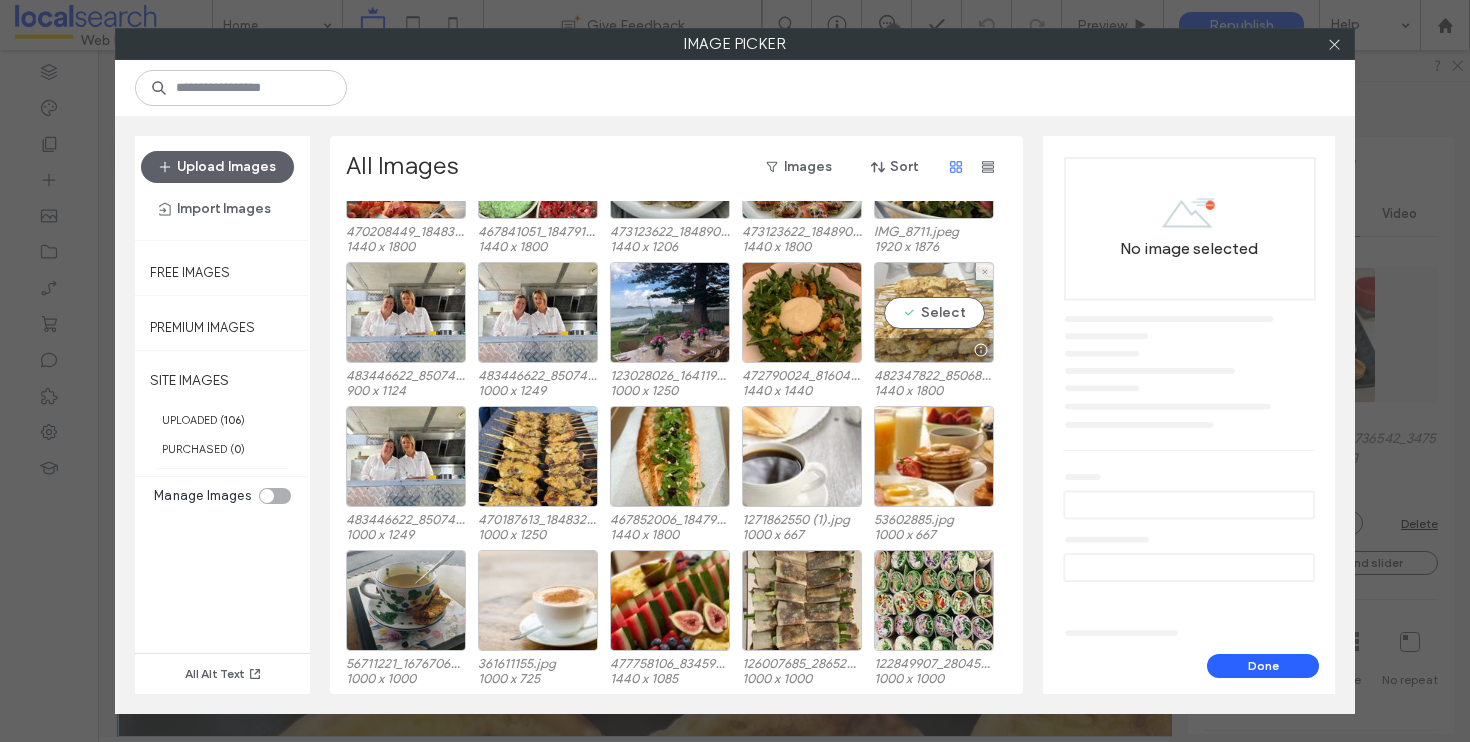 click on "Select" at bounding box center (934, 312) 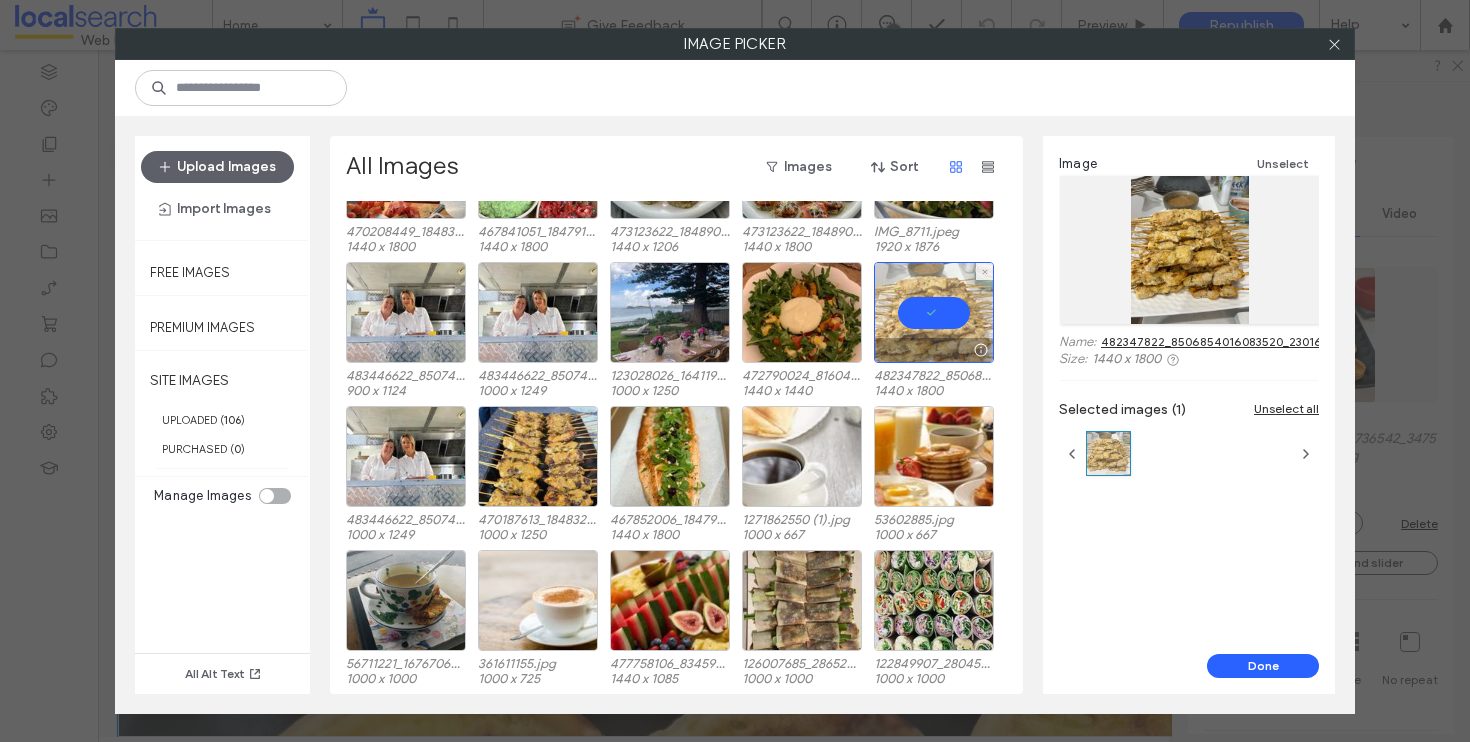 click at bounding box center [934, 312] 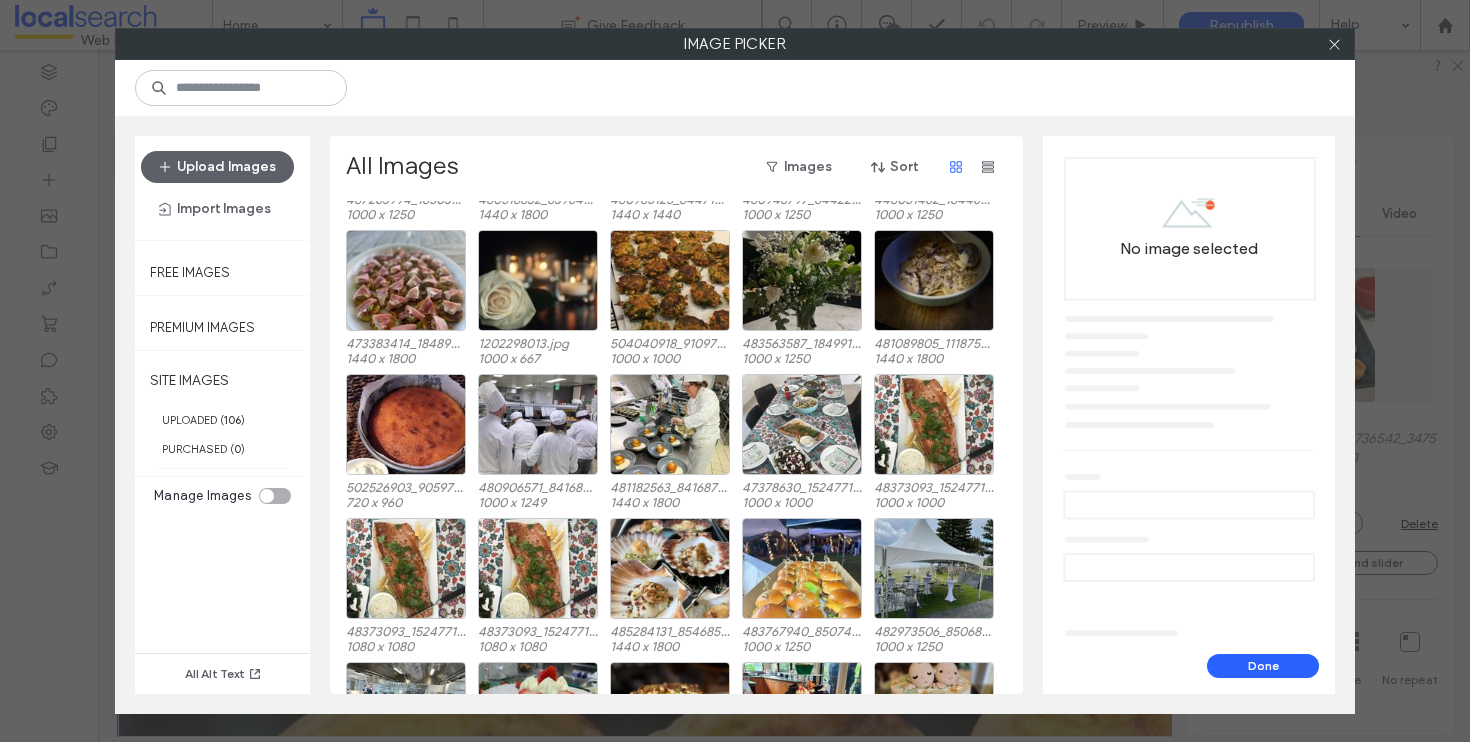 scroll, scrollTop: 1866, scrollLeft: 0, axis: vertical 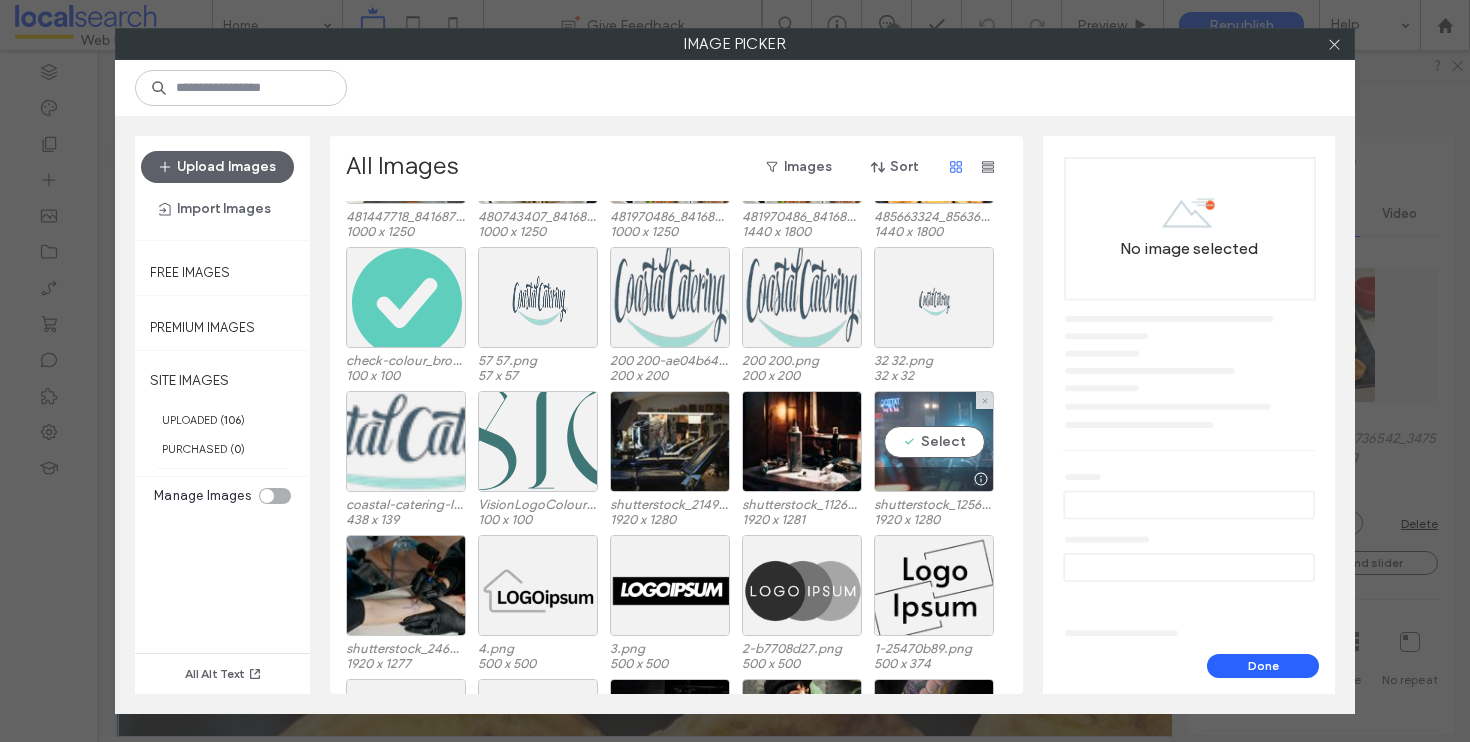 click on "Select" at bounding box center [934, 441] 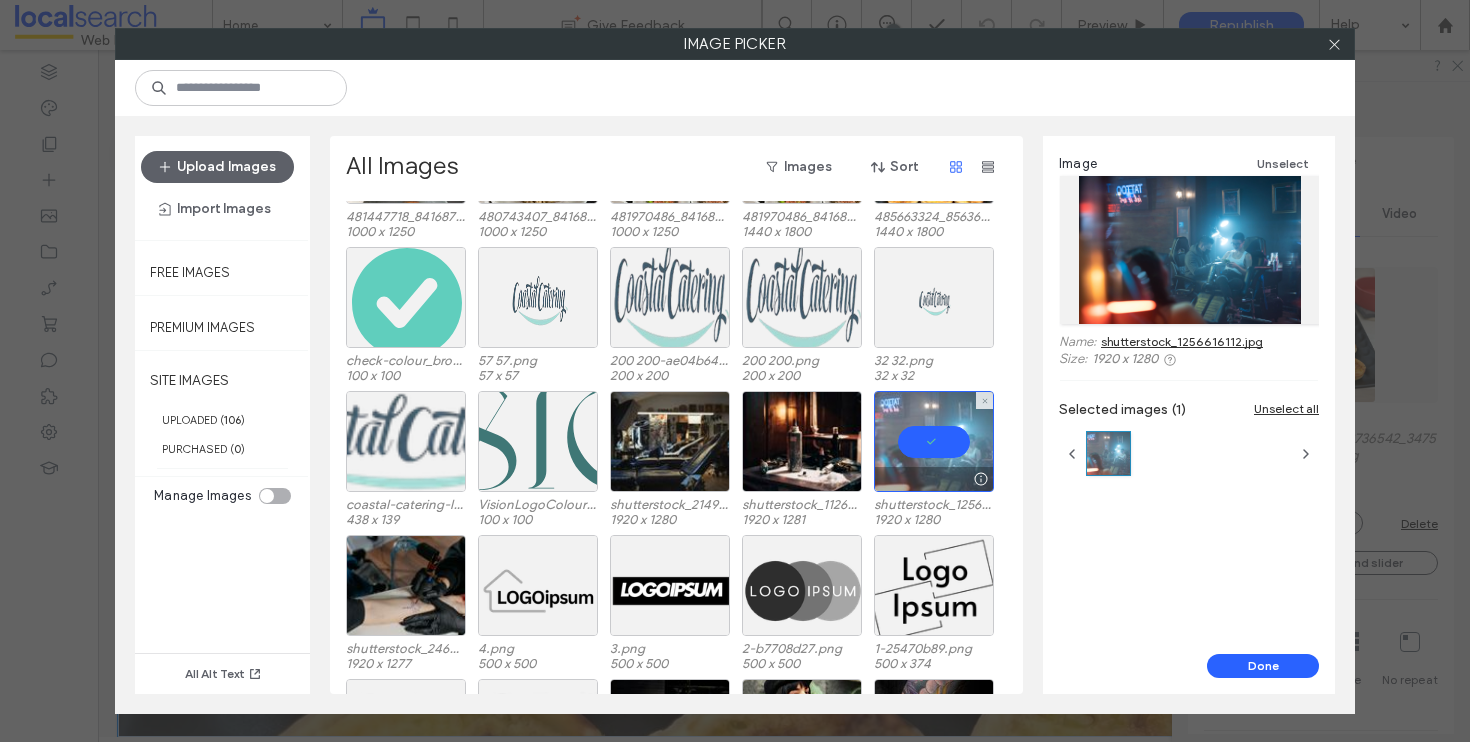 click at bounding box center [934, 441] 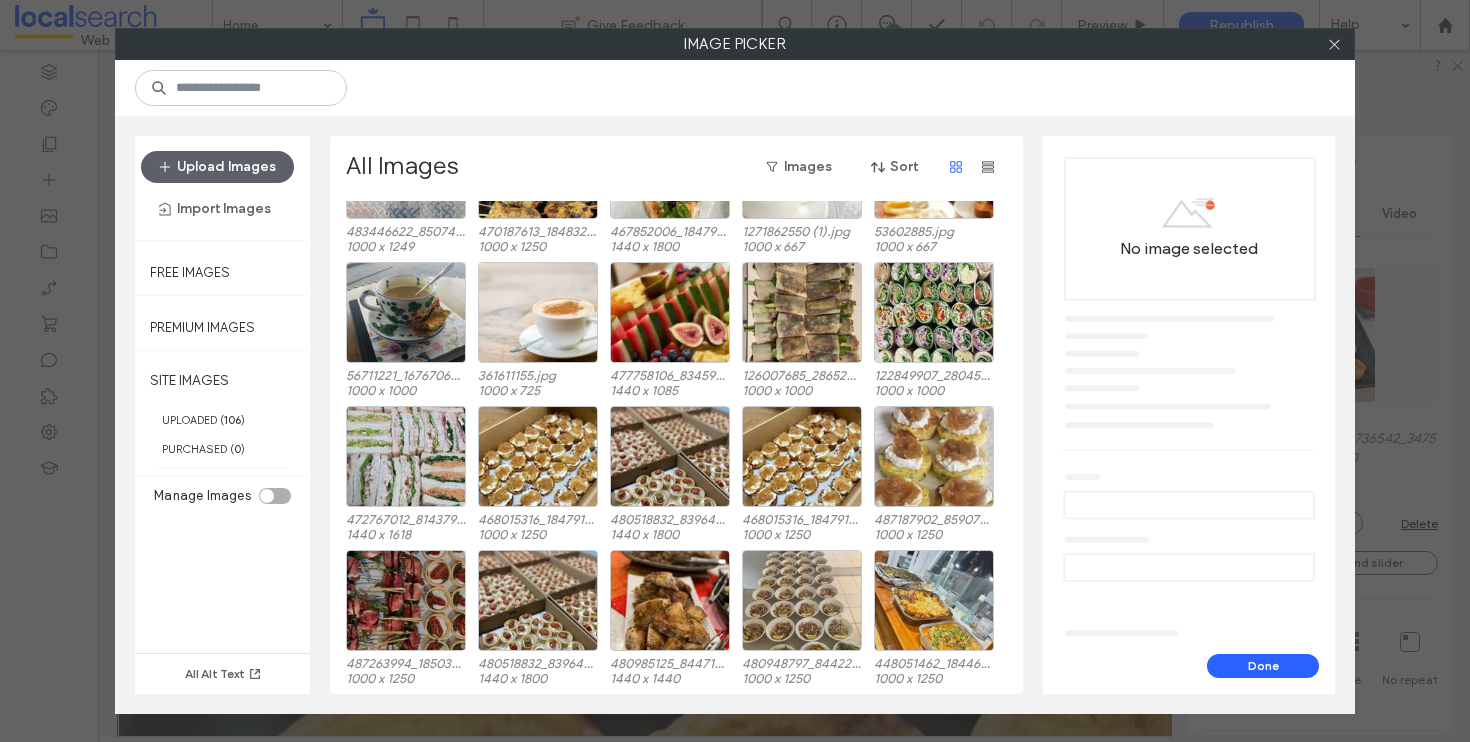 scroll, scrollTop: 0, scrollLeft: 0, axis: both 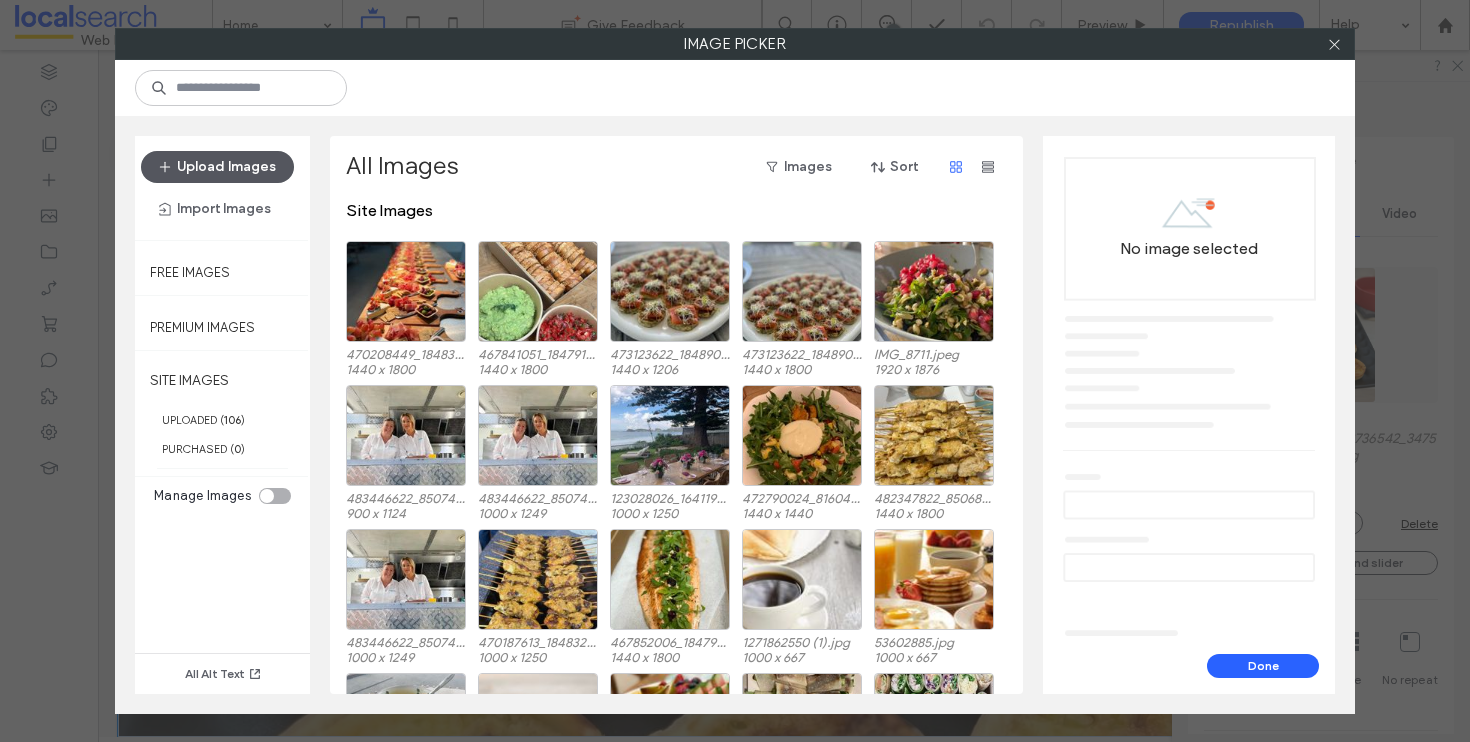 click on "Upload Images" at bounding box center (217, 167) 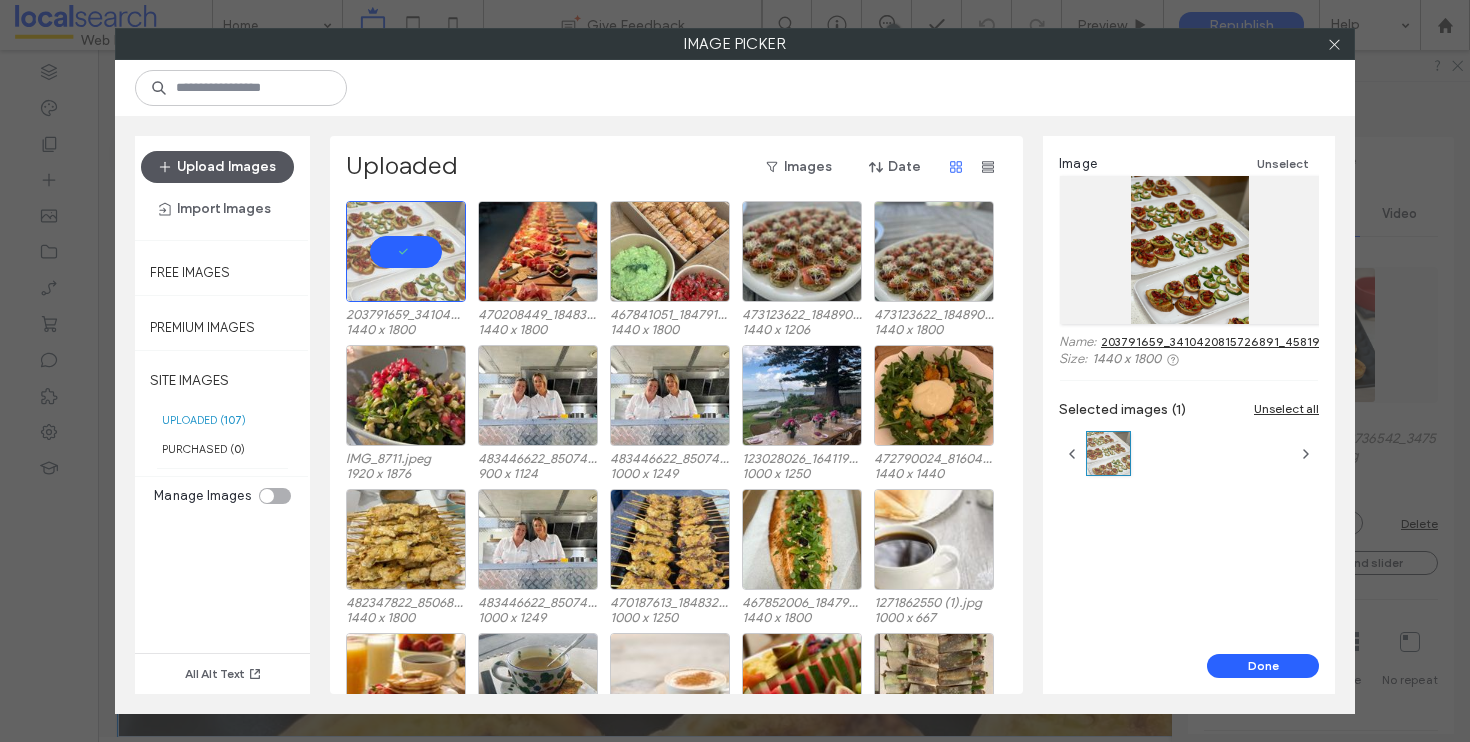 click on "Upload Images" at bounding box center [217, 167] 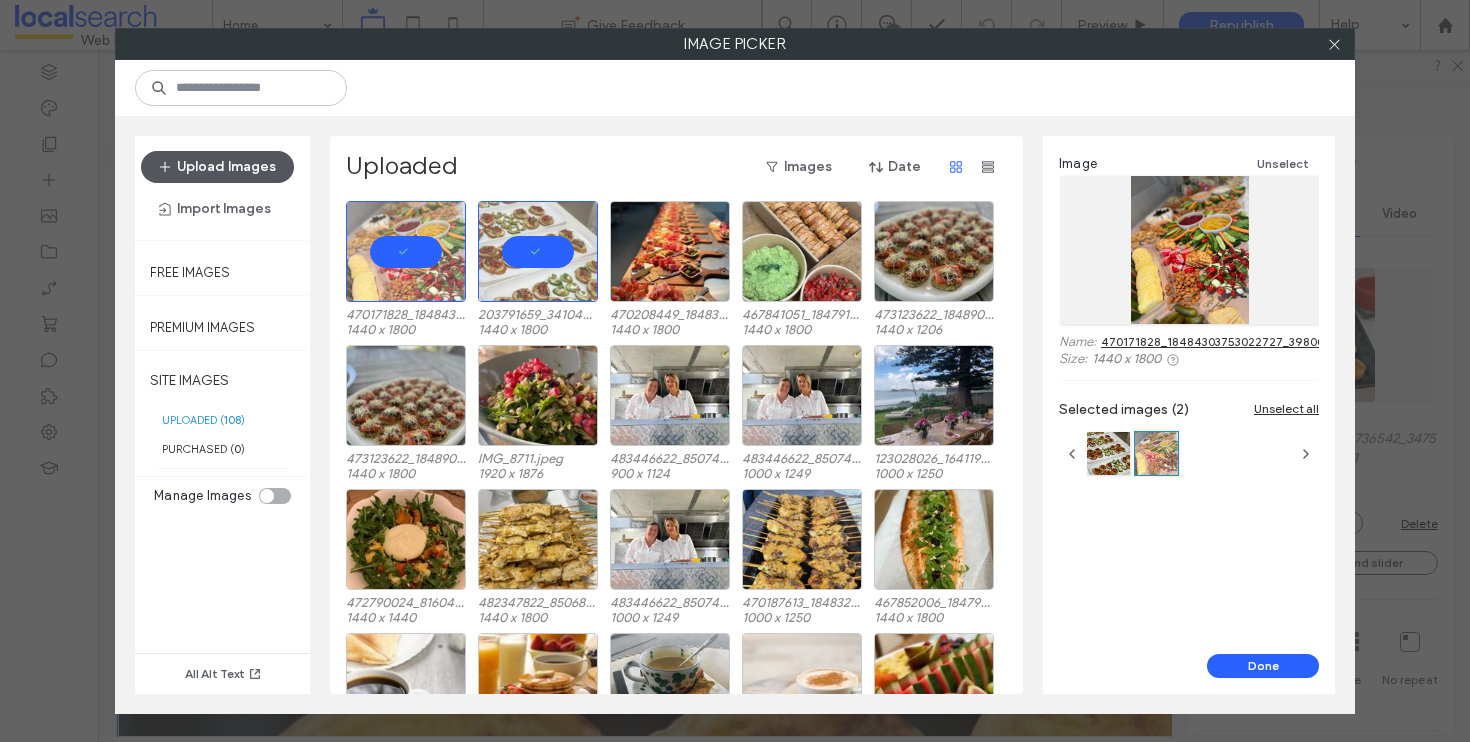 click on "Upload Images" at bounding box center [217, 167] 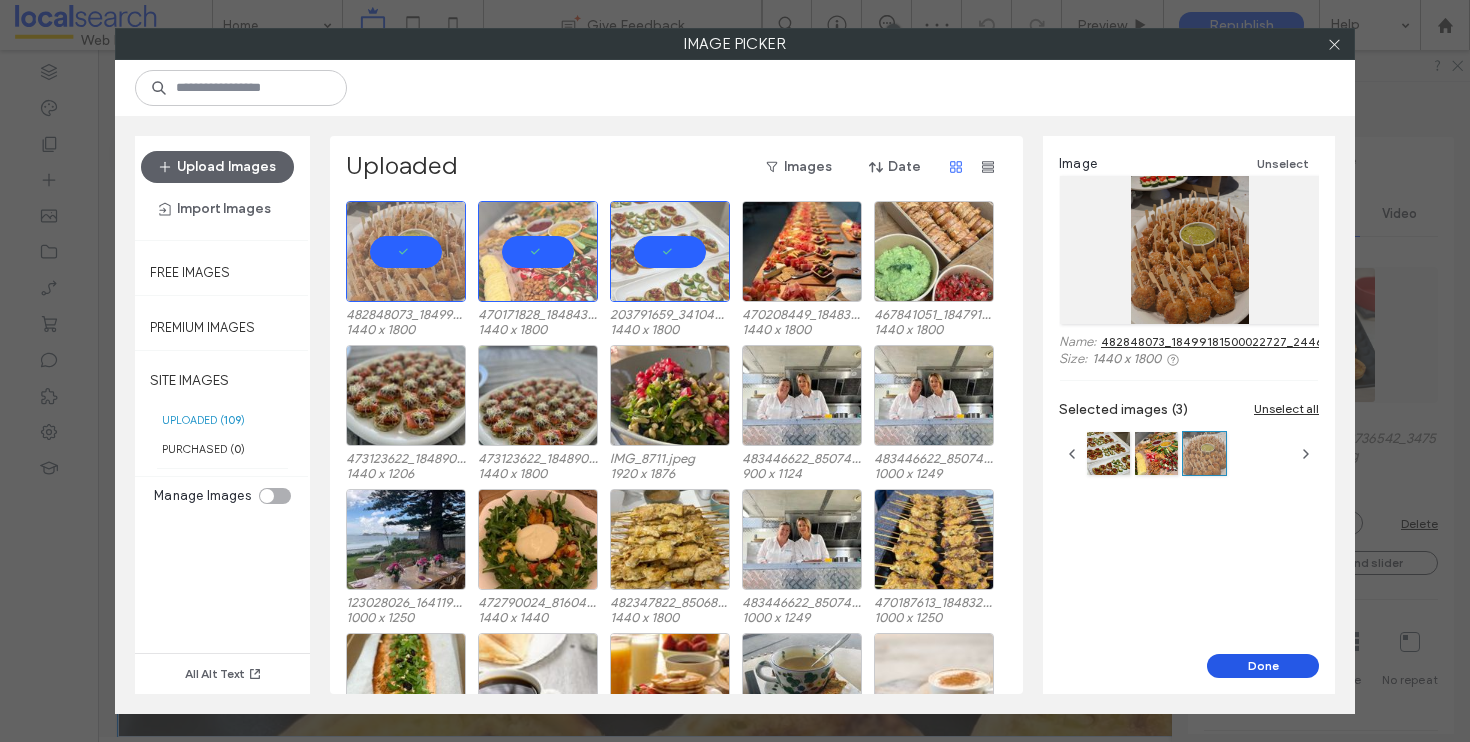 click on "Done" at bounding box center (1263, 666) 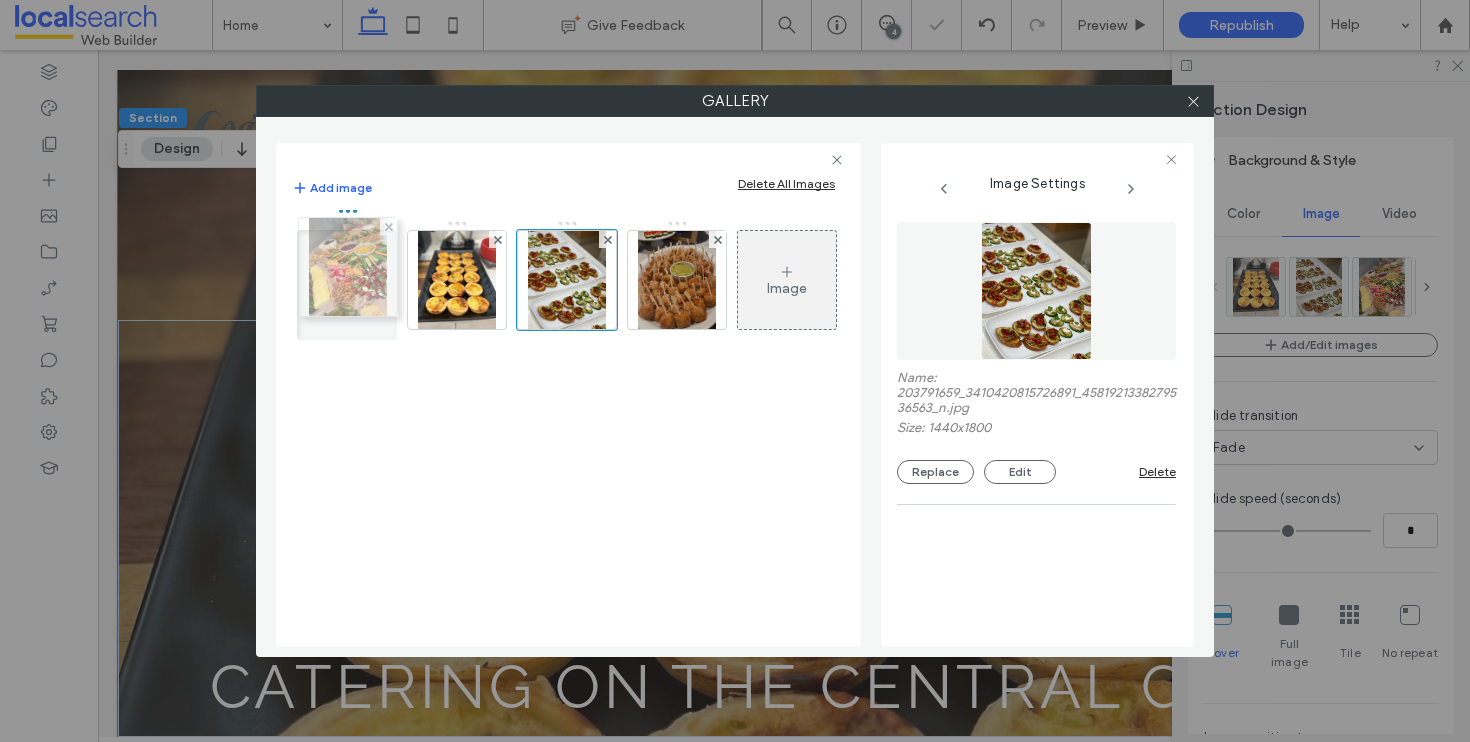 drag, startPoint x: 595, startPoint y: 300, endPoint x: 371, endPoint y: 287, distance: 224.37692 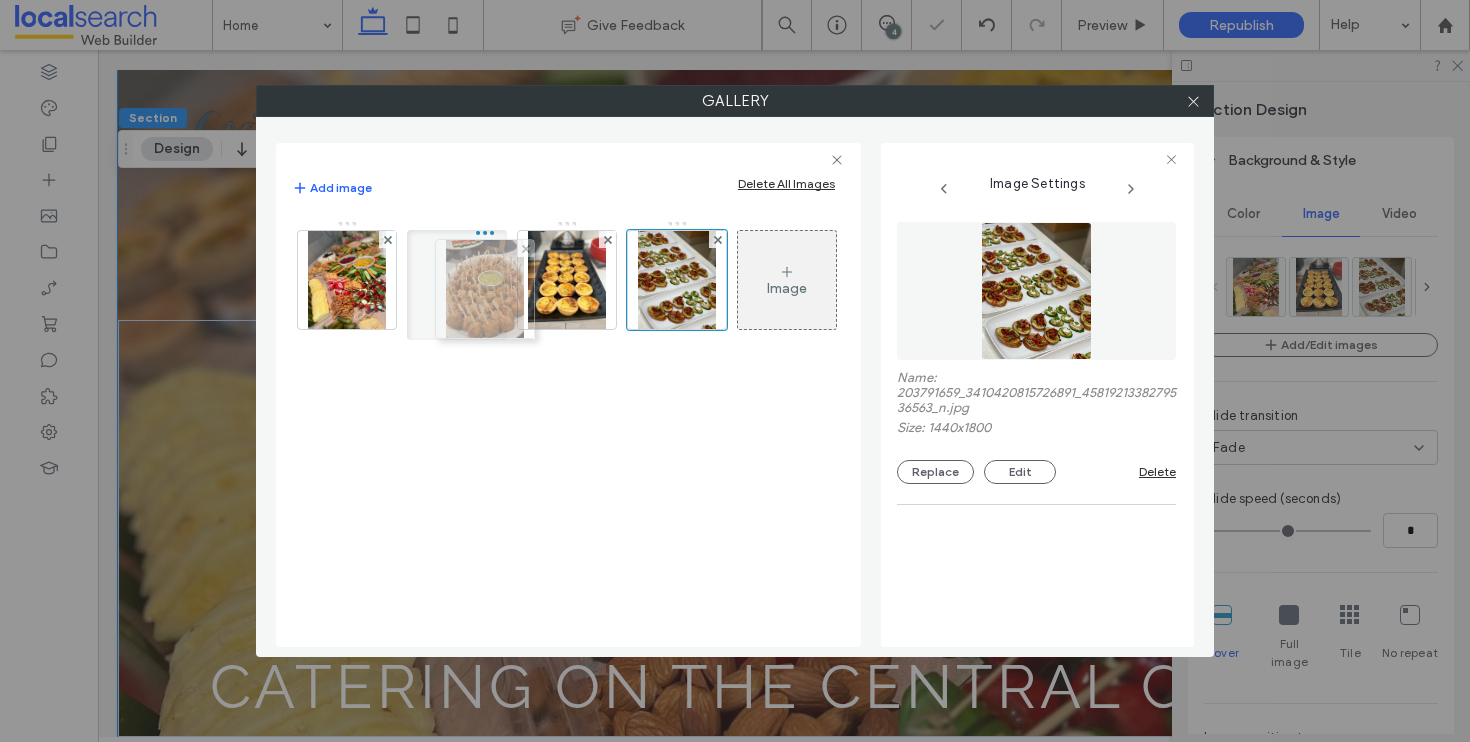 drag, startPoint x: 682, startPoint y: 280, endPoint x: 467, endPoint y: 289, distance: 215.1883 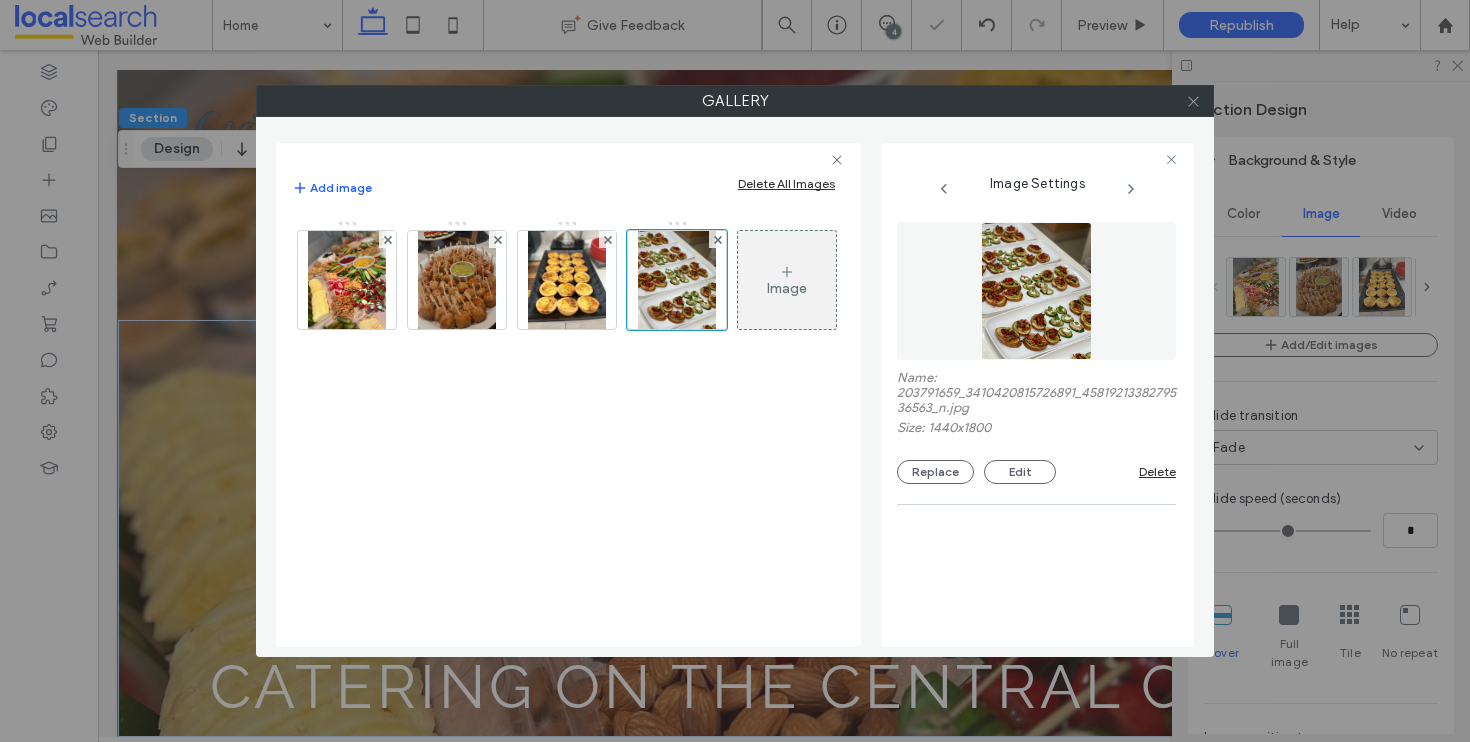 click 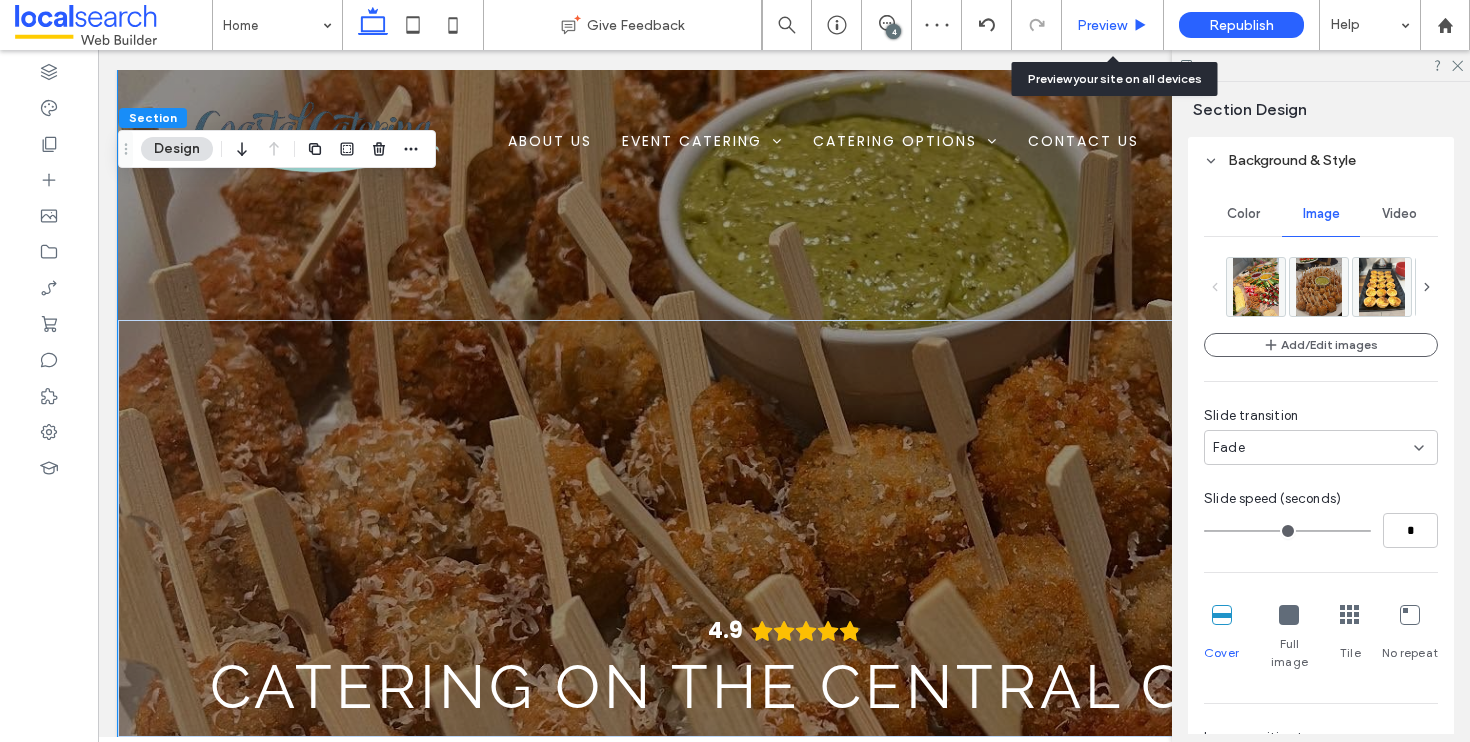 click on "Preview" at bounding box center (1102, 25) 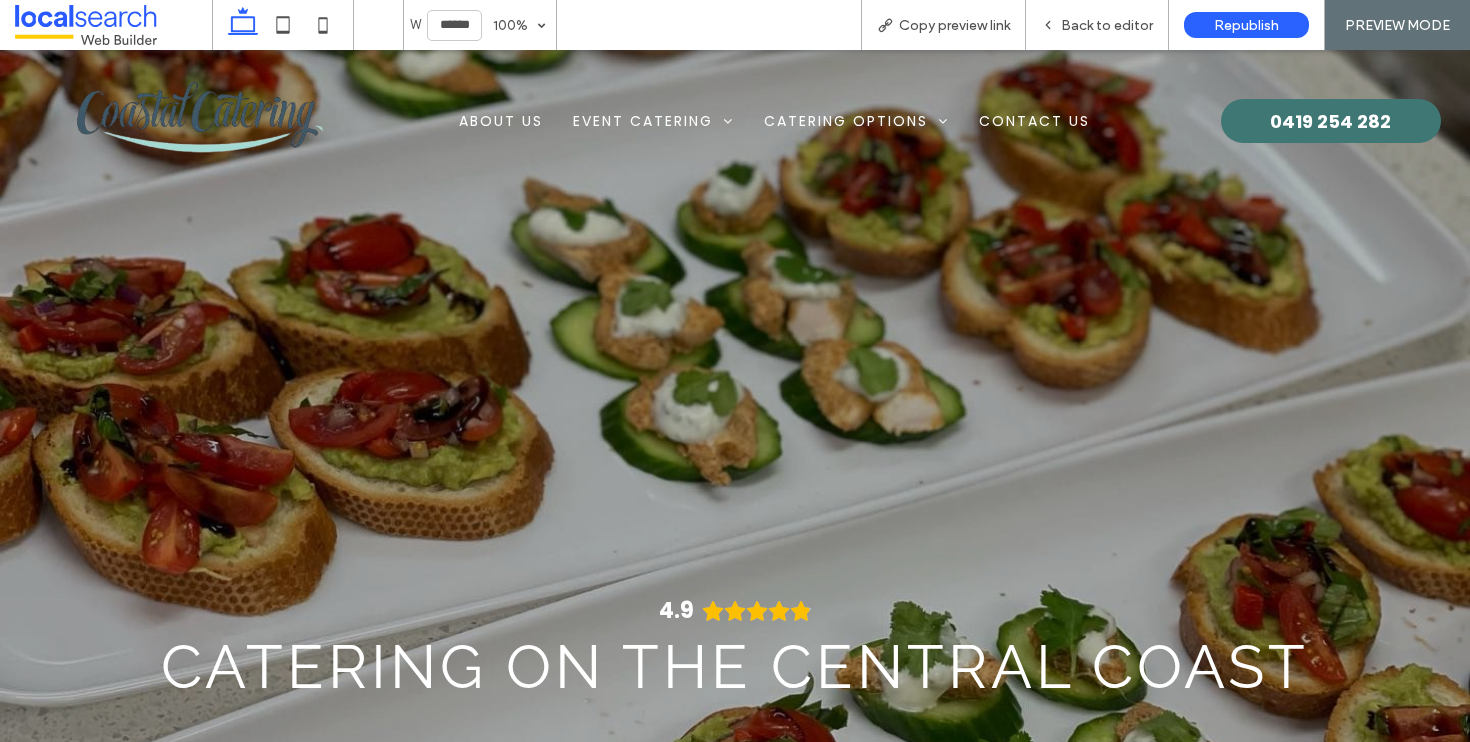 click on "Back to editor" at bounding box center [1107, 25] 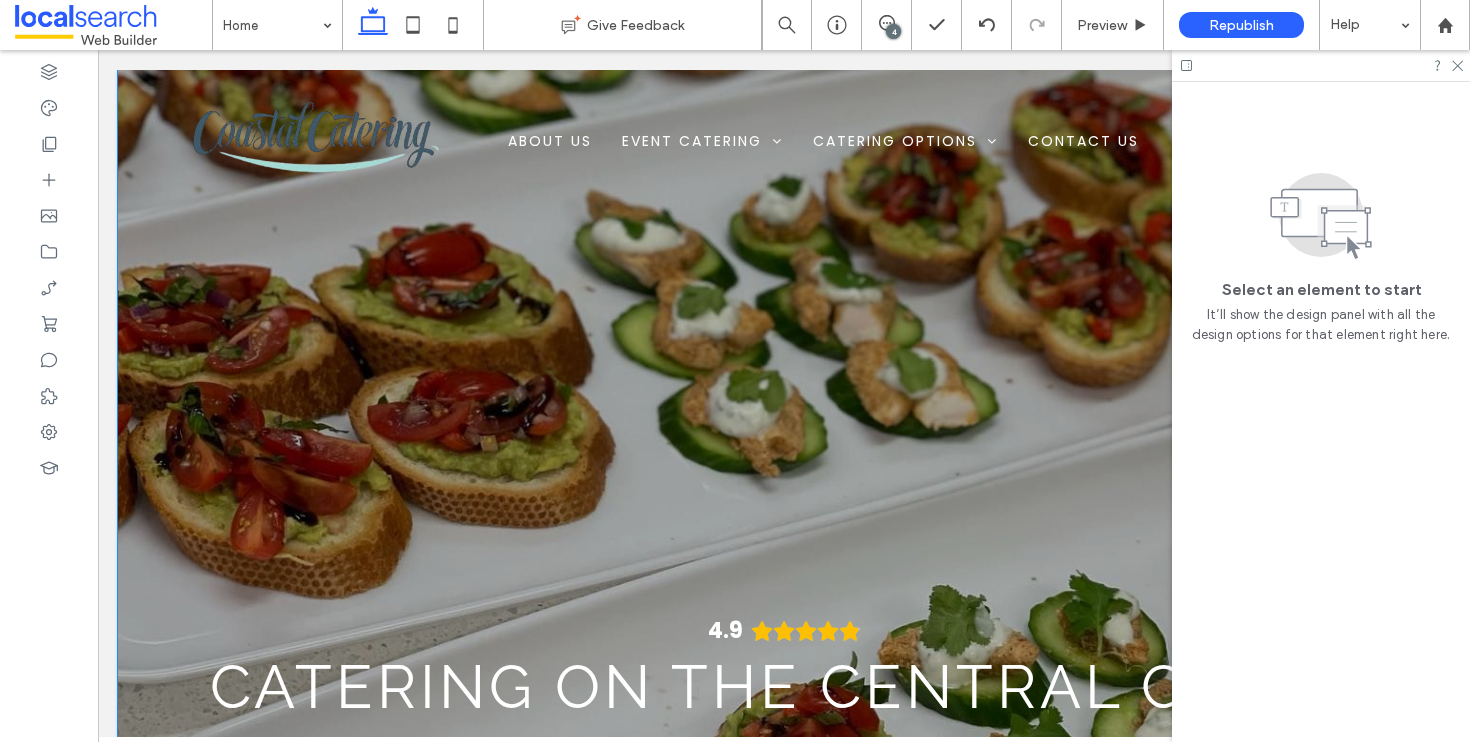 click on "4.9
Catering on the Central Coast" at bounding box center (784, 428) 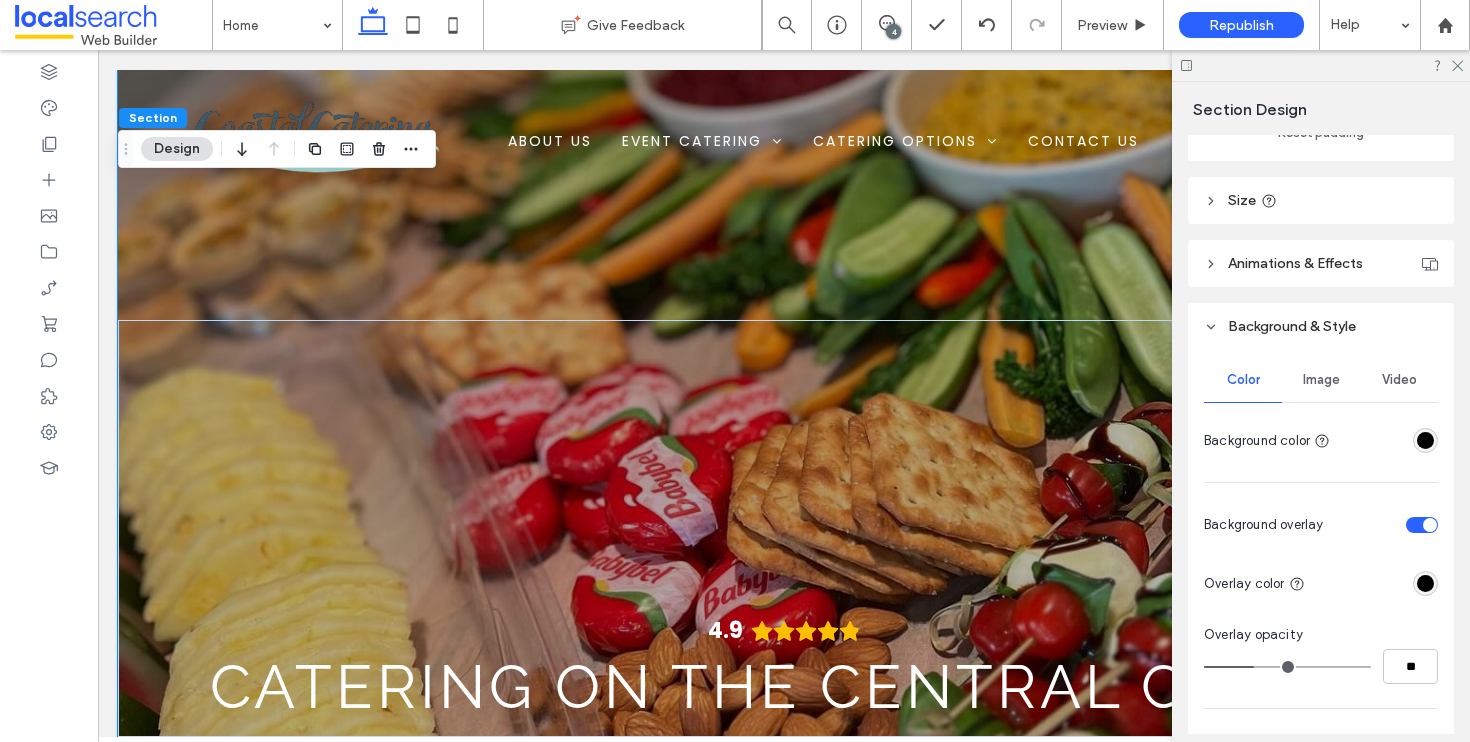 scroll, scrollTop: 836, scrollLeft: 0, axis: vertical 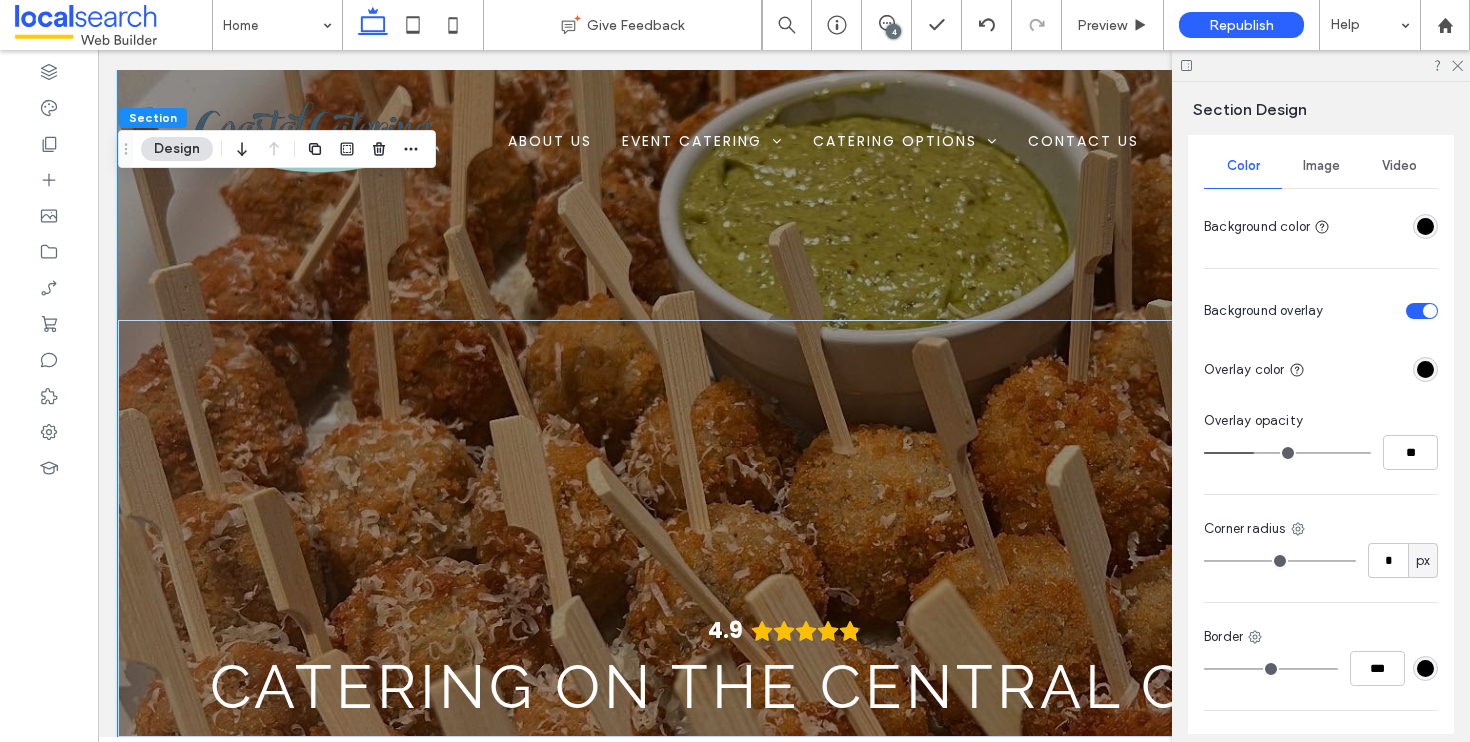 click on "Image" at bounding box center (1321, 166) 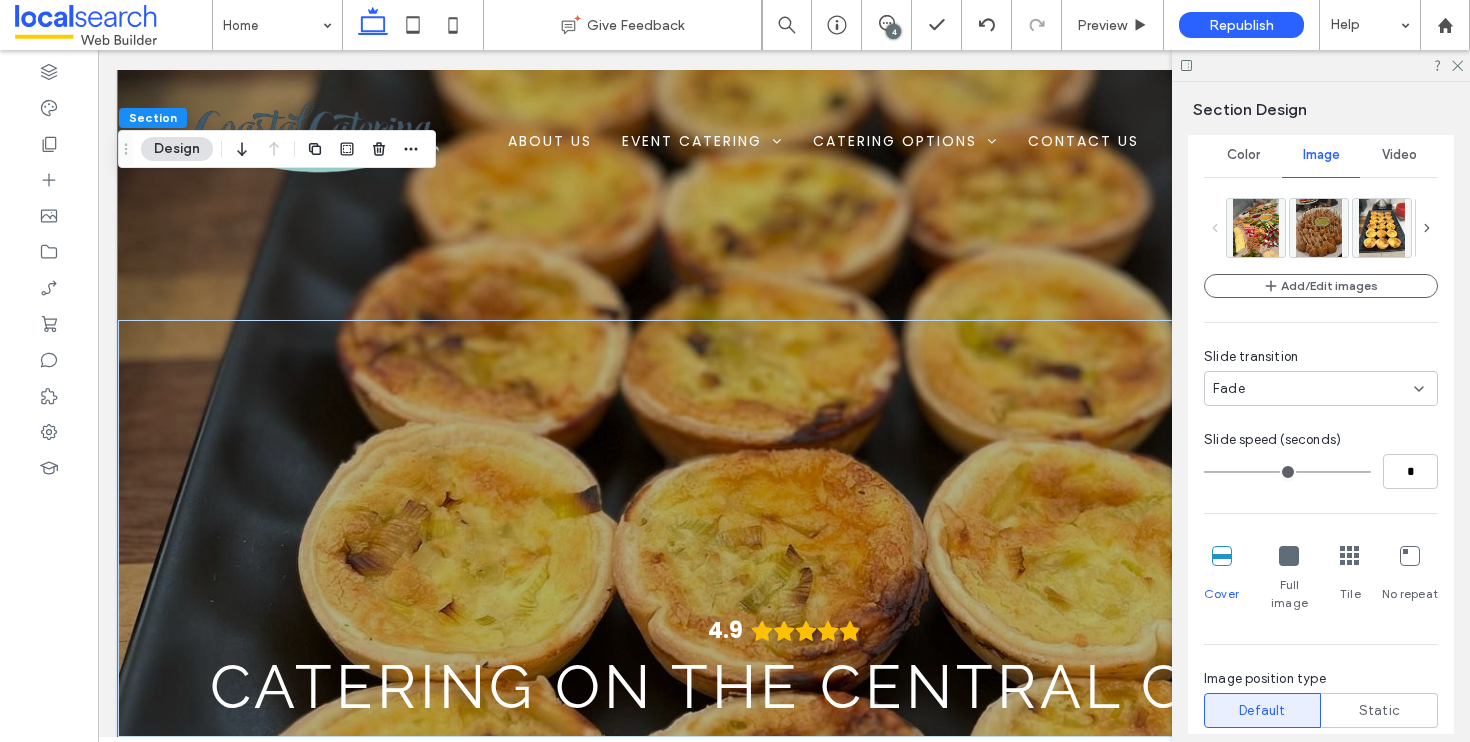 scroll, scrollTop: 941, scrollLeft: 0, axis: vertical 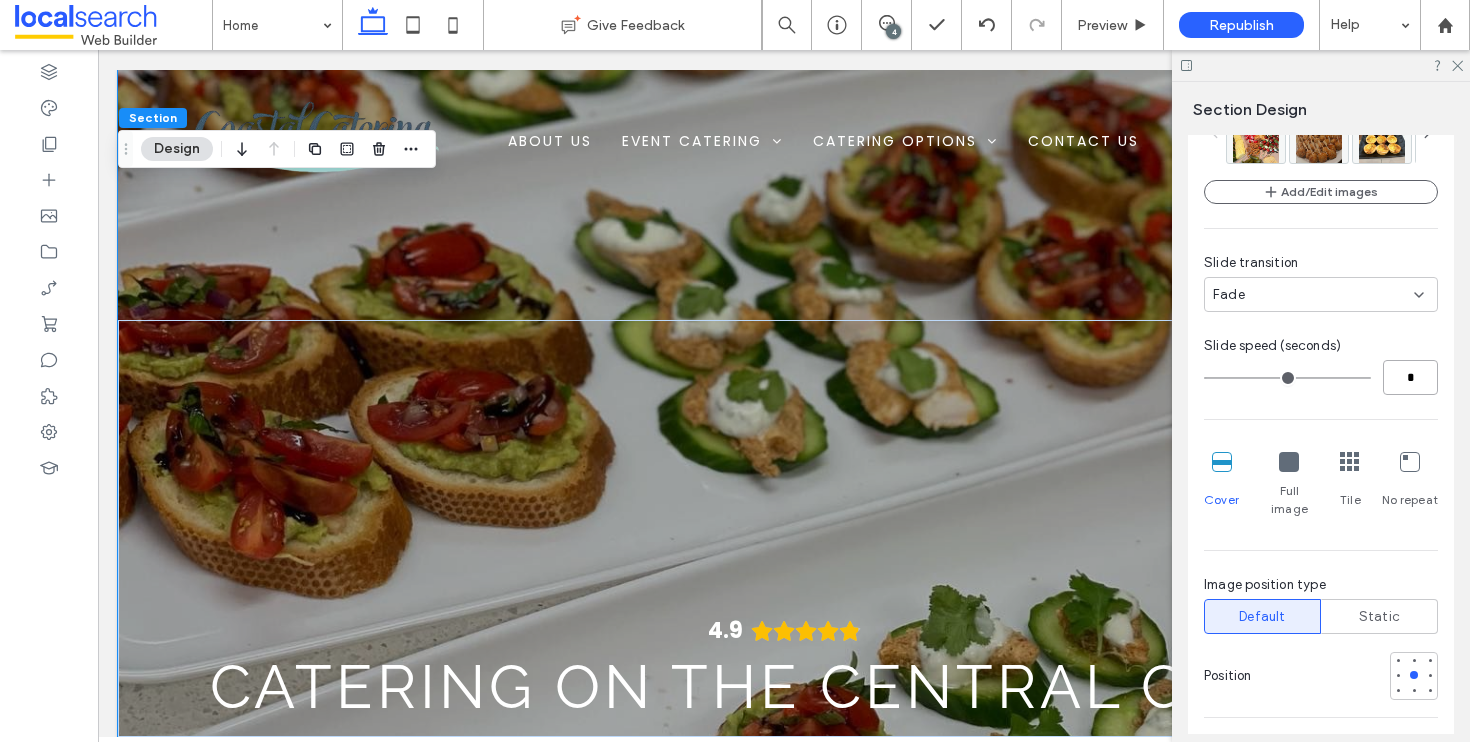 drag, startPoint x: 1393, startPoint y: 380, endPoint x: 1416, endPoint y: 382, distance: 23.086792 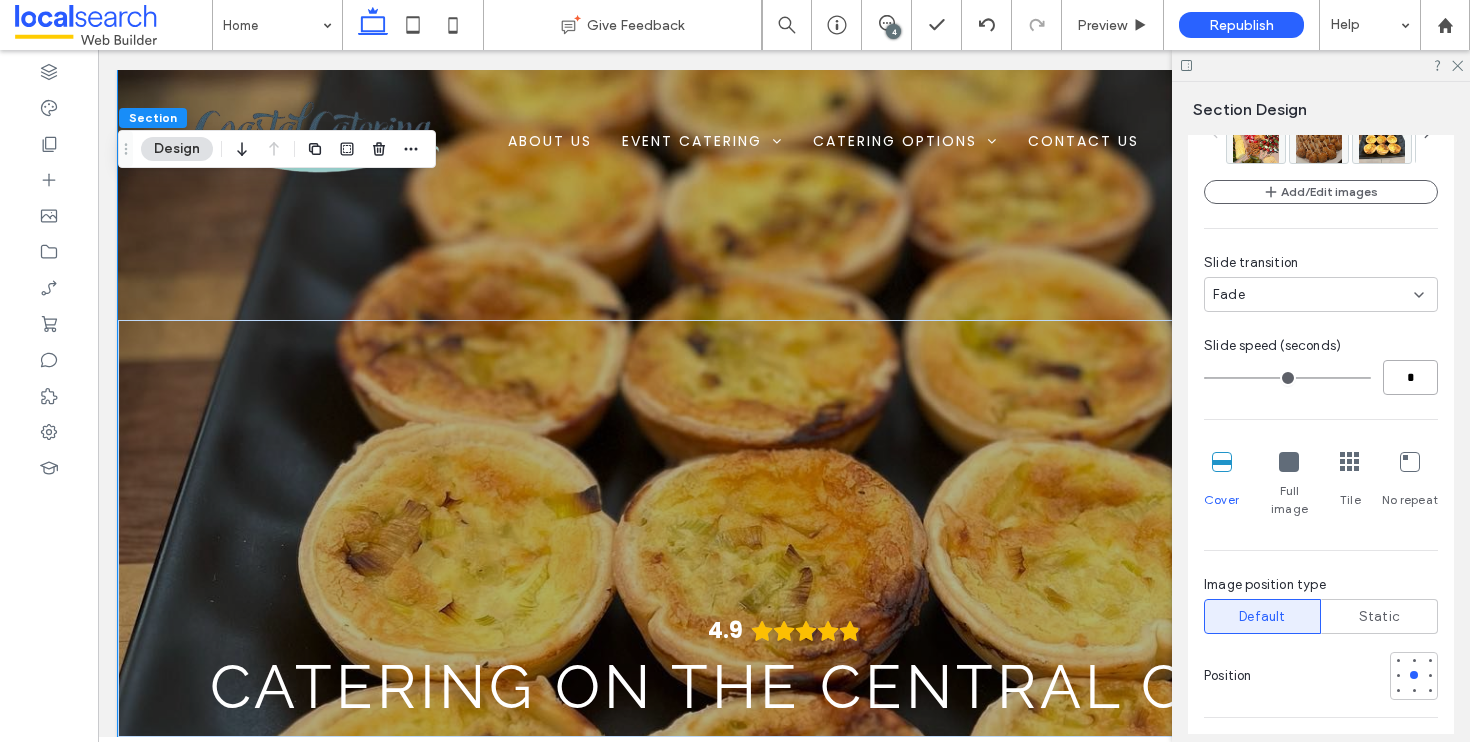 type on "*" 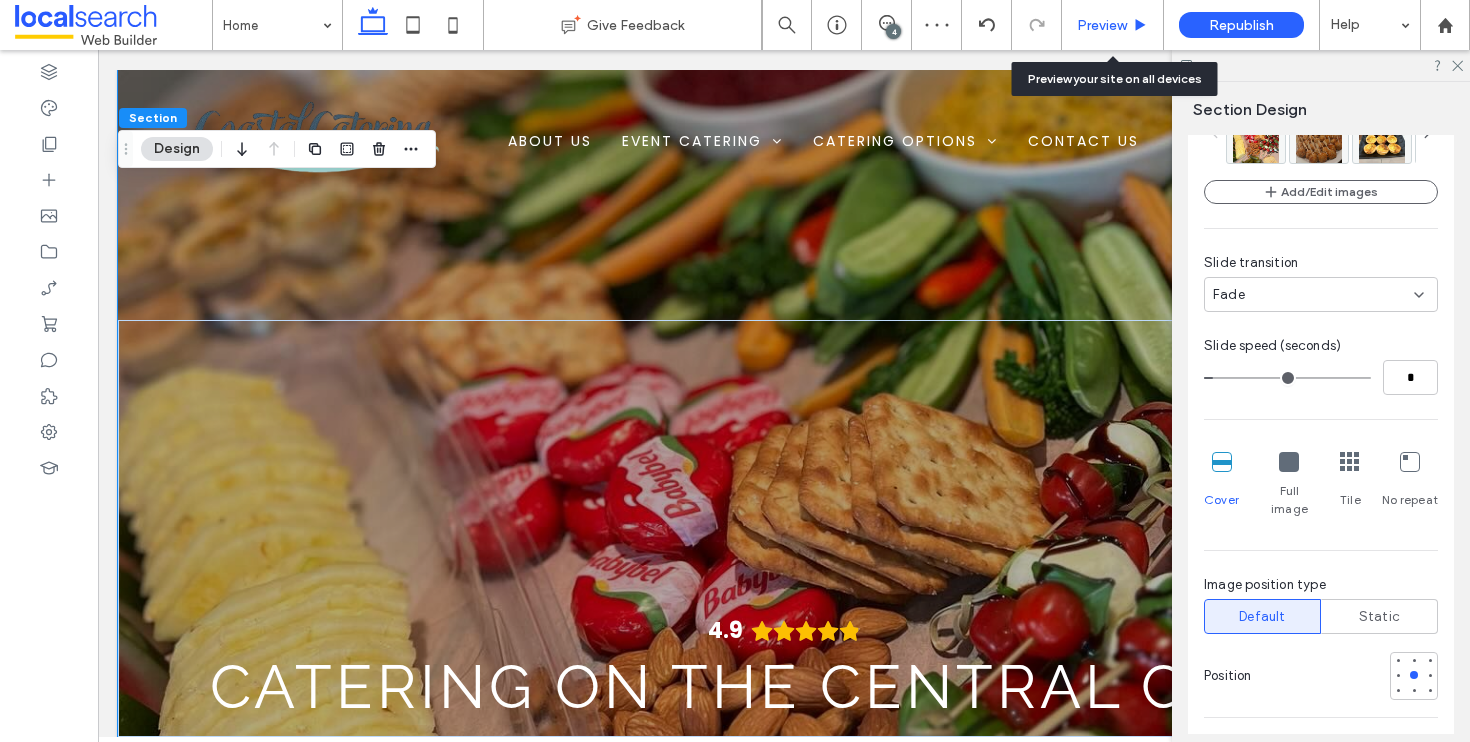 click on "Preview" at bounding box center [1102, 25] 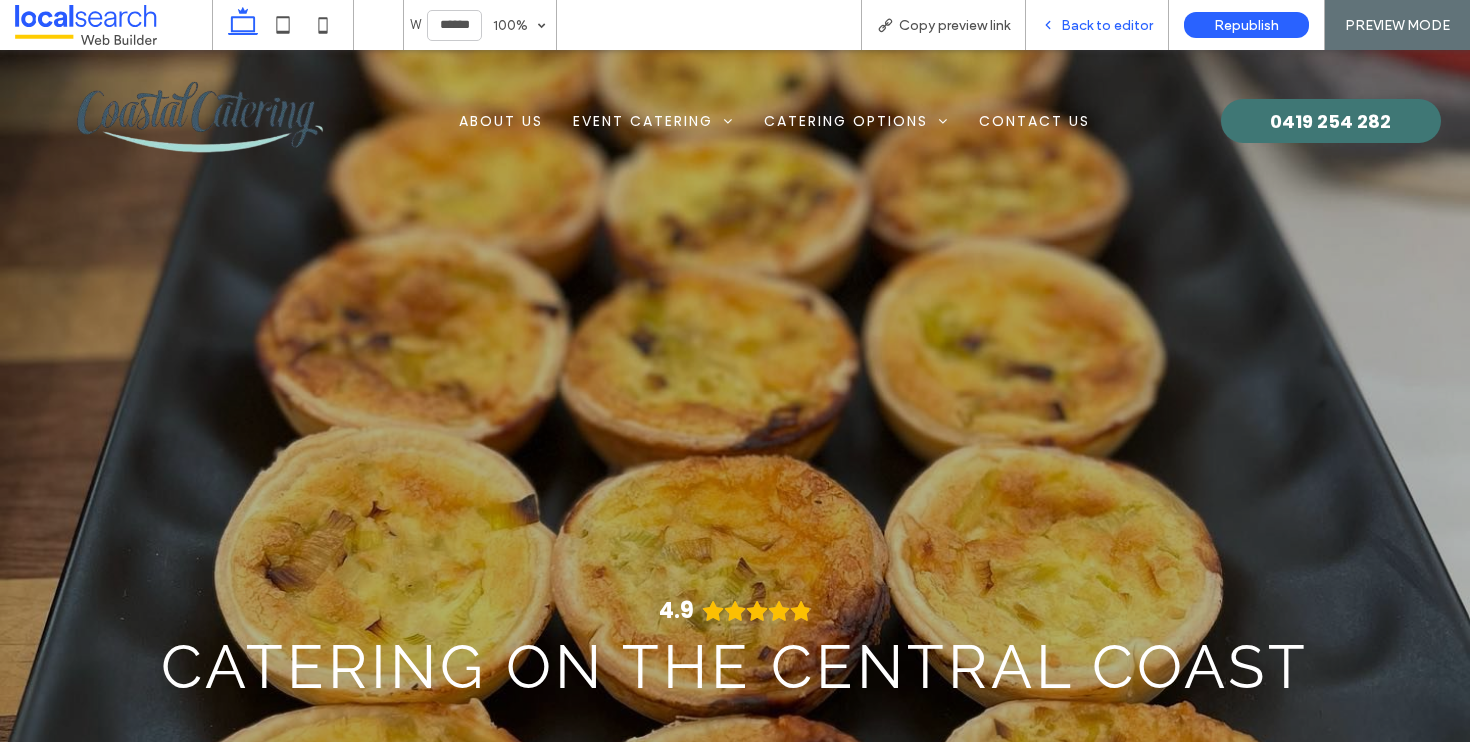 click on "Back to editor" at bounding box center [1097, 25] 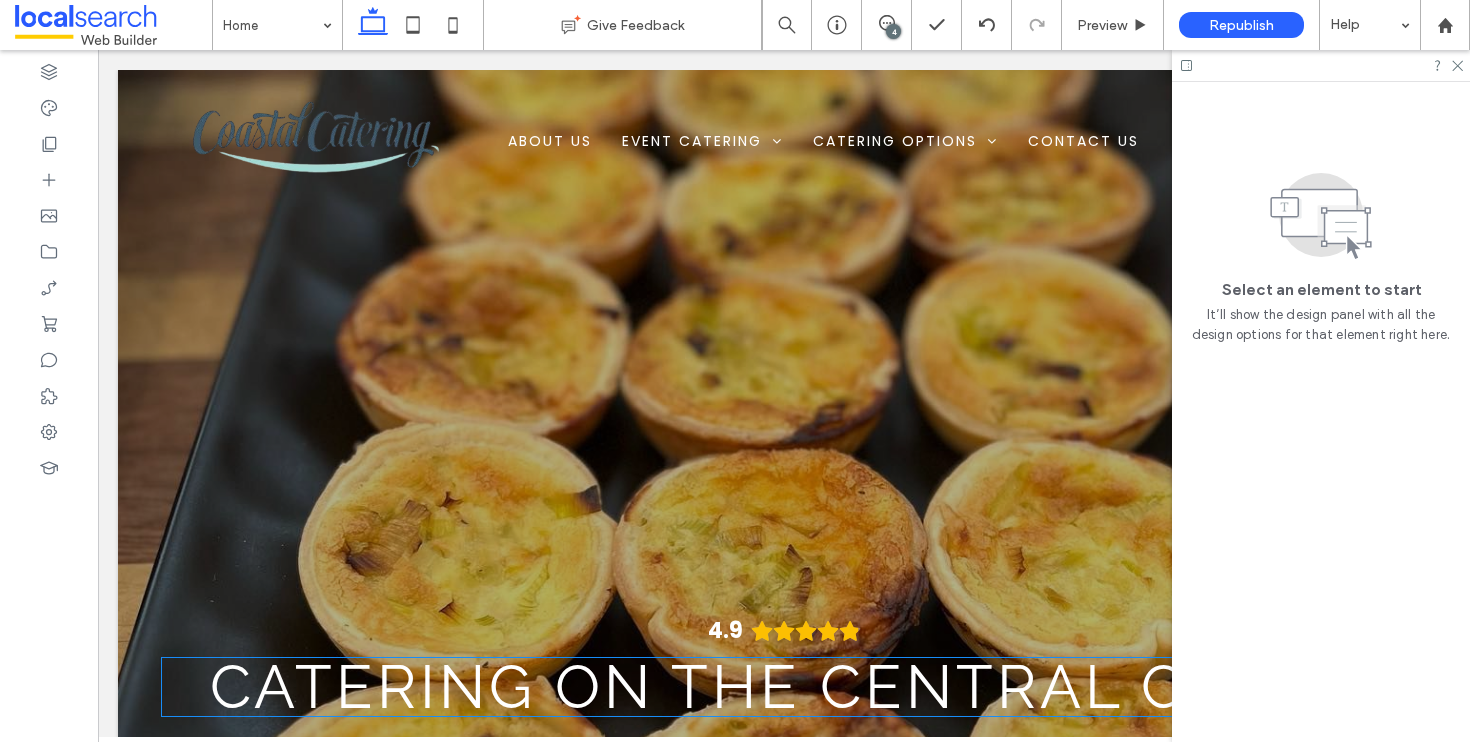 click on "Catering on the Central Coast" at bounding box center (784, 687) 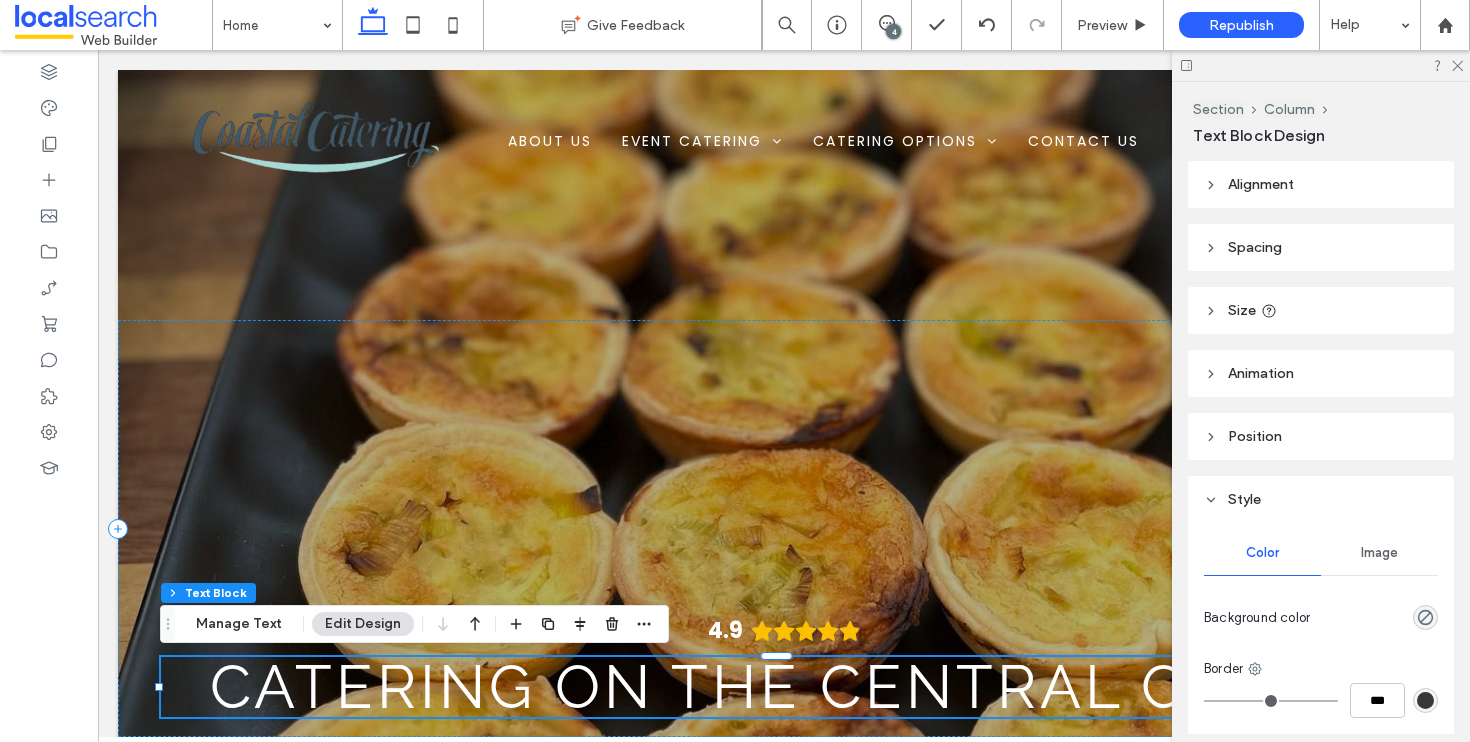 click on "Catering on the Central Coast" at bounding box center [784, 687] 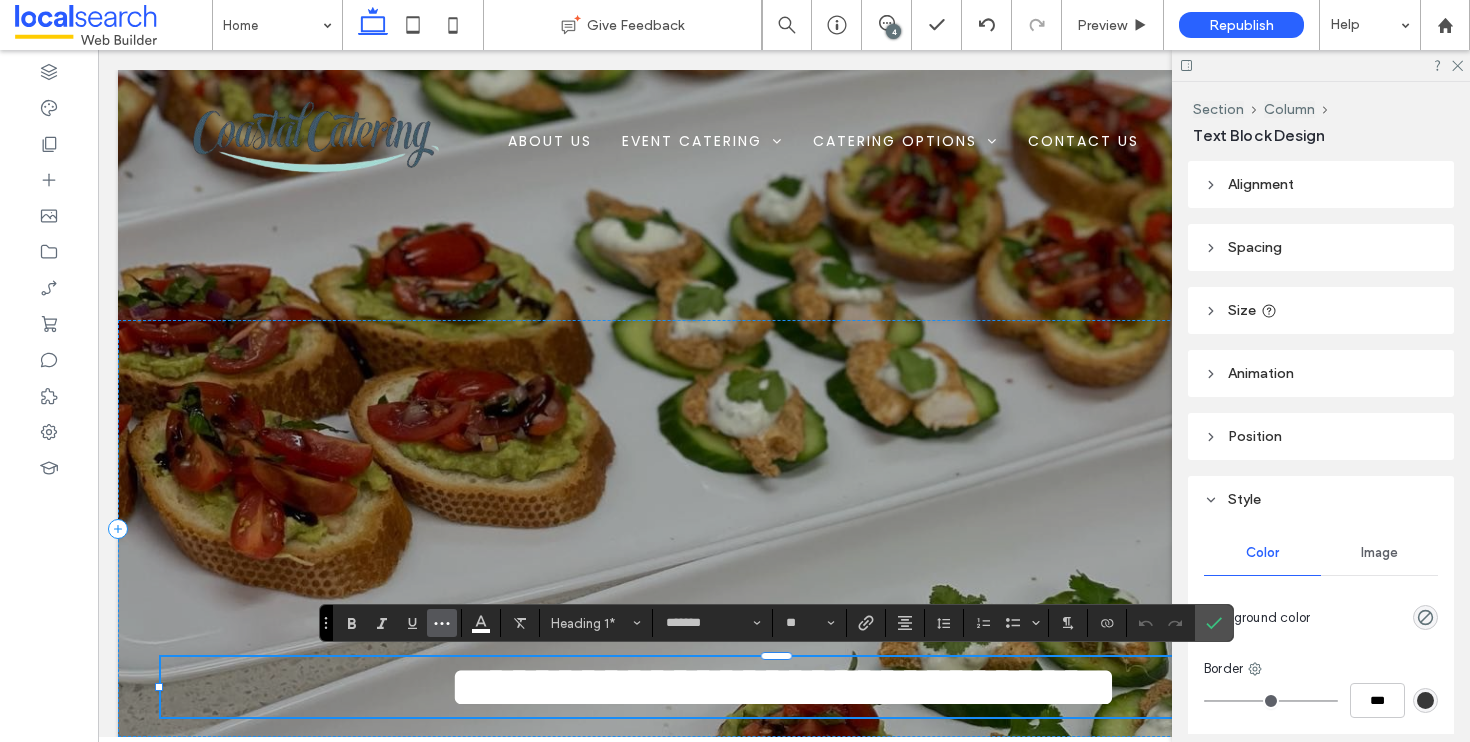 click 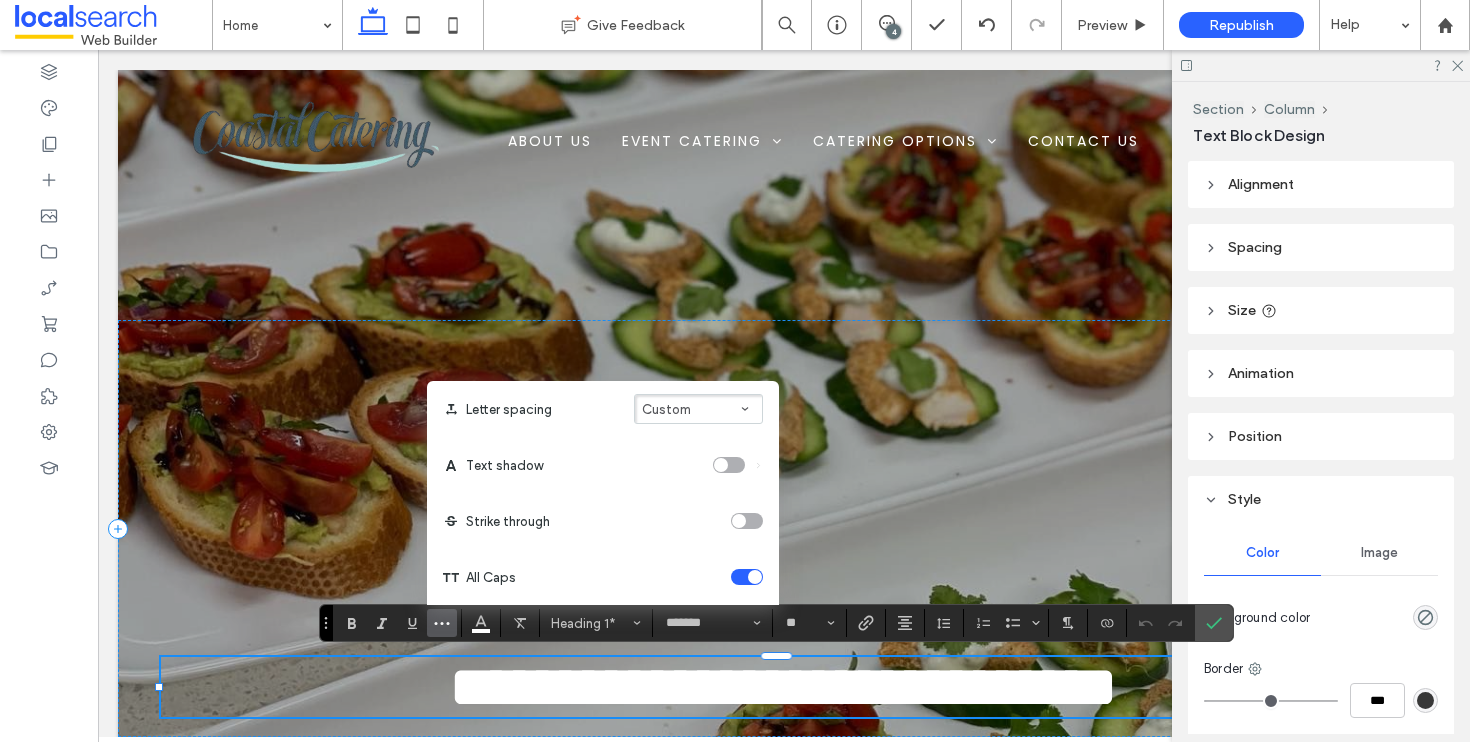 click at bounding box center [729, 465] 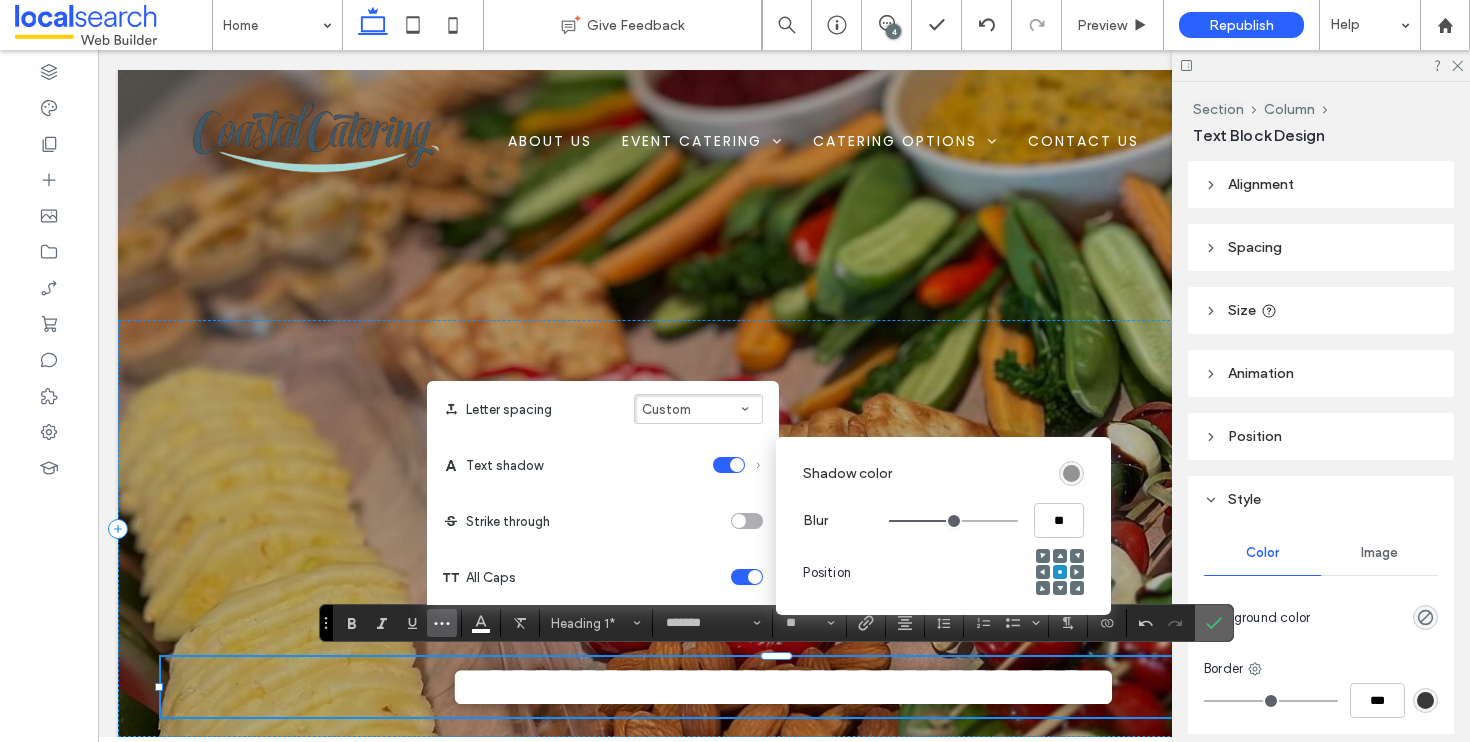 click 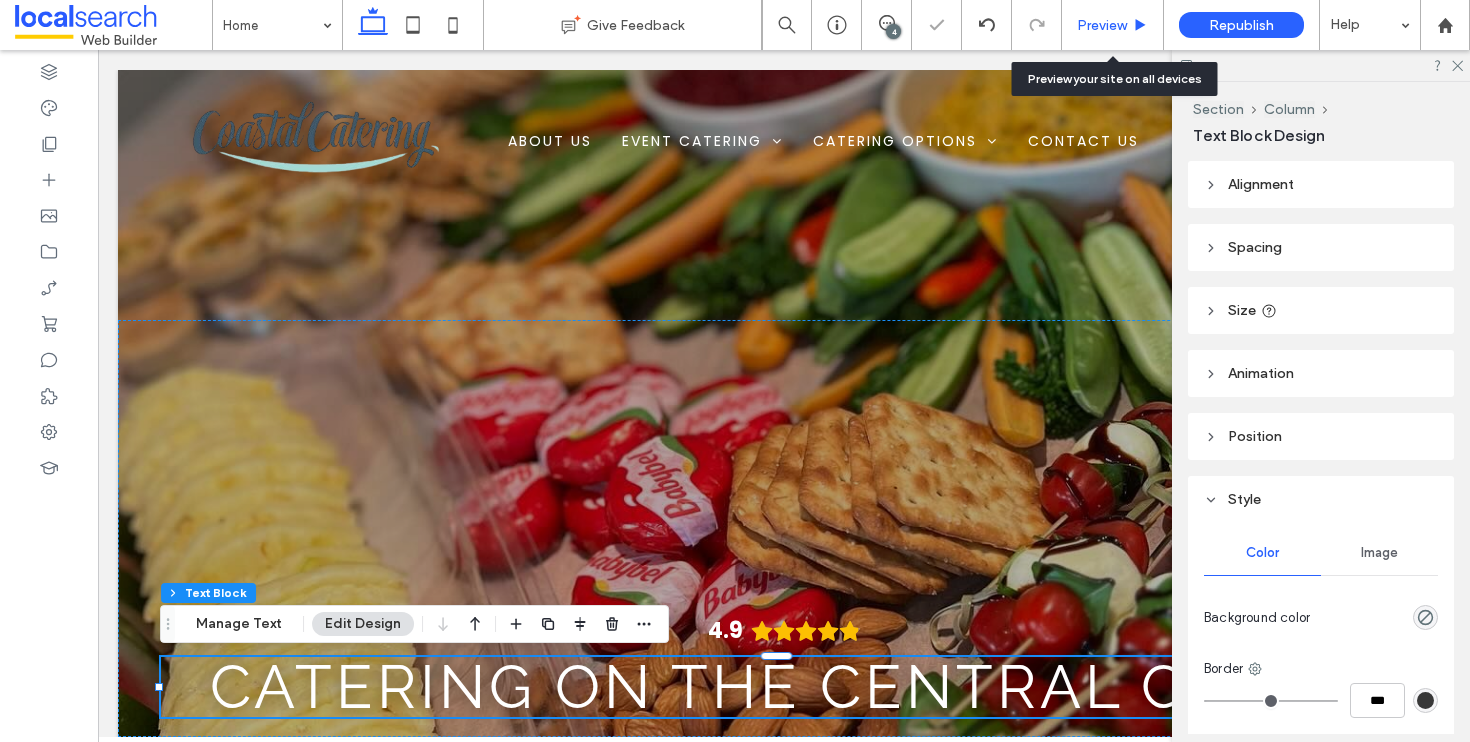click on "Preview" at bounding box center [1102, 25] 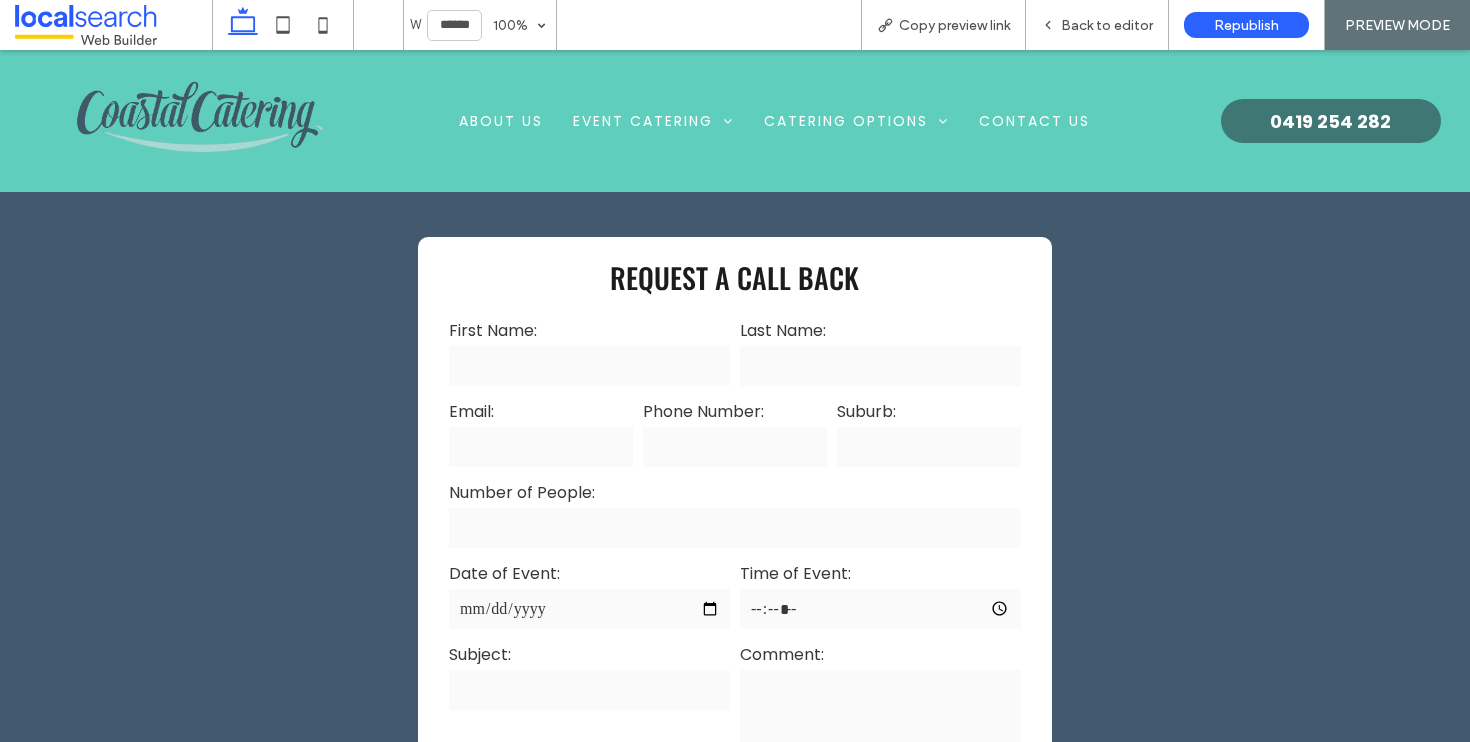 scroll, scrollTop: 601, scrollLeft: 0, axis: vertical 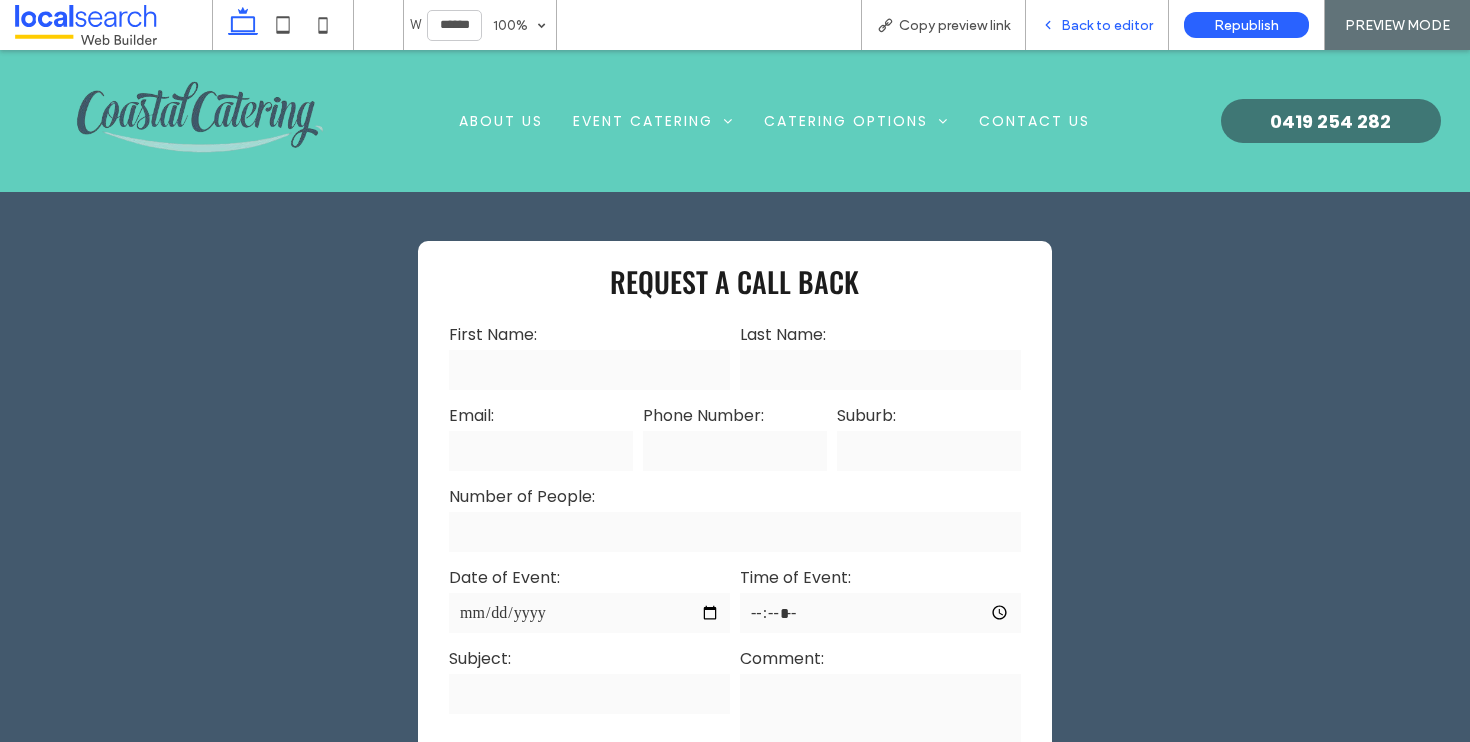 click on "Back to editor" at bounding box center [1097, 25] 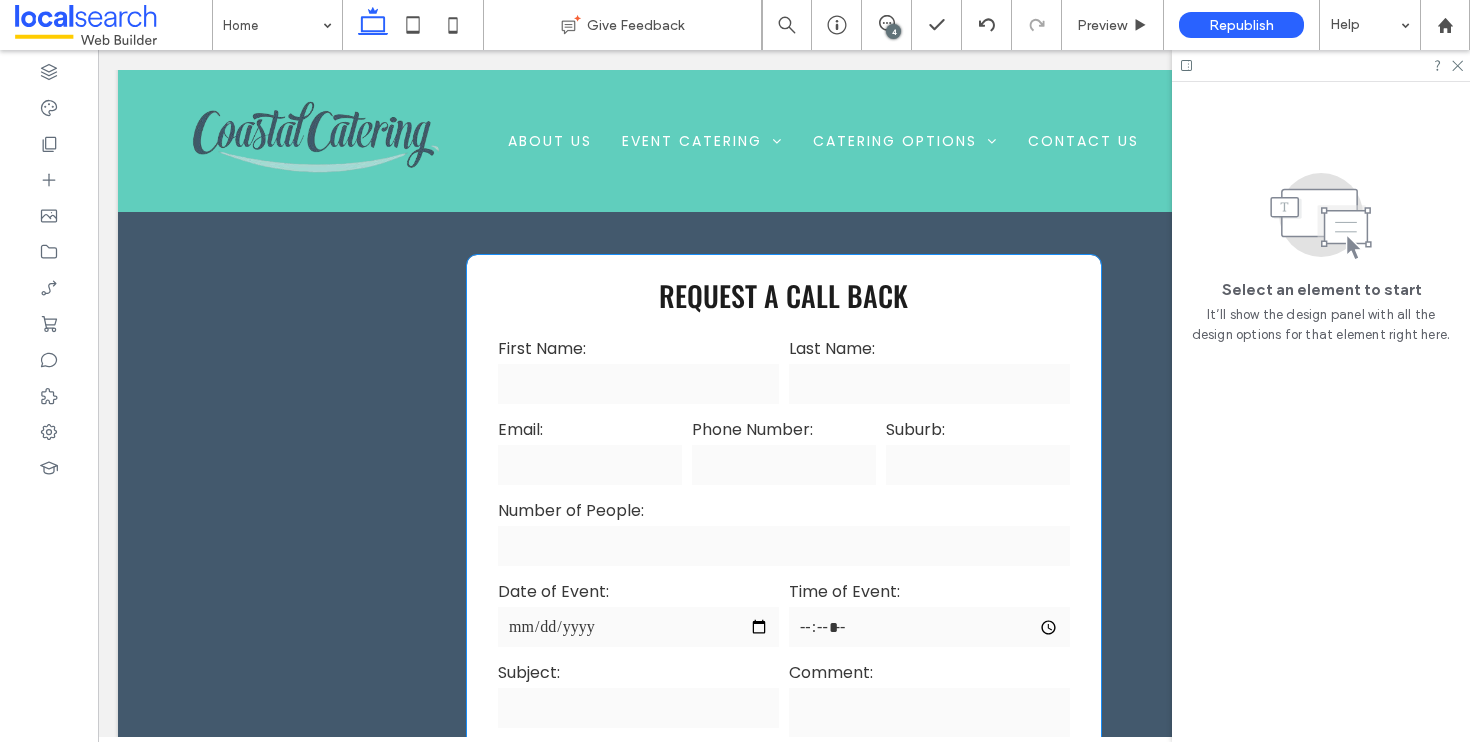 click on "Request a call back
First Name:
Last Name:
Email:
Phone Number:
Suburb:
Number of People:
Date of Event:
Time of Event:
Subject:
Comment:
******
Thank you for contacting  Coastal Catering . We will get back to you as soon as possible.
Oops, there was an error sending your message.
Please try again later." at bounding box center [784, 561] 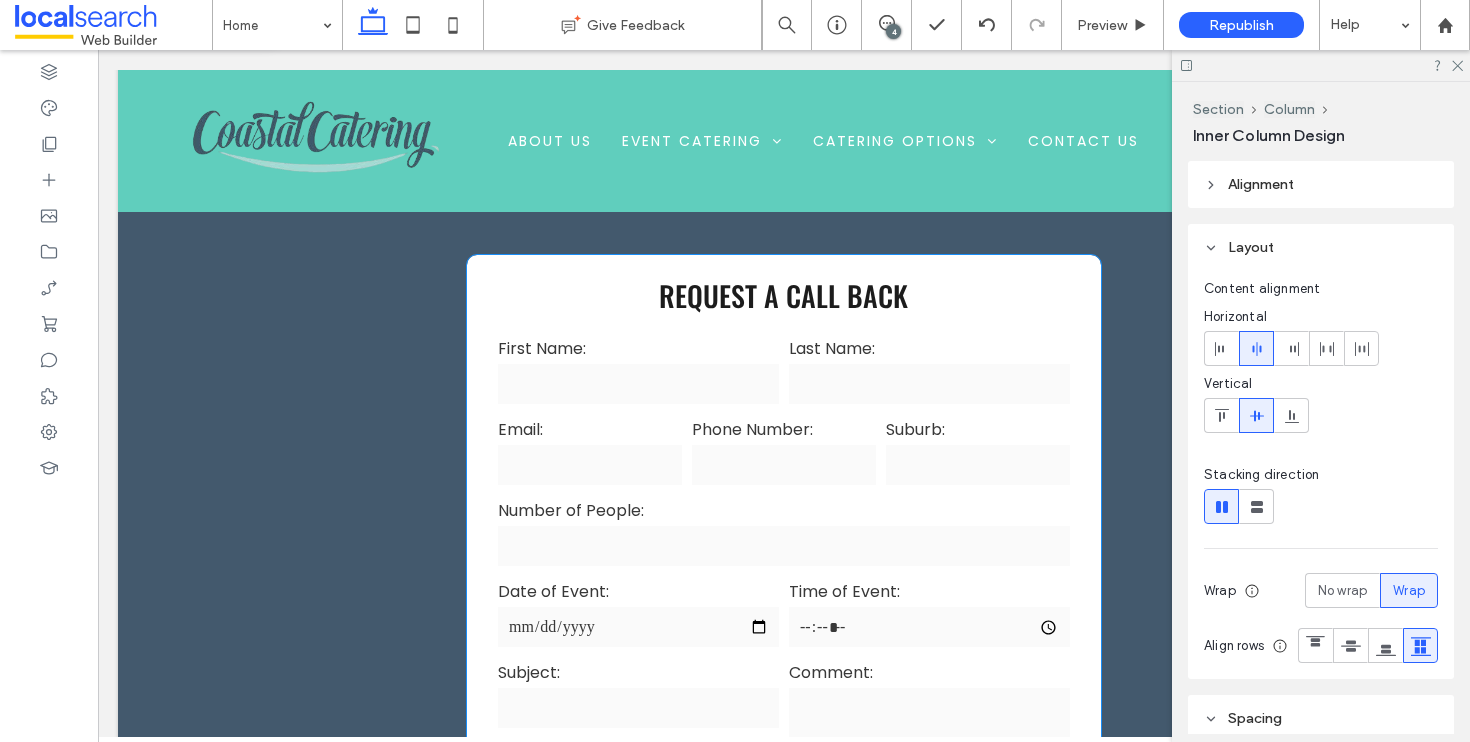 type on "**" 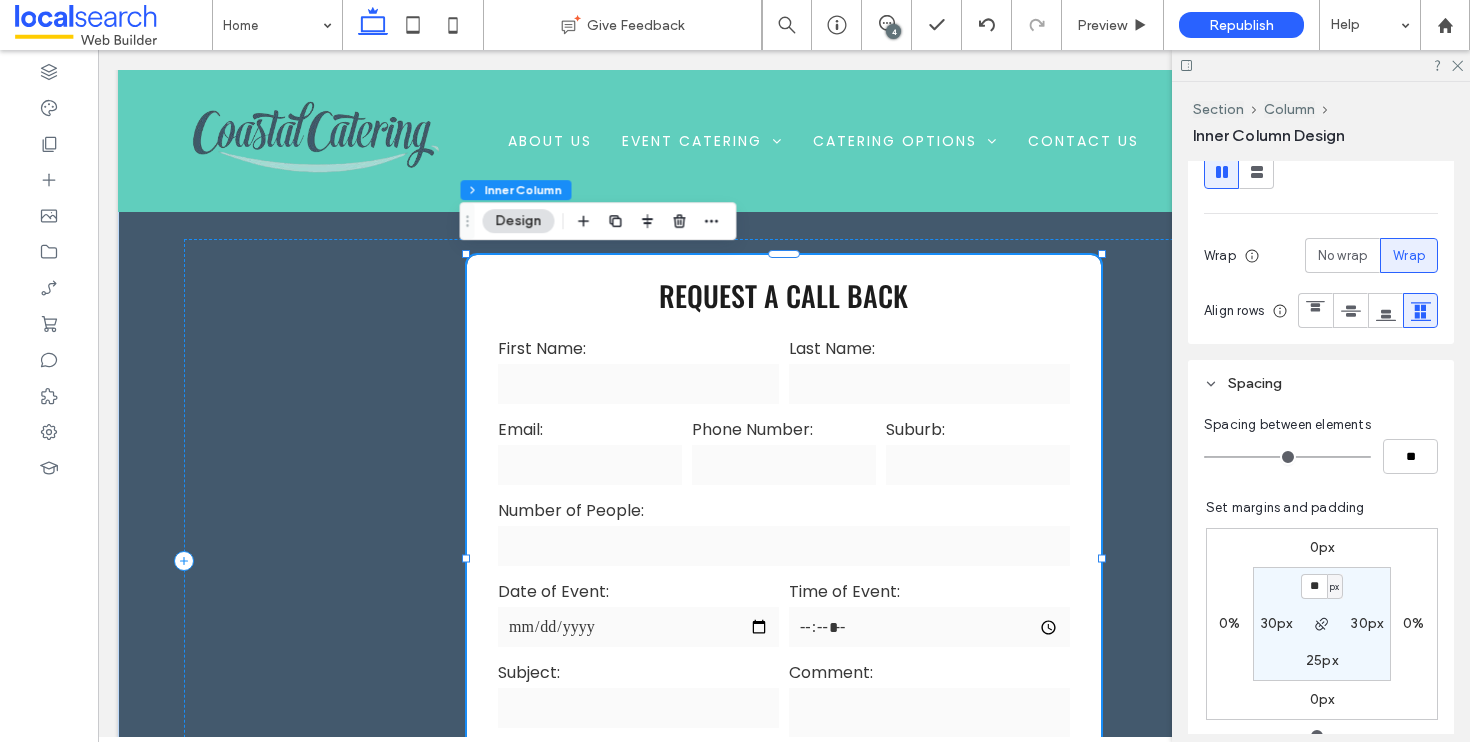 scroll, scrollTop: 348, scrollLeft: 0, axis: vertical 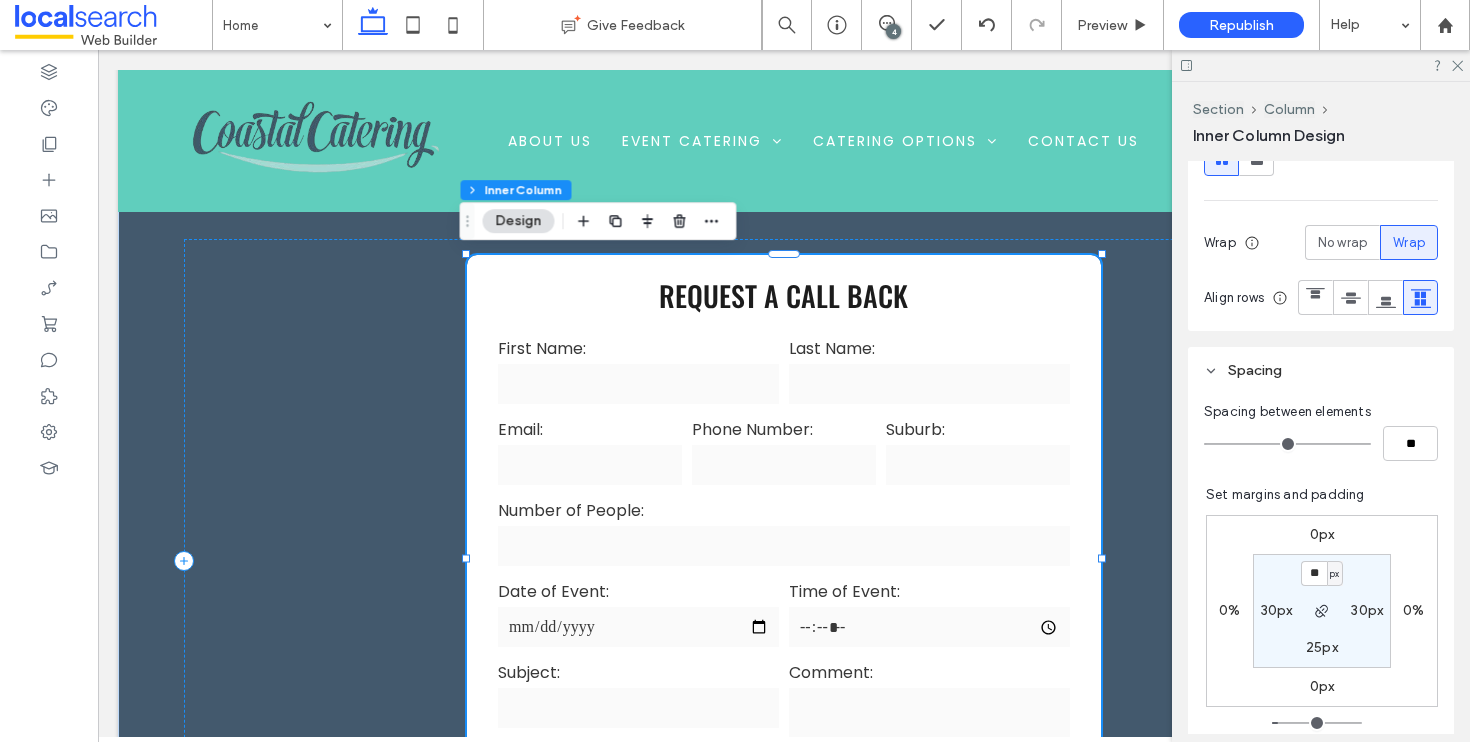 click on "25px" at bounding box center [1322, 647] 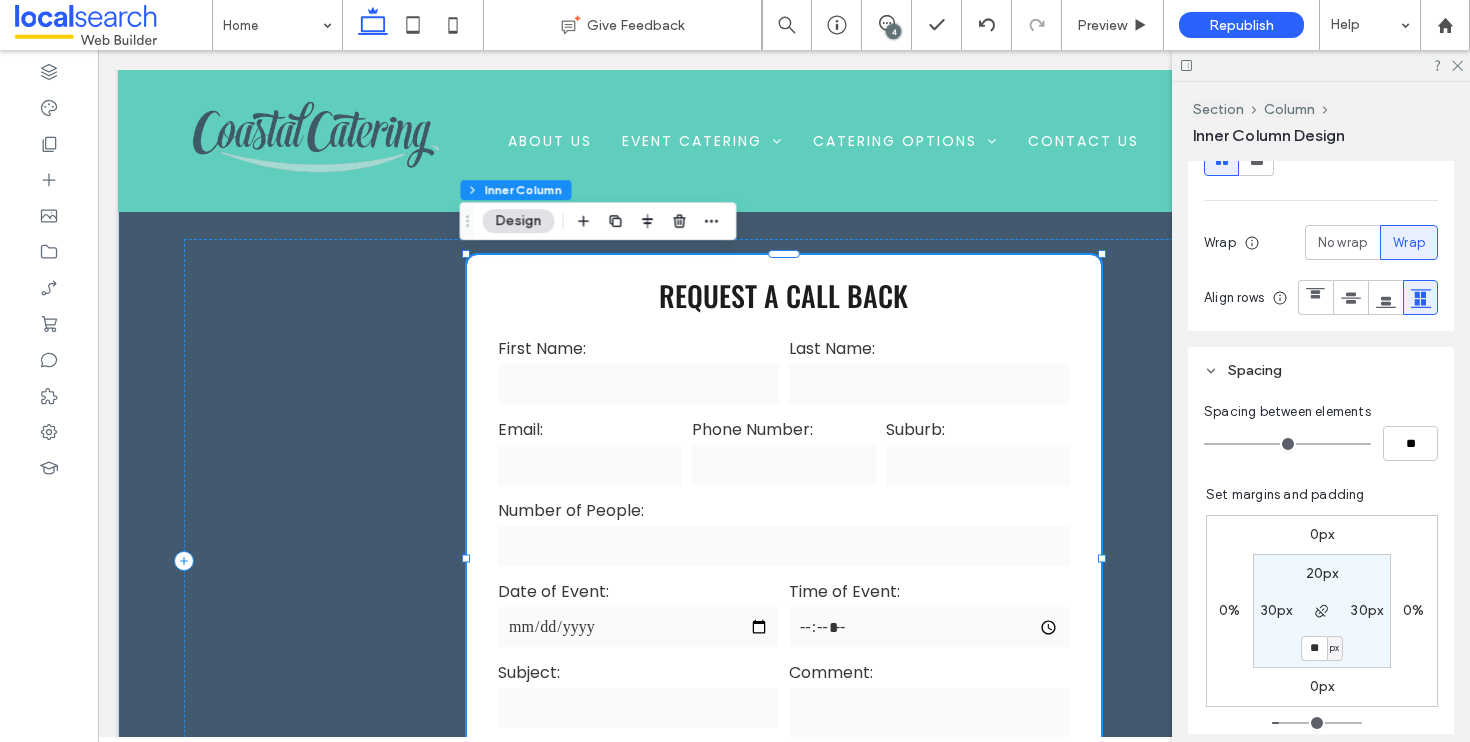 type on "**" 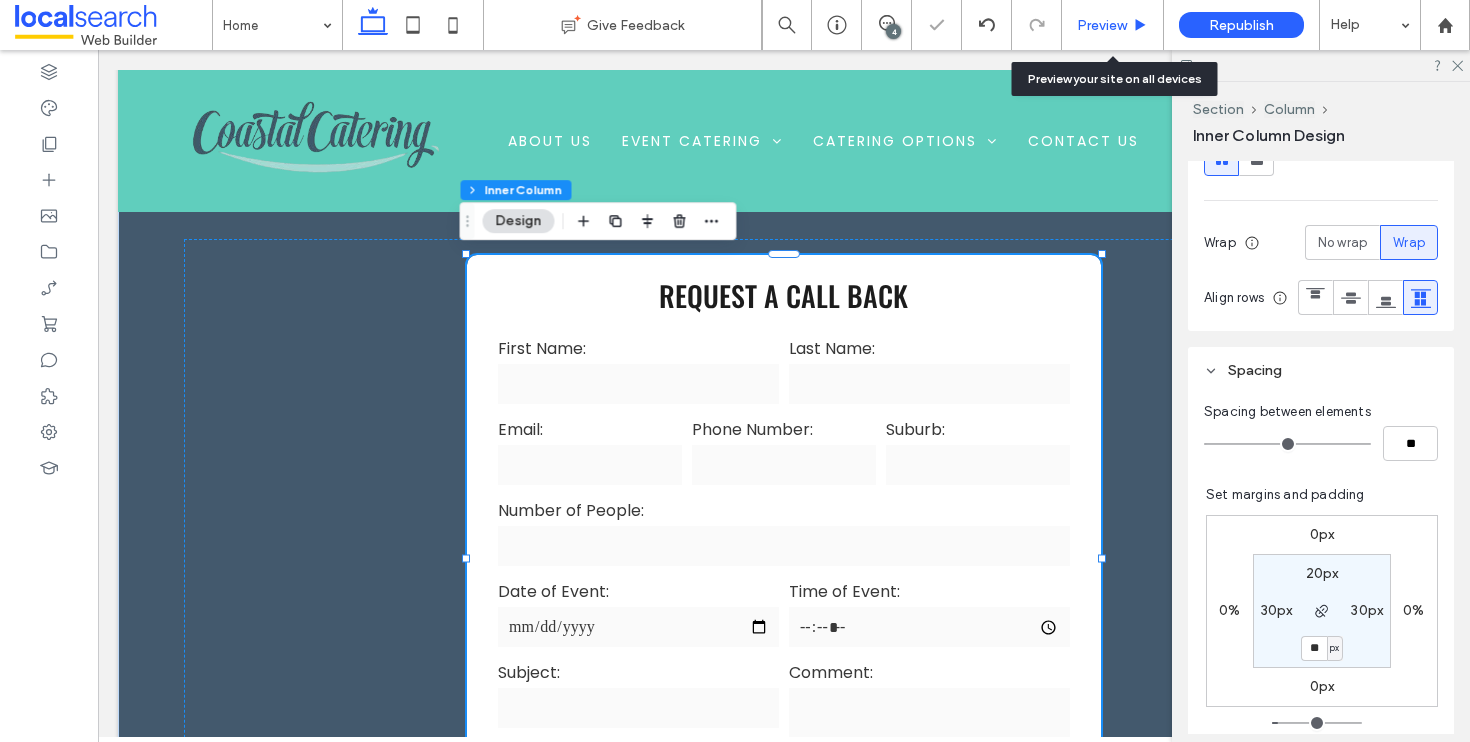 click on "Preview" at bounding box center [1102, 25] 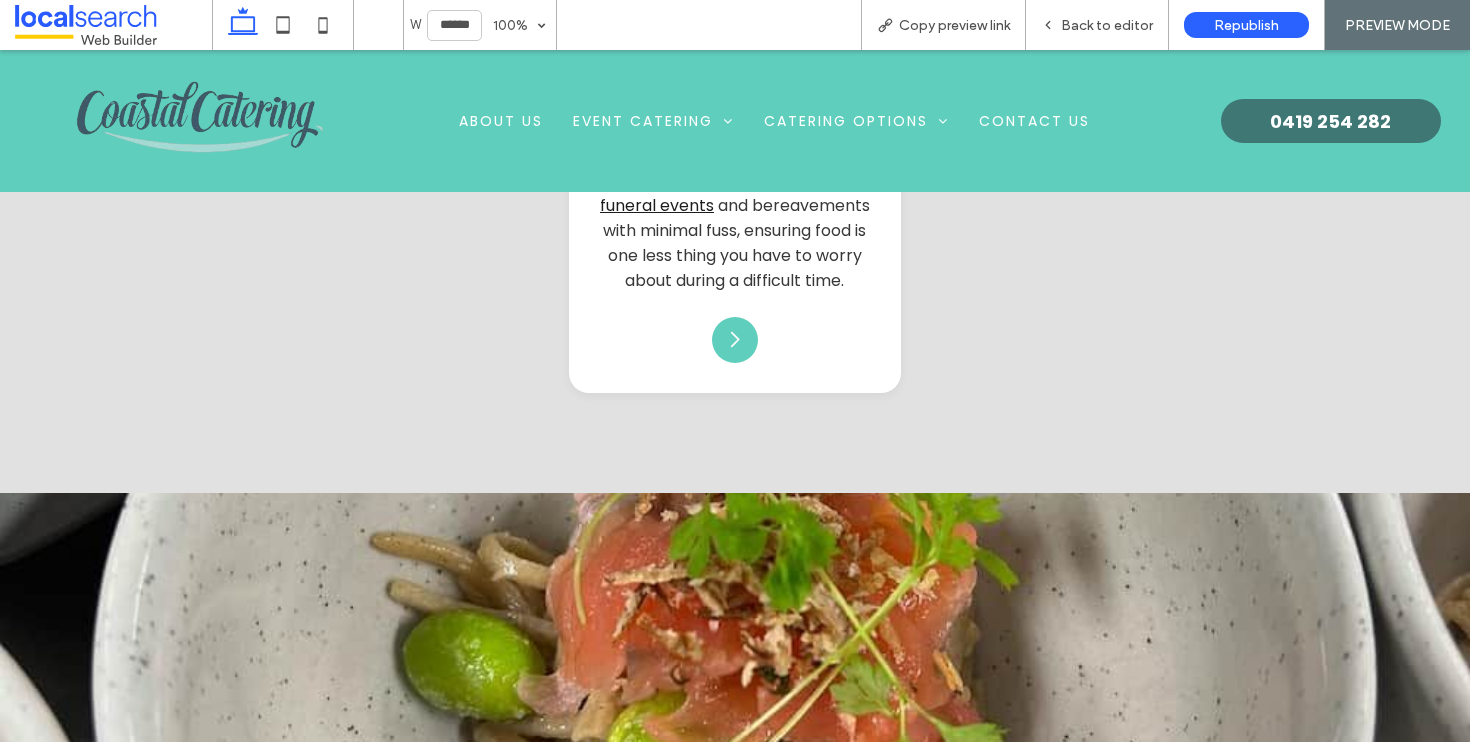 scroll, scrollTop: 3991, scrollLeft: 0, axis: vertical 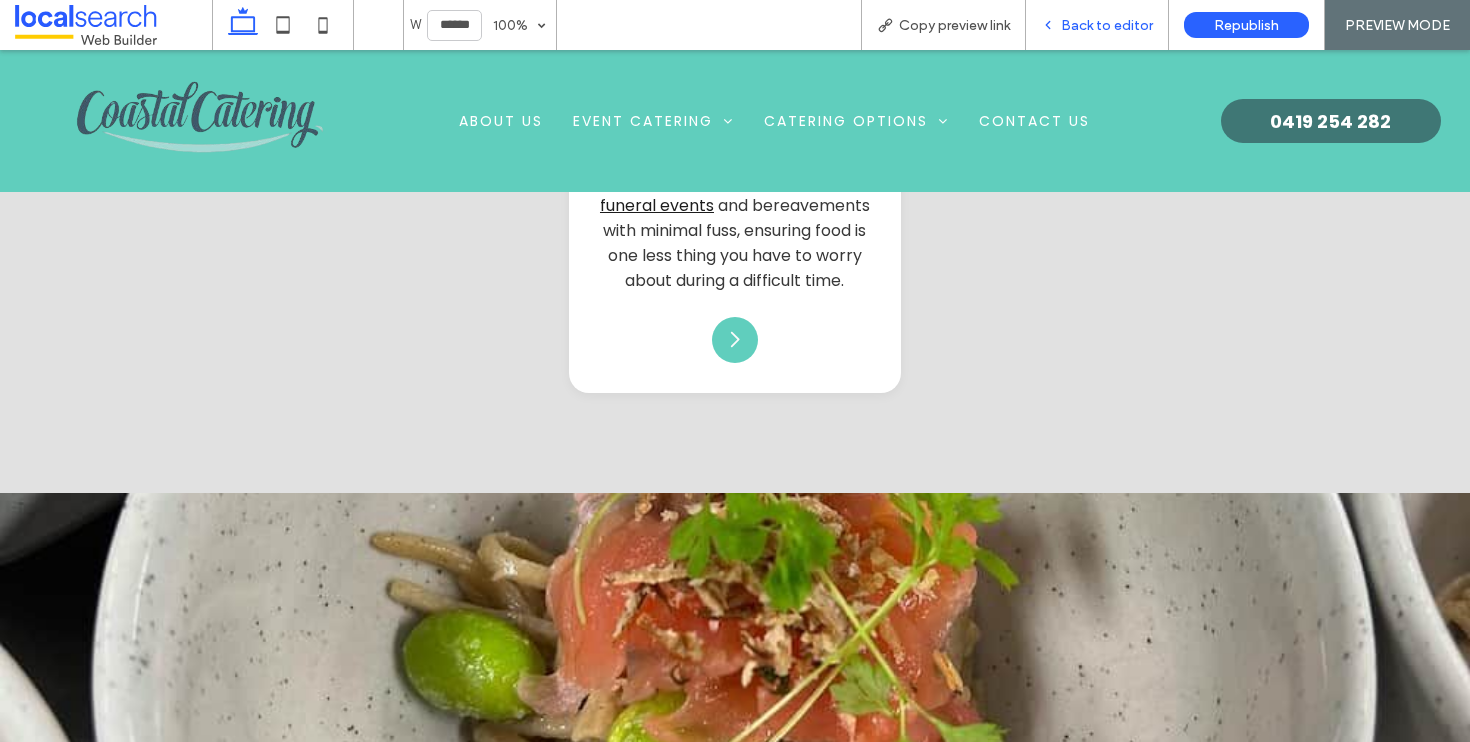 click on "Back to editor" at bounding box center [1097, 25] 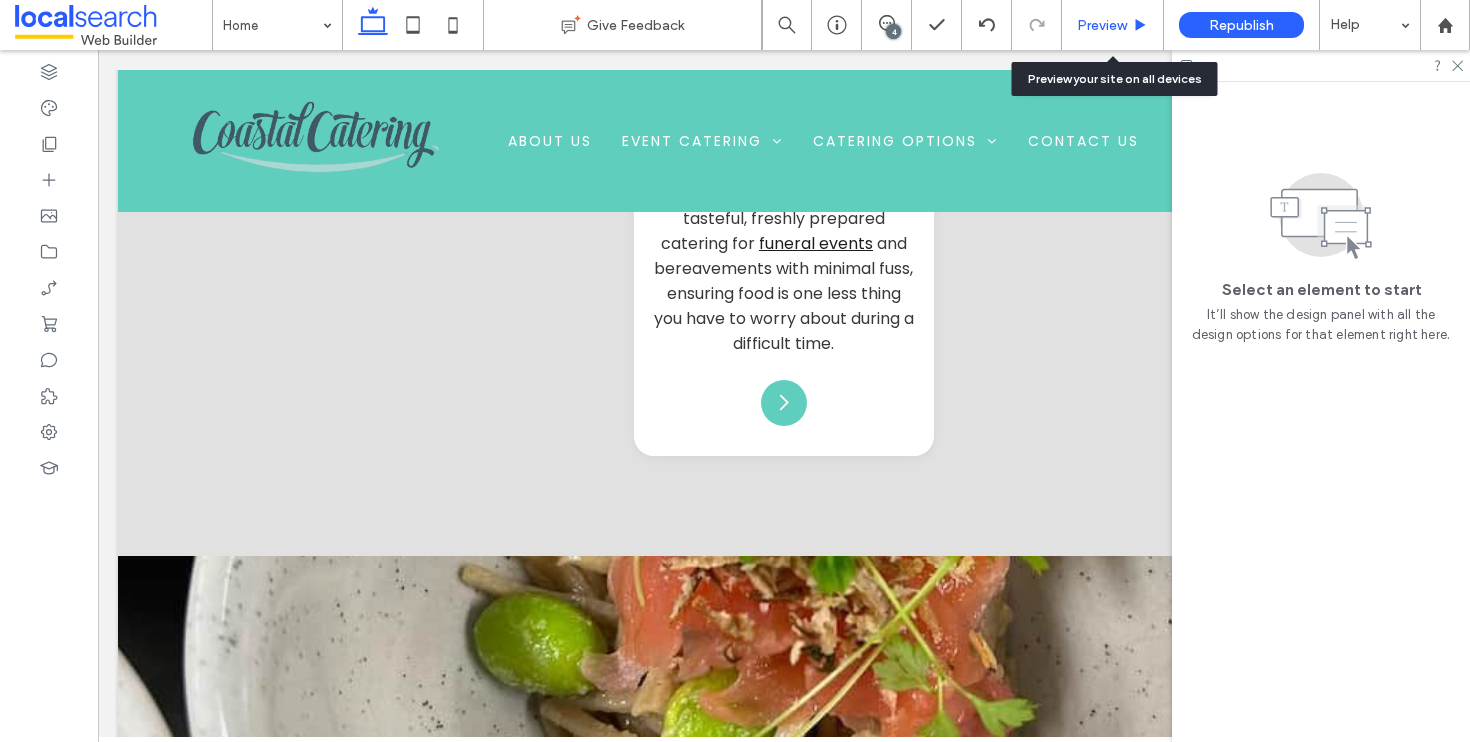scroll, scrollTop: 4005, scrollLeft: 0, axis: vertical 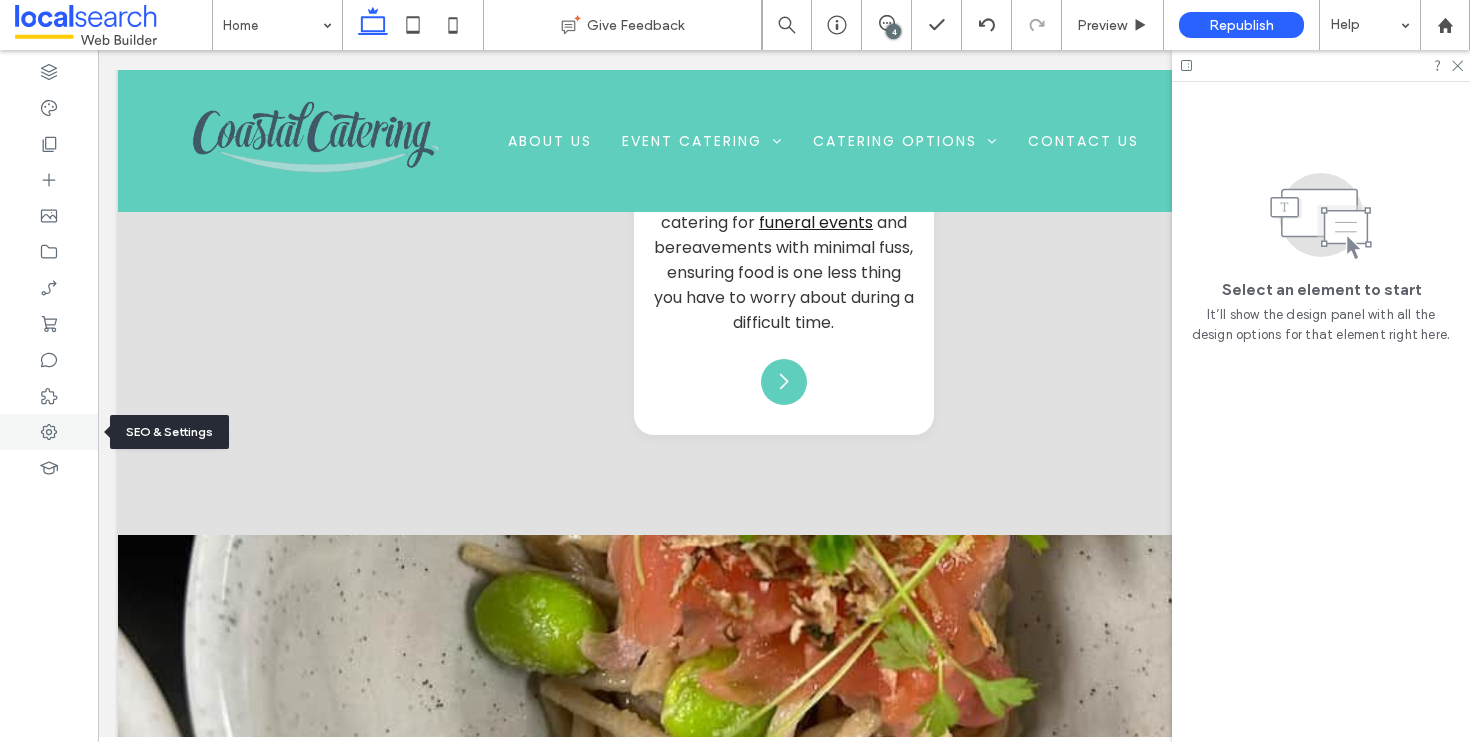 click 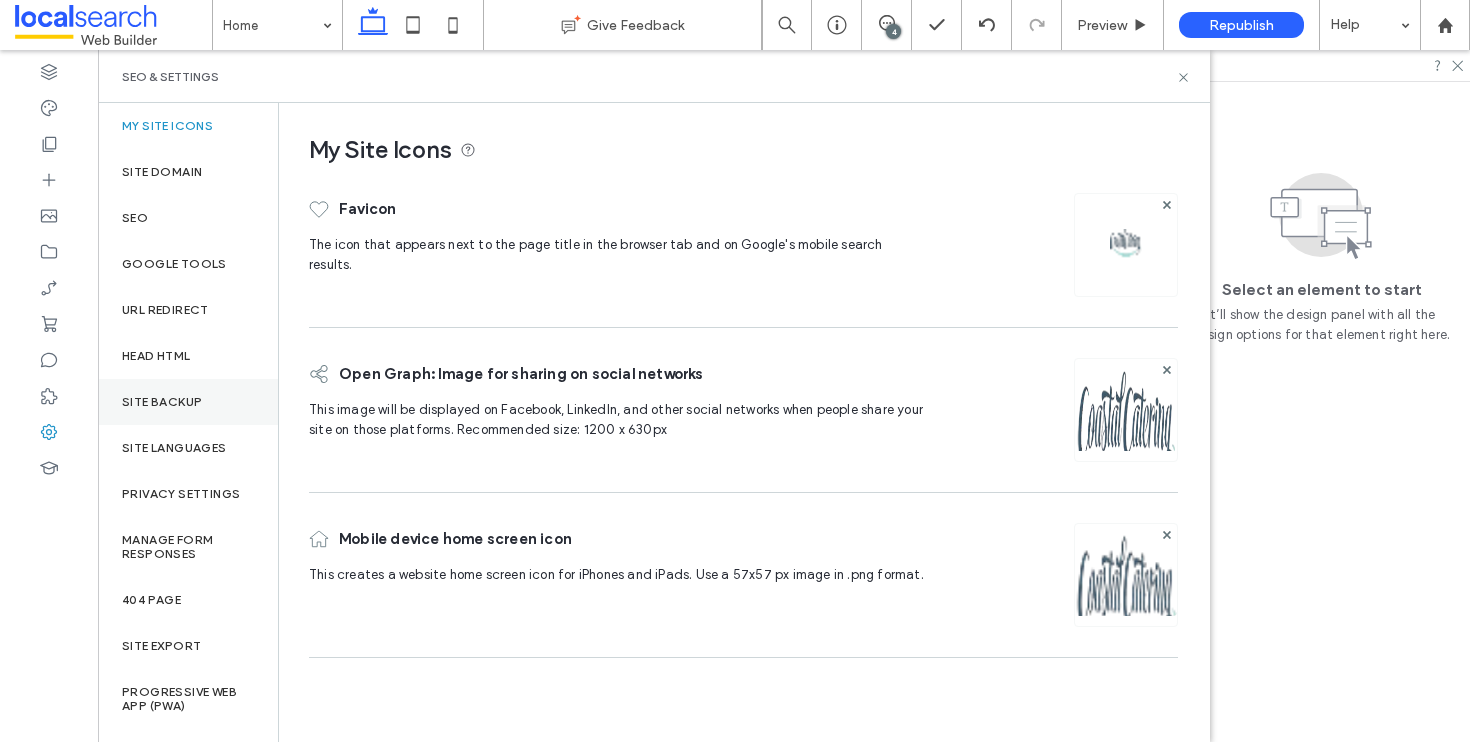 click on "Site Backup" at bounding box center (188, 402) 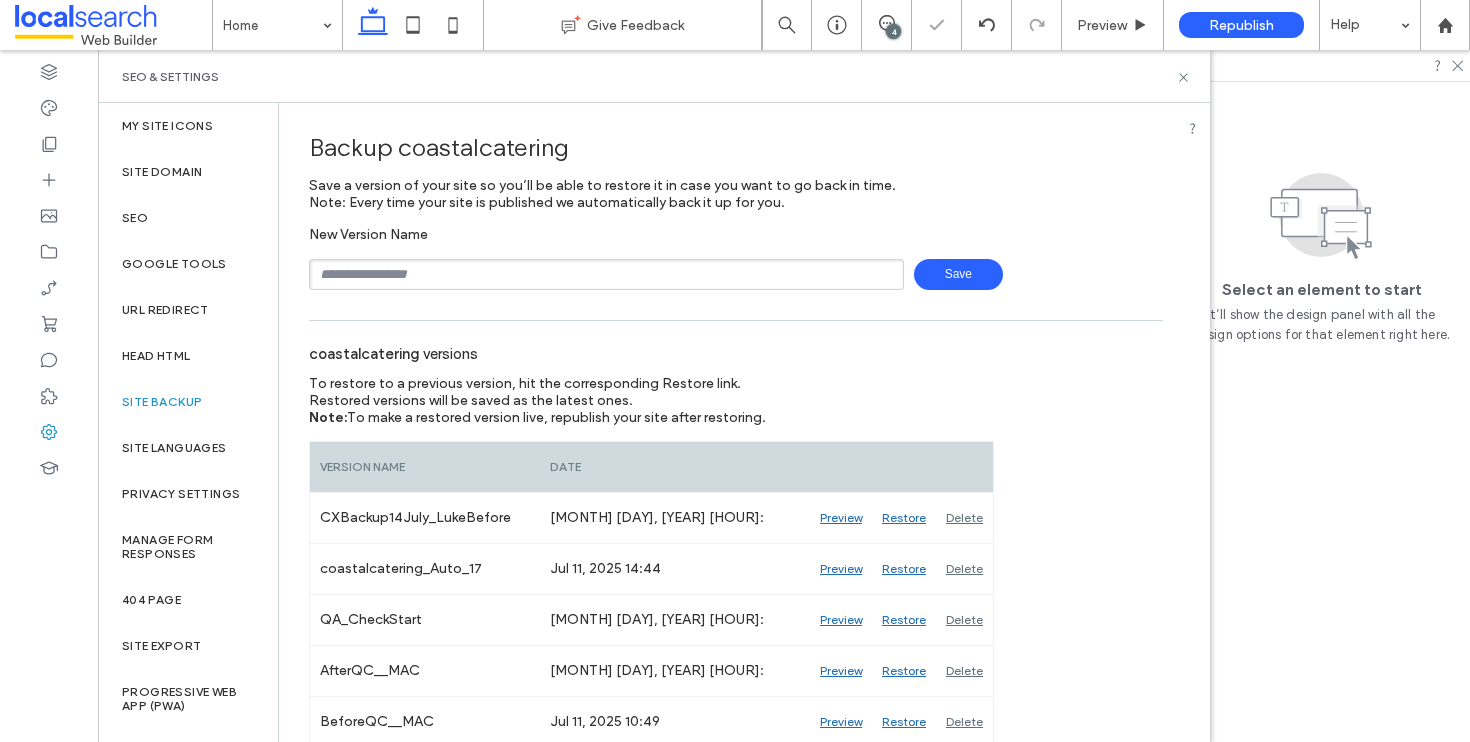 click at bounding box center (606, 274) 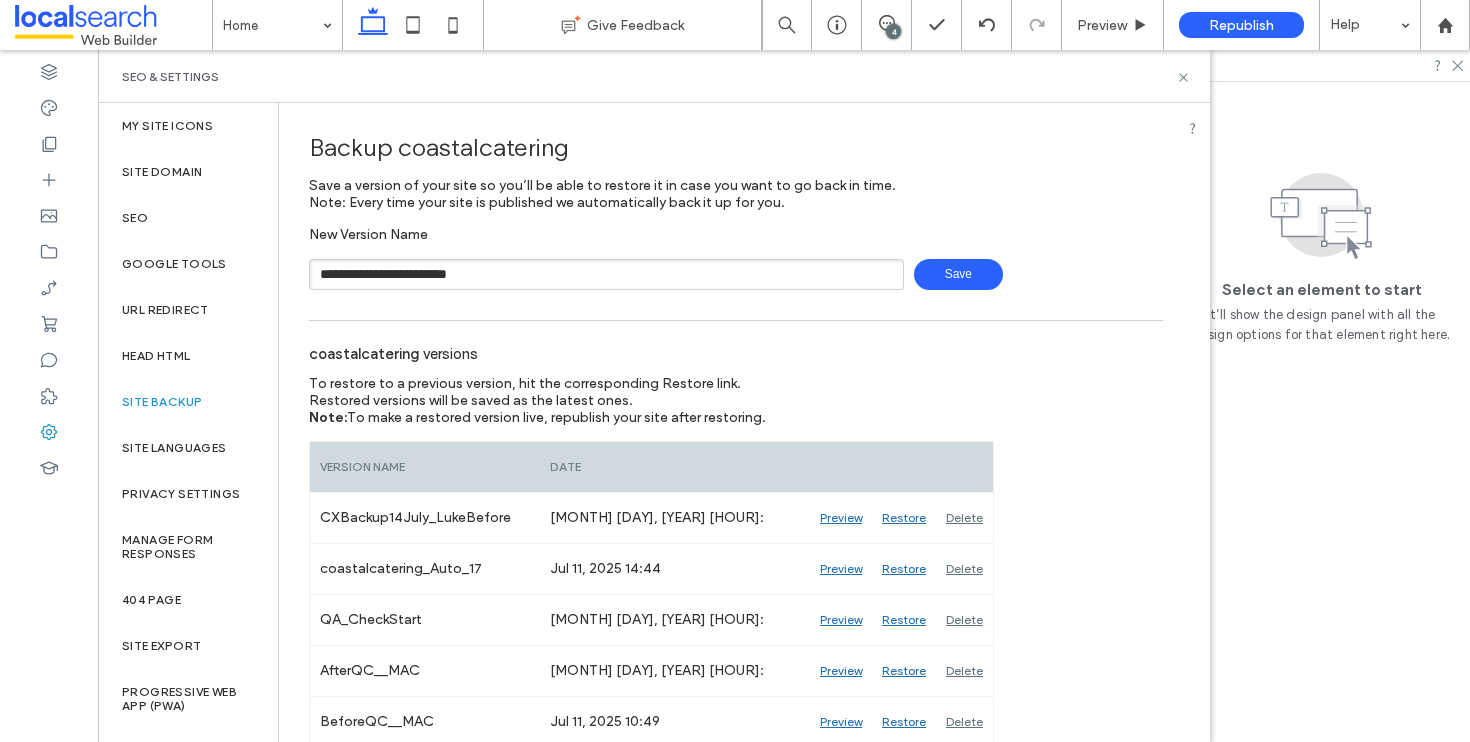 drag, startPoint x: 526, startPoint y: 279, endPoint x: 468, endPoint y: 281, distance: 58.034473 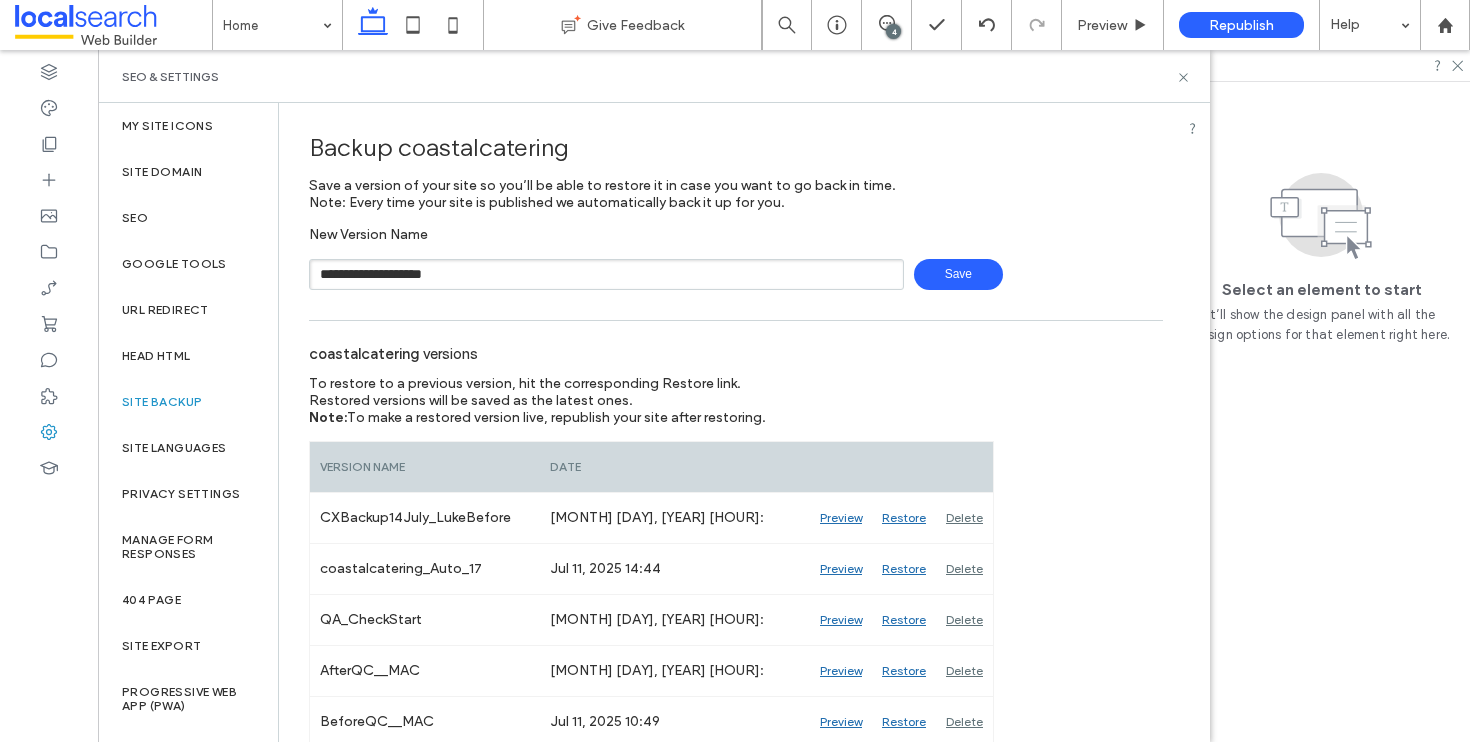 type on "**********" 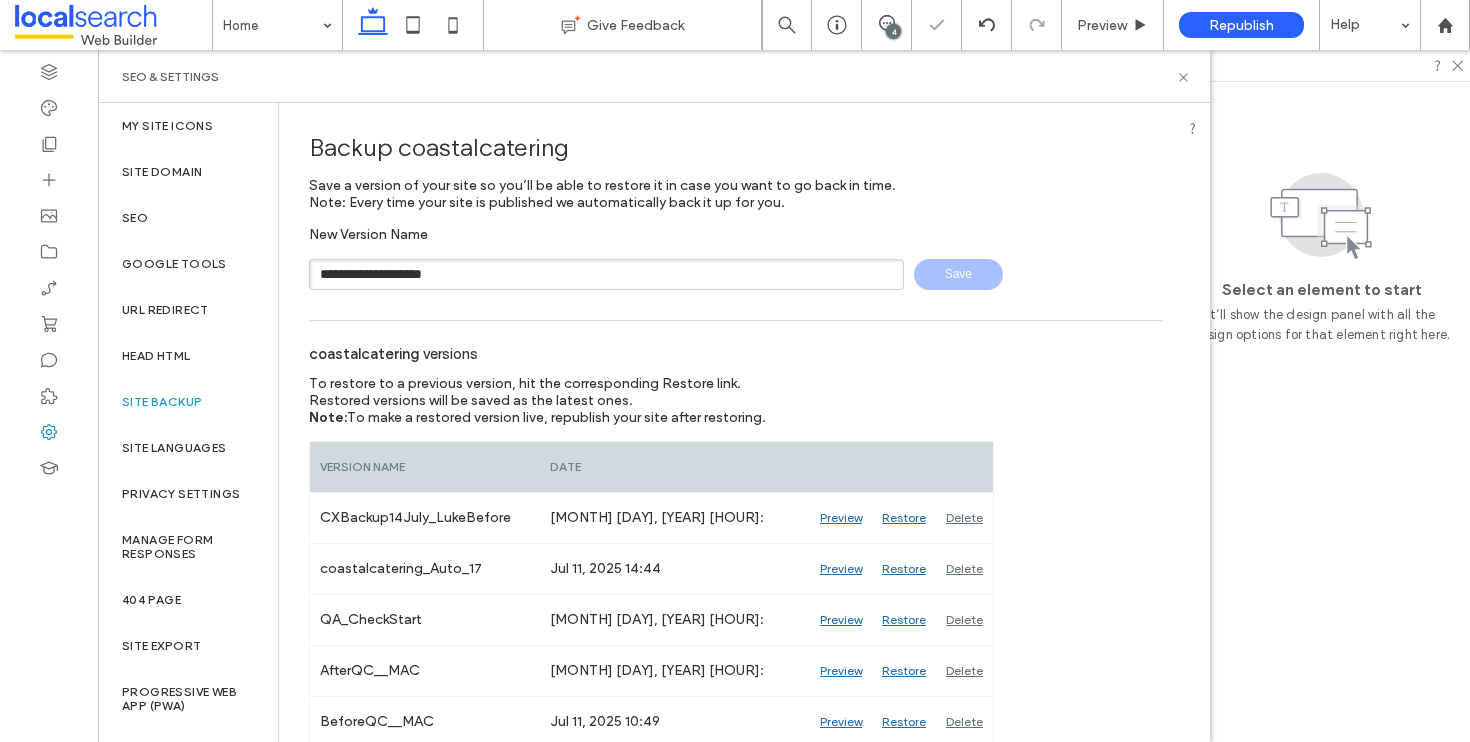 type 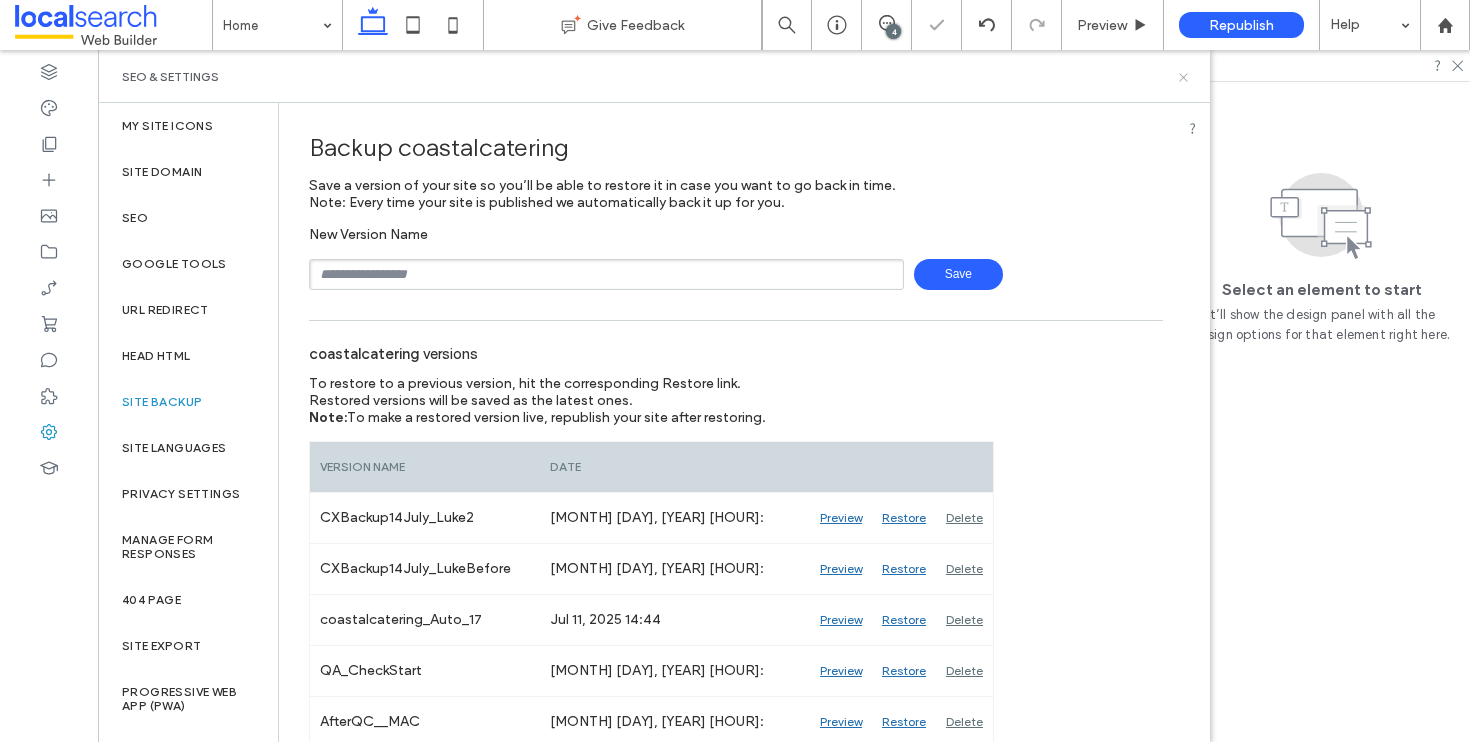 click 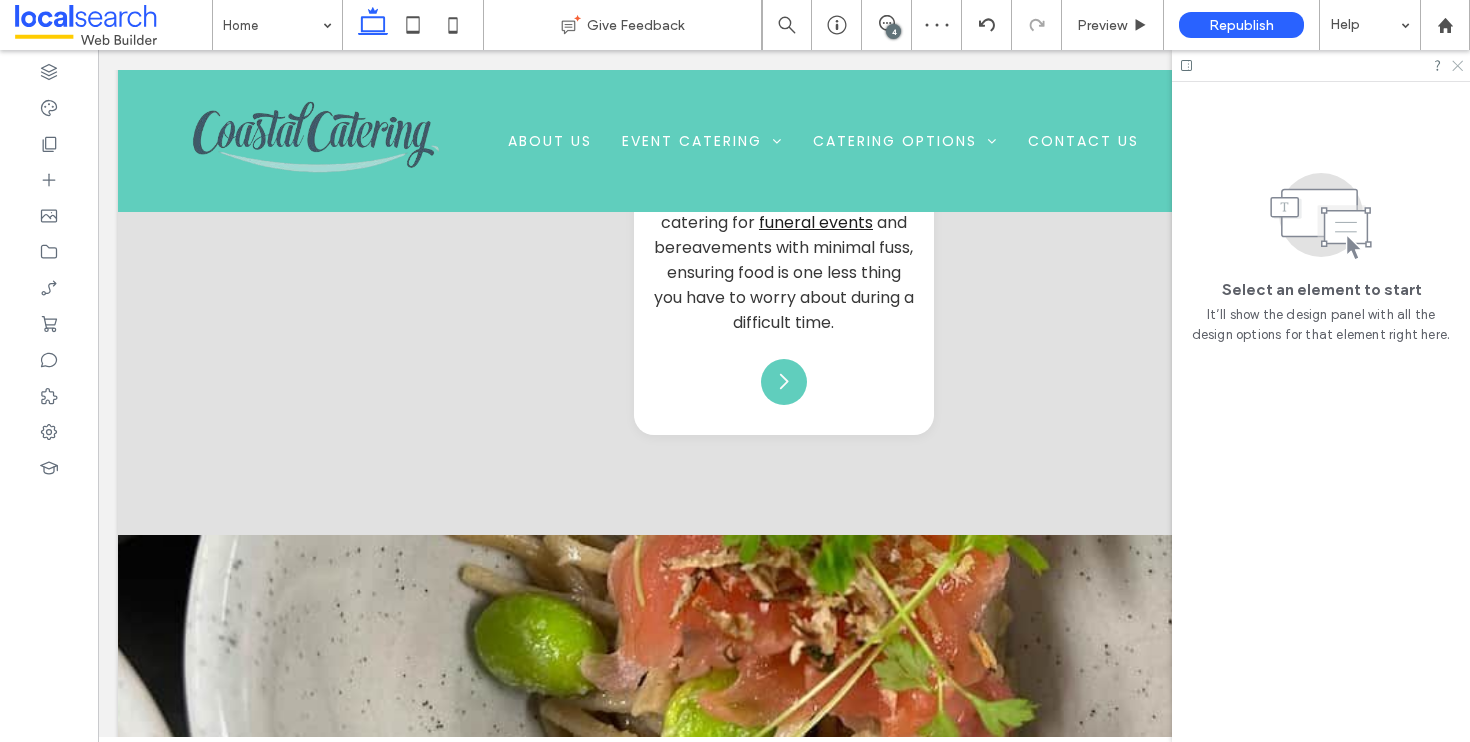 click 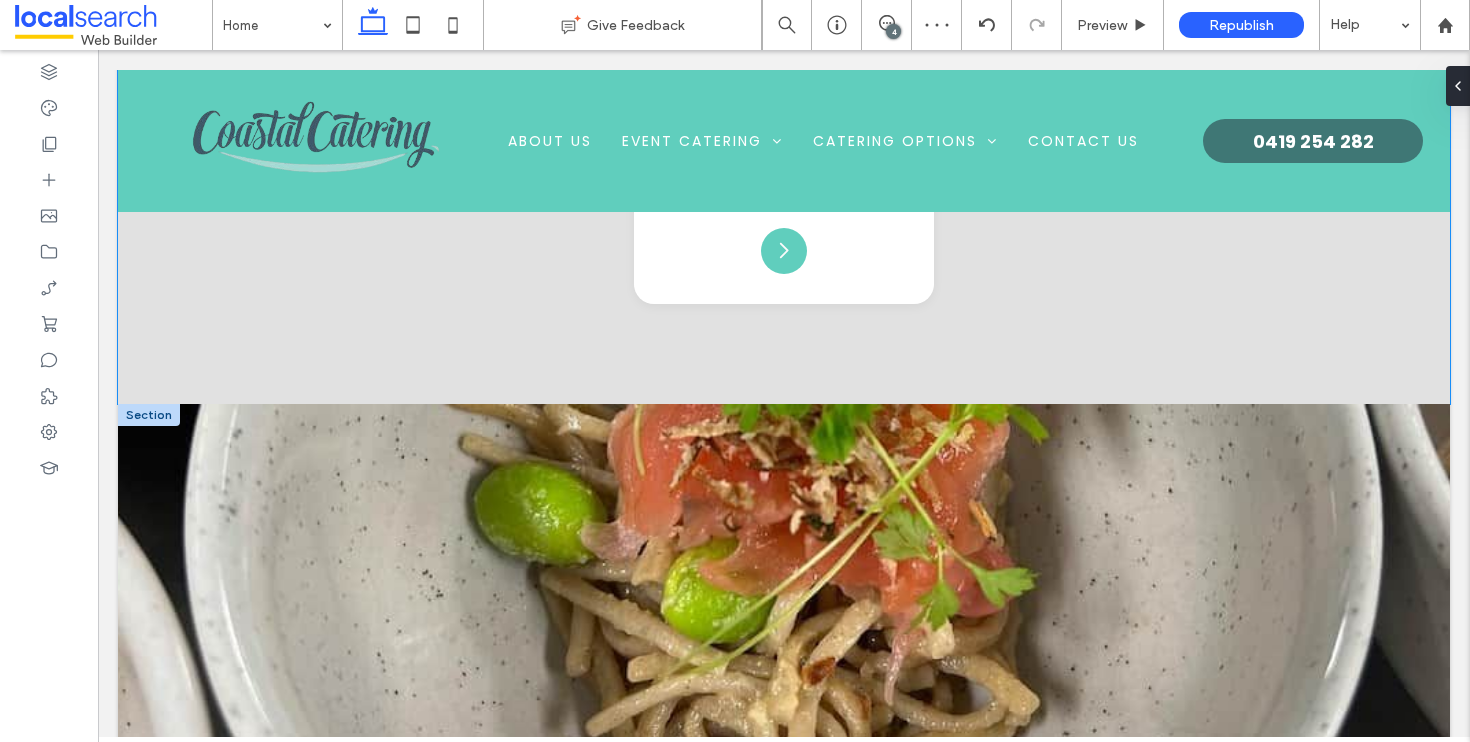 scroll, scrollTop: 4158, scrollLeft: 0, axis: vertical 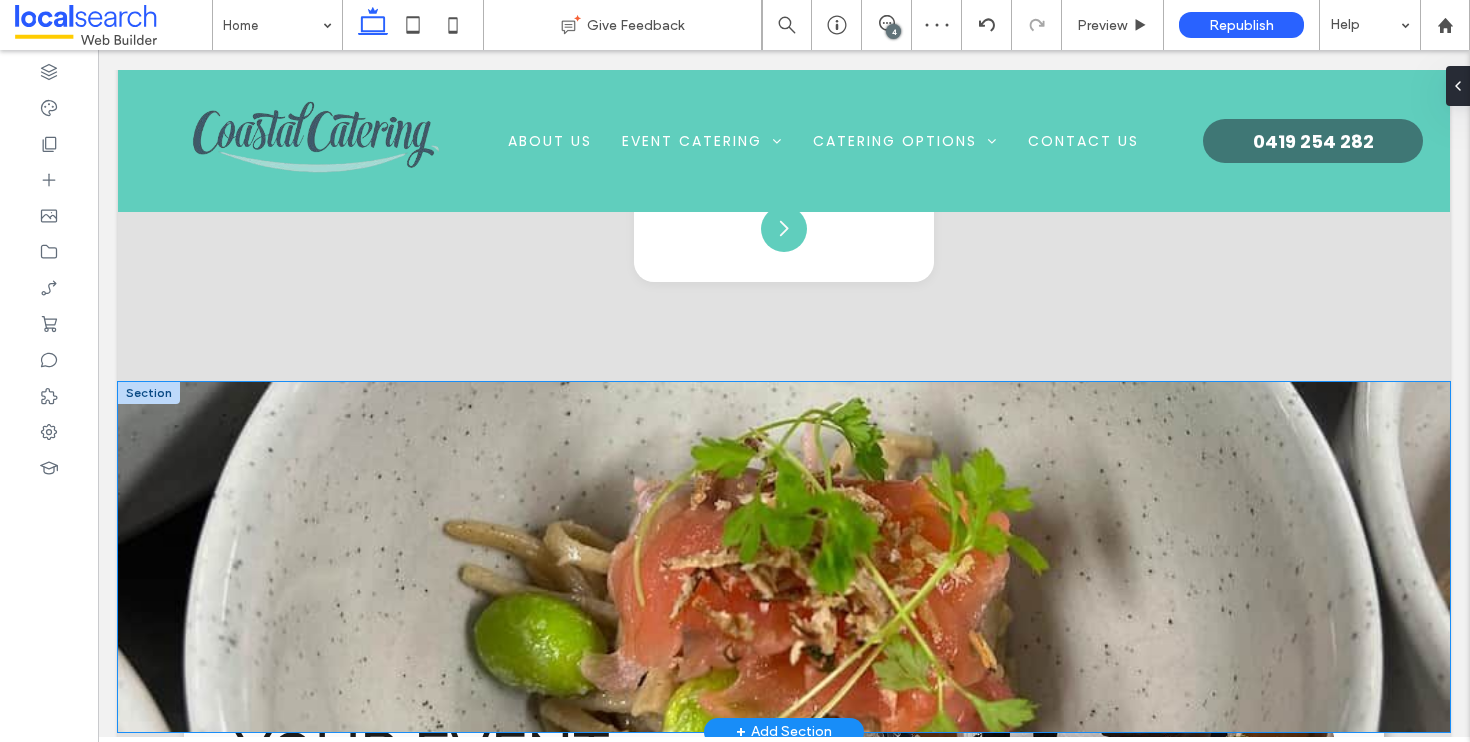 click at bounding box center [784, 557] 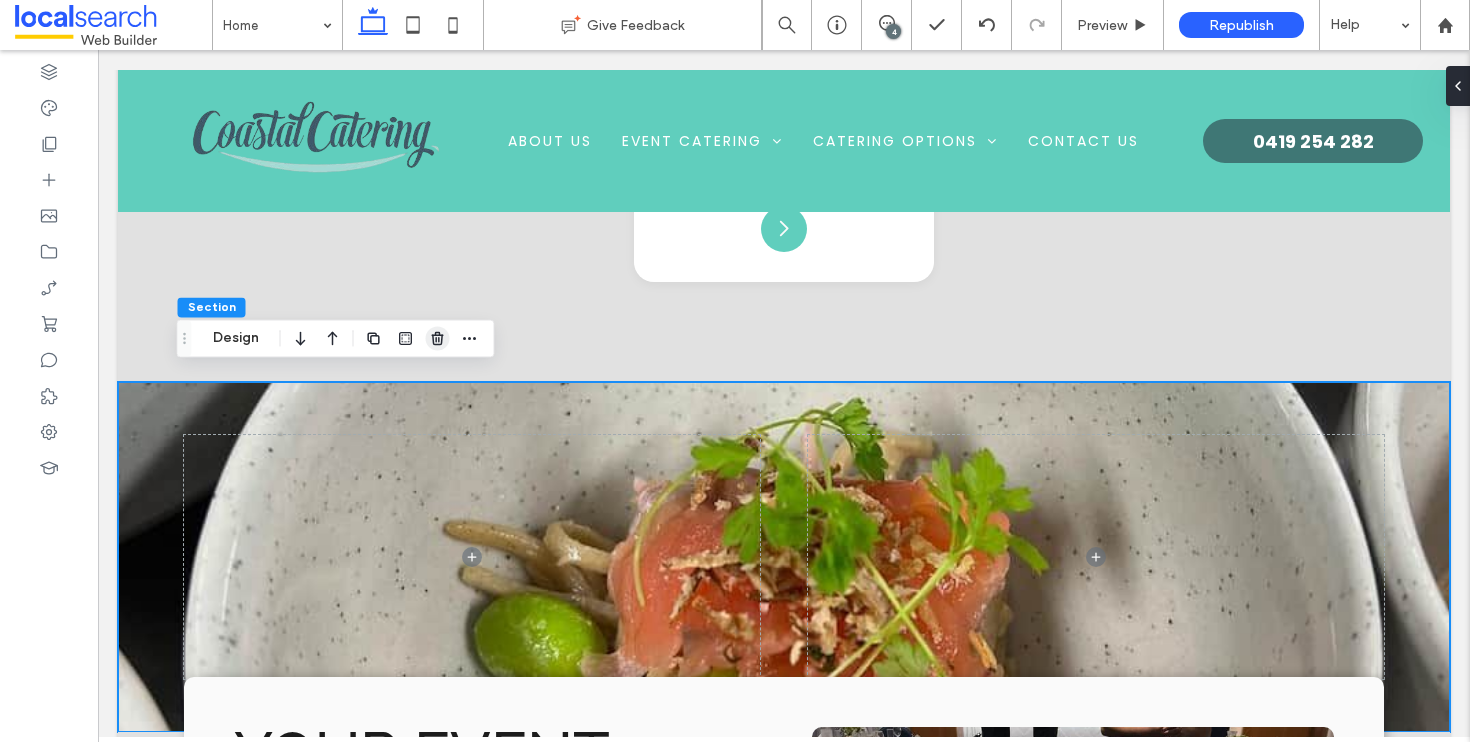 click 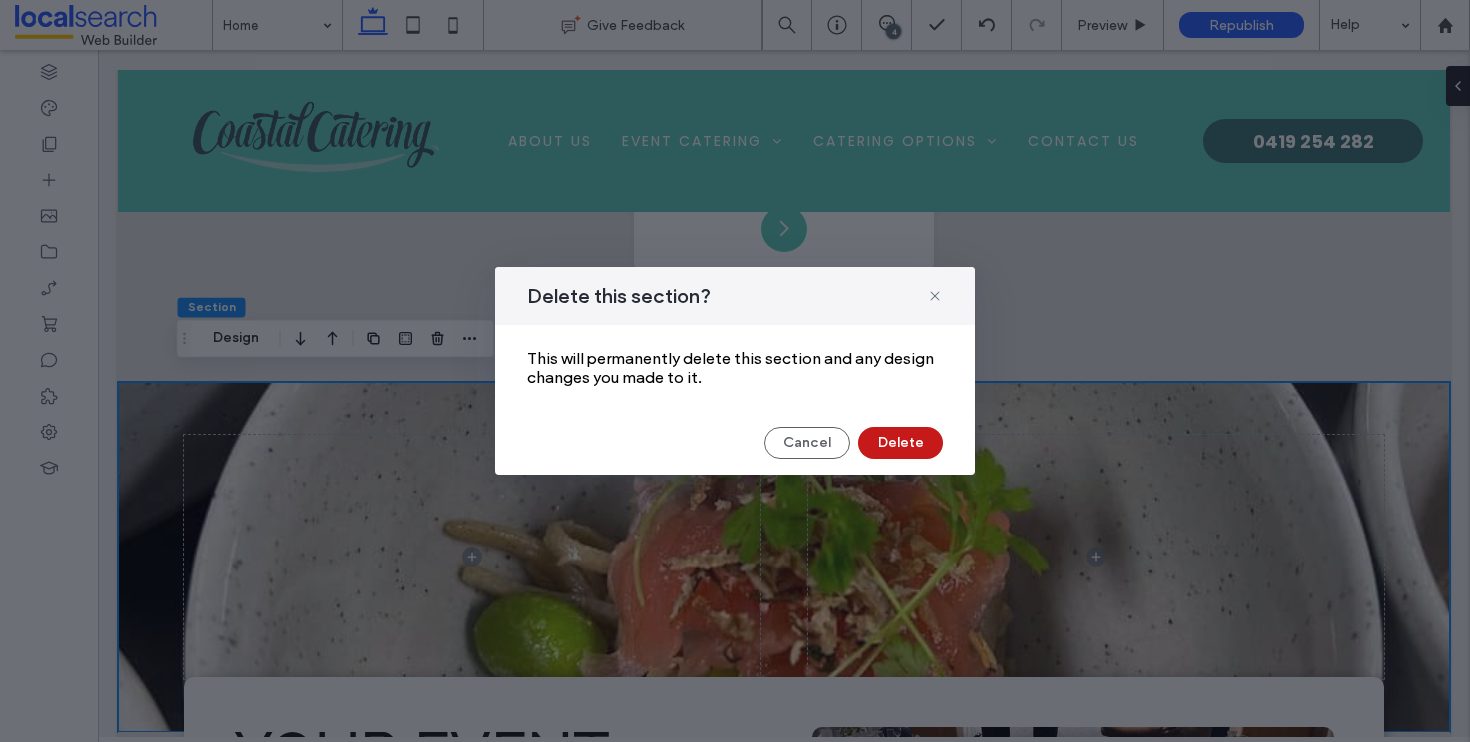 click on "Delete" at bounding box center [900, 443] 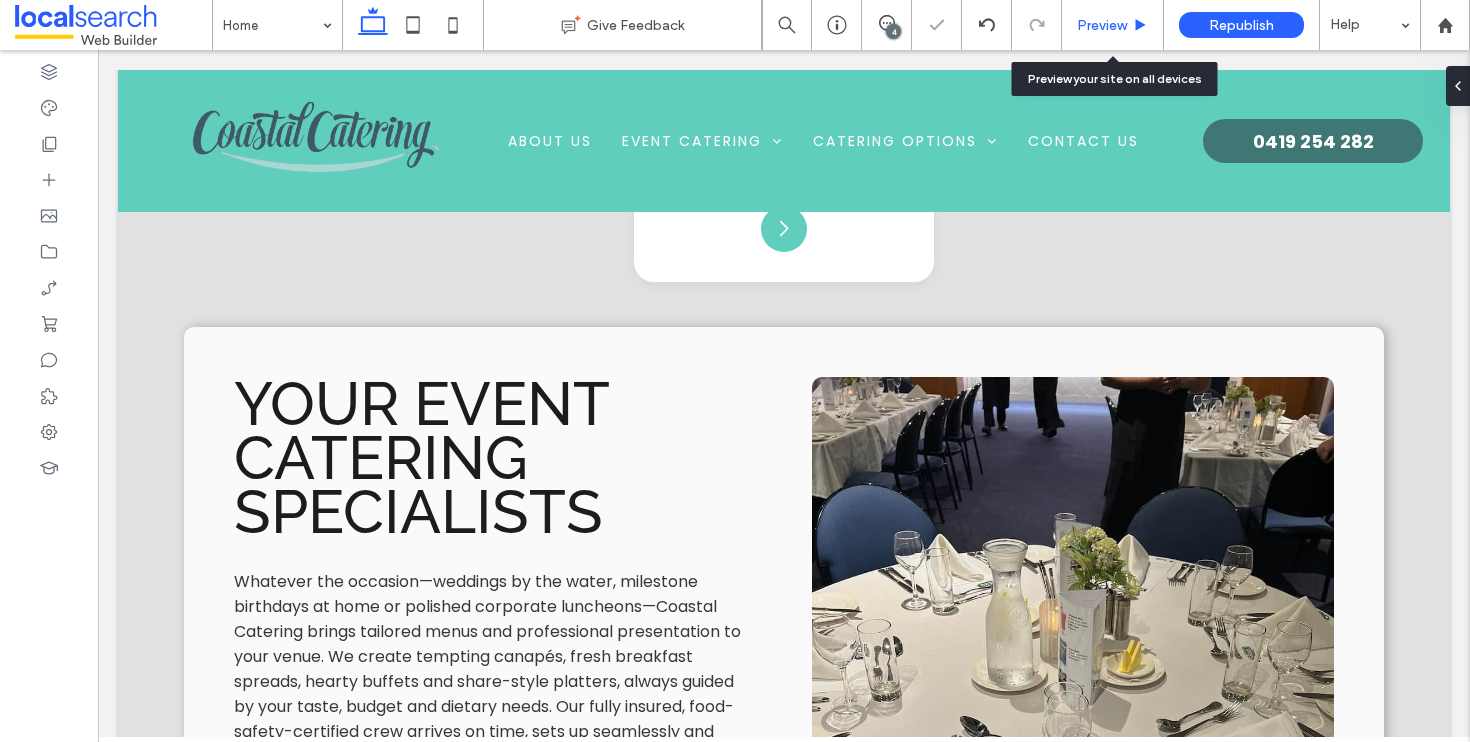 click on "Preview" at bounding box center [1102, 25] 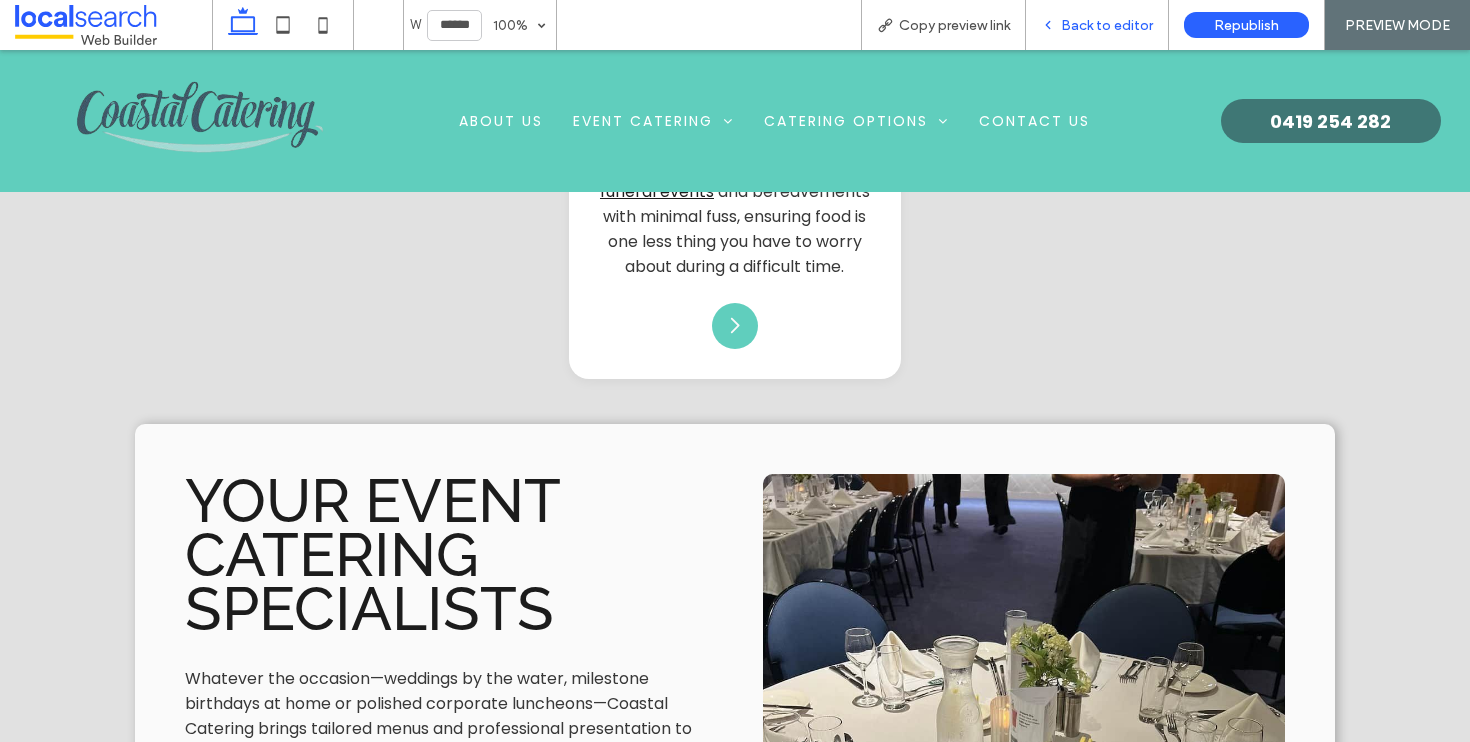 click on "Back to editor" at bounding box center (1107, 25) 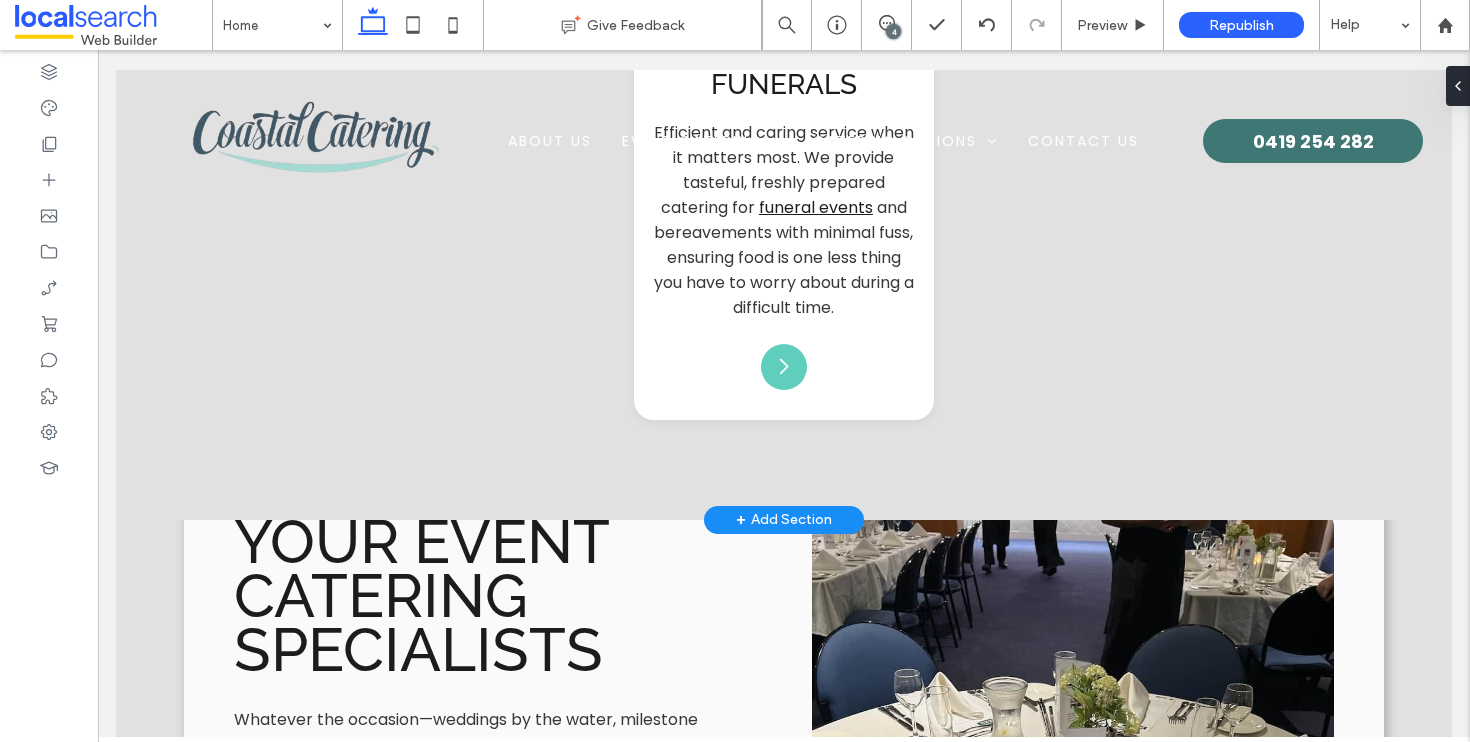 scroll, scrollTop: 4019, scrollLeft: 0, axis: vertical 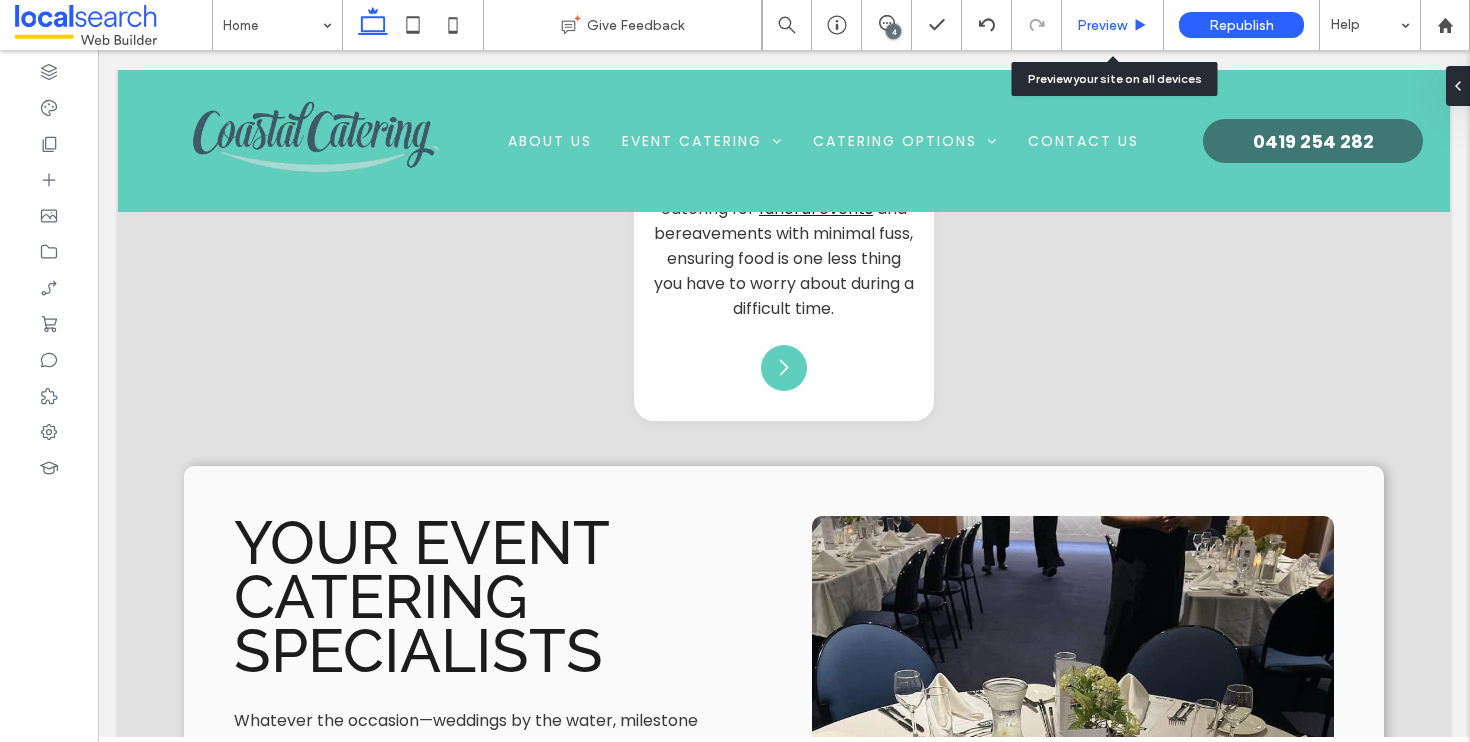 click on "Preview" at bounding box center (1102, 25) 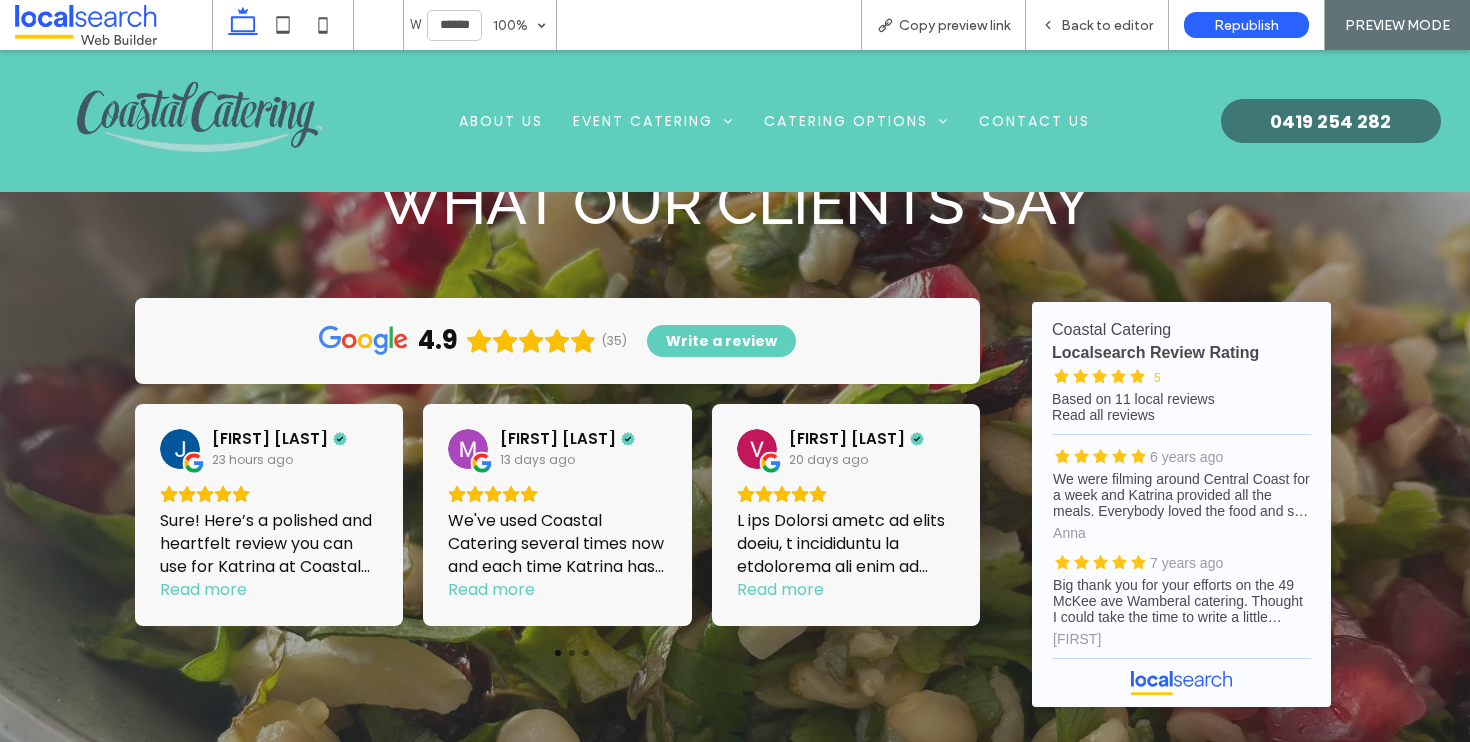 scroll, scrollTop: 5233, scrollLeft: 0, axis: vertical 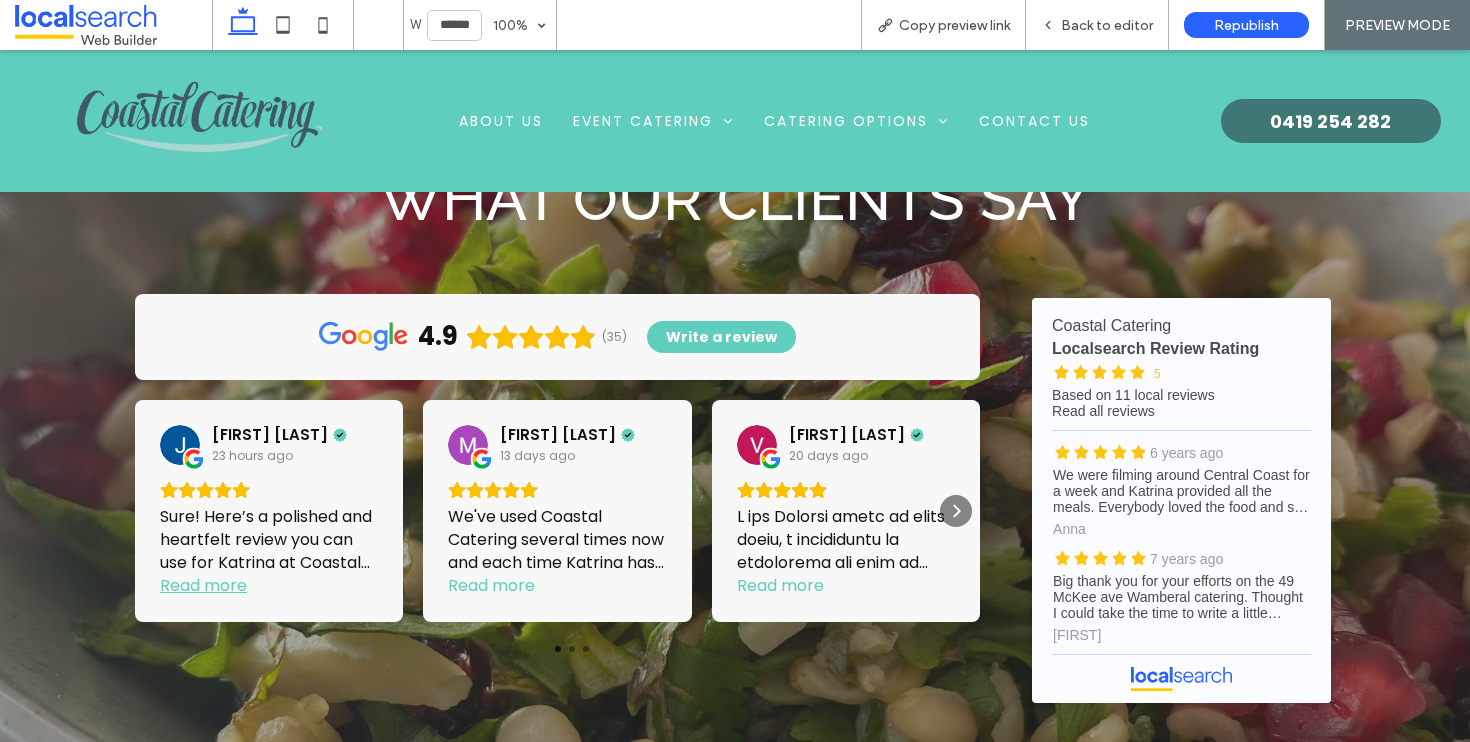 click on "Read more" at bounding box center (203, 585) 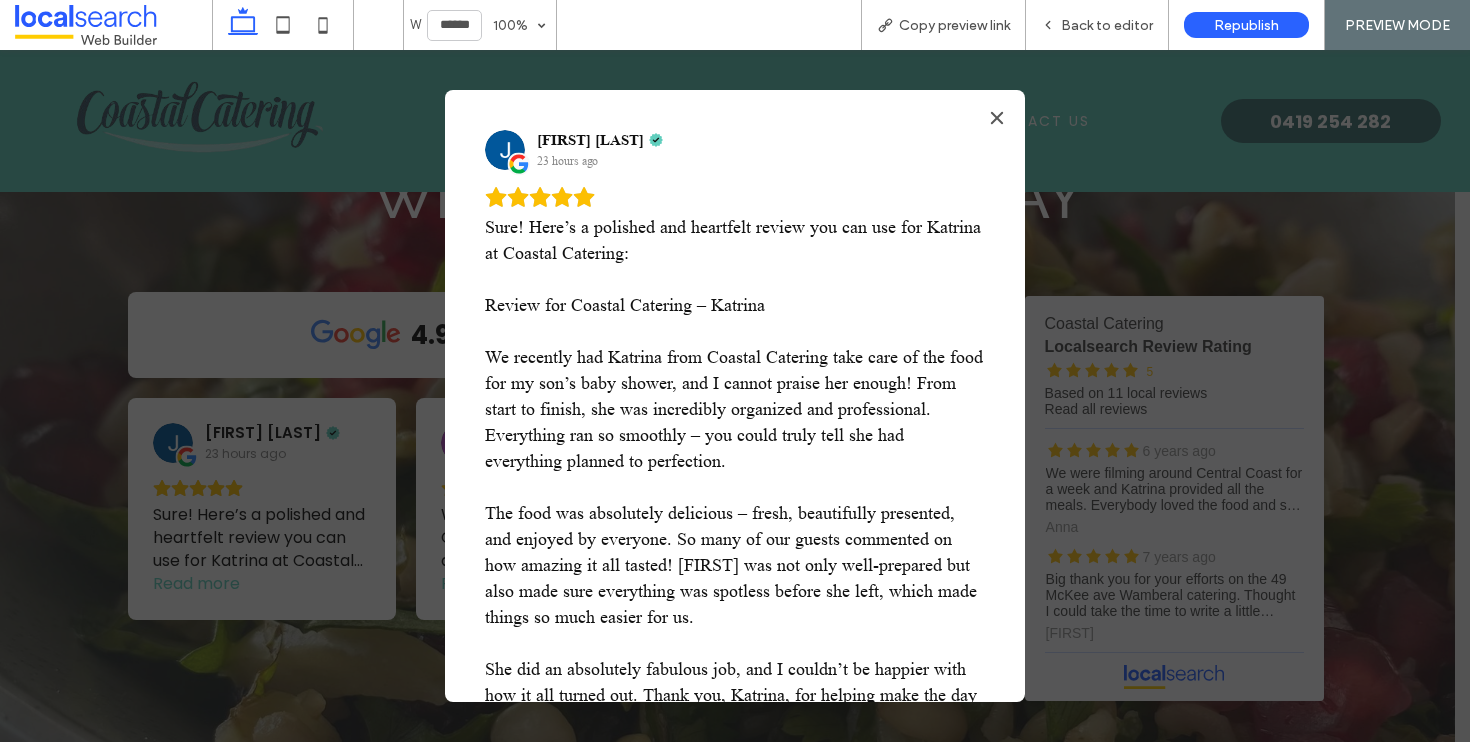 scroll, scrollTop: 176, scrollLeft: 0, axis: vertical 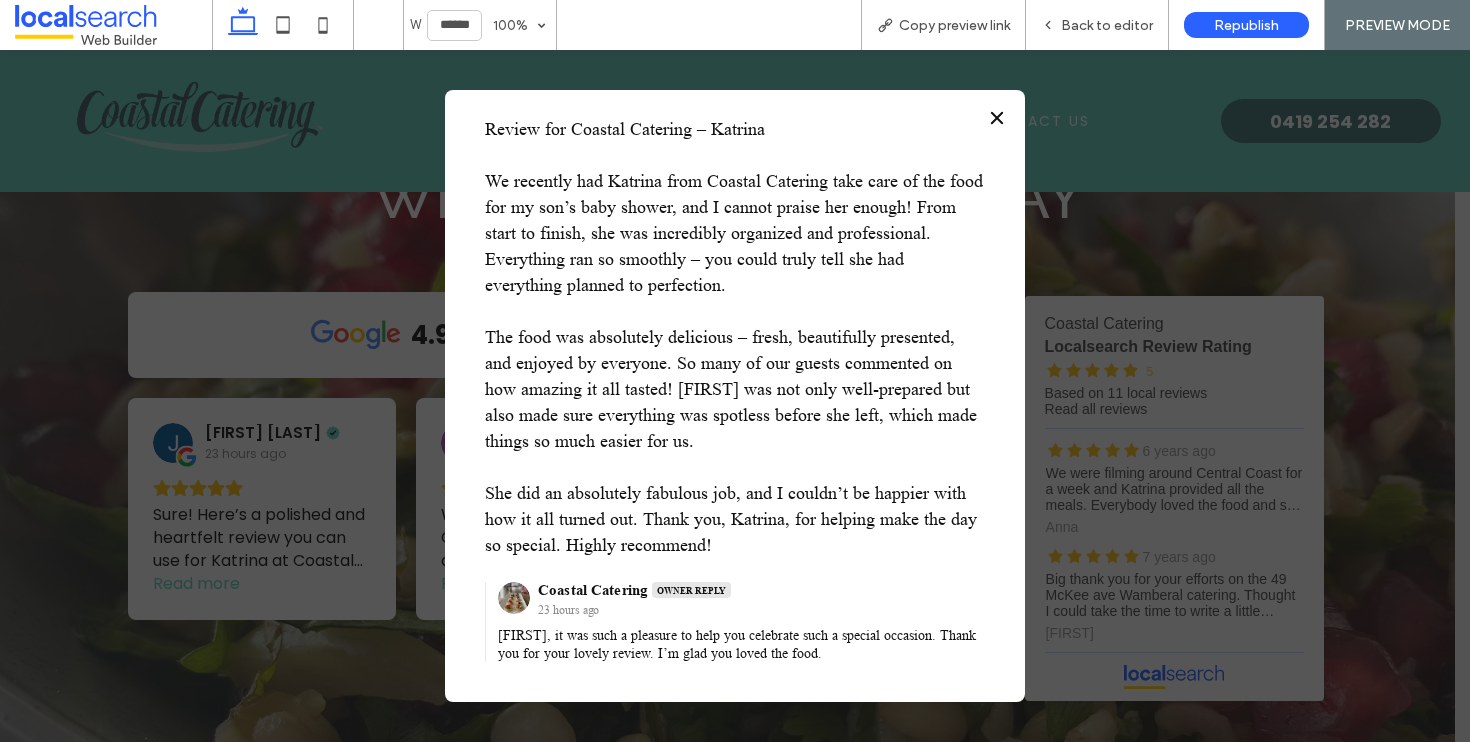 click at bounding box center [997, 118] 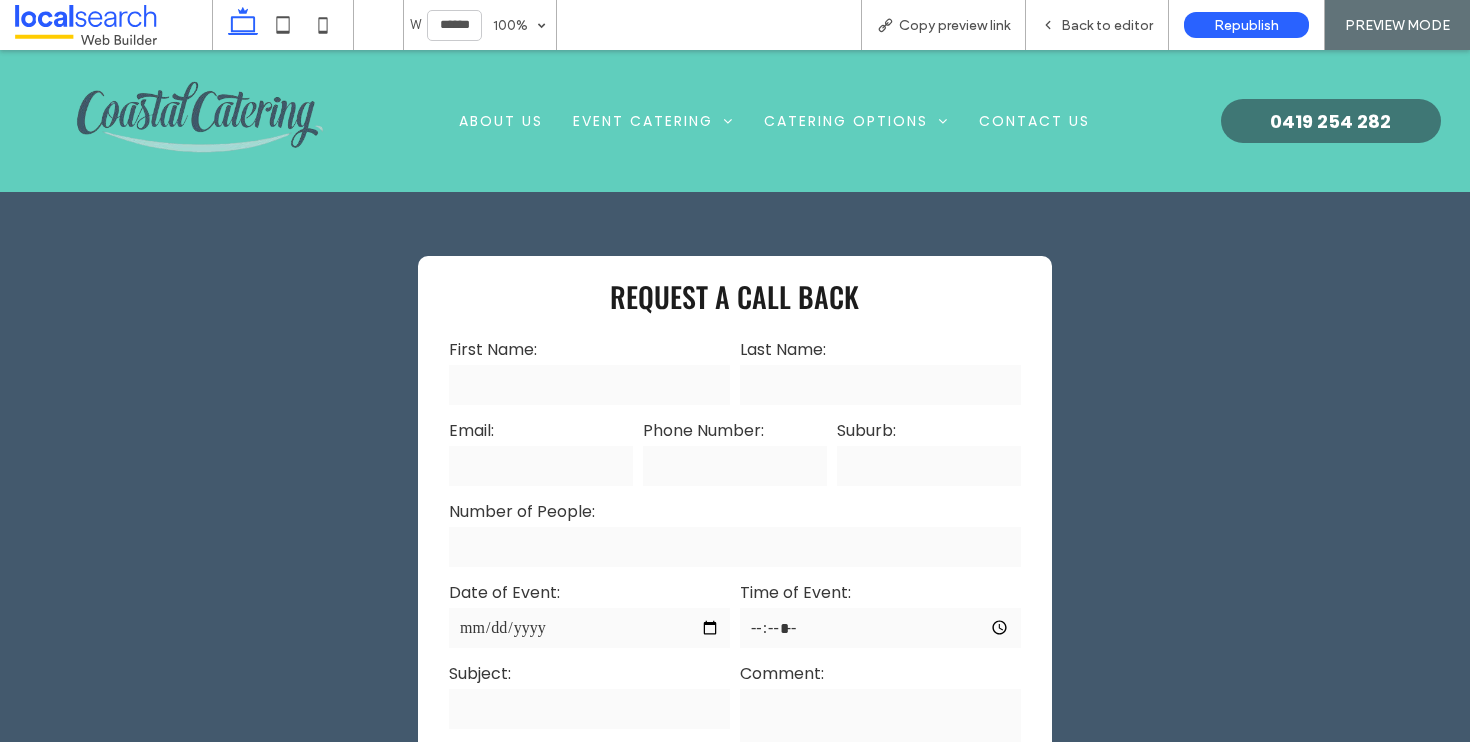scroll, scrollTop: 507, scrollLeft: 0, axis: vertical 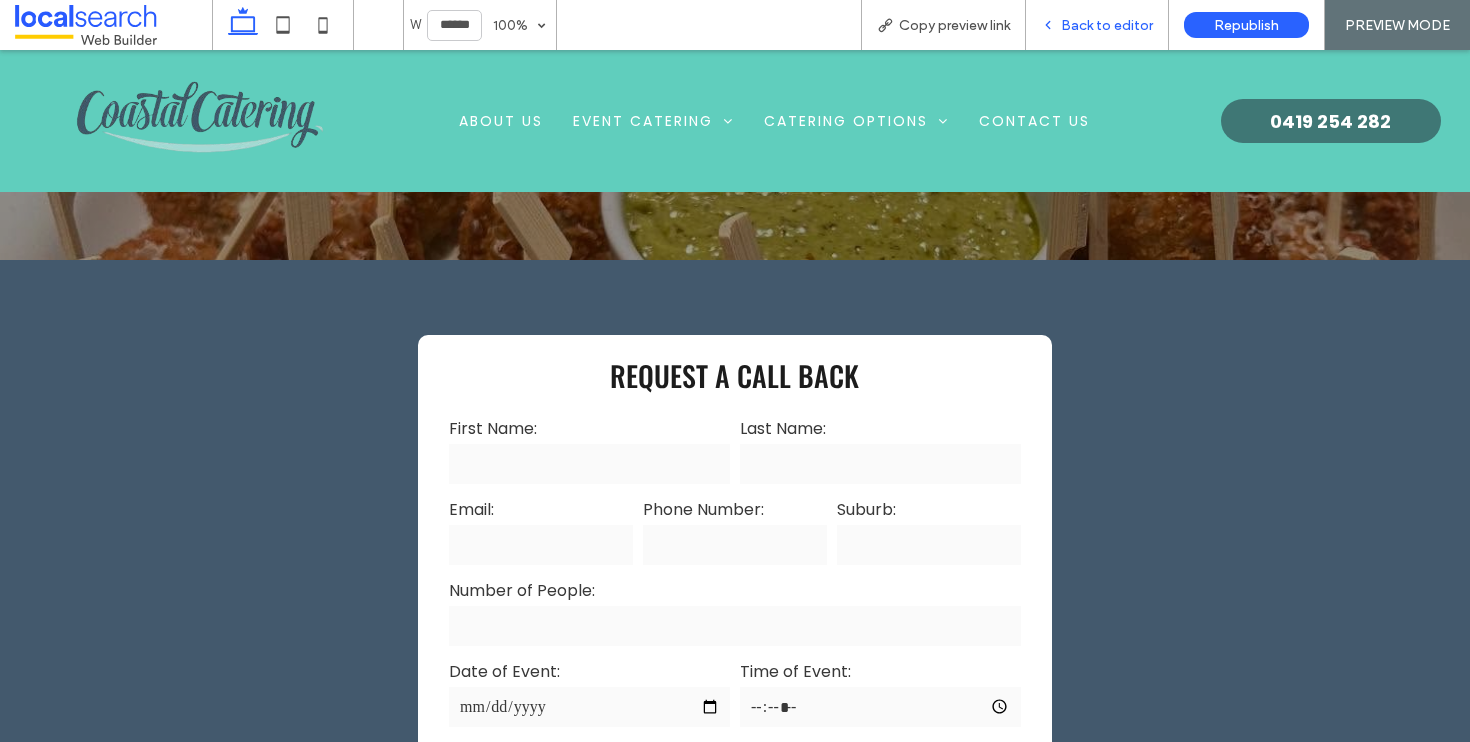 click on "Back to editor" at bounding box center [1097, 25] 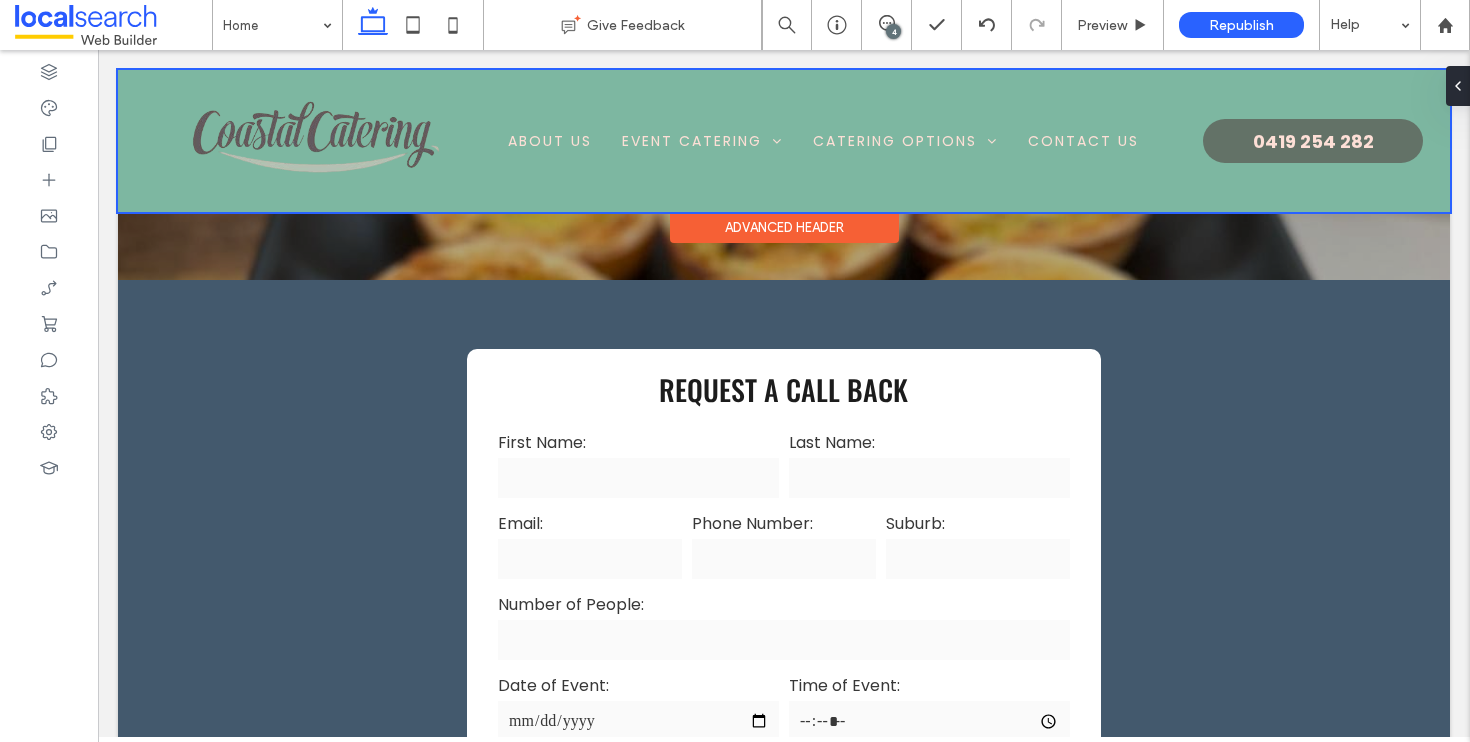 click at bounding box center (784, 141) 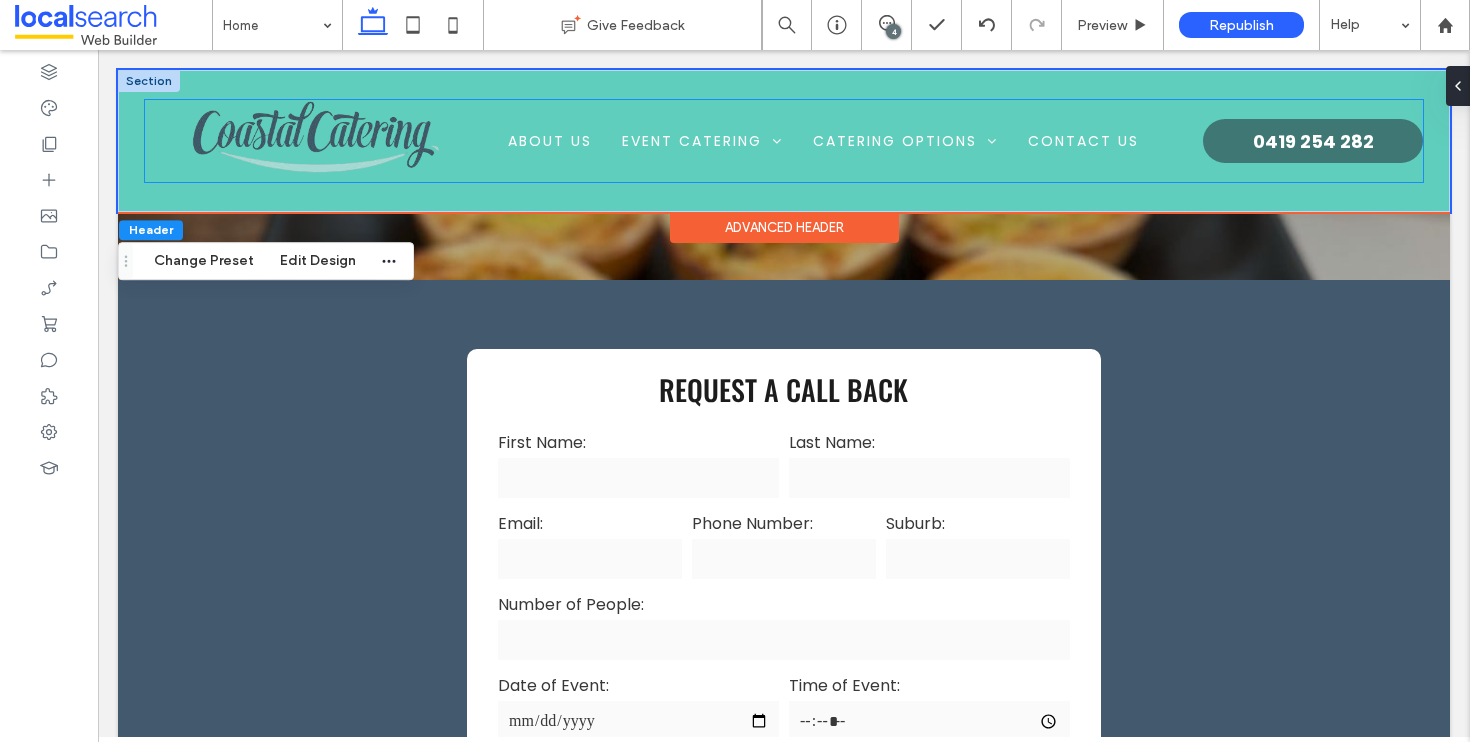 click at bounding box center (314, 141) 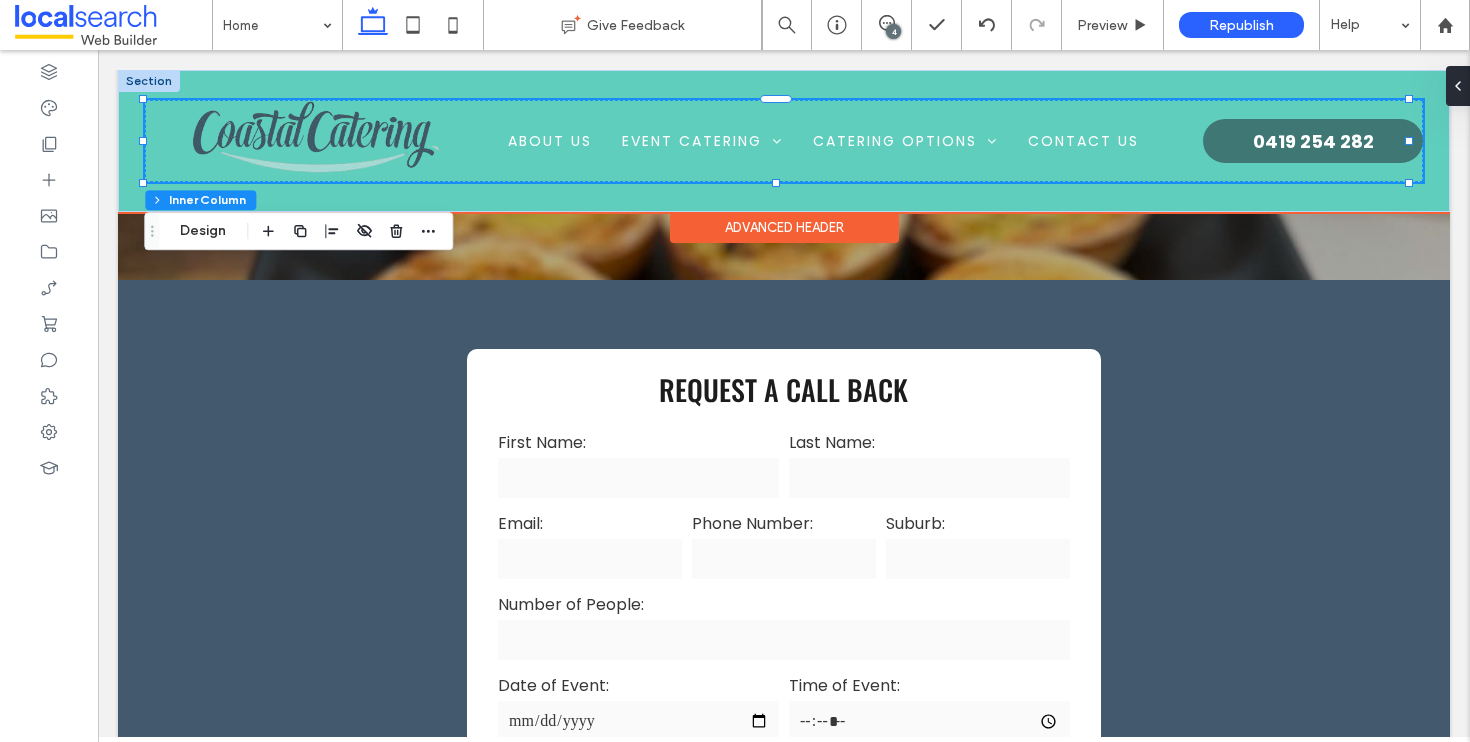 click at bounding box center (314, 141) 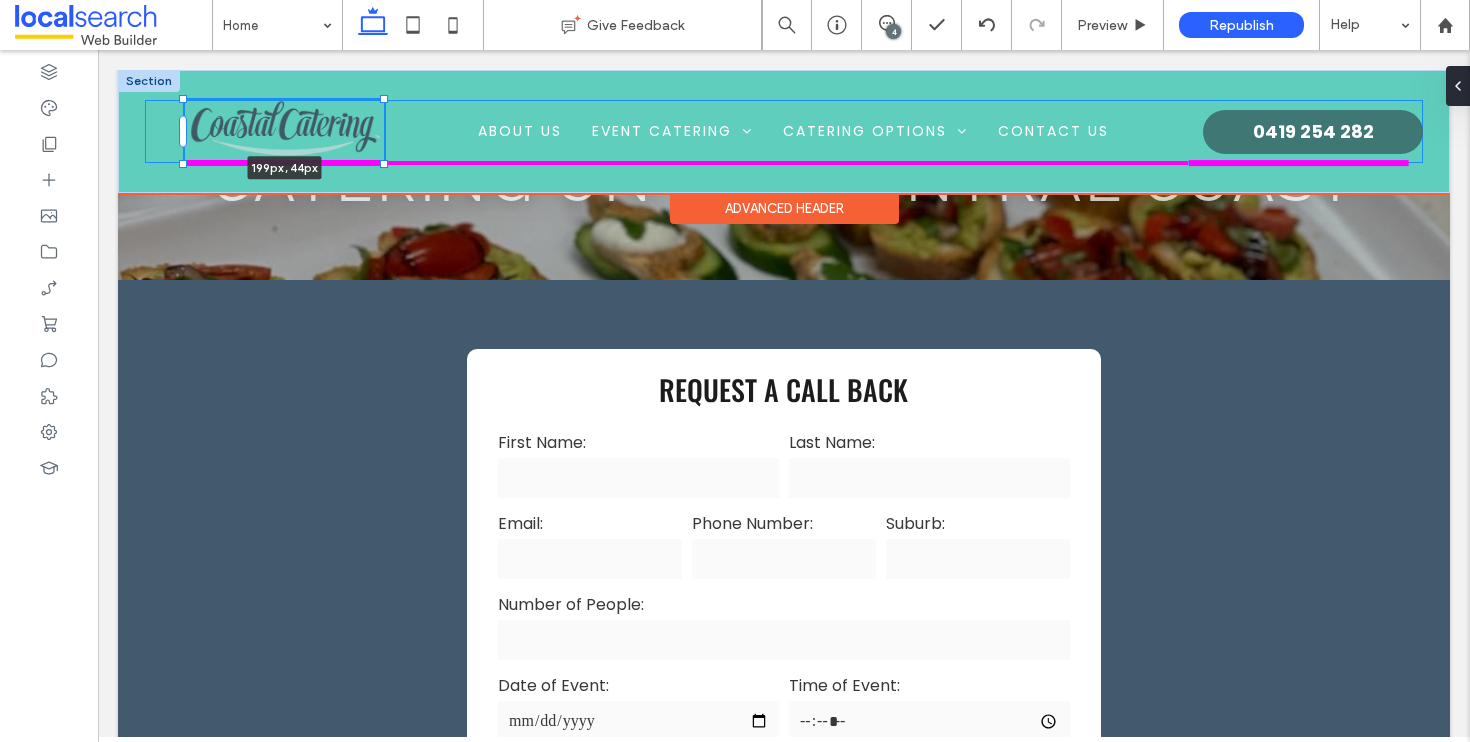 drag, startPoint x: 442, startPoint y: 182, endPoint x: 403, endPoint y: 148, distance: 51.739735 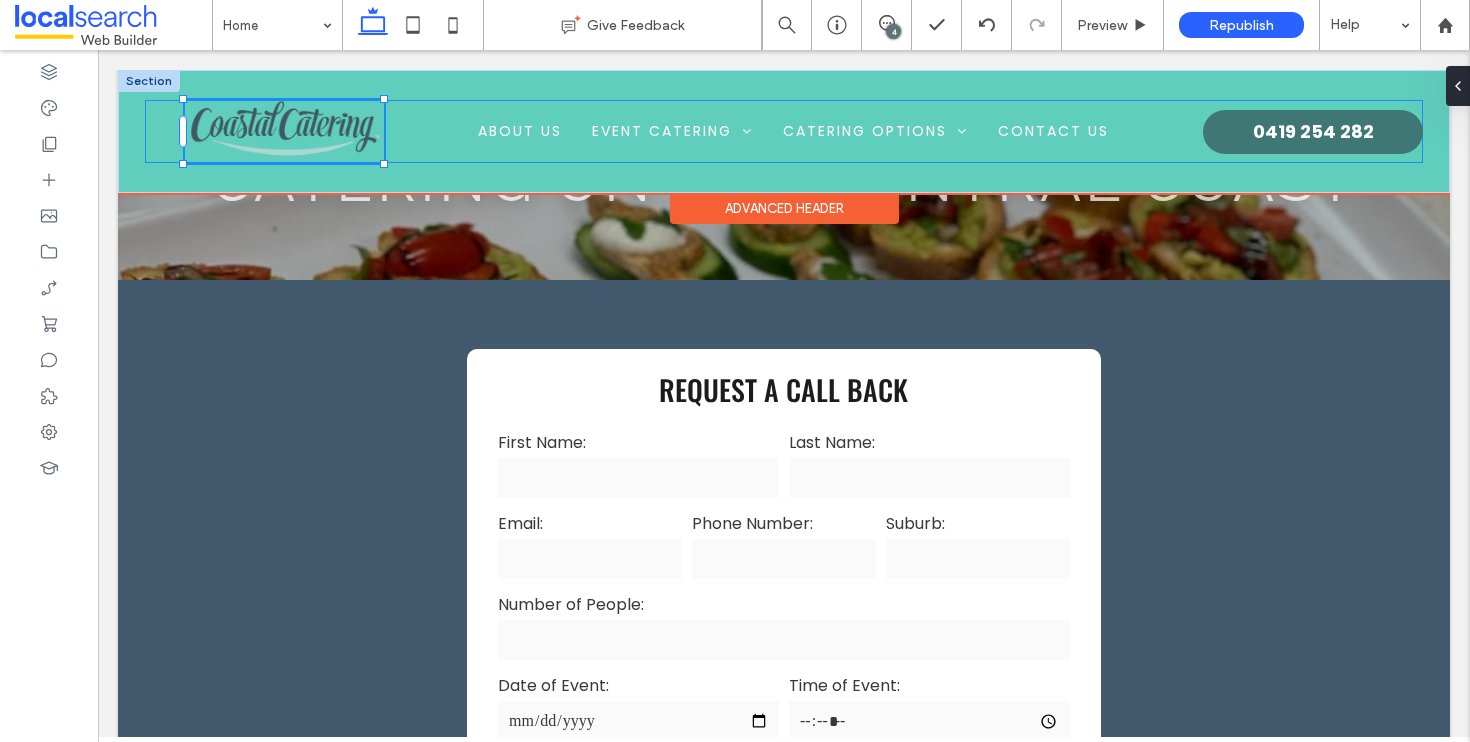 type on "***" 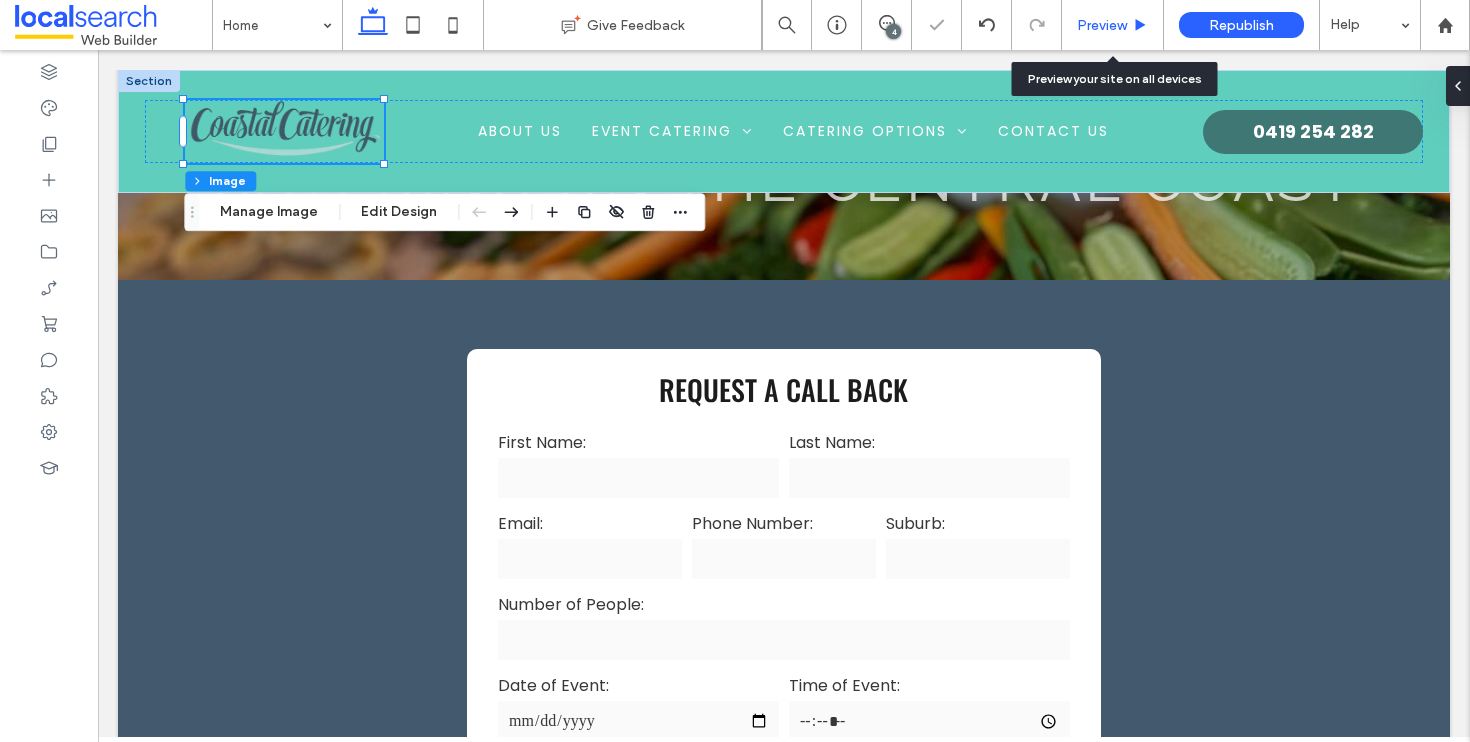 click on "Preview" at bounding box center [1102, 25] 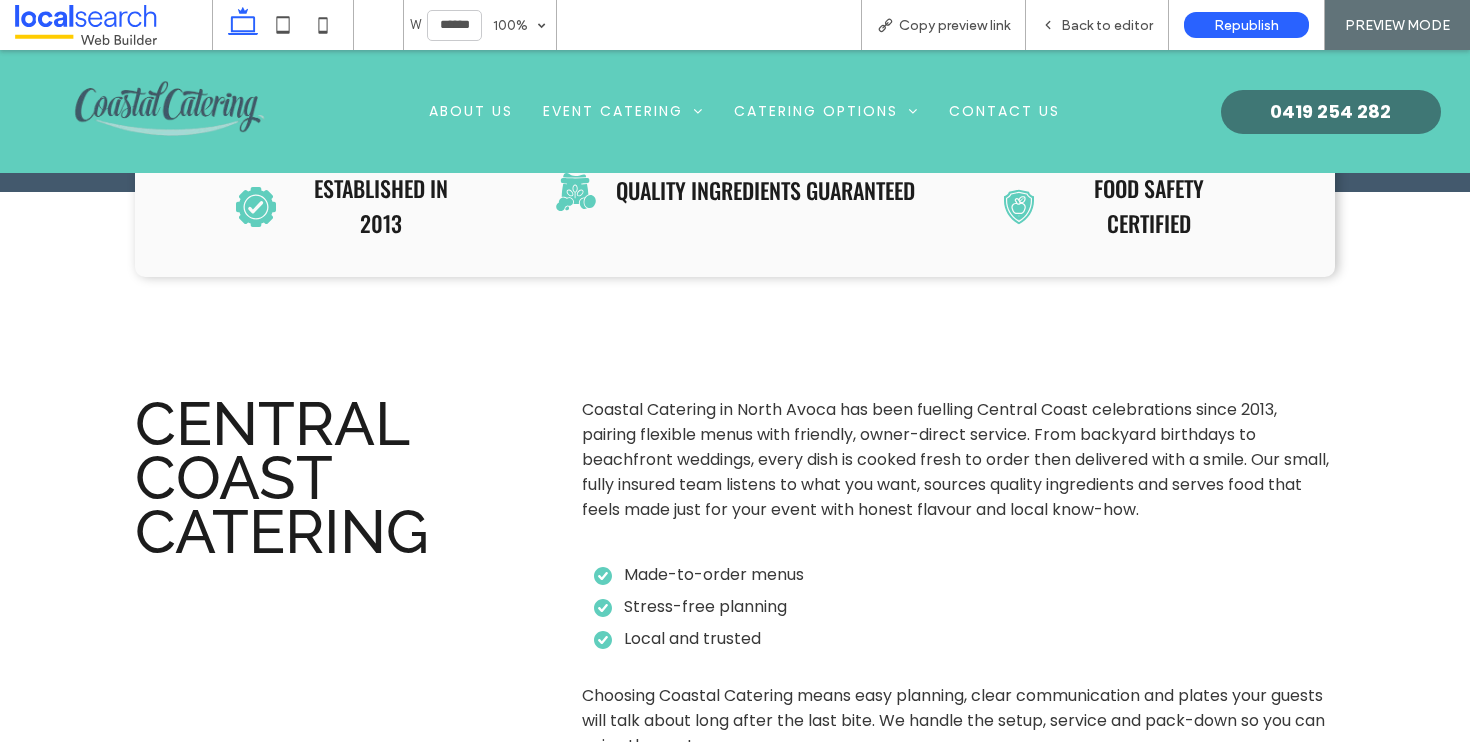 scroll, scrollTop: 1362, scrollLeft: 0, axis: vertical 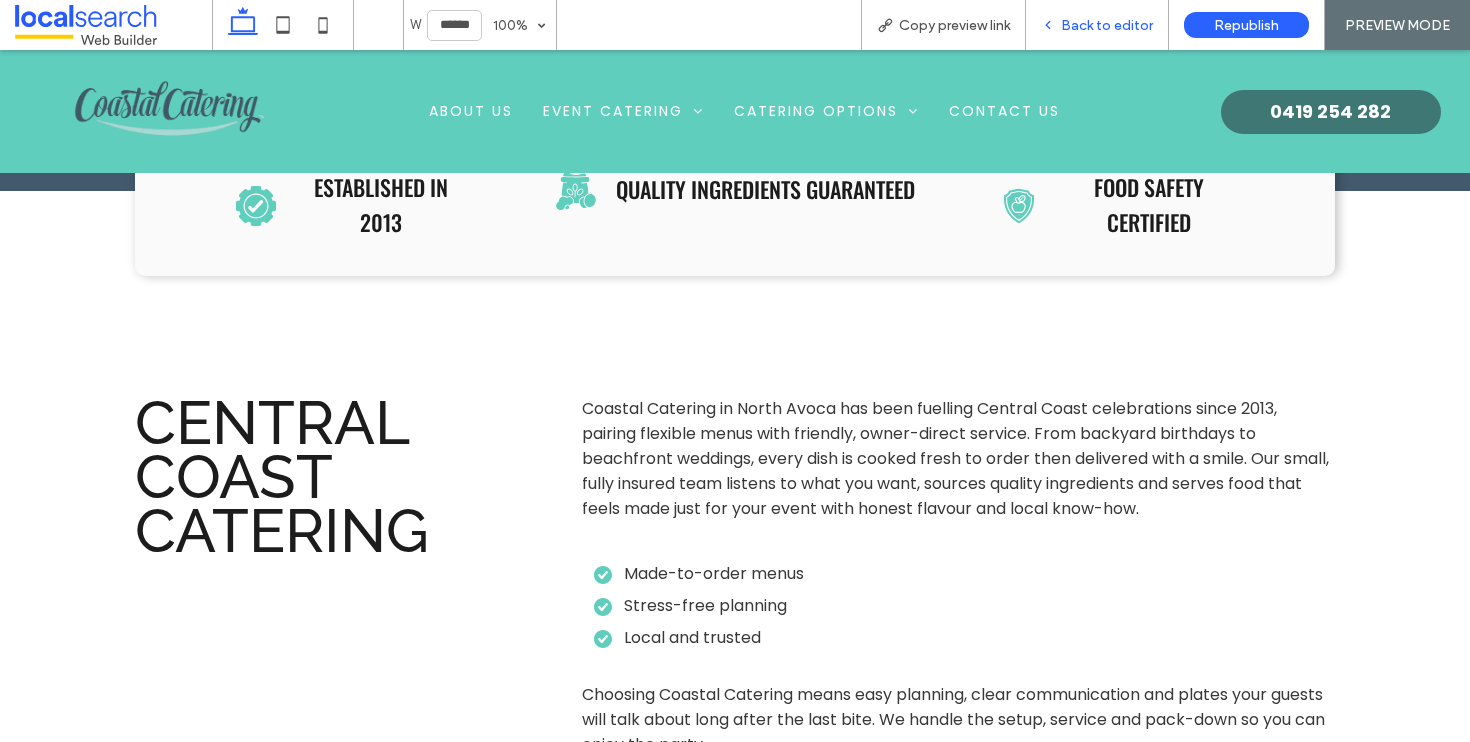 click on "Back to editor" at bounding box center [1107, 25] 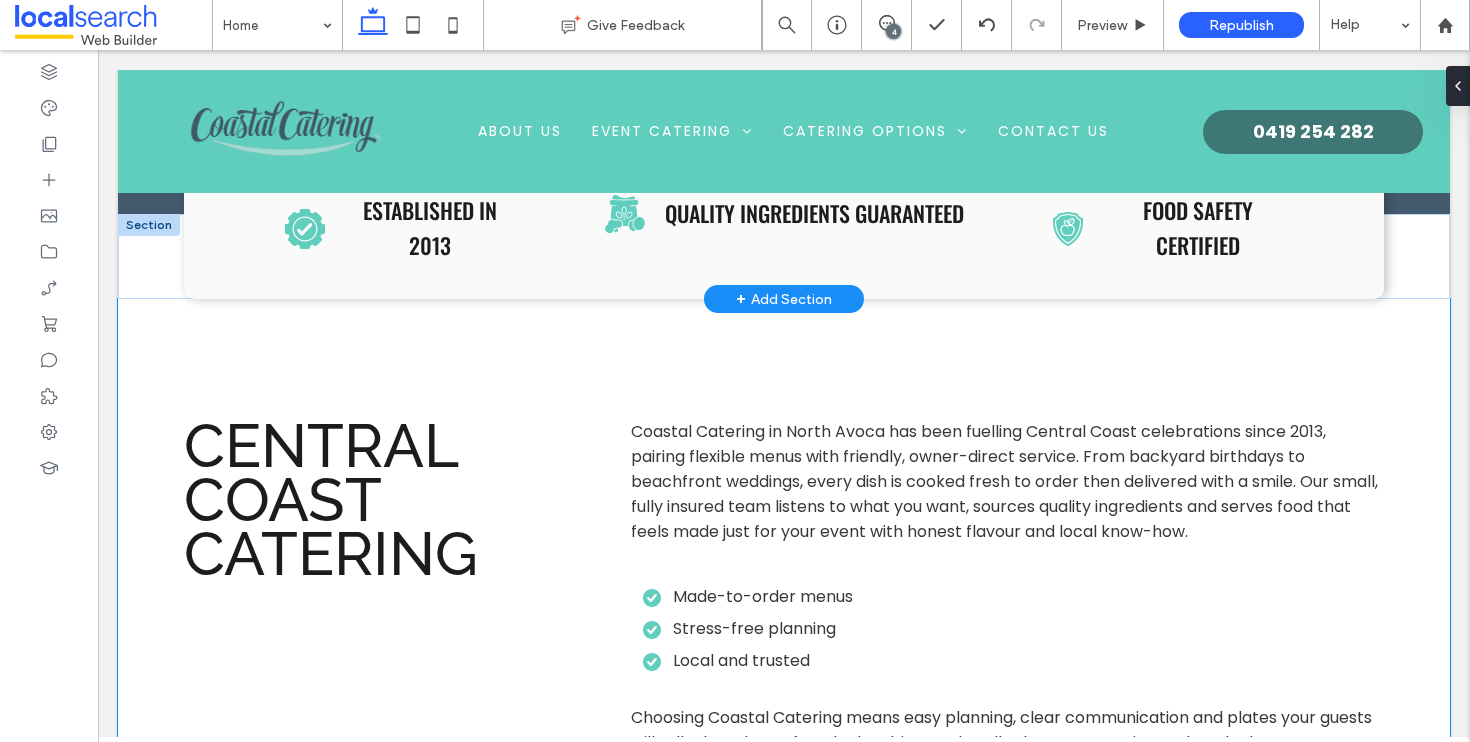 scroll, scrollTop: 1234, scrollLeft: 0, axis: vertical 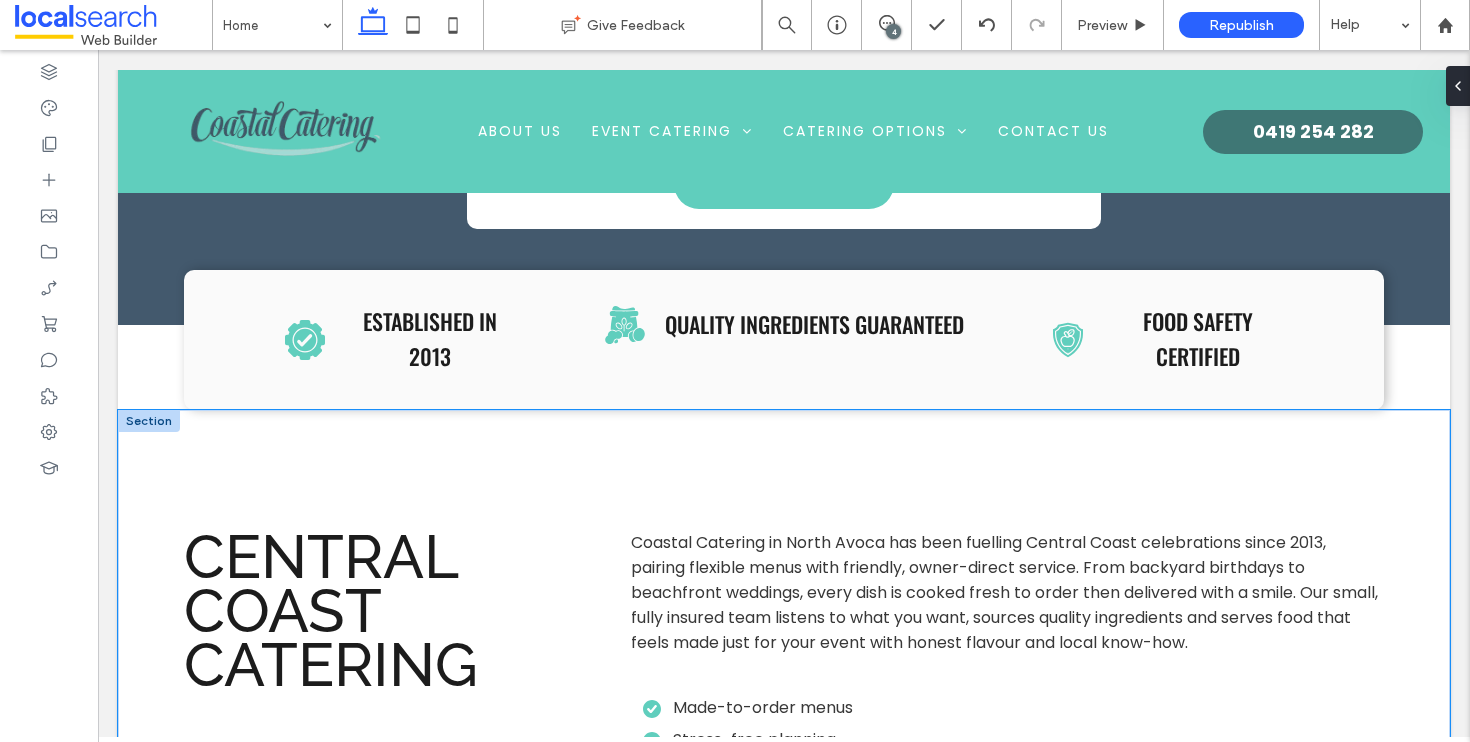 click on "Central Coast Catering
Coastal Catering in North Avoca has been fuelling Central Coast celebrations since 2013, pairing flexible menus with friendly, owner-direct service. From backyard birthdays to beachfront weddings, every dish is cooked fresh to order then delivered with a smile. Our small, fully insured team listens to what you want, sources quality ingredients and serves food that feels made just for your event with honest flavour and local know-how.
Made-to-order menus Stress-free planning Local and trusted
Choosing Coastal Catering means easy planning, clear communication and plates your guests will talk about long after the last bite. We handle the setup, service and pack-down so you can enjoy the party.
Ready to make your event unforgettable? Call
0419 254 282   to chat ideas or secure your date today.
GET STARTED" at bounding box center (784, 788) 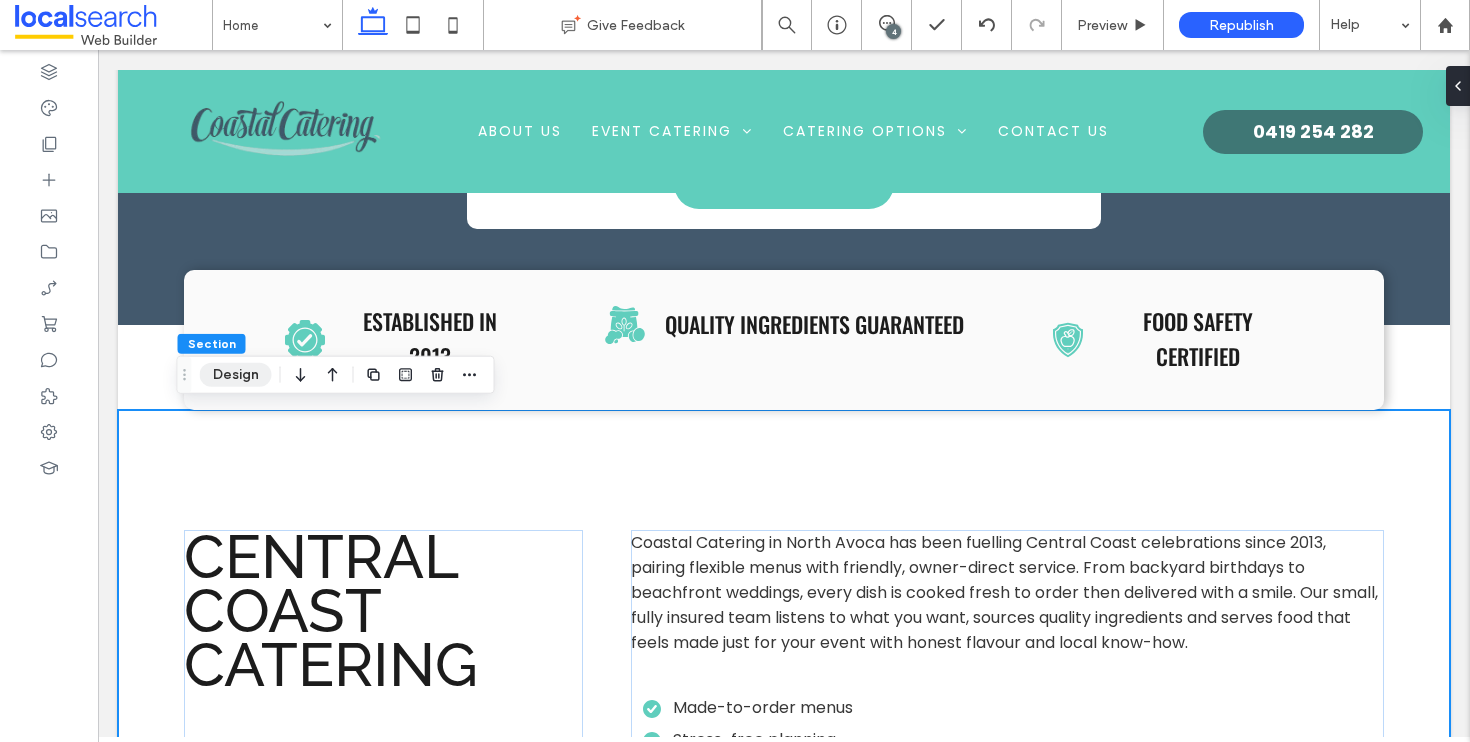 click on "Design" at bounding box center [236, 375] 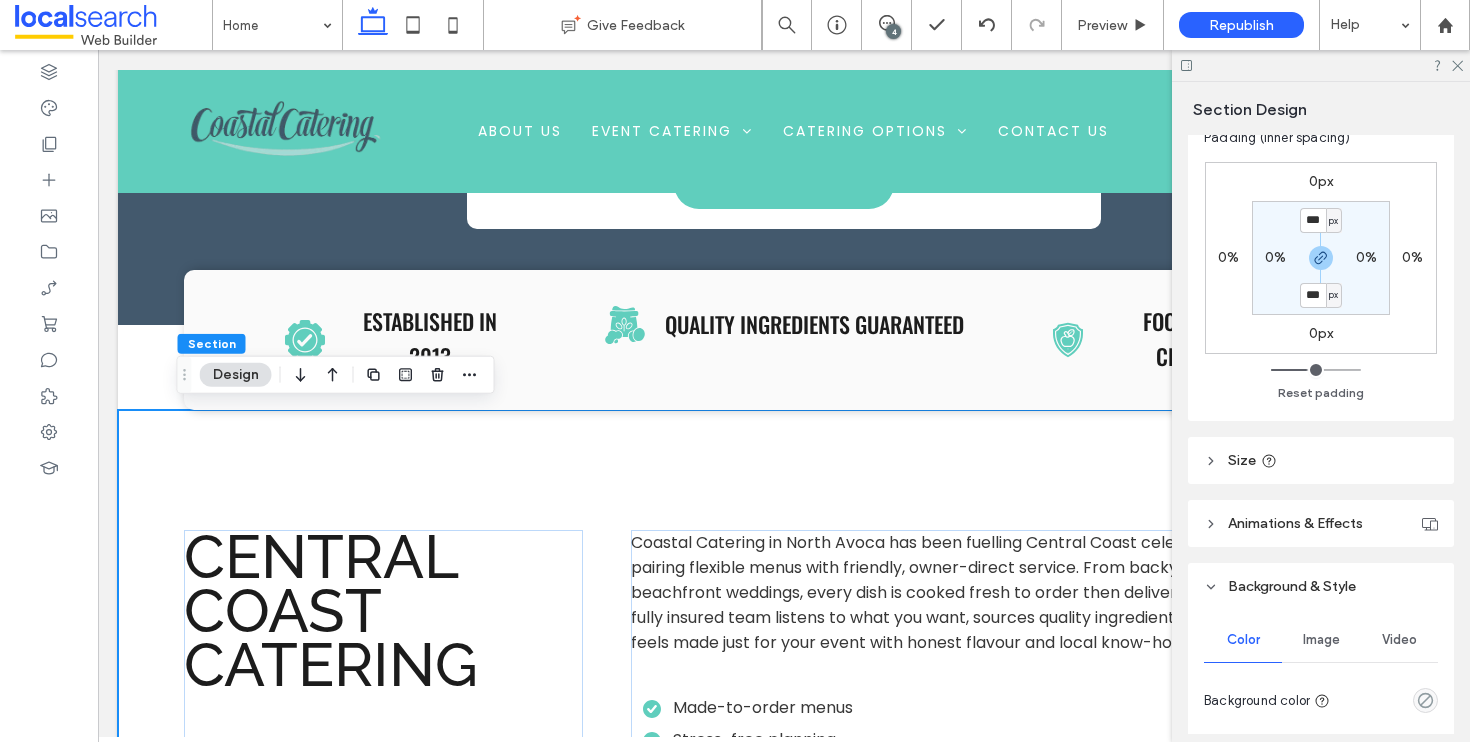 scroll, scrollTop: 546, scrollLeft: 0, axis: vertical 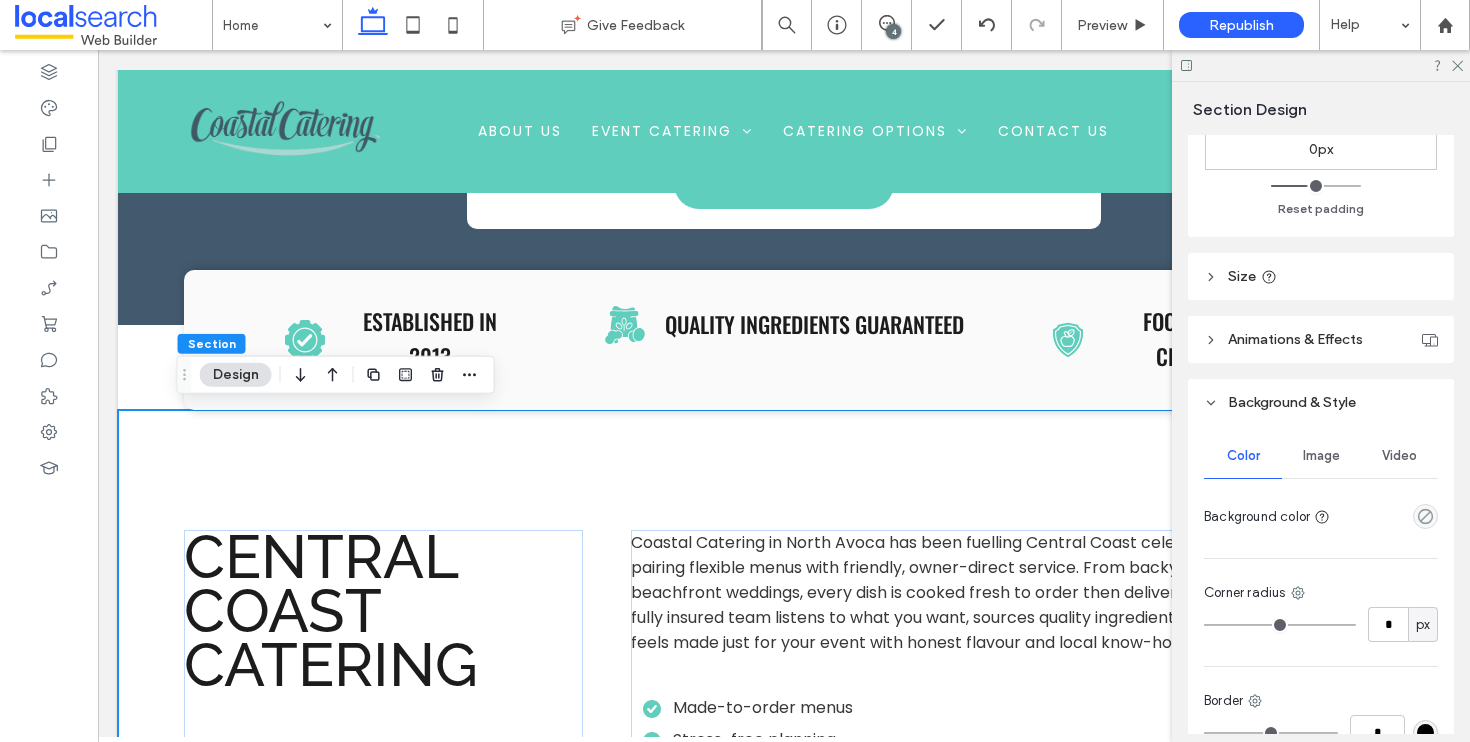 click on "Image" at bounding box center (1321, 456) 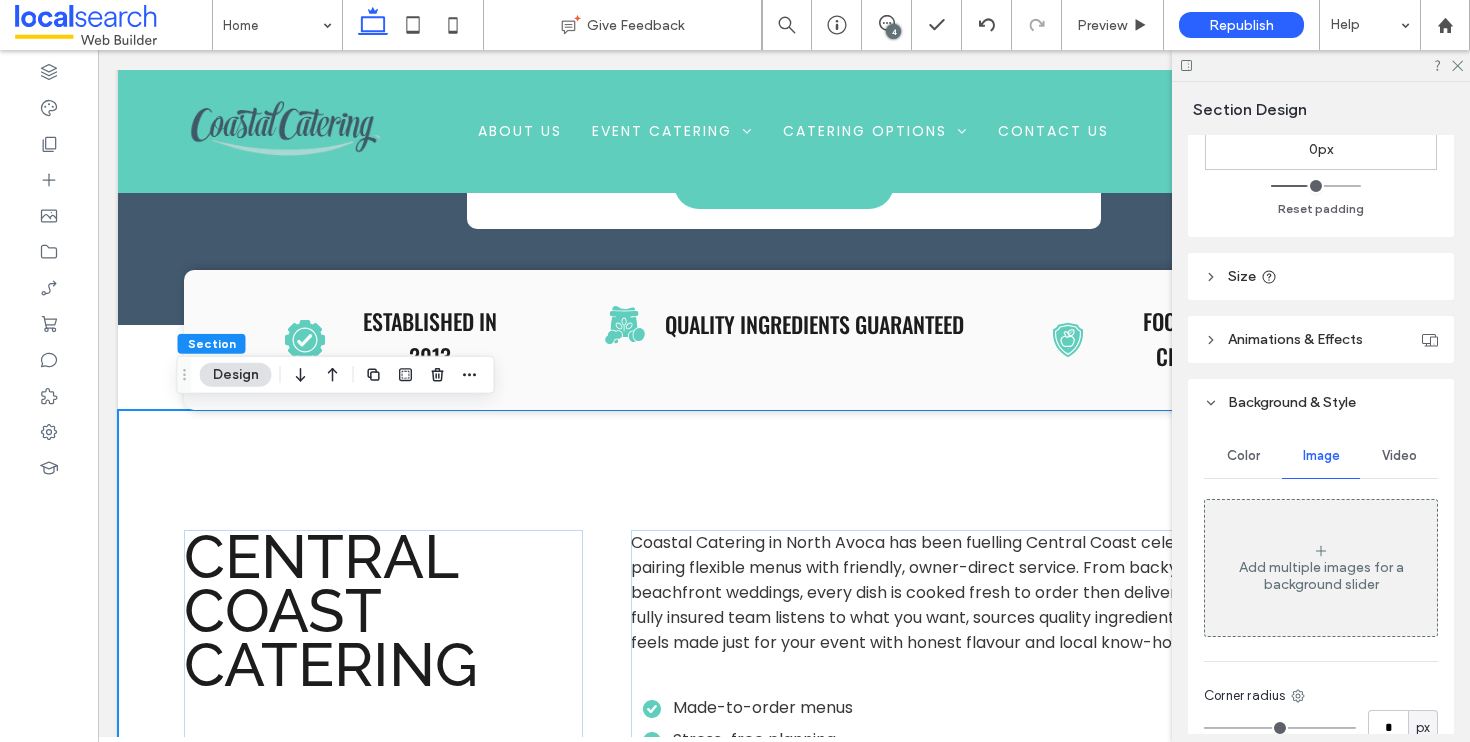 click on "Add multiple images for a background slider" at bounding box center (1321, 576) 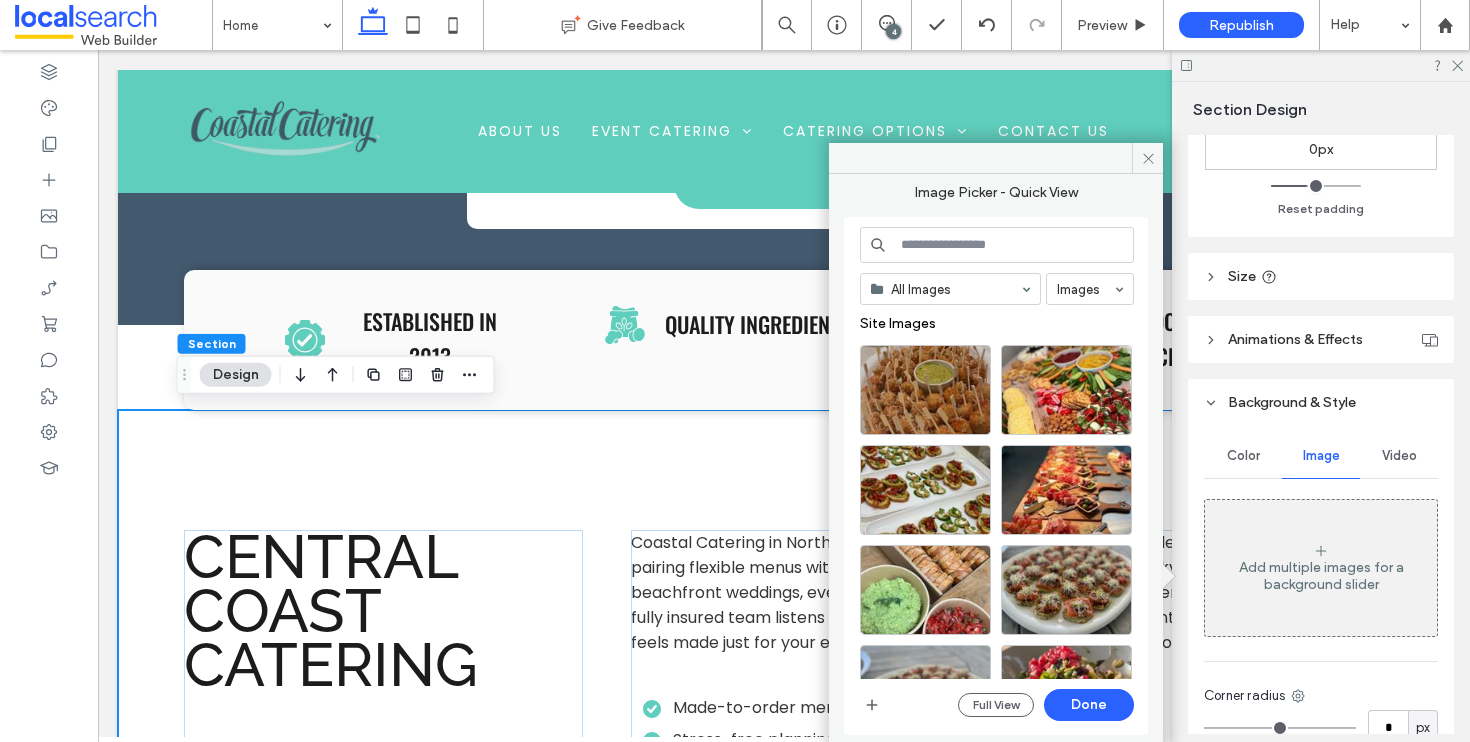 click on "All Images Images Site Images Full View Done" at bounding box center [996, 476] 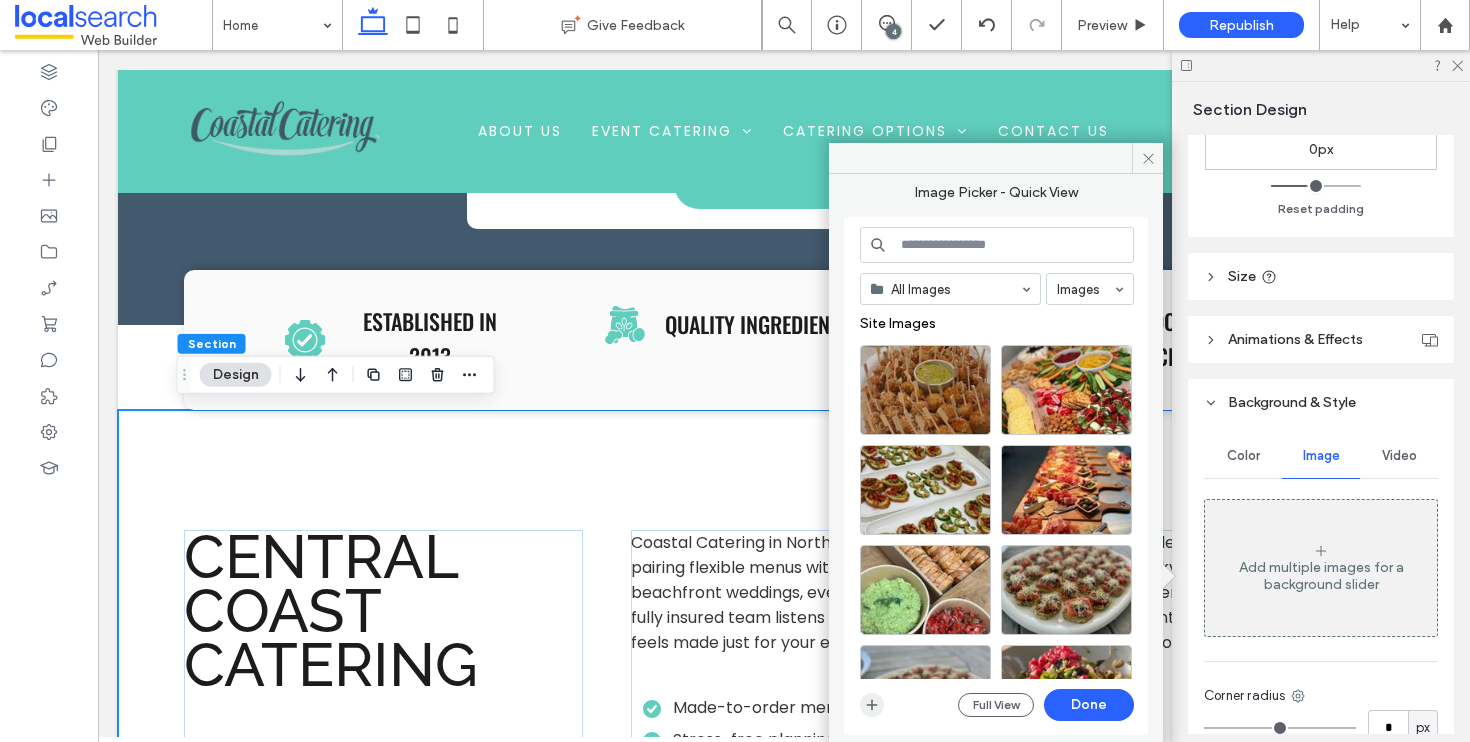 click 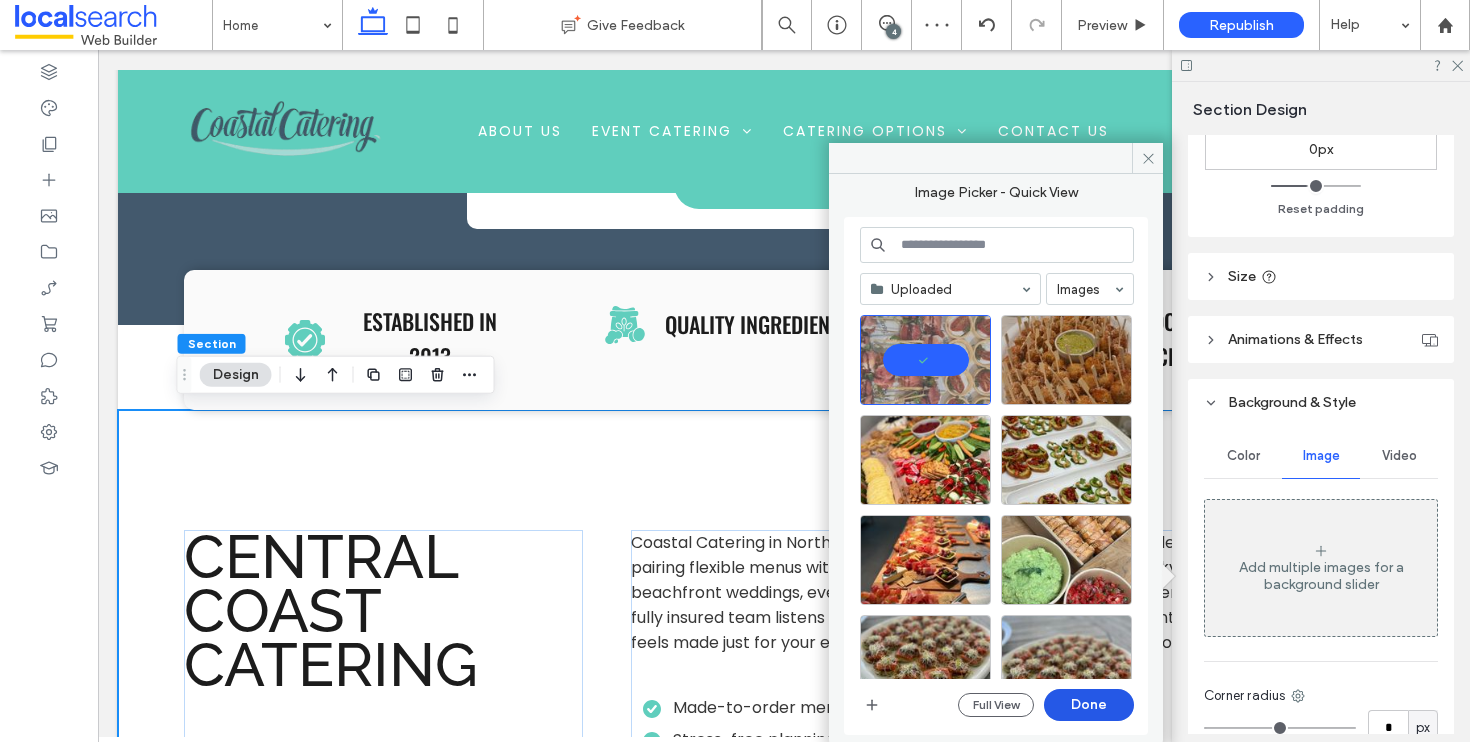 click on "Done" at bounding box center [1089, 705] 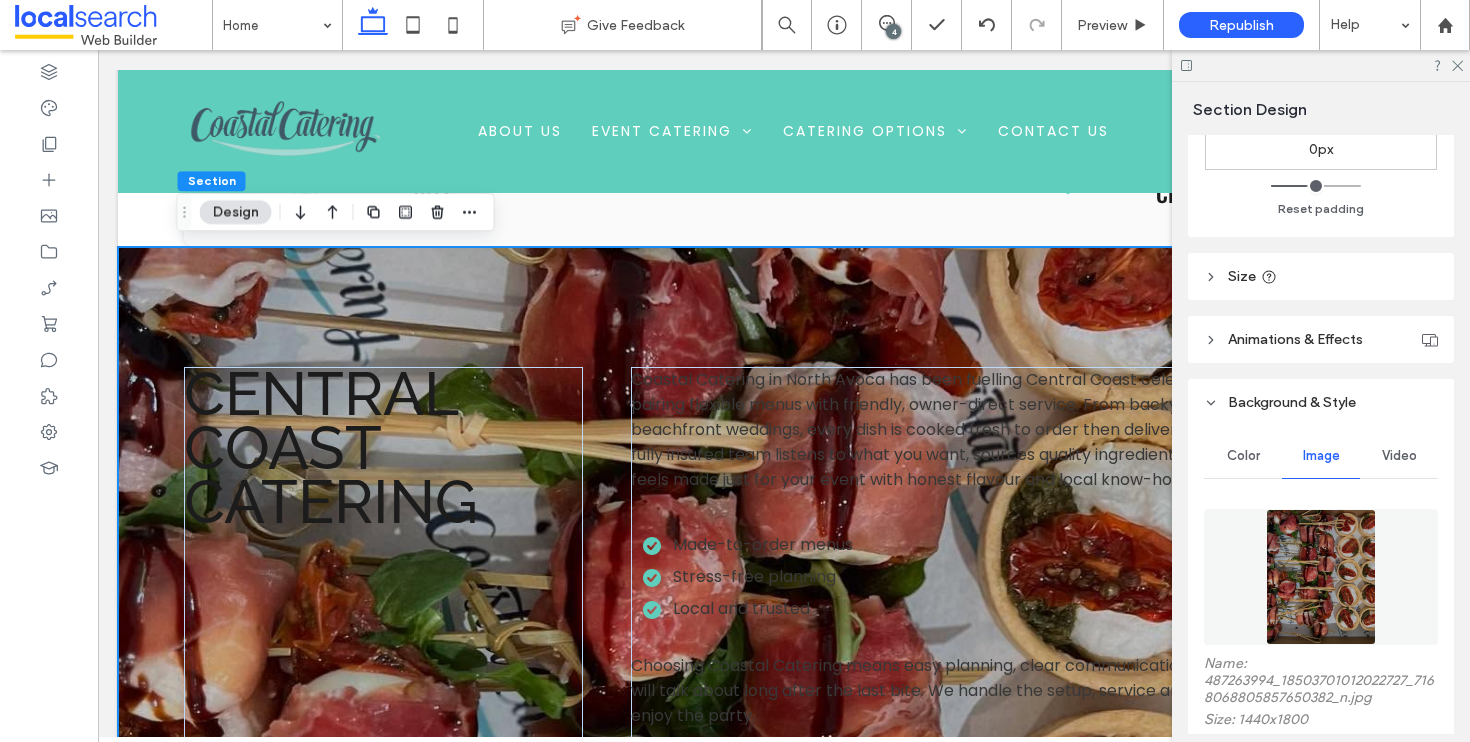 scroll, scrollTop: 1020, scrollLeft: 0, axis: vertical 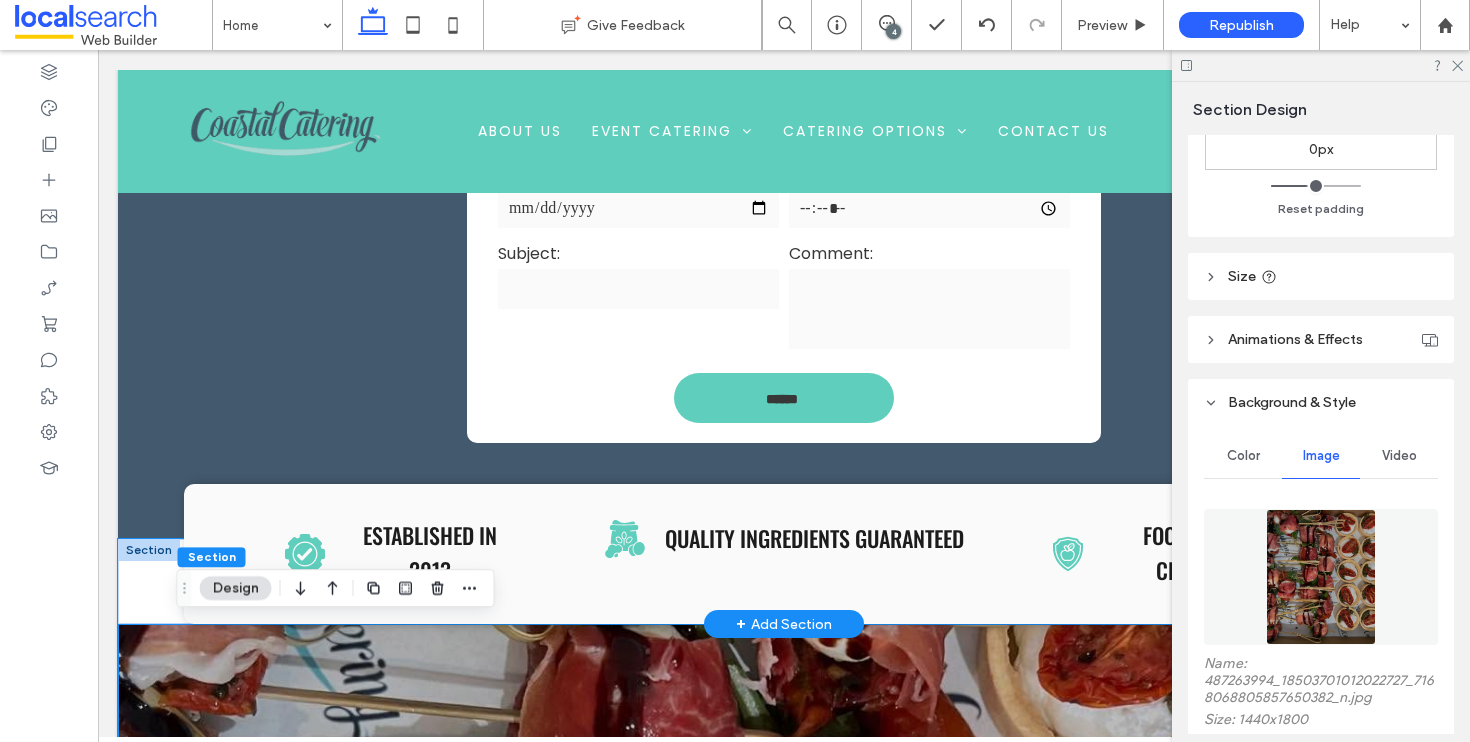 click on "Established Icon
Established in 2013
Quality Ingredients Icon
Quality Ingredients guaranteed
Food Safety Icon
FOOD SAFETY CERTIFIED" at bounding box center (784, 581) 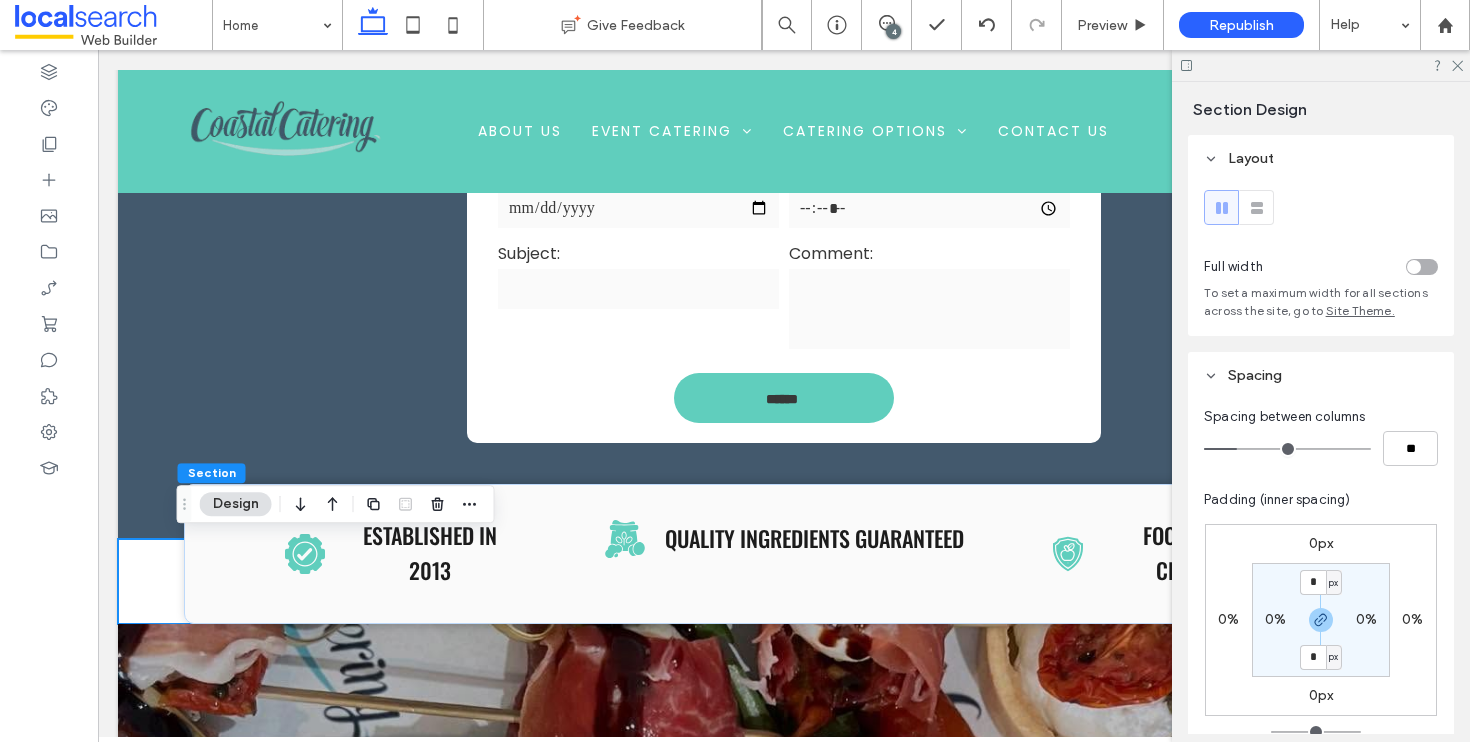 scroll, scrollTop: 413, scrollLeft: 0, axis: vertical 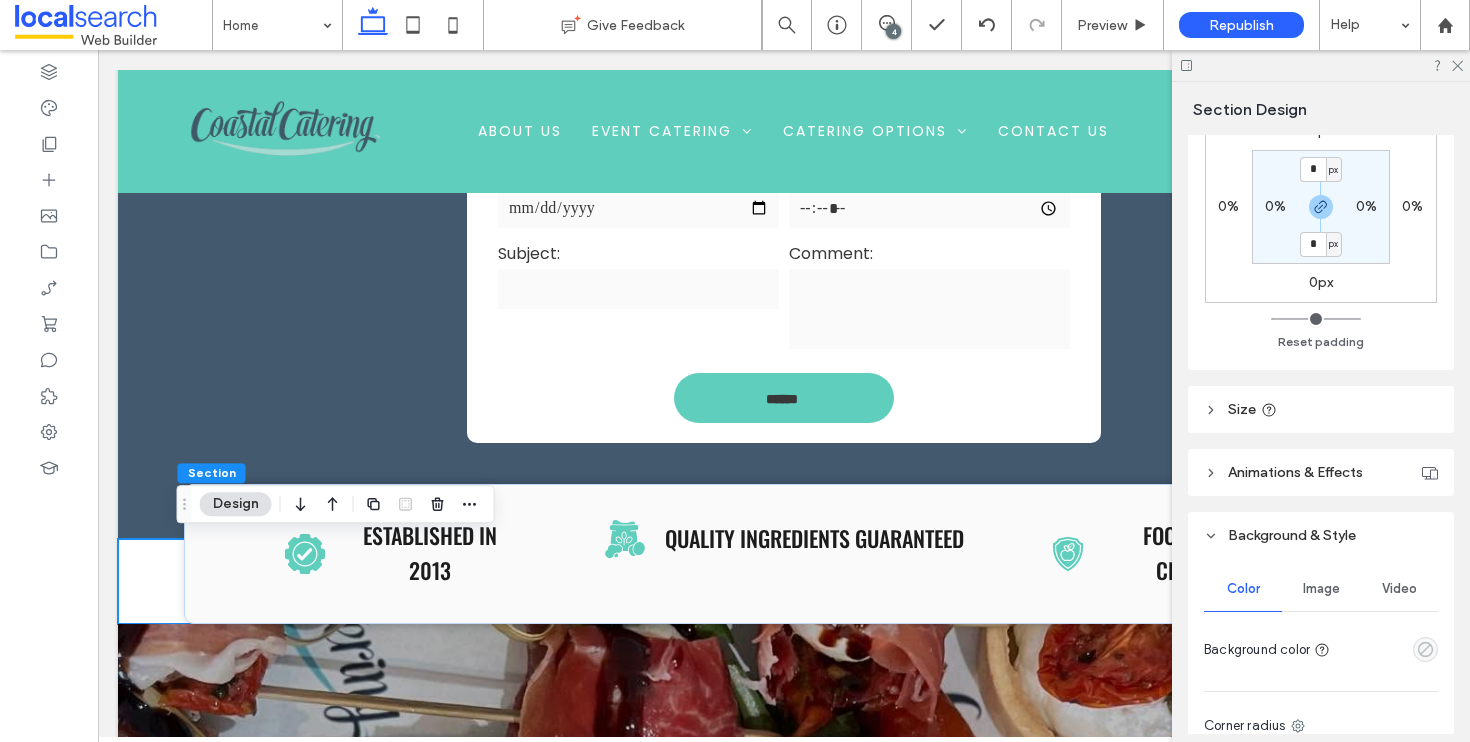click 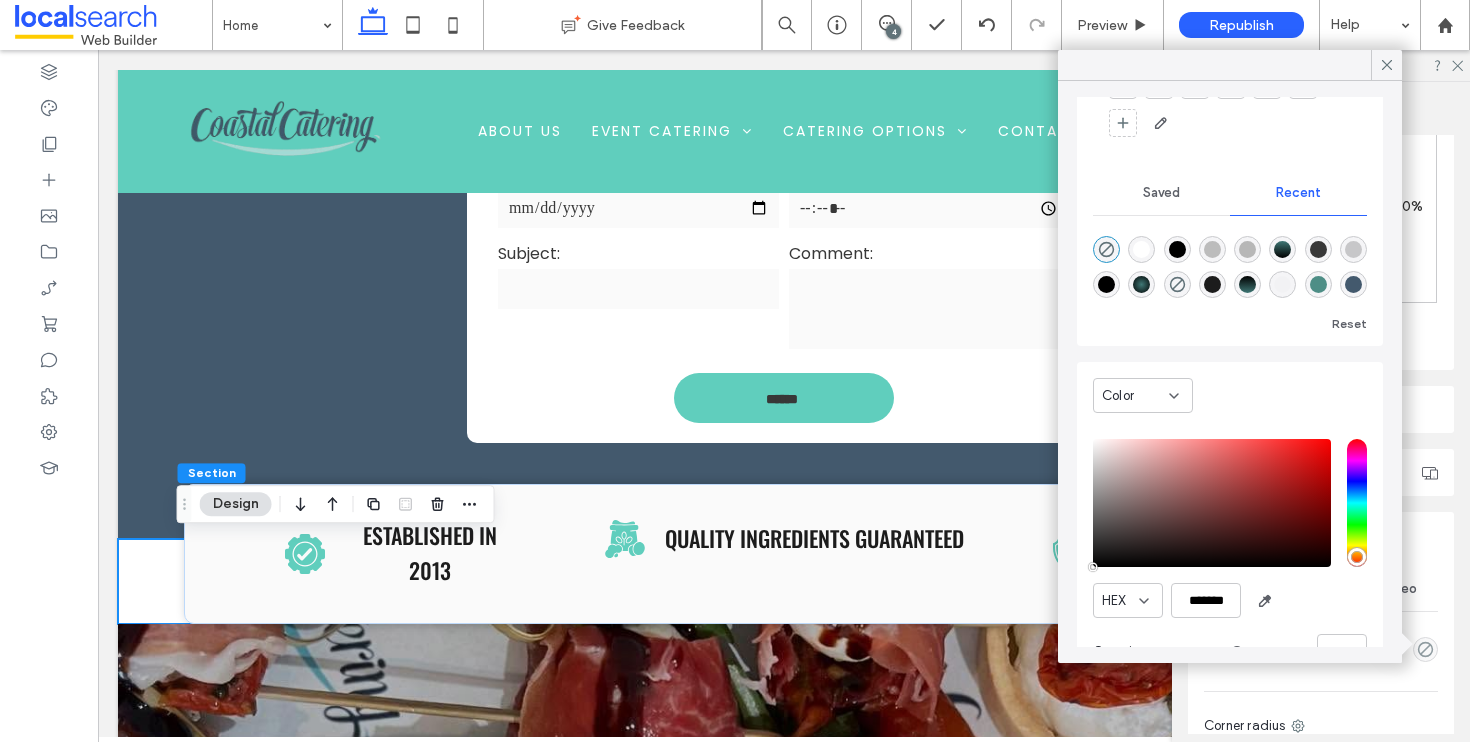 scroll, scrollTop: 153, scrollLeft: 0, axis: vertical 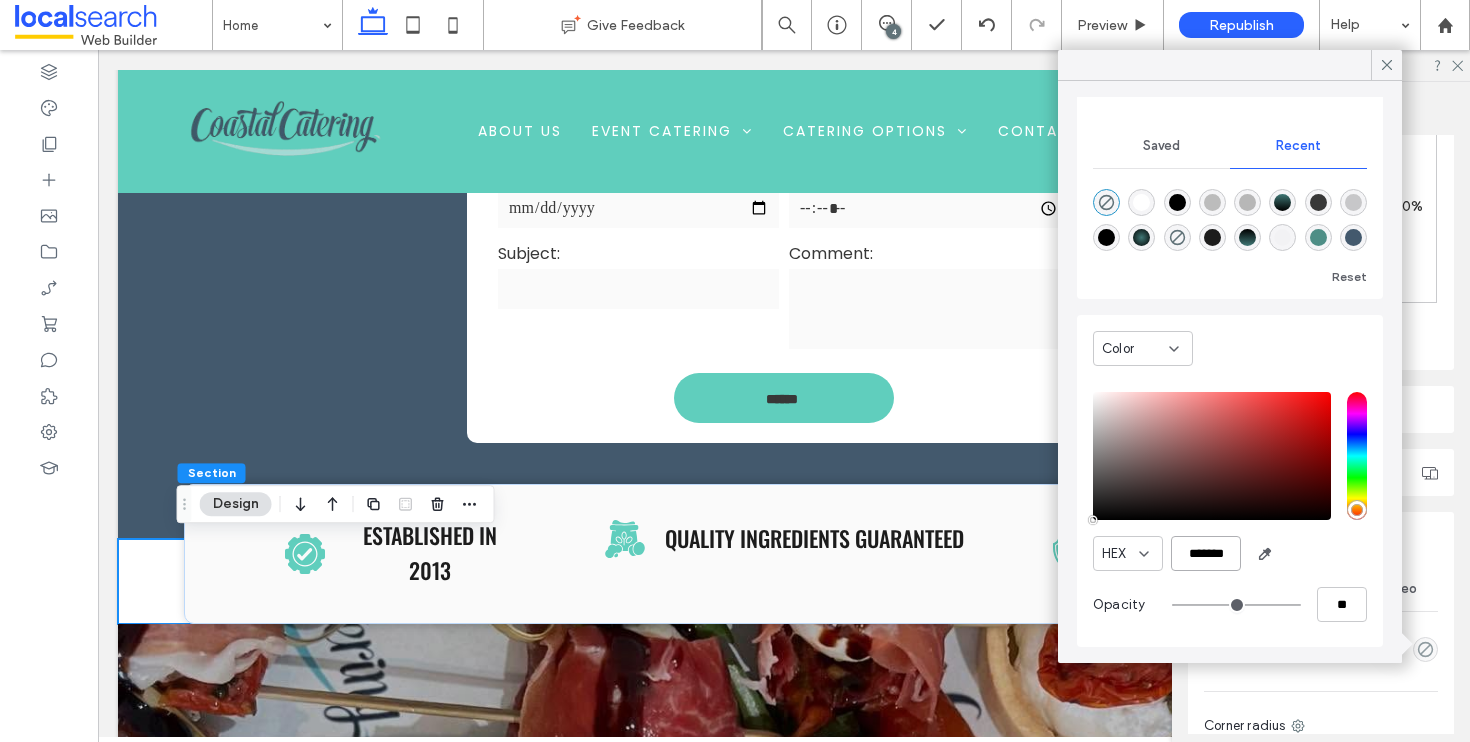 click on "*******" at bounding box center (1206, 553) 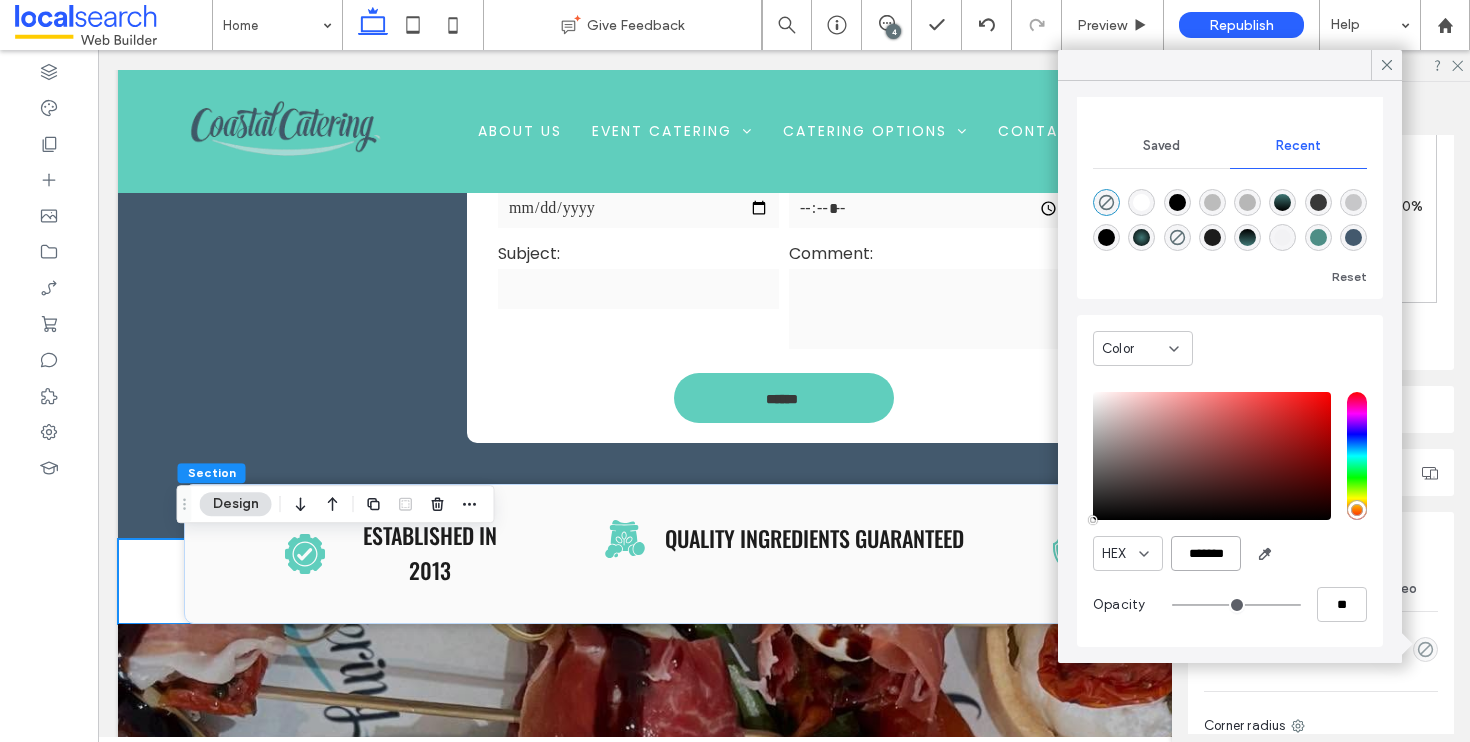 paste on "*" 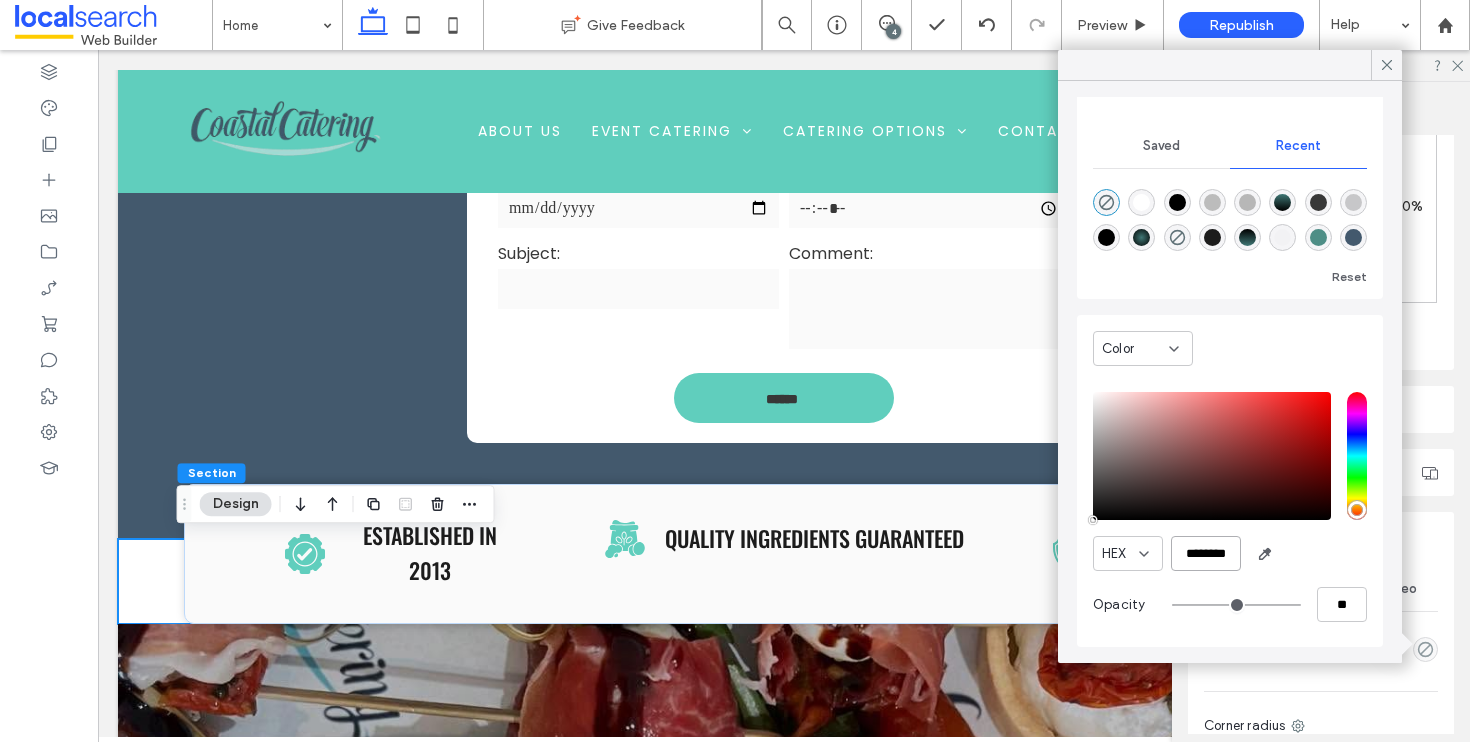 scroll, scrollTop: 0, scrollLeft: 6, axis: horizontal 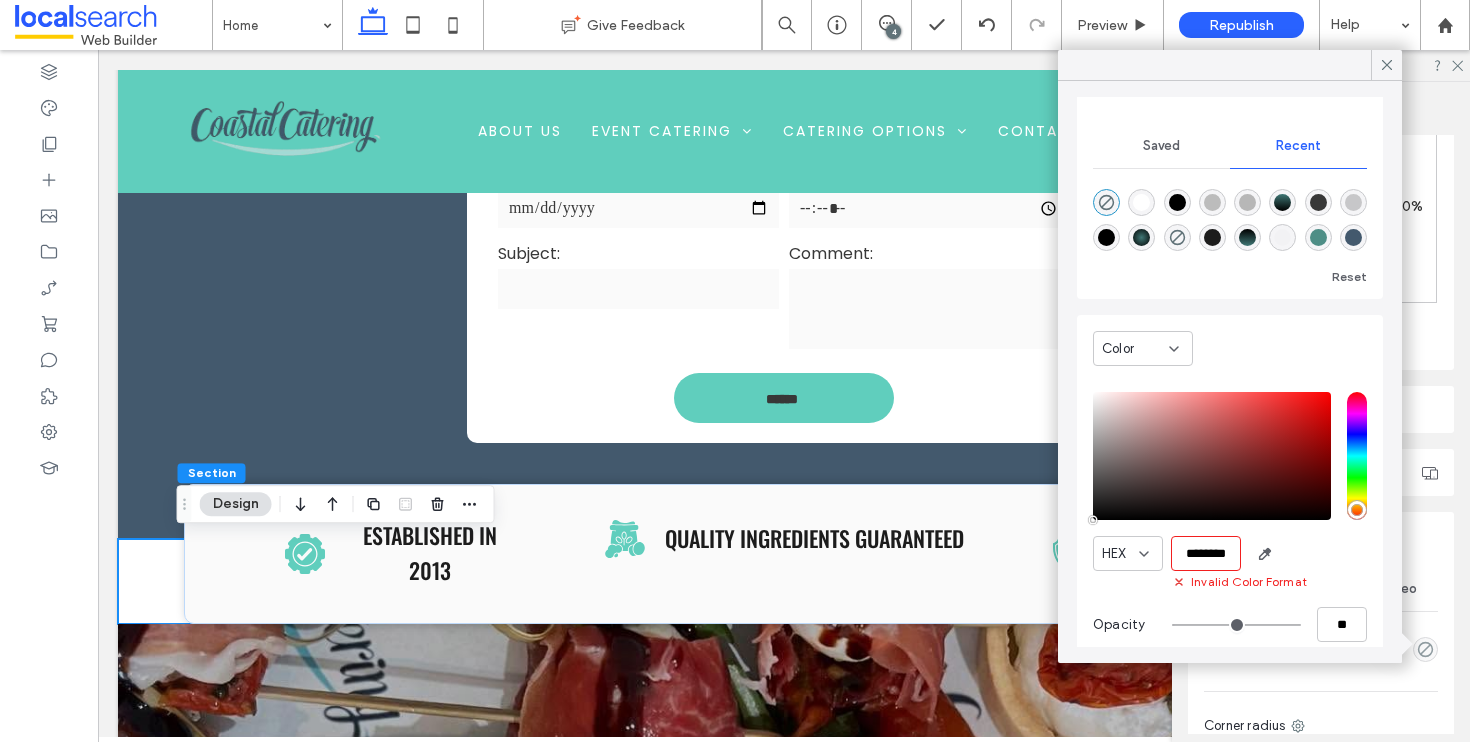 click on "********" at bounding box center (1206, 553) 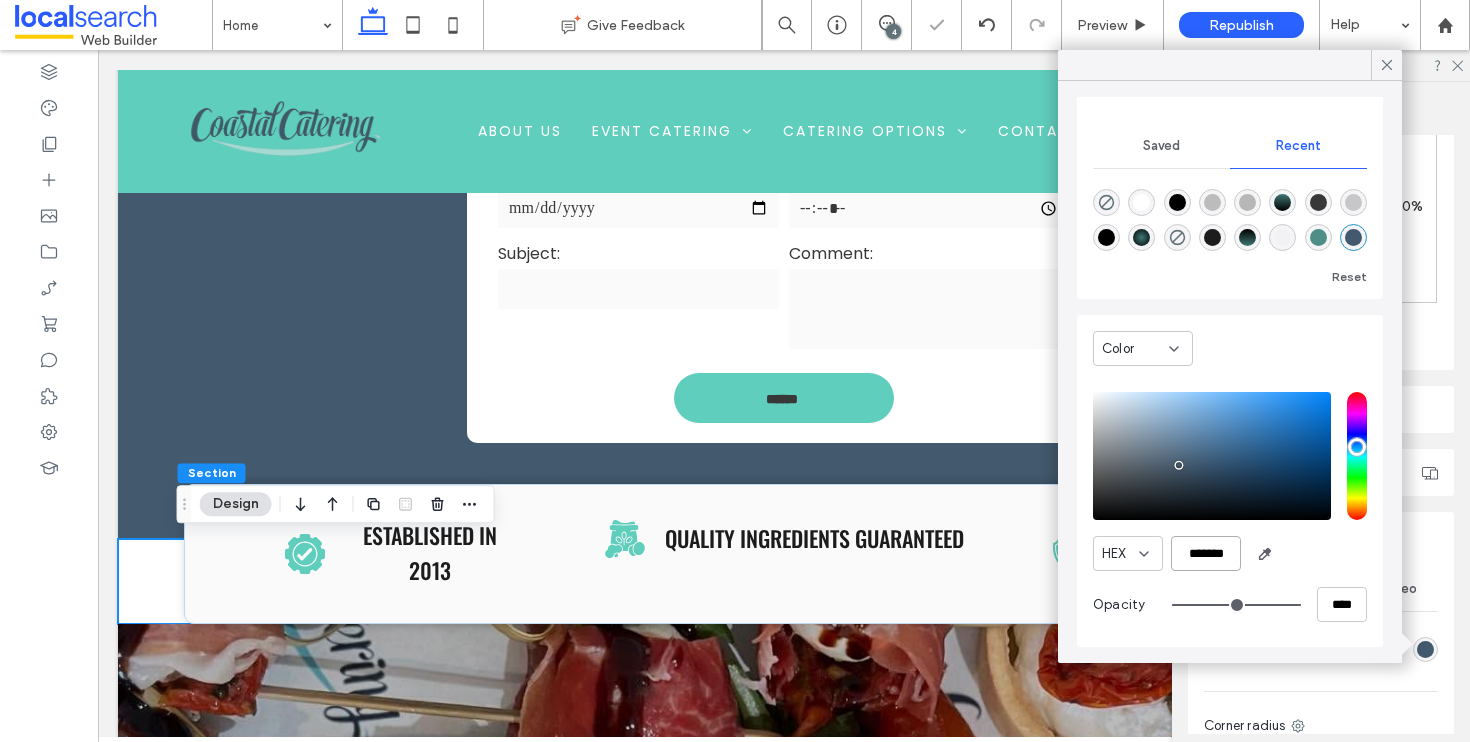 type on "***" 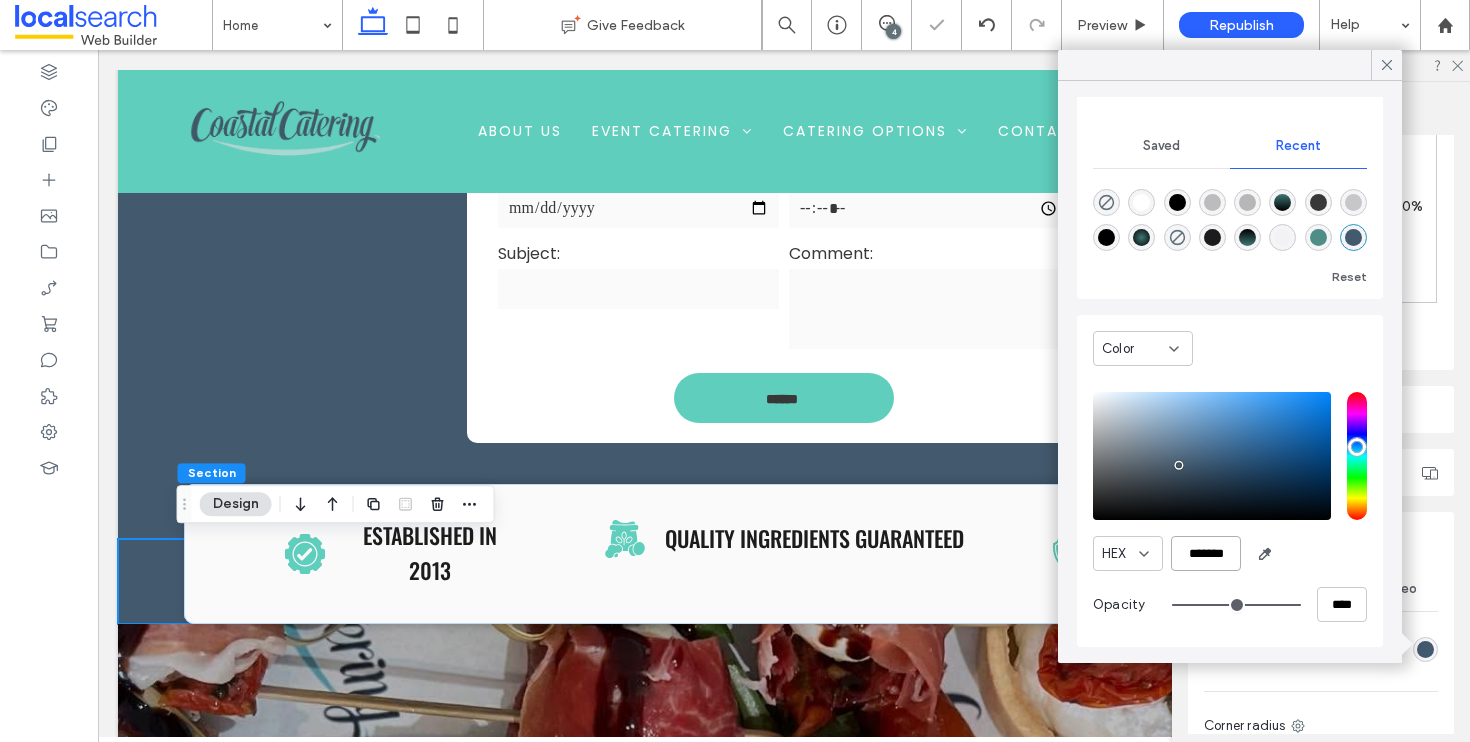 scroll, scrollTop: 0, scrollLeft: 0, axis: both 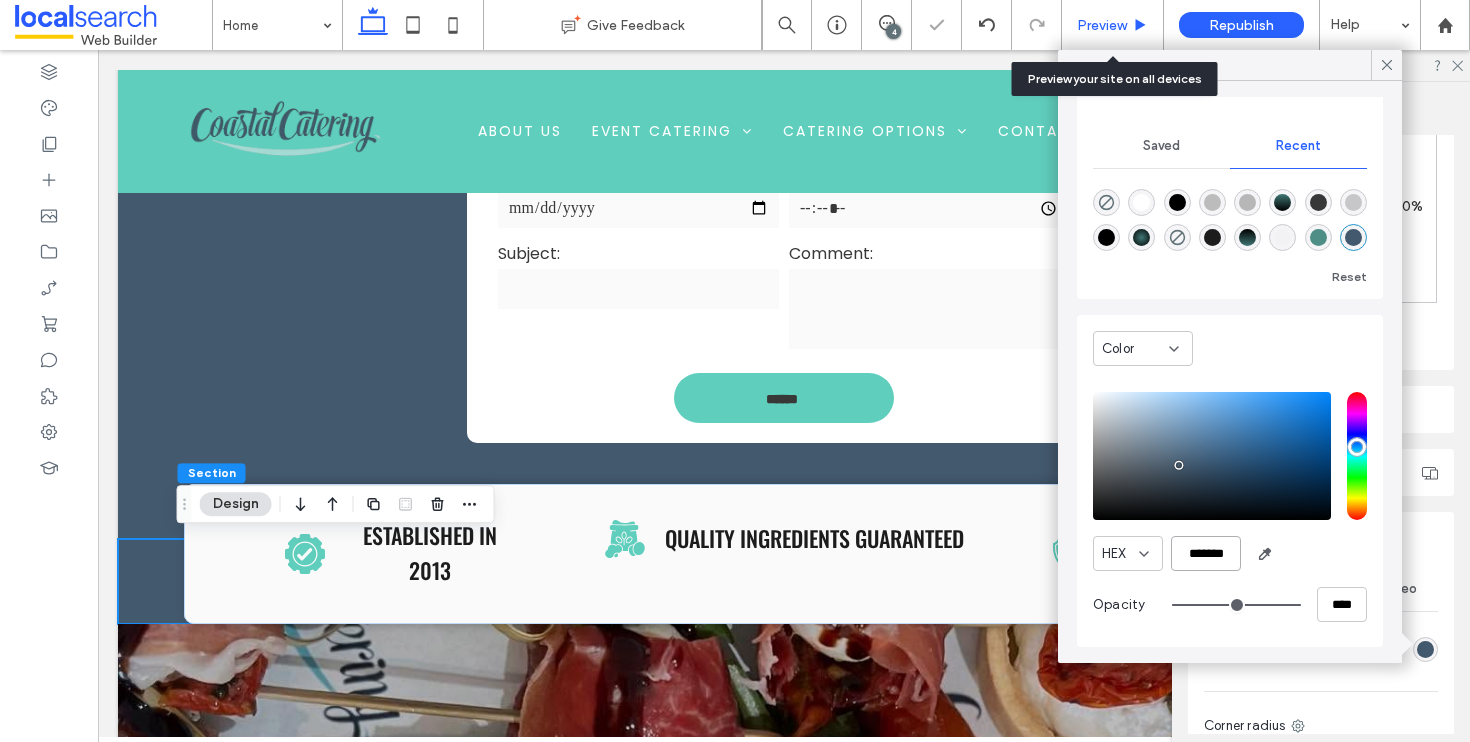 type on "*******" 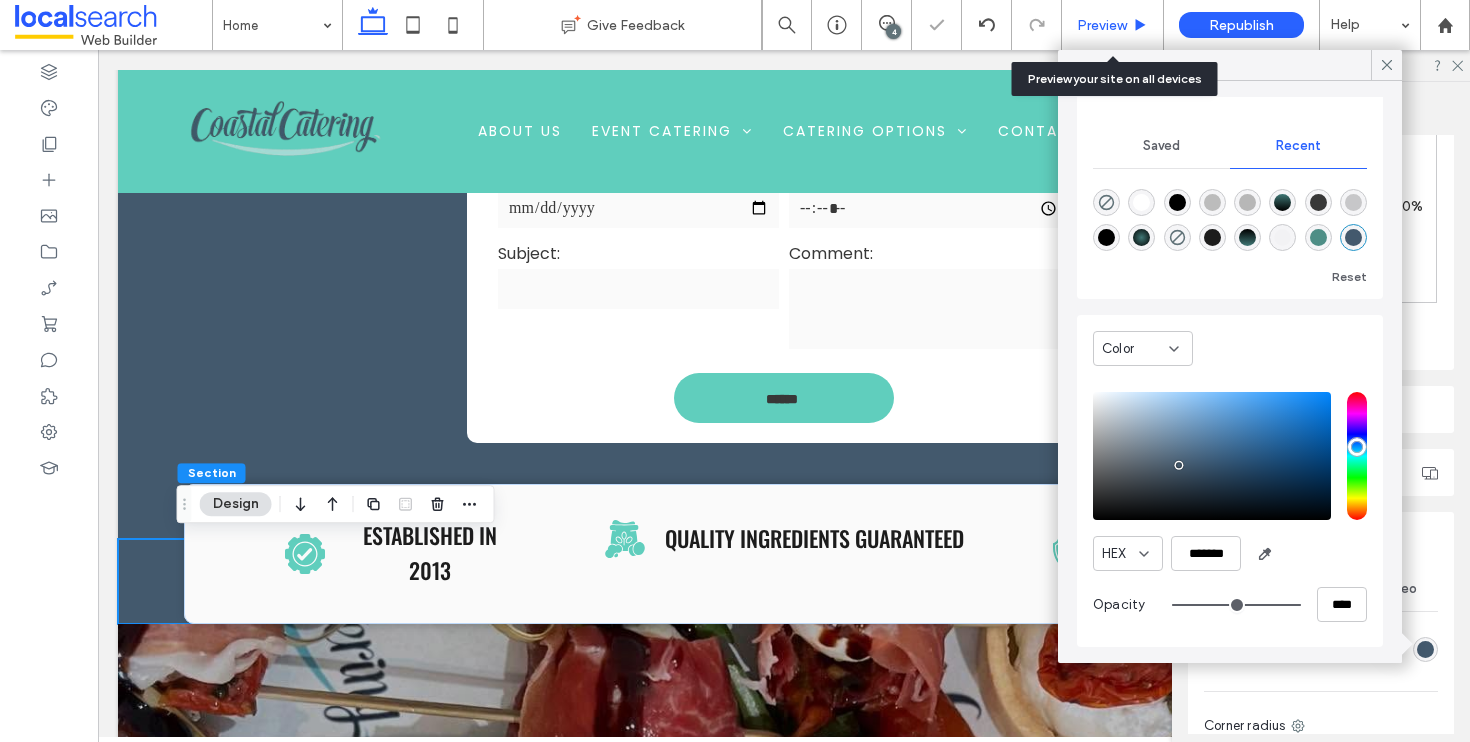 click 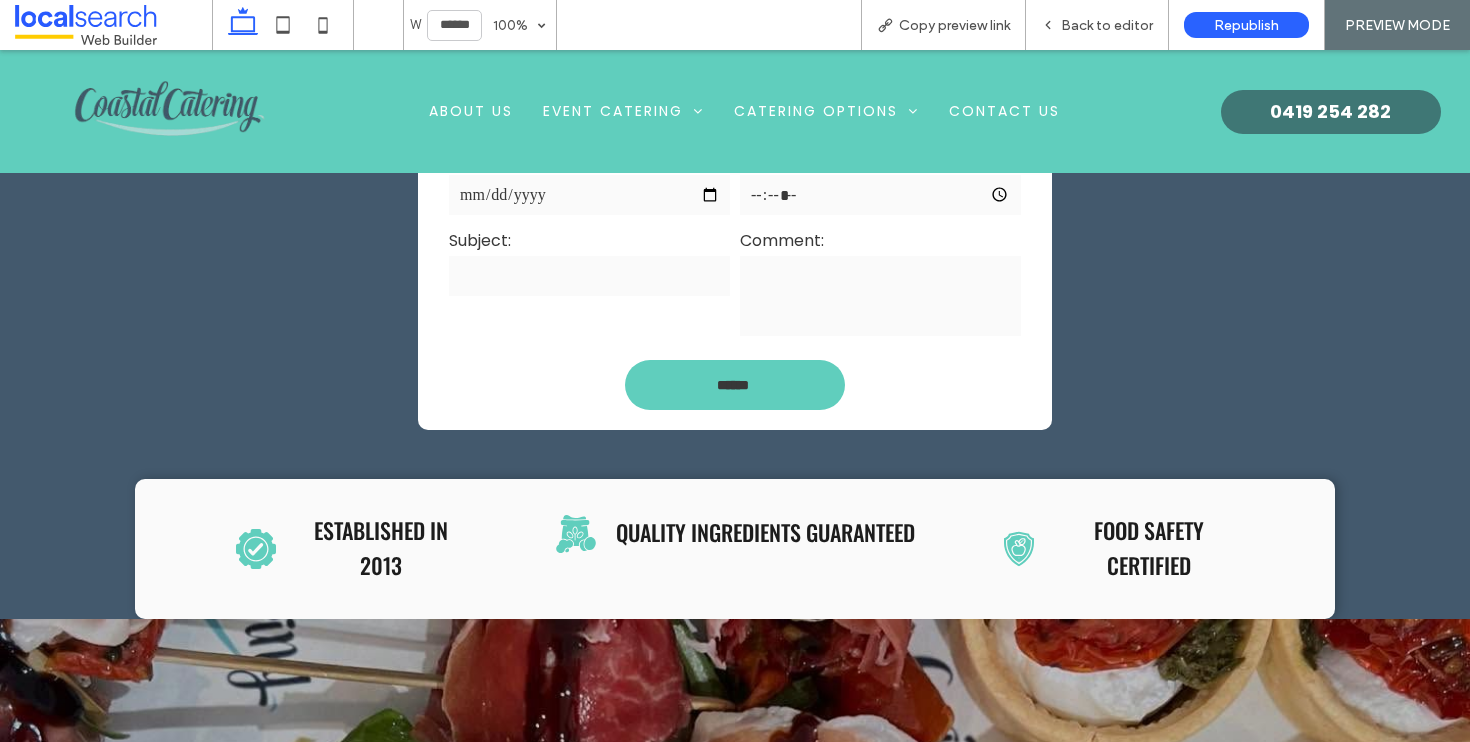 scroll, scrollTop: 1003, scrollLeft: 0, axis: vertical 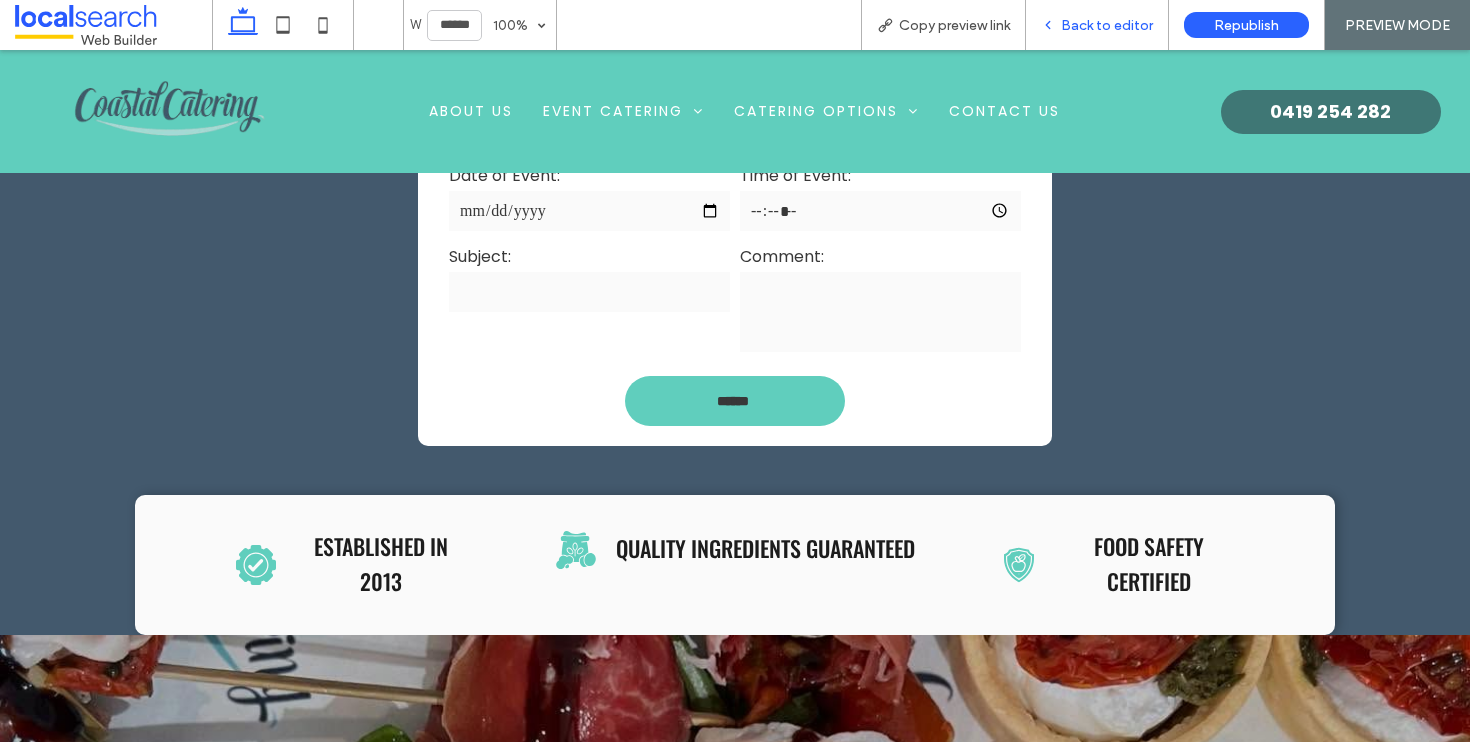 click on "Back to editor" at bounding box center [1097, 25] 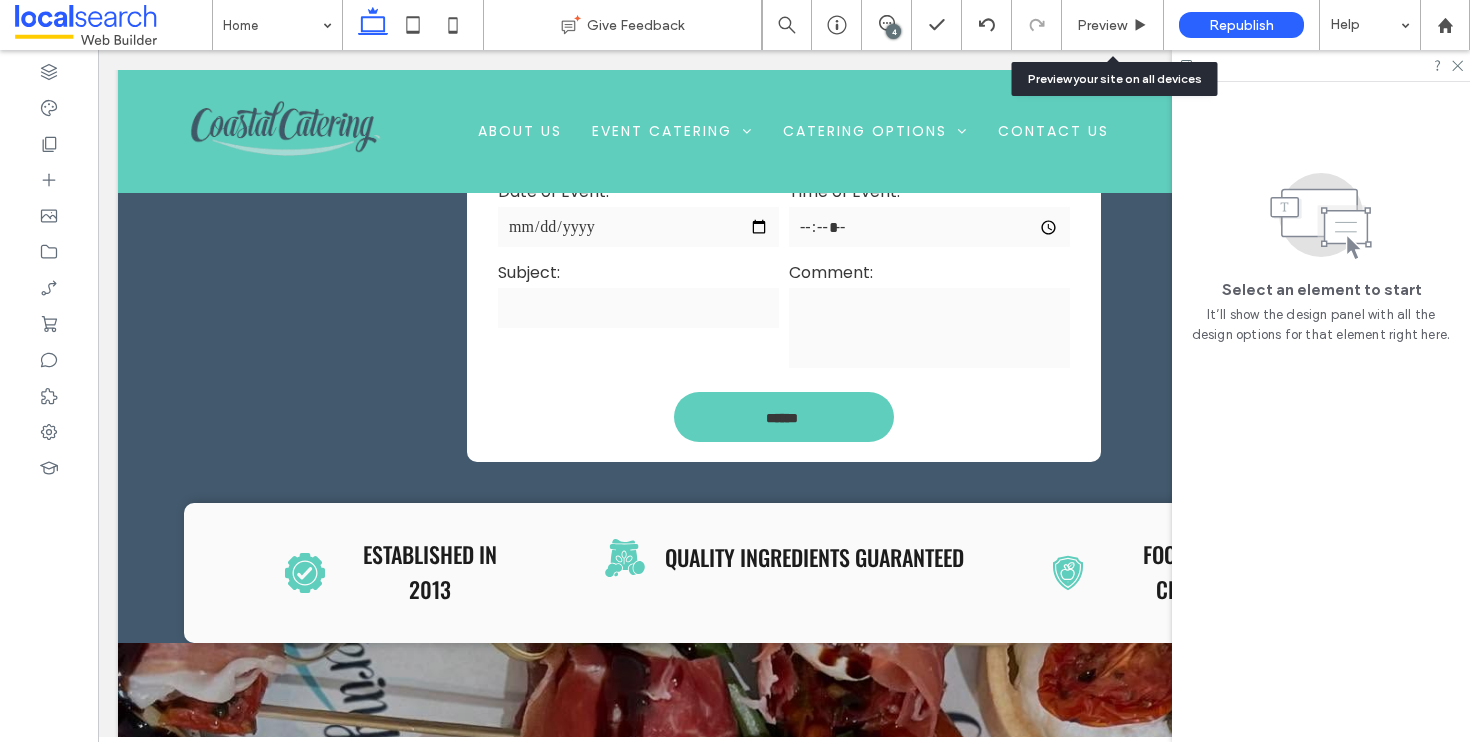 scroll, scrollTop: 999, scrollLeft: 0, axis: vertical 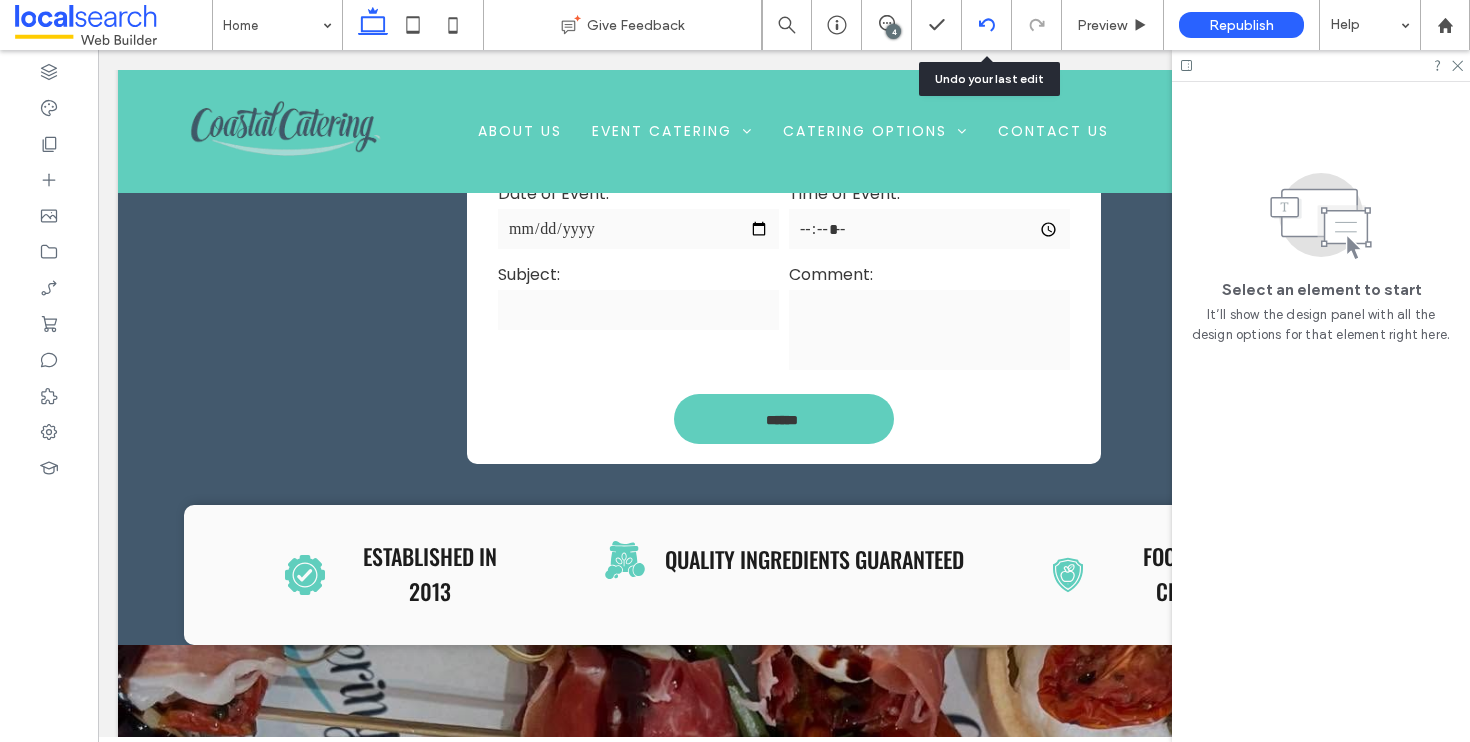 click 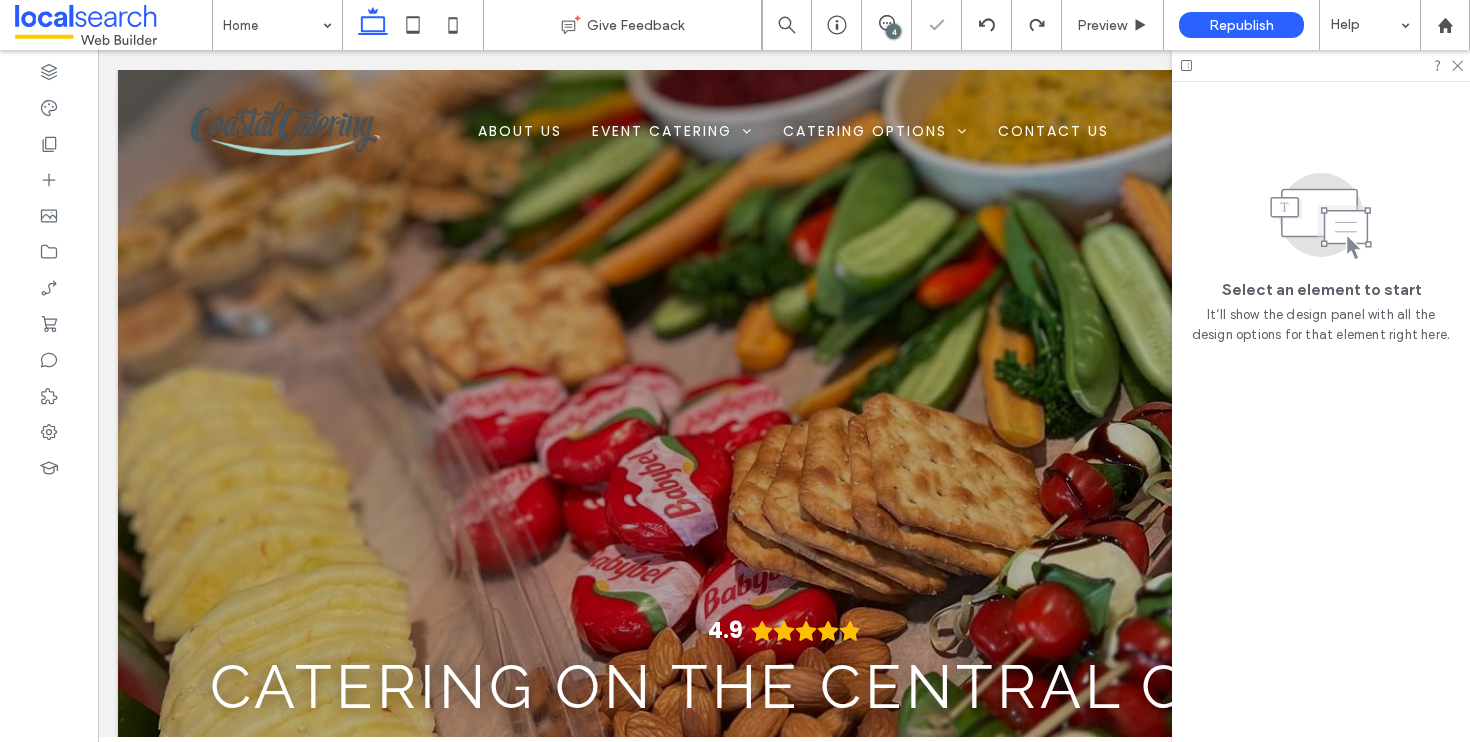 scroll, scrollTop: 0, scrollLeft: 0, axis: both 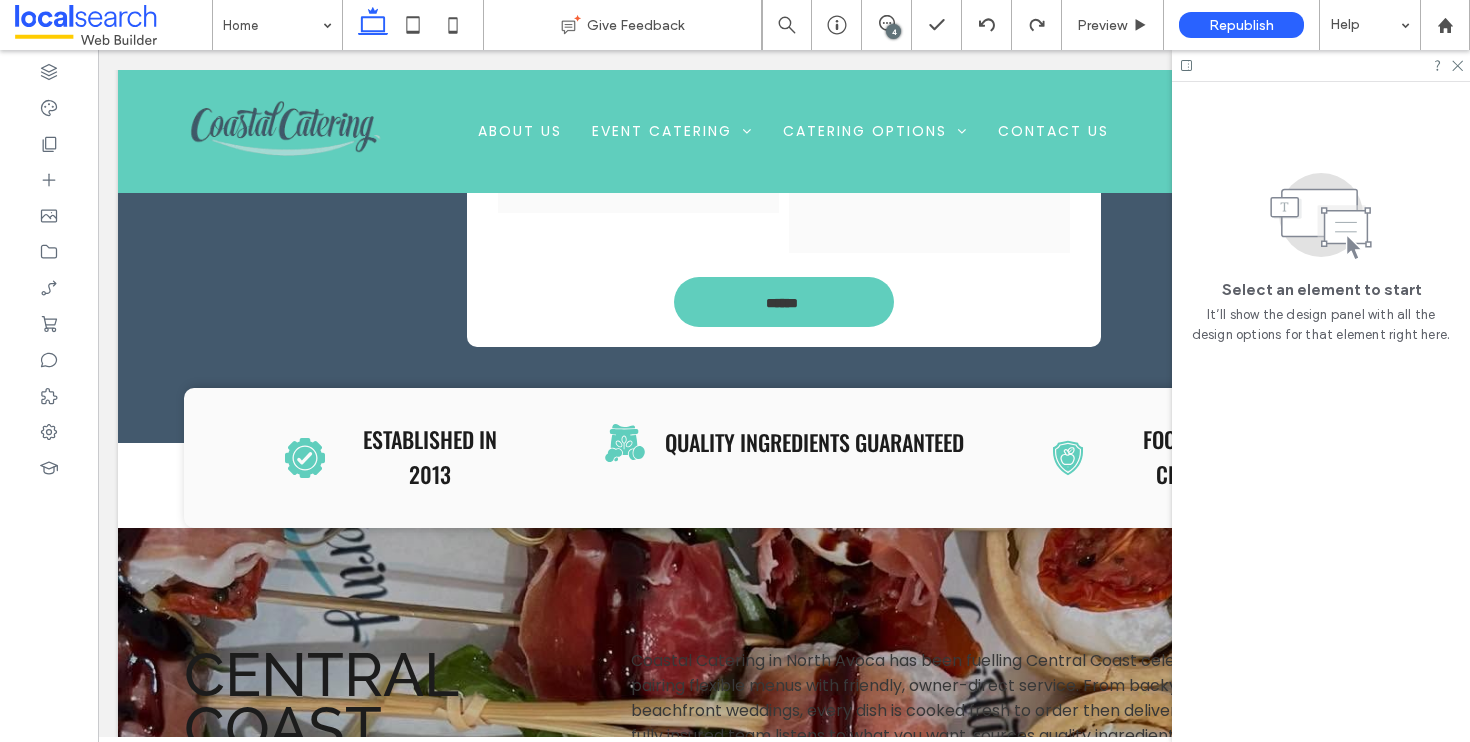 click on "4" at bounding box center (893, 31) 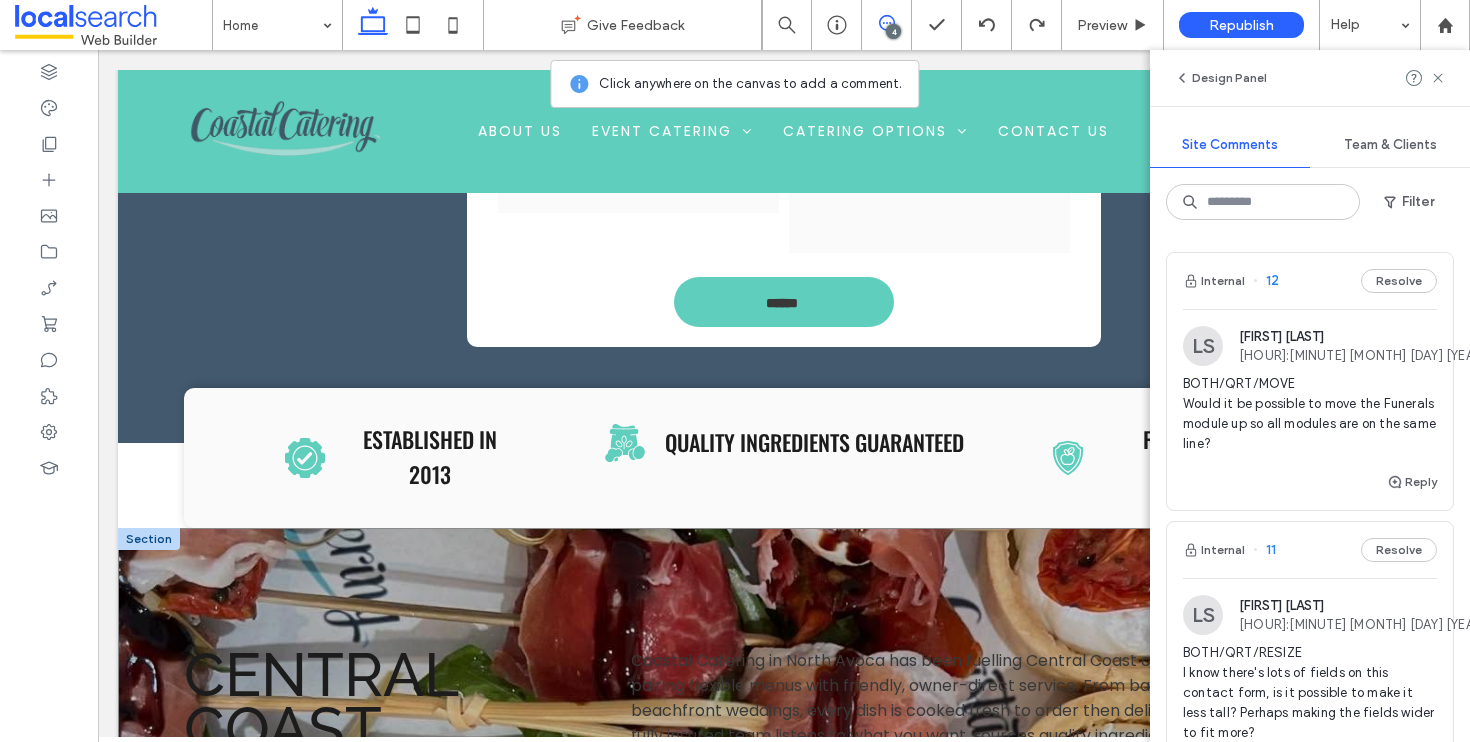 click on "Central Coast Catering
Coastal Catering in North Avoca has been fuelling Central Coast celebrations since 2013, pairing flexible menus with friendly, owner-direct service. From backyard birthdays to beachfront weddings, every dish is cooked fresh to order then delivered with a smile. Our small, fully insured team listens to what you want, sources quality ingredients and serves food that feels made just for your event with honest flavour and local know-how.
Made-to-order menus Stress-free planning Local and trusted
Choosing Coastal Catering means easy planning, clear communication and plates your guests will talk about long after the last bite. We handle the setup, service and pack-down so you can enjoy the party.
Ready to make your event unforgettable? Call
0419 254 282   to chat ideas or secure your date today.
GET STARTED" at bounding box center [784, 906] 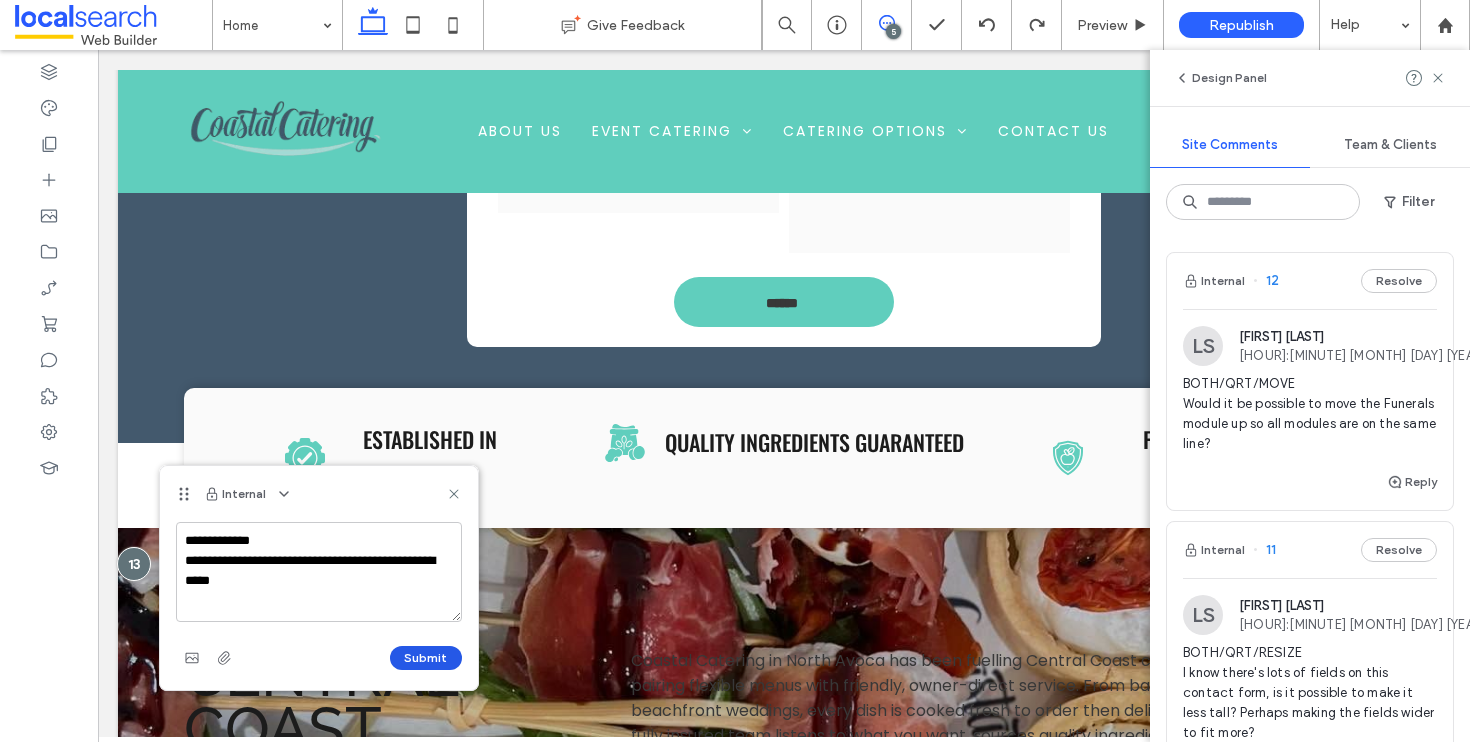 type on "**********" 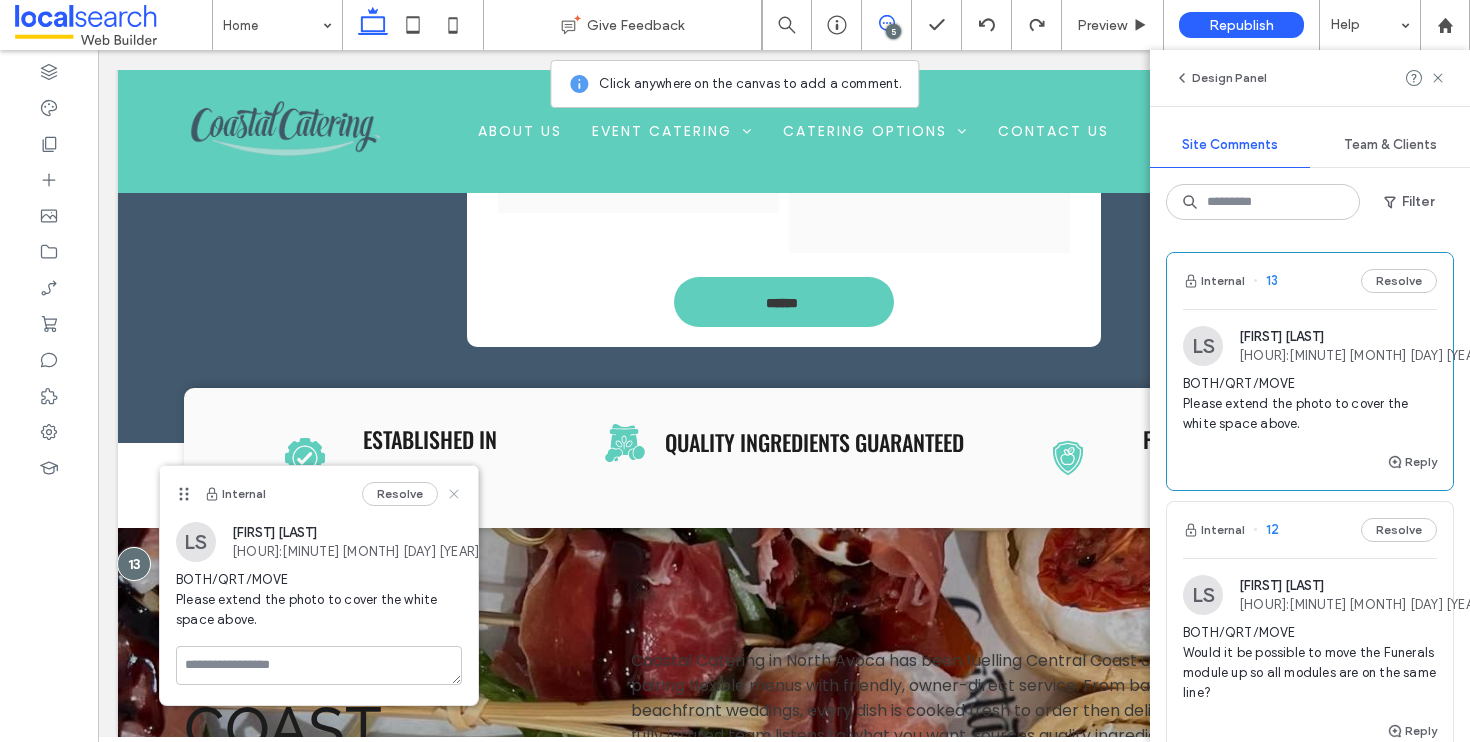 click 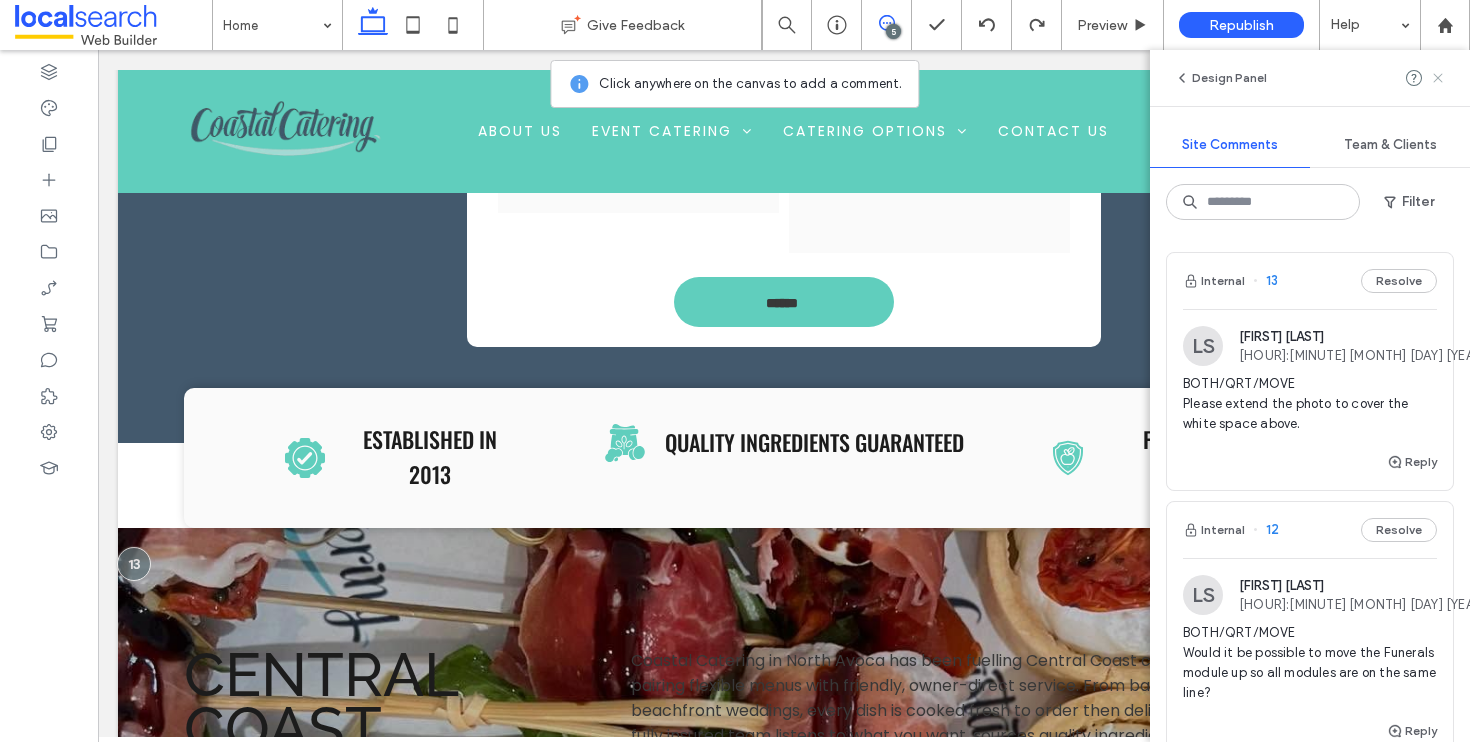 click 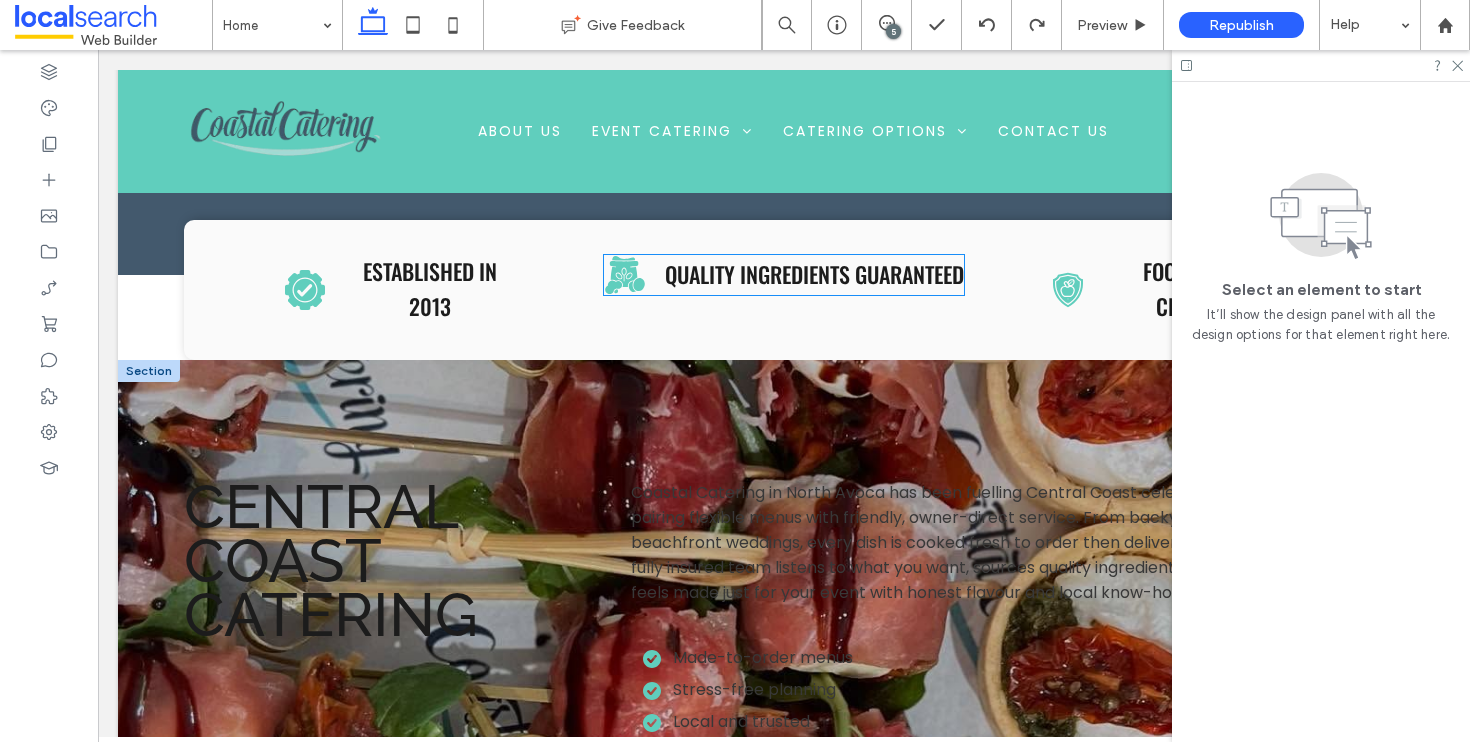 scroll, scrollTop: 1303, scrollLeft: 0, axis: vertical 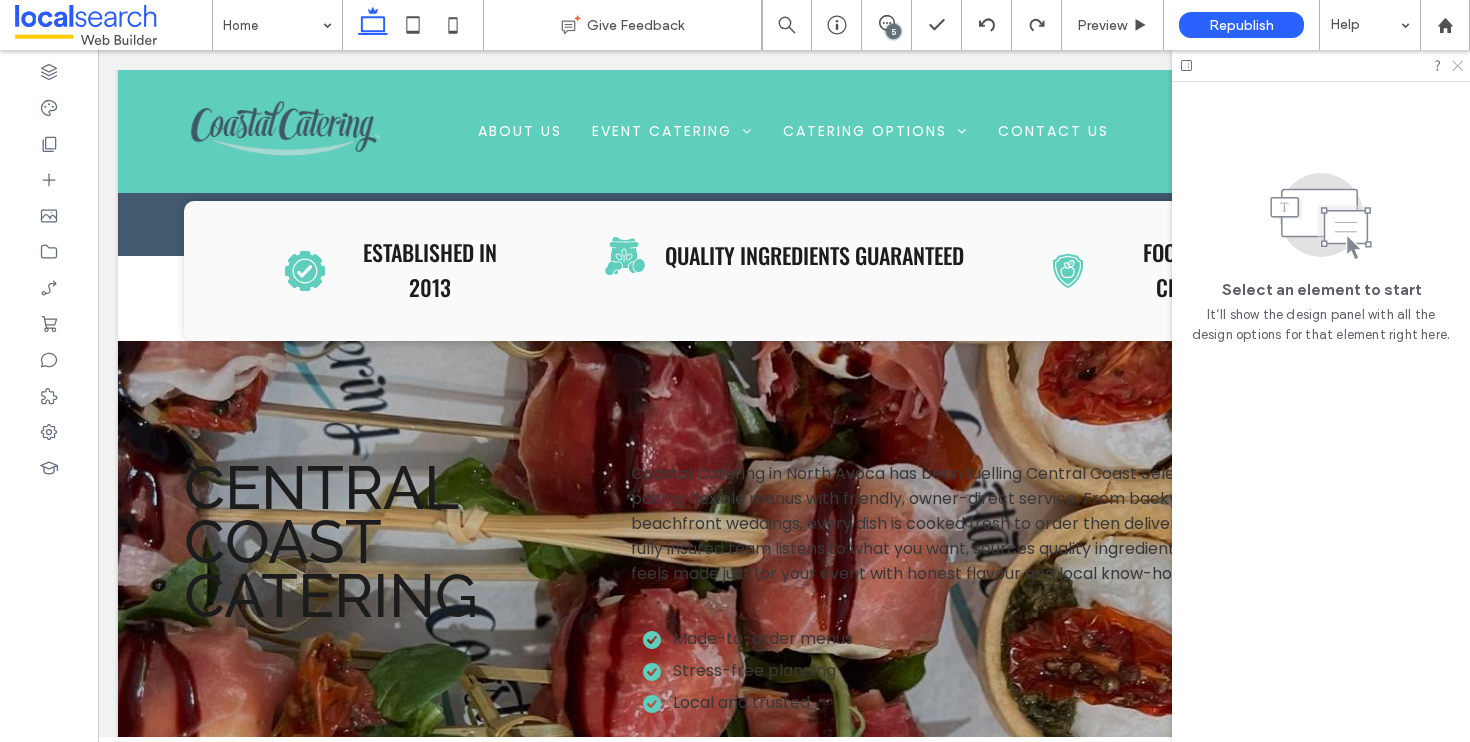 click 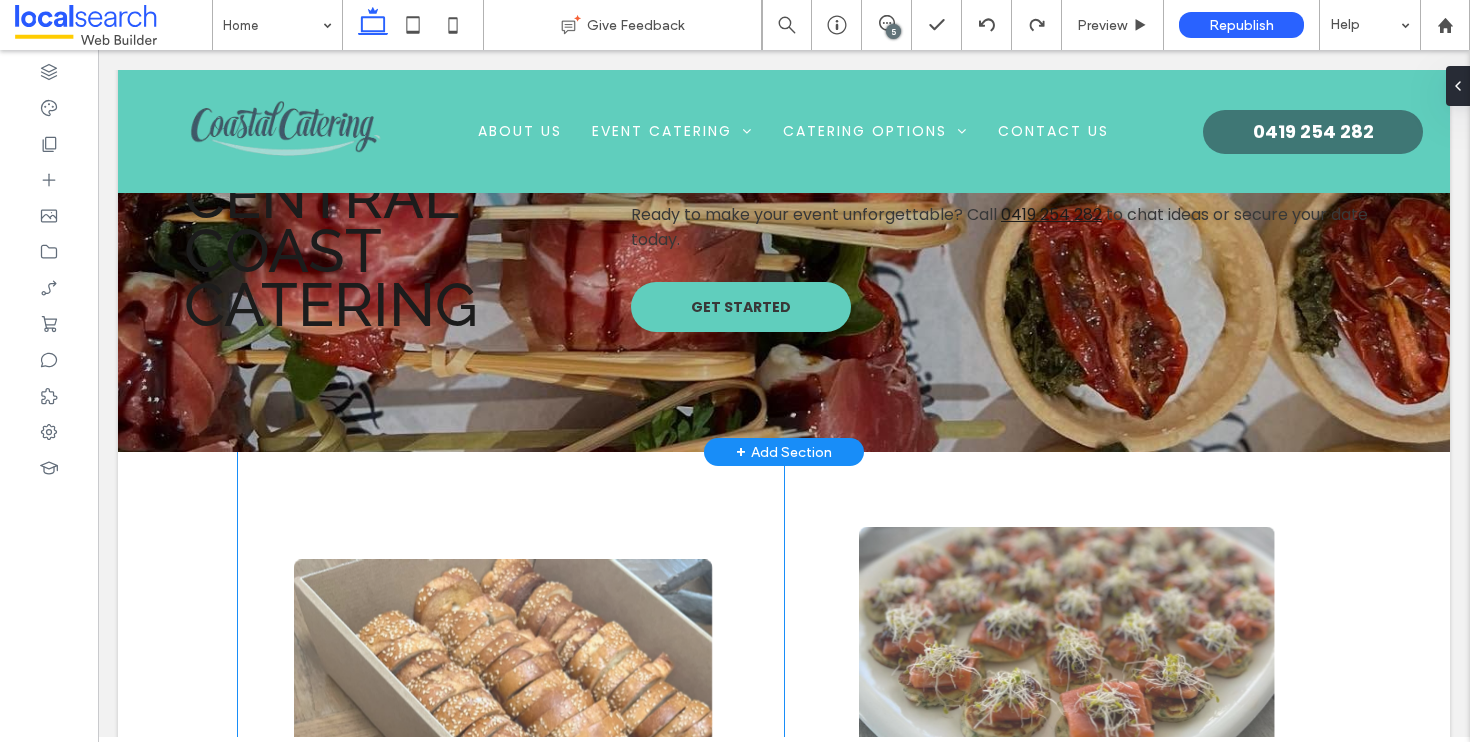 scroll, scrollTop: 1807, scrollLeft: 0, axis: vertical 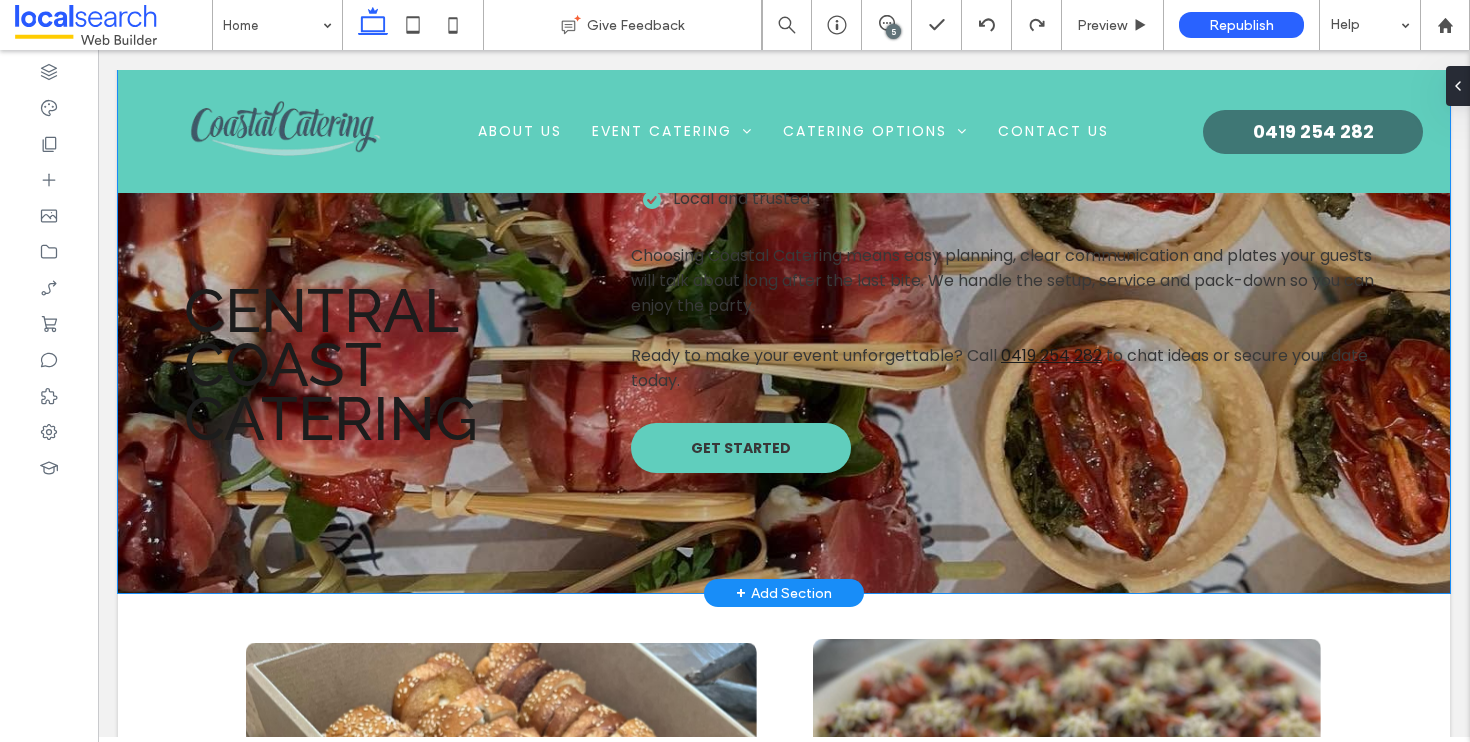 click on "Central Coast Catering
Coastal Catering in North Avoca has been fuelling Central Coast celebrations since 2013, pairing flexible menus with friendly, owner-direct service. From backyard birthdays to beachfront weddings, every dish is cooked fresh to order then delivered with a smile. Our small, fully insured team listens to what you want, sources quality ingredients and serves food that feels made just for your event with honest flavour and local know-how.
Made-to-order menus Stress-free planning Local and trusted
Choosing Coastal Catering means easy planning, clear communication and plates your guests will talk about long after the last bite. We handle the setup, service and pack-down so you can enjoy the party.
Ready to make your event unforgettable? Call
0419 254 282   to chat ideas or secure your date today.
GET STARTED" at bounding box center (784, 215) 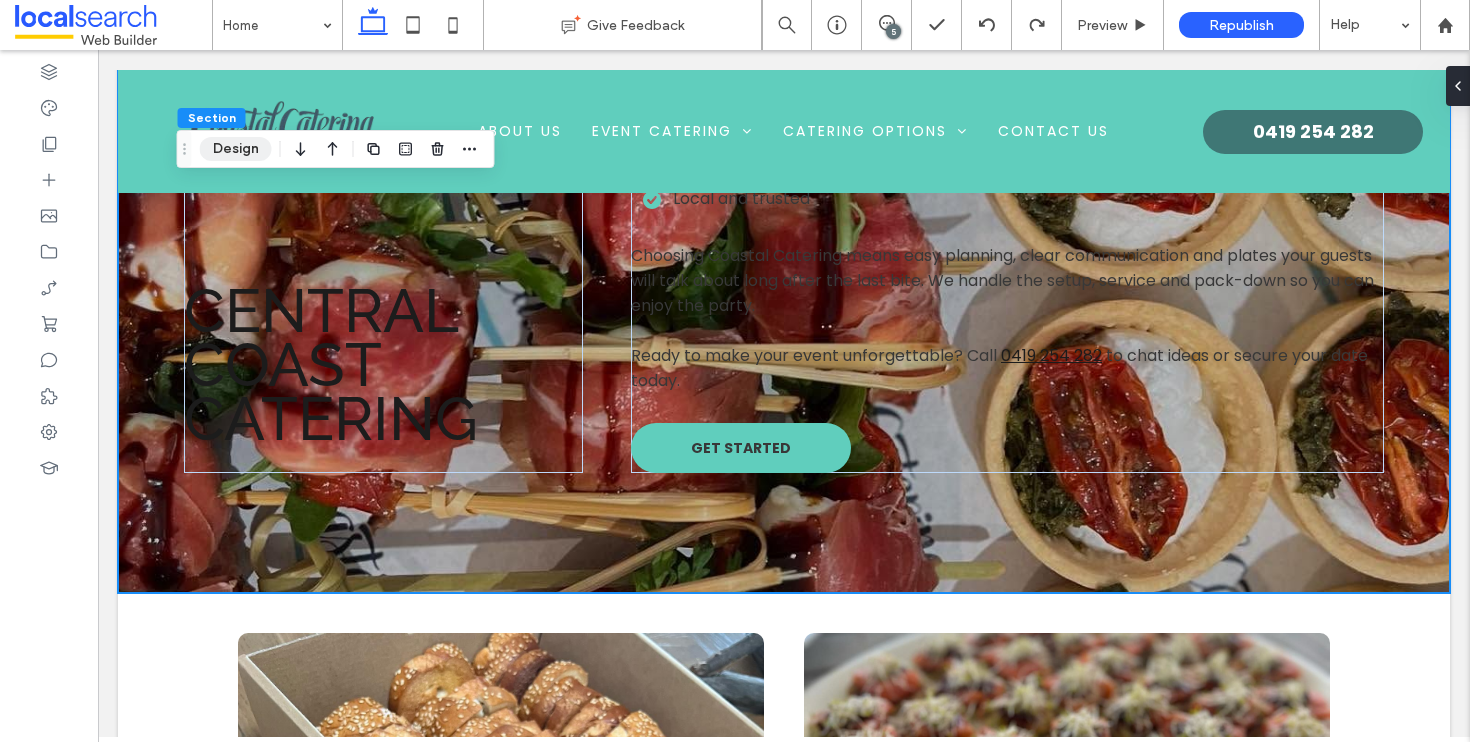 click on "Design" at bounding box center (236, 149) 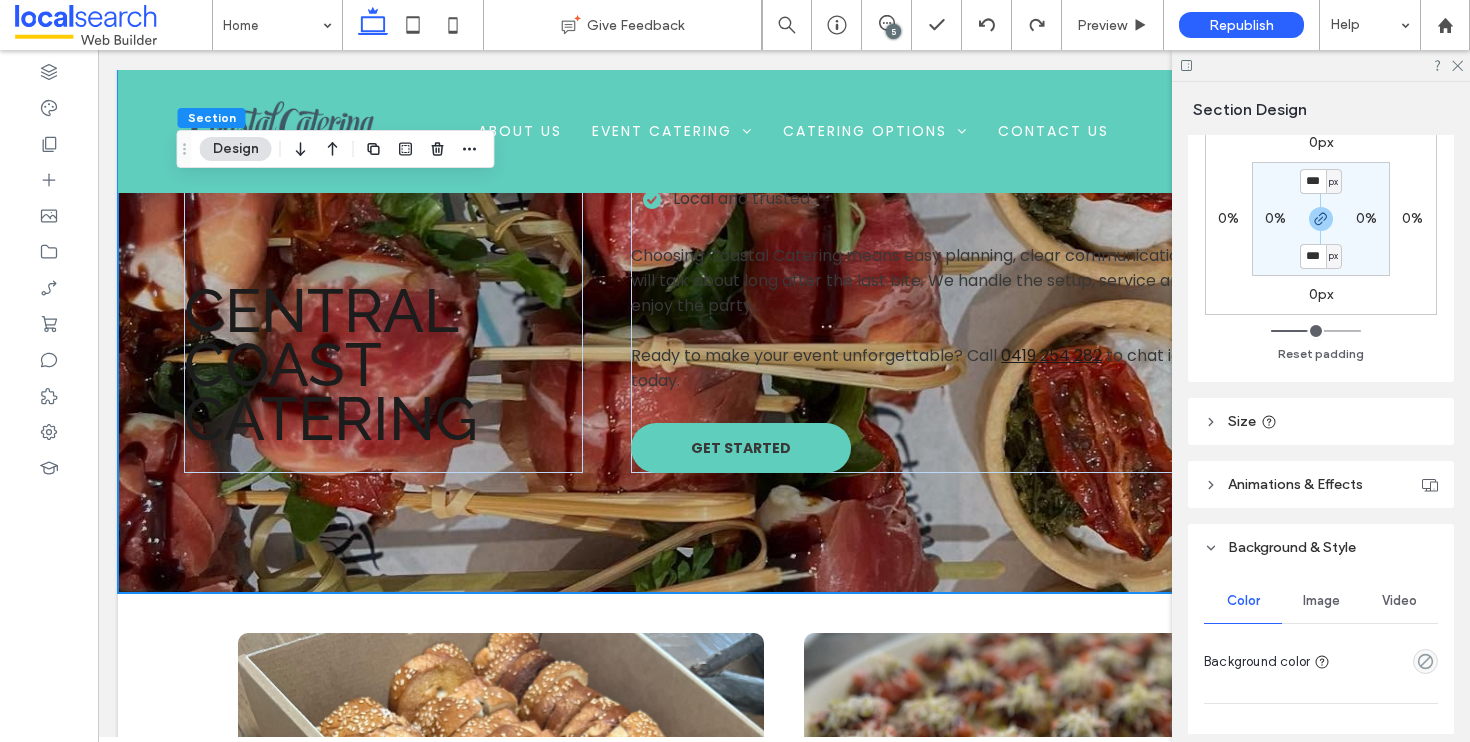 scroll, scrollTop: 410, scrollLeft: 0, axis: vertical 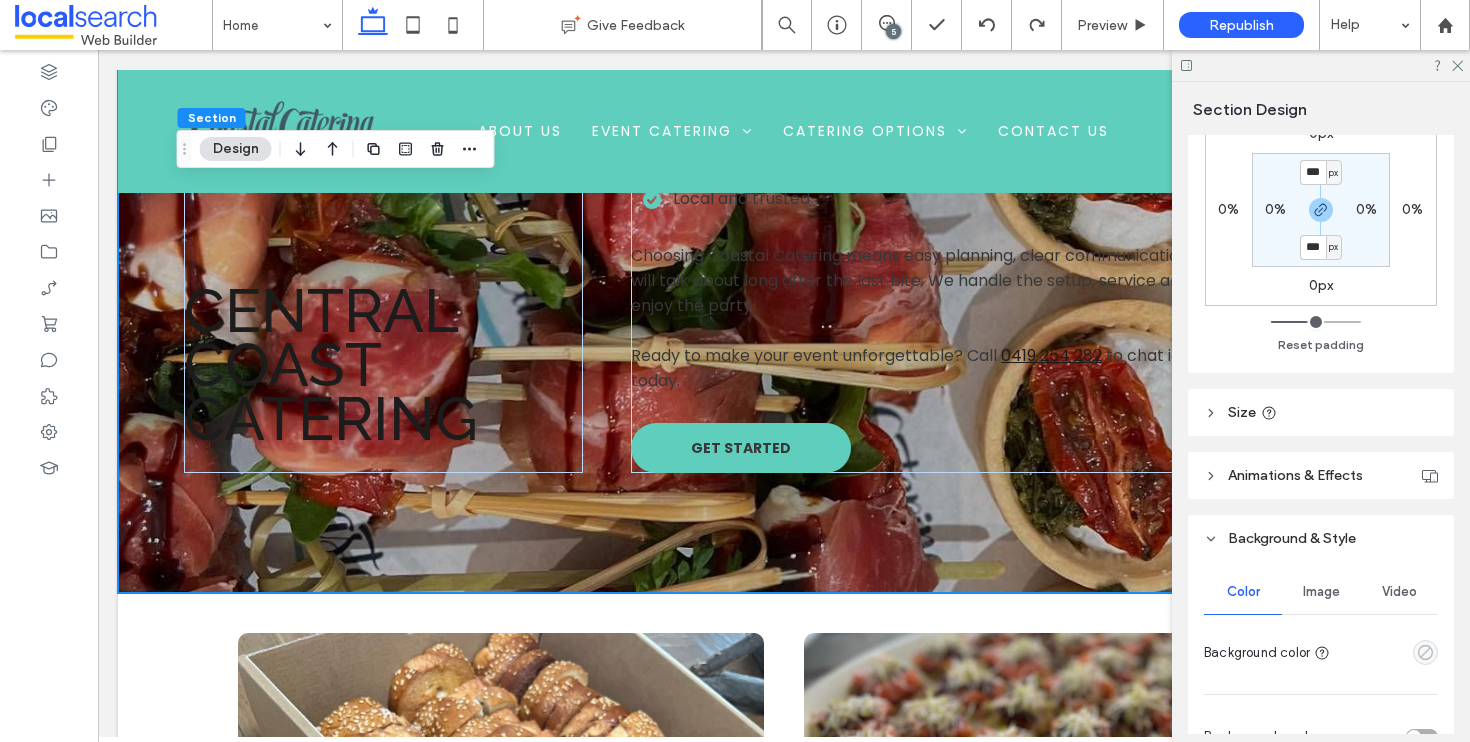 click 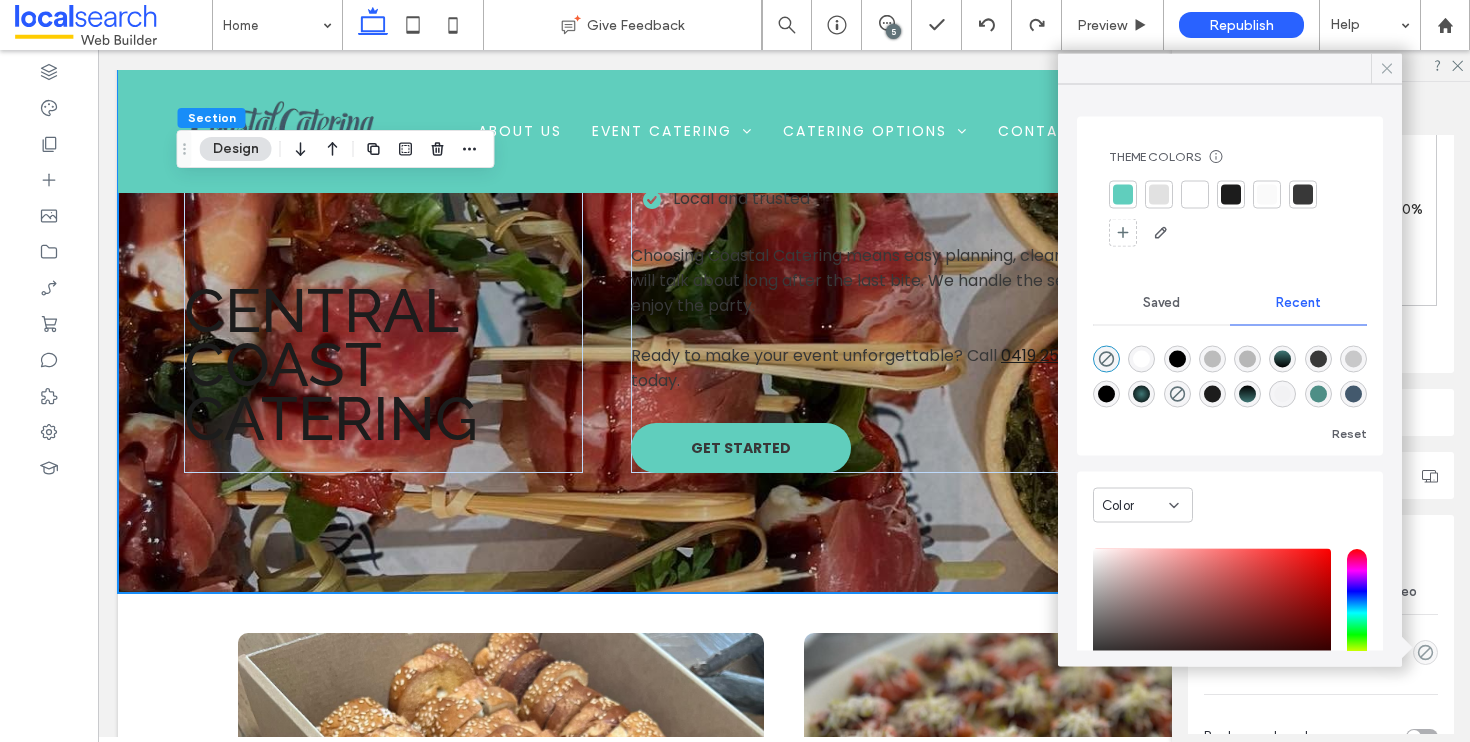 click at bounding box center [1387, 69] 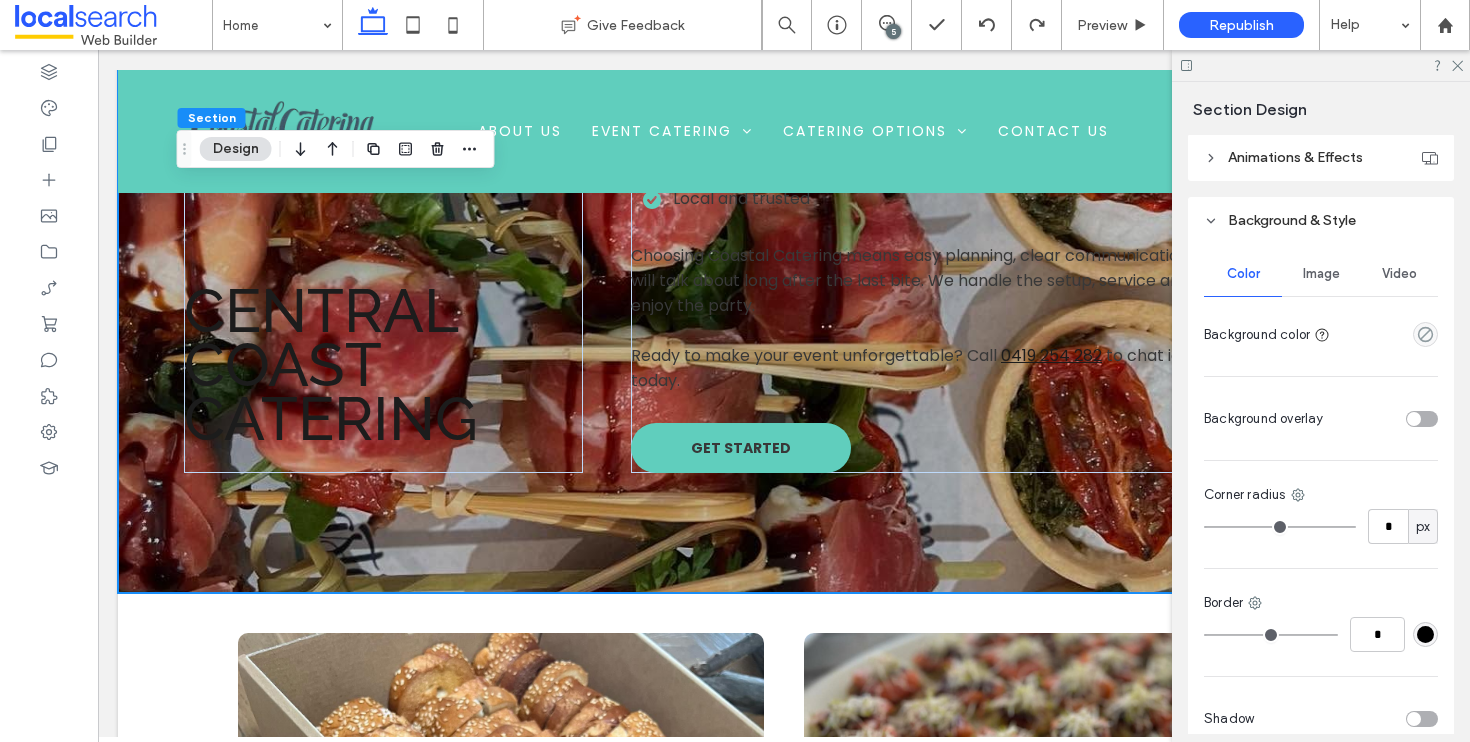 scroll, scrollTop: 827, scrollLeft: 0, axis: vertical 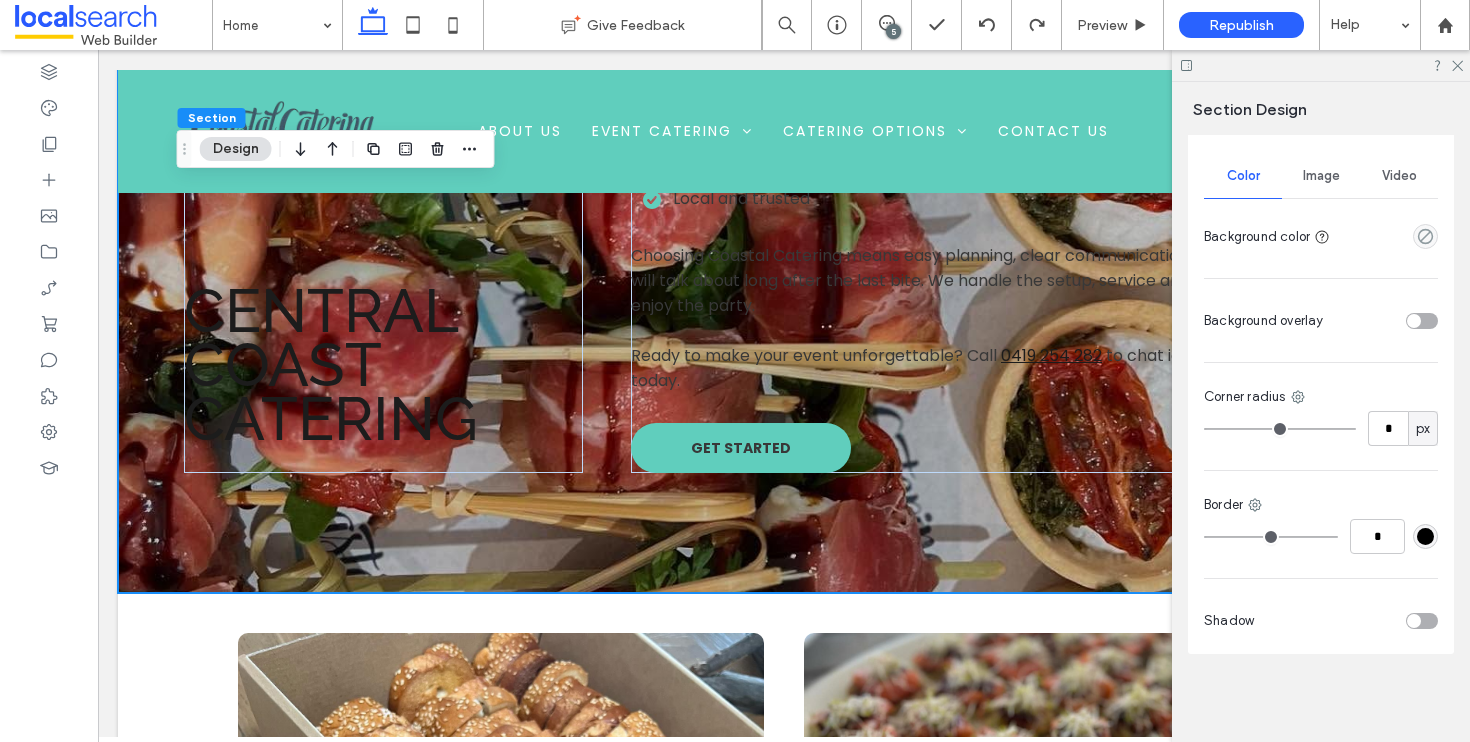 click at bounding box center [1385, 320] 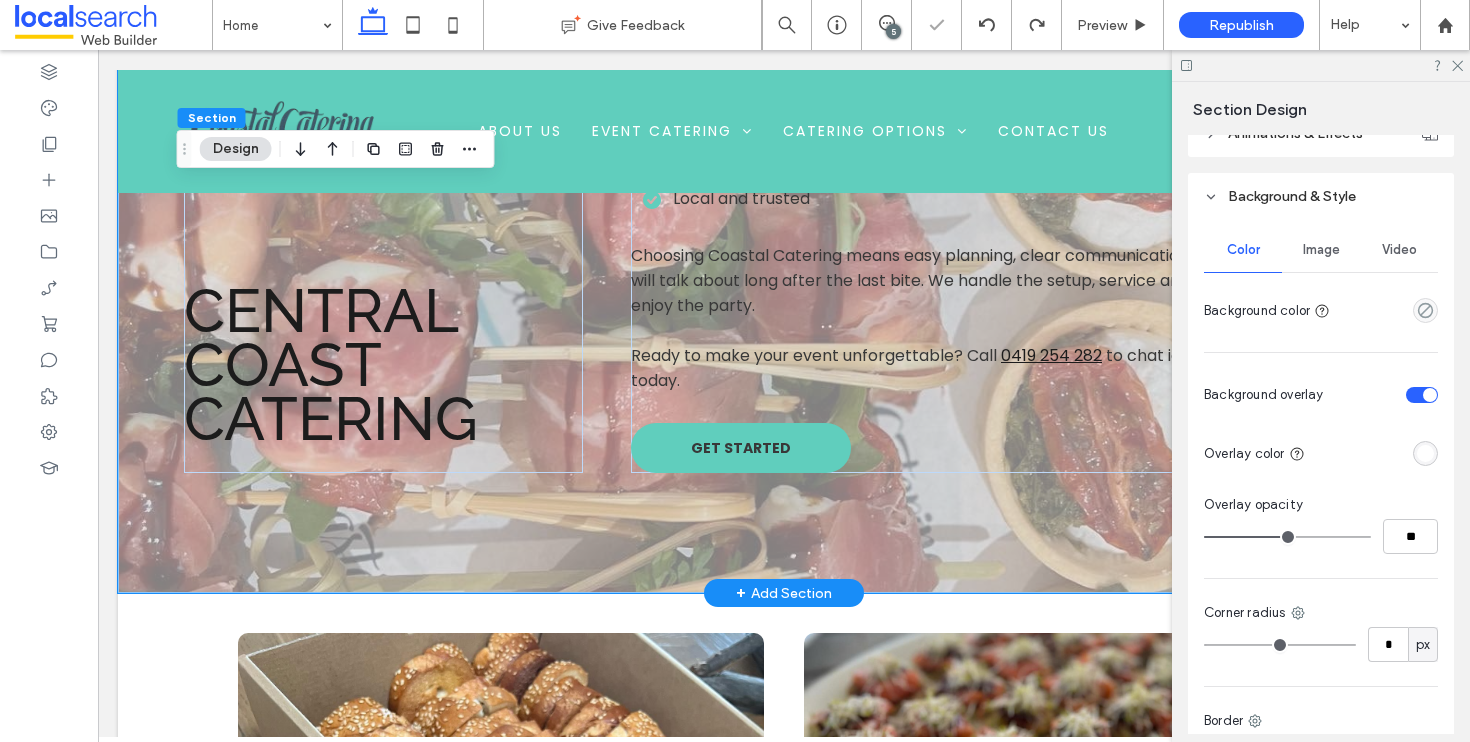 scroll, scrollTop: 733, scrollLeft: 0, axis: vertical 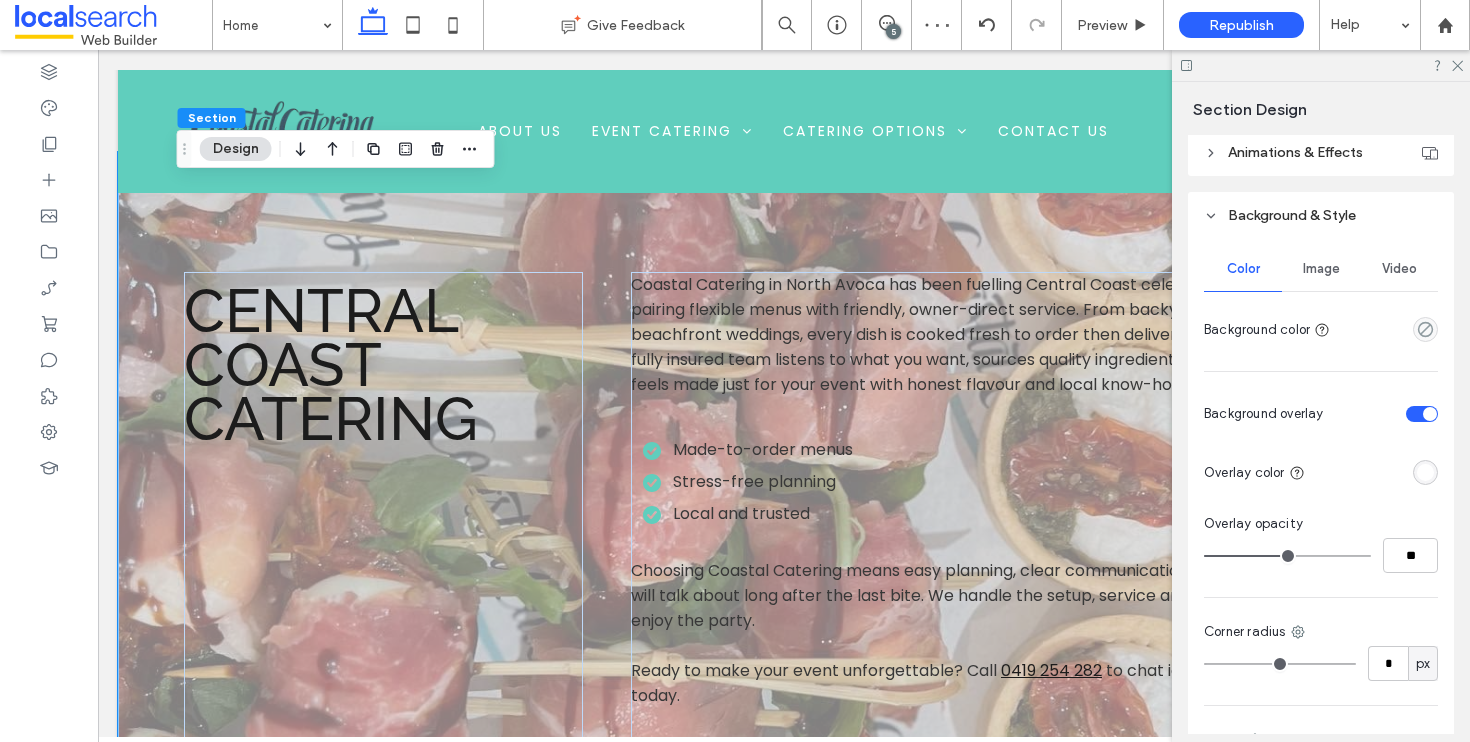 click at bounding box center [1425, 472] 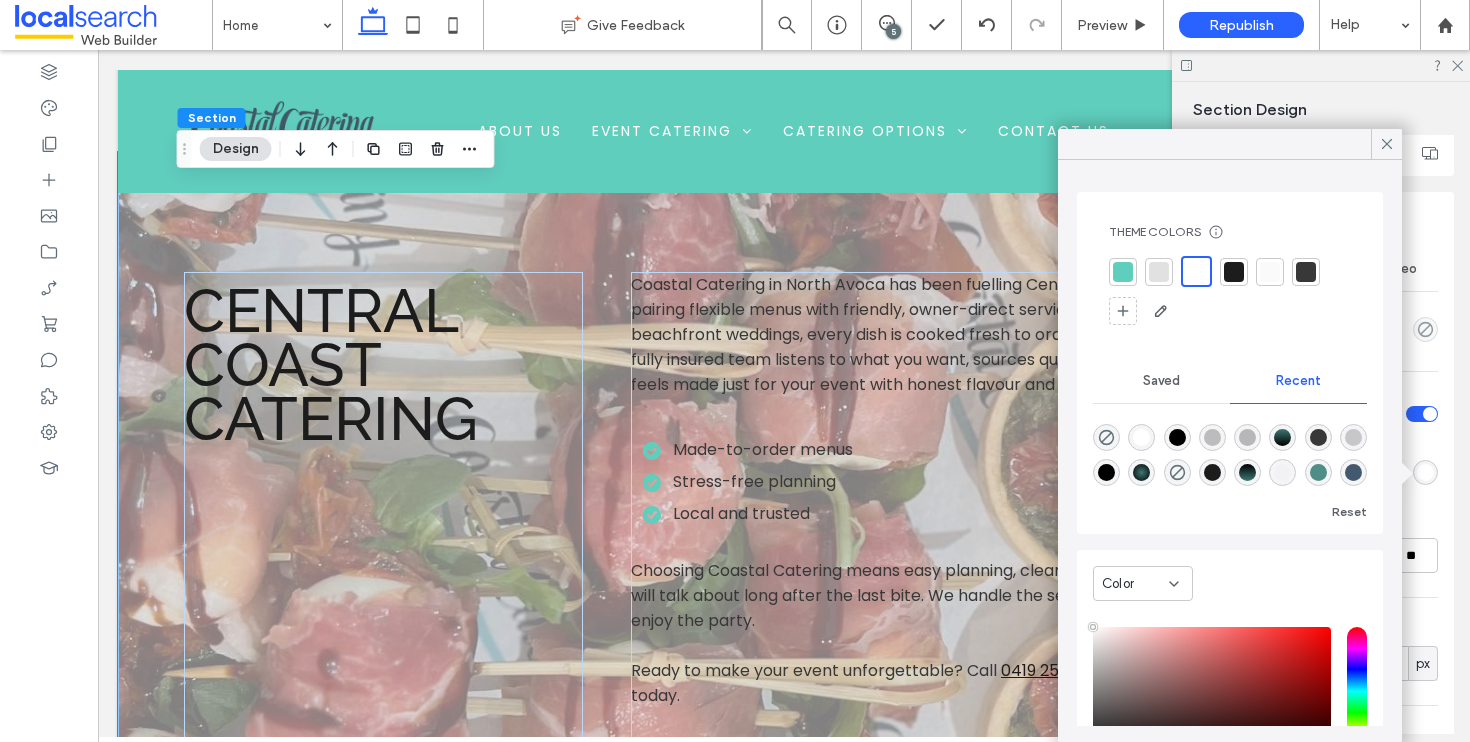 click at bounding box center (1306, 272) 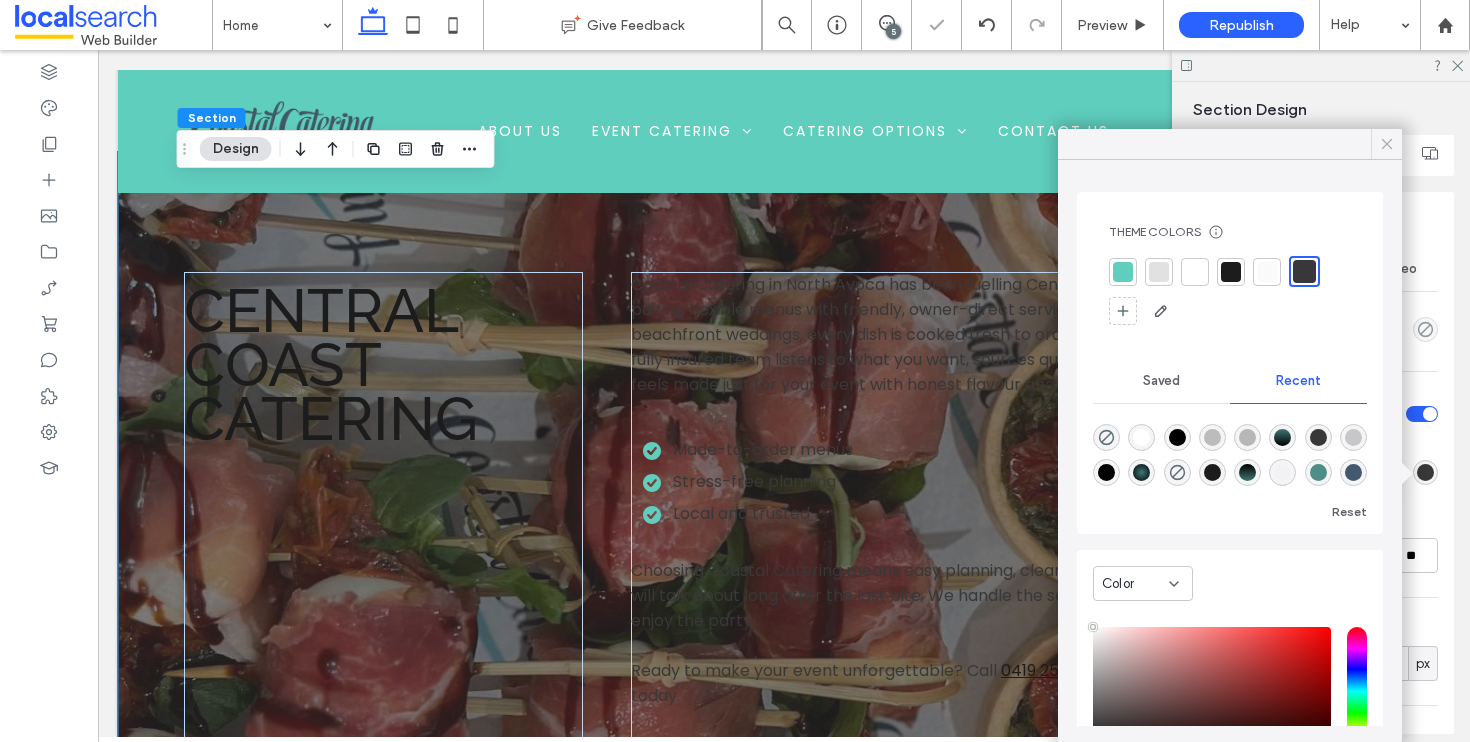 click 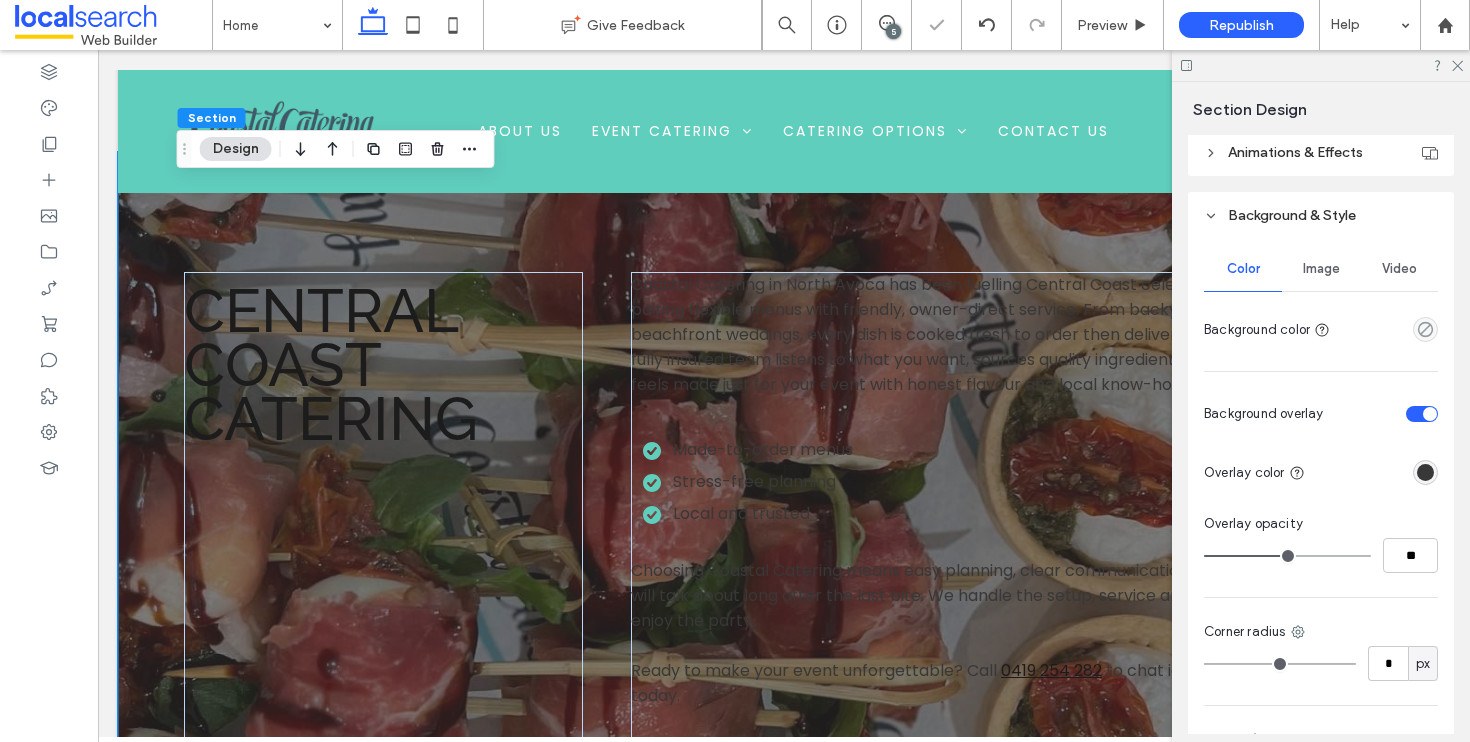 scroll, scrollTop: 762, scrollLeft: 0, axis: vertical 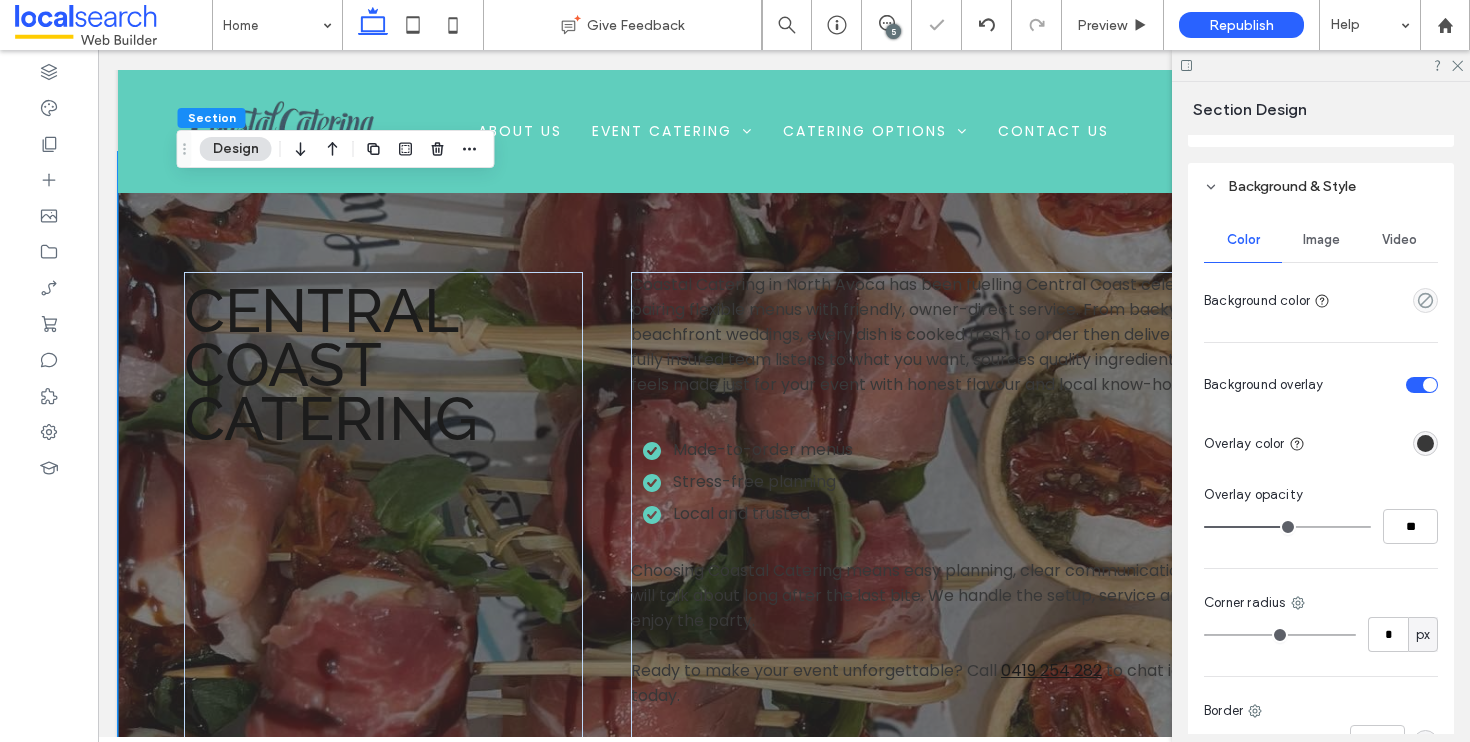 type on "**" 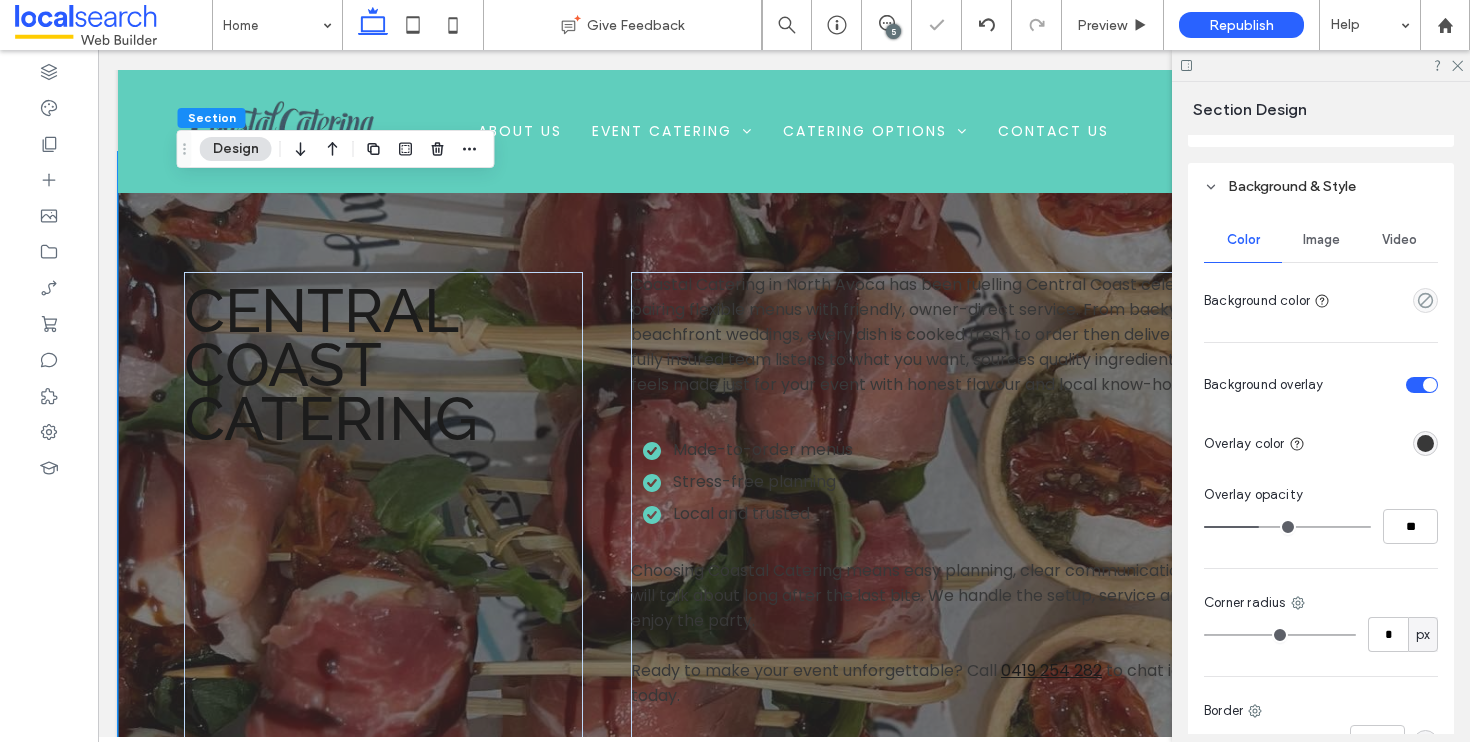 type on "**" 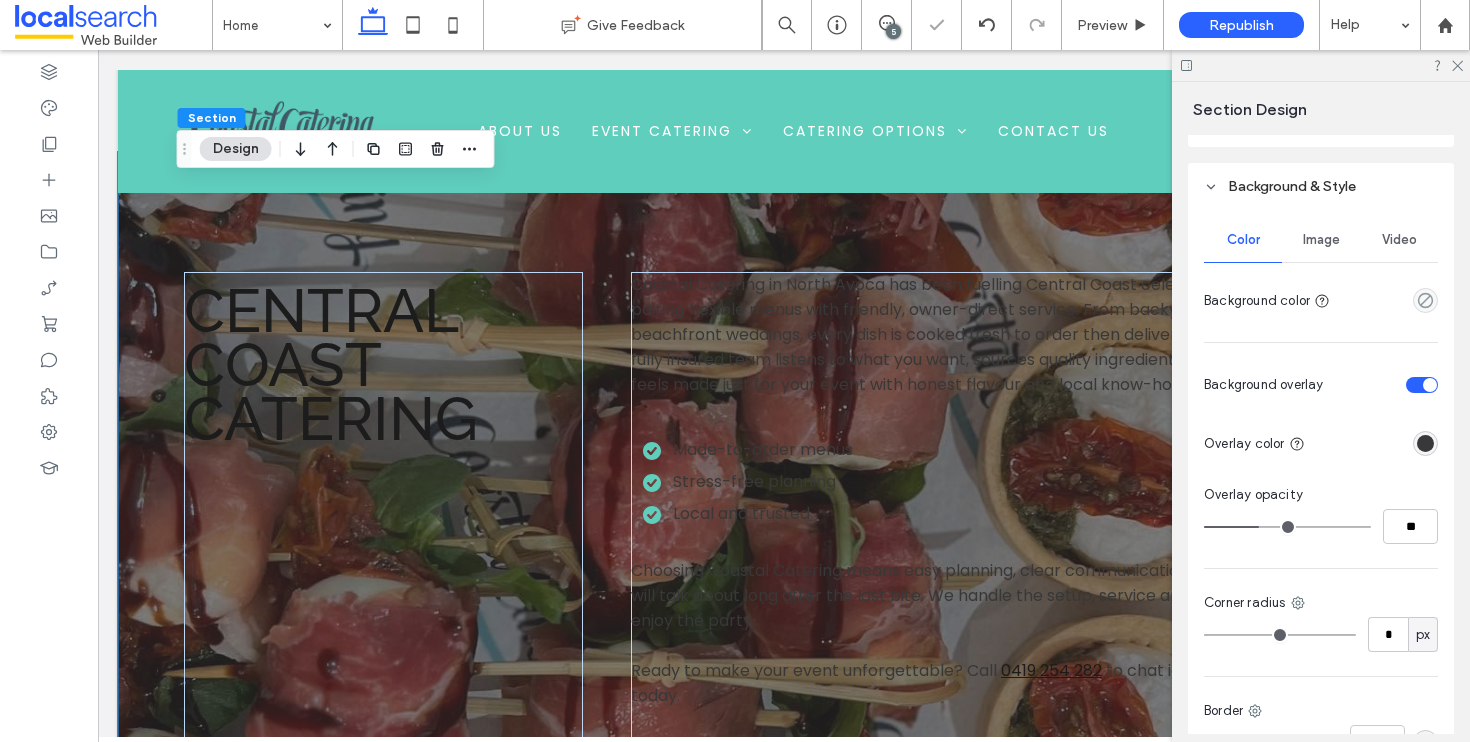 type on "**" 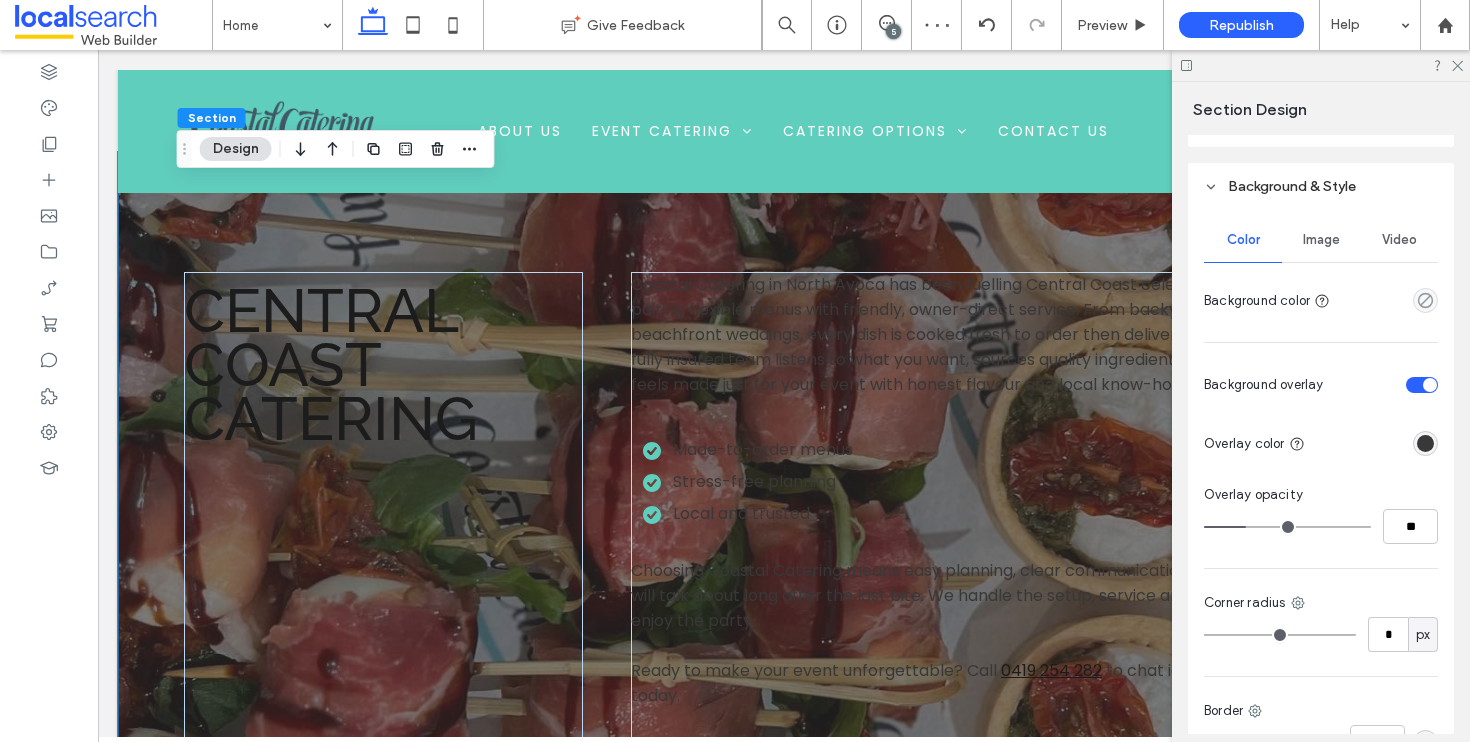 drag, startPoint x: 1280, startPoint y: 527, endPoint x: 1246, endPoint y: 529, distance: 34.058773 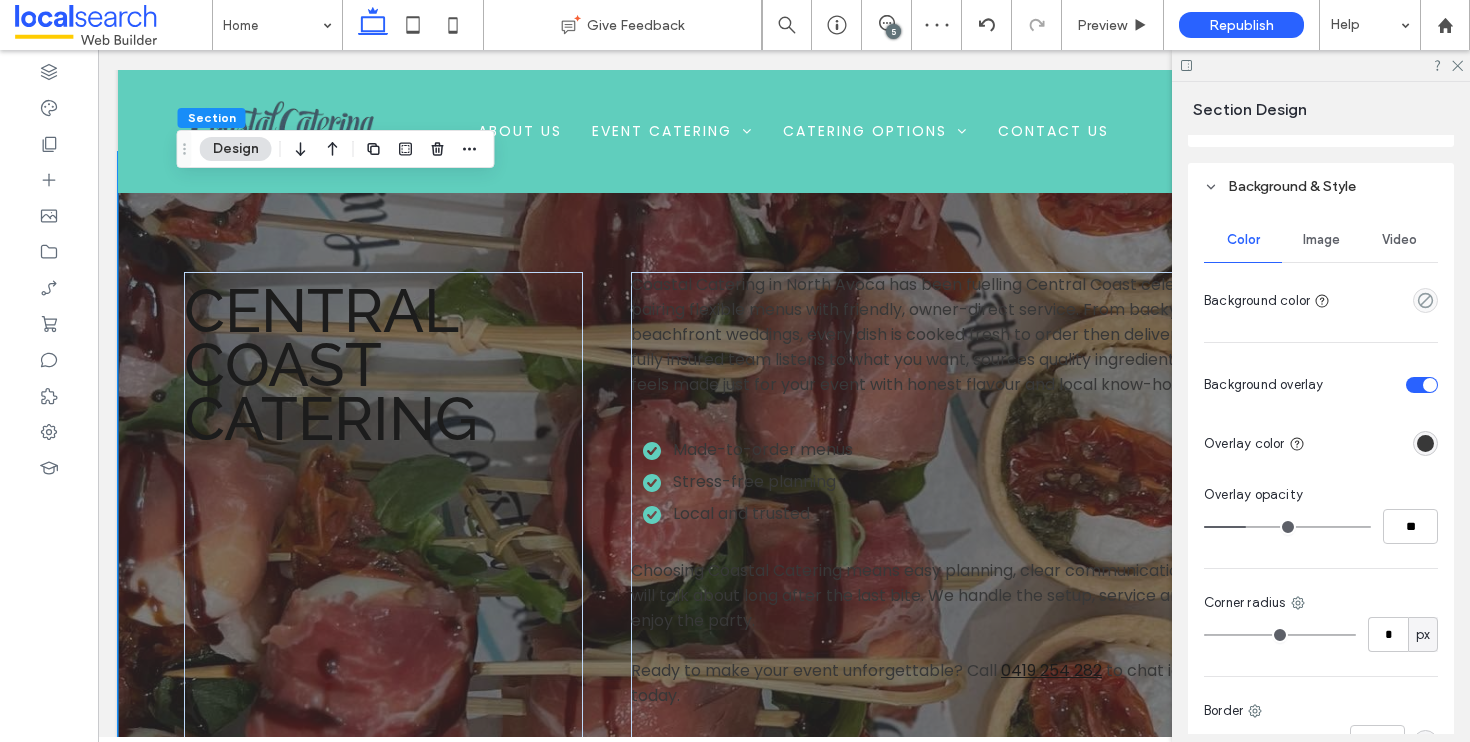 type on "**" 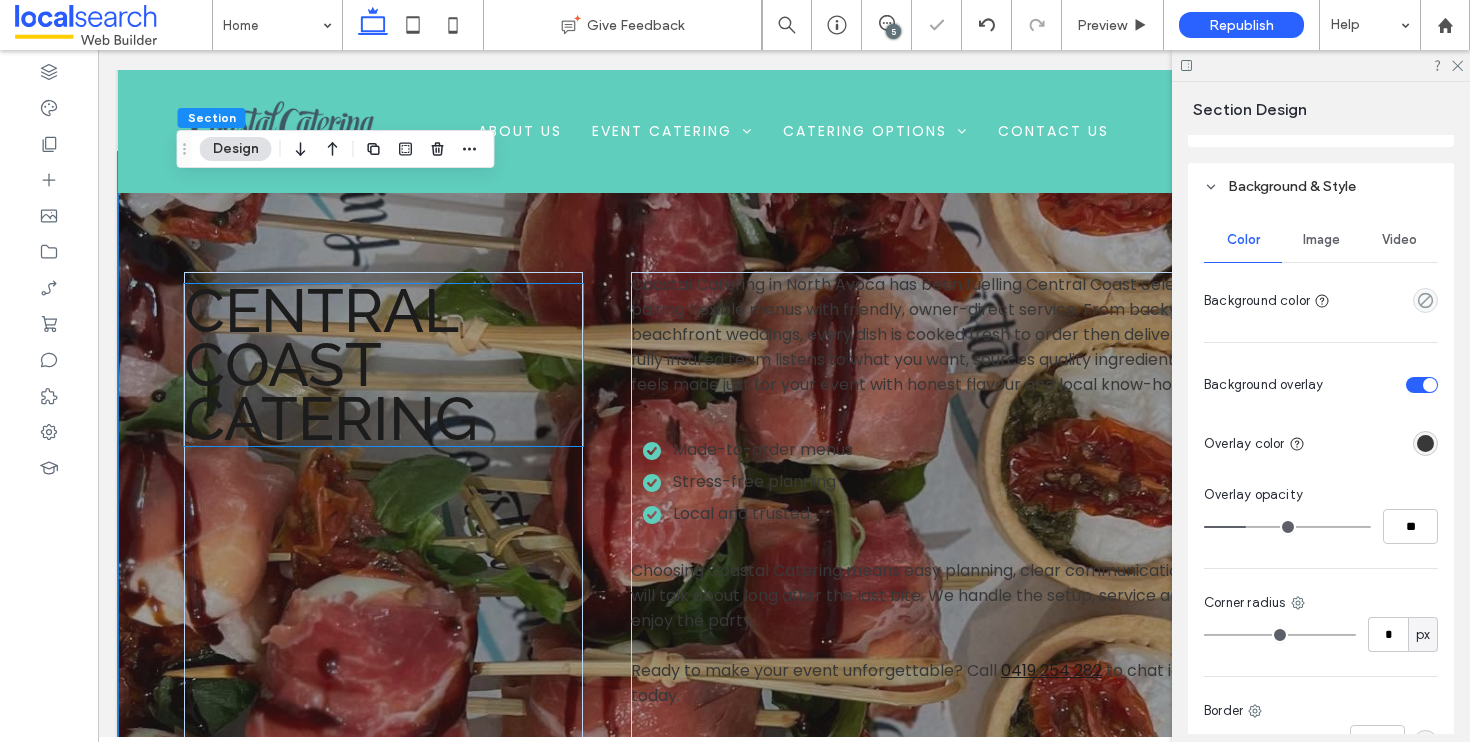 click on "Central Coast Catering" at bounding box center (331, 365) 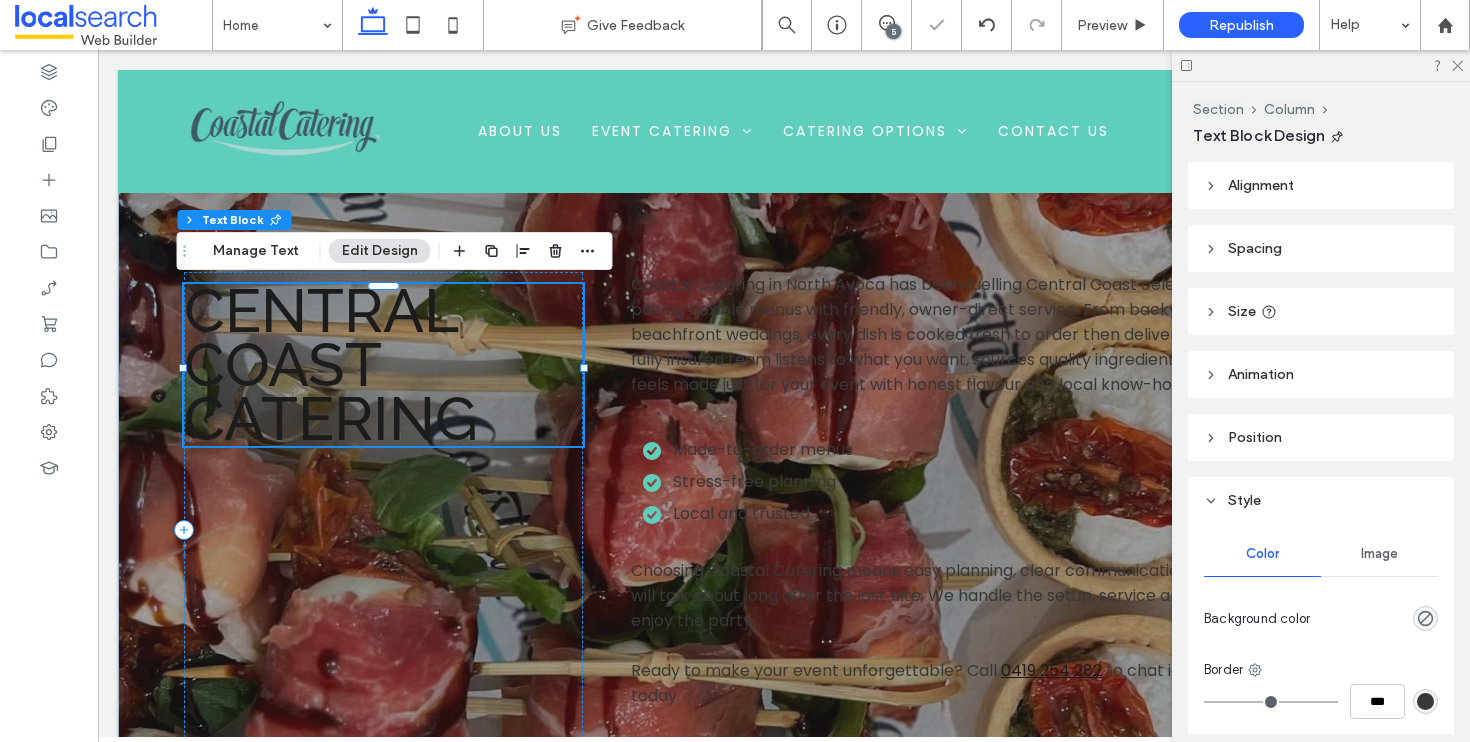 click on "Central Coast Catering" at bounding box center (331, 365) 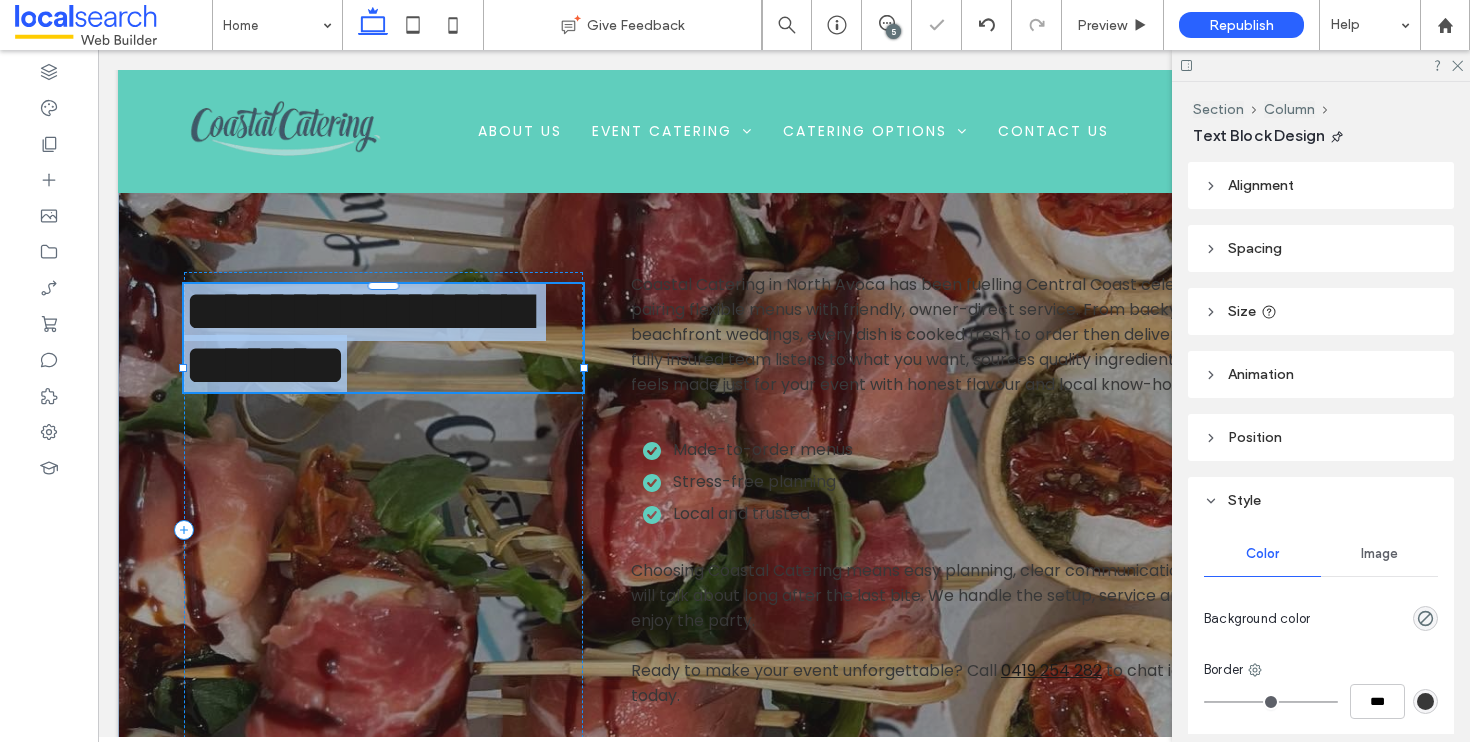 type on "*******" 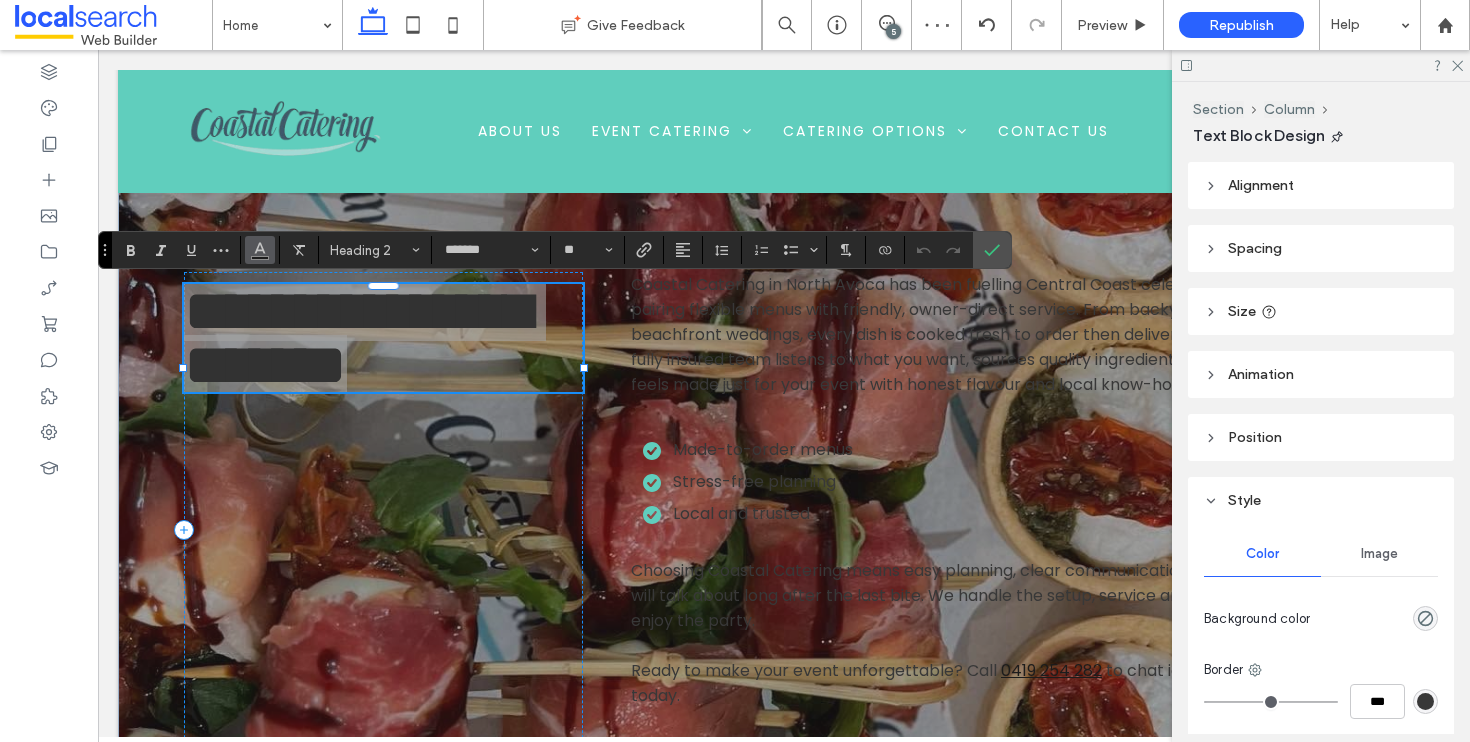 click at bounding box center [260, 250] 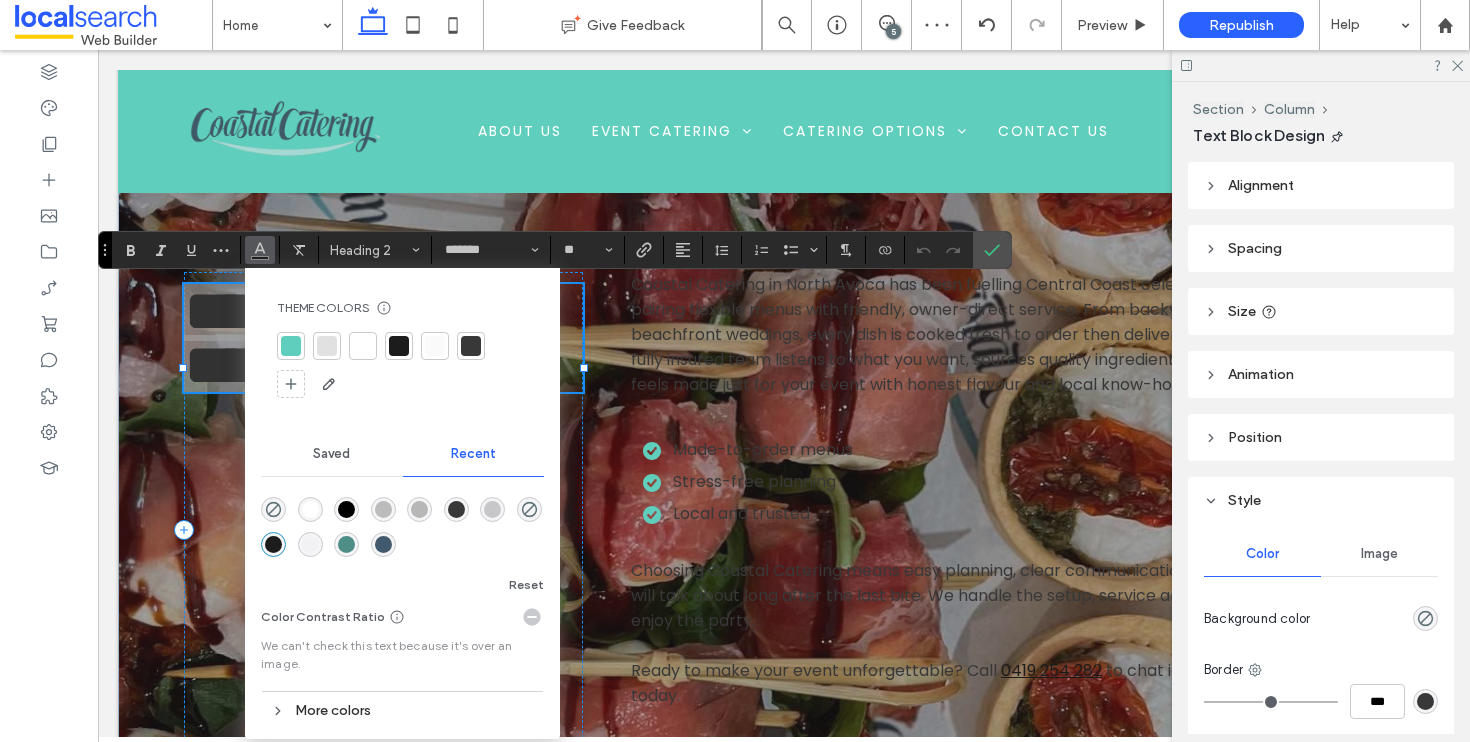 click at bounding box center (363, 346) 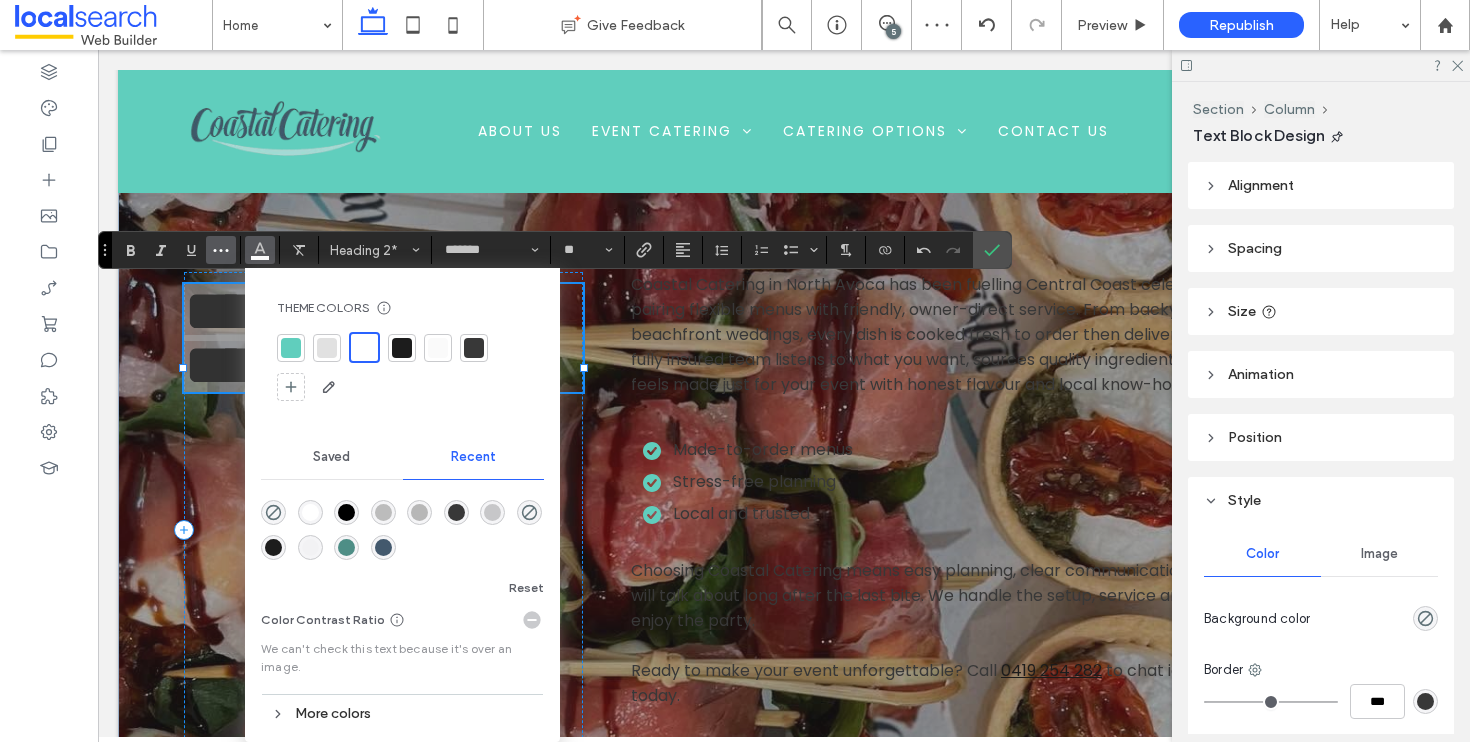 click 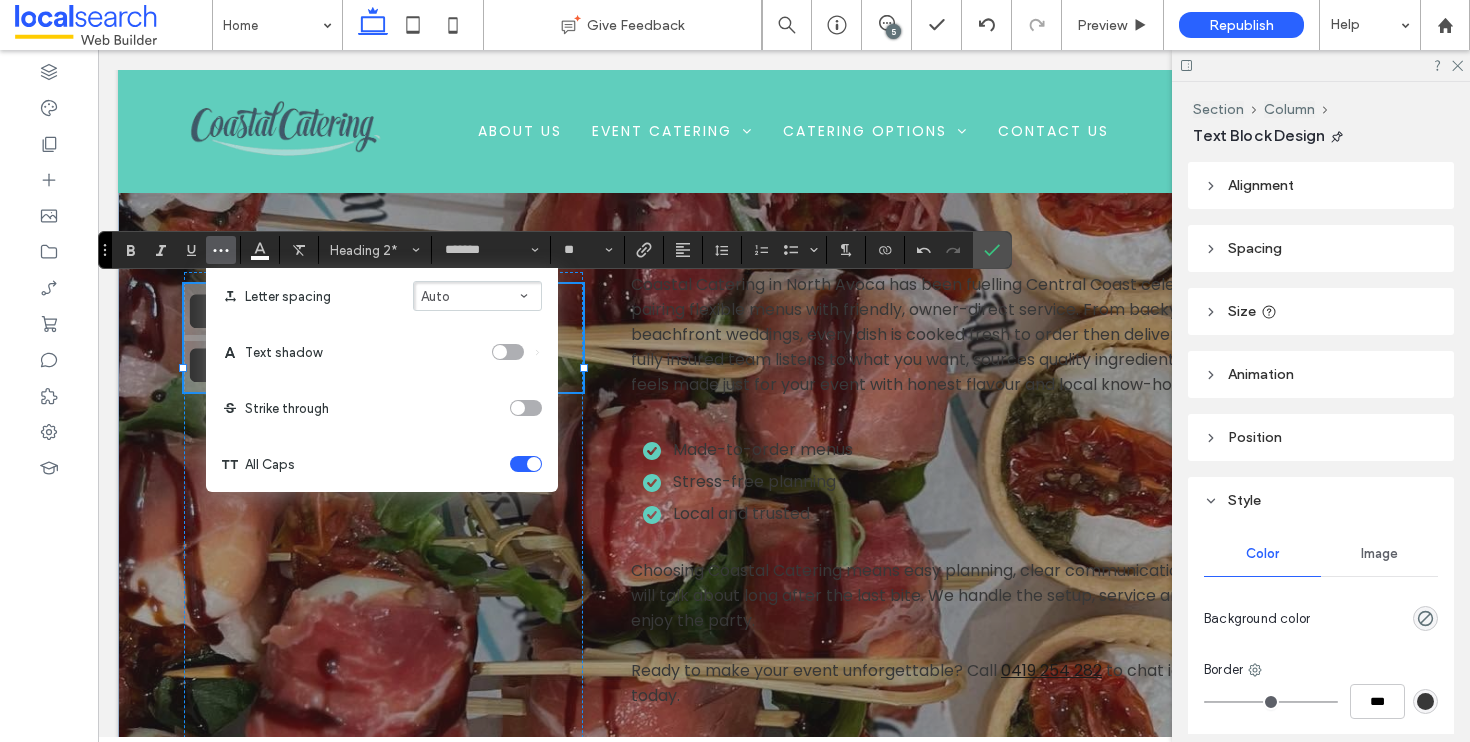 click at bounding box center [500, 352] 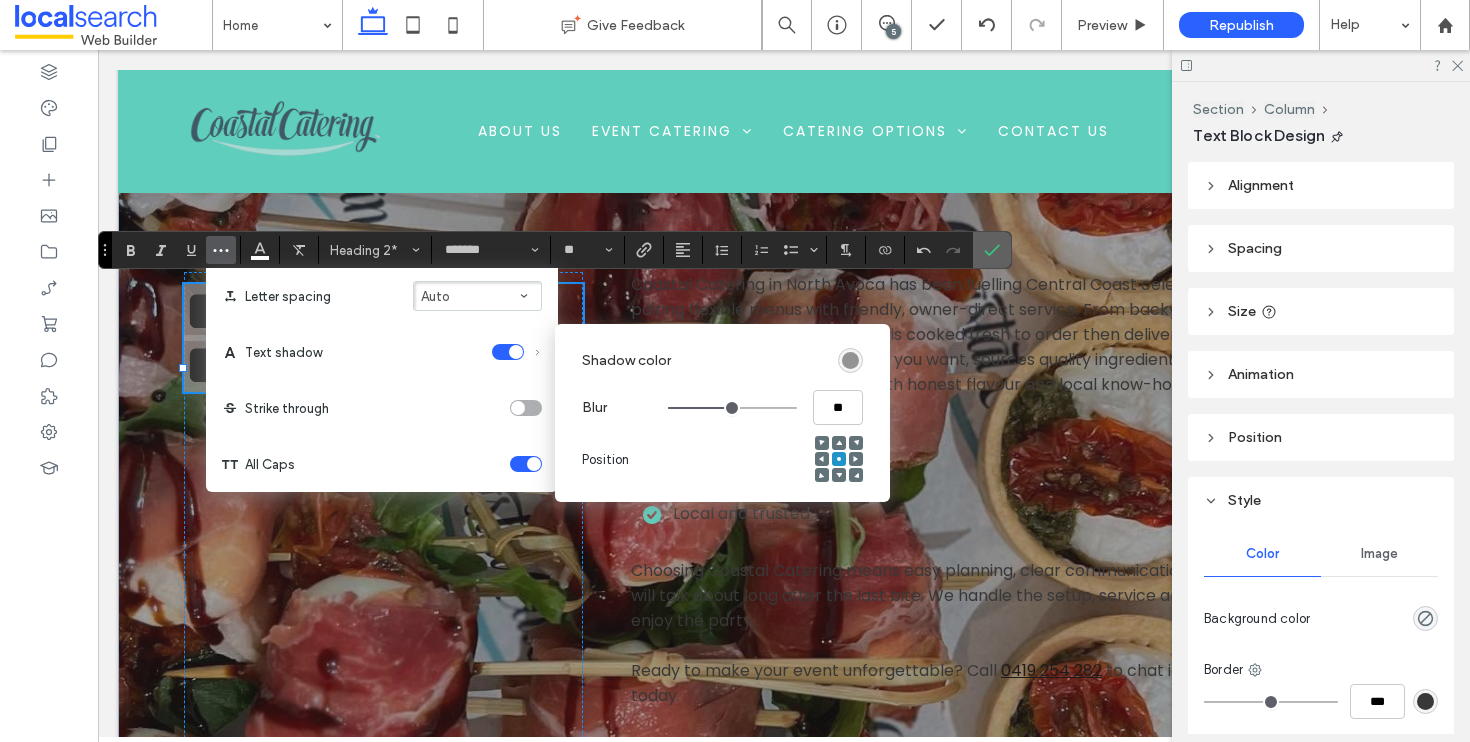 click at bounding box center [992, 250] 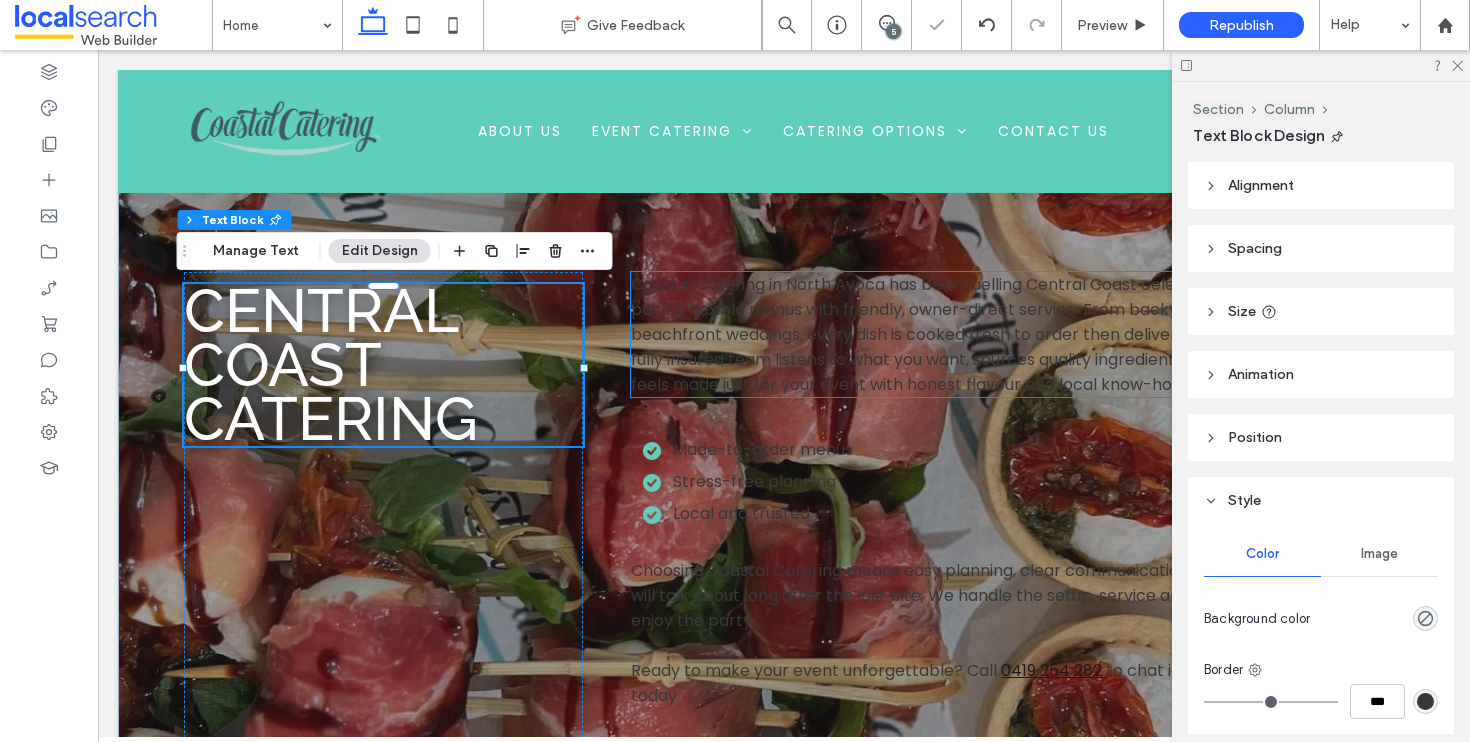 click on "Coastal Catering in North Avoca has been fuelling Central Coast celebrations since 2013, pairing flexible menus with friendly, owner-direct service. From backyard birthdays to beachfront weddings, every dish is cooked fresh to order then delivered with a smile. Our small, fully insured team listens to what you want, sources quality ingredients and serves food that feels made just for your event with honest flavour and local know-how." at bounding box center (1004, 334) 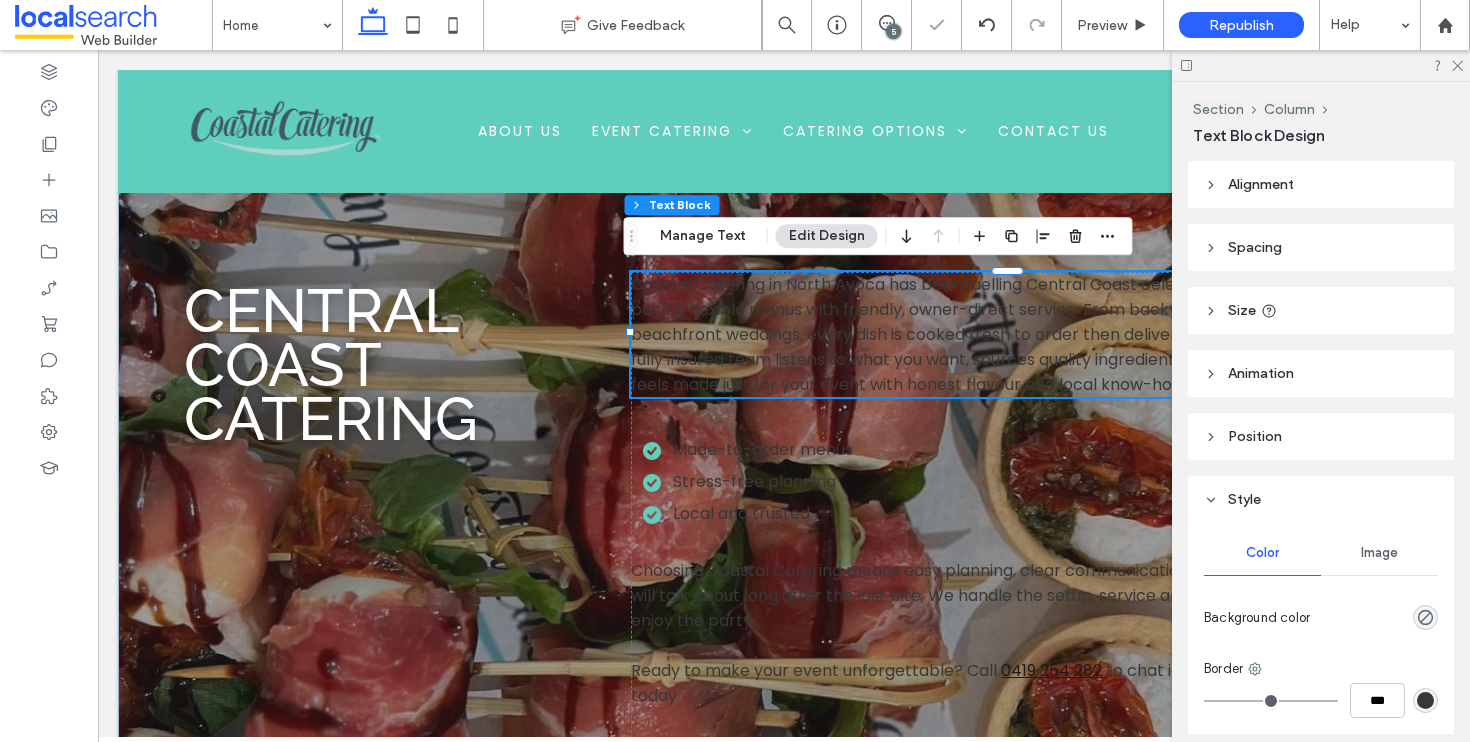 click on "Coastal Catering in North Avoca has been fuelling Central Coast celebrations since 2013, pairing flexible menus with friendly, owner-direct service. From backyard birthdays to beachfront weddings, every dish is cooked fresh to order then delivered with a smile. Our small, fully insured team listens to what you want, sources quality ingredients and serves food that feels made just for your event with honest flavour and local know-how." at bounding box center (1004, 334) 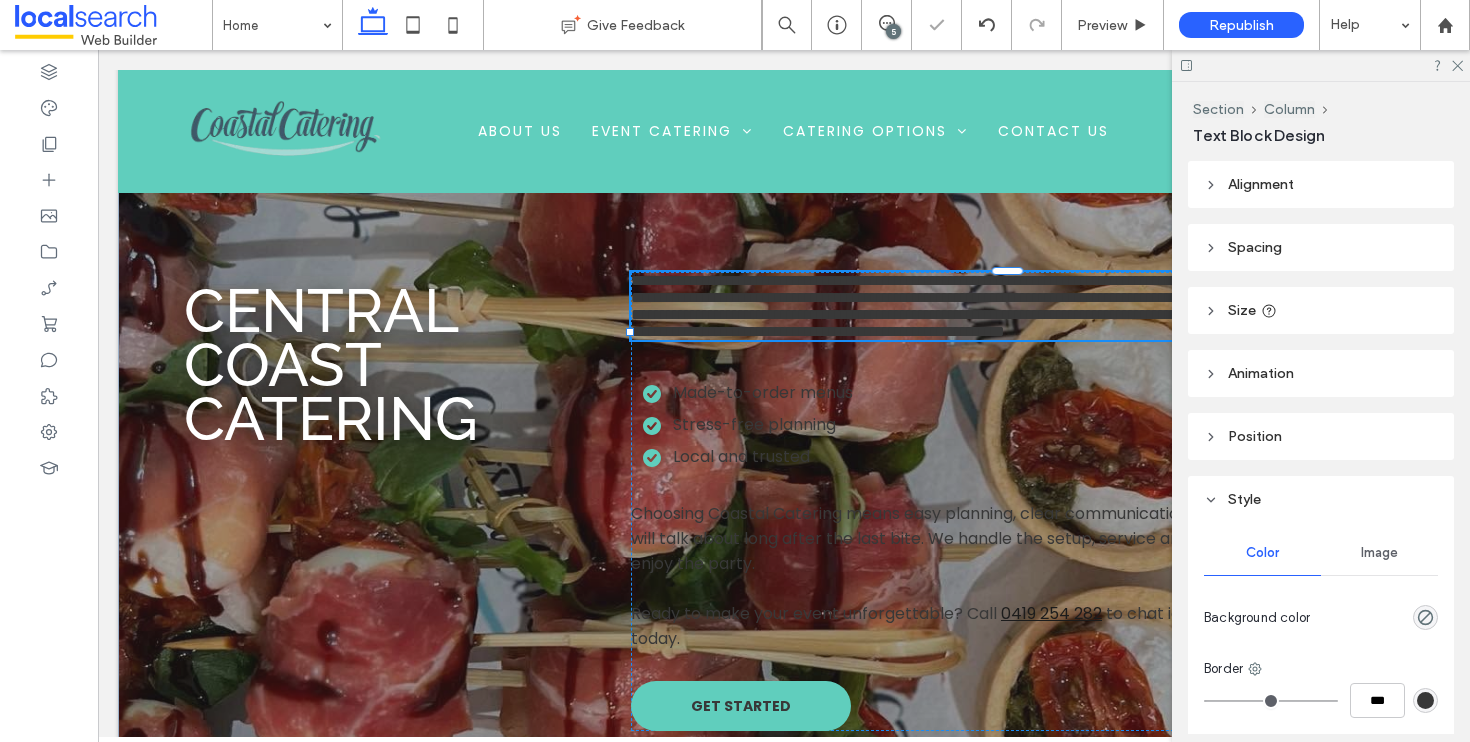 type on "*******" 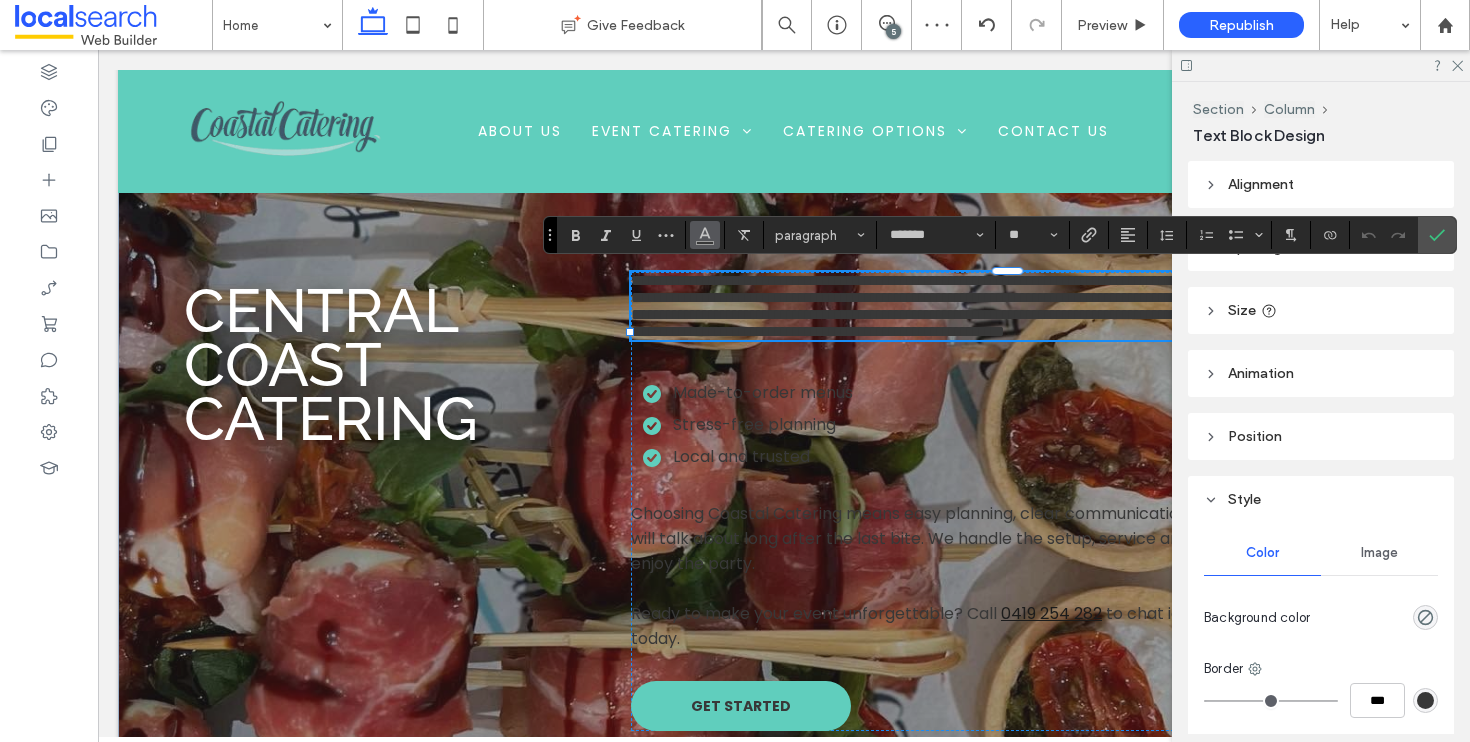 click 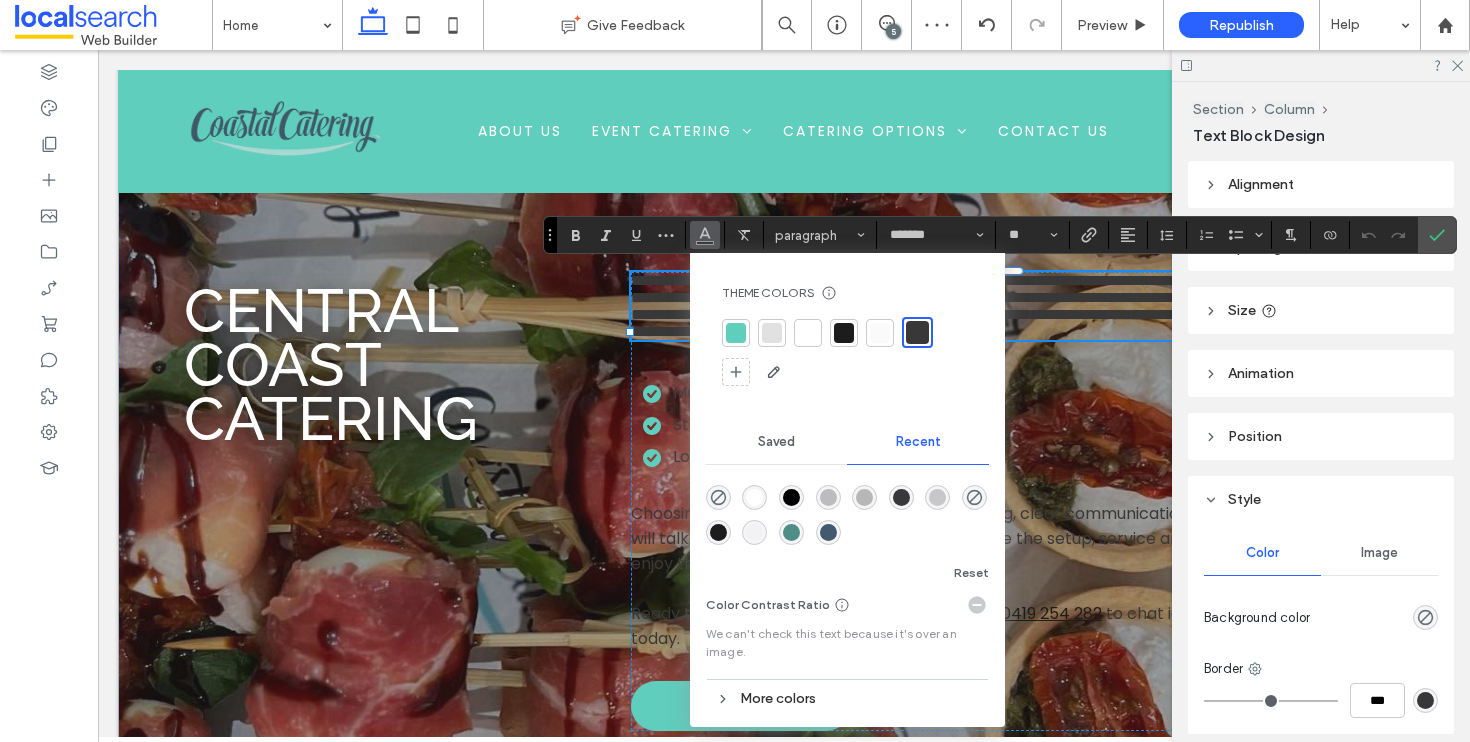 click at bounding box center (808, 333) 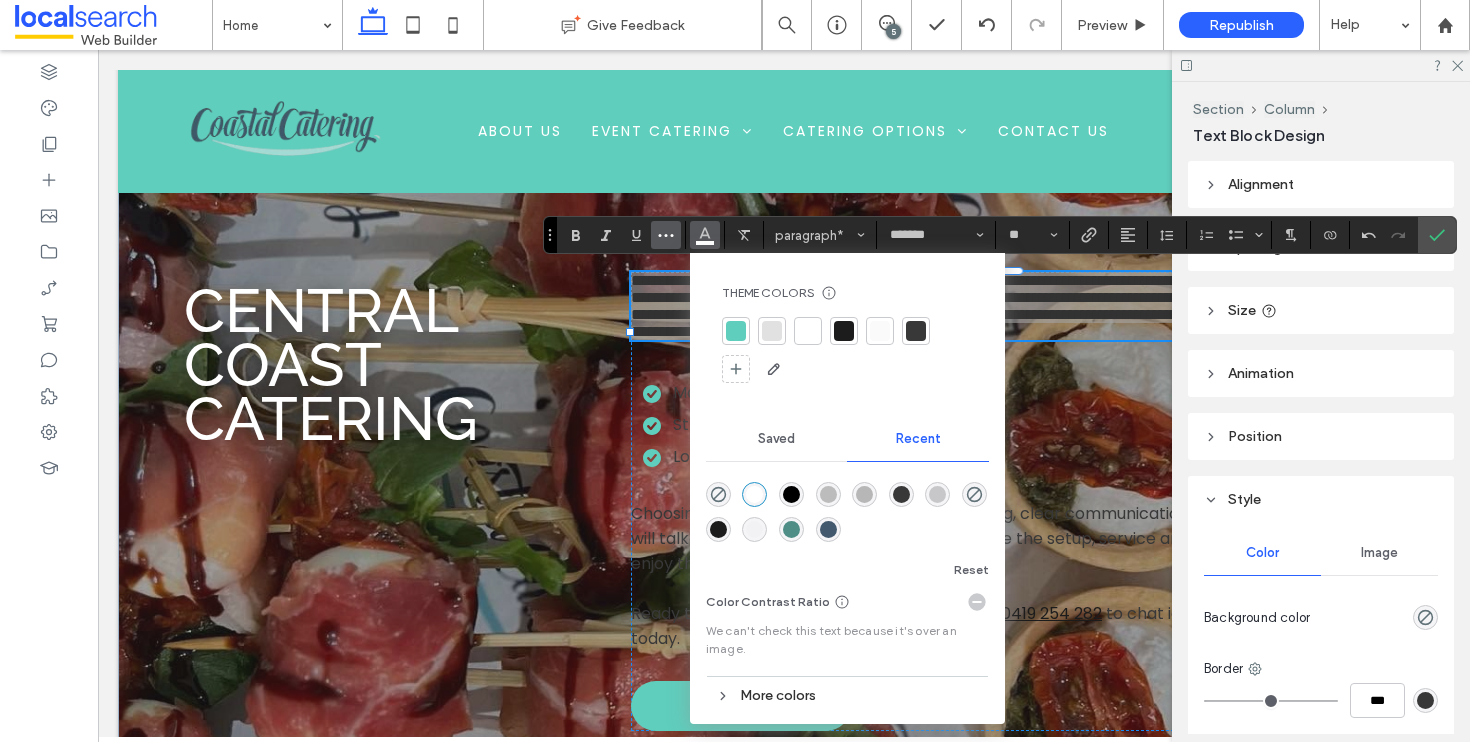 click at bounding box center [666, 235] 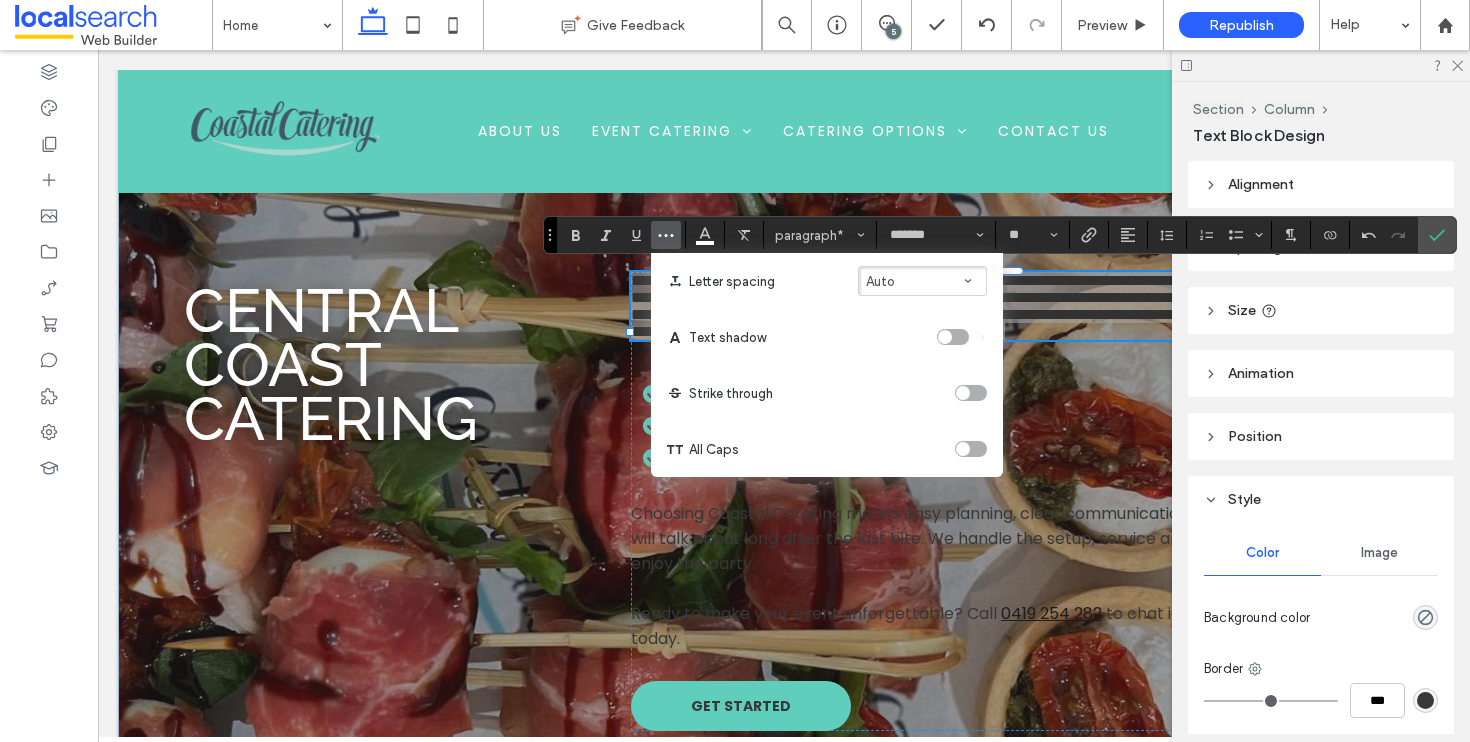 click at bounding box center [953, 337] 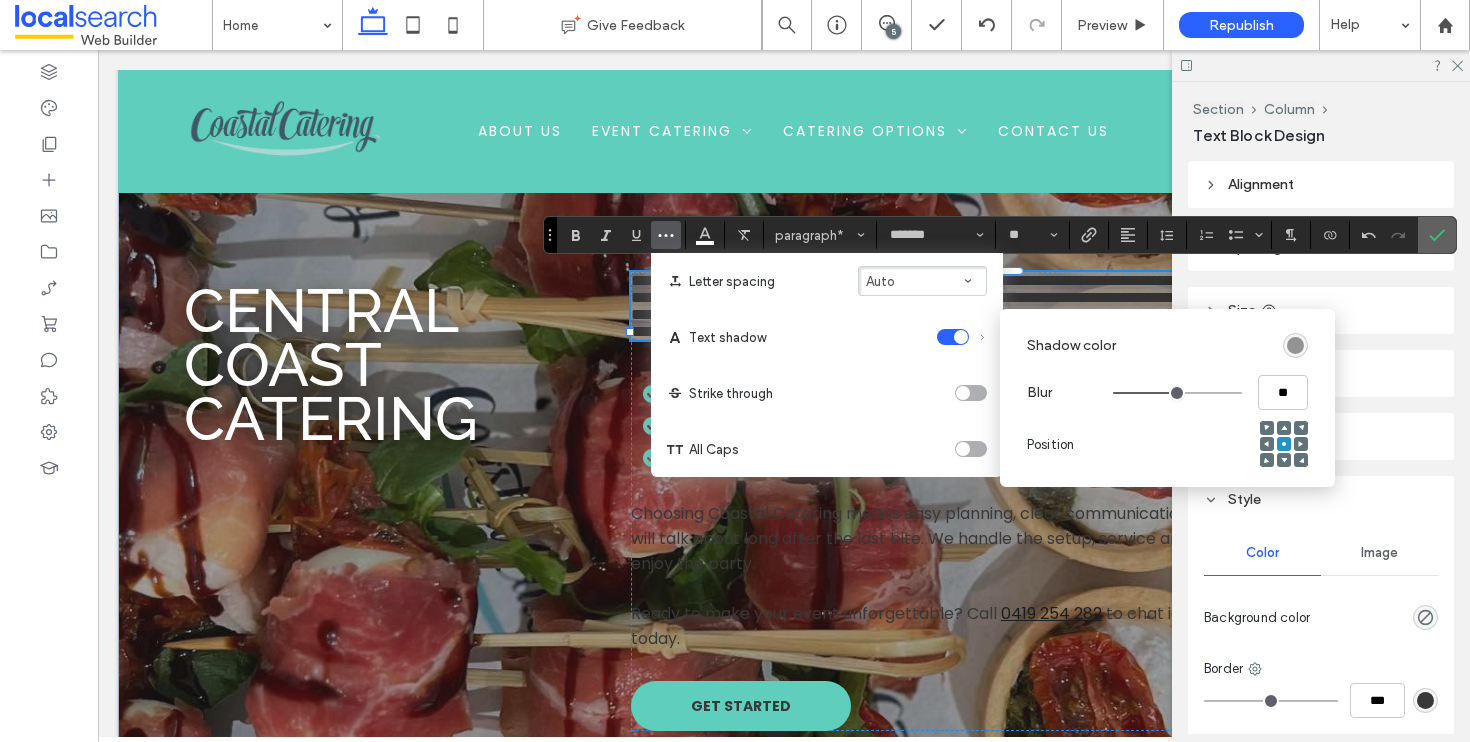click 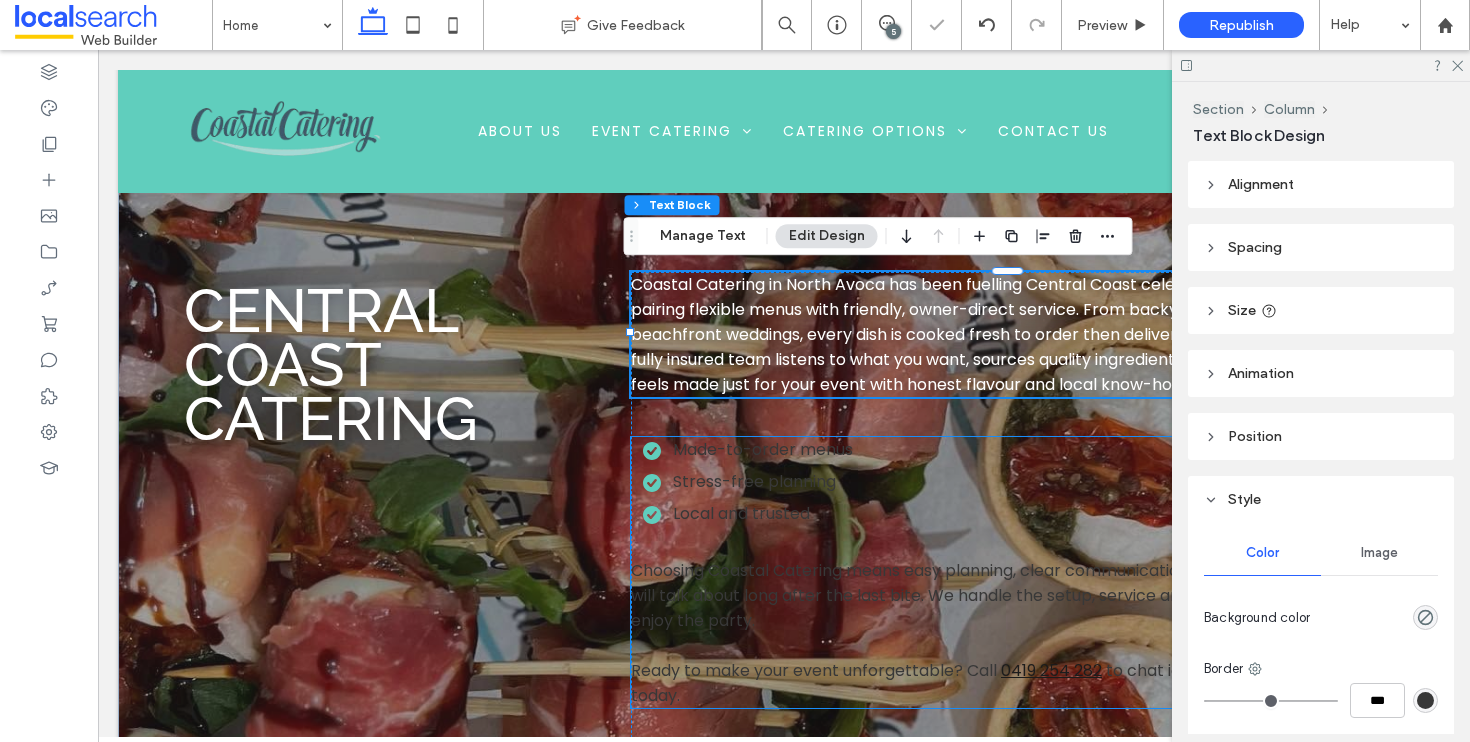 click on "Local and trusted" at bounding box center [741, 513] 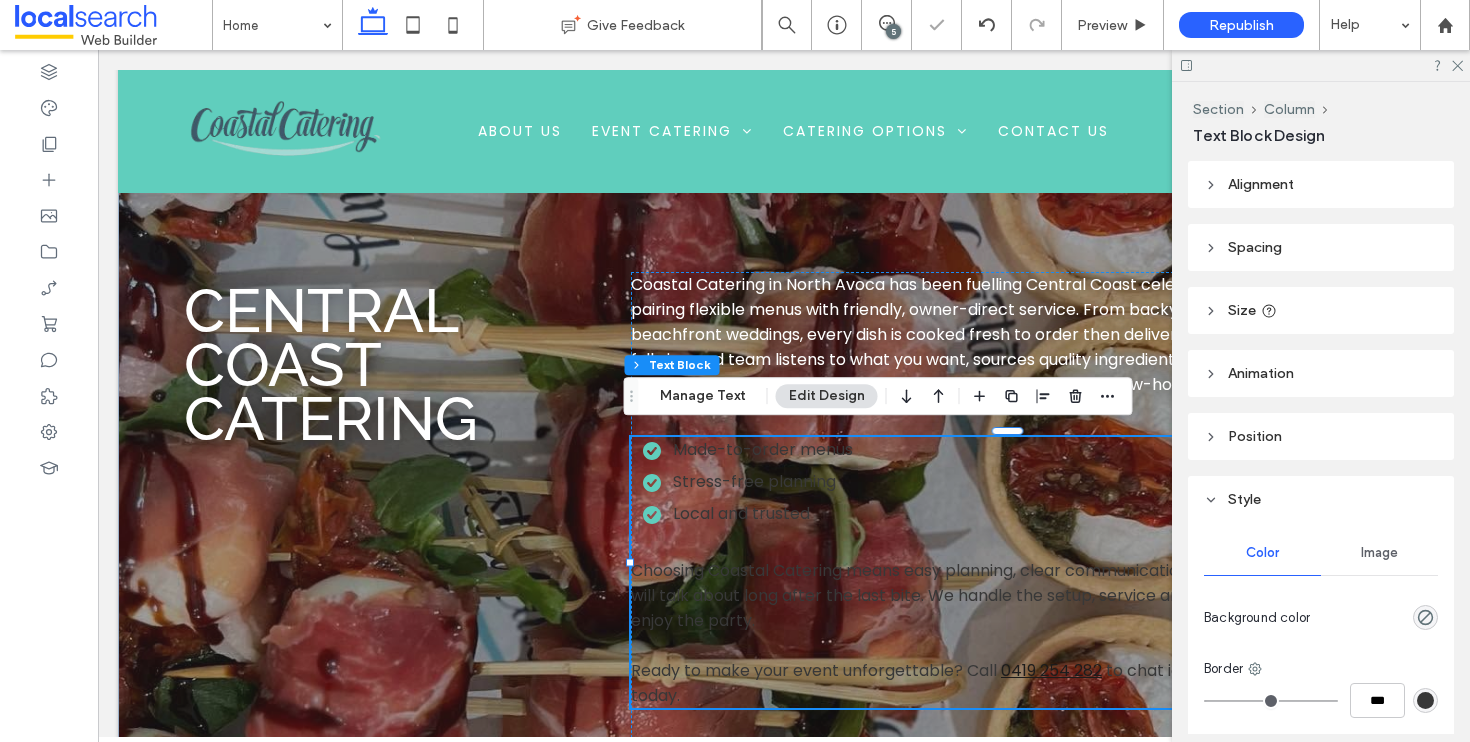 click on "Local and trusted" at bounding box center (741, 513) 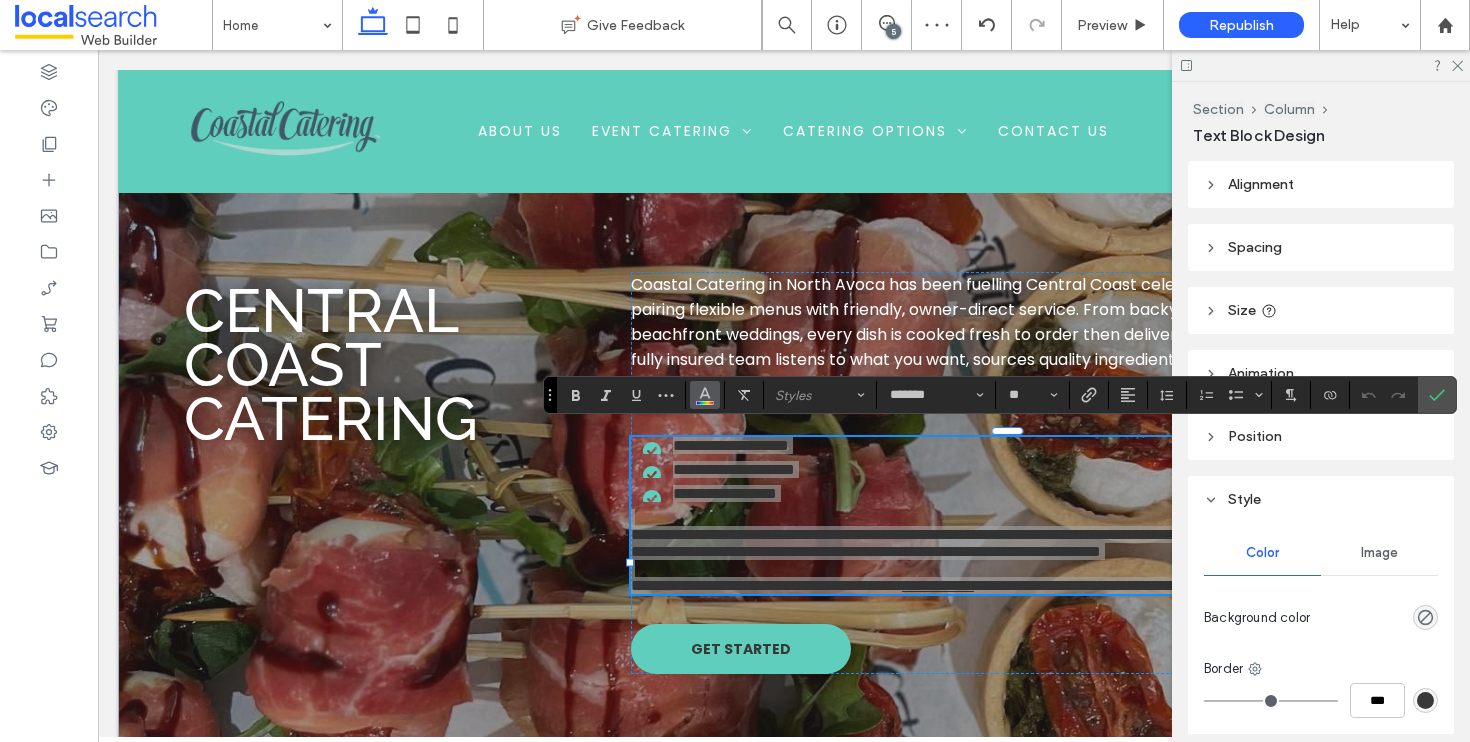 click 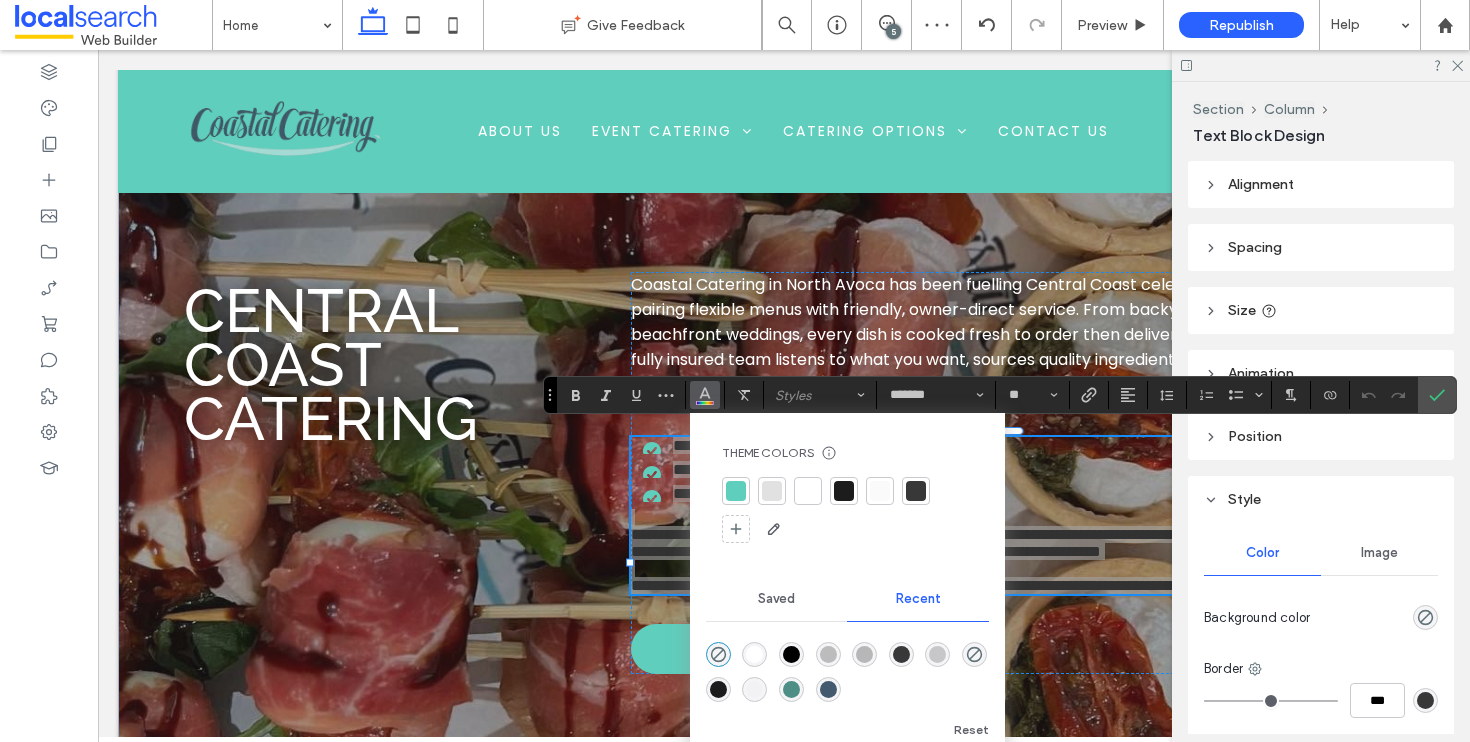 click at bounding box center [808, 491] 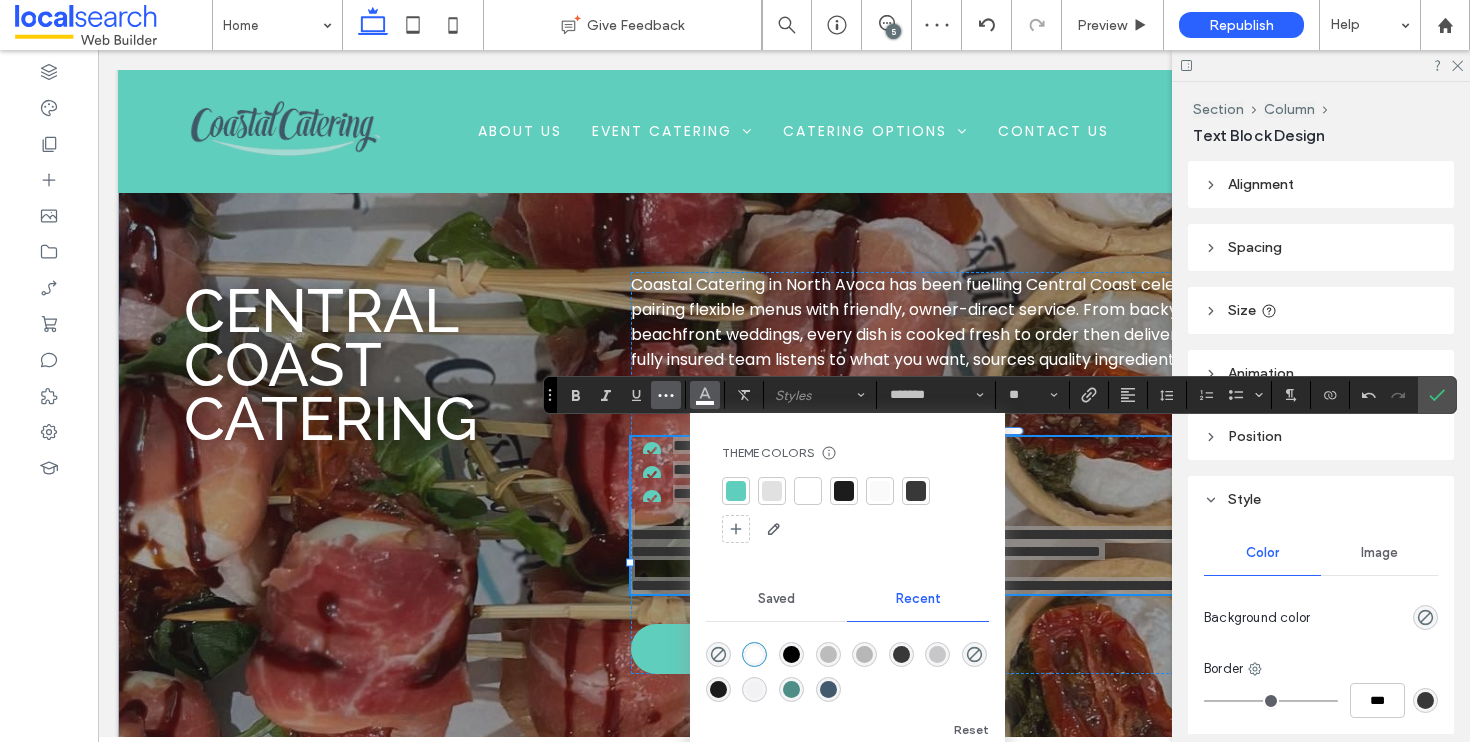 click 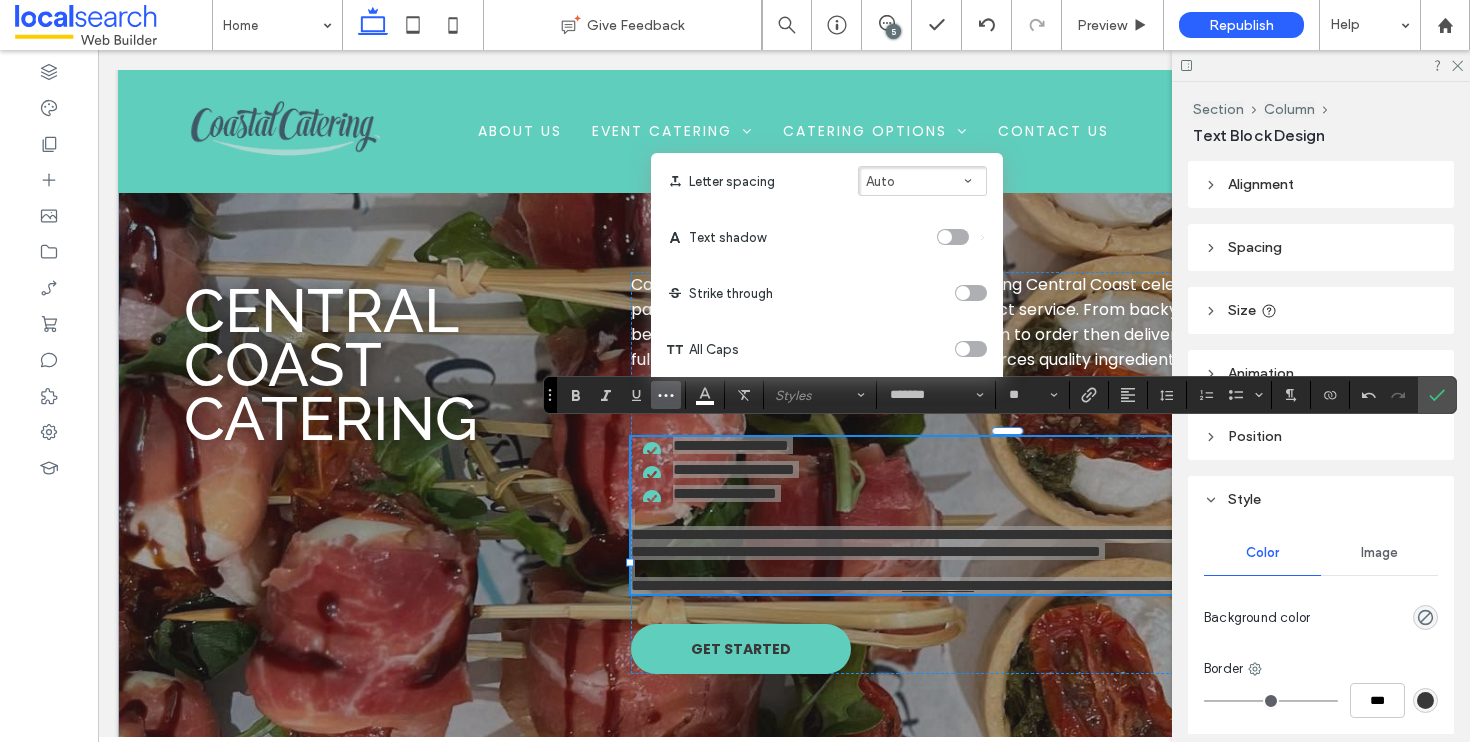 click at bounding box center [945, 237] 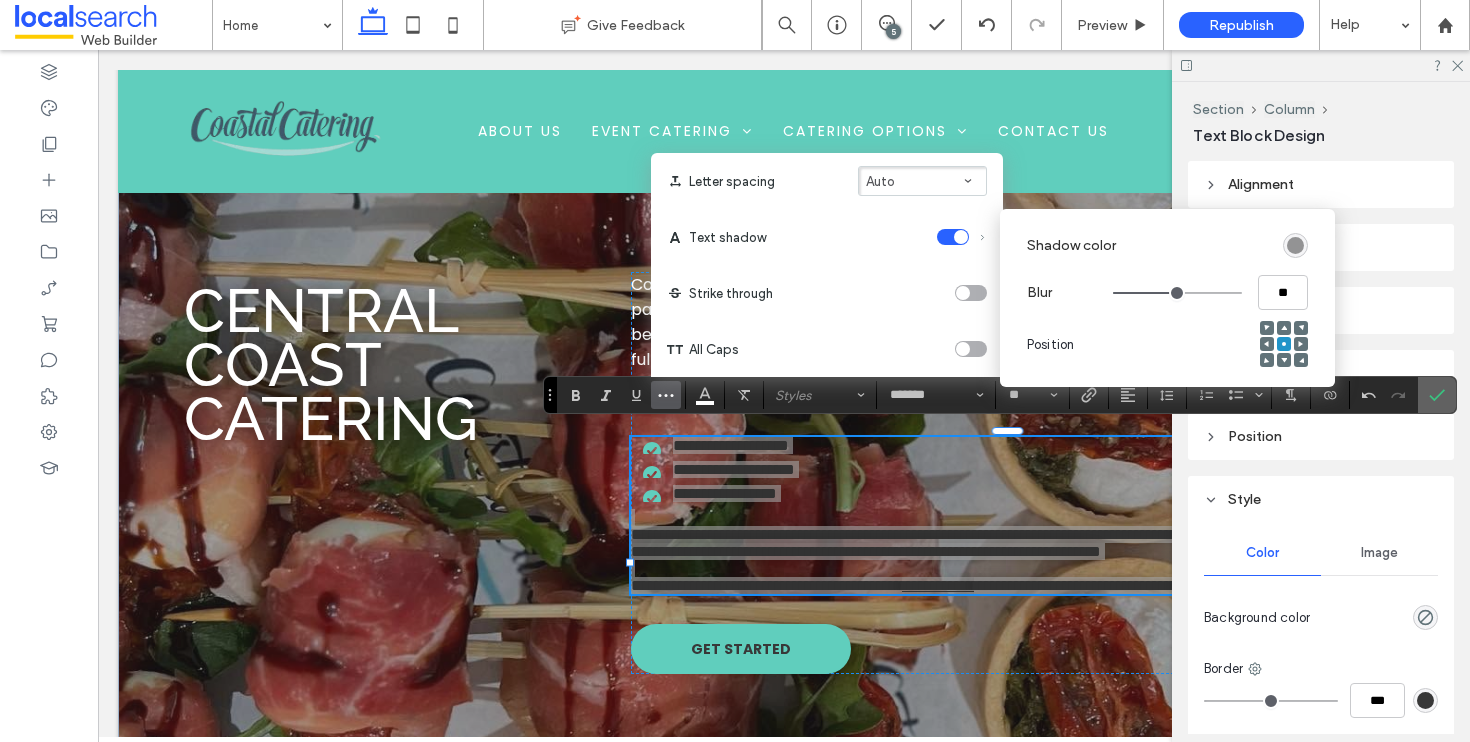 click 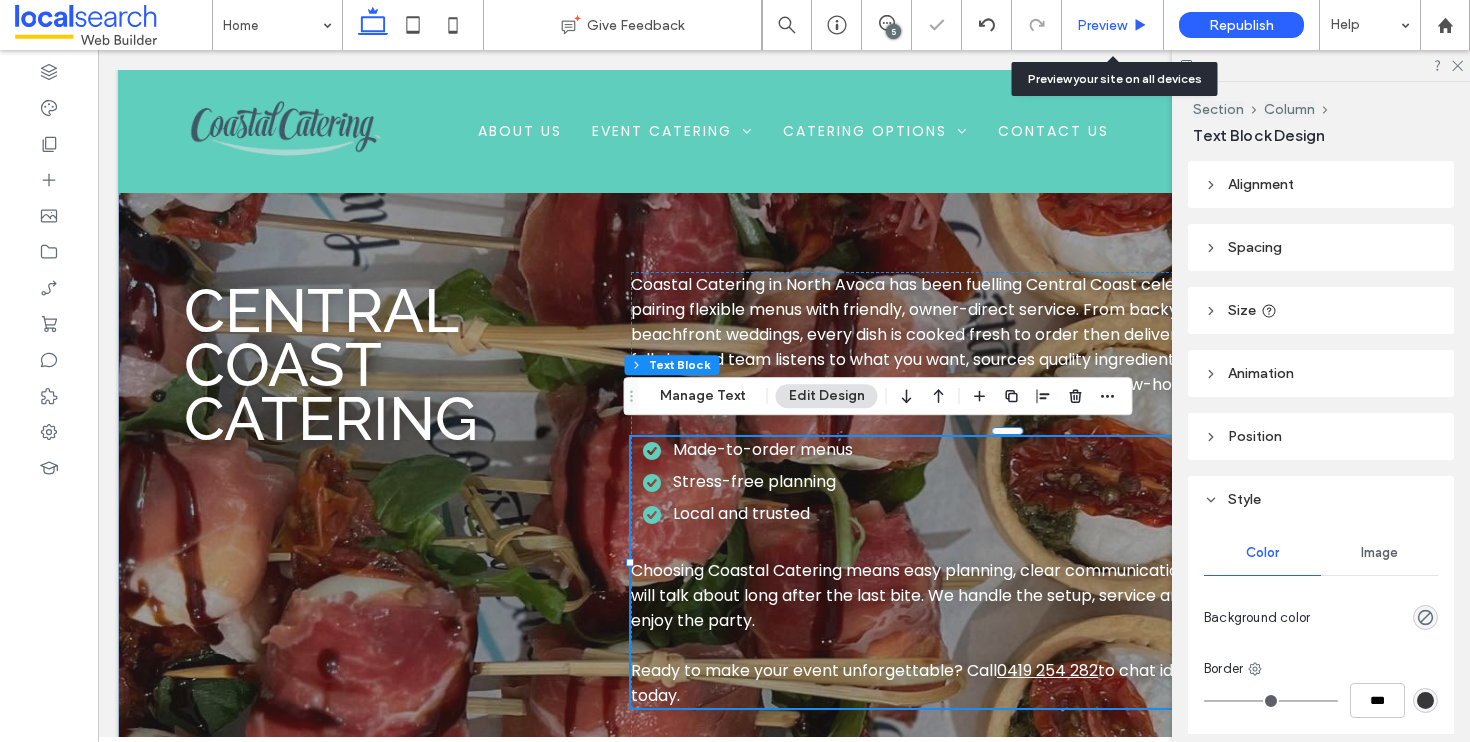 click on "Preview" at bounding box center (1102, 25) 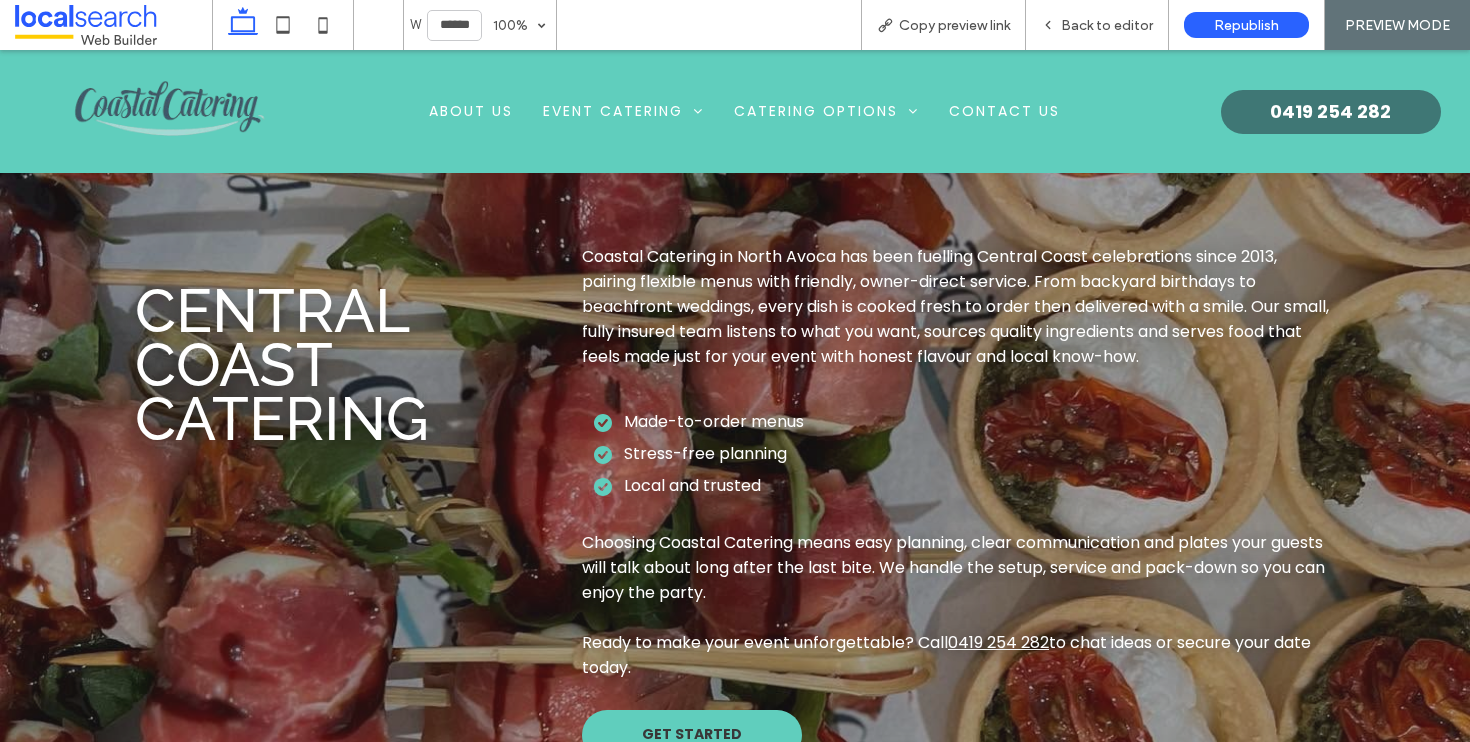 scroll, scrollTop: 1500, scrollLeft: 0, axis: vertical 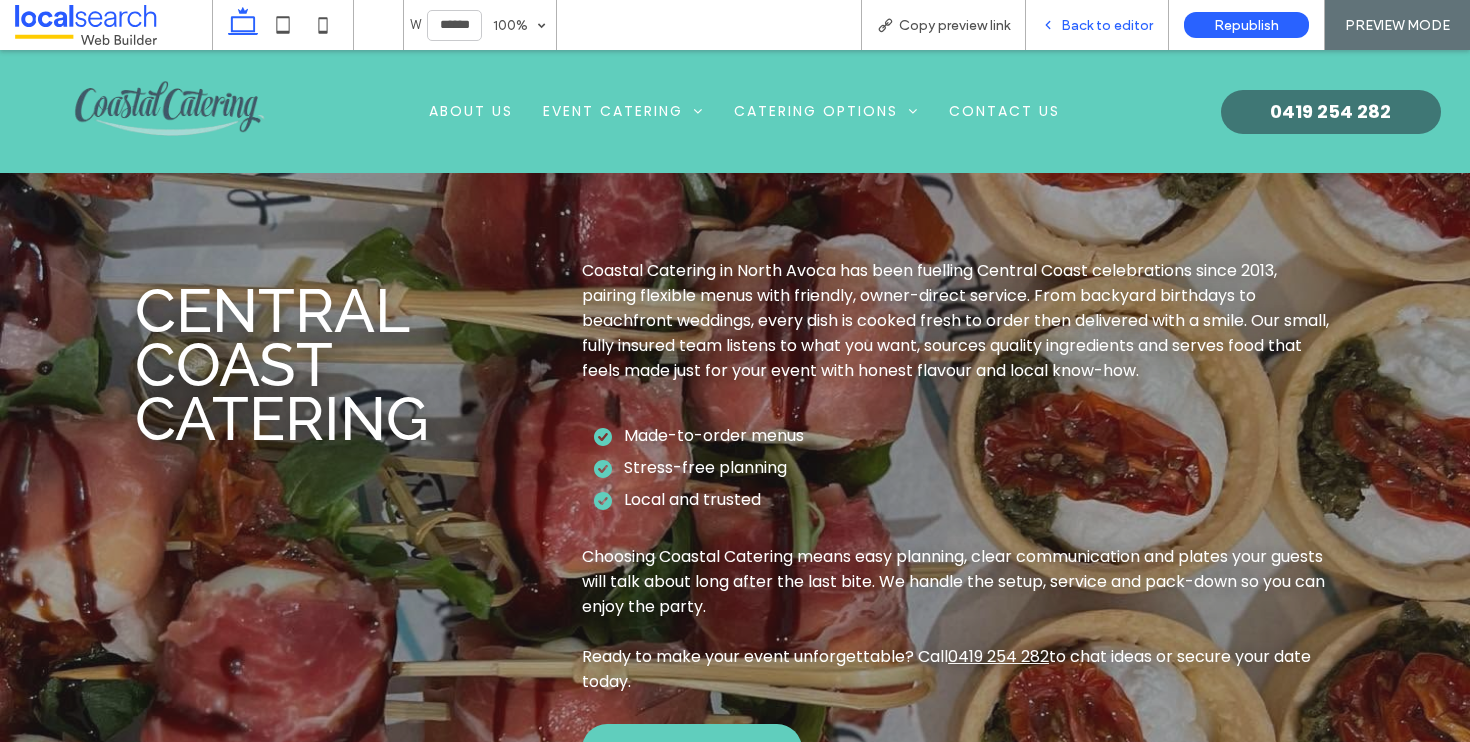 click on "Back to editor" at bounding box center [1107, 25] 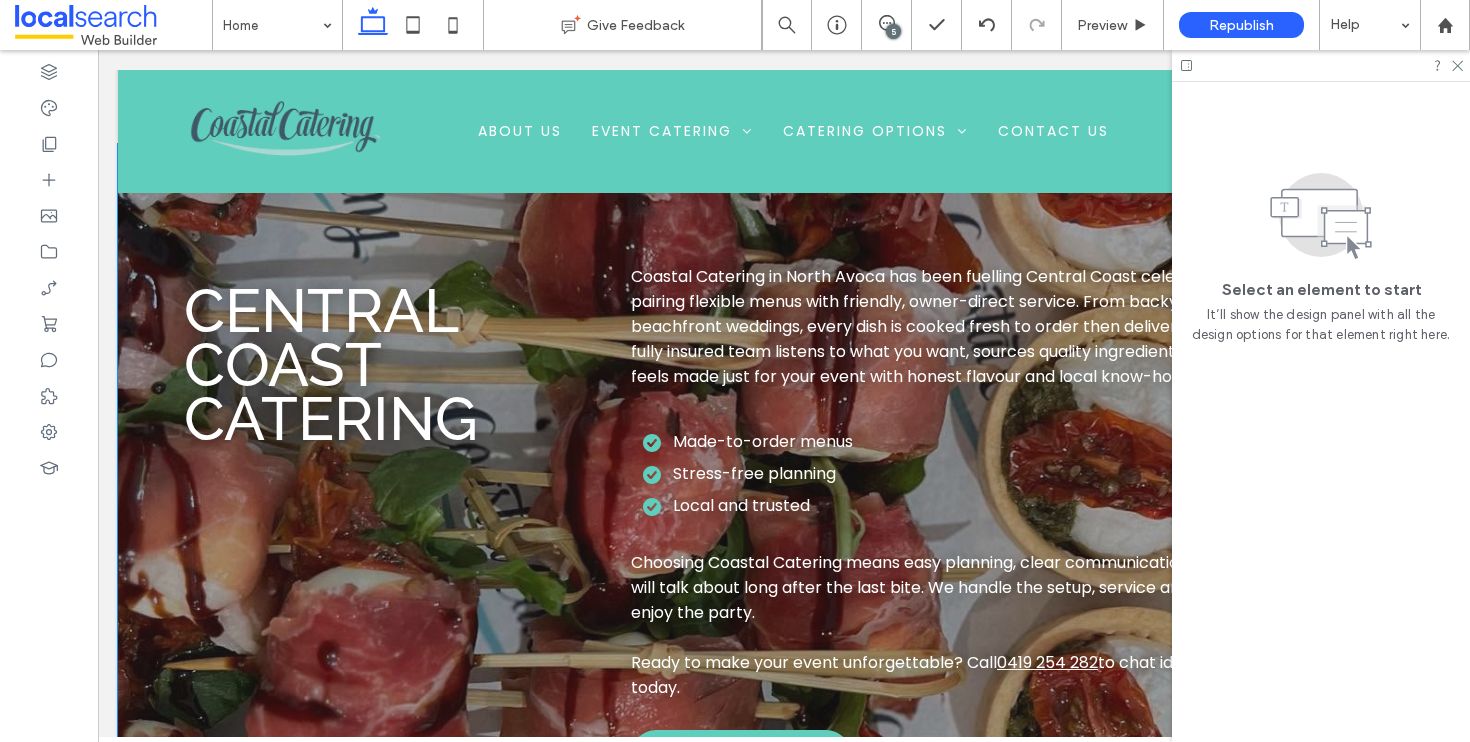 click on "Central Coast Catering
Coastal Catering in North Avoca has been fuelling Central Coast celebrations since 2013, pairing flexible menus with friendly, owner-direct service. From backyard birthdays to beachfront weddings, every dish is cooked fresh to order then delivered with a smile. Our small, fully insured team listens to what you want, sources quality ingredients and serves food that feels made just for your event with honest flavour and local know-how.
Made-to-order menus Stress-free planning Local and trusted Choosing Coastal Catering means easy planning, clear communication and plates your guests will talk about long after the last bite. We handle the setup, service and pack-down so you can enjoy the party.  Ready to make your event unforgettable? Call  0419 254 282  to chat ideas or secure your date today.
GET STARTED" at bounding box center [784, 522] 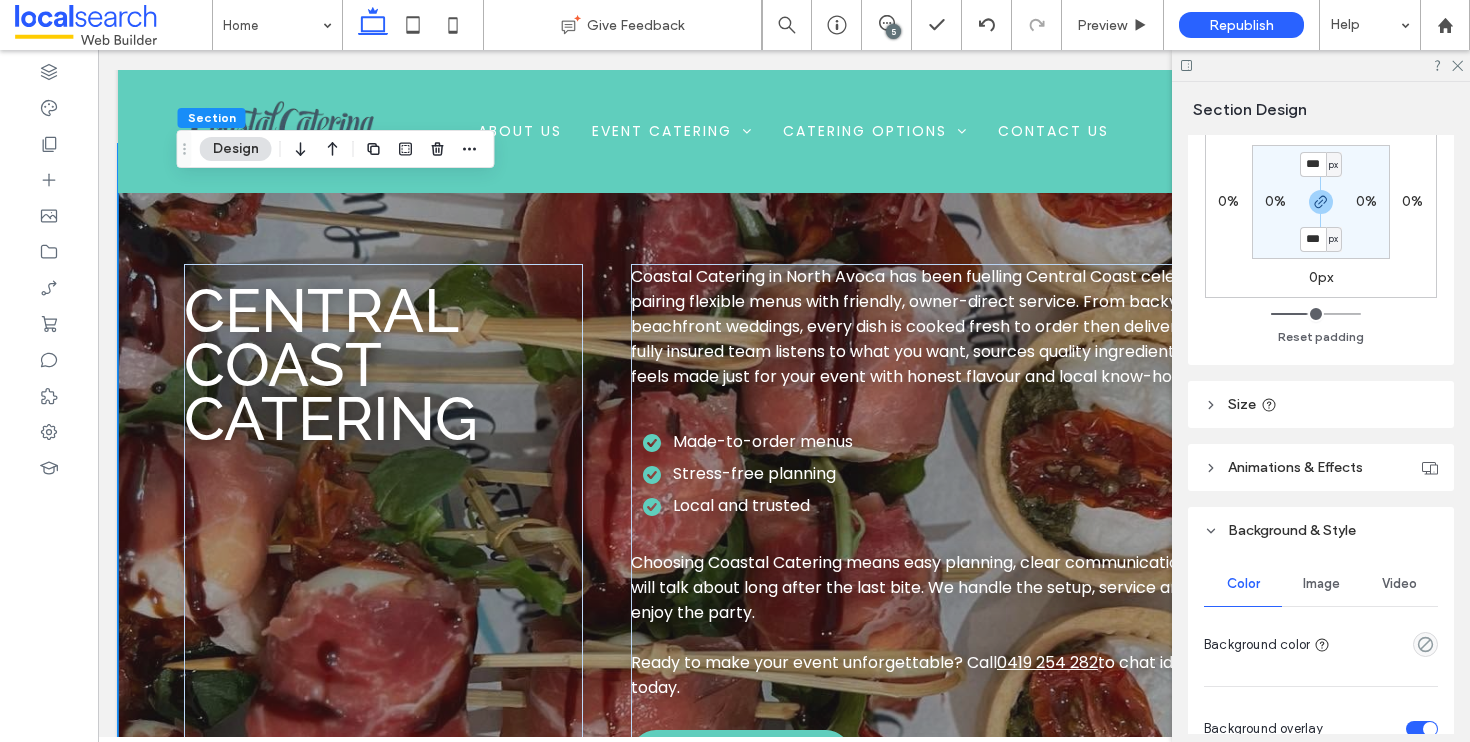 scroll, scrollTop: 957, scrollLeft: 0, axis: vertical 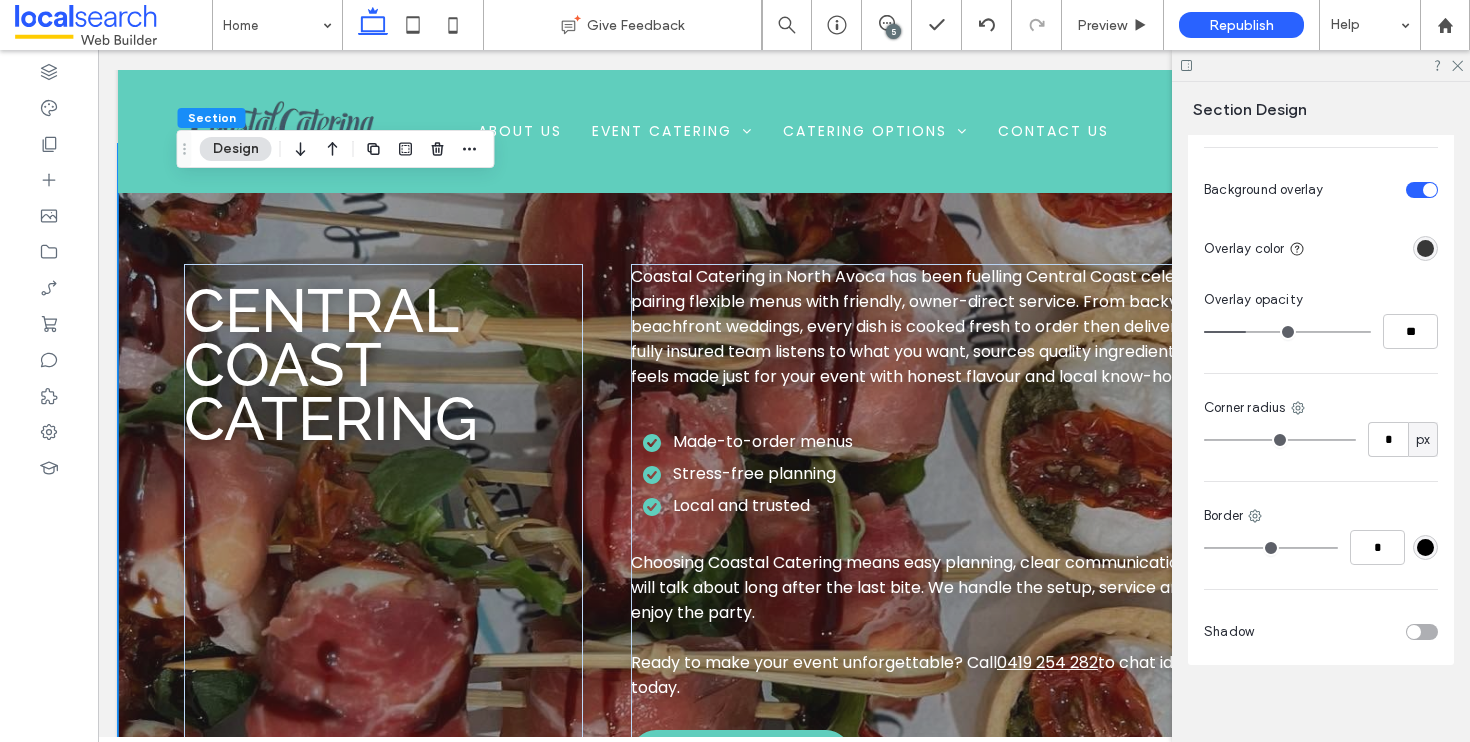 type on "**" 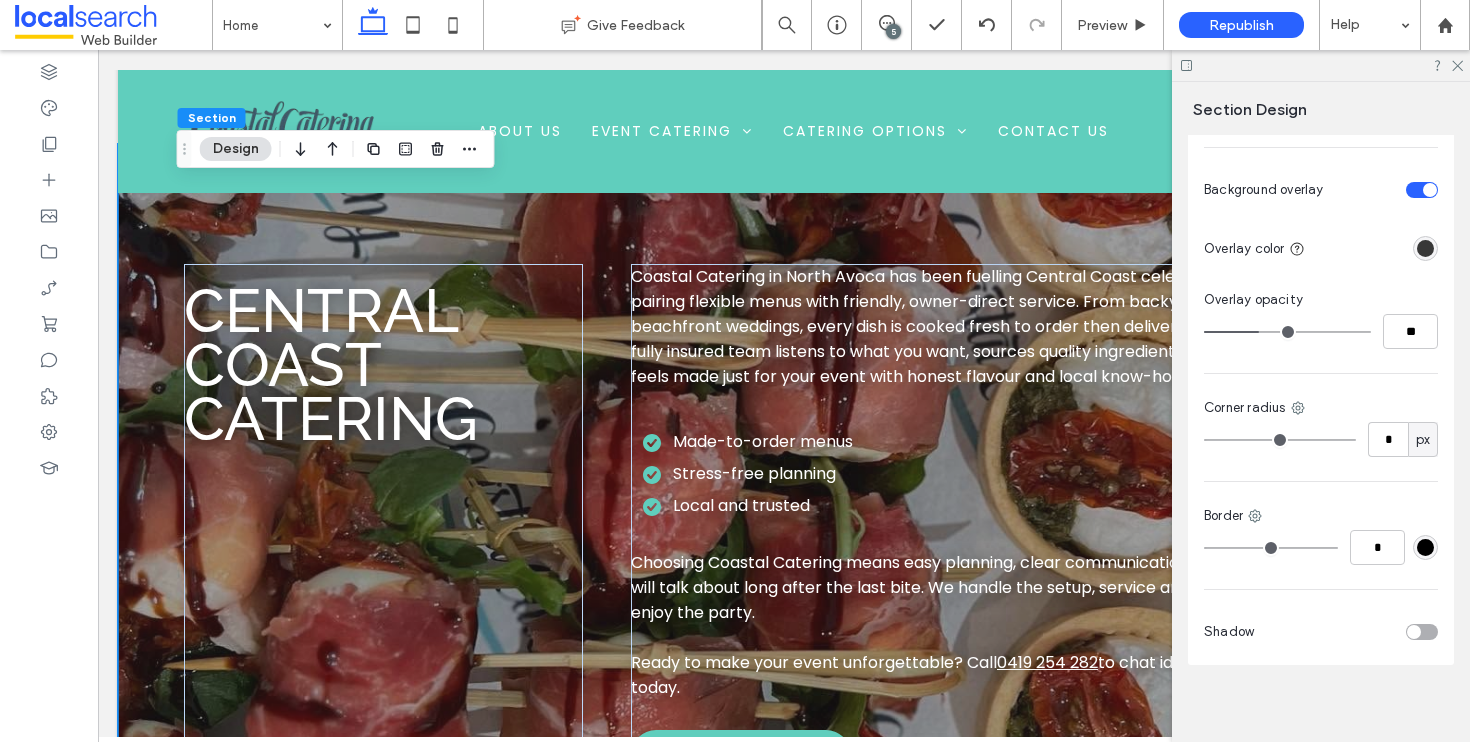 type on "**" 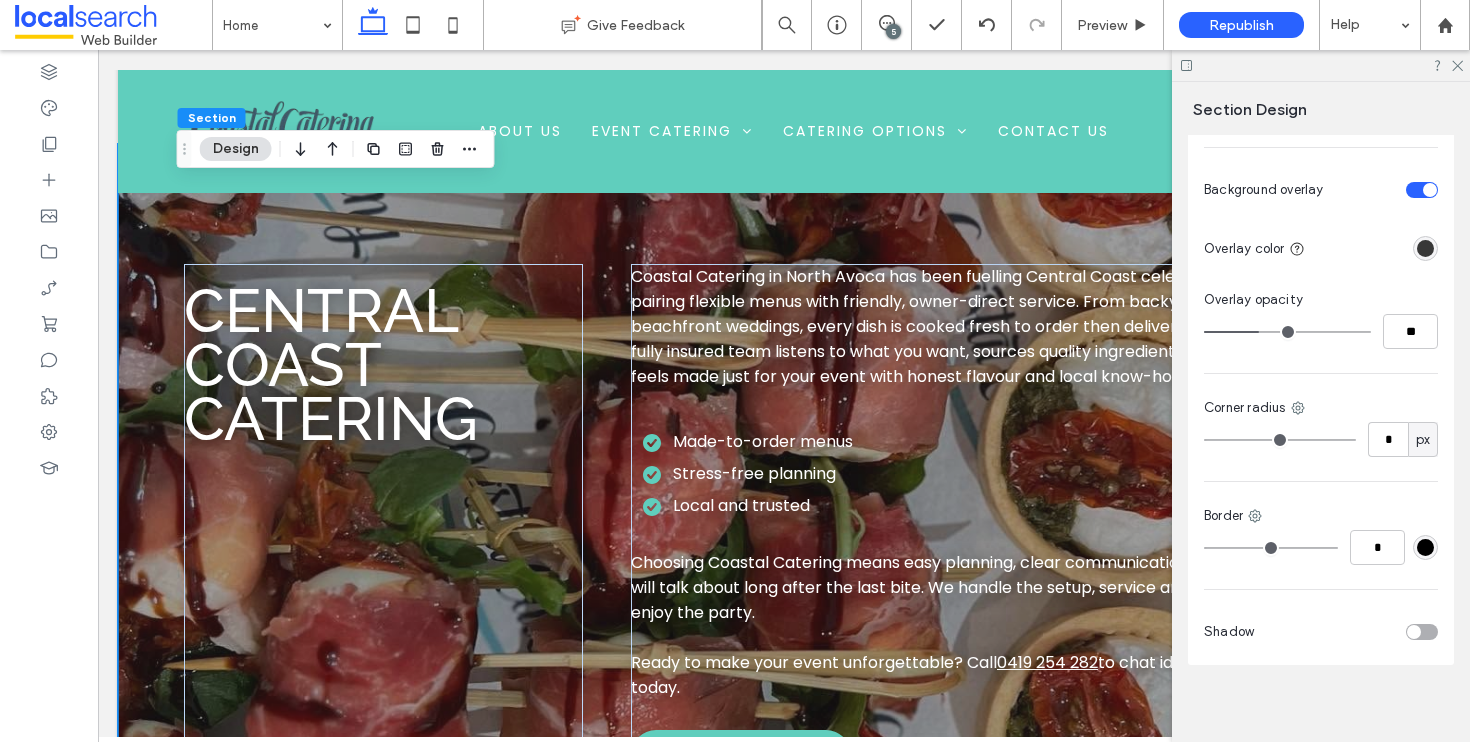 type on "**" 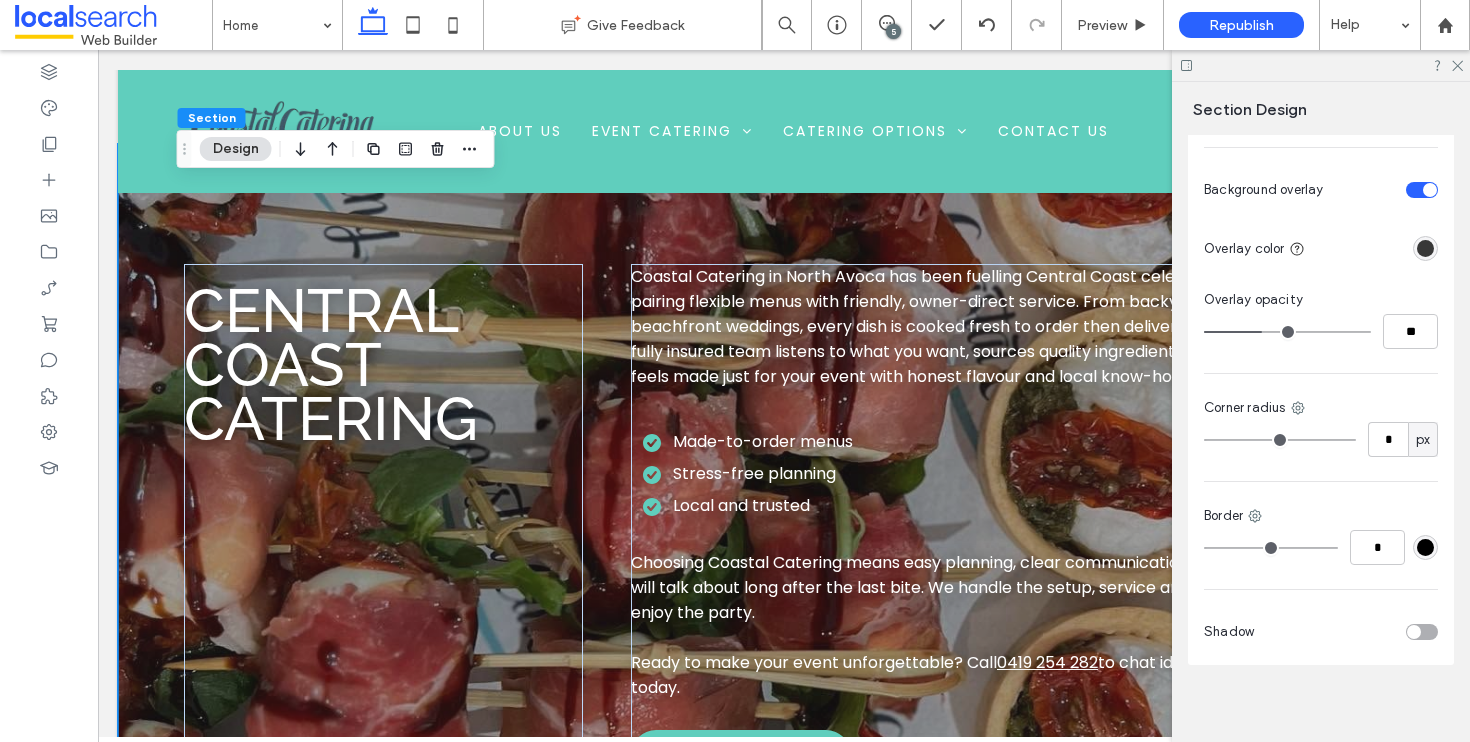 type on "**" 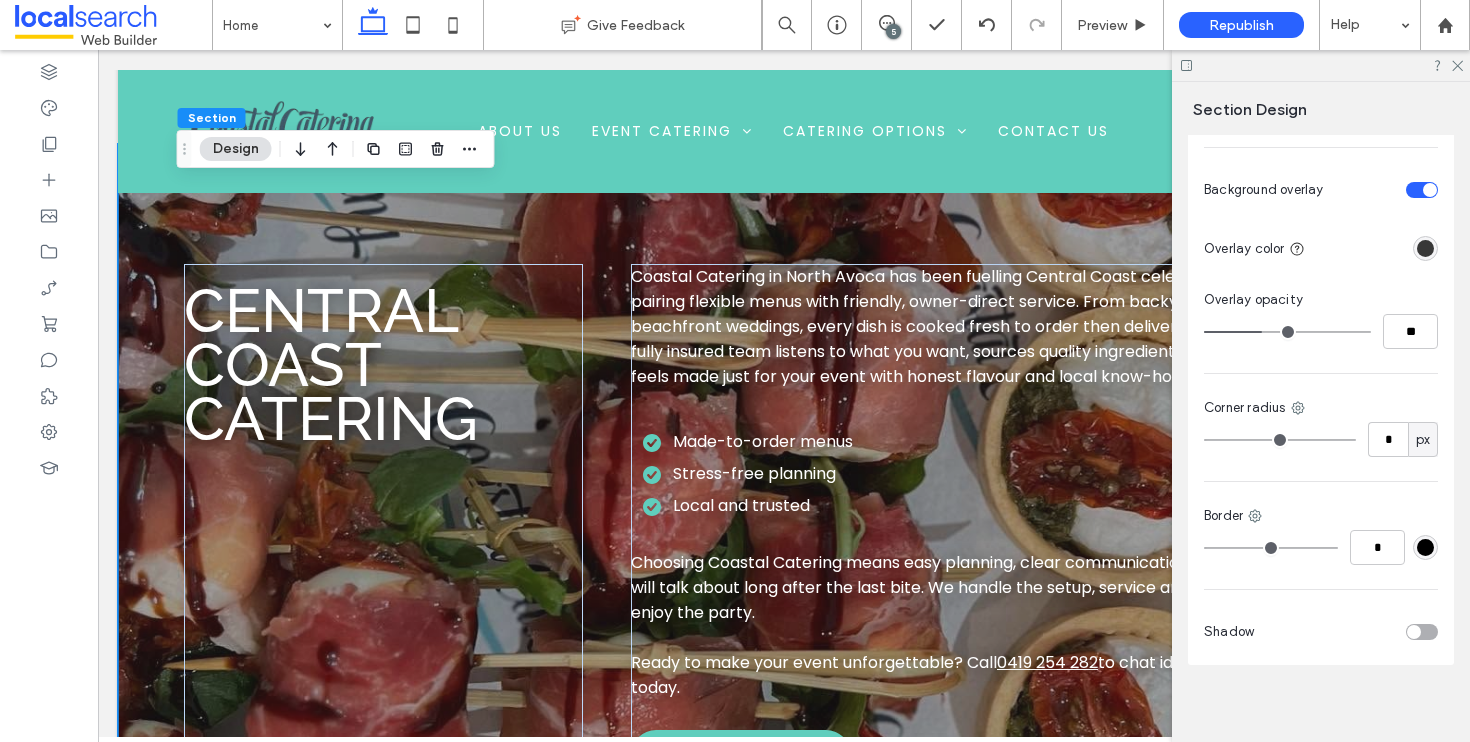 type on "**" 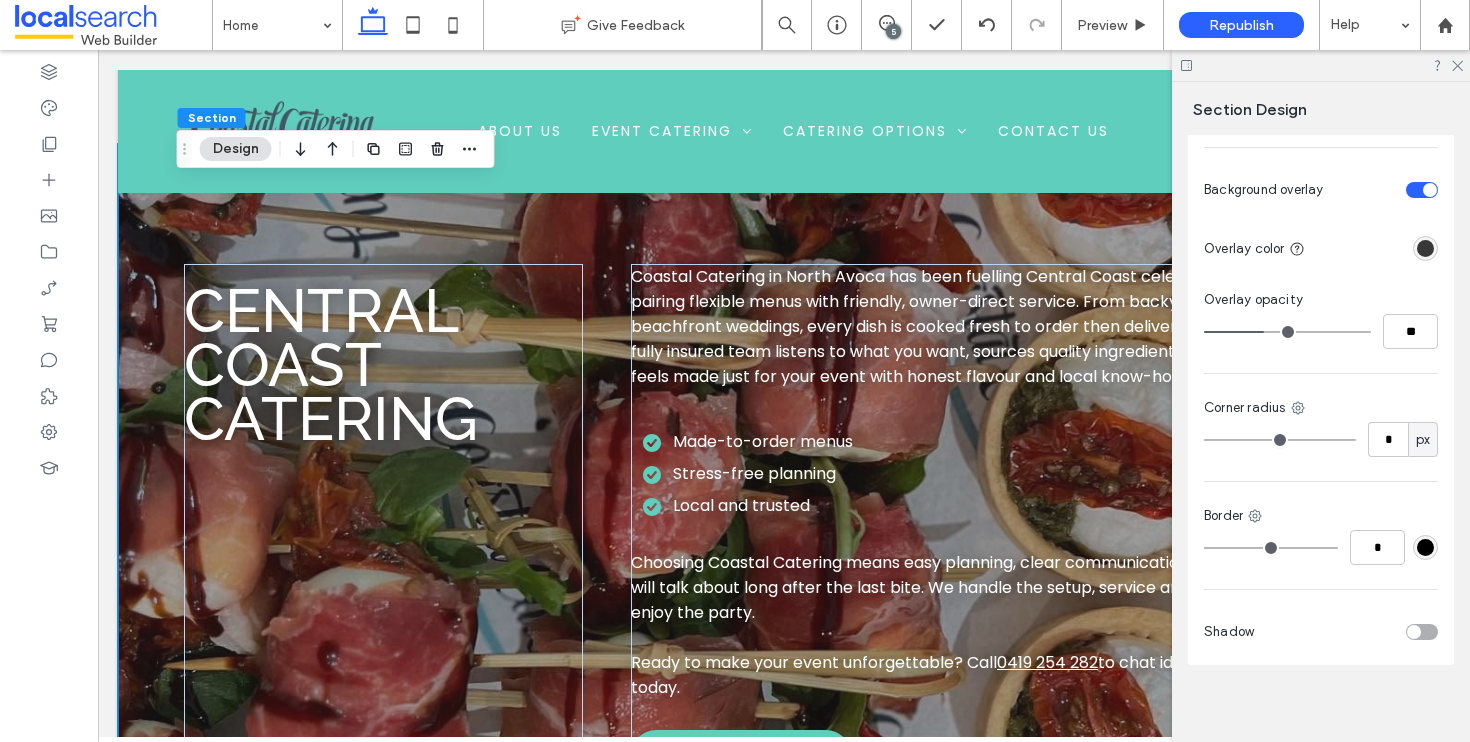 type on "**" 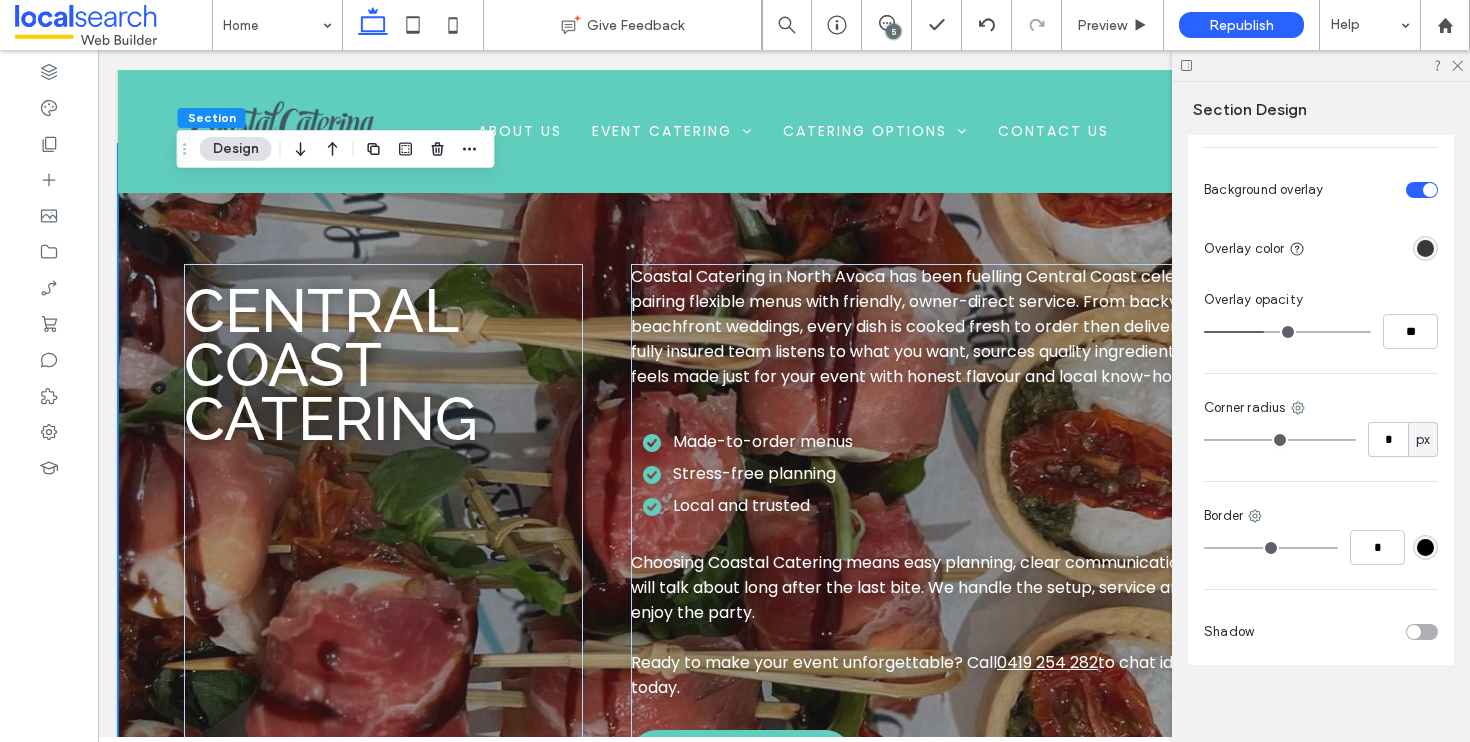type on "**" 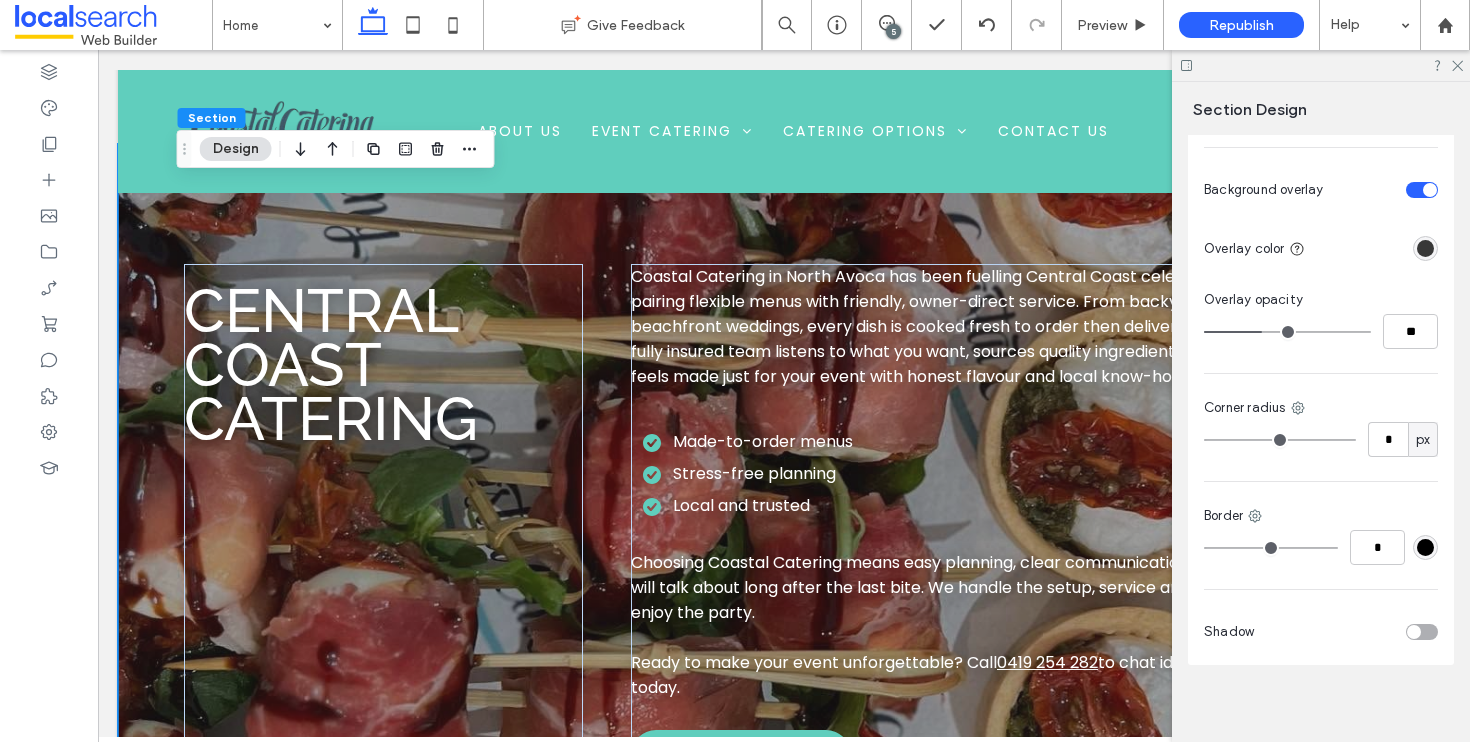 drag, startPoint x: 1250, startPoint y: 333, endPoint x: 1260, endPoint y: 332, distance: 10.049875 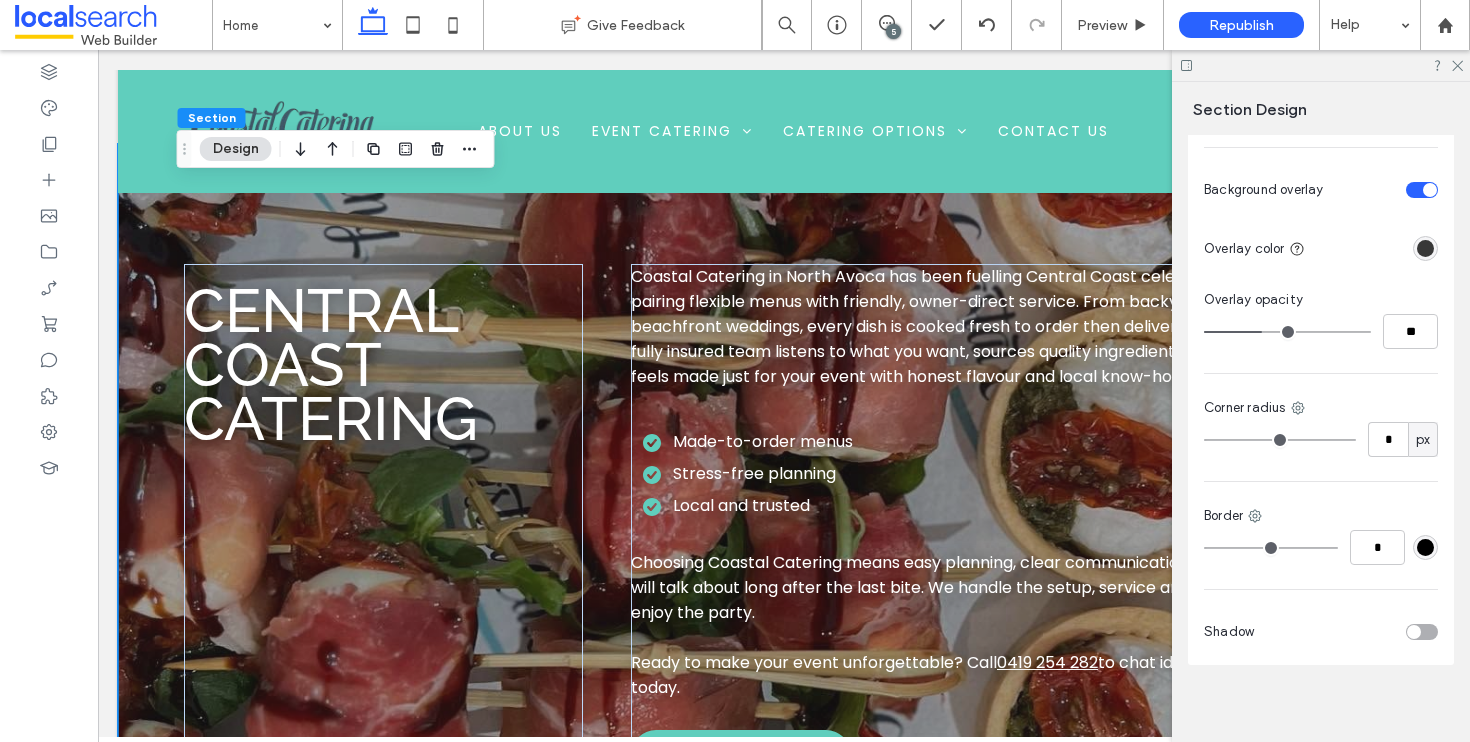 type on "**" 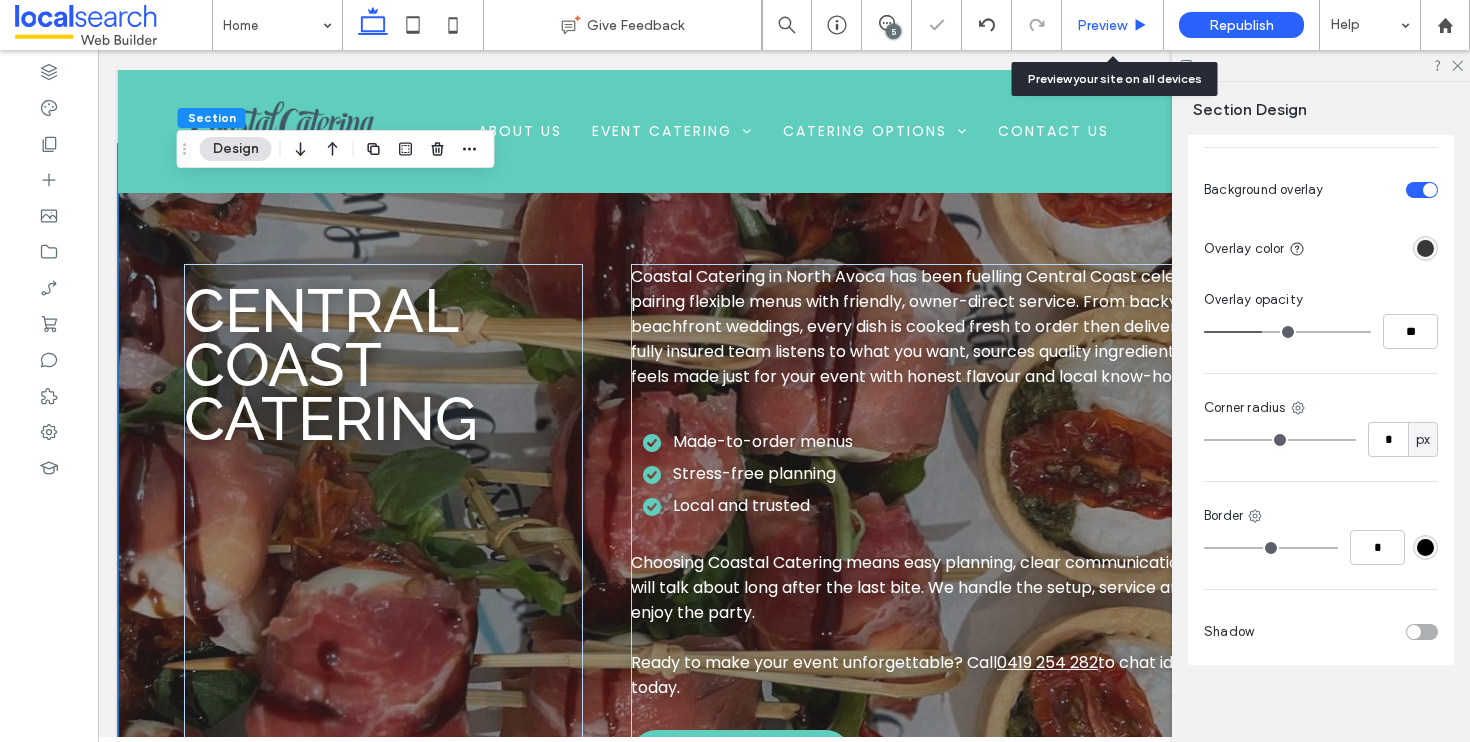 click on "Preview" at bounding box center [1102, 25] 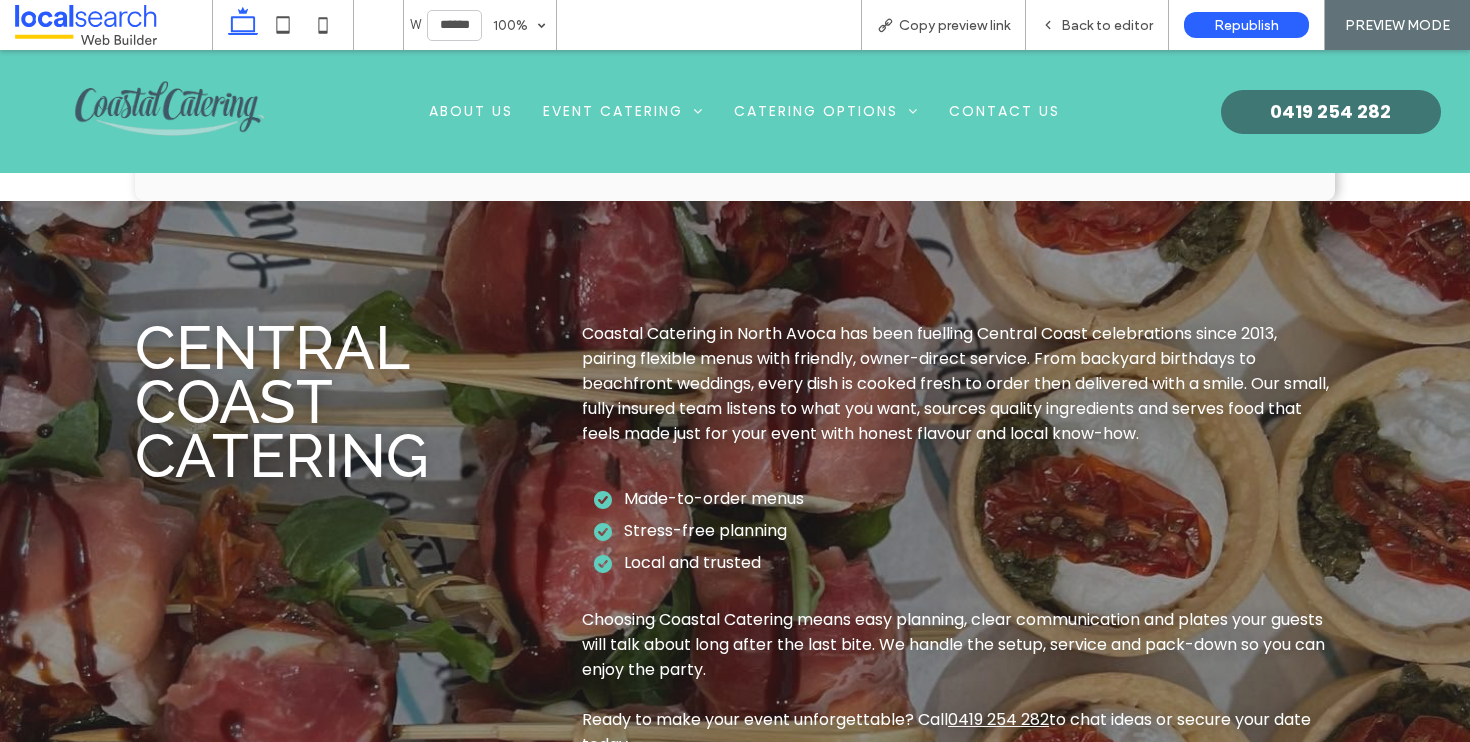 scroll, scrollTop: 1547, scrollLeft: 0, axis: vertical 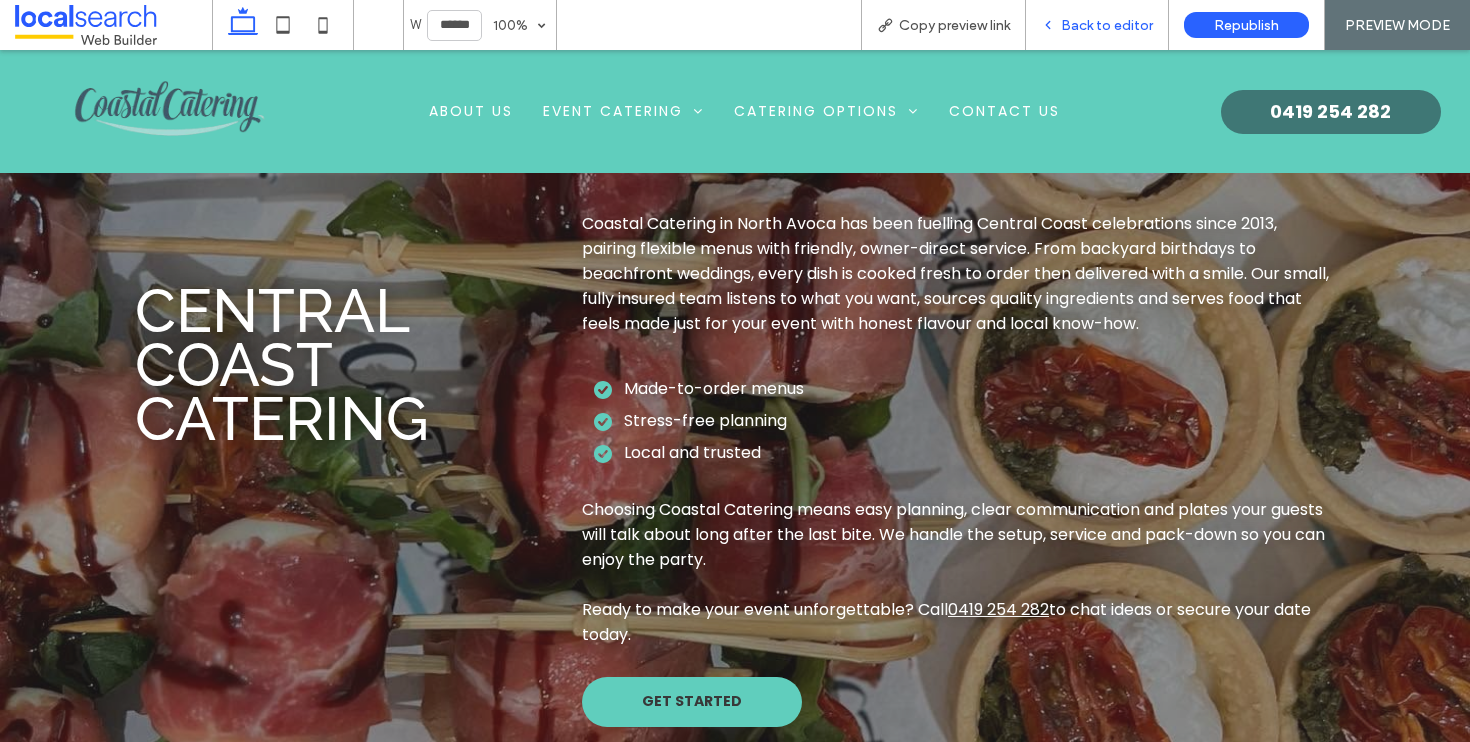 click on "Back to editor" at bounding box center [1097, 25] 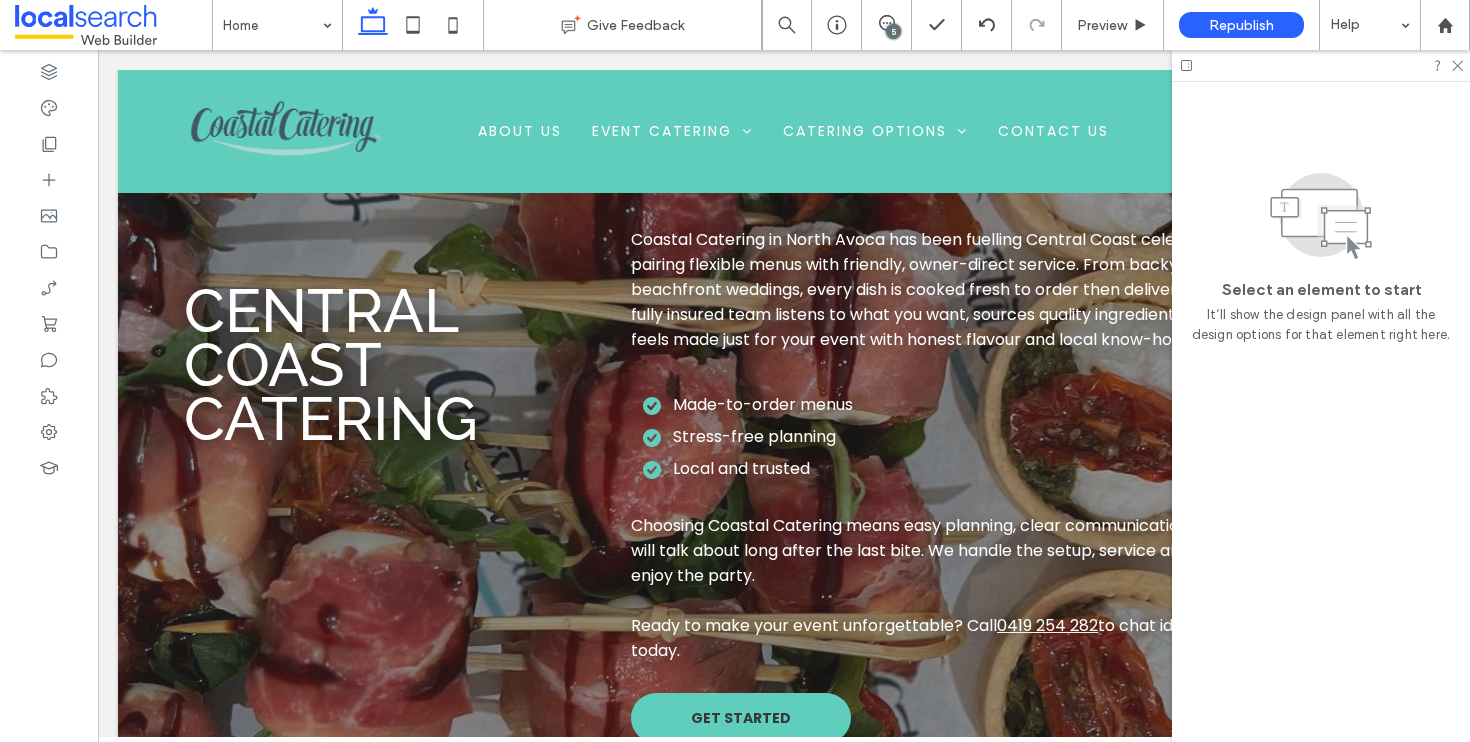 scroll, scrollTop: 1537, scrollLeft: 0, axis: vertical 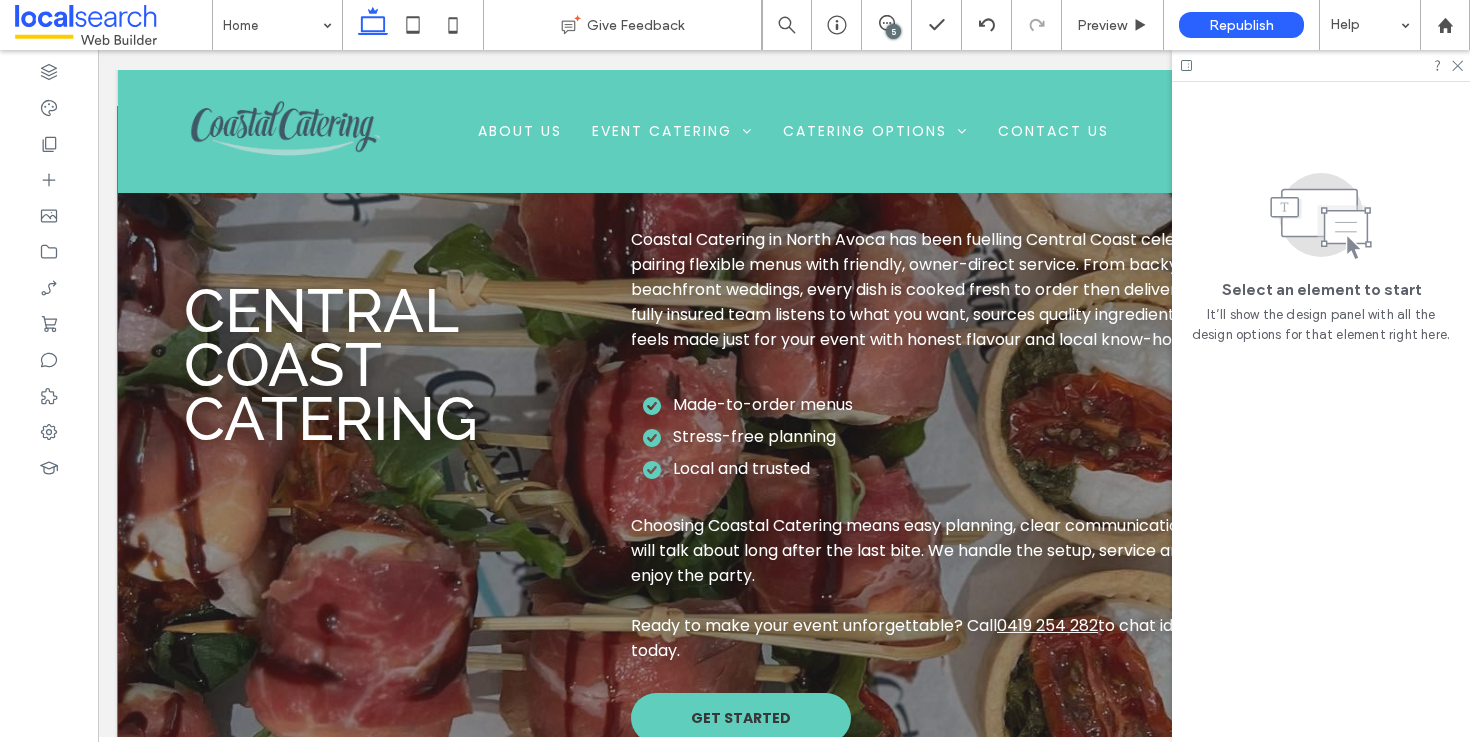 click on "Central Coast Catering
Coastal Catering in North Avoca has been fuelling Central Coast celebrations since 2013, pairing flexible menus with friendly, owner-direct service. From backyard birthdays to beachfront weddings, every dish is cooked fresh to order then delivered with a smile. Our small, fully insured team listens to what you want, sources quality ingredients and serves food that feels made just for your event with honest flavour and local know-how.
Made-to-order menus Stress-free planning Local and trusted Choosing Coastal Catering means easy planning, clear communication and plates your guests will talk about long after the last bite. We handle the setup, service and pack-down so you can enjoy the party.  Ready to make your event unforgettable? Call  0419 254 282  to chat ideas or secure your date today.
GET STARTED" at bounding box center (784, 485) 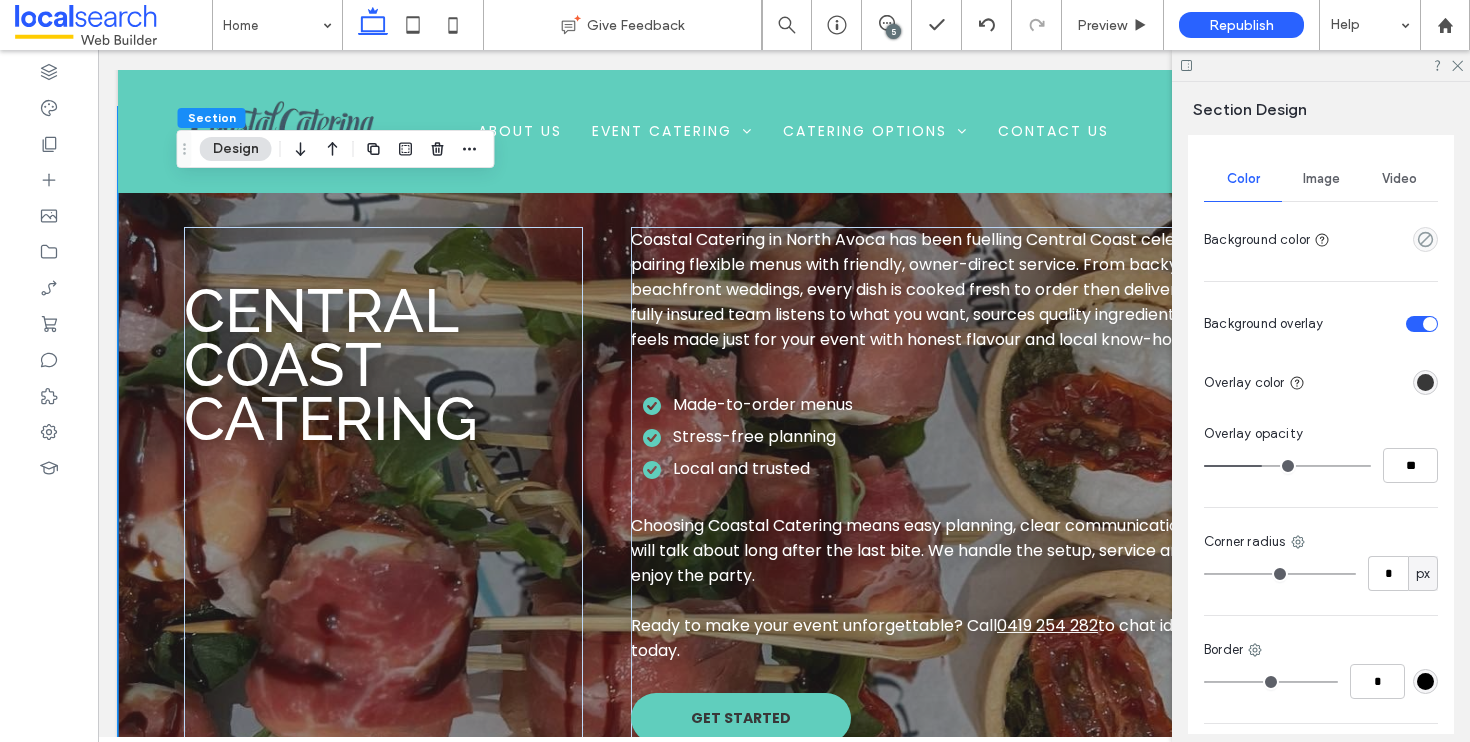 scroll, scrollTop: 789, scrollLeft: 0, axis: vertical 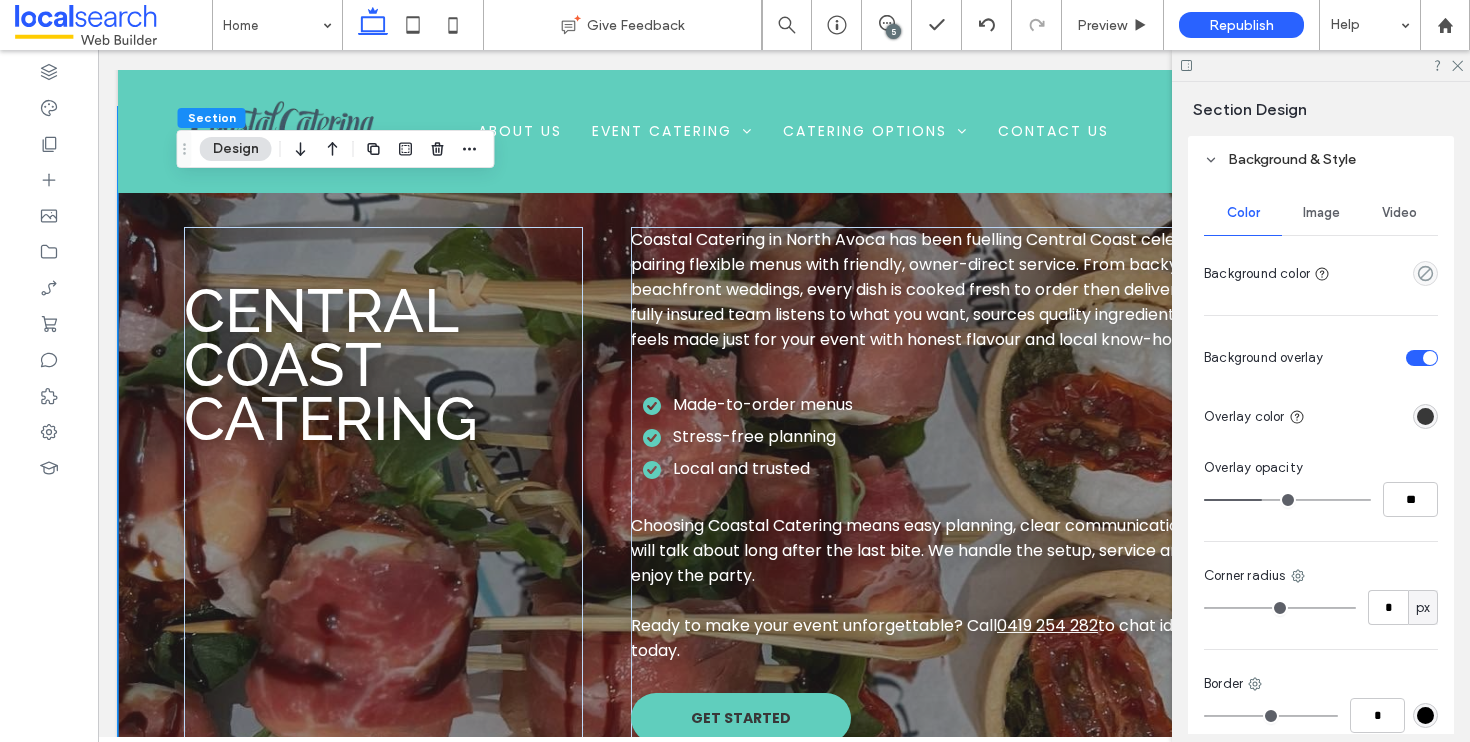 click on "Image" at bounding box center [1321, 213] 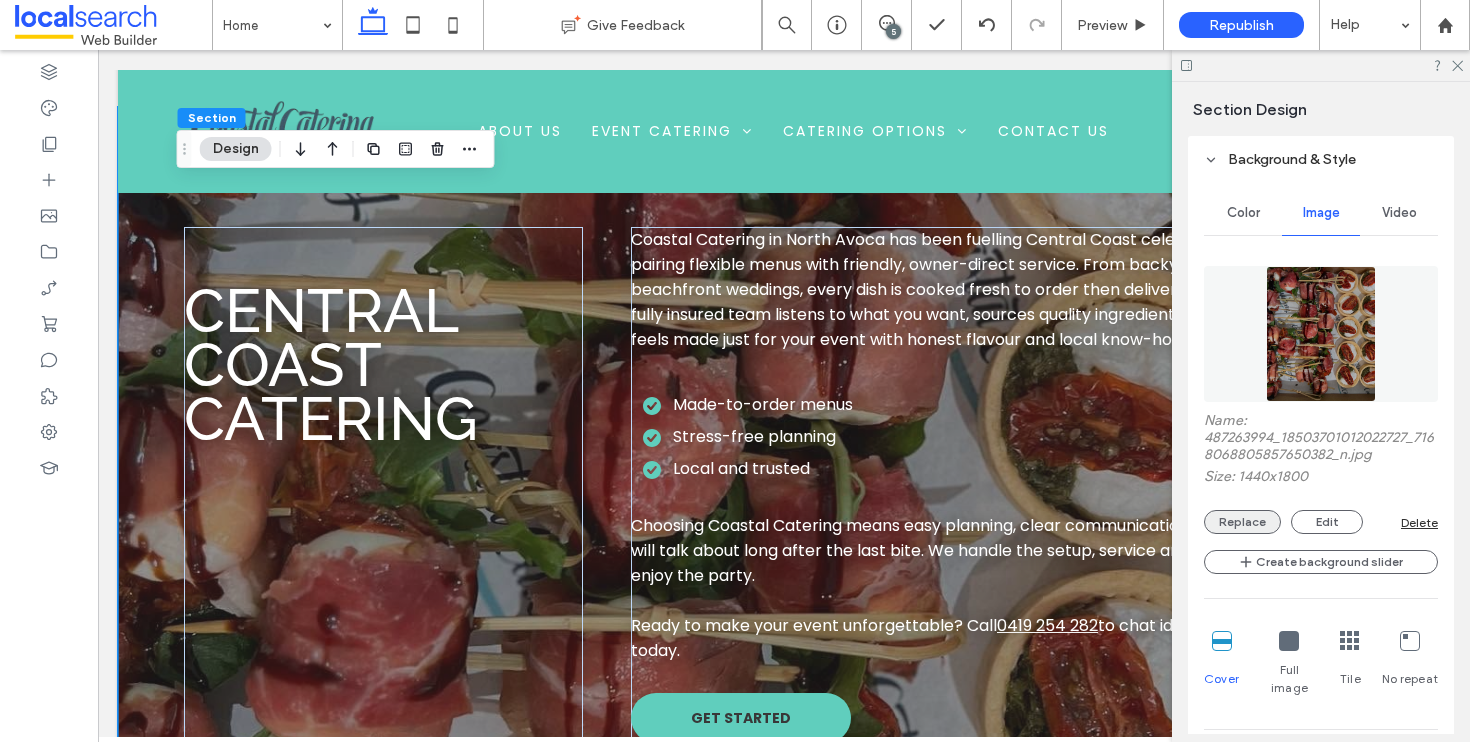click on "Replace" at bounding box center [1242, 522] 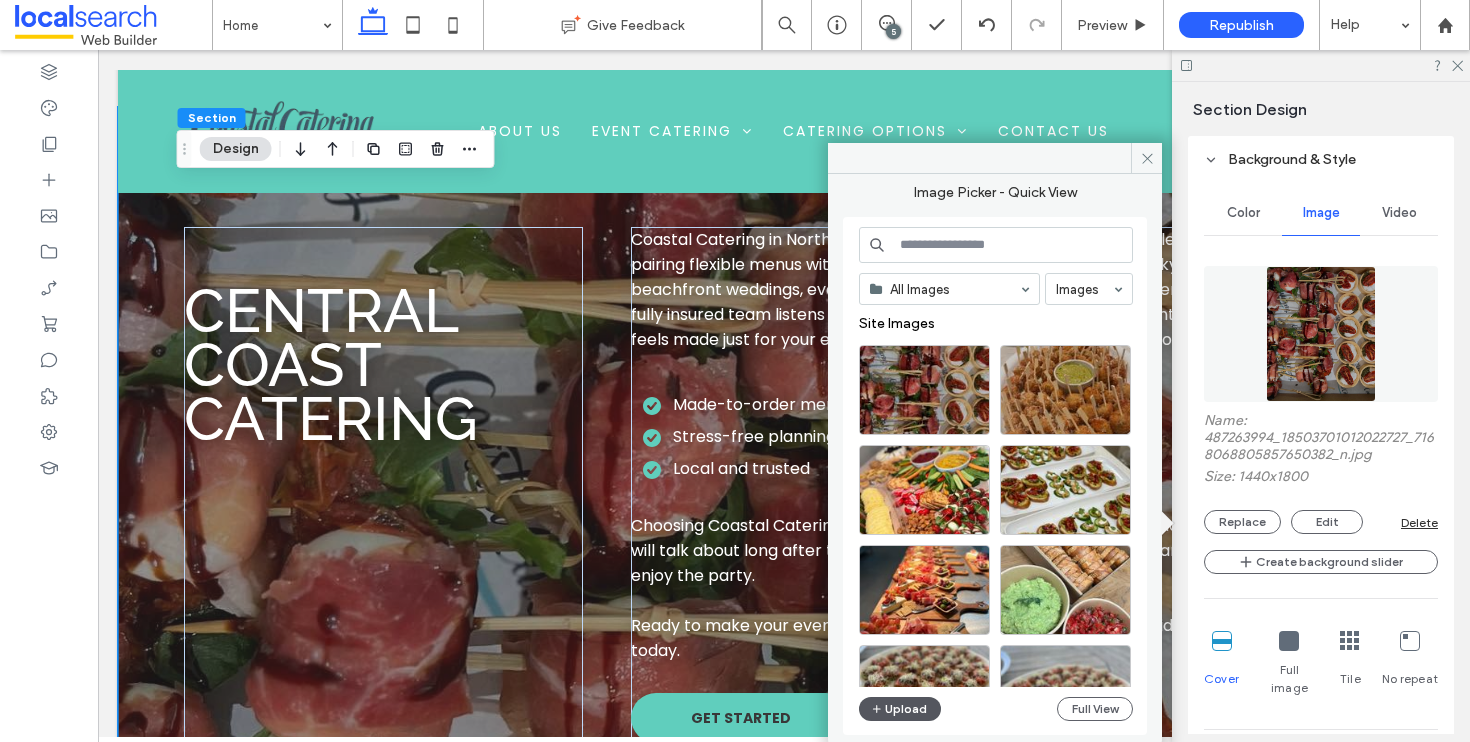 click on "Upload" at bounding box center (900, 709) 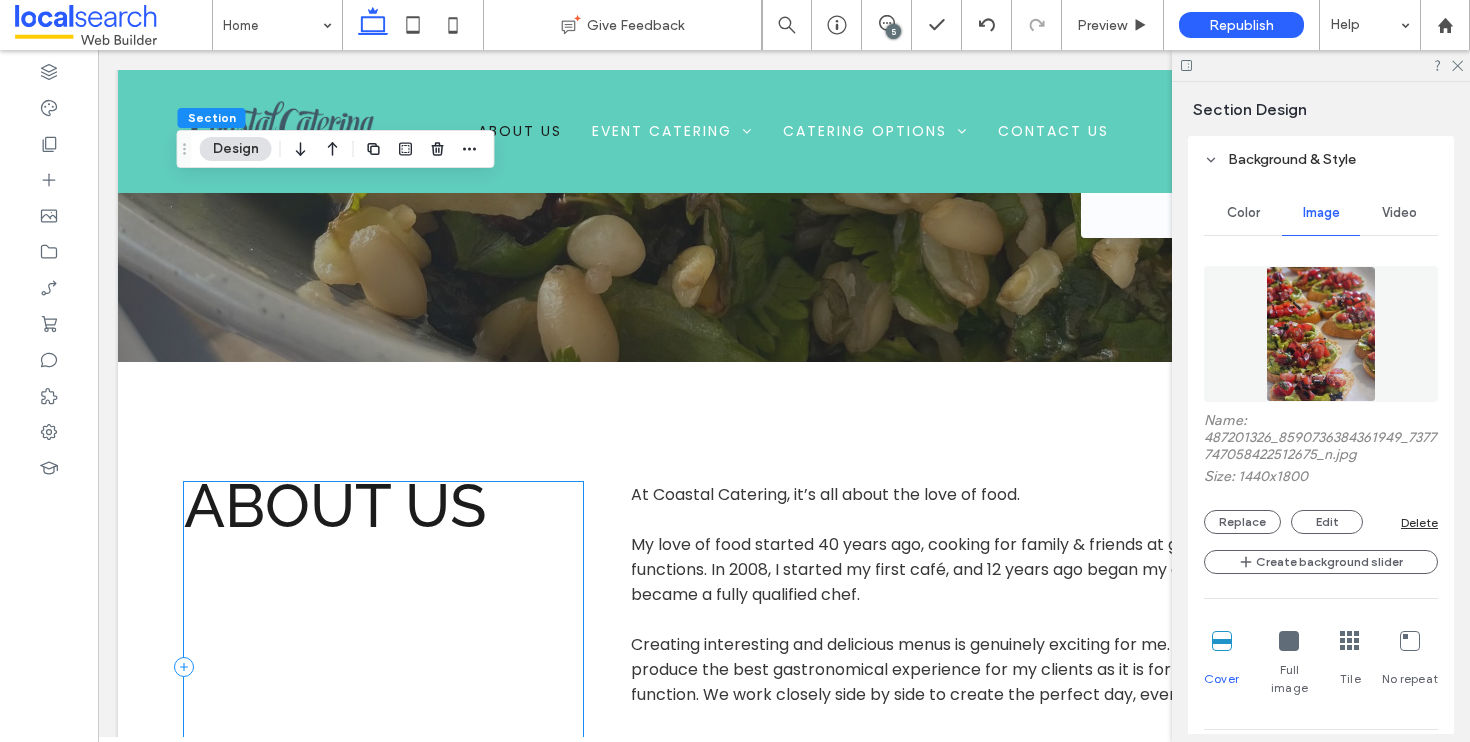 scroll, scrollTop: 5916, scrollLeft: 0, axis: vertical 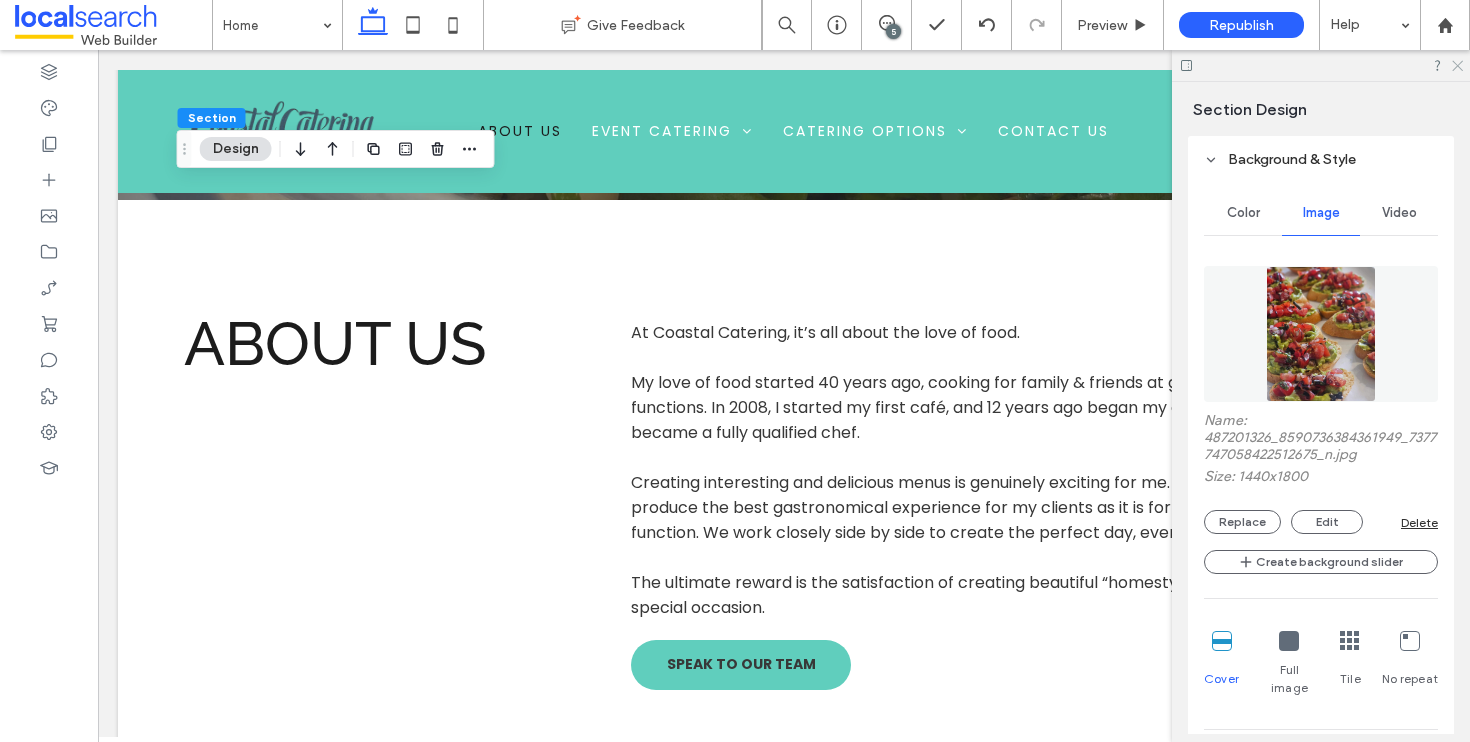 click 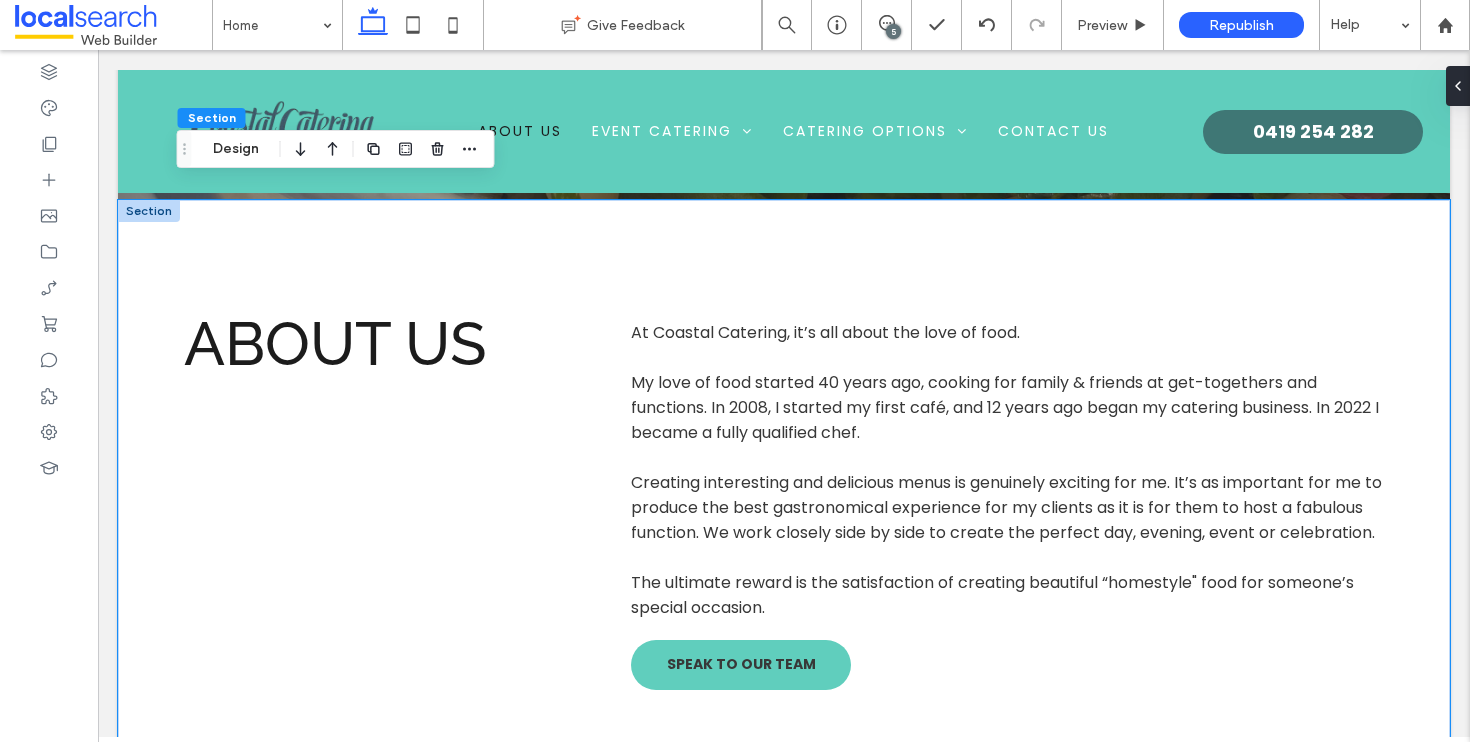 click on "ABOUT US
At Coastal Catering, it’s all about the love of food. My love of food started 40 years ago, cooking for family & friends at get-togethers and functions. In 2008, I started my first café, and 12 years ago began my catering business. In 2022 I became a fully qualified chef. Creating interesting and delicious menus is genuinely exciting for me. It’s as important for me to produce the best gastronomical experience for my clients as it is for them to host a fabulous function. We work closely side by side to create the perfect day, evening, event or celebration. The ultimate reward is the satisfaction of creating beautiful “homestyle" food for someone’s special occasion.
Speak to Our Team" at bounding box center (784, 505) 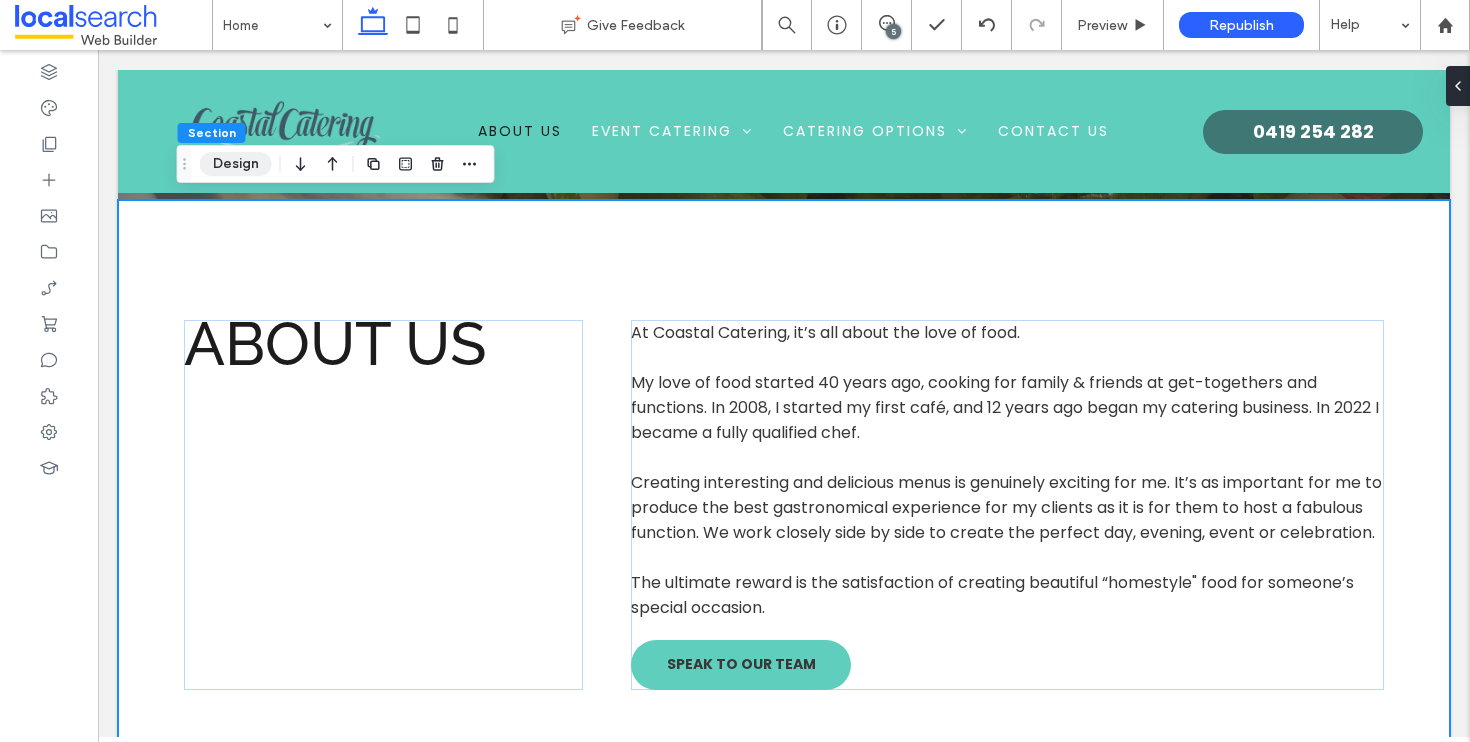click on "Design" at bounding box center (236, 164) 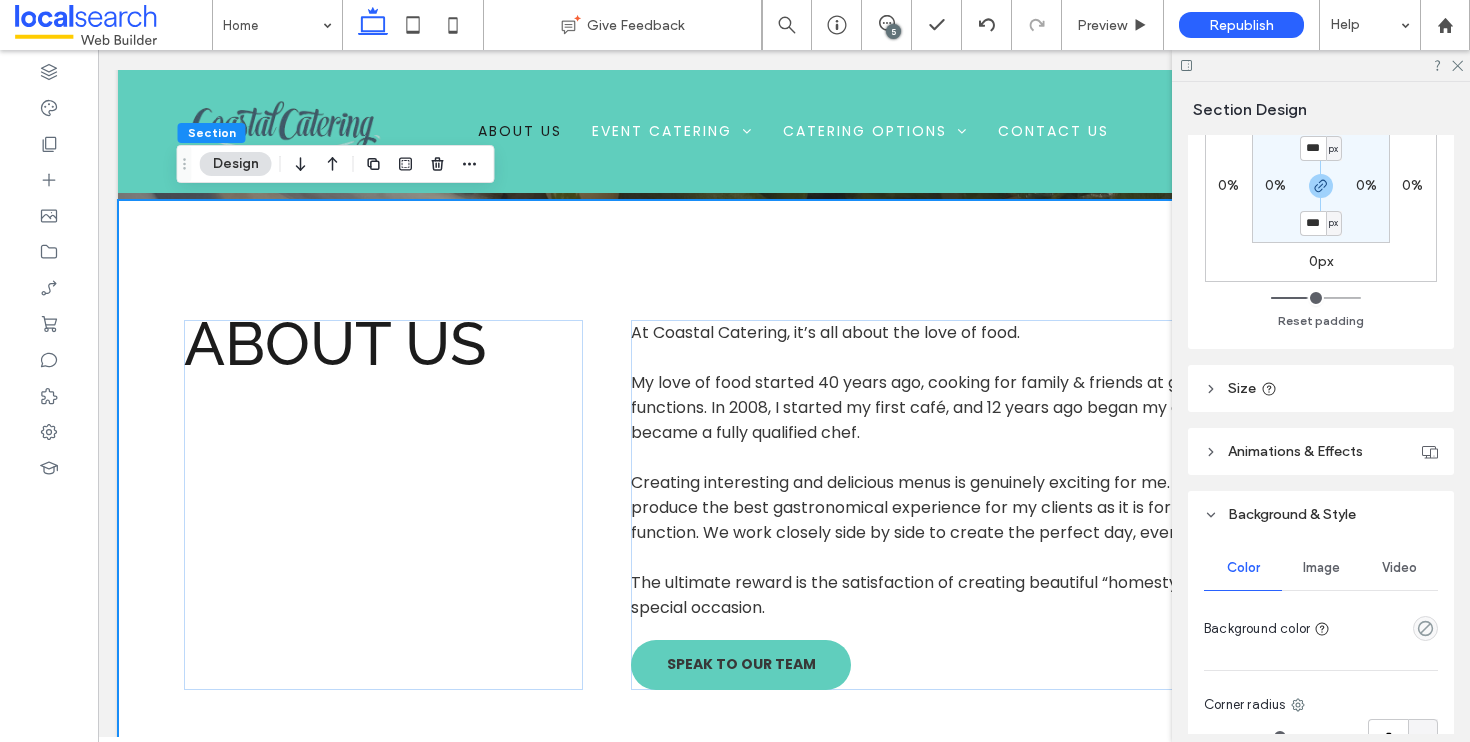 scroll, scrollTop: 743, scrollLeft: 0, axis: vertical 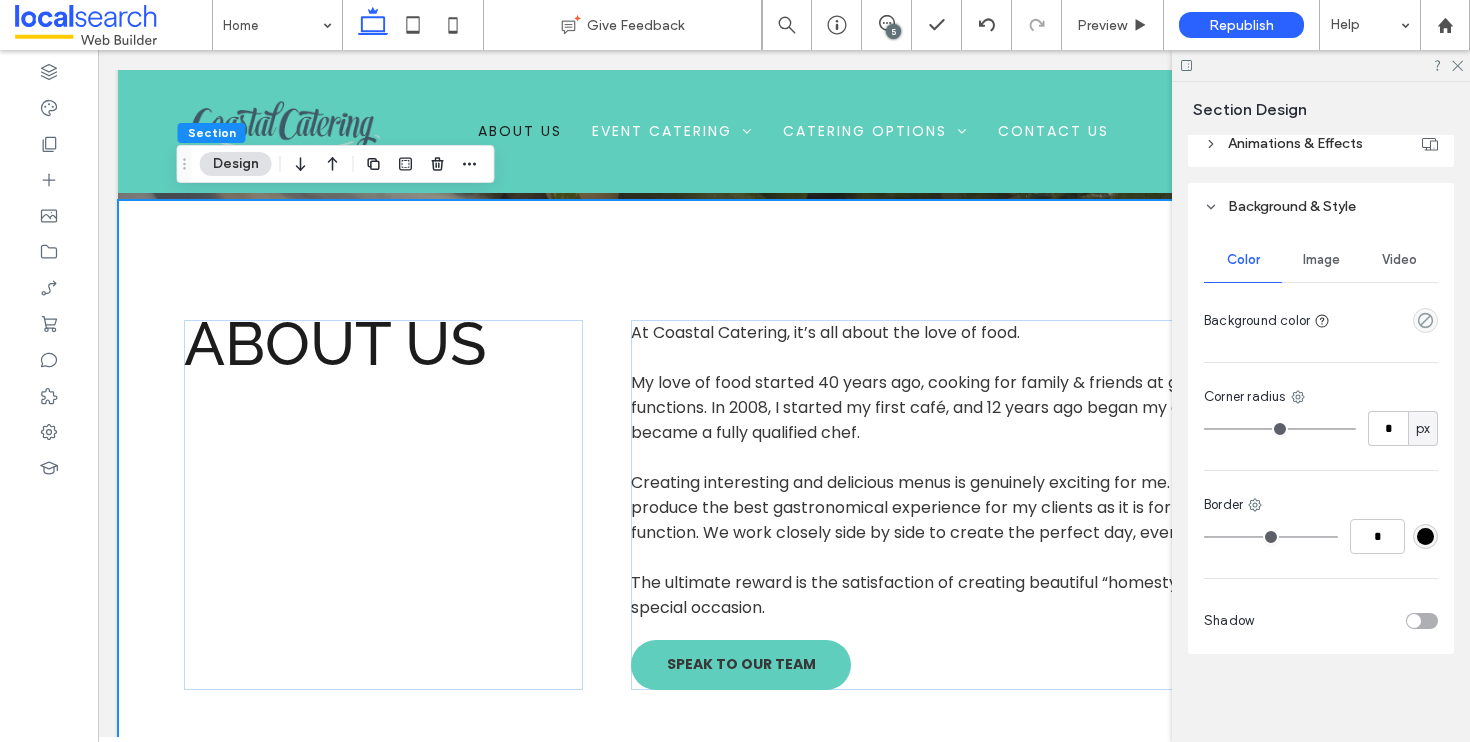 click on "Image" at bounding box center (1321, 260) 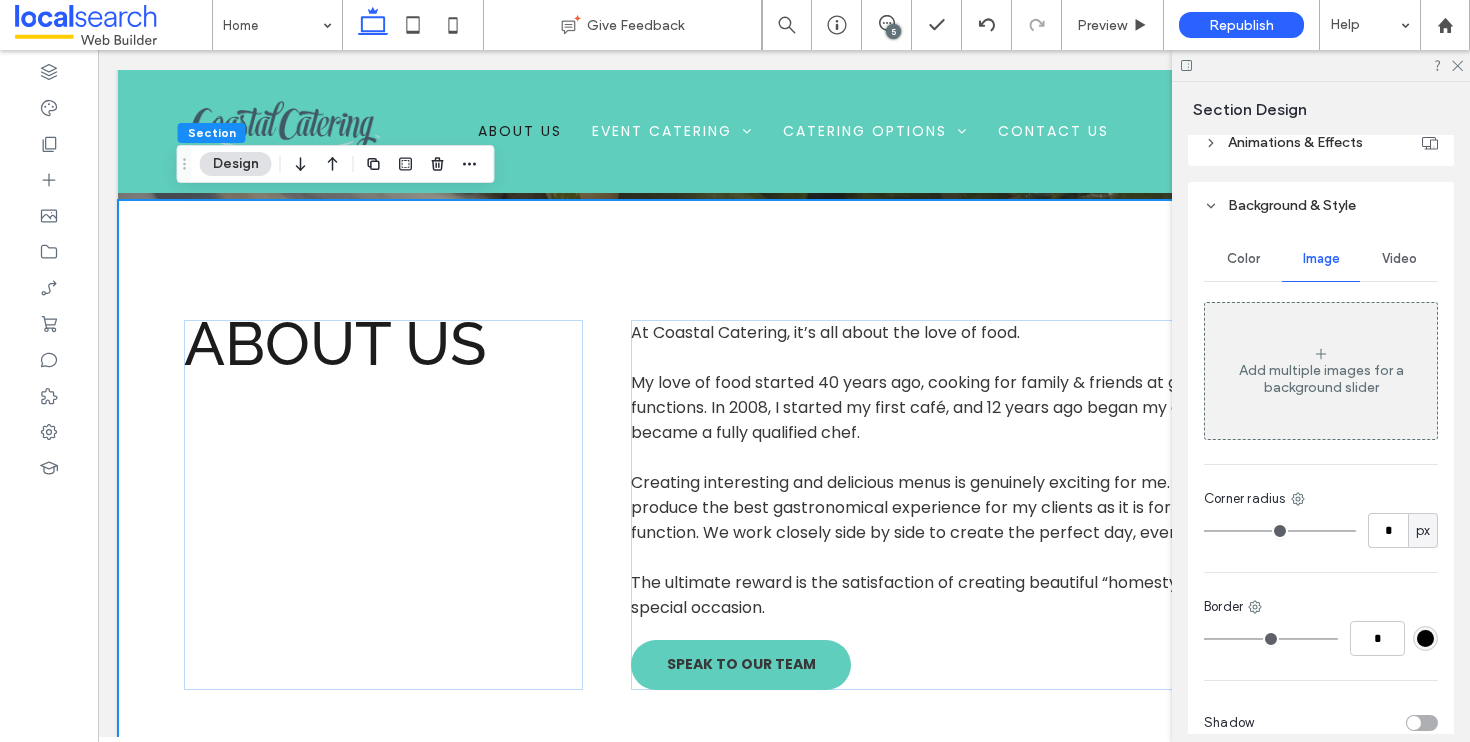 click on "Add multiple images for a background slider" at bounding box center (1321, 379) 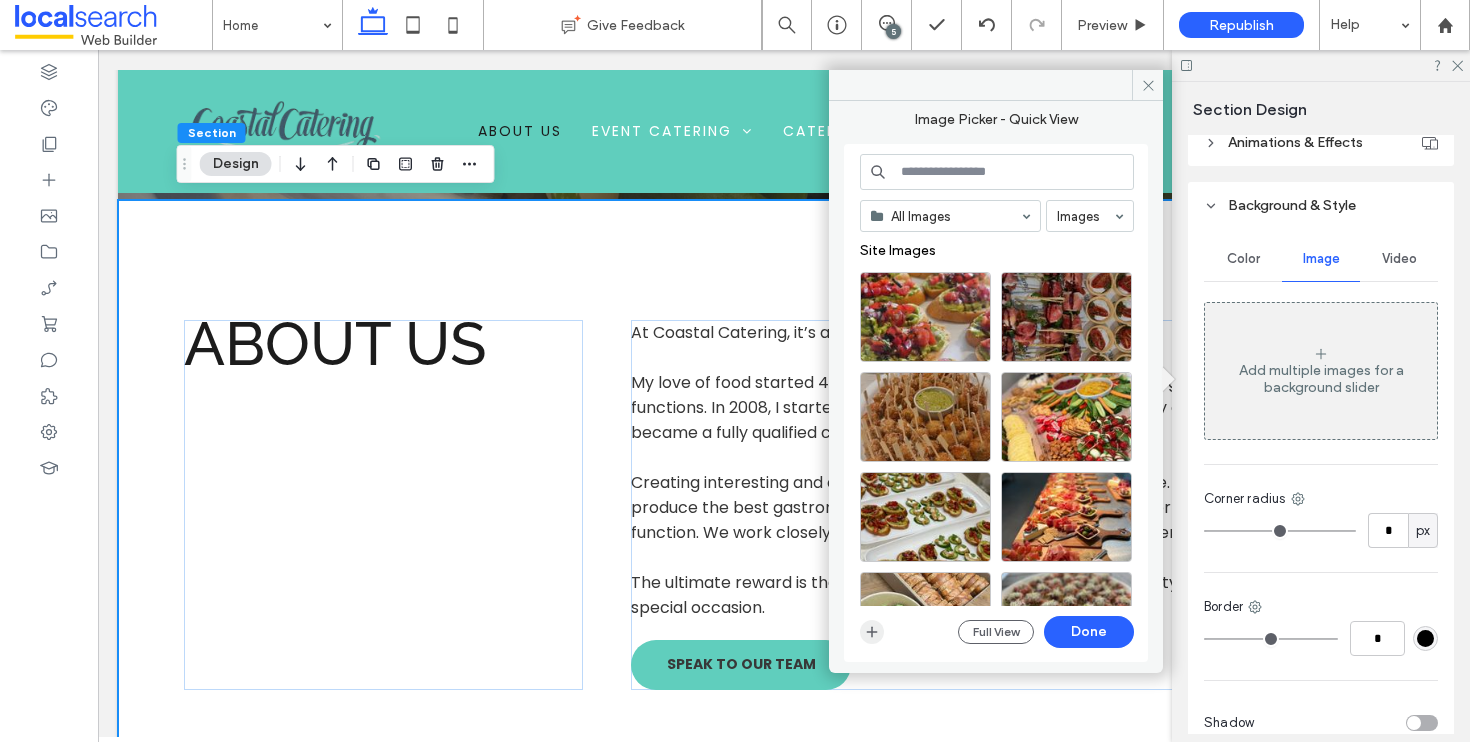 click 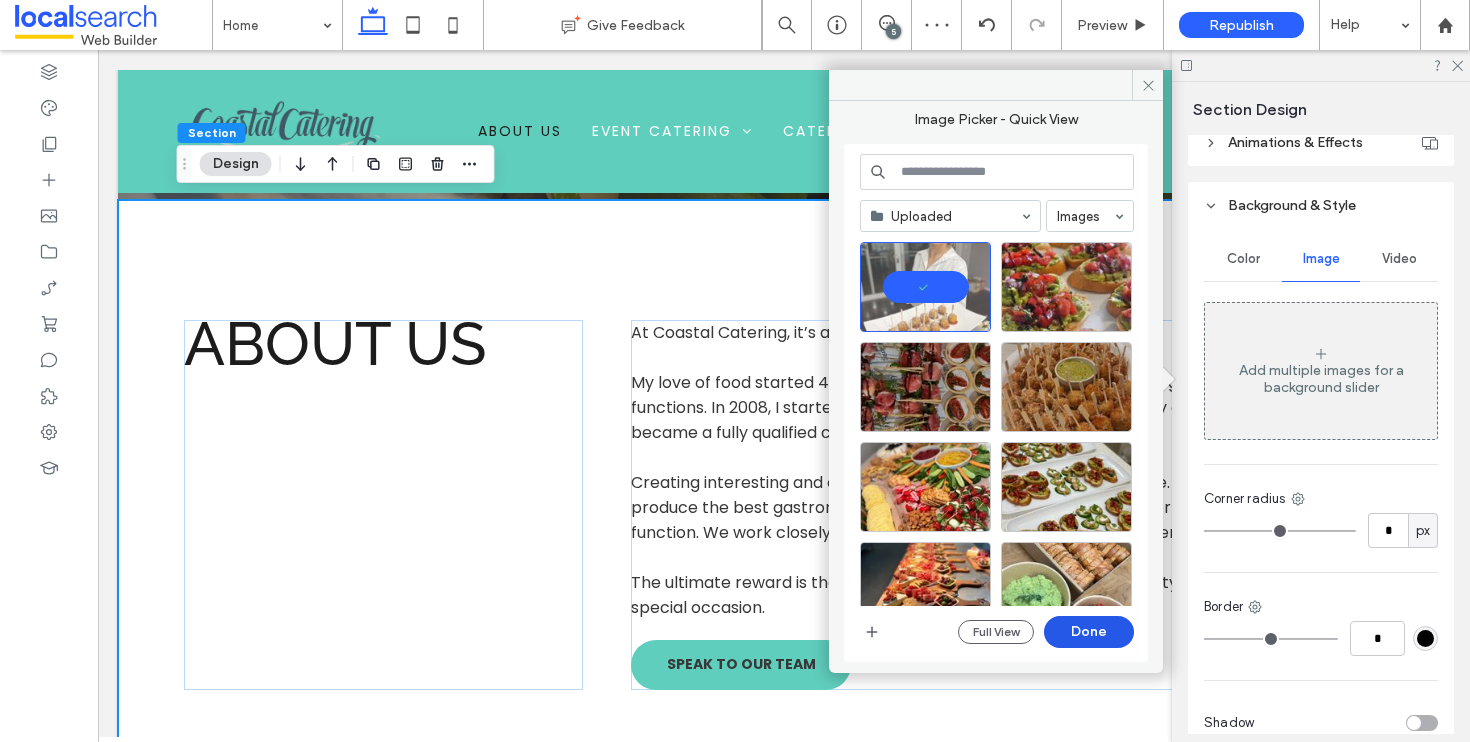 click on "Done" at bounding box center (1089, 632) 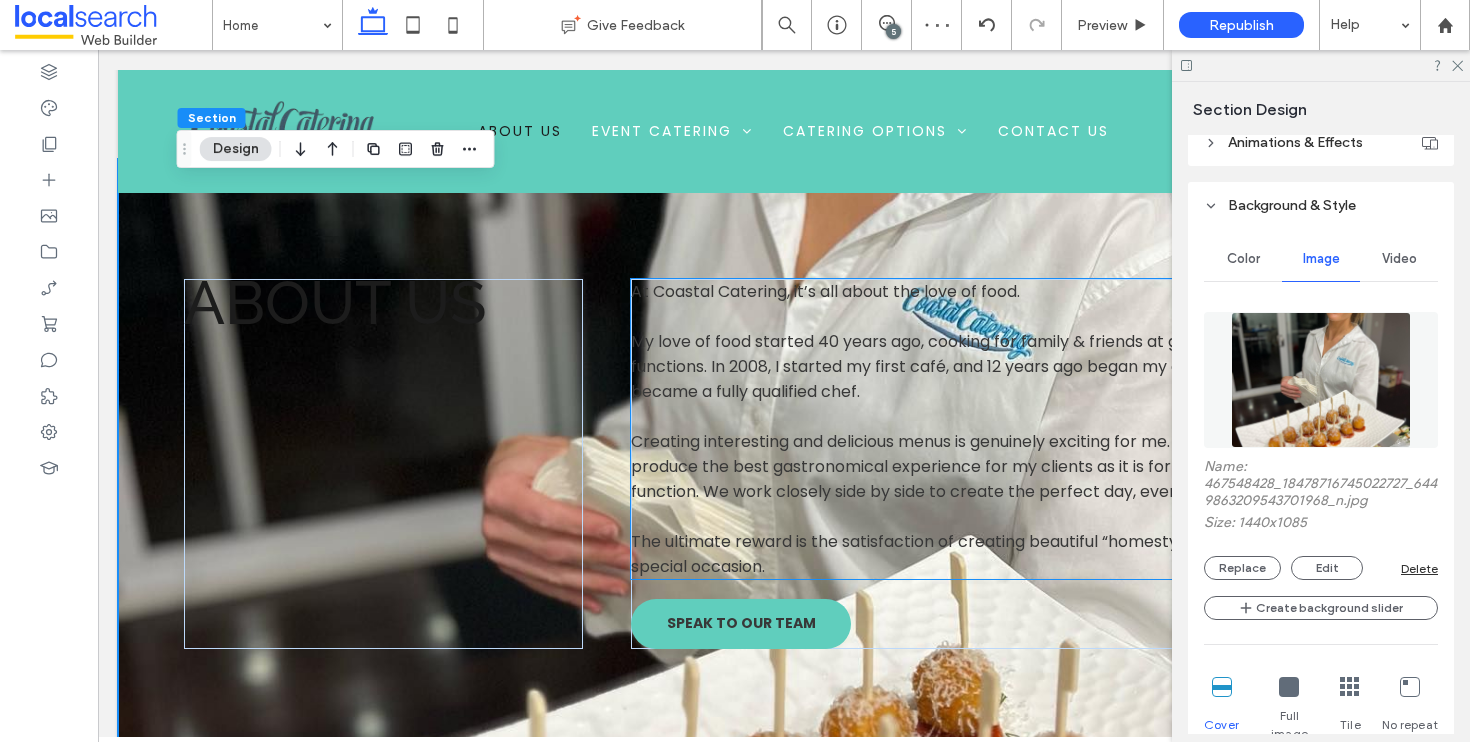 scroll, scrollTop: 5972, scrollLeft: 0, axis: vertical 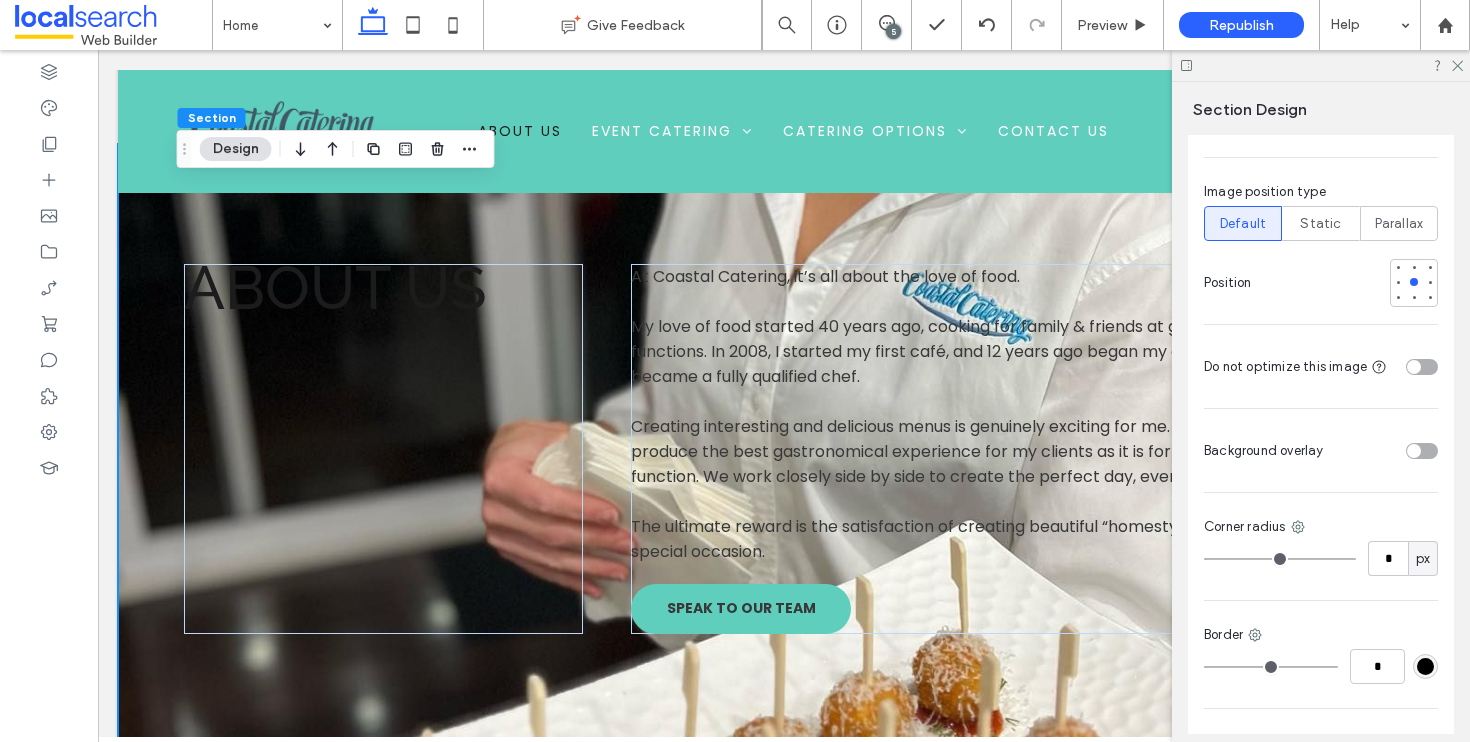 click at bounding box center (1422, 451) 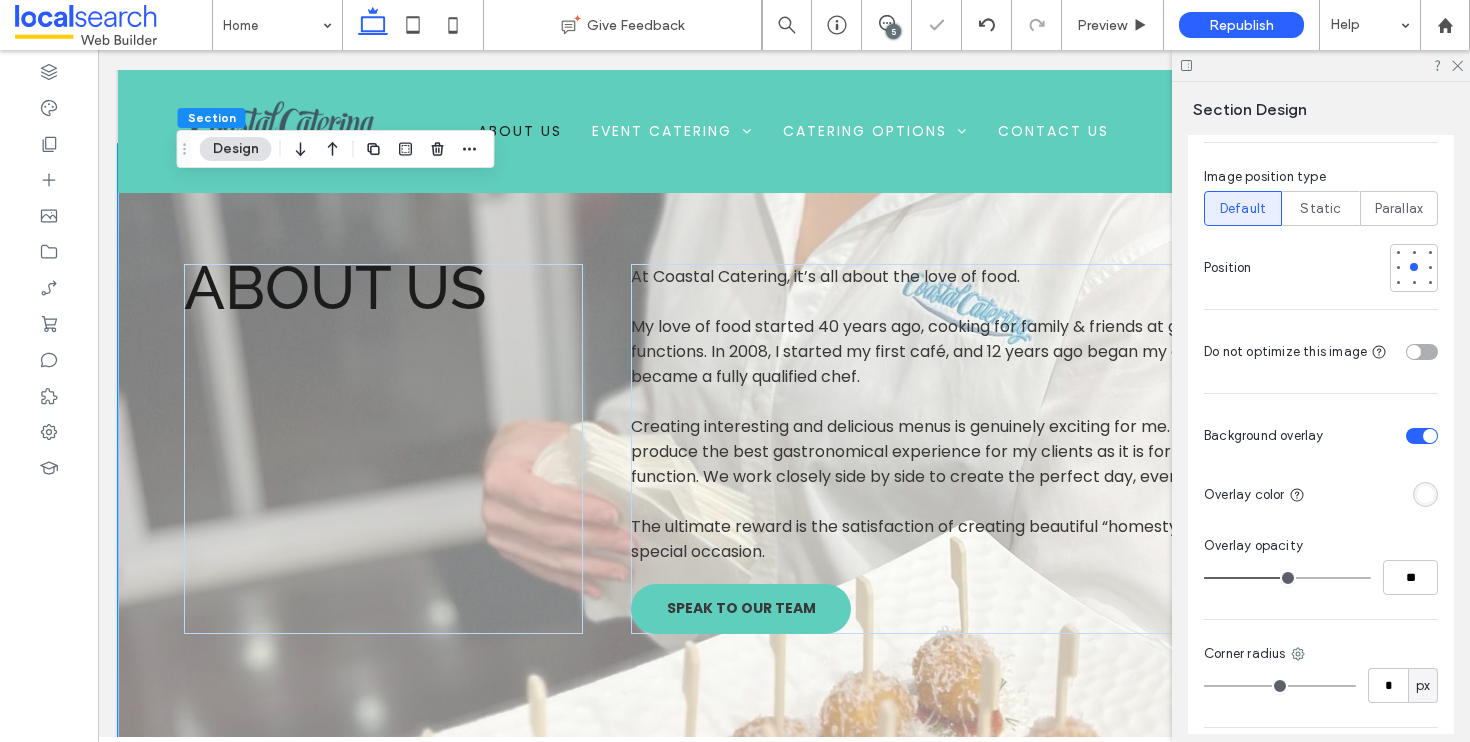 scroll, scrollTop: 1395, scrollLeft: 0, axis: vertical 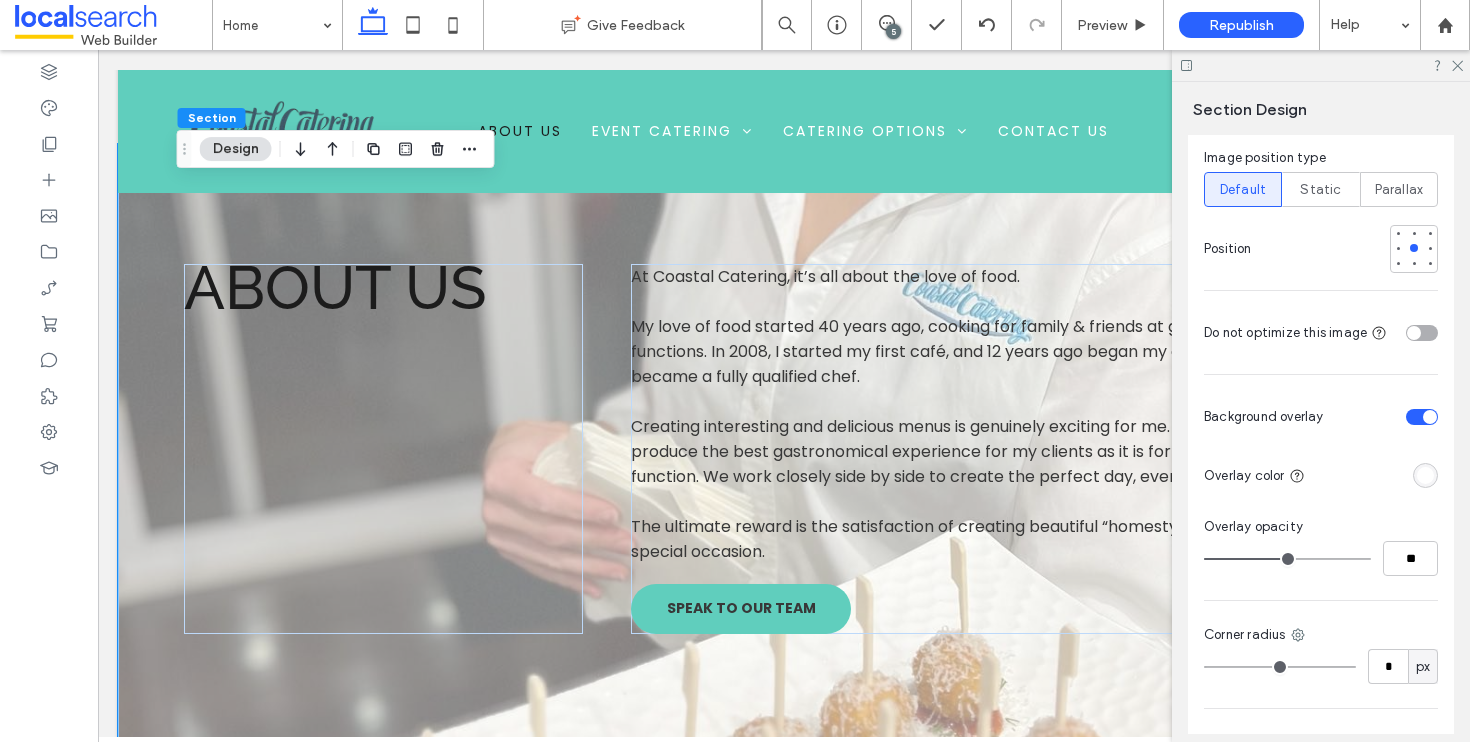 click at bounding box center [1425, 475] 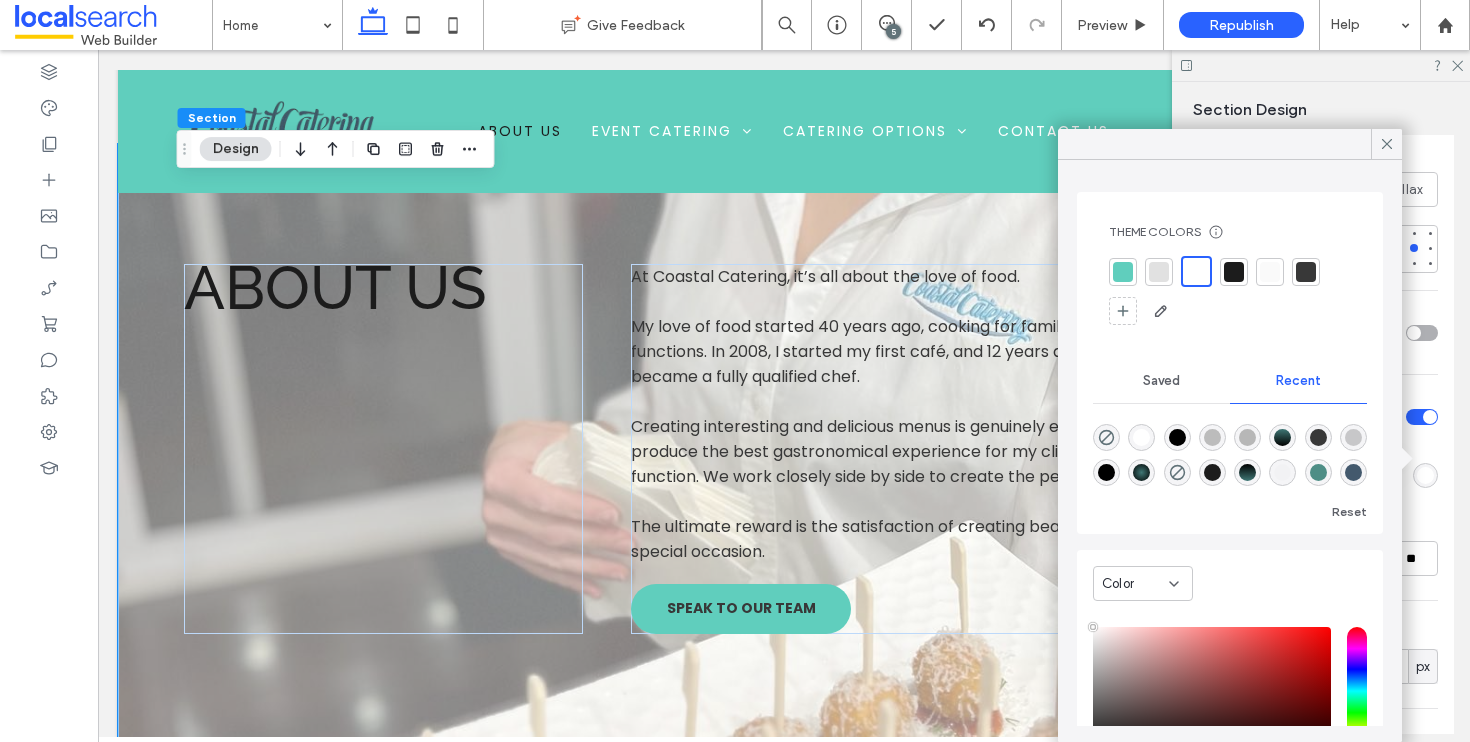 click at bounding box center (1234, 272) 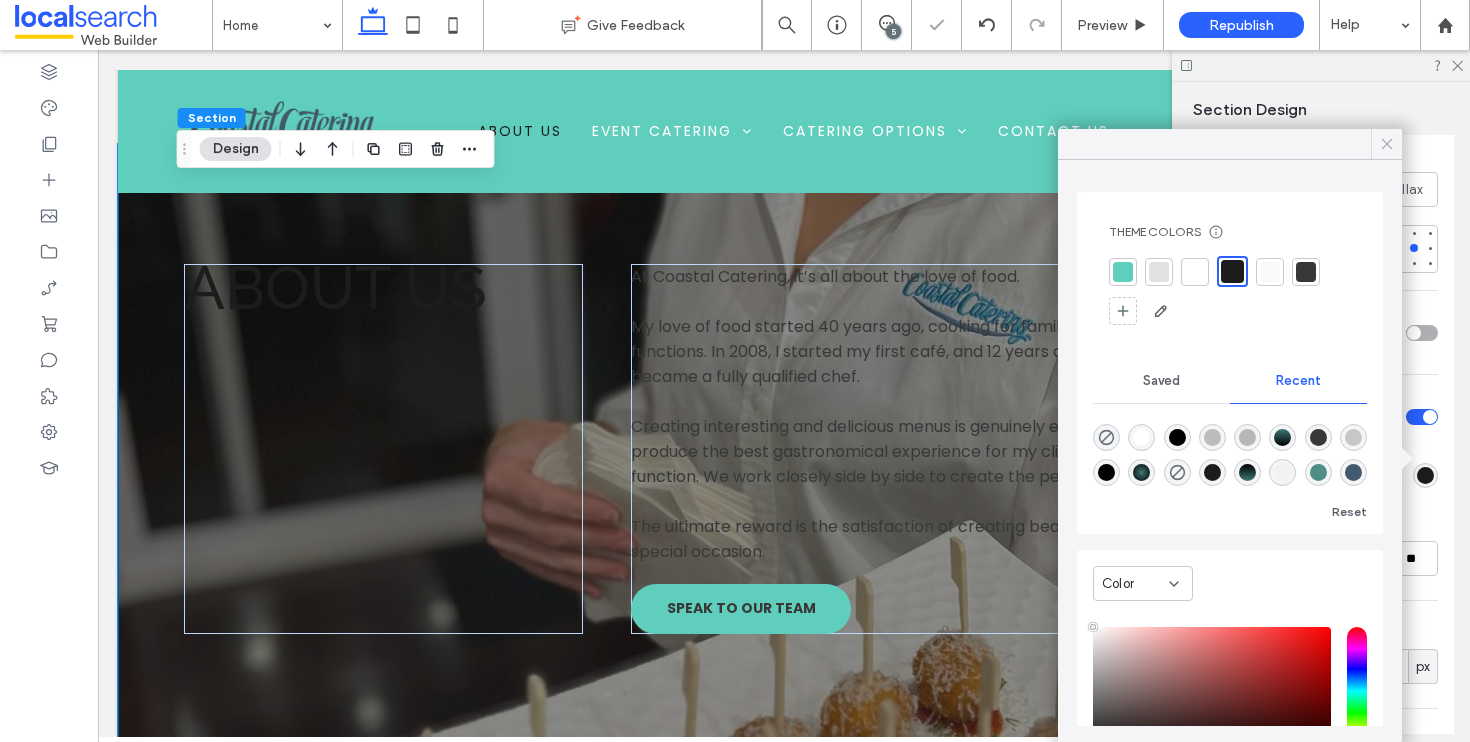 click 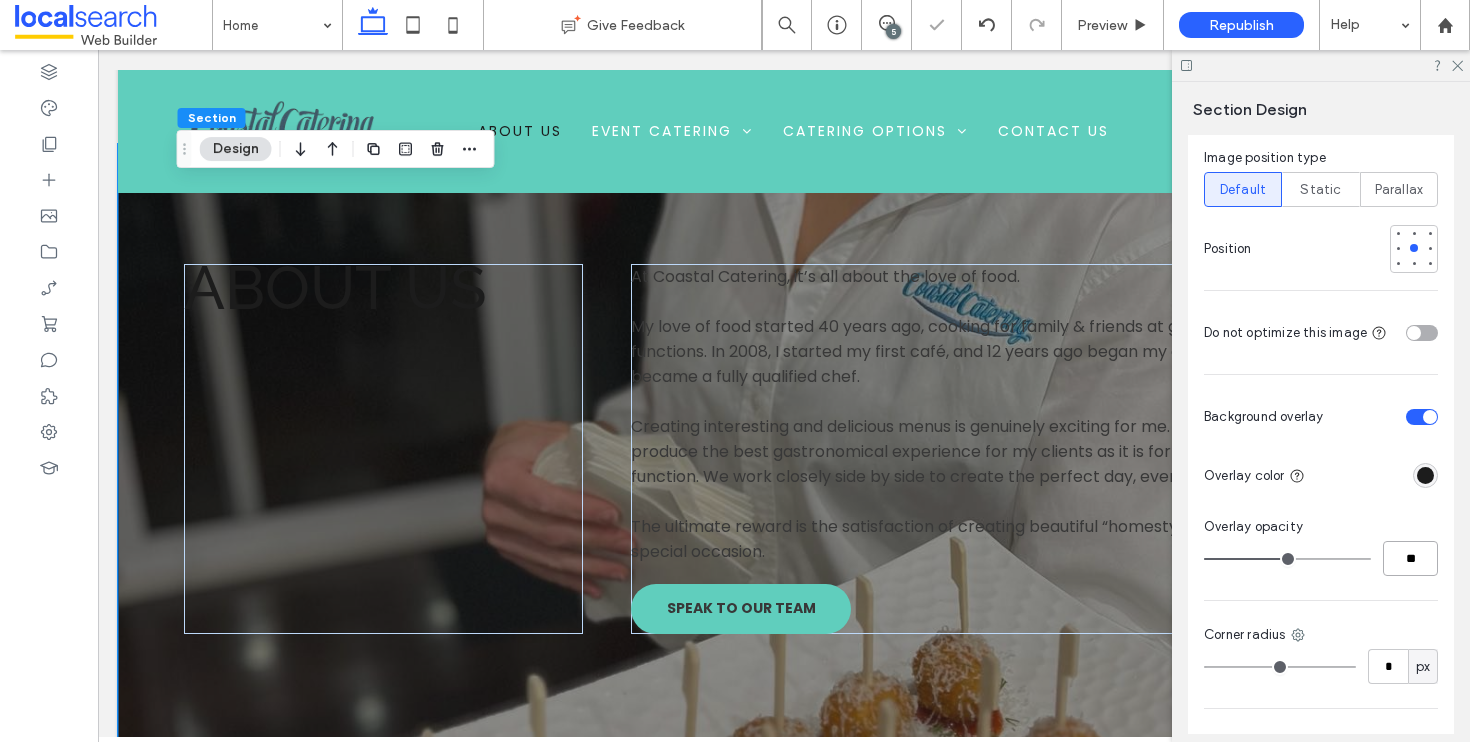 click on "**" at bounding box center [1410, 558] 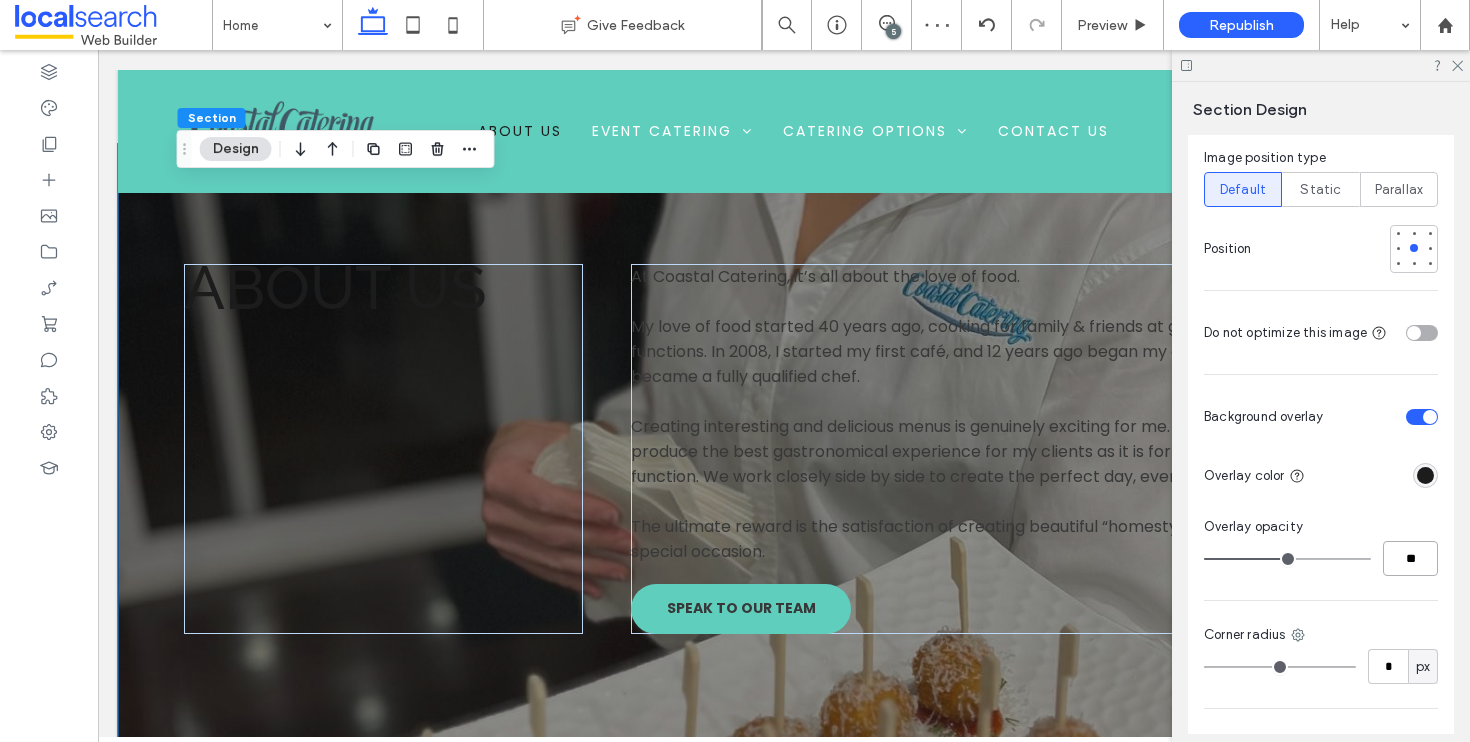 type on "**" 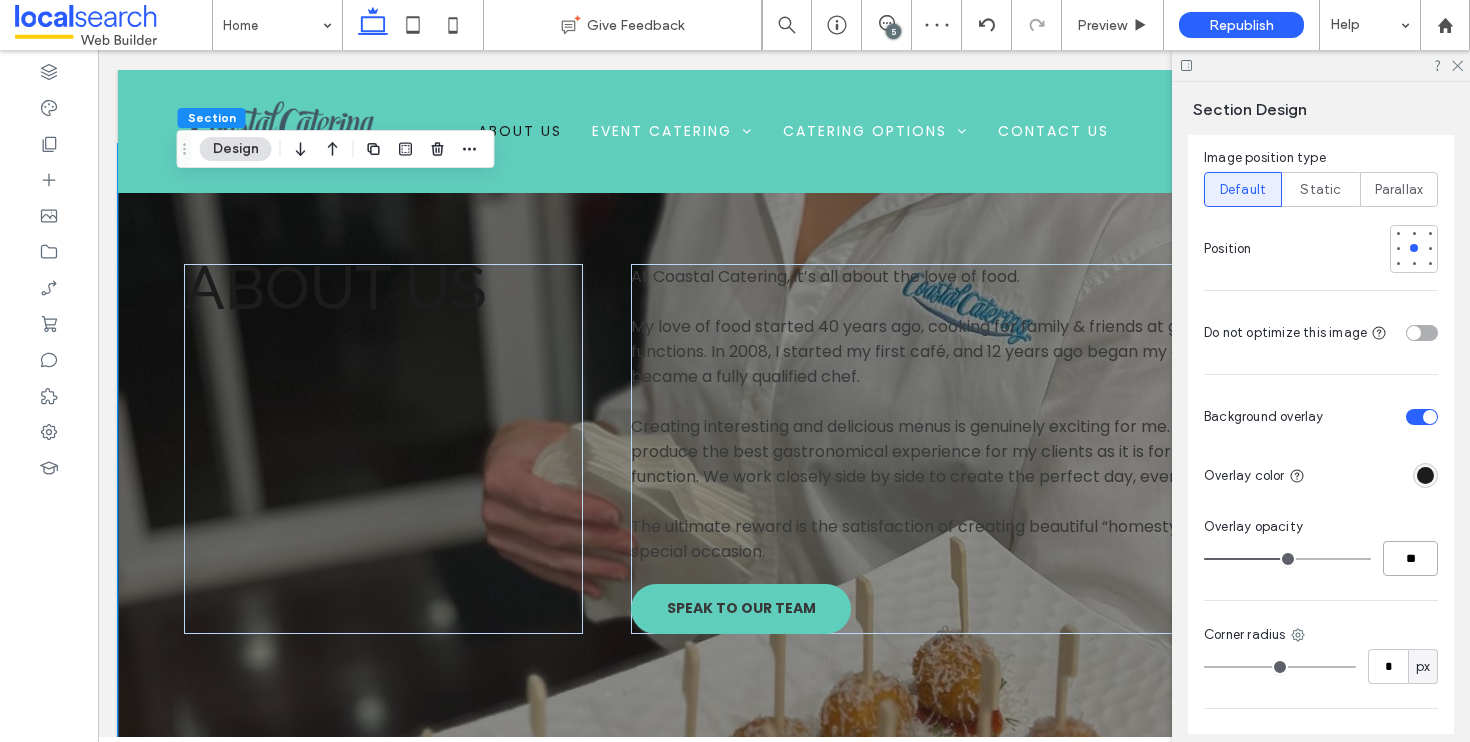 type on "**" 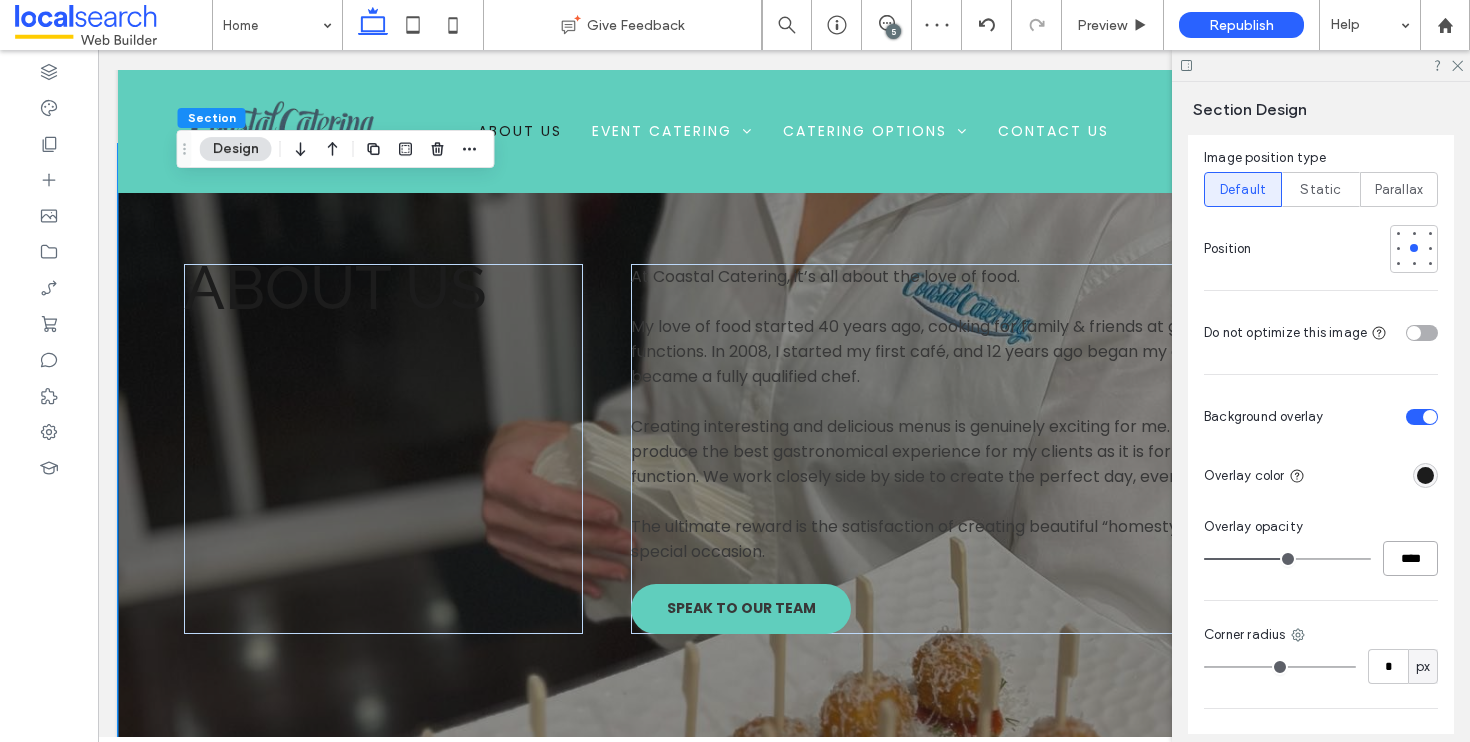 type on "*" 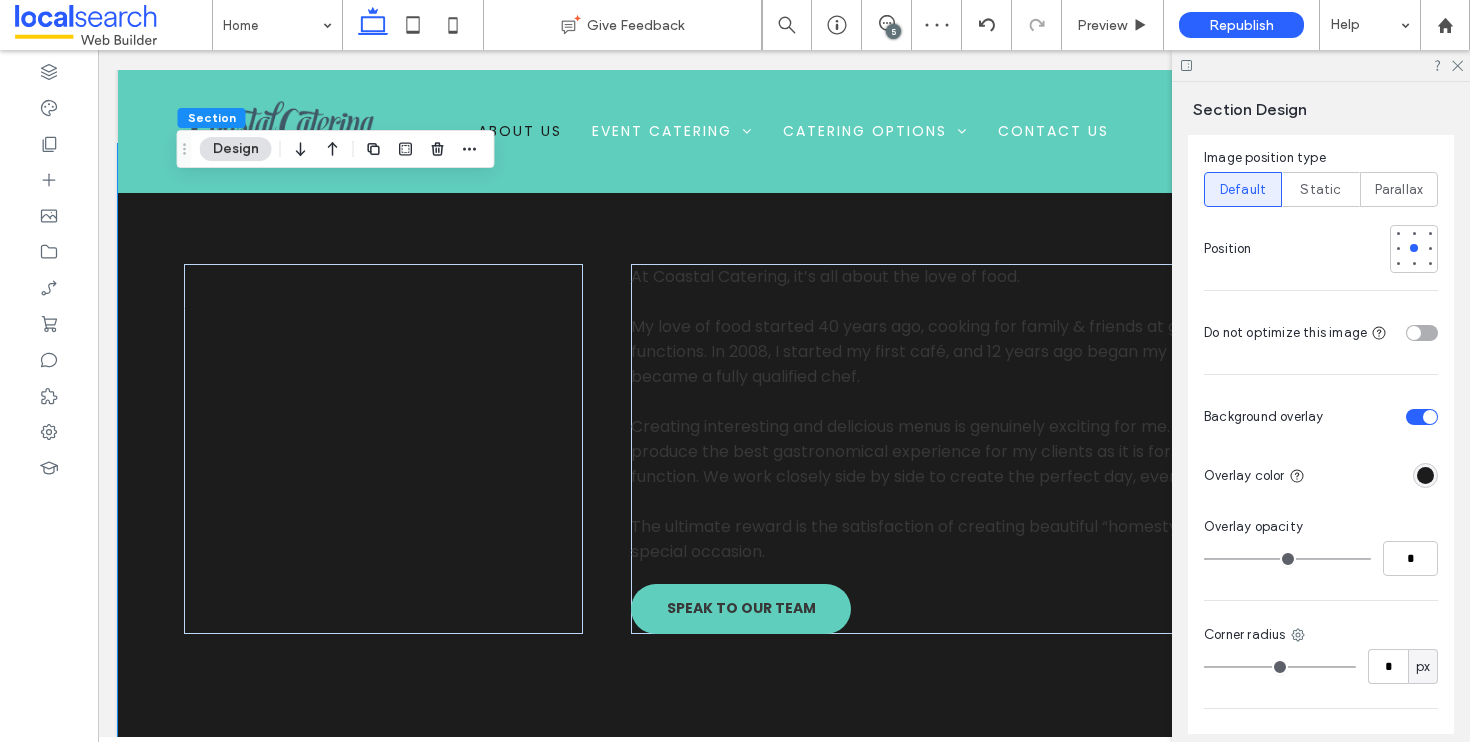 type on "*" 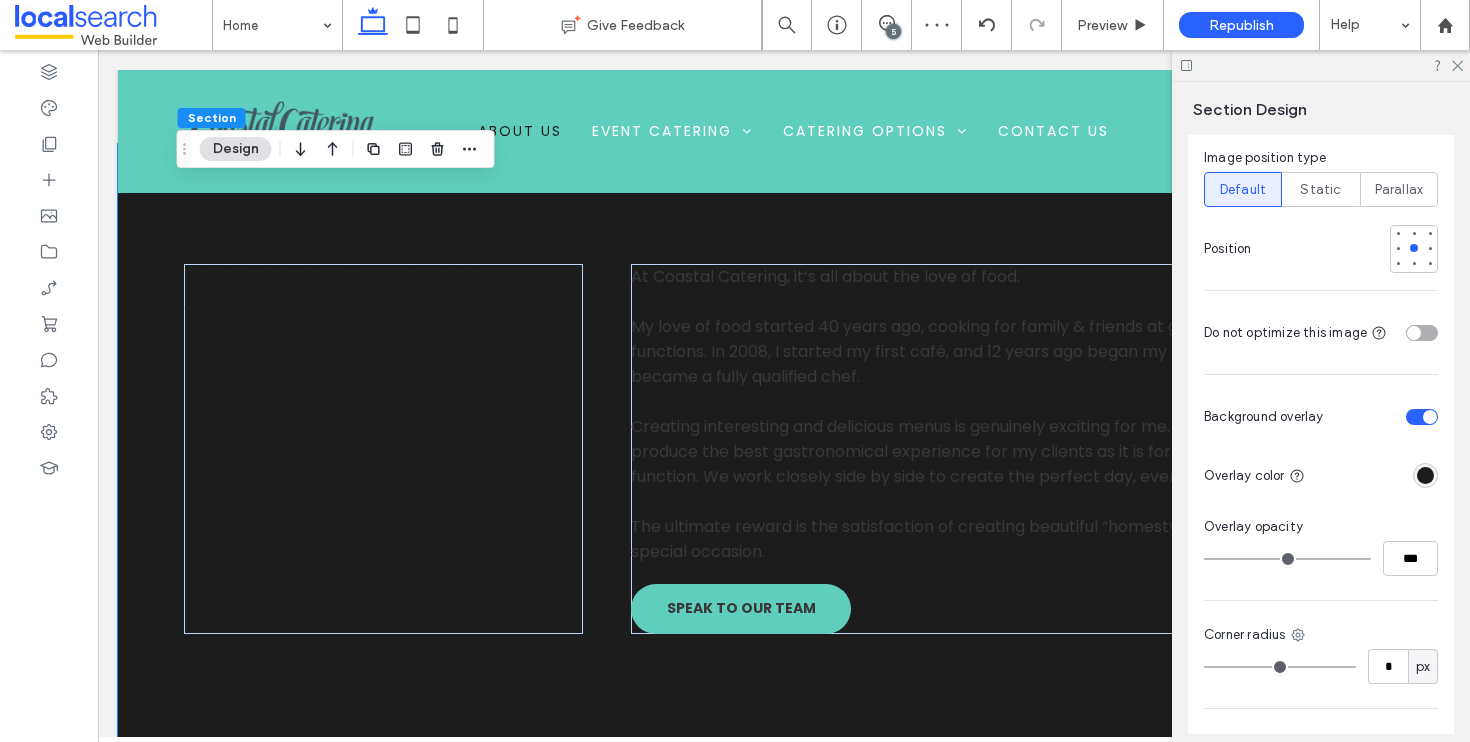 type on "*" 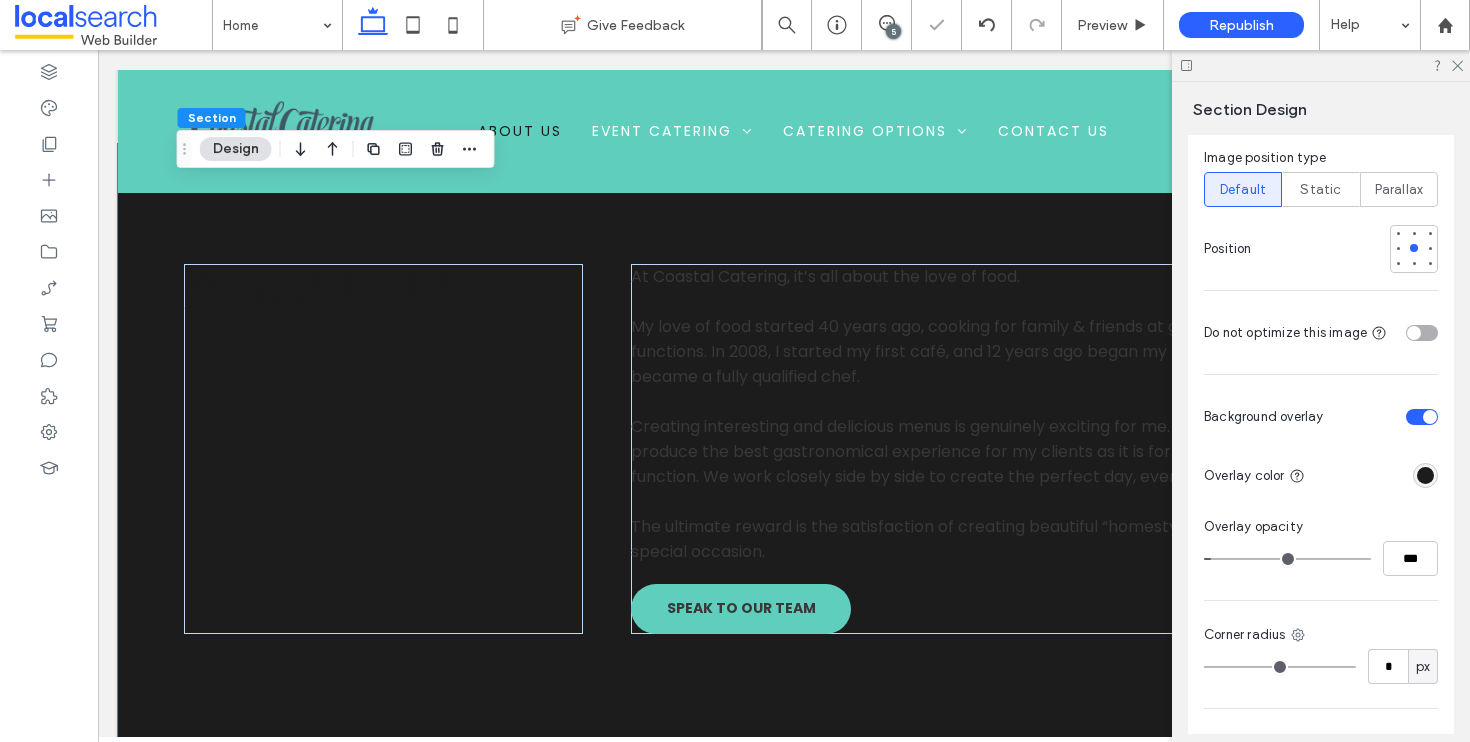 type on "*" 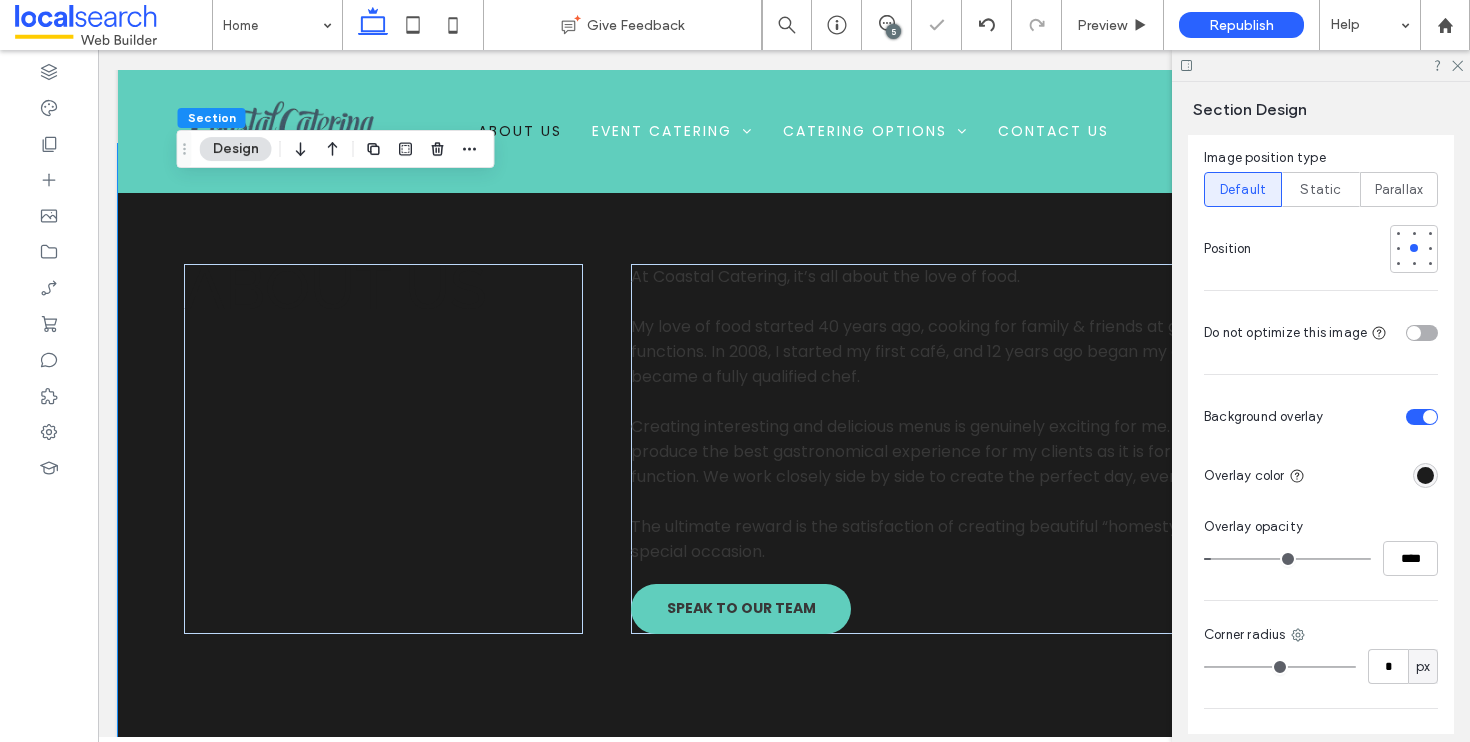 type on "**" 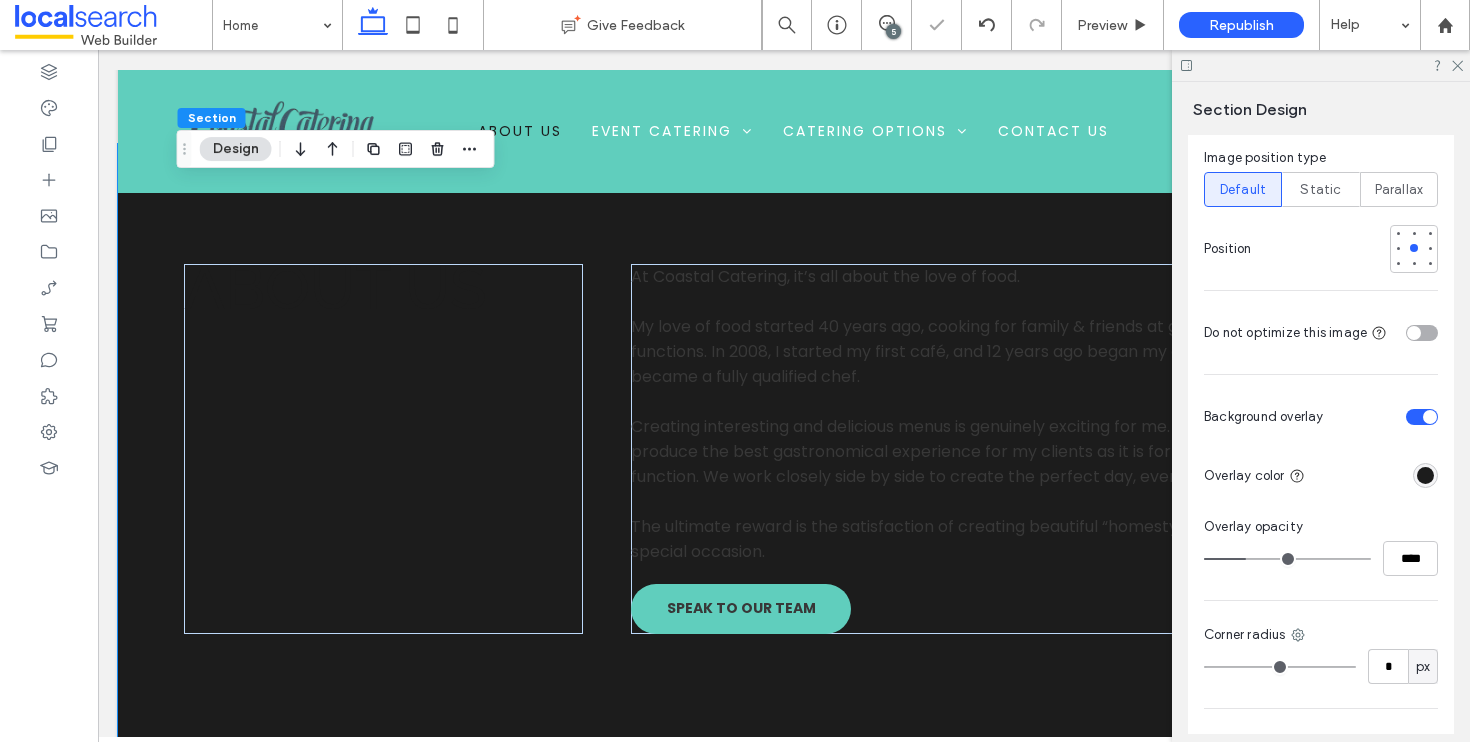 type on "**" 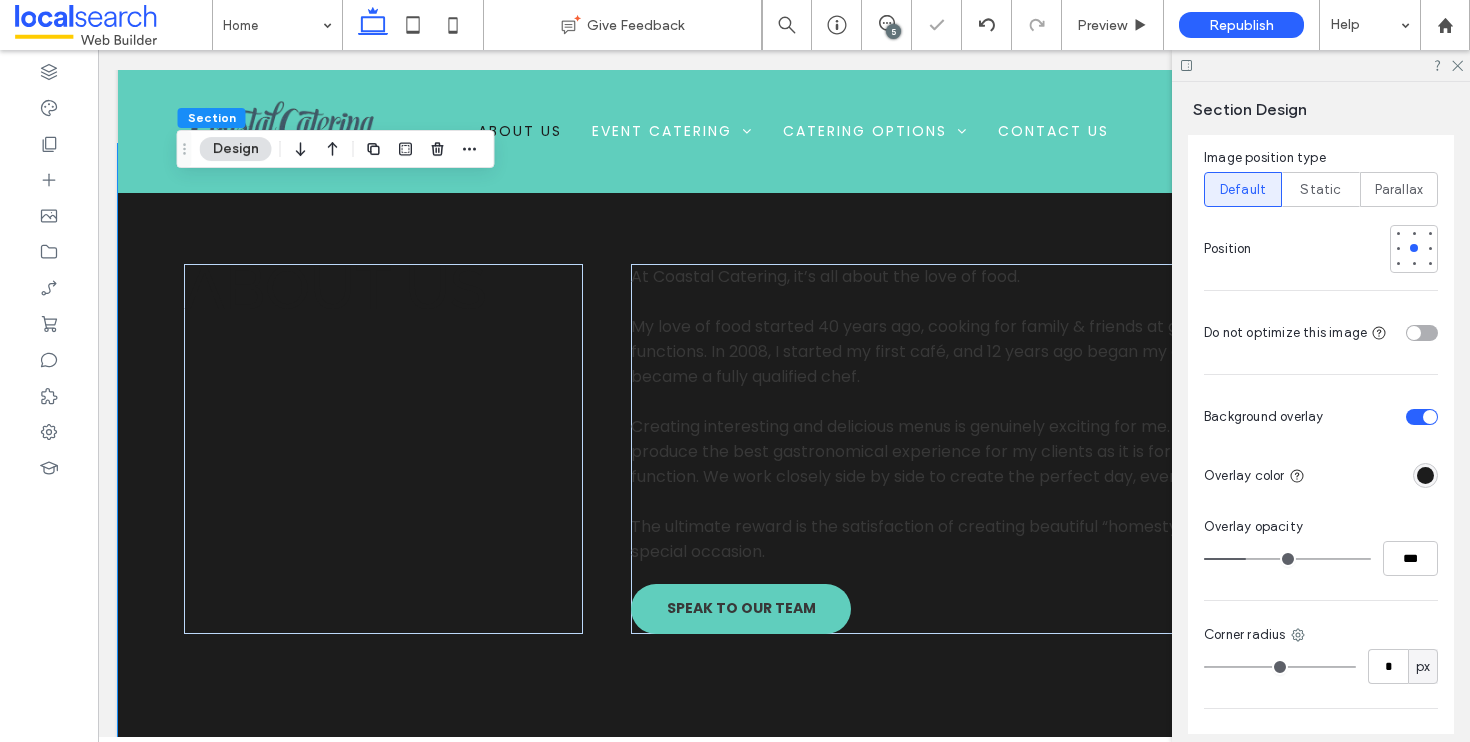 type on "*" 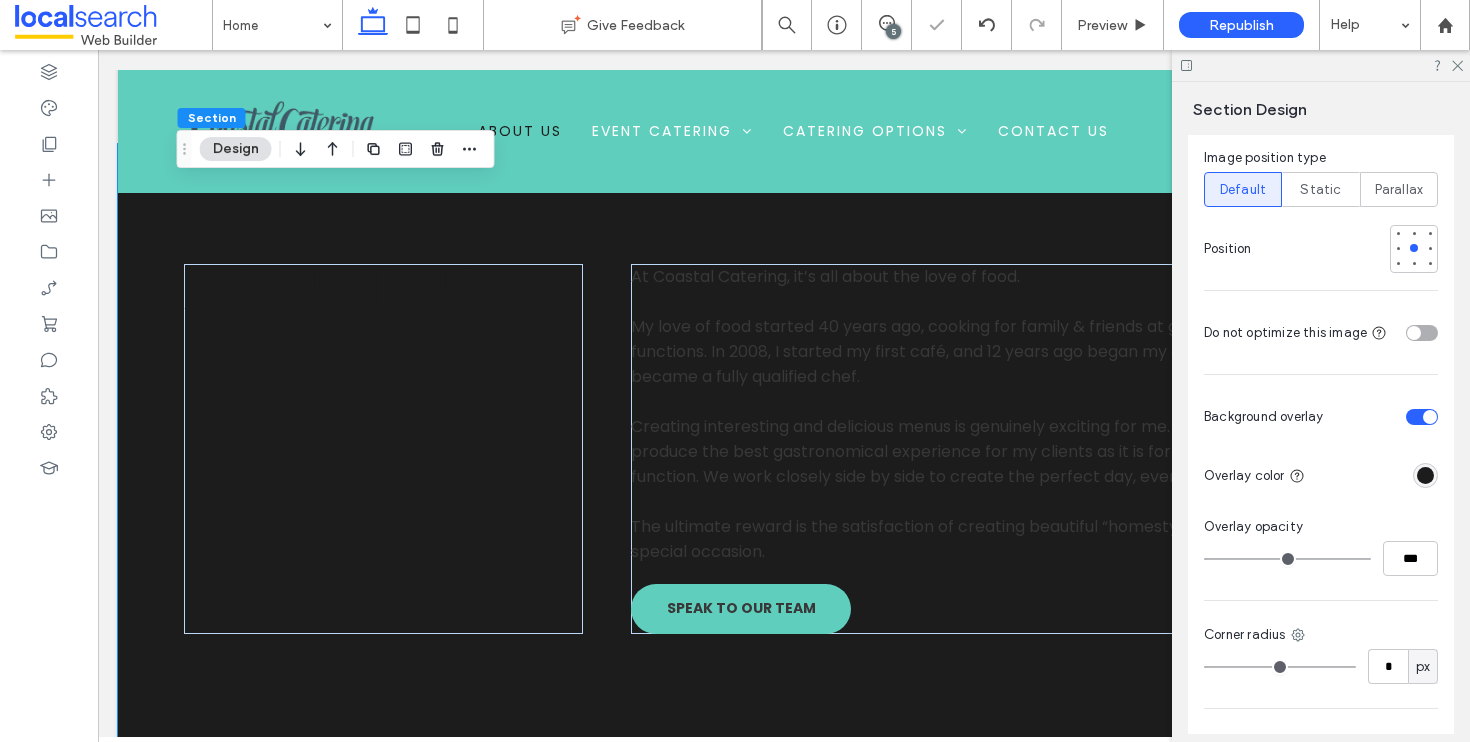 drag, startPoint x: 1218, startPoint y: 543, endPoint x: 1193, endPoint y: 543, distance: 25 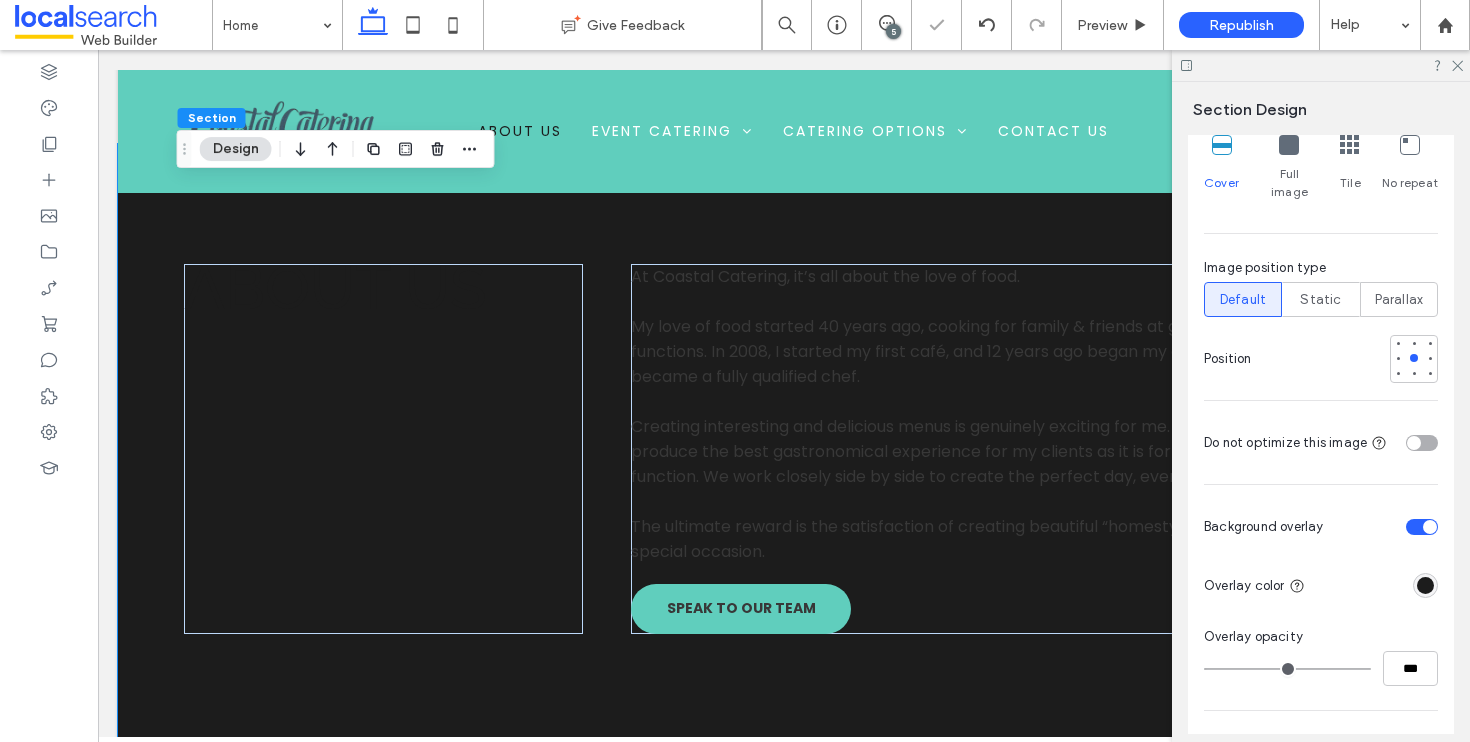 scroll, scrollTop: 922, scrollLeft: 0, axis: vertical 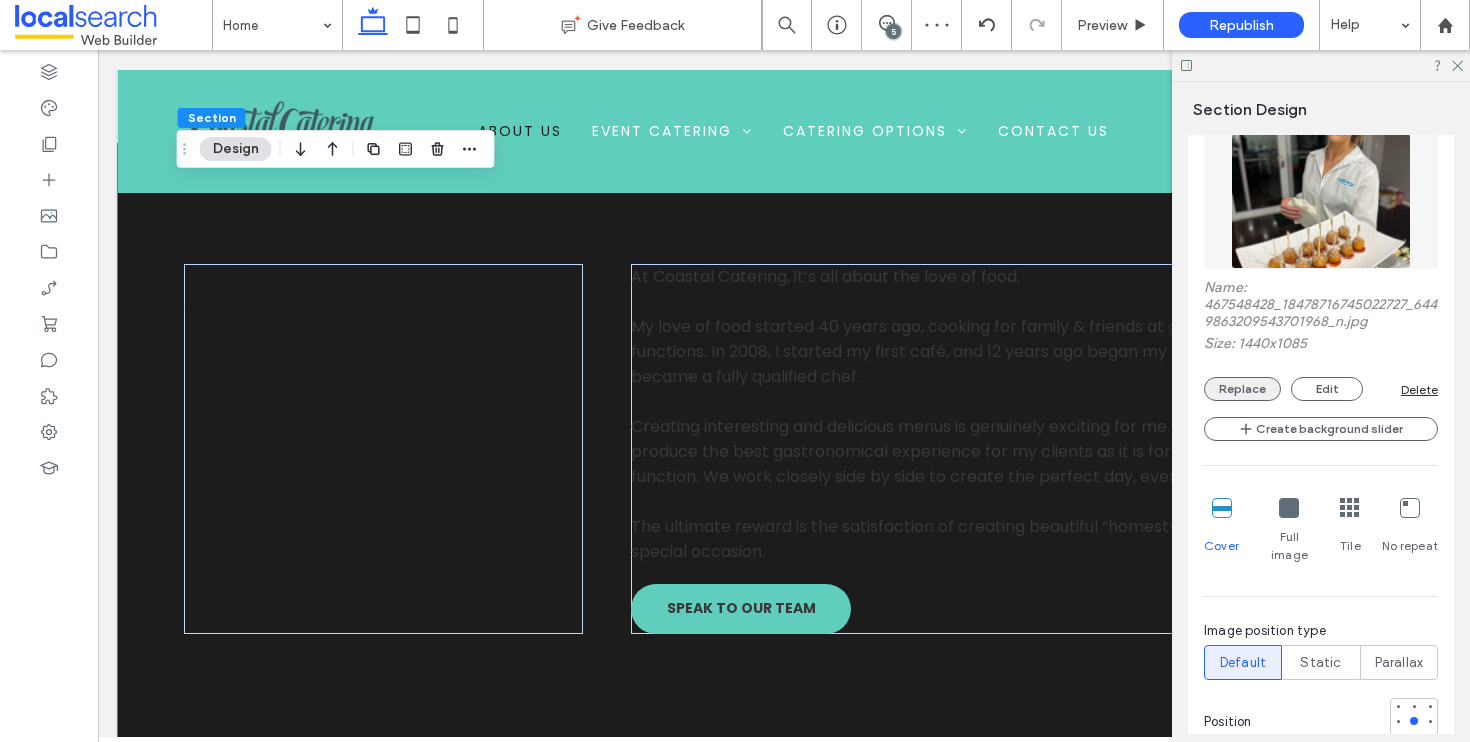 click on "Replace" at bounding box center (1242, 389) 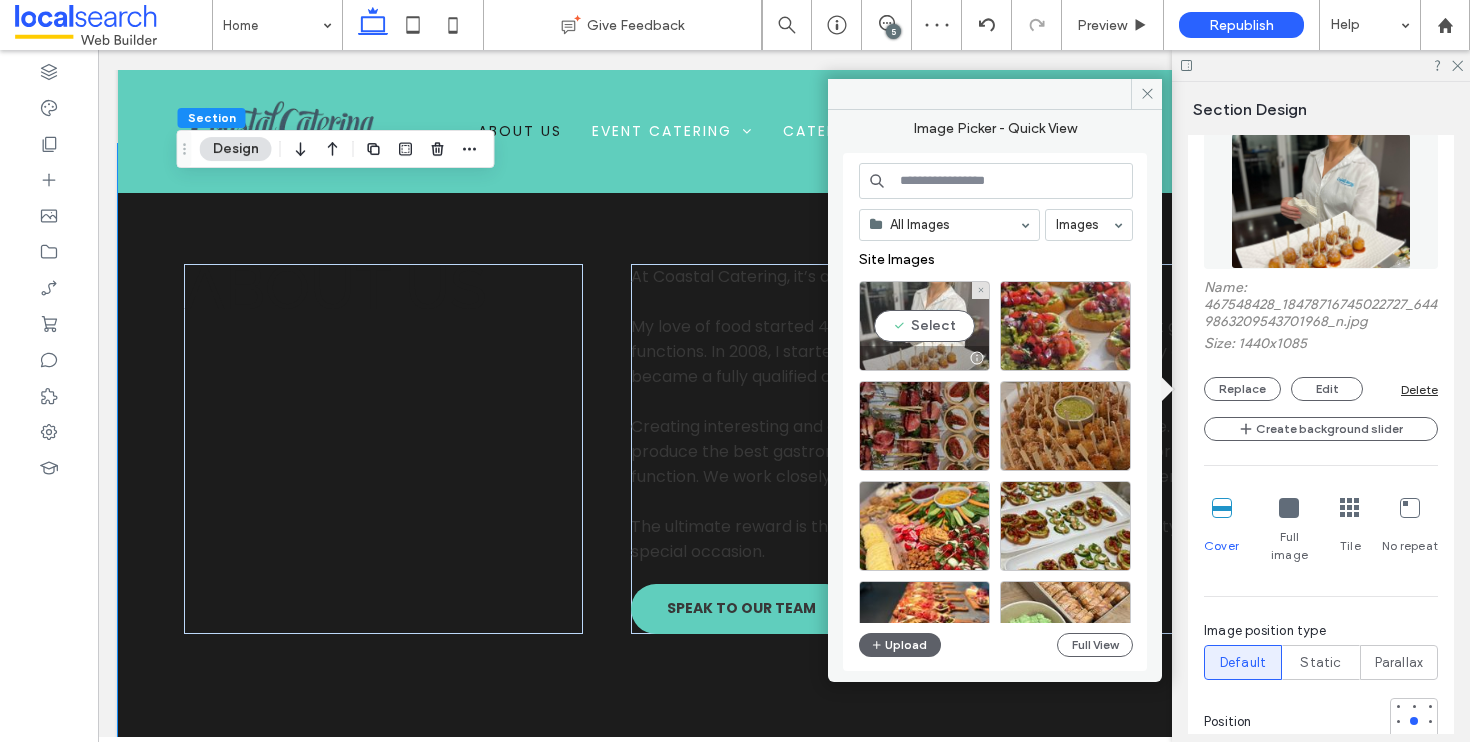 click on "Select" at bounding box center [924, 326] 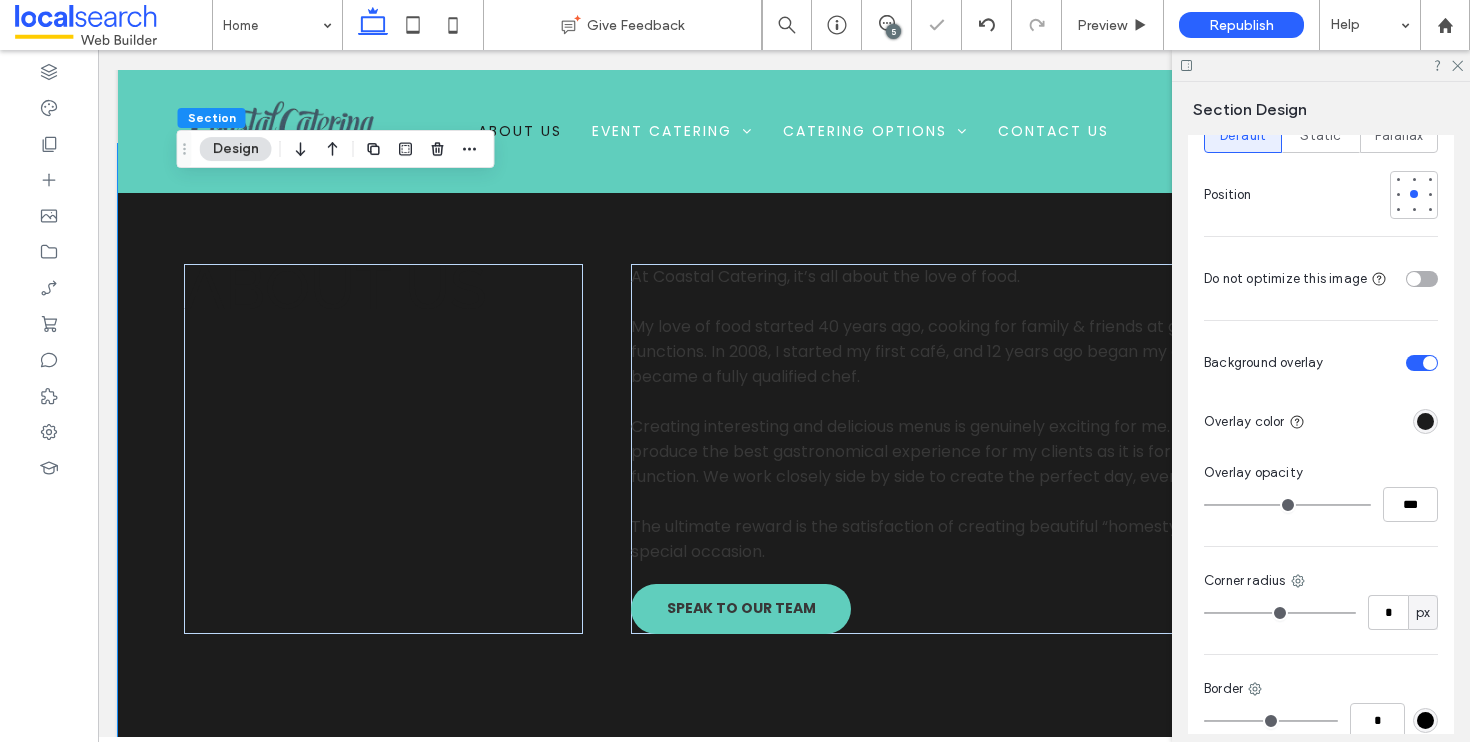 scroll, scrollTop: 1562, scrollLeft: 0, axis: vertical 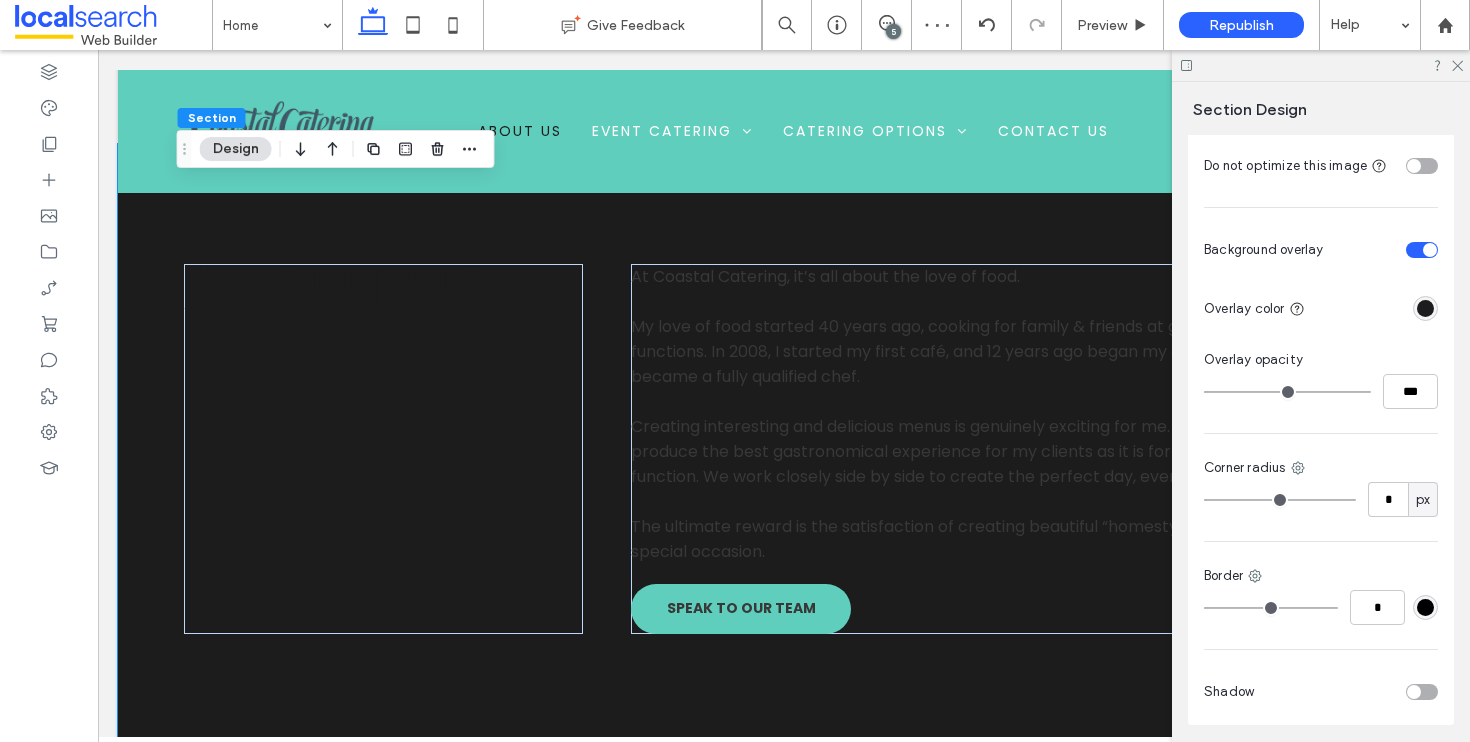 click at bounding box center [1385, 249] 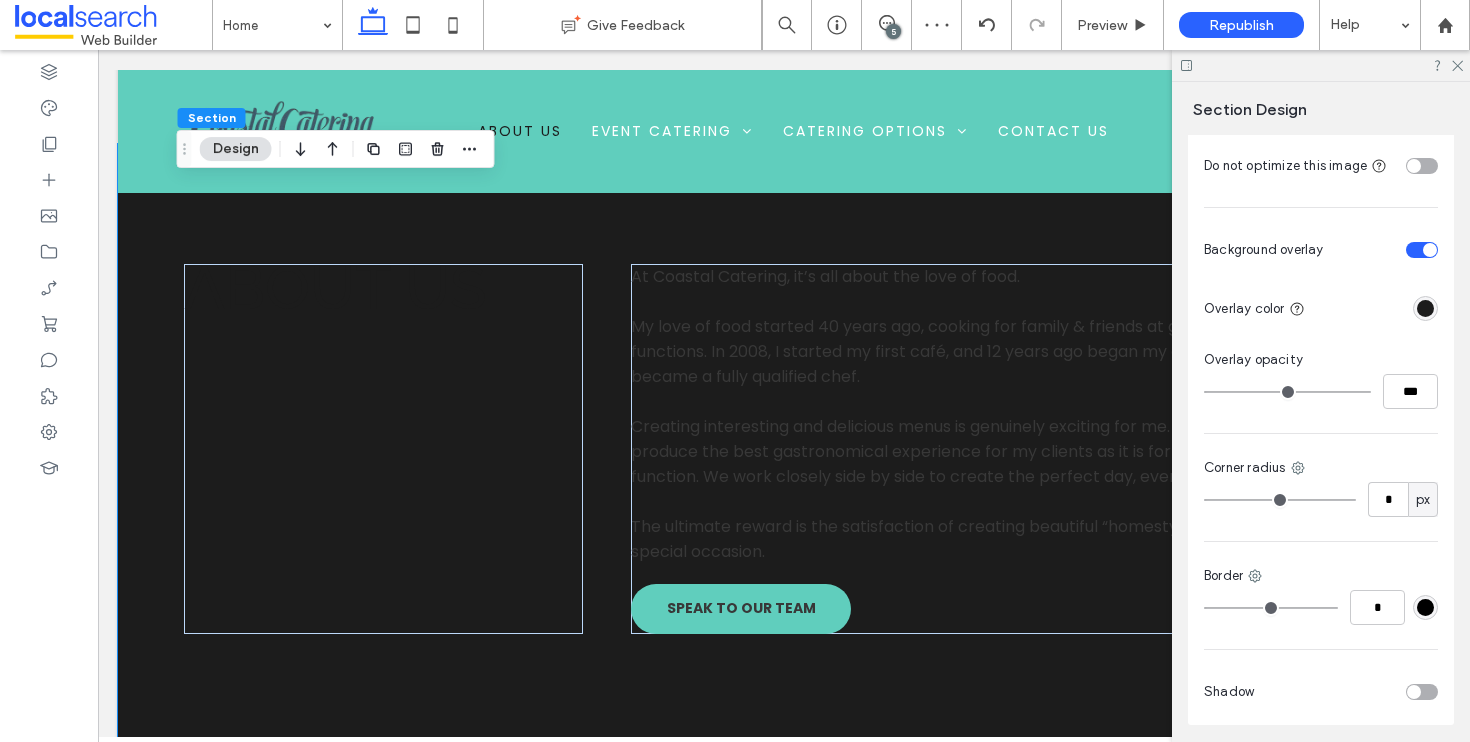click at bounding box center (1422, 250) 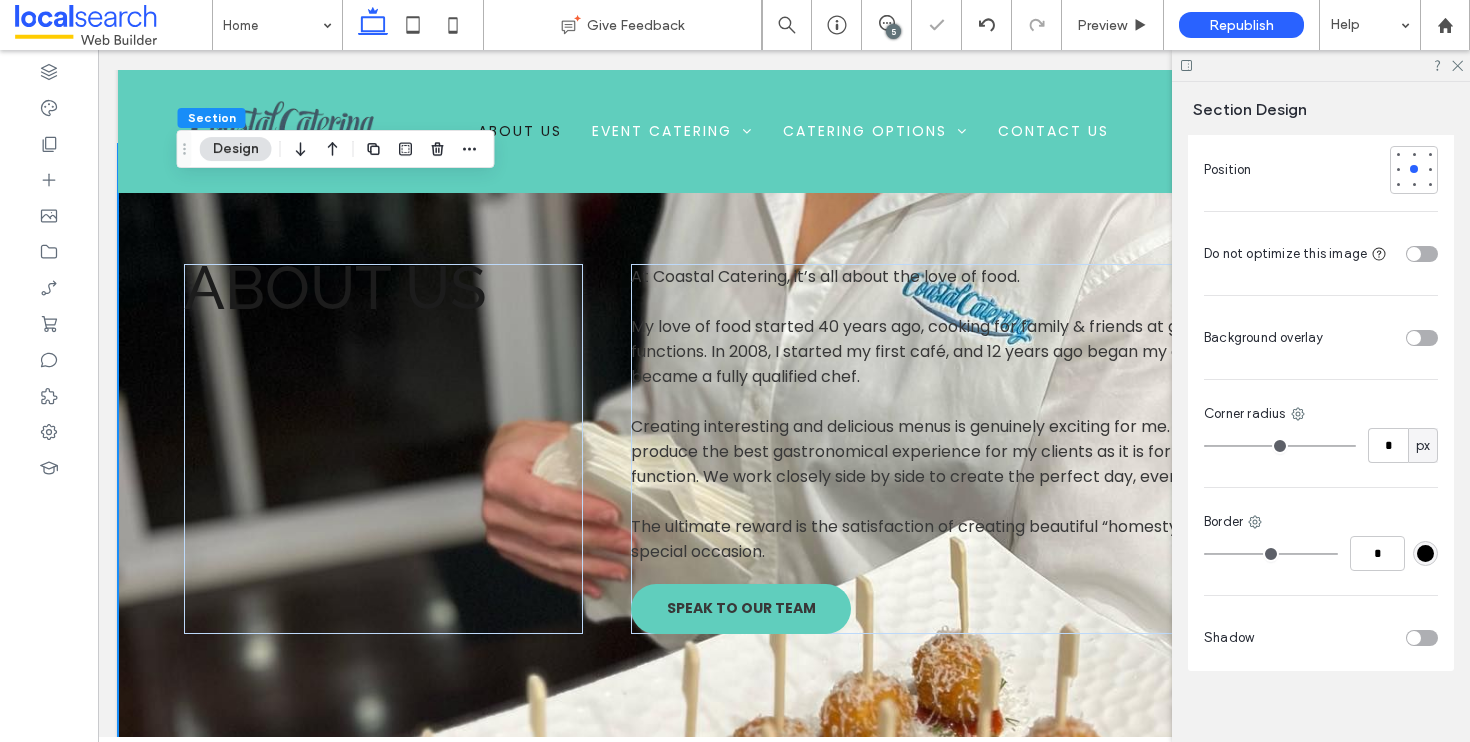 click at bounding box center (1414, 338) 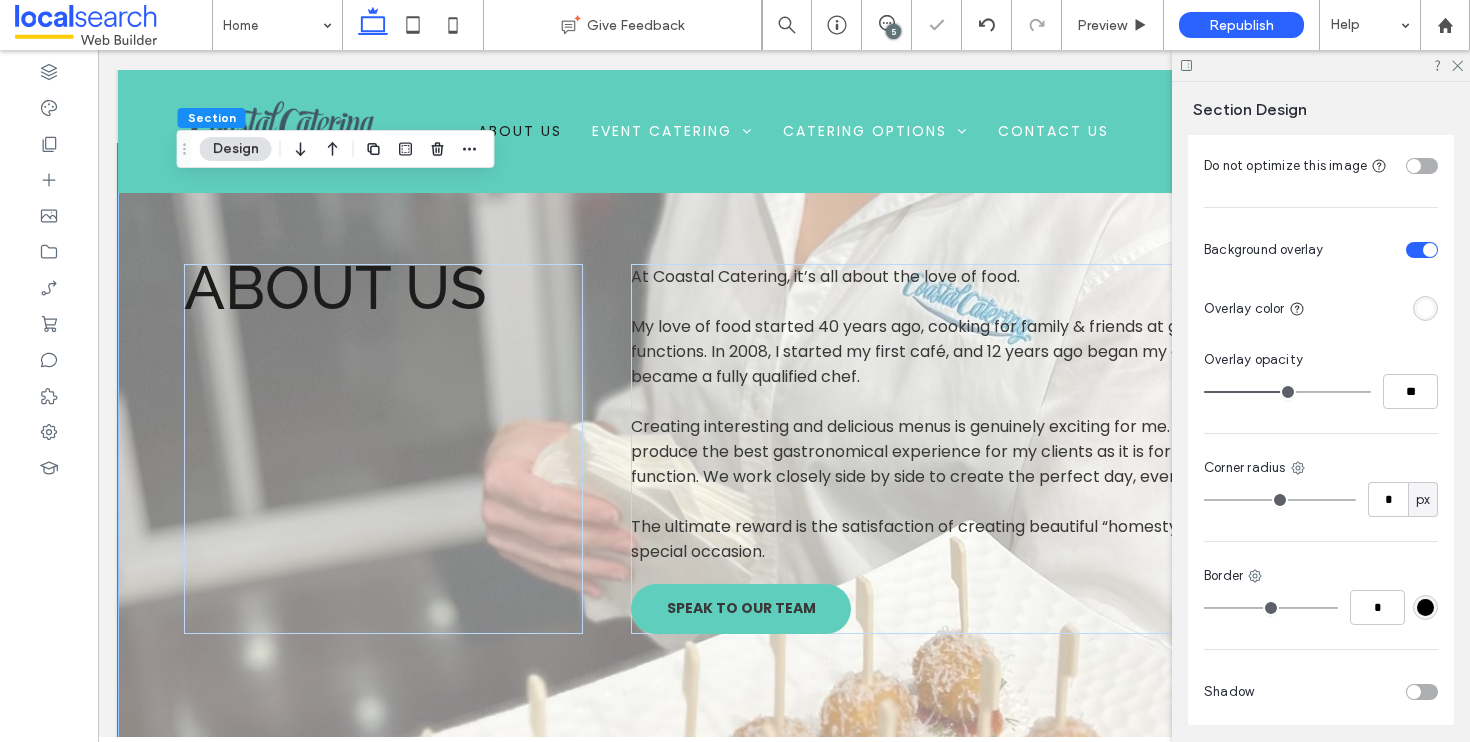 click at bounding box center (1425, 308) 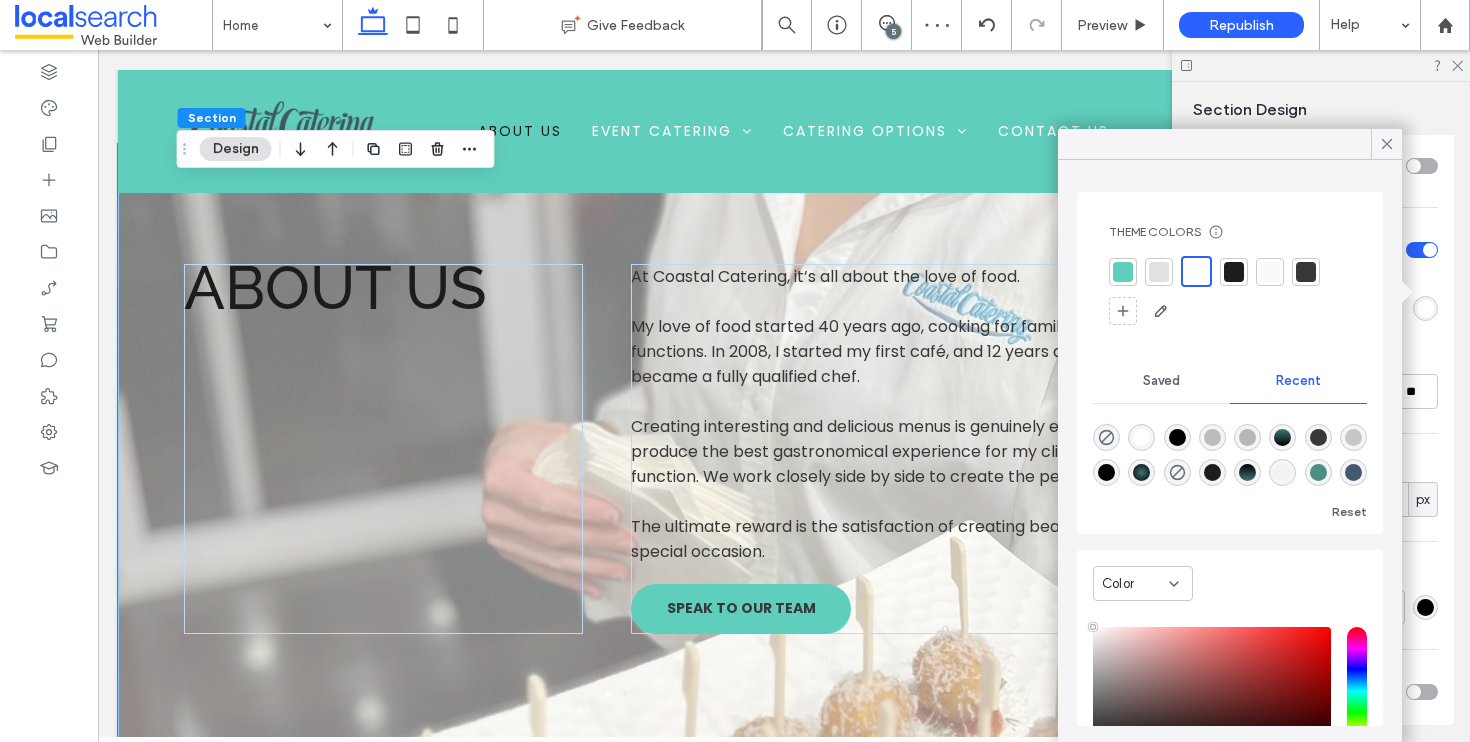 click at bounding box center [1306, 272] 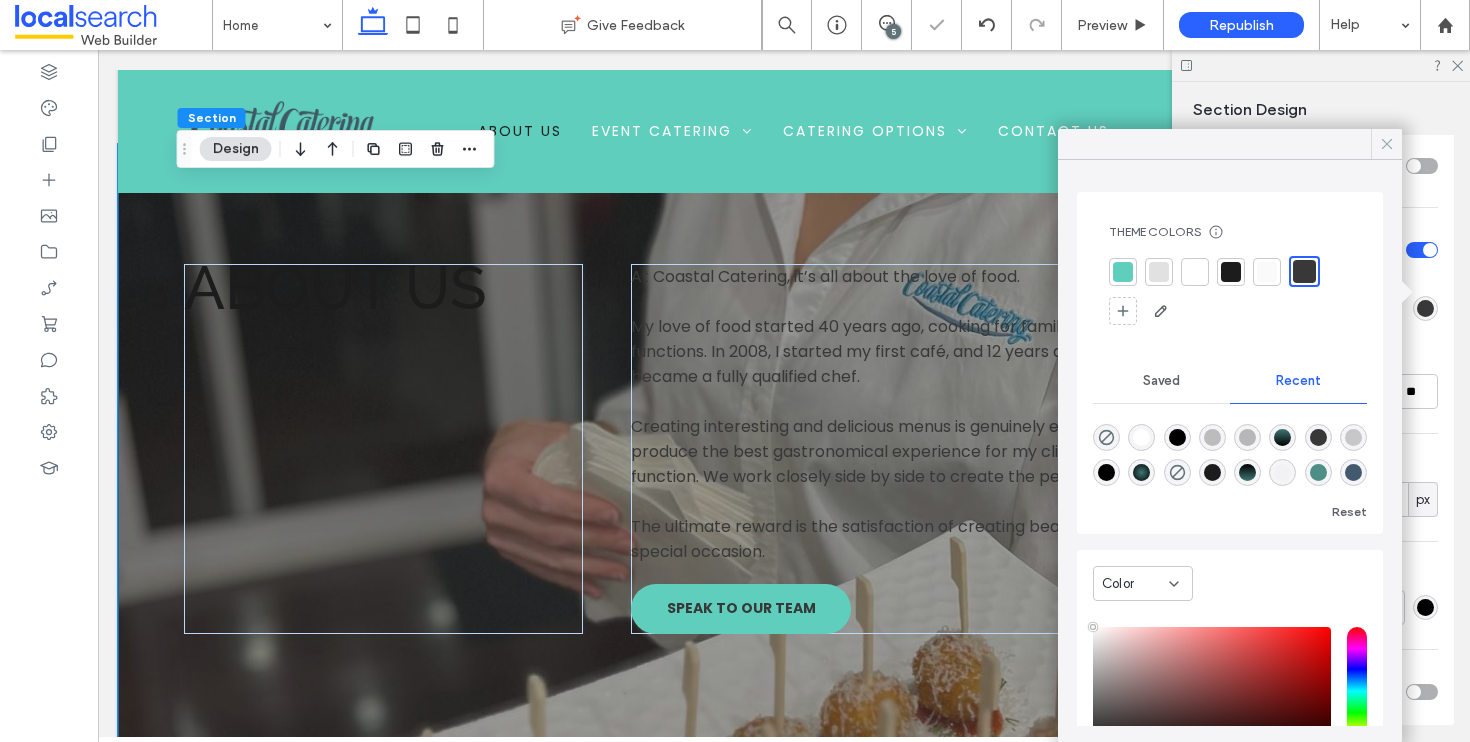 click 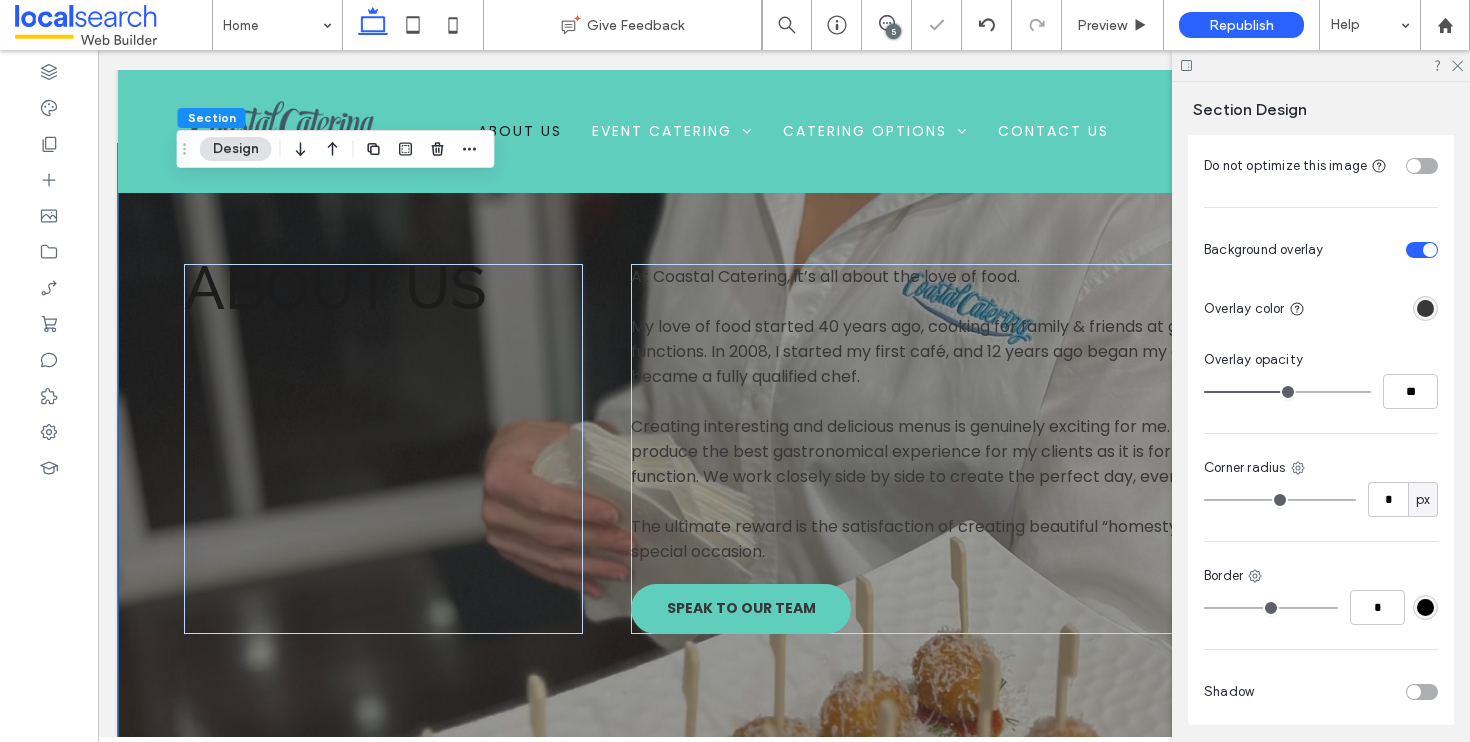 type on "**" 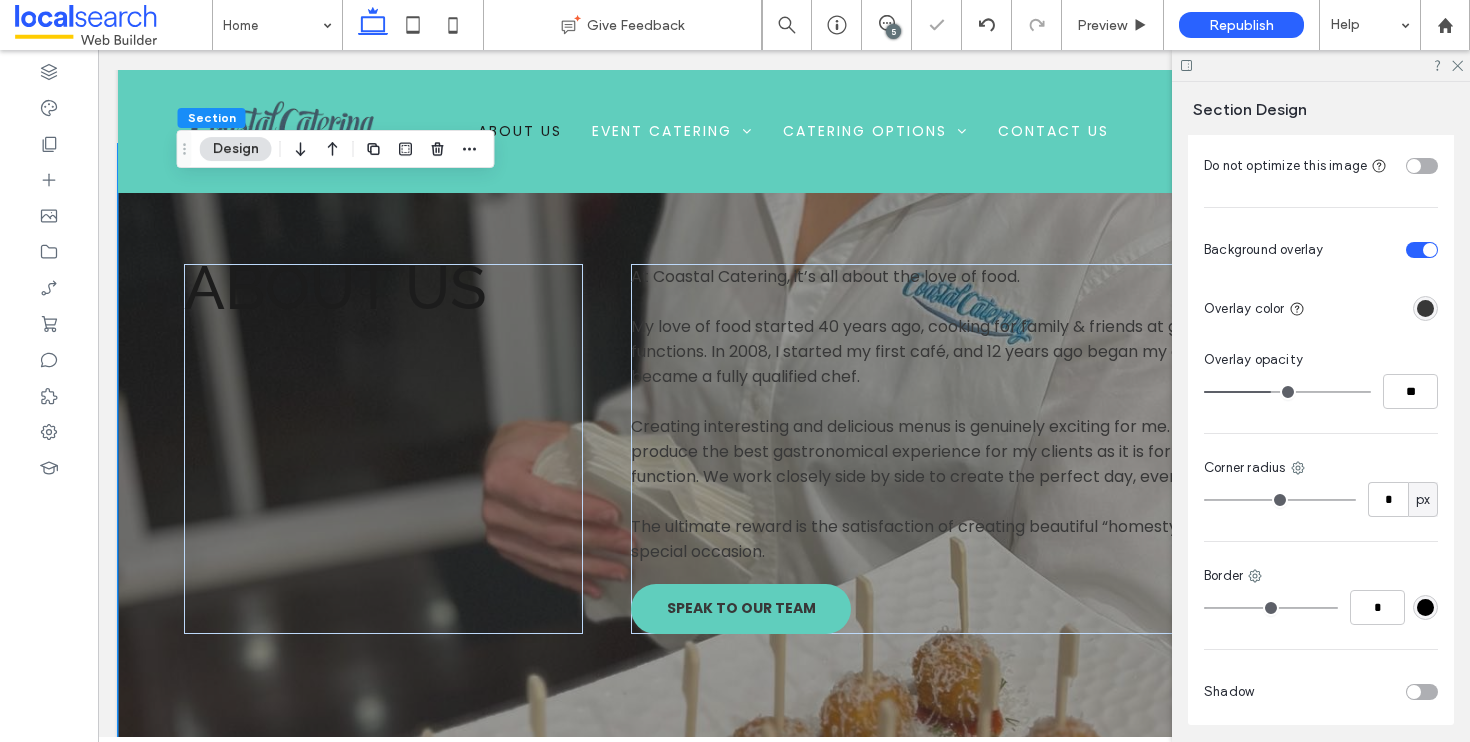 type on "**" 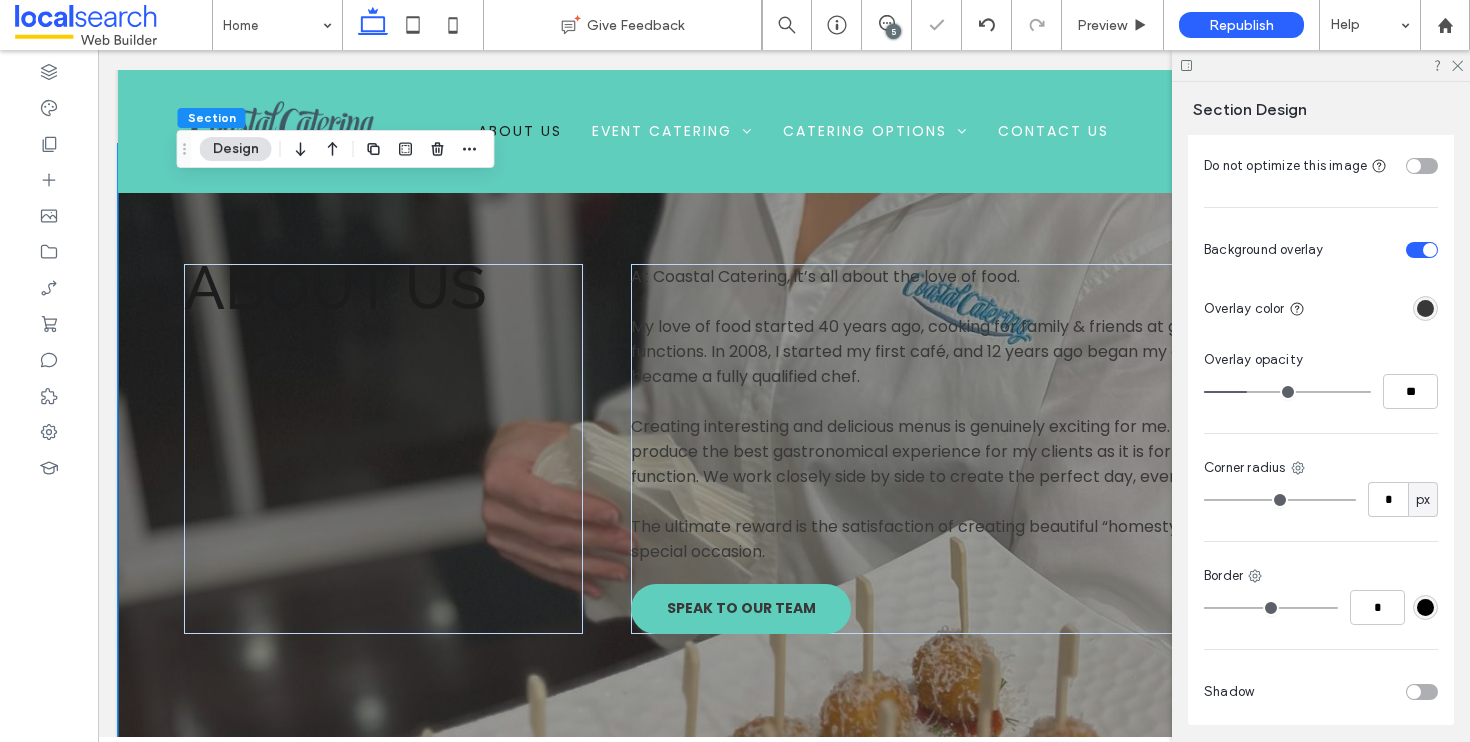 type on "**" 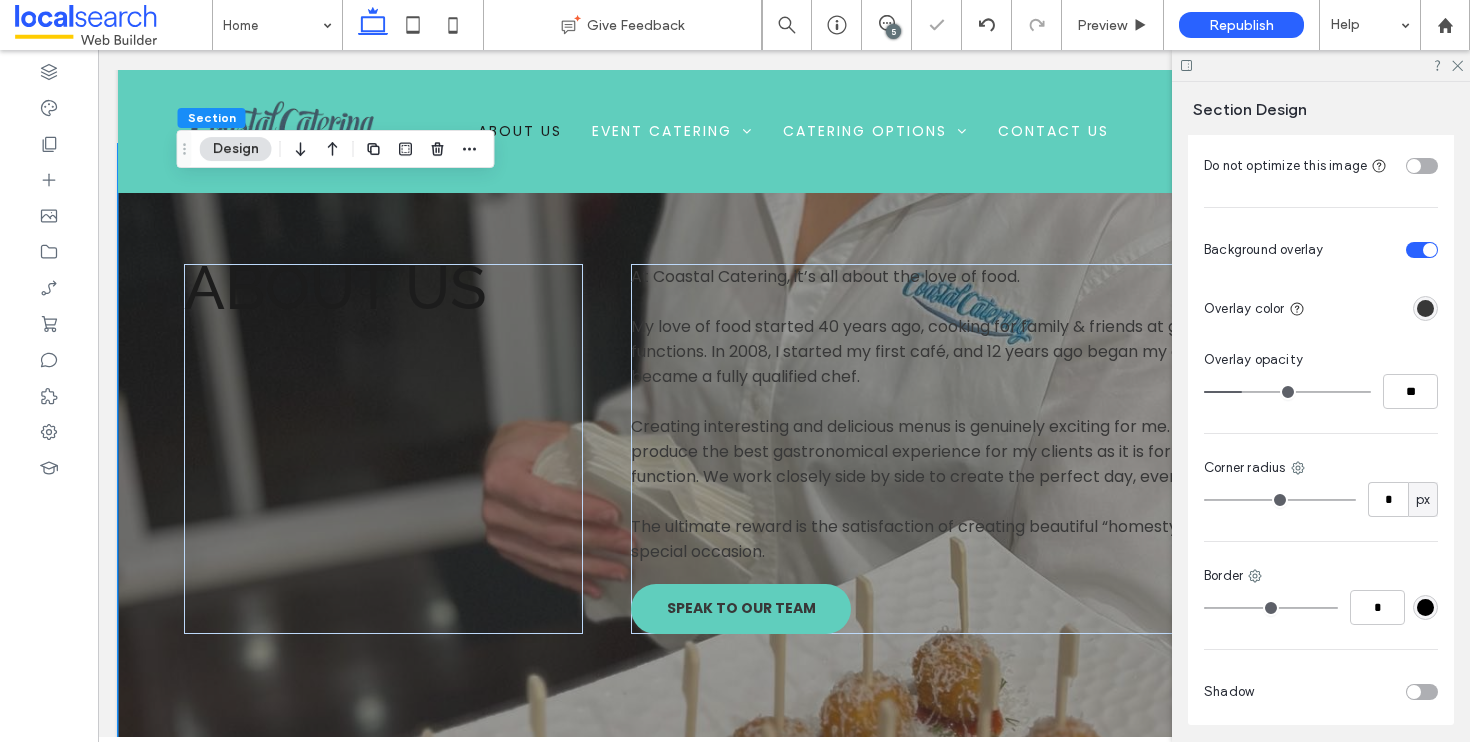 type on "**" 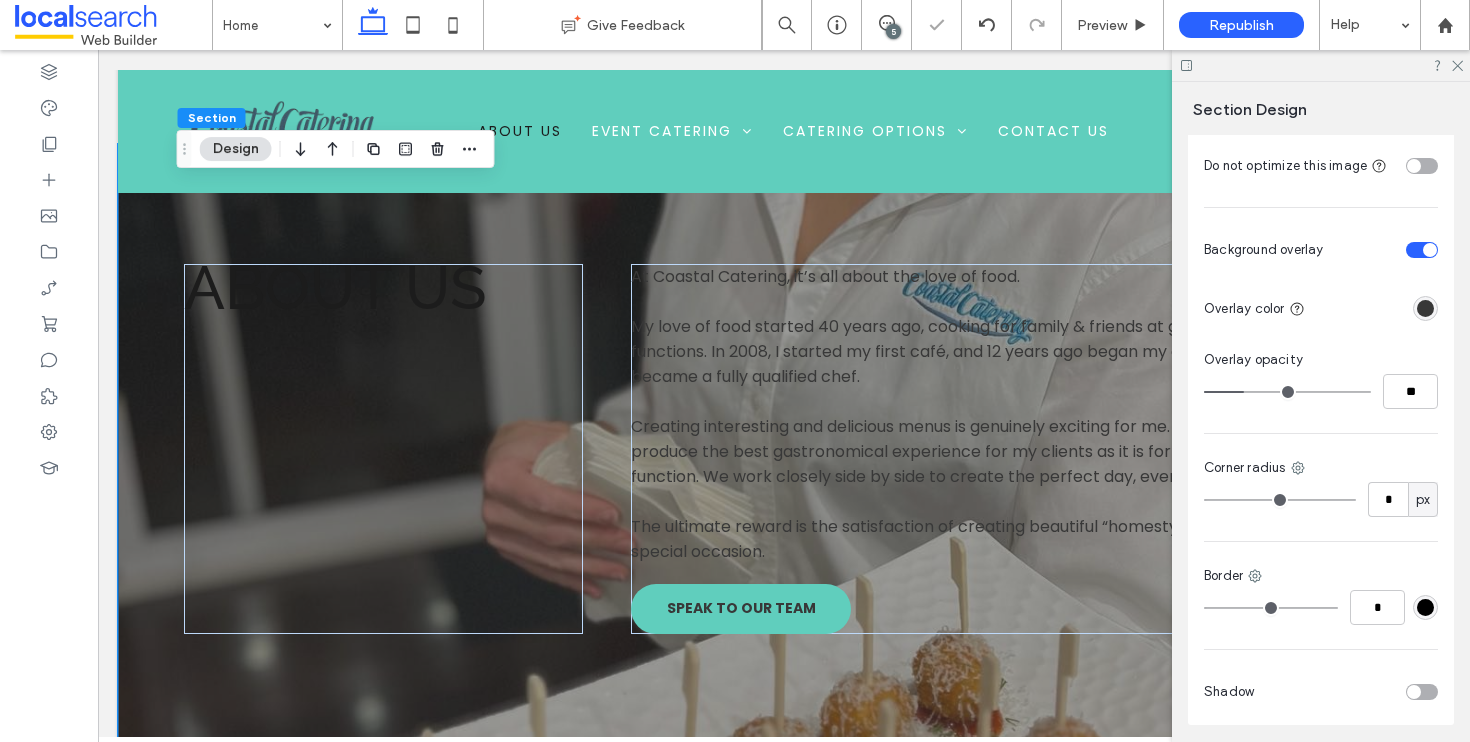 type on "**" 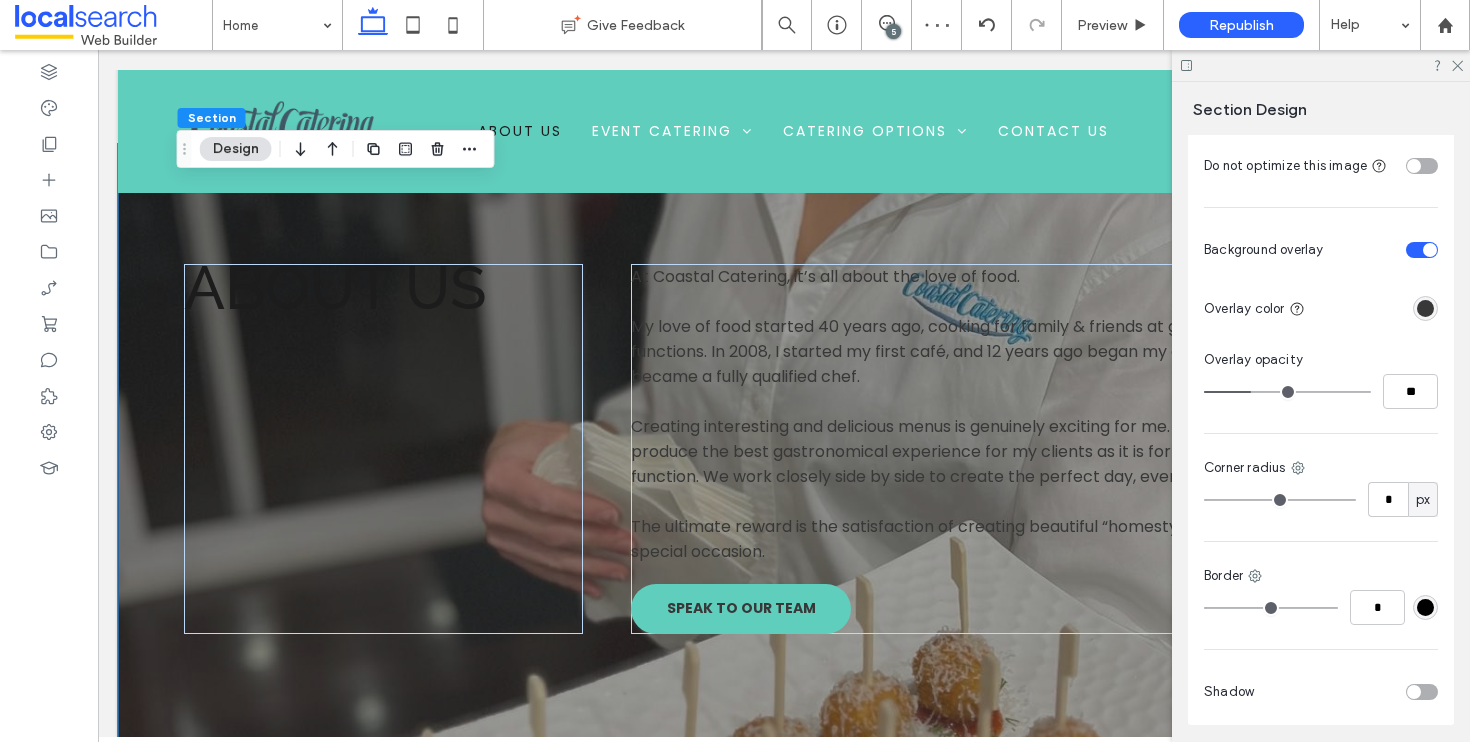 type on "**" 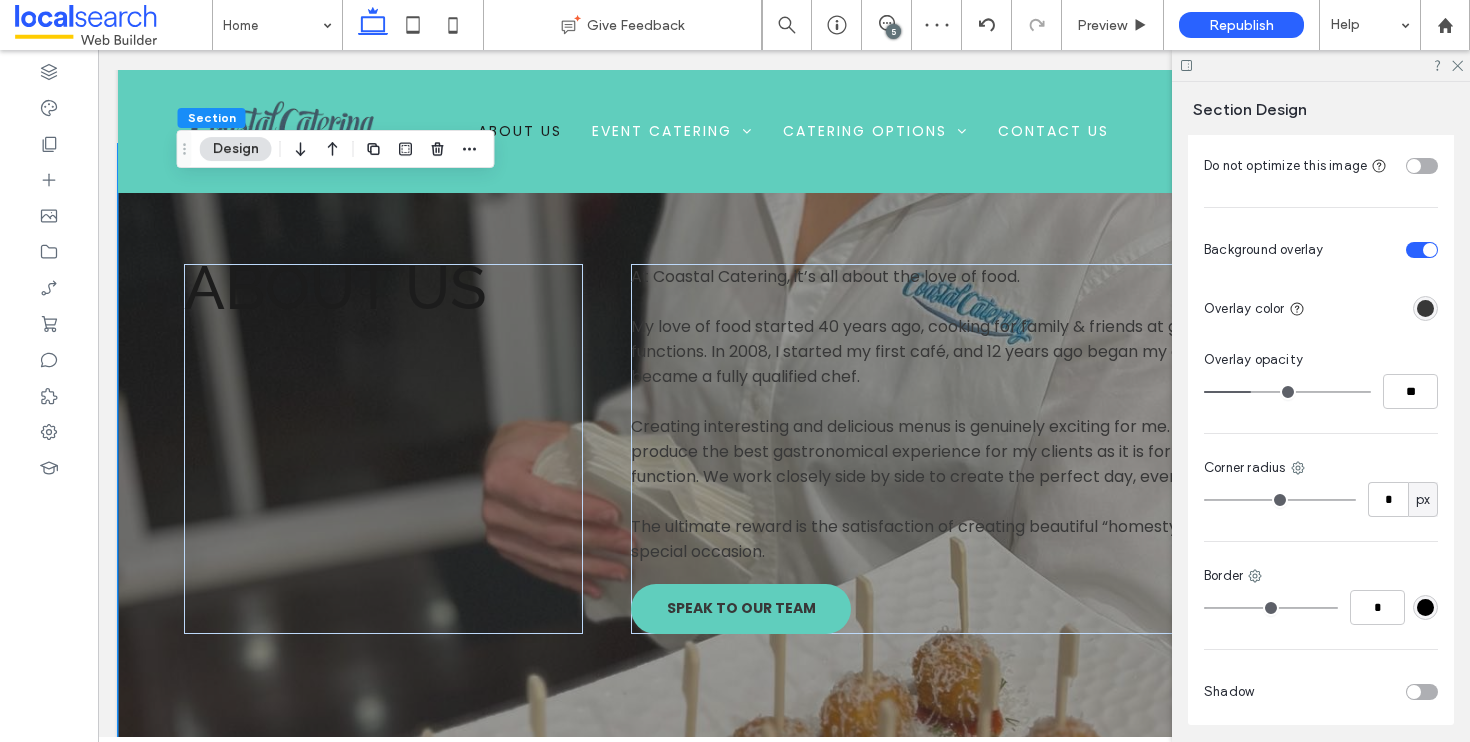 type on "**" 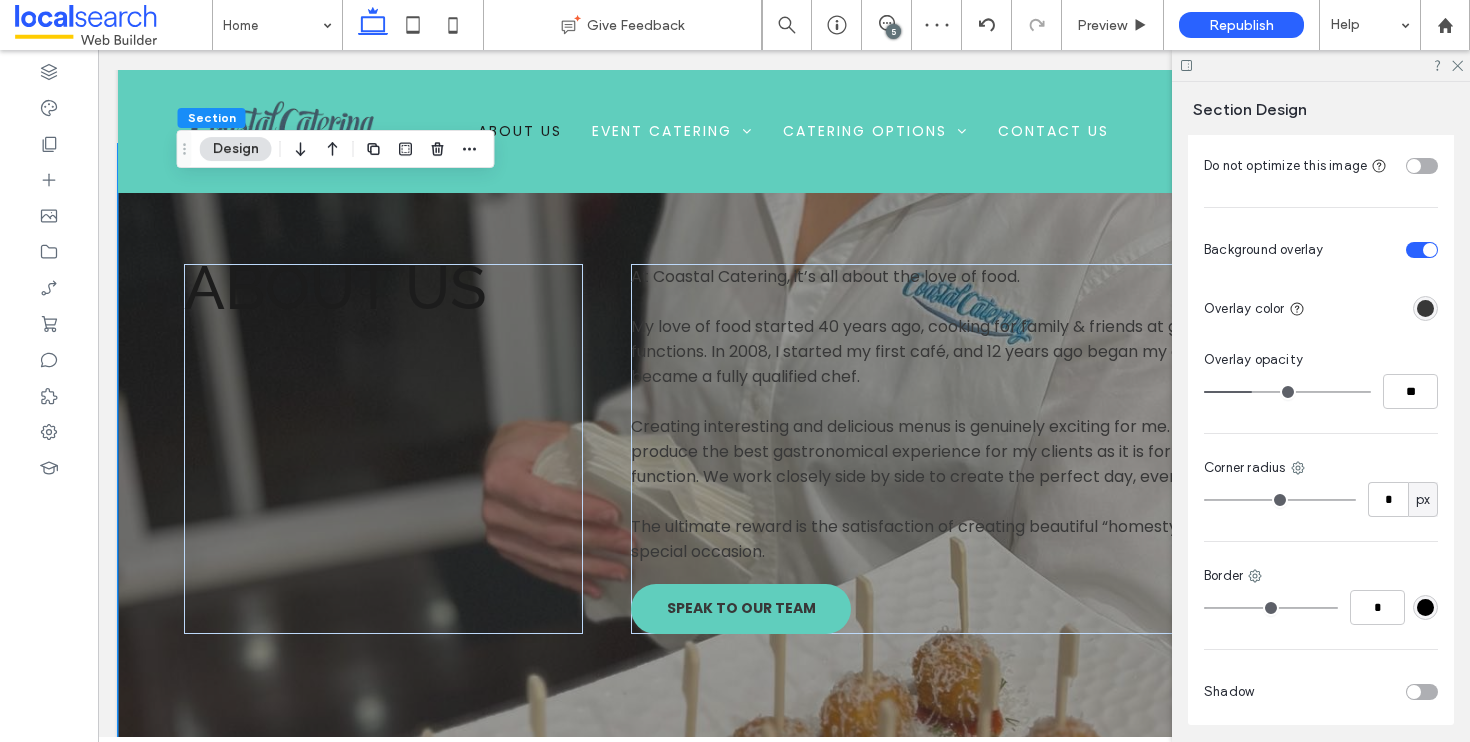 type on "**" 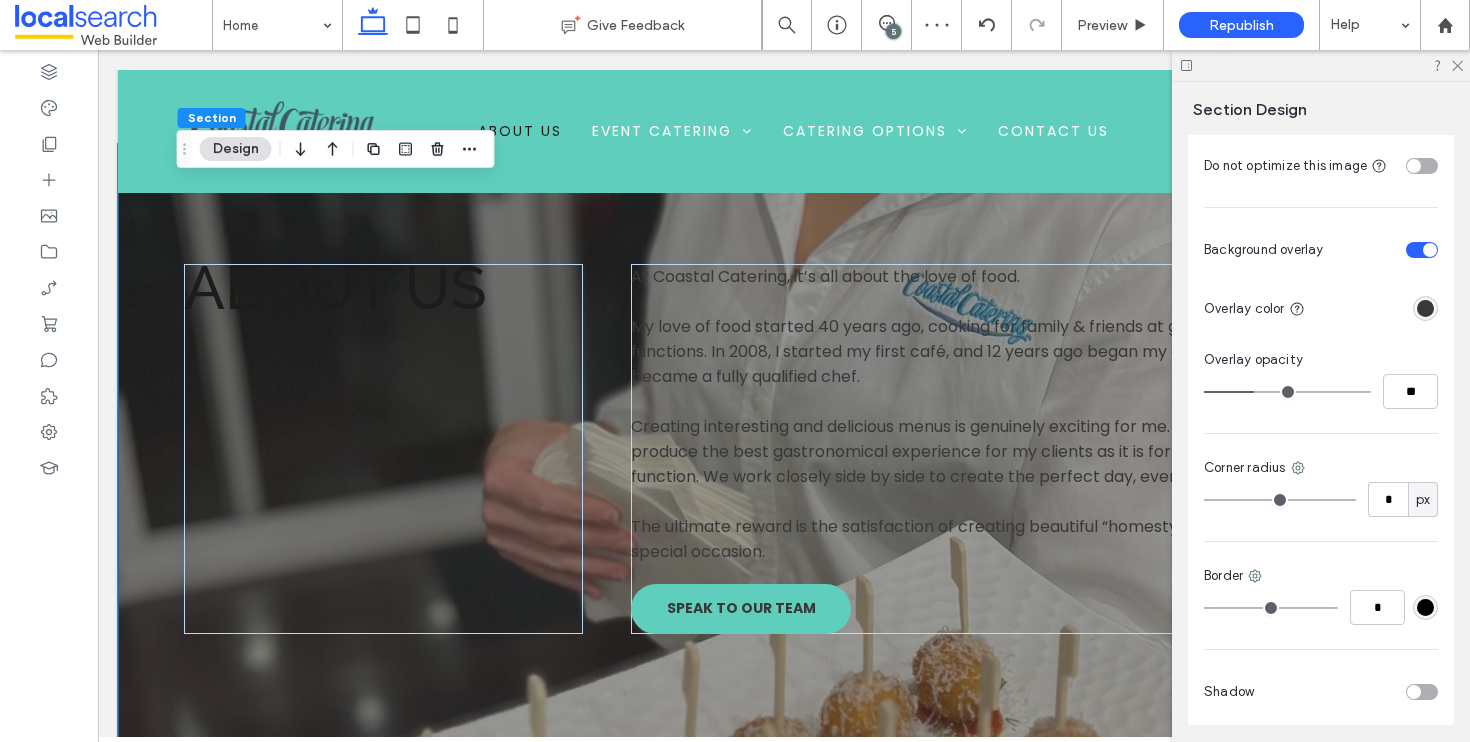 drag, startPoint x: 1278, startPoint y: 379, endPoint x: 1254, endPoint y: 379, distance: 24 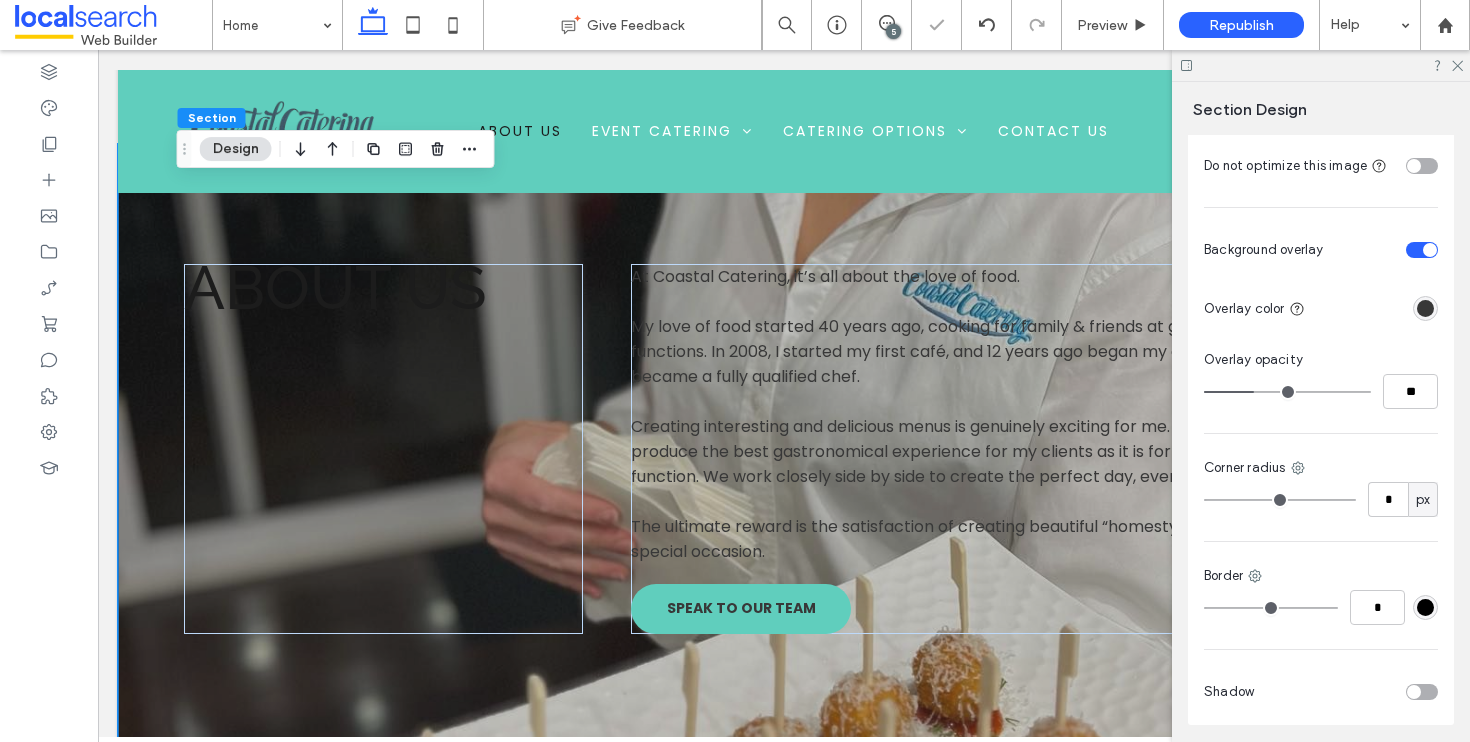 type on "**" 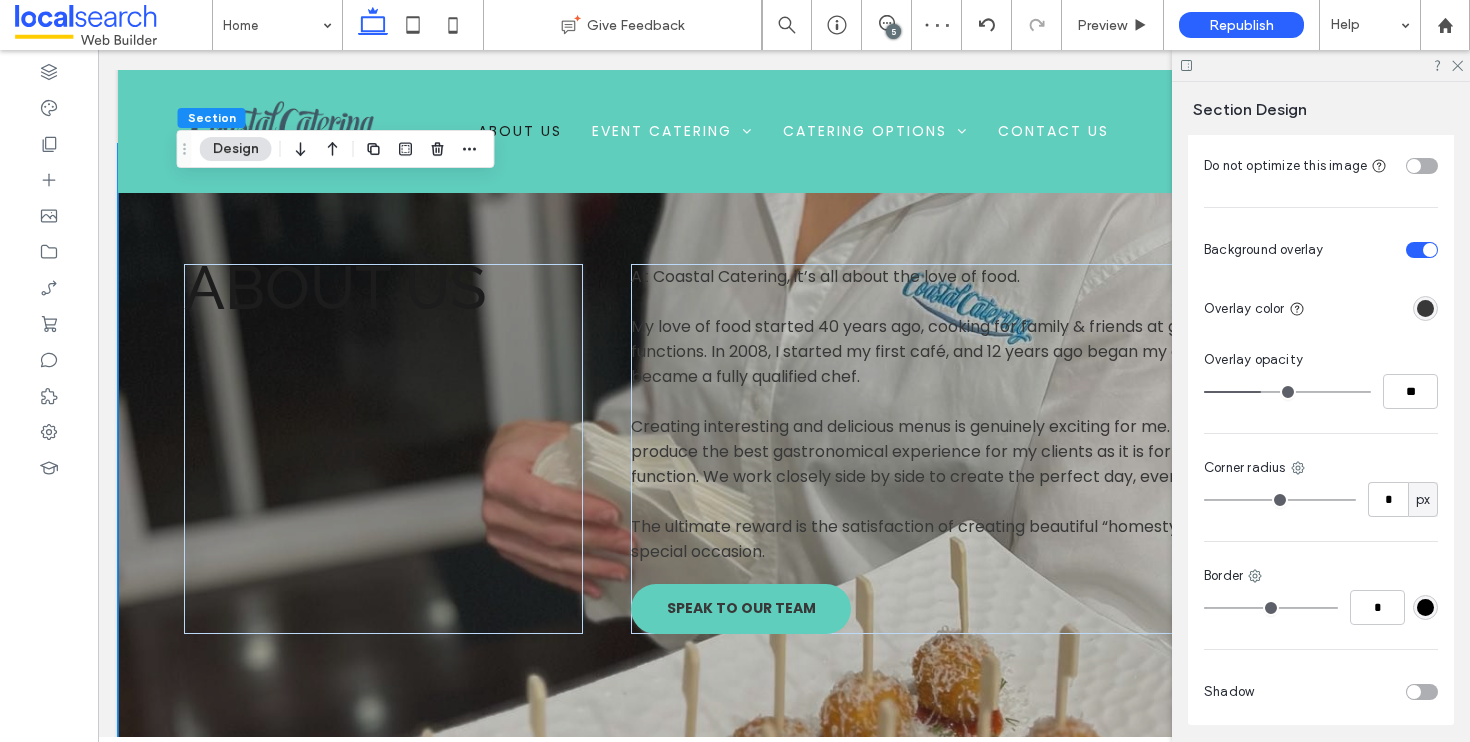 type on "**" 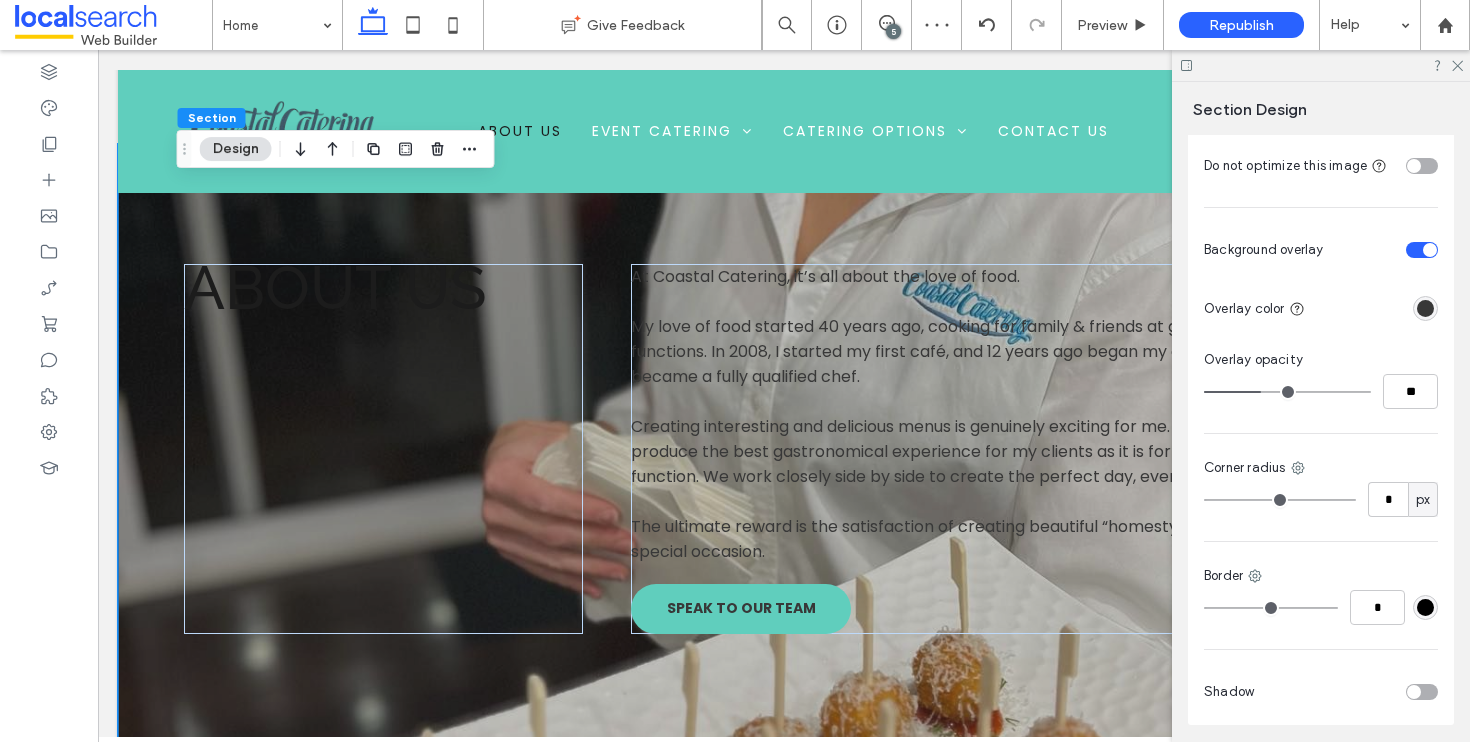 type on "**" 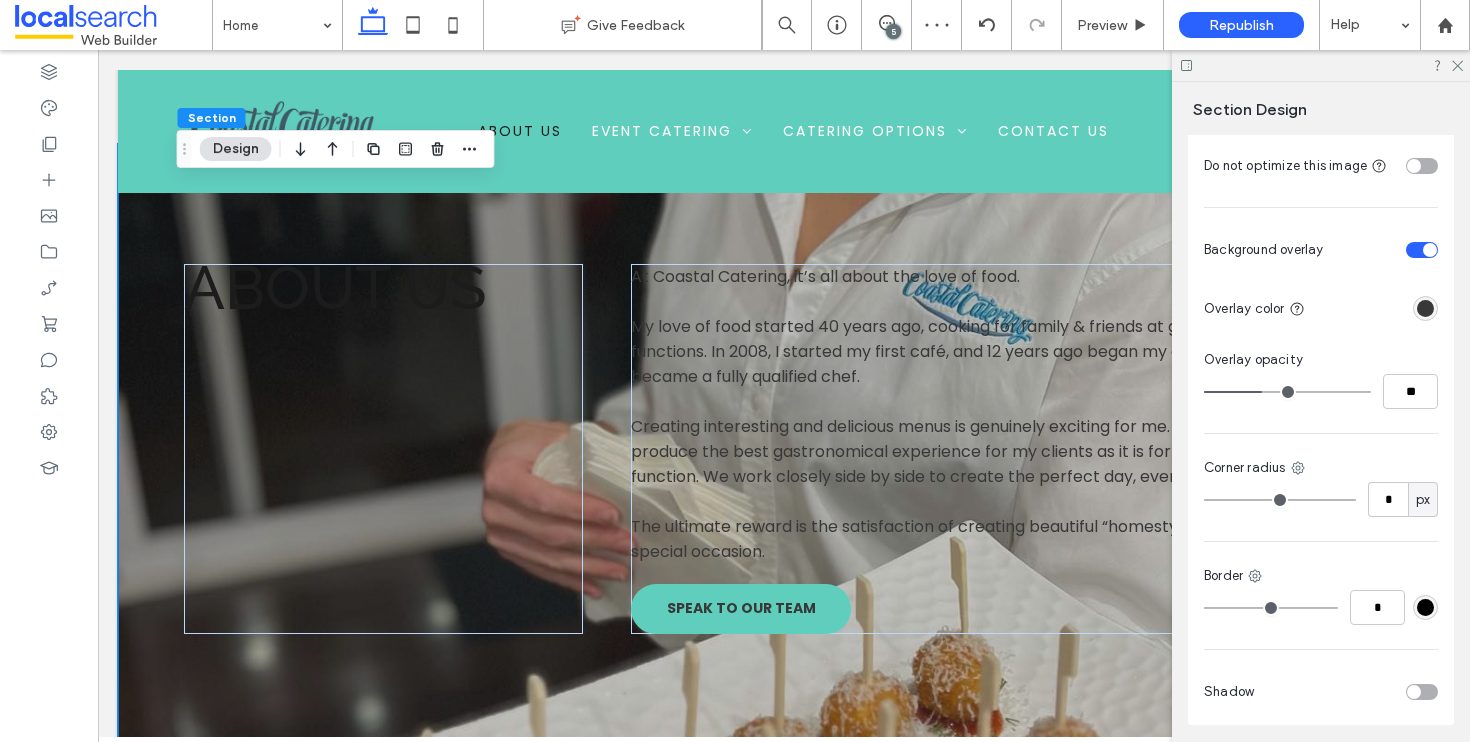 type on "**" 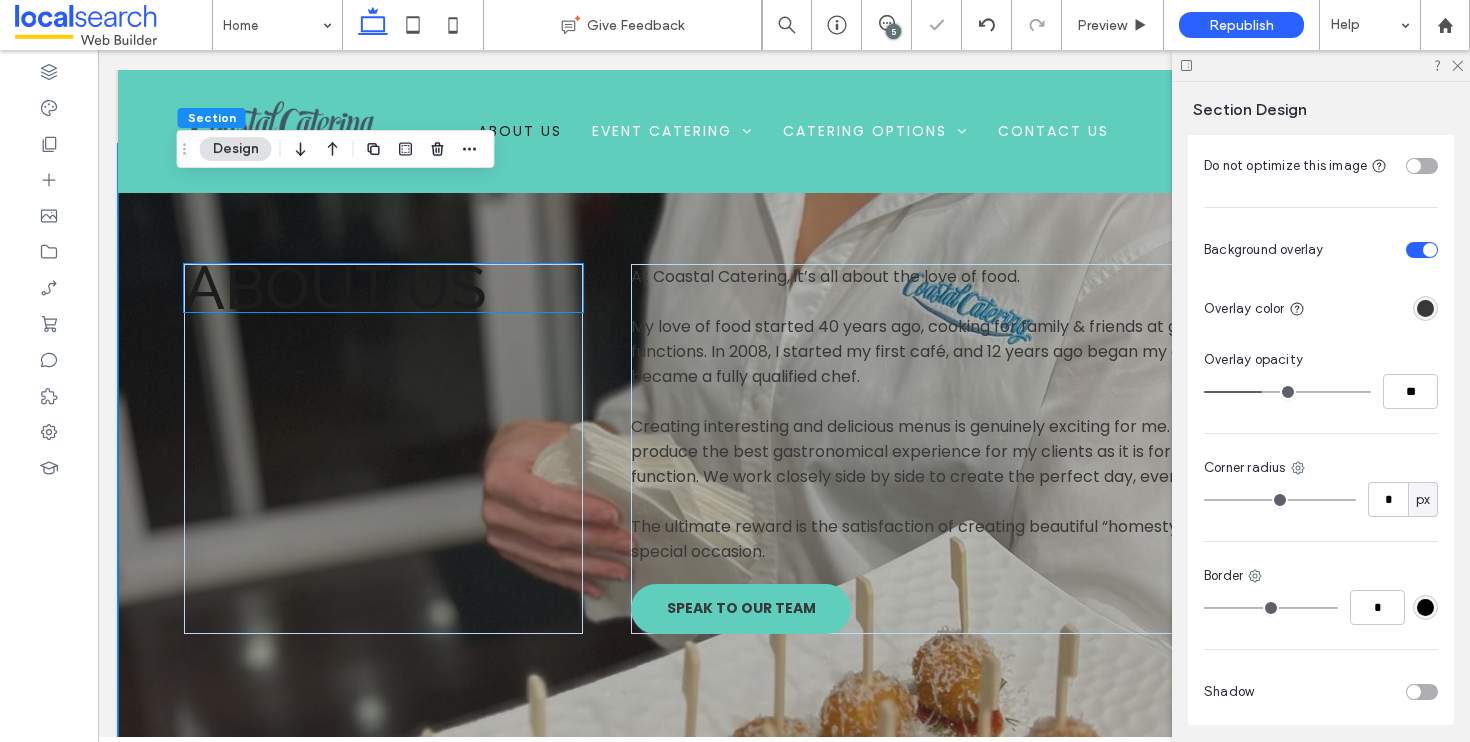 click on "ABOUT US" at bounding box center (335, 288) 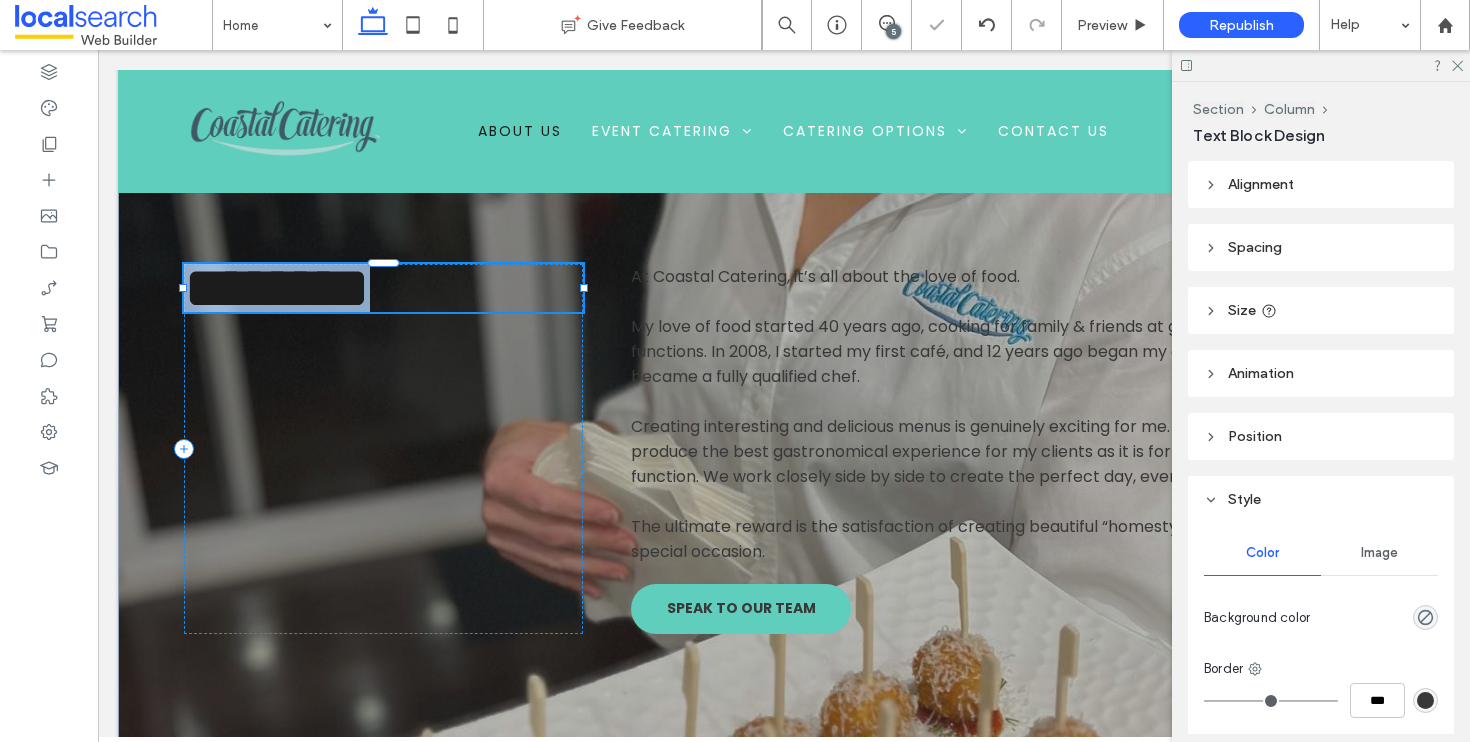 type on "*******" 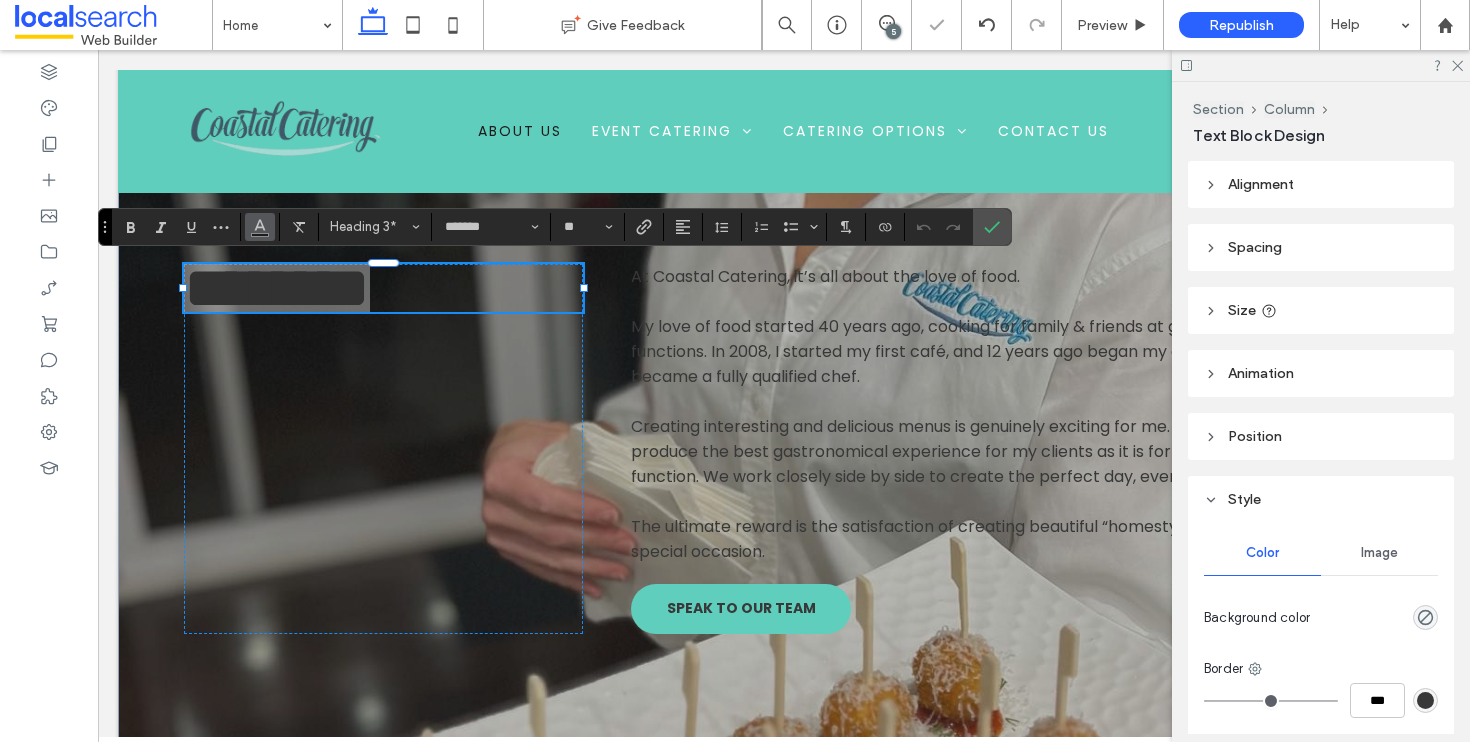 click 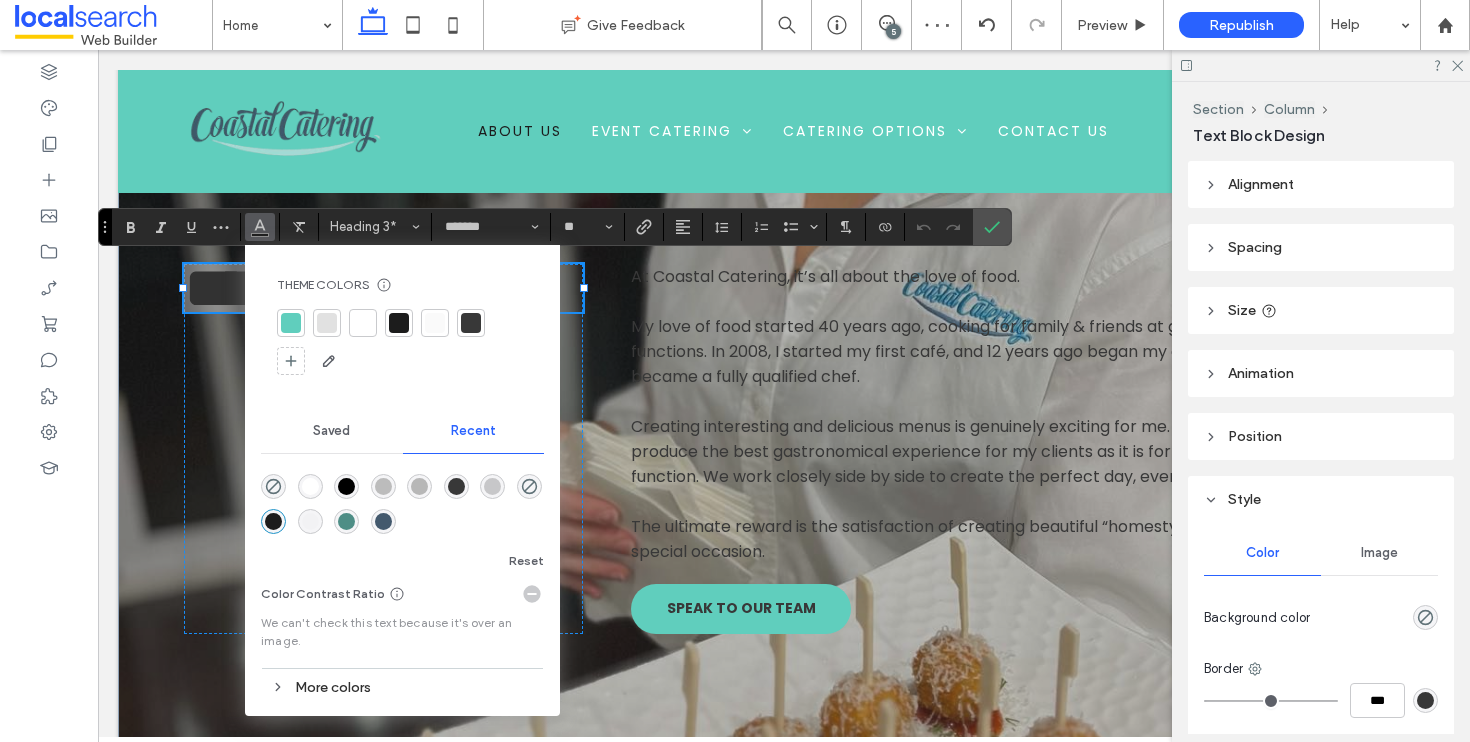 click at bounding box center [363, 323] 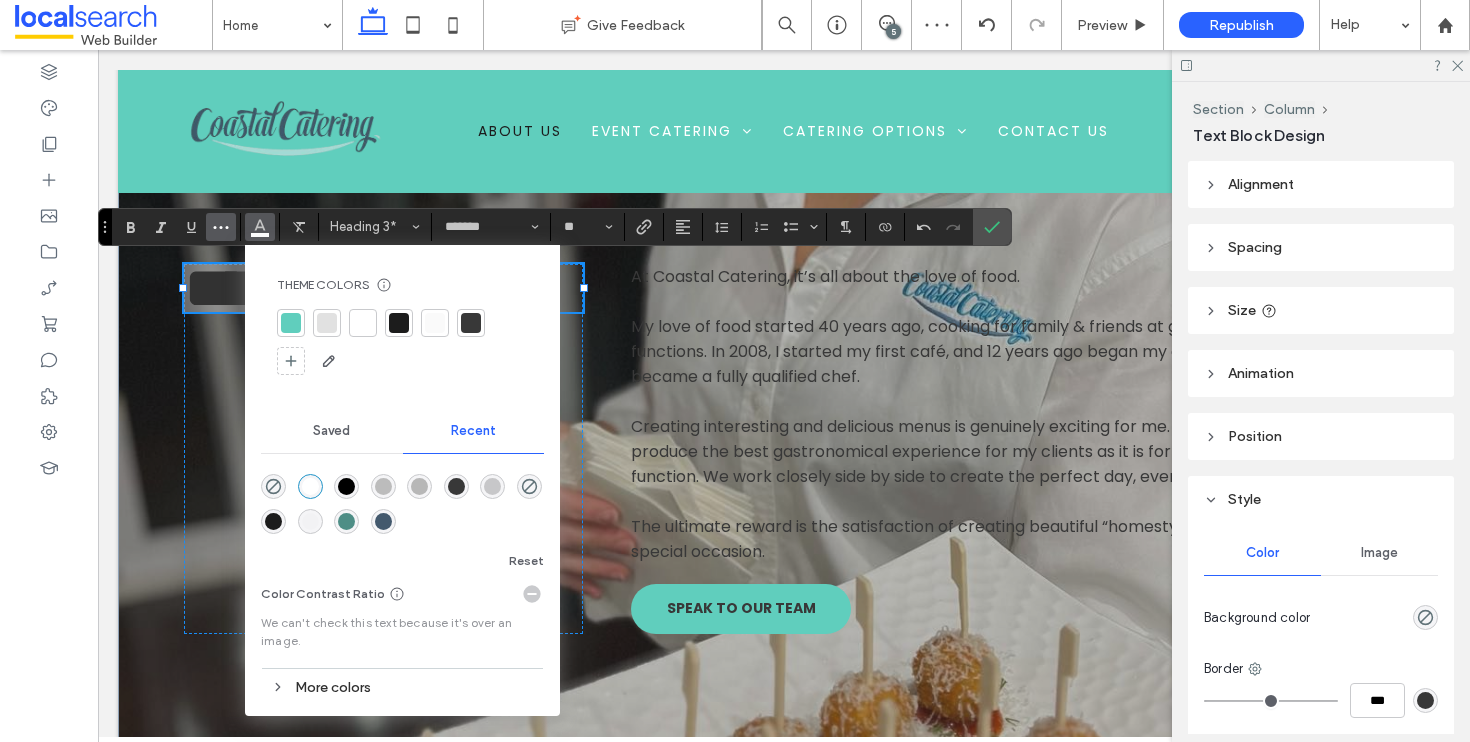 click at bounding box center (221, 227) 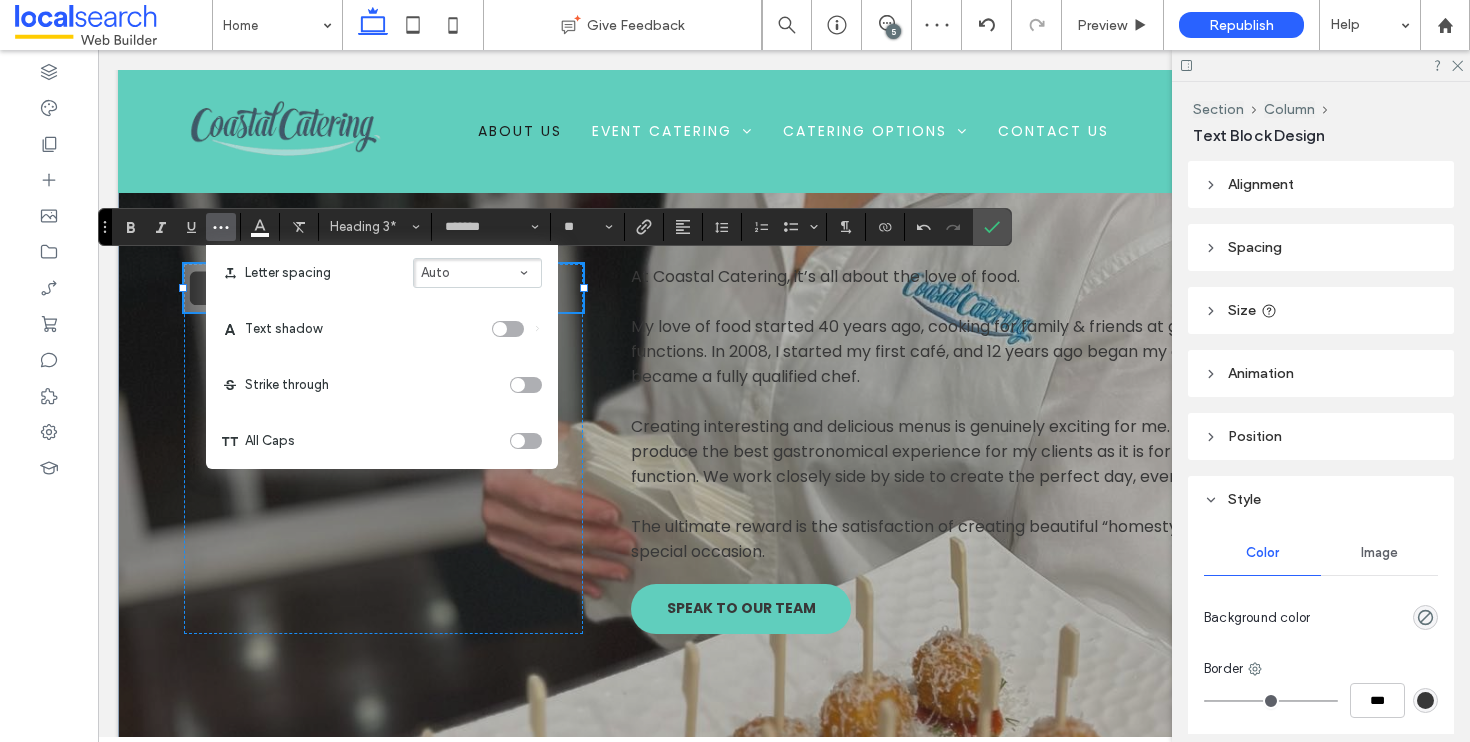 click at bounding box center (500, 329) 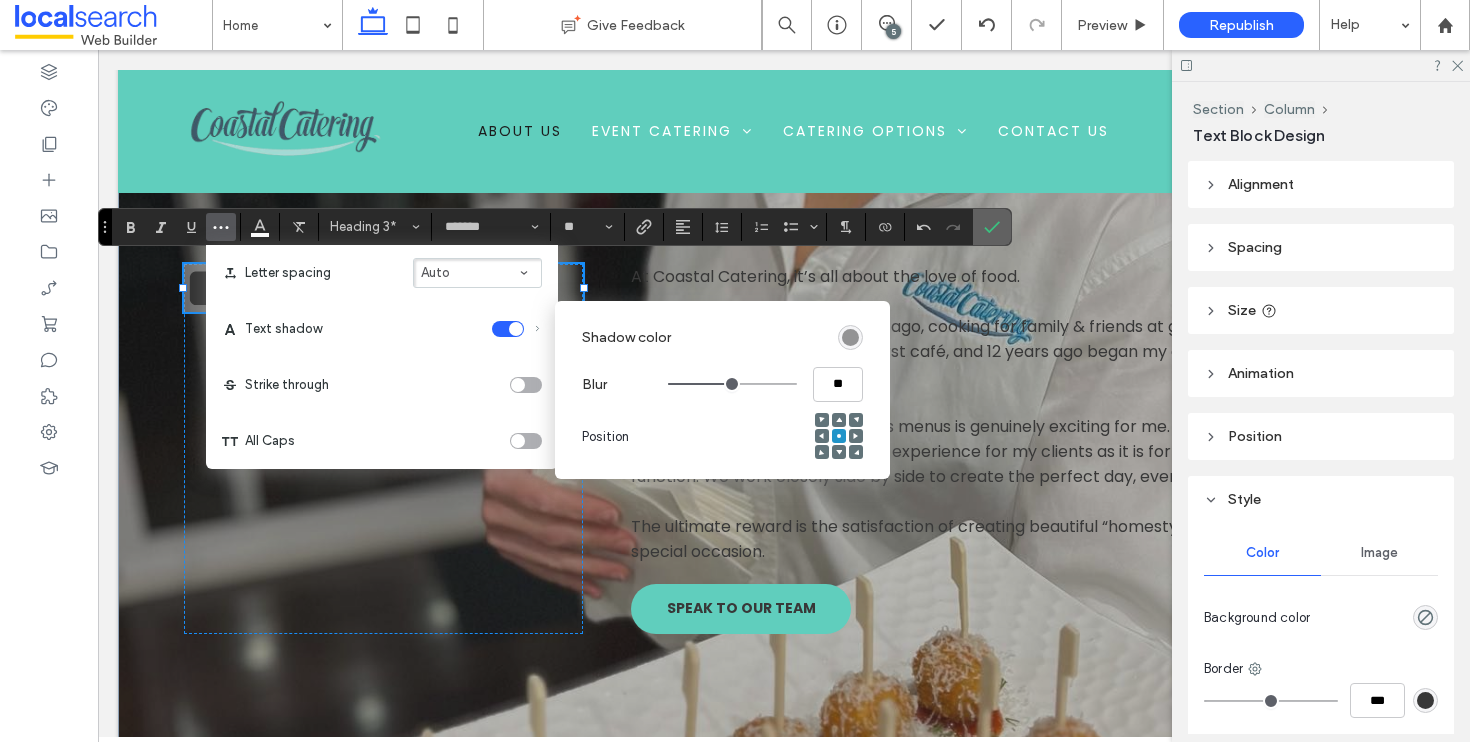click 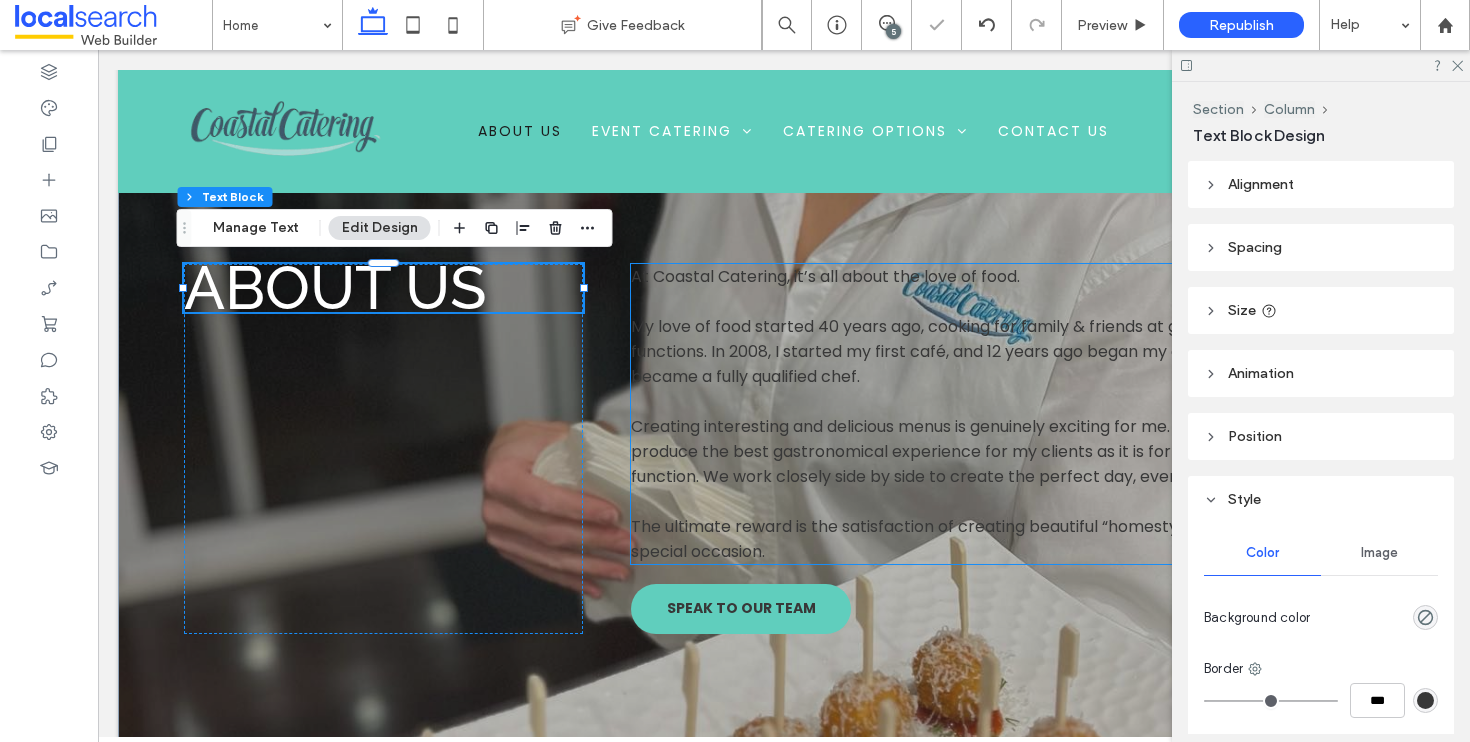 click on "Creating interesting and delicious menus is genuinely exciting for me. It’s as important for me to produce the best gastronomical experience for my clients as it is for them to host a fabulous function. We work closely side by side to create the perfect day, evening, event or celebration." at bounding box center [1006, 451] 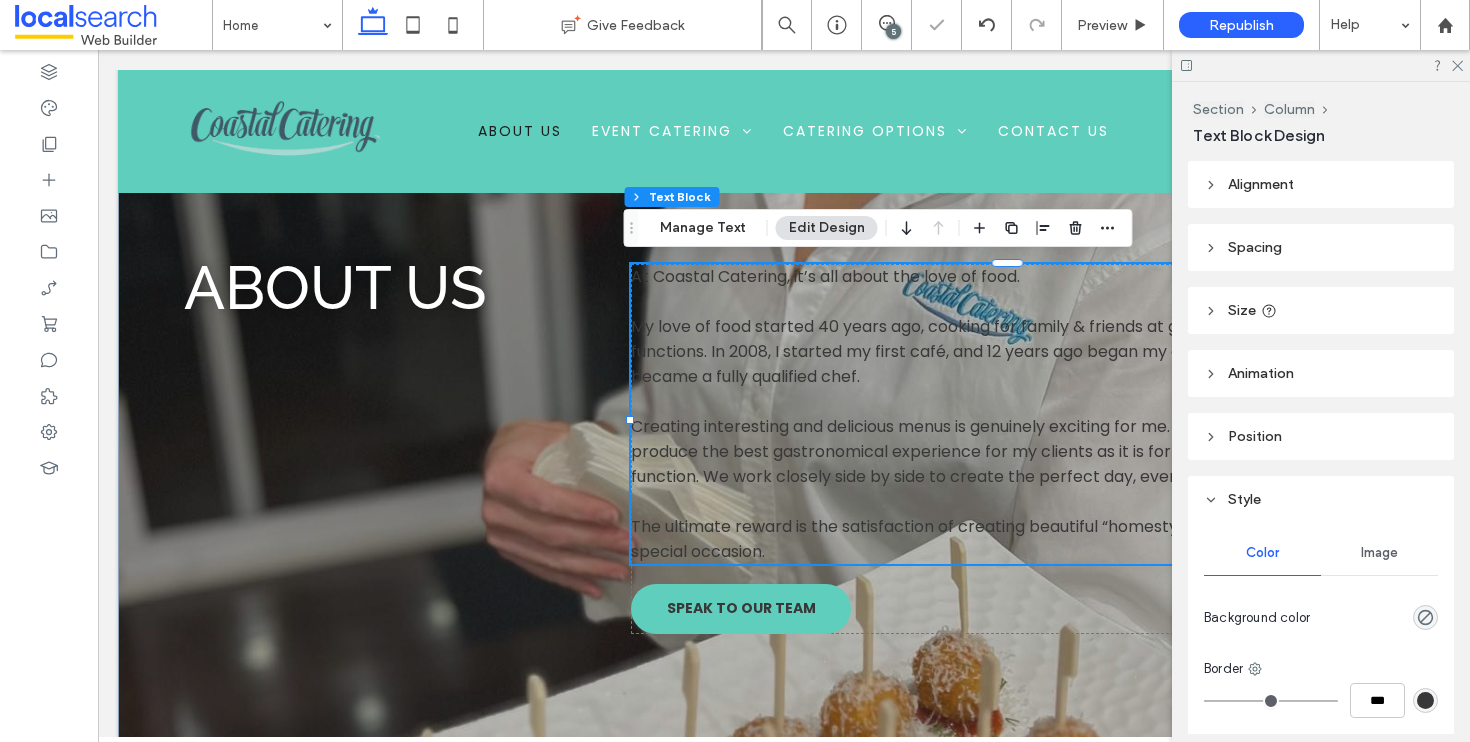 click on "Creating interesting and delicious menus is genuinely exciting for me. It’s as important for me to produce the best gastronomical experience for my clients as it is for them to host a fabulous function. We work closely side by side to create the perfect day, evening, event or celebration." at bounding box center [1006, 451] 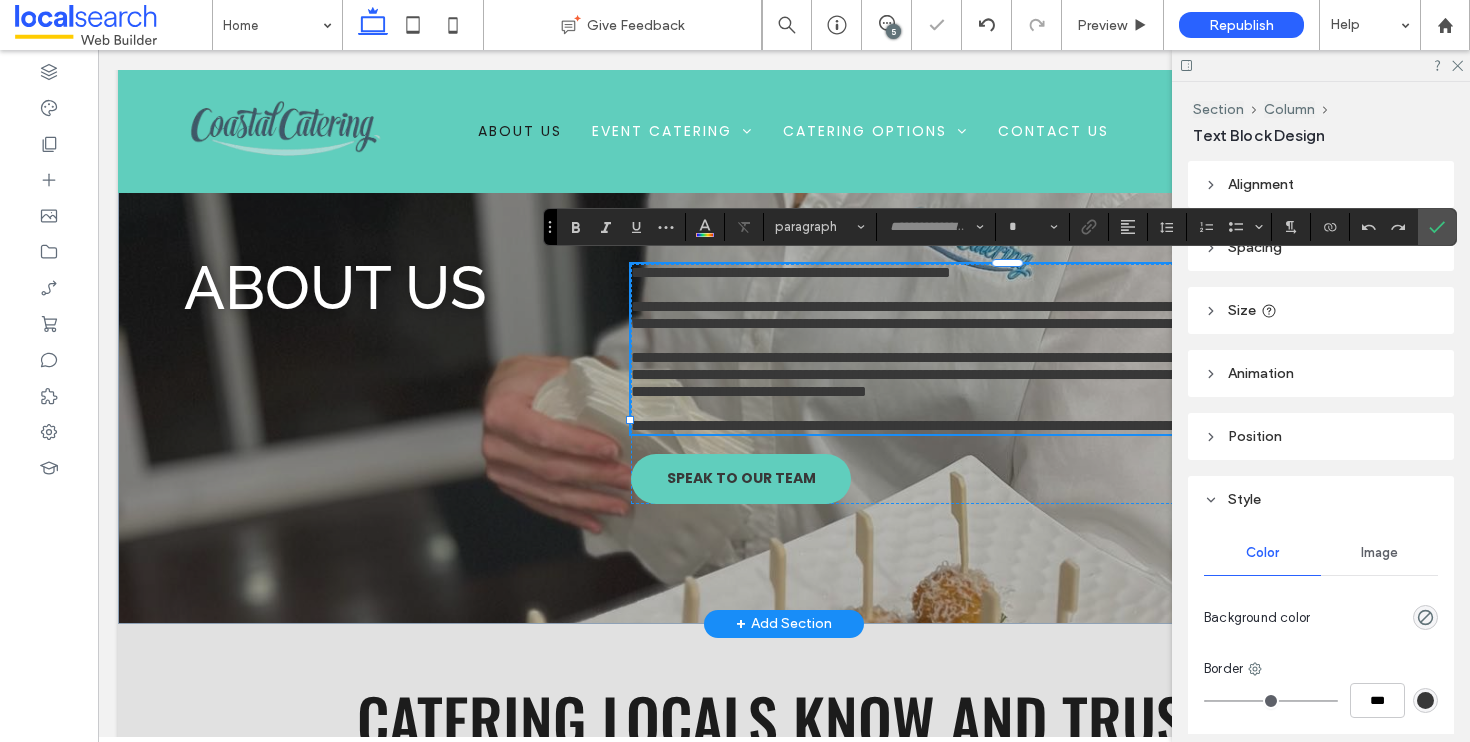 type on "*******" 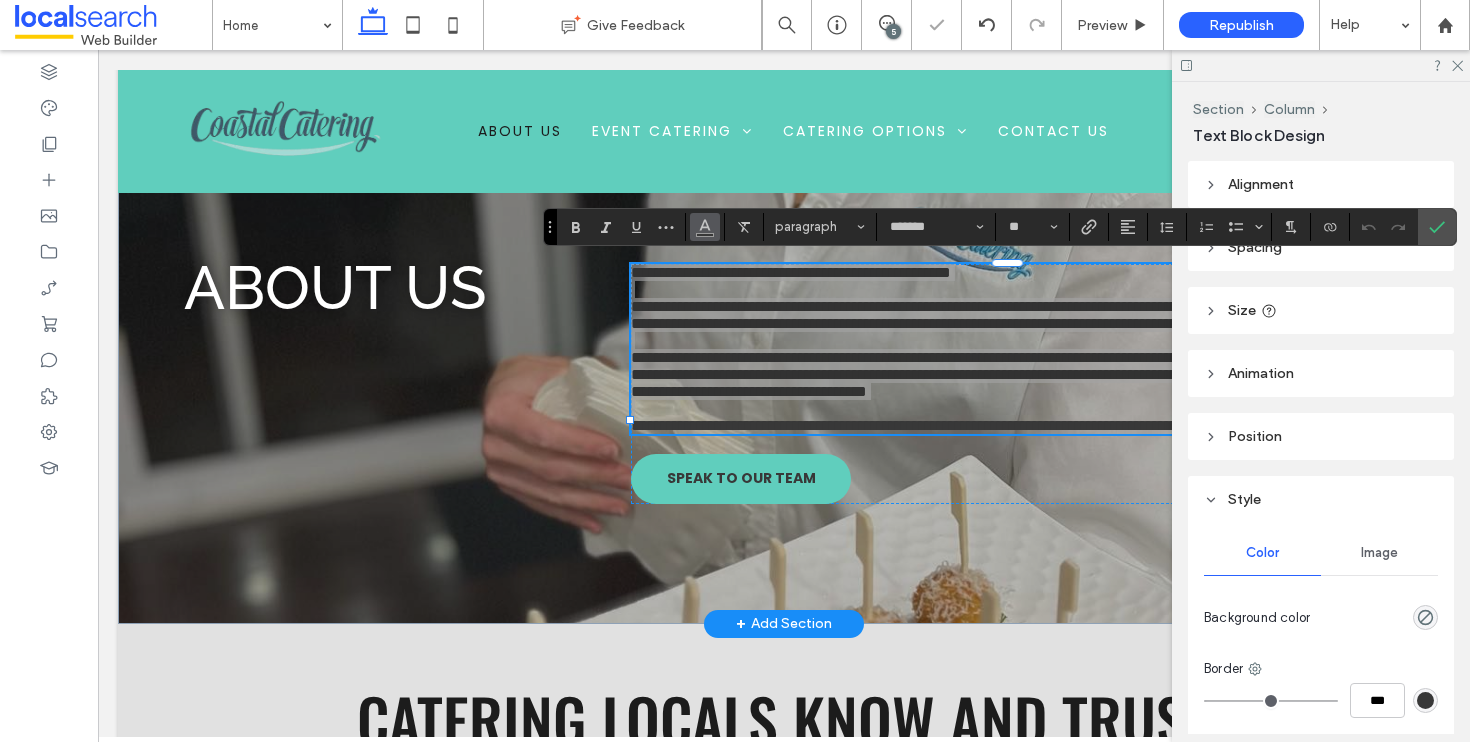 click at bounding box center (705, 225) 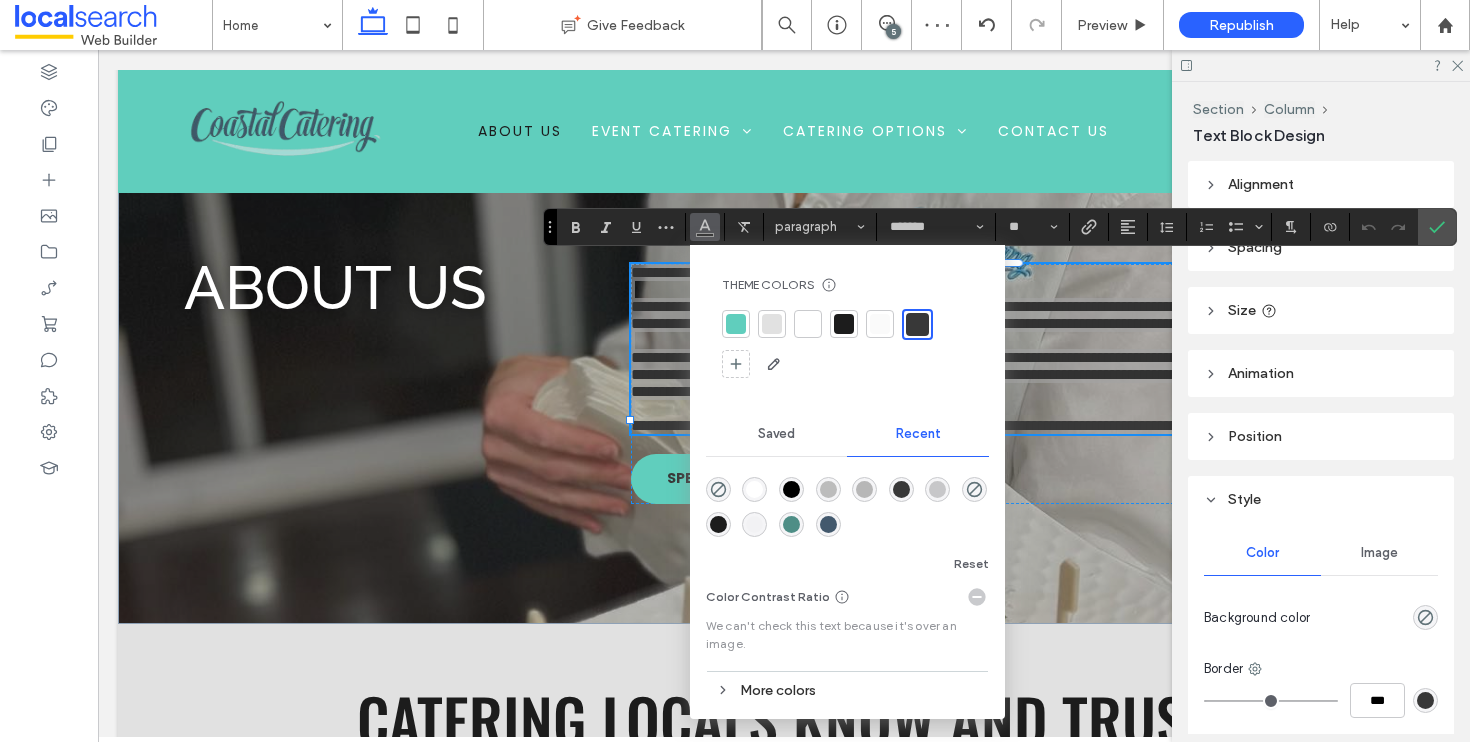 click at bounding box center (808, 324) 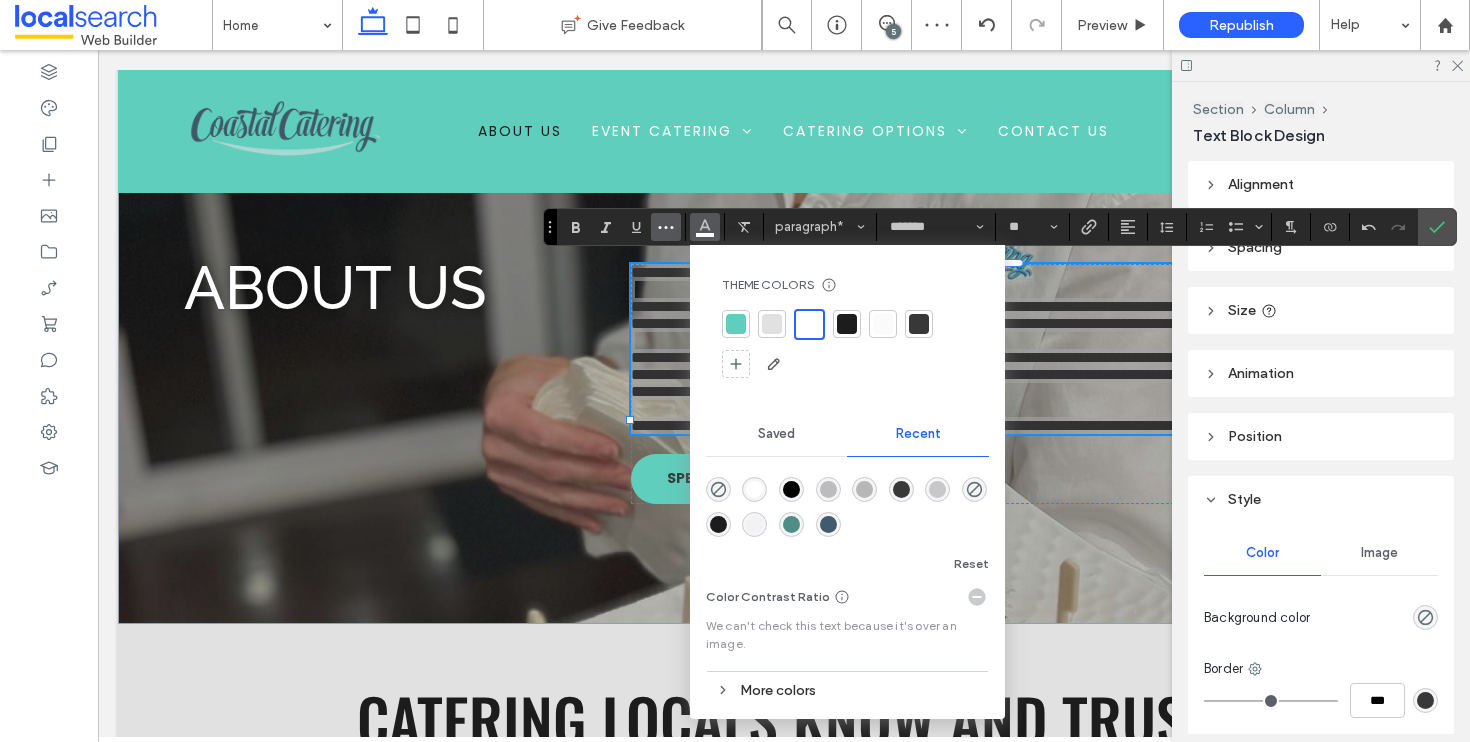 click at bounding box center [666, 227] 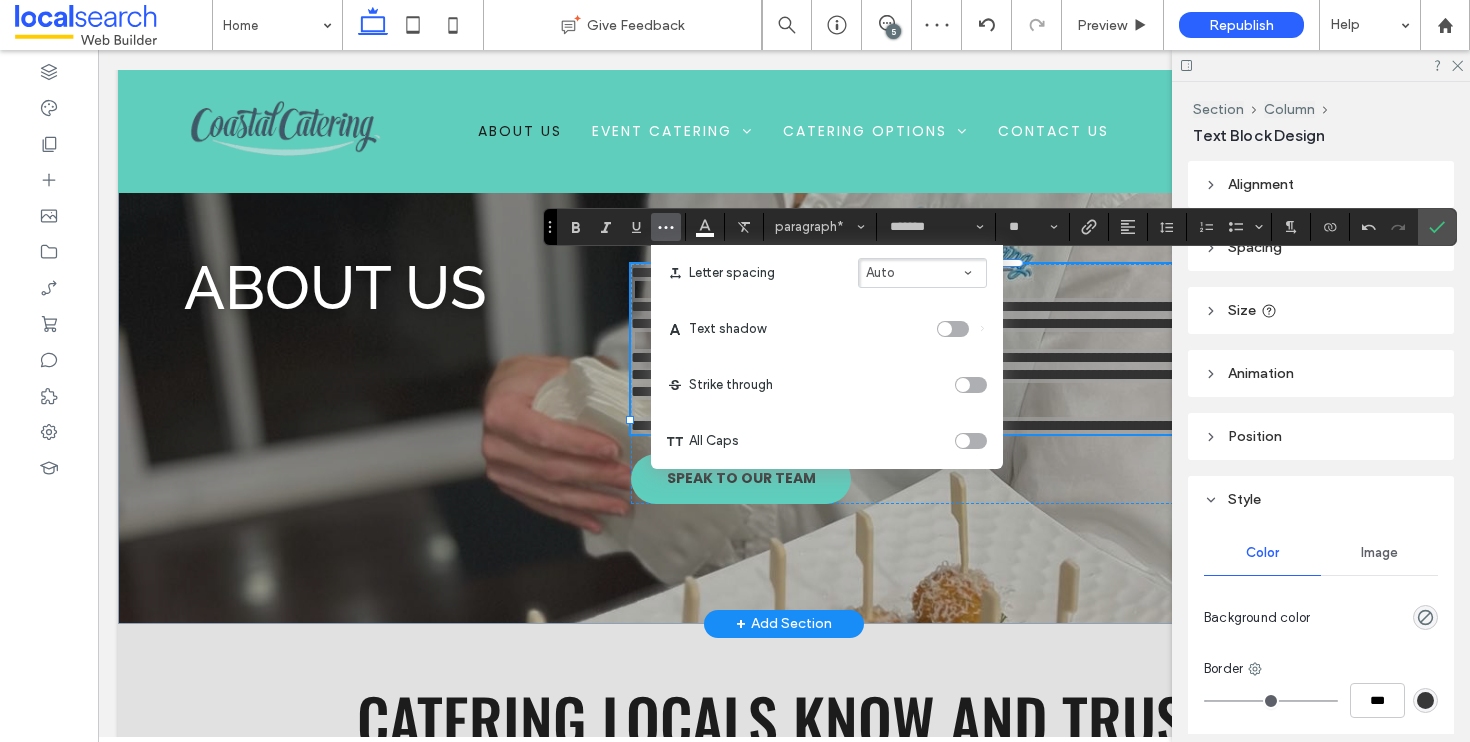 click at bounding box center (953, 329) 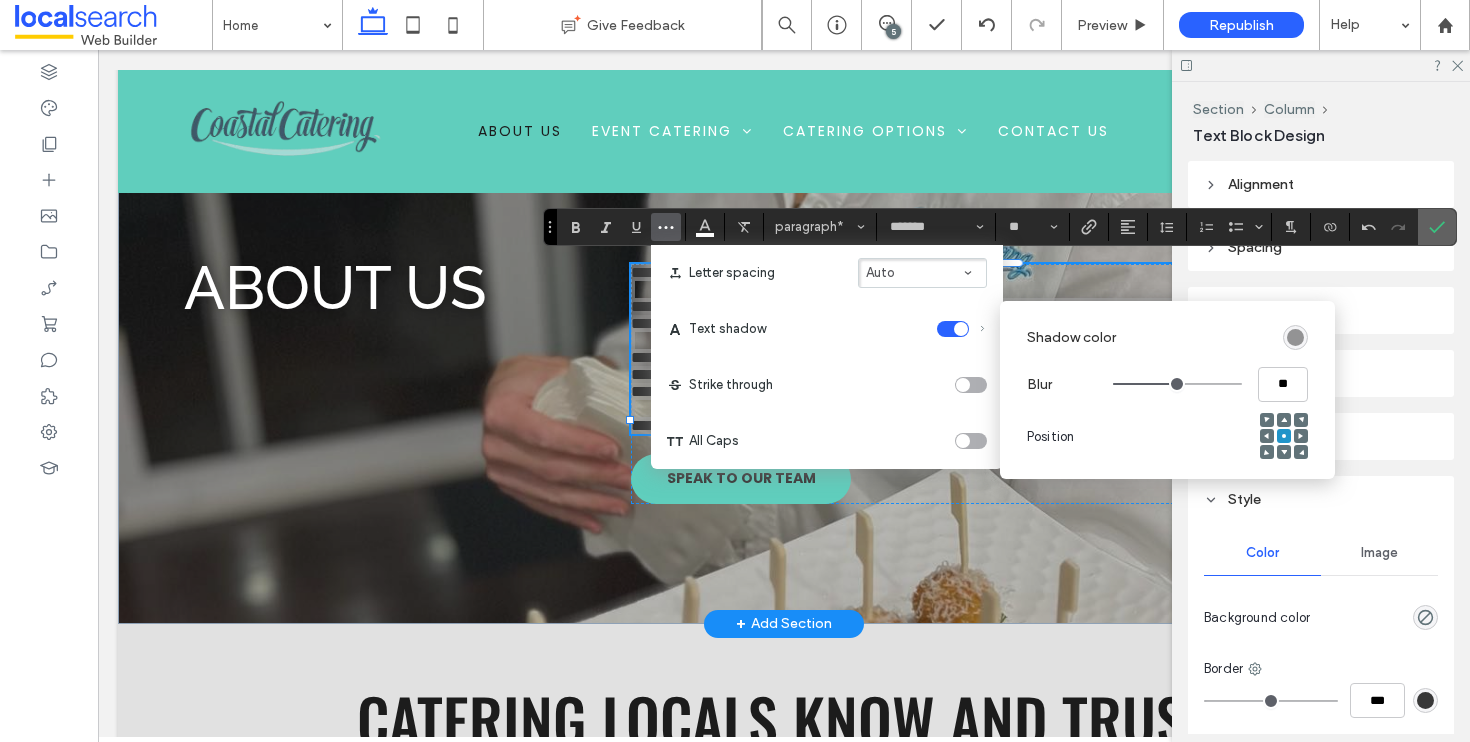 click 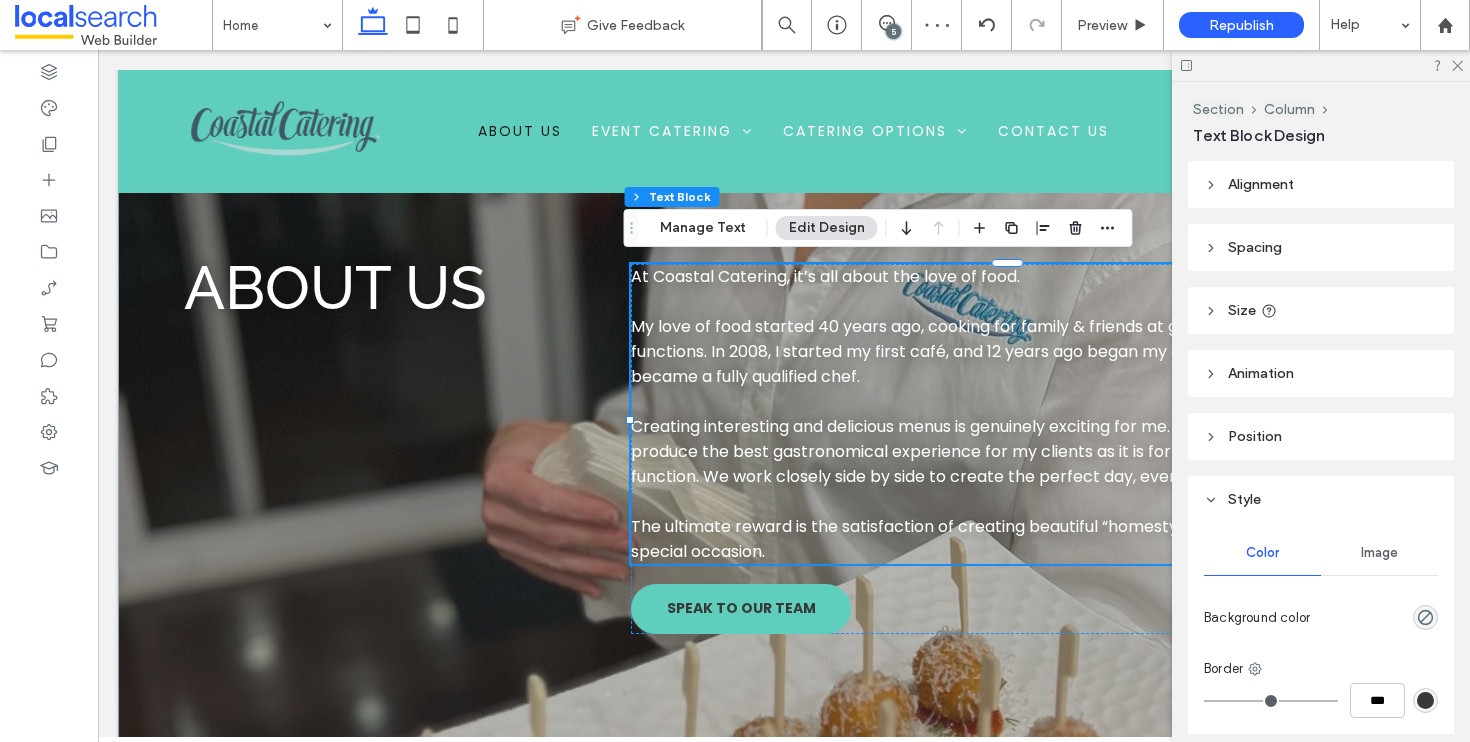 scroll, scrollTop: 150, scrollLeft: 0, axis: vertical 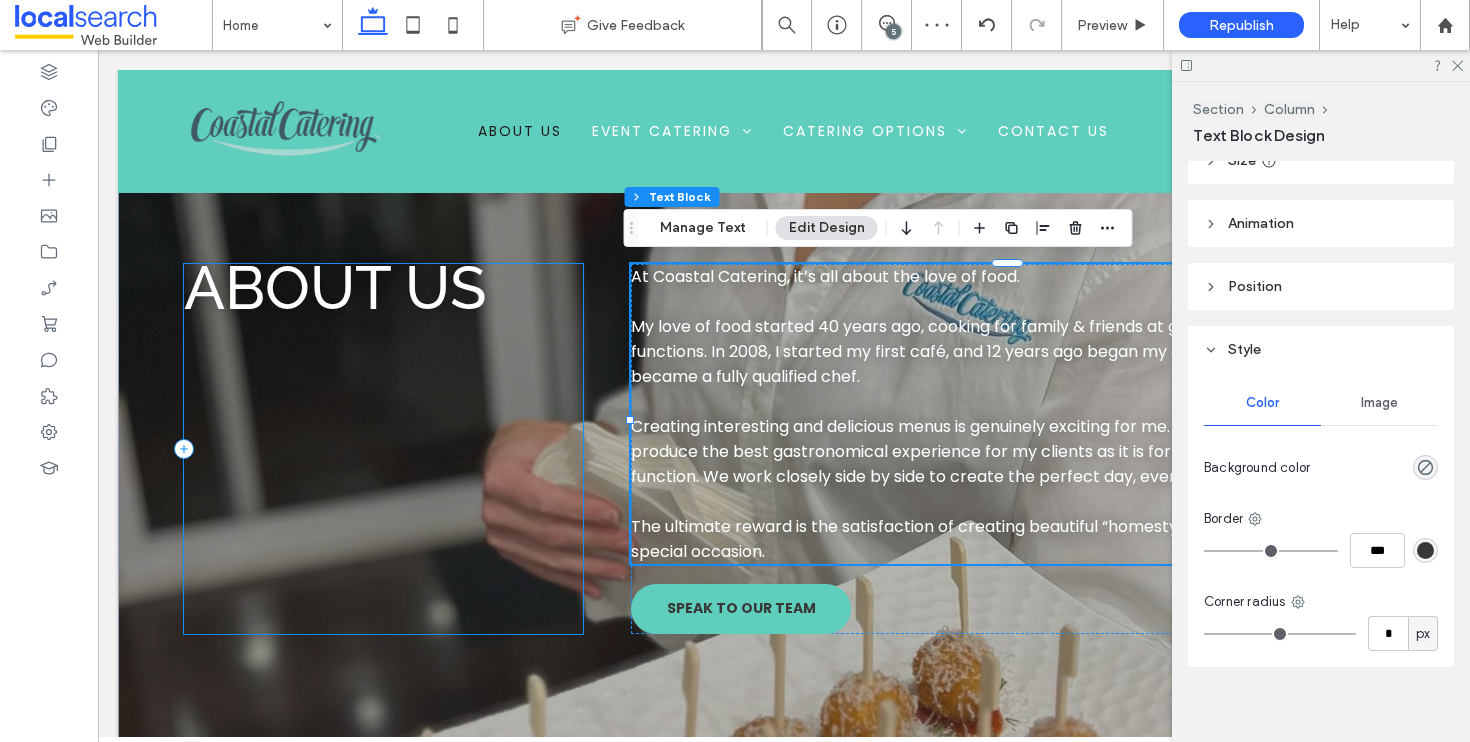 click on "ABOUT US" at bounding box center (383, 449) 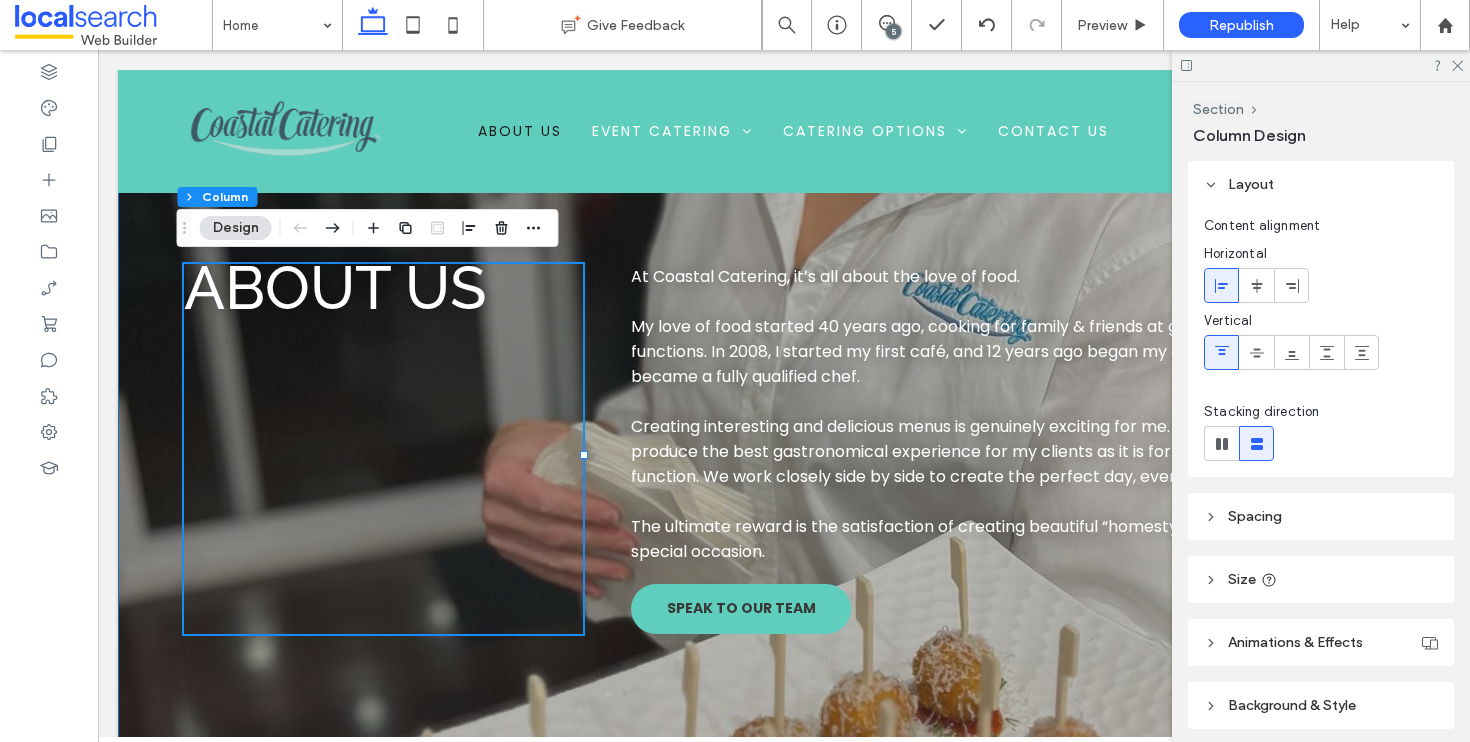 click on "ABOUT US
At Coastal Catering, it’s all about the love of food. My love of food started 40 years ago, cooking for family & friends at get-togethers and functions. In 2008, I started my first café, and 12 years ago began my catering business. In 2022 I became a fully qualified chef. Creating interesting and delicious menus is genuinely exciting for me. It’s as important for me to produce the best gastronomical experience for my clients as it is for them to host a fabulous function. We work closely side by side to create the perfect day, evening, event or celebration. The ultimate reward is the satisfaction of creating beautiful “homestyle" food for someone’s special occasion.
Speak to Our Team" at bounding box center [784, 449] 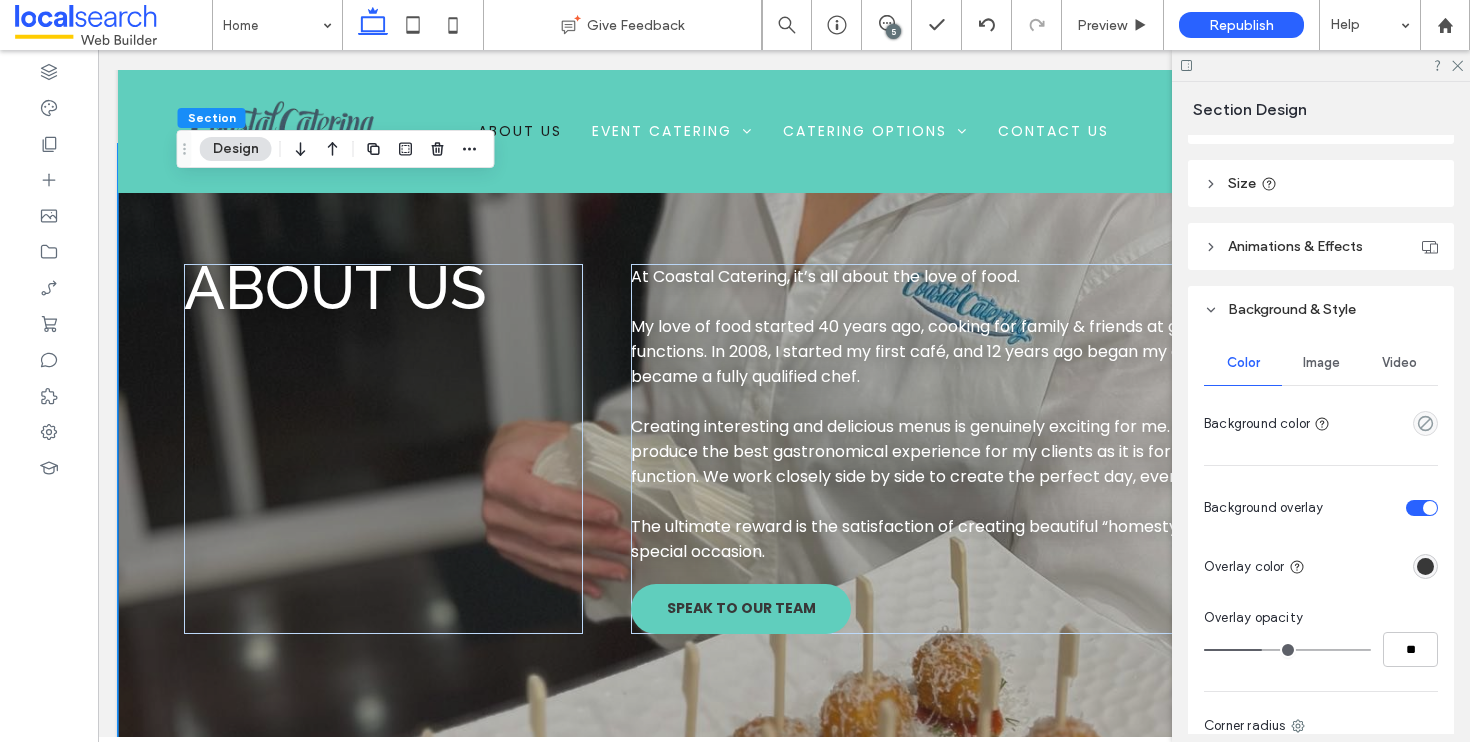 scroll, scrollTop: 662, scrollLeft: 0, axis: vertical 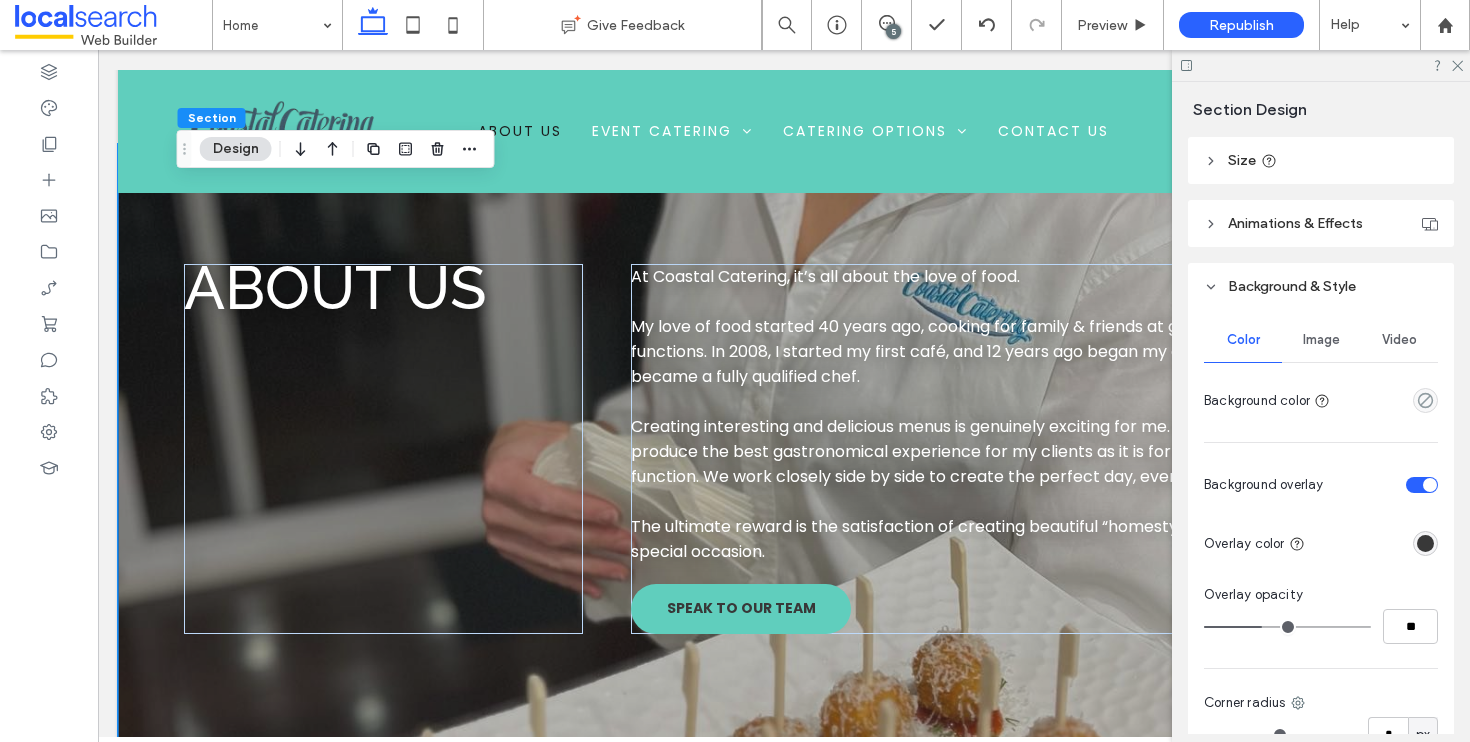type on "**" 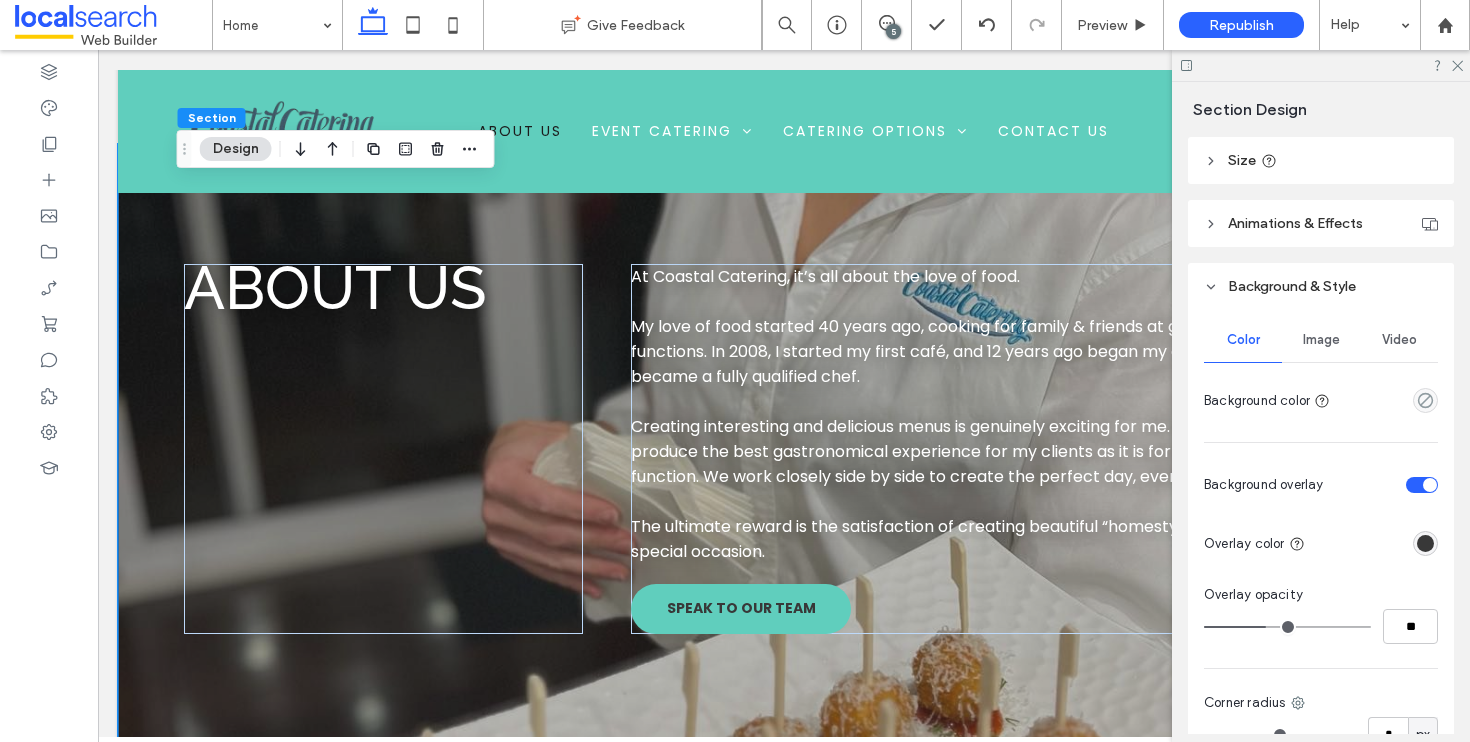 type on "**" 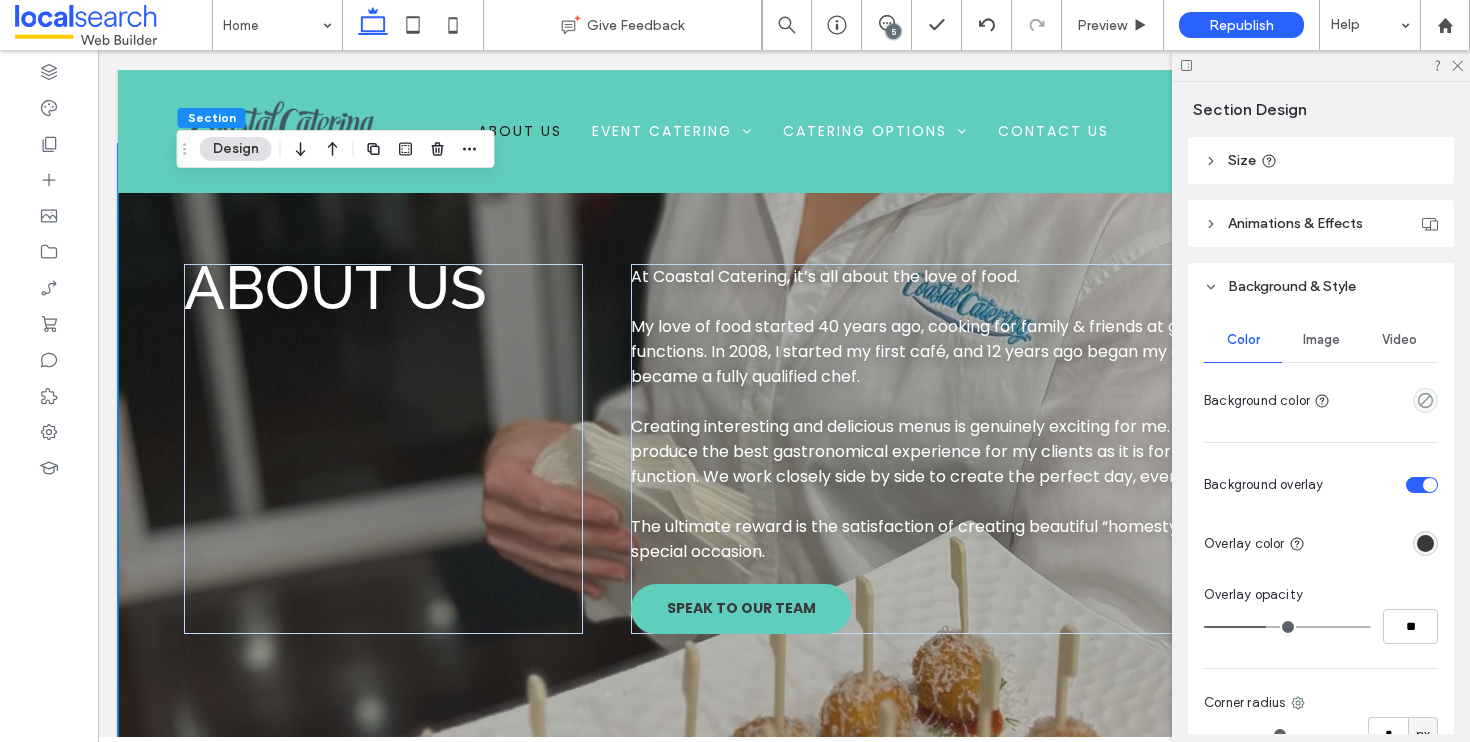 type on "**" 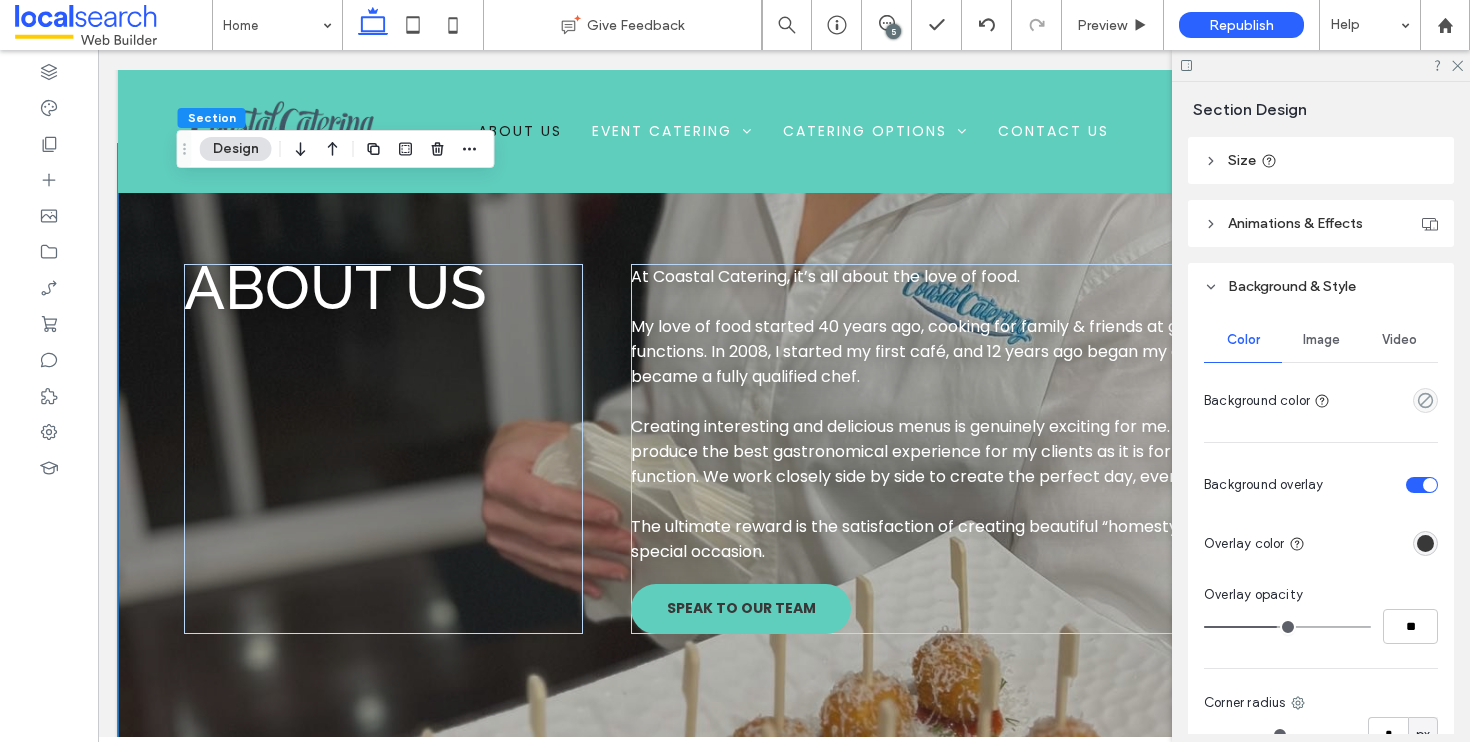 type on "**" 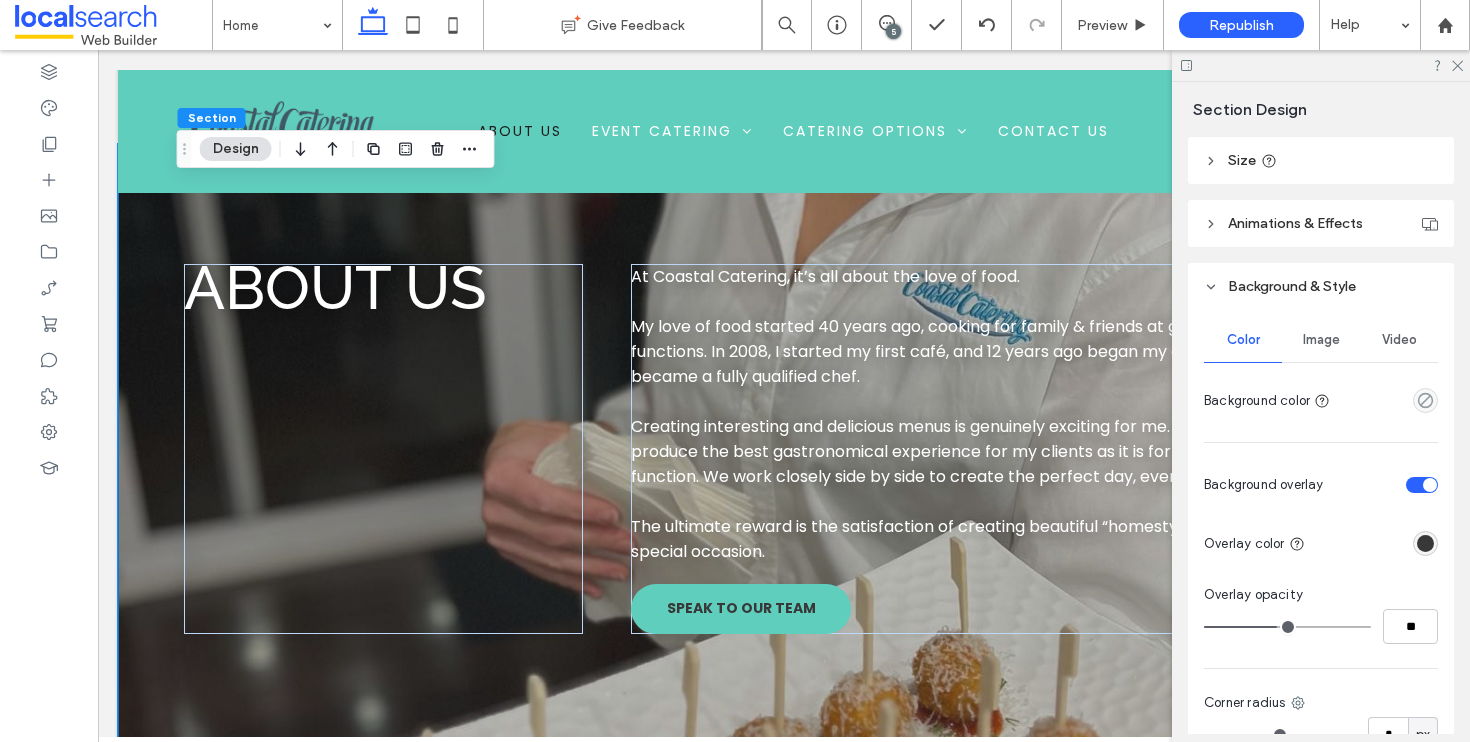 type on "**" 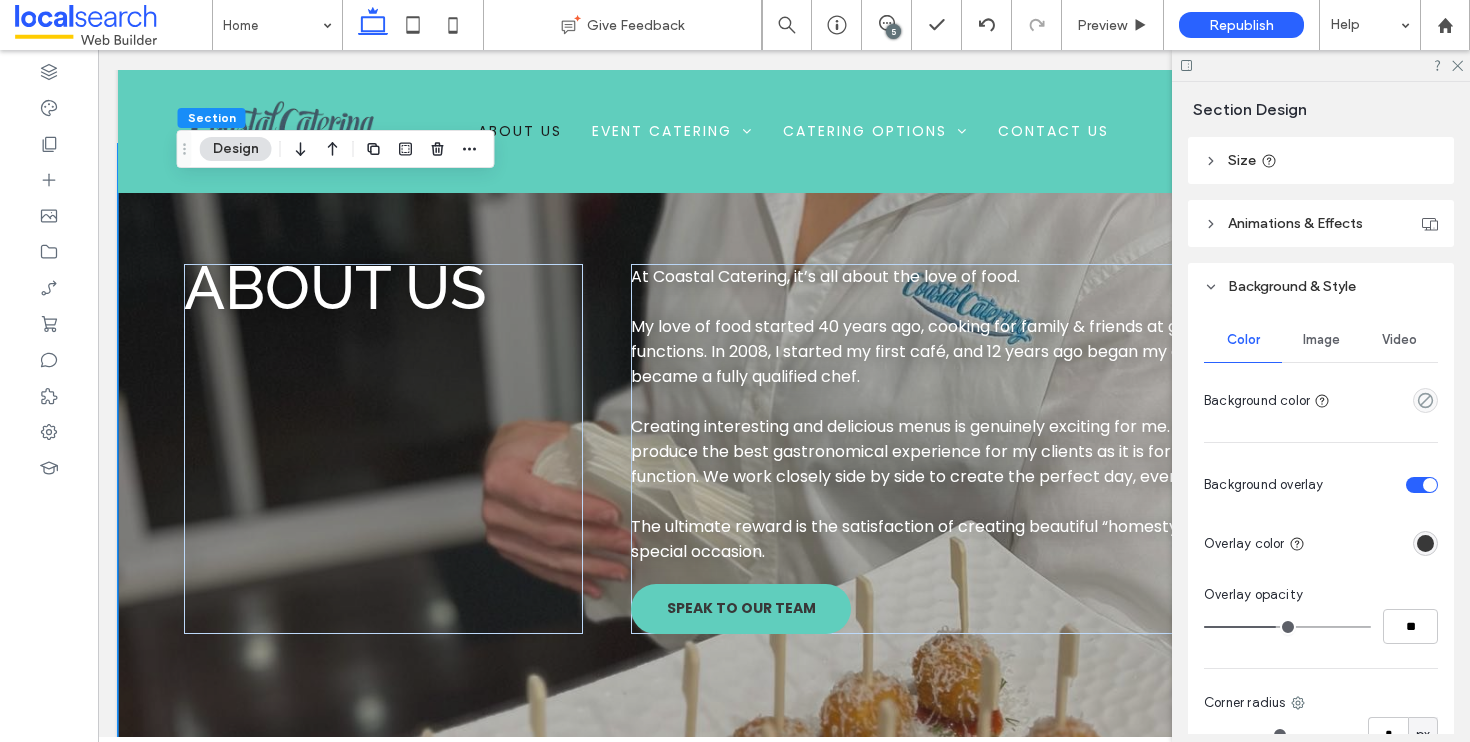 type on "**" 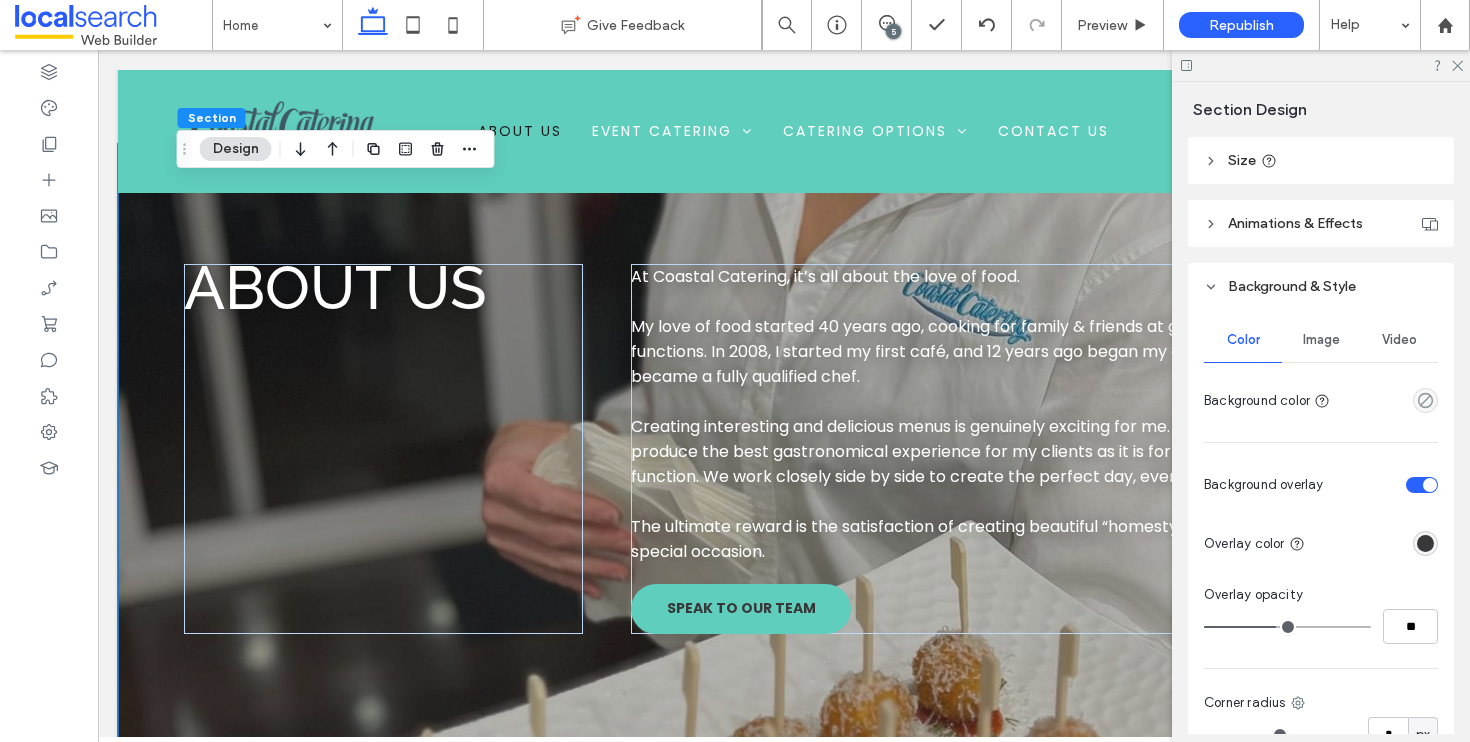 type on "**" 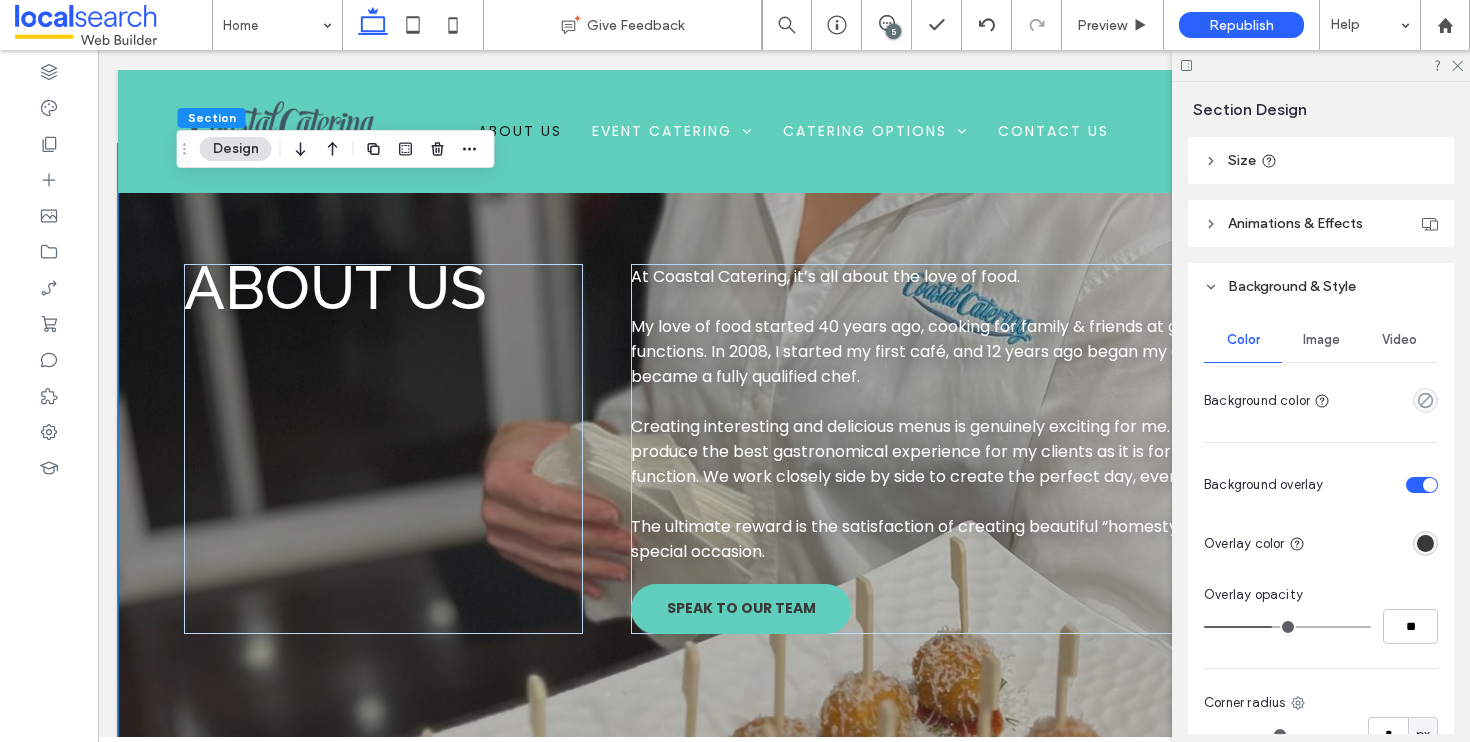 type on "**" 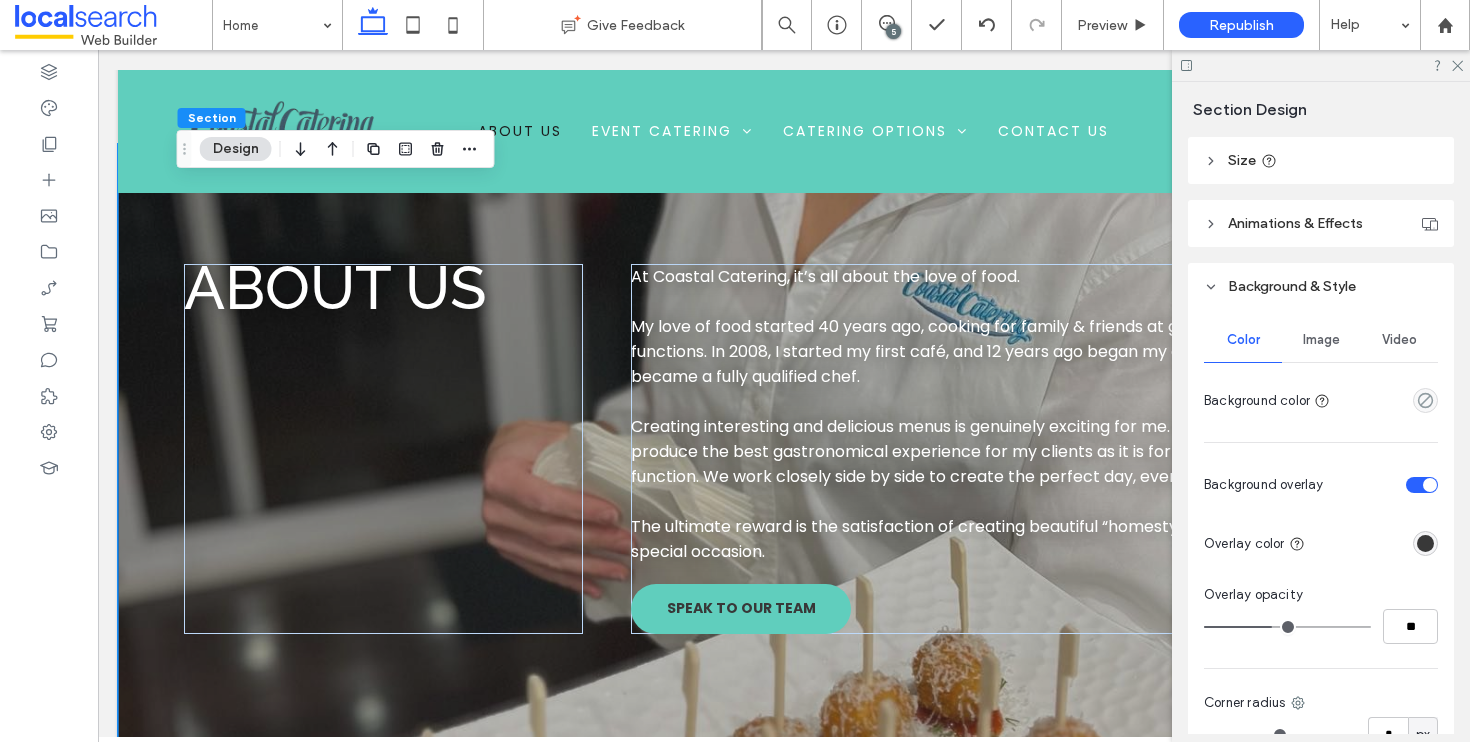 type on "**" 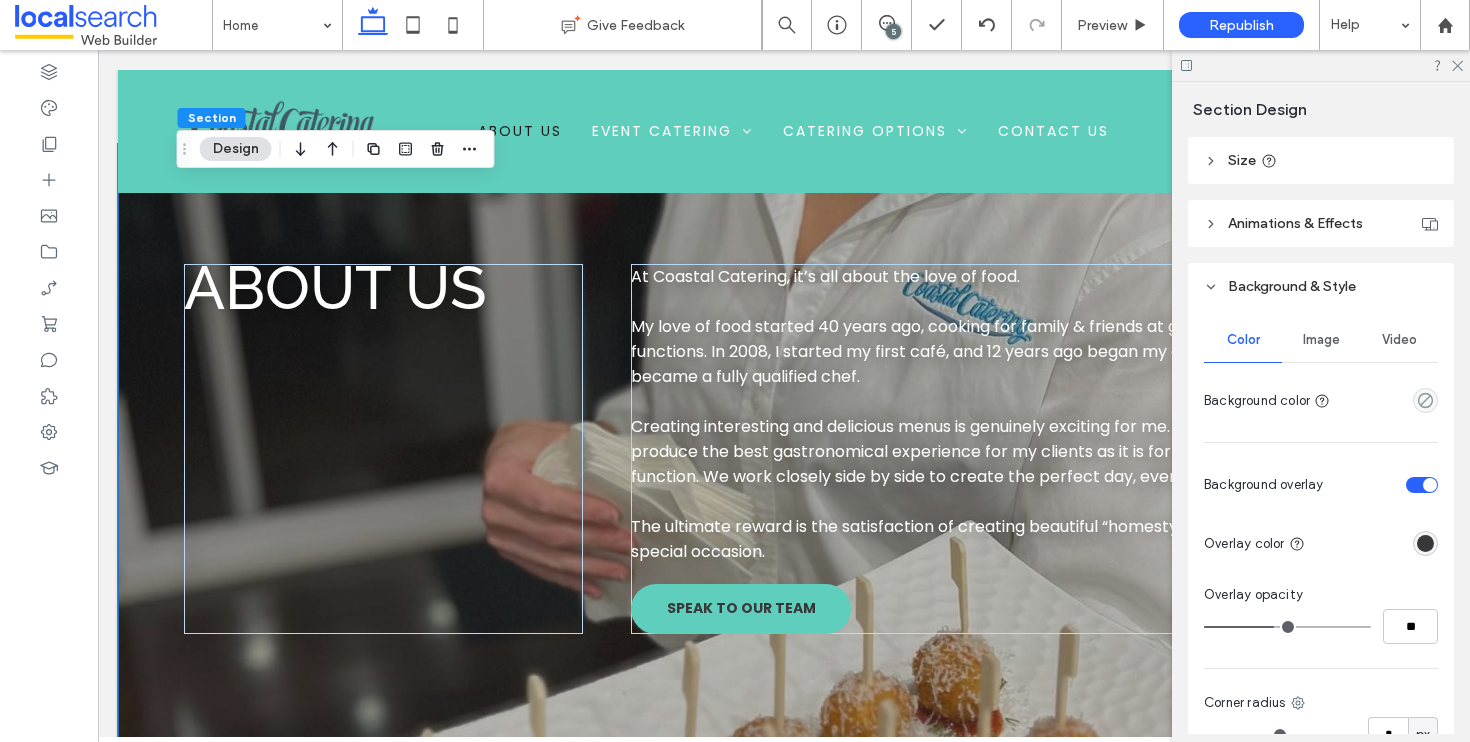 type on "**" 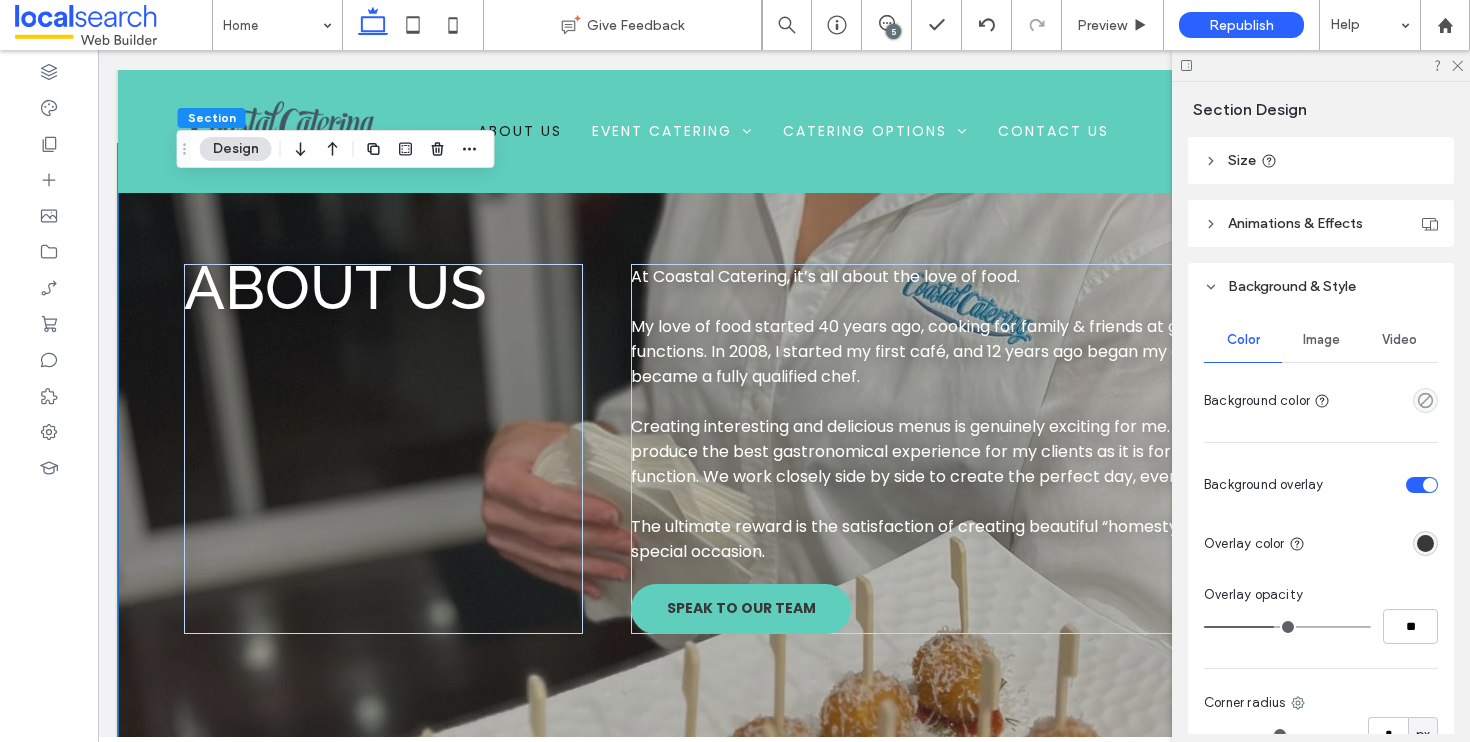 type on "**" 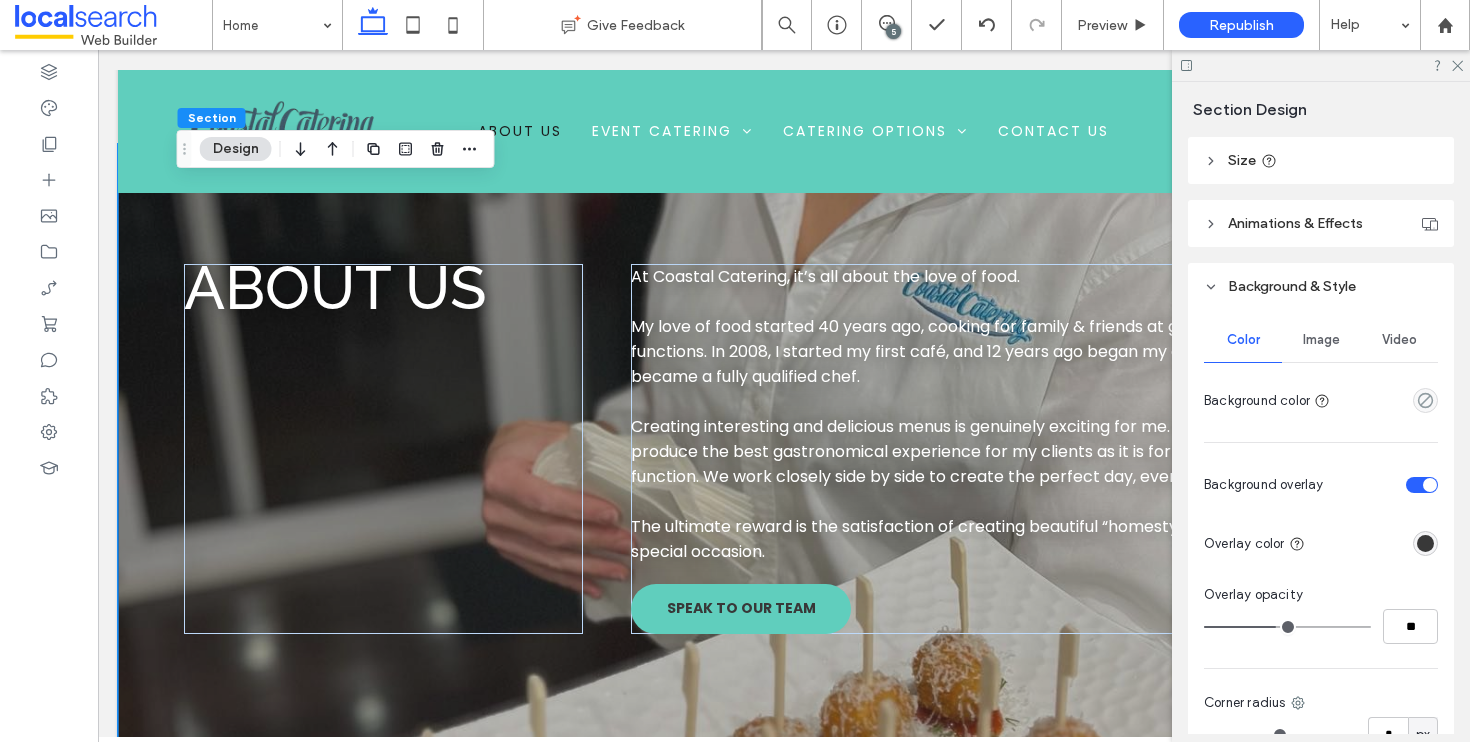 type on "**" 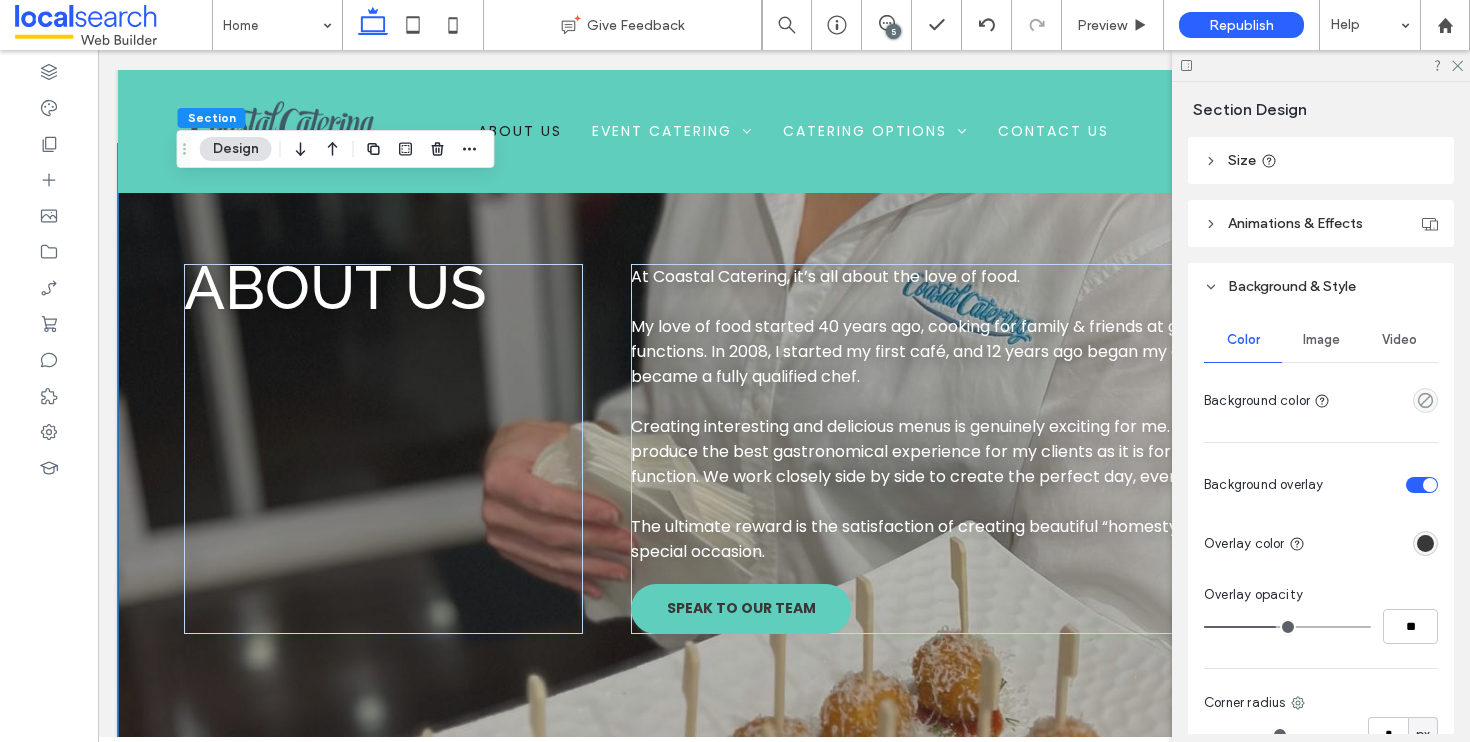 type on "**" 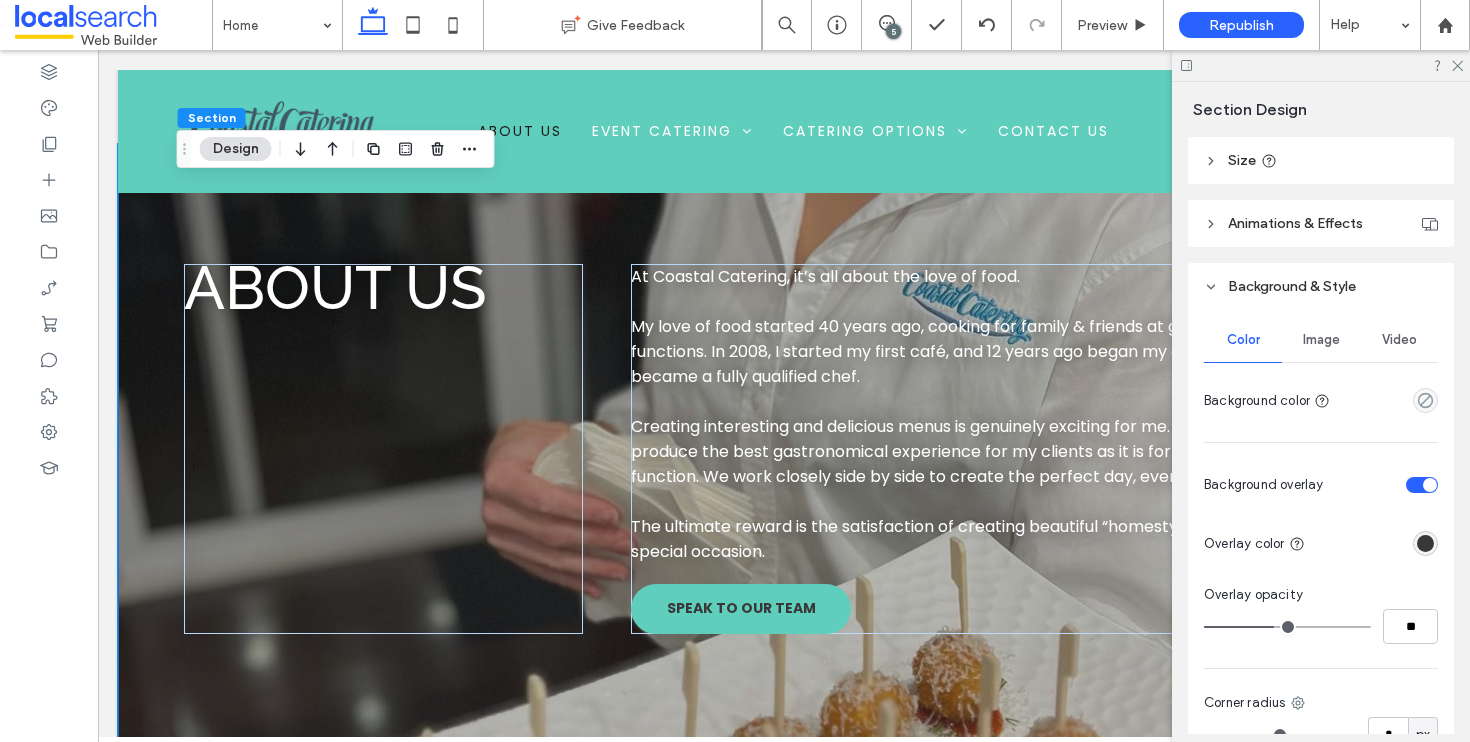 type on "**" 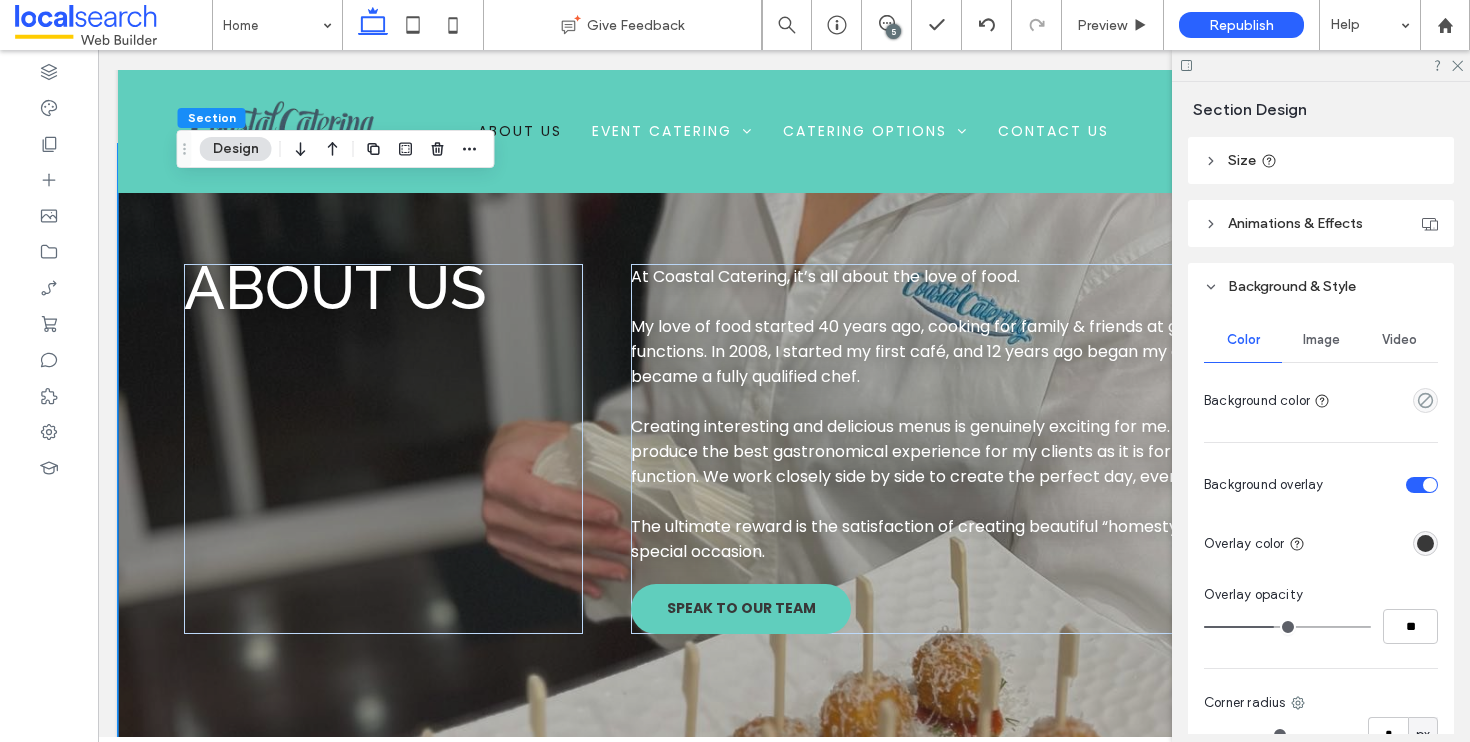 click at bounding box center (1287, 627) 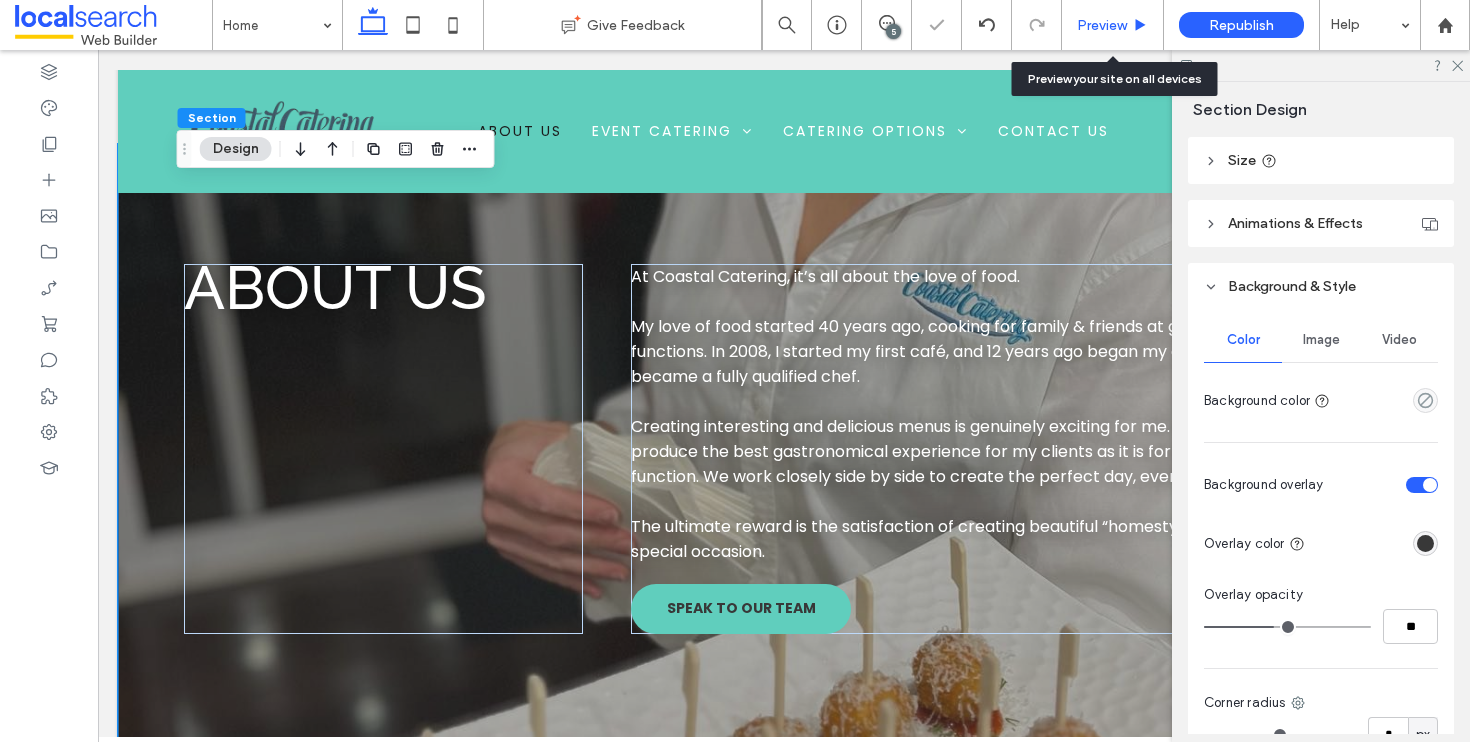 click on "Preview" at bounding box center (1112, 25) 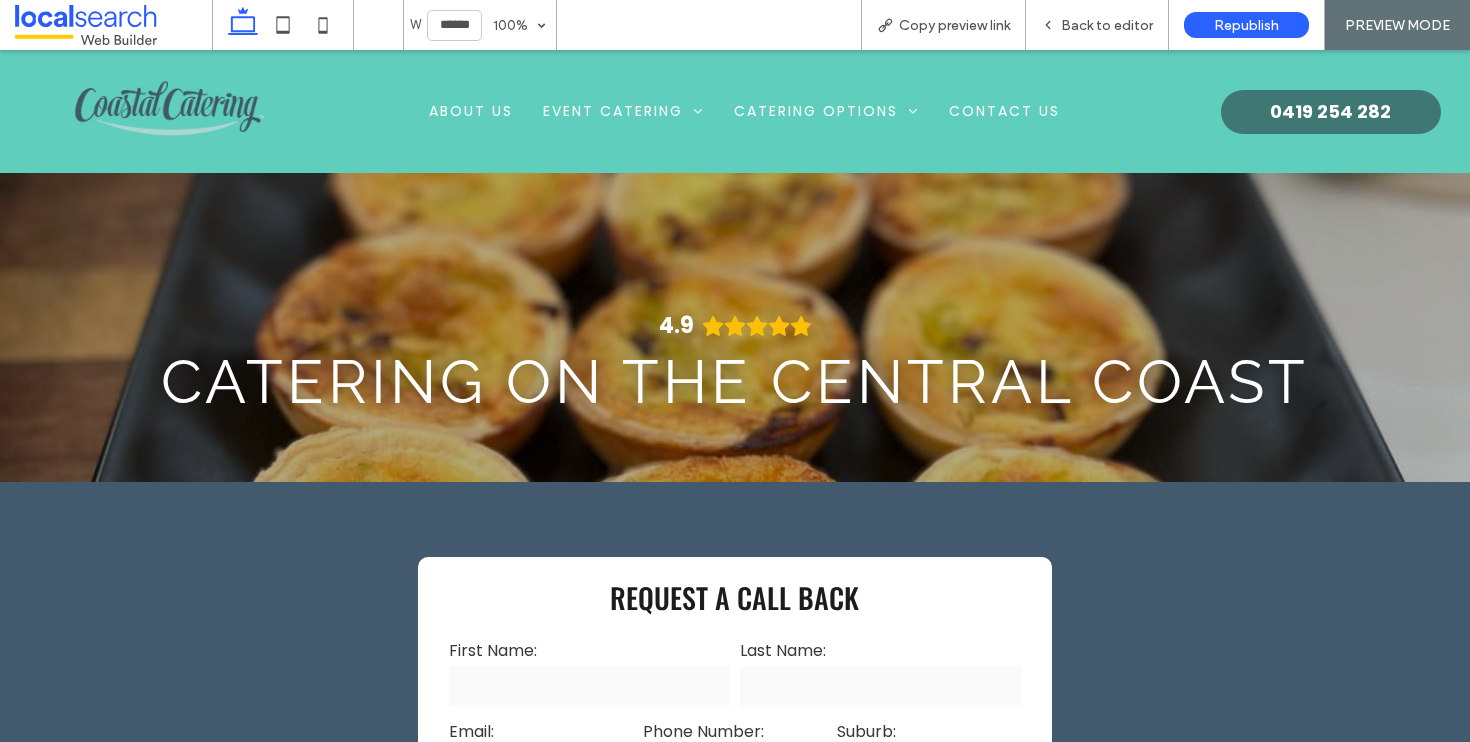 scroll, scrollTop: 0, scrollLeft: 0, axis: both 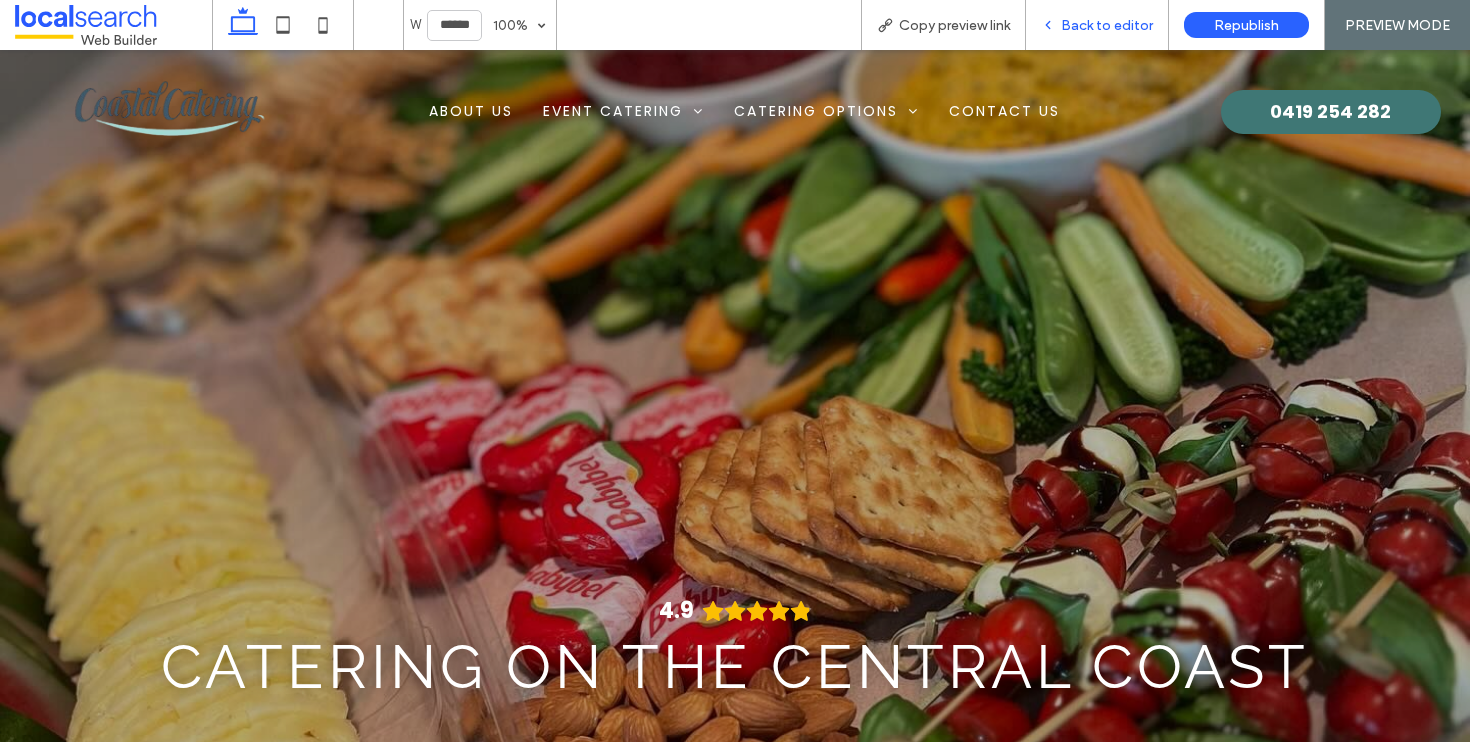 click on "Back to editor" at bounding box center (1097, 25) 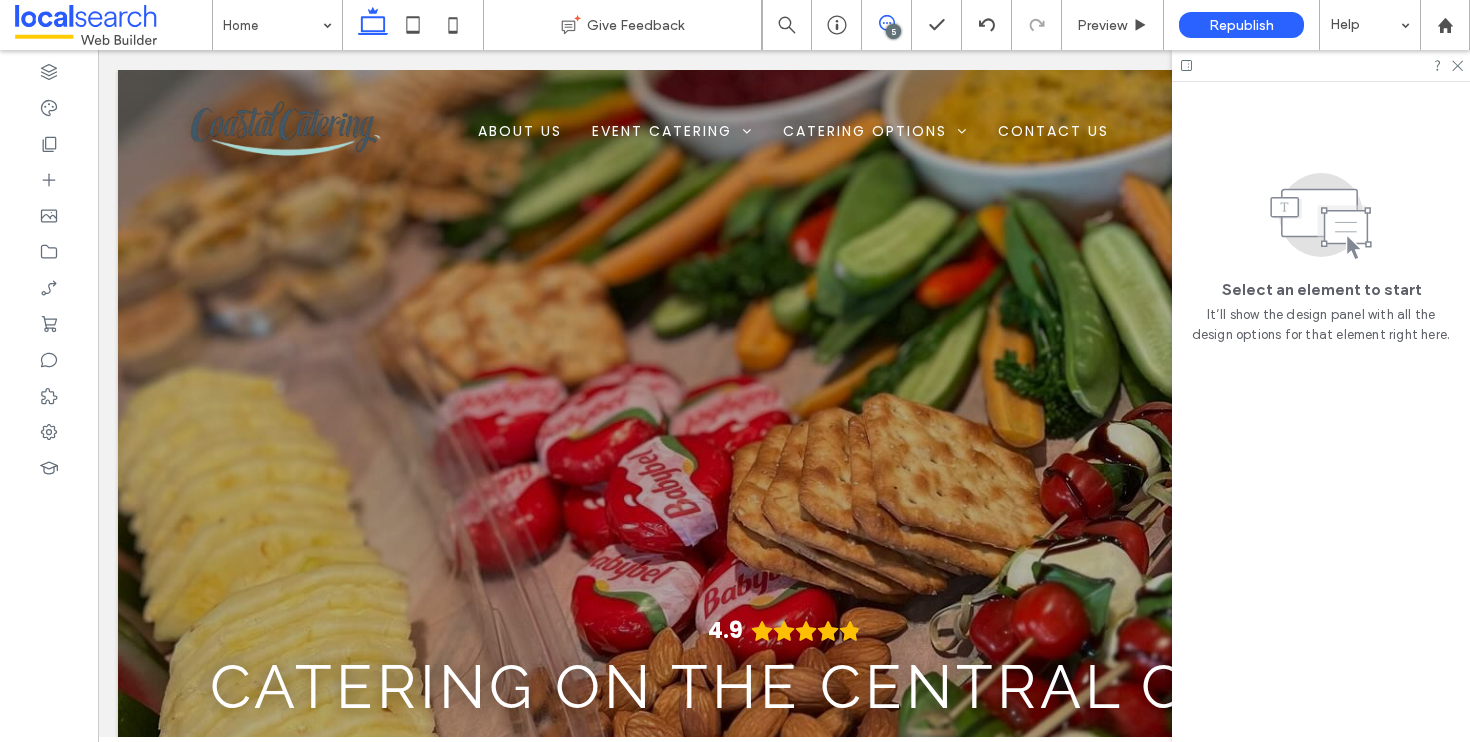 click 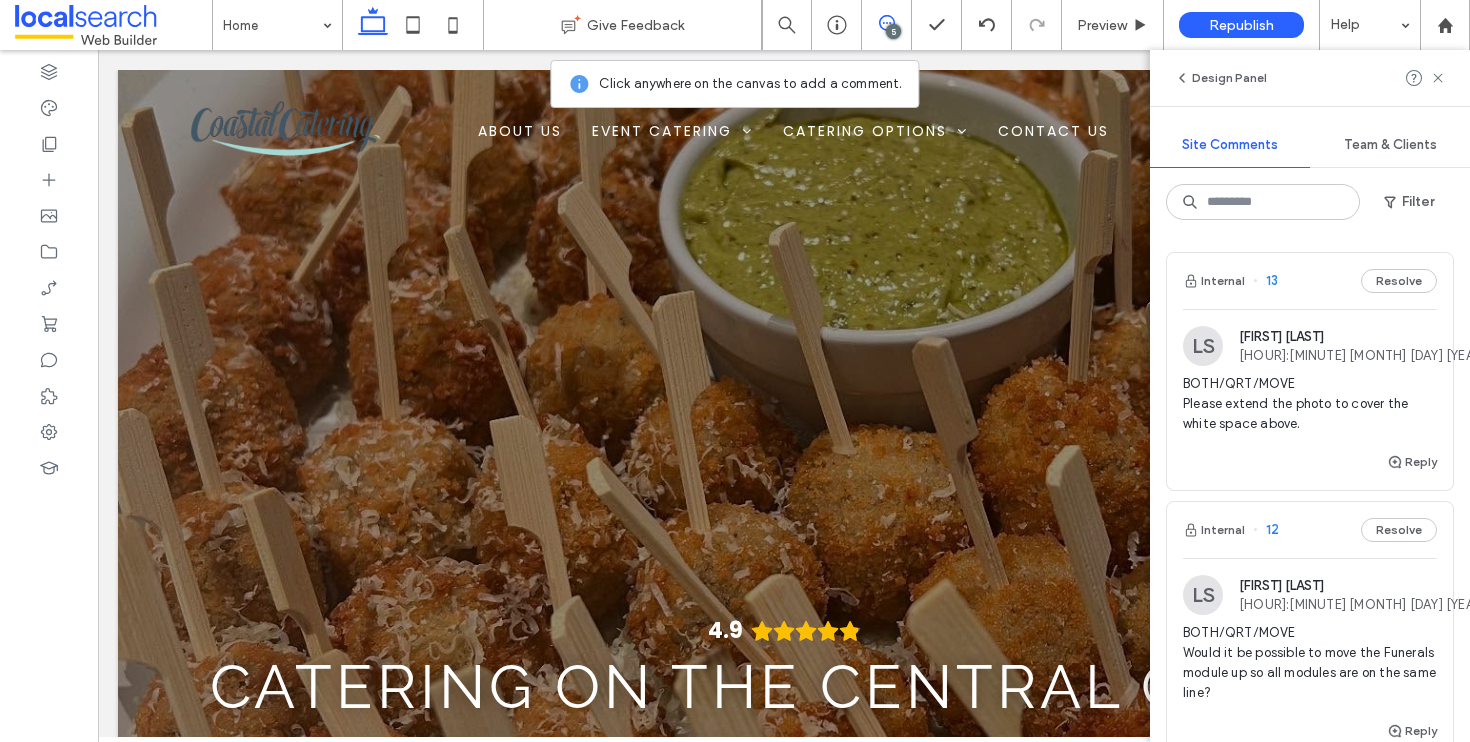 click at bounding box center (1510, 346) 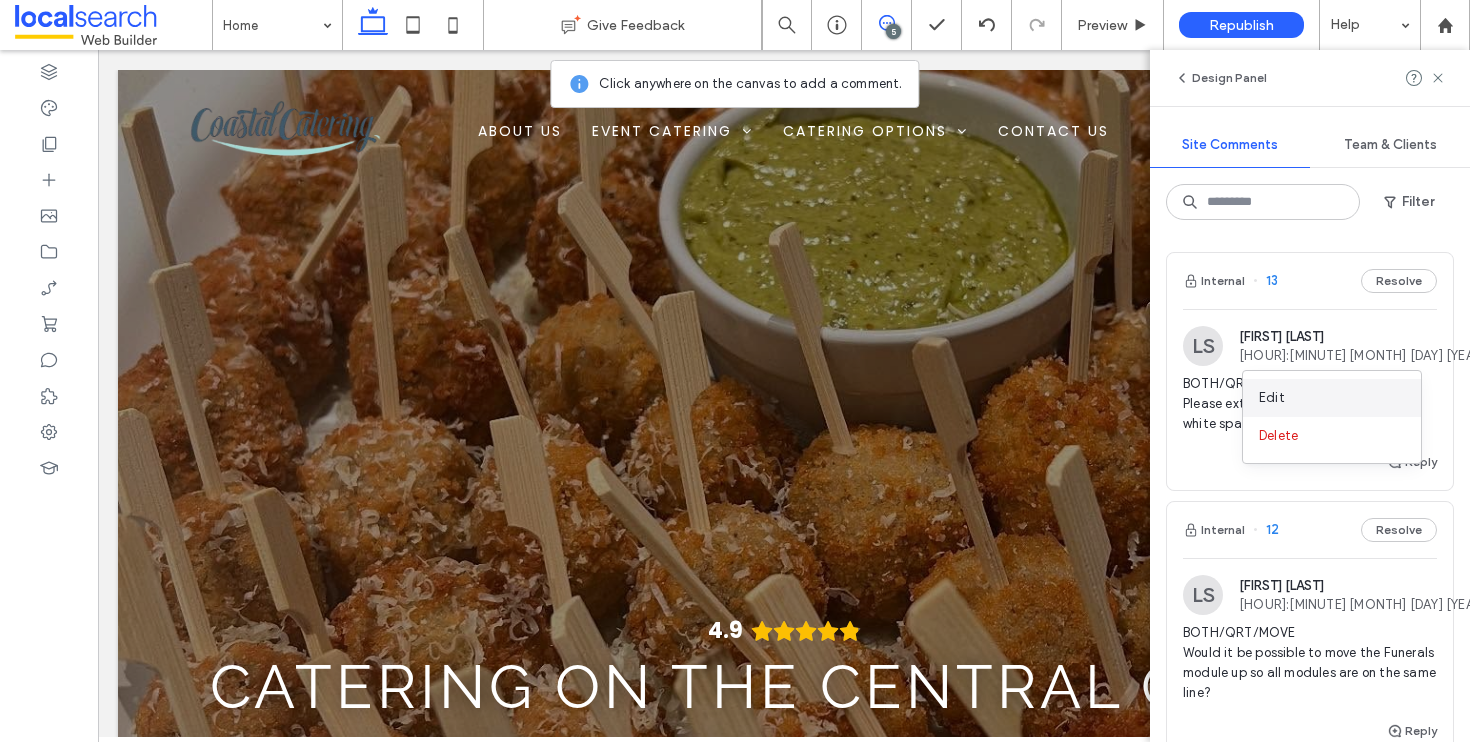 click on "Edit" at bounding box center [1332, 398] 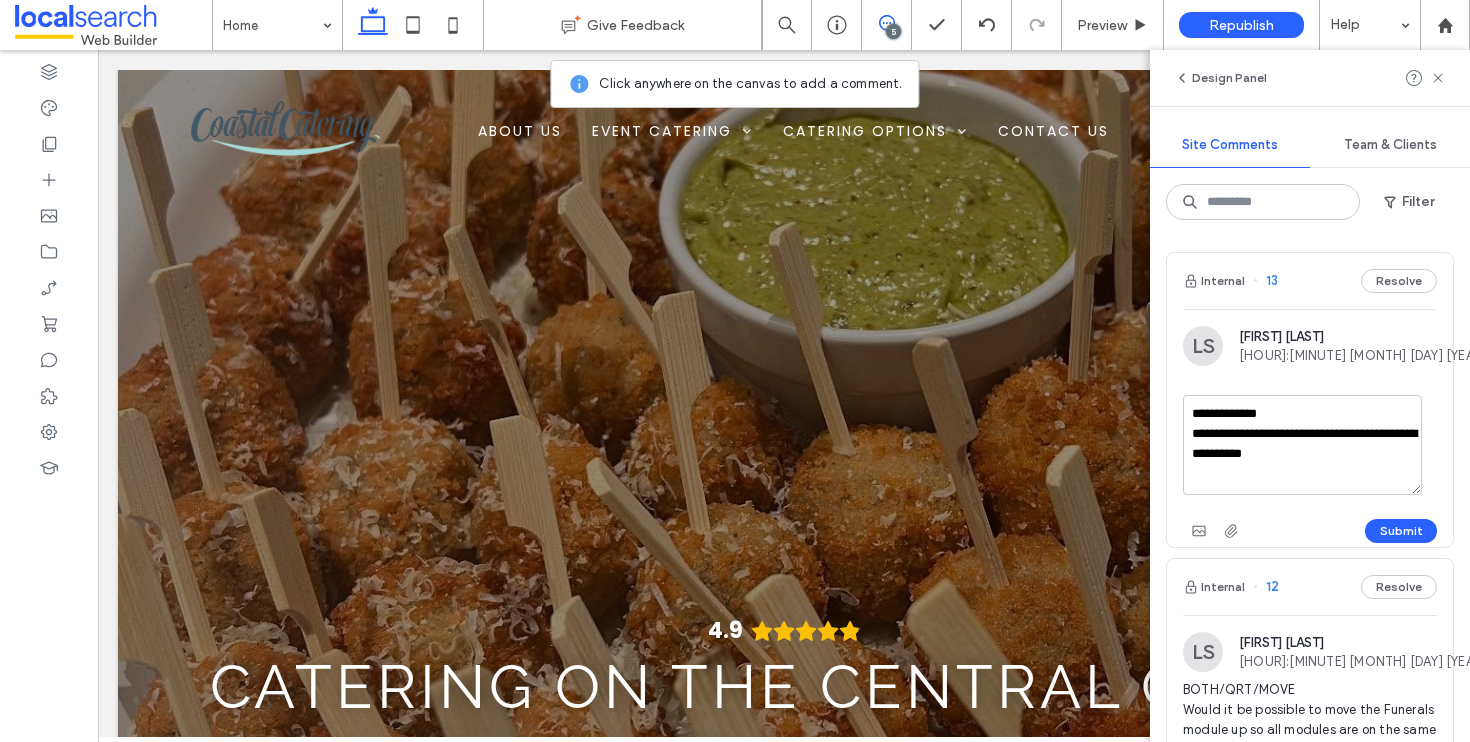 click on "**********" at bounding box center [1302, 445] 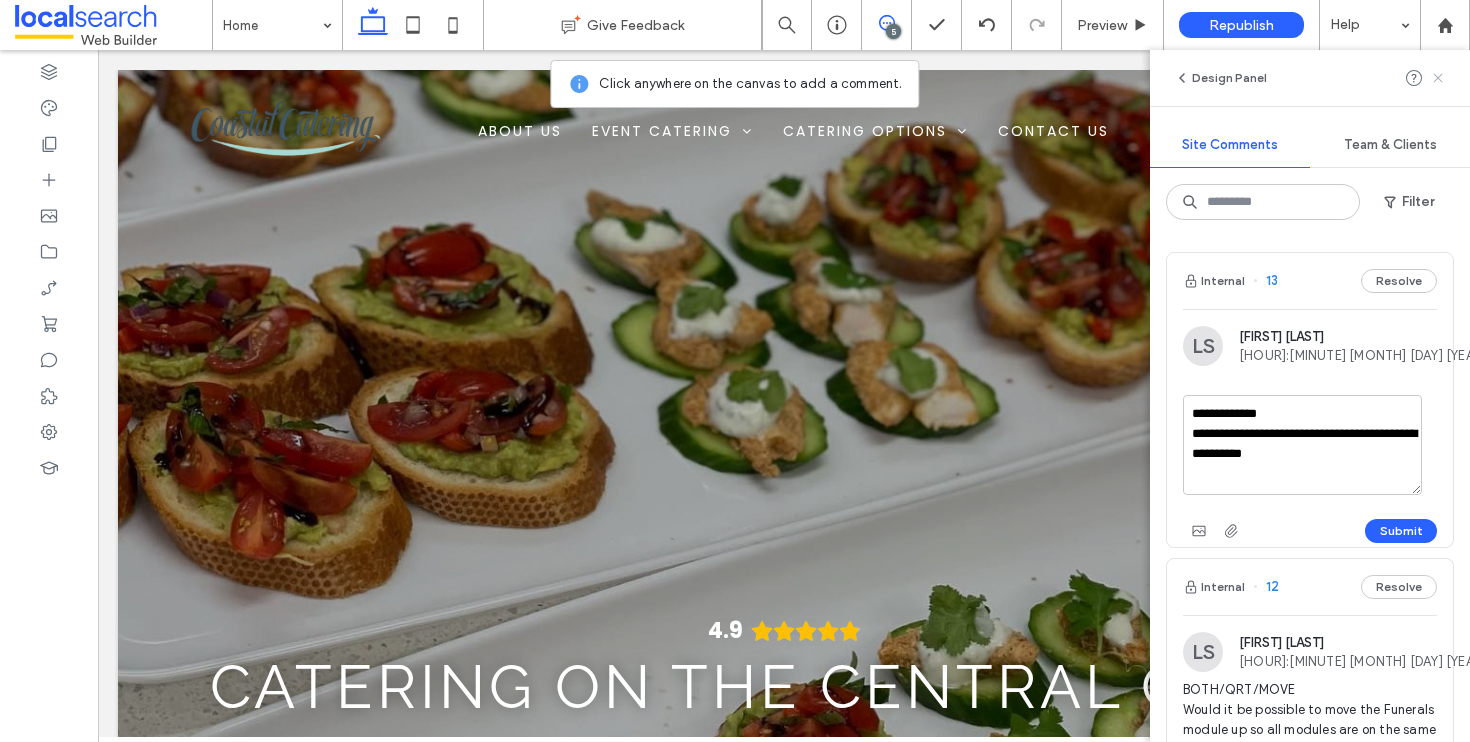 type 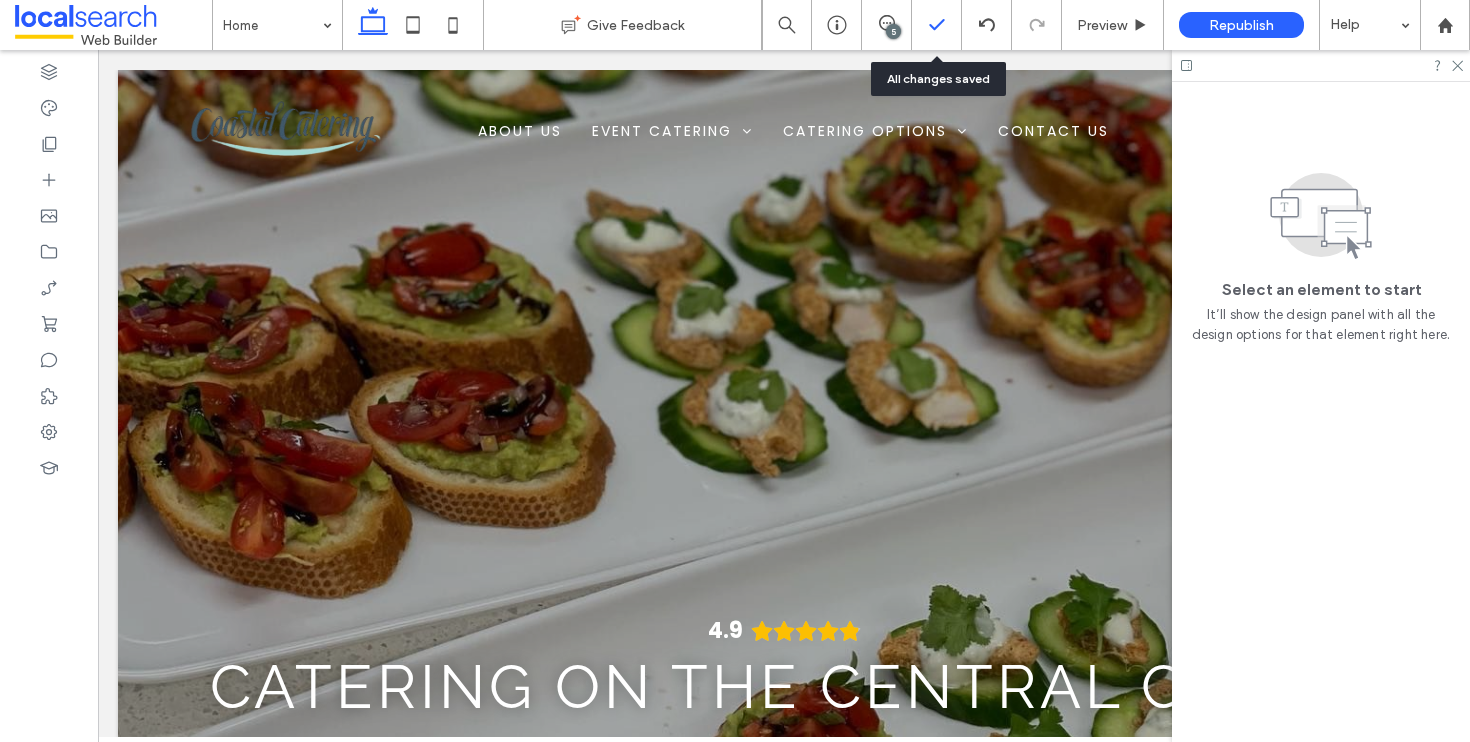click at bounding box center (936, 25) 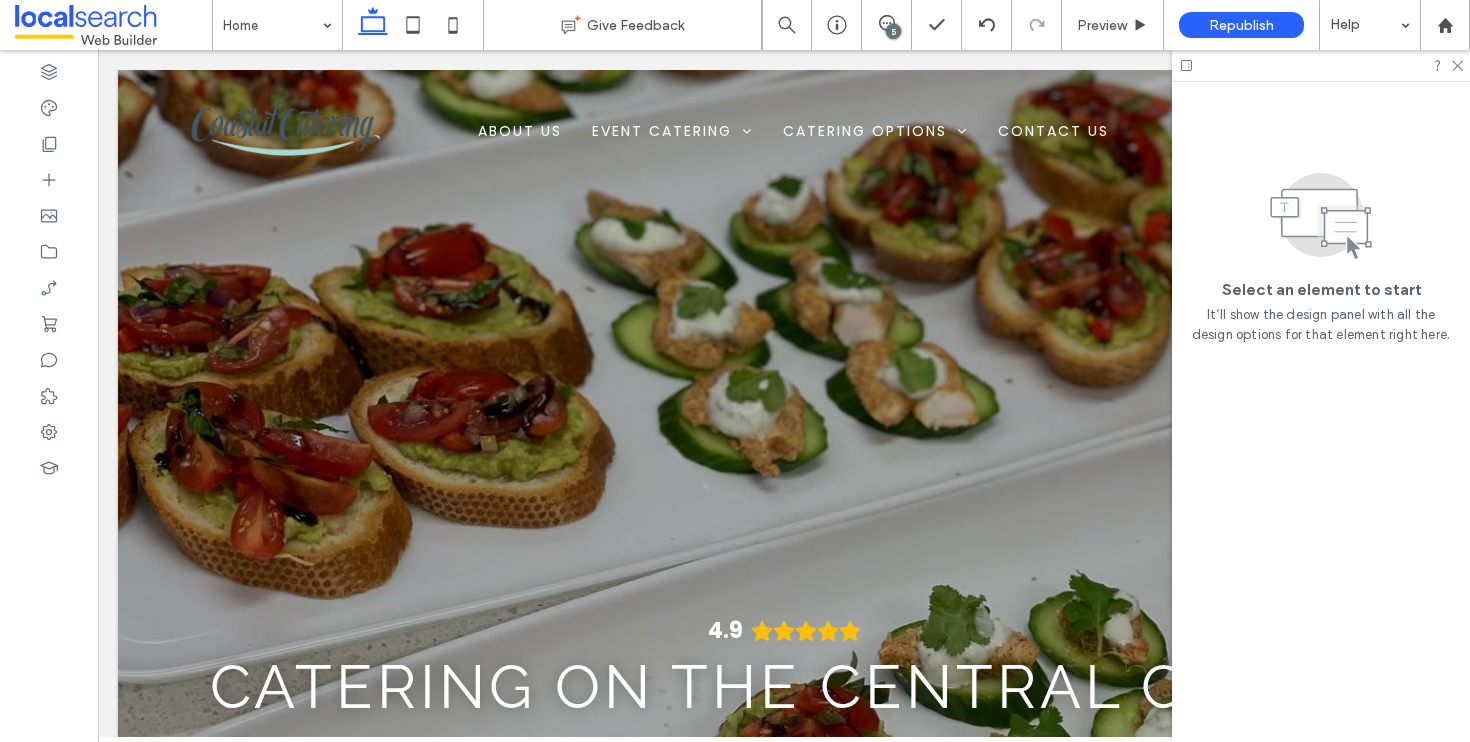 click on "5" at bounding box center [893, 31] 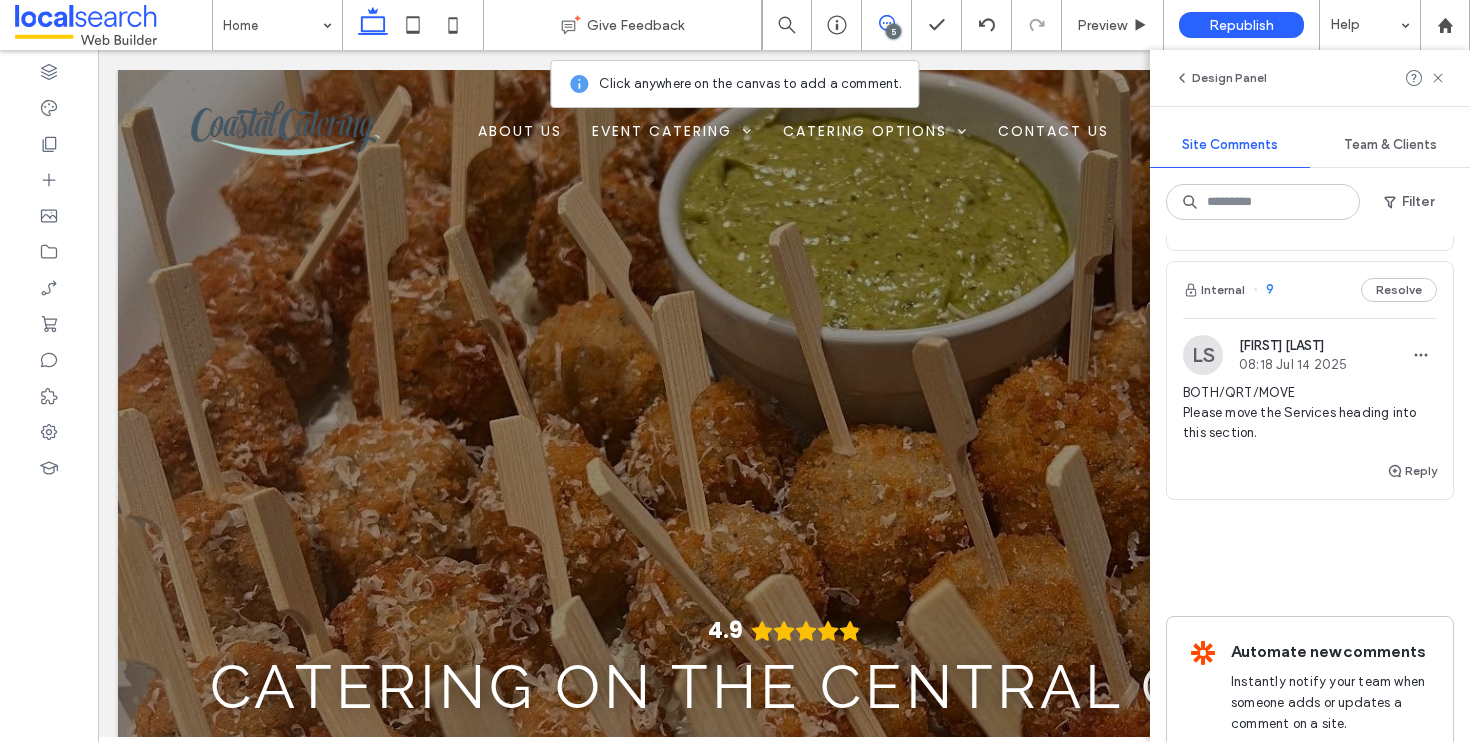 scroll, scrollTop: 1267, scrollLeft: 0, axis: vertical 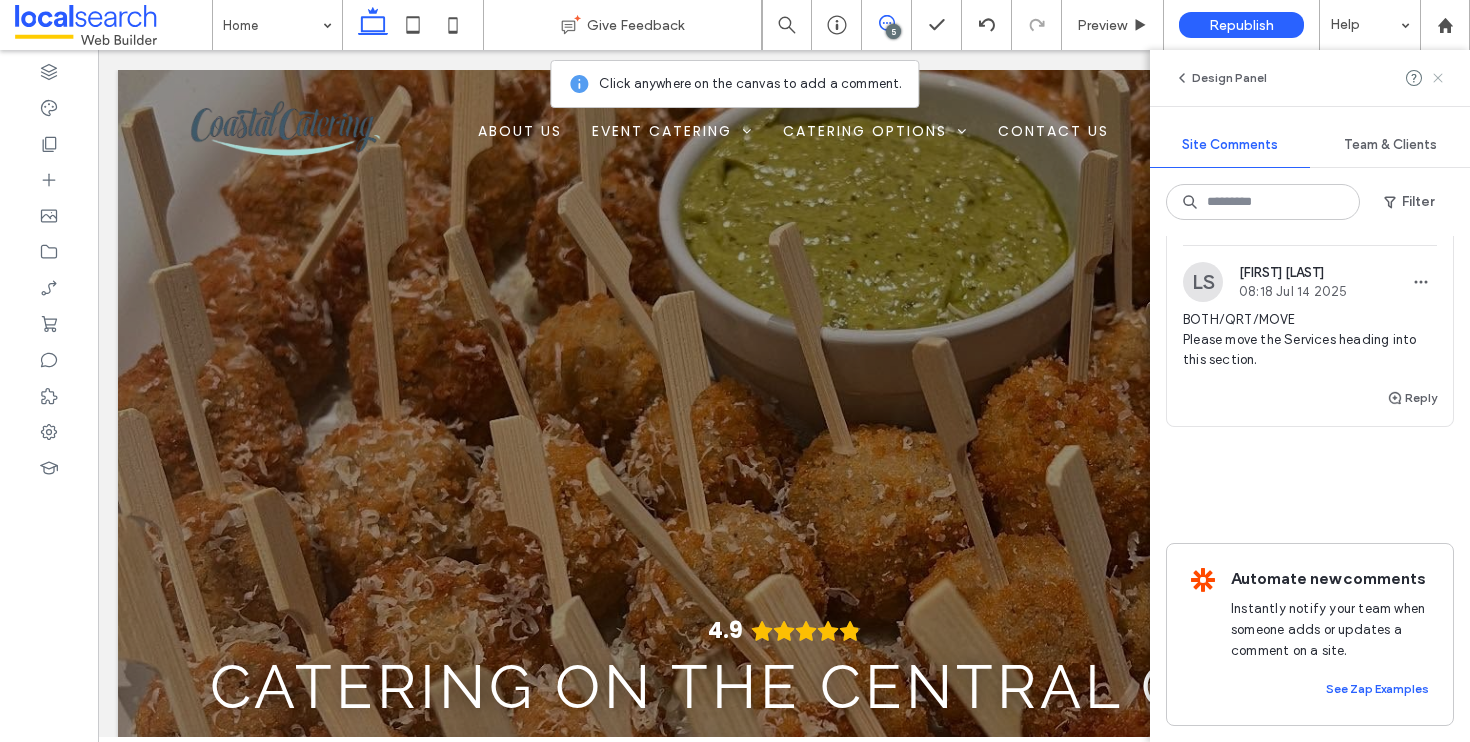 click 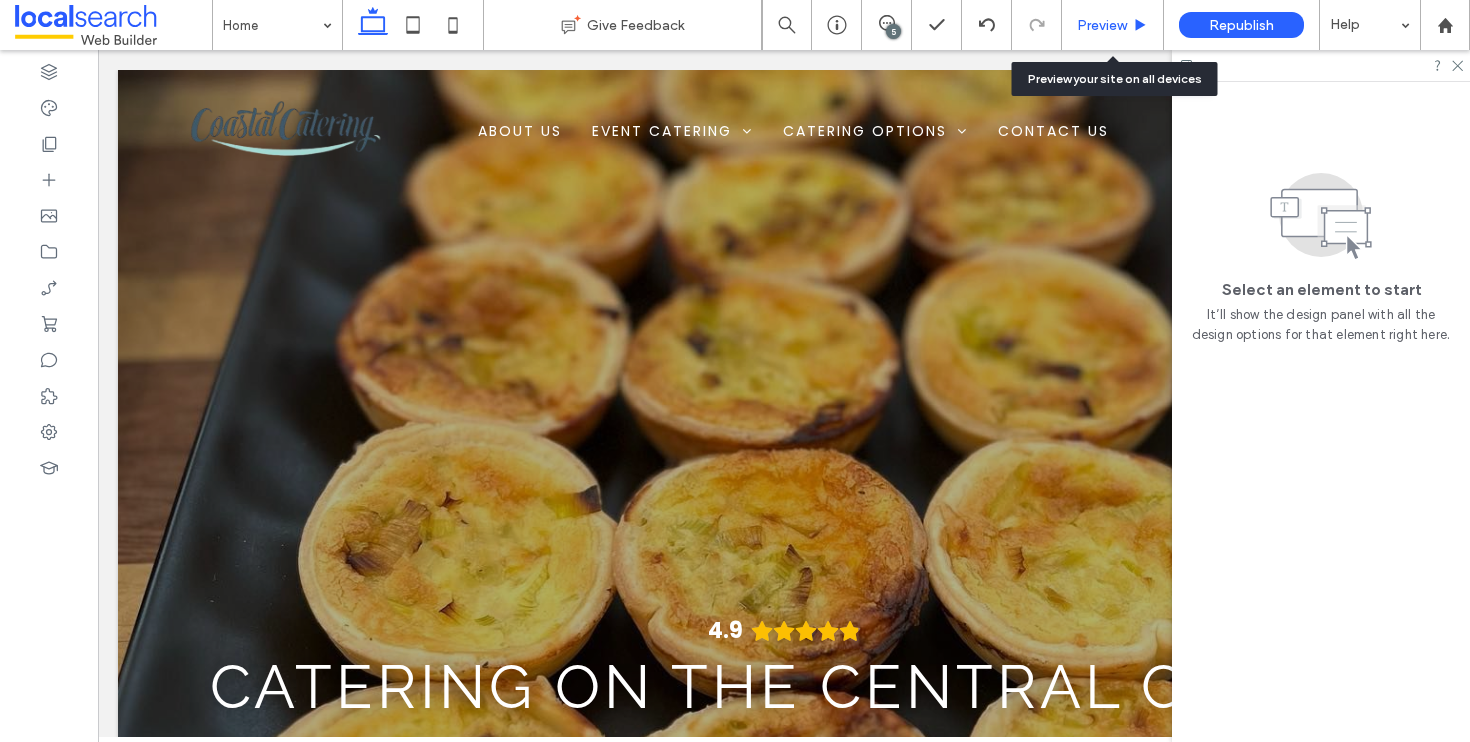click on "Preview" at bounding box center (1113, 25) 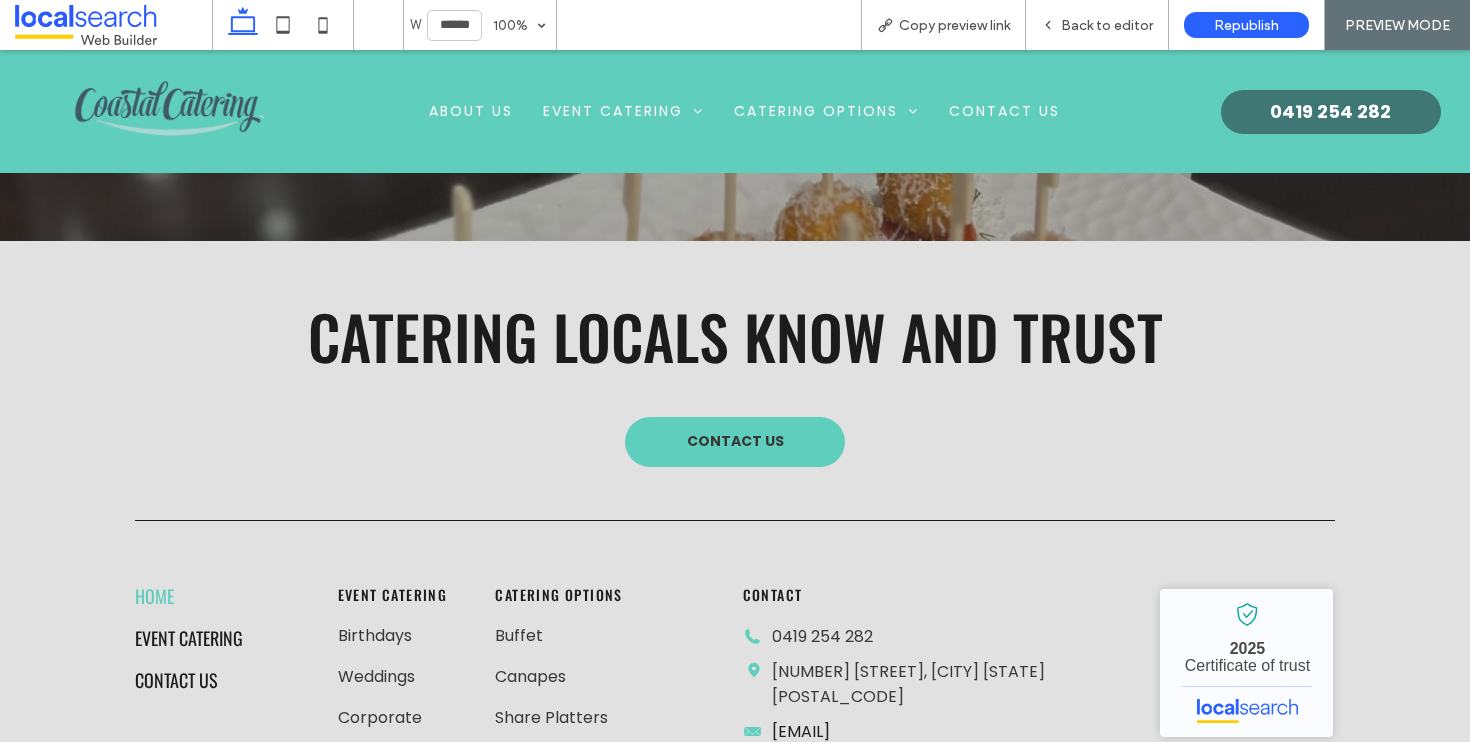 scroll, scrollTop: 6415, scrollLeft: 0, axis: vertical 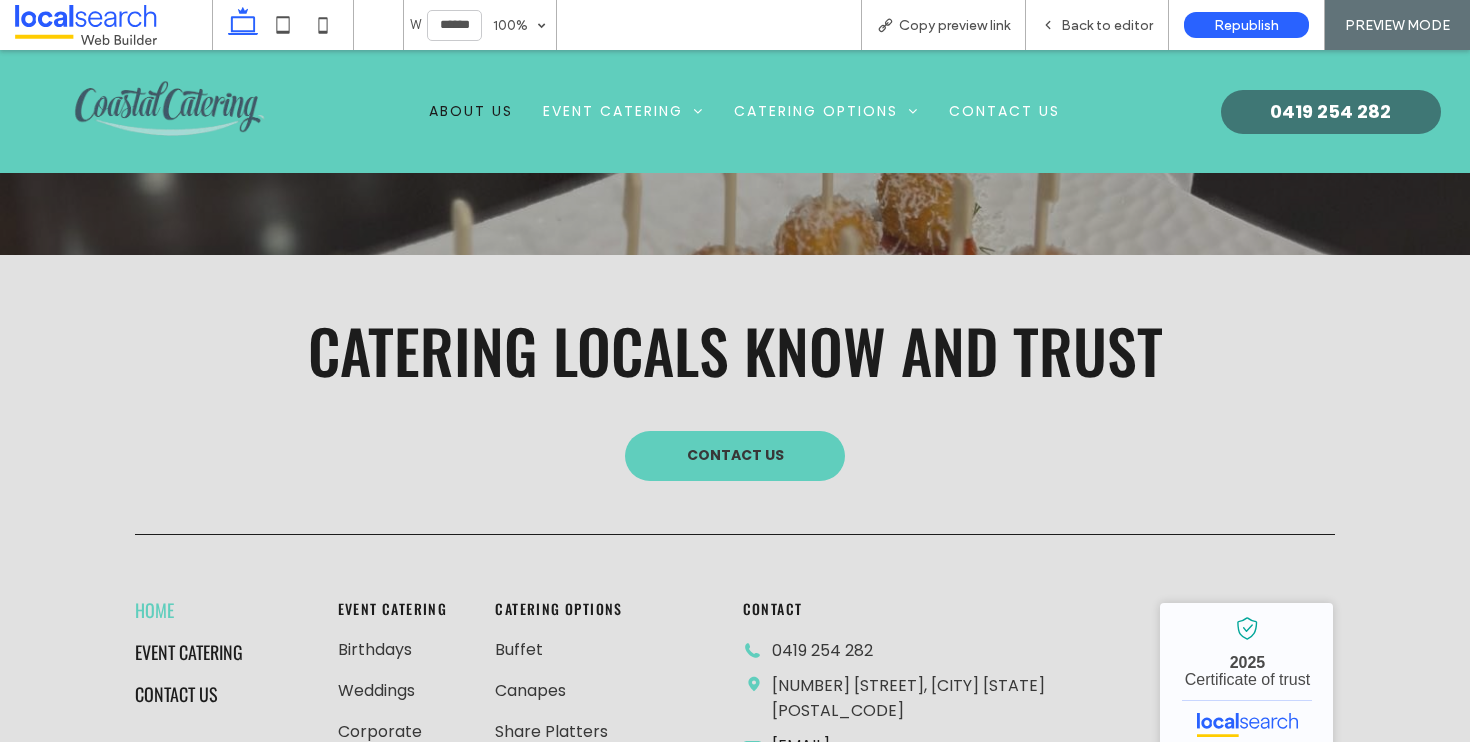 click on "About Us" at bounding box center (471, 111) 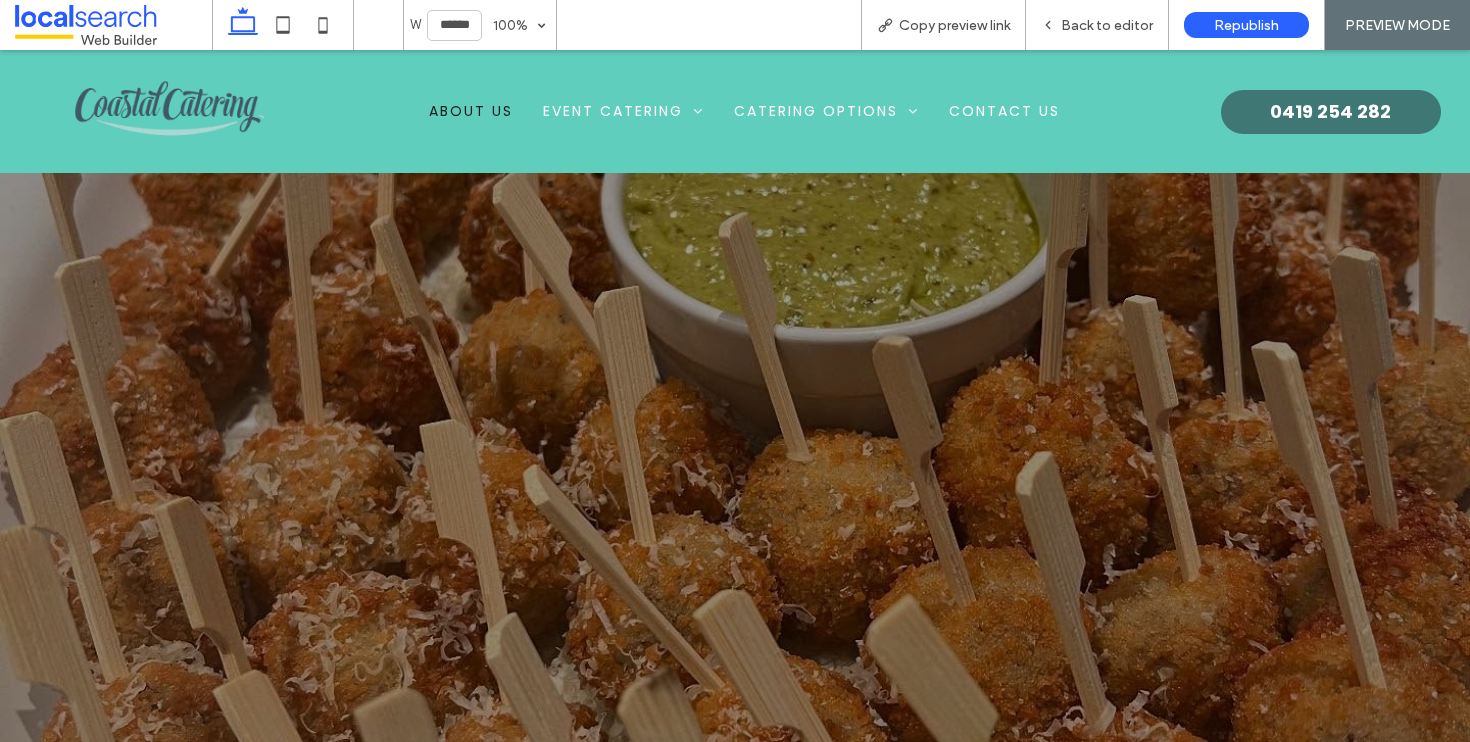 scroll, scrollTop: 5862, scrollLeft: 0, axis: vertical 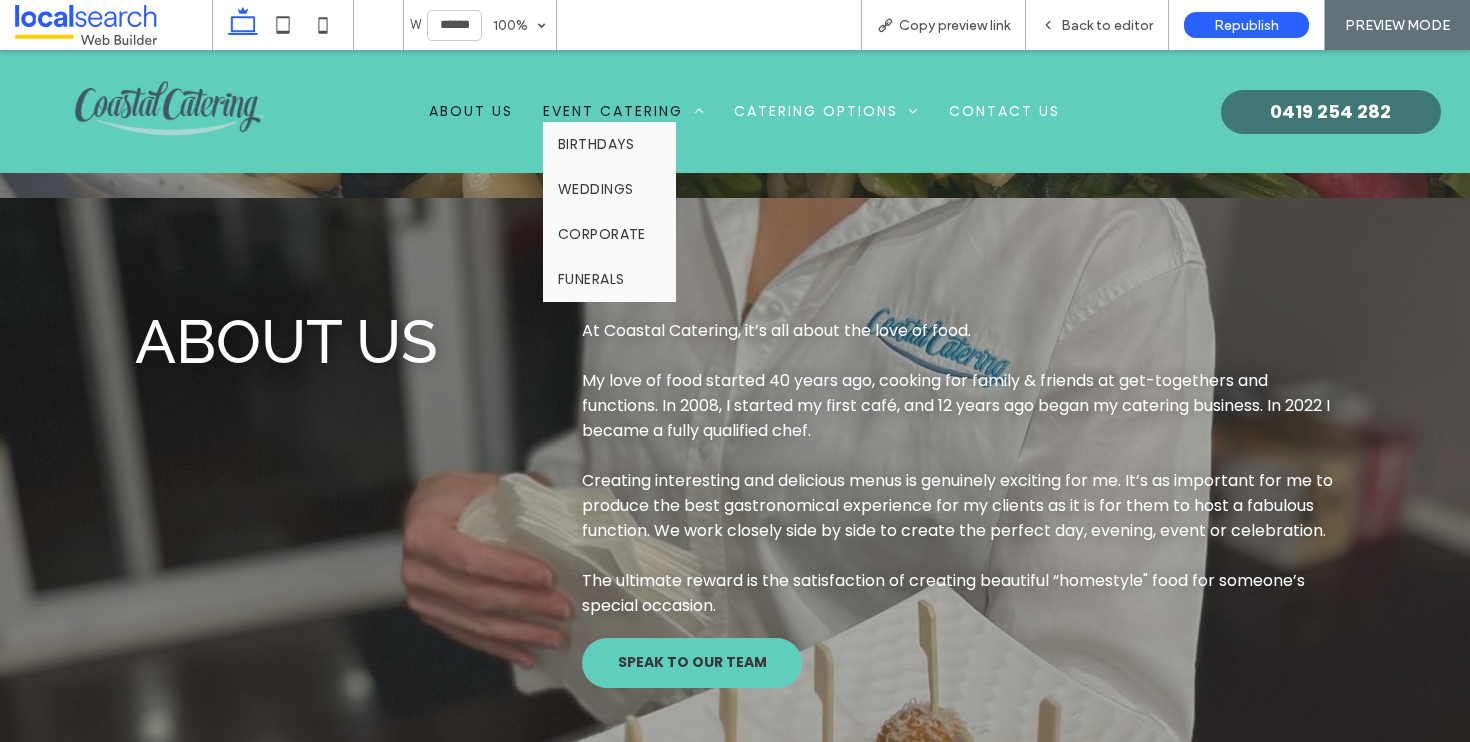 click on "Event Catering" at bounding box center (623, 111) 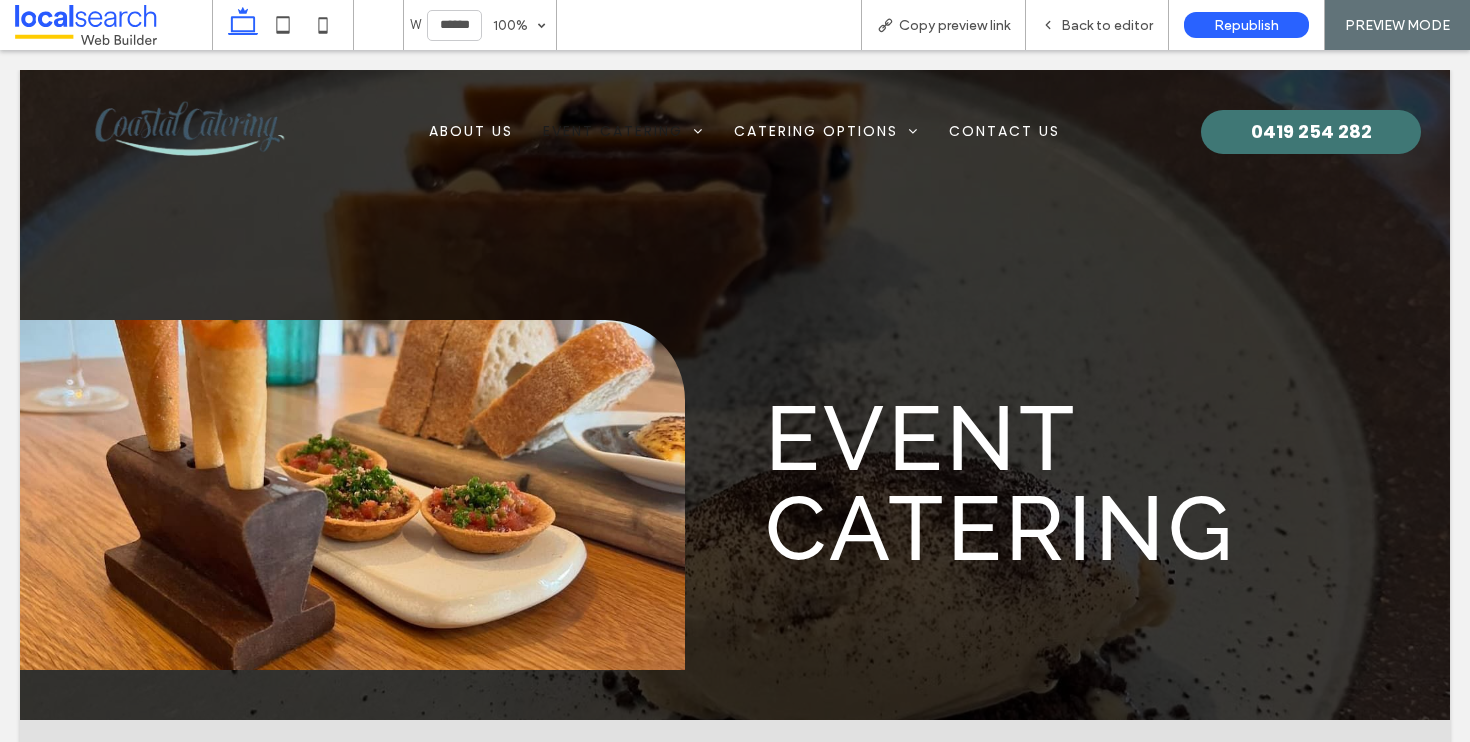 scroll, scrollTop: 0, scrollLeft: 0, axis: both 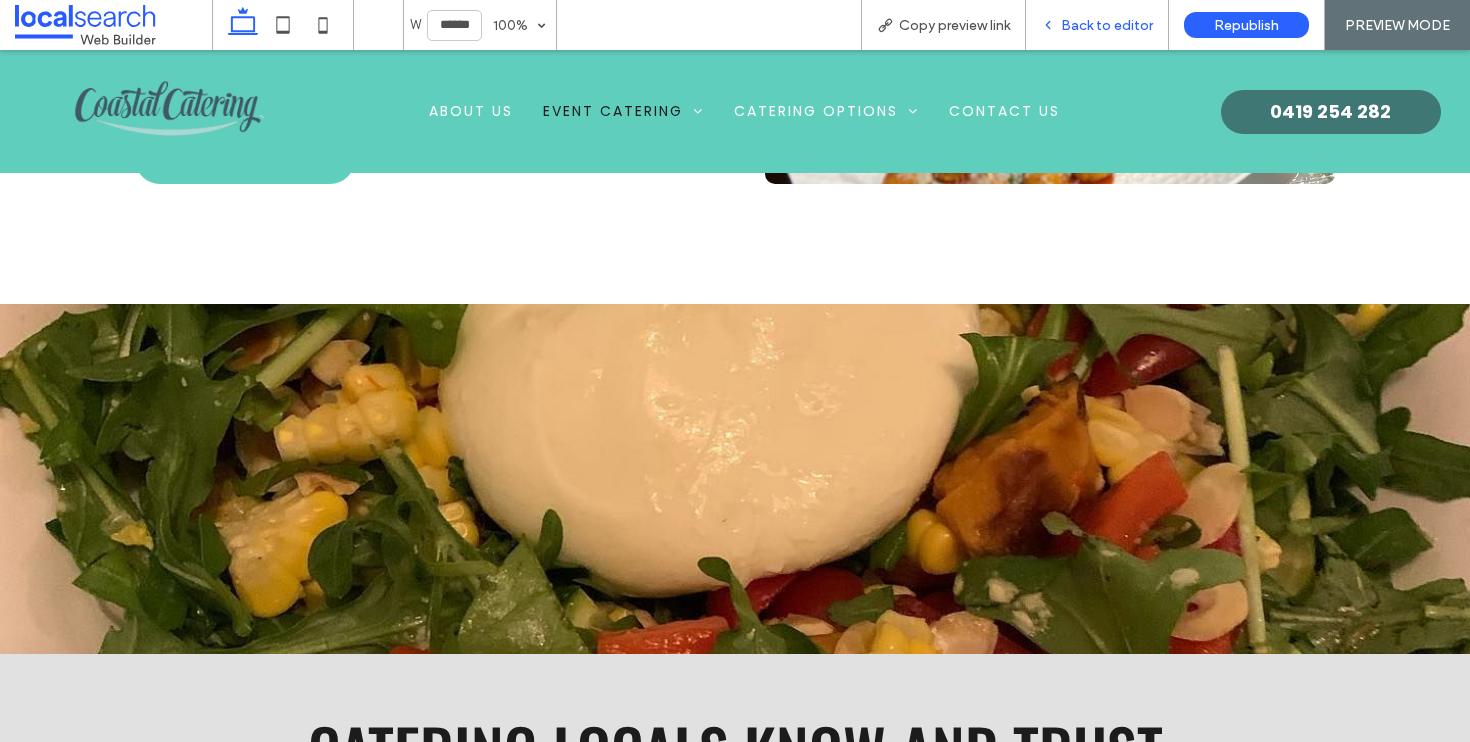 click on "Back to editor" at bounding box center [1107, 25] 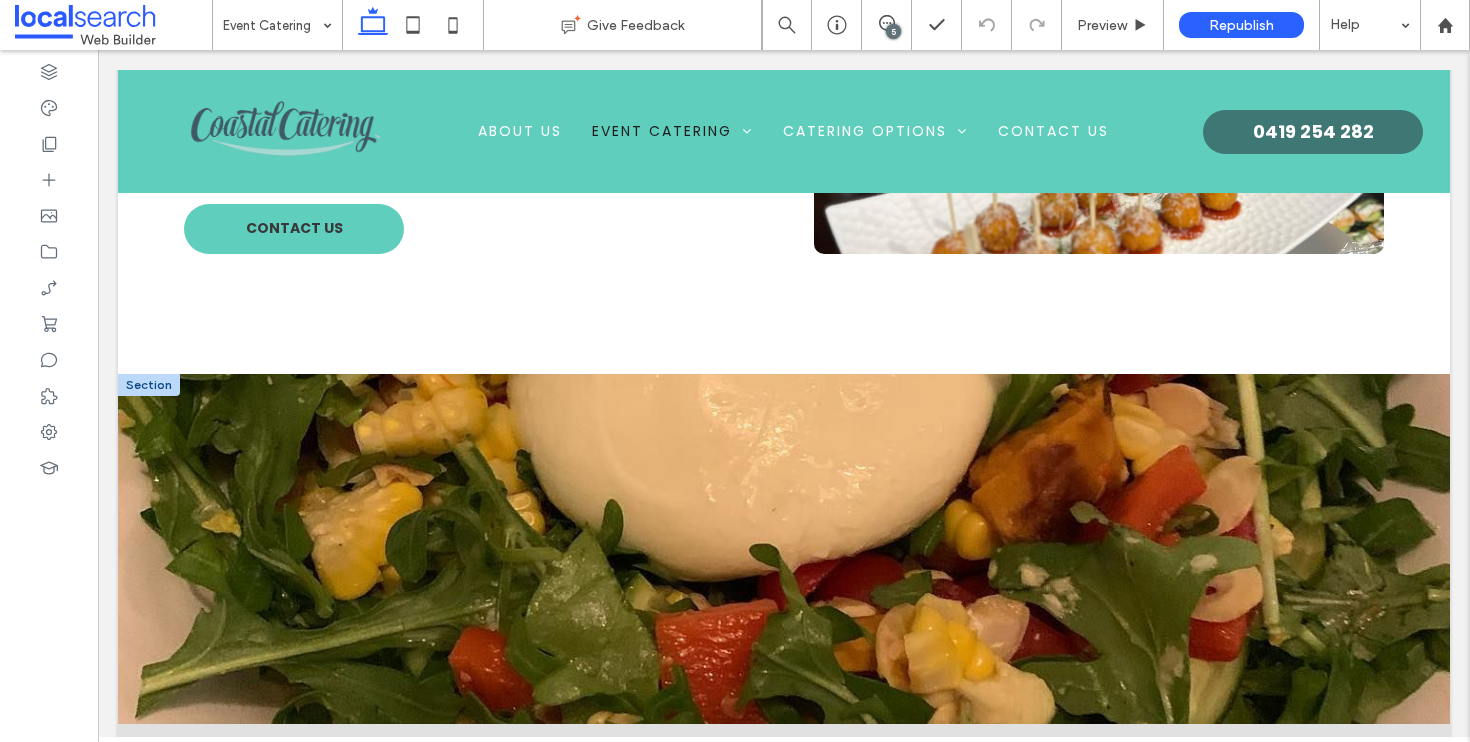 scroll, scrollTop: 2329, scrollLeft: 0, axis: vertical 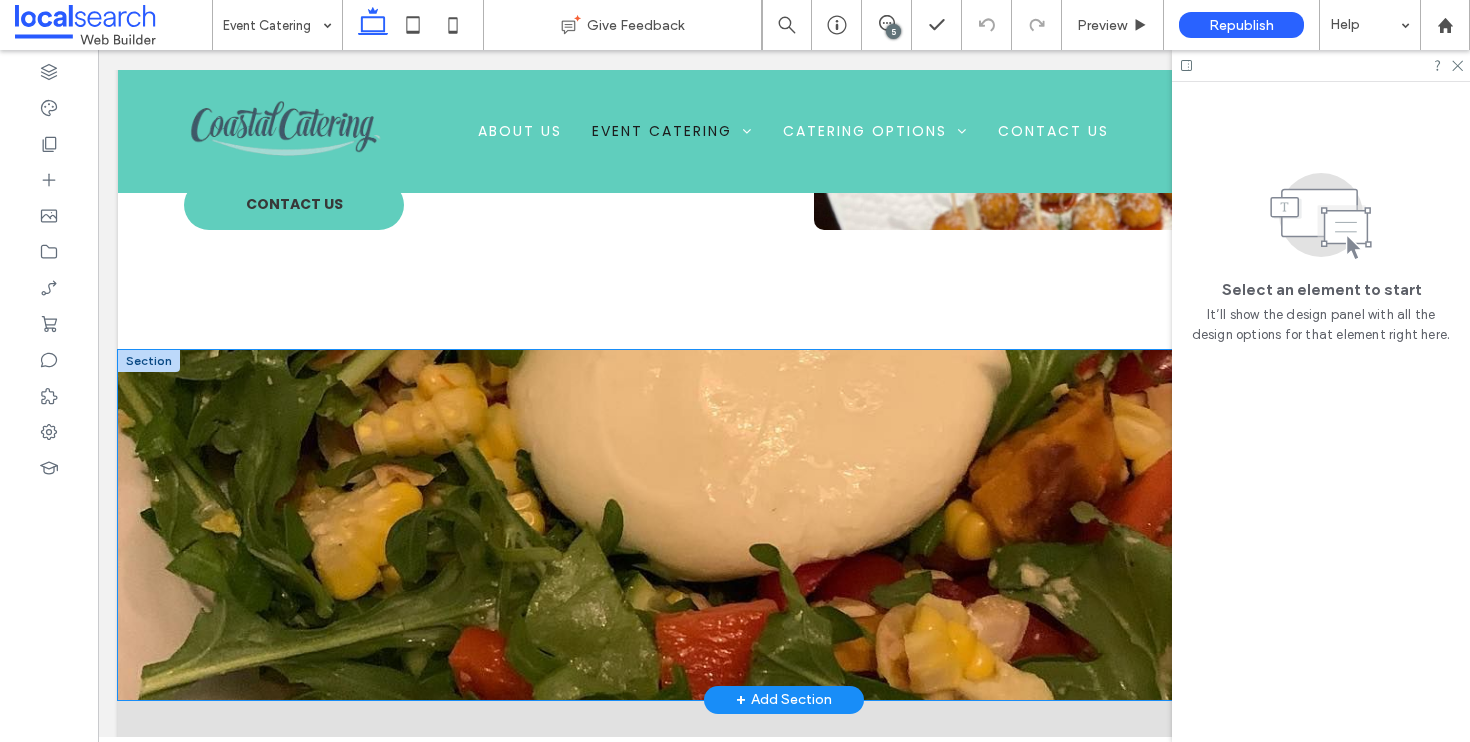 click at bounding box center [784, 525] 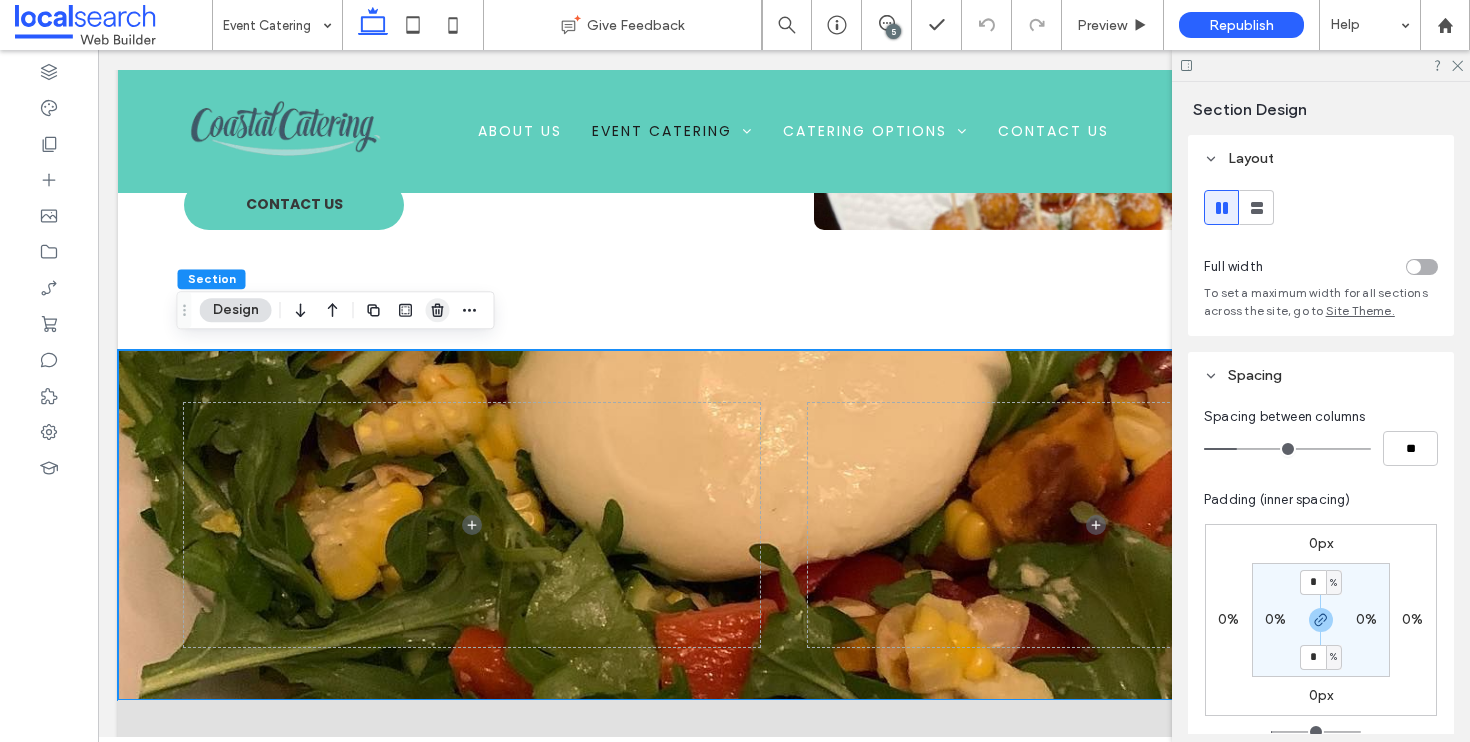 click 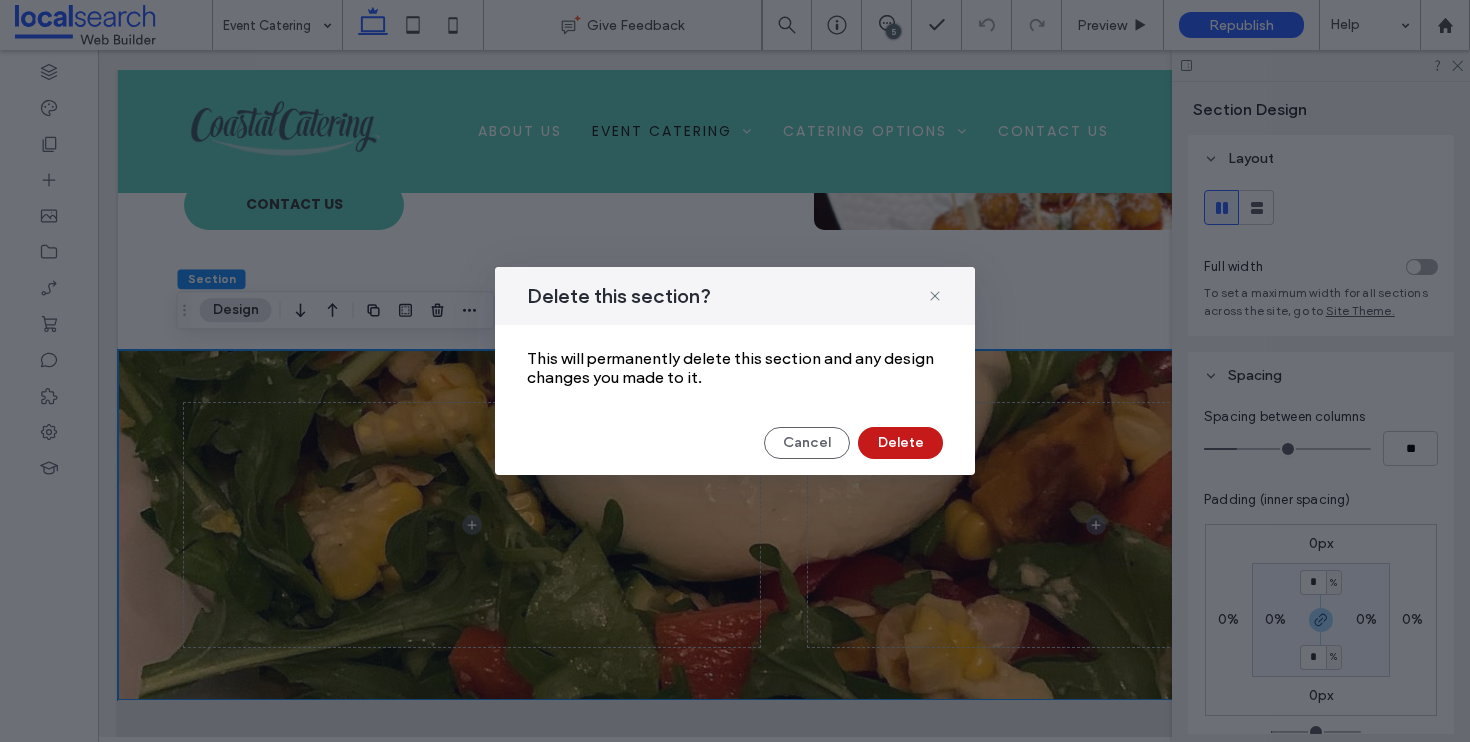 click on "Delete" at bounding box center [900, 443] 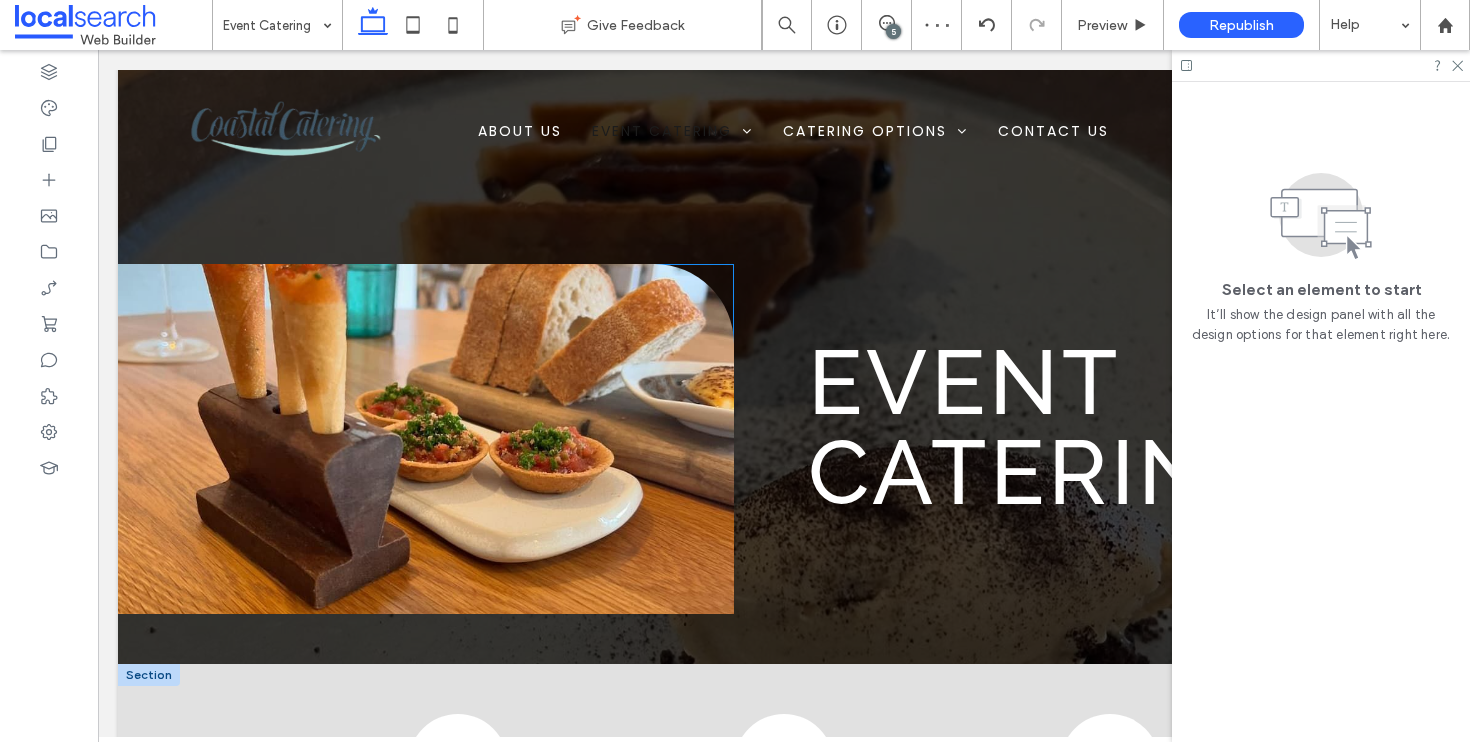 scroll, scrollTop: 0, scrollLeft: 0, axis: both 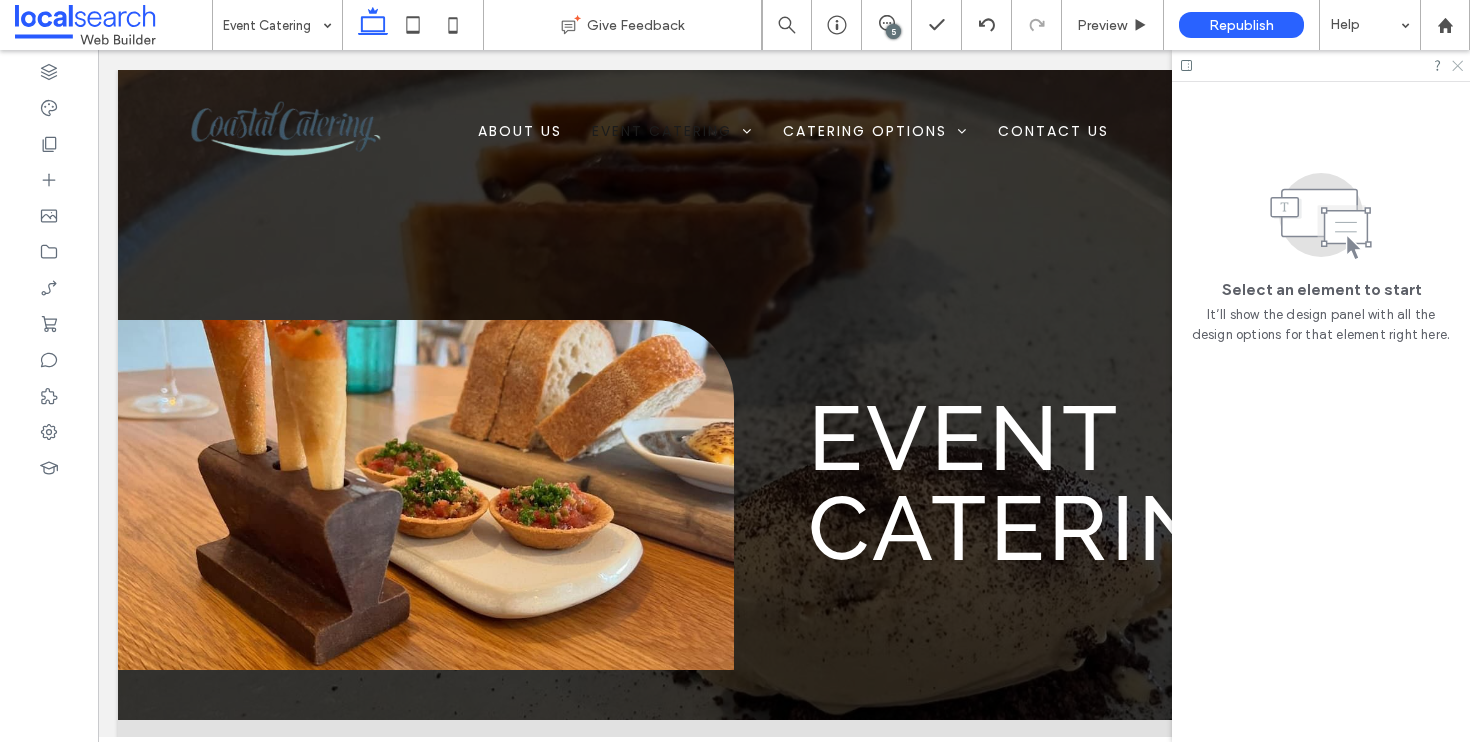 click 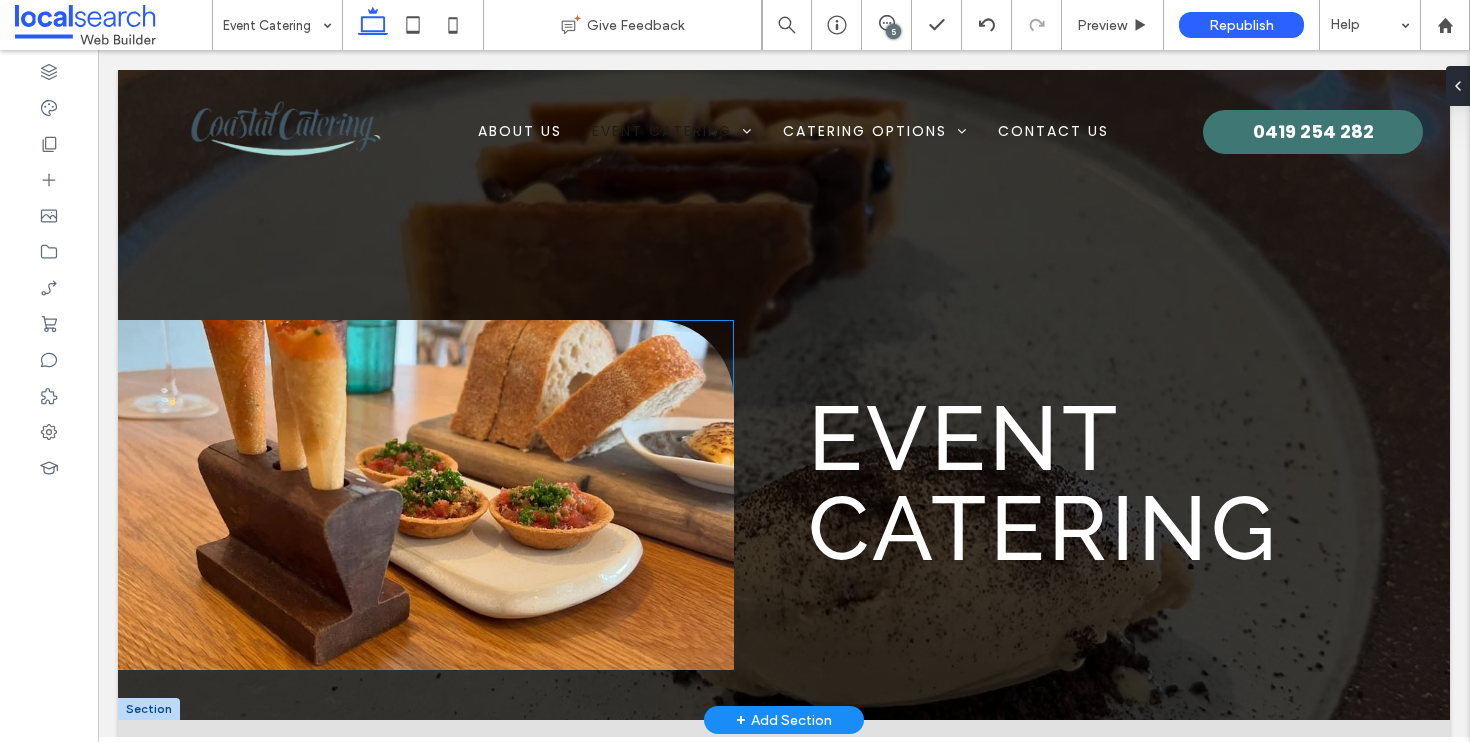 click at bounding box center (426, 495) 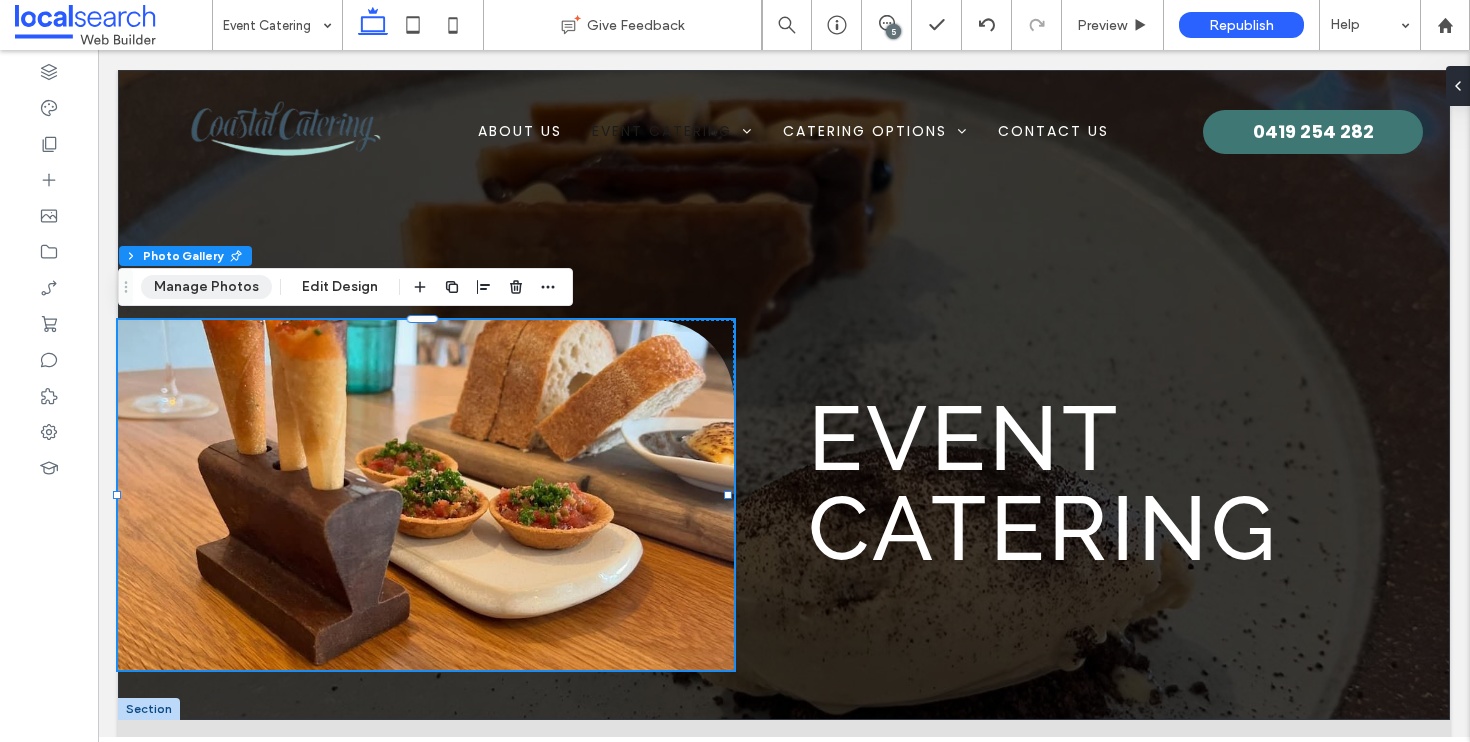 click on "Manage Photos" at bounding box center [206, 287] 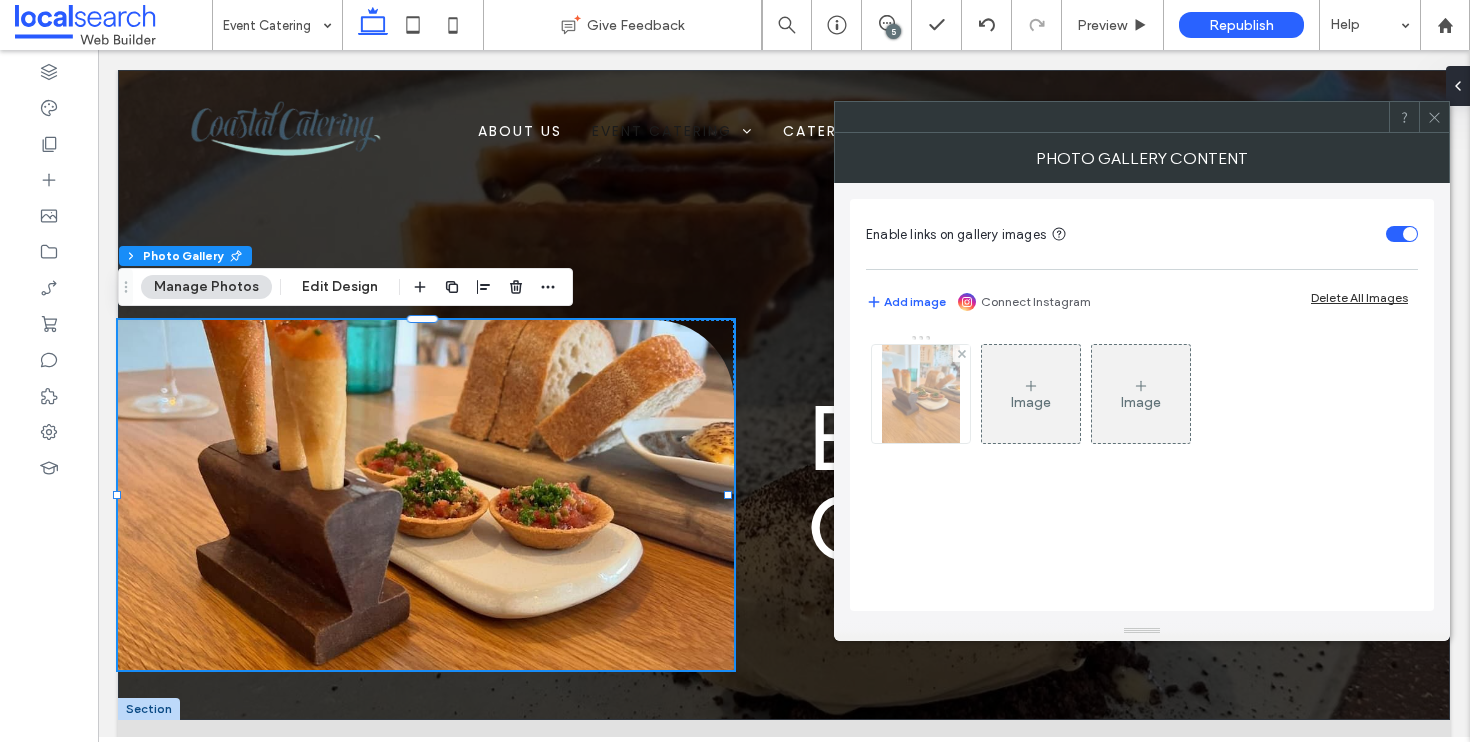click at bounding box center [921, 394] 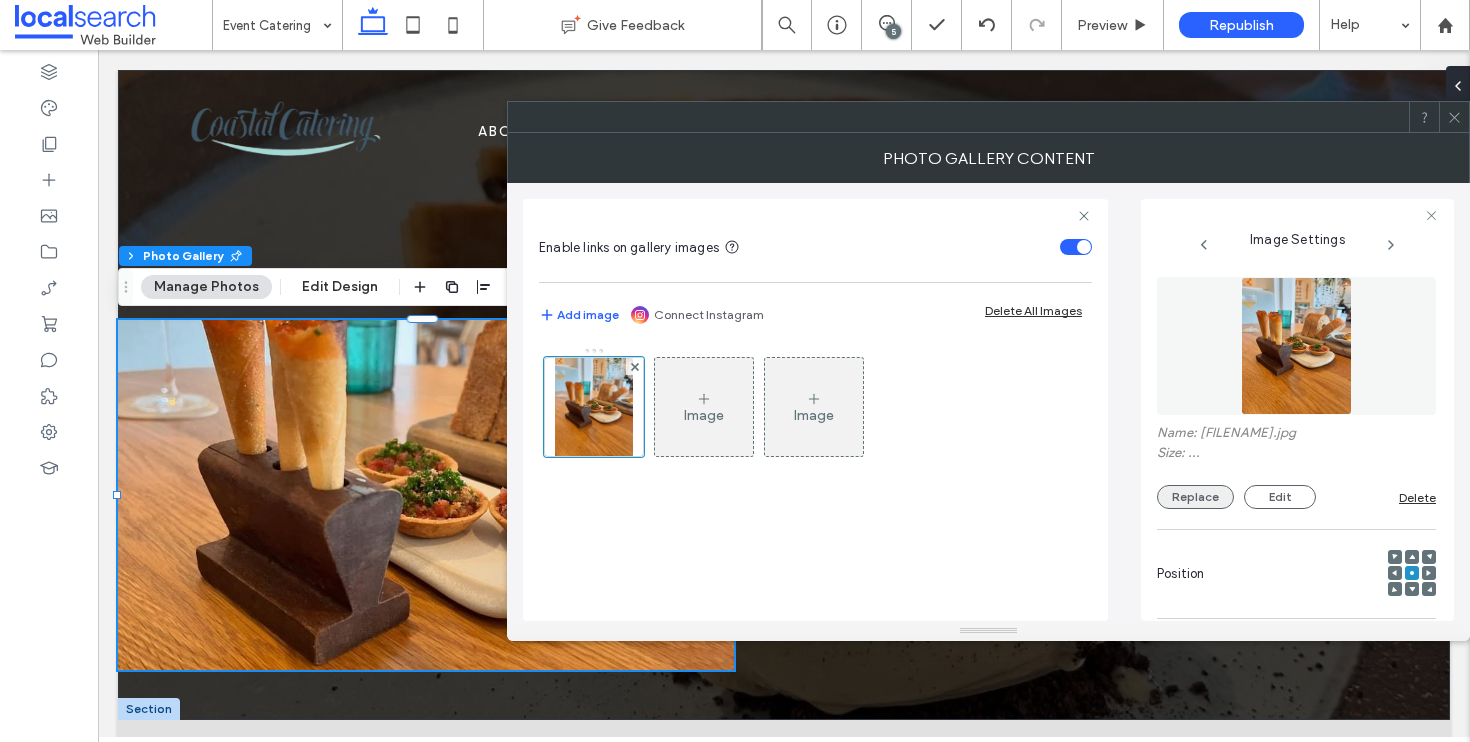 click on "Replace" at bounding box center (1195, 497) 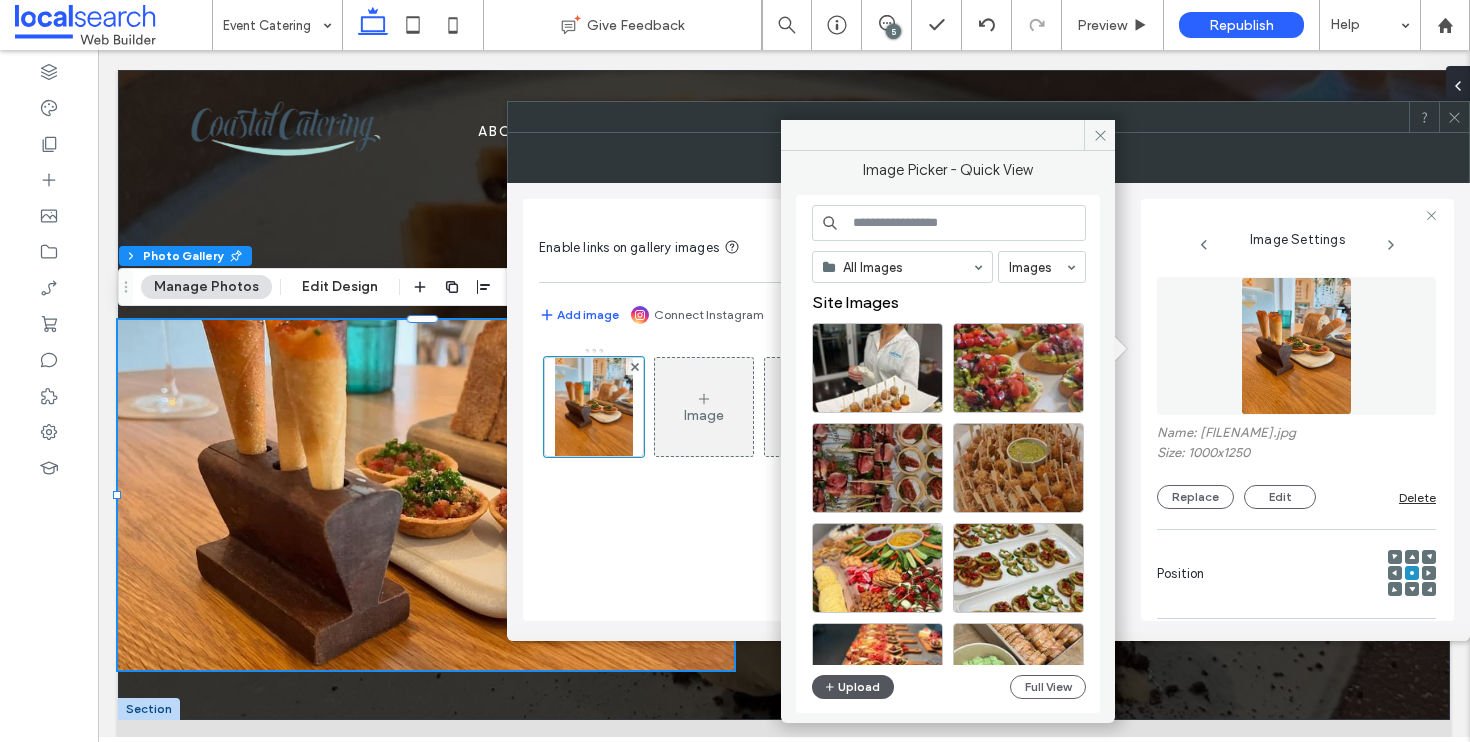 click on "Upload" at bounding box center [853, 687] 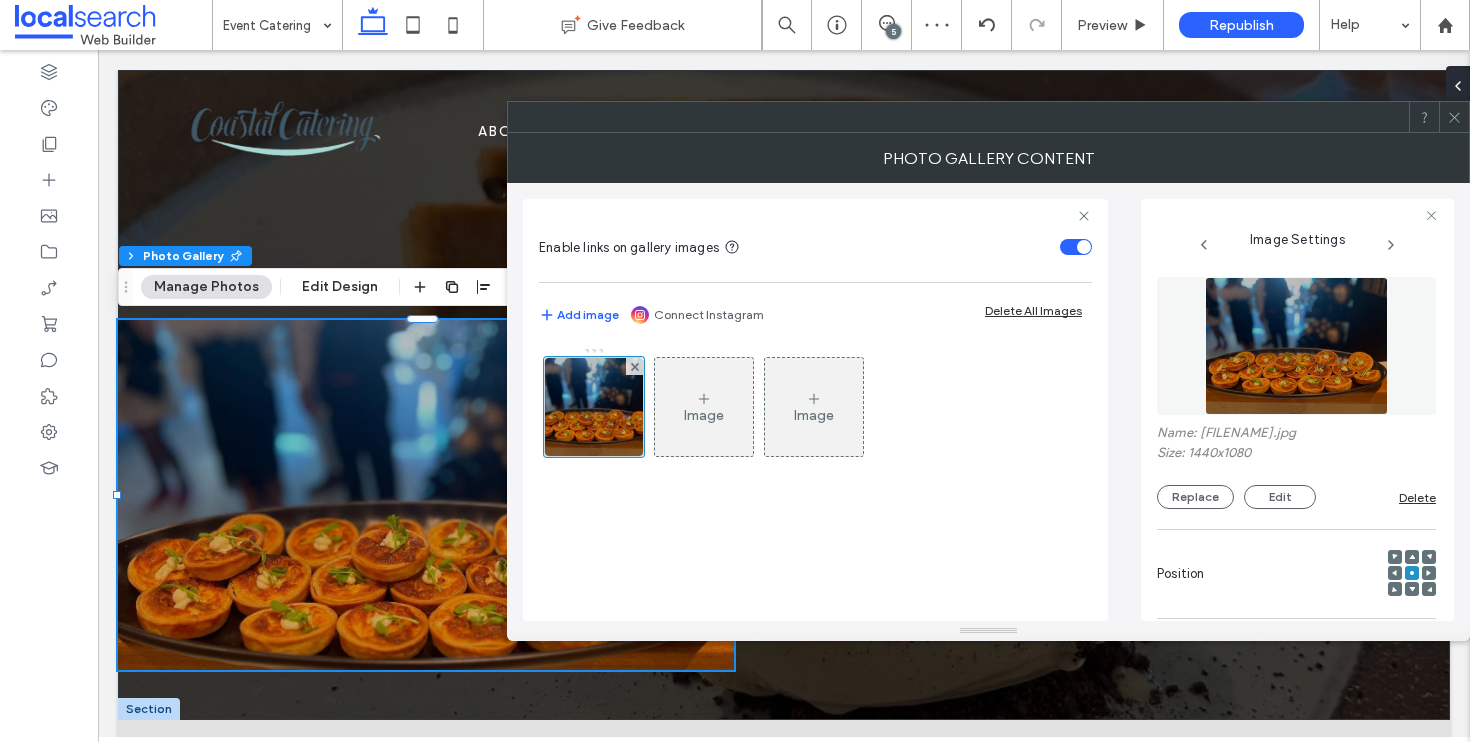 click 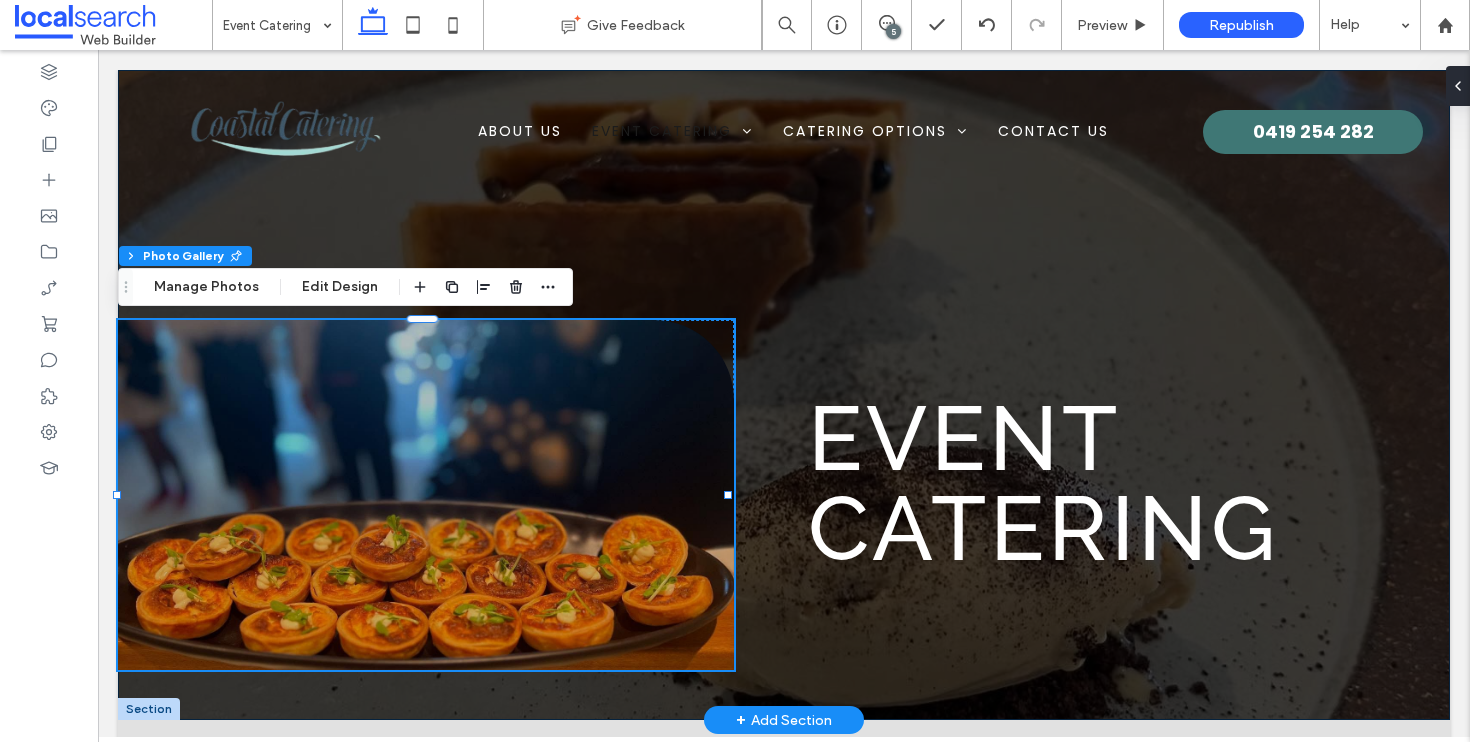 click on "Event Catering" at bounding box center [784, 395] 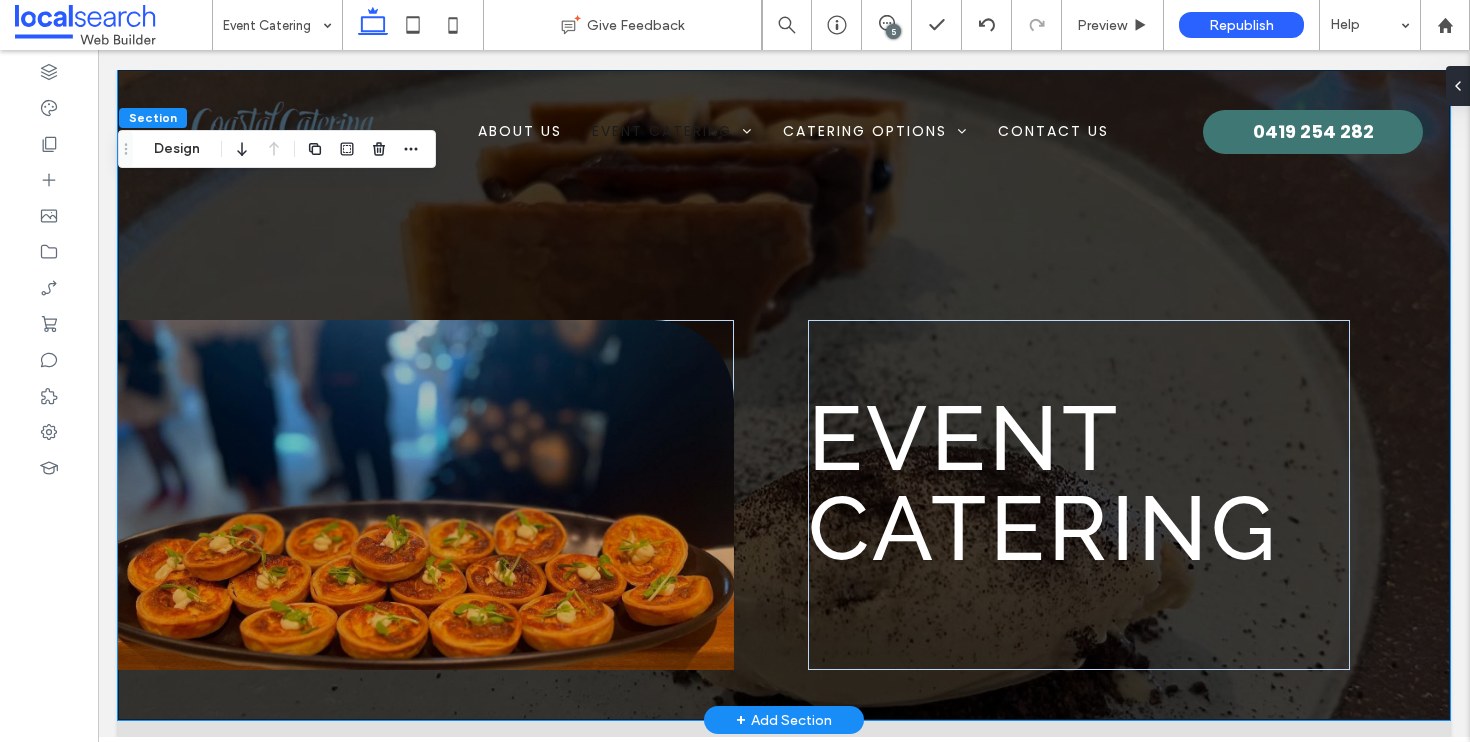 click on "Event Catering" at bounding box center (784, 395) 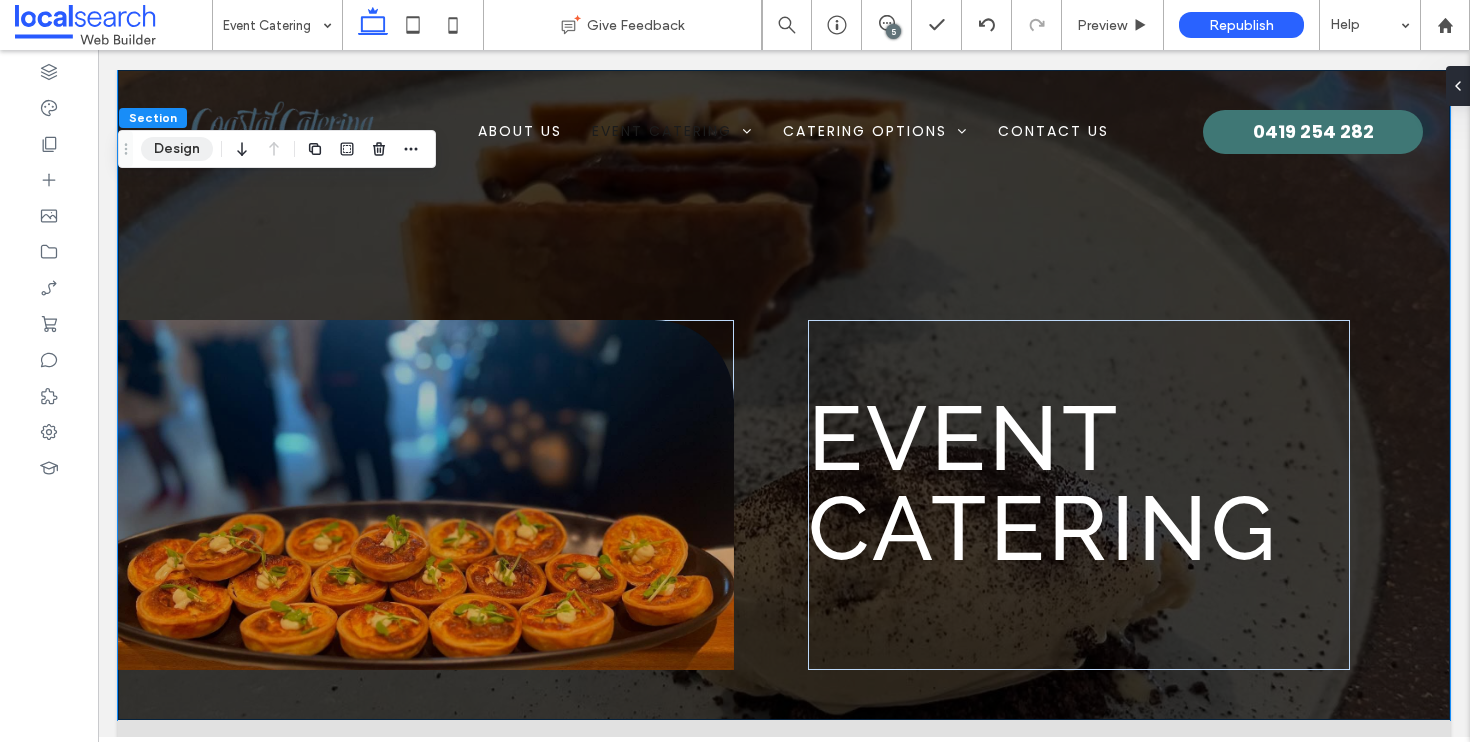 click on "Design" at bounding box center [177, 149] 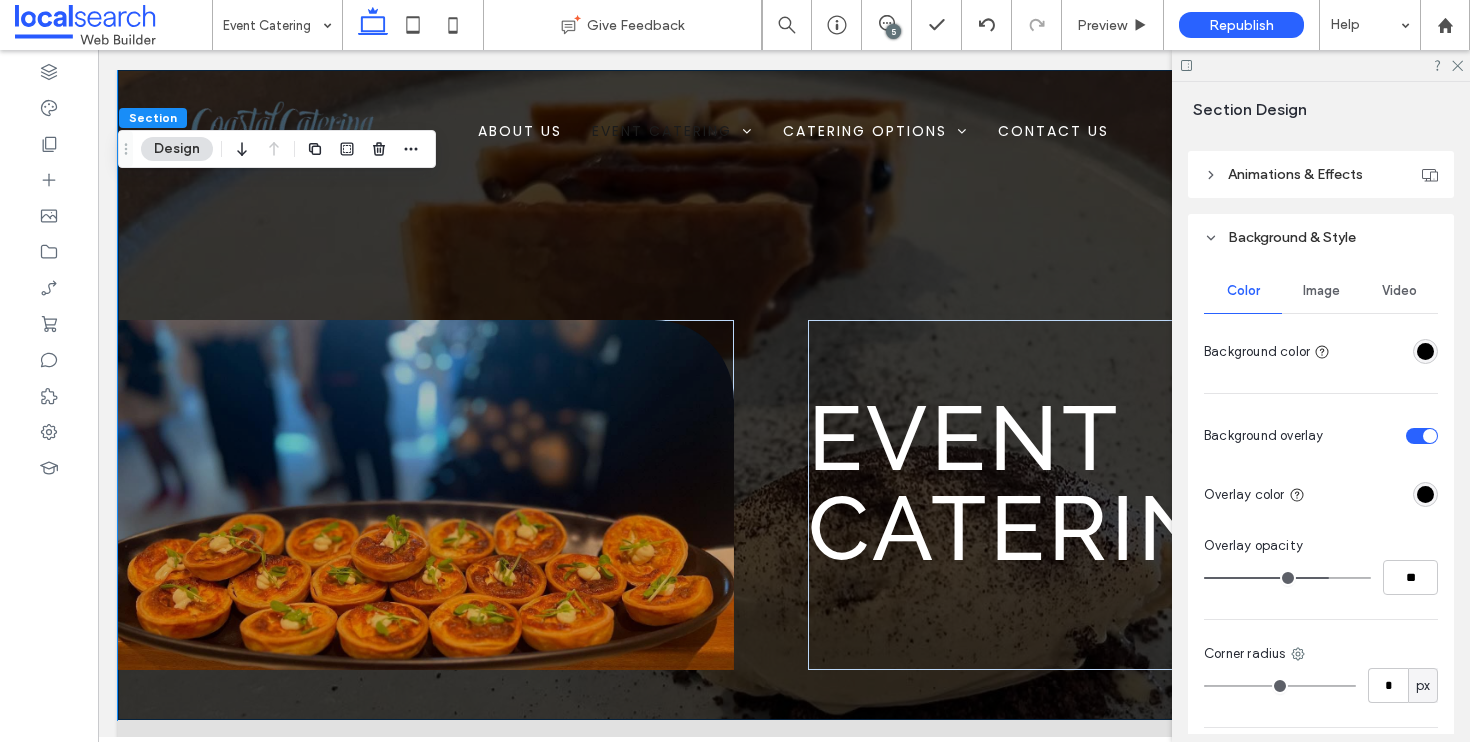 scroll, scrollTop: 718, scrollLeft: 0, axis: vertical 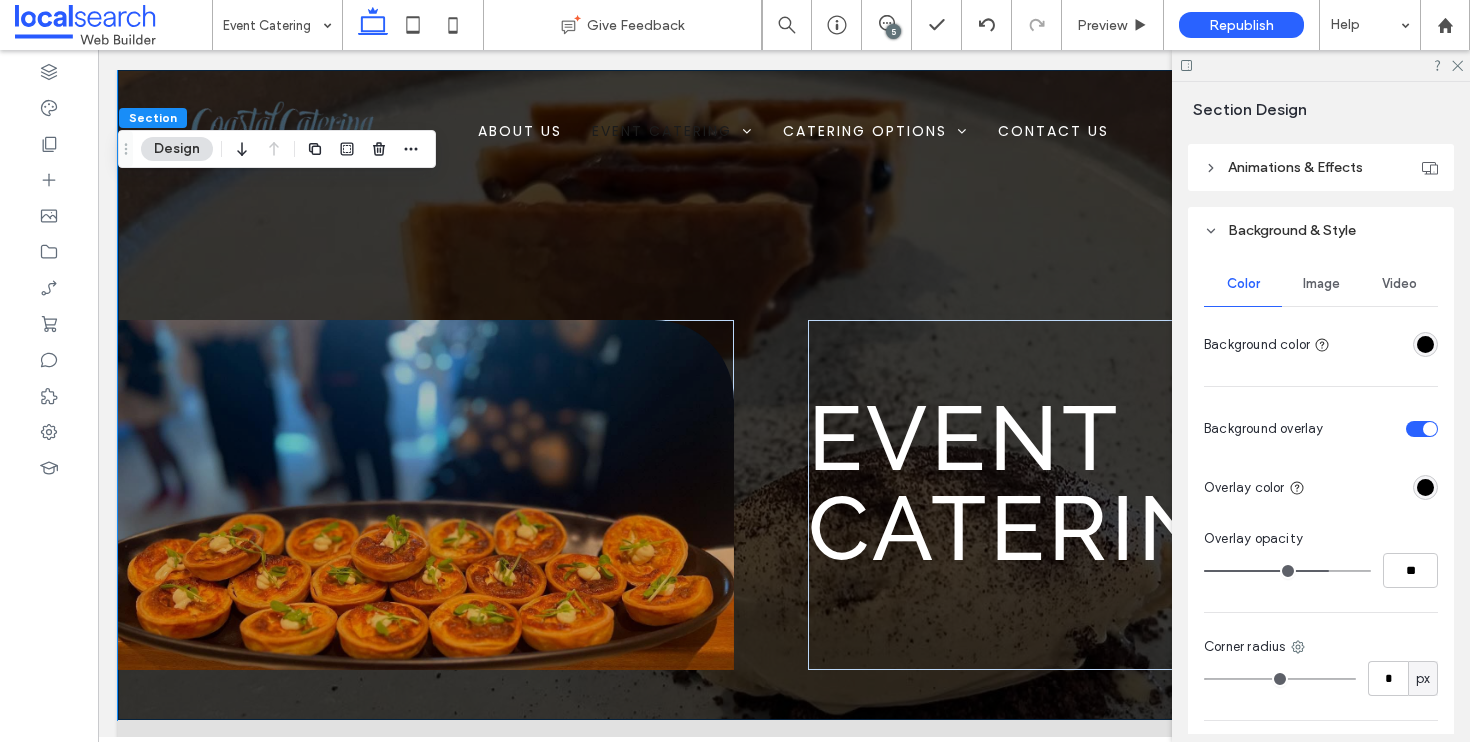 click on "Image" at bounding box center [1321, 284] 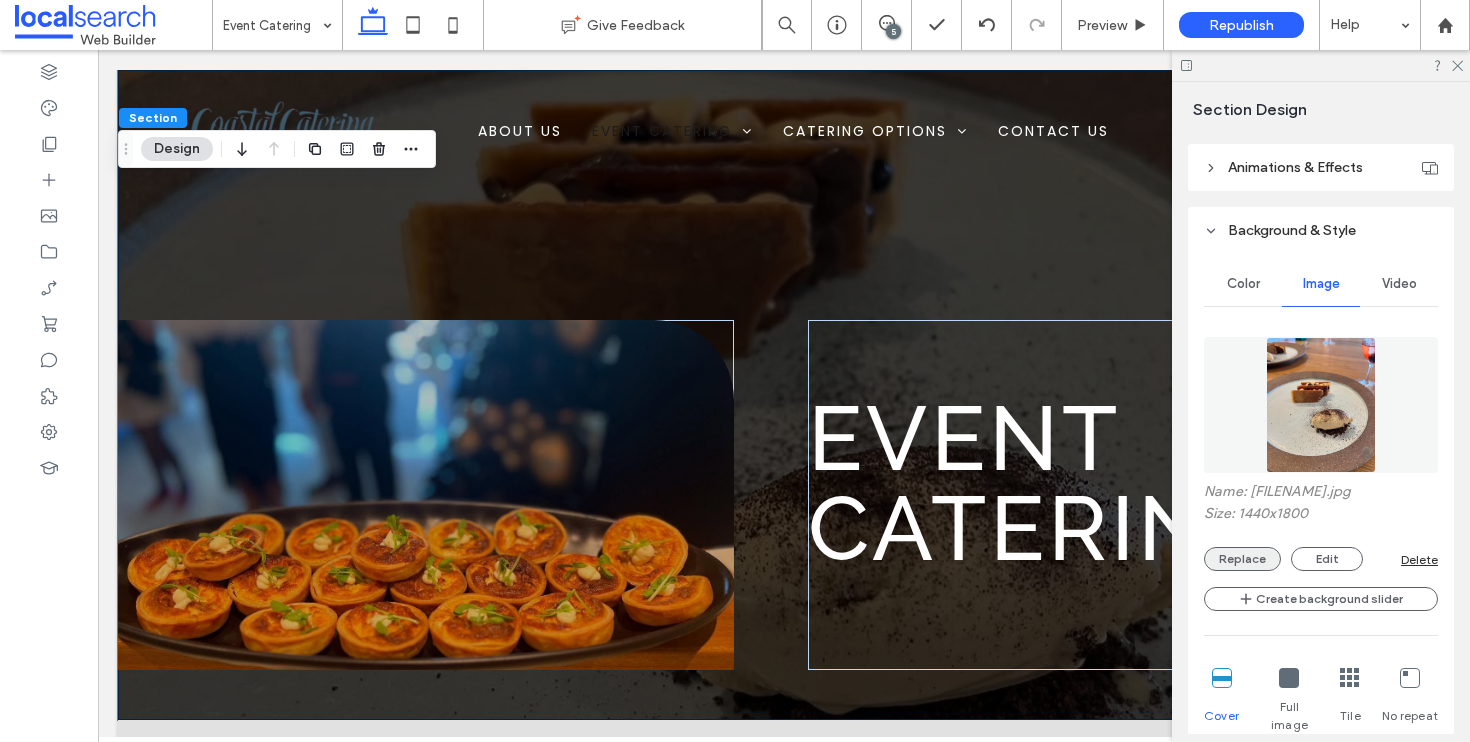 click on "Replace" at bounding box center [1242, 559] 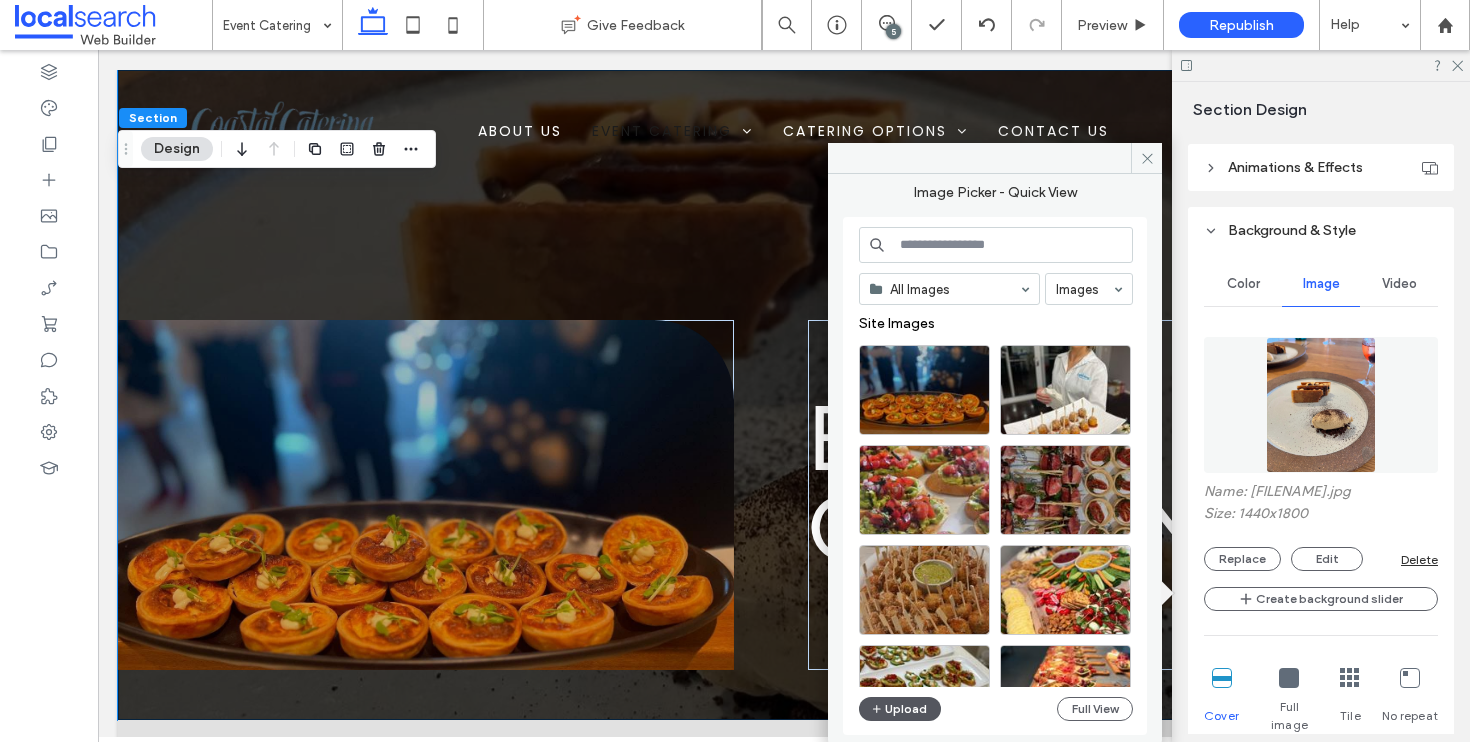 click on "Upload" at bounding box center [900, 709] 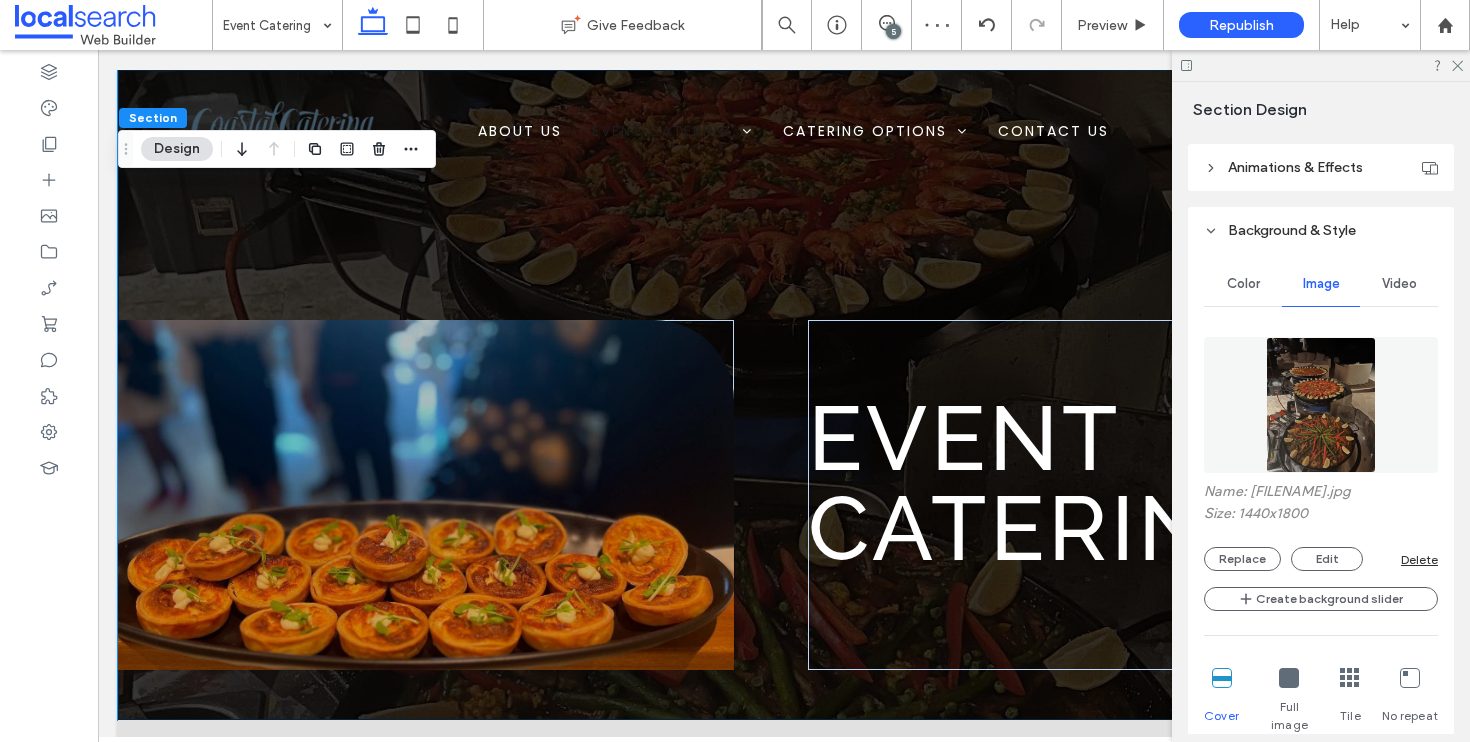 scroll, scrollTop: 1616, scrollLeft: 0, axis: vertical 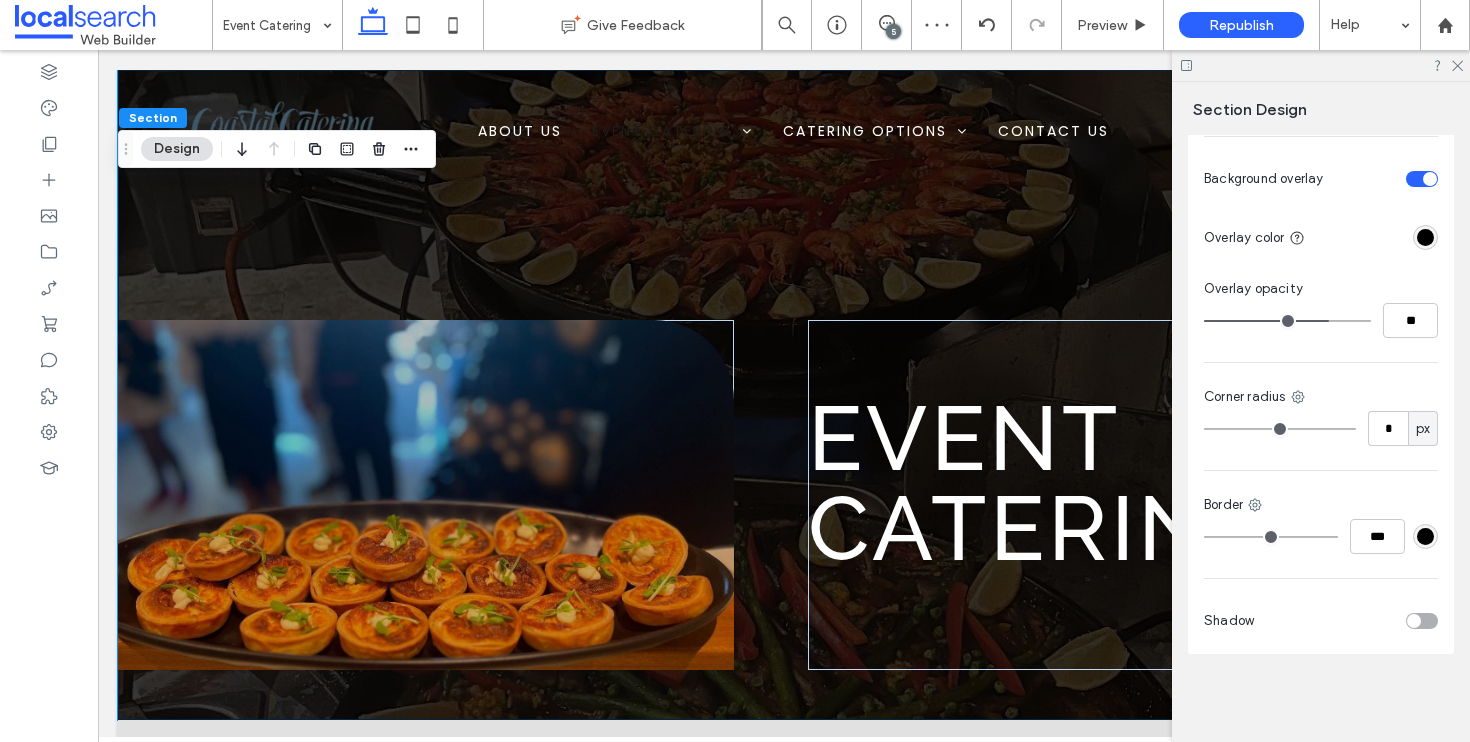 type on "**" 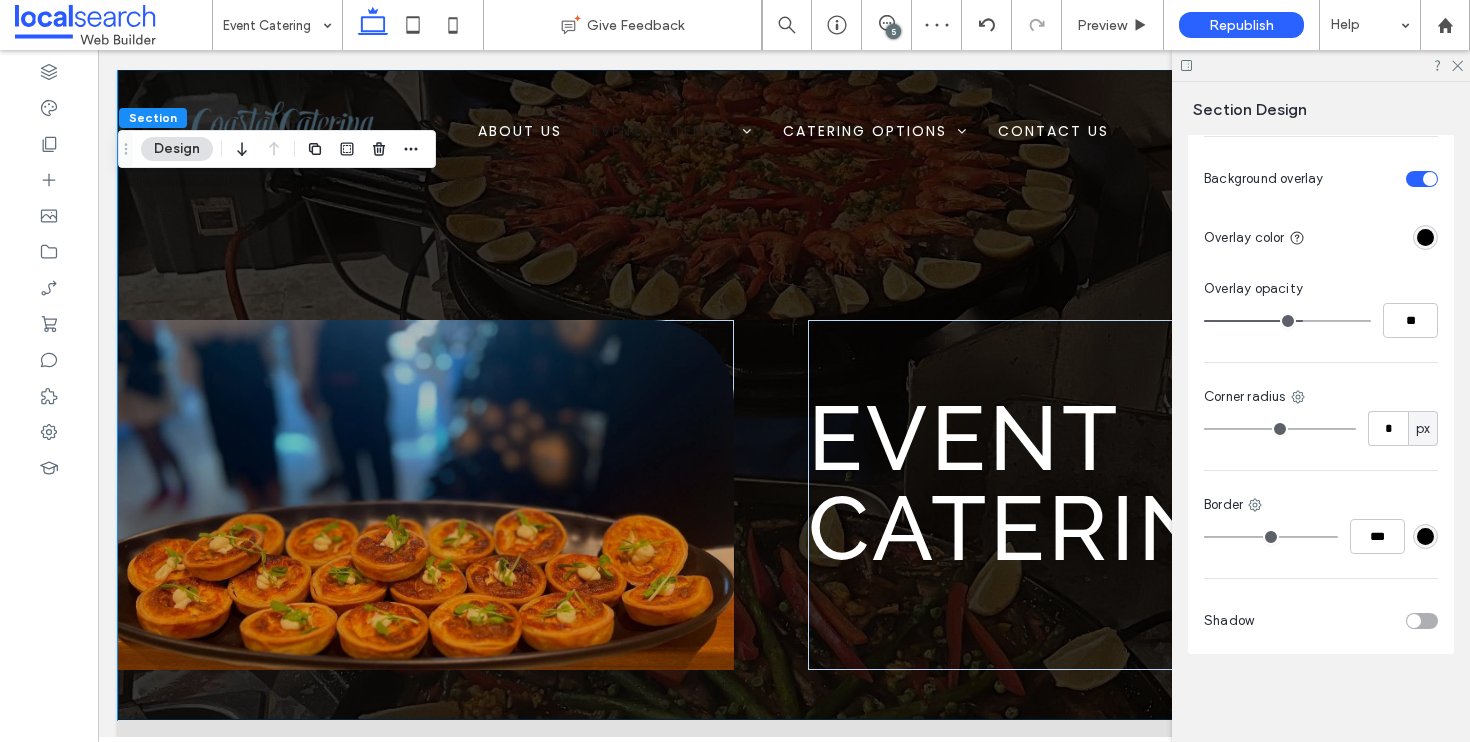 type on "**" 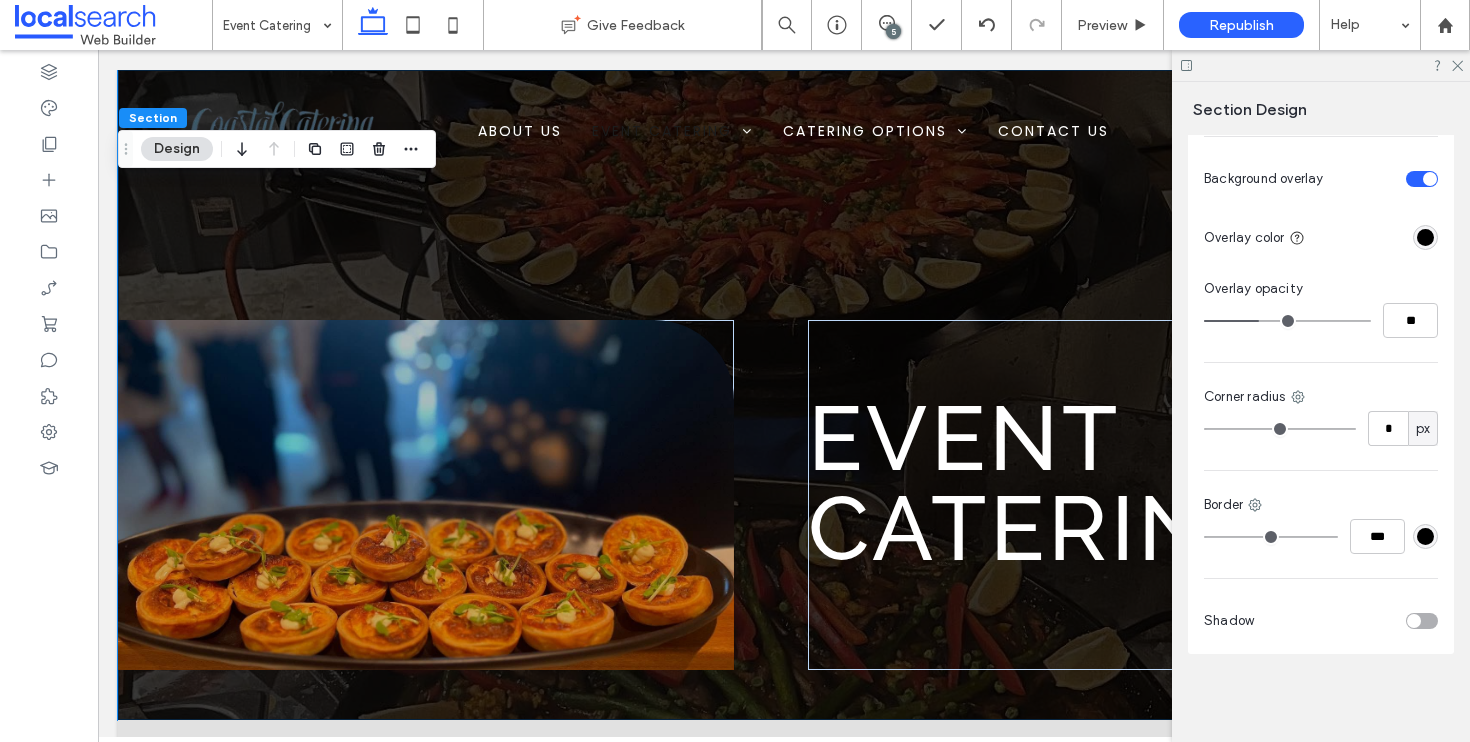 type on "**" 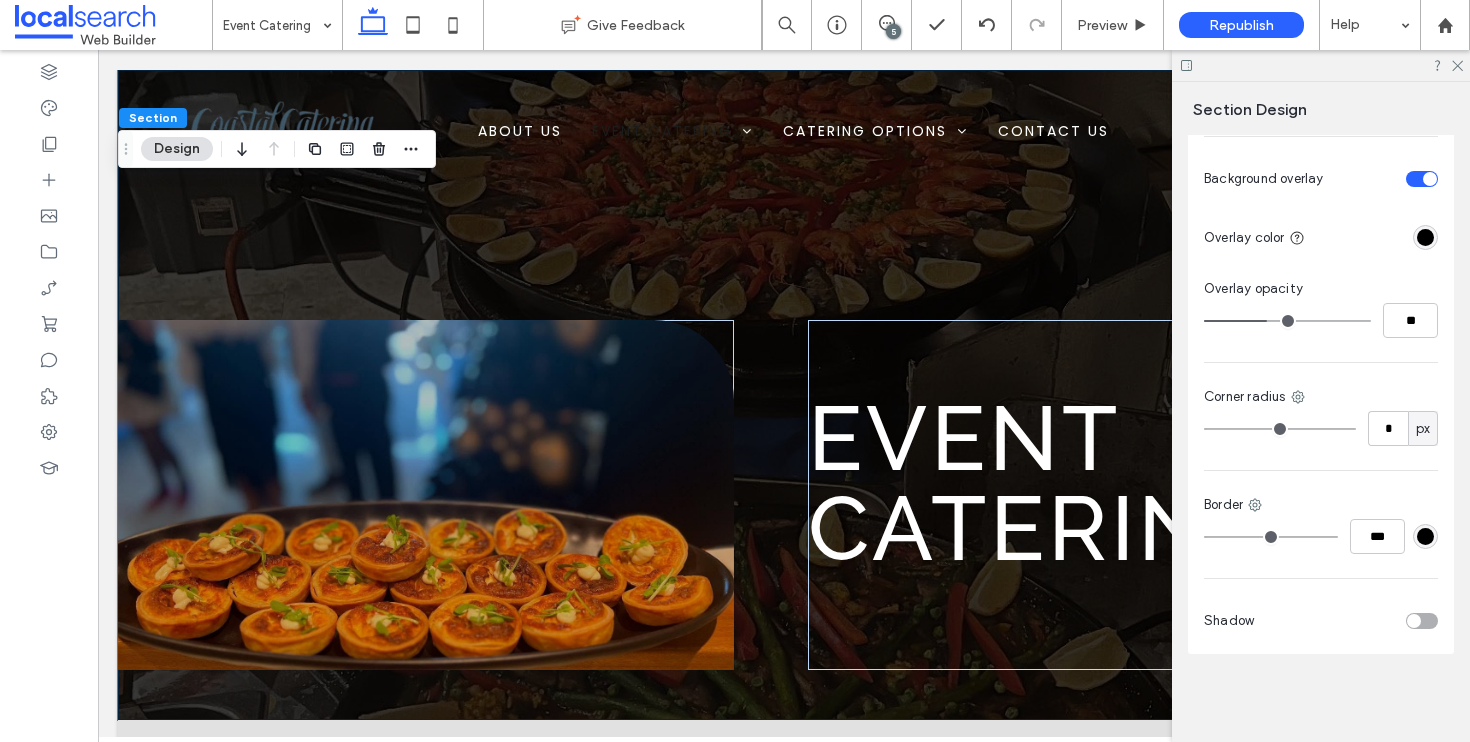 type on "**" 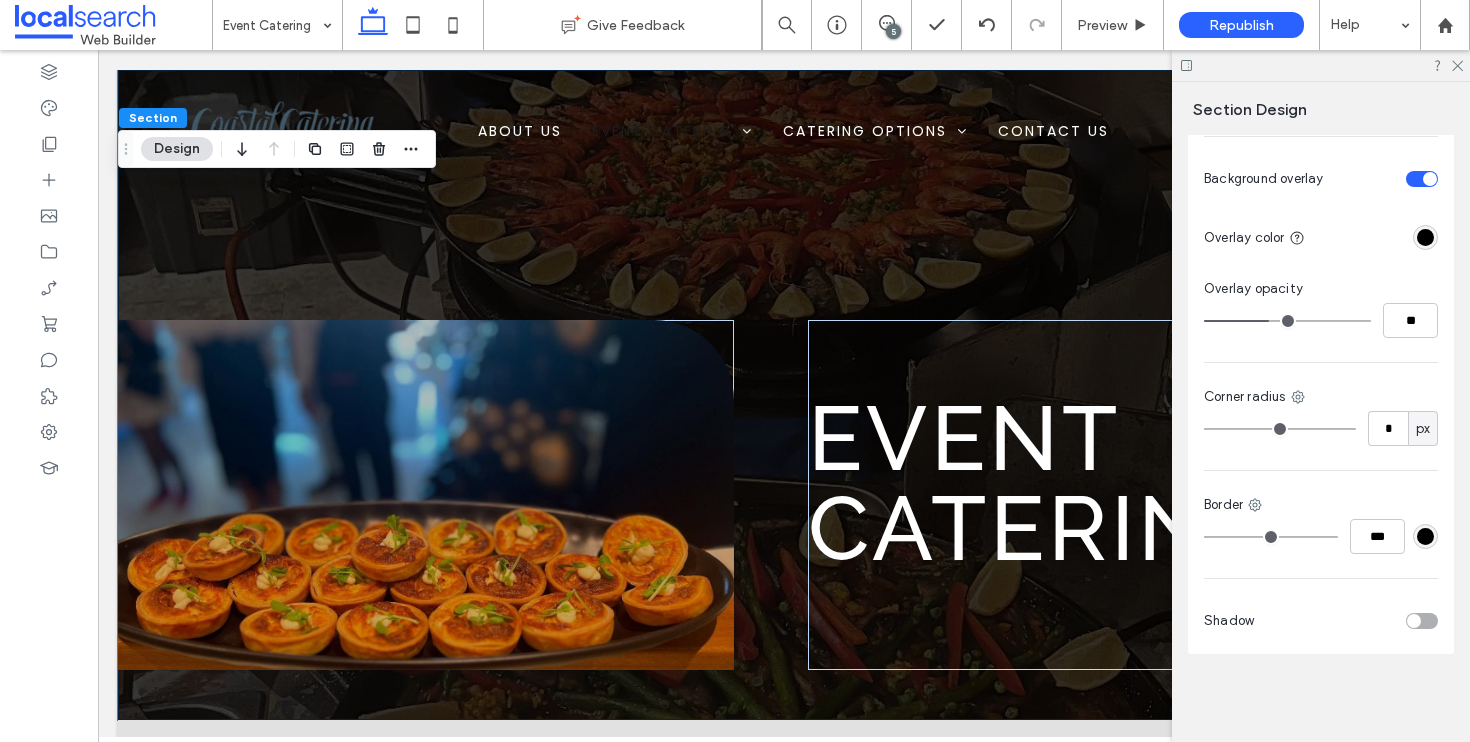type on "**" 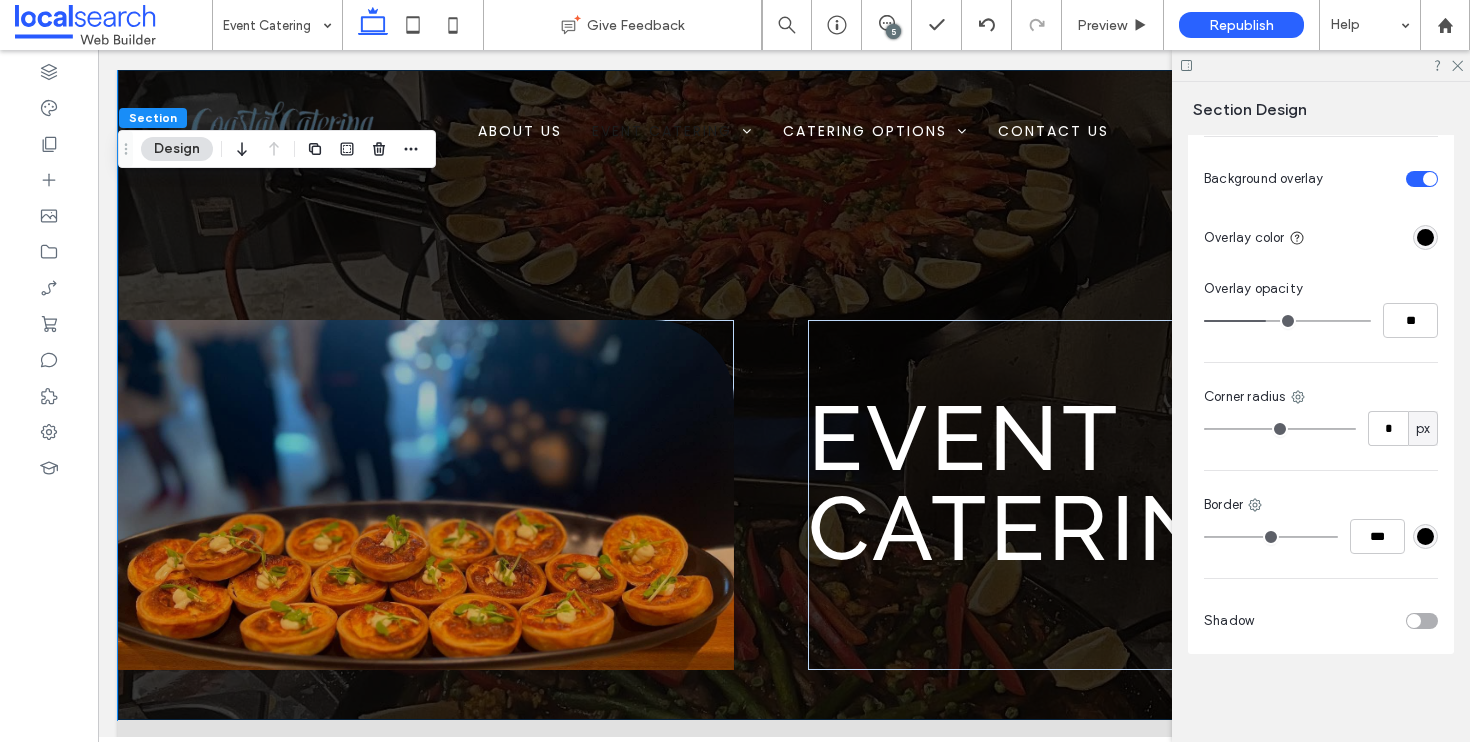 type on "**" 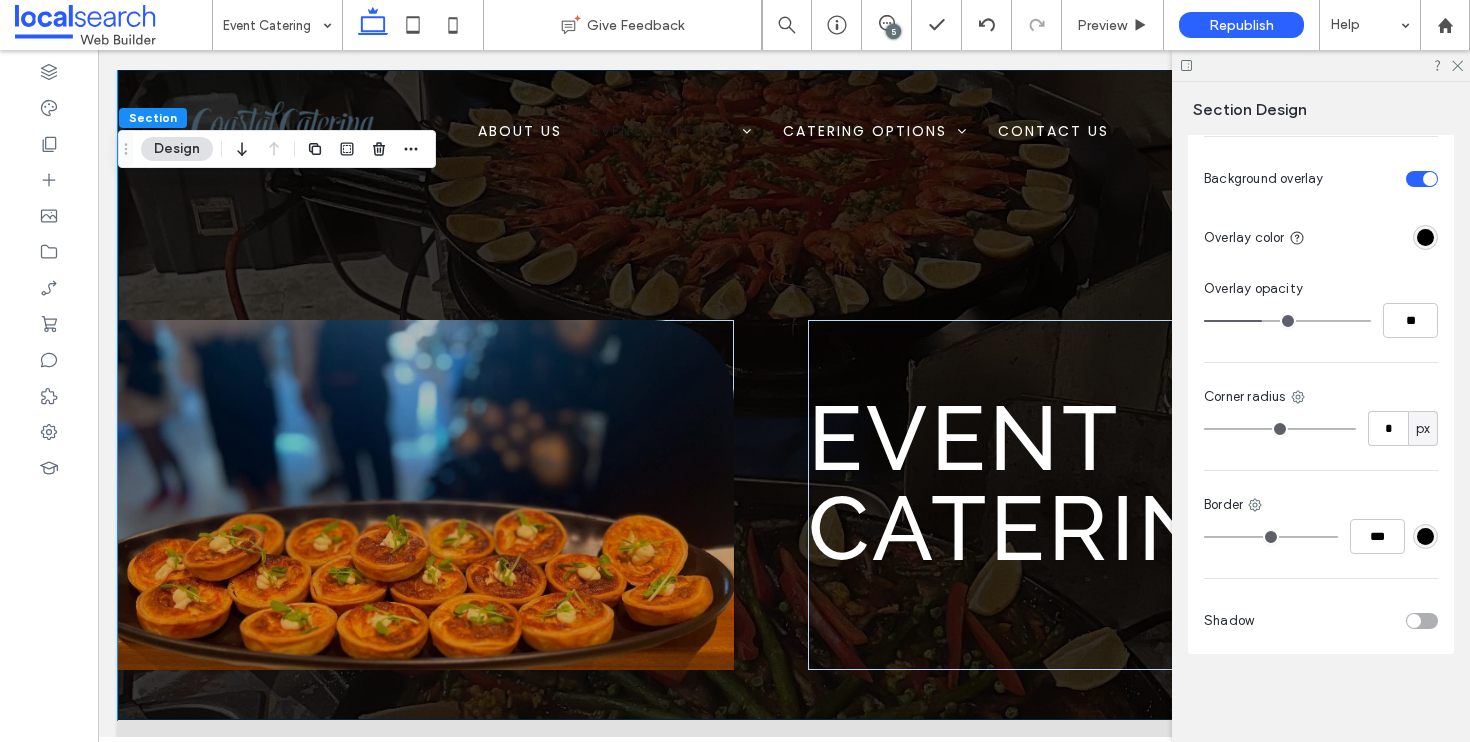 drag, startPoint x: 1314, startPoint y: 321, endPoint x: 1261, endPoint y: 318, distance: 53.08484 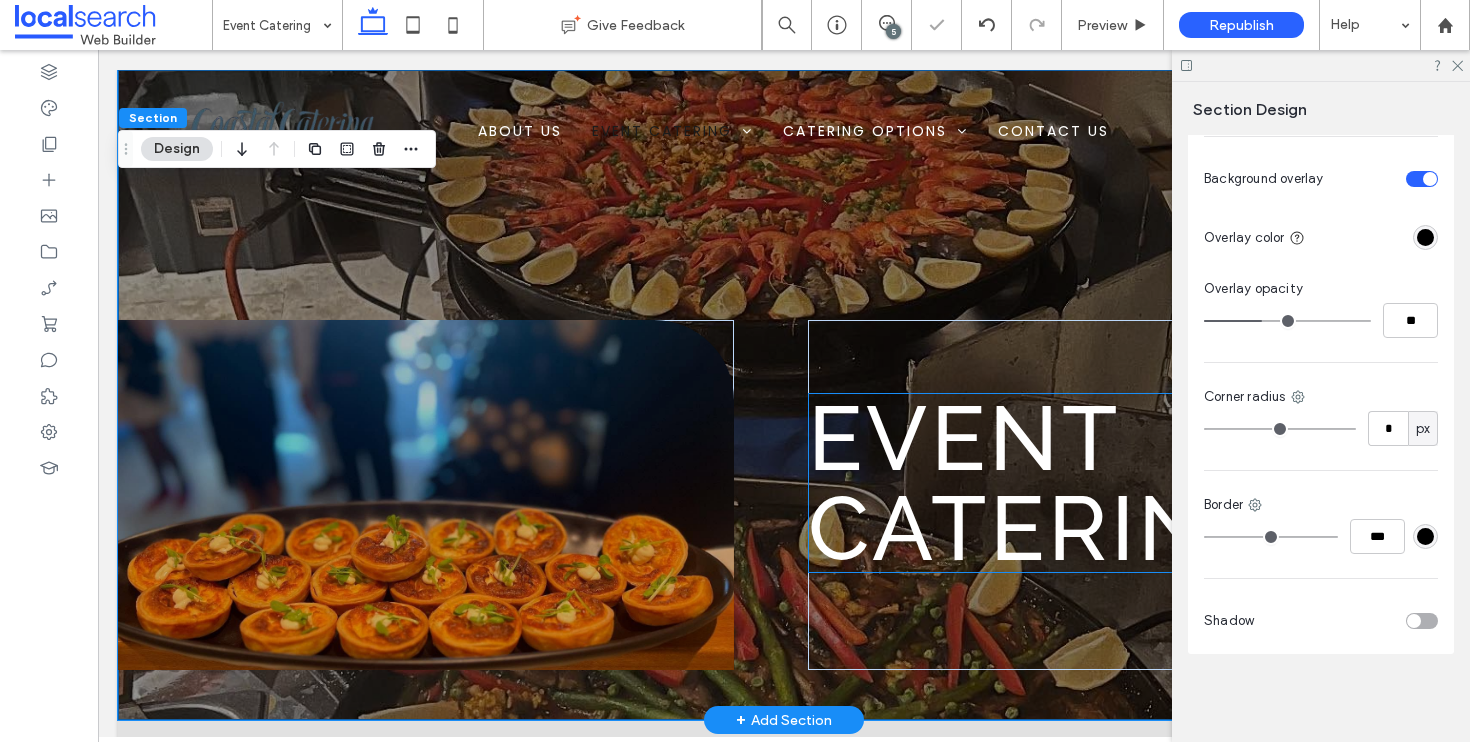 click on "Event Catering" at bounding box center (1043, 483) 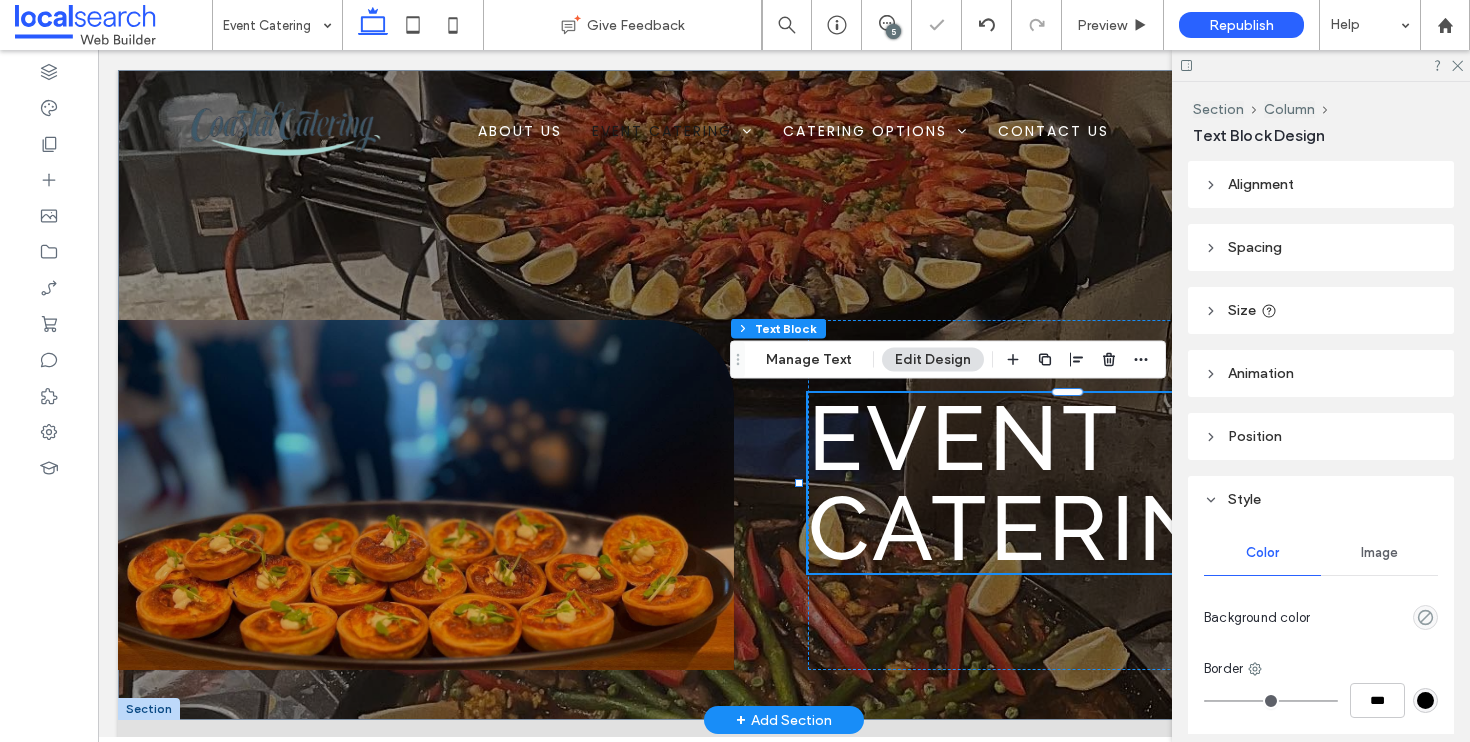 click on "Event Catering" at bounding box center (1043, 483) 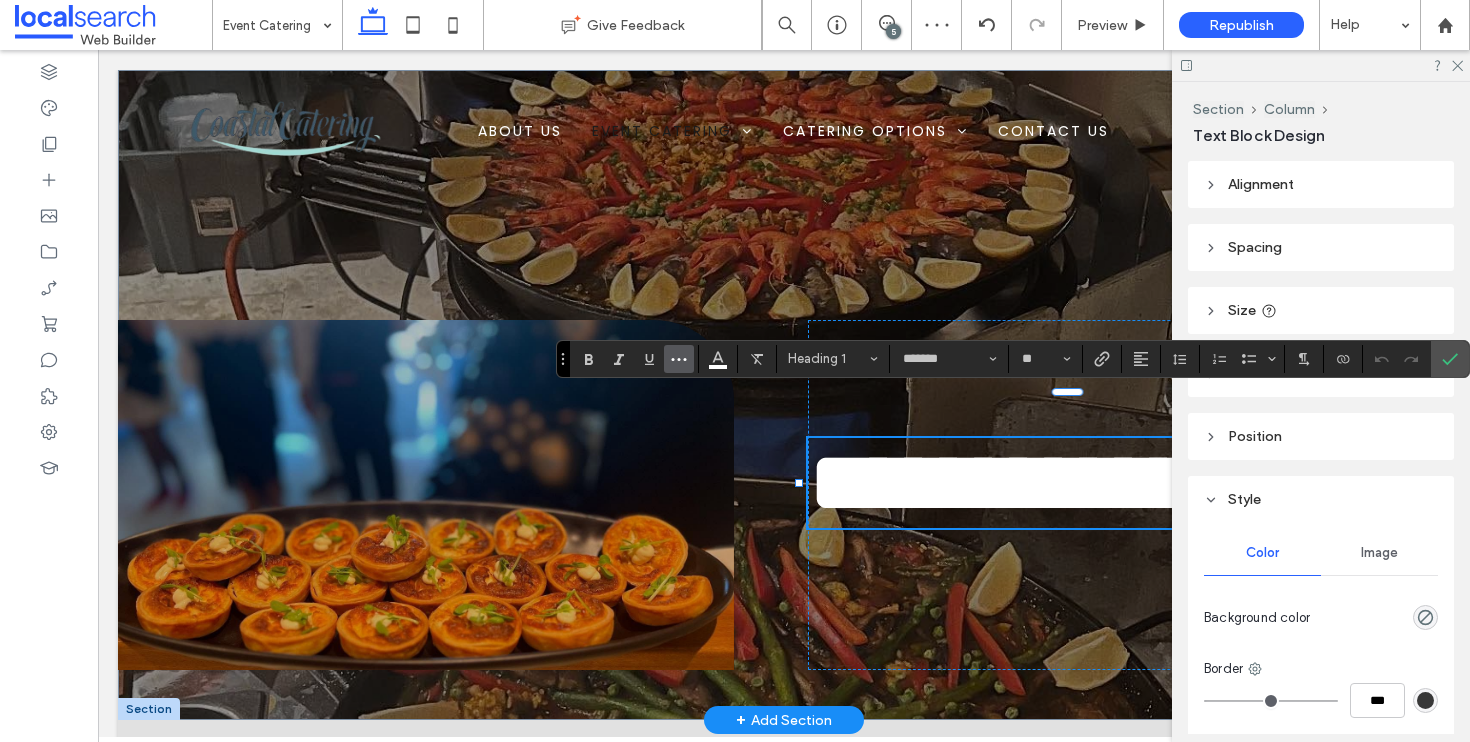 click 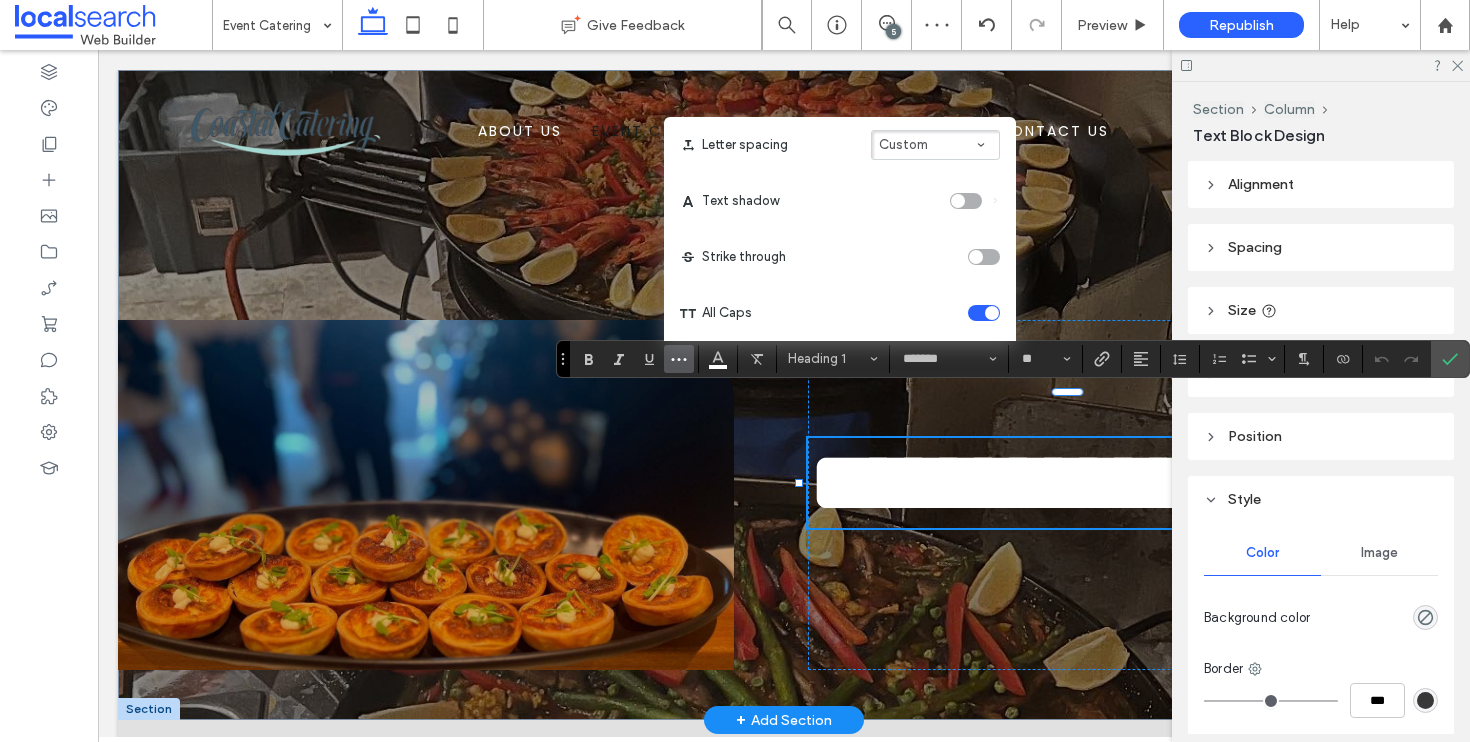 click at bounding box center [966, 201] 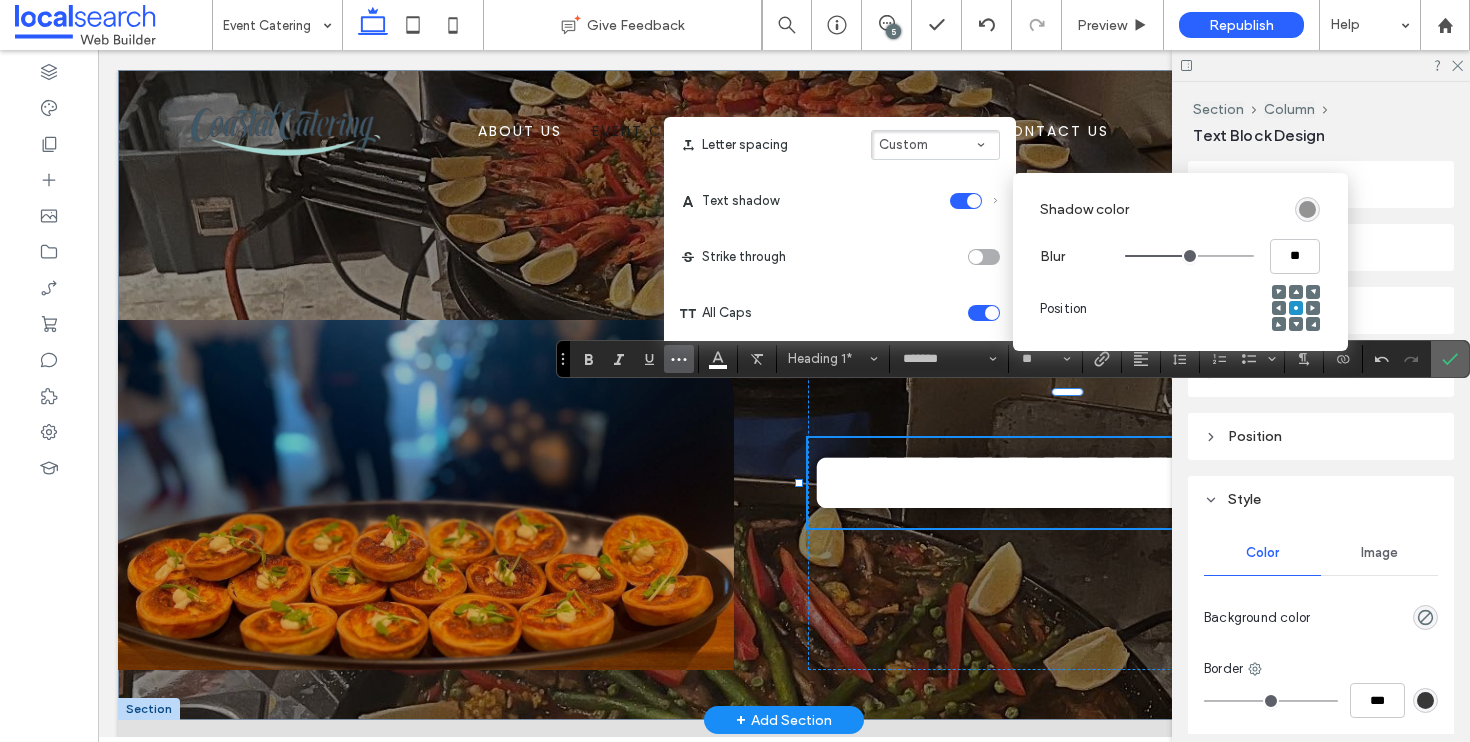 click 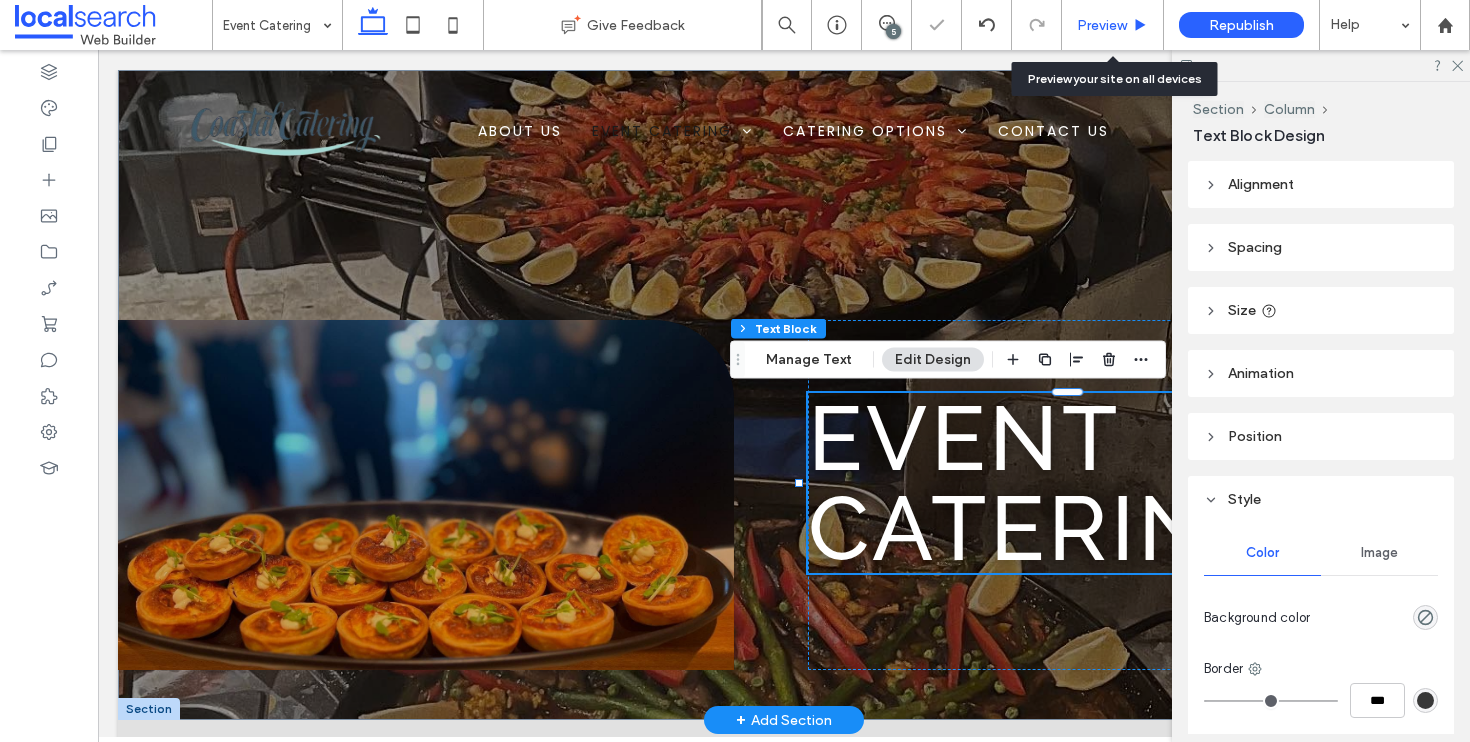 click on "Preview" at bounding box center [1102, 25] 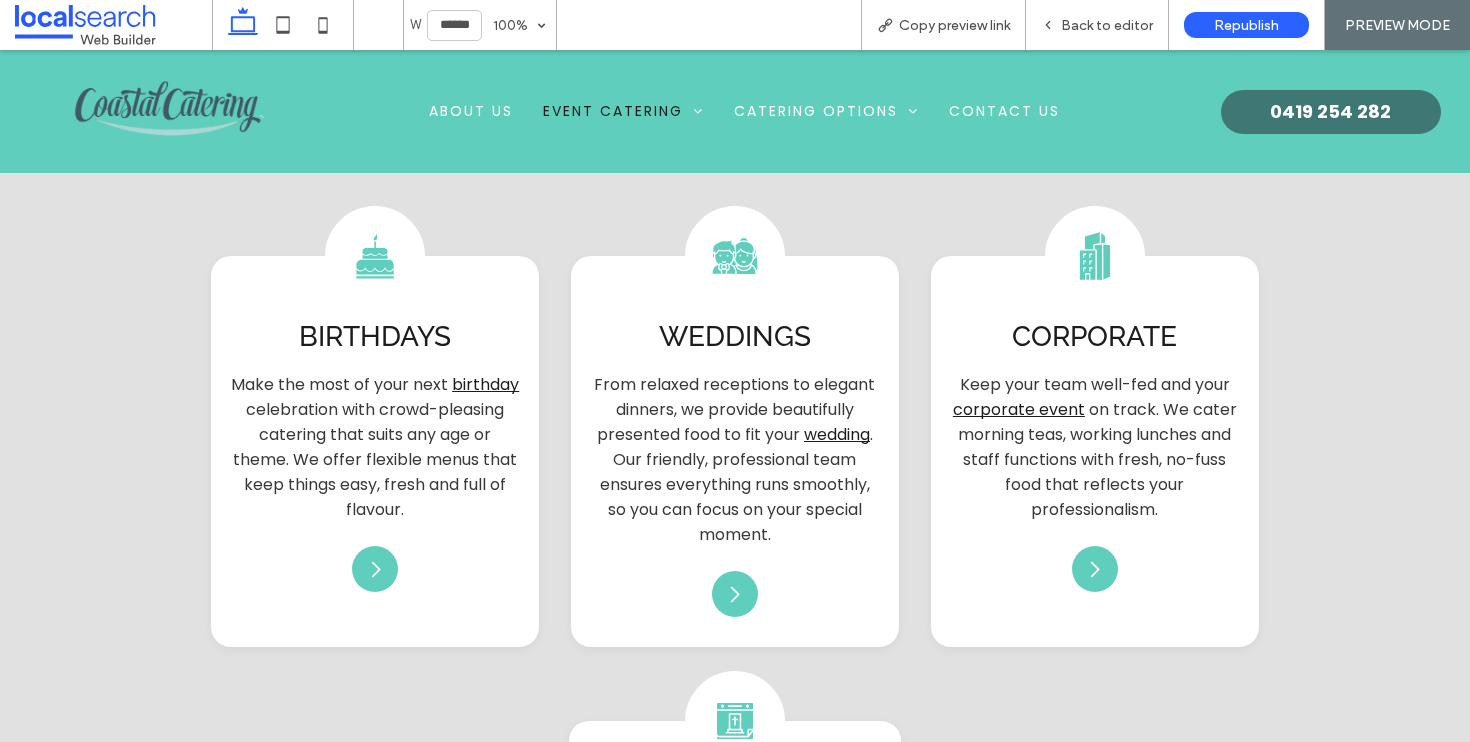 scroll, scrollTop: 229, scrollLeft: 0, axis: vertical 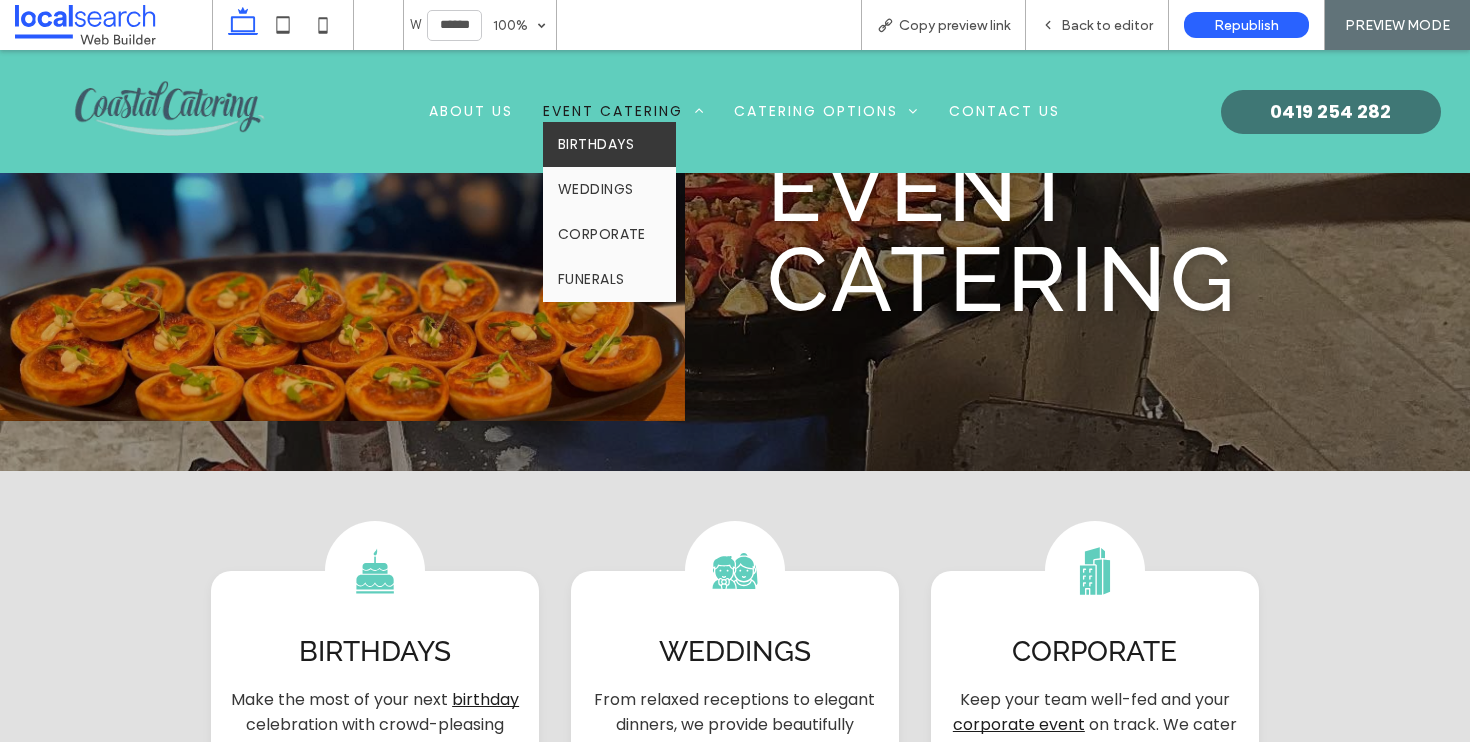 click on "Birthdays" at bounding box center (596, 144) 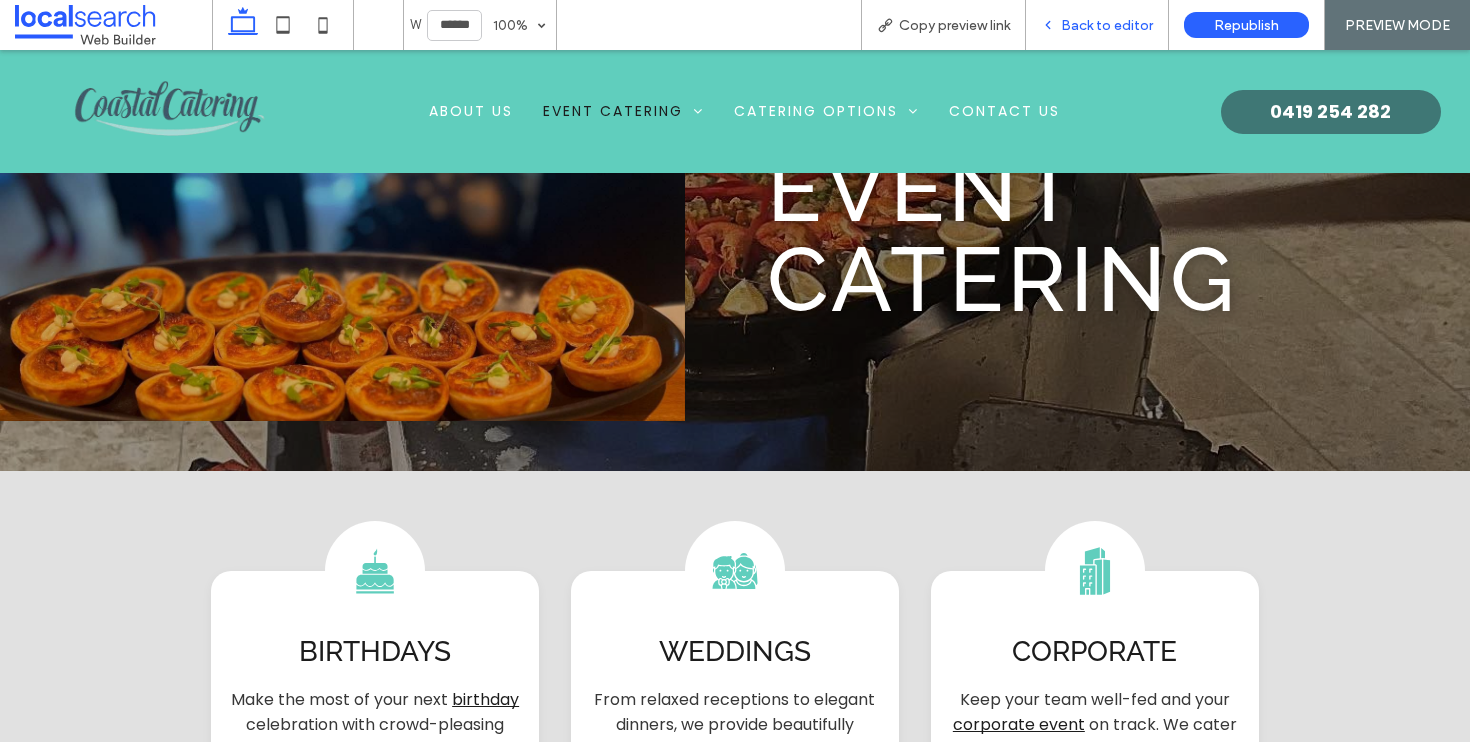 click on "Back to editor" at bounding box center [1097, 25] 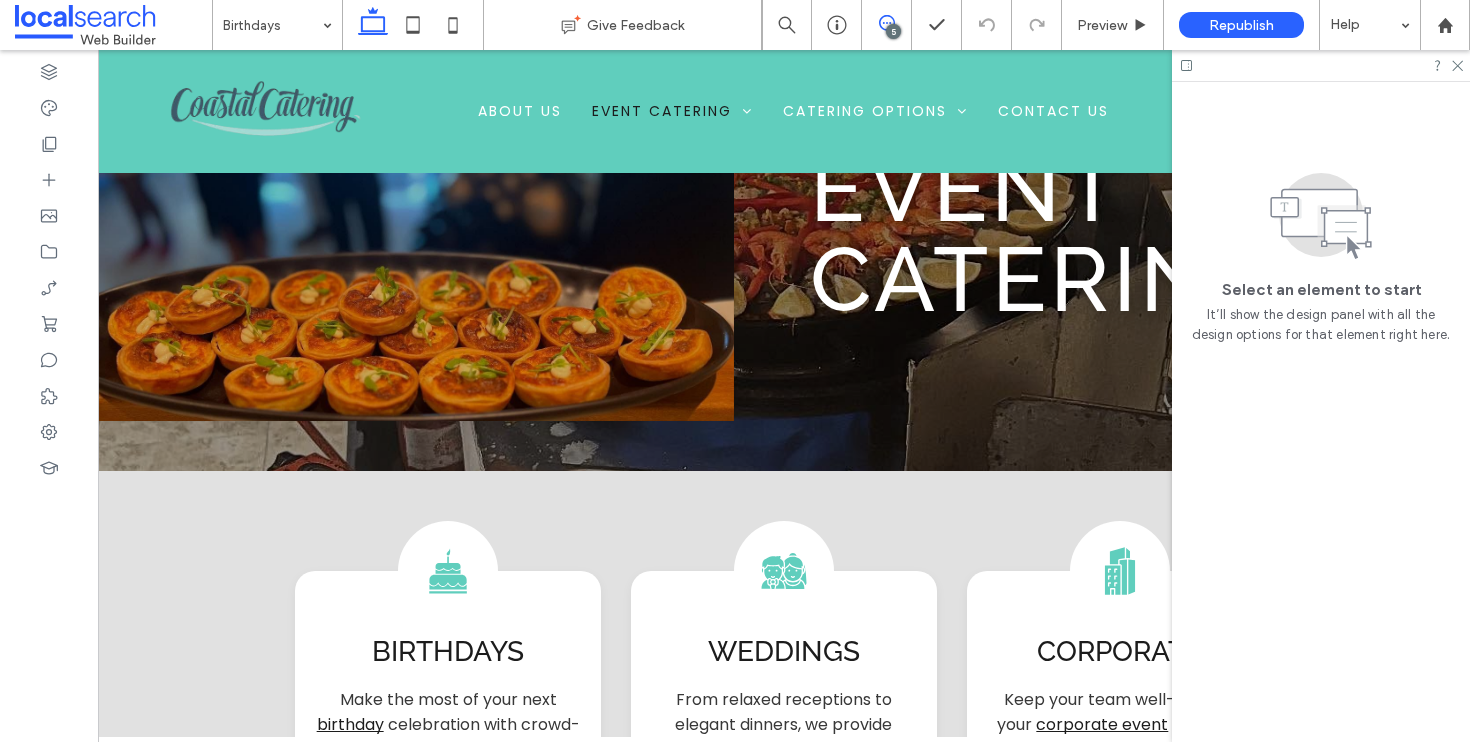 click at bounding box center [886, 23] 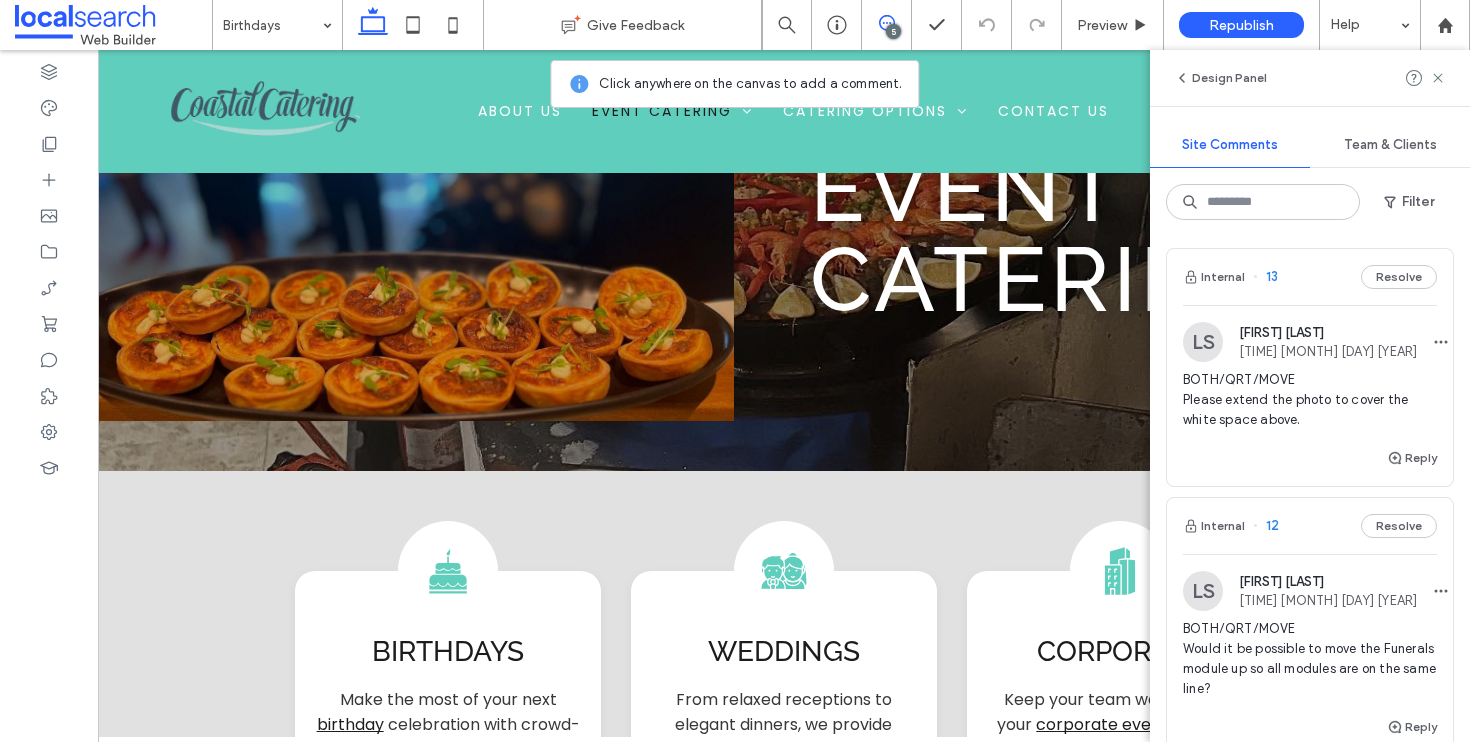 scroll, scrollTop: 0, scrollLeft: 0, axis: both 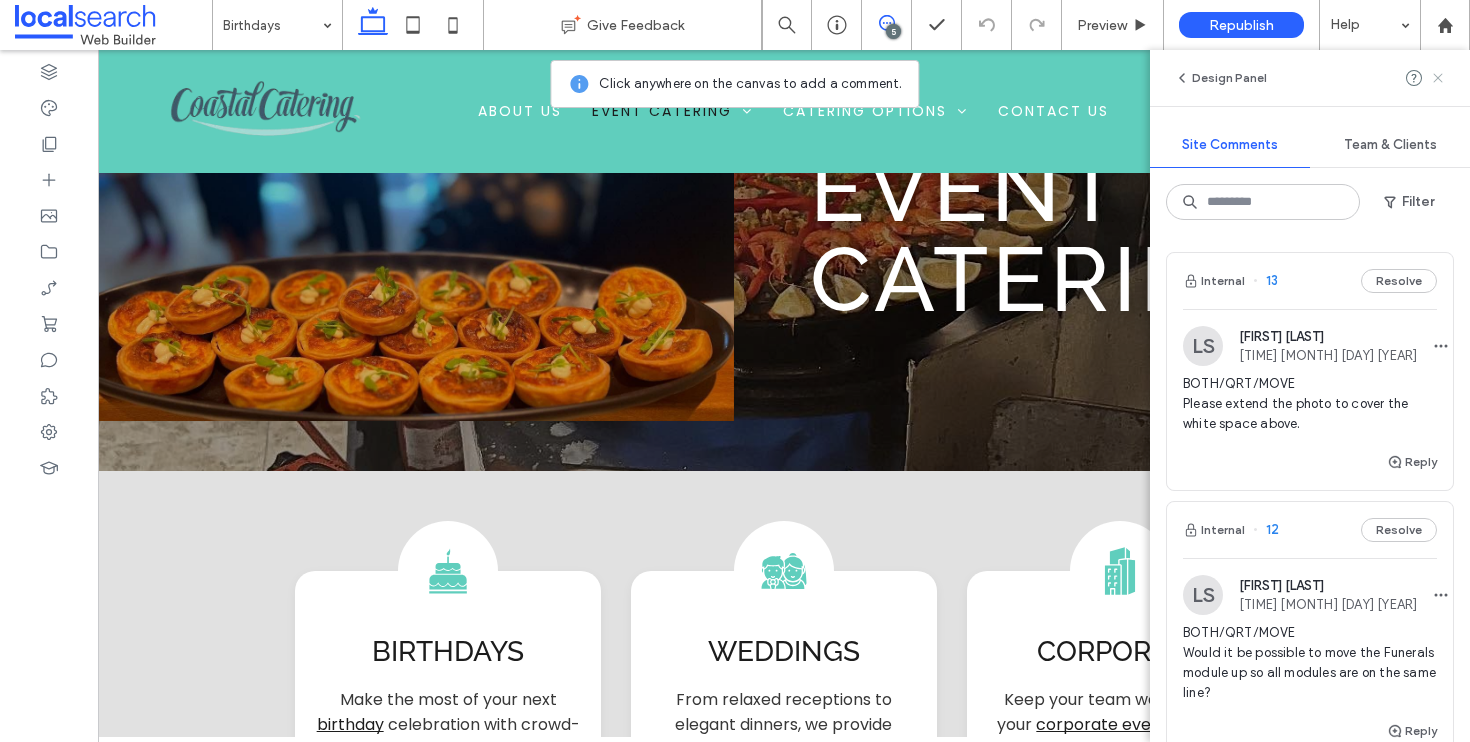 click 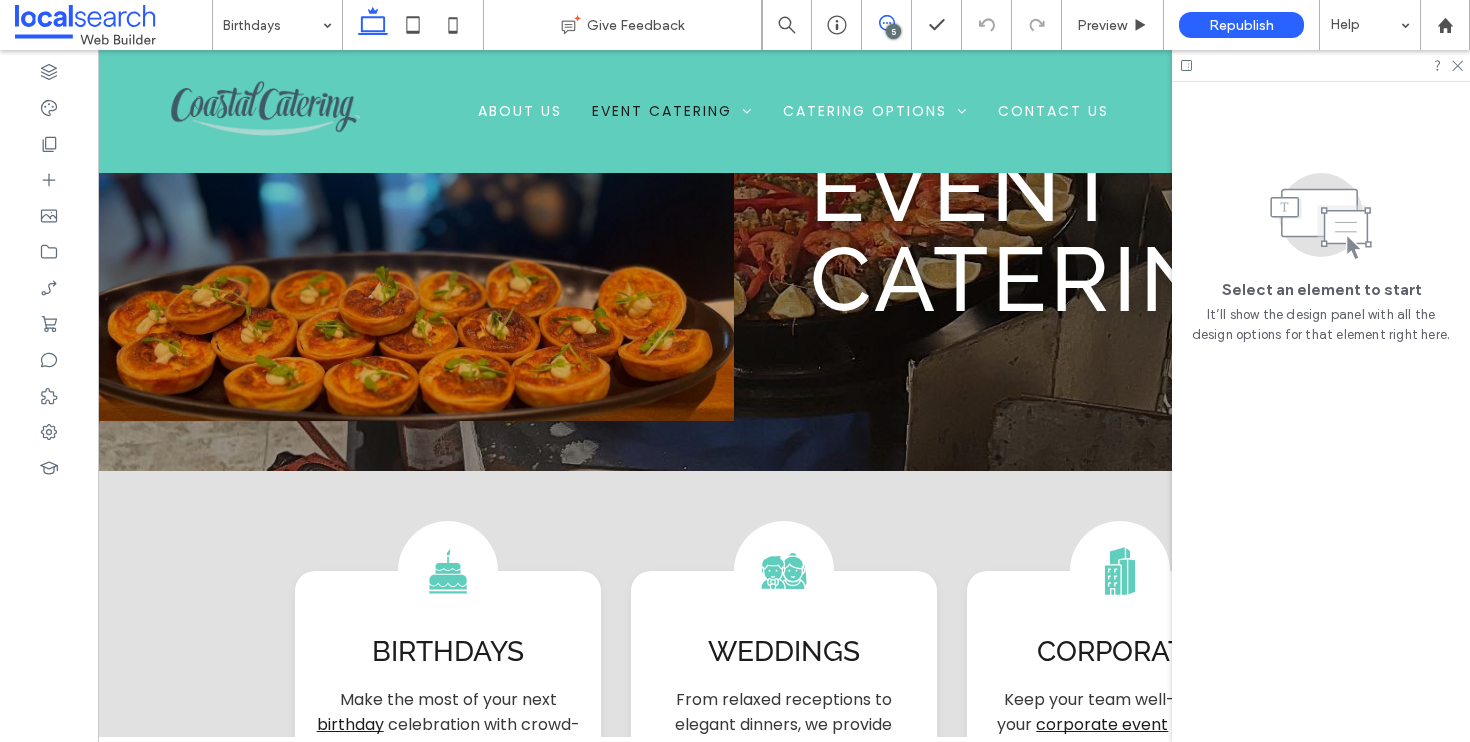 click 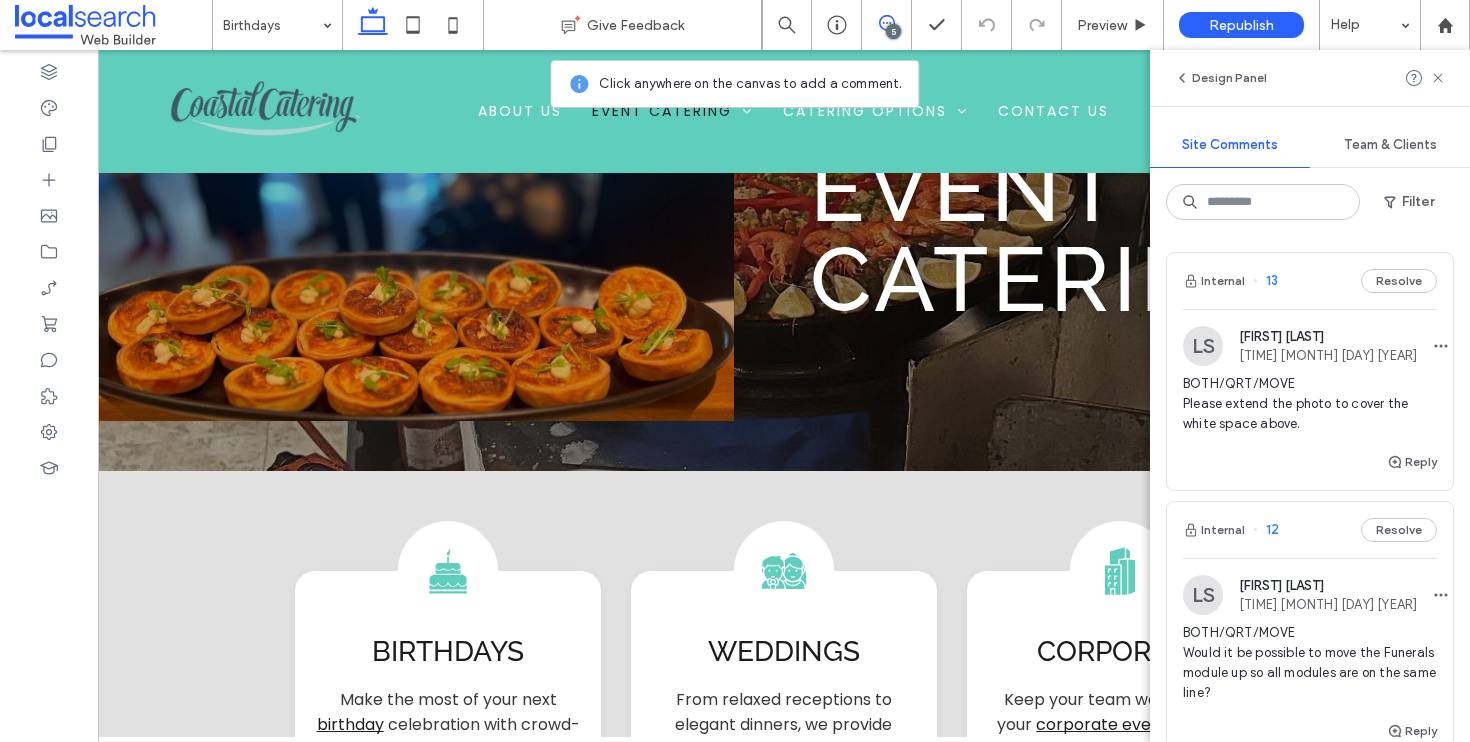 click on "Team & Clients" at bounding box center (1390, 145) 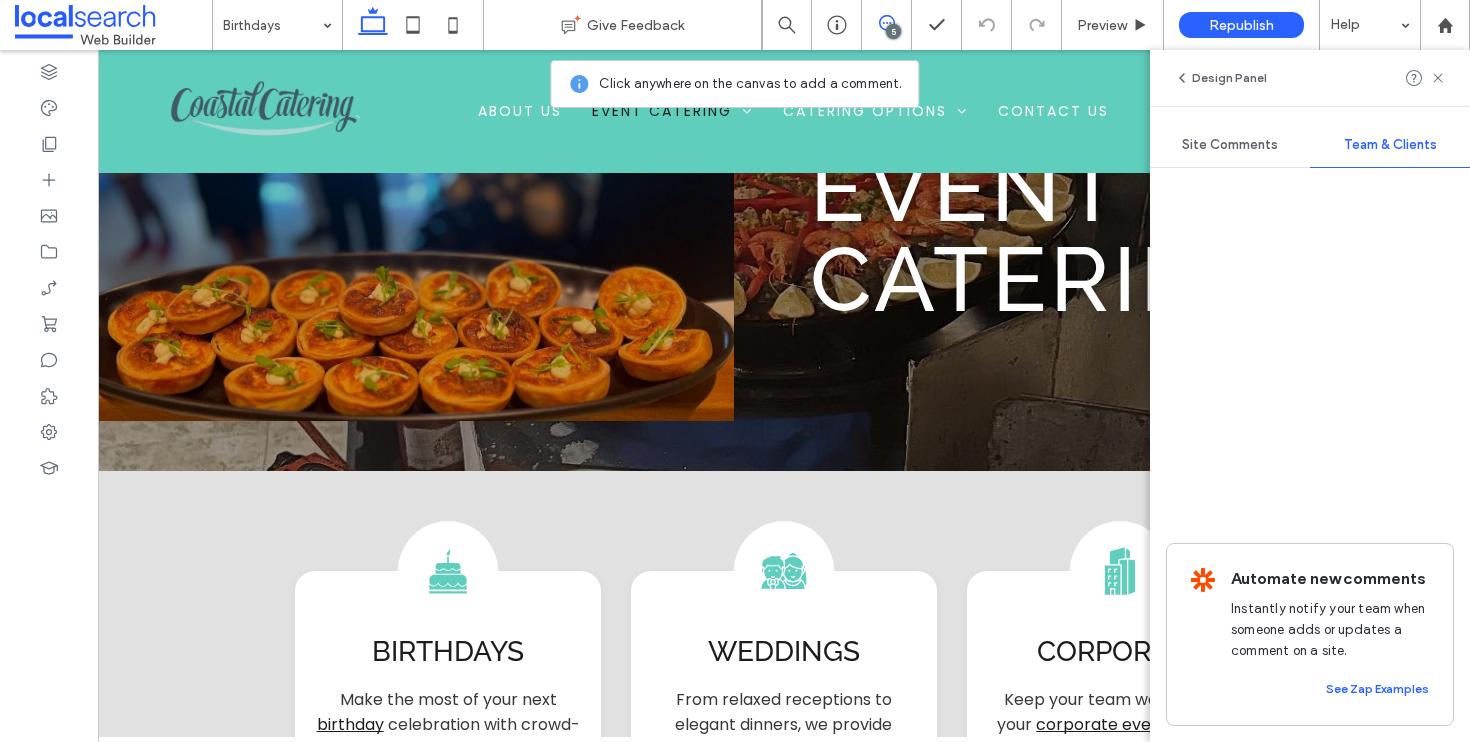 click on "Site Comments" at bounding box center [1230, 145] 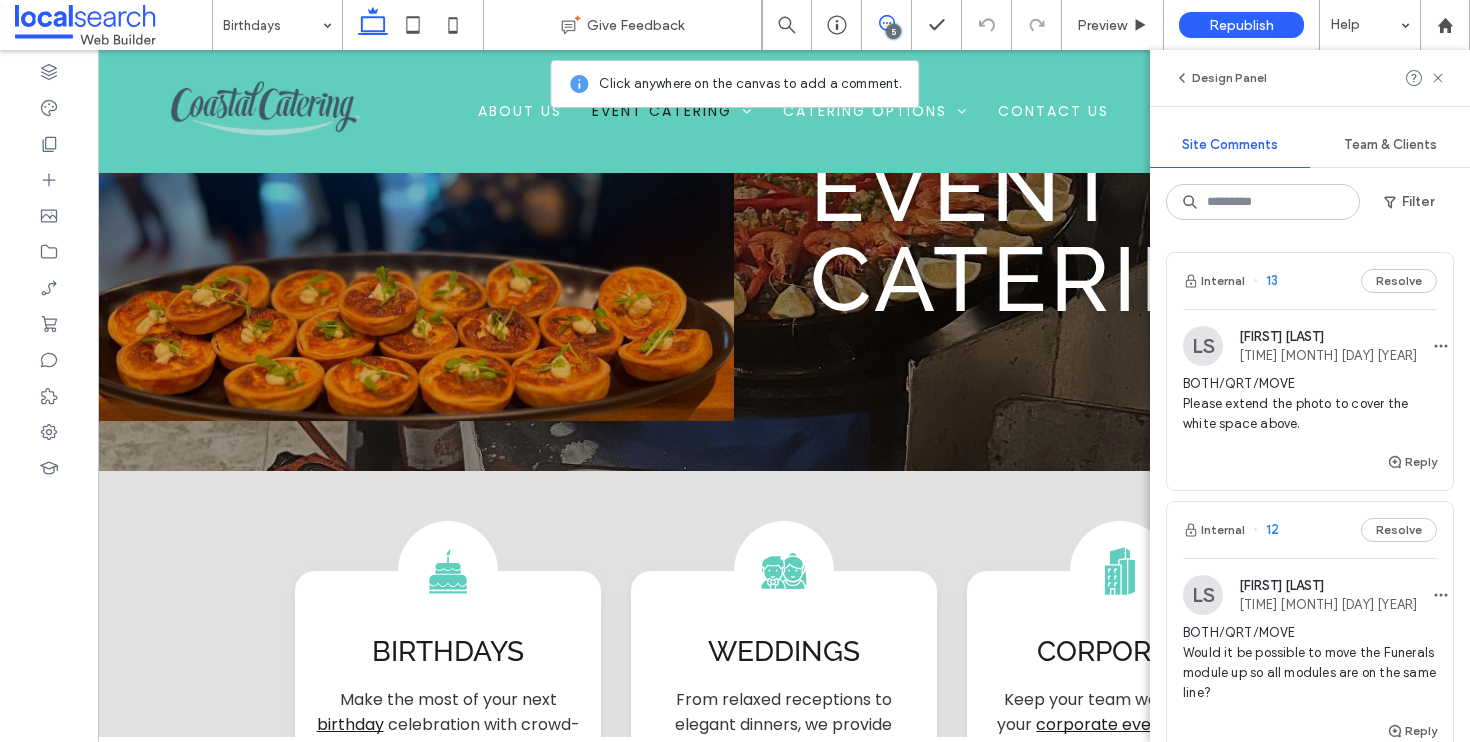 click on "Team & Clients" at bounding box center [1390, 145] 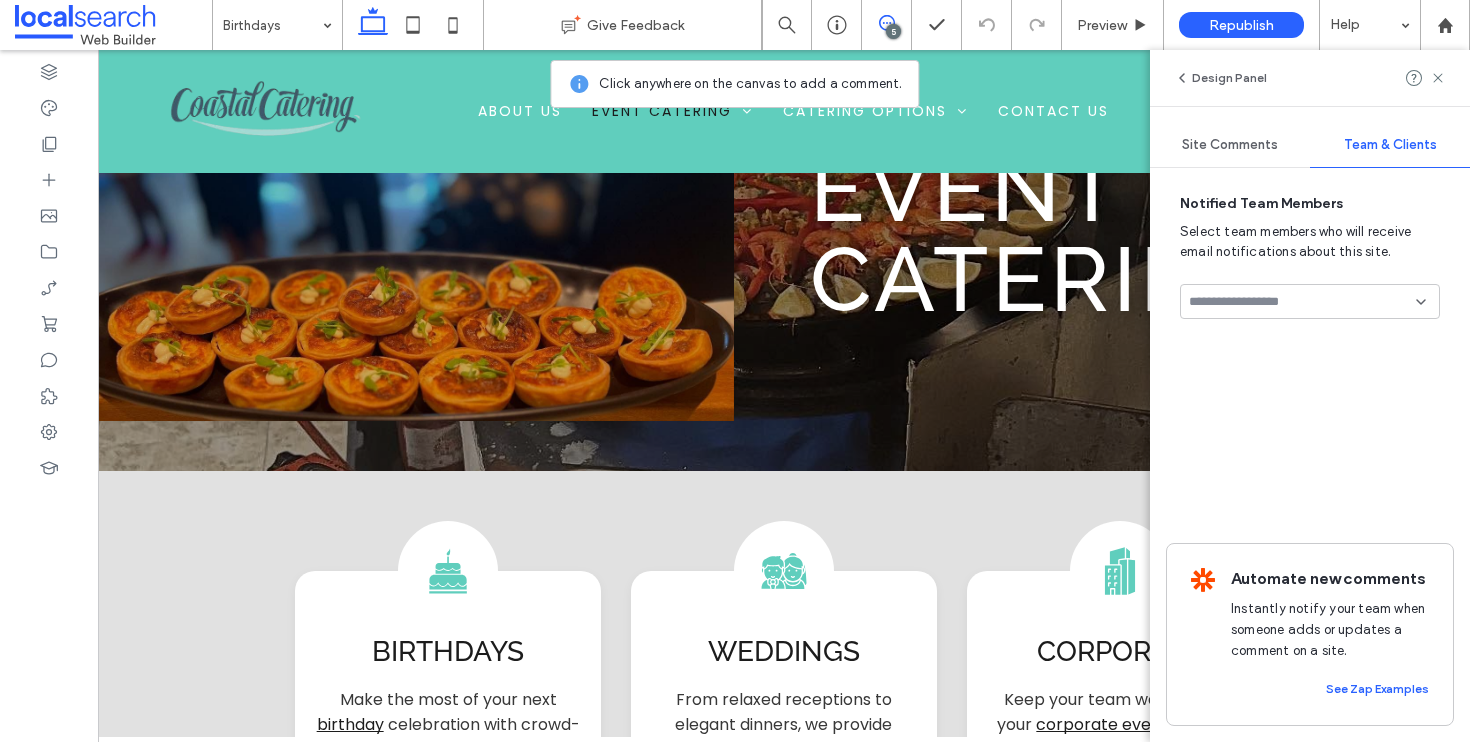 click on "Site Comments" at bounding box center [1230, 145] 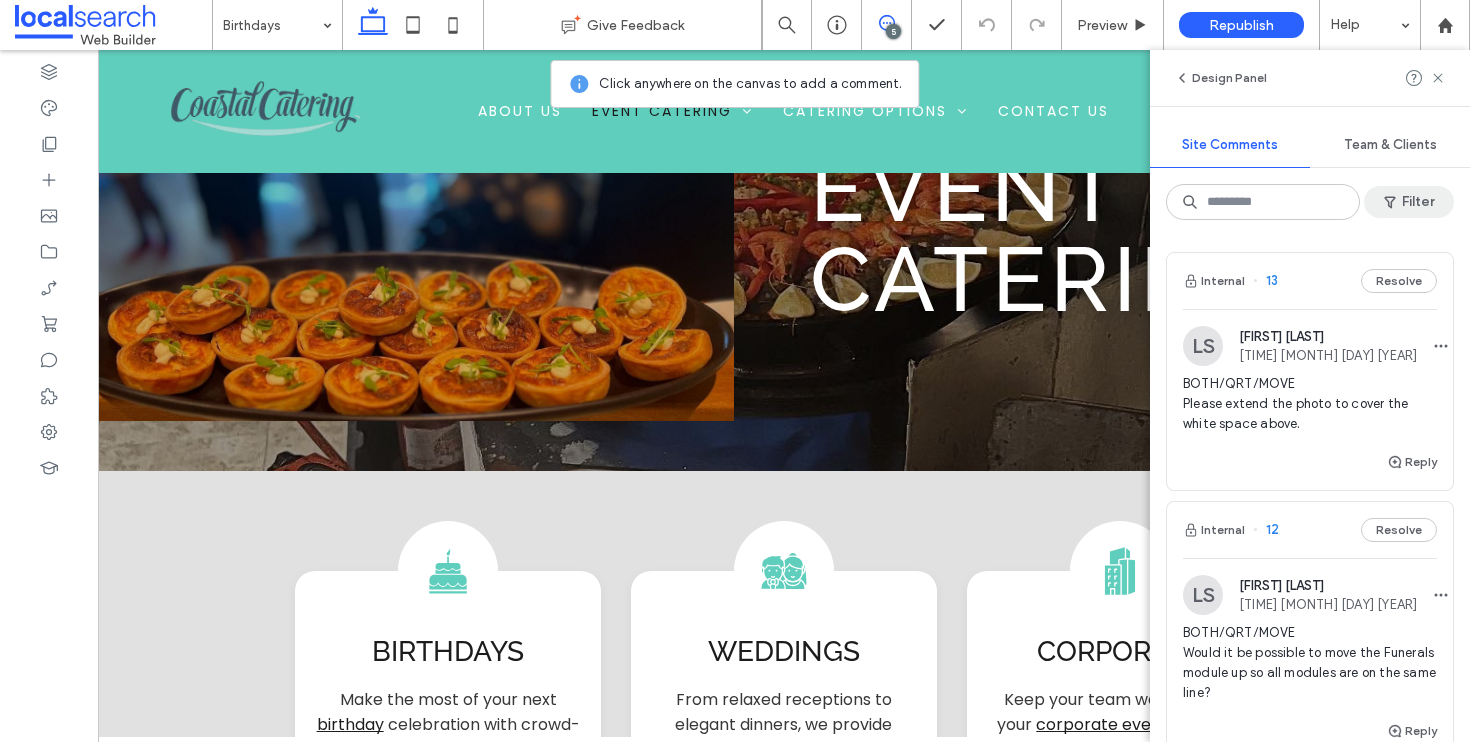 click on "Filter" at bounding box center [1409, 202] 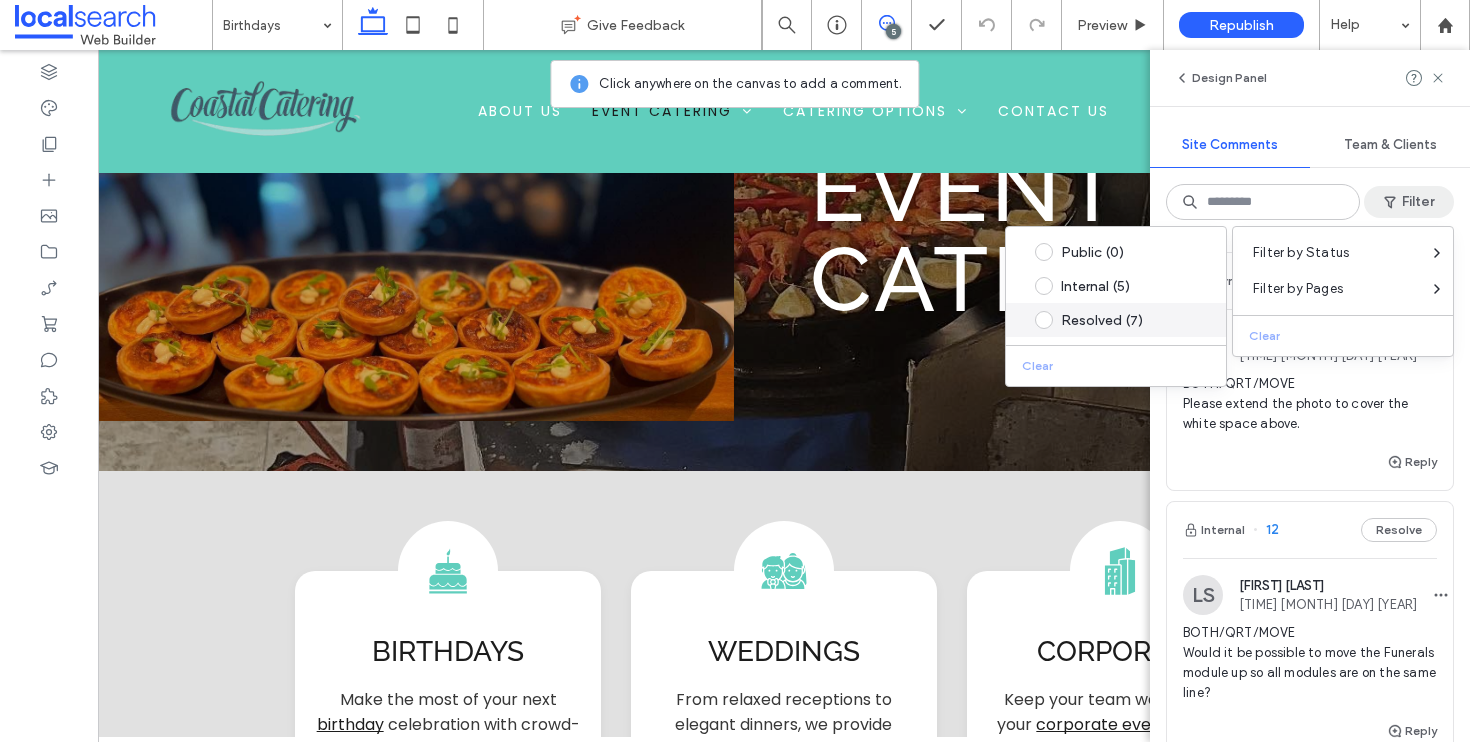 click on "Resolved (7)" at bounding box center [1112, 320] 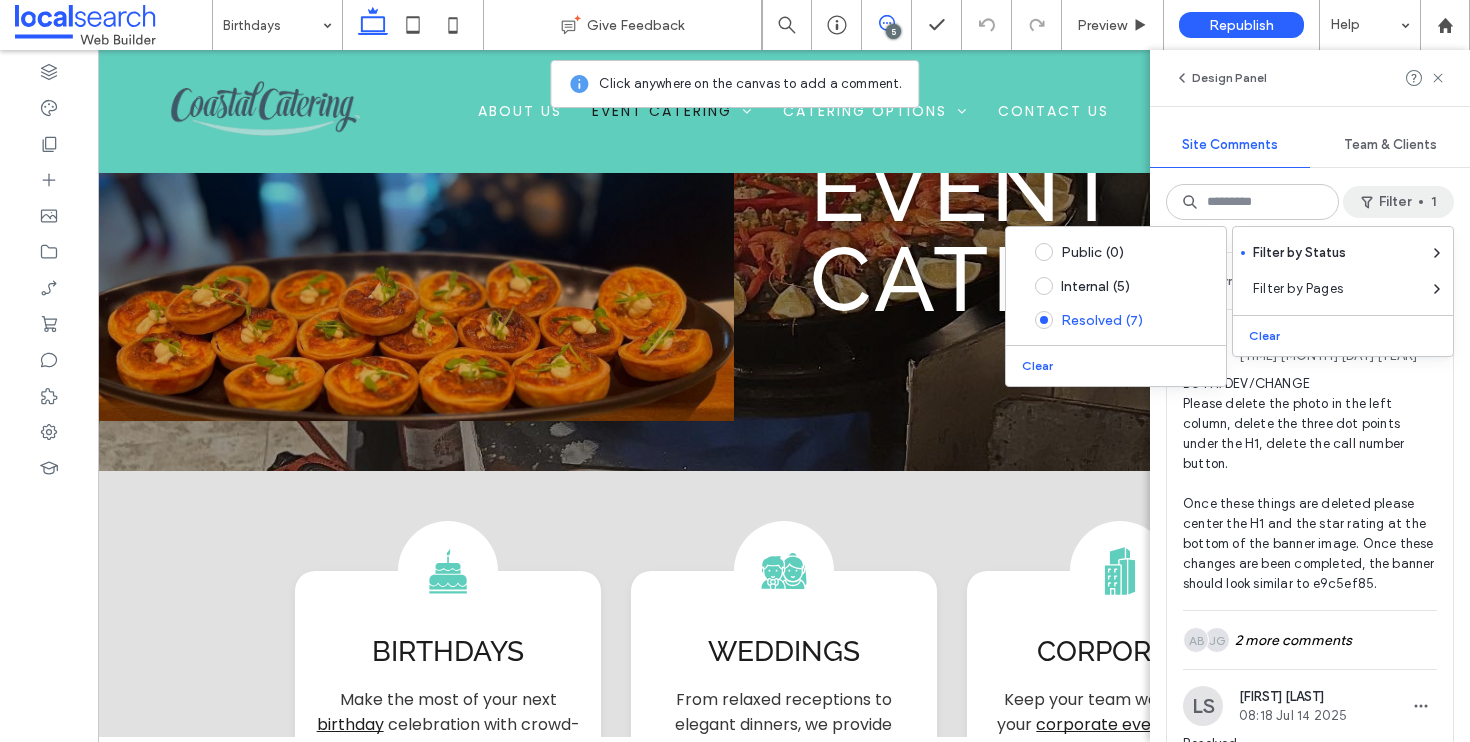 click on "Filter 1" at bounding box center (1398, 202) 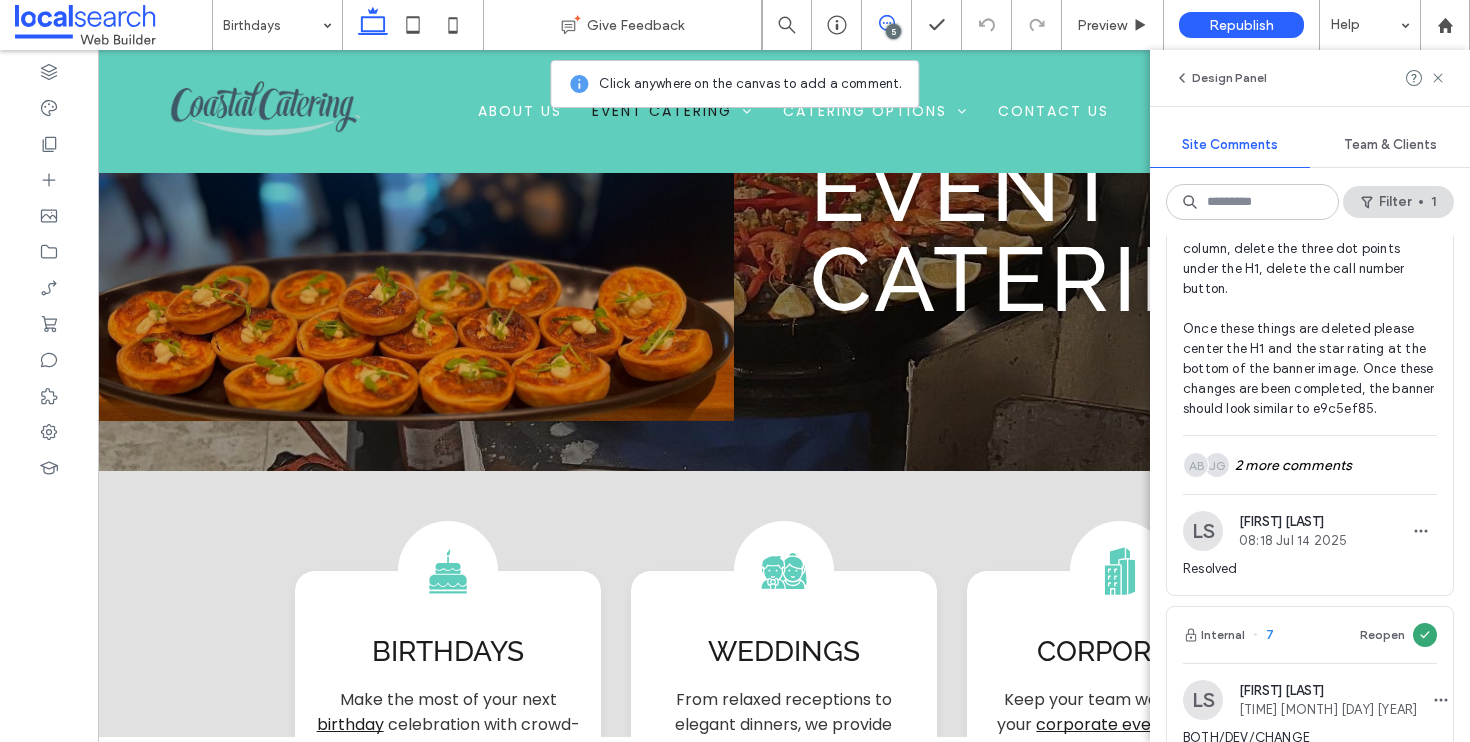 scroll, scrollTop: 0, scrollLeft: 0, axis: both 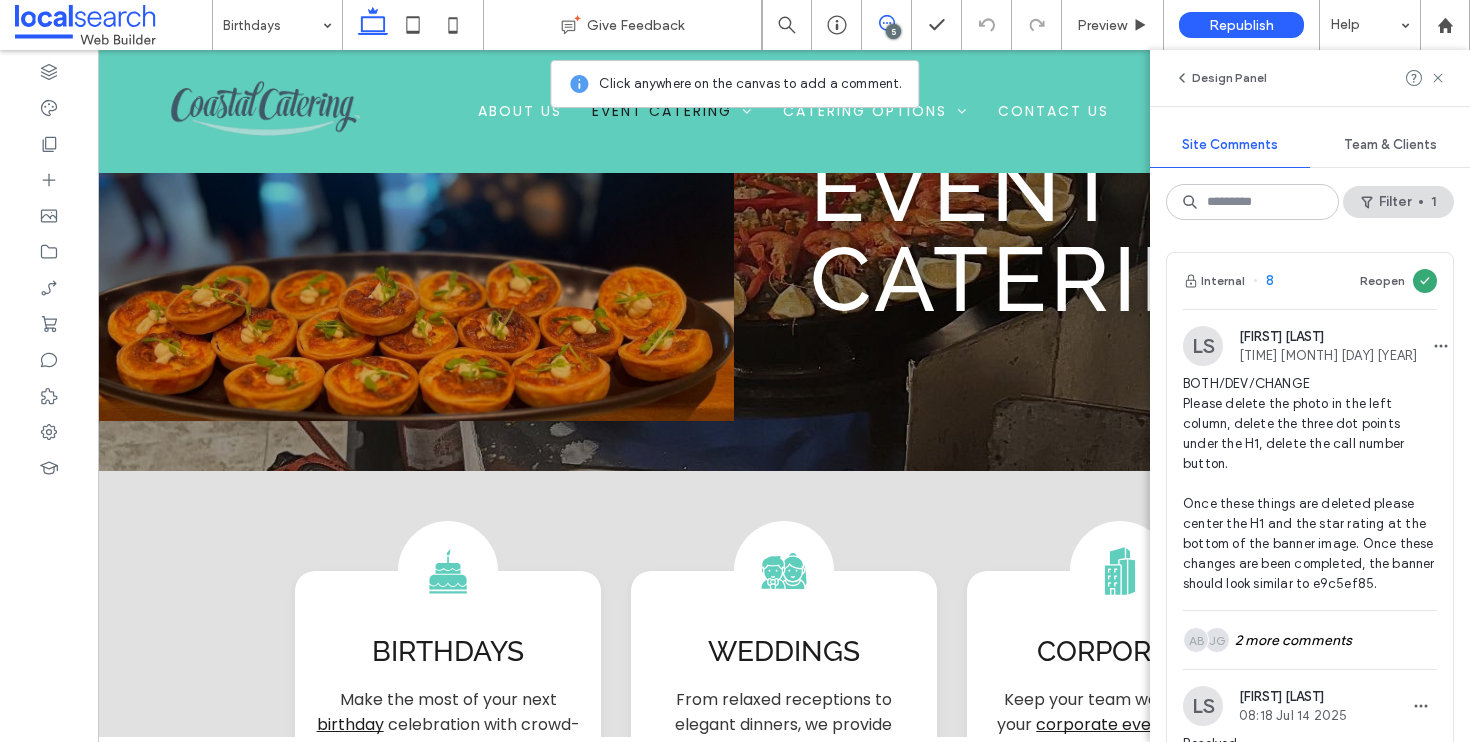 click on "Team & Clients" at bounding box center [1390, 145] 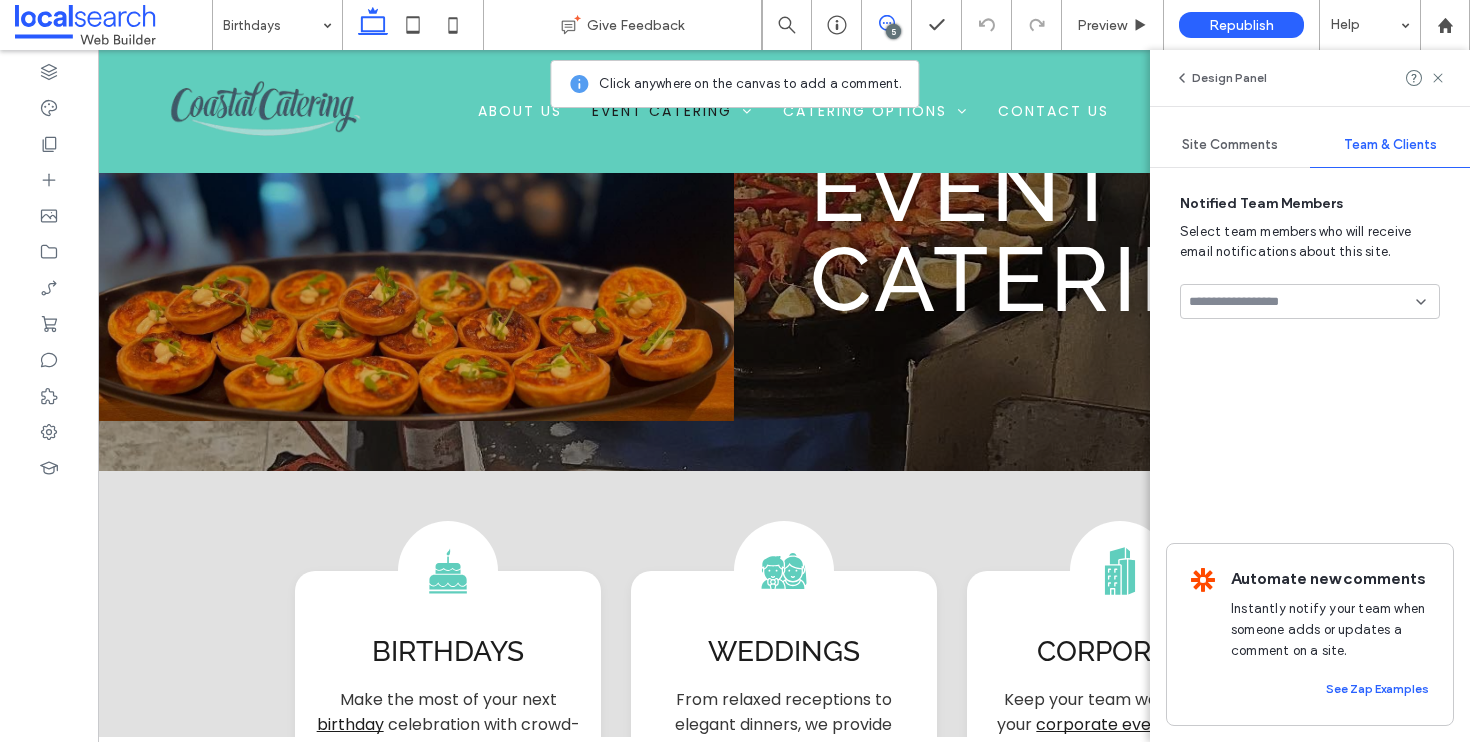 click on "Notified Team Members Select team members who will receive email notifications about this site.
Automate new comments Instantly notify your team when someone adds or updates a comment on a site. See Zap Examples" at bounding box center (1310, 455) 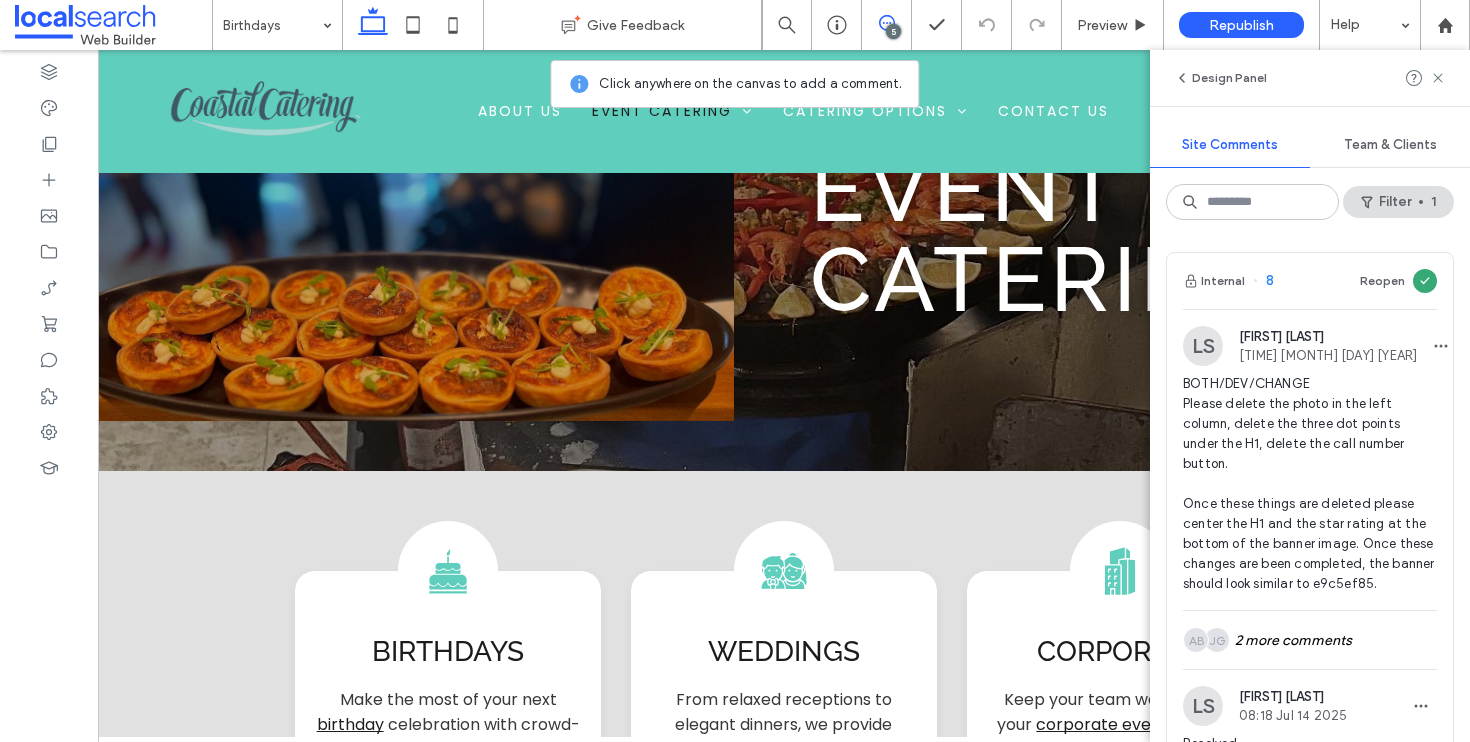 click on "Filter 1" at bounding box center (1310, 202) 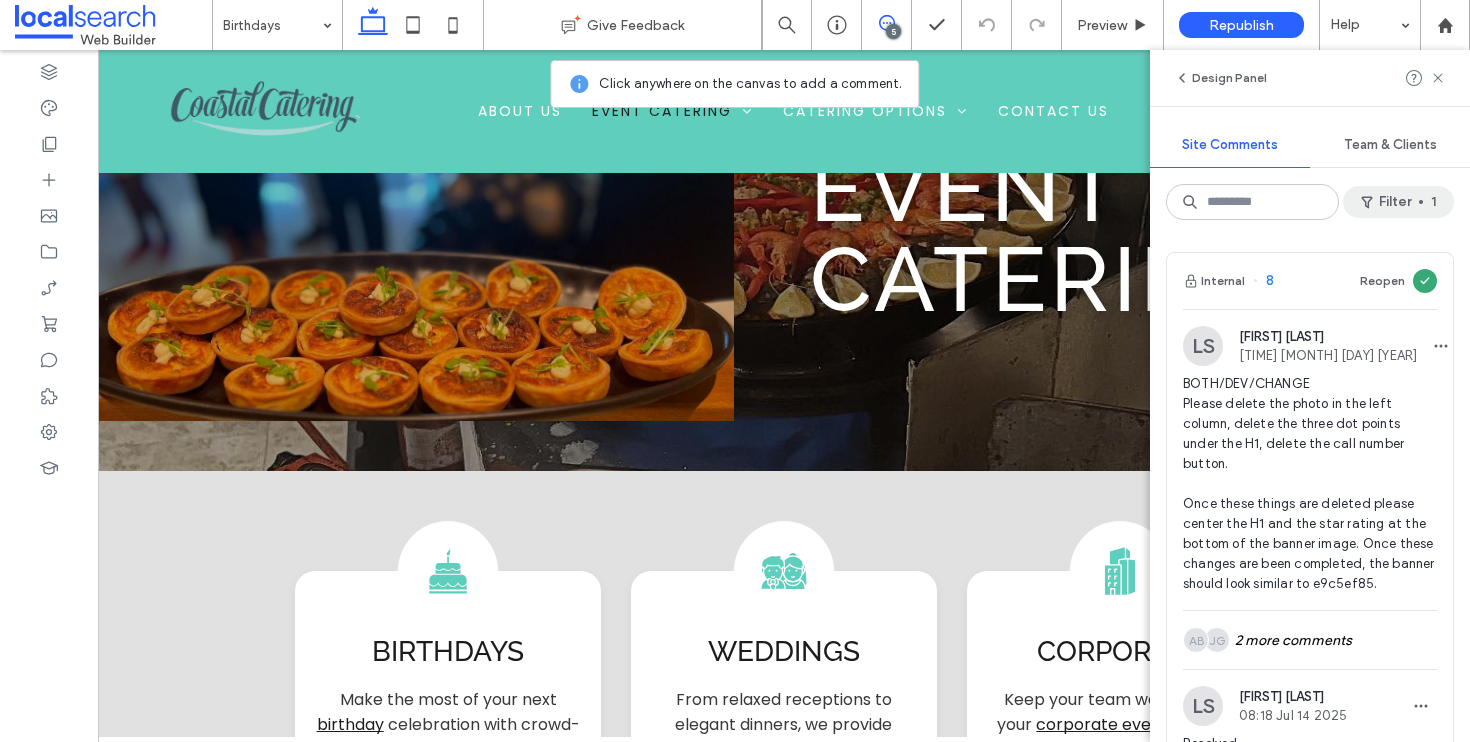 click on "Filter 1" at bounding box center (1398, 202) 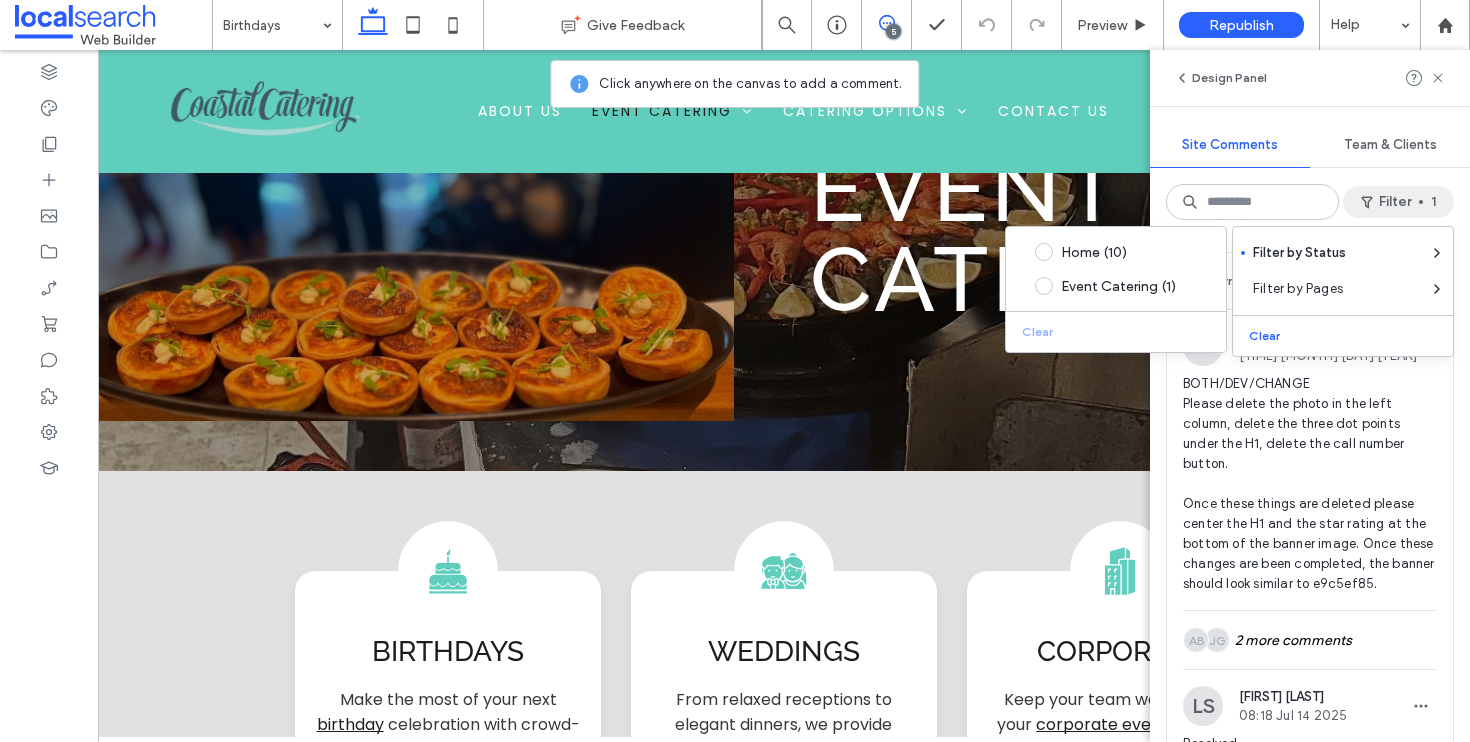 click on "Filter by Status Filter by Pages Clear Home (10) Event Catering (1) Clear" at bounding box center [1343, 291] 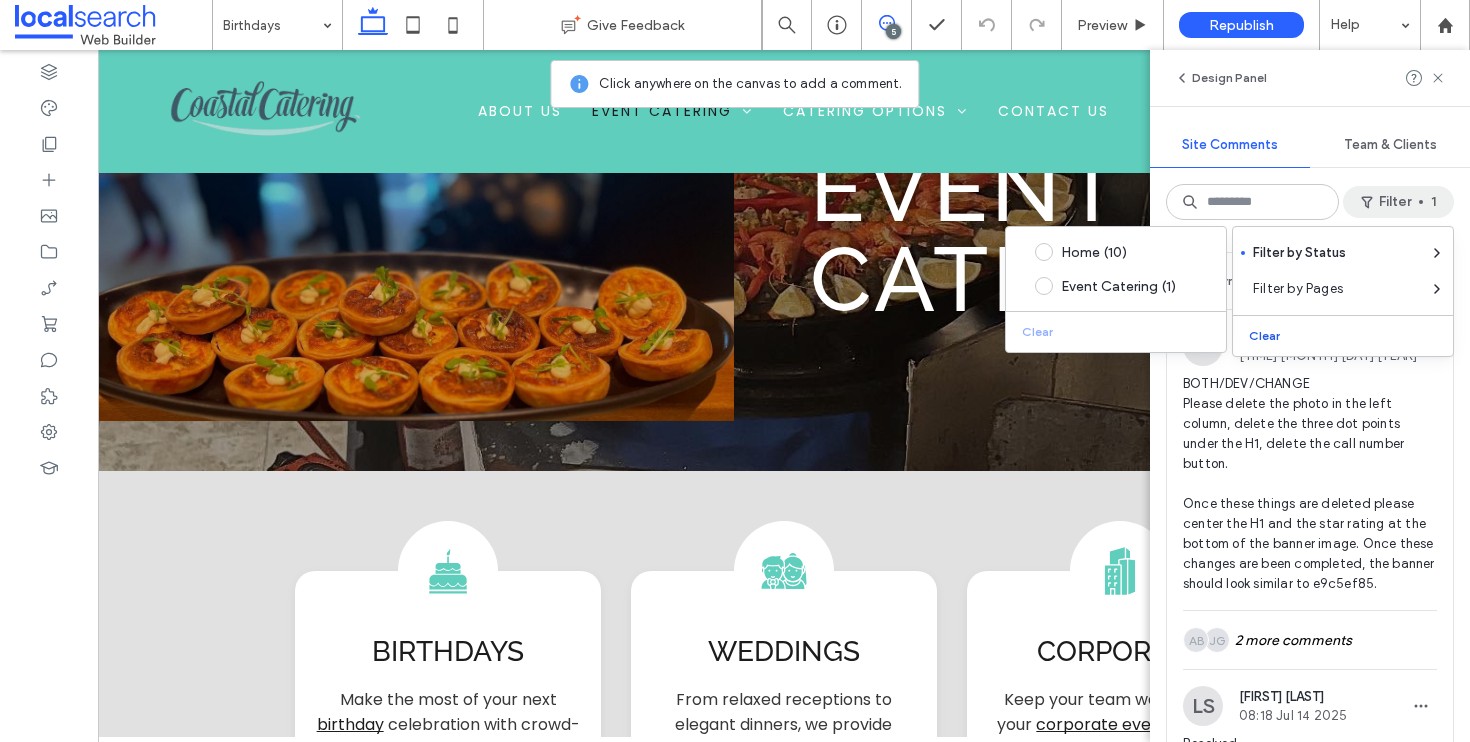 click on "Clear" at bounding box center [1266, 336] 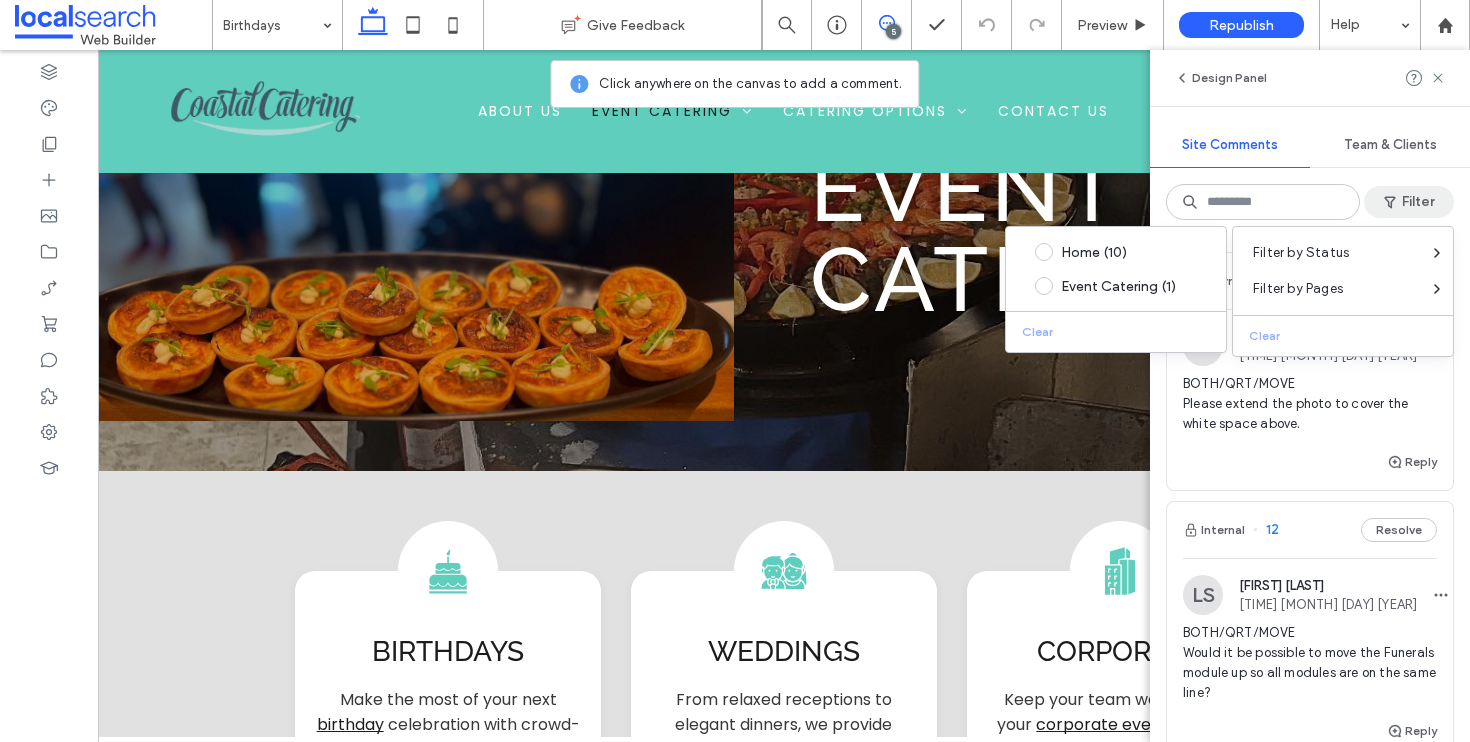 click on "BOTH/QRT/MOVE
Please extend the photo to cover the white space above." at bounding box center [1310, 404] 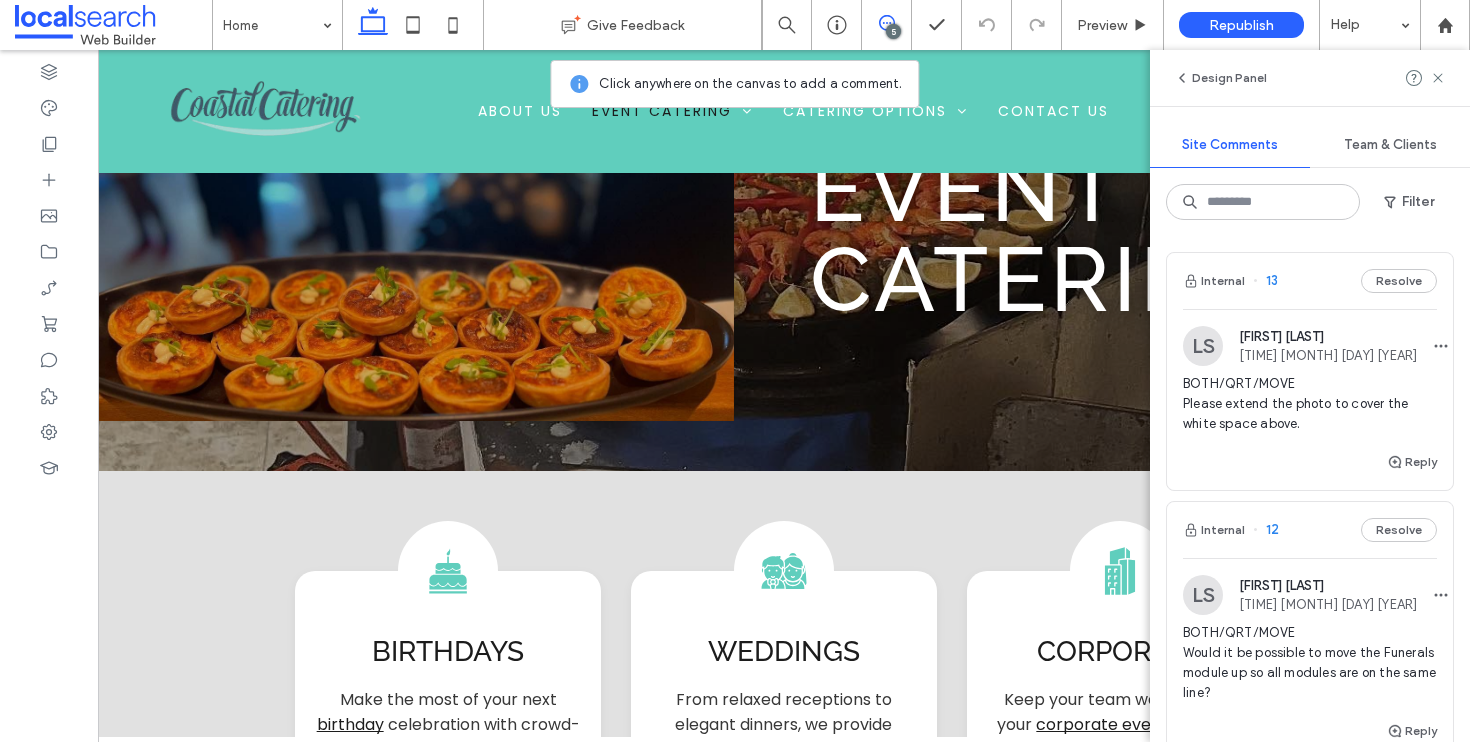 click at bounding box center (735, 371) 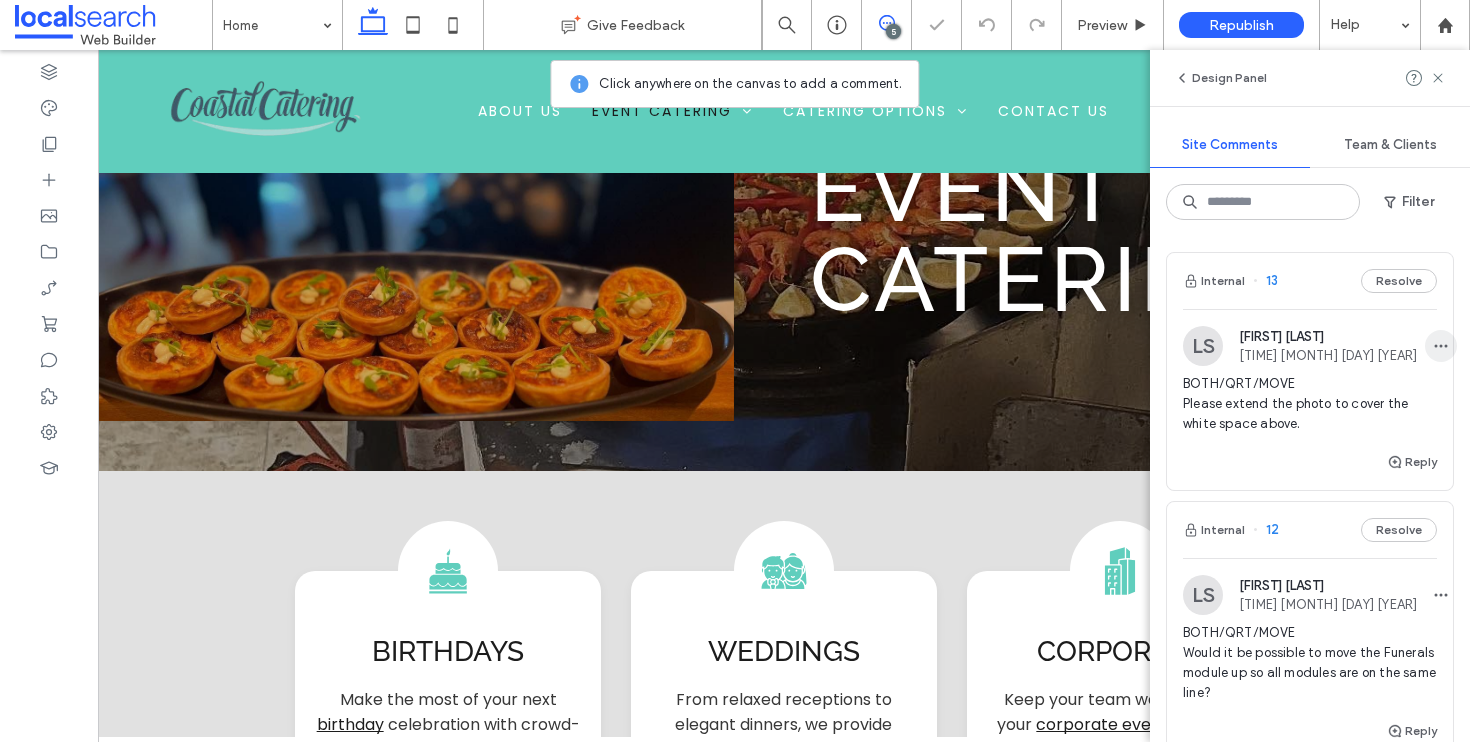 click 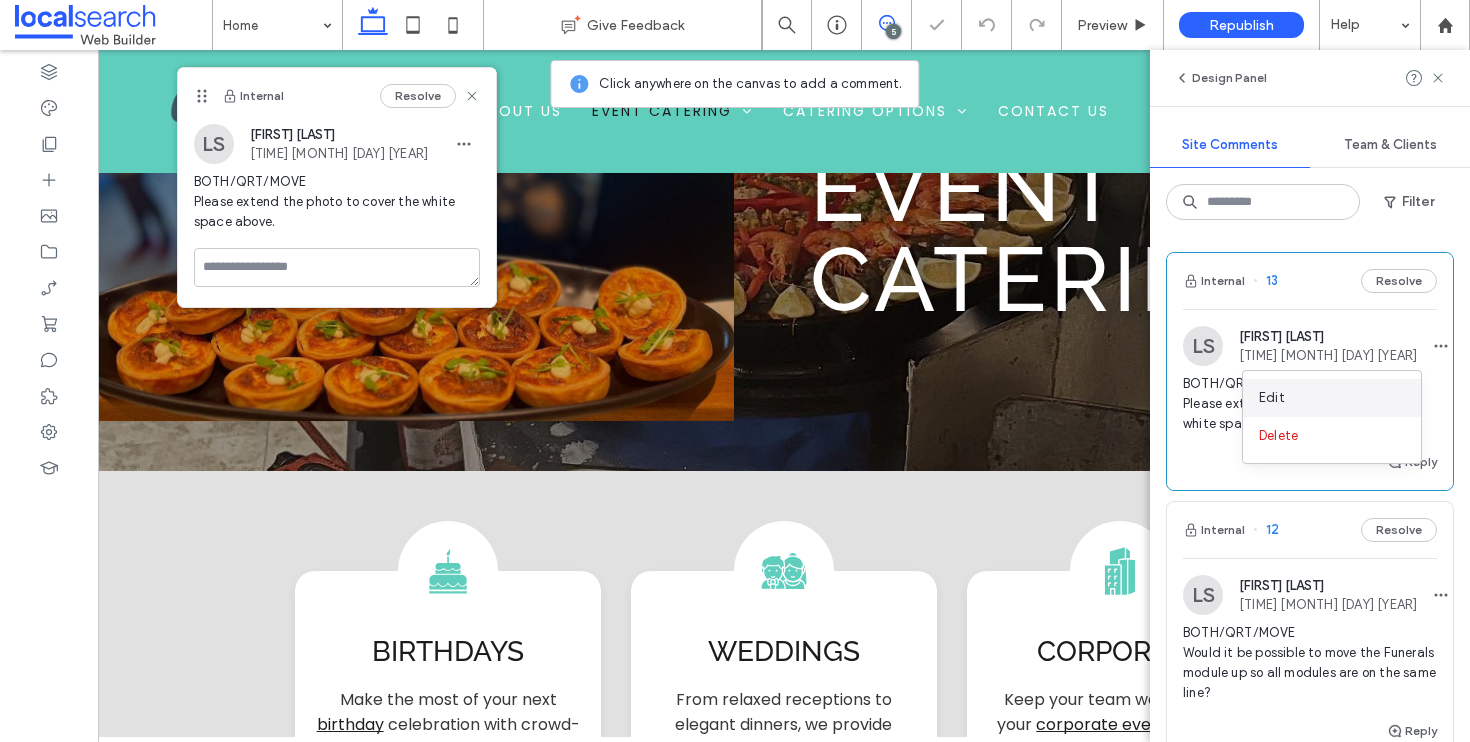 click on "Edit" at bounding box center [1332, 398] 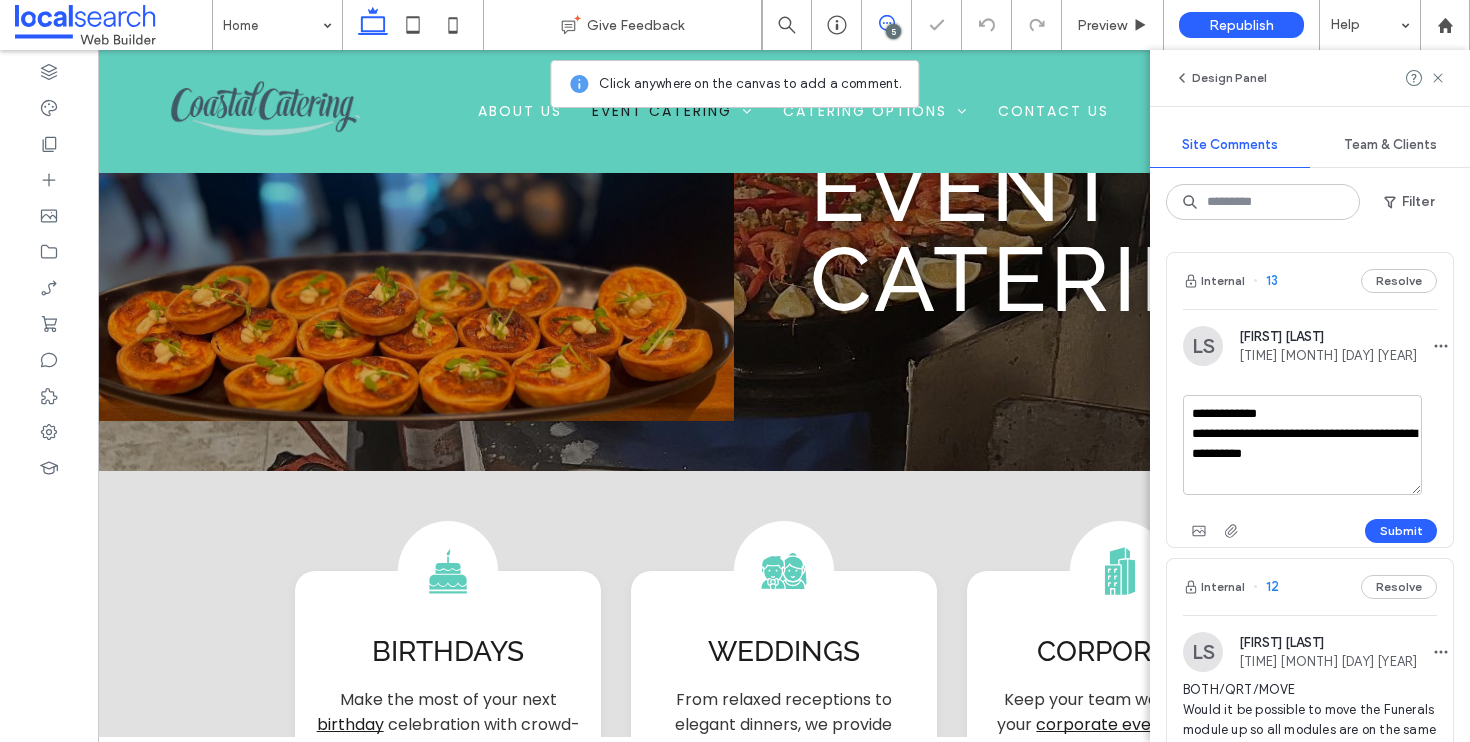 click on "**********" at bounding box center (1302, 445) 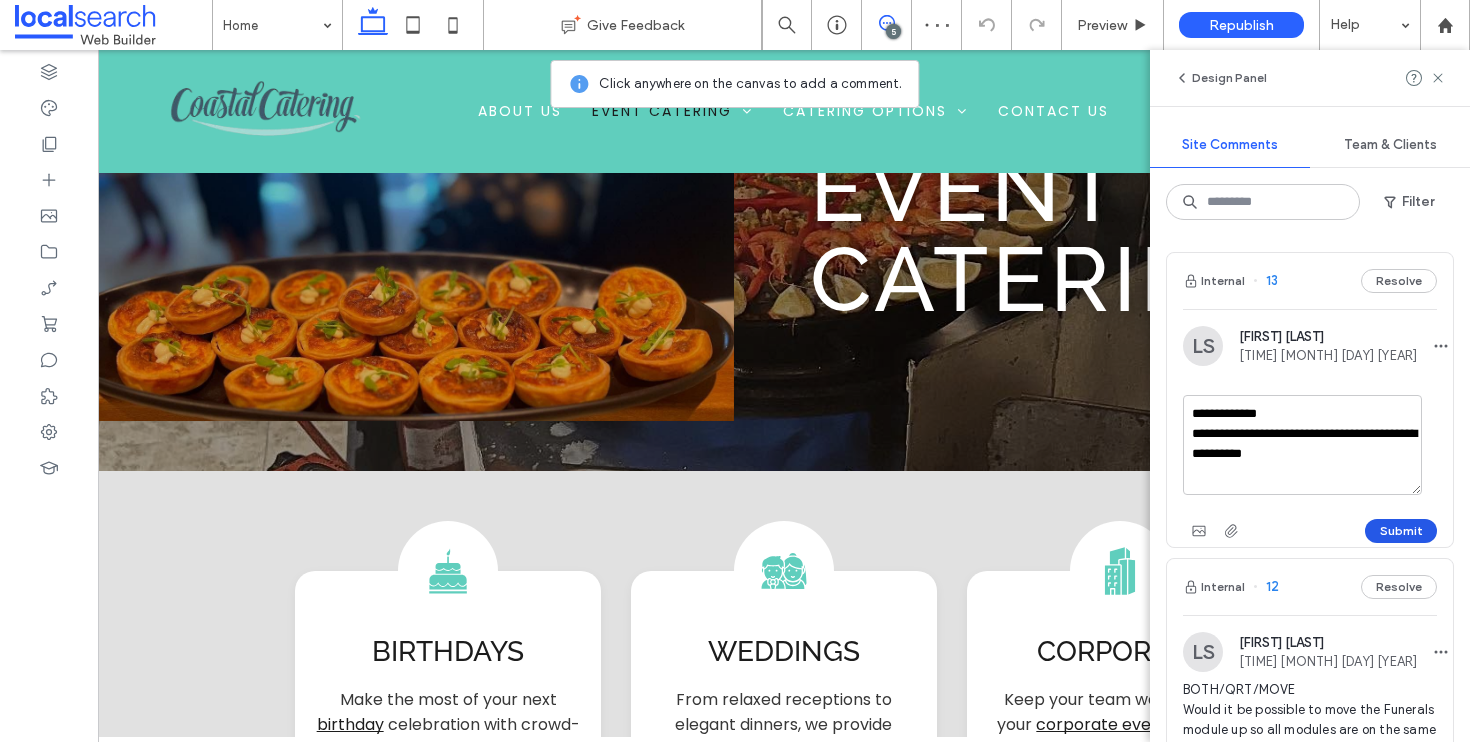 type on "**********" 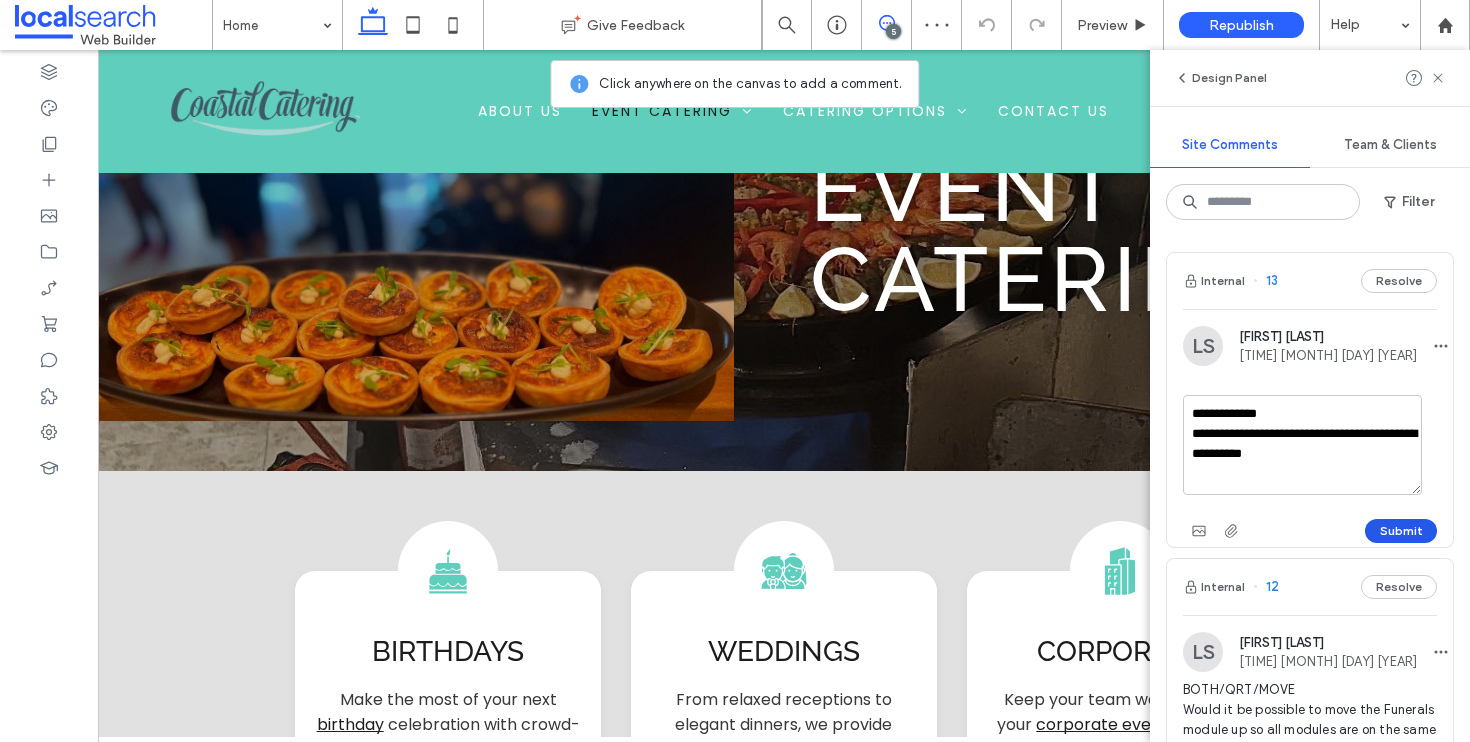 click on "Submit" at bounding box center [1401, 531] 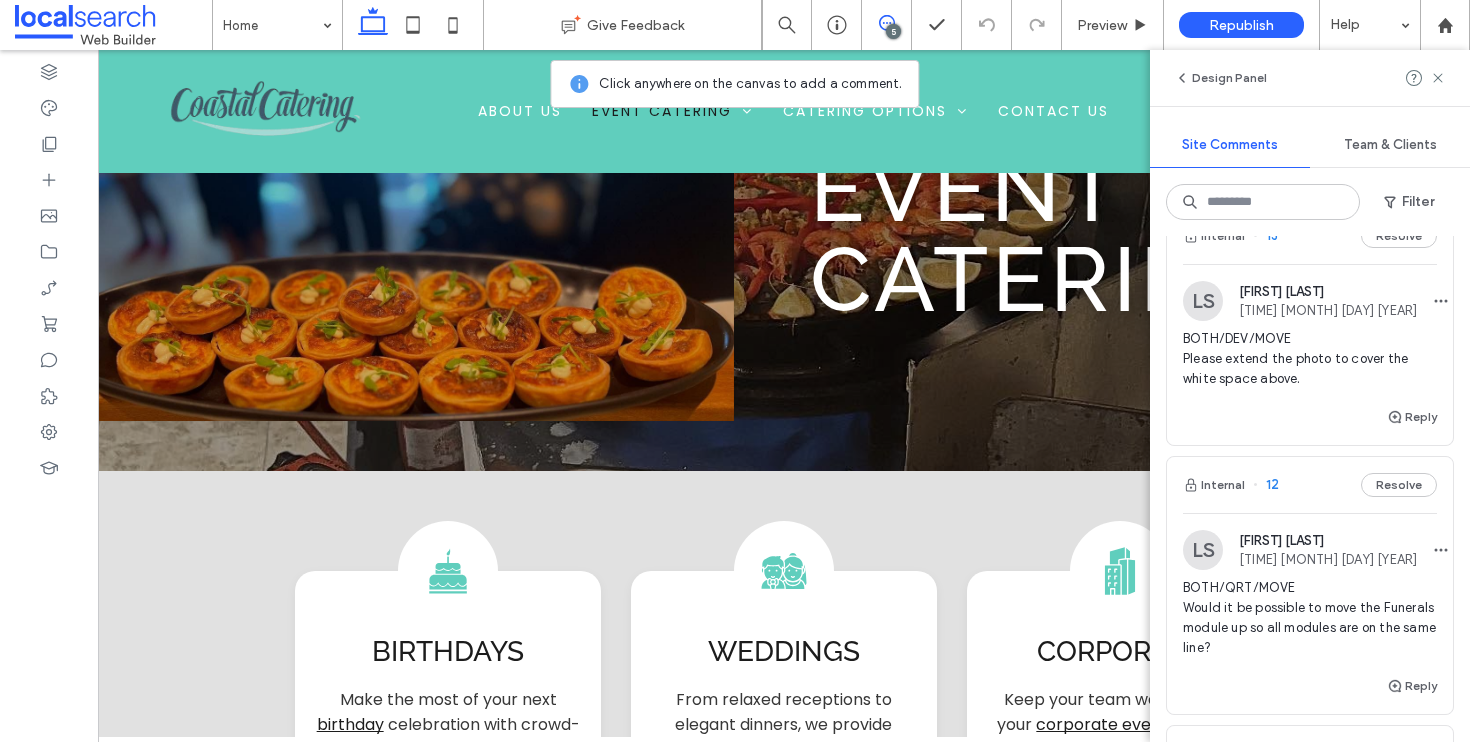 scroll, scrollTop: 157, scrollLeft: 0, axis: vertical 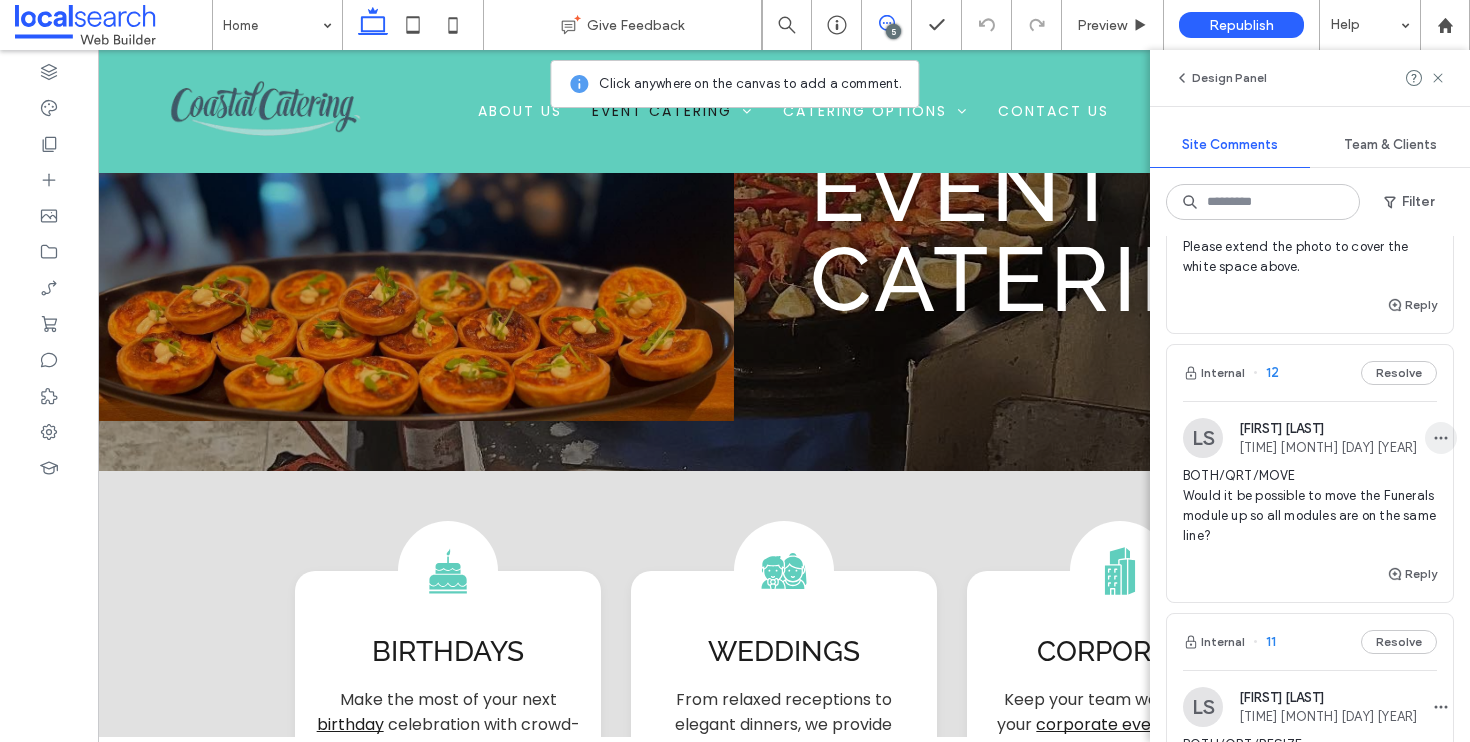 click at bounding box center (1441, 438) 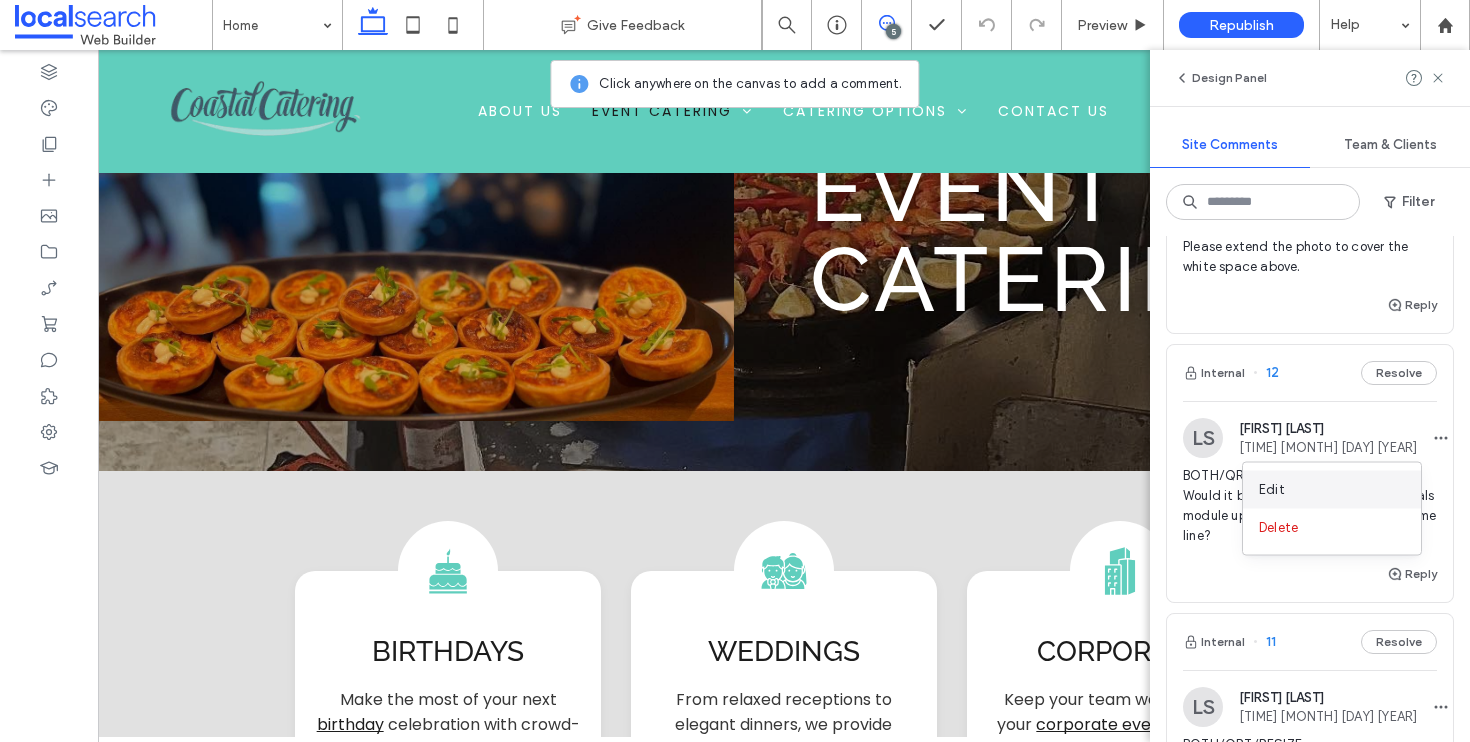 click on "Edit" at bounding box center (1332, 490) 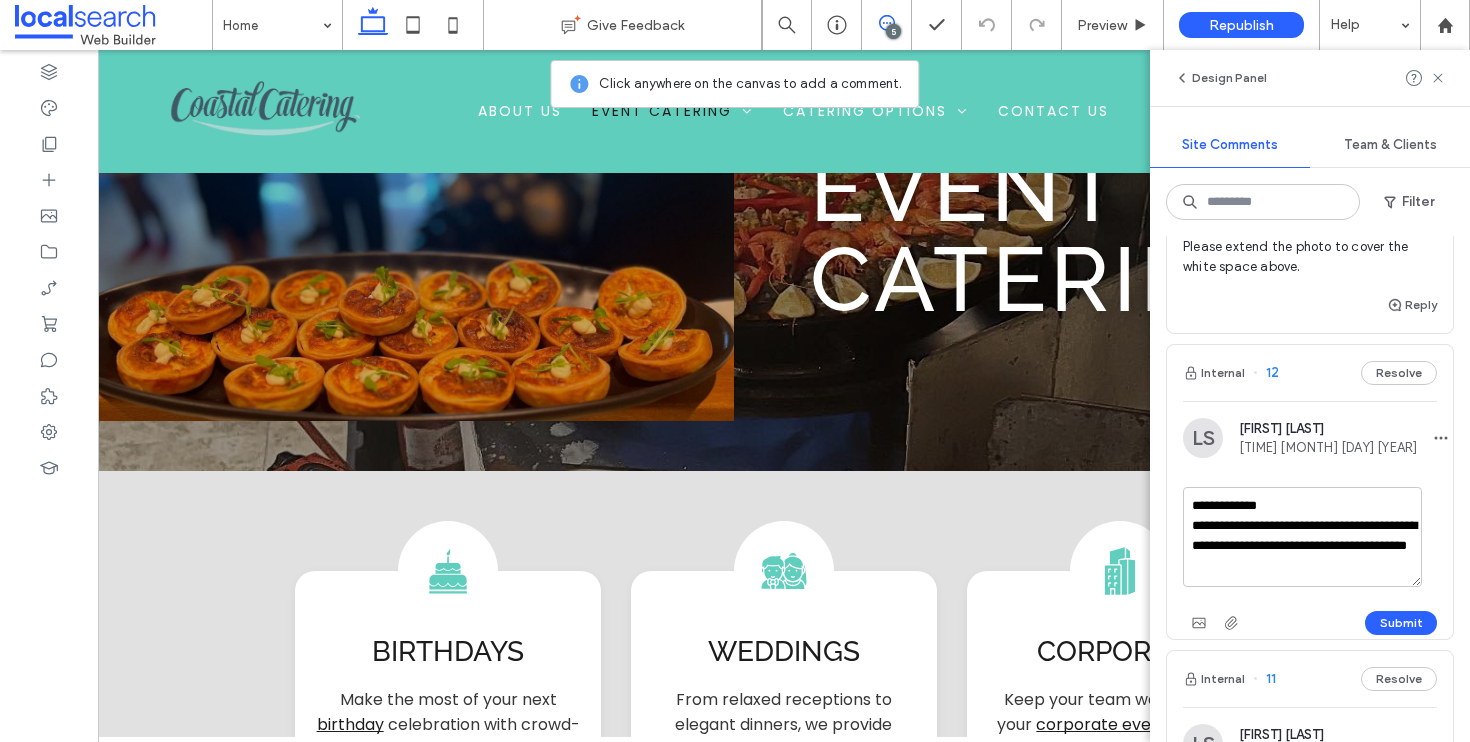 click on "**********" at bounding box center [1302, 537] 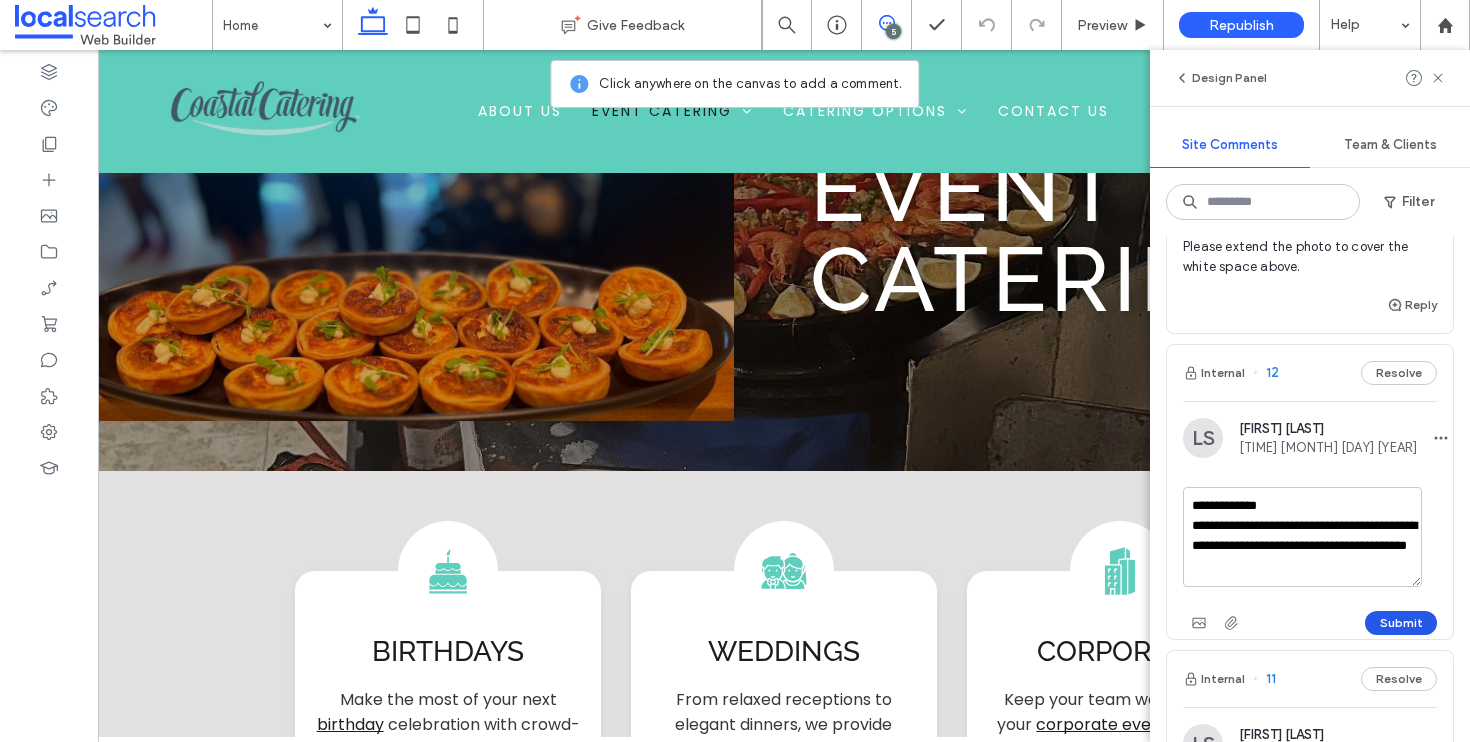 type on "**********" 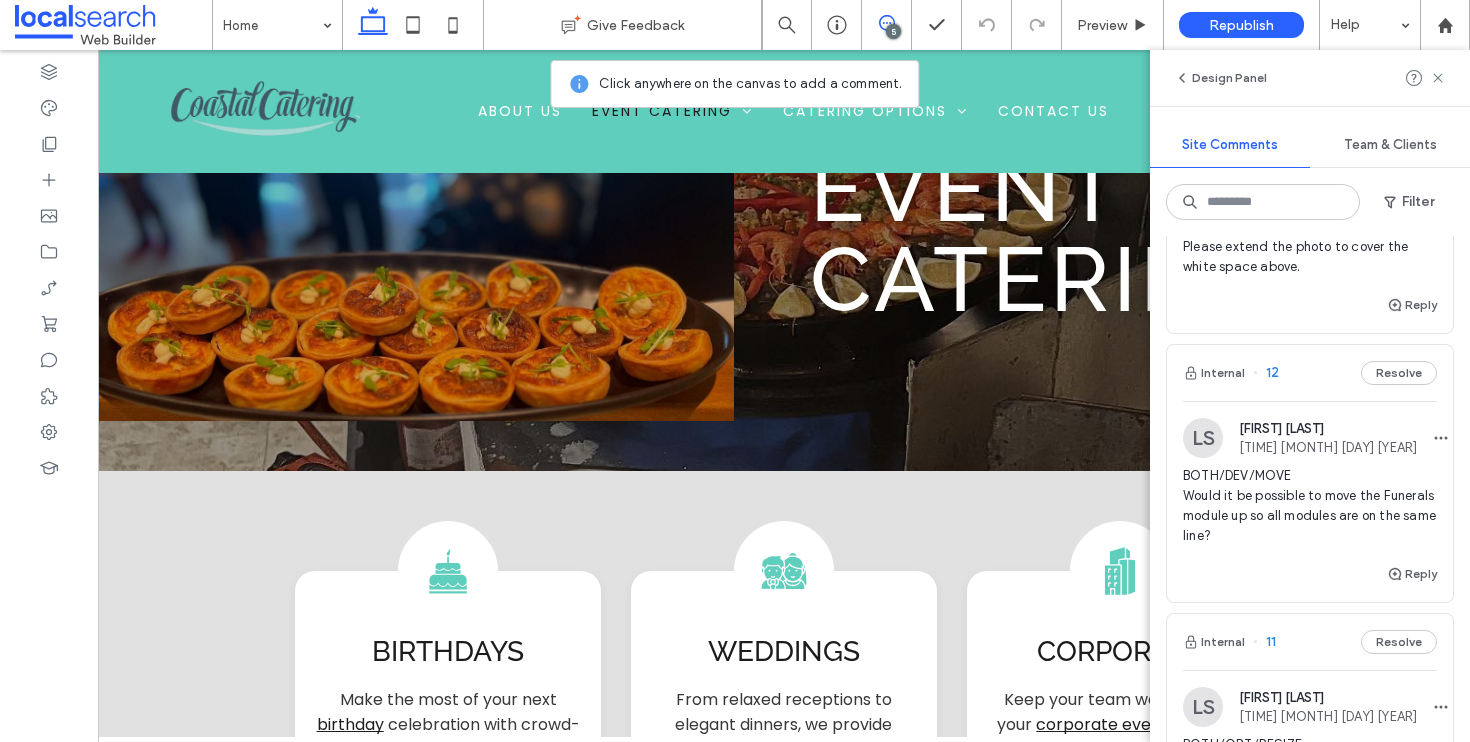 scroll, scrollTop: 326, scrollLeft: 0, axis: vertical 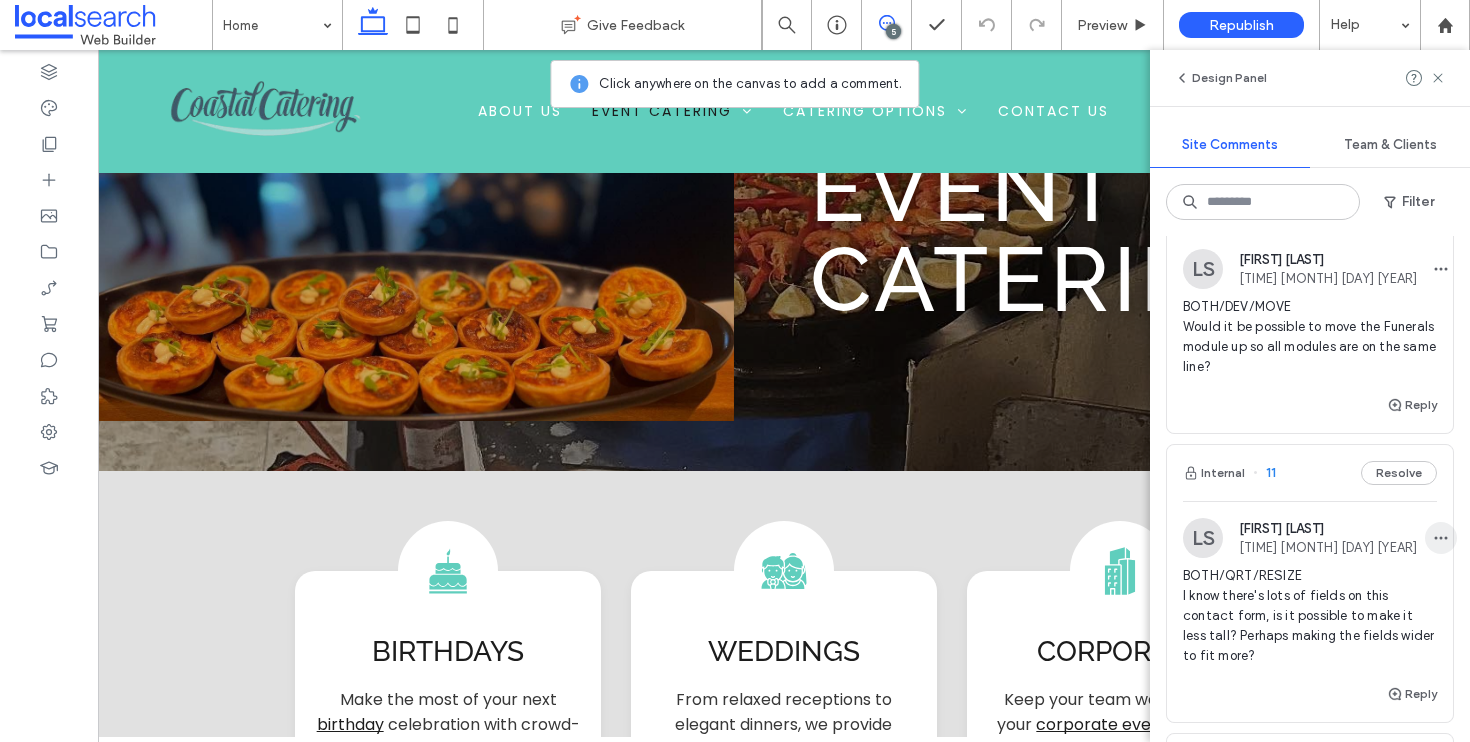 click 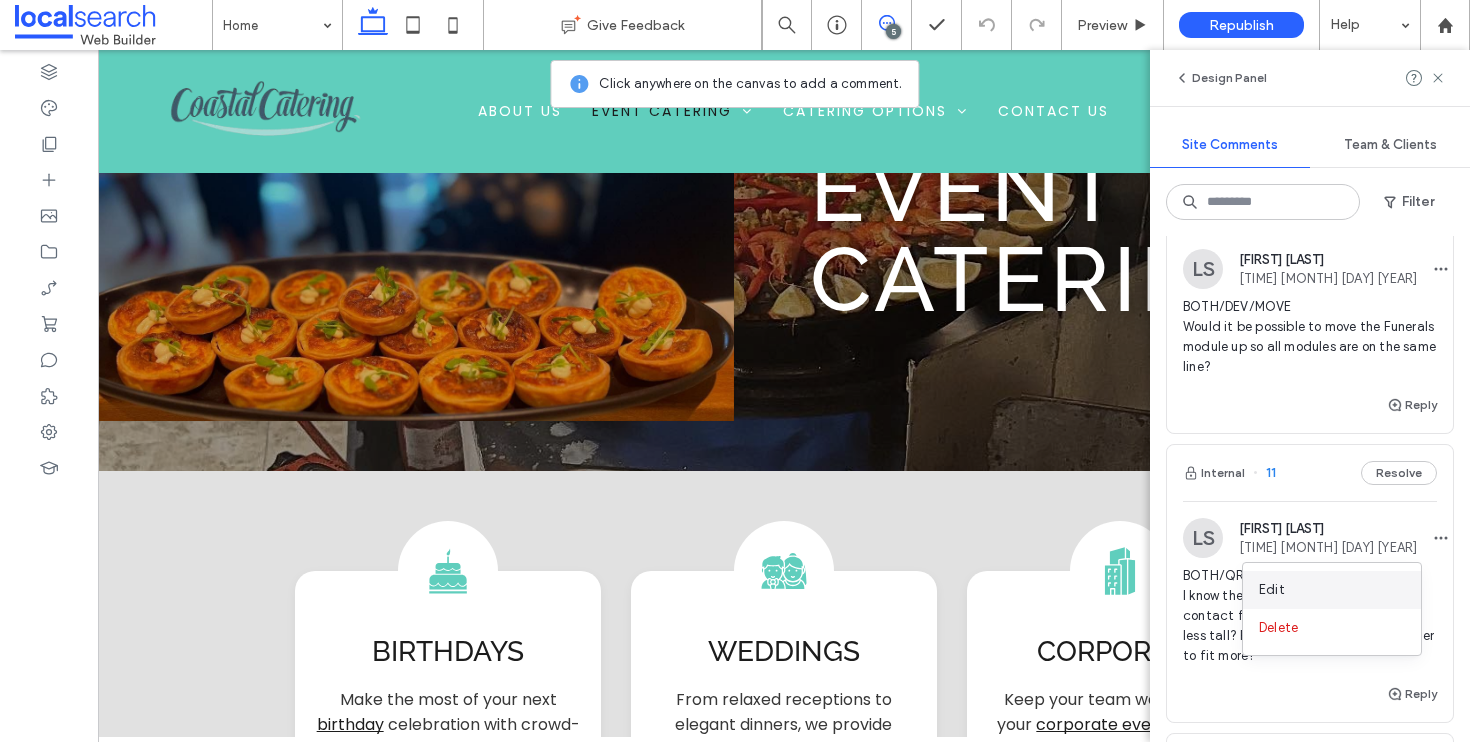 click on "Edit" at bounding box center [1332, 590] 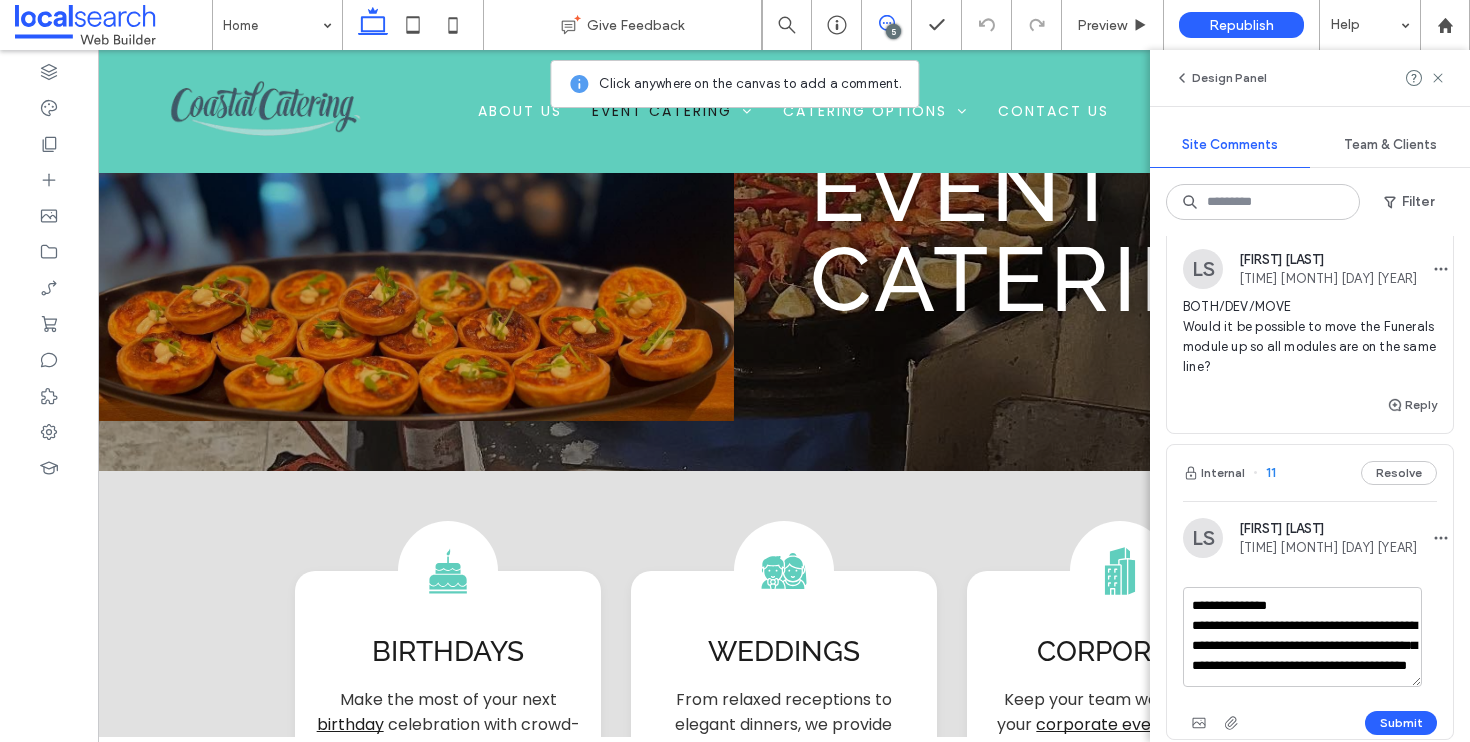 click on "**********" at bounding box center (1302, 637) 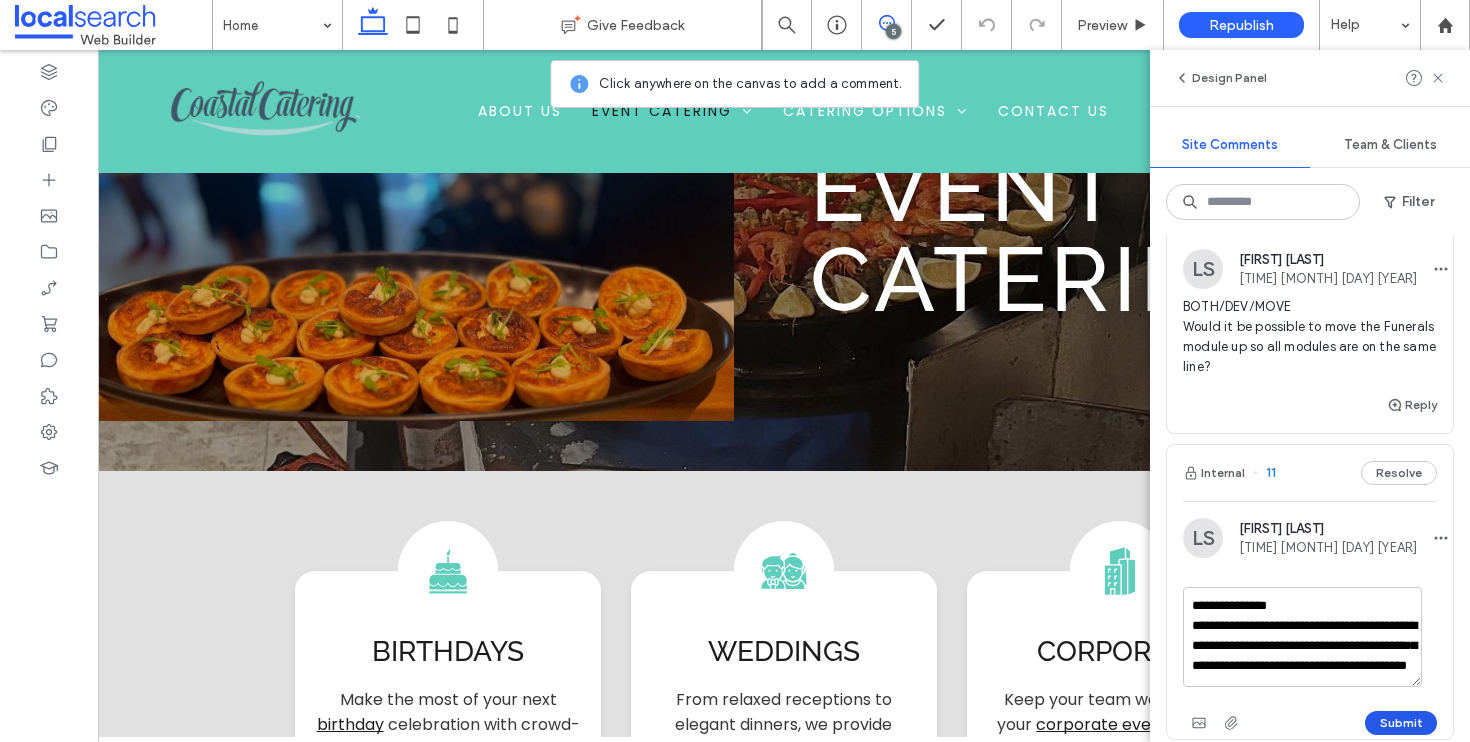 type on "**********" 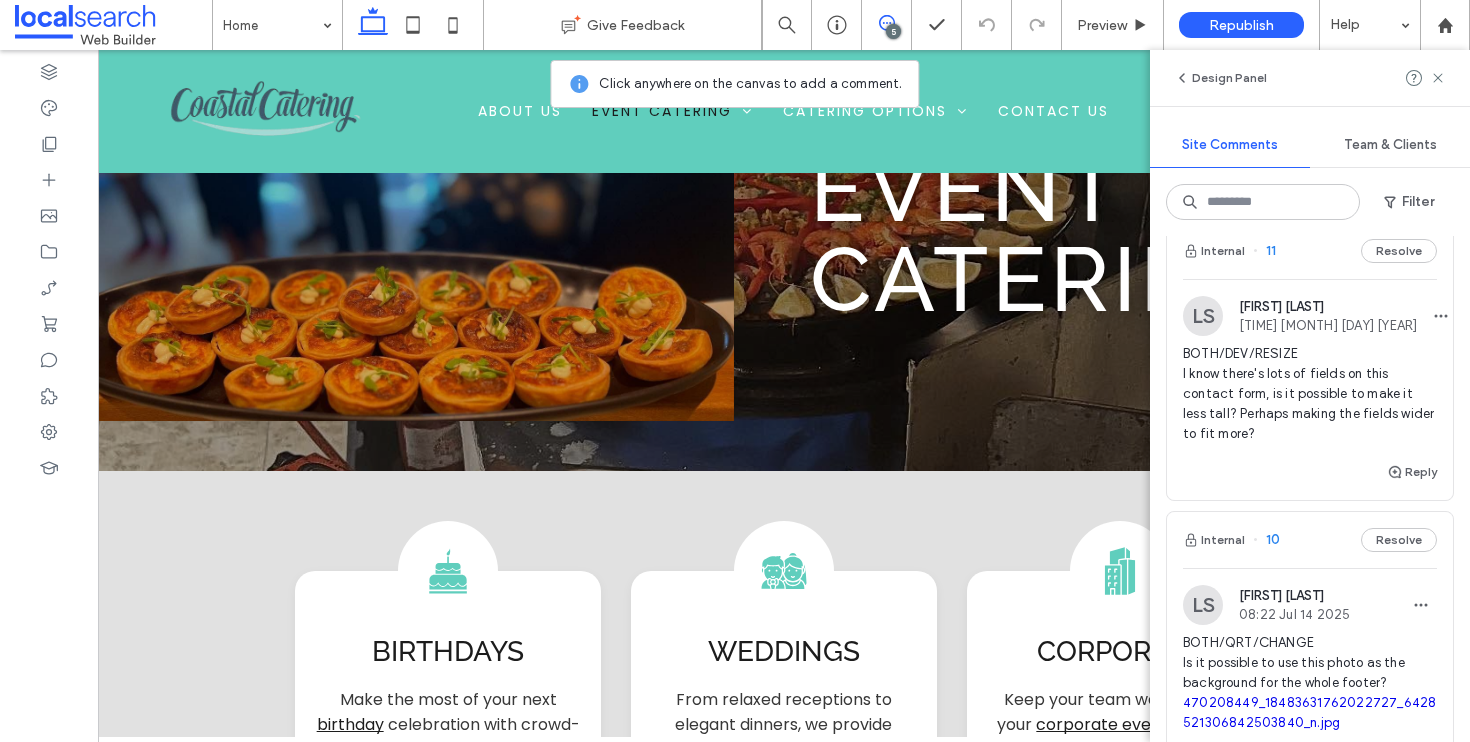 scroll, scrollTop: 688, scrollLeft: 0, axis: vertical 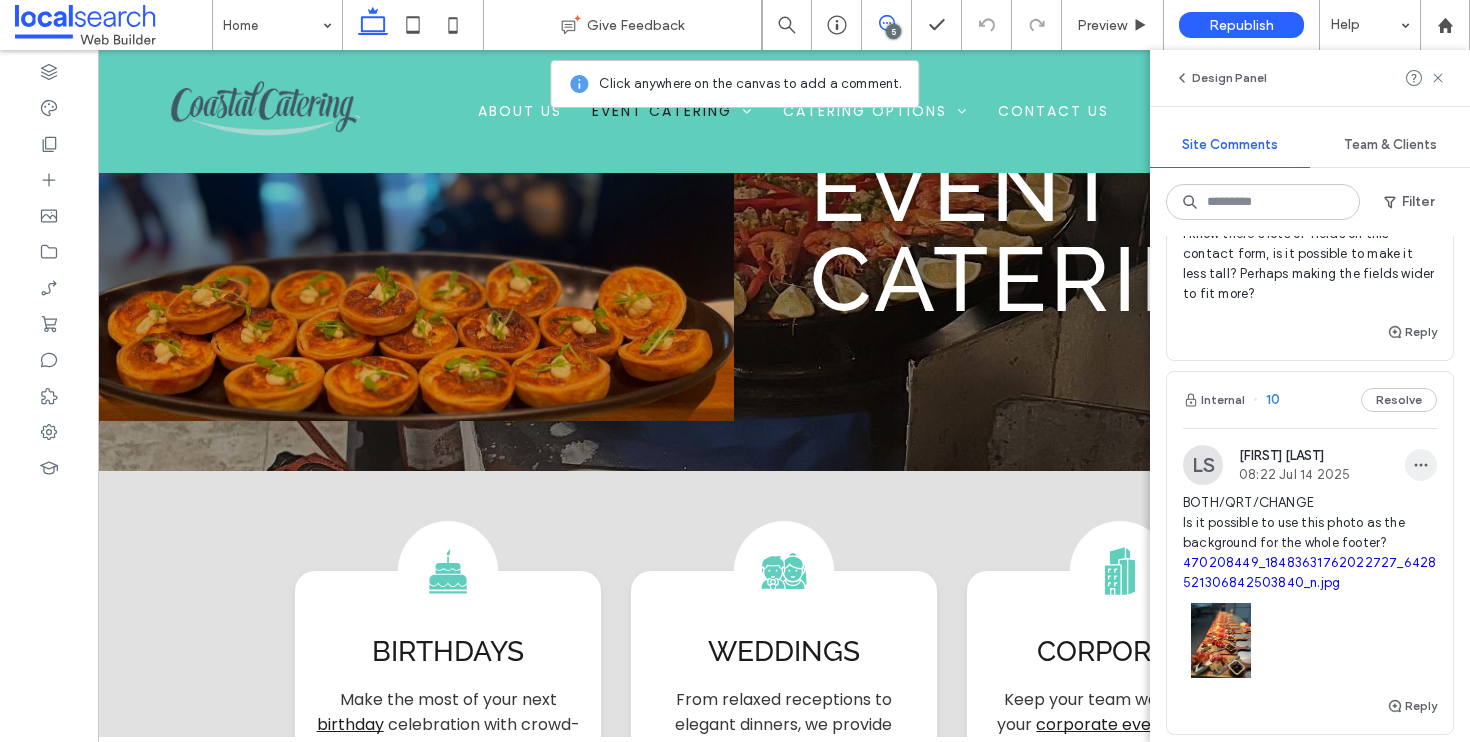 click 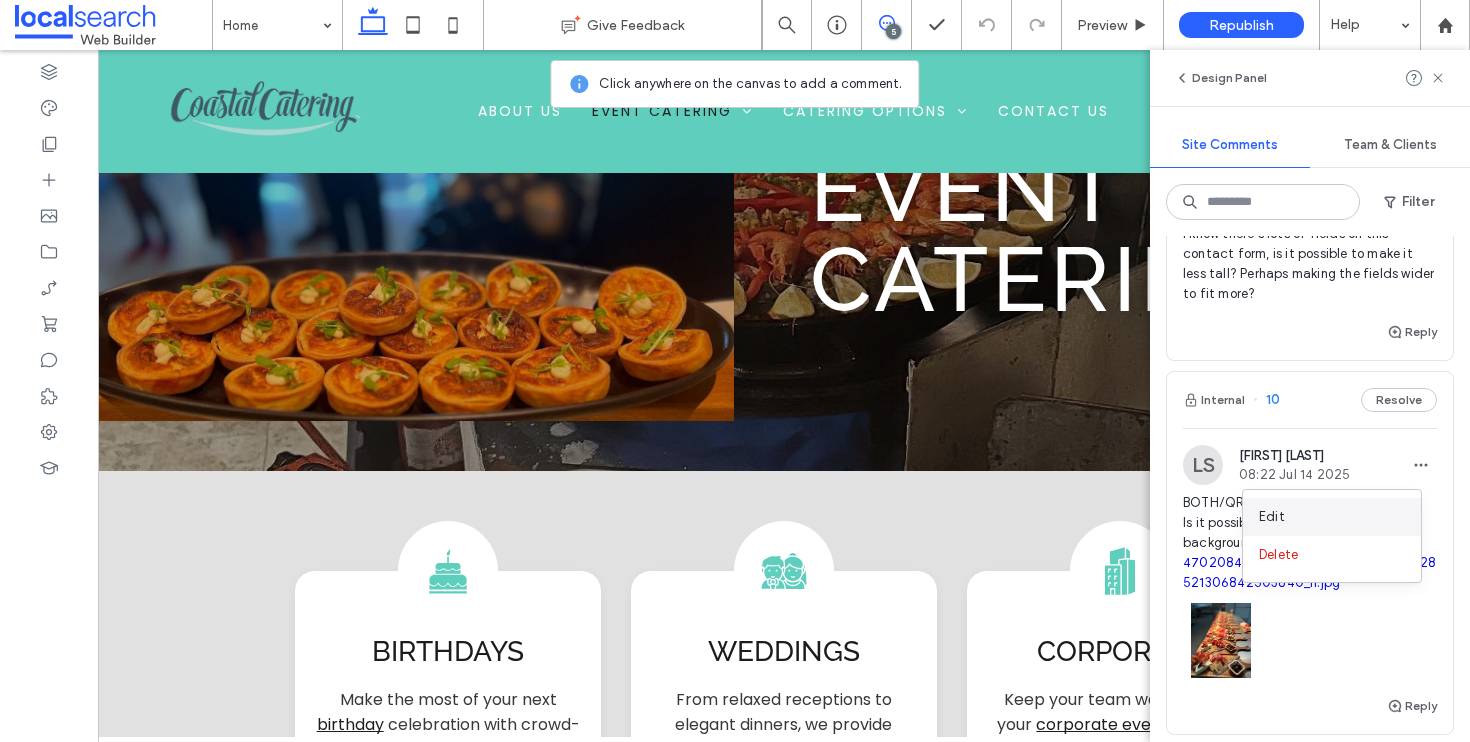 click on "Edit" at bounding box center (1332, 517) 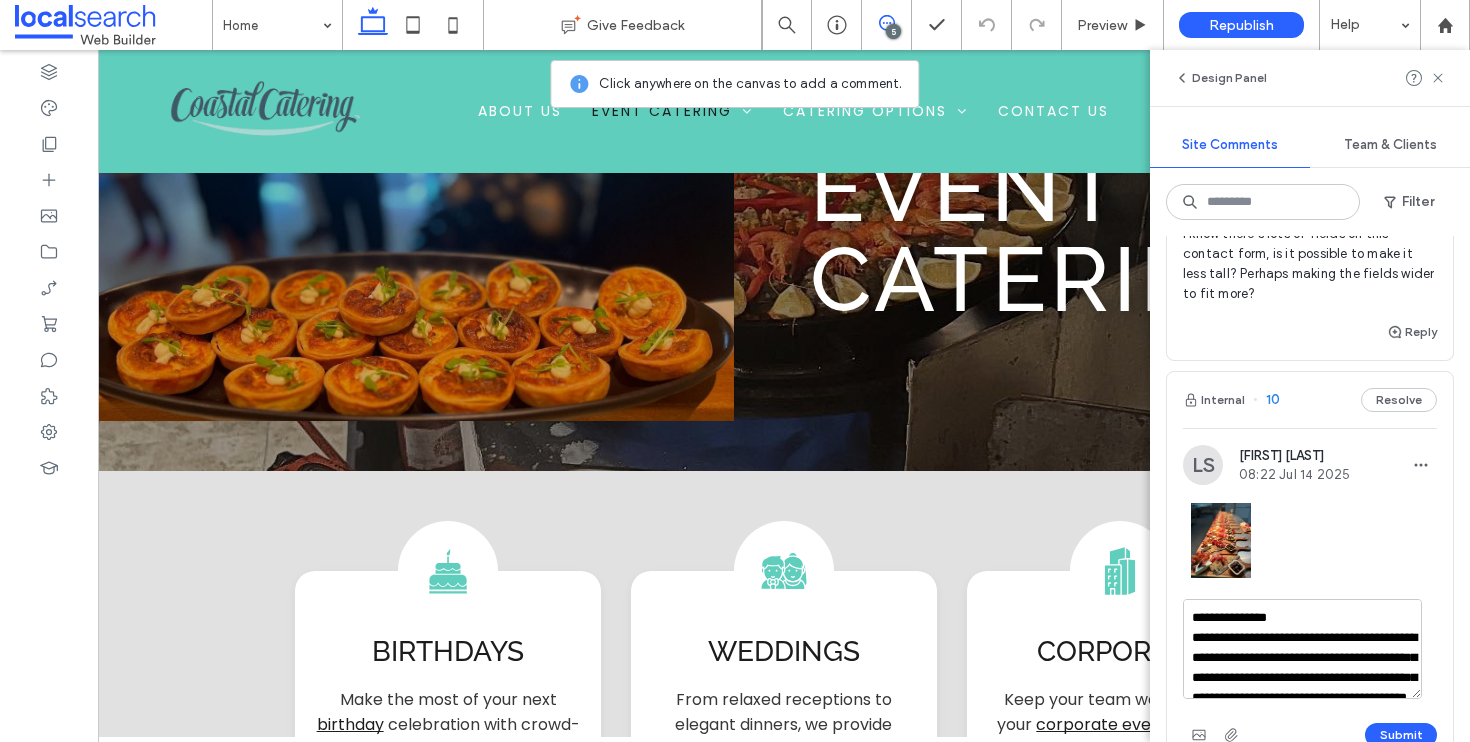 click on "**********" at bounding box center [1302, 649] 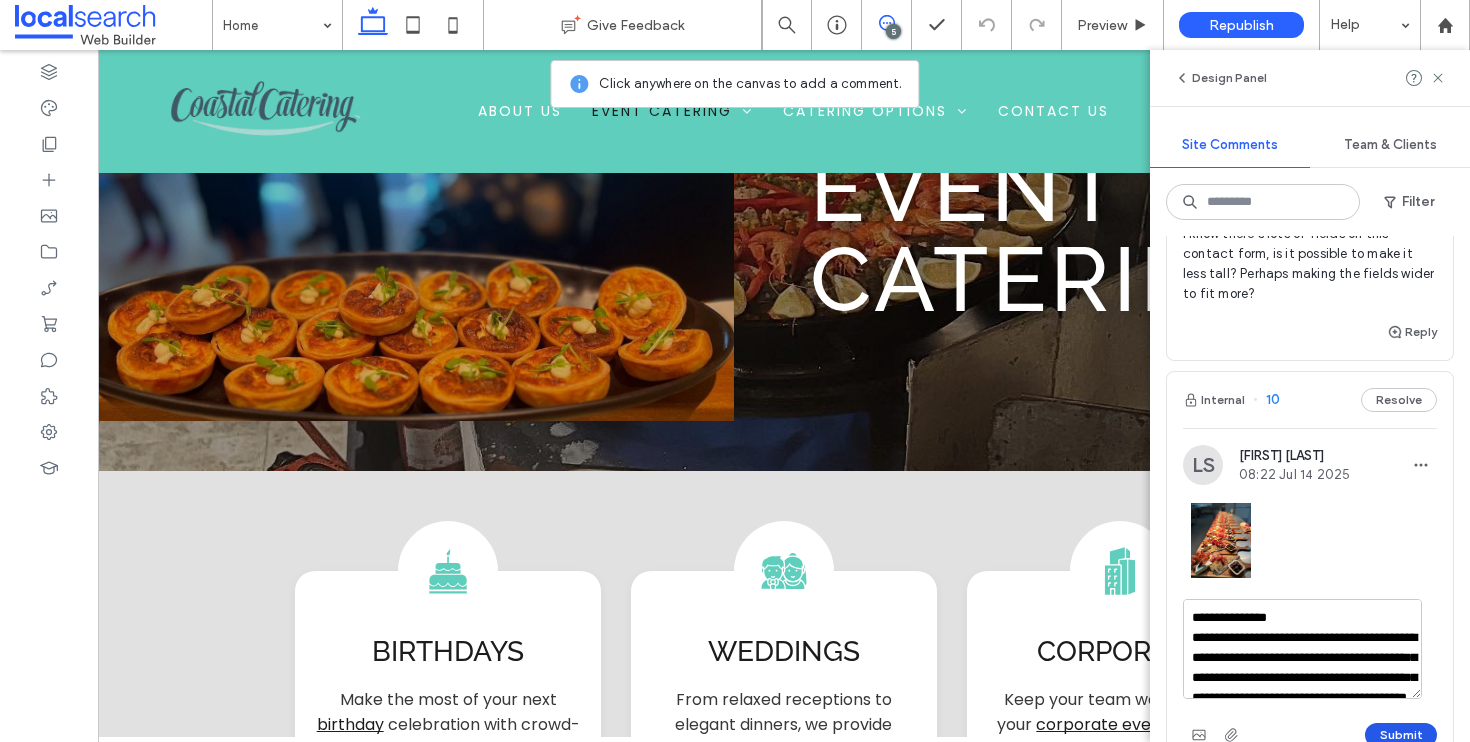 type on "**********" 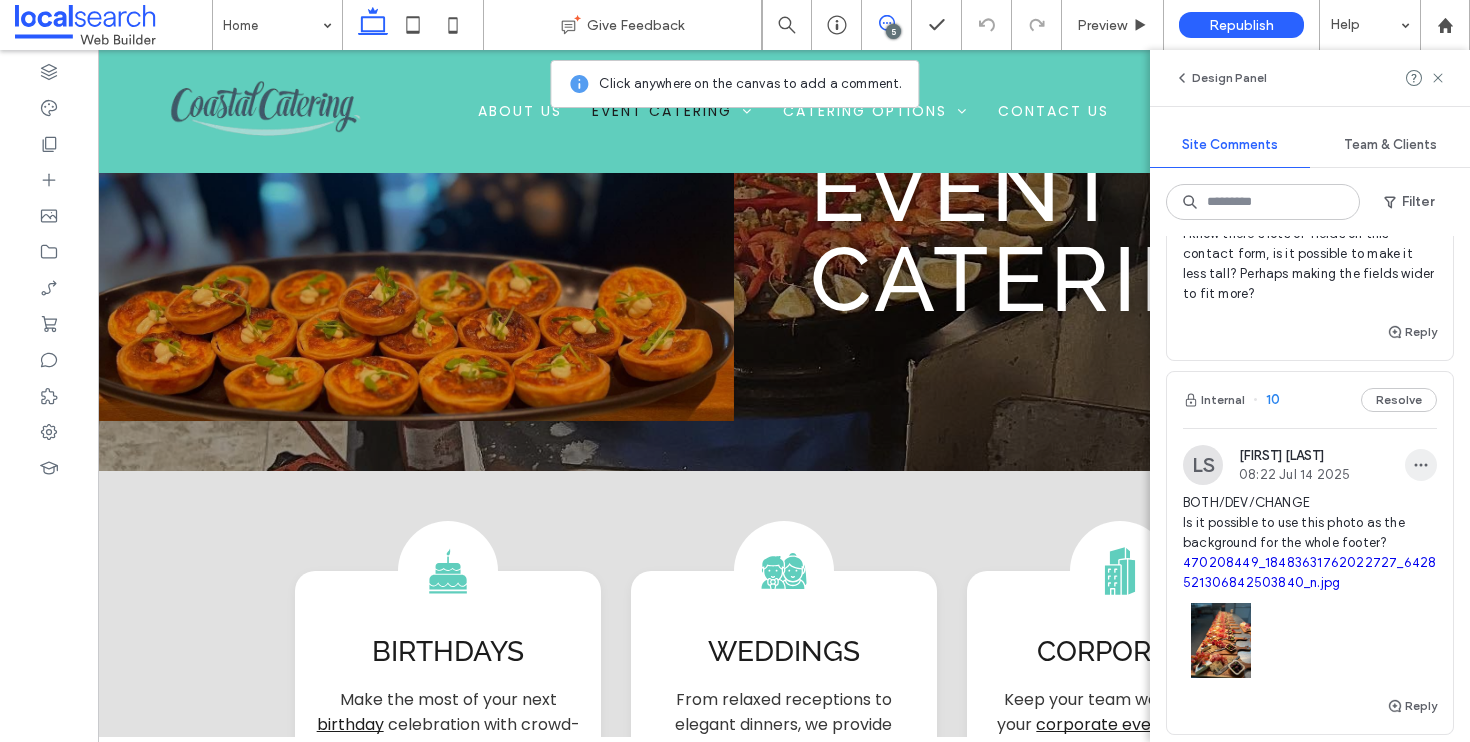 click at bounding box center [1421, 465] 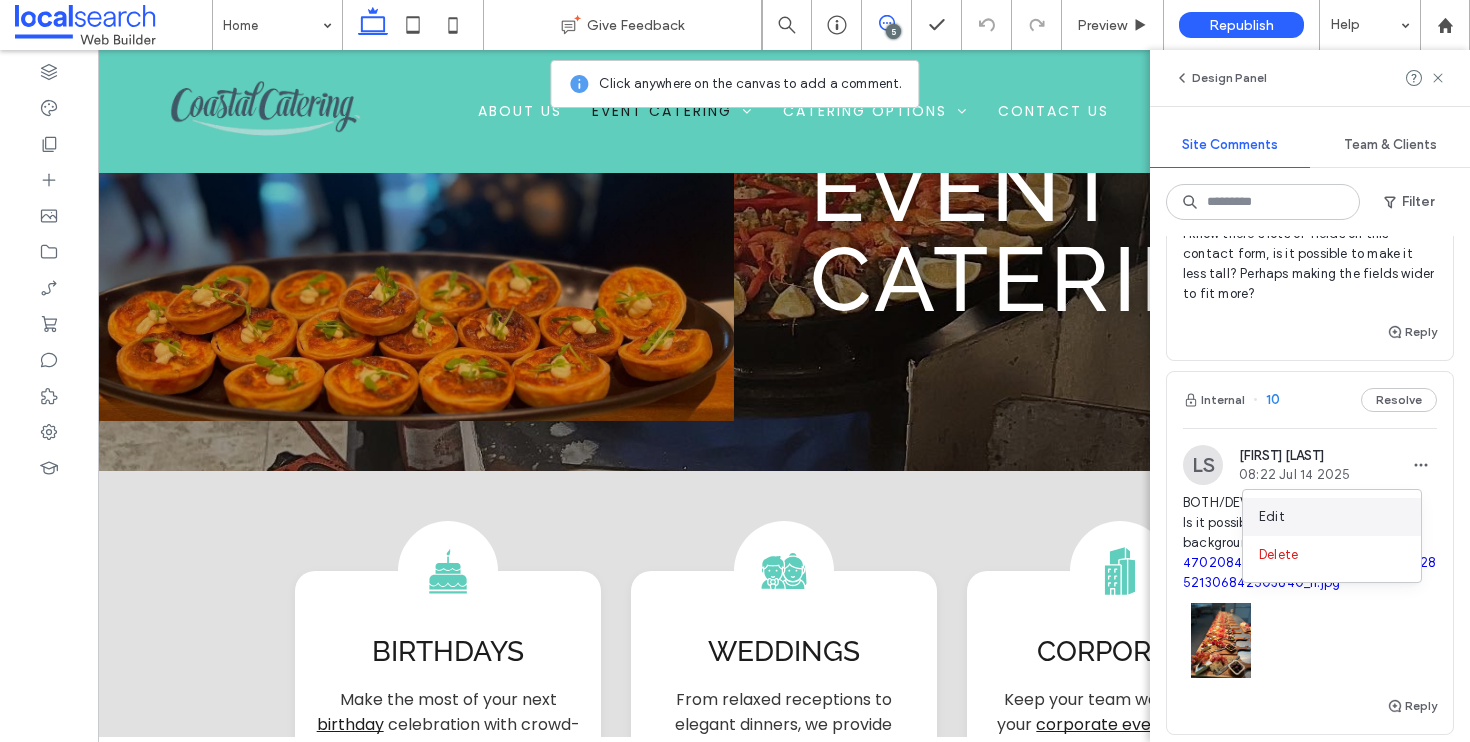 click on "Edit" at bounding box center [1332, 517] 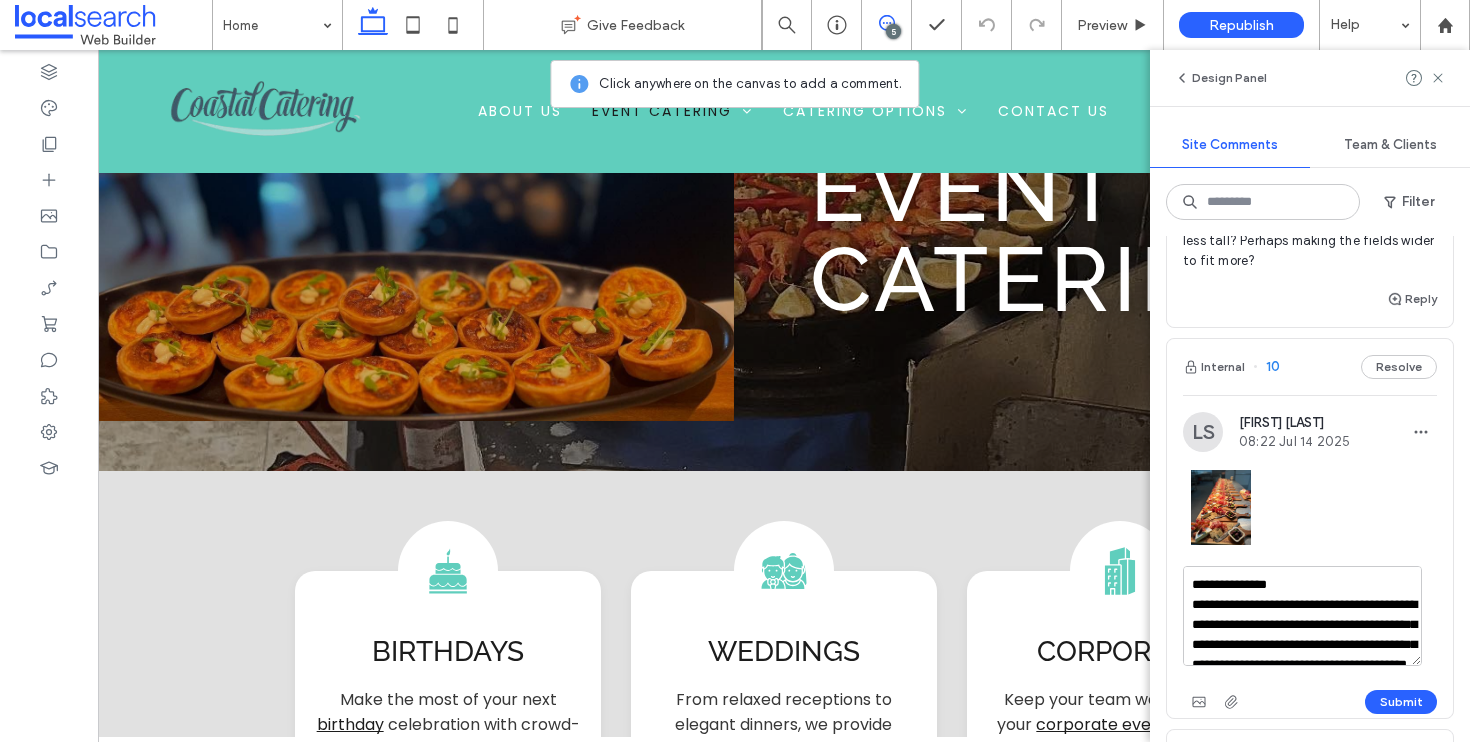 scroll, scrollTop: 722, scrollLeft: 0, axis: vertical 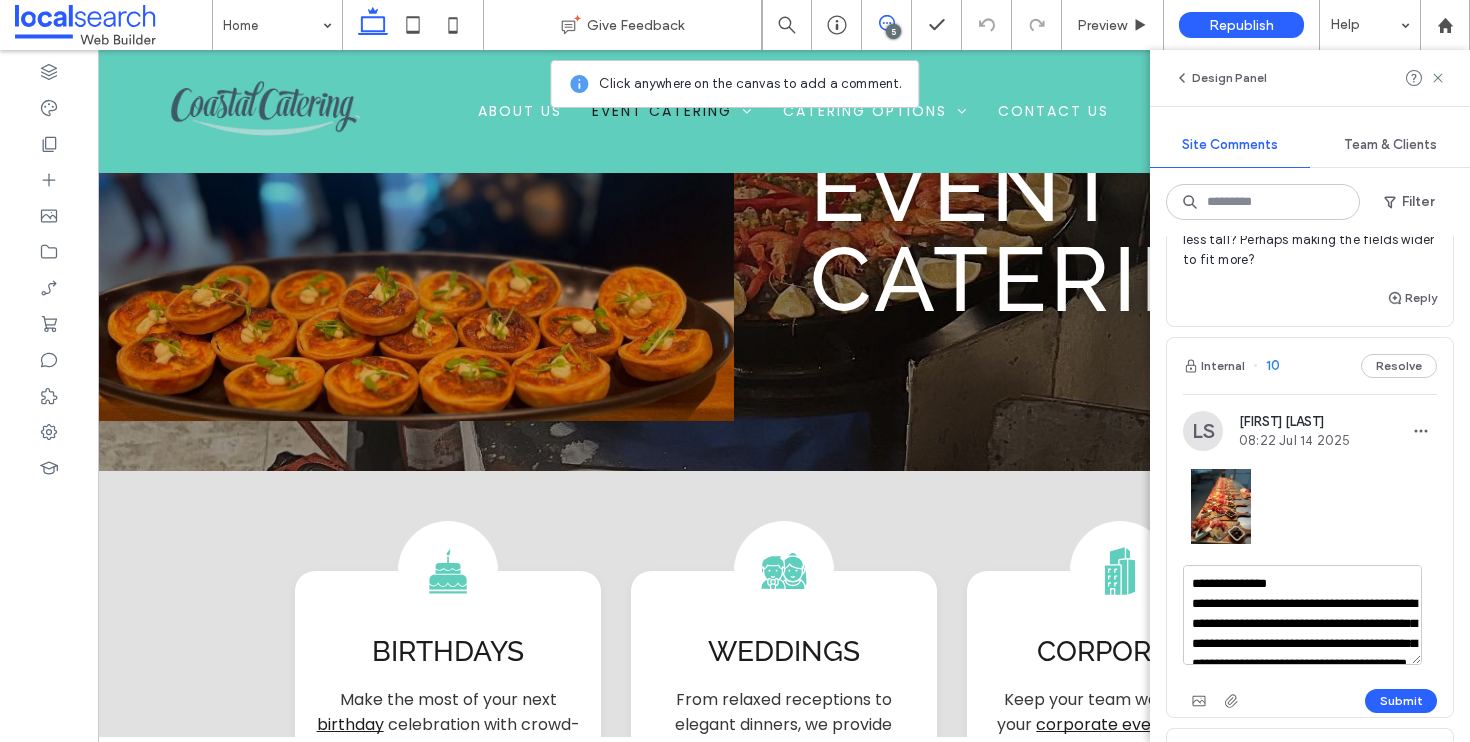 drag, startPoint x: 1335, startPoint y: 606, endPoint x: 1190, endPoint y: 597, distance: 145.27904 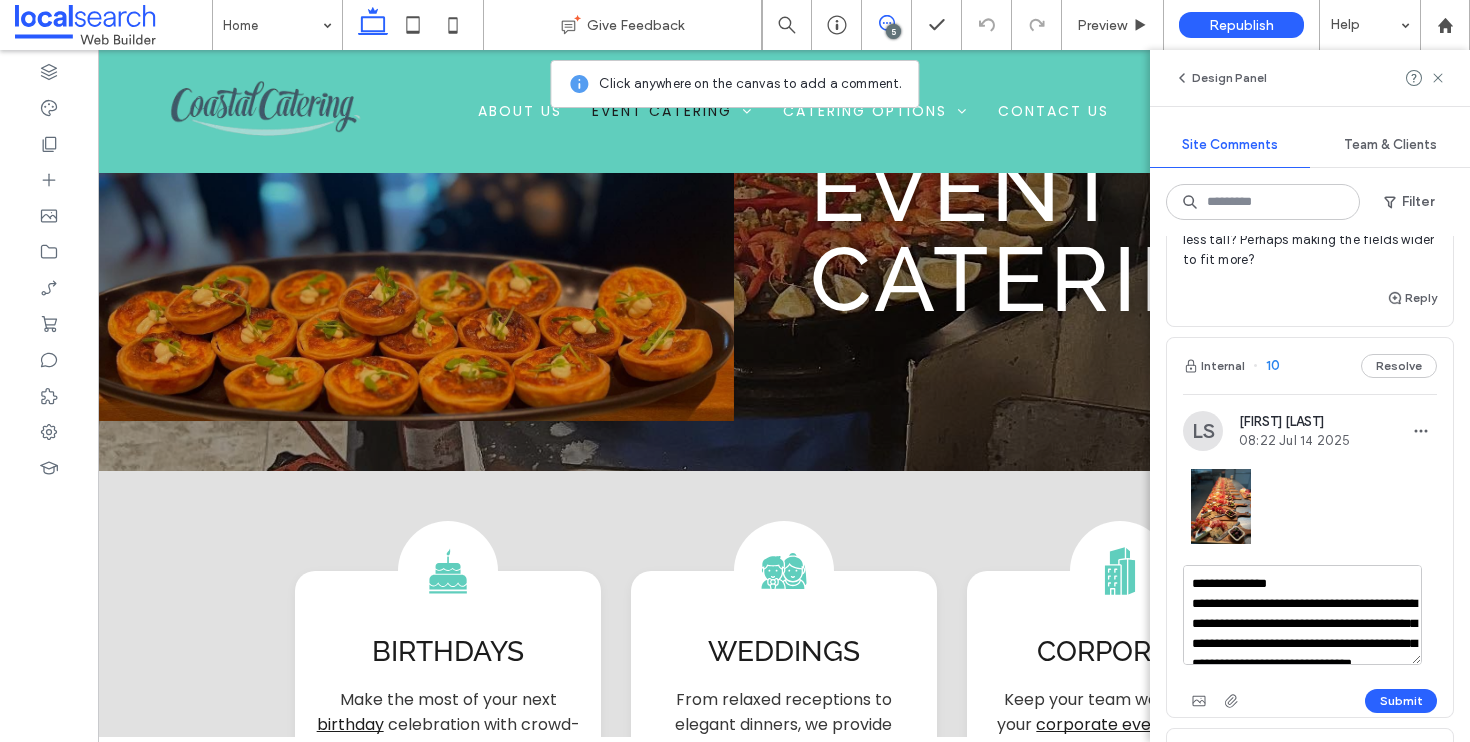 drag, startPoint x: 1395, startPoint y: 625, endPoint x: 1381, endPoint y: 671, distance: 48.08326 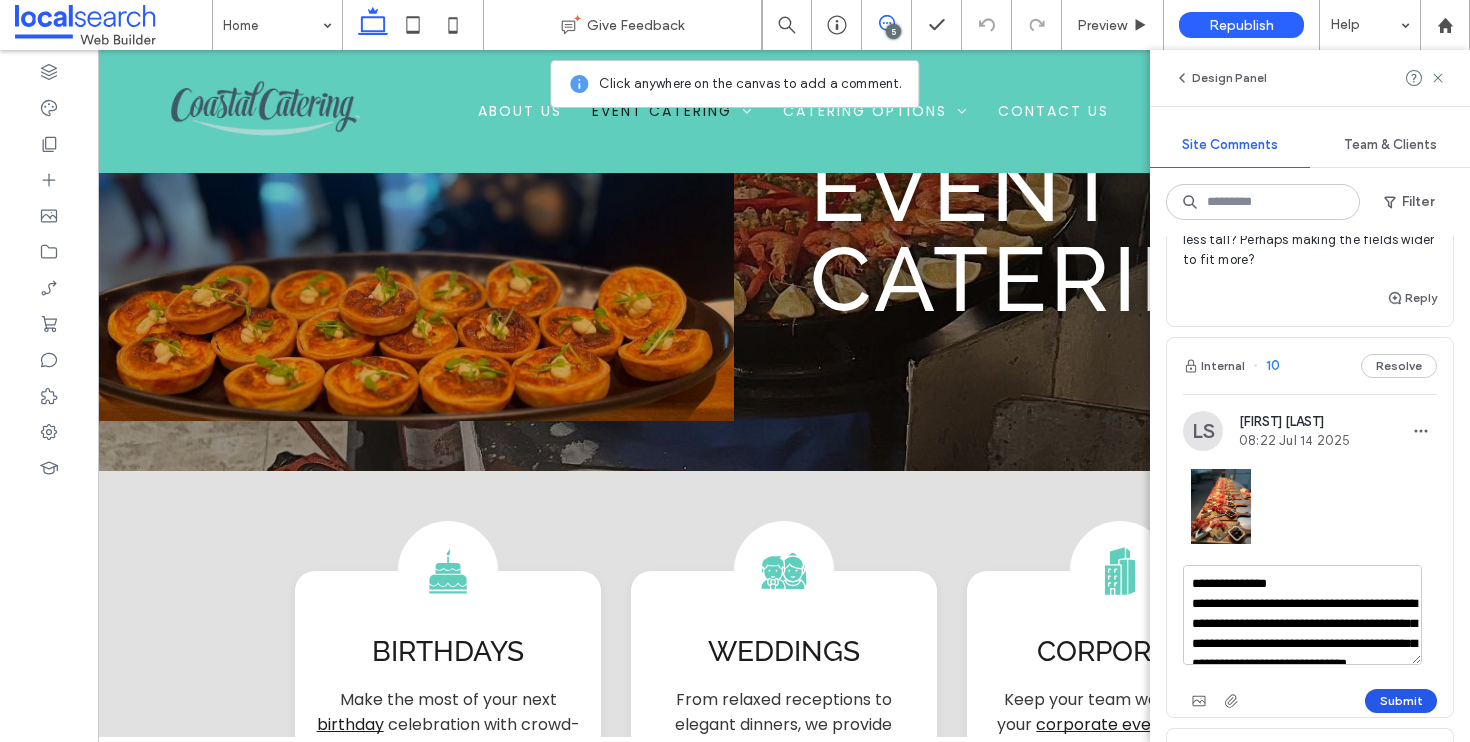 type on "**********" 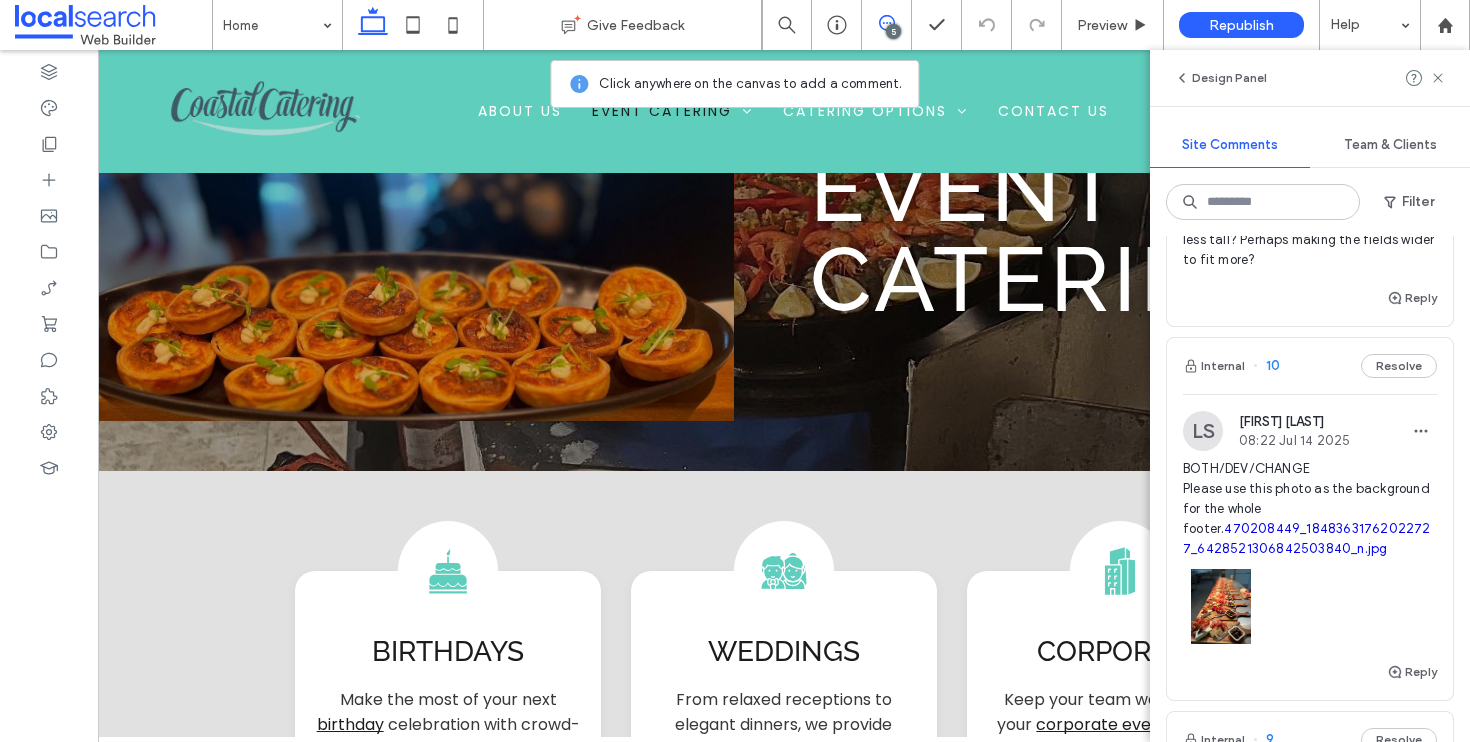 click on "BOTH/DEV/CHANGE
Please use this photo as the background for the whole footer.  470208449_18483631762022727_6428521306842503840_n.jpg" at bounding box center [1310, 509] 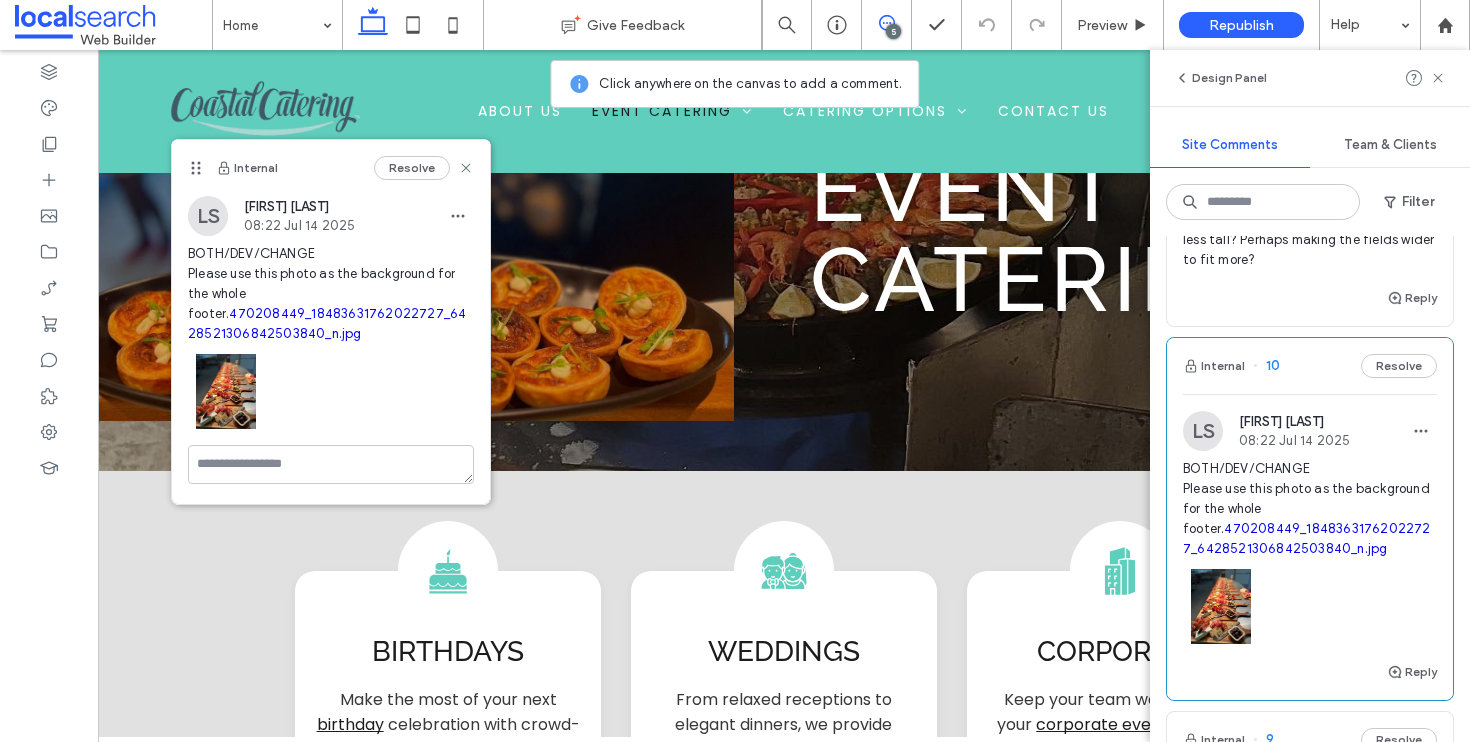 click on "470208449_18483631762022727_6428521306842503840_n.jpg" at bounding box center (1307, 538) 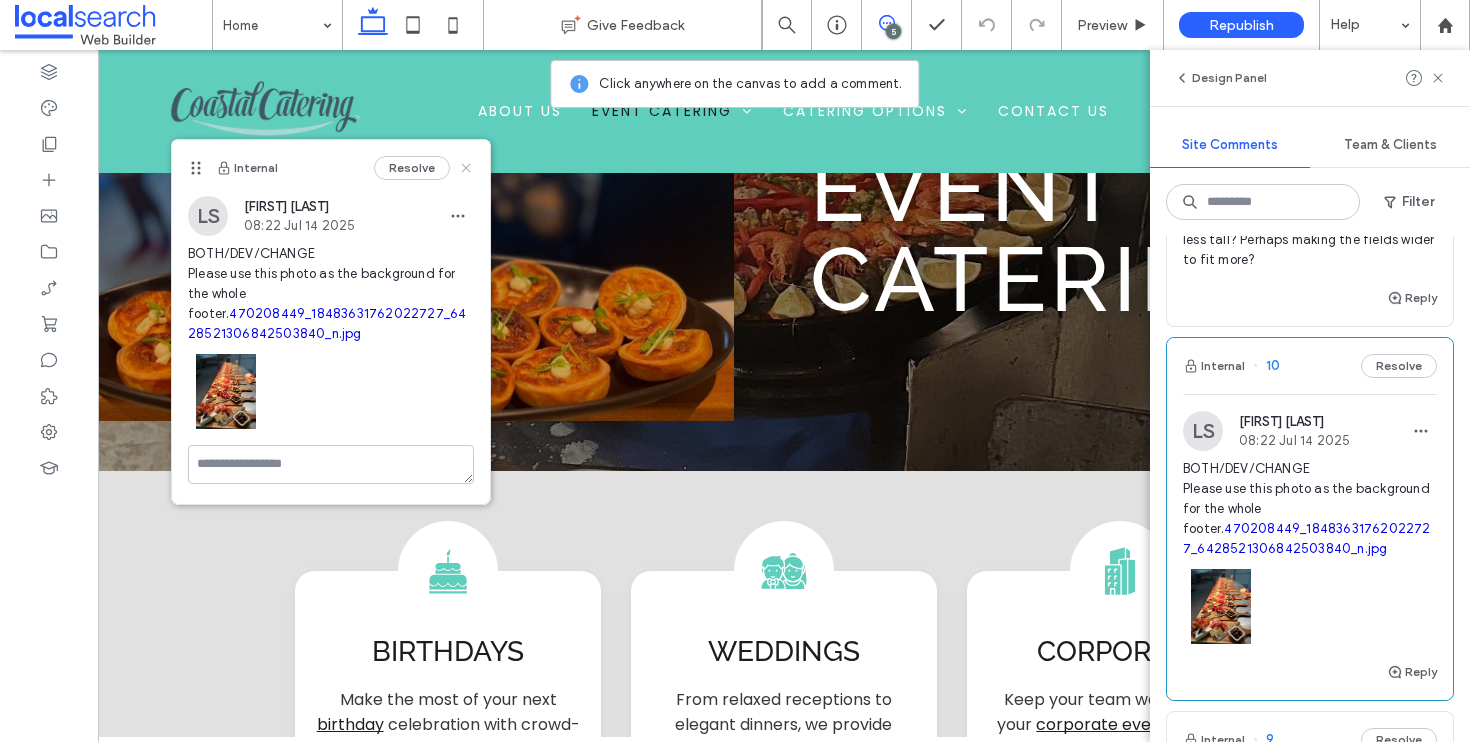 click 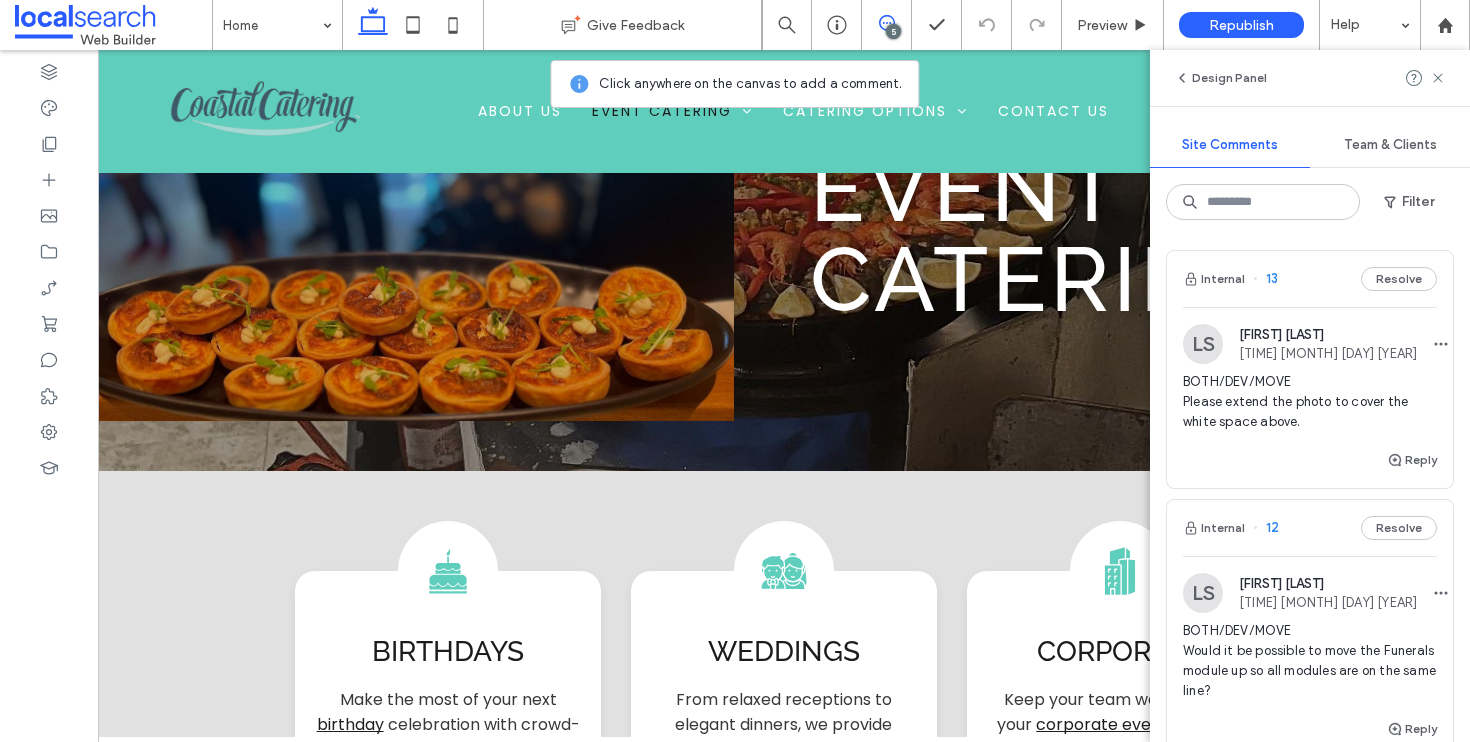 scroll, scrollTop: 0, scrollLeft: 0, axis: both 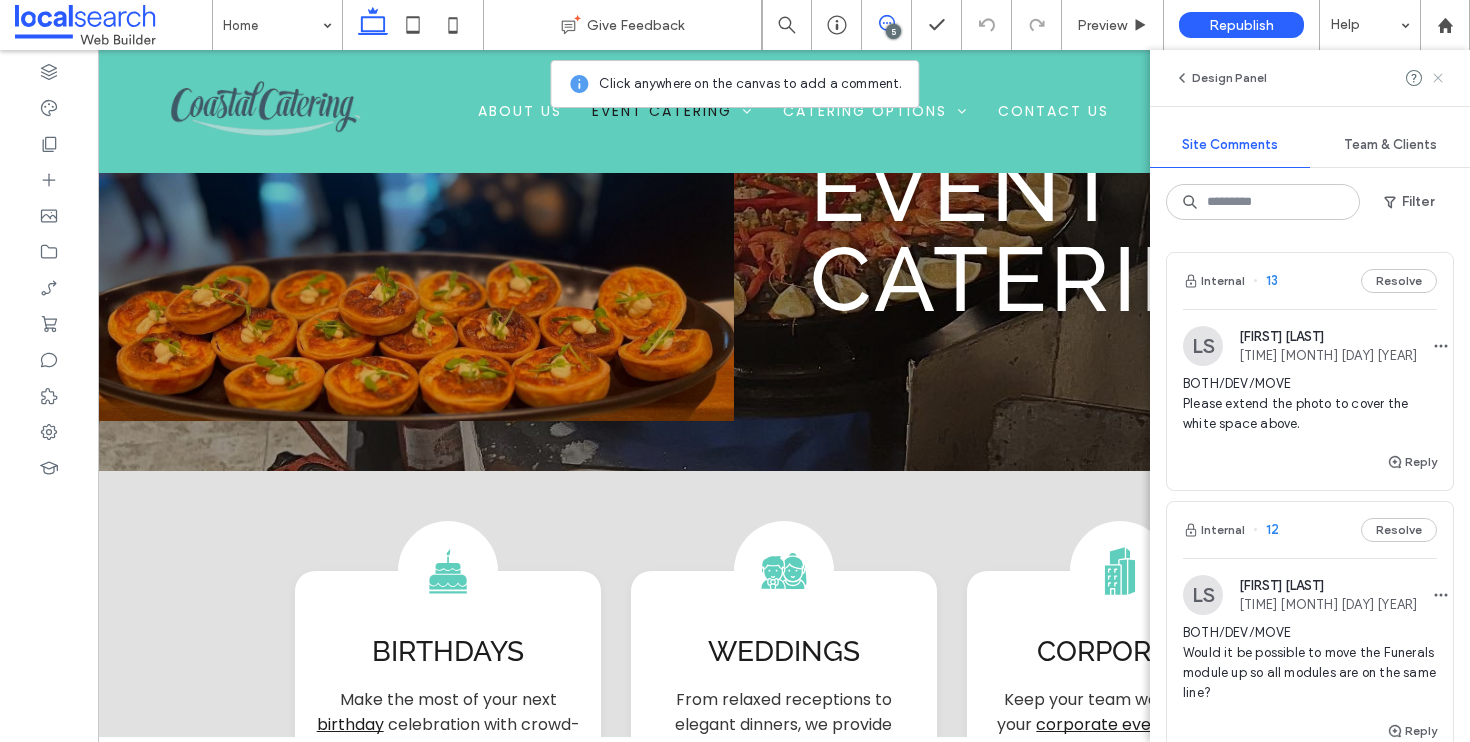 click 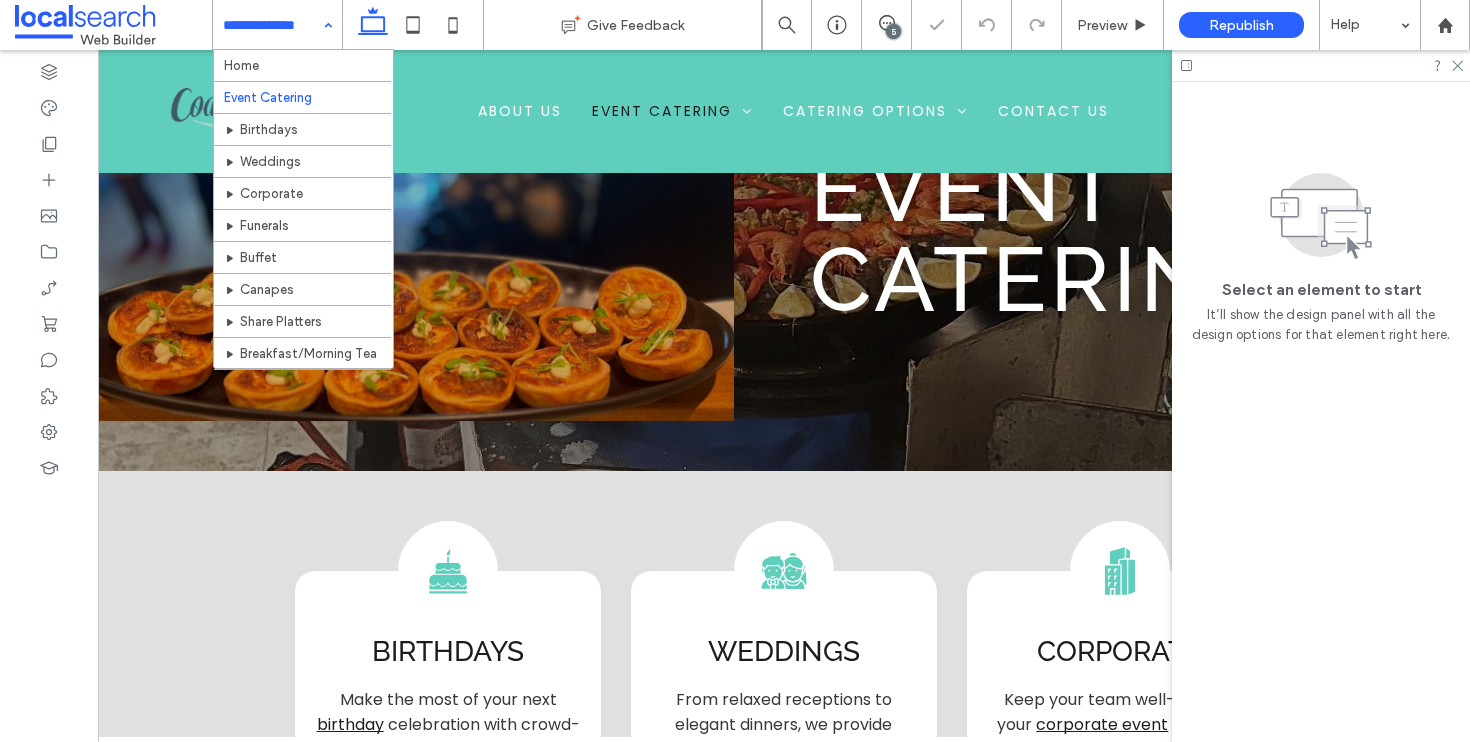click at bounding box center (272, 25) 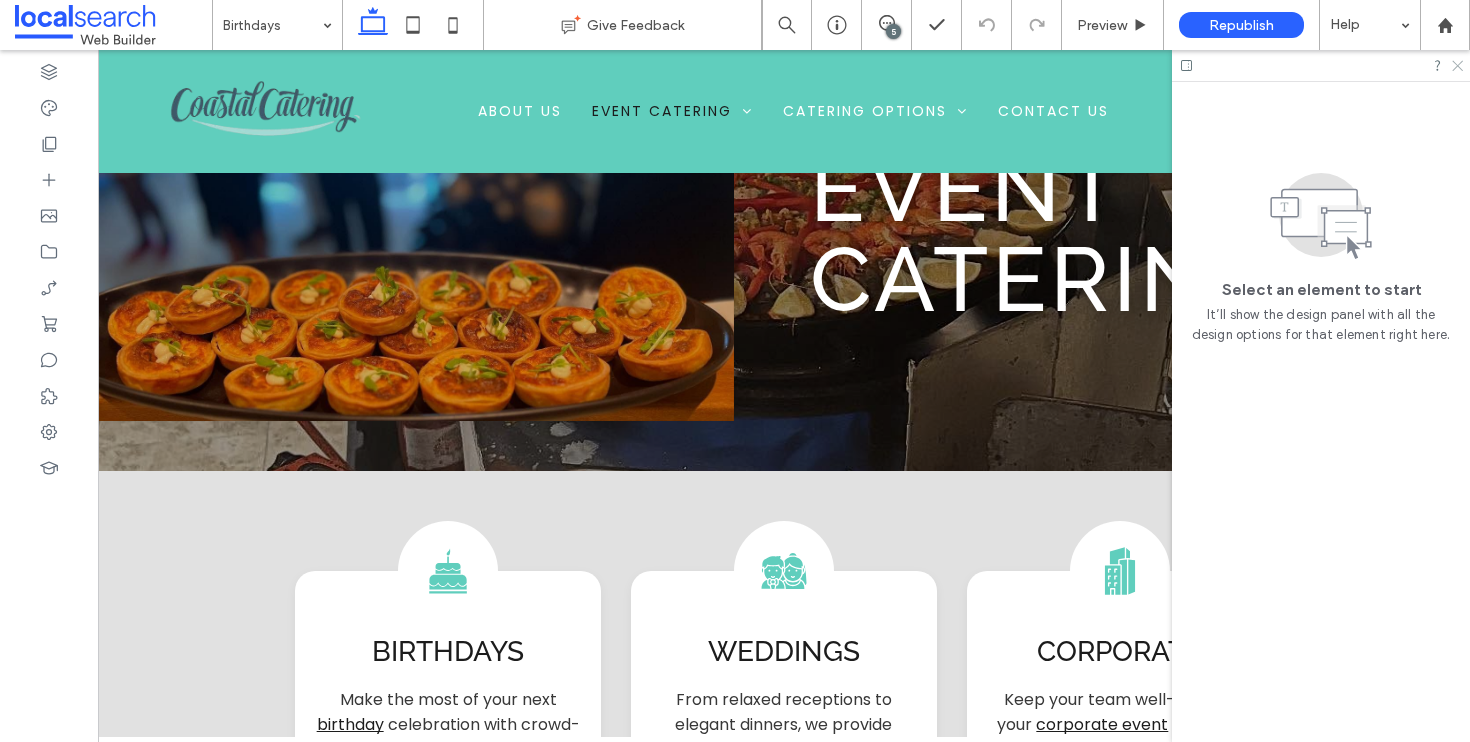 click 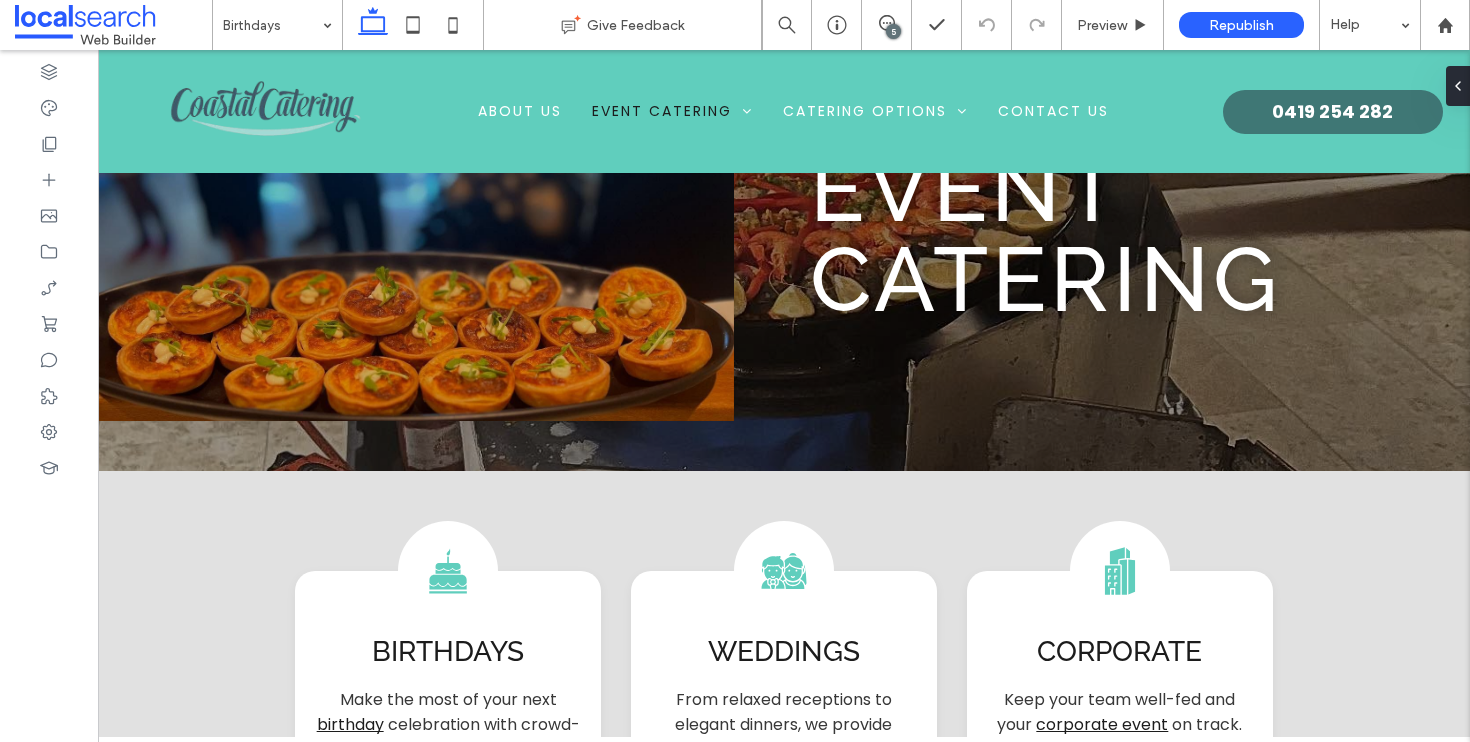 click 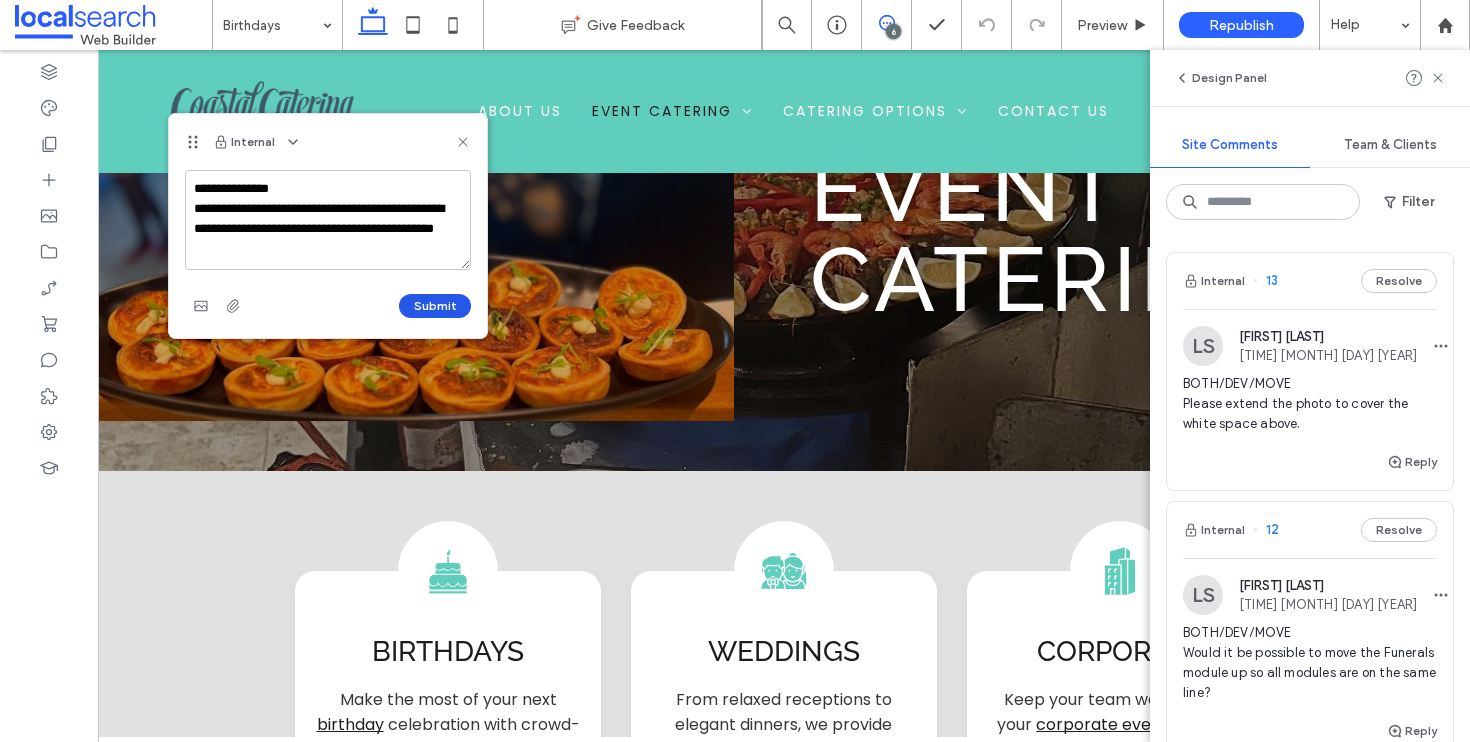 type on "**********" 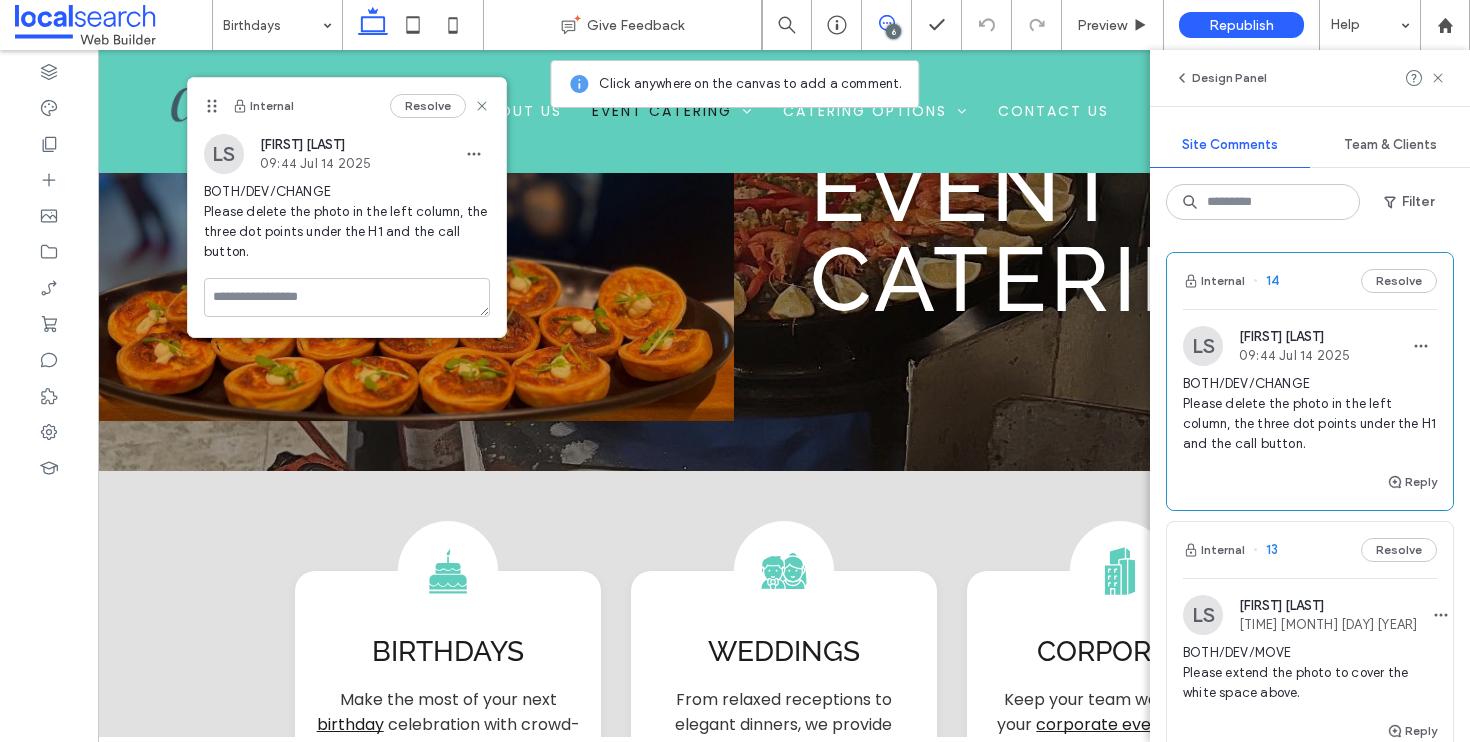 click on "LS Luke Stewart 09:44 Jul 14 2025" at bounding box center [347, 154] 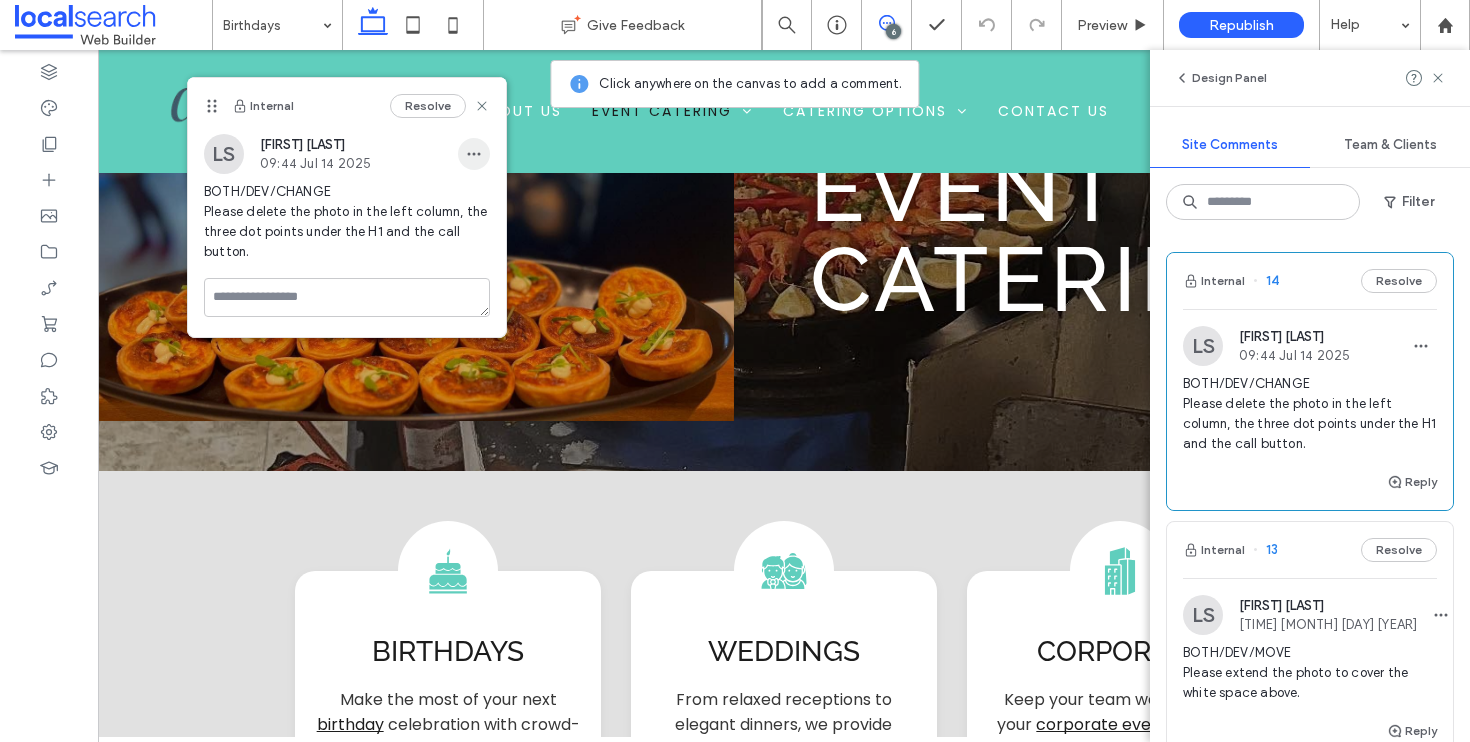 click 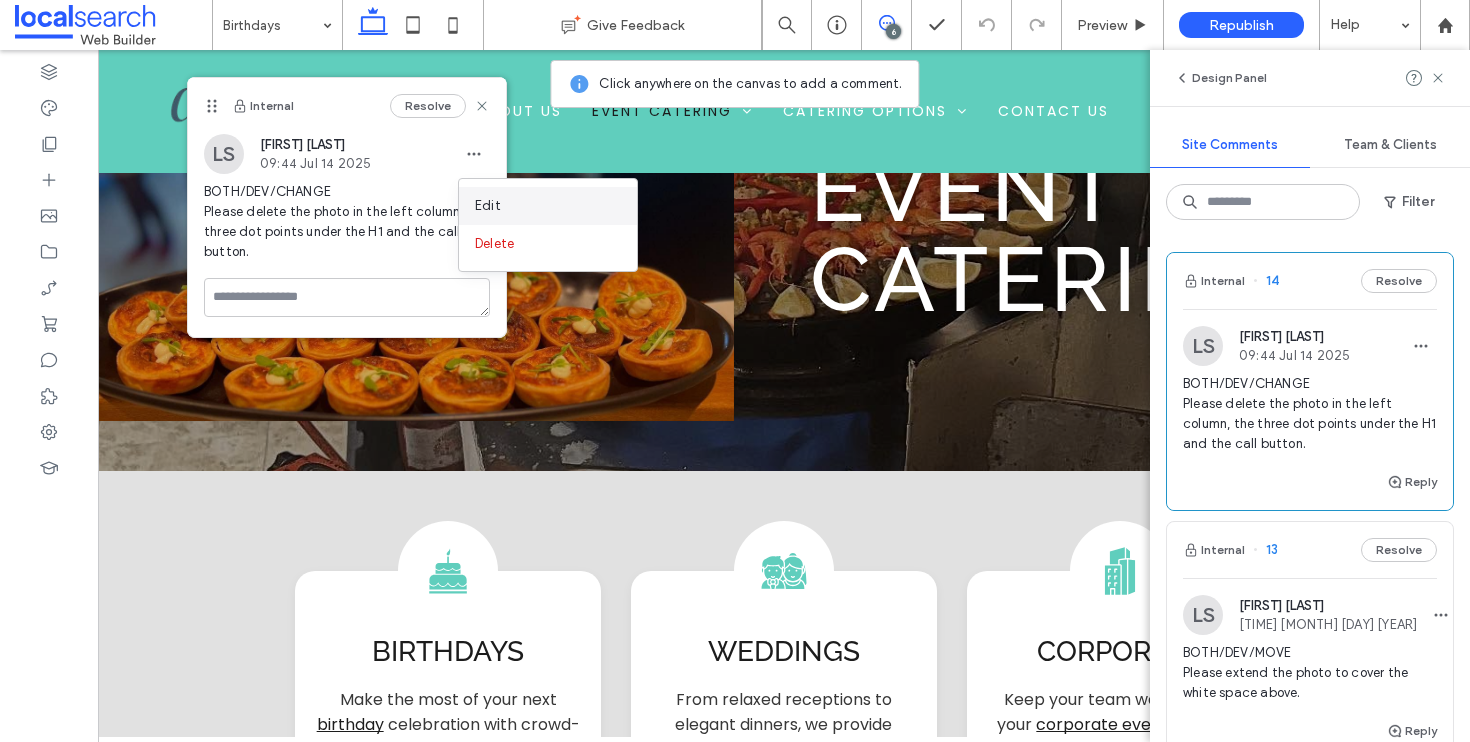 click on "Edit" at bounding box center [488, 206] 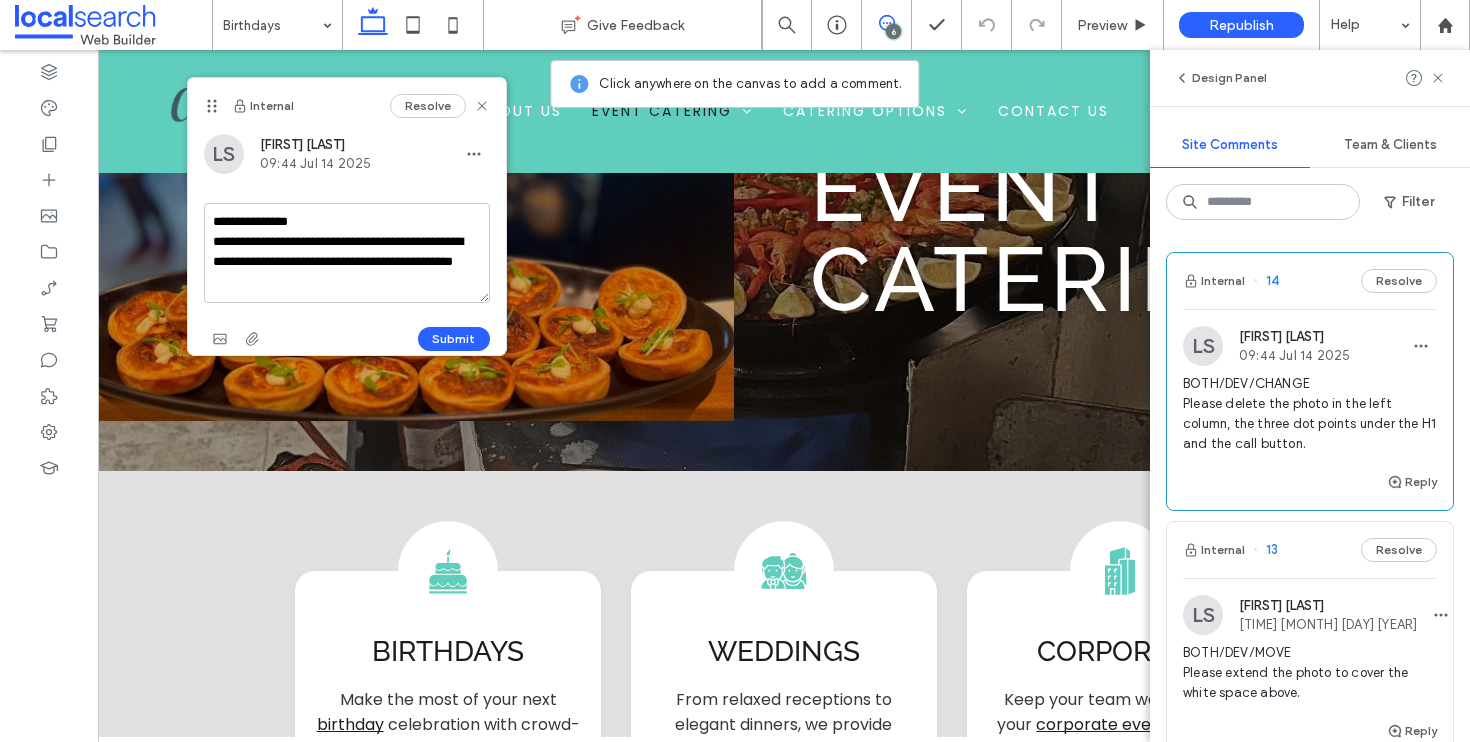 click on "**********" at bounding box center [347, 253] 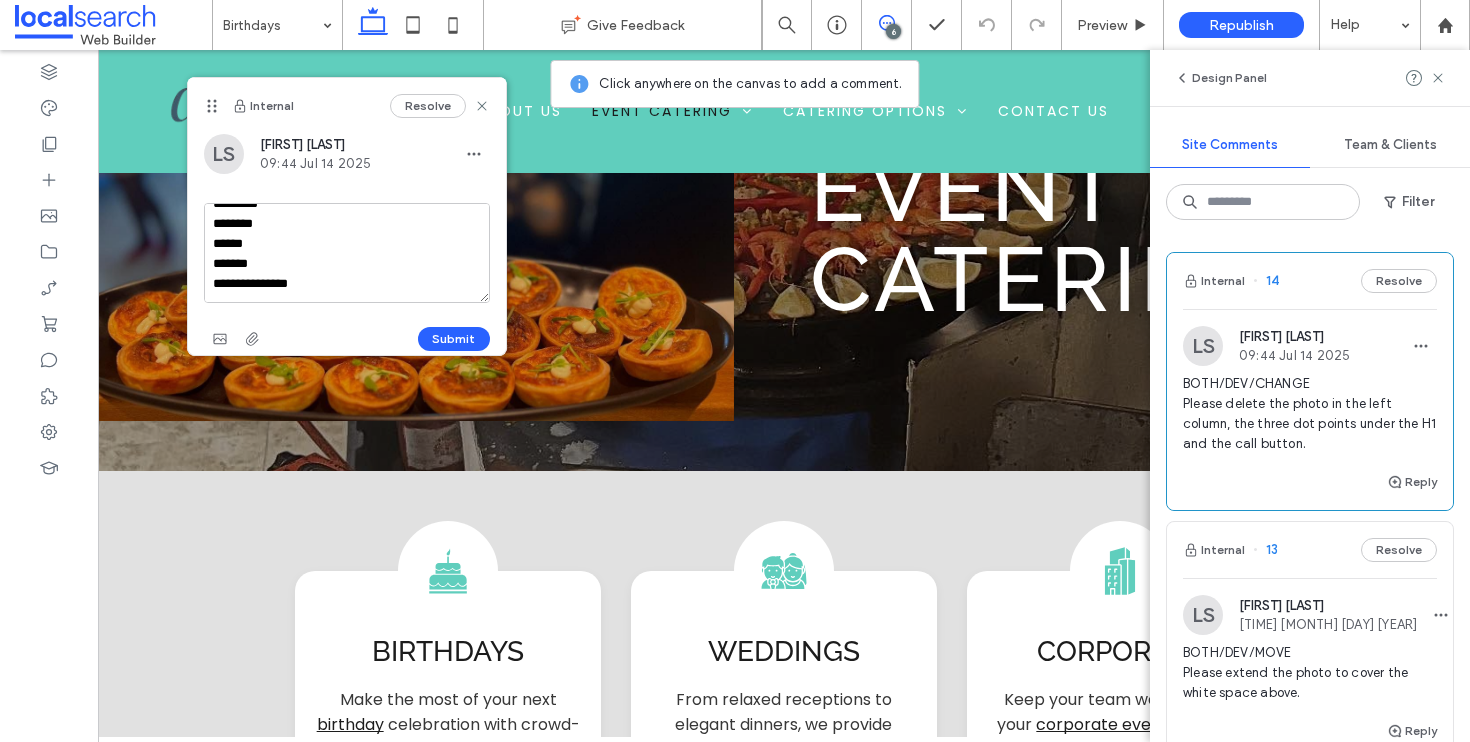scroll, scrollTop: 288, scrollLeft: 0, axis: vertical 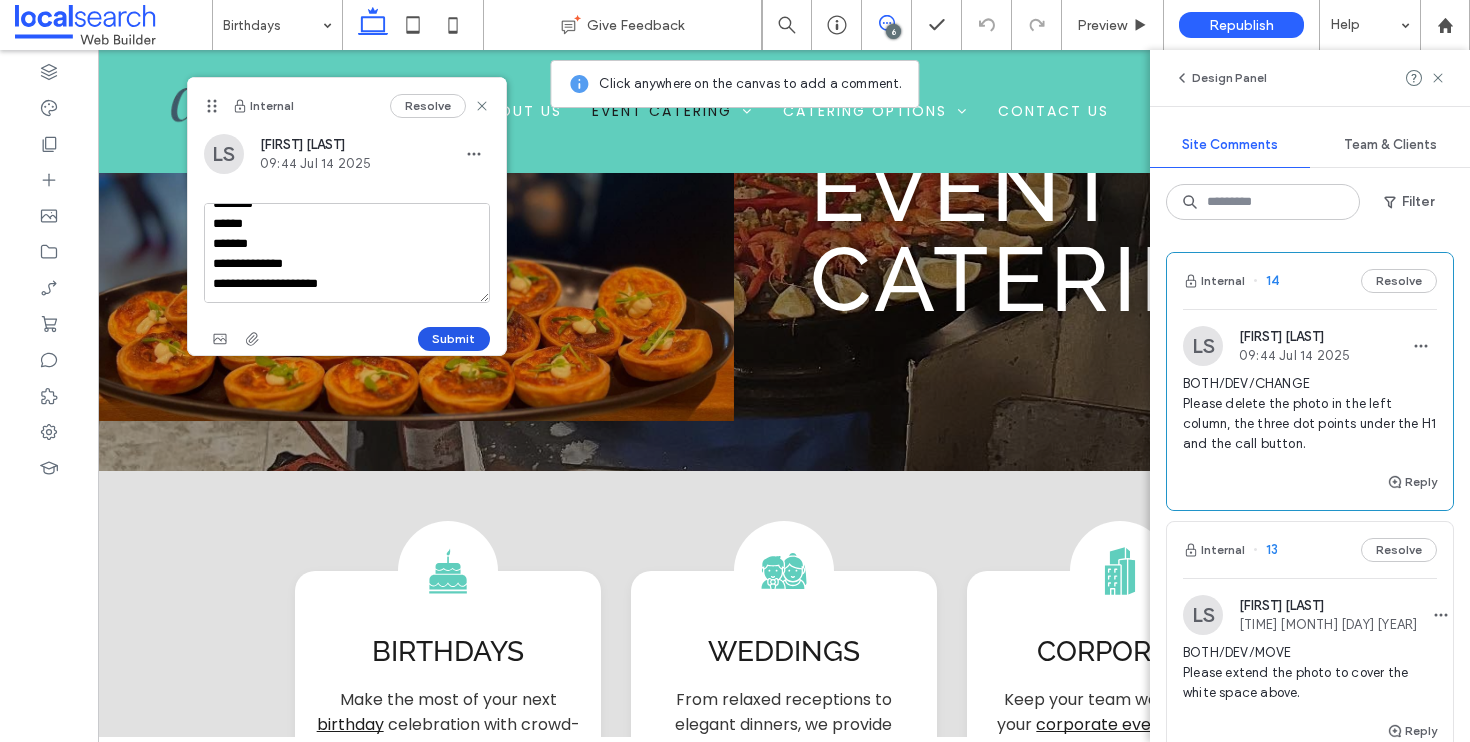 type on "**********" 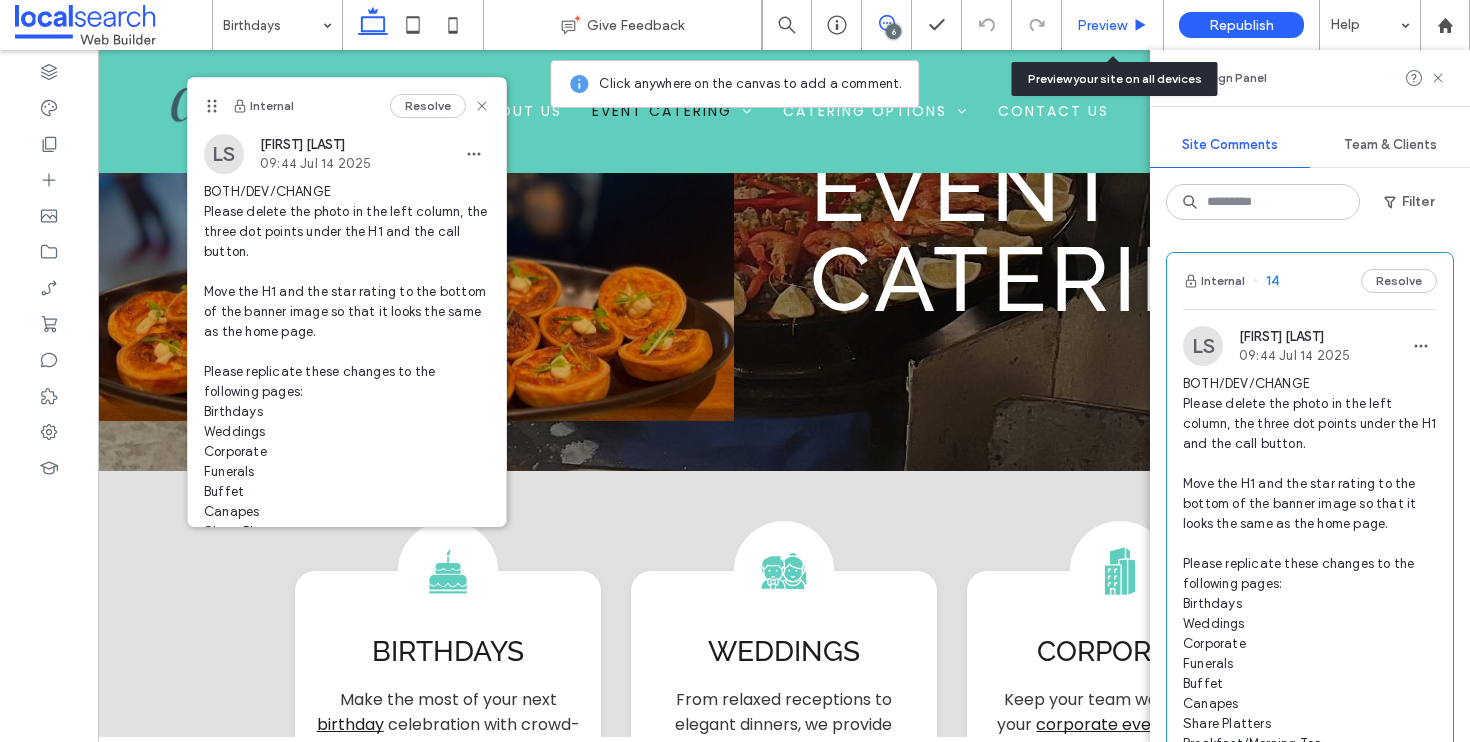 click on "Preview" at bounding box center (1113, 25) 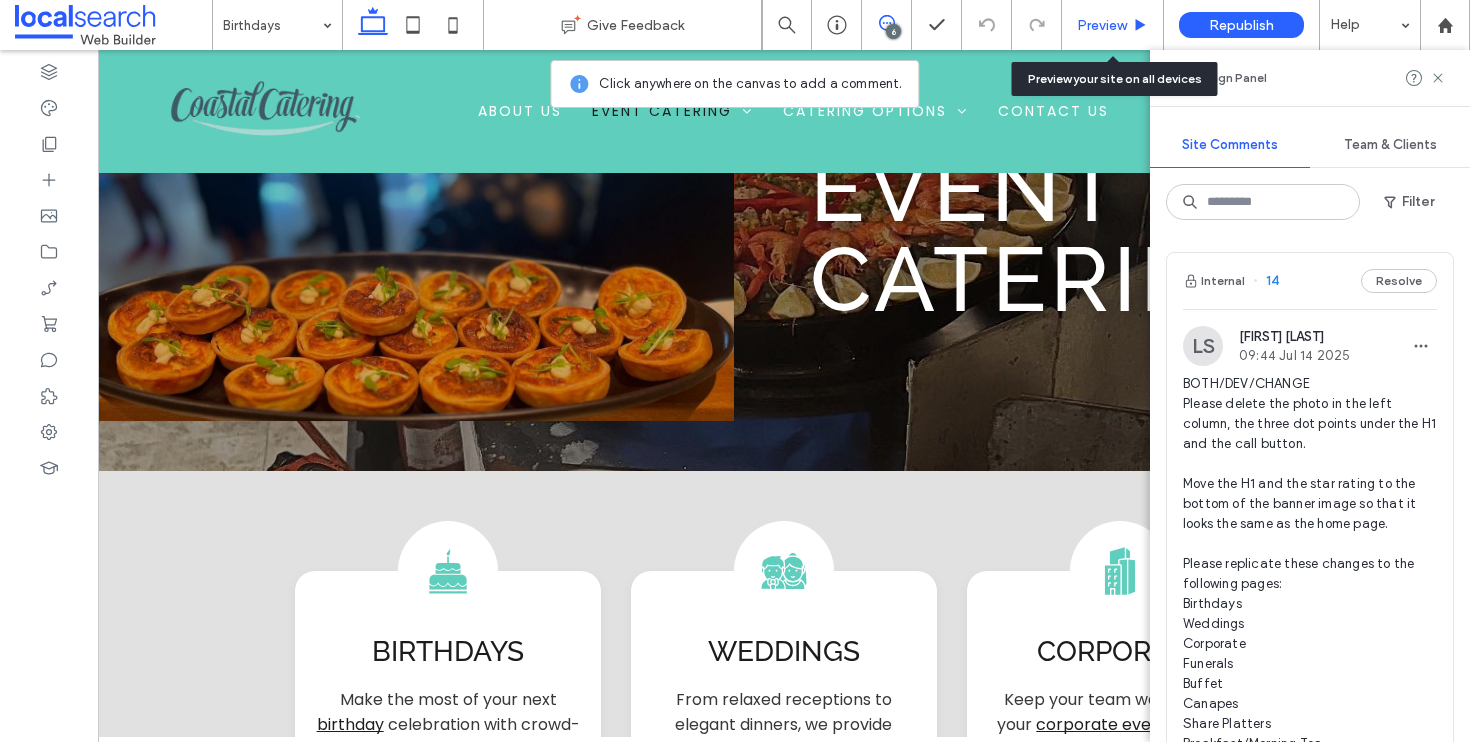 click on "Preview" at bounding box center [1102, 25] 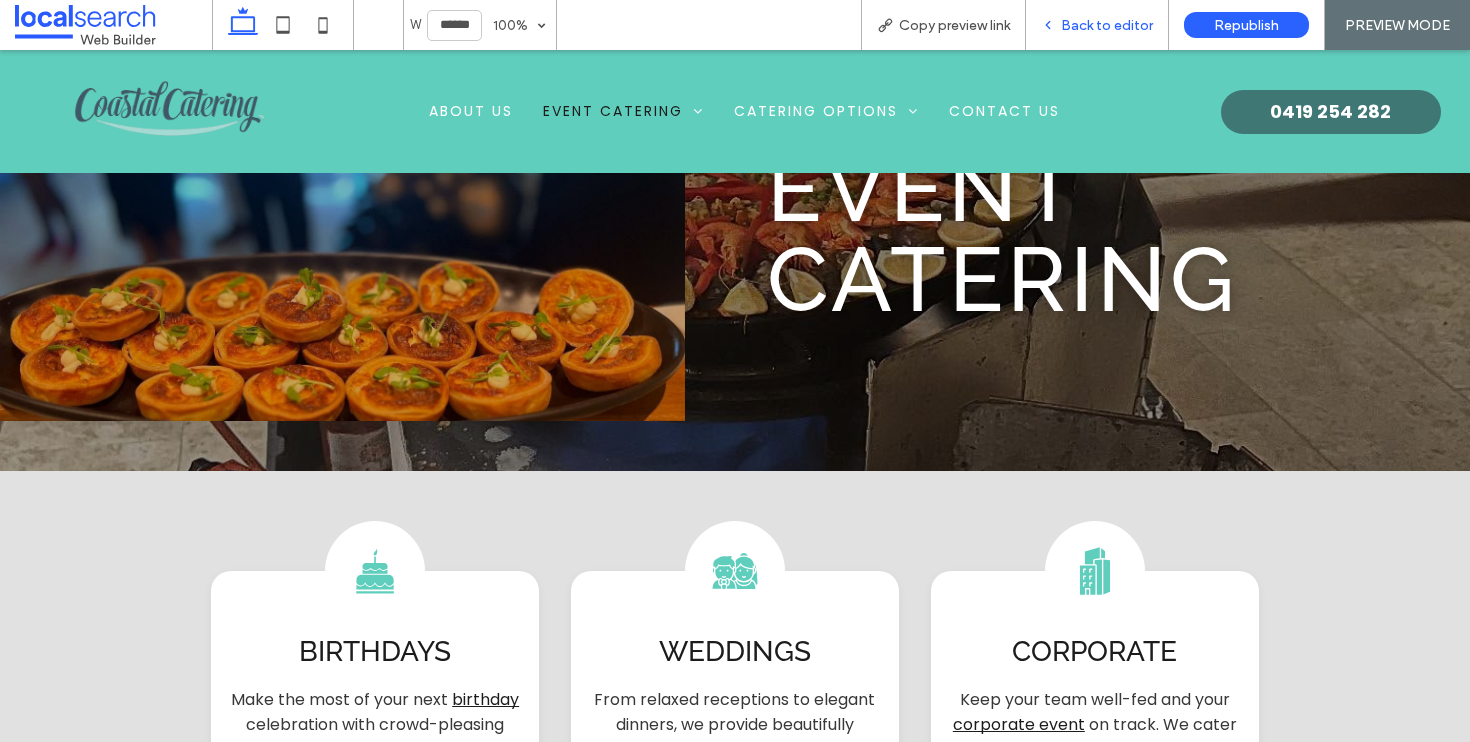 click on "Back to editor" at bounding box center [1107, 25] 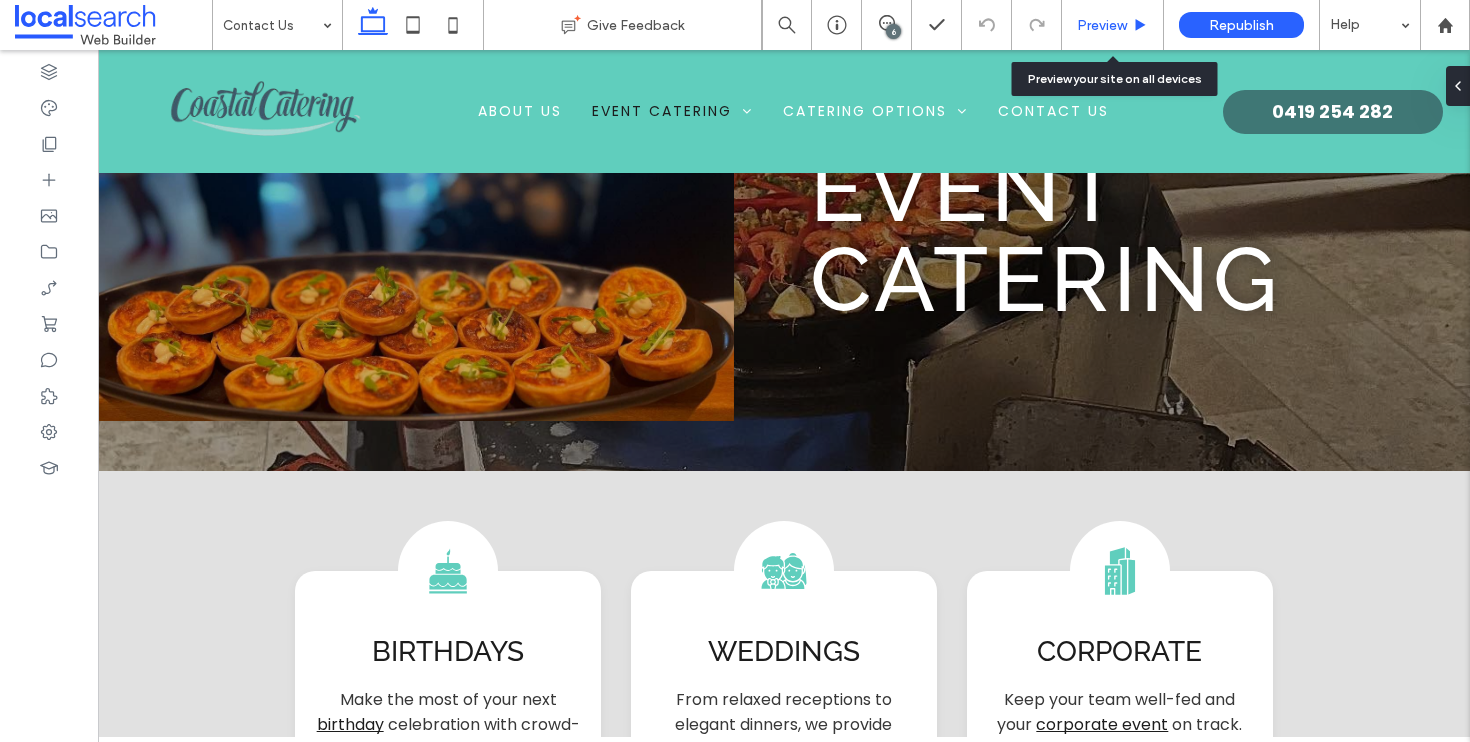 click on "Preview" at bounding box center (1113, 25) 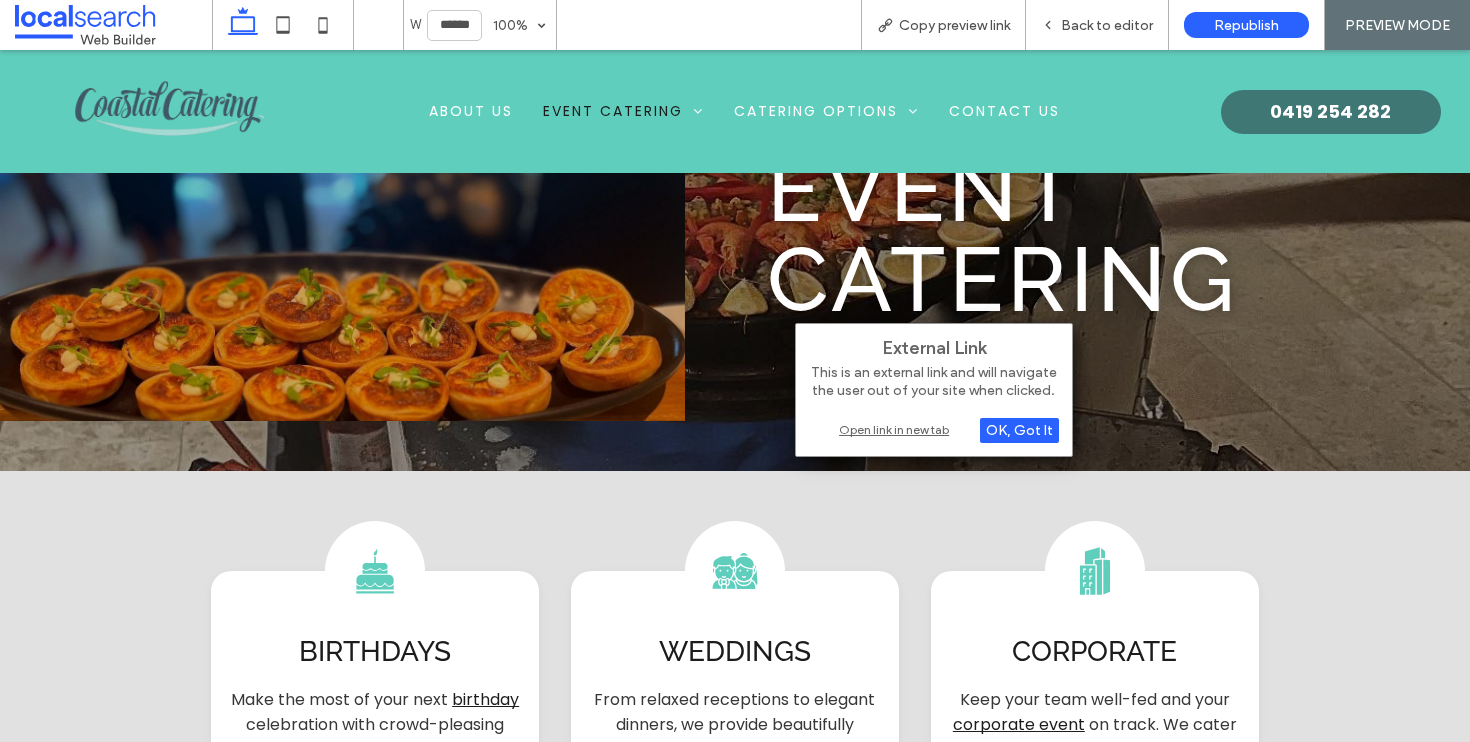 click on "Open link in new tab" at bounding box center (934, 429) 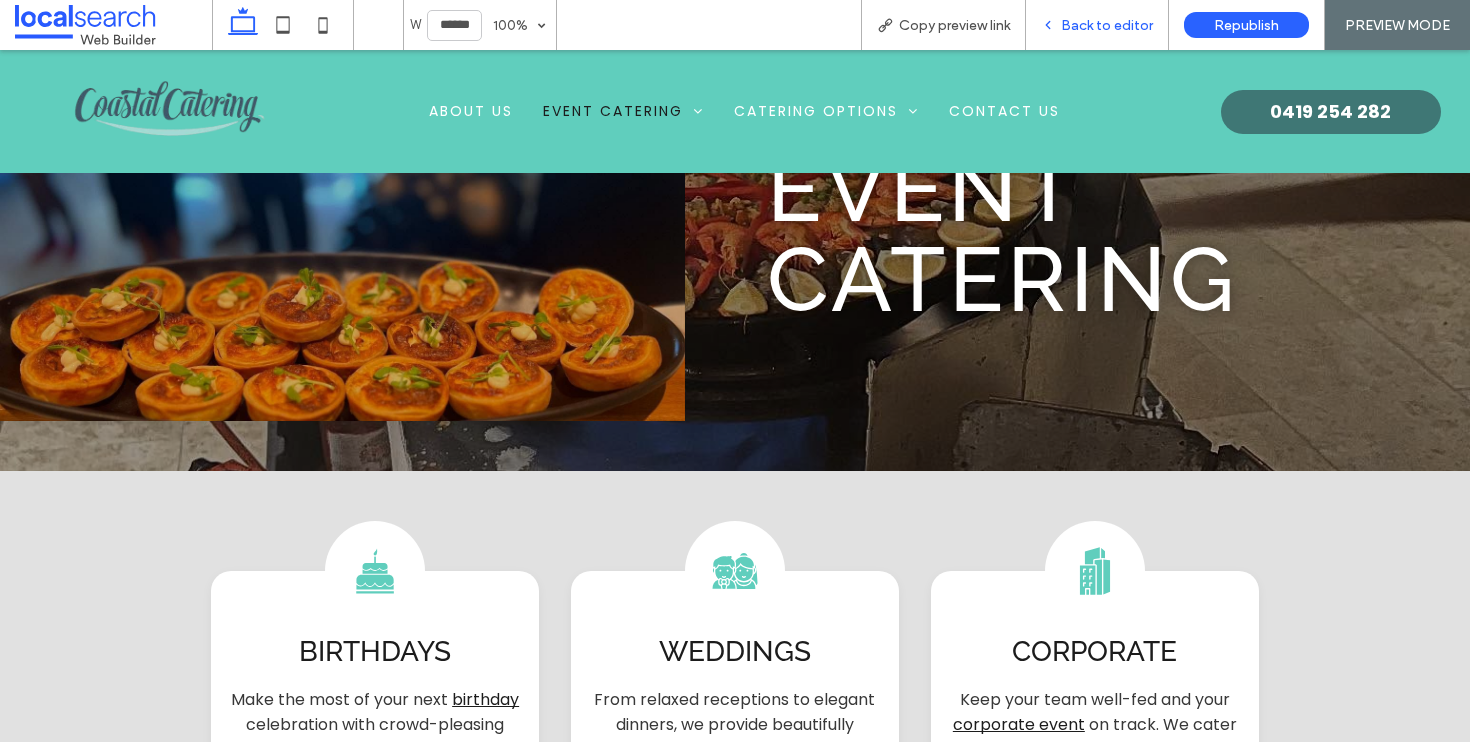 click on "Back to editor" at bounding box center [1107, 25] 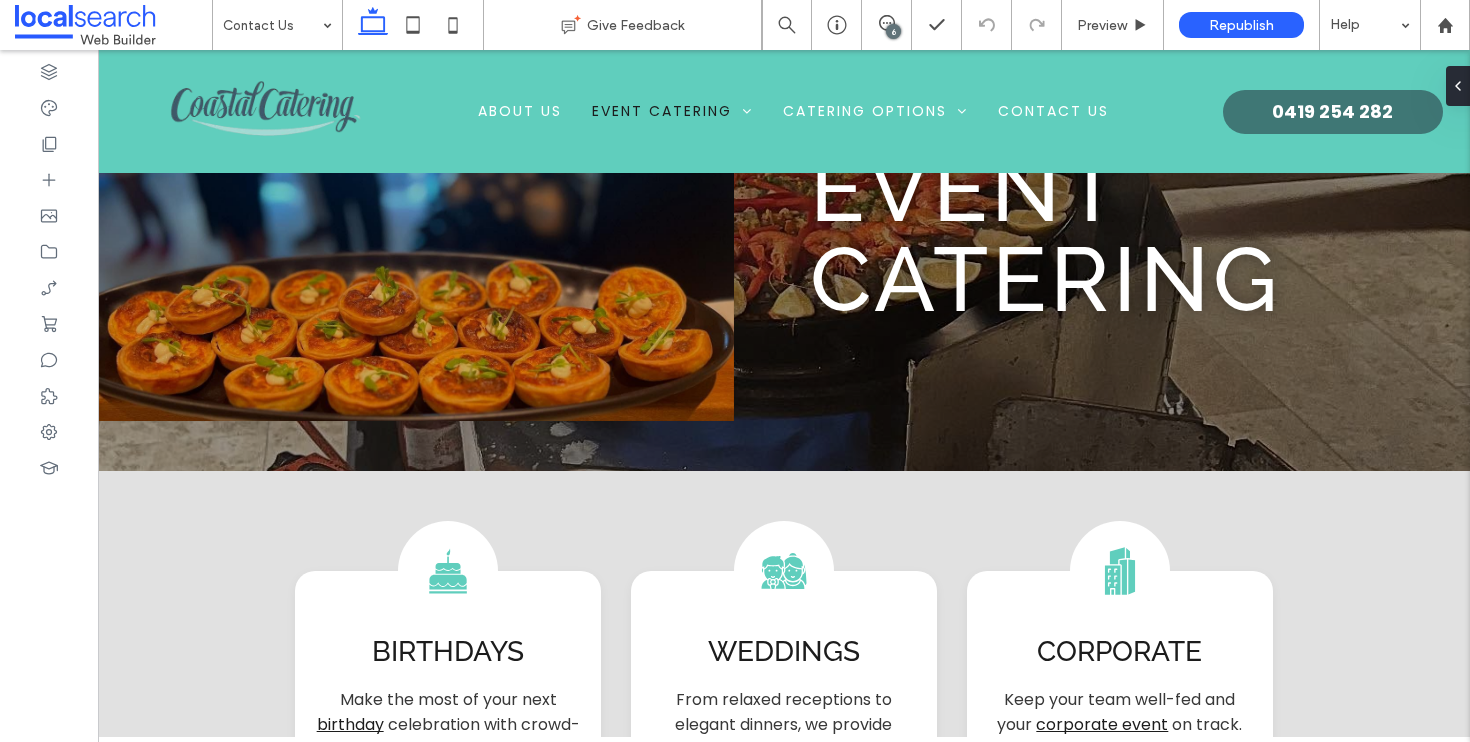 click on "6" at bounding box center [893, 31] 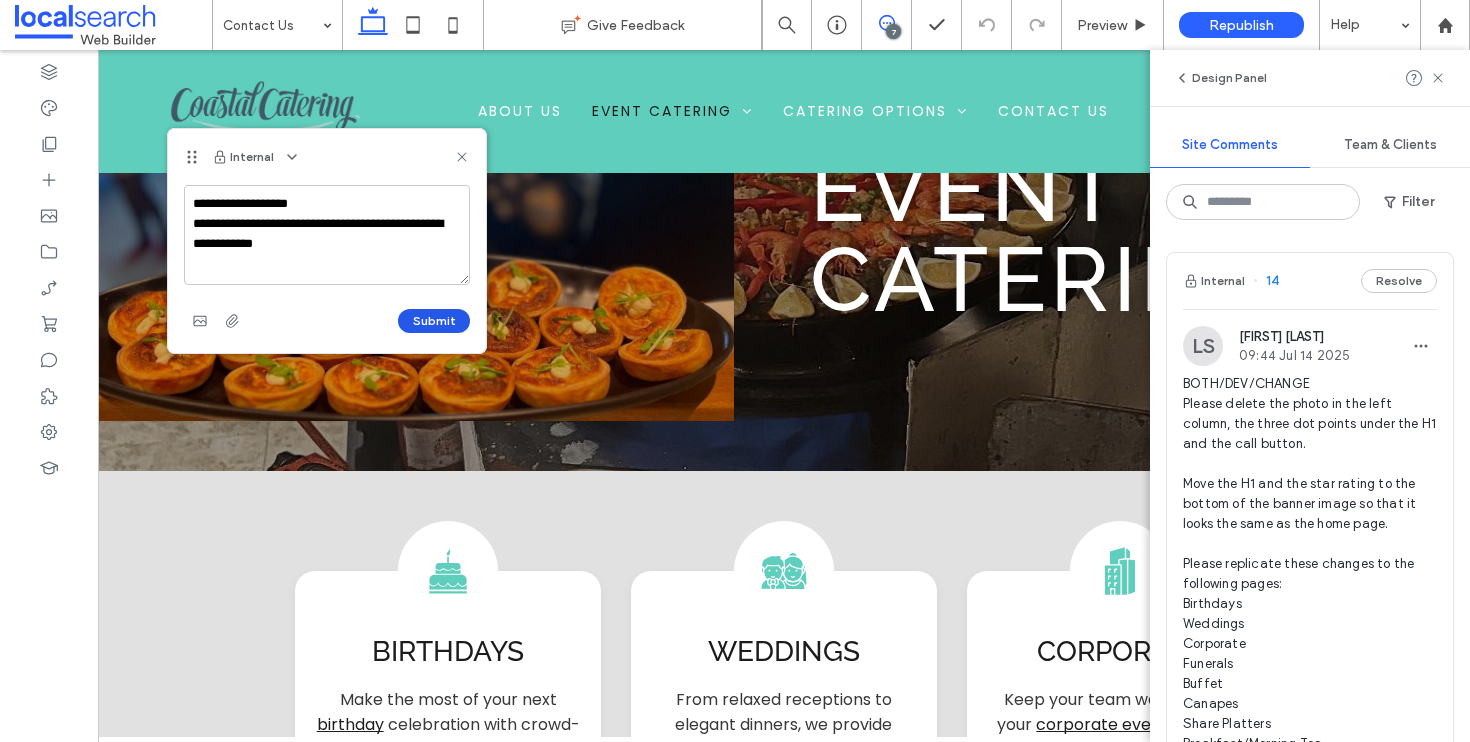 type on "**********" 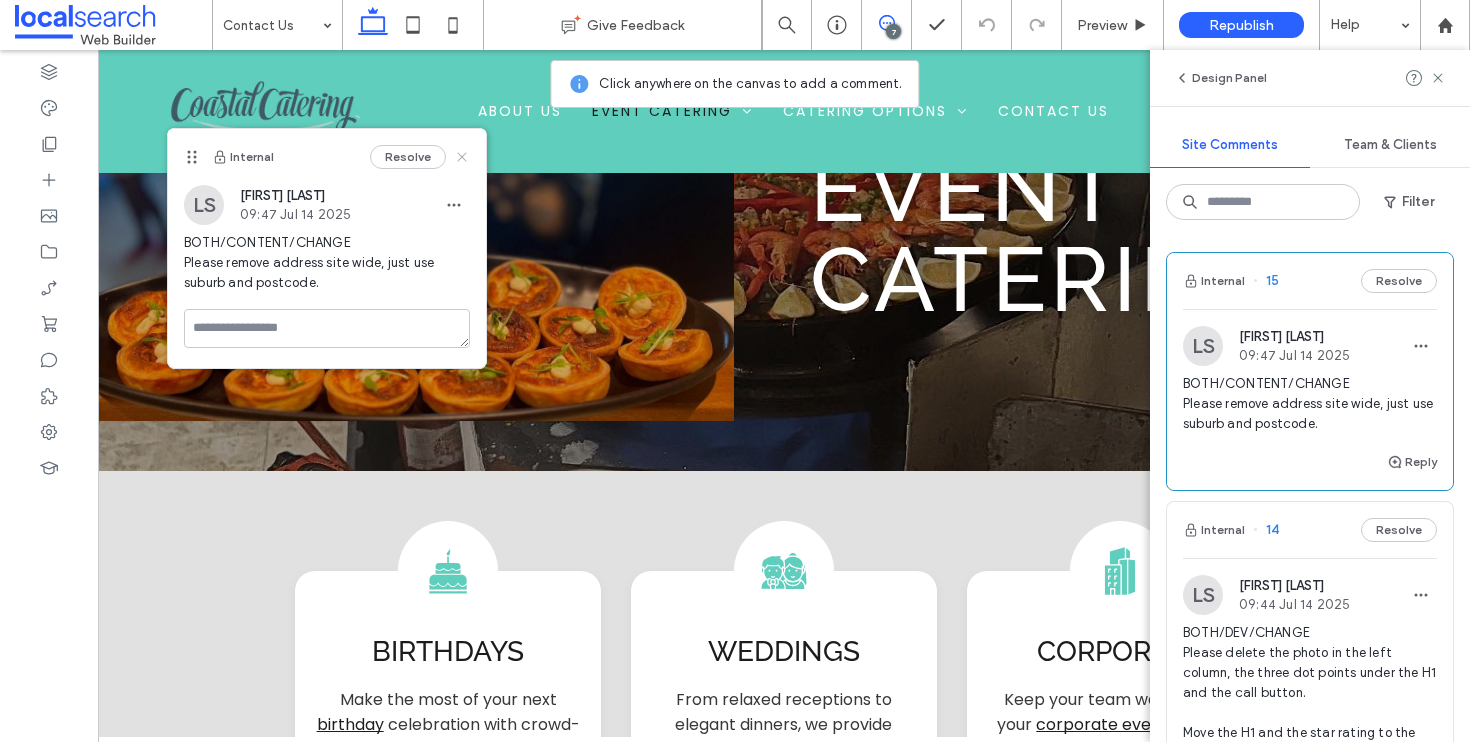 click 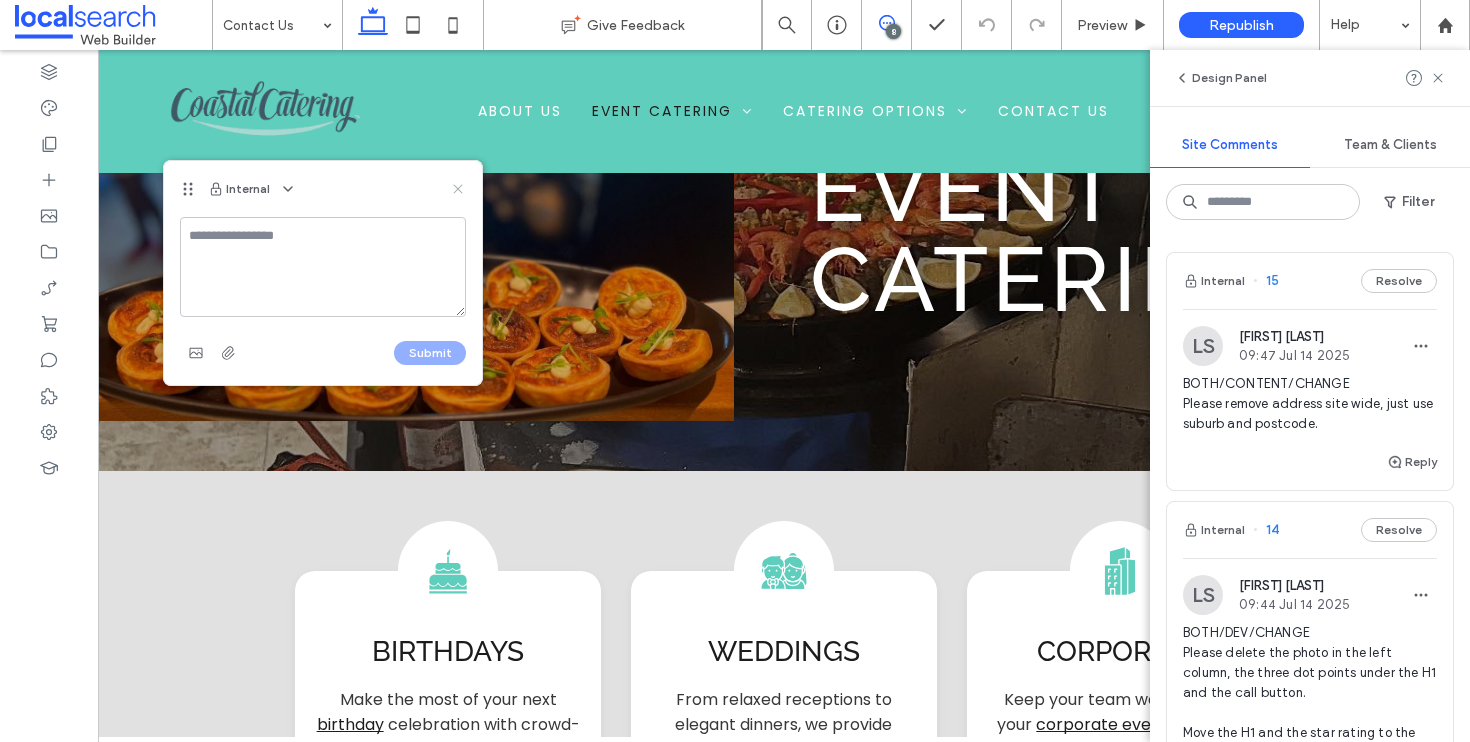 click 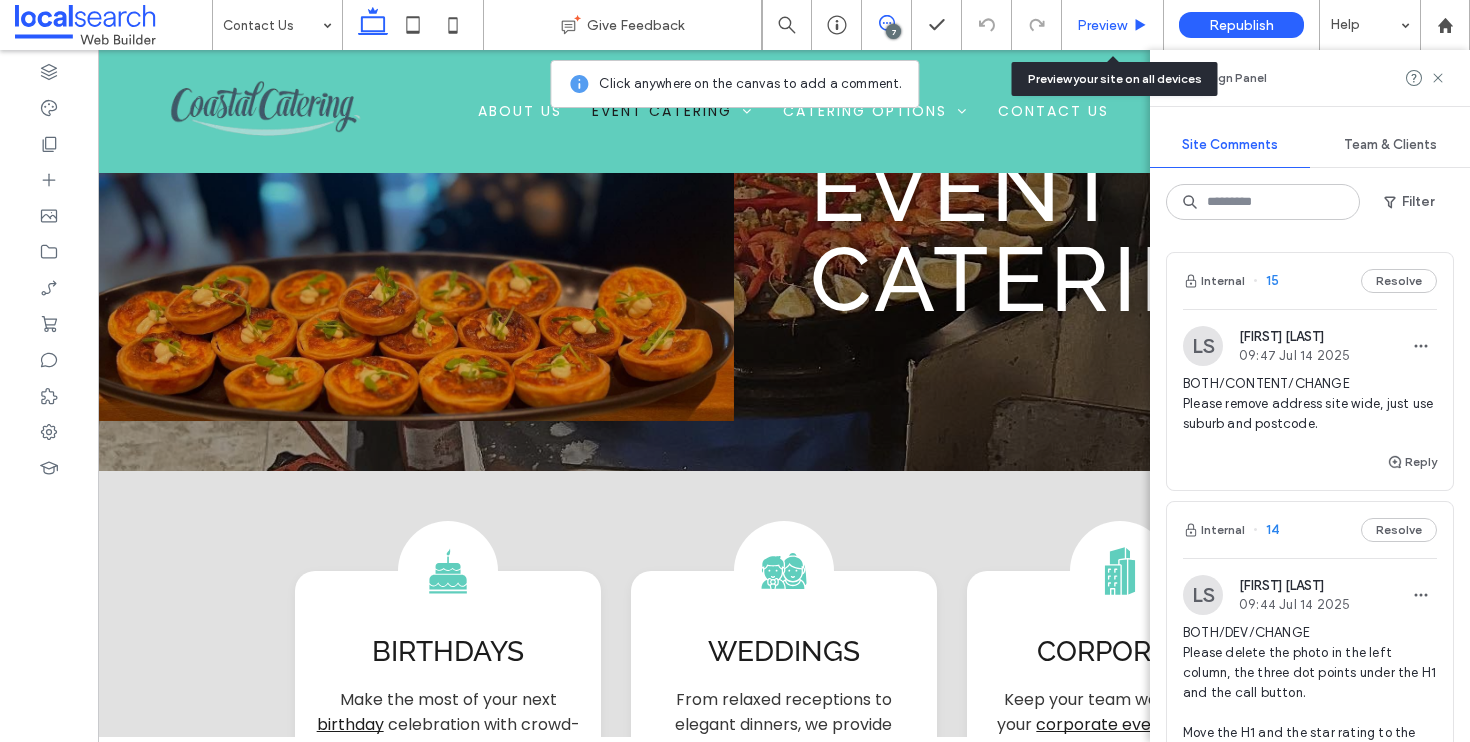 click on "Preview" at bounding box center [1102, 25] 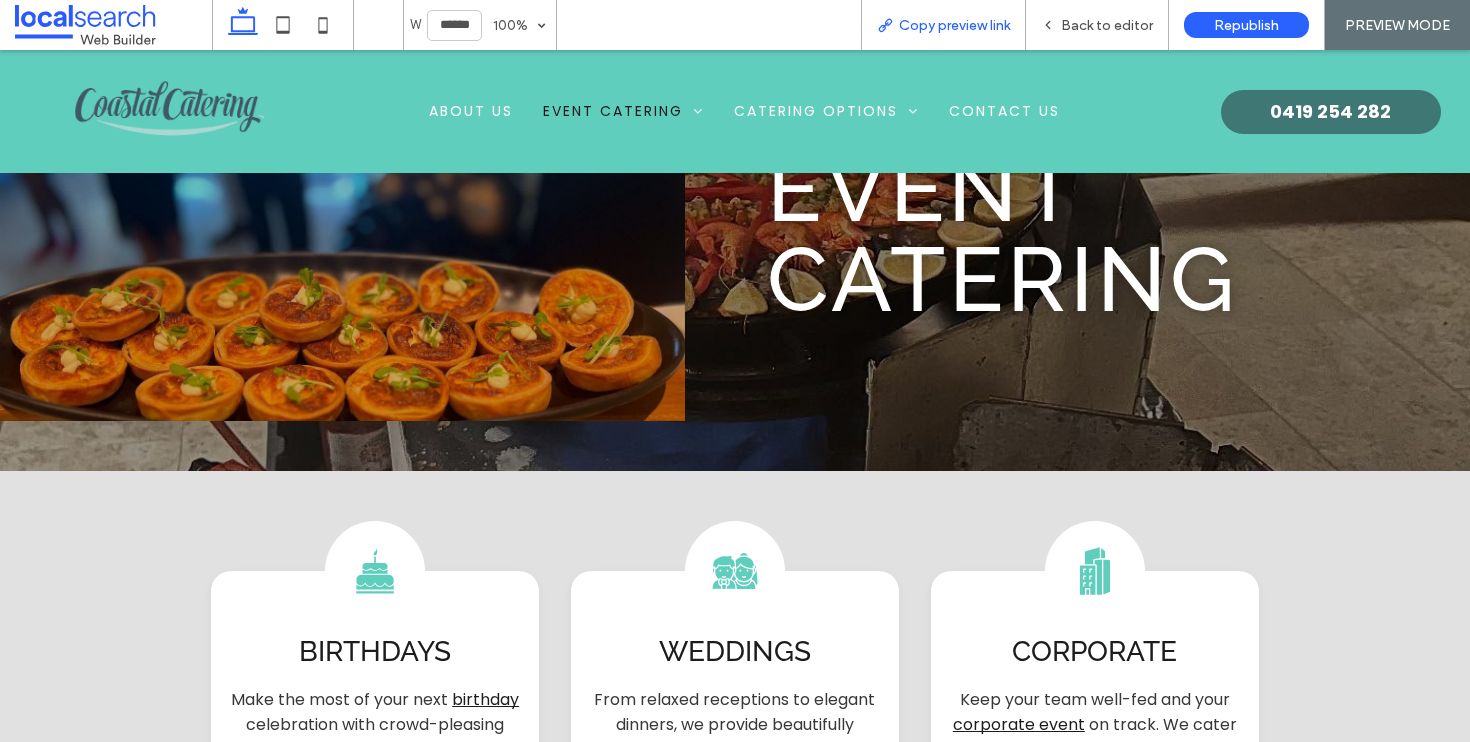 click at bounding box center (0, 0) 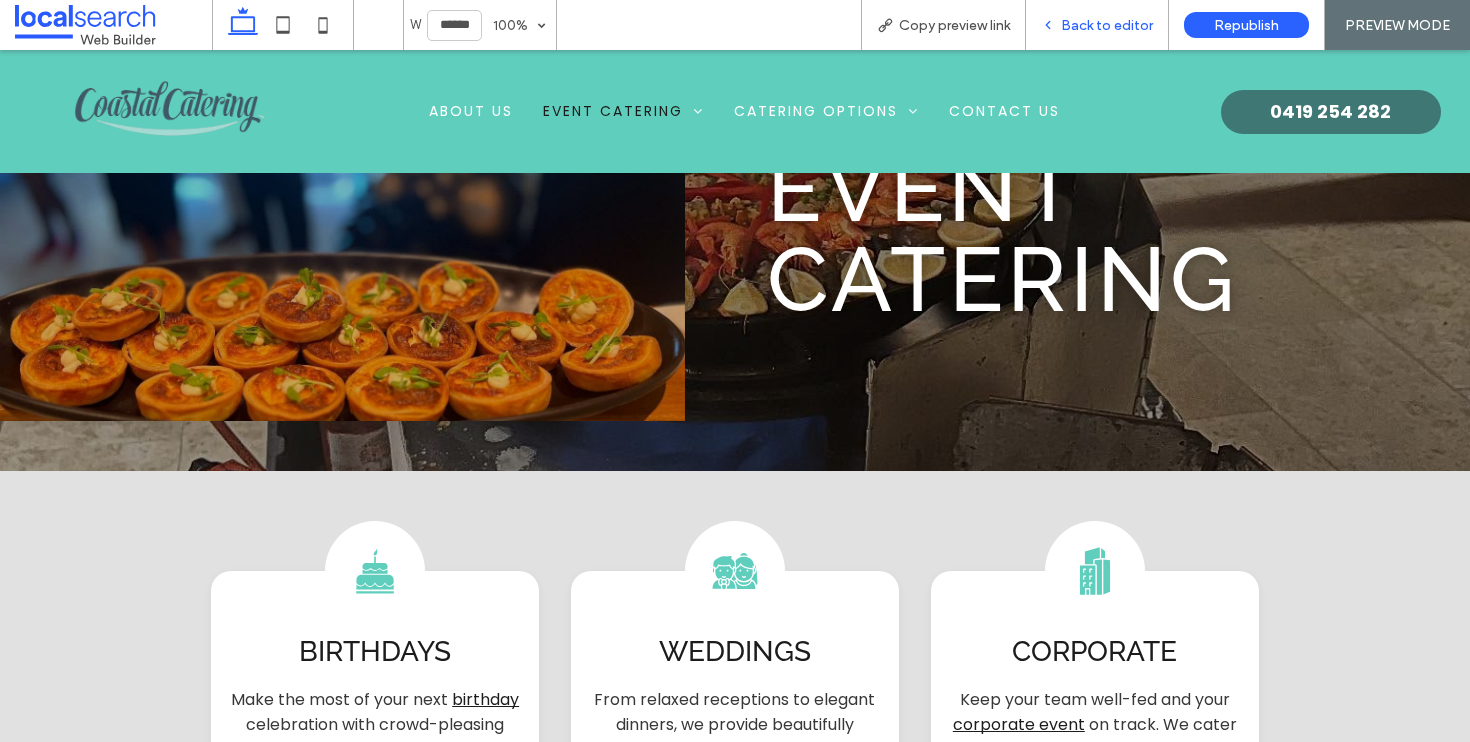 click on "Back to editor" at bounding box center [1107, 25] 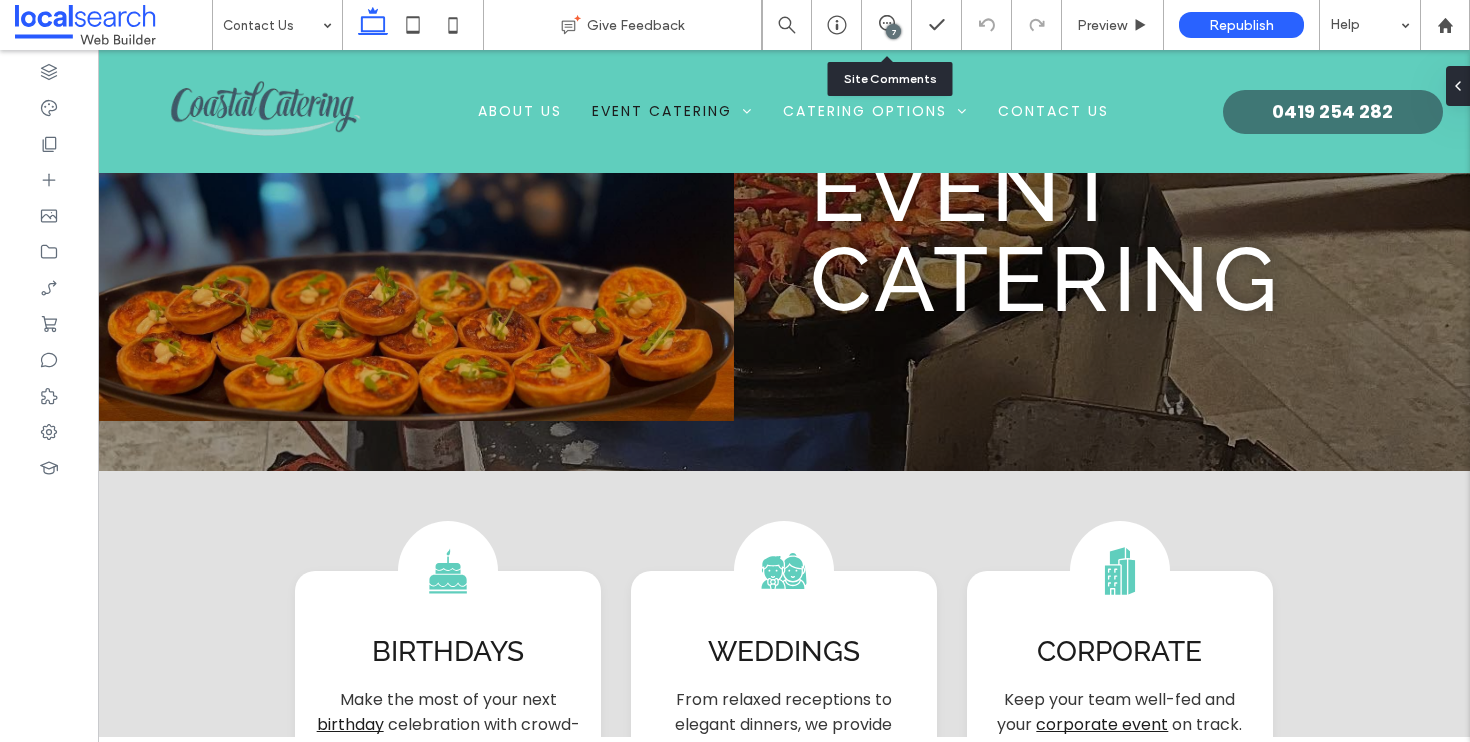 click on "7" at bounding box center [887, 25] 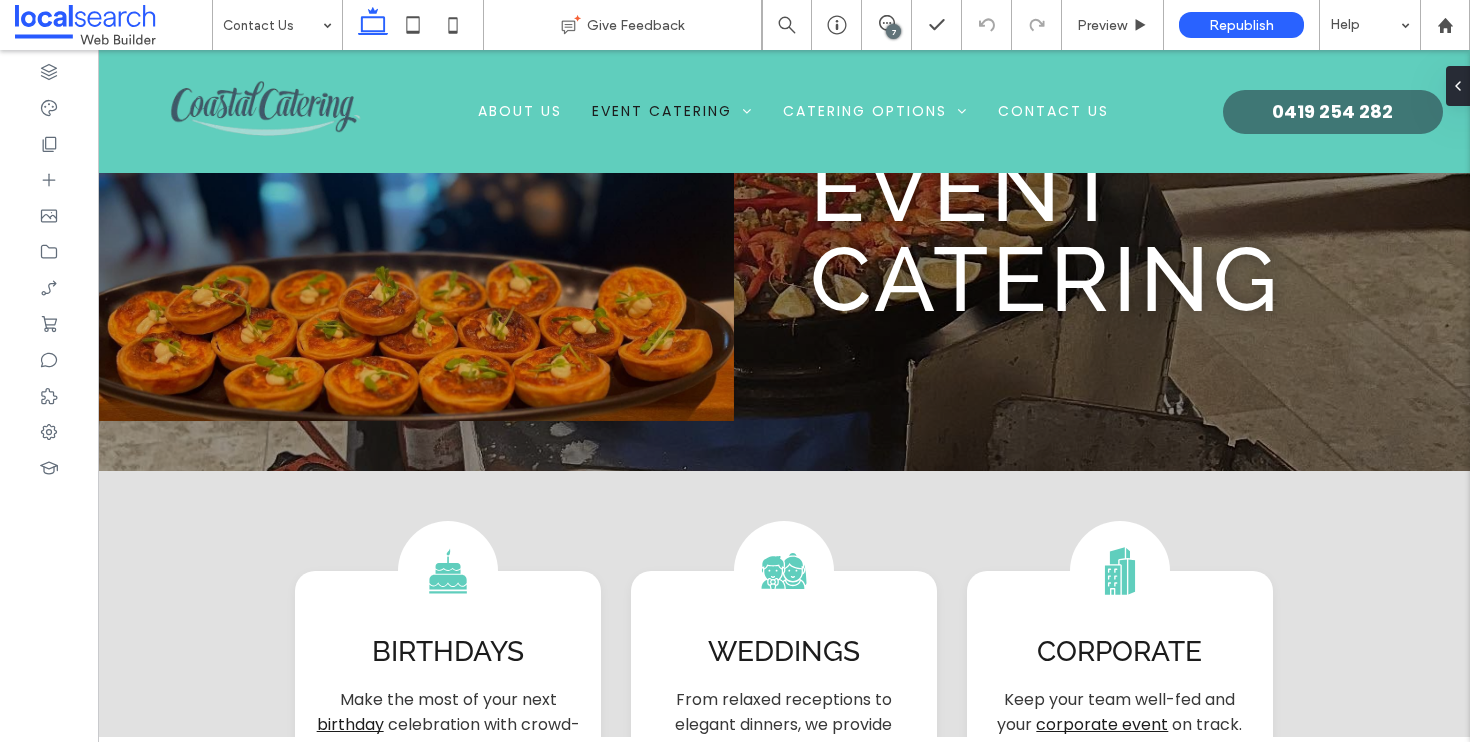 click on "7" at bounding box center [893, 31] 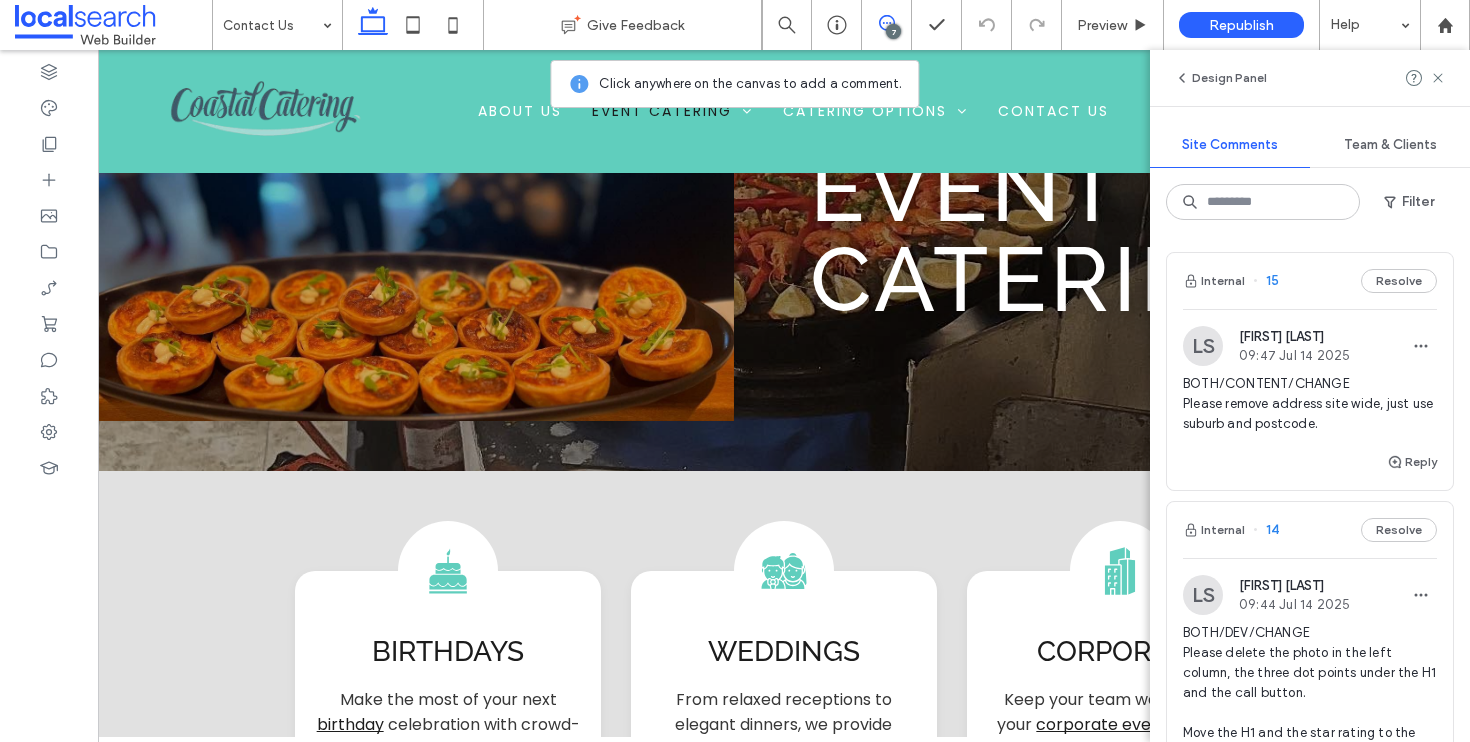 click on "Internal 15 Resolve" at bounding box center (1310, 281) 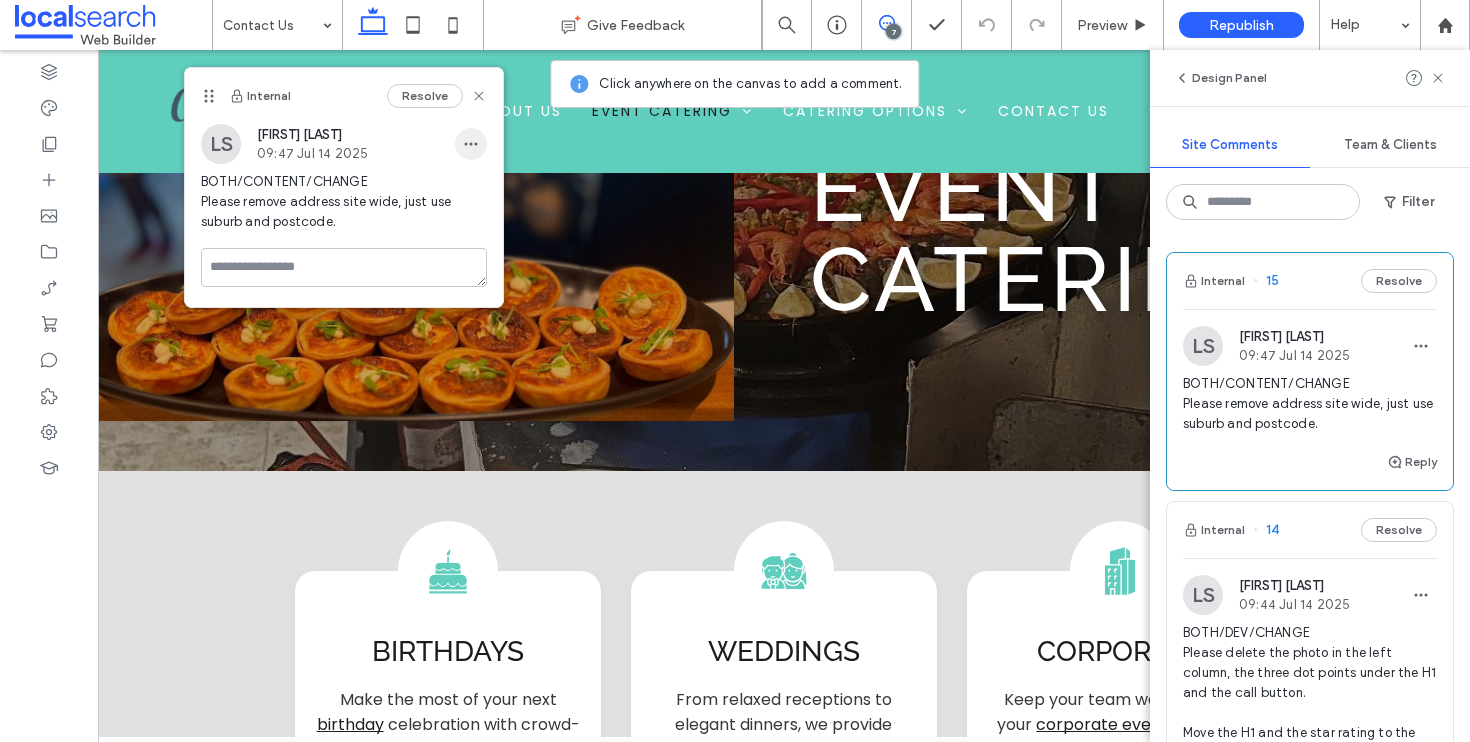 click 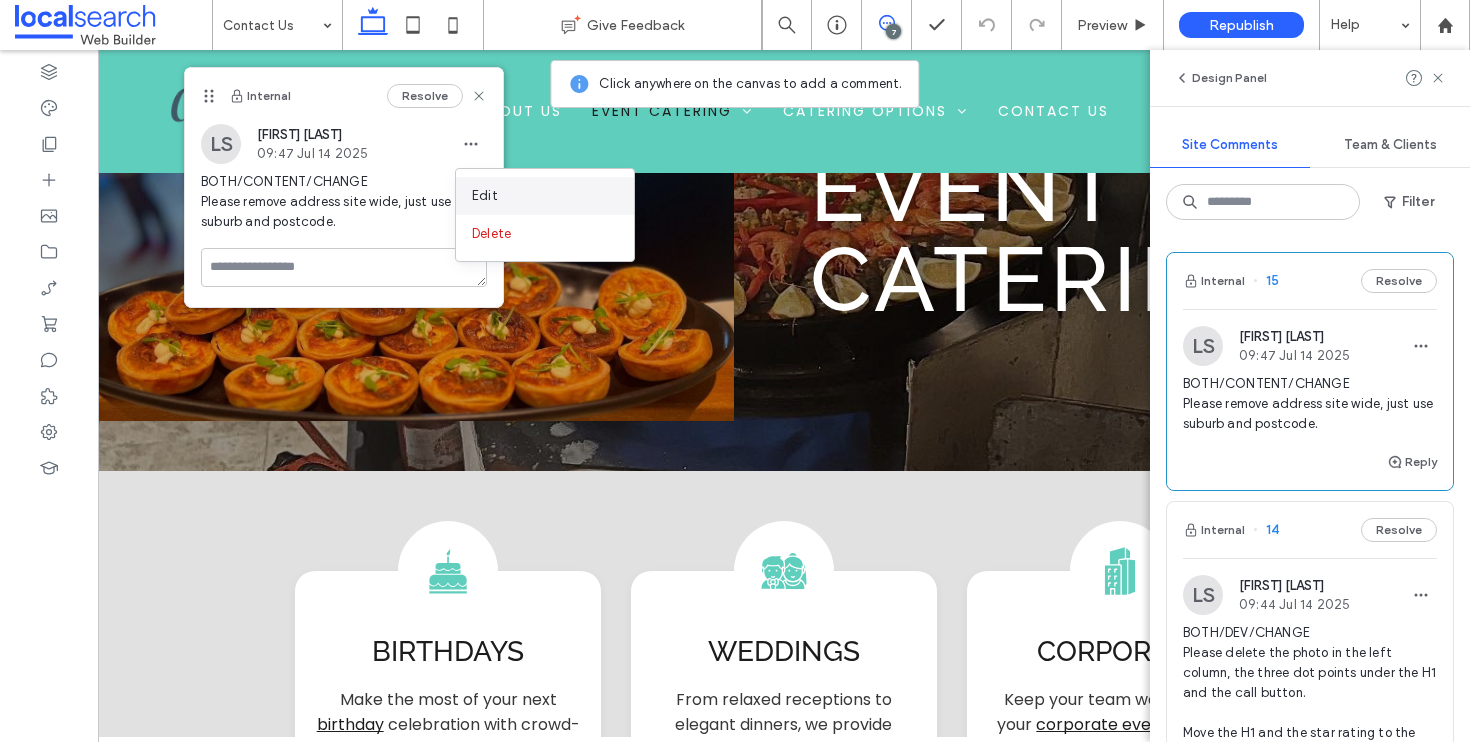 click on "Edit" at bounding box center (545, 196) 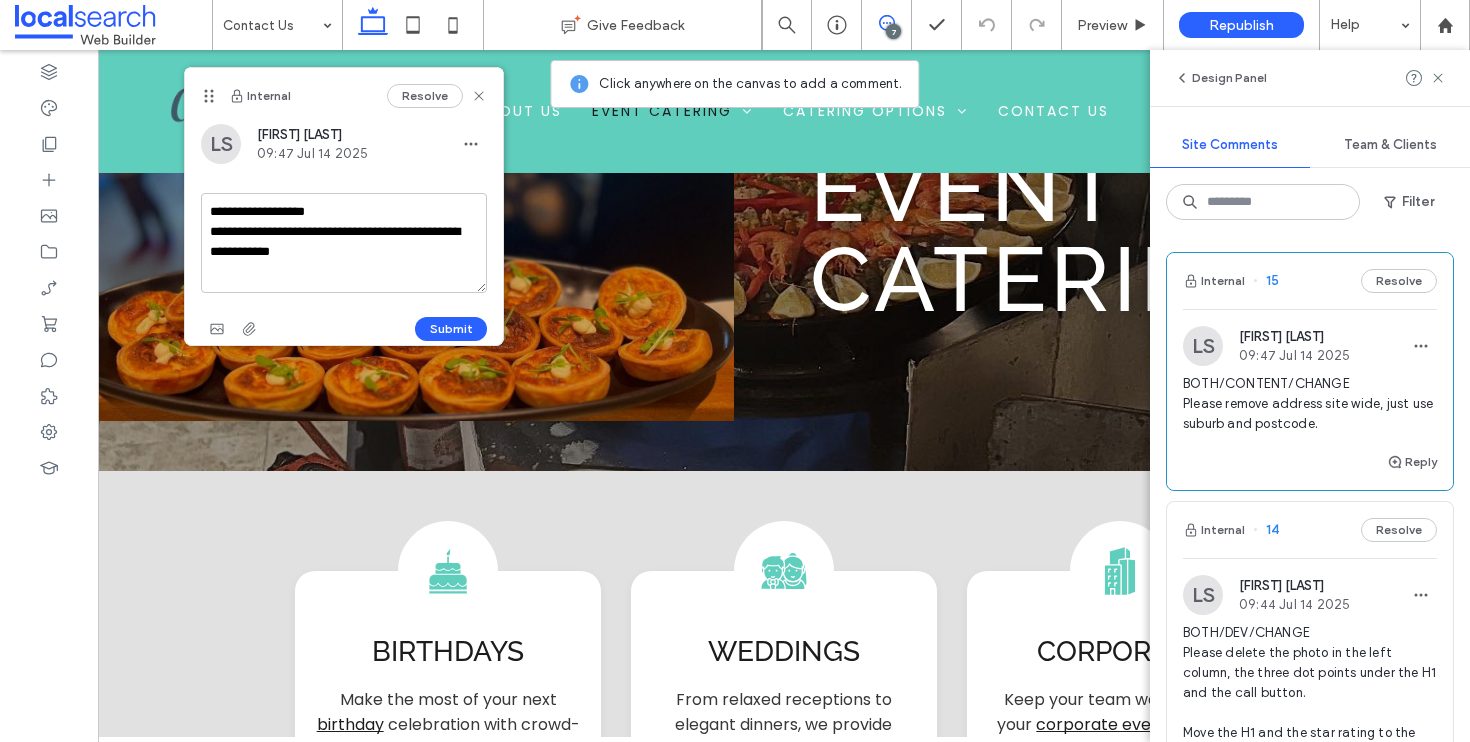 click on "**********" at bounding box center (344, 243) 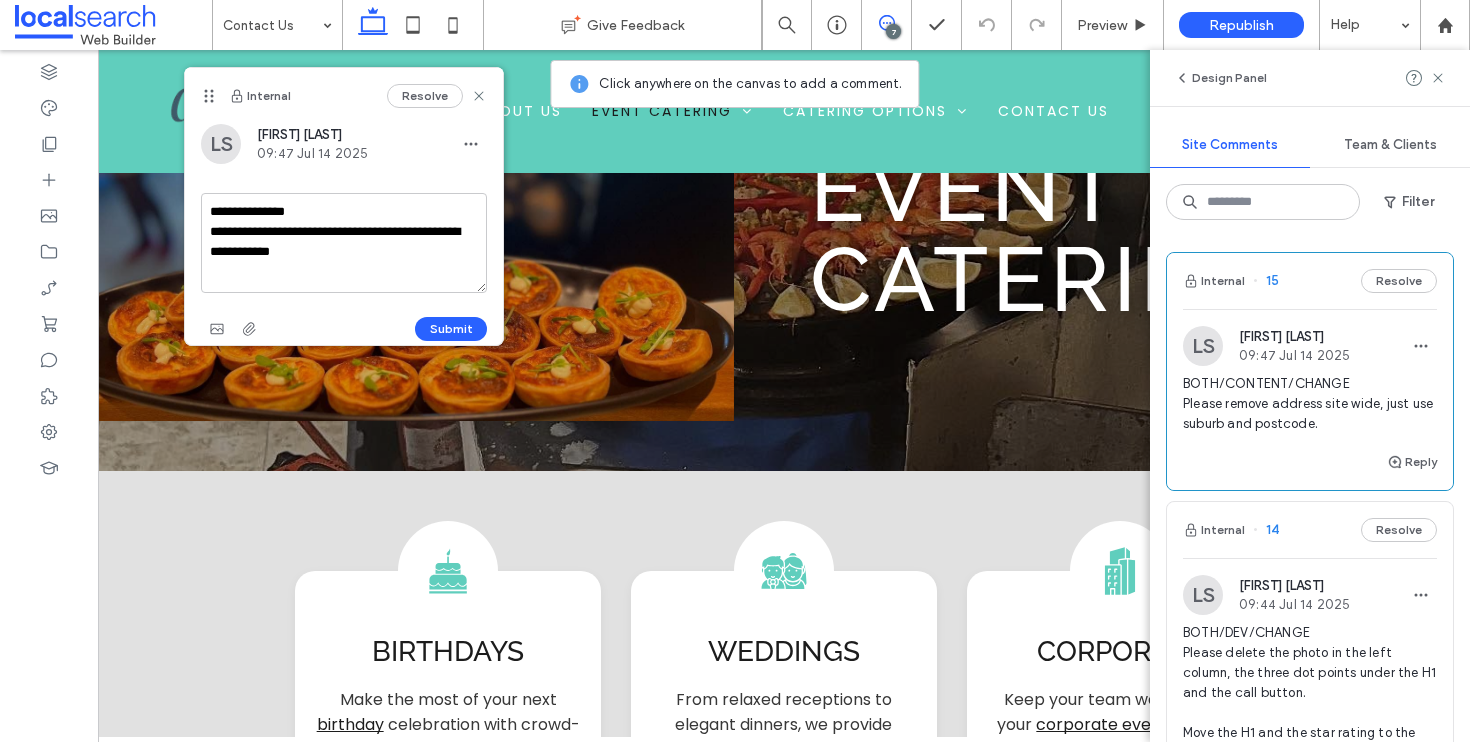 click on "**********" at bounding box center [344, 243] 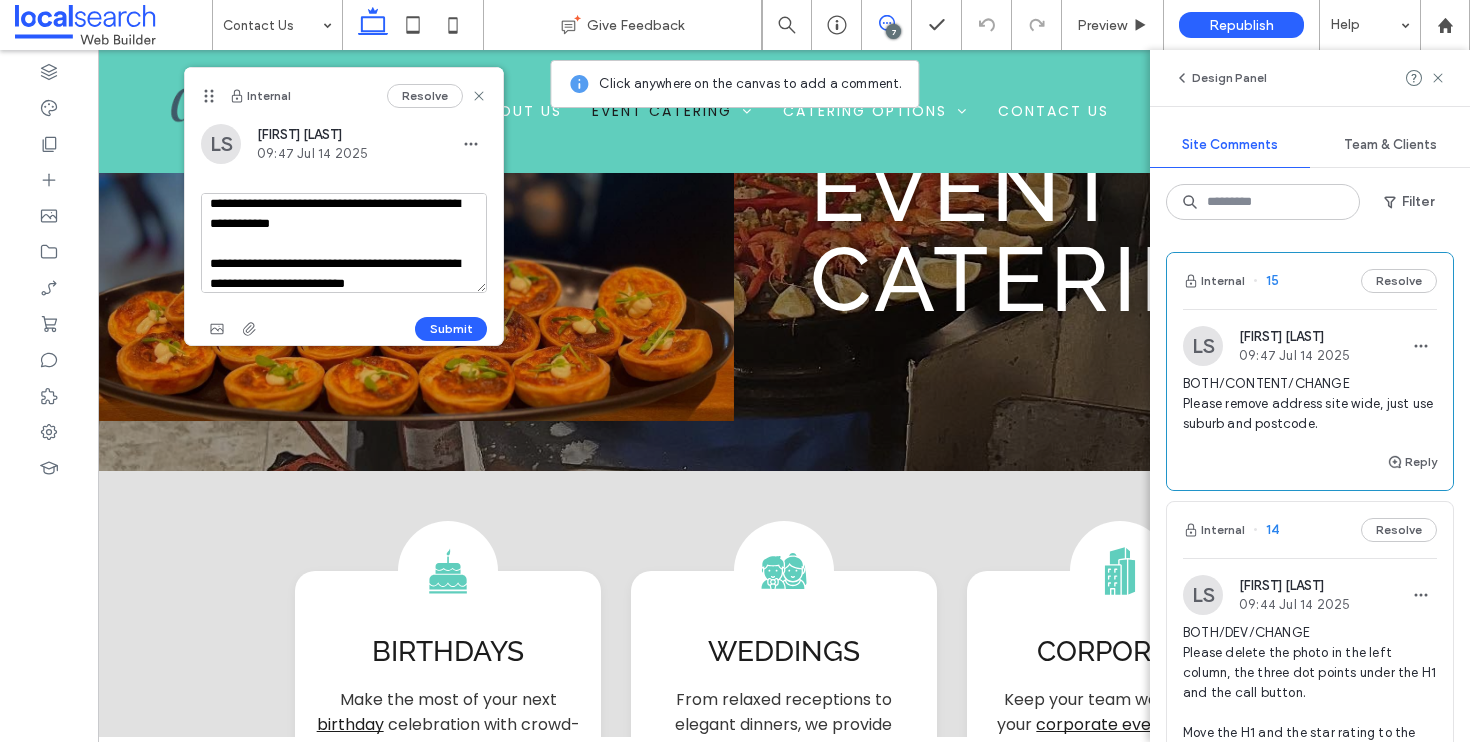 scroll, scrollTop: 48, scrollLeft: 0, axis: vertical 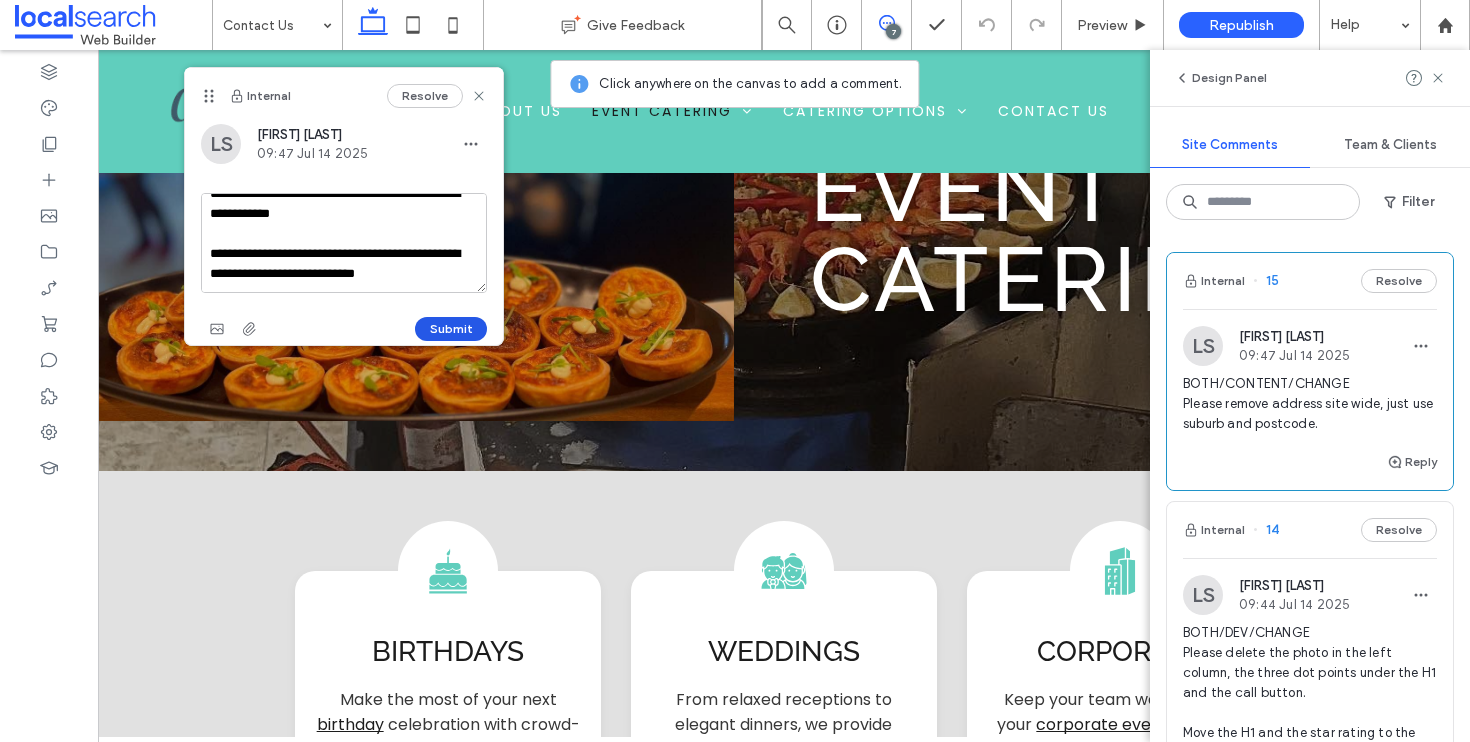 type on "**********" 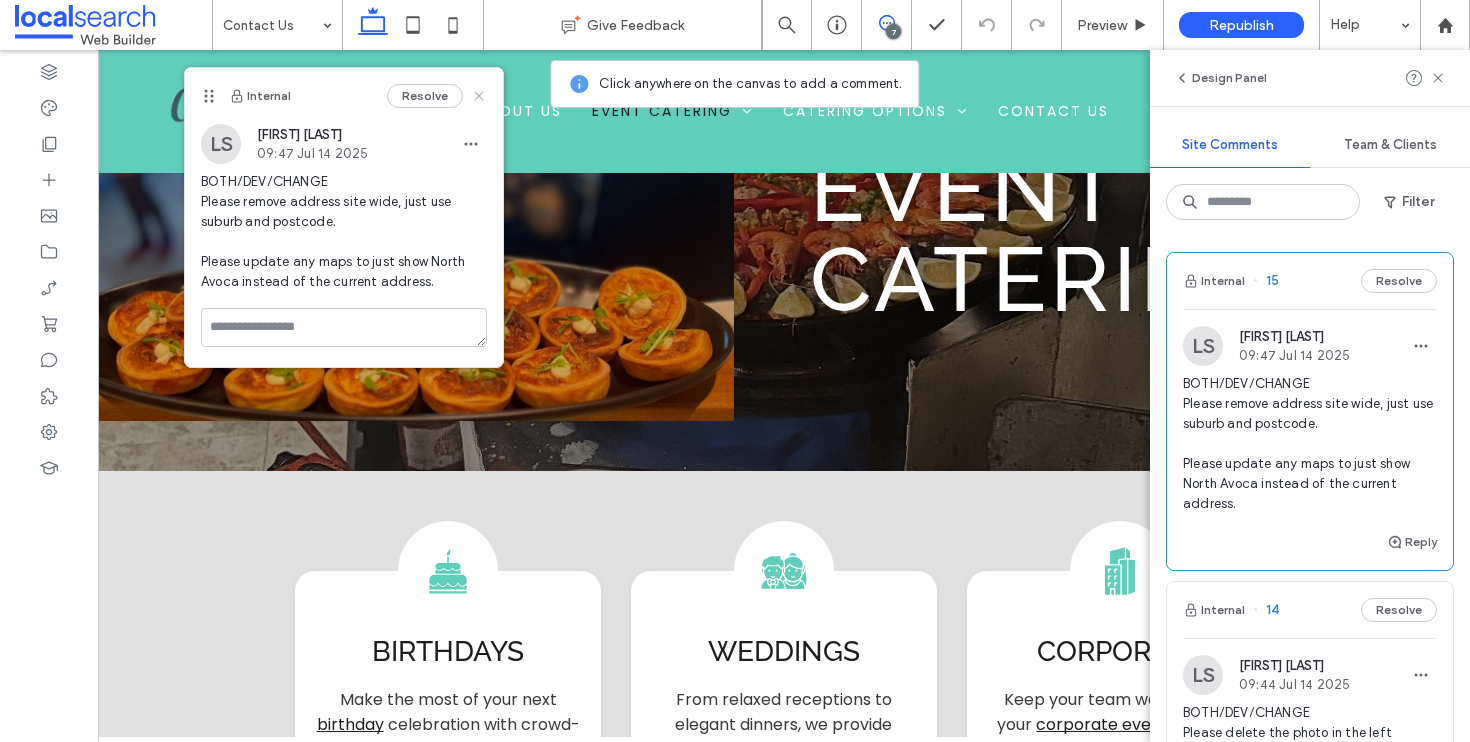 click 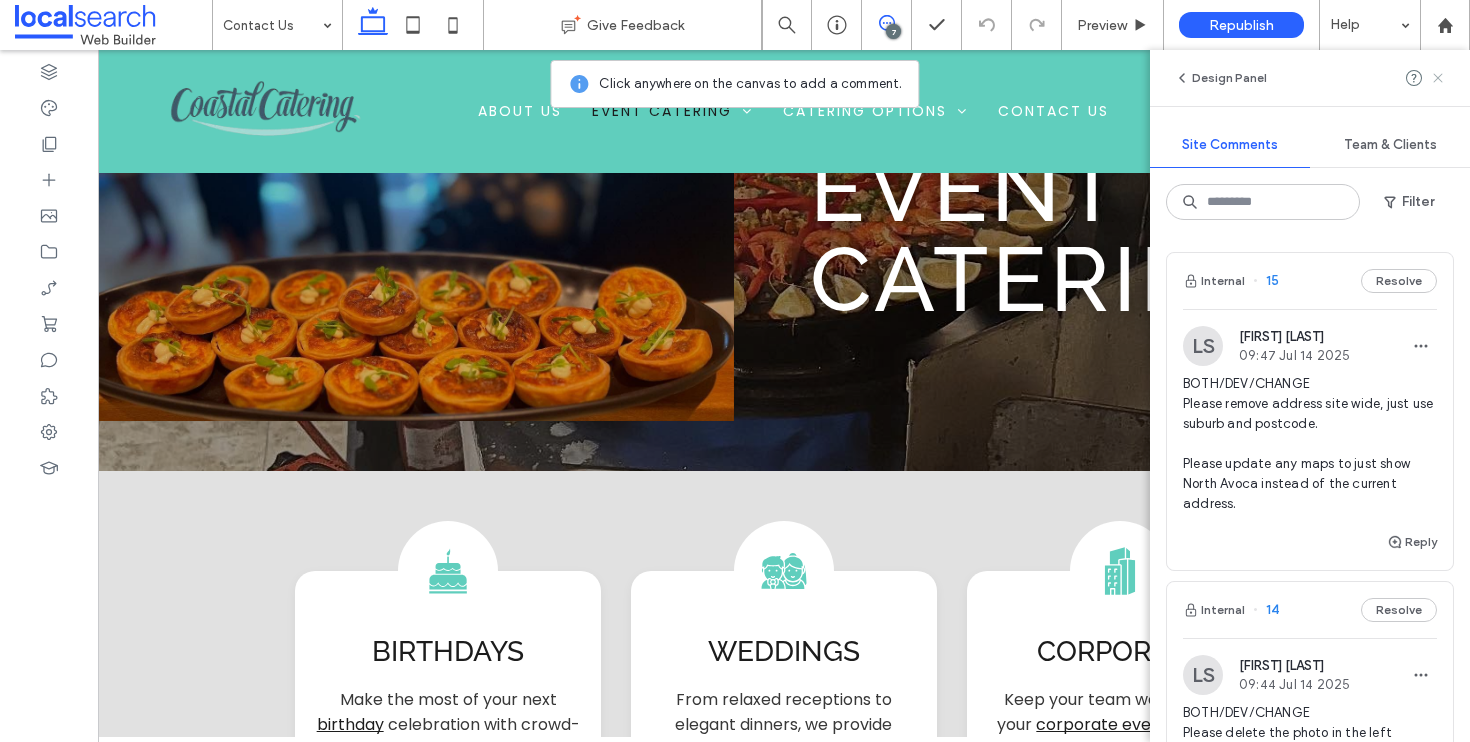 click 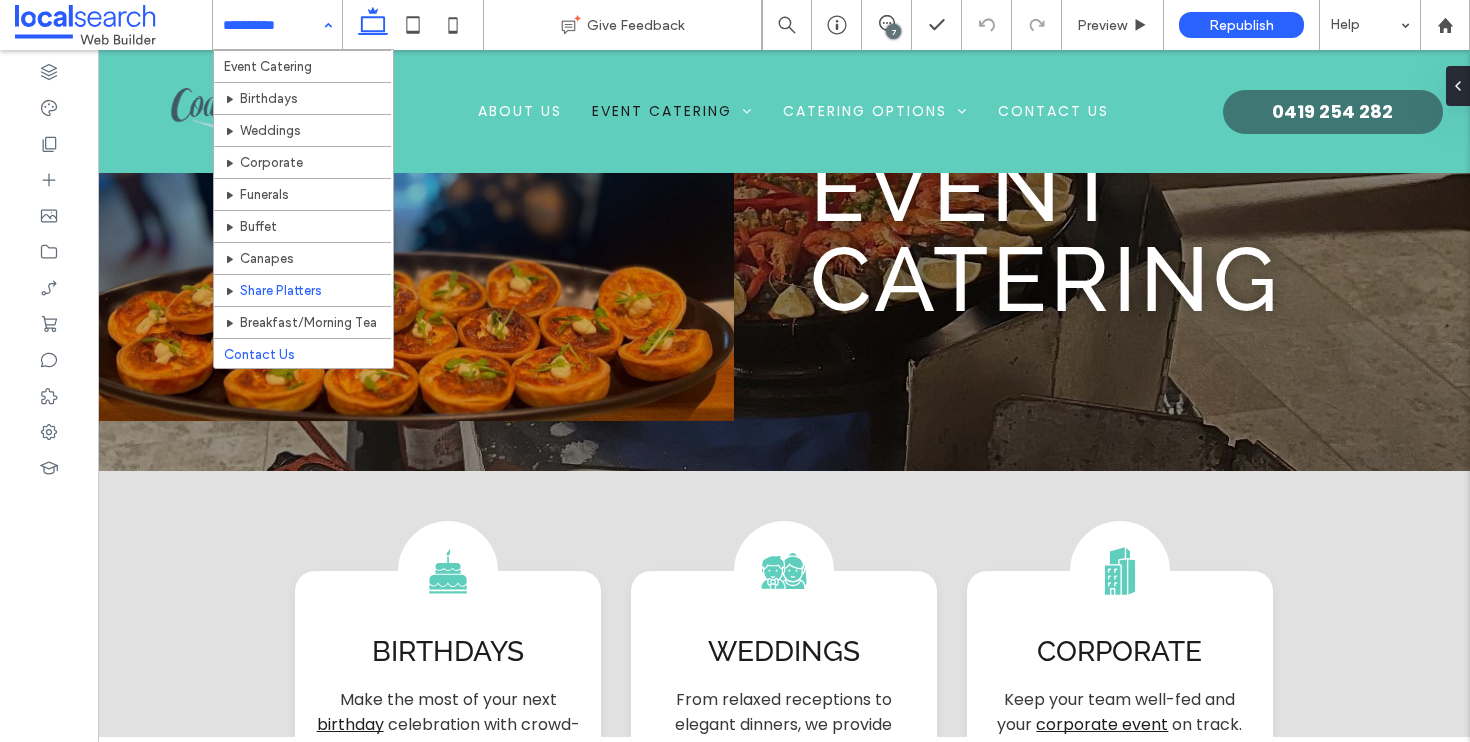 scroll, scrollTop: 0, scrollLeft: 0, axis: both 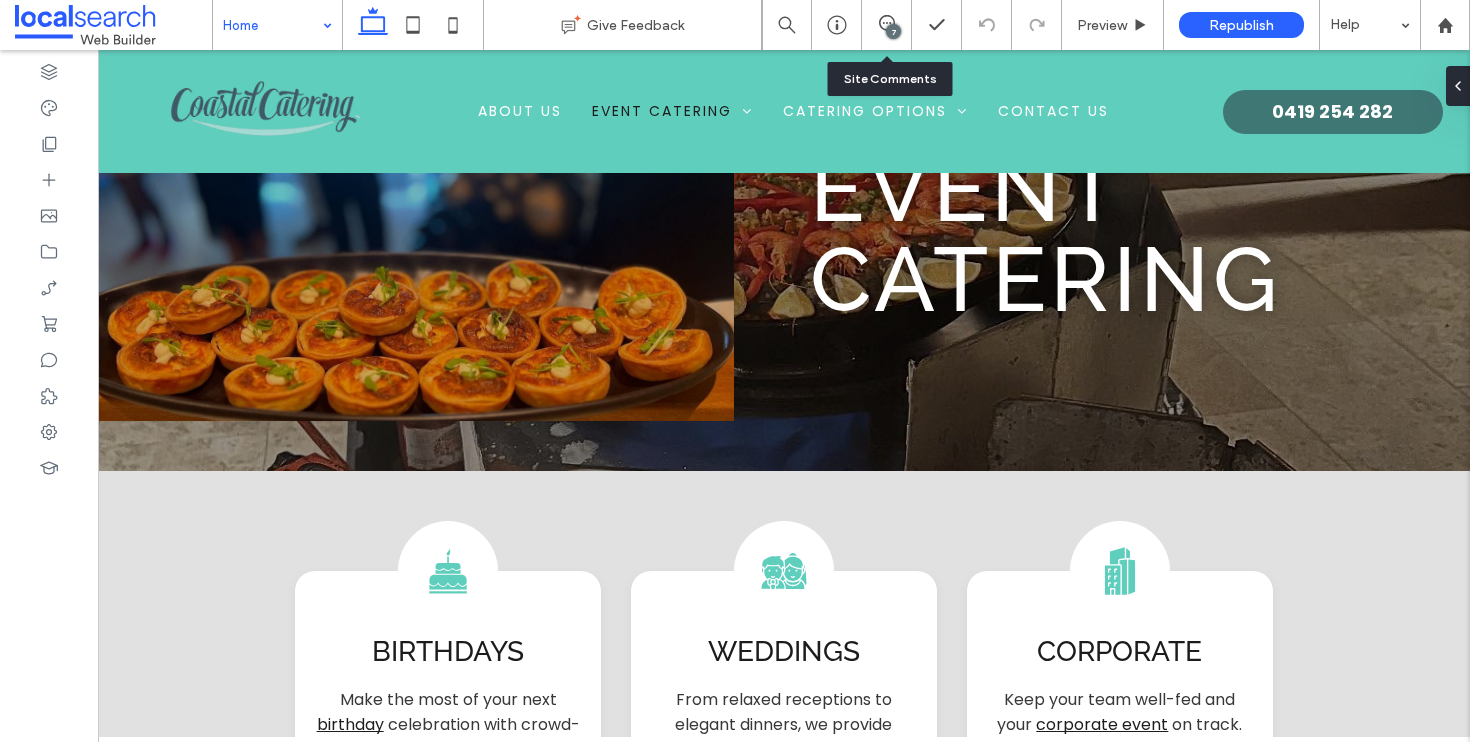 click on "7" at bounding box center [887, 25] 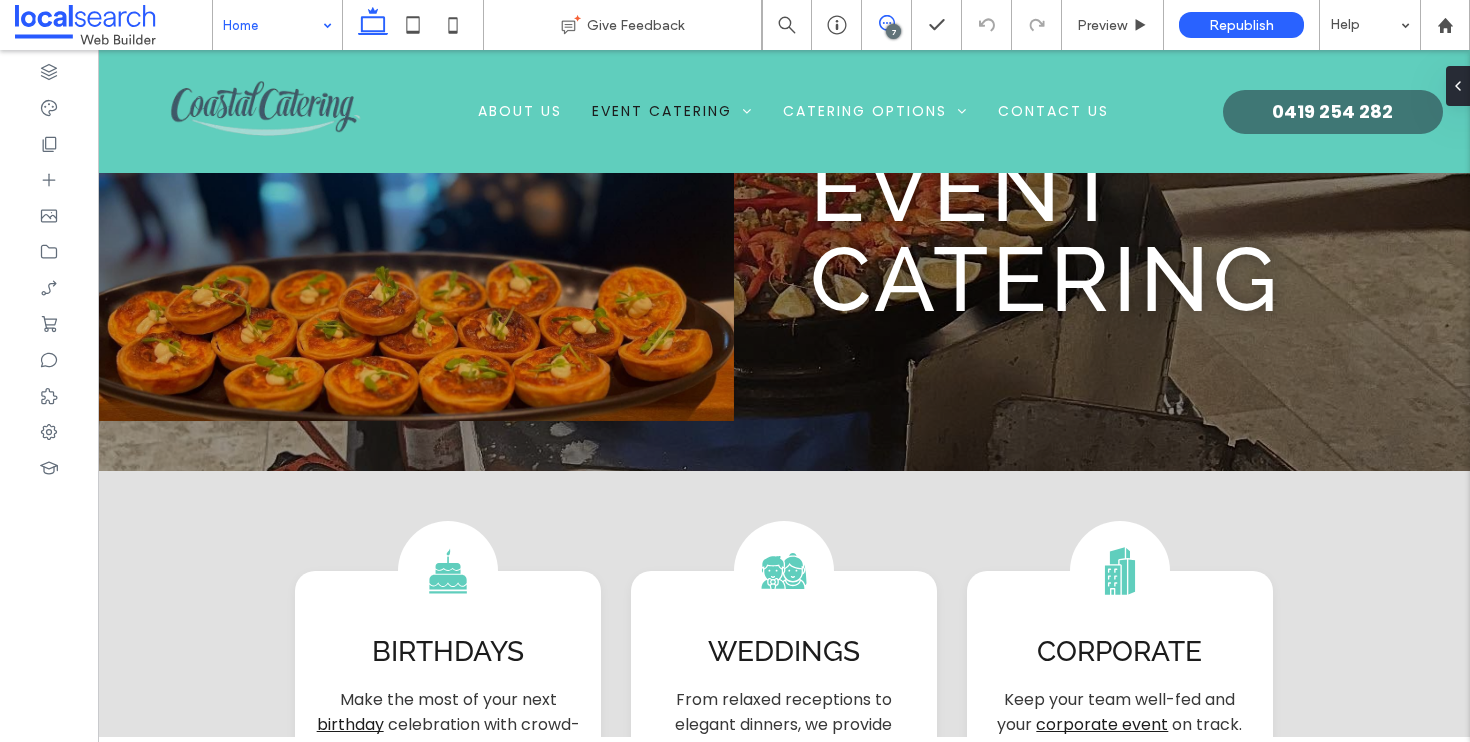 click 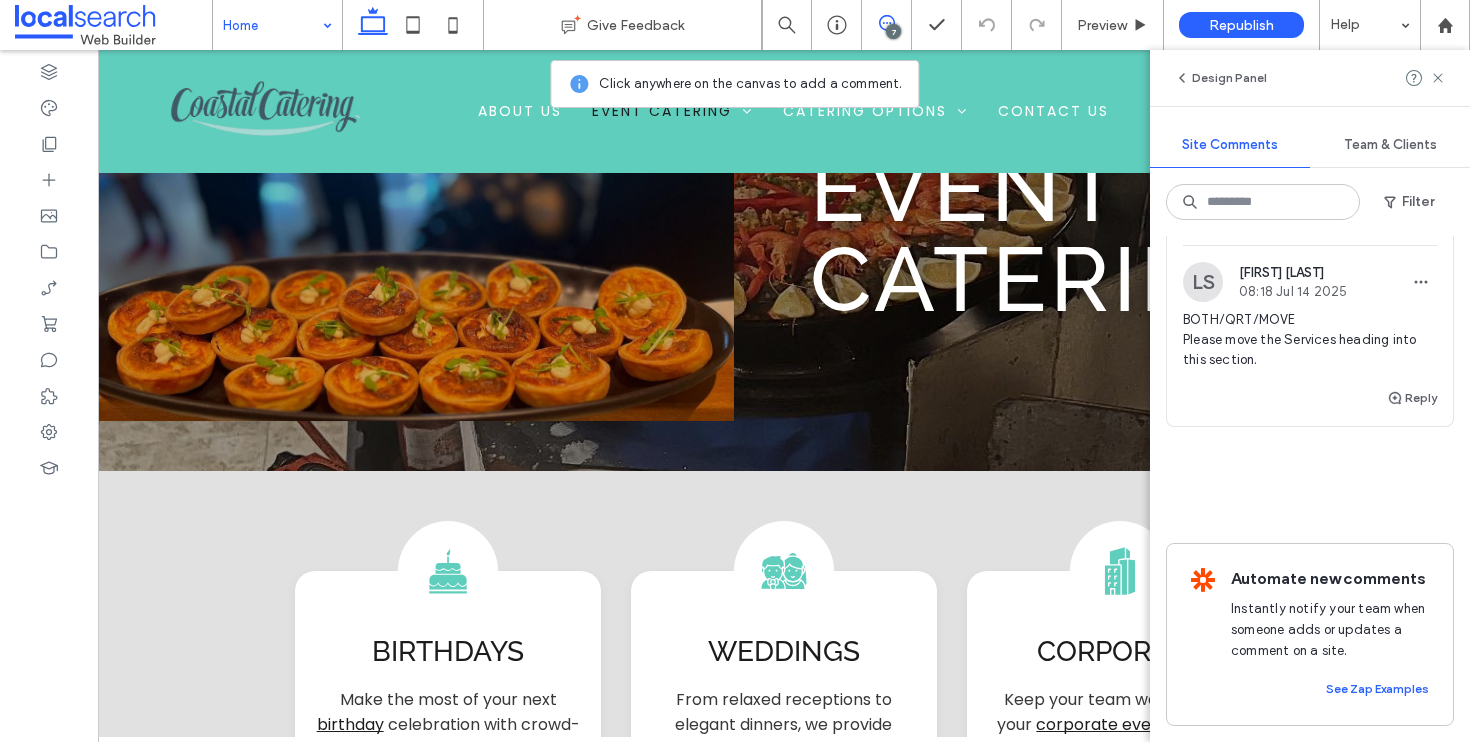 scroll, scrollTop: 2165, scrollLeft: 0, axis: vertical 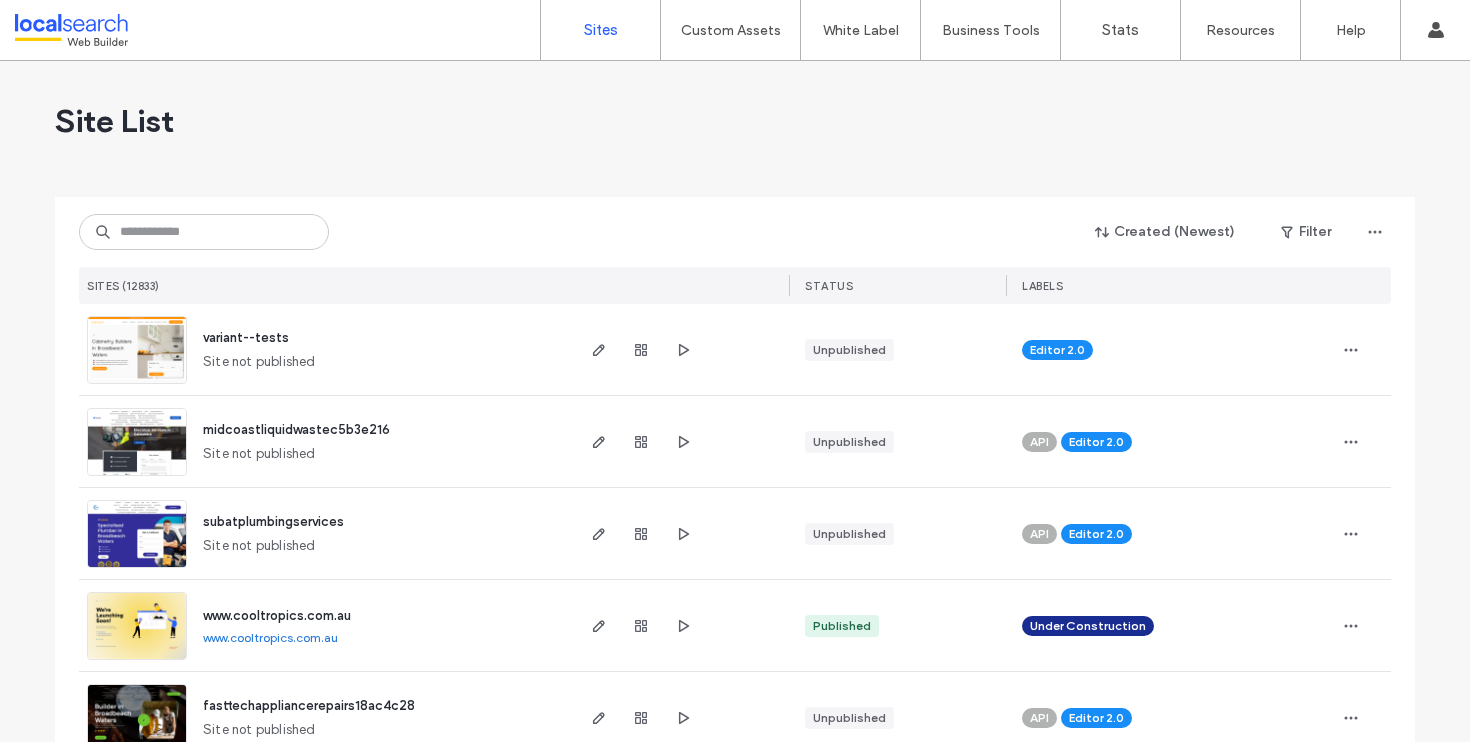 click on "Created (Newest) Filter" at bounding box center [735, 232] 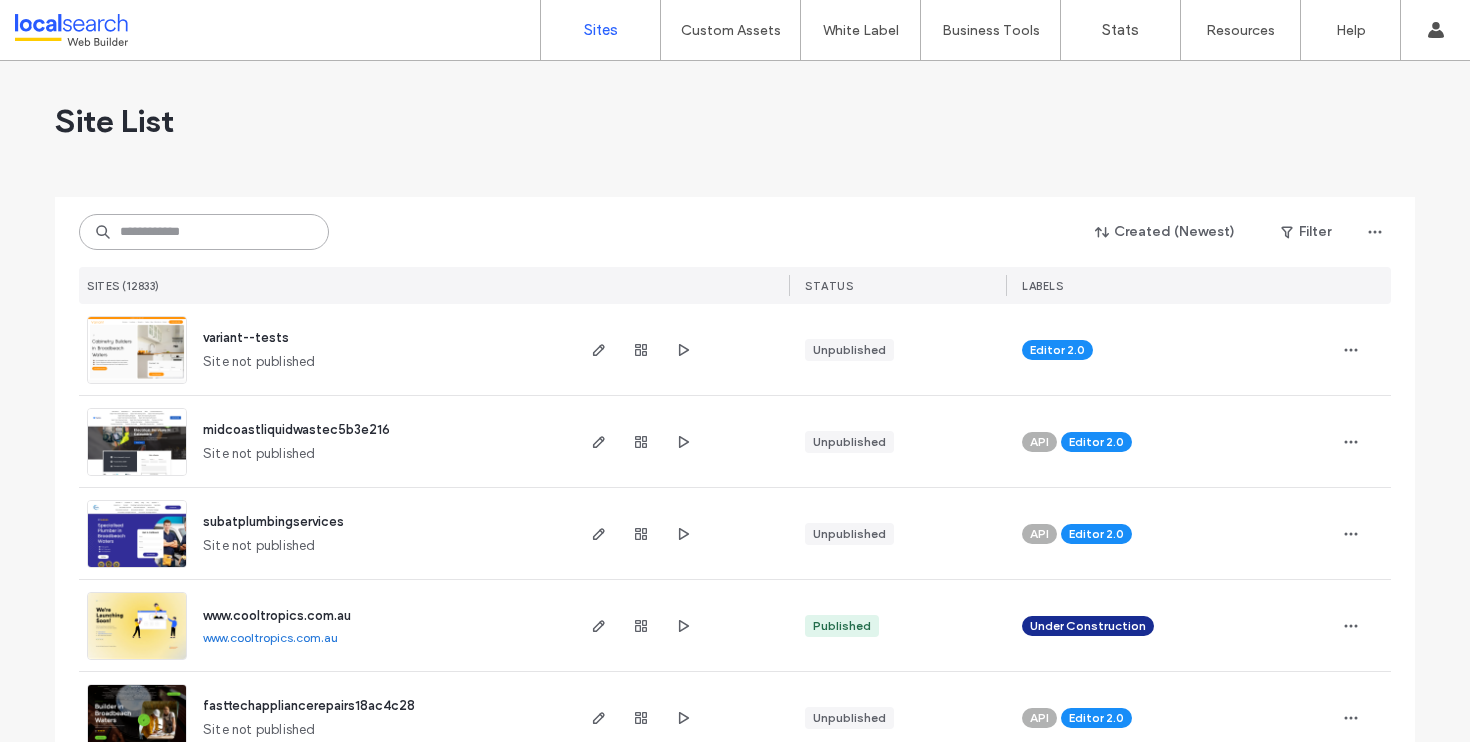 click at bounding box center (204, 232) 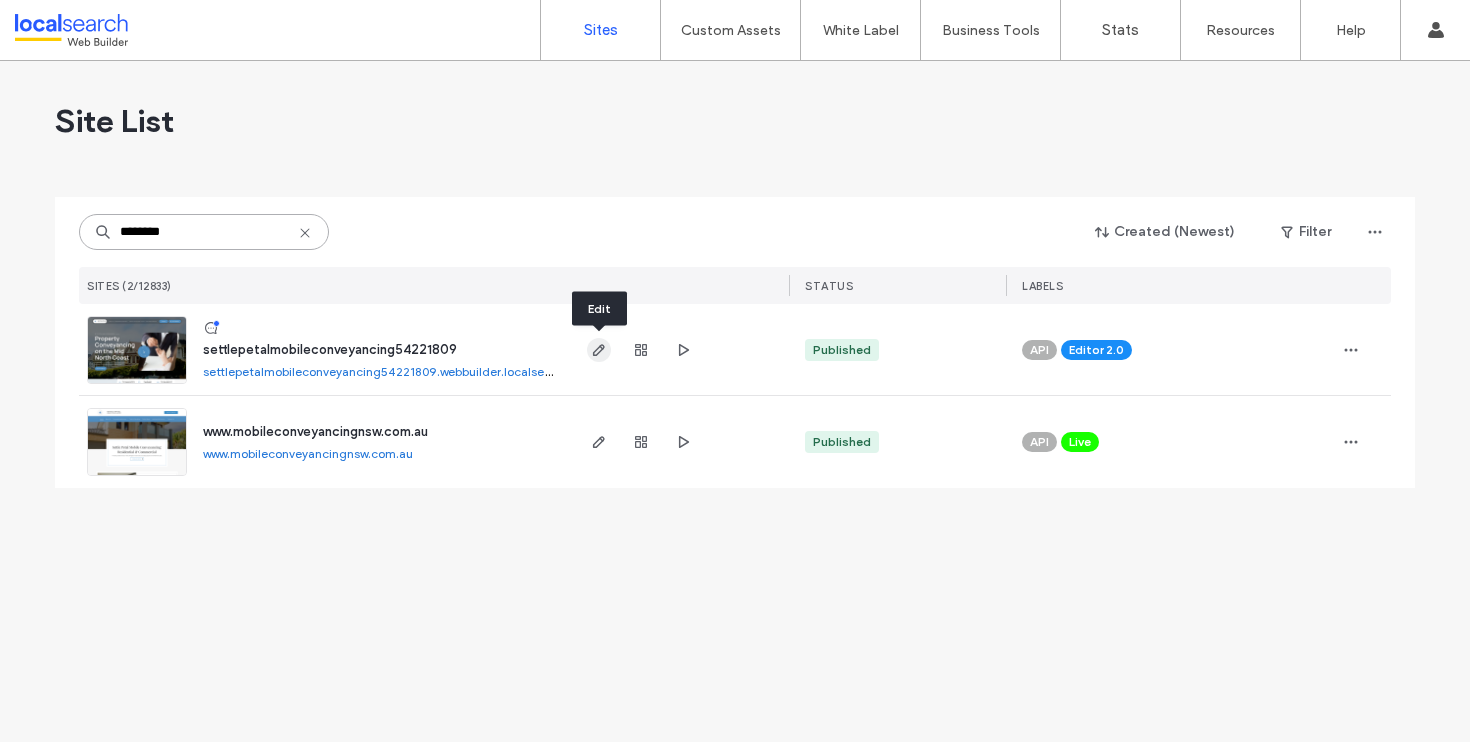 type on "********" 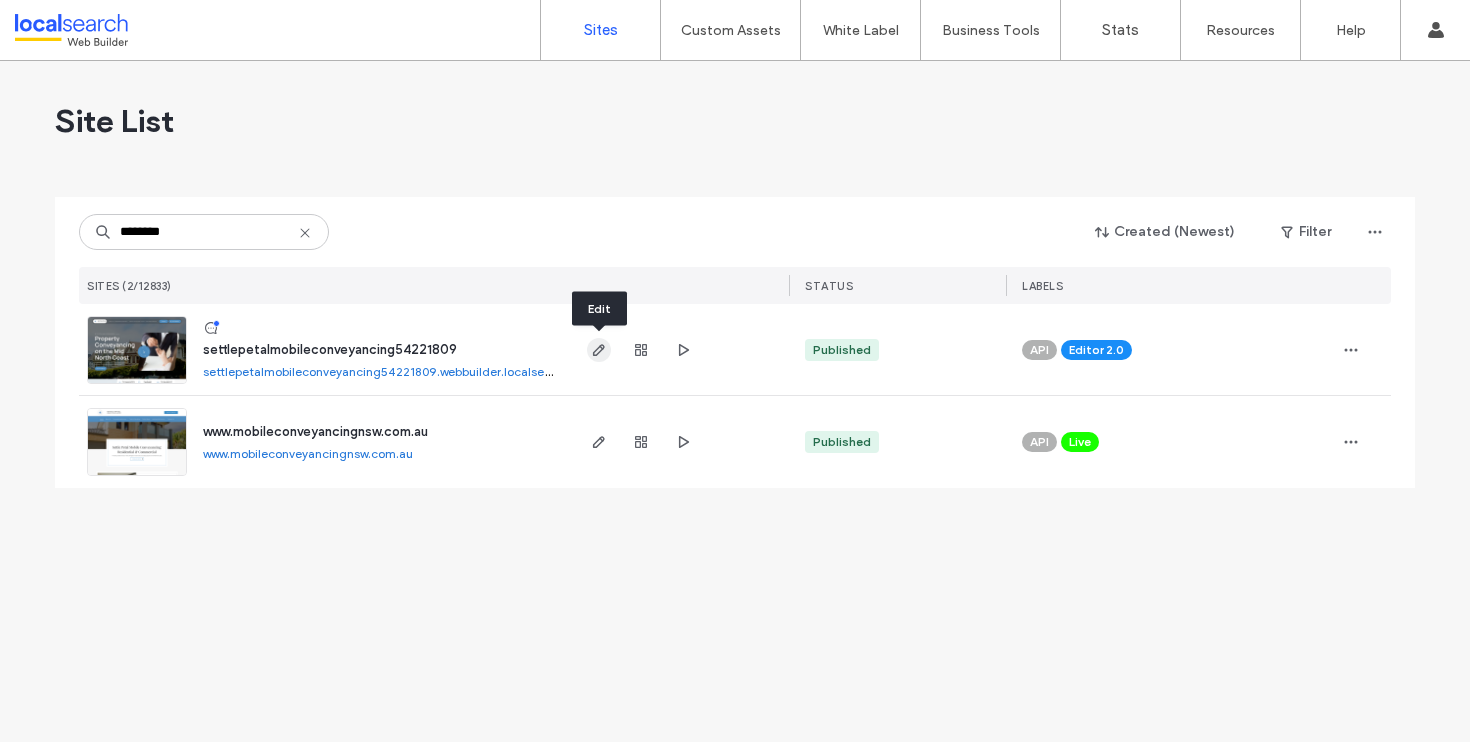 click 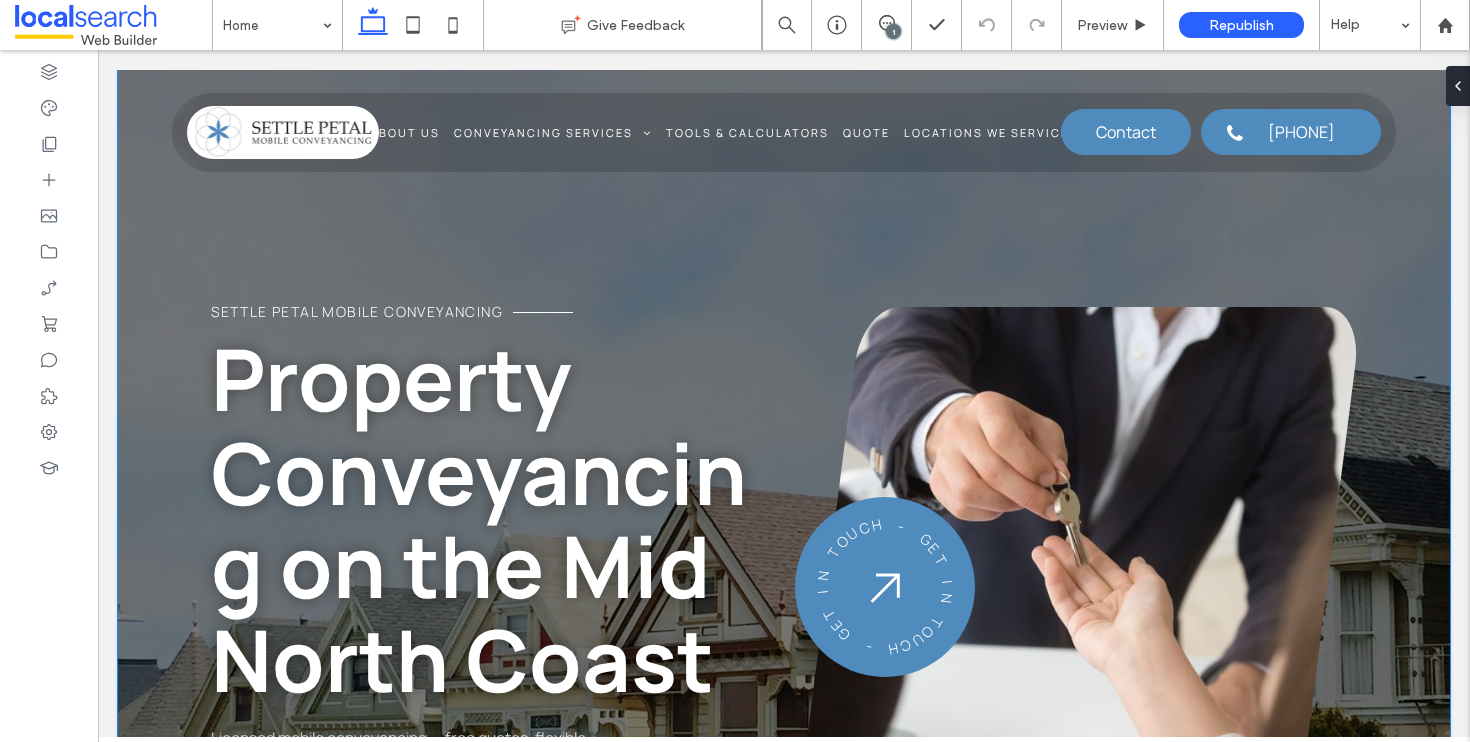 scroll, scrollTop: 0, scrollLeft: 0, axis: both 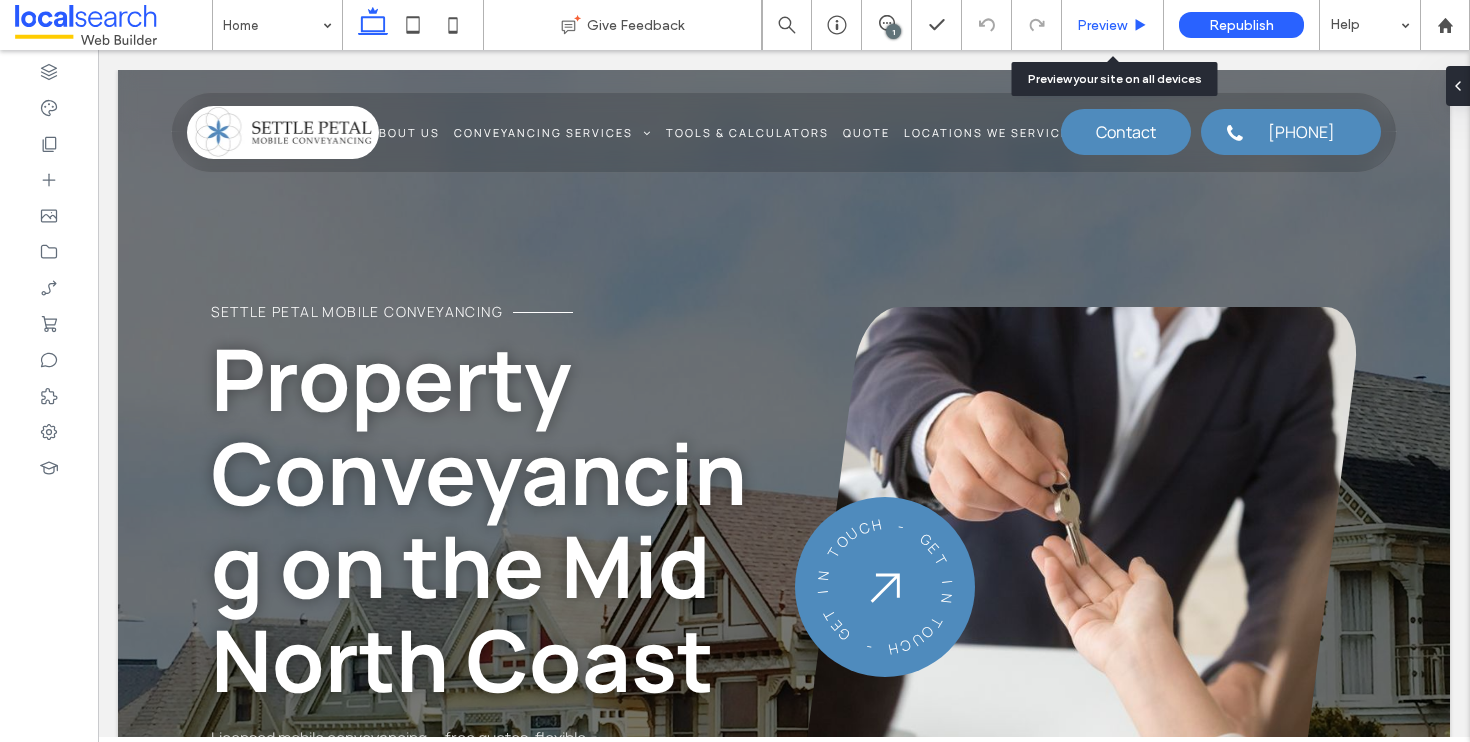 click on "Preview" at bounding box center (1112, 25) 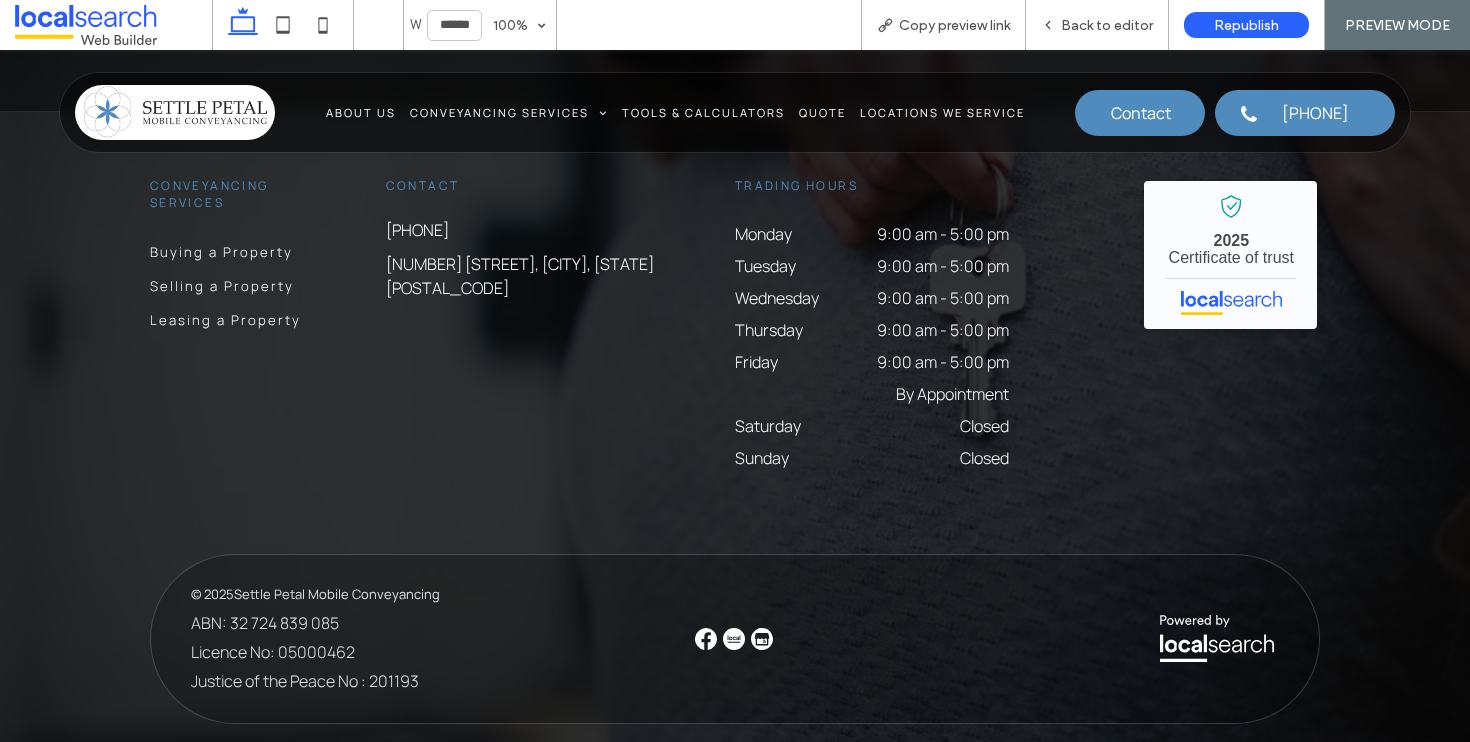 scroll, scrollTop: 5169, scrollLeft: 0, axis: vertical 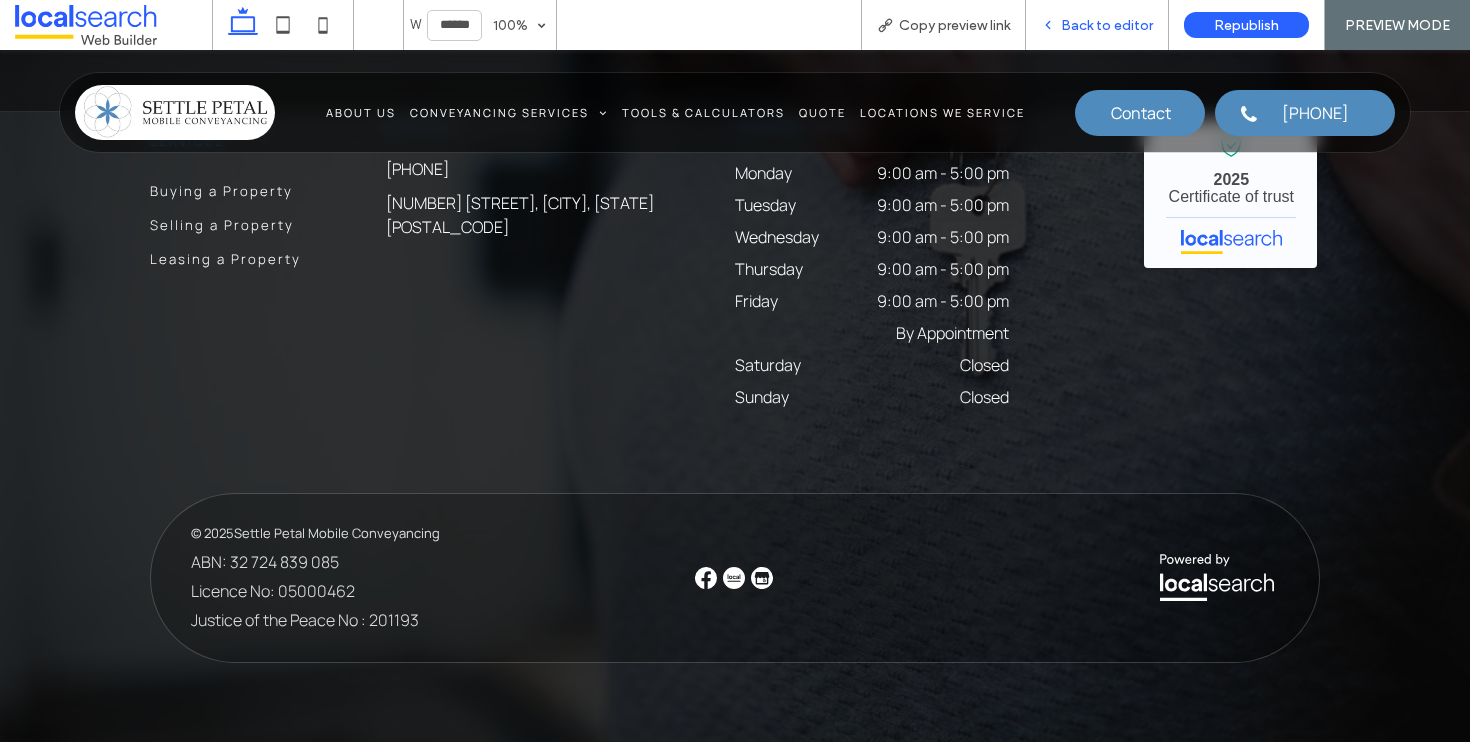 click on "Back to editor" at bounding box center (1107, 25) 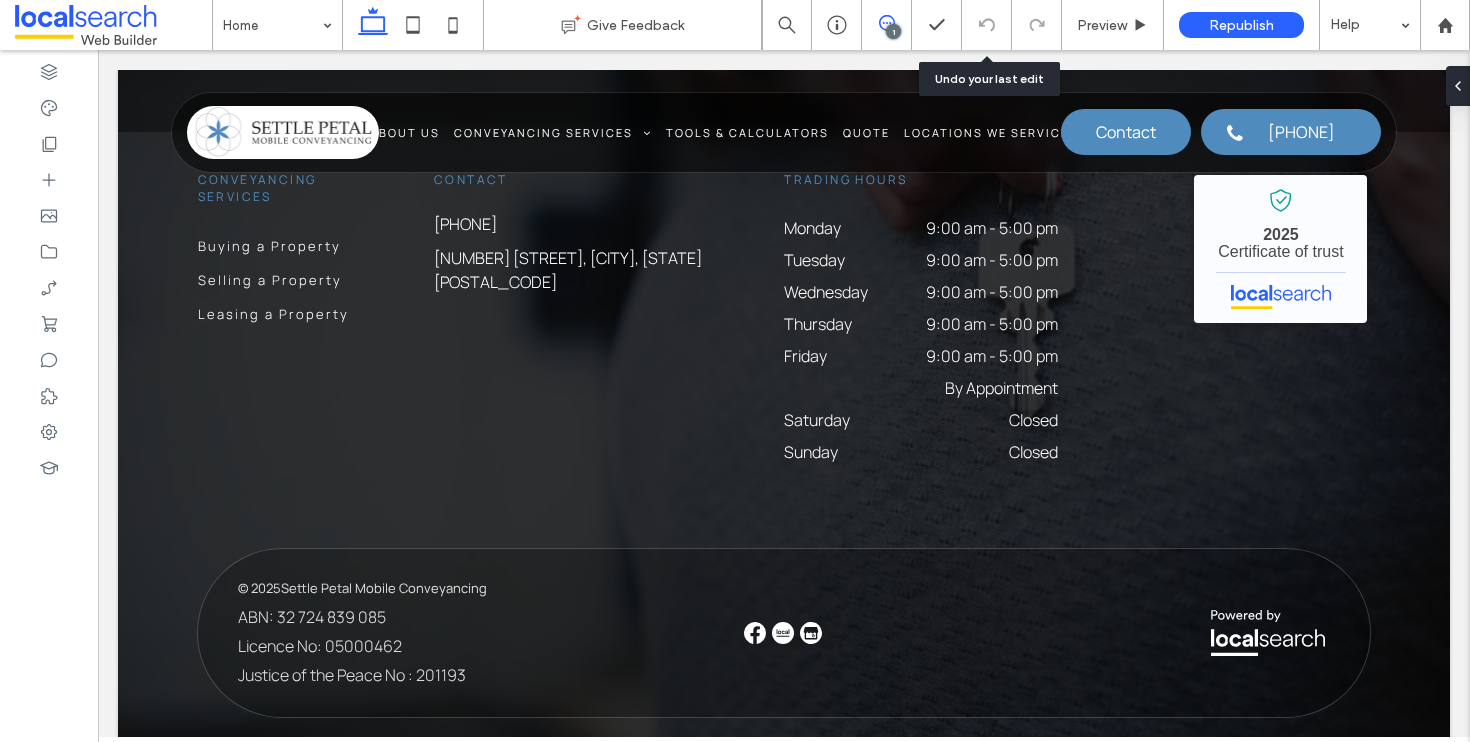scroll, scrollTop: 5279, scrollLeft: 0, axis: vertical 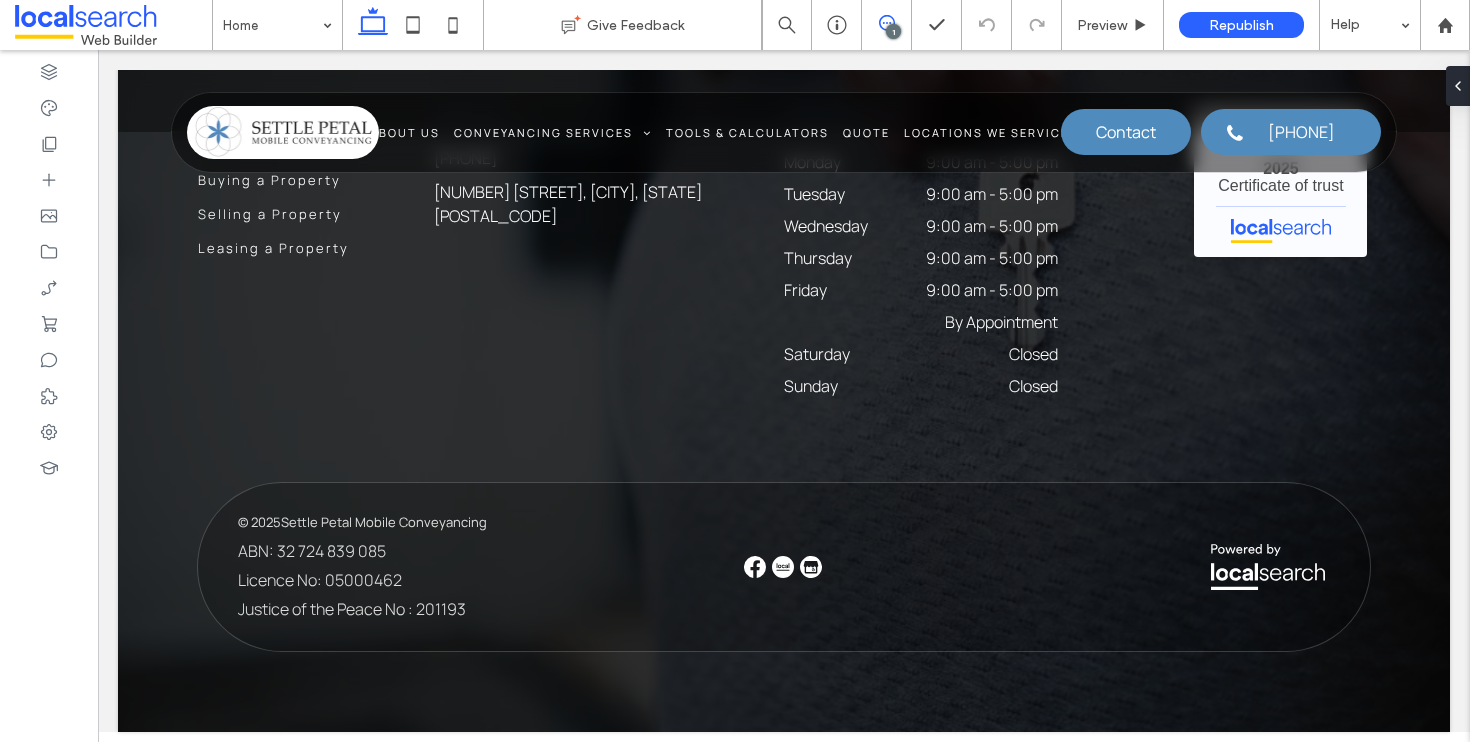 click at bounding box center [886, 23] 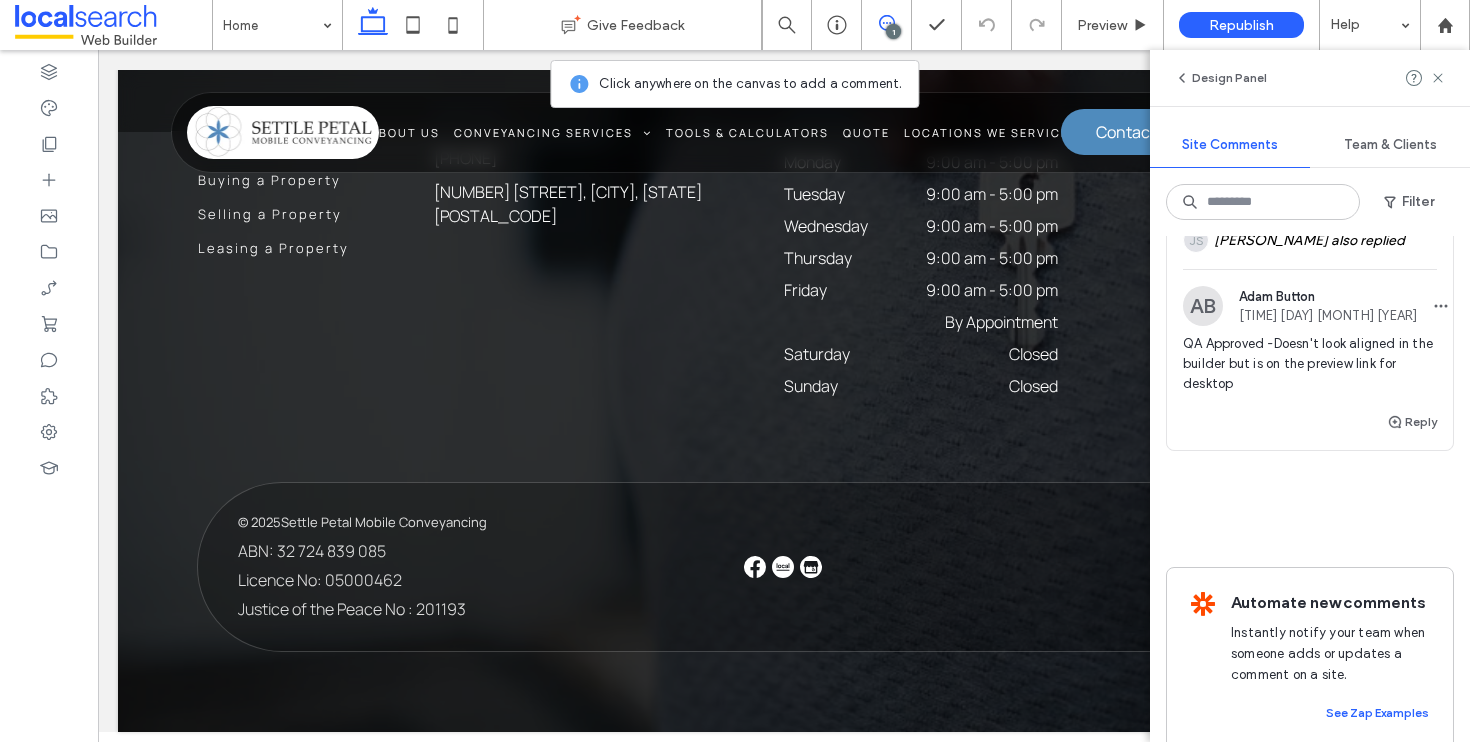scroll, scrollTop: 10, scrollLeft: 0, axis: vertical 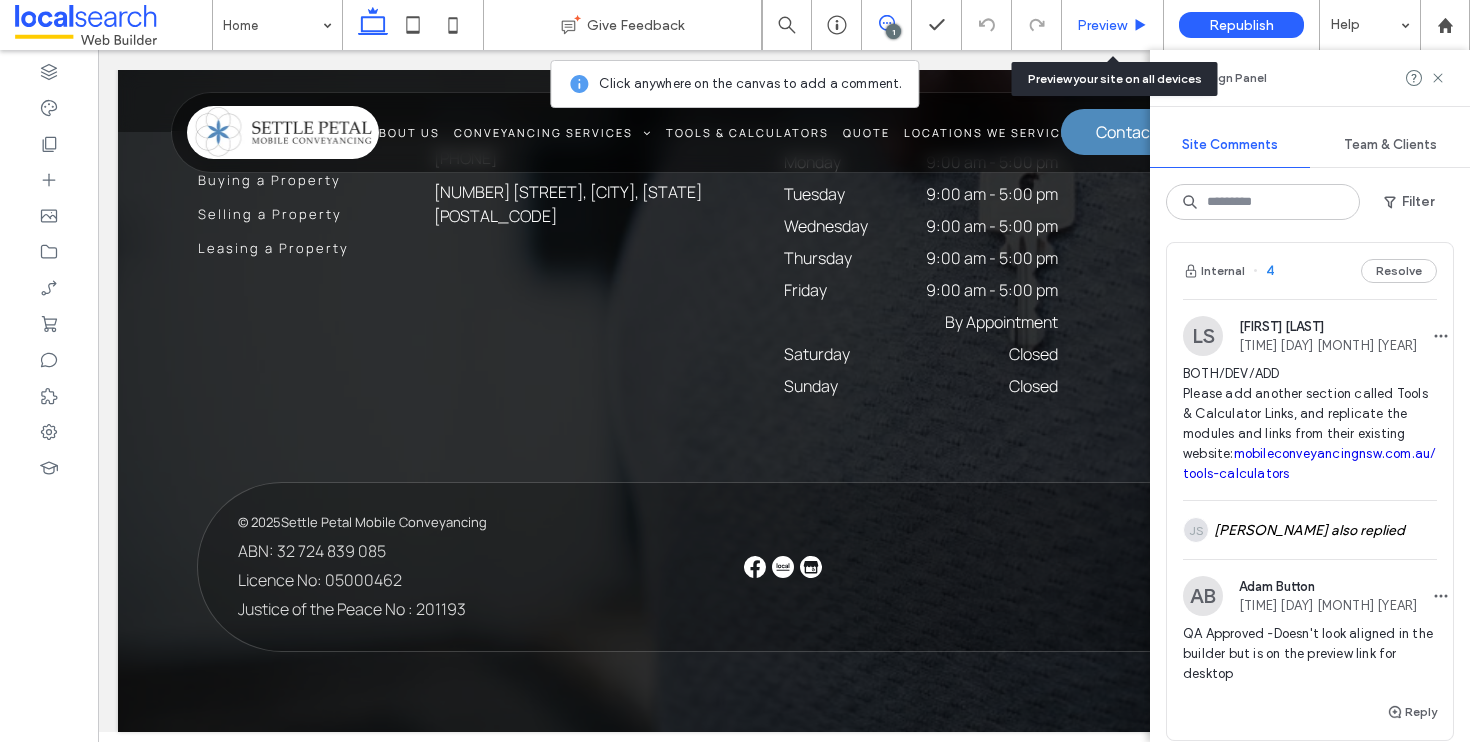 click on "Preview" at bounding box center [1112, 25] 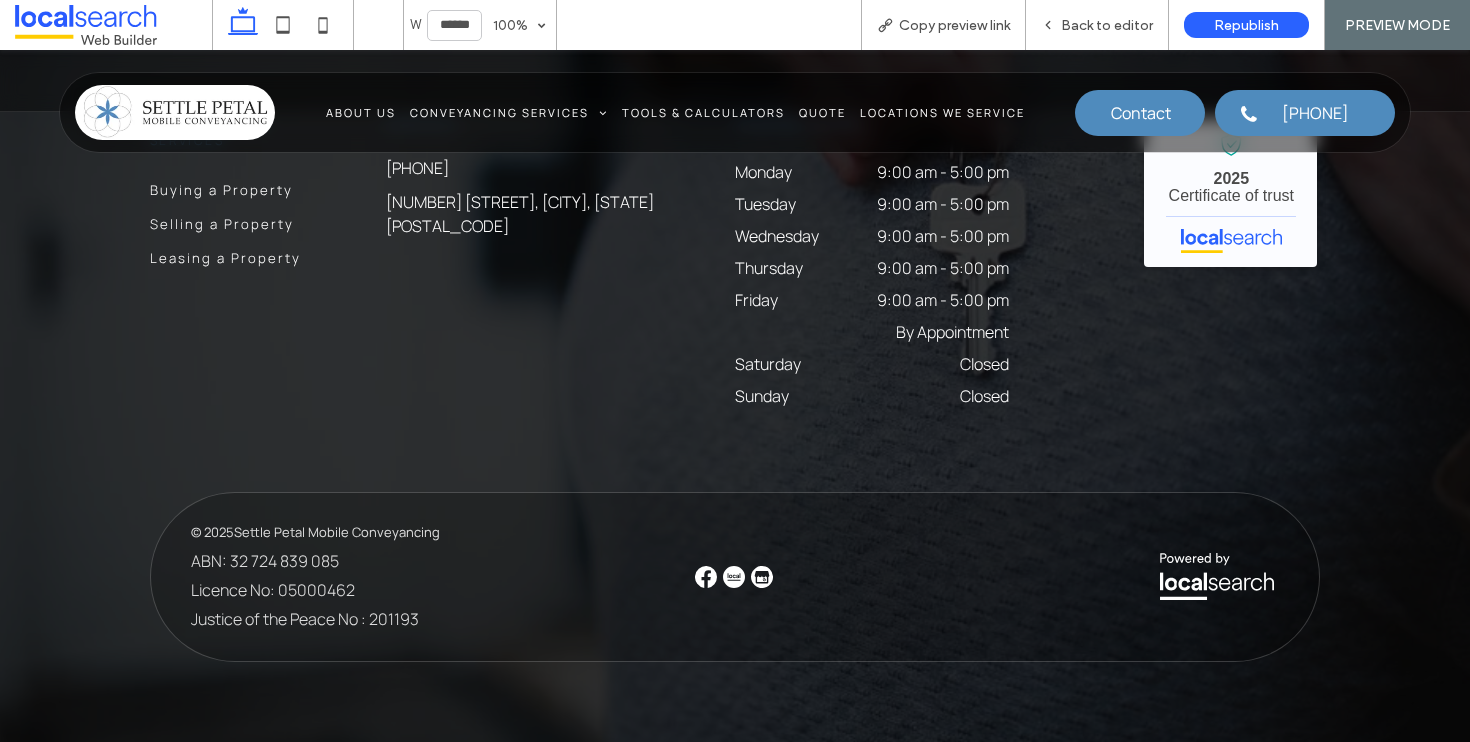 scroll, scrollTop: 0, scrollLeft: 0, axis: both 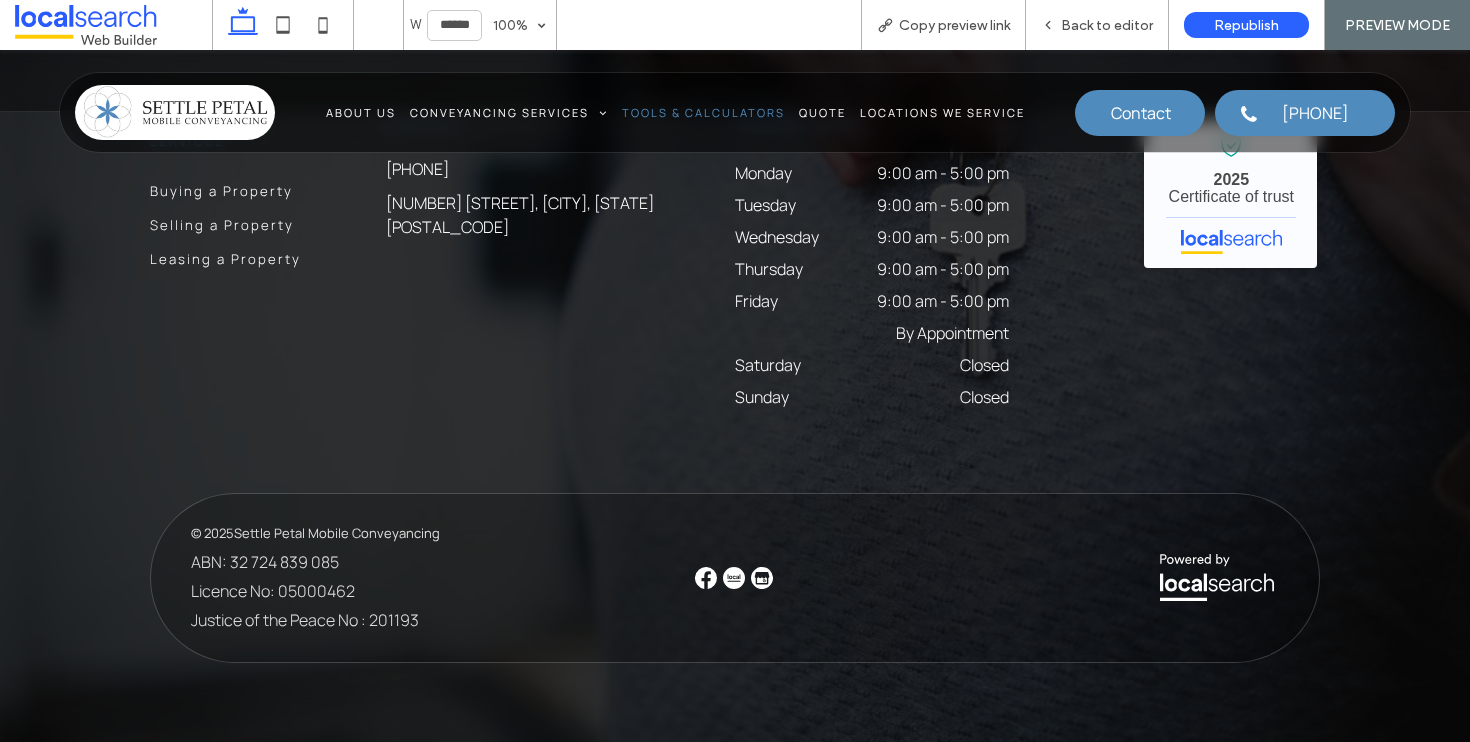 click on "Tools & Calculators" at bounding box center (703, 112) 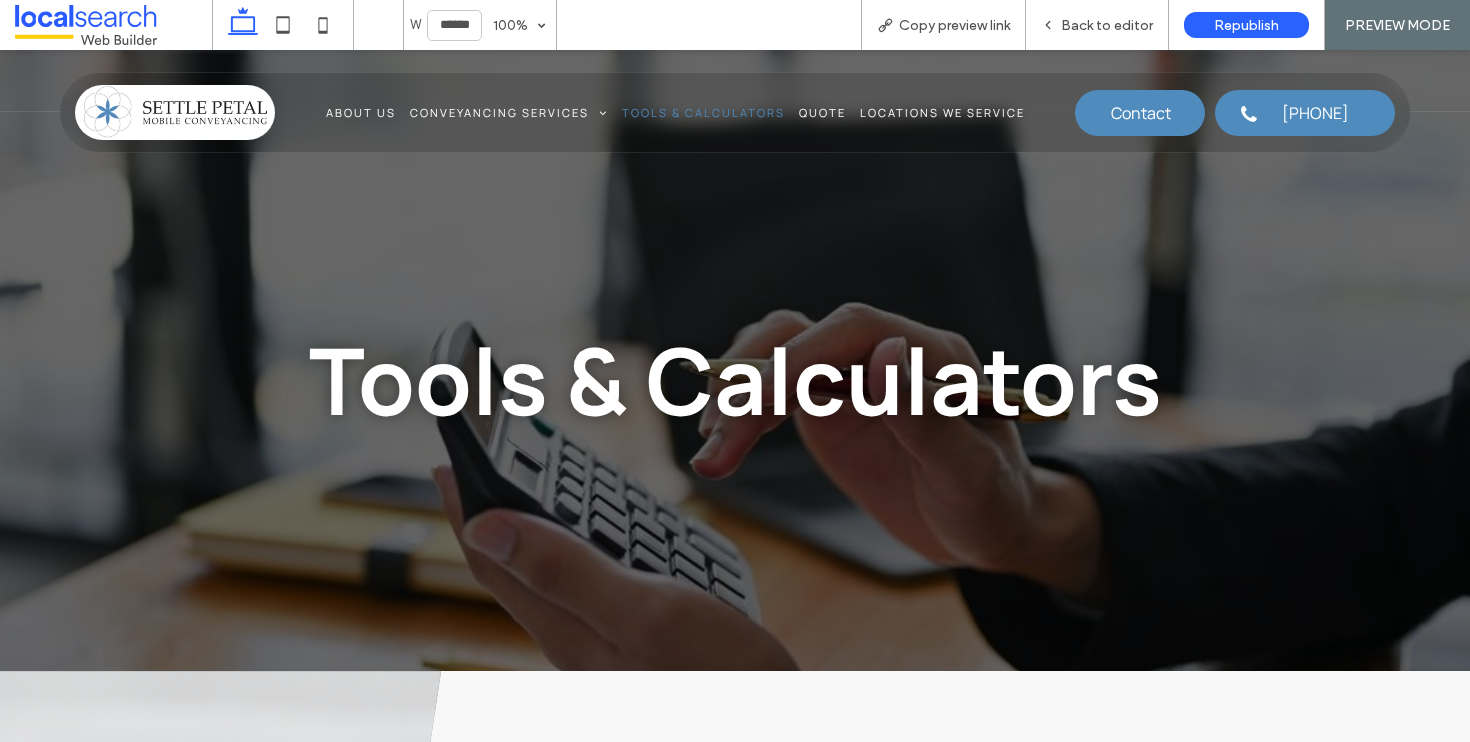 scroll, scrollTop: 410, scrollLeft: 0, axis: vertical 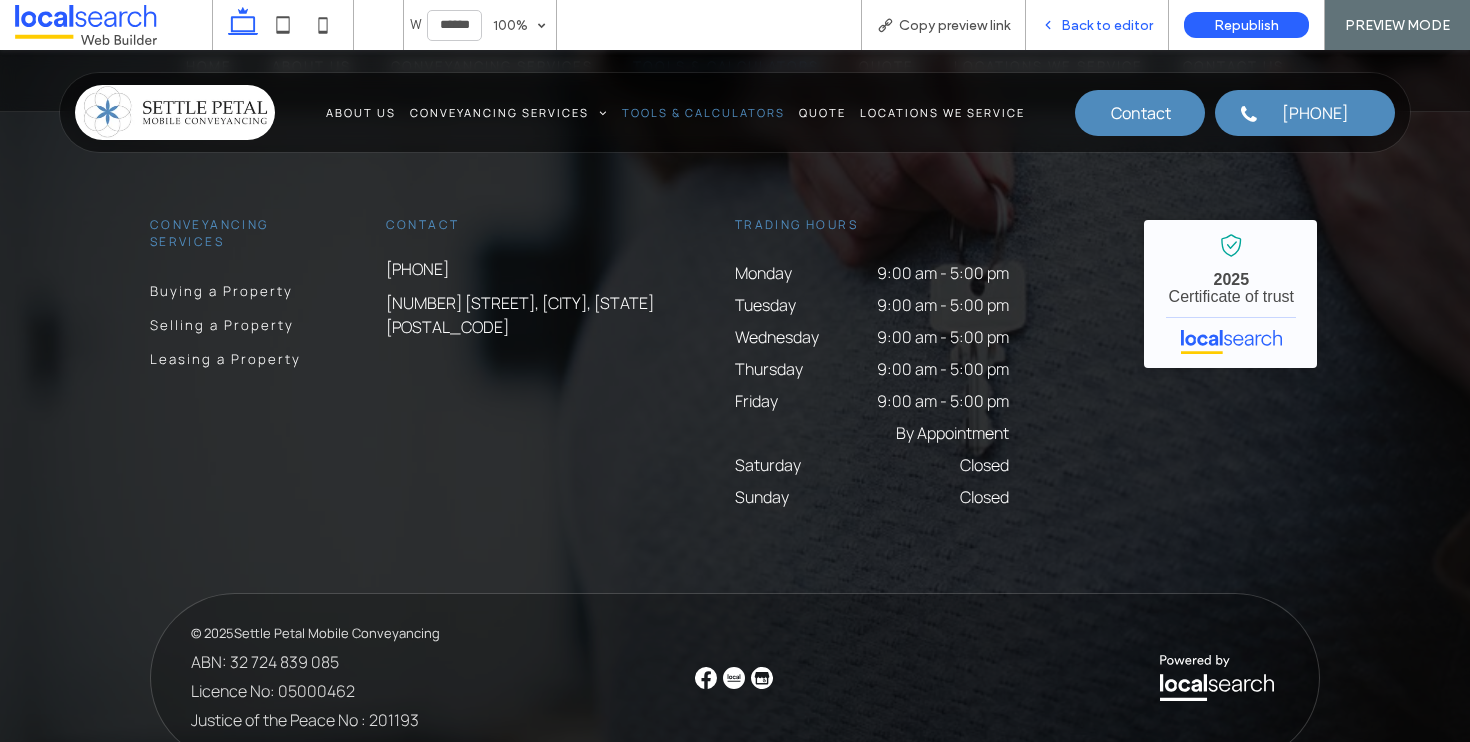 click on "Back to editor" at bounding box center [1097, 25] 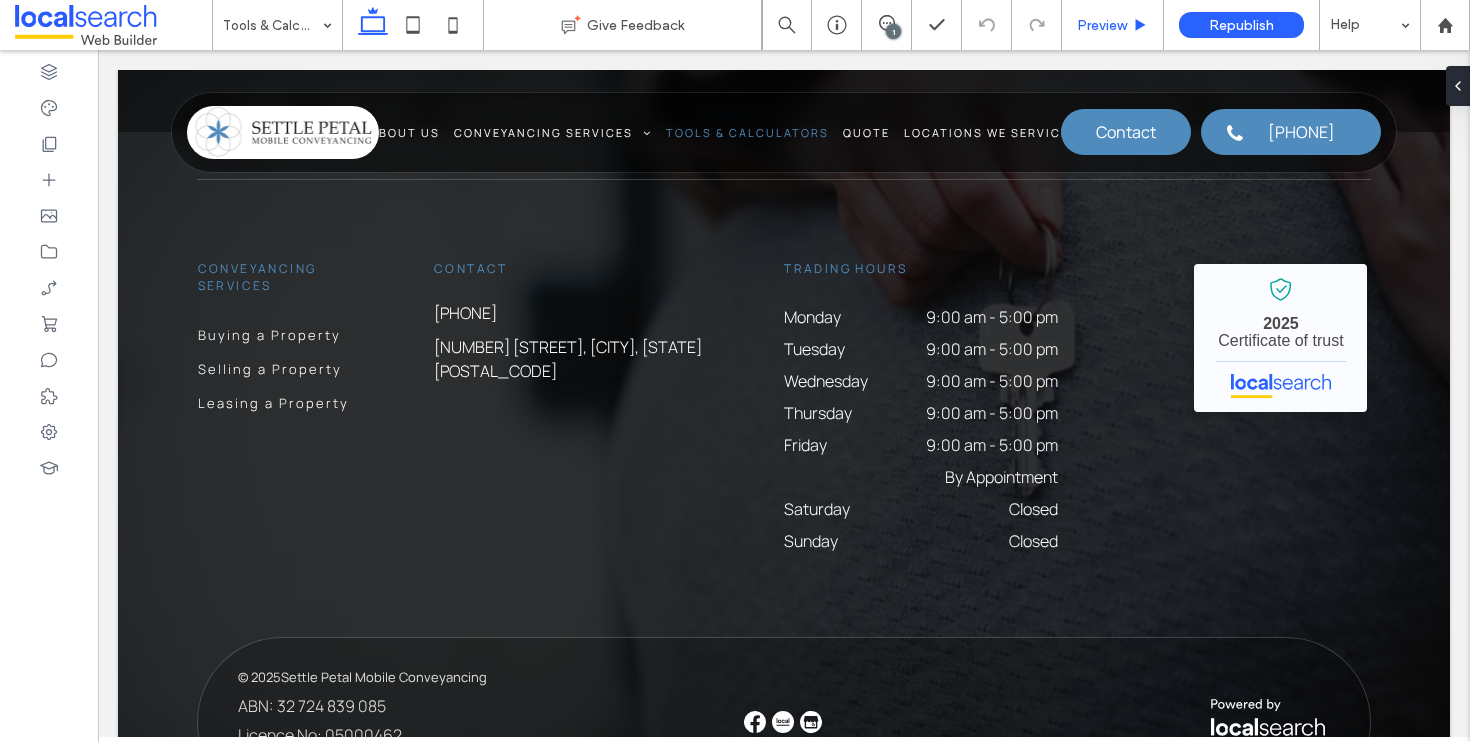 scroll, scrollTop: 3328, scrollLeft: 0, axis: vertical 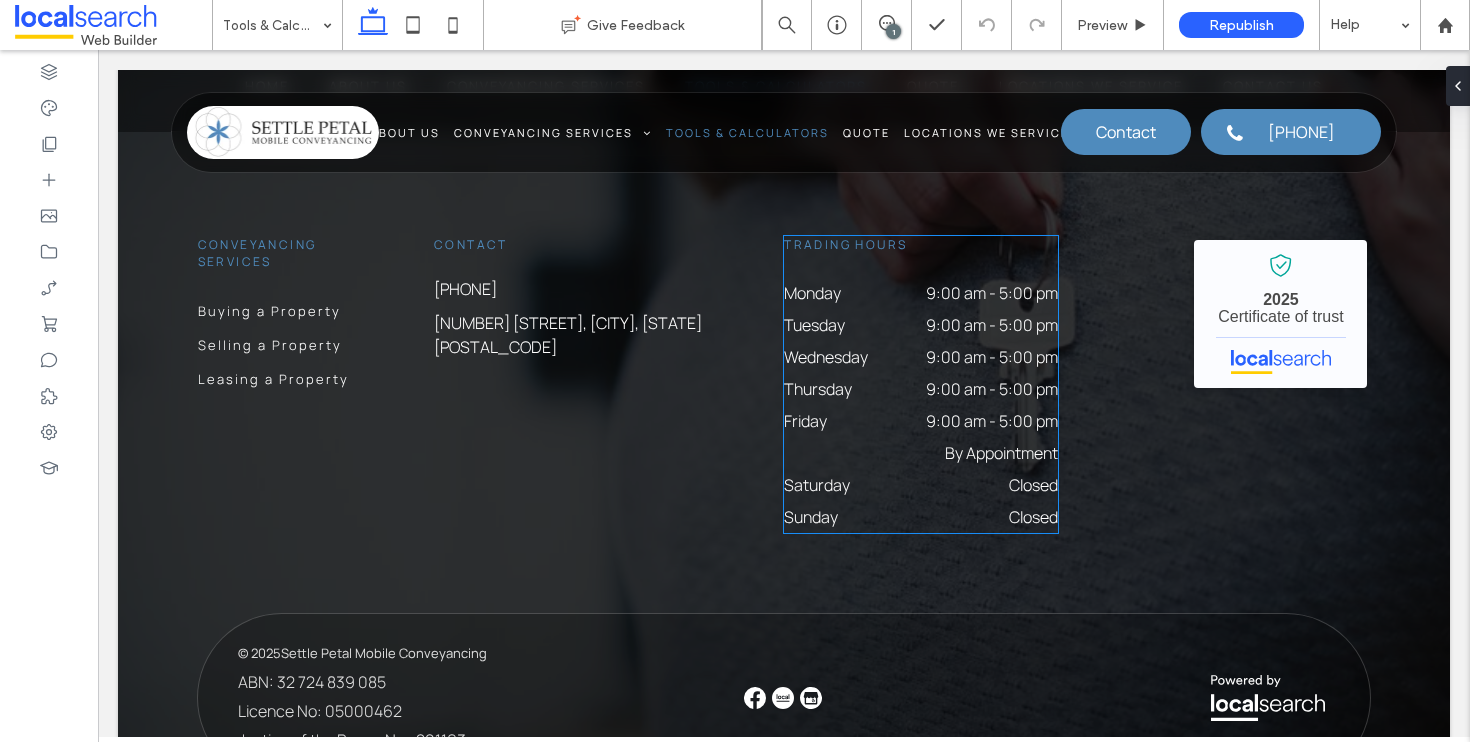click on "9:00 am - 5:00 pm" at bounding box center (992, 421) 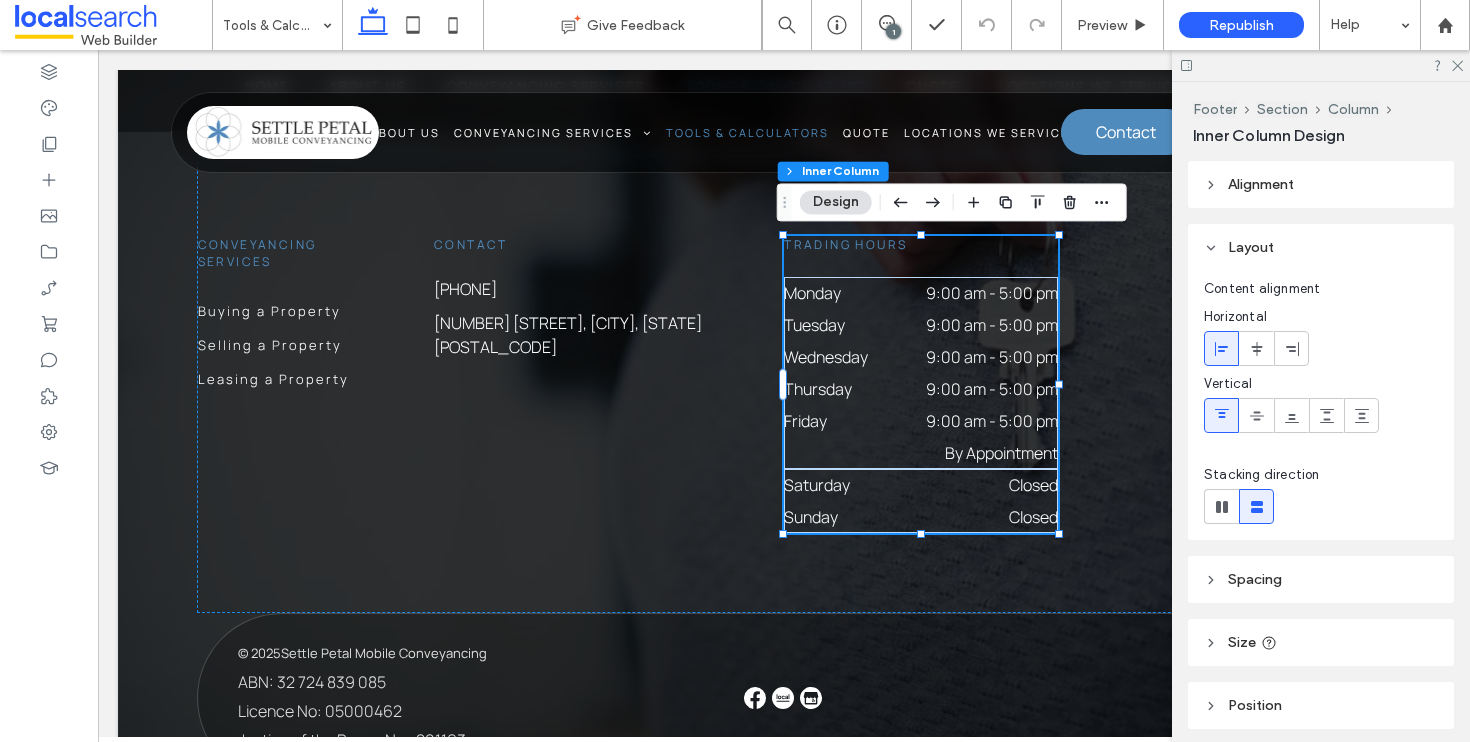 click on "9:00 am - 5:00 pm" at bounding box center (992, 421) 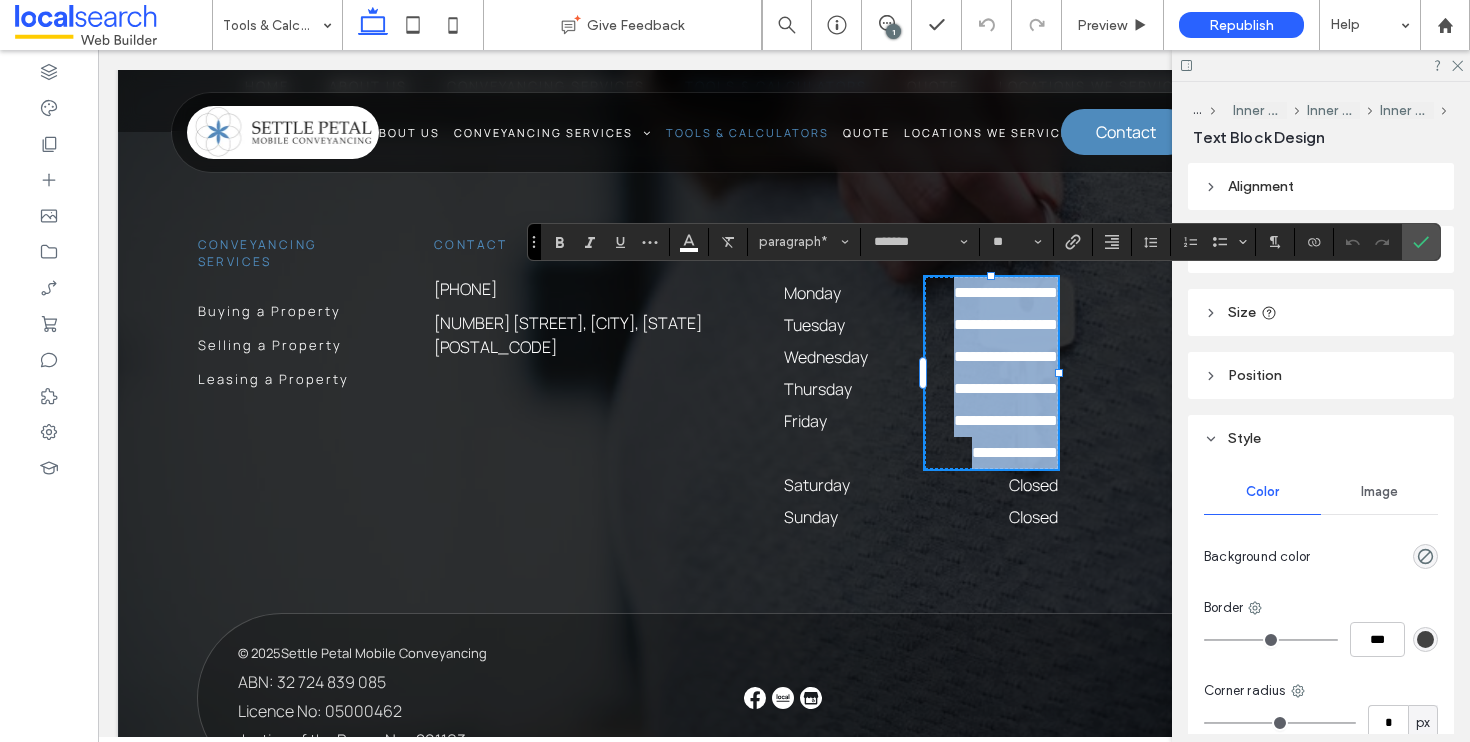 click on "**********" at bounding box center [1006, 420] 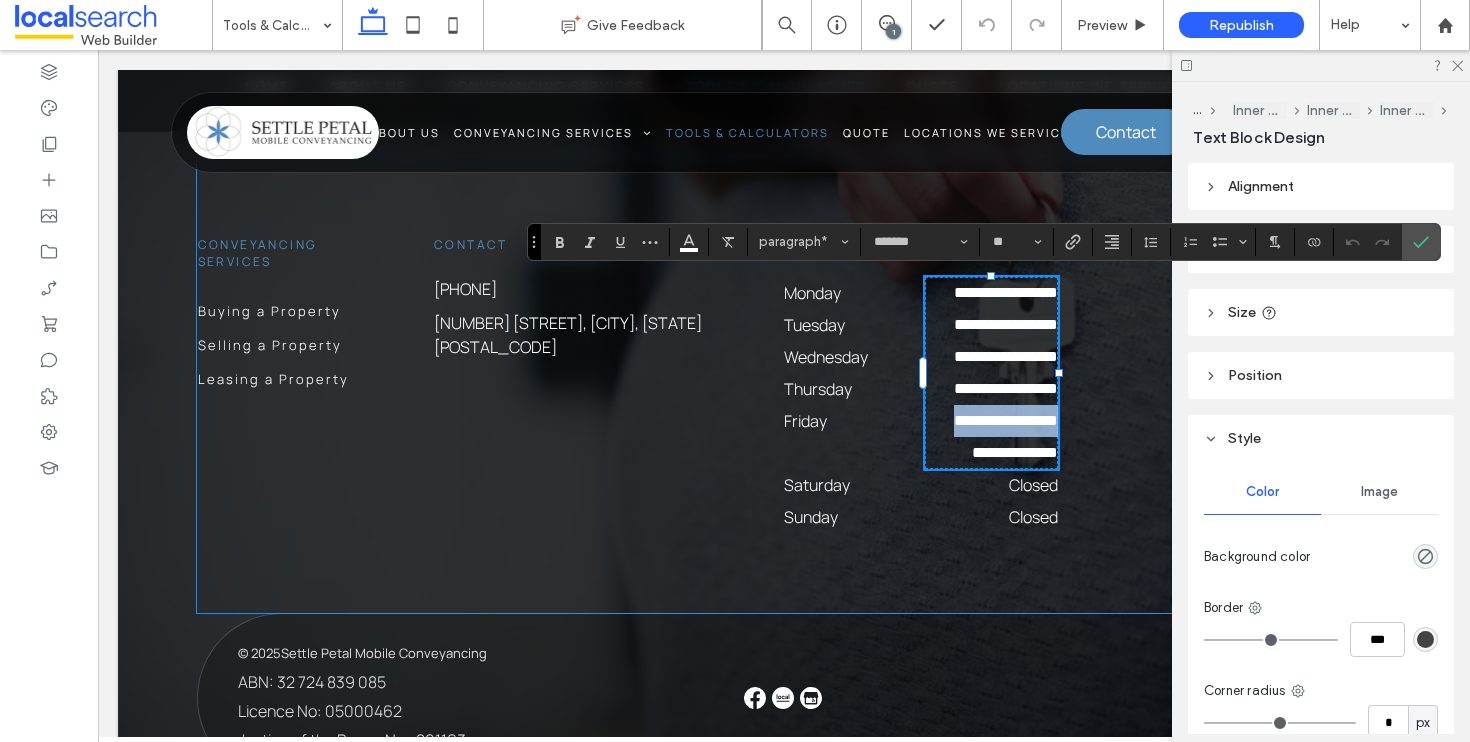 drag, startPoint x: 920, startPoint y: 422, endPoint x: 1060, endPoint y: 427, distance: 140.08926 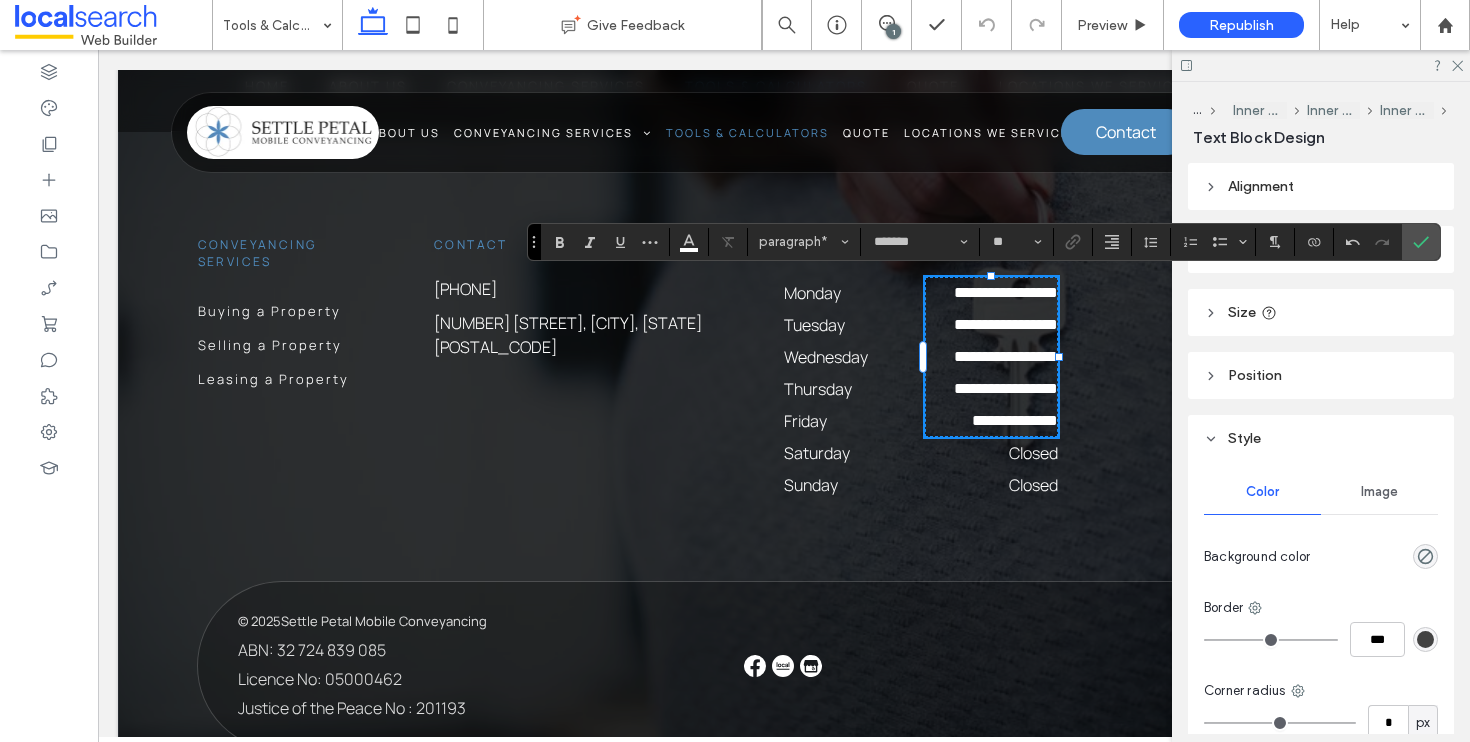click on "paragraph* ******* **" at bounding box center [984, 242] 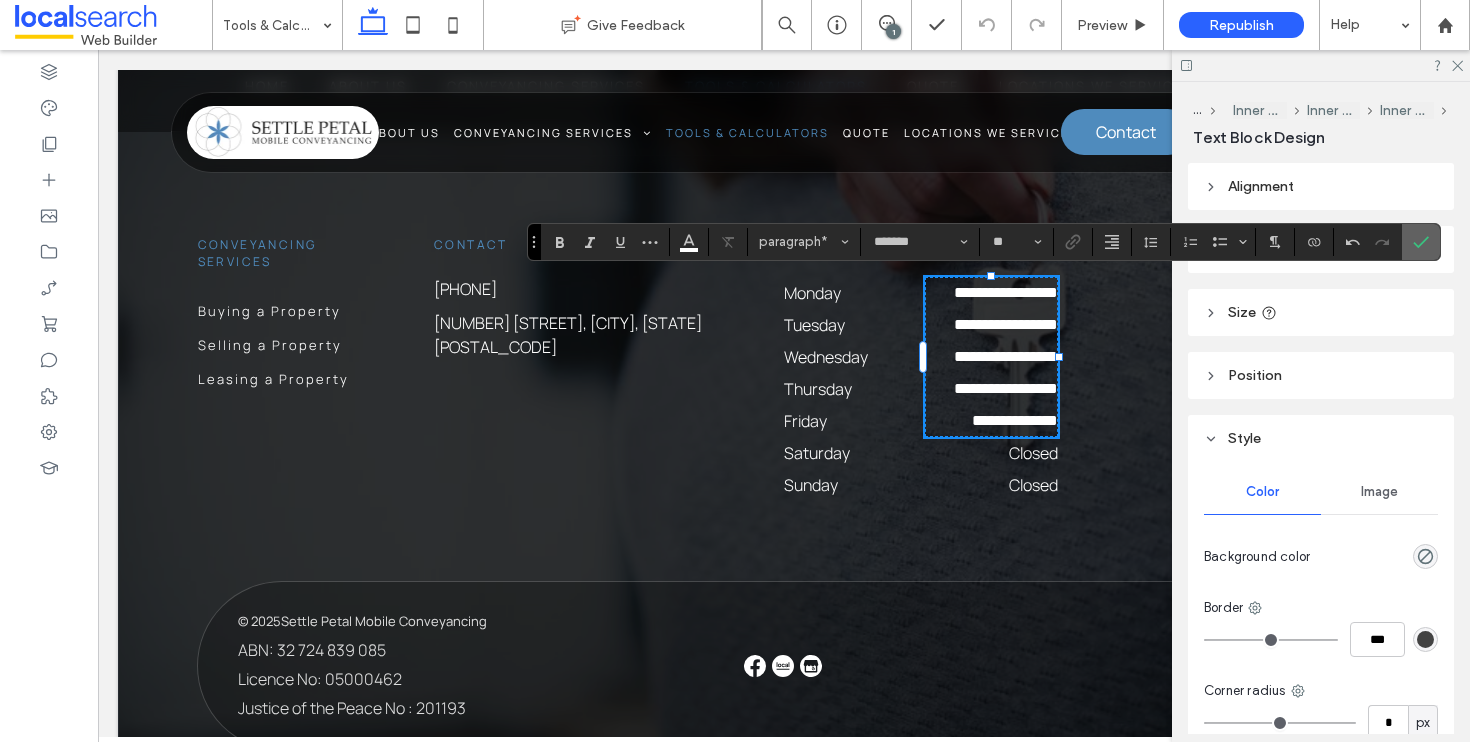 click at bounding box center (1421, 242) 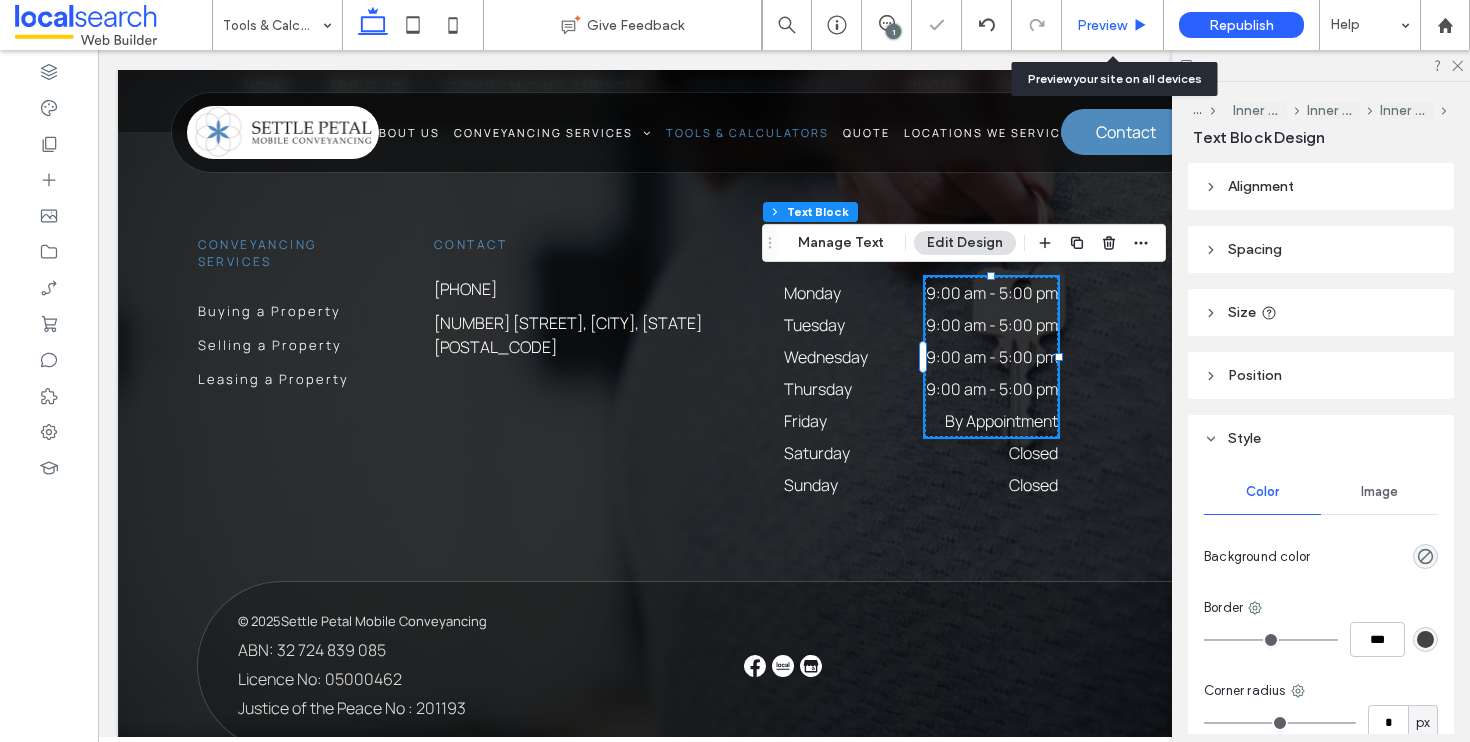 click on "Preview" at bounding box center [1102, 25] 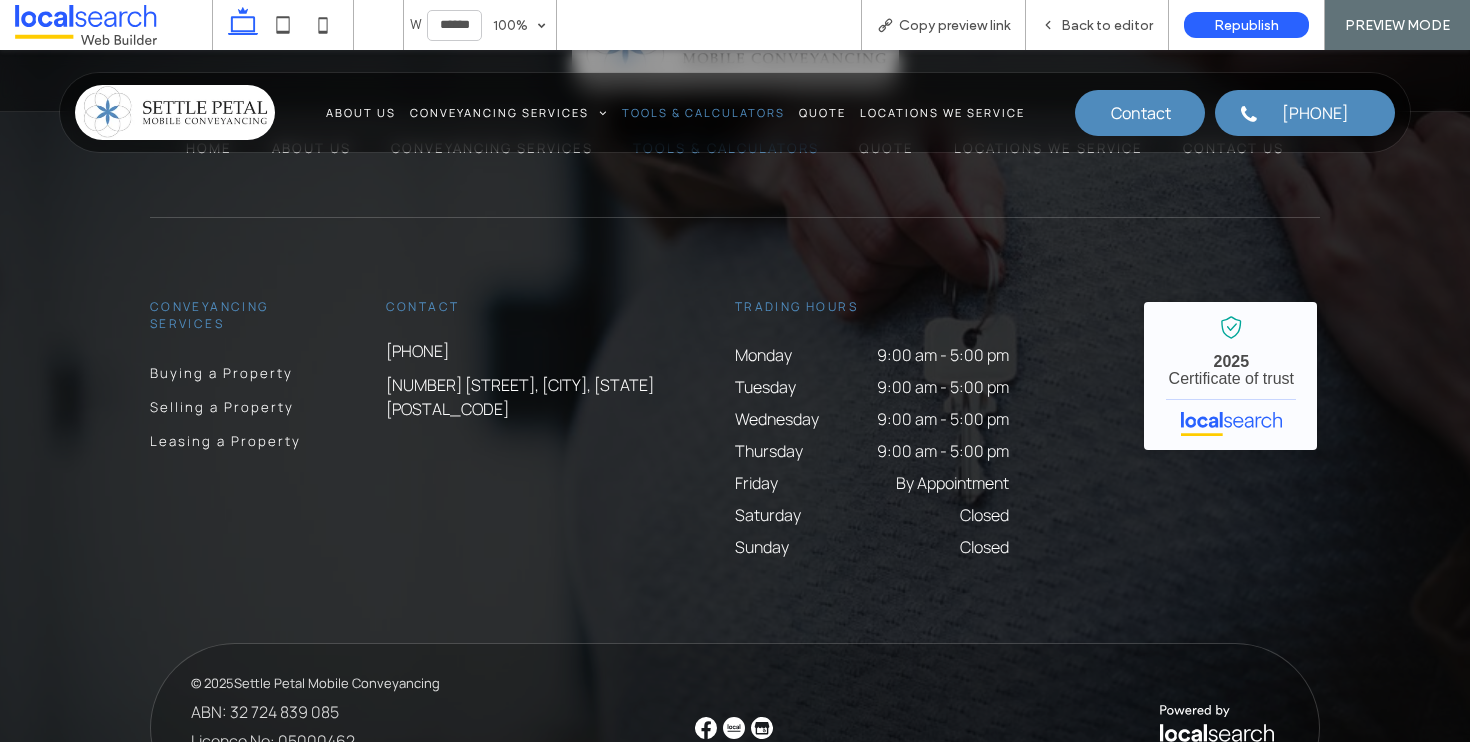 scroll, scrollTop: 3218, scrollLeft: 0, axis: vertical 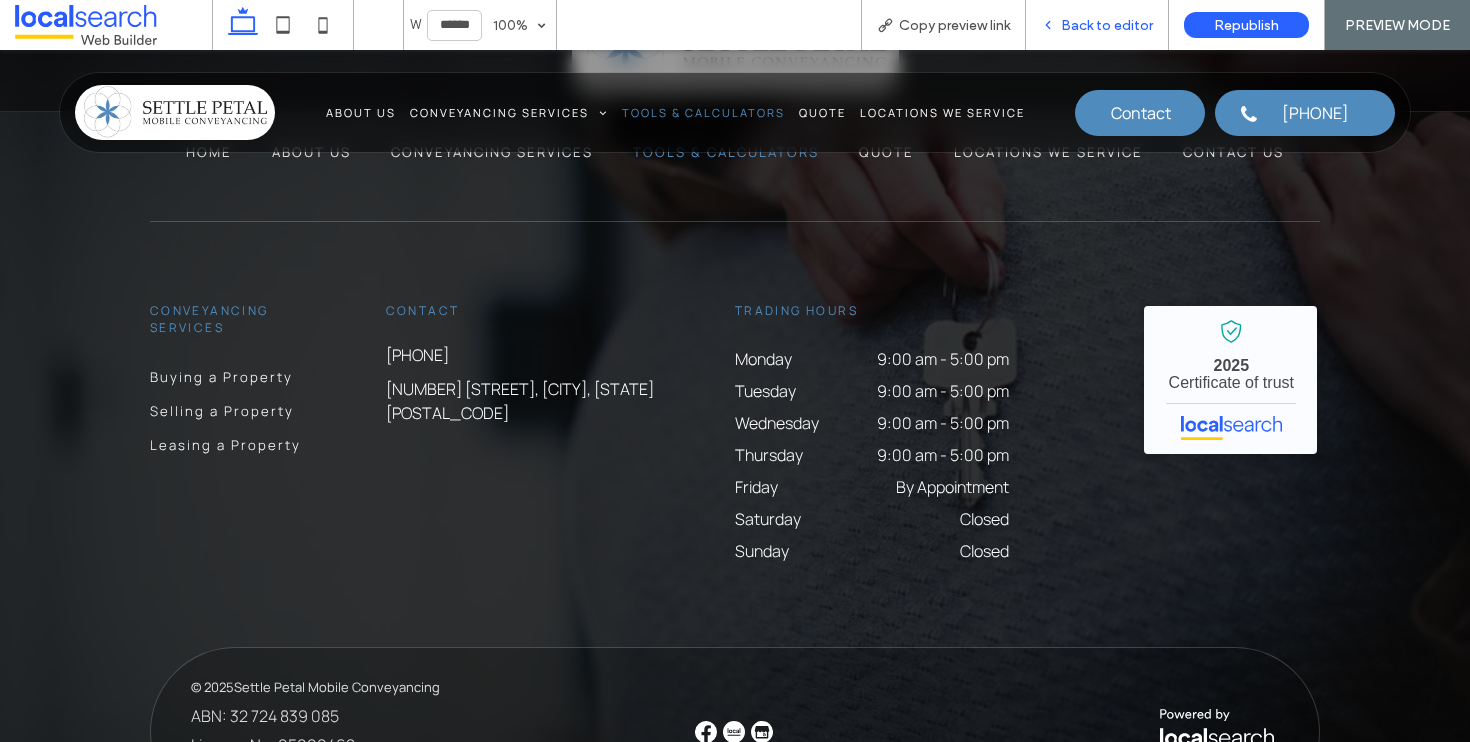 click on "Back to editor" at bounding box center (1107, 25) 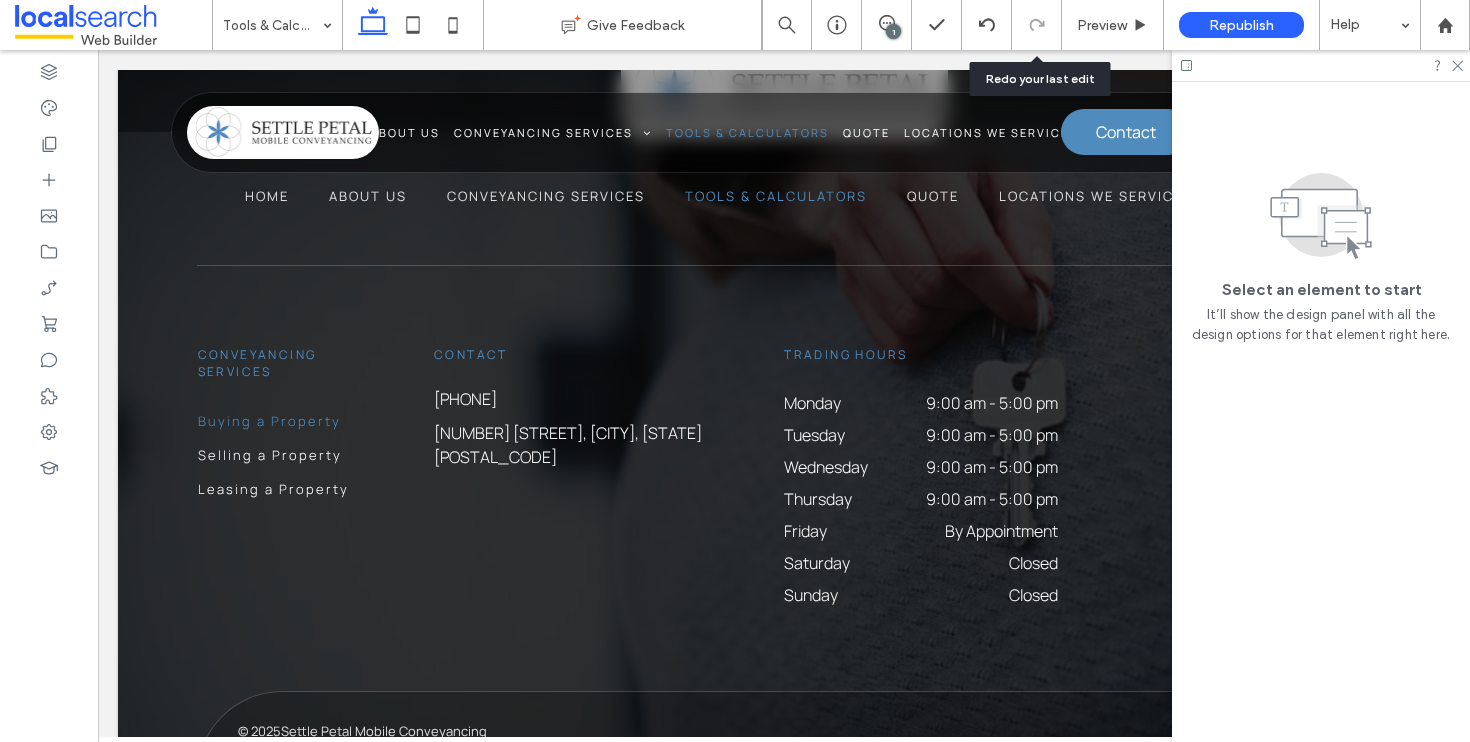scroll, scrollTop: 3242, scrollLeft: 0, axis: vertical 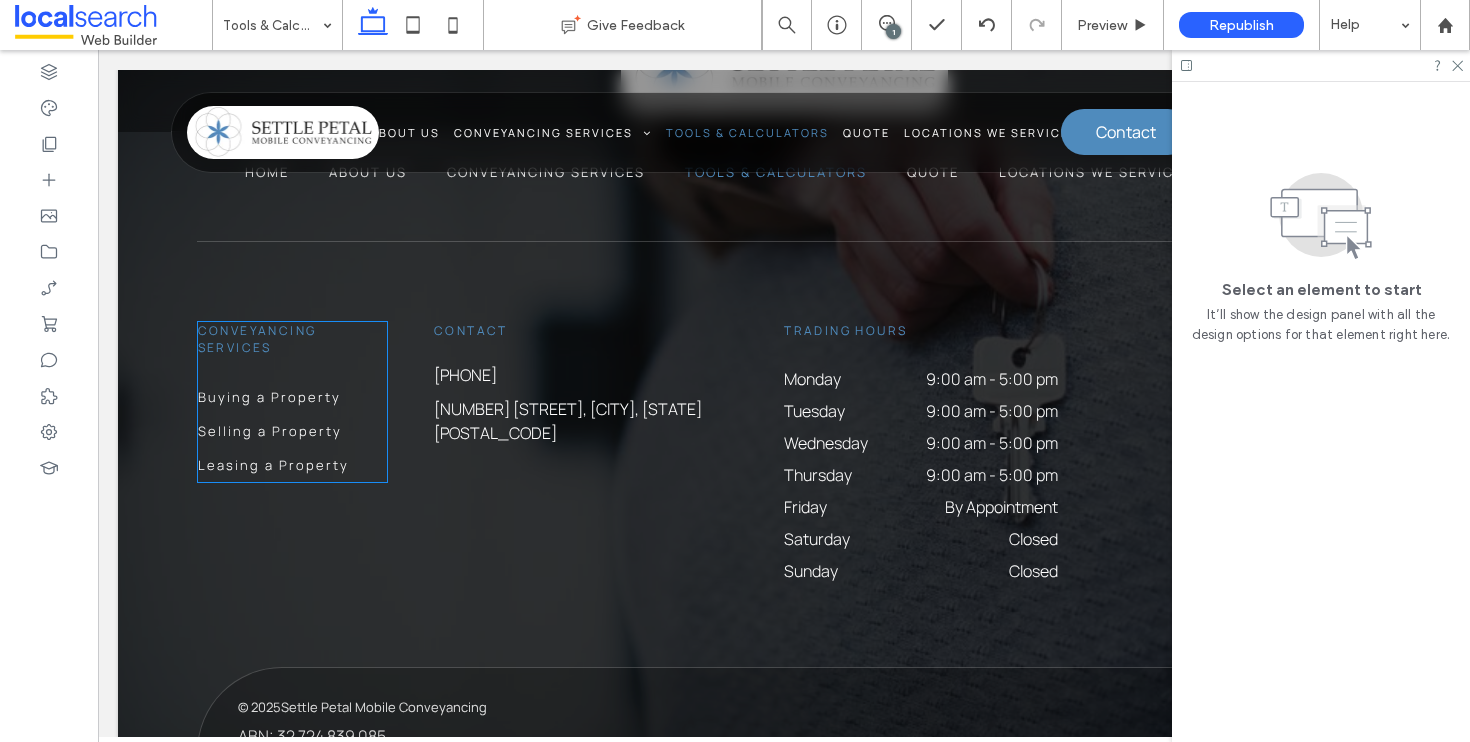 click on "Conveyancing Services
Buying a Property
Selling a Property
Leasing a Property" at bounding box center [292, 402] 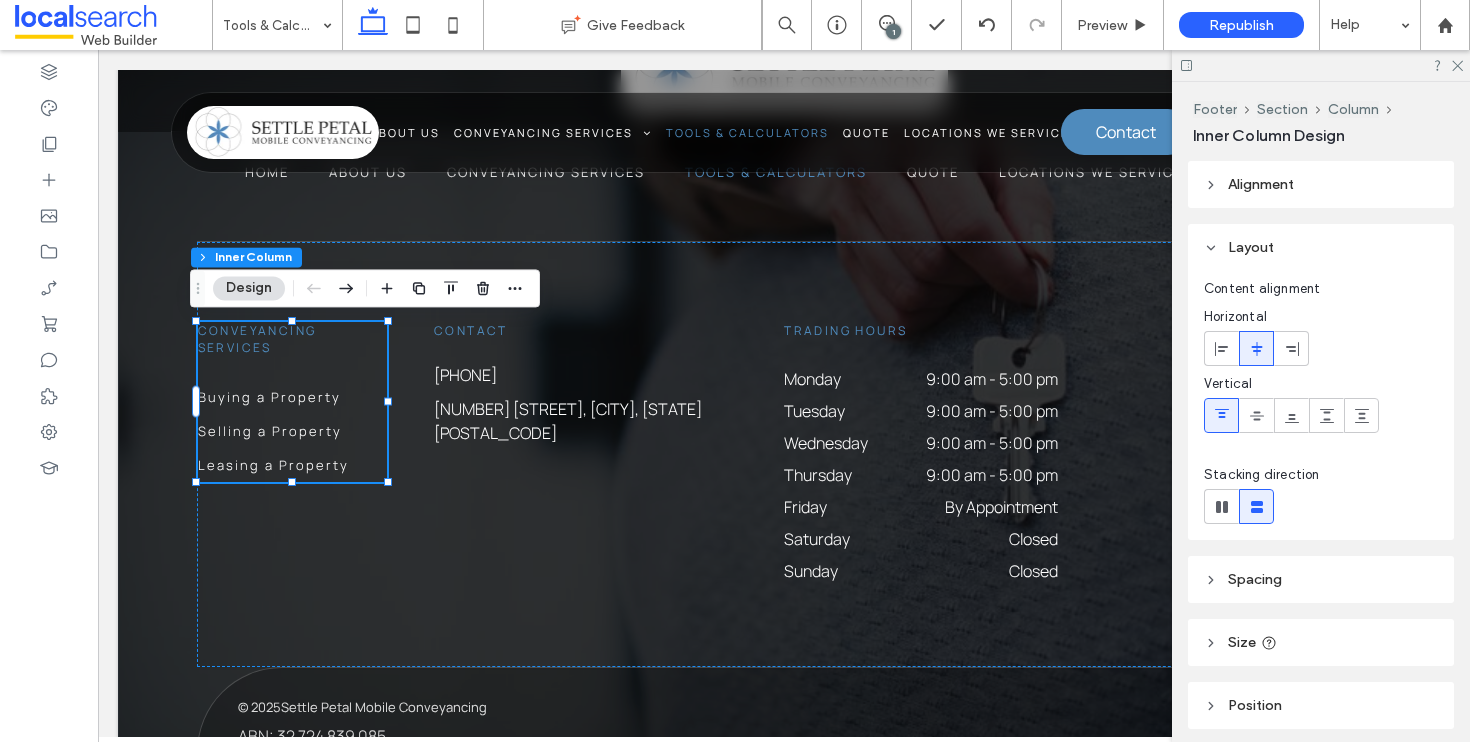 click on "Conveyancing Services
Buying a Property
Selling a Property
Leasing a Property" at bounding box center [292, 402] 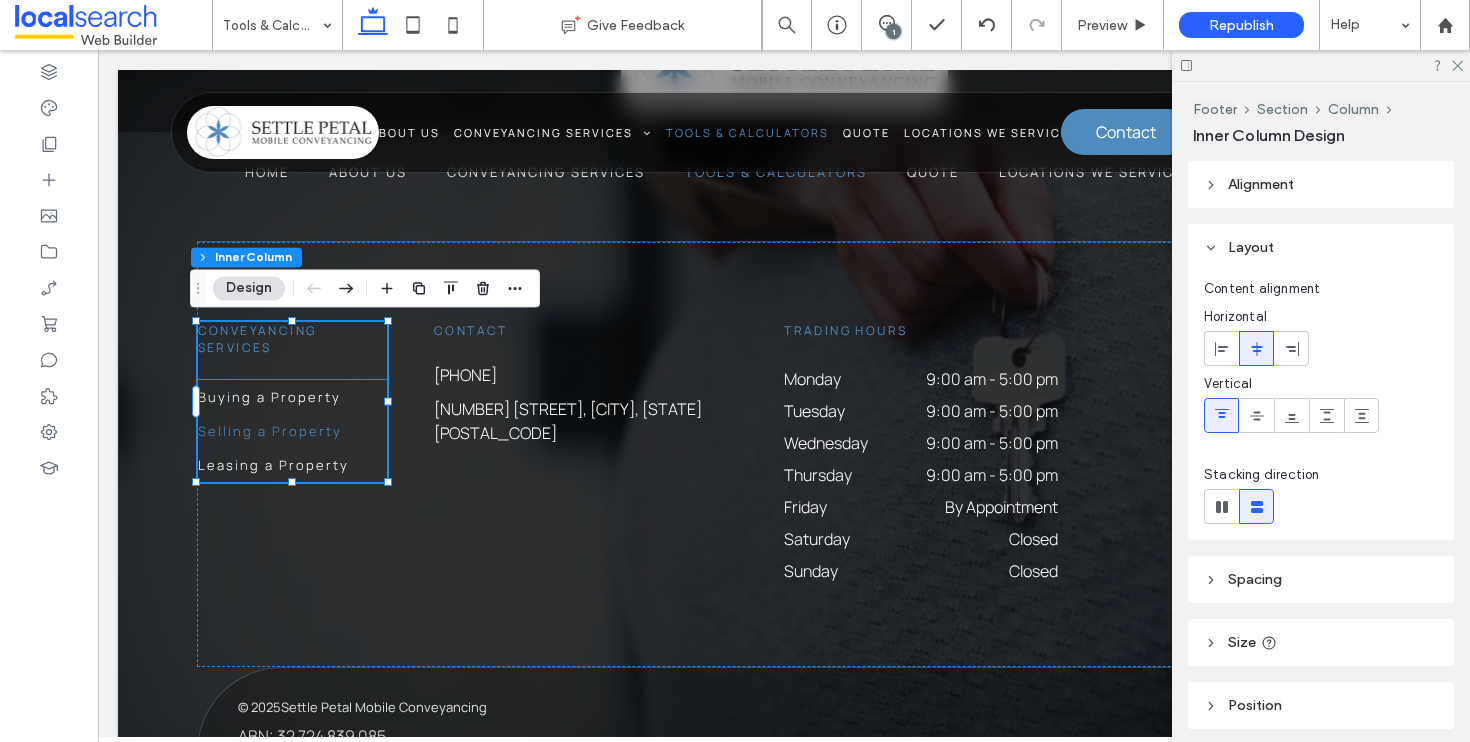 click on "Selling a Property" at bounding box center [292, 431] 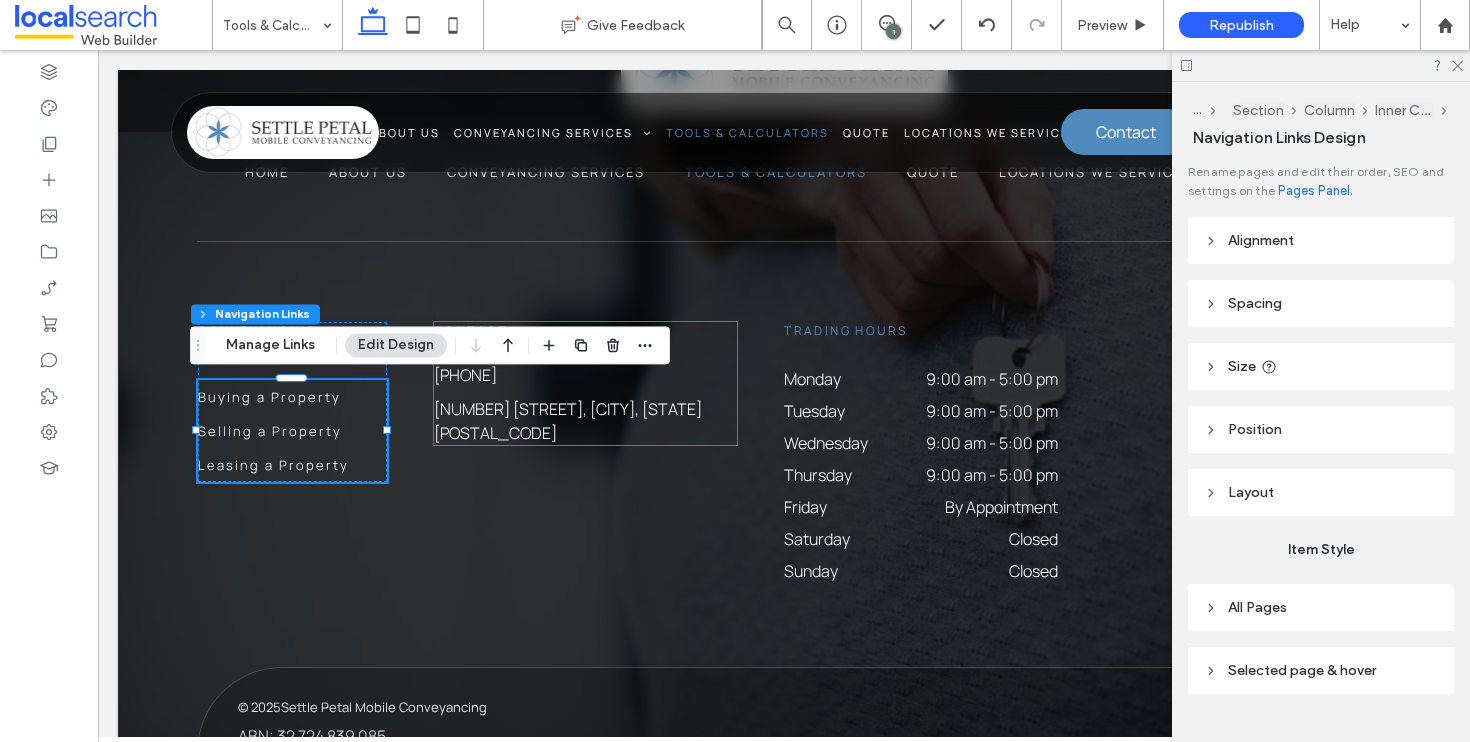 click on "[NUMBER] [STREET], [CITY], [STATE] [POSTAL_CODE]" at bounding box center [568, 421] 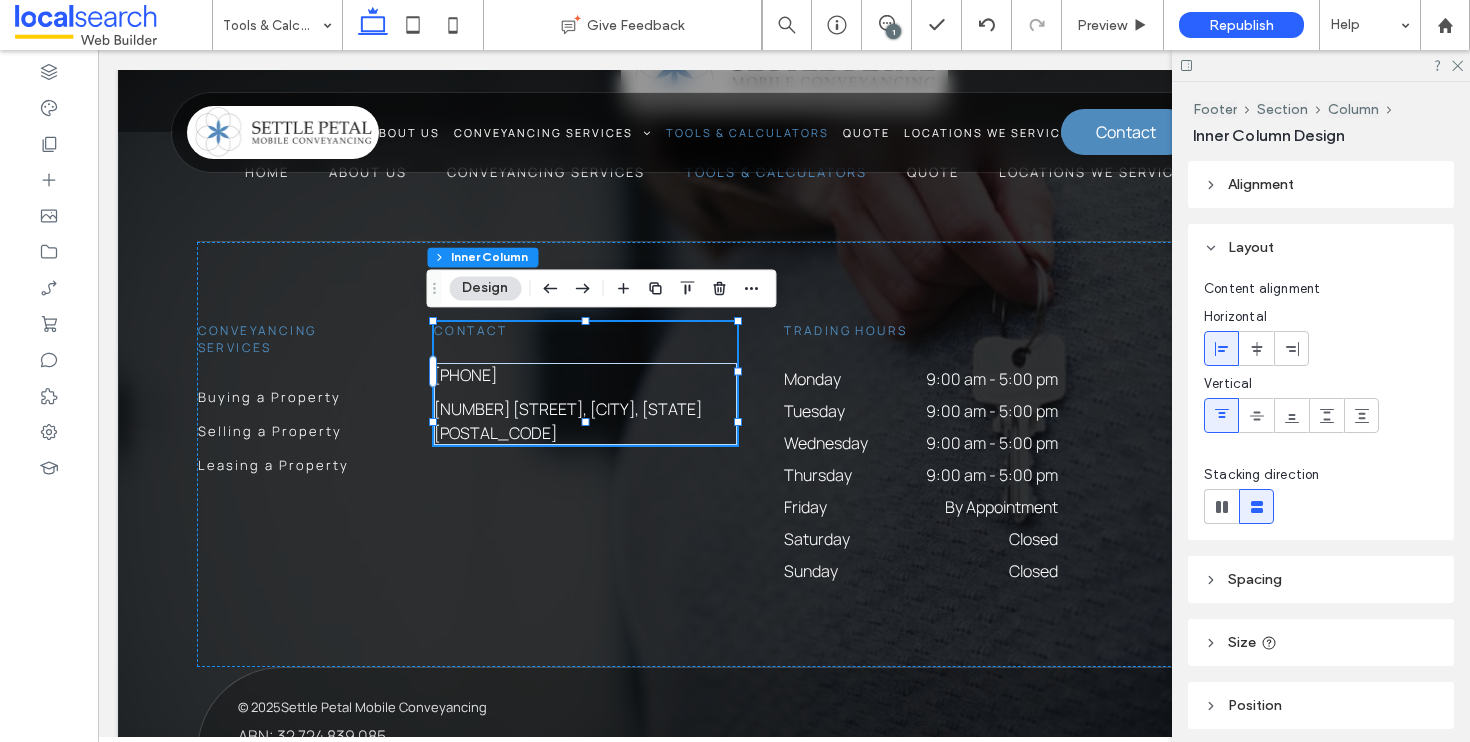 click on "Contact
0417 298 629
22 Howard St, Wallabi Point, NSW 2430" at bounding box center [585, 383] 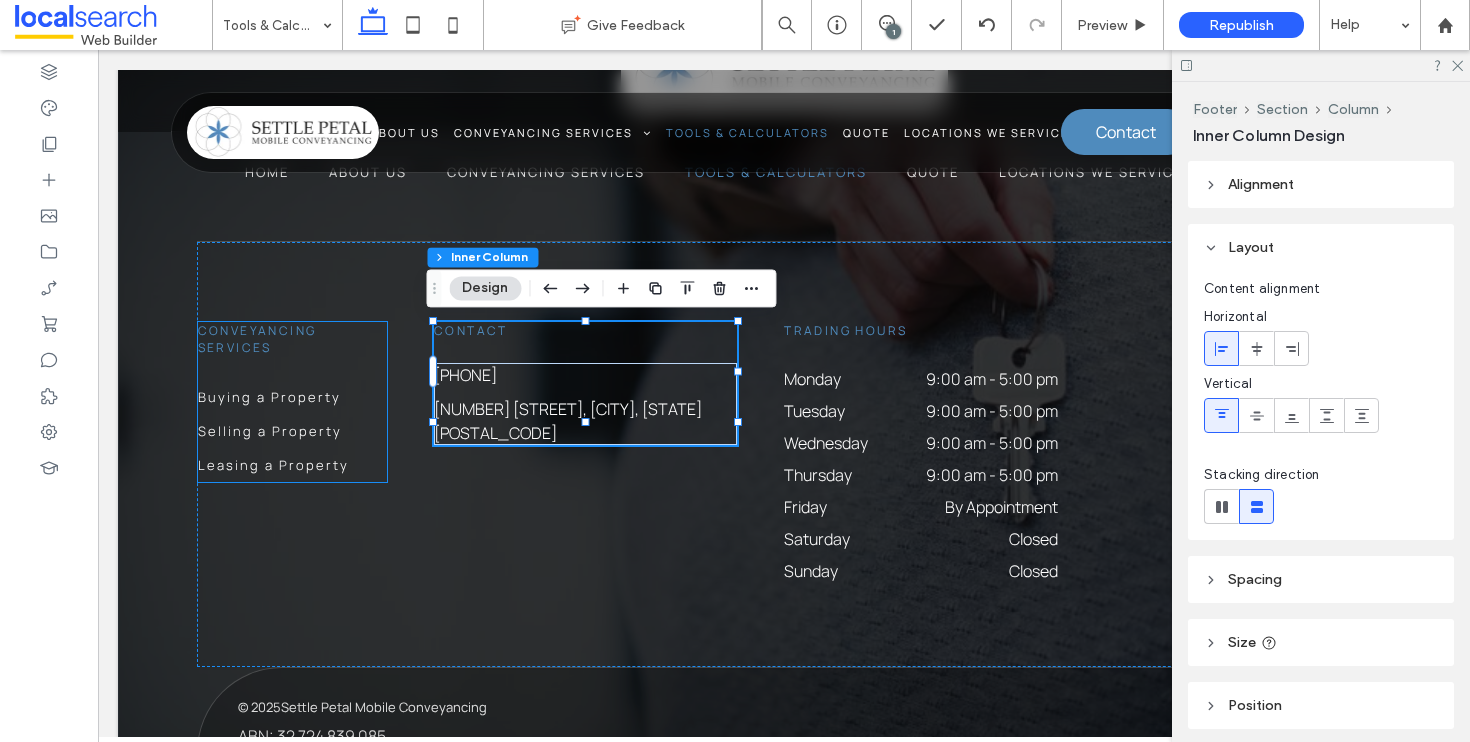 click on "Conveyancing Services
Buying a Property
Selling a Property
Leasing a Property" at bounding box center (292, 402) 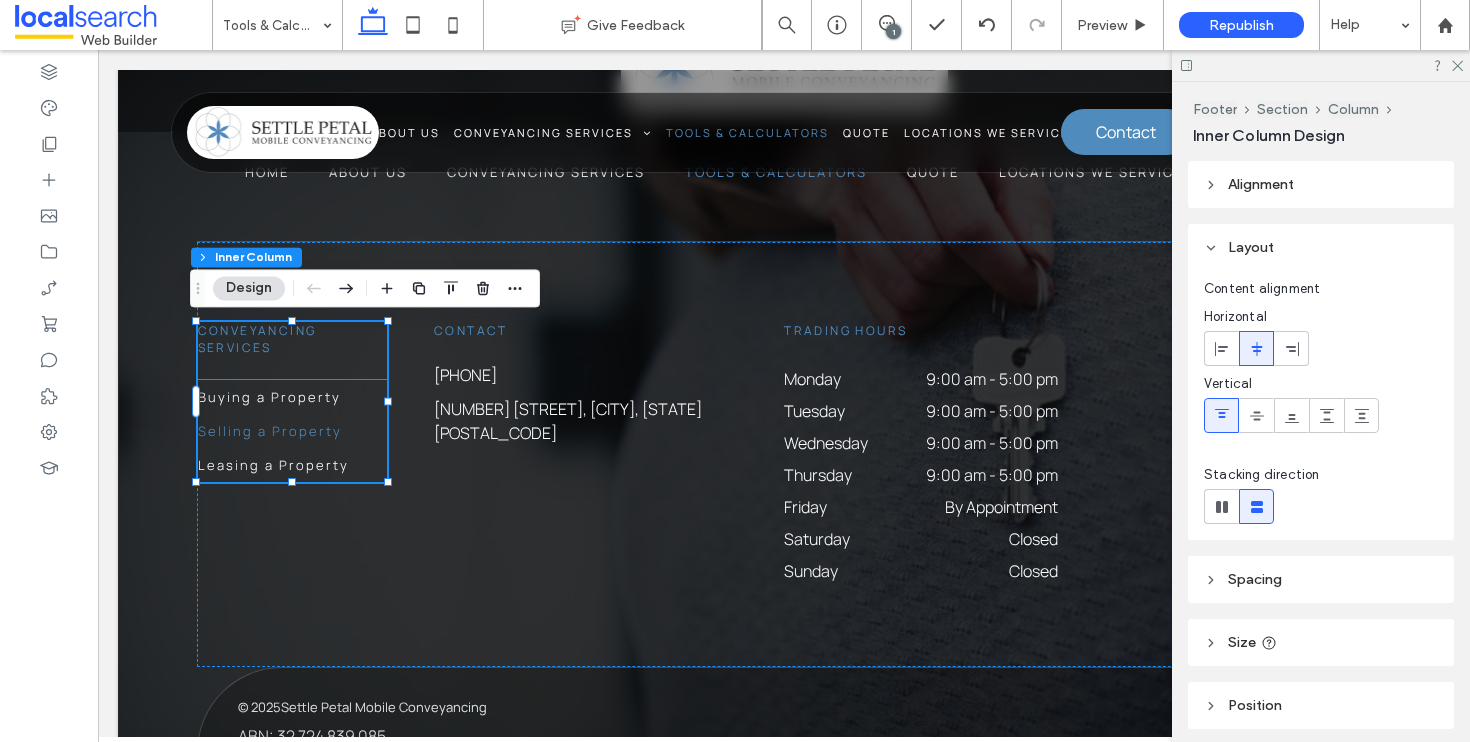 click on "Selling a Property" at bounding box center [292, 431] 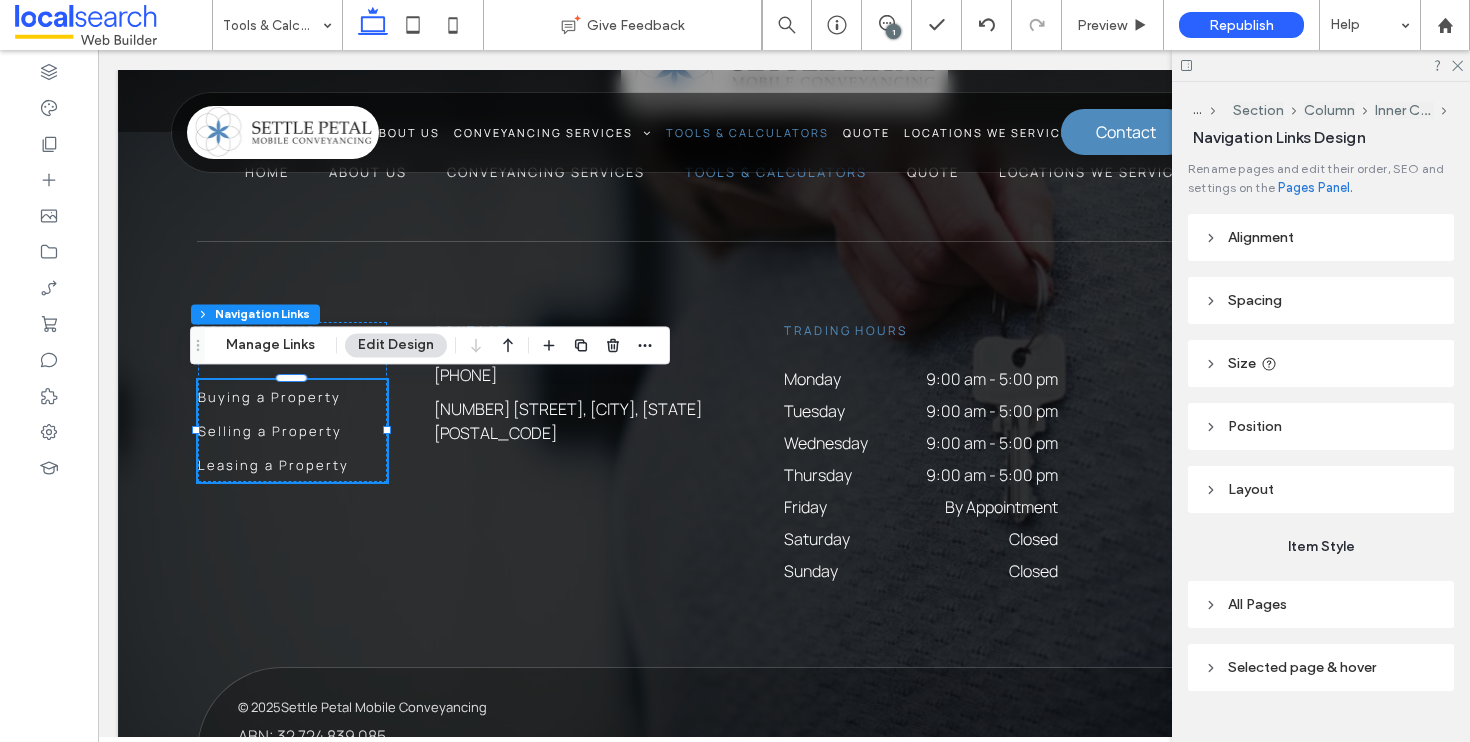 scroll, scrollTop: 4, scrollLeft: 0, axis: vertical 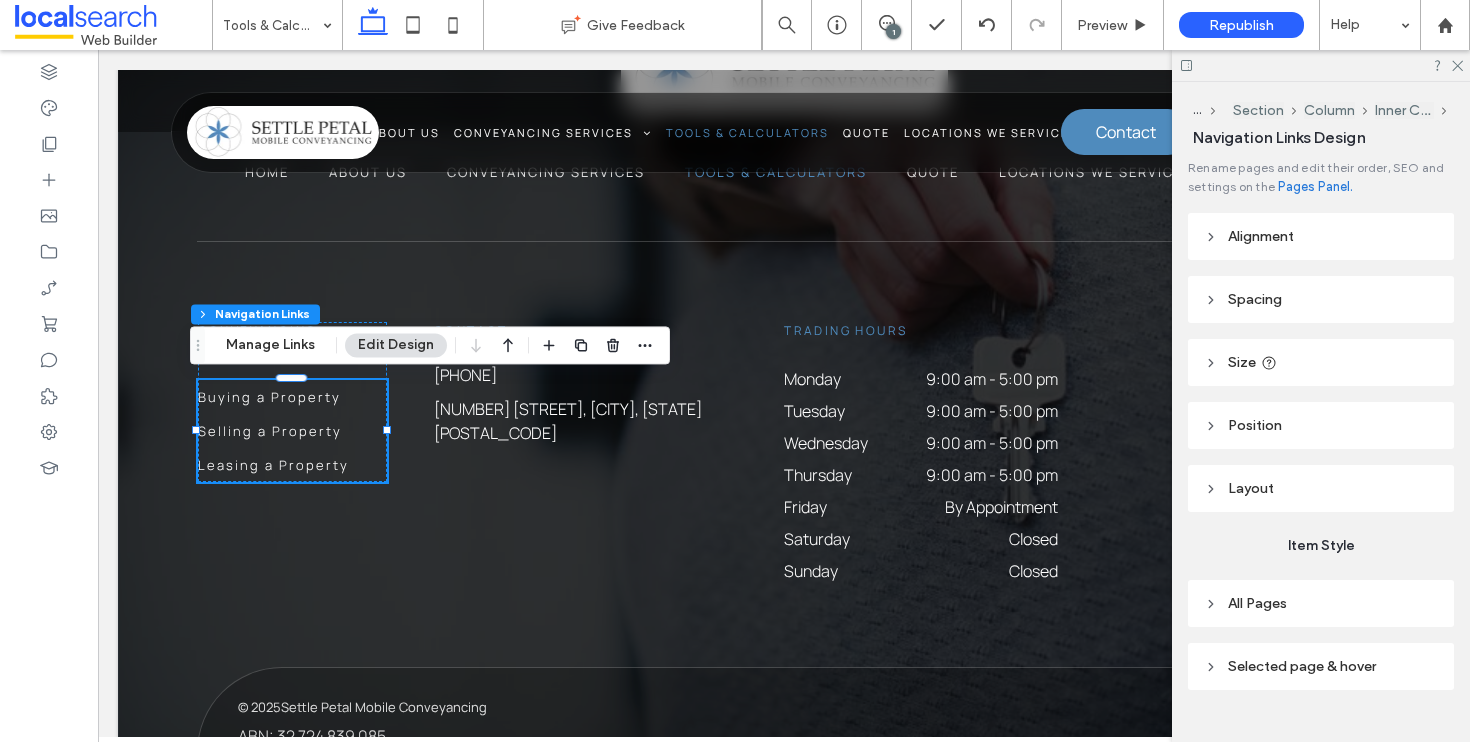 click on "Spacing" at bounding box center (1321, 299) 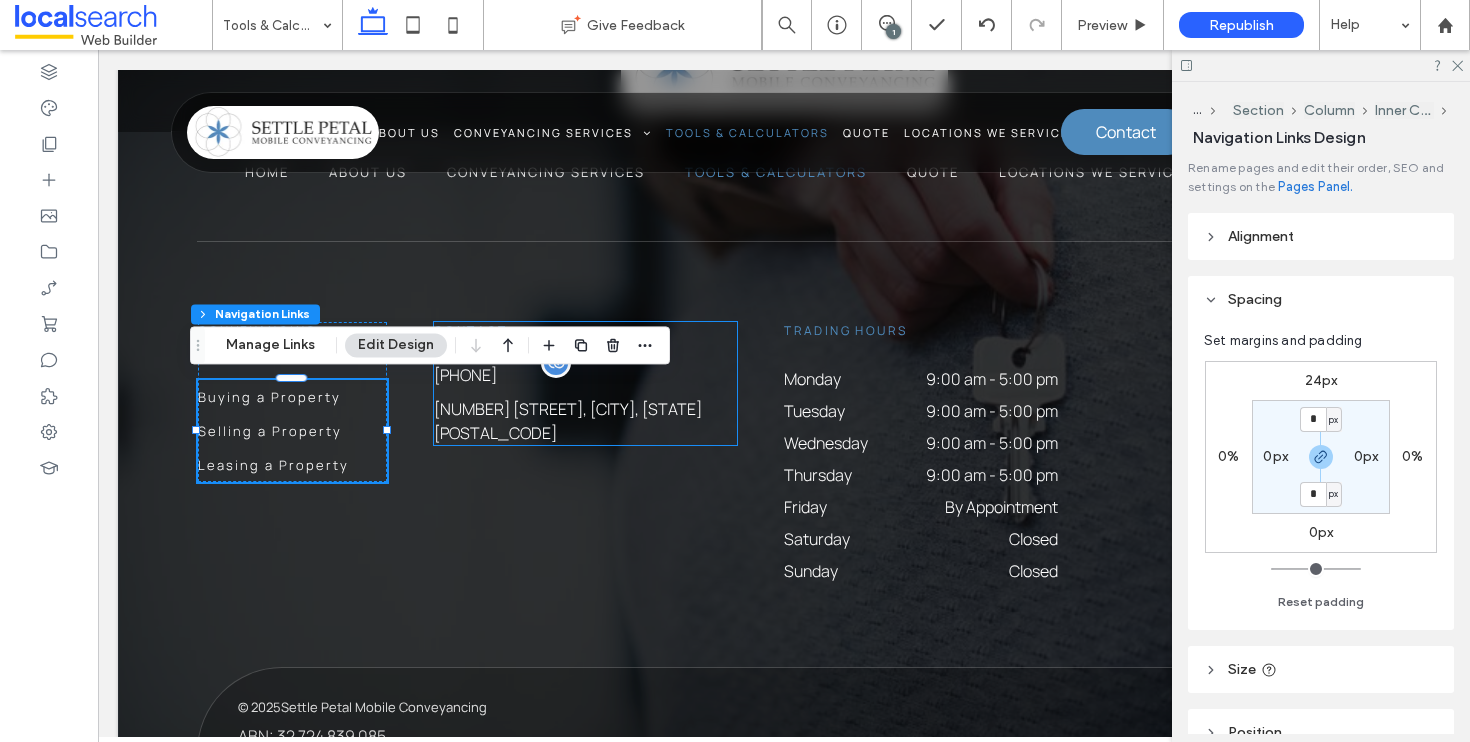 click on "[PHONE]" at bounding box center (585, 375) 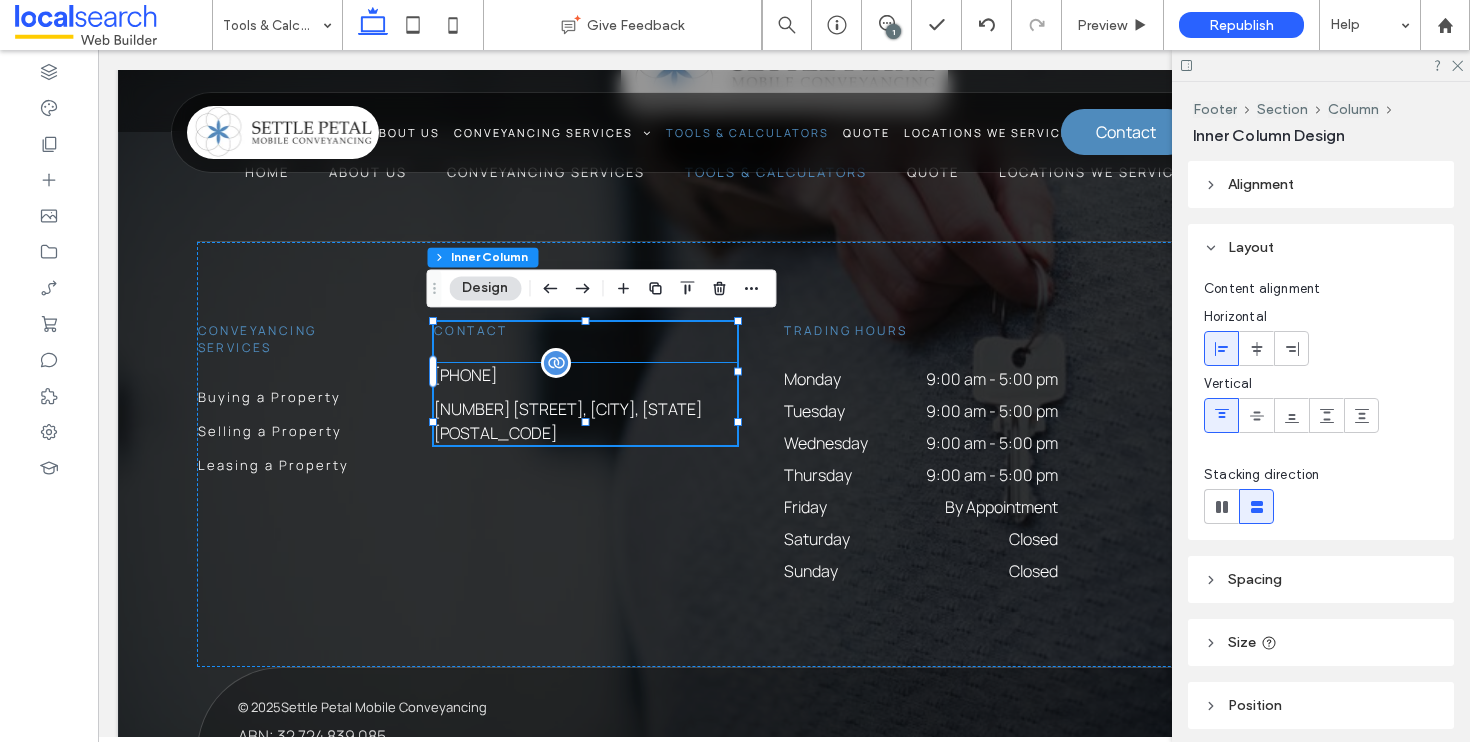 click on "[PHONE]" at bounding box center [585, 375] 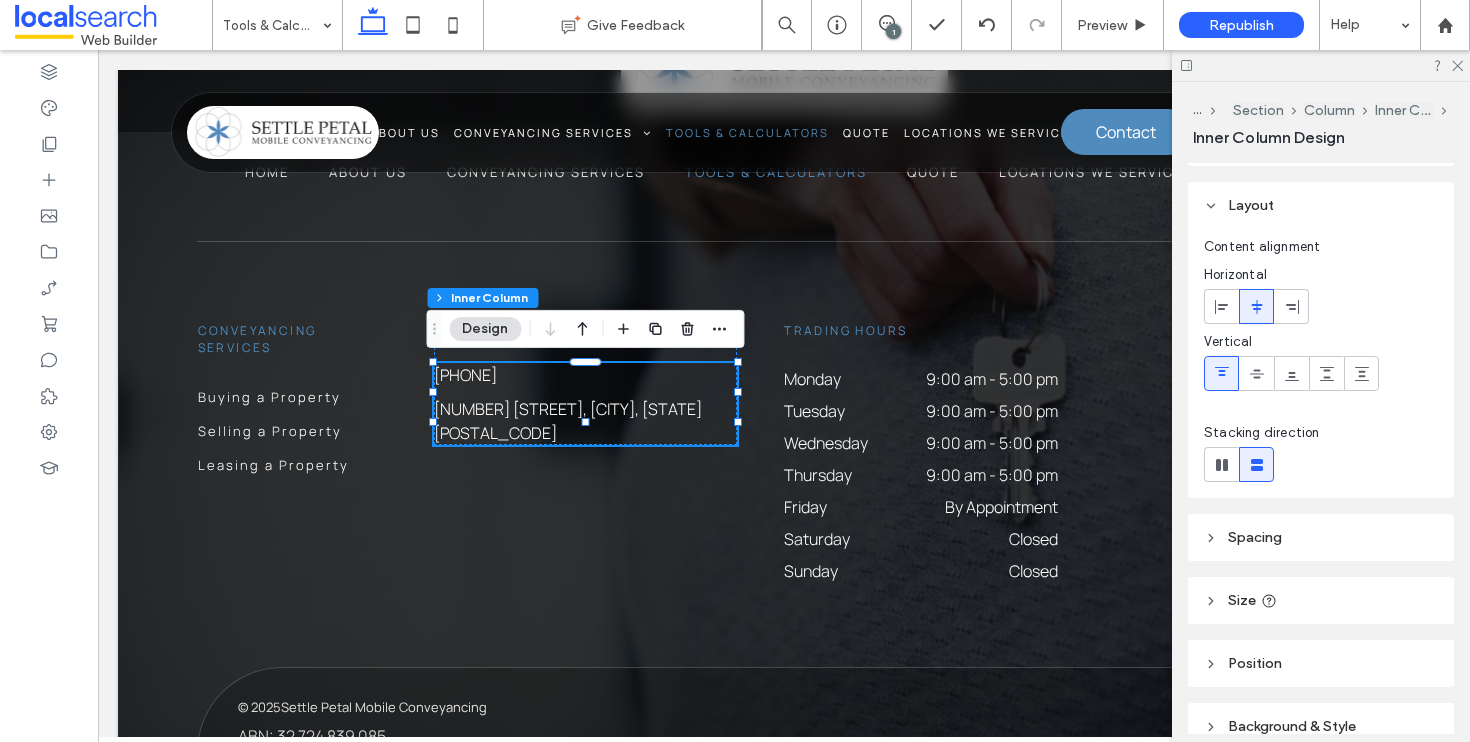 click on "Spacing" at bounding box center [1321, 537] 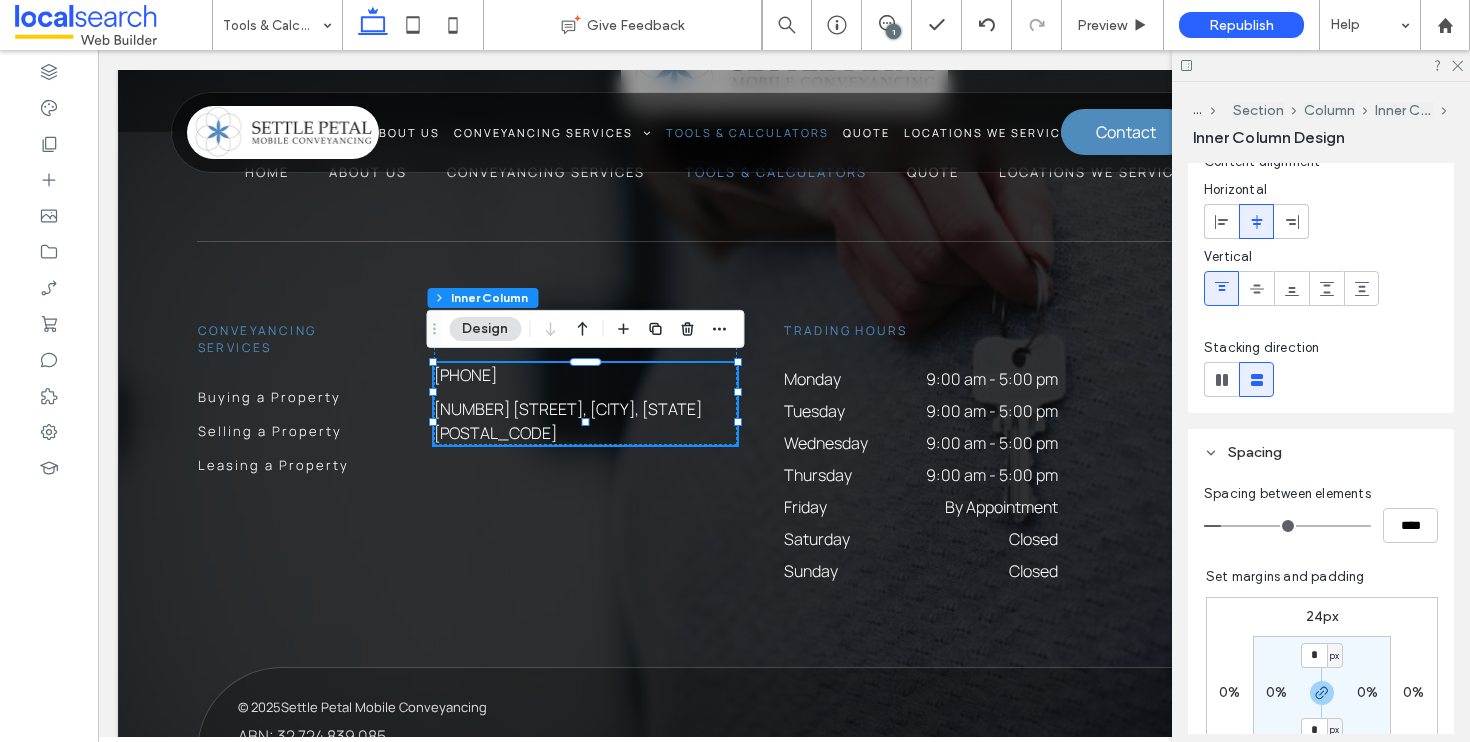scroll, scrollTop: 217, scrollLeft: 0, axis: vertical 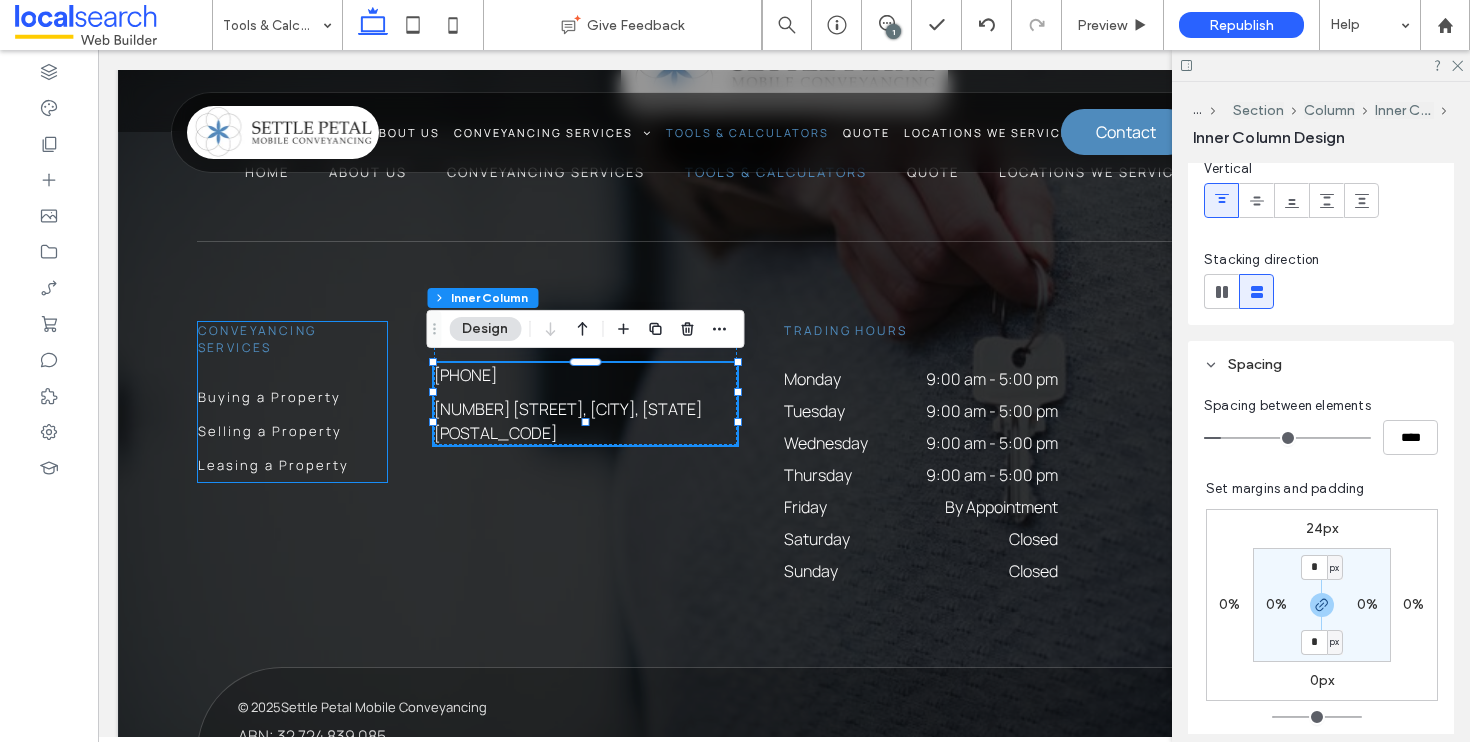 click on "Conveyancing Services" at bounding box center (292, 339) 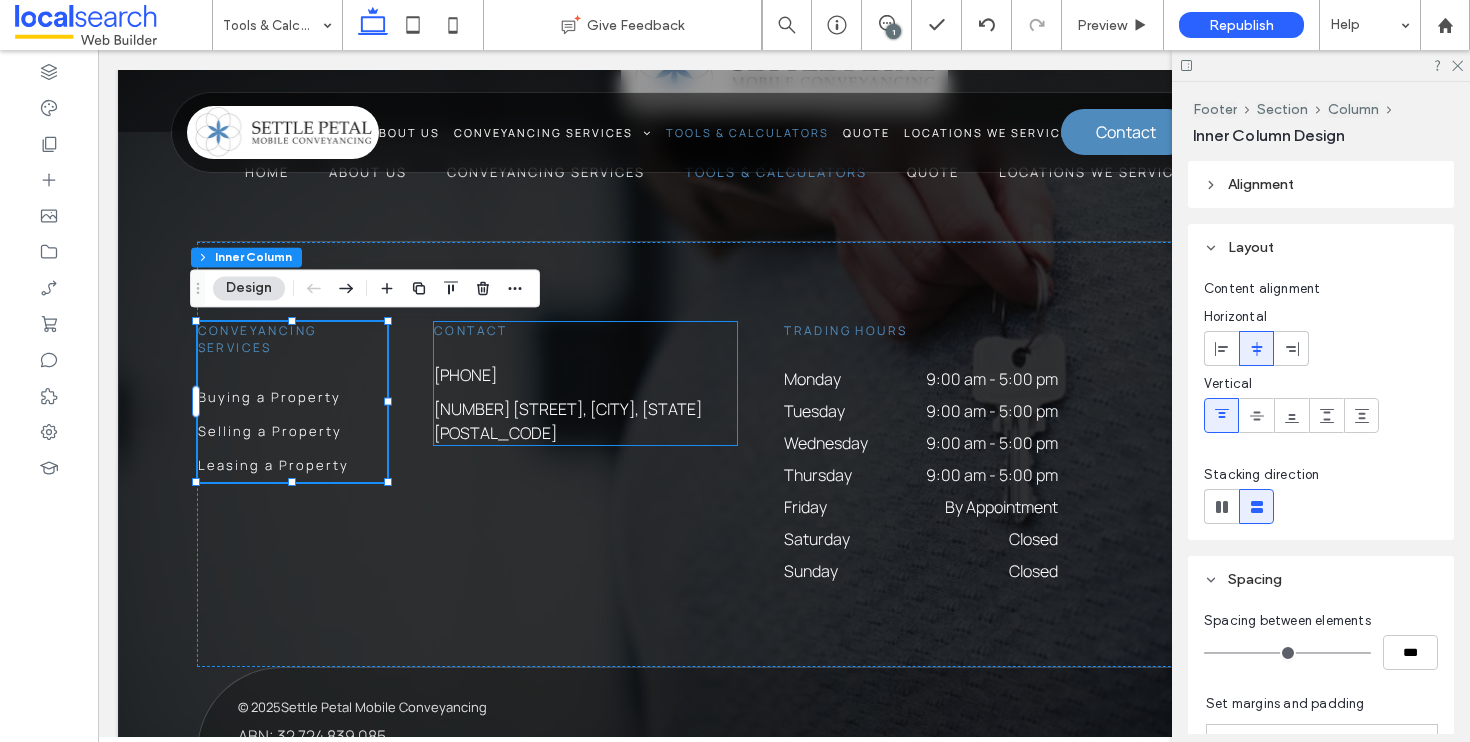 click on "Contact
0417 298 629
22 Howard St, Wallabi Point, NSW 2430" at bounding box center [585, 383] 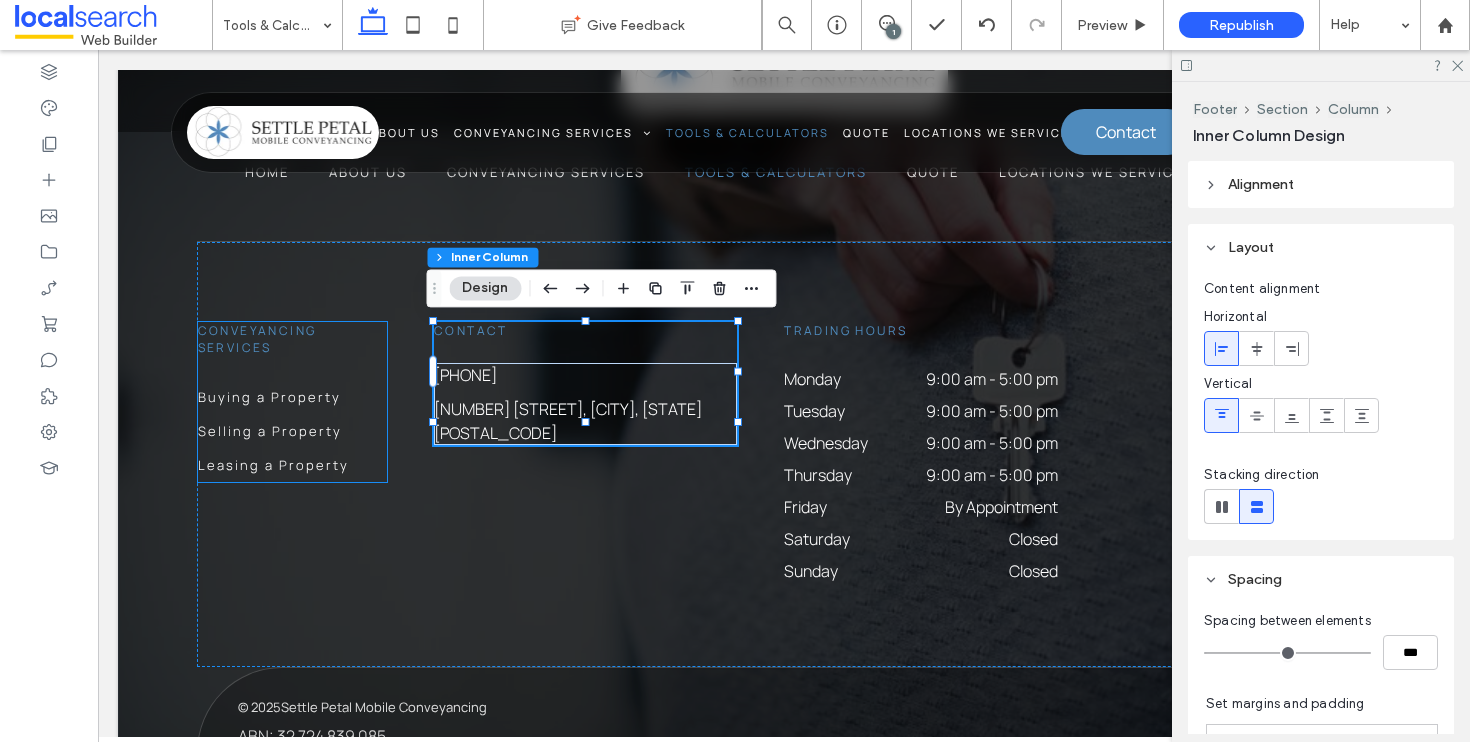 click on "Conveyancing Services" at bounding box center [292, 339] 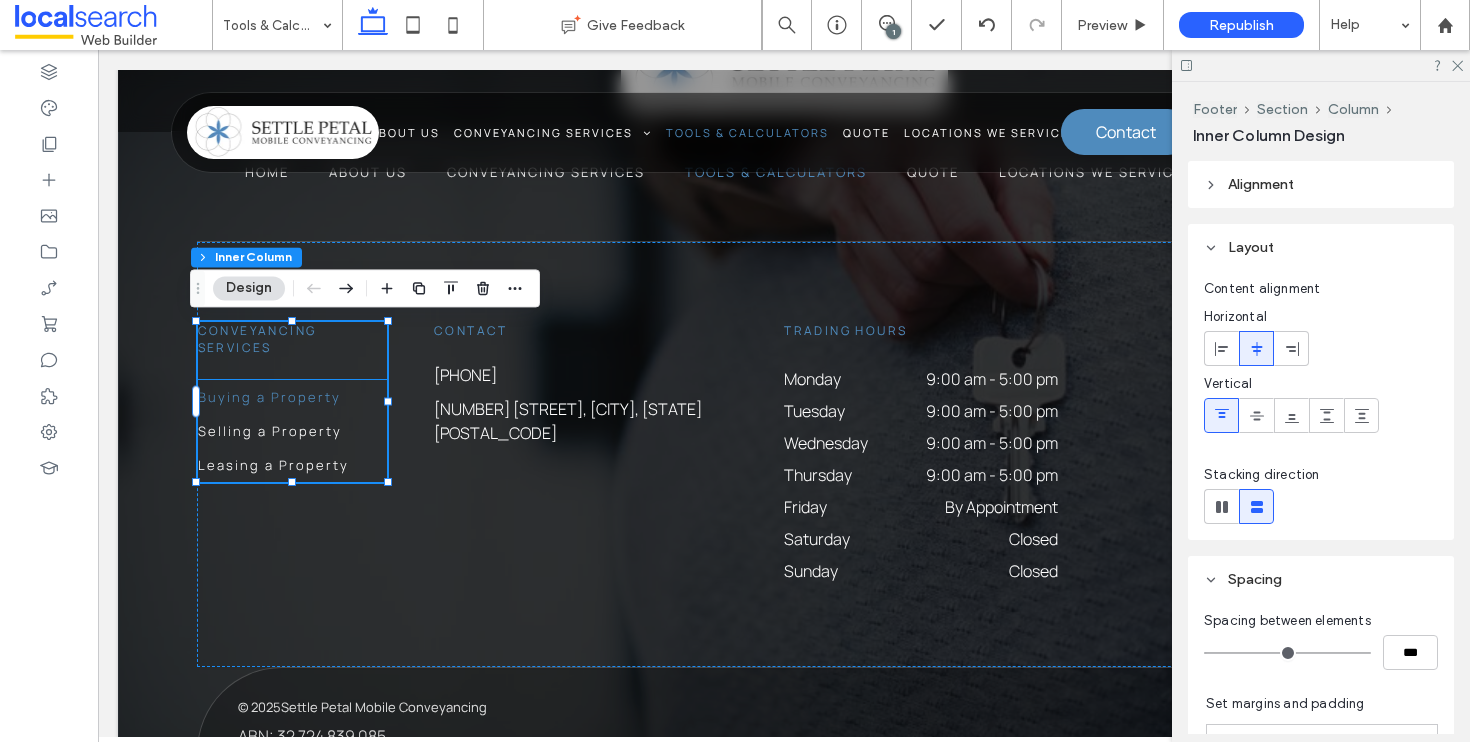click on "Buying a Property" at bounding box center [269, 397] 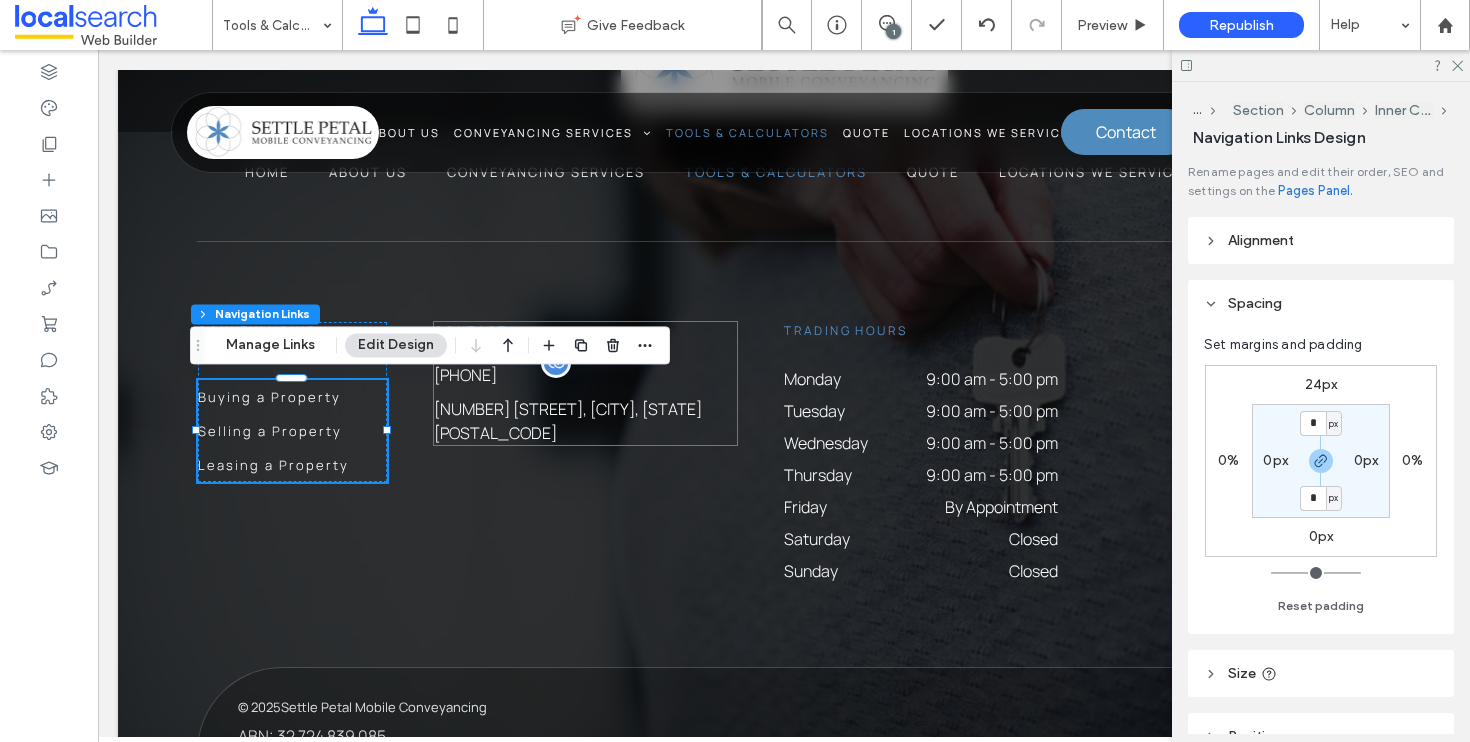 click on "[PHONE]" at bounding box center (585, 375) 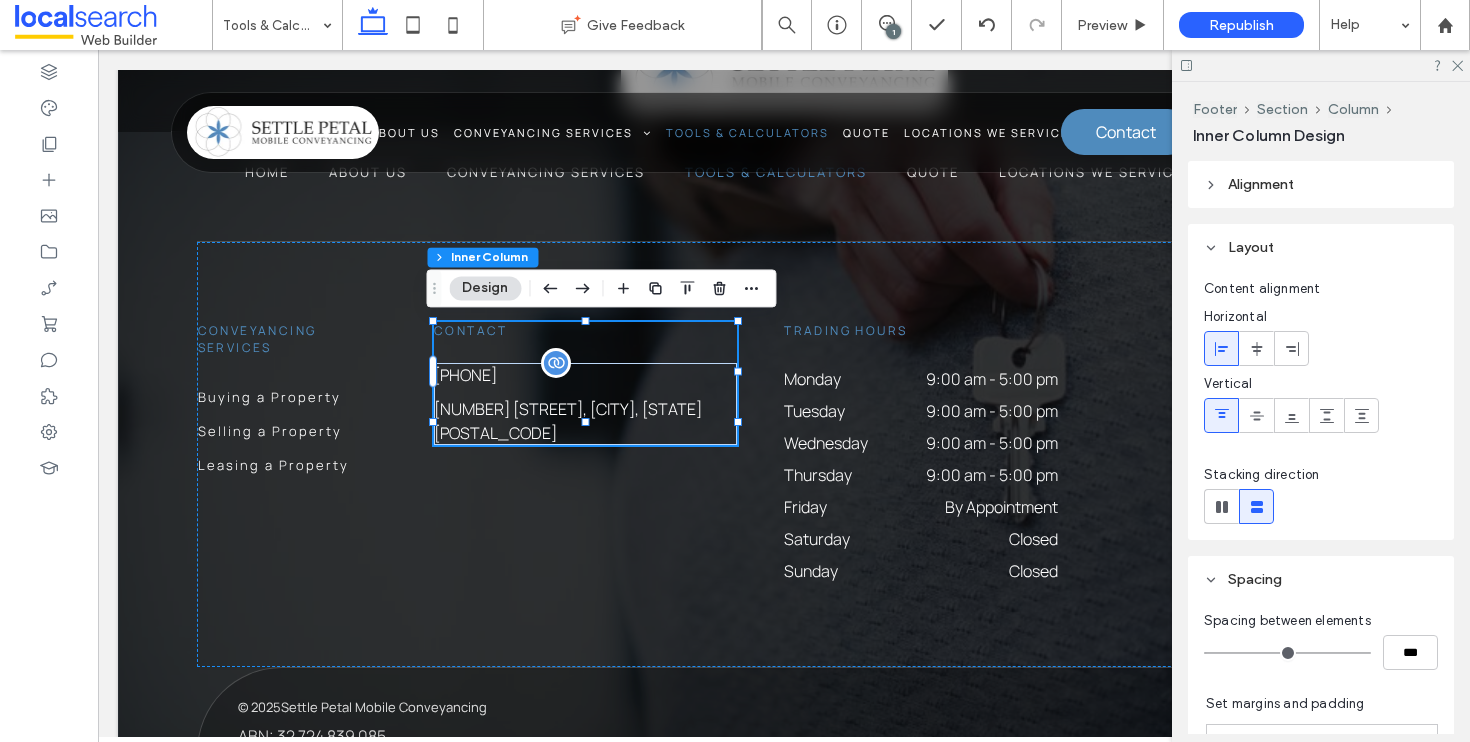 click on "[PHONE]" at bounding box center [585, 375] 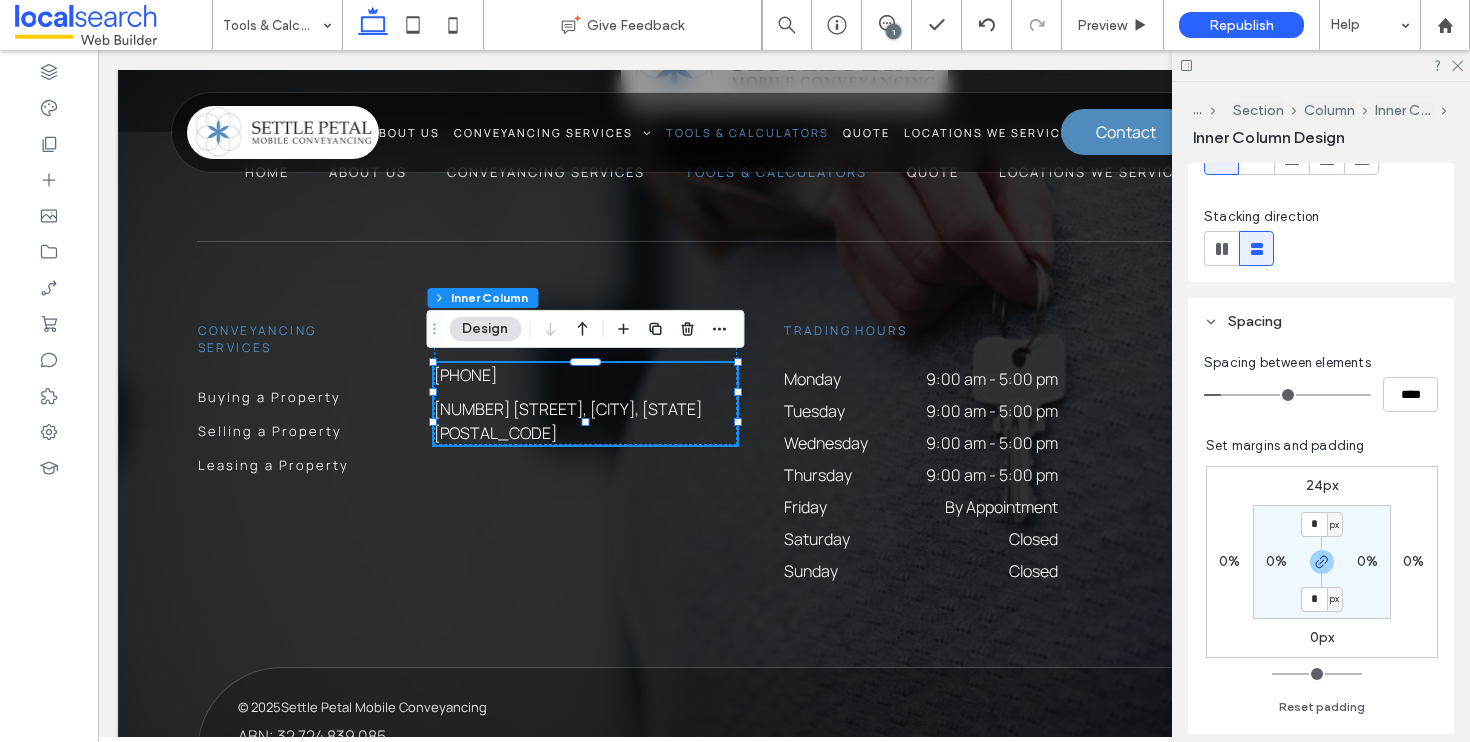 scroll, scrollTop: 530, scrollLeft: 0, axis: vertical 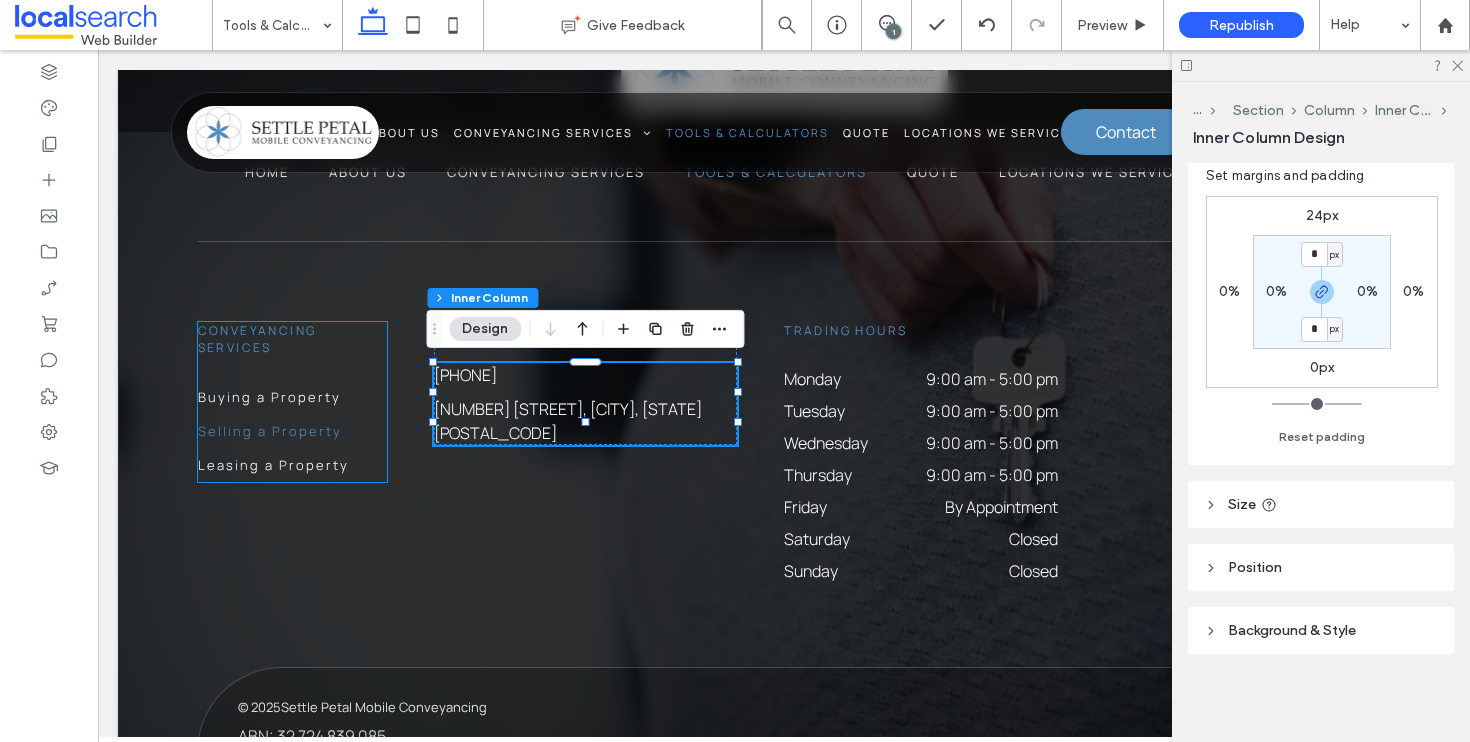 click on "Selling a Property" at bounding box center (292, 431) 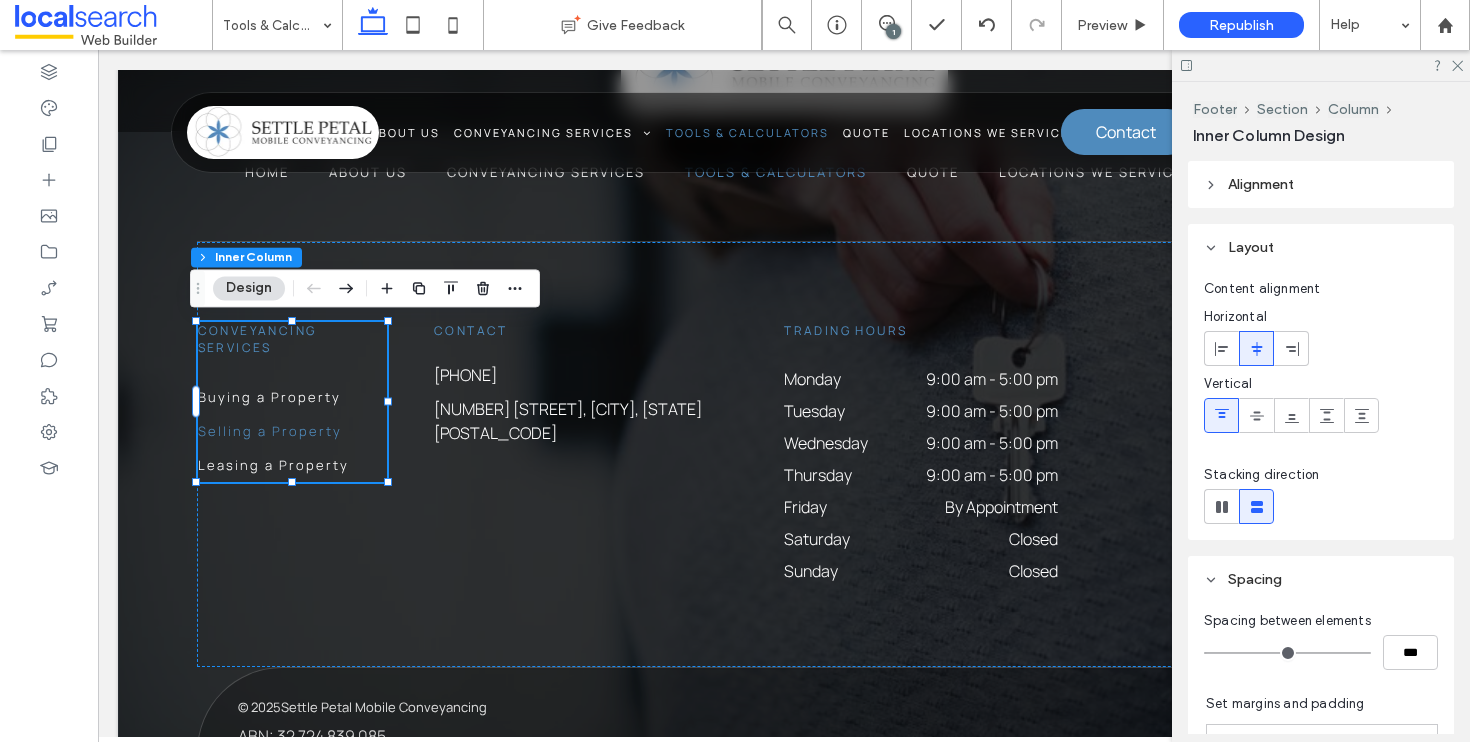 click on "Selling a Property" at bounding box center [292, 431] 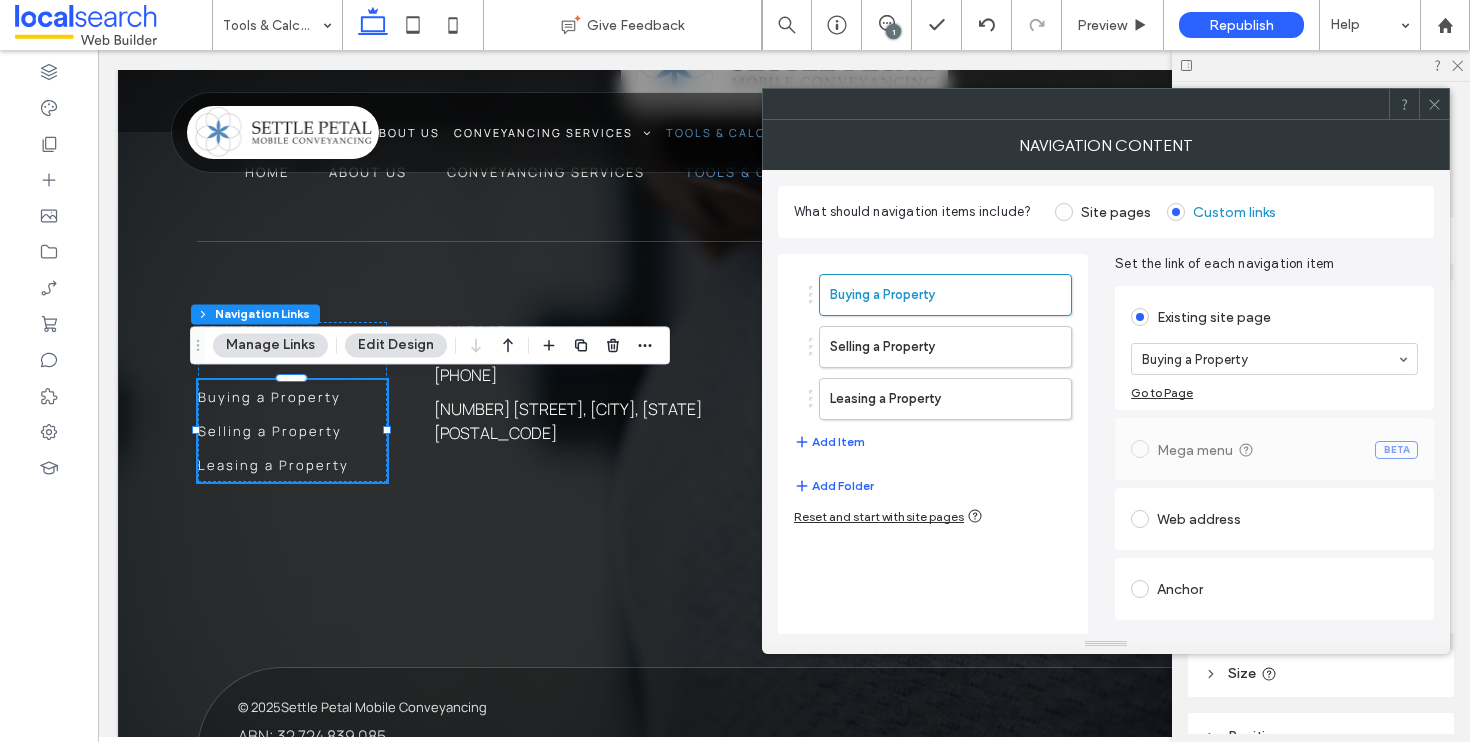 click 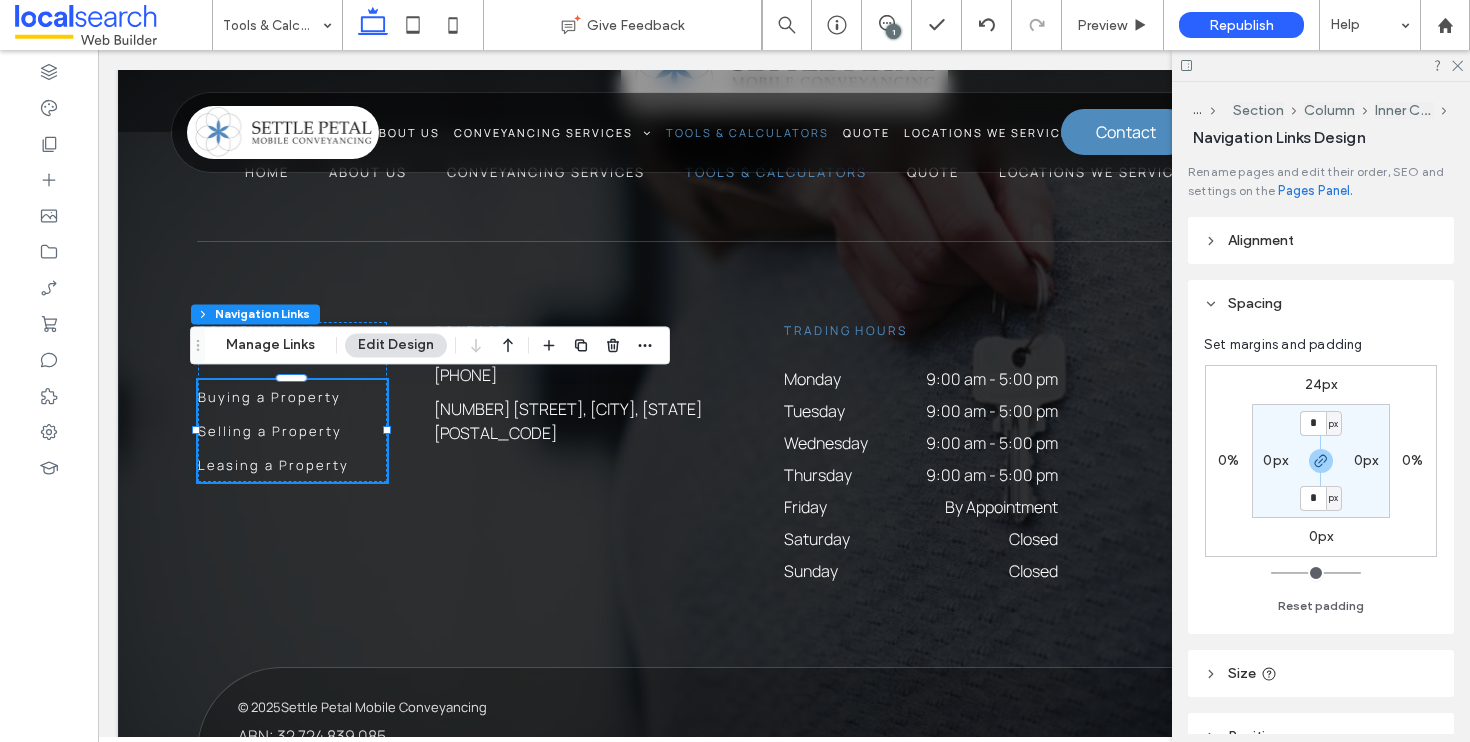 click on "24px" at bounding box center [1321, 384] 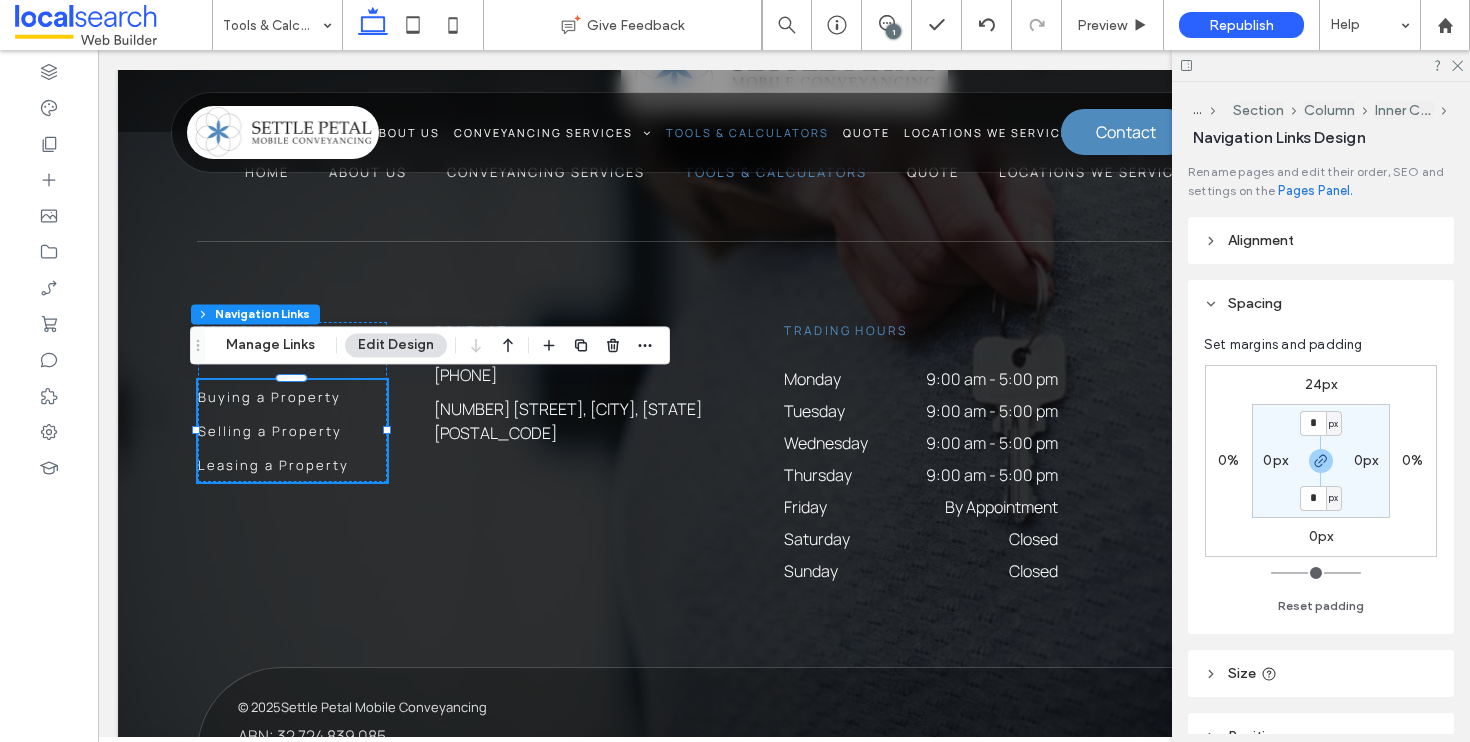 type on "**" 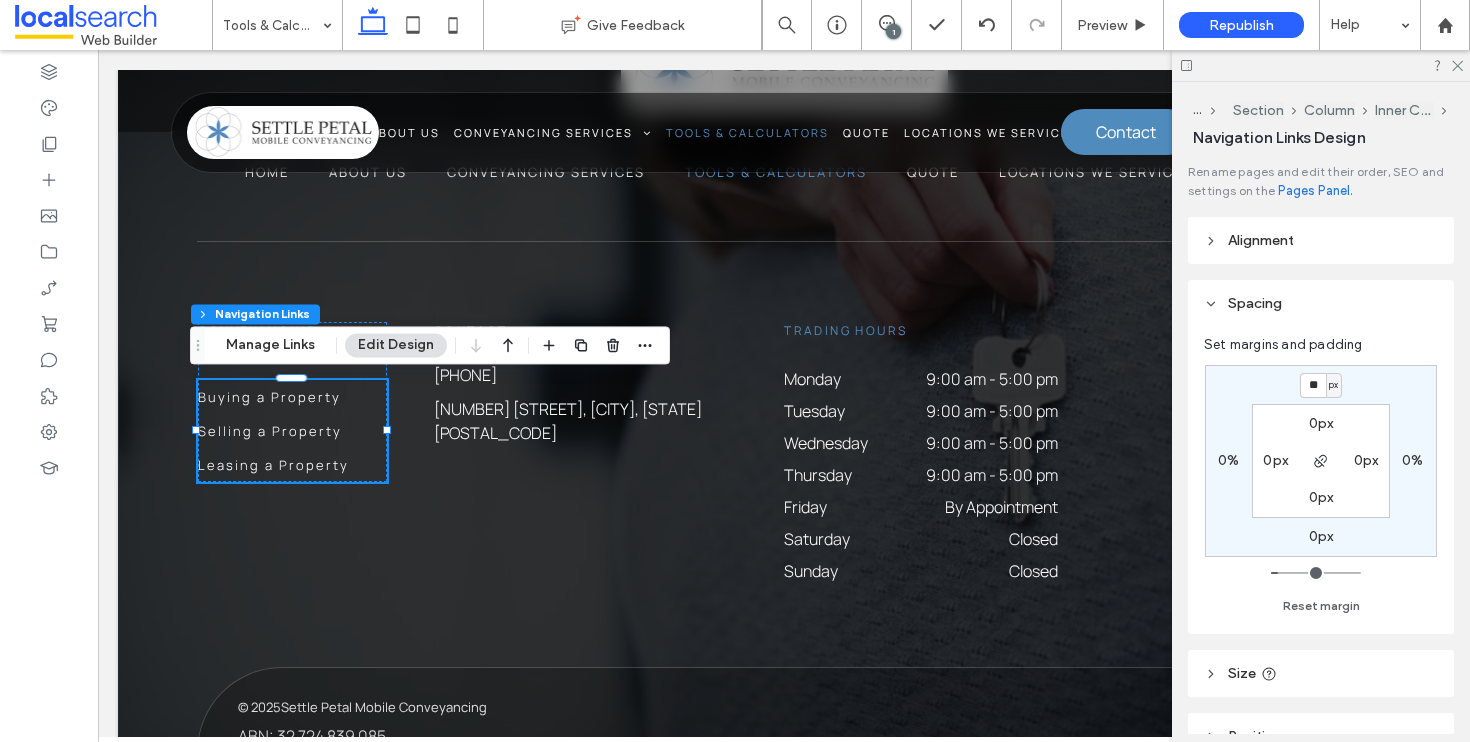 type on "**" 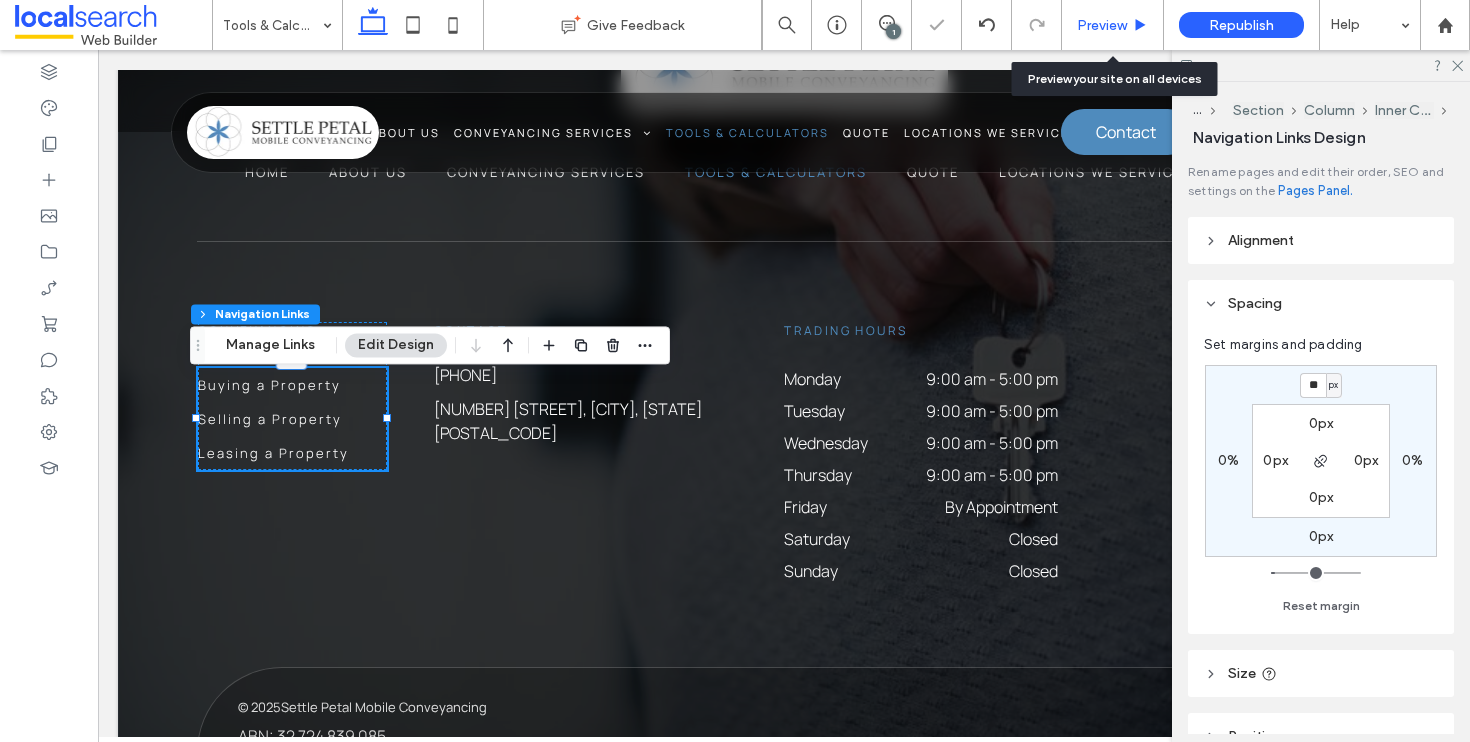 click on "Preview" at bounding box center (1102, 25) 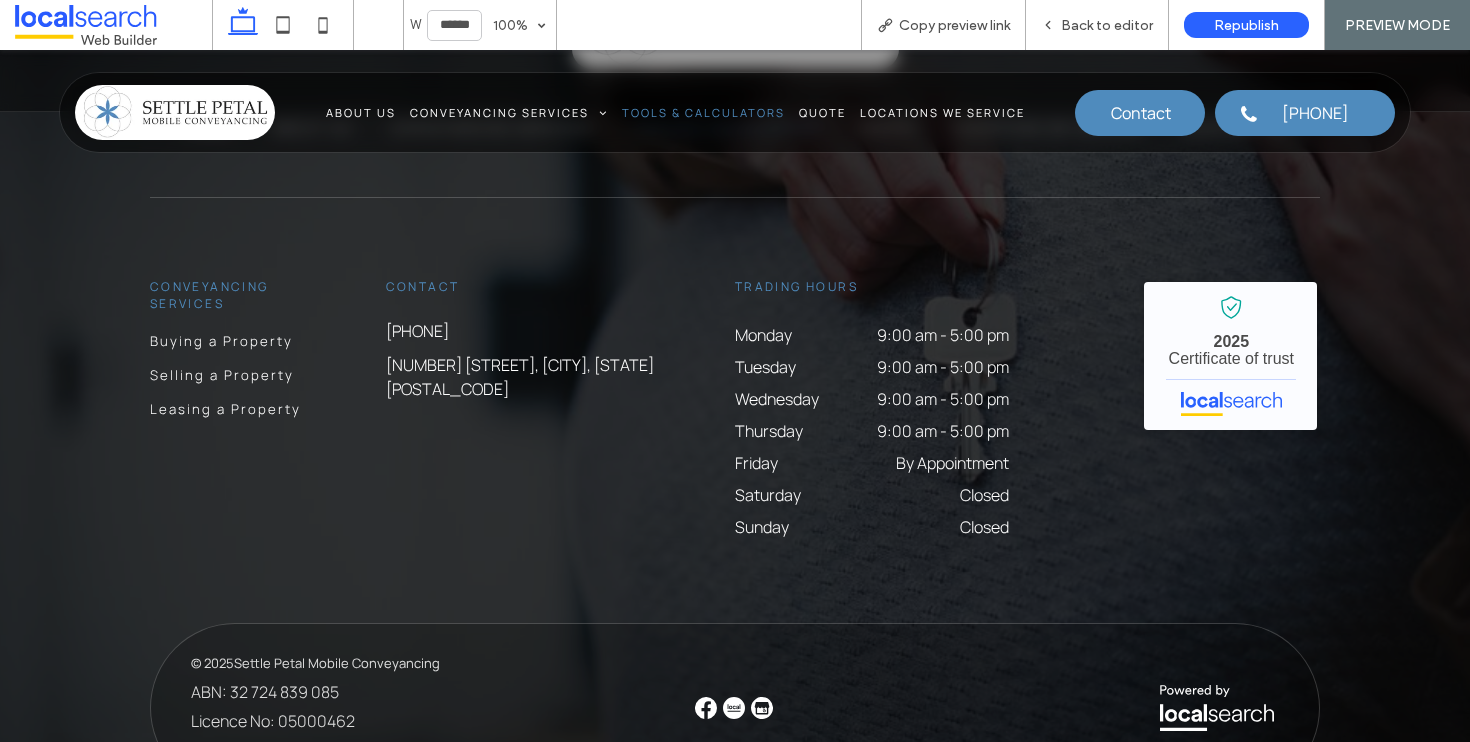 scroll, scrollTop: 3218, scrollLeft: 0, axis: vertical 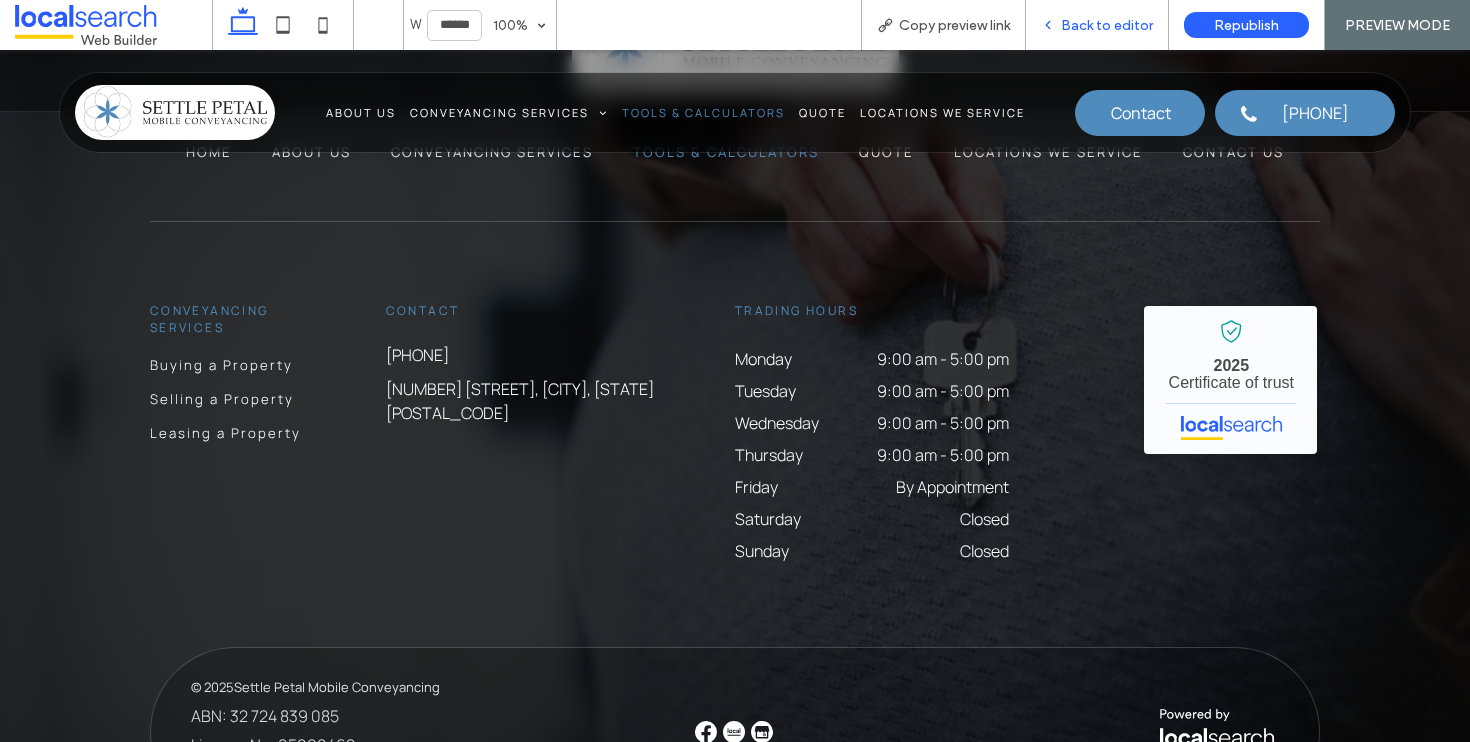 click on "Back to editor" at bounding box center (1107, 25) 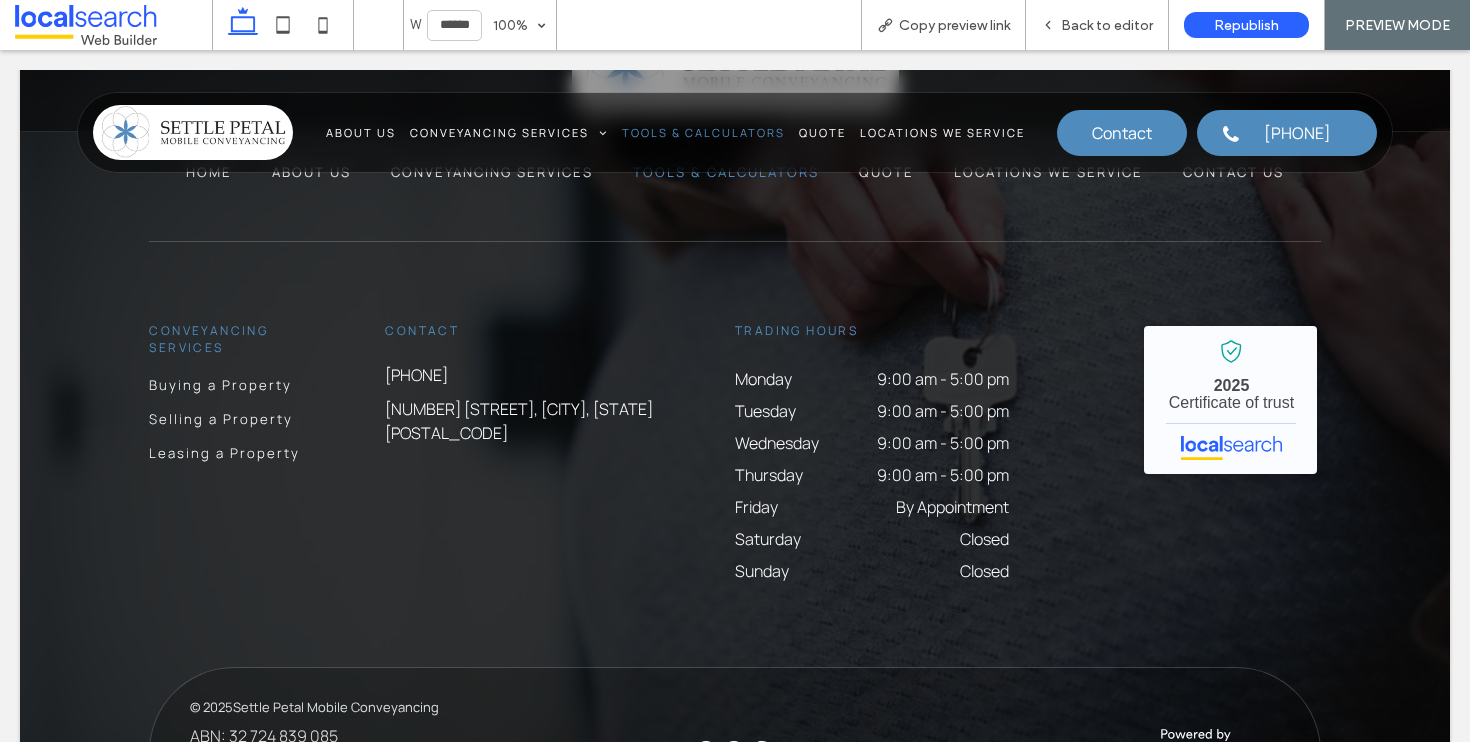scroll, scrollTop: 3242, scrollLeft: 0, axis: vertical 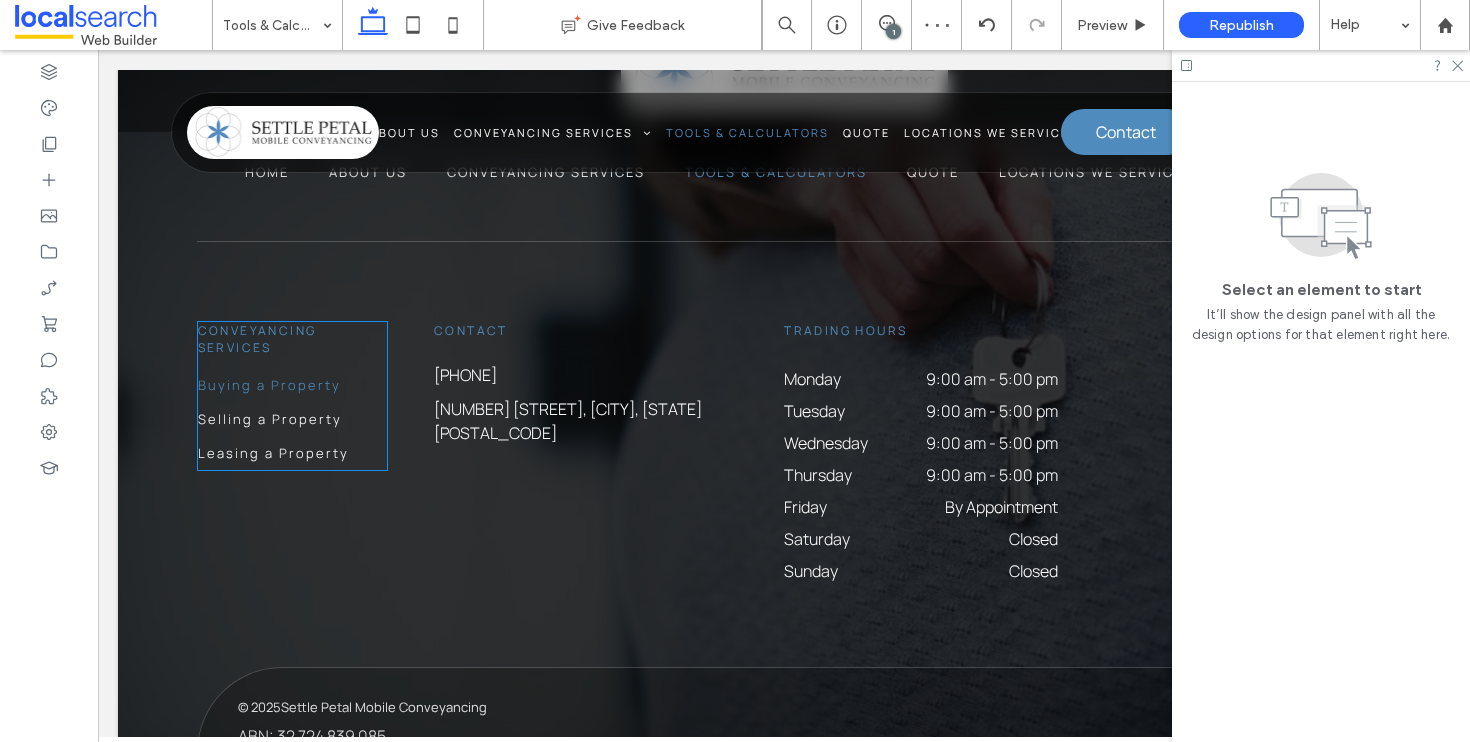 click on "Buying a Property" at bounding box center (292, 385) 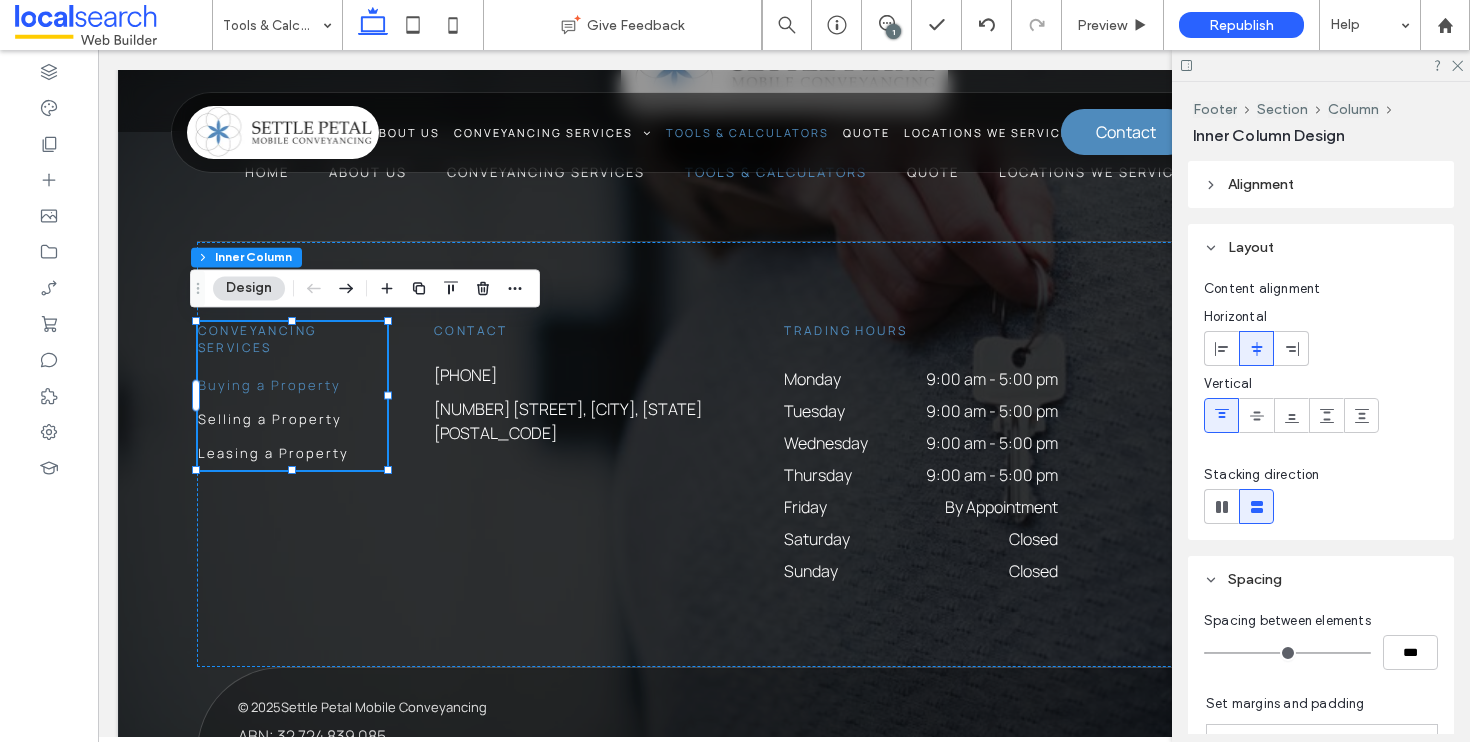 click on "Buying a Property" at bounding box center (292, 385) 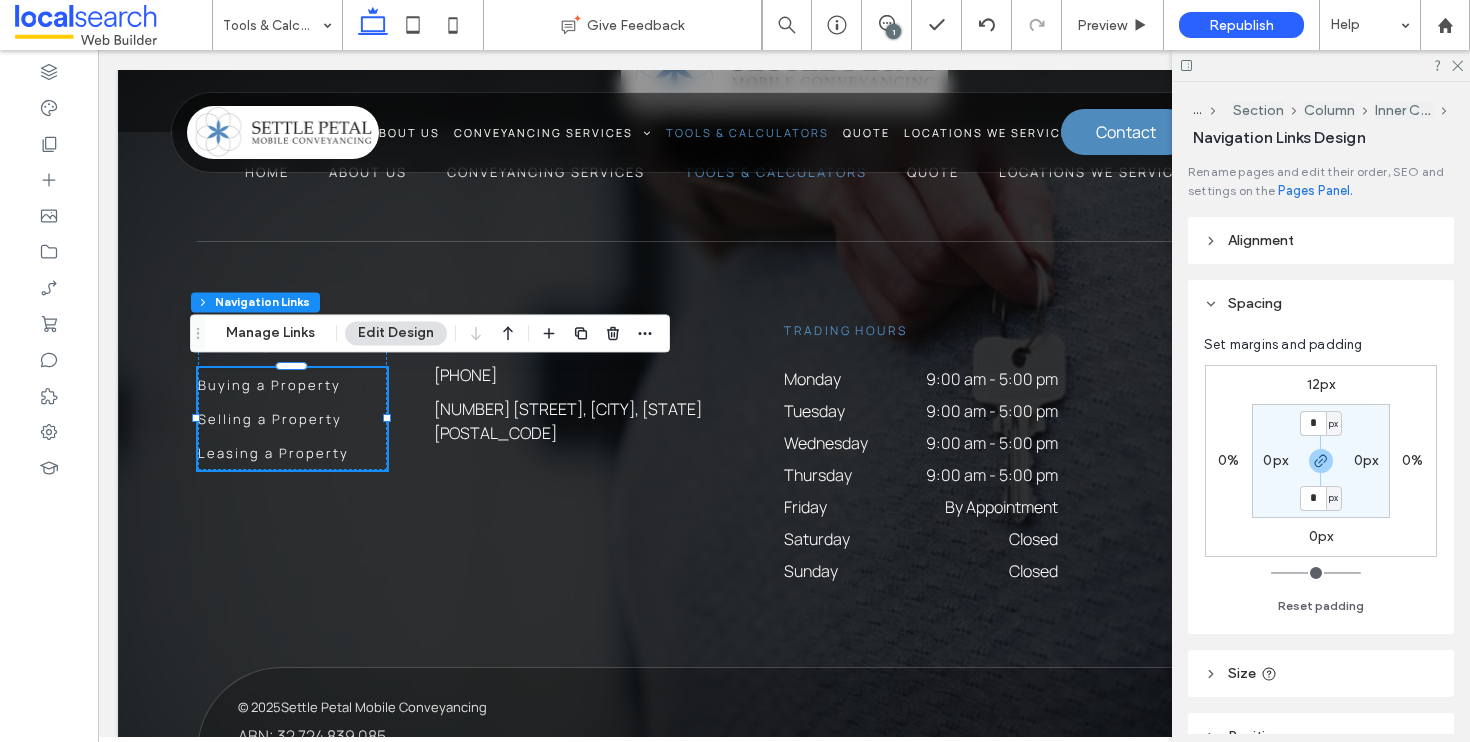 click on "12px" at bounding box center (1321, 384) 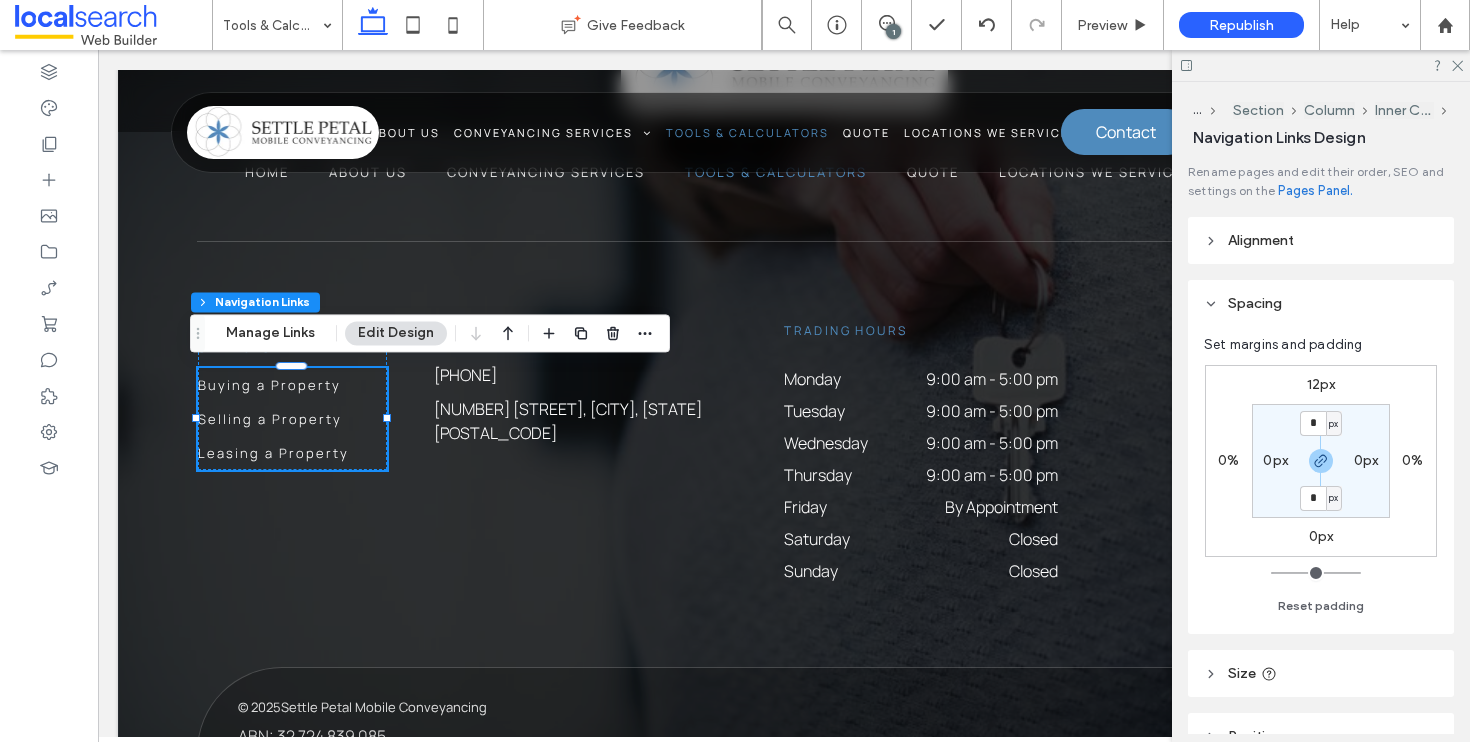type on "**" 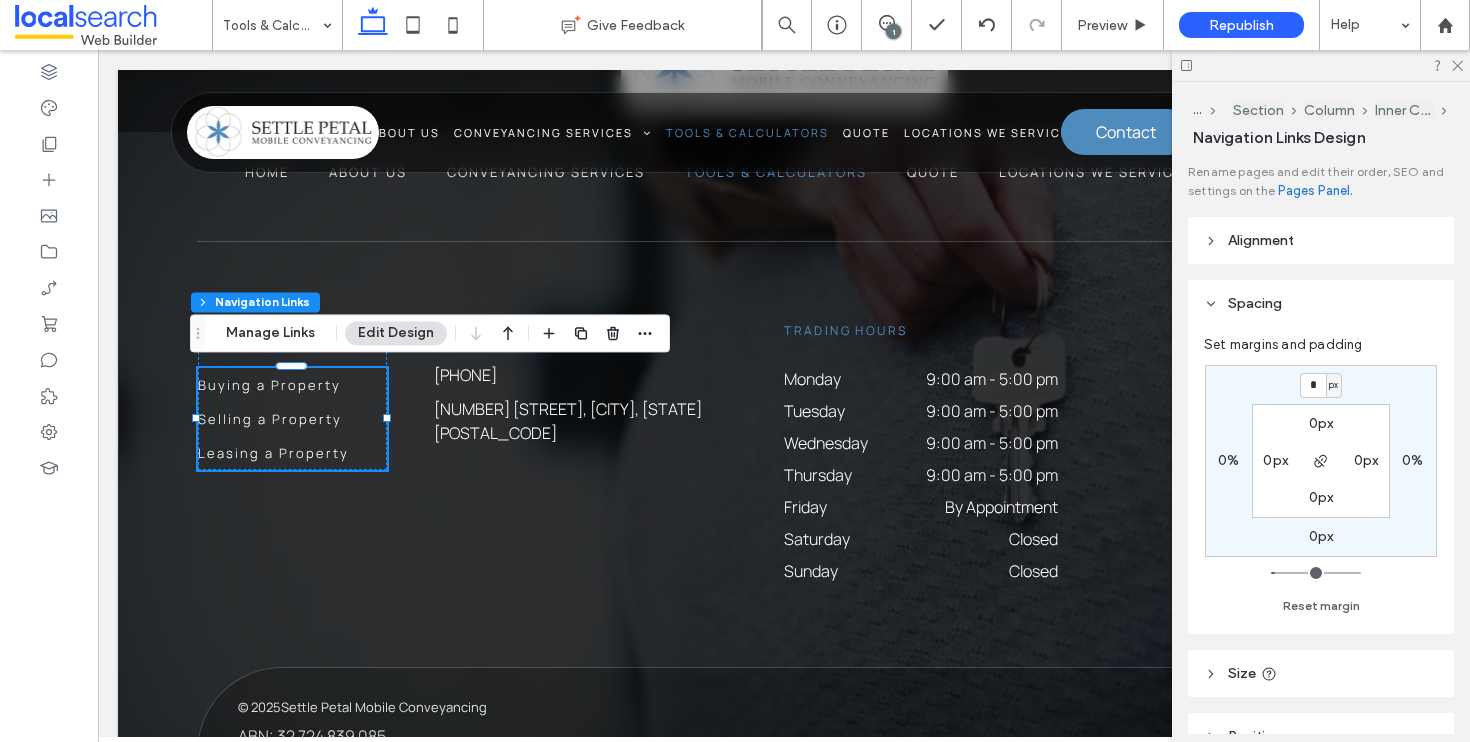 type on "*" 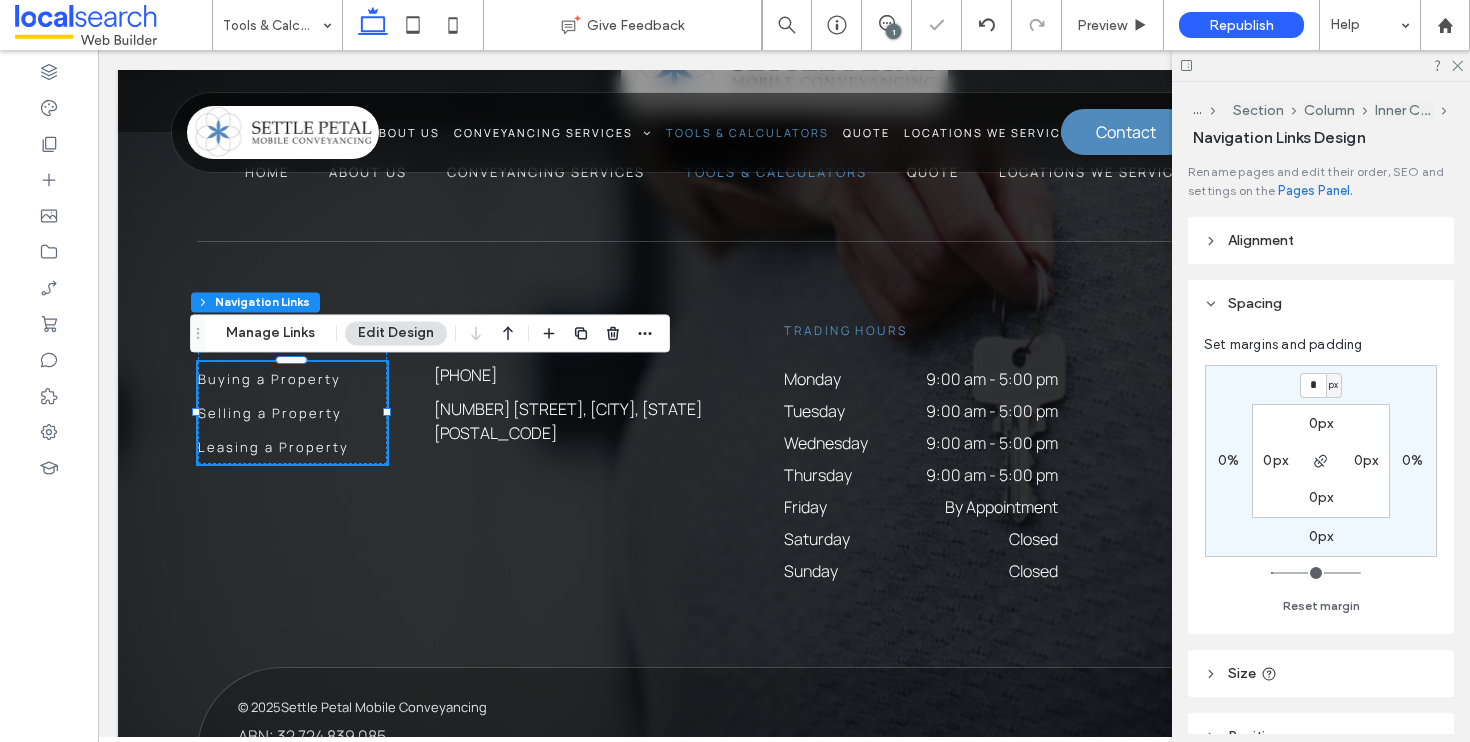 drag, startPoint x: 1309, startPoint y: 387, endPoint x: 1327, endPoint y: 387, distance: 18 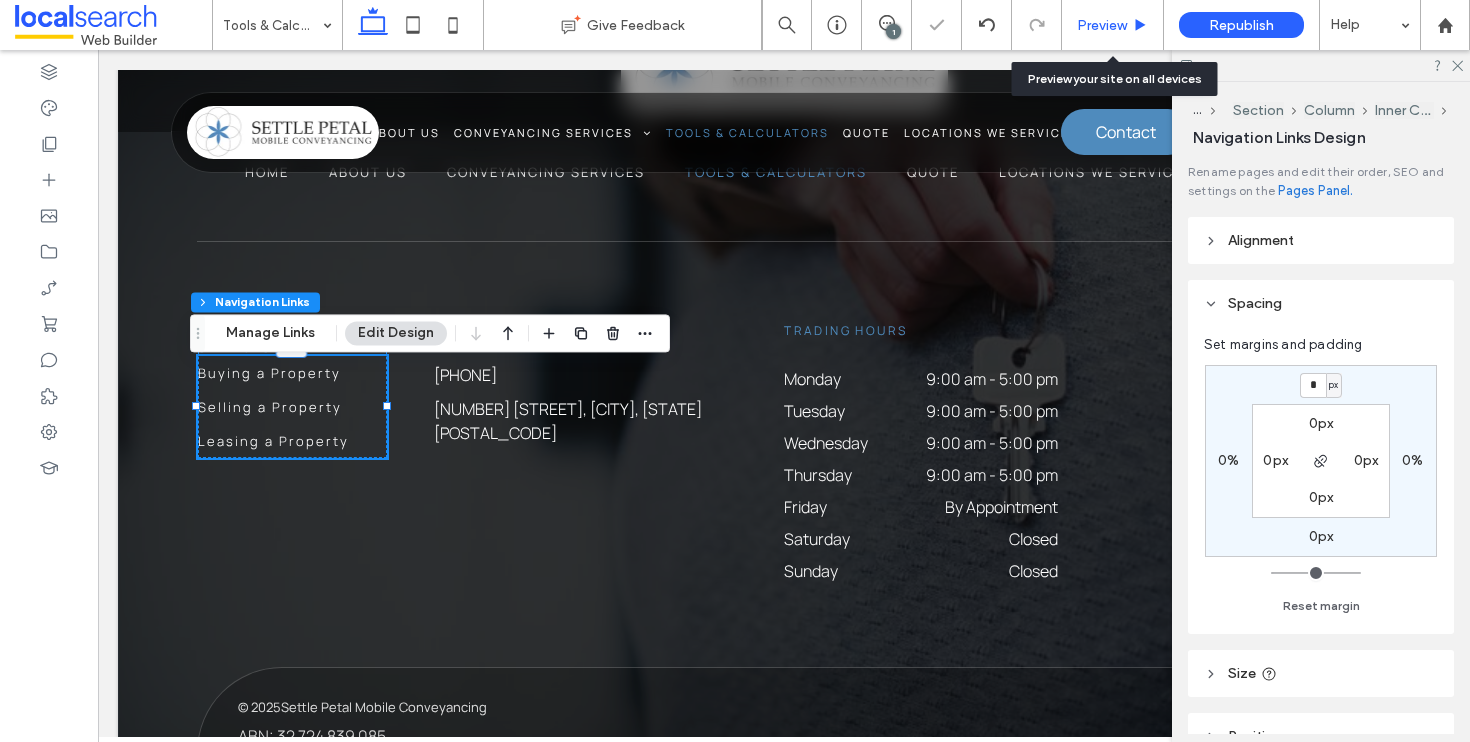 click on "Preview" at bounding box center [1102, 25] 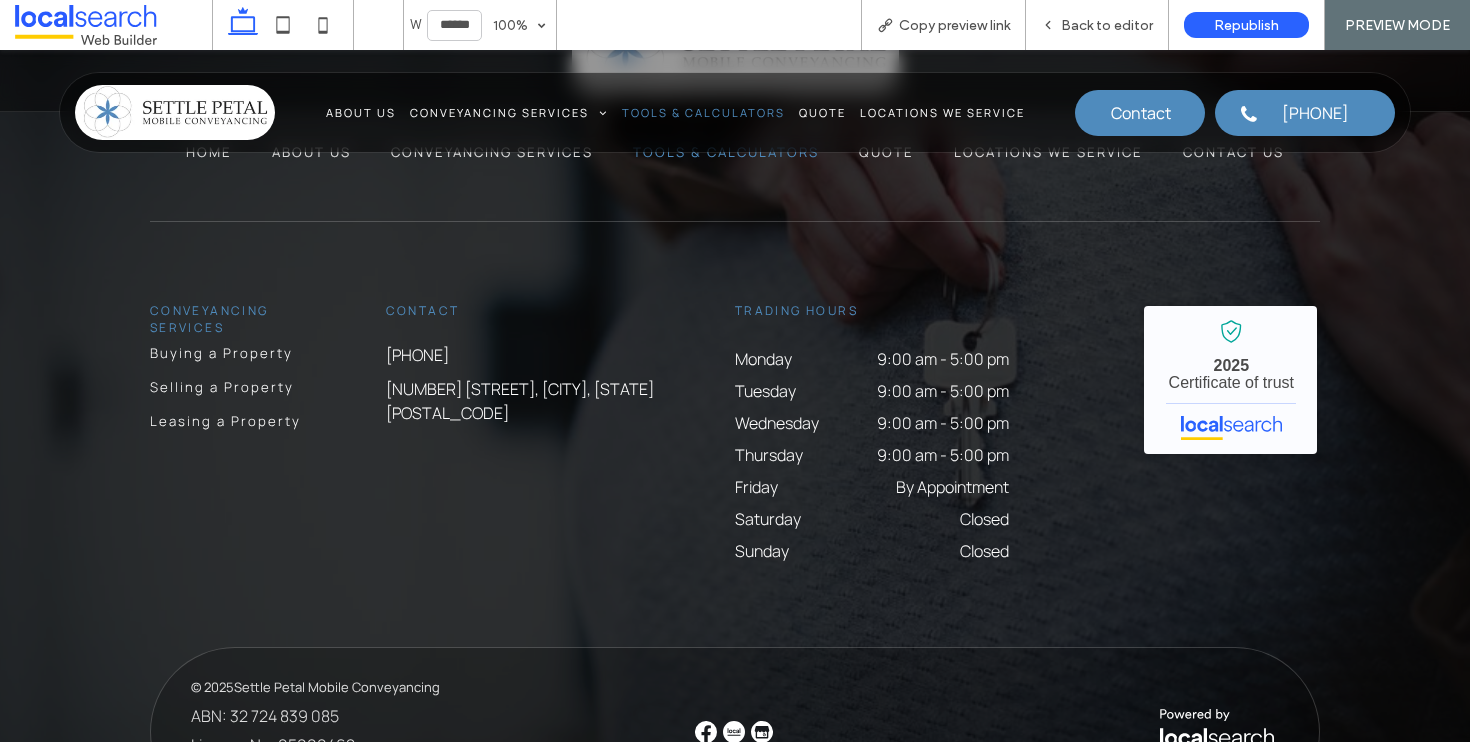 click on "Back to editor" at bounding box center [1107, 25] 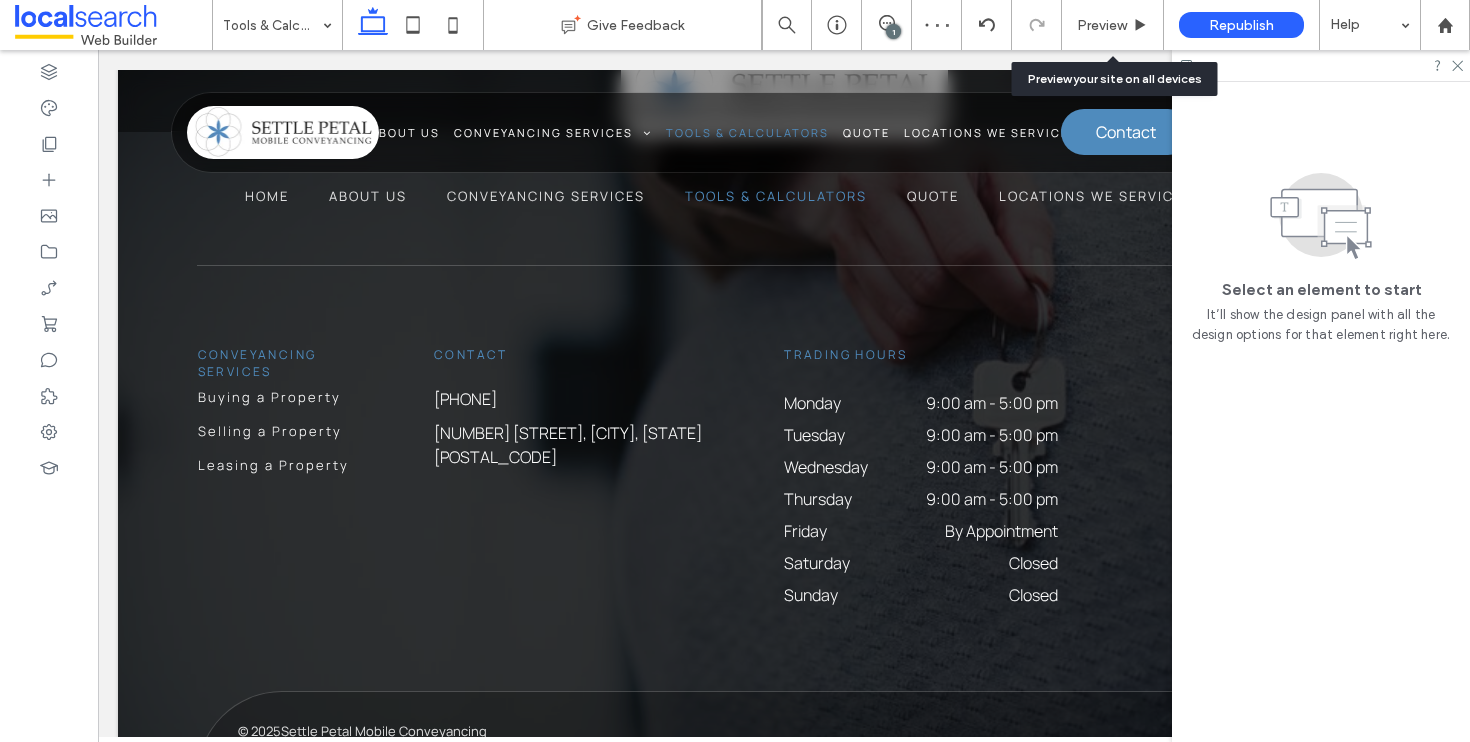 scroll, scrollTop: 3242, scrollLeft: 0, axis: vertical 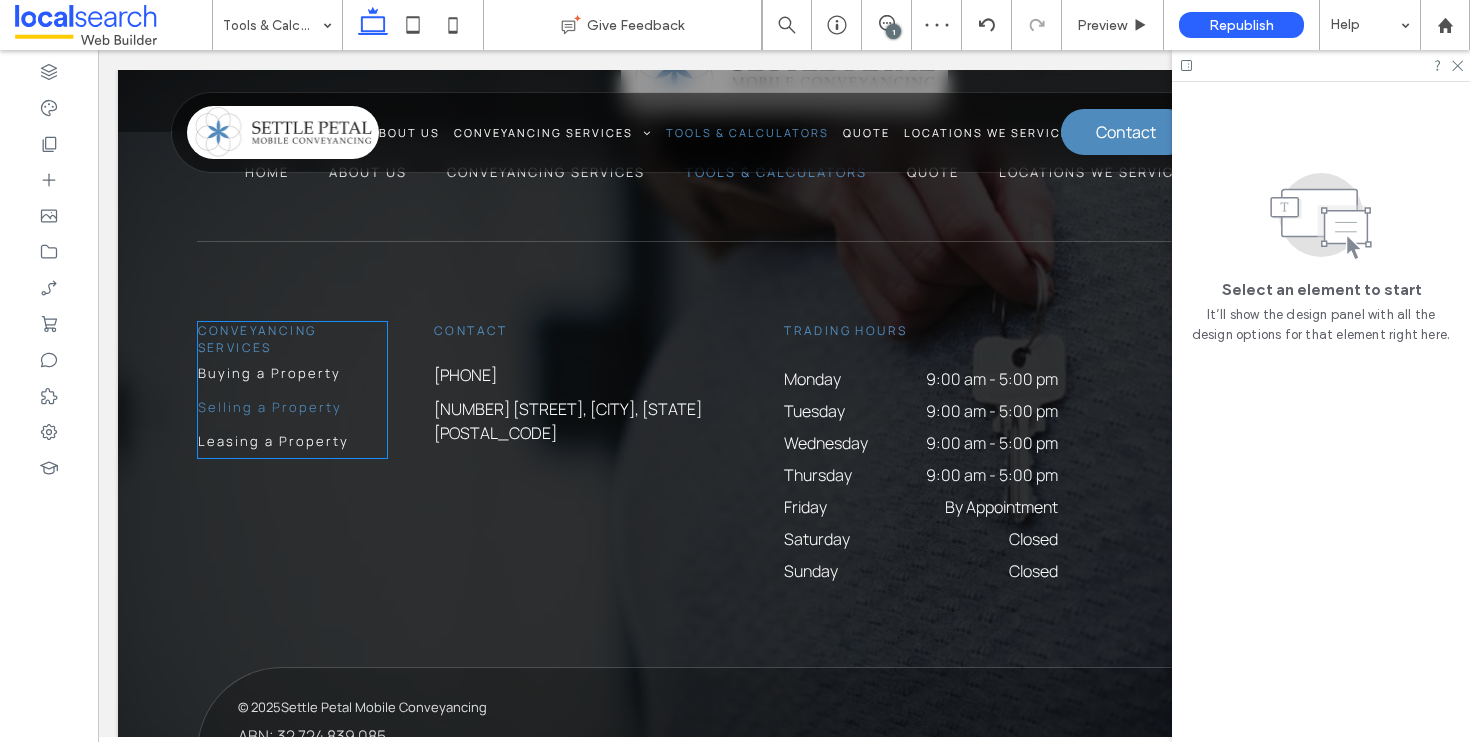 click on "Selling a Property" at bounding box center (292, 407) 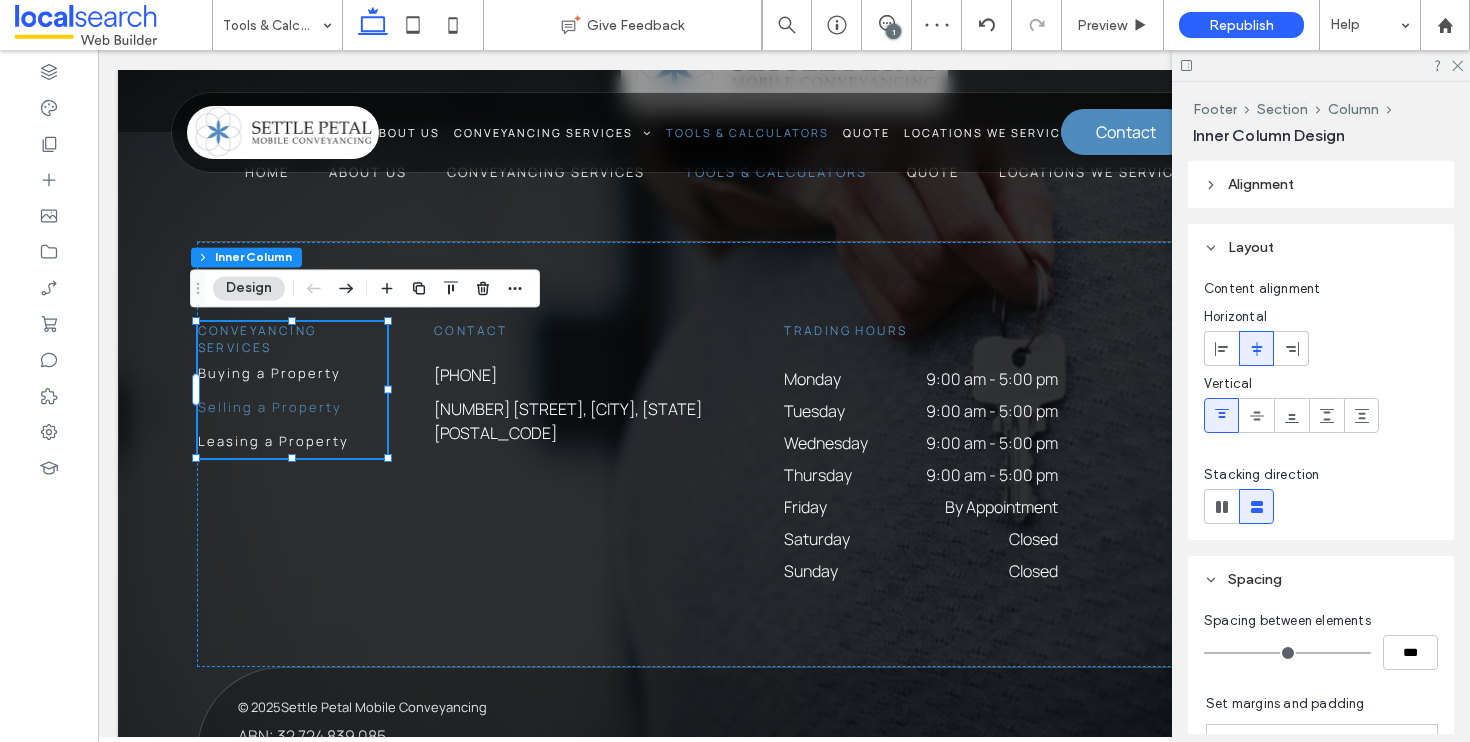 click on "Selling a Property" at bounding box center (292, 407) 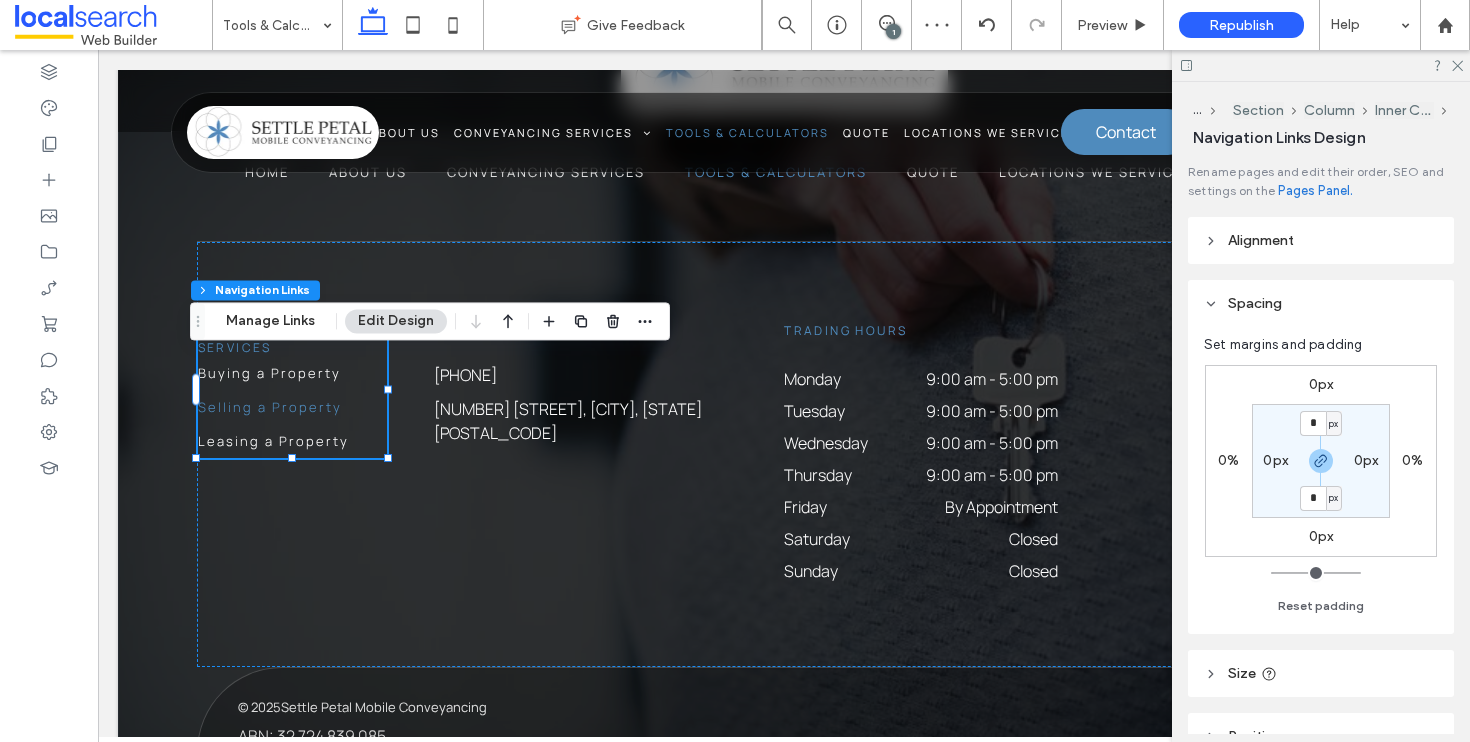 type on "***" 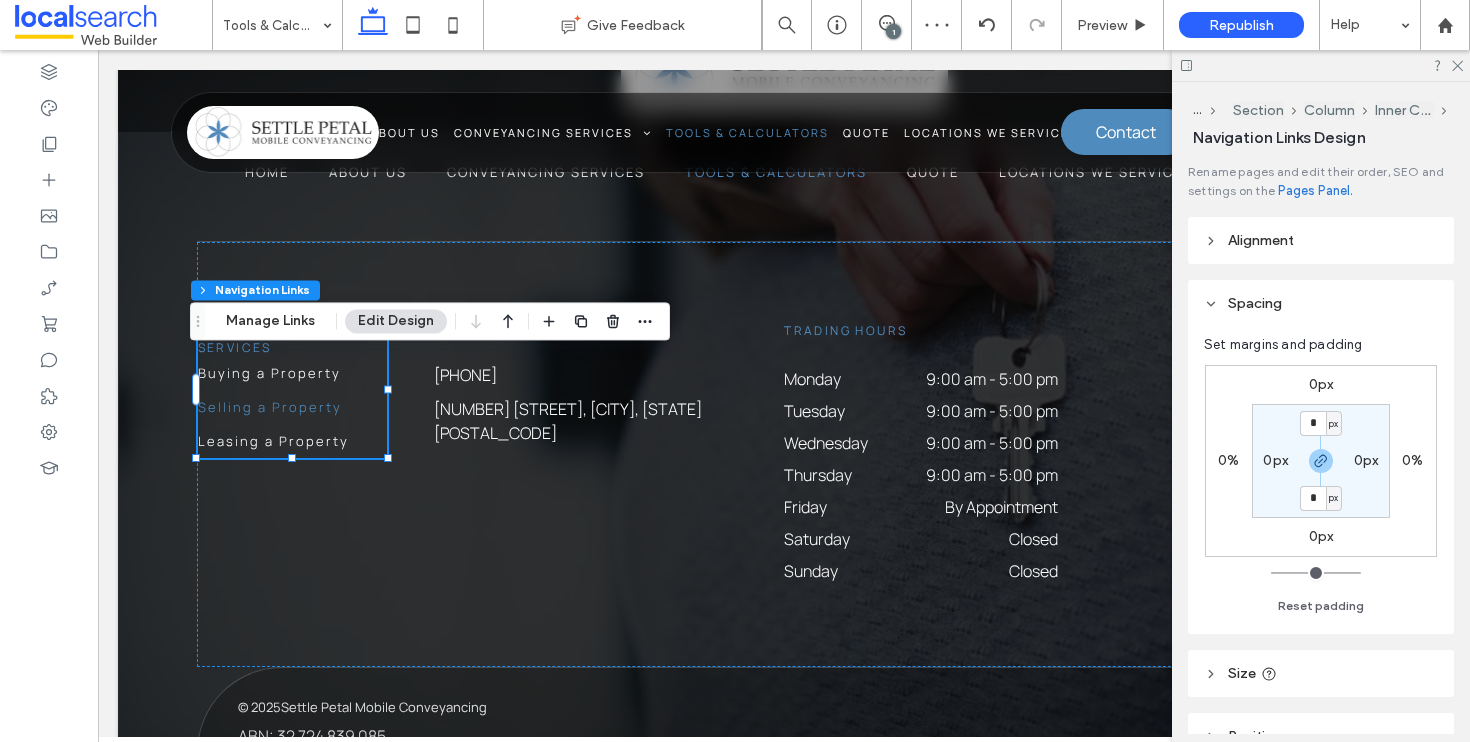type on "****" 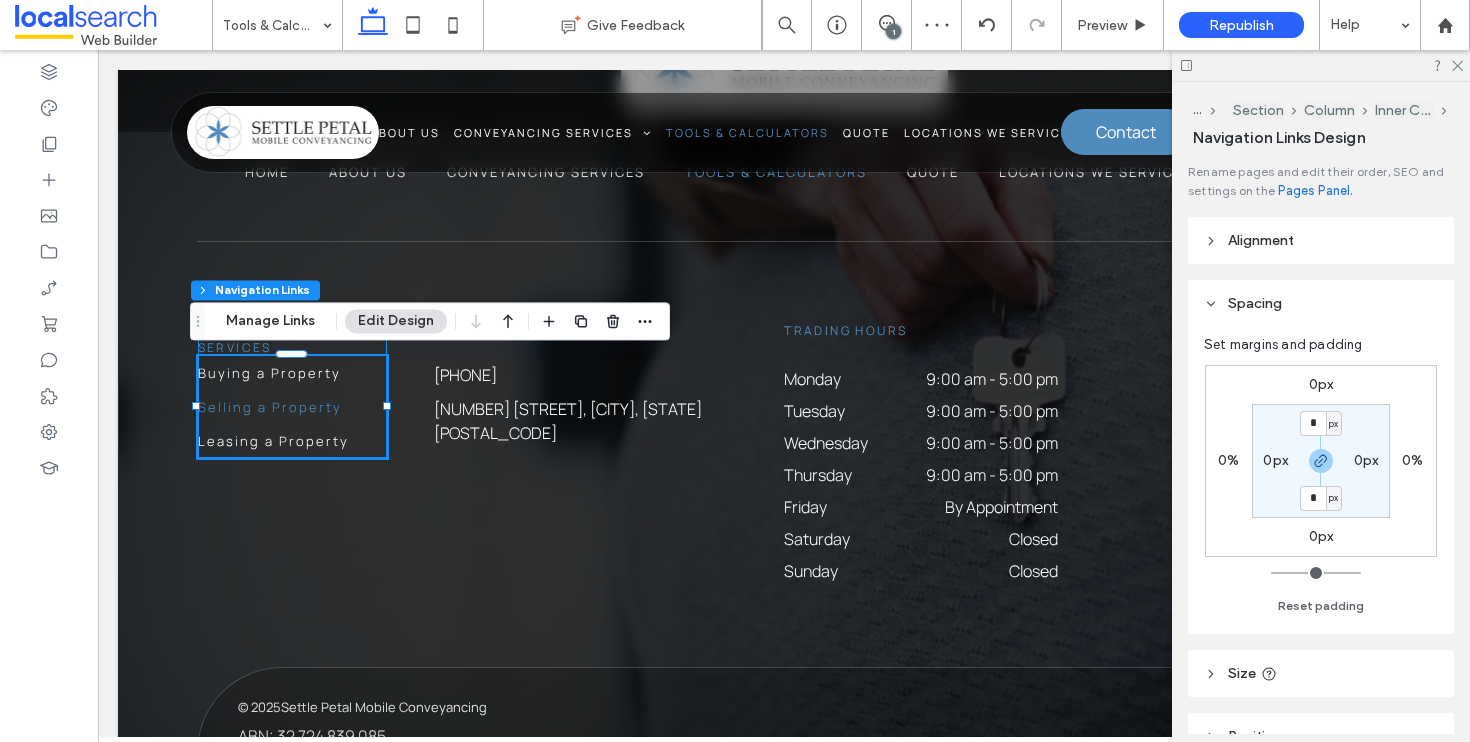 click on "Selling a Property" at bounding box center (292, 407) 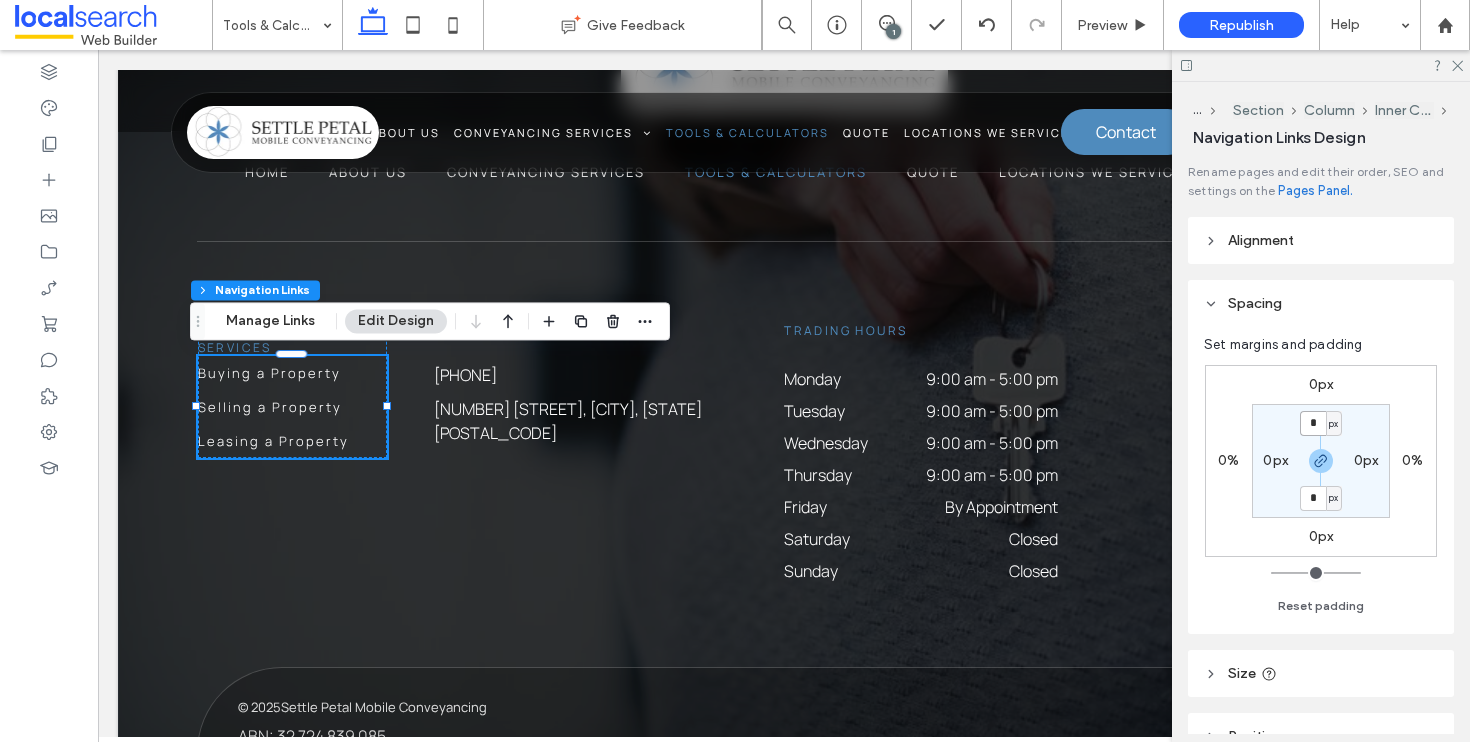 click on "*" at bounding box center (1313, 423) 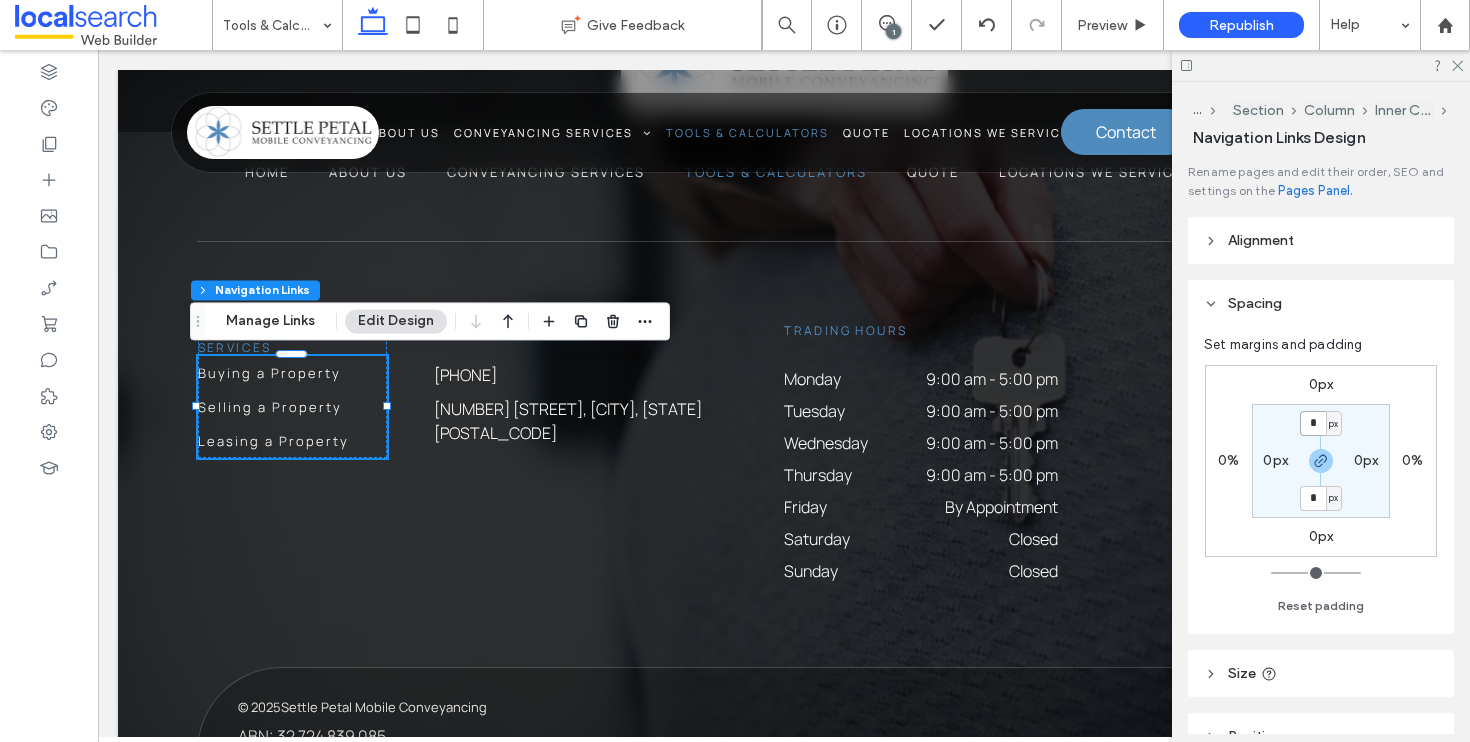 type on "*" 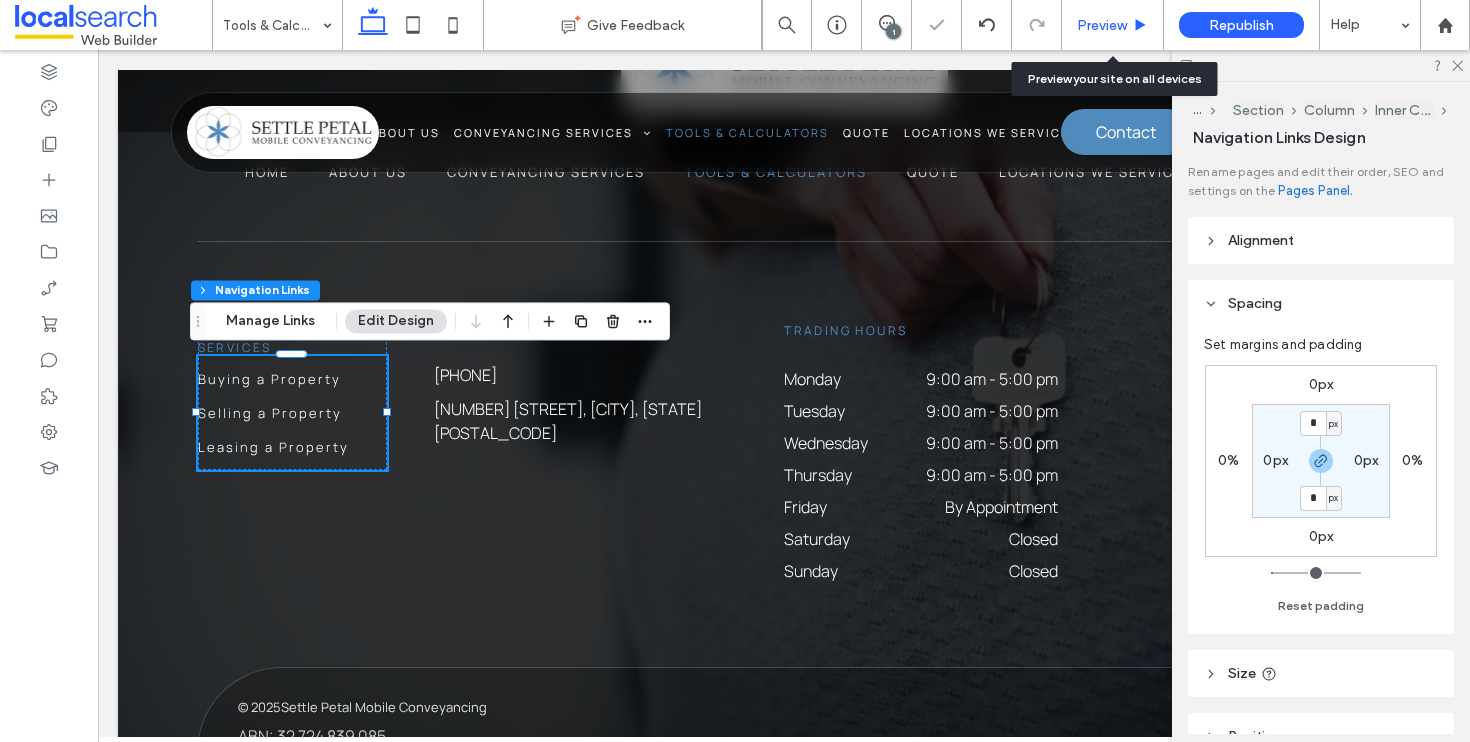 click on "Preview" at bounding box center [1102, 25] 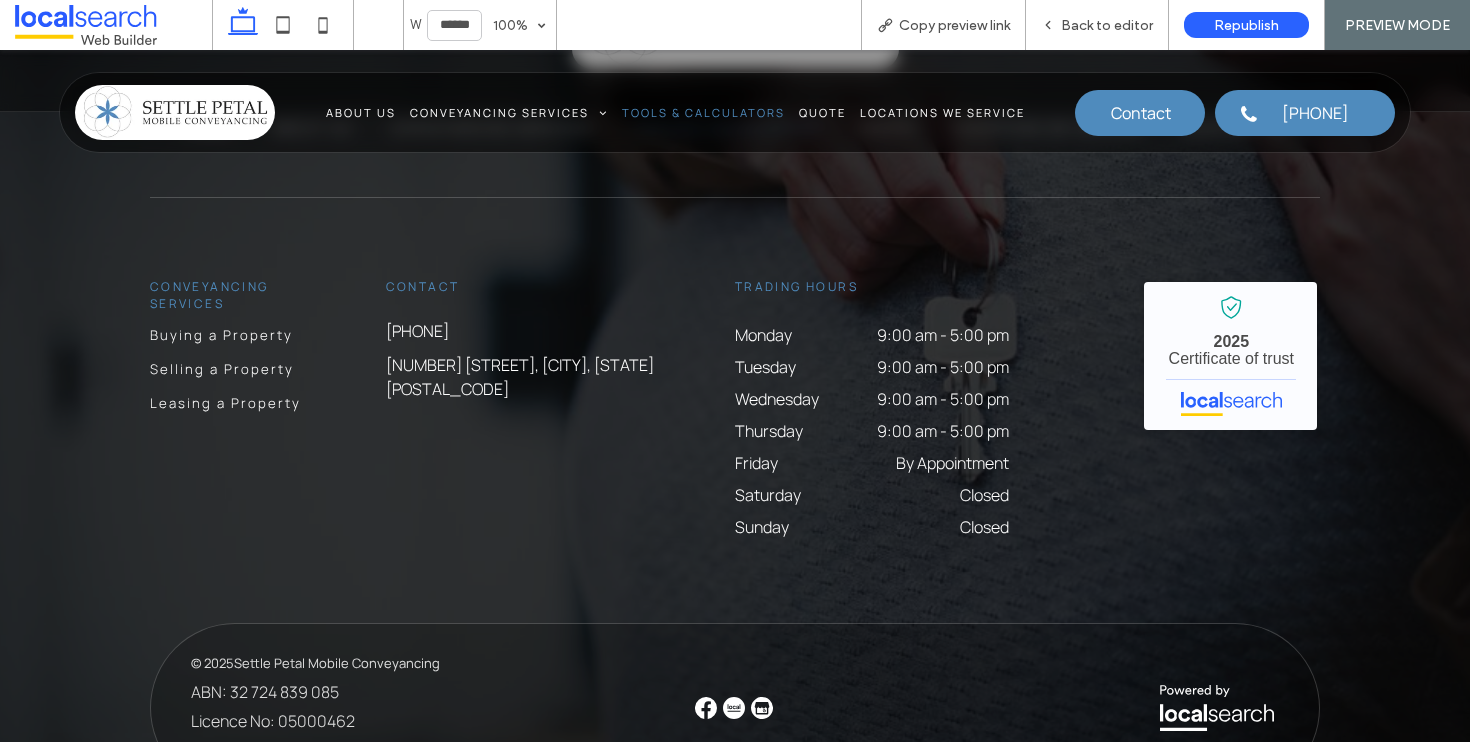 scroll, scrollTop: 3218, scrollLeft: 0, axis: vertical 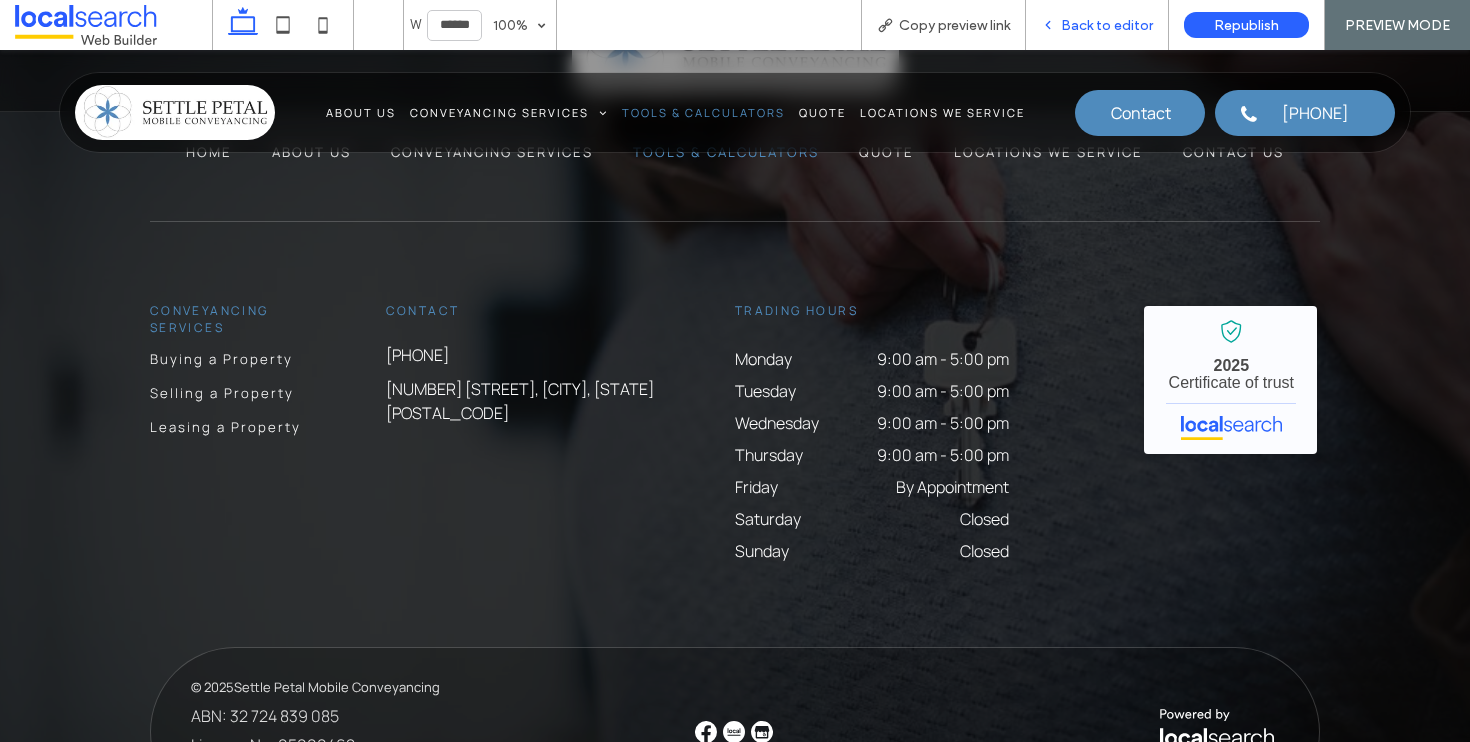 click on "Back to editor" at bounding box center (1107, 25) 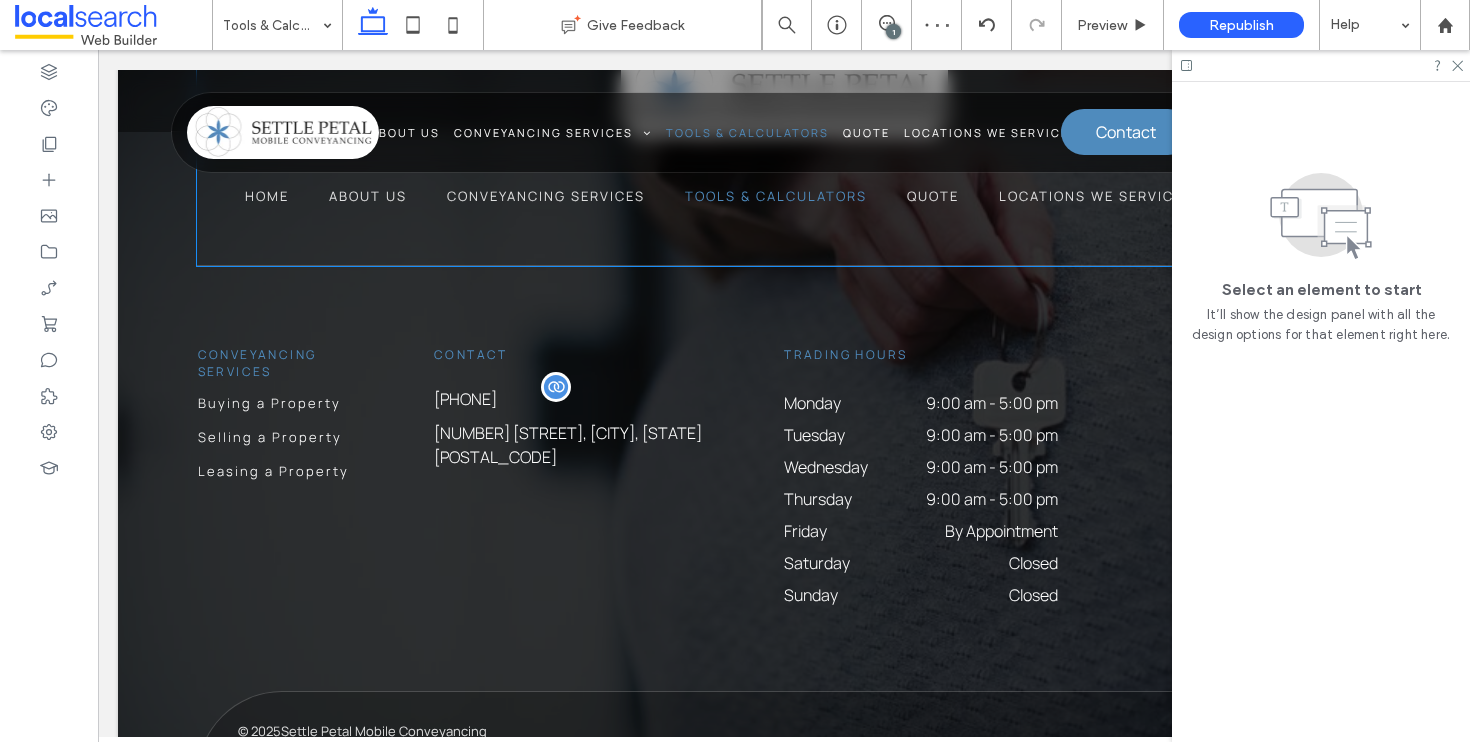 scroll, scrollTop: 3242, scrollLeft: 0, axis: vertical 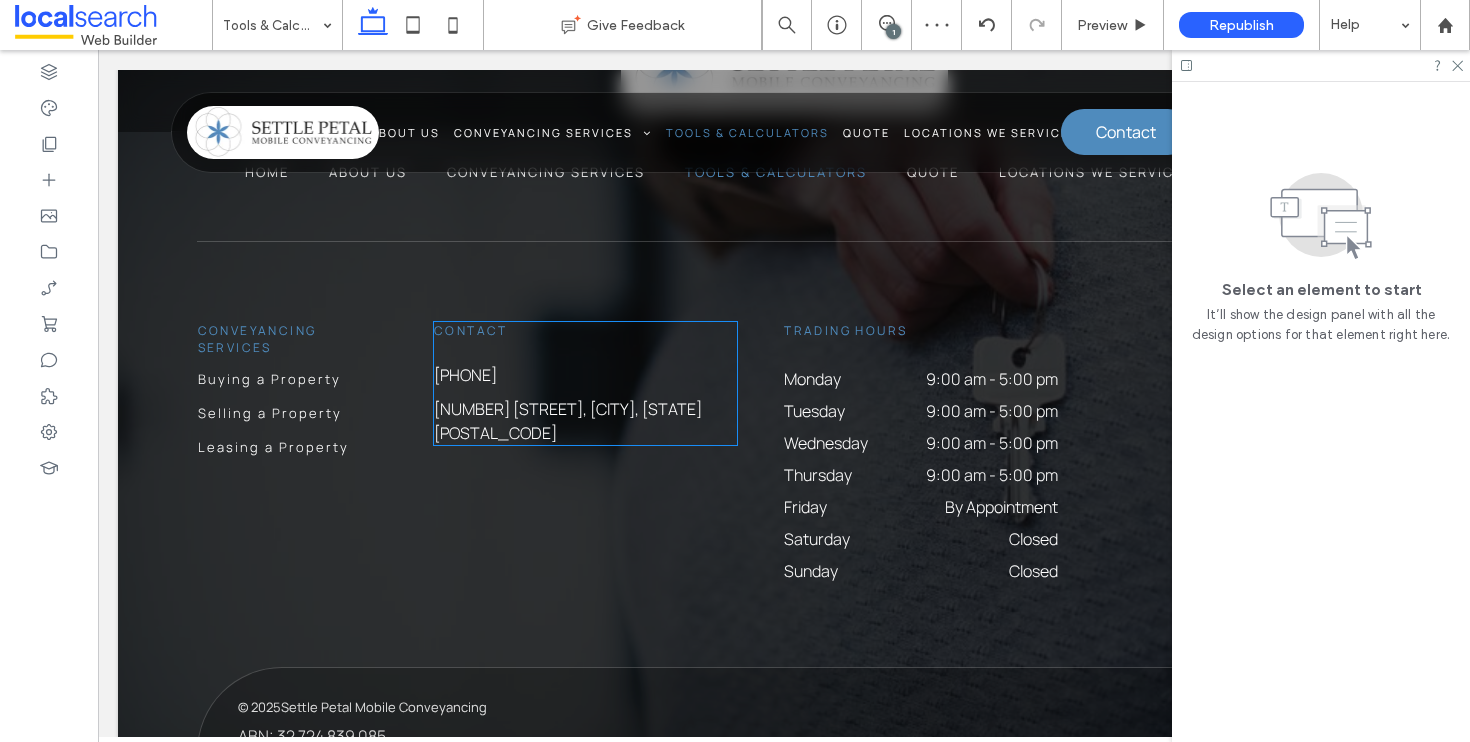 click on "0417 298 629
22 Howard St, Wallabi Point, NSW 2430" at bounding box center (585, 404) 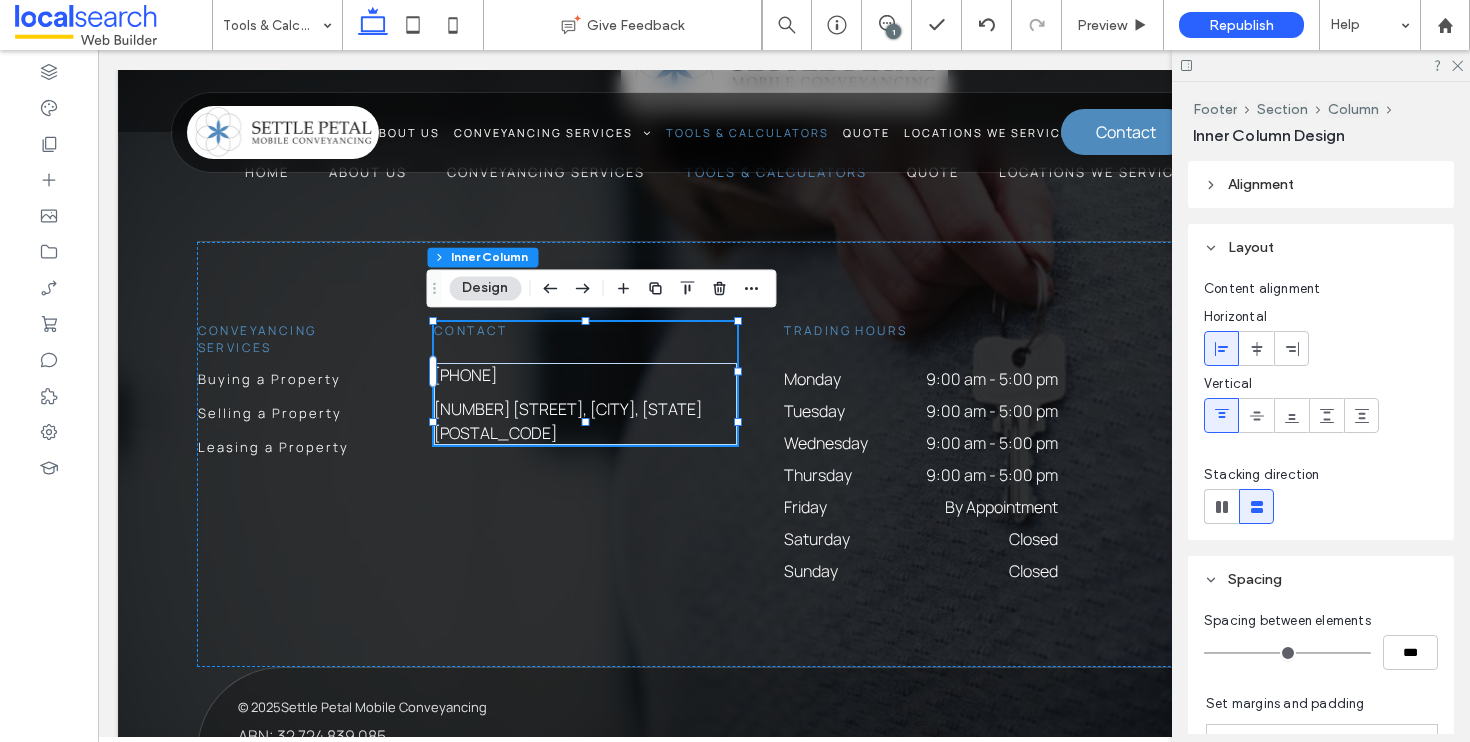 click on "0417 298 629
22 Howard St, Wallabi Point, NSW 2430" at bounding box center [585, 404] 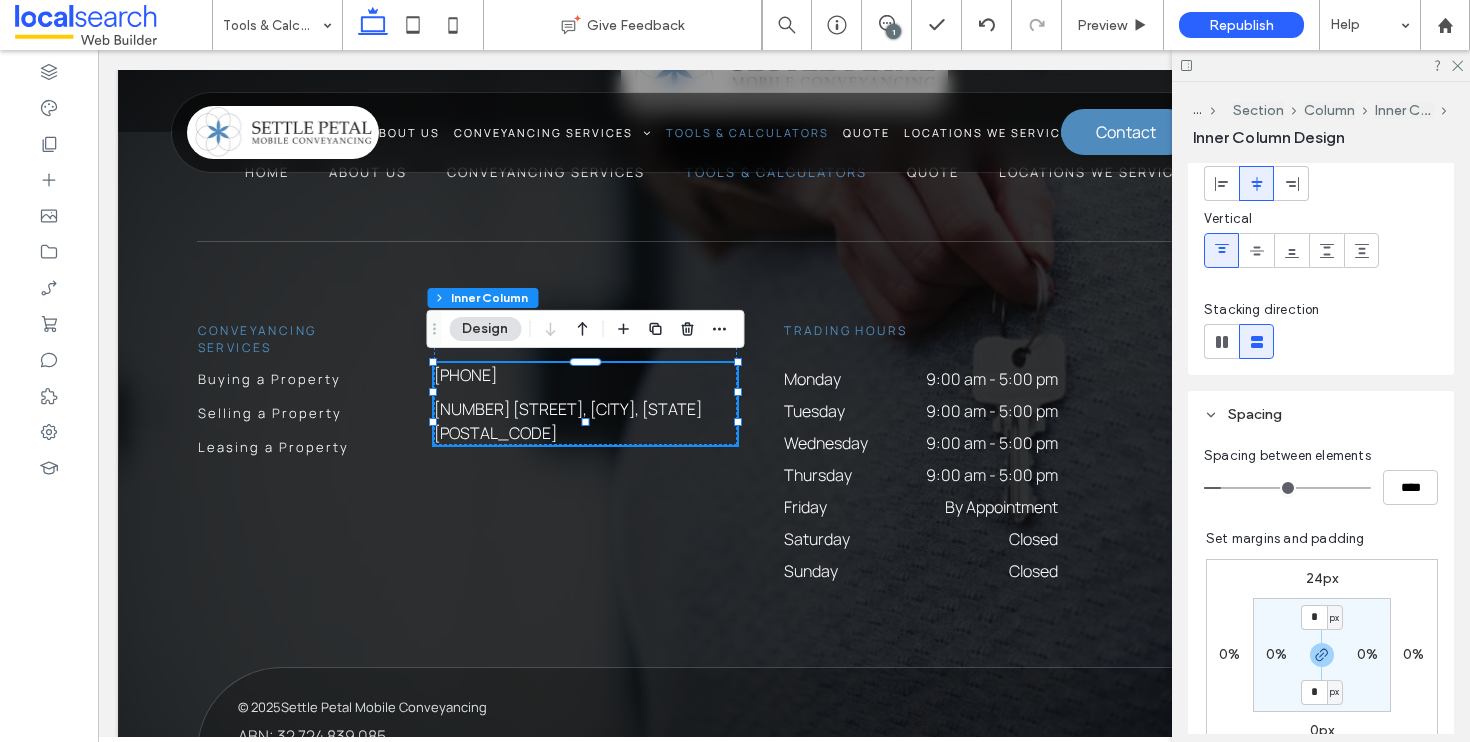 scroll, scrollTop: 359, scrollLeft: 0, axis: vertical 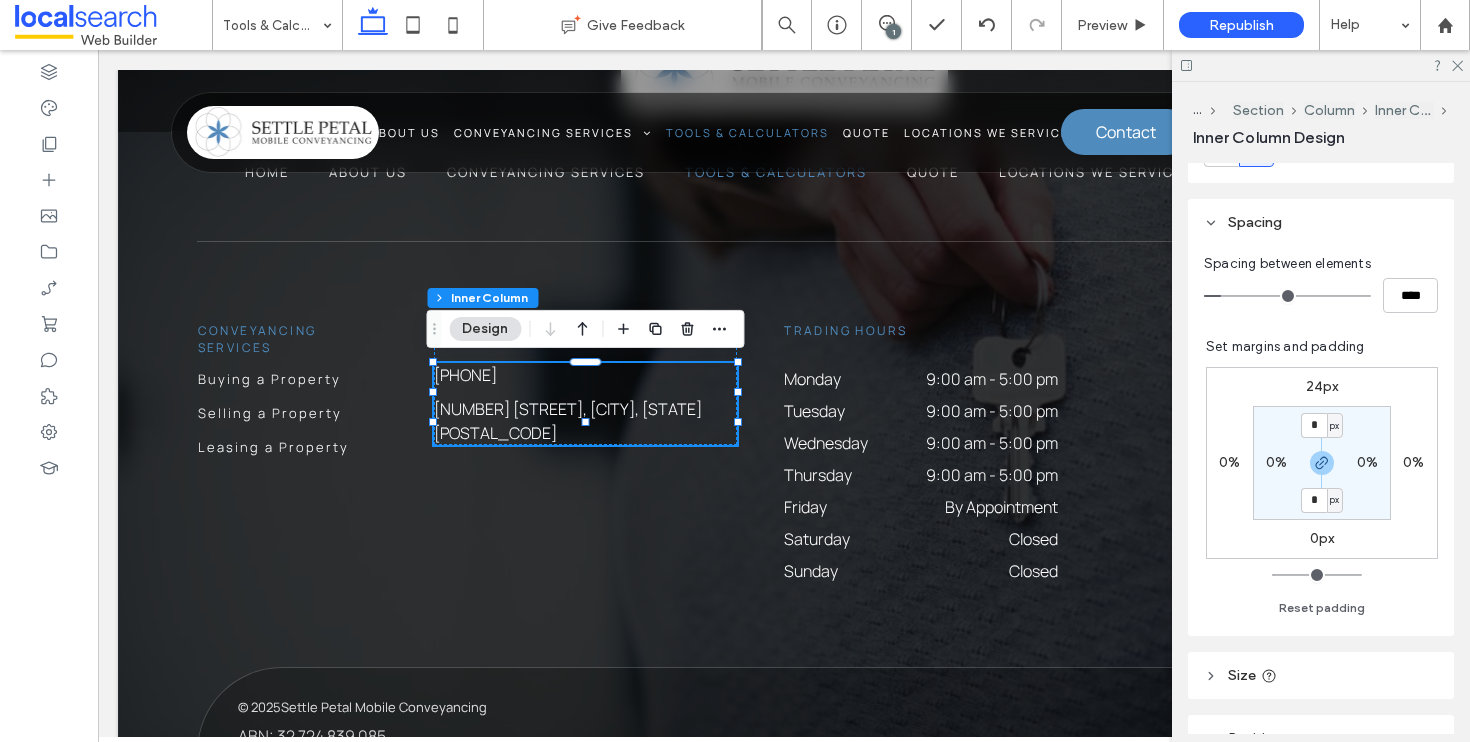 click on "24px 0% 0px 0% * px 0% * px 0%" at bounding box center [1322, 463] 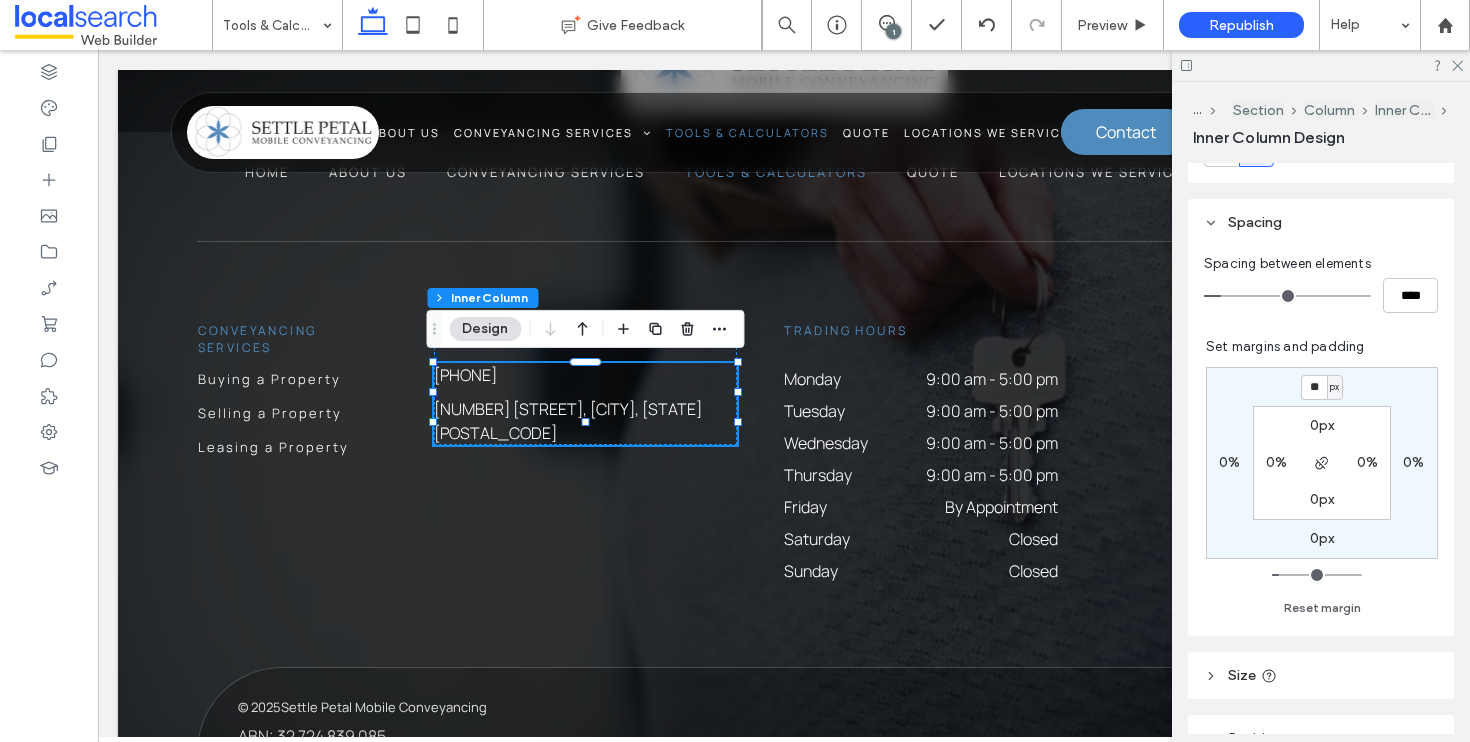 click on "**" at bounding box center (1314, 387) 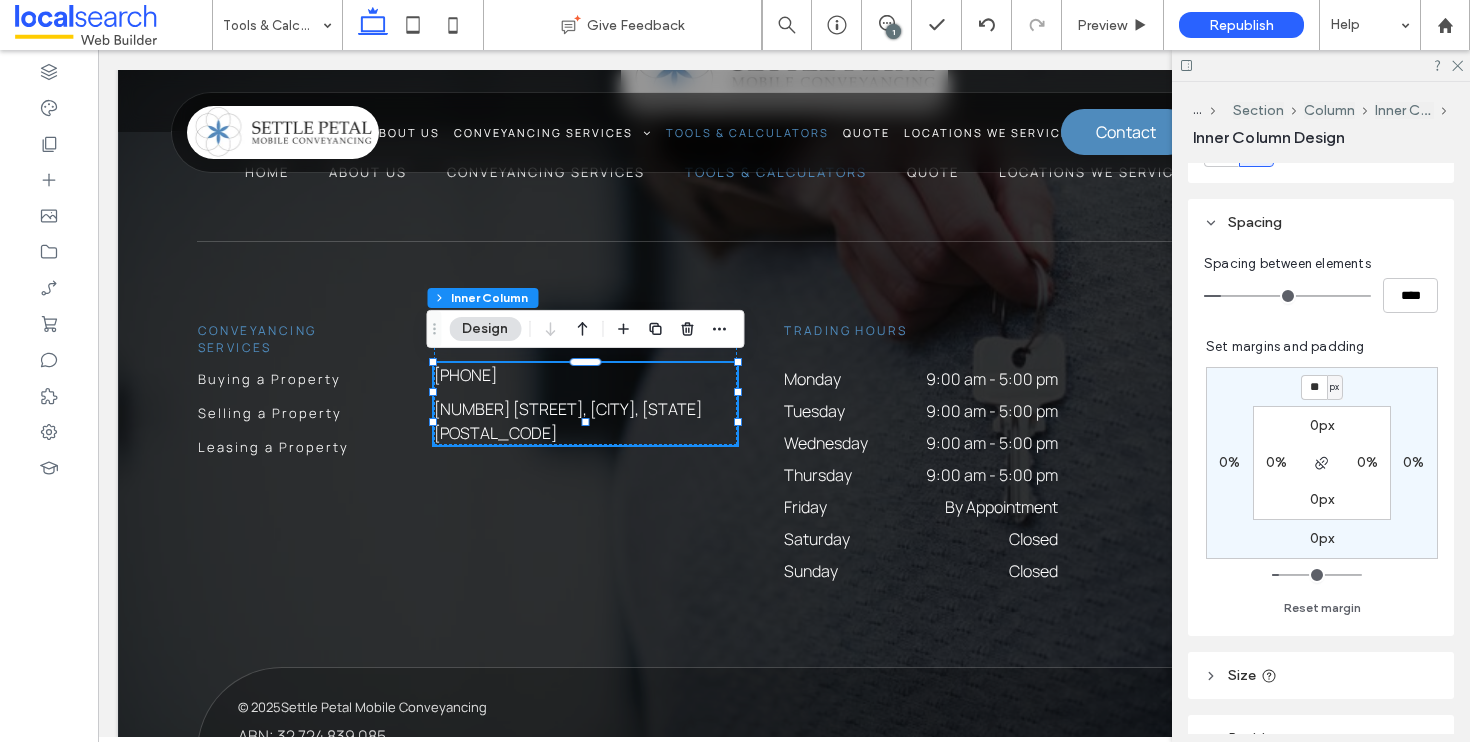 type on "**" 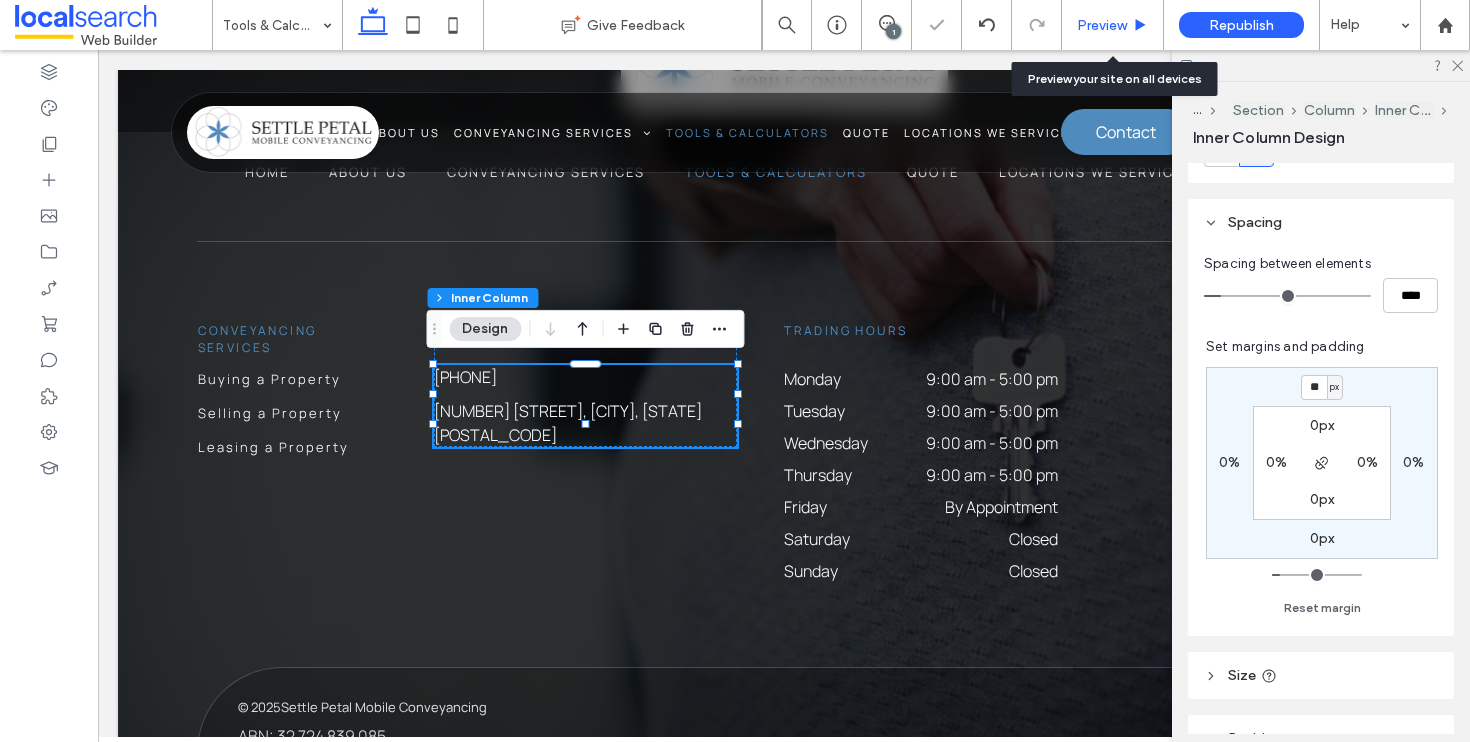 click on "Preview" at bounding box center [1102, 25] 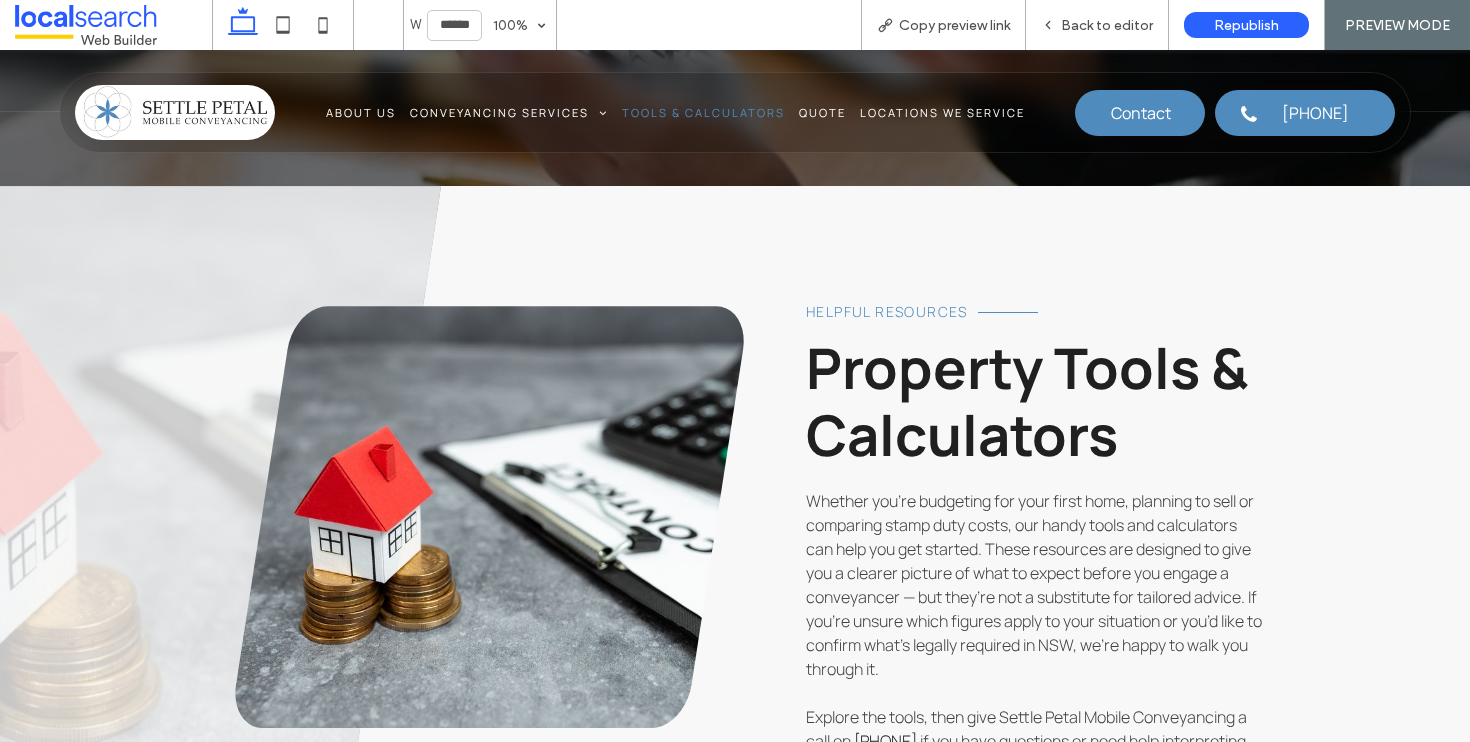 scroll, scrollTop: 0, scrollLeft: 0, axis: both 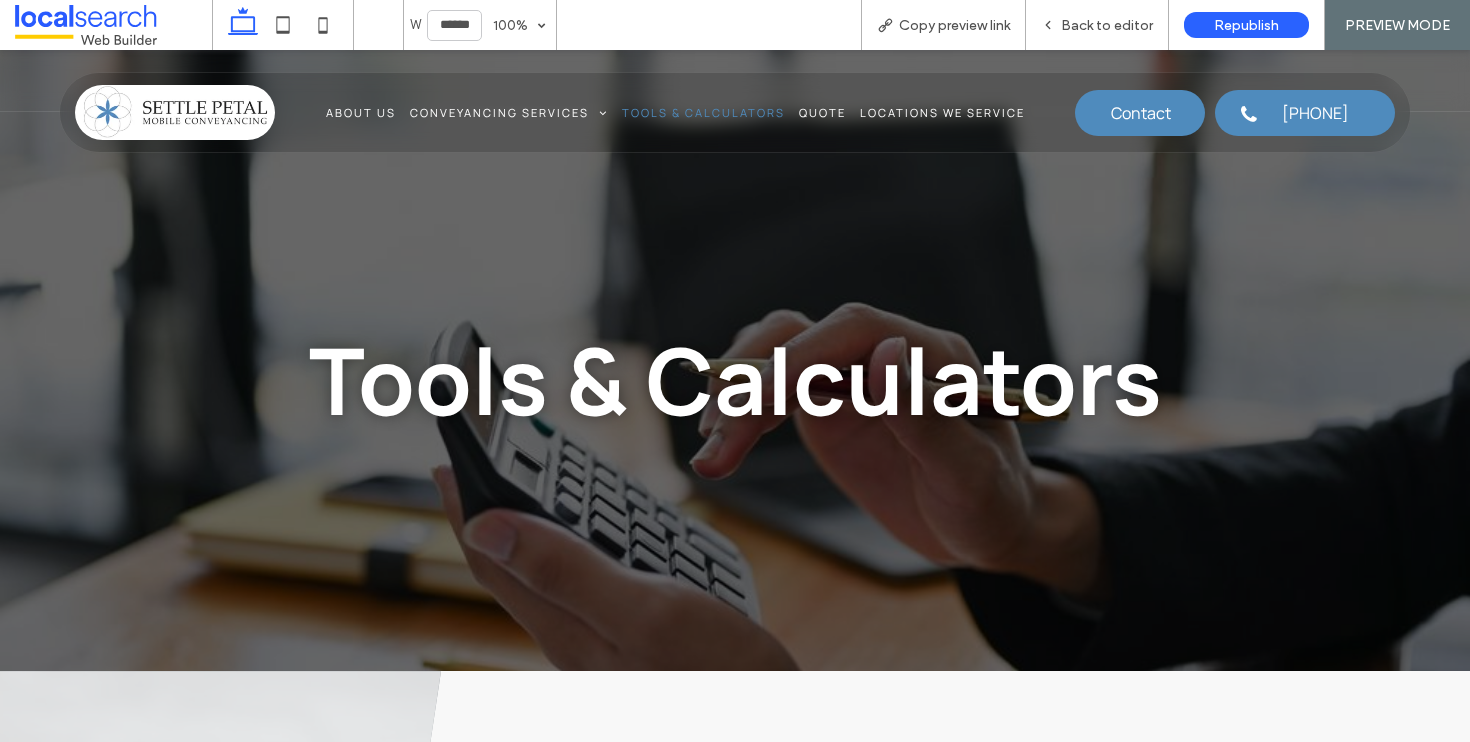 click at bounding box center [175, 112] 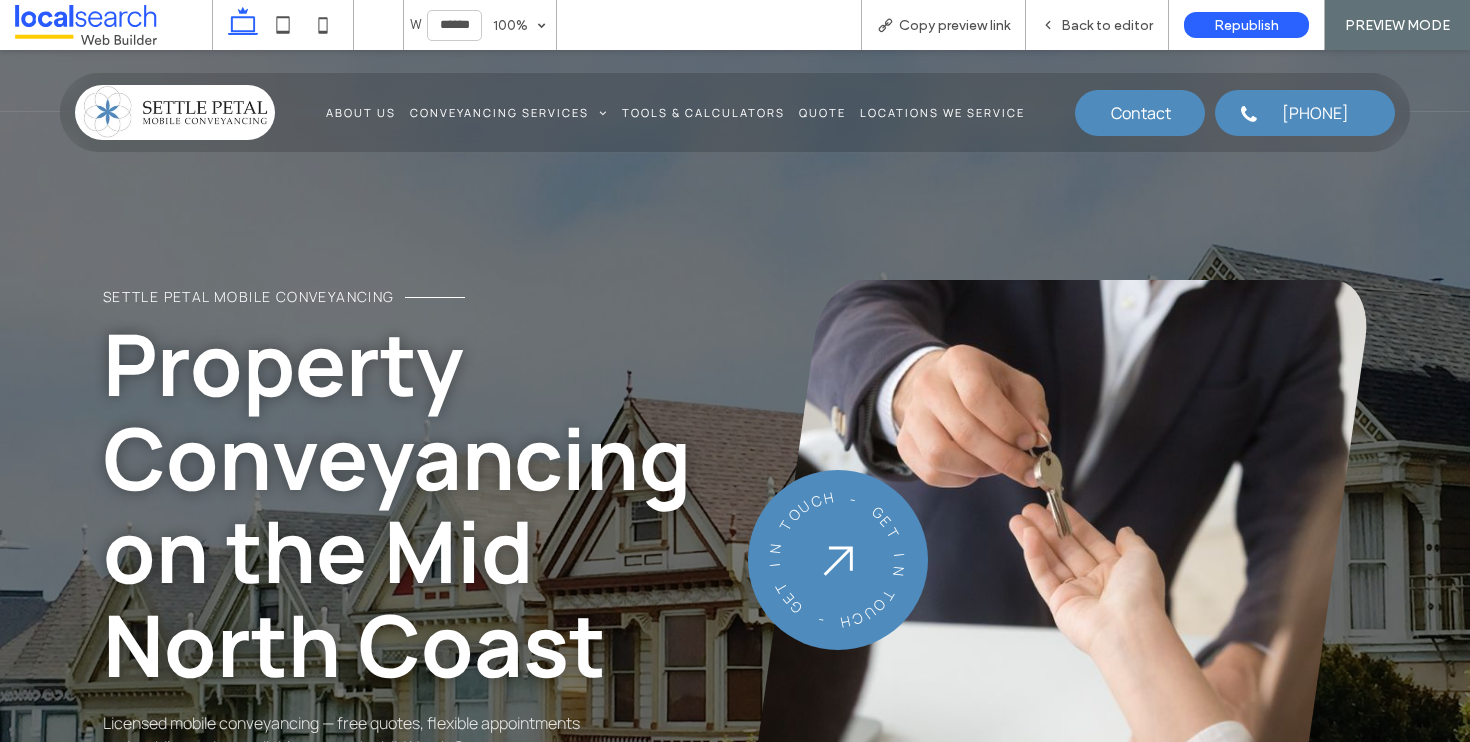 scroll, scrollTop: 0, scrollLeft: 0, axis: both 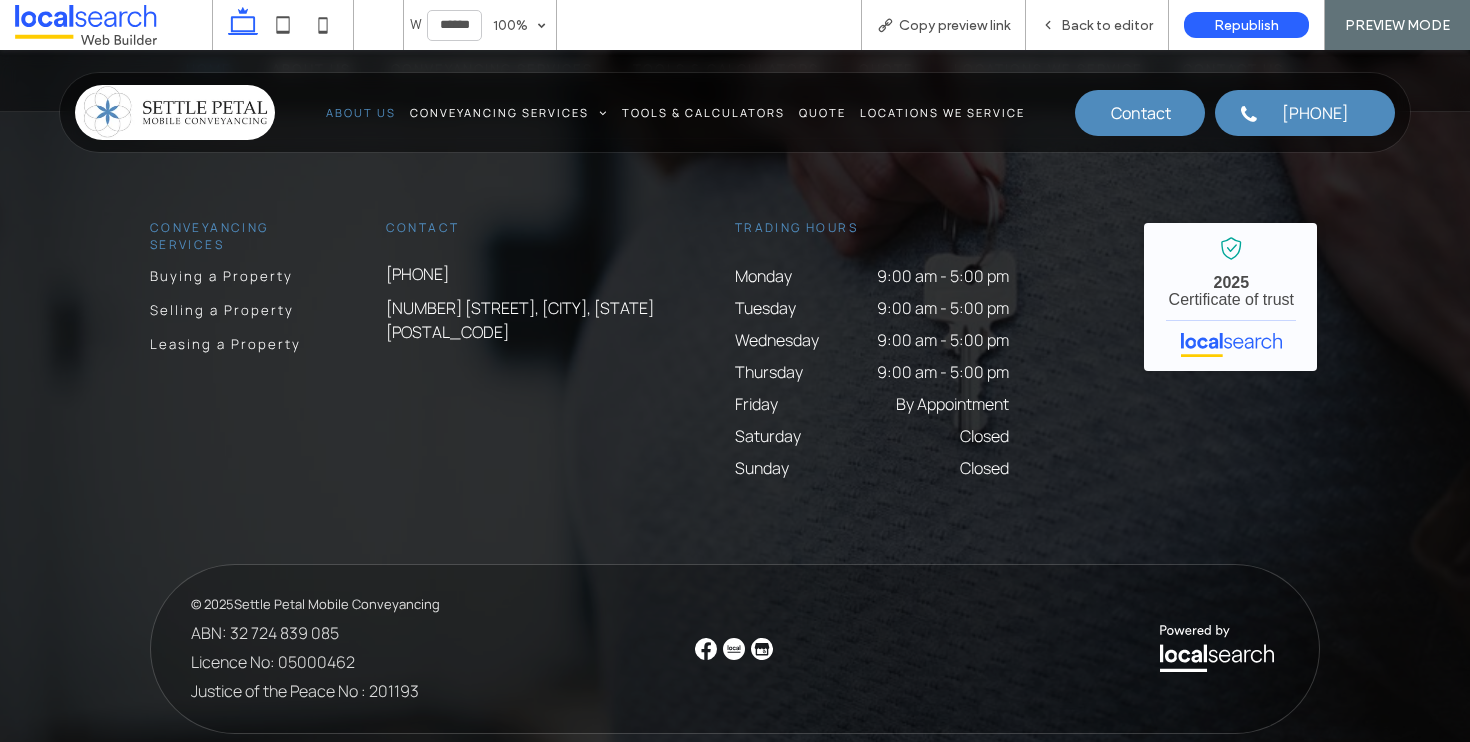click on "About Us" at bounding box center (361, 112) 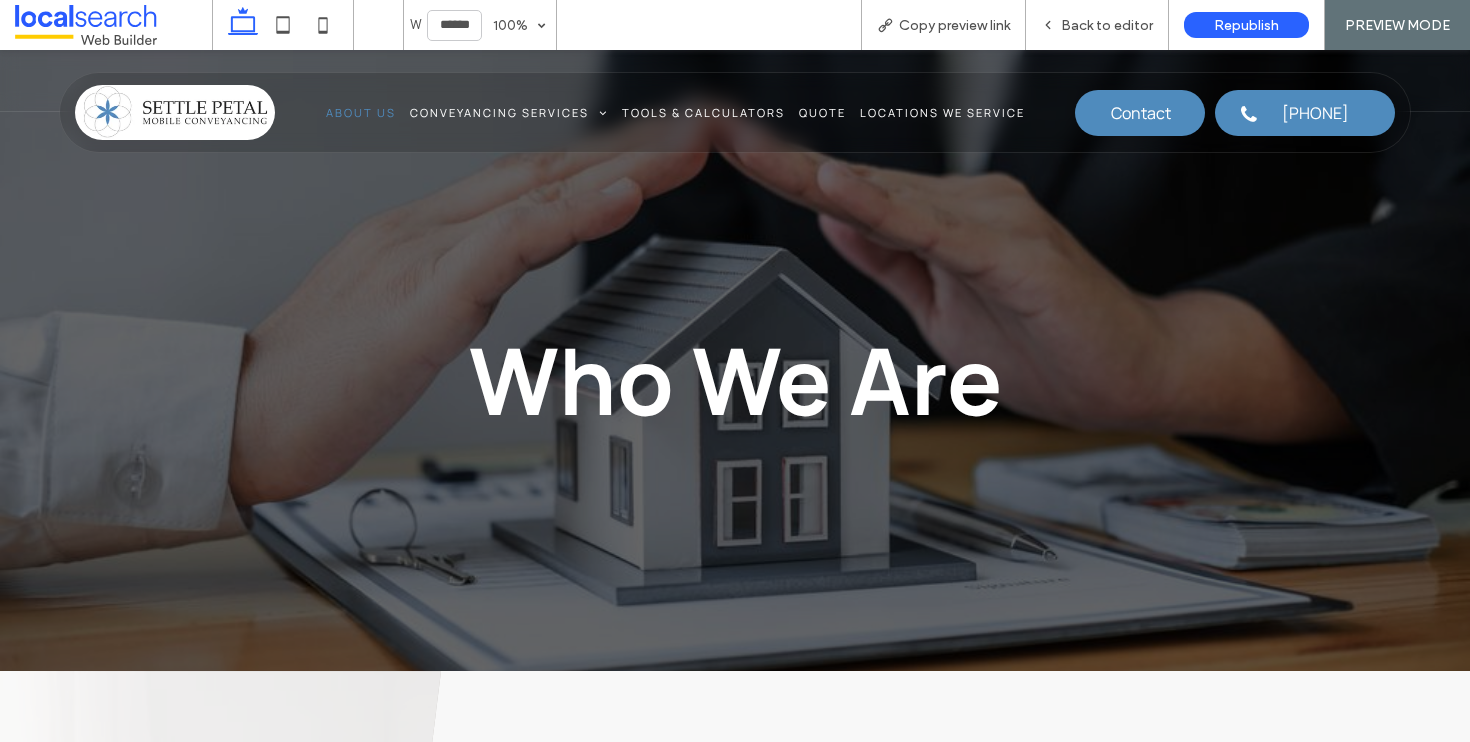scroll, scrollTop: 0, scrollLeft: 0, axis: both 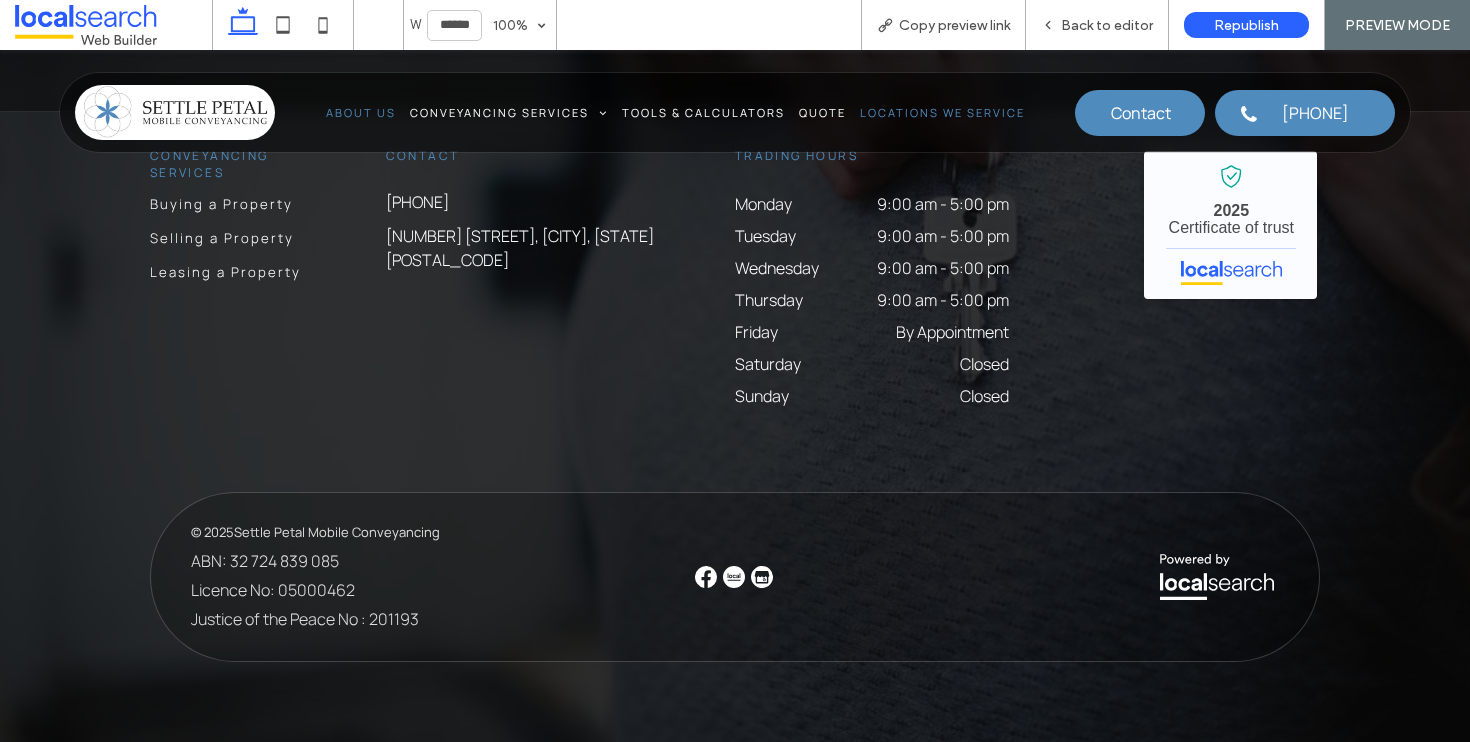 click on "Locations We Service" at bounding box center [942, 112] 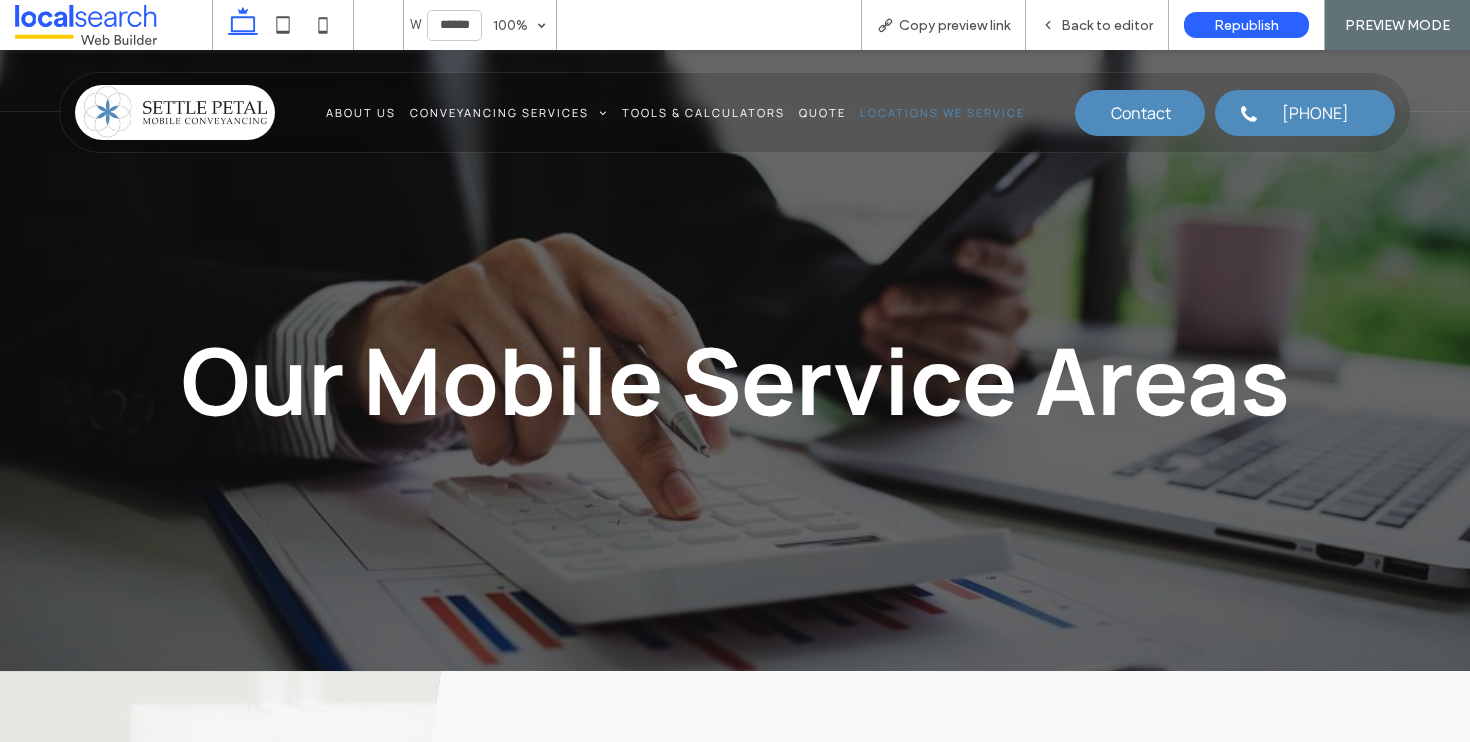 scroll, scrollTop: 403, scrollLeft: 0, axis: vertical 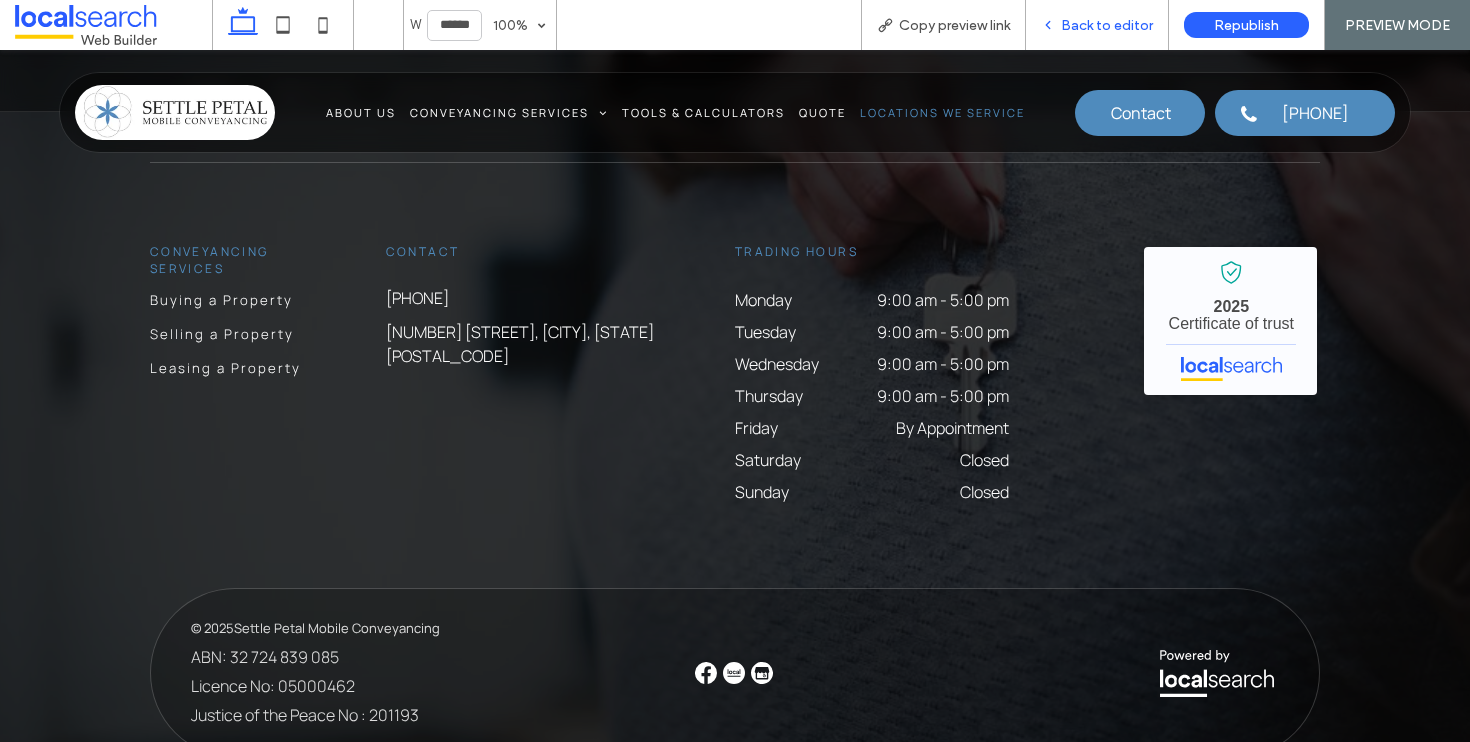 click on "Back to editor" at bounding box center (1107, 25) 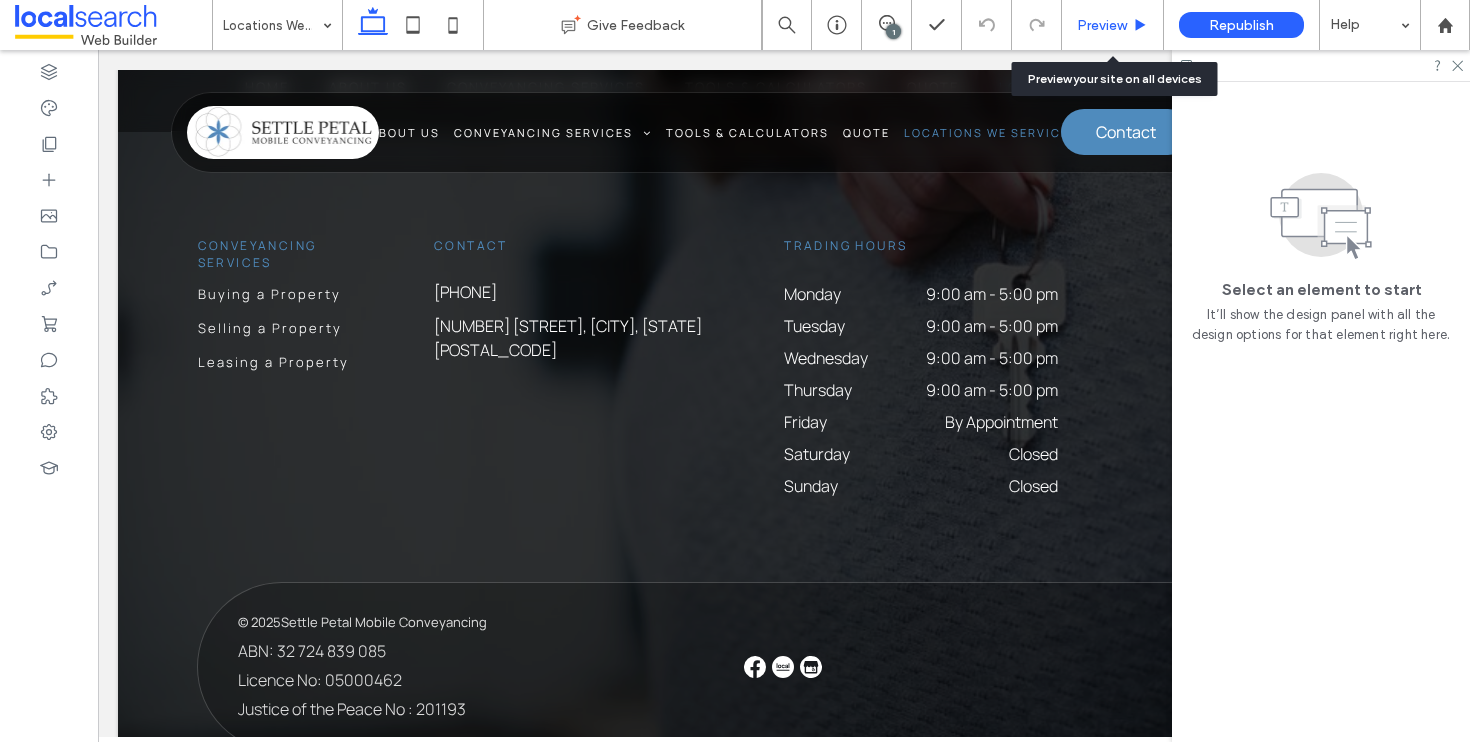 scroll, scrollTop: 3473, scrollLeft: 0, axis: vertical 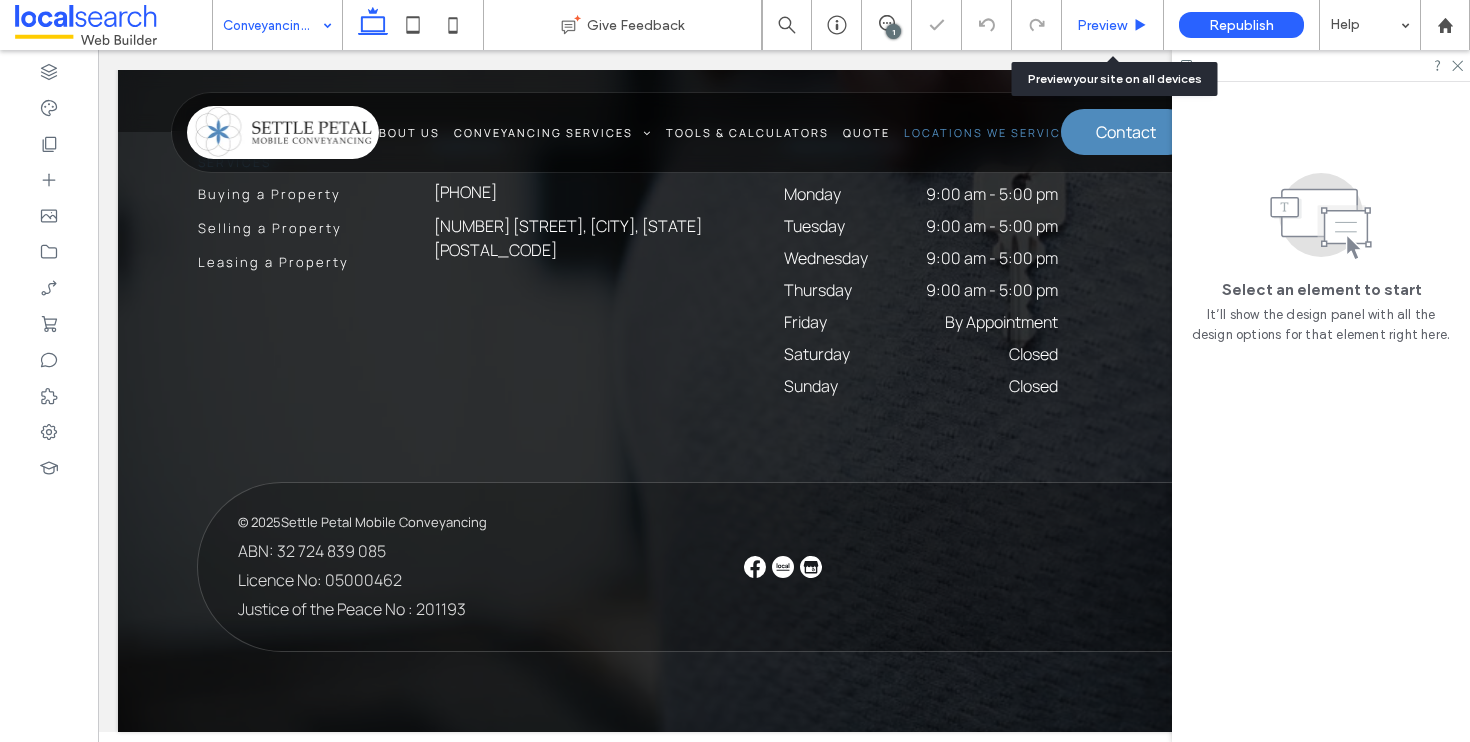 click on "Preview" at bounding box center [1113, 25] 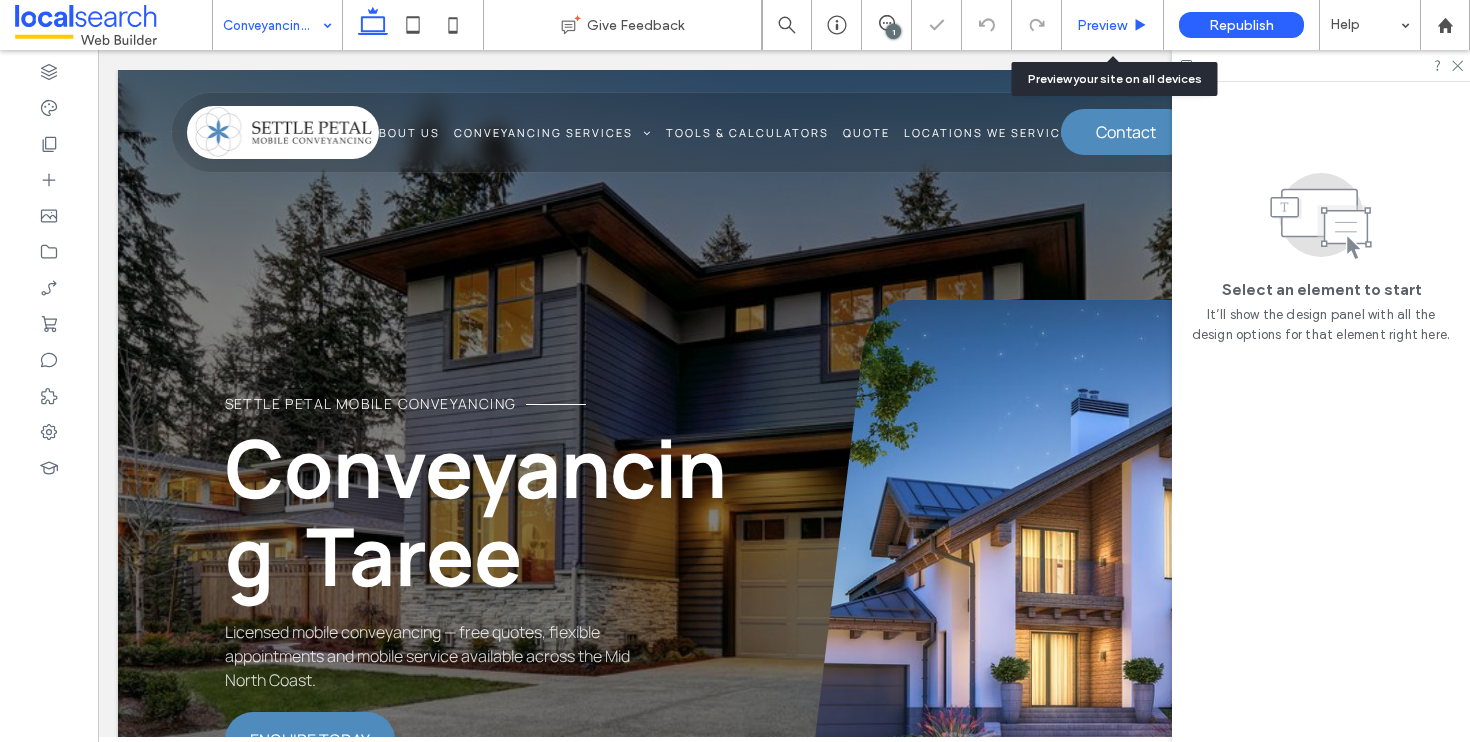 scroll, scrollTop: 0, scrollLeft: 0, axis: both 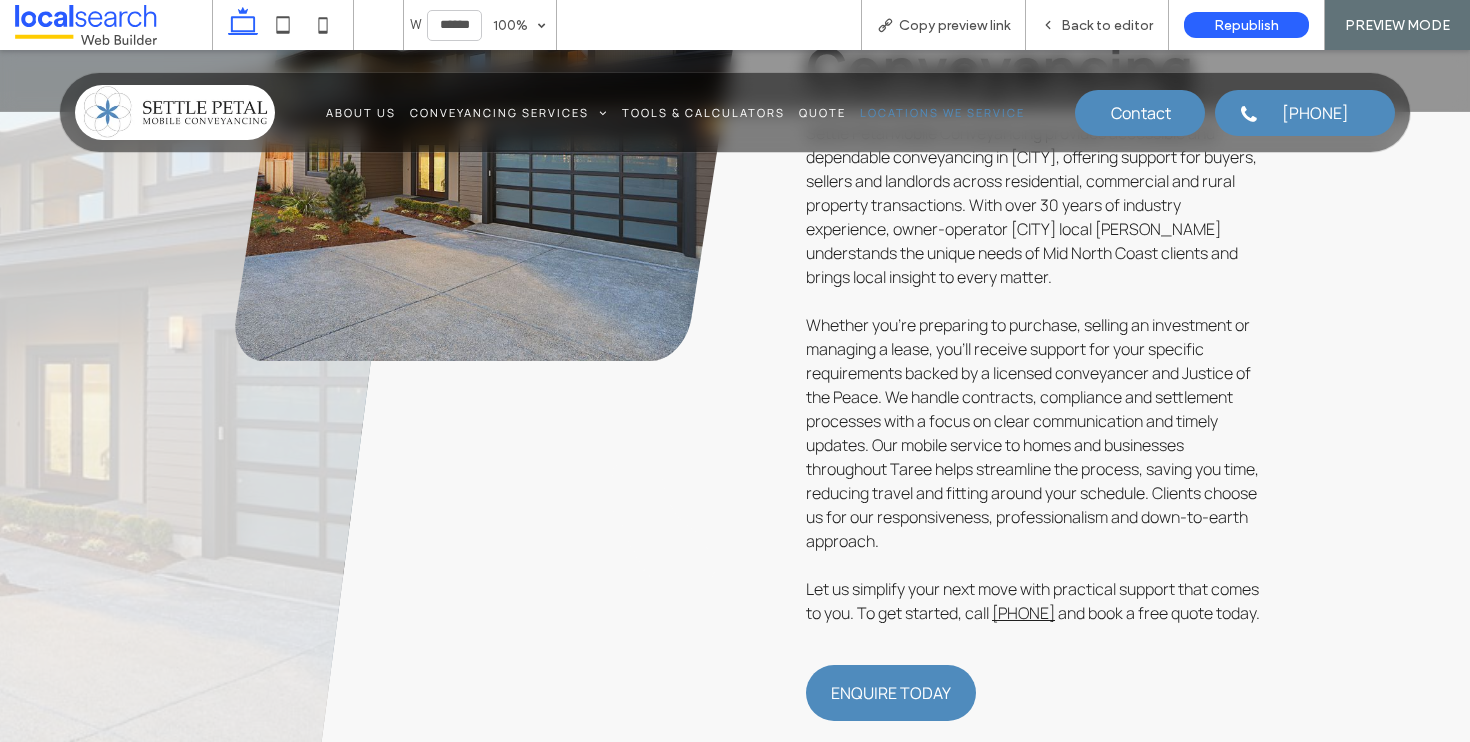 click on "Locations We Service" at bounding box center (942, 112) 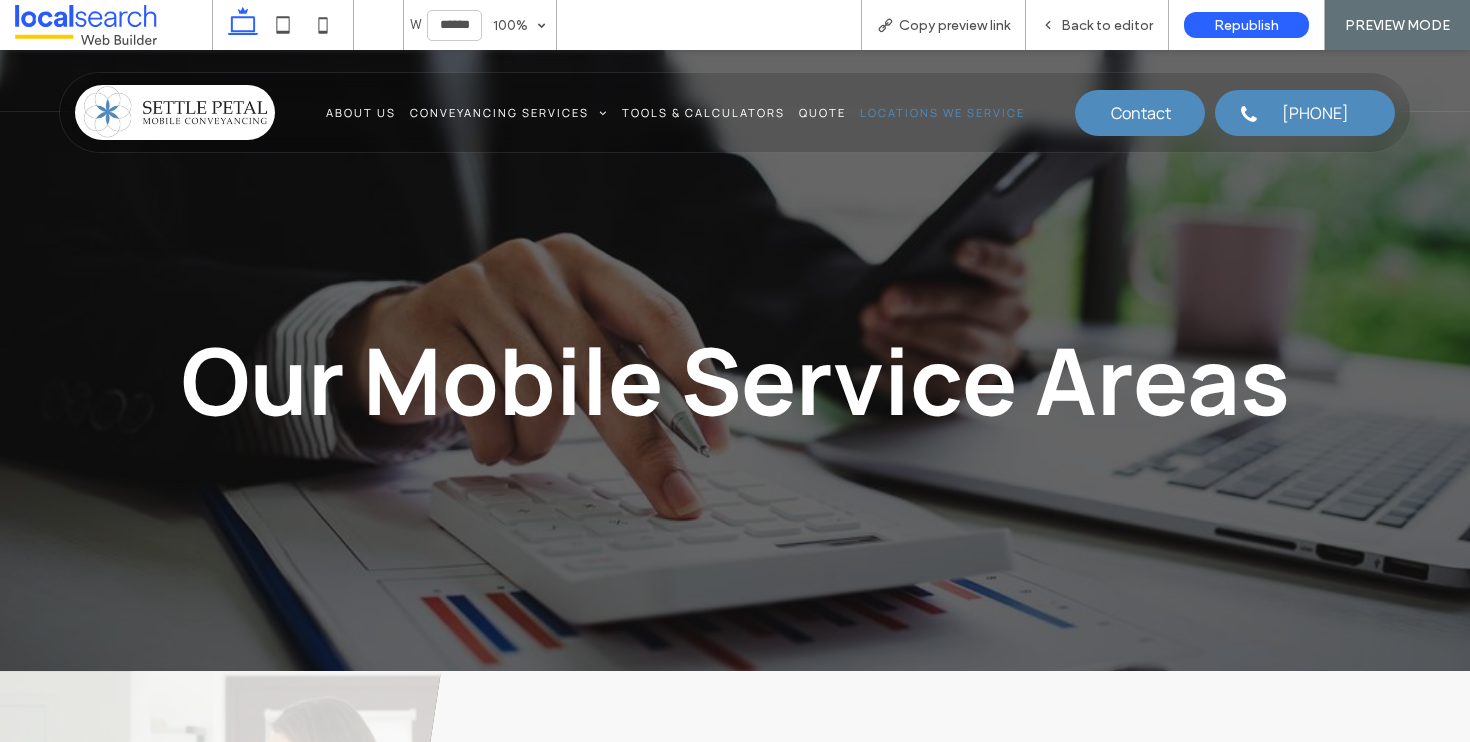 scroll, scrollTop: 0, scrollLeft: 0, axis: both 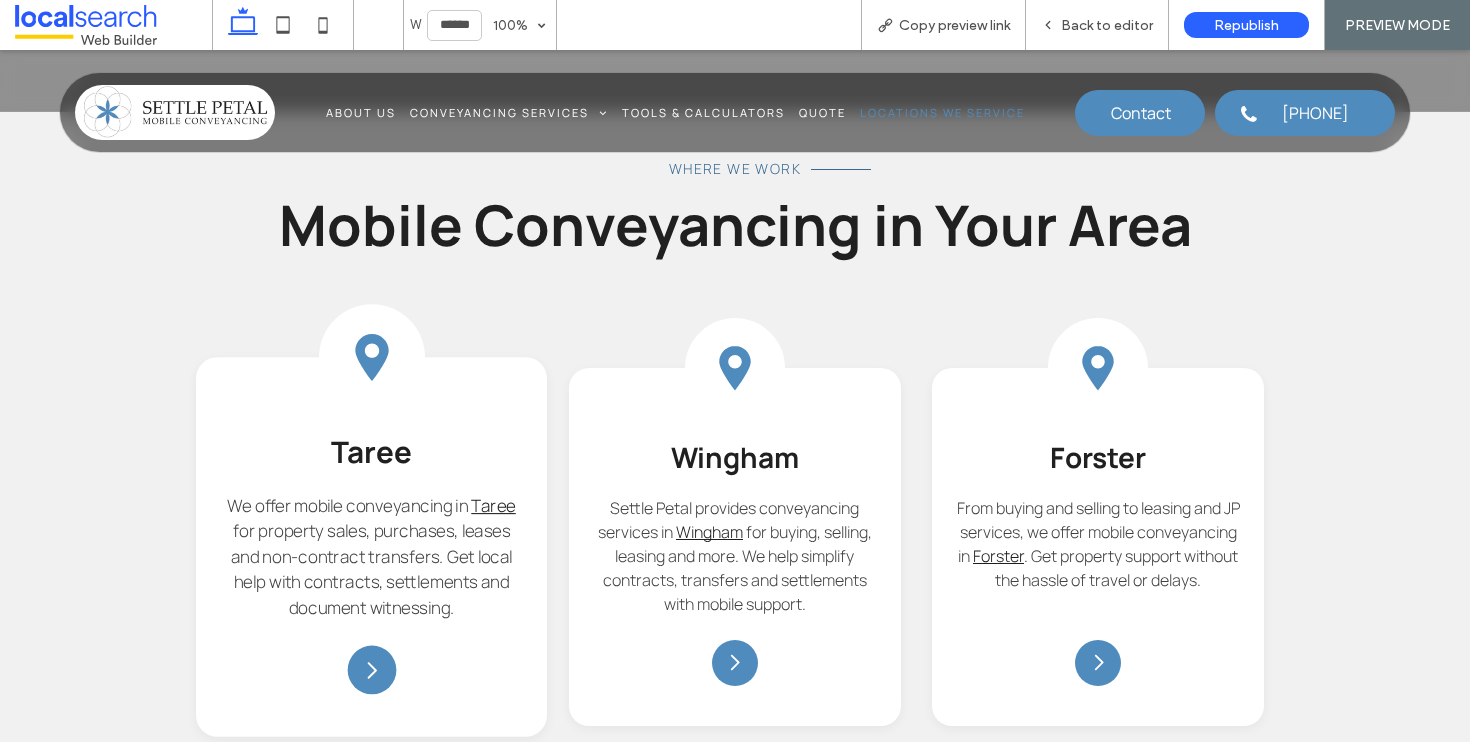 click on "Taree" at bounding box center (372, 451) 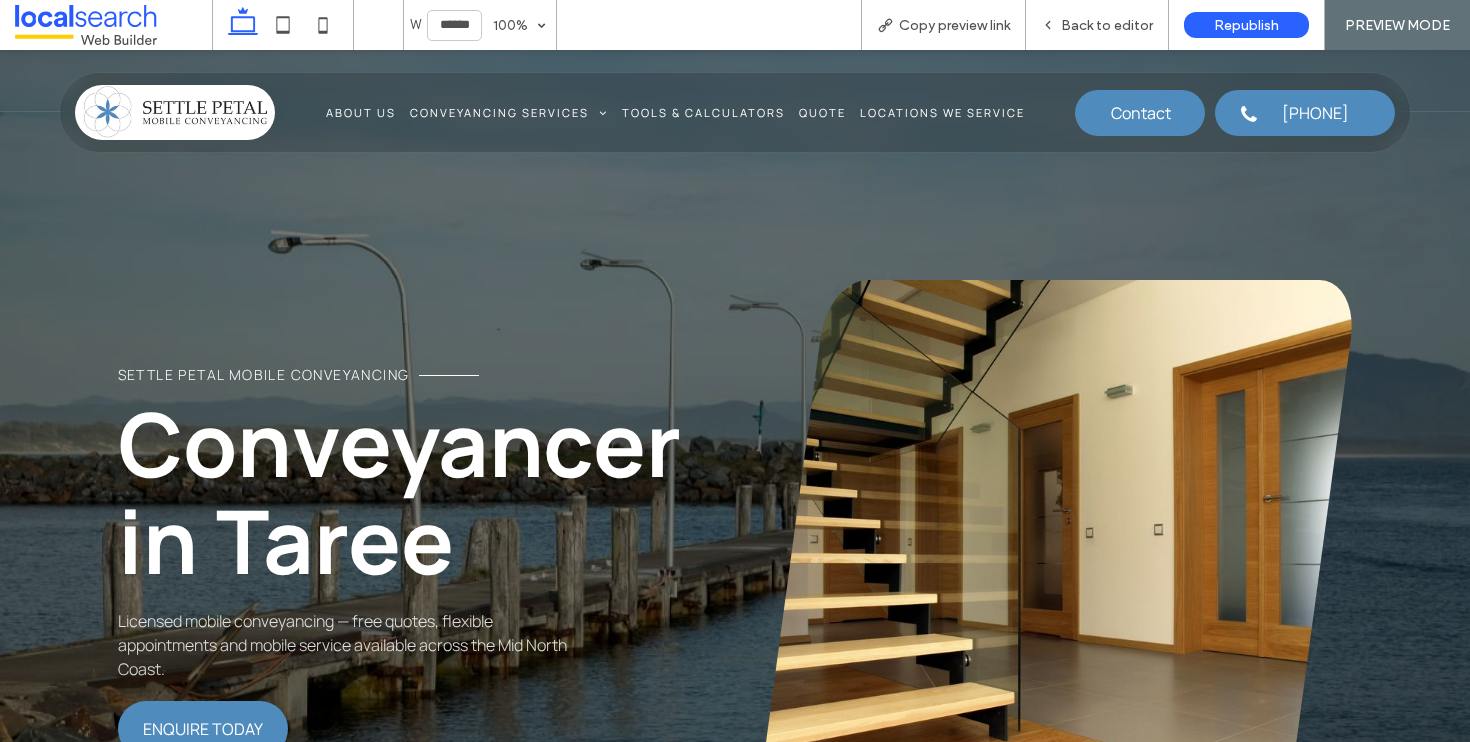 scroll, scrollTop: 1289, scrollLeft: 0, axis: vertical 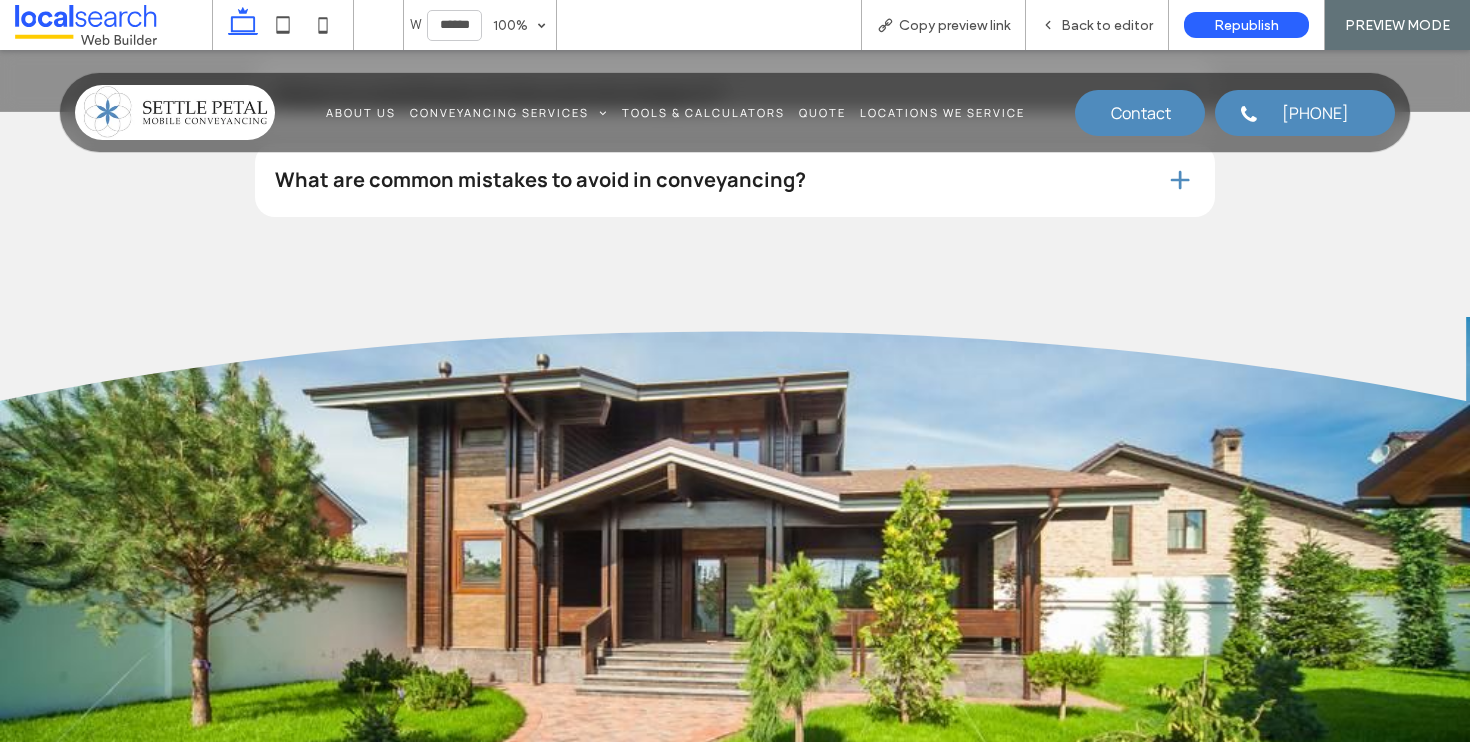 click at bounding box center (175, 112) 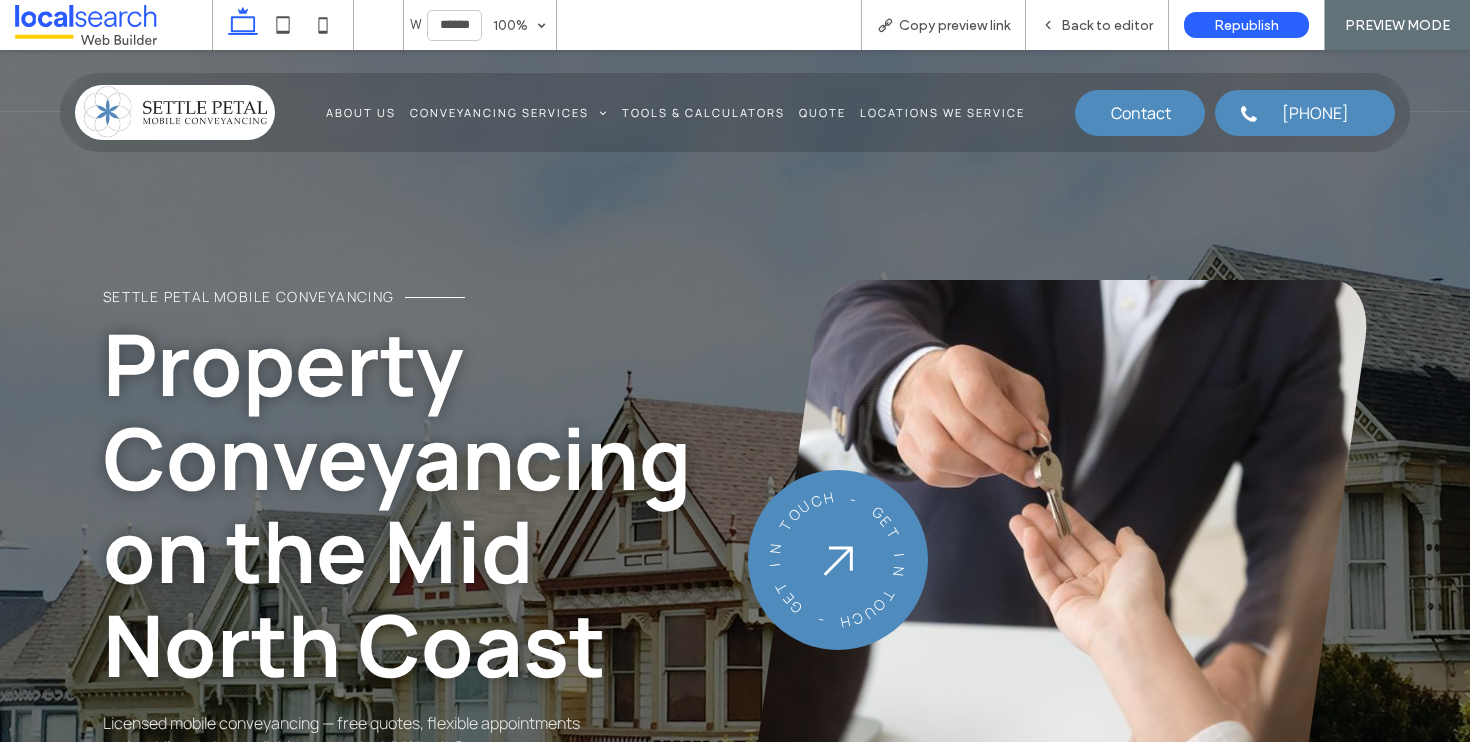 scroll, scrollTop: 0, scrollLeft: 0, axis: both 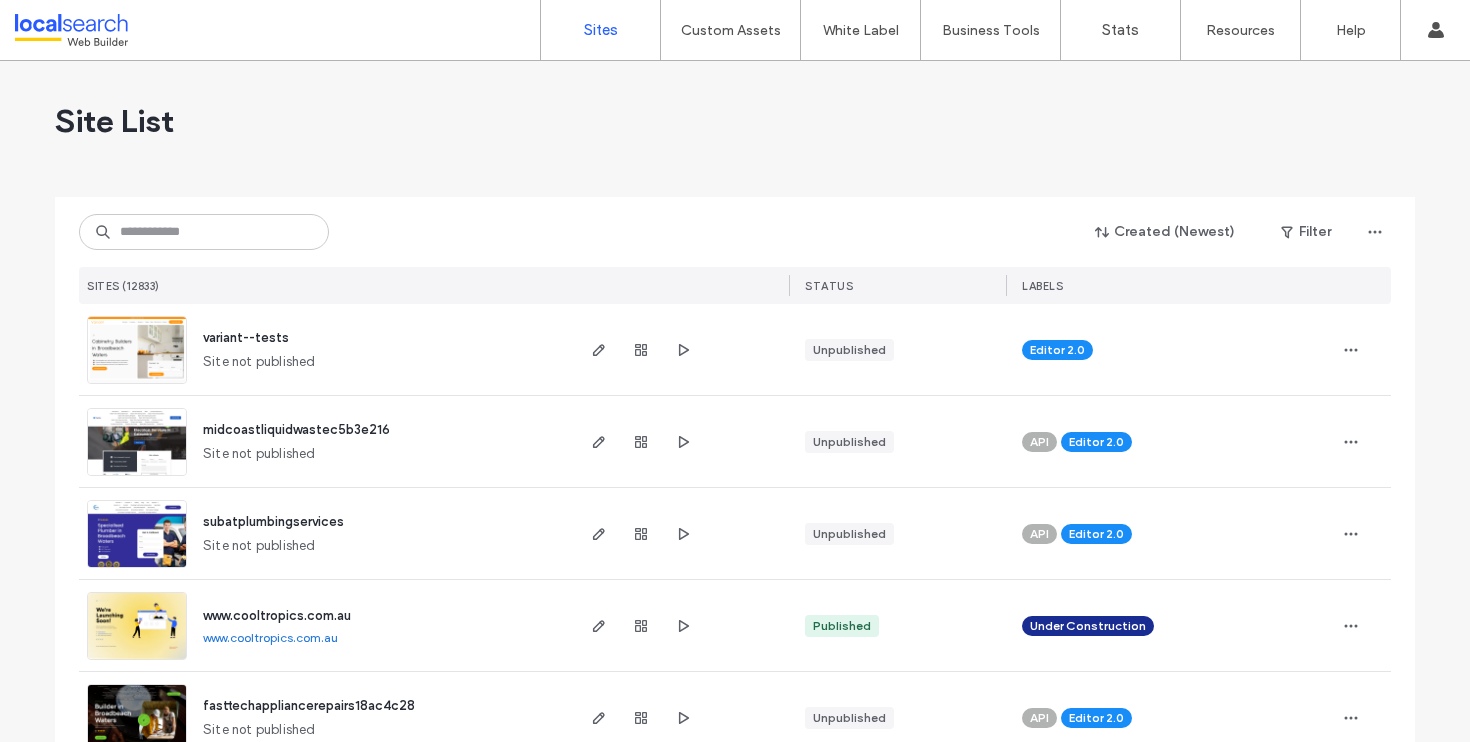 click on "Created (Newest) Filter" at bounding box center [735, 232] 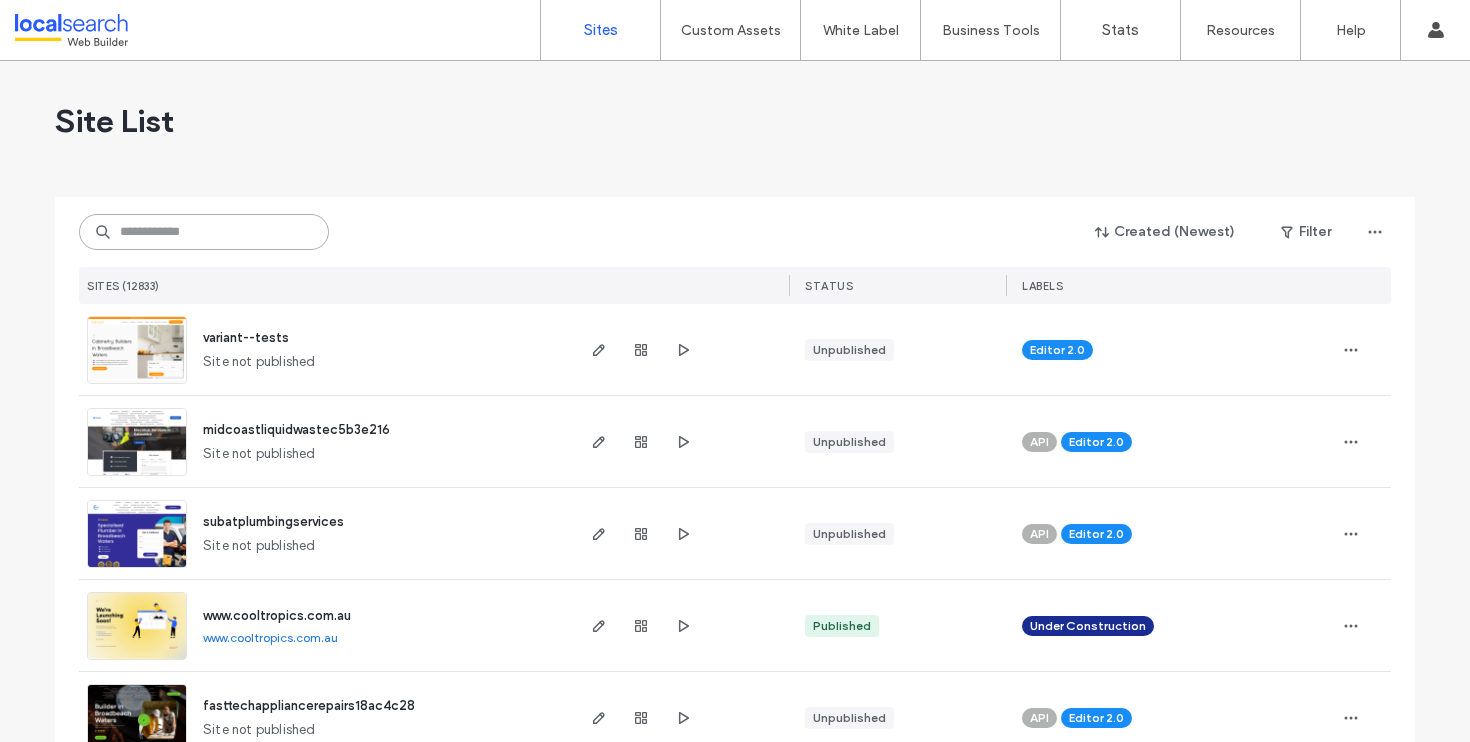click at bounding box center (204, 232) 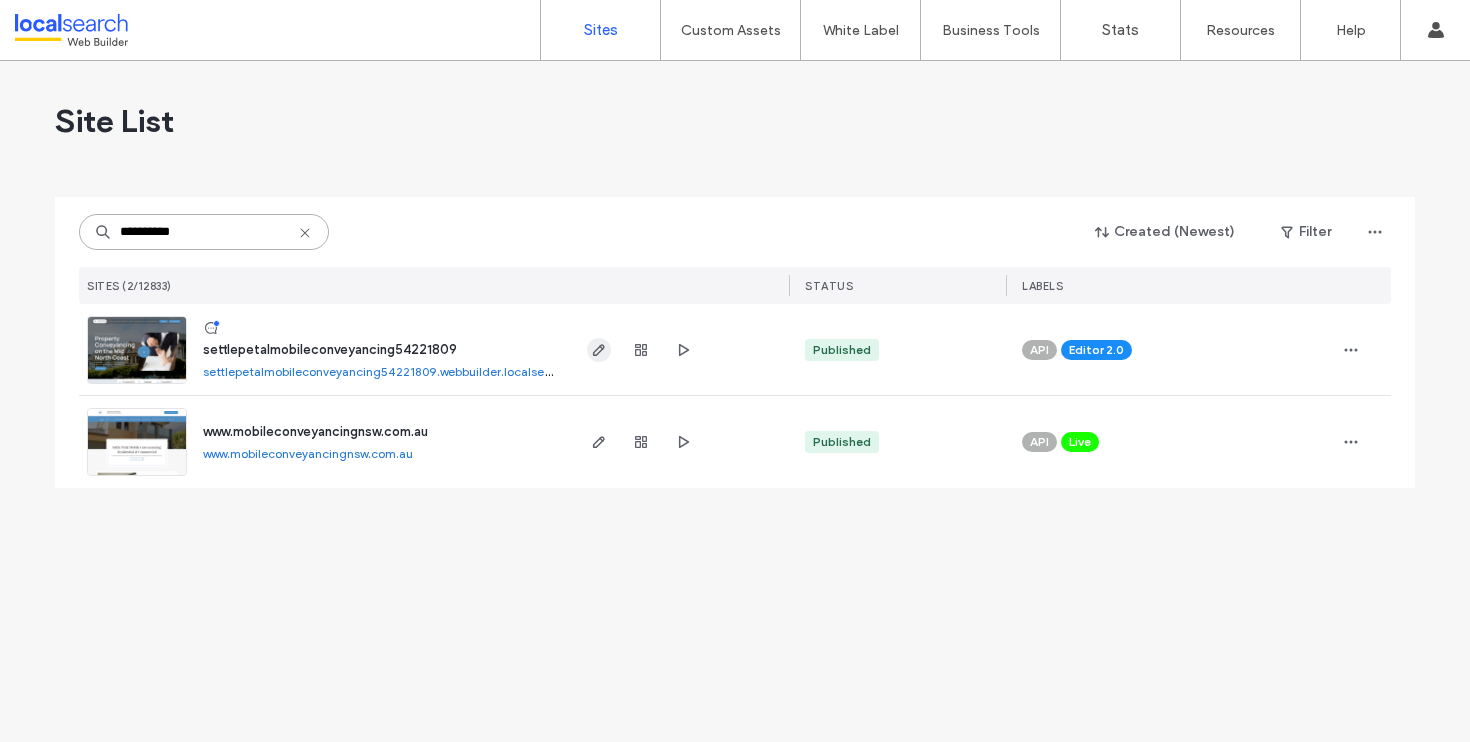 type on "**********" 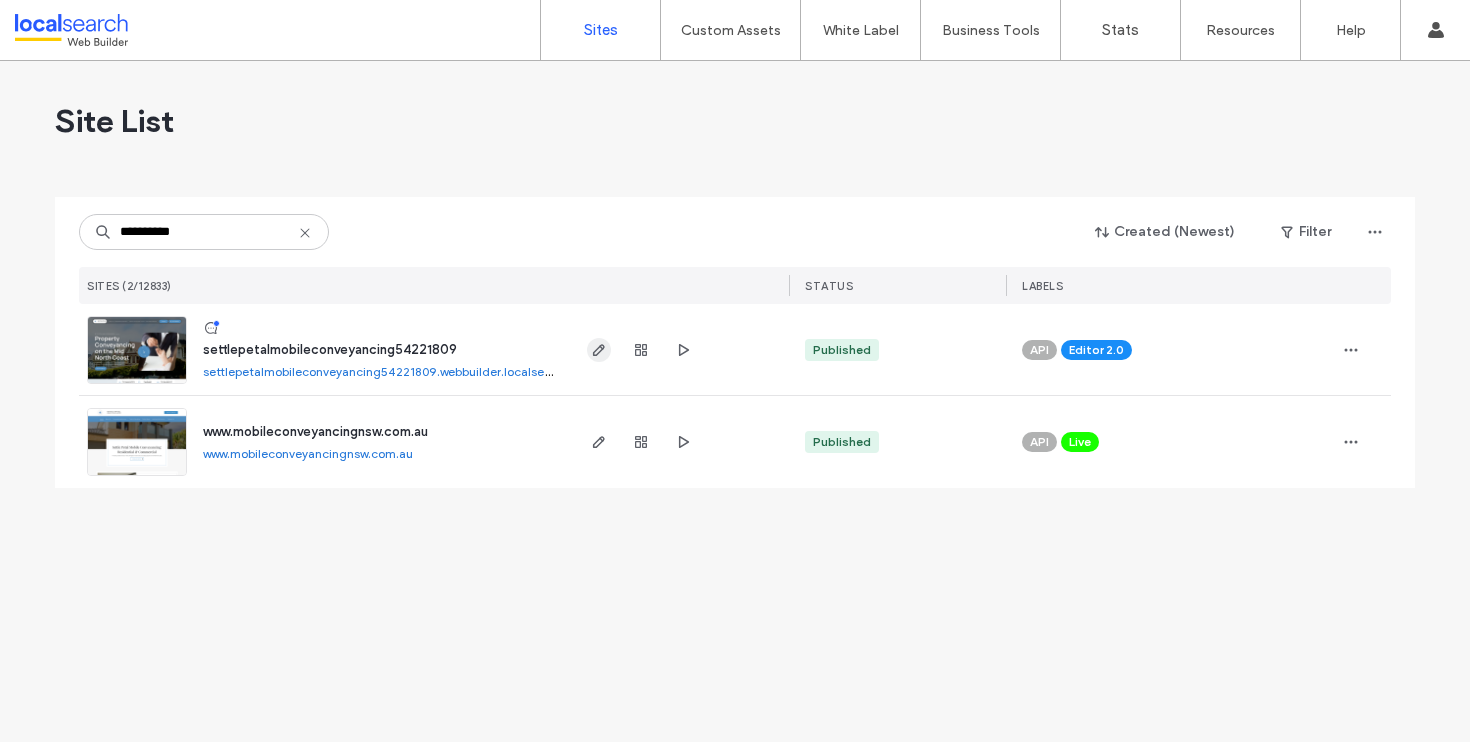 click 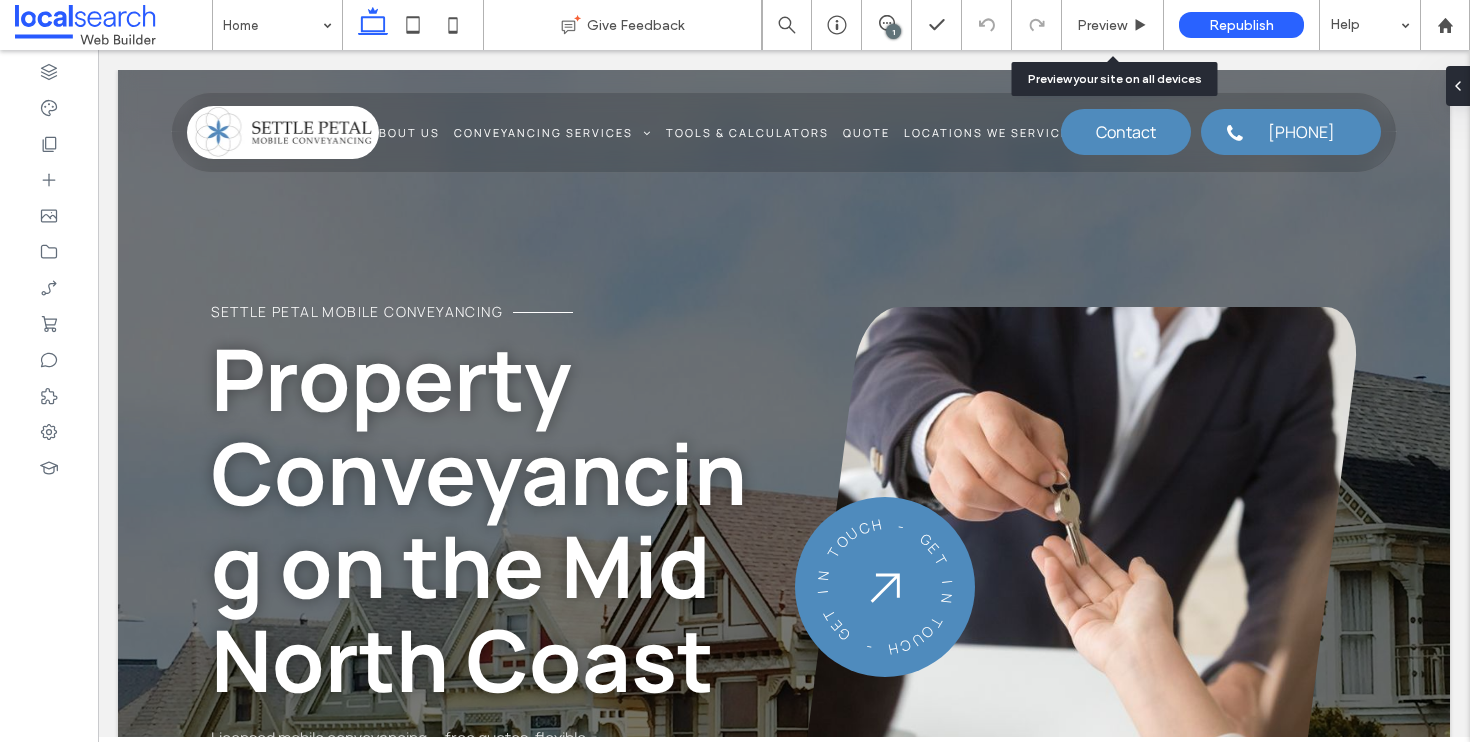 scroll, scrollTop: 0, scrollLeft: 0, axis: both 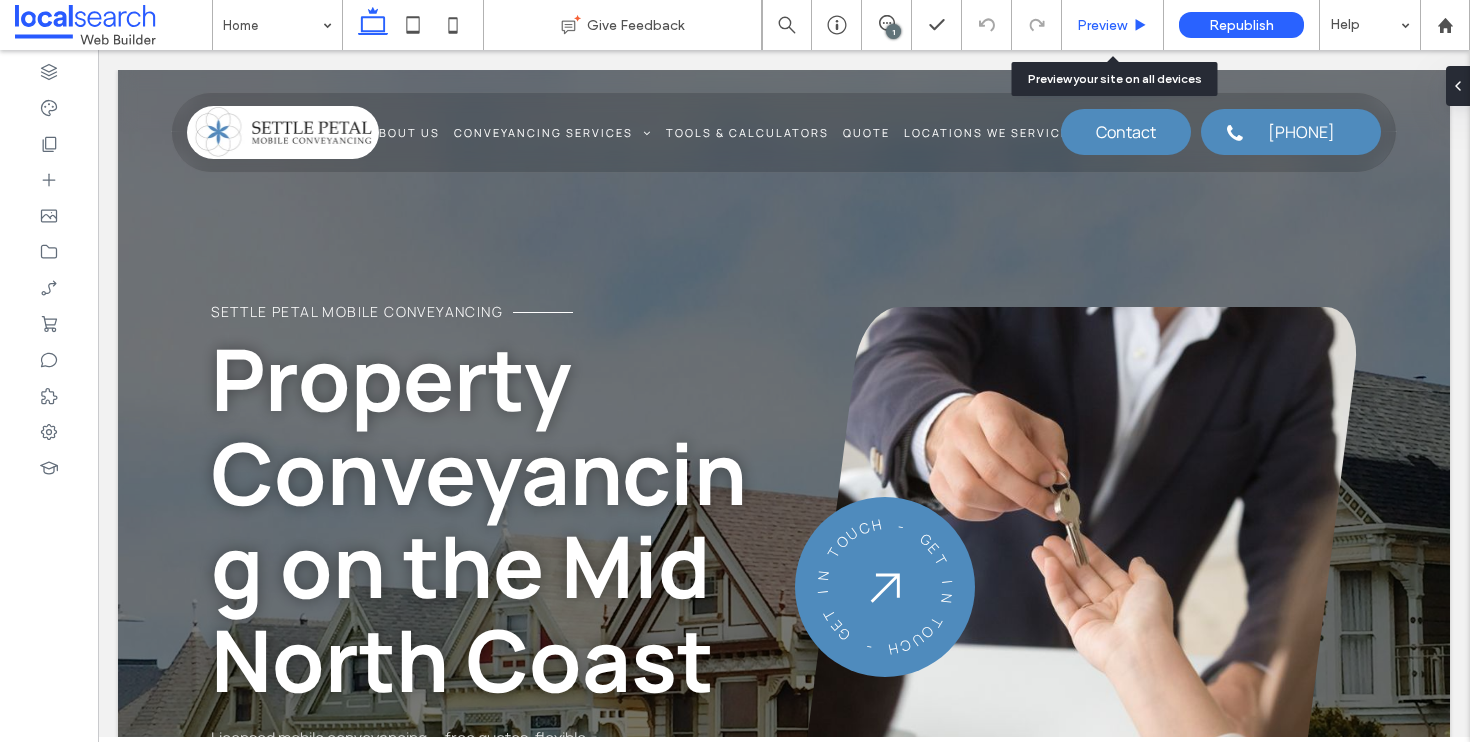 click on "Preview" at bounding box center (1102, 25) 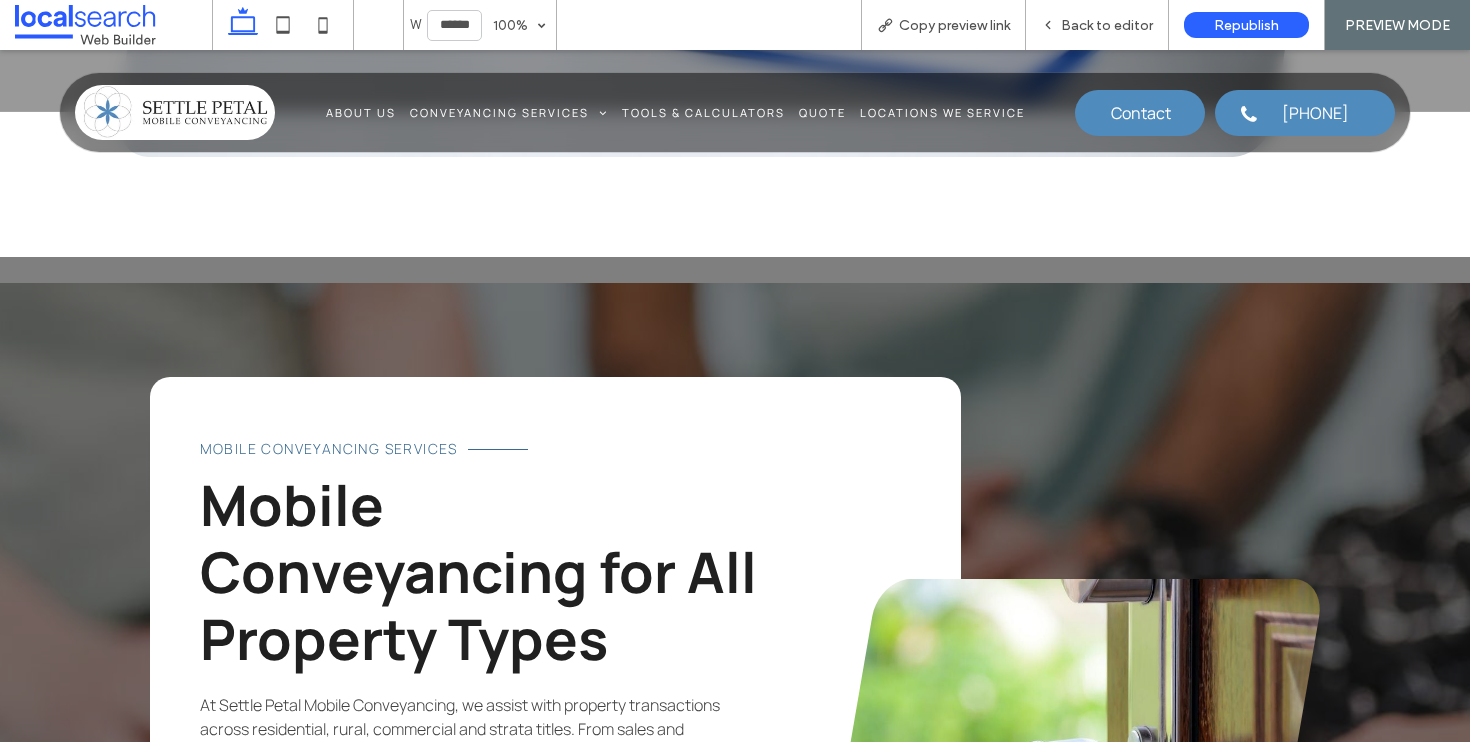 scroll, scrollTop: 3874, scrollLeft: 0, axis: vertical 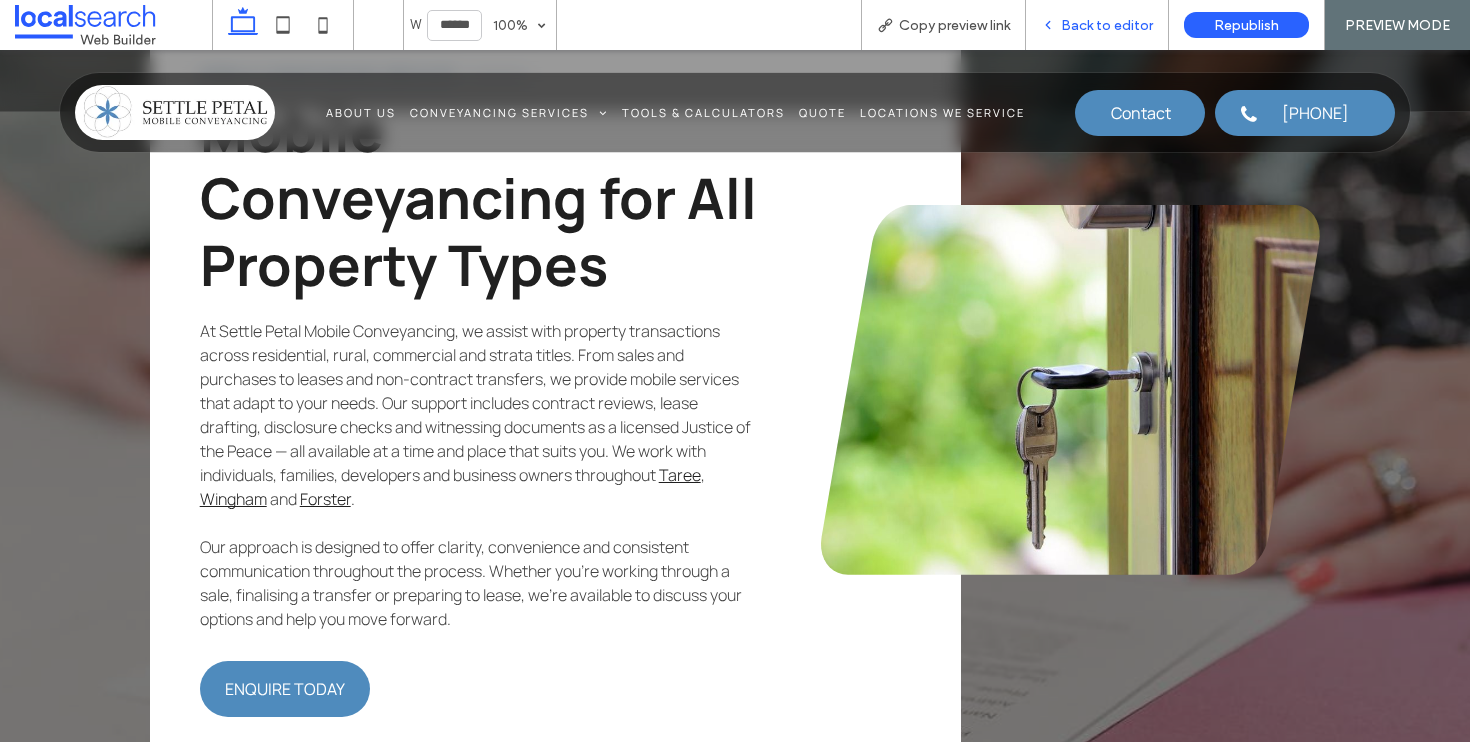 click on "Back to editor" at bounding box center [1107, 25] 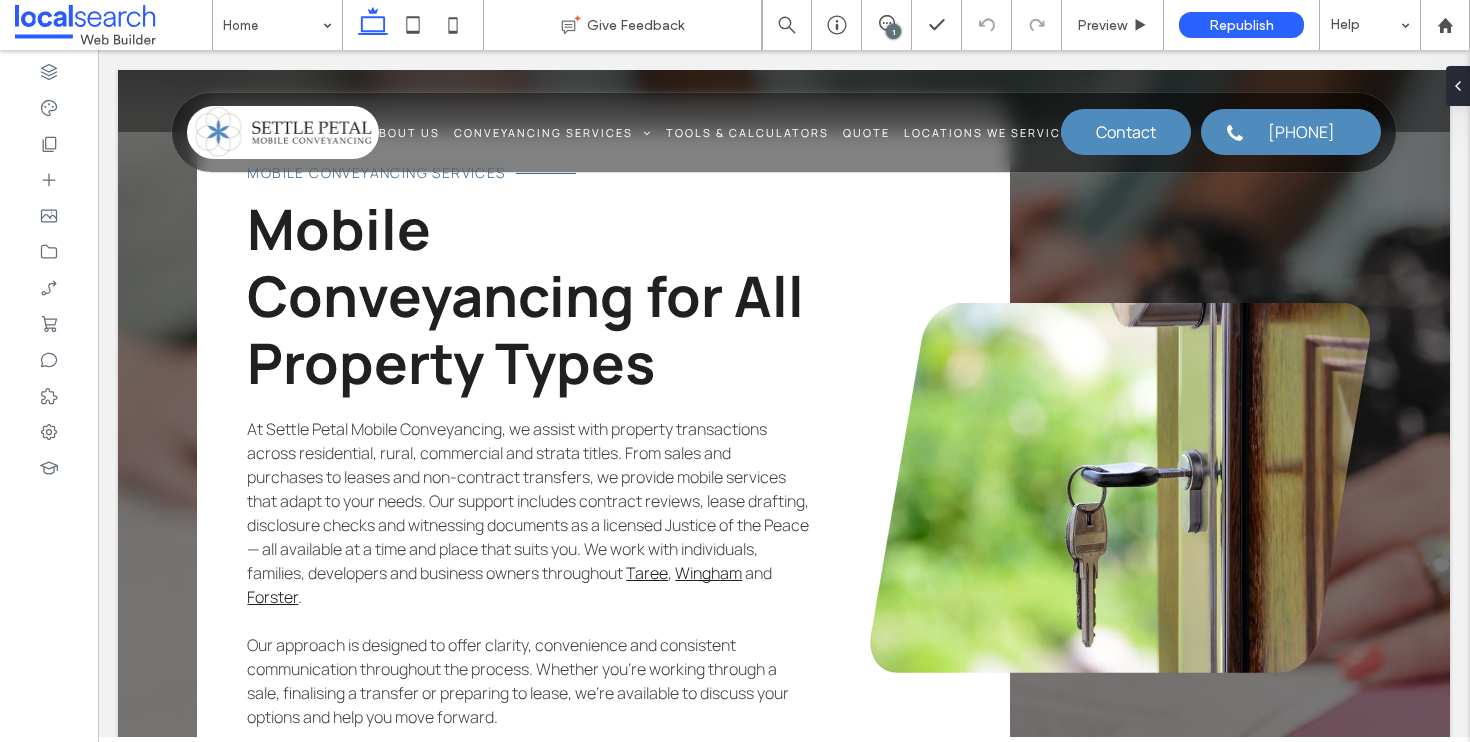 scroll, scrollTop: 3983, scrollLeft: 0, axis: vertical 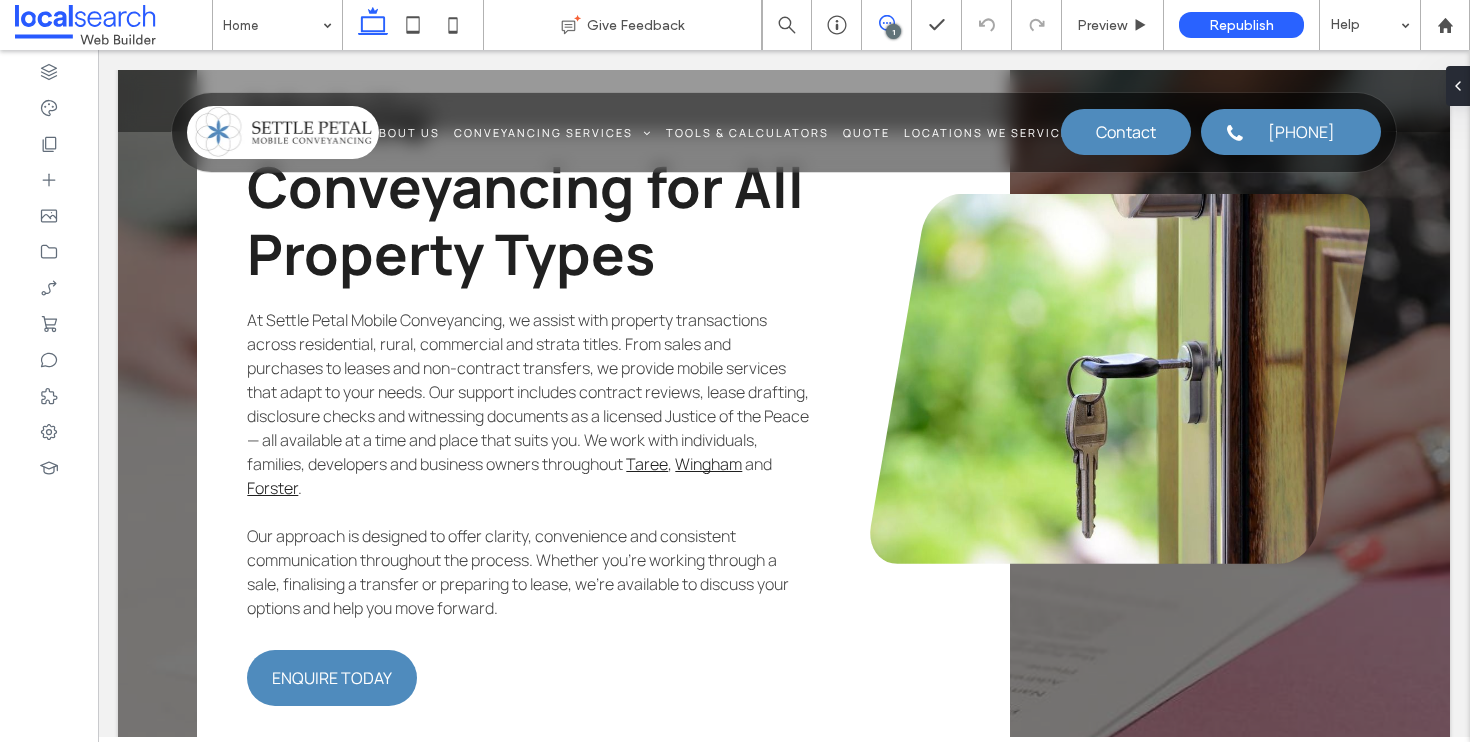 click 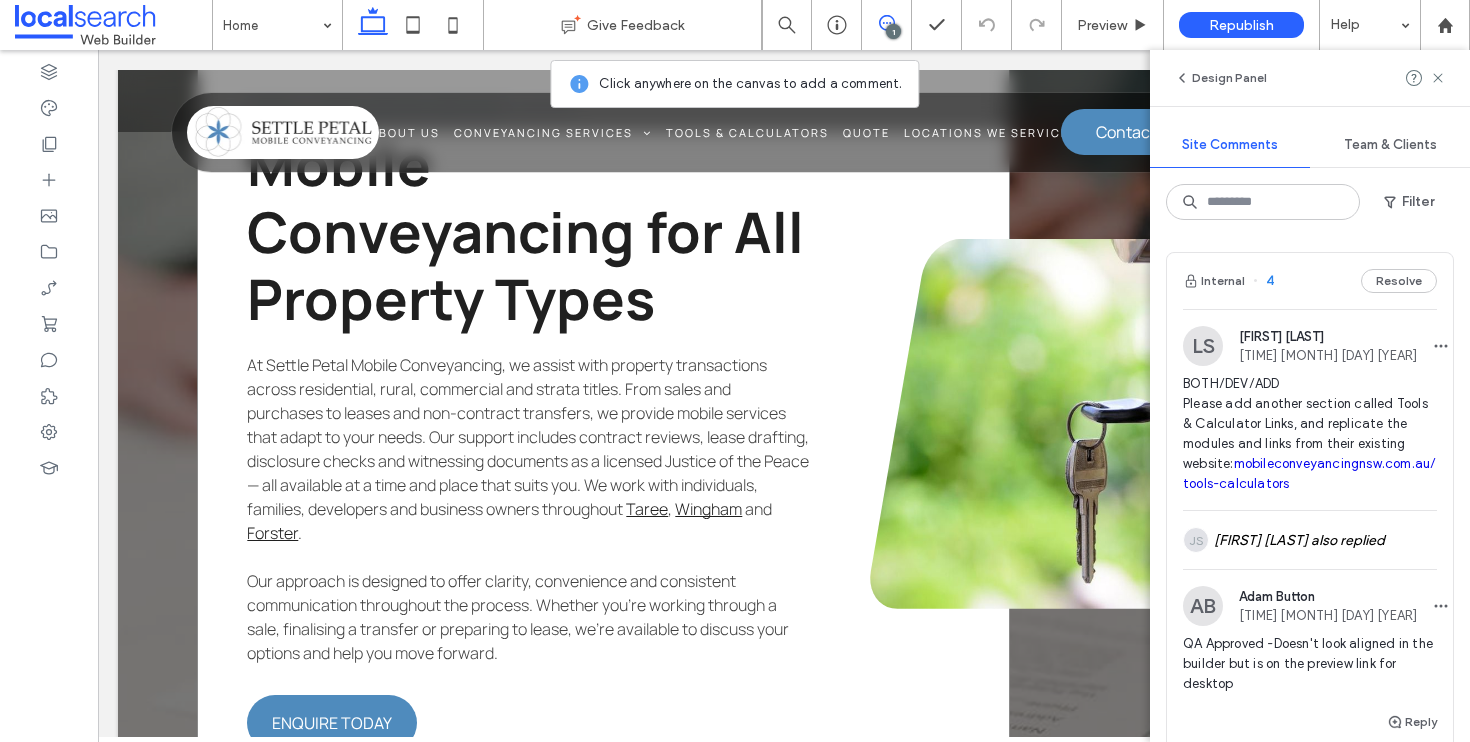 scroll, scrollTop: 3925, scrollLeft: 0, axis: vertical 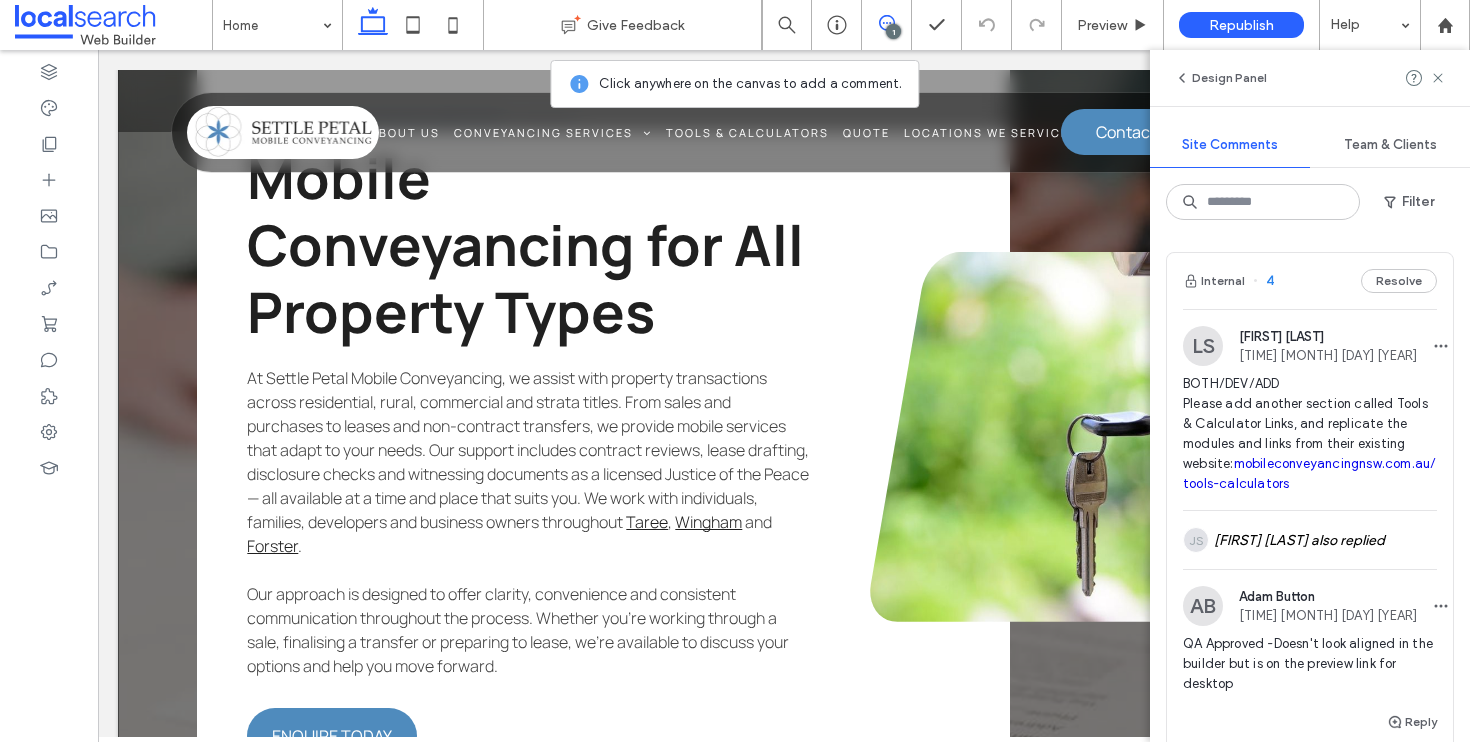click on "Mobile conveyancing services
Mobile Conveyancing for All Property Types
At Settle Petal Mobile Conveyancing, we assist with property transactions across residential, rural, commercial and strata titles. From sales and purchases to leases and non-contract transfers, we provide mobile services that adapt to your needs. Our support includes contract reviews, lease drafting, disclosure checks and witnessing documents as a licensed Justice of the Peace — all available at a time and place that suits you. We work with individuals, families, developers and business owners throughout
[CITY] ,
[CITY]   and
[CITY] . Our approach is designed to offer clarity, convenience and consistent communication throughout the process. Whether you’re working through a sale, finalising a transfer or preparing to lease, we’re available to discuss your options and help you move forward.
ENQUIRE TODAY" at bounding box center [784, 437] 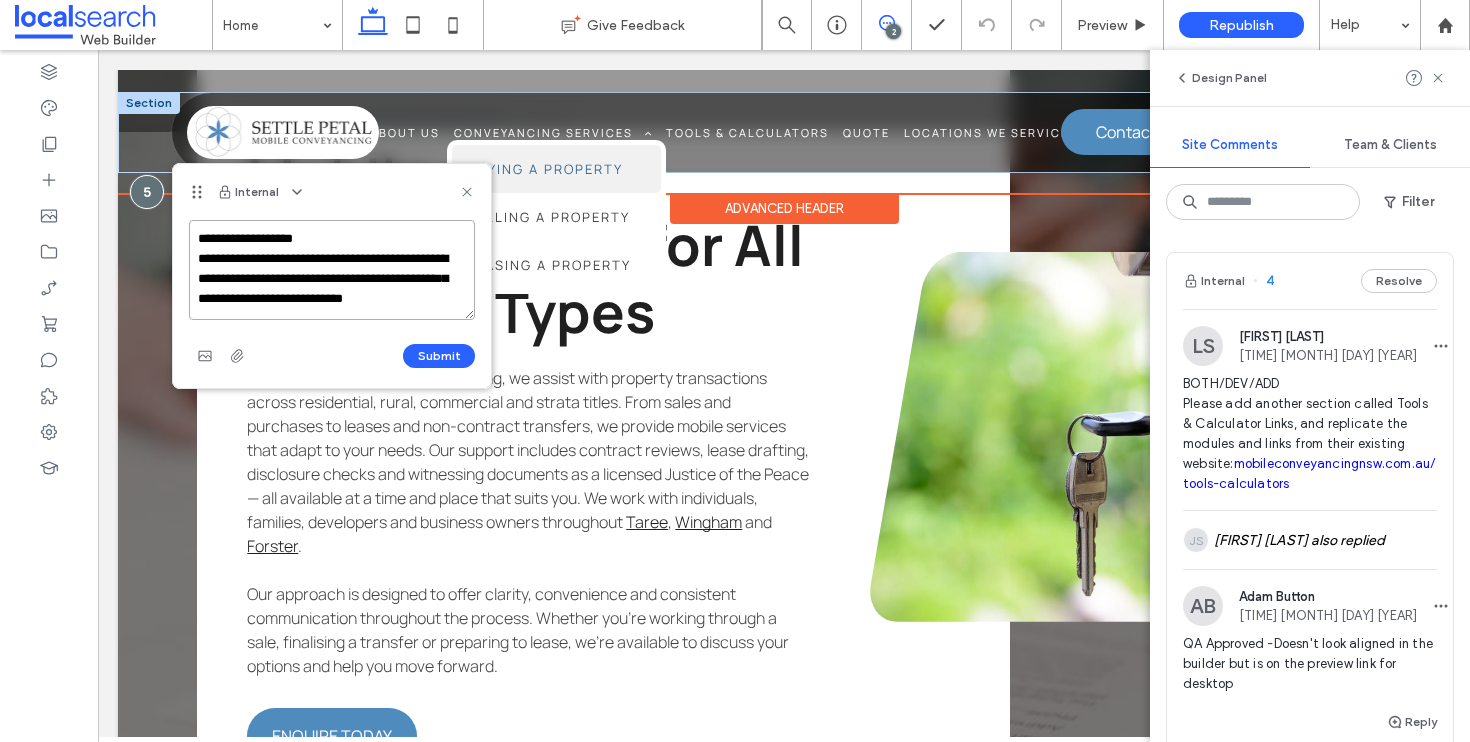 scroll, scrollTop: 28, scrollLeft: 0, axis: vertical 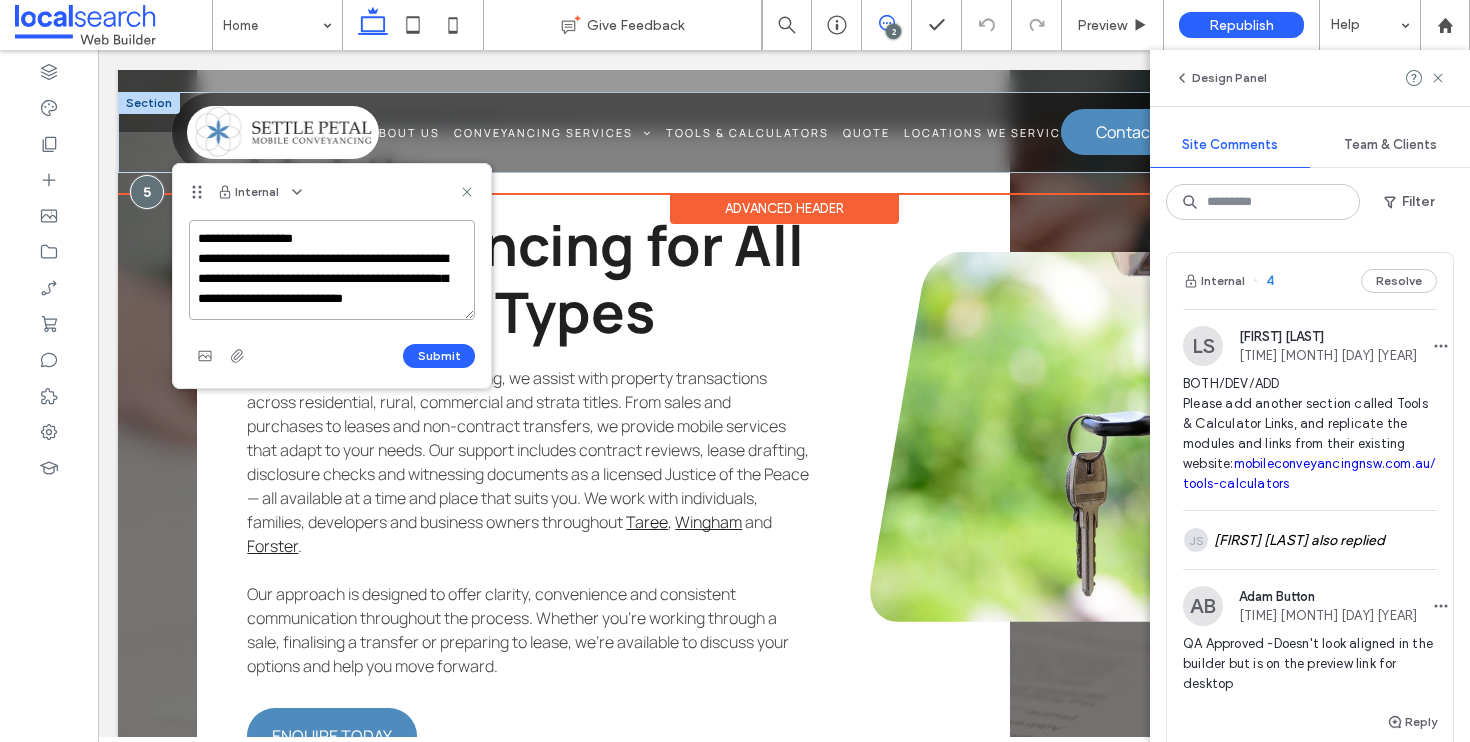 paste on "**********" 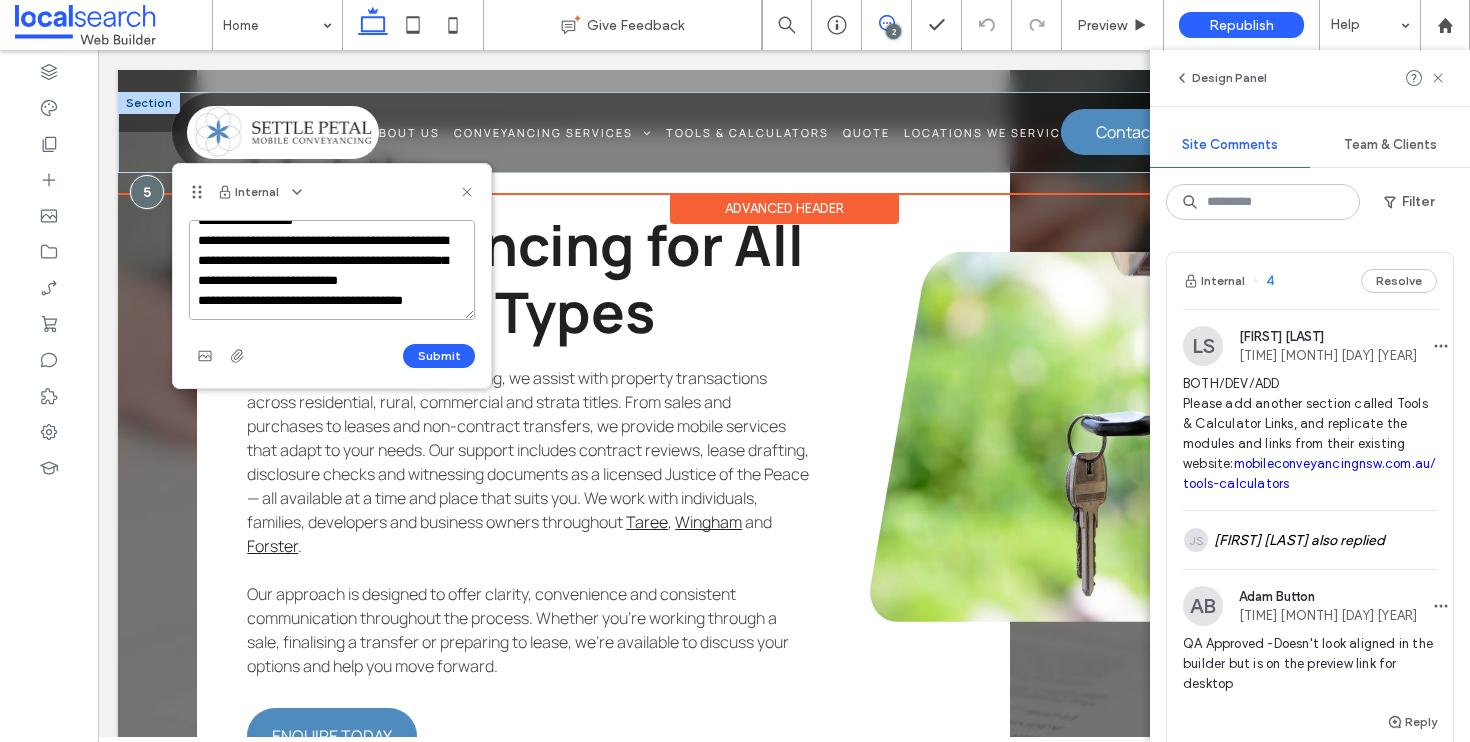 scroll, scrollTop: 48, scrollLeft: 0, axis: vertical 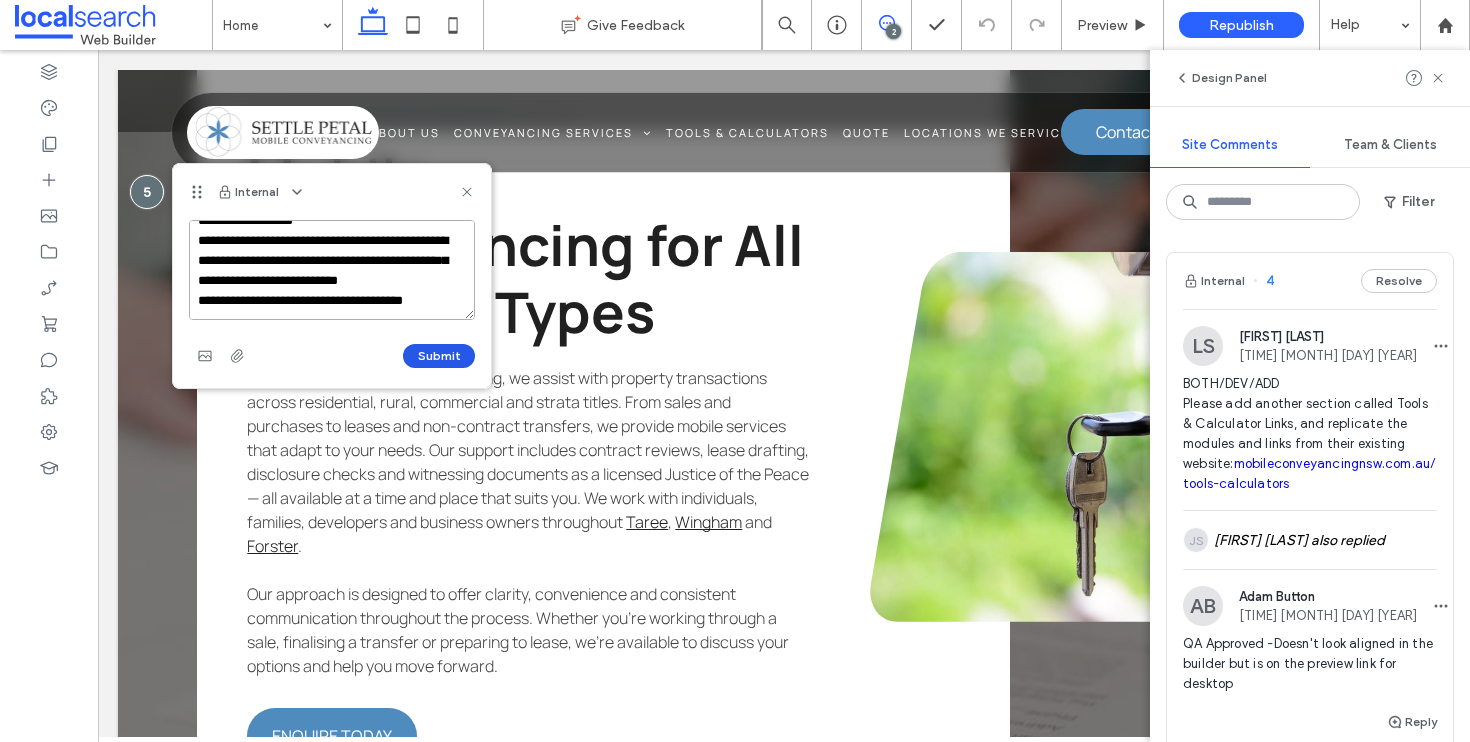 type on "**********" 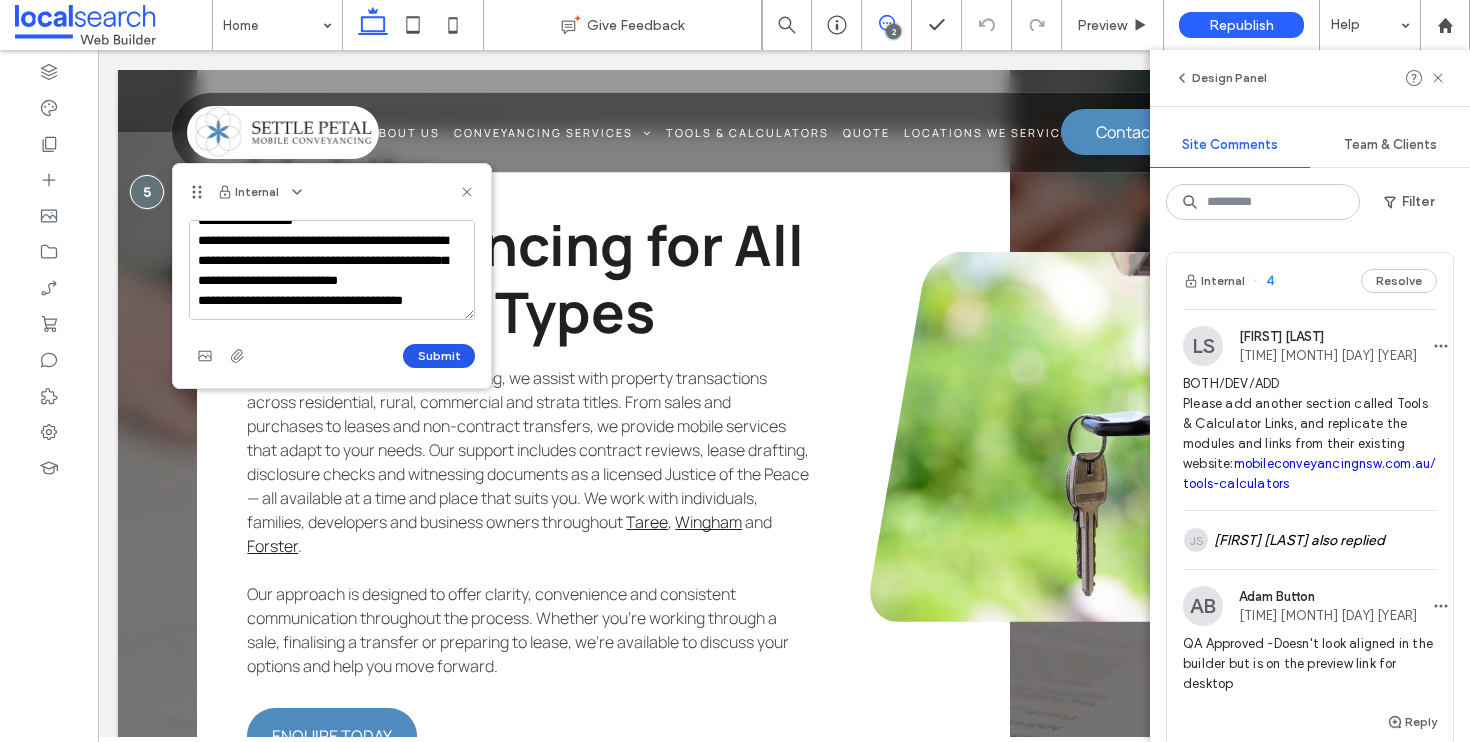 click on "Submit" at bounding box center (439, 356) 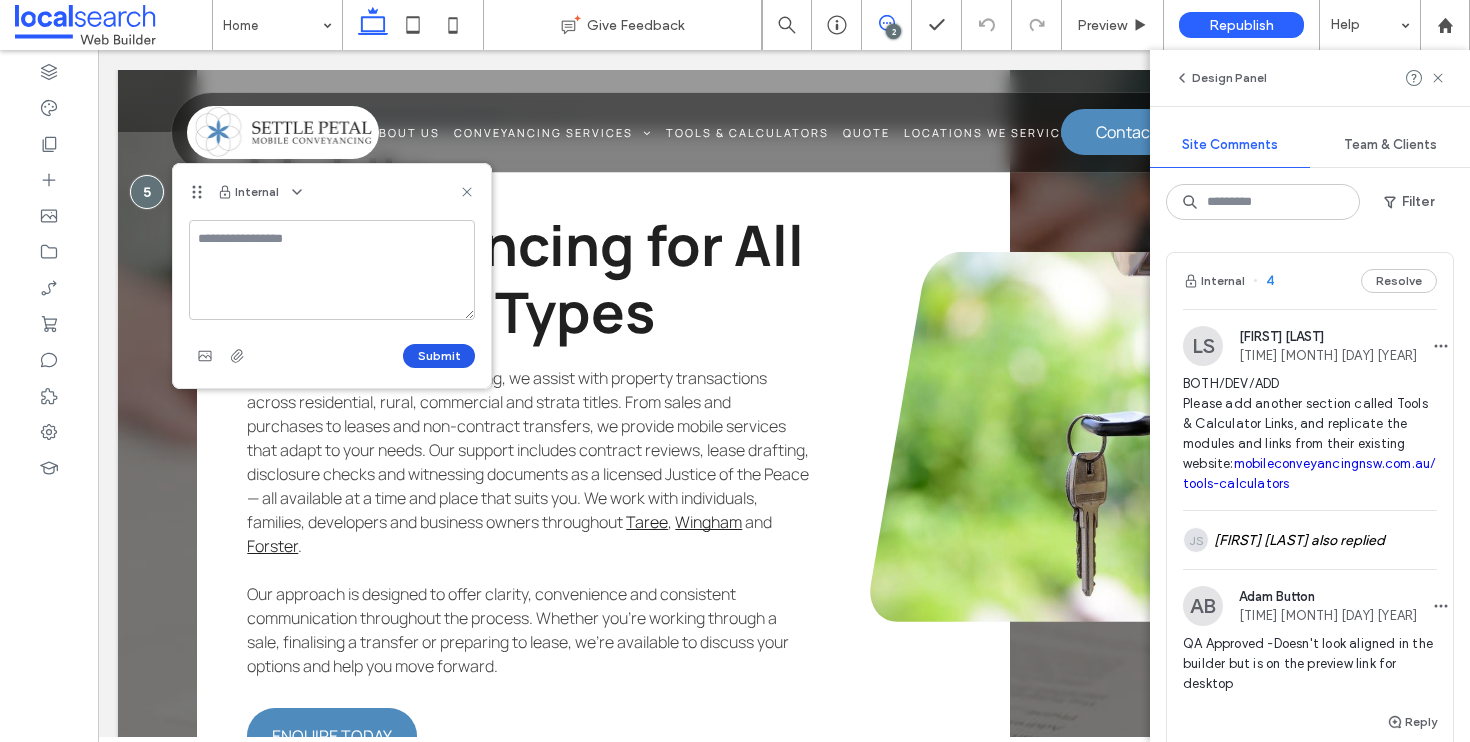 scroll, scrollTop: 0, scrollLeft: 0, axis: both 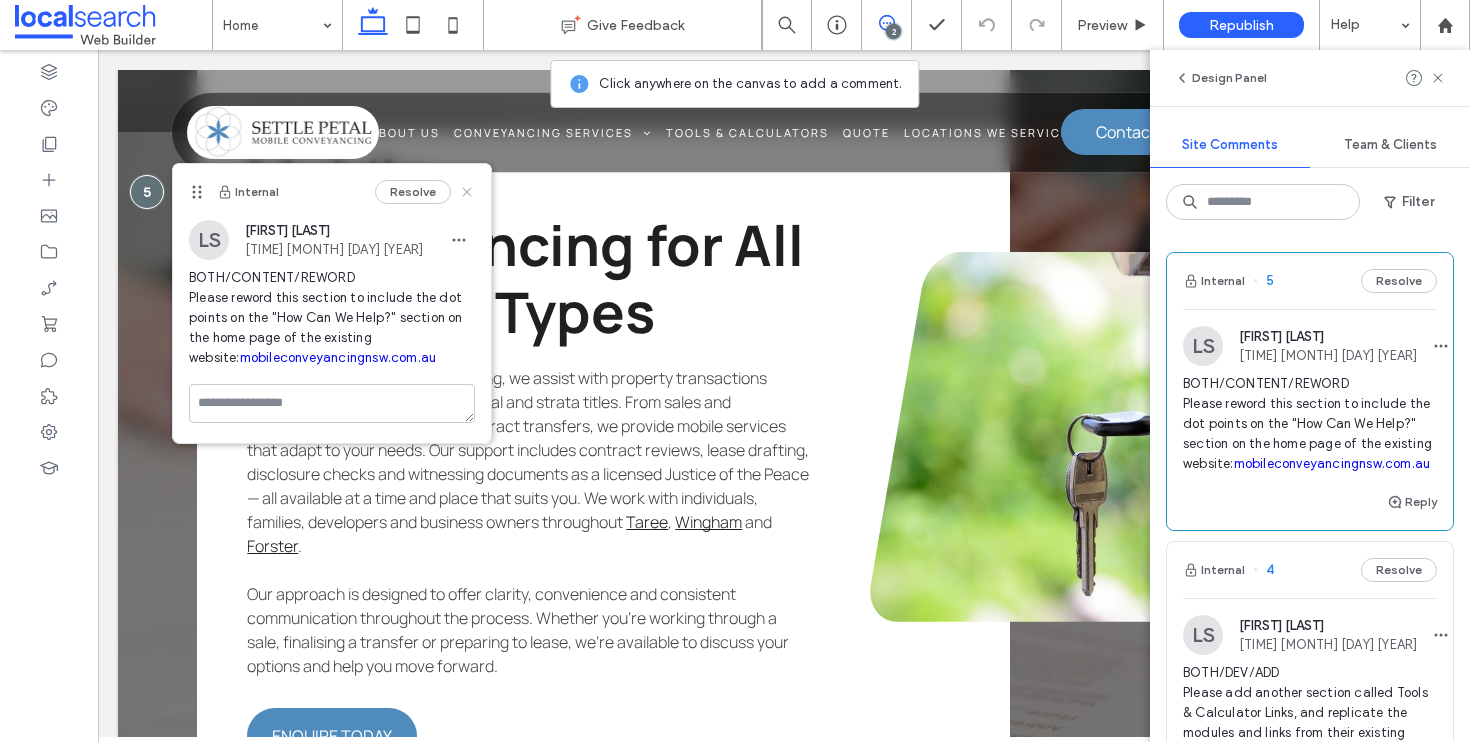 click 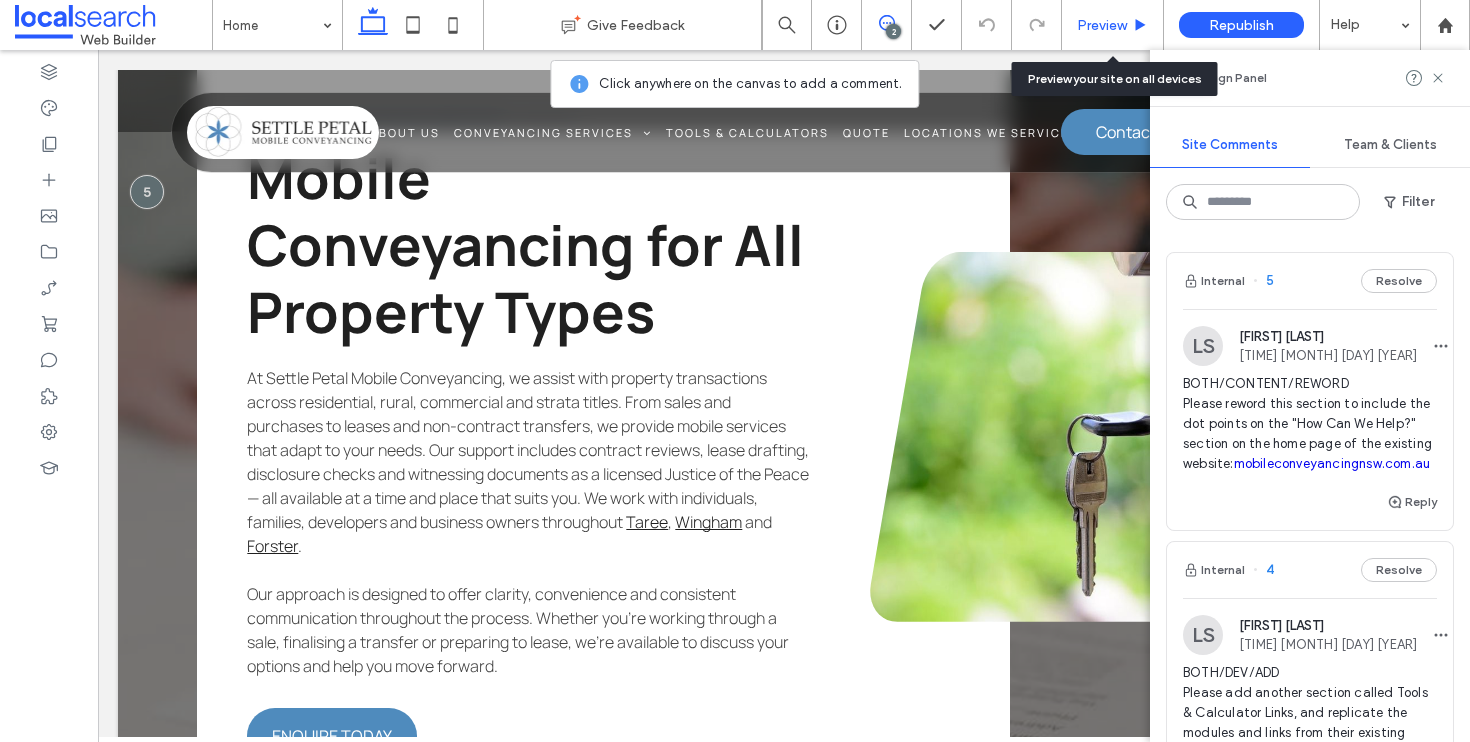 click on "Preview" at bounding box center (1102, 25) 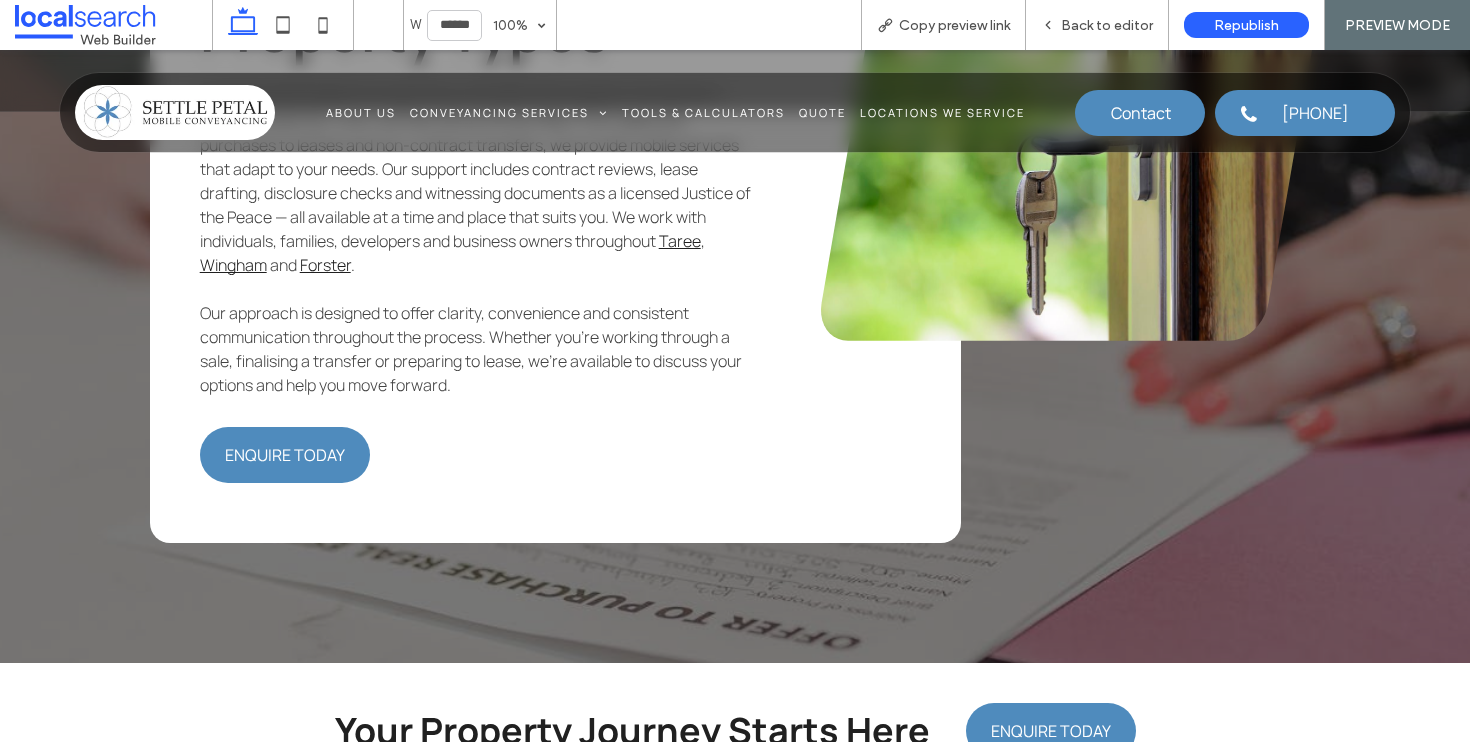 scroll, scrollTop: 4286, scrollLeft: 0, axis: vertical 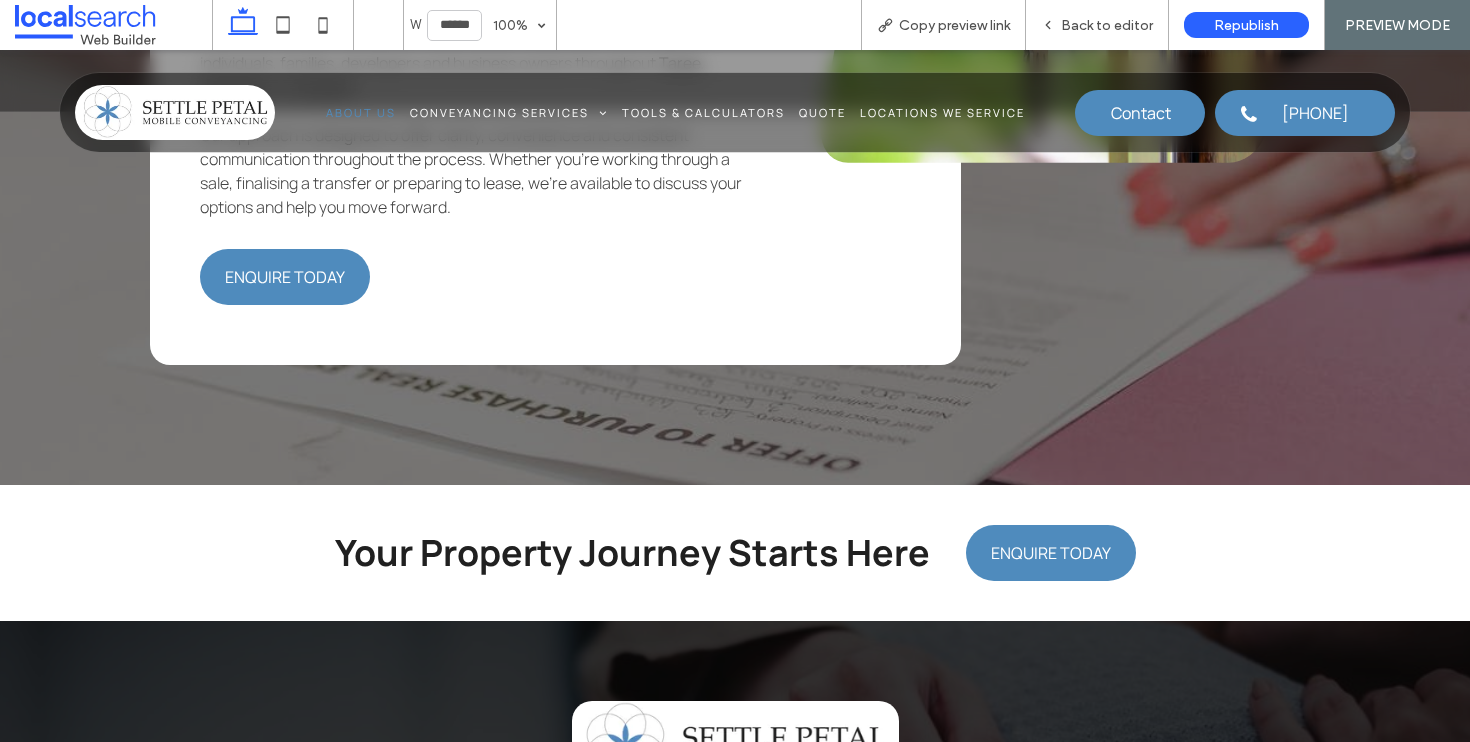 click on "About Us" at bounding box center (361, 112) 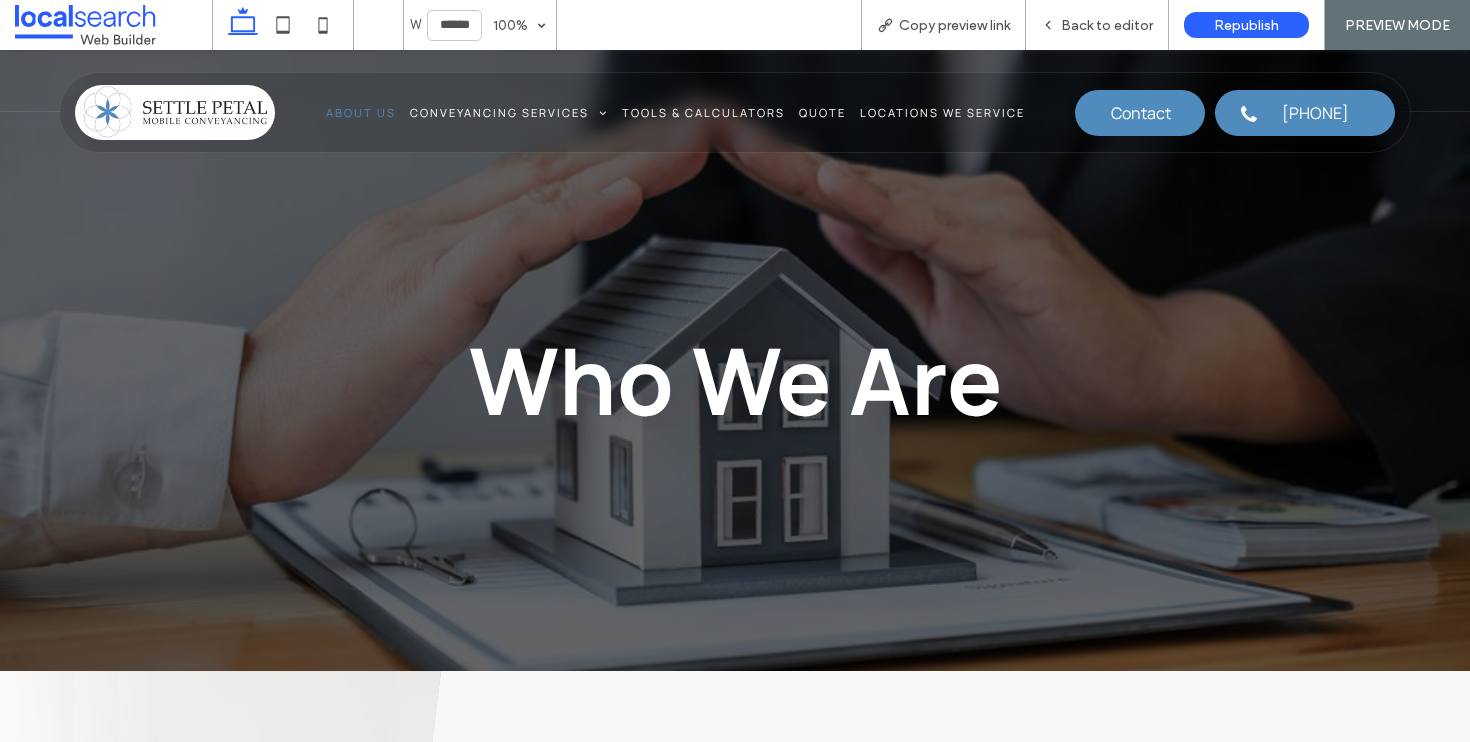 scroll, scrollTop: 257, scrollLeft: 0, axis: vertical 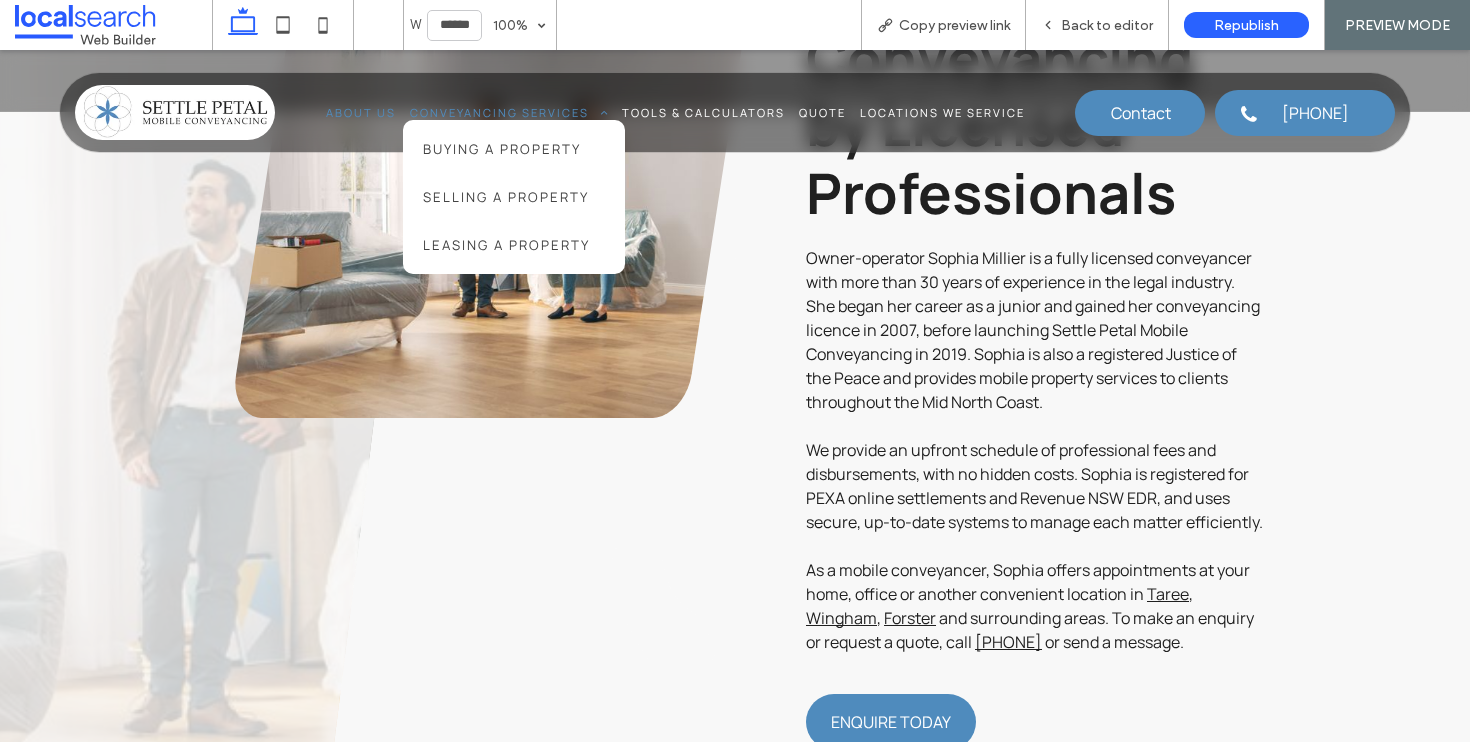 click on "Conveyancing Services" at bounding box center [509, 112] 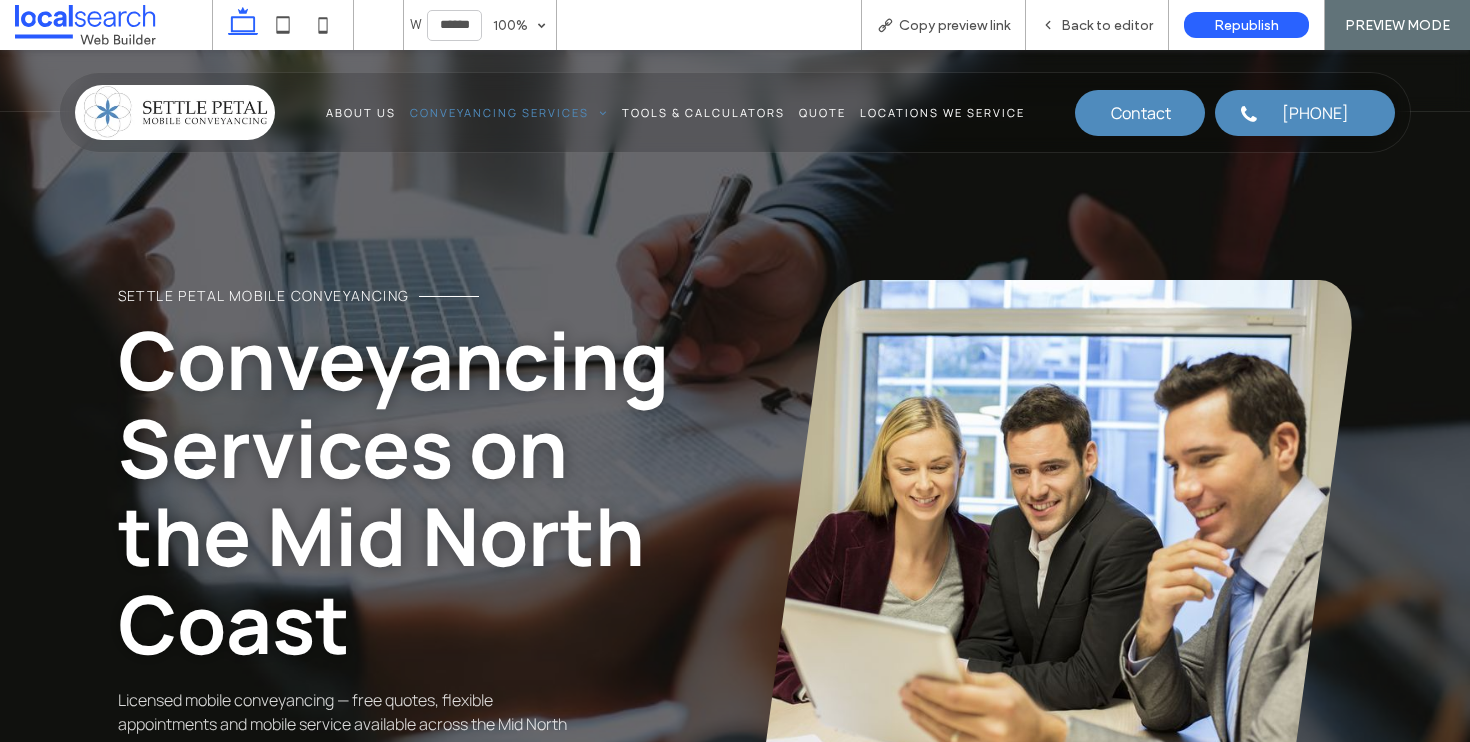 scroll, scrollTop: 0, scrollLeft: 0, axis: both 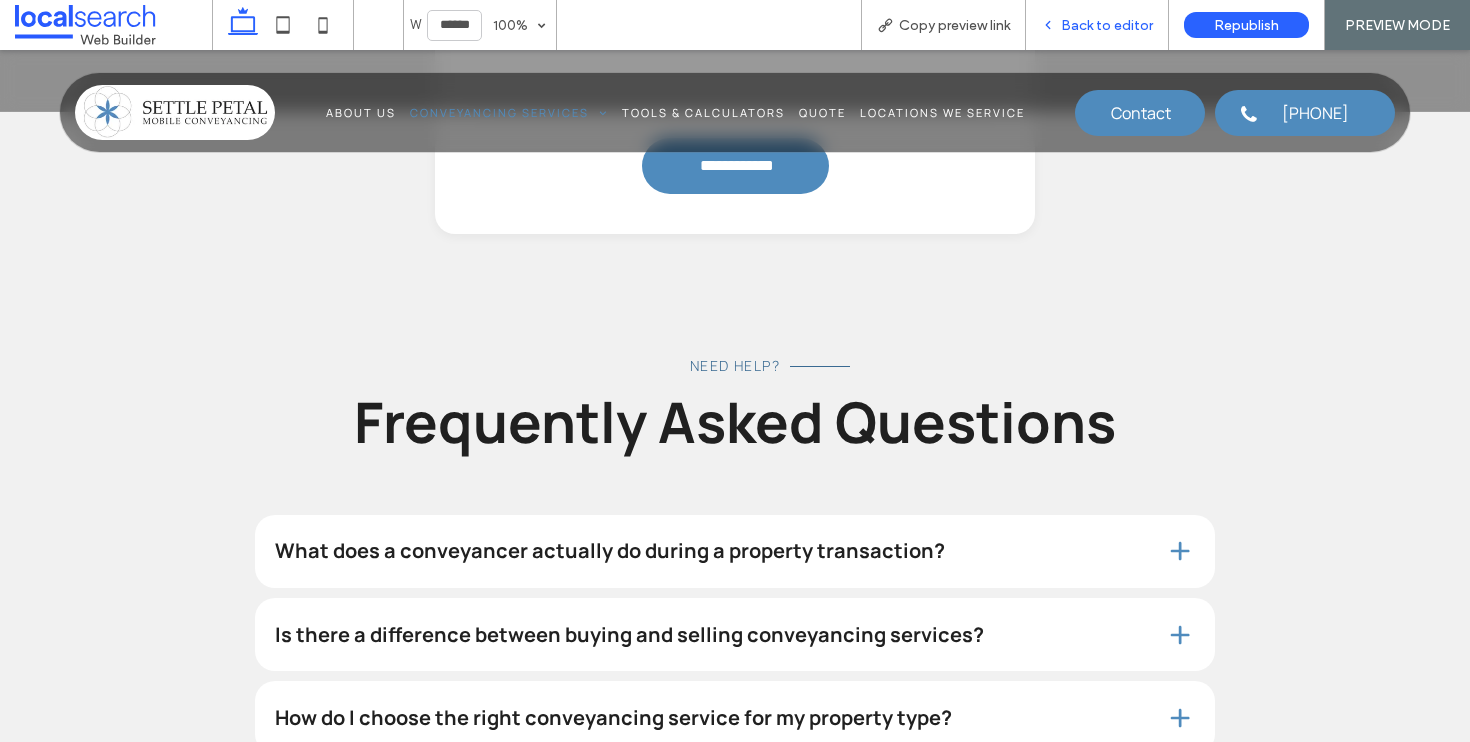 click on "Back to editor" at bounding box center (1107, 25) 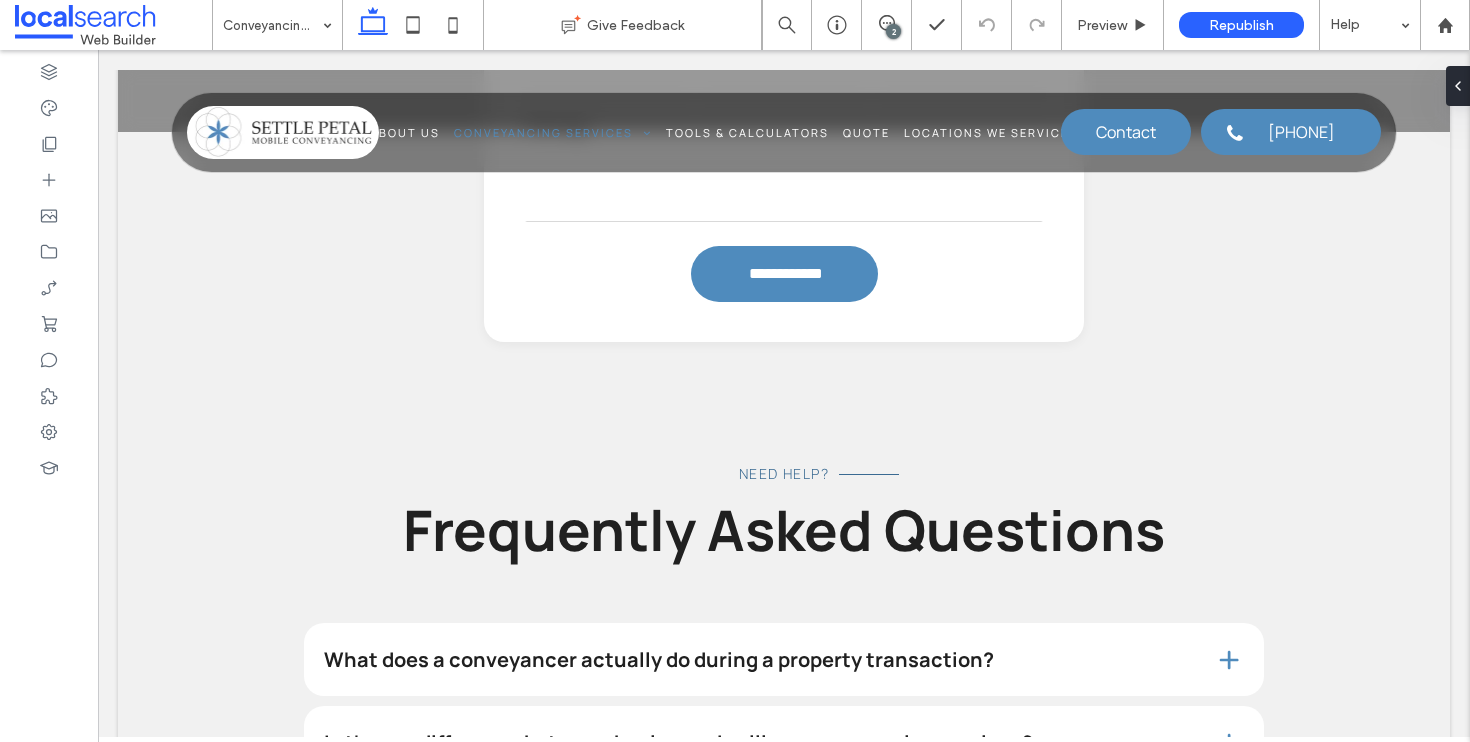 scroll, scrollTop: 2117, scrollLeft: 0, axis: vertical 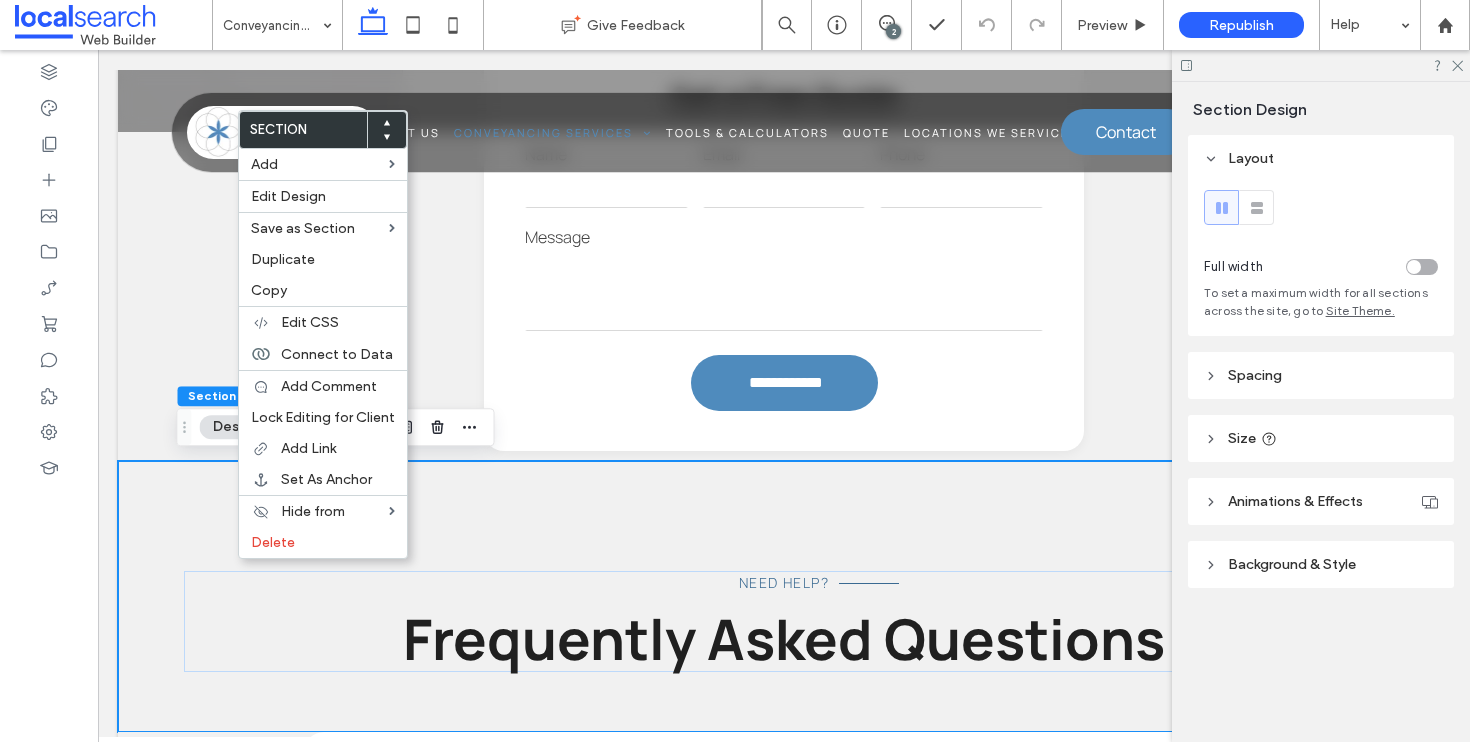 click 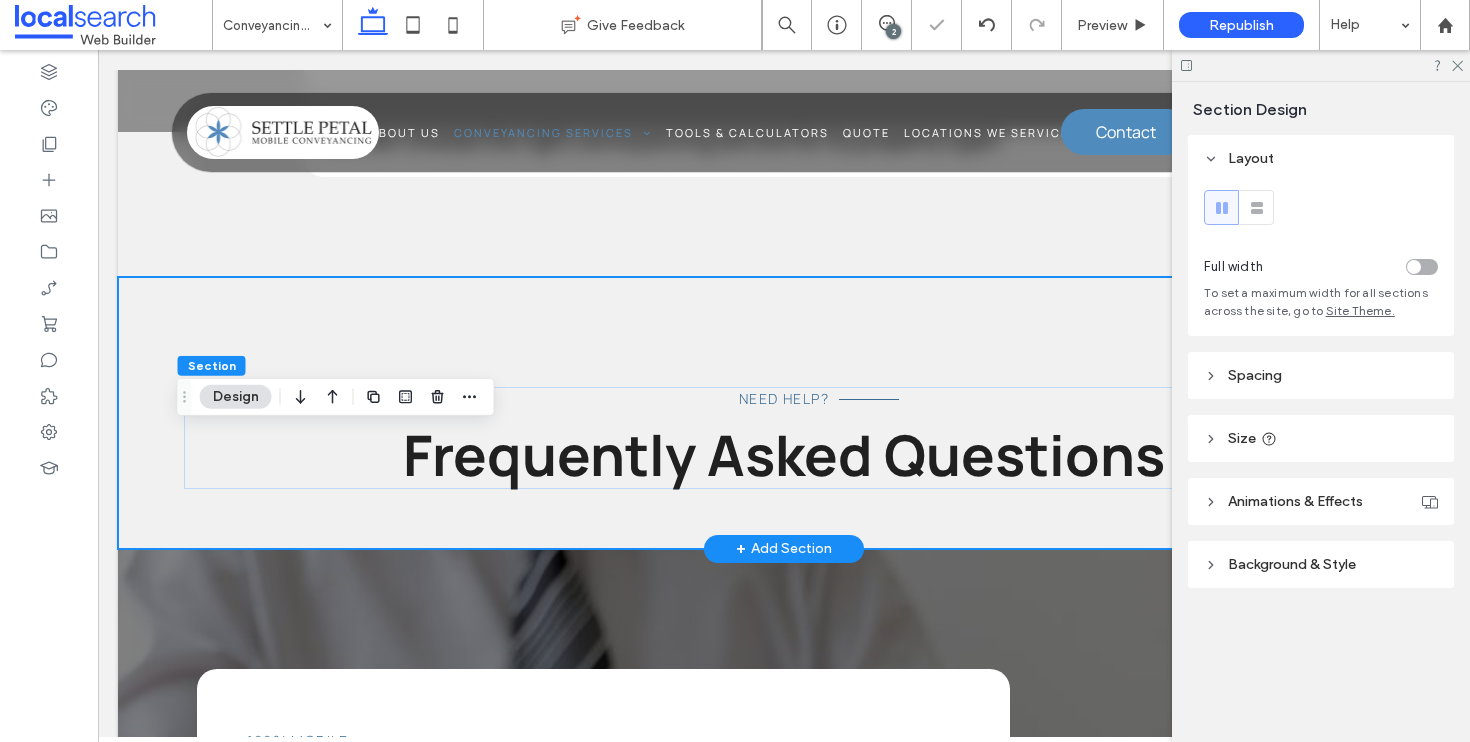 scroll, scrollTop: 2667, scrollLeft: 0, axis: vertical 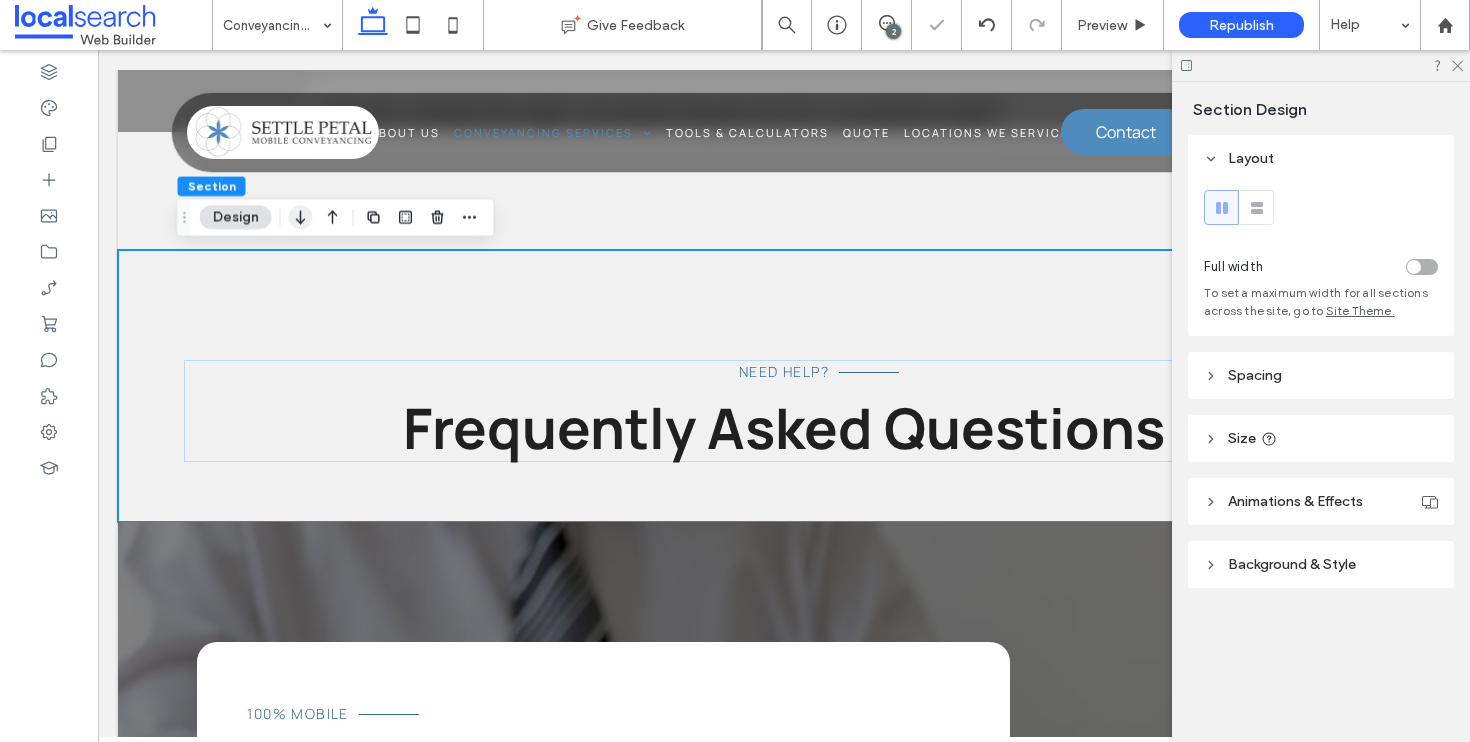 click 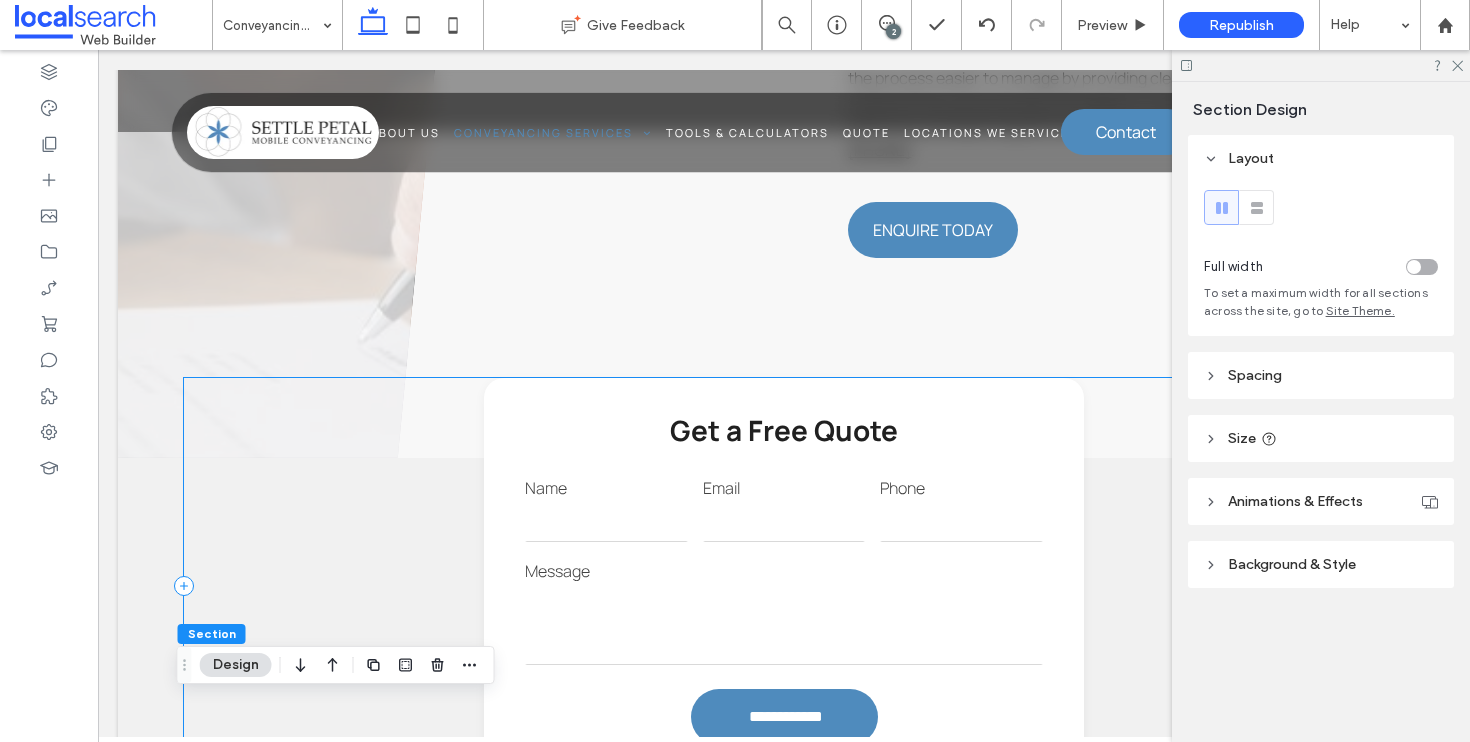 scroll, scrollTop: 2444, scrollLeft: 0, axis: vertical 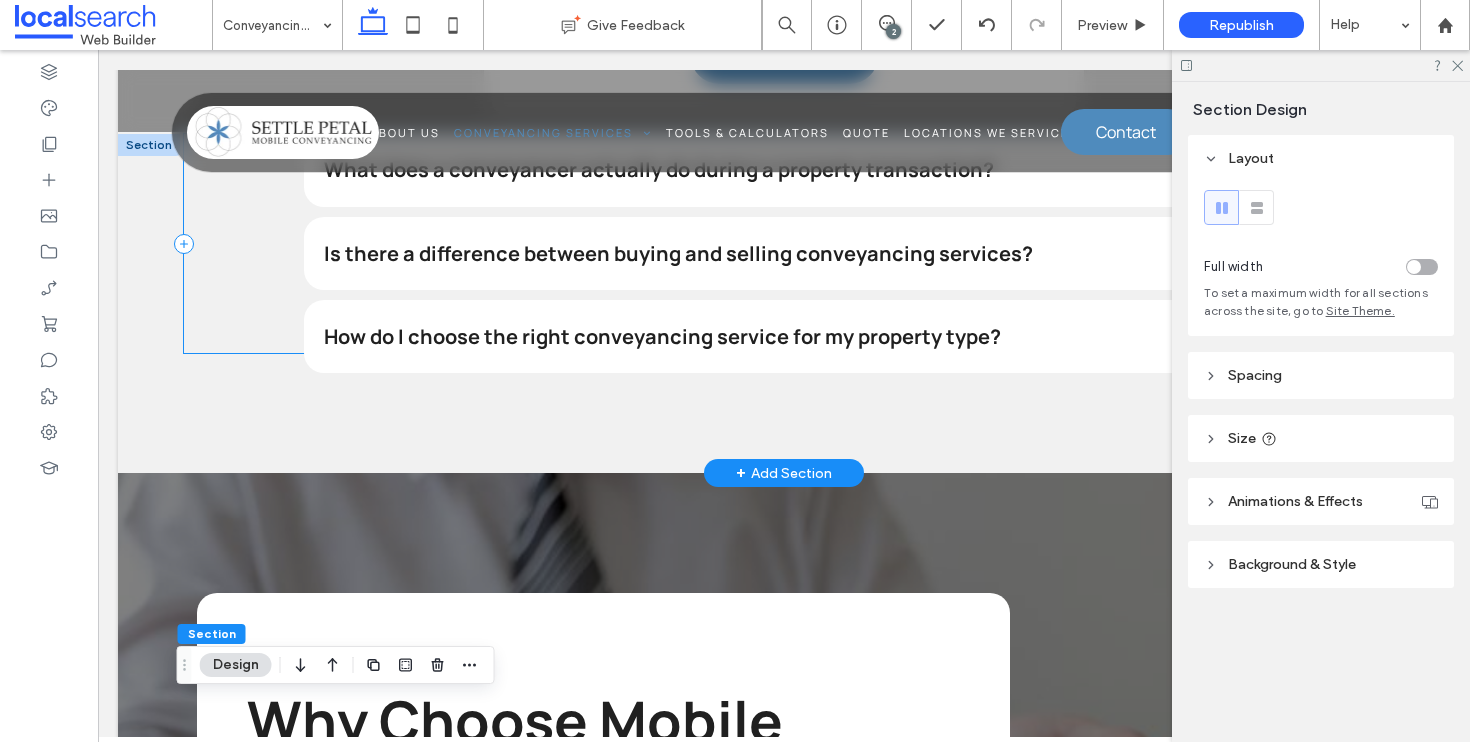 click on "What does a conveyancer actually do during a property transaction?
A conveyancer handles all the legal and administrative tasks involved in transferring property ownership. That includes reviewing and preparing contracts, conducting title and council searches, checking for easements or encumbrances, calculating adjustments like rates or water usage, and coordinating settlement with banks, agents and the other party’s legal team. They act as your representative throughout the process, ensuring deadlines are met and risks are managed. Whether you're buying or selling, they keep the transaction compliant with NSW property law from start to finish.
Is there a difference between buying and selling conveyancing services?
How do I choose the right conveyancing service for my property type?" at bounding box center (784, 244) 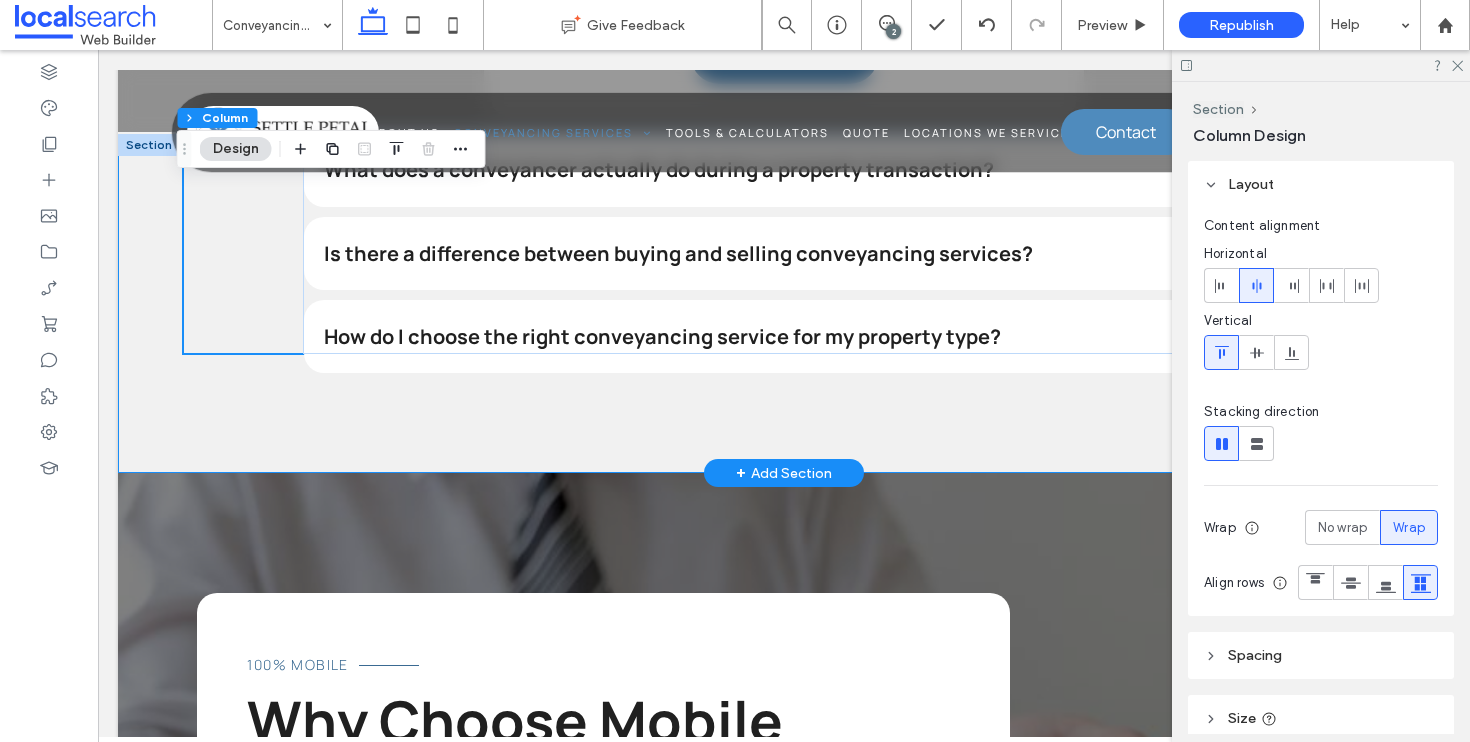 click on "What does a conveyancer actually do during a property transaction?
A conveyancer handles all the legal and administrative tasks involved in transferring property ownership. That includes reviewing and preparing contracts, conducting title and council searches, checking for easements or encumbrances, calculating adjustments like rates or water usage, and coordinating settlement with banks, agents and the other party’s legal team. They act as your representative throughout the process, ensuring deadlines are met and risks are managed. Whether you're buying or selling, they keep the transaction compliant with NSW property law from start to finish.
Is there a difference between buying and selling conveyancing services?
How do I choose the right conveyancing service for my property type?" at bounding box center [784, 304] 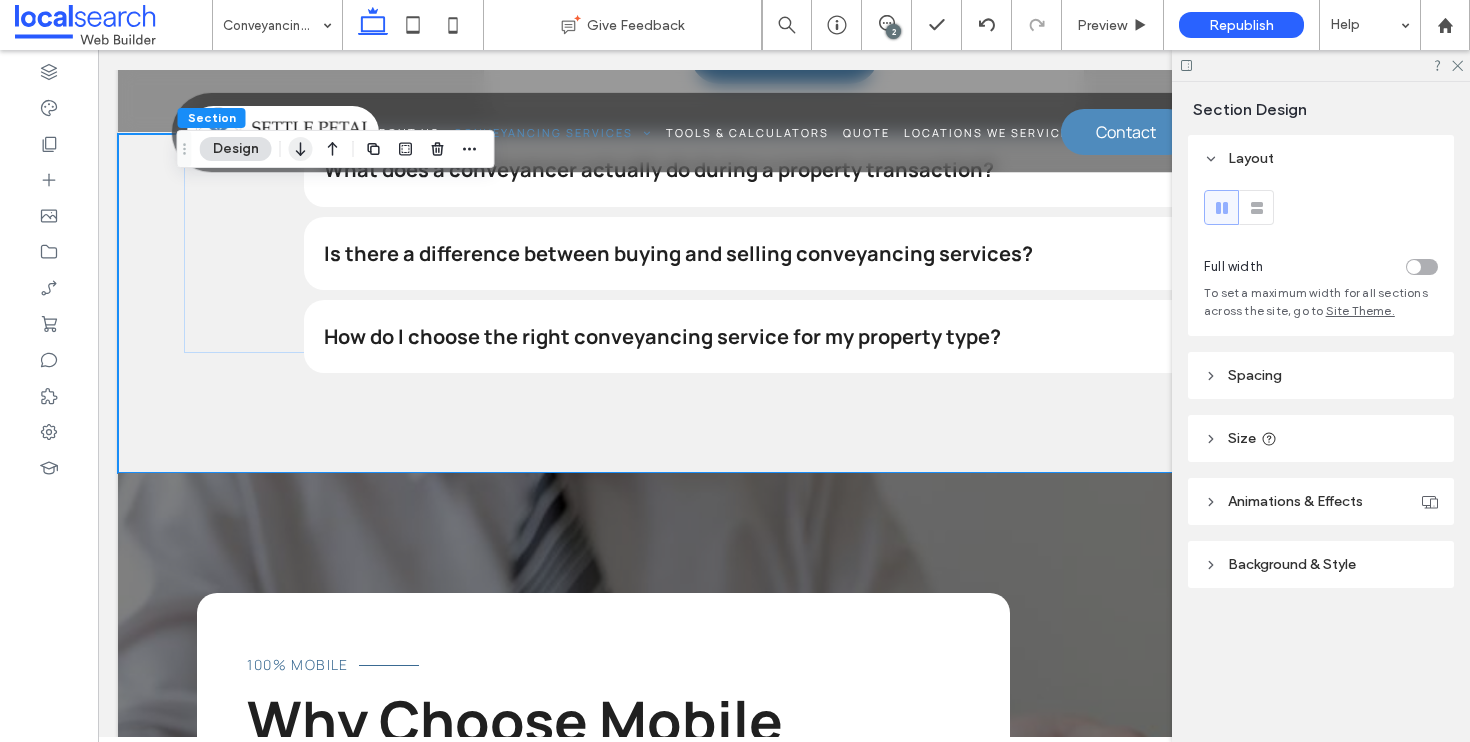 click 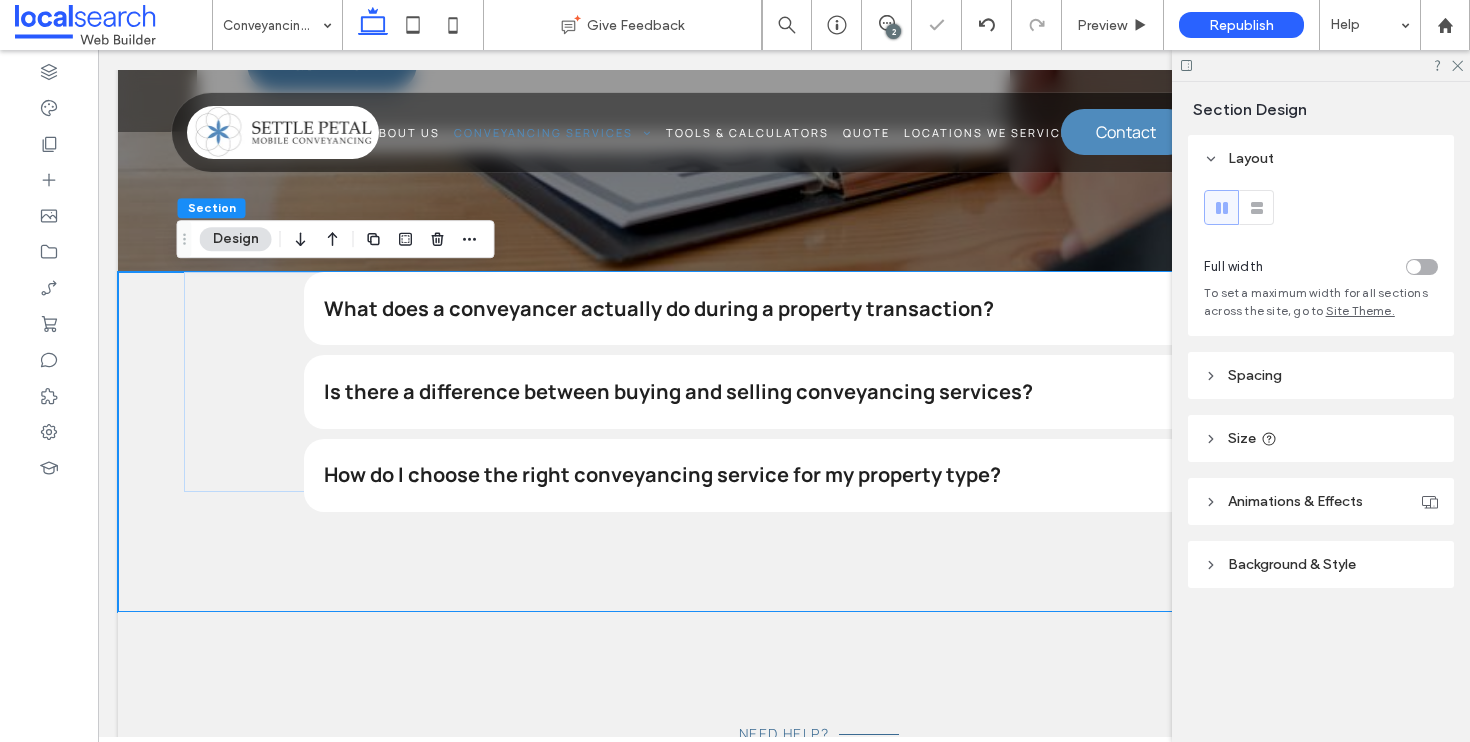 scroll, scrollTop: 3443, scrollLeft: 0, axis: vertical 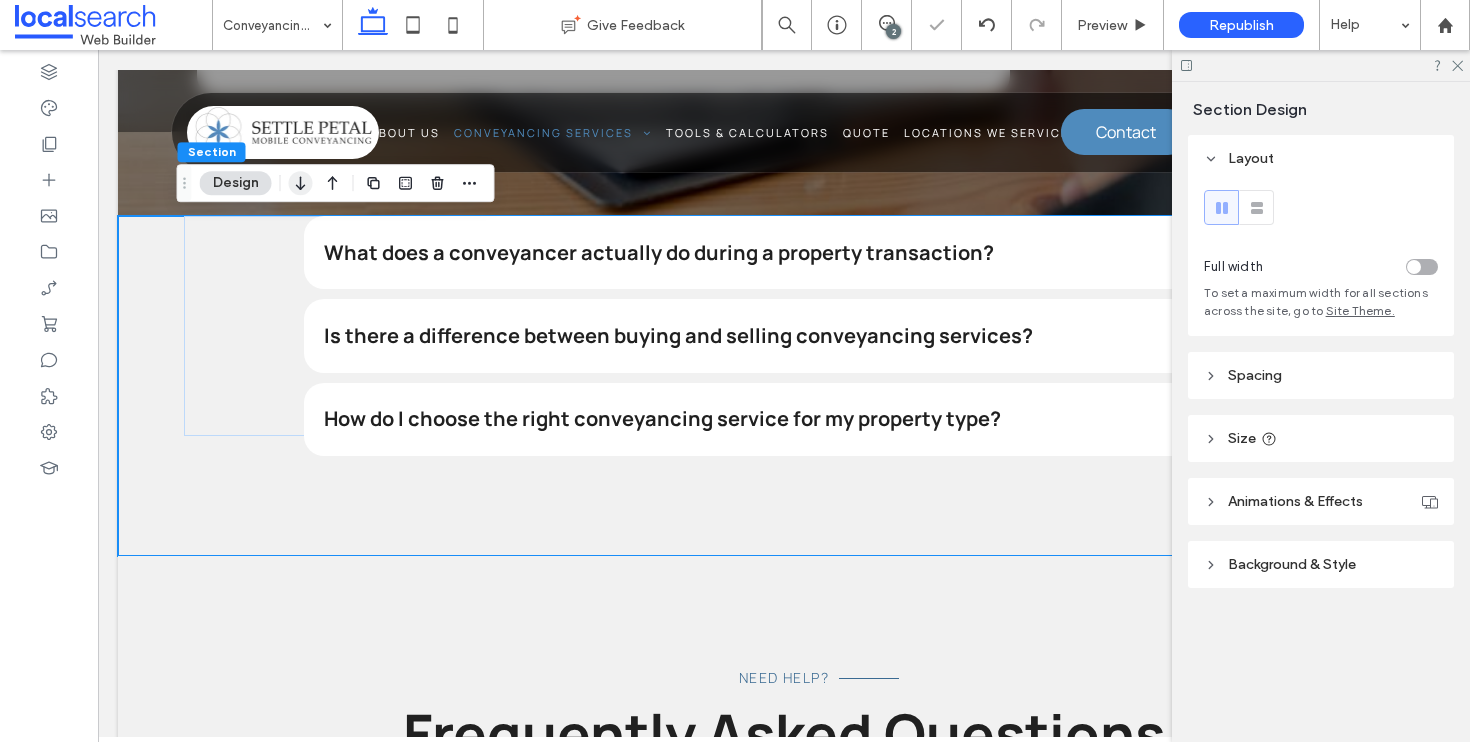 click 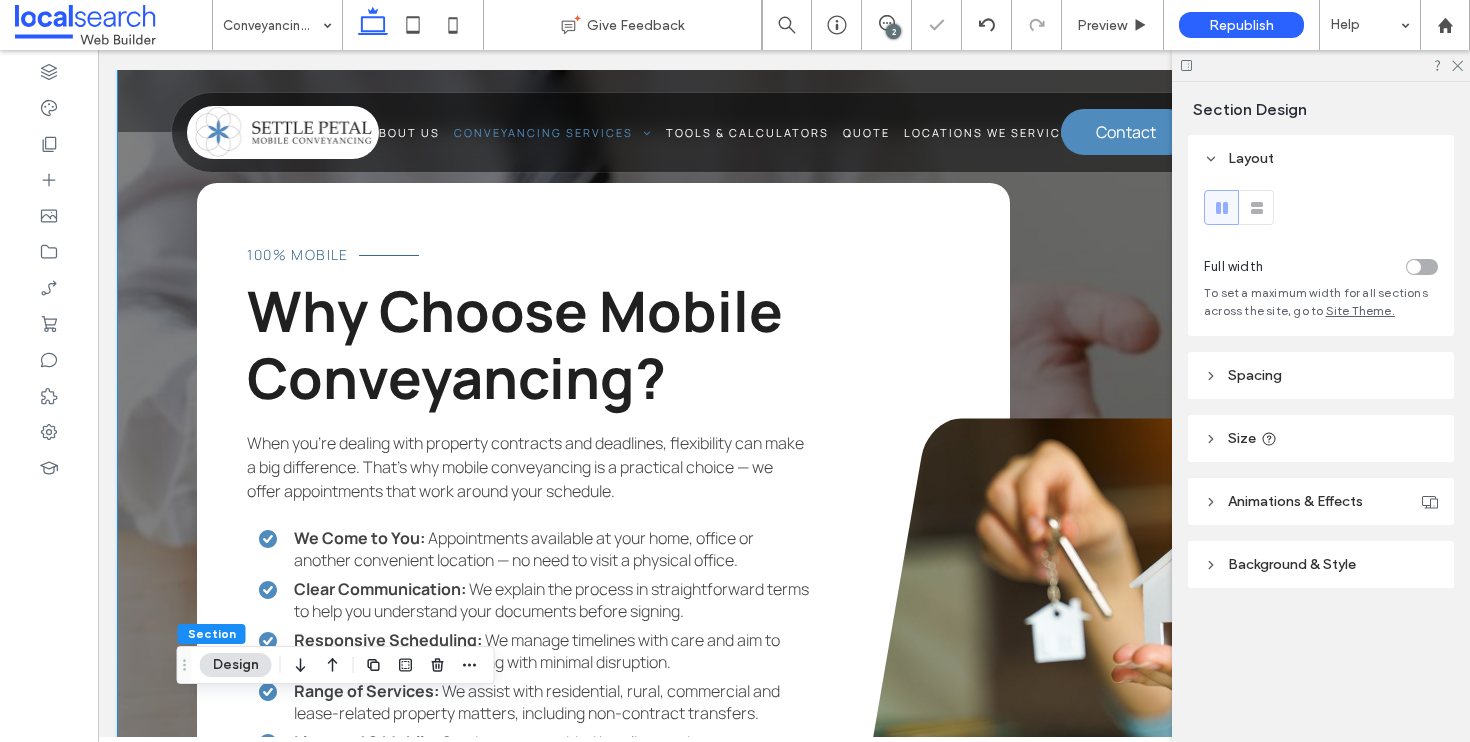 scroll, scrollTop: 1933, scrollLeft: 0, axis: vertical 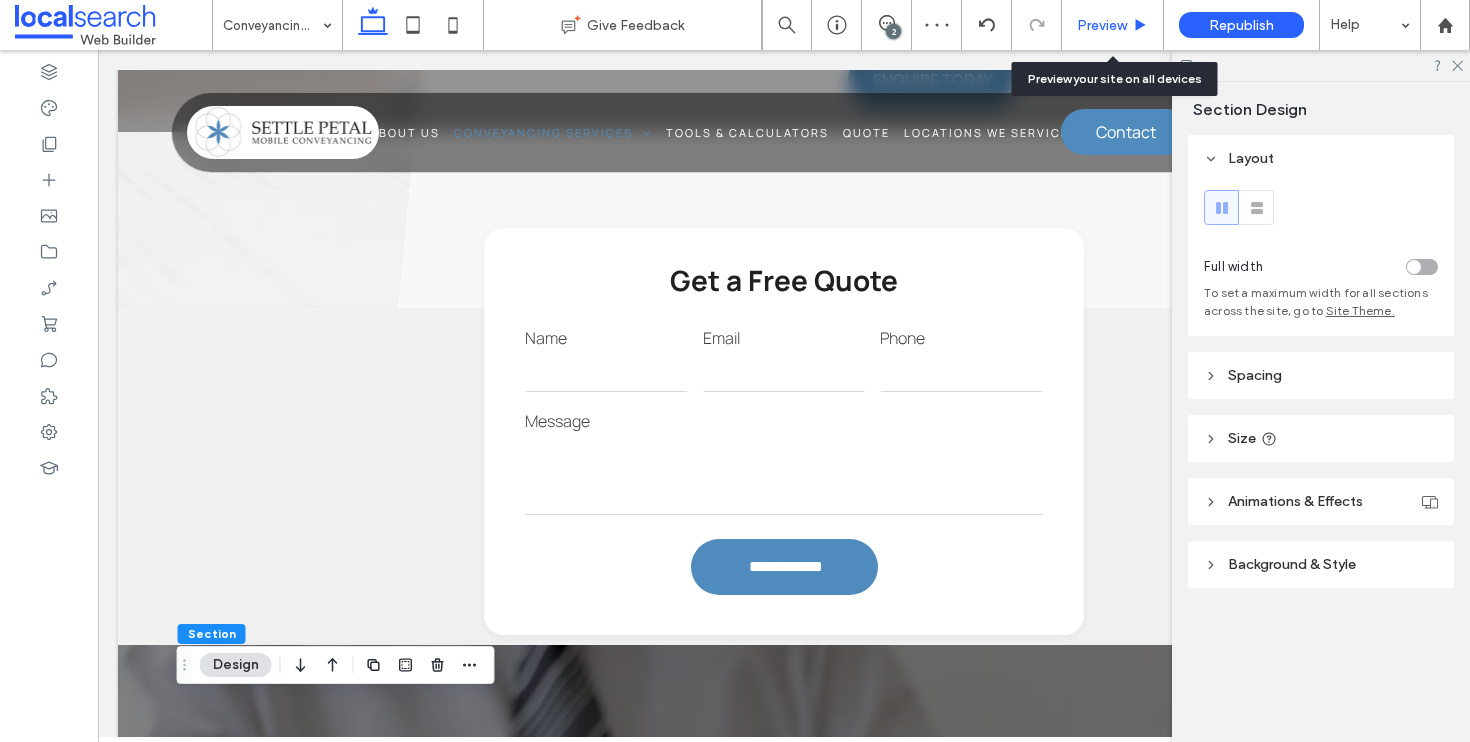 click on "Preview" at bounding box center [1102, 25] 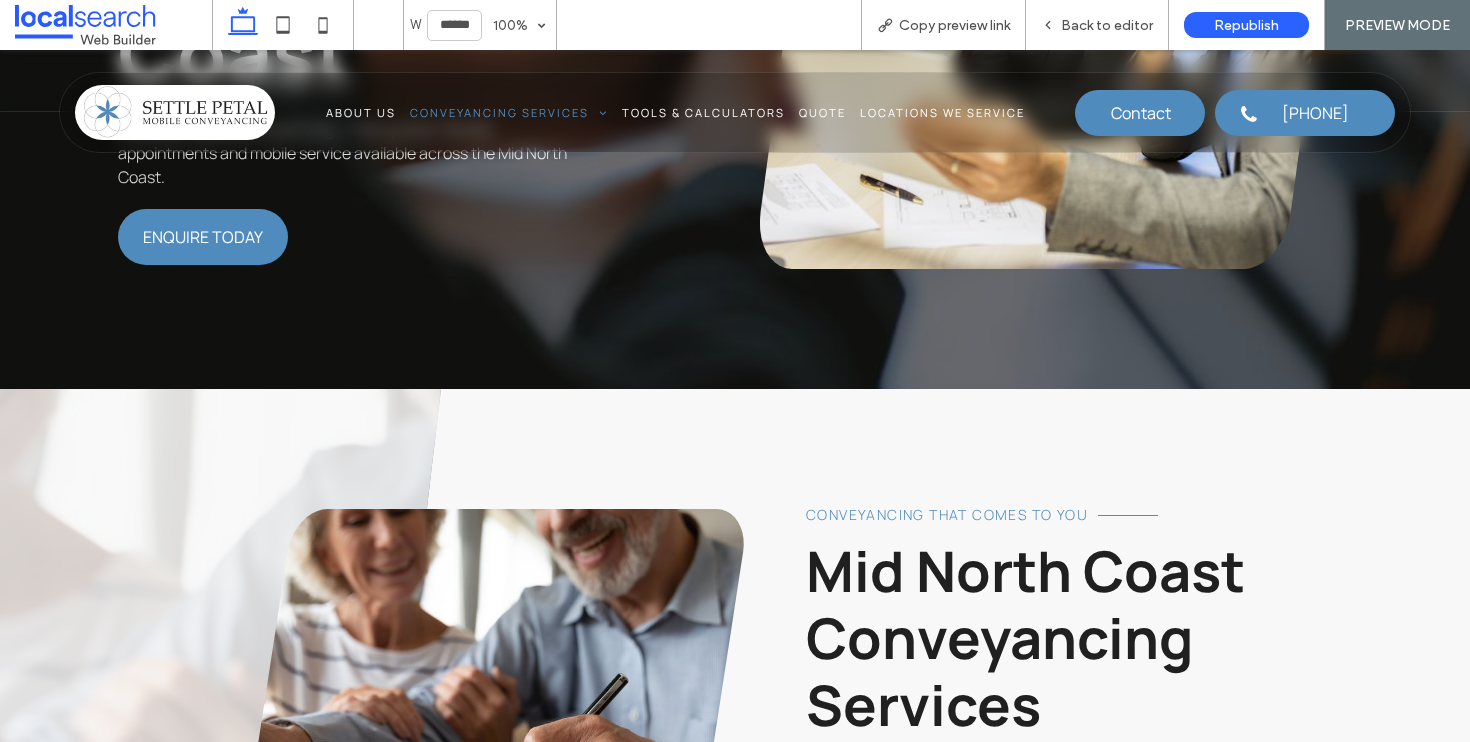 scroll, scrollTop: 161, scrollLeft: 0, axis: vertical 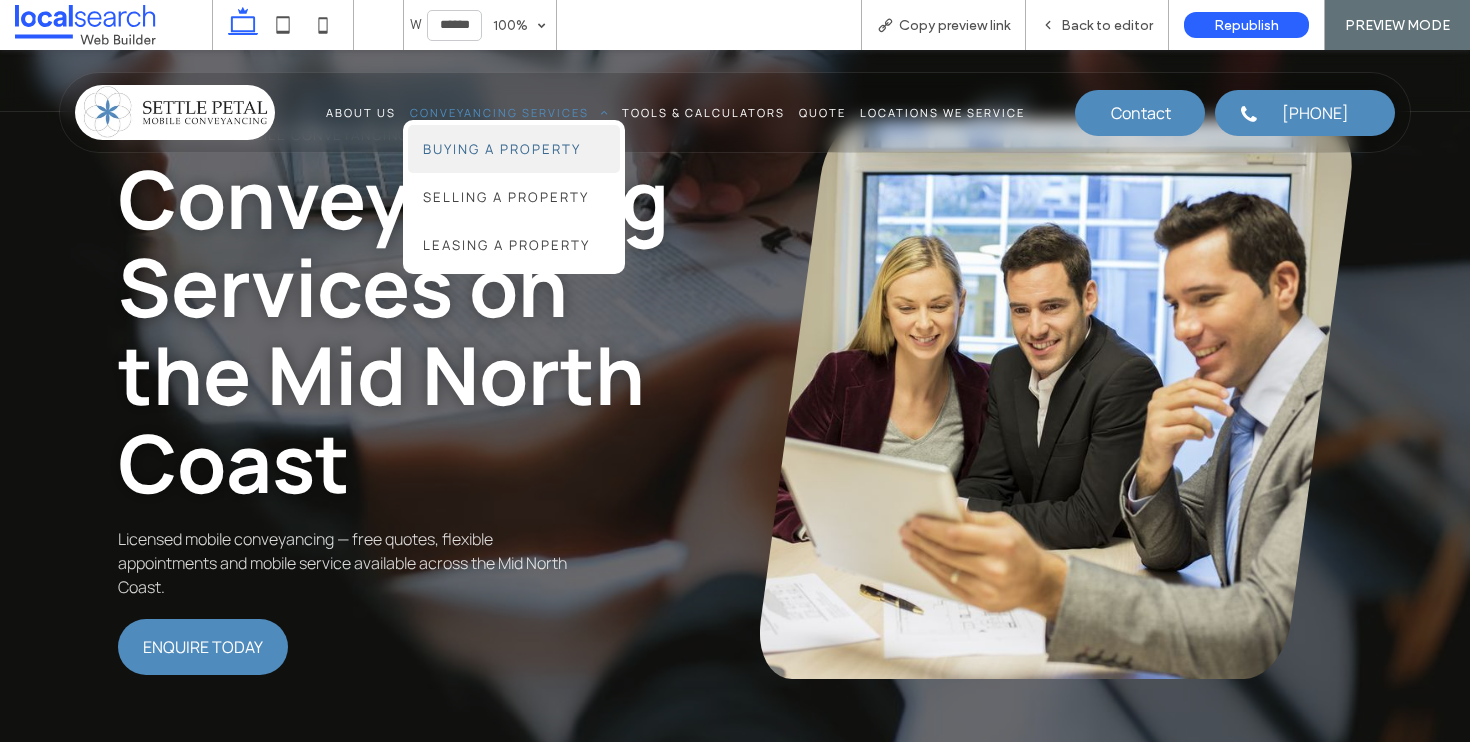 click on "Buying a Property" at bounding box center (502, 149) 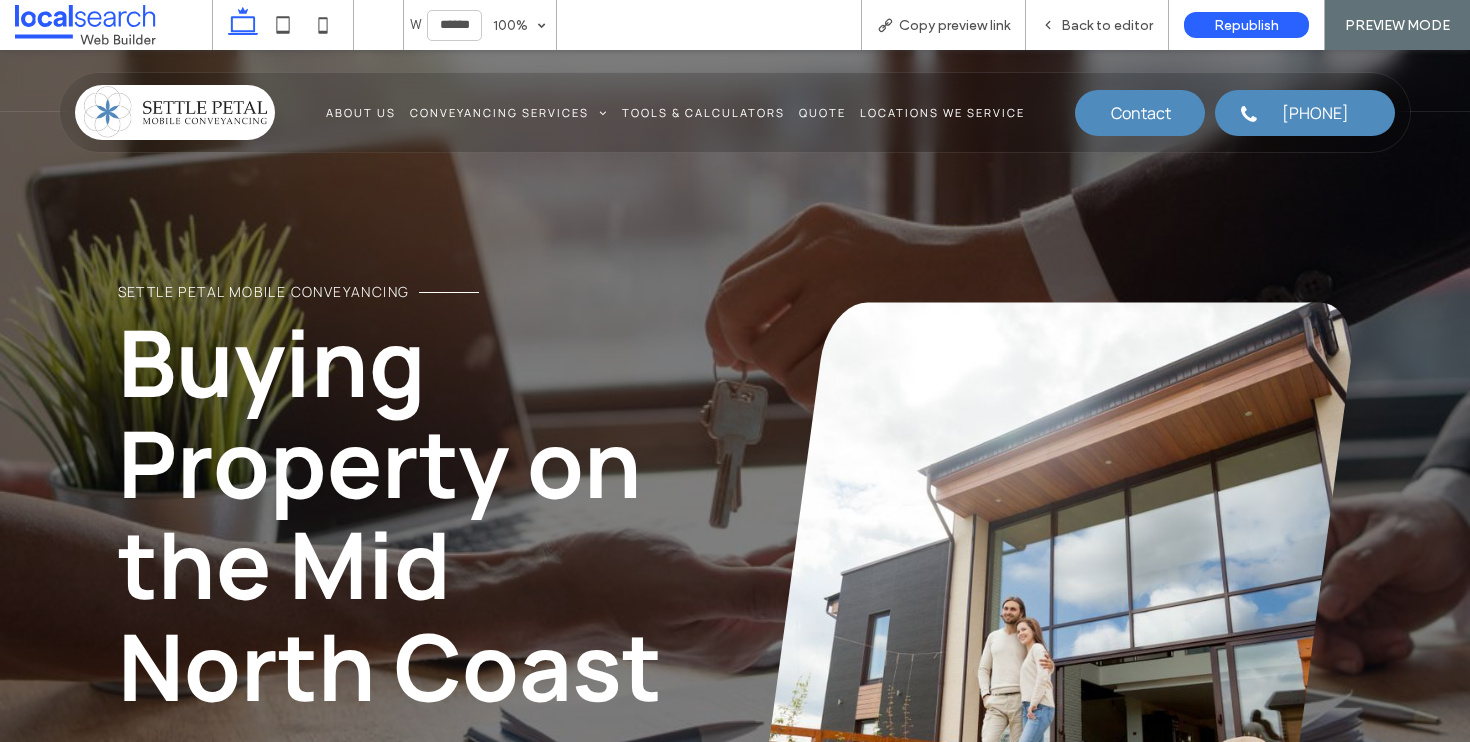 scroll, scrollTop: 0, scrollLeft: 0, axis: both 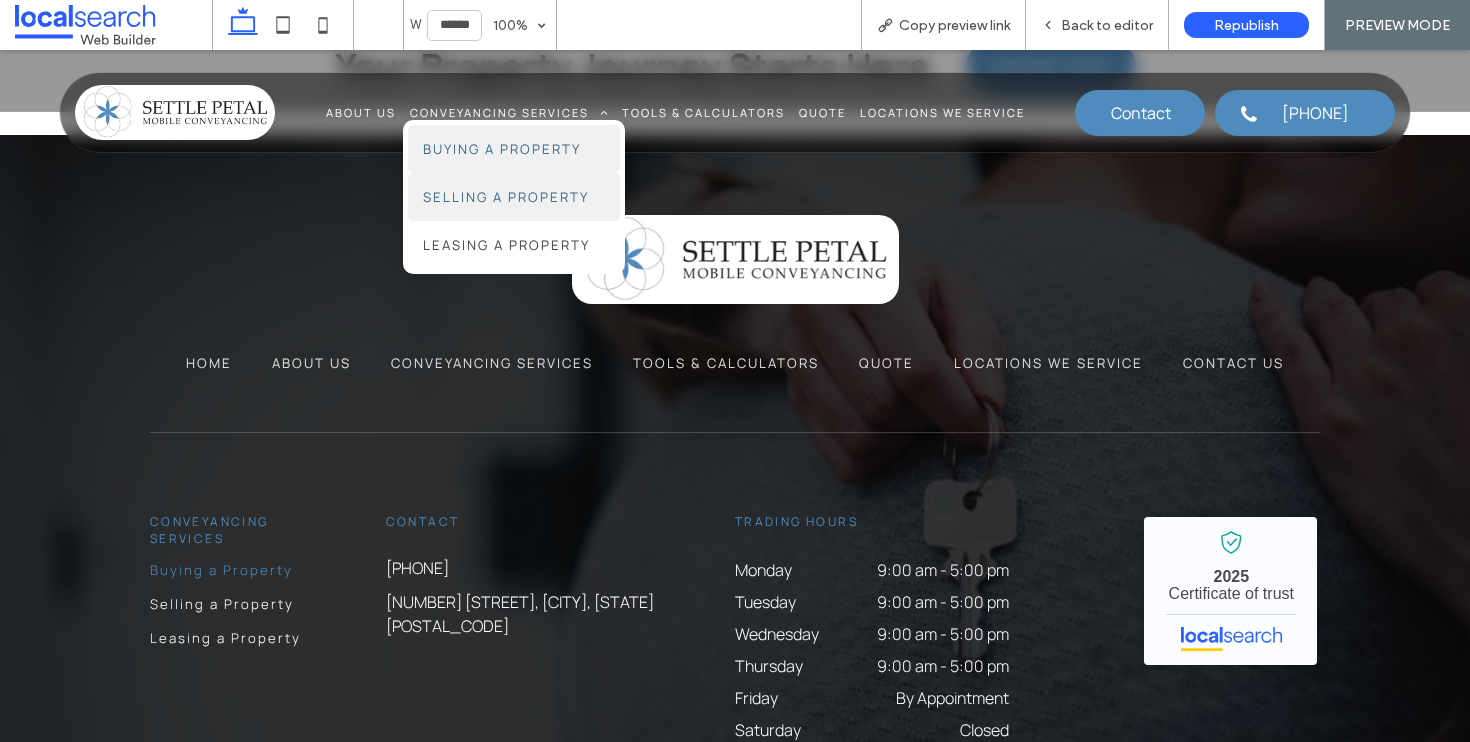 drag, startPoint x: 507, startPoint y: 193, endPoint x: 512, endPoint y: 231, distance: 38.327538 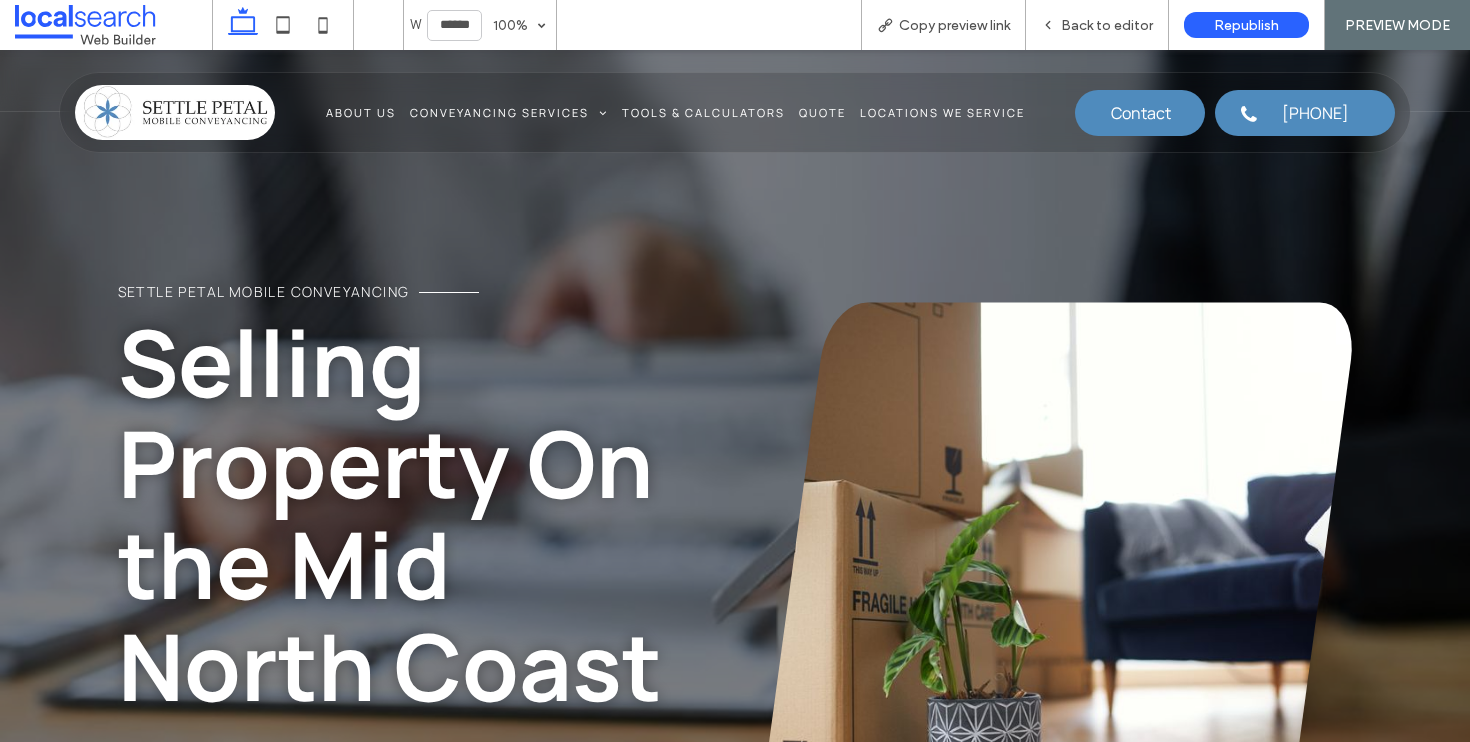 scroll, scrollTop: 0, scrollLeft: 0, axis: both 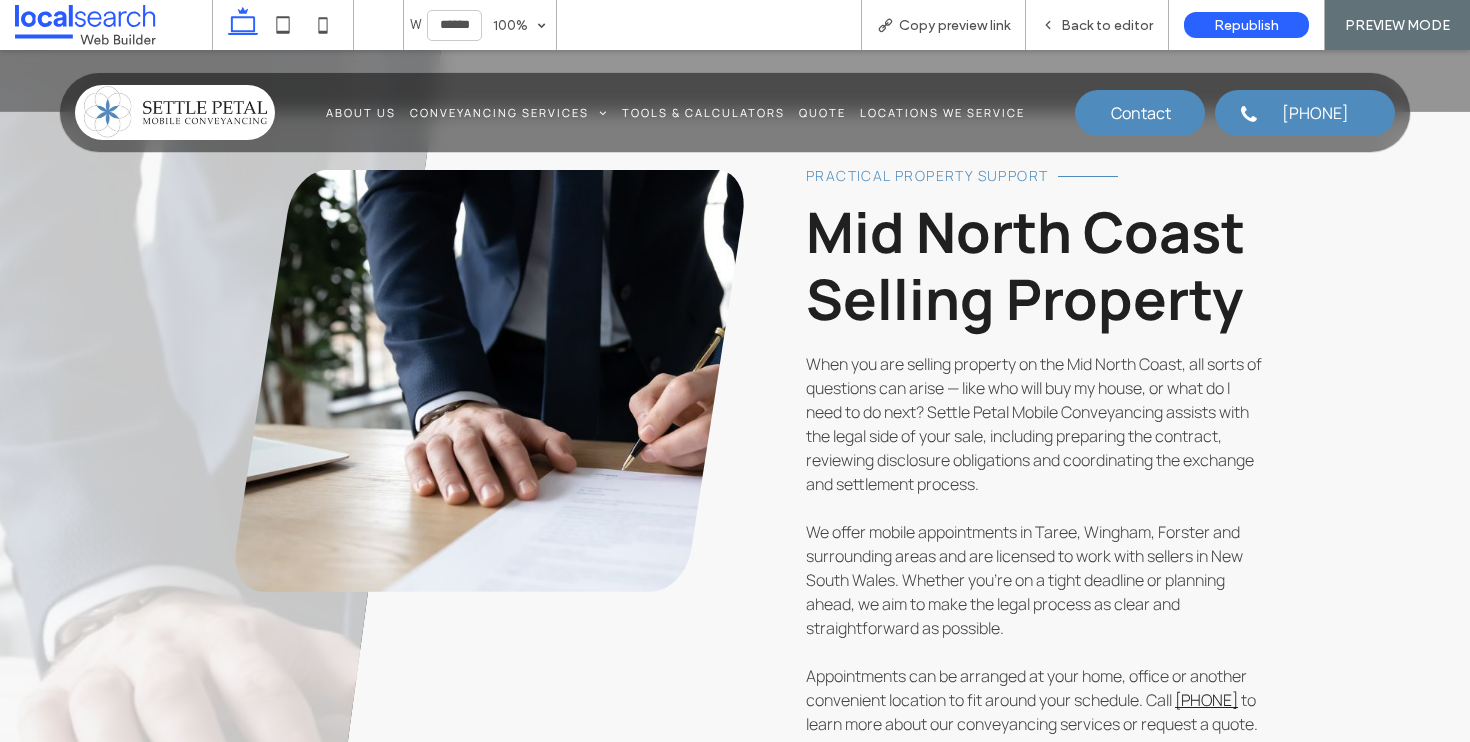 click at bounding box center [175, 112] 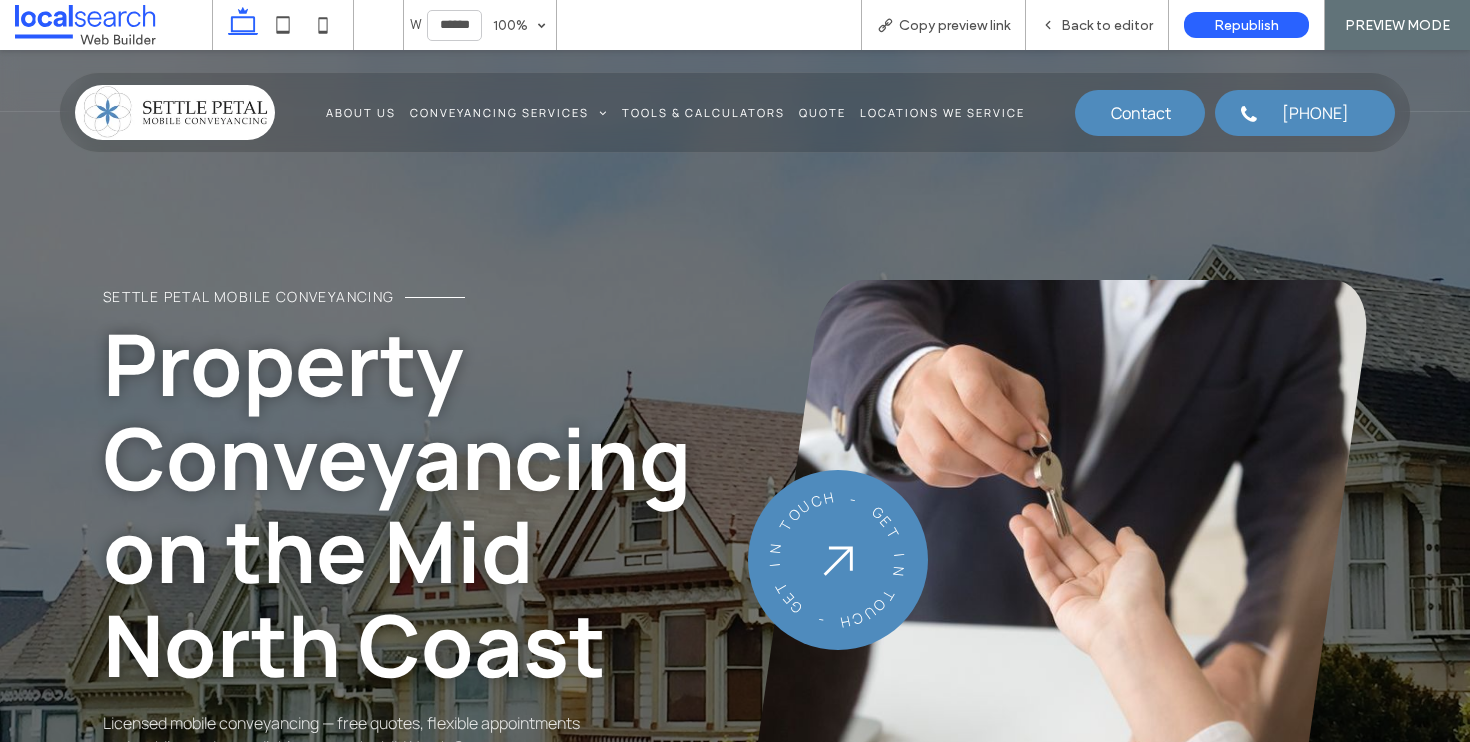 scroll, scrollTop: 0, scrollLeft: 0, axis: both 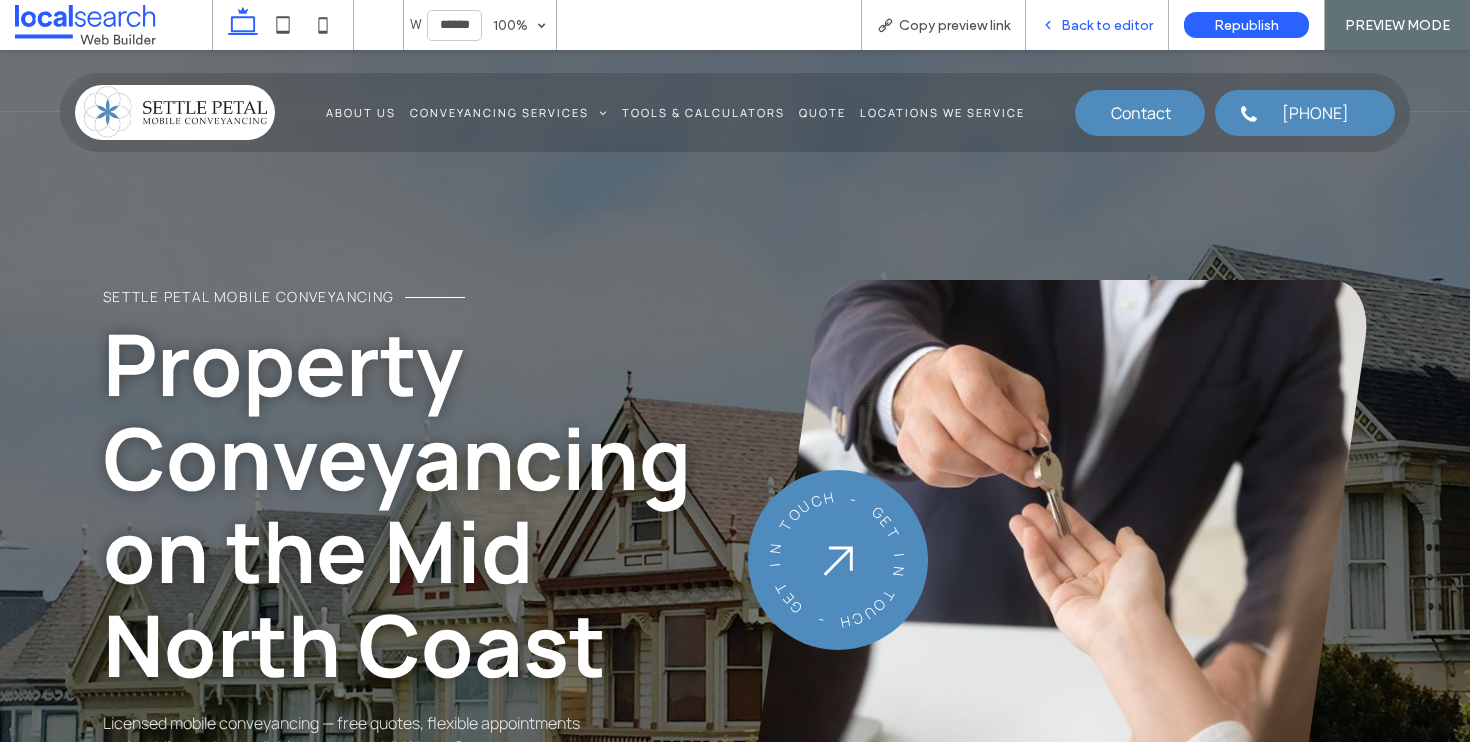 click on "Back to editor" at bounding box center (1097, 25) 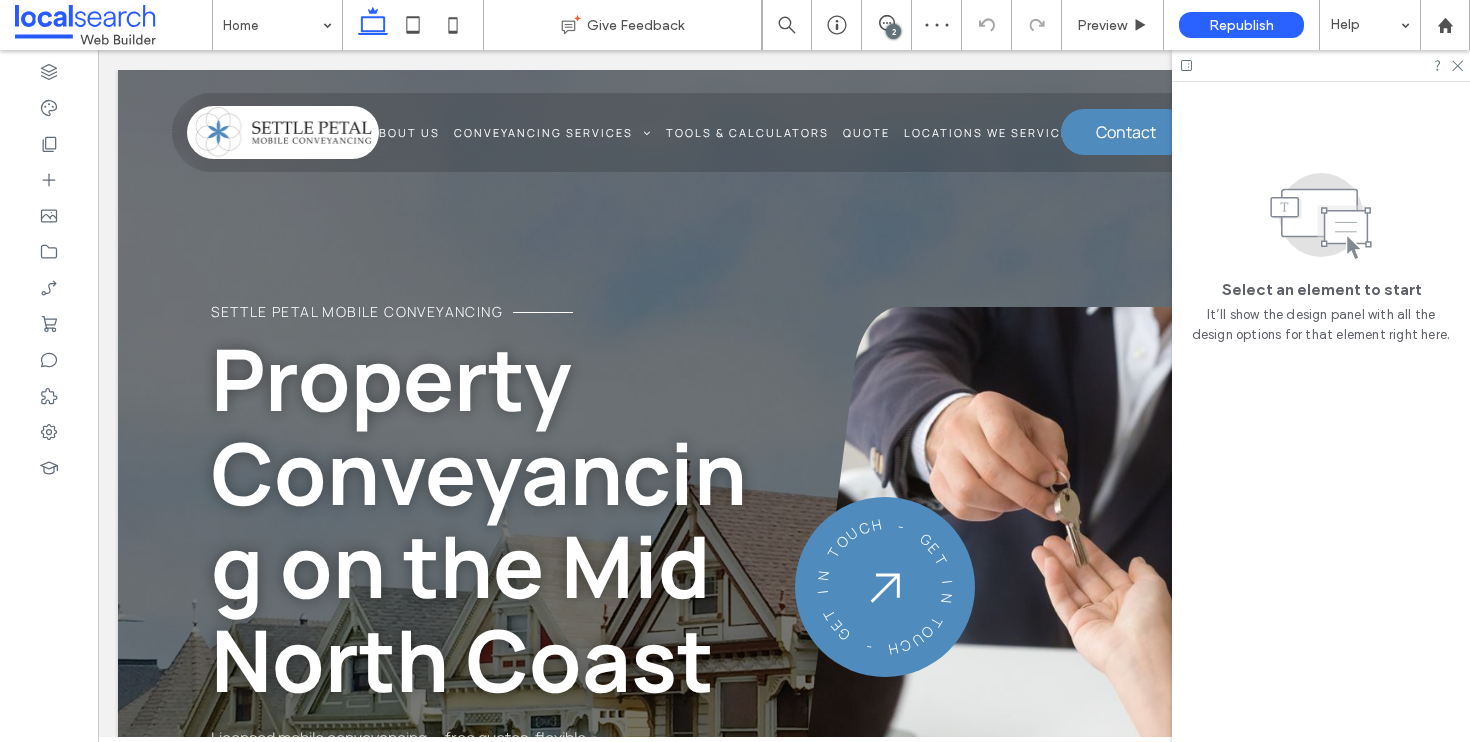 drag, startPoint x: 892, startPoint y: 27, endPoint x: 515, endPoint y: 119, distance: 388.06314 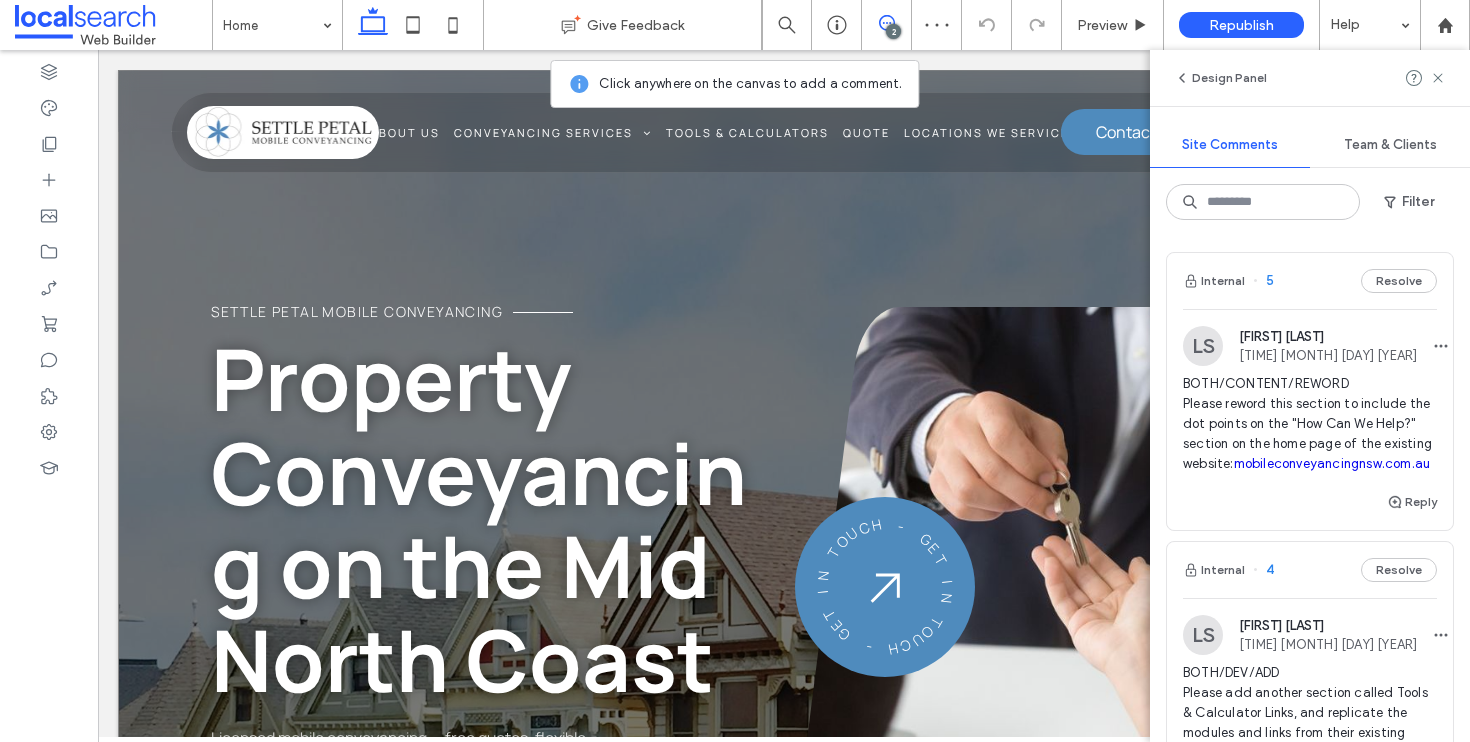 click on "Call [PHONE]" at bounding box center (784, 532) 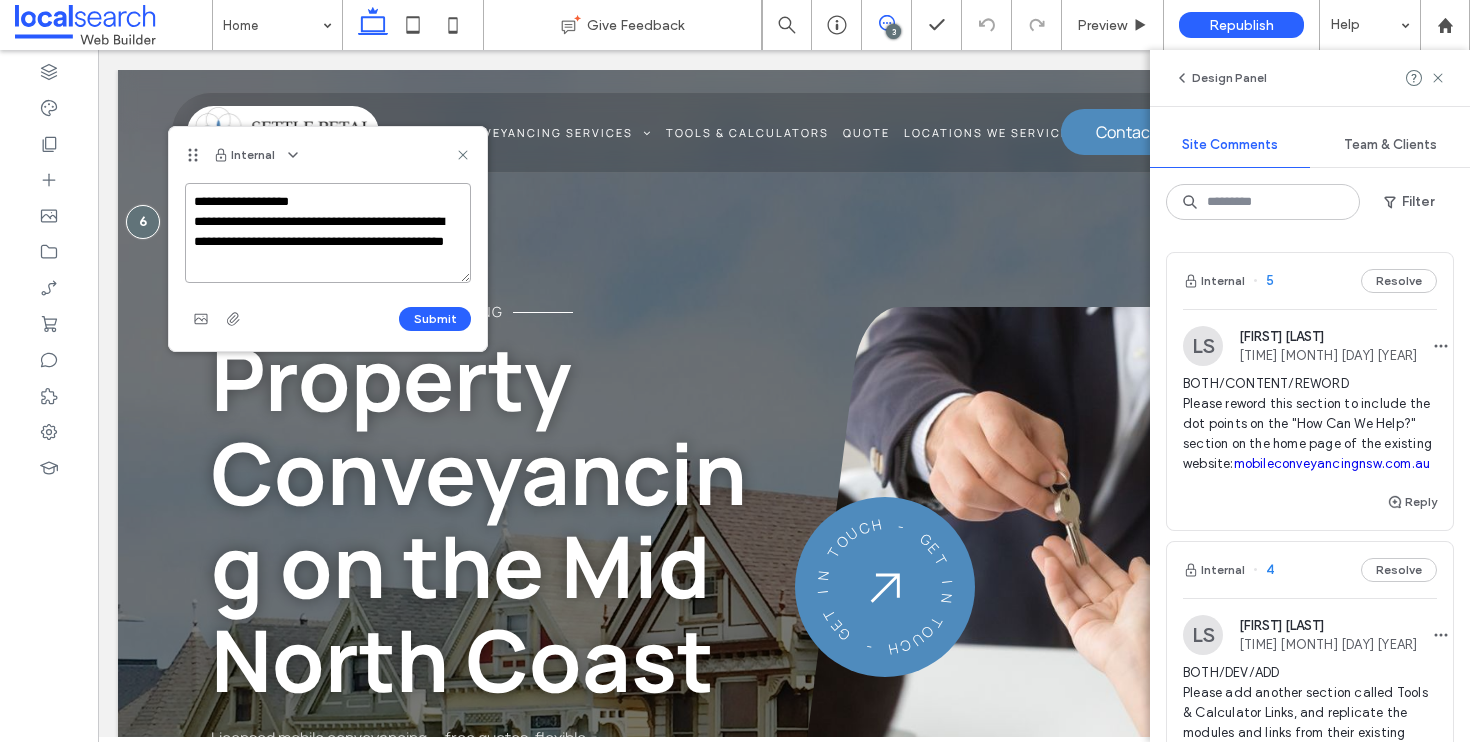 click on "**********" at bounding box center [328, 233] 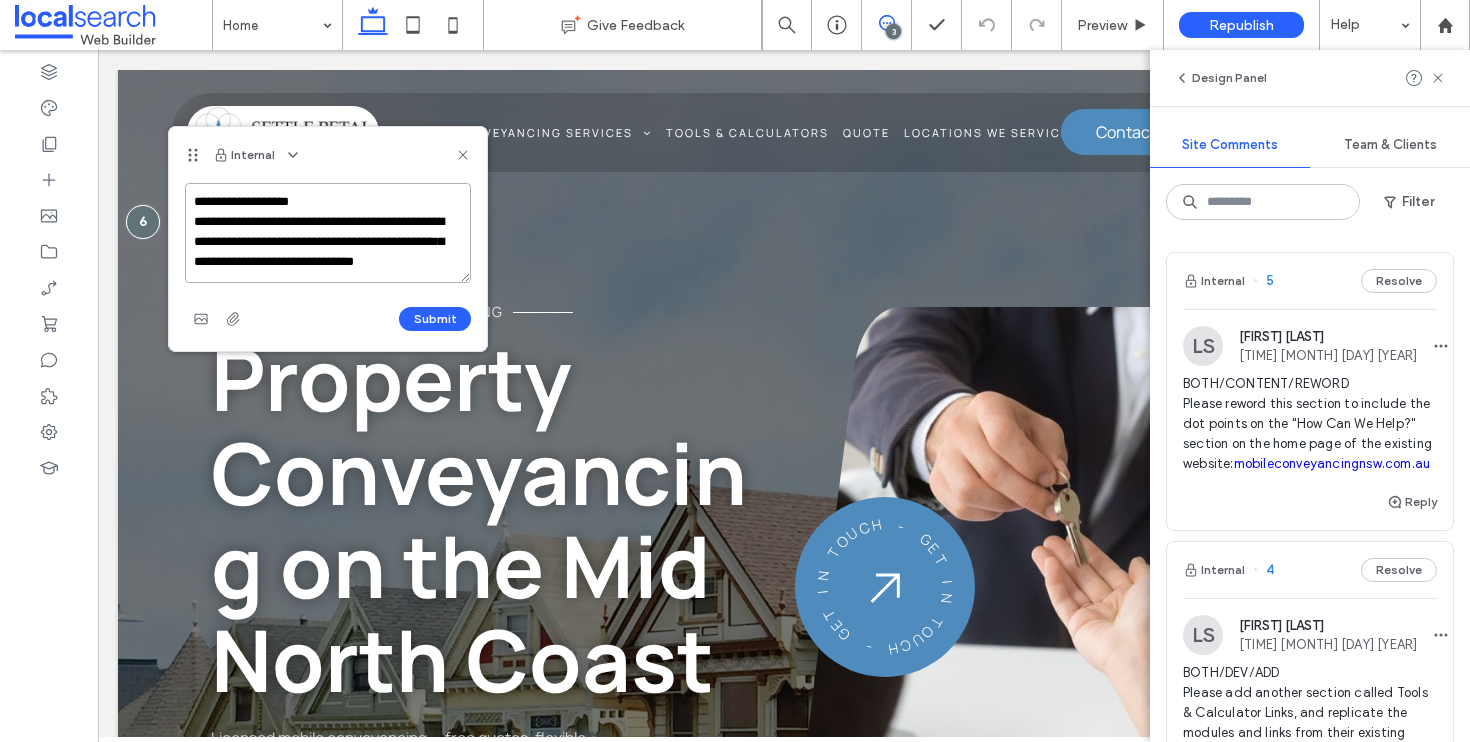 scroll, scrollTop: 8, scrollLeft: 0, axis: vertical 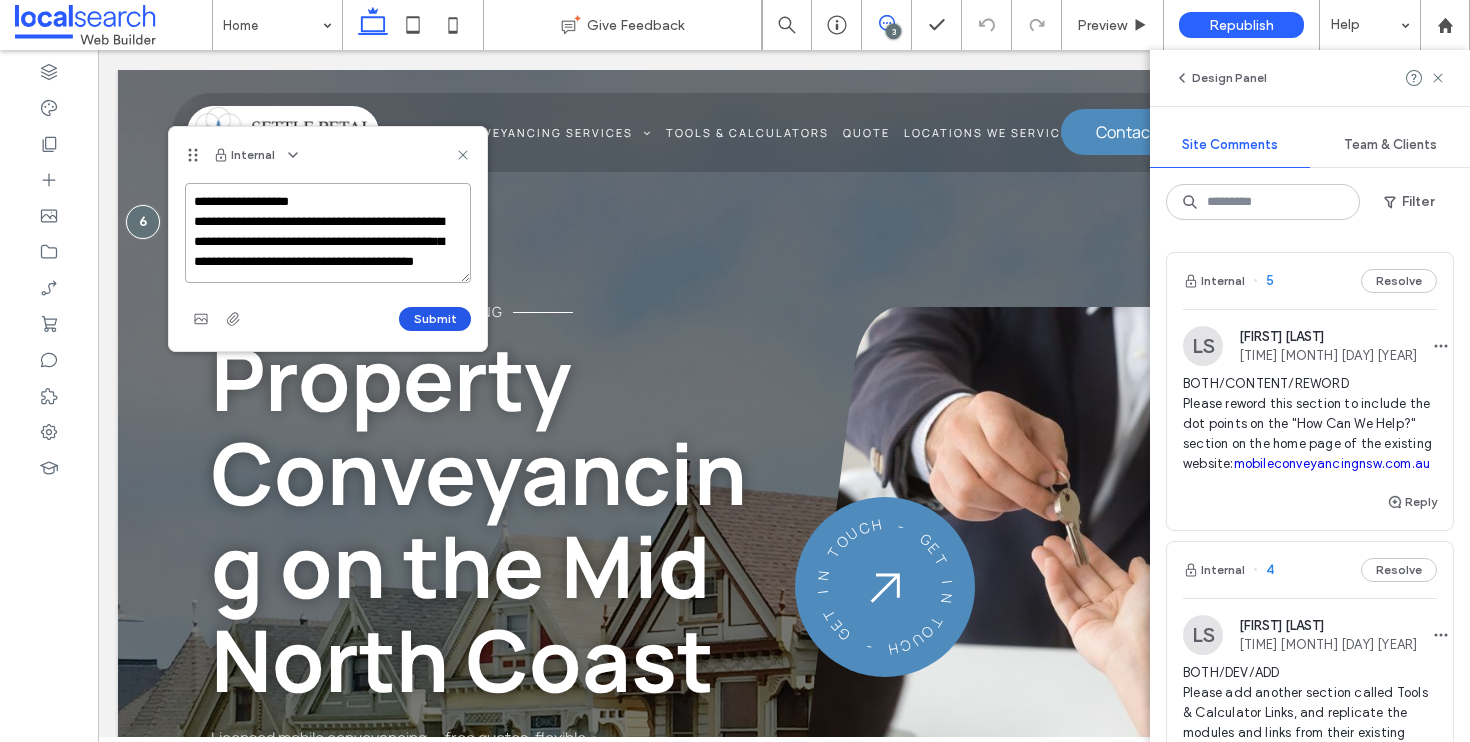 type on "**********" 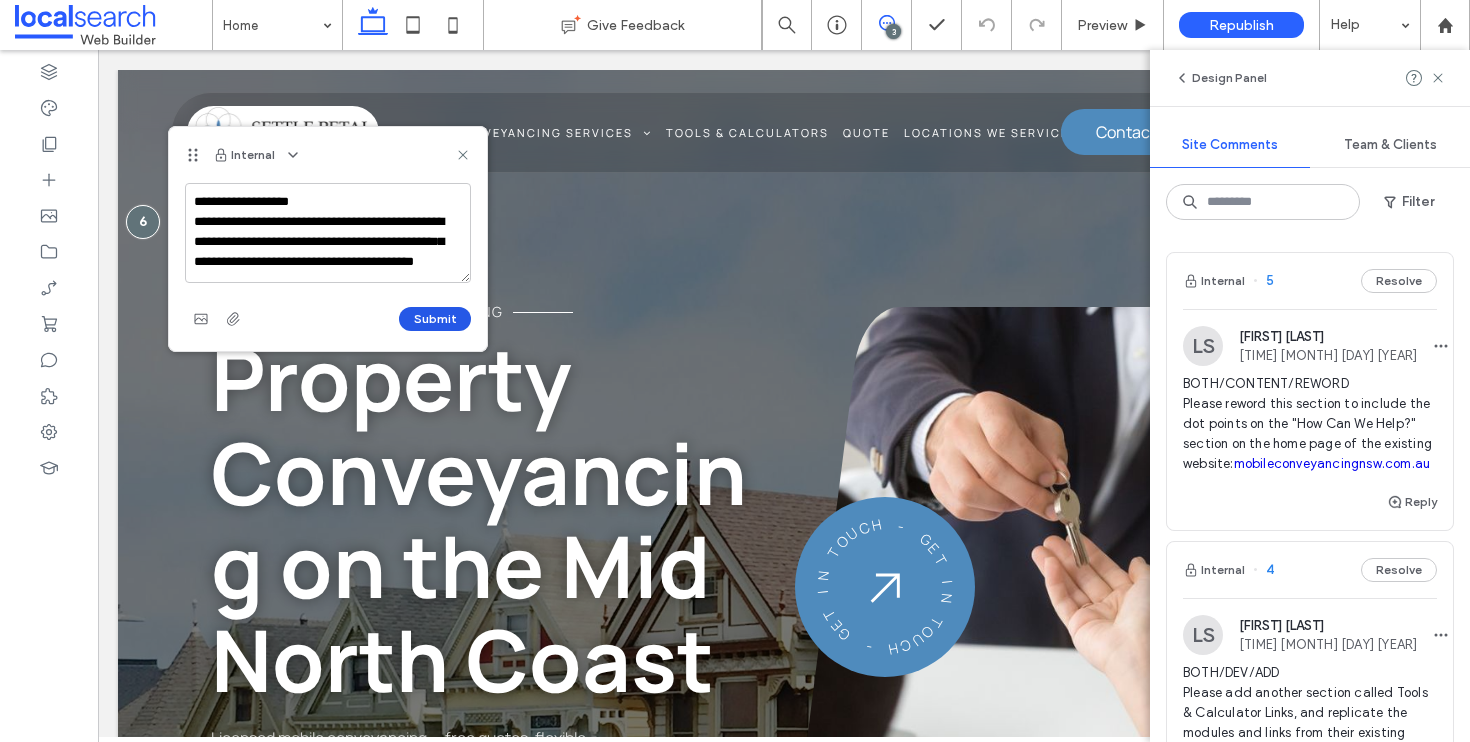 click on "Submit" at bounding box center (435, 319) 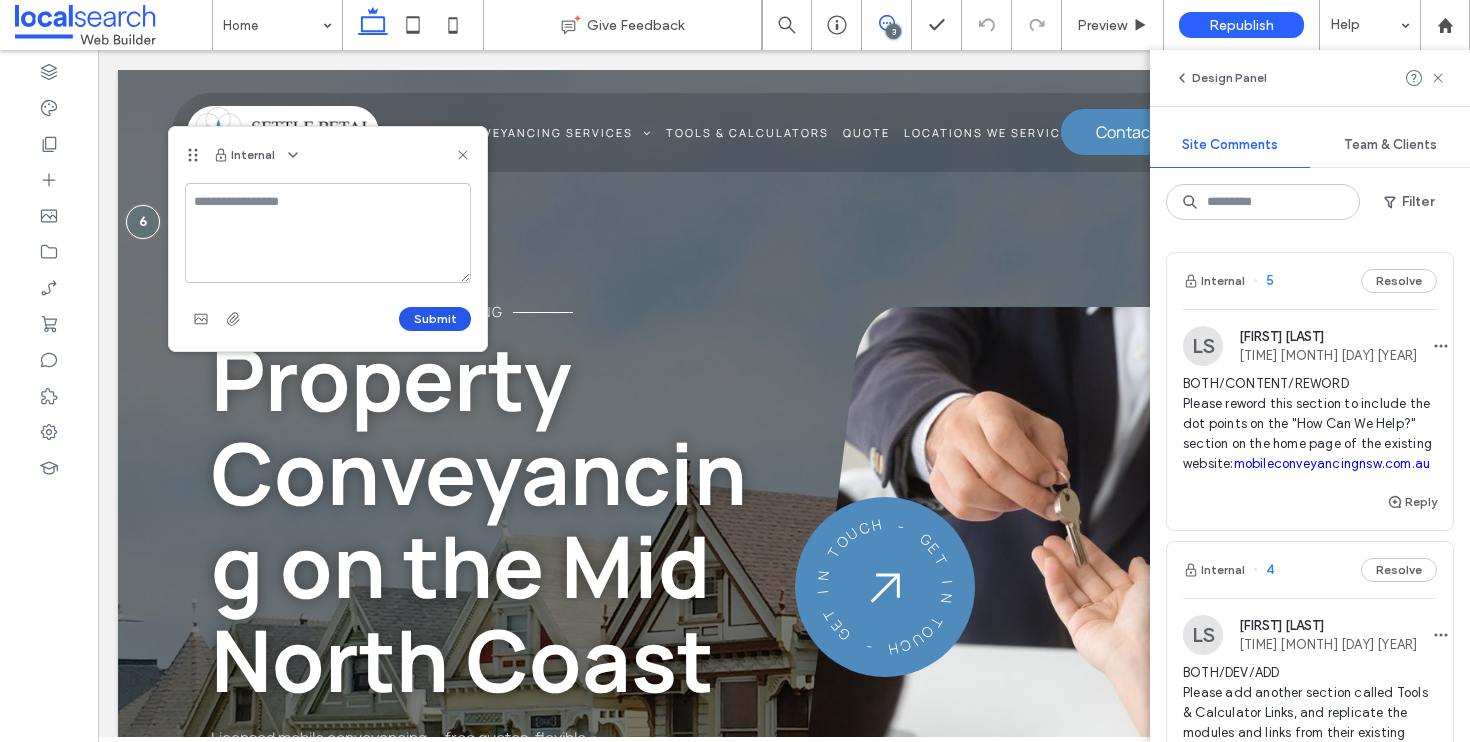 scroll, scrollTop: 0, scrollLeft: 0, axis: both 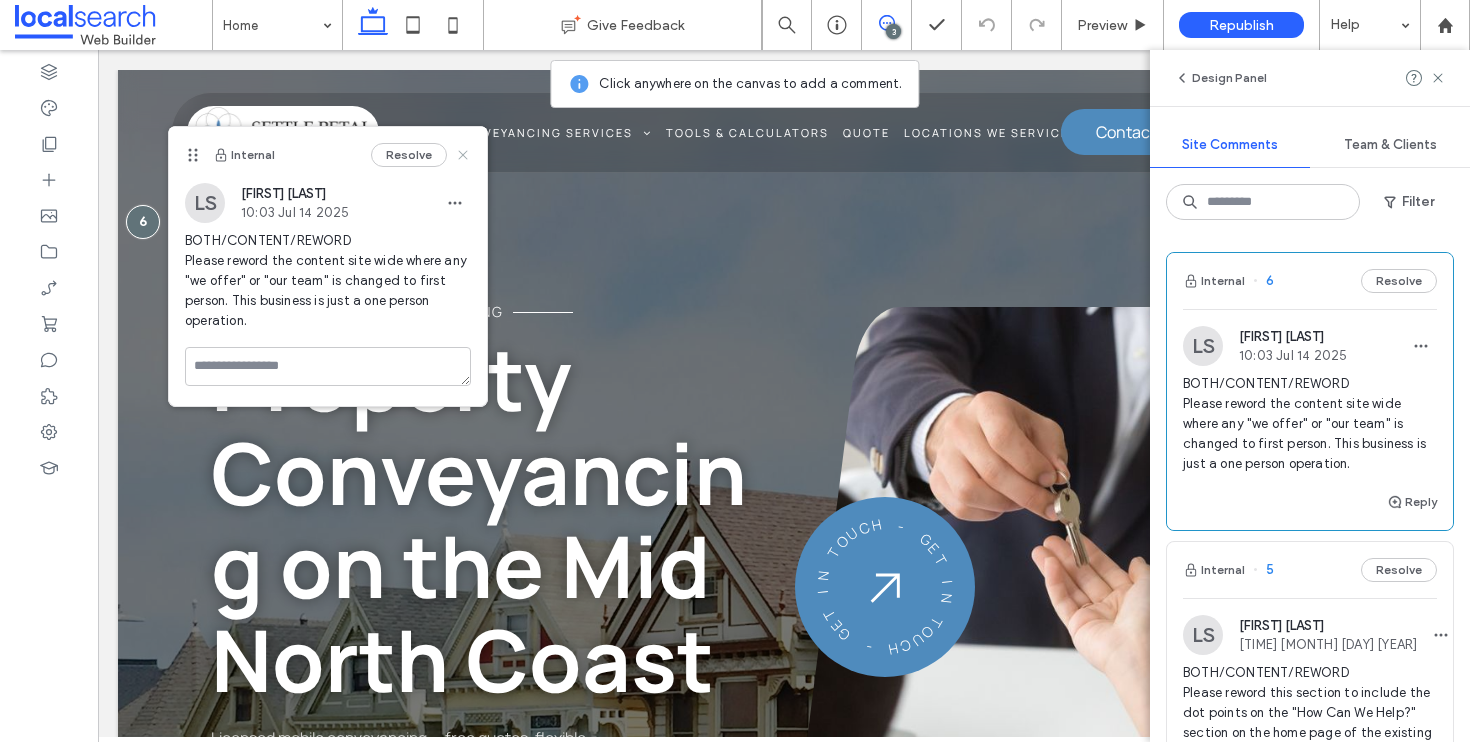 click 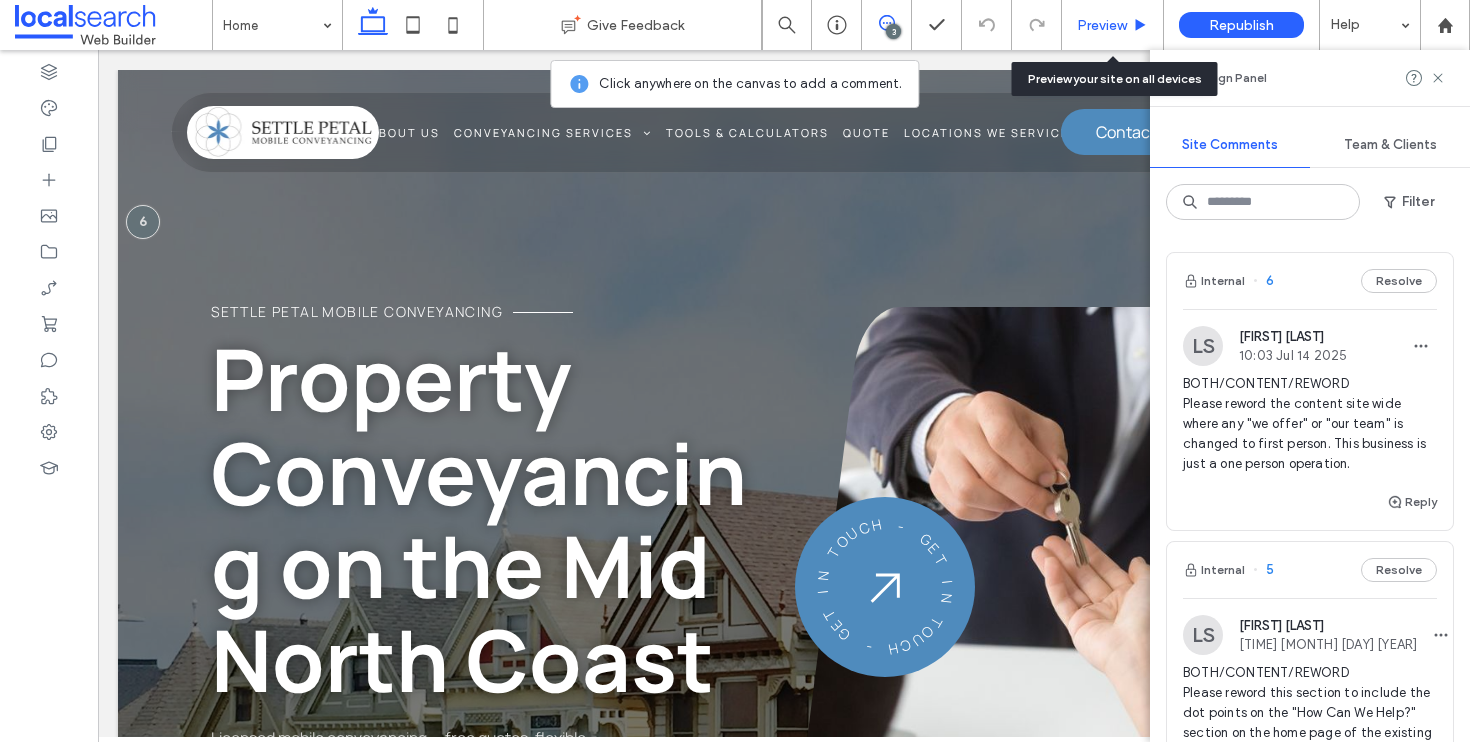 click on "Preview" at bounding box center [1102, 25] 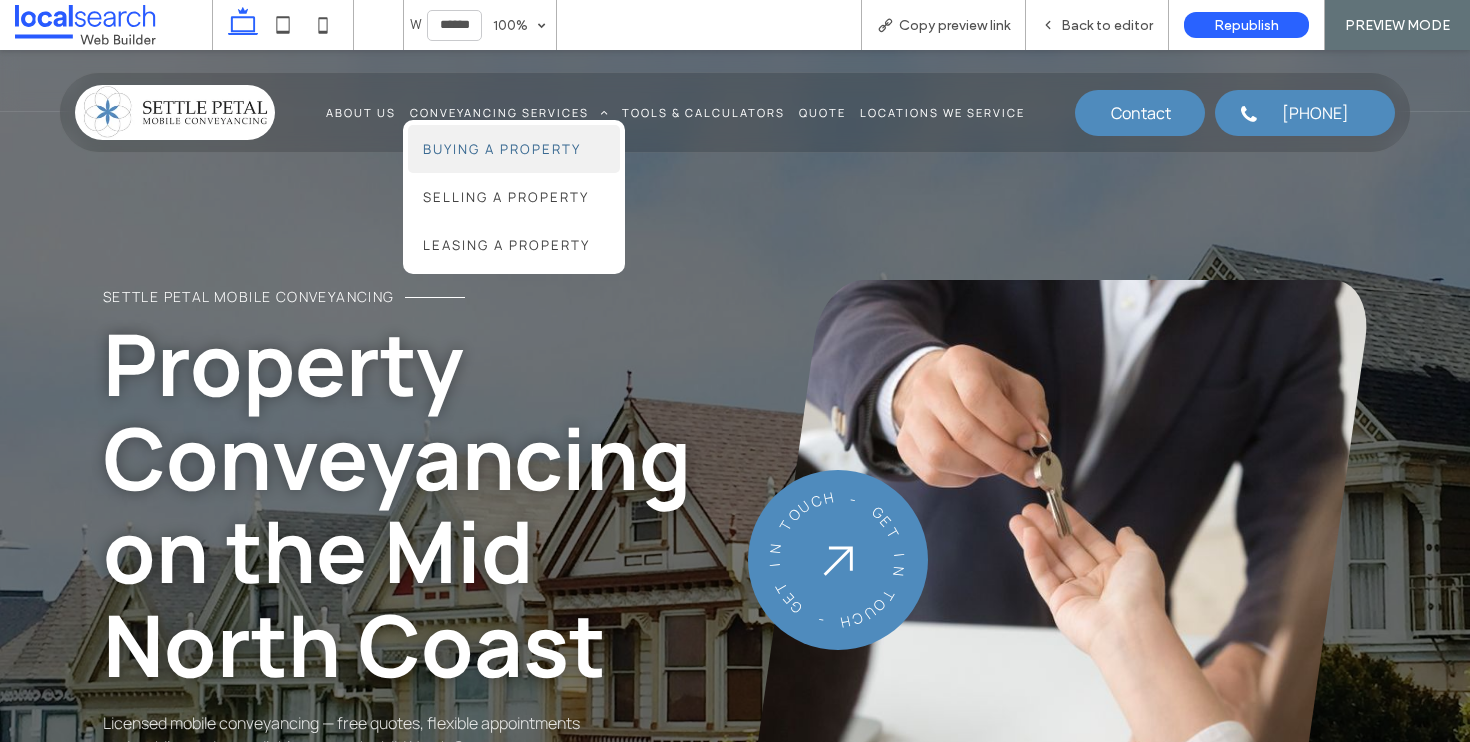 click on "Buying a Property" at bounding box center (502, 149) 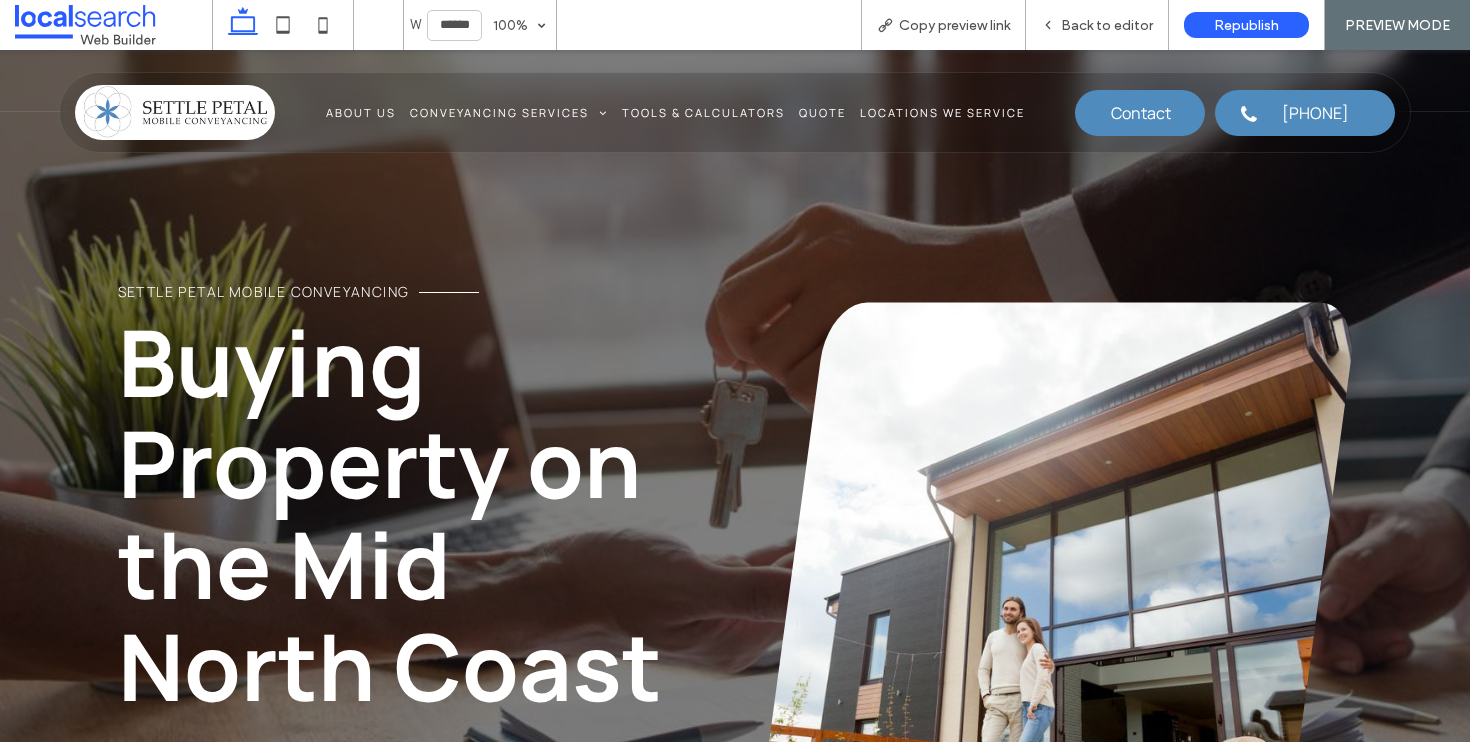 scroll, scrollTop: 0, scrollLeft: 0, axis: both 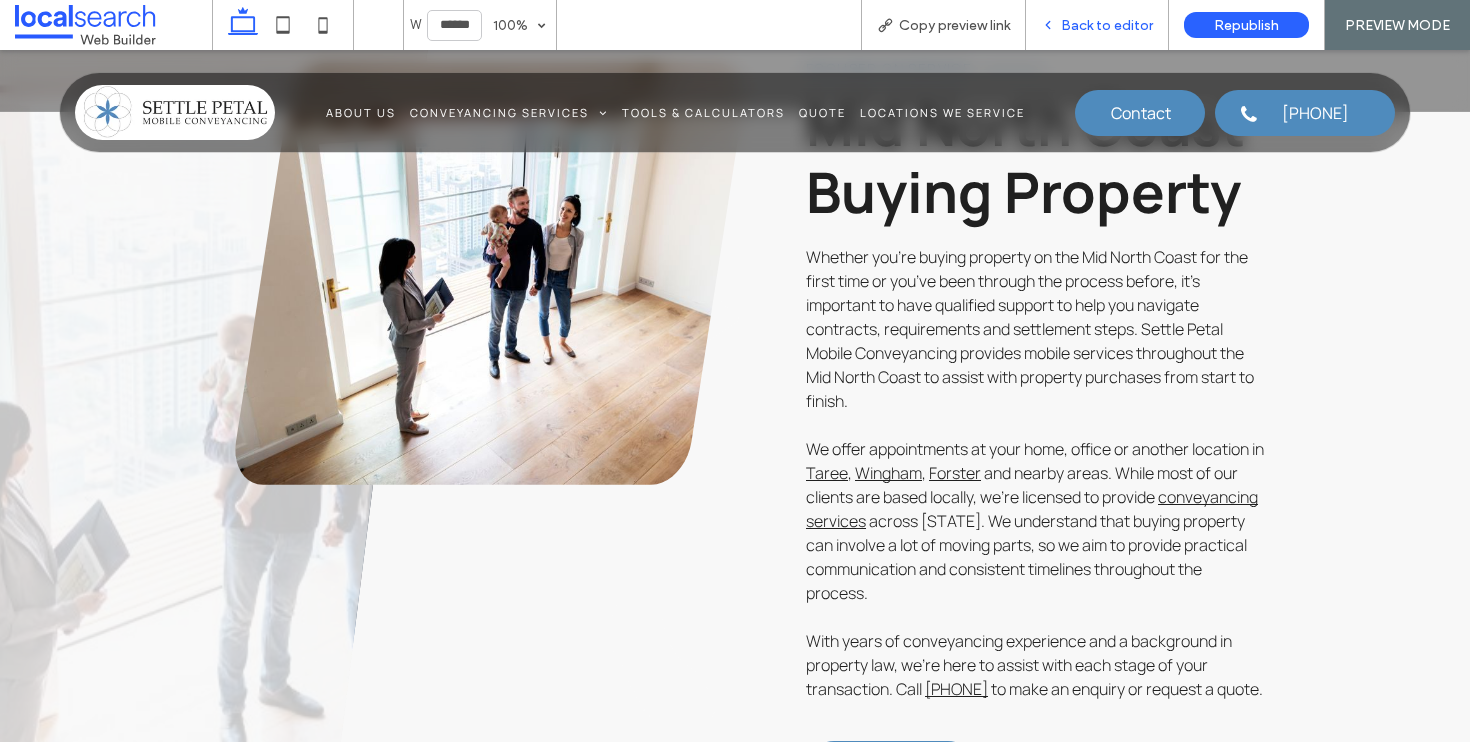 click on "Back to editor" at bounding box center (1107, 25) 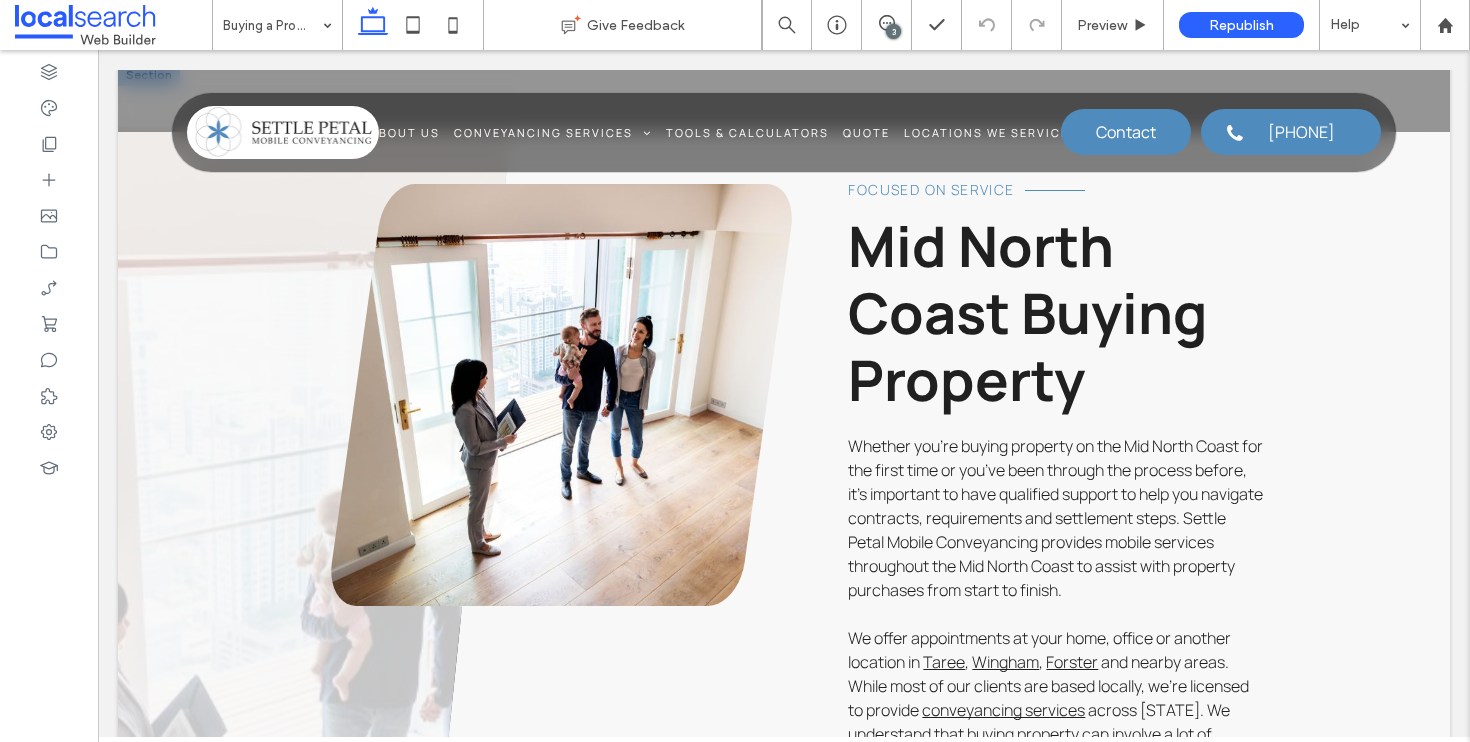 scroll, scrollTop: 1163, scrollLeft: 0, axis: vertical 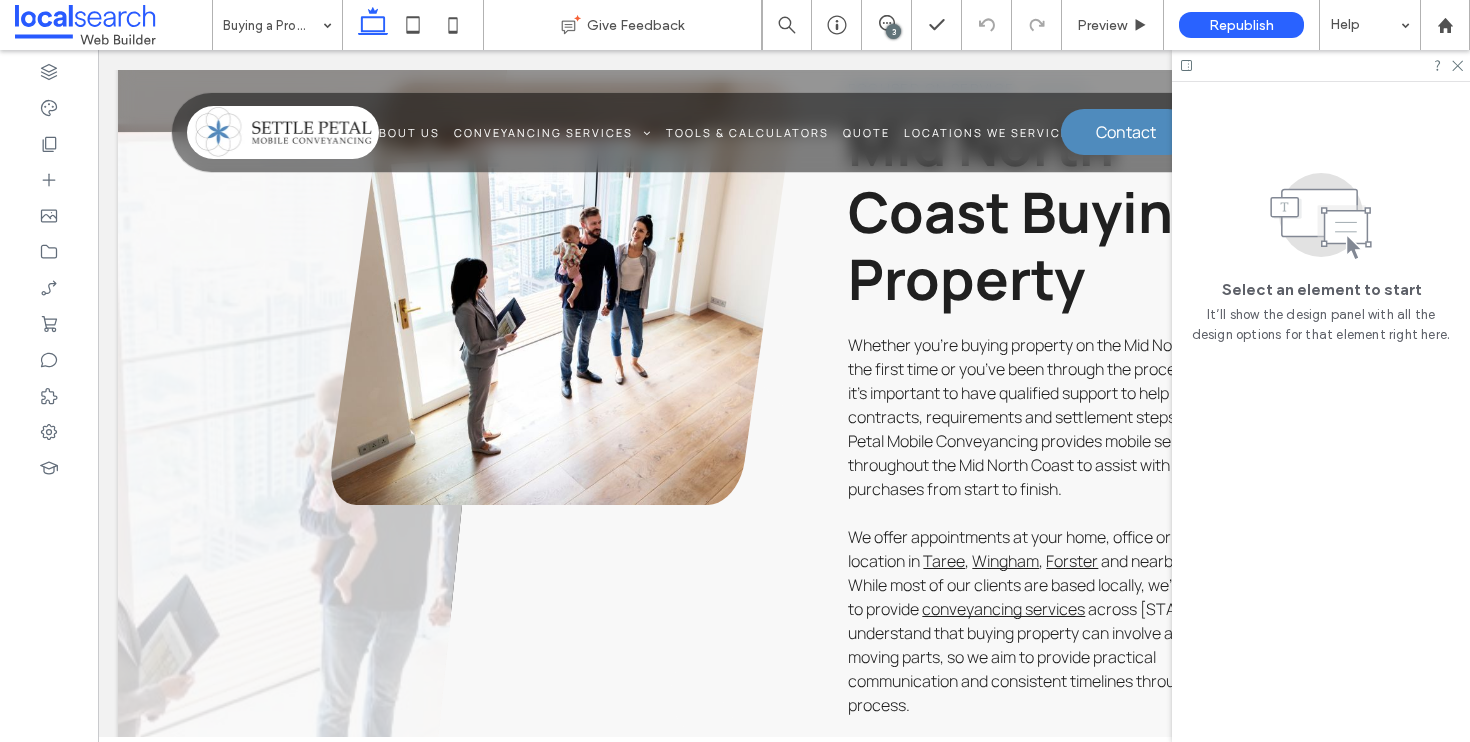 click on "Whether you’re buying property on the Mid North Coast for the first time or you’ve been through the process before, it’s important to have qualified support to help you navigate contracts, requirements and settlement steps. Settle Petal Mobile Conveyancing provides mobile services throughout the Mid North Coast to assist with property purchases from start to finish." at bounding box center (1055, 417) 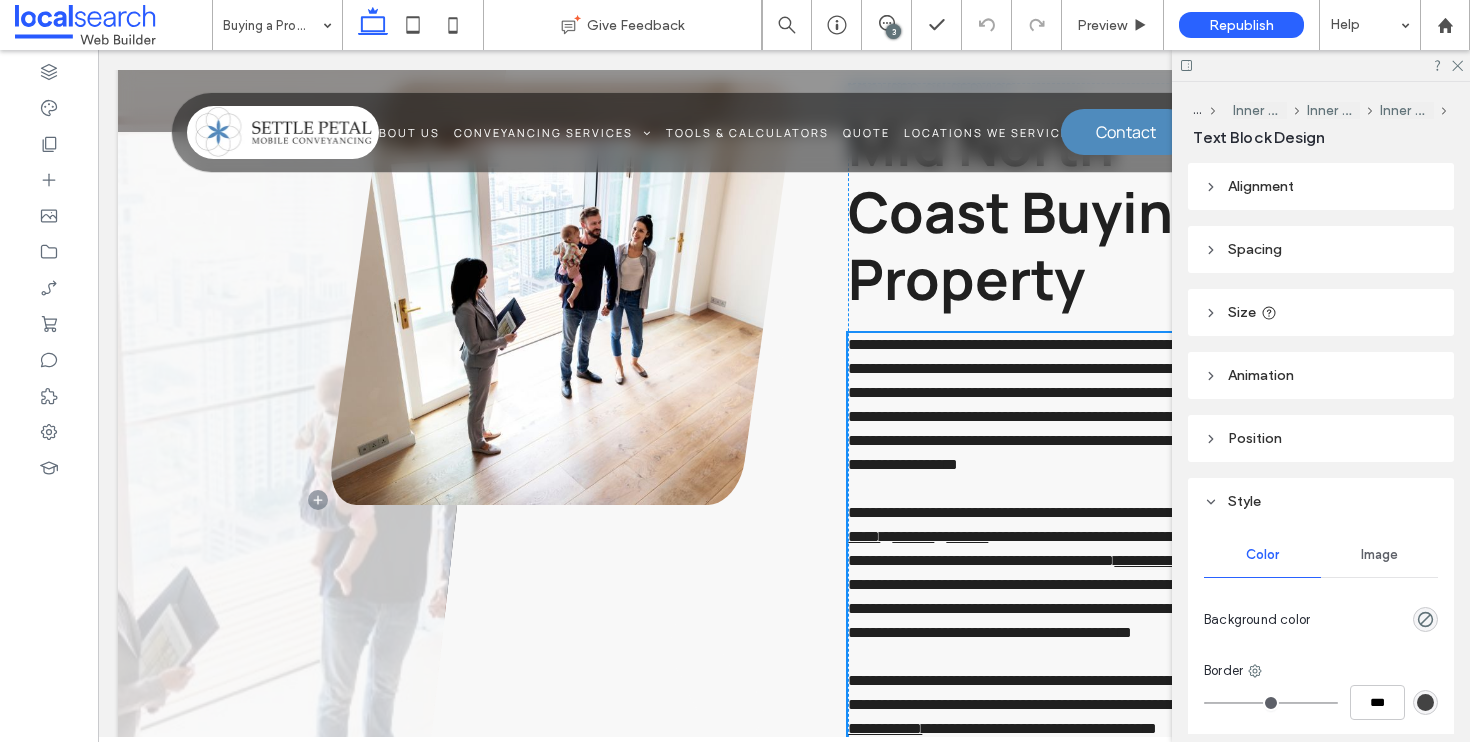 type on "*******" 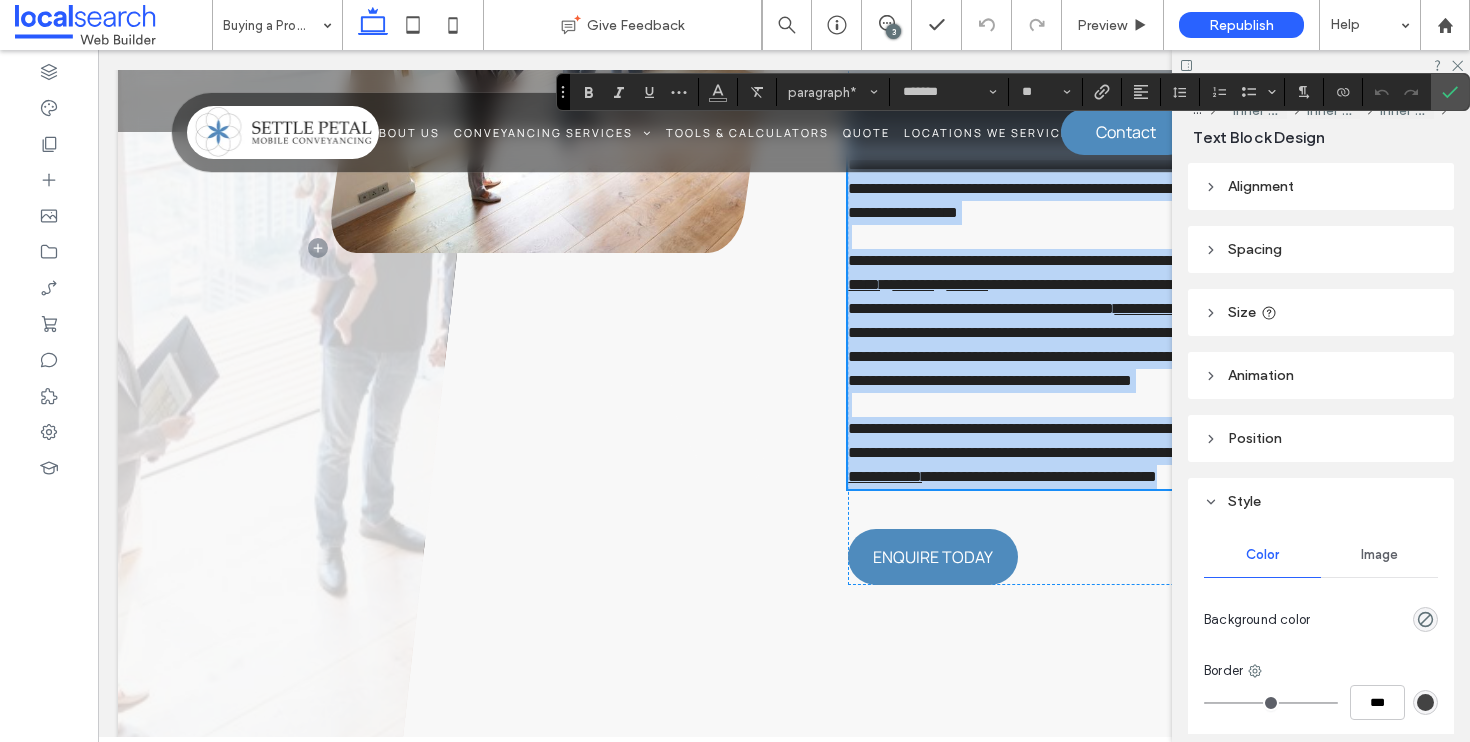 scroll, scrollTop: 1369, scrollLeft: 0, axis: vertical 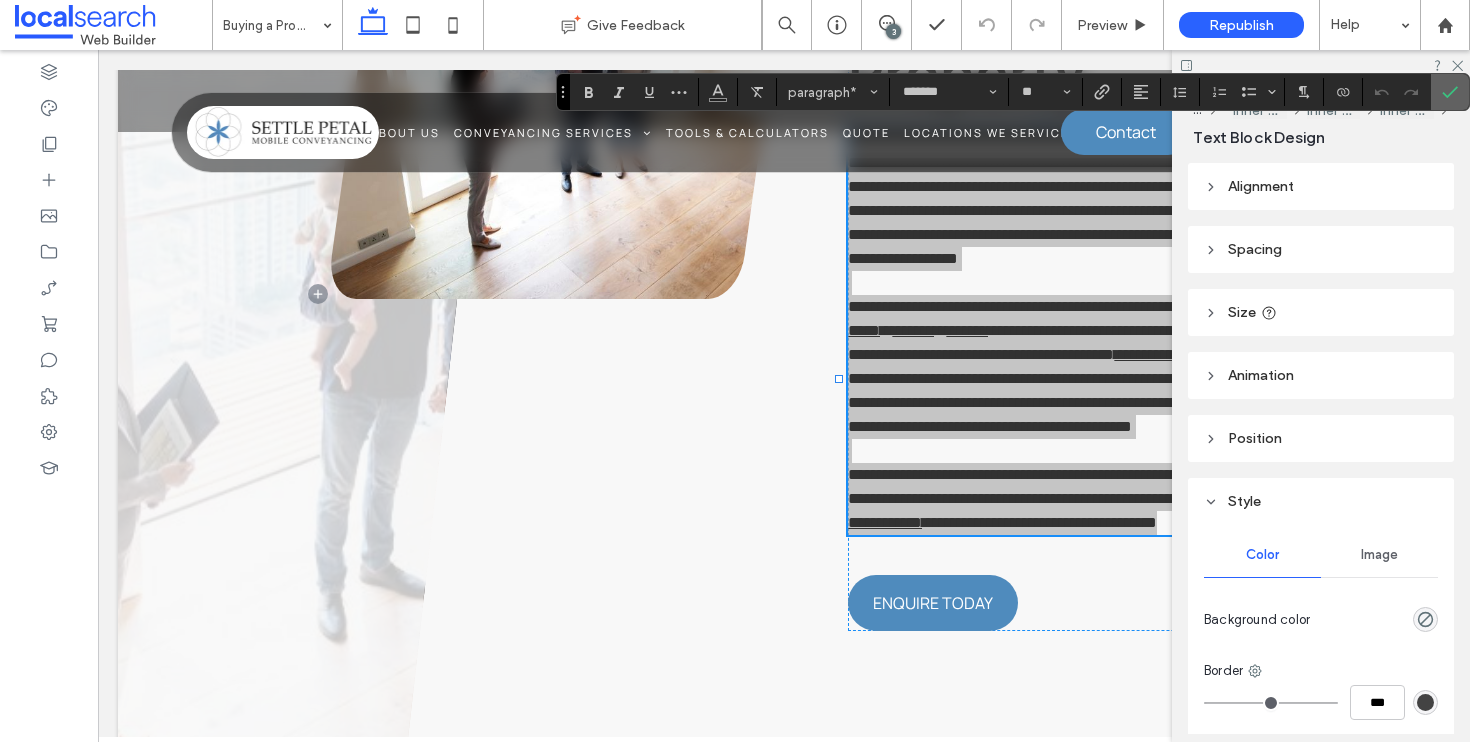 click 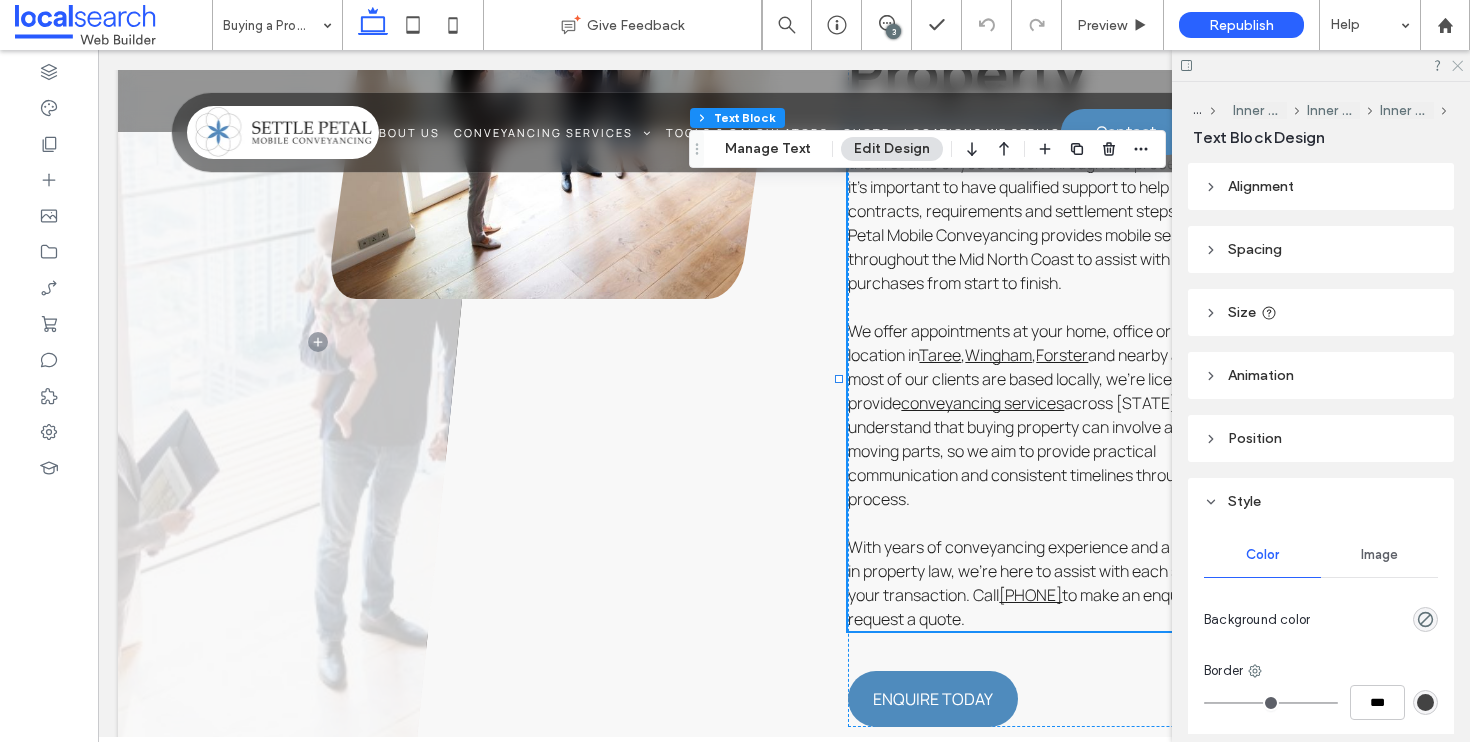 click 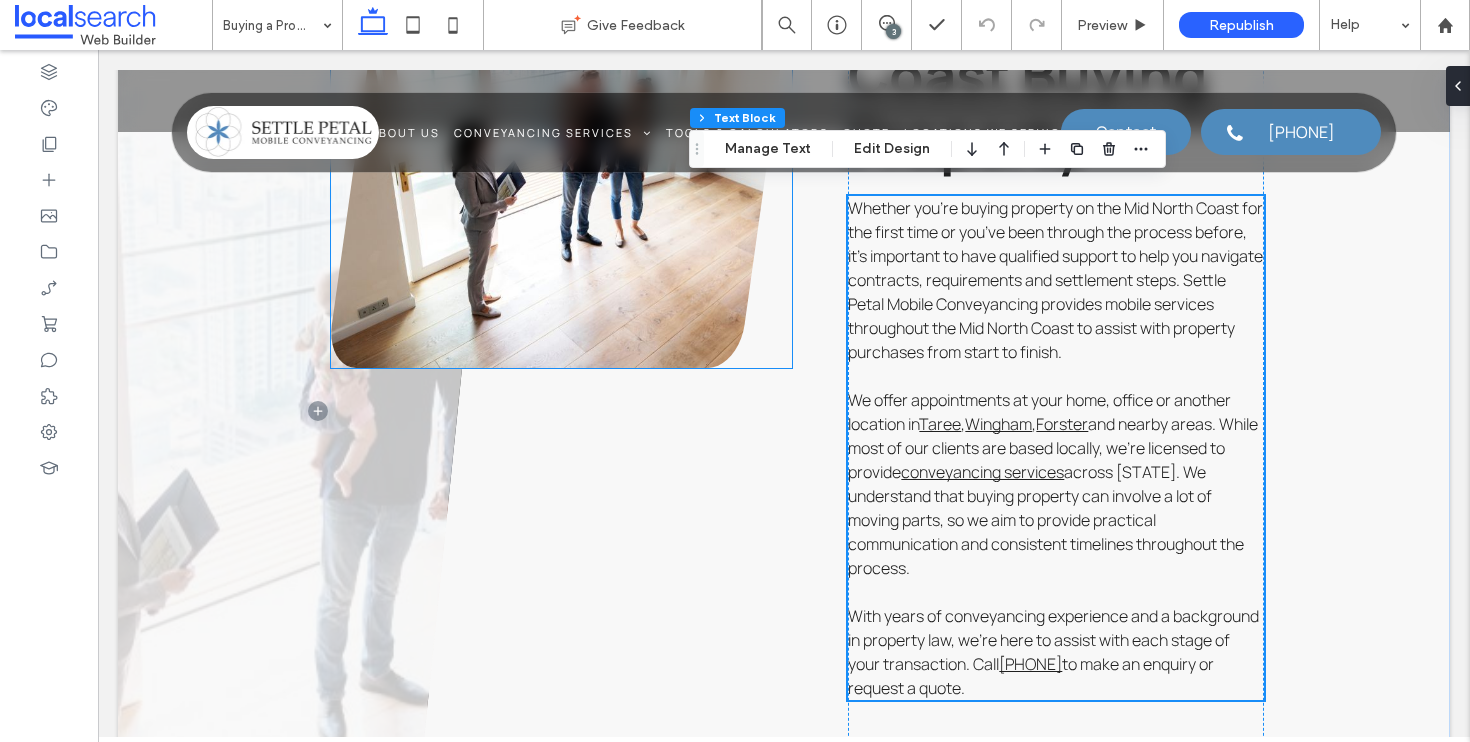 scroll, scrollTop: 1320, scrollLeft: 0, axis: vertical 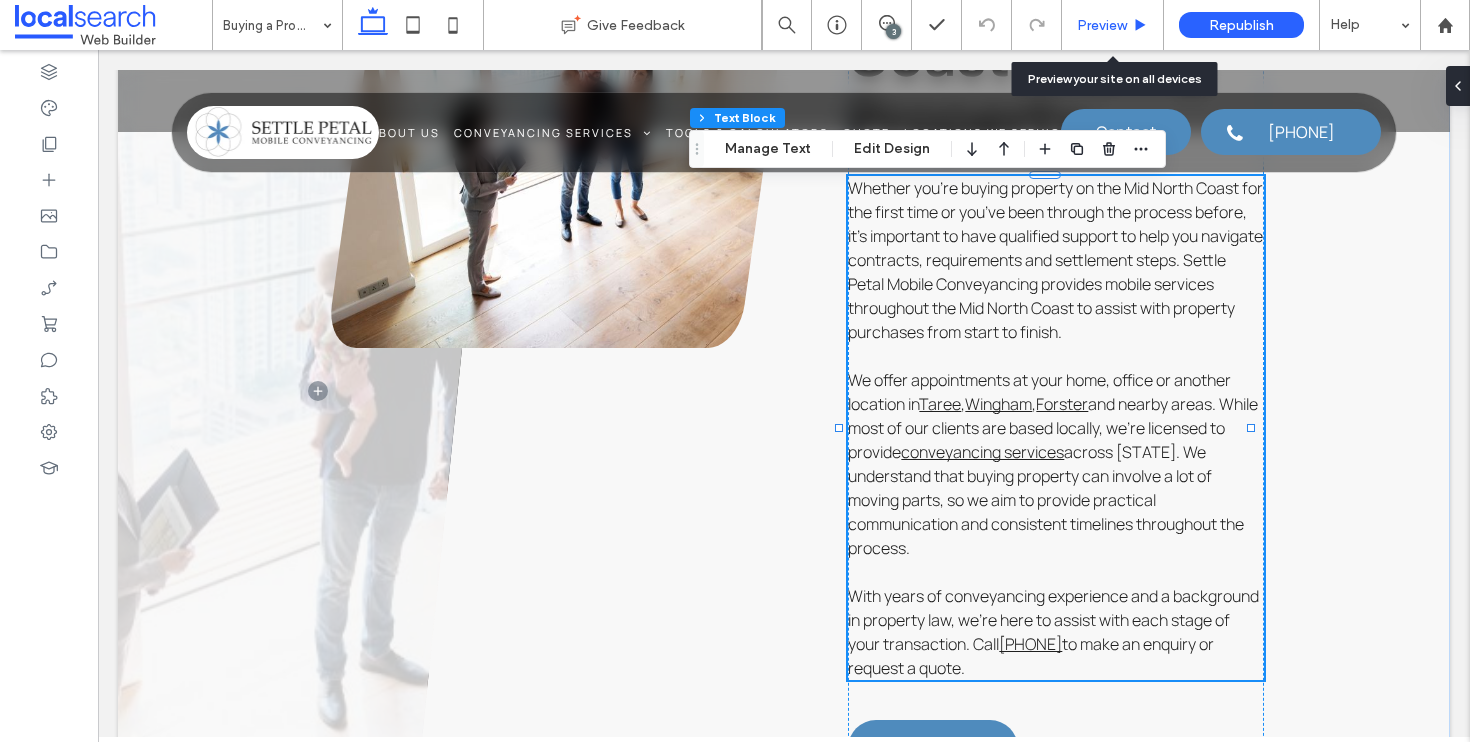 click on "Preview" at bounding box center [1113, 25] 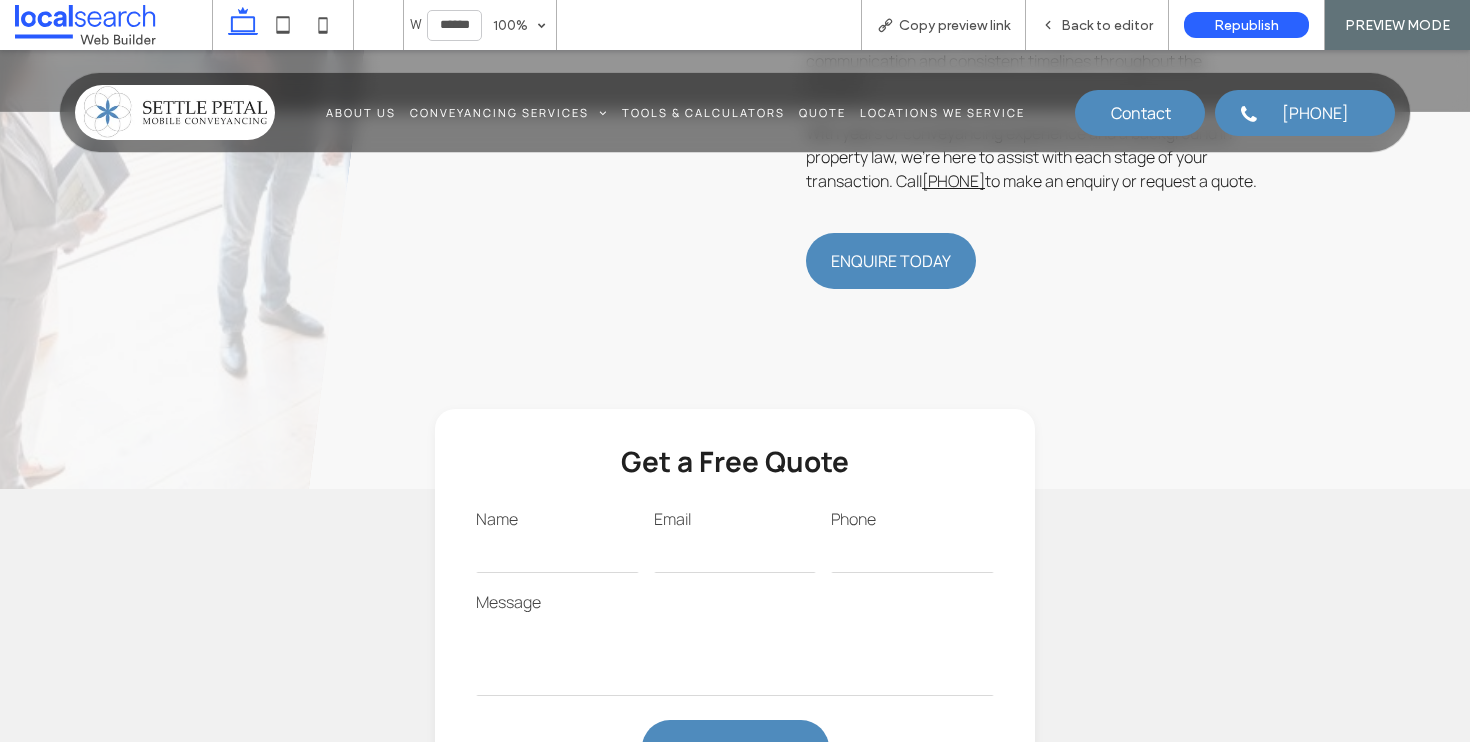 scroll, scrollTop: 2230, scrollLeft: 0, axis: vertical 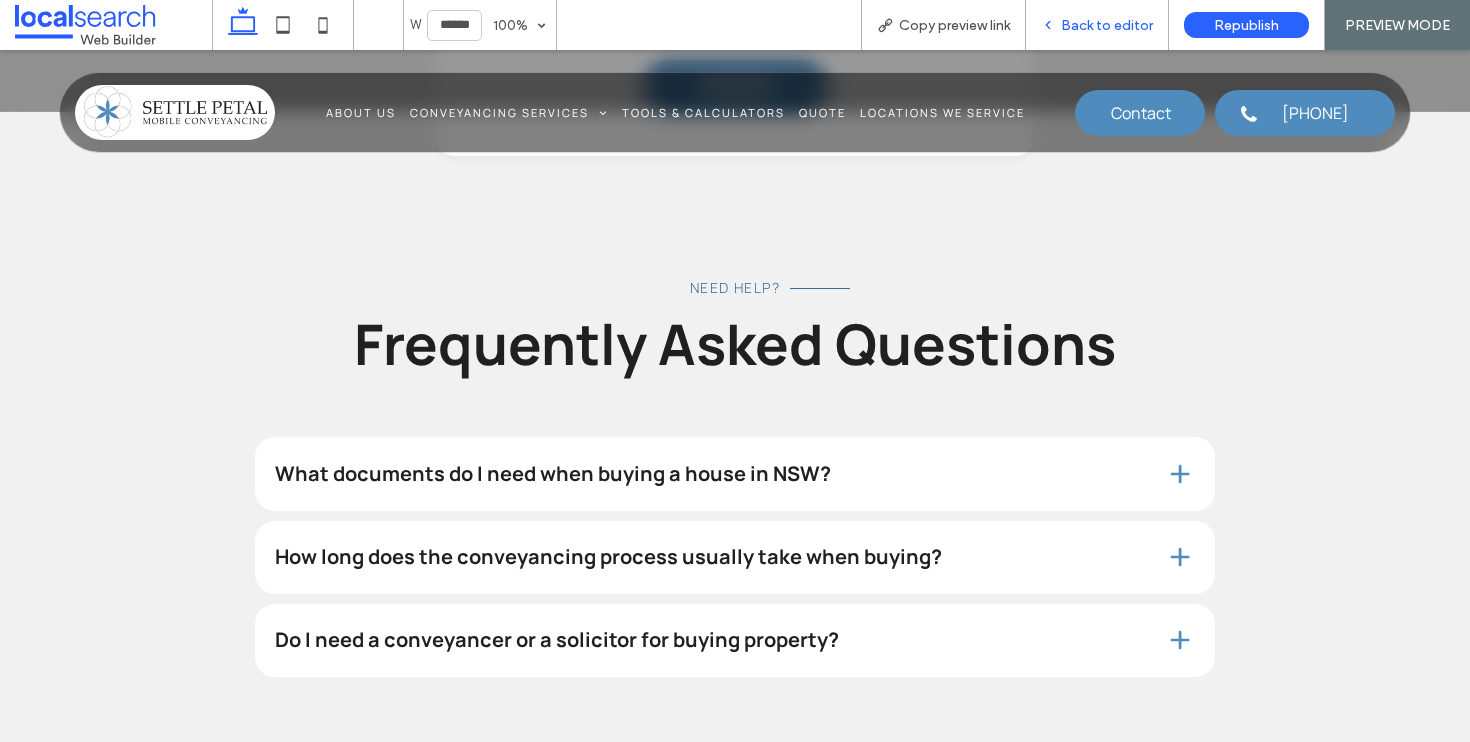 drag, startPoint x: 1118, startPoint y: 37, endPoint x: 1014, endPoint y: 76, distance: 111.07205 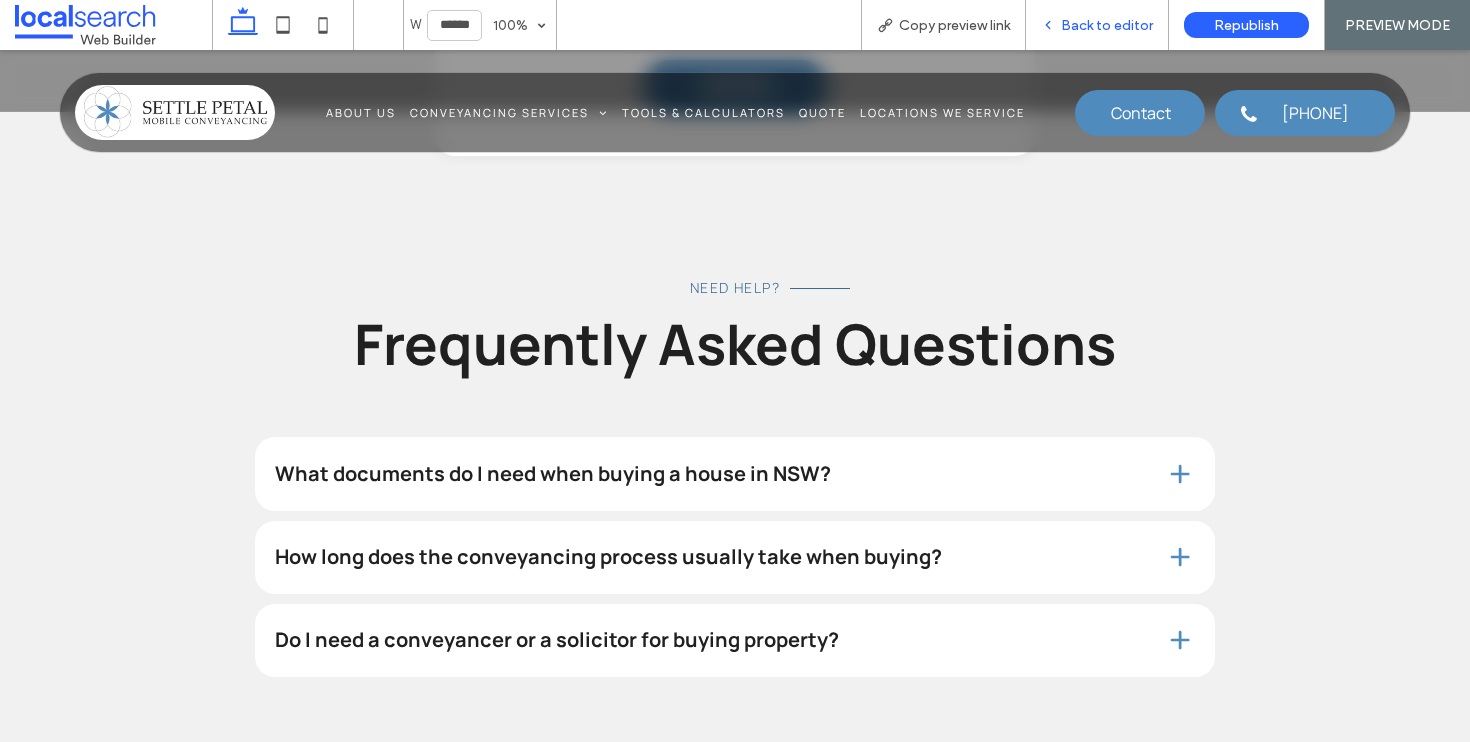 click on "Back to editor" at bounding box center [1107, 25] 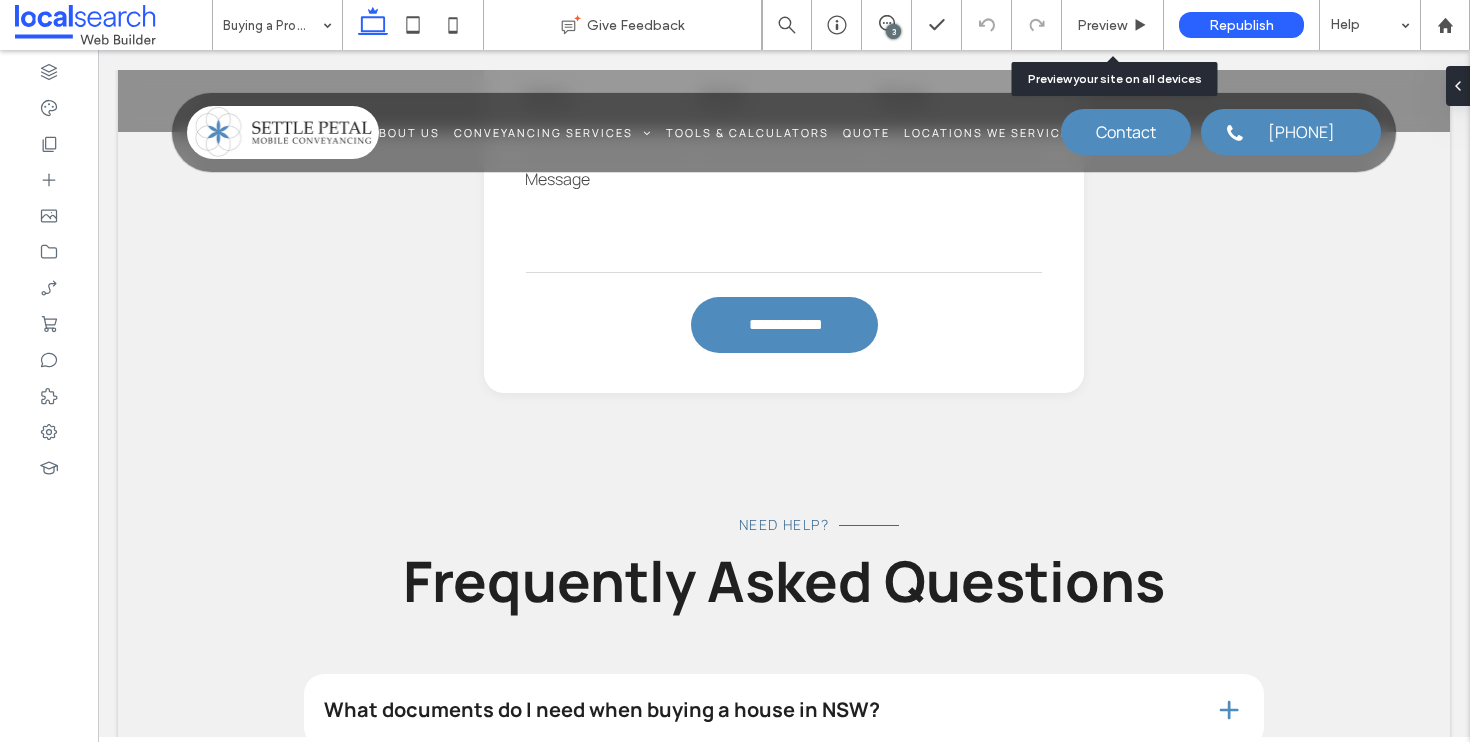 scroll, scrollTop: 2422, scrollLeft: 0, axis: vertical 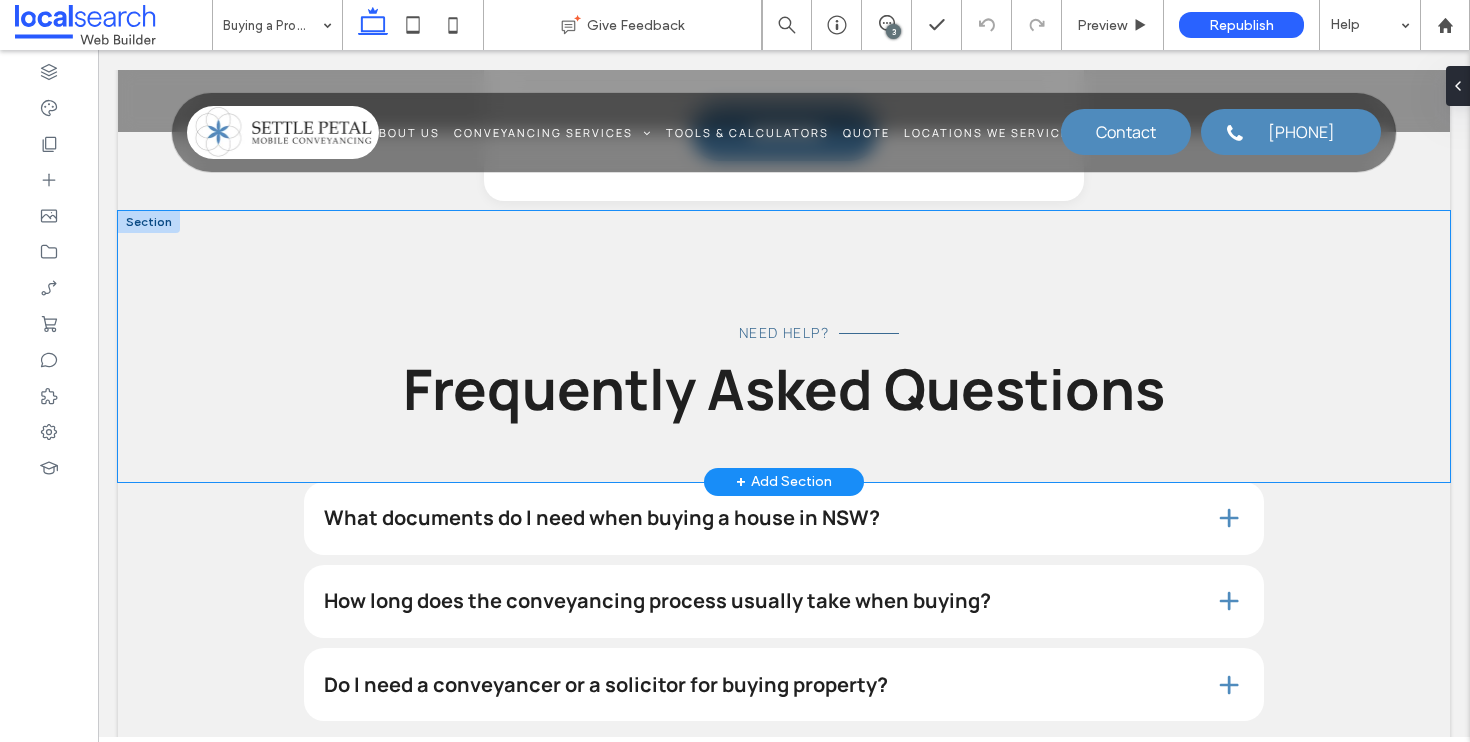 click on "Need Help?
Frequently Asked Questions" at bounding box center [784, 346] 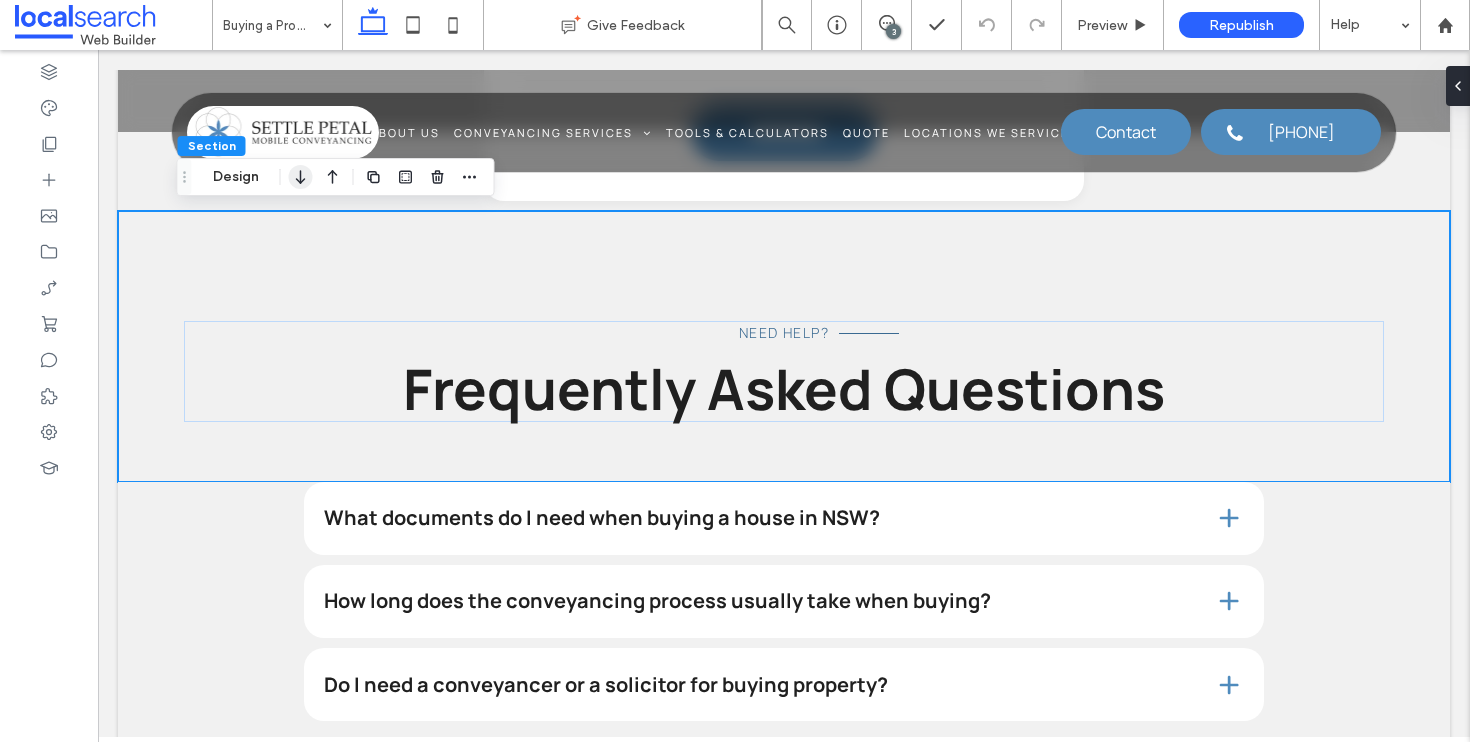 click 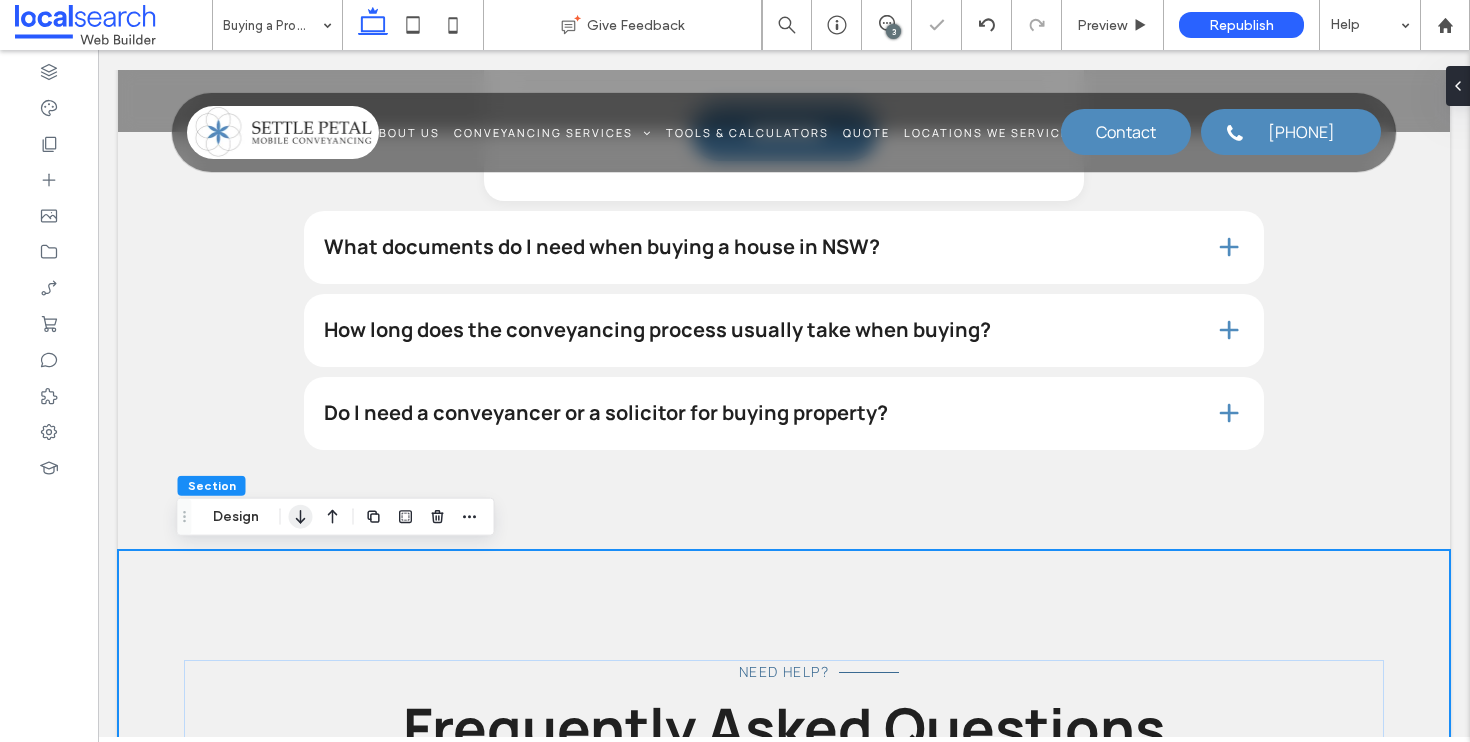 click 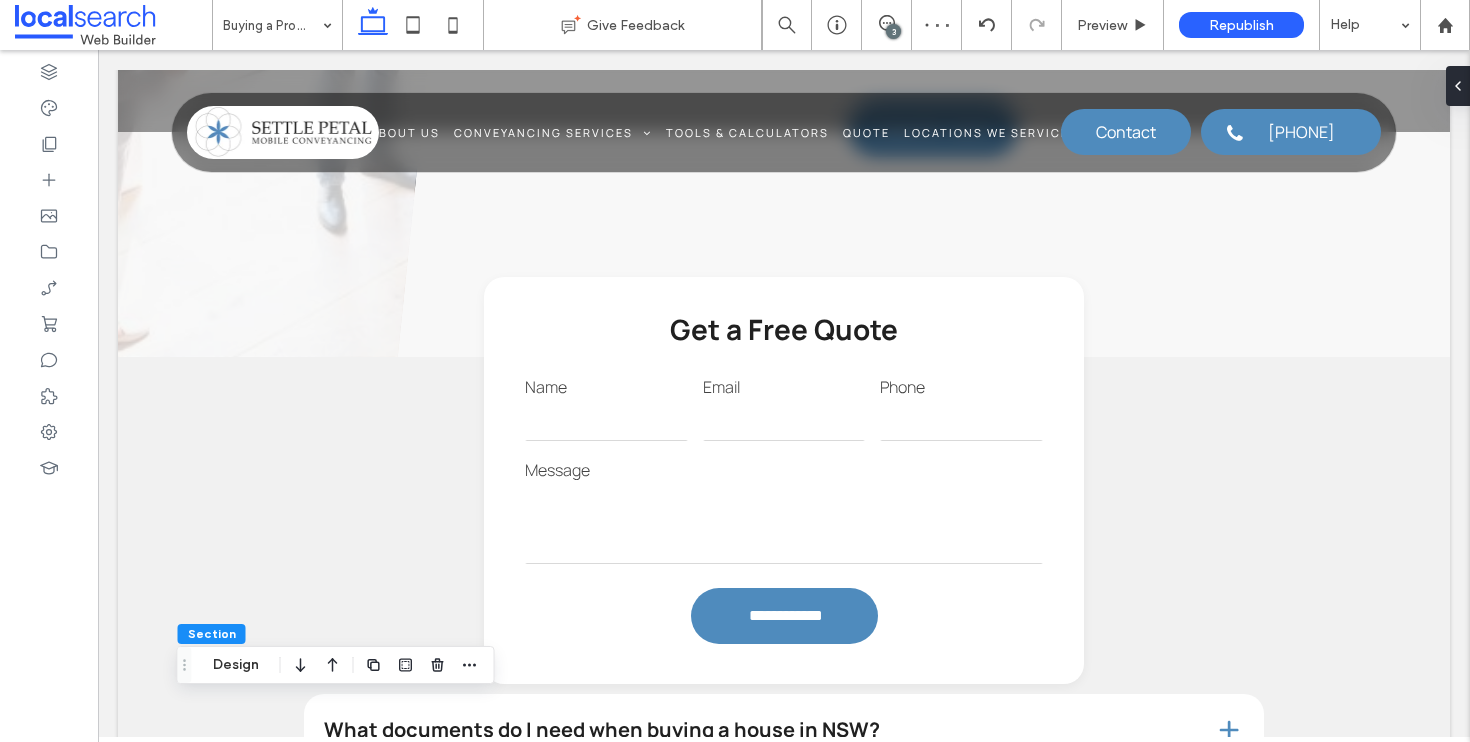 scroll, scrollTop: 2358, scrollLeft: 0, axis: vertical 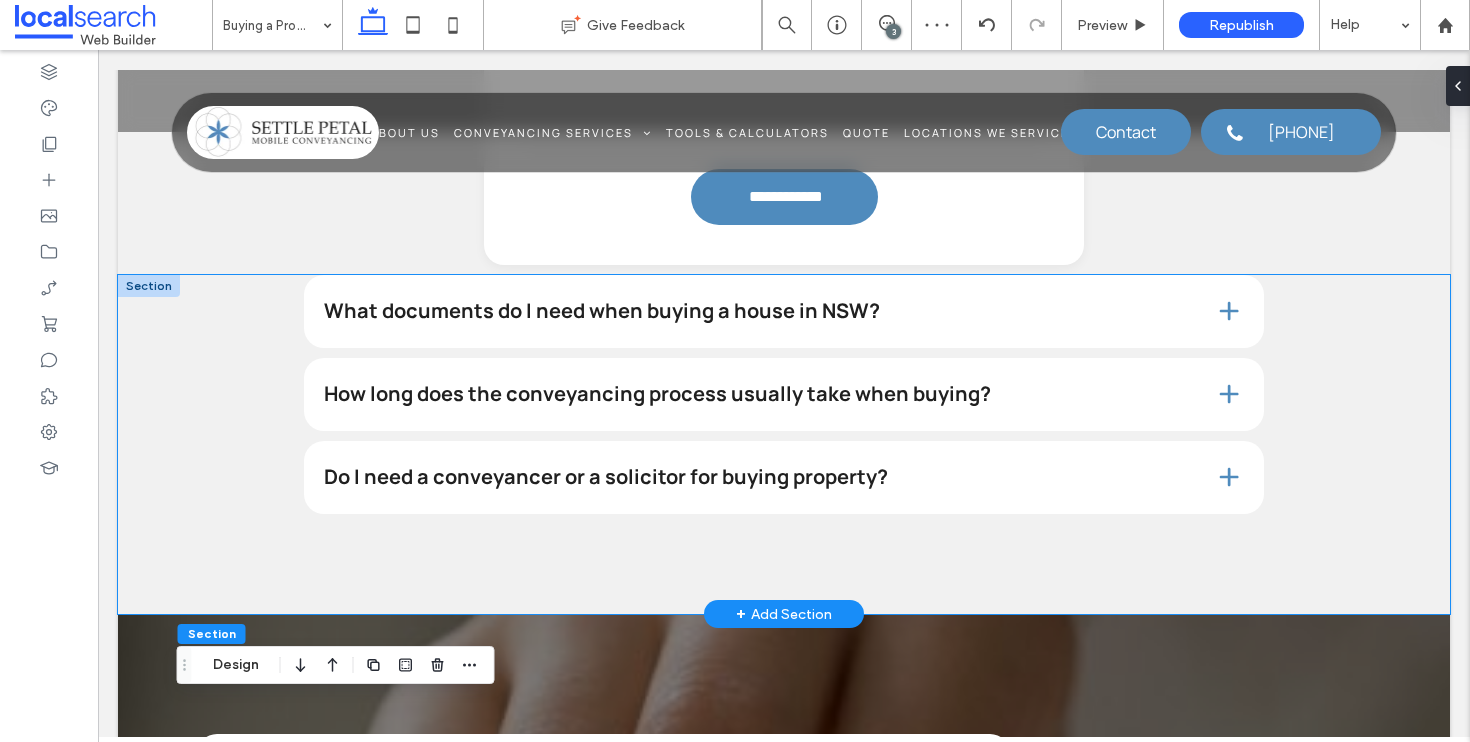 click on "What documents do I need when buying a house in NSW?
When buying property in NSW, several documents are essential. The most important is the contract of sale, which includes title details, zoning information and vendor disclosures. You’ll also need loan approval documents from your bank if you're financing the purchase, as well as proof of identity for verification. A pest and building inspection report is strongly recommended to flag hidden issues. During settlement, your conveyancer will also handle a transfer of land, stamp duty forms, and arrange a settlement statement that itemises all costs. If you’re buying into a strata scheme, a strata report is also advised.
How long does the conveyancing process usually take when buying?
Conveyancing in NSW typically takes
6 to 8 weeks
5-business-day cooling-off period" at bounding box center [784, 445] 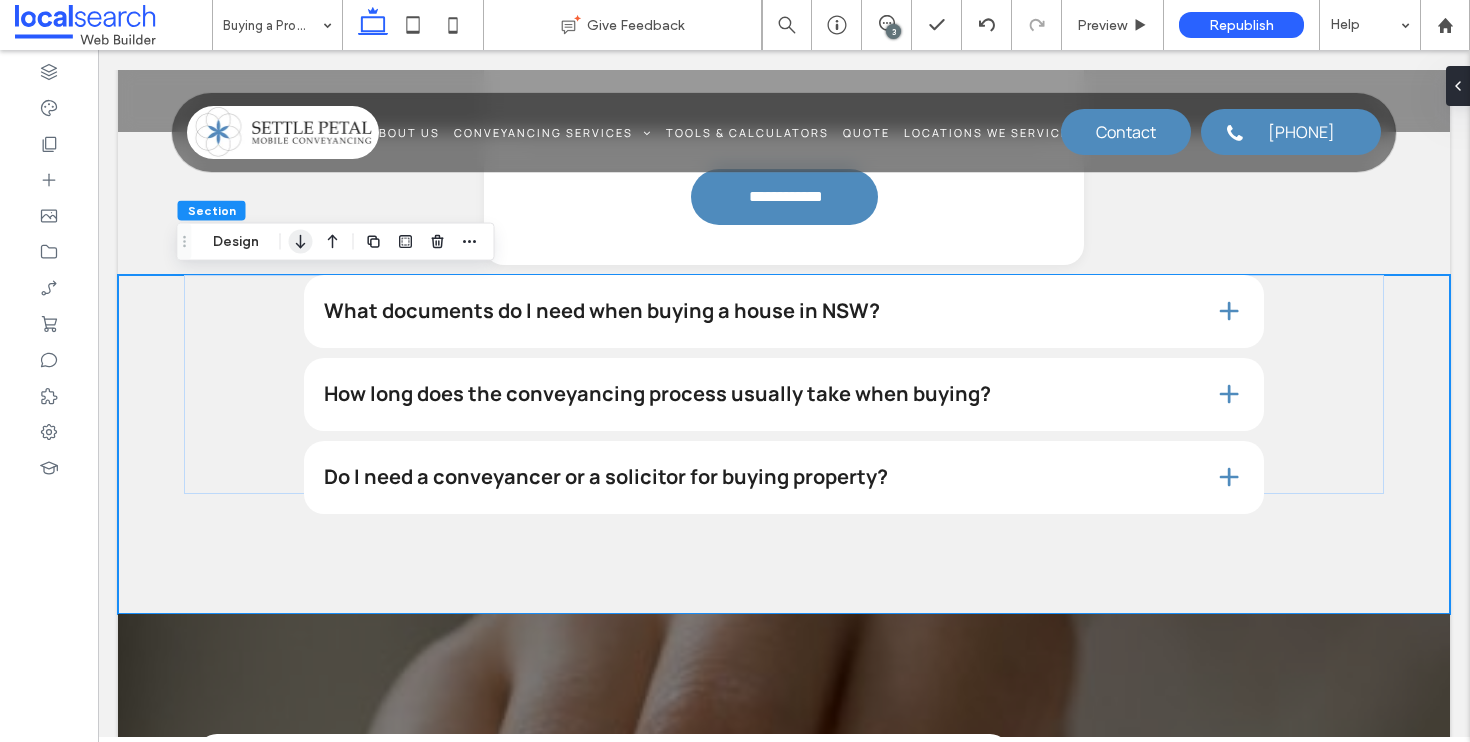 click 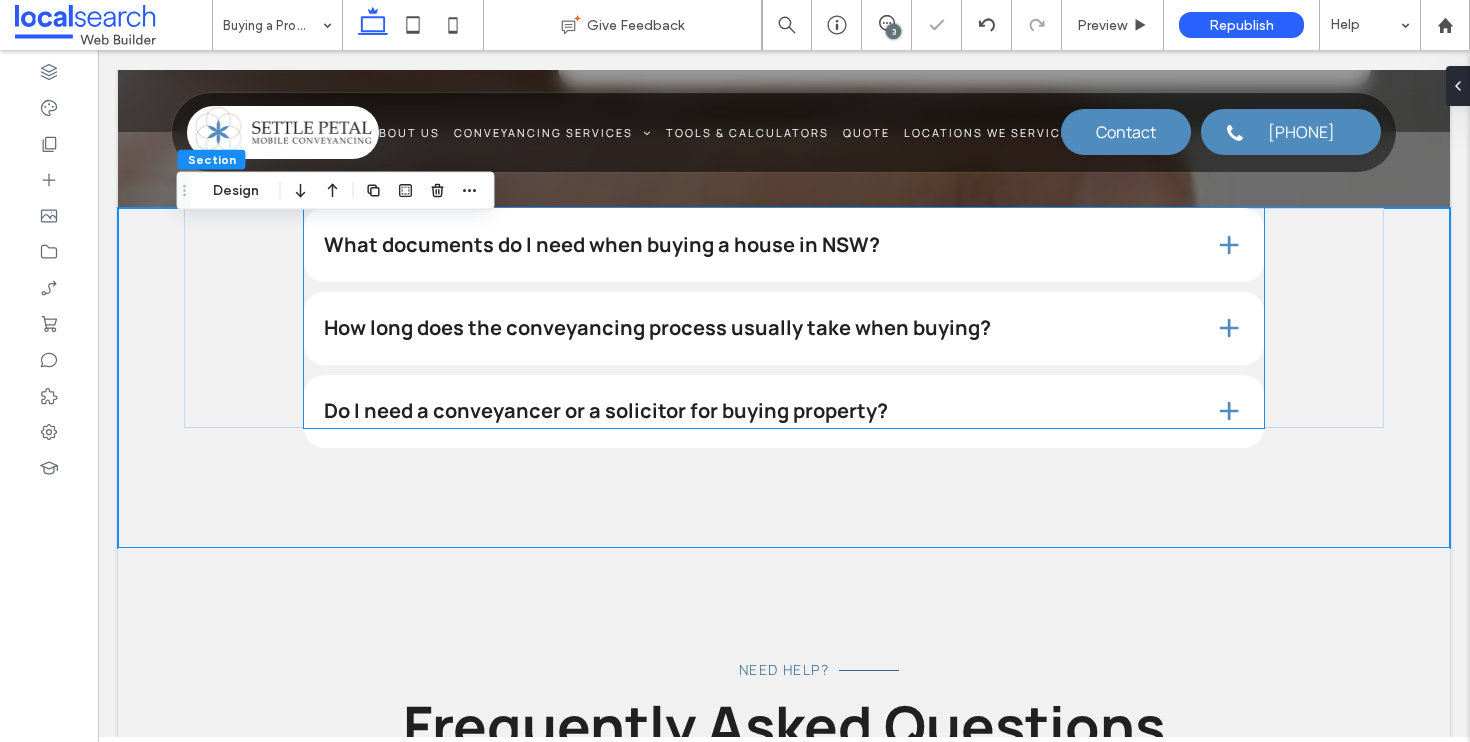 scroll, scrollTop: 4329, scrollLeft: 0, axis: vertical 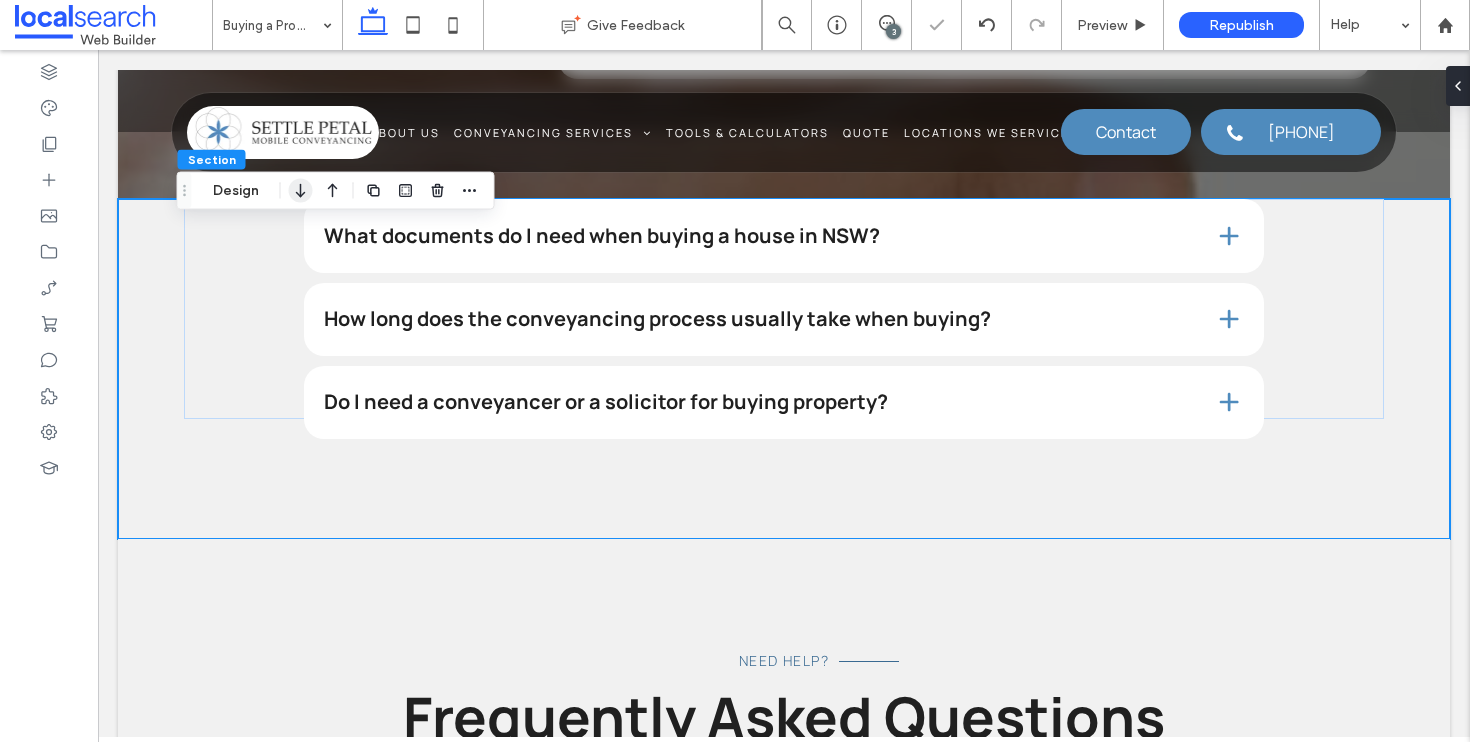 click 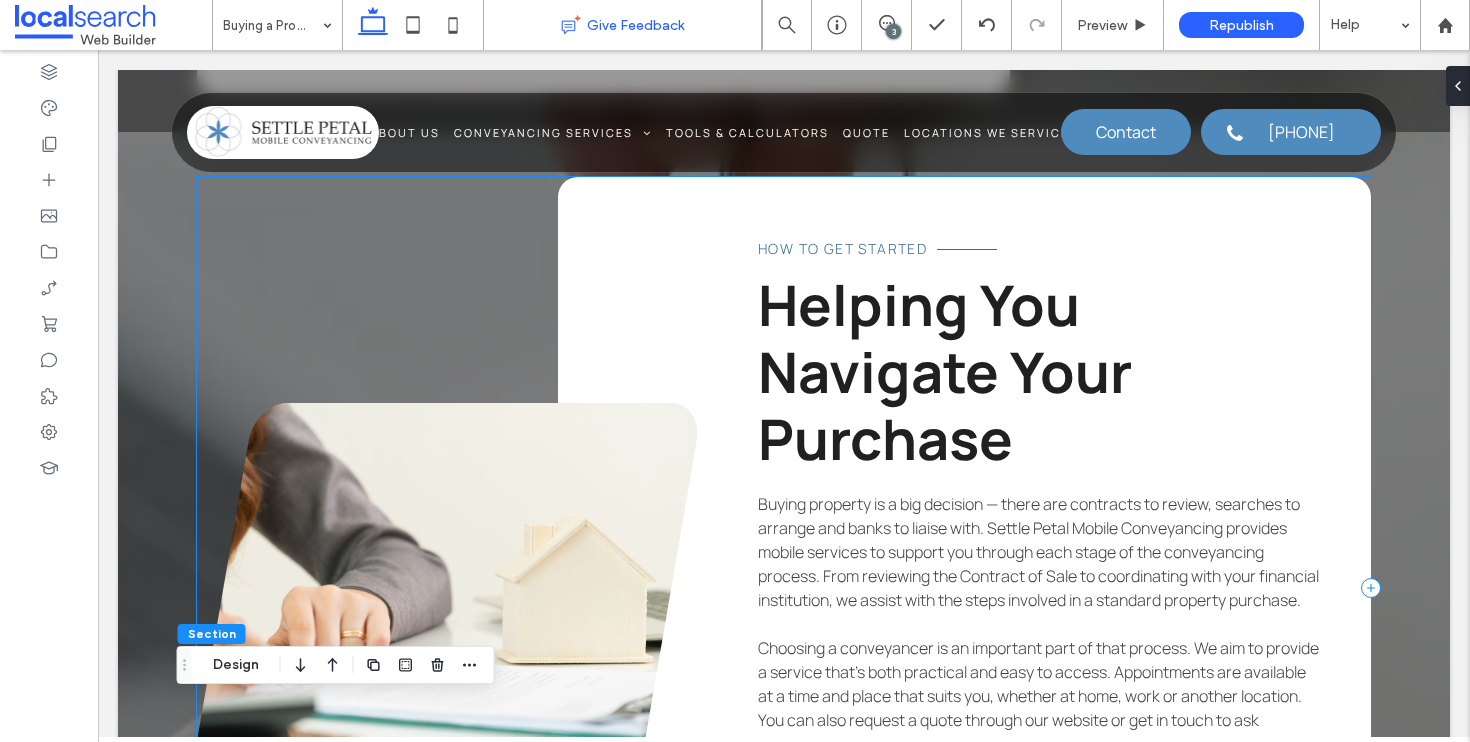 scroll, scrollTop: 3416, scrollLeft: 0, axis: vertical 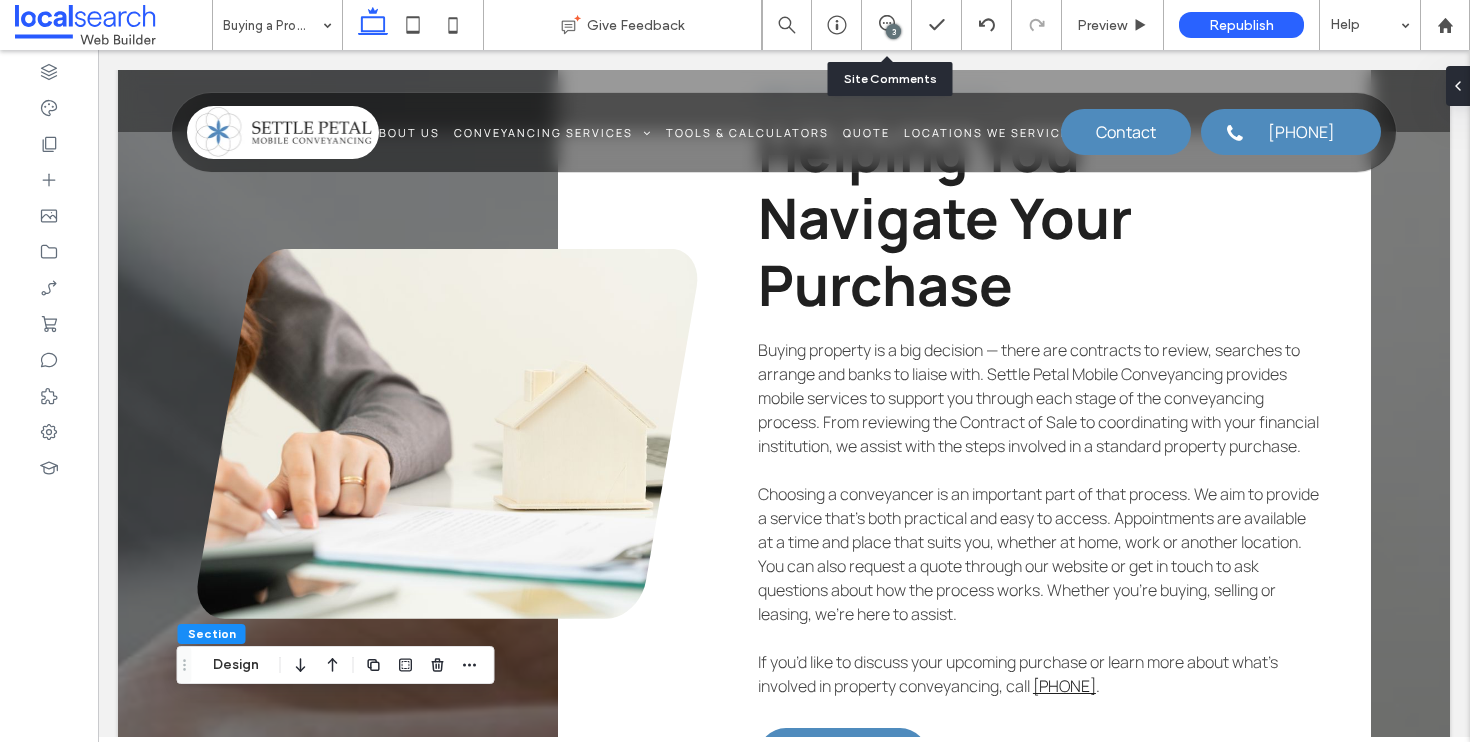 click on "3" at bounding box center [887, 25] 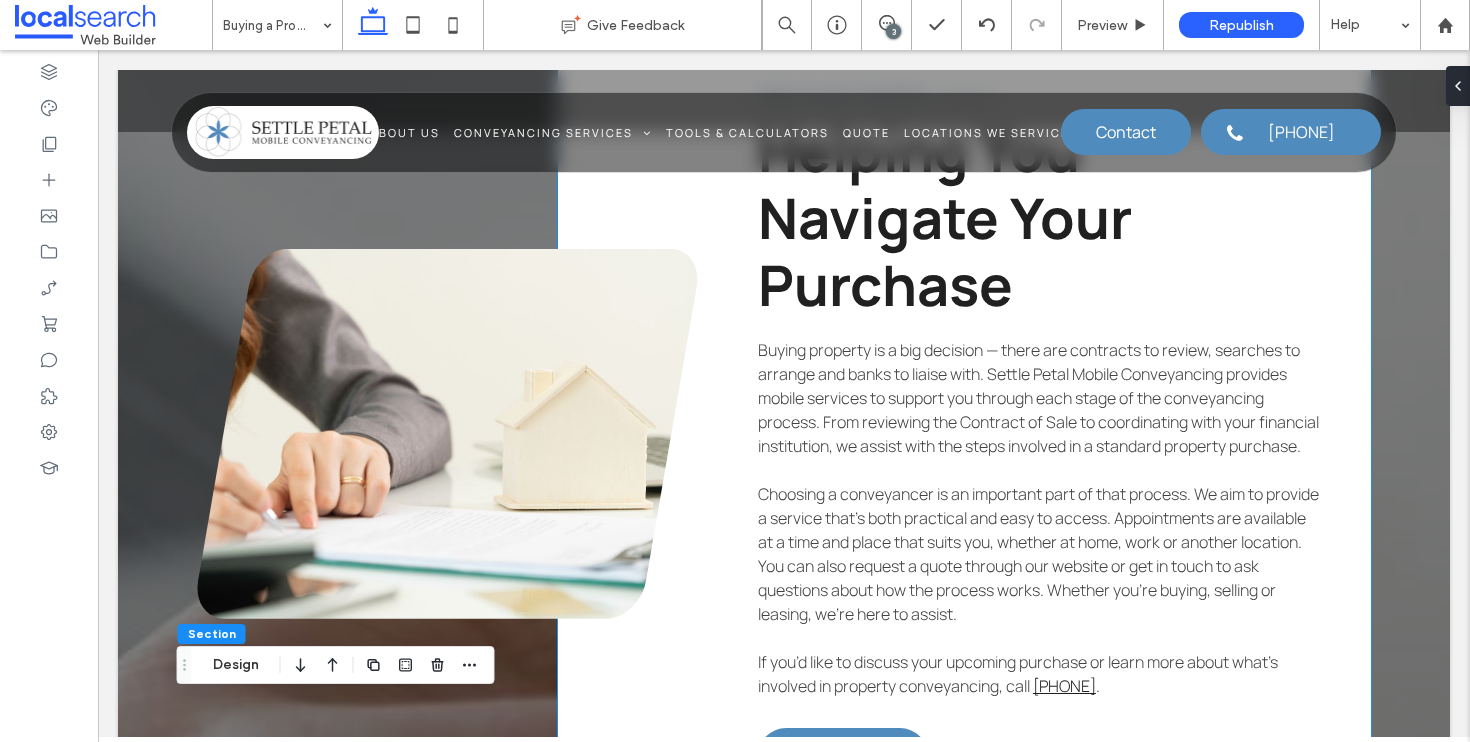 scroll, scrollTop: 3390, scrollLeft: 0, axis: vertical 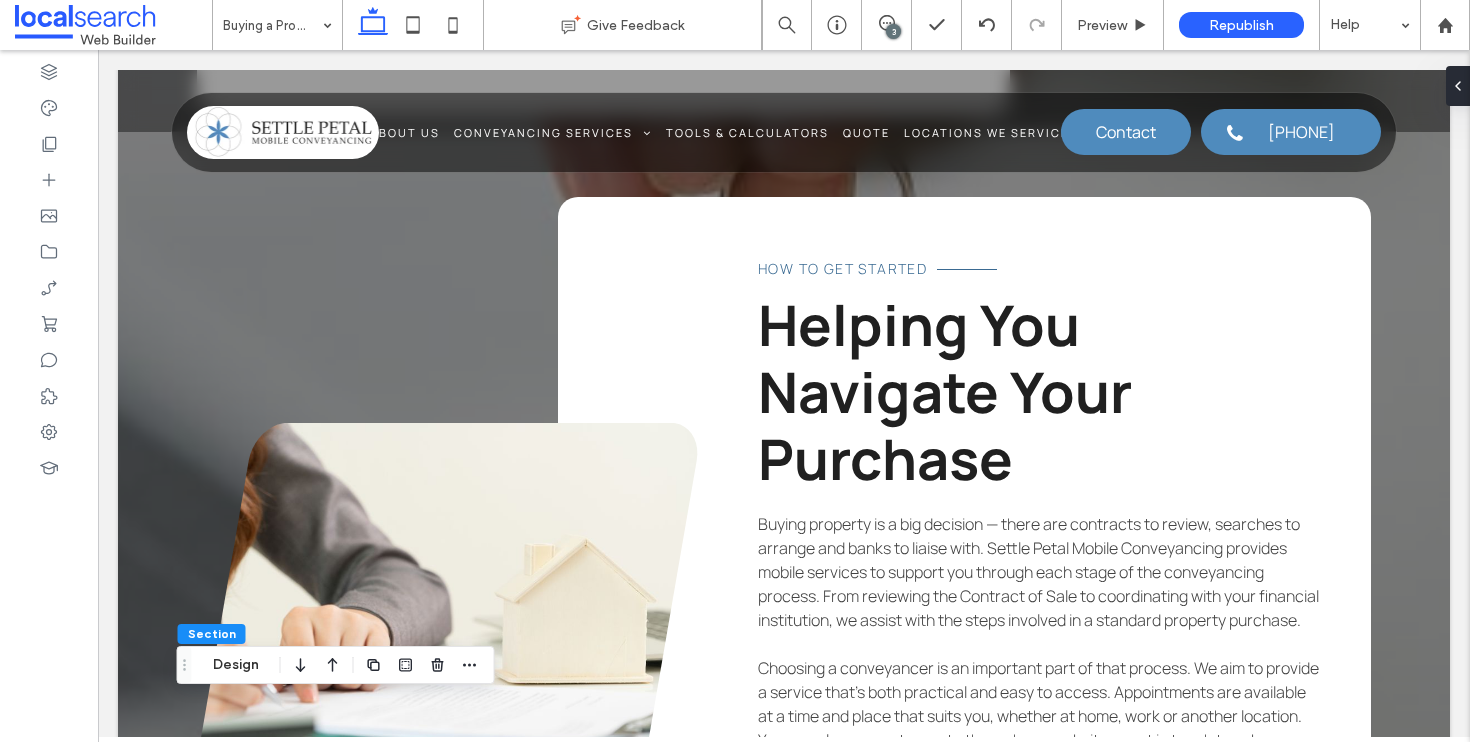 drag, startPoint x: 894, startPoint y: 31, endPoint x: 809, endPoint y: 16, distance: 86.313385 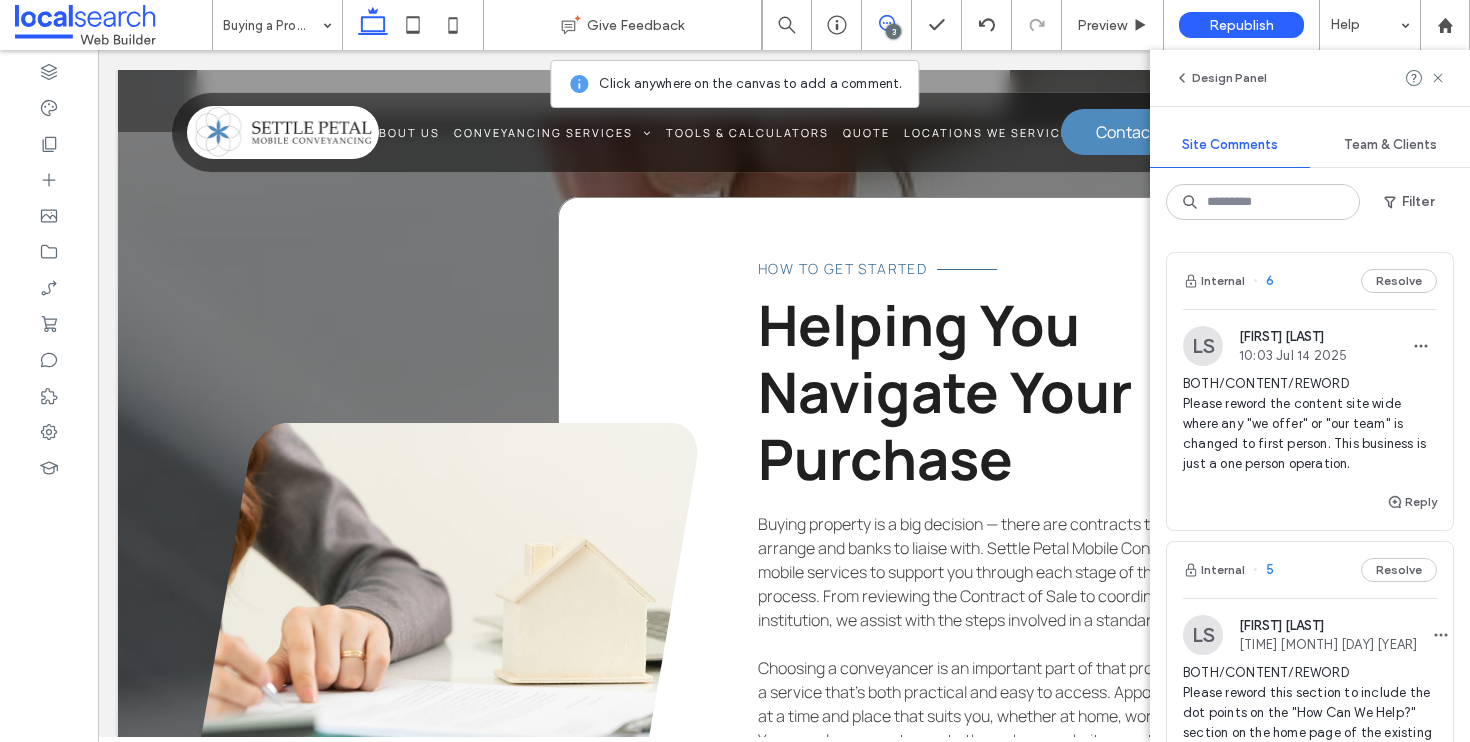 click on "call [PHONE]" at bounding box center (964, 608) 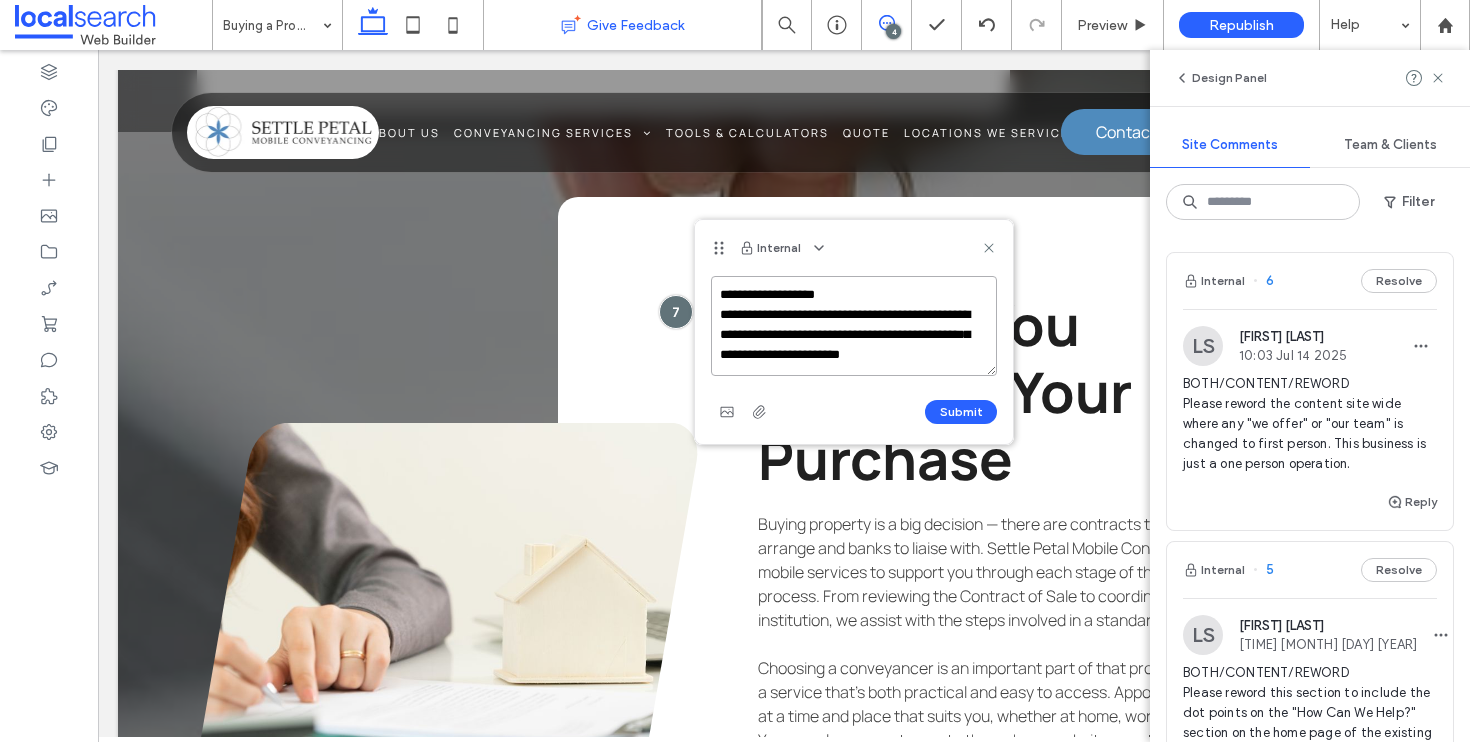 scroll, scrollTop: 8, scrollLeft: 0, axis: vertical 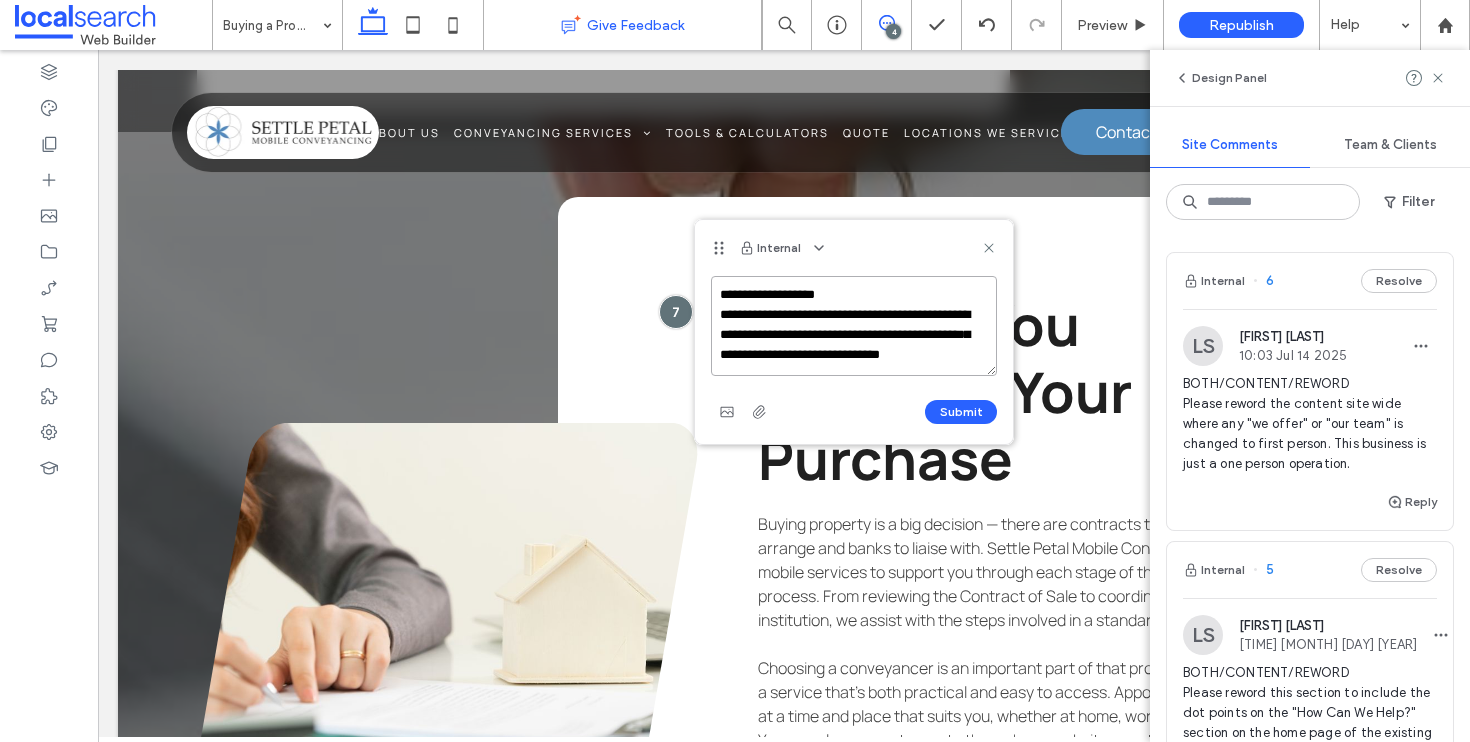 paste on "**********" 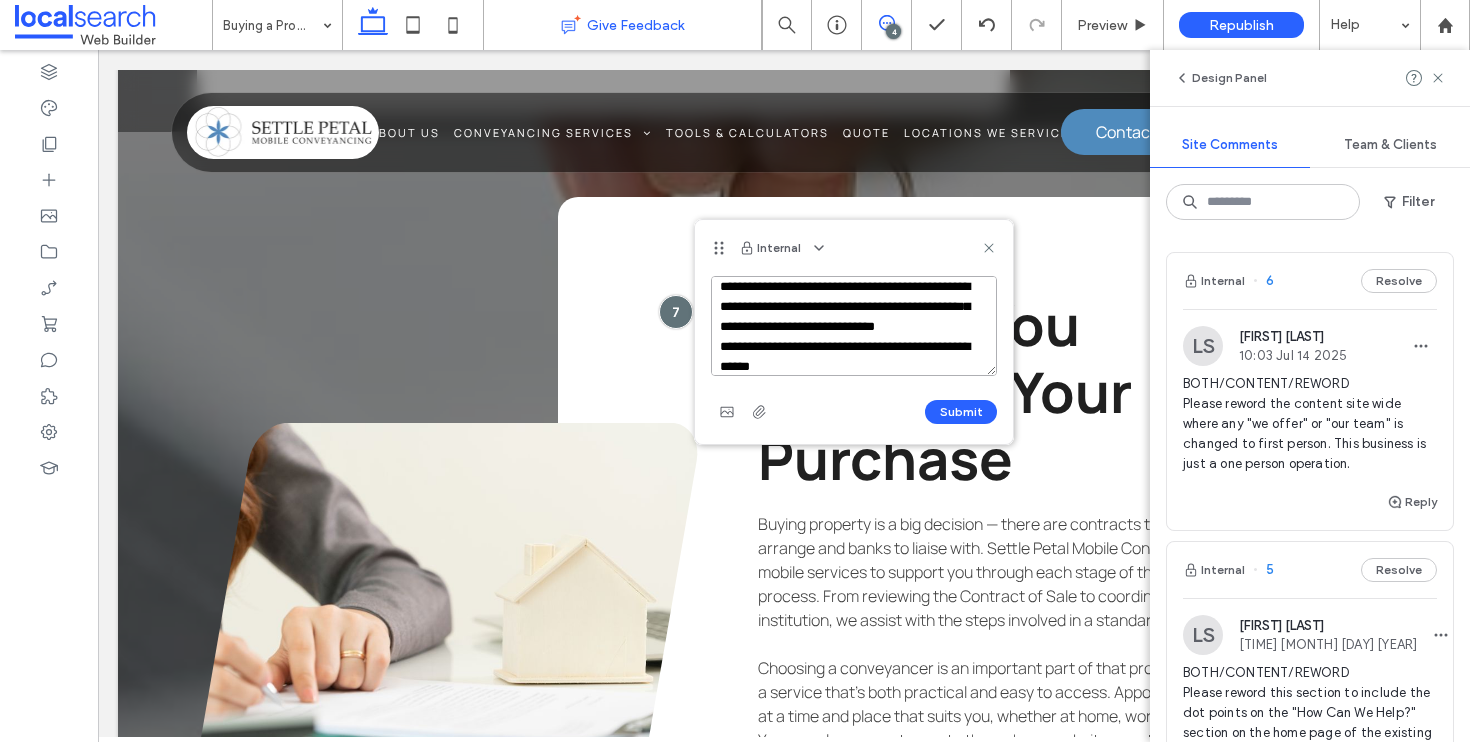 scroll, scrollTop: 48, scrollLeft: 0, axis: vertical 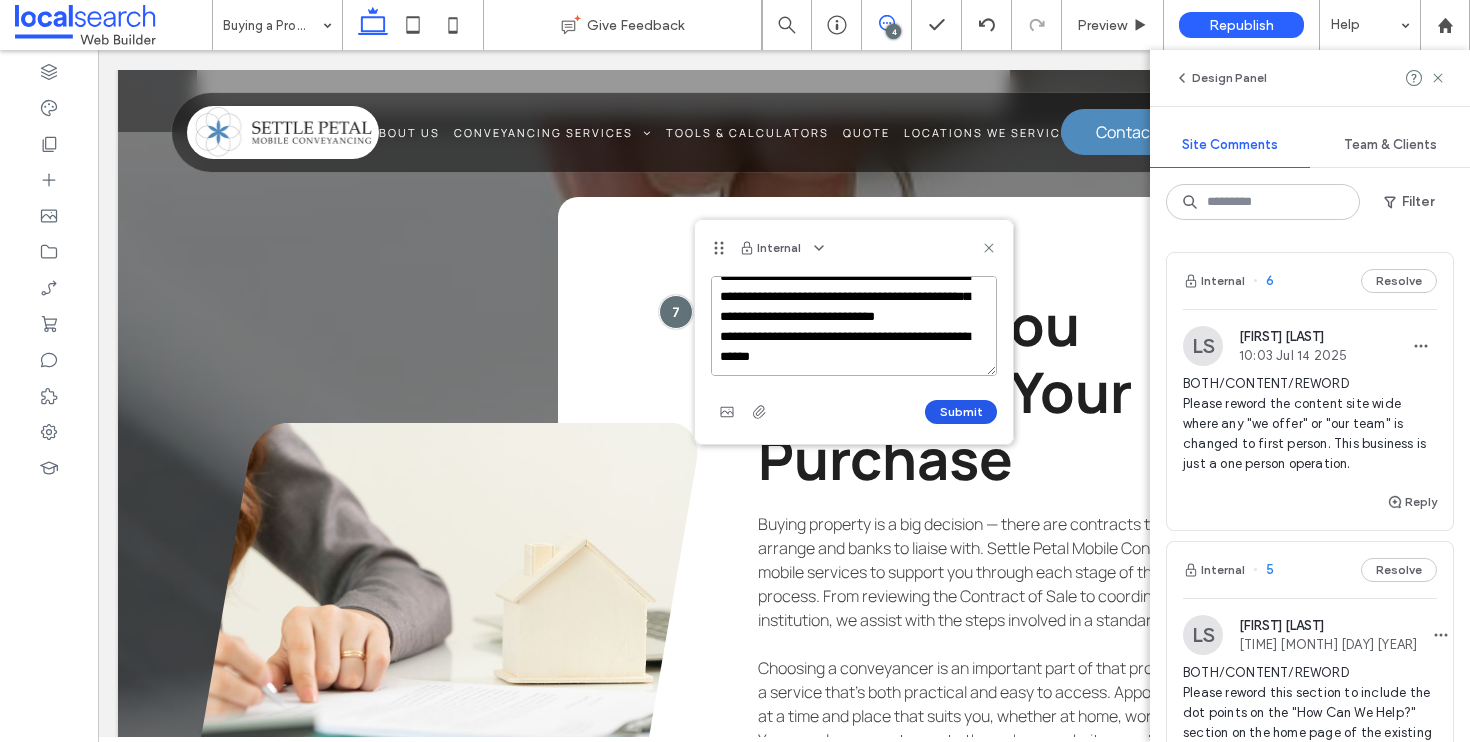 type on "**********" 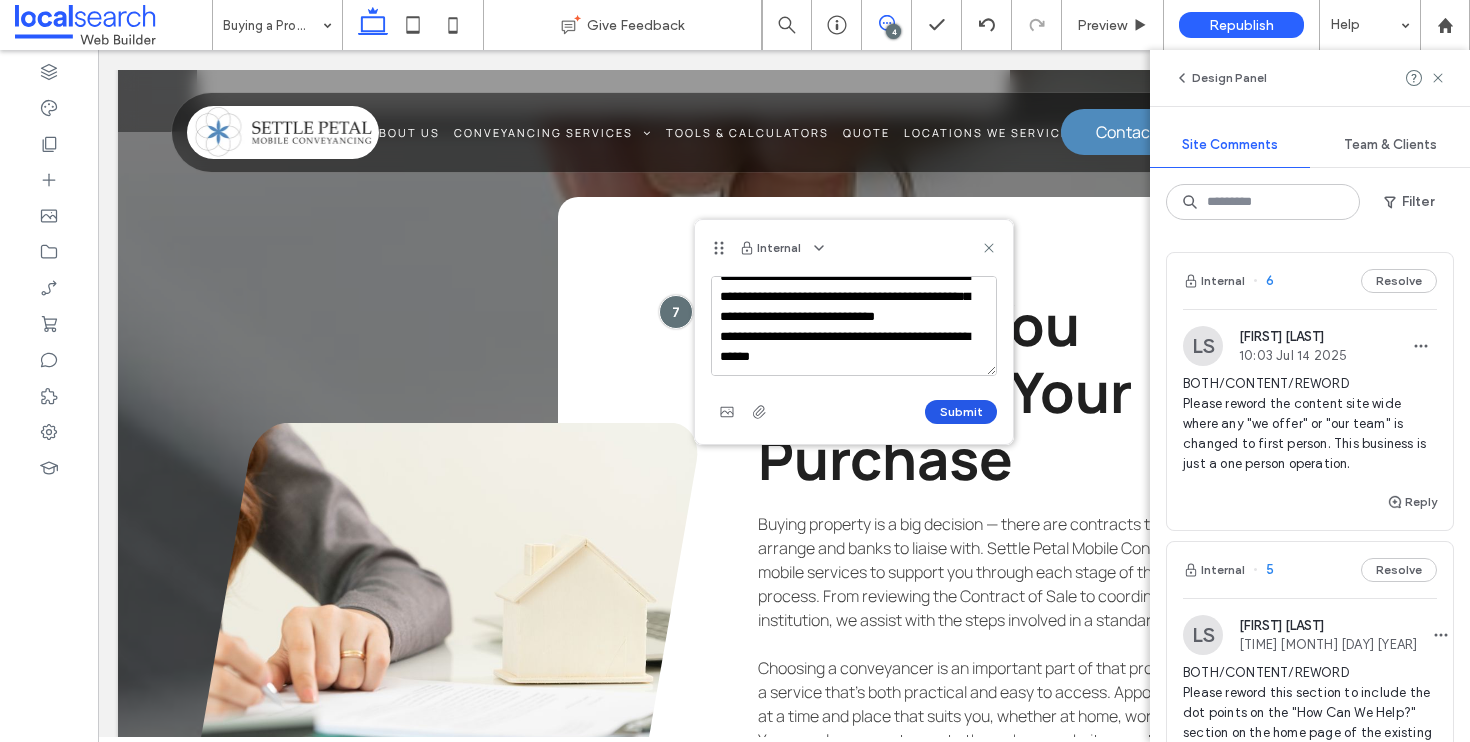 click on "Submit" at bounding box center [961, 412] 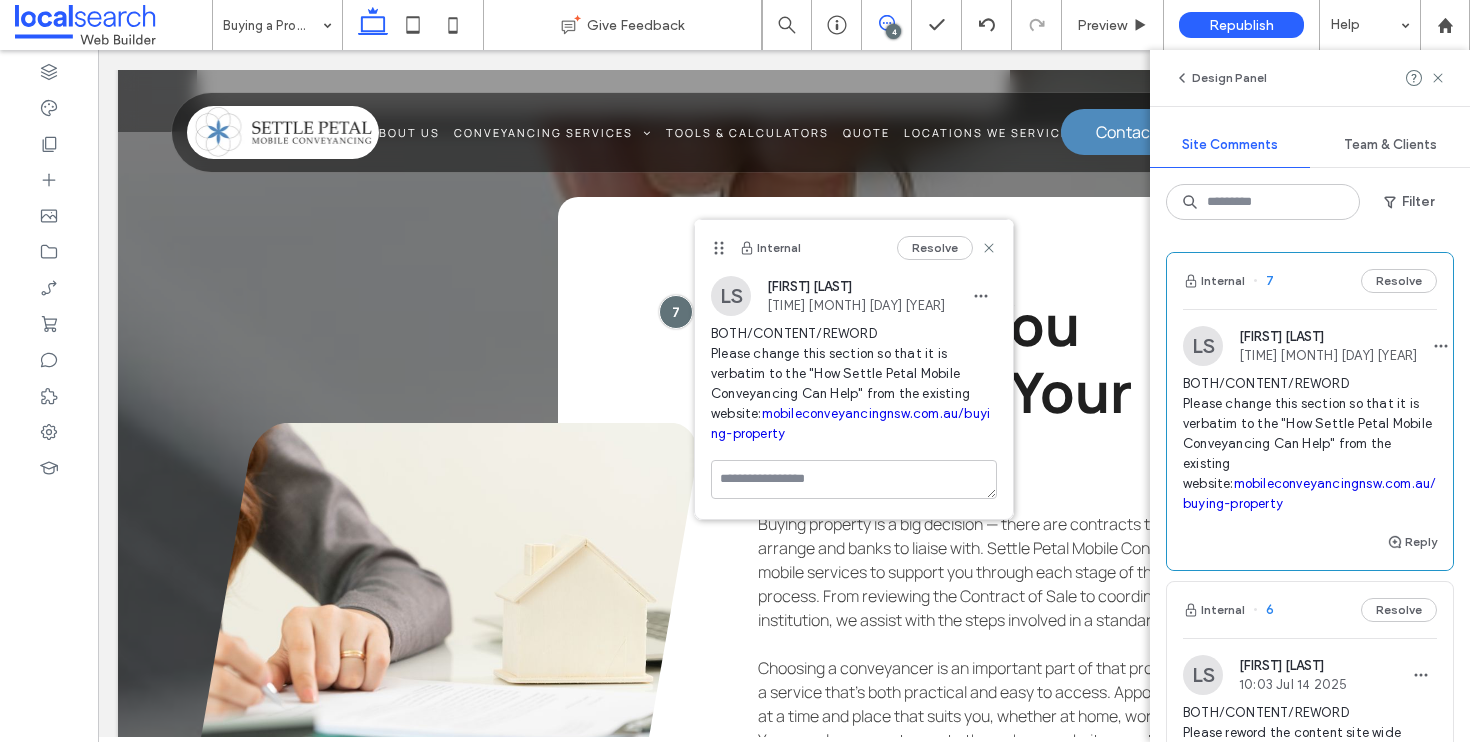 scroll, scrollTop: 0, scrollLeft: 0, axis: both 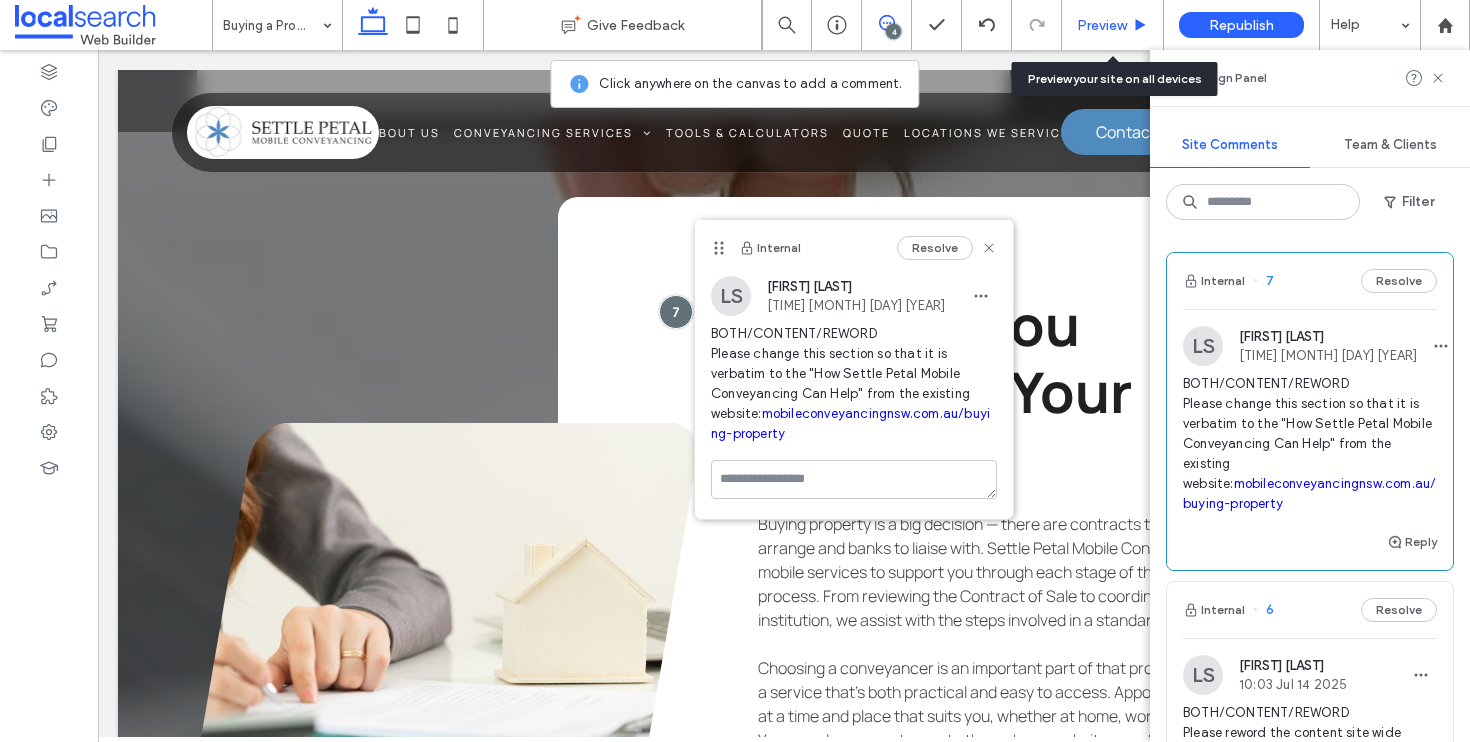 click on "Preview" at bounding box center [1102, 25] 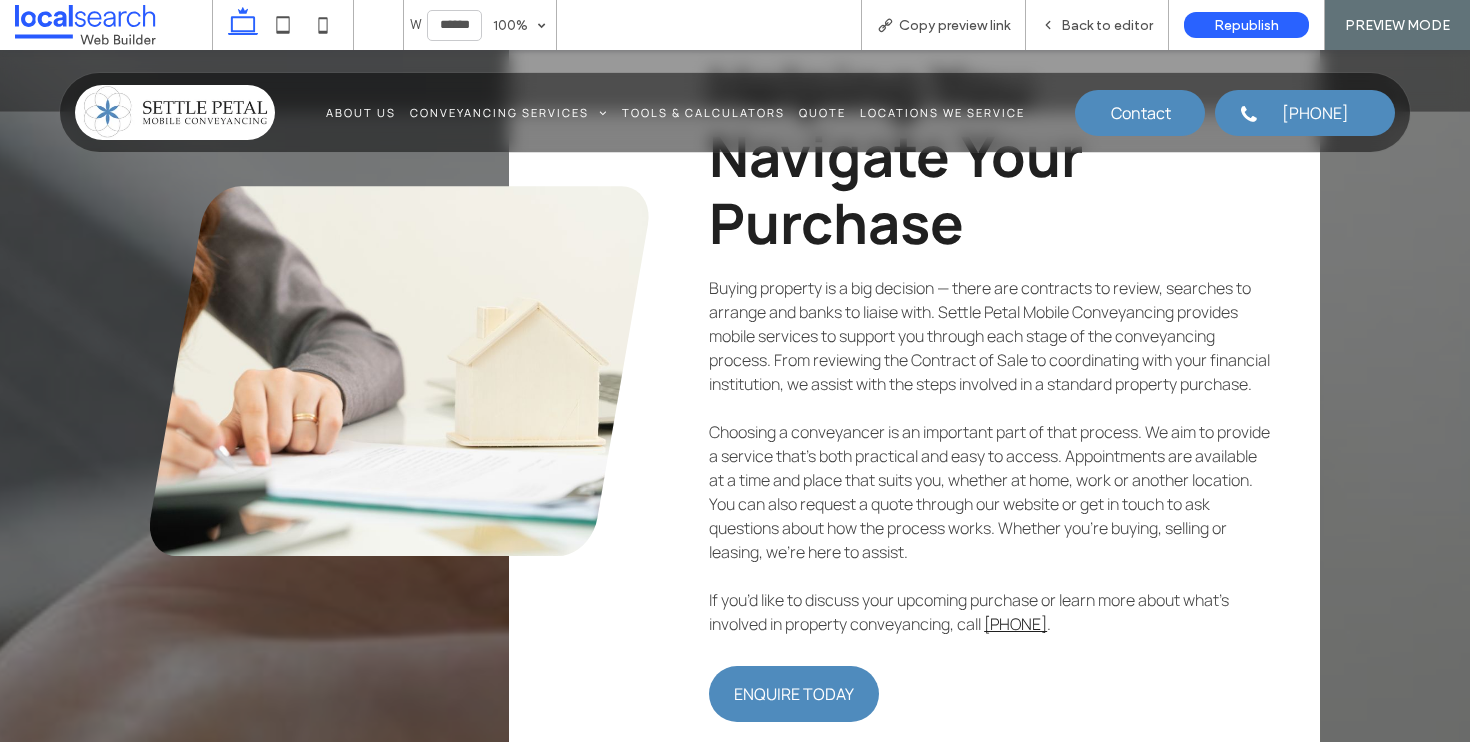 scroll, scrollTop: 3299, scrollLeft: 0, axis: vertical 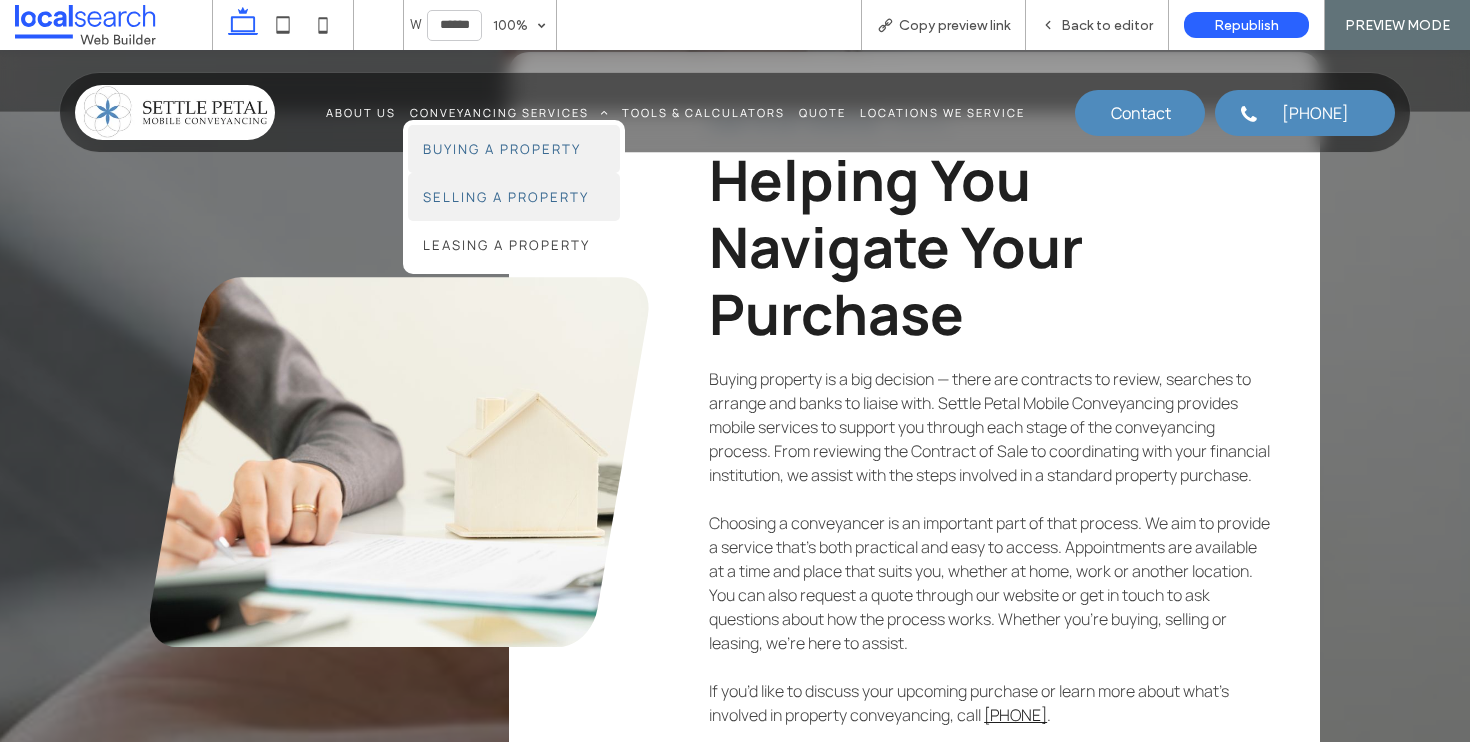 click on "Selling a Property" at bounding box center (506, 197) 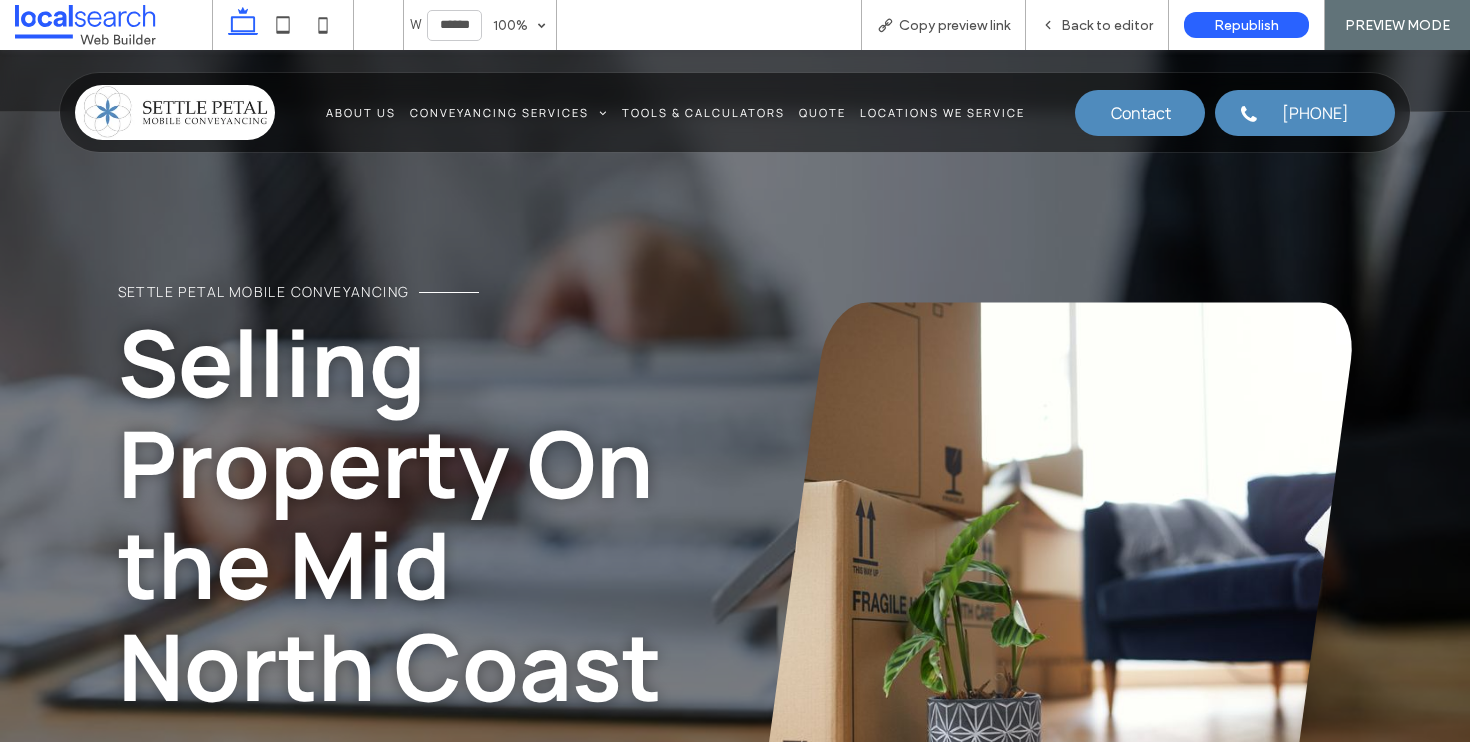 scroll, scrollTop: 3322, scrollLeft: 0, axis: vertical 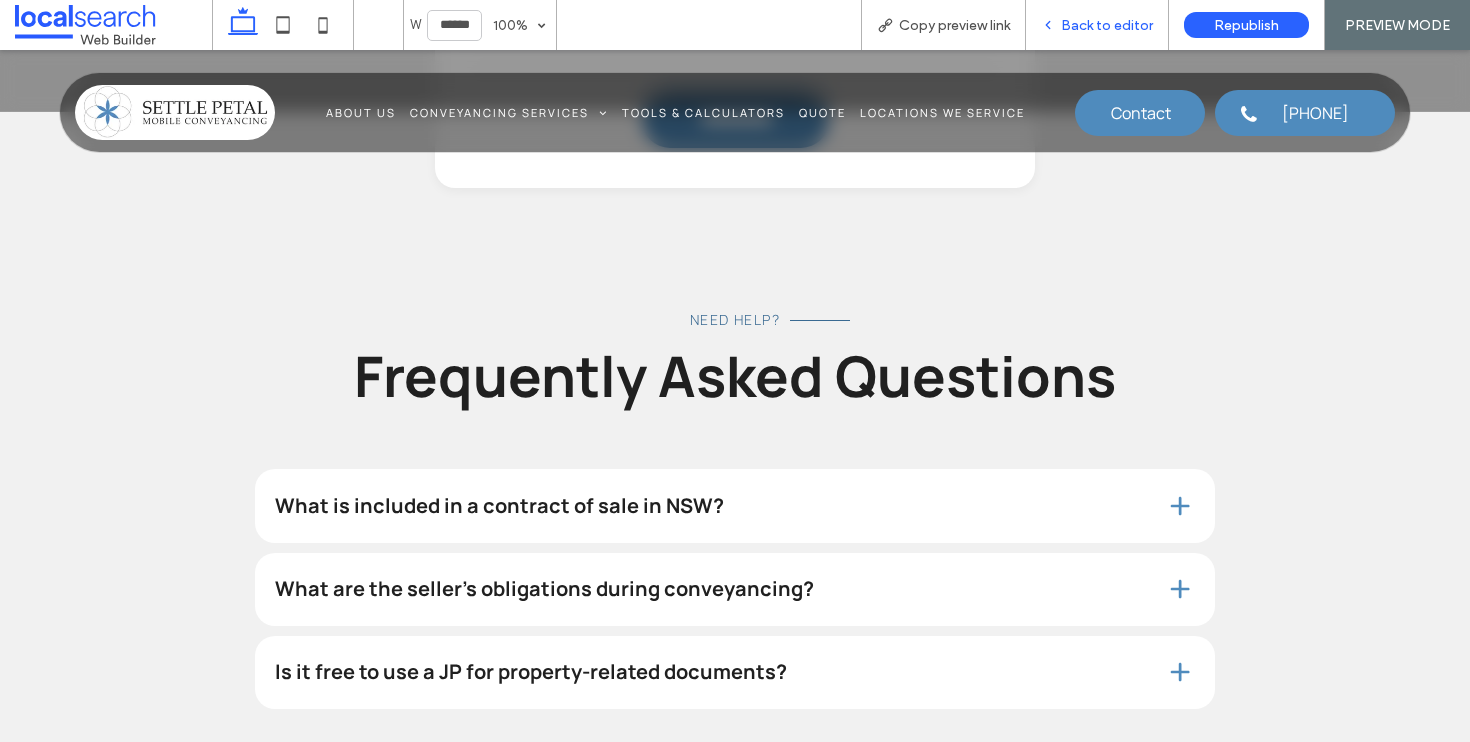 click on "Back to editor" at bounding box center [1097, 25] 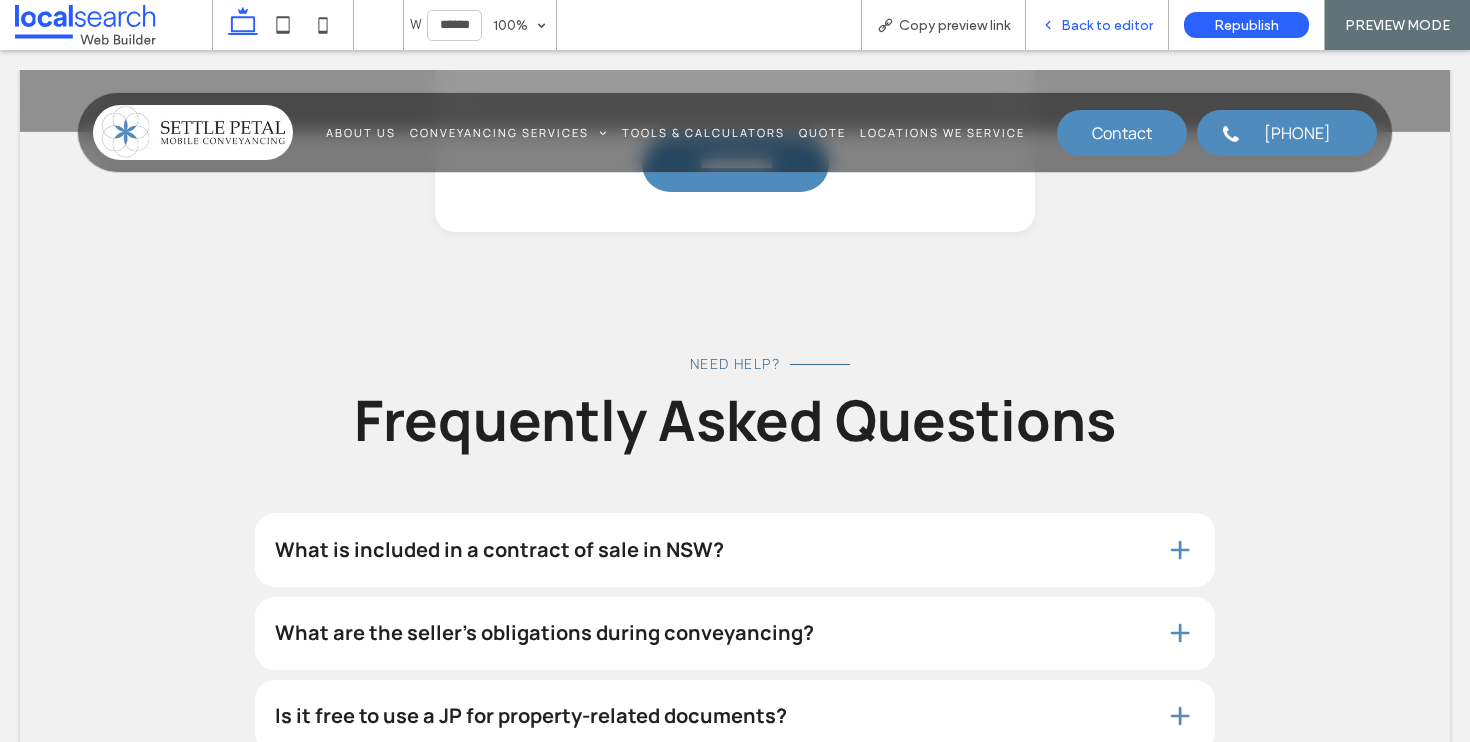 scroll, scrollTop: 2318, scrollLeft: 0, axis: vertical 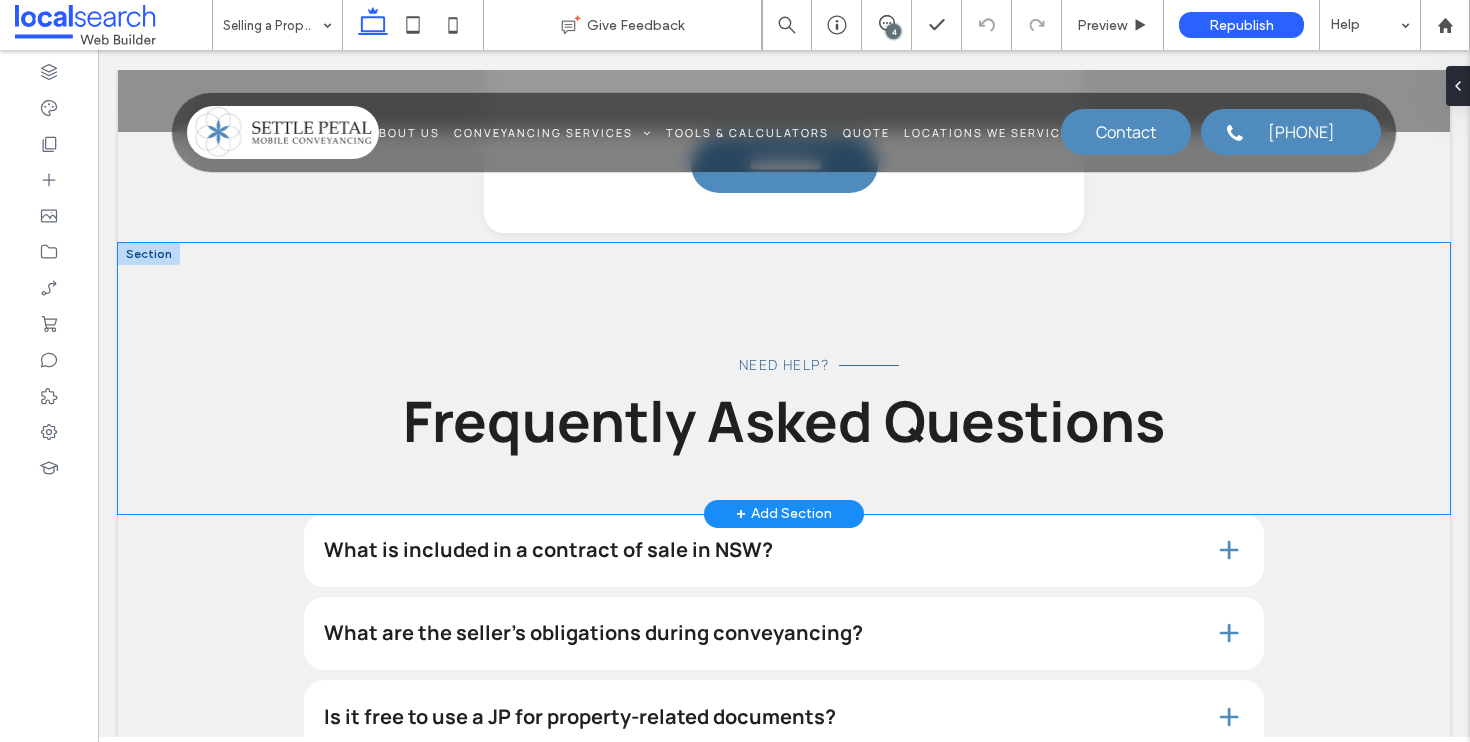 click on "Need Help?
Frequently Asked Questions" at bounding box center (784, 378) 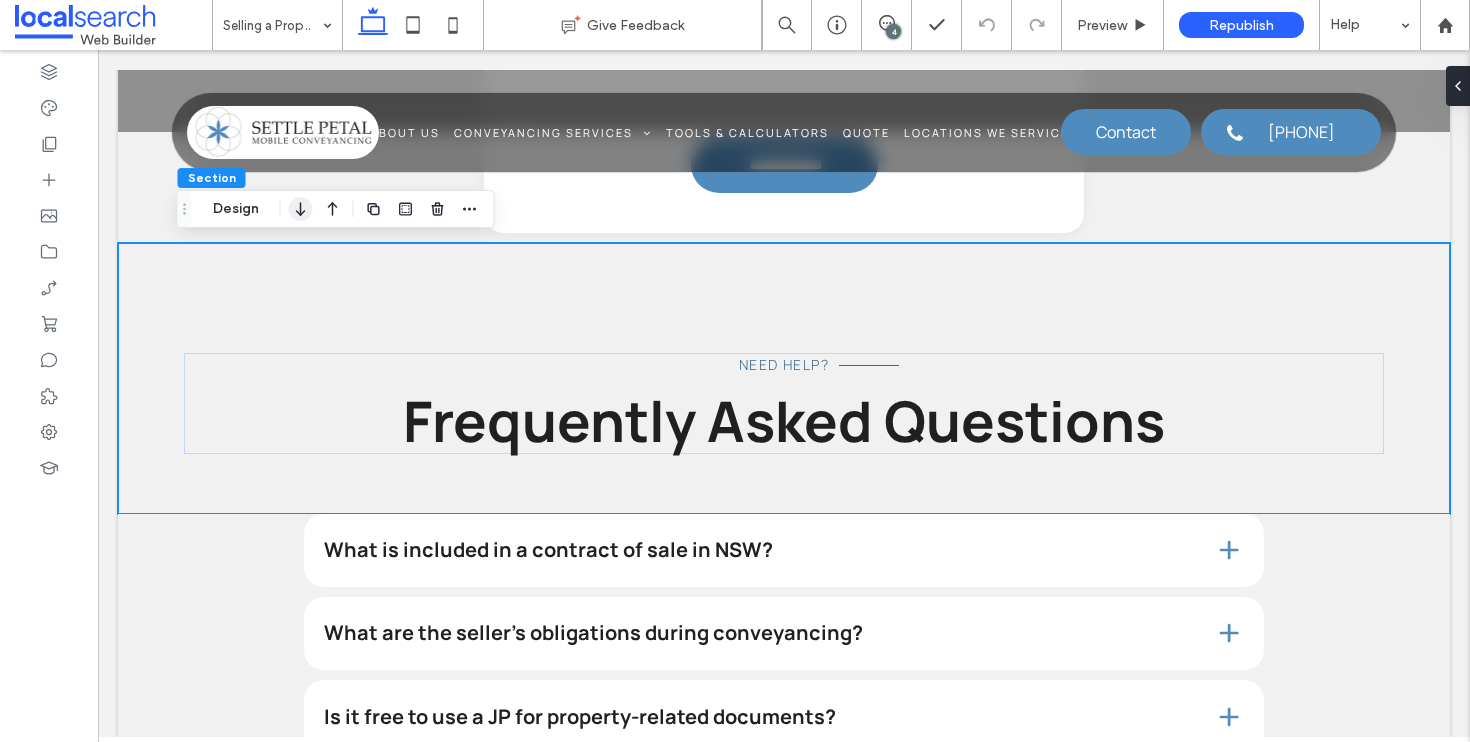 click 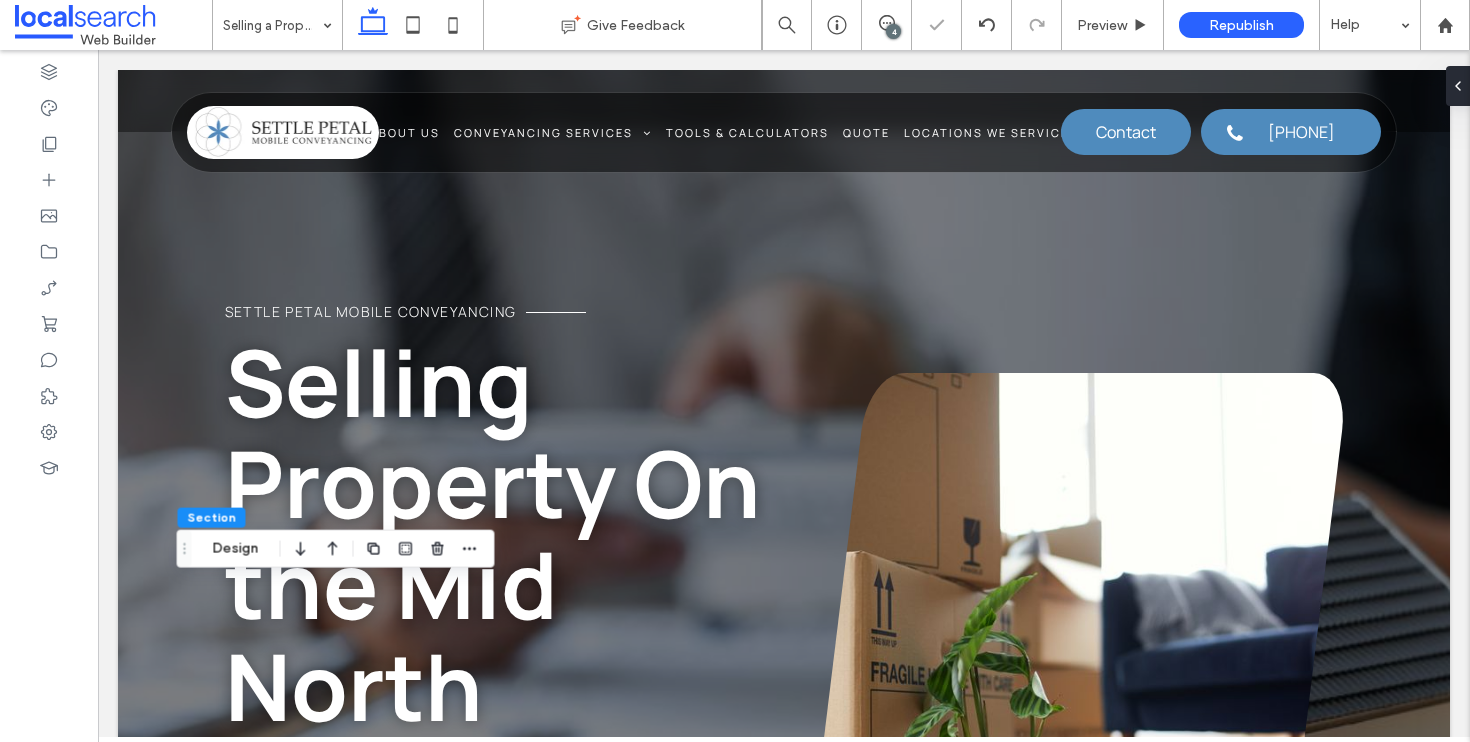 scroll, scrollTop: 2318, scrollLeft: 0, axis: vertical 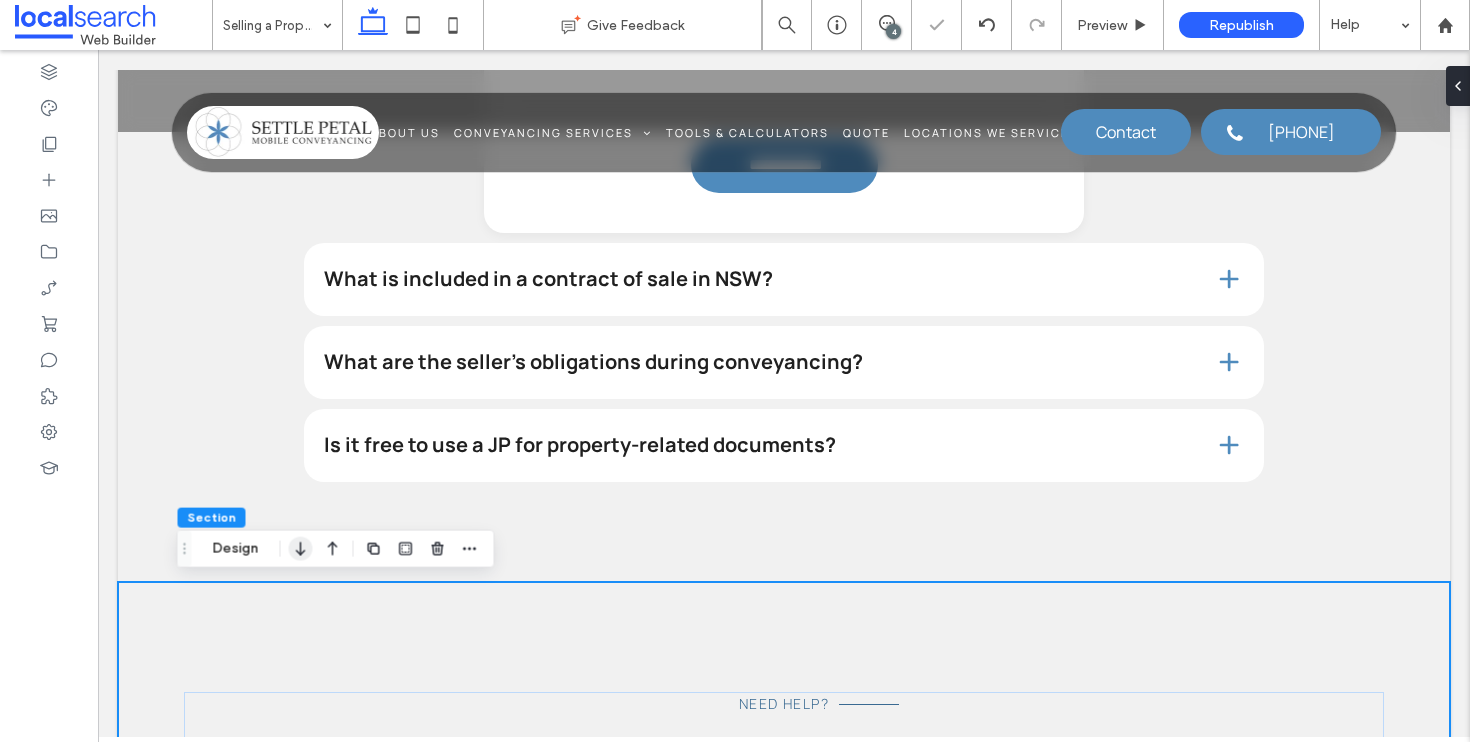 click 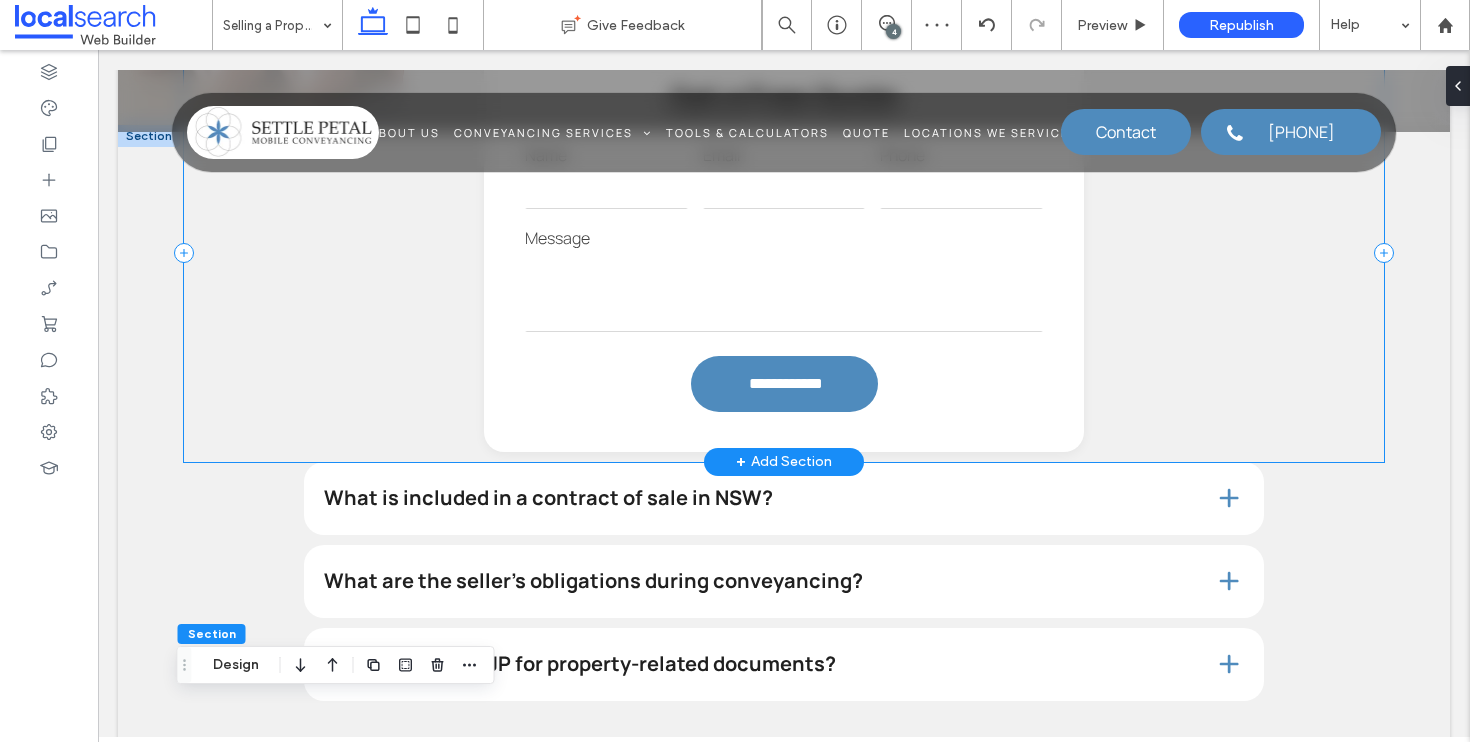 scroll, scrollTop: 2072, scrollLeft: 0, axis: vertical 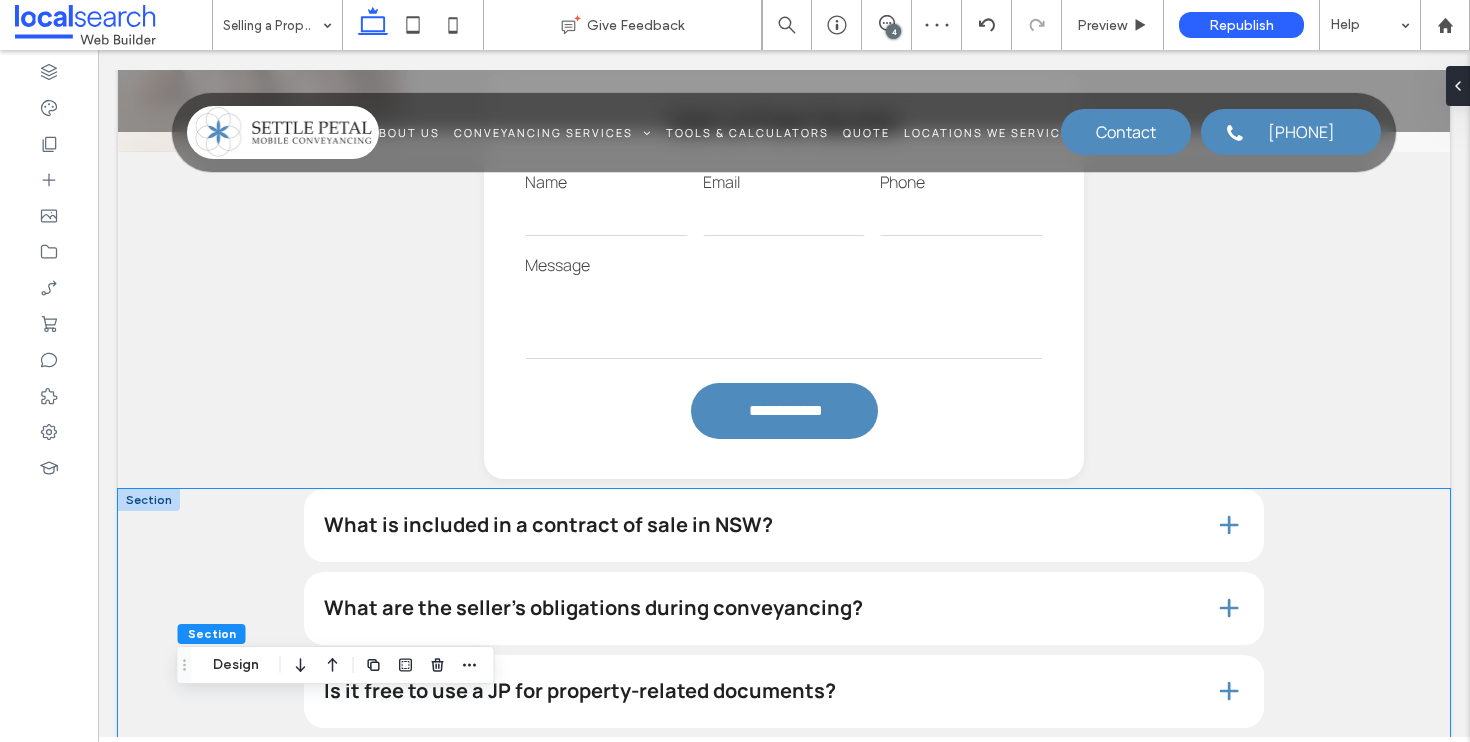 click on "What is included in a contract of sale in NSW?
A contract of sale in NSW must include key legal and property details that outline the terms of the transaction. This typically covers the full names of the buyer and seller, property title information, purchase price, deposit amount, settlement period and any special conditions. It also includes mandatory disclosure documents such as a zoning certificate (Section 10.7), sewer diagram, title search and any restrictions, easements or covenants on the land. If it's a strata property, additional documents like the strata plan and by-laws are required. The contract must be prepared before the property is listed for sale.
What are the seller’s obligations during conveyancing?
Is it free to use a JP for property-related documents?" at bounding box center [784, 659] 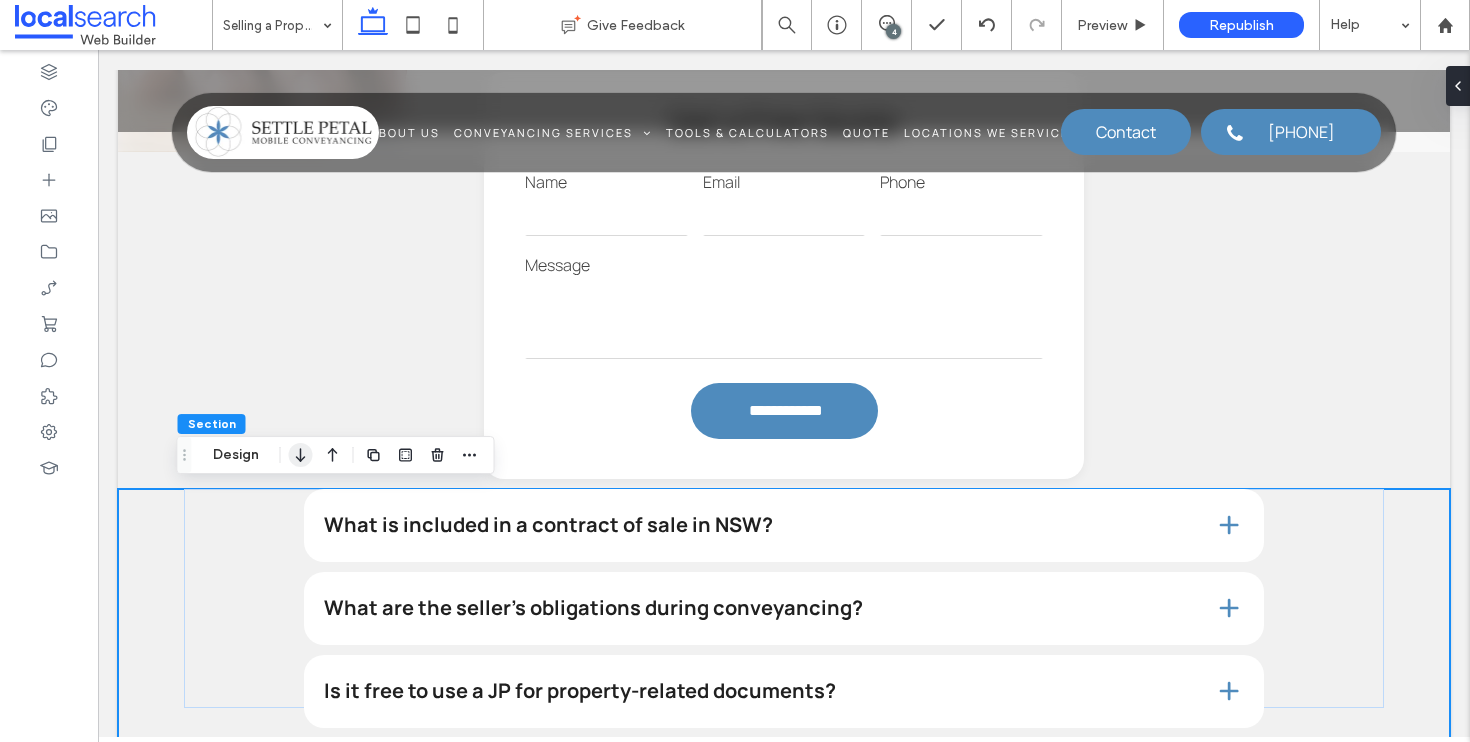 click 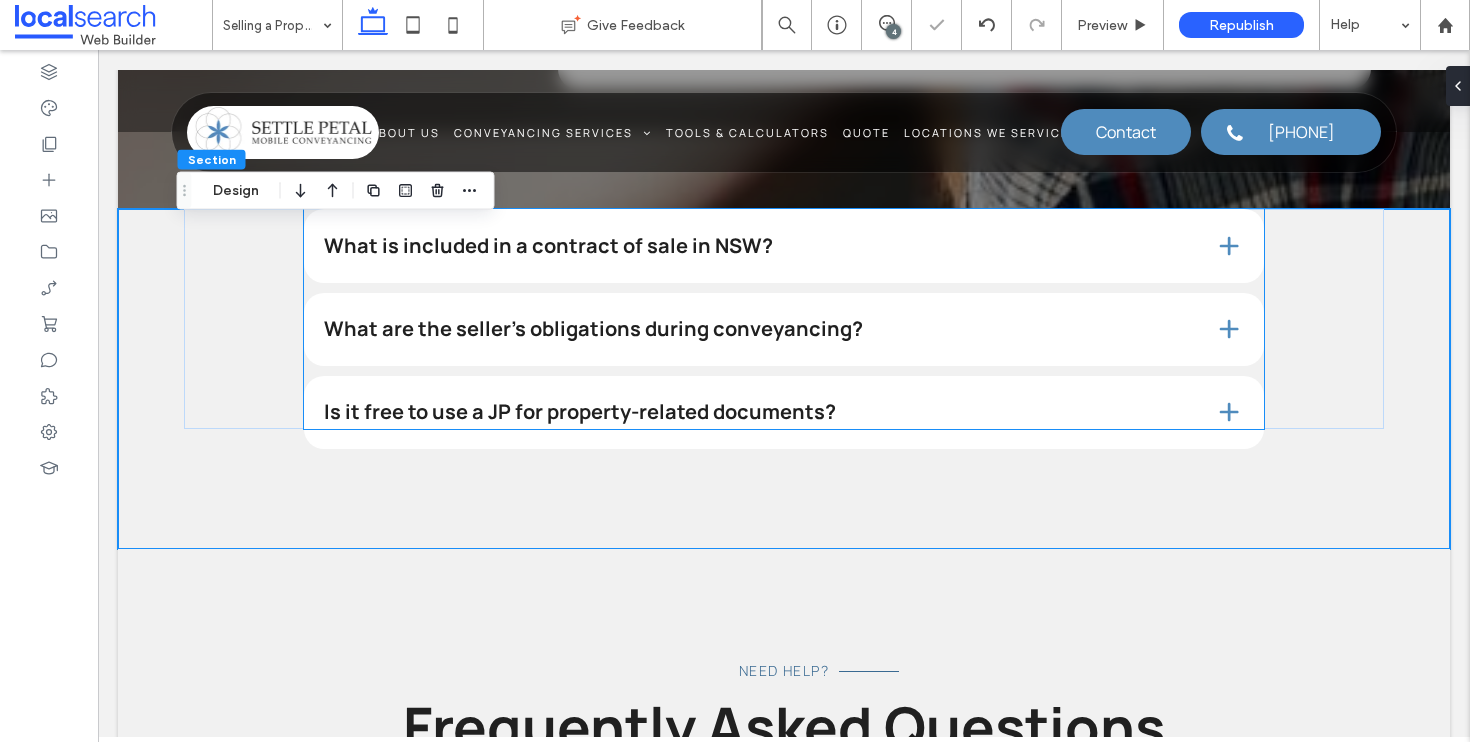 scroll, scrollTop: 4233, scrollLeft: 0, axis: vertical 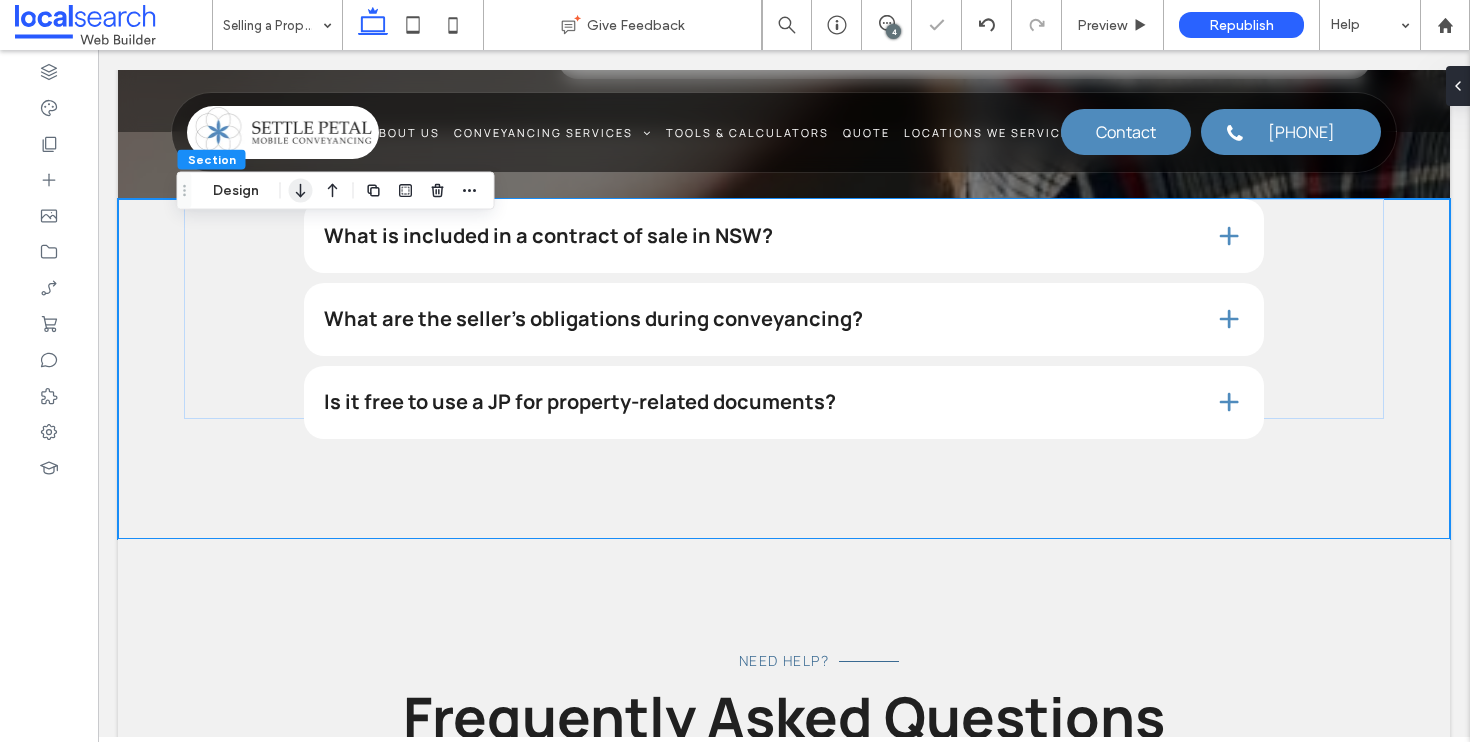 click 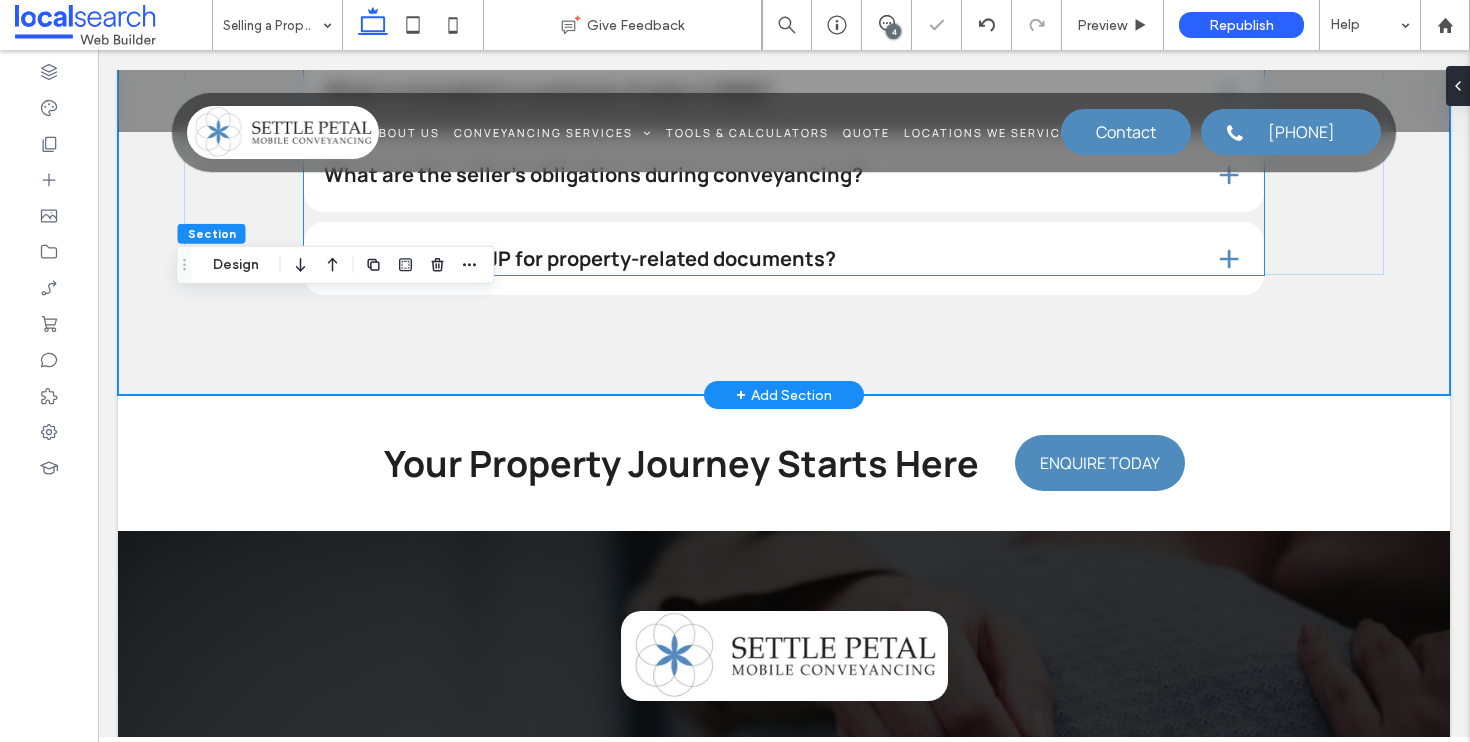 scroll, scrollTop: 4827, scrollLeft: 0, axis: vertical 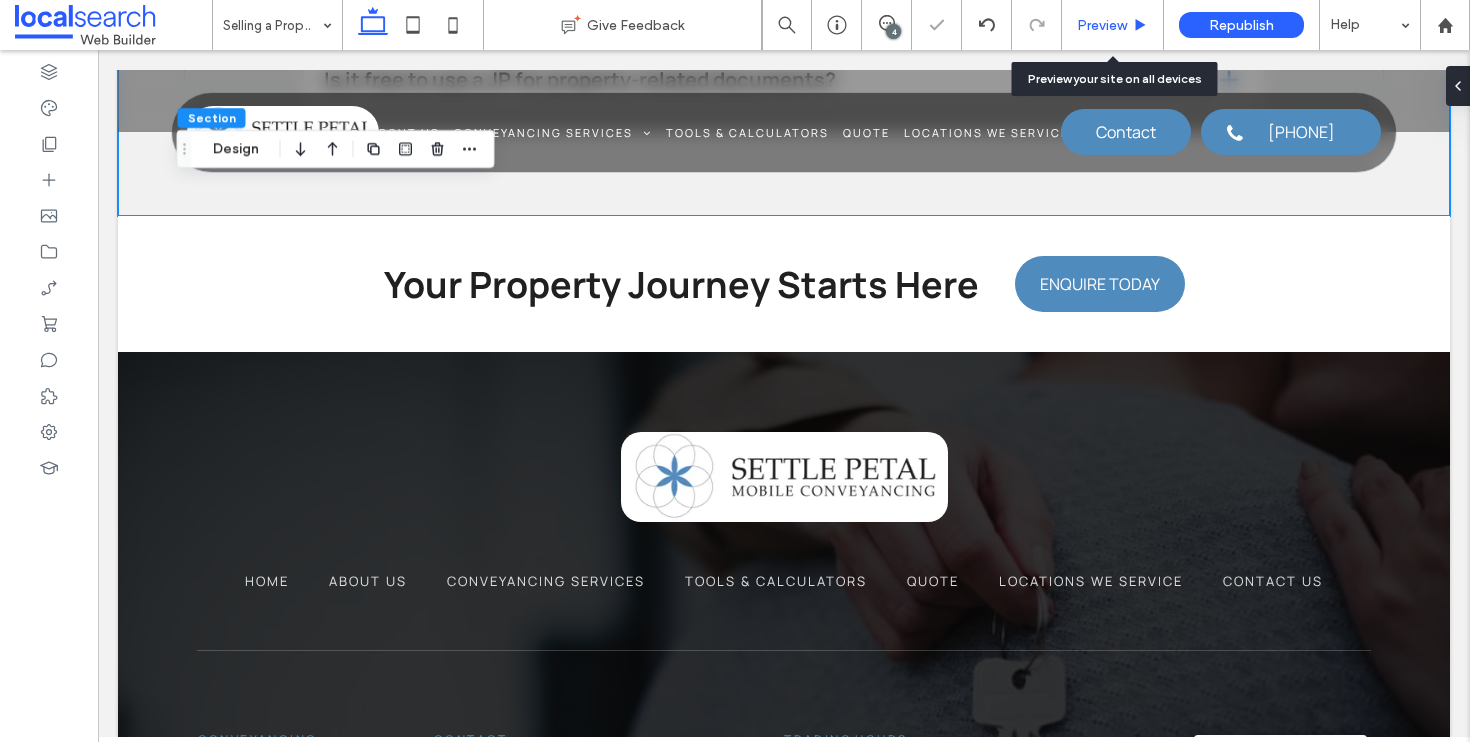 click on "Preview" at bounding box center (1102, 25) 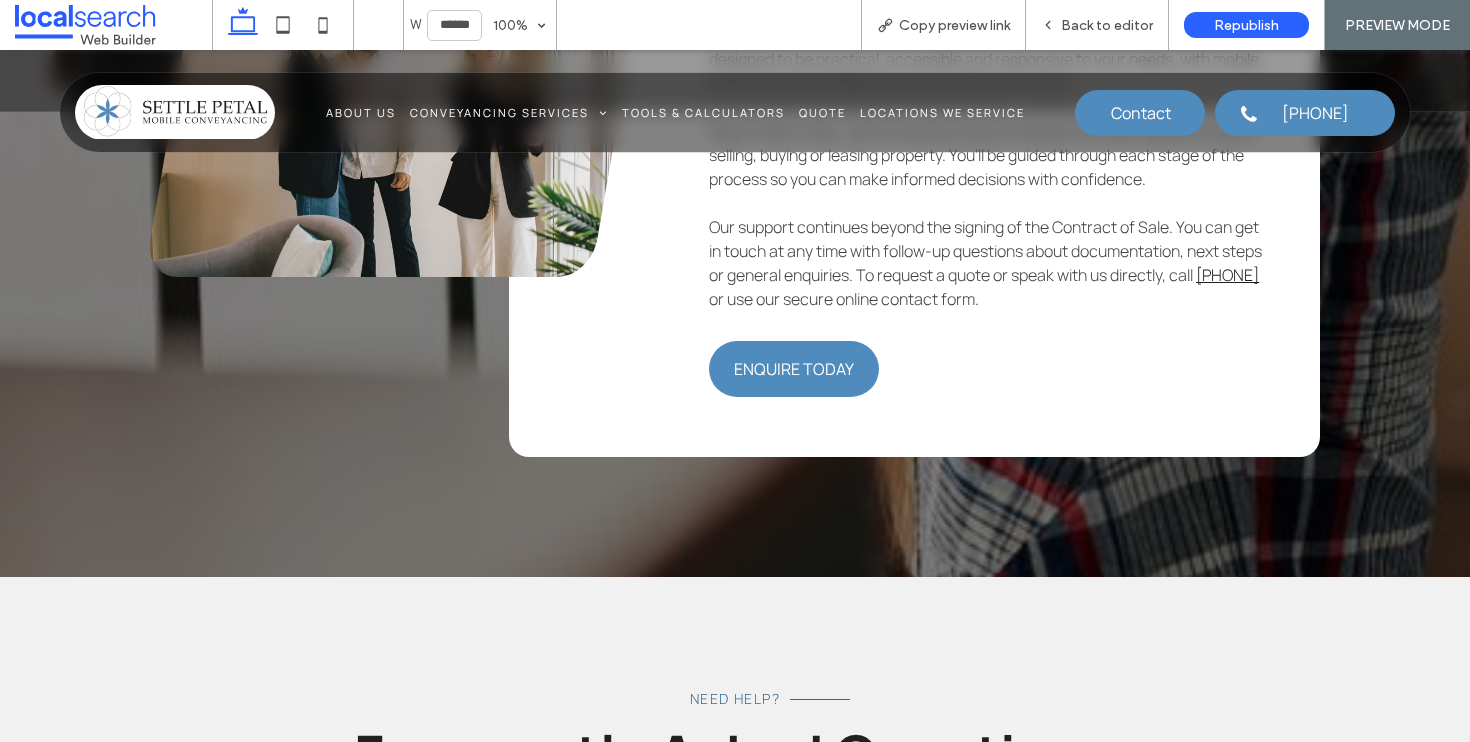 scroll, scrollTop: 4030, scrollLeft: 0, axis: vertical 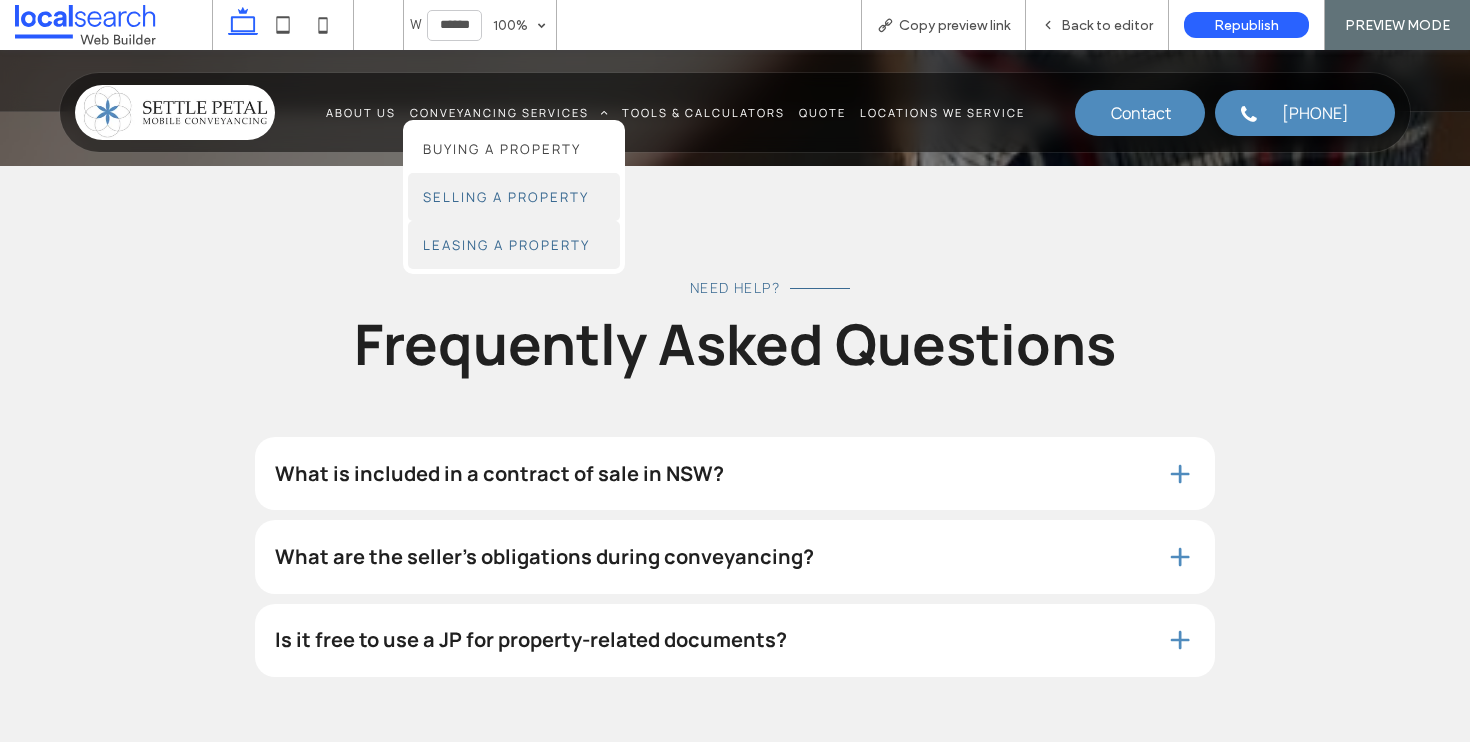 drag, startPoint x: 504, startPoint y: 239, endPoint x: 505, endPoint y: 282, distance: 43.011627 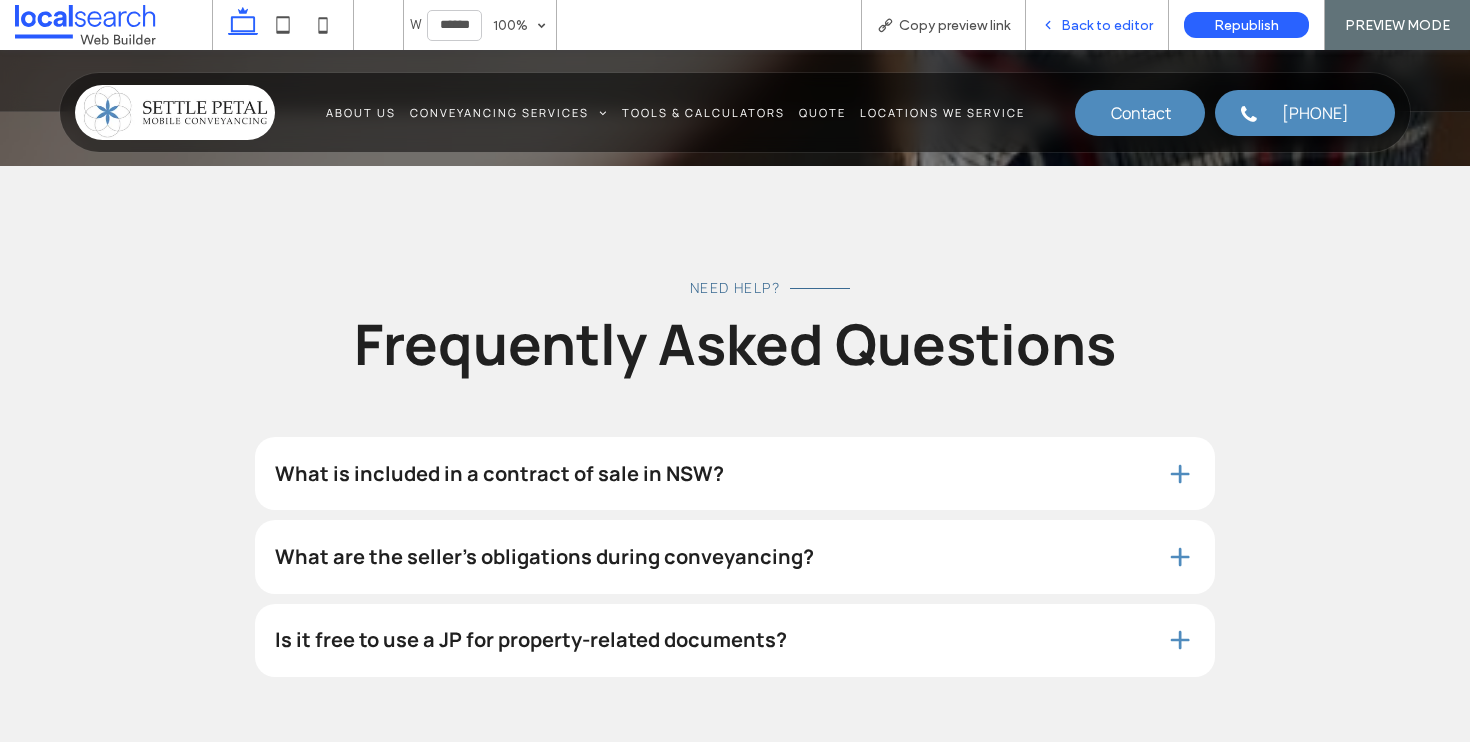 click on "Back to editor" at bounding box center (1097, 25) 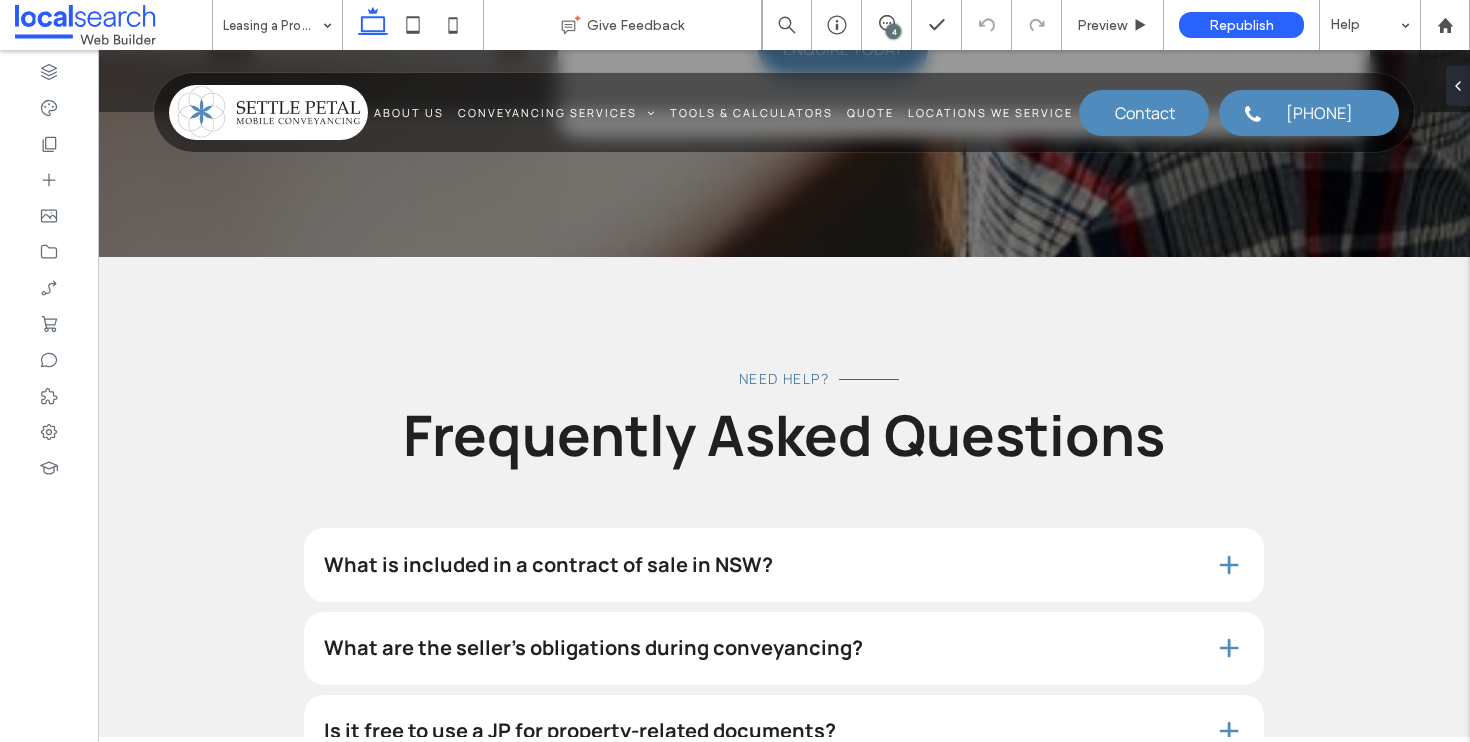 click on "4" at bounding box center (893, 31) 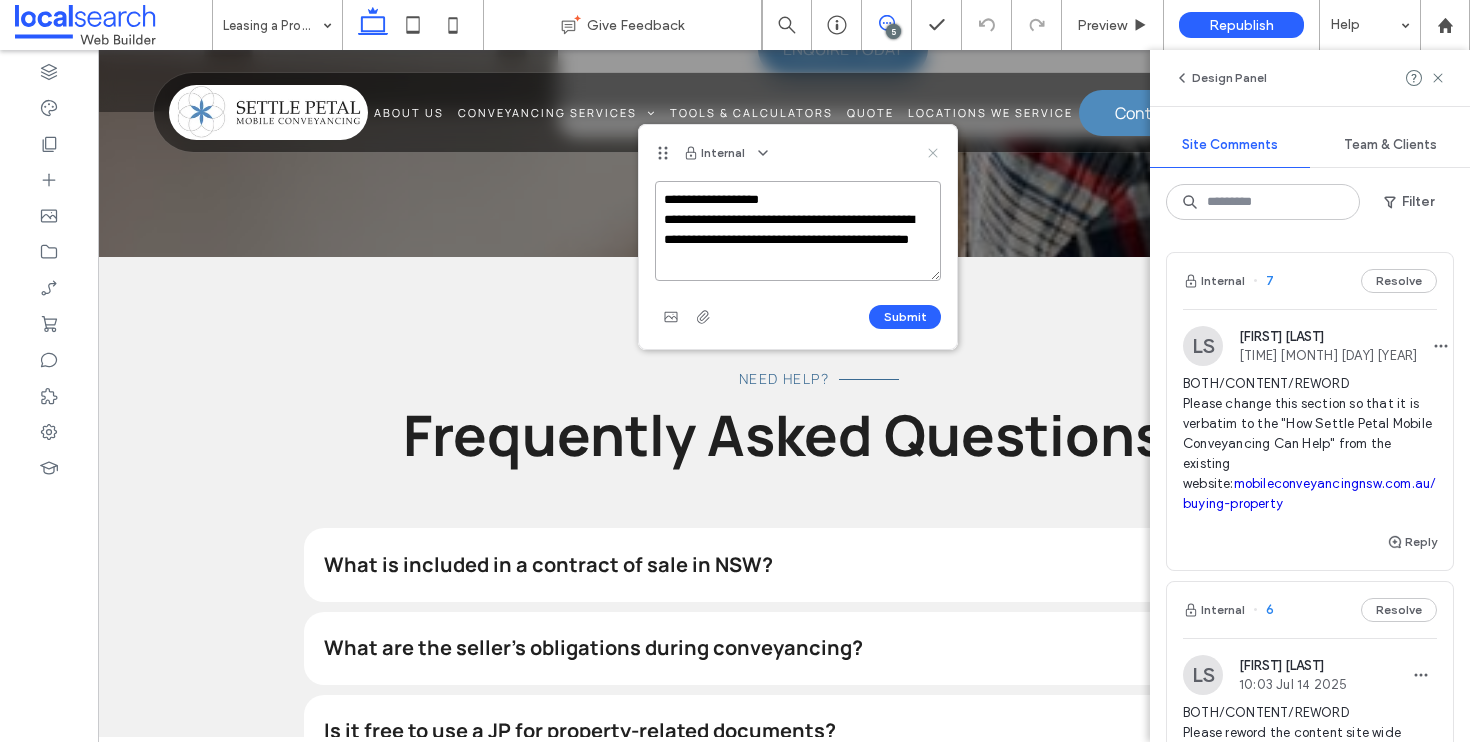 type on "**********" 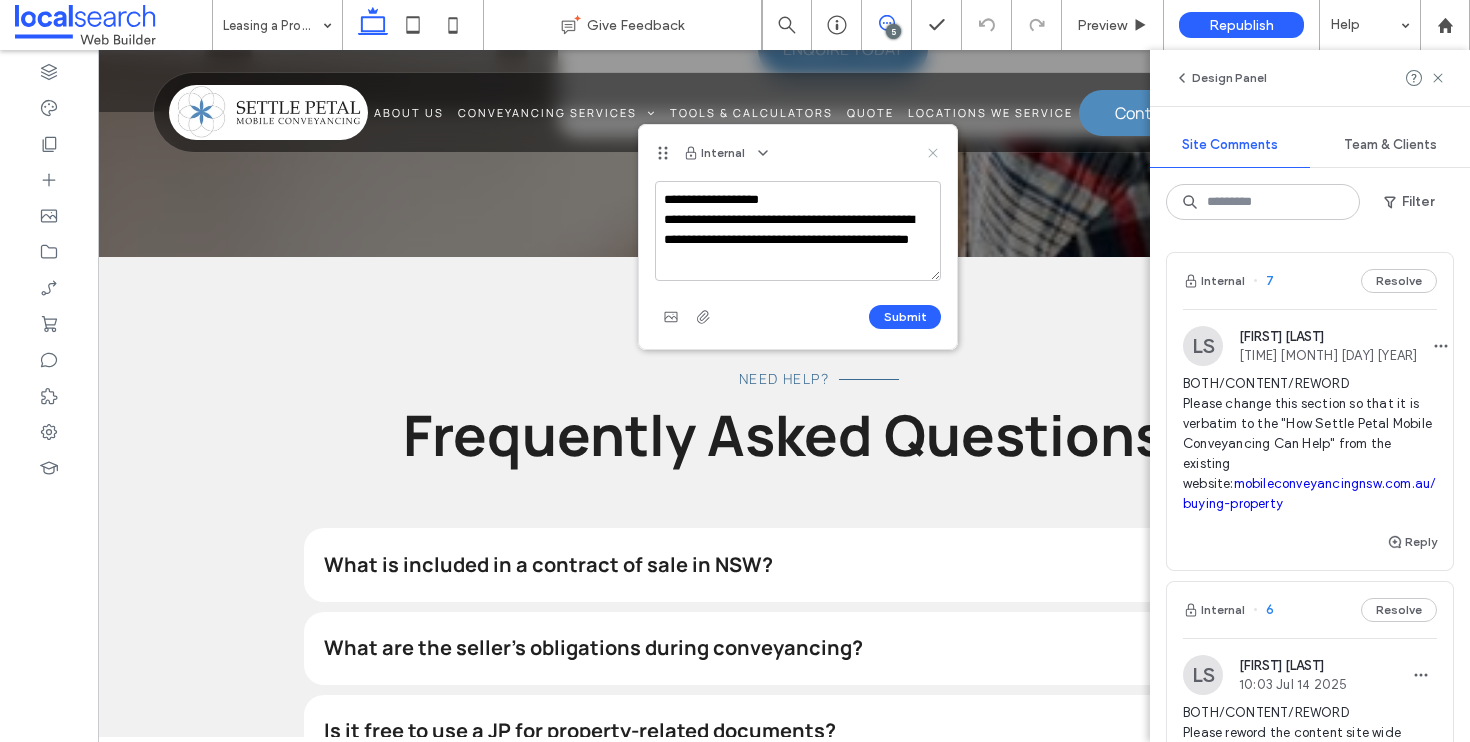 click 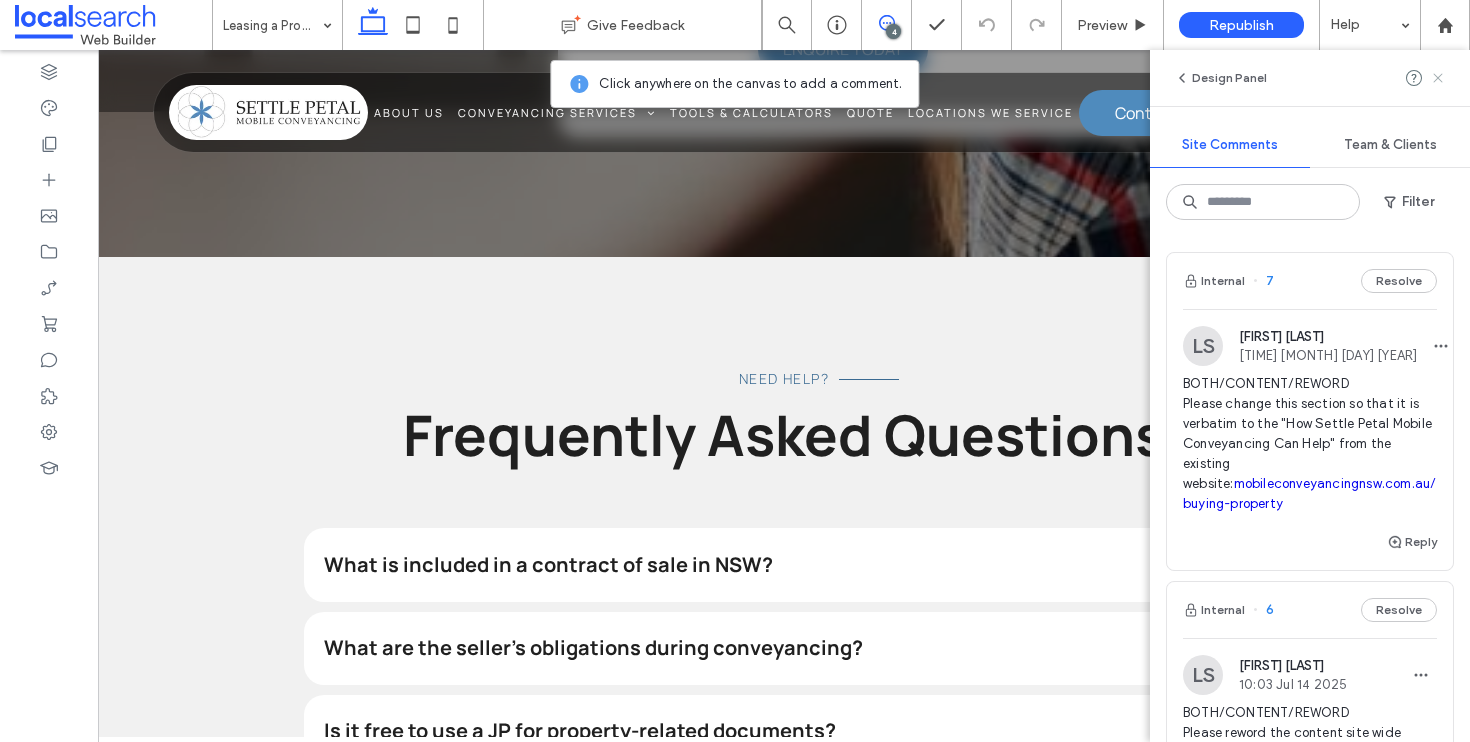 click at bounding box center (1438, 78) 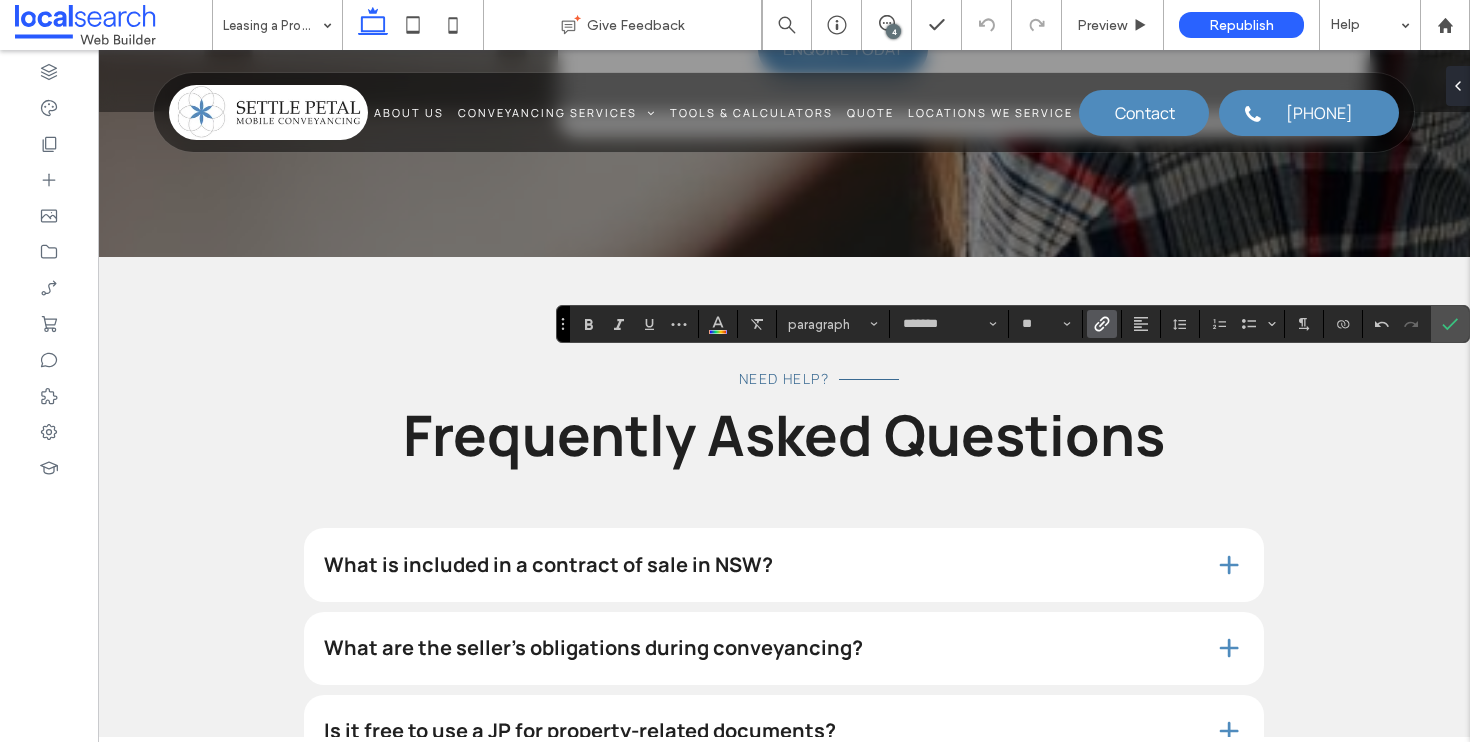 click 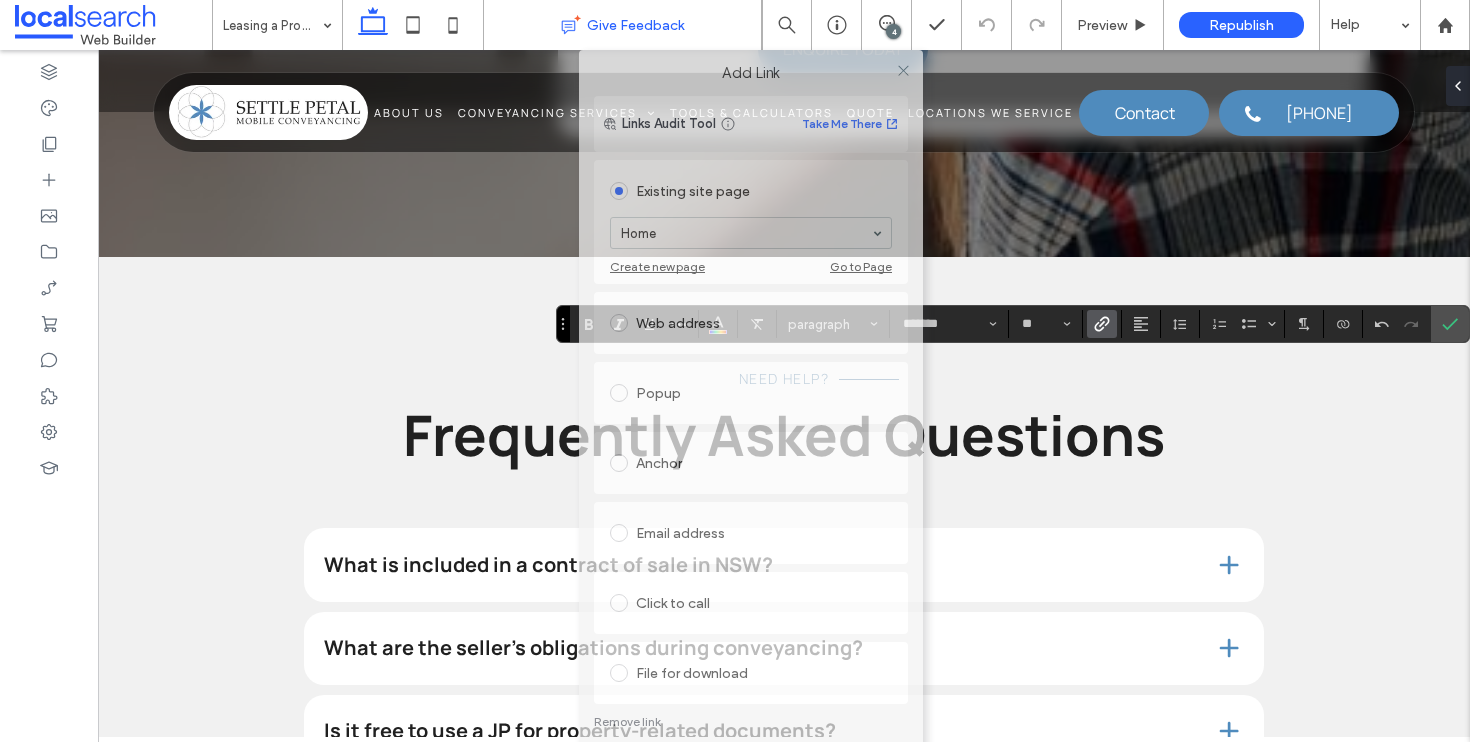 drag, startPoint x: 720, startPoint y: 71, endPoint x: 725, endPoint y: 26, distance: 45.276924 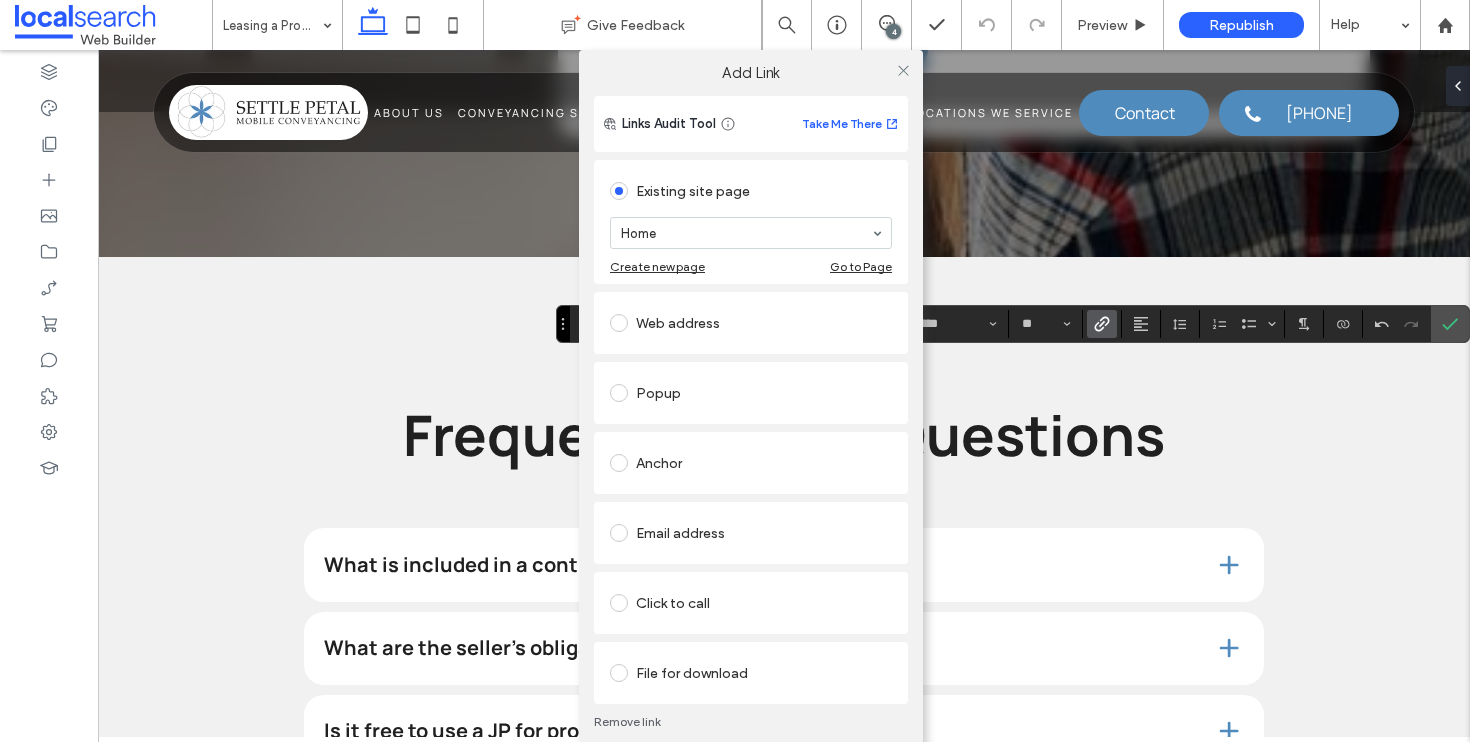 click on "Remove link" at bounding box center [751, 722] 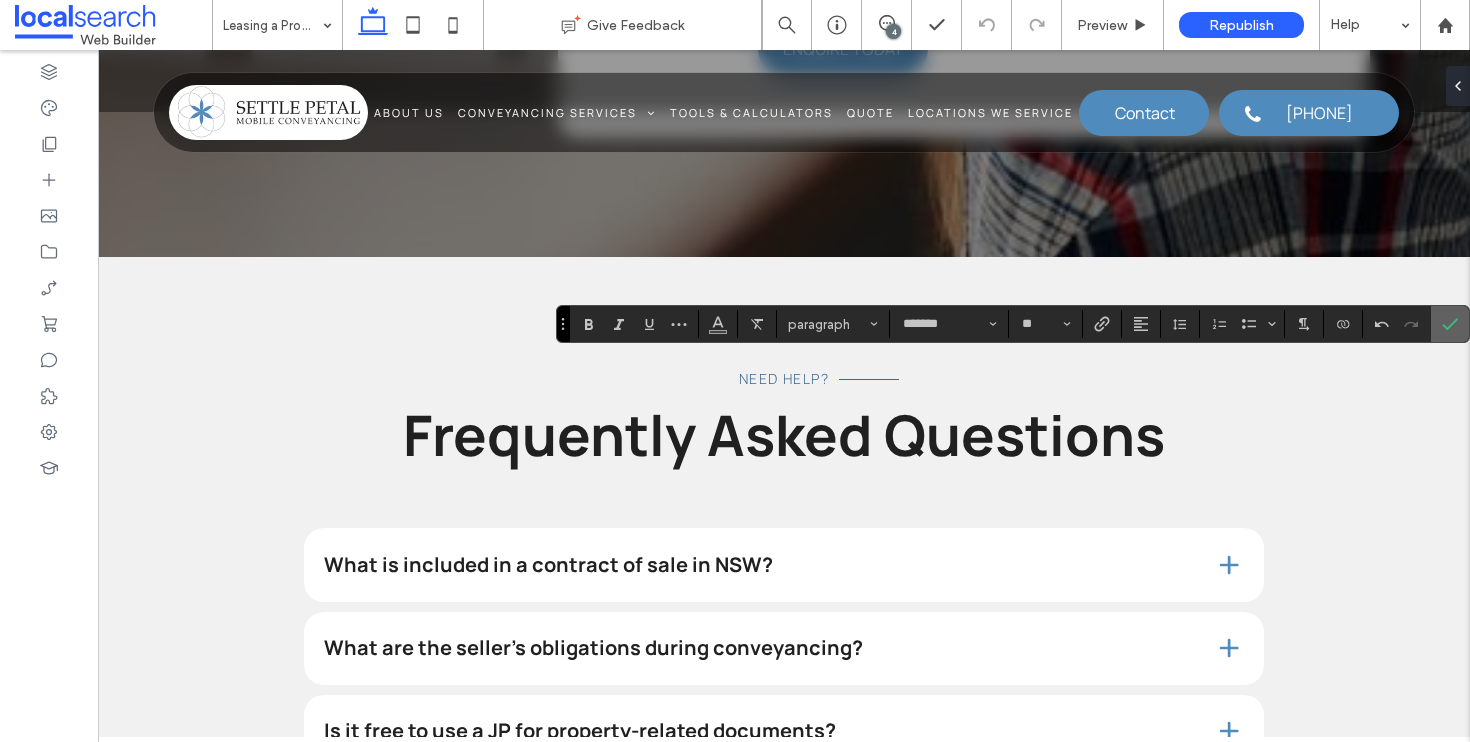 click at bounding box center (1450, 324) 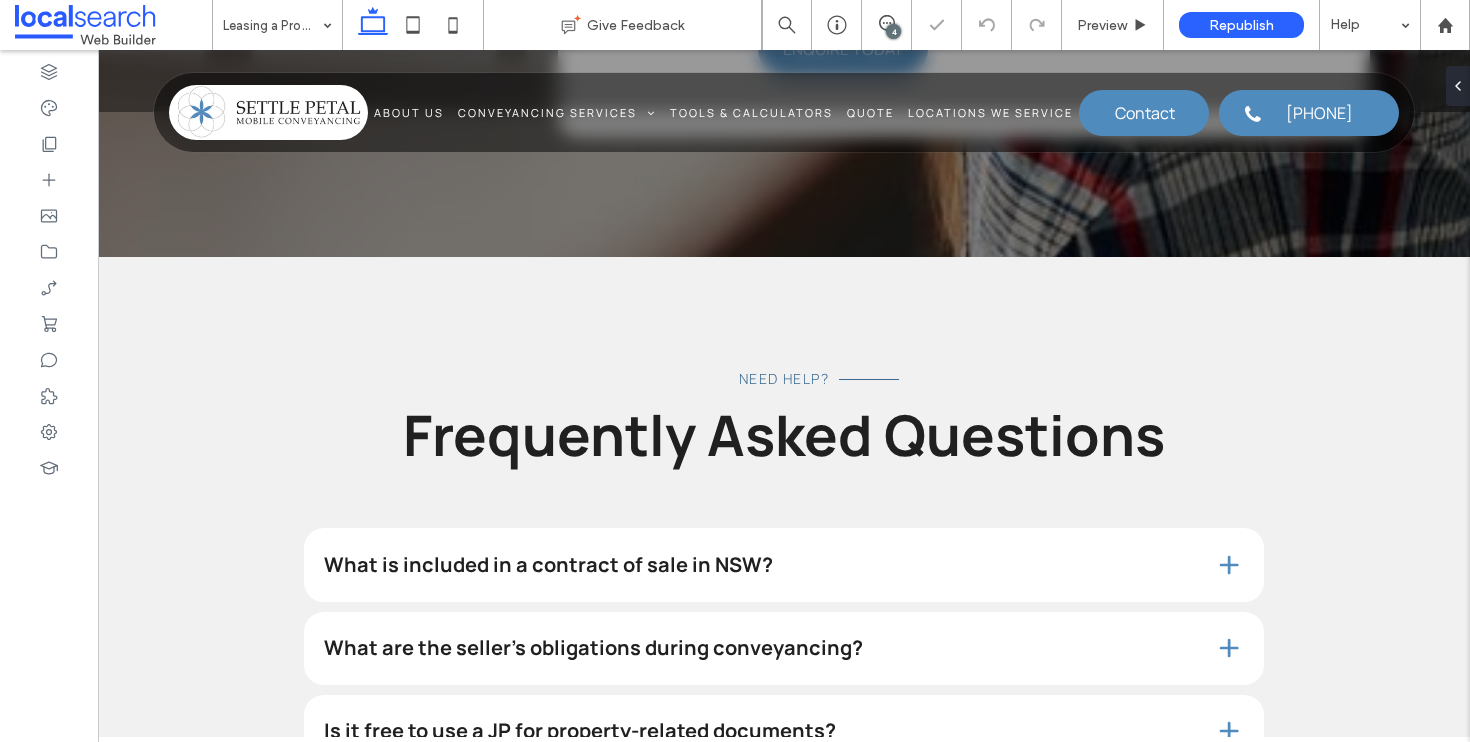 type on "*******" 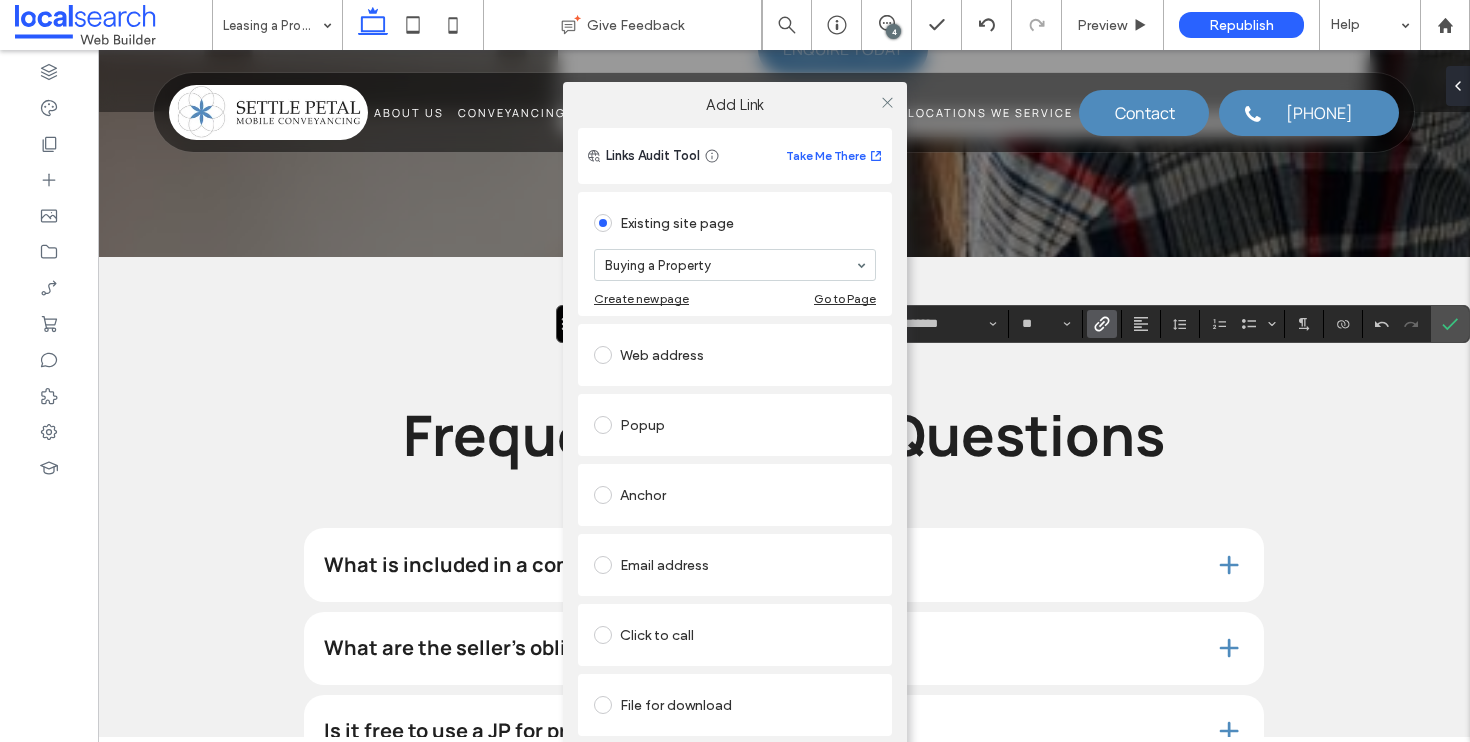 click on "Add Link Links Audit Tool Take Me There Existing site page Buying a Property Create new page Go to Page Web address Popup Anchor Email address Click to call File for download Remove link" at bounding box center [735, 437] 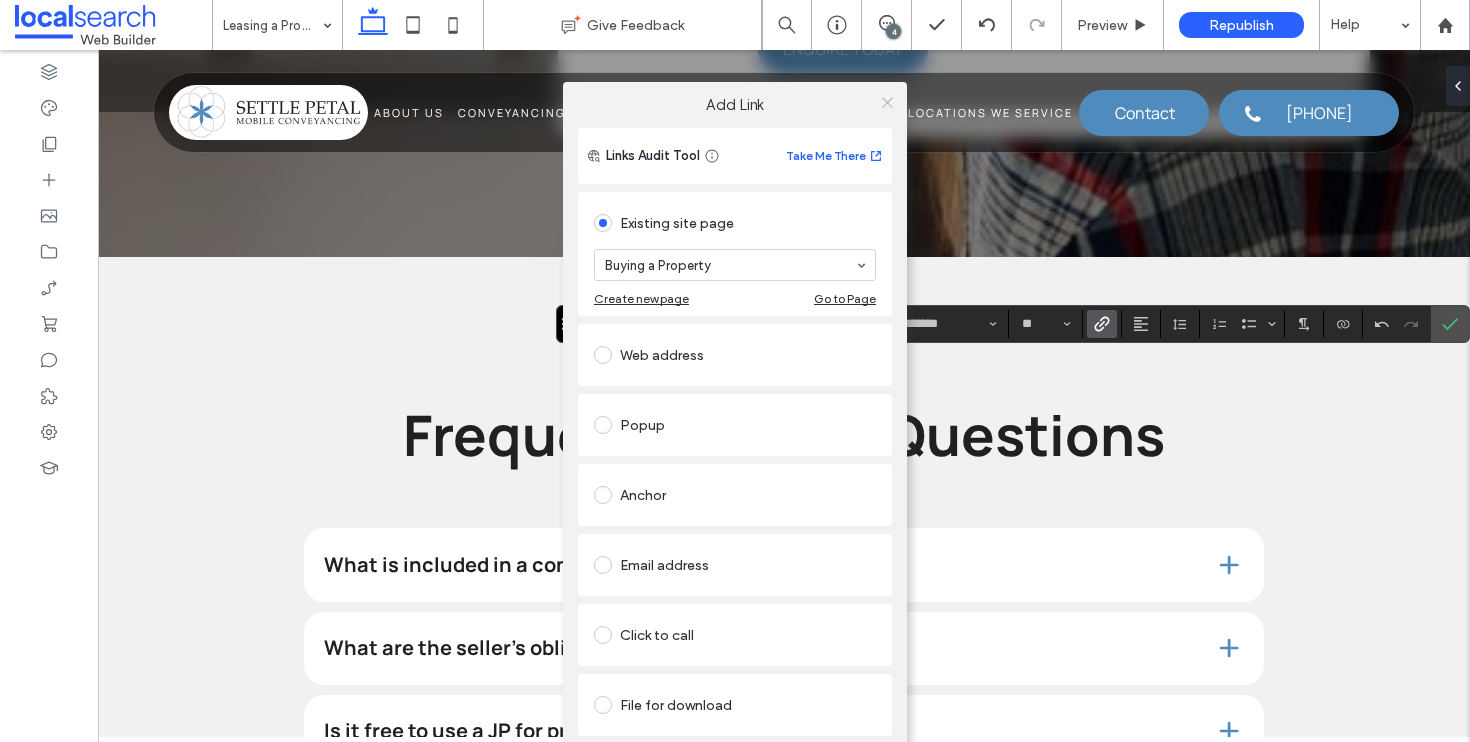 click 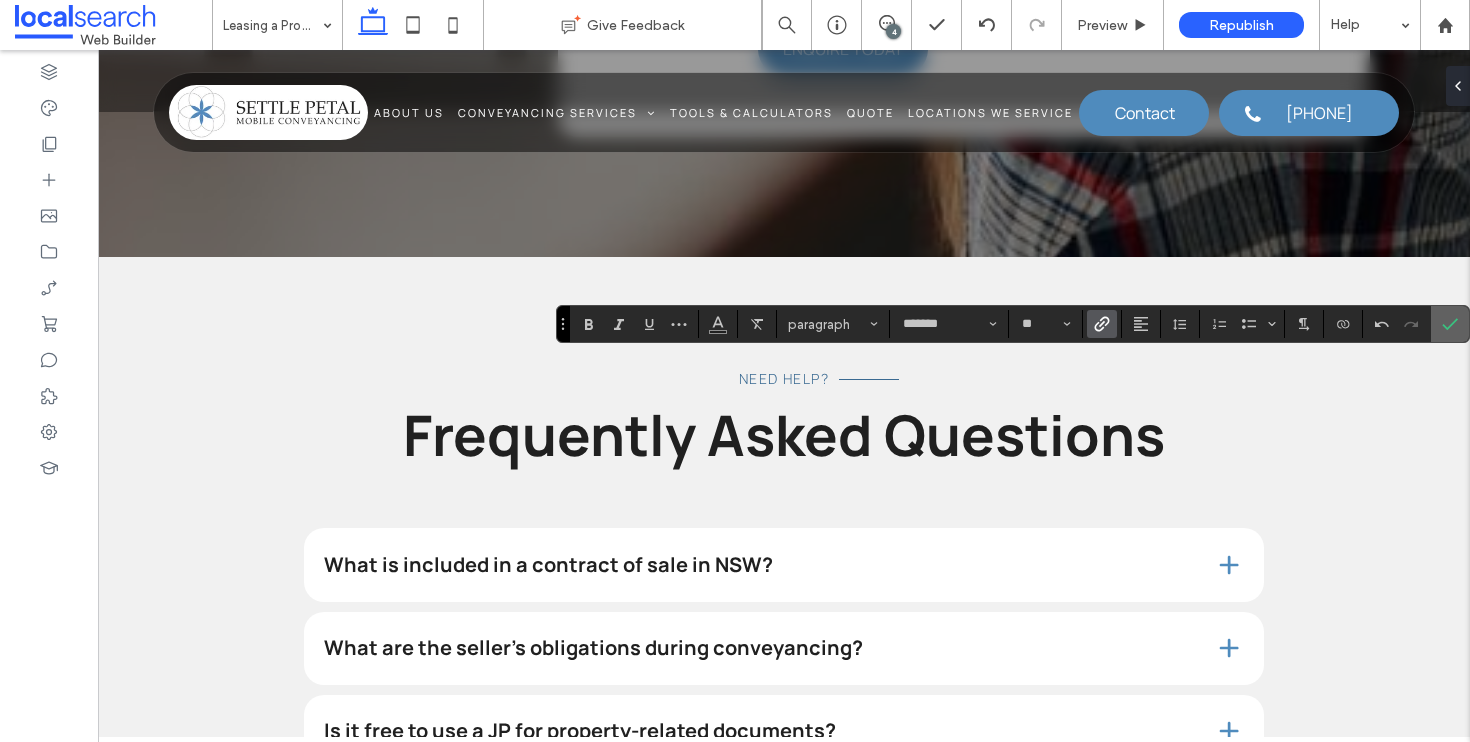 click 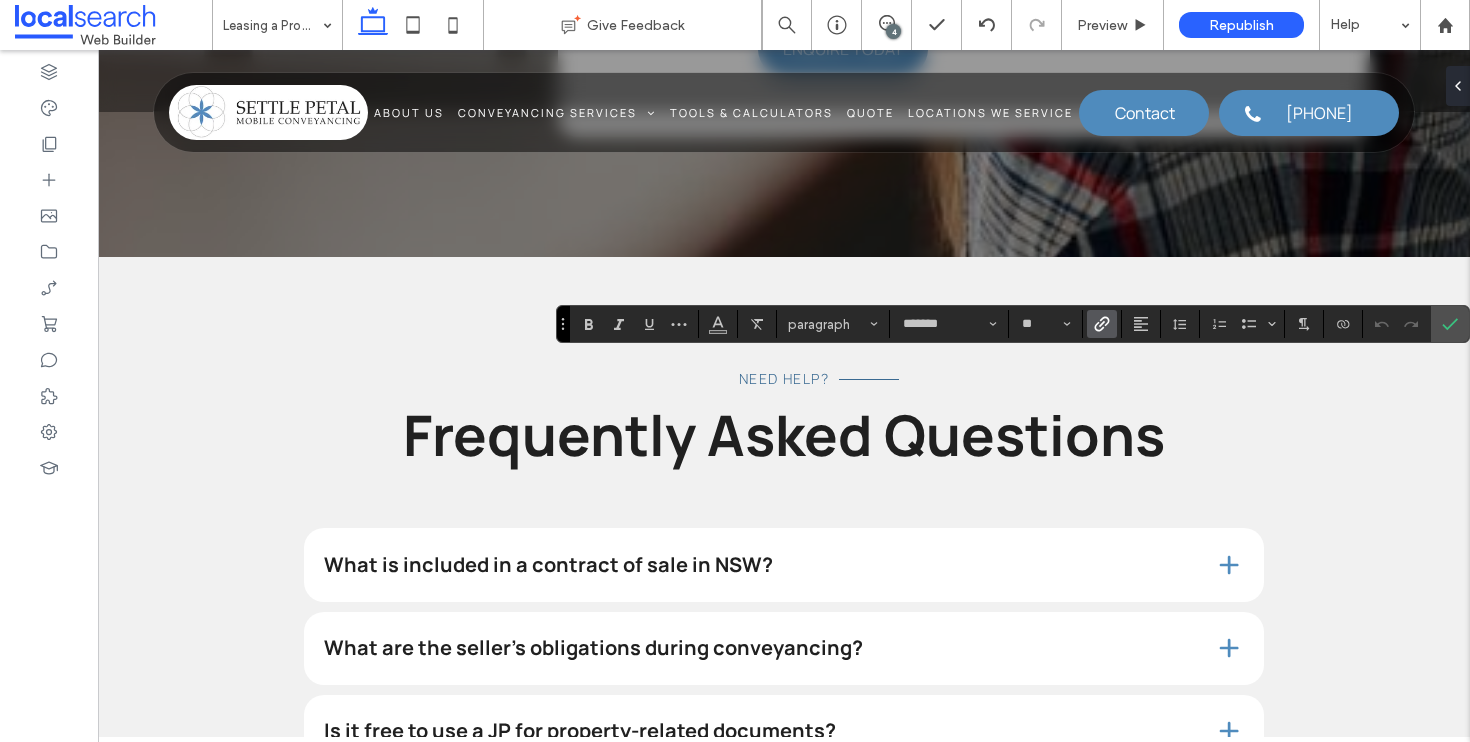 click at bounding box center [1098, 324] 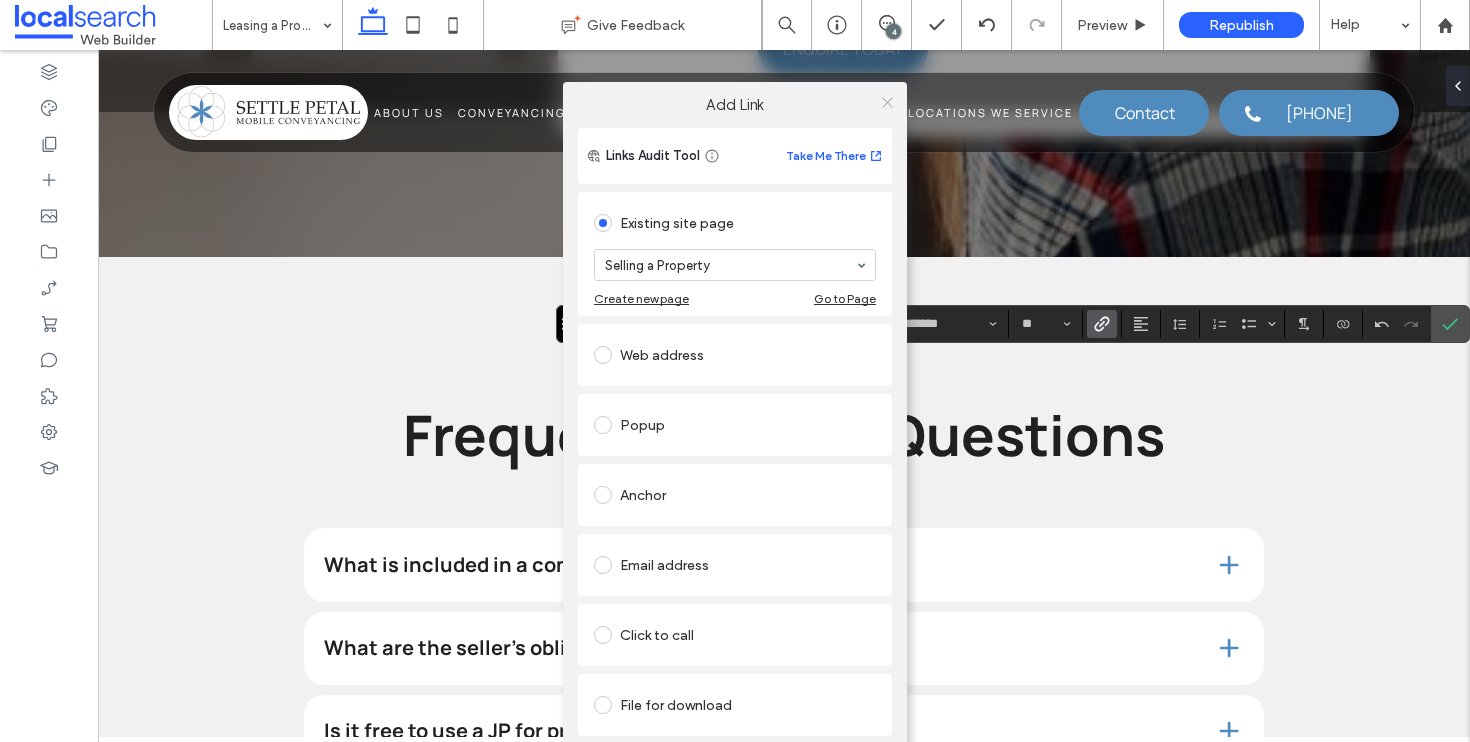 click 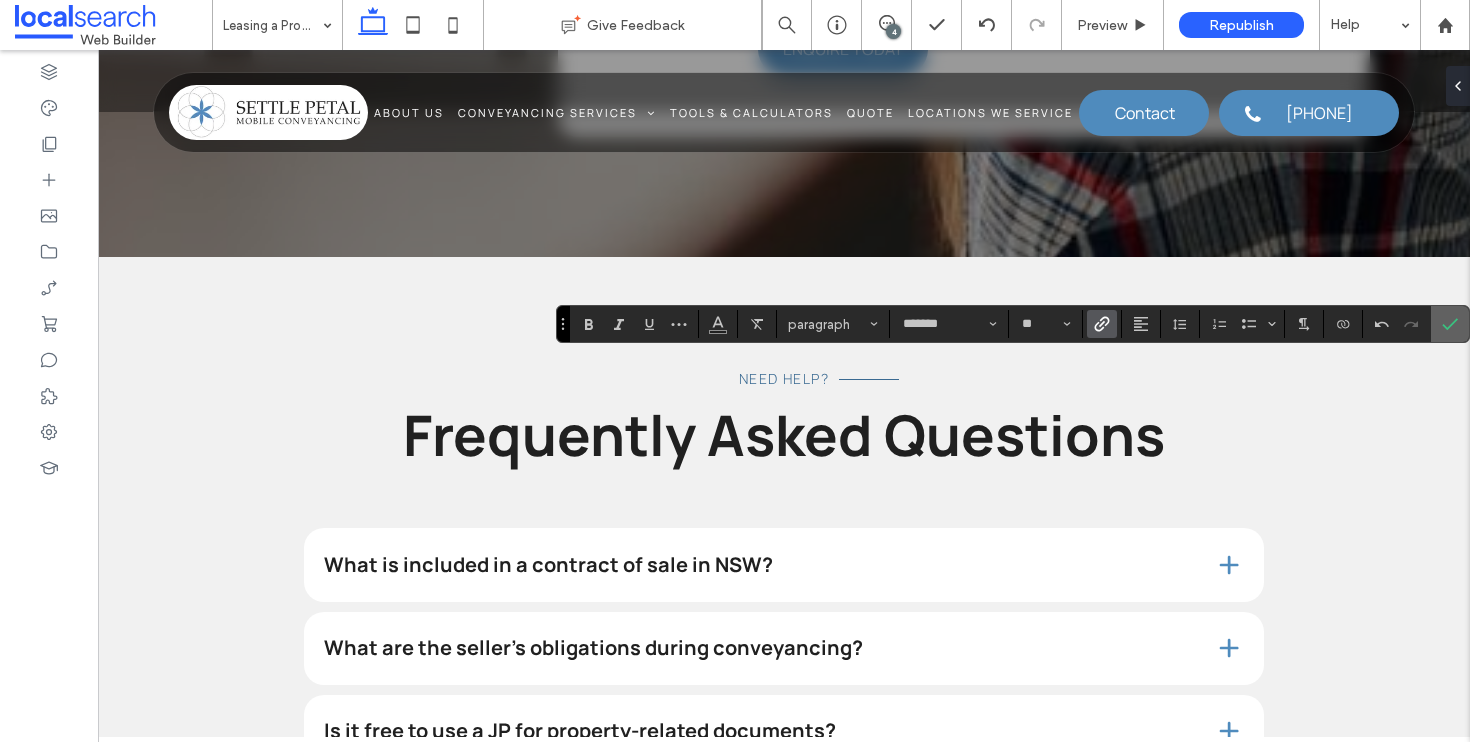 click 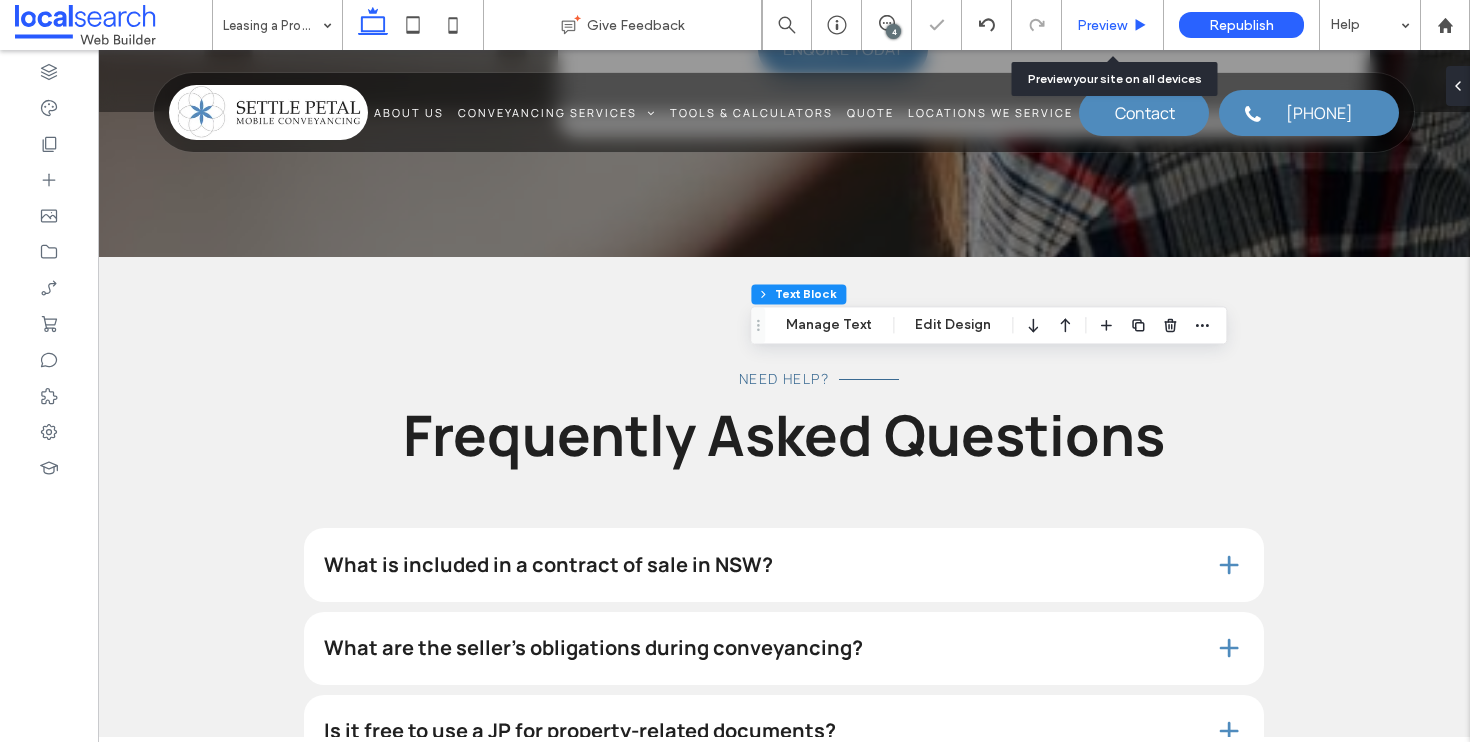 click on "Preview" at bounding box center [1102, 25] 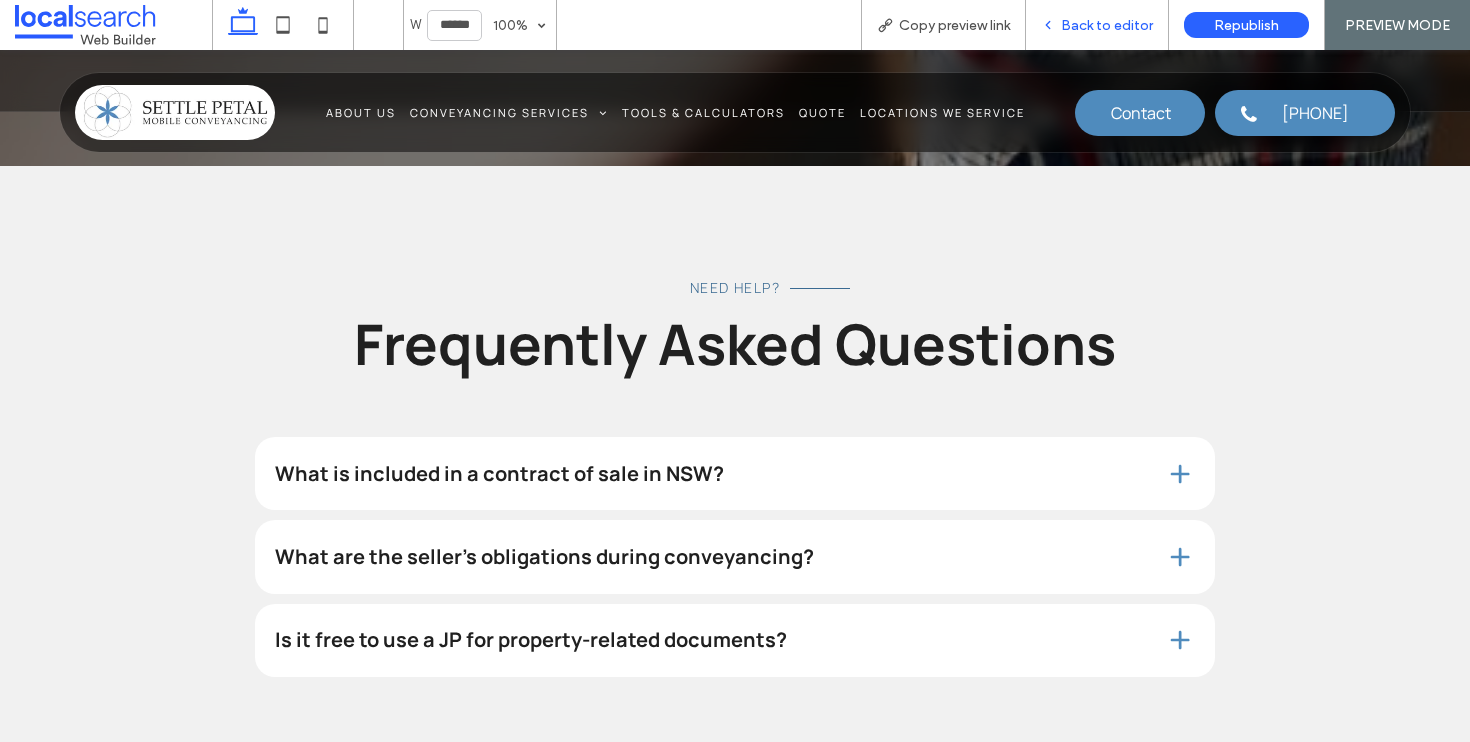 click on "Back to editor" at bounding box center [1107, 25] 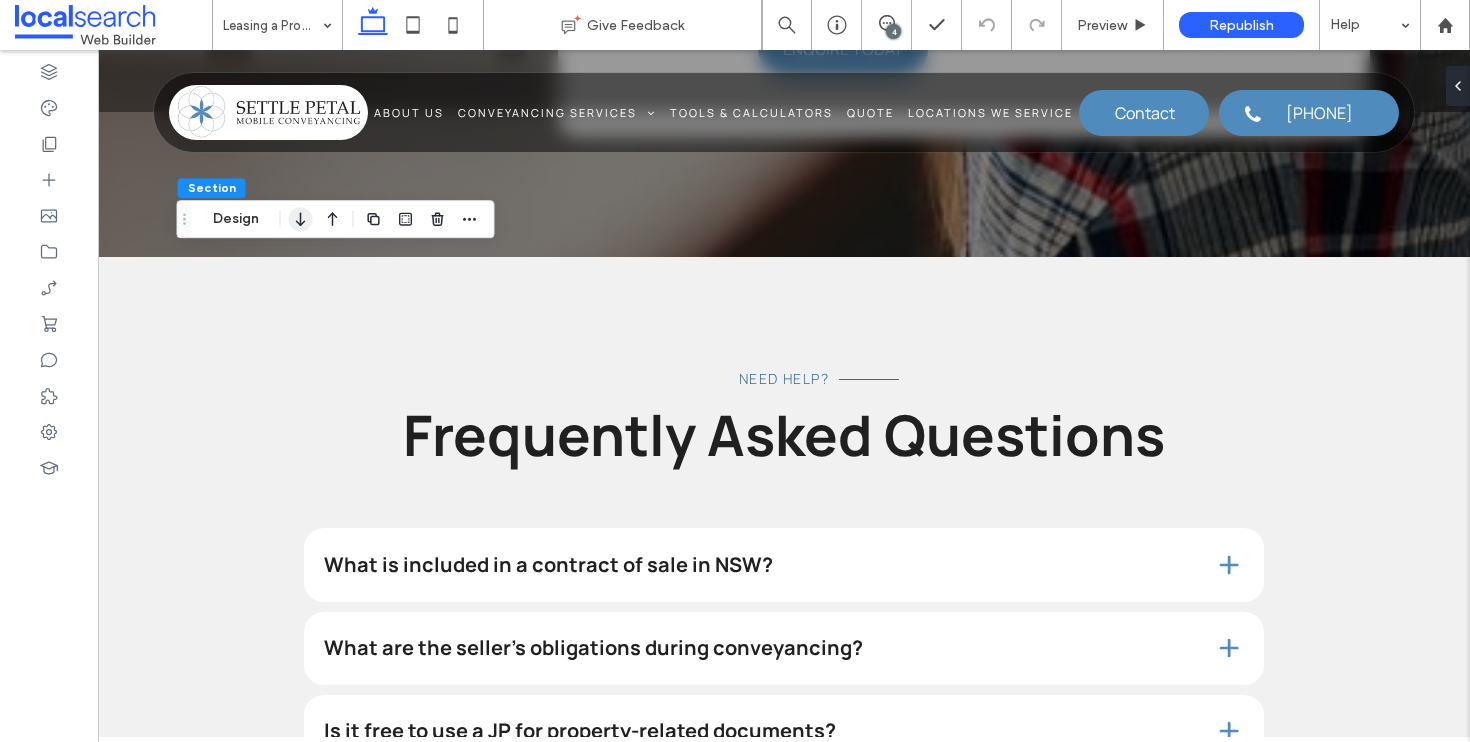 click 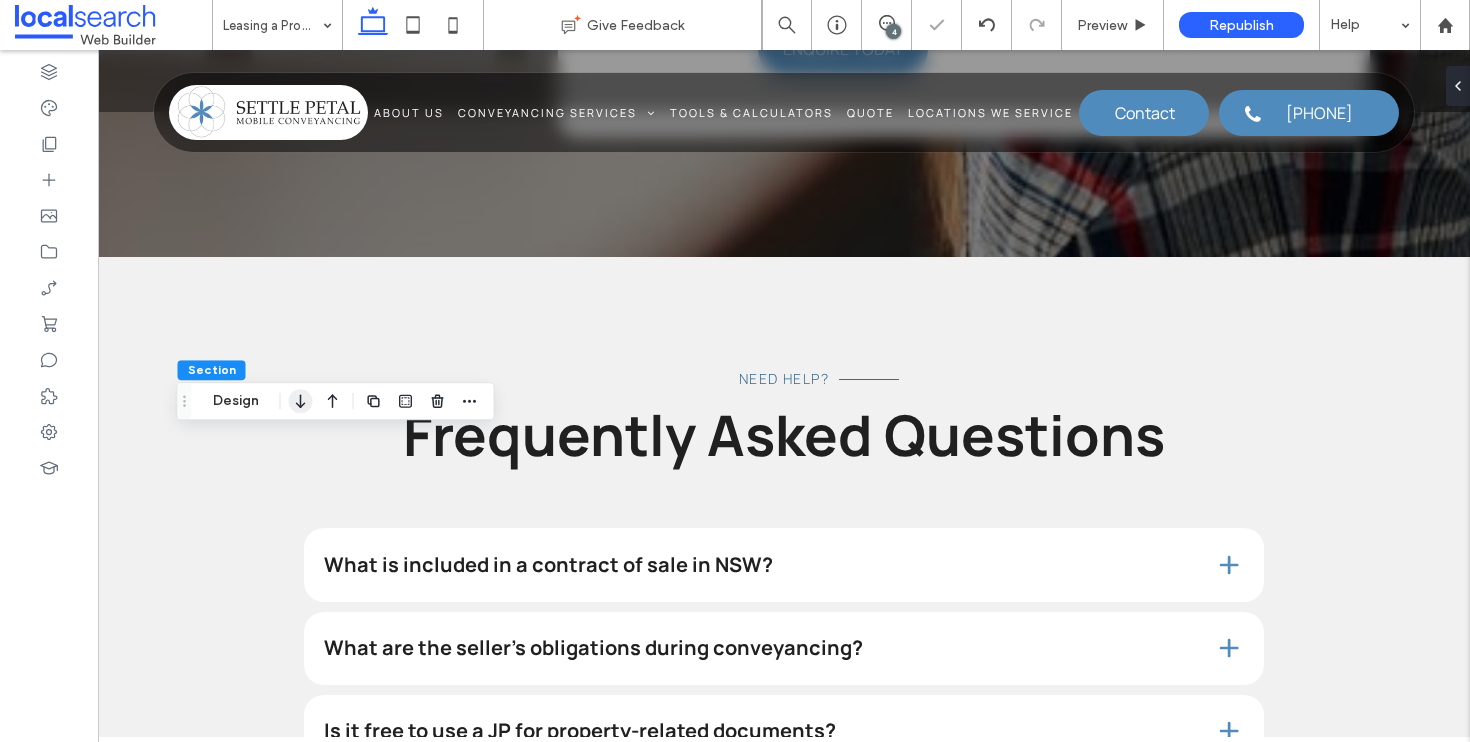 click 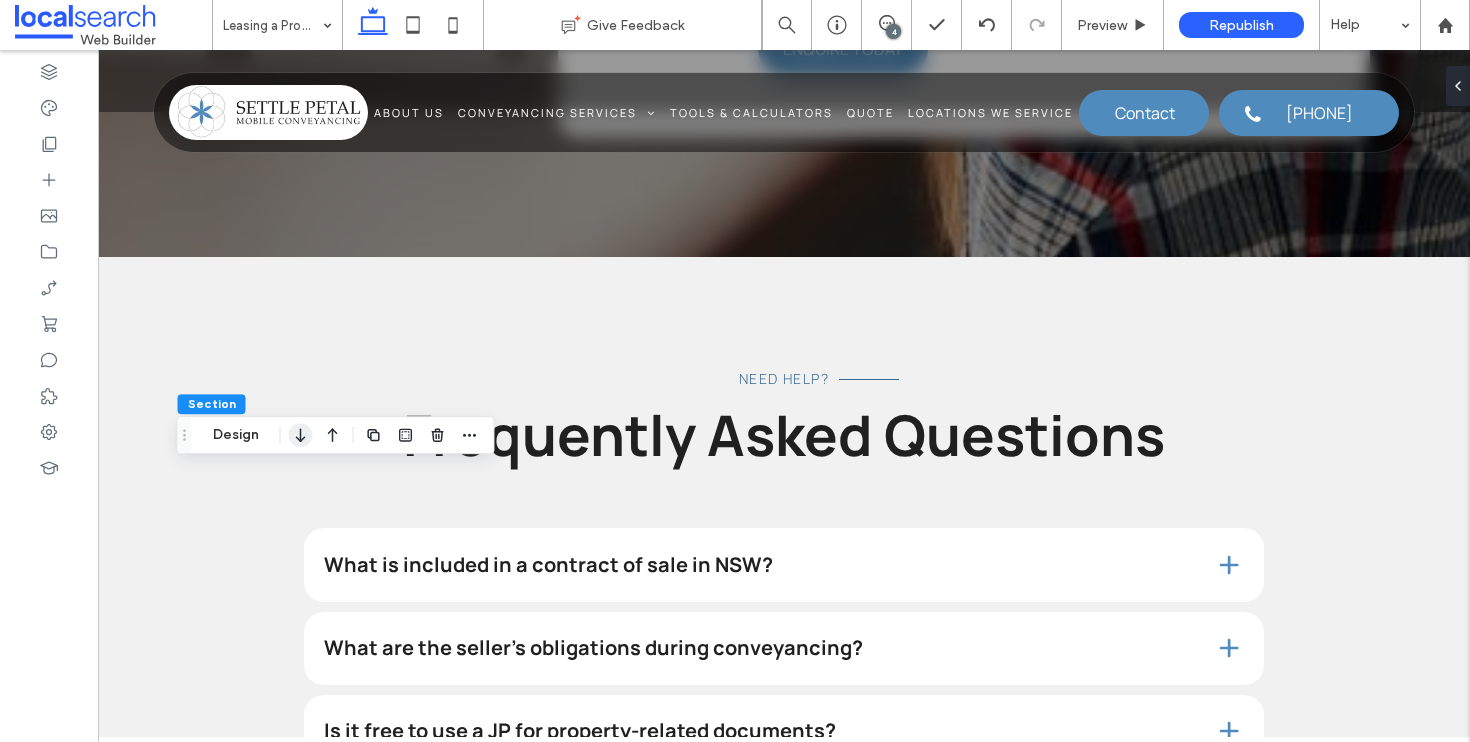 click 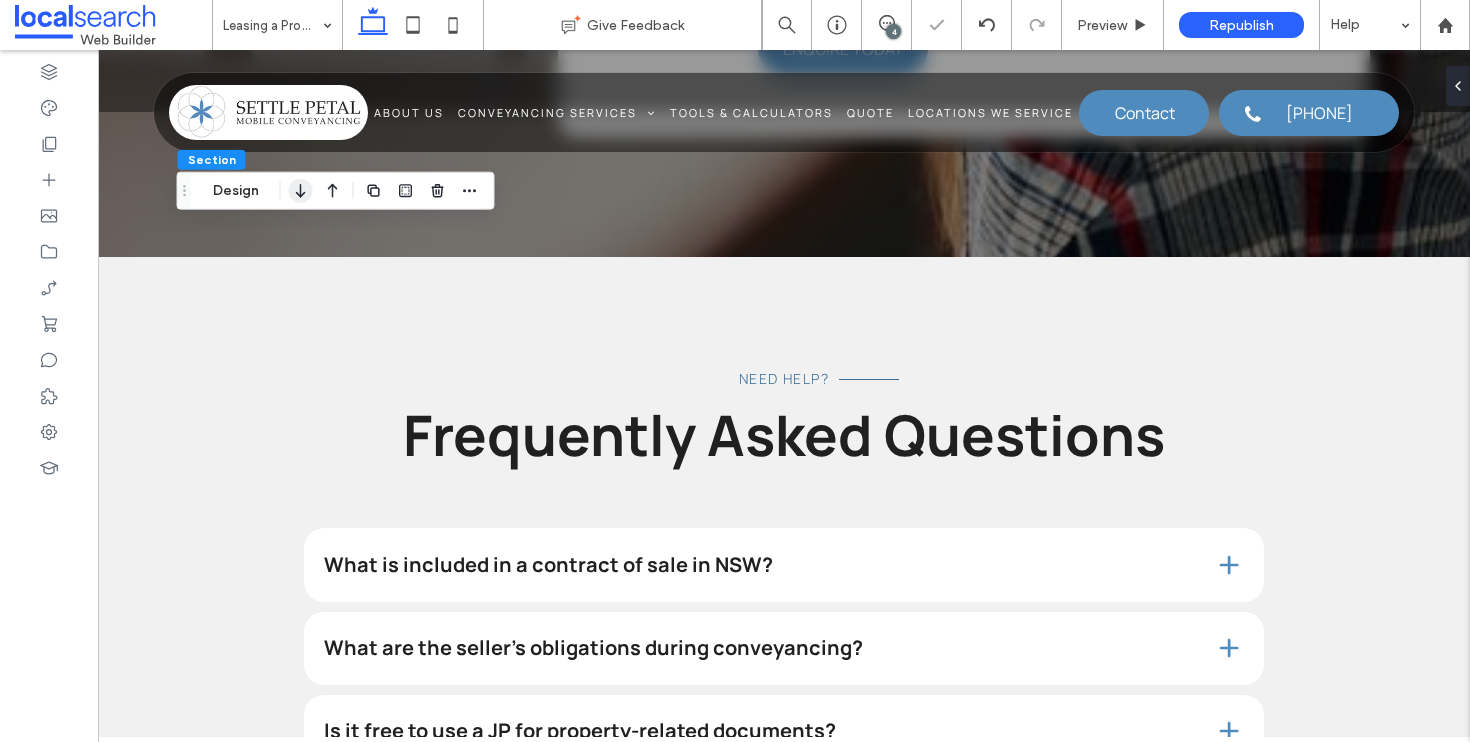 click 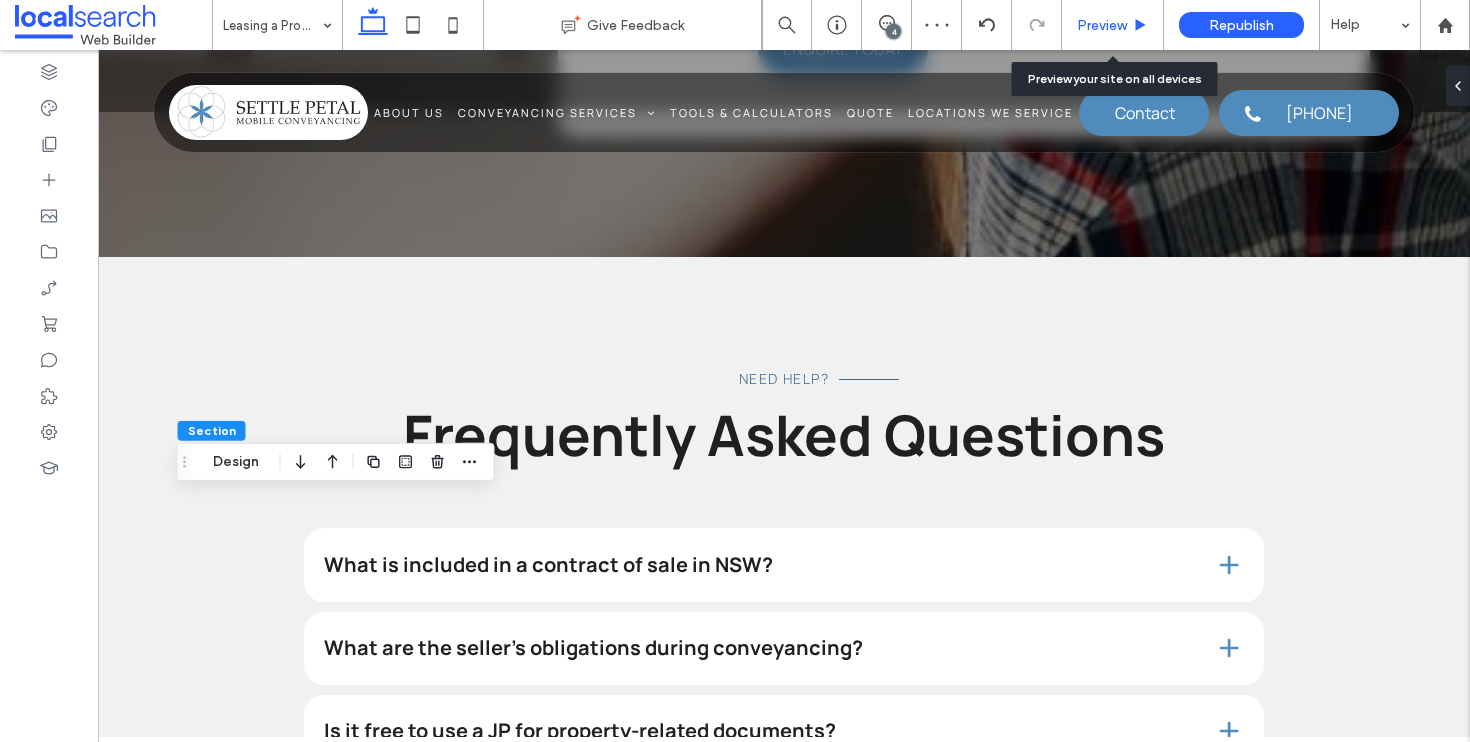 click on "Preview" at bounding box center [1102, 25] 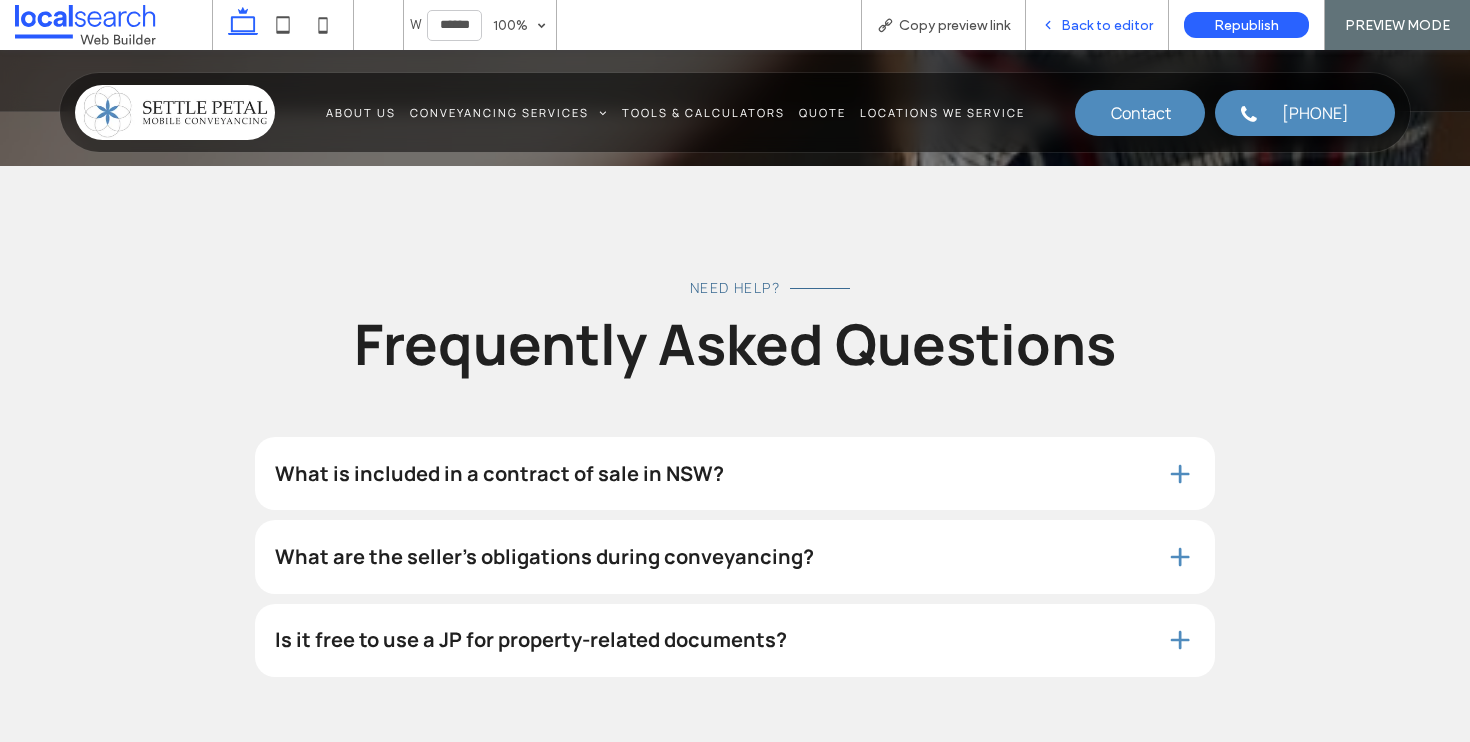 click on "Back to editor" at bounding box center (1107, 25) 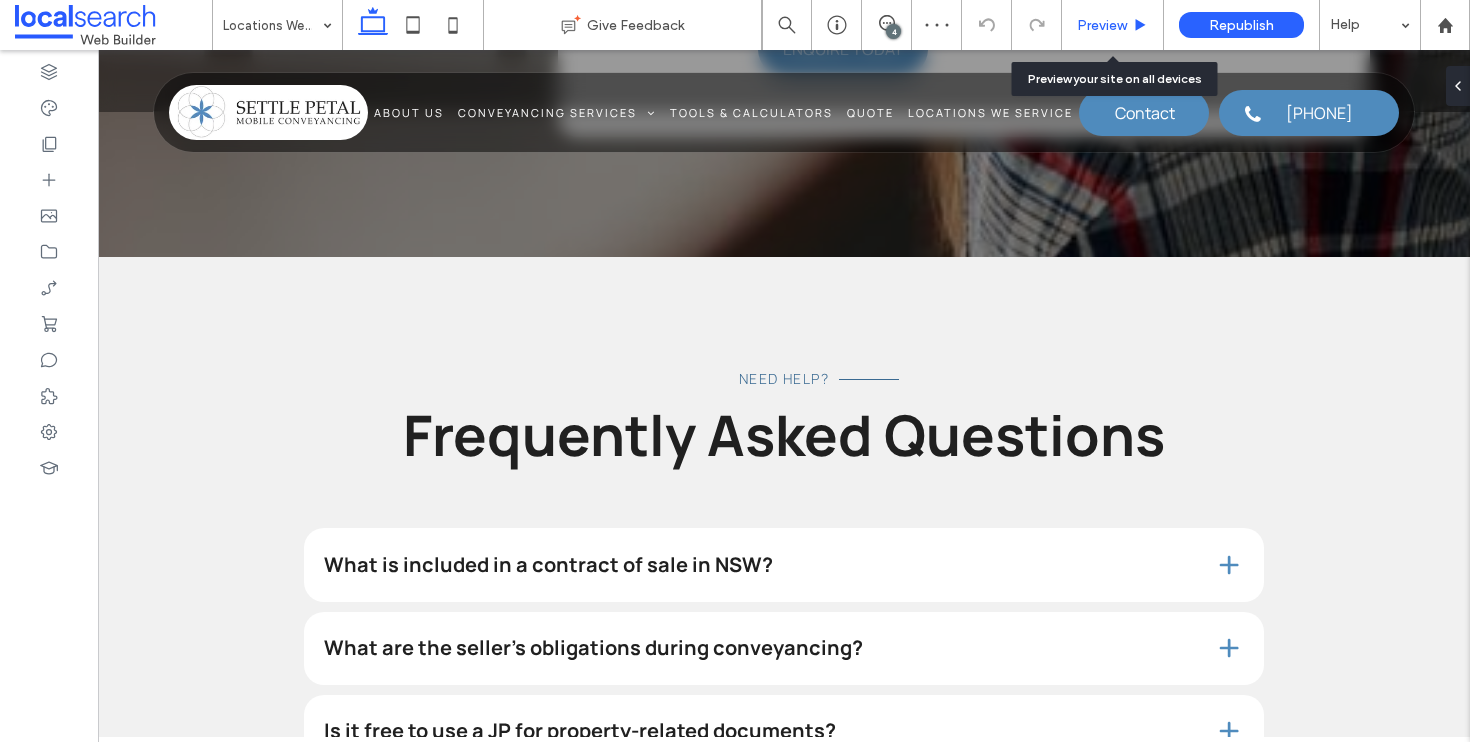 click on "Preview" at bounding box center [1112, 25] 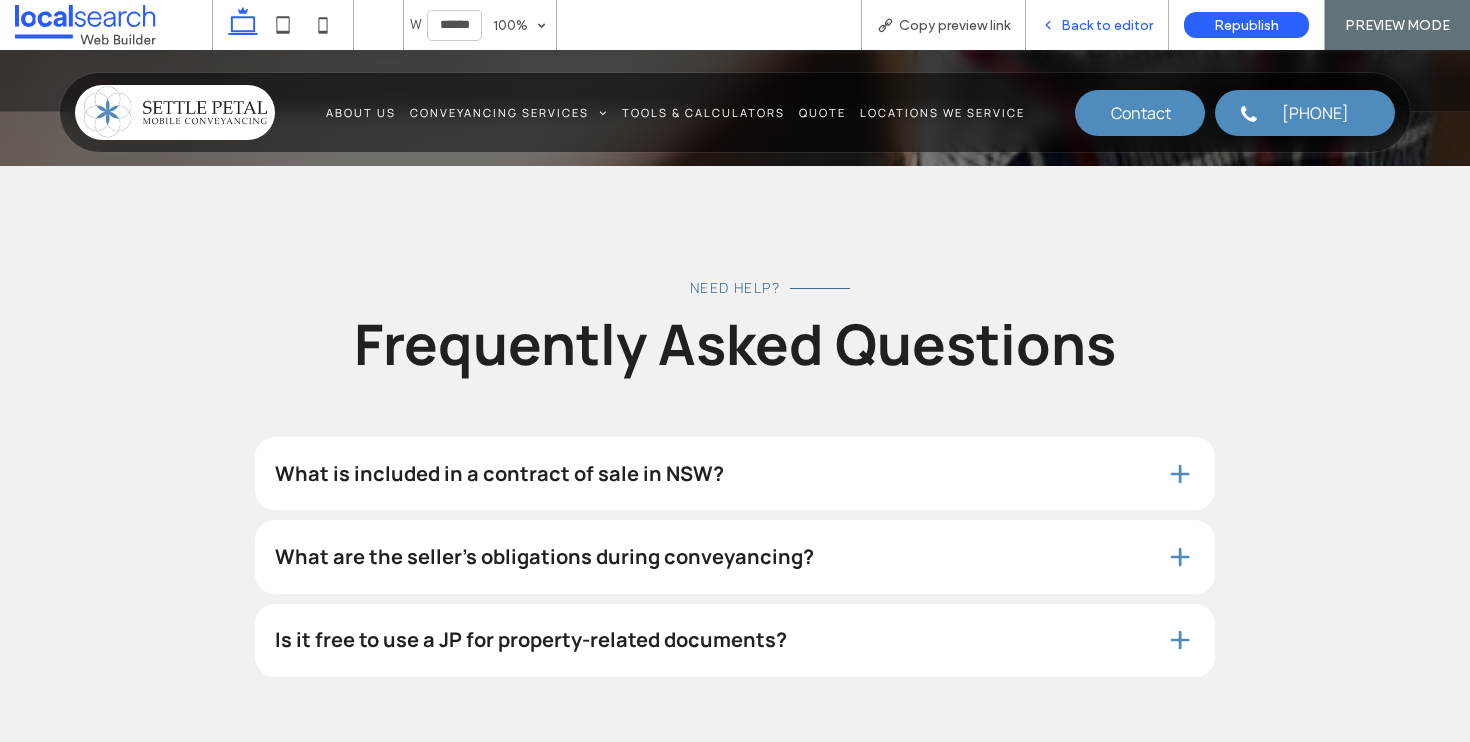 click on "Back to editor" at bounding box center [1107, 25] 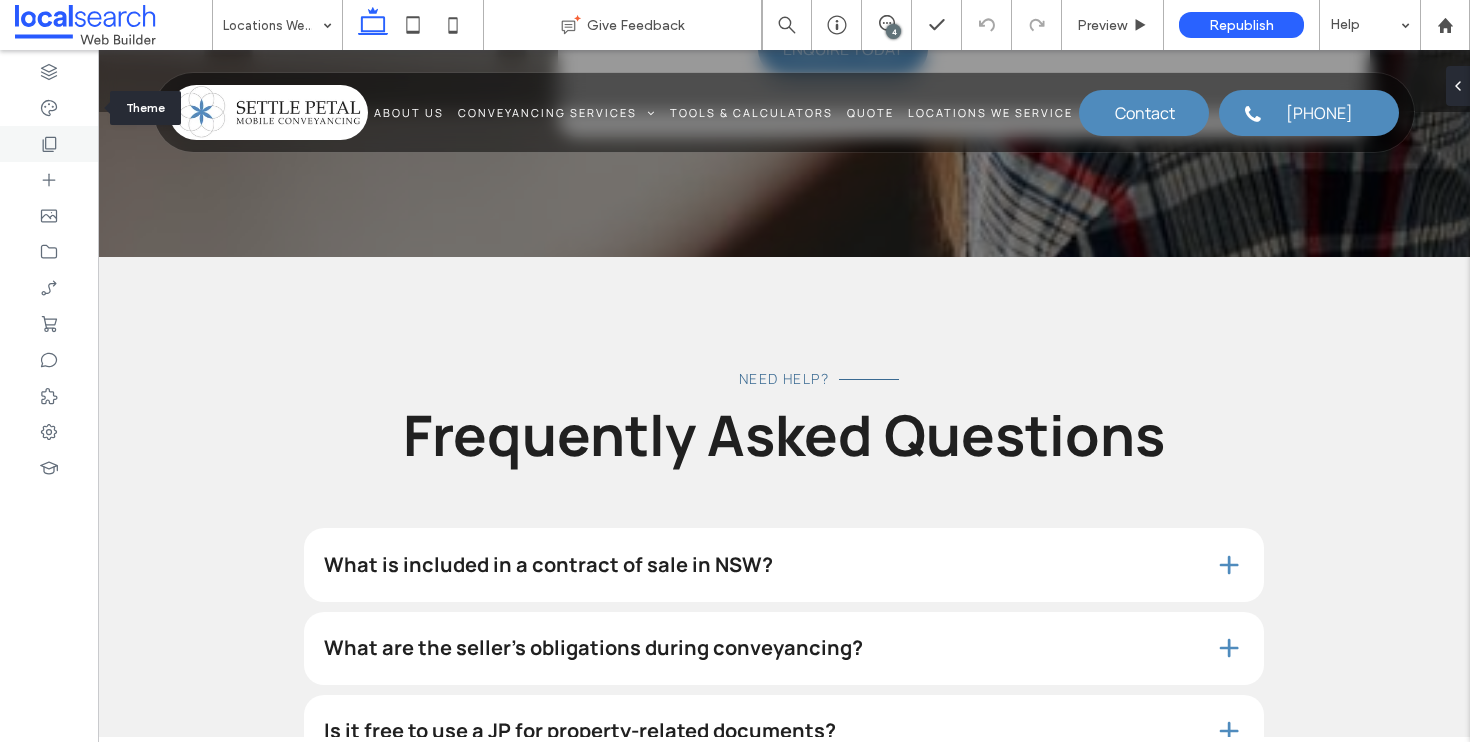 click at bounding box center [49, 144] 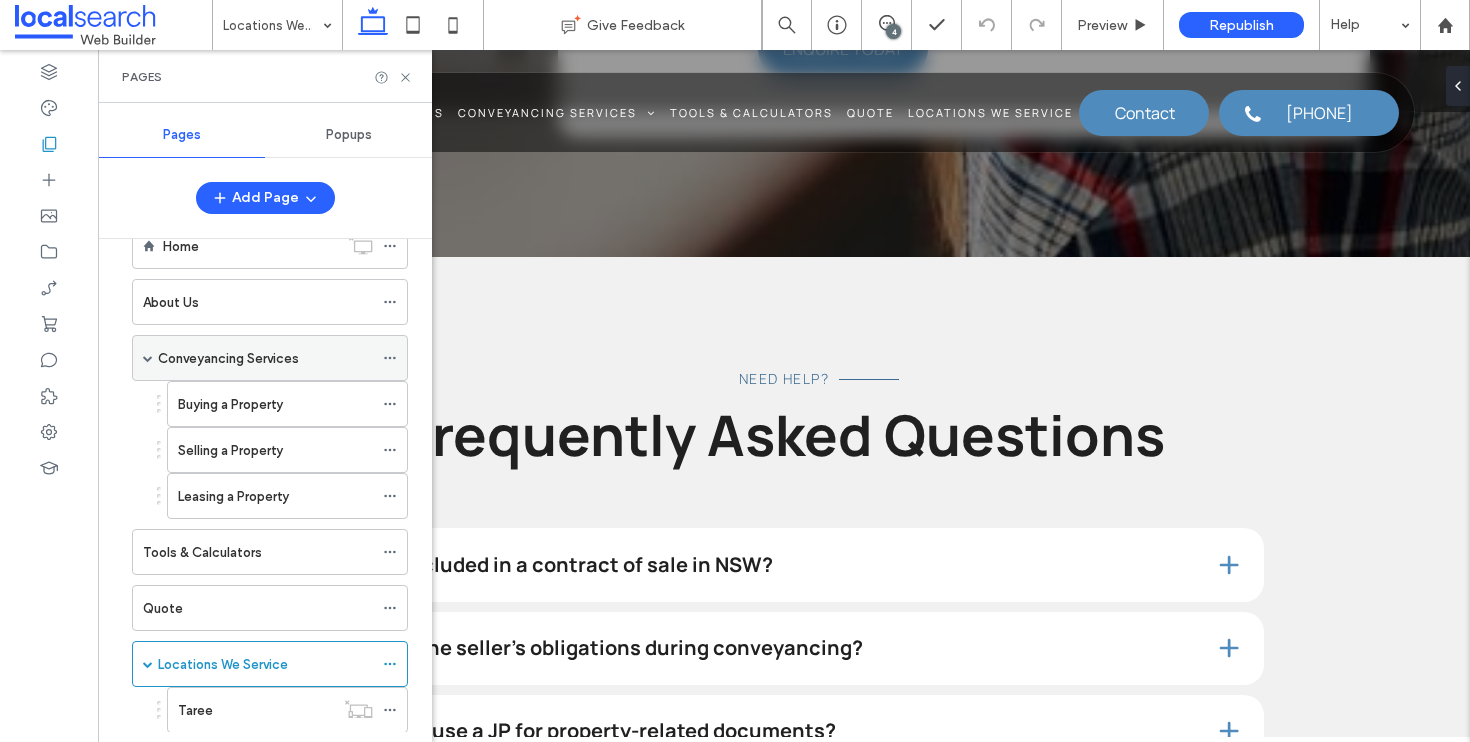 scroll, scrollTop: 340, scrollLeft: 0, axis: vertical 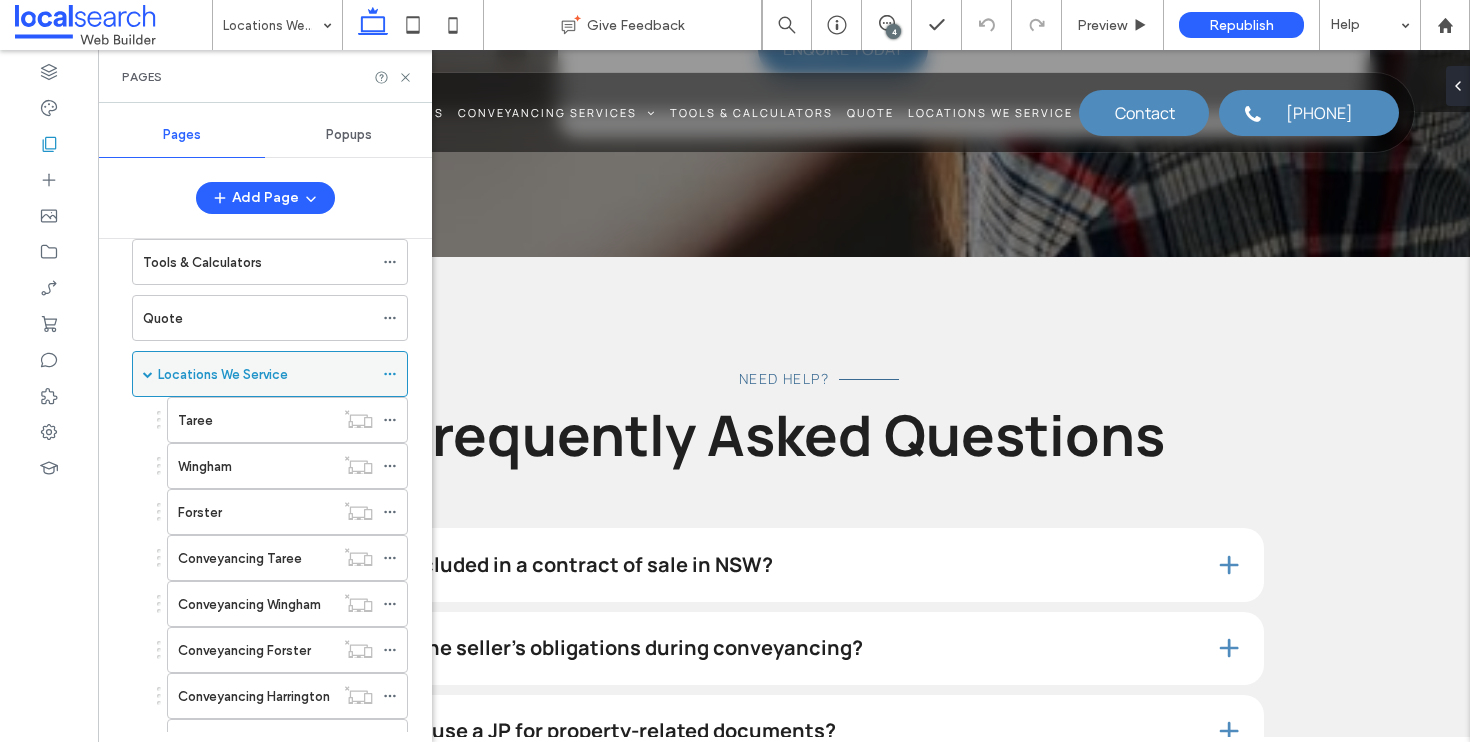 click at bounding box center (148, 374) 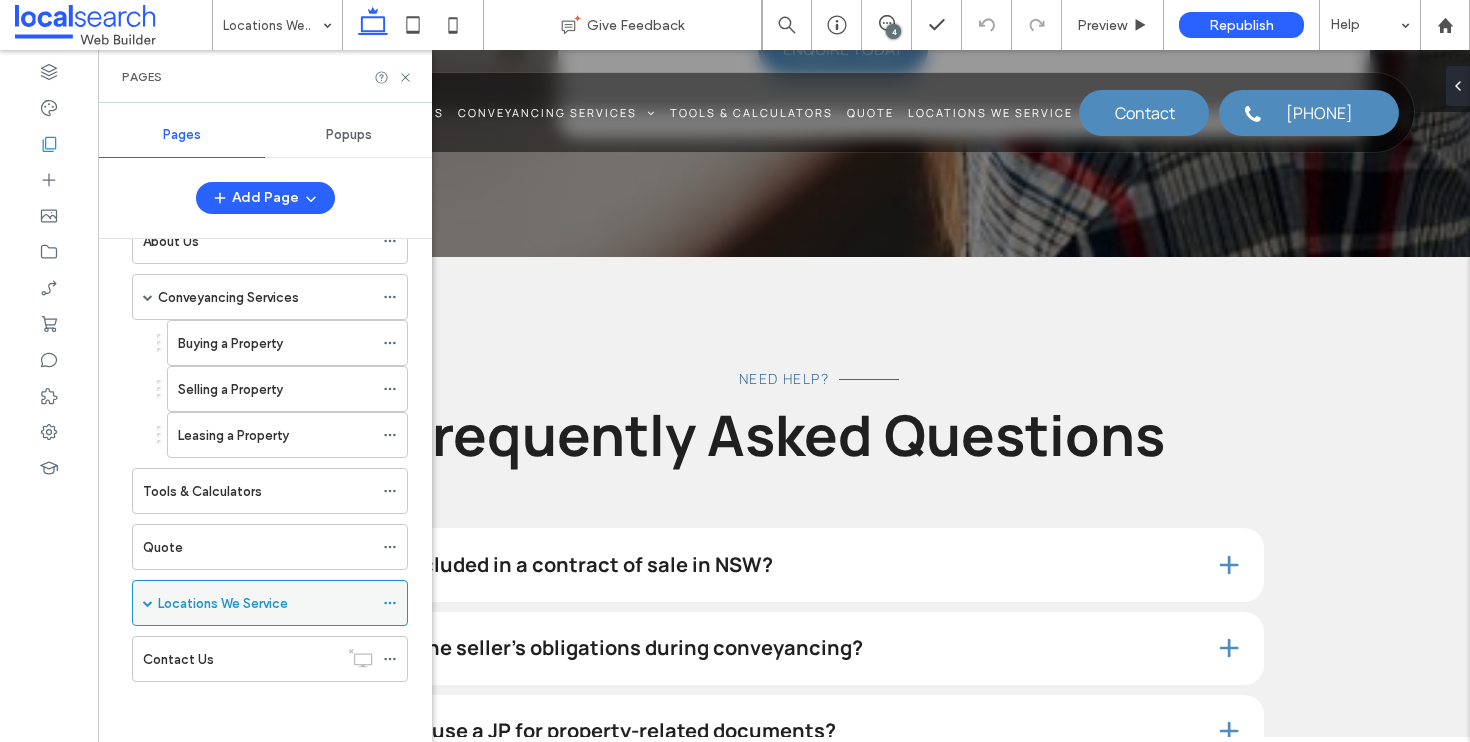 scroll, scrollTop: 111, scrollLeft: 0, axis: vertical 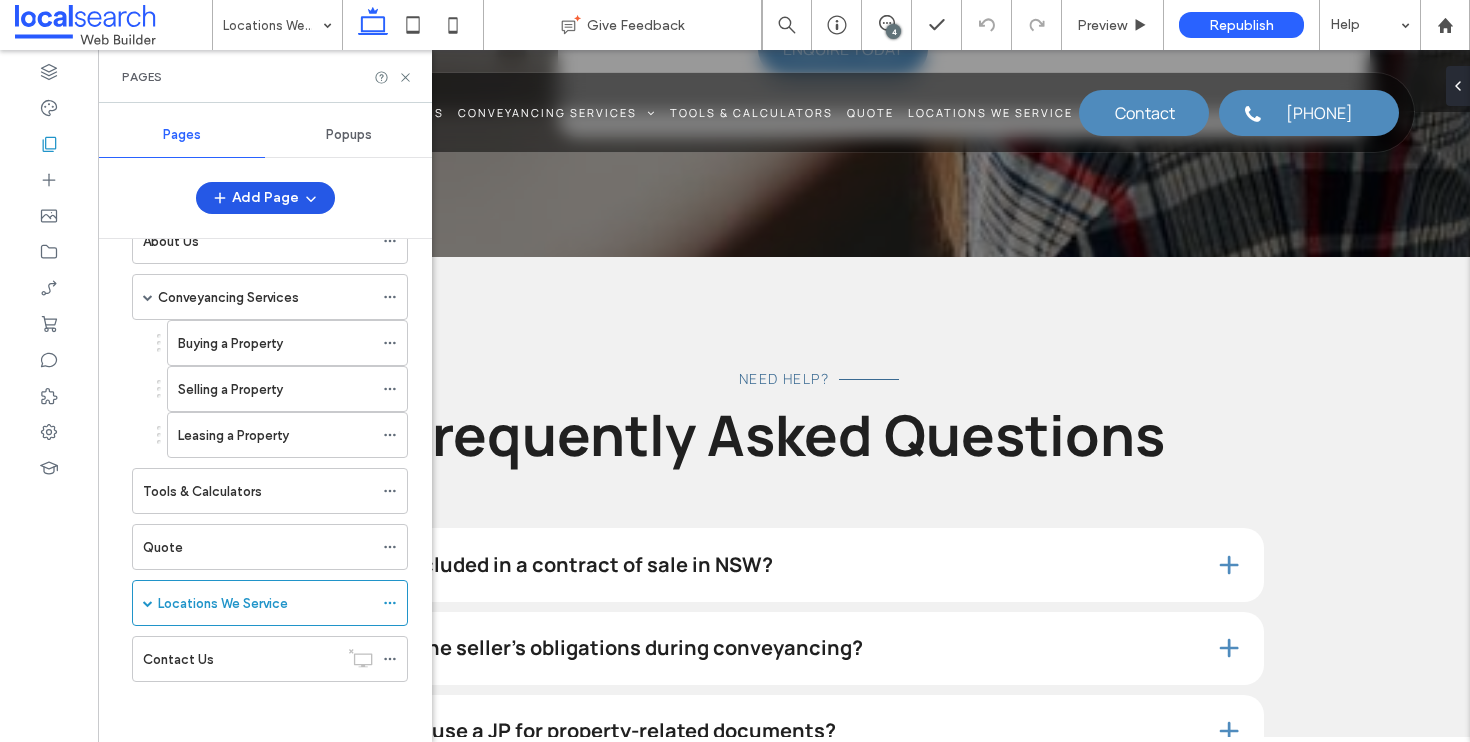 click 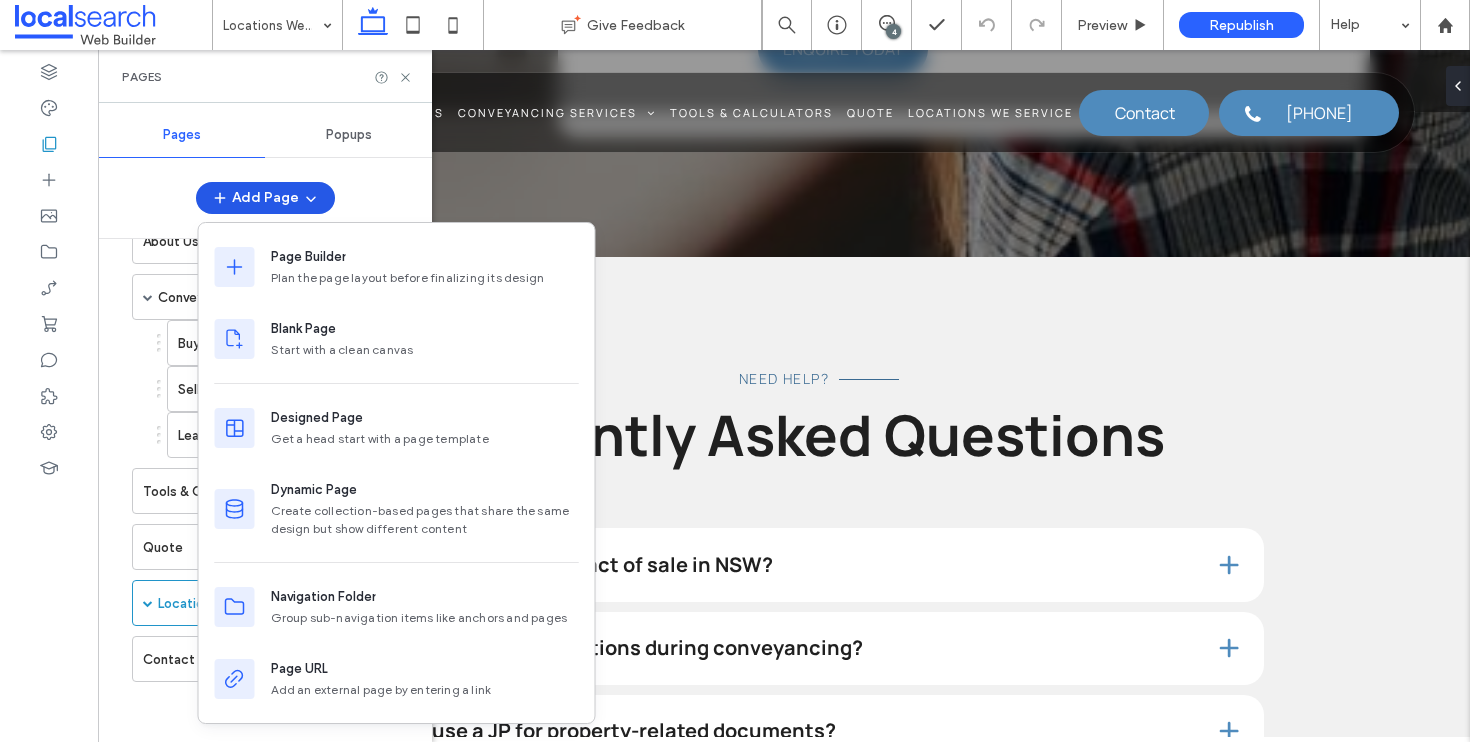 click 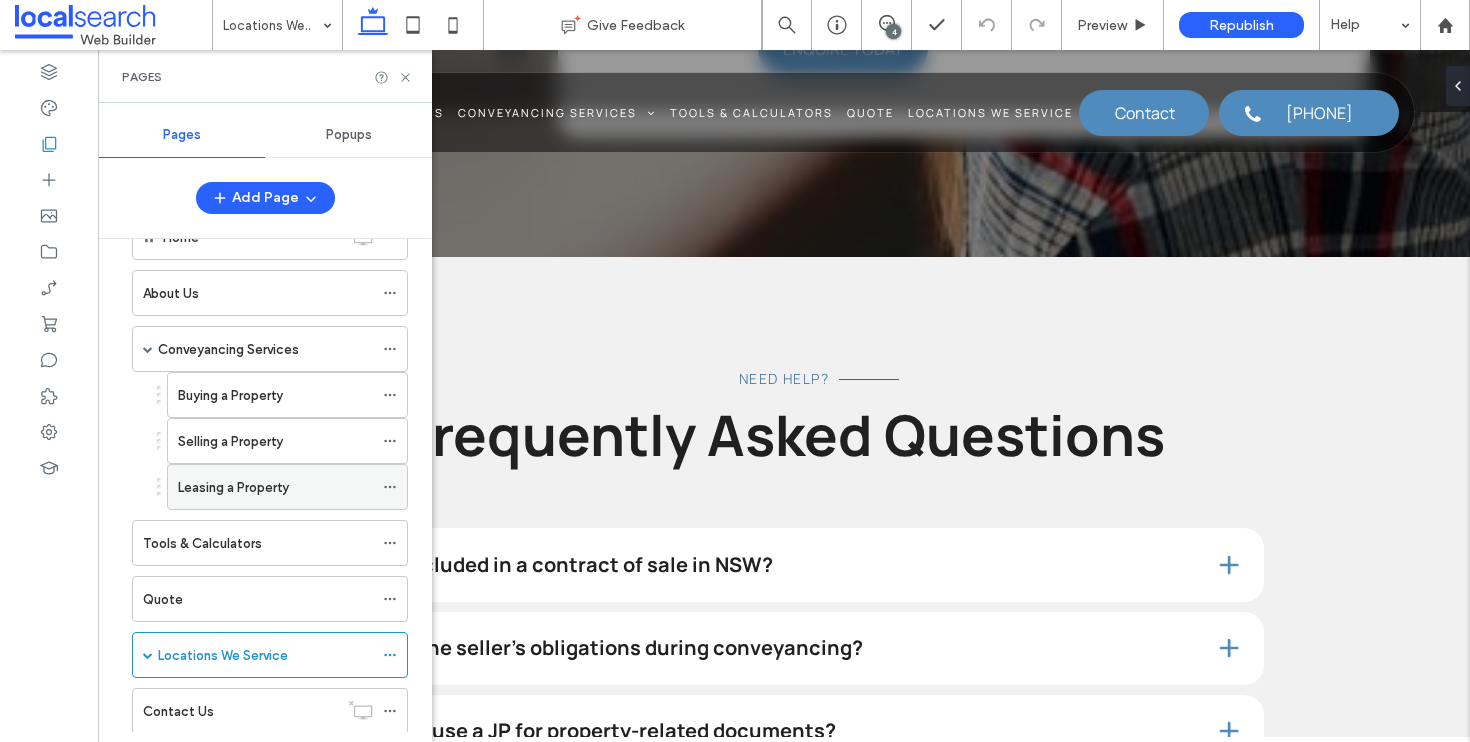 scroll, scrollTop: 111, scrollLeft: 0, axis: vertical 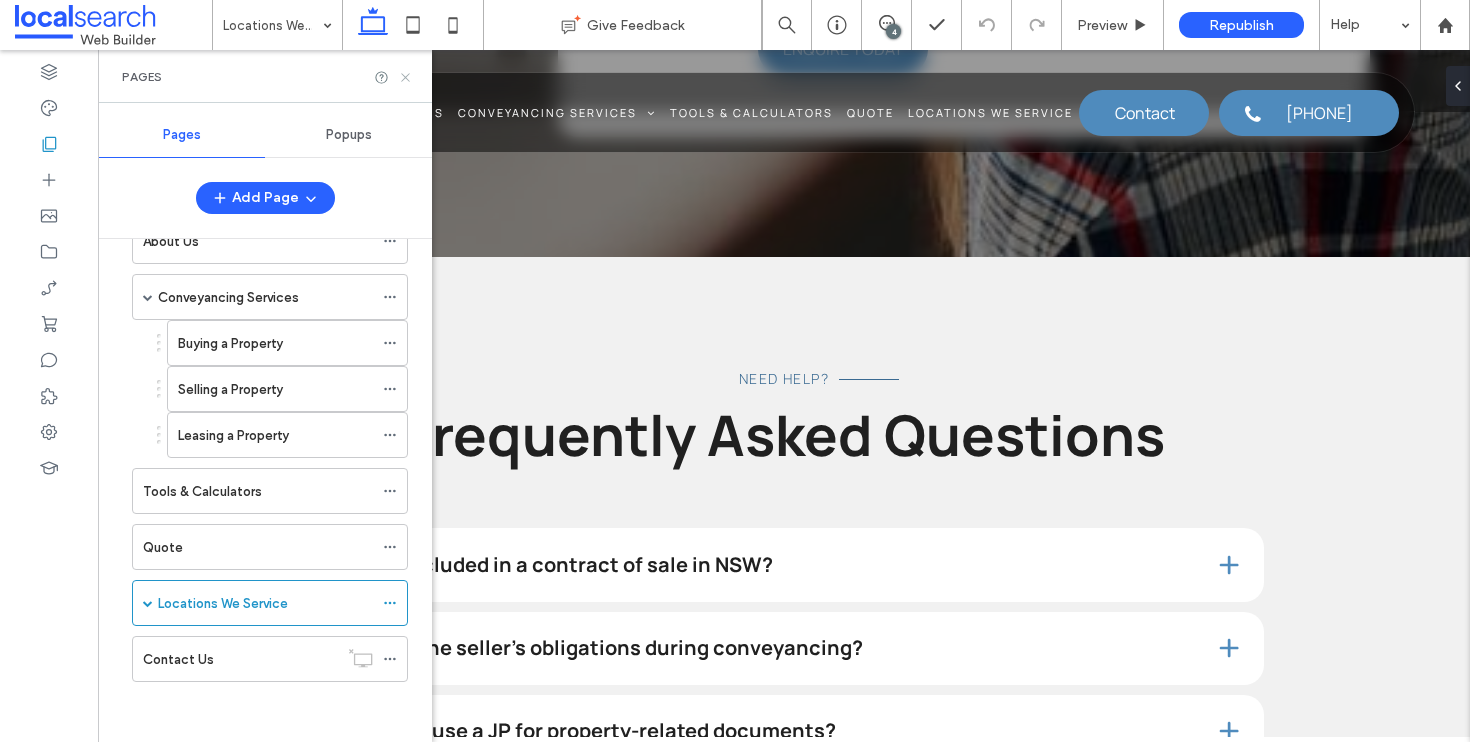 click 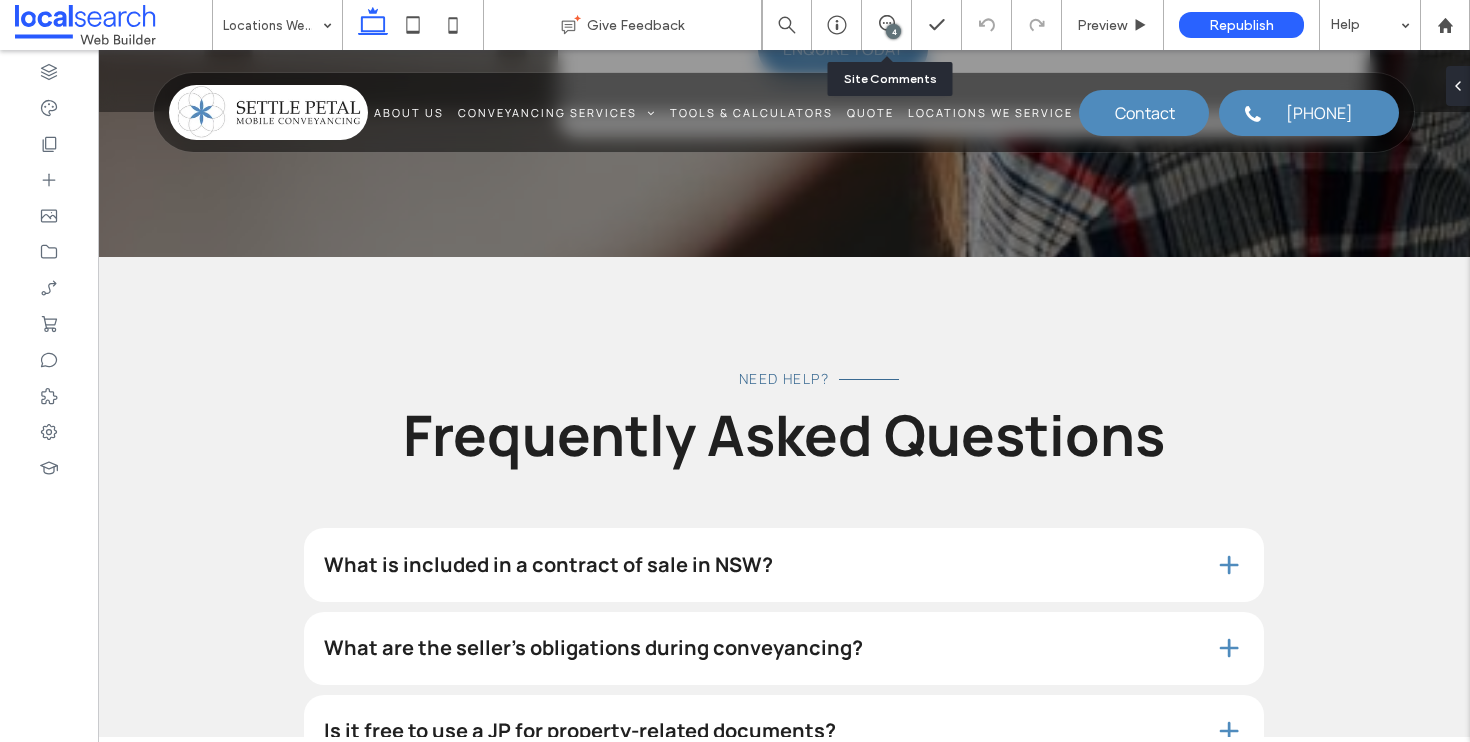 click on "4" at bounding box center (887, 25) 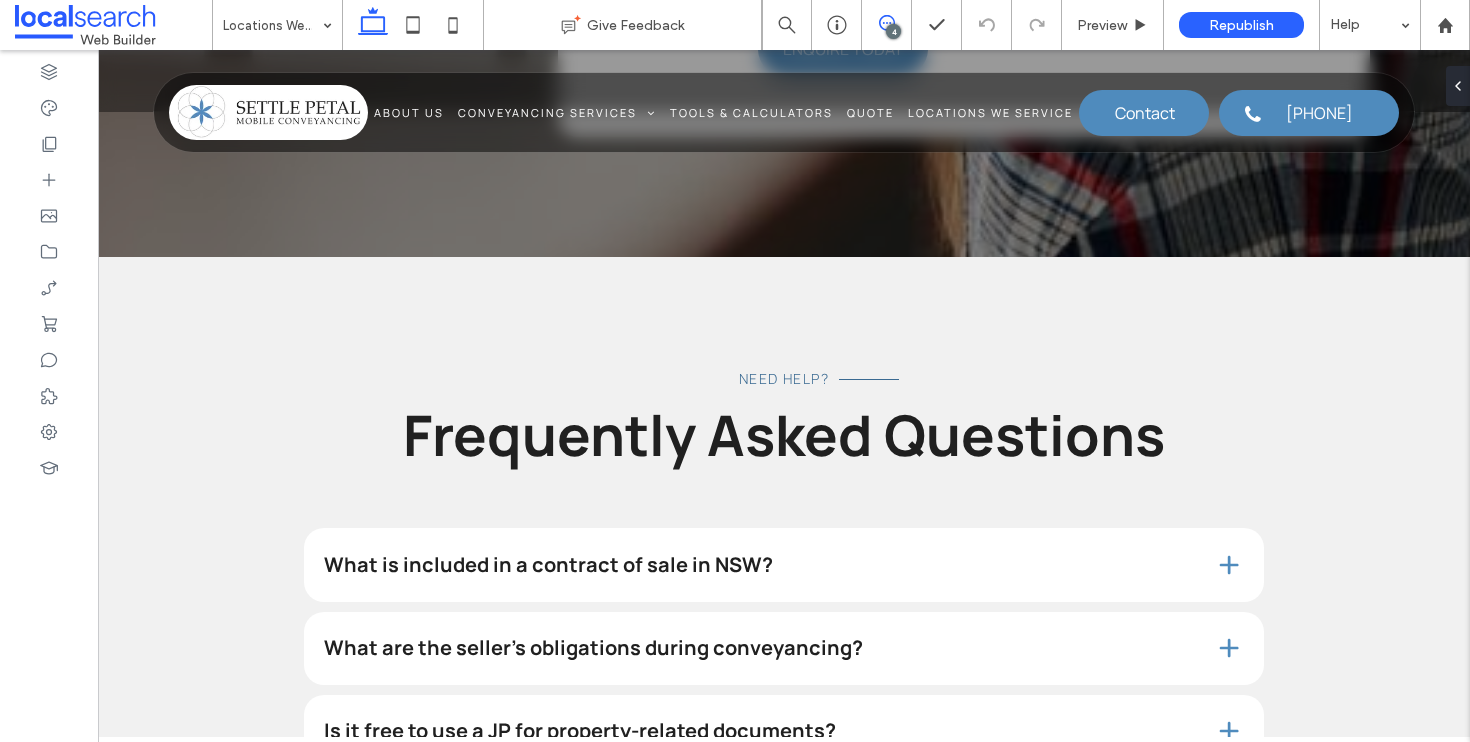 click at bounding box center [886, 23] 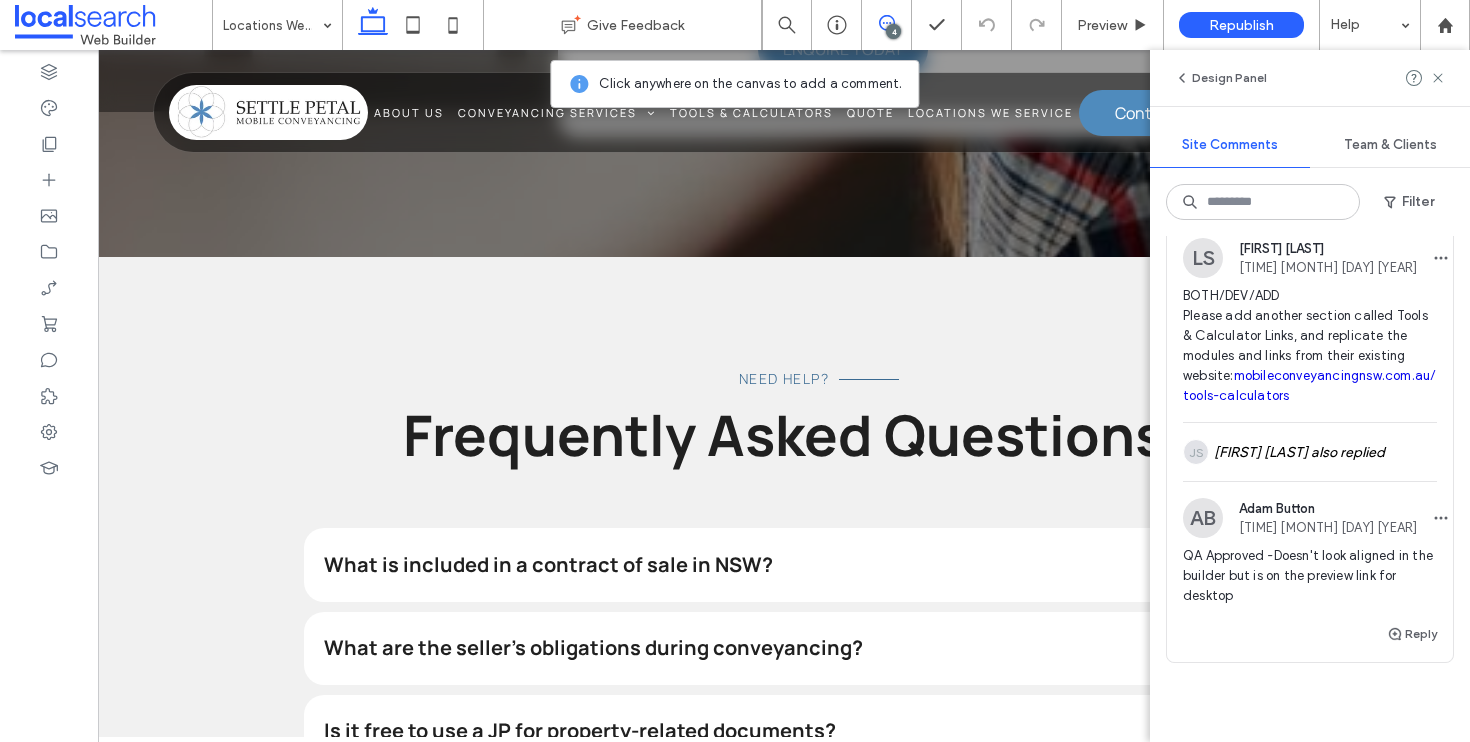 scroll, scrollTop: 889, scrollLeft: 0, axis: vertical 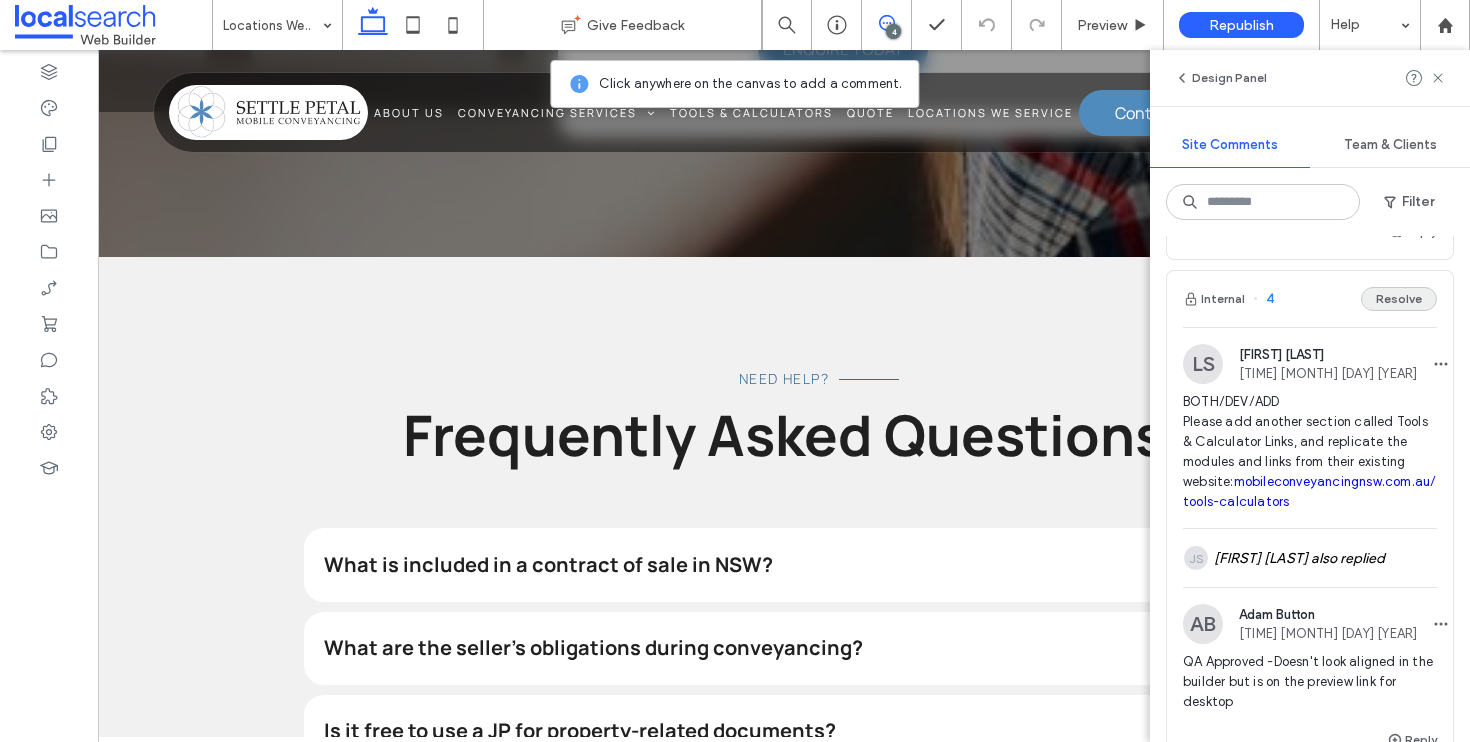 click on "Resolve" at bounding box center [1399, 299] 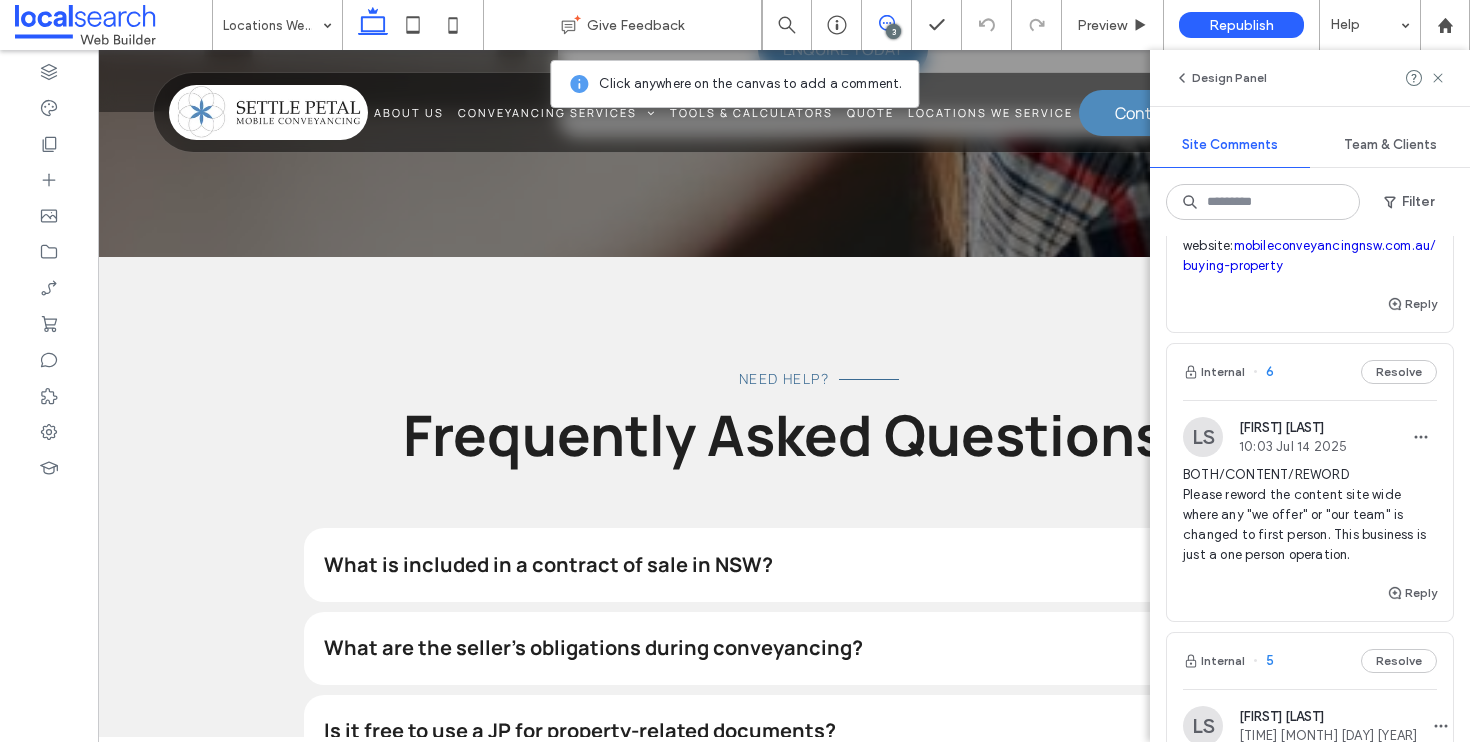 scroll, scrollTop: 0, scrollLeft: 0, axis: both 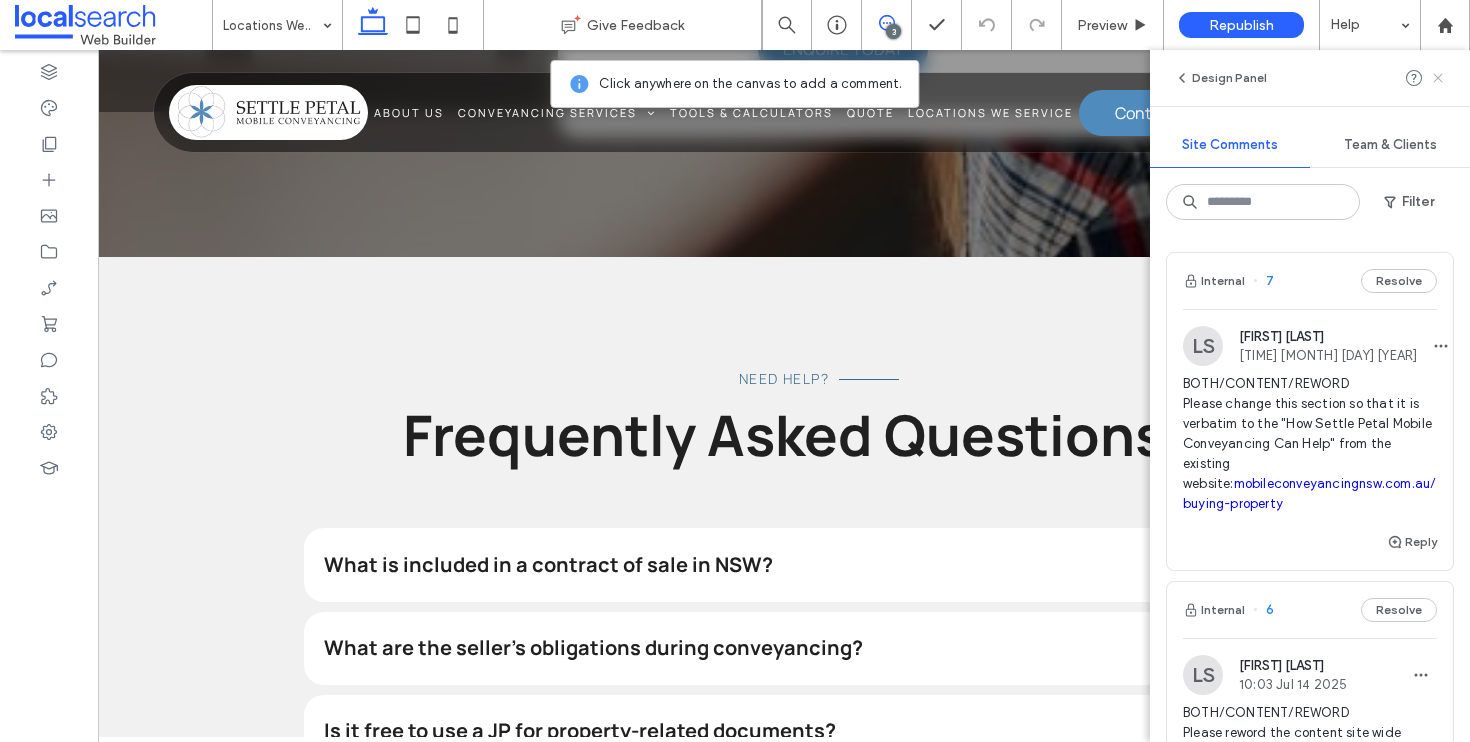 click 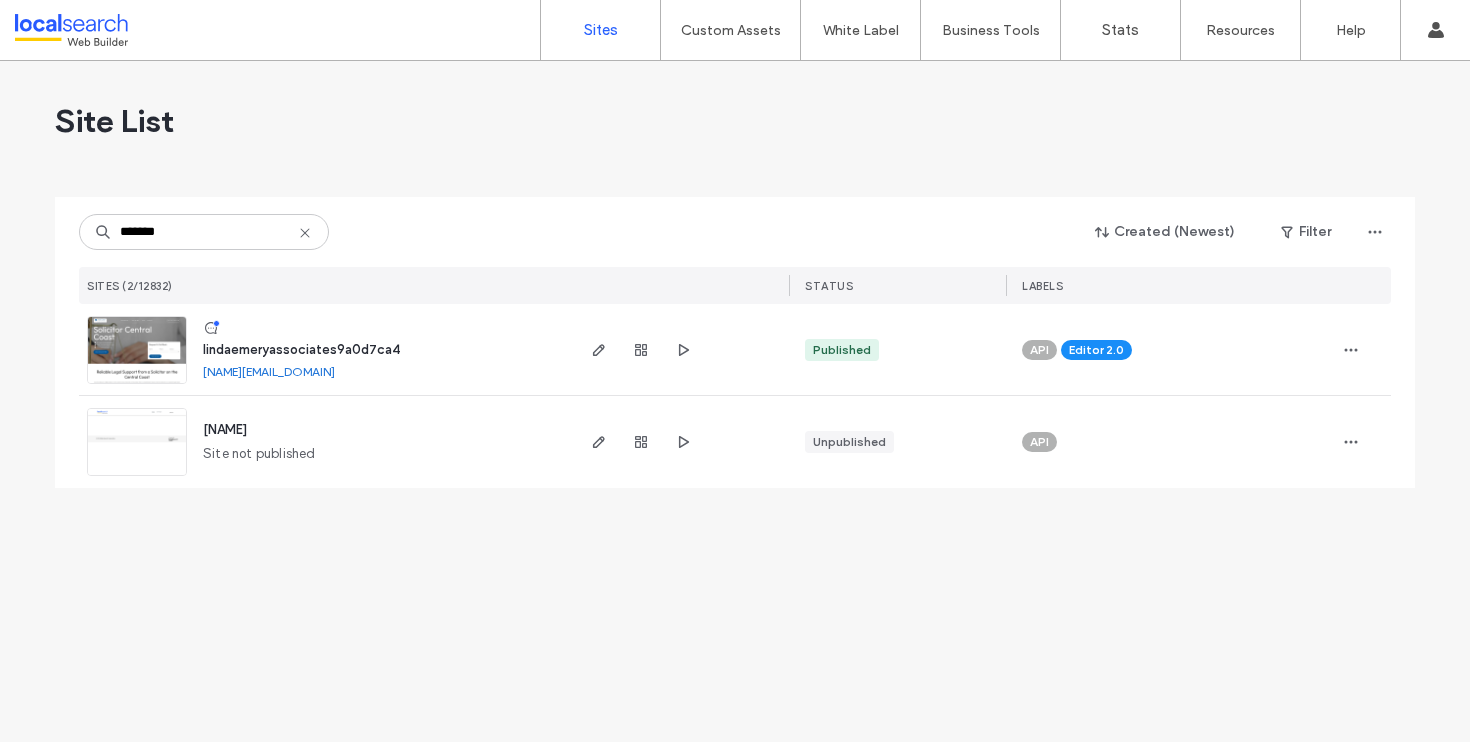 scroll, scrollTop: 0, scrollLeft: 0, axis: both 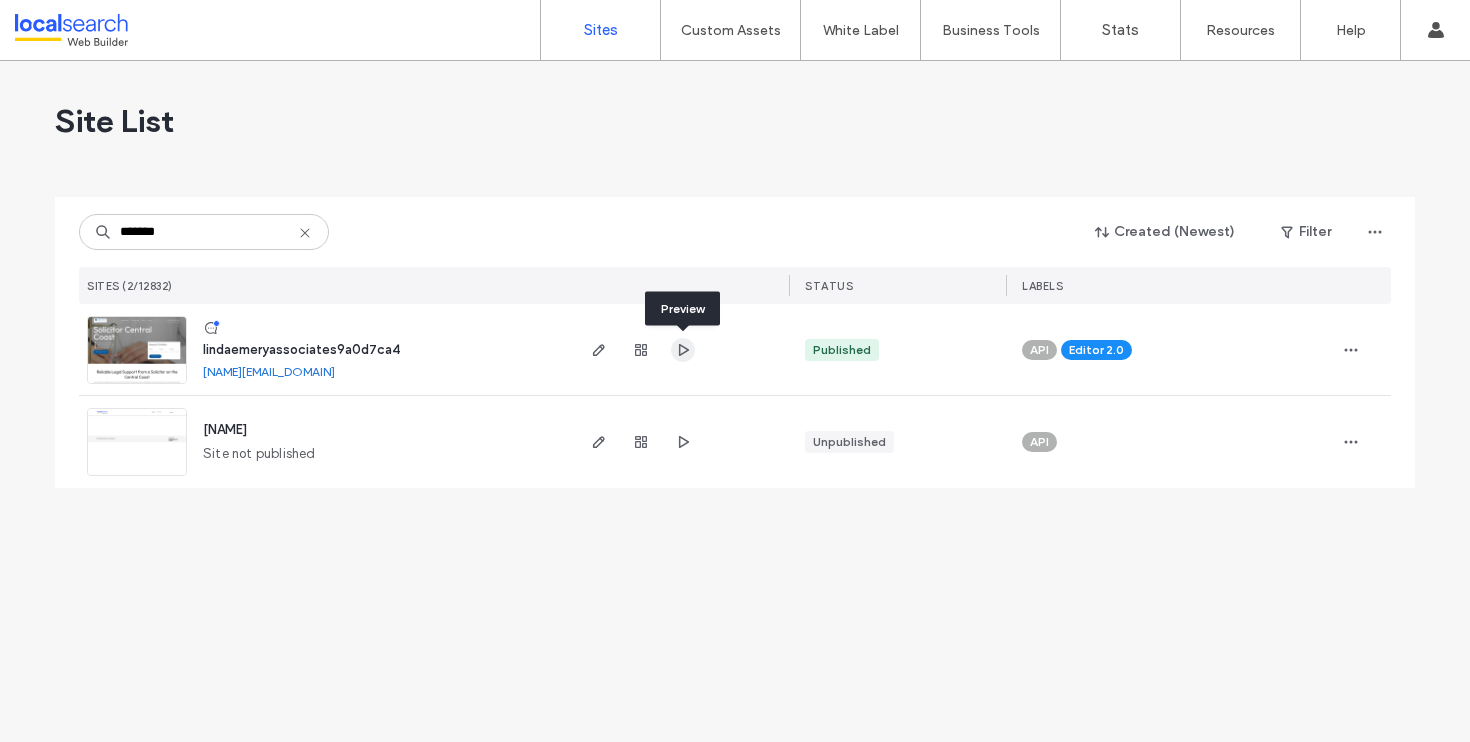 type on "*******" 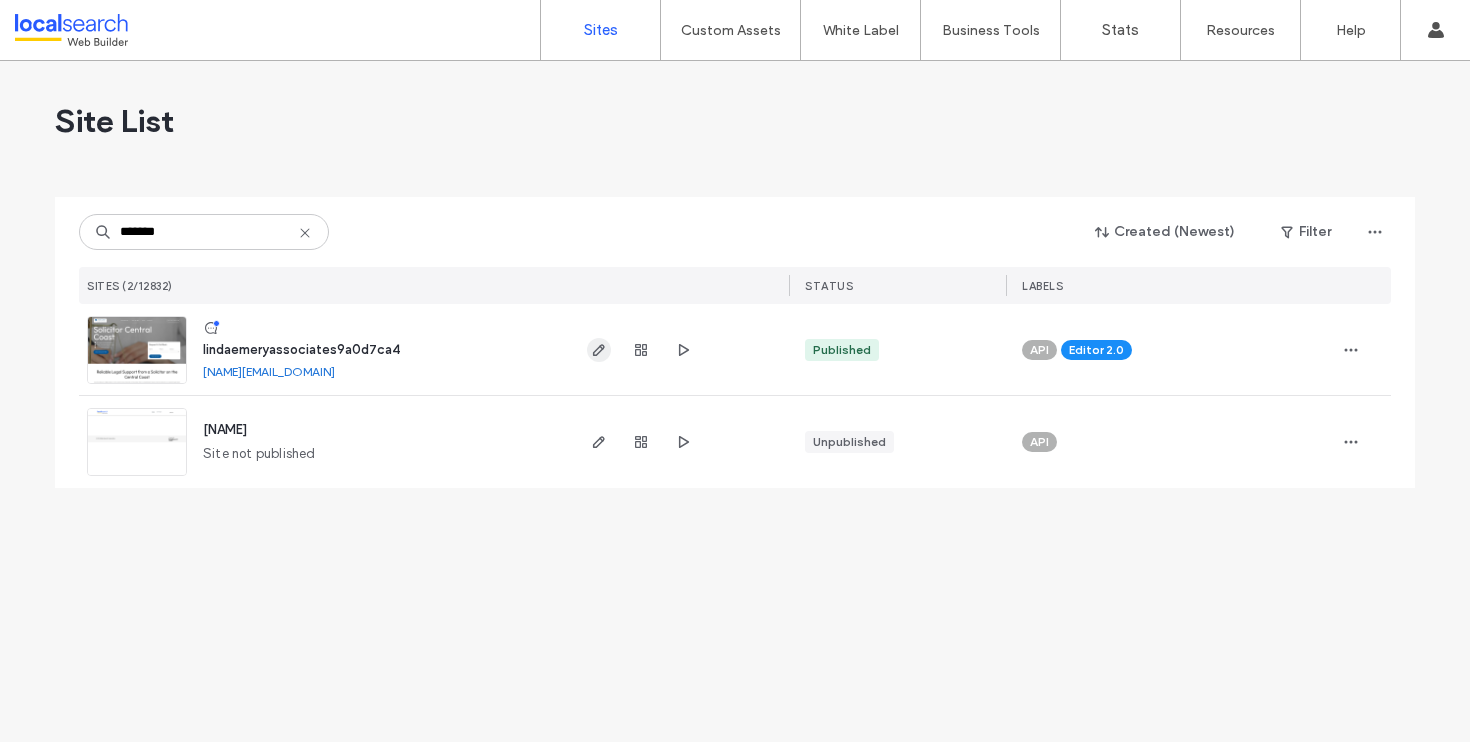click 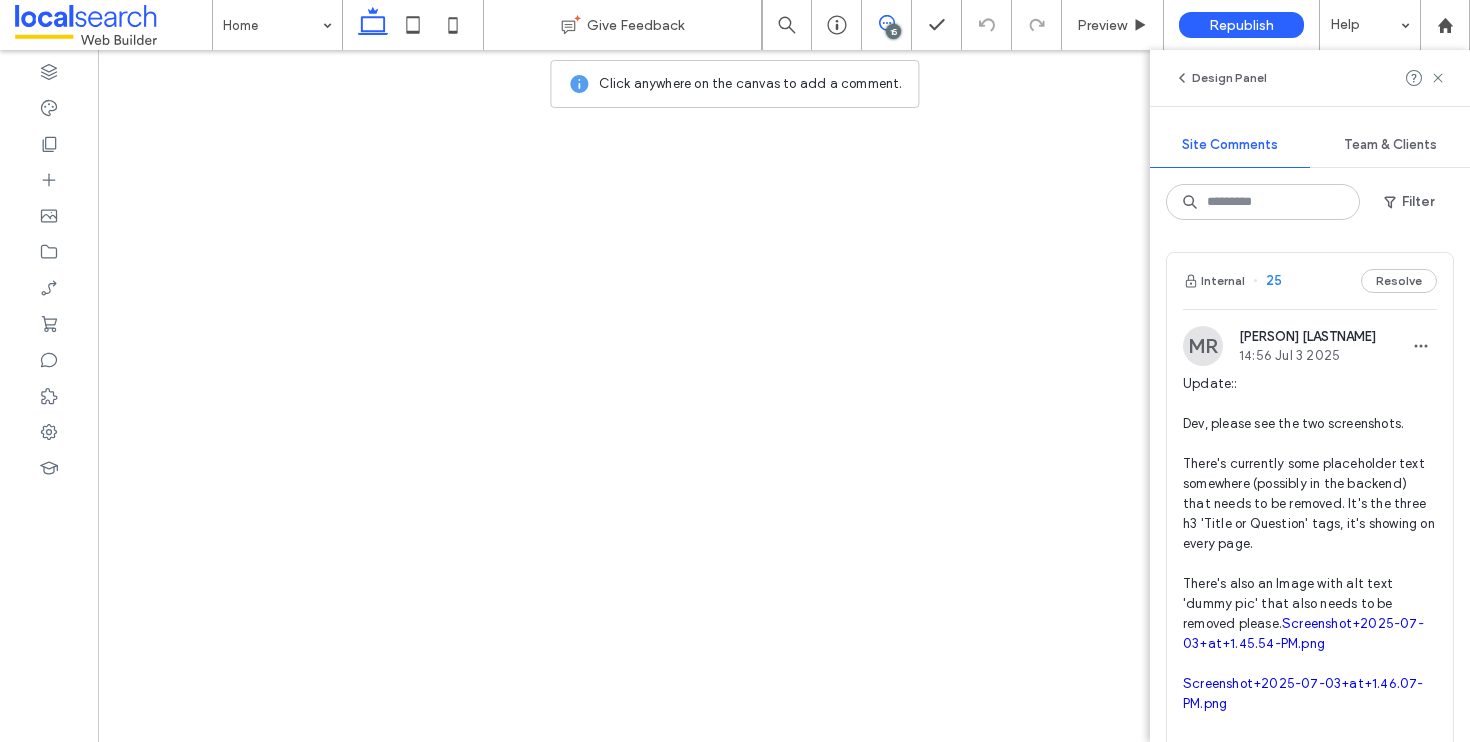 scroll, scrollTop: 0, scrollLeft: 0, axis: both 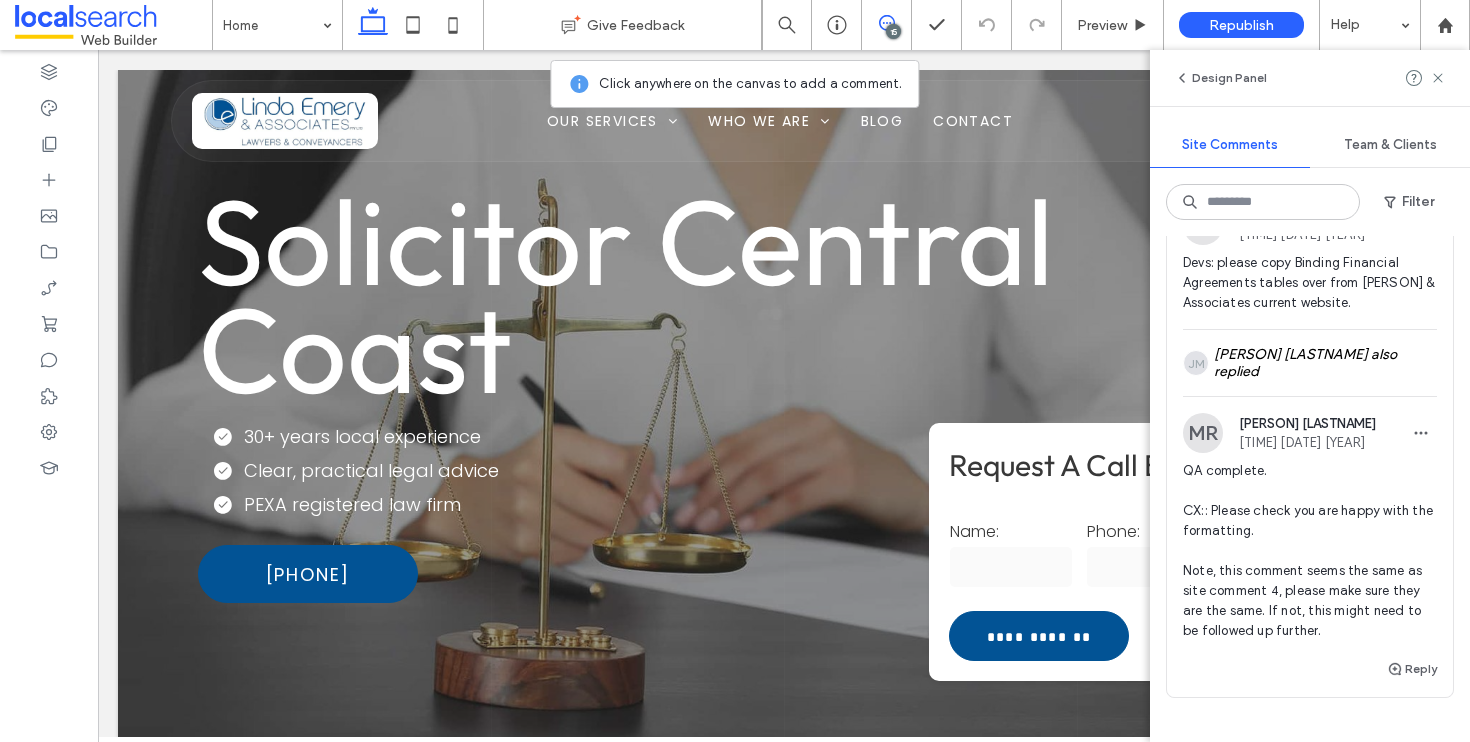 click on "Internal 1 Resolve" at bounding box center (1310, 160) 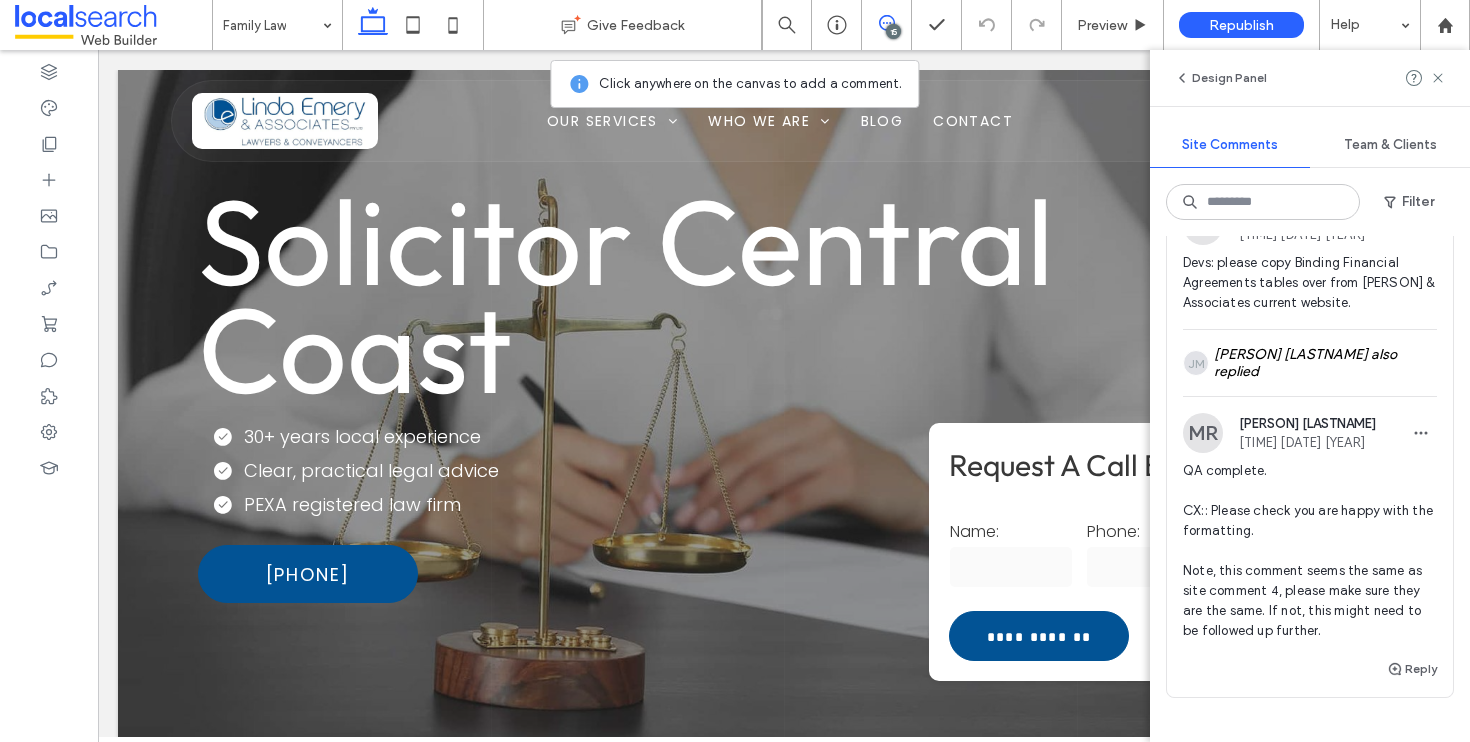 click at bounding box center [735, 371] 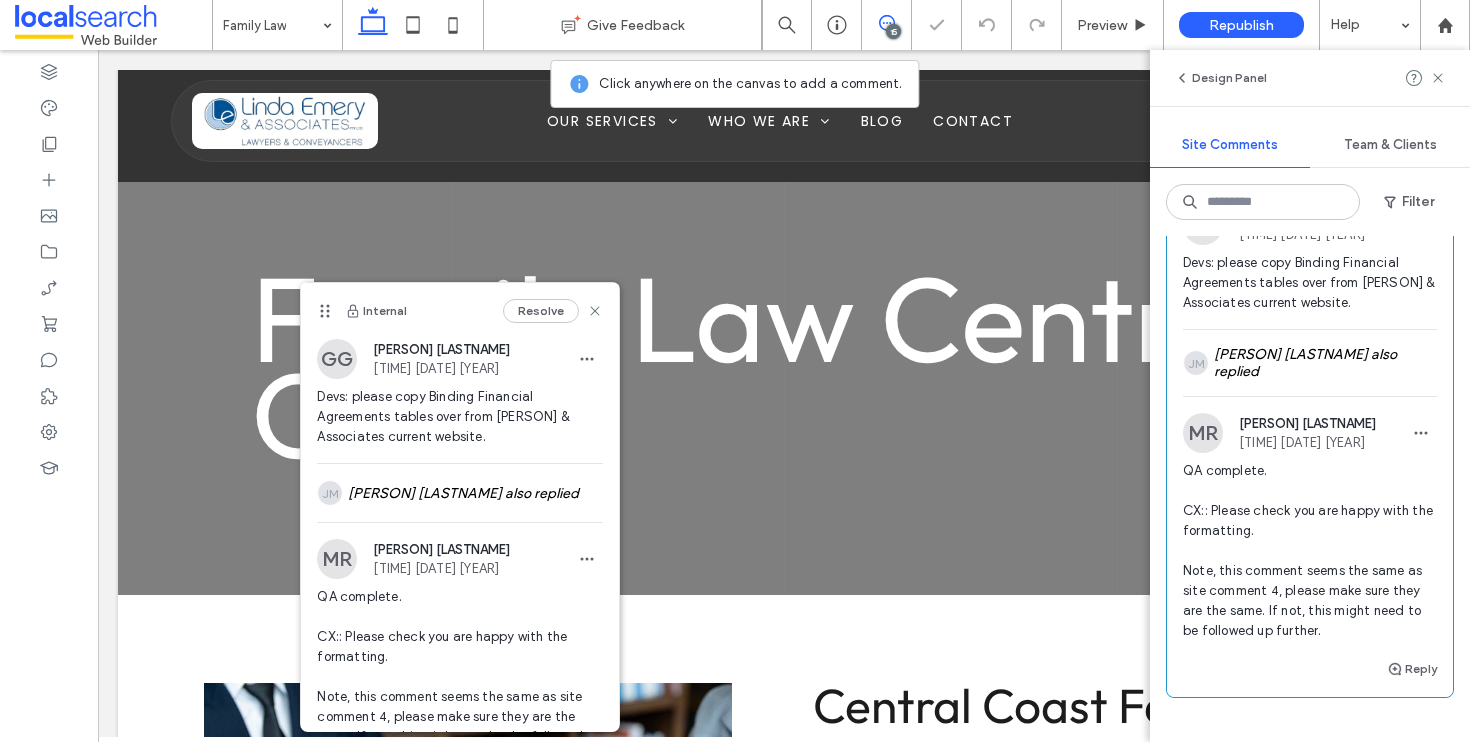 scroll, scrollTop: 11673, scrollLeft: 0, axis: vertical 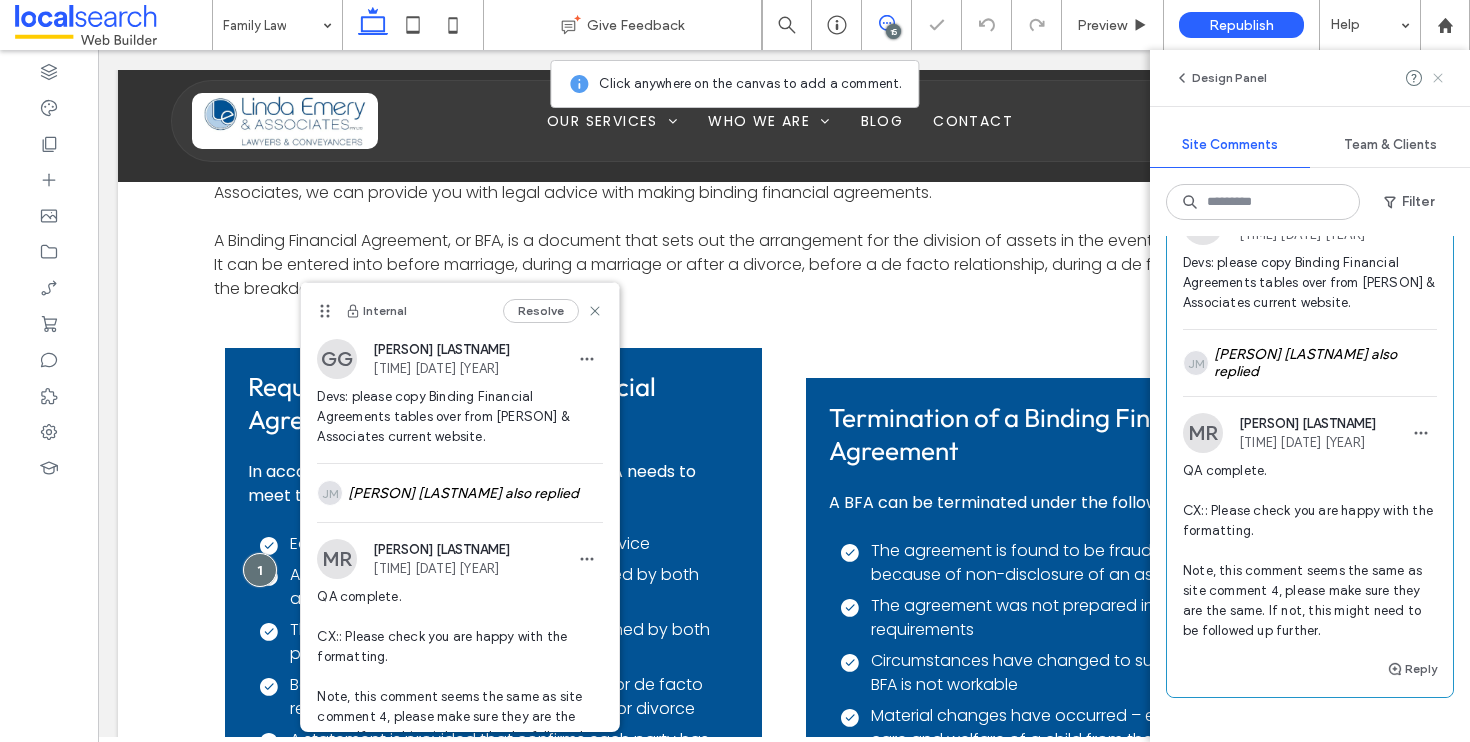 click 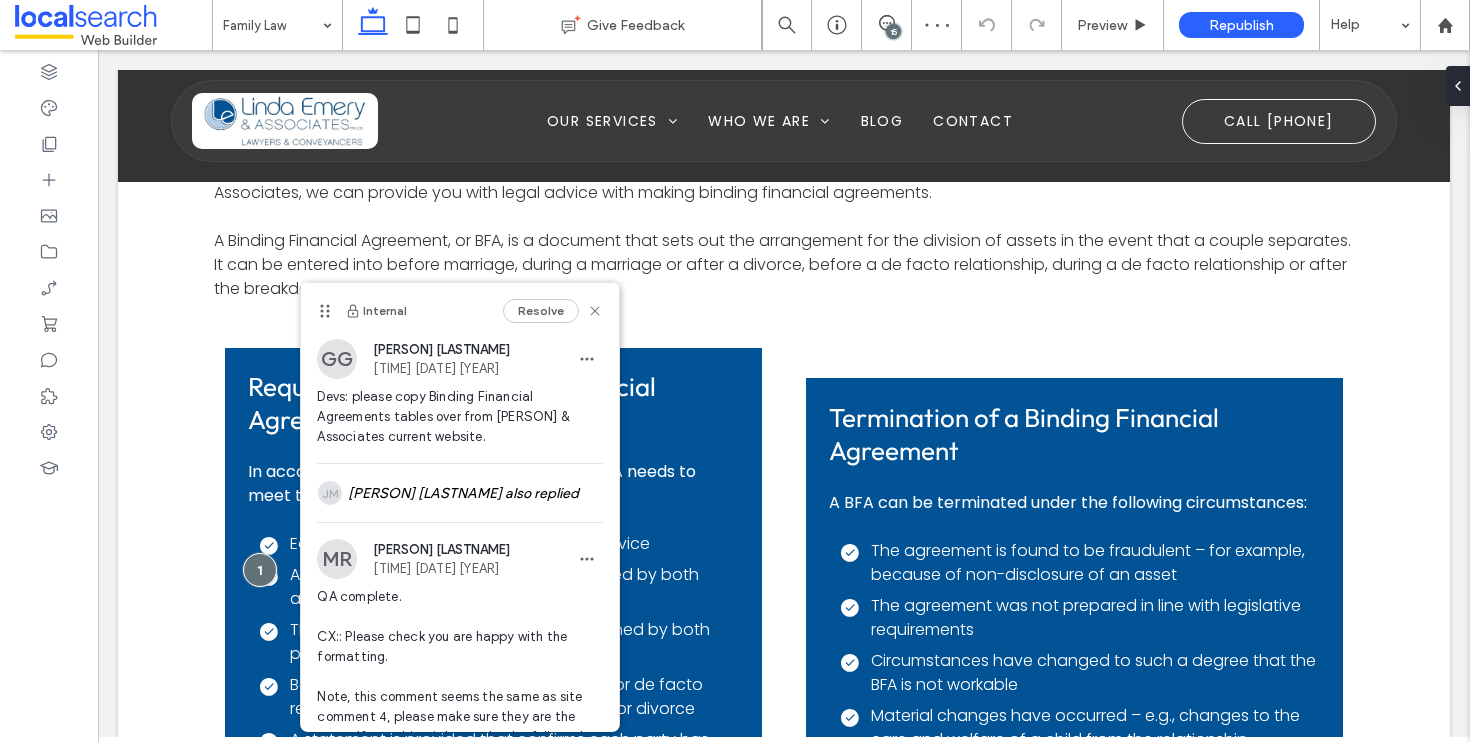 scroll, scrollTop: 0, scrollLeft: 0, axis: both 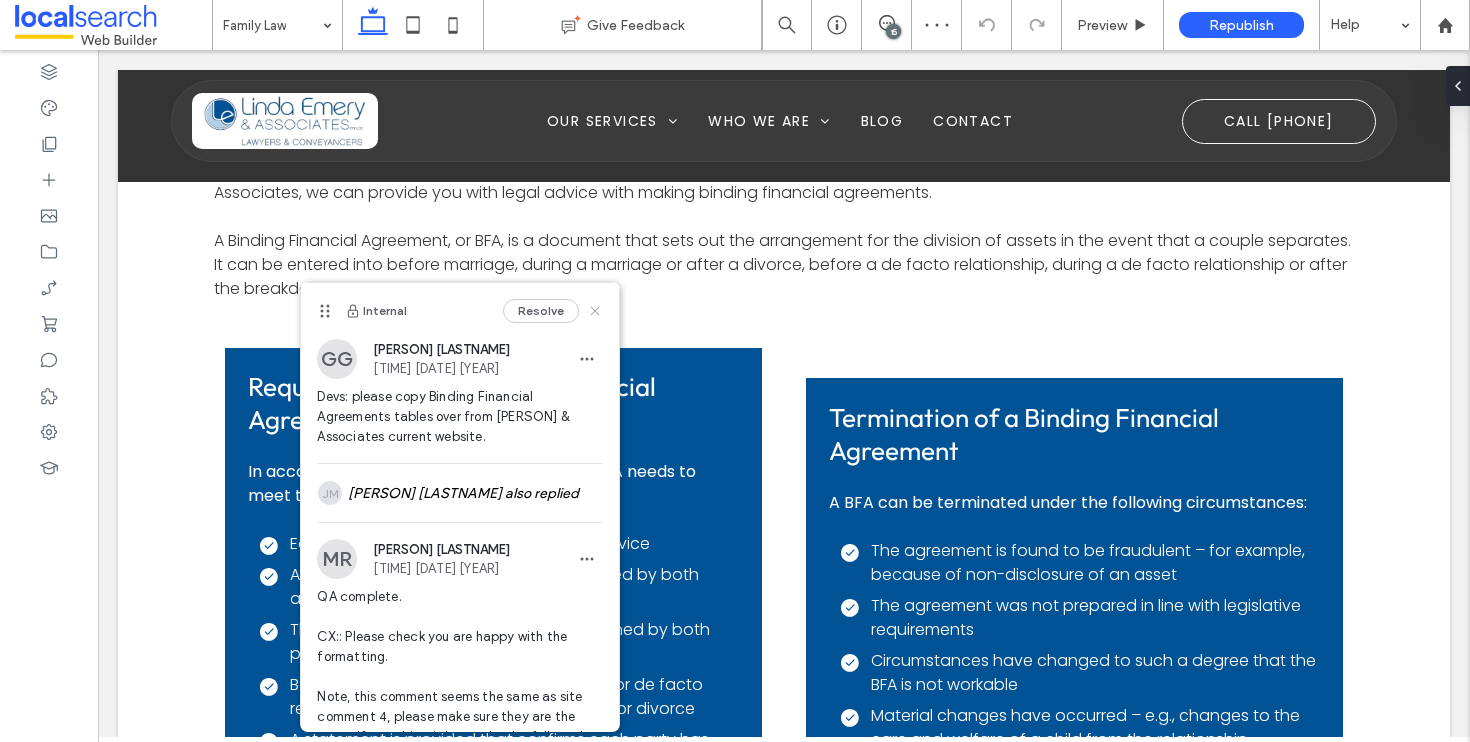 click 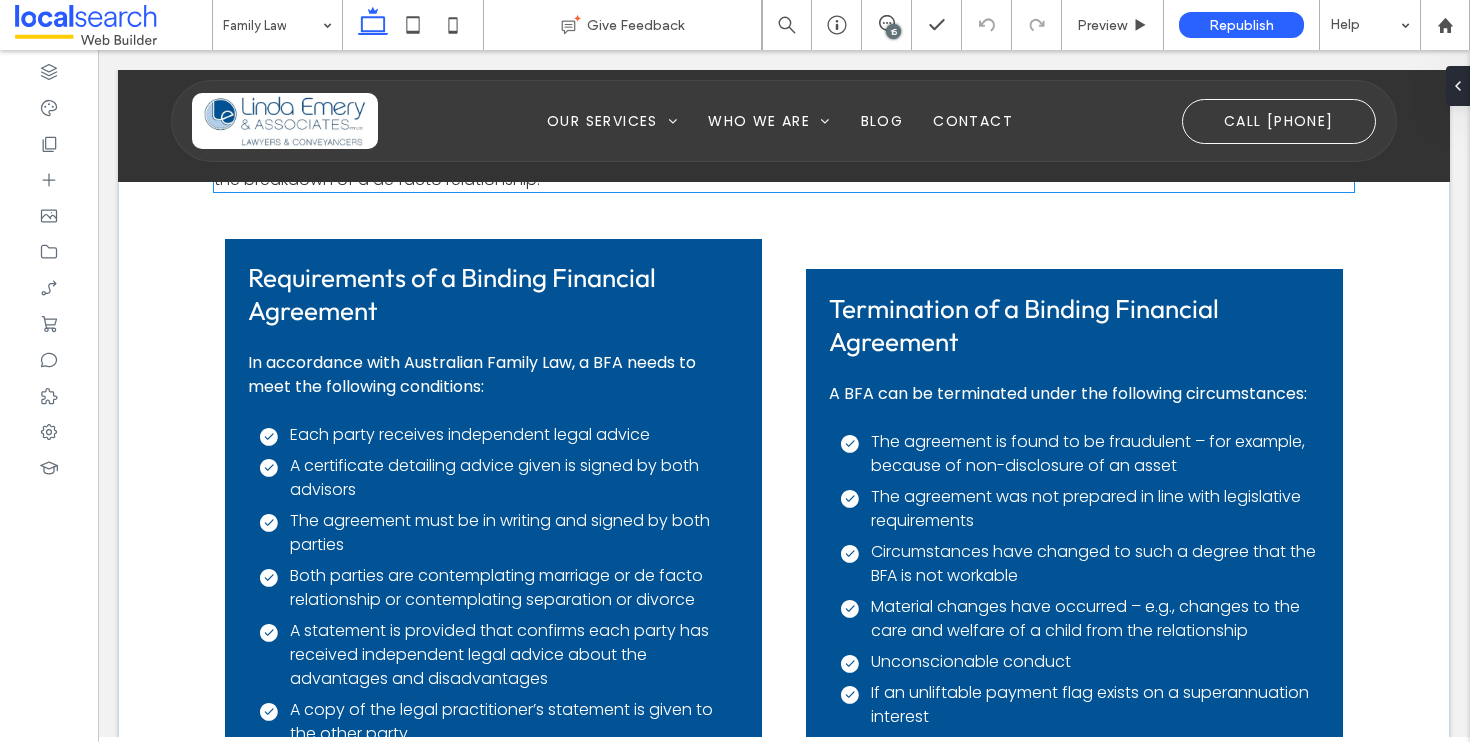 scroll, scrollTop: 11834, scrollLeft: 0, axis: vertical 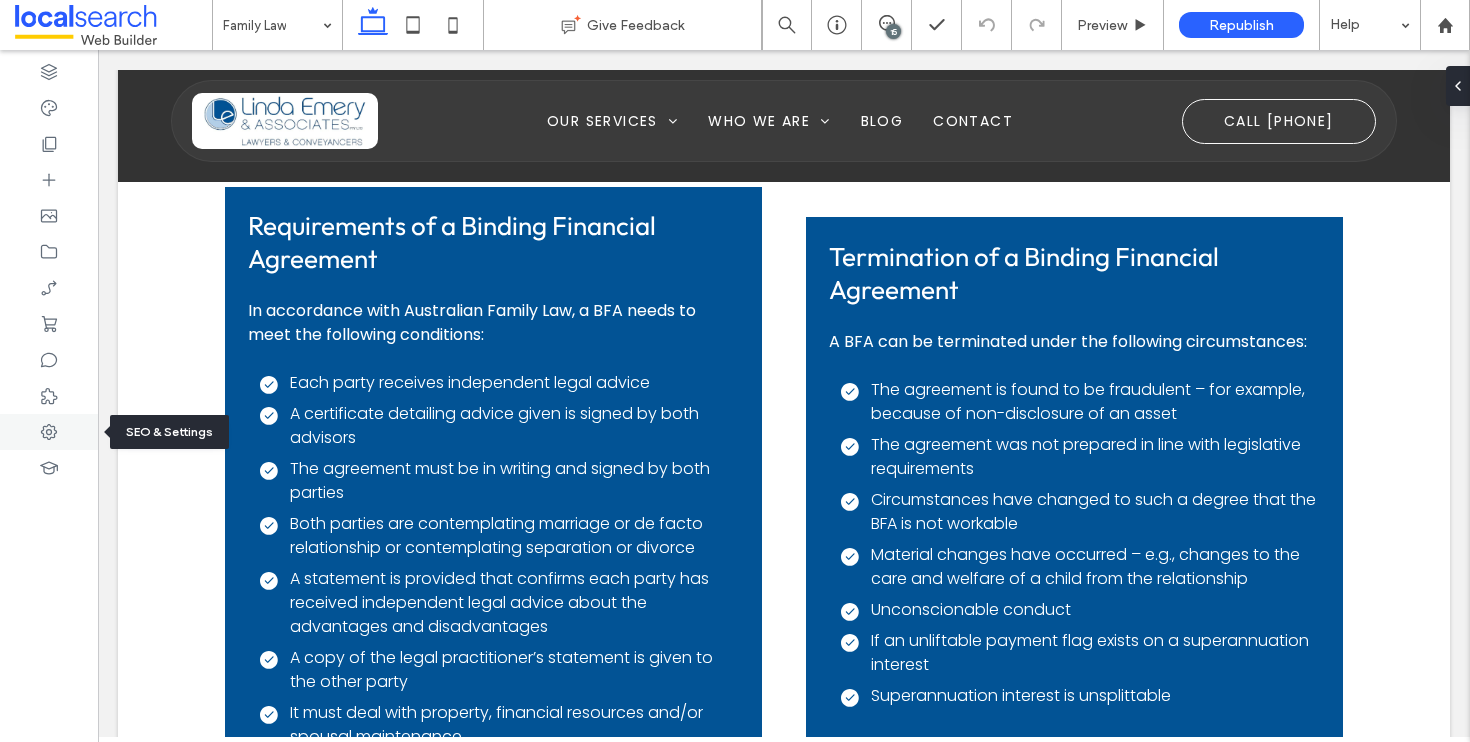 click at bounding box center [49, 432] 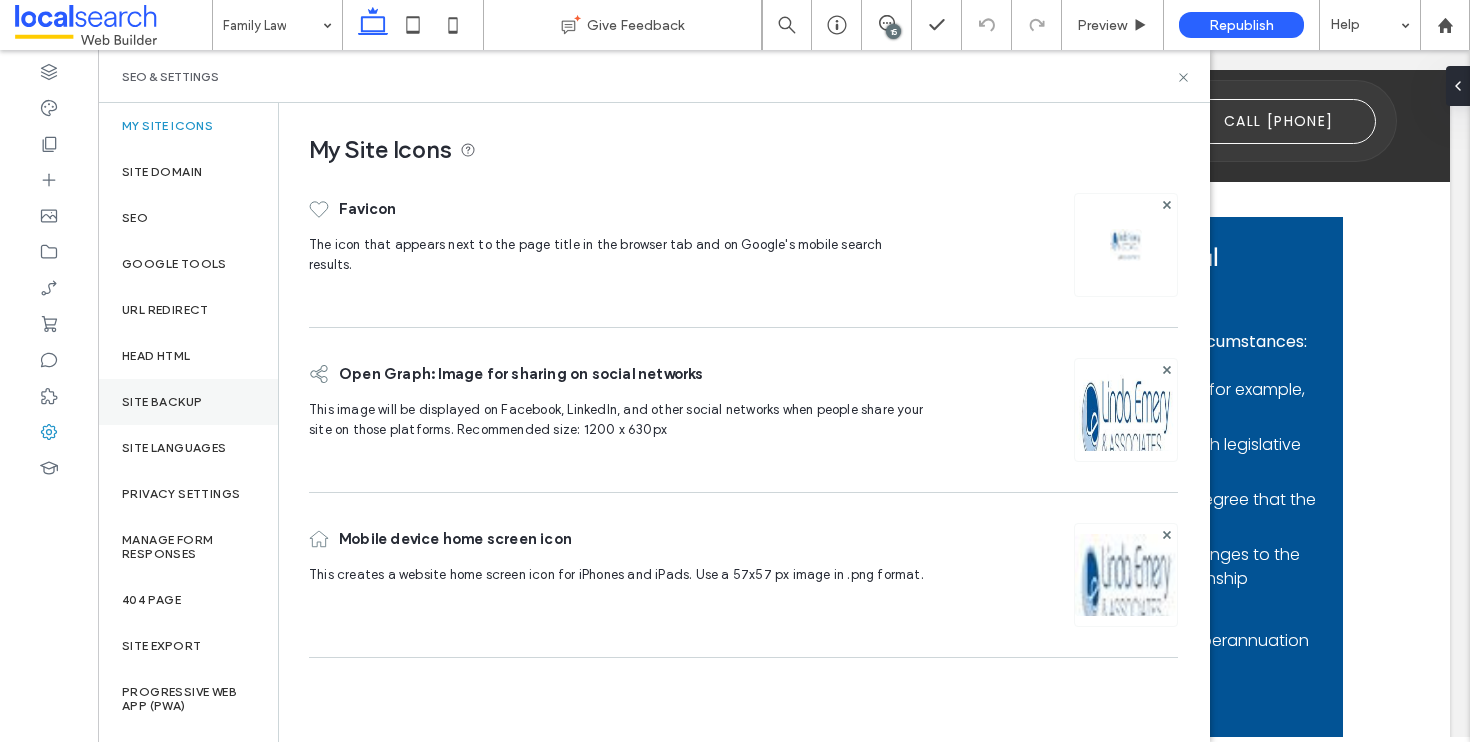 click on "Site Backup" at bounding box center (162, 402) 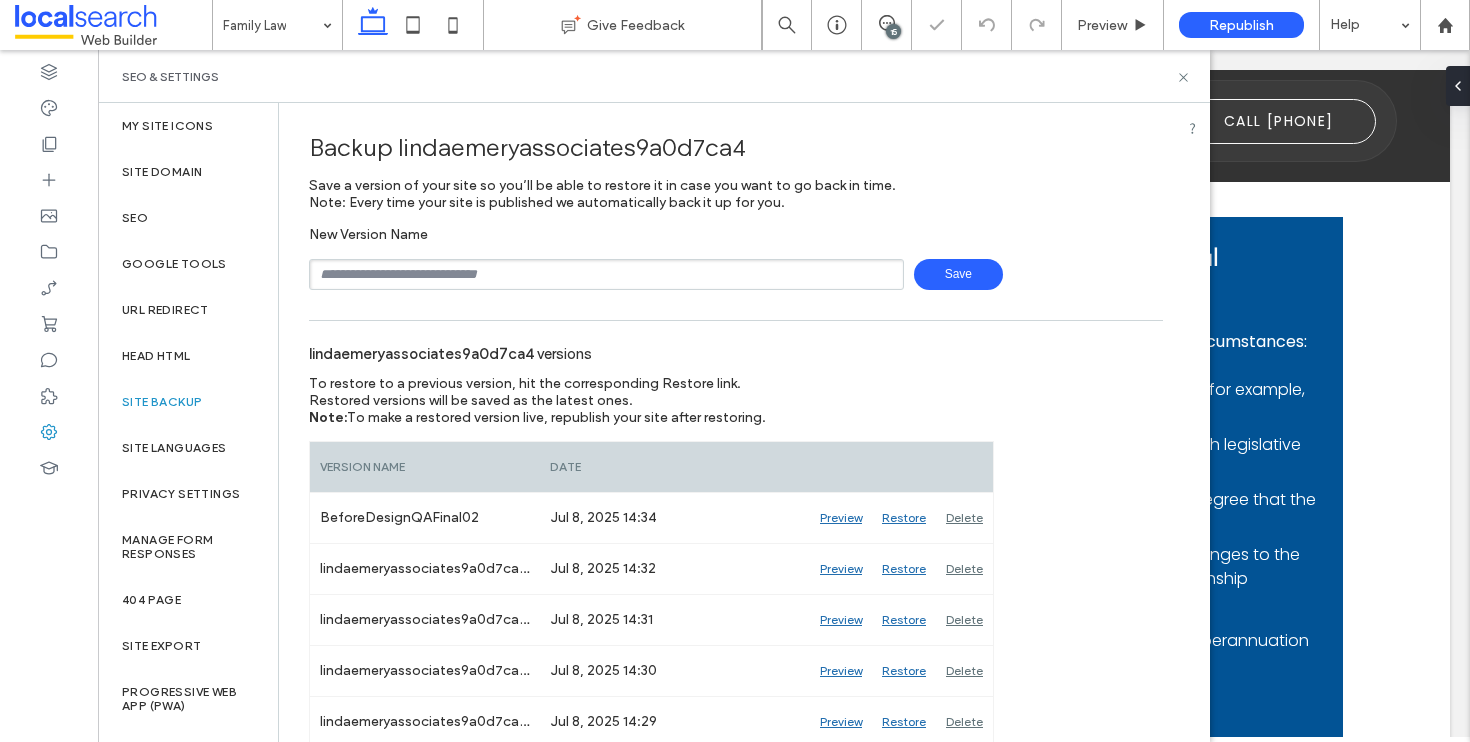 click at bounding box center [606, 274] 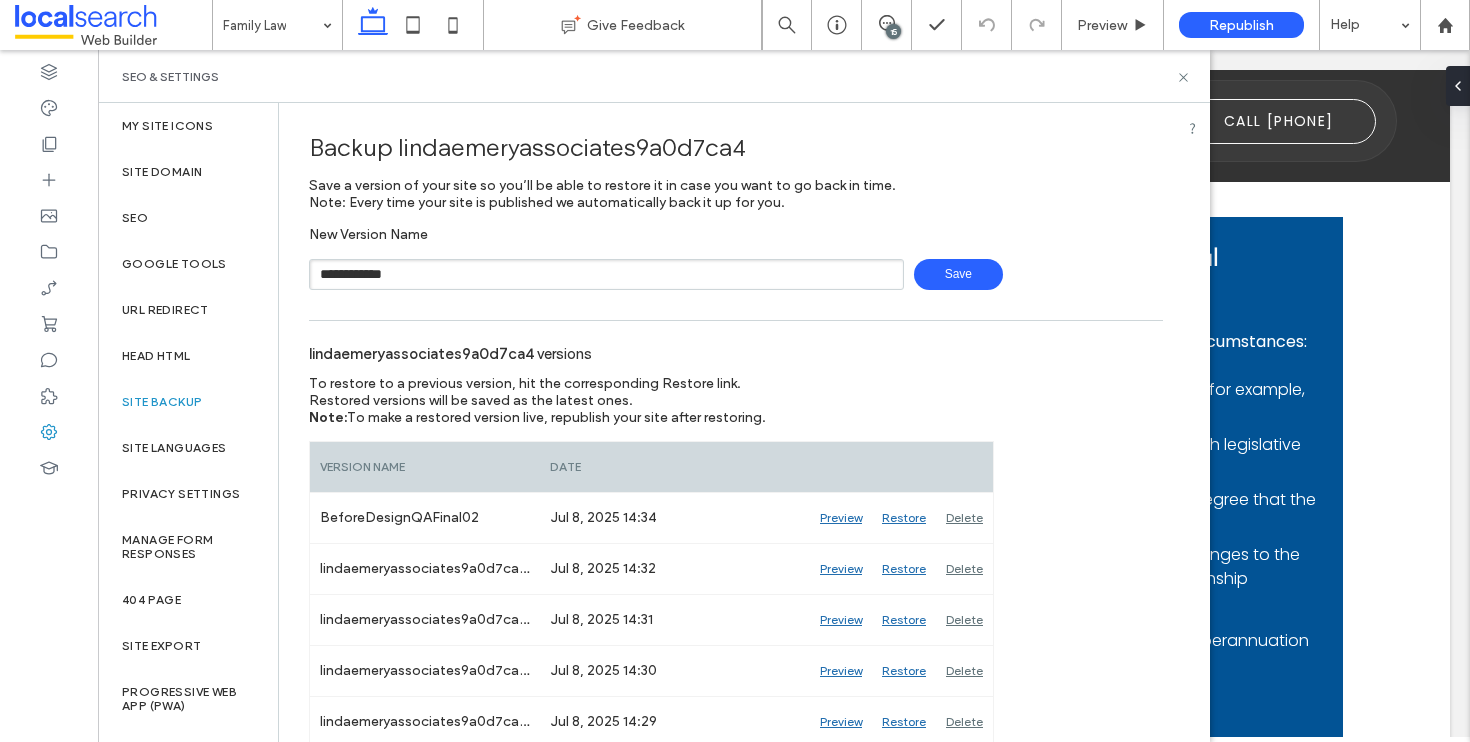 type on "**********" 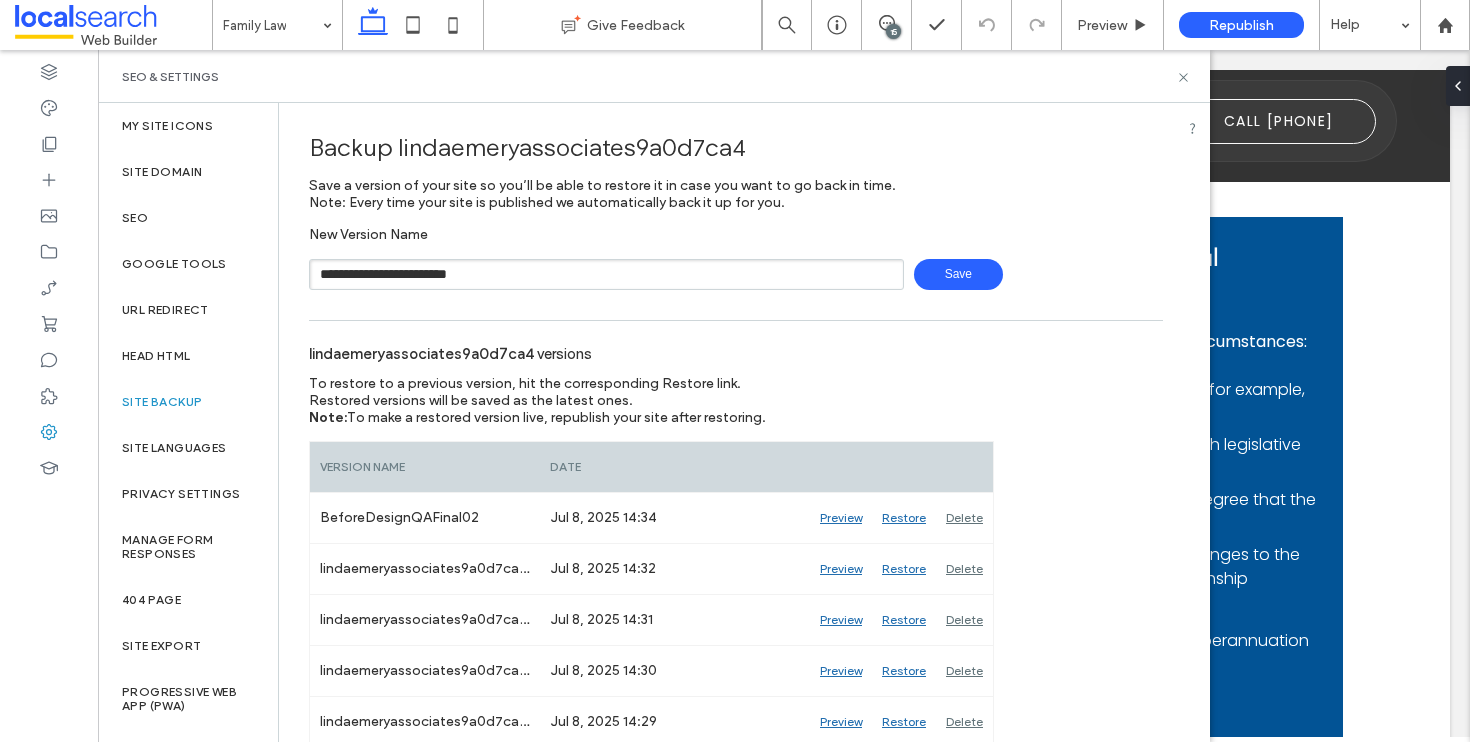 click on "Save" at bounding box center [958, 274] 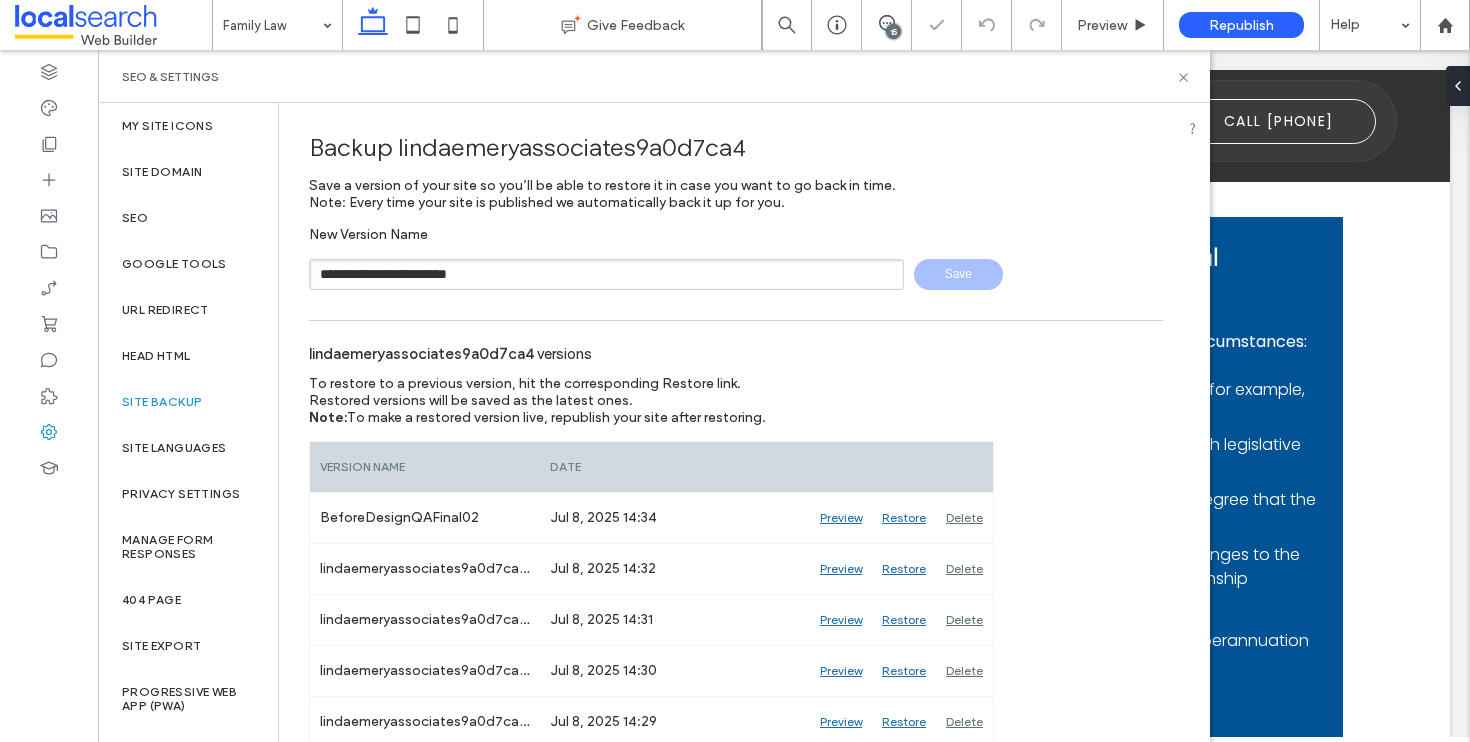 type 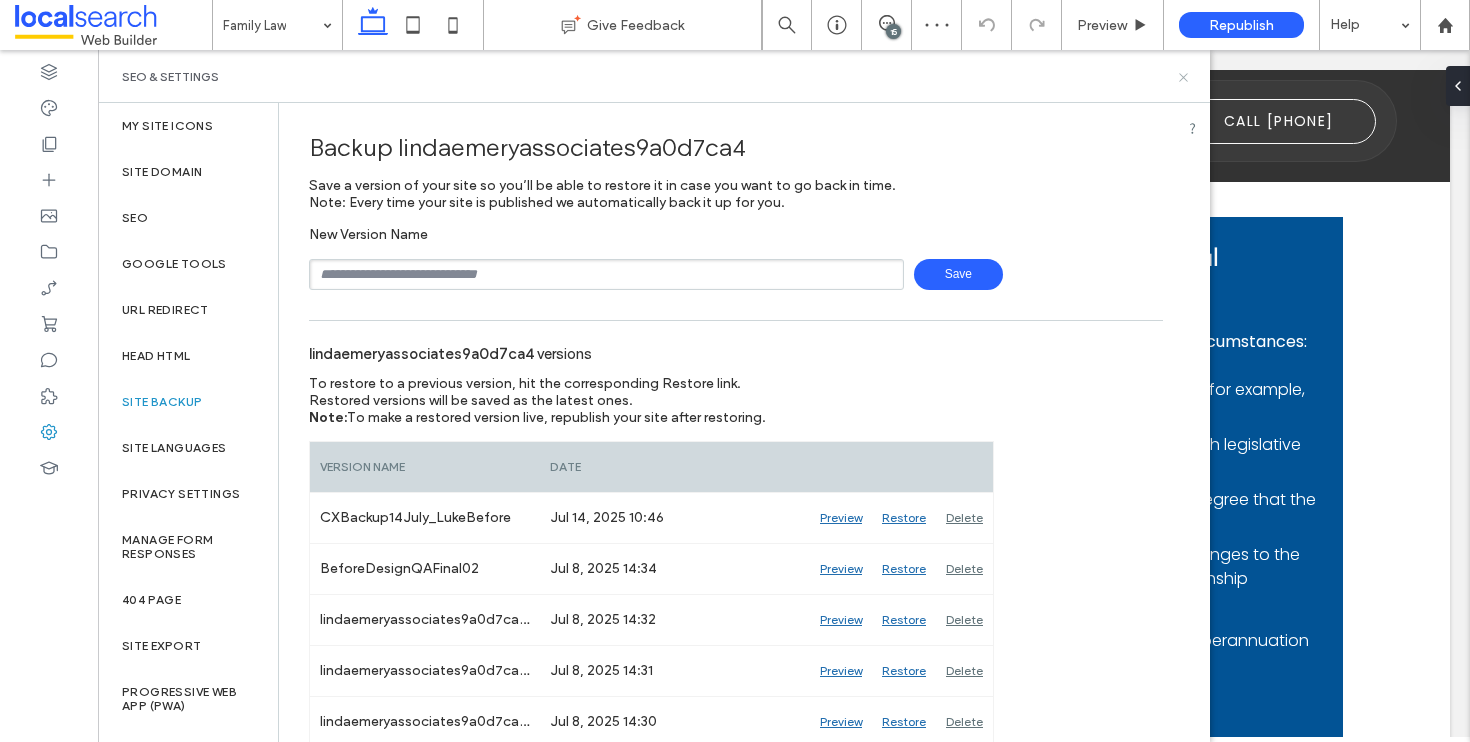 click 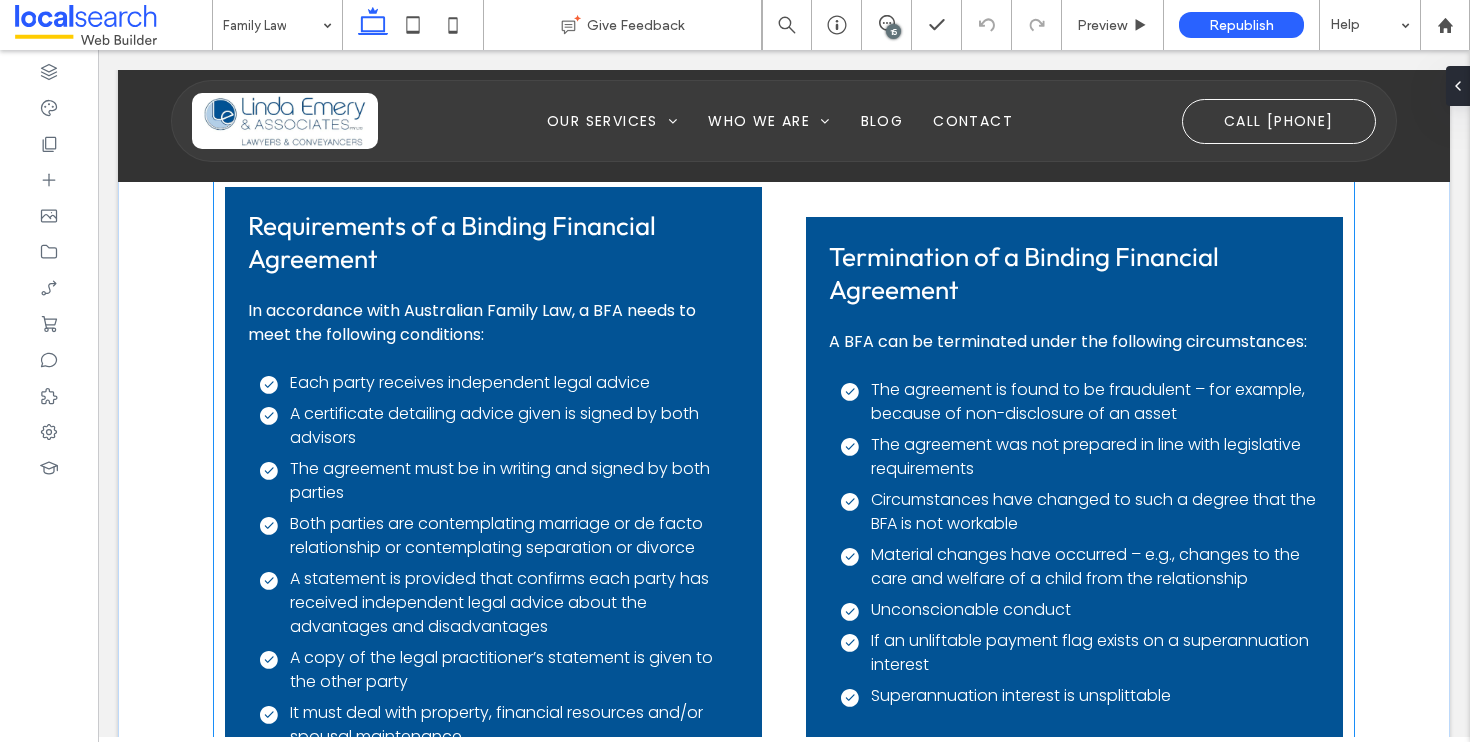 click on "Termination of a Binding Financial Agreement
A BFA can be terminated under the following circumstances:   The agreement is found to be fraudulent – for example, because of non-disclosure of an asset The agreement was not prepared in line with legislative requirements Circumstances have changed to such a degree that the BFA is not workable Material changes have occurred – e.g., changes to the care and welfare of a child from the relationship Unconscionable conduct If an unliftable payment flag exists on a superannuation interest Superannuation interest is unsplittable
The termination agreement must be entered into by all parties, and each party must have received independent legal advice.
Call Today" at bounding box center [1074, 577] 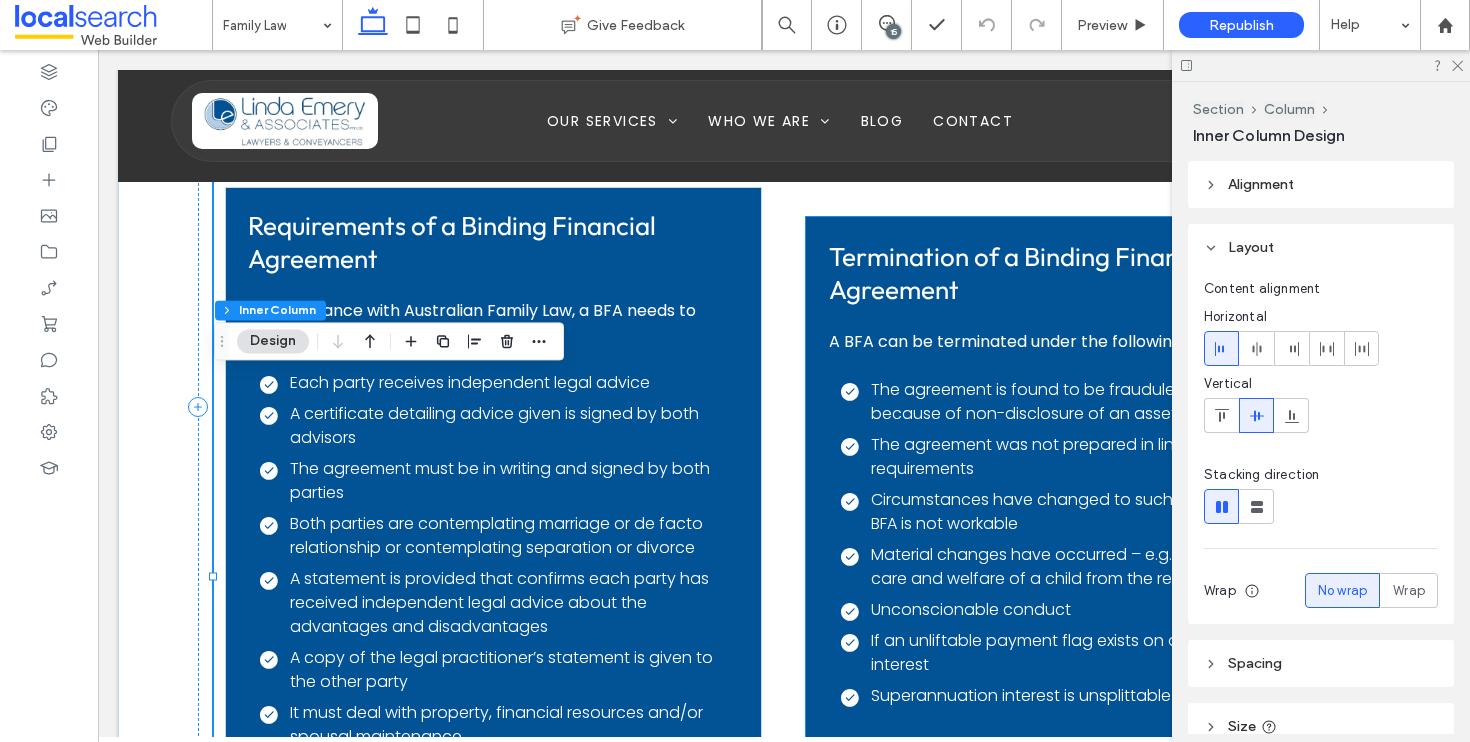 click on "Termination of a Binding Financial Agreement
A BFA can be terminated under the following circumstances:   The agreement is found to be fraudulent – for example, because of non-disclosure of an asset The agreement was not prepared in line with legislative requirements Circumstances have changed to such a degree that the BFA is not workable Material changes have occurred – e.g., changes to the care and welfare of a child from the relationship Unconscionable conduct If an unliftable payment flag exists on a superannuation interest Superannuation interest is unsplittable
The termination agreement must be entered into by all parties, and each party must have received independent legal advice.
Call Today" at bounding box center (1074, 577) 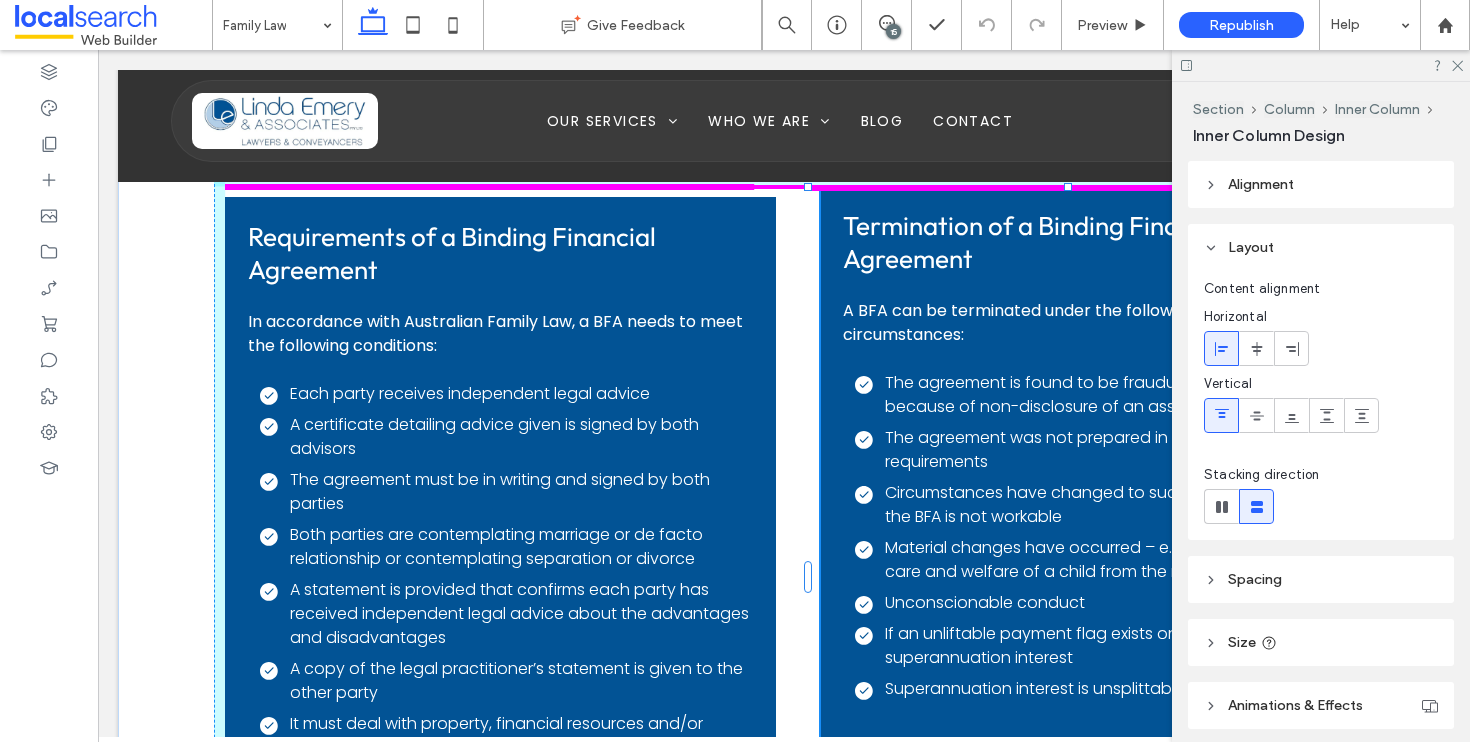 drag, startPoint x: 1066, startPoint y: 426, endPoint x: 1068, endPoint y: 397, distance: 29.068884 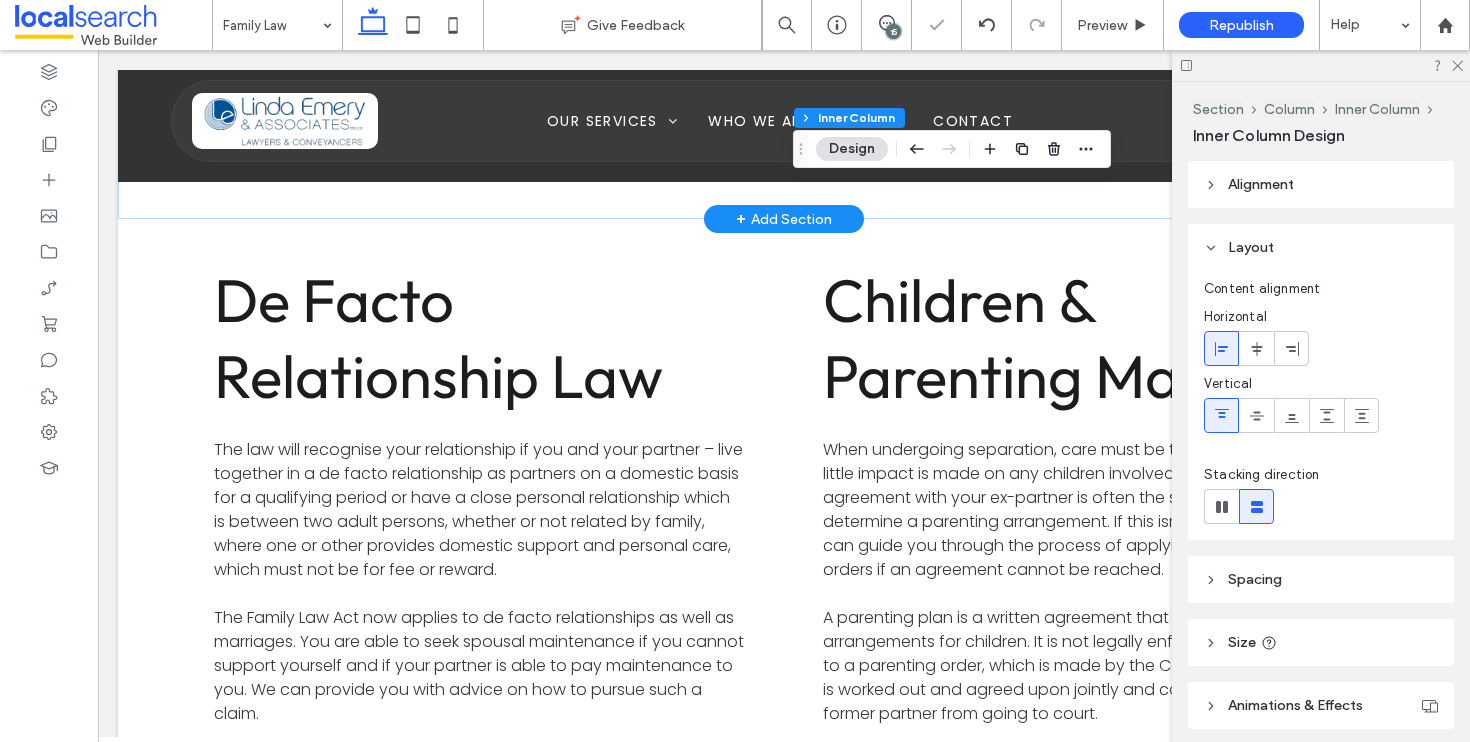 scroll, scrollTop: 12607, scrollLeft: 0, axis: vertical 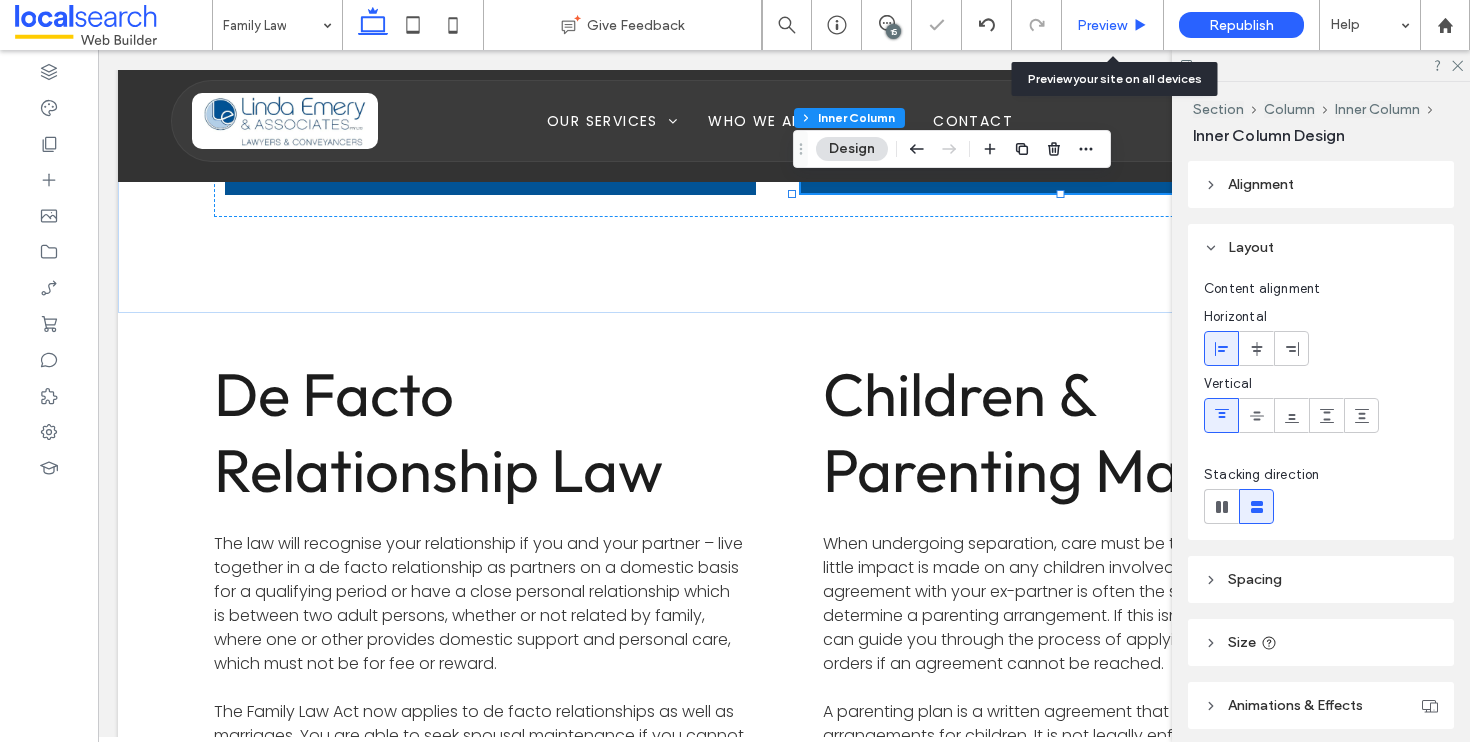 click on "Preview" at bounding box center (1113, 25) 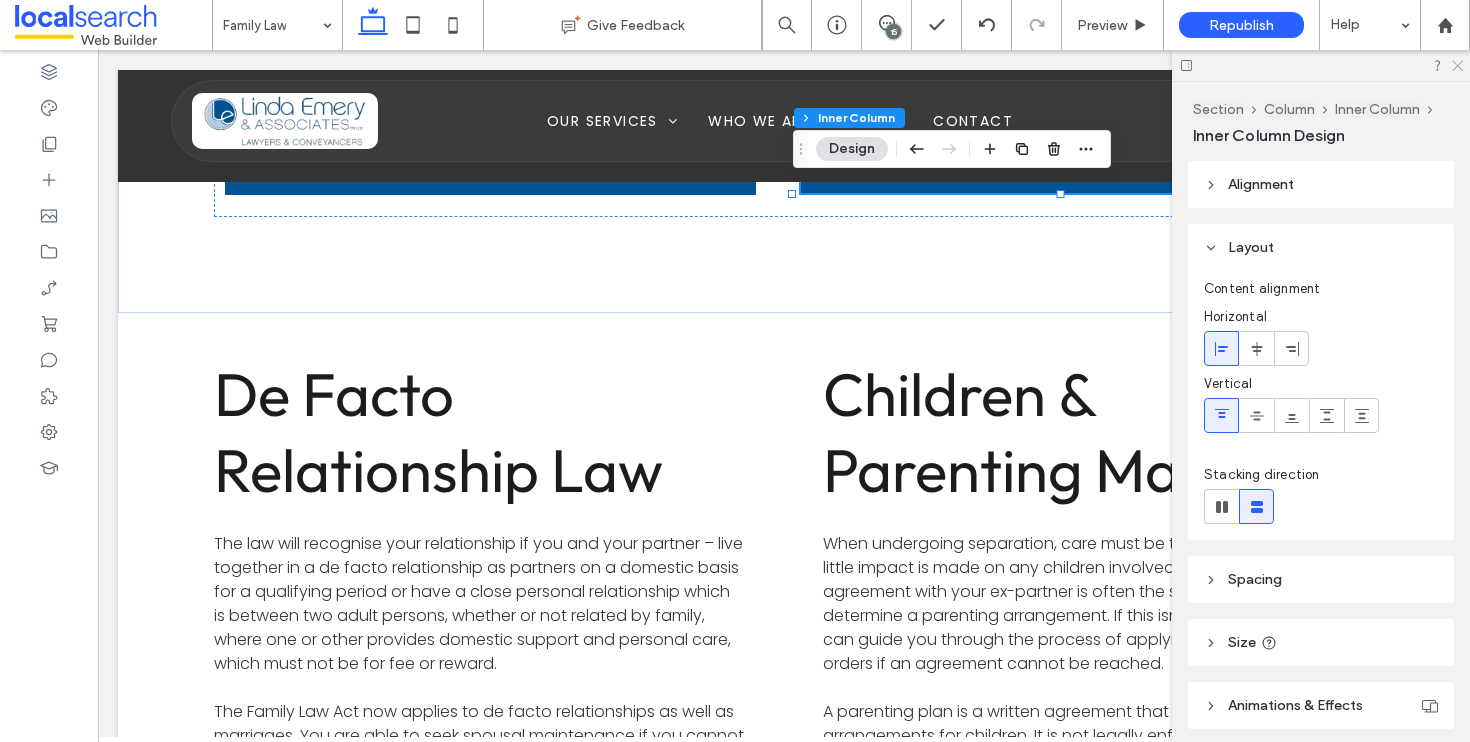 click 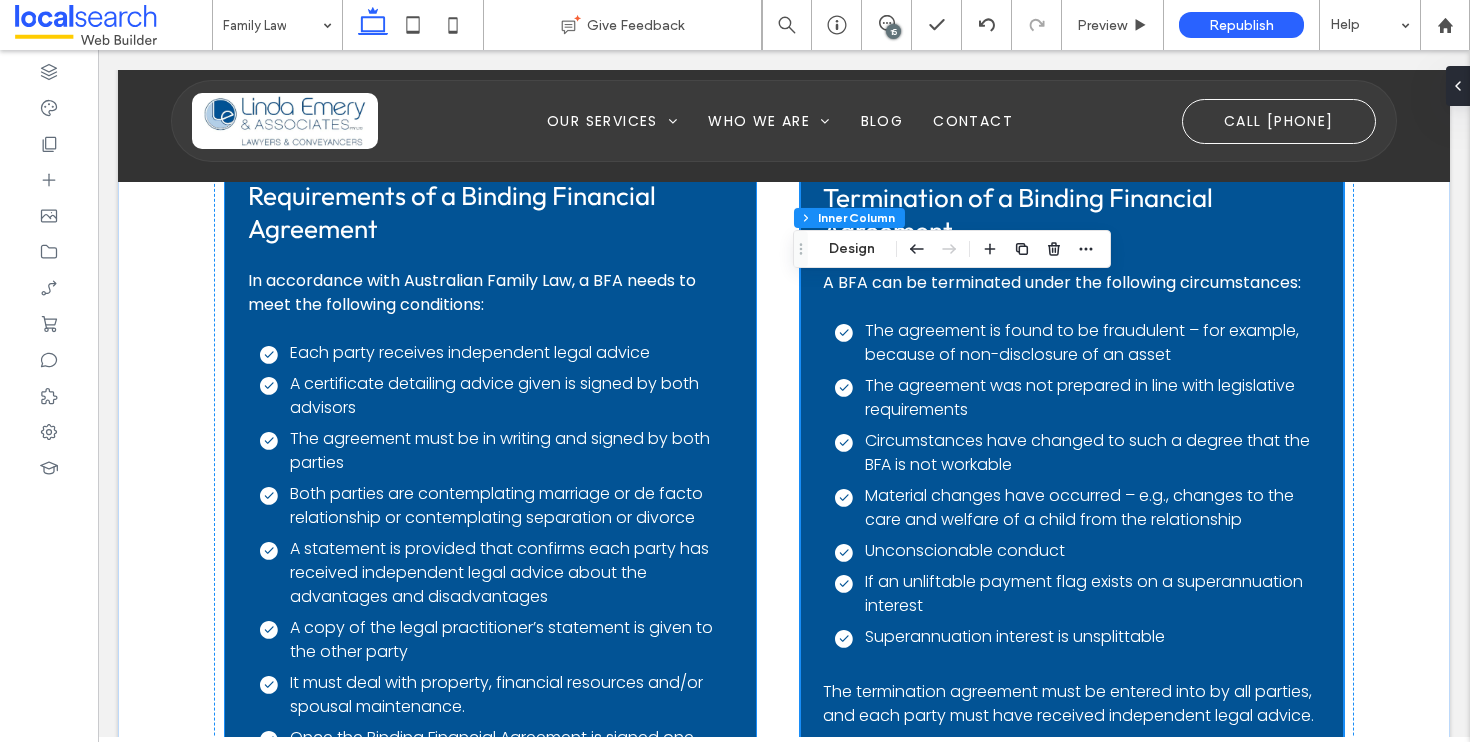 scroll, scrollTop: 11811, scrollLeft: 0, axis: vertical 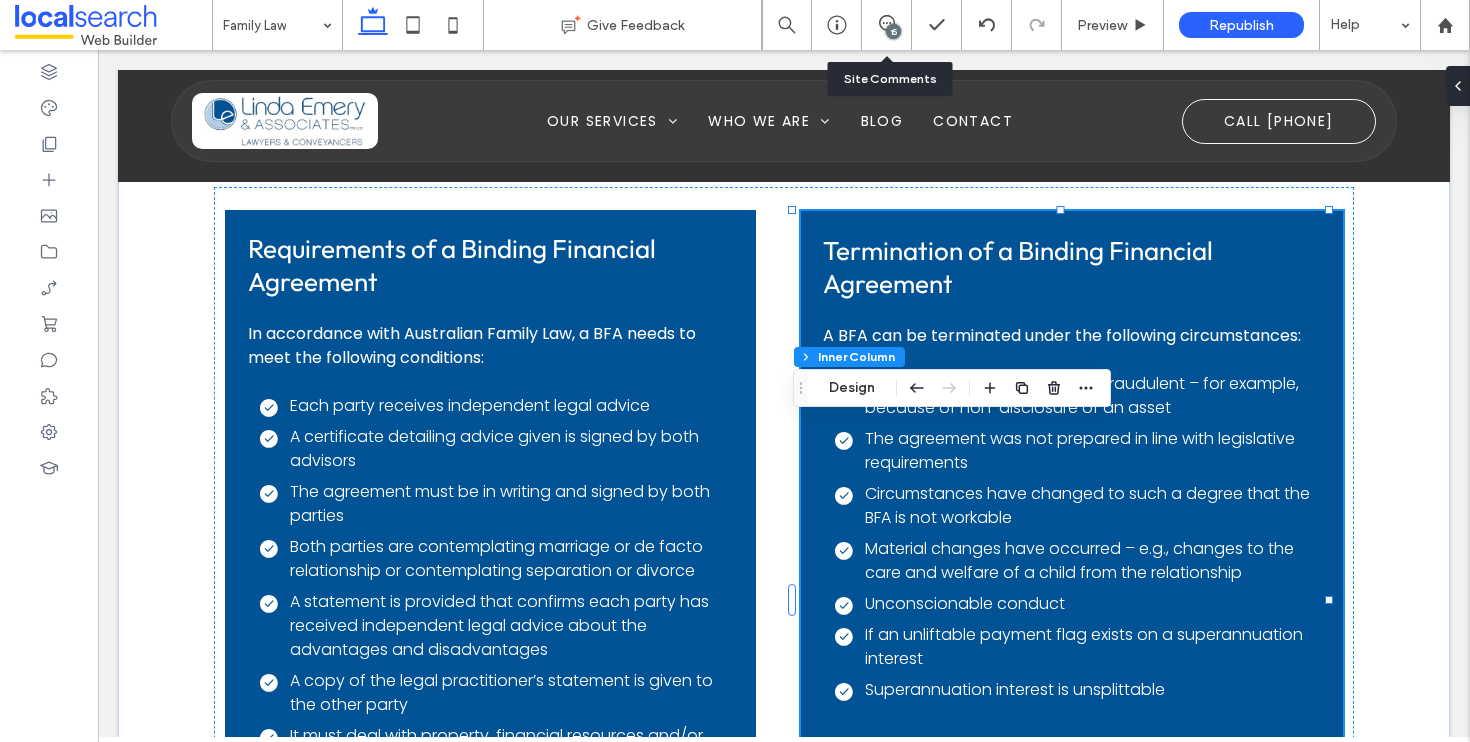 click on "15" at bounding box center [887, 25] 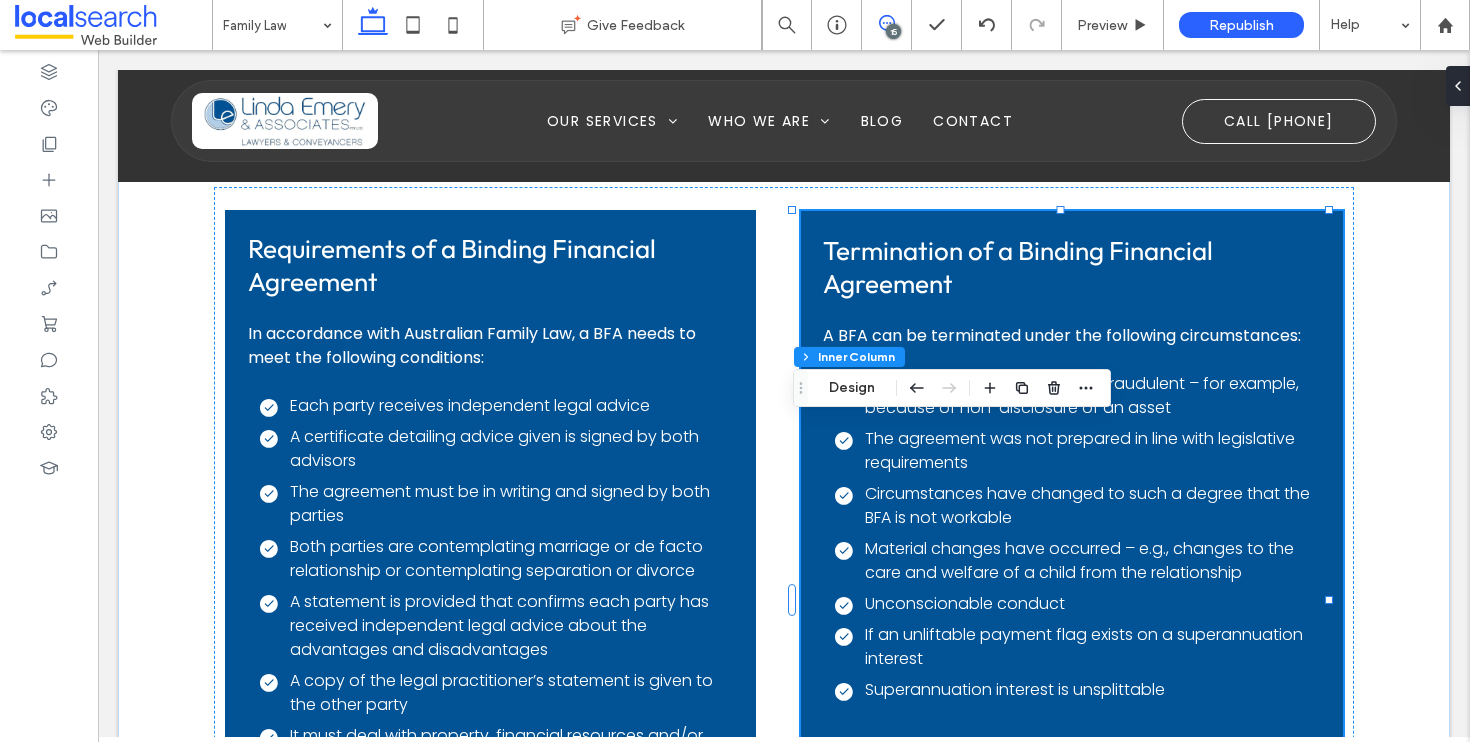 click at bounding box center (886, 23) 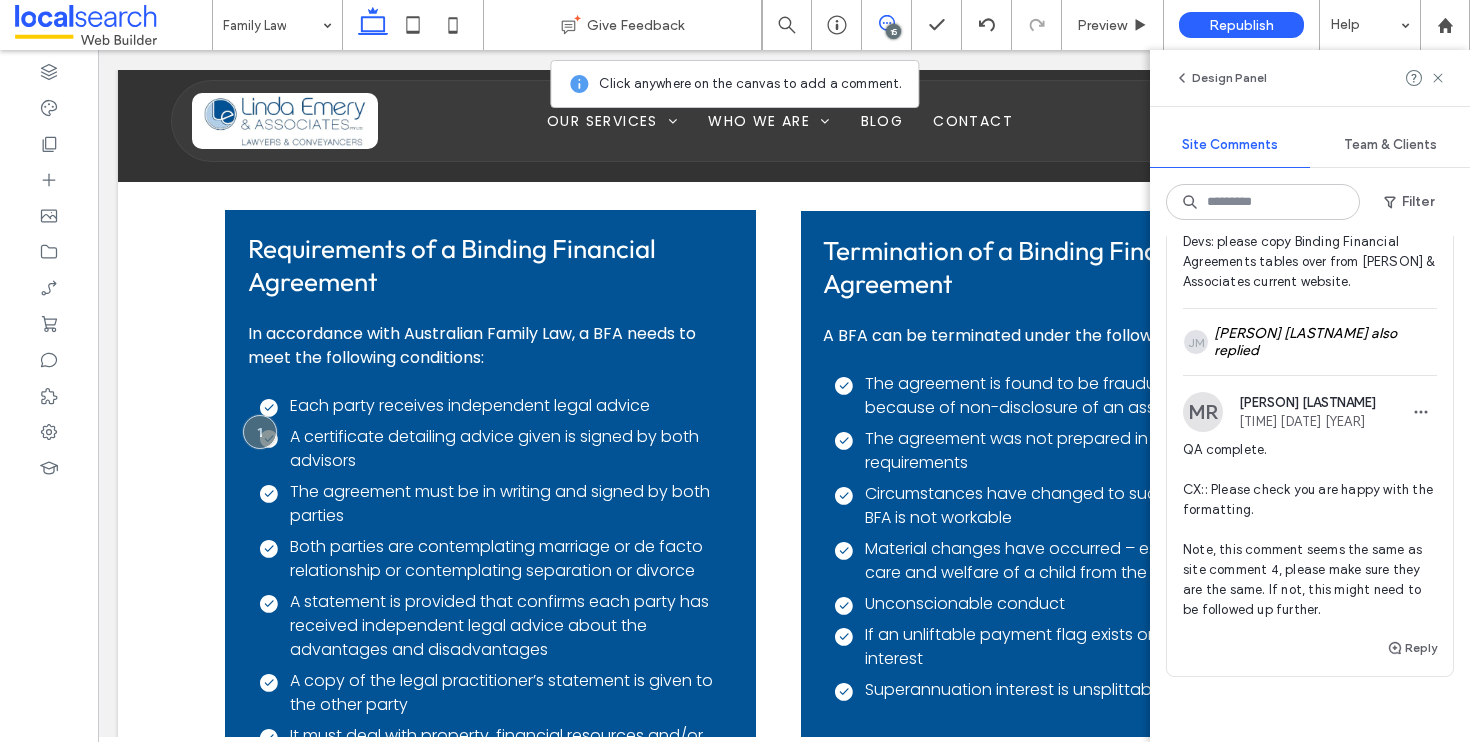 scroll, scrollTop: 7722, scrollLeft: 0, axis: vertical 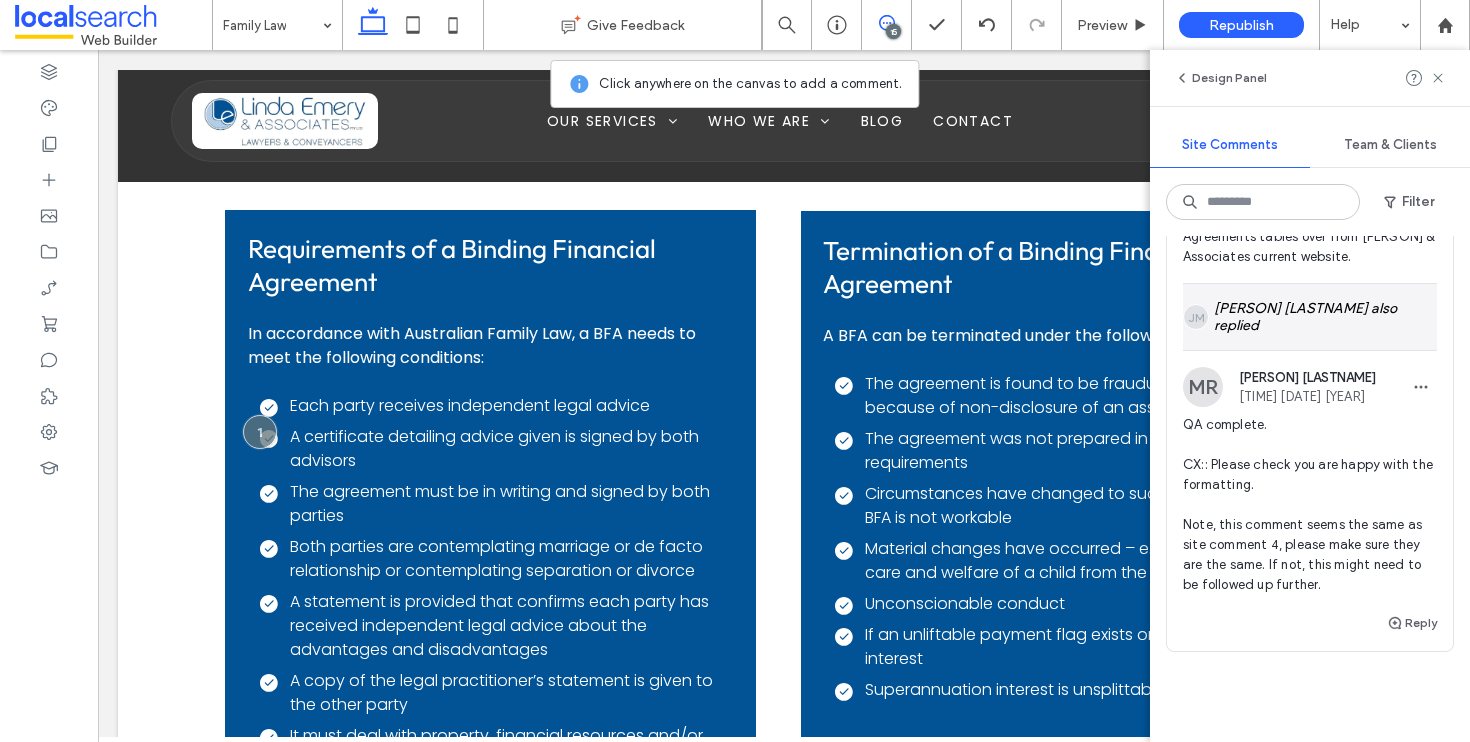 click on "JM Joshua Montealegre also replied" at bounding box center [1310, 317] 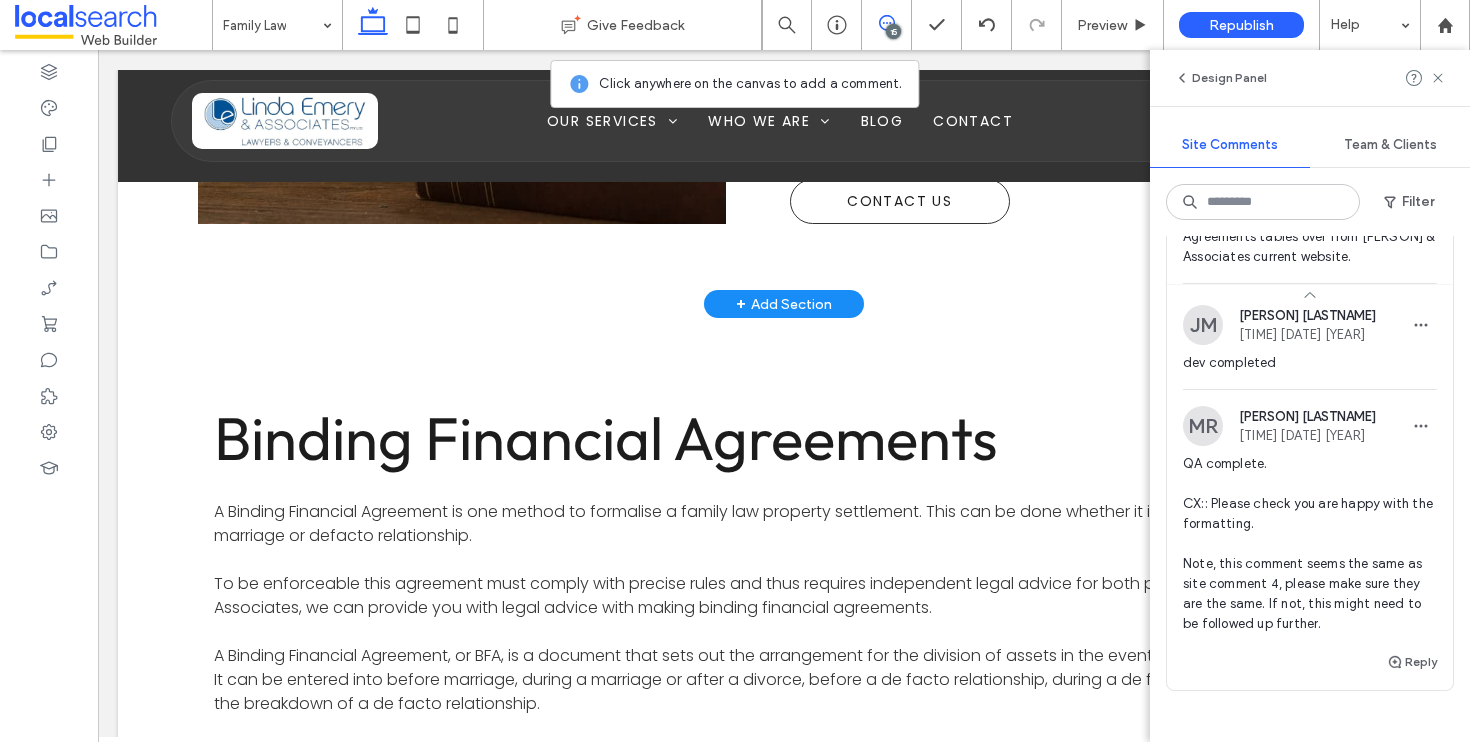 scroll, scrollTop: 11661, scrollLeft: 0, axis: vertical 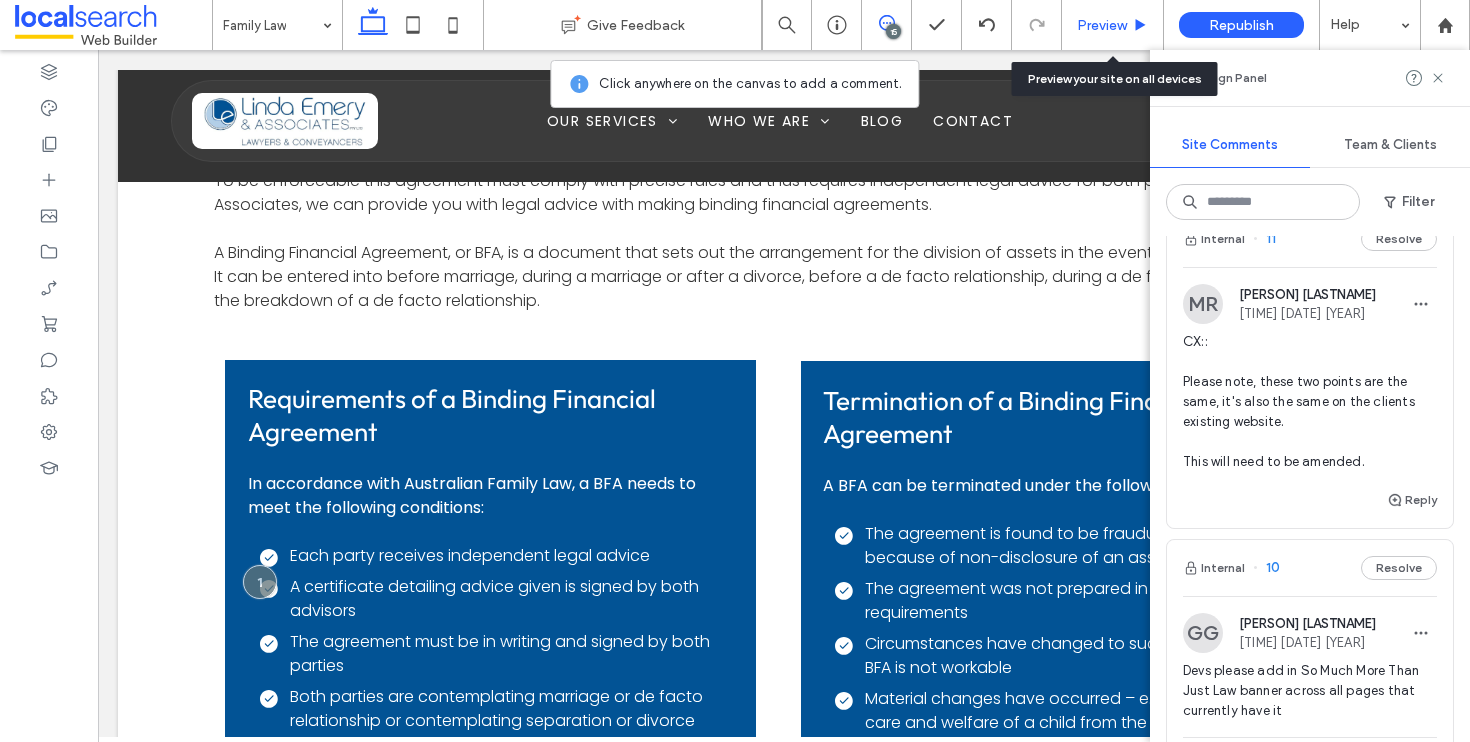 click on "Preview" at bounding box center [1113, 25] 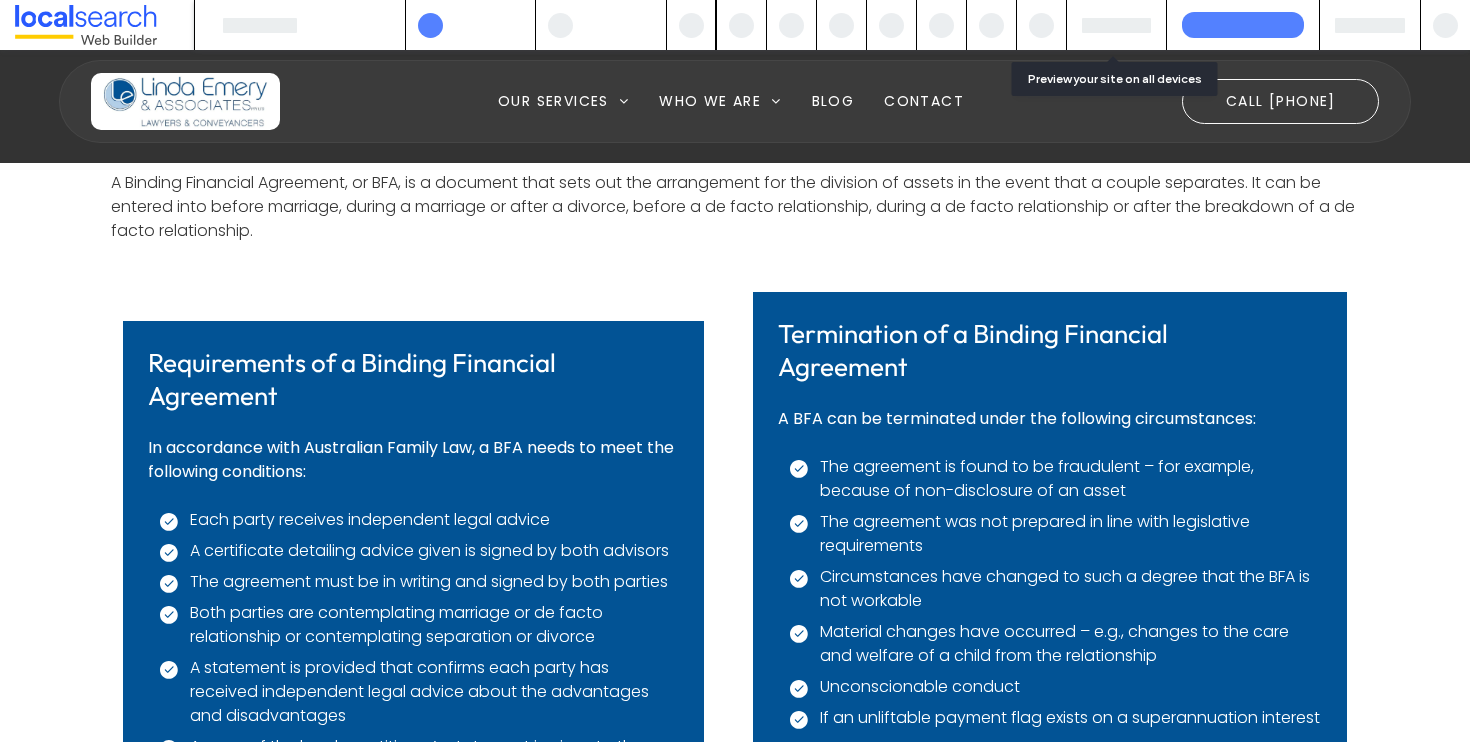 scroll, scrollTop: 0, scrollLeft: 0, axis: both 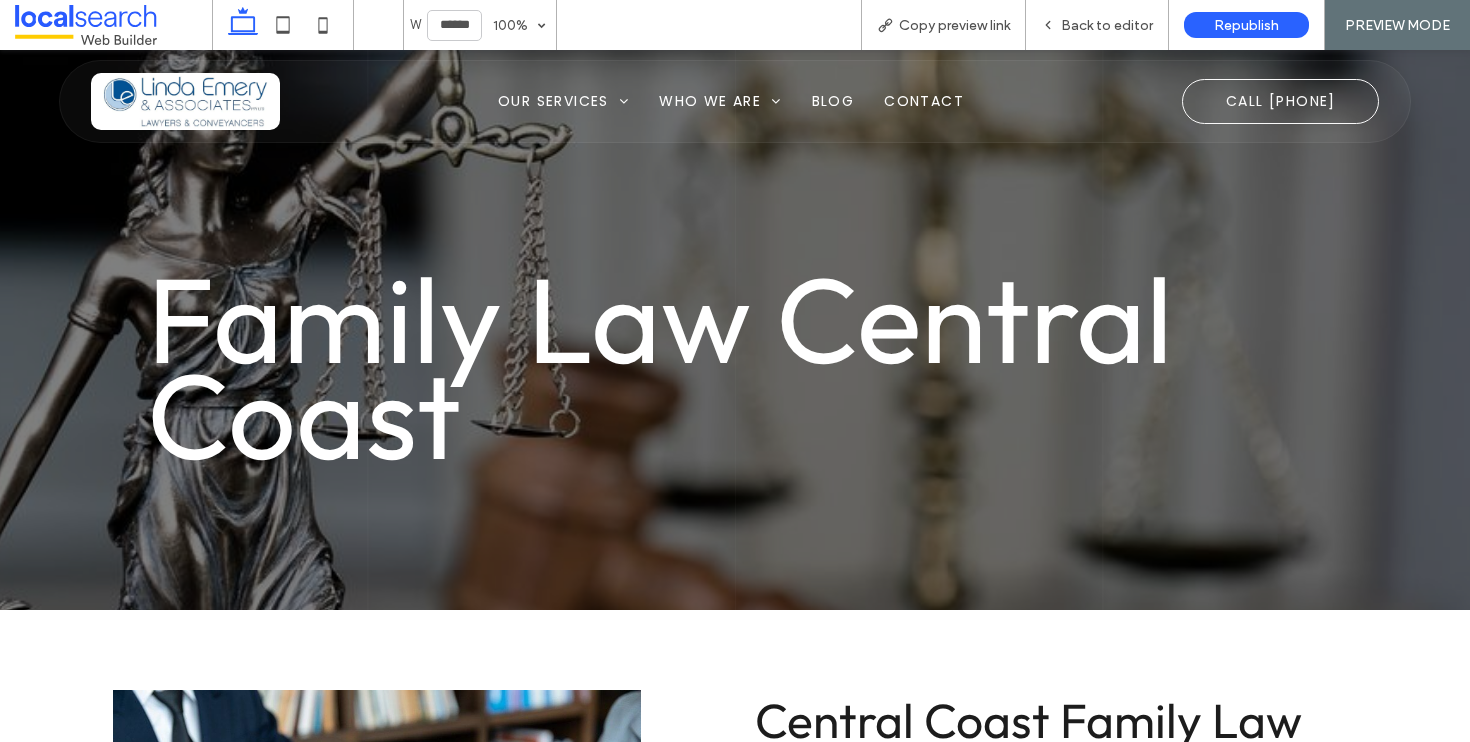 click at bounding box center [185, 101] 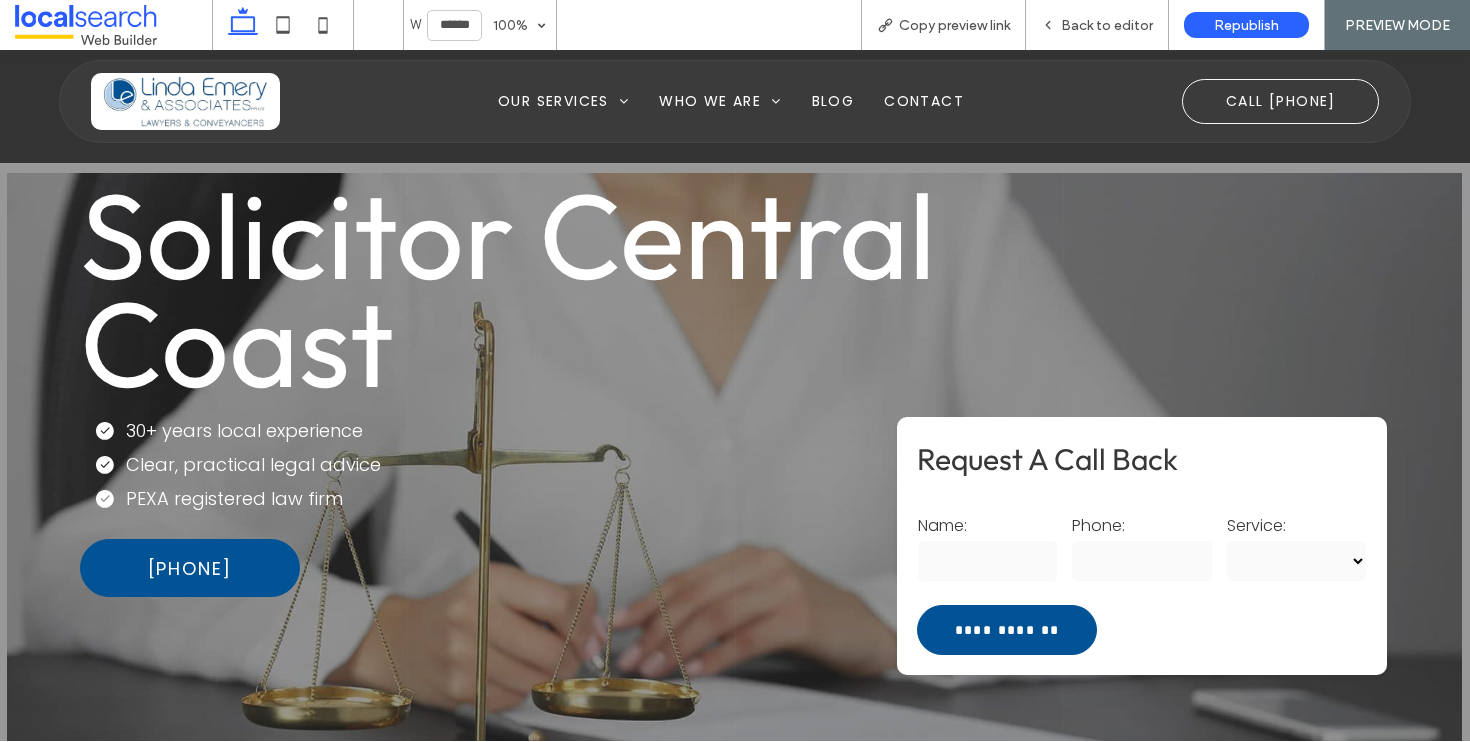 scroll, scrollTop: 6589, scrollLeft: 0, axis: vertical 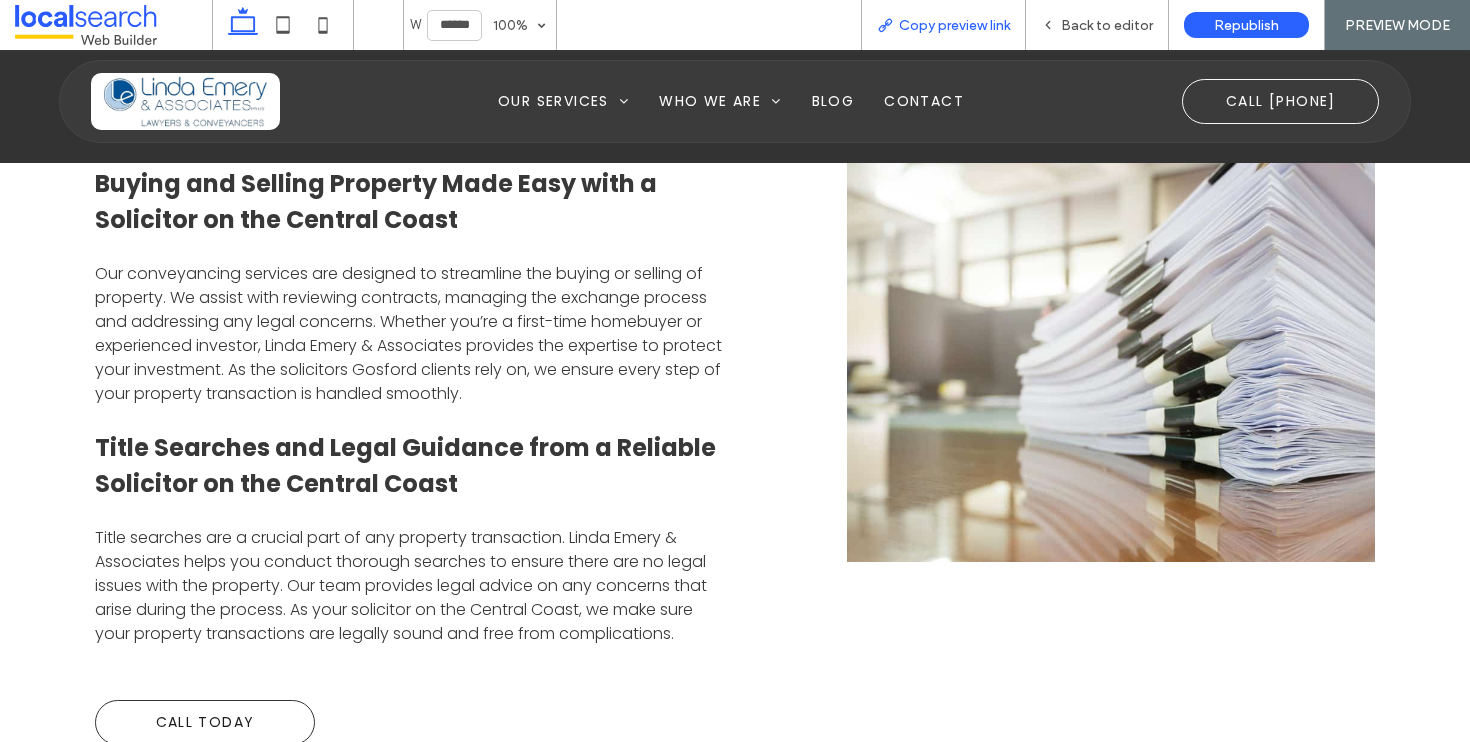click on "Copy preview link" at bounding box center [954, 25] 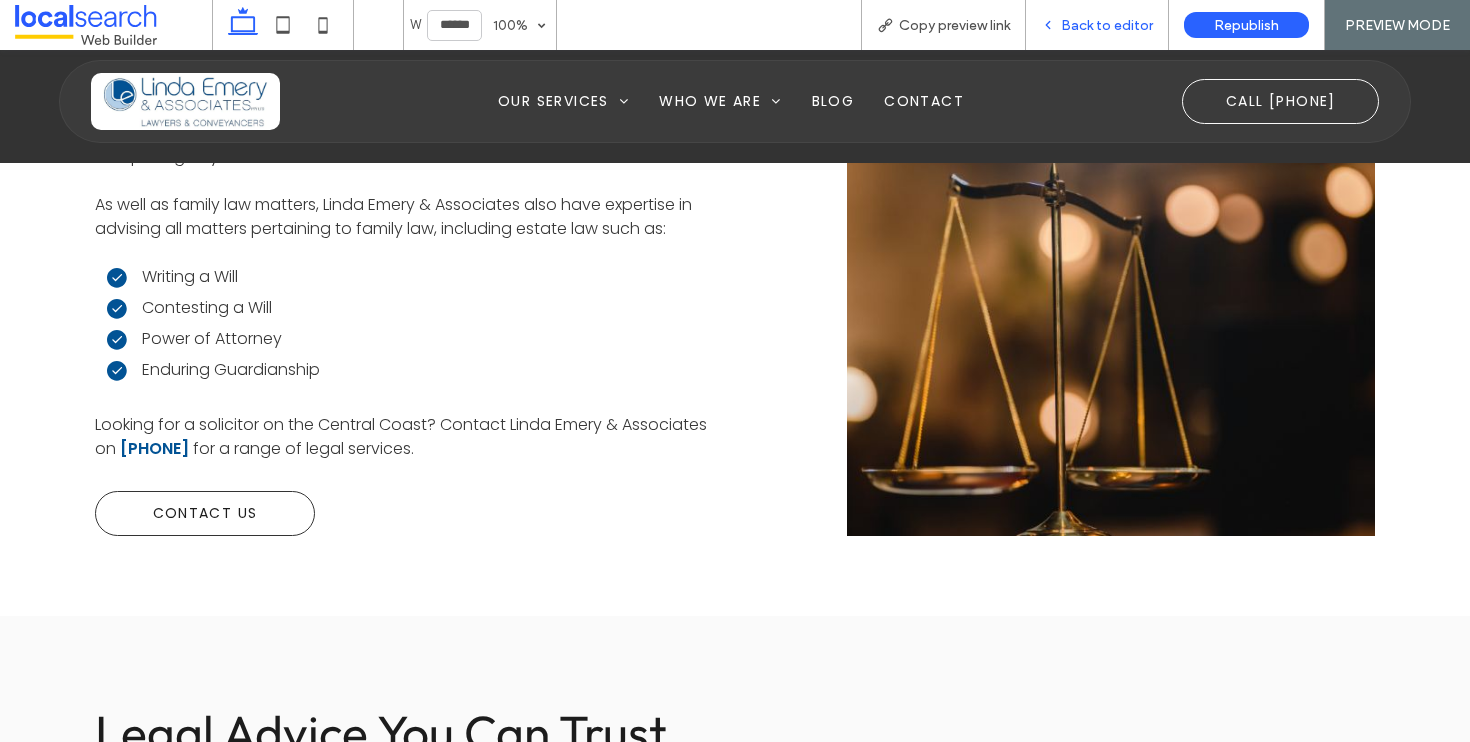 click on "Back to editor" at bounding box center [1107, 25] 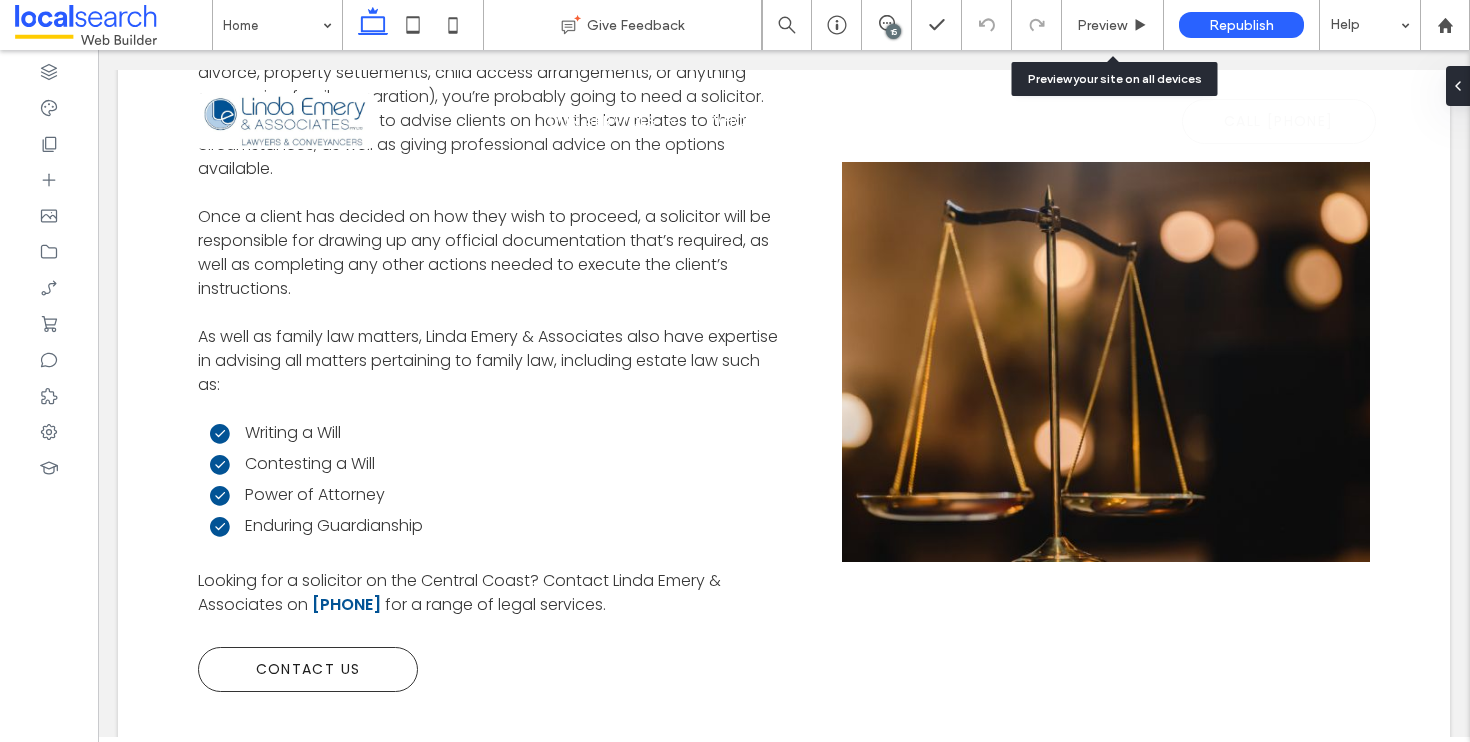 scroll, scrollTop: 8451, scrollLeft: 0, axis: vertical 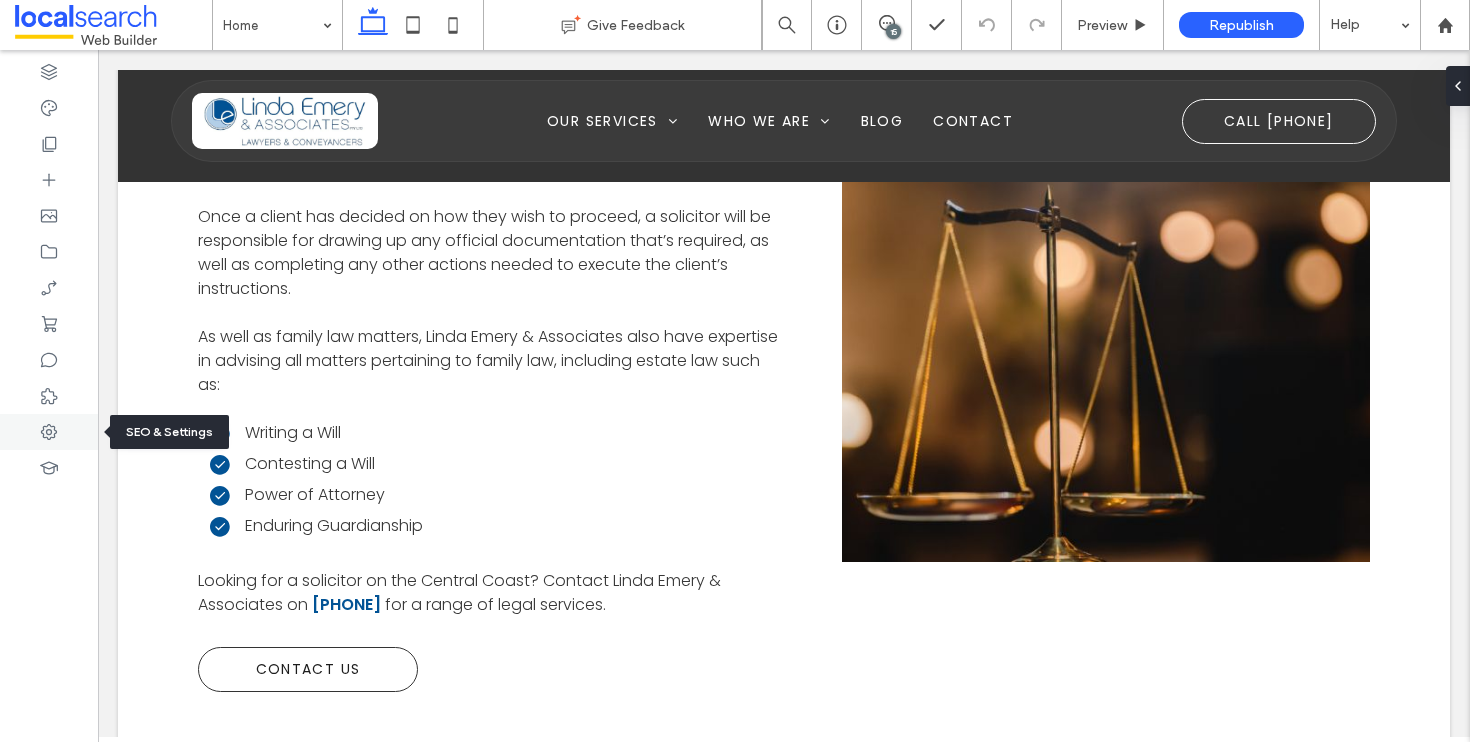 click 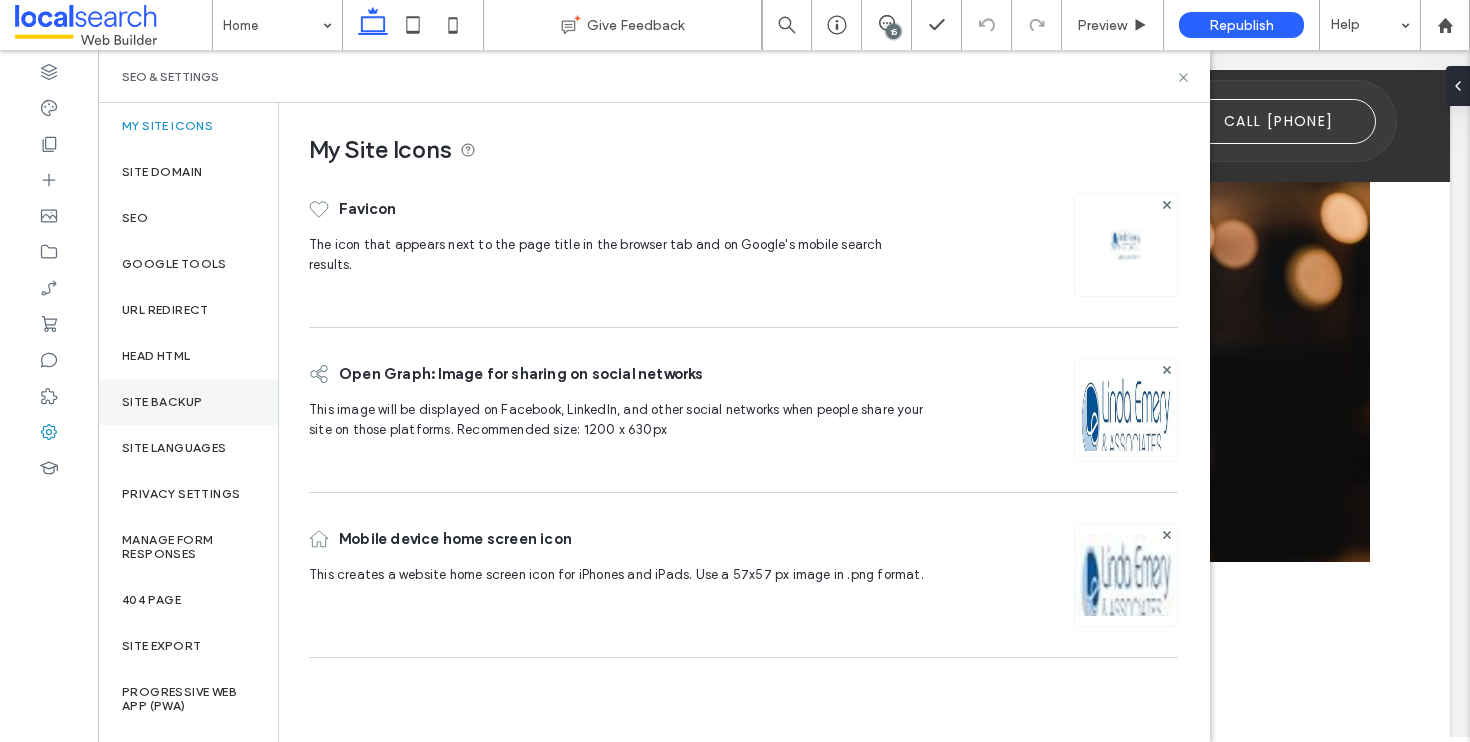 click on "Site Backup" at bounding box center (188, 402) 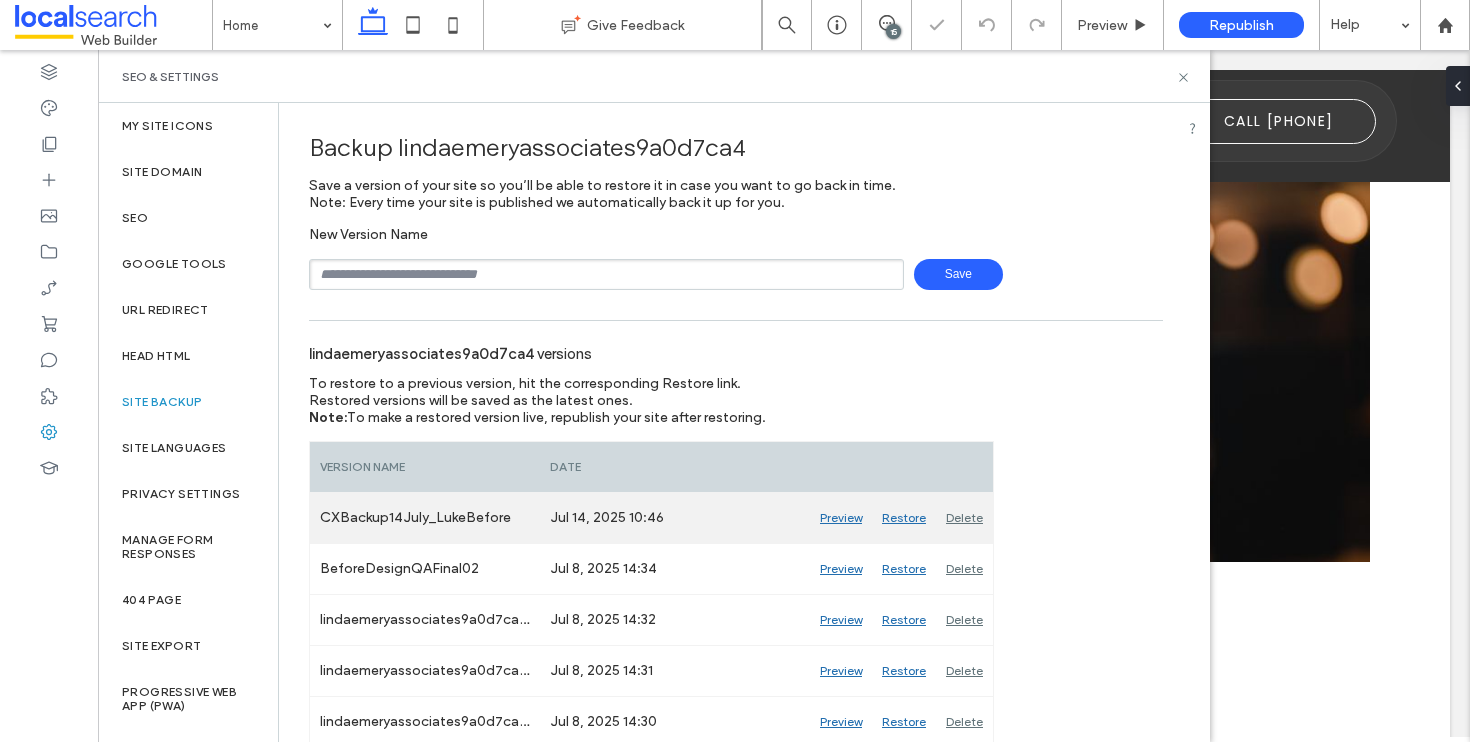 click on "Restore" at bounding box center (904, 518) 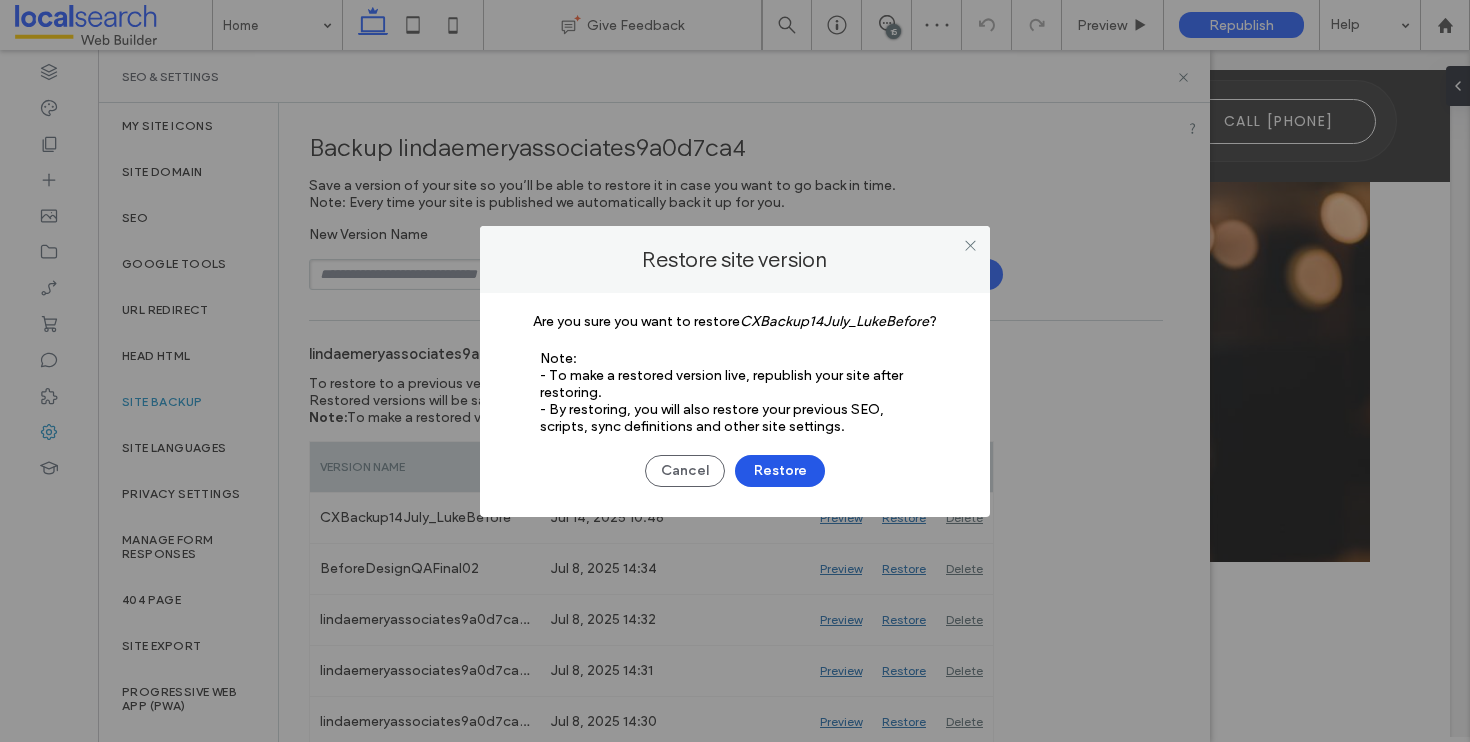 click on "Restore" at bounding box center (780, 471) 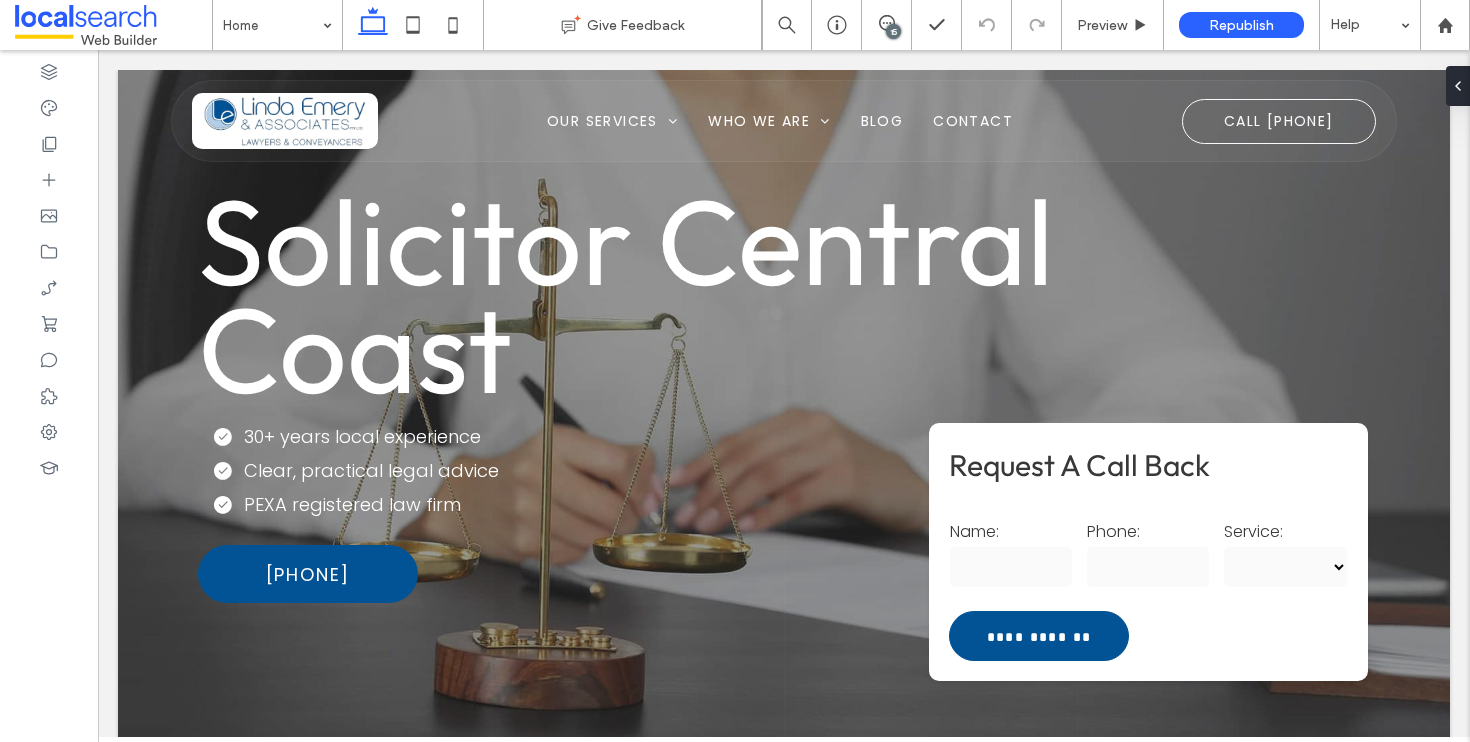 scroll, scrollTop: 0, scrollLeft: 0, axis: both 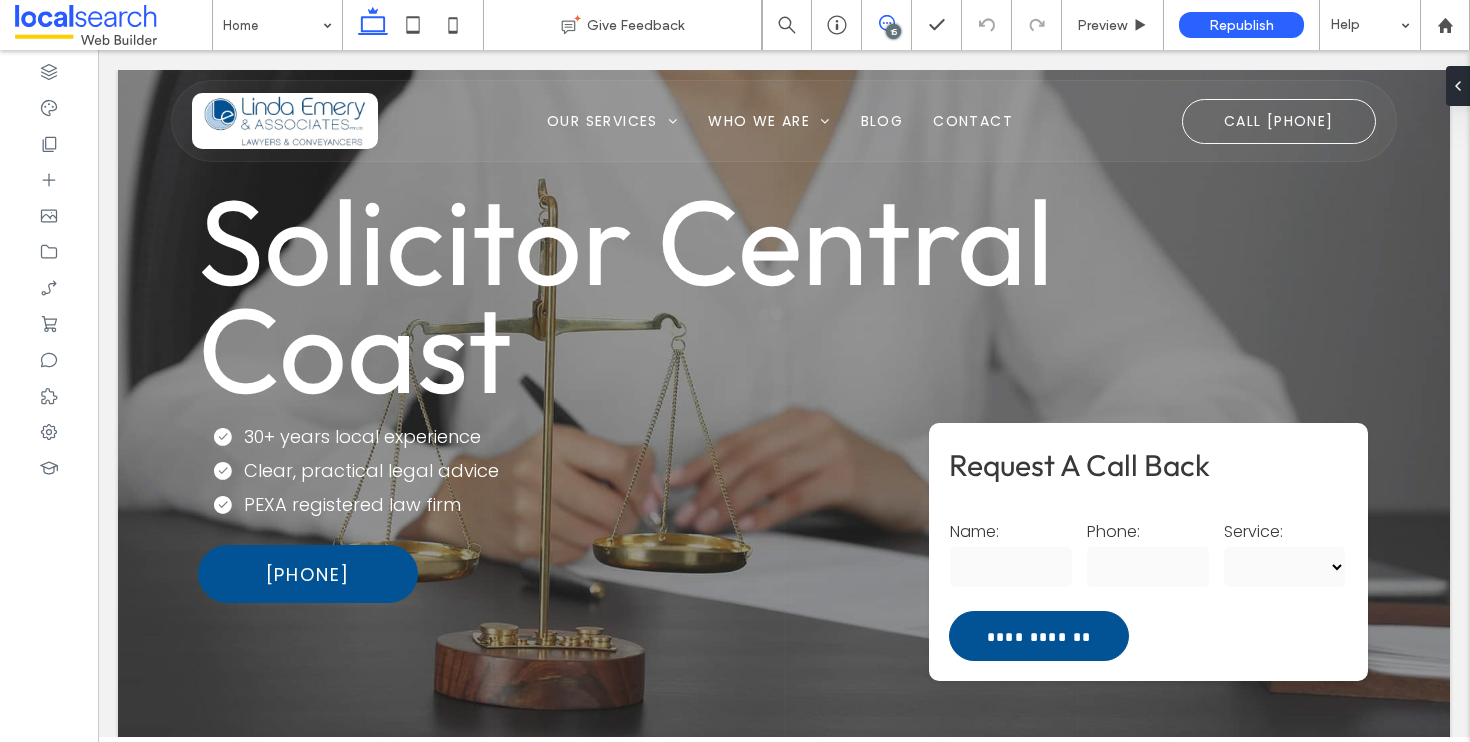 click 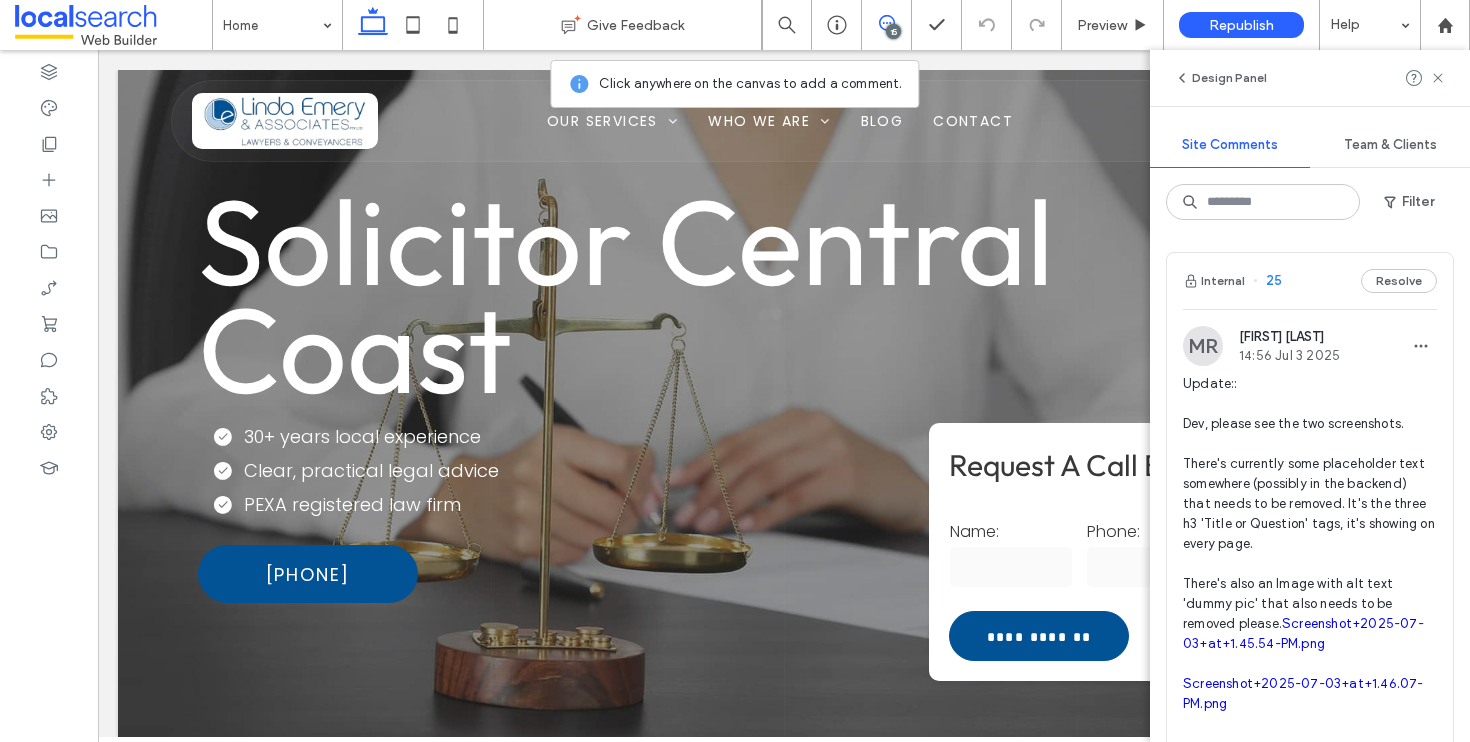 click 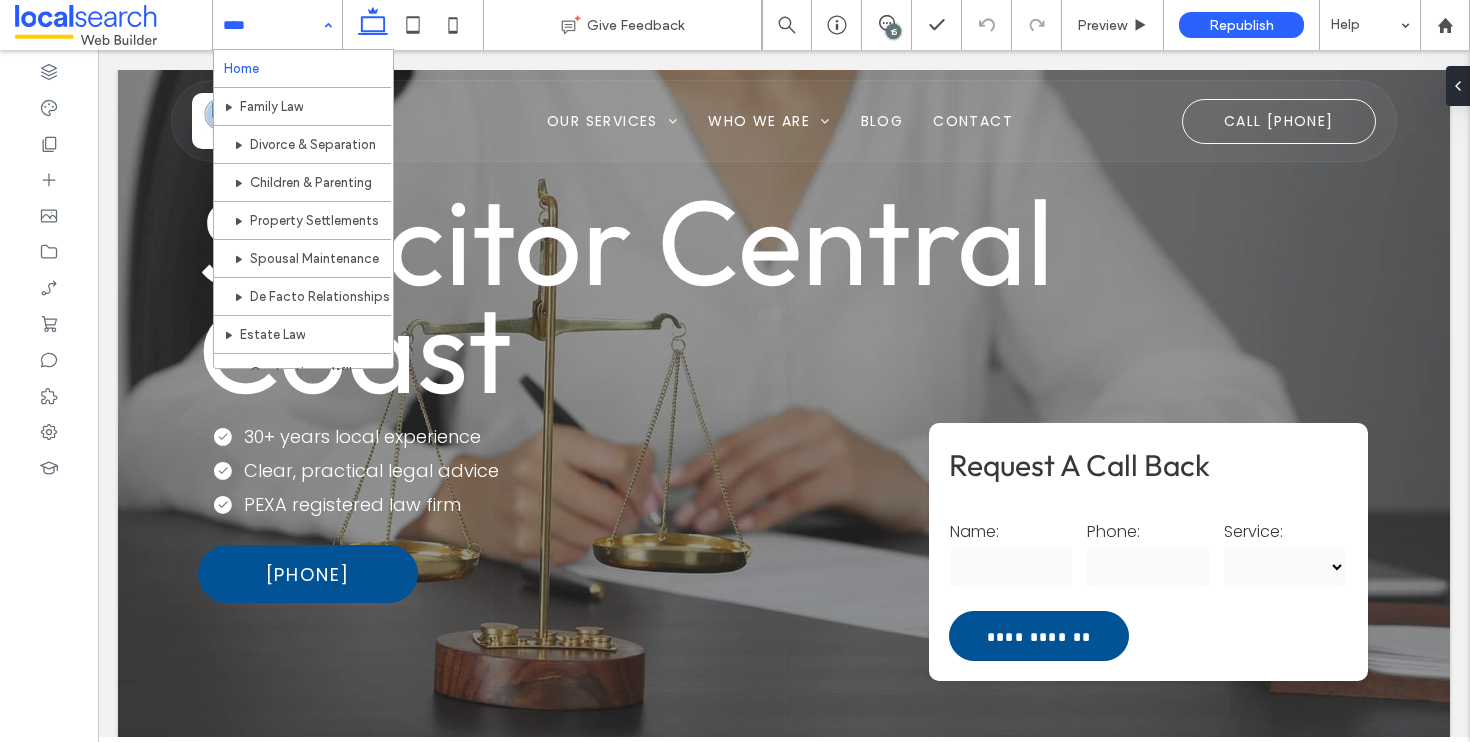 click at bounding box center [272, 25] 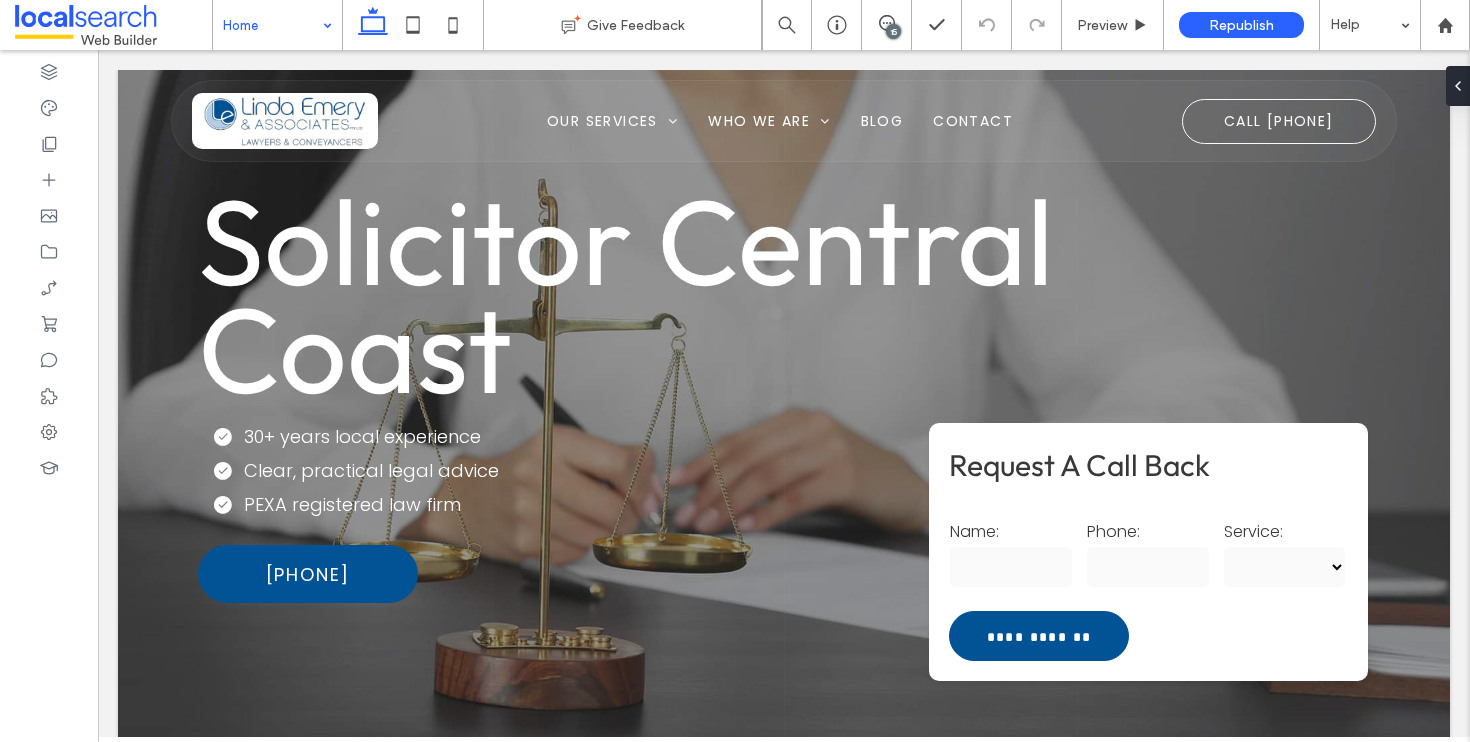 click on "Home" at bounding box center (277, 25) 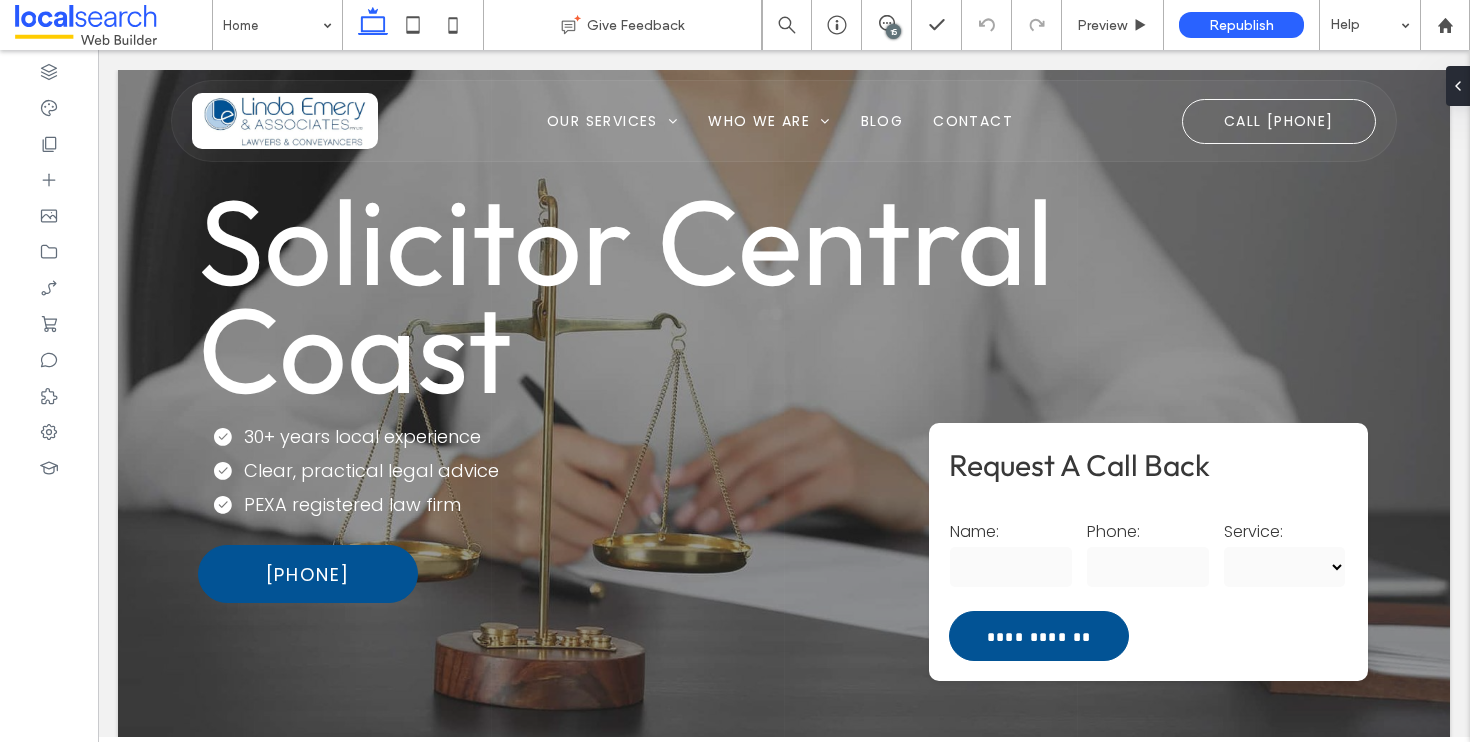 click on "15" at bounding box center (893, 31) 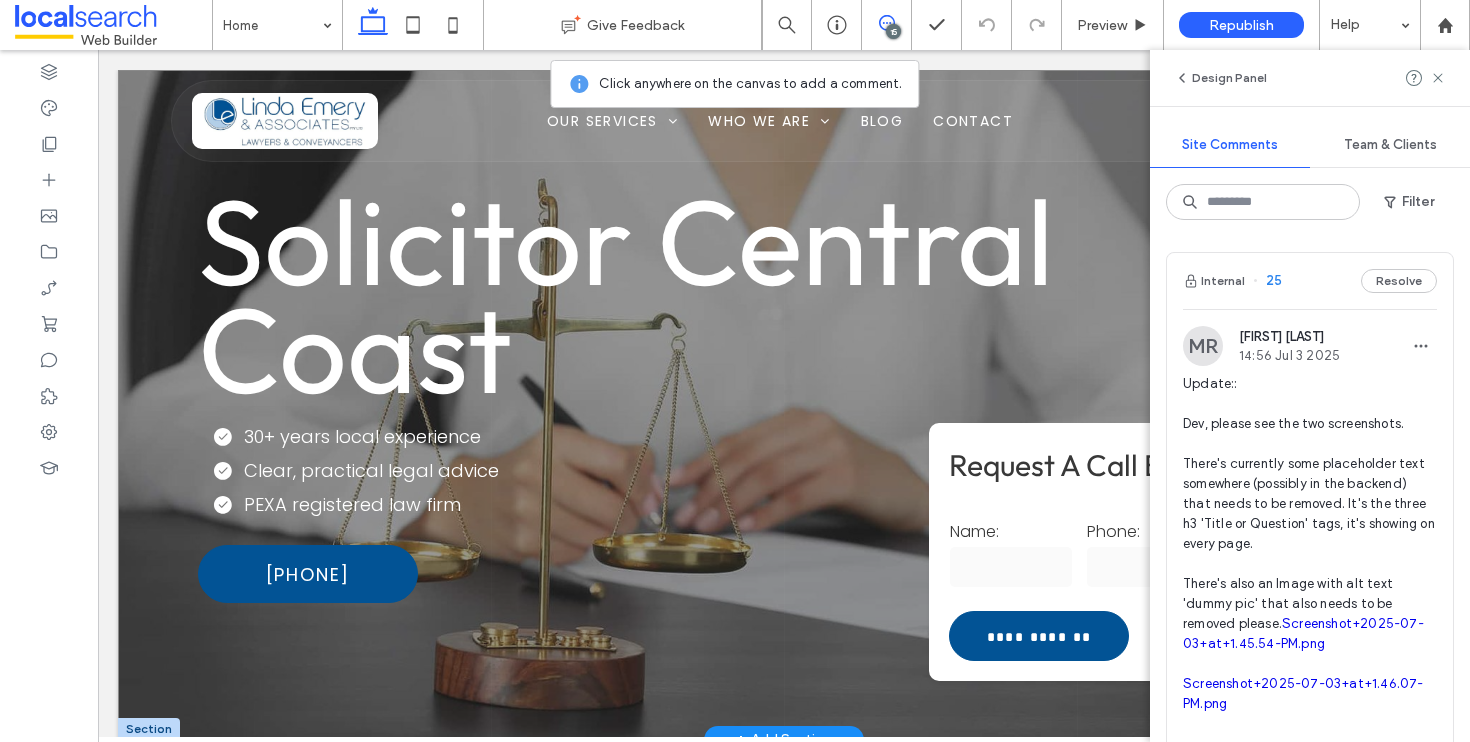 click on "**********" at bounding box center (784, 405) 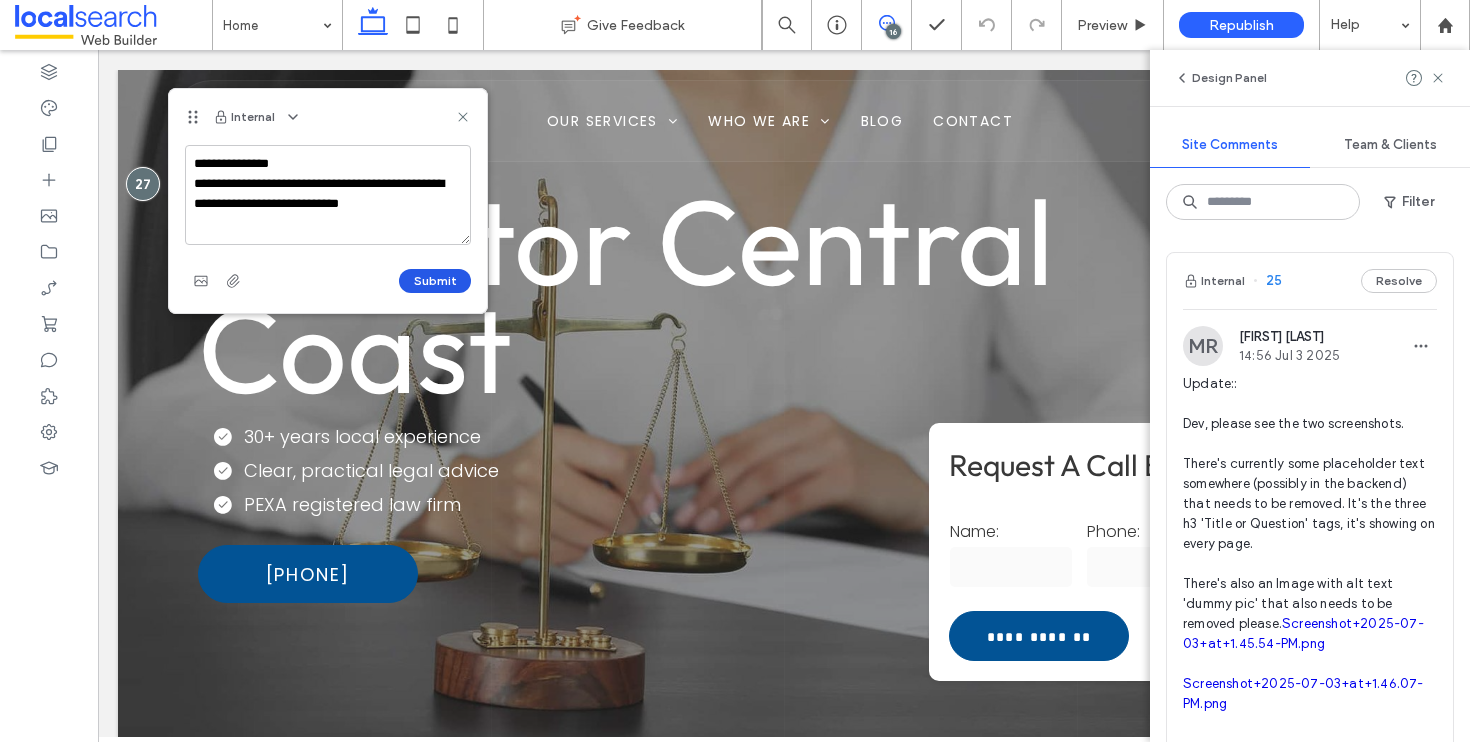 type on "**********" 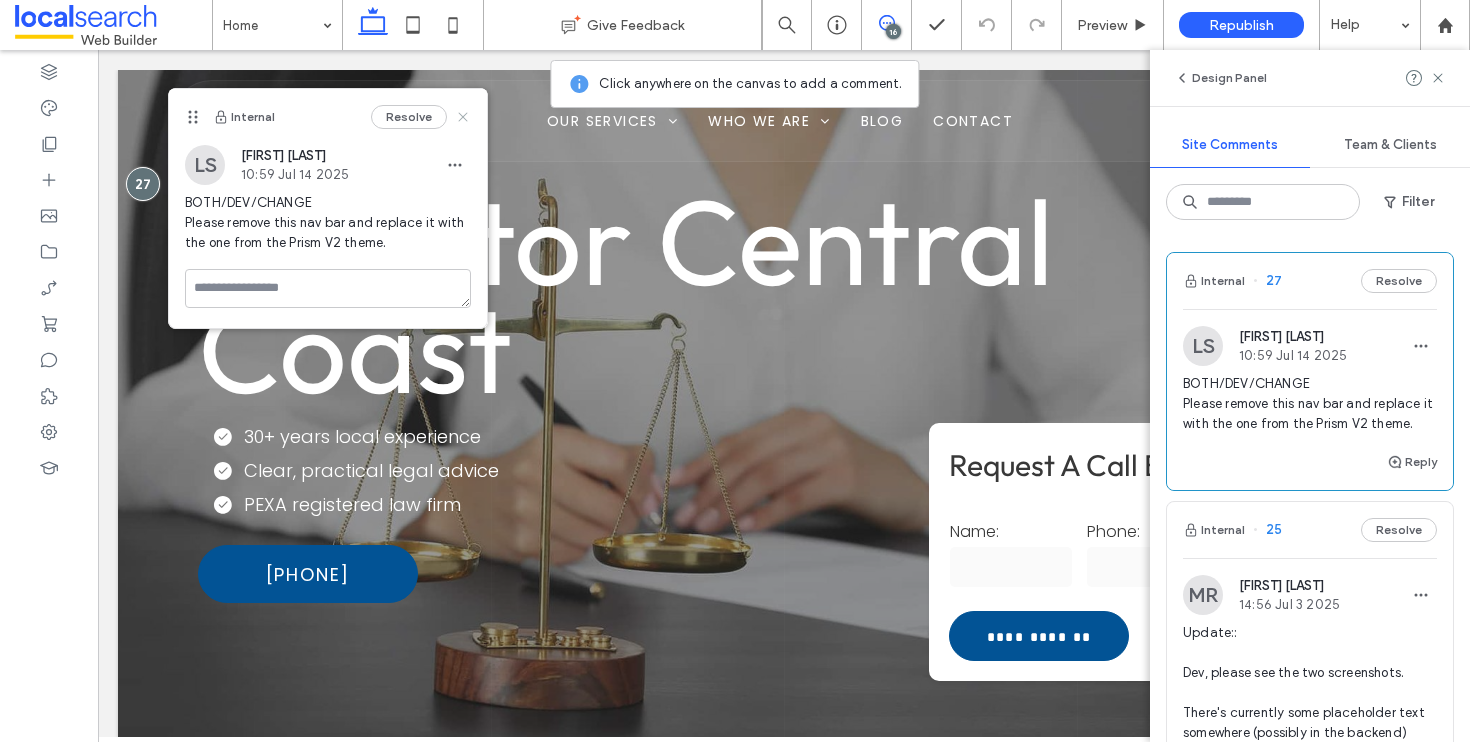 click 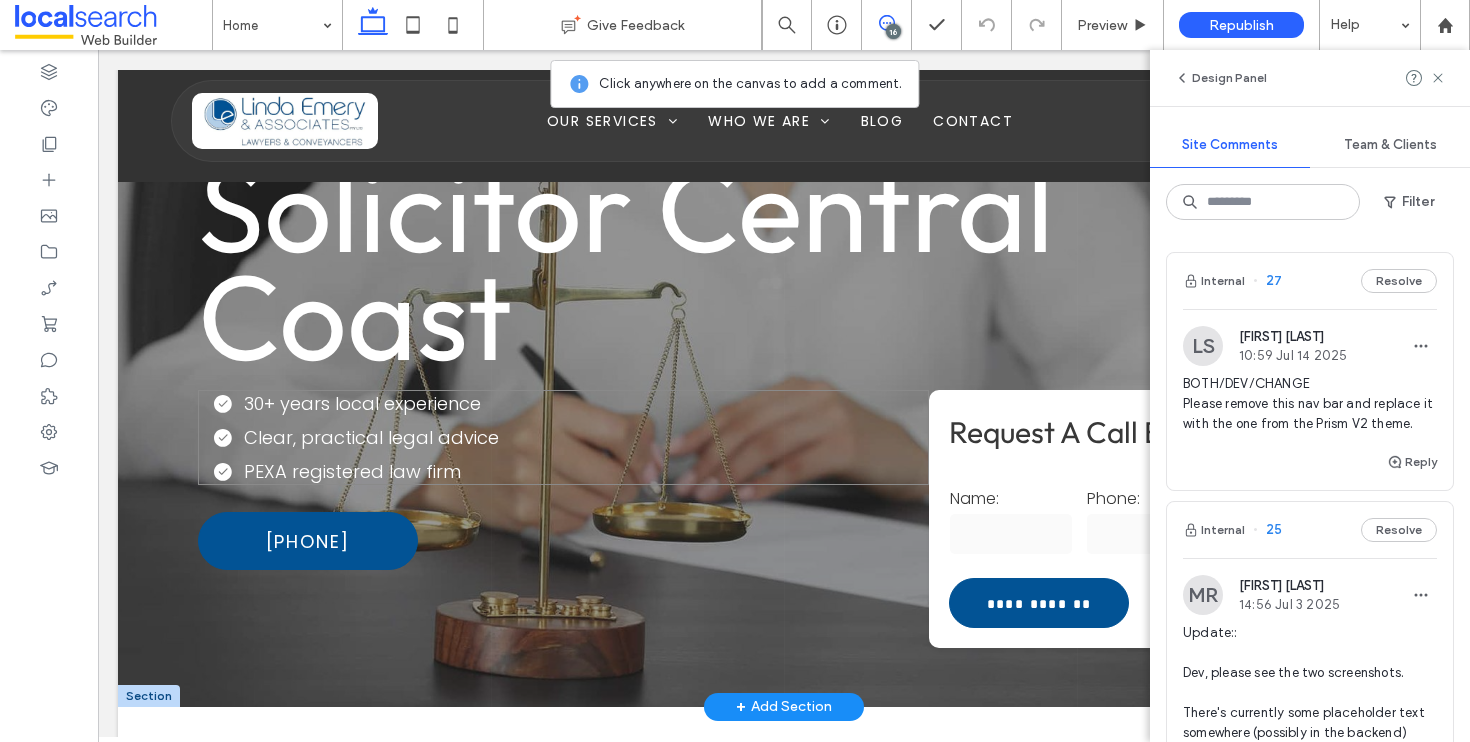 scroll, scrollTop: 0, scrollLeft: 0, axis: both 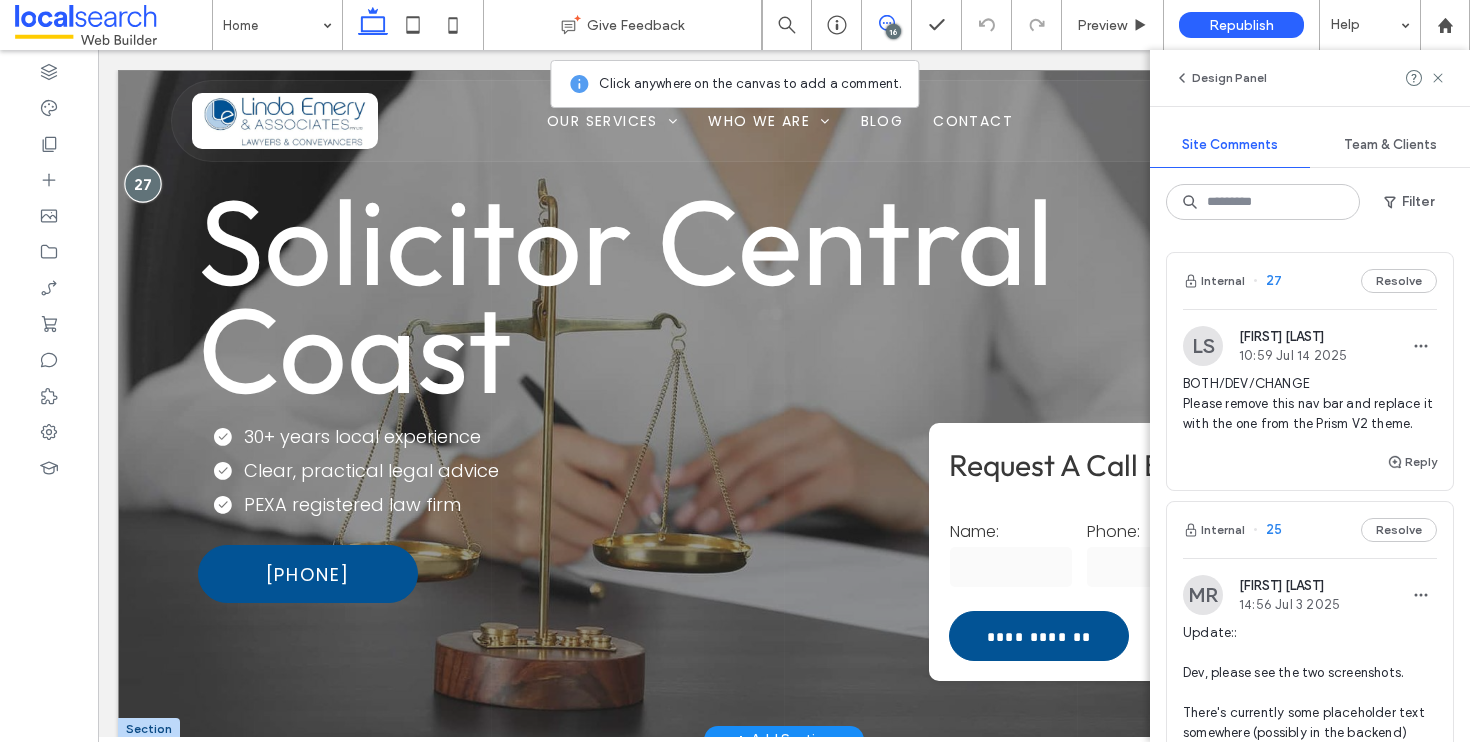 click at bounding box center [143, 184] 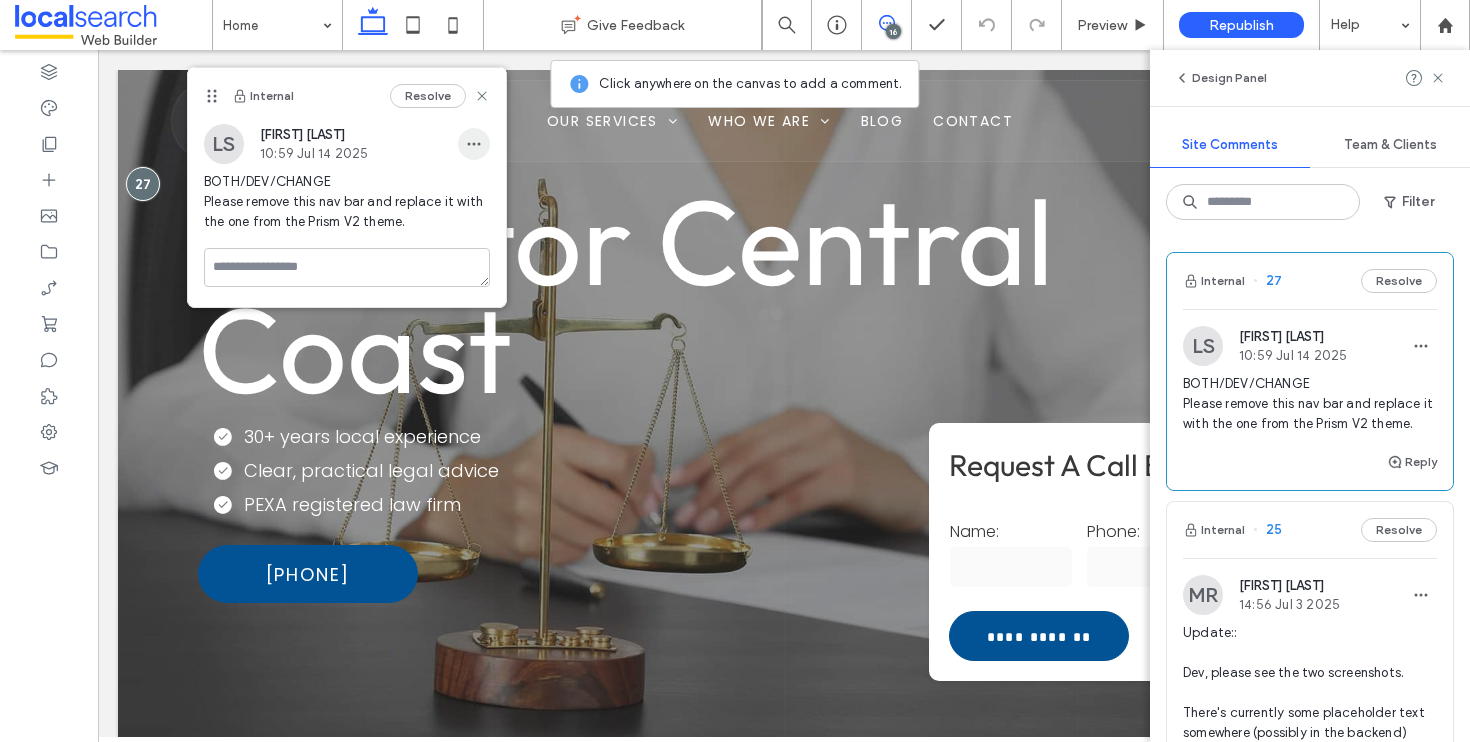 click 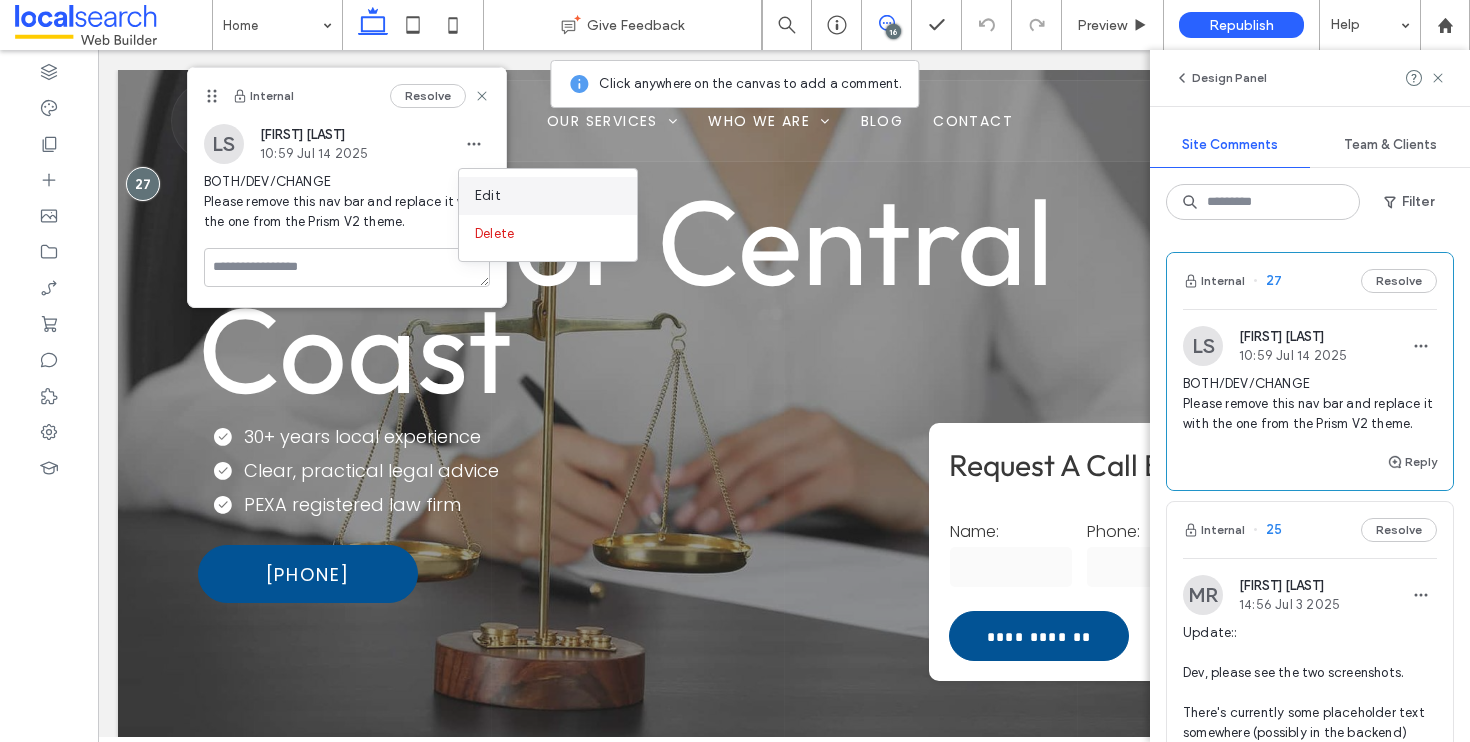 click on "Edit" at bounding box center (548, 196) 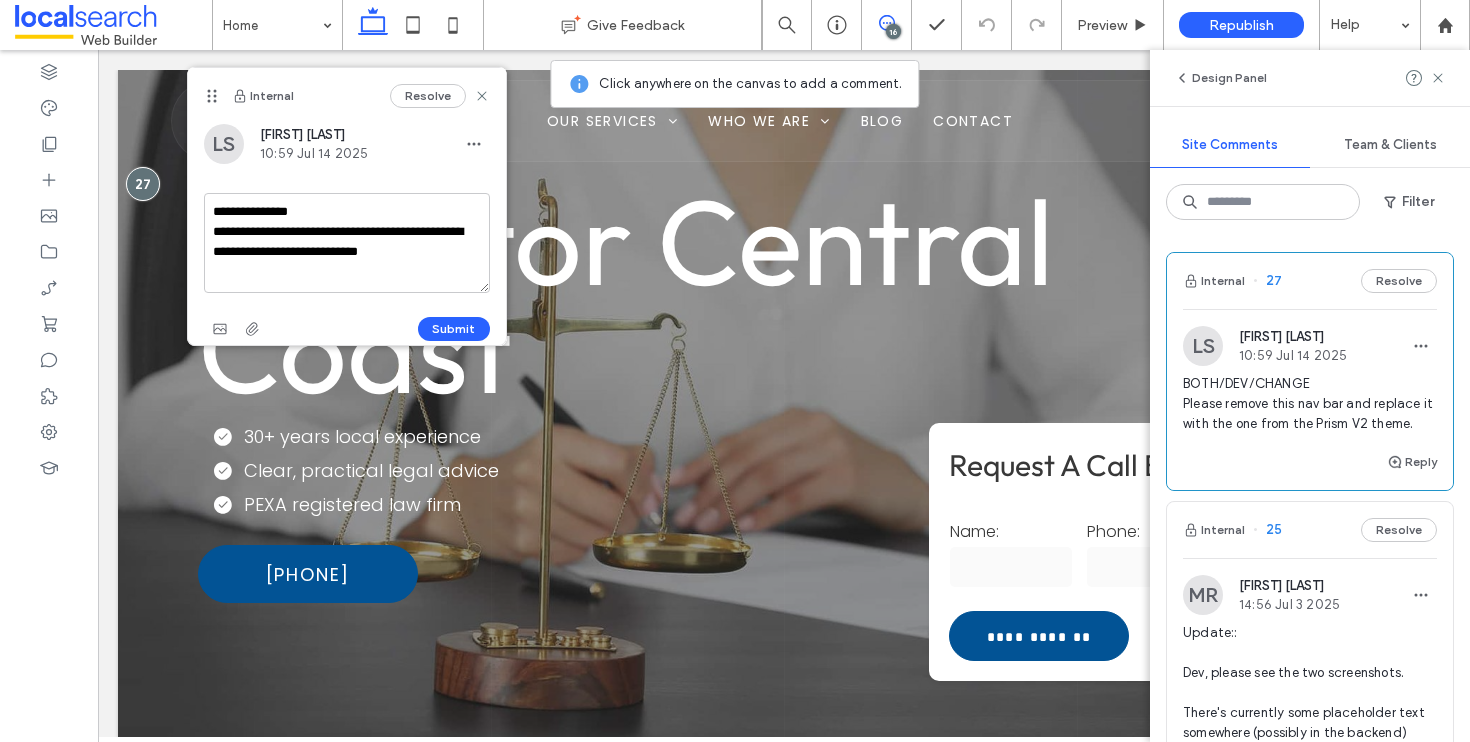 click on "**********" at bounding box center (347, 243) 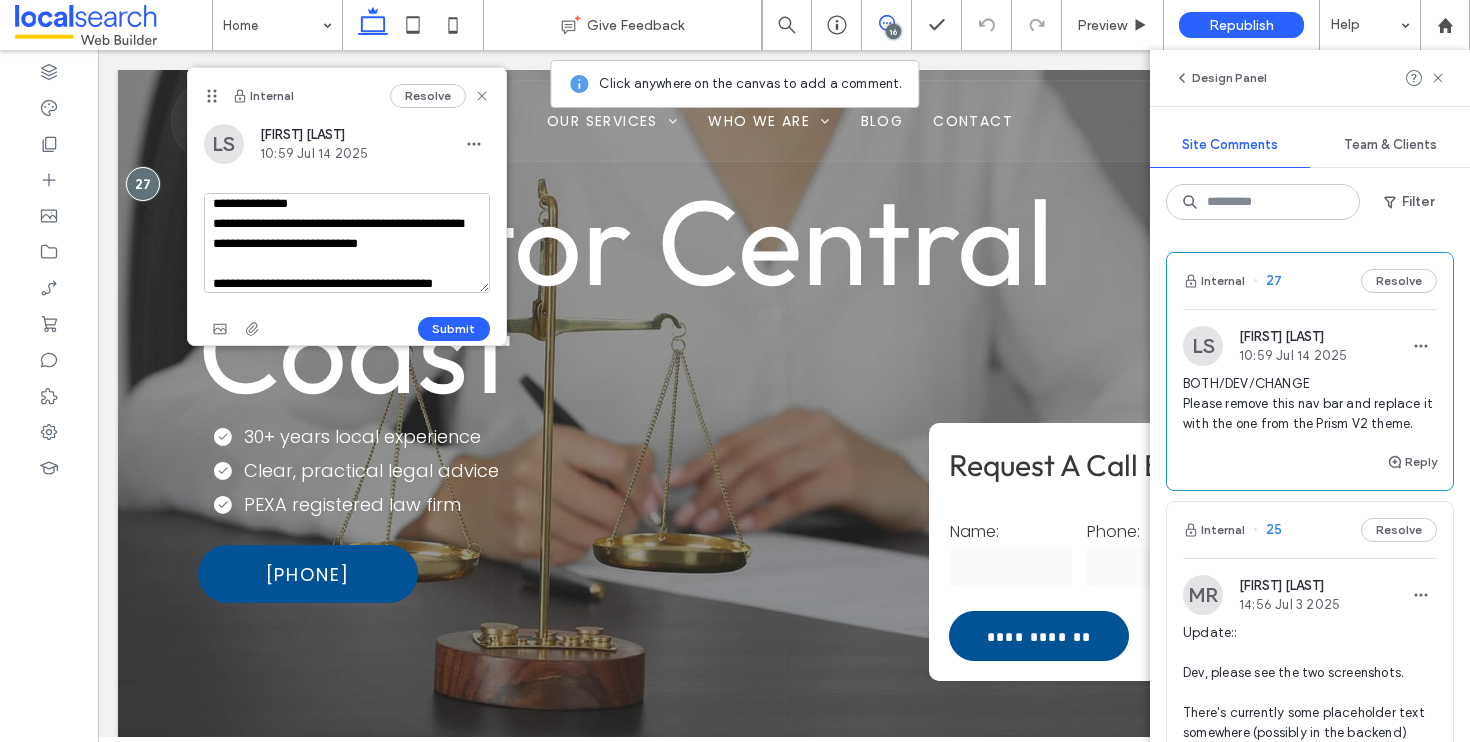 scroll, scrollTop: 28, scrollLeft: 0, axis: vertical 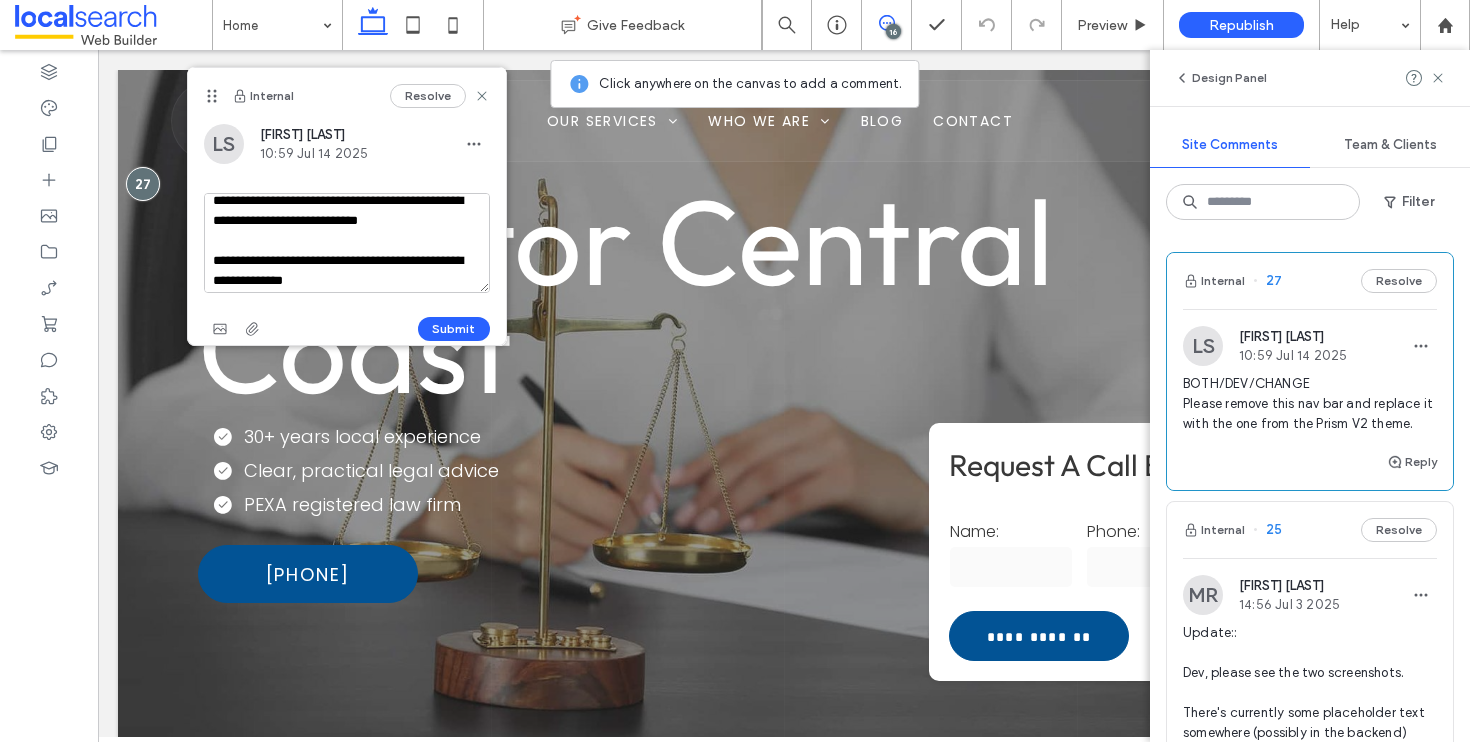 drag, startPoint x: 411, startPoint y: 287, endPoint x: 198, endPoint y: 248, distance: 216.54099 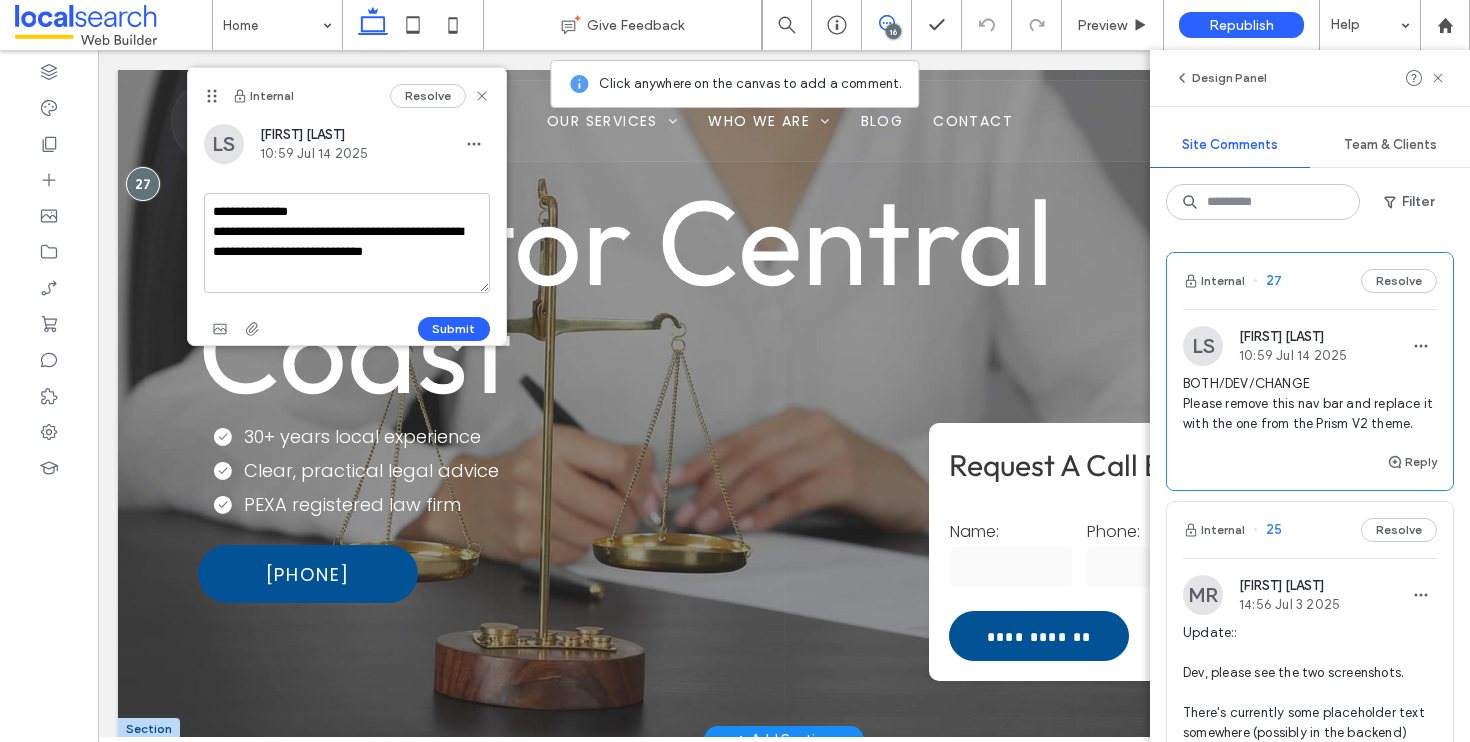 scroll, scrollTop: 0, scrollLeft: 0, axis: both 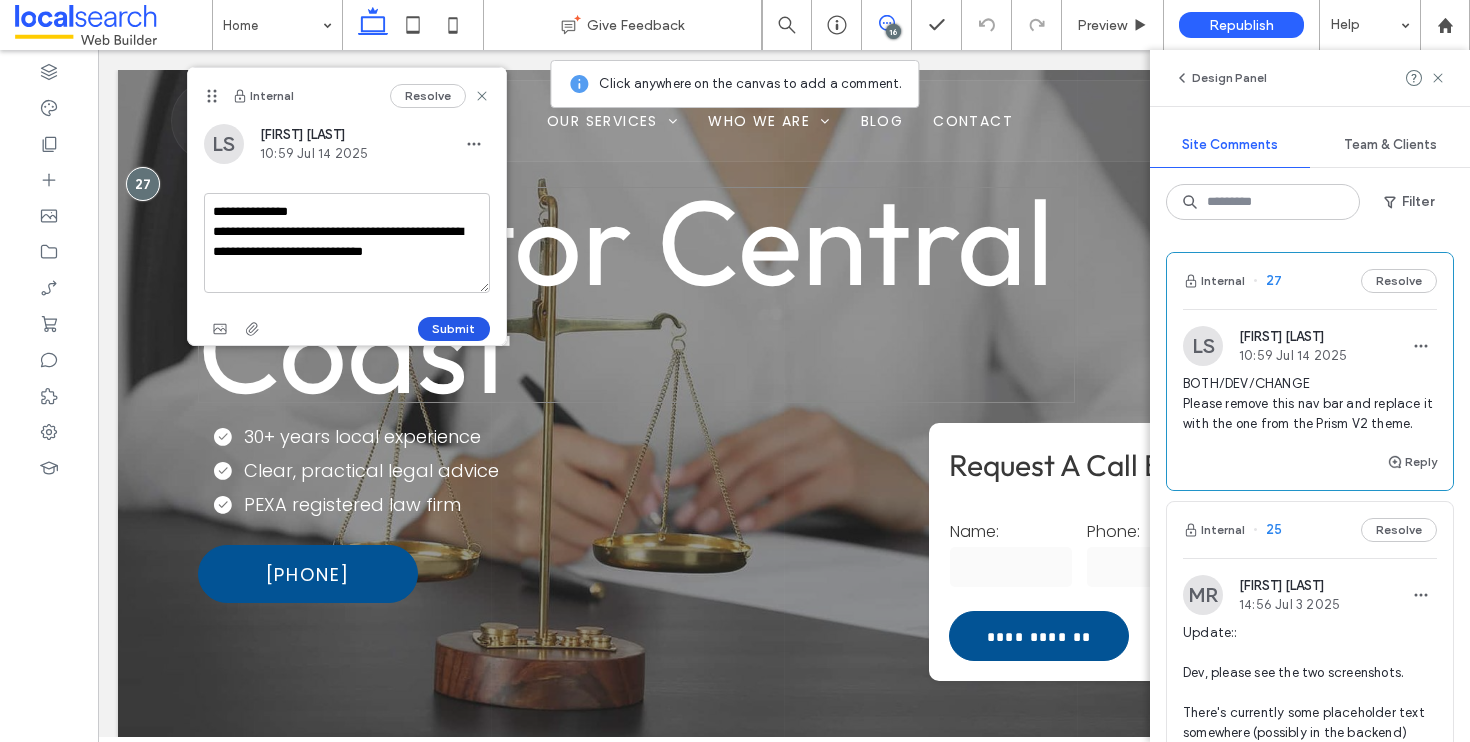 type on "**********" 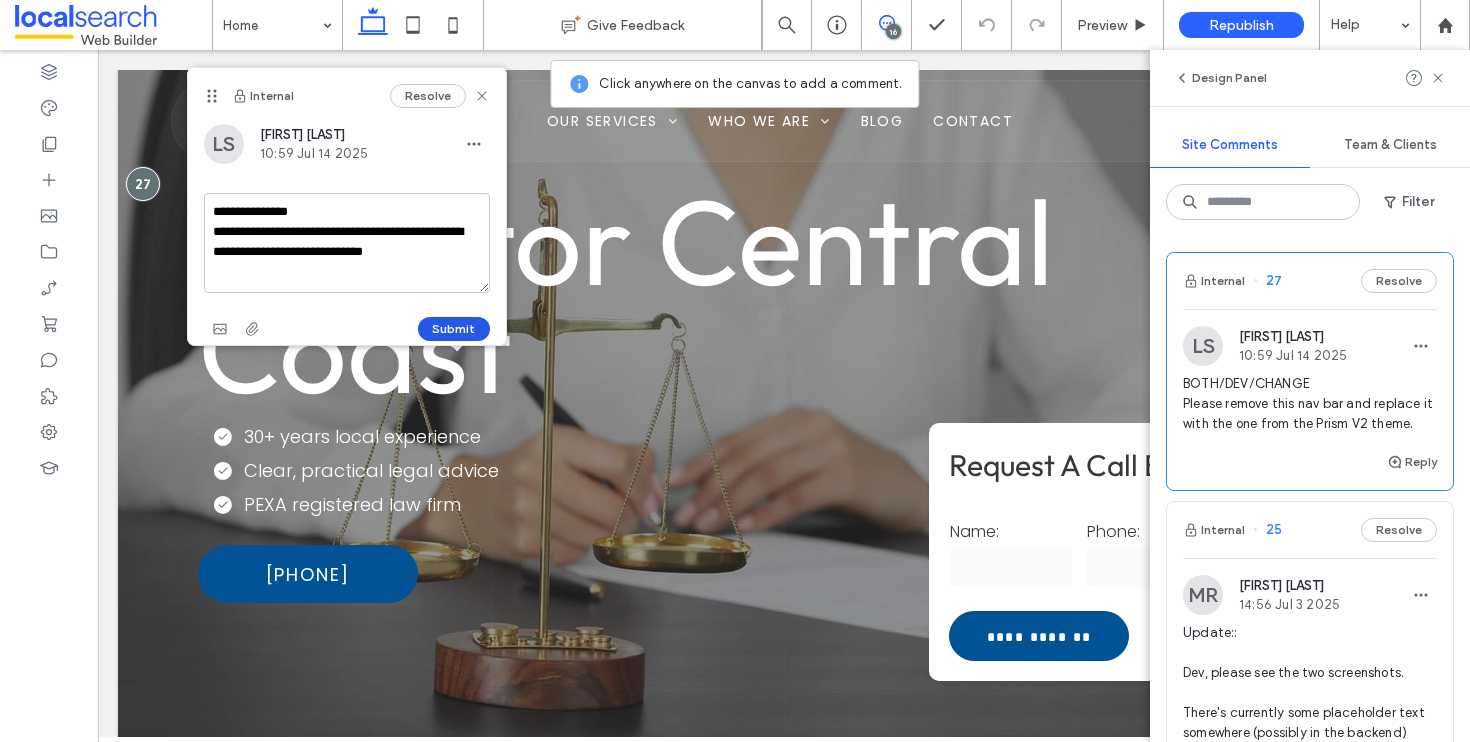 click on "Submit" at bounding box center (454, 329) 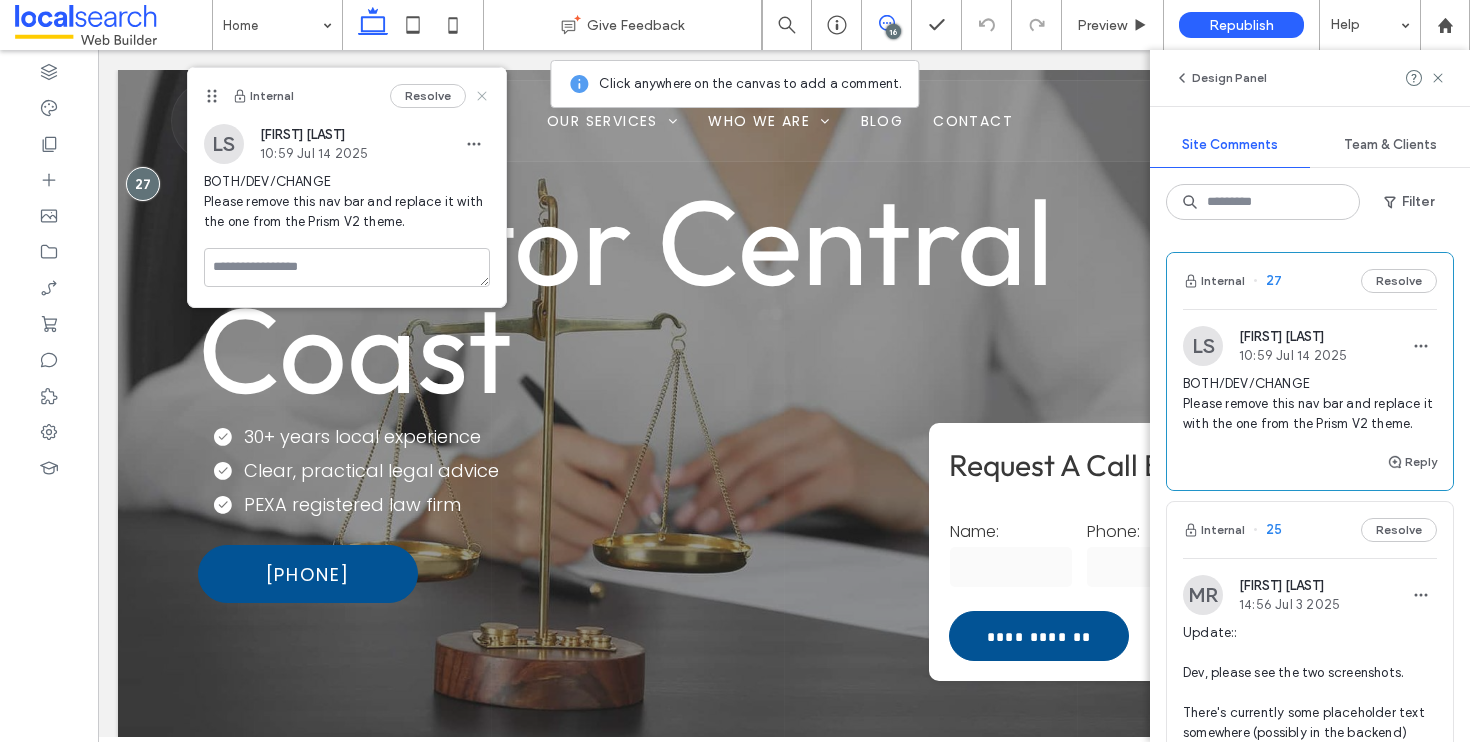 click 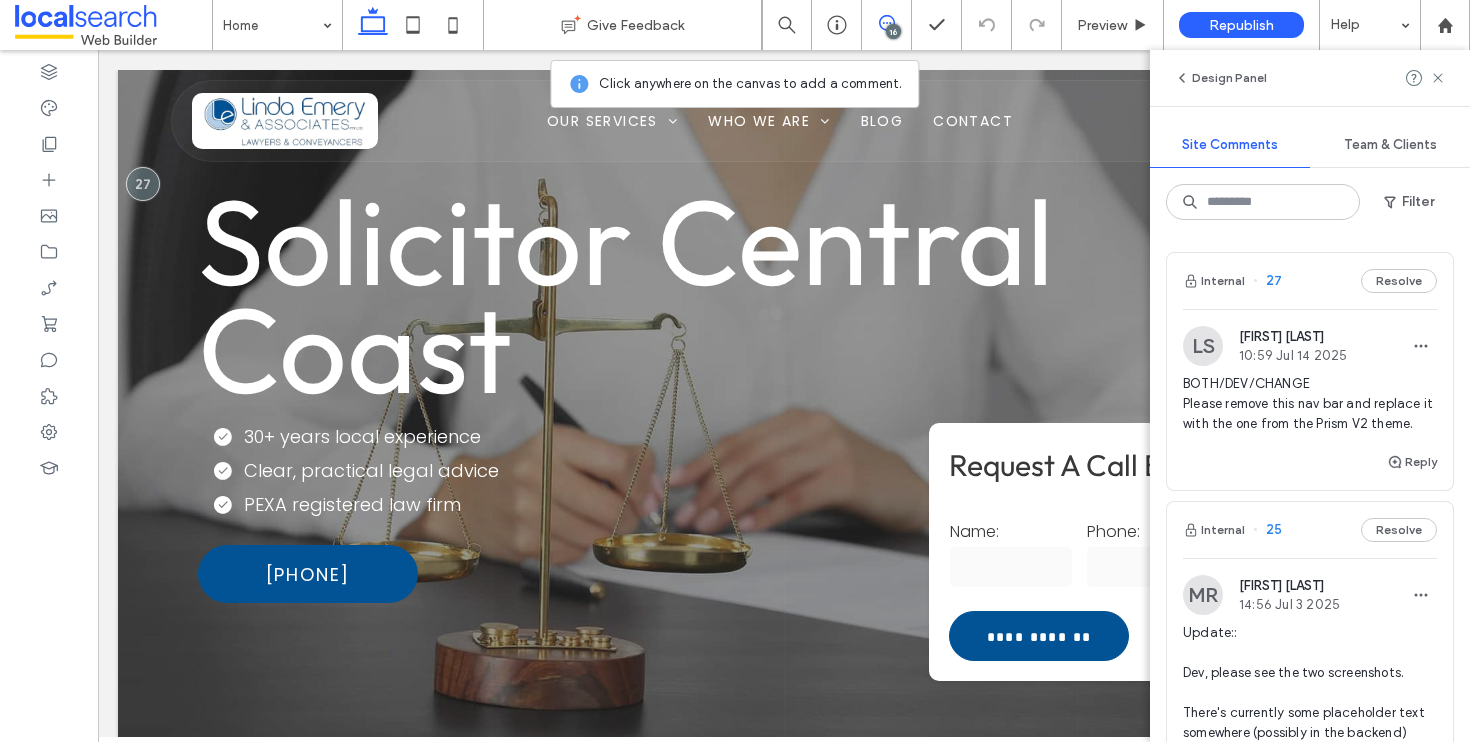 click on "Design Panel" at bounding box center [1310, 78] 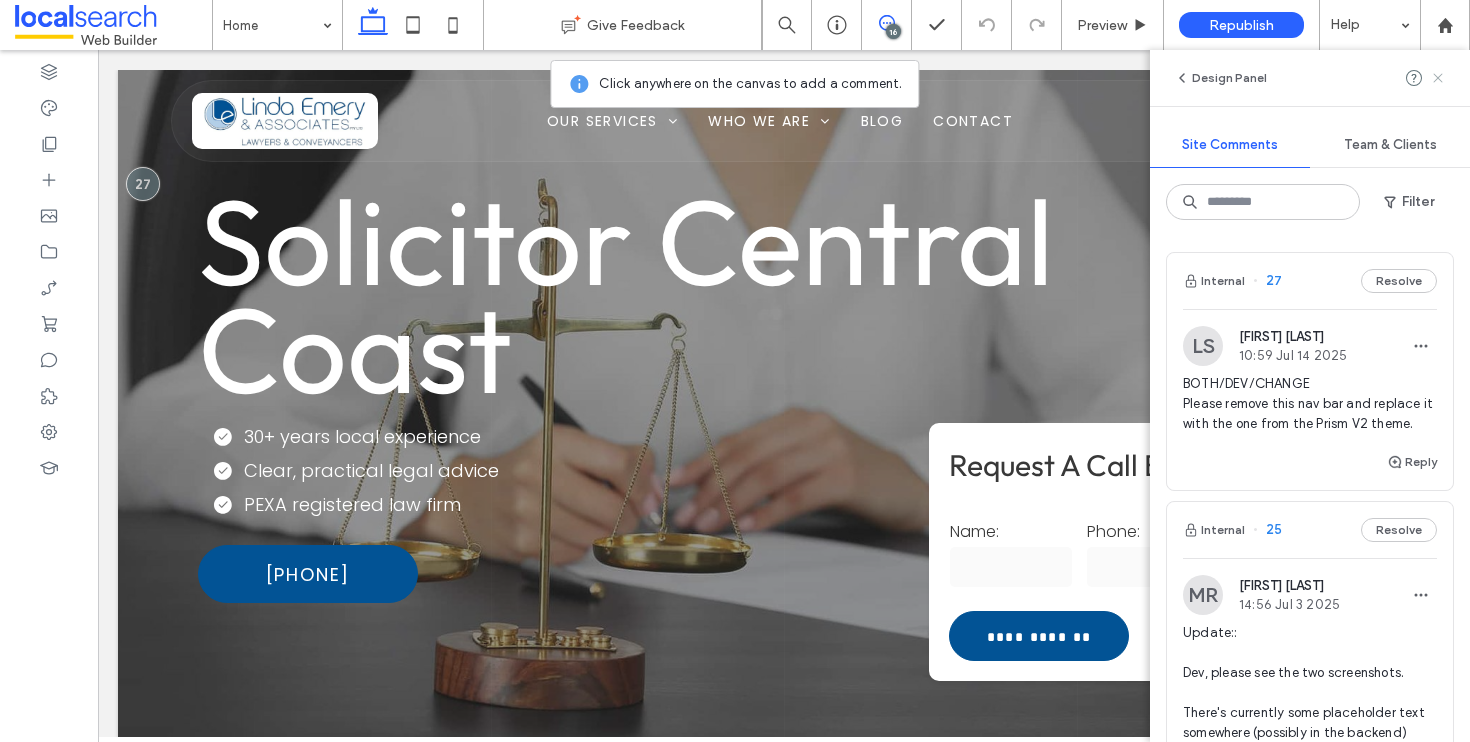 click 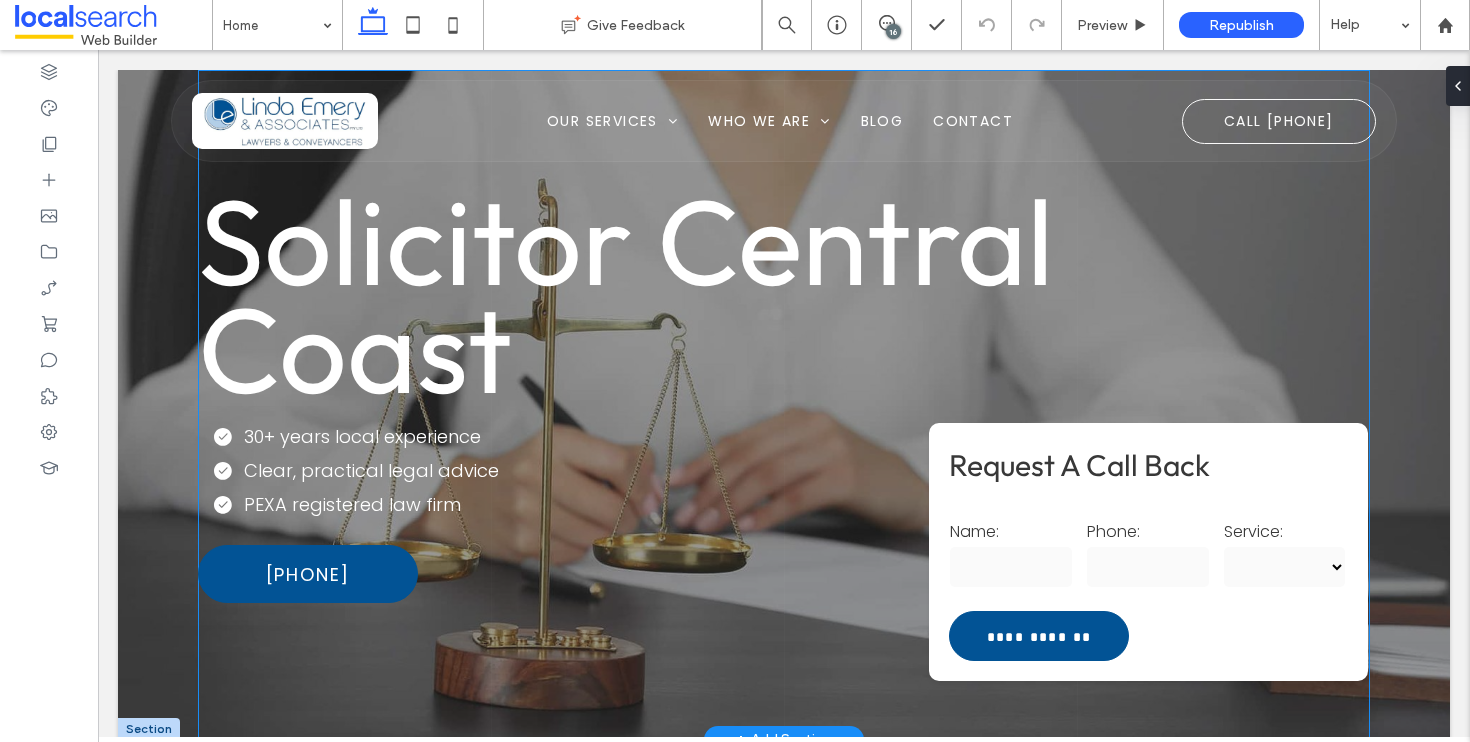 click on "Solicitor Central Coast" at bounding box center (626, 294) 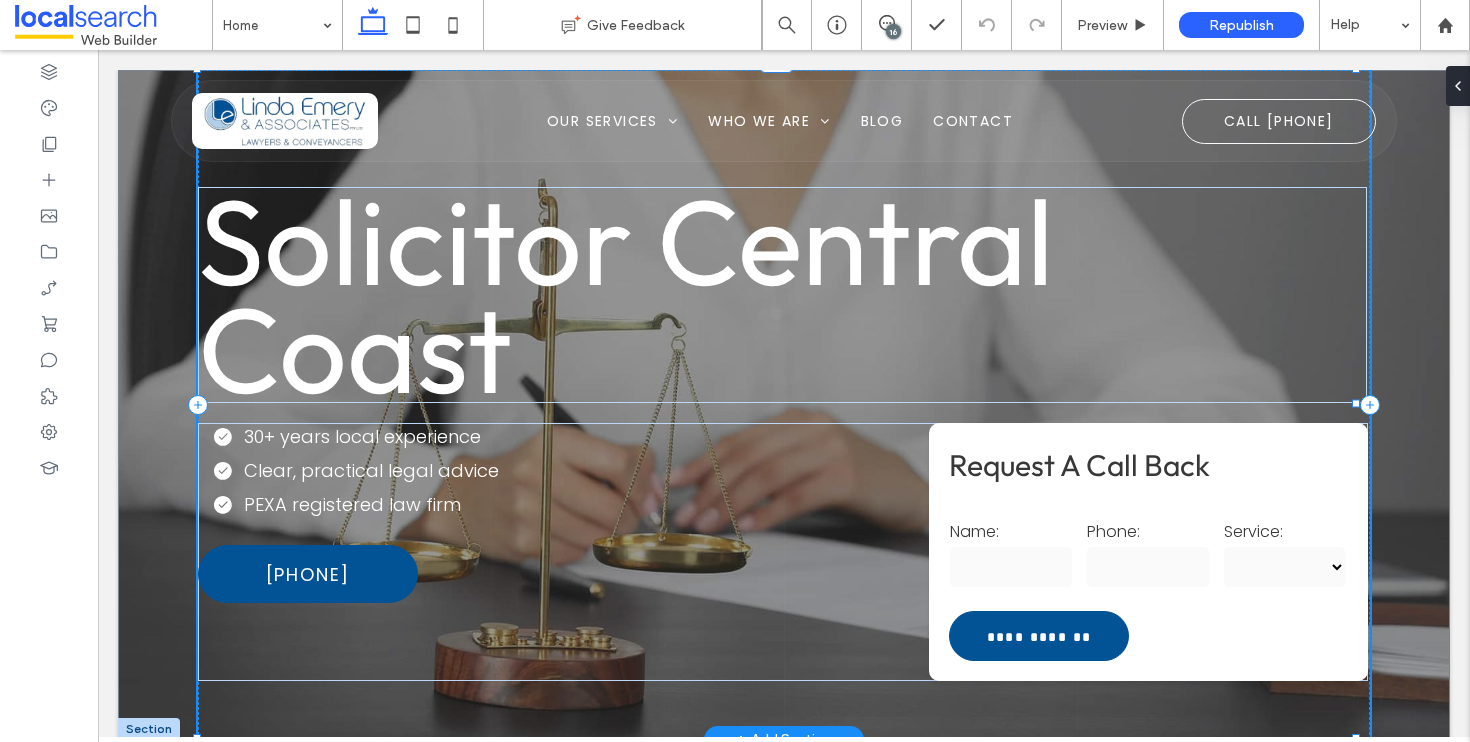 click on "Solicitor Central Coast" at bounding box center [626, 294] 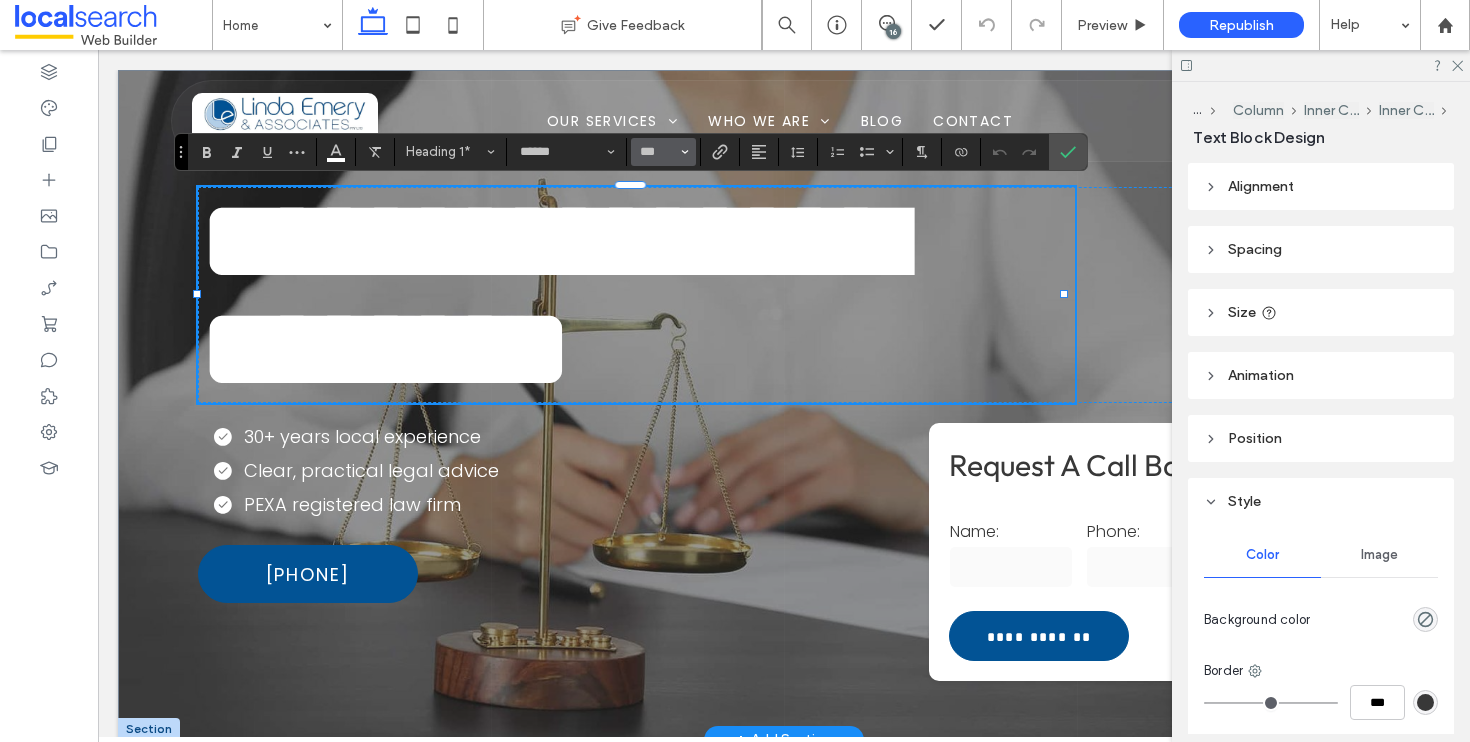 click on "***" at bounding box center [663, 152] 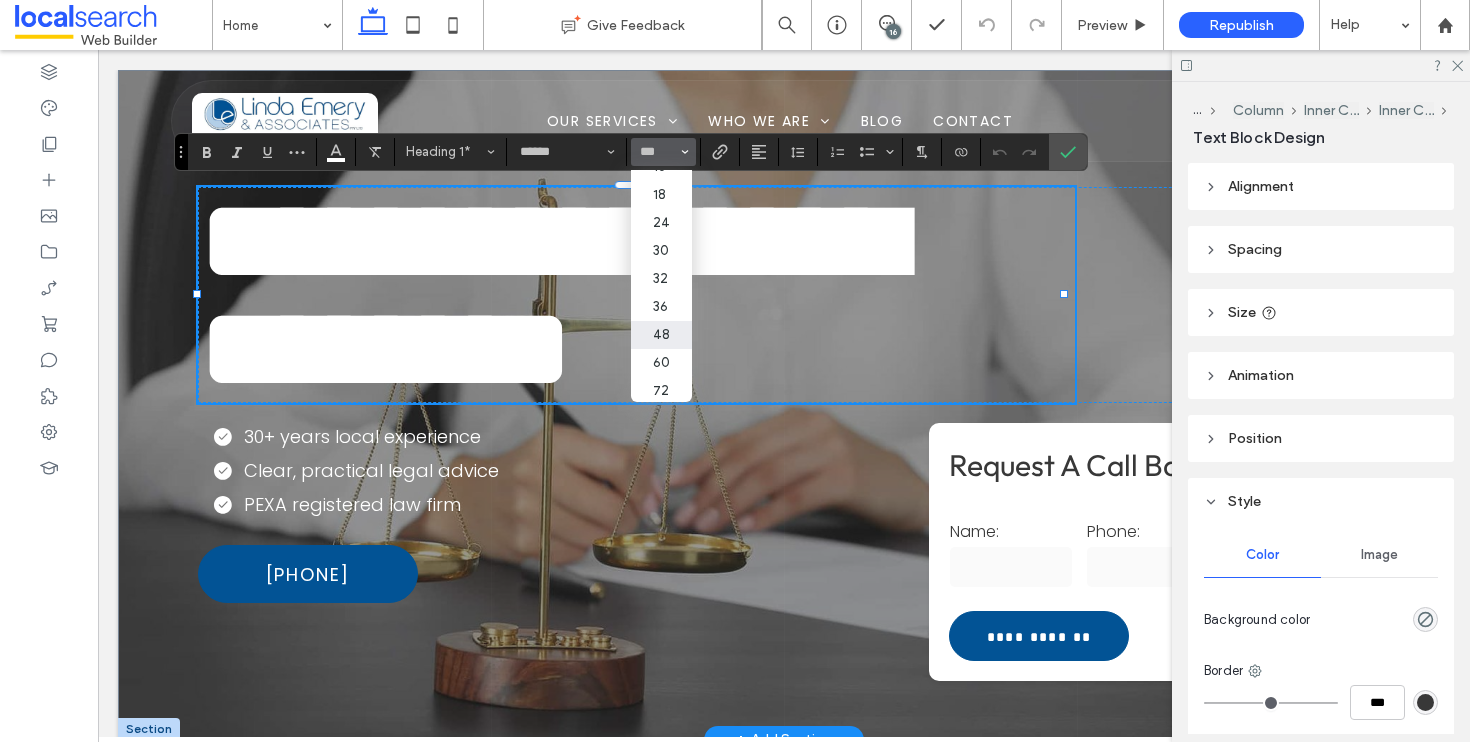 scroll, scrollTop: 185, scrollLeft: 0, axis: vertical 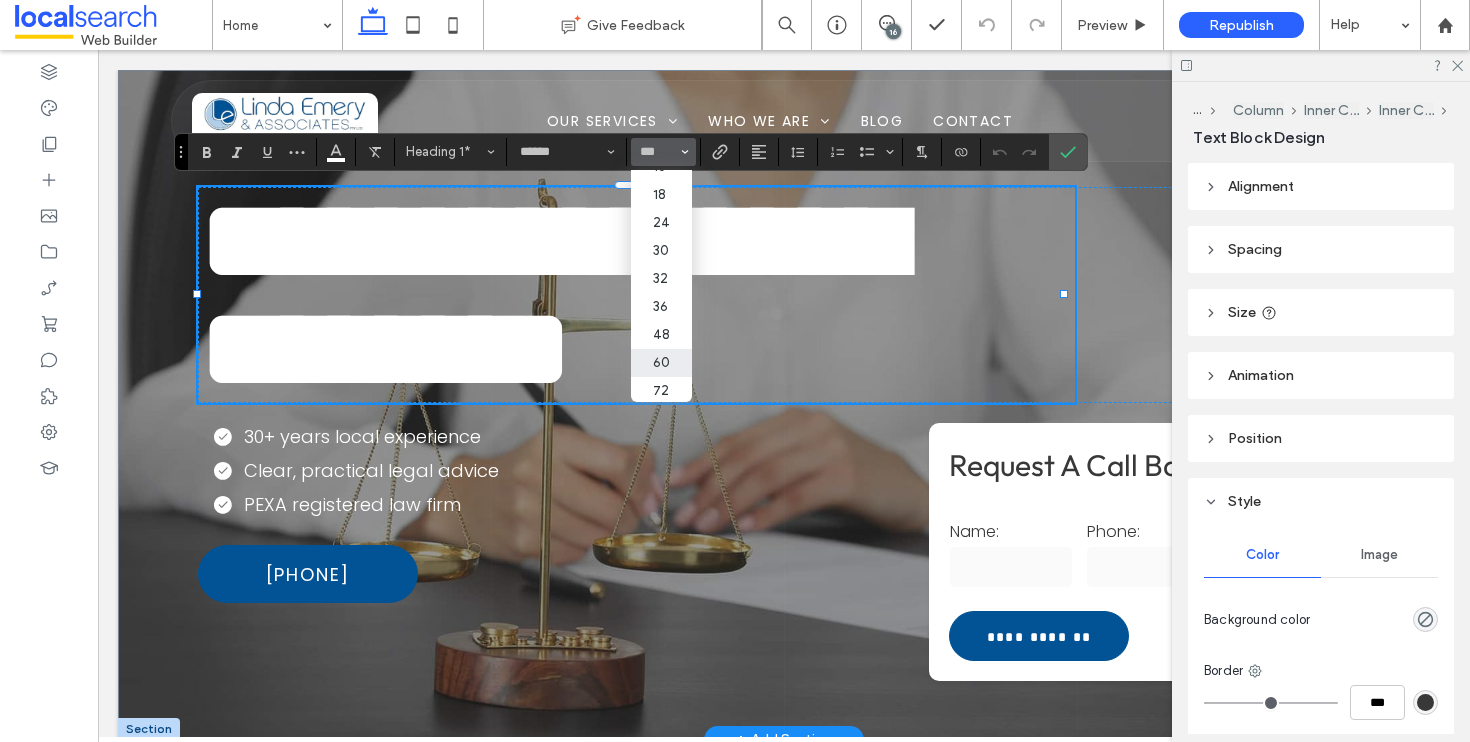 click on "60" at bounding box center [661, 363] 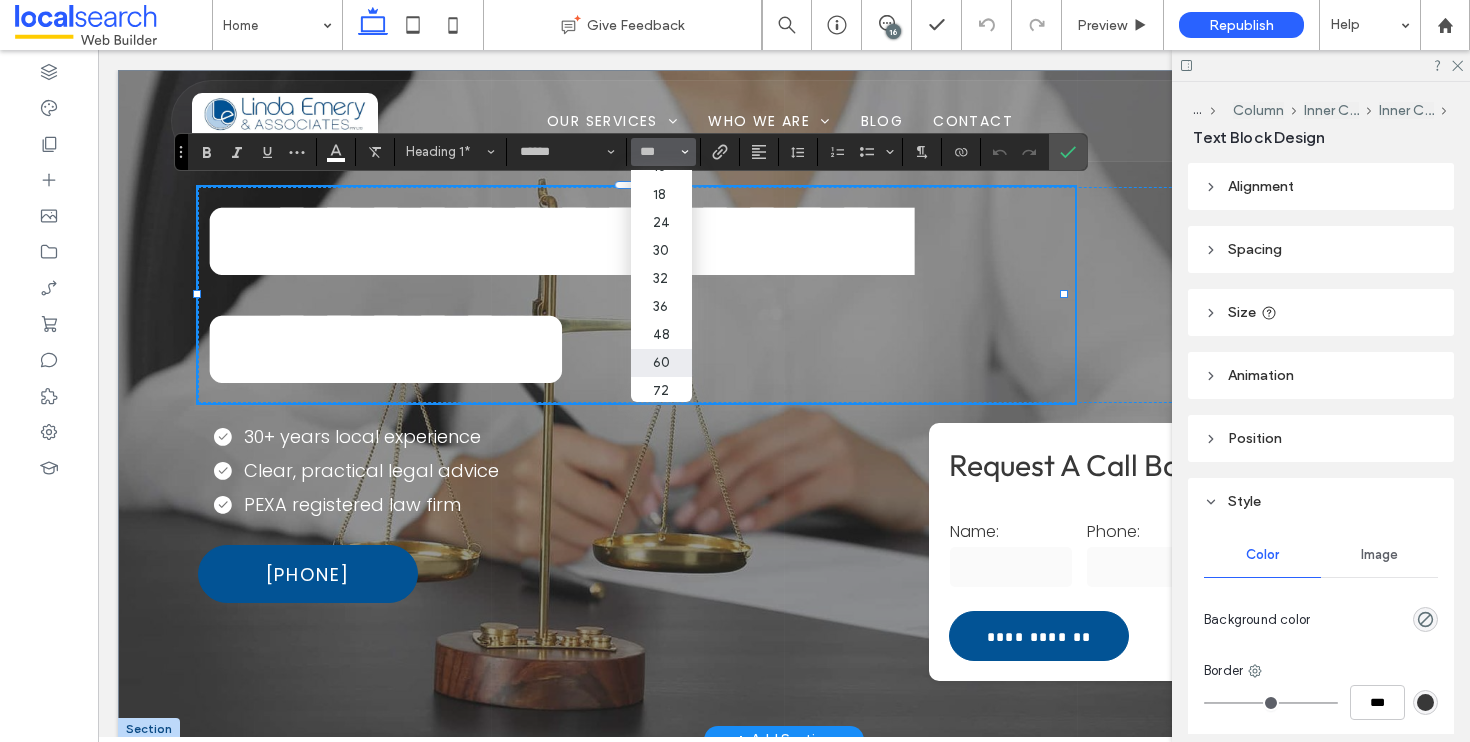 type on "**" 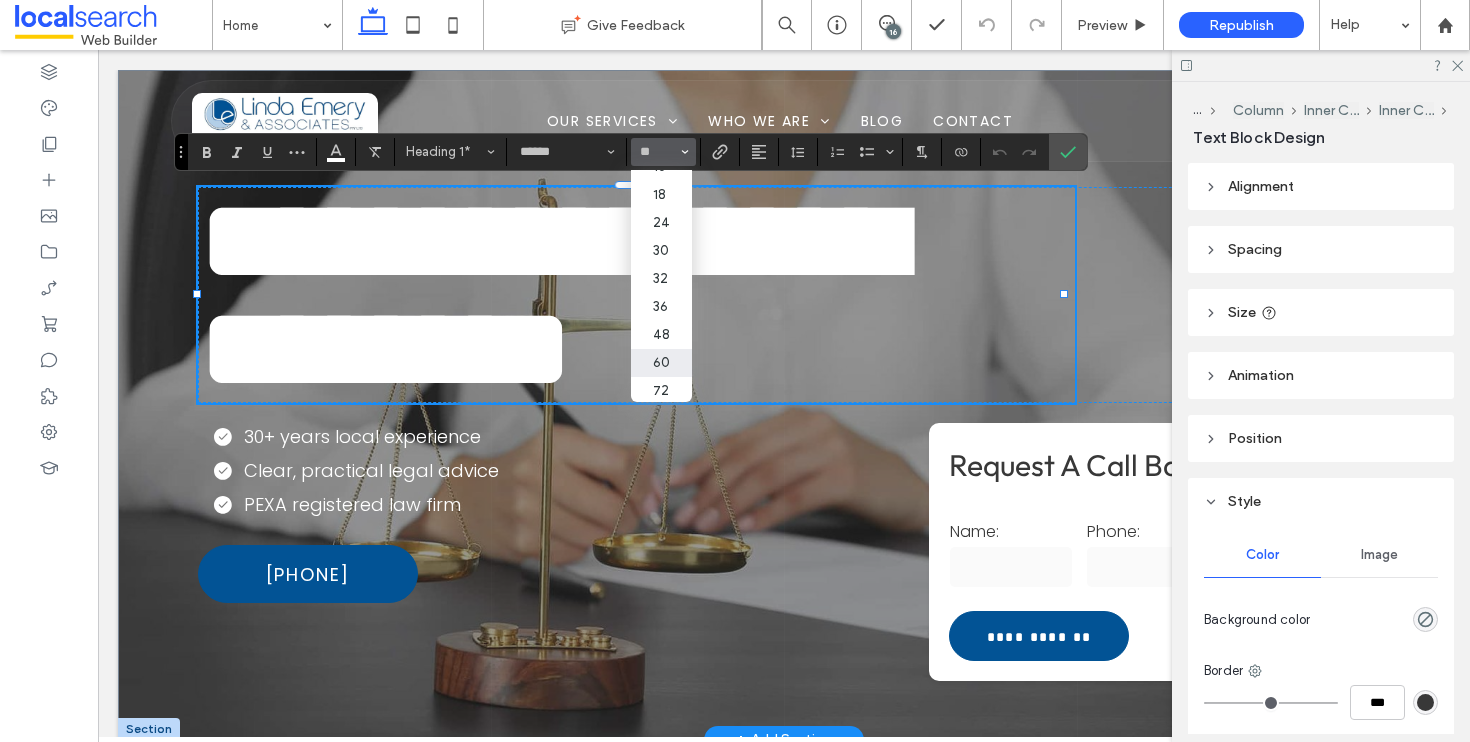 scroll, scrollTop: 6, scrollLeft: 0, axis: vertical 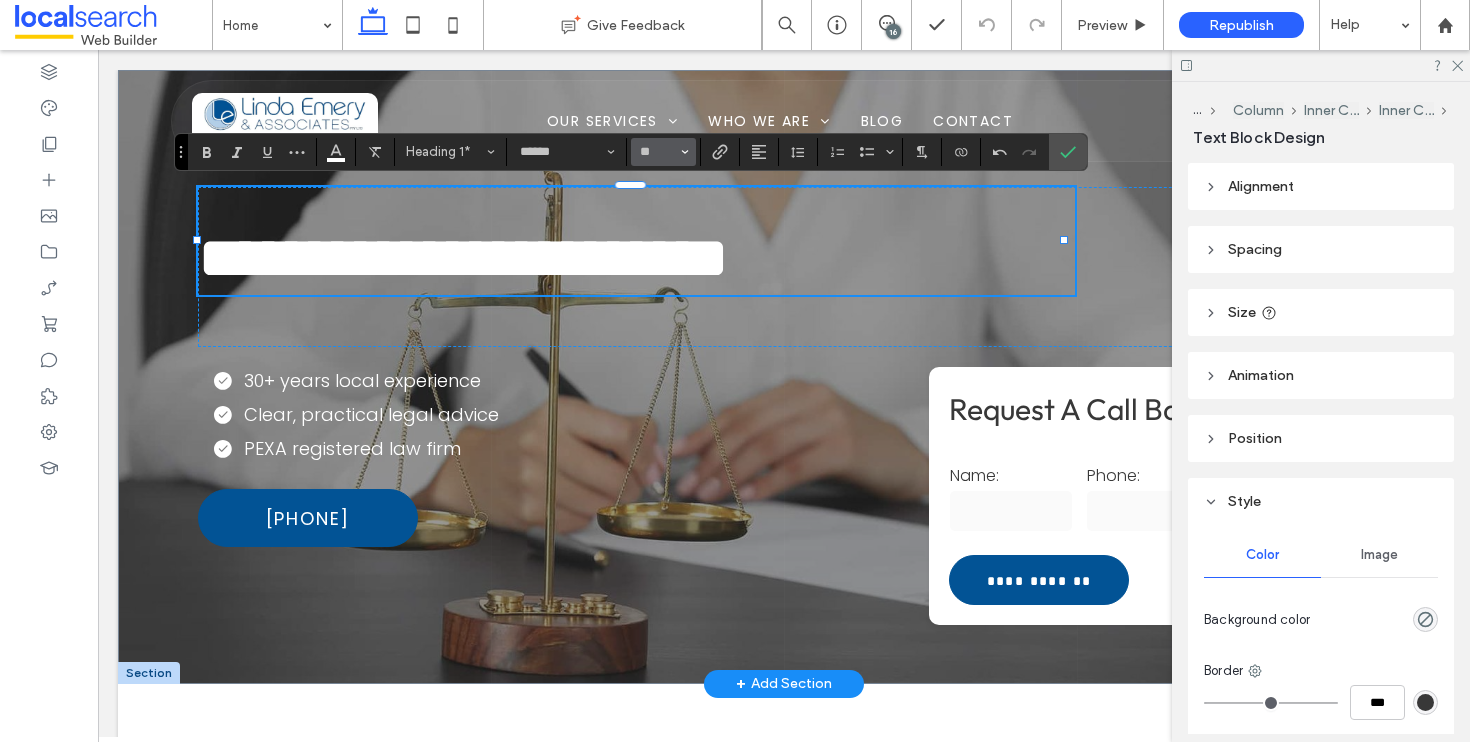 click 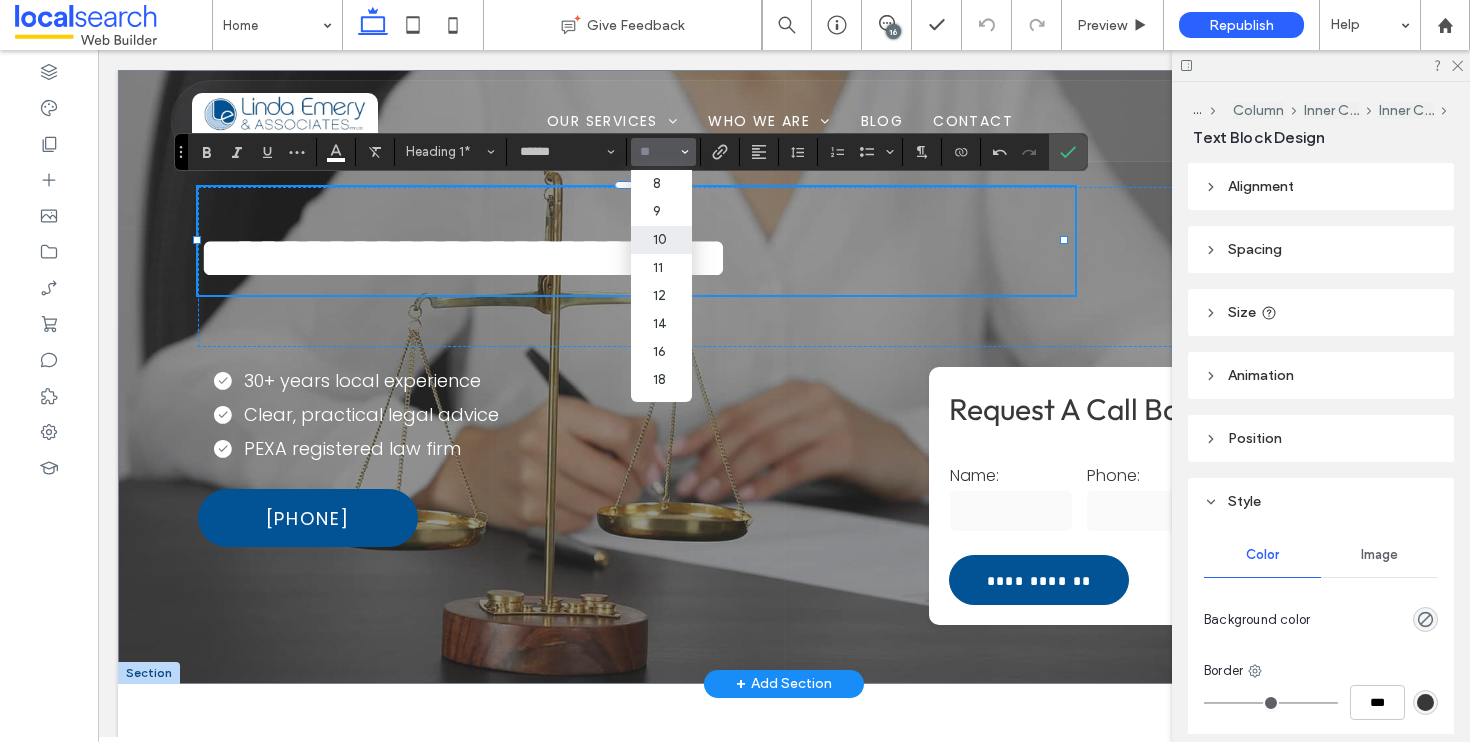 scroll, scrollTop: 232, scrollLeft: 0, axis: vertical 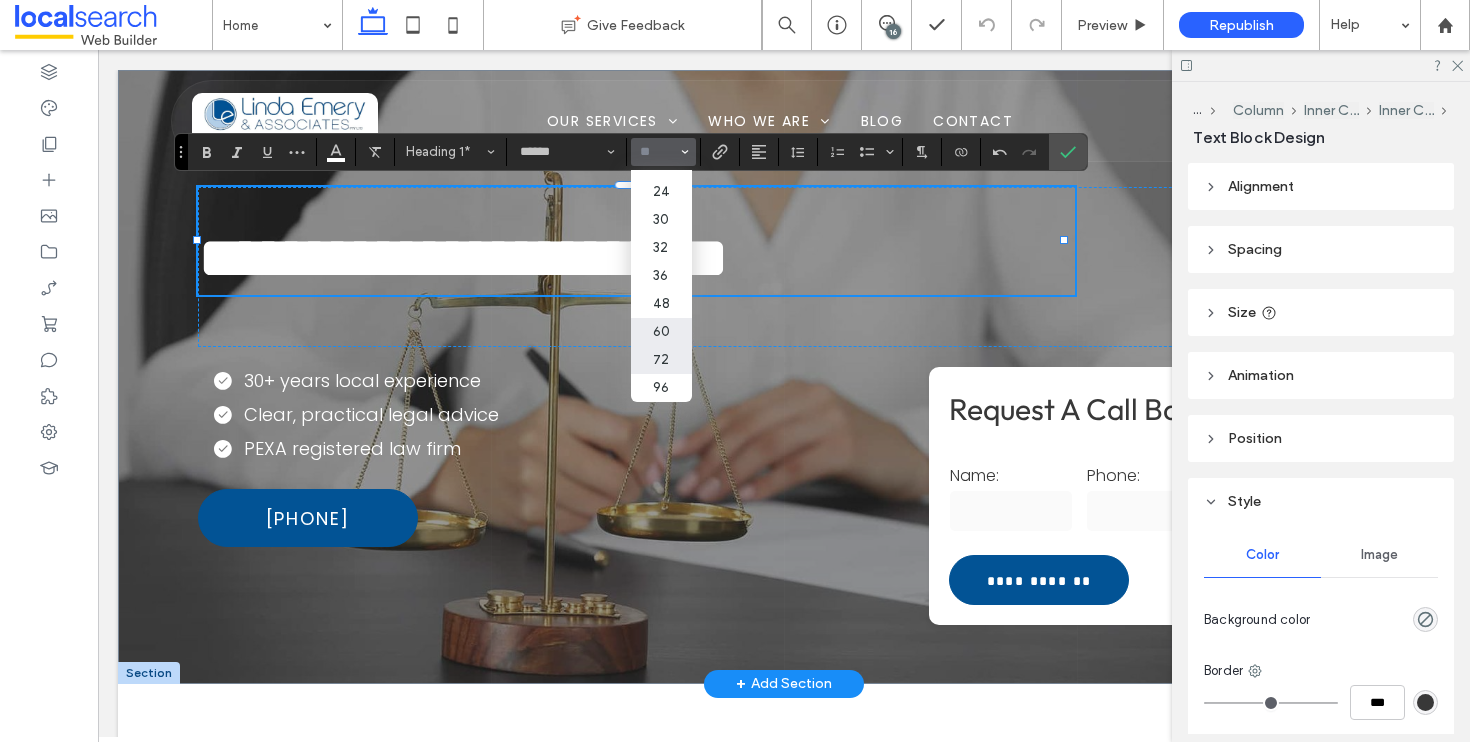 click on "72" at bounding box center [661, 360] 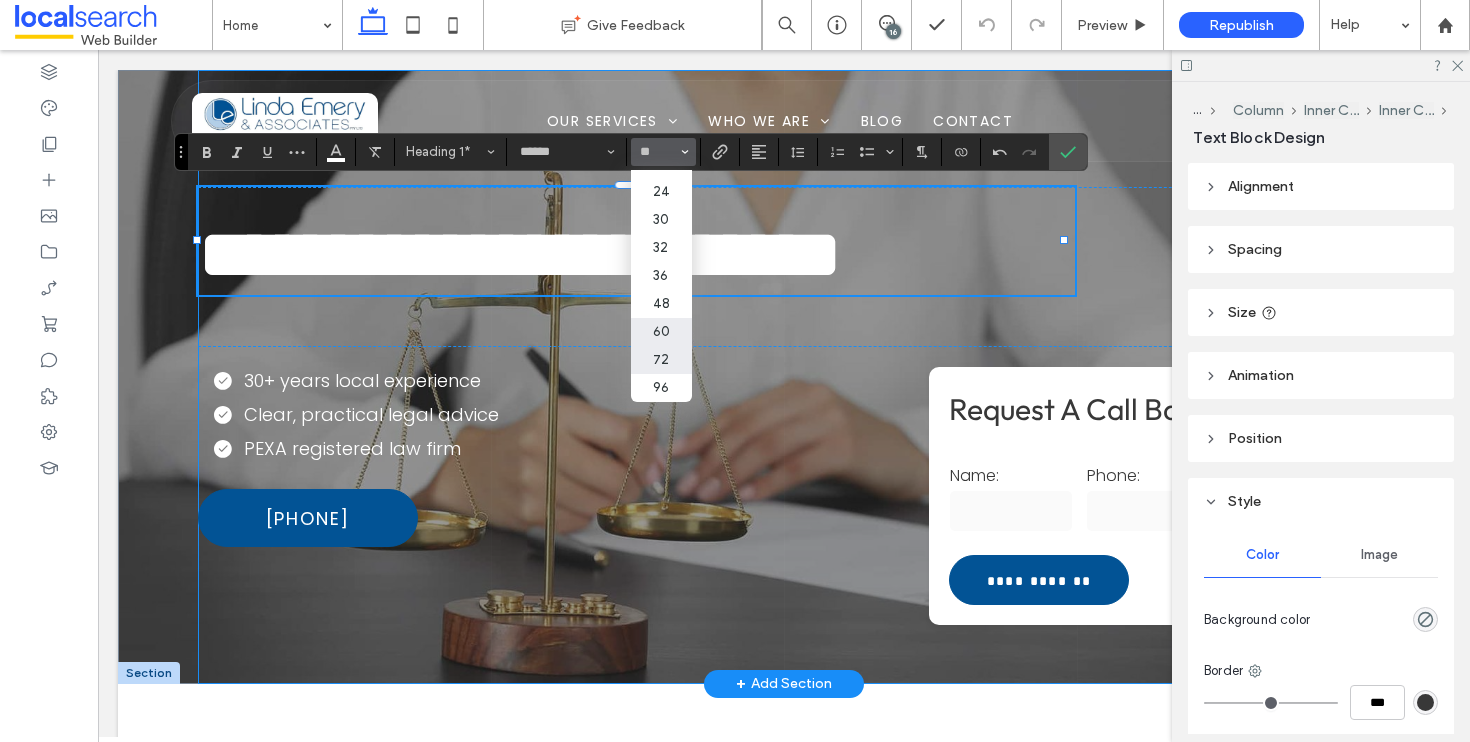 type on "**" 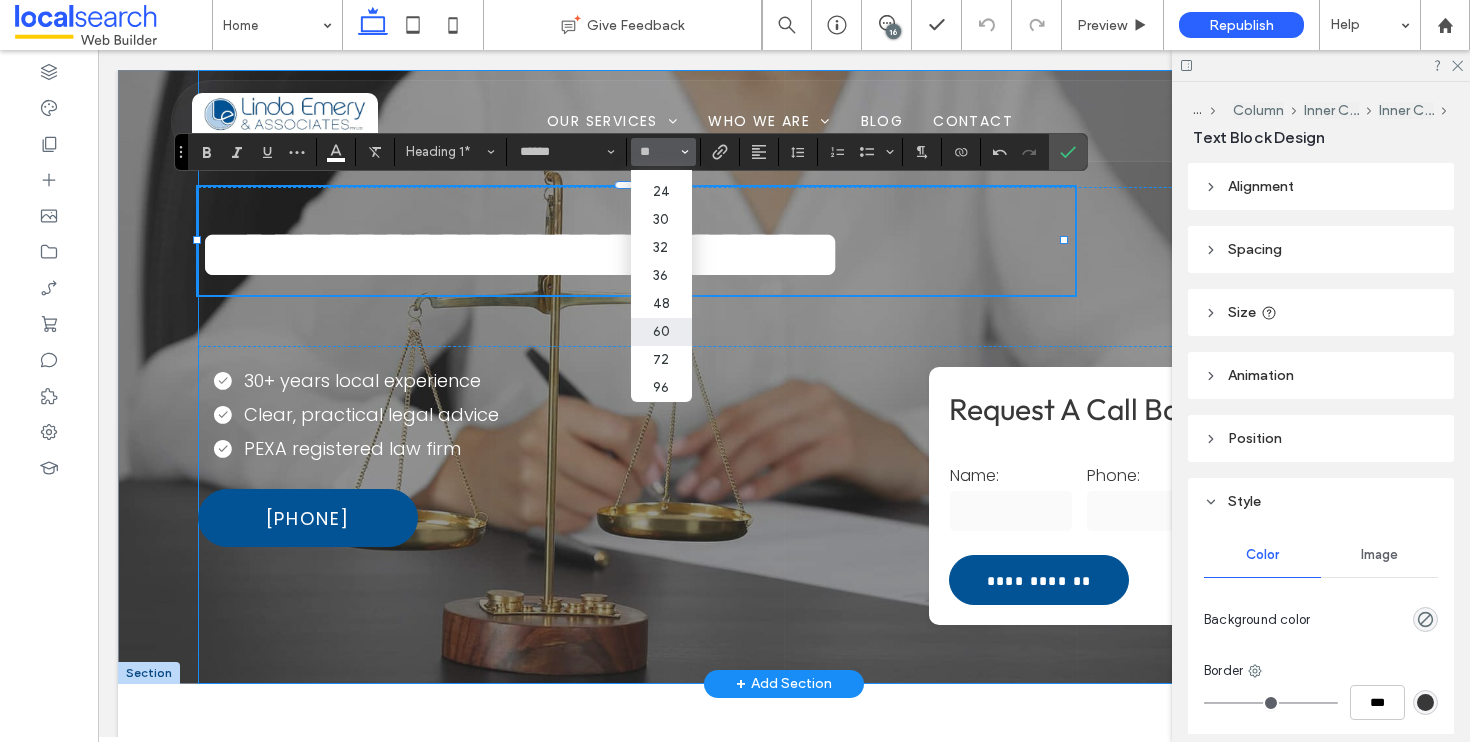 scroll, scrollTop: 9, scrollLeft: 0, axis: vertical 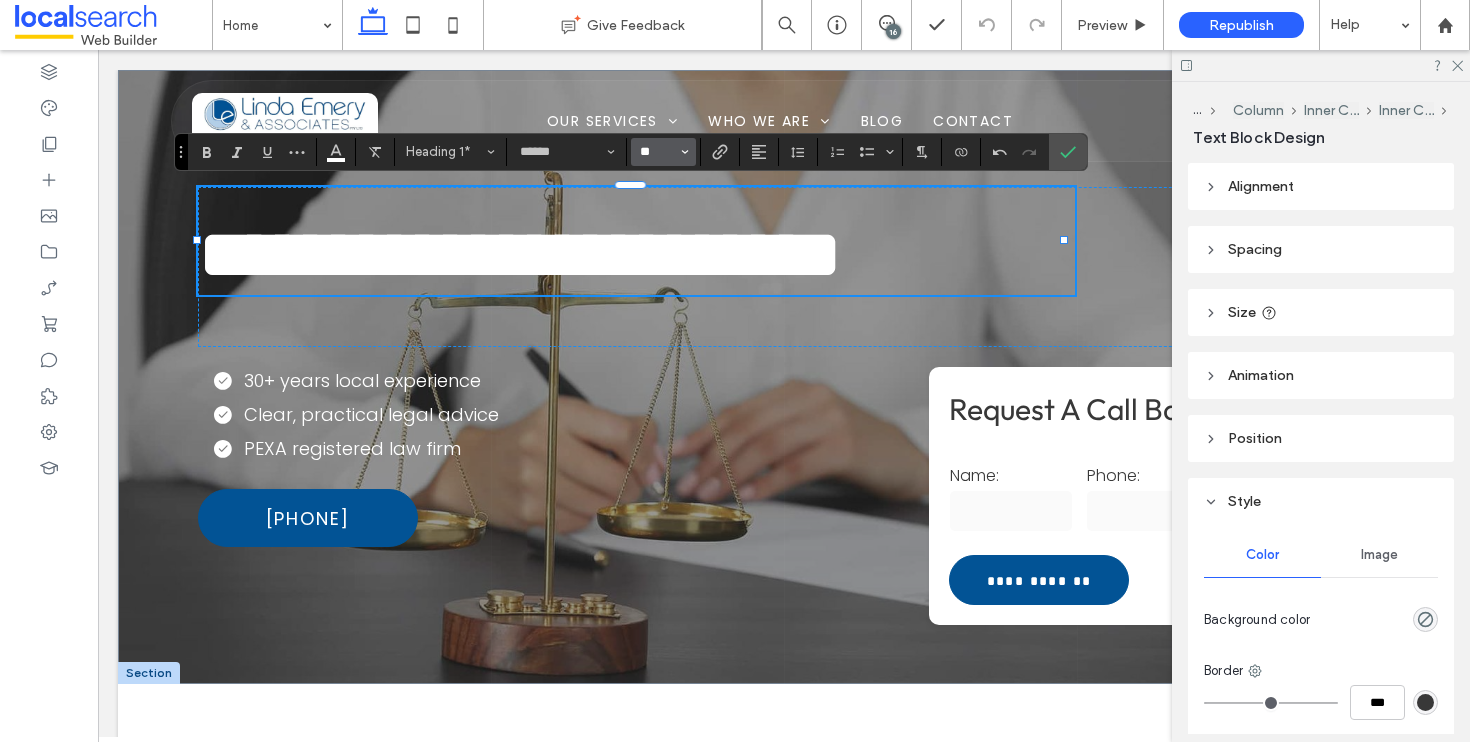 click on "**" at bounding box center [657, 152] 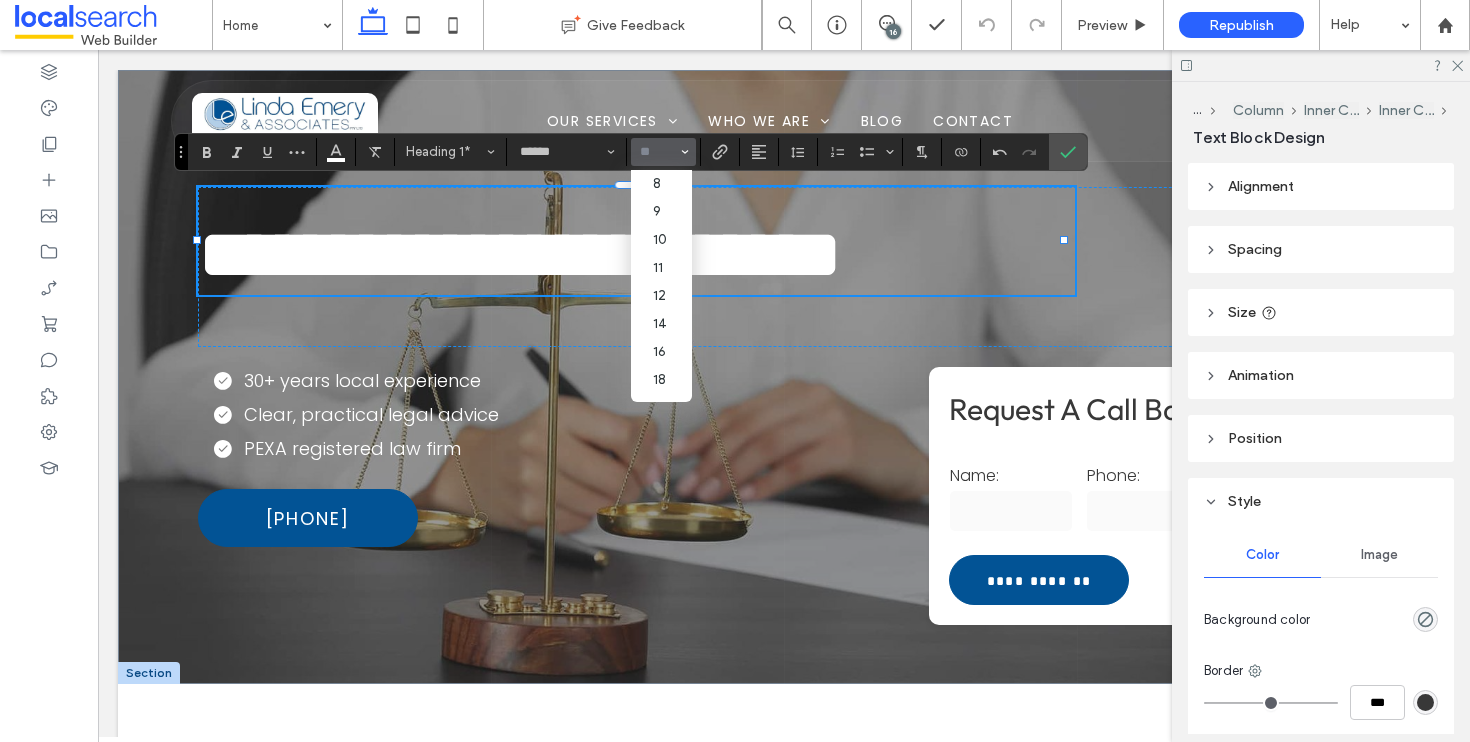 click at bounding box center (663, 152) 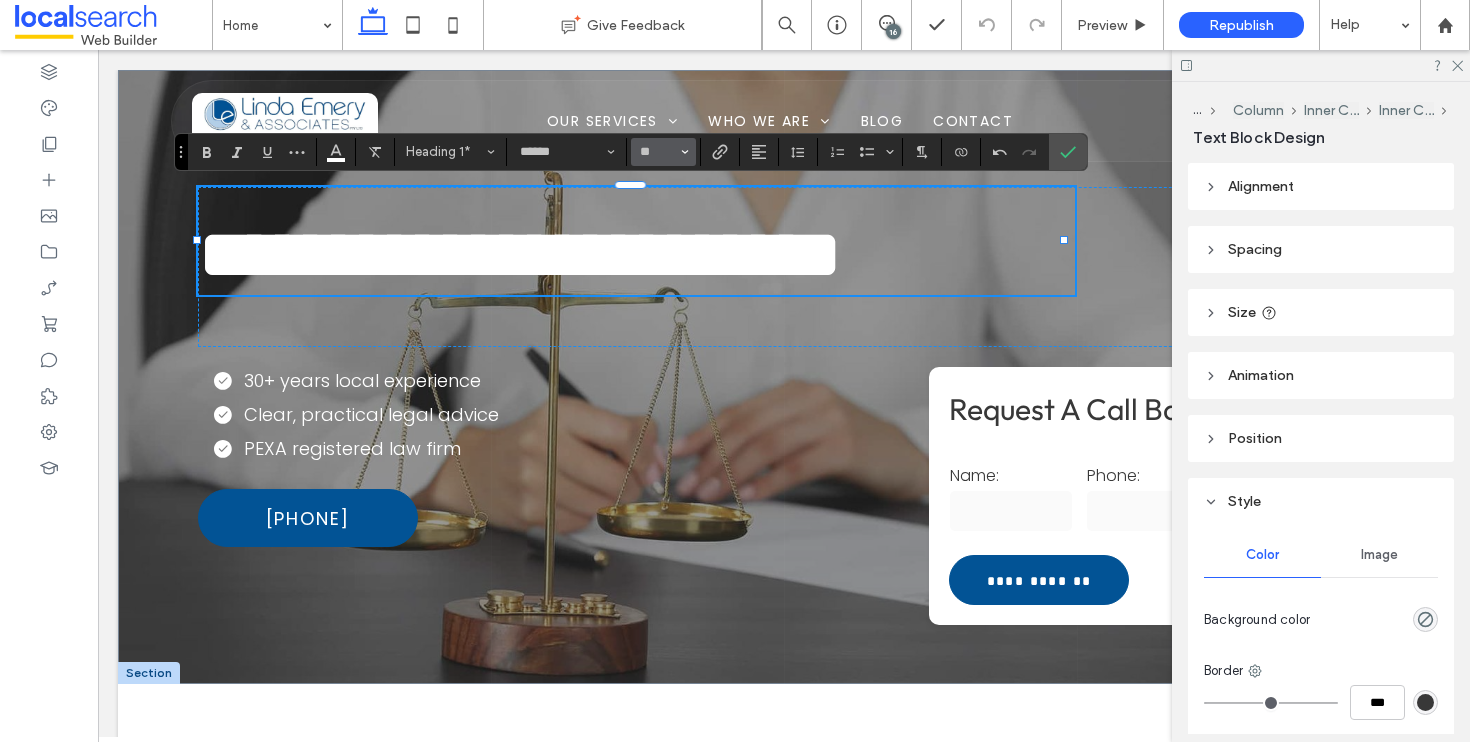 click on "**" at bounding box center [663, 152] 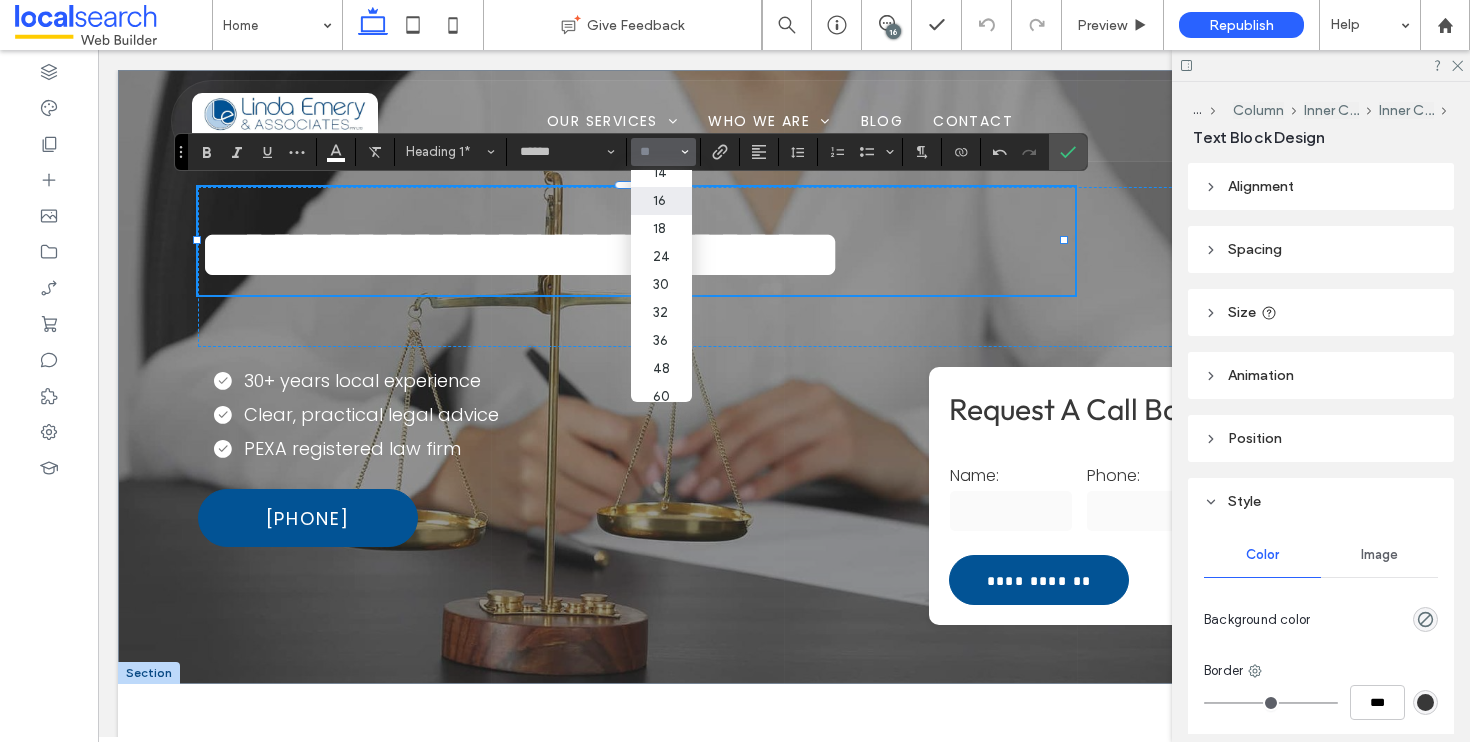 scroll, scrollTop: 232, scrollLeft: 0, axis: vertical 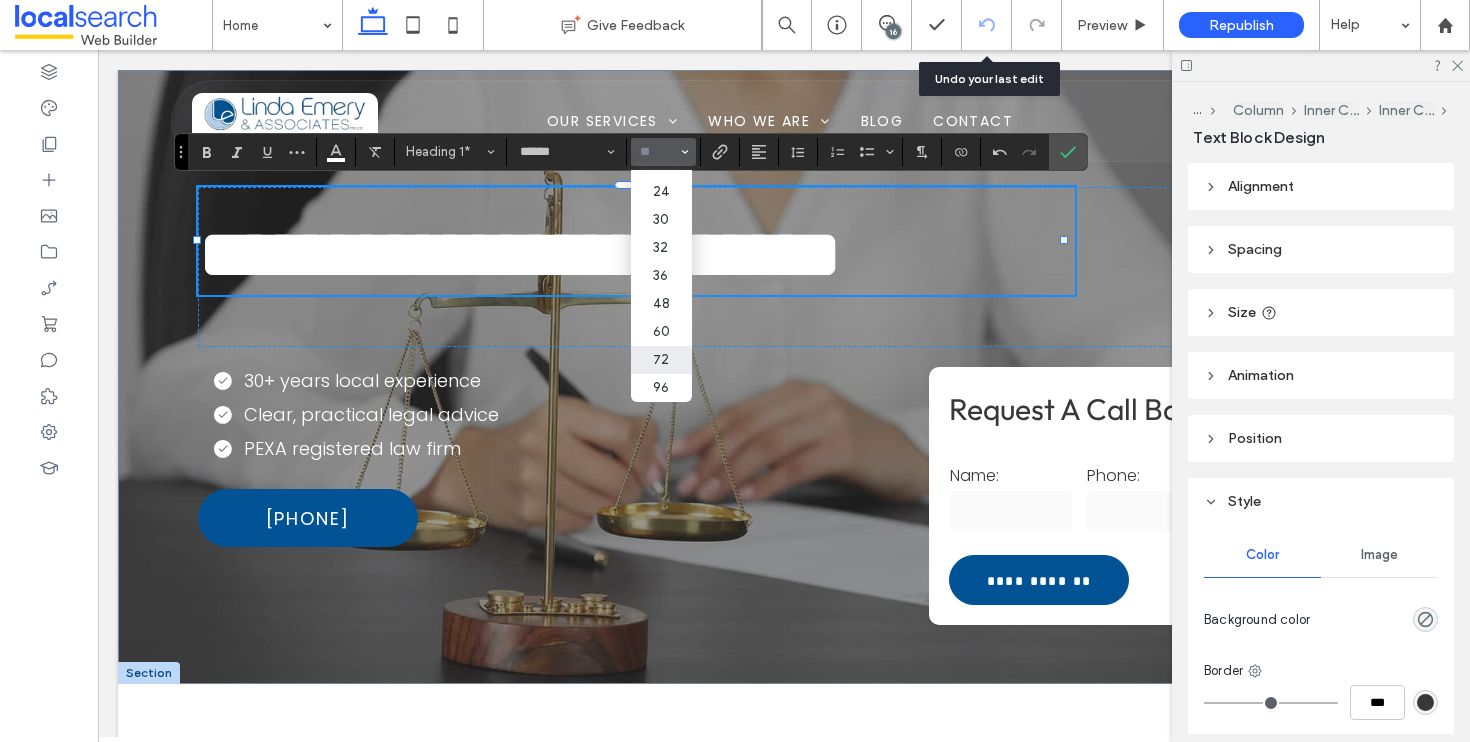 click 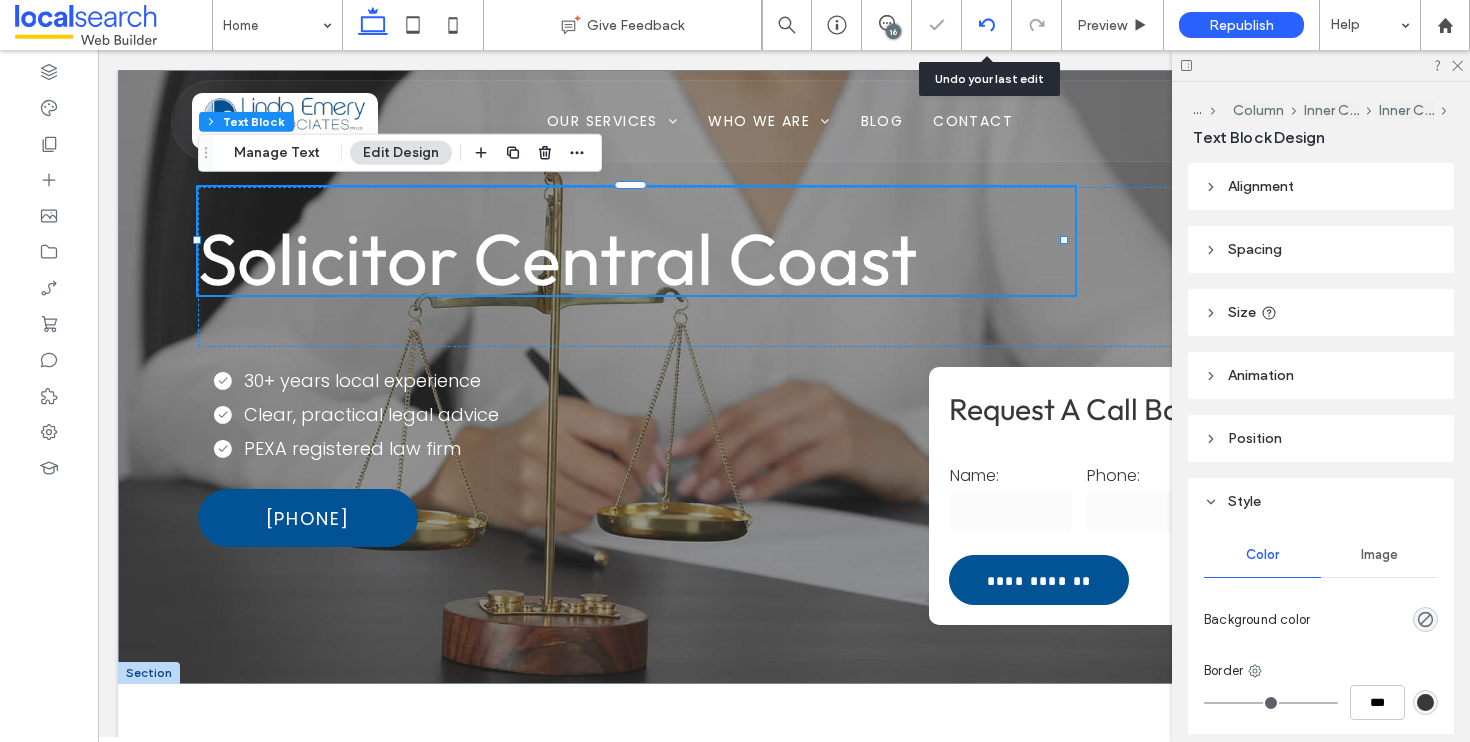click 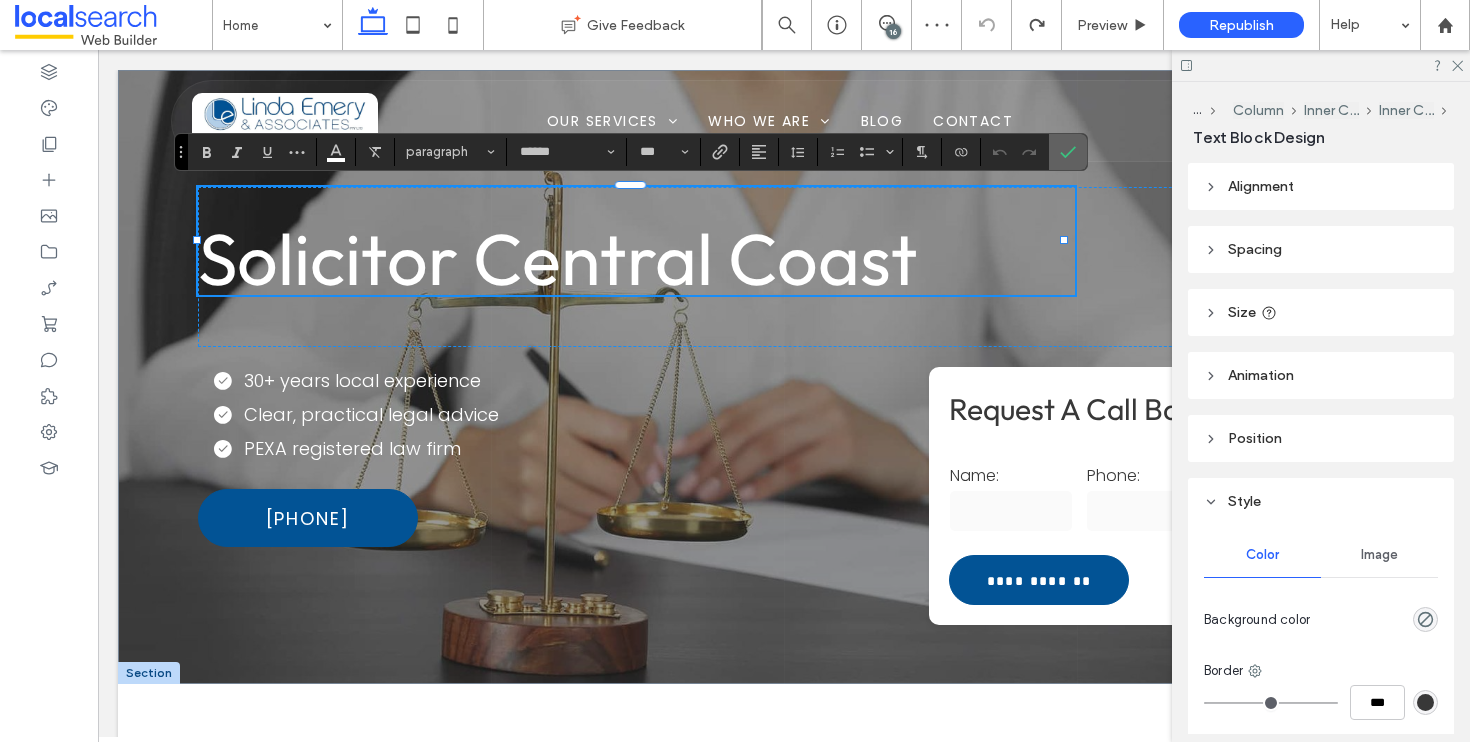 click 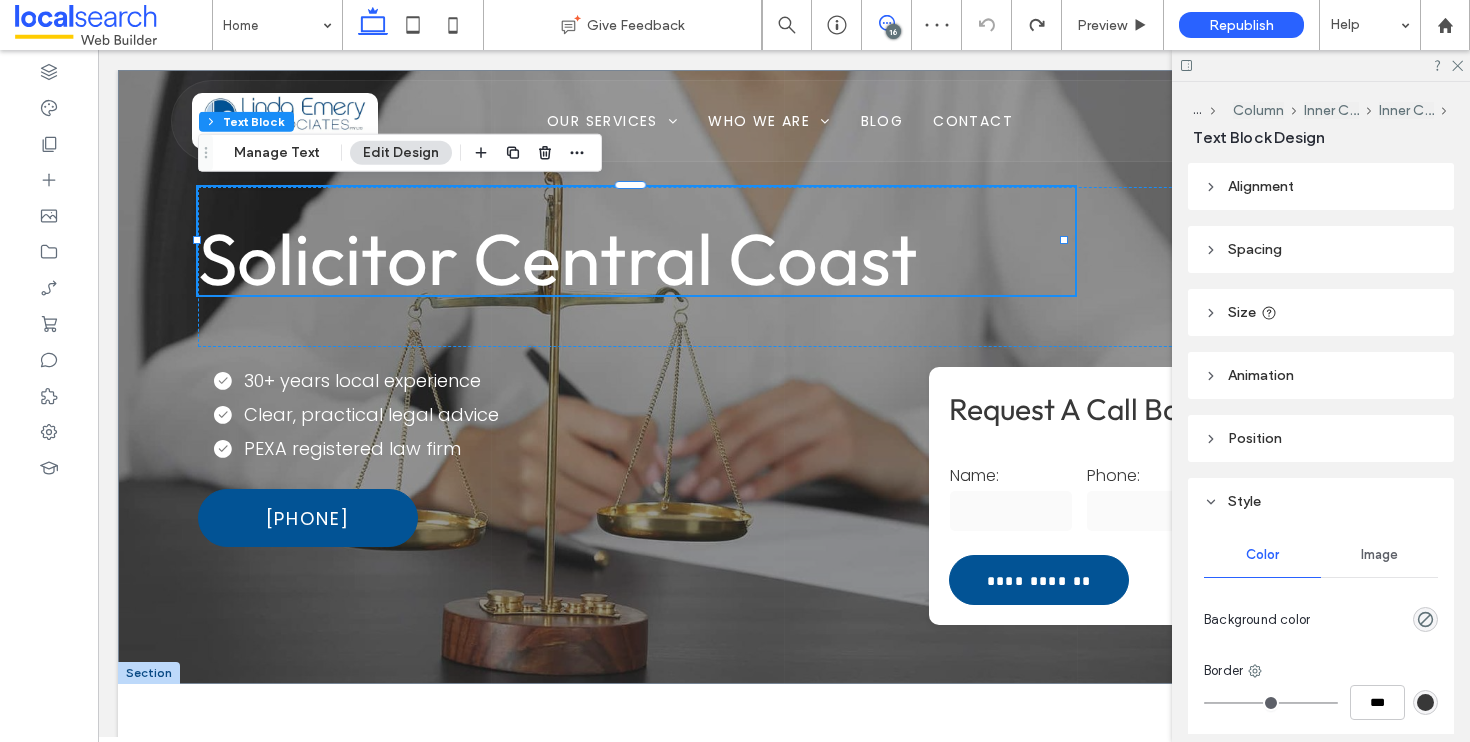 click 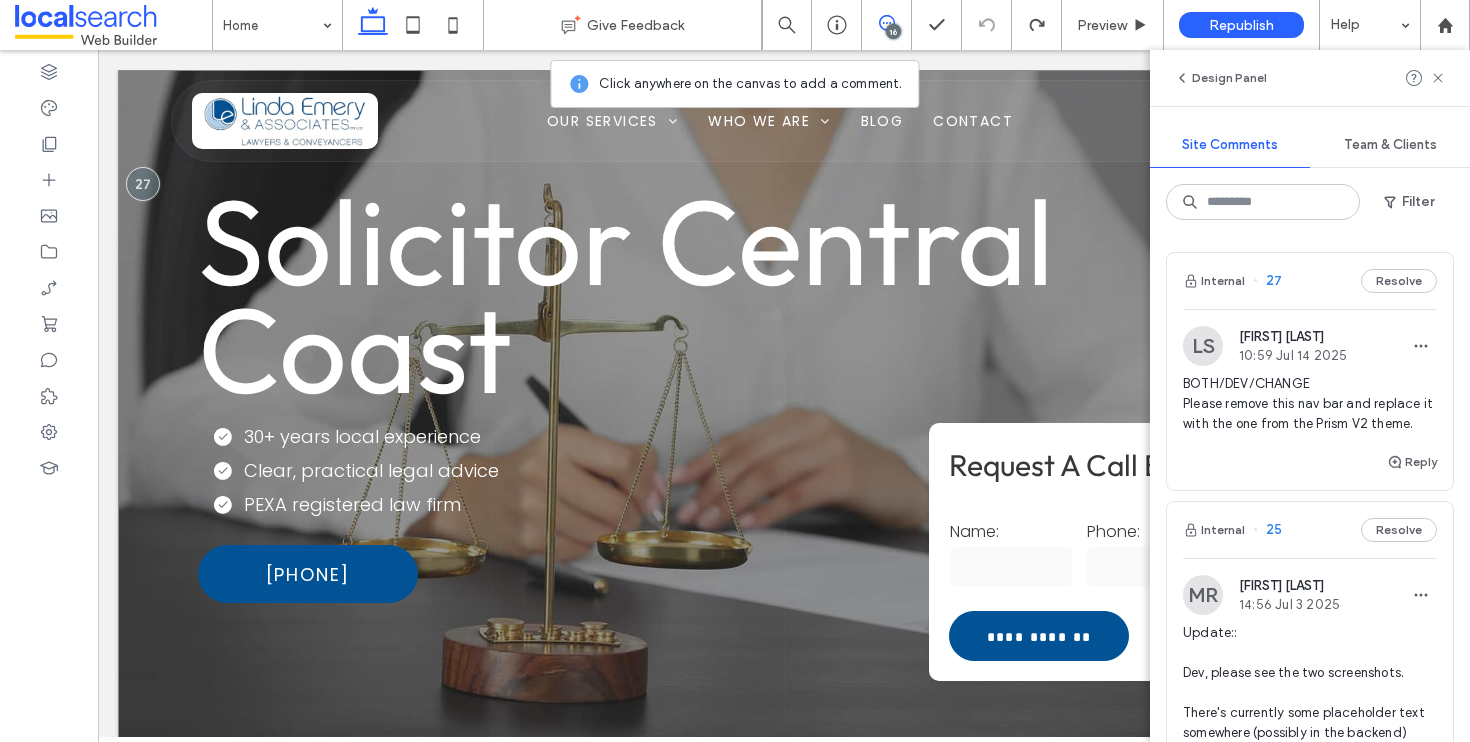 scroll, scrollTop: 0, scrollLeft: 0, axis: both 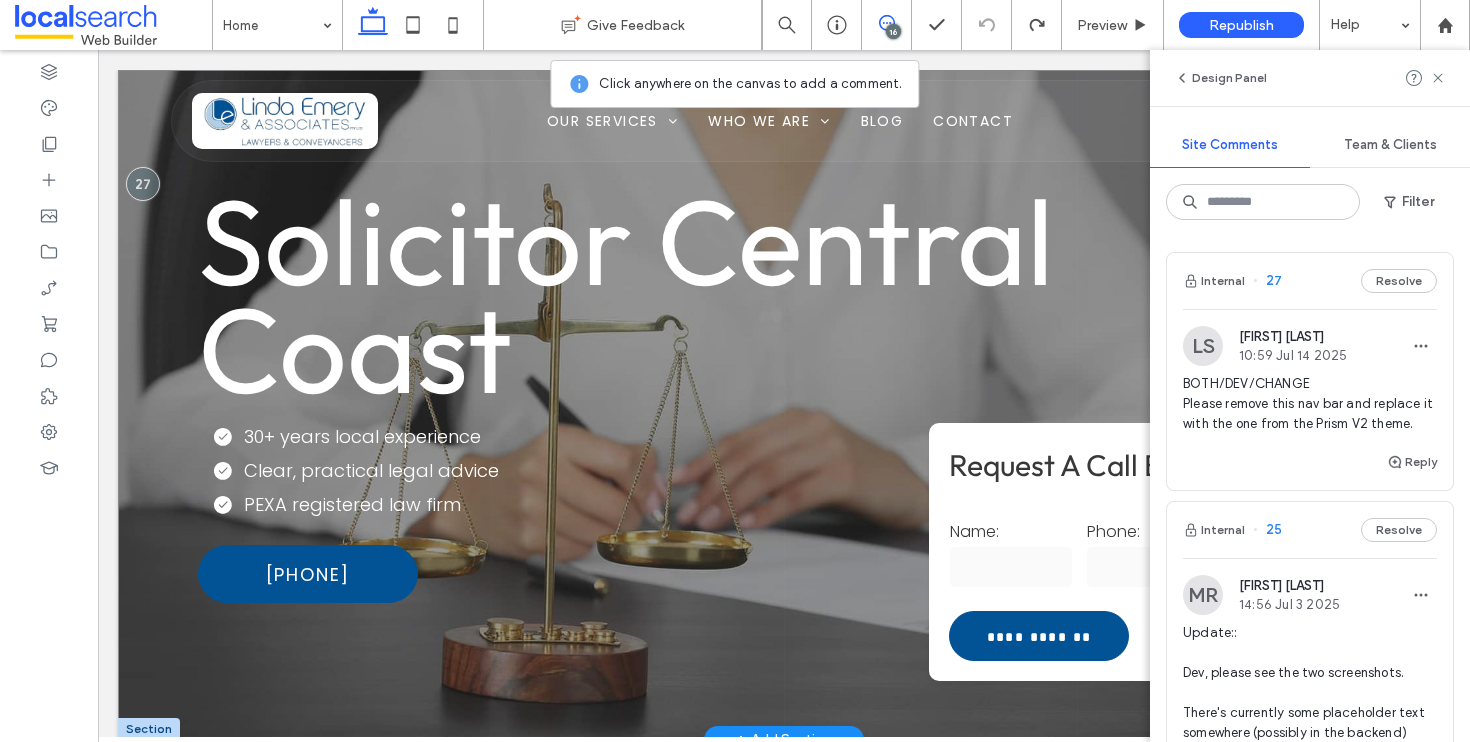 click on "**********" at bounding box center (784, 405) 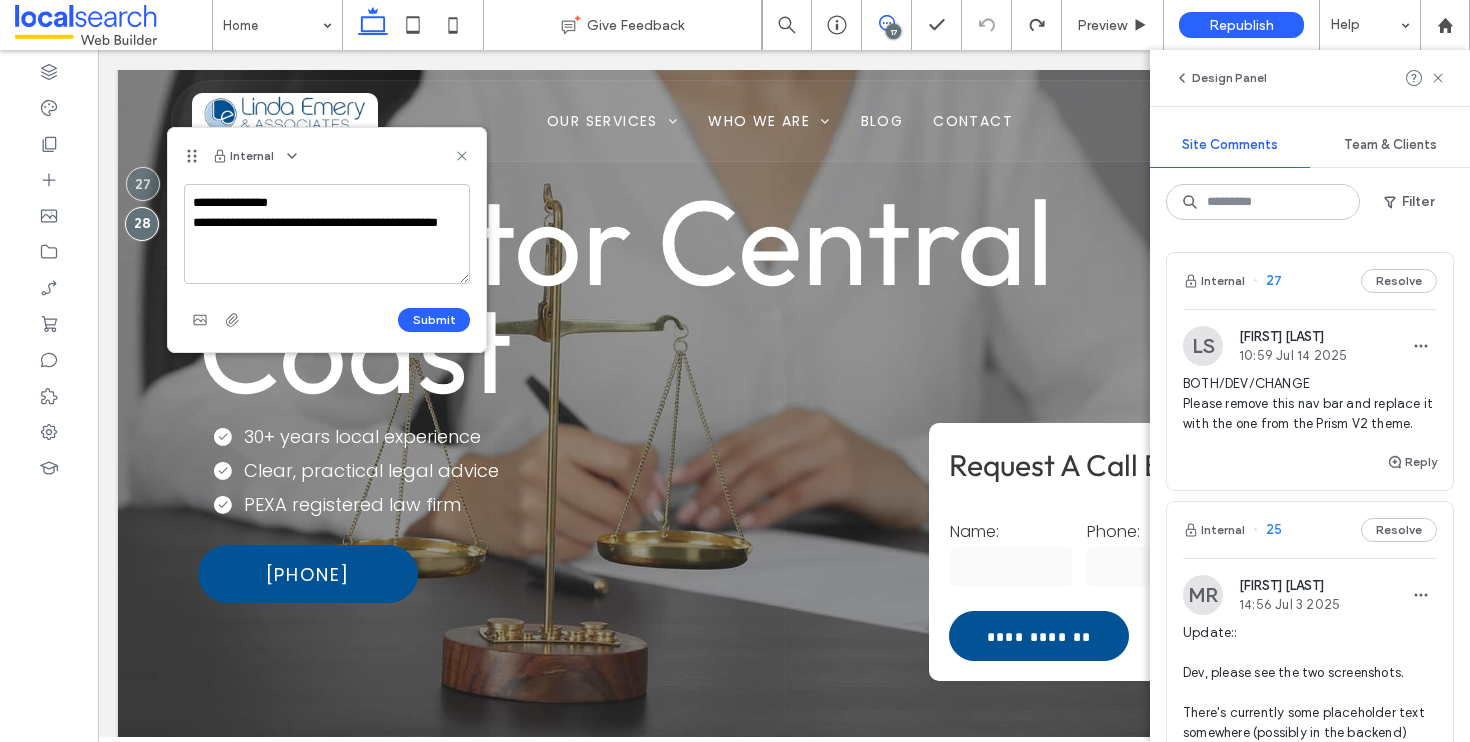 click on "**********" at bounding box center [327, 234] 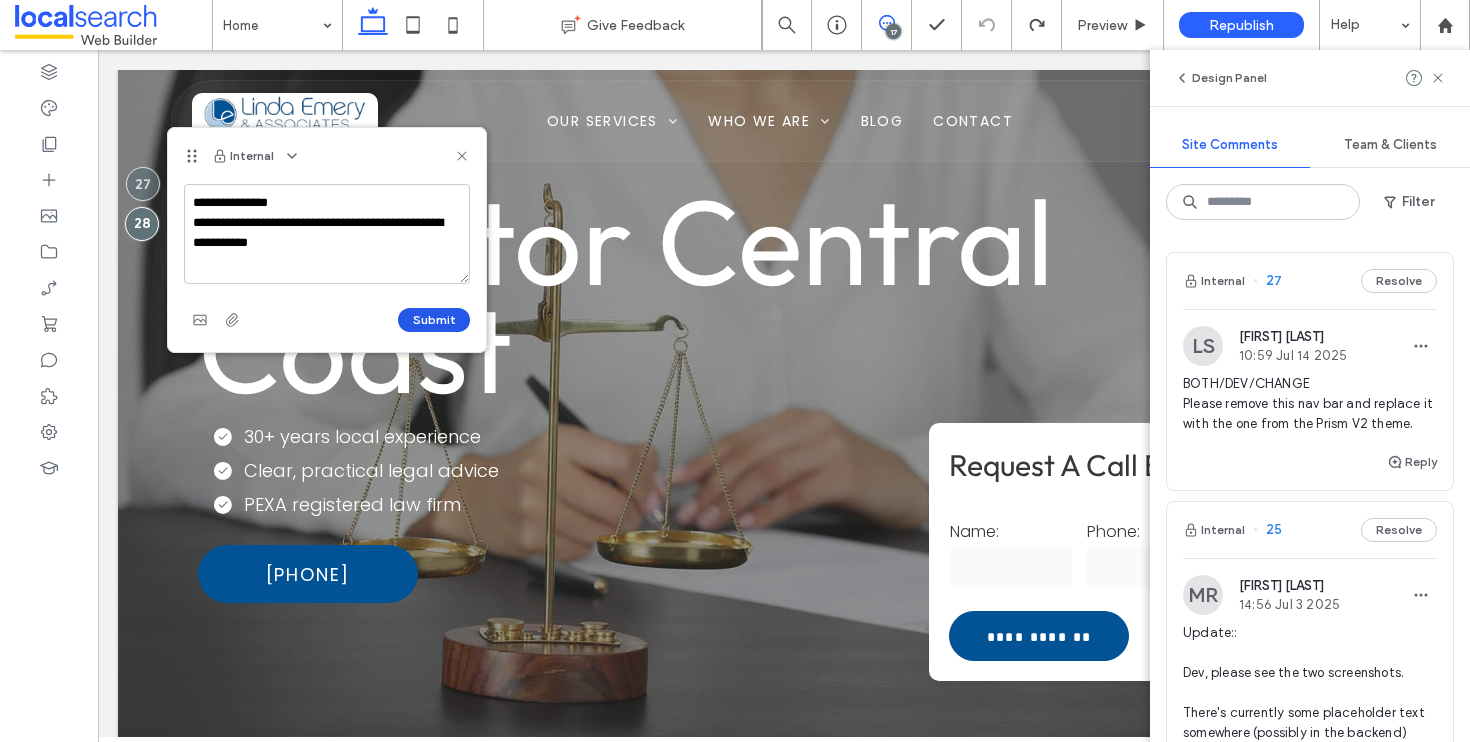 type on "**********" 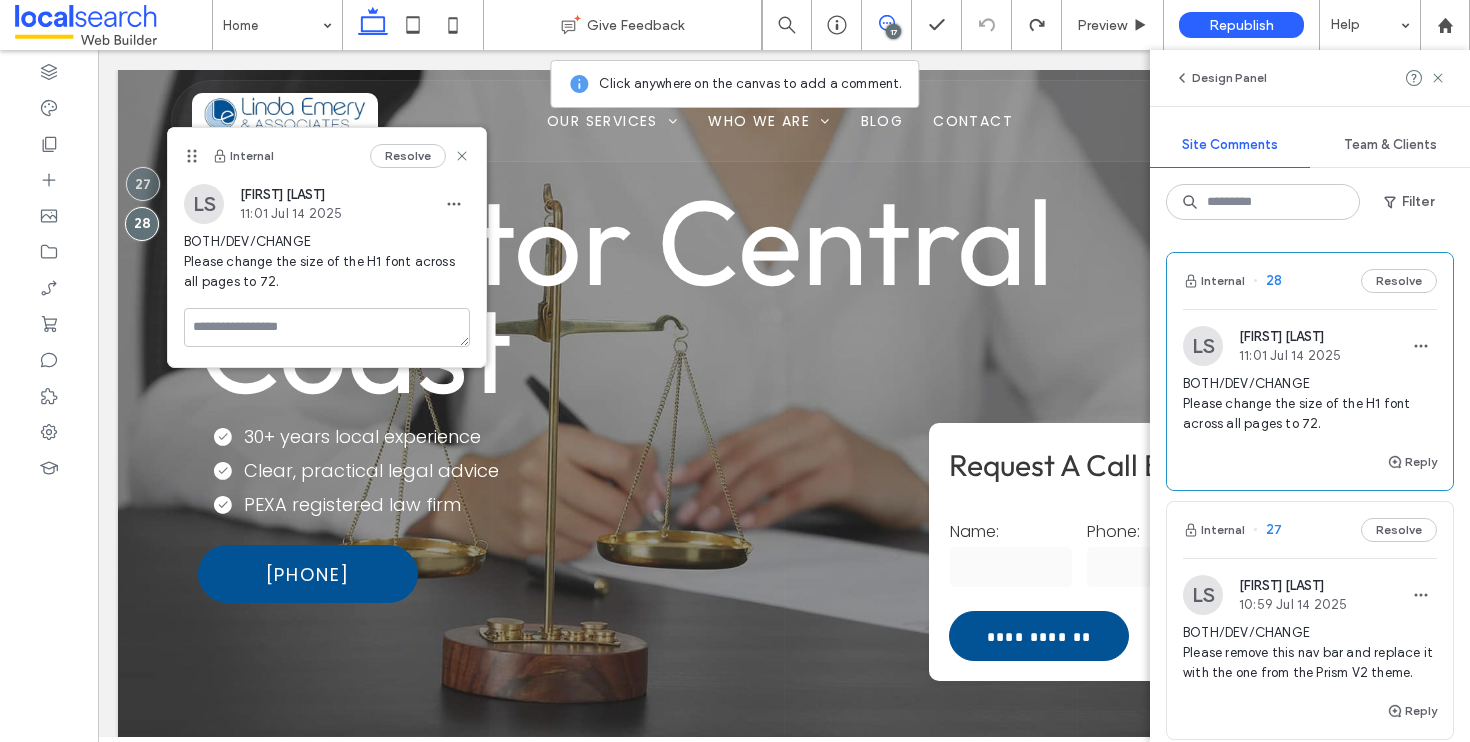 click 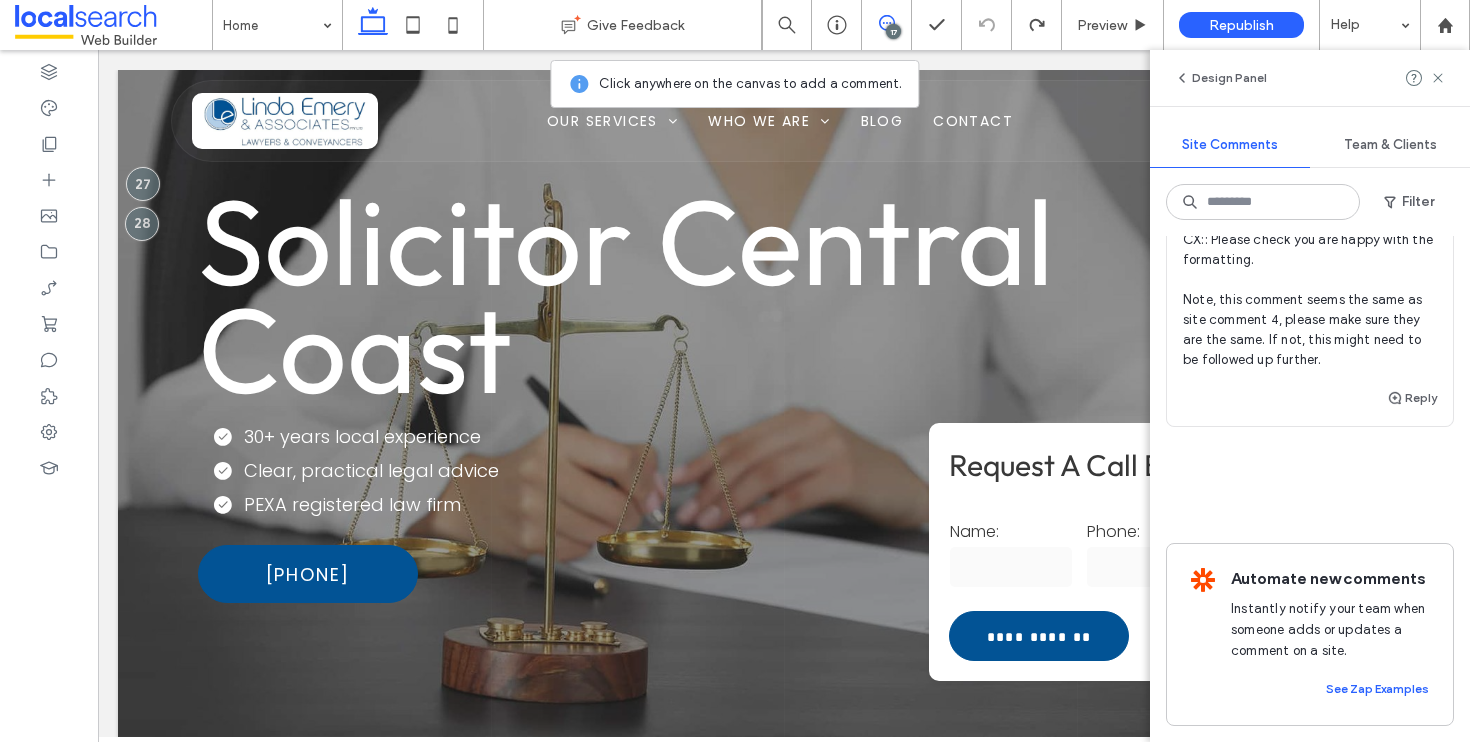 scroll, scrollTop: 8182, scrollLeft: 0, axis: vertical 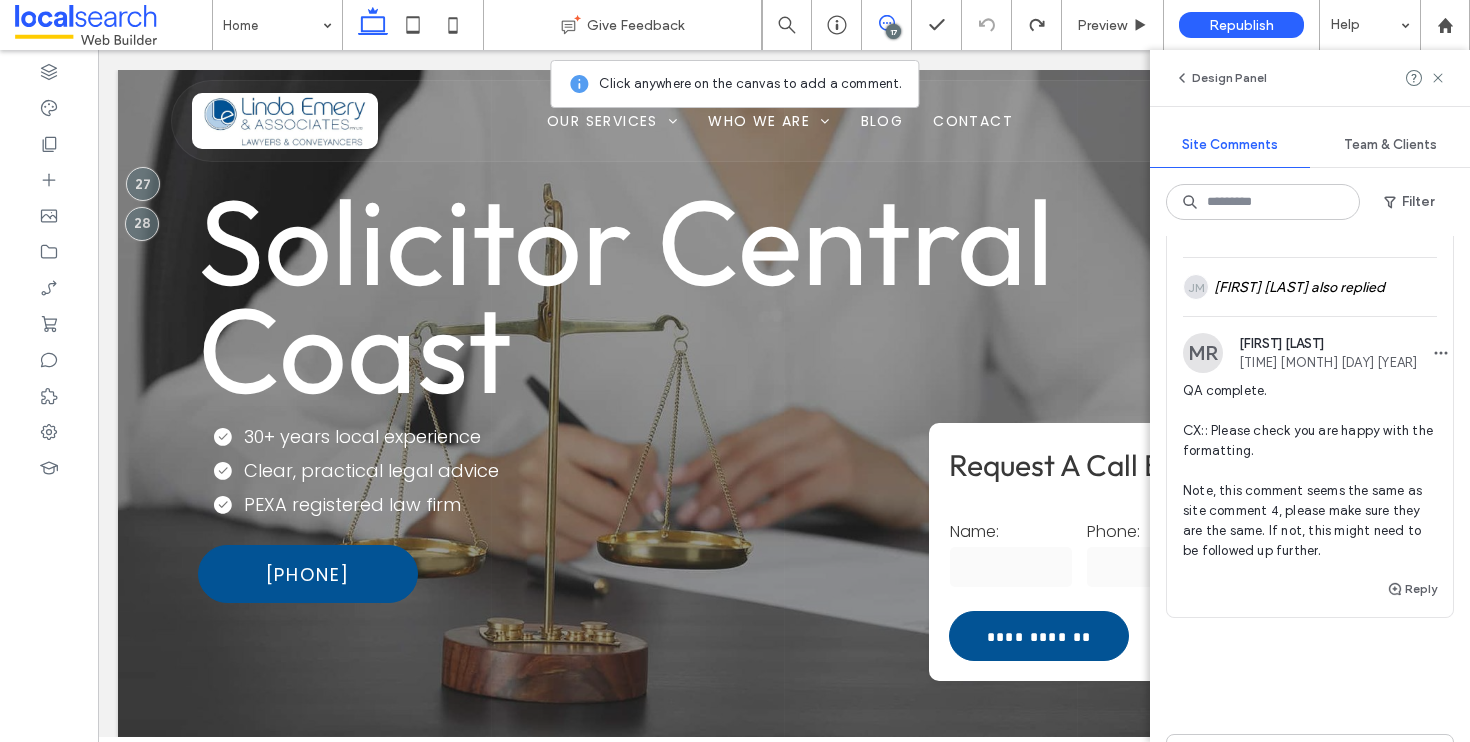 click on "Internal 1 Resolve" at bounding box center (1310, 88) 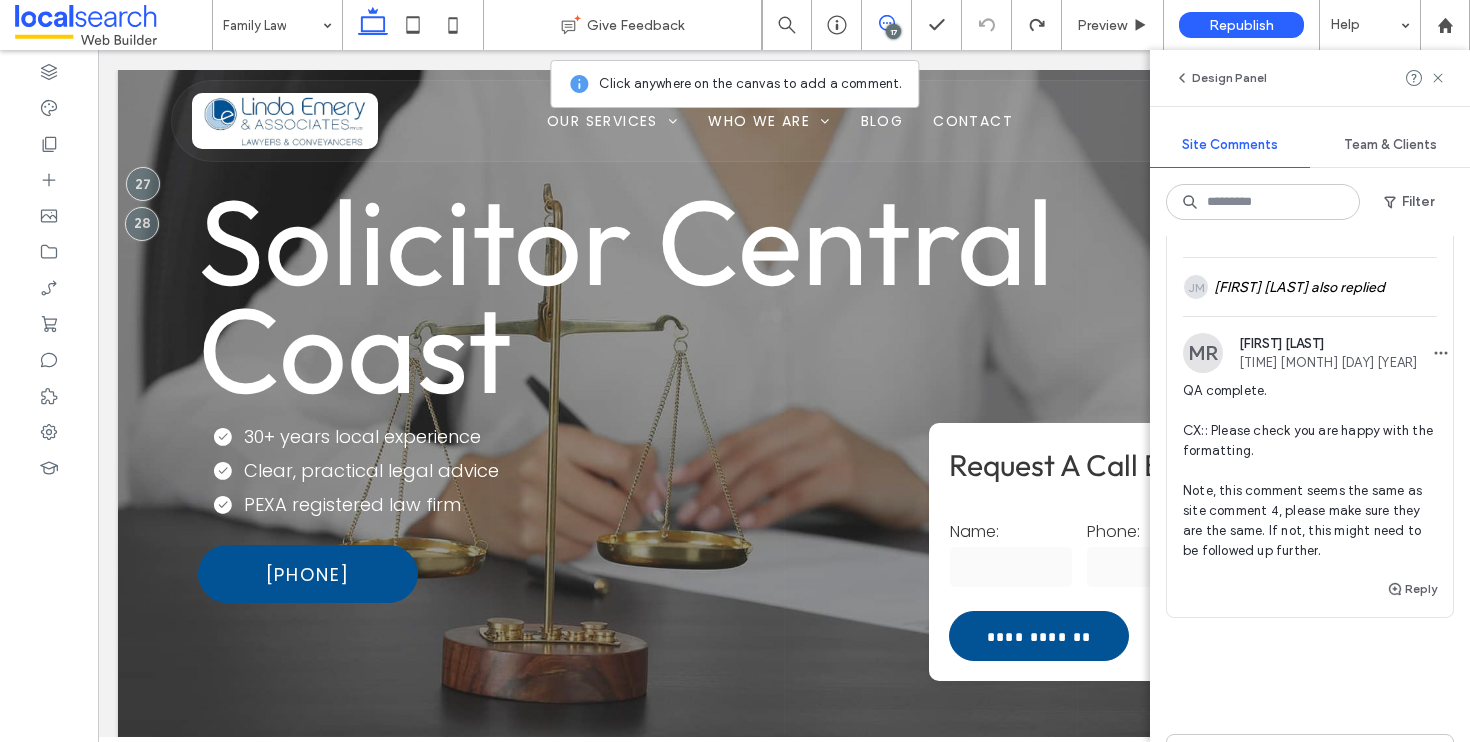 click at bounding box center (735, 371) 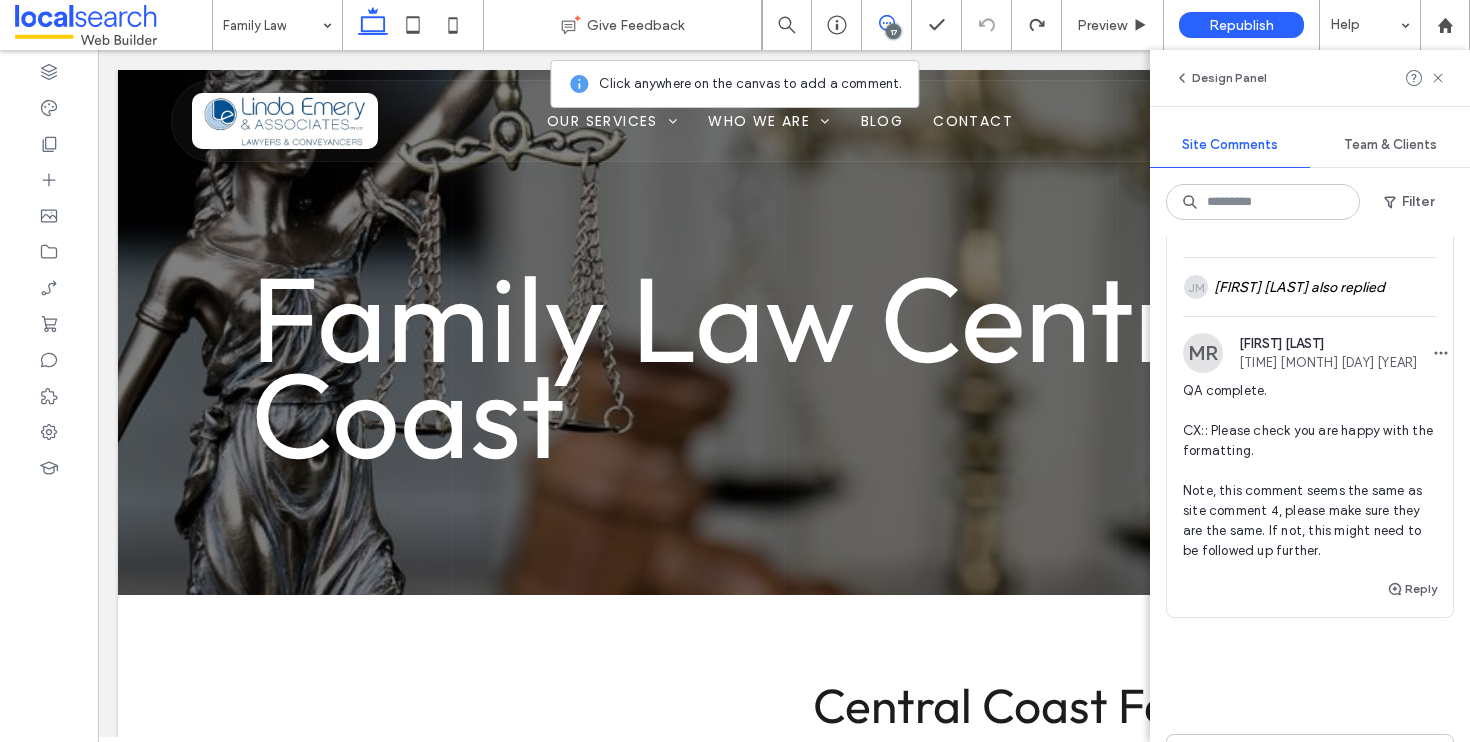 scroll, scrollTop: 3933, scrollLeft: 0, axis: vertical 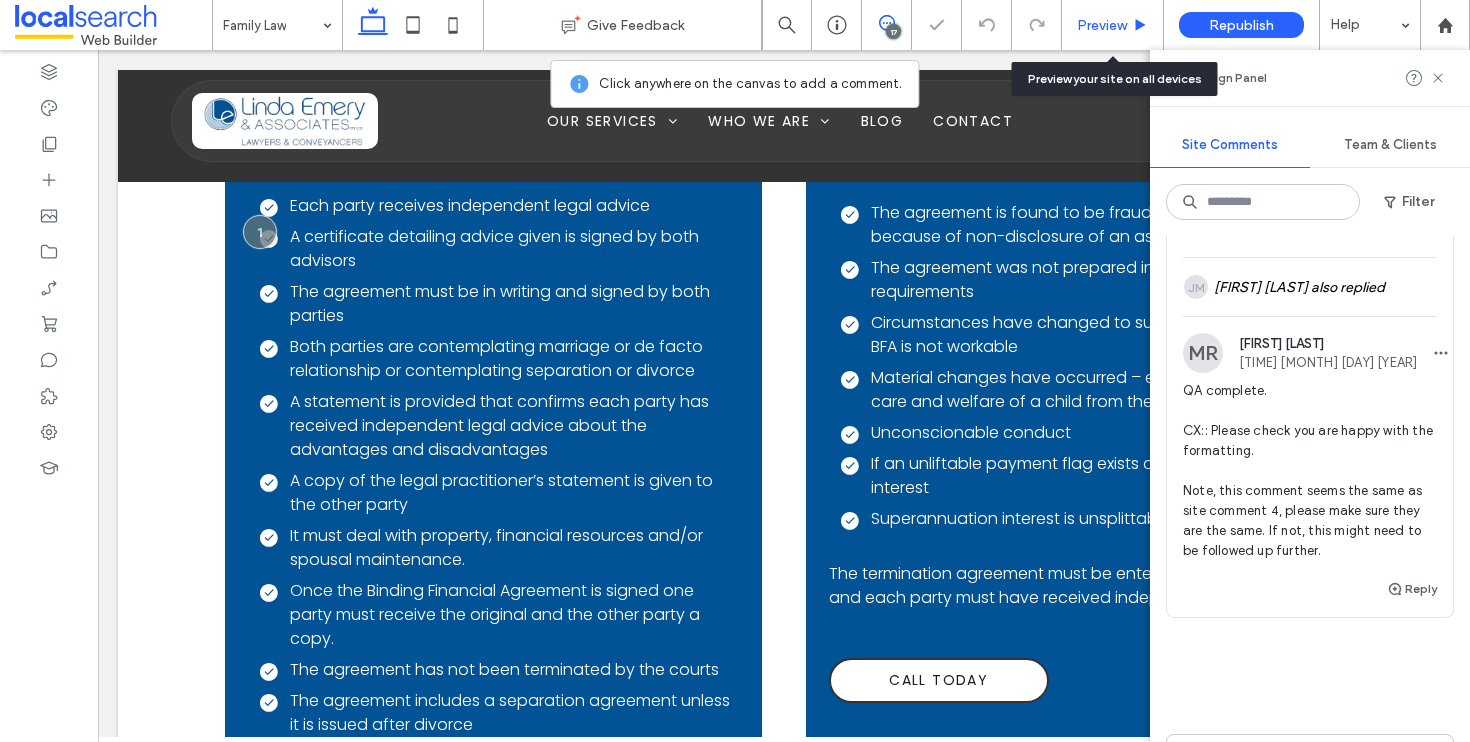 click on "Preview" at bounding box center (1102, 25) 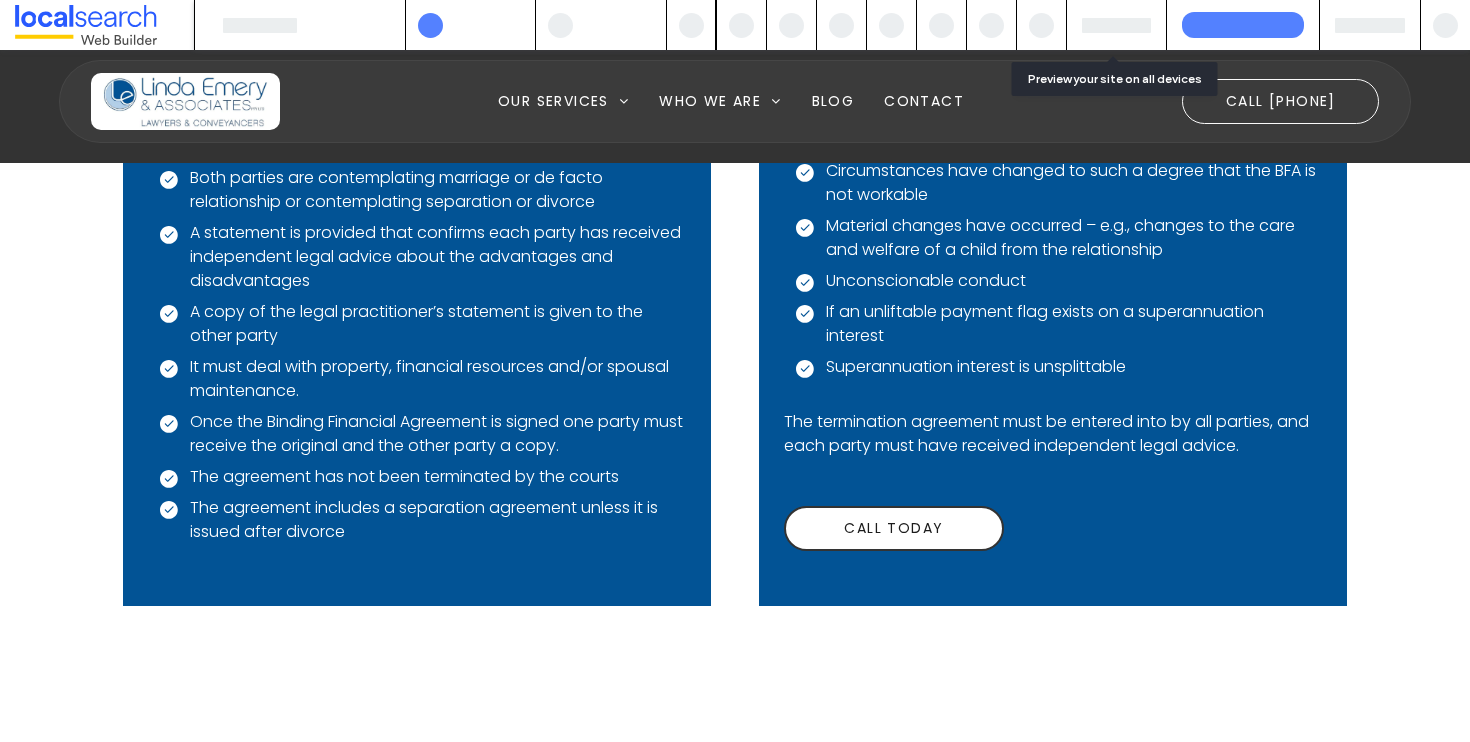 scroll, scrollTop: 11966, scrollLeft: 0, axis: vertical 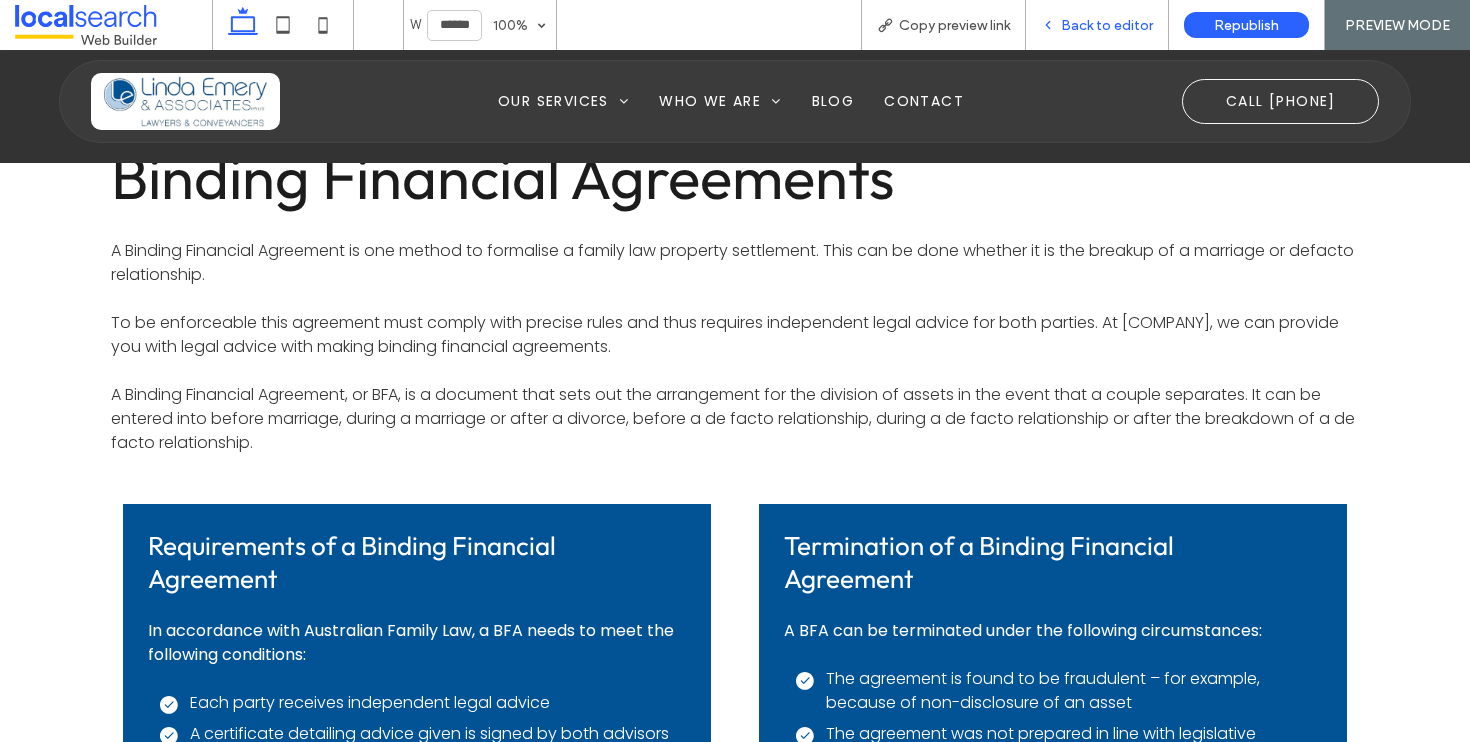click on "Back to editor" at bounding box center (1107, 25) 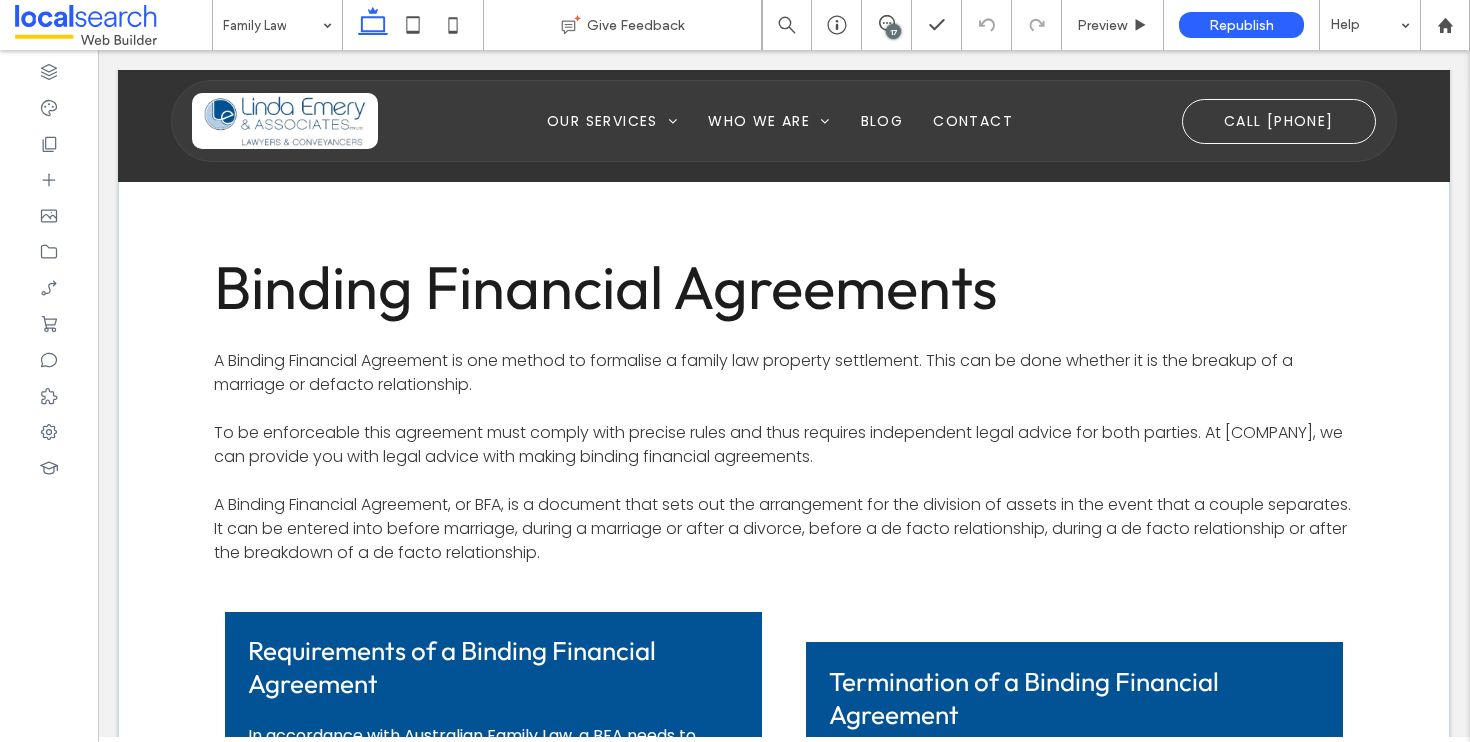 scroll, scrollTop: 11596, scrollLeft: 0, axis: vertical 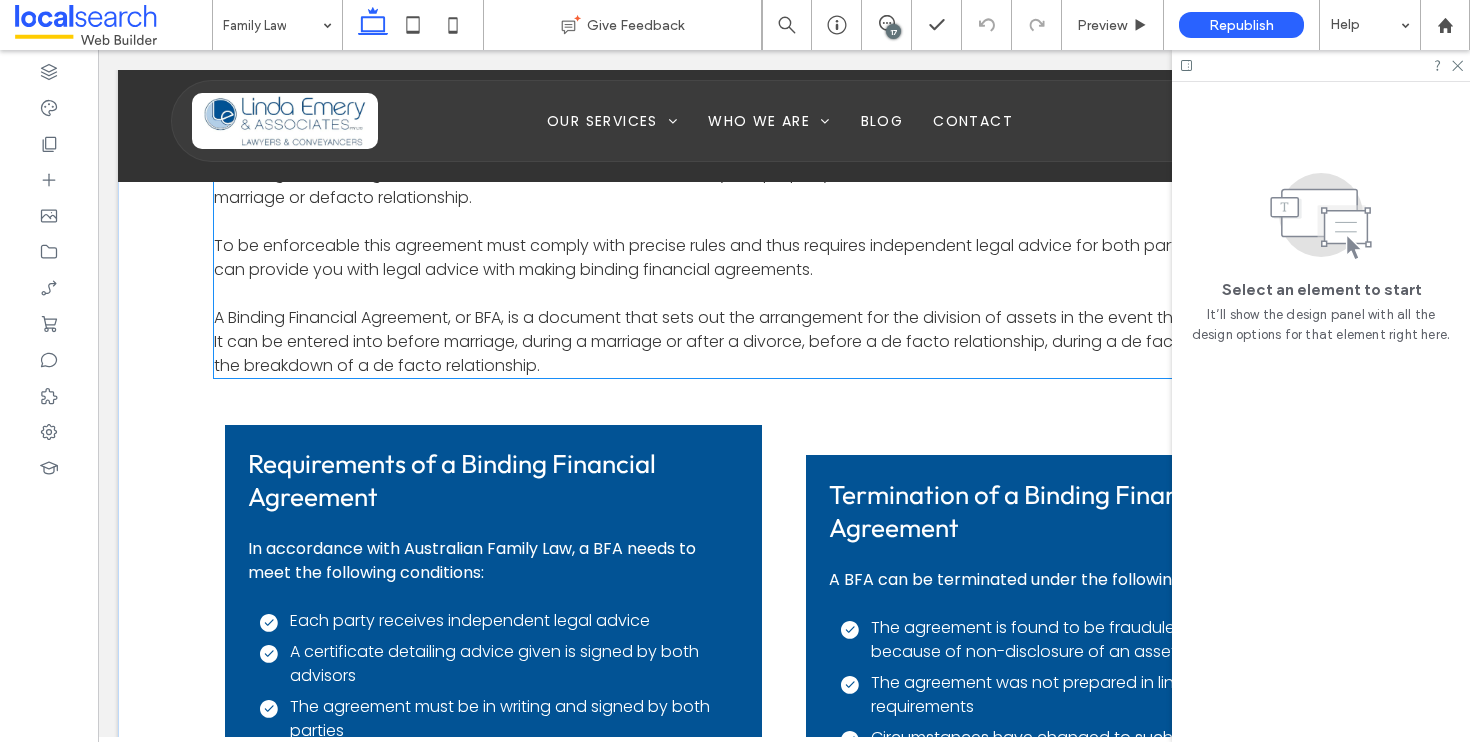 click at bounding box center (784, 222) 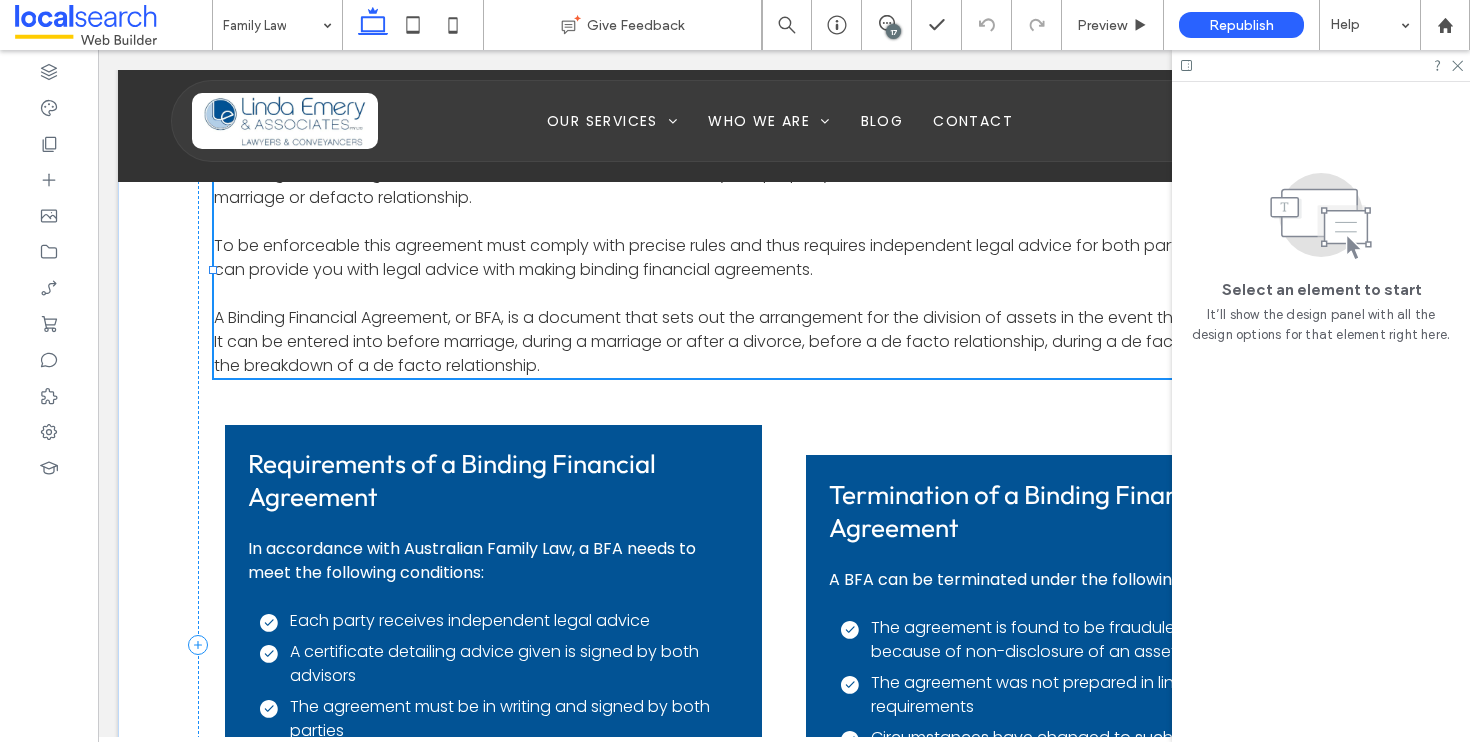 click at bounding box center (784, 222) 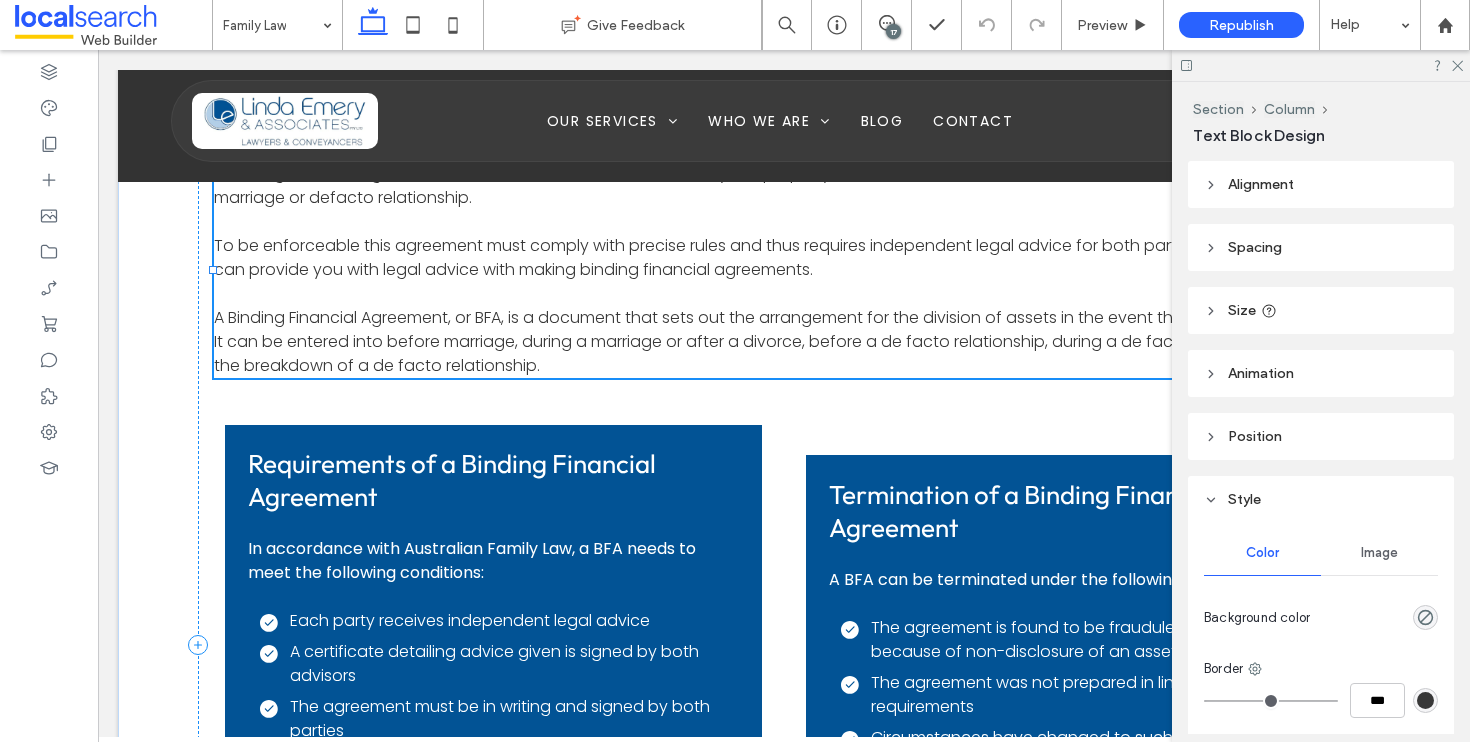 type on "*******" 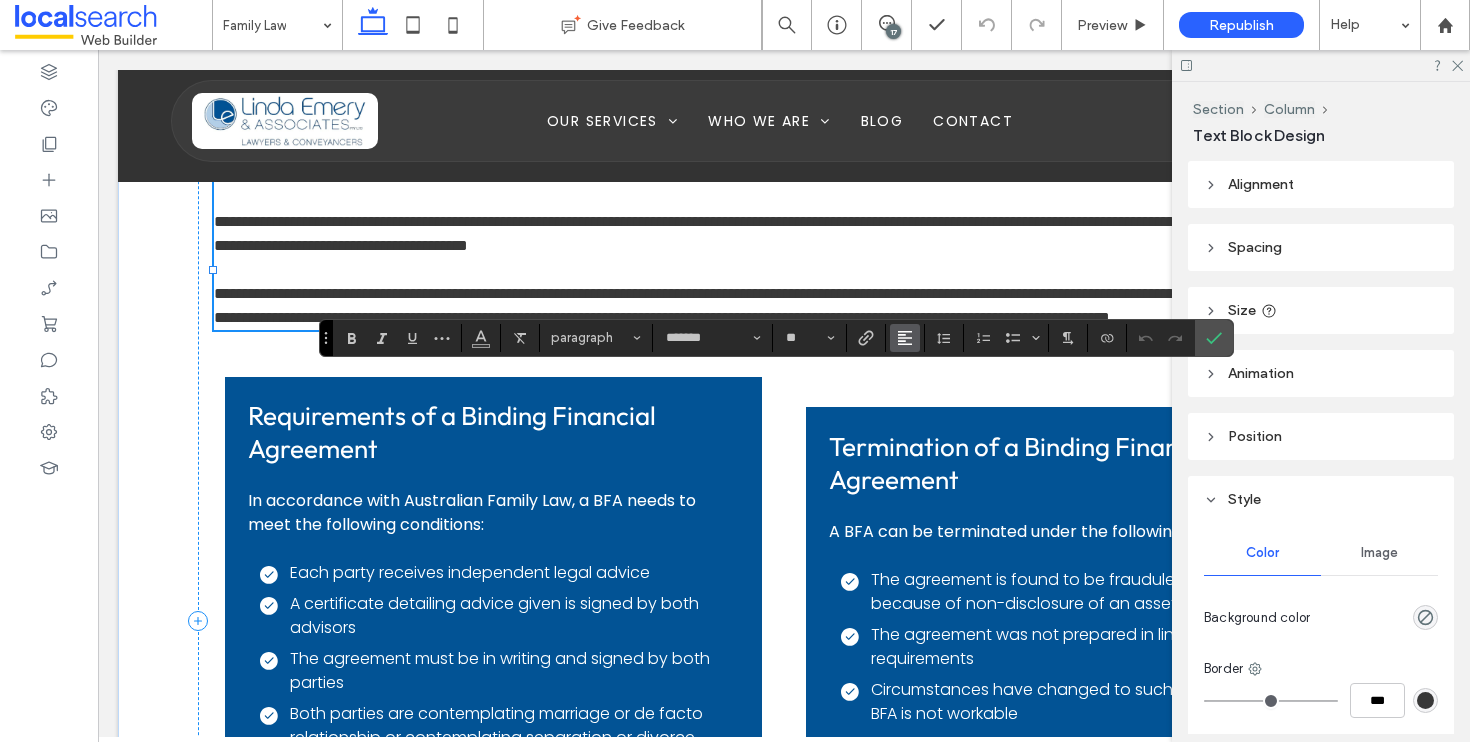 click 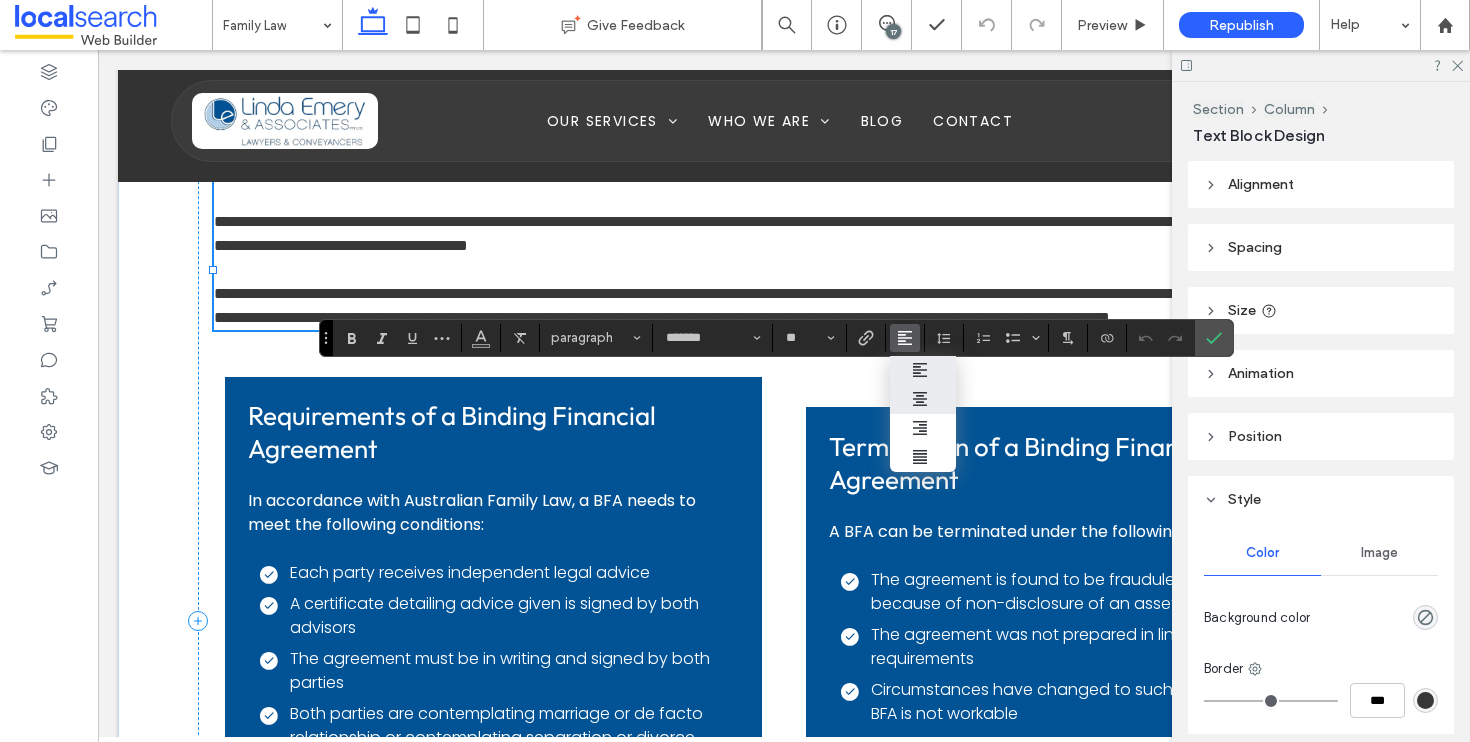 click at bounding box center (923, 399) 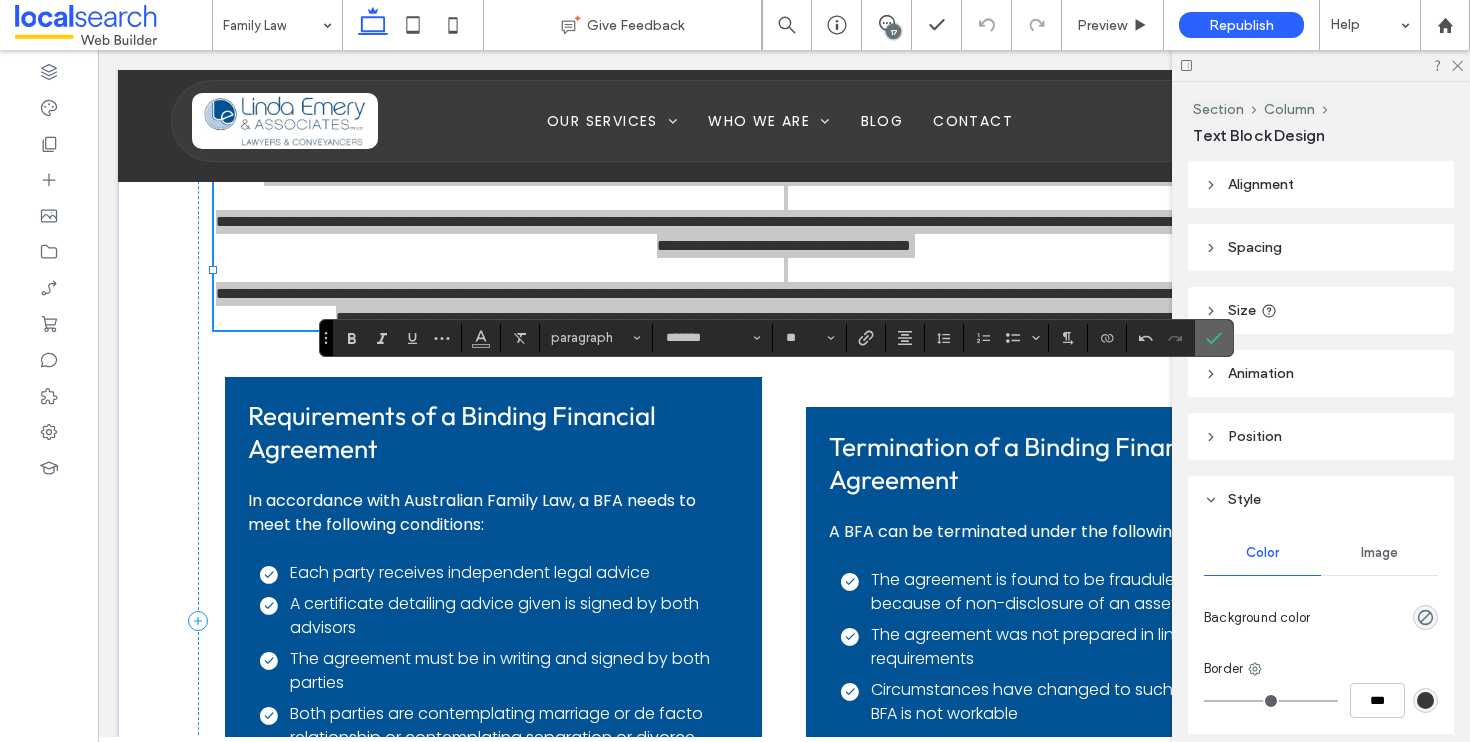 click 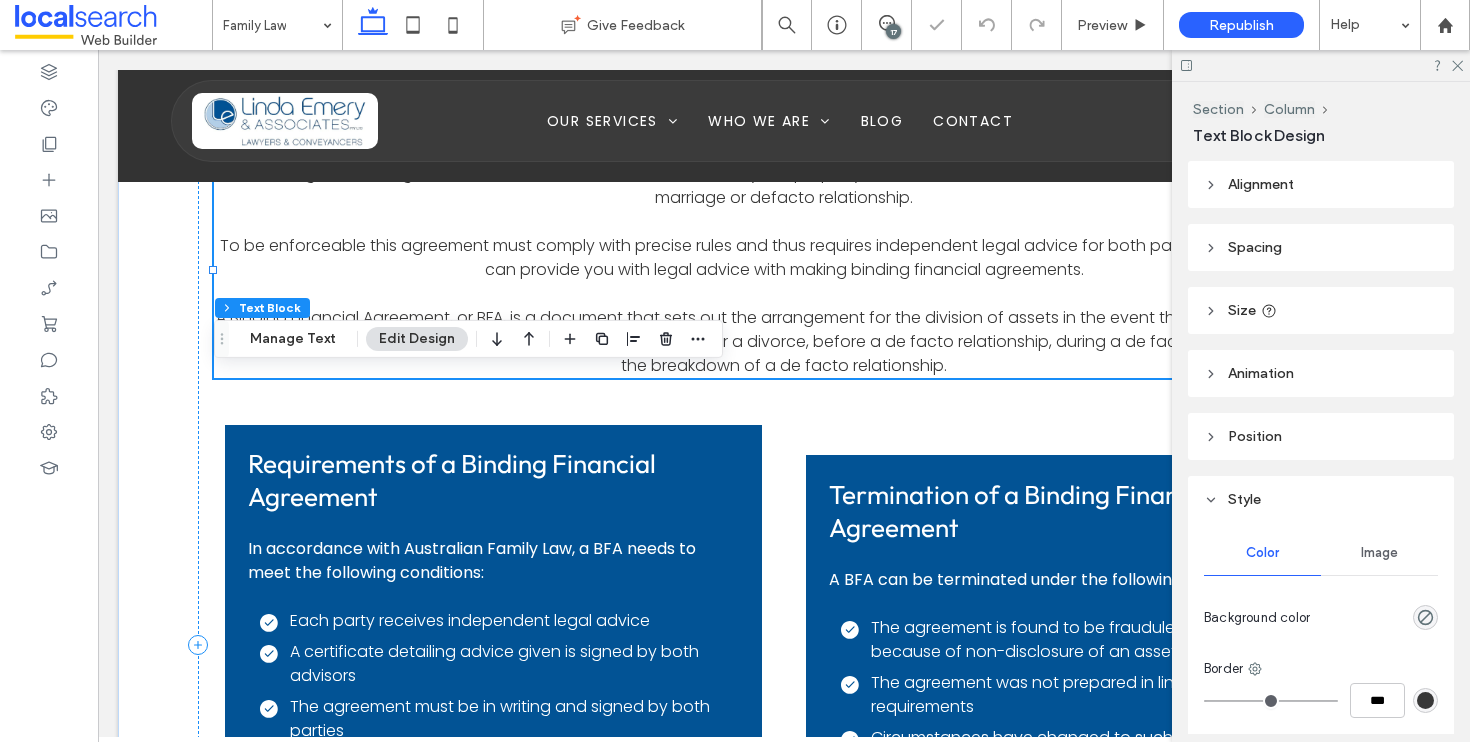 click on "Binding Financial Agreements" at bounding box center [606, 100] 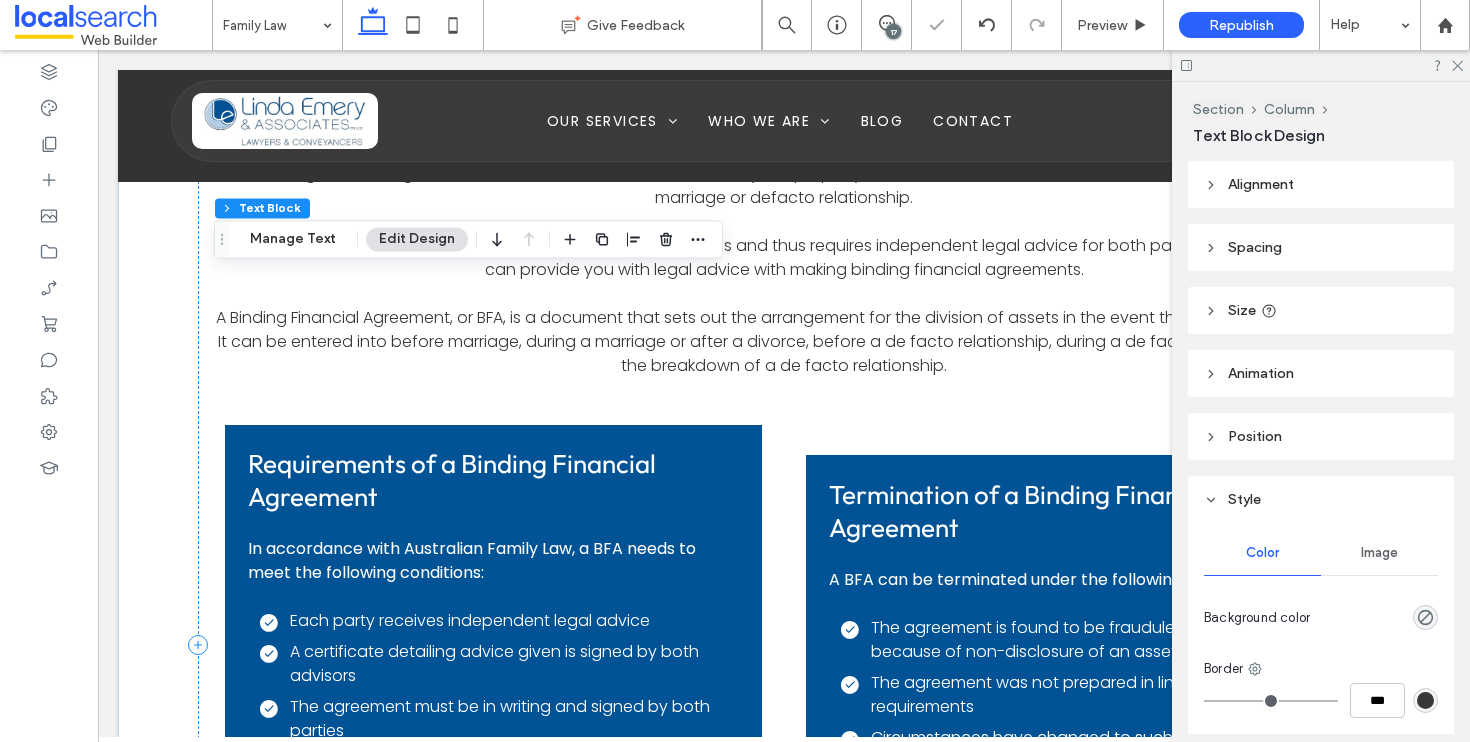 click on "Binding Financial Agreements" at bounding box center (784, 100) 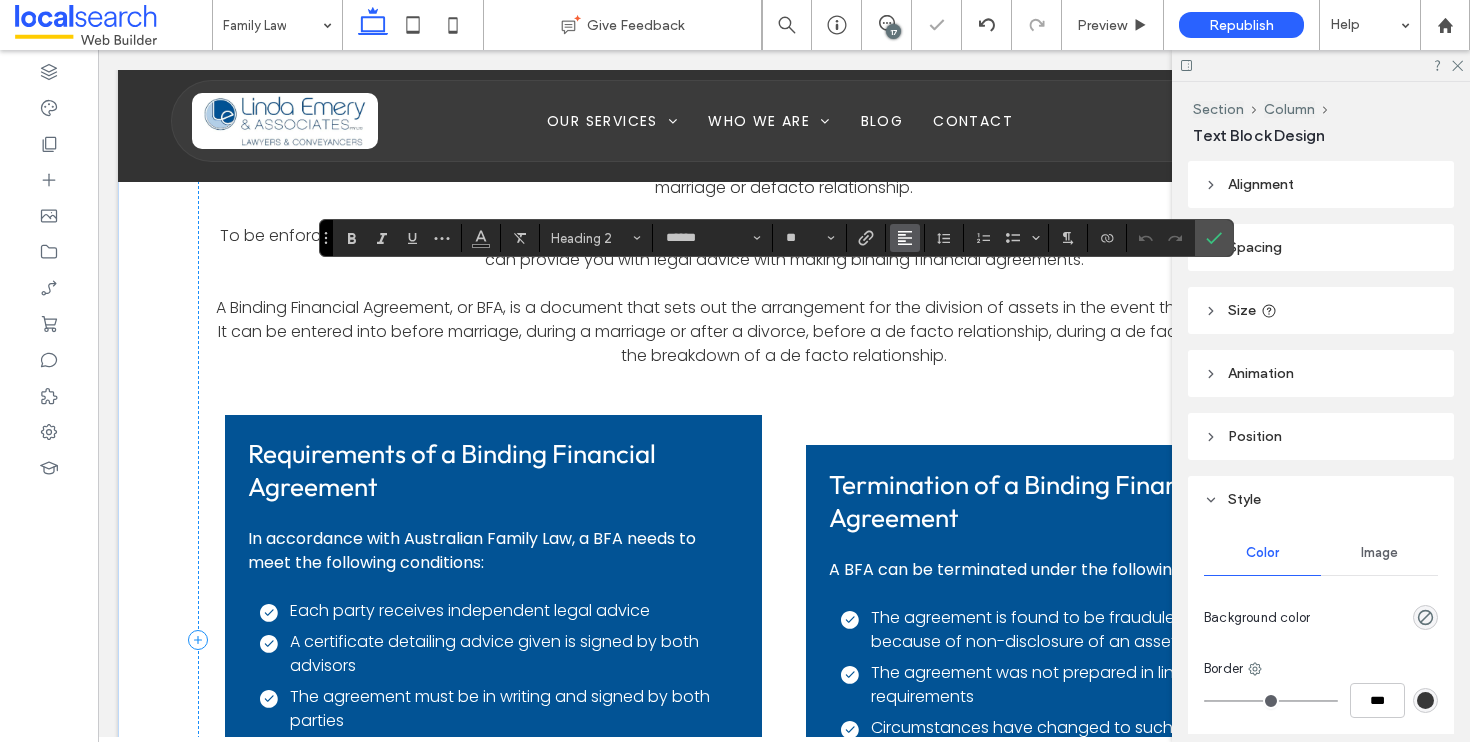 click 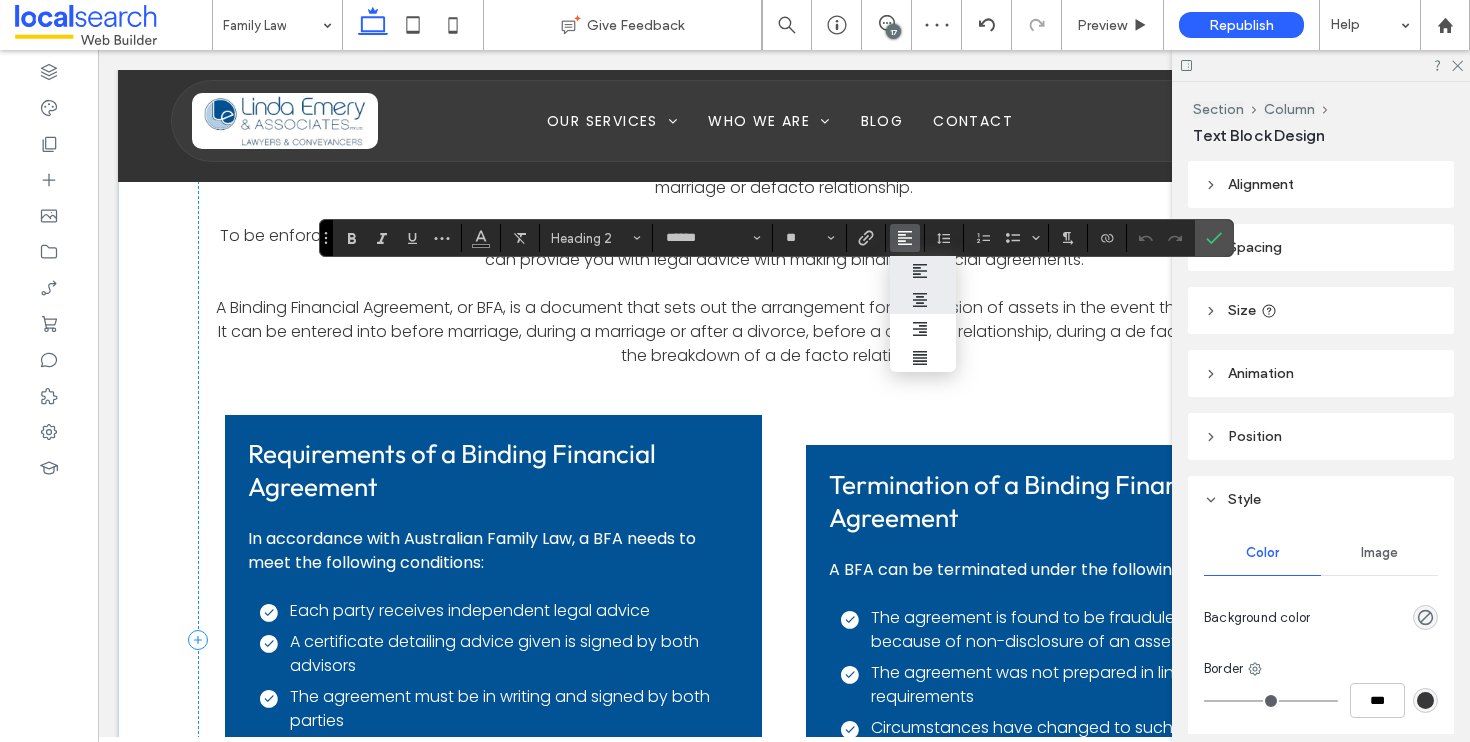 drag, startPoint x: 933, startPoint y: 306, endPoint x: 1021, endPoint y: 209, distance: 130.96947 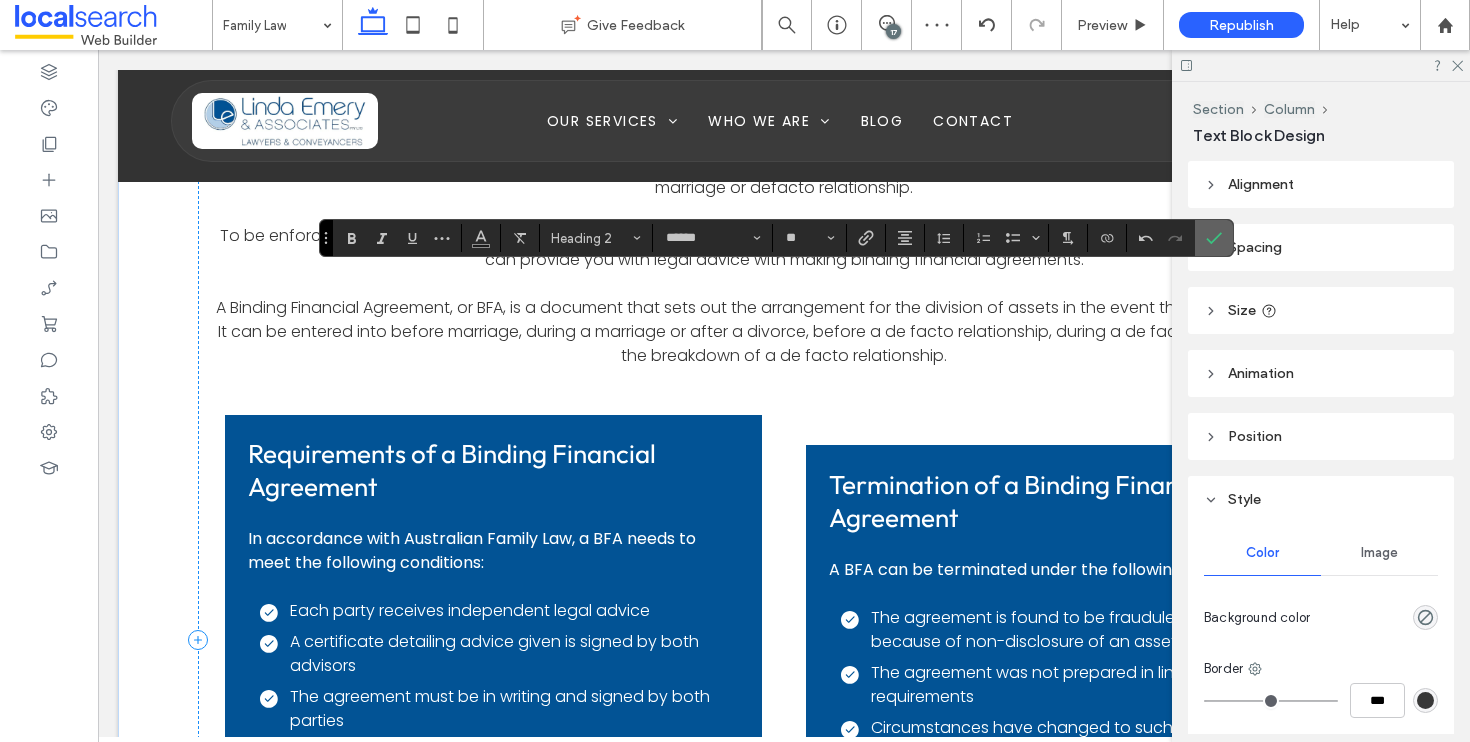 click 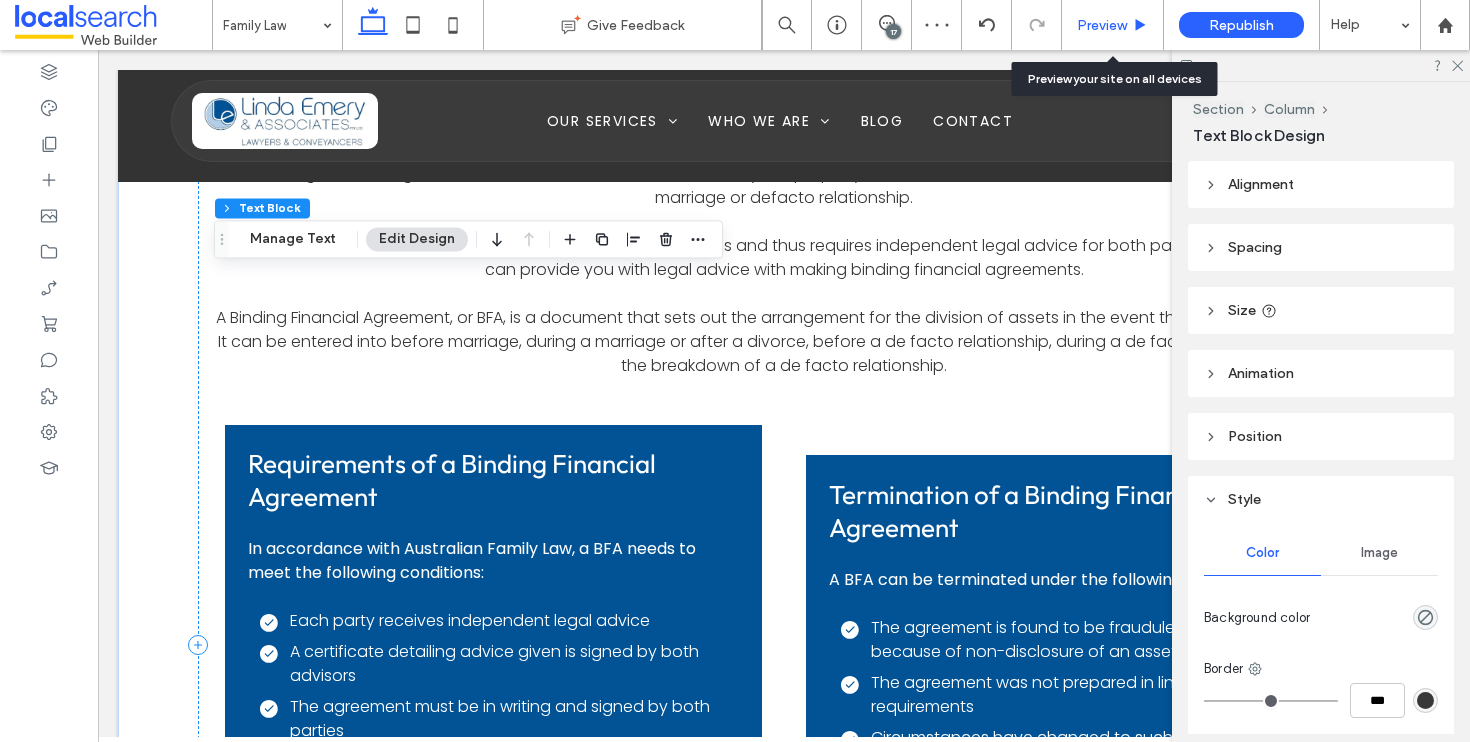 click on "Preview" at bounding box center (1102, 25) 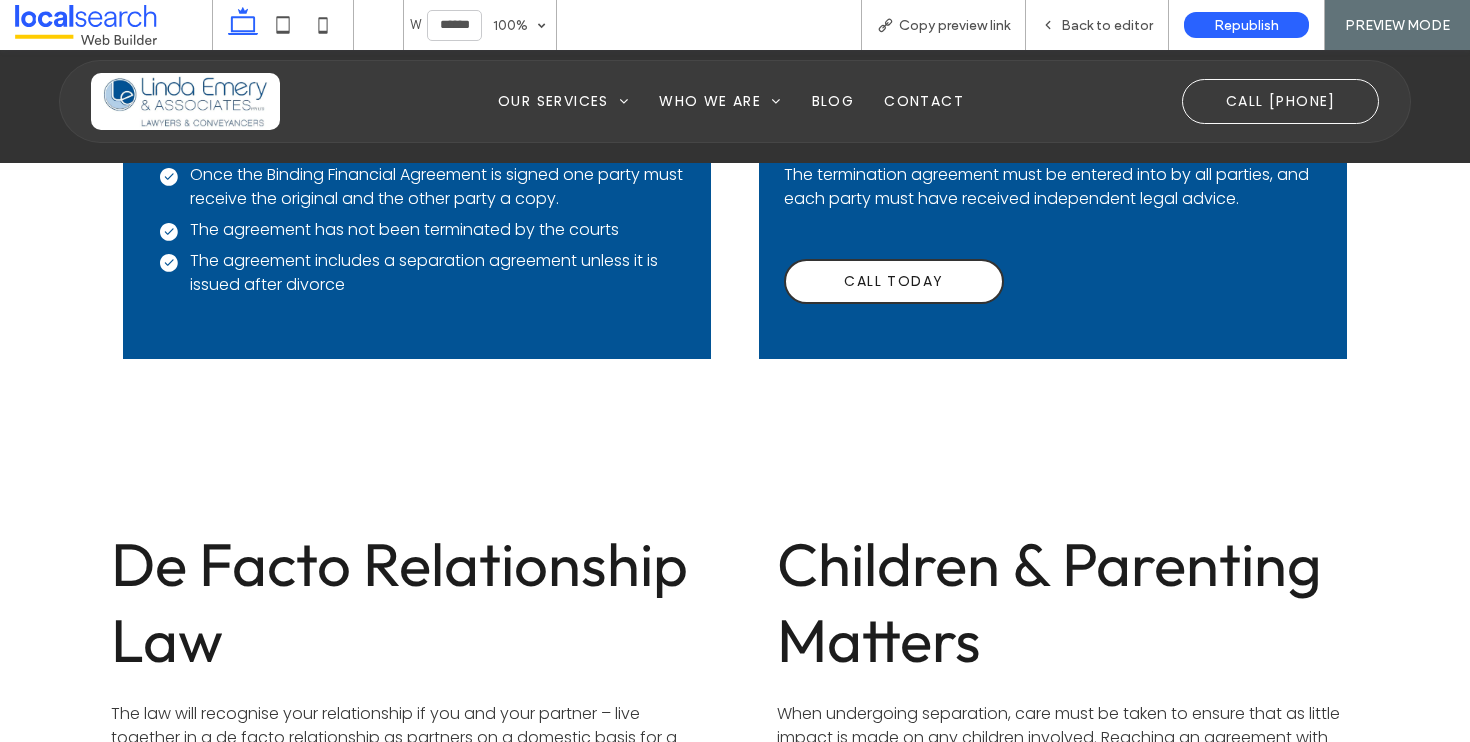 scroll, scrollTop: 12668, scrollLeft: 0, axis: vertical 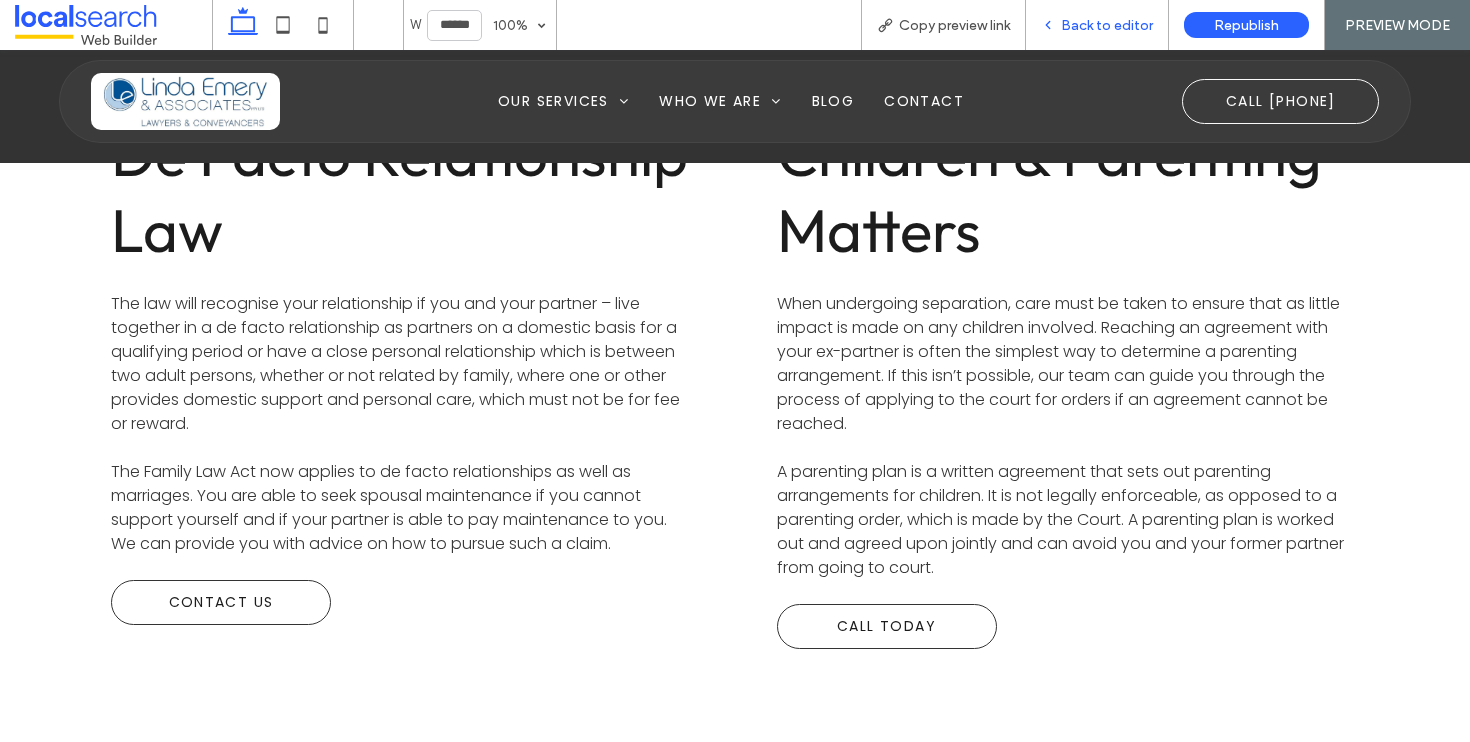 click on "Back to editor" at bounding box center [1107, 25] 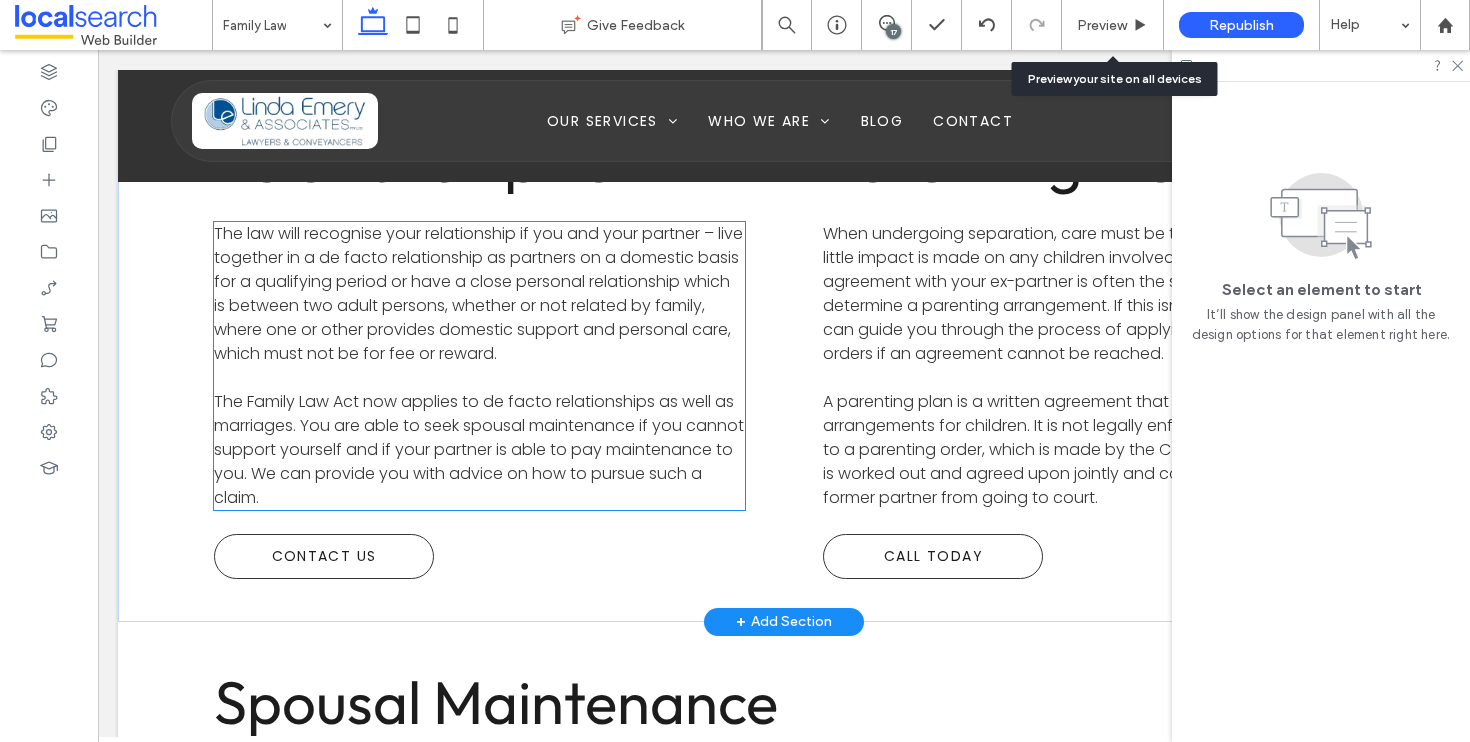 scroll, scrollTop: 12916, scrollLeft: 0, axis: vertical 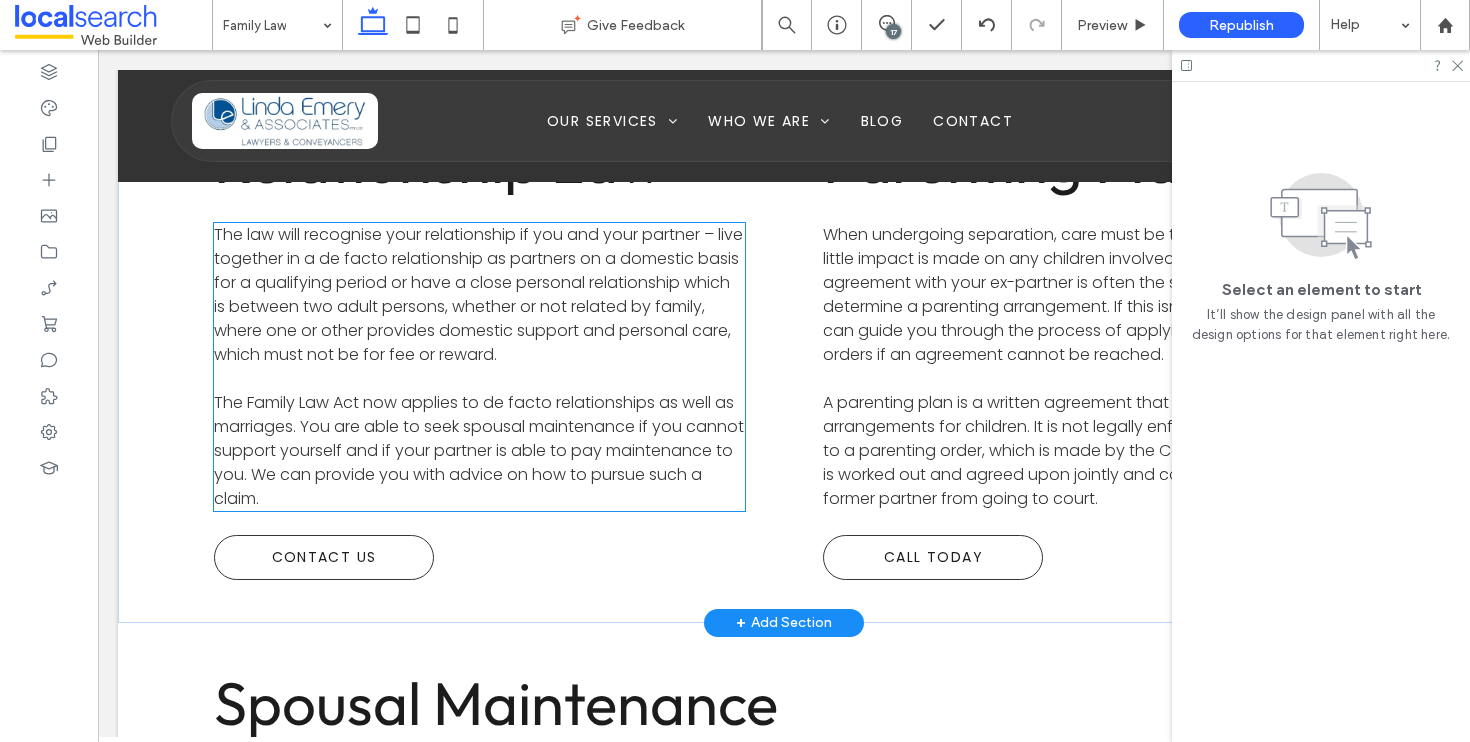 click on "The law will recognise your relationship if you and your partner – live together in a de facto relationship as partners on a domestic basis for a qualifying period or have a close personal relationship which is between two adult persons, whether or not related by family, where one or other provides domestic support and personal care, which must not be for fee or reward." at bounding box center (478, 294) 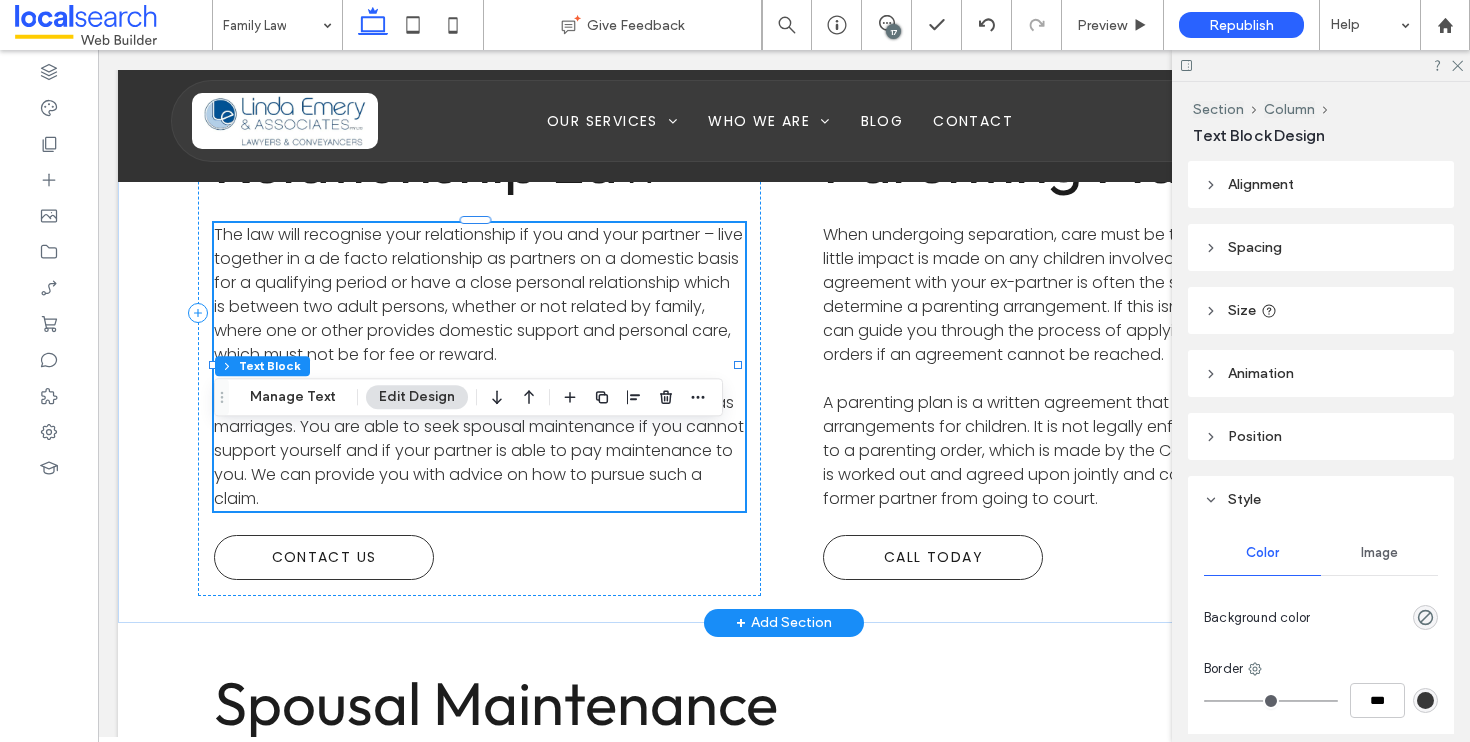 click on "The law will recognise your relationship if you and your partner – live together in a de facto relationship as partners on a domestic basis for a qualifying period or have a close personal relationship which is between two adult persons, whether or not related by family, where one or other provides domestic support and personal care, which must not be for fee or reward." at bounding box center [478, 294] 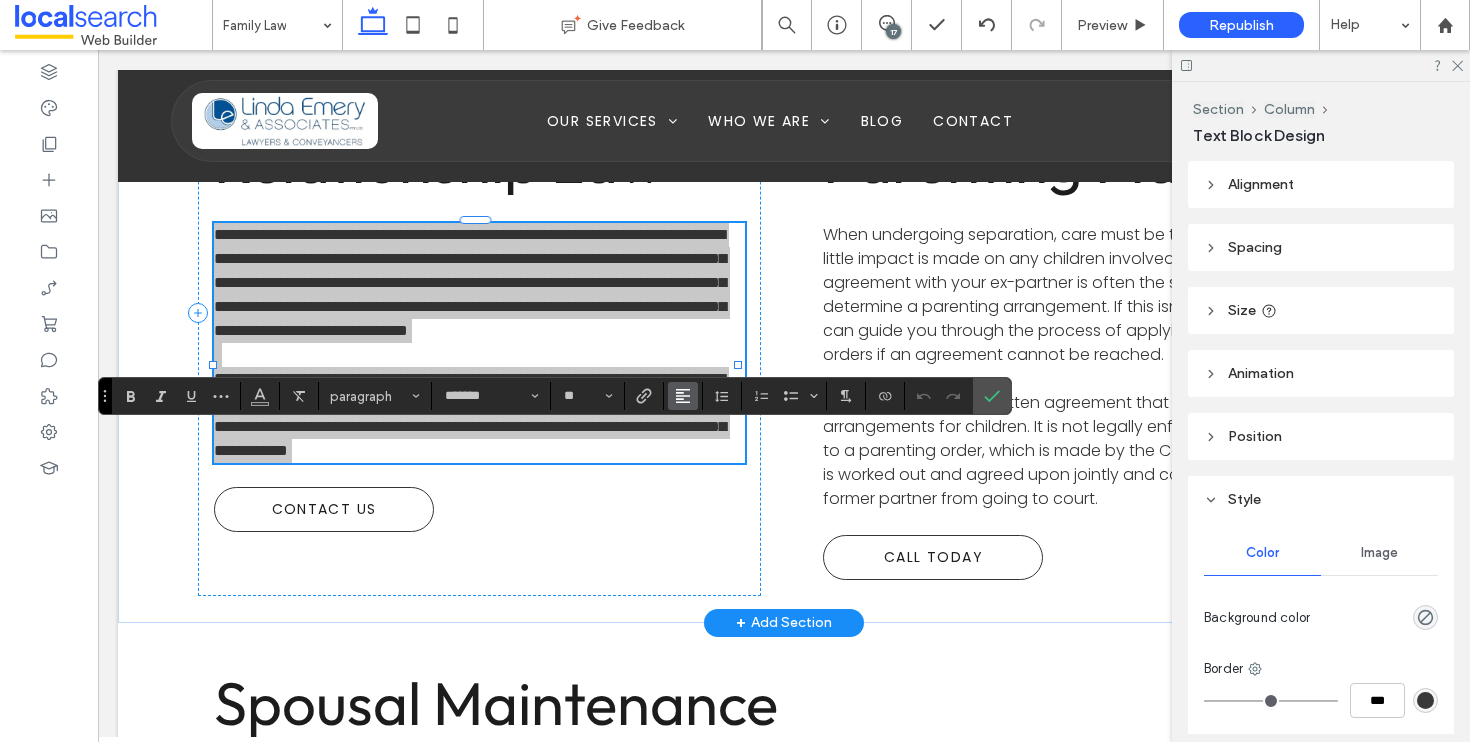 click 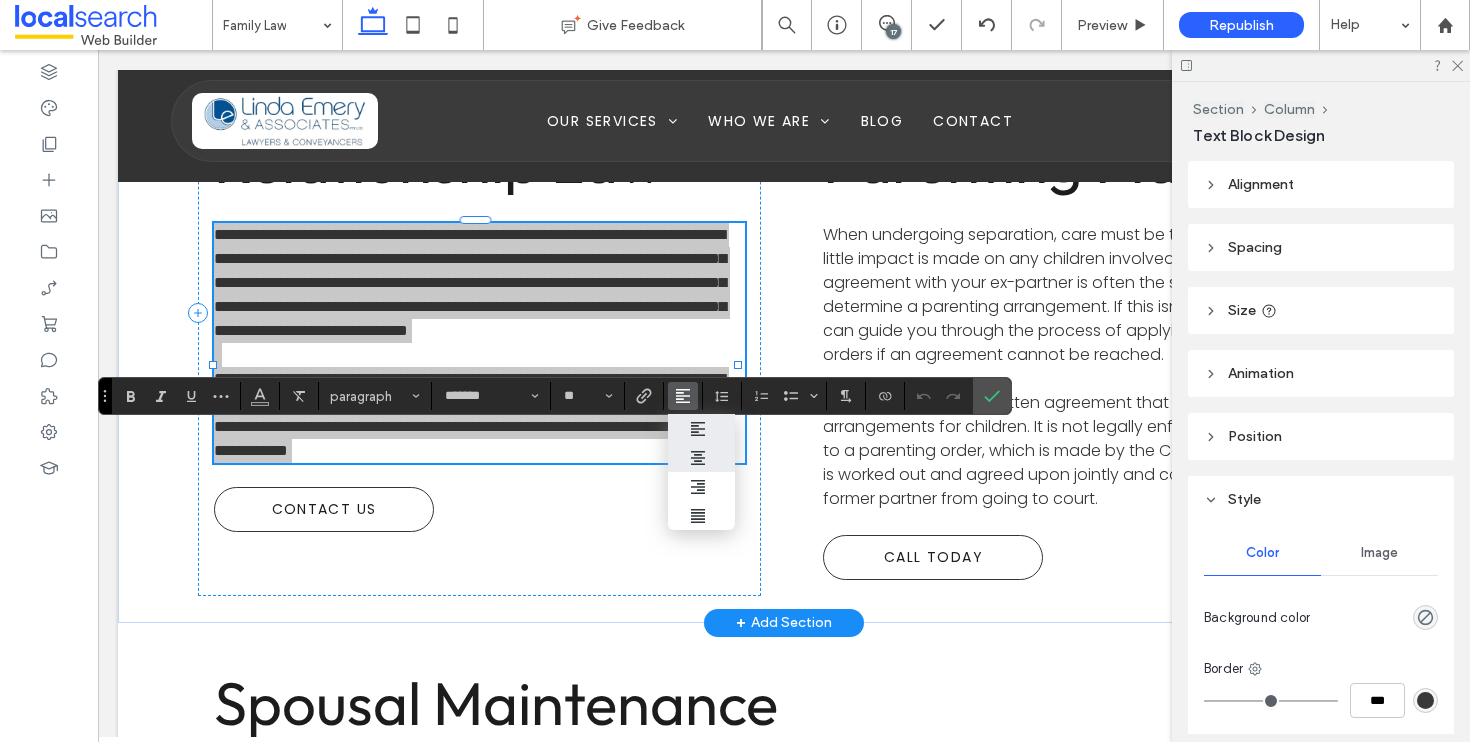 click 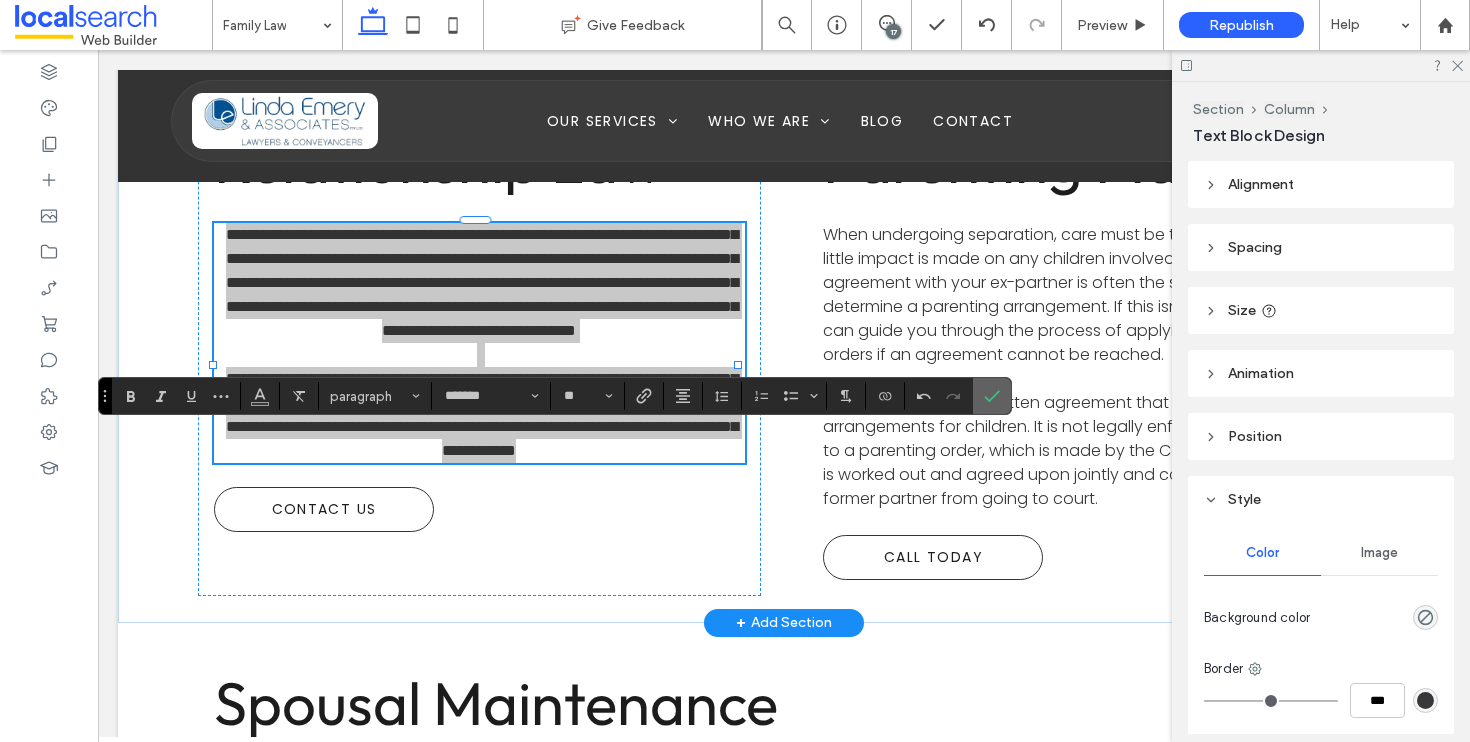click 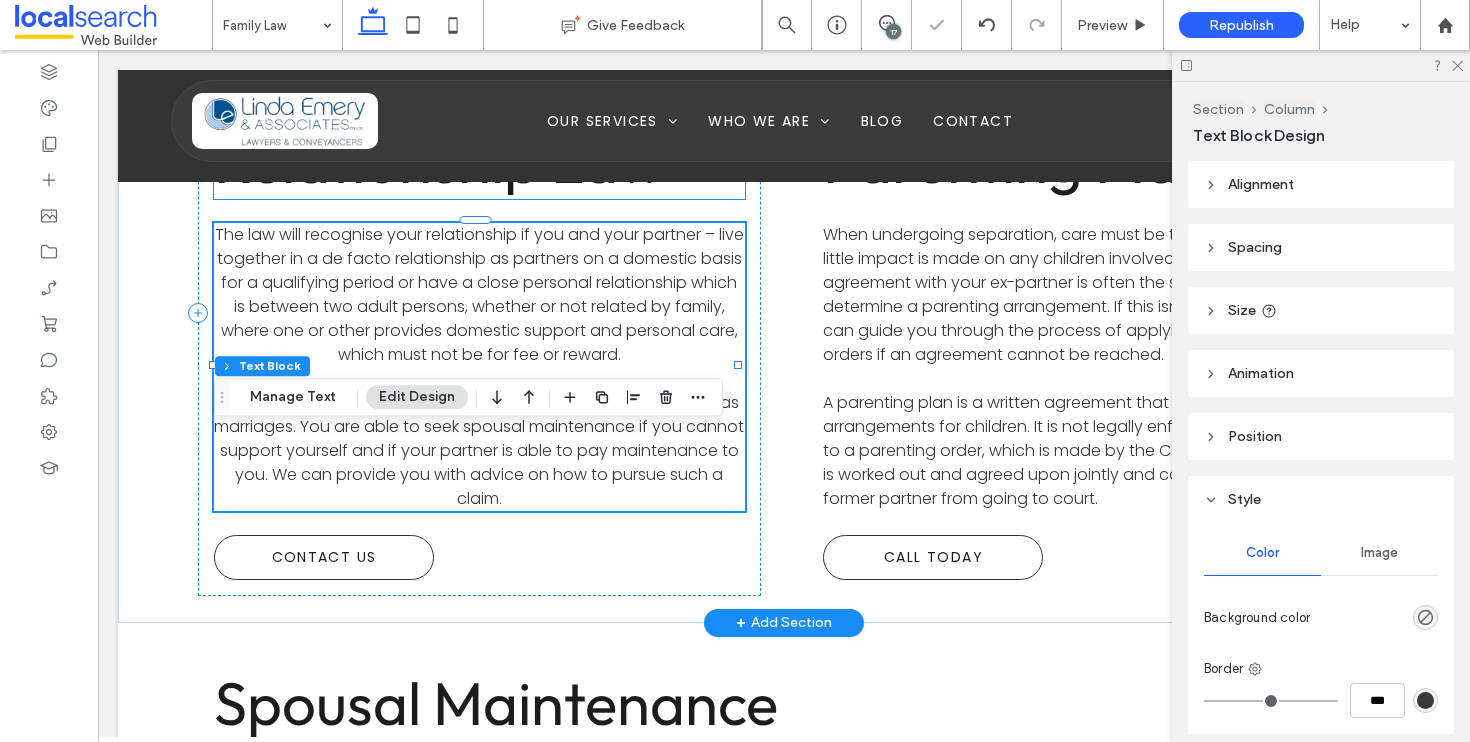 click on "De Facto Relationship Law" at bounding box center [438, 123] 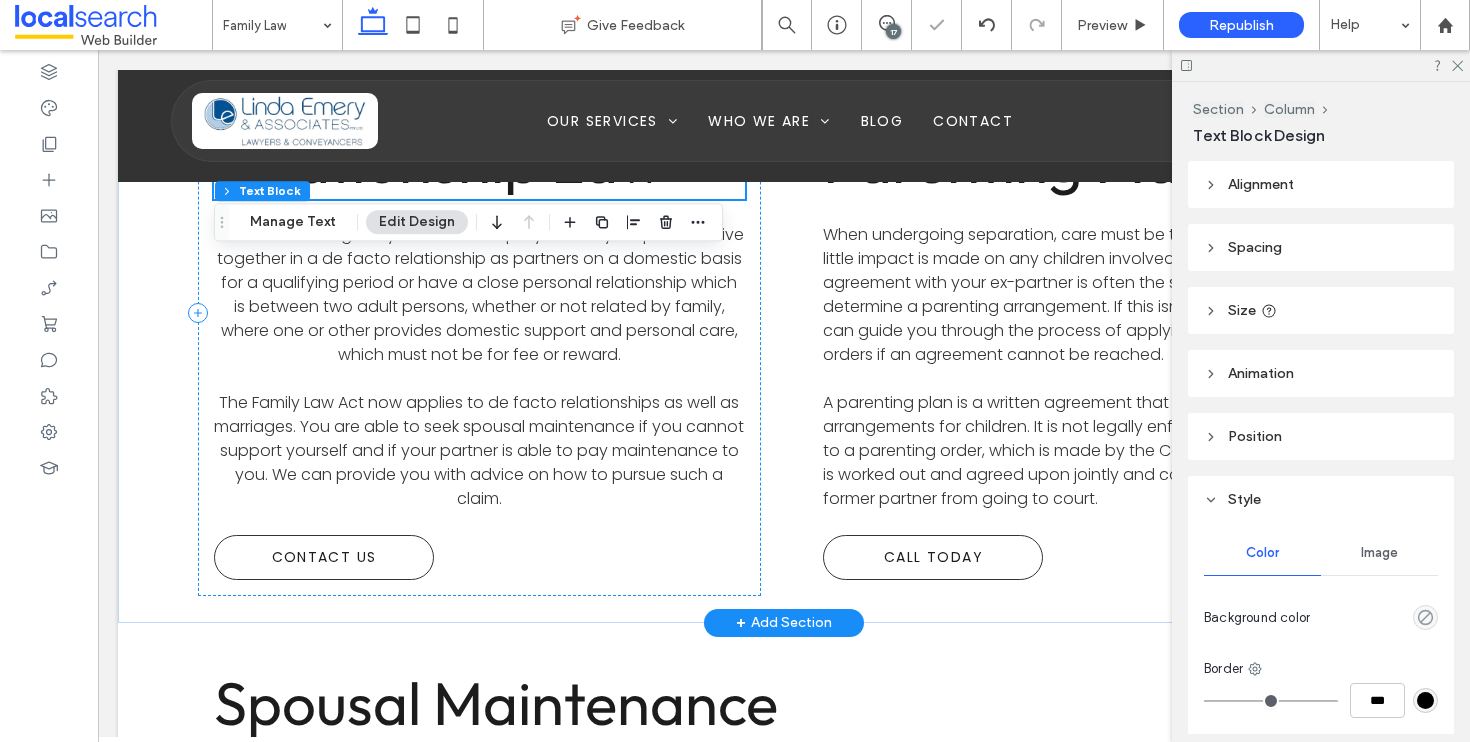 click on "De Facto Relationship Law" at bounding box center [438, 123] 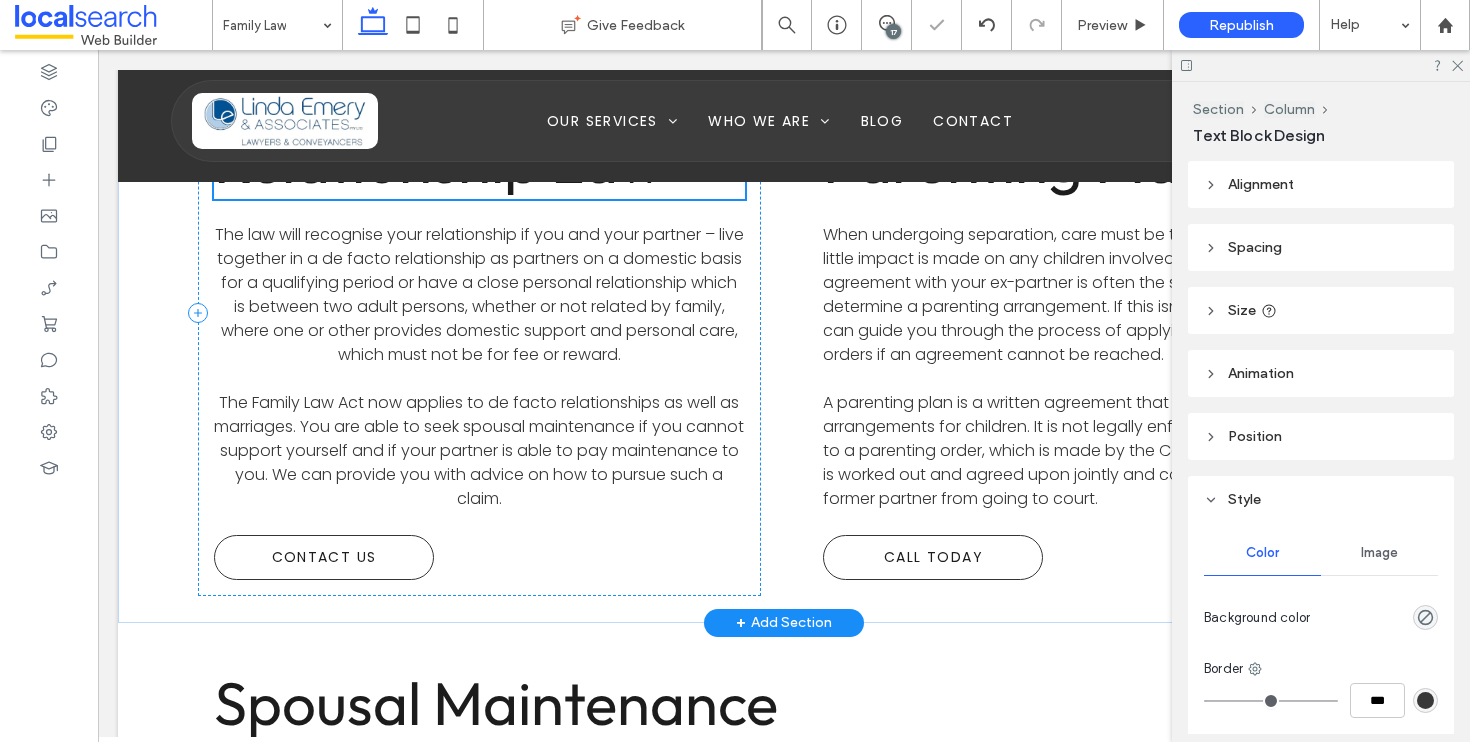 type on "******" 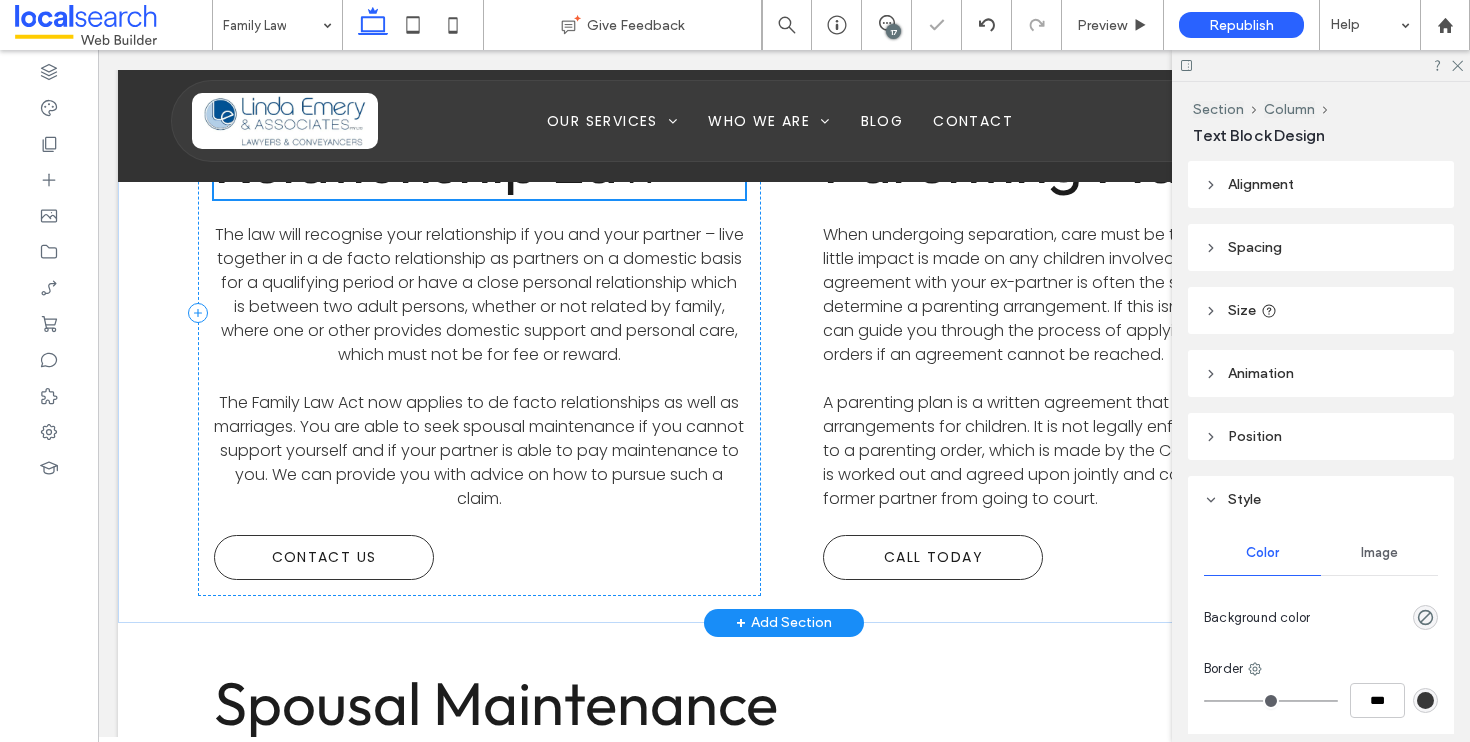 type on "**" 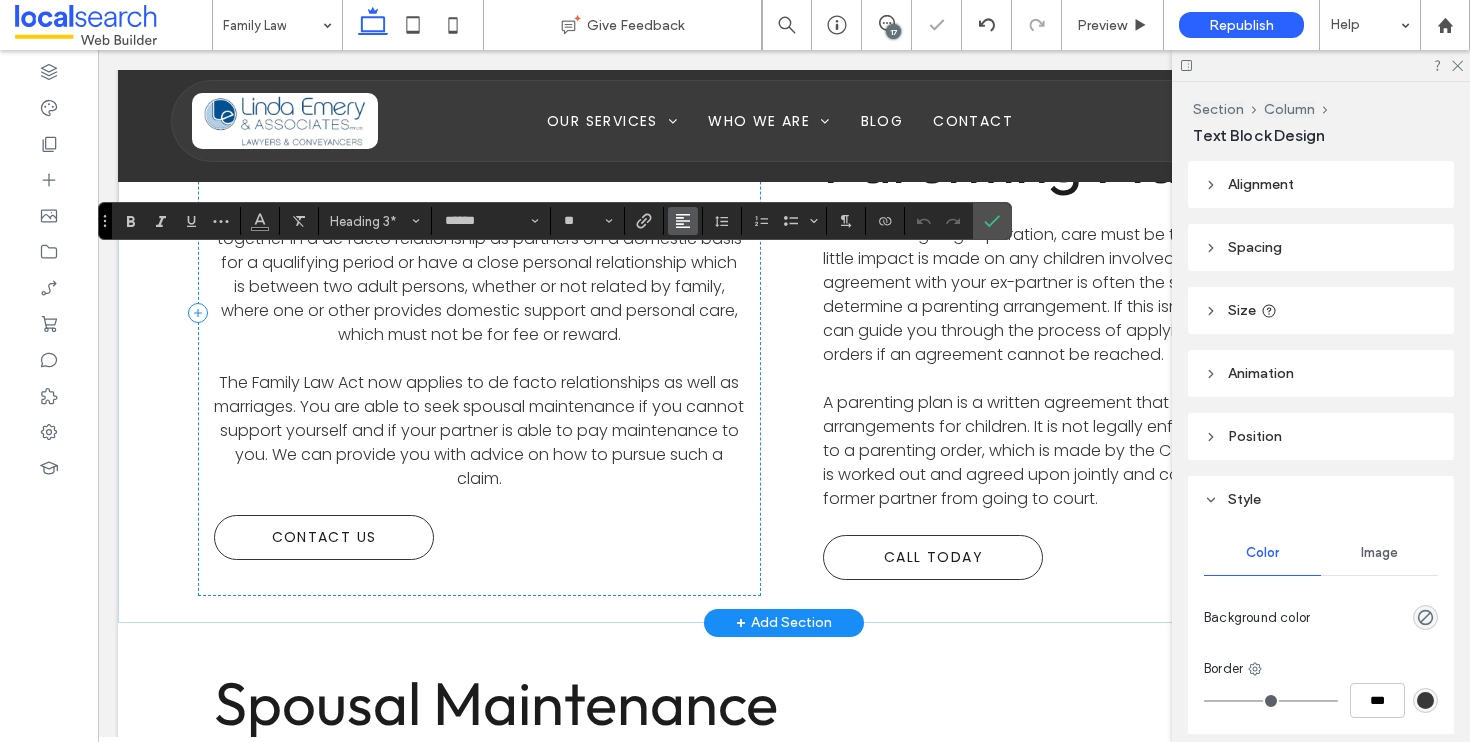 click 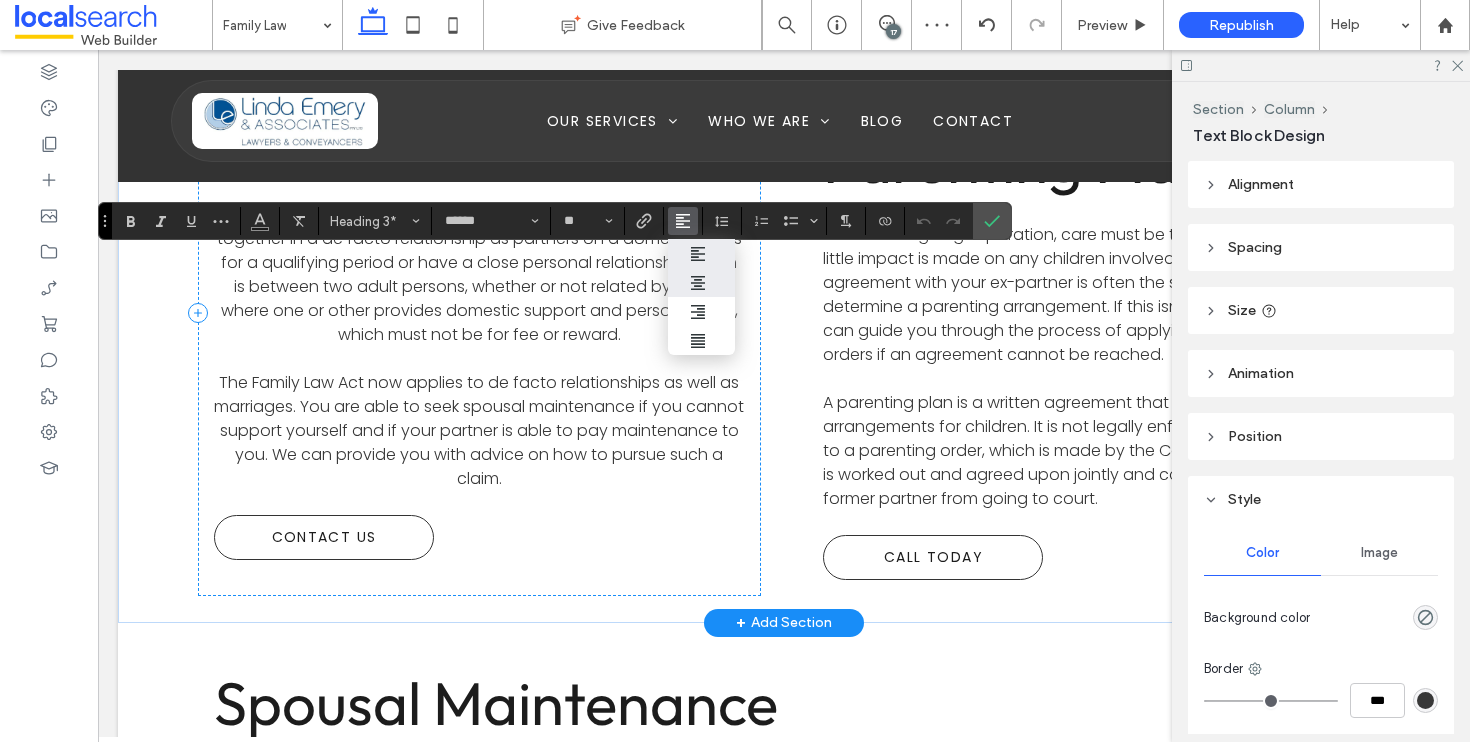 click at bounding box center (701, 282) 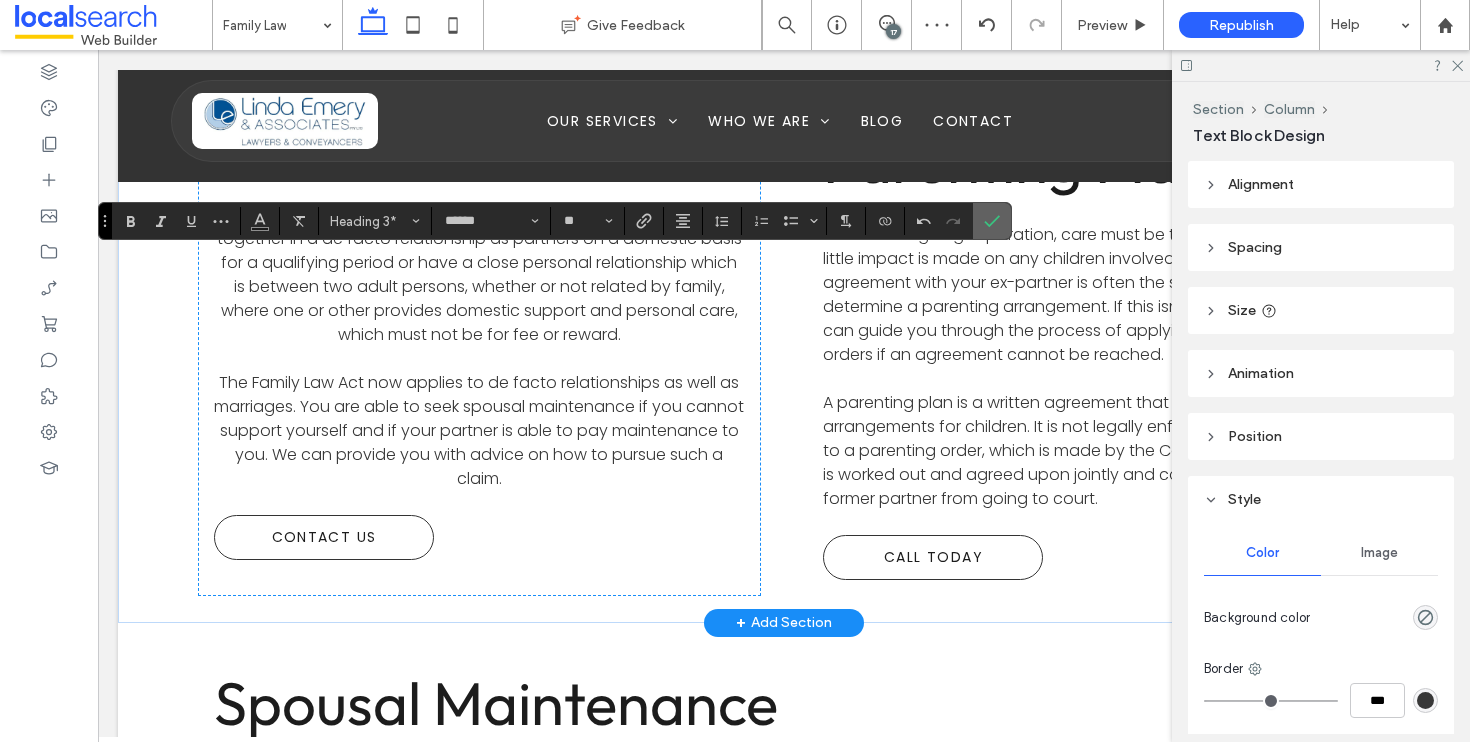click 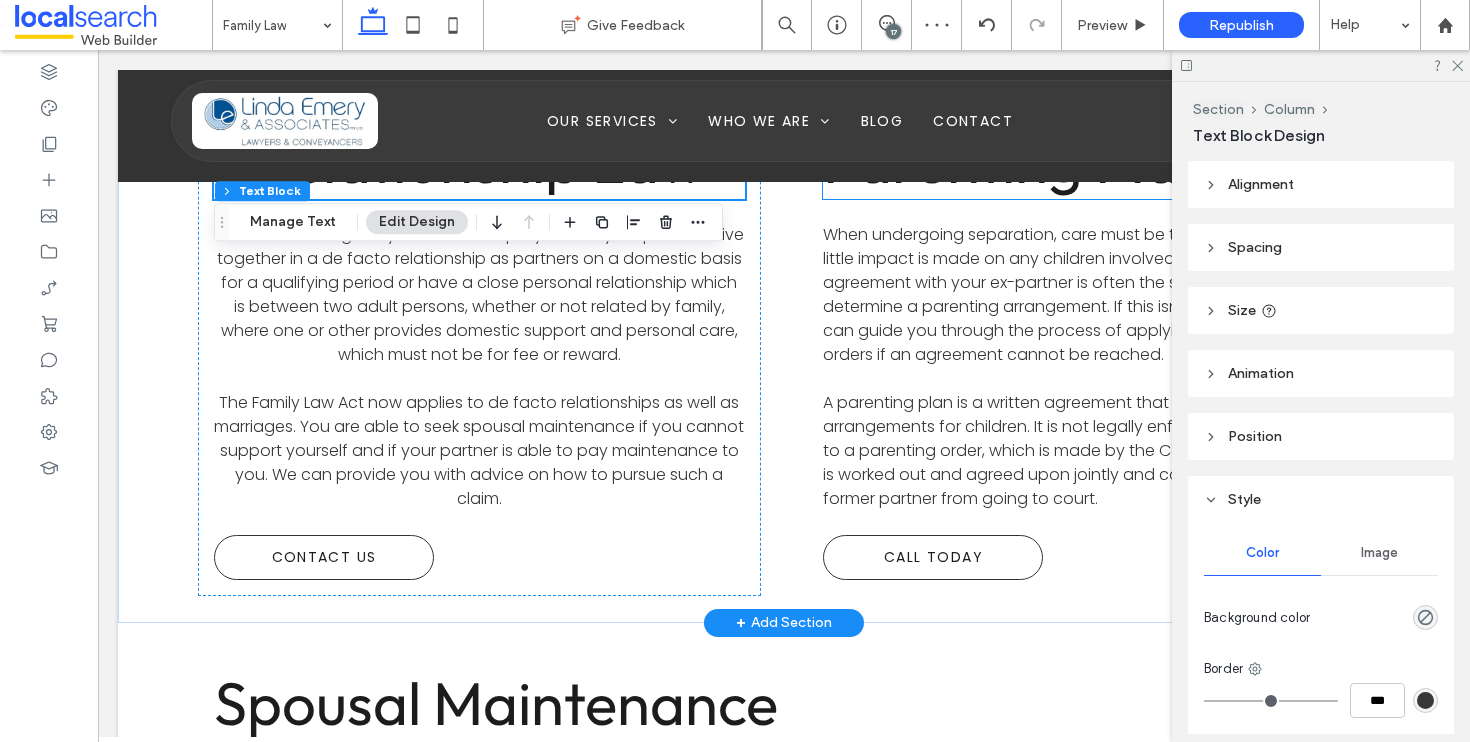 click on "Children & Parenting Matters" at bounding box center [1061, 123] 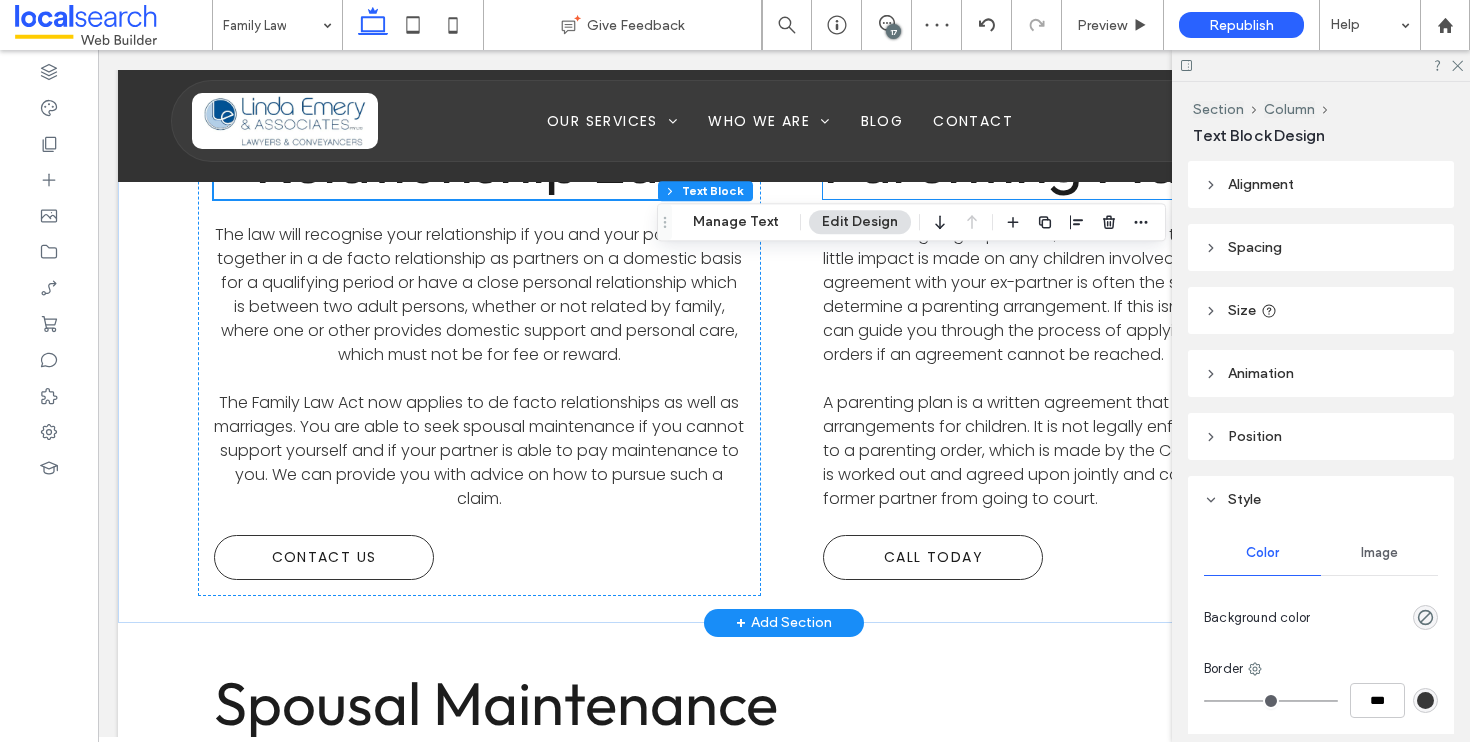 click on "Children & Parenting Matters" at bounding box center (1061, 123) 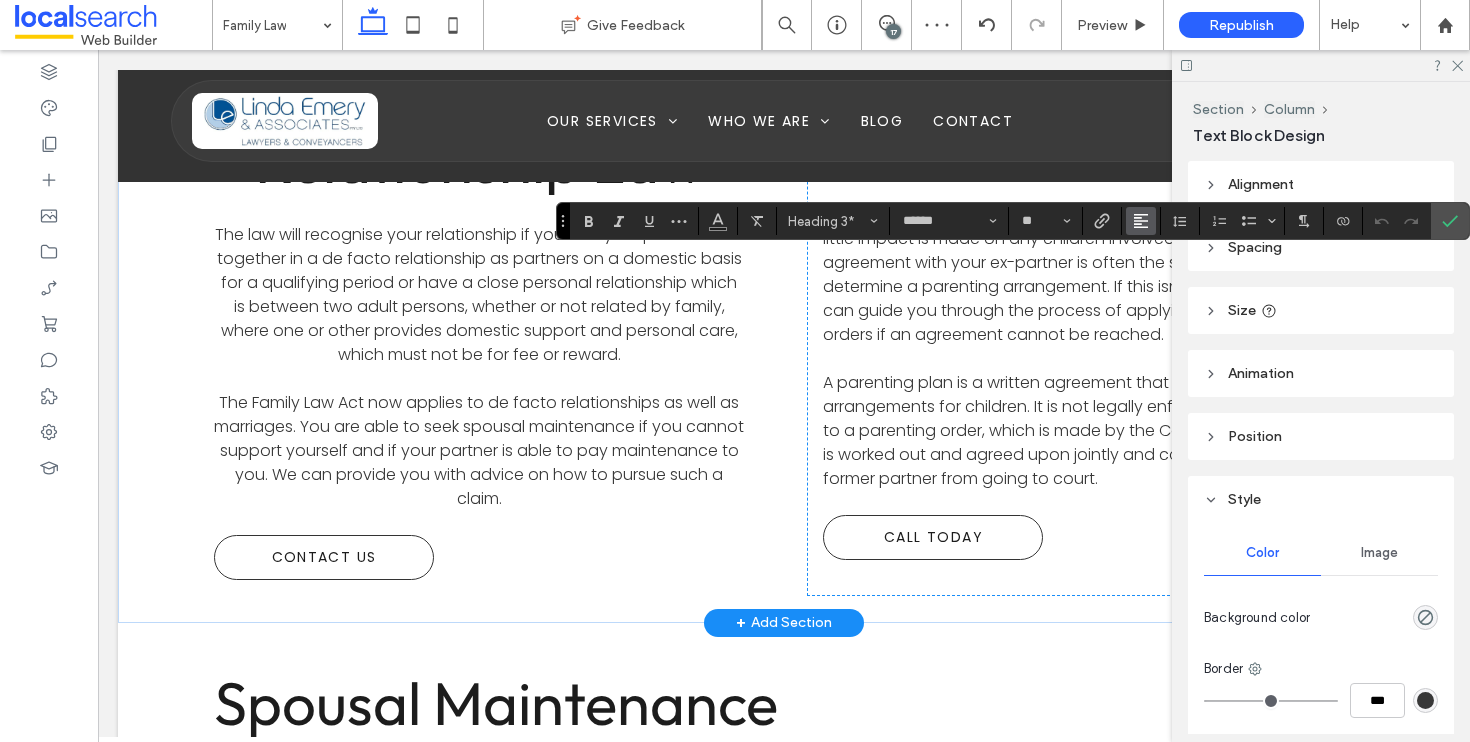 click 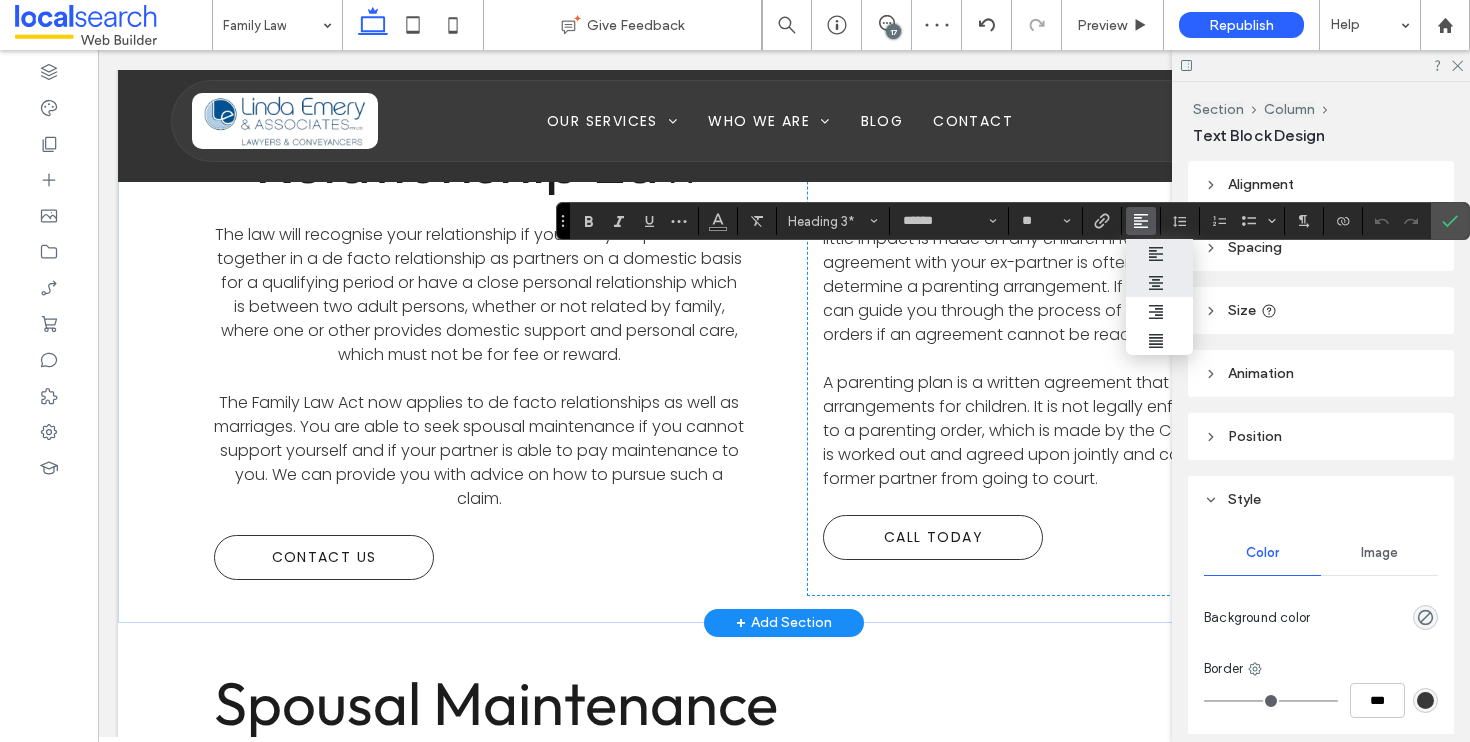 click 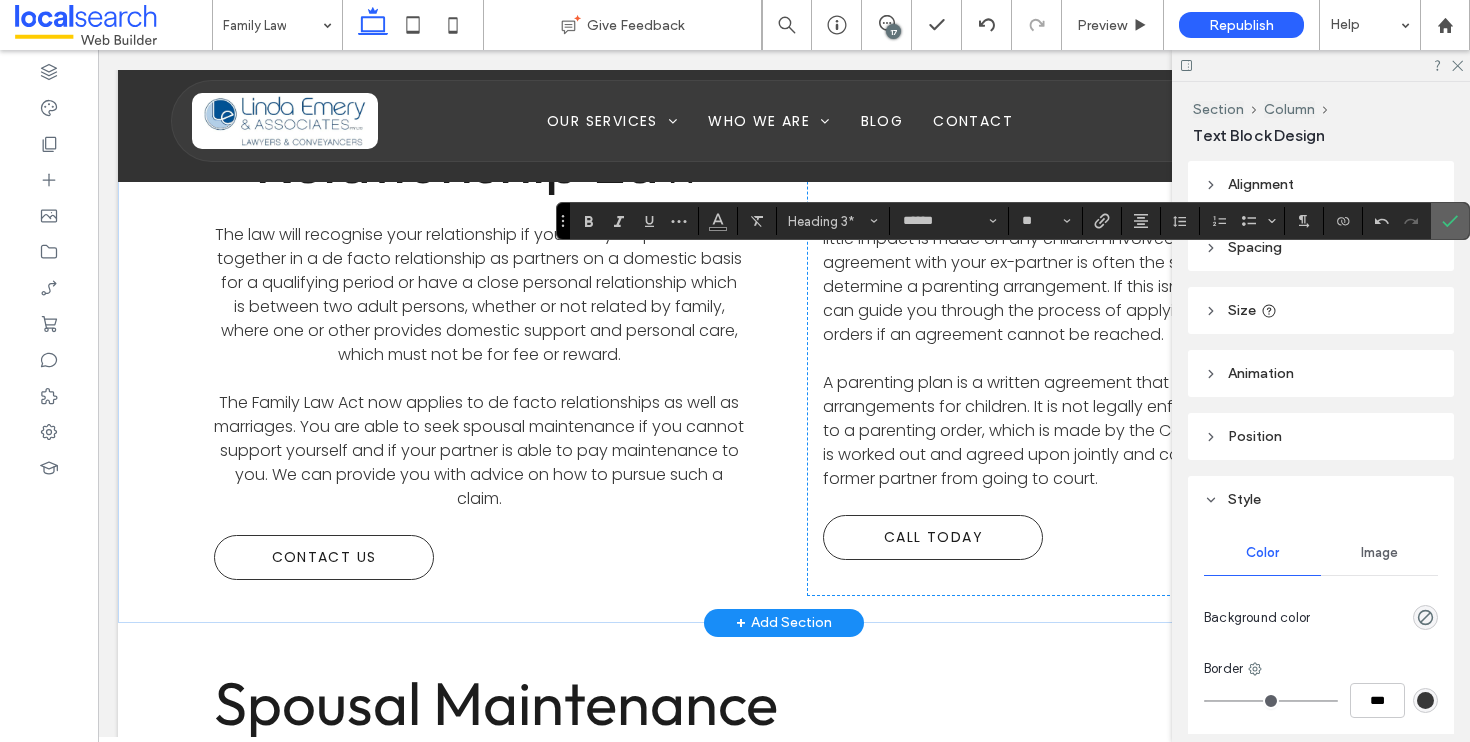 click 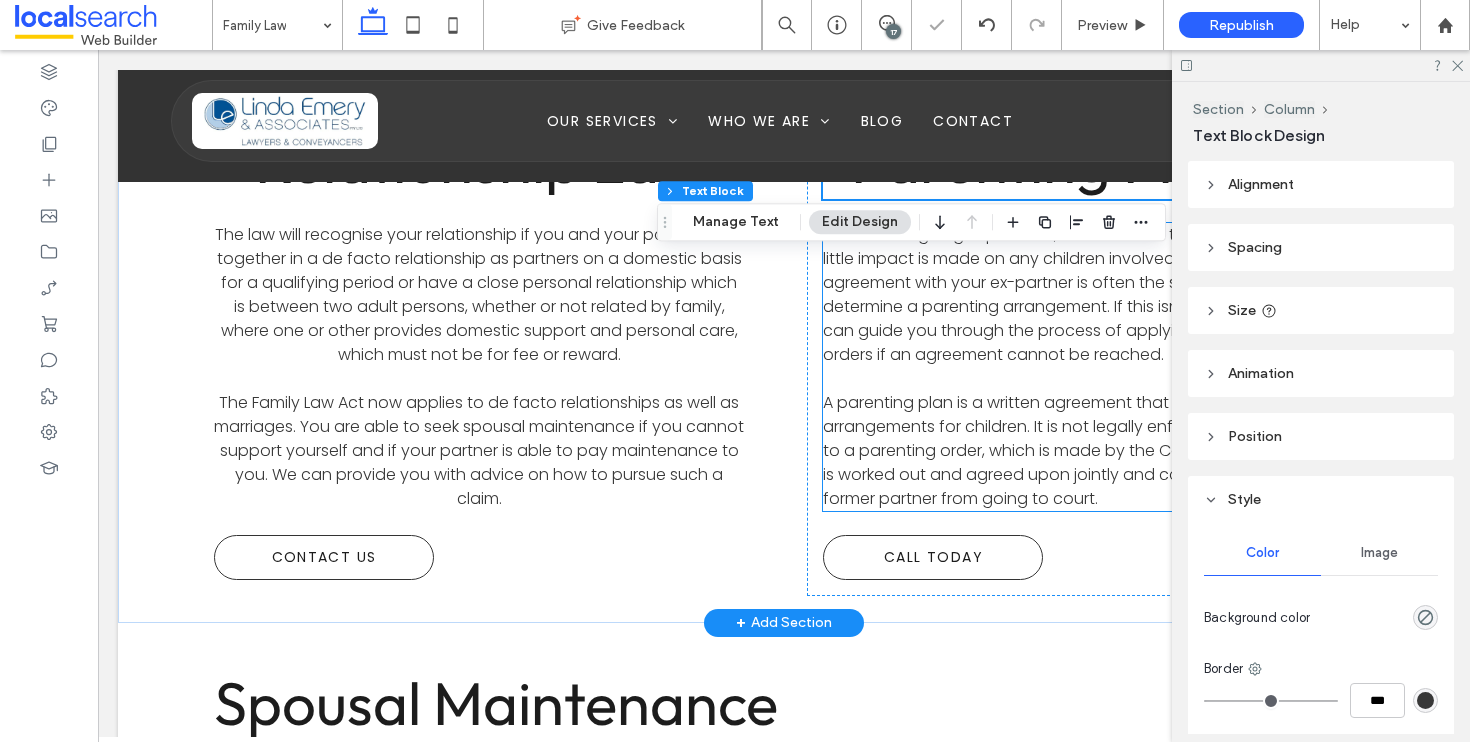 click on "When undergoing separation, care must be taken to ensure that as little impact is made on any children involved. Reaching an agreement with your ex-partner is often the simplest way to determine a parenting arrangement. If this isn’t possible, our team can guide you through the process of applying to the court for orders if an agreement cannot be reached." at bounding box center [1087, 294] 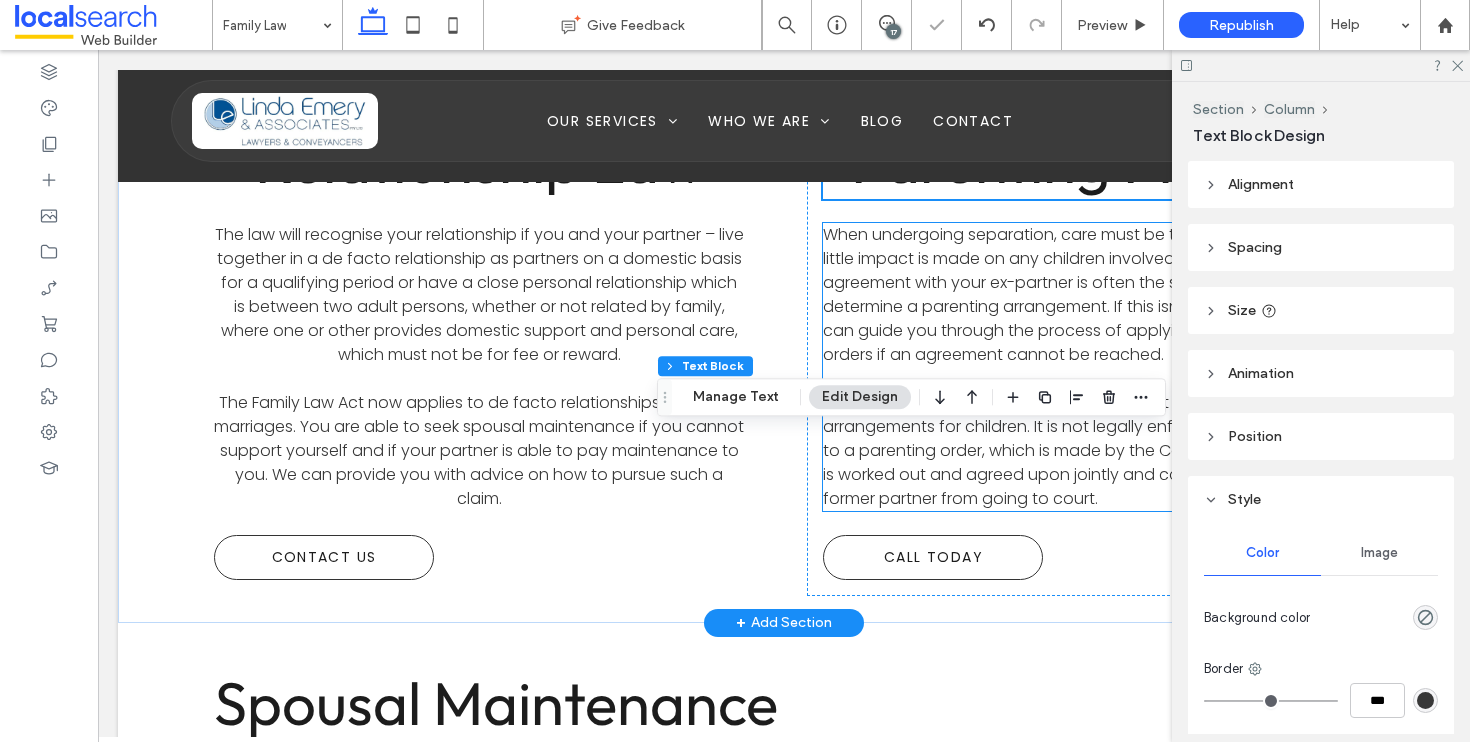 click on "When undergoing separation, care must be taken to ensure that as little impact is made on any children involved. Reaching an agreement with your ex-partner is often the simplest way to determine a parenting arrangement. If this isn’t possible, our team can guide you through the process of applying to the court for orders if an agreement cannot be reached." at bounding box center (1087, 294) 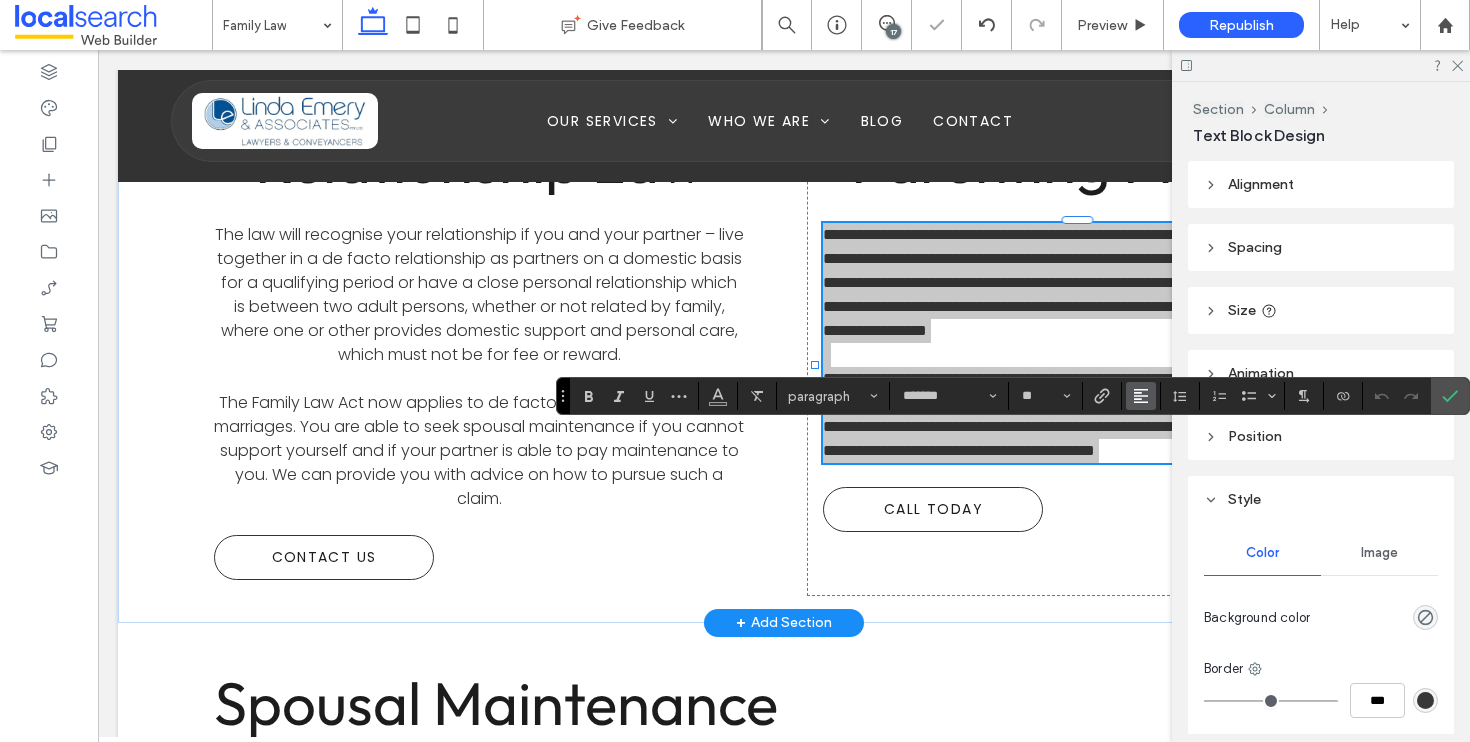 click at bounding box center (1141, 396) 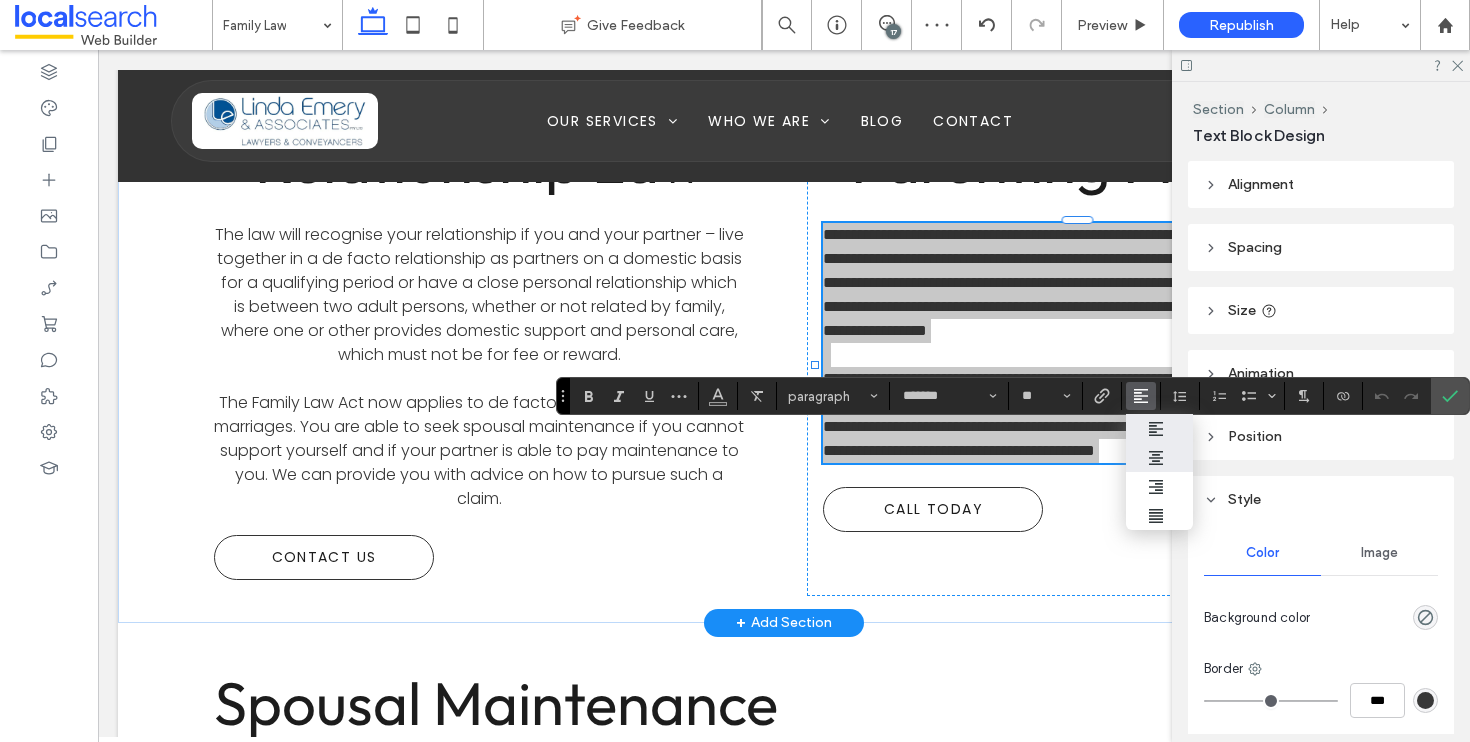 click 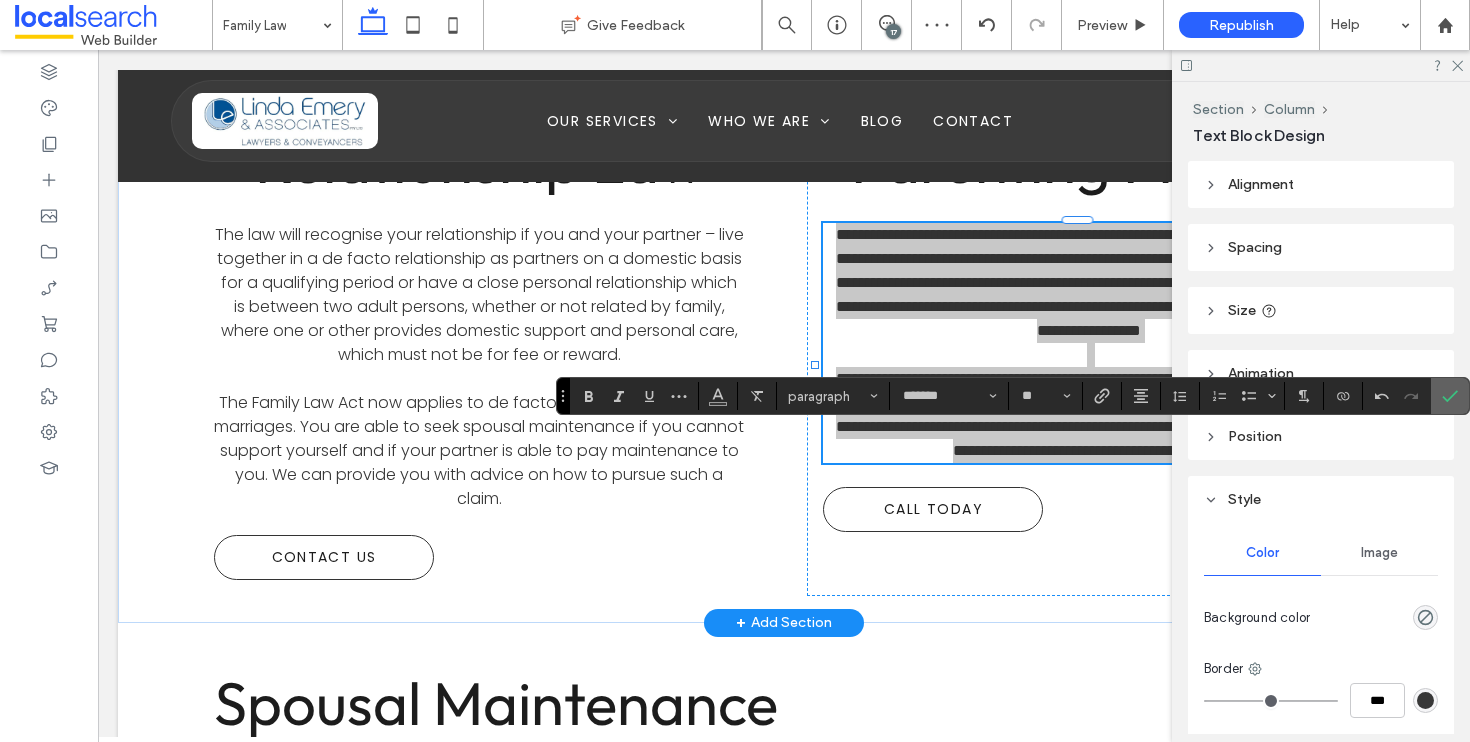 click at bounding box center [1450, 396] 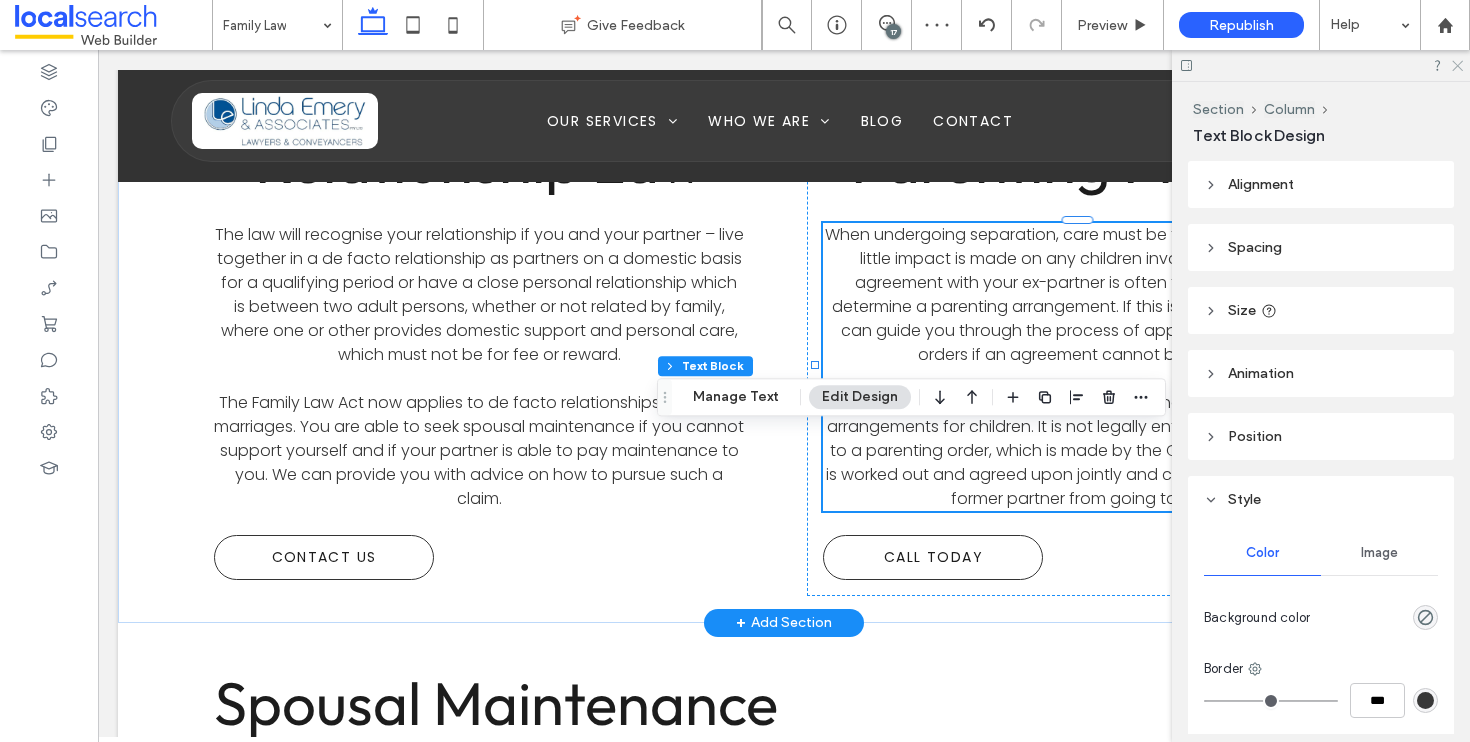 drag, startPoint x: 1458, startPoint y: 61, endPoint x: 1297, endPoint y: 14, distance: 167.72 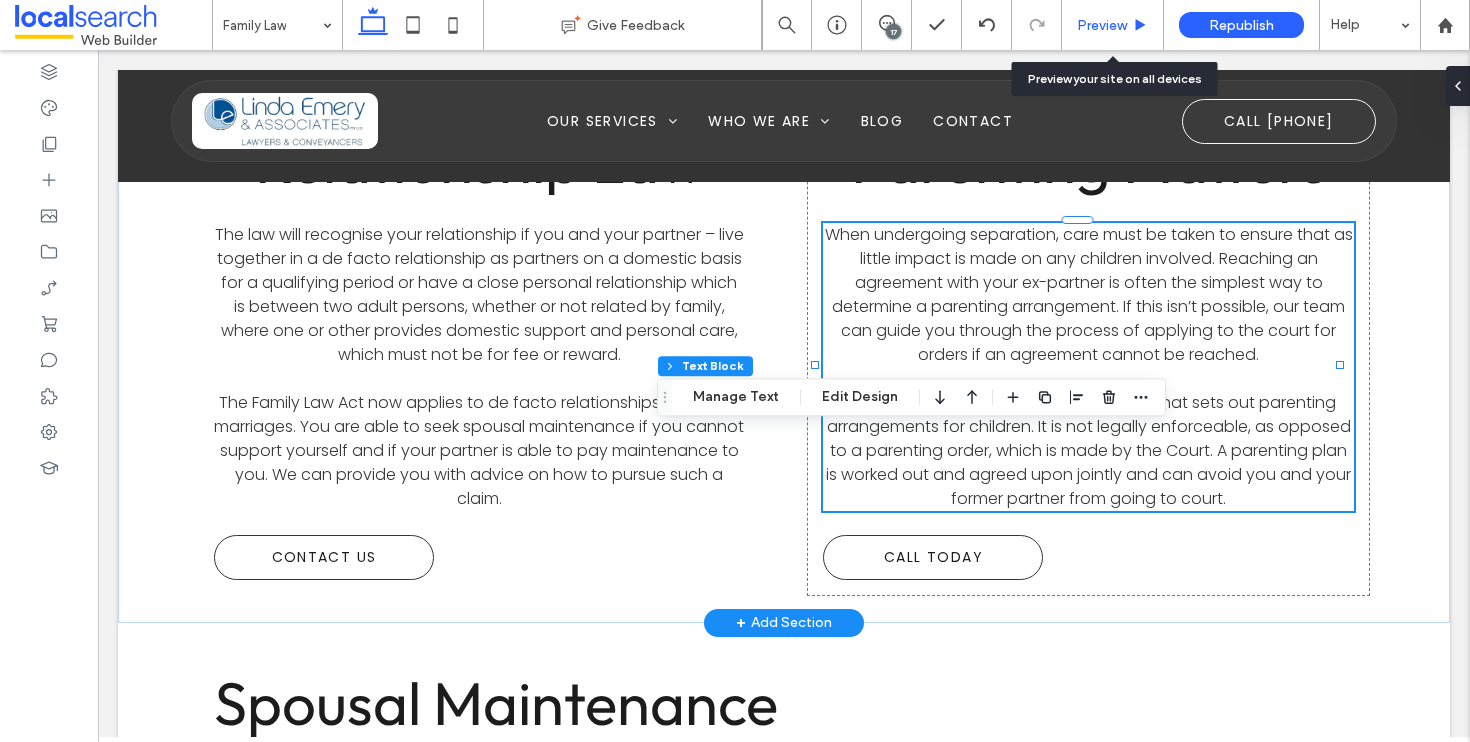 click on "Preview" at bounding box center [1102, 25] 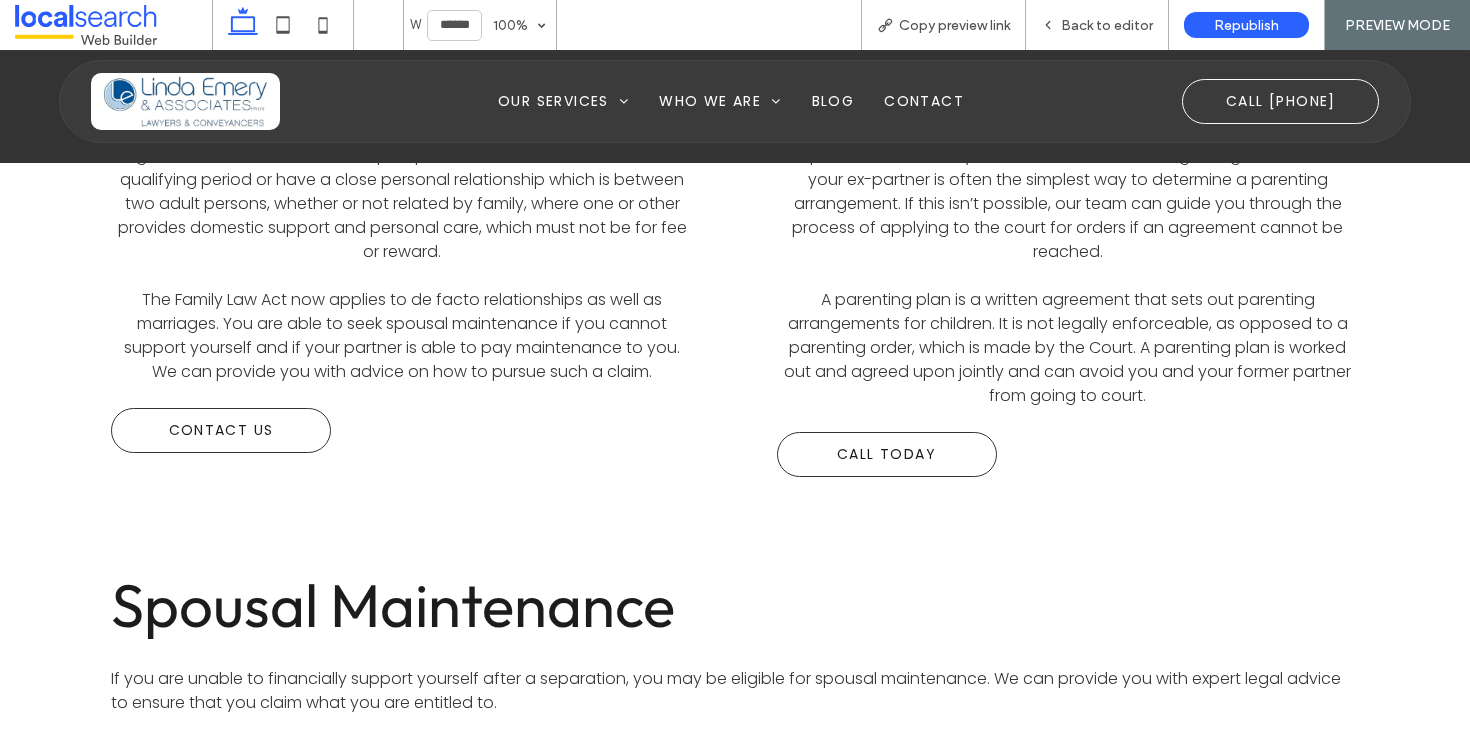 scroll, scrollTop: 12841, scrollLeft: 0, axis: vertical 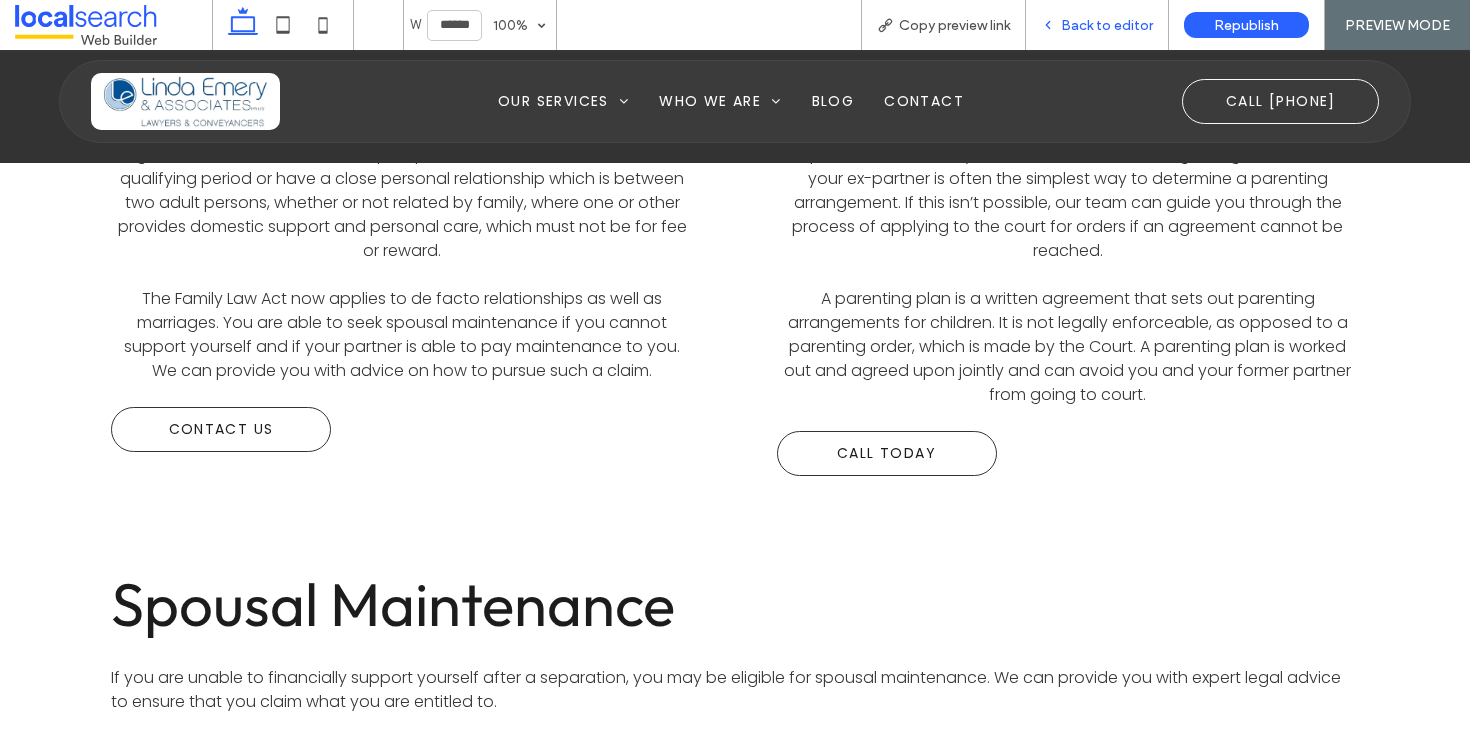 click on "Back to editor" at bounding box center (1097, 25) 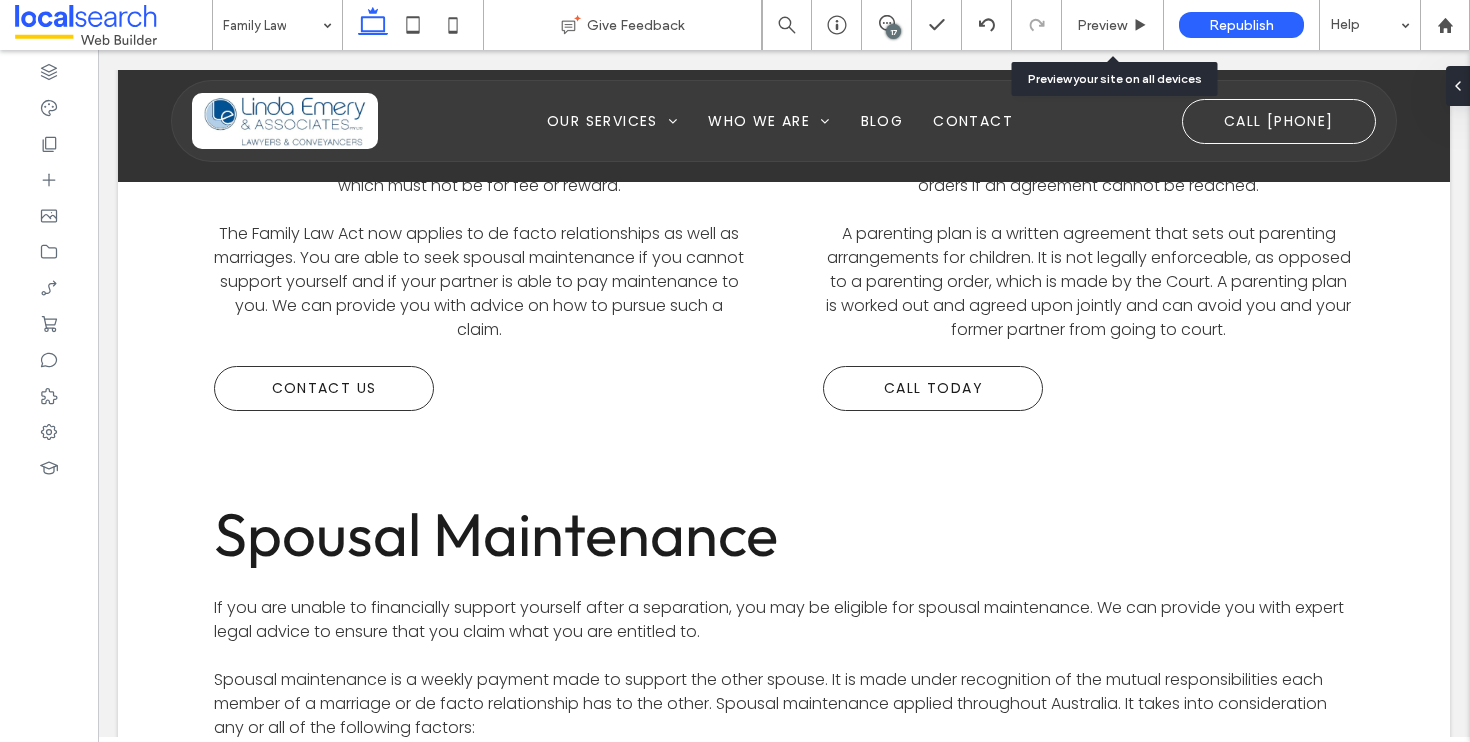 scroll, scrollTop: 13085, scrollLeft: 0, axis: vertical 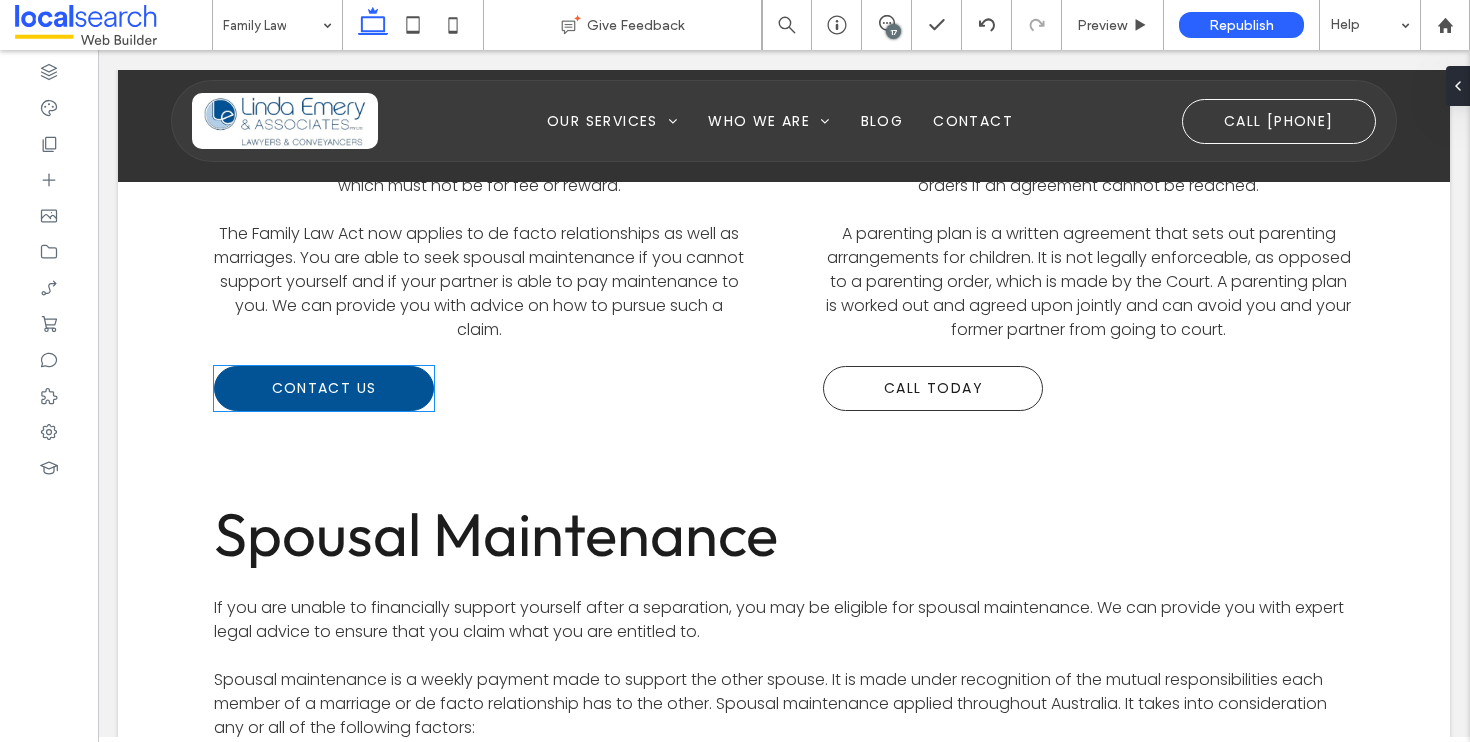 click on "Contact Us" at bounding box center [324, 388] 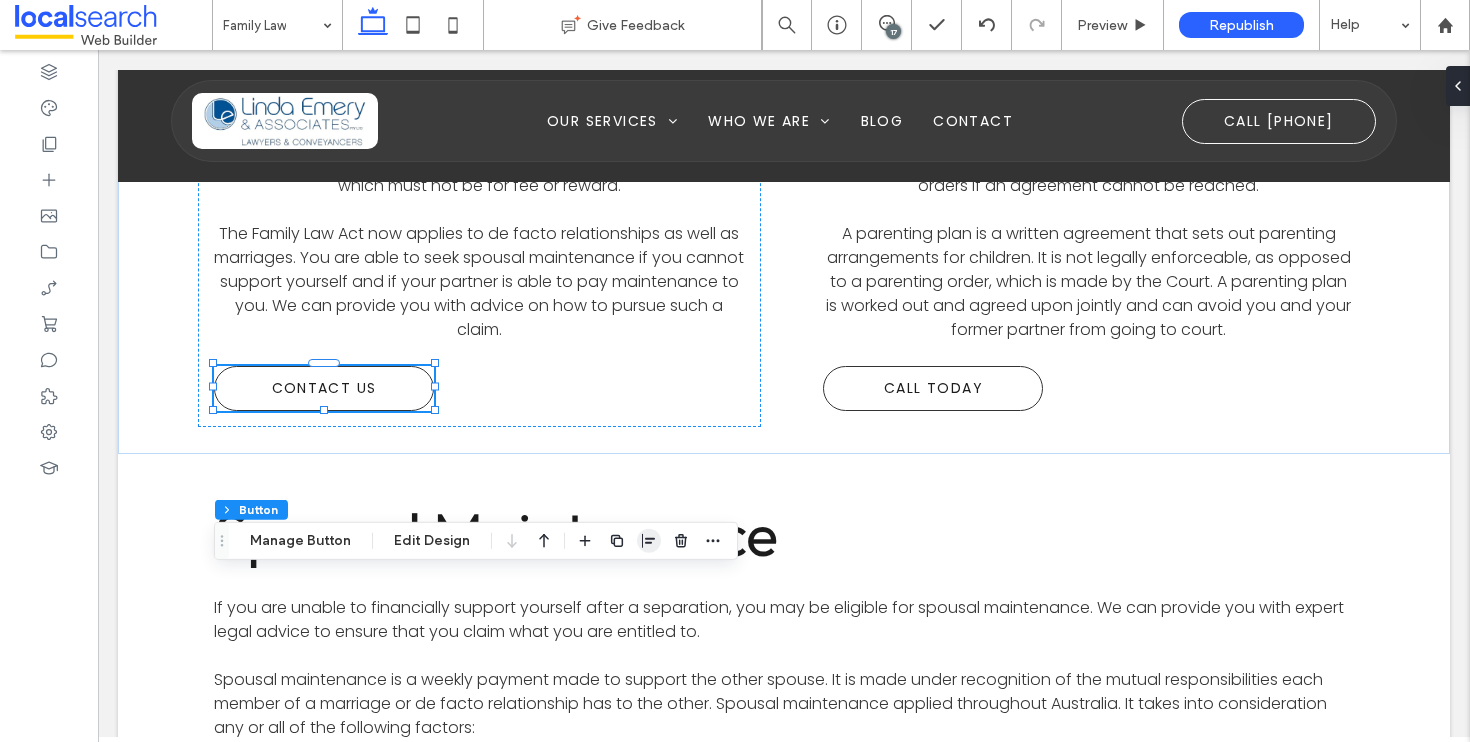 click 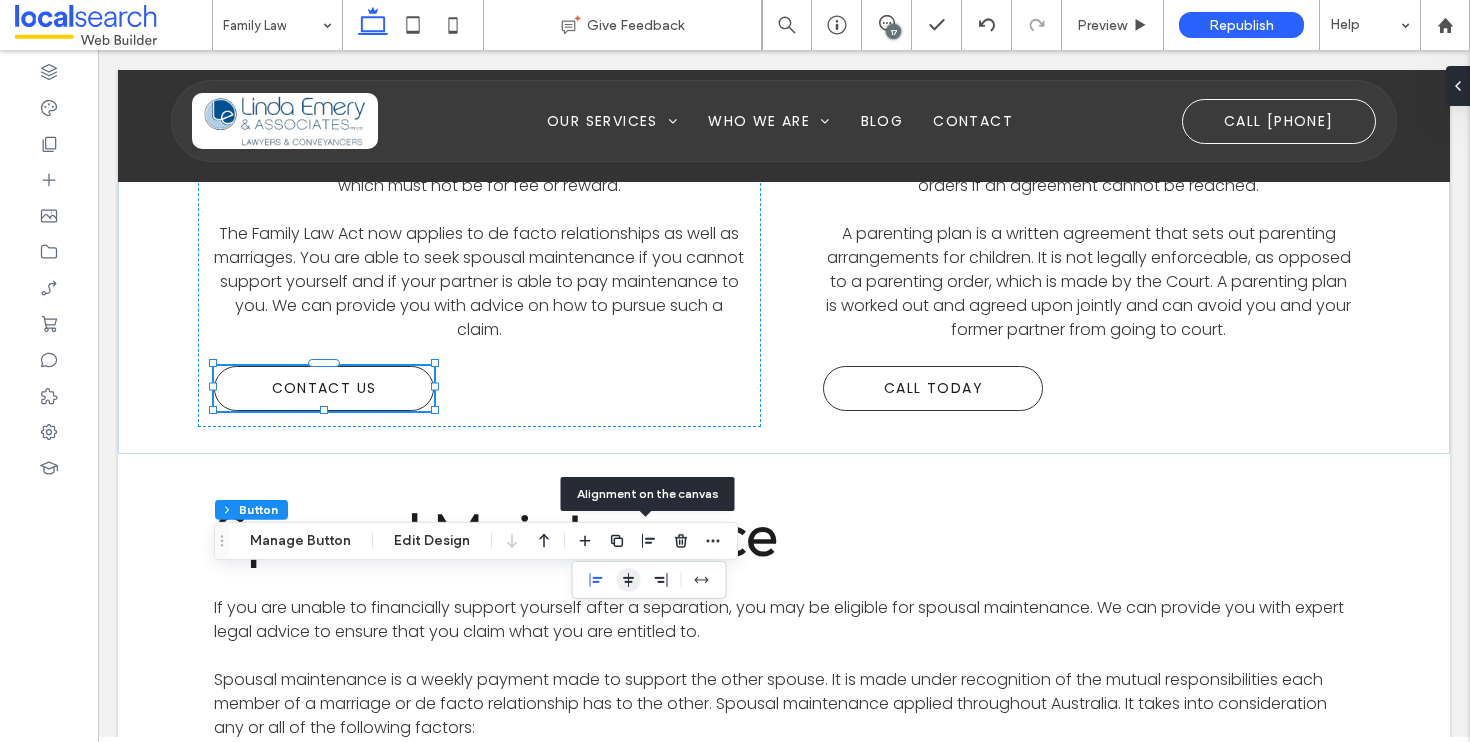 click at bounding box center (629, 580) 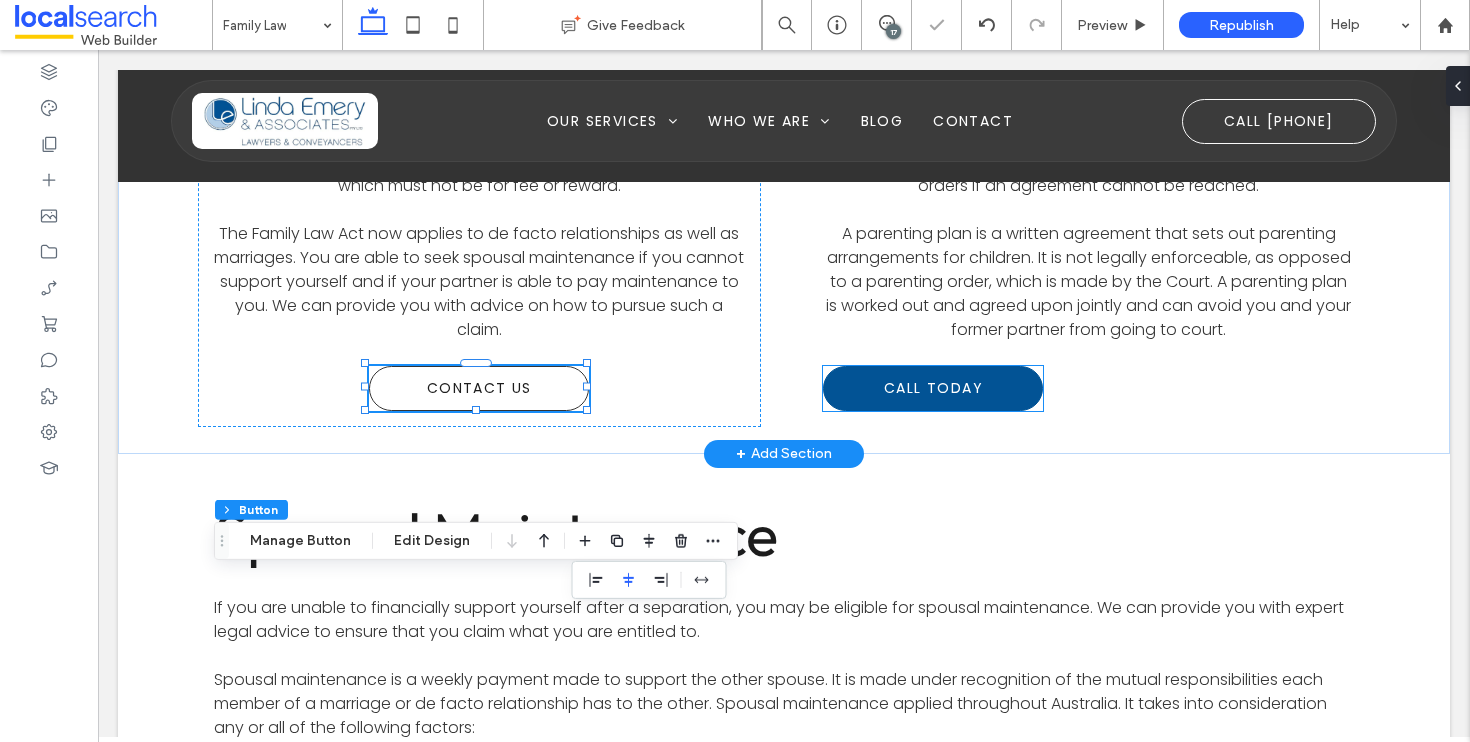 click on "Call Today" at bounding box center [934, 388] 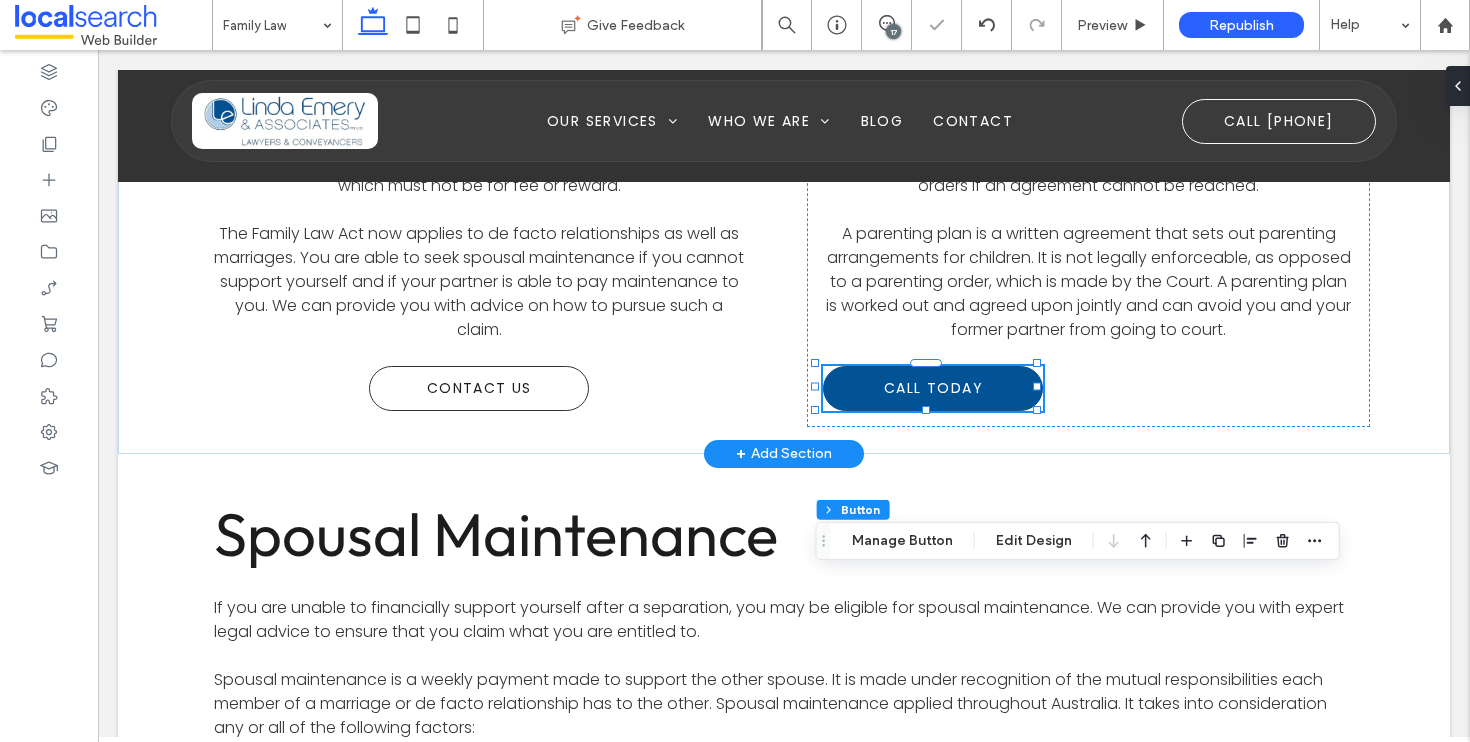 click on "Call Today" at bounding box center (934, 388) 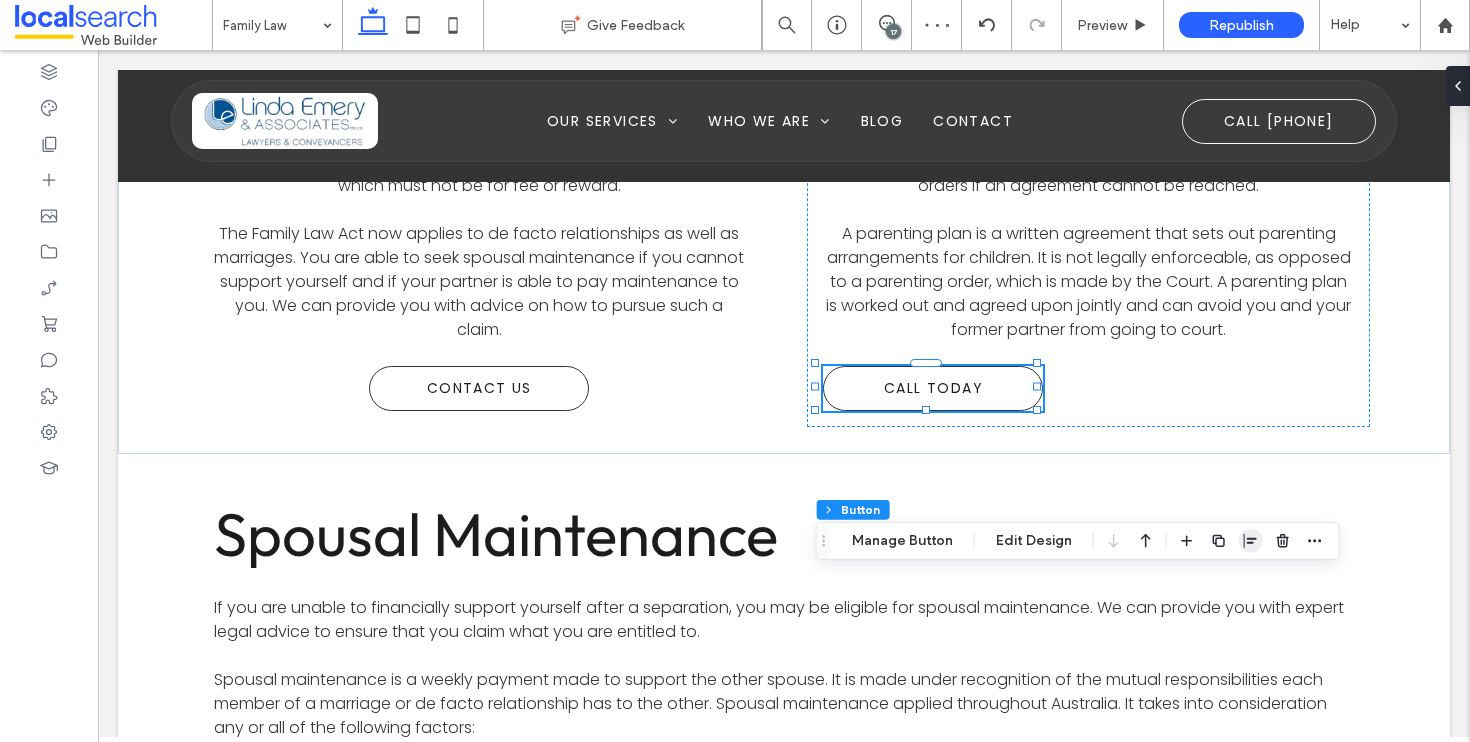 click 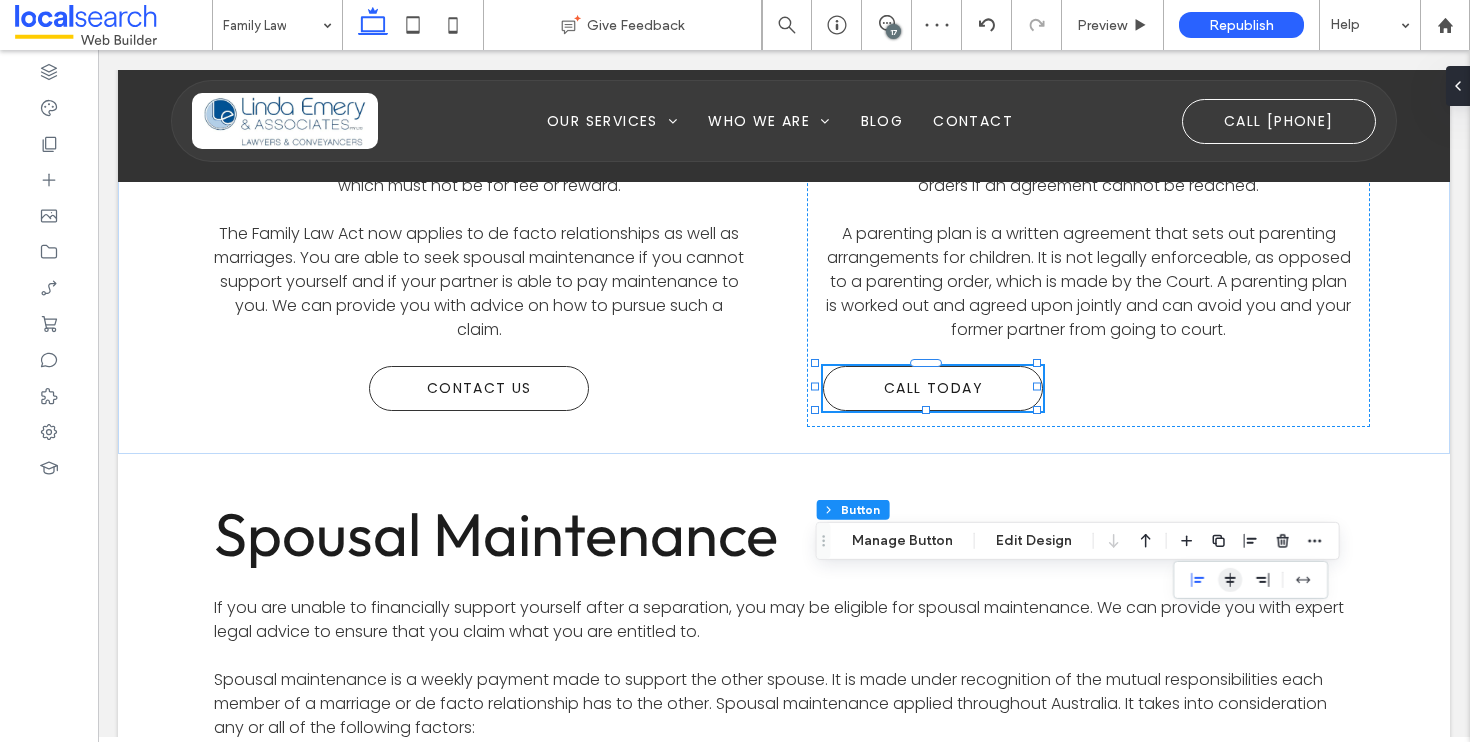 click 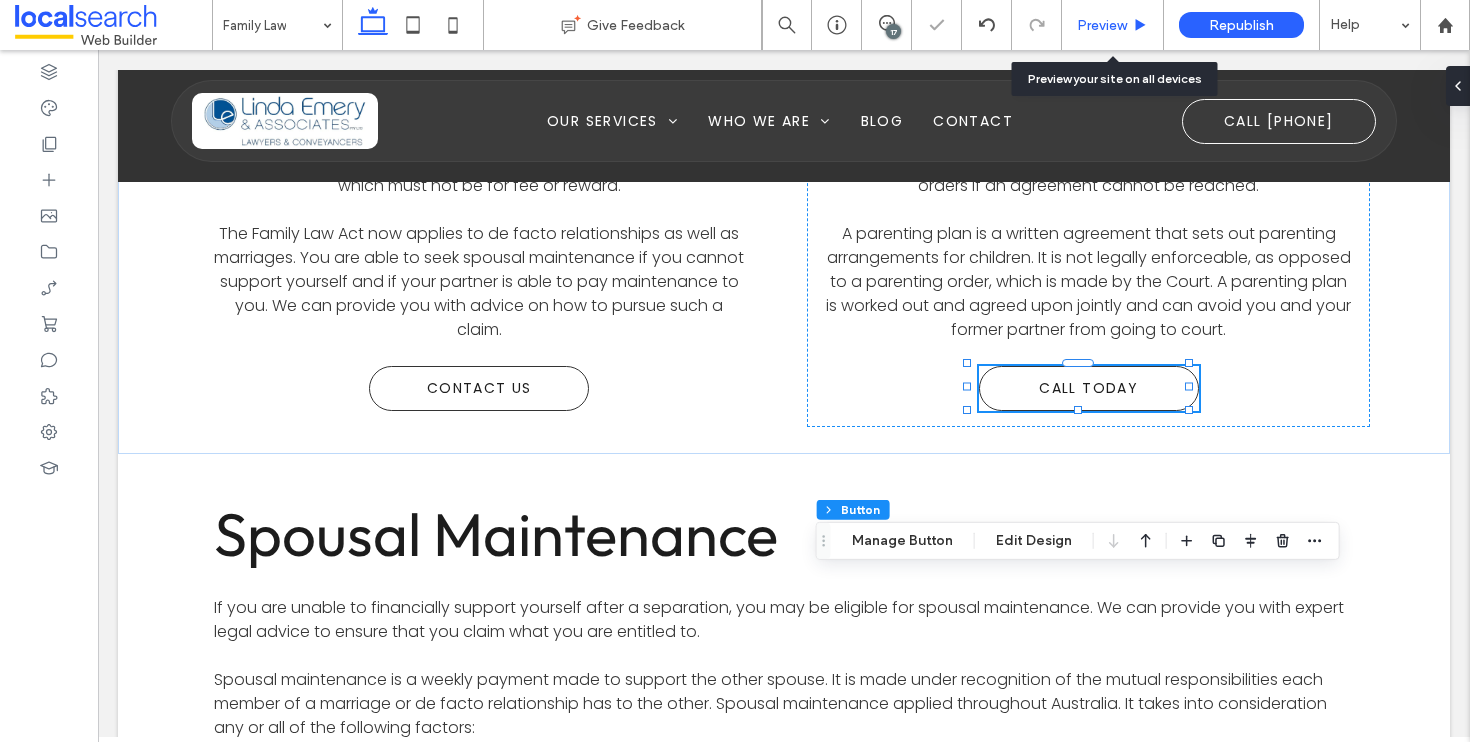 click on "Preview" at bounding box center [1102, 25] 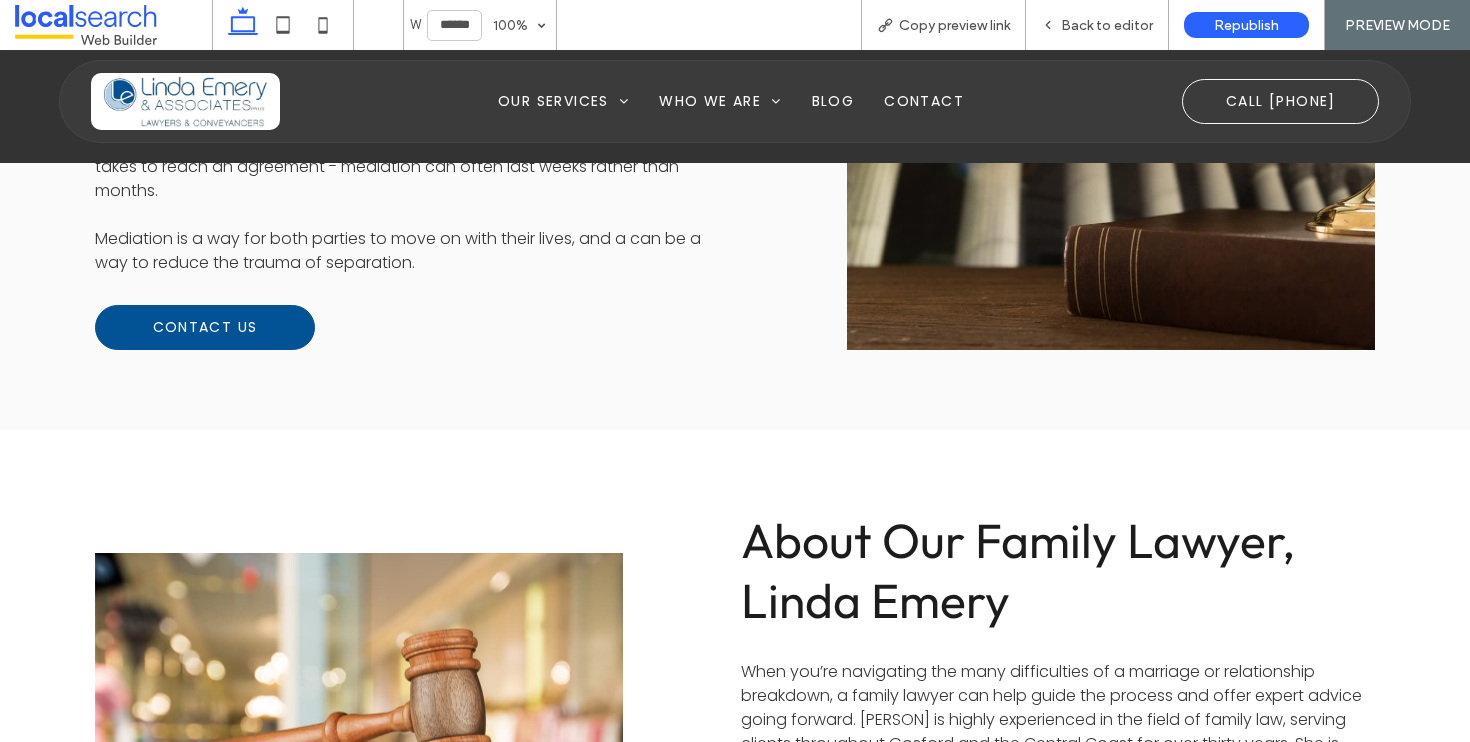 scroll, scrollTop: 15281, scrollLeft: 0, axis: vertical 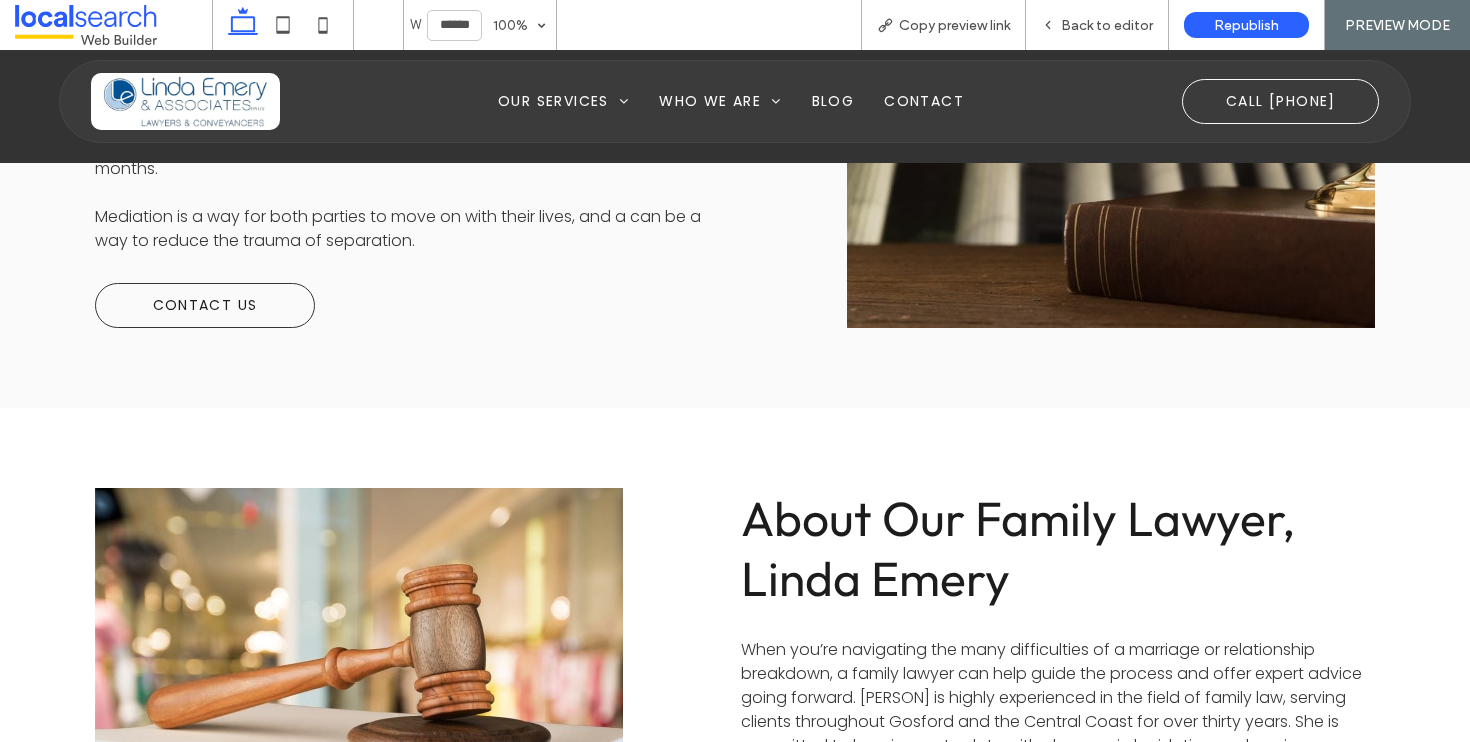click at bounding box center [185, 101] 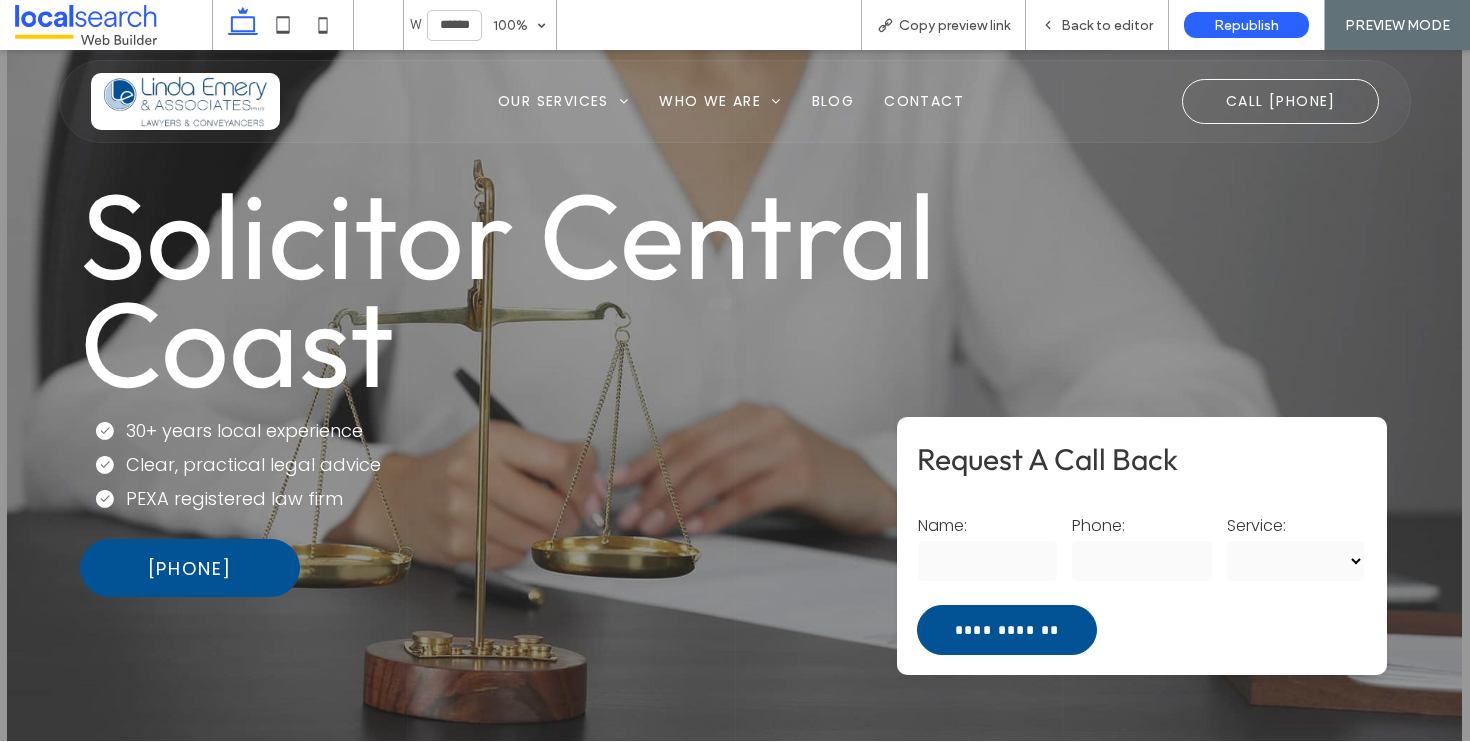 scroll, scrollTop: 0, scrollLeft: 0, axis: both 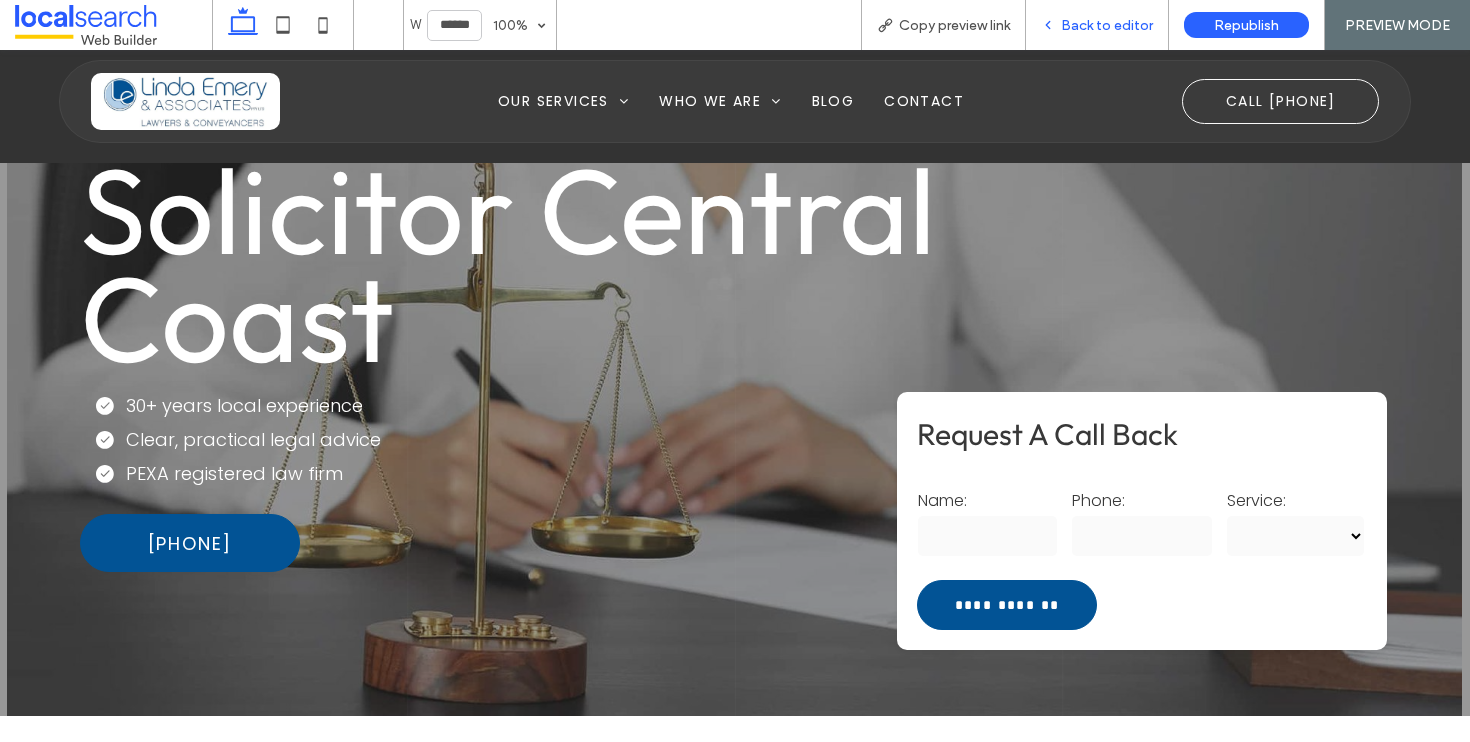 click on "Back to editor" at bounding box center (1107, 25) 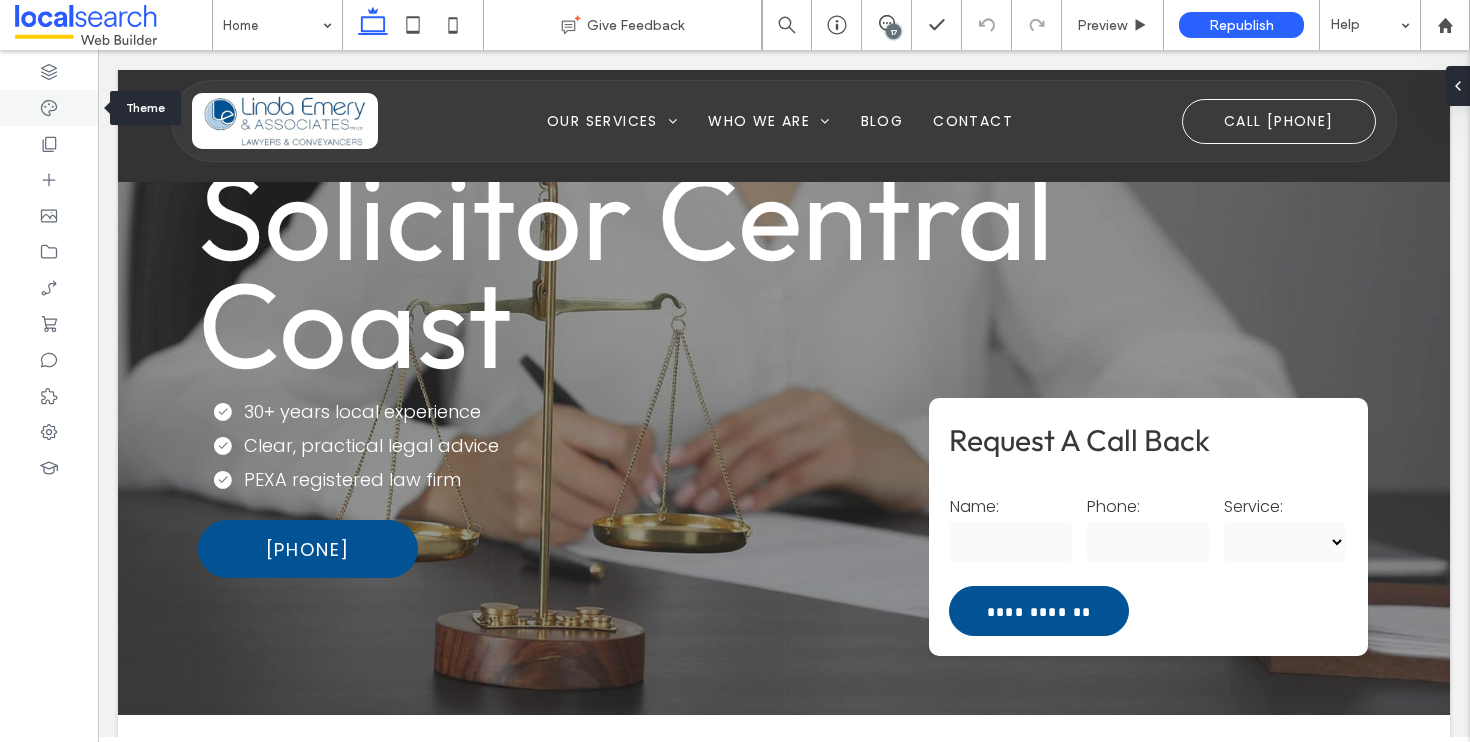 click at bounding box center [49, 108] 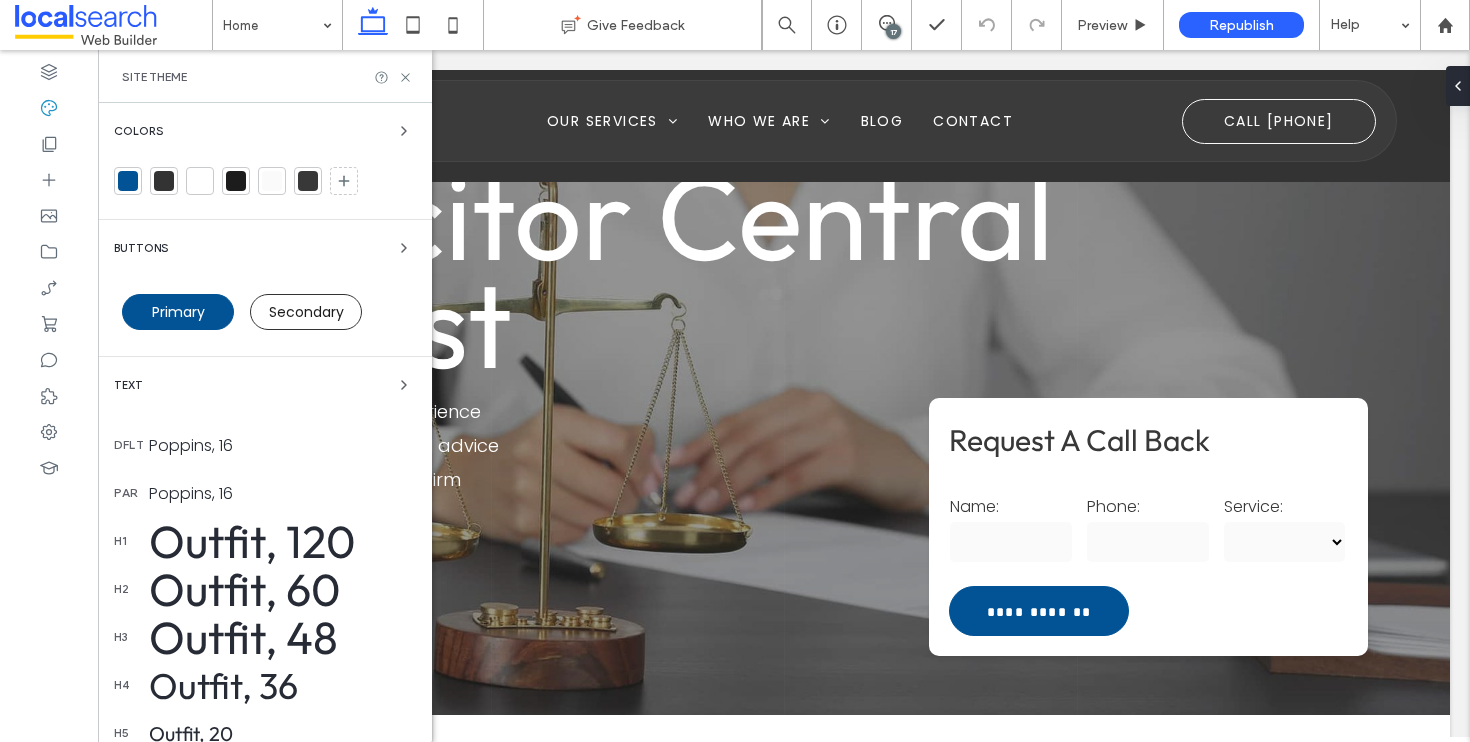 click on "Site Theme" at bounding box center [265, 76] 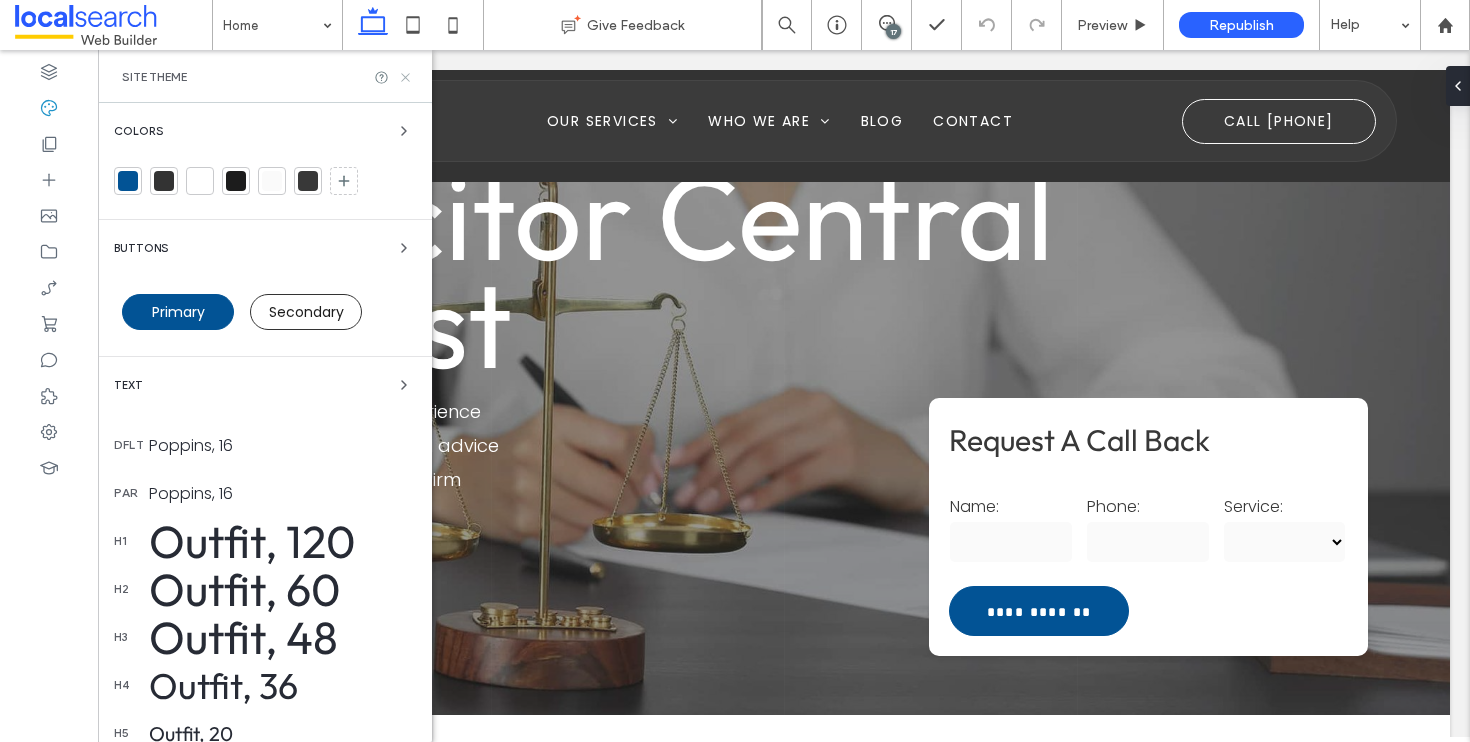 click 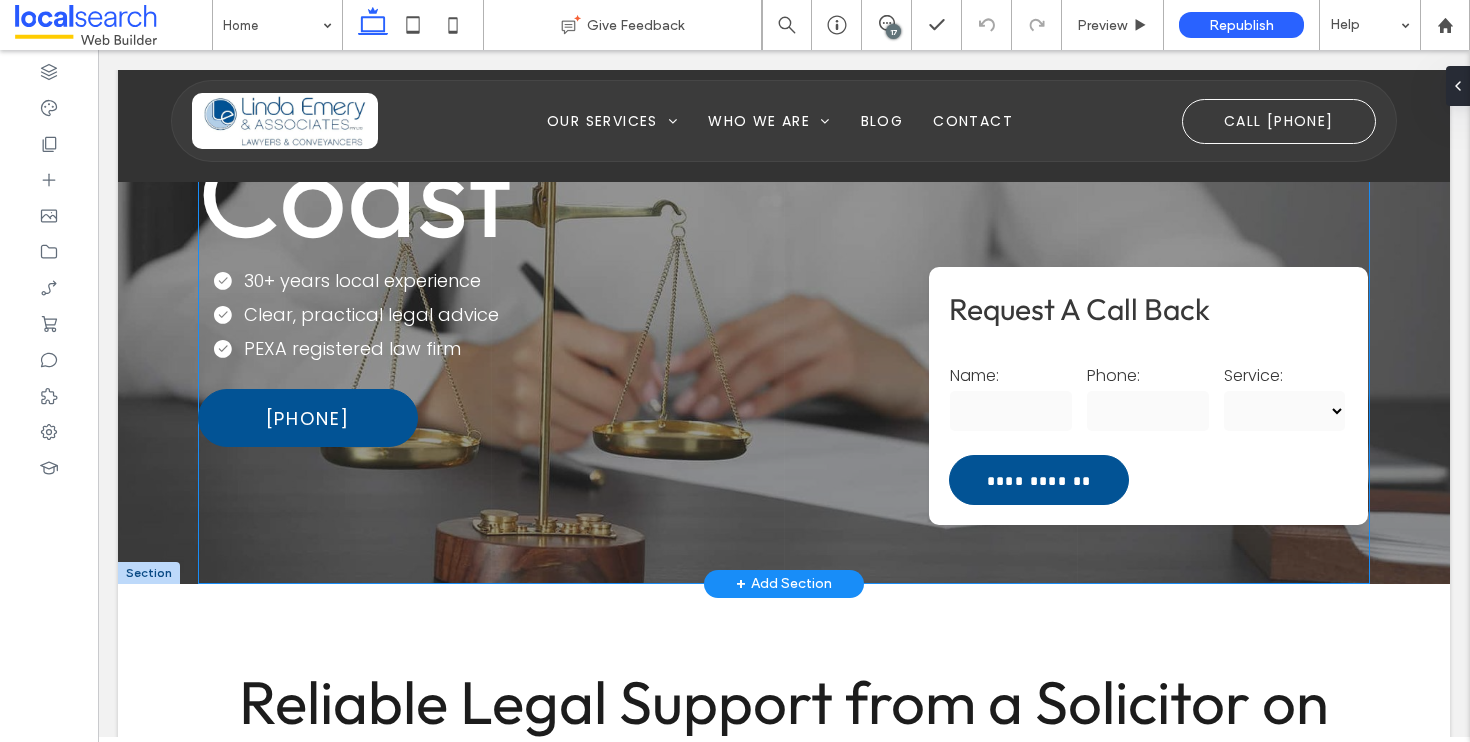 scroll, scrollTop: 340, scrollLeft: 0, axis: vertical 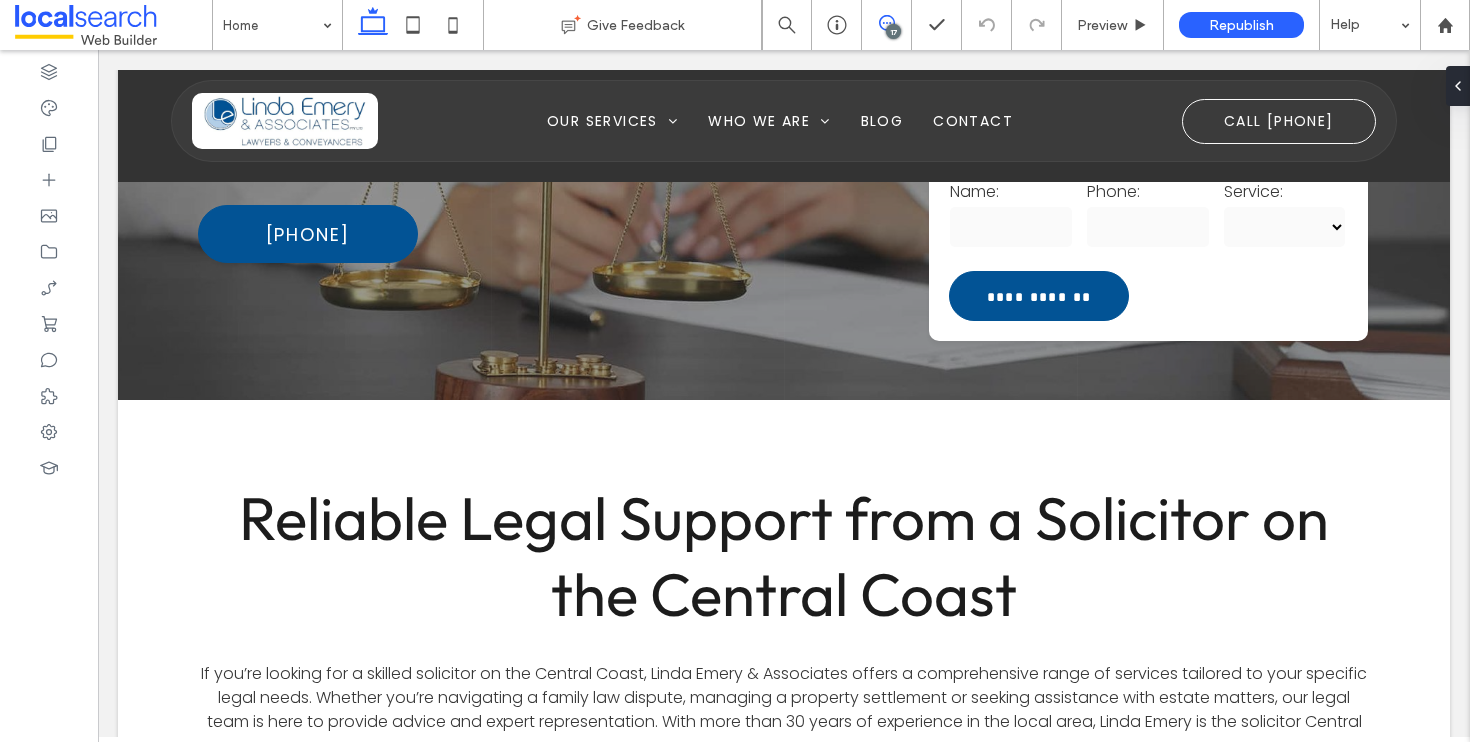 click at bounding box center [886, 23] 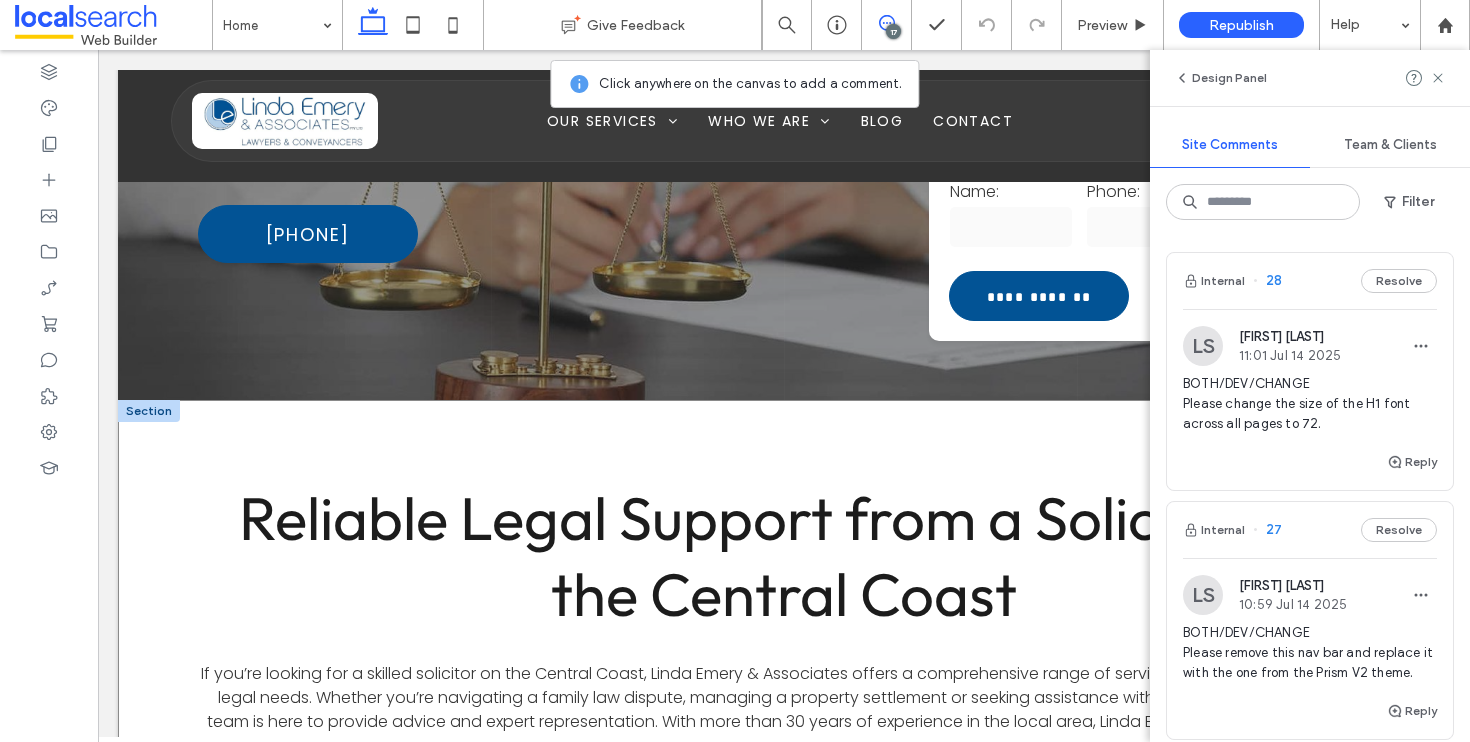 click on "Reliable Legal Support from a Solicitor on the Central Coast
If you’re looking for a skilled solicitor on the Central Coast, Linda Emery & Associates offers a comprehensive range of services tailored to your specific legal needs. Whether you’re navigating a family law dispute, managing a property settlement or seeking assistance with estate matters, our legal team is here to provide advice and expert representation. With more than 30 years of experience in the local area, Linda Emery is the solicitor Central Coast residents rely on to navigate legal challenges effectively and efficiently. Expert Family Law Services from a Solicitor on the Central Coast Family law matters are often challenging and emotional. With the guidance of an experienced solicitor on the Central Coast, you can confidently address issues such as  divorce Divorce and Separation Assistance from a Solicitor in Gosford Child Custody and Parenting Arrangements from a Dedicated Solicitor in Gosford ﻿" at bounding box center (784, 932) 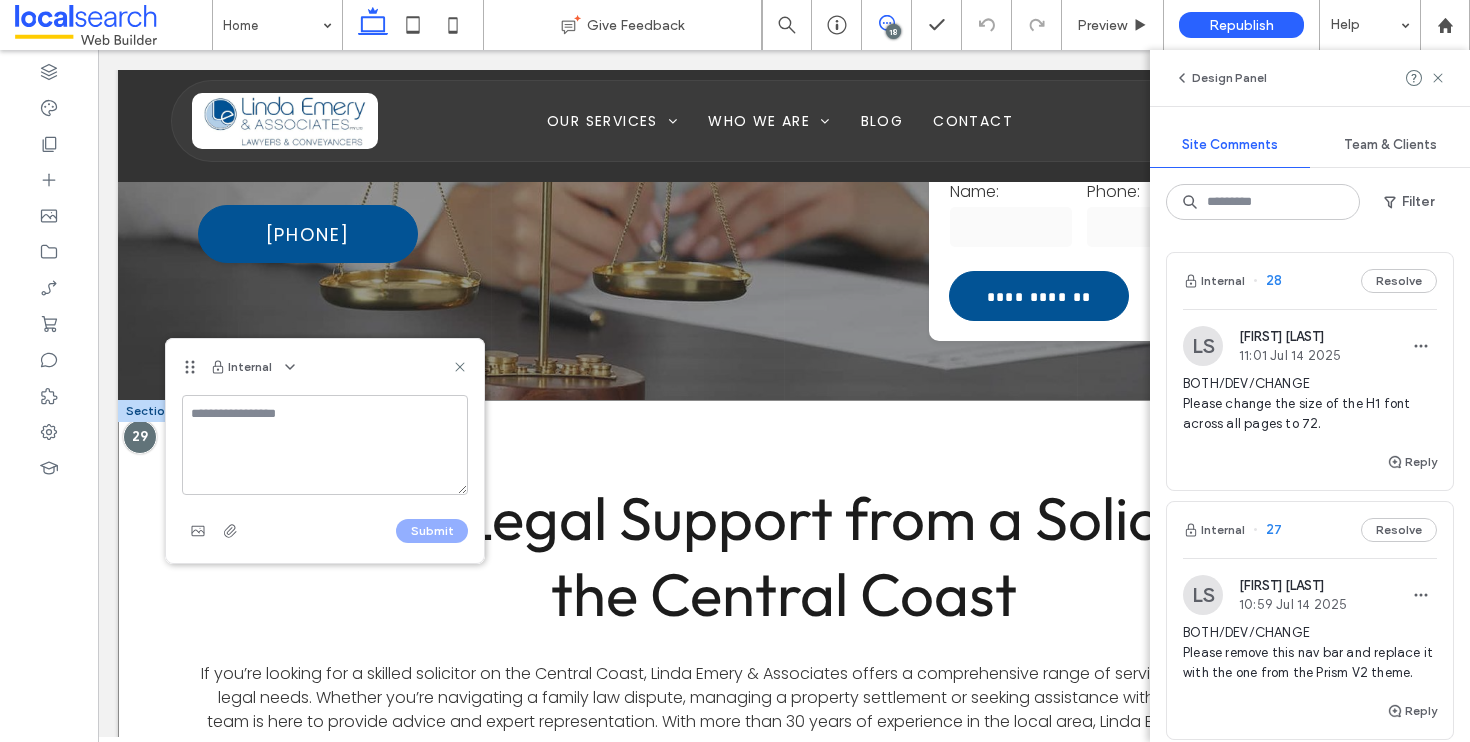 type on "*" 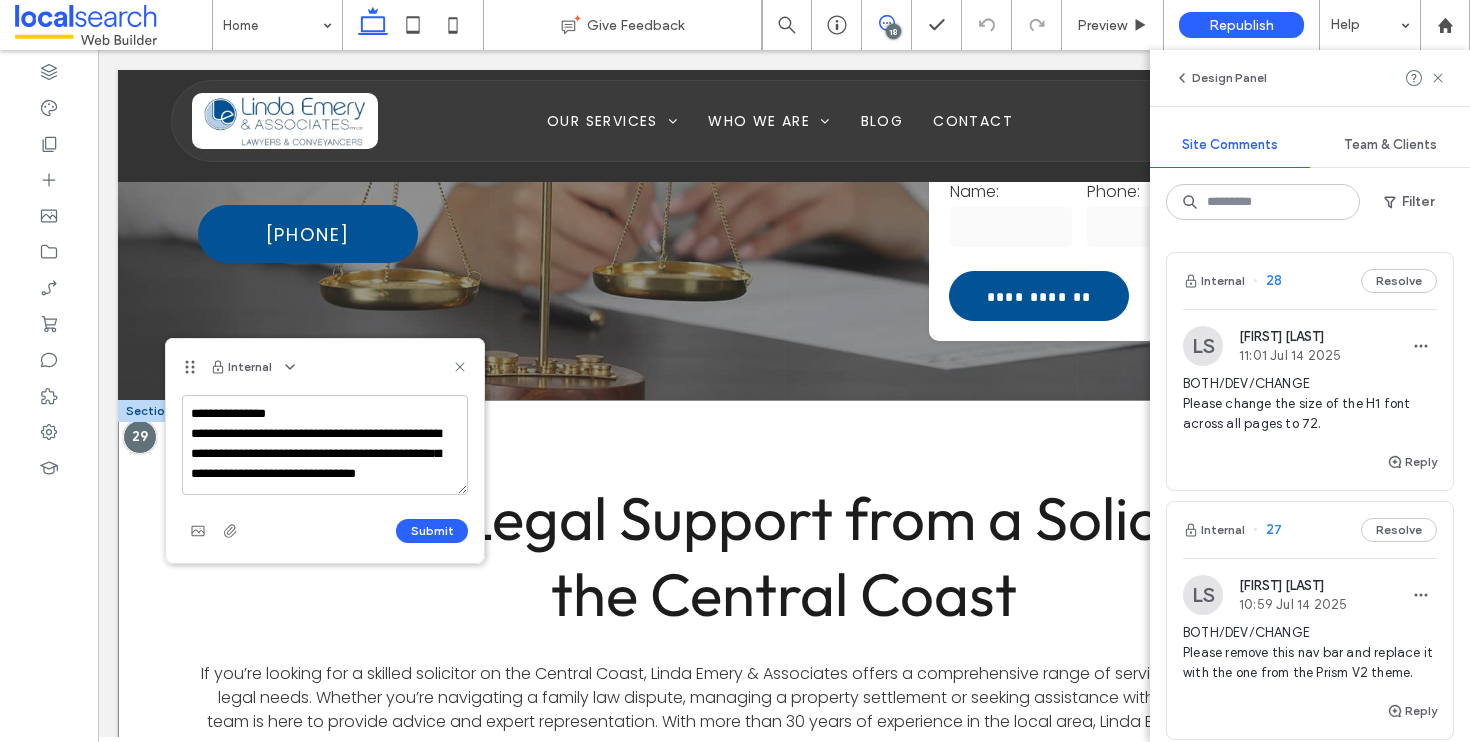 scroll, scrollTop: 8, scrollLeft: 0, axis: vertical 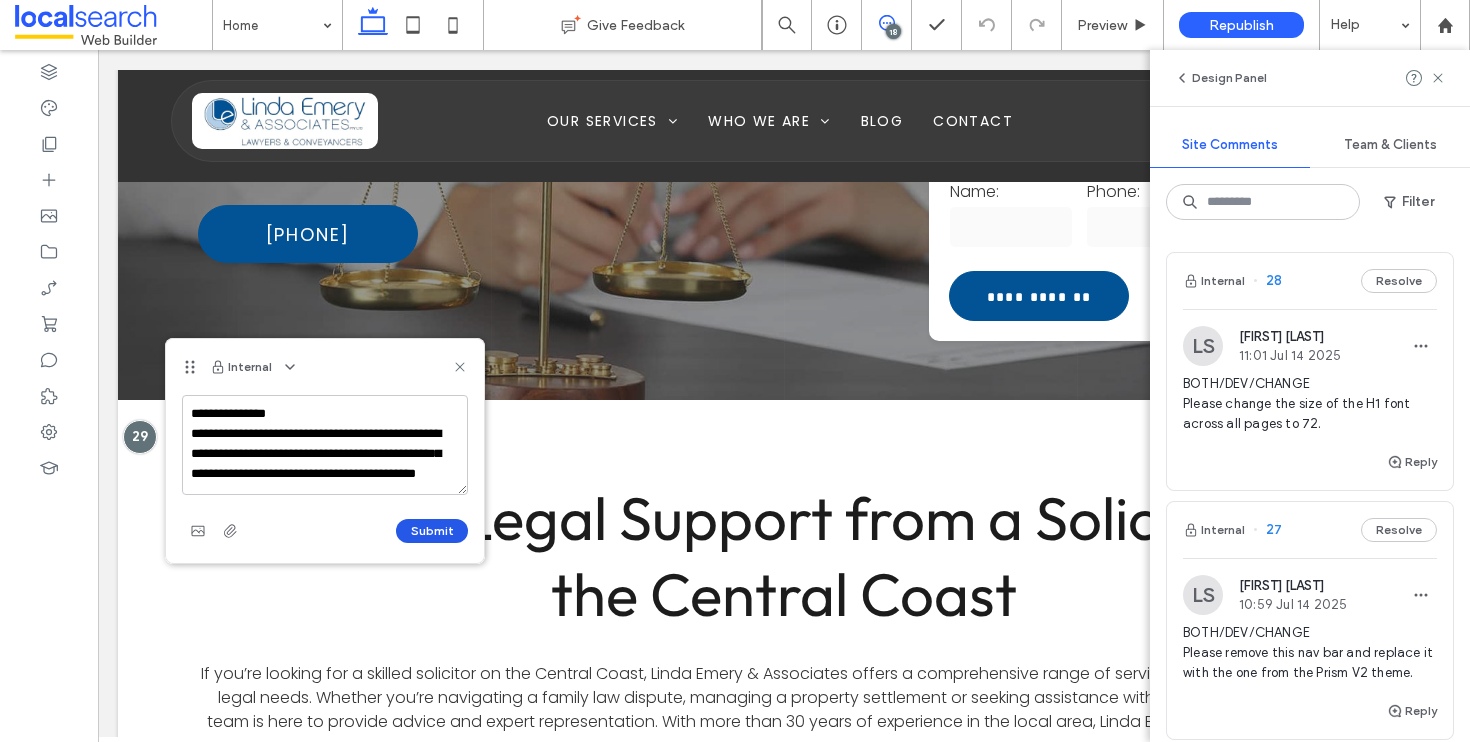 type on "**********" 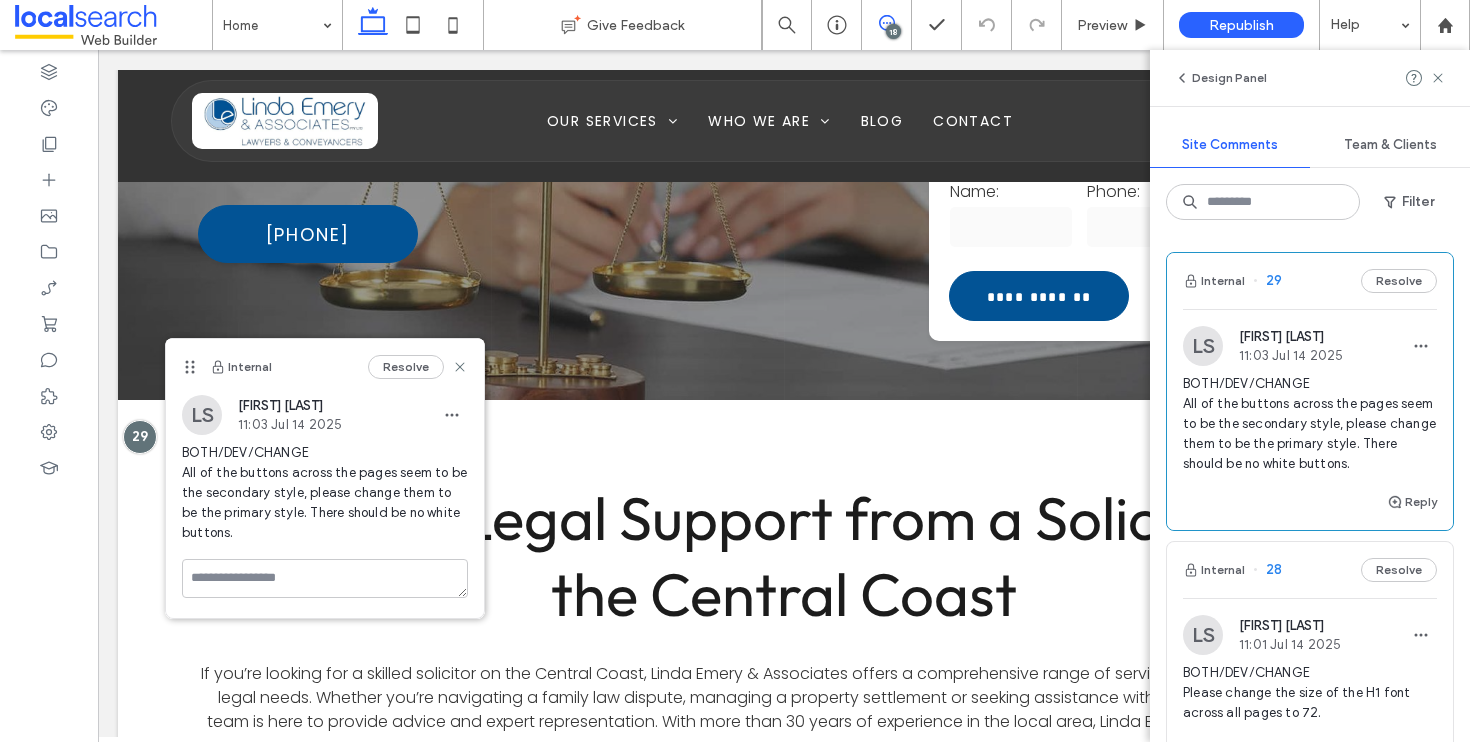 scroll, scrollTop: 0, scrollLeft: 0, axis: both 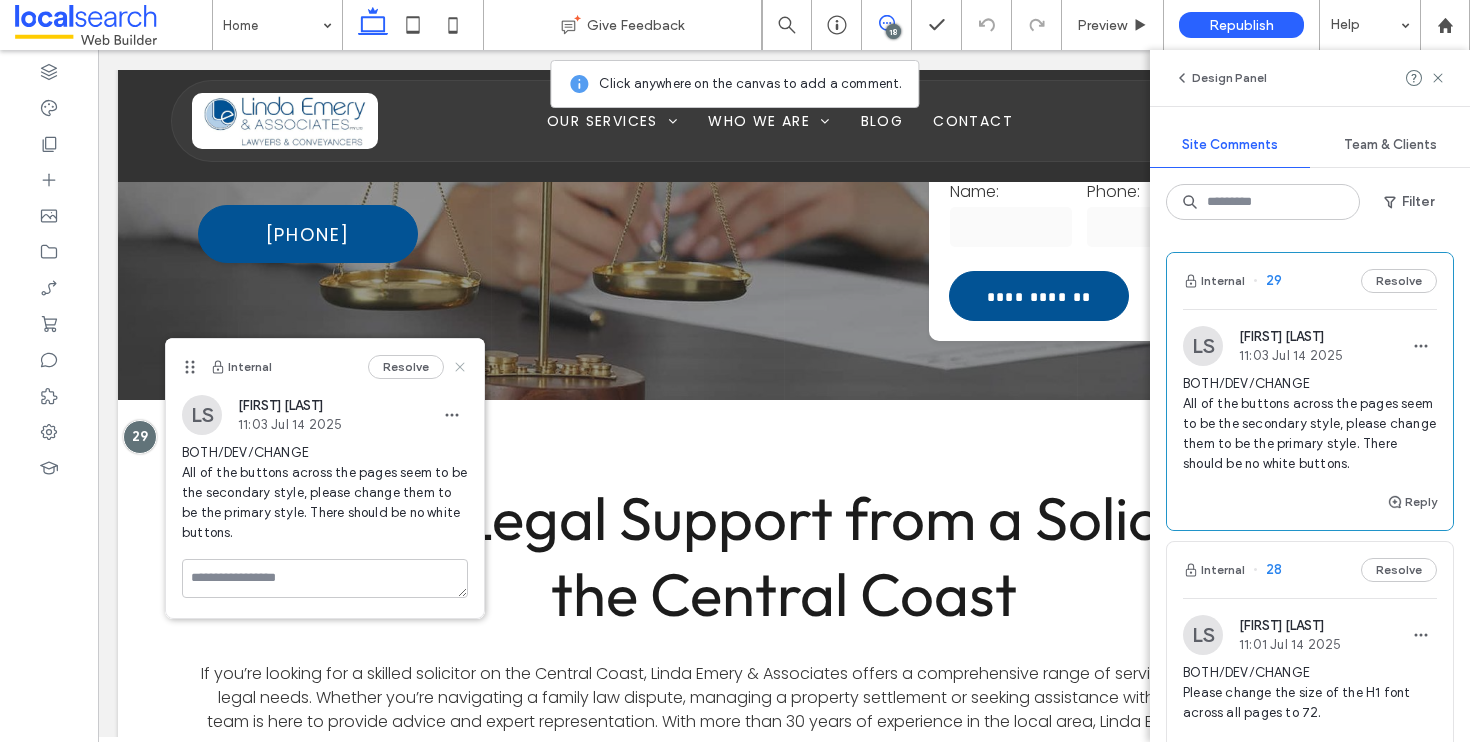 click 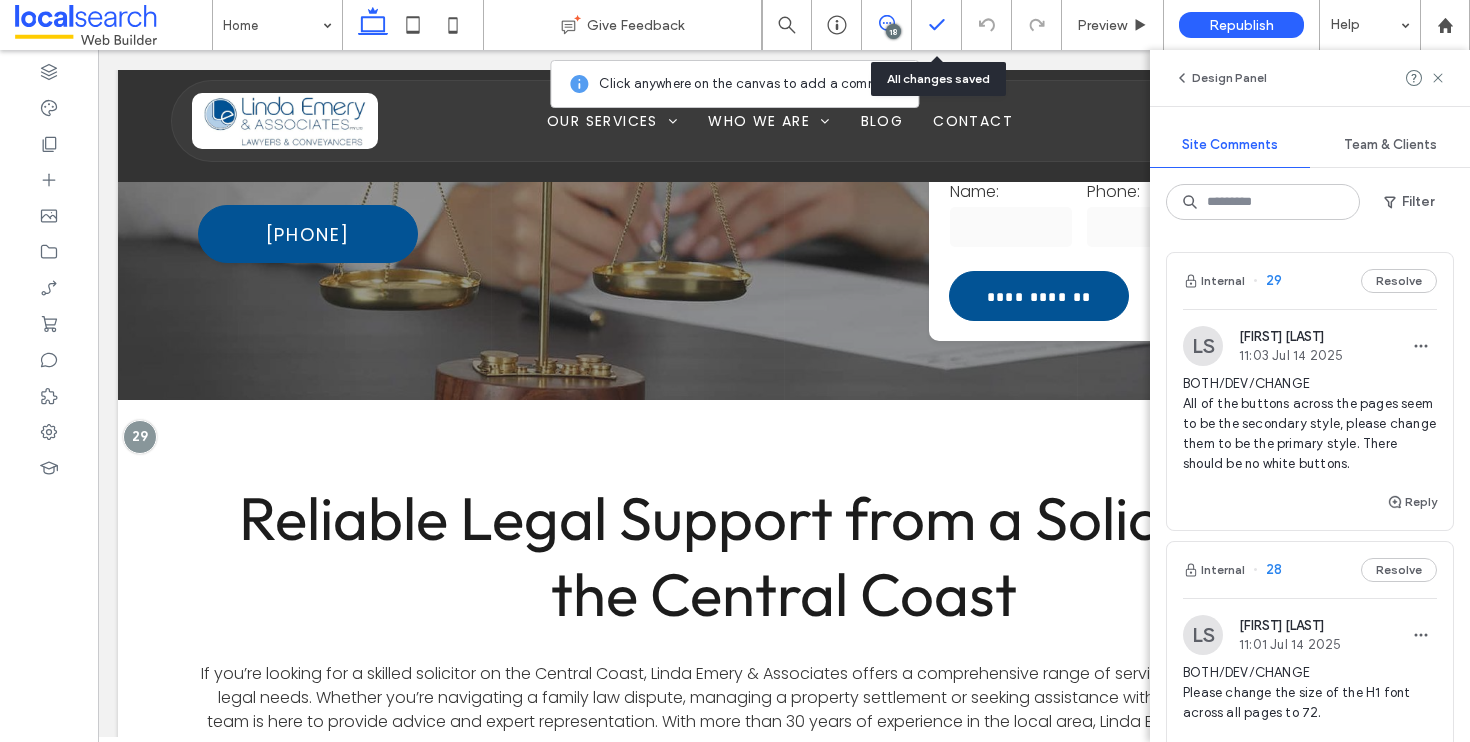 click at bounding box center [936, 25] 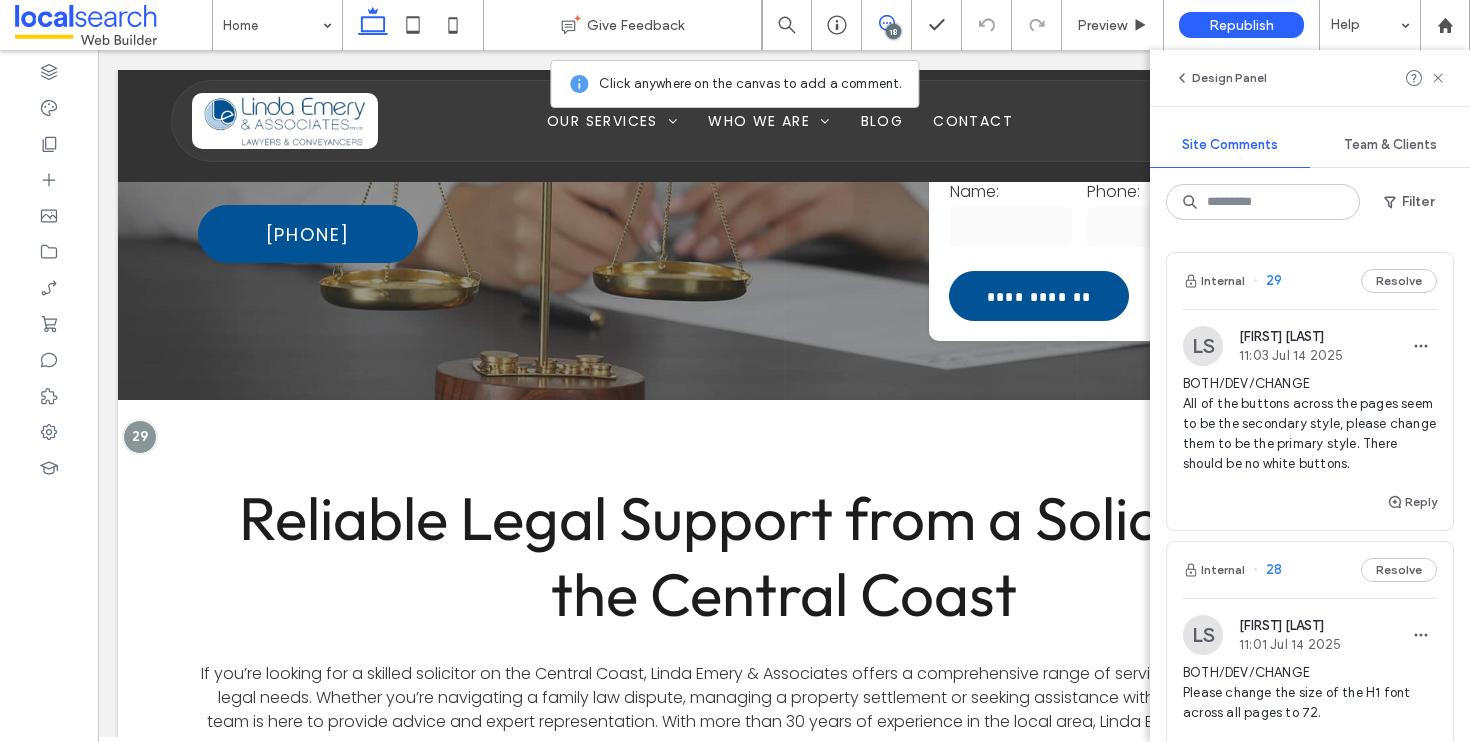 click at bounding box center (886, 23) 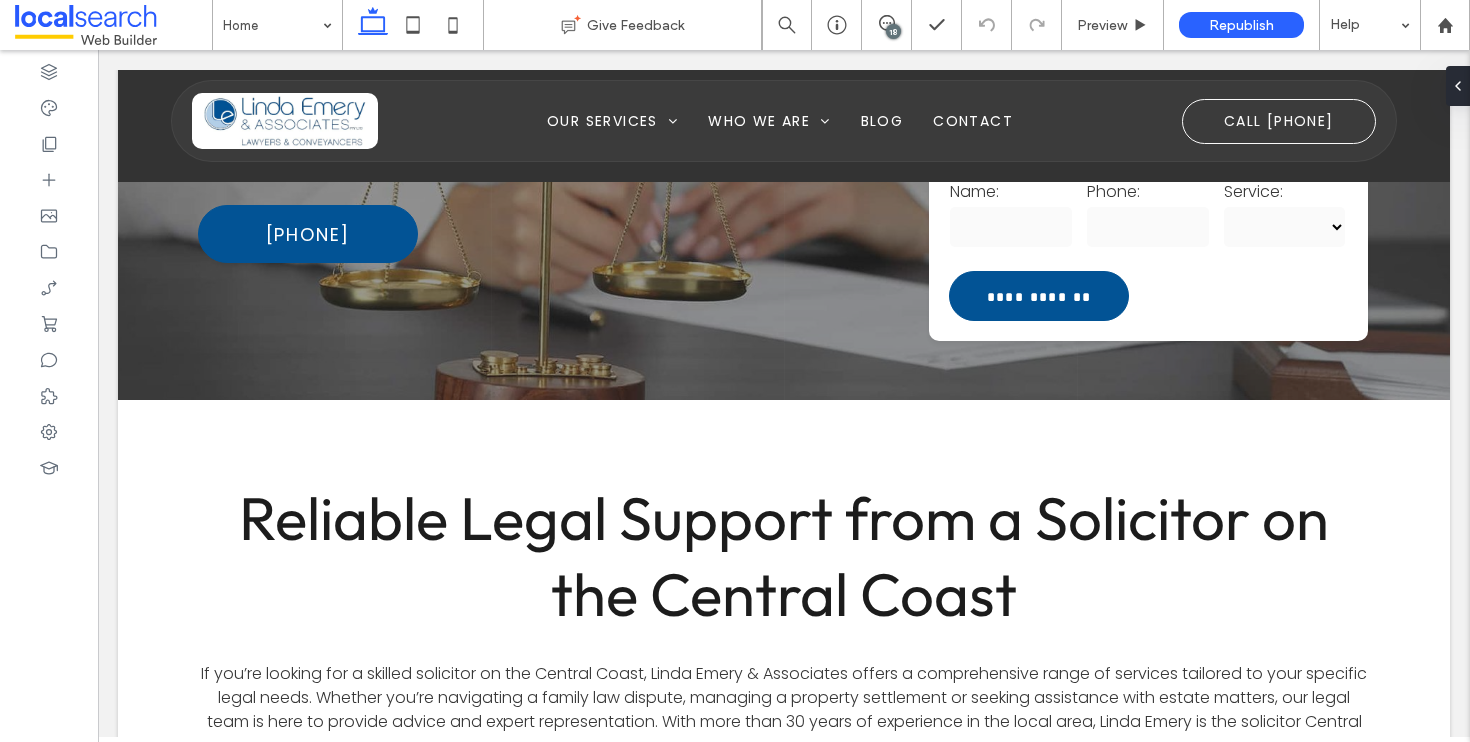 click on "18" at bounding box center [893, 31] 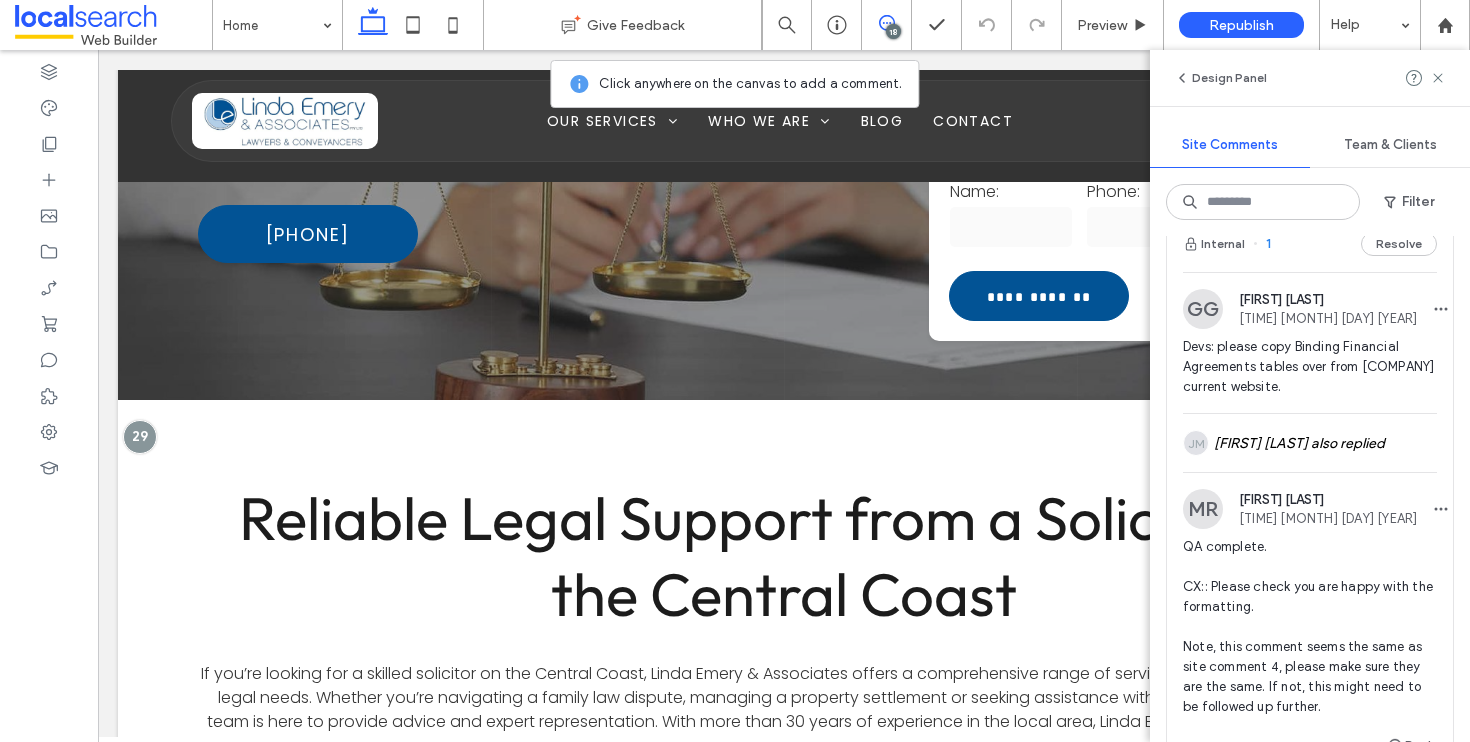 scroll, scrollTop: 8303, scrollLeft: 0, axis: vertical 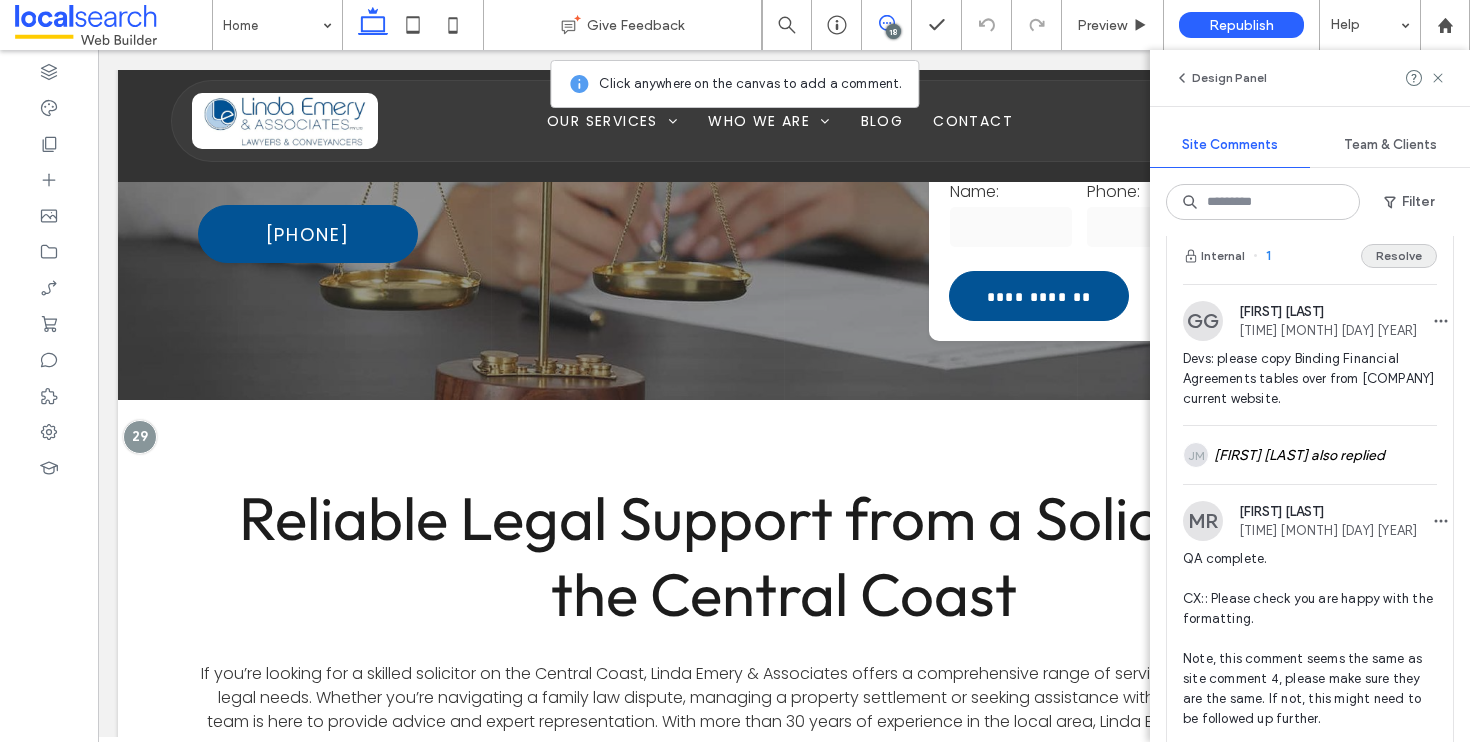 click on "Resolve" at bounding box center [1399, 256] 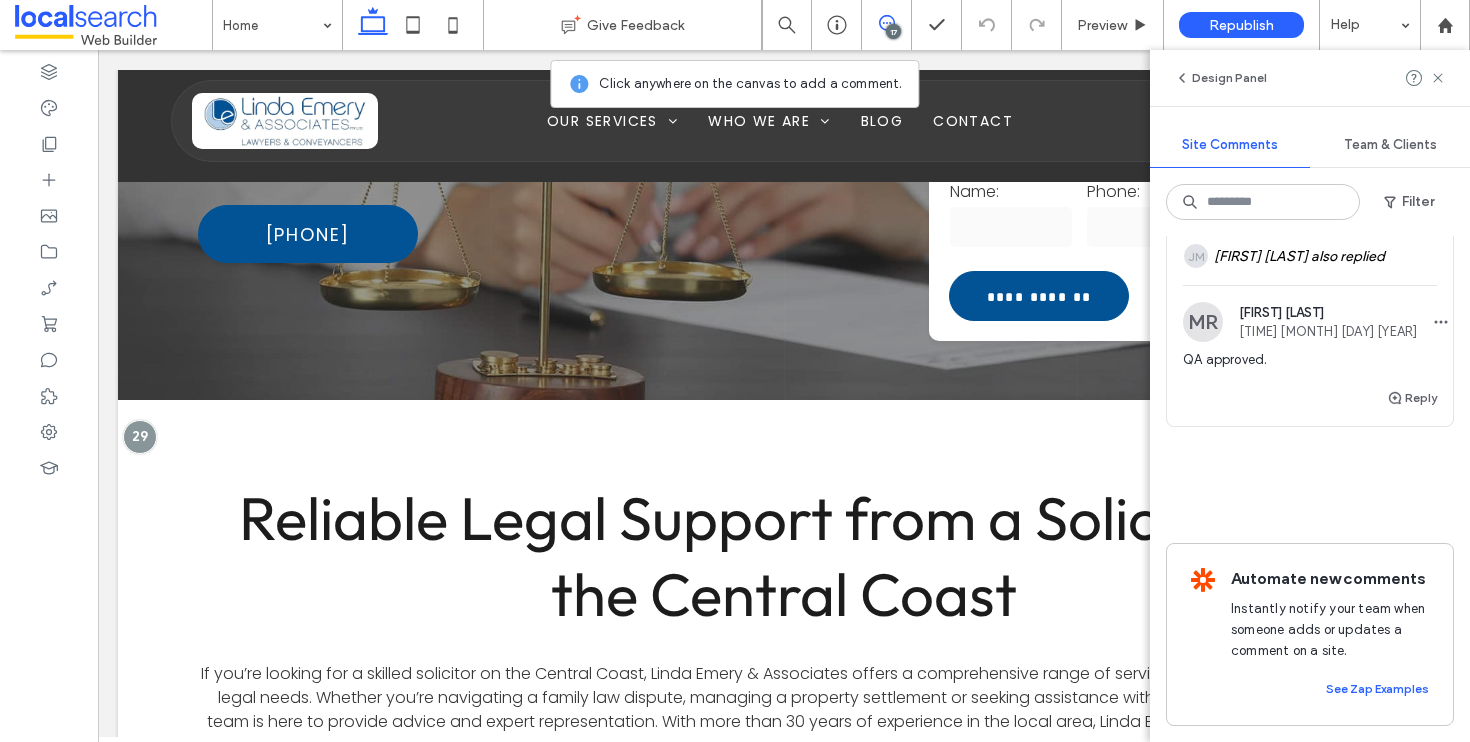 scroll, scrollTop: 8060, scrollLeft: 0, axis: vertical 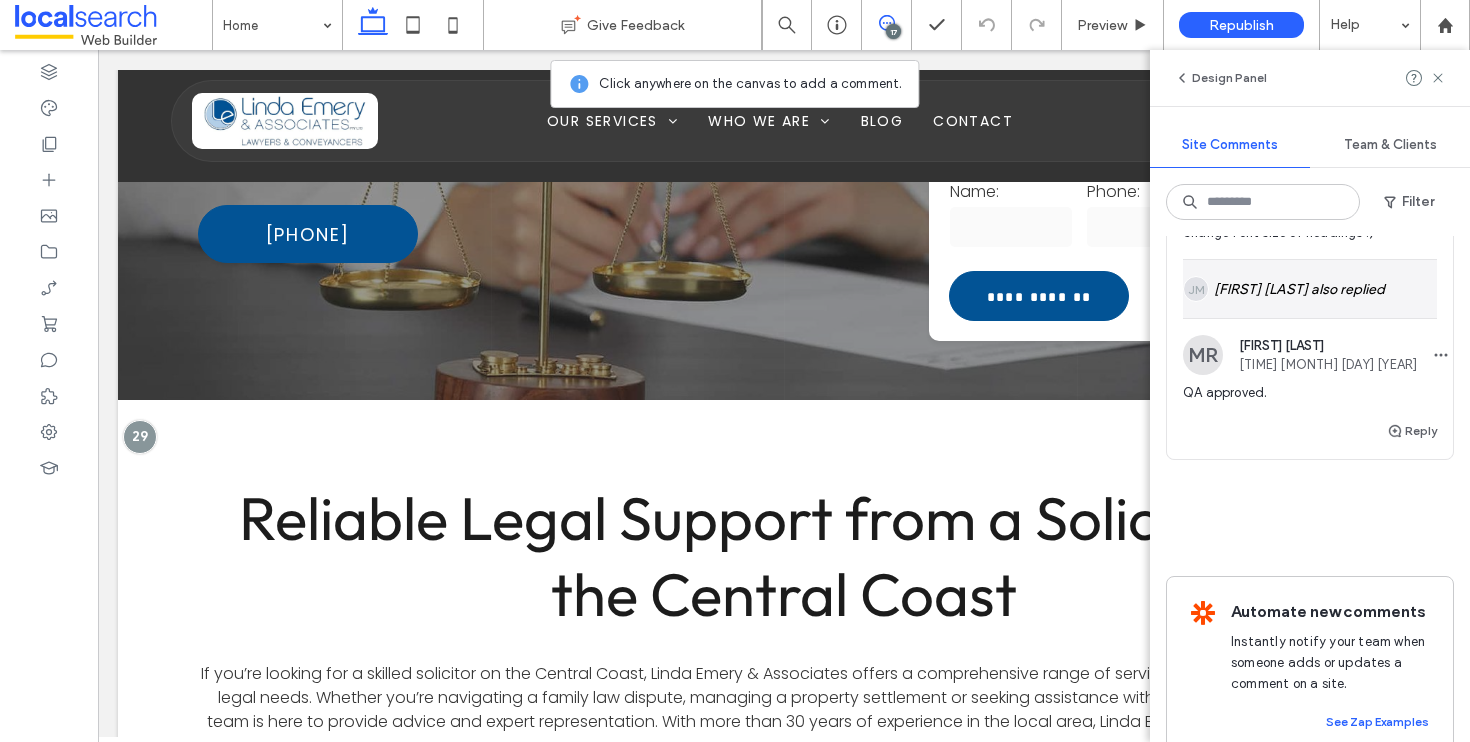 click on "JM Joshua Montealegre also replied" at bounding box center [1310, 289] 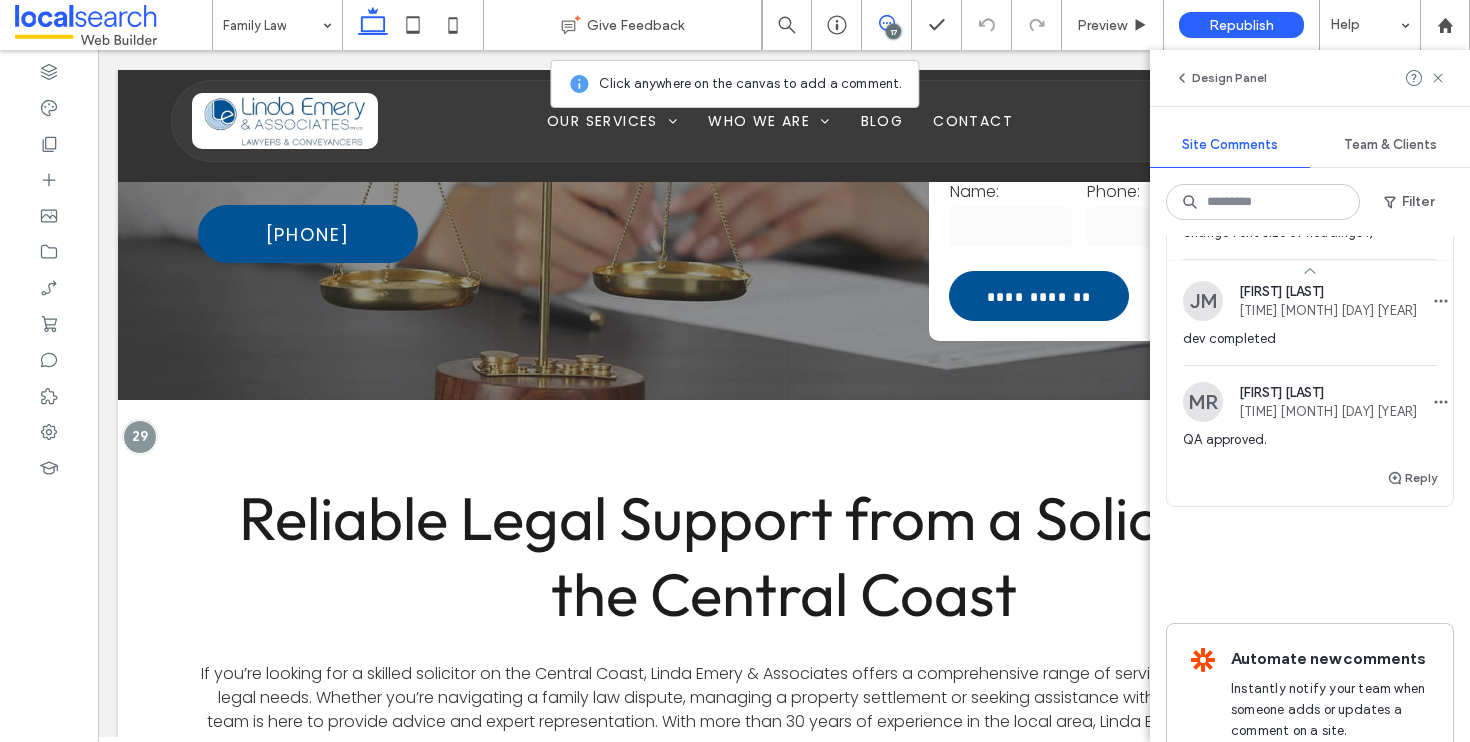click at bounding box center [735, 371] 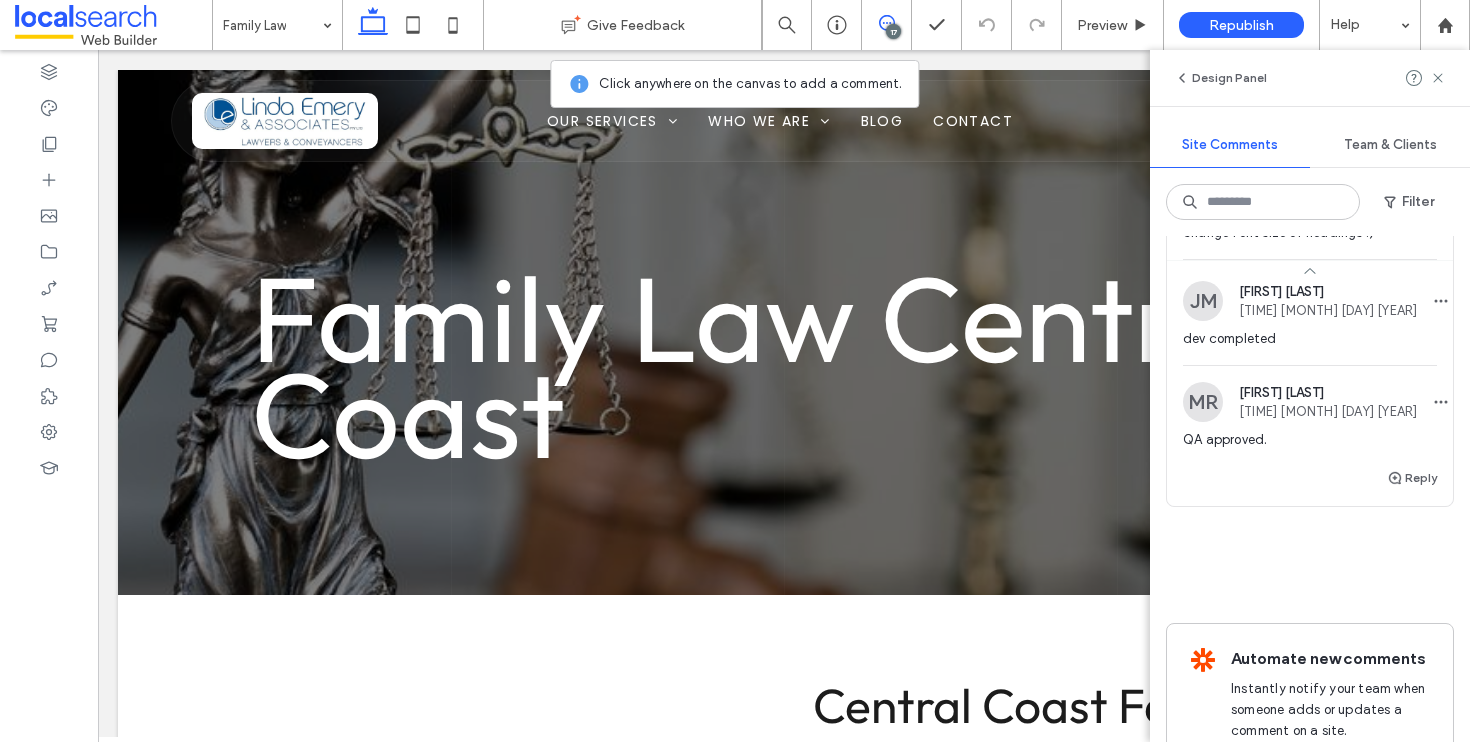 scroll, scrollTop: 2761, scrollLeft: 0, axis: vertical 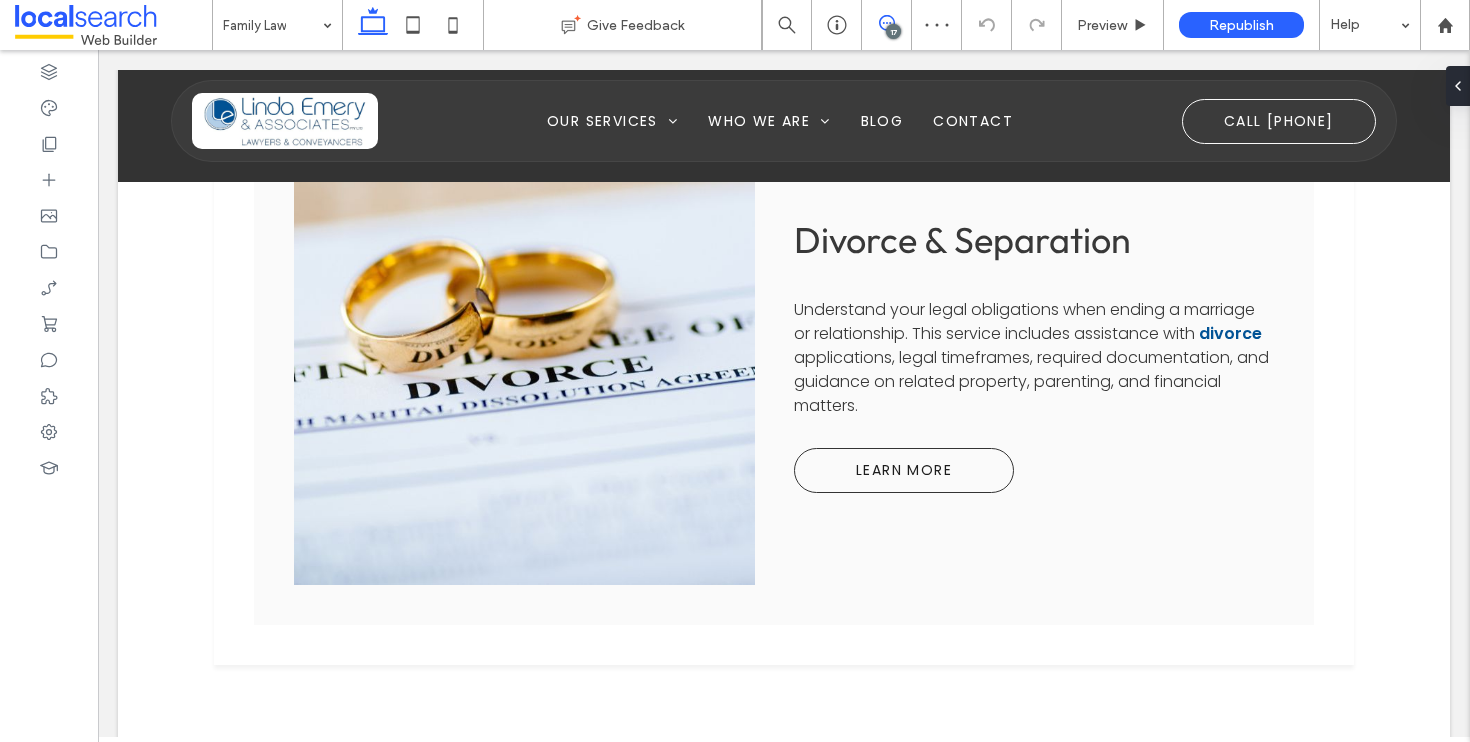 click 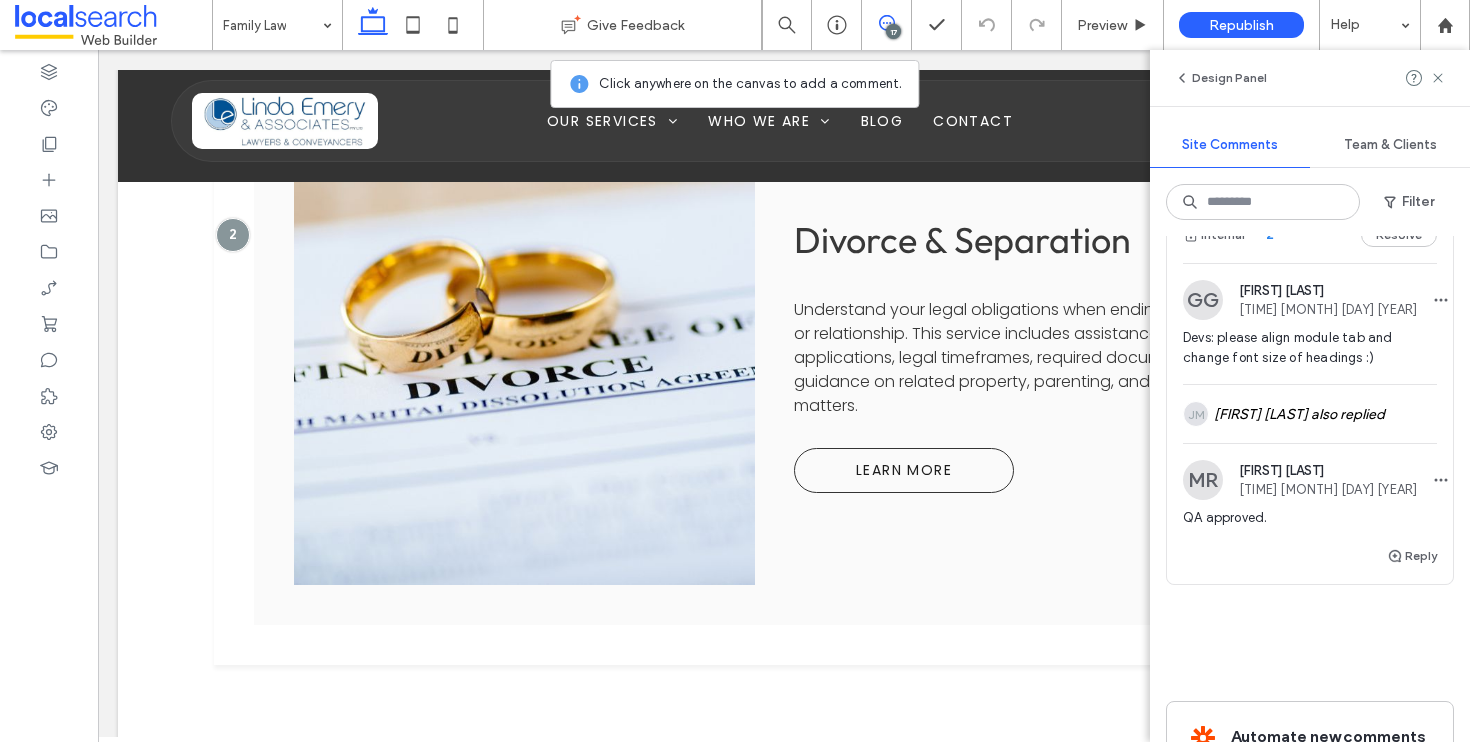 scroll, scrollTop: 8037, scrollLeft: 0, axis: vertical 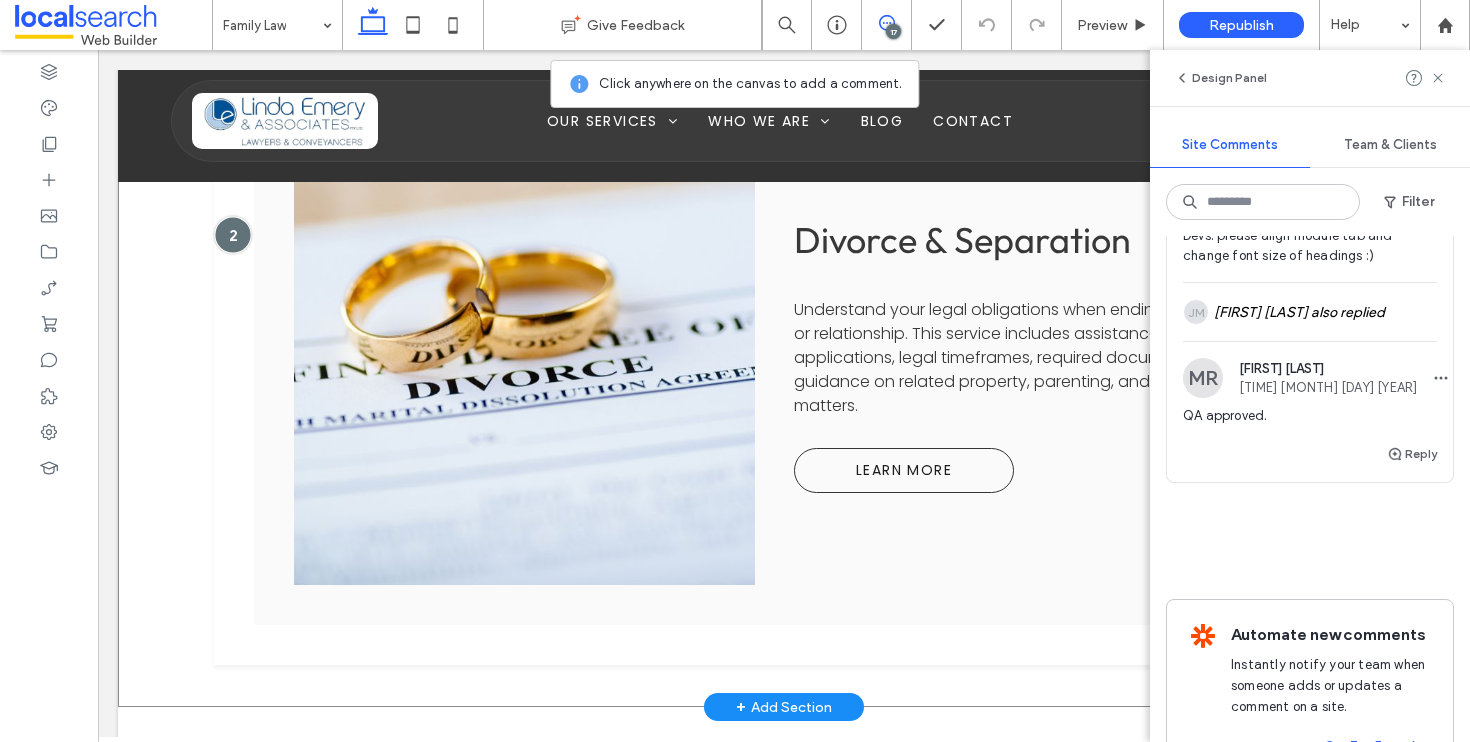 click at bounding box center (232, 234) 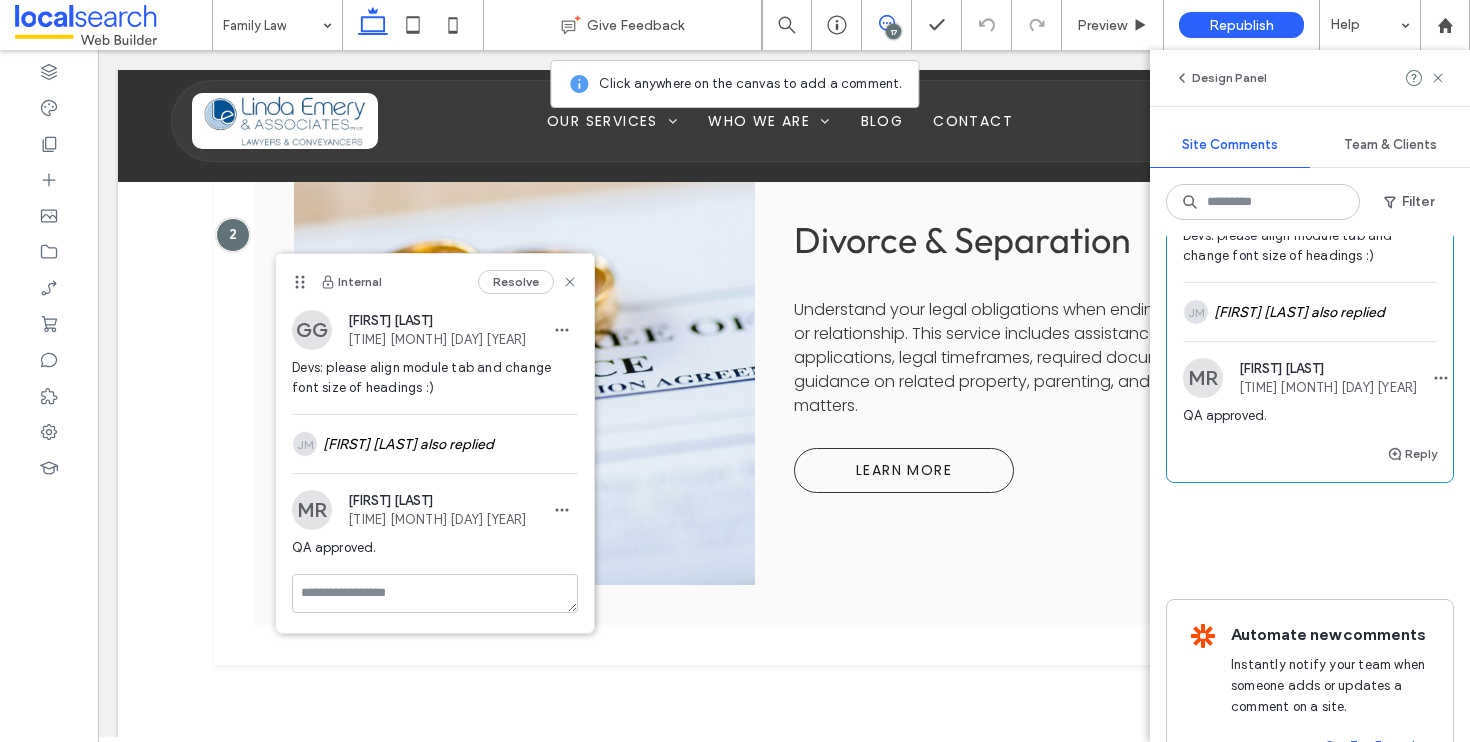 click on "Internal Resolve" at bounding box center (435, 282) 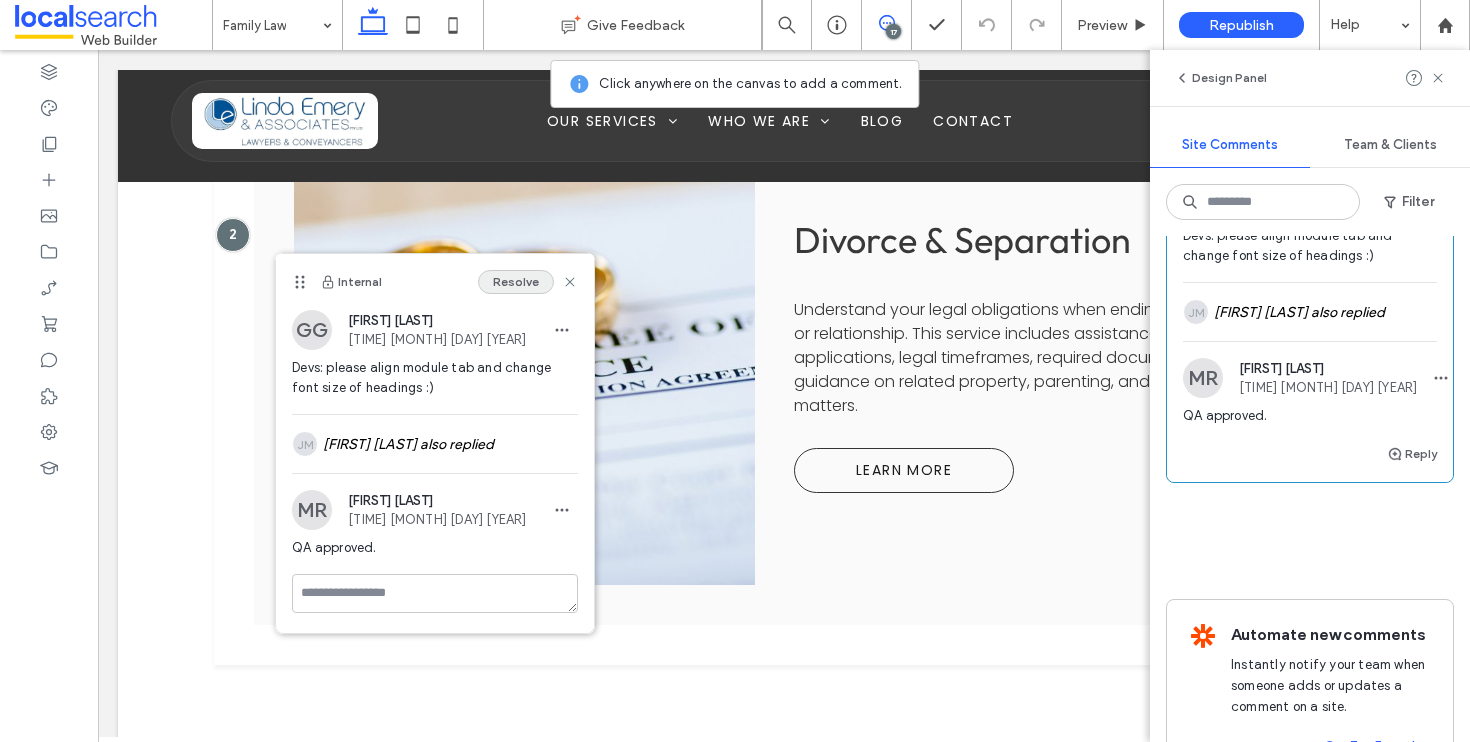 click on "Resolve" at bounding box center (516, 282) 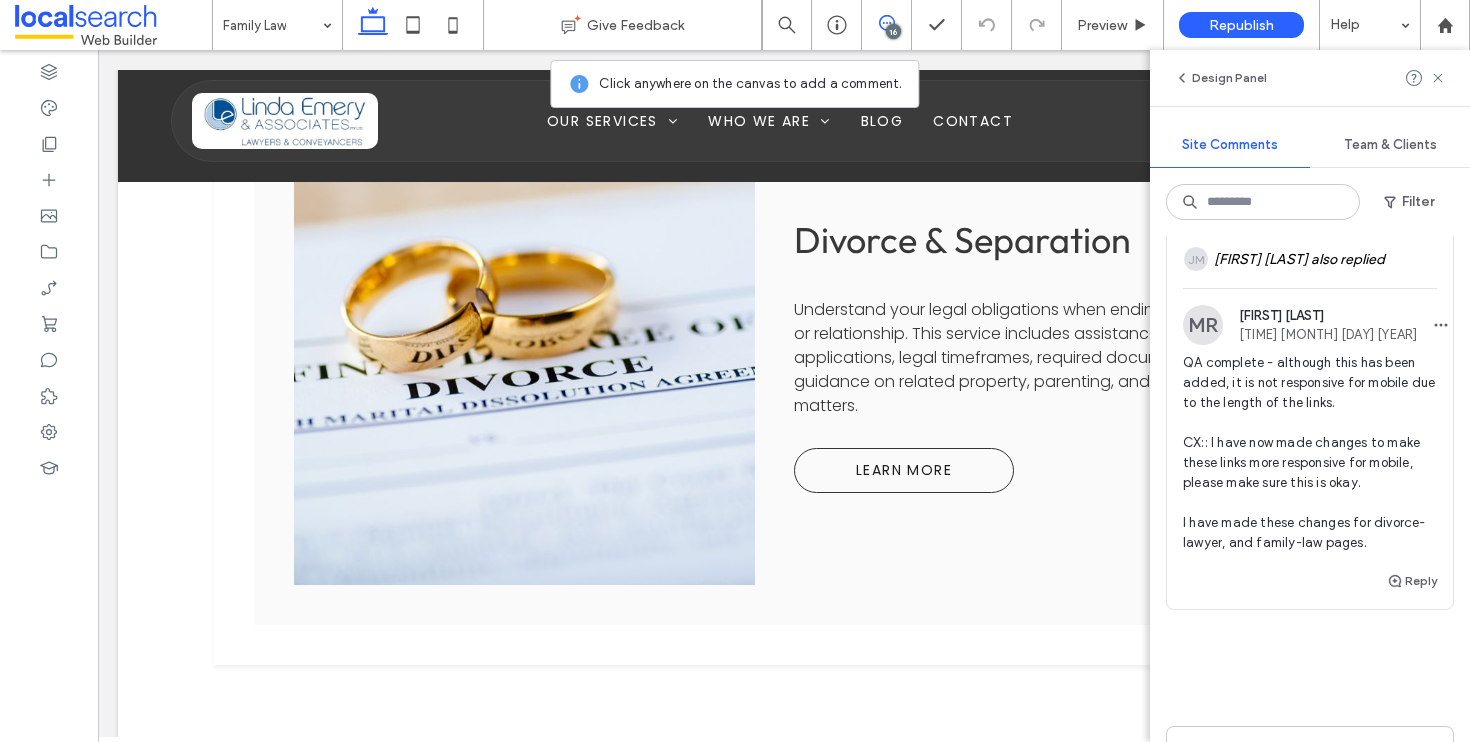scroll, scrollTop: 7509, scrollLeft: 0, axis: vertical 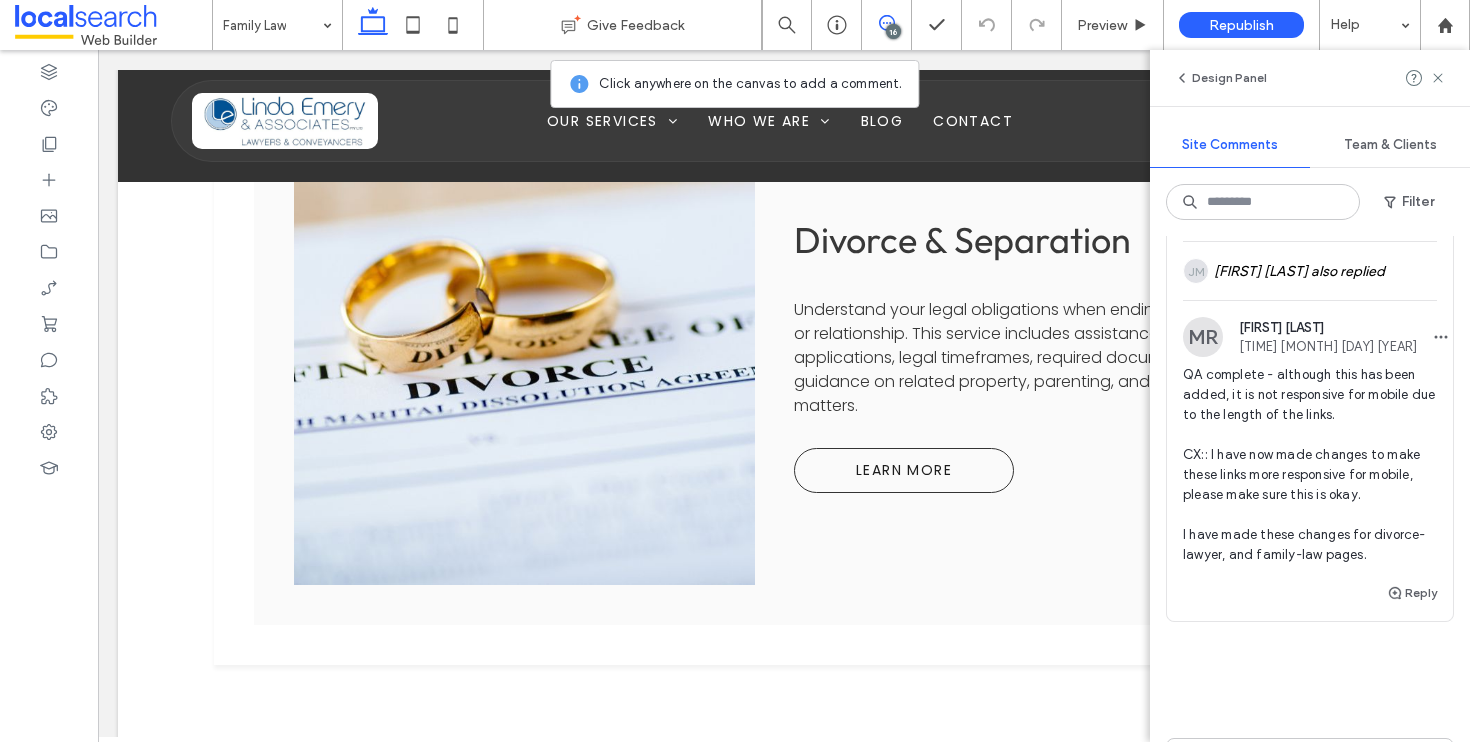 click on "Internal 3 Resolve" at bounding box center (1310, 92) 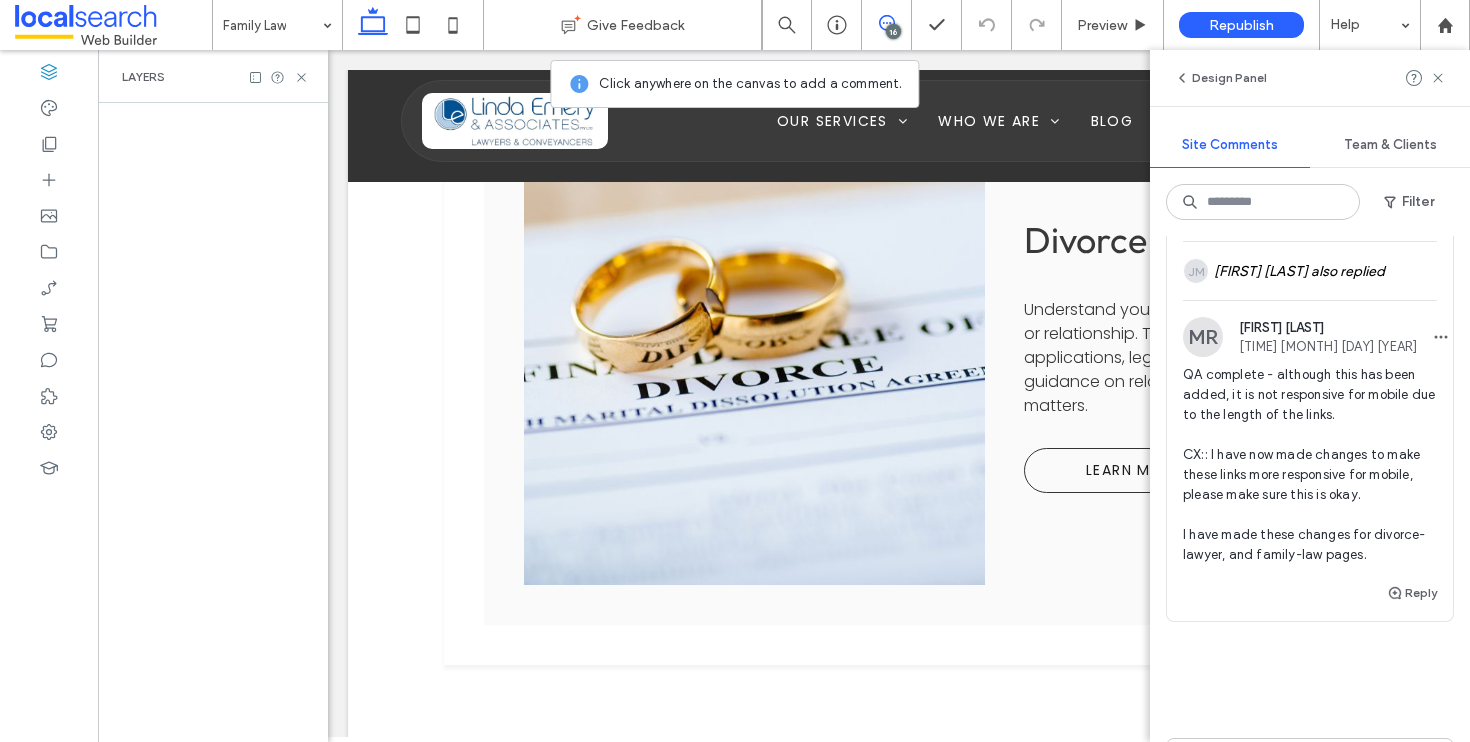 scroll, scrollTop: 0, scrollLeft: 230, axis: horizontal 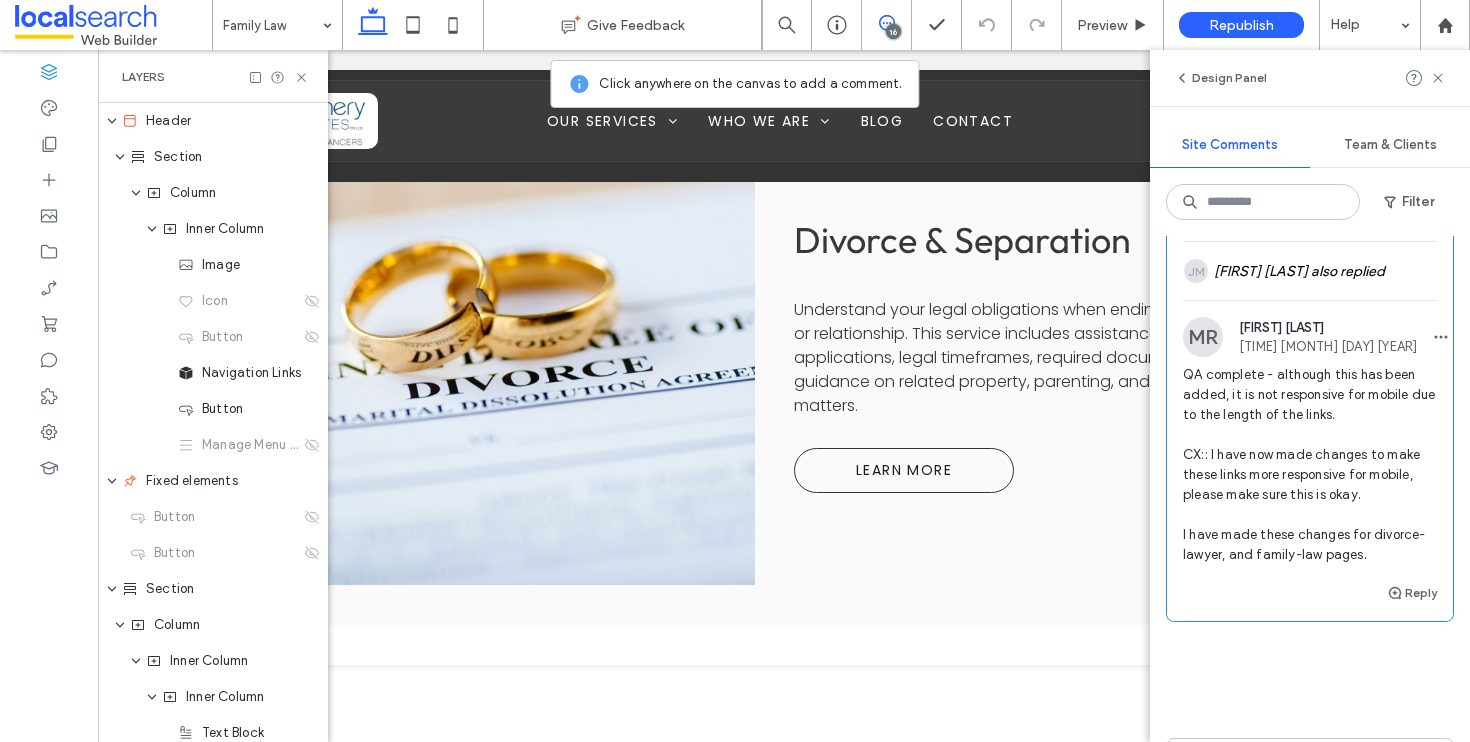 click on "Internal 3 Resolve" at bounding box center [1310, 92] 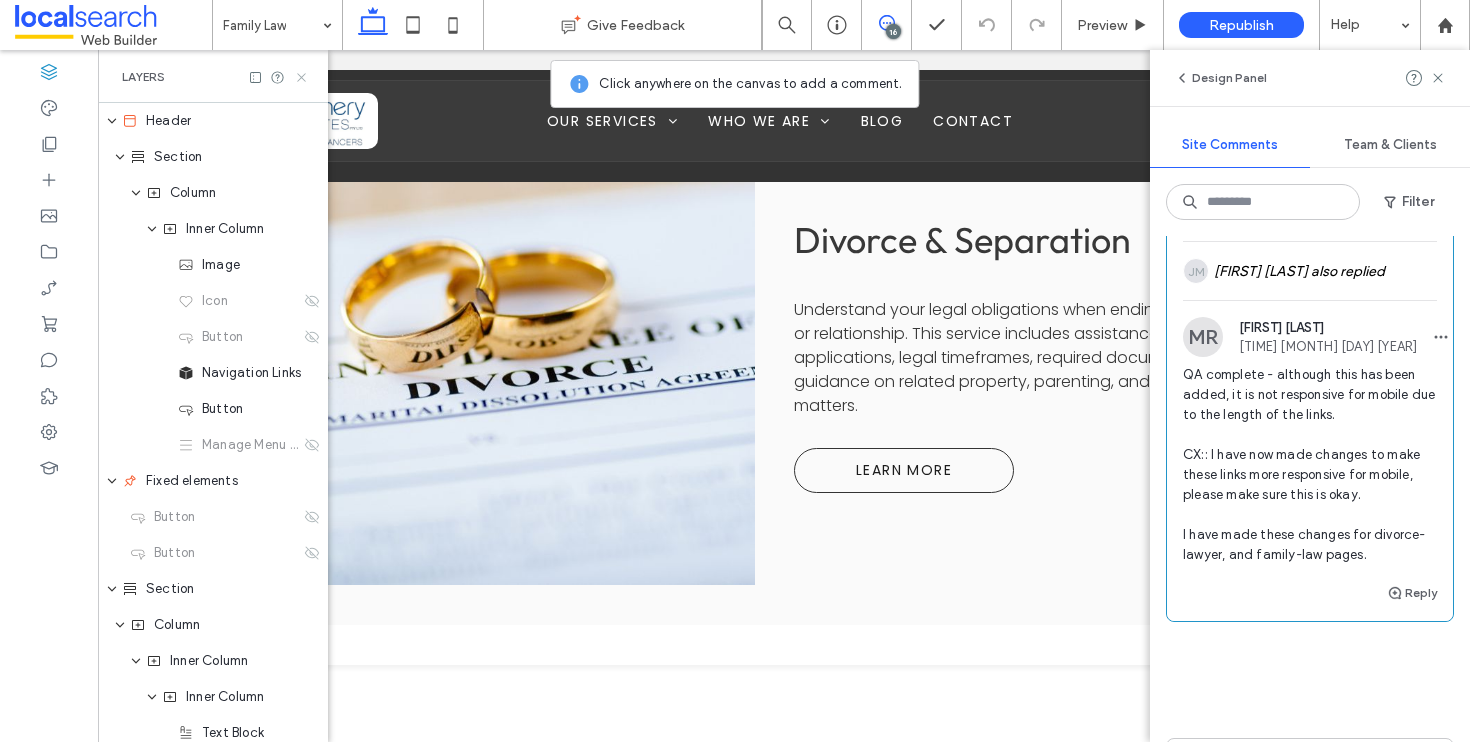 drag, startPoint x: 302, startPoint y: 75, endPoint x: 682, endPoint y: 79, distance: 380.02106 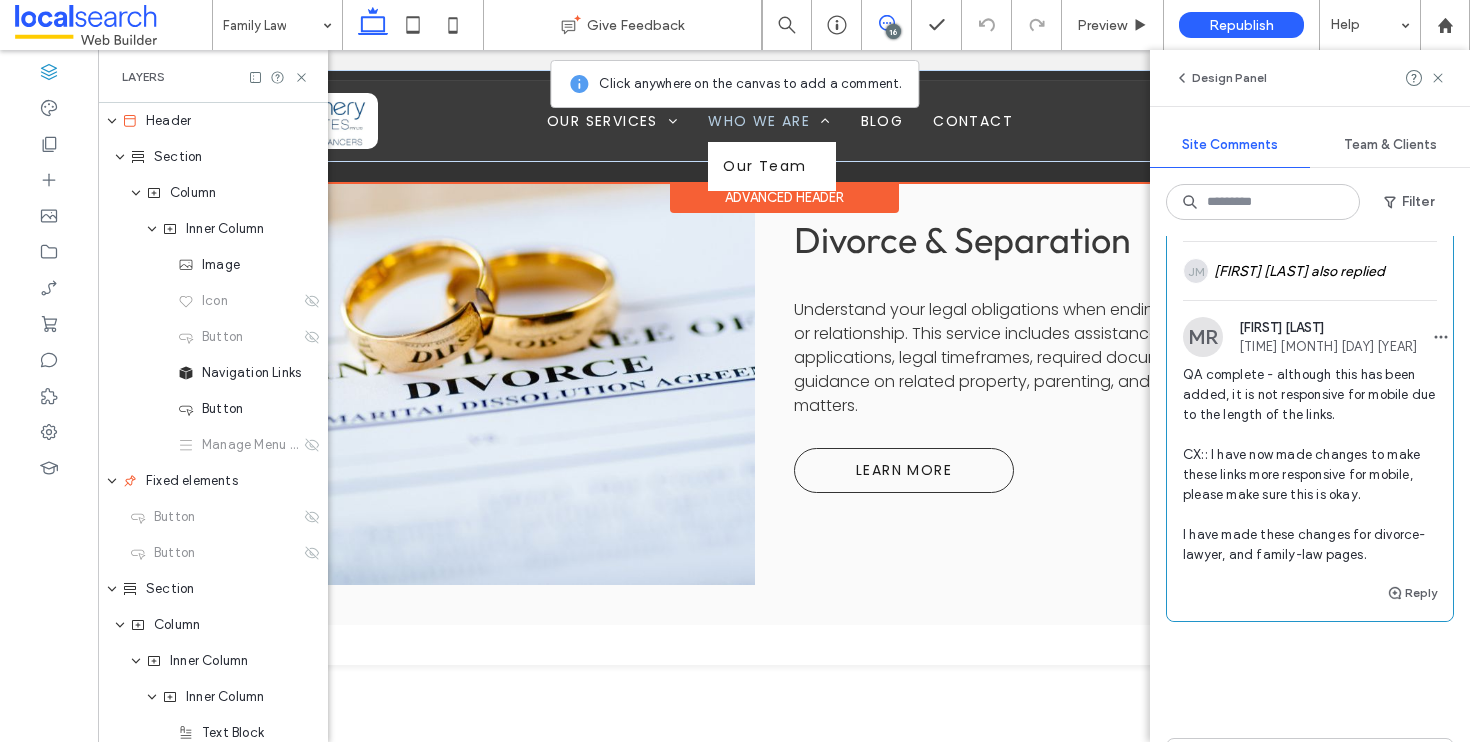 scroll, scrollTop: 0, scrollLeft: 0, axis: both 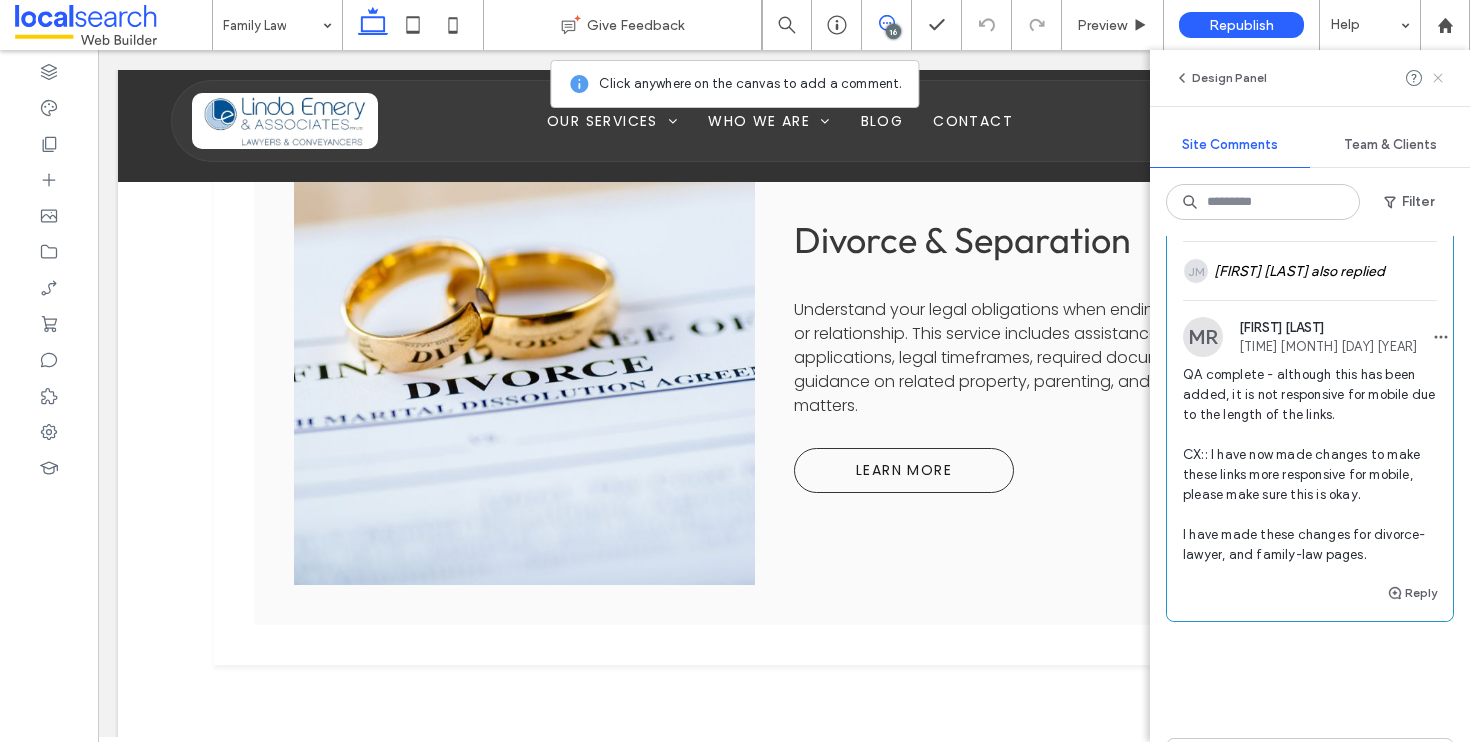 click 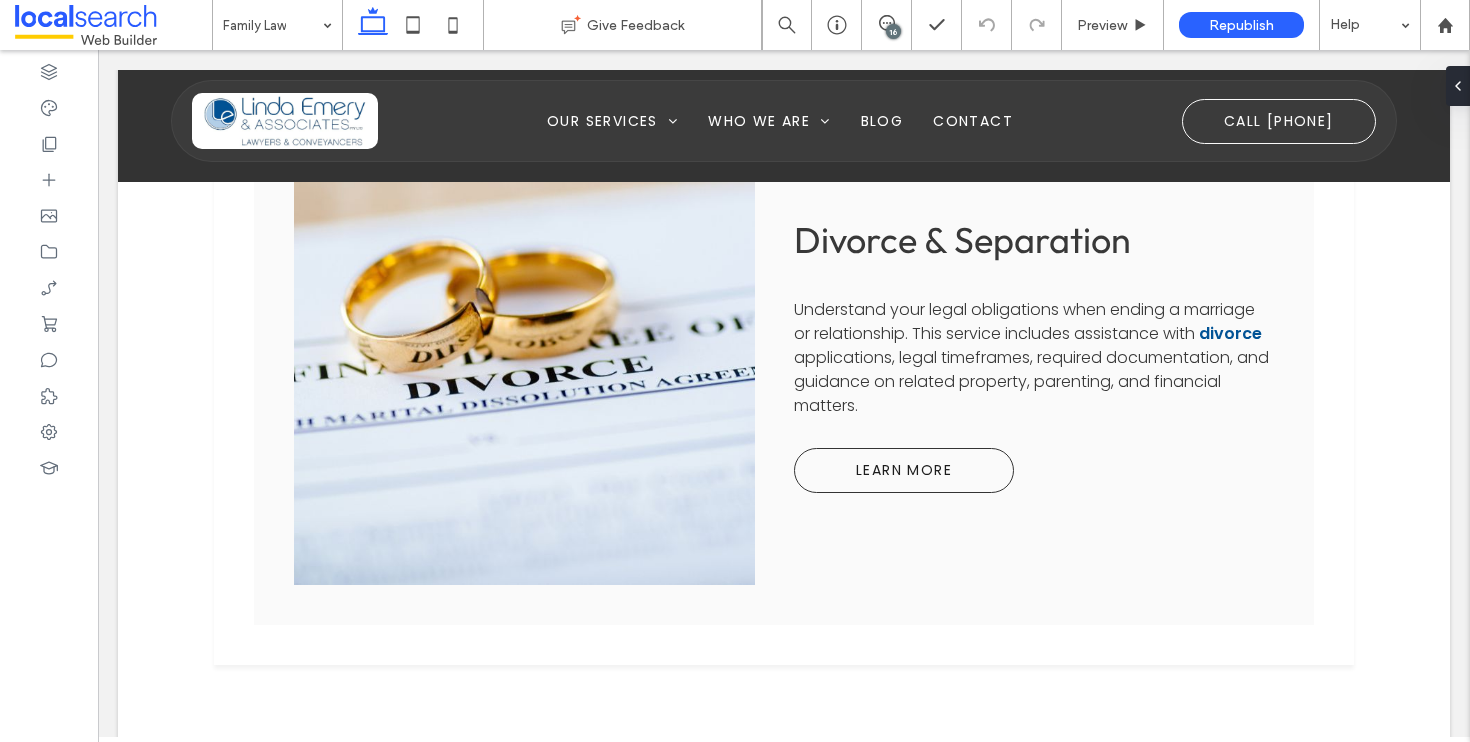 scroll, scrollTop: 0, scrollLeft: 0, axis: both 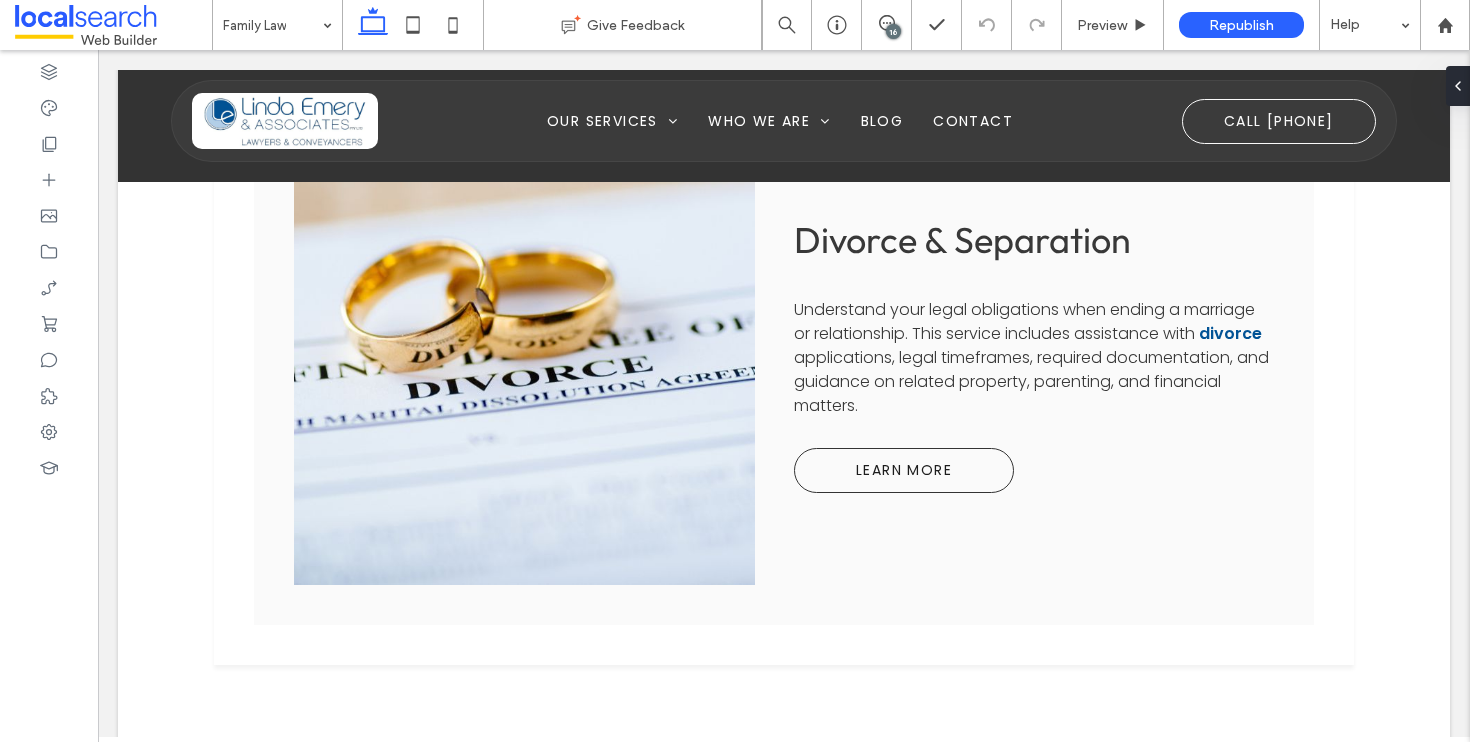 click on "16" at bounding box center [893, 31] 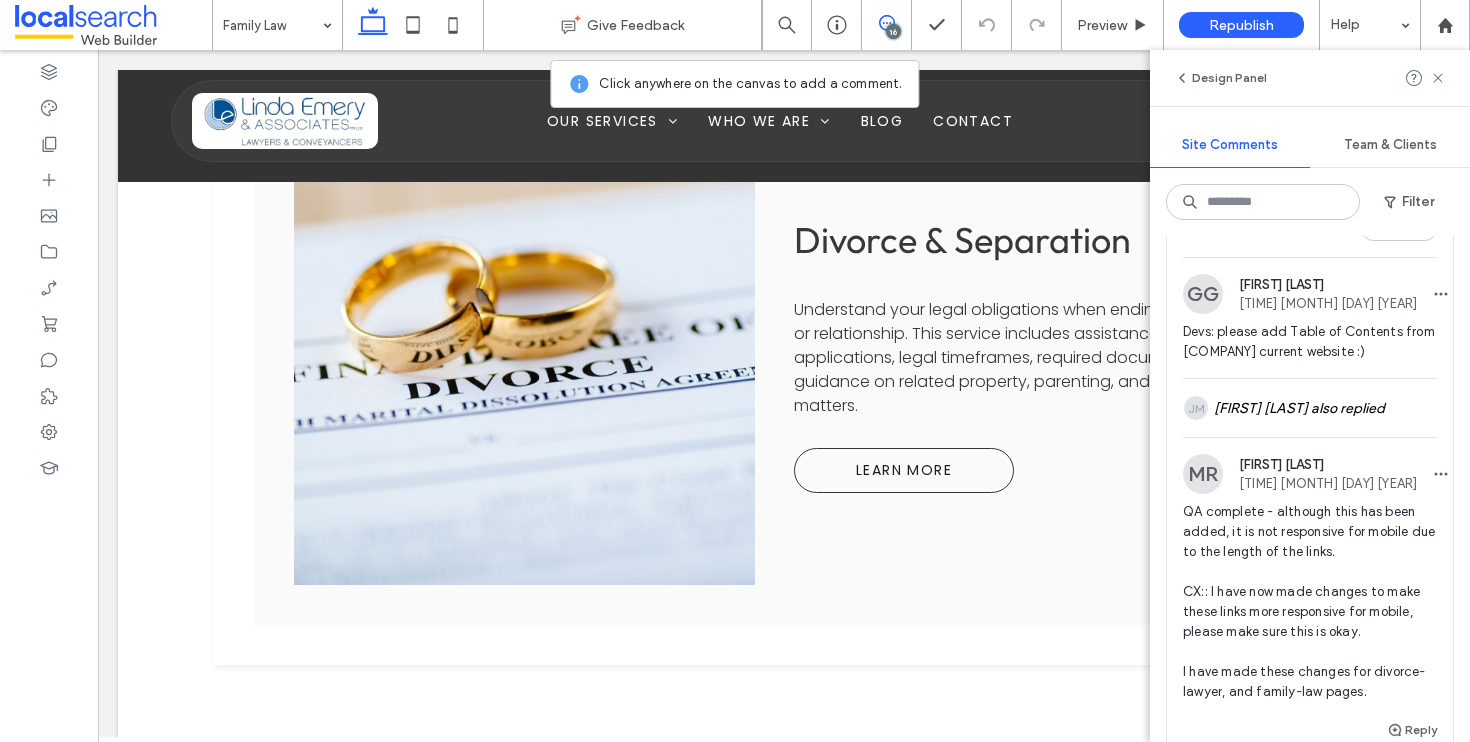 scroll, scrollTop: 7489, scrollLeft: 0, axis: vertical 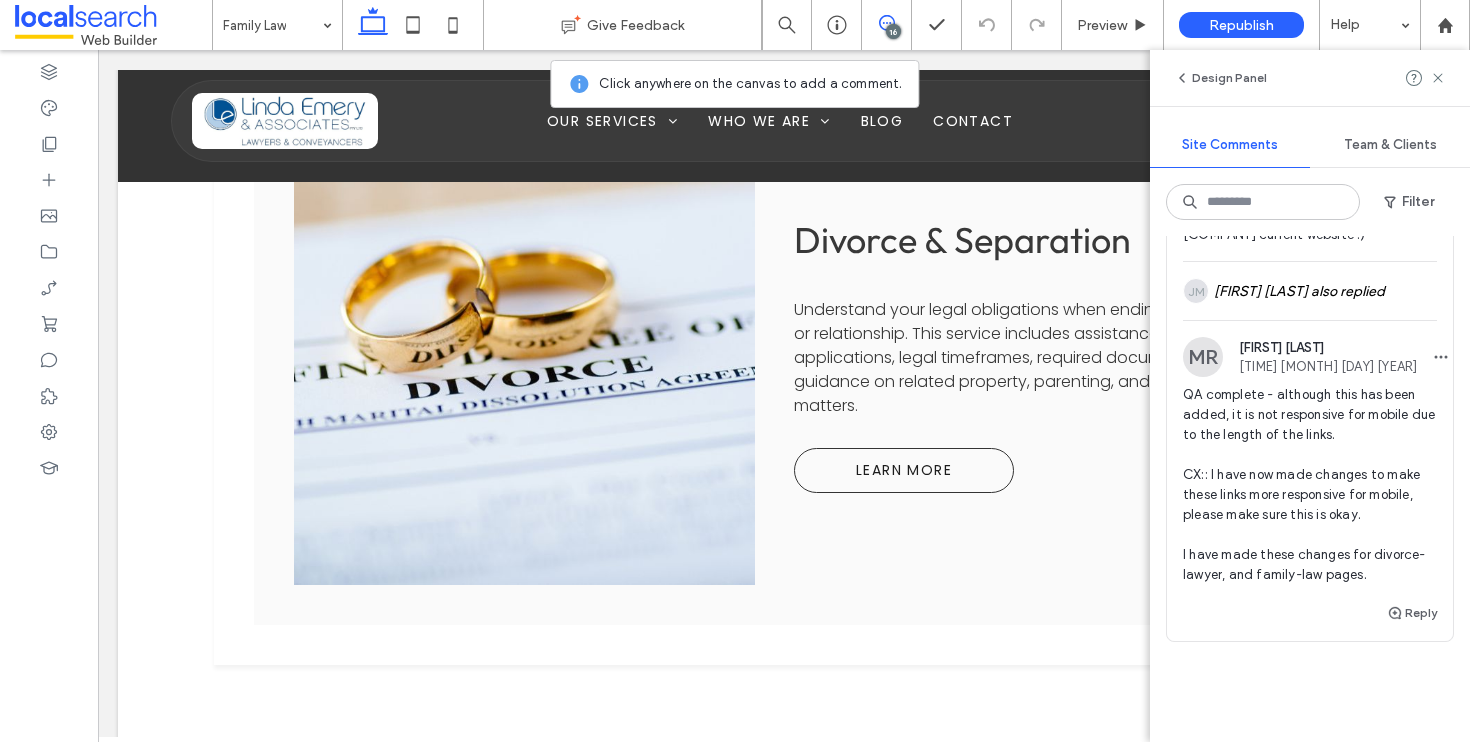 click on "3" at bounding box center (1263, 112) 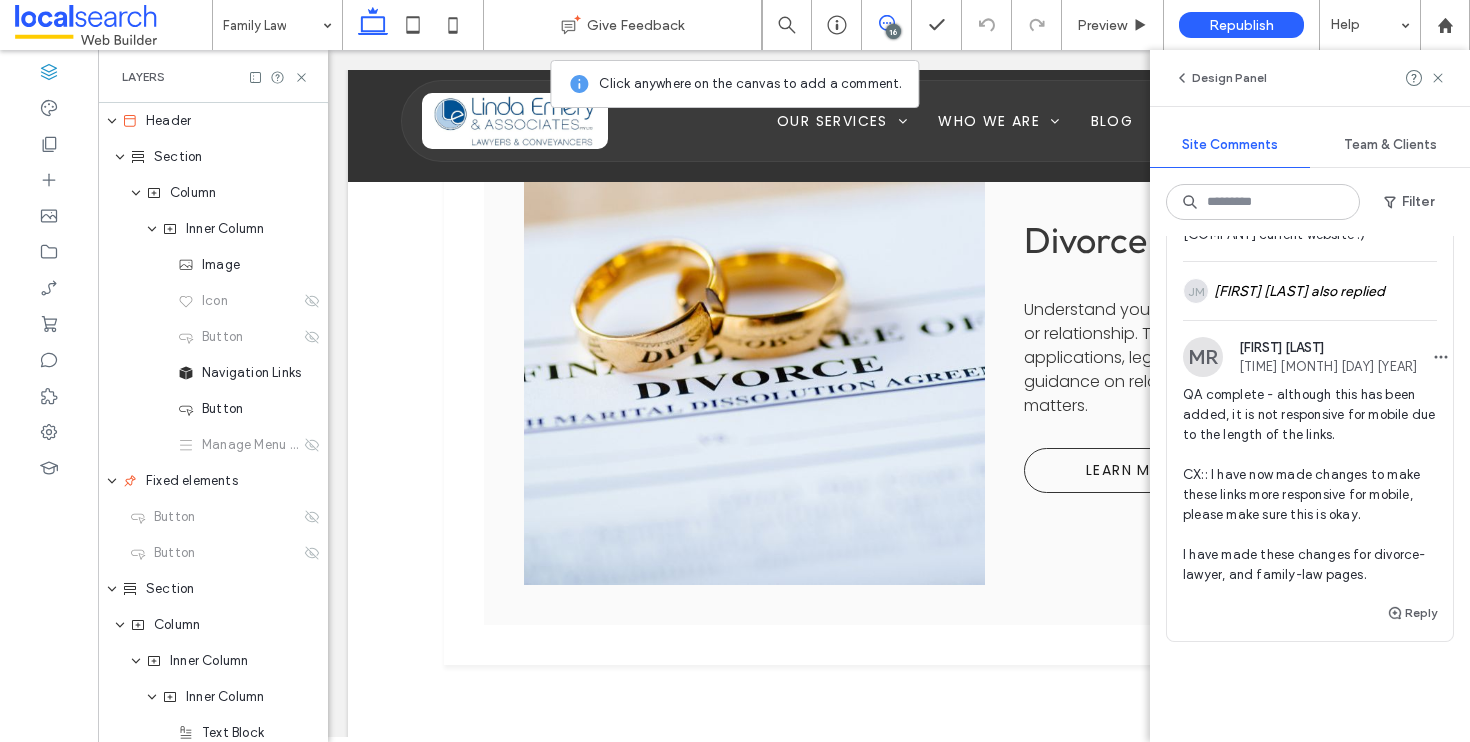 click on "3" at bounding box center (1263, 112) 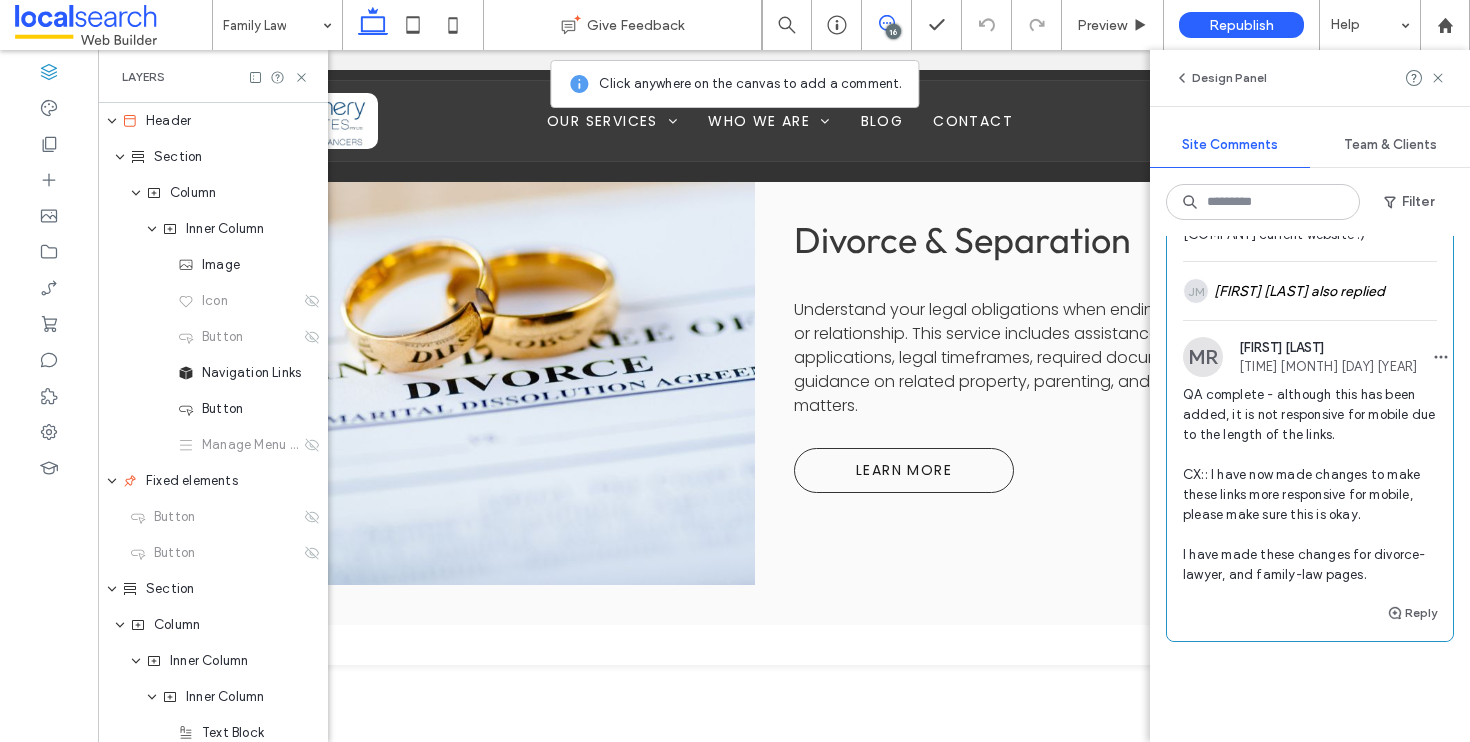 click on "Internal" at bounding box center [1214, 112] 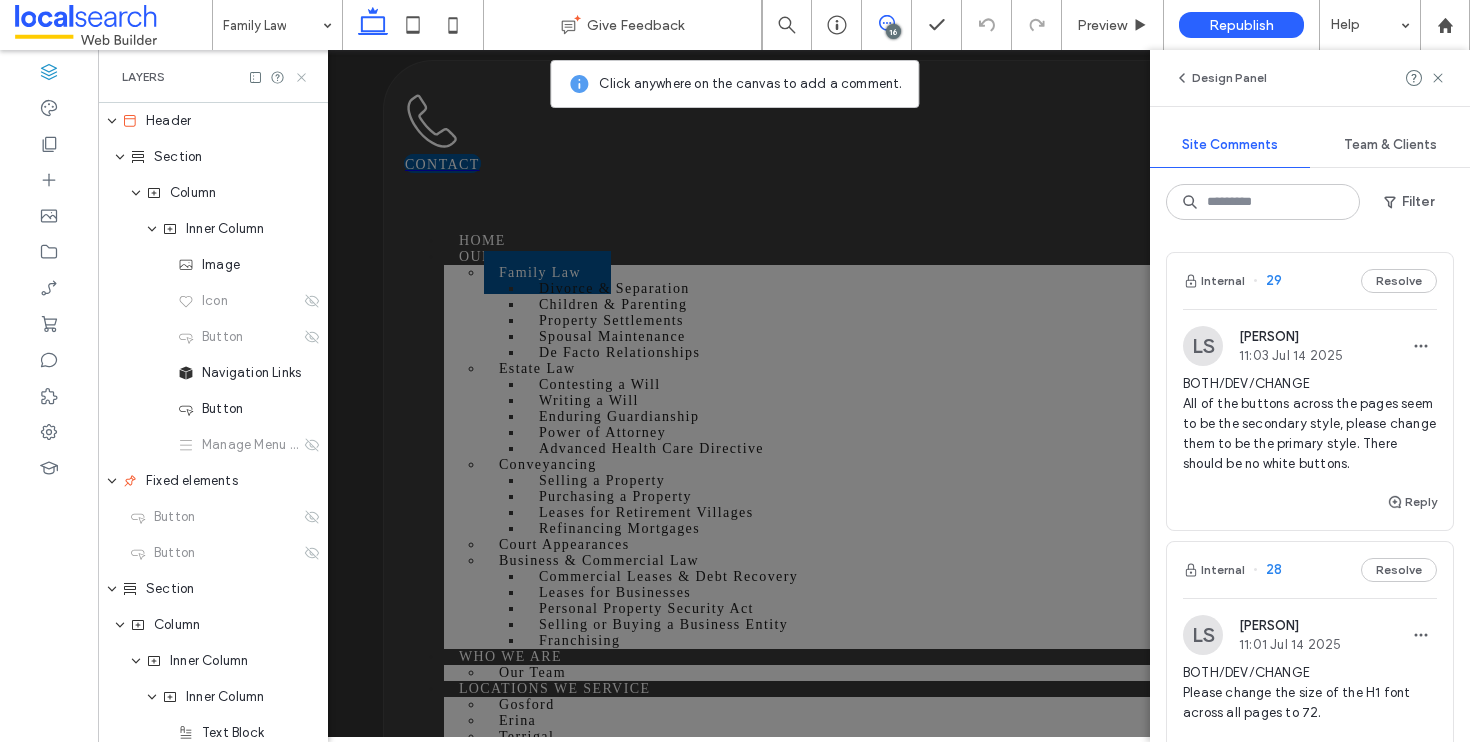 scroll, scrollTop: 7890, scrollLeft: 0, axis: vertical 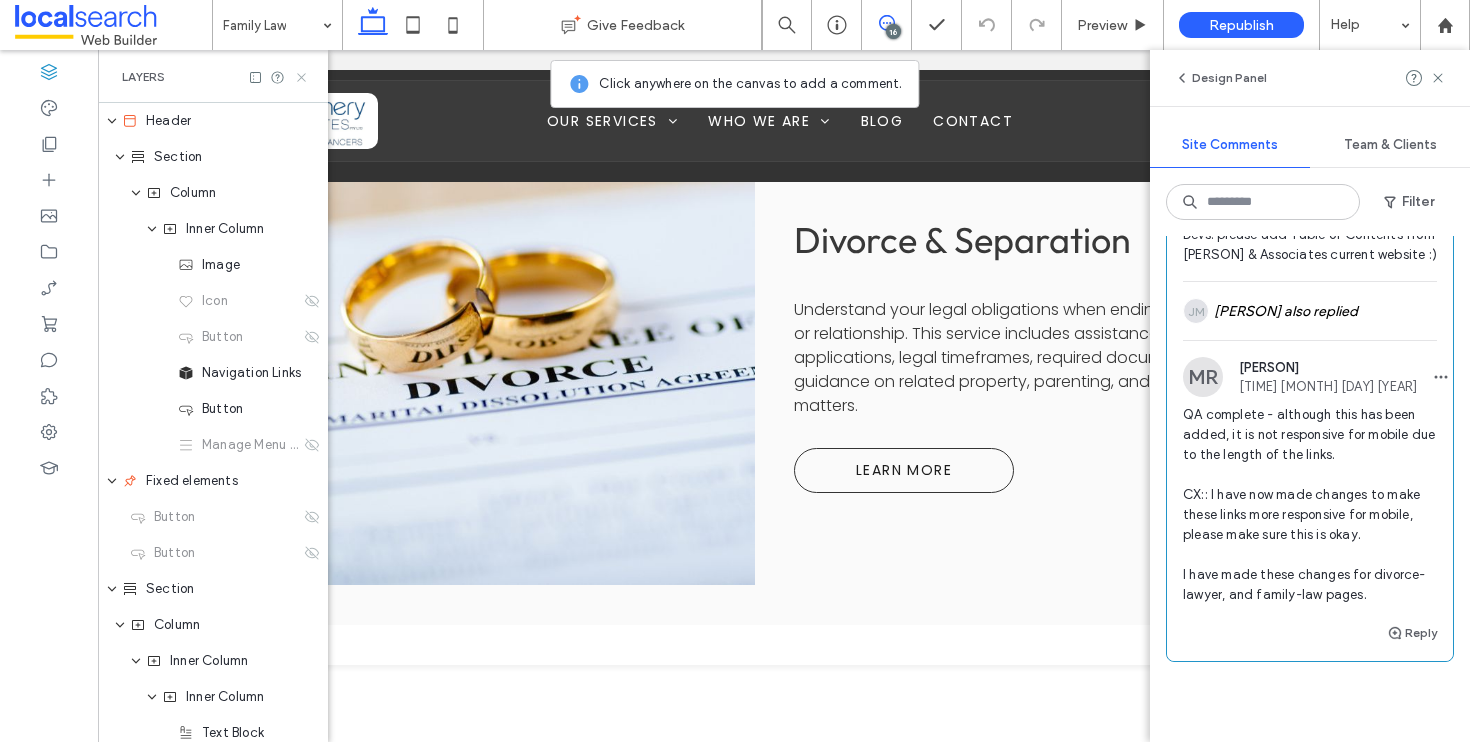 click 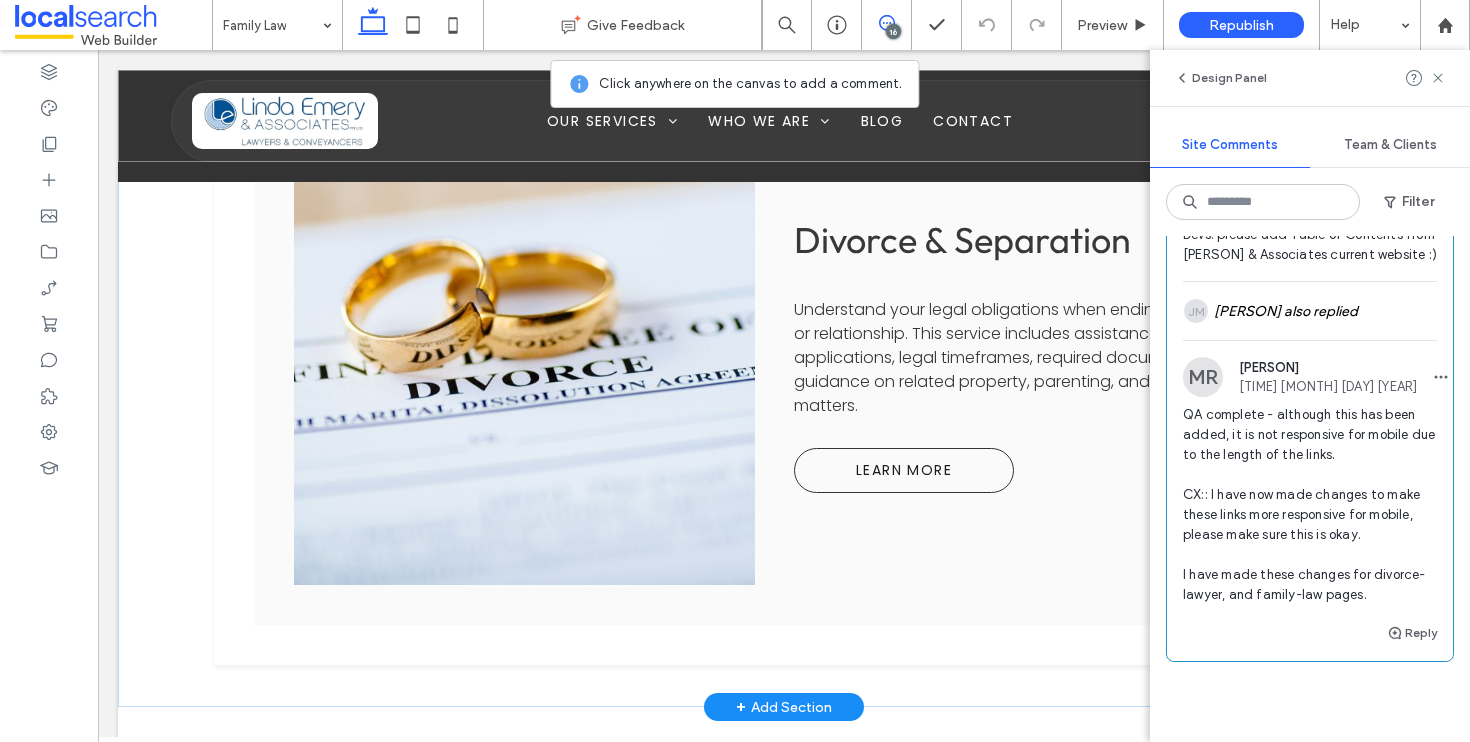 scroll, scrollTop: 0, scrollLeft: 0, axis: both 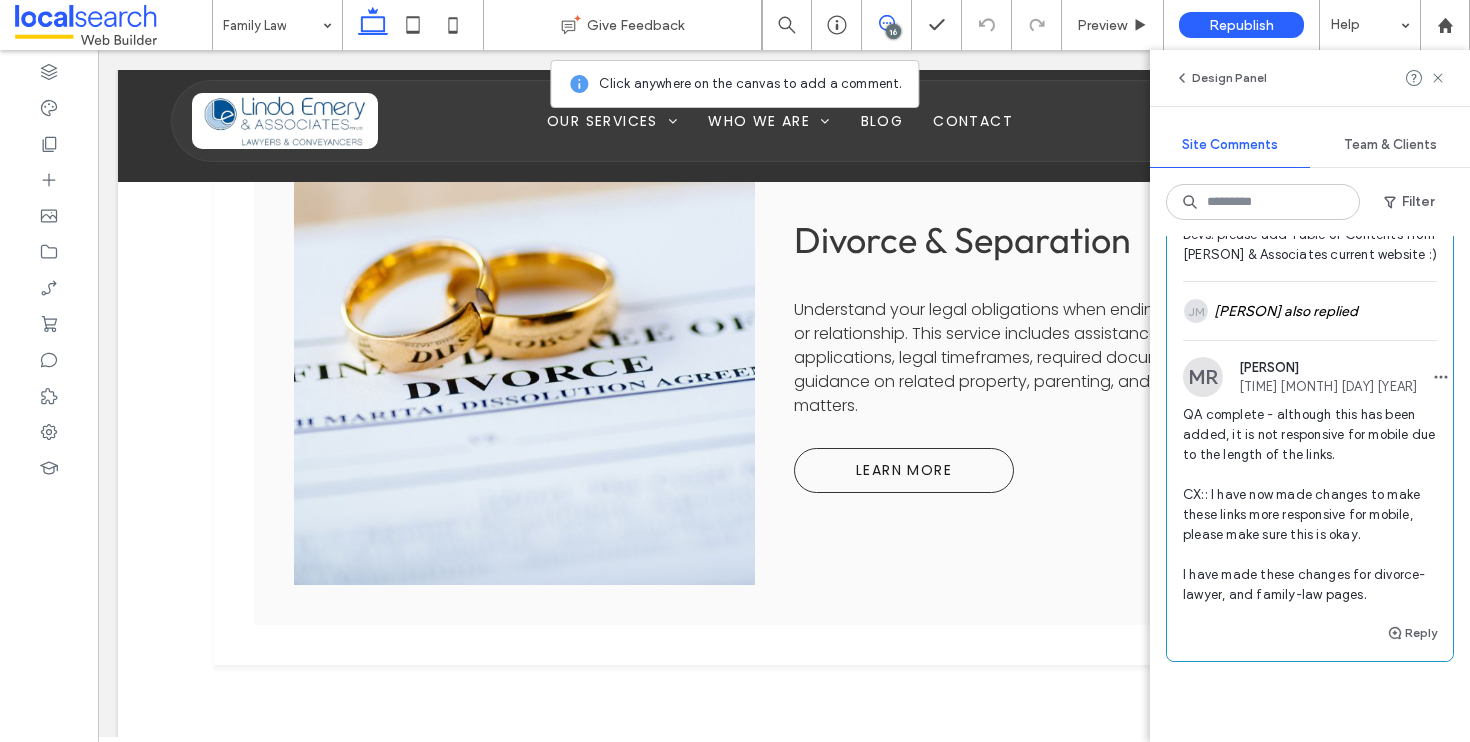 click on "Internal 3 Resolve" at bounding box center [1310, 132] 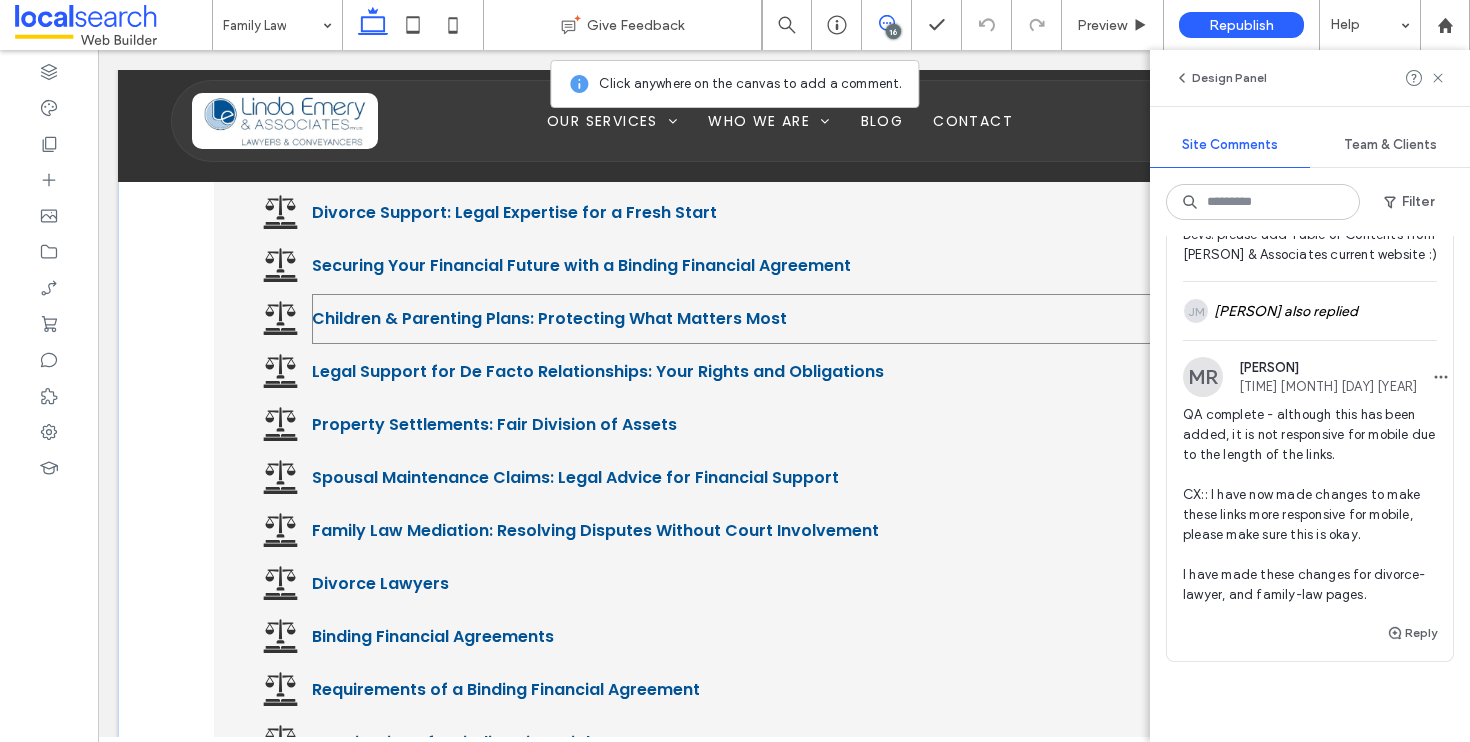 scroll, scrollTop: 9586, scrollLeft: 0, axis: vertical 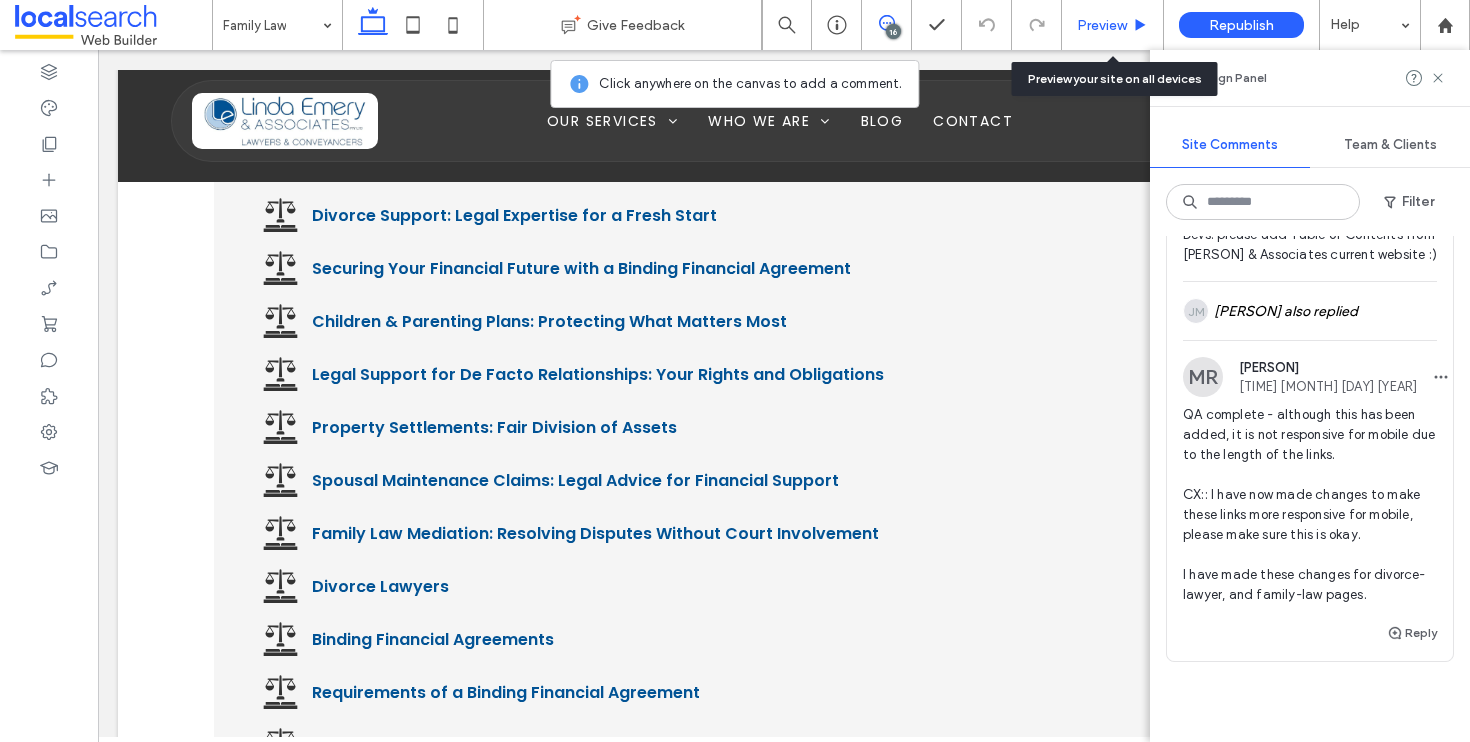 click 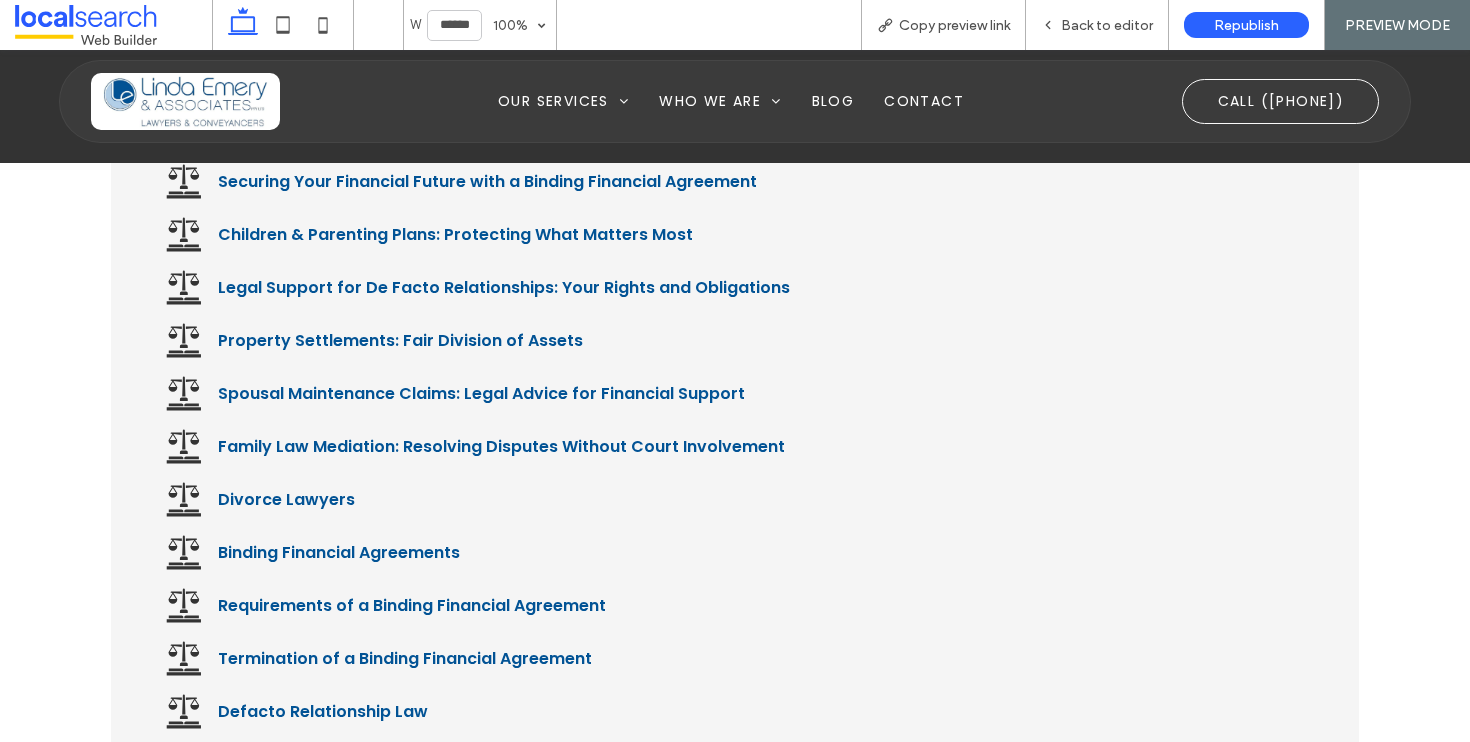 scroll, scrollTop: 0, scrollLeft: 0, axis: both 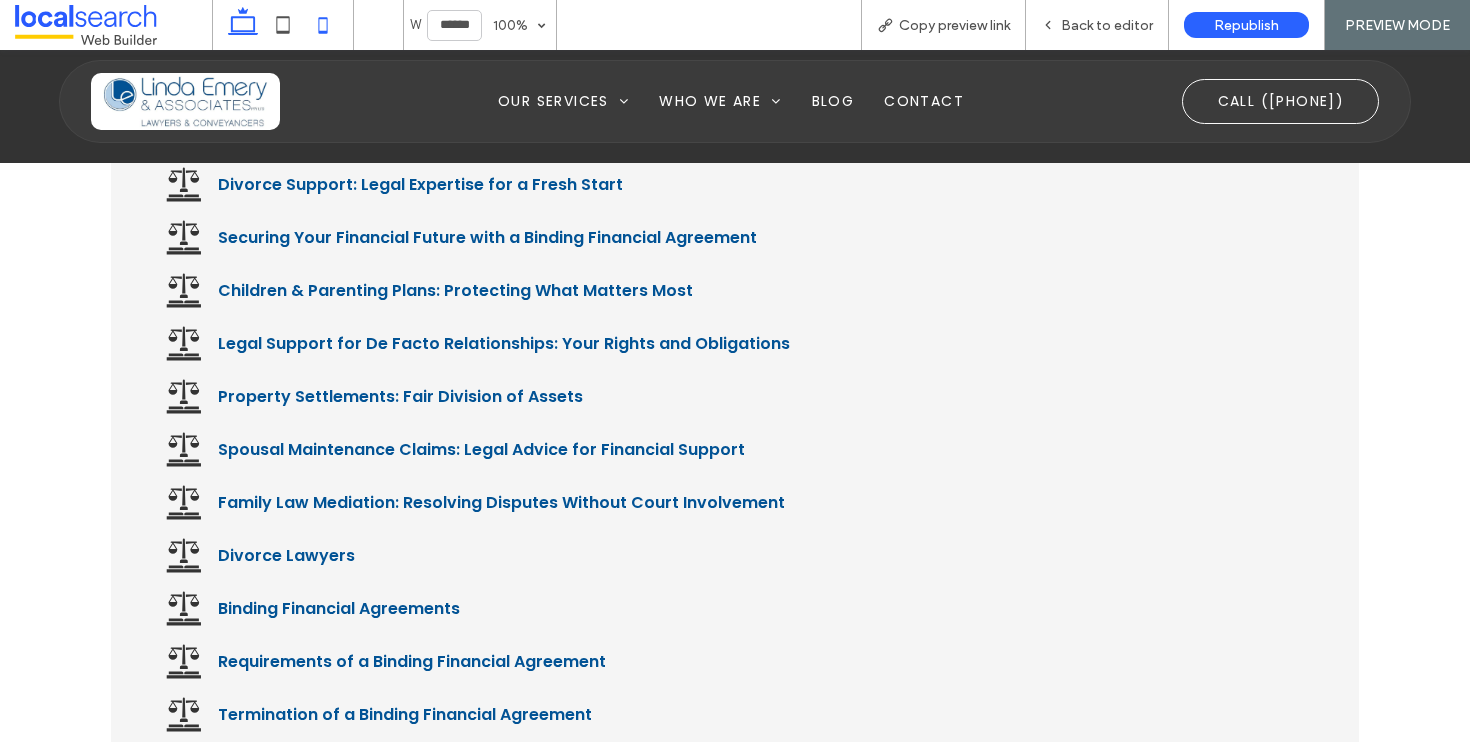 click 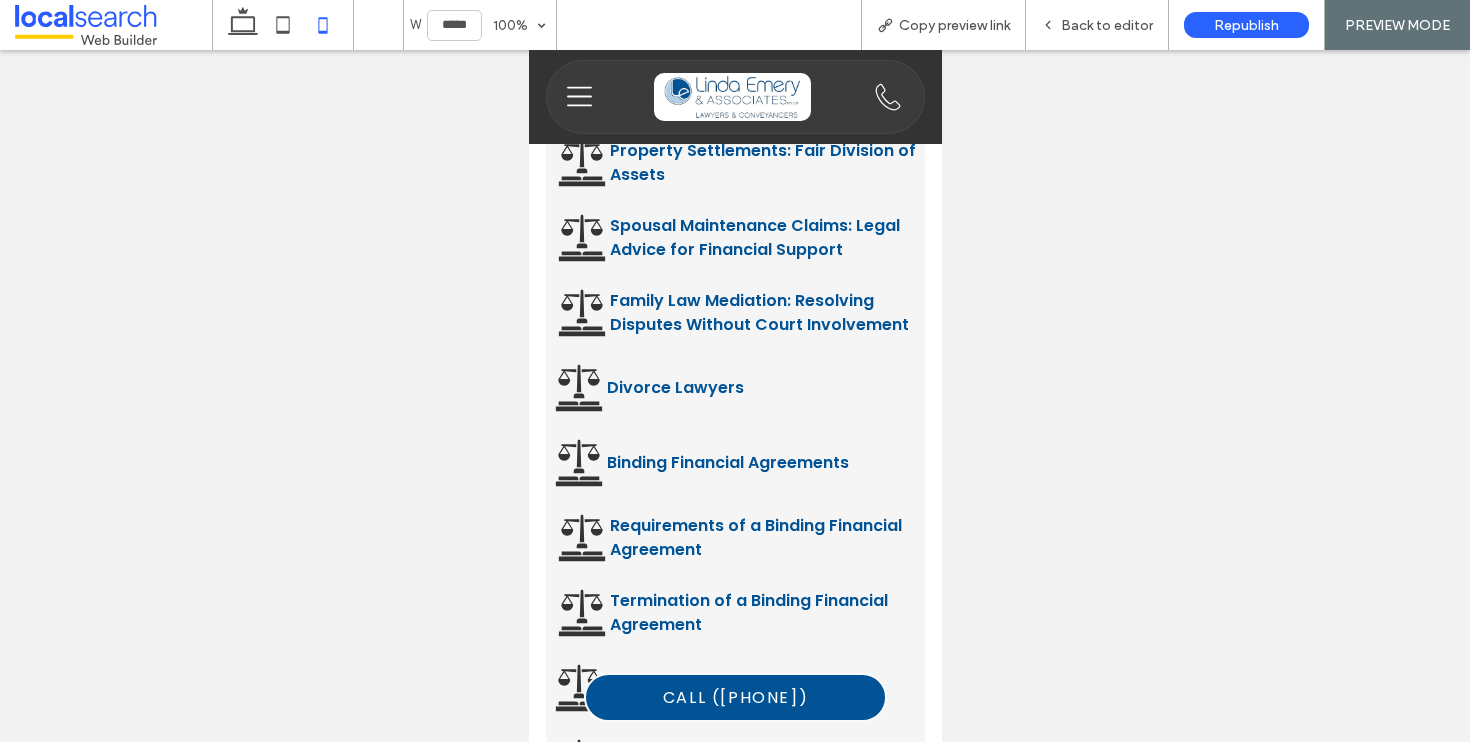 scroll, scrollTop: 11286, scrollLeft: 0, axis: vertical 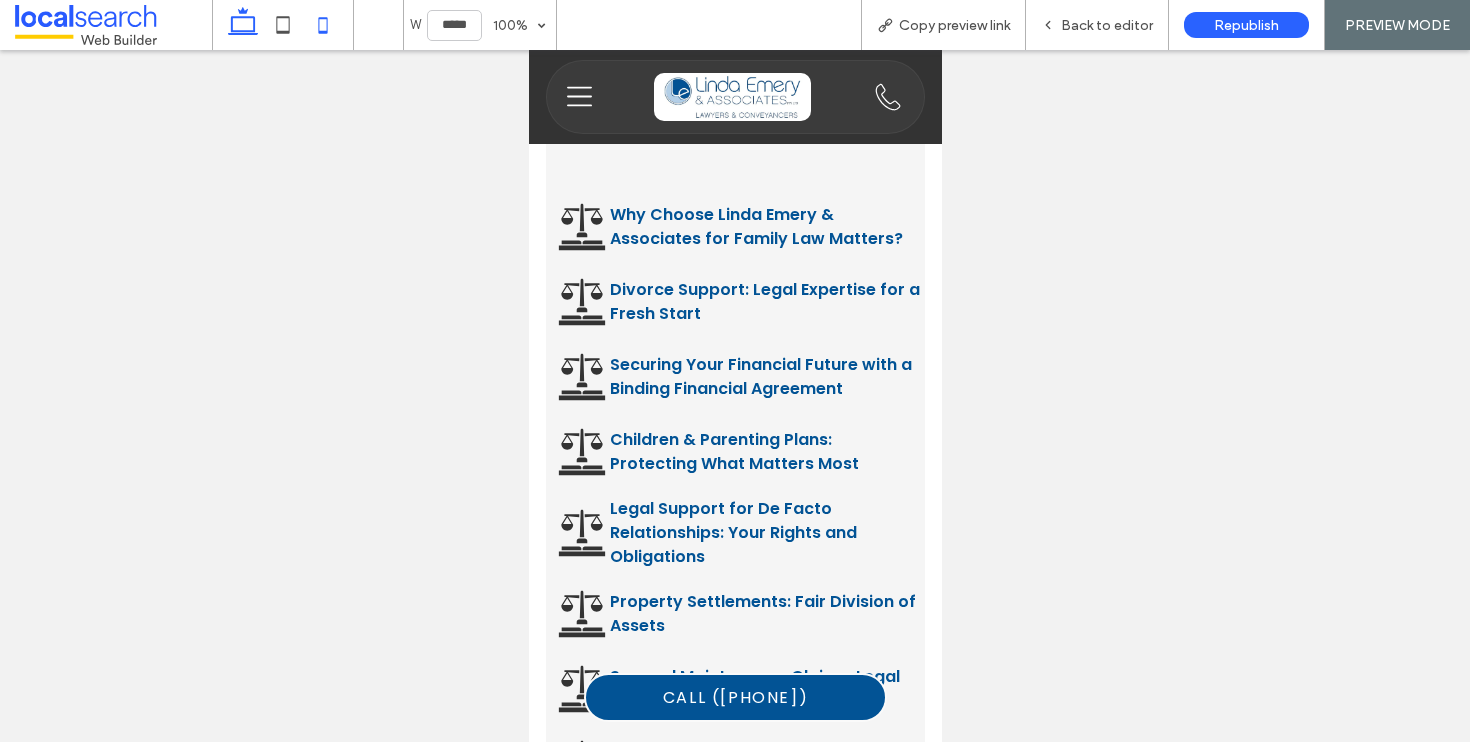 click 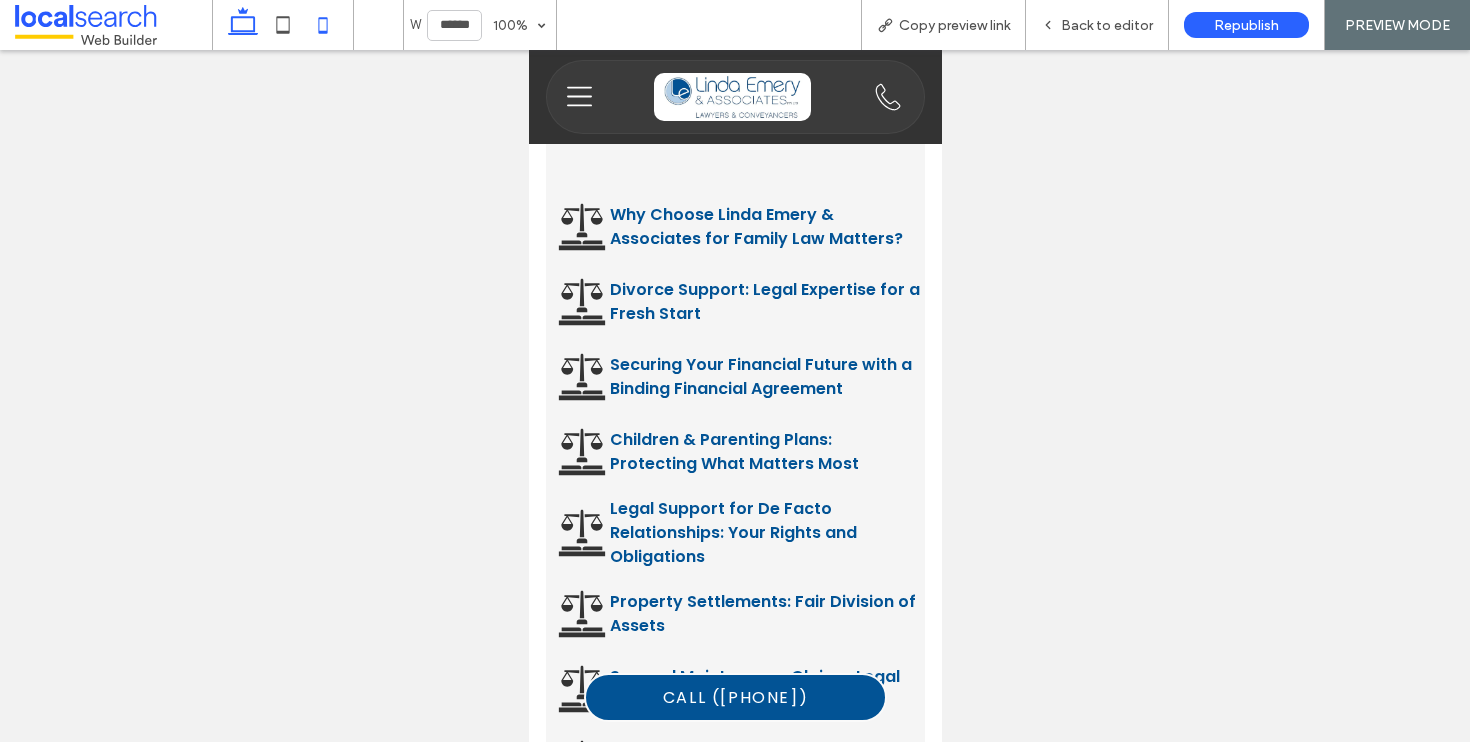 scroll, scrollTop: 9296, scrollLeft: 0, axis: vertical 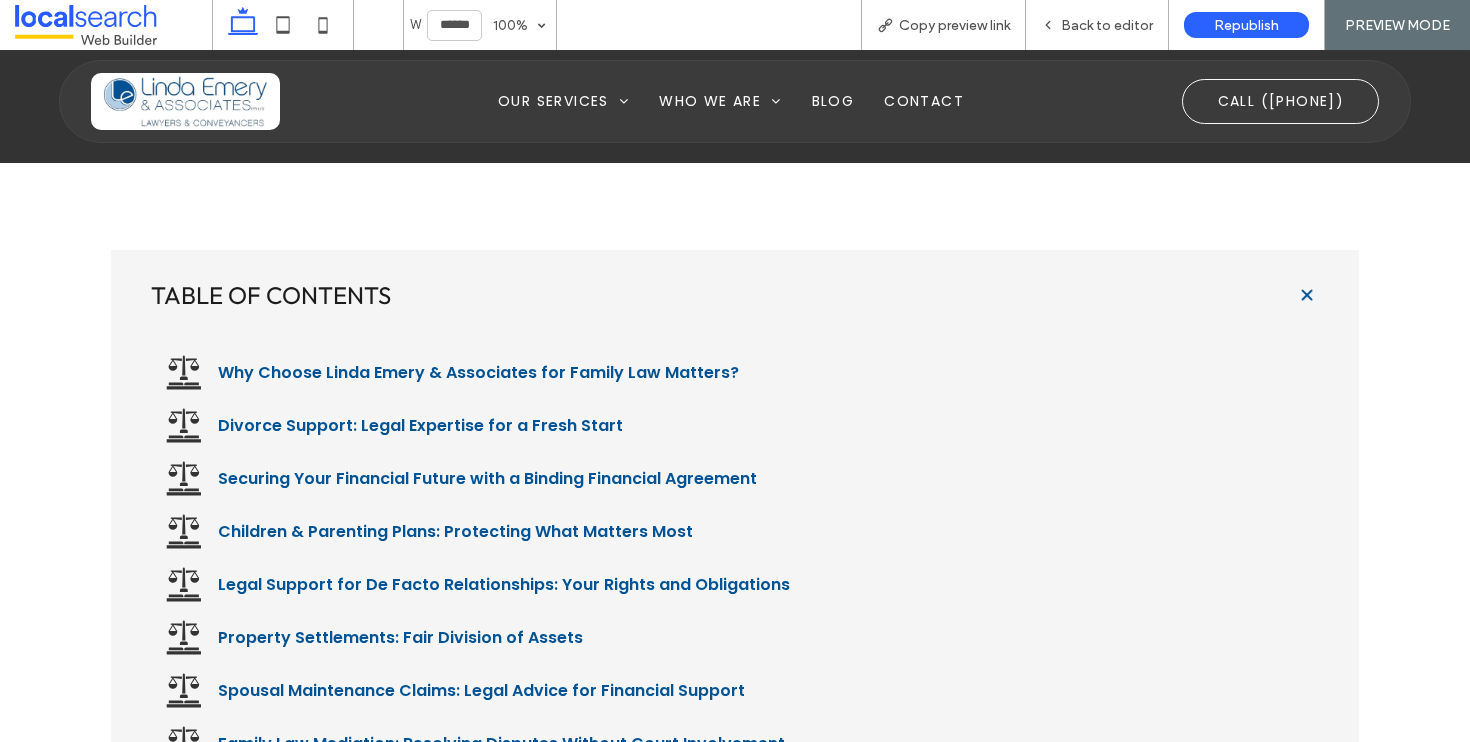 click at bounding box center (1307, 295) 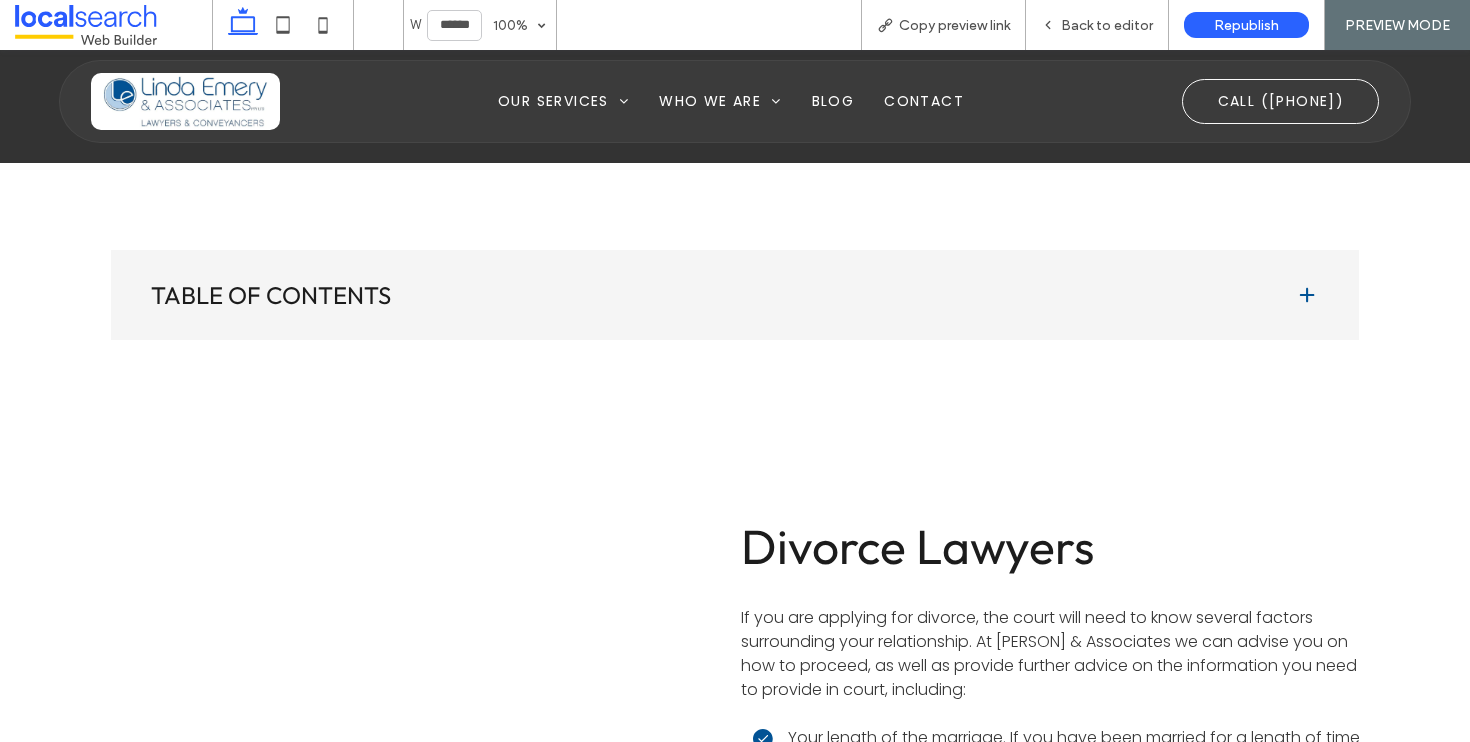 click at bounding box center (1307, 295) 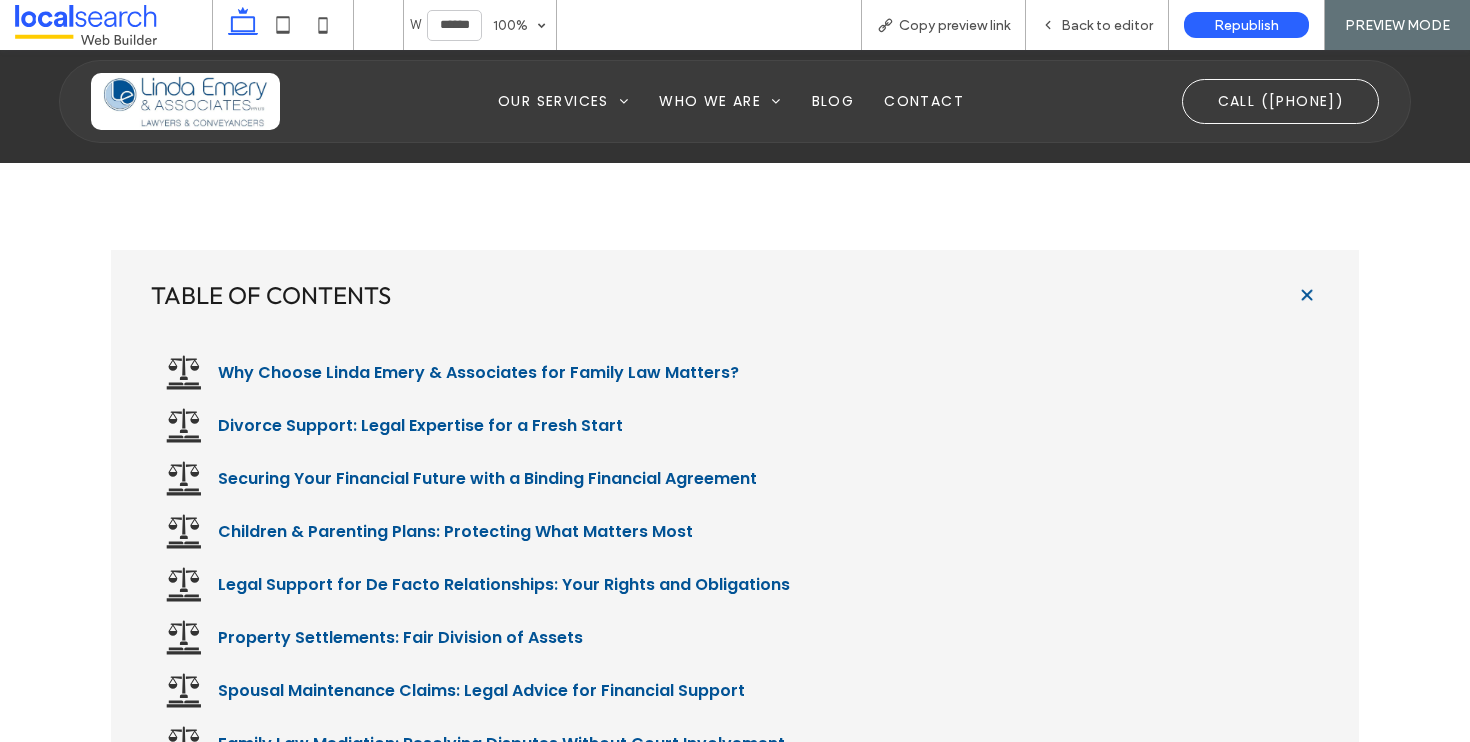 click at bounding box center (1307, 295) 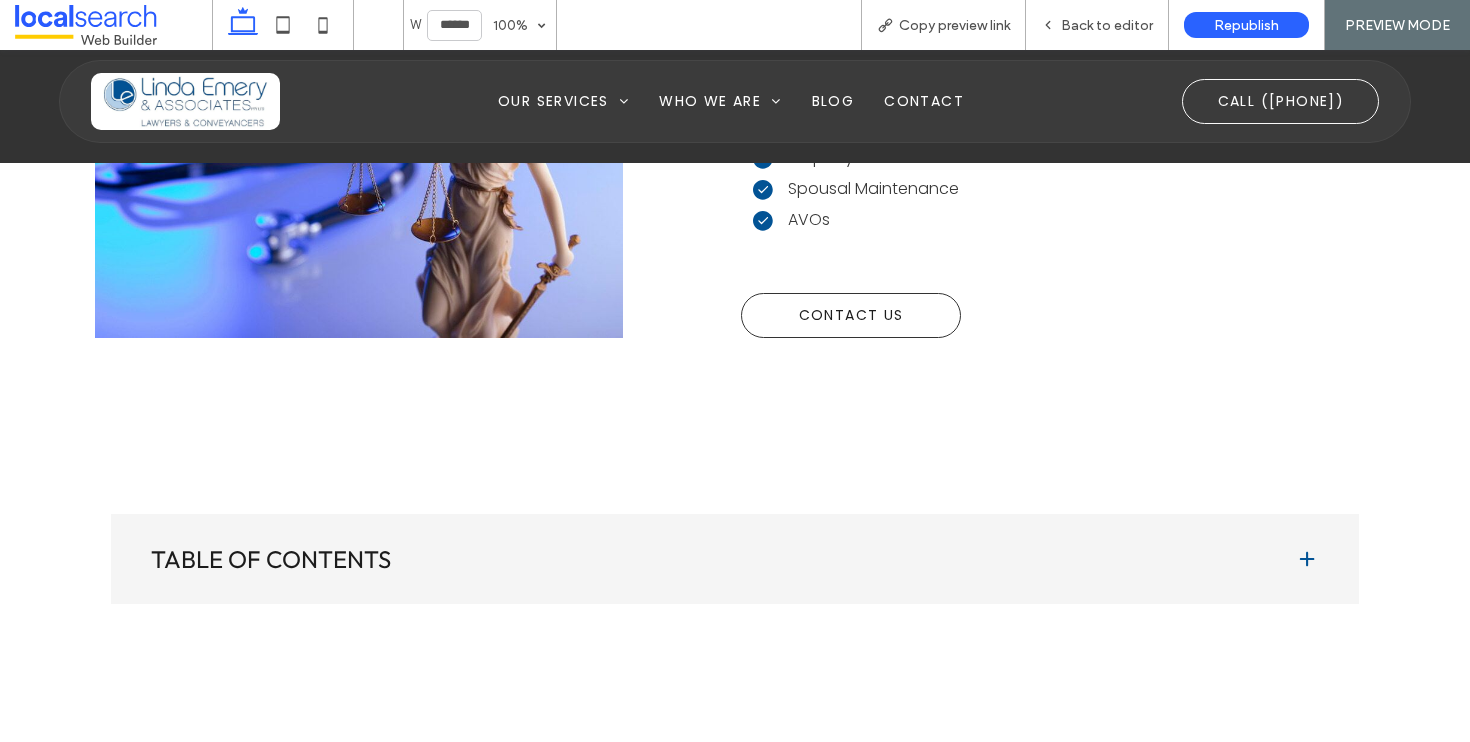 scroll, scrollTop: 9028, scrollLeft: 0, axis: vertical 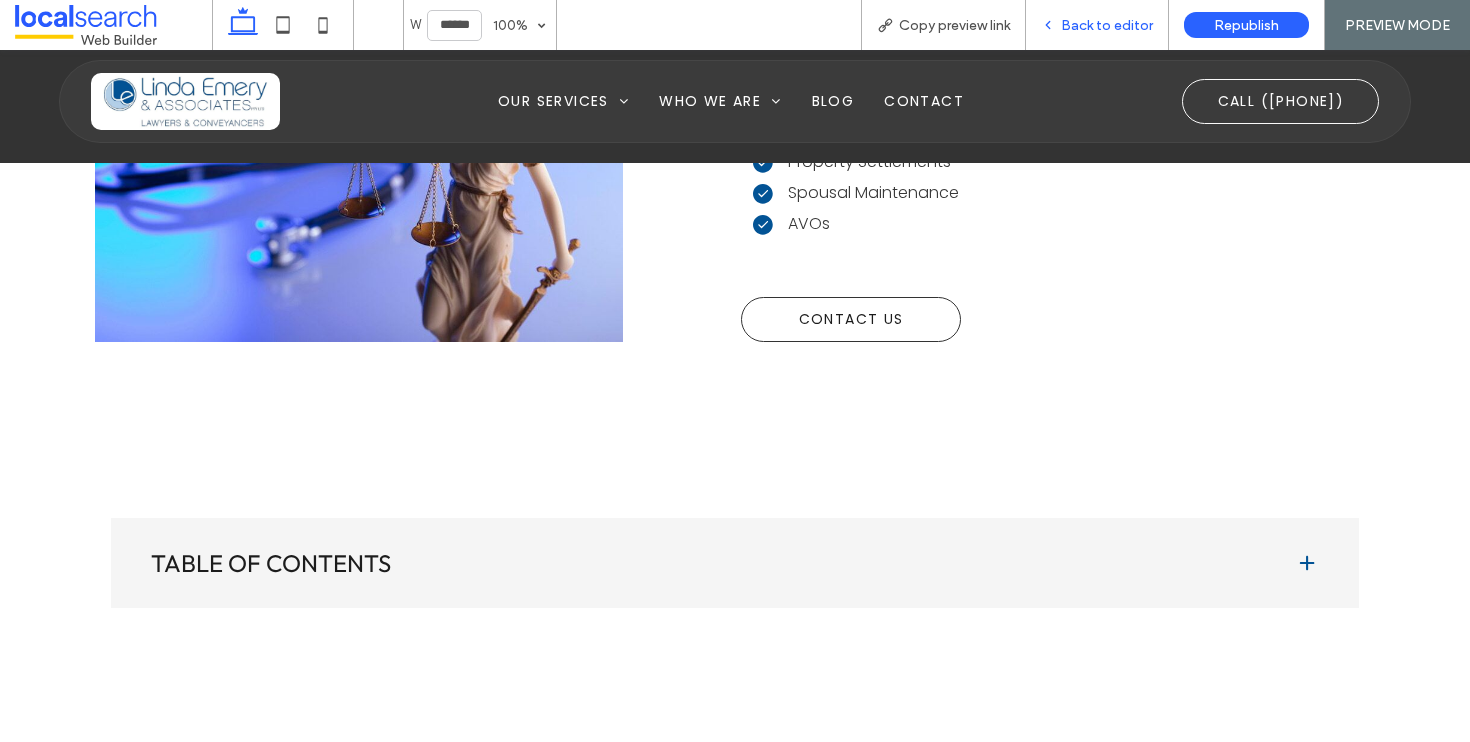 click on "Back to editor" at bounding box center [1097, 25] 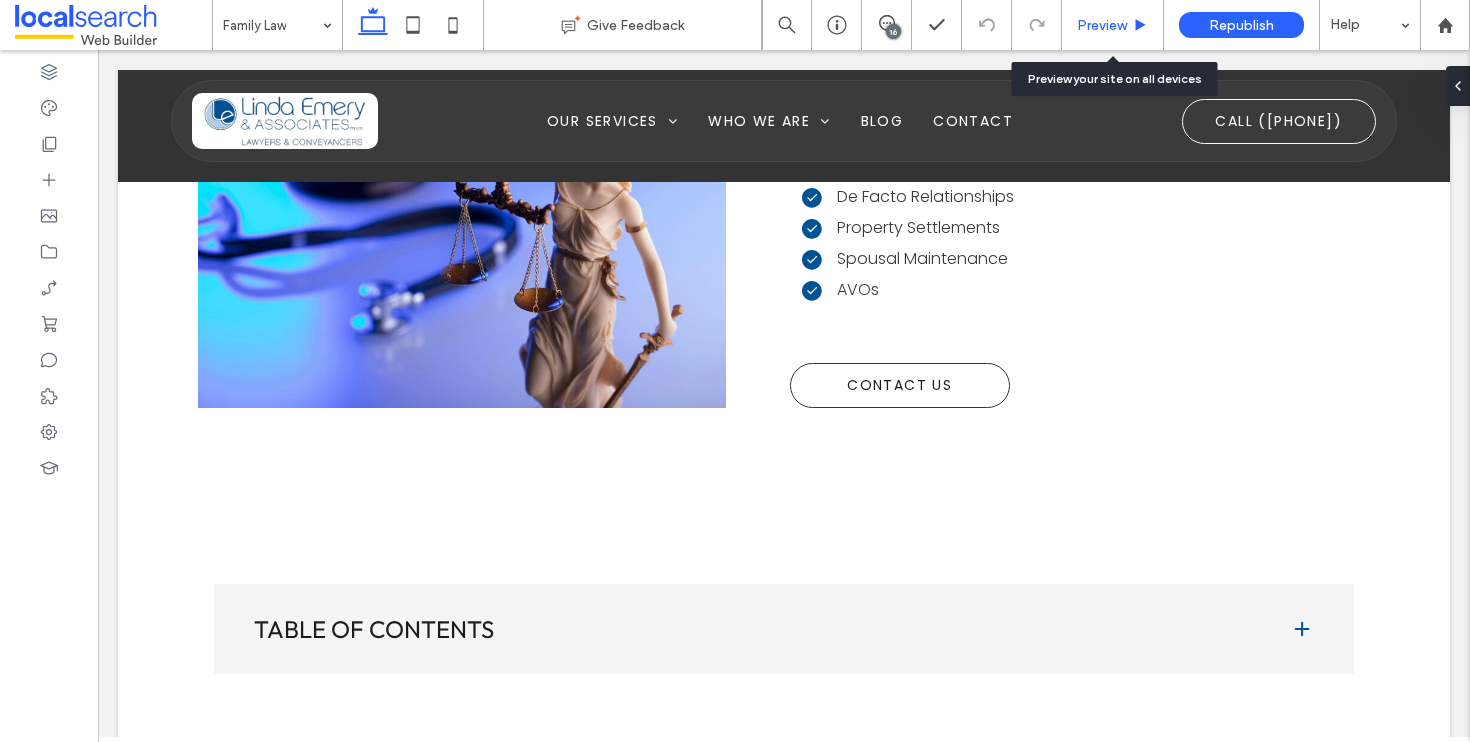 scroll, scrollTop: 9234, scrollLeft: 0, axis: vertical 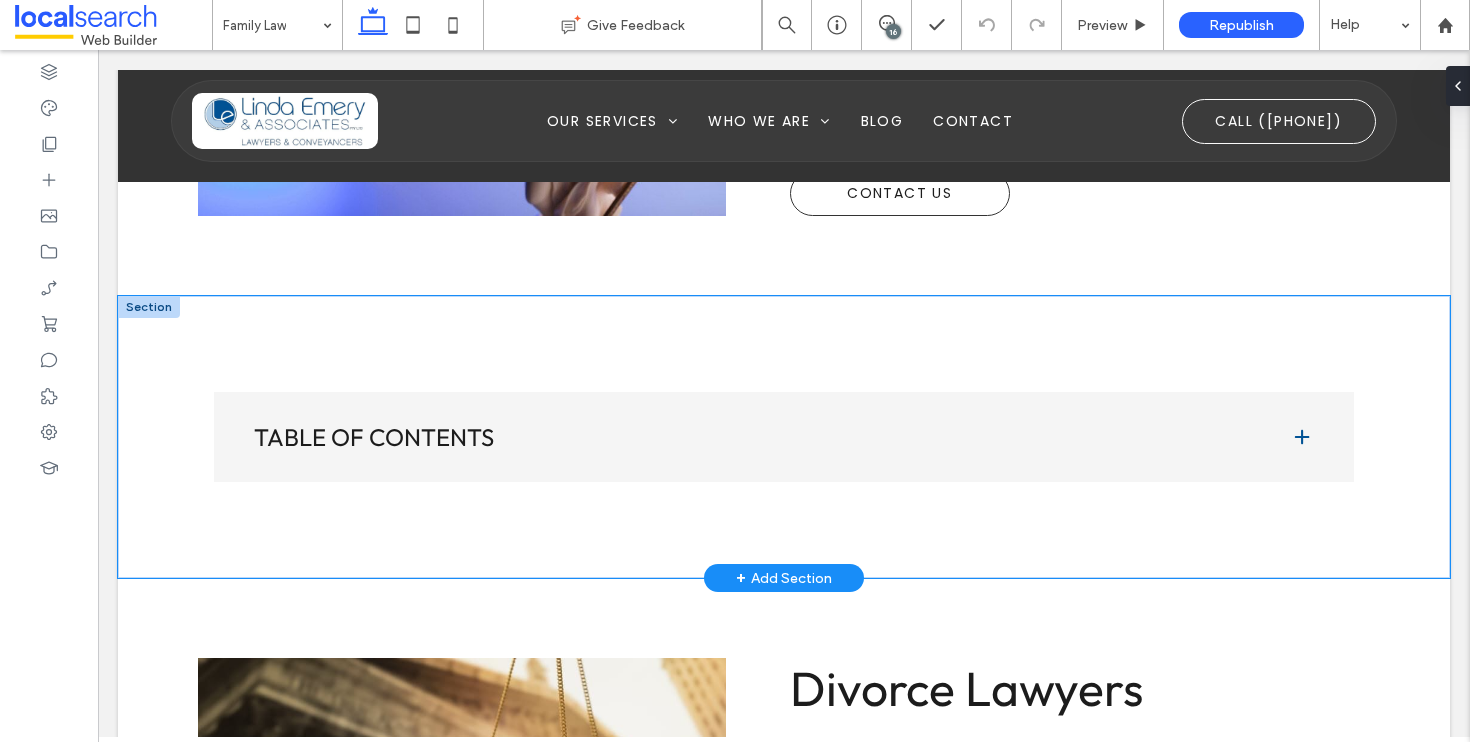 click on "TABLE OF CONTENTS
Law Icon
Why Choose Linda Emery & Associates for Family Law Matters?
Law Icon
Divorce Support: Legal Expertise for a Fresh Start
Law Icon
Securing Your Financial Future with a Binding Financial Agreement
Law Icon
Children & Parenting Plans: Protecting What Matters Most
Law Icon
Legal Support for De Facto Relationships: Your Rights and Obligations
Law Icon
Property Settlements: Fair Division of Assets
Law Icon
Spousal Maintenance Claims: Legal Advice for Financial Support
Law Icon
Family Law Mediation: Resolving Disputes Without Court Involvement" at bounding box center (784, 437) 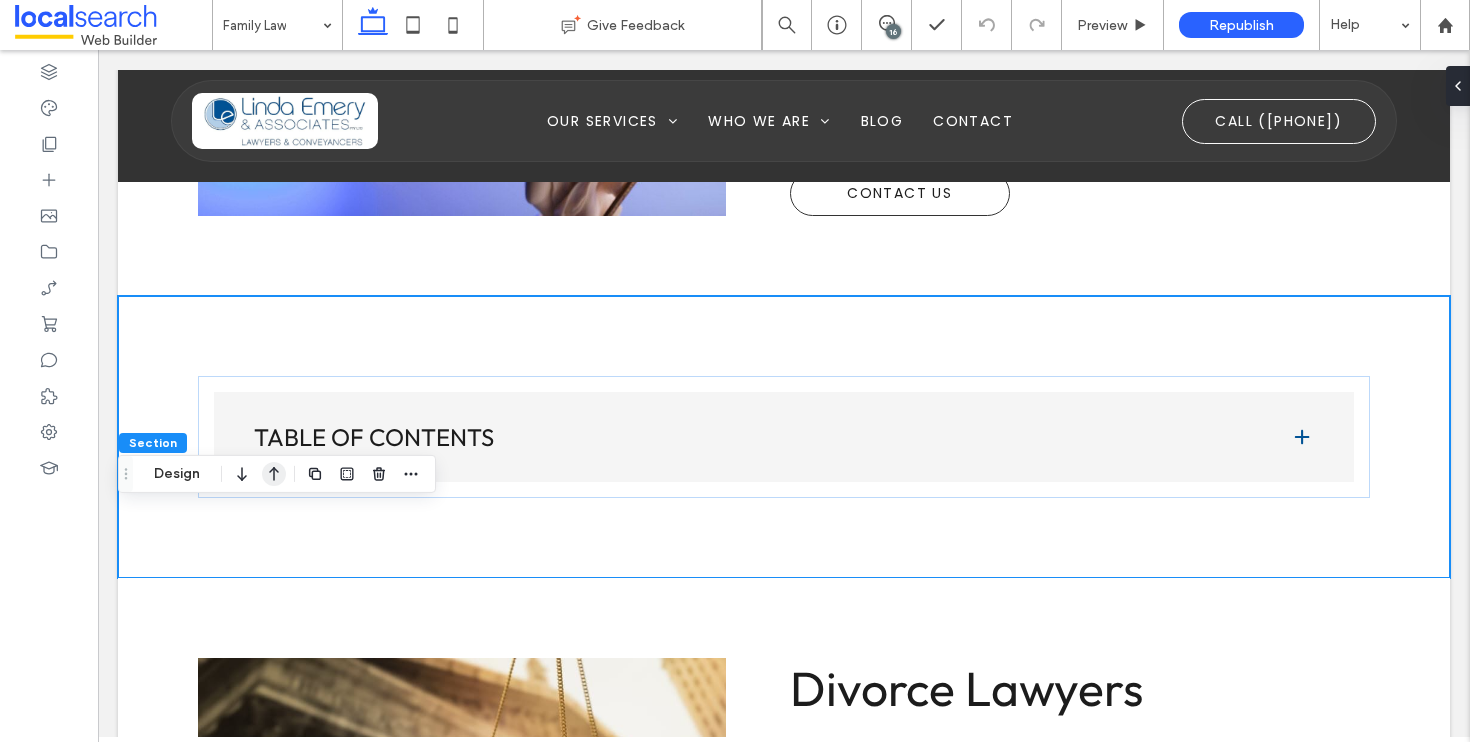 click 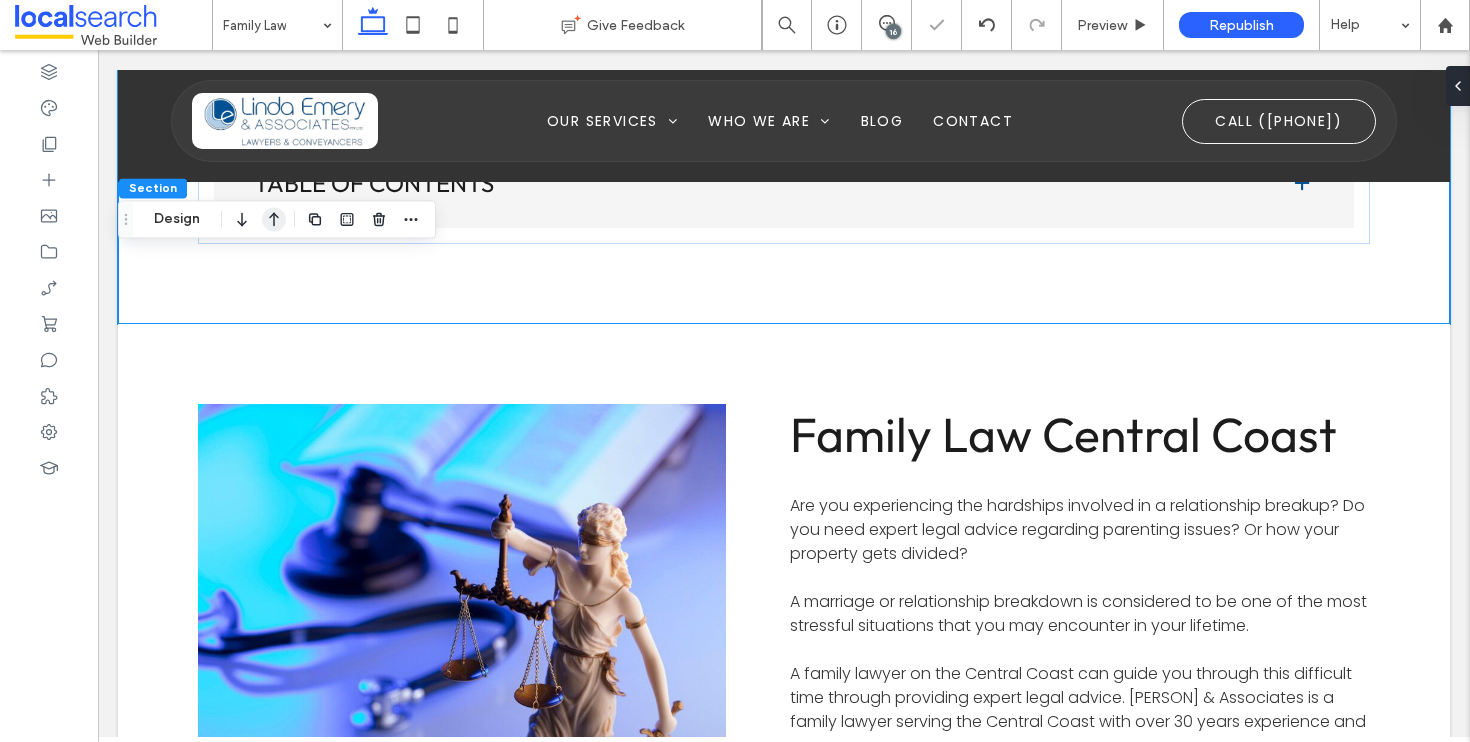 click 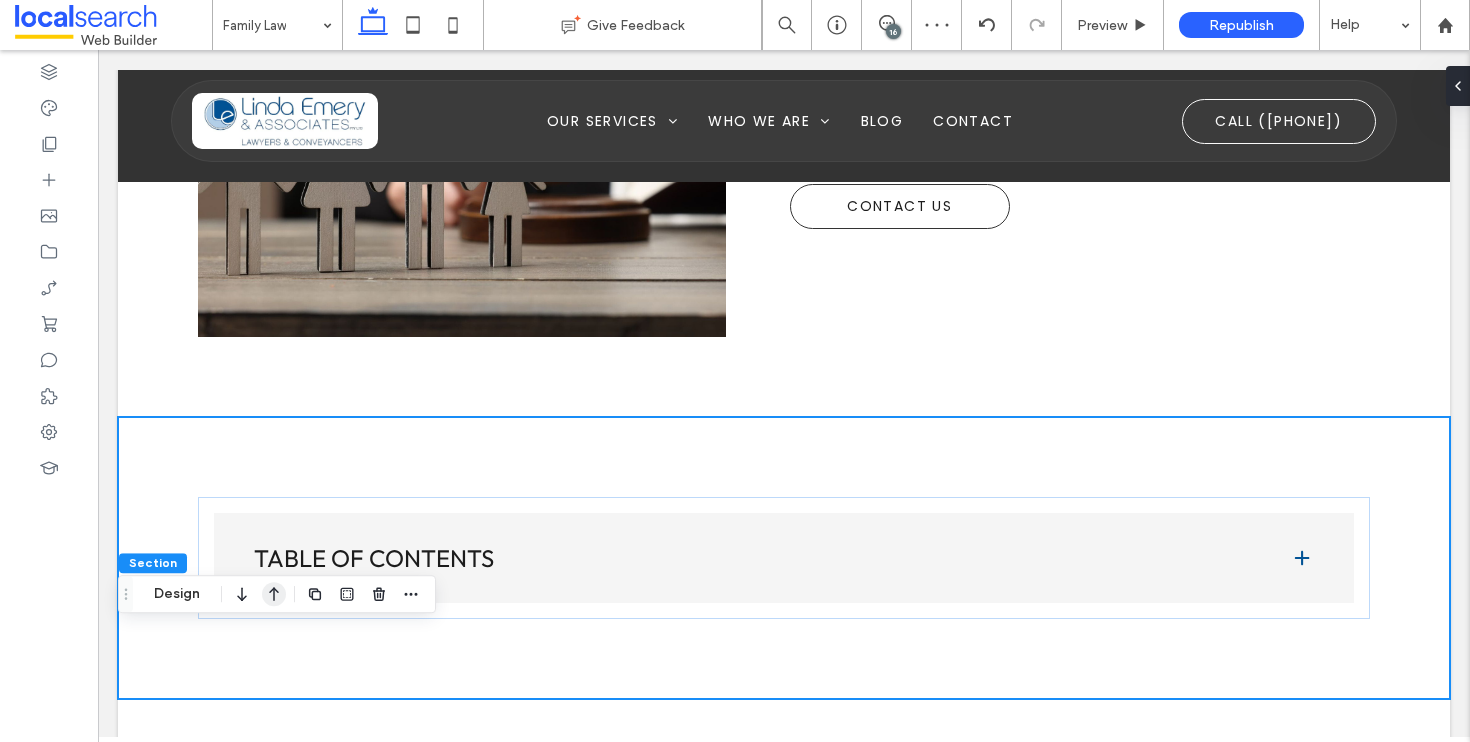 click 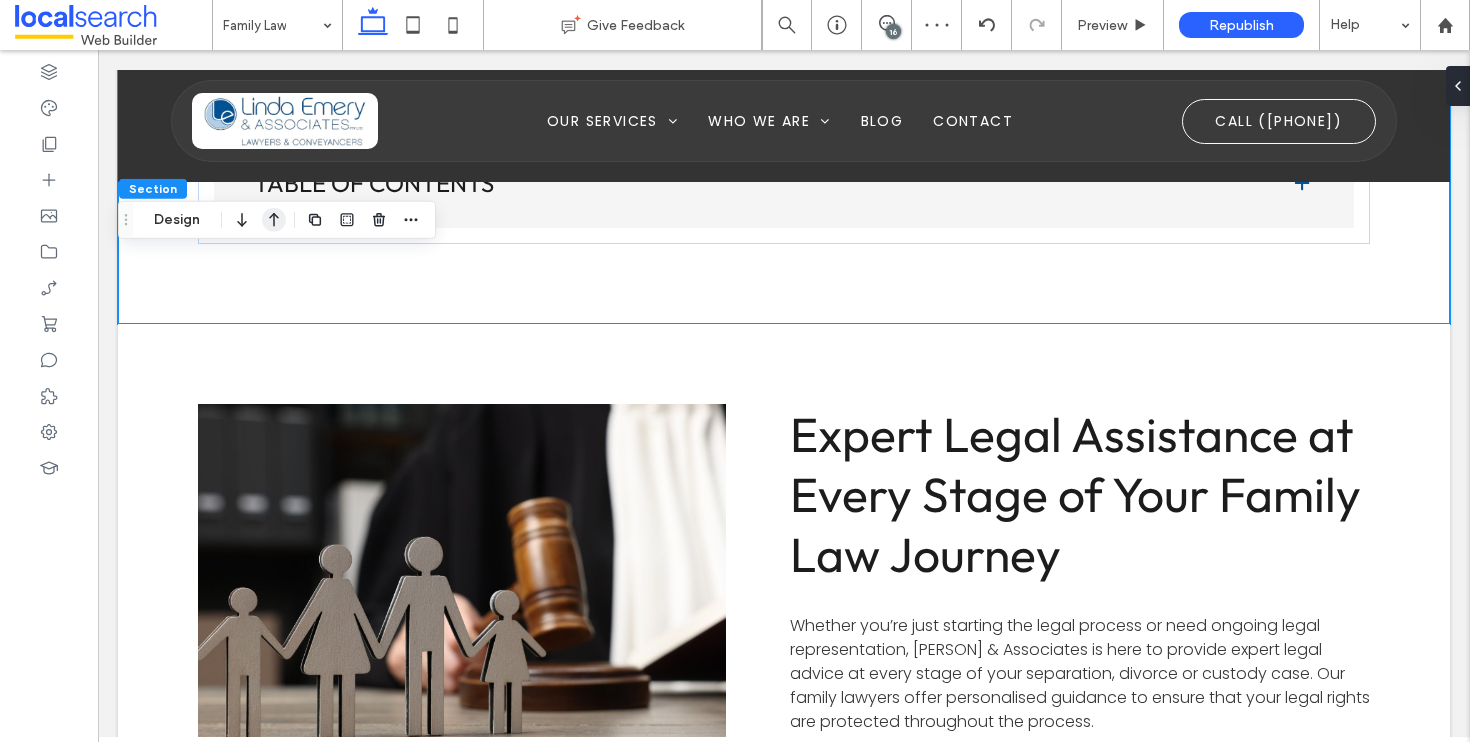 click 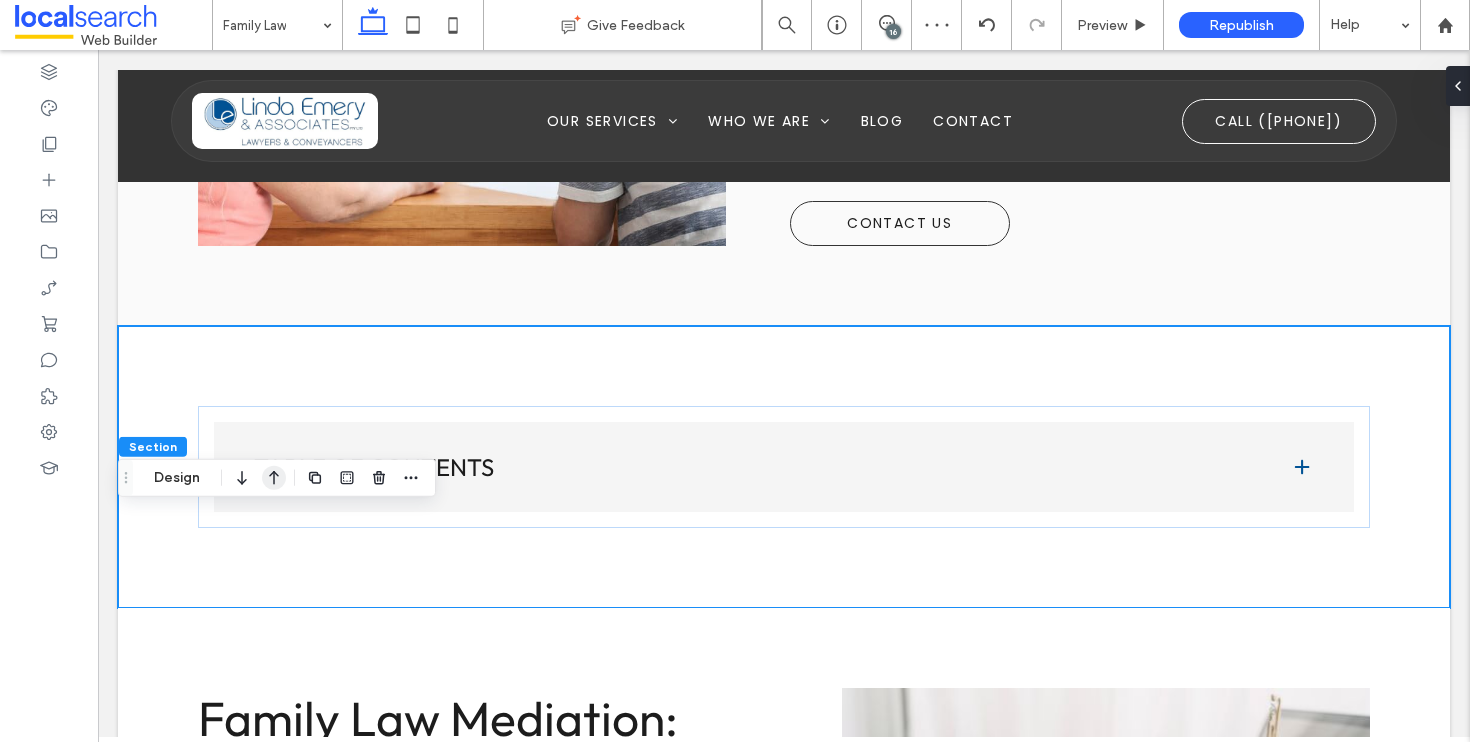 click 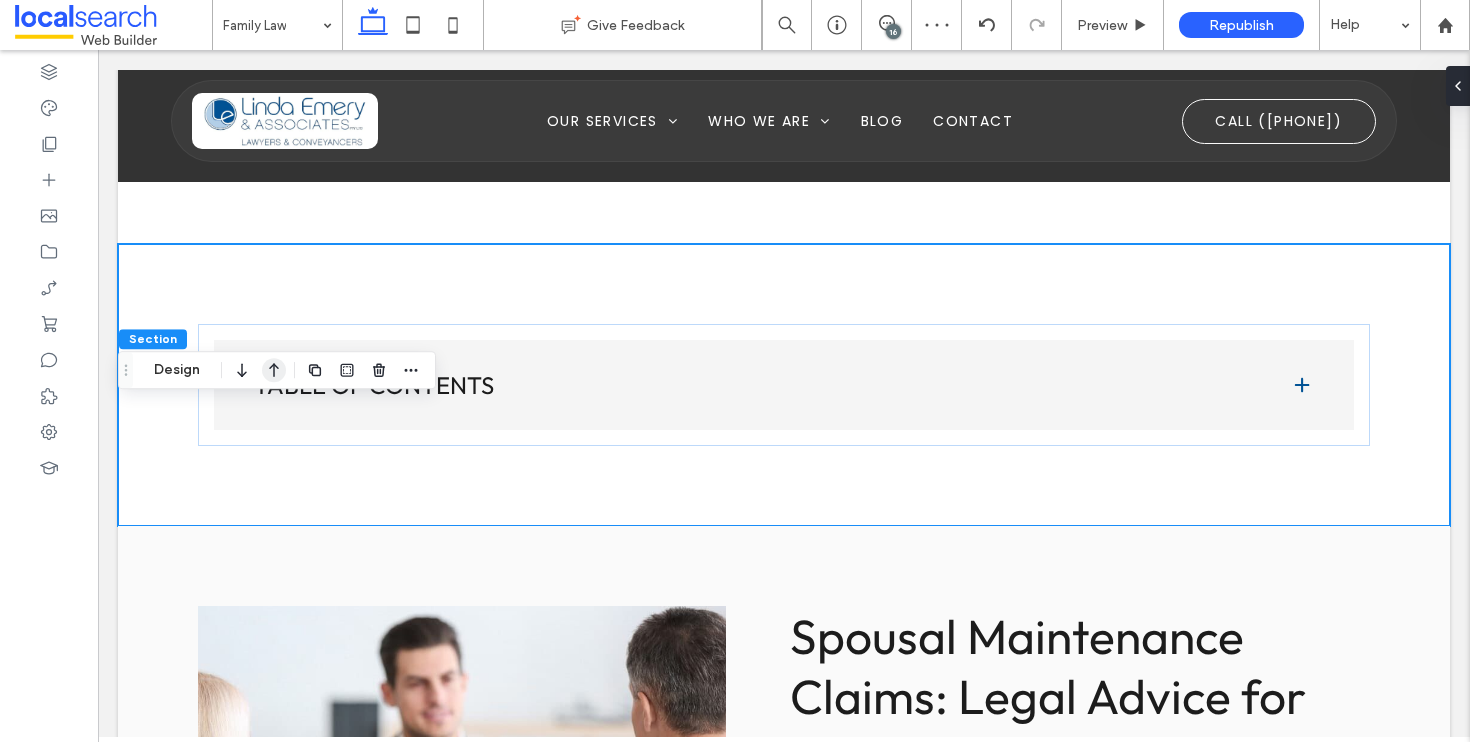 click 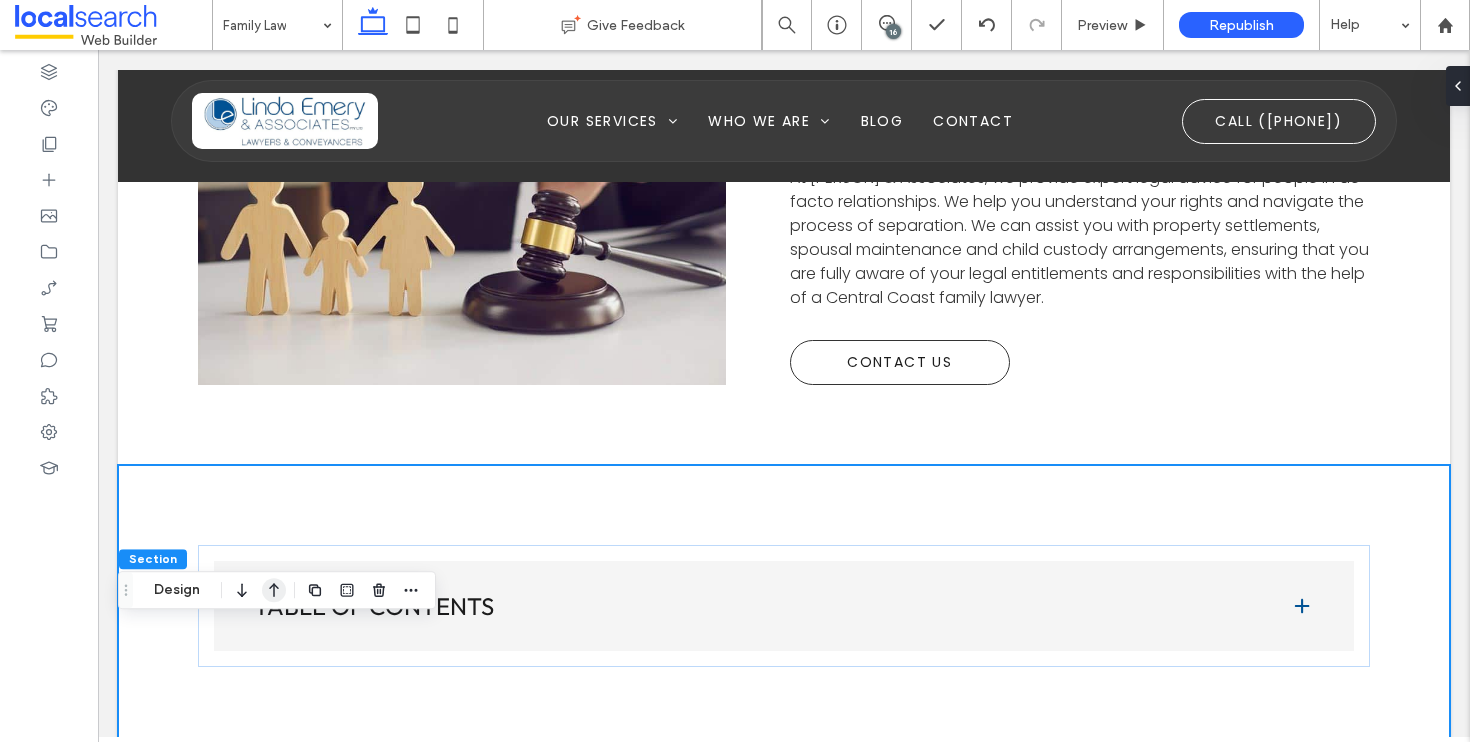 click 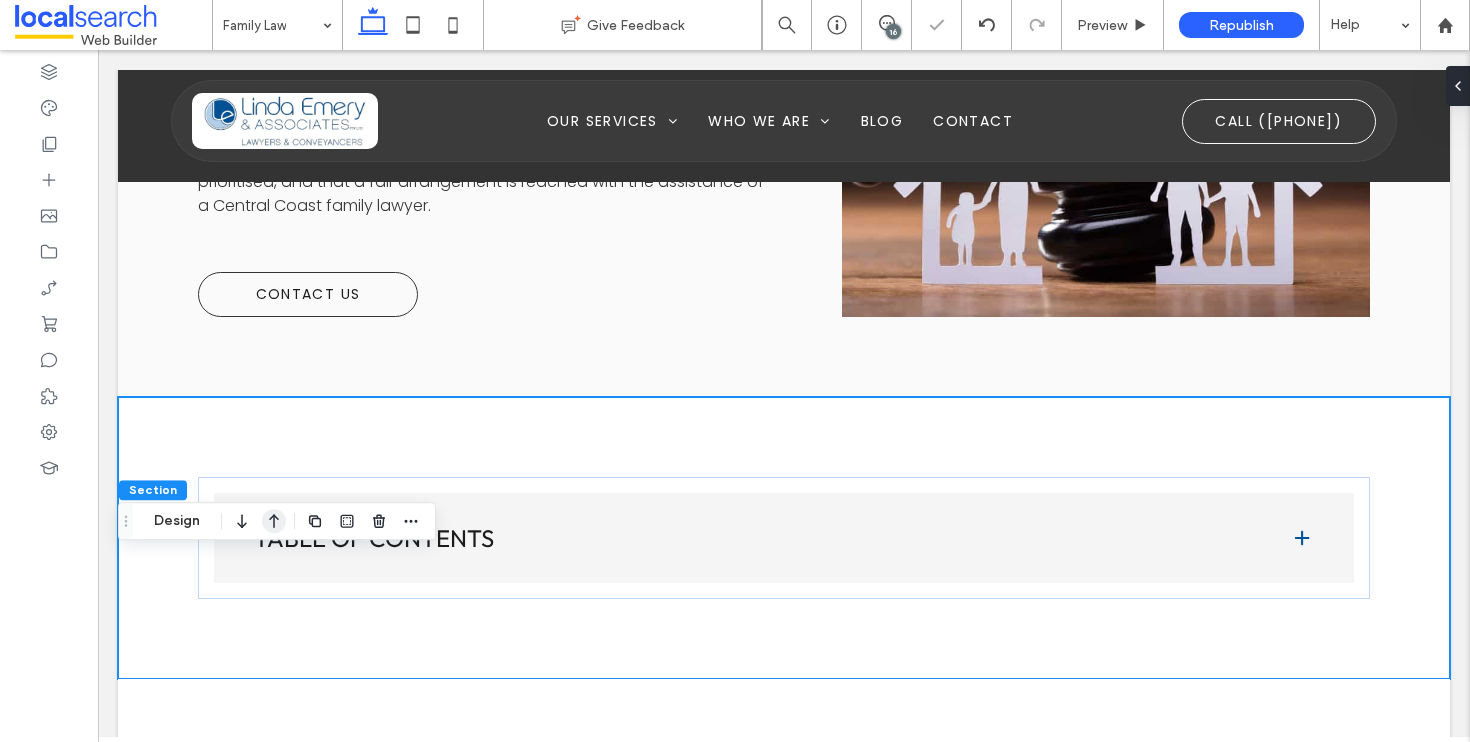 click 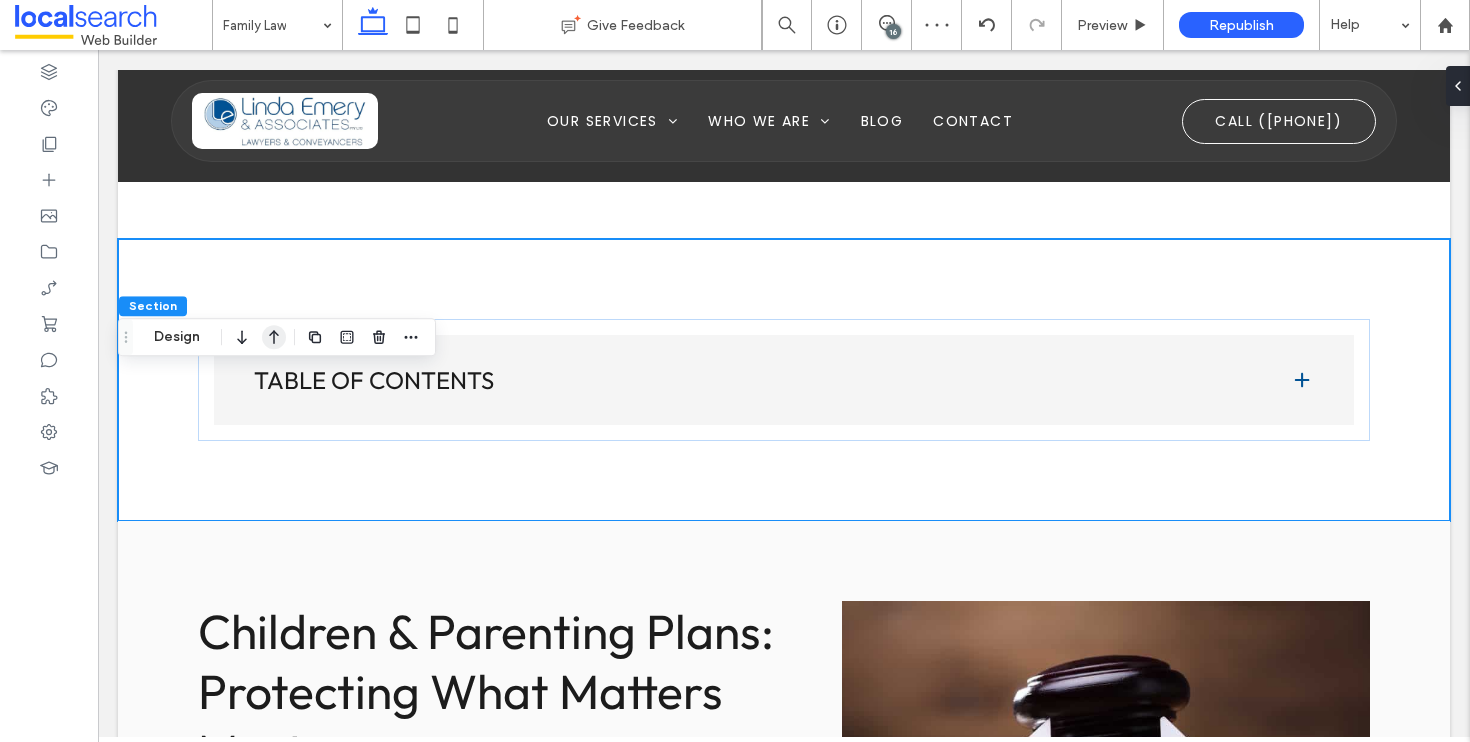 click 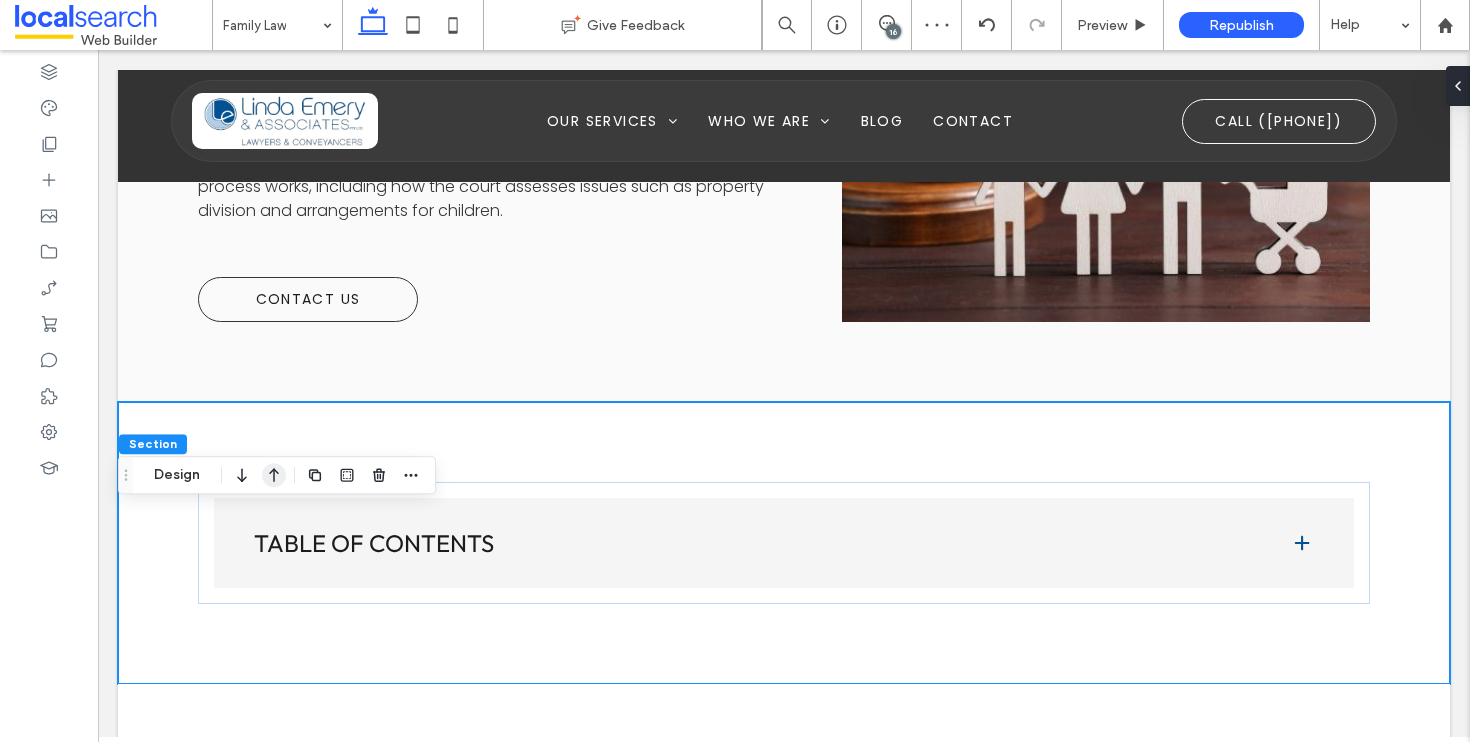 click 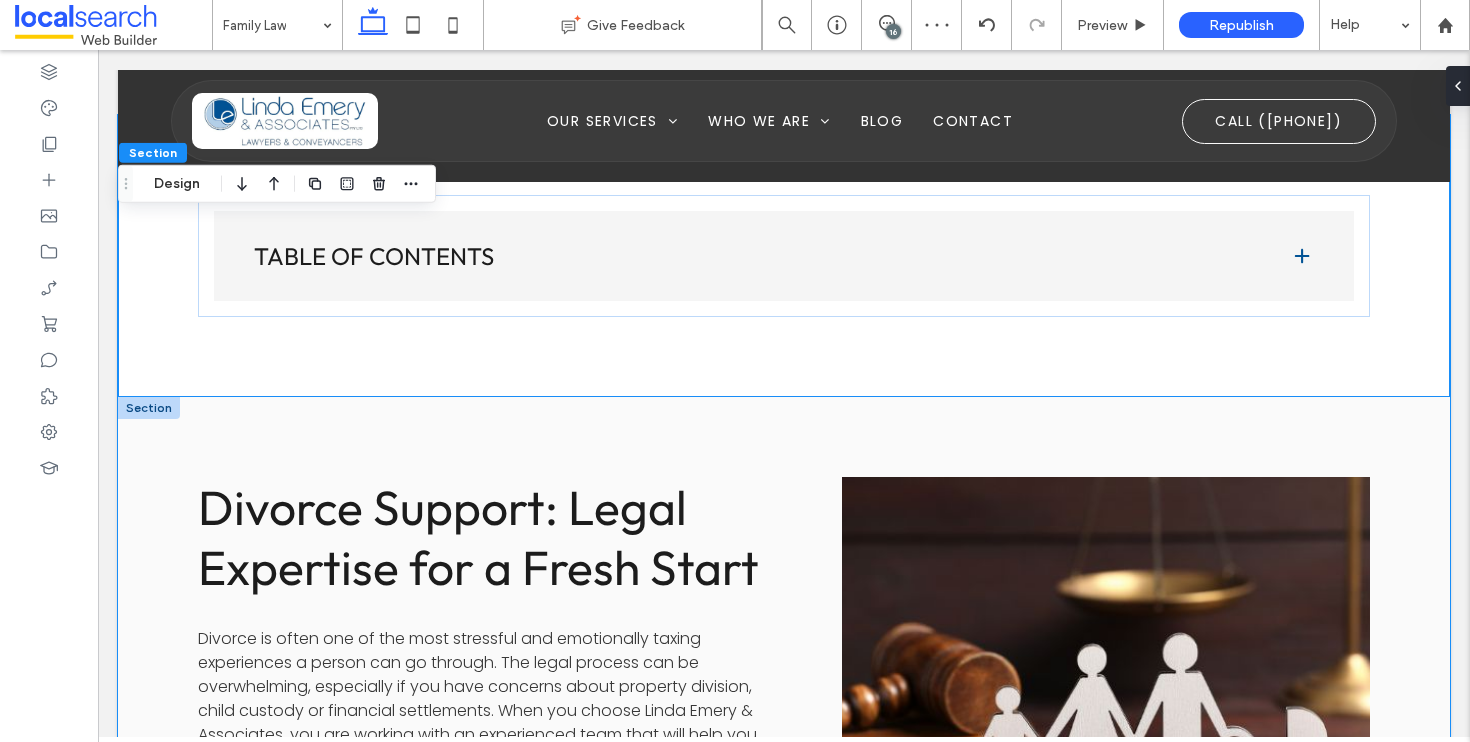 scroll, scrollTop: 1440, scrollLeft: 0, axis: vertical 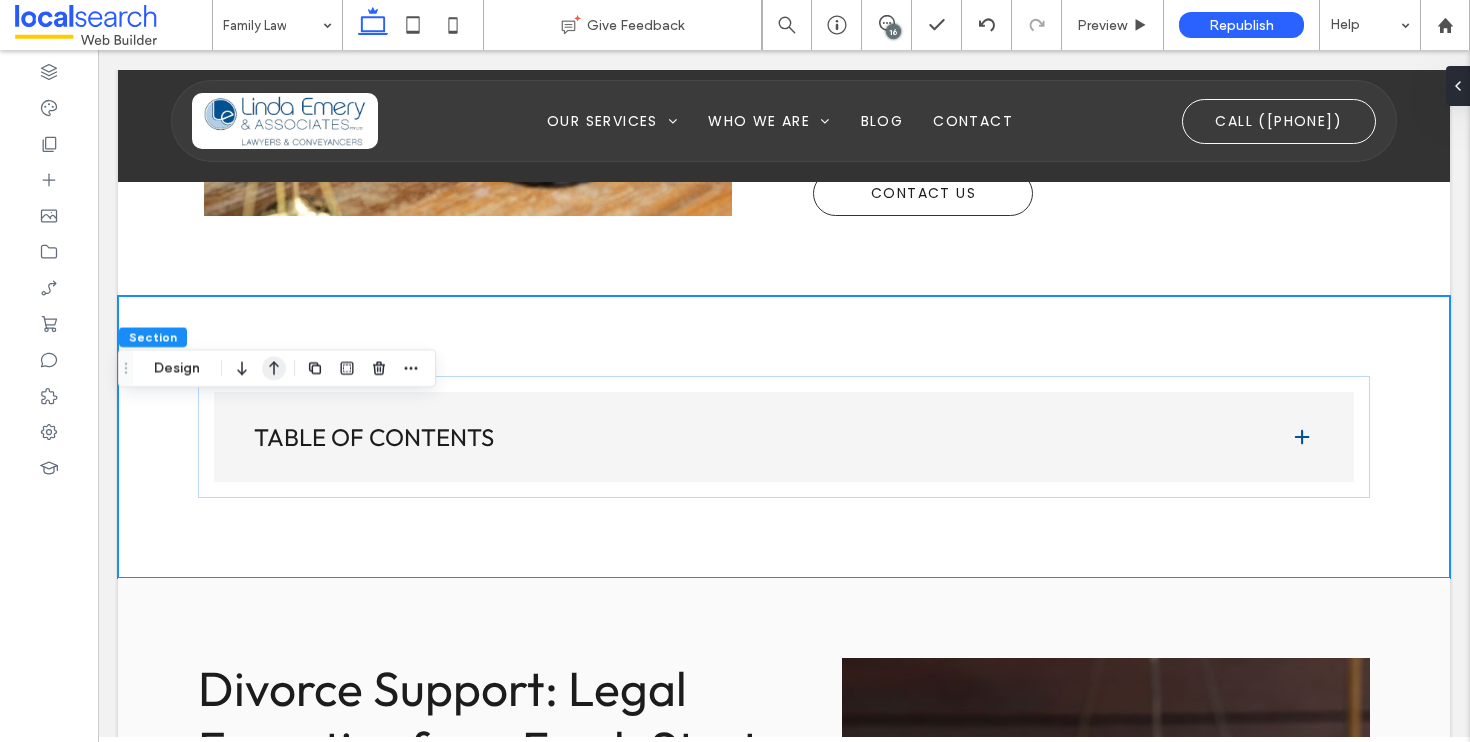 click 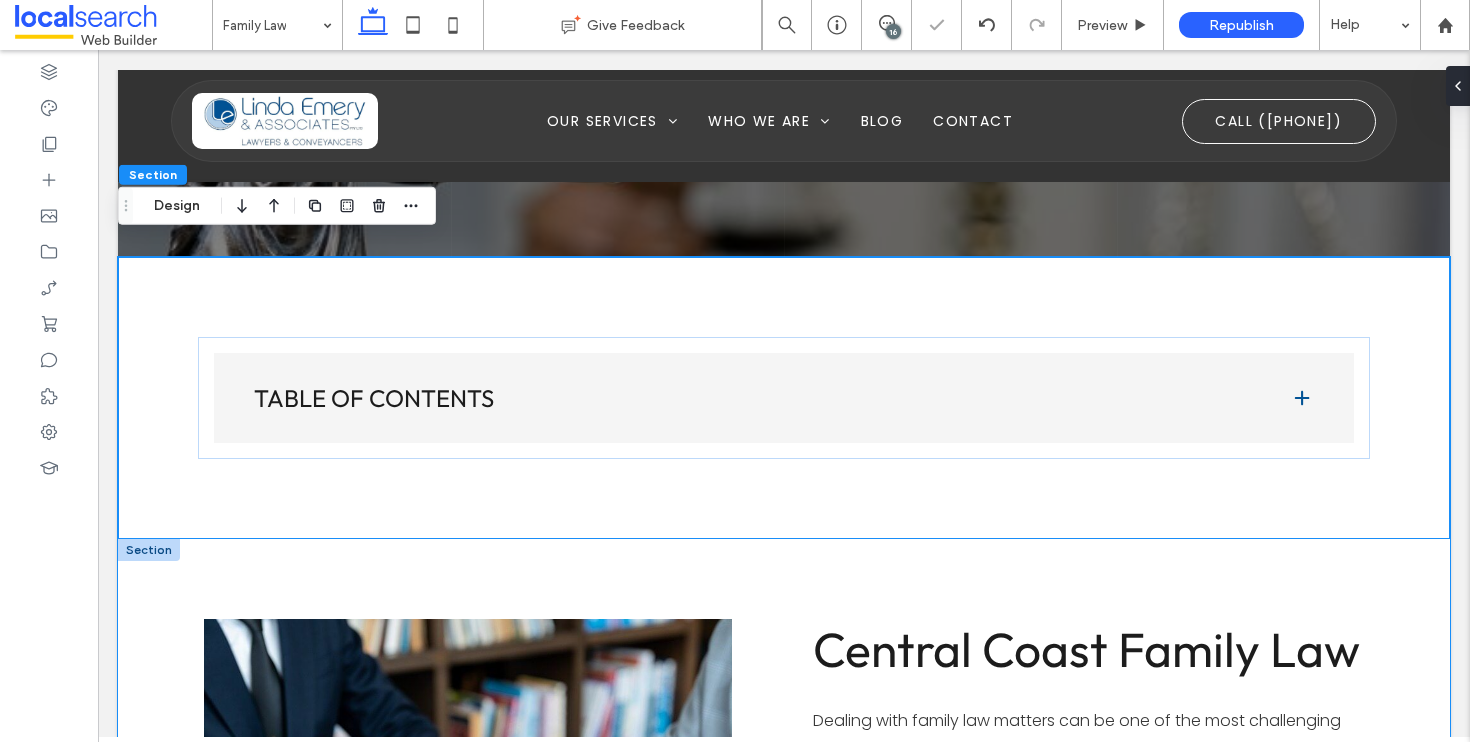 scroll, scrollTop: 0, scrollLeft: 0, axis: both 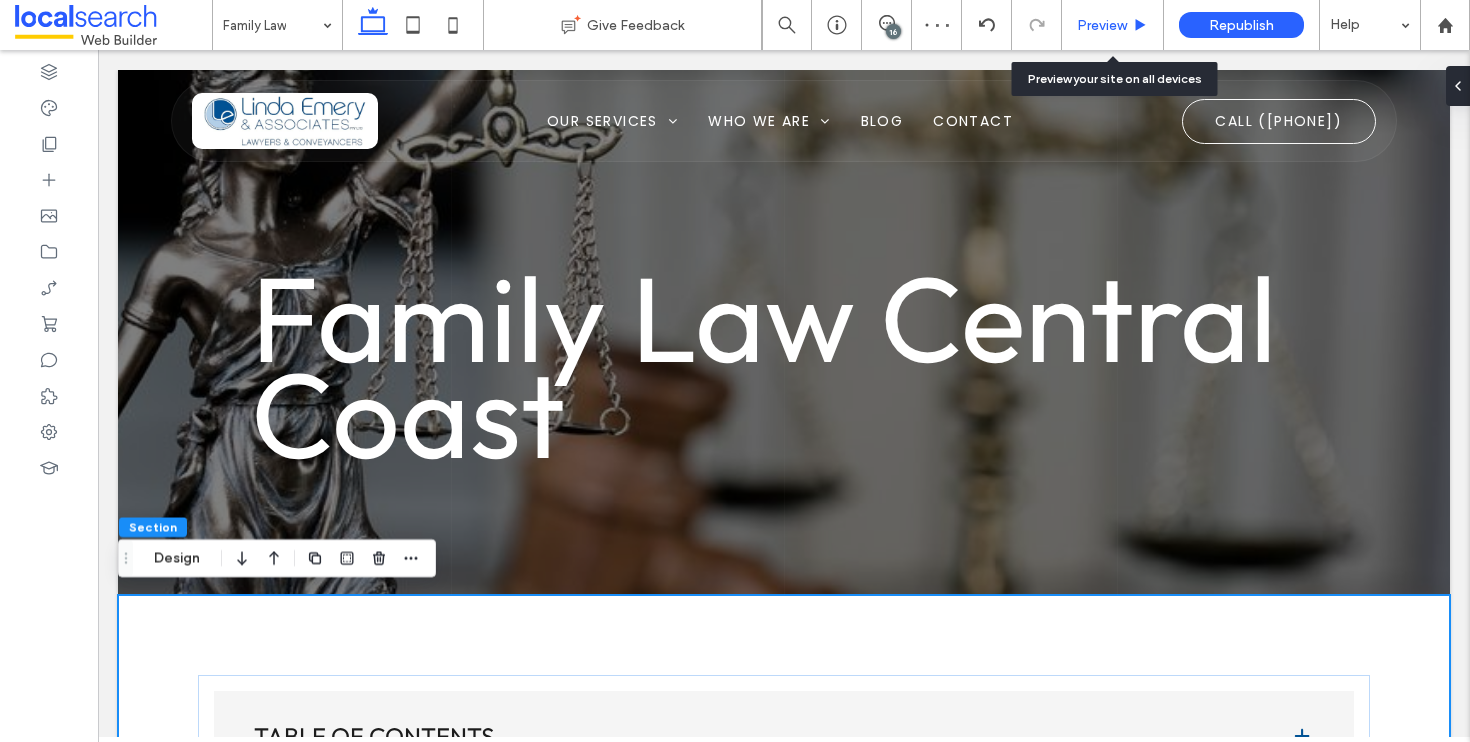 click on "Preview" at bounding box center [1113, 25] 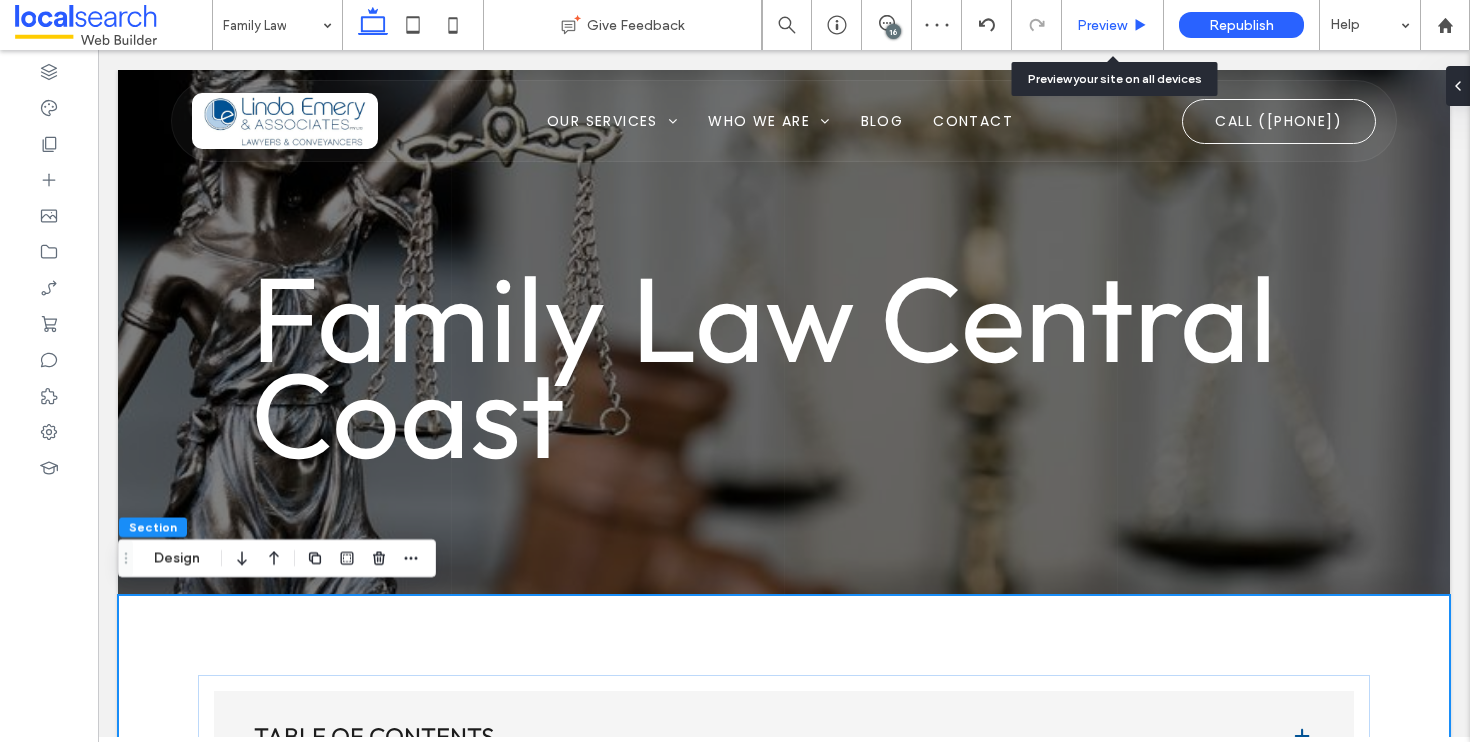 drag, startPoint x: 1118, startPoint y: 18, endPoint x: 799, endPoint y: 163, distance: 350.40833 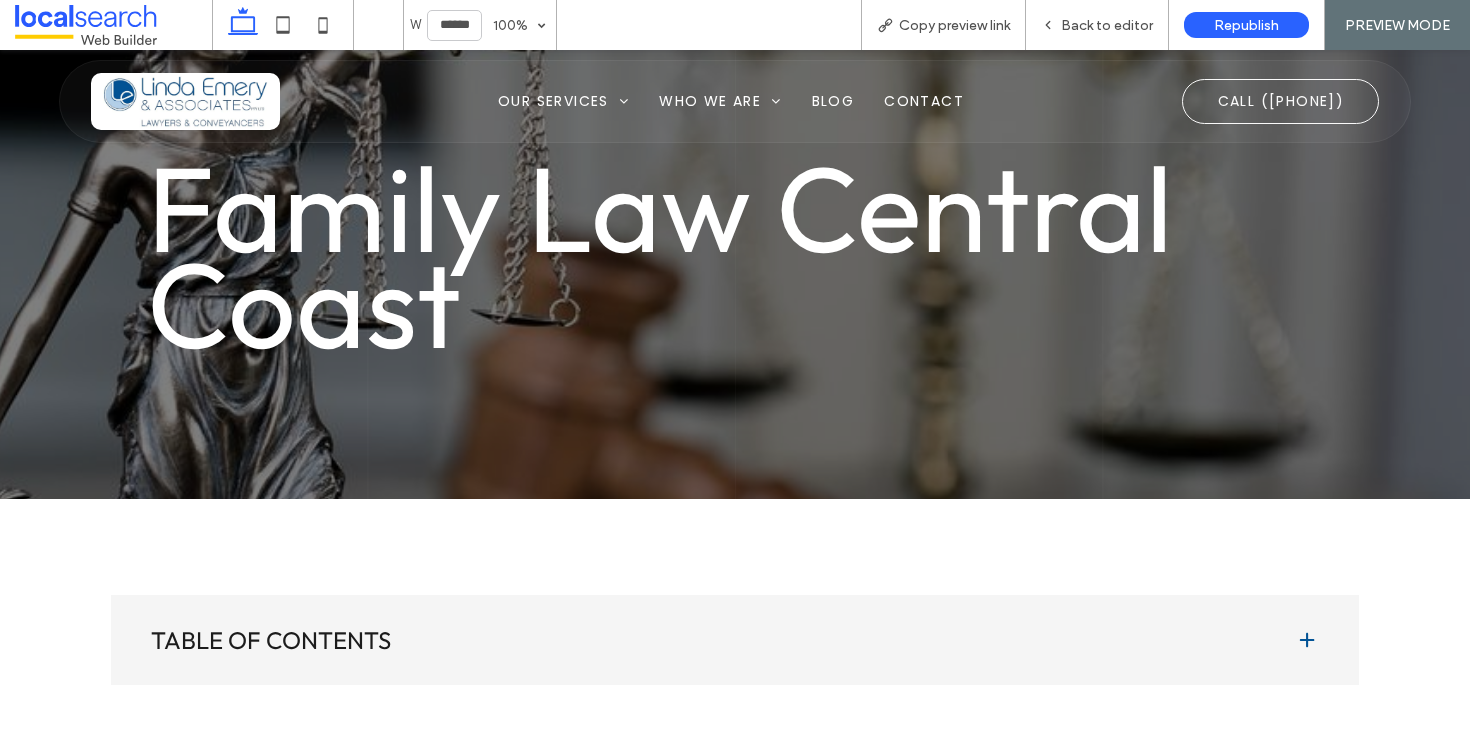 scroll, scrollTop: 195, scrollLeft: 0, axis: vertical 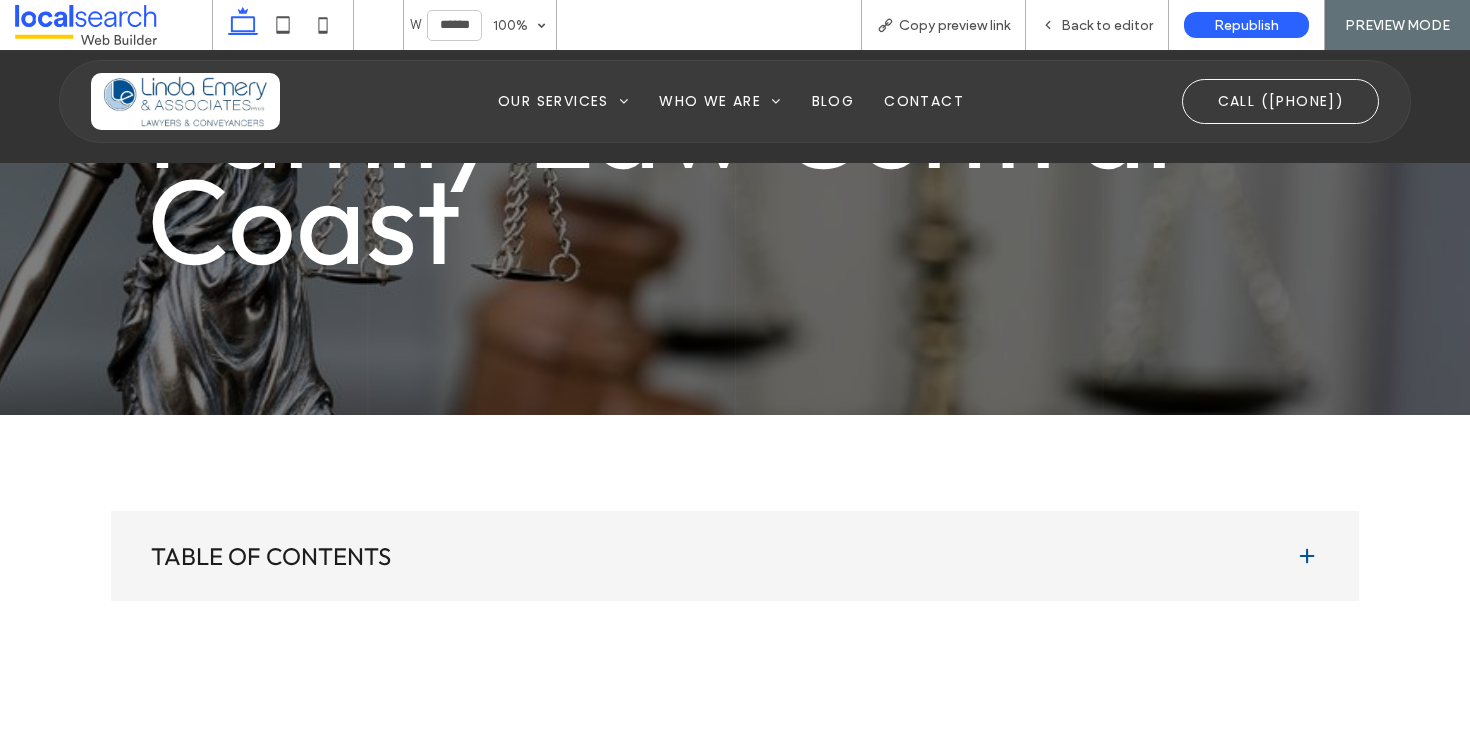 click at bounding box center [1307, 556] 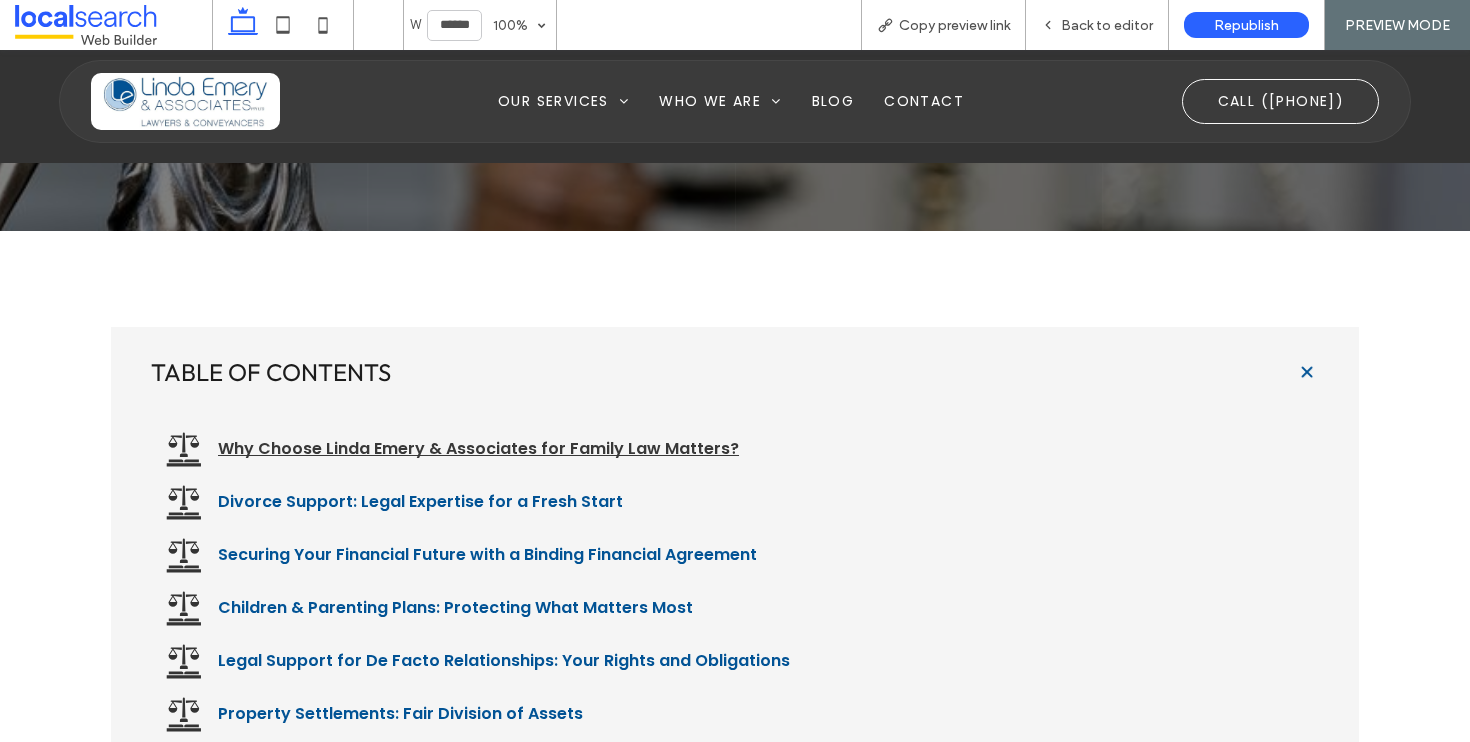 click on "Why Choose Linda Emery & Associates for Family Law Matters?" at bounding box center (478, 448) 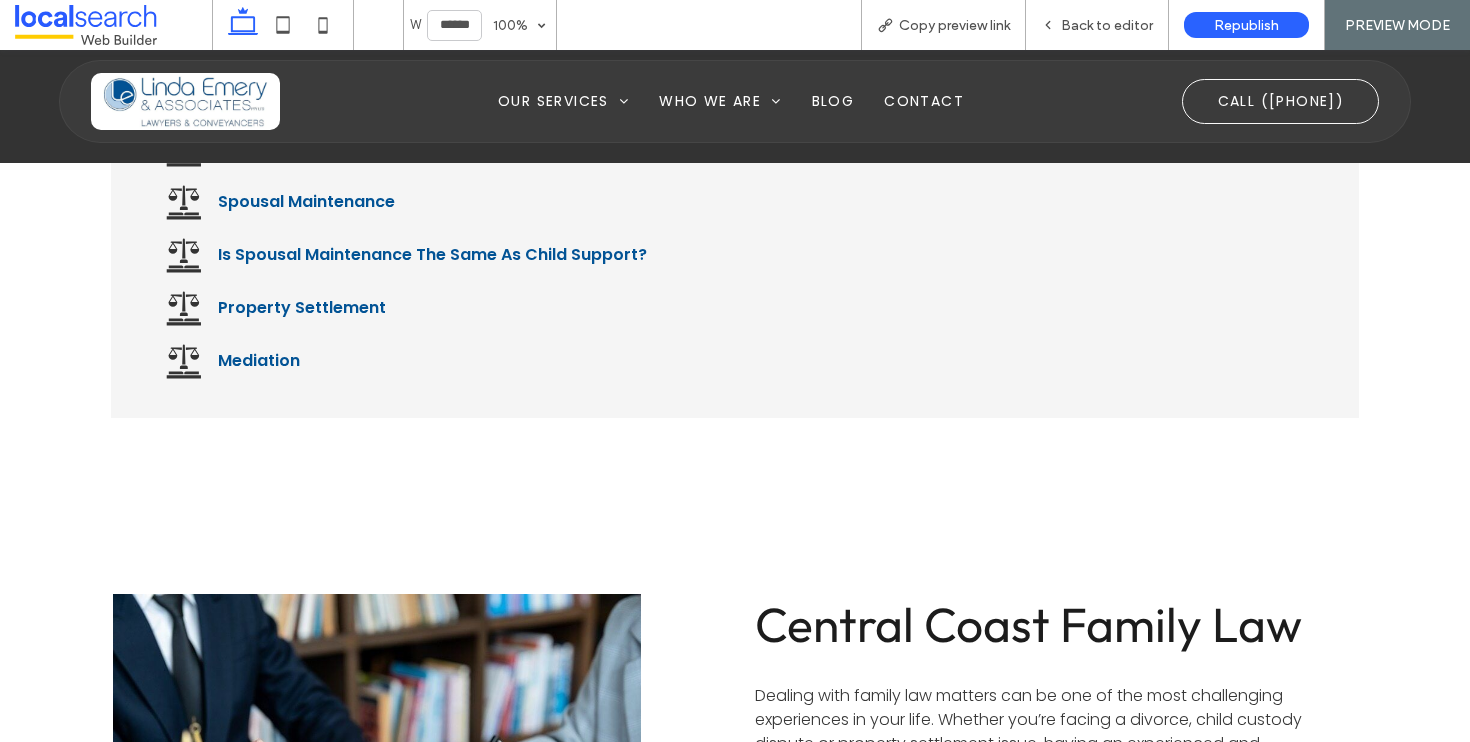scroll, scrollTop: 1662, scrollLeft: 0, axis: vertical 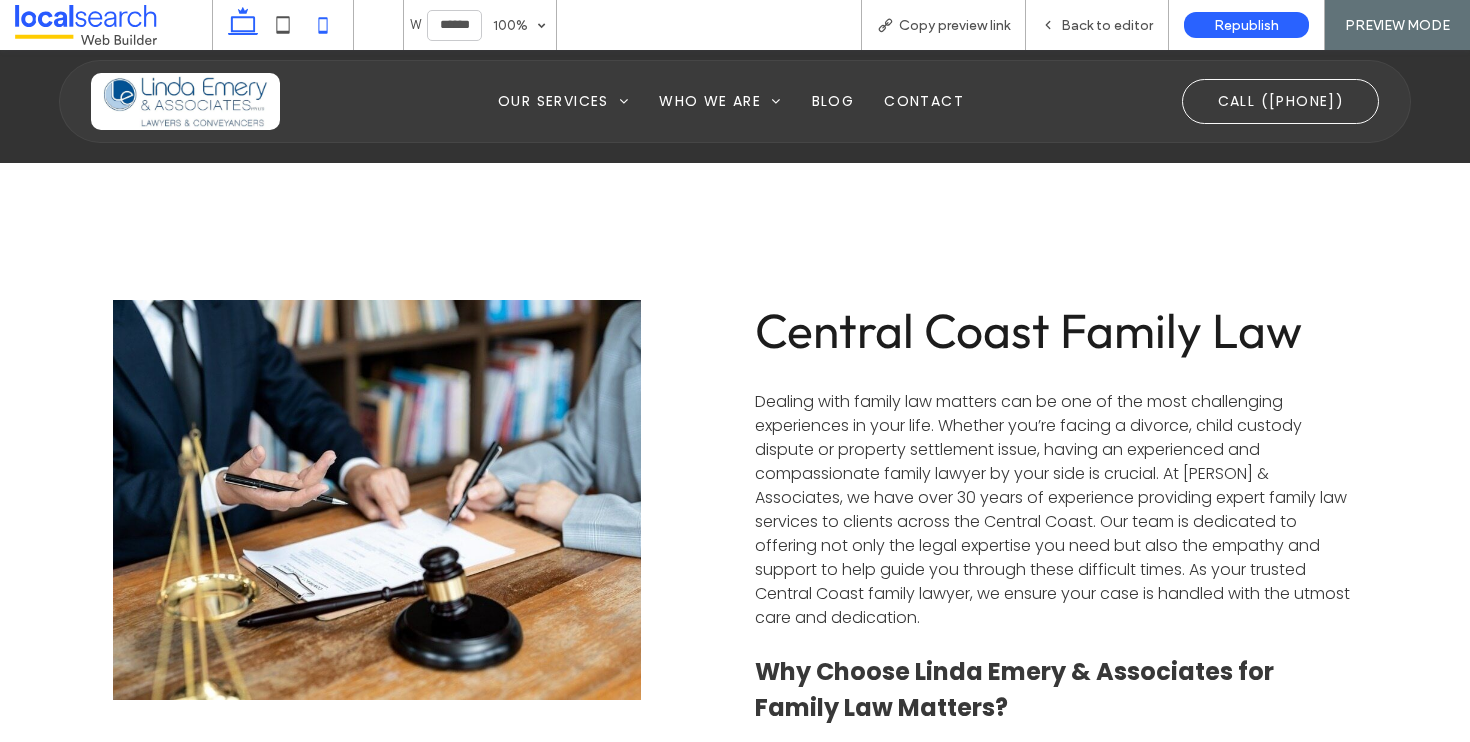 click 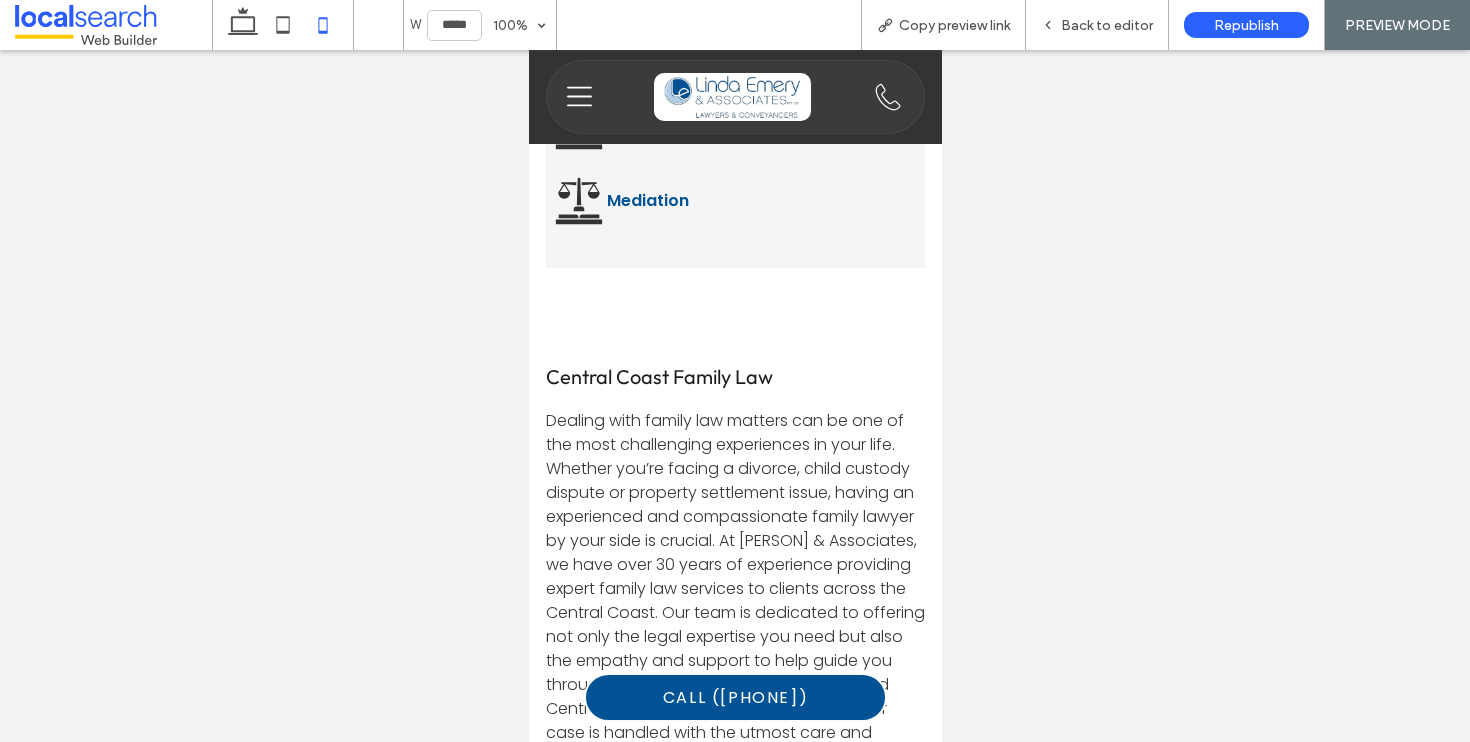 type on "*****" 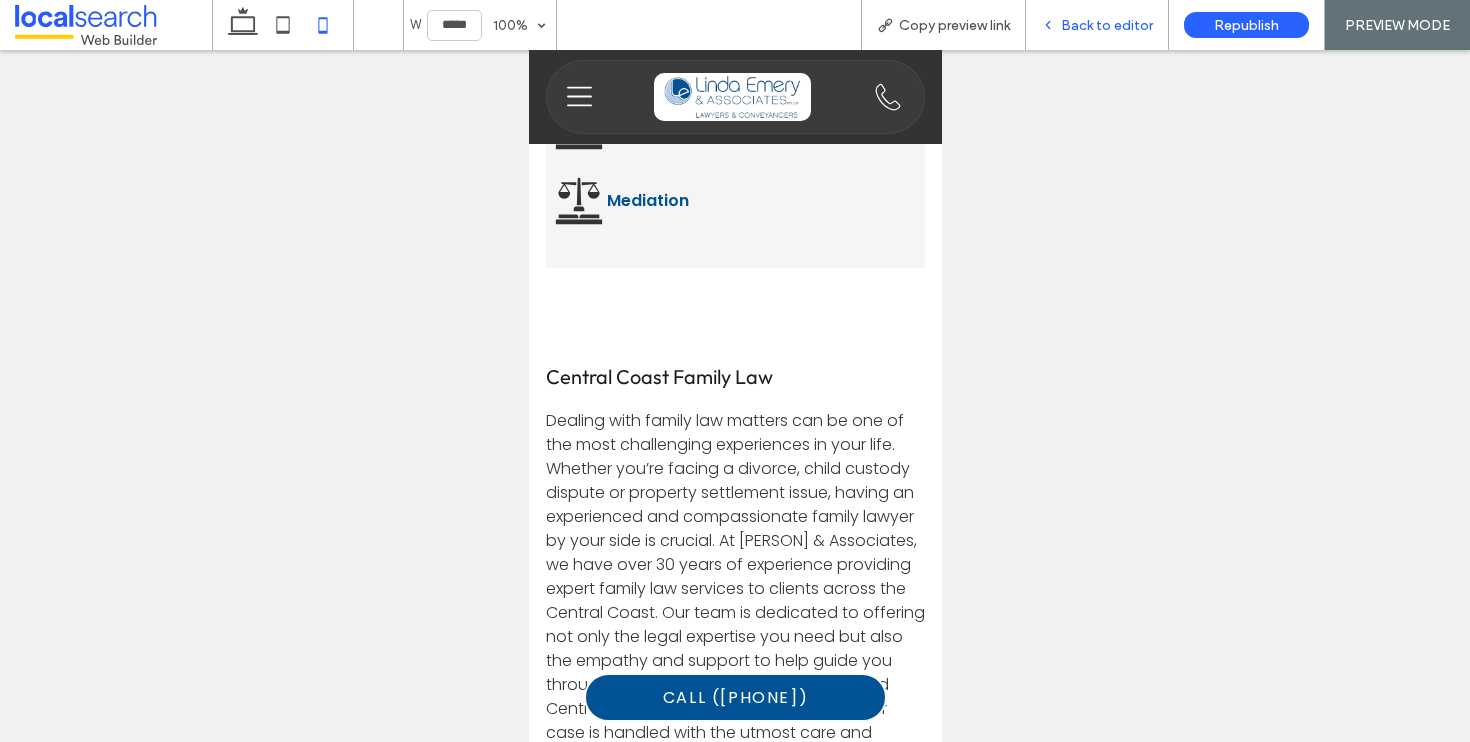 click on "Back to editor" at bounding box center (1097, 25) 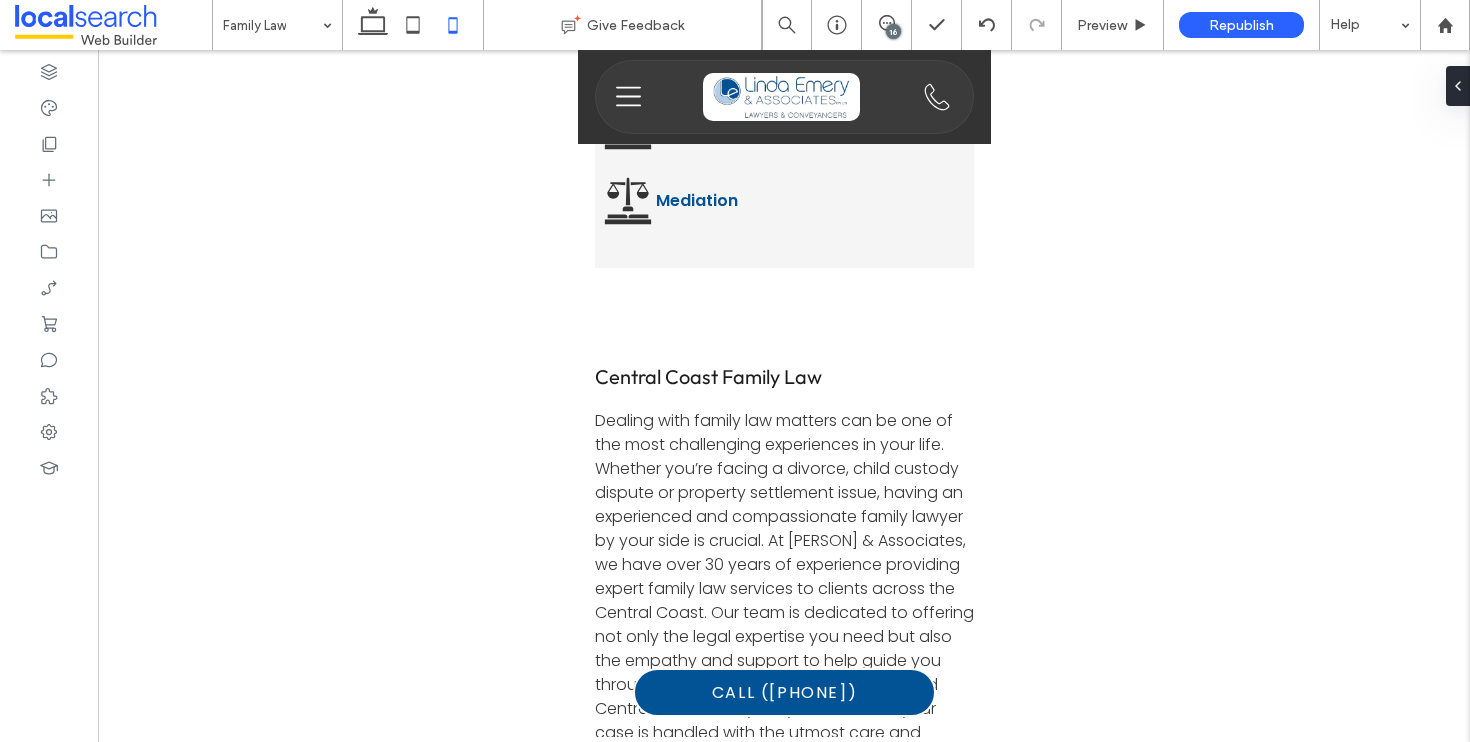 click on "16" at bounding box center [893, 31] 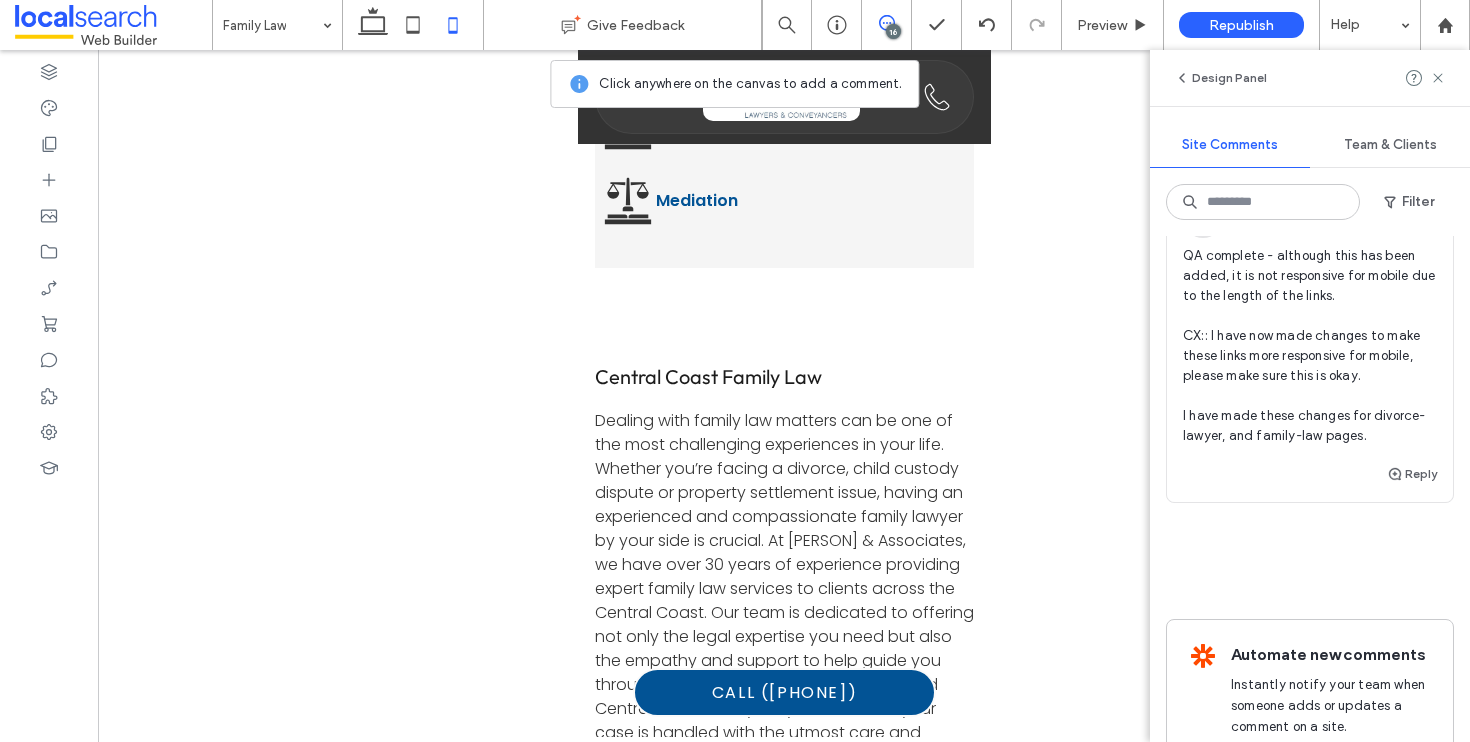 scroll, scrollTop: 7513, scrollLeft: 0, axis: vertical 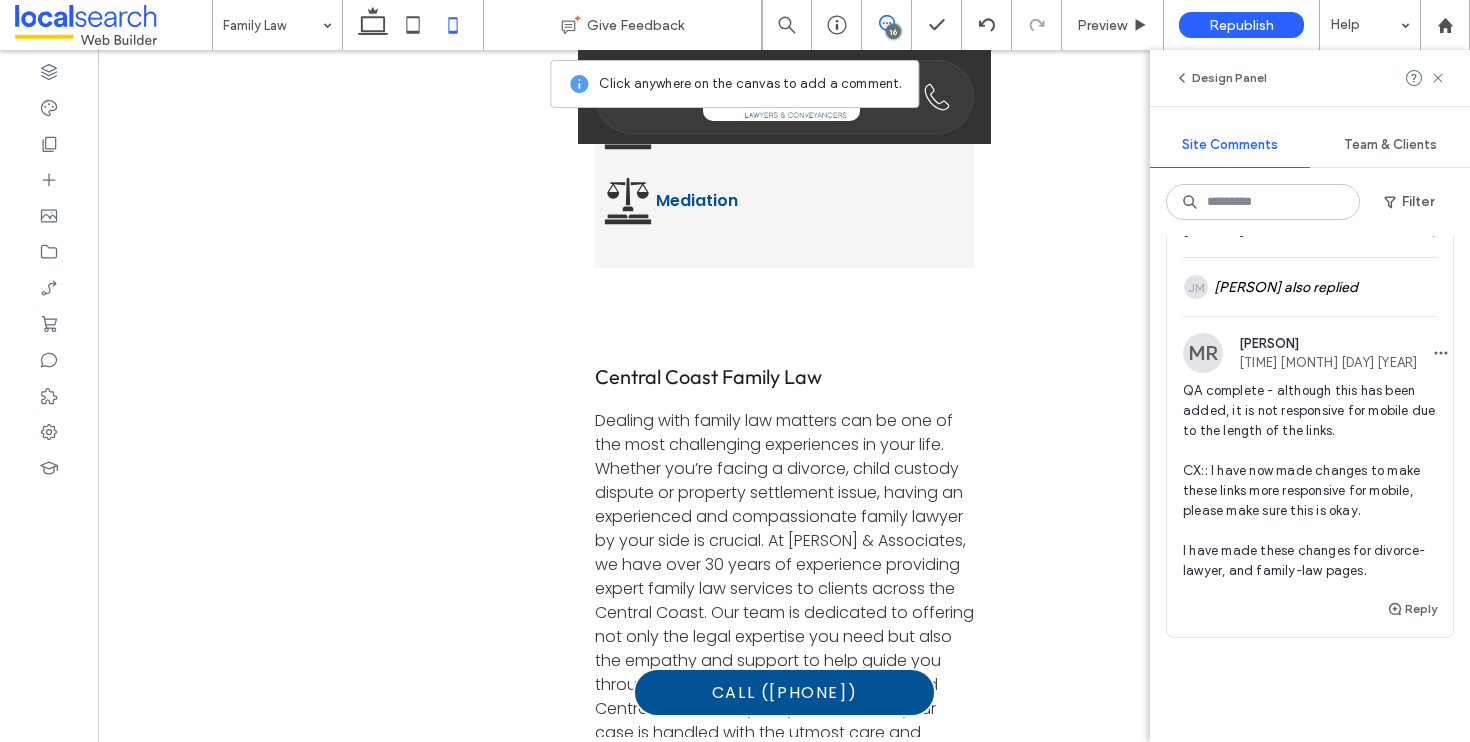click on "Resolve" at bounding box center (1399, 108) 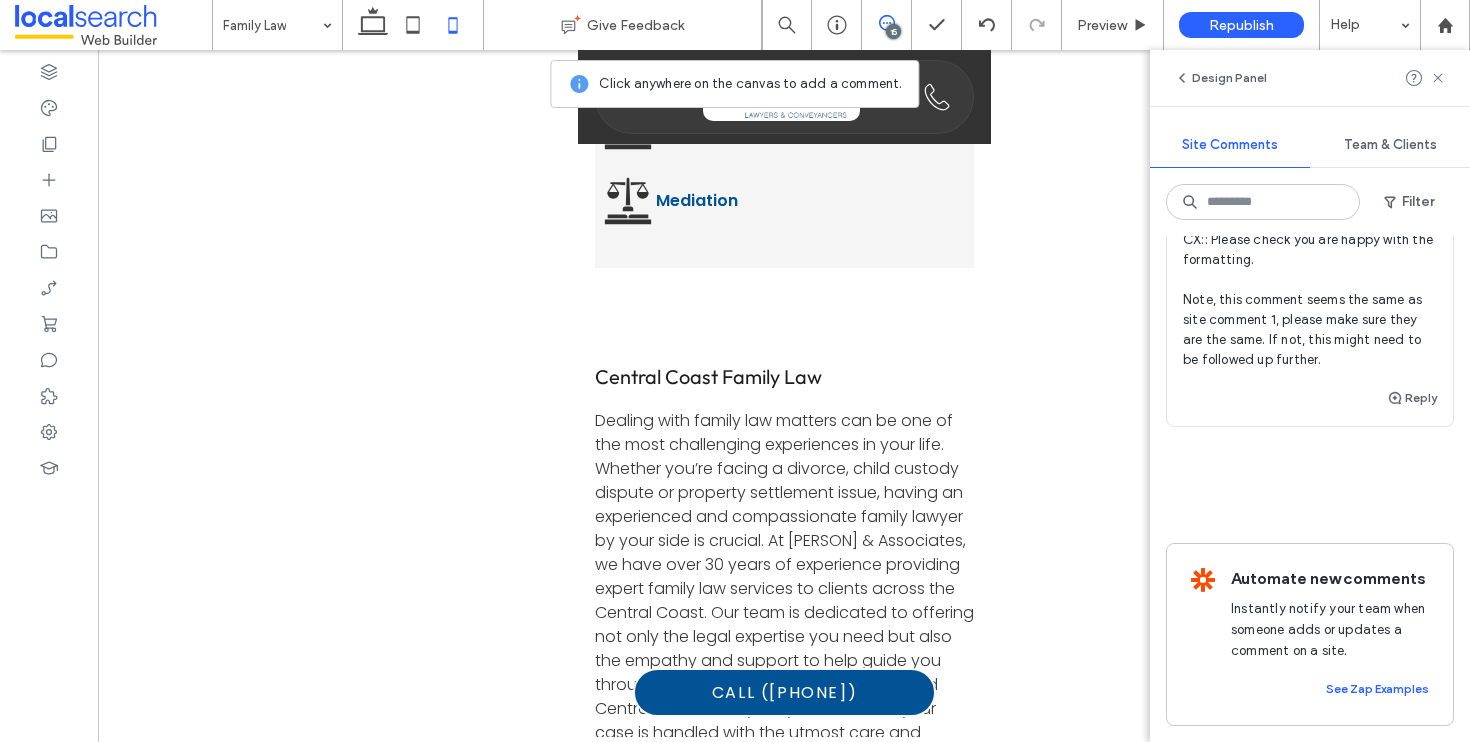 scroll, scrollTop: 7325, scrollLeft: 0, axis: vertical 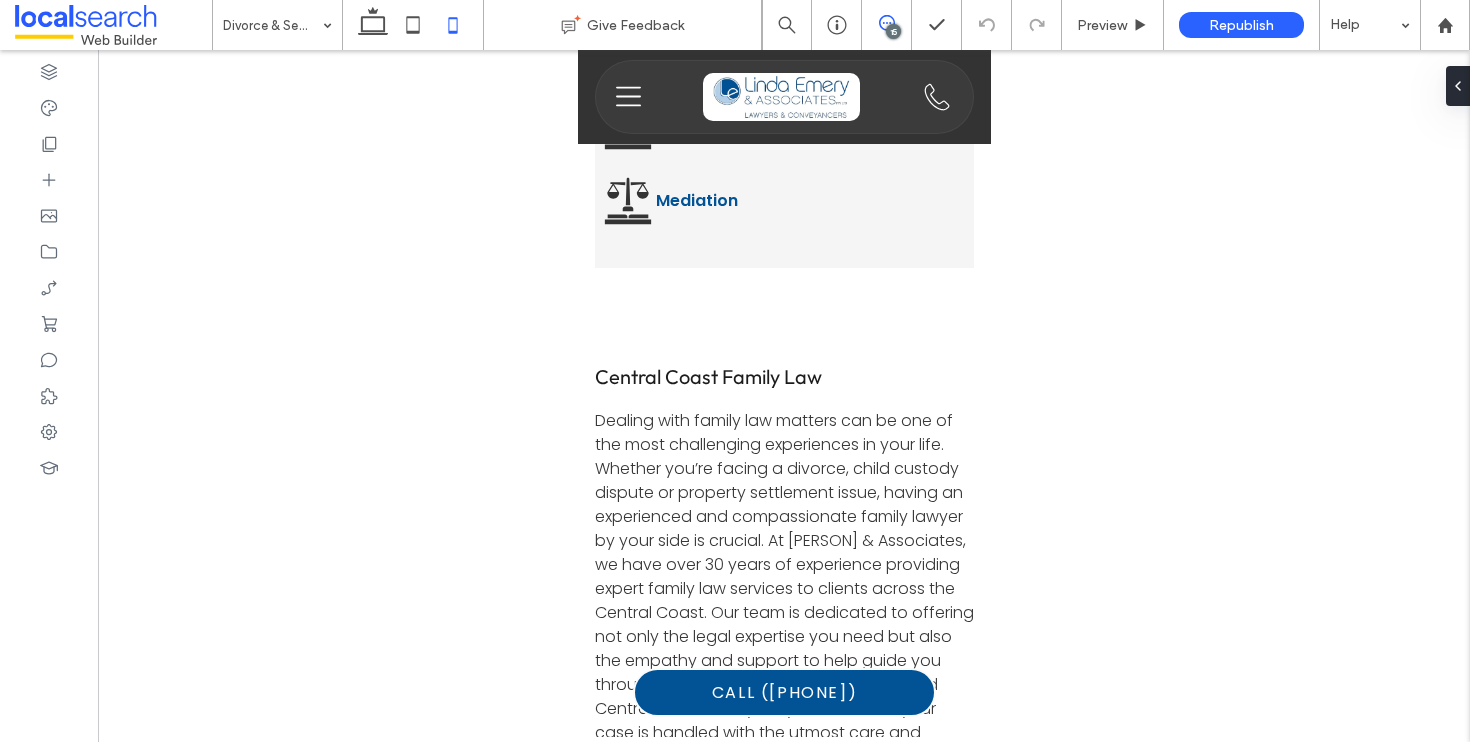 click 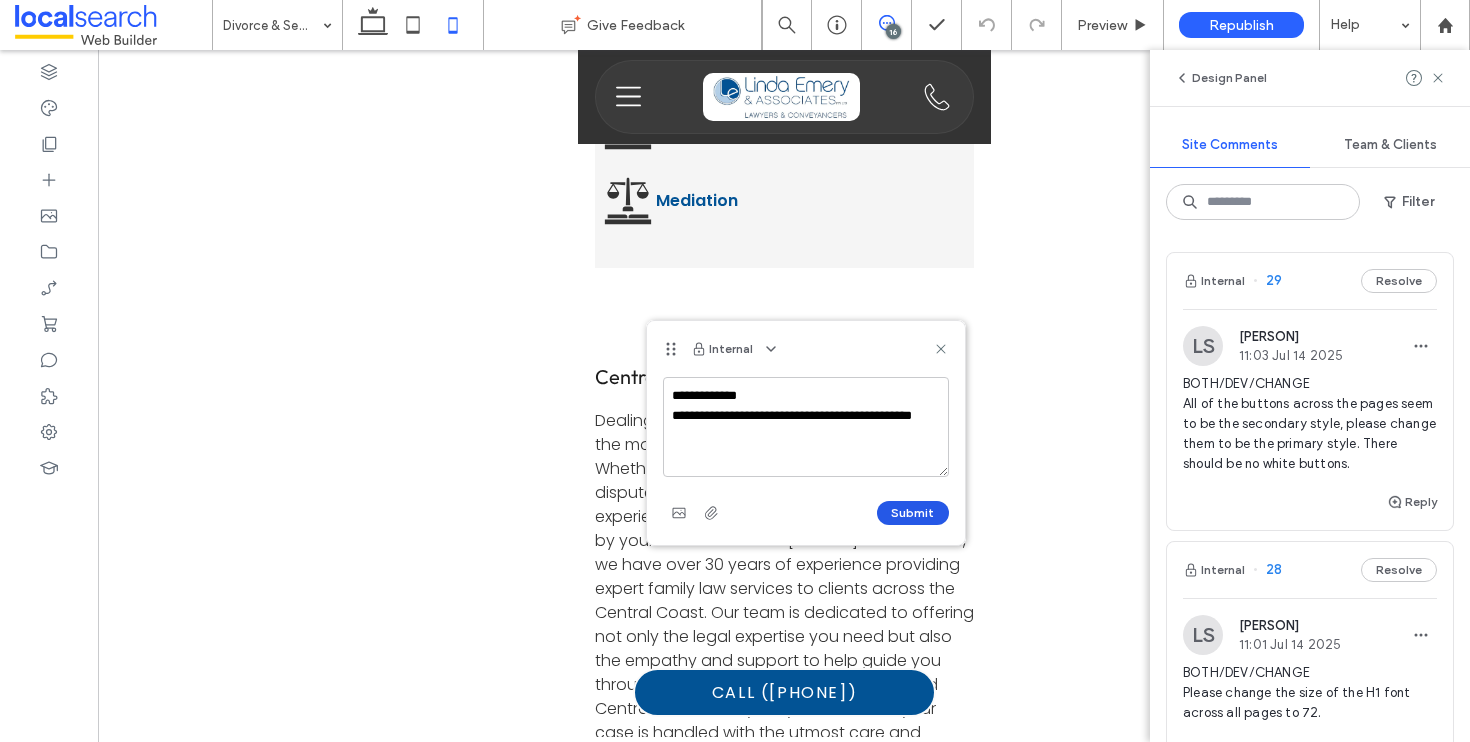 type on "**********" 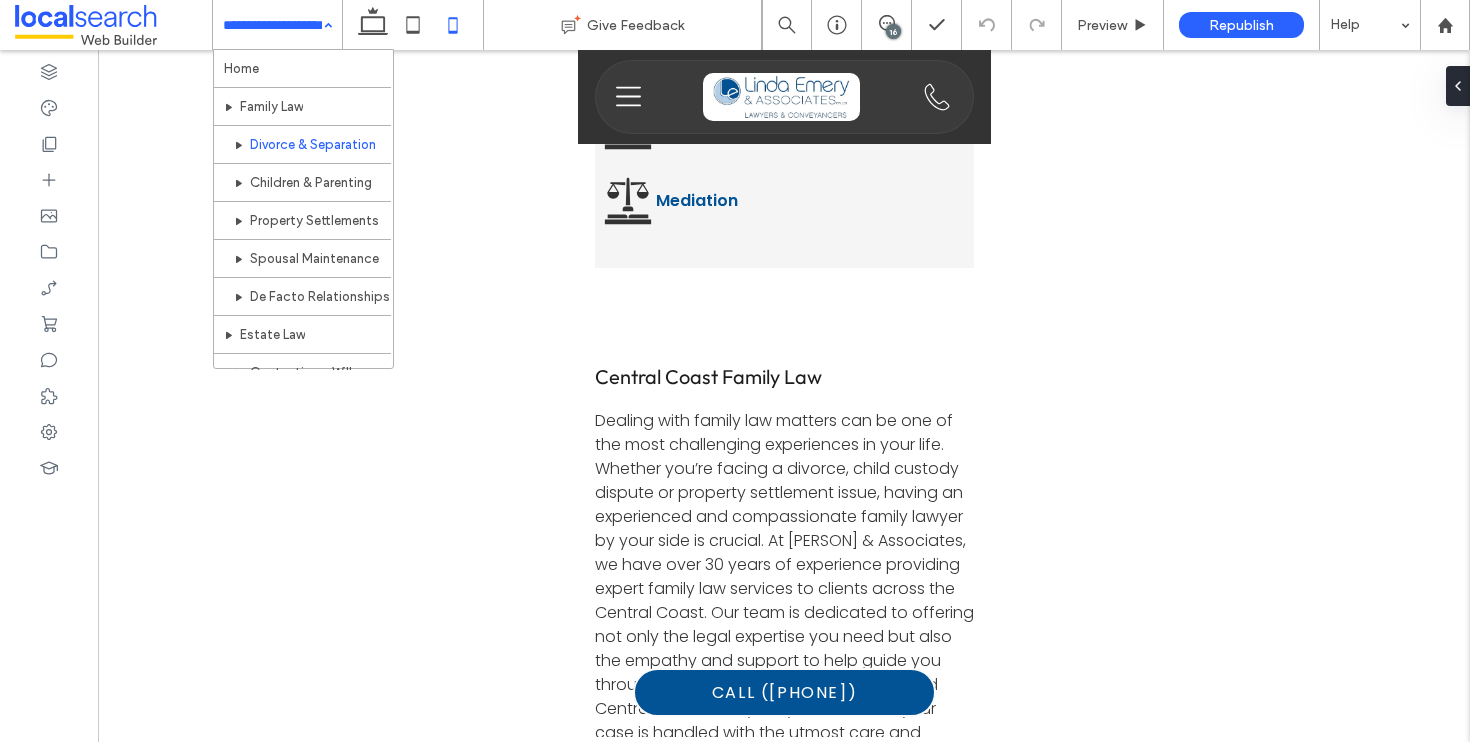 click on "Home Family Law Divorce & Separation Children & Parenting Property Settlements Spousal Maintenance De Facto Relationships Estate Law Contesting a Will Writing a Will Enduring Guardianship Power of Attorney Advanced Health Care Directive Conveyancing Selling a Property Purchasing a Property Leases for Retirement Villages Refinancing Mortgages Court Appearances Business & Commercial Law Who We Are Locations We Service Gosford Erina Terrigal Woy Woy Umina Beach Wyong Tuggerah The Entrance Morisset Wyoming Bateau Bay Blog Contact" at bounding box center (277, 25) 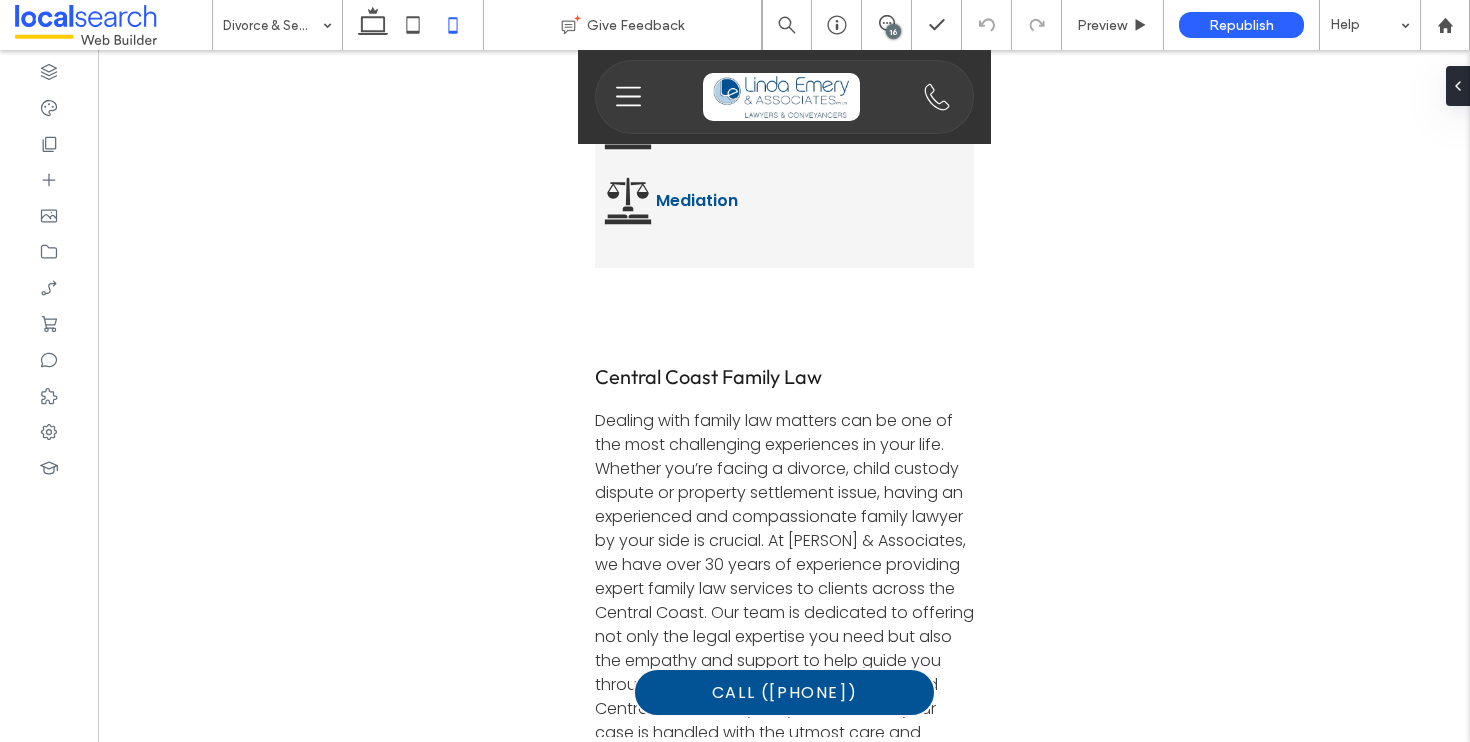 click on "16" at bounding box center (893, 31) 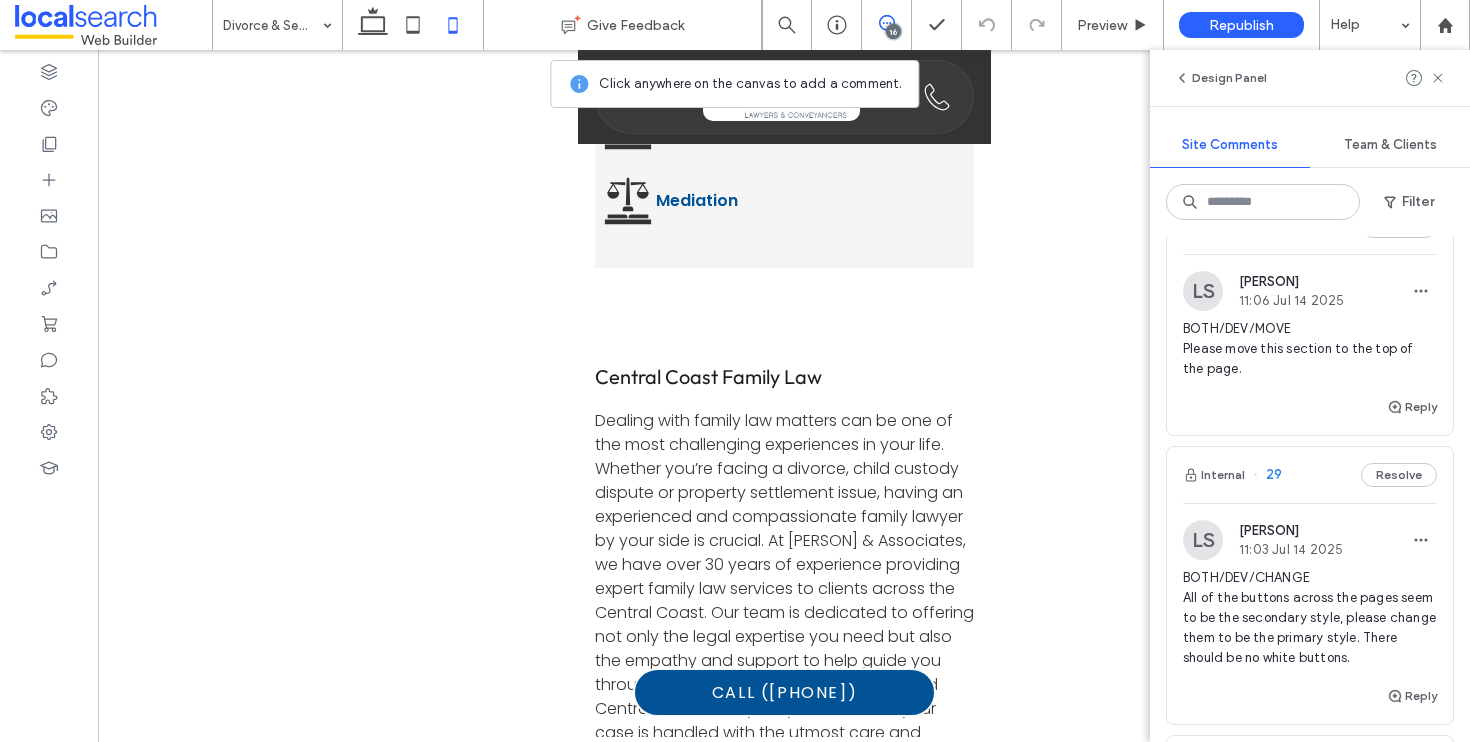 scroll, scrollTop: 157, scrollLeft: 0, axis: vertical 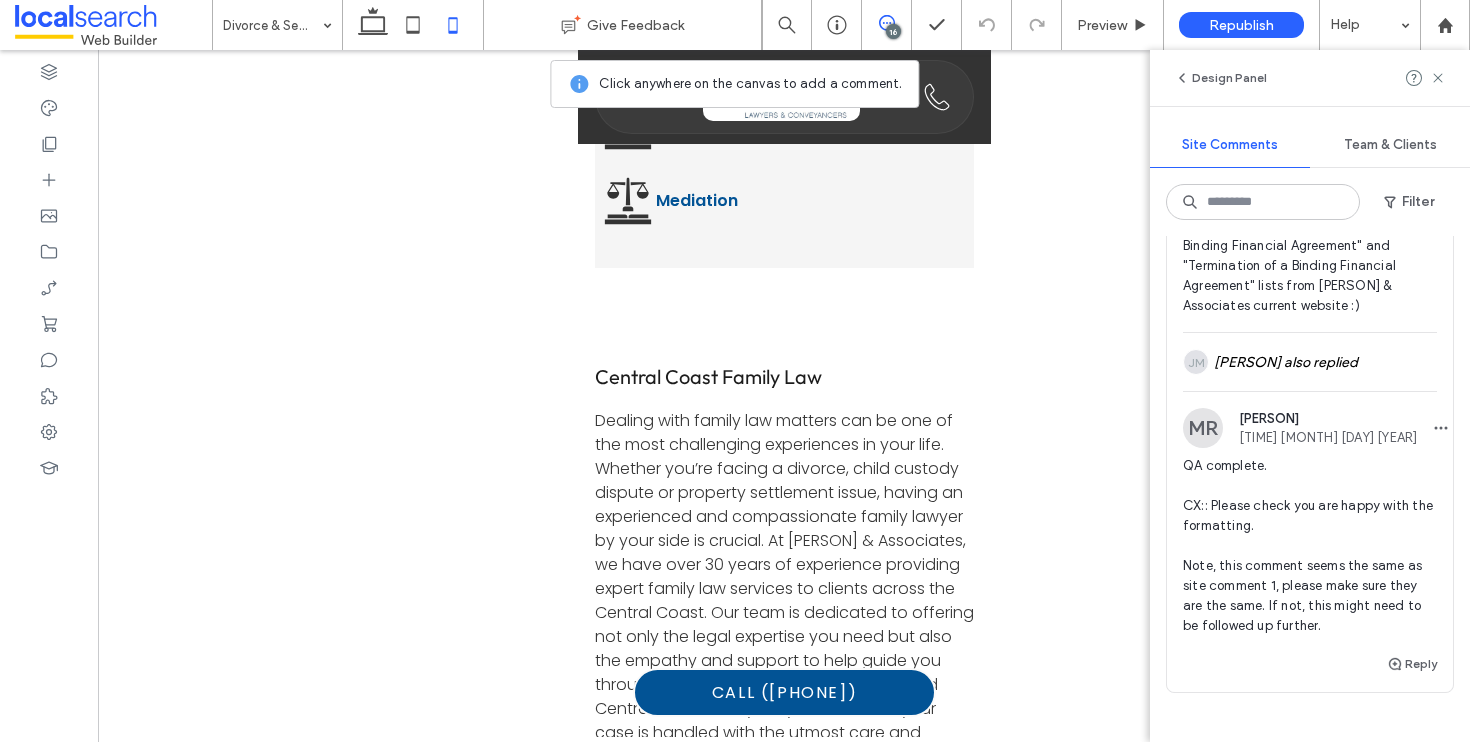 click on "Internal 4 Resolve" at bounding box center [1310, 123] 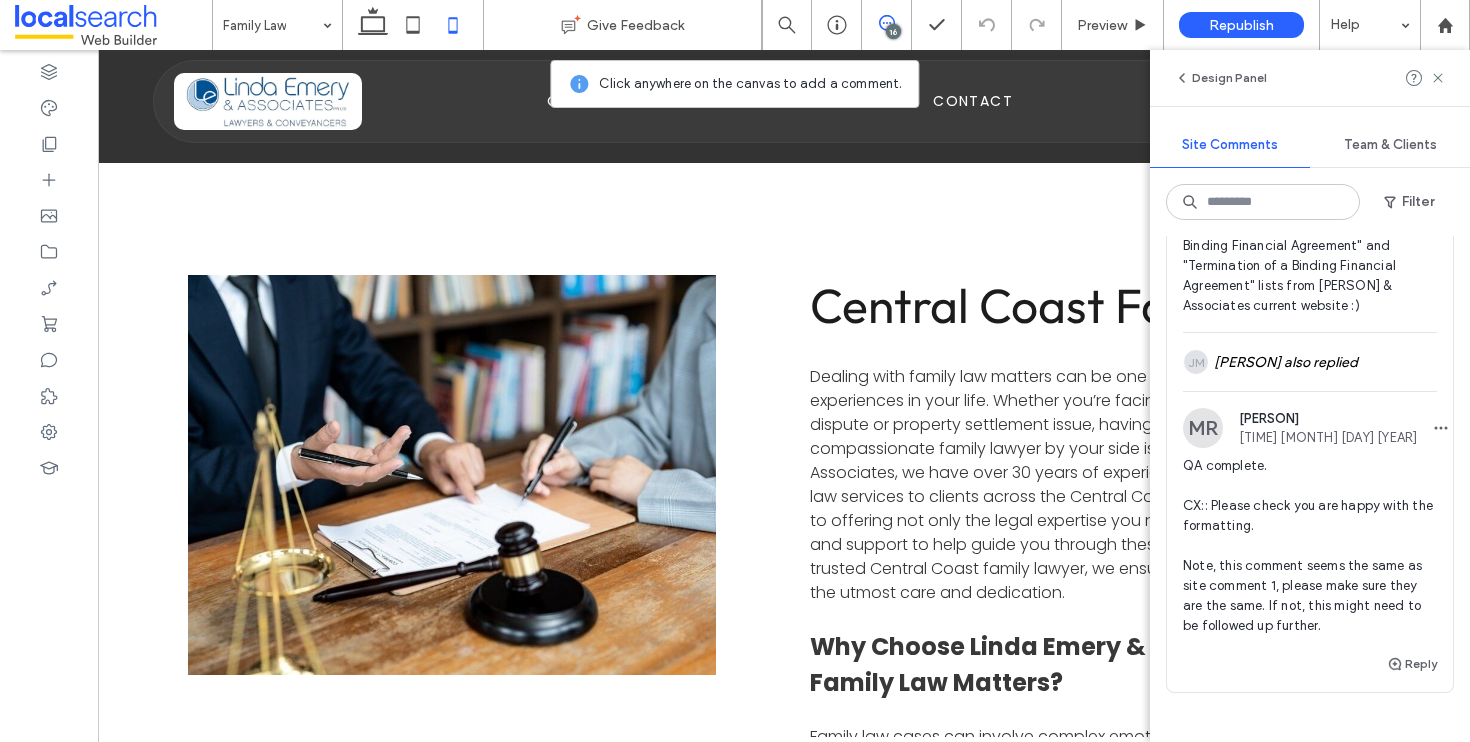 scroll, scrollTop: 0, scrollLeft: 0, axis: both 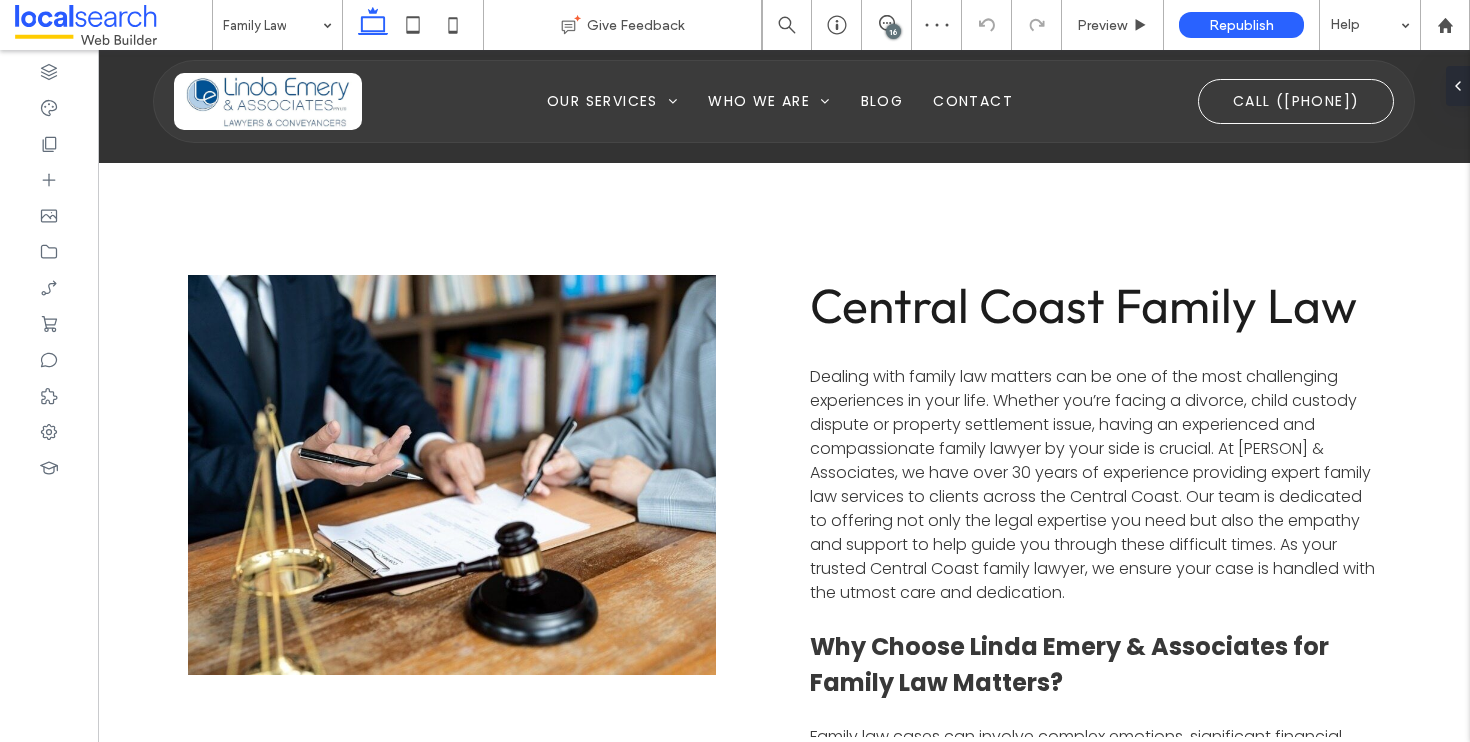 click on "16" at bounding box center [893, 31] 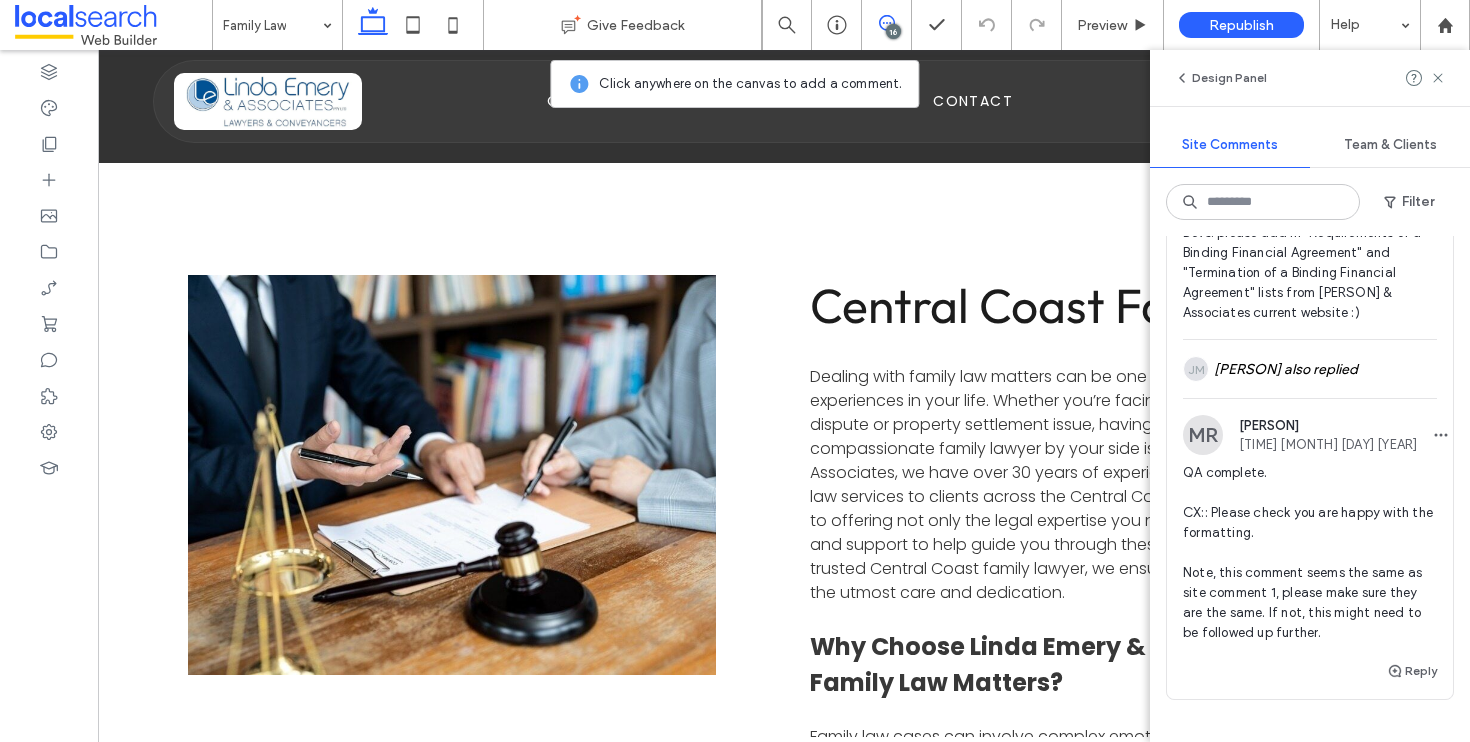 scroll, scrollTop: 7043, scrollLeft: 0, axis: vertical 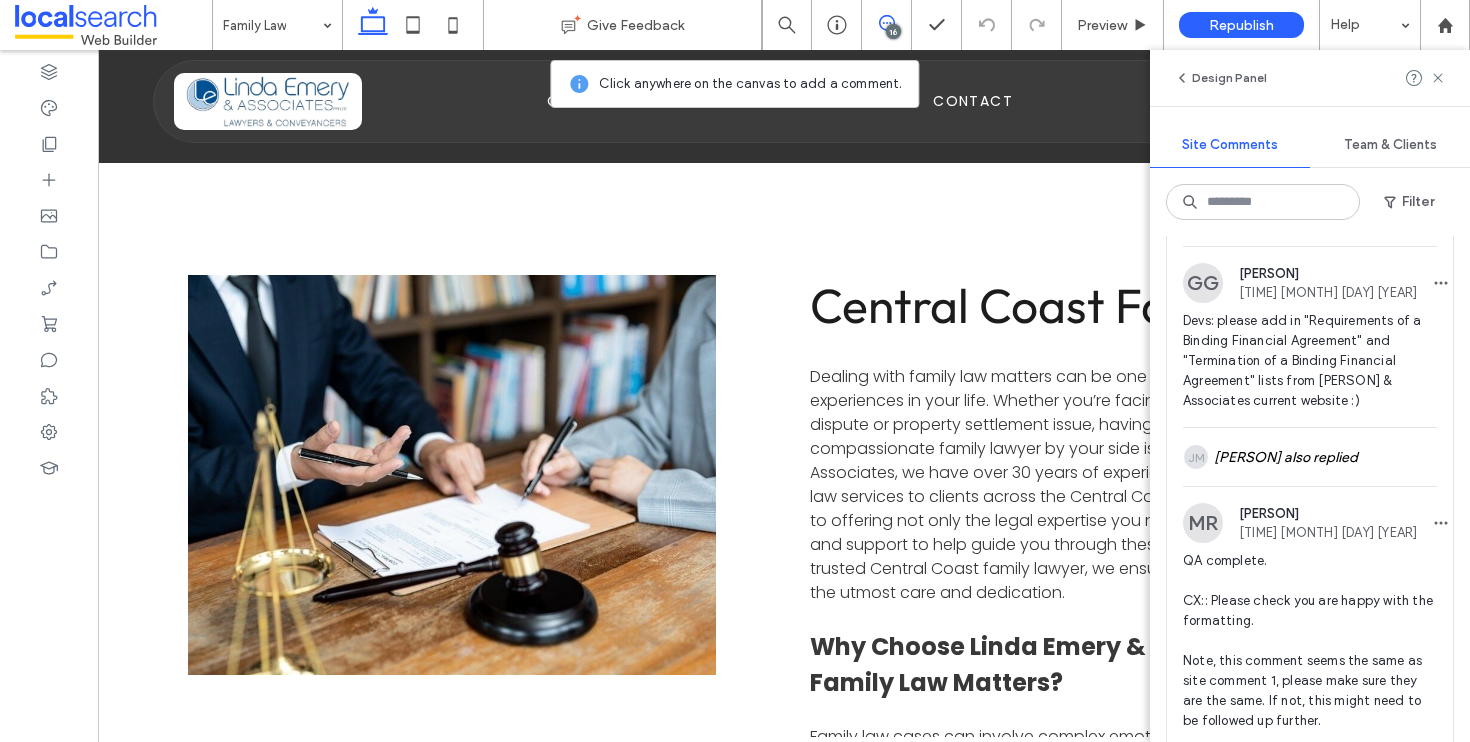 click on "Internal 4 Resolve" at bounding box center (1310, 218) 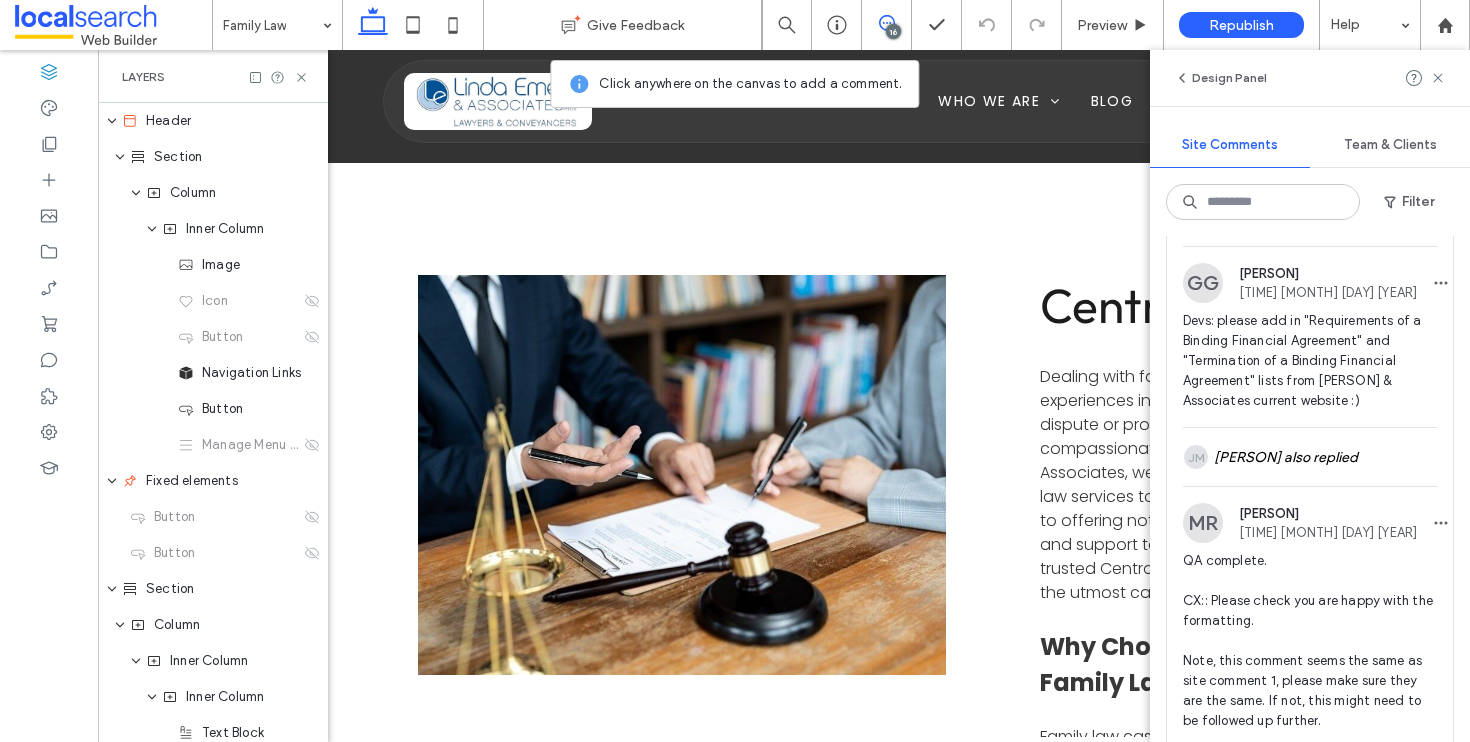 click on "Internal 4 Resolve" at bounding box center (1310, 218) 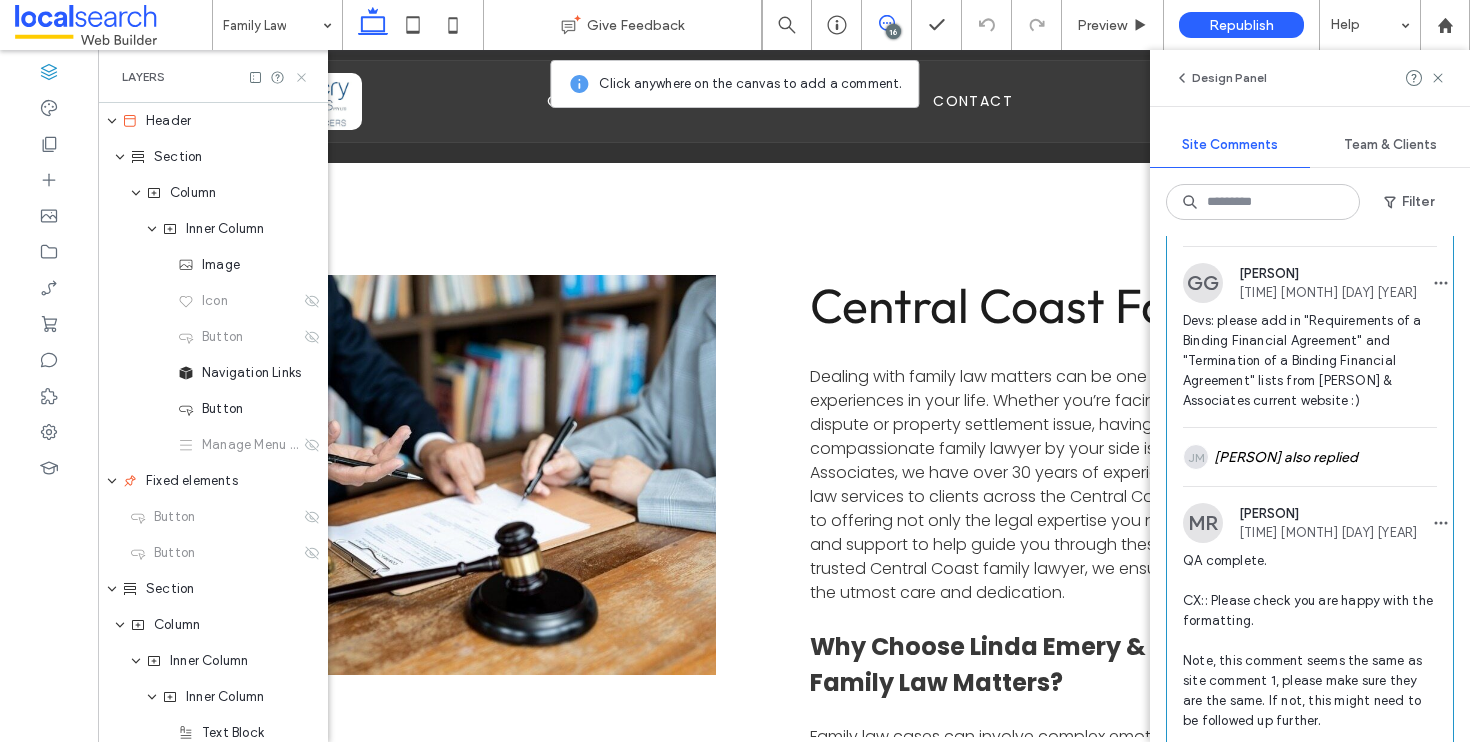 click 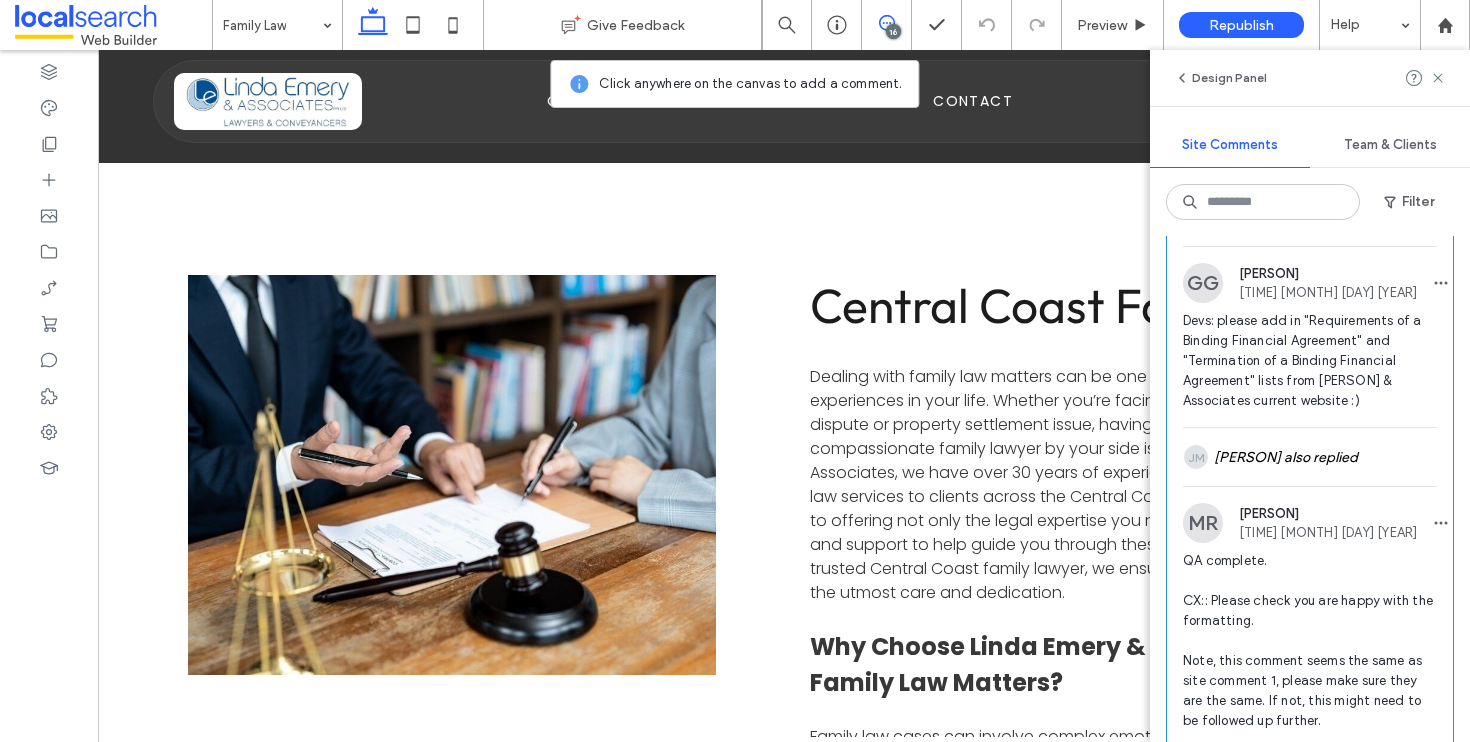 scroll, scrollTop: 0, scrollLeft: 0, axis: both 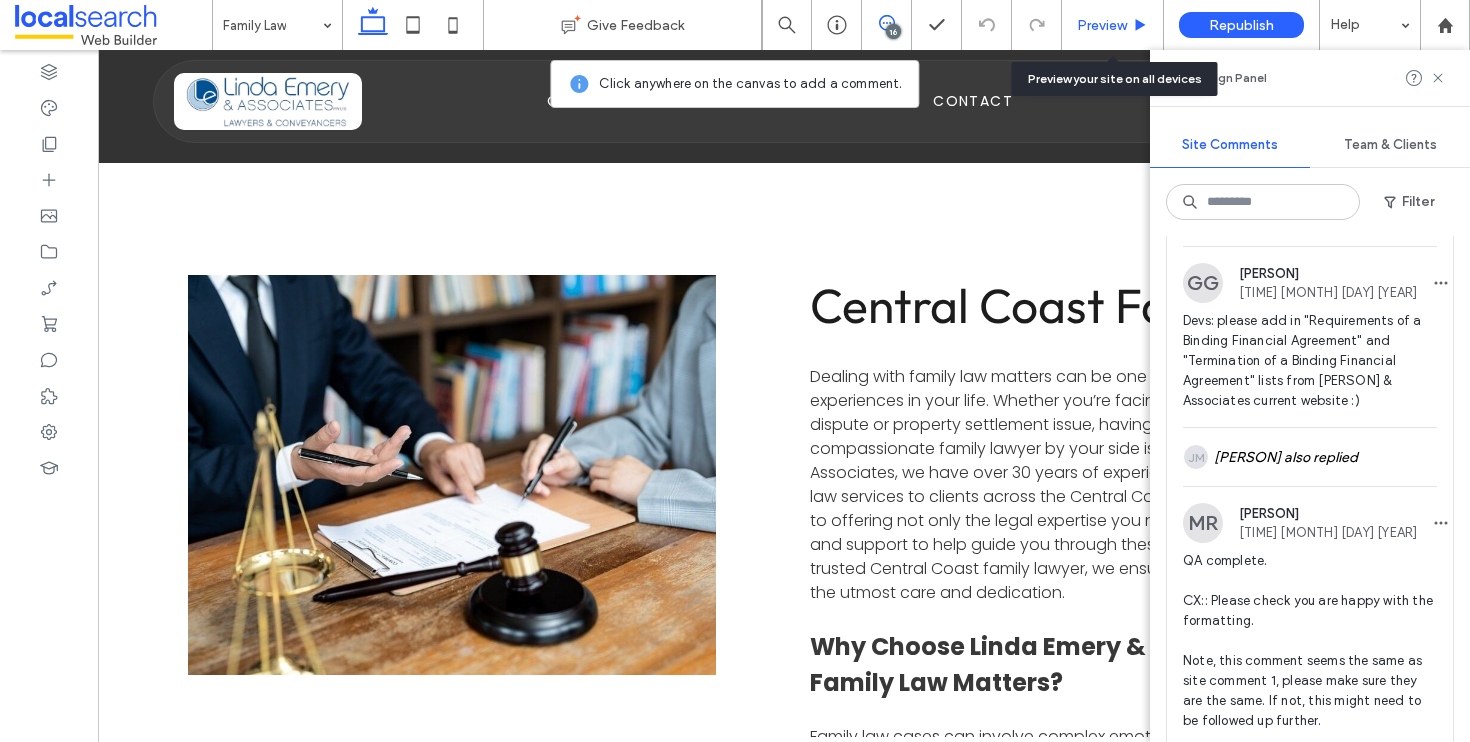 click on "Preview" at bounding box center [1113, 25] 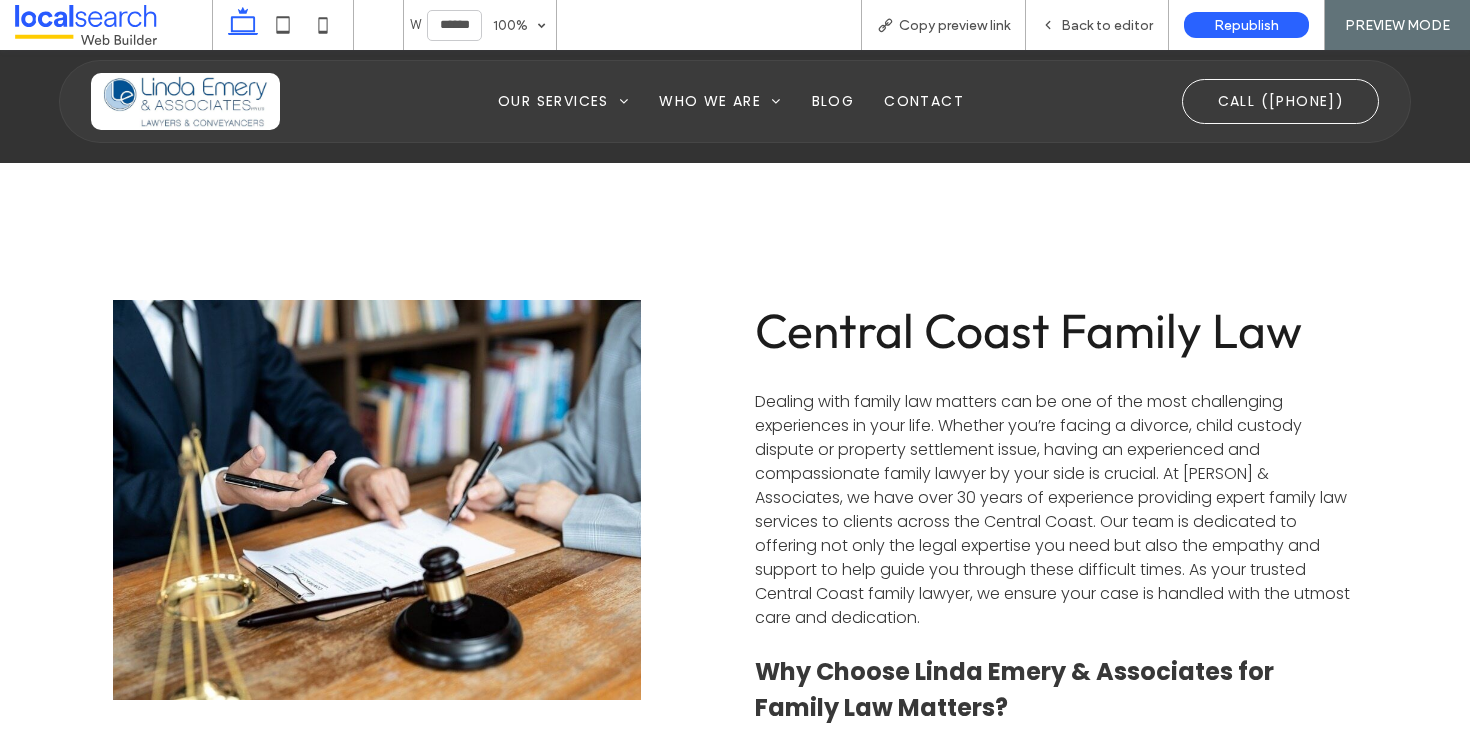 scroll, scrollTop: 0, scrollLeft: 0, axis: both 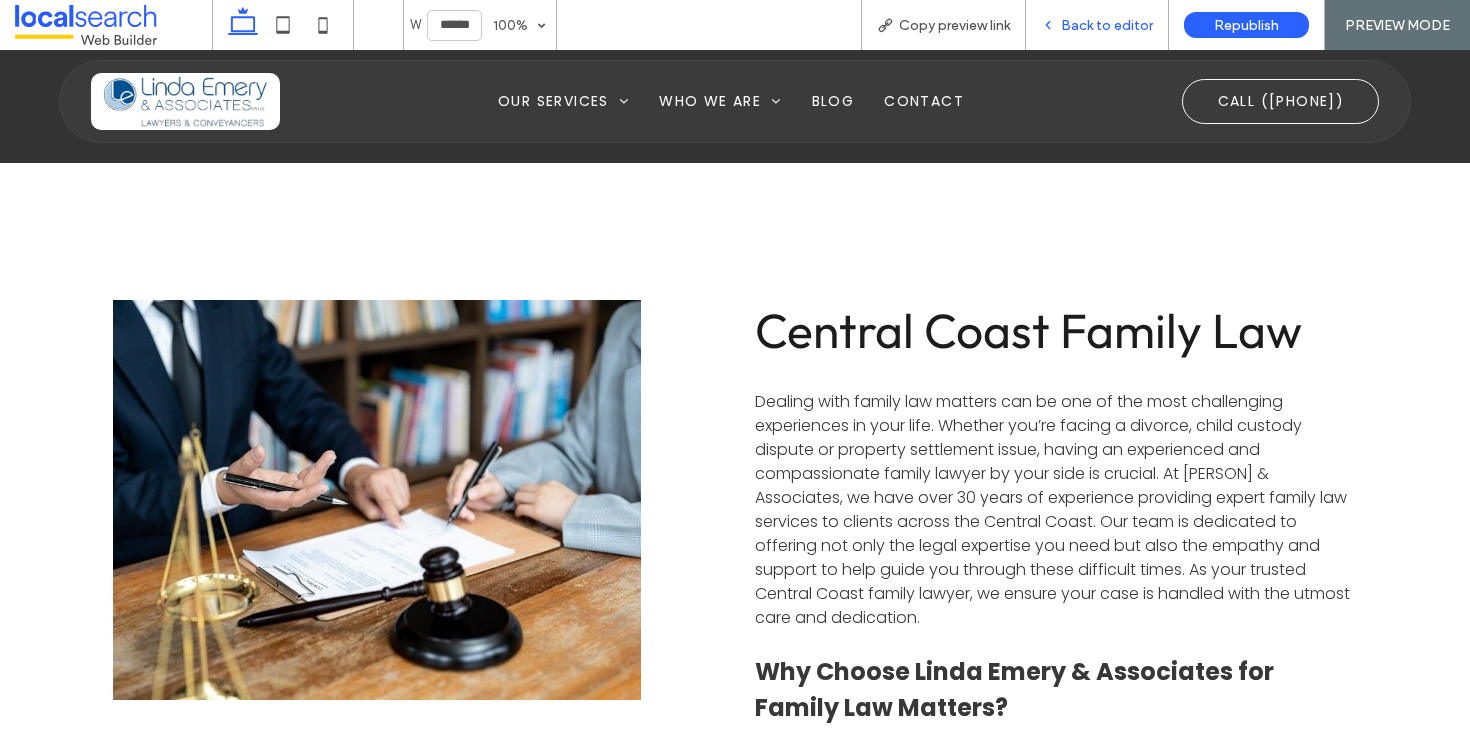 click on "Back to editor" at bounding box center [1107, 25] 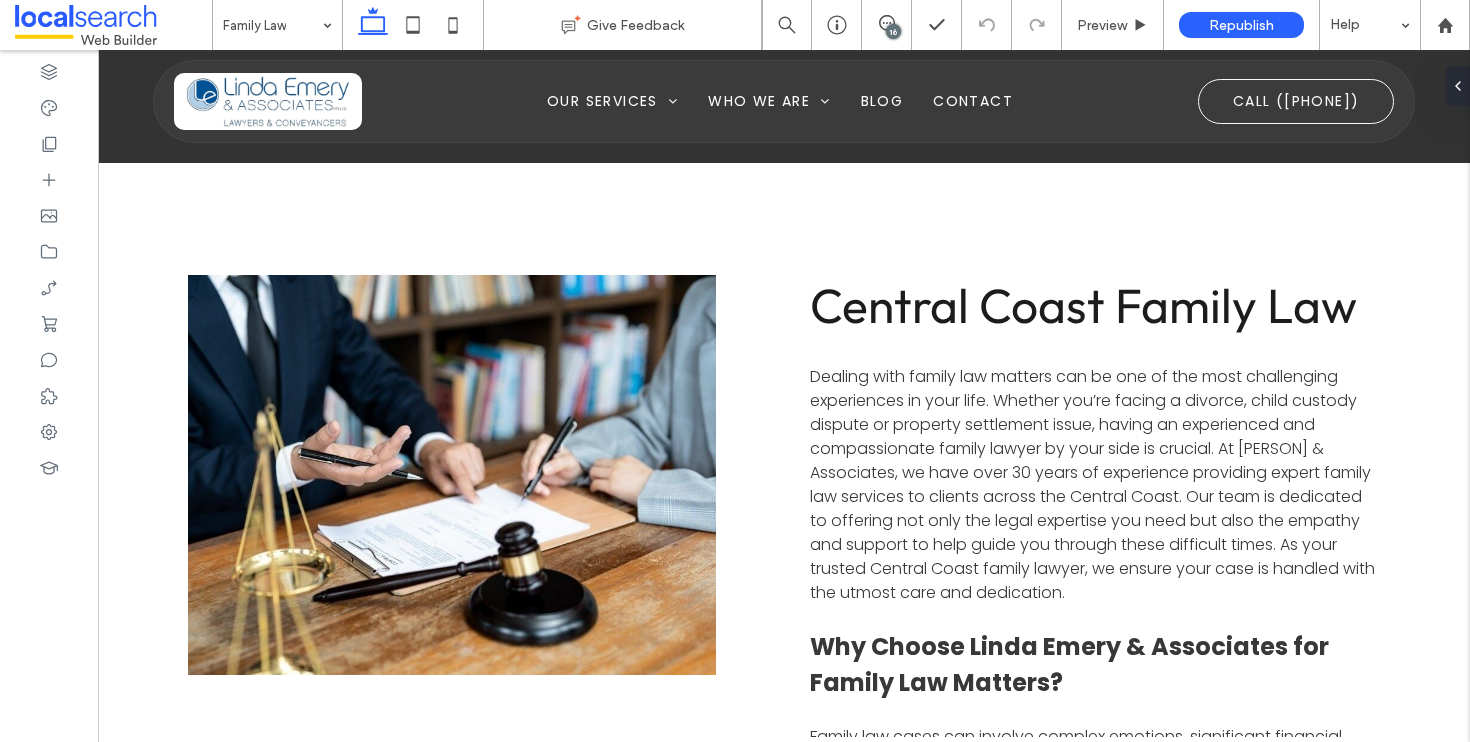 click on "16" at bounding box center (893, 31) 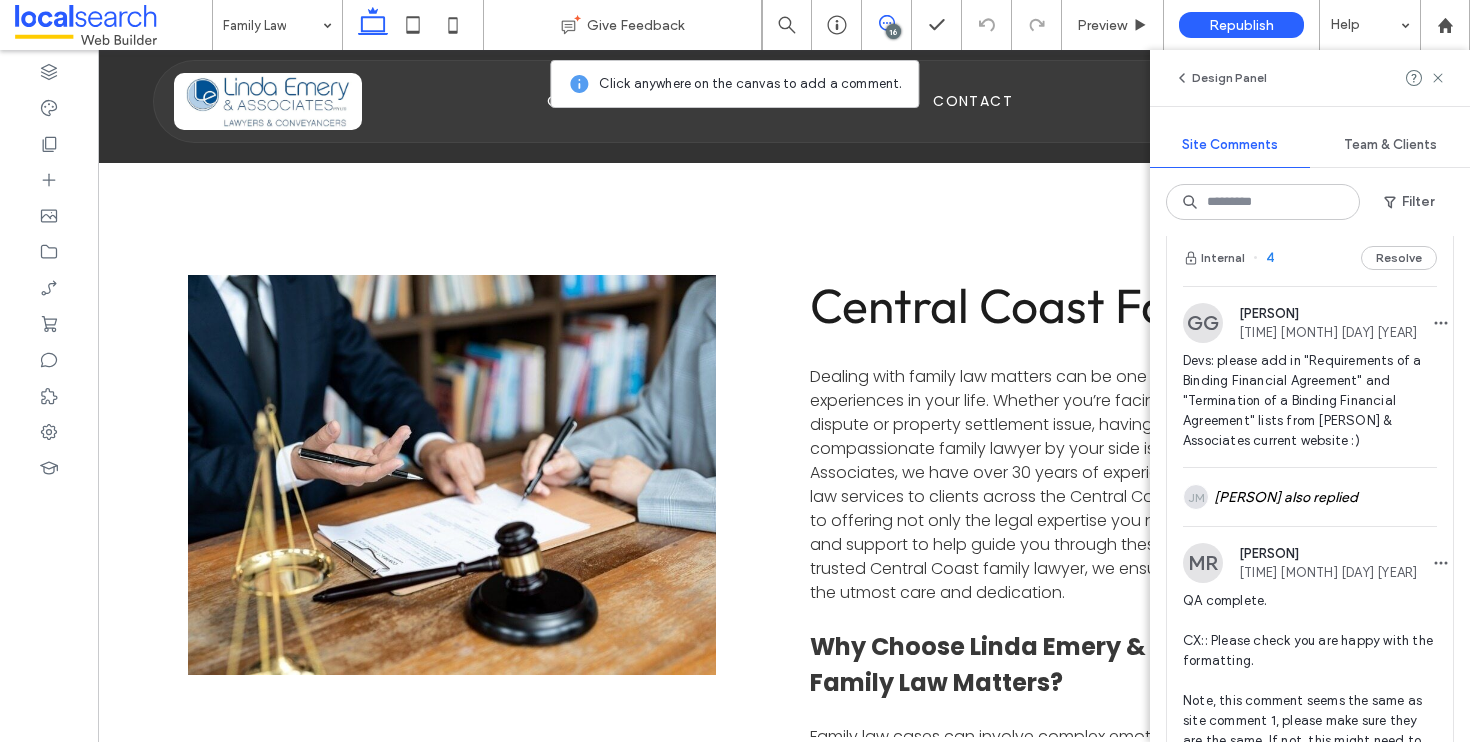scroll, scrollTop: 7019, scrollLeft: 0, axis: vertical 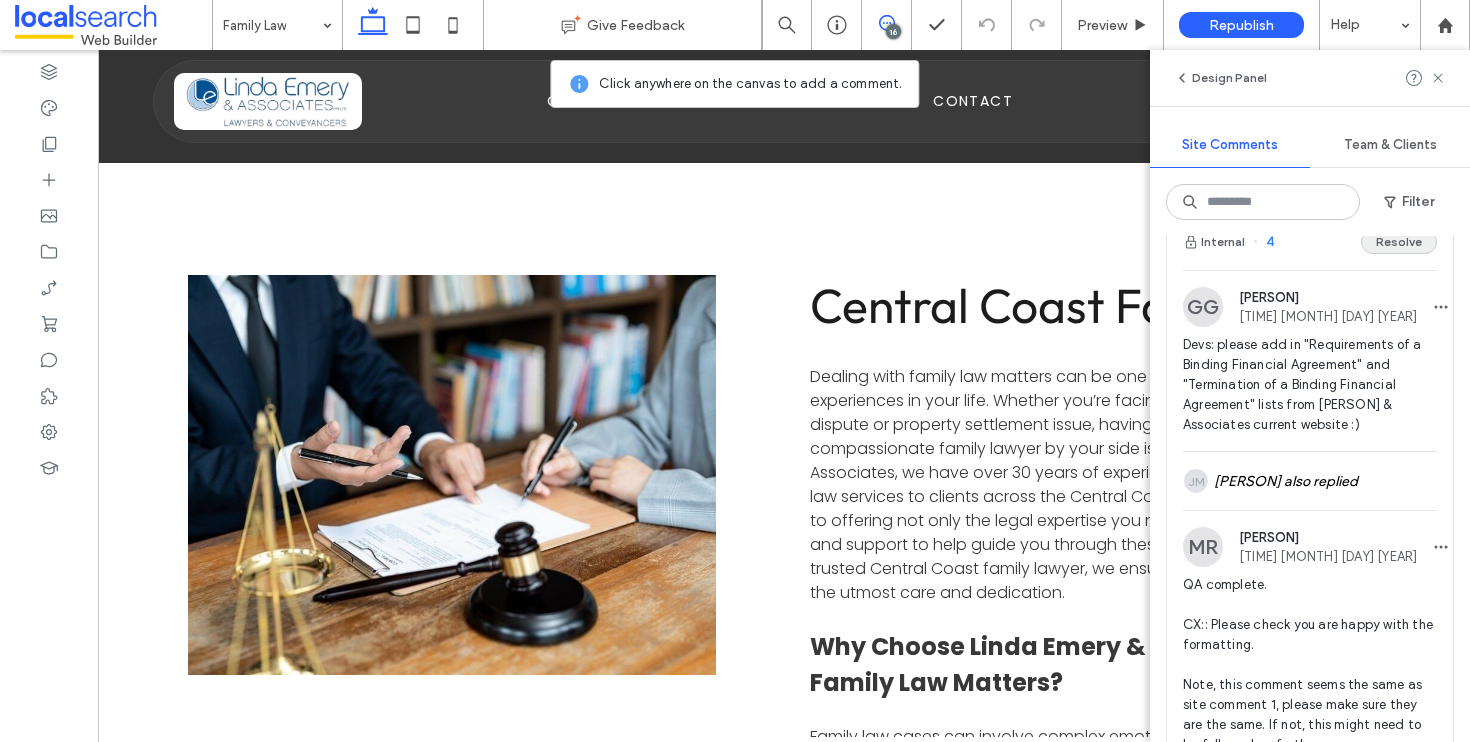 click on "Resolve" at bounding box center [1399, 242] 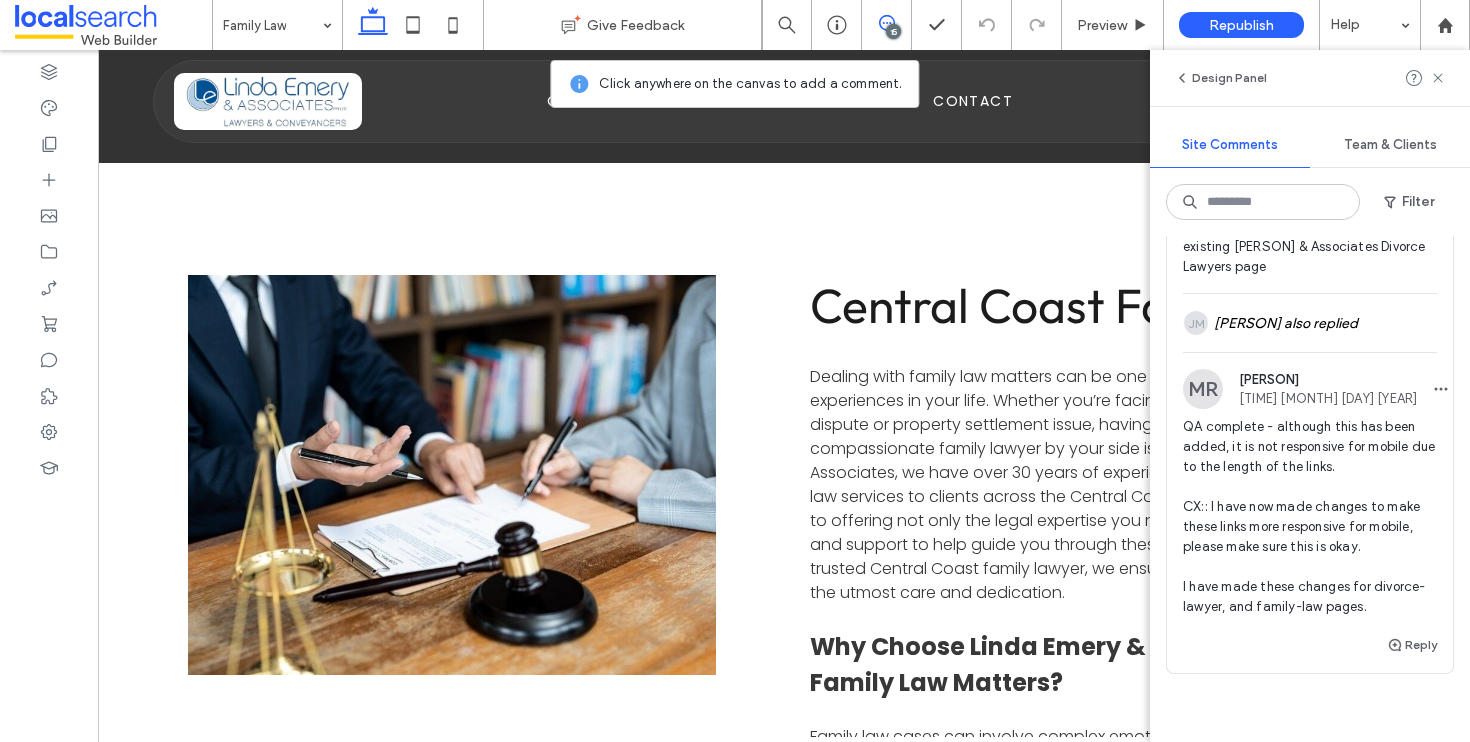 scroll, scrollTop: 6532, scrollLeft: 0, axis: vertical 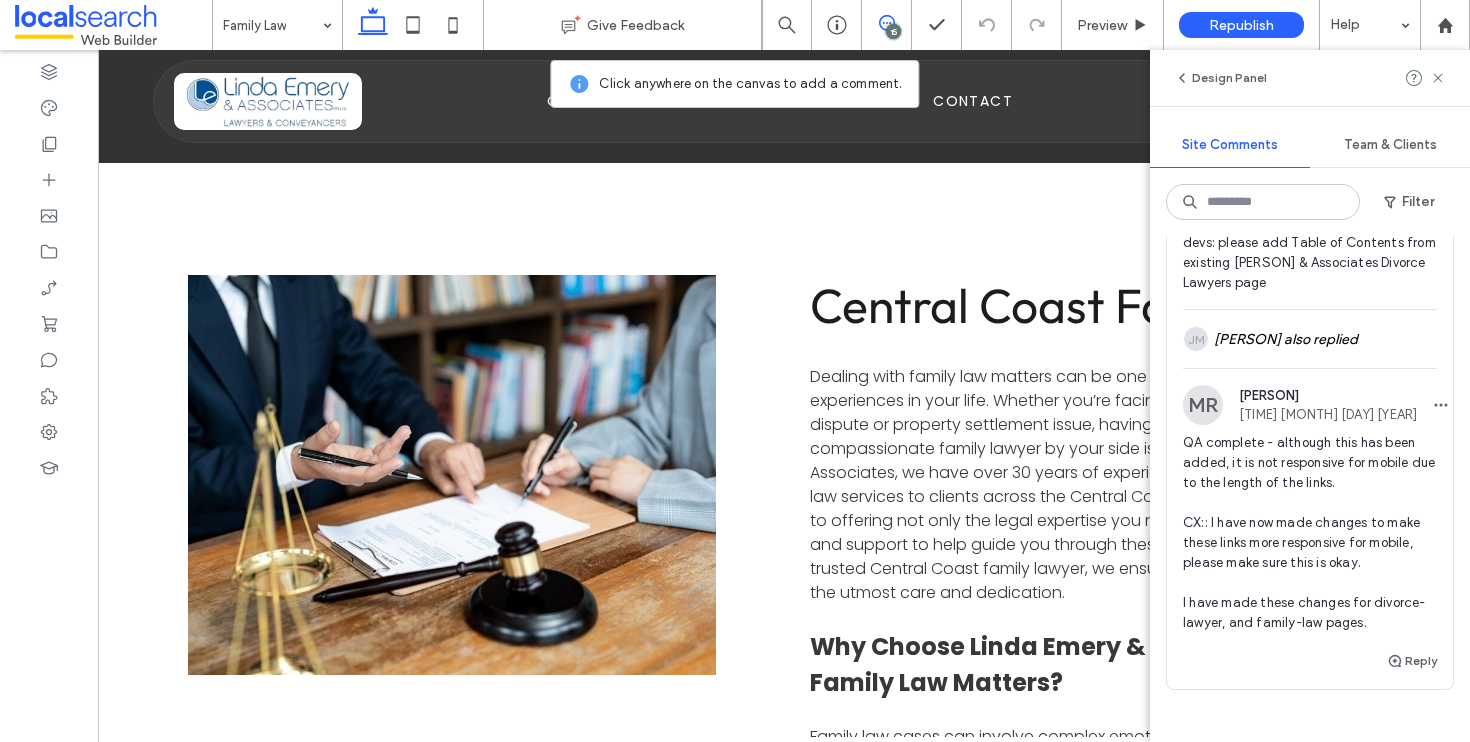 click on "Internal 5 Resolve" at bounding box center [1310, 140] 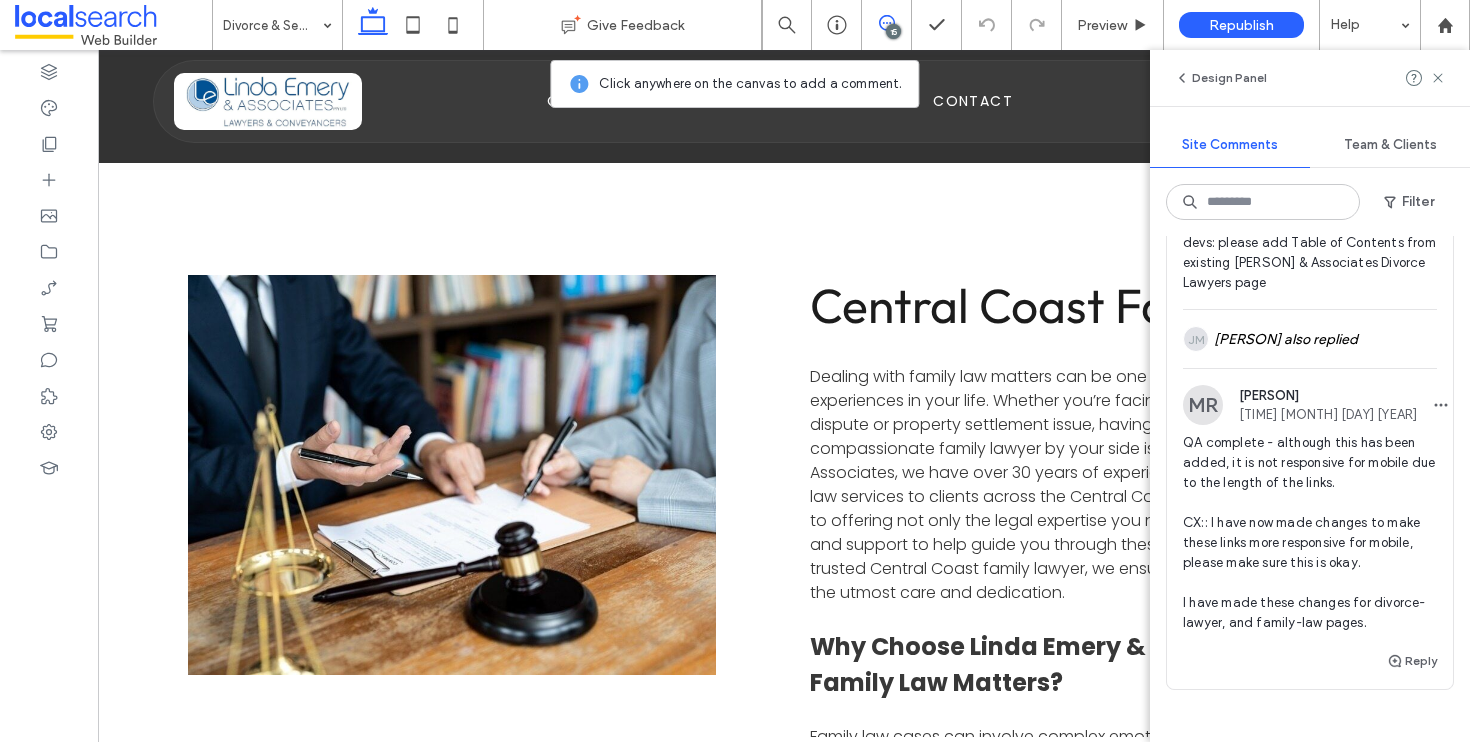click at bounding box center [735, 371] 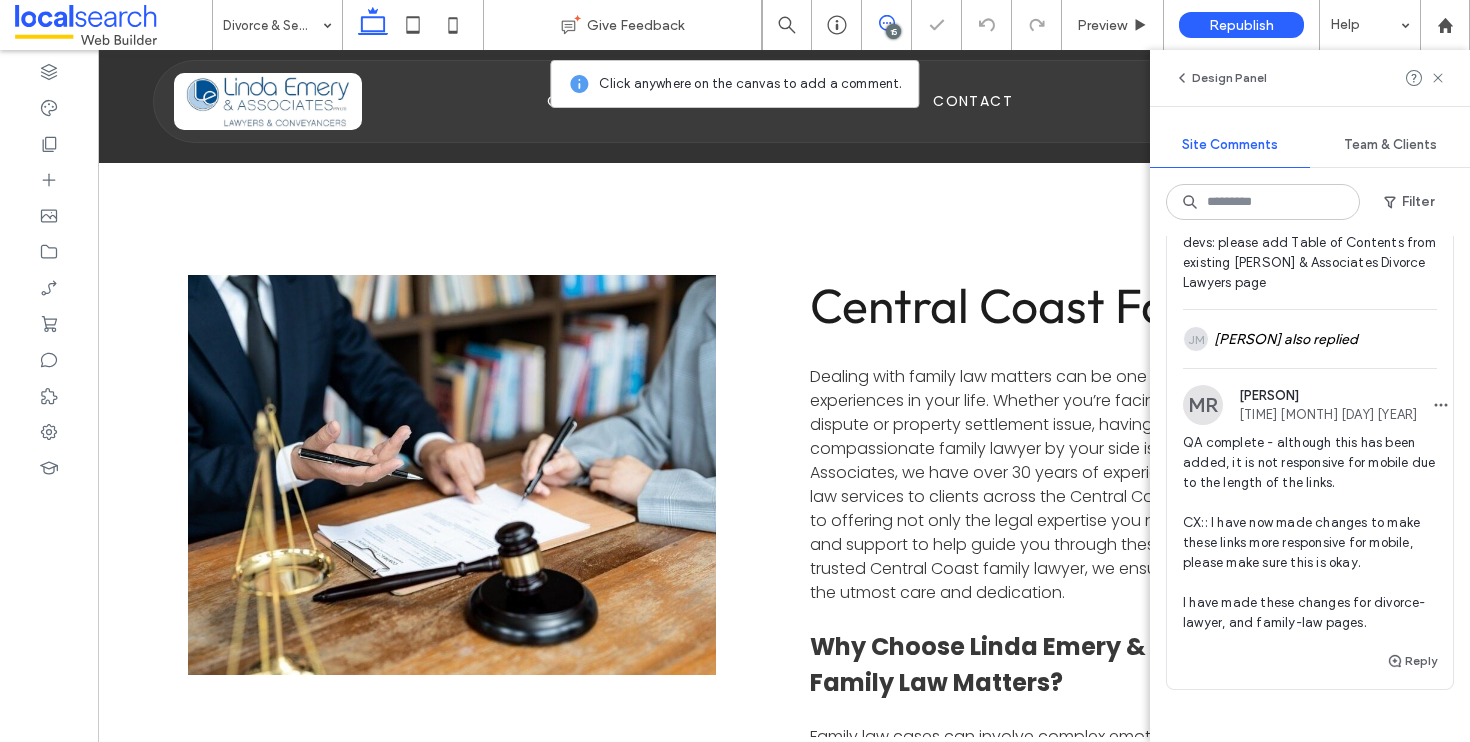 scroll, scrollTop: 0, scrollLeft: 0, axis: both 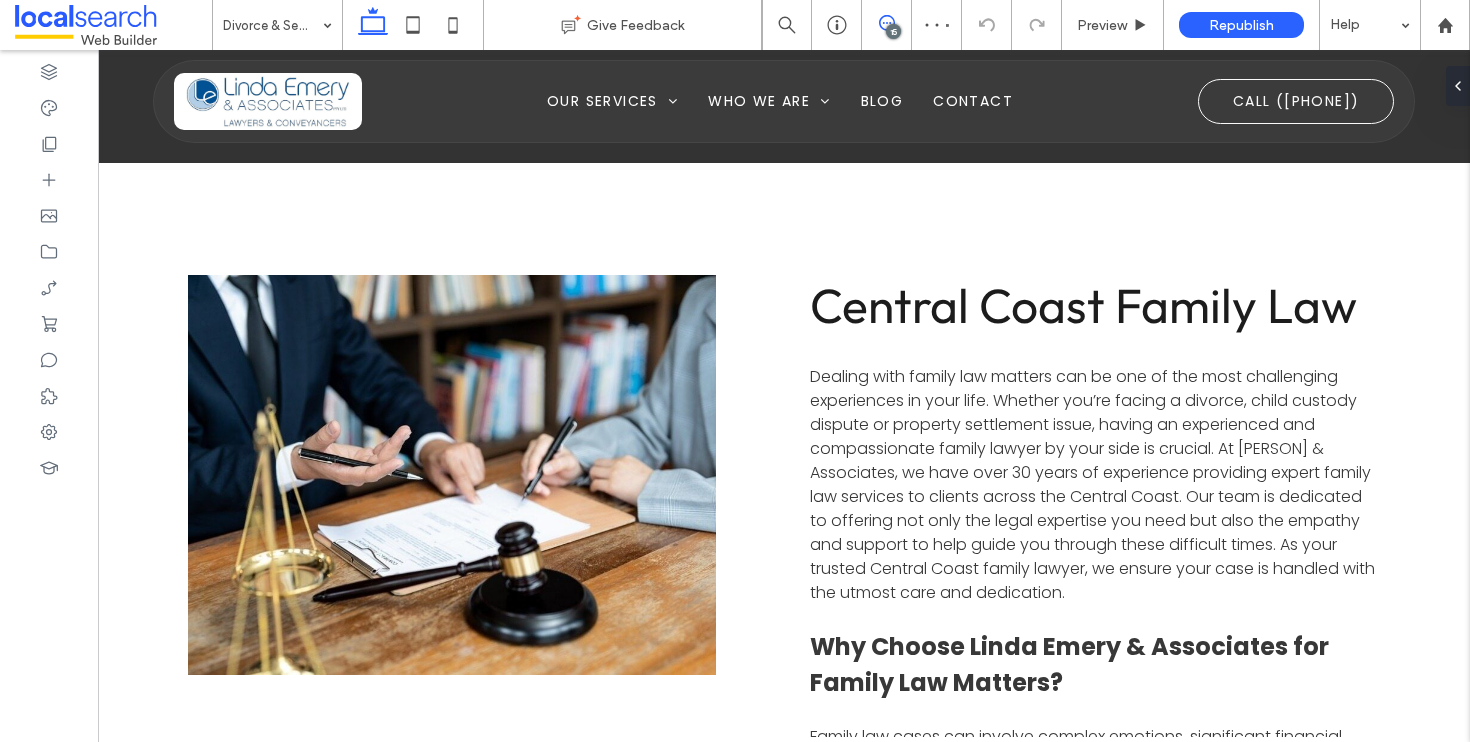 click at bounding box center [886, 23] 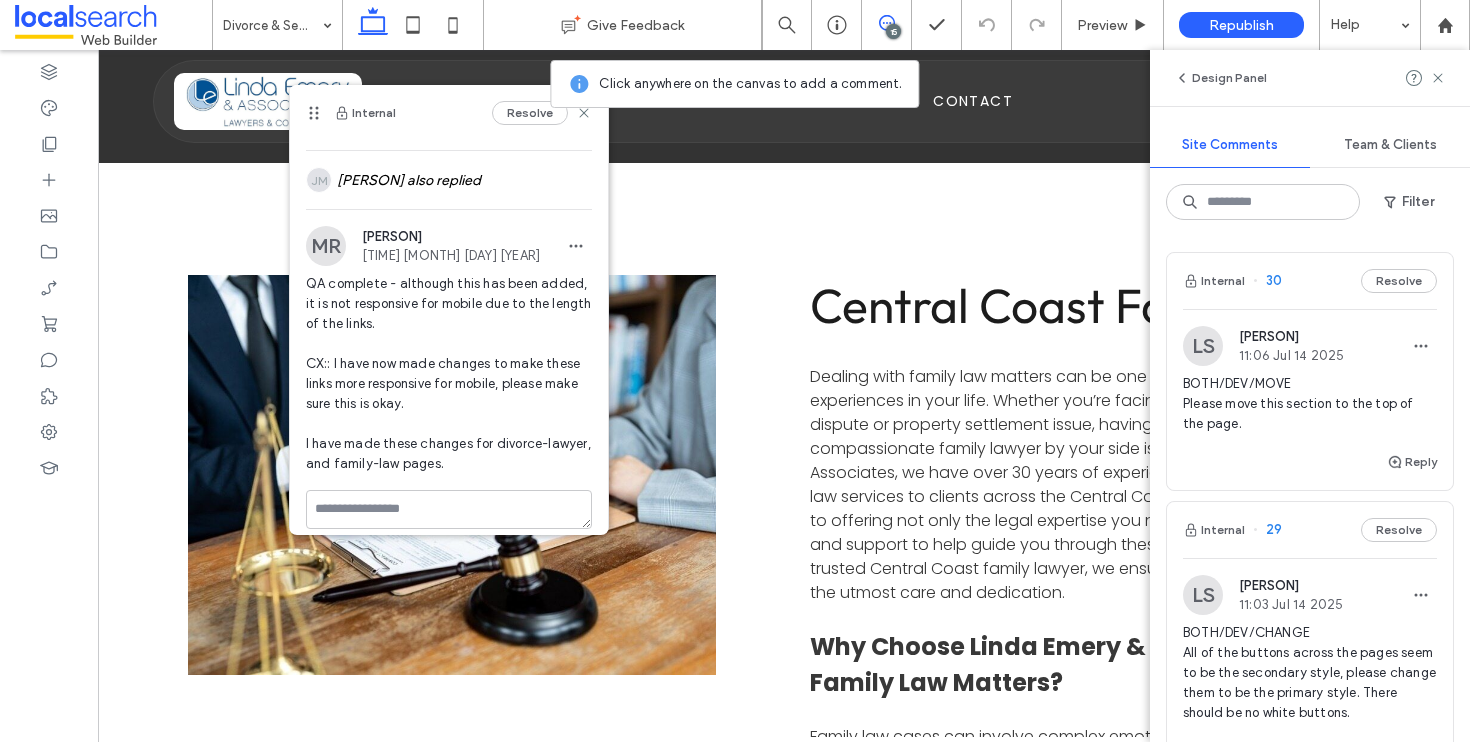 scroll, scrollTop: 101, scrollLeft: 0, axis: vertical 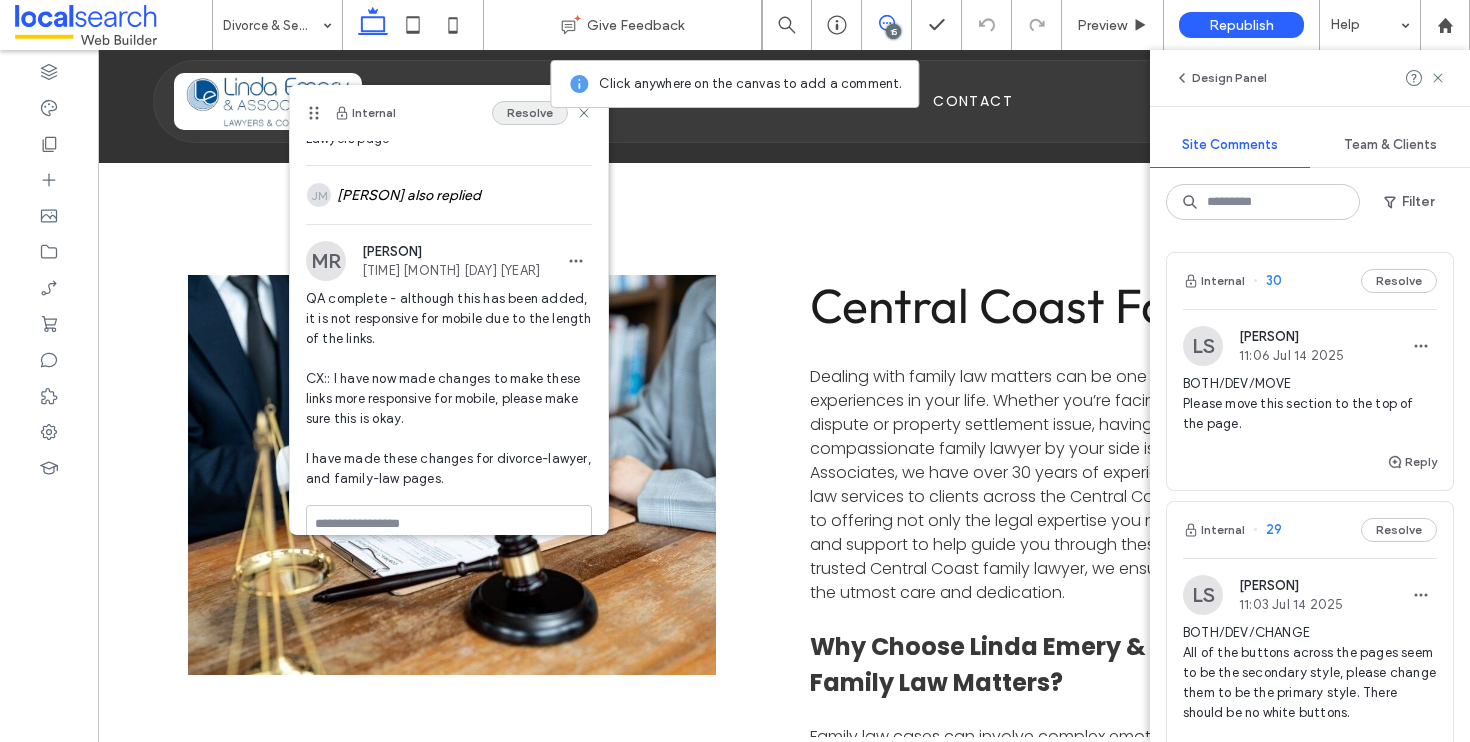 click on "Resolve" at bounding box center (530, 113) 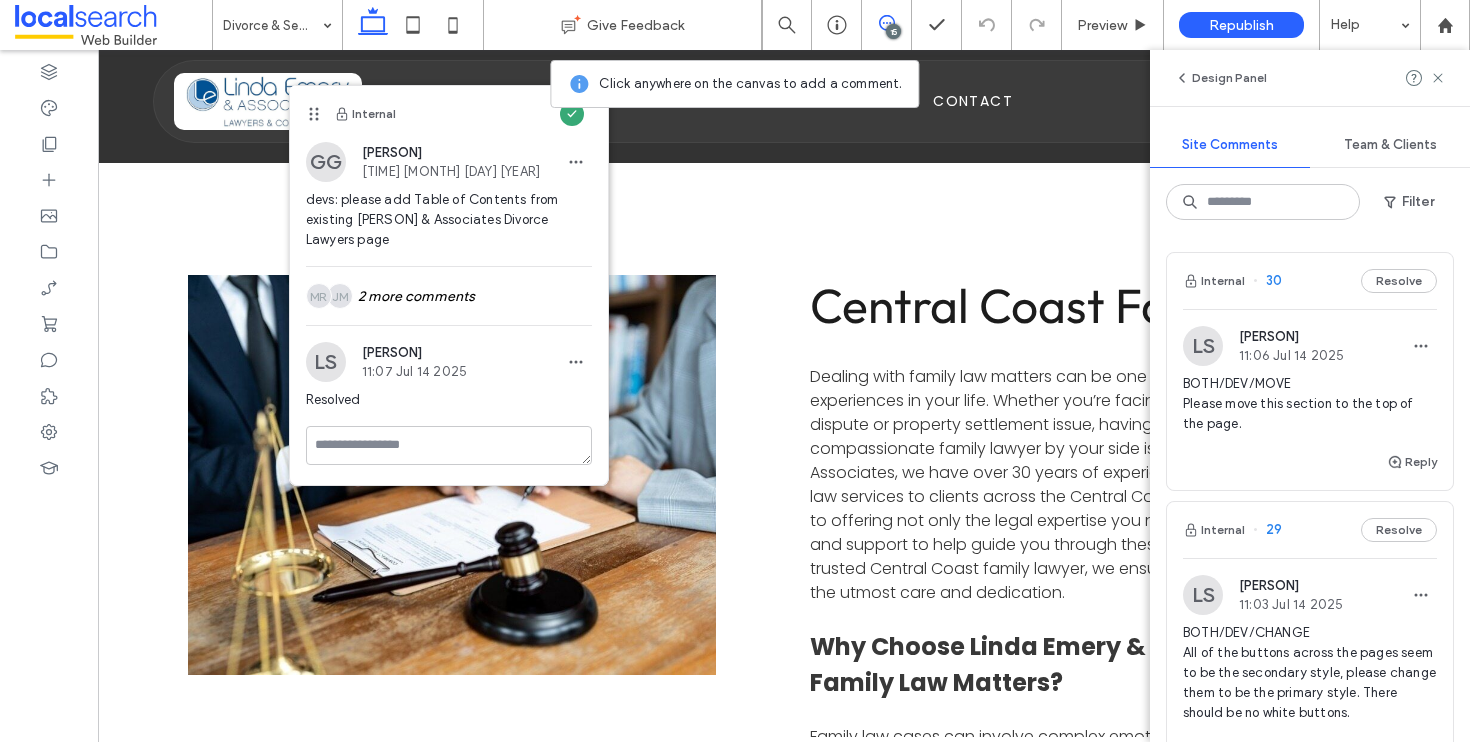 scroll, scrollTop: 0, scrollLeft: 0, axis: both 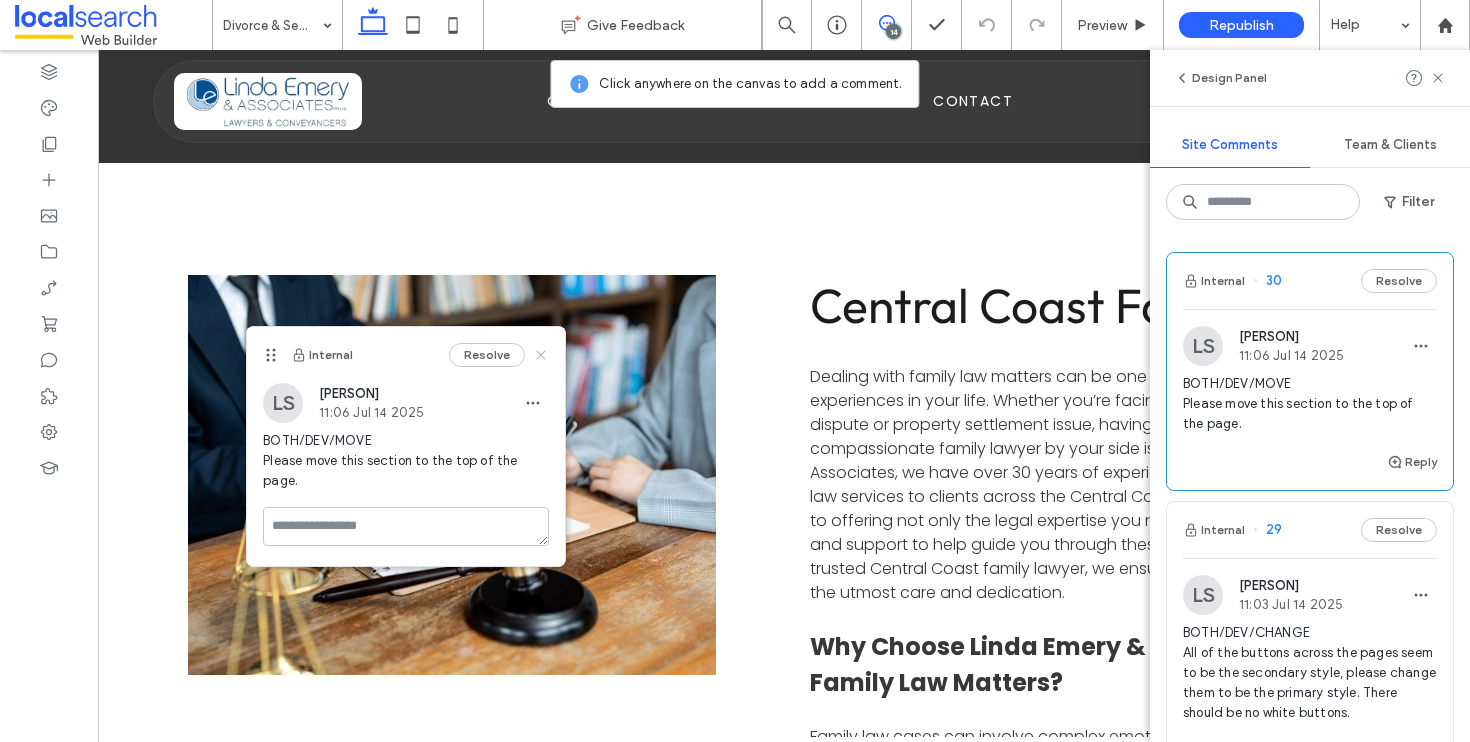 click 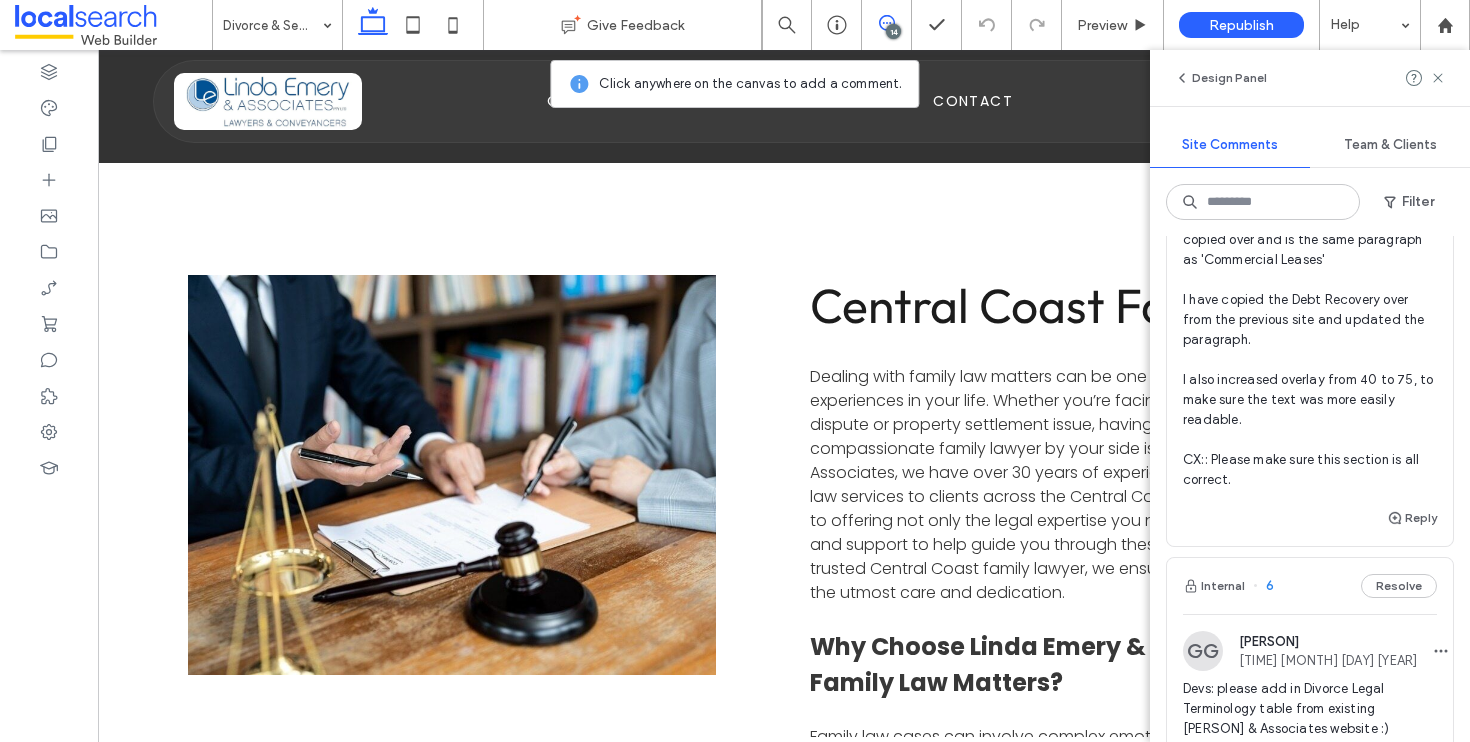 scroll, scrollTop: 6091, scrollLeft: 0, axis: vertical 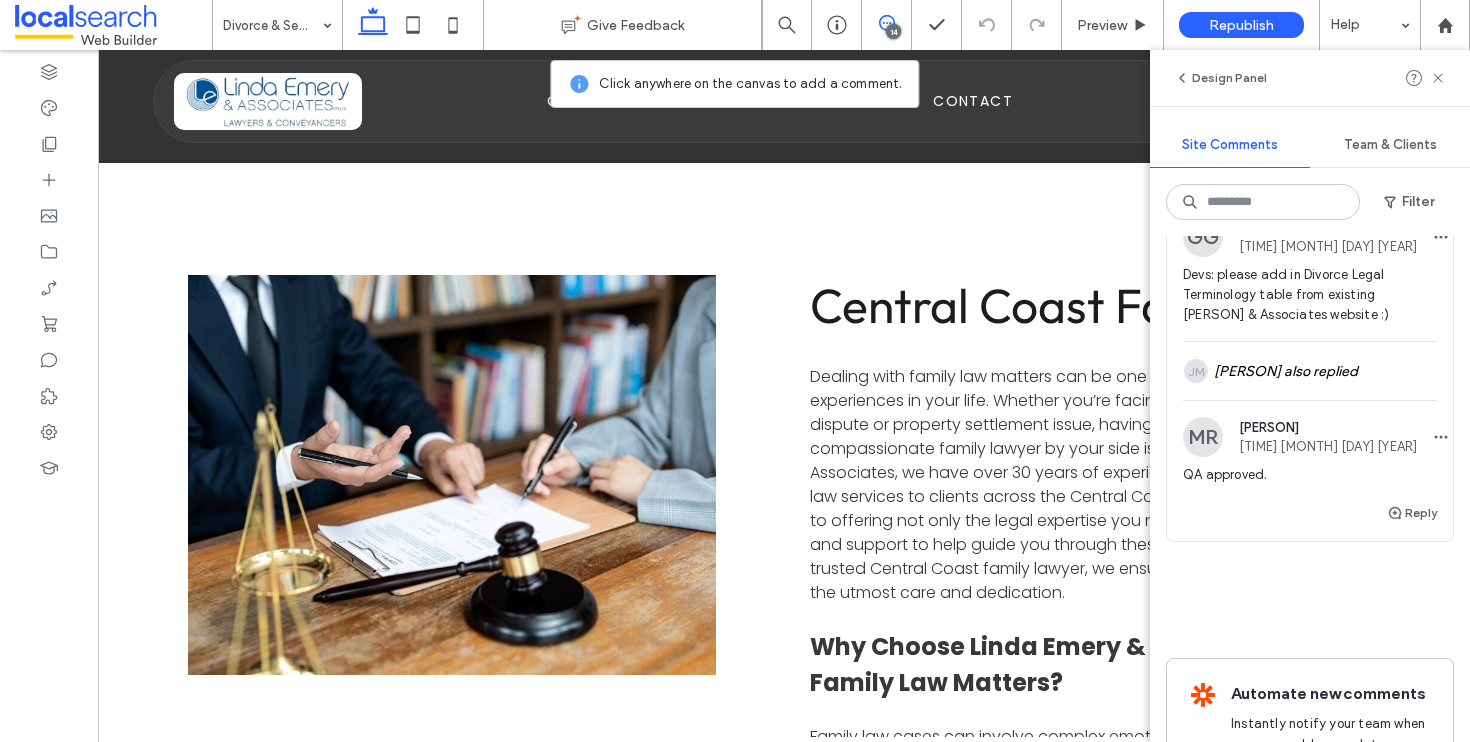 click on "Internal 6 Resolve" at bounding box center [1310, 172] 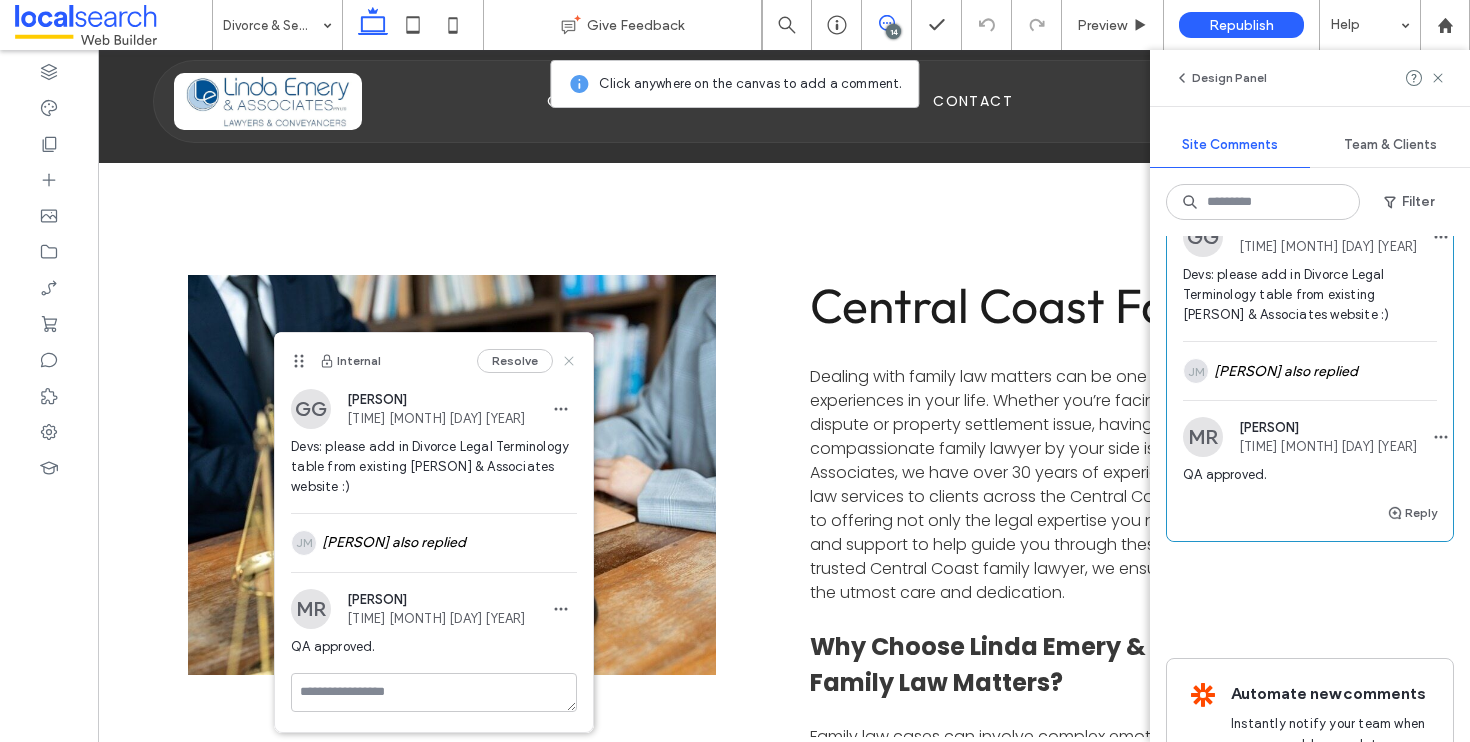 click 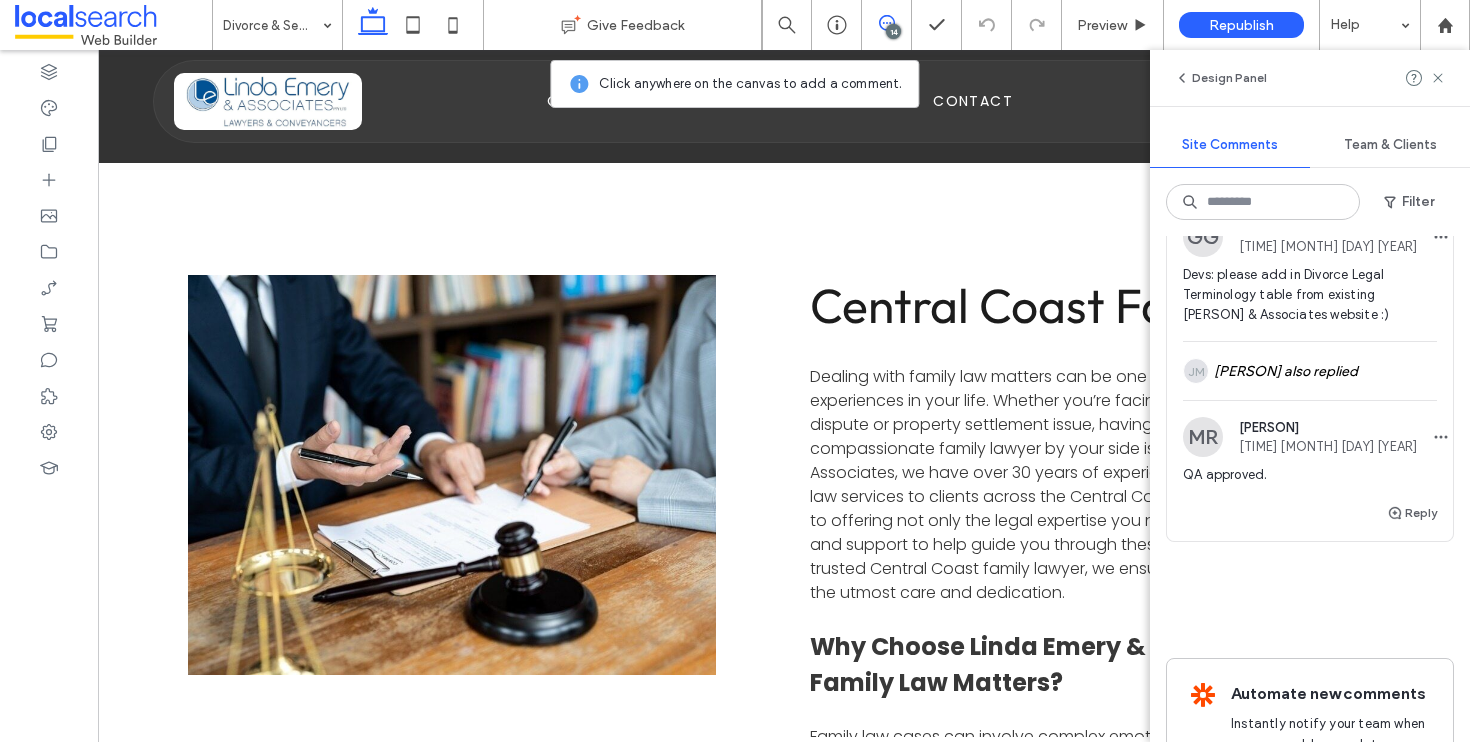 click on "Resolve" at bounding box center (1399, 172) 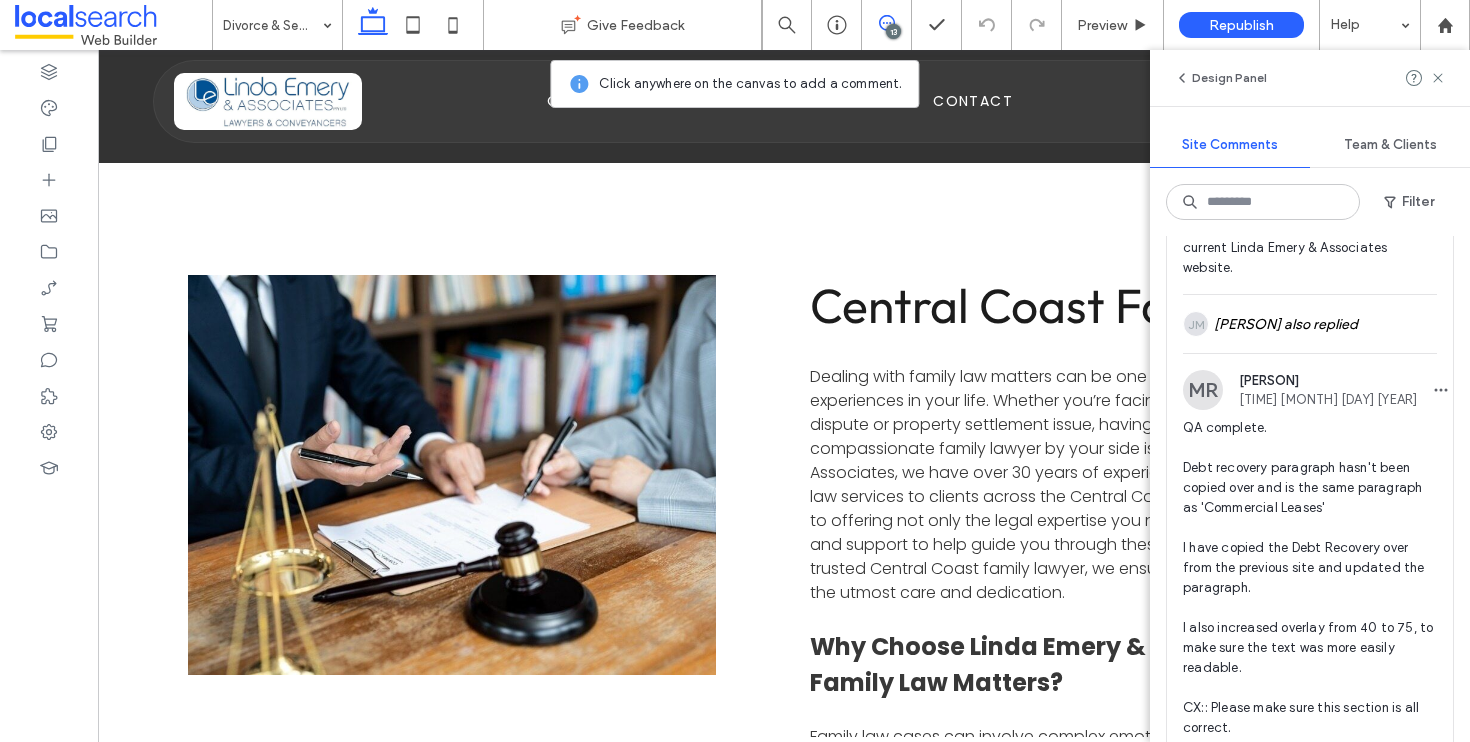 scroll, scrollTop: 5286, scrollLeft: 0, axis: vertical 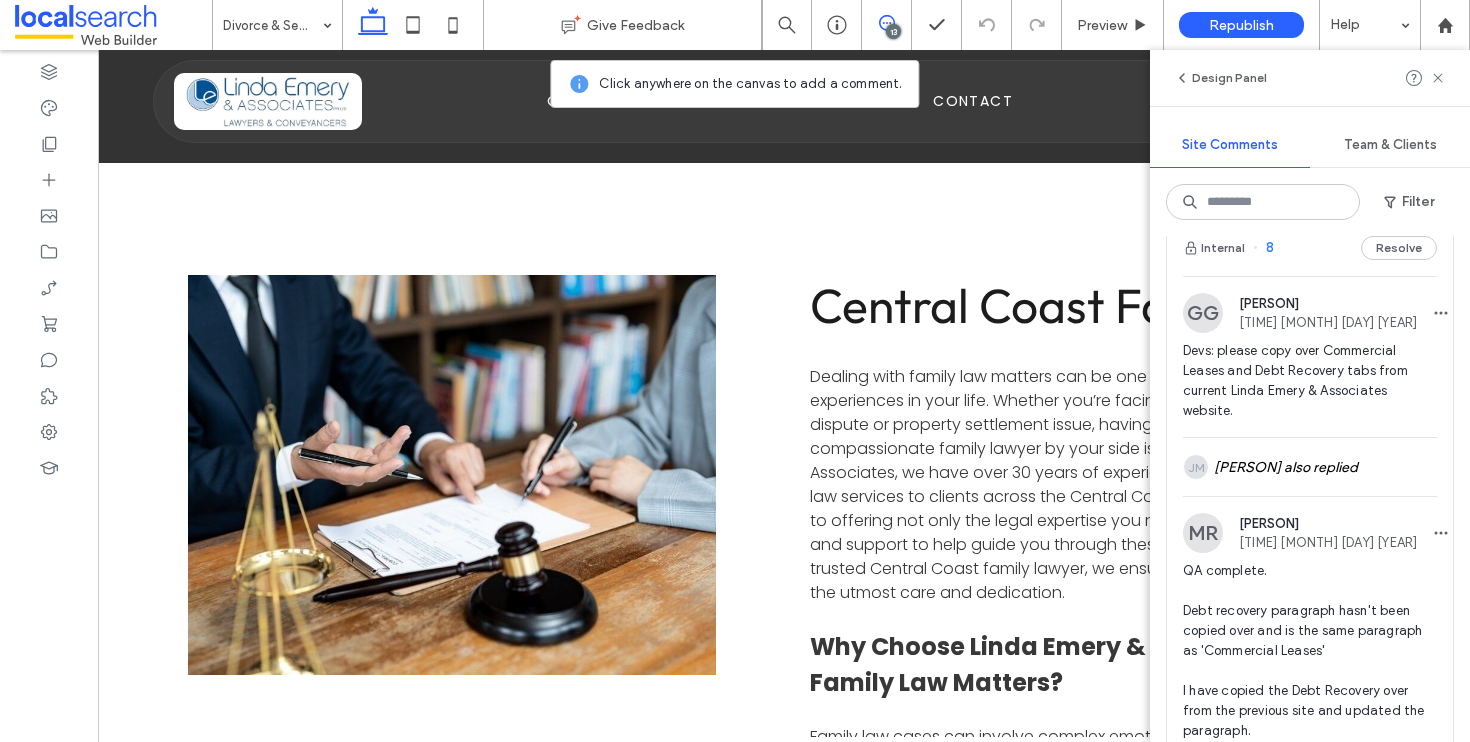 click on "Internal 8 Resolve" at bounding box center [1310, 248] 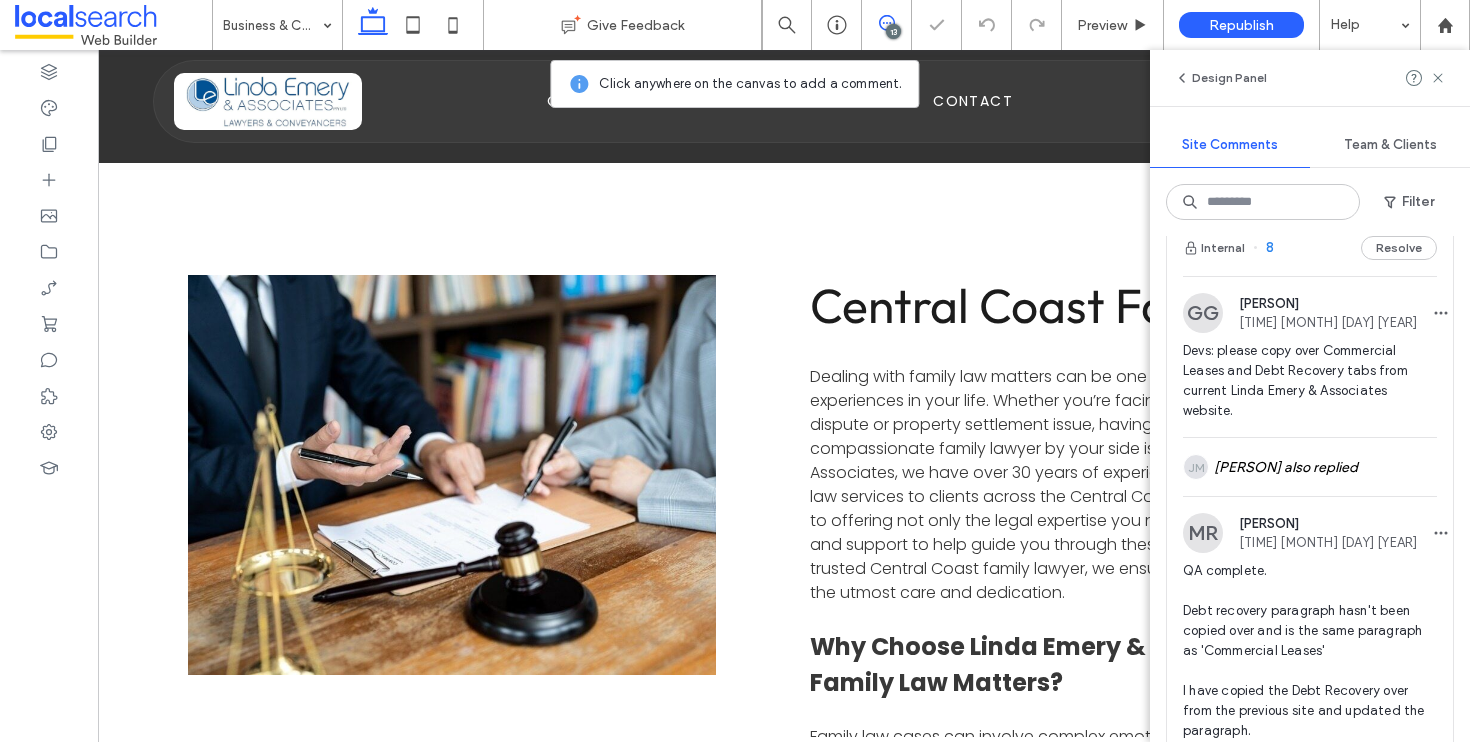 scroll, scrollTop: 0, scrollLeft: 0, axis: both 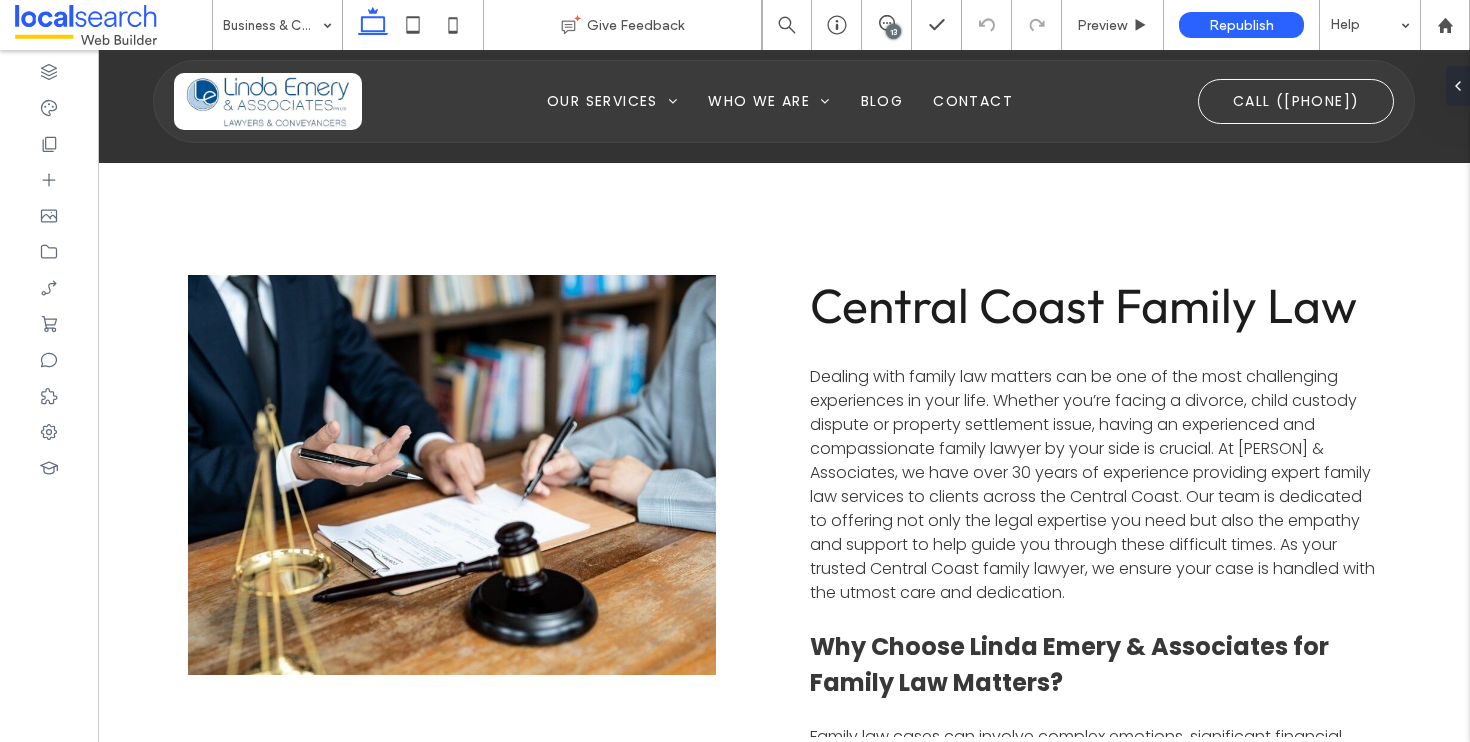 click on "13" at bounding box center [893, 31] 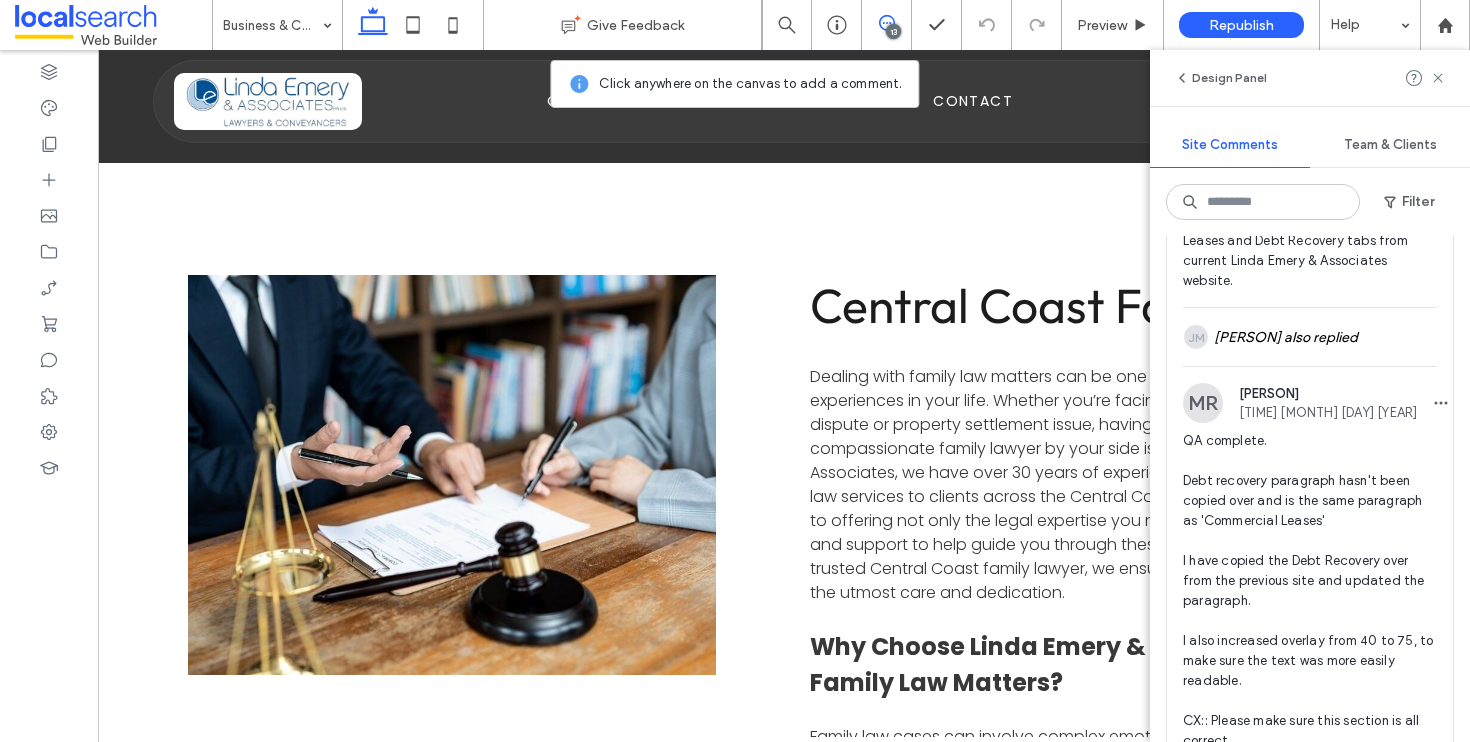 scroll, scrollTop: 5404, scrollLeft: 0, axis: vertical 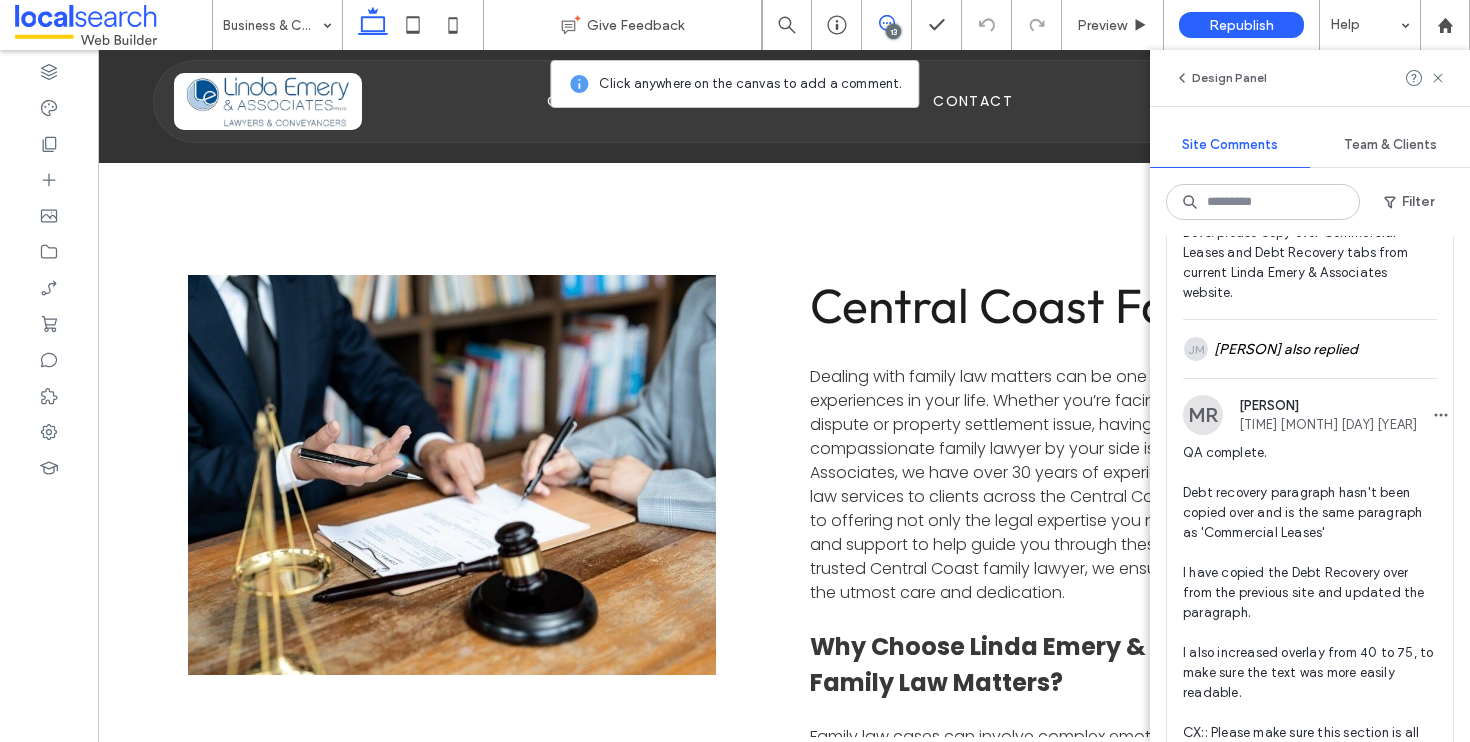 click on "8" at bounding box center (1263, 130) 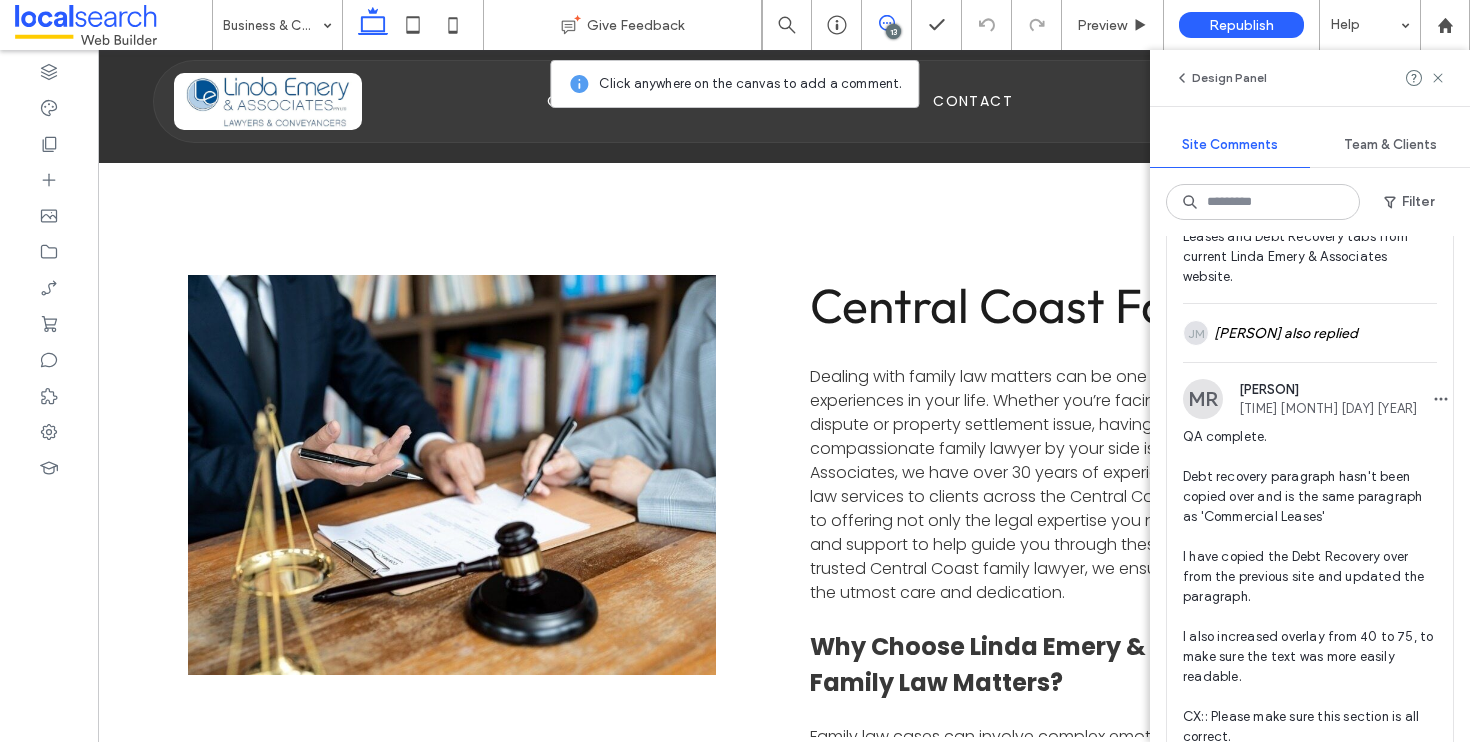 scroll, scrollTop: 5264, scrollLeft: 0, axis: vertical 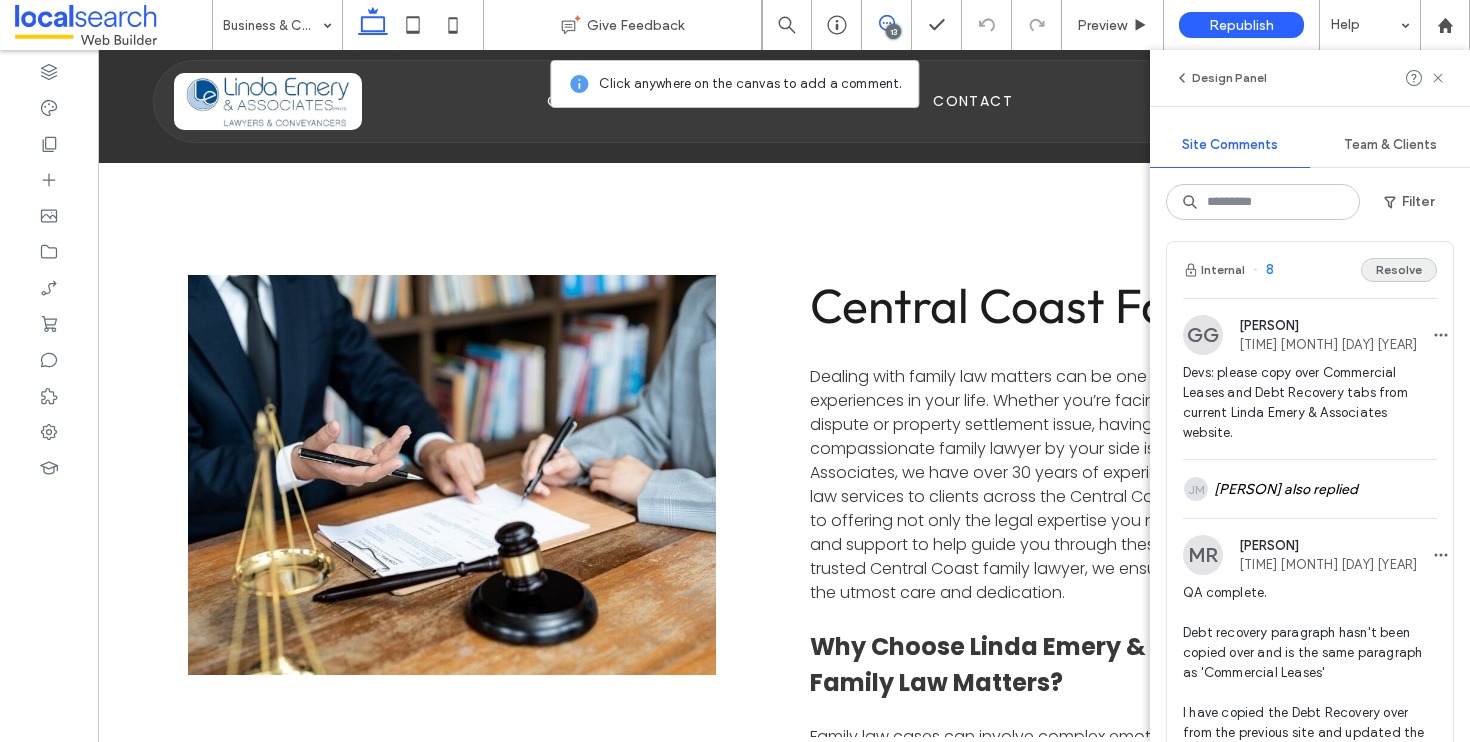 click on "Resolve" at bounding box center [1399, 270] 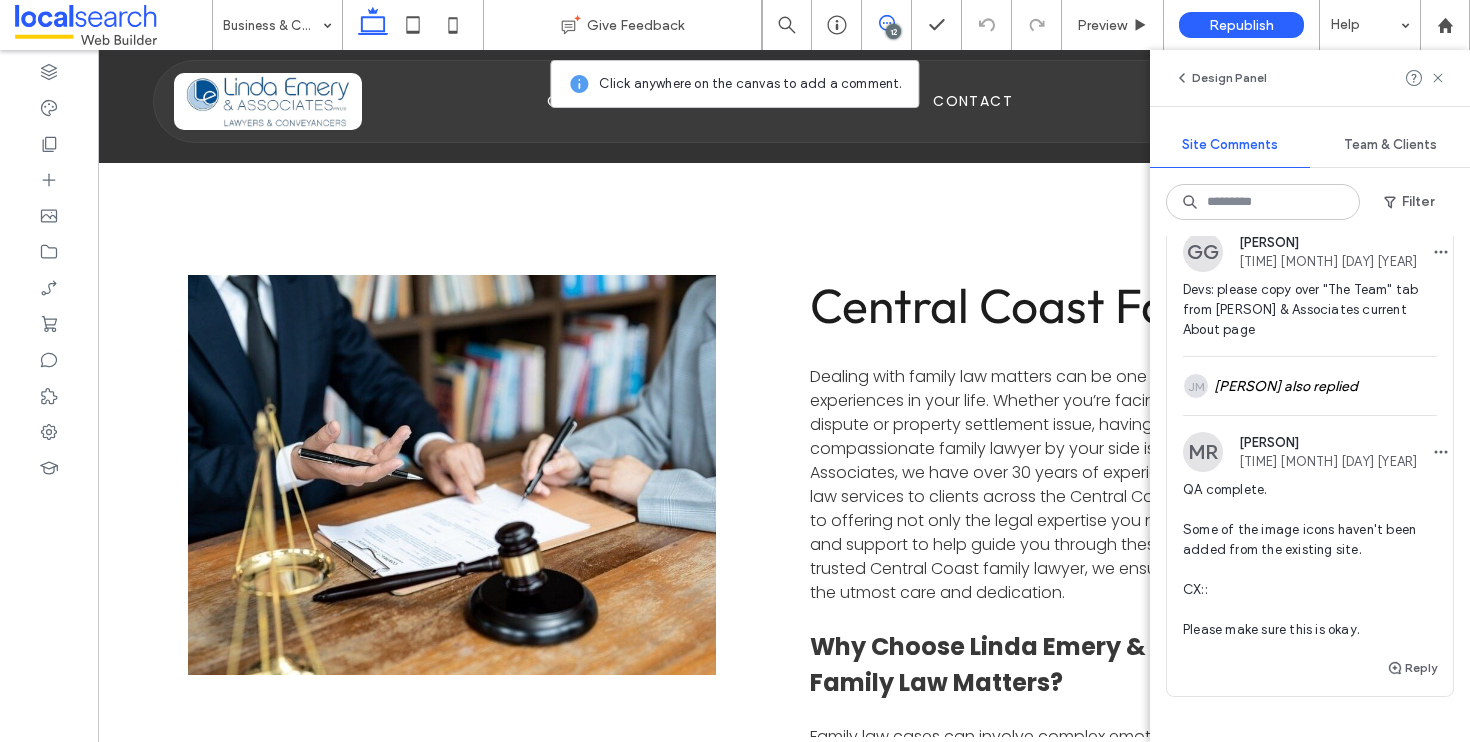 scroll, scrollTop: 4764, scrollLeft: 0, axis: vertical 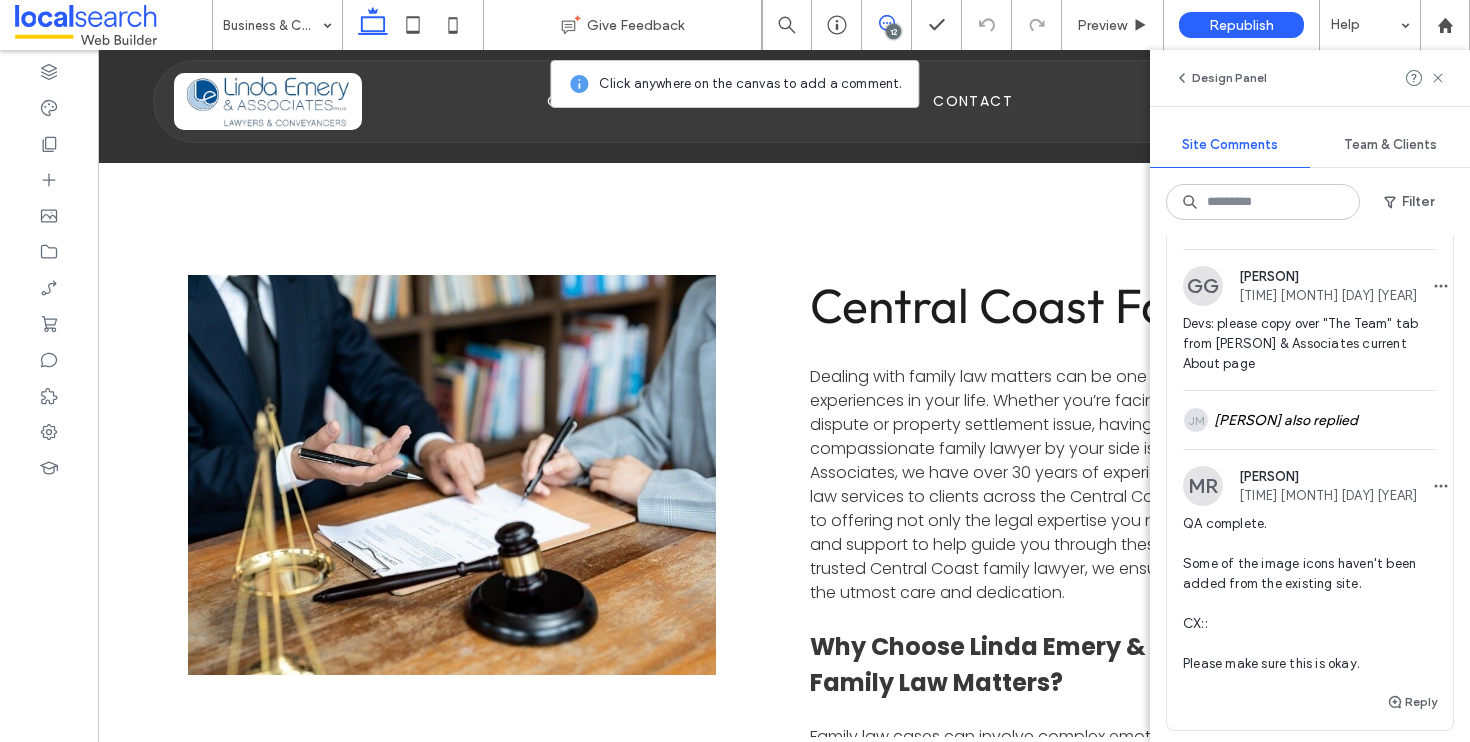 click on "Internal 9 Resolve" at bounding box center [1310, 221] 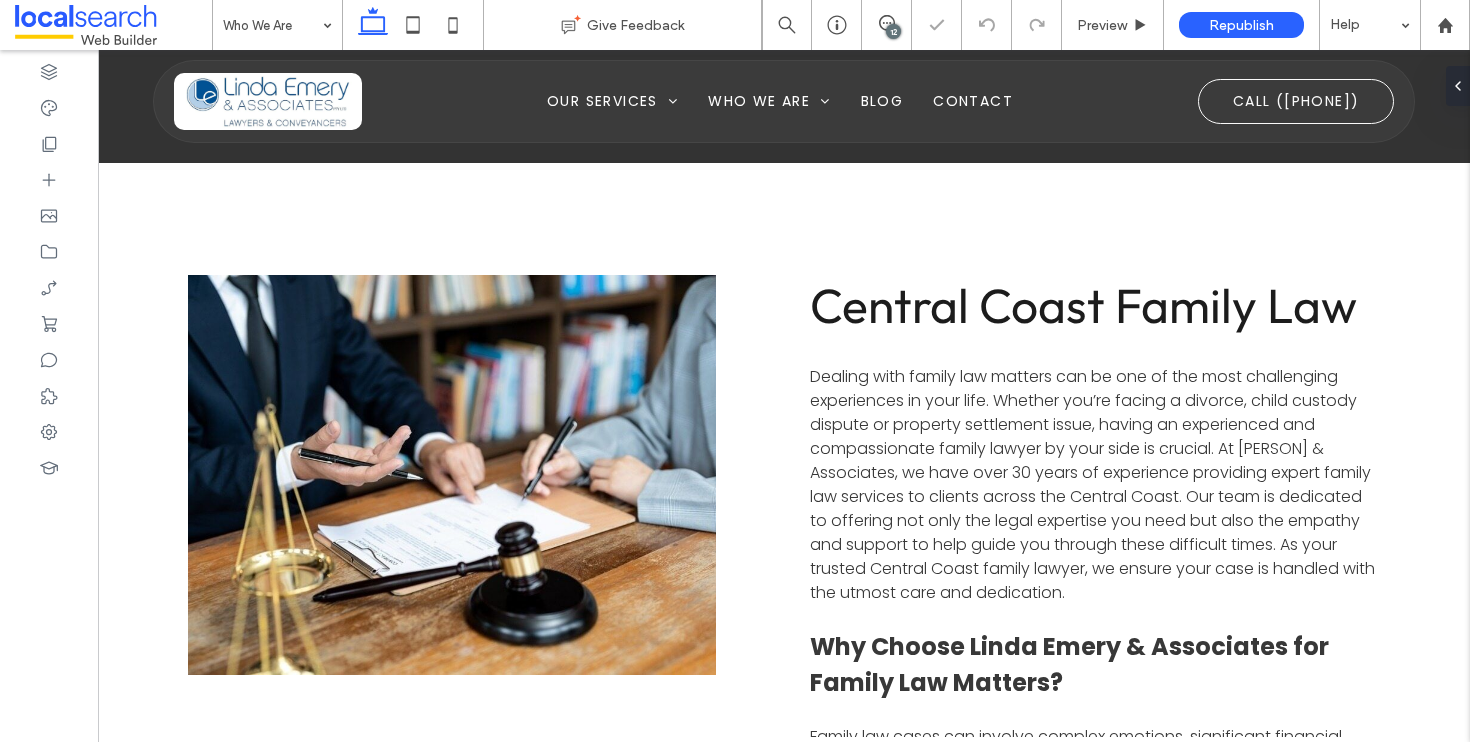 scroll, scrollTop: 0, scrollLeft: 0, axis: both 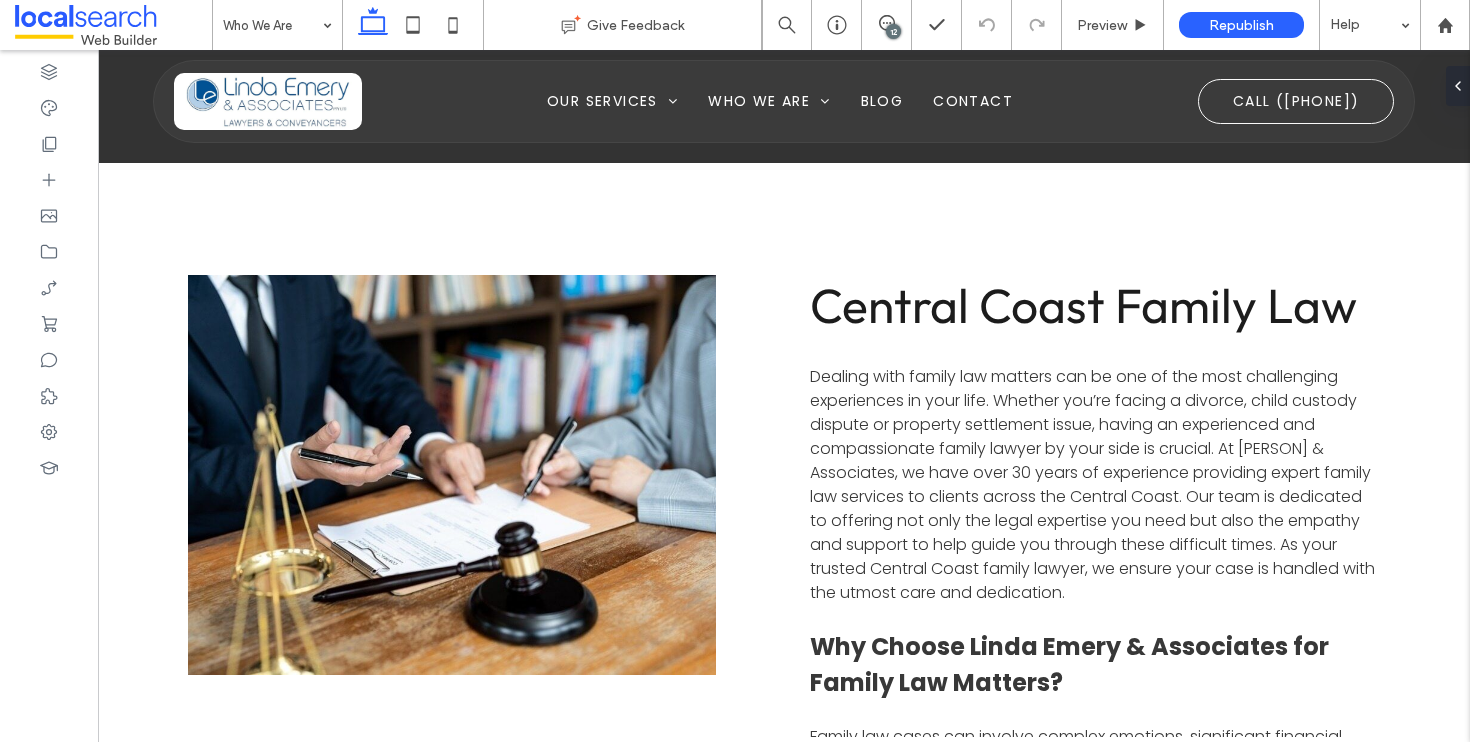 click on "12" at bounding box center [893, 31] 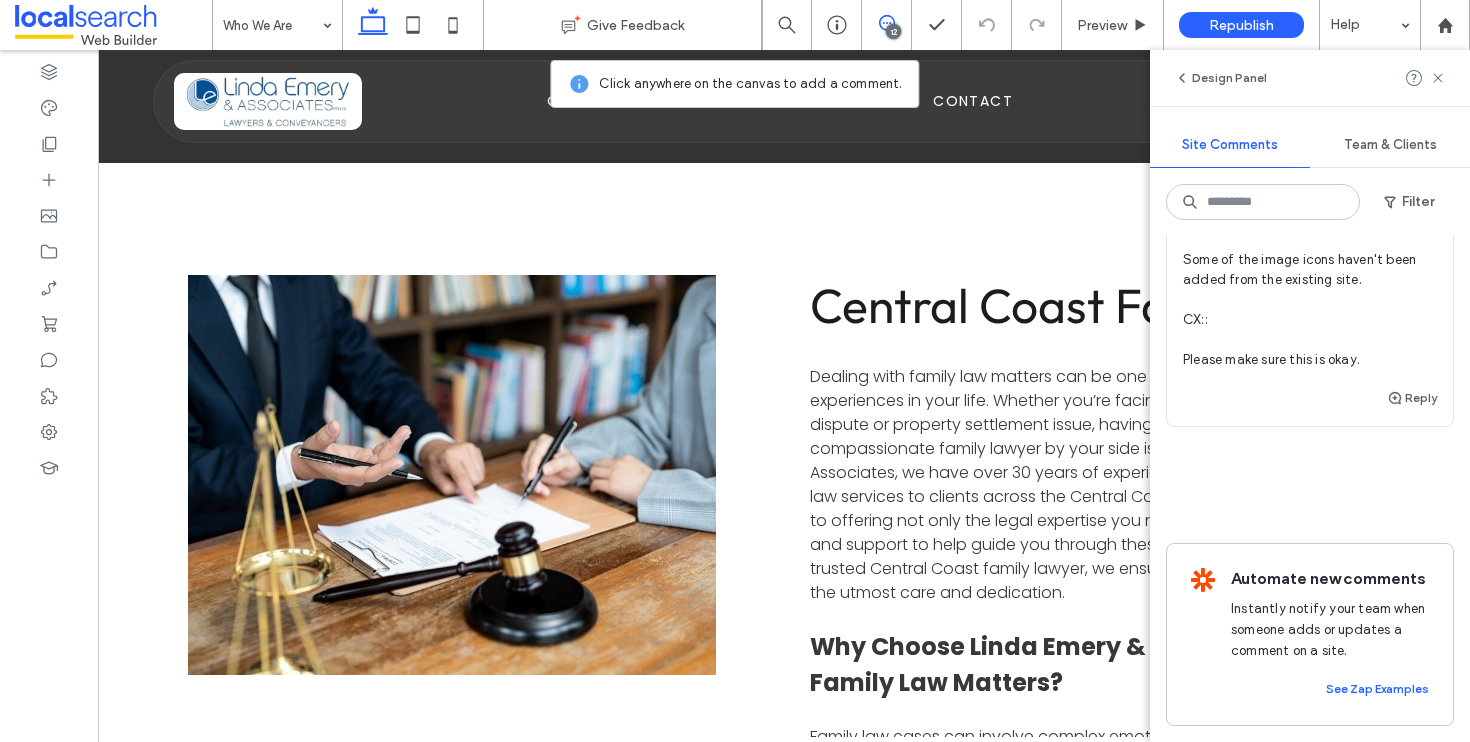 scroll, scrollTop: 4873, scrollLeft: 0, axis: vertical 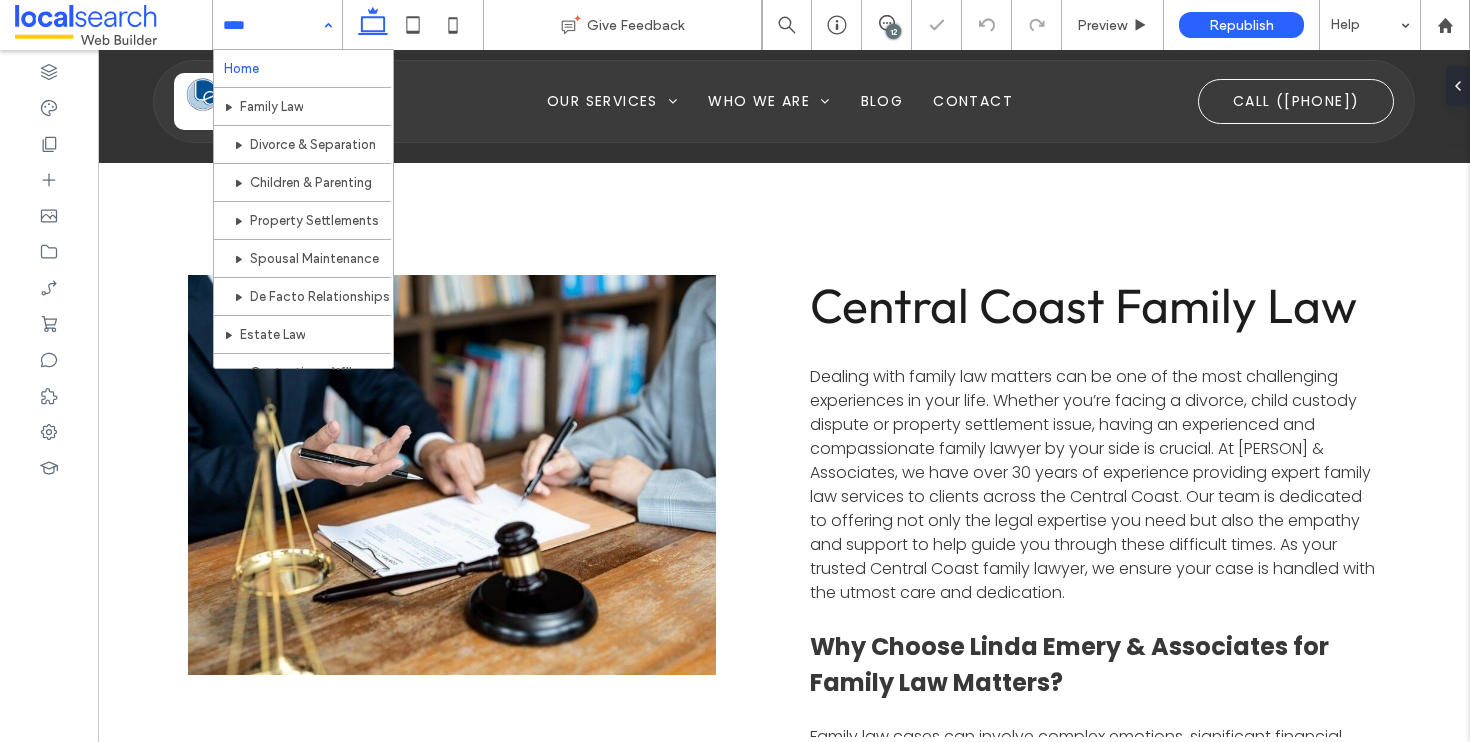 click at bounding box center [272, 25] 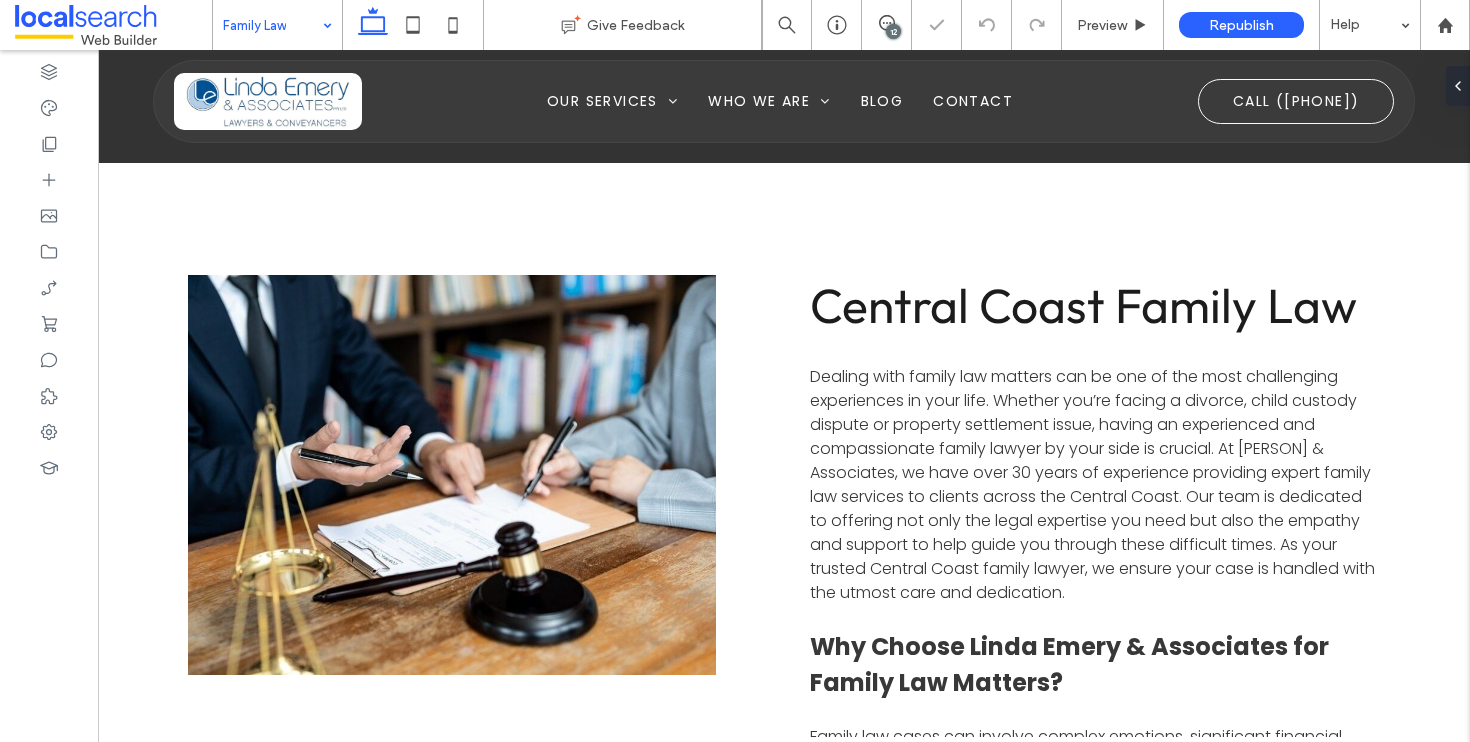 click on "Family Law" at bounding box center [277, 25] 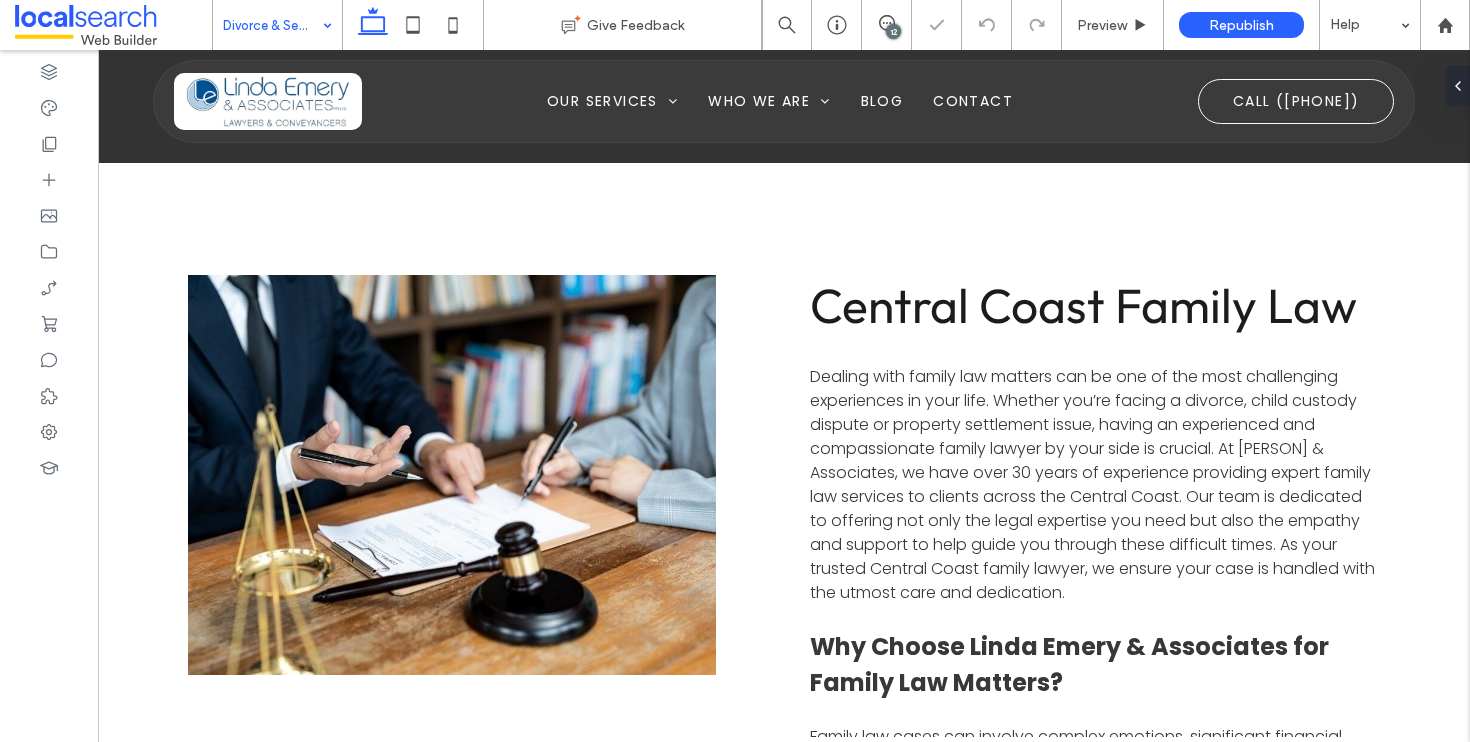 click at bounding box center (272, 25) 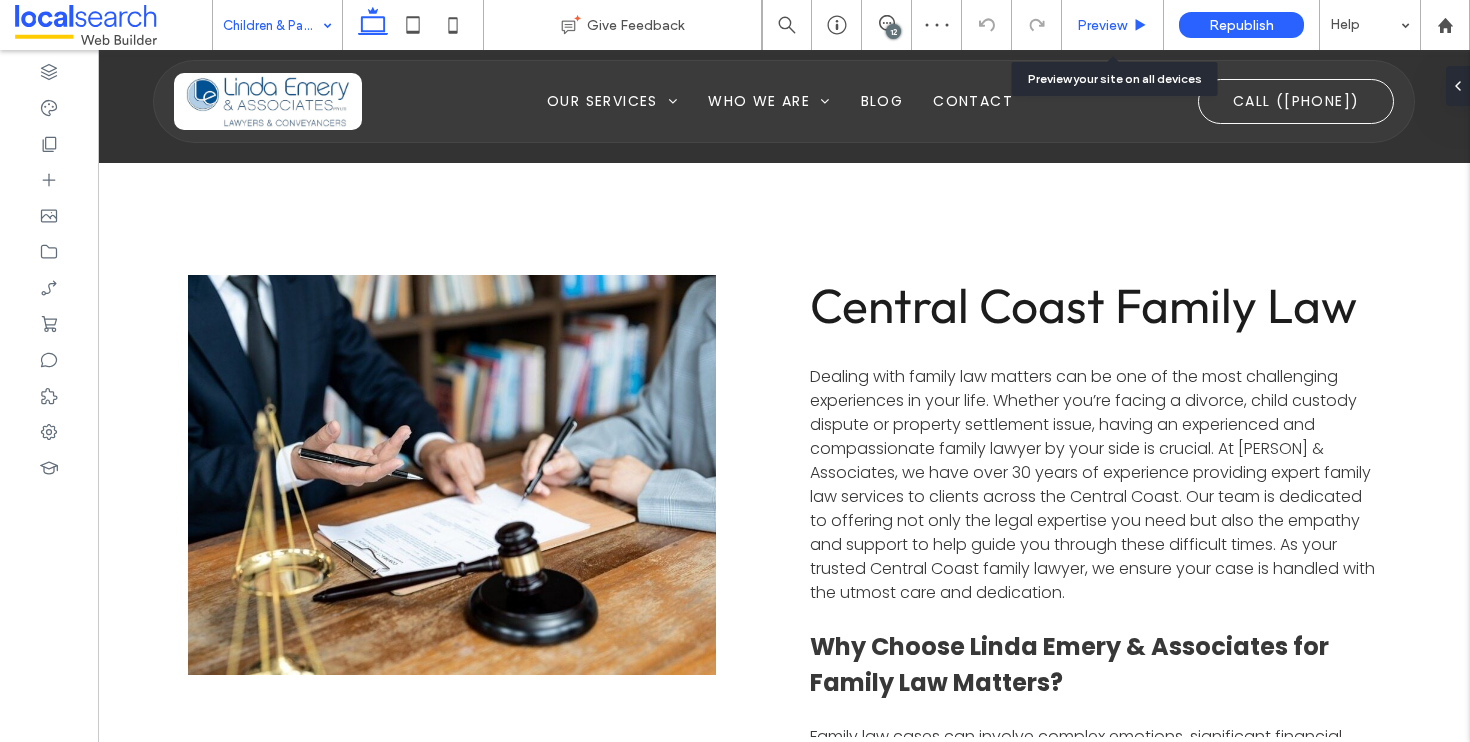 click on "Preview" at bounding box center [1102, 25] 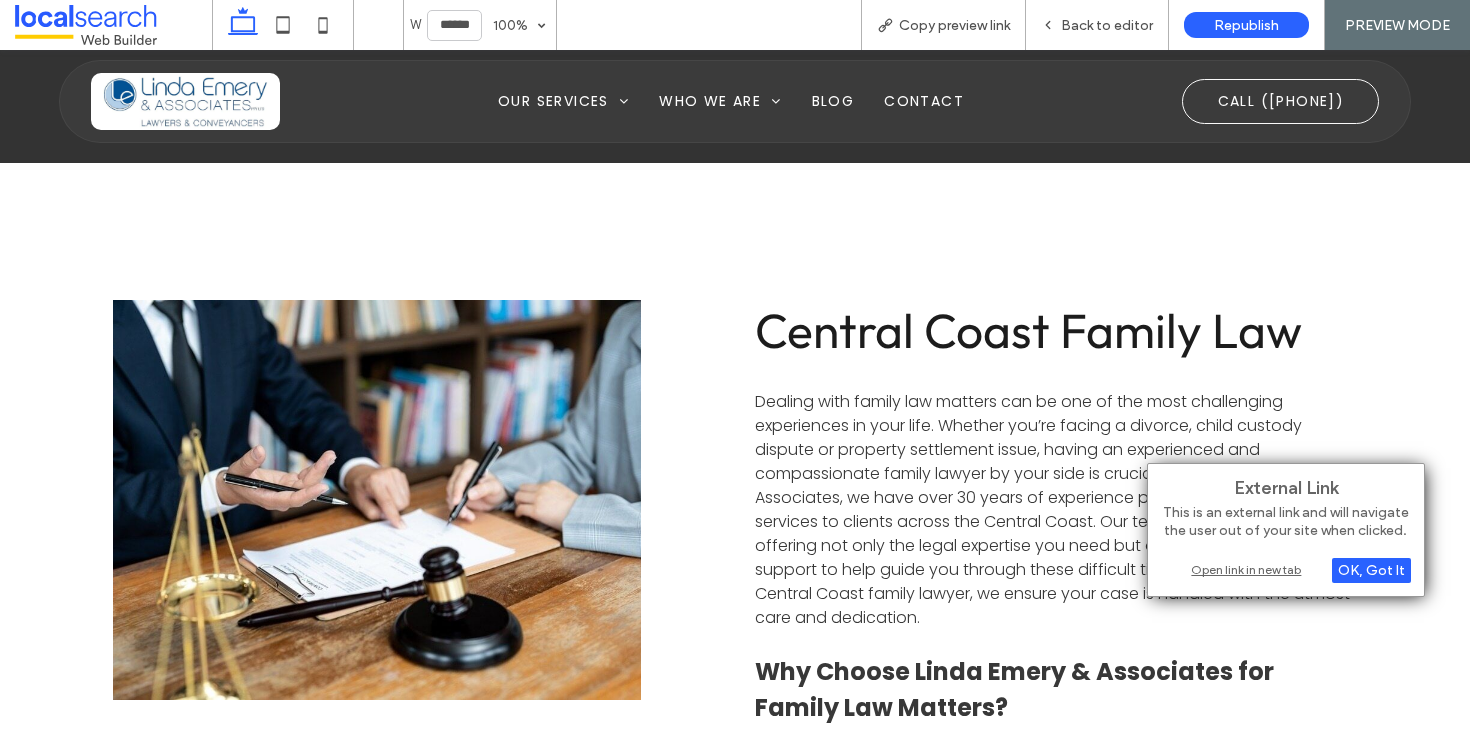 click on "Open link in new tab" at bounding box center (1286, 569) 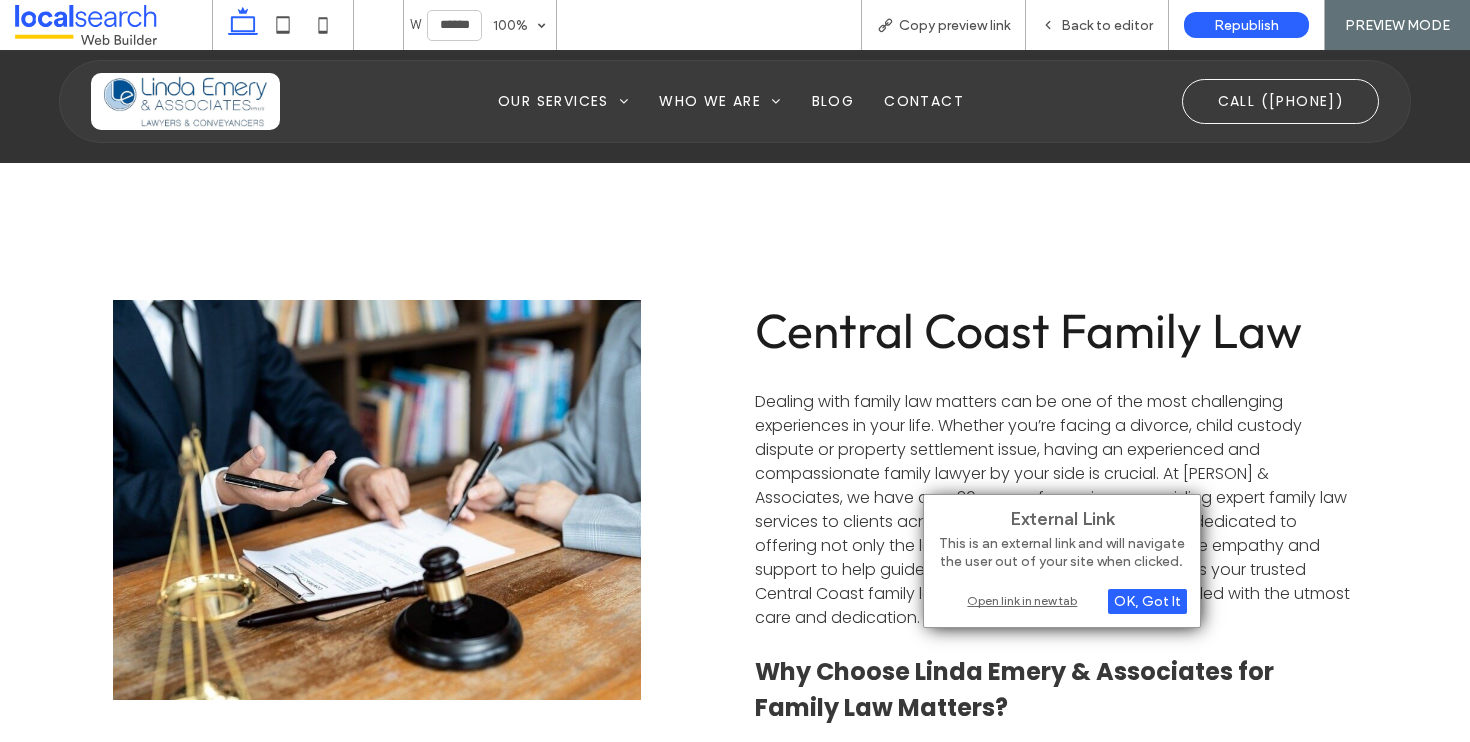 click on "Open link in new tab" at bounding box center [1062, 600] 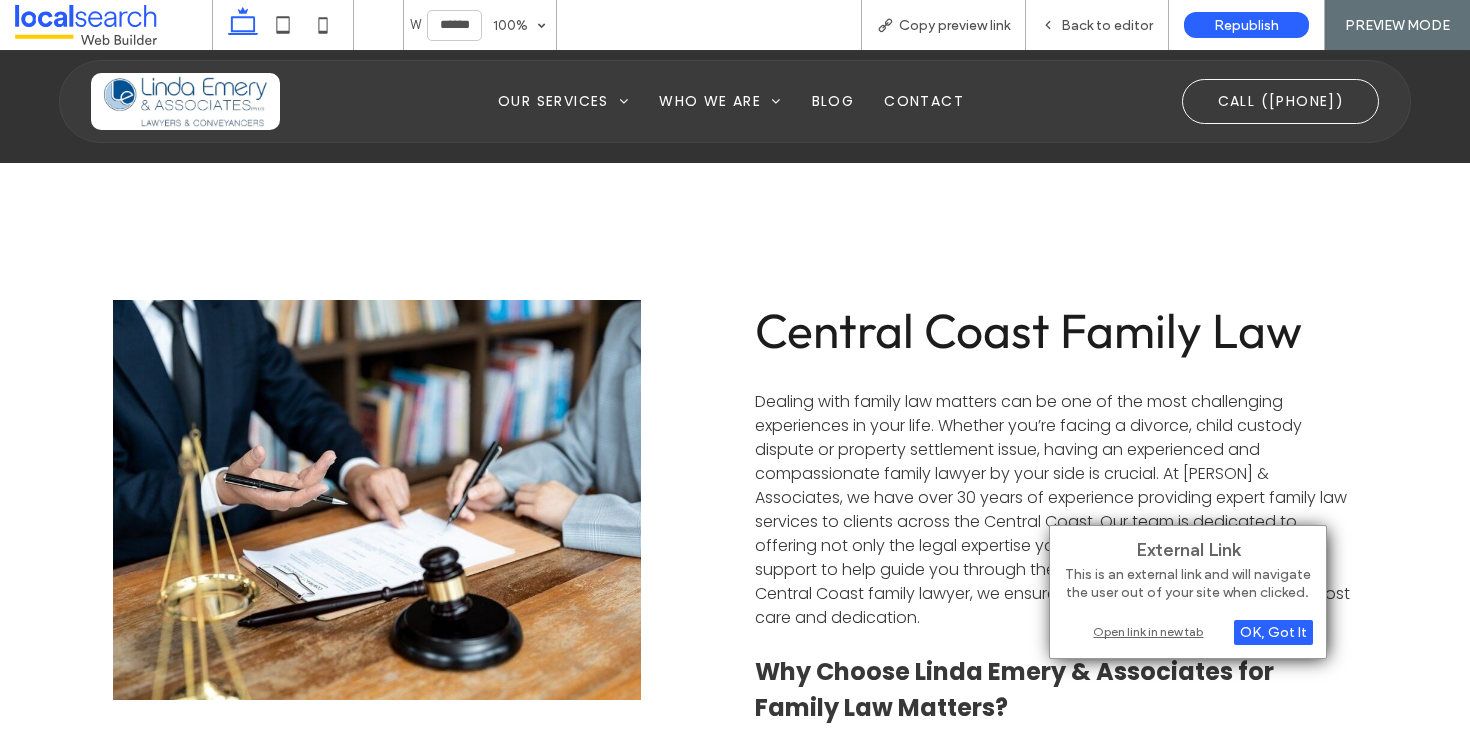 click on "Open link in new tab" at bounding box center (1188, 631) 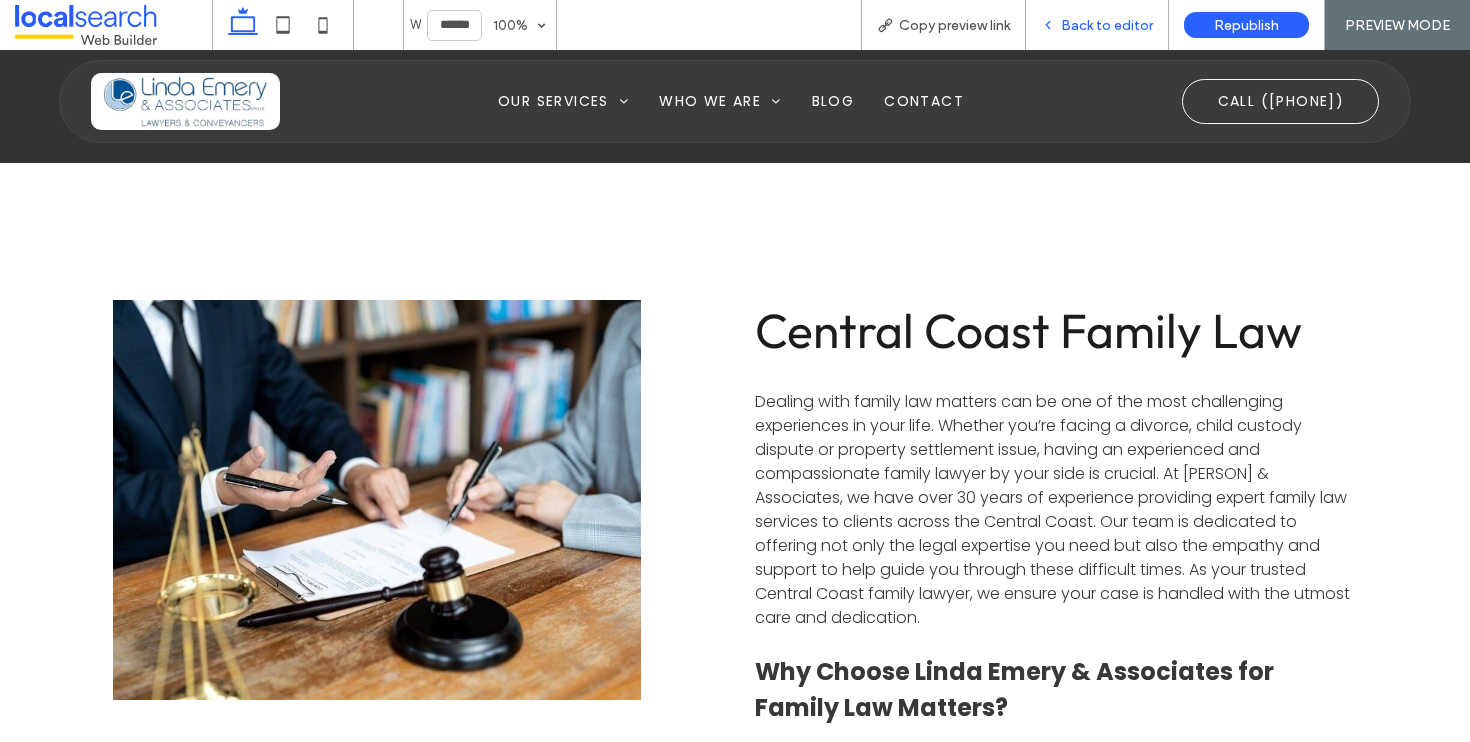 click on "Back to editor" at bounding box center [1107, 25] 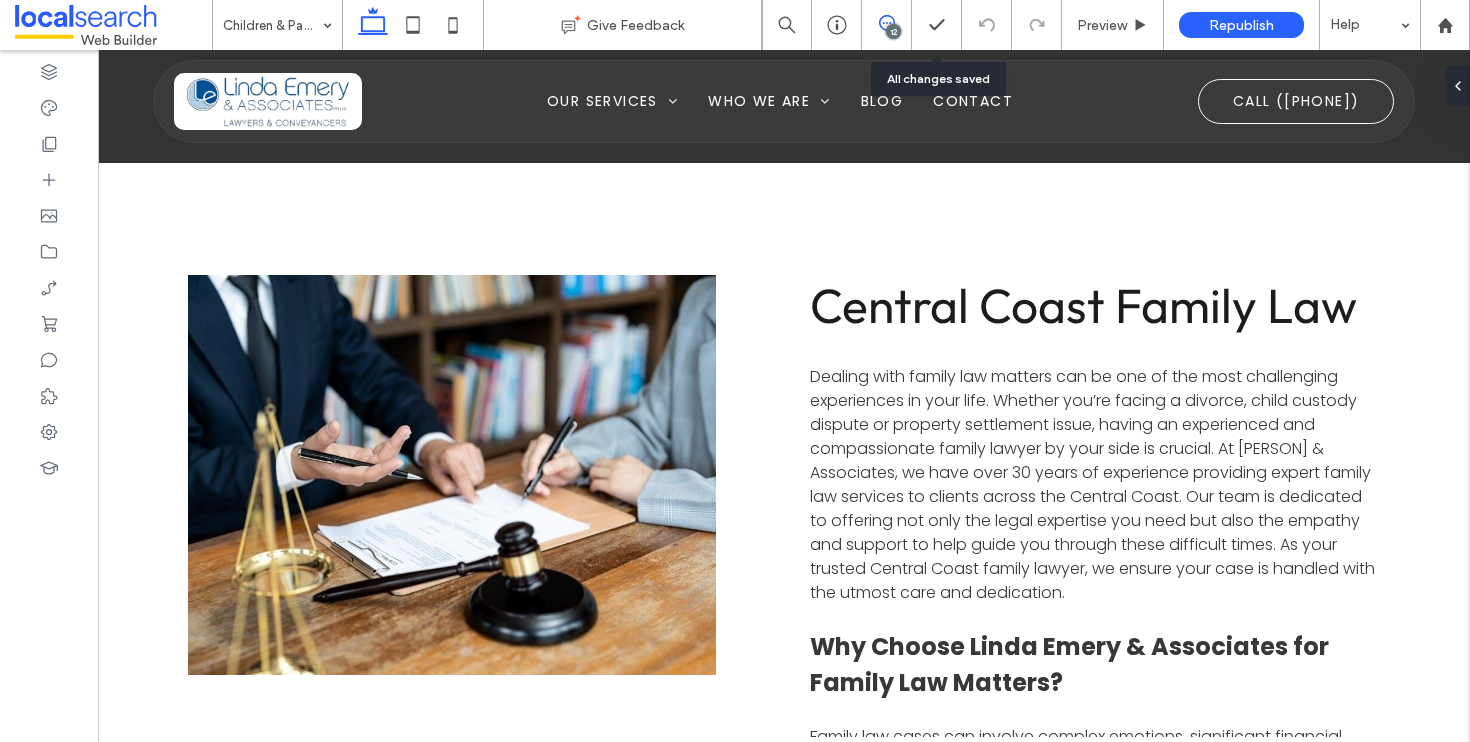 click at bounding box center (886, 23) 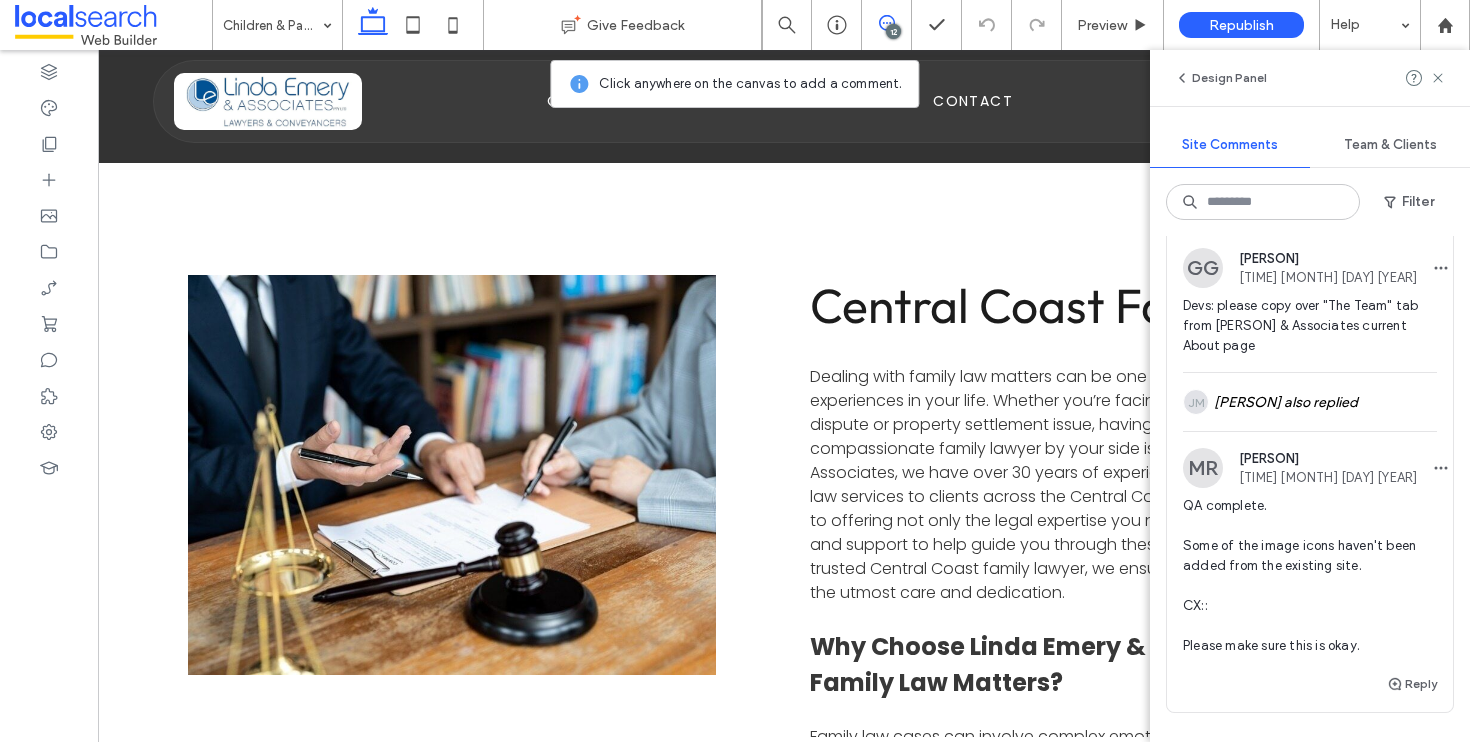 scroll, scrollTop: 4772, scrollLeft: 0, axis: vertical 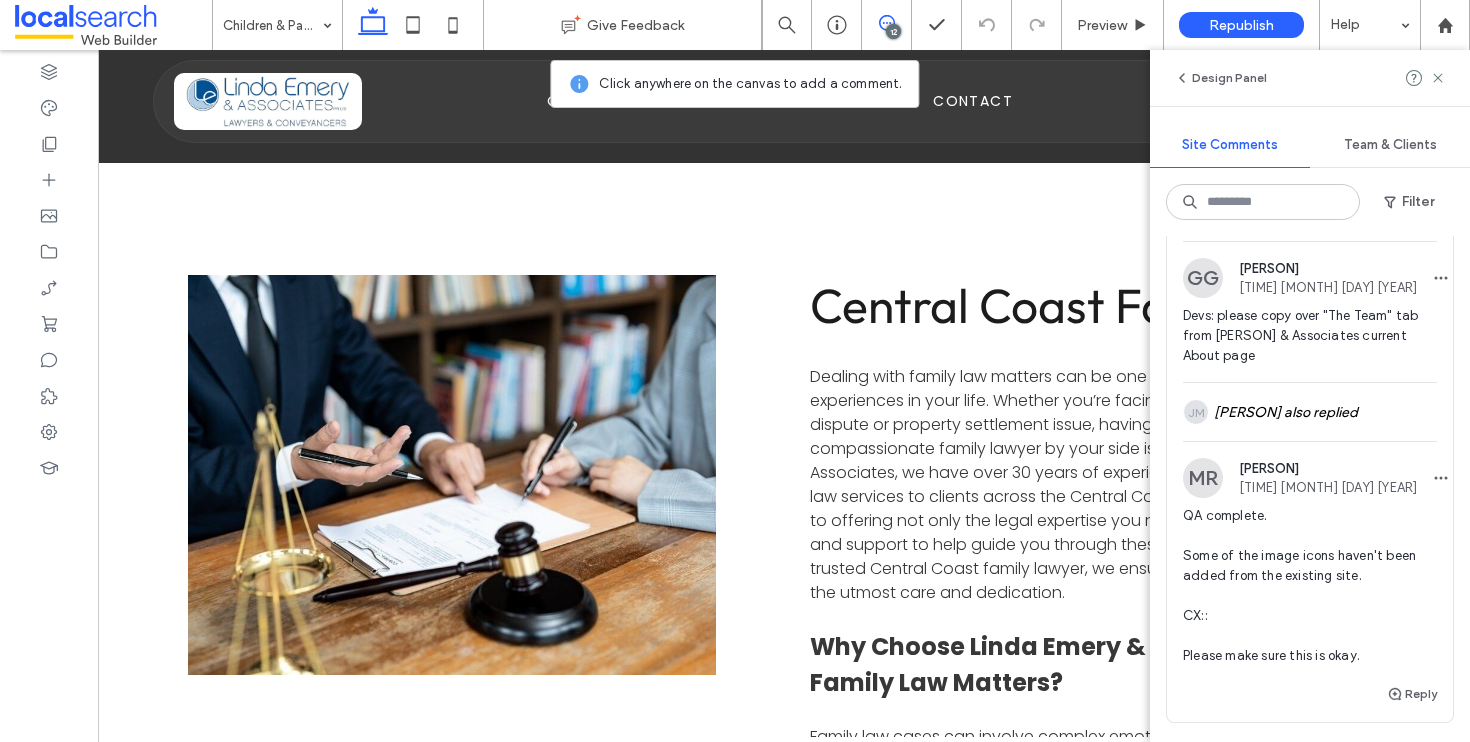 click on "Internal 9 Resolve" at bounding box center (1310, 213) 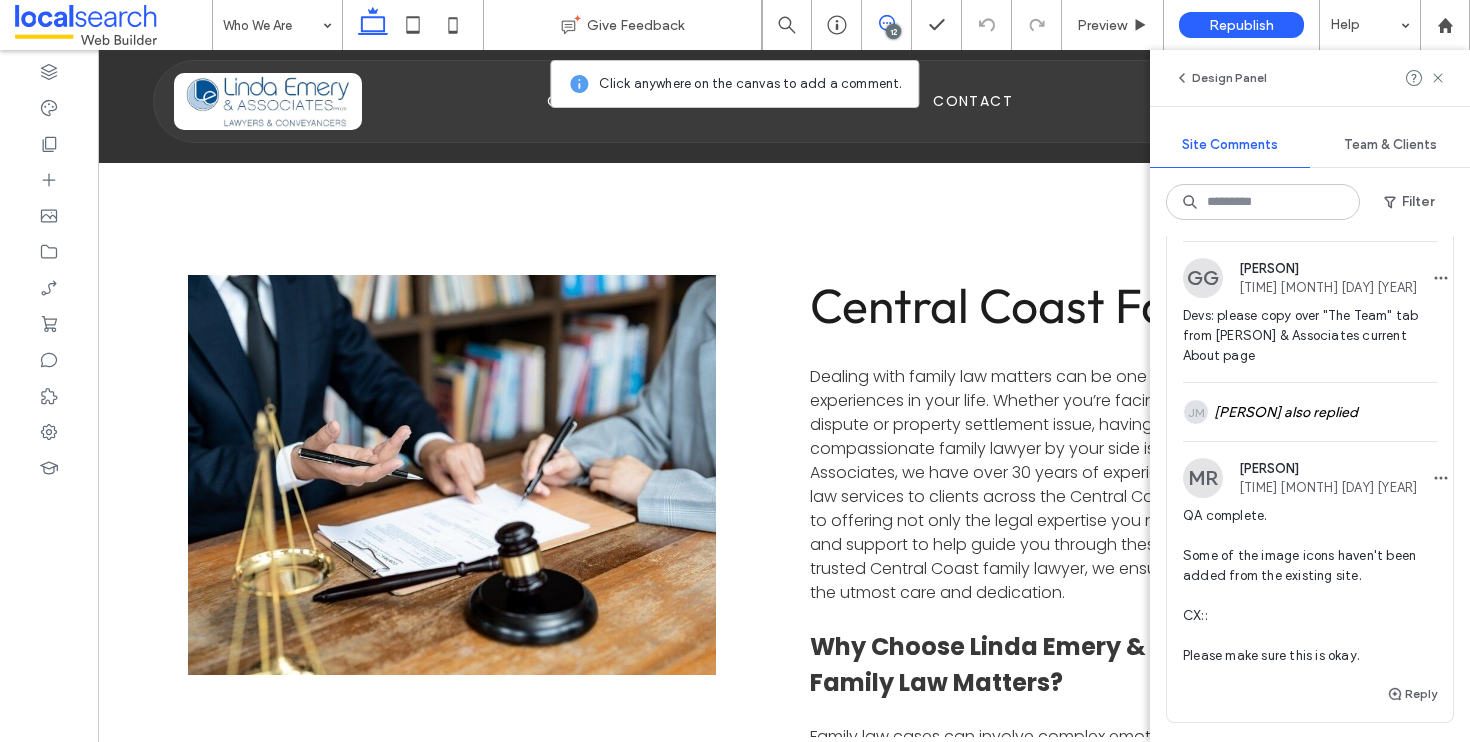 click at bounding box center (735, 371) 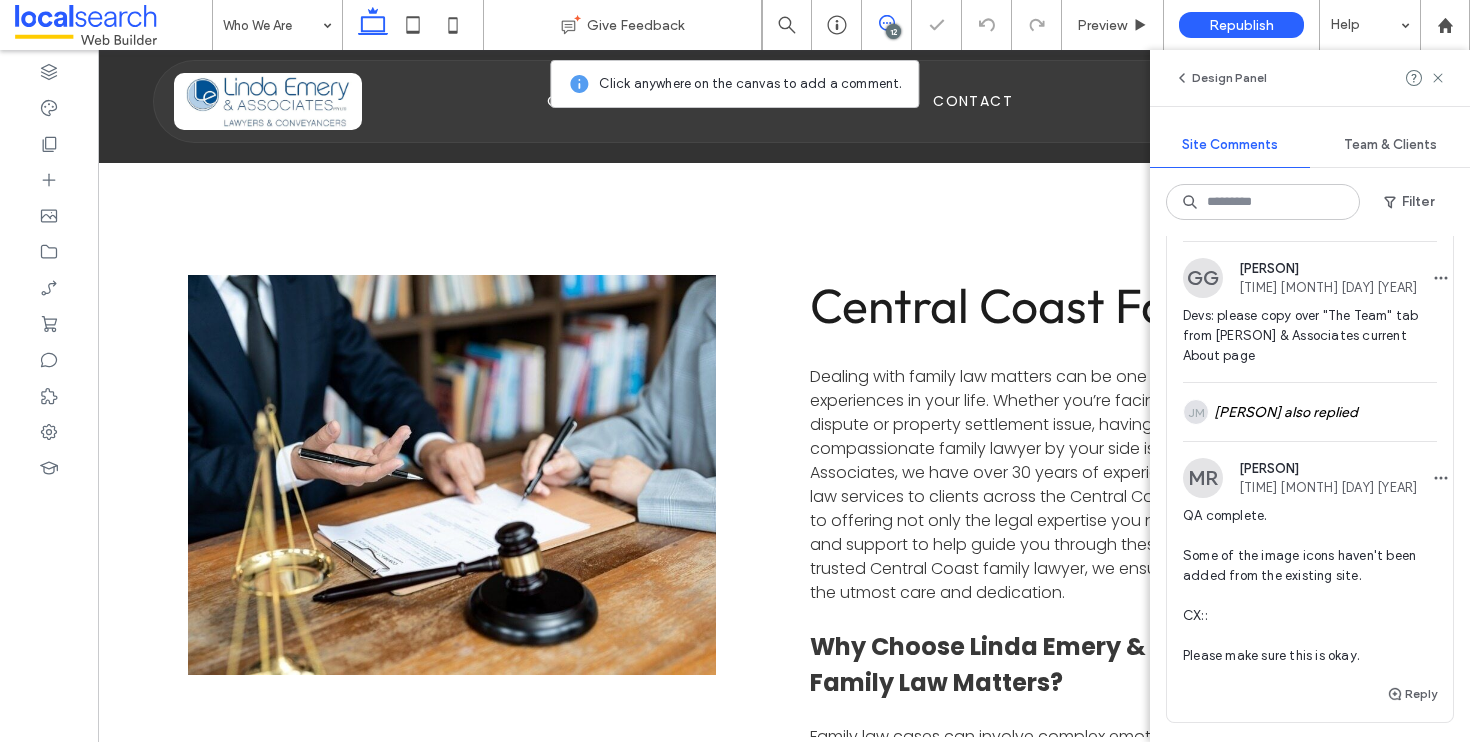 scroll, scrollTop: 0, scrollLeft: 0, axis: both 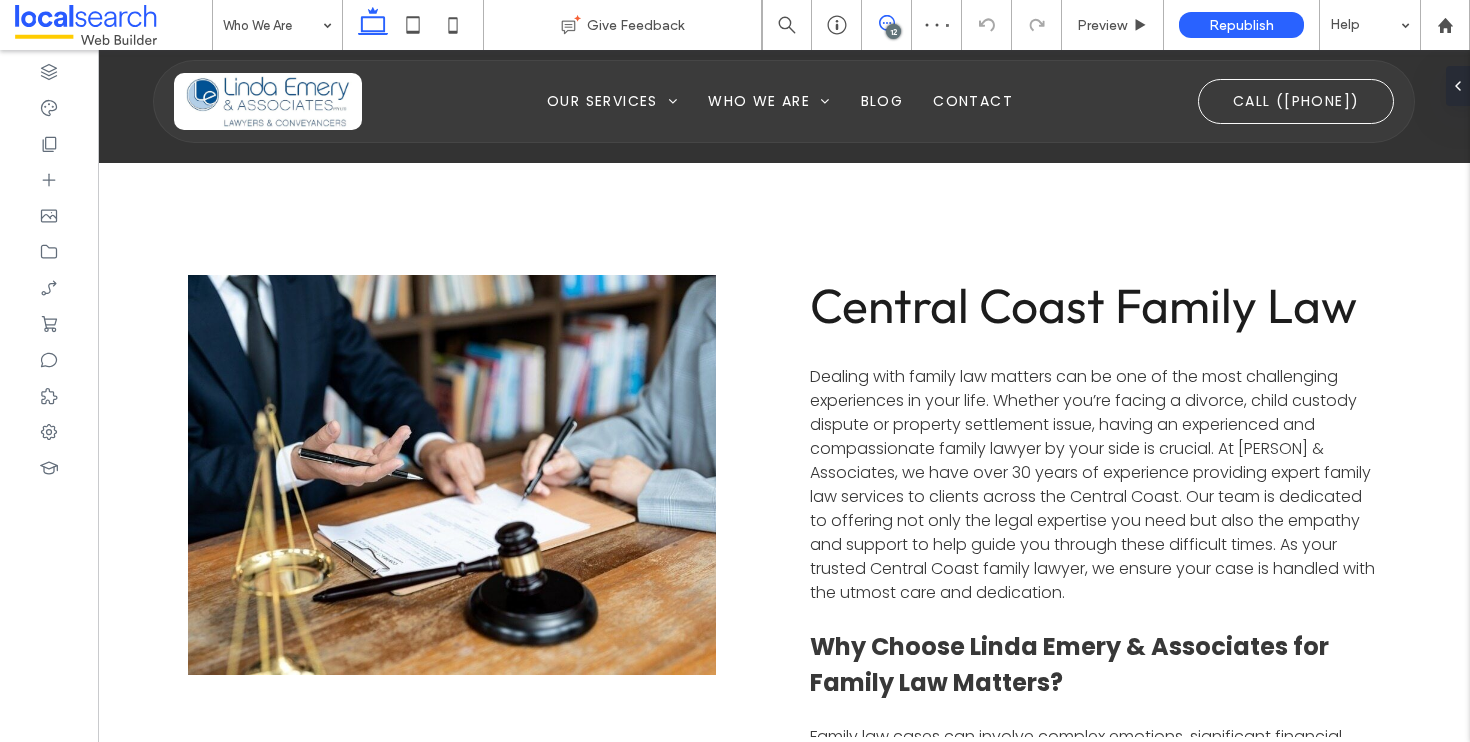click 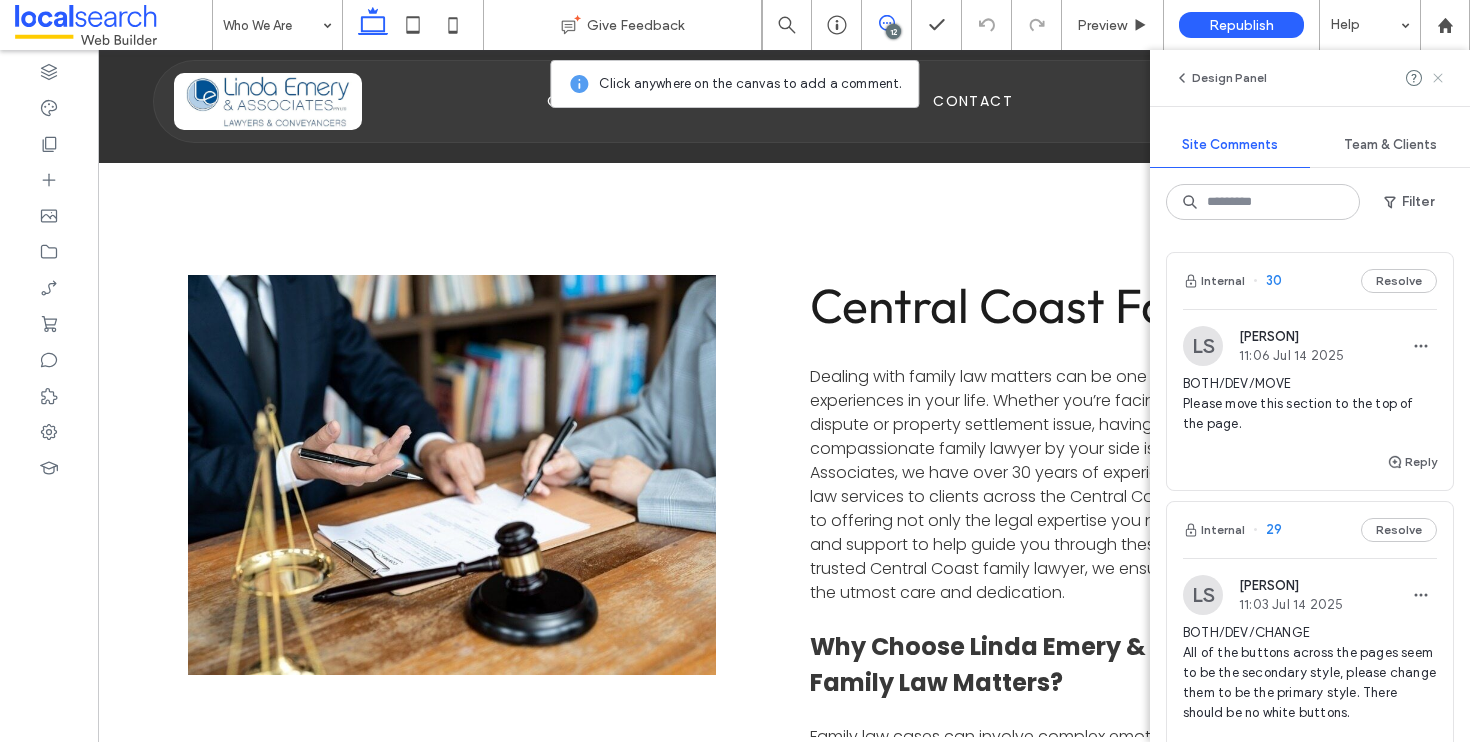 click 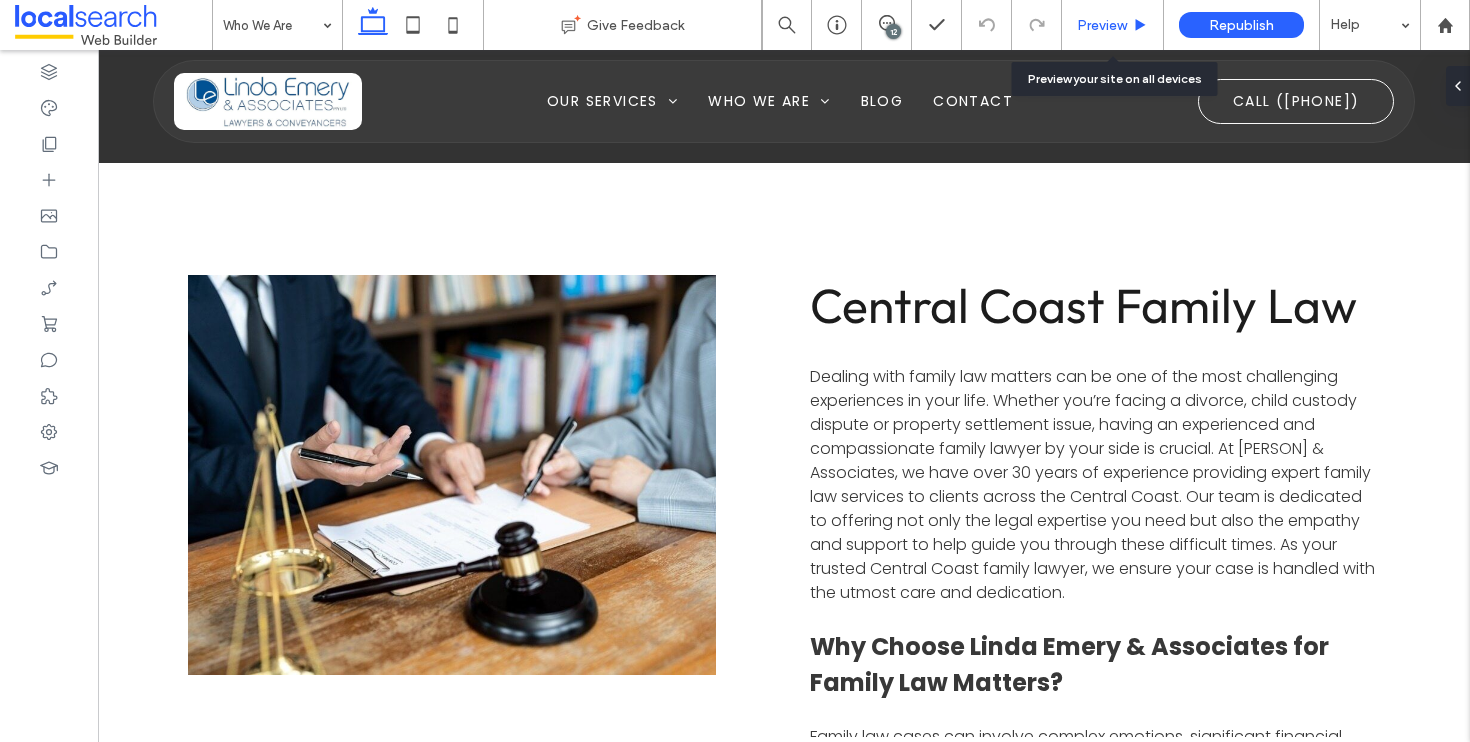 click on "Preview" at bounding box center [1102, 25] 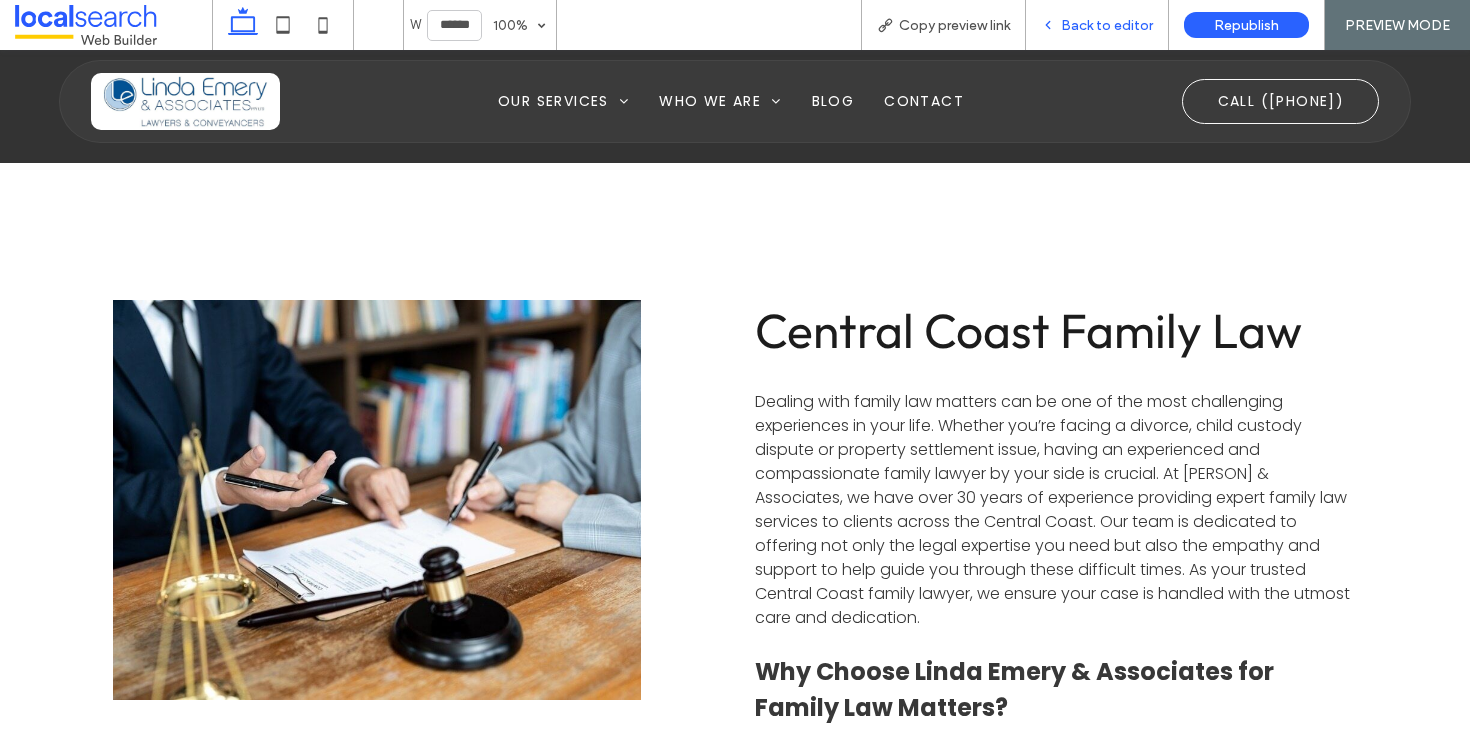 click on "Back to editor" at bounding box center (1097, 25) 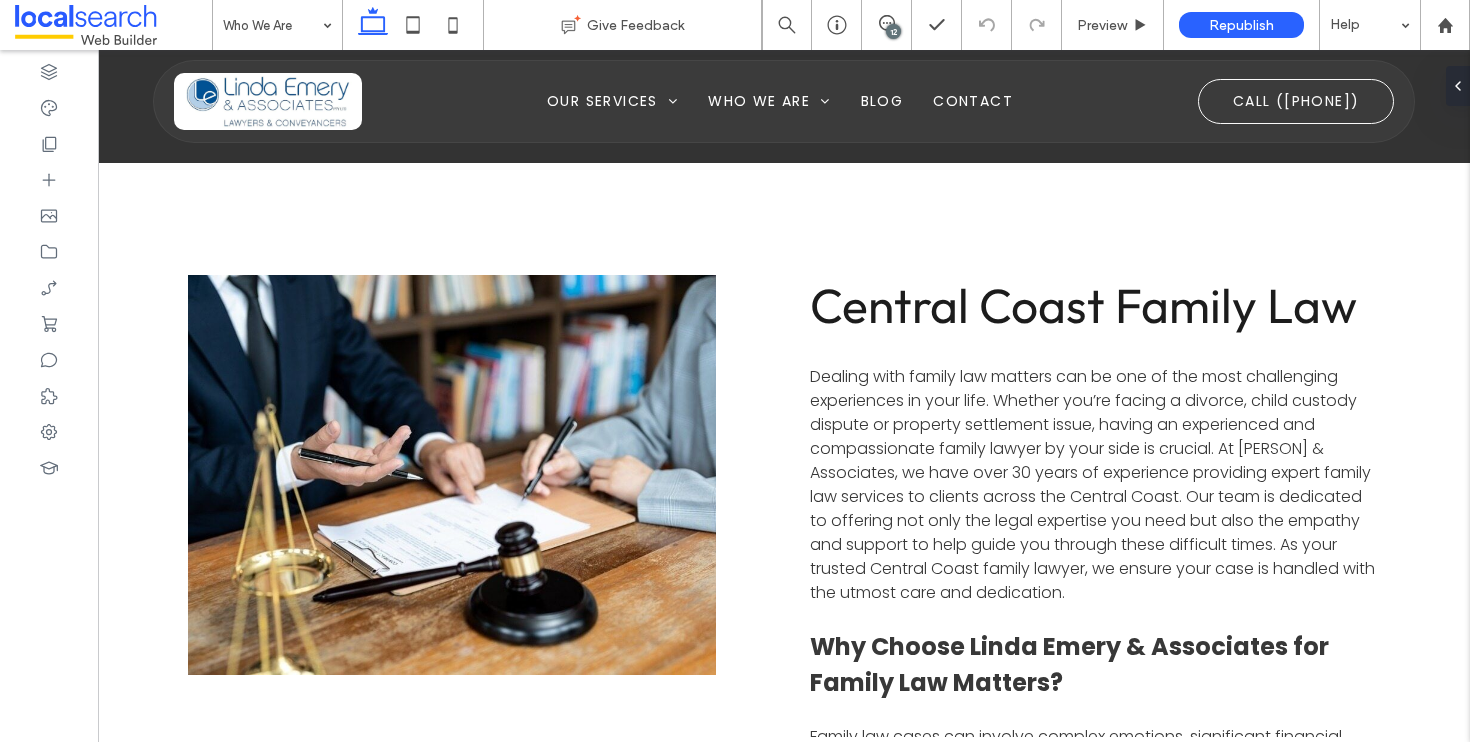 click on "12" at bounding box center (893, 31) 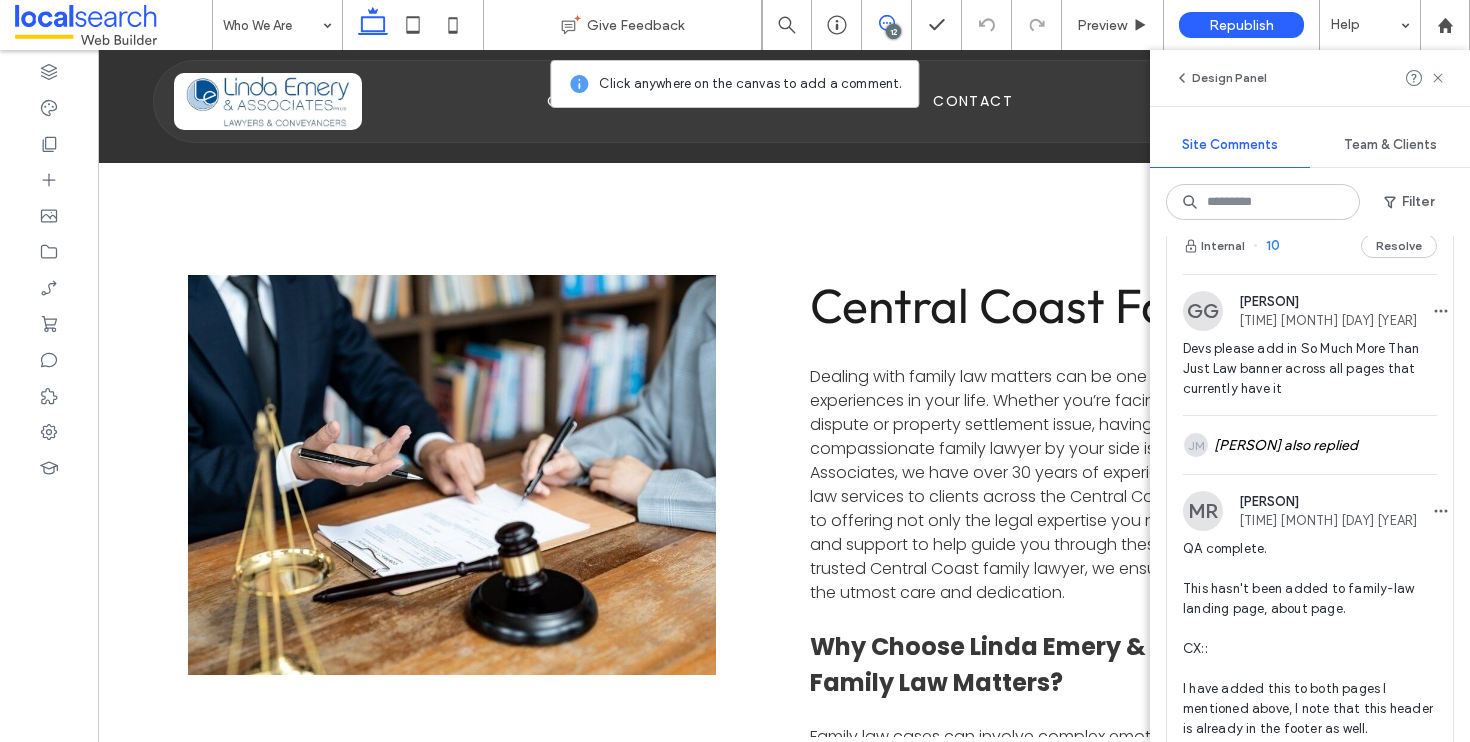 scroll, scrollTop: 4067, scrollLeft: 0, axis: vertical 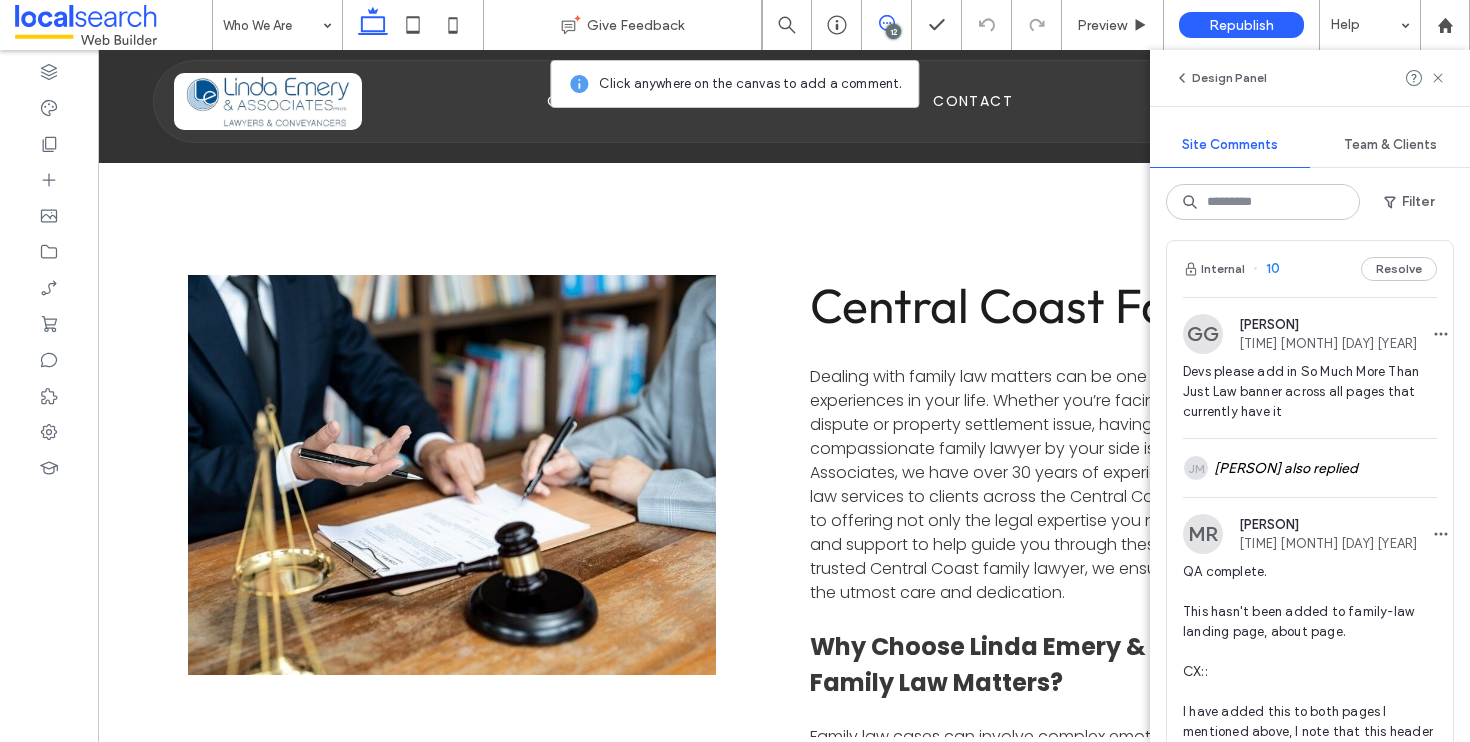 click on "Internal 10 Resolve" at bounding box center (1310, 269) 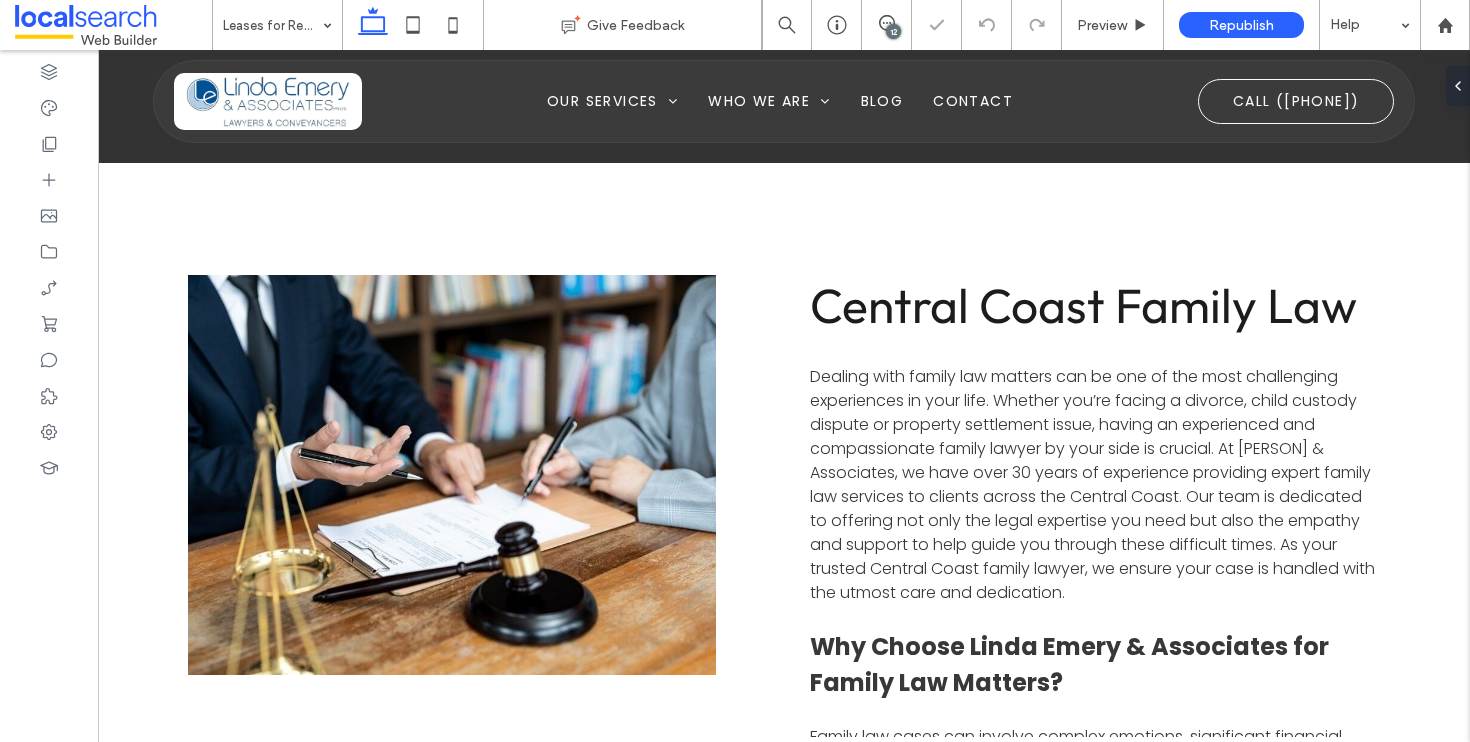 scroll, scrollTop: 0, scrollLeft: 0, axis: both 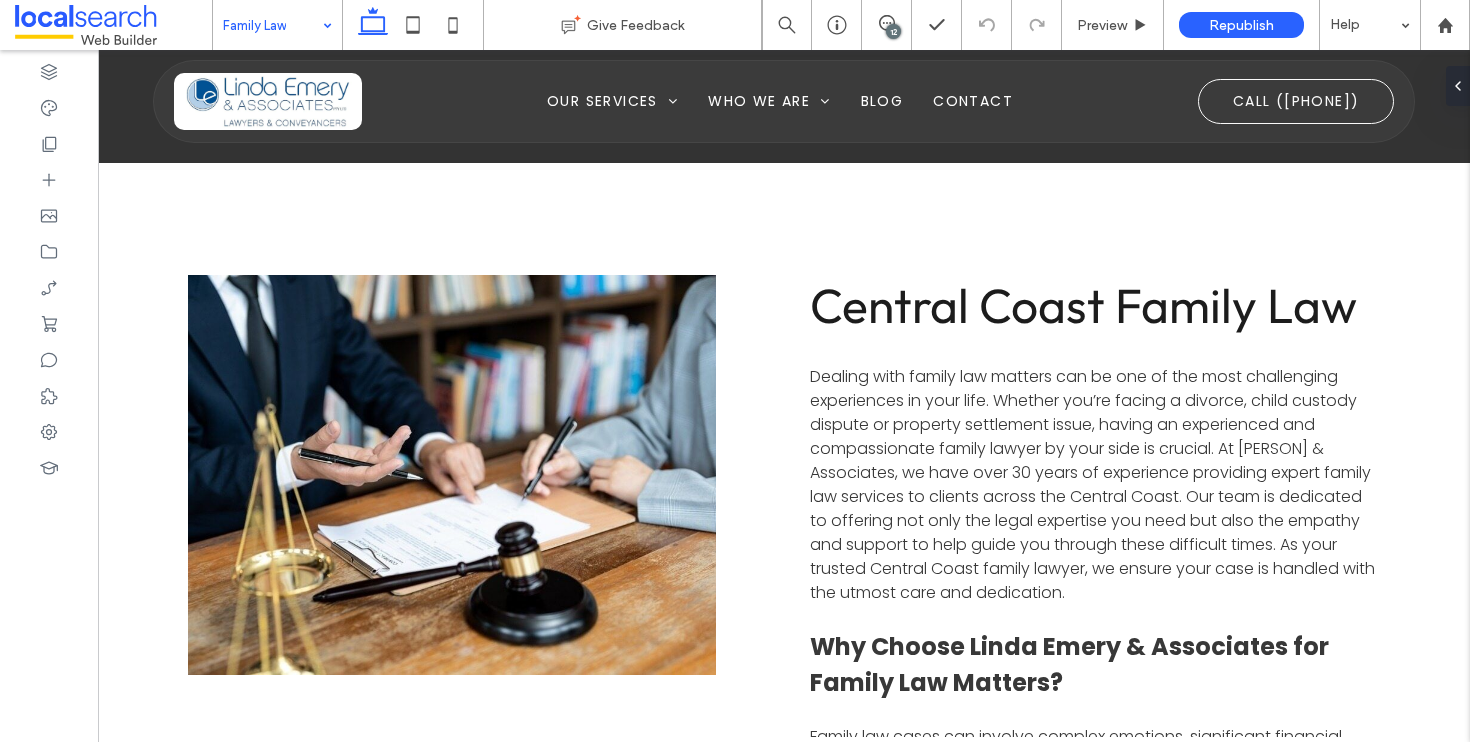 click at bounding box center [272, 25] 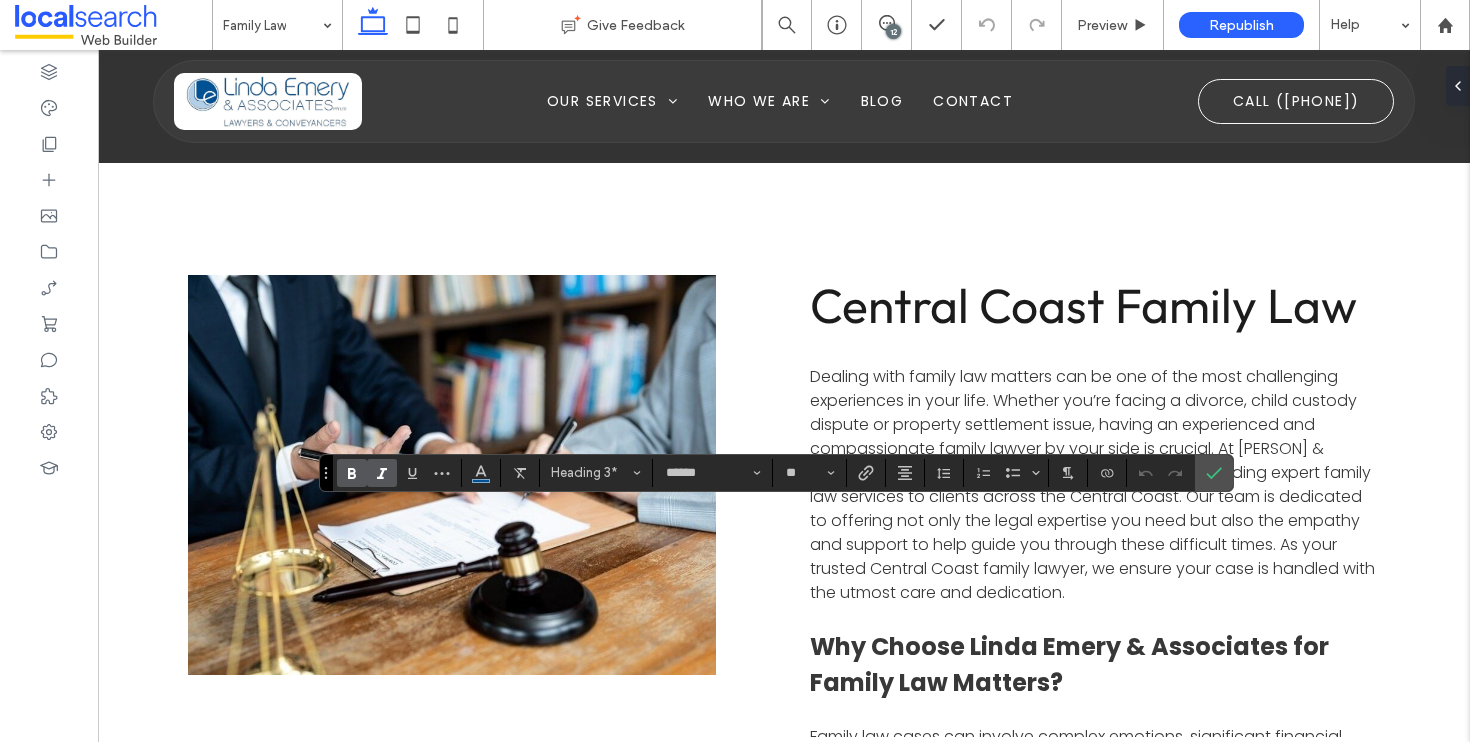 click 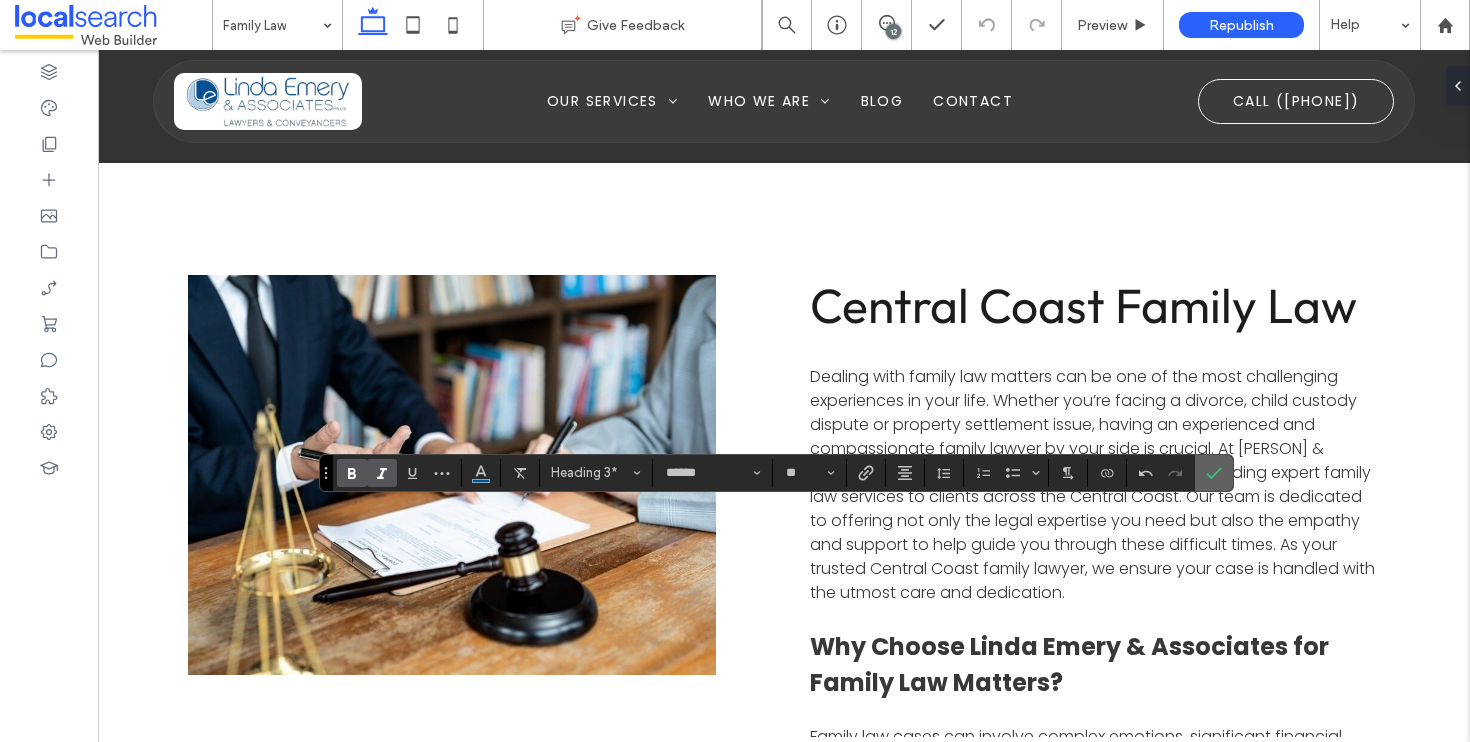 click 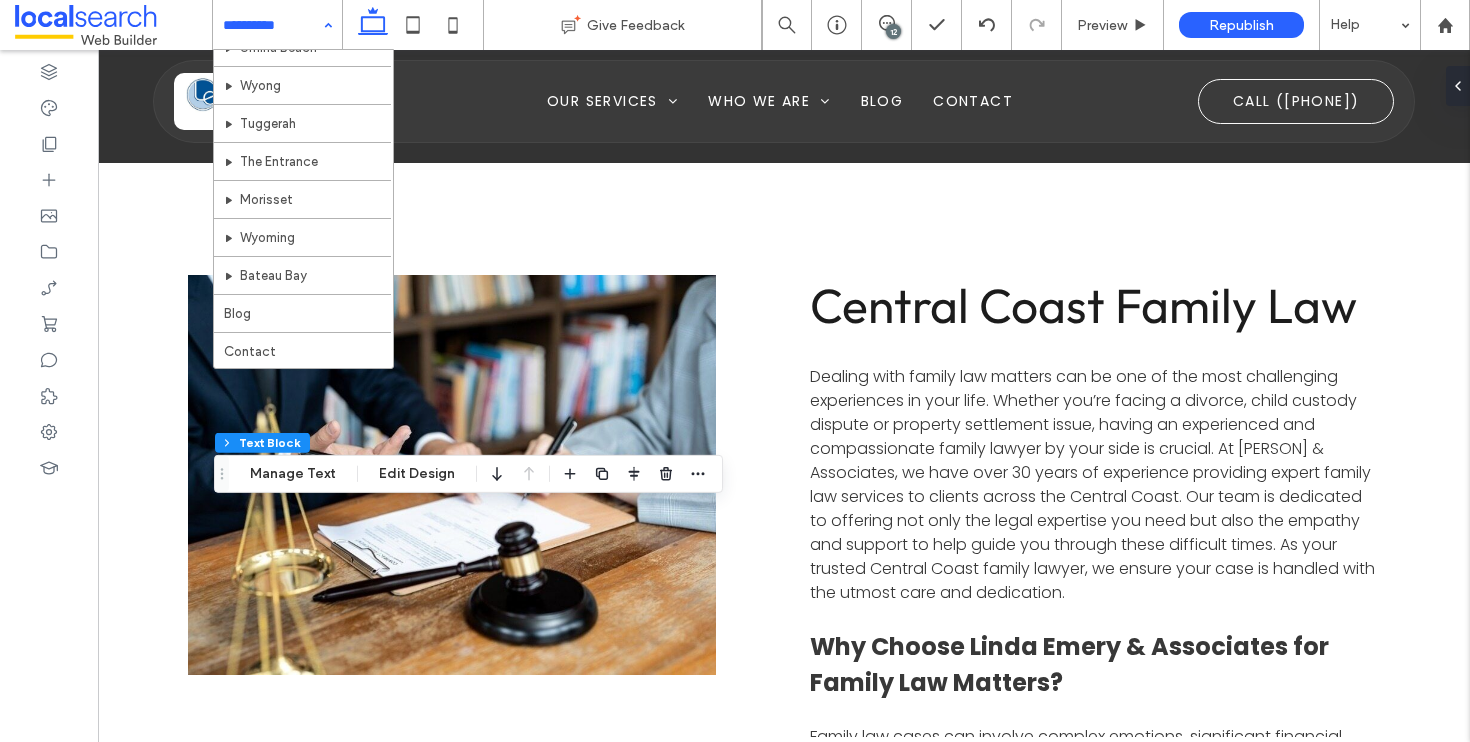 scroll, scrollTop: 1044, scrollLeft: 0, axis: vertical 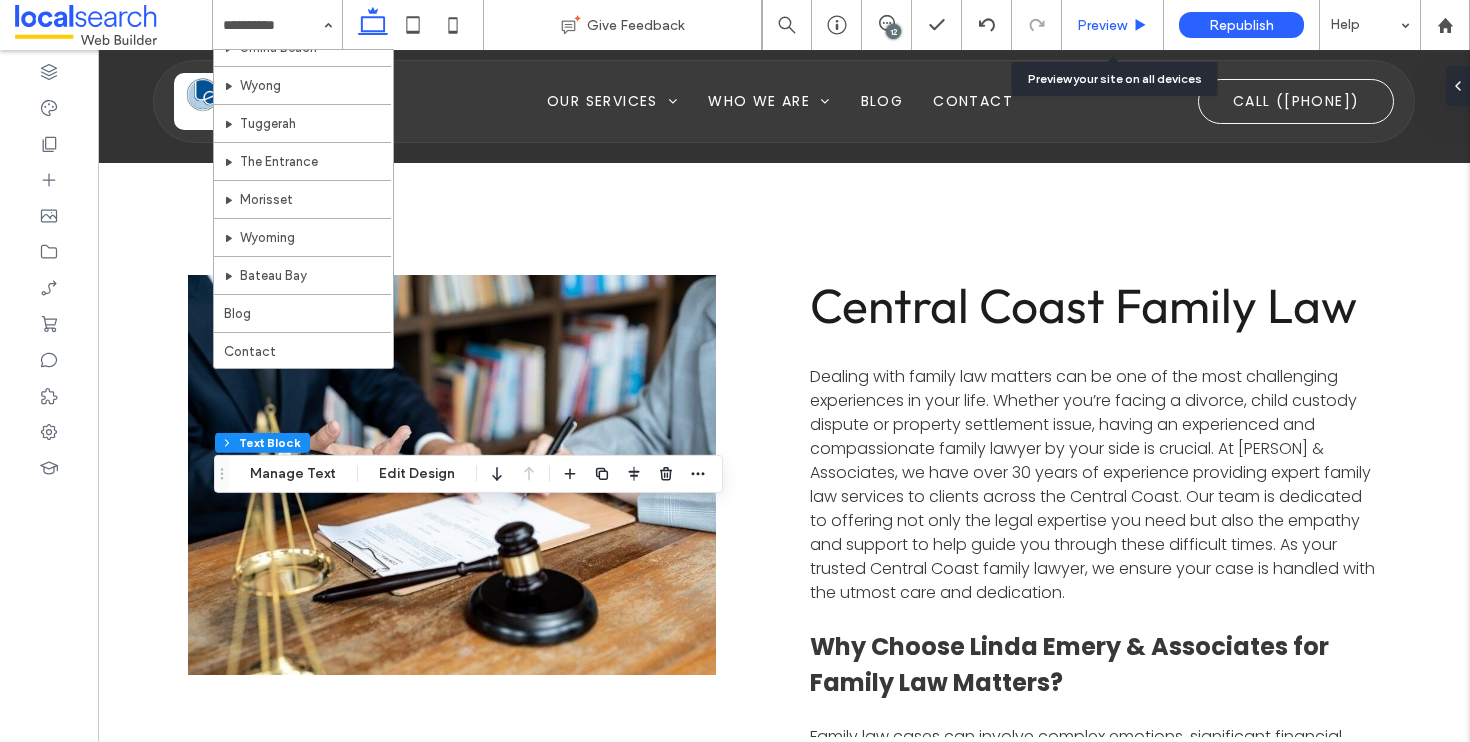 click on "Preview" at bounding box center (1113, 25) 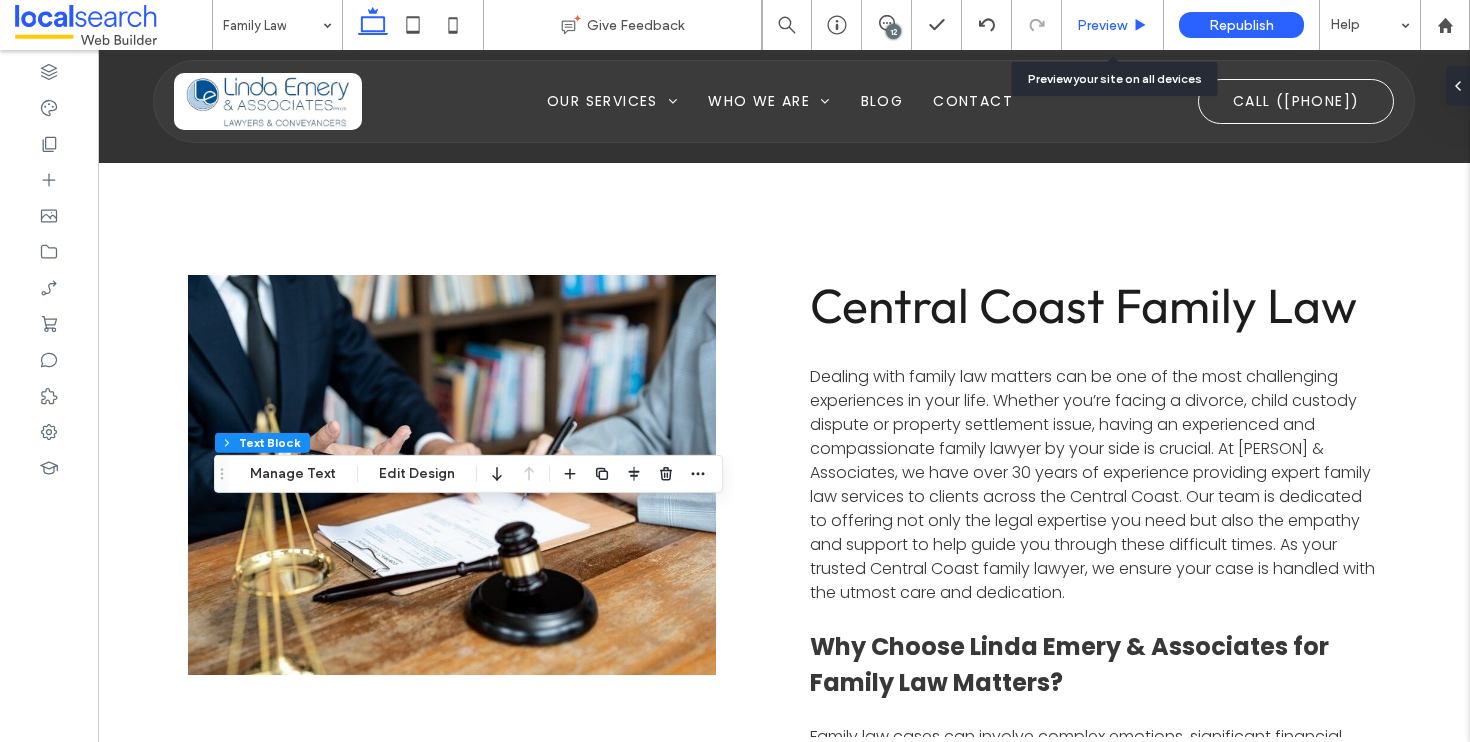 click on "Preview" at bounding box center [1102, 25] 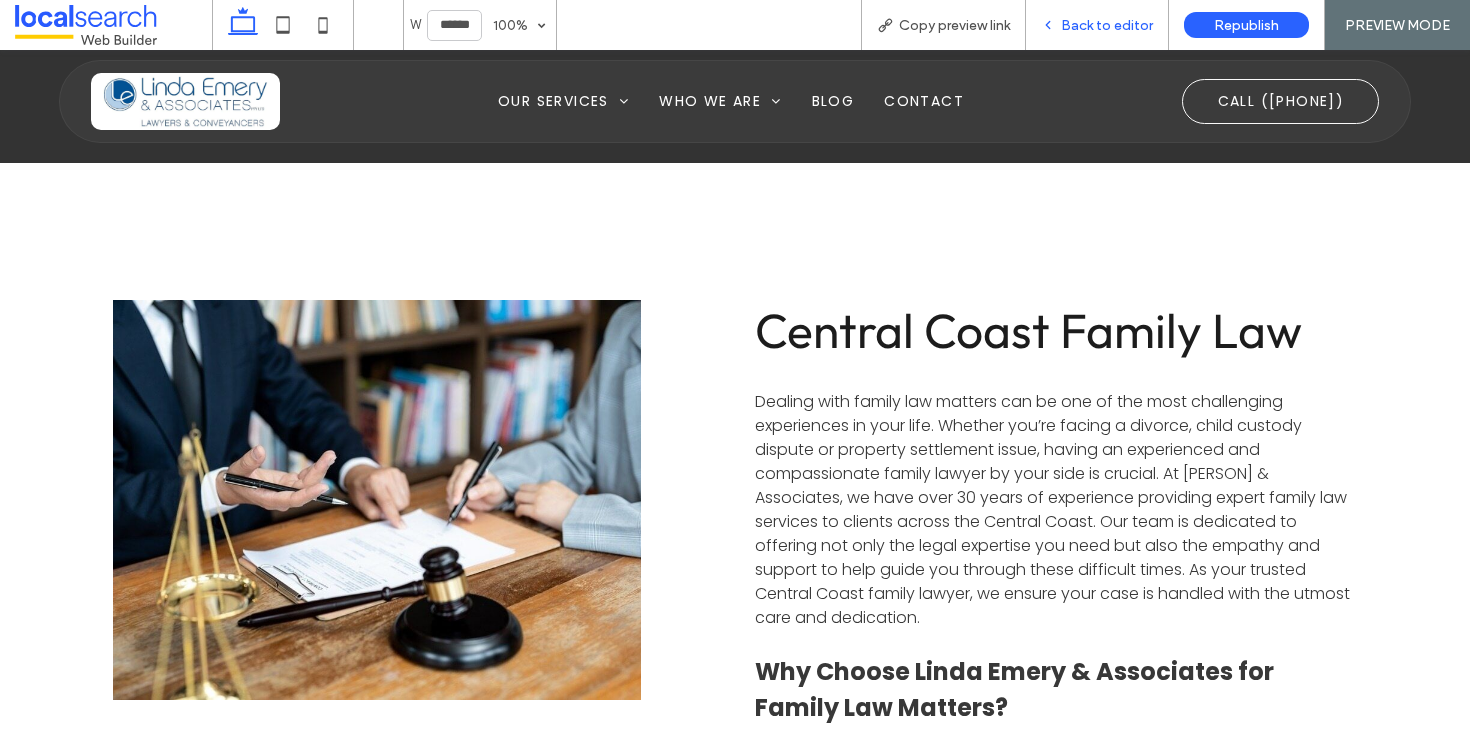 click on "Back to editor" at bounding box center (1107, 25) 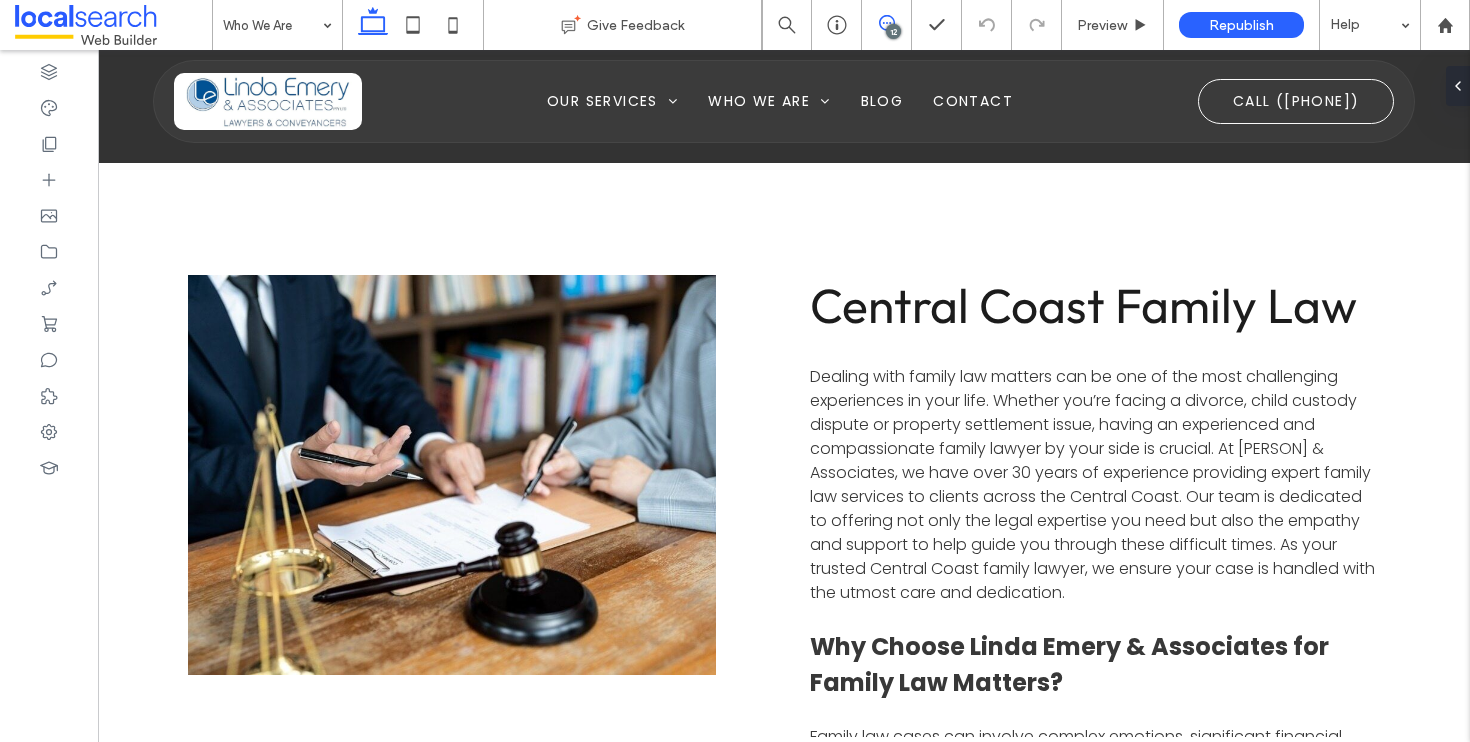 click 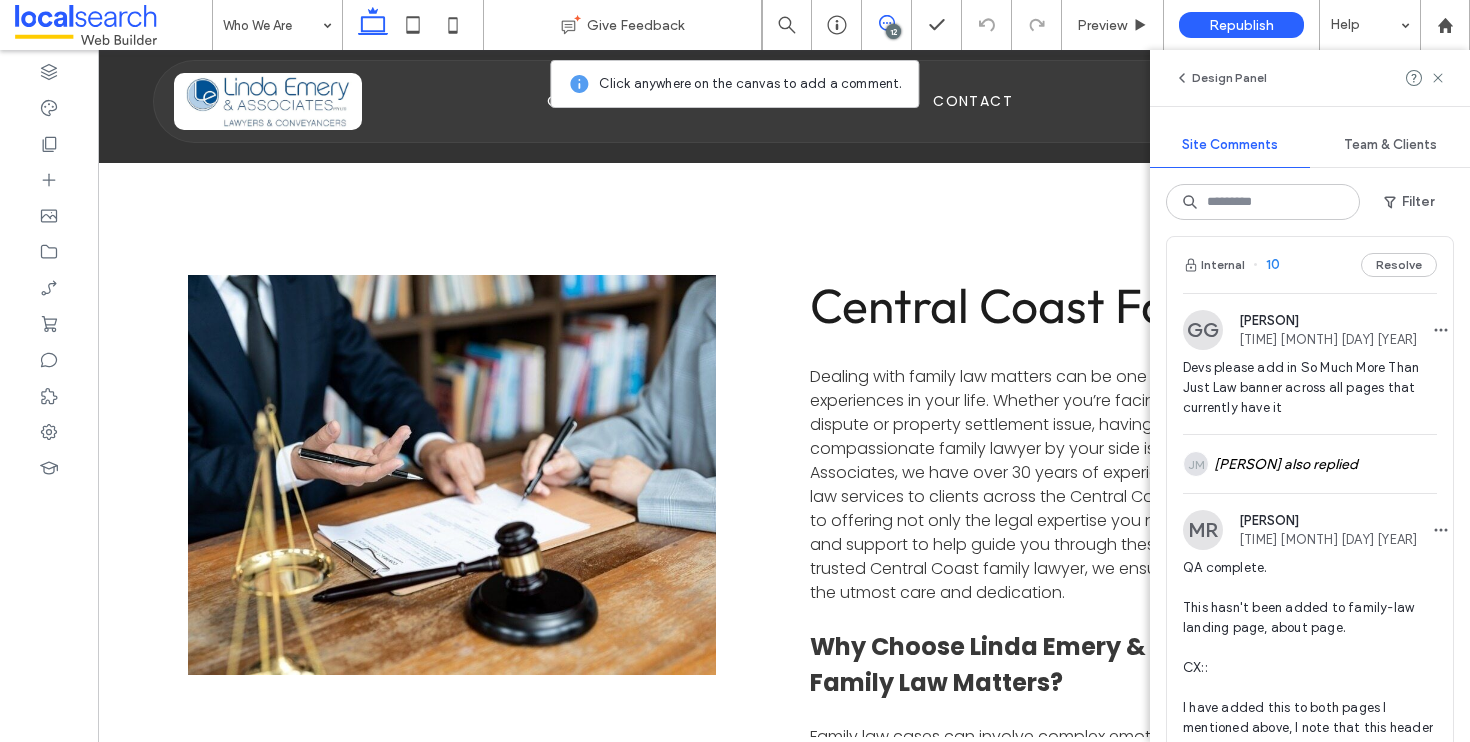 scroll, scrollTop: 4043, scrollLeft: 0, axis: vertical 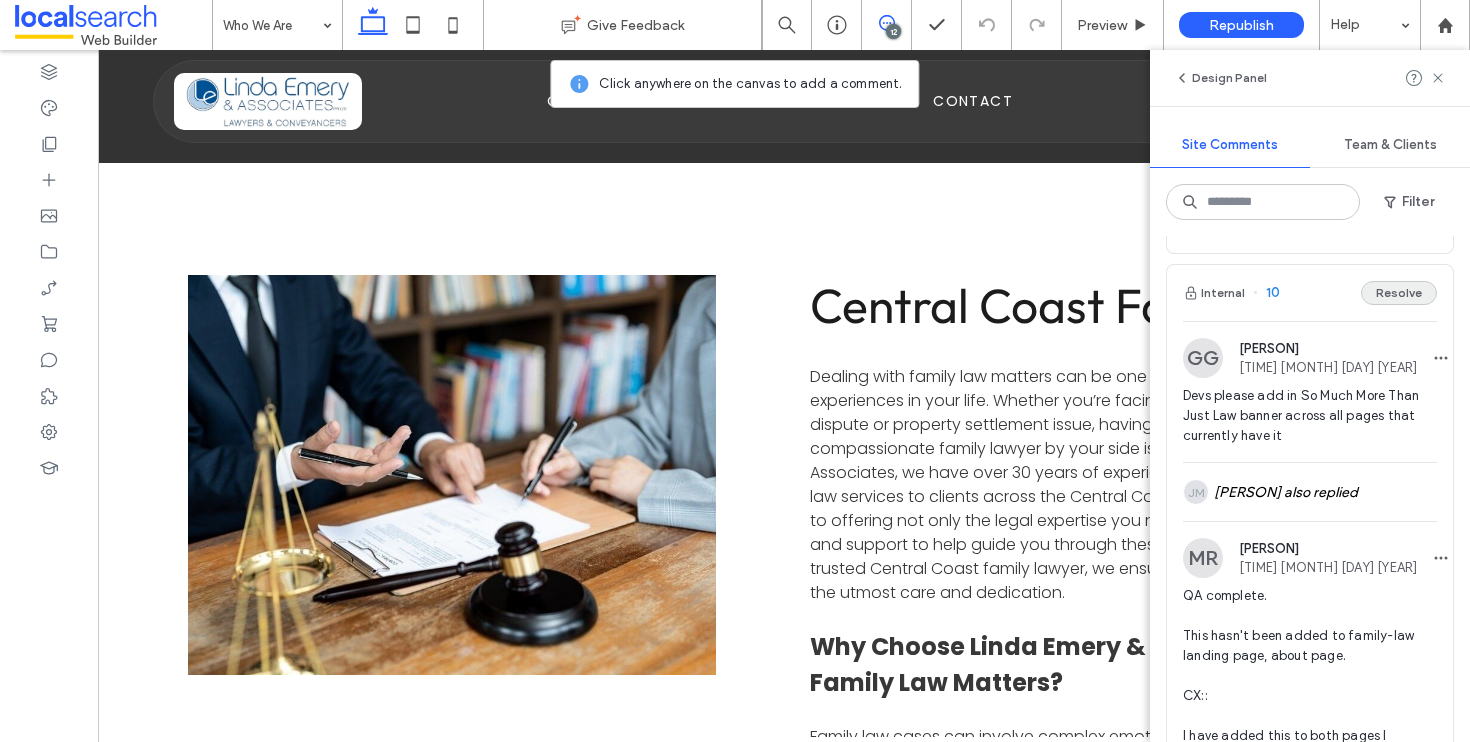 click on "Resolve" at bounding box center (1399, 293) 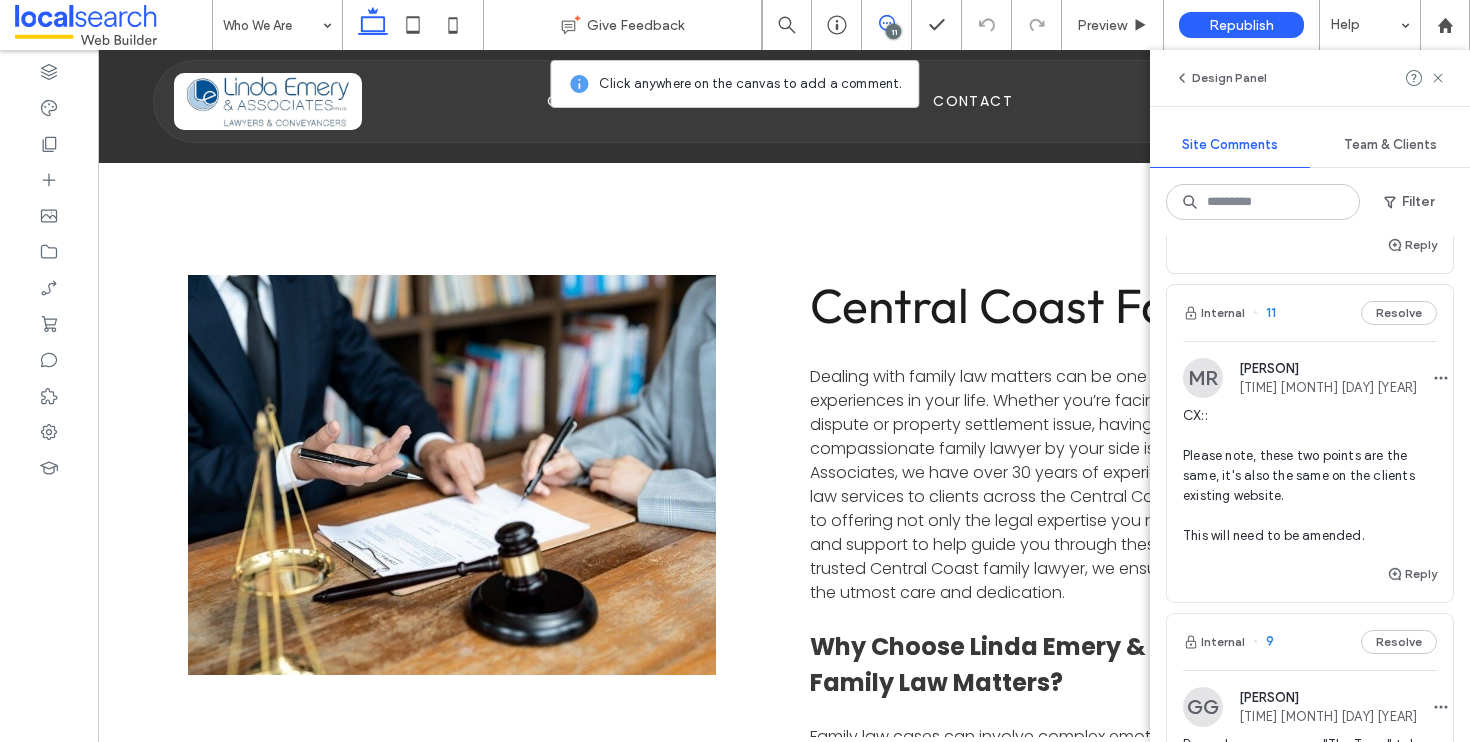 scroll, scrollTop: 3709, scrollLeft: 0, axis: vertical 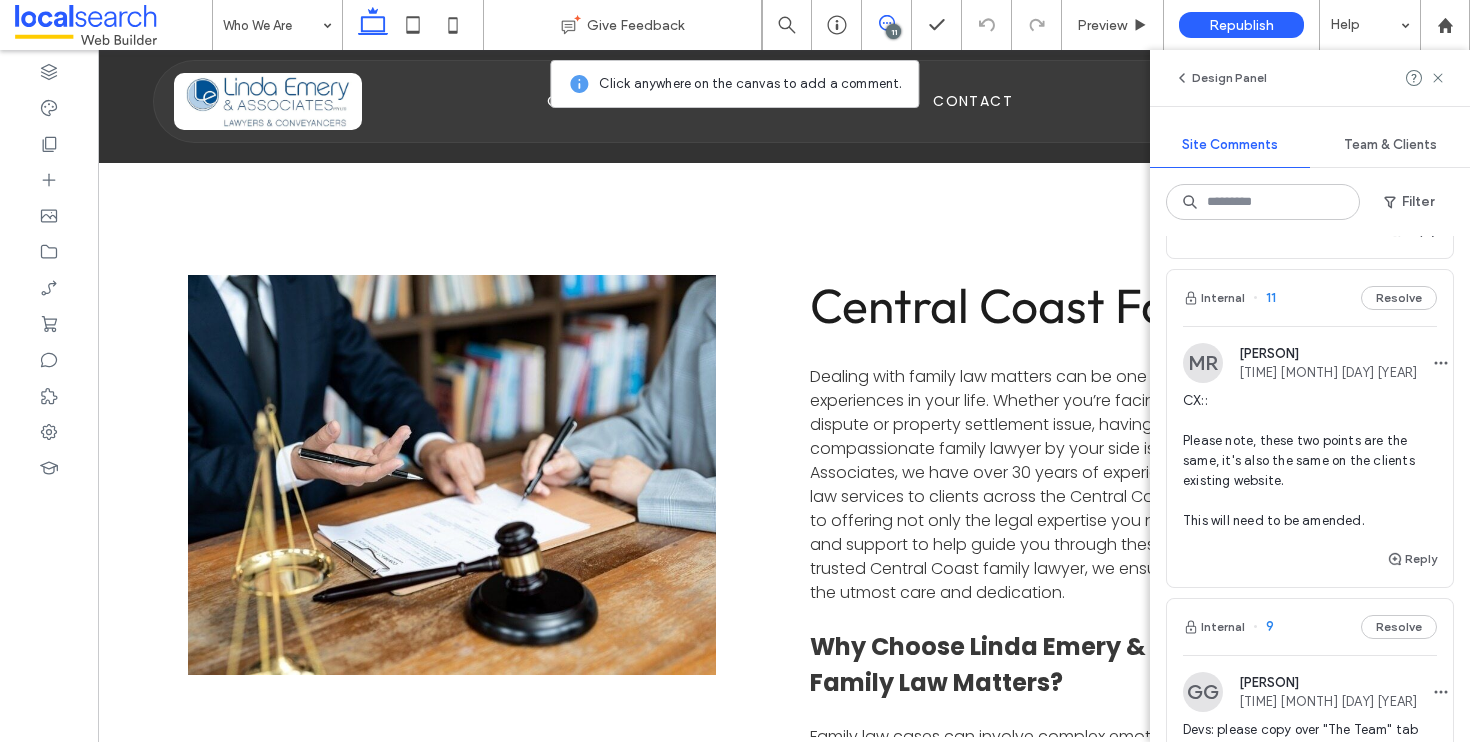 click on "Internal 11 Resolve" at bounding box center (1310, 298) 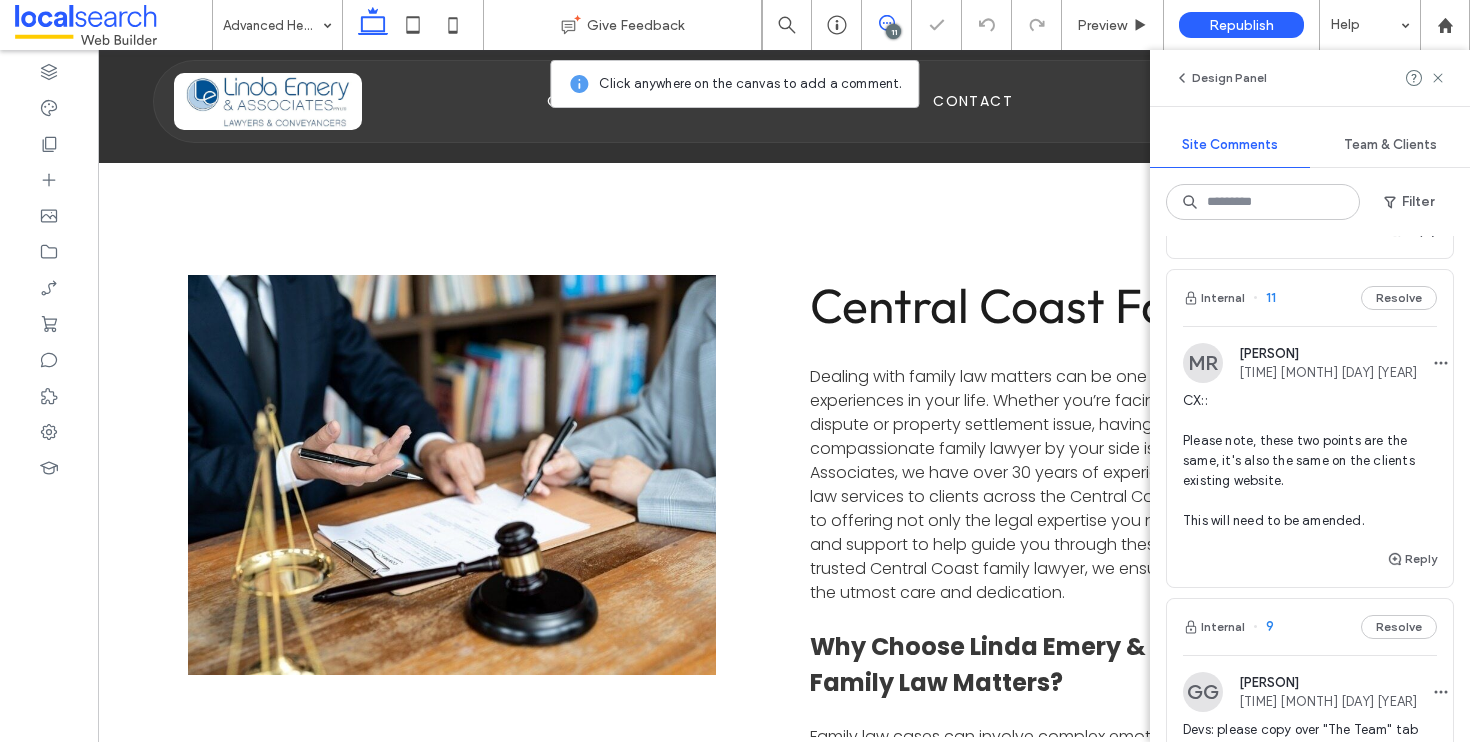 scroll, scrollTop: 0, scrollLeft: 0, axis: both 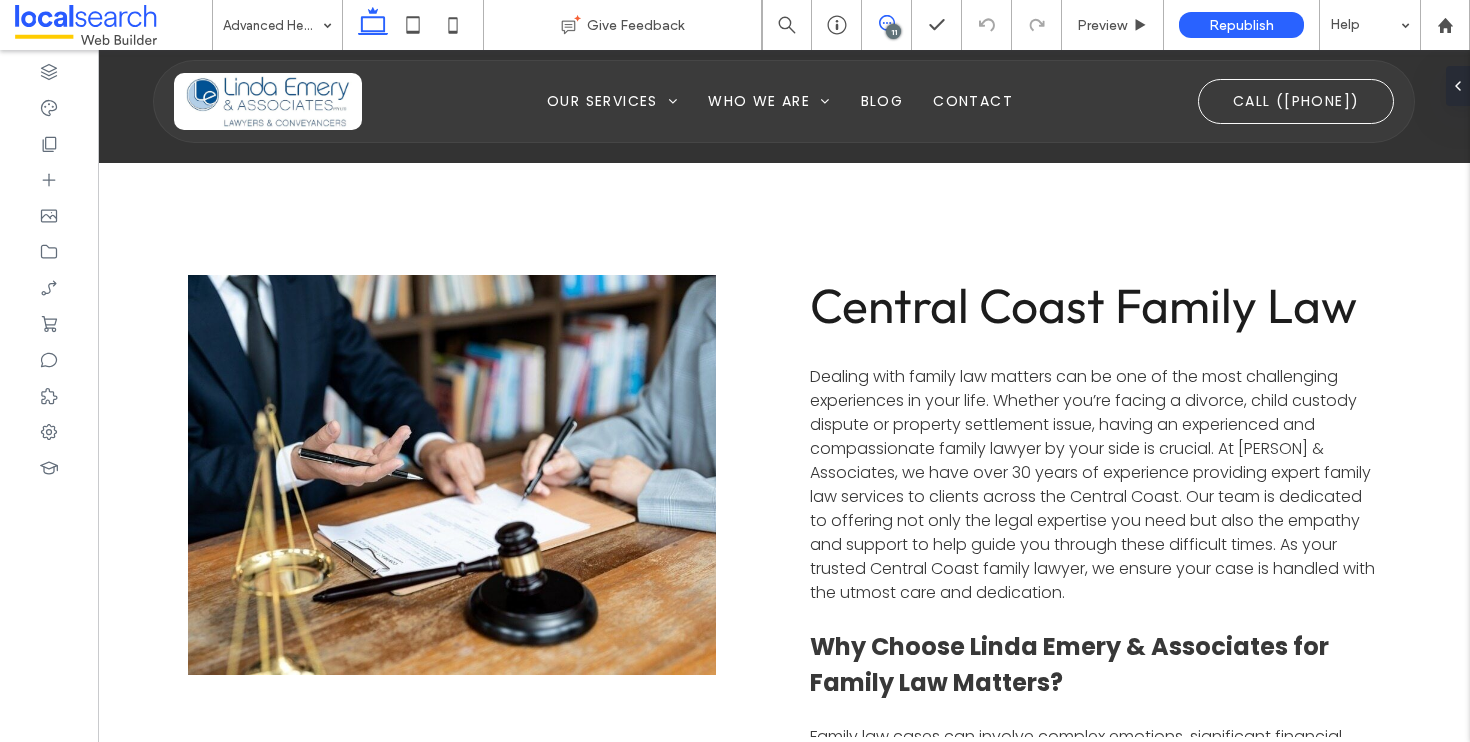 click at bounding box center (886, 23) 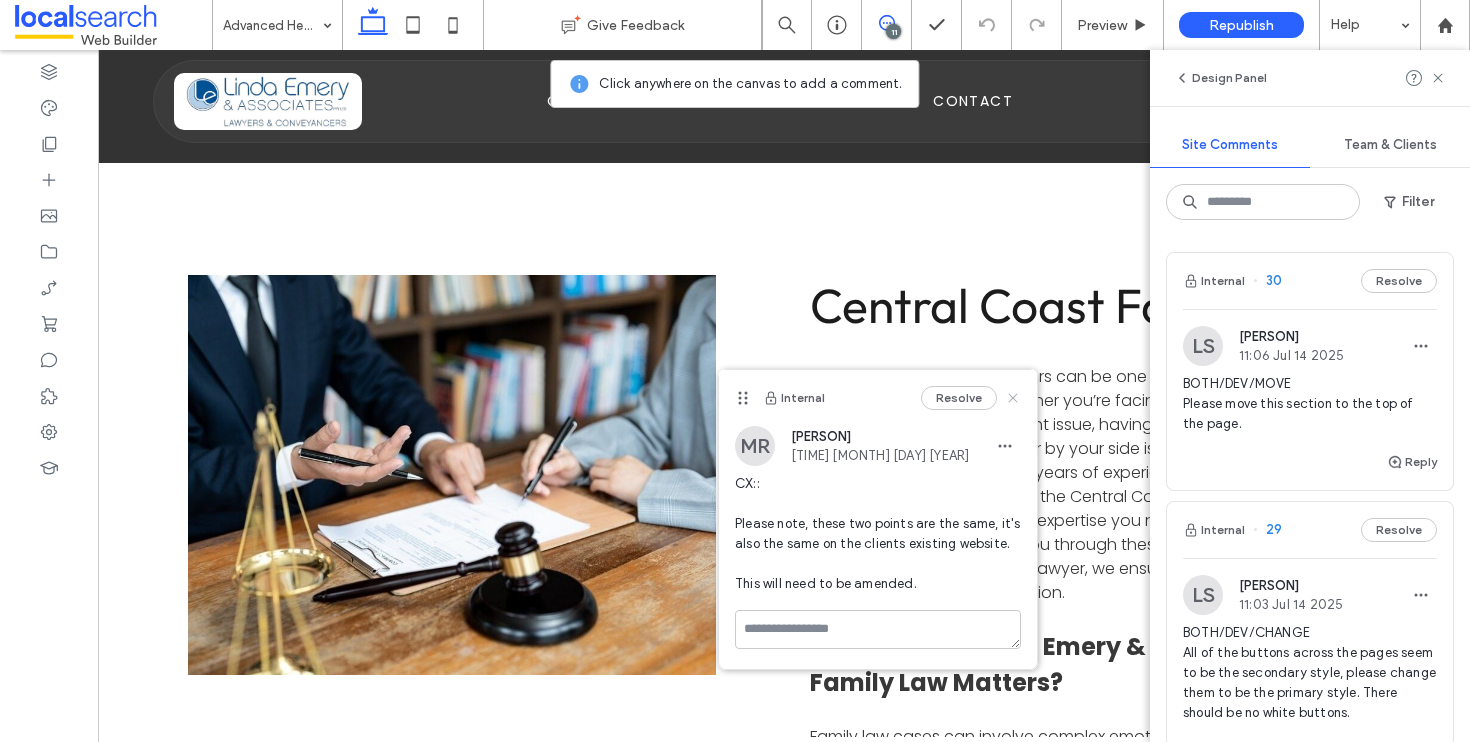 click 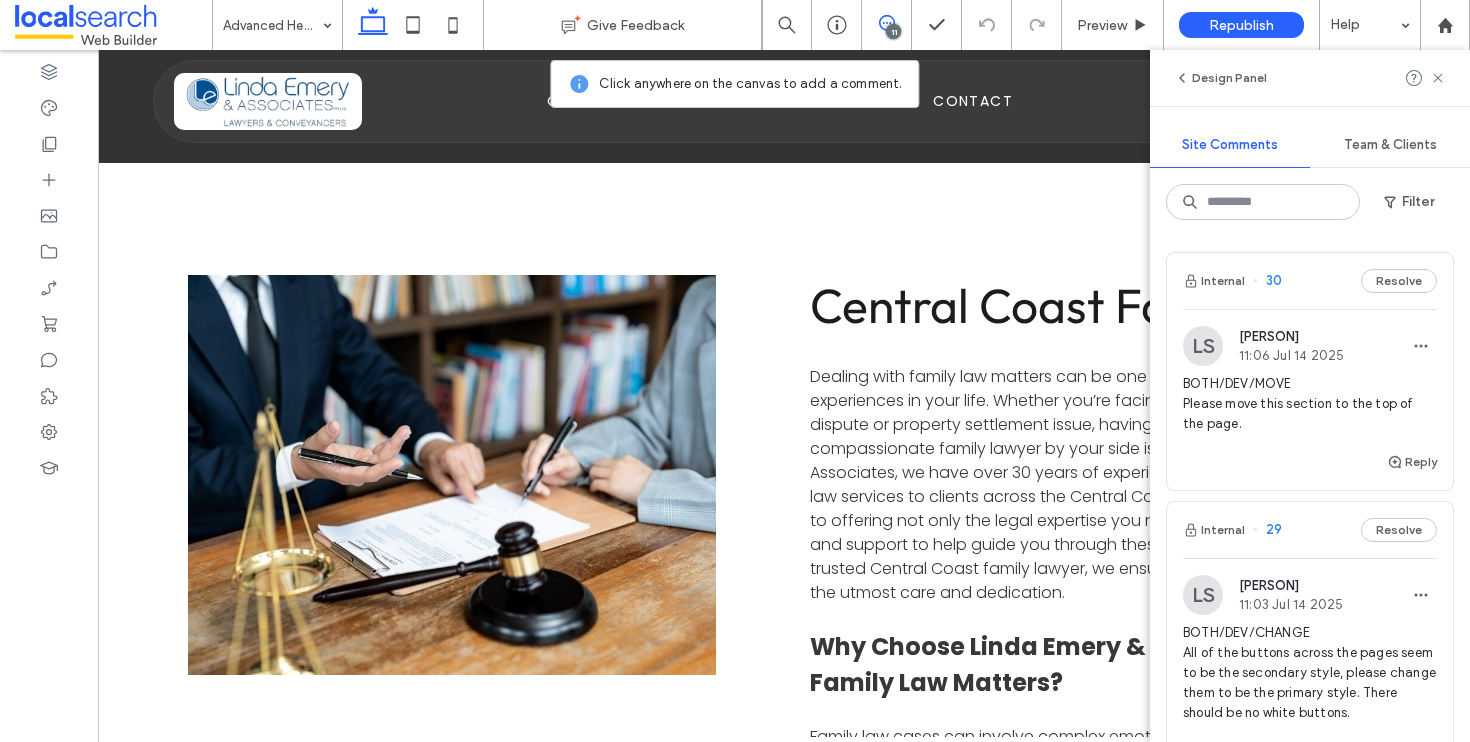 click at bounding box center [886, 23] 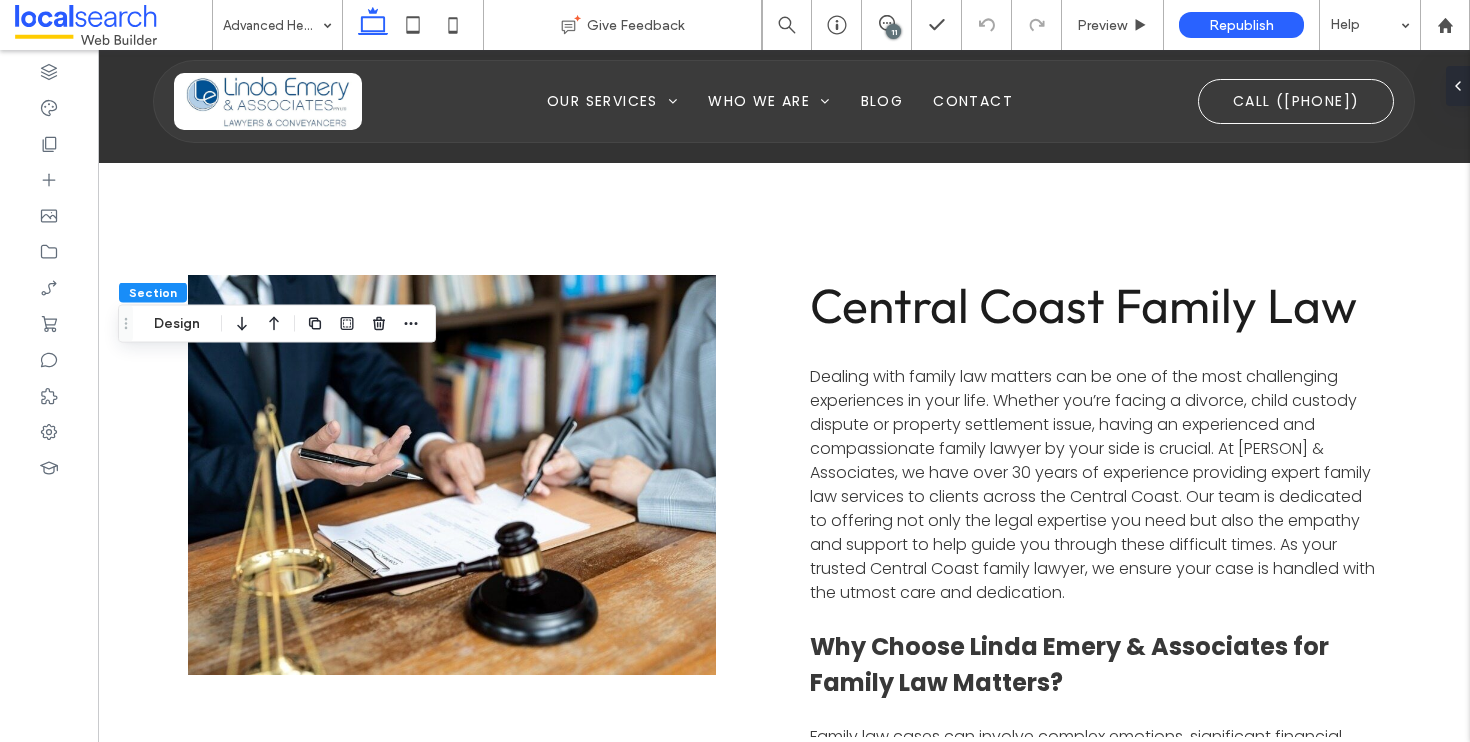 click on "11" at bounding box center (893, 31) 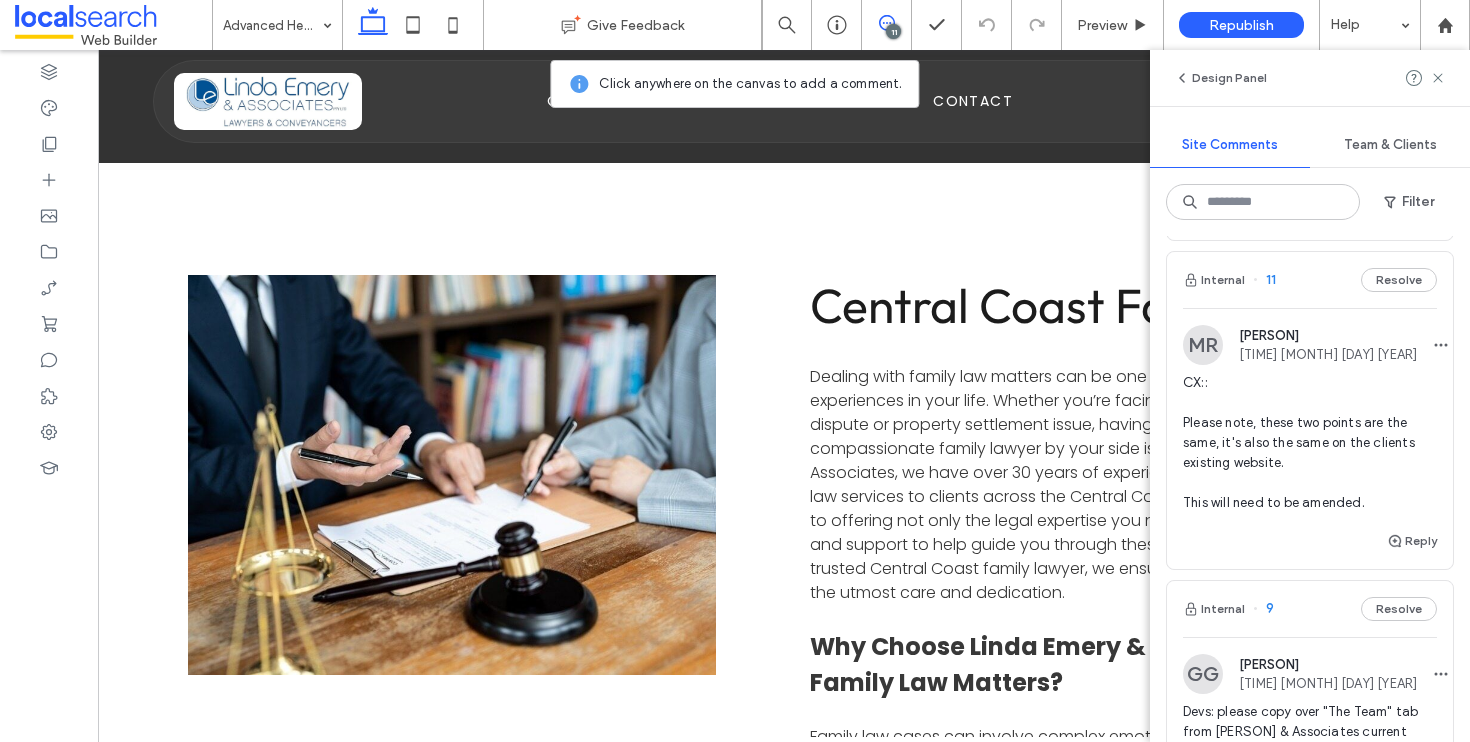 scroll, scrollTop: 4089, scrollLeft: 0, axis: vertical 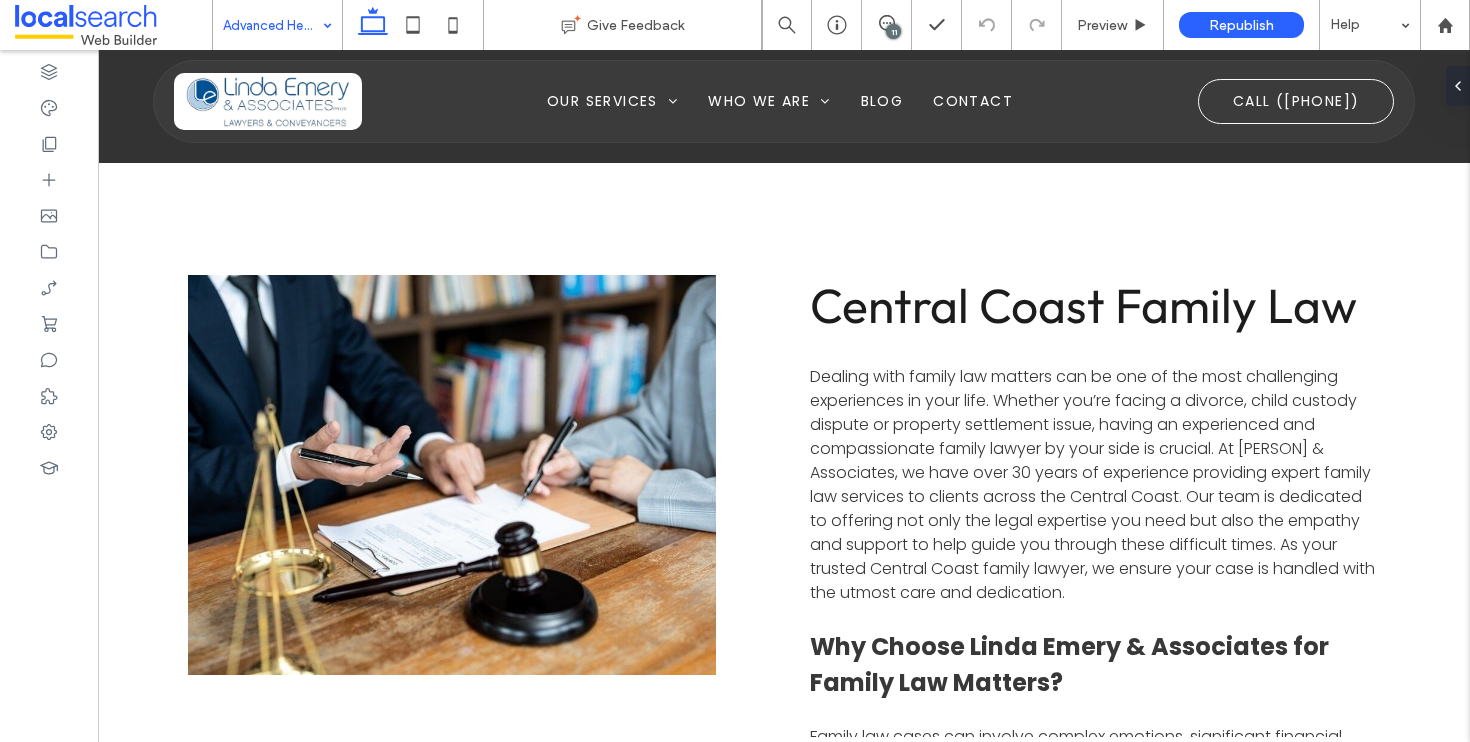 click on "Advanced Health Care Directive" at bounding box center [277, 25] 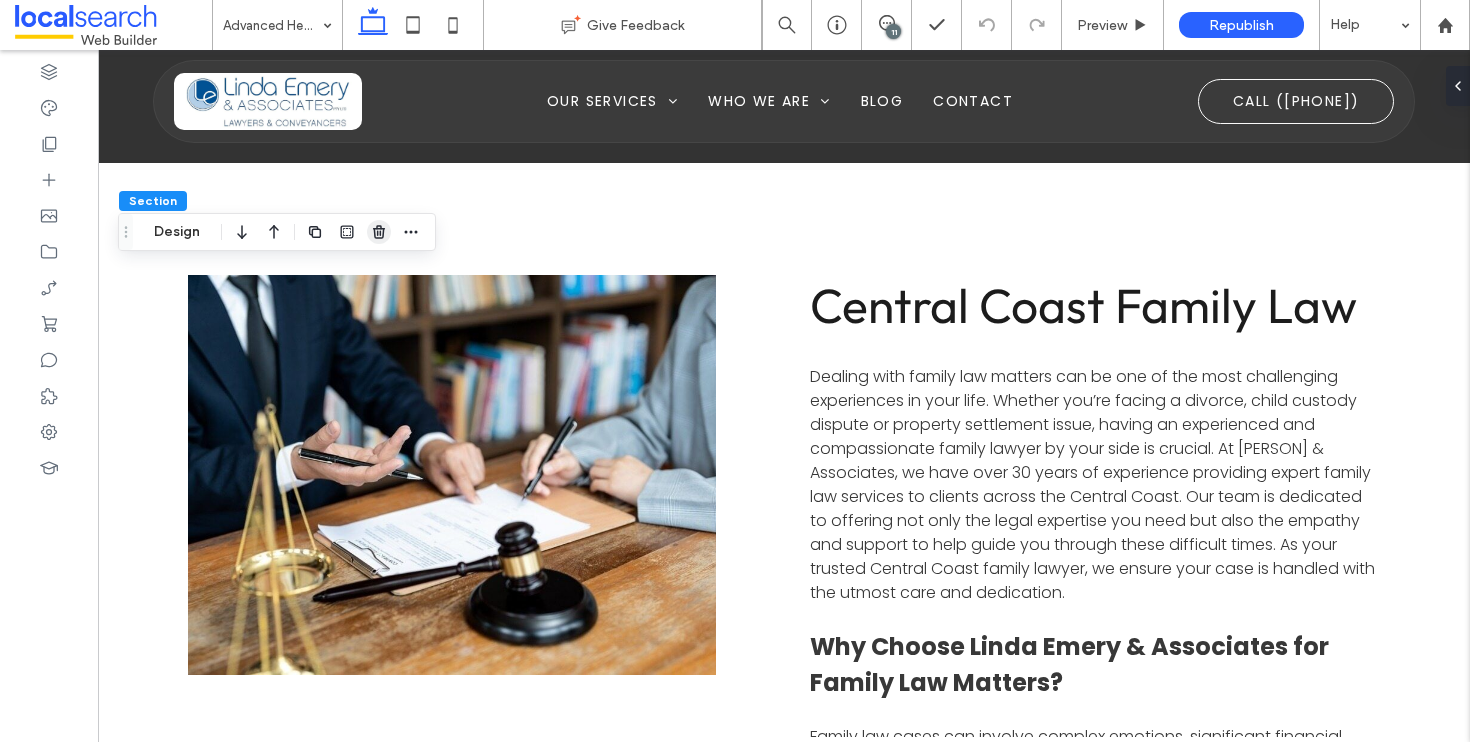 click 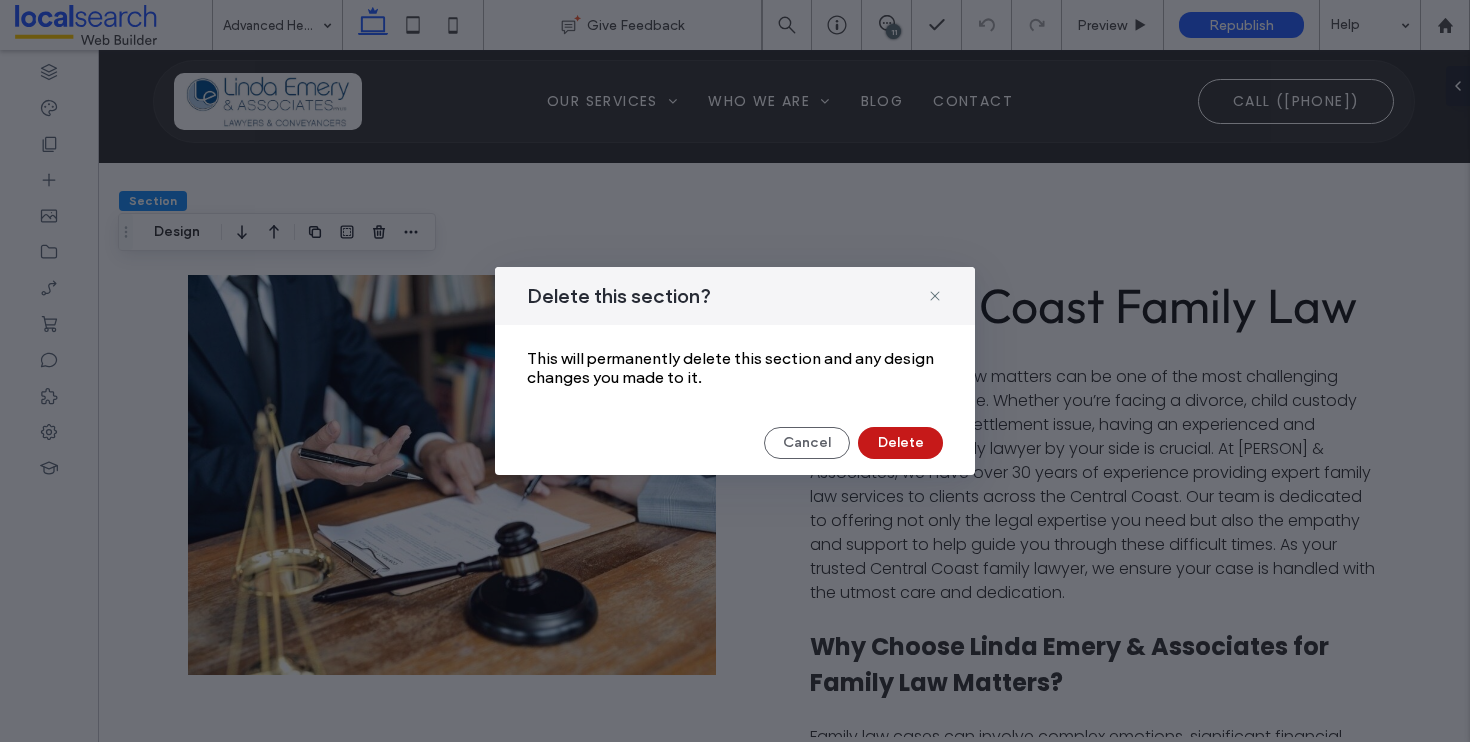click on "Delete" at bounding box center (900, 443) 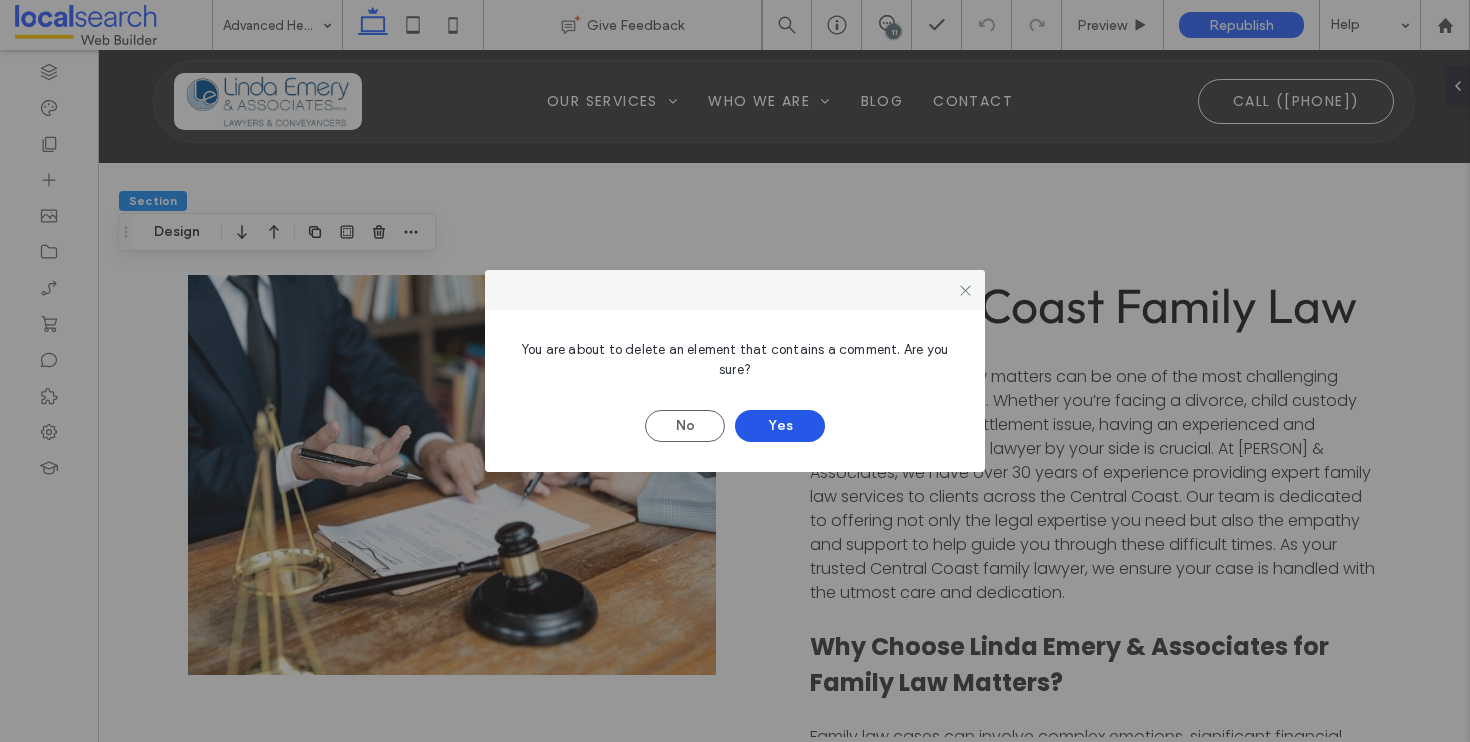 click on "Yes" at bounding box center [780, 426] 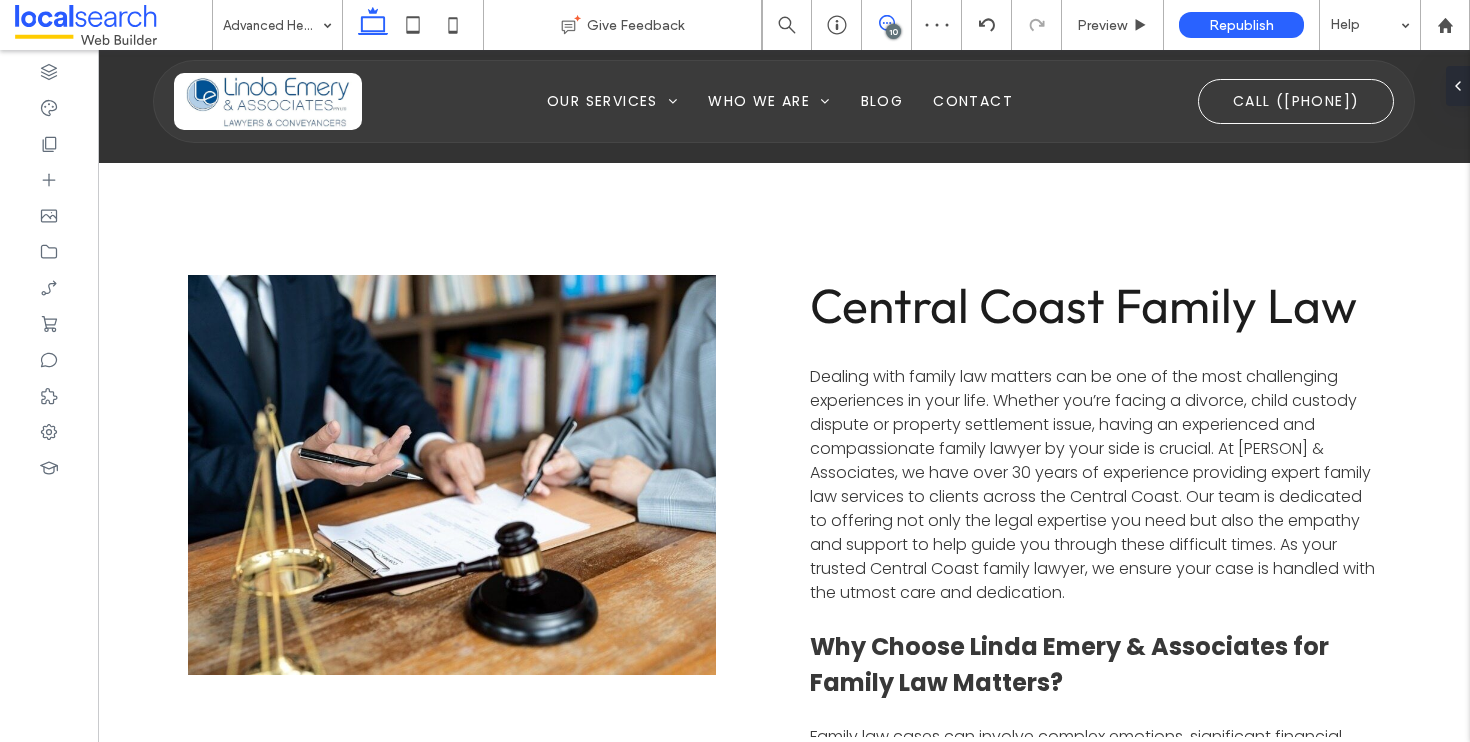 click 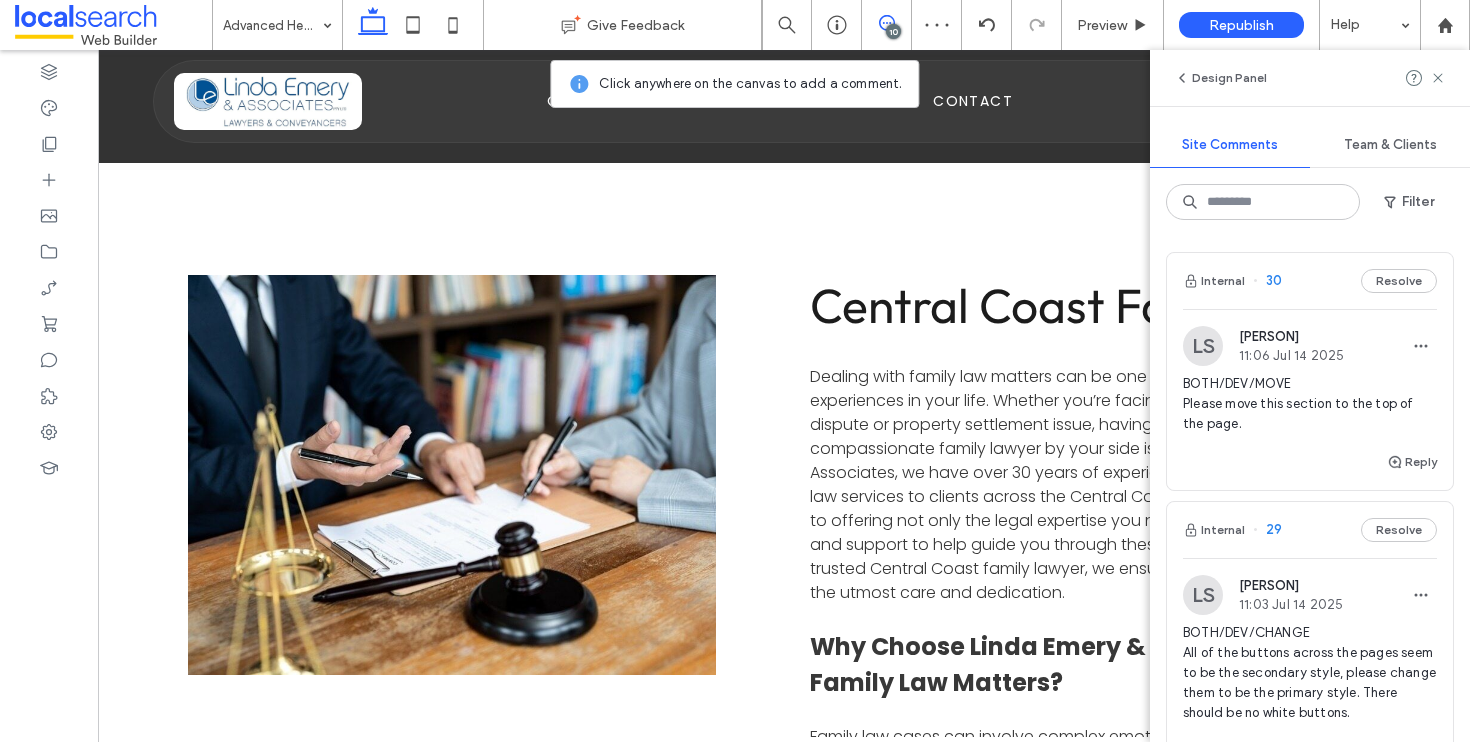 click on "Internal 30 Resolve LS Luke Stewart 11:06 Jul 14 2025 BOTH/DEV/MOVE
Please move this section to the top of the page. Reply Internal 29 Resolve LS Luke Stewart 11:03 Jul 14 2025 BOTH/DEV/CHANGE
All of the buttons across the pages seem to be the secondary style, please change them to be the primary style. There should be no white buttons. Reply Internal 28 Resolve LS Luke Stewart 11:01 Jul 14 2025 BOTH/DEV/CHANGE
Please change the size of the H1 font across all pages to 72. Reply Internal 27 Resolve LS Luke Stewart 10:59 Jul 14 2025 BOTH/DEV/CHANGE
Please remove this nav bar and replace it with the one from the Prism V2 theme.
Reply Internal 25 Resolve MR Matthew Ranford 14:56 Jul 3 2025 Update::
Dev, please see the two screenshots.
There's currently some placeholder text somewhere (possibly in the backend) that needs to be removed. It's the three h3 'Title or Question' tags, it's showing on every page.
There's also an Image with alt text 'dummy pic' that also needs to be removed please.
ES MR MR" at bounding box center (1310, 489) 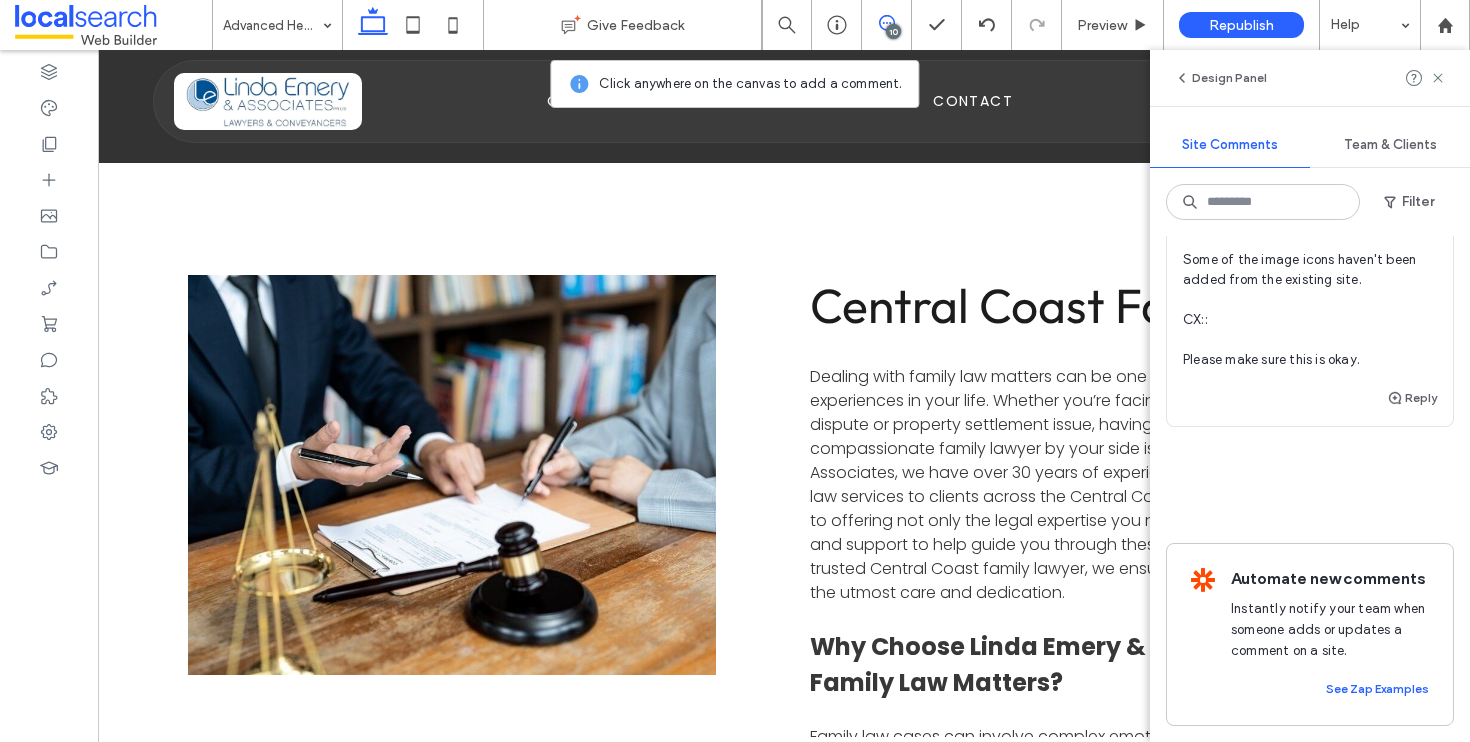 scroll, scrollTop: 4109, scrollLeft: 0, axis: vertical 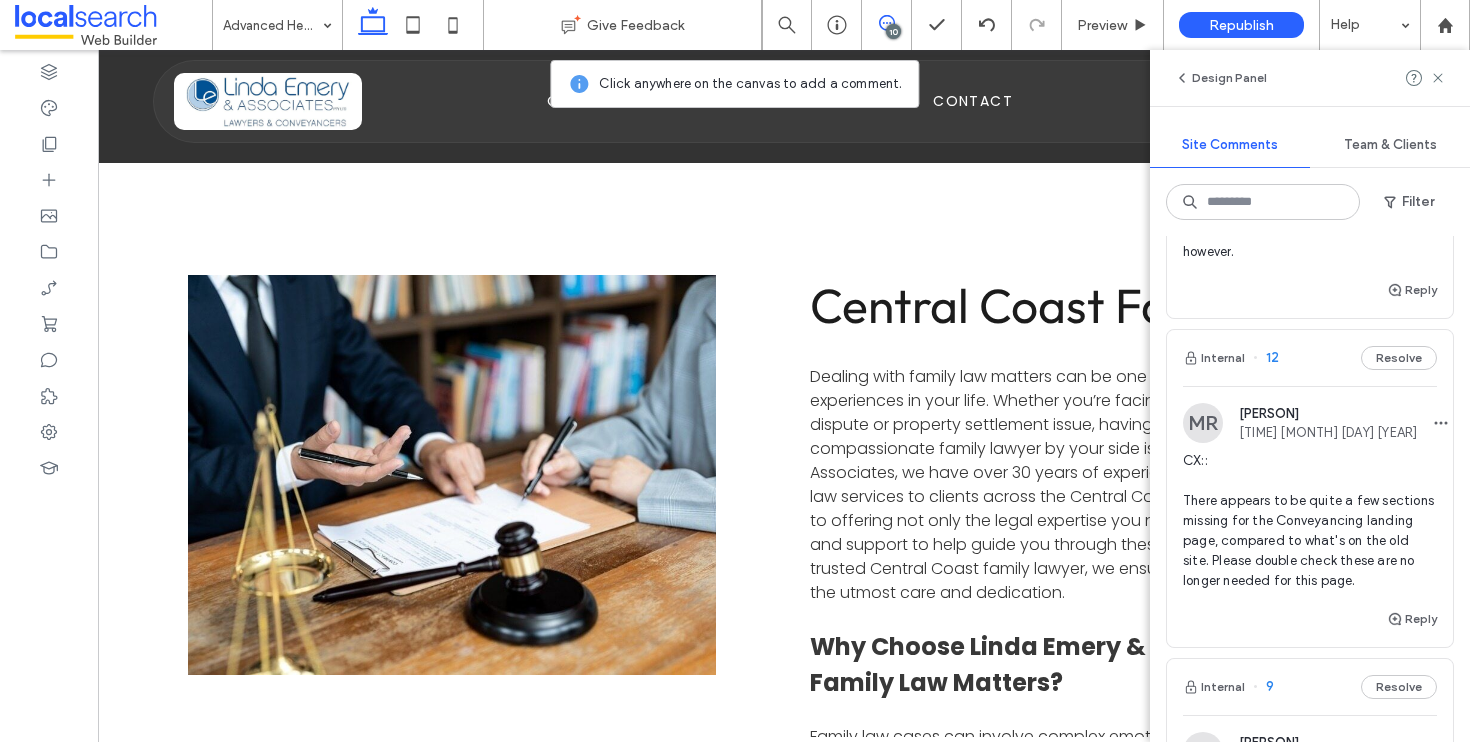 click on "Internal 12 Resolve" at bounding box center (1310, 358) 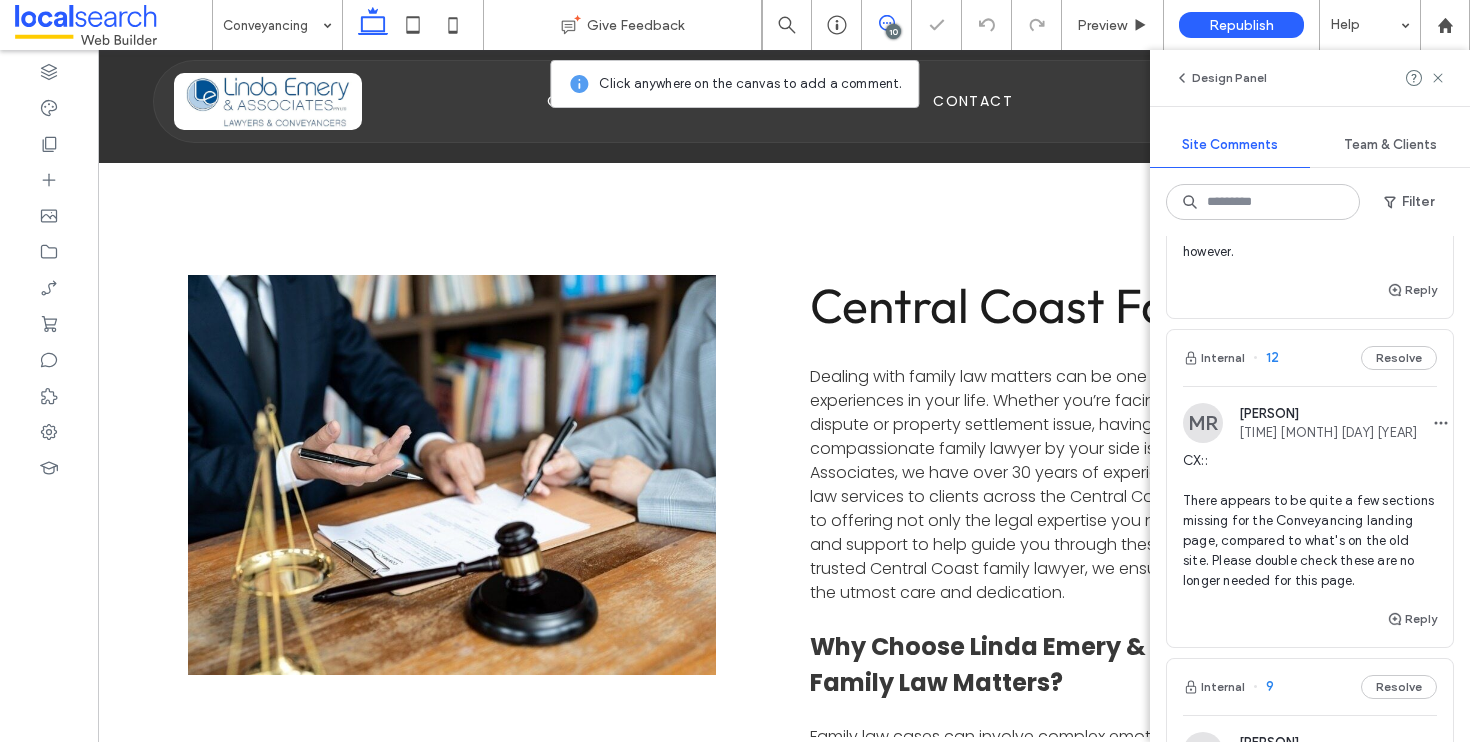 scroll, scrollTop: 0, scrollLeft: 0, axis: both 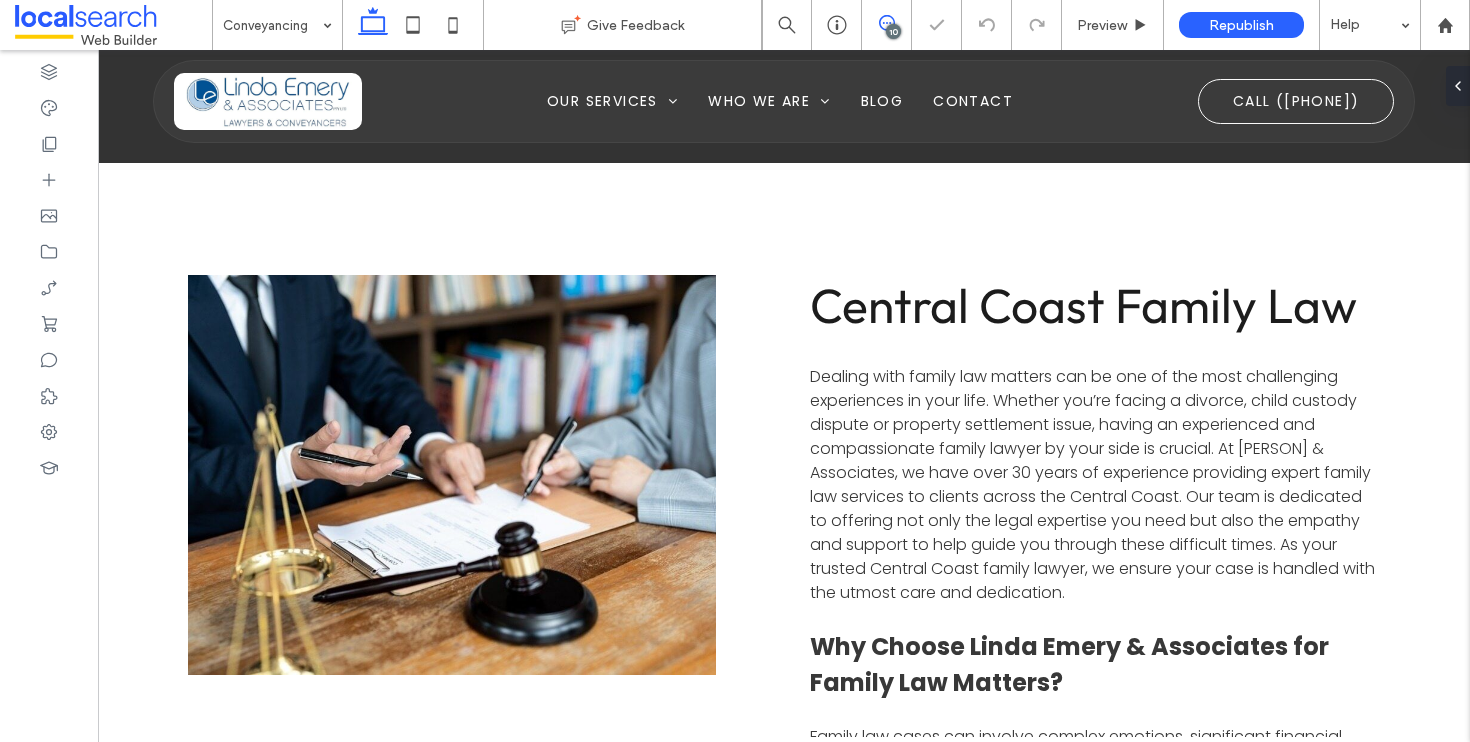 click 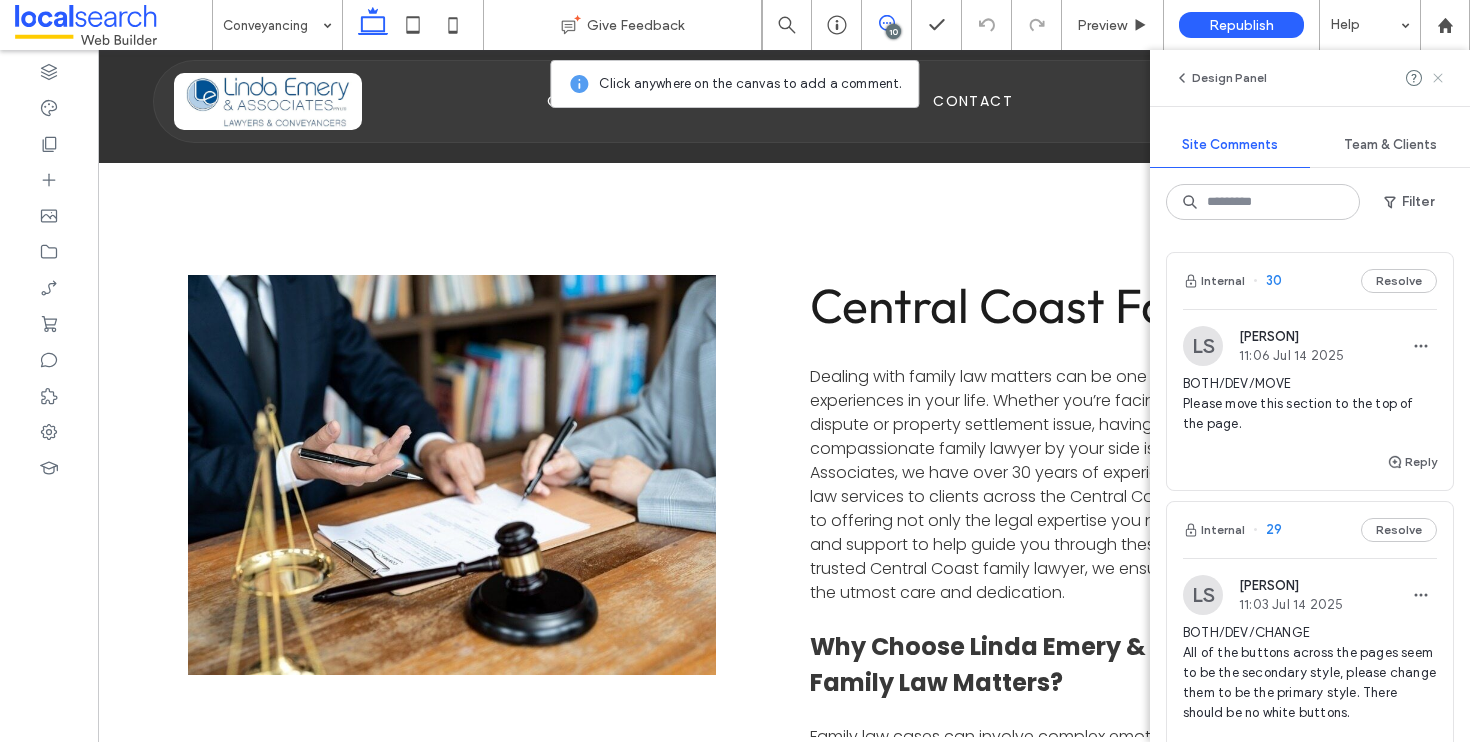 click 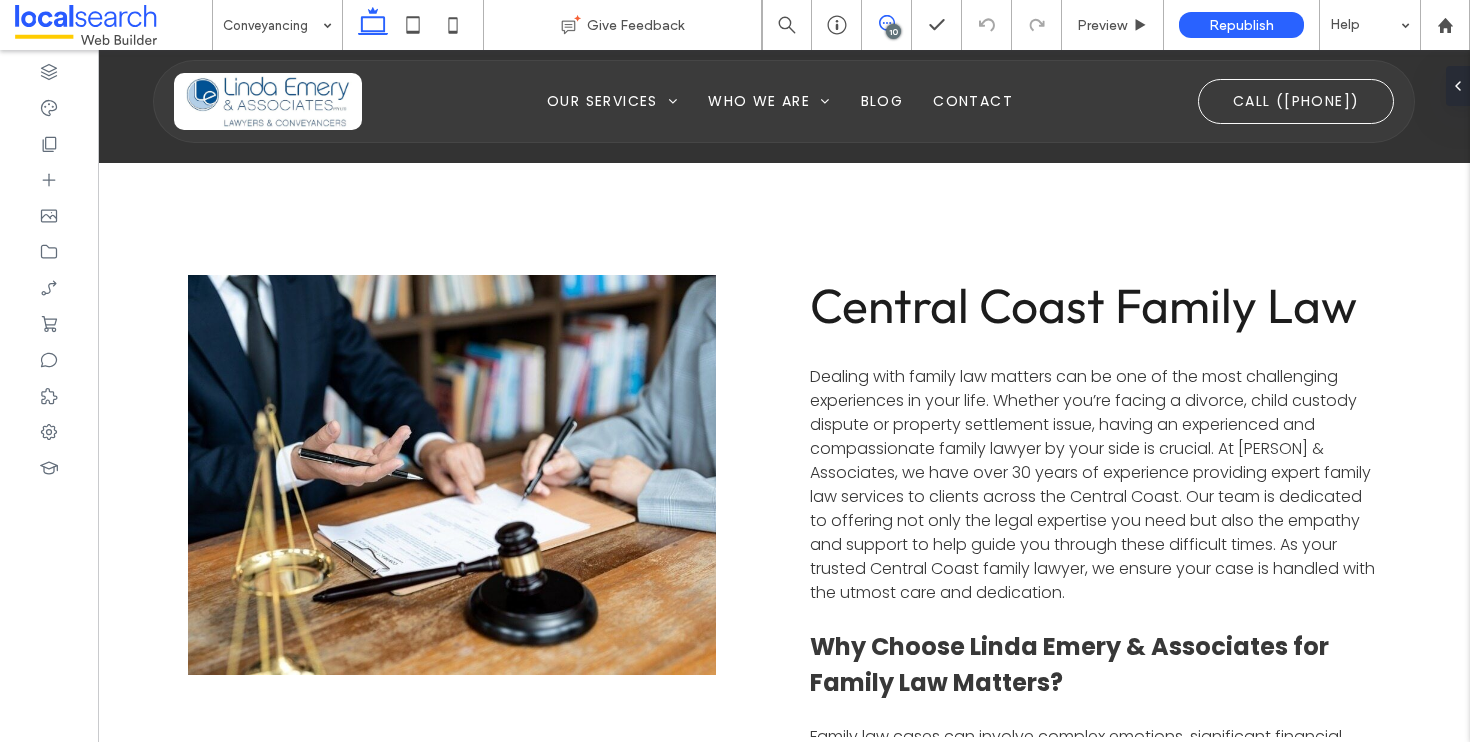 click at bounding box center [886, 23] 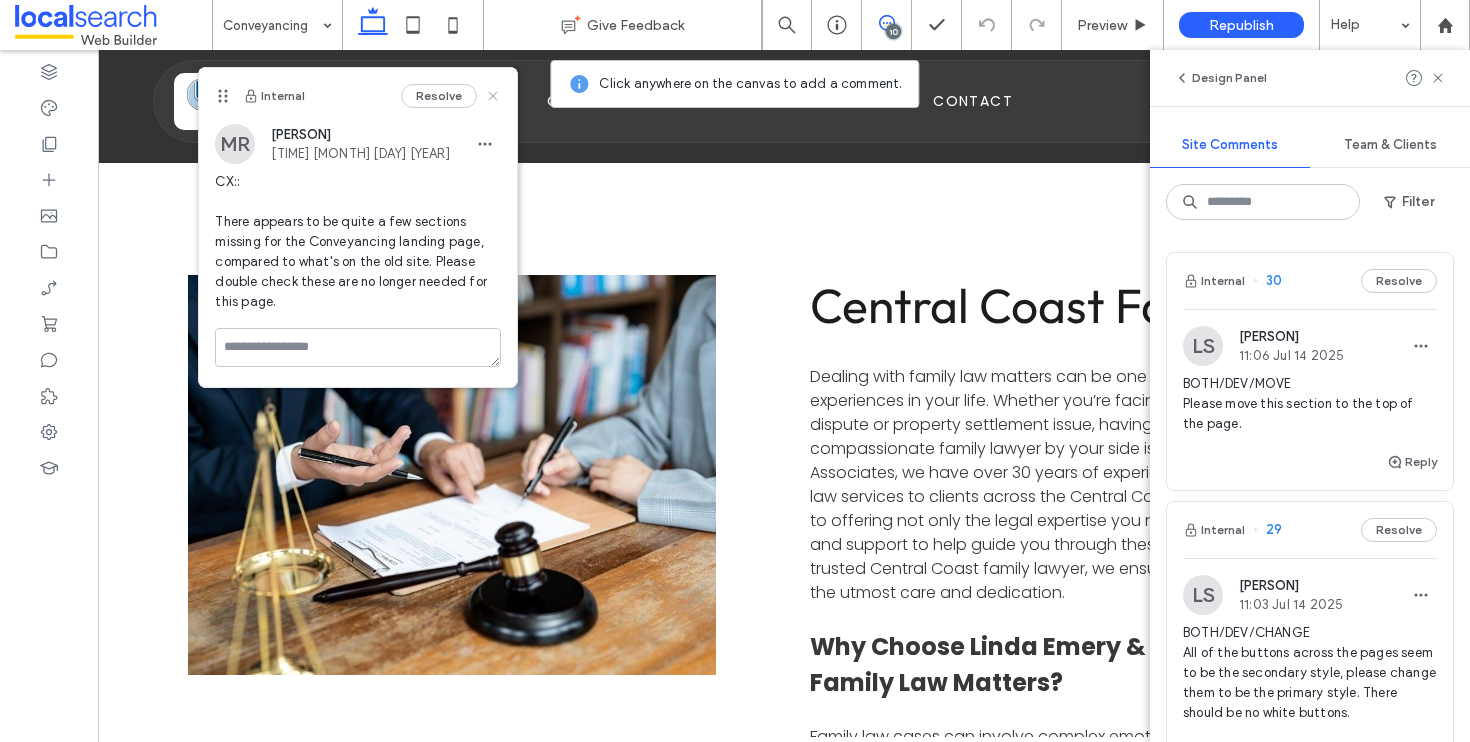 click 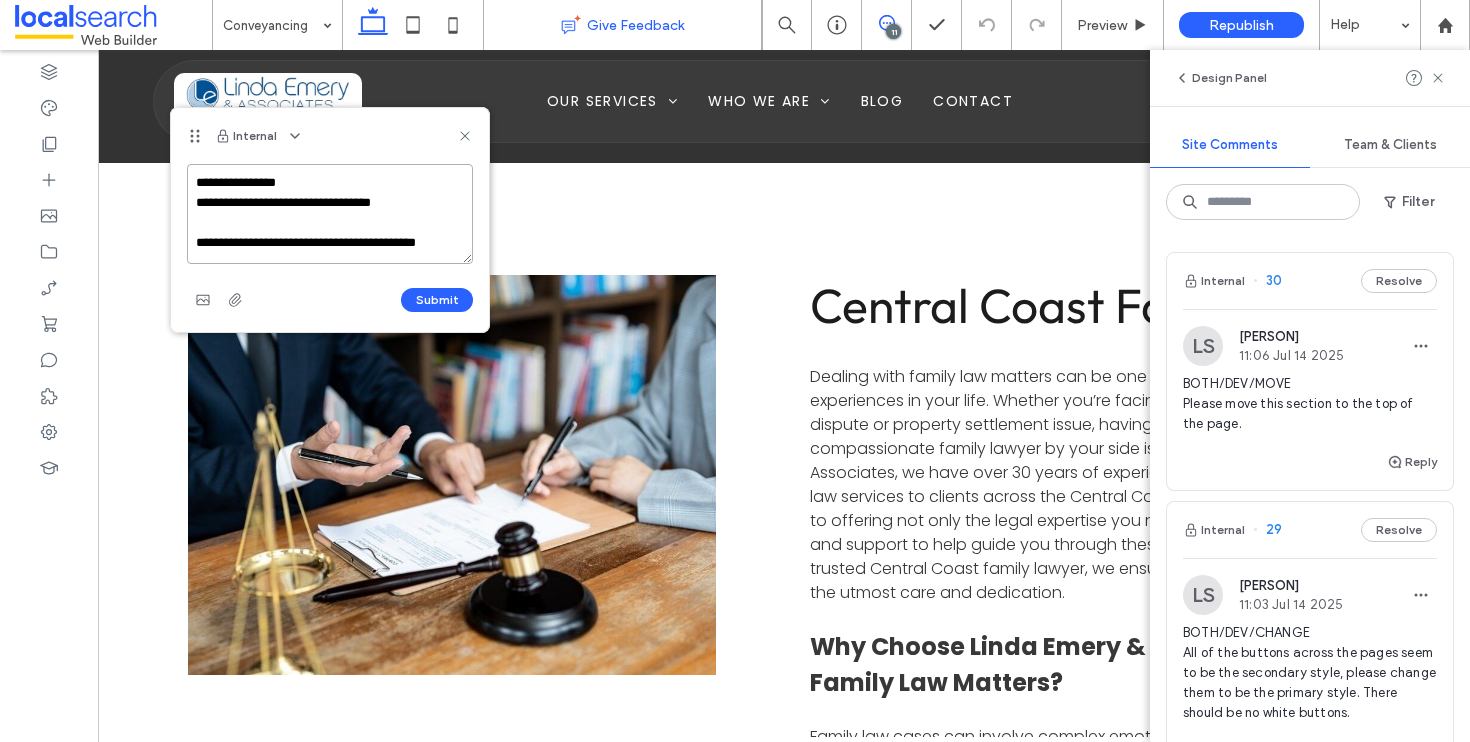 scroll, scrollTop: 8, scrollLeft: 0, axis: vertical 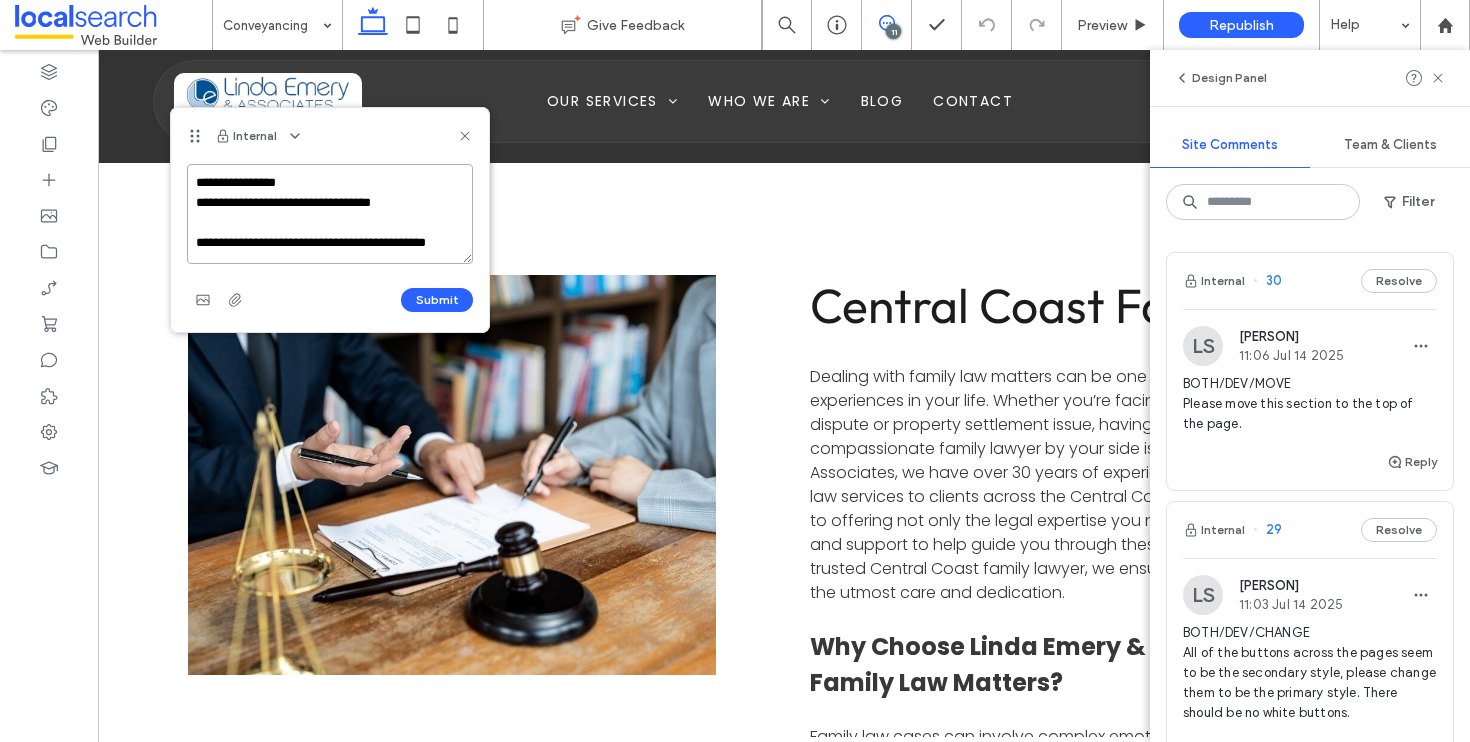 paste on "**********" 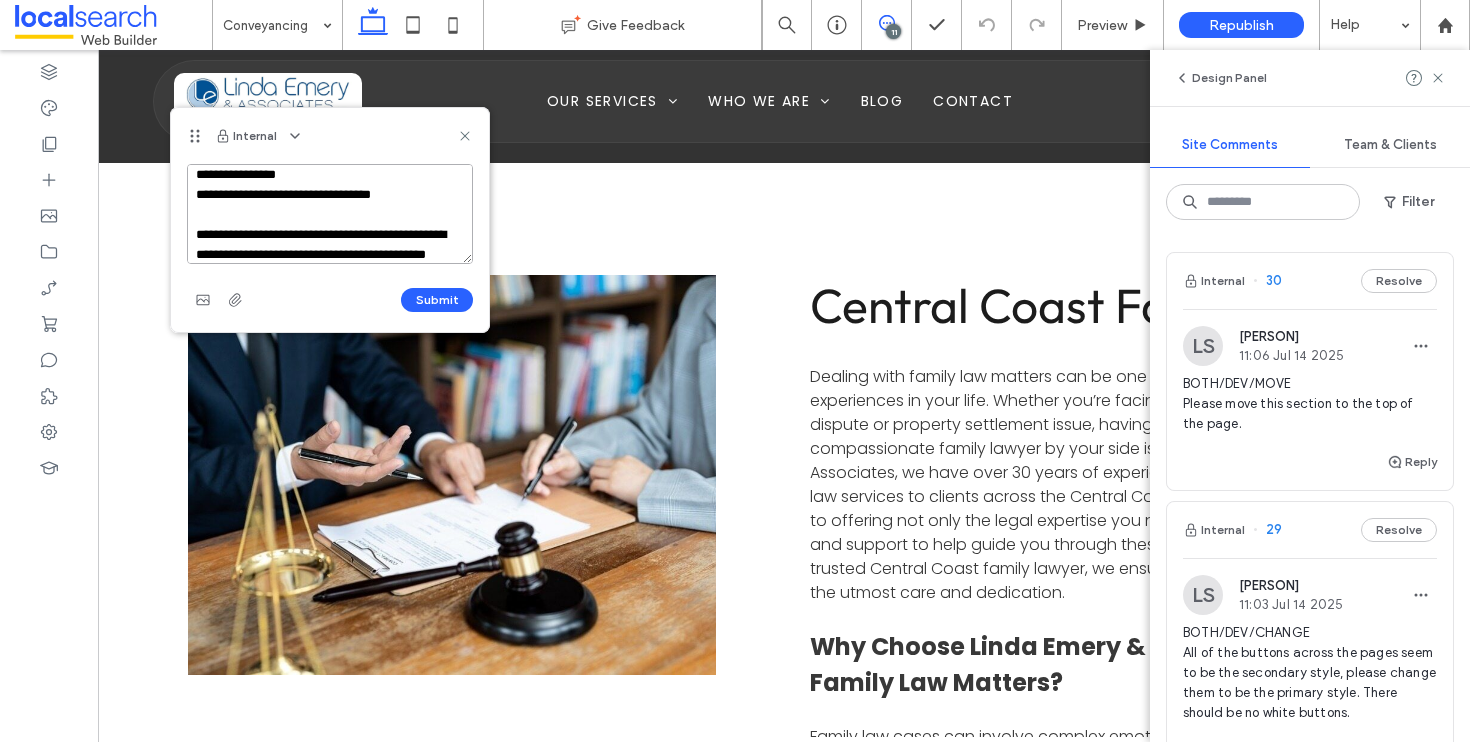 scroll, scrollTop: 28, scrollLeft: 0, axis: vertical 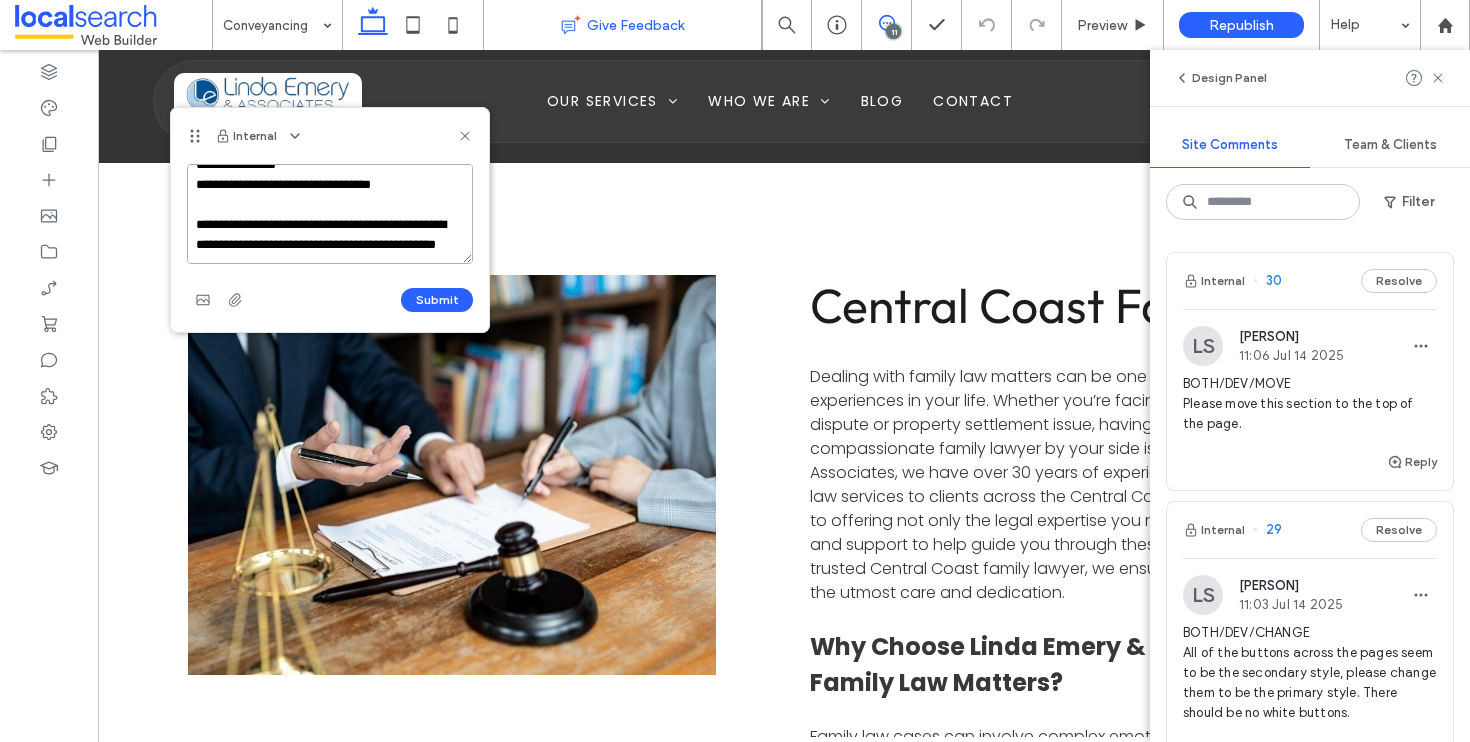paste on "**********" 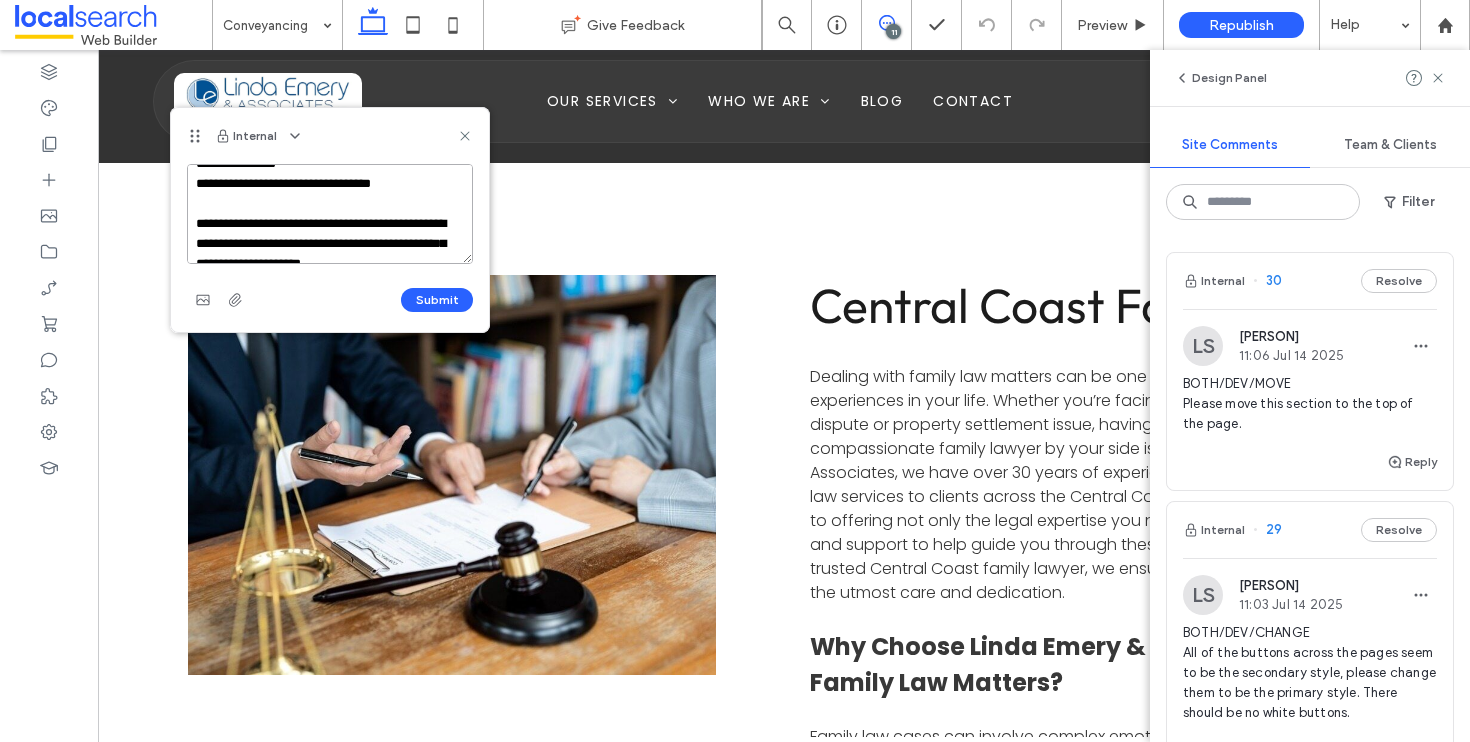 scroll, scrollTop: 98, scrollLeft: 0, axis: vertical 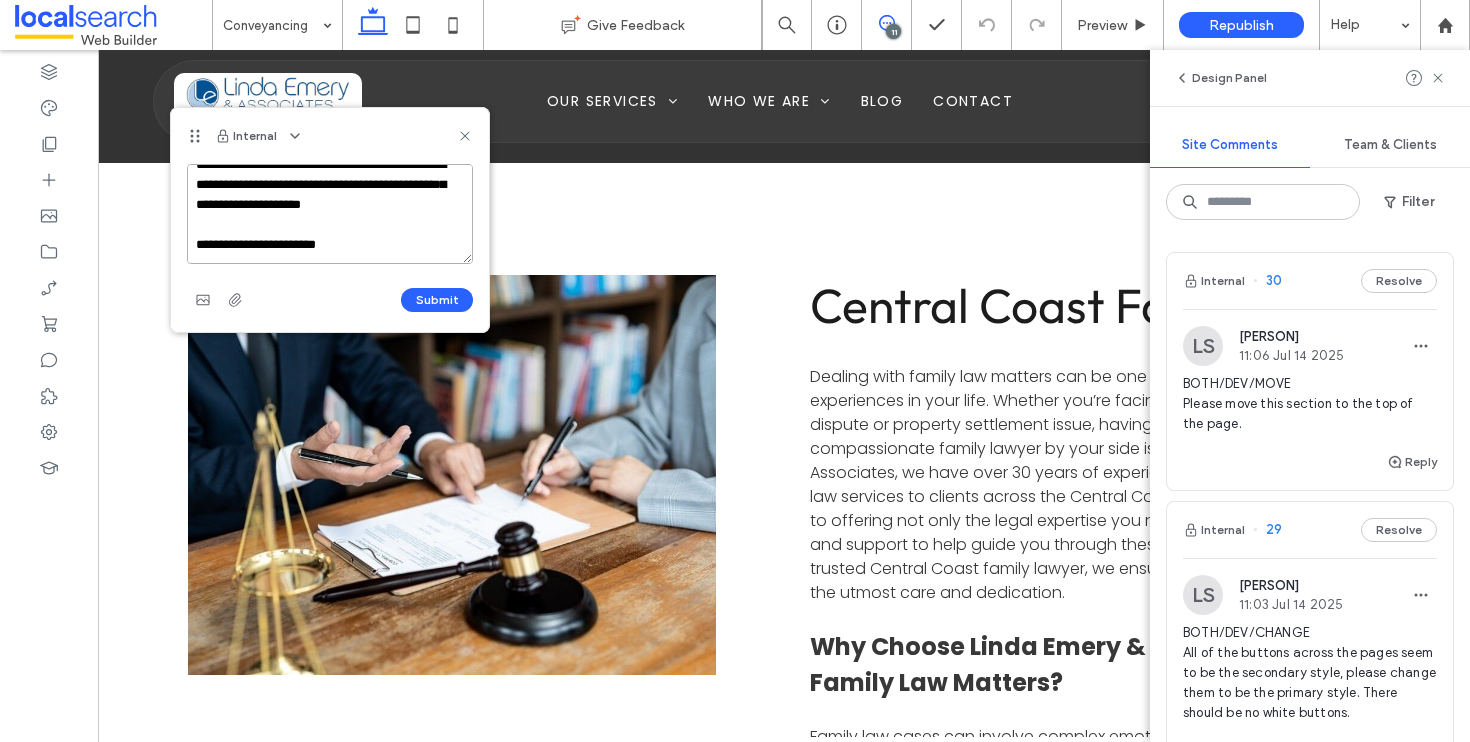paste on "**********" 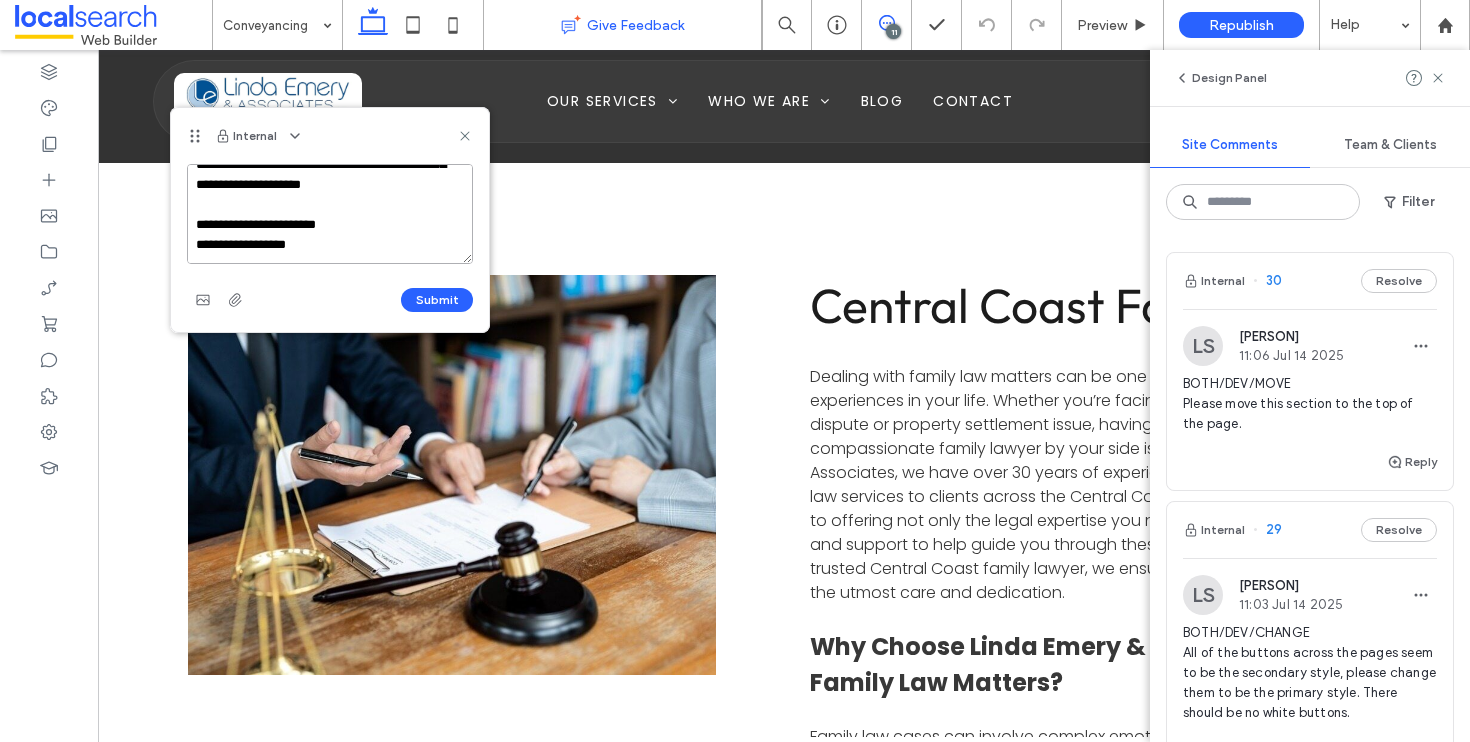 scroll, scrollTop: 108, scrollLeft: 0, axis: vertical 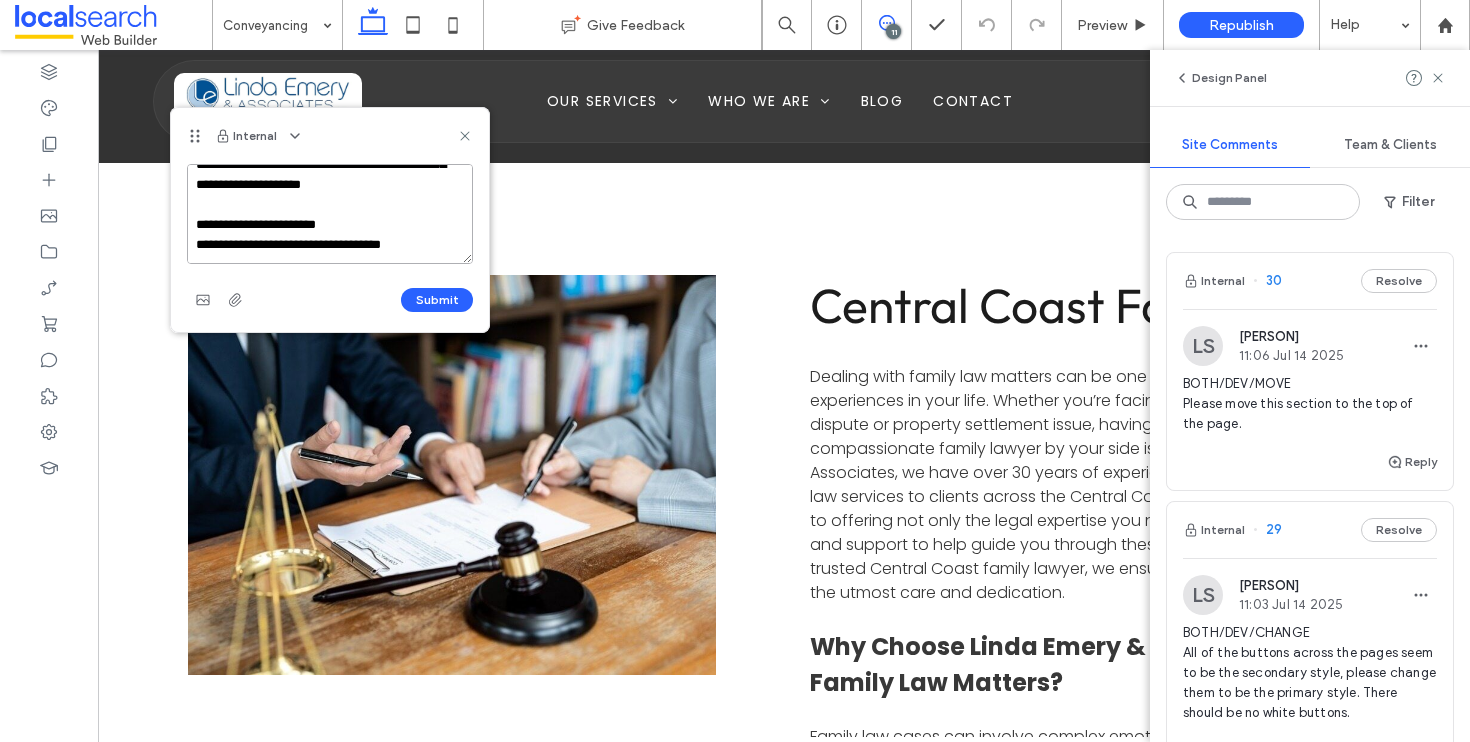 click on "**********" at bounding box center [330, 214] 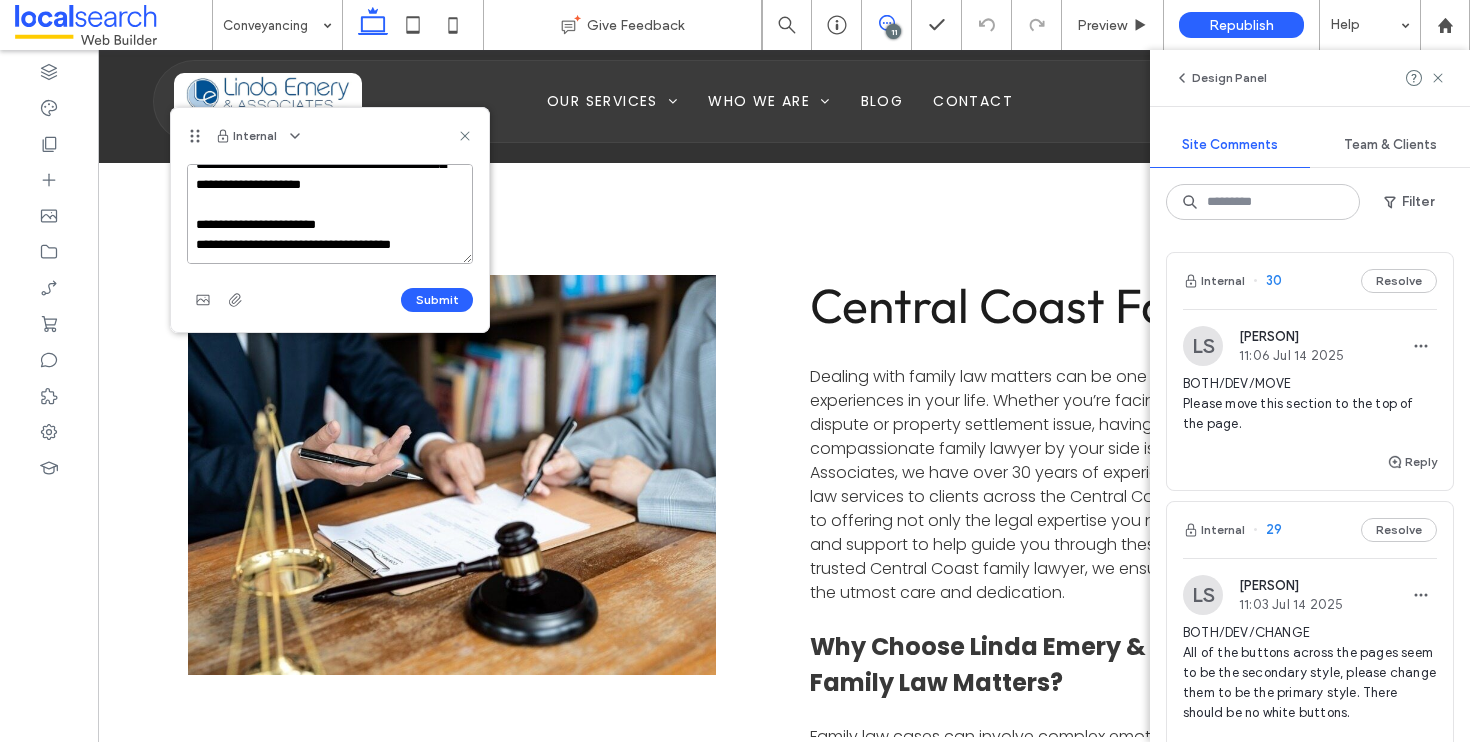 click on "**********" at bounding box center (330, 214) 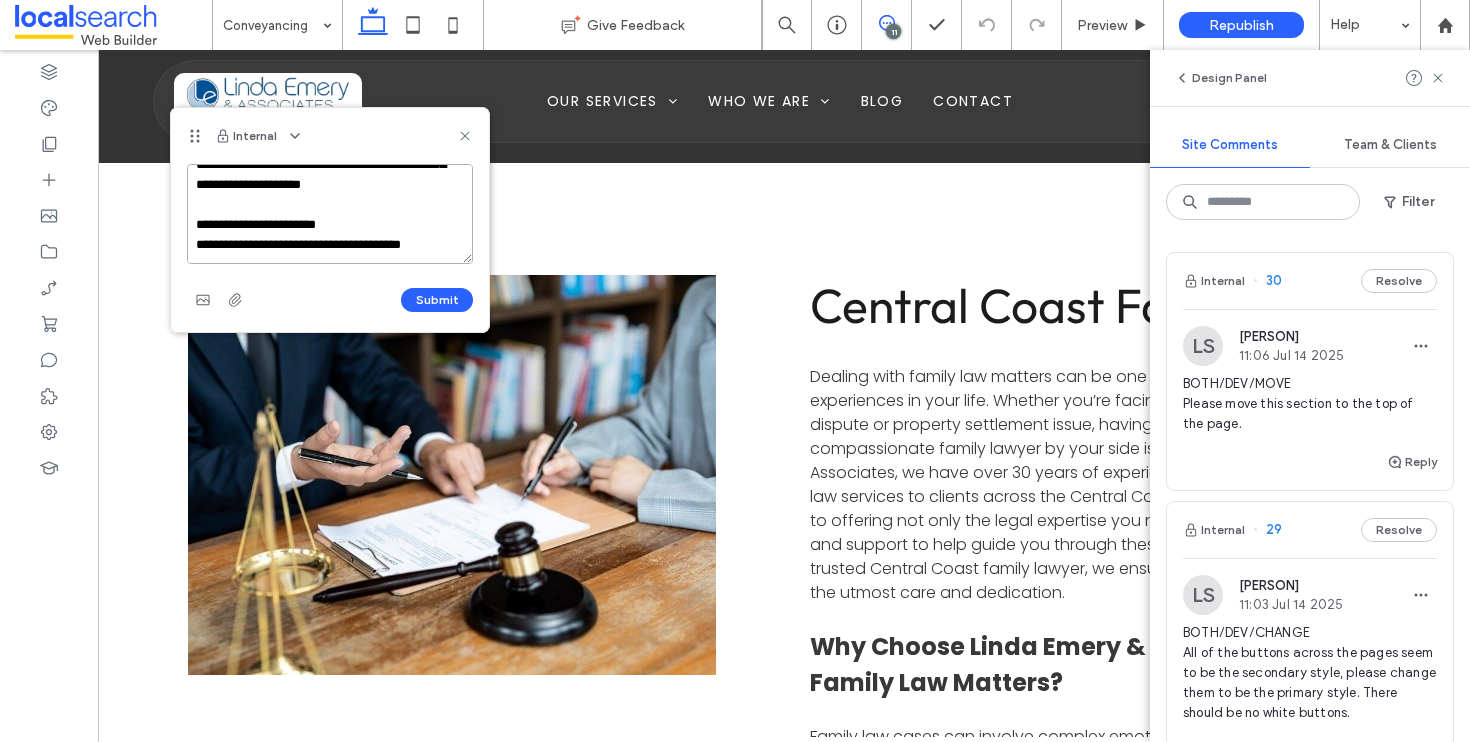 paste on "********" 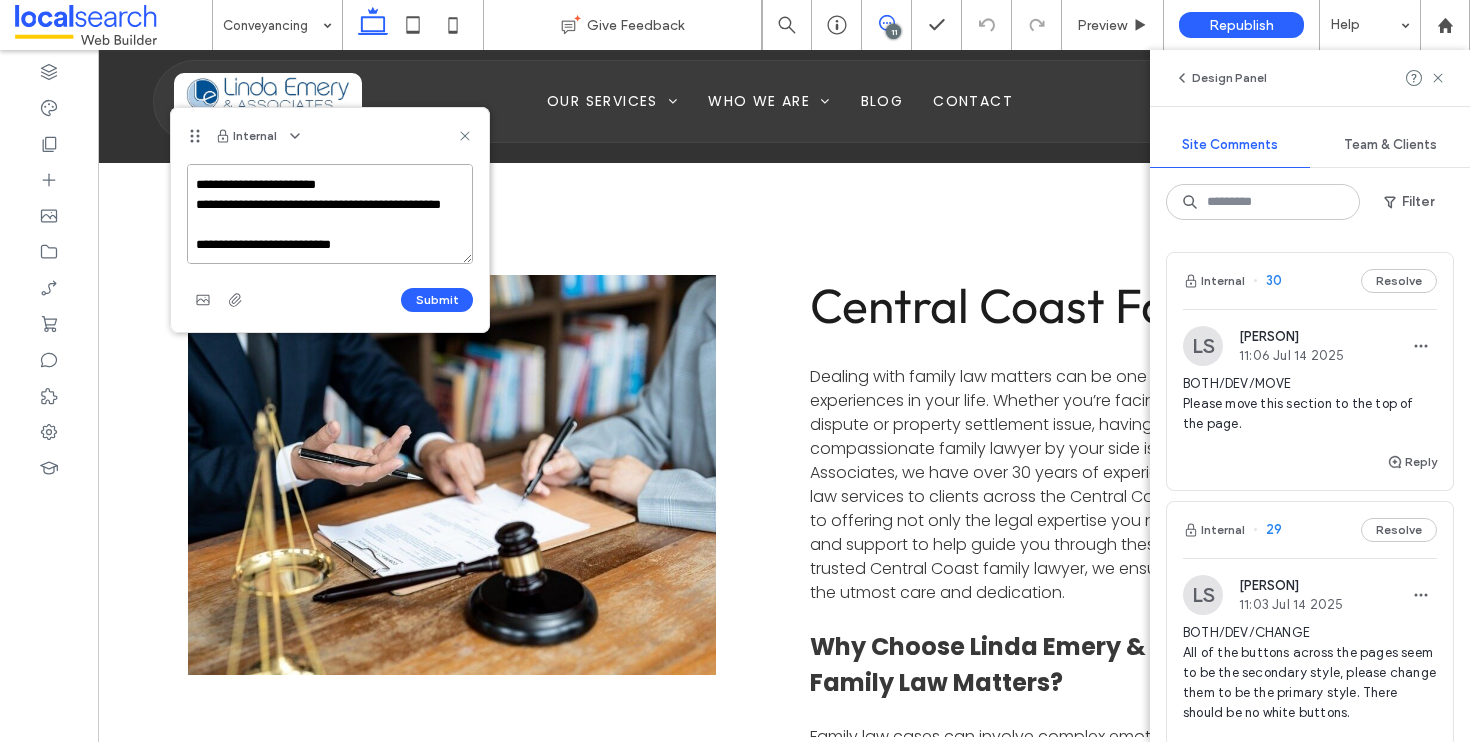 scroll, scrollTop: 188, scrollLeft: 0, axis: vertical 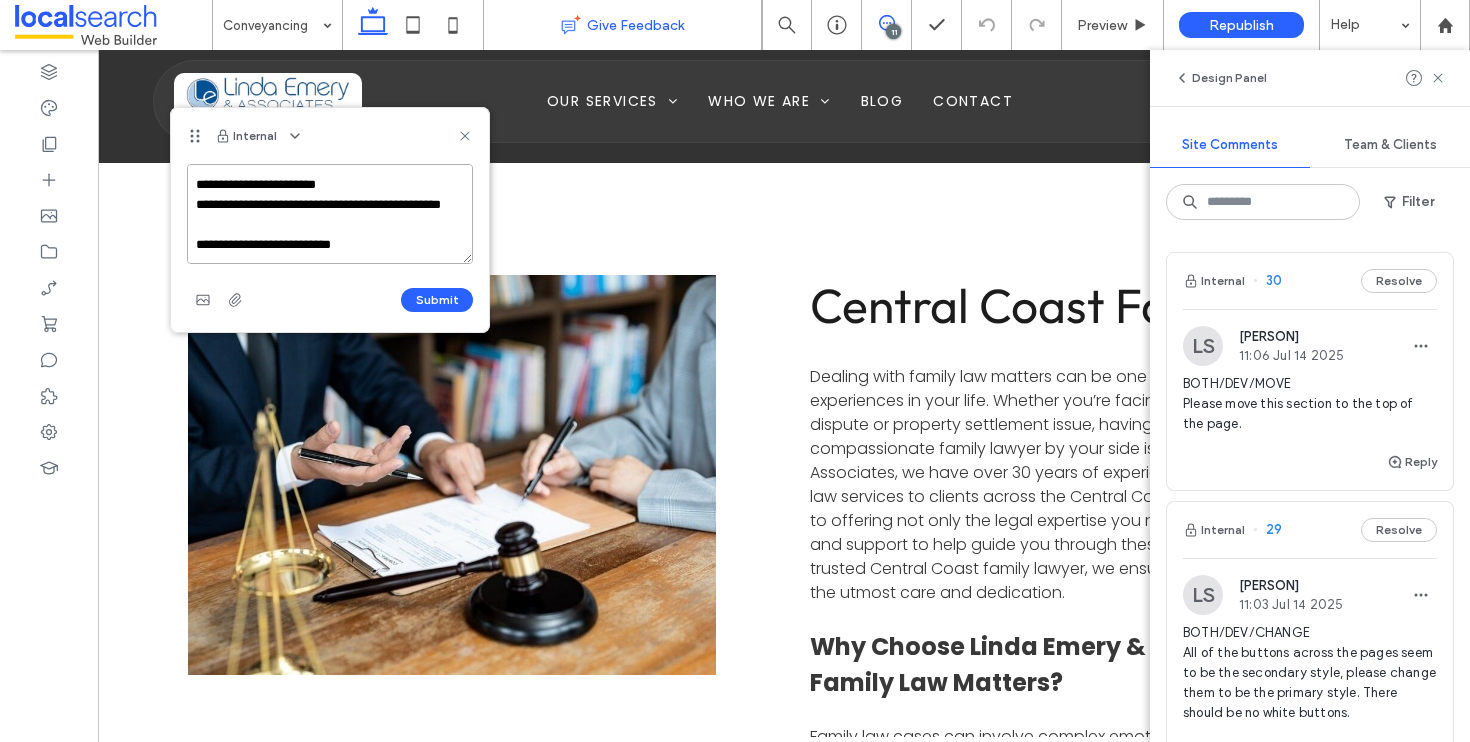 paste on "**********" 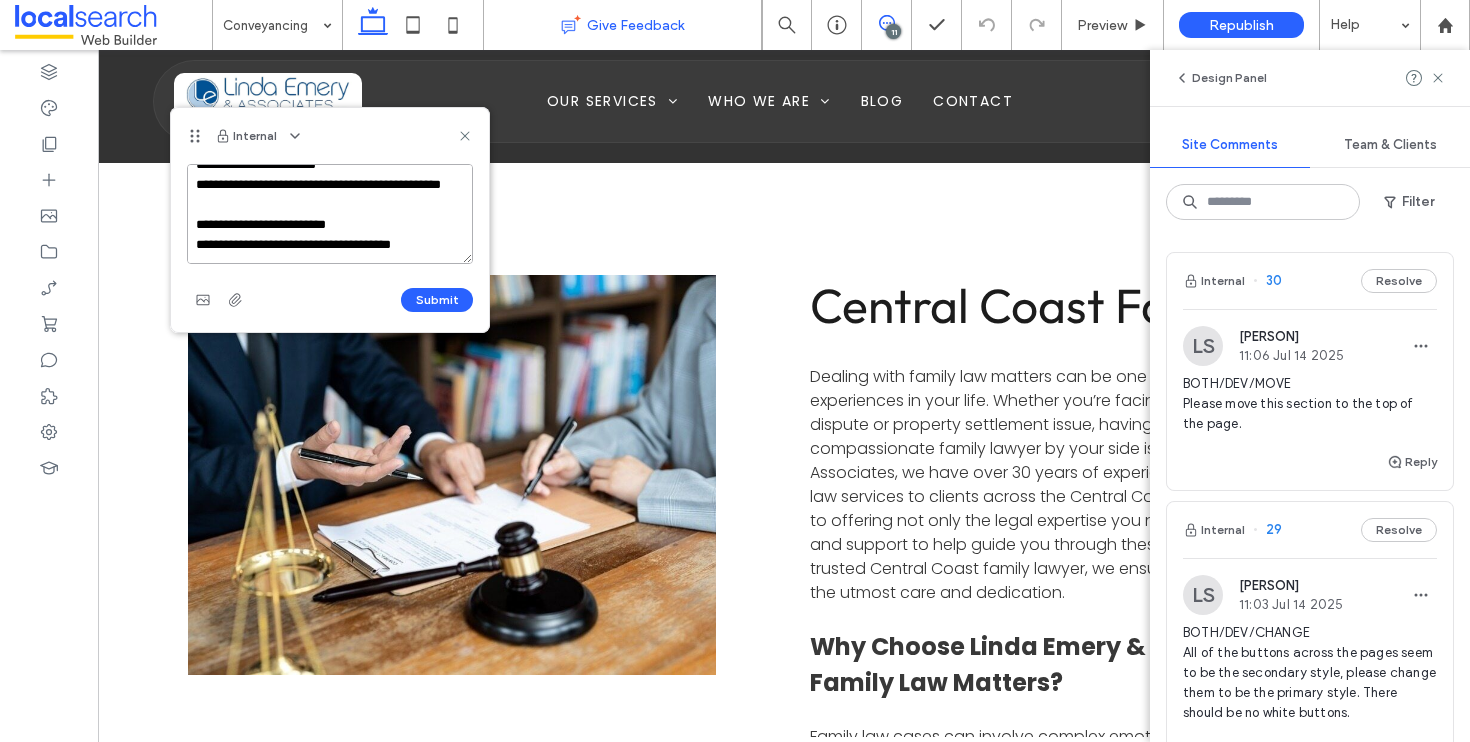 scroll, scrollTop: 208, scrollLeft: 0, axis: vertical 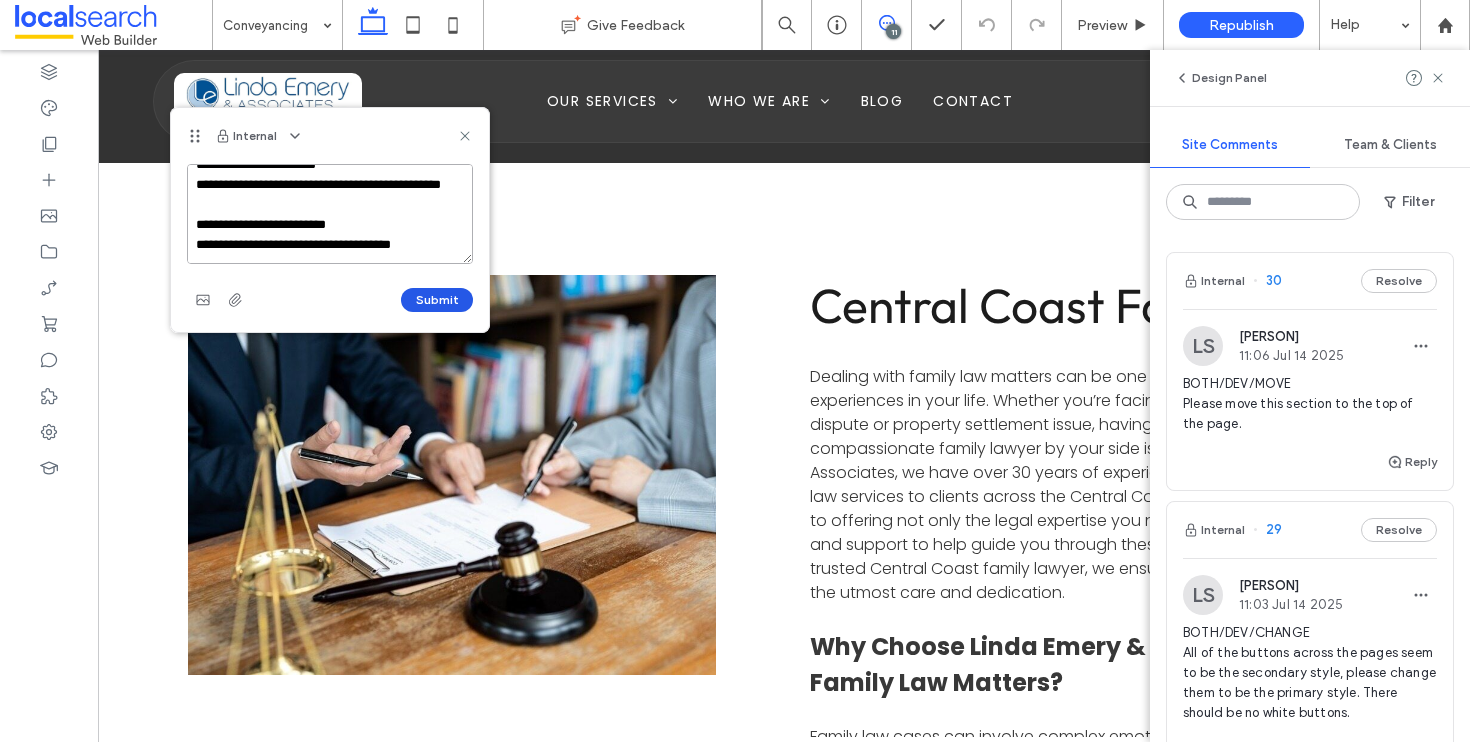 type on "**********" 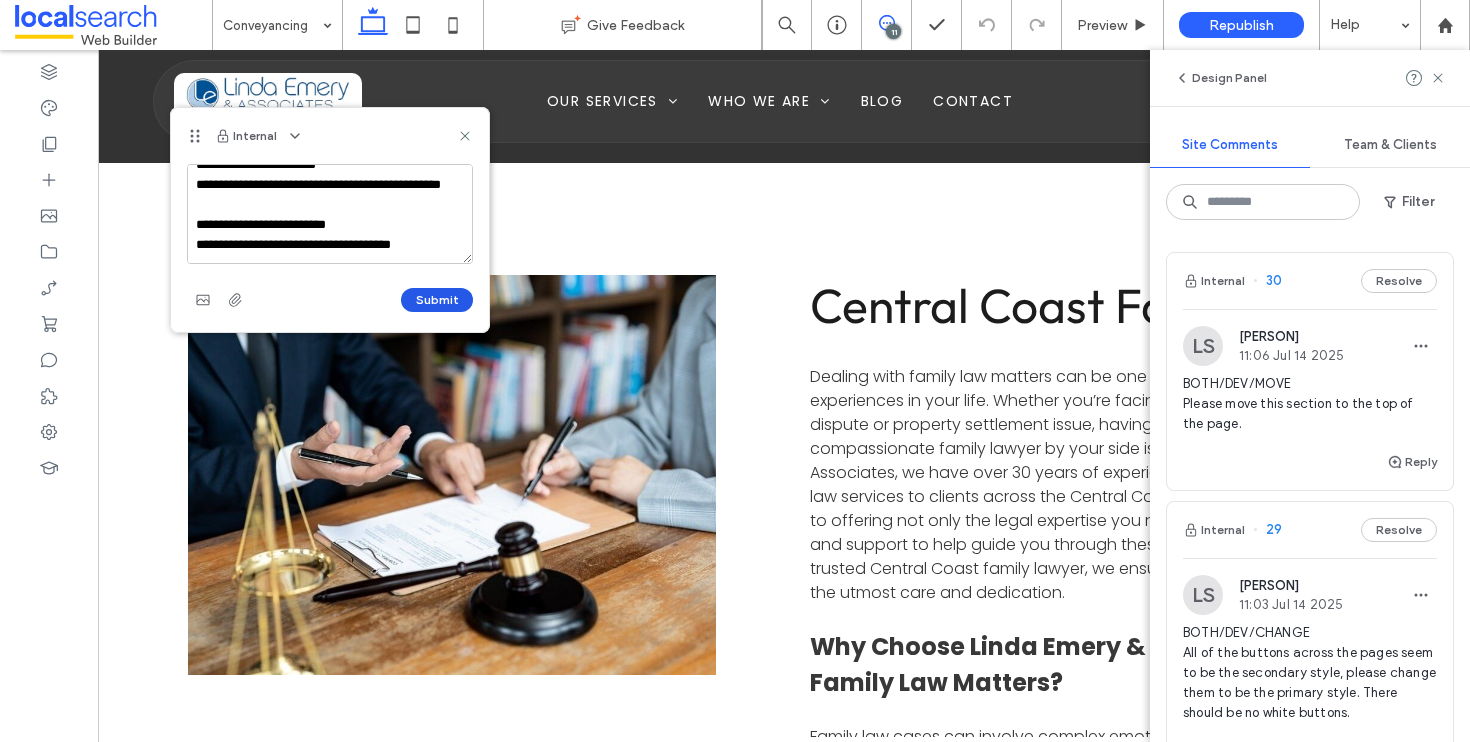 click on "Submit" at bounding box center [437, 300] 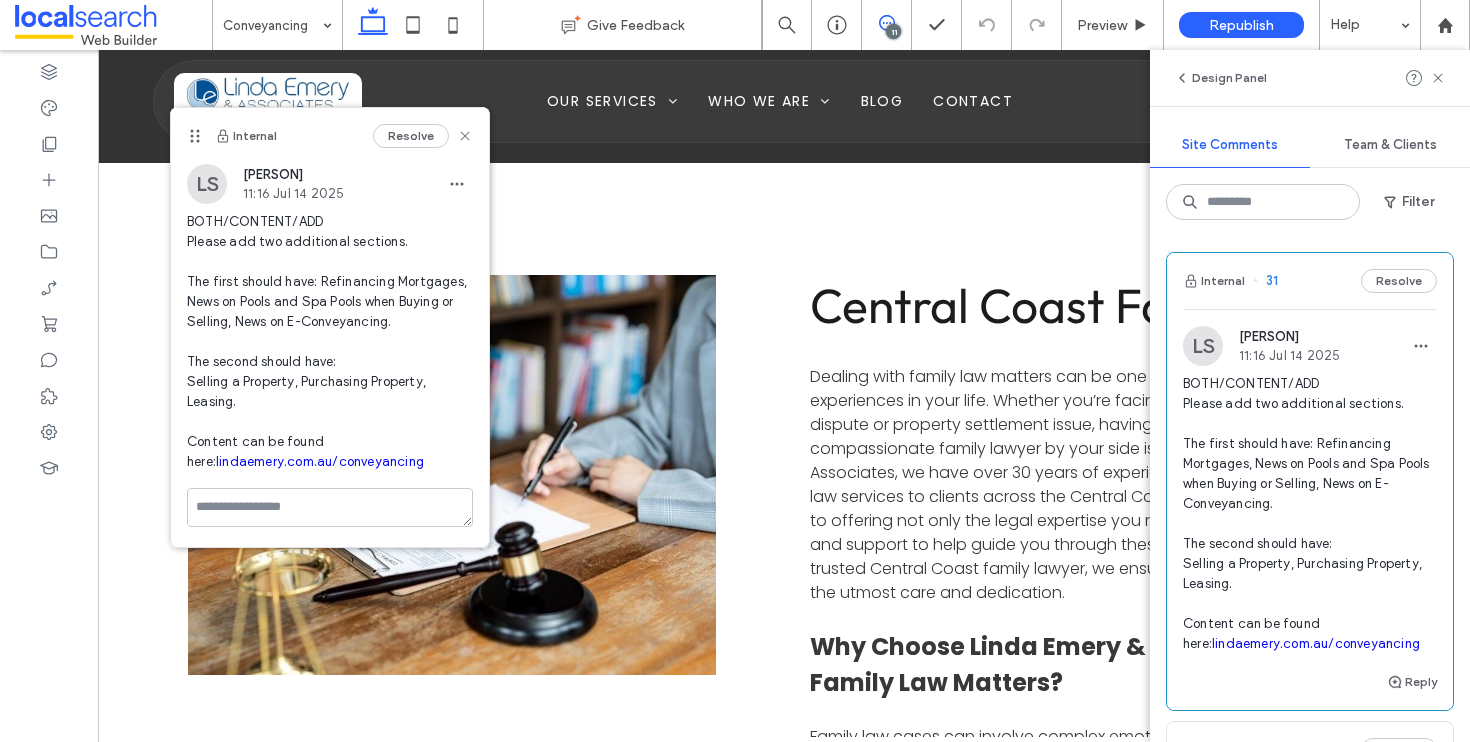 scroll, scrollTop: 0, scrollLeft: 0, axis: both 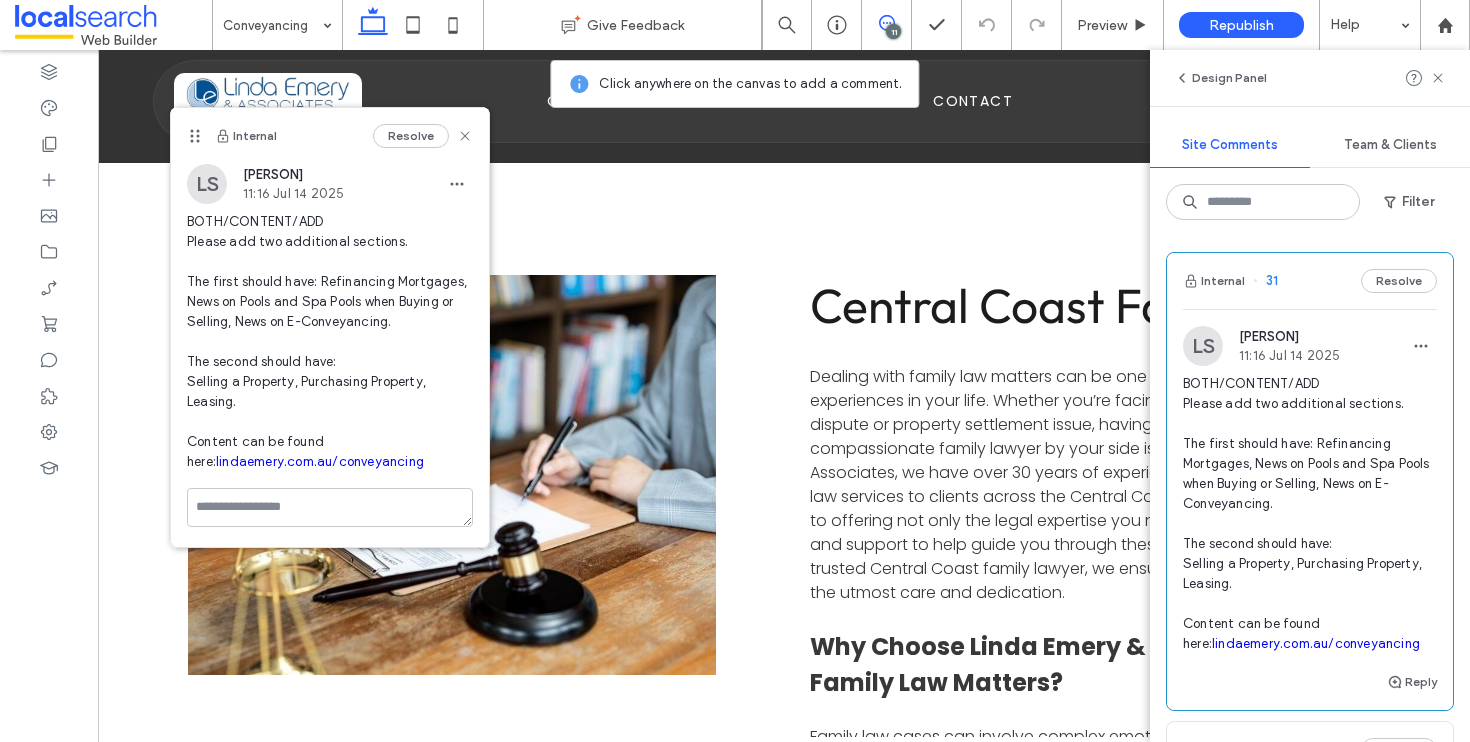 click 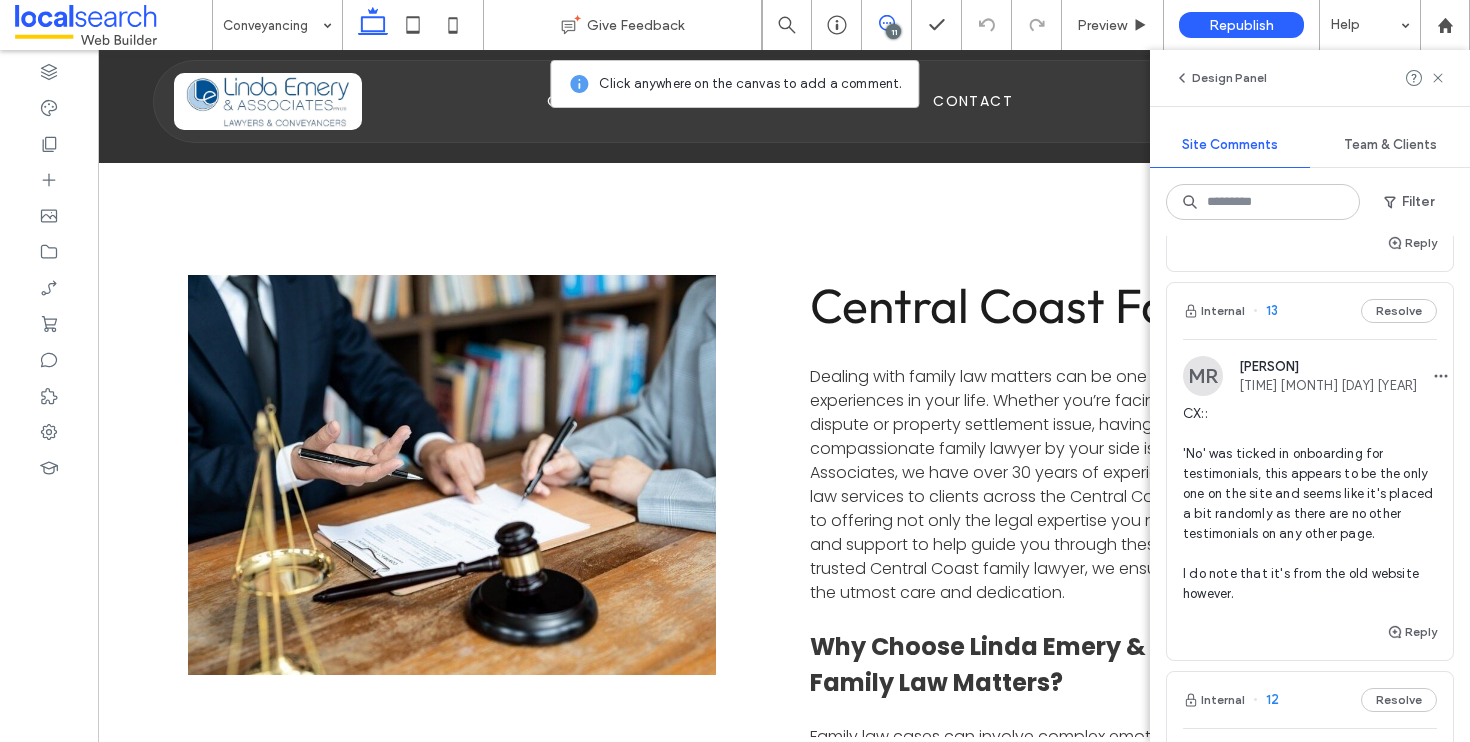 scroll, scrollTop: 3482, scrollLeft: 0, axis: vertical 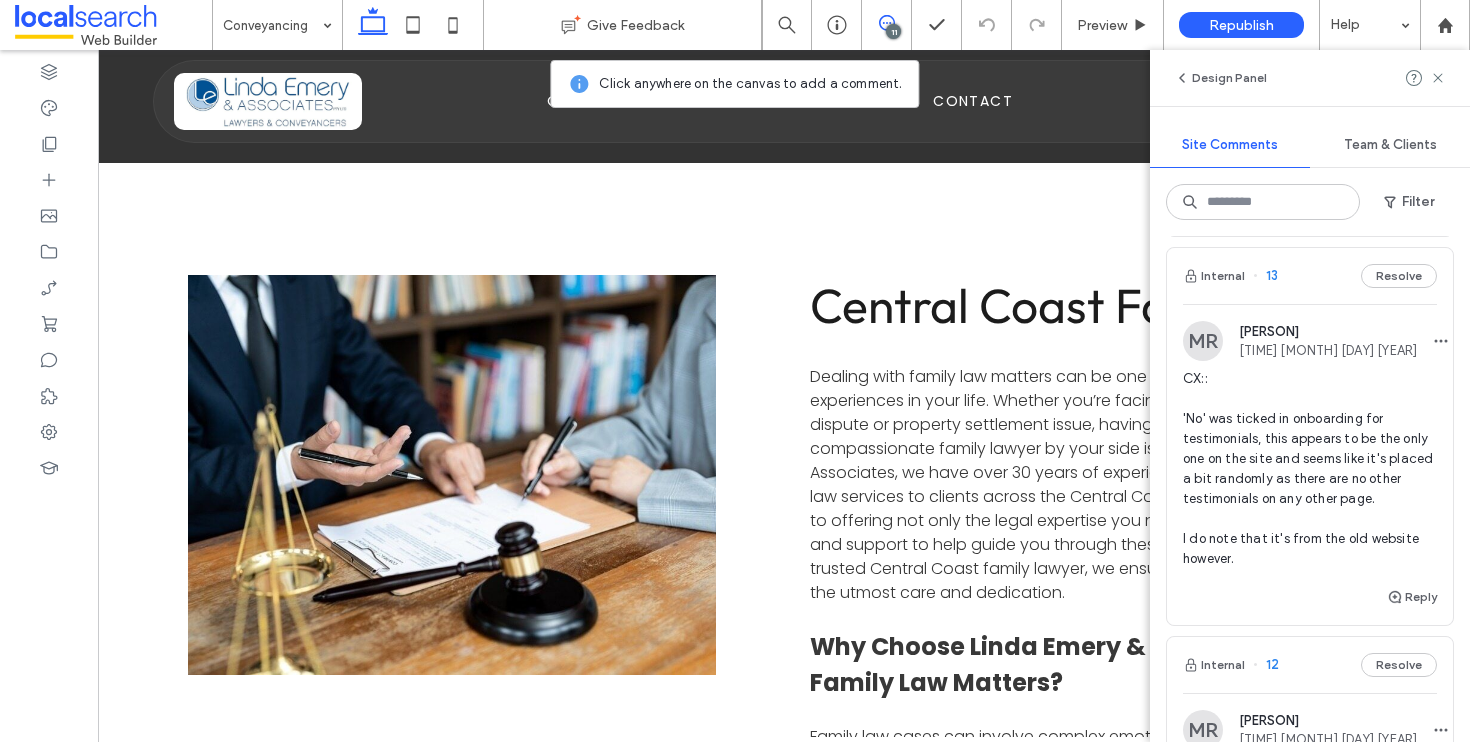 click on "Internal 13 Resolve" at bounding box center [1310, 276] 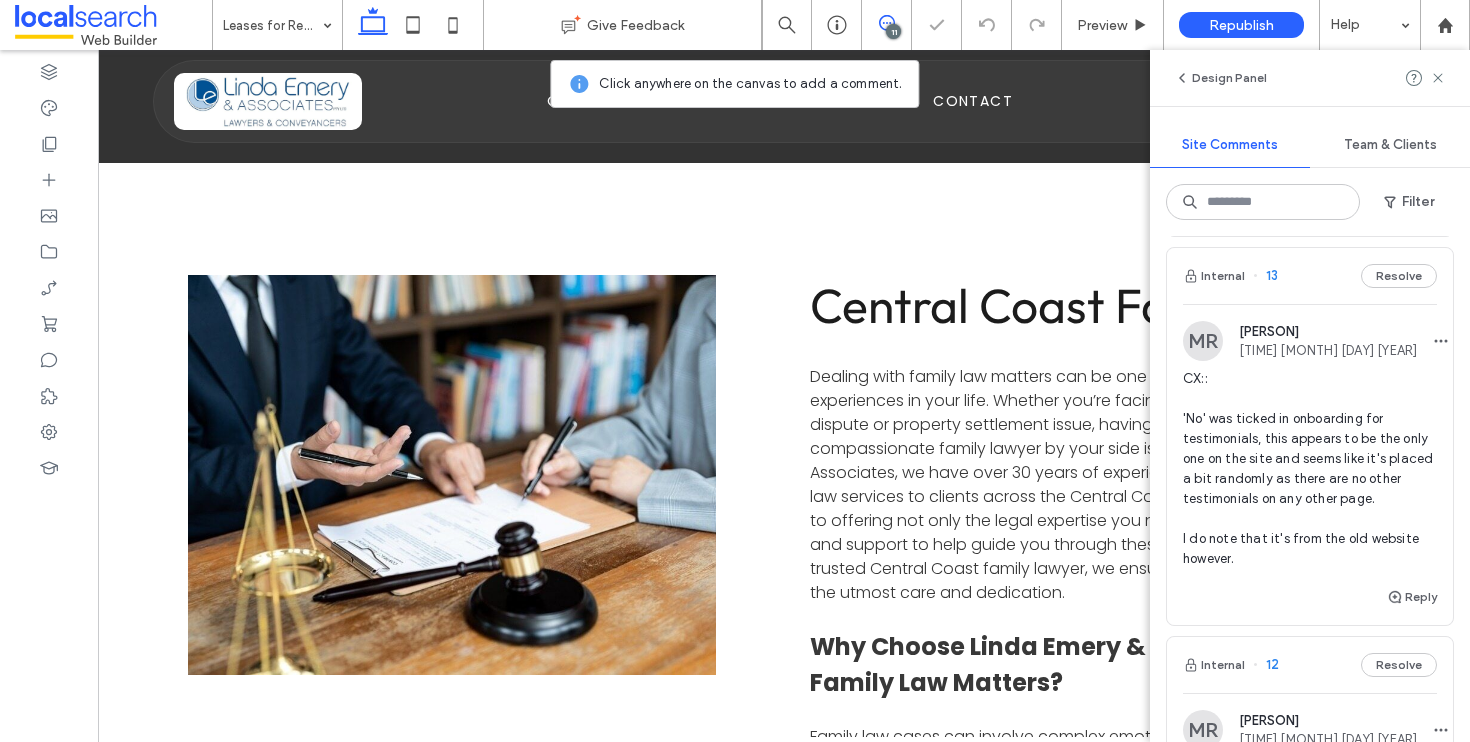 scroll, scrollTop: 0, scrollLeft: 0, axis: both 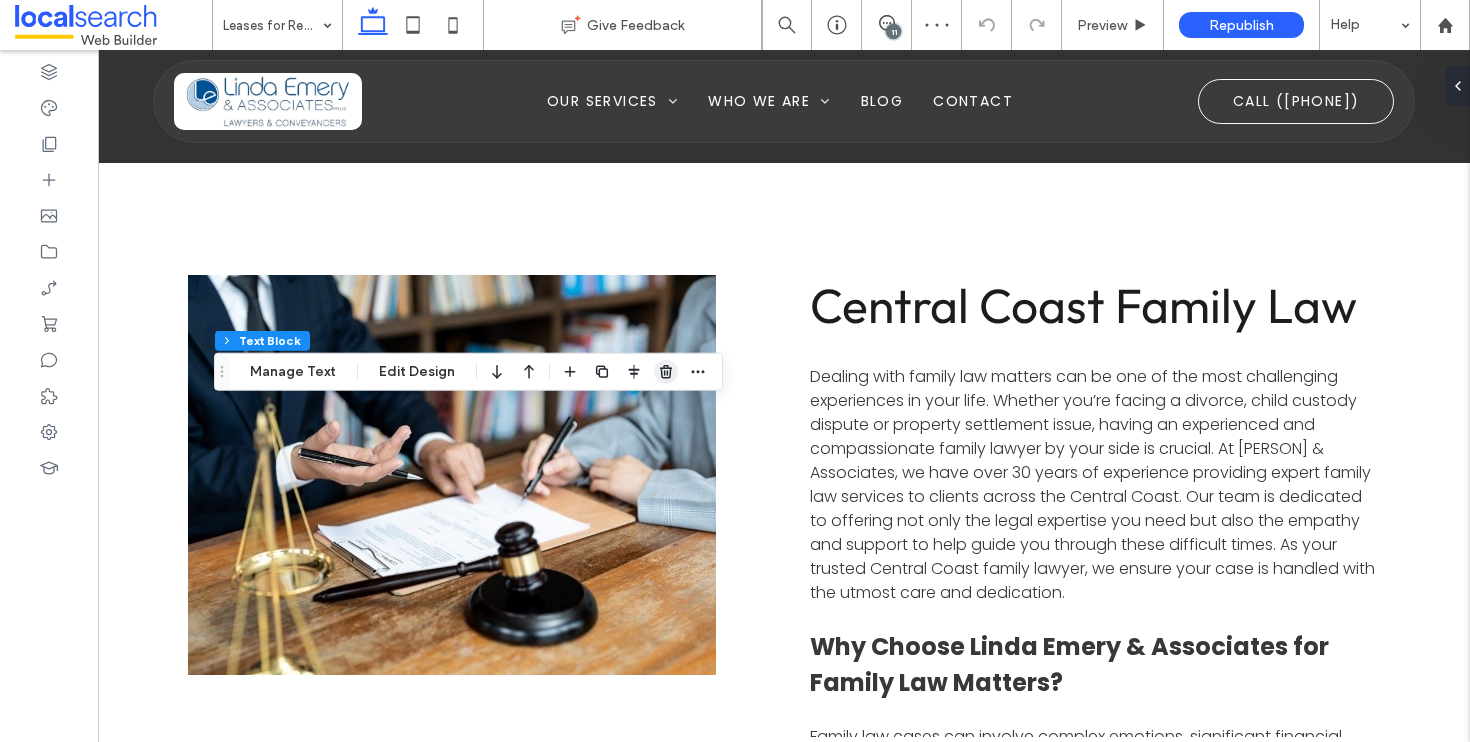 click 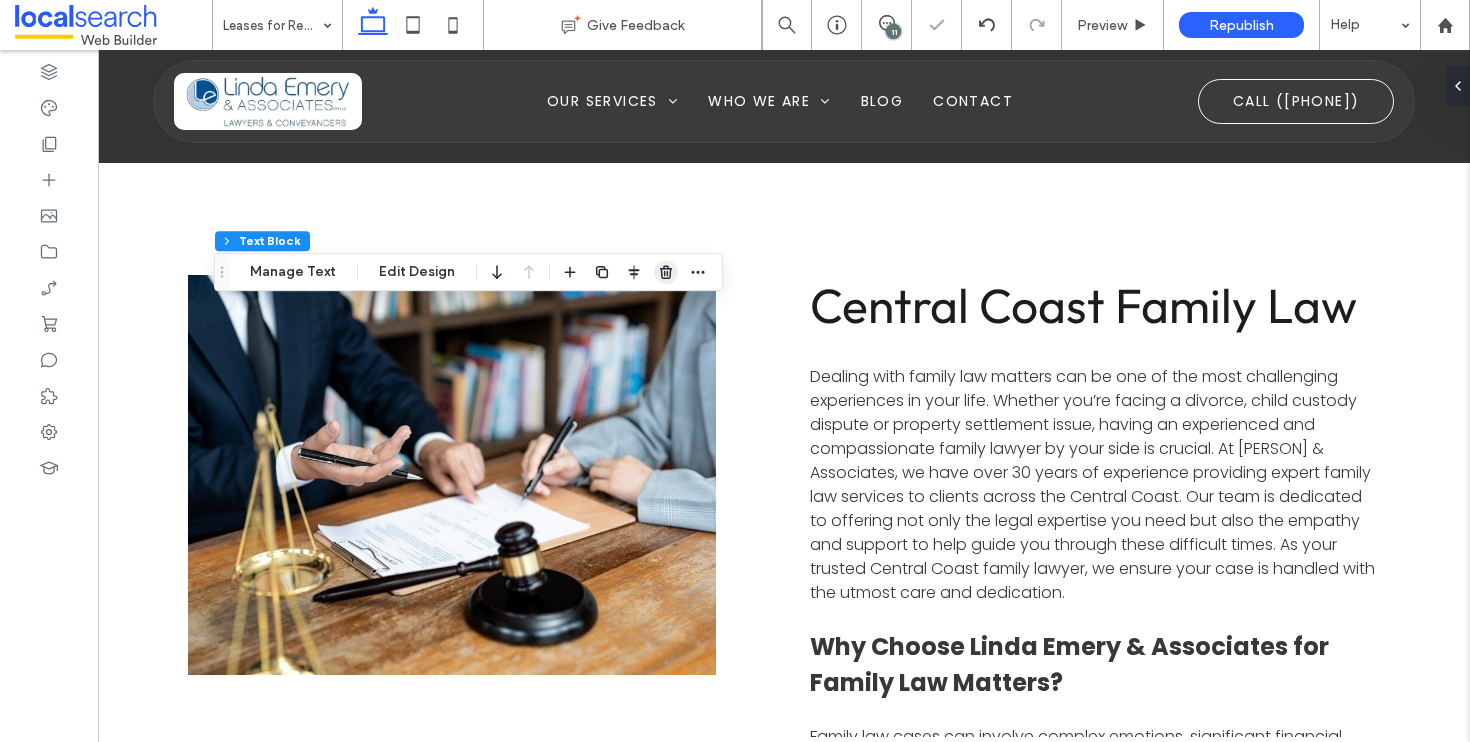 click 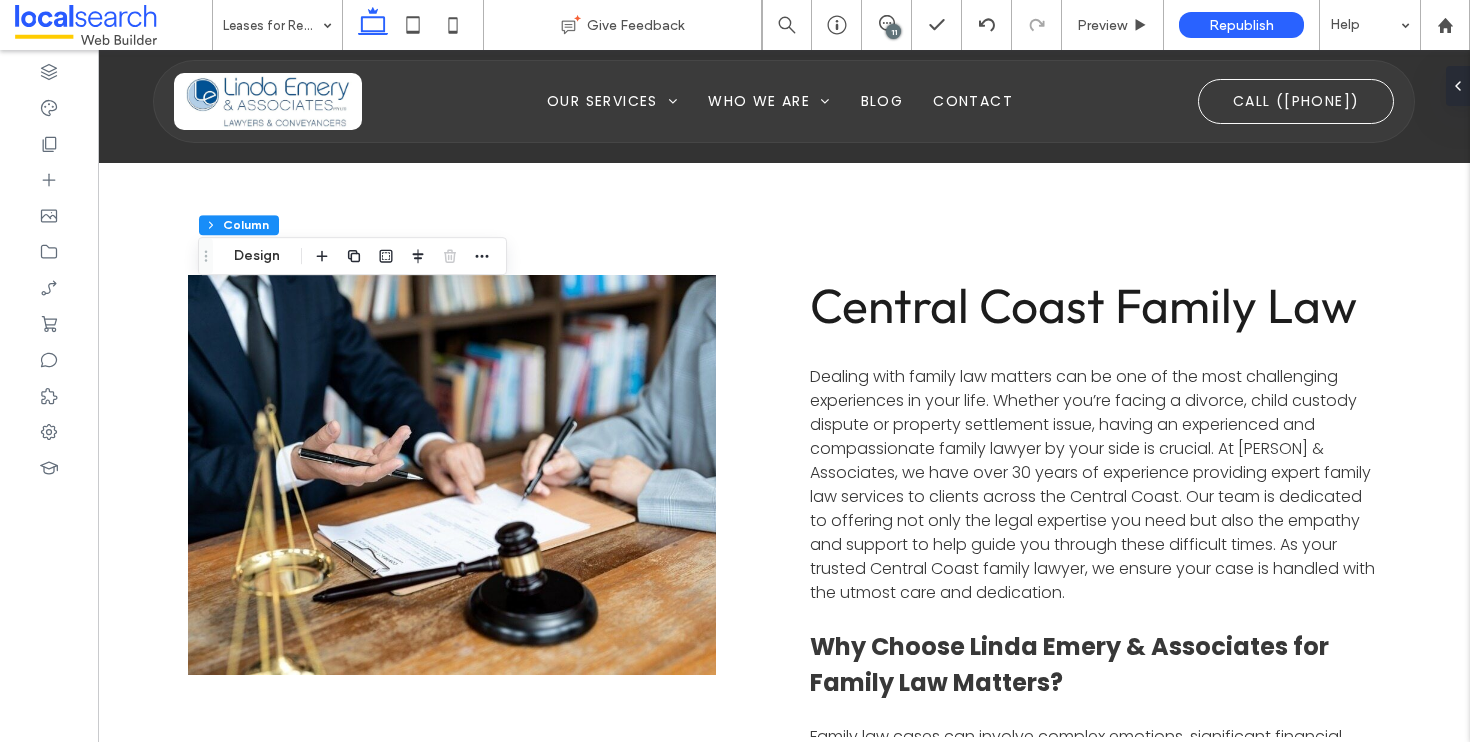click on "11" at bounding box center (893, 31) 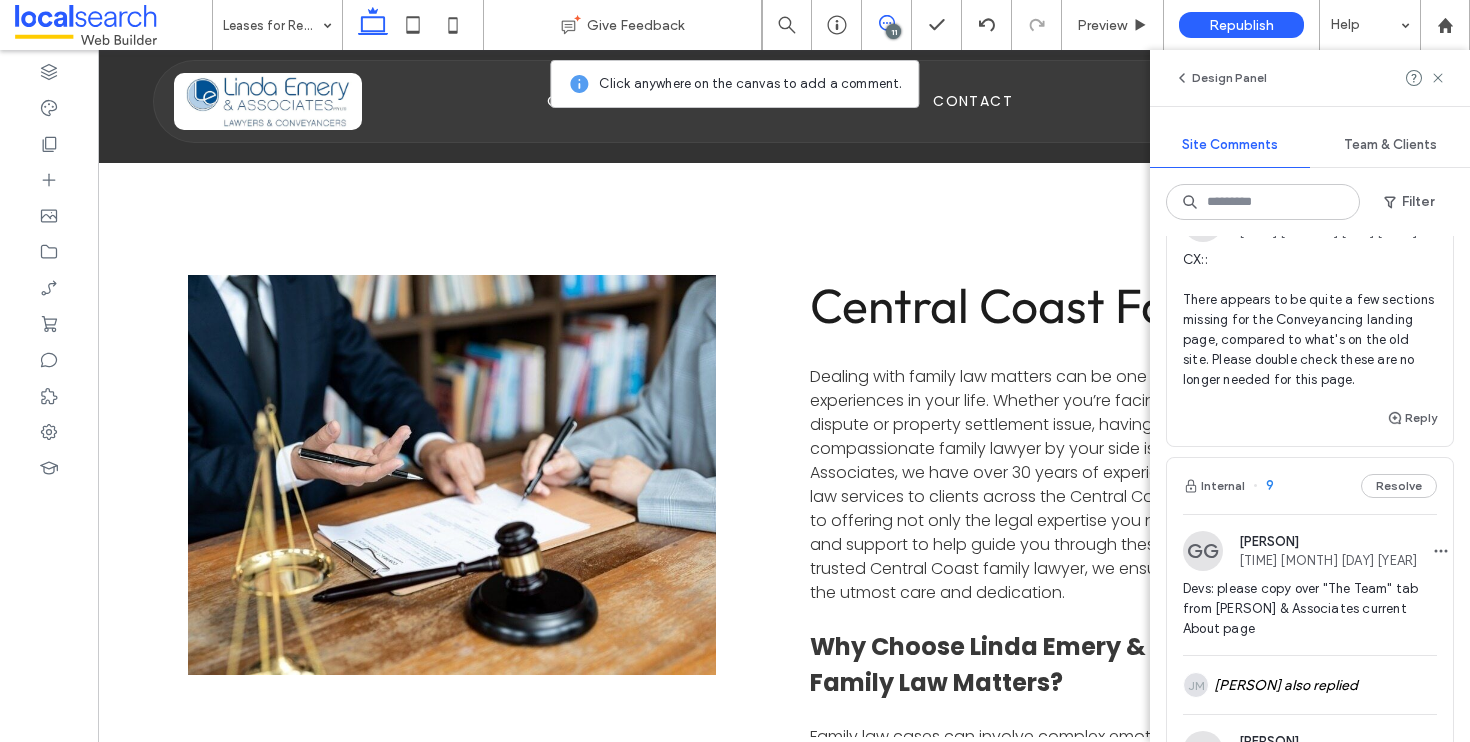 scroll, scrollTop: 3984, scrollLeft: 0, axis: vertical 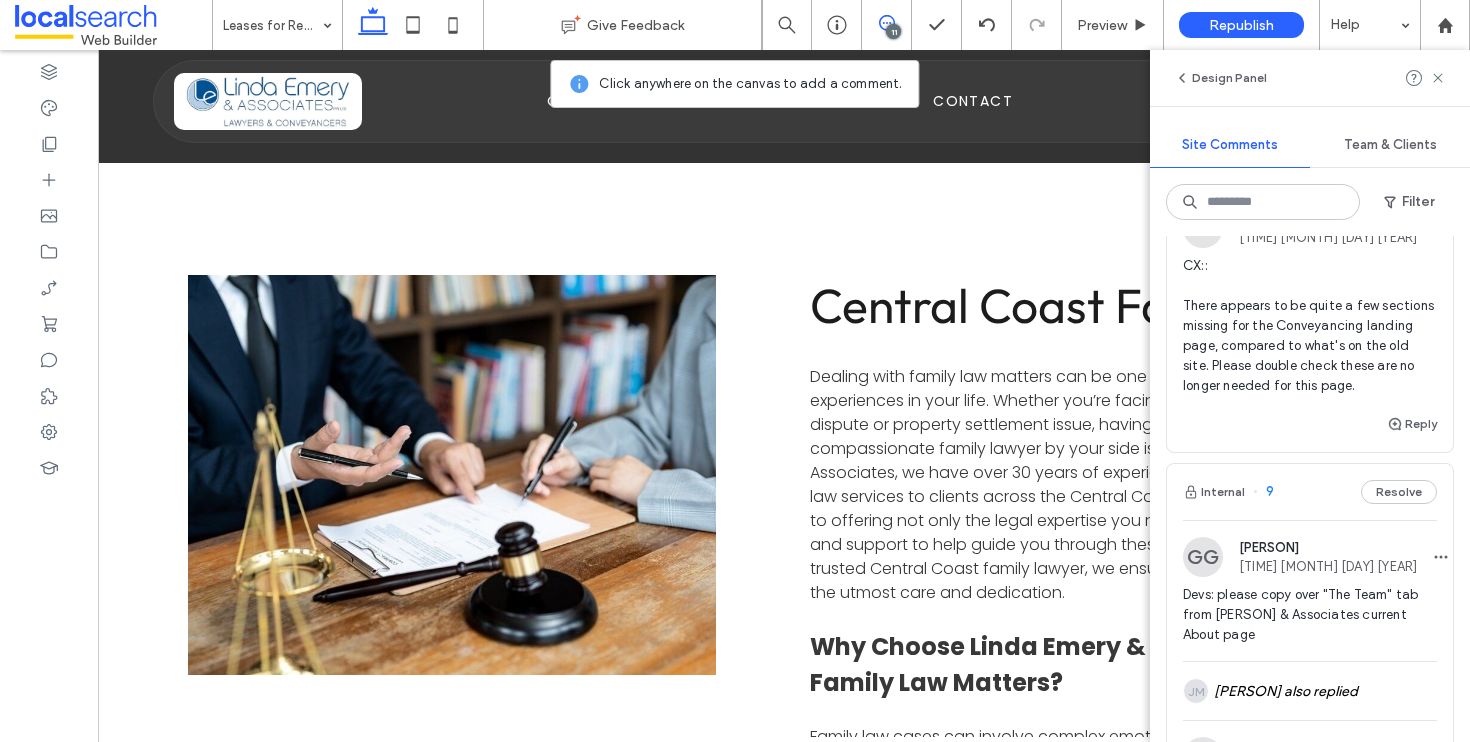 click on "Resolve" at bounding box center (1399, 163) 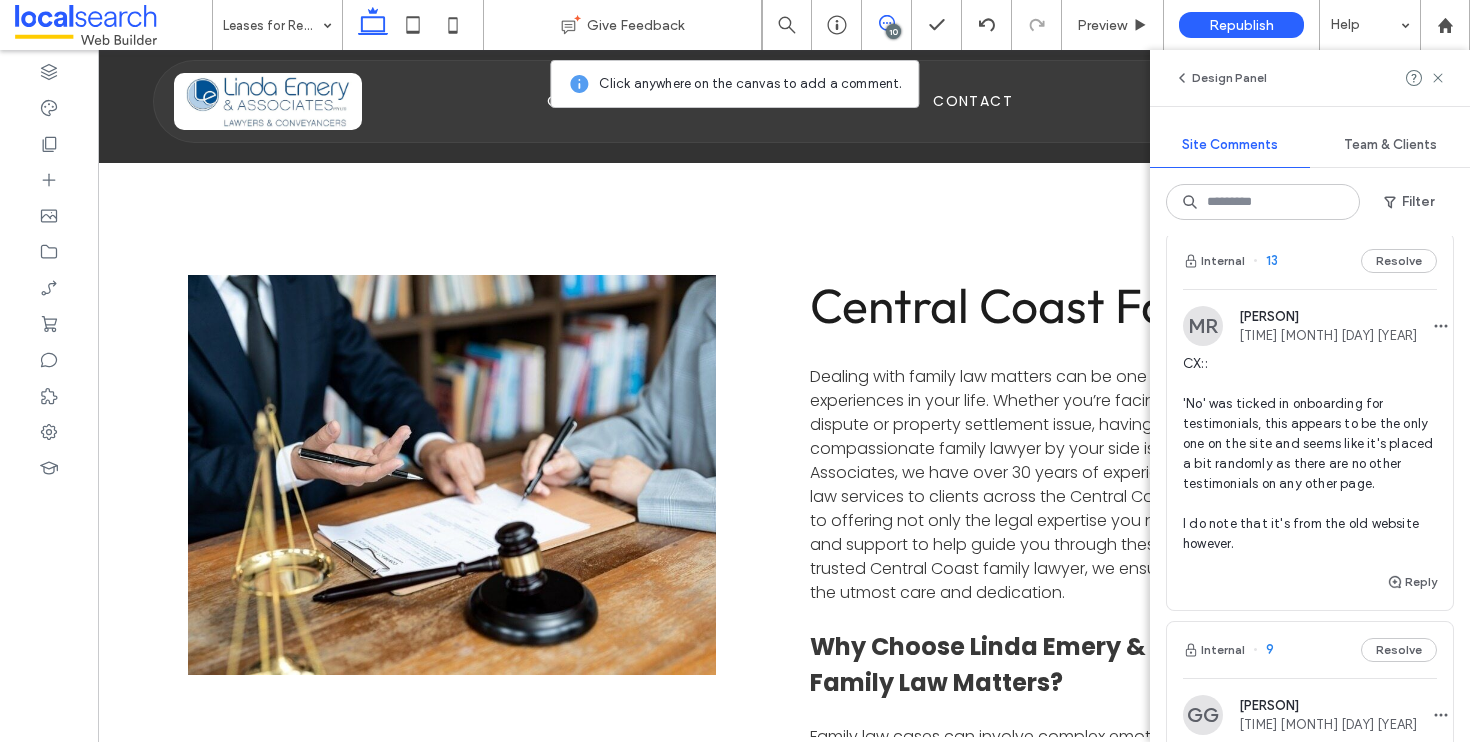 scroll, scrollTop: 3495, scrollLeft: 0, axis: vertical 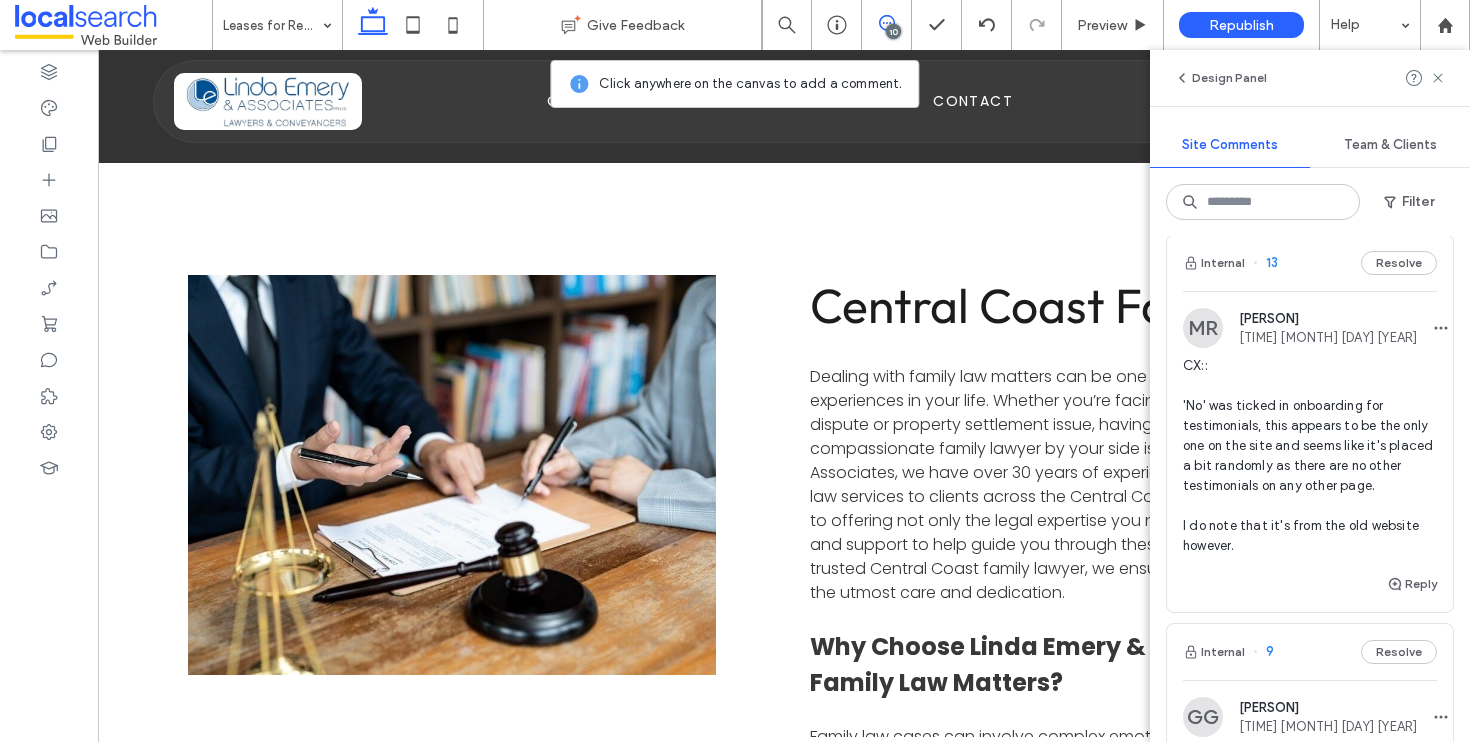 click on "Internal 13 Resolve" at bounding box center [1310, 263] 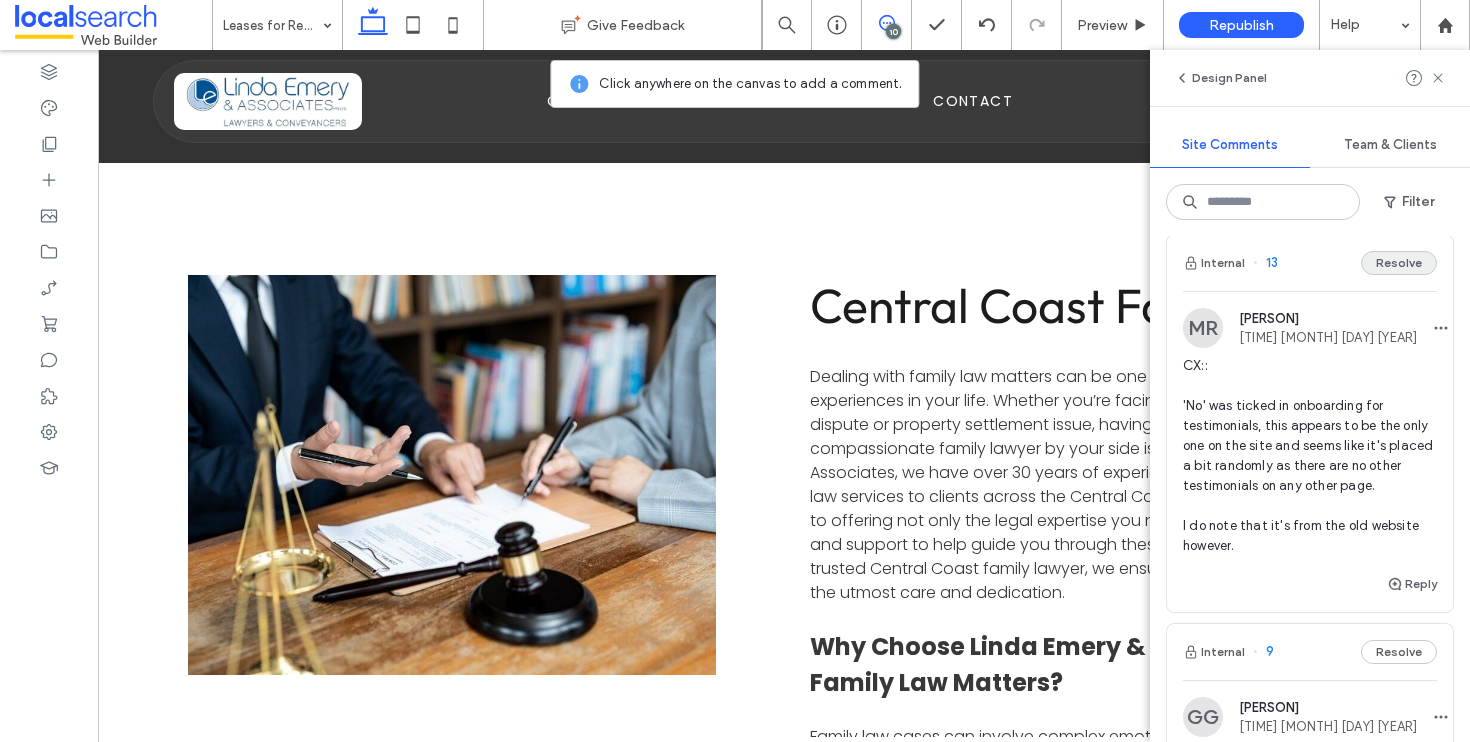 click on "Resolve" at bounding box center [1399, 263] 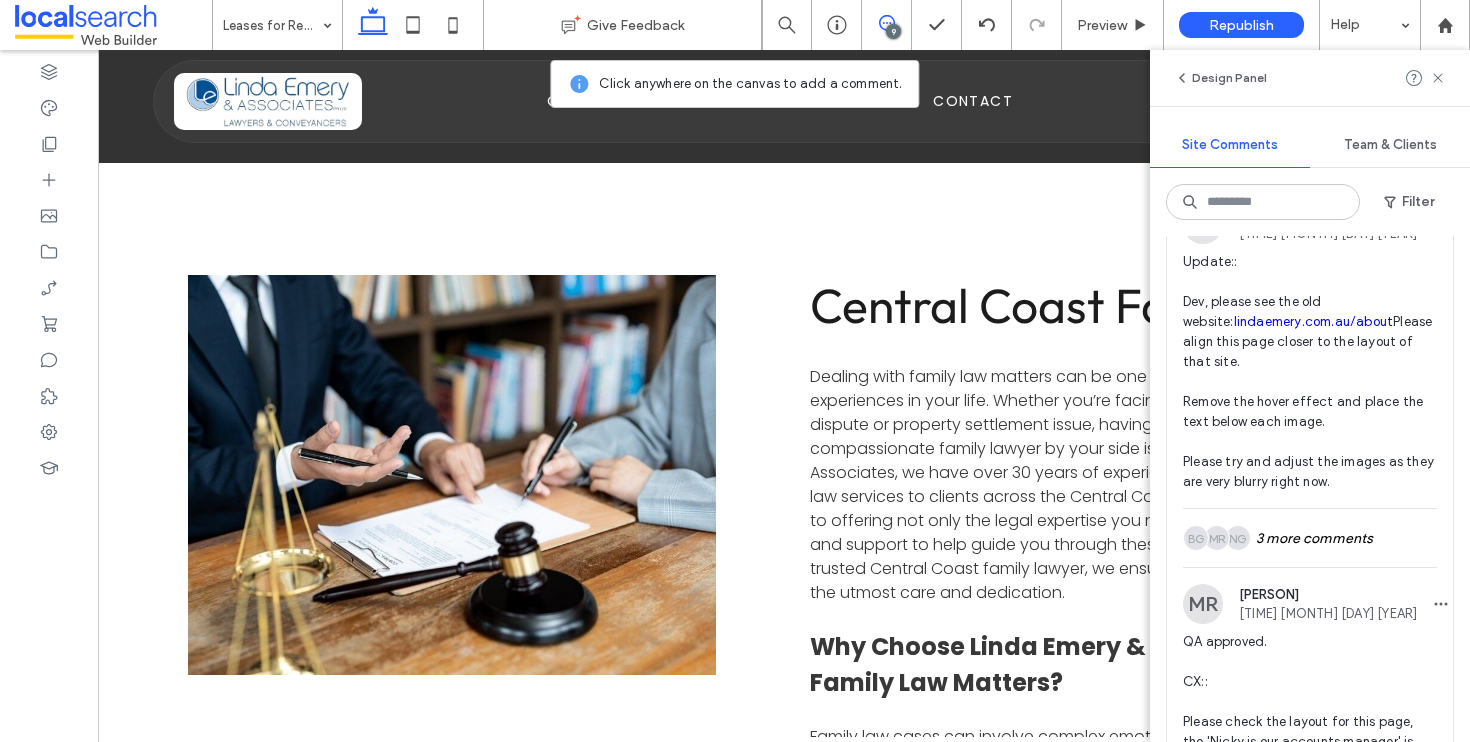 scroll, scrollTop: 2867, scrollLeft: 0, axis: vertical 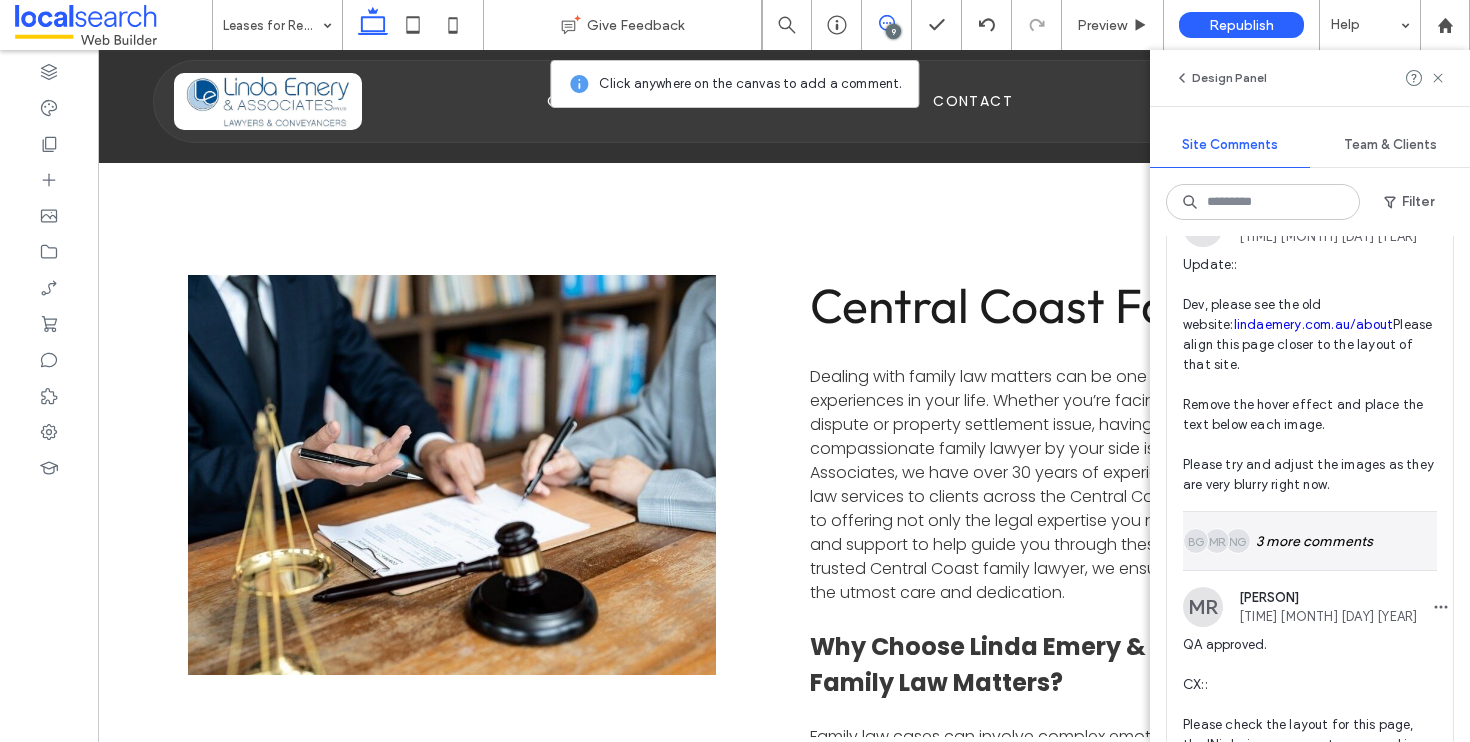 click on "NG MR BG 3 more comments" at bounding box center (1310, 541) 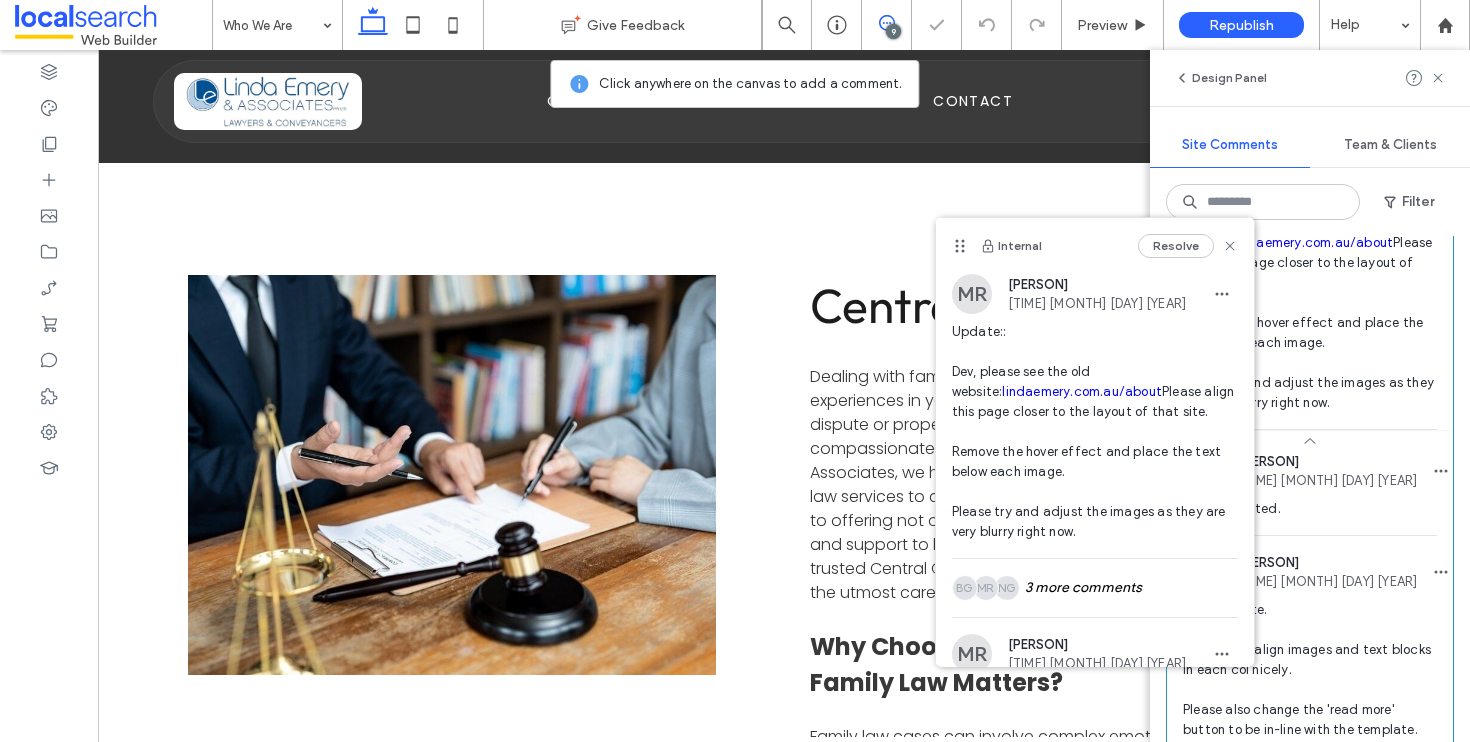 scroll, scrollTop: 3062, scrollLeft: 0, axis: vertical 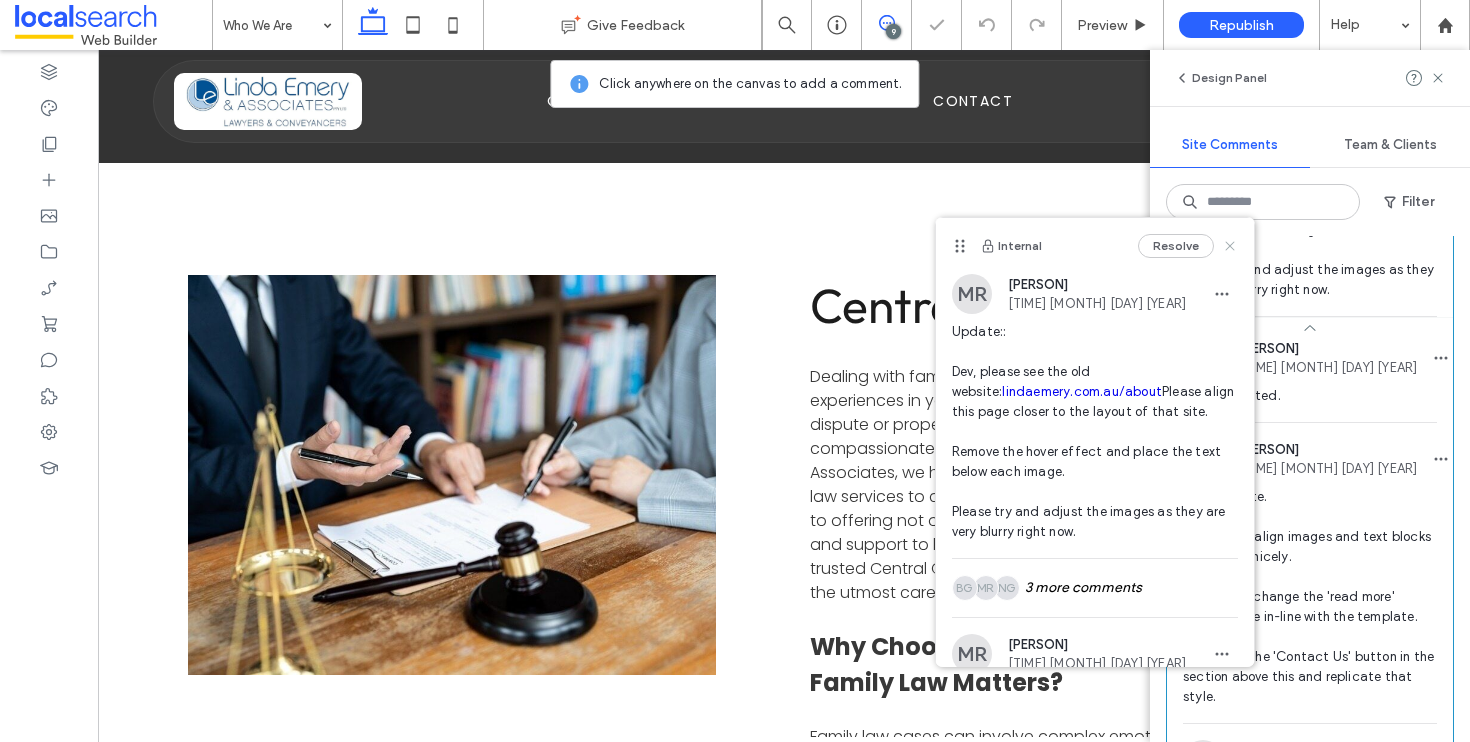 click 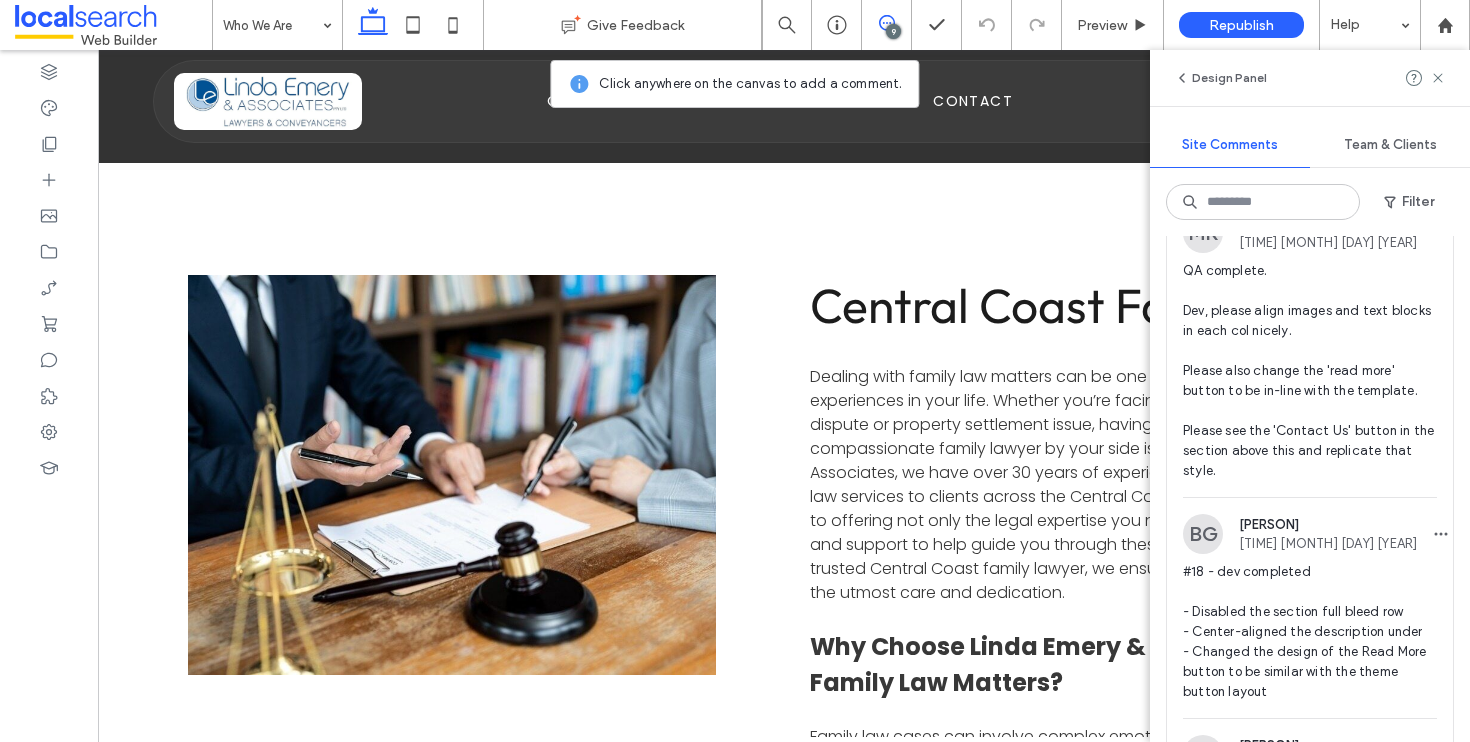 scroll, scrollTop: 3450, scrollLeft: 0, axis: vertical 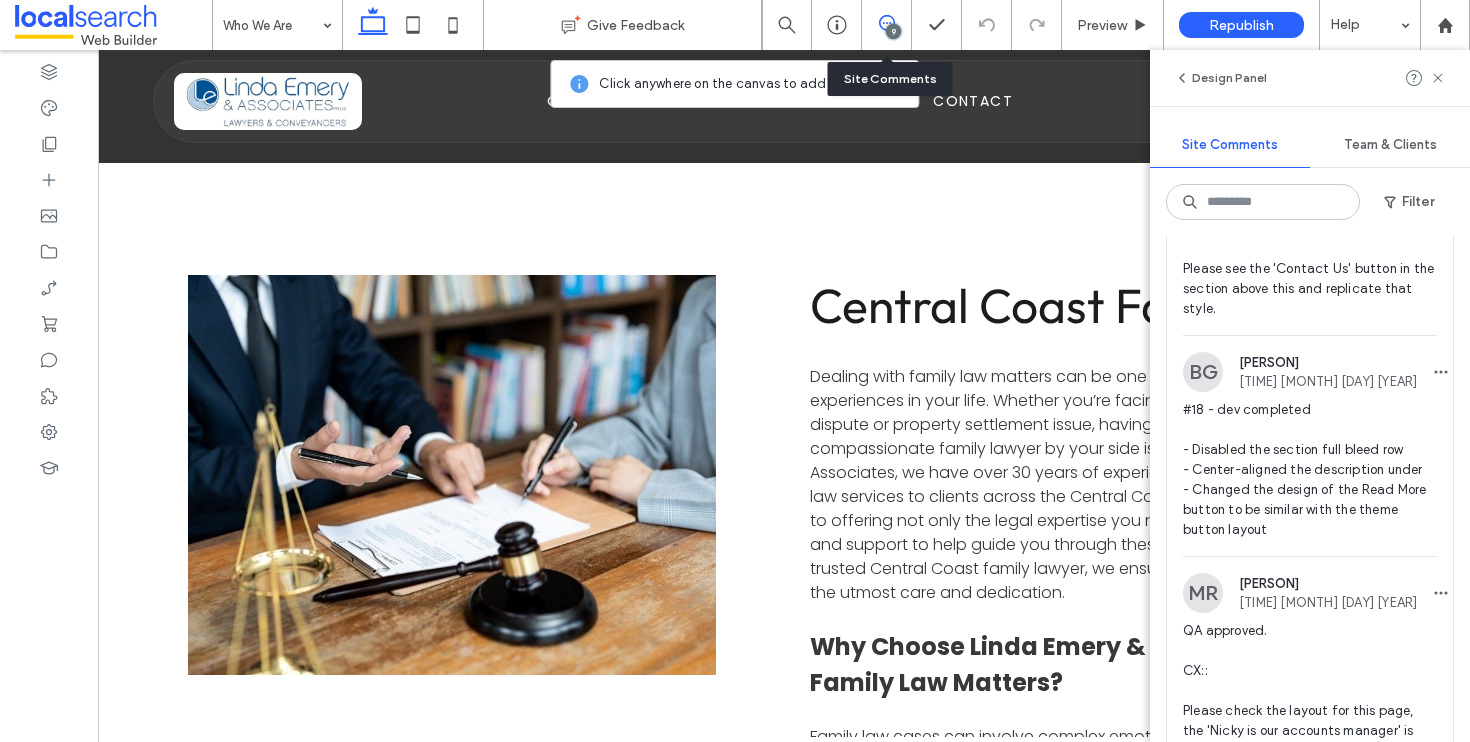 click on "9" at bounding box center [887, 25] 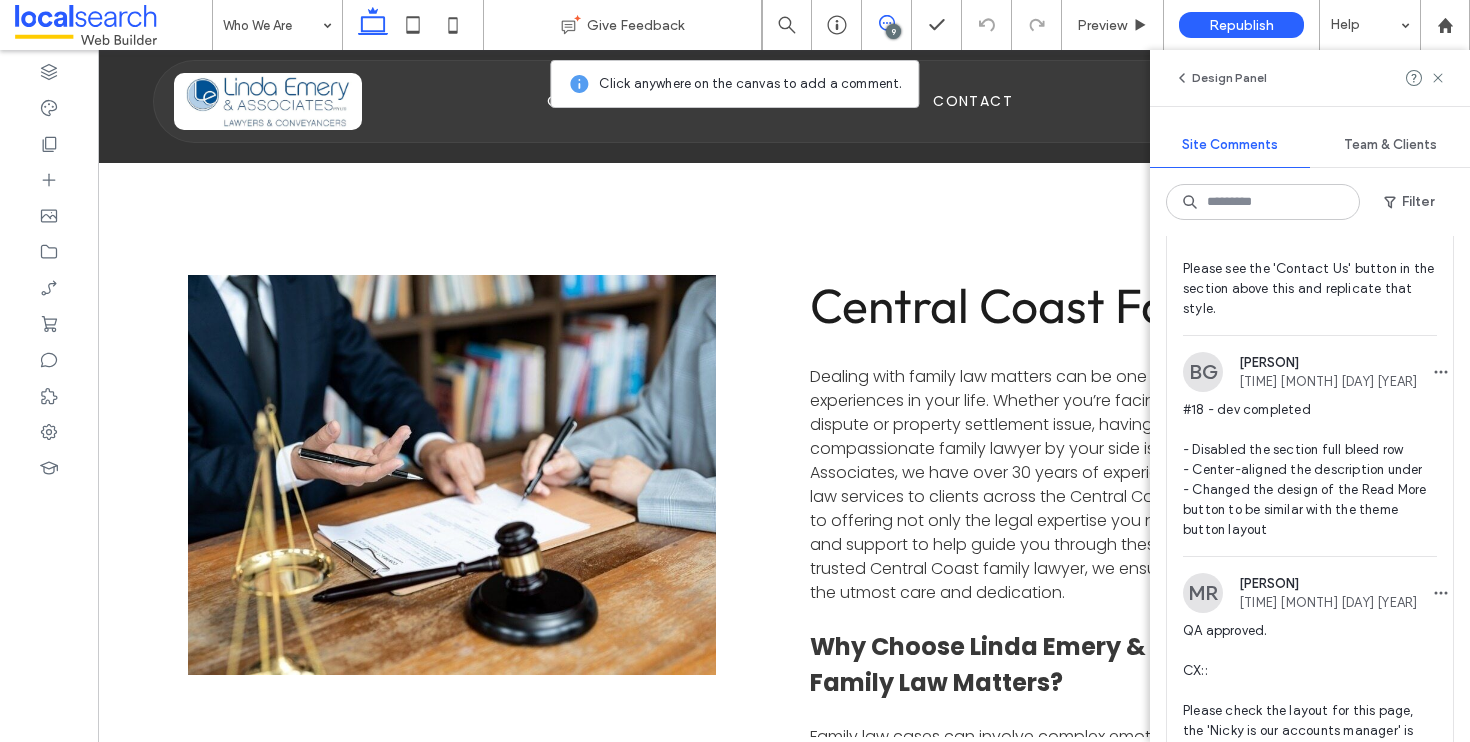 click on "9" at bounding box center (893, 31) 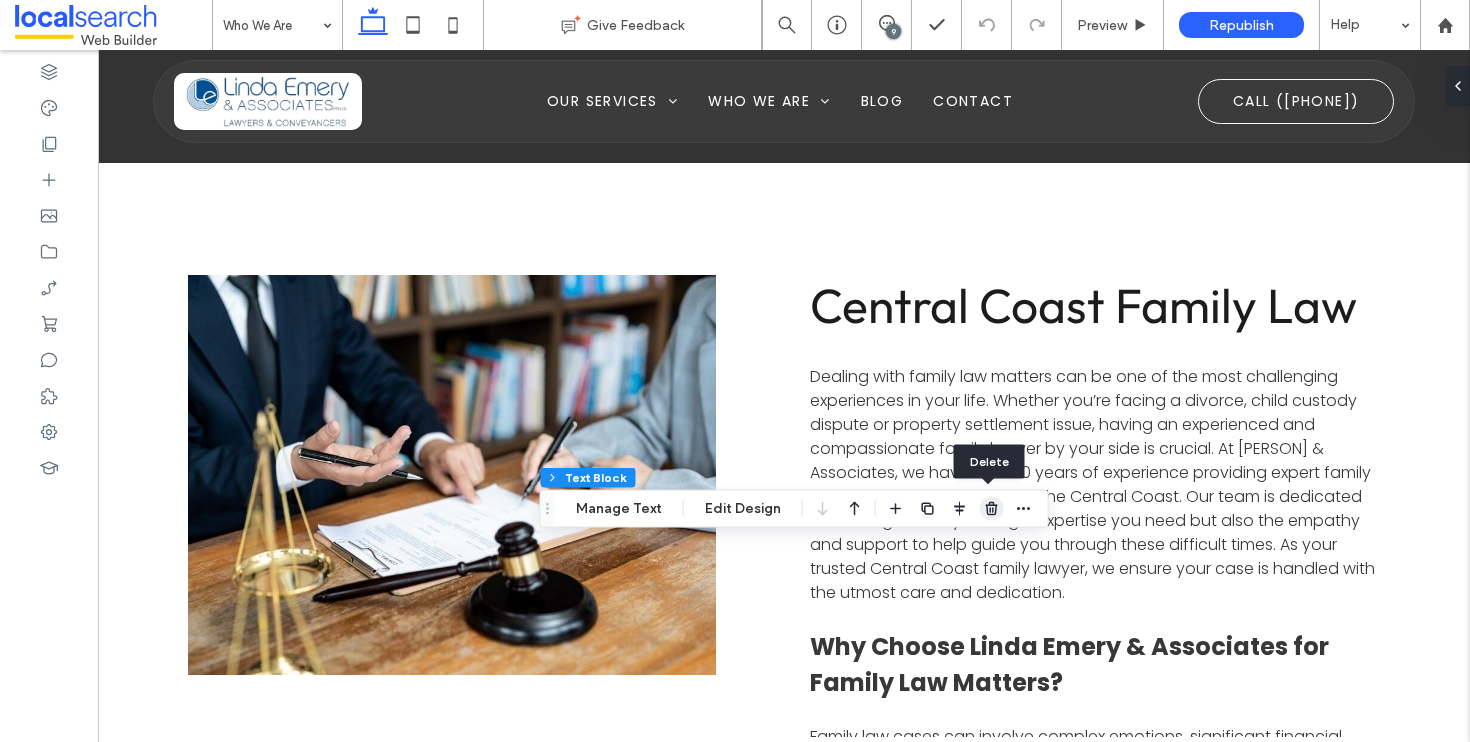 click 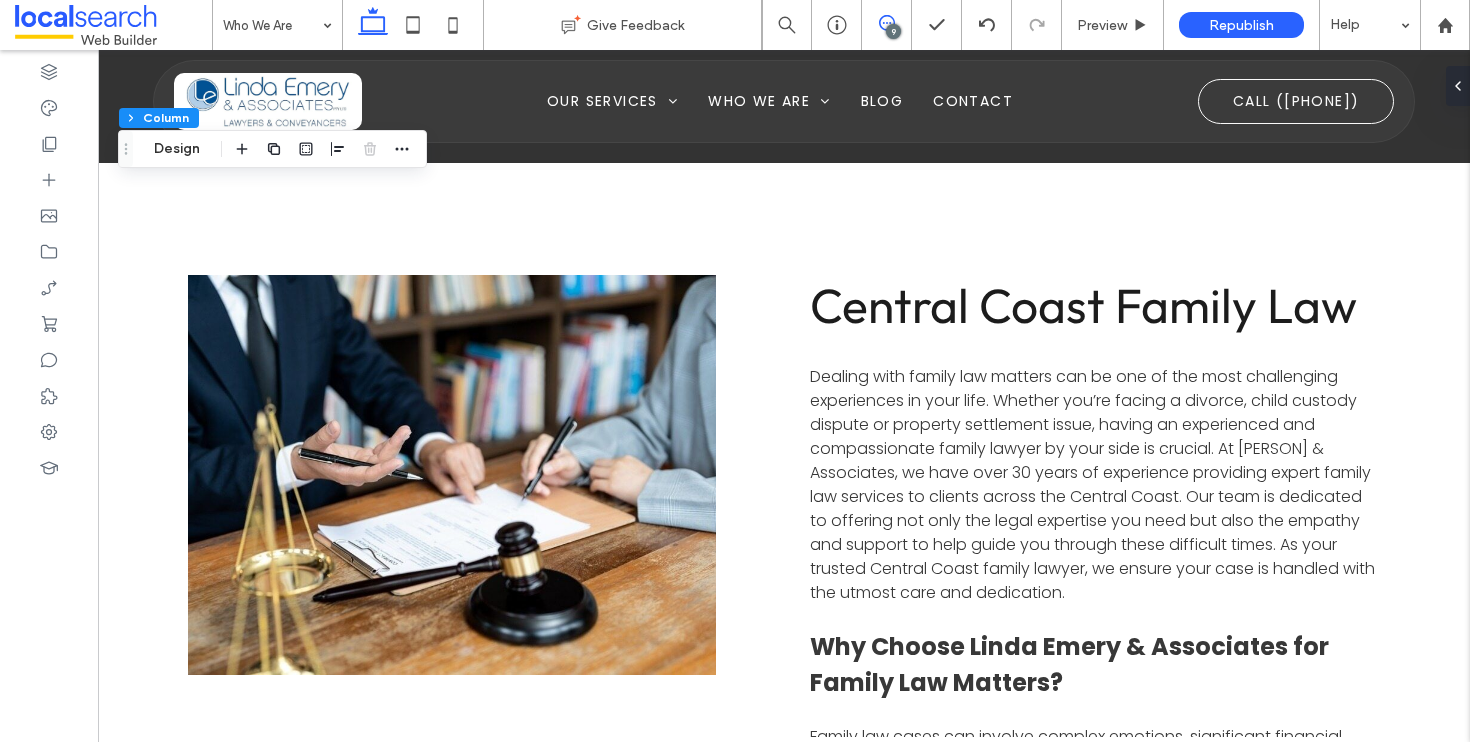 click at bounding box center [886, 23] 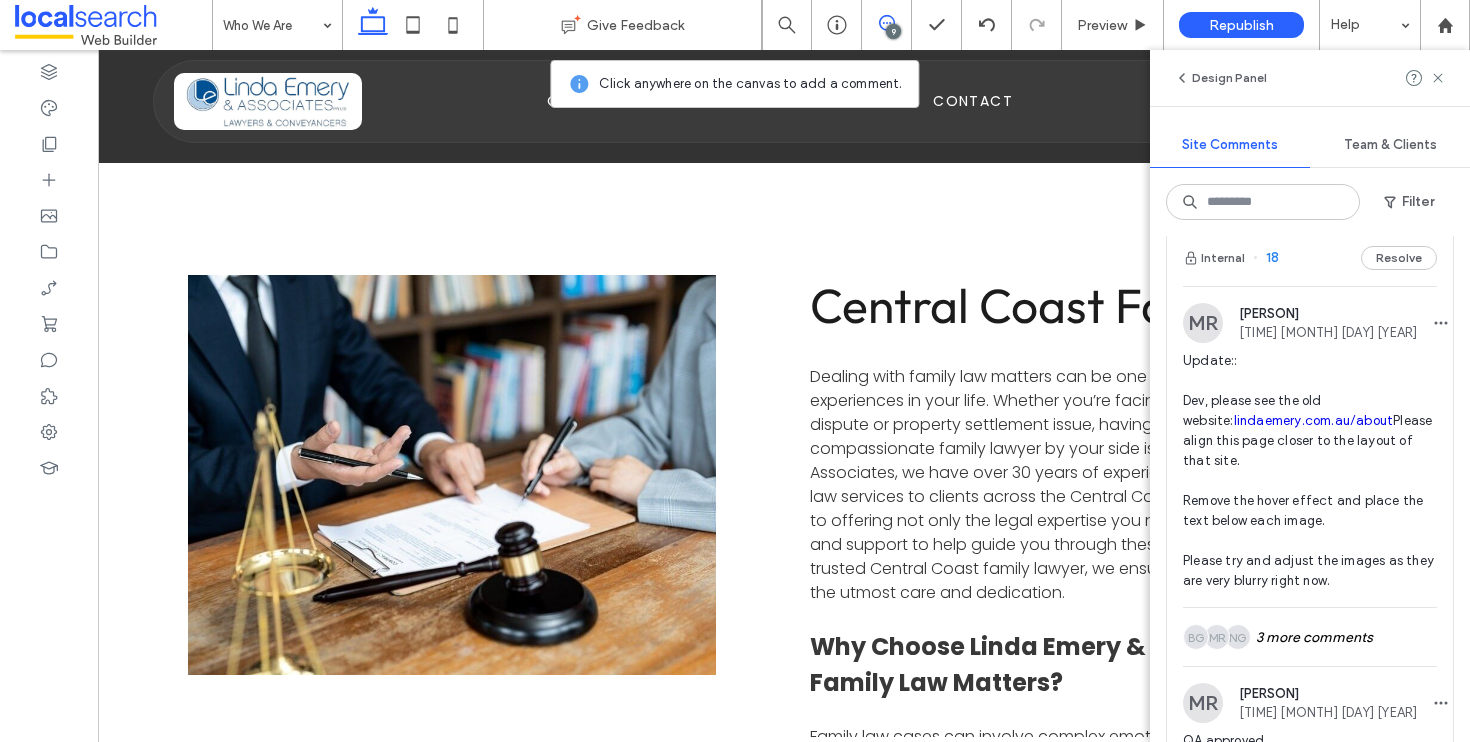 scroll, scrollTop: 2767, scrollLeft: 0, axis: vertical 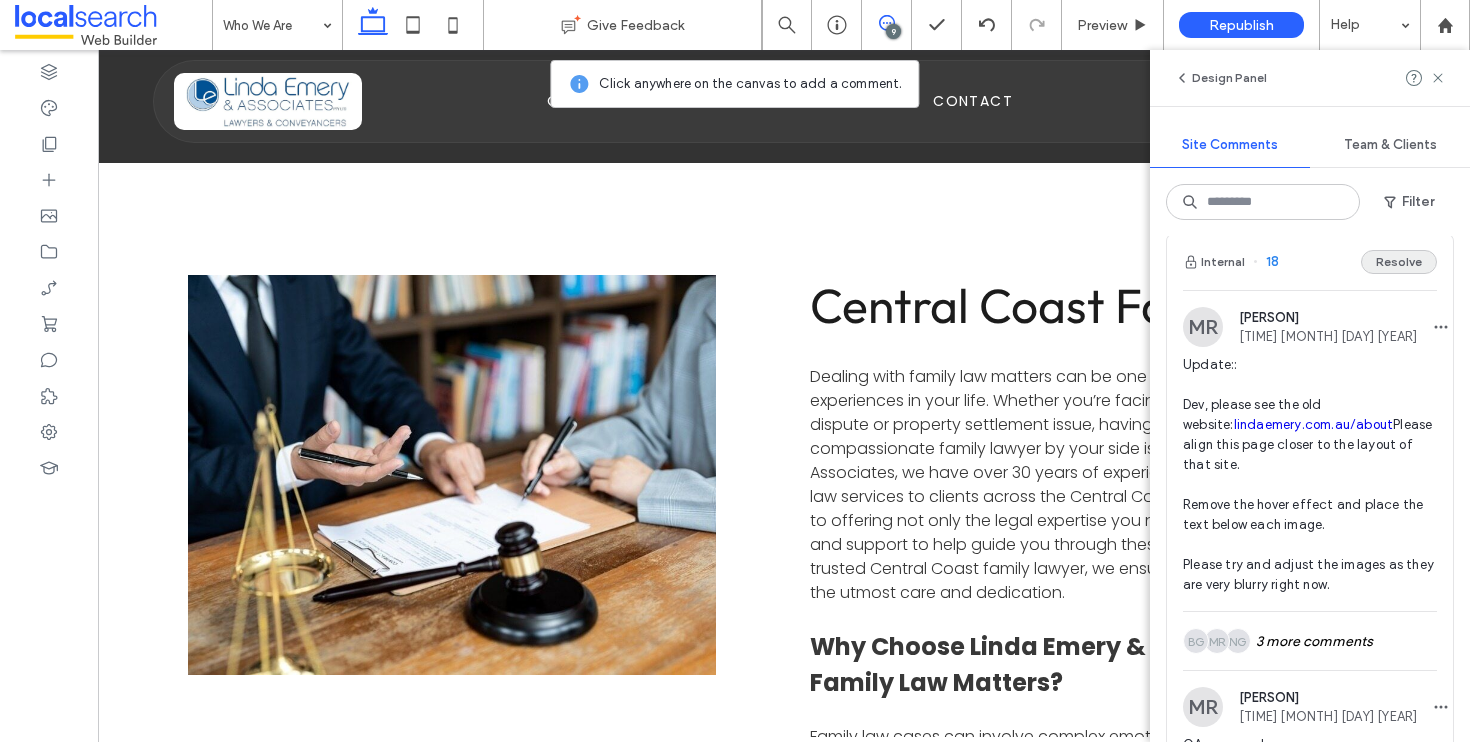 click on "Resolve" at bounding box center [1399, 262] 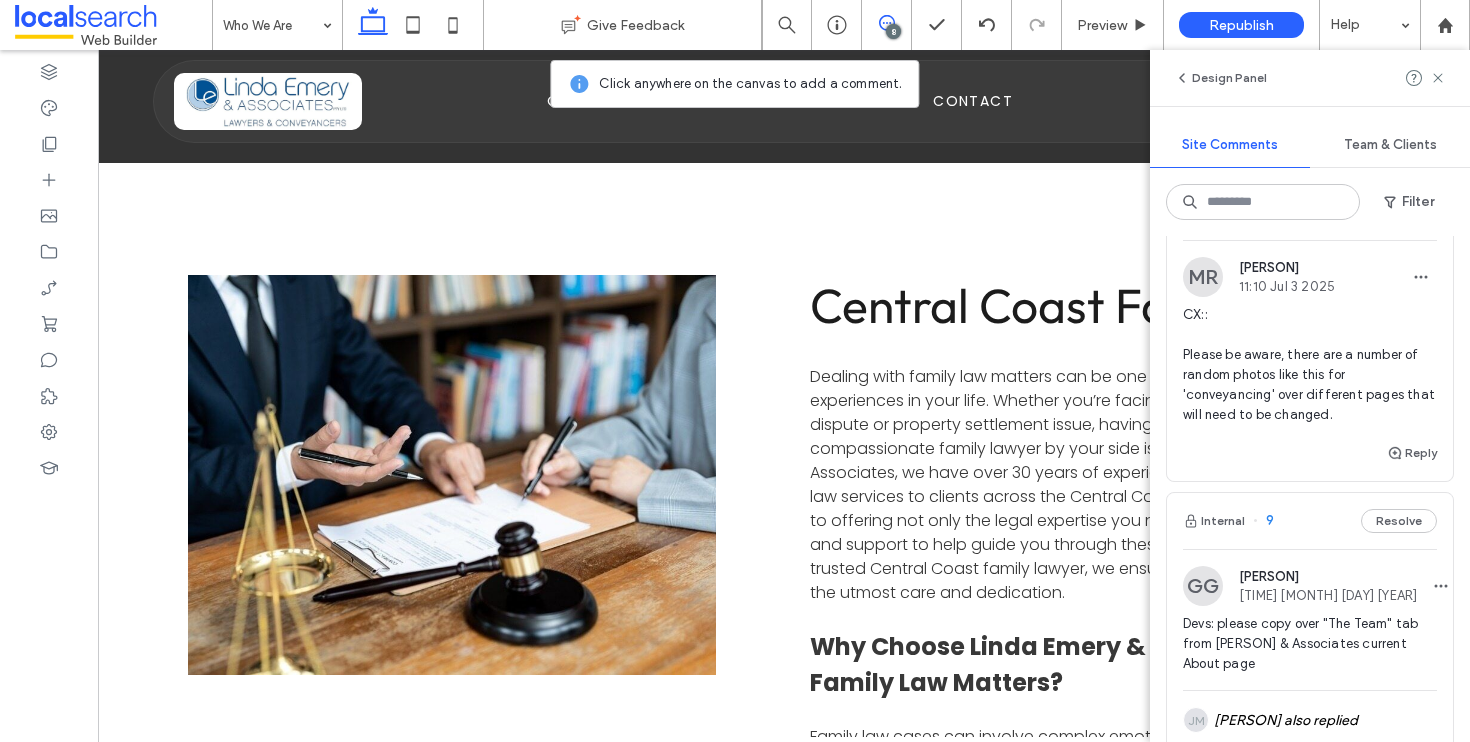 scroll, scrollTop: 2476, scrollLeft: 0, axis: vertical 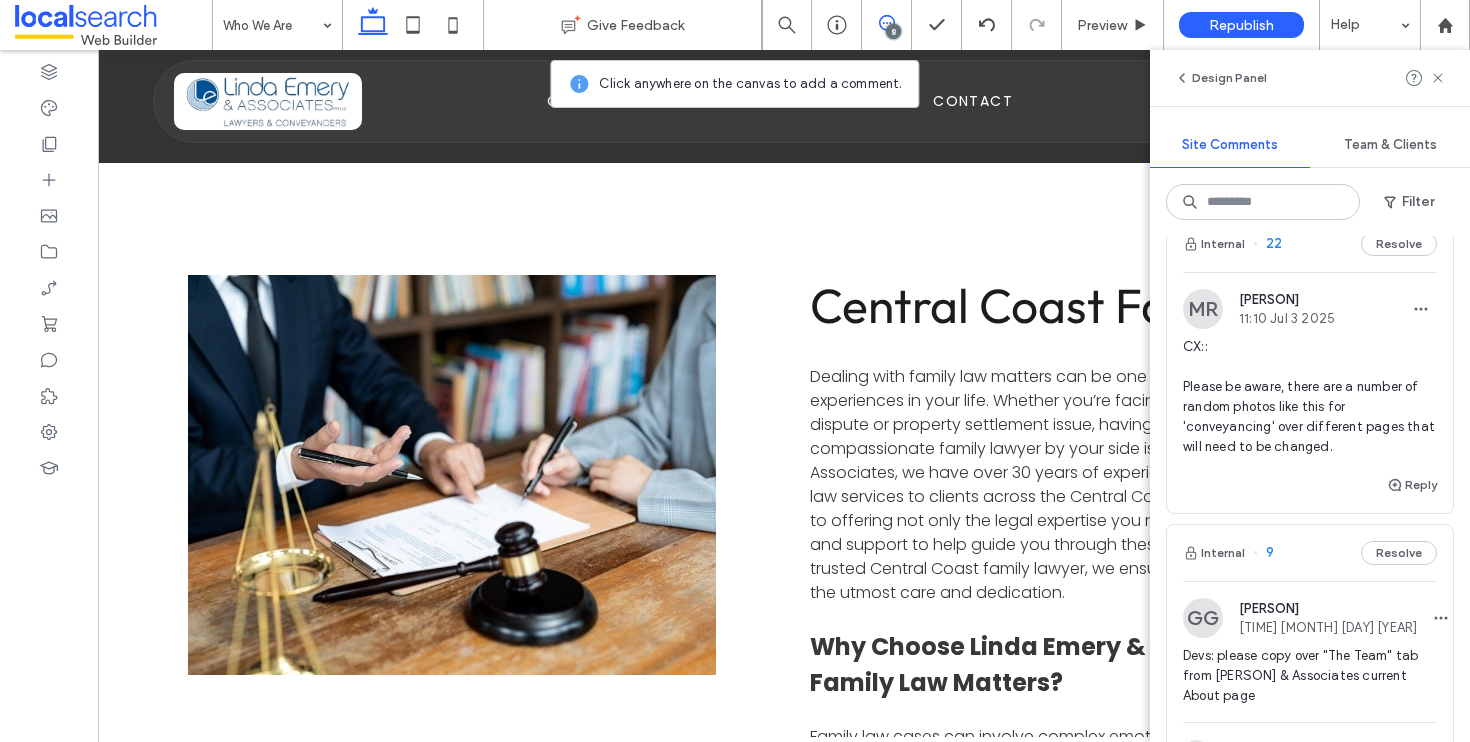 click on "Internal 22 Resolve" at bounding box center (1310, 244) 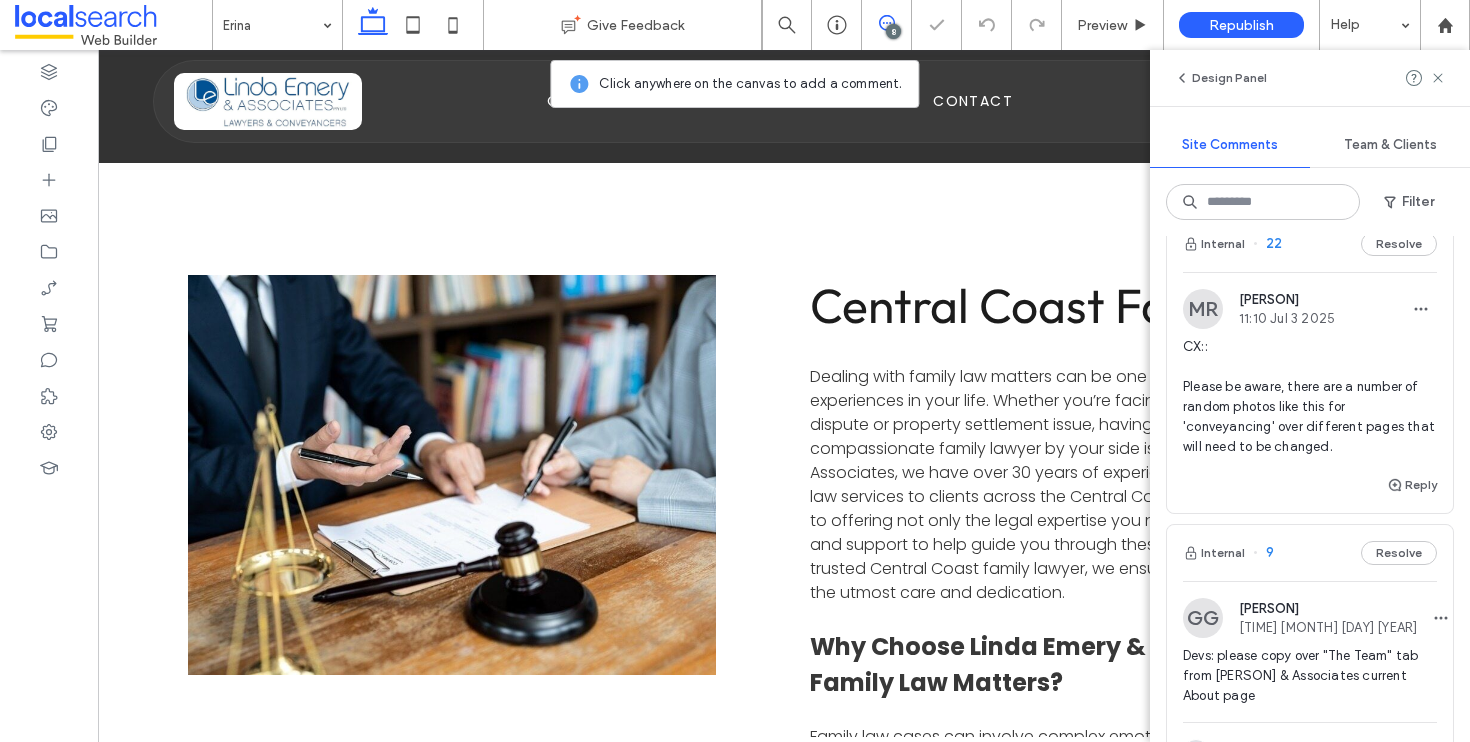 scroll, scrollTop: 0, scrollLeft: 0, axis: both 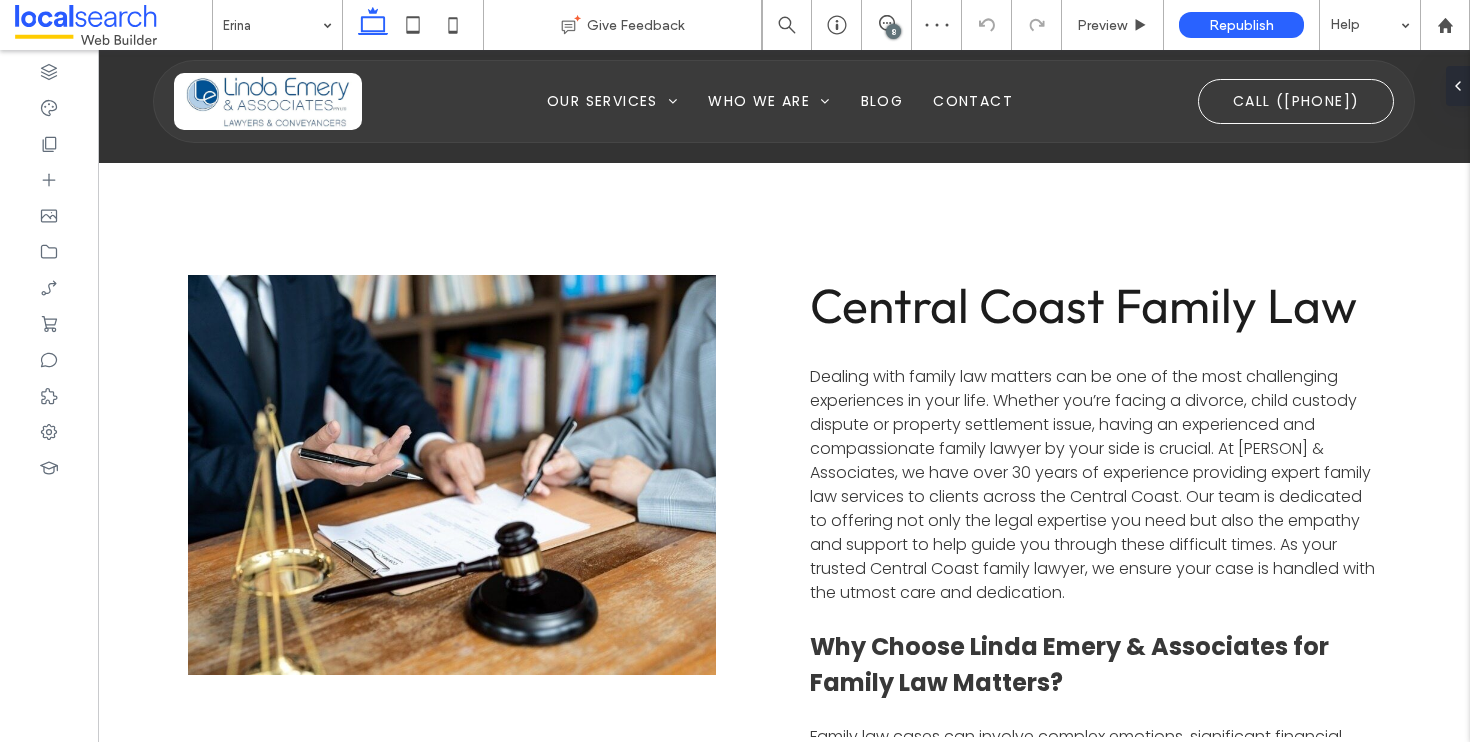 click on "8" at bounding box center (893, 31) 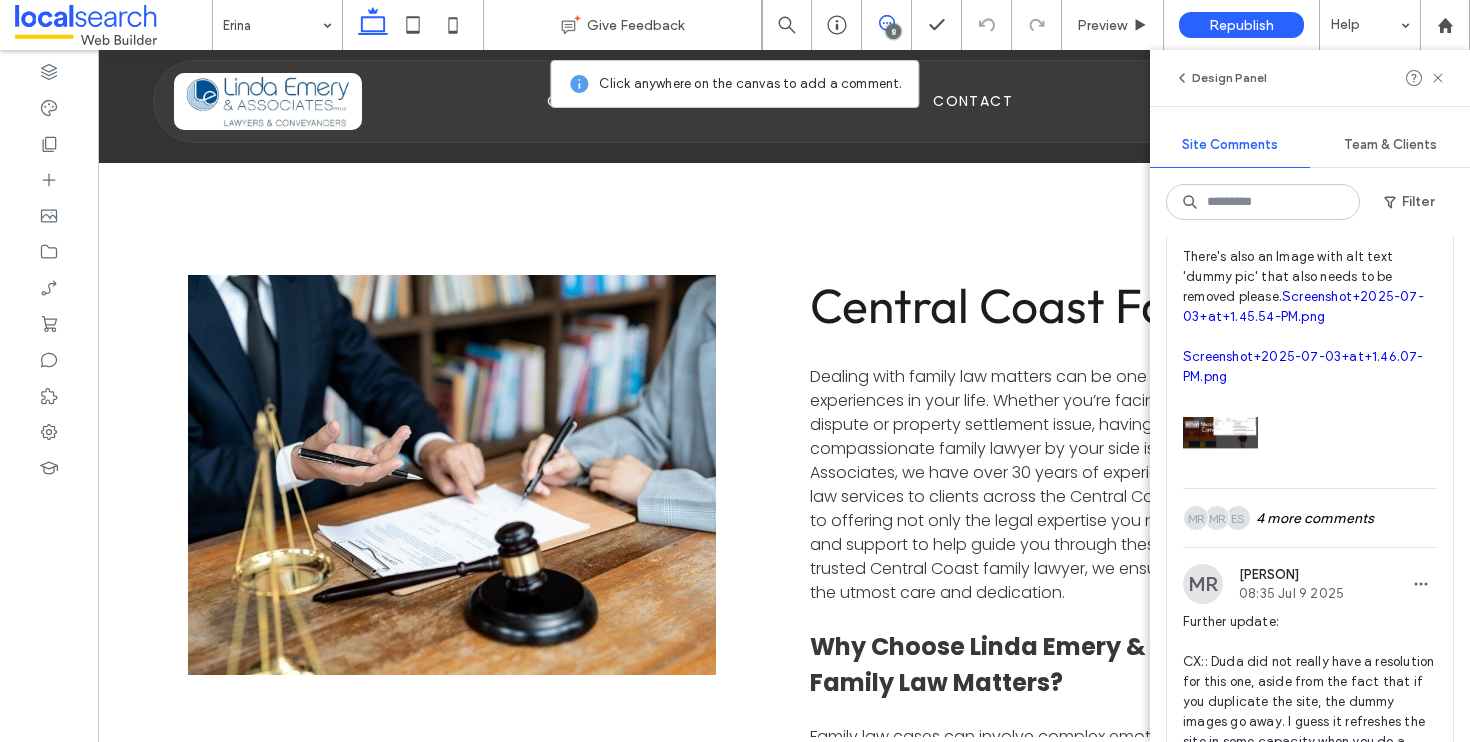 scroll, scrollTop: 1921, scrollLeft: 0, axis: vertical 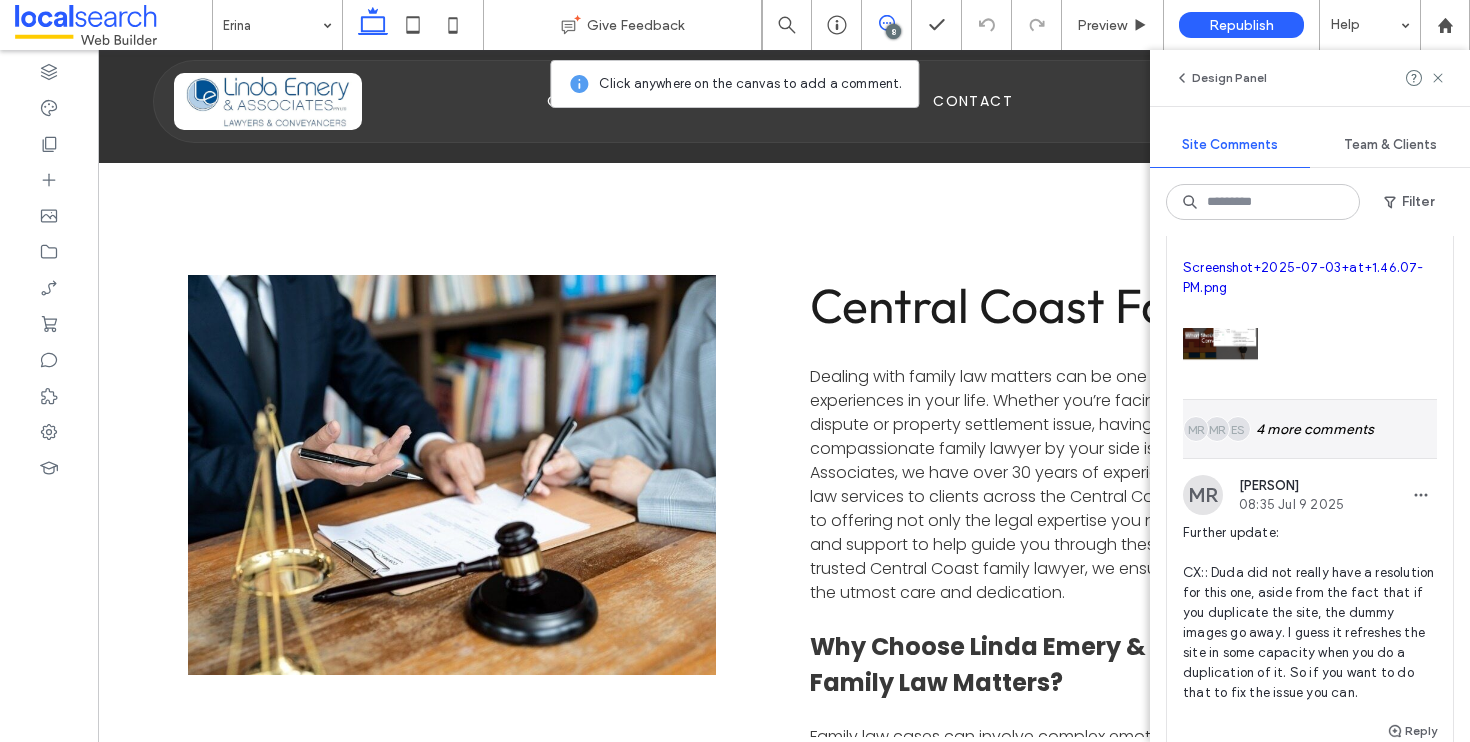 click on "ES MR MR 4 more comments" at bounding box center [1310, 429] 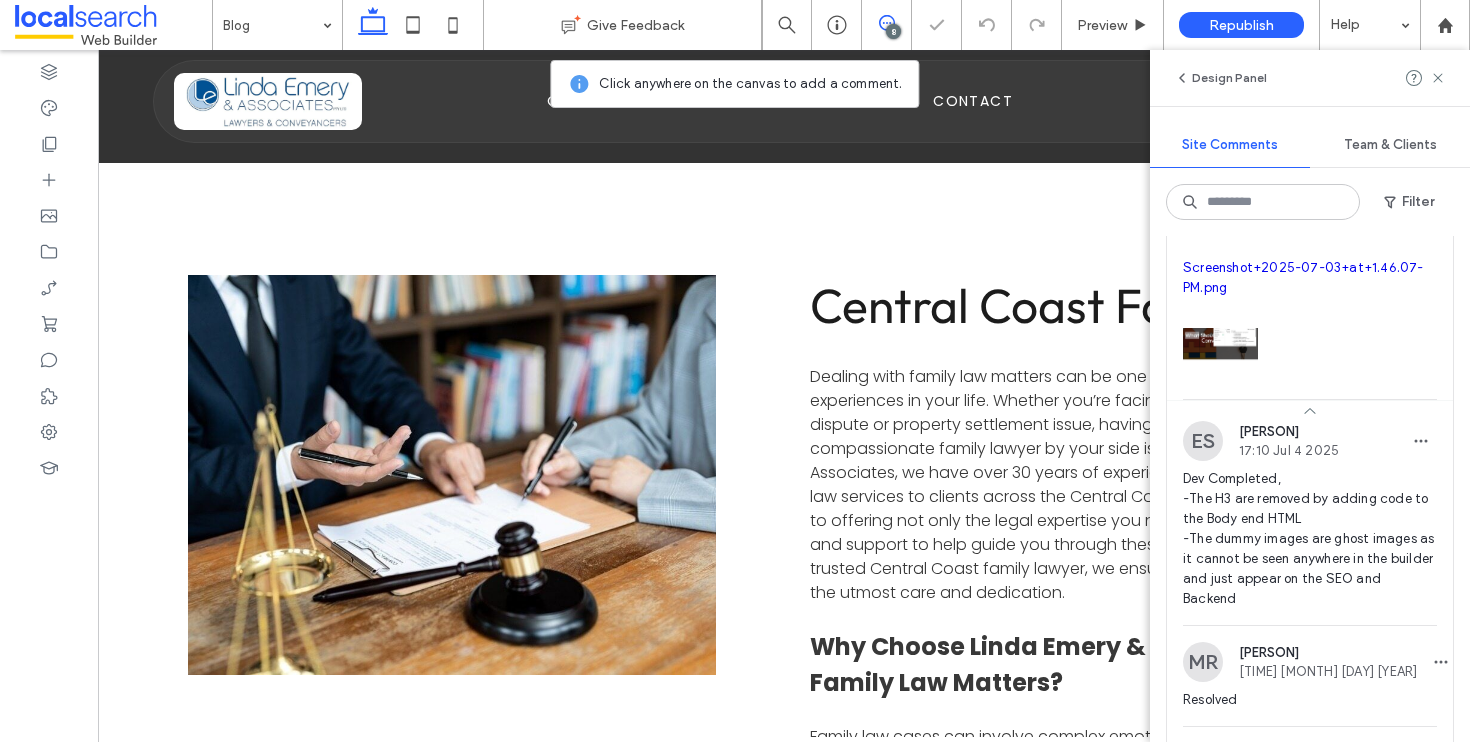 scroll, scrollTop: 0, scrollLeft: 0, axis: both 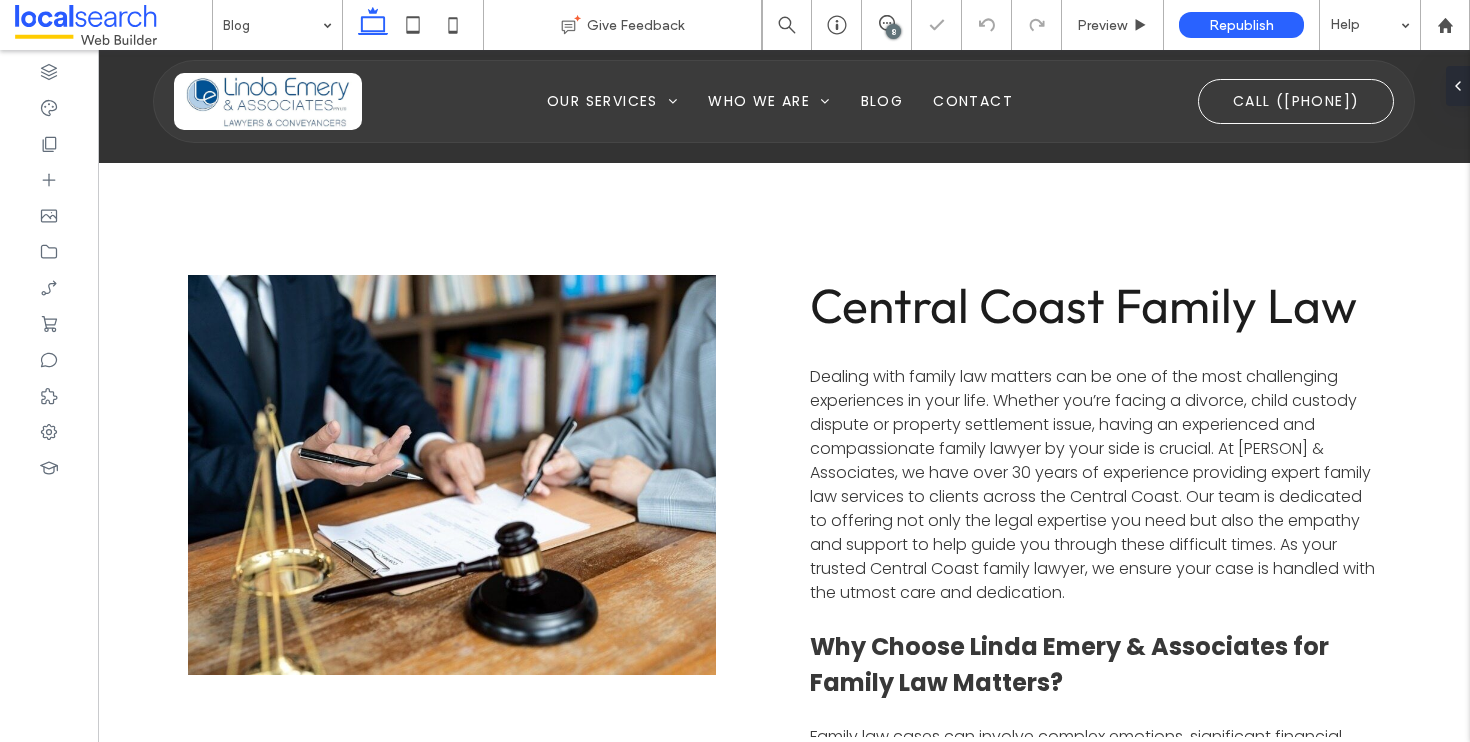 click on "8" at bounding box center (893, 31) 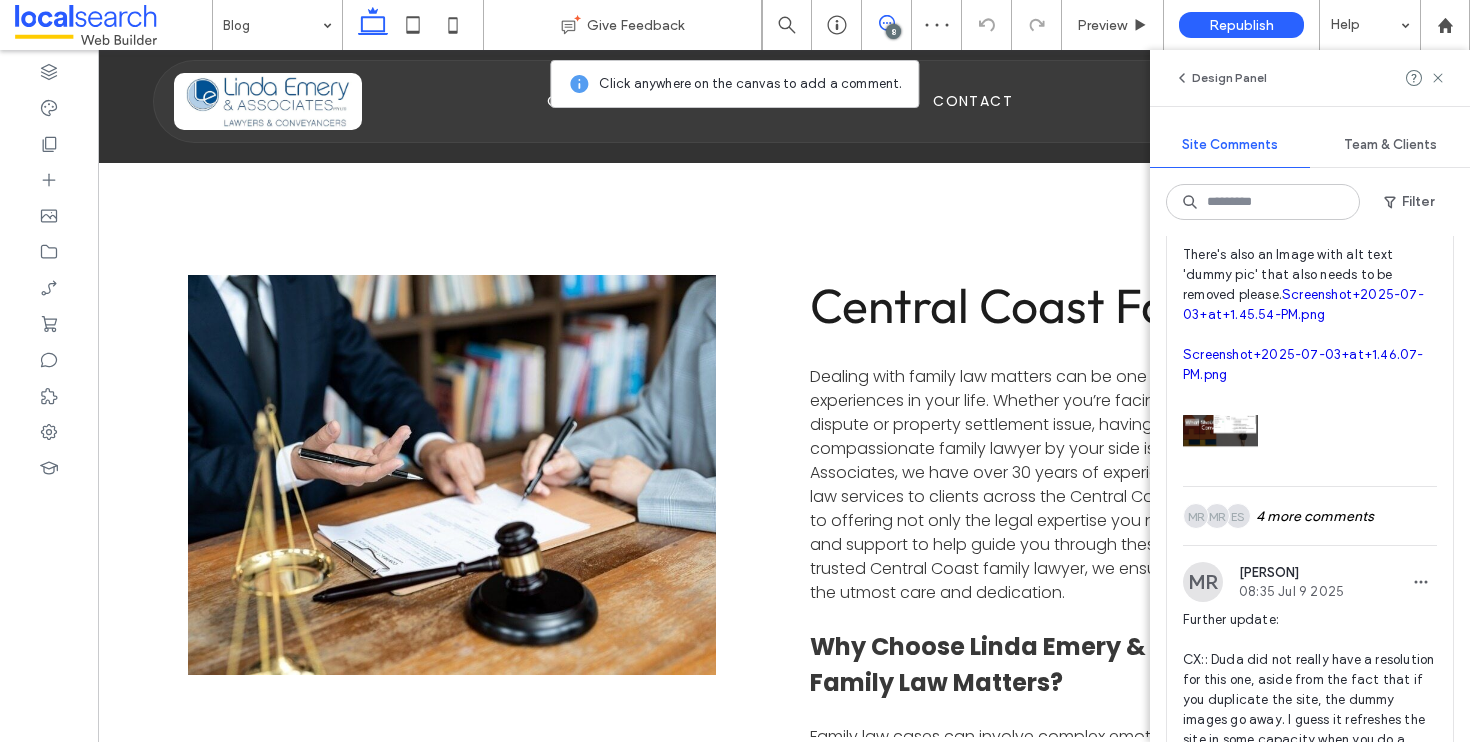 scroll, scrollTop: 1878, scrollLeft: 0, axis: vertical 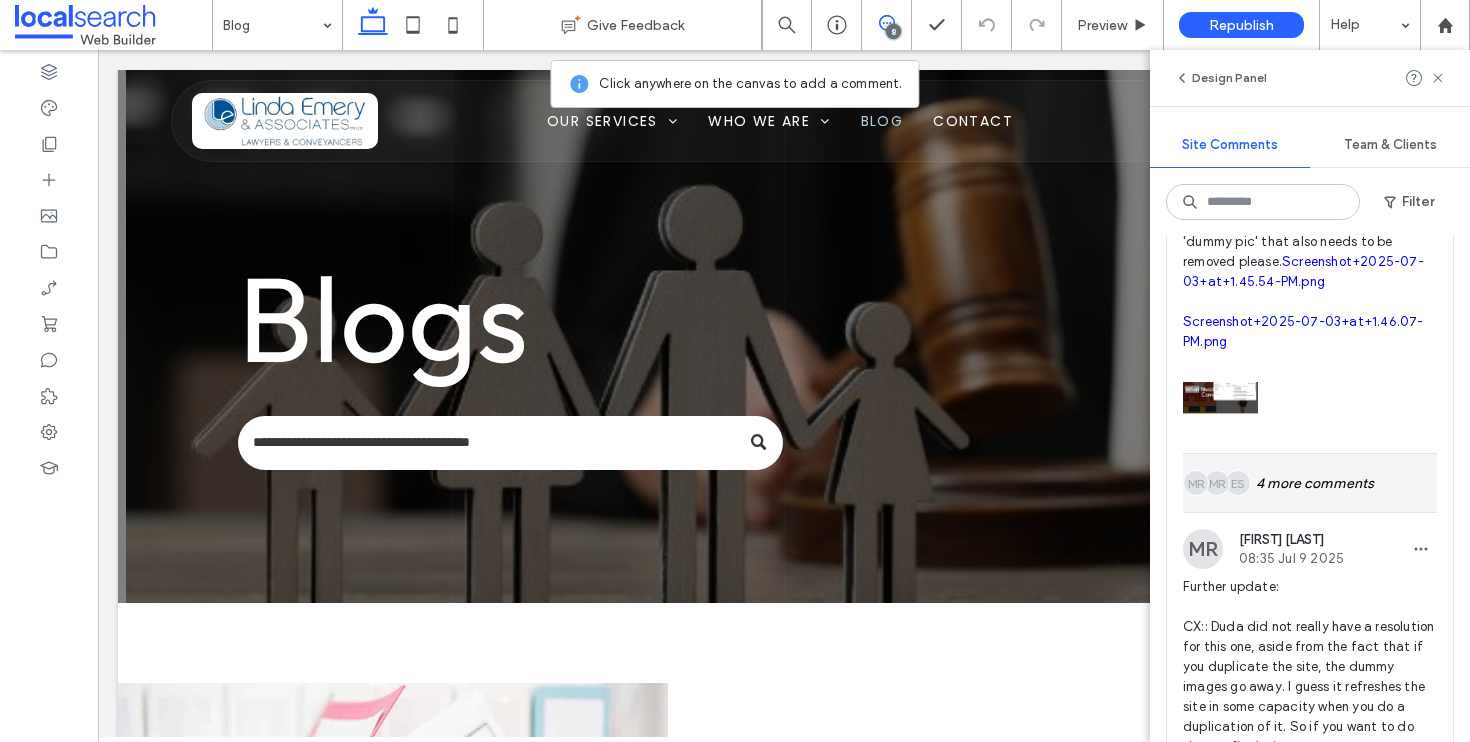 click on "ES MR MR 4 more comments" at bounding box center [1310, 483] 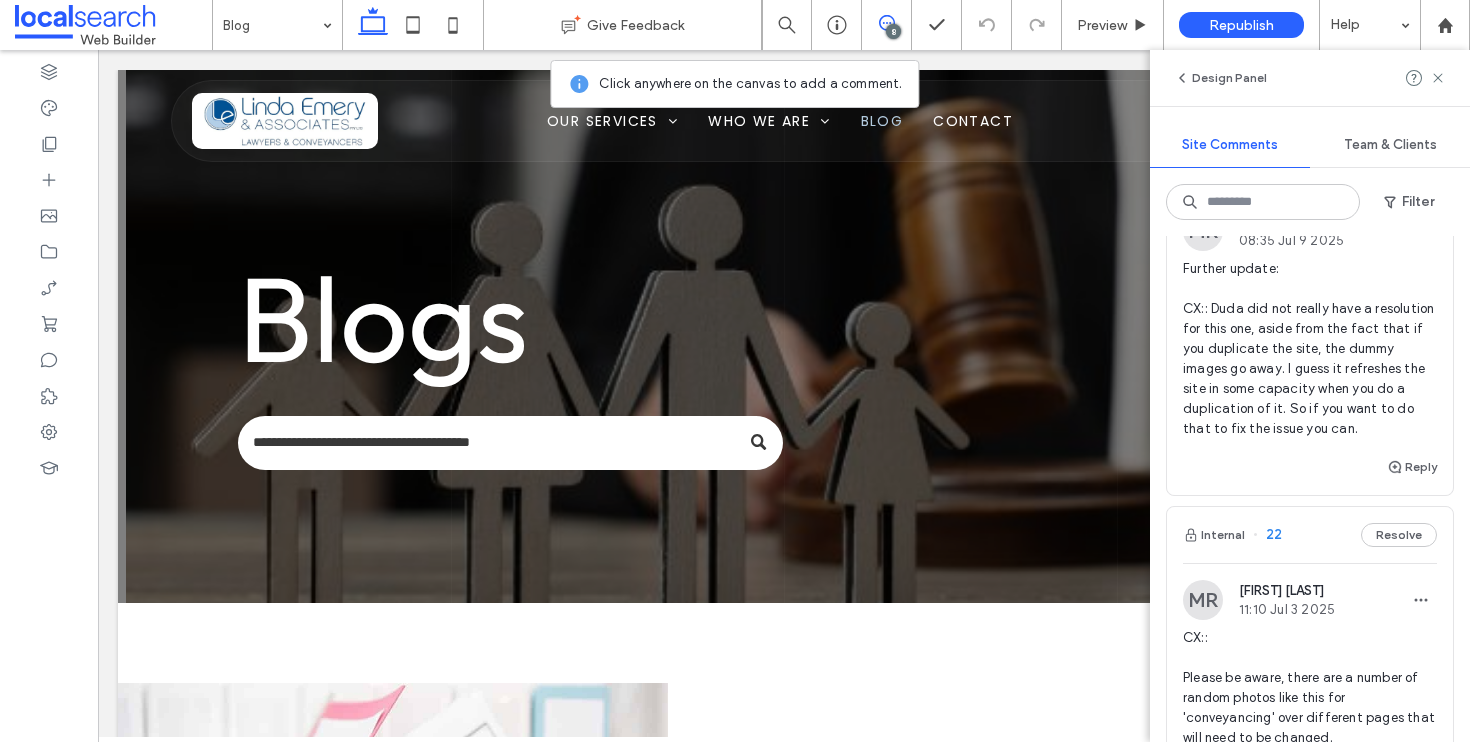 scroll, scrollTop: 2768, scrollLeft: 0, axis: vertical 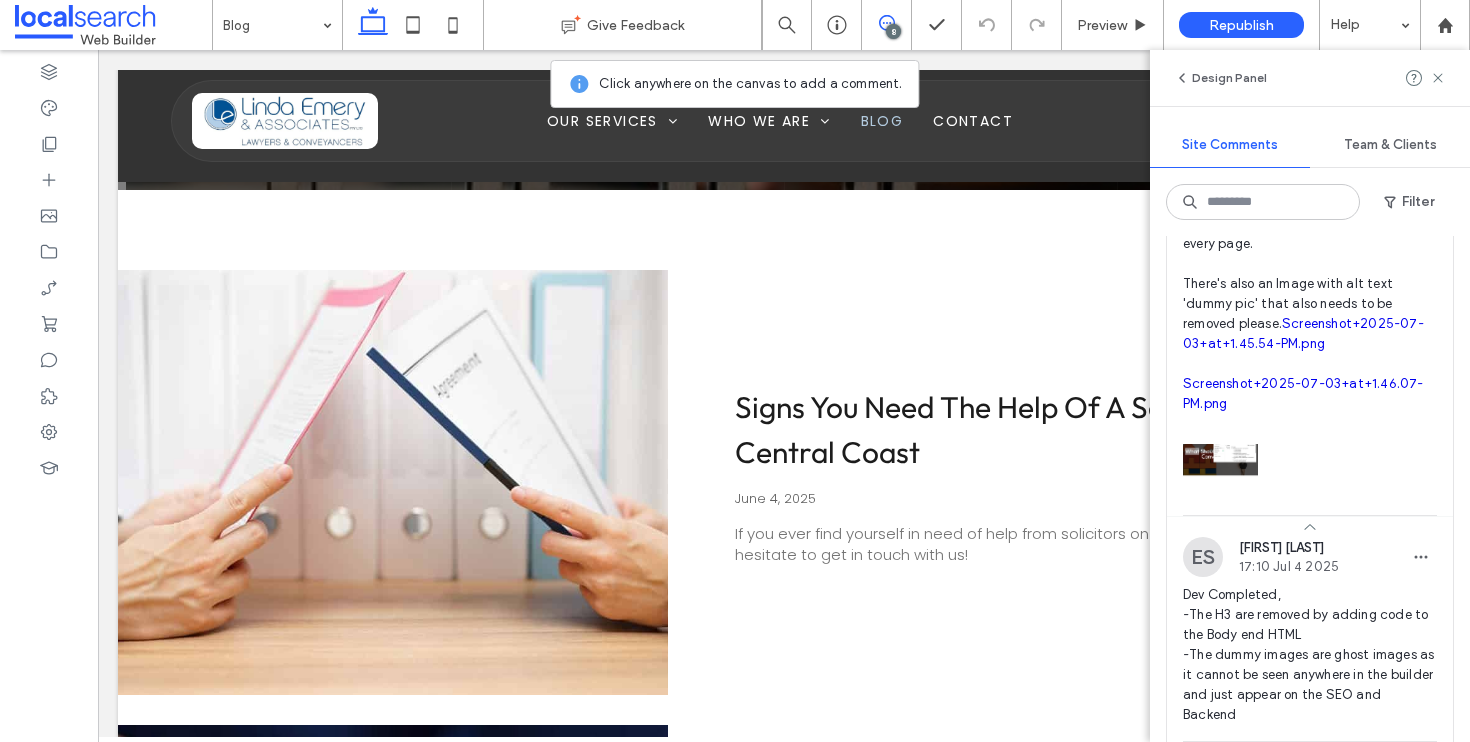 click at bounding box center [1220, 461] 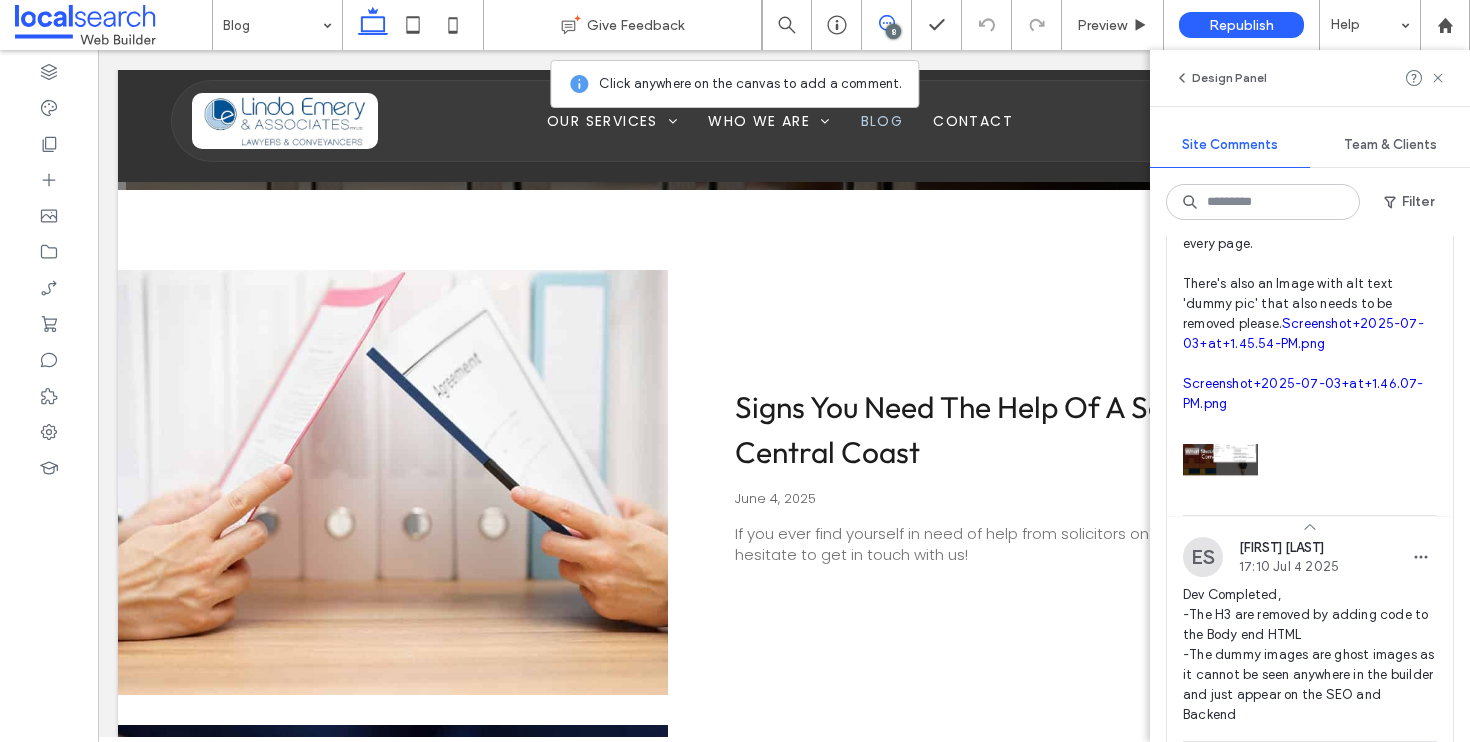 scroll, scrollTop: 0, scrollLeft: 0, axis: both 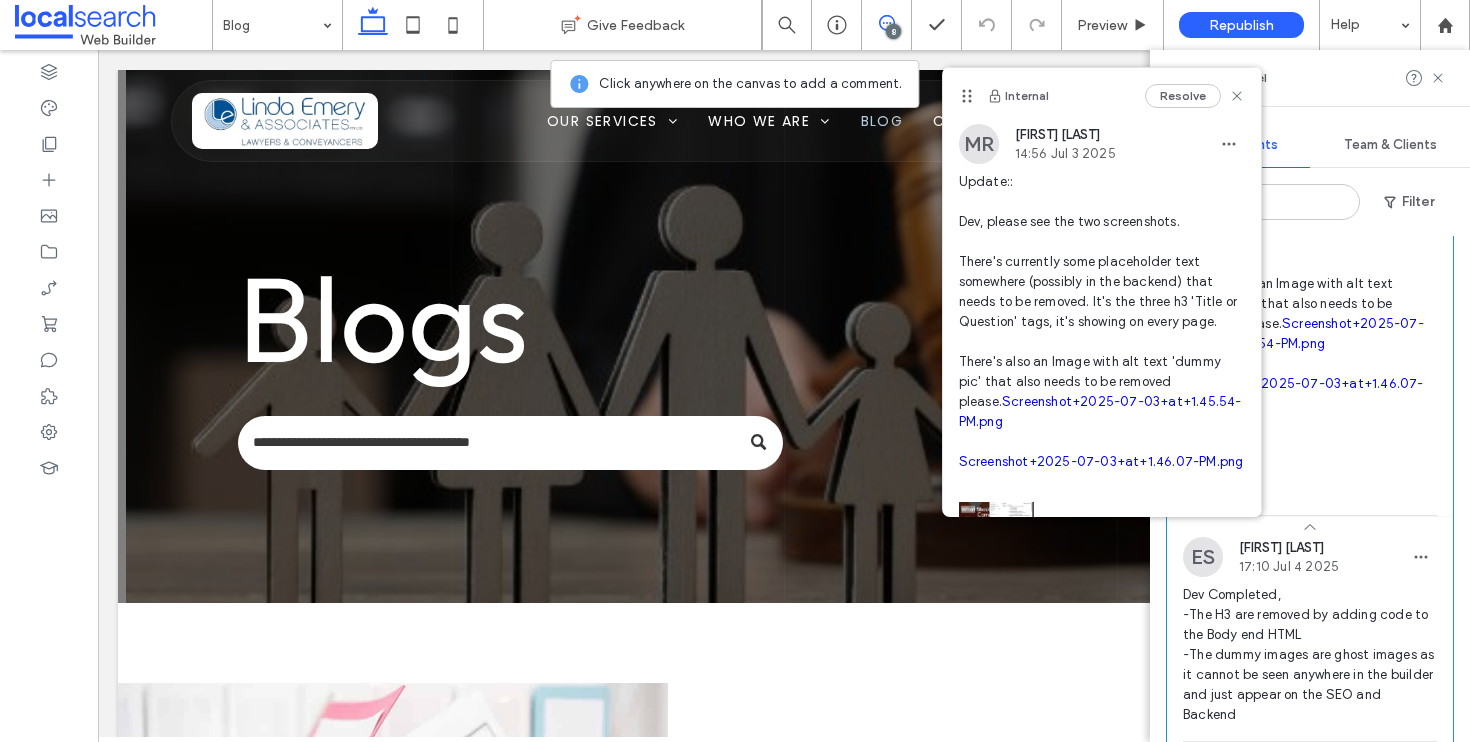 click on "Update::
Dev, please see the two screenshots.
There's currently some placeholder text somewhere (possibly in the backend) that needs to be removed. It's the three h3 'Title or Question' tags, it's showing on every page.
There's also an Image with alt text 'dummy pic' that also needs to be removed please.
Screenshot+2025-07-03+at+1.45.54-PM.png
Screenshot+2025-07-03+at+1.46.07-PM.png" at bounding box center [1102, 322] 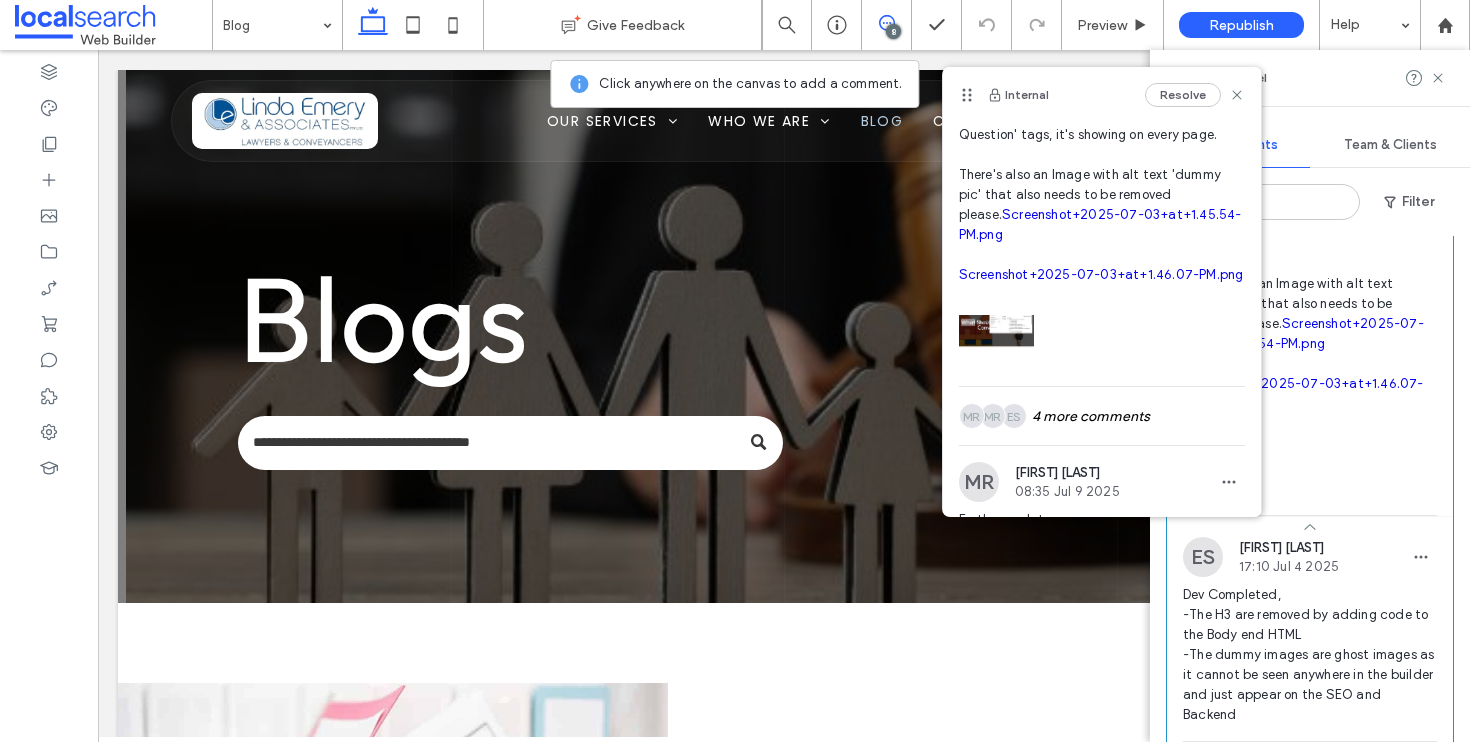 scroll, scrollTop: 209, scrollLeft: 0, axis: vertical 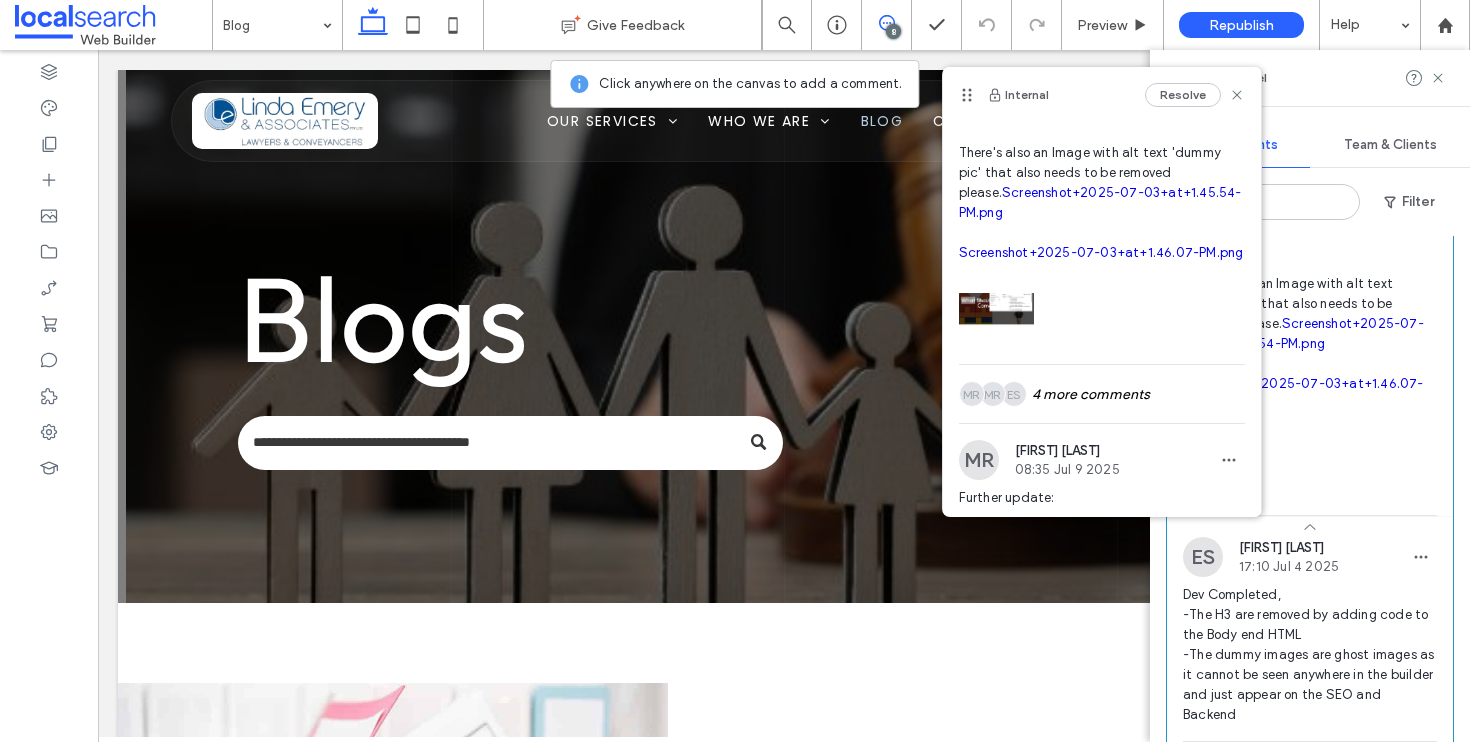 click on "Update::
Dev, please see the two screenshots.
There's currently some placeholder text somewhere (possibly in the backend) that needs to be removed. It's the three h3 'Title or Question' tags, it's showing on every page.
There's also an Image with alt text 'dummy pic' that also needs to be removed please.
Screenshot+2025-07-03+at+1.45.54-PM.png
Screenshot+2025-07-03+at+1.46.07-PM.png" at bounding box center [1102, 113] 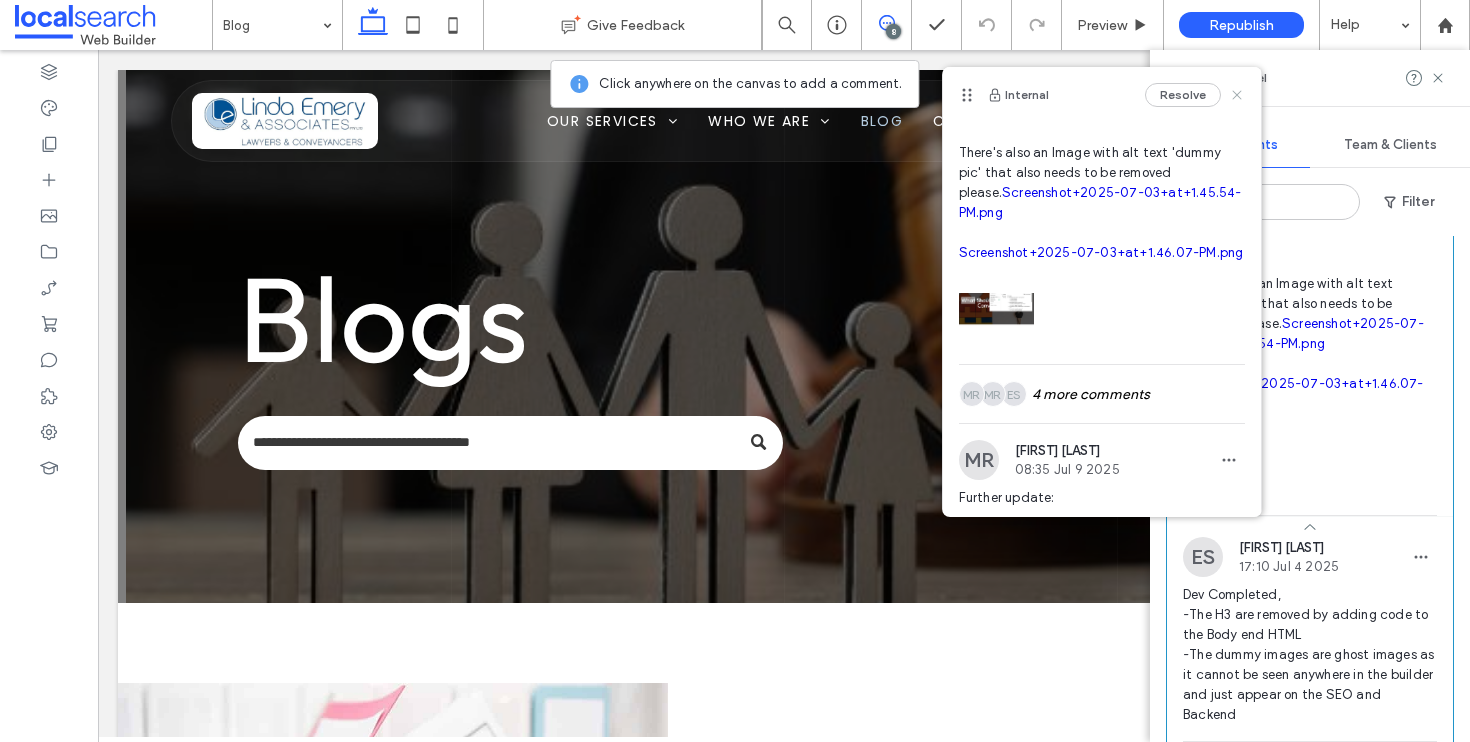 click 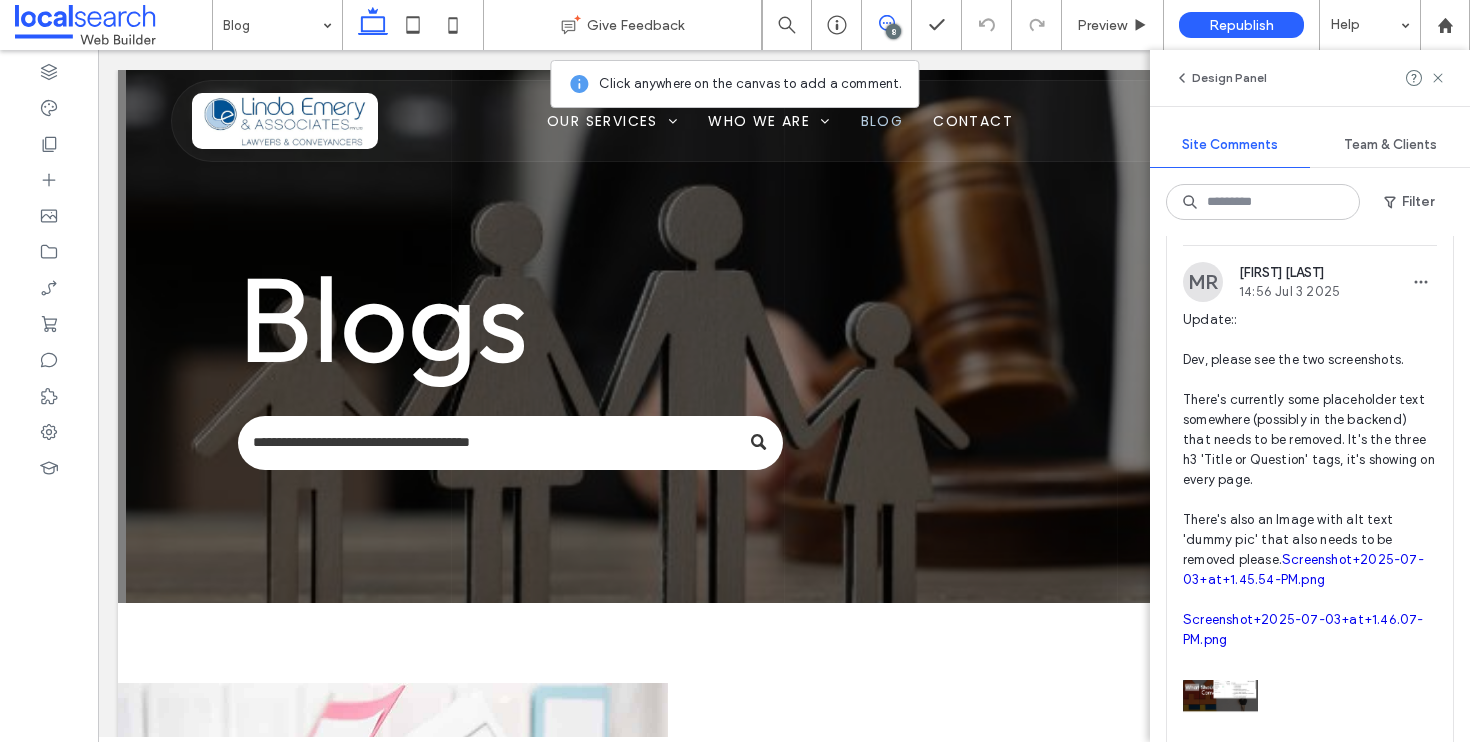 scroll, scrollTop: 1514, scrollLeft: 0, axis: vertical 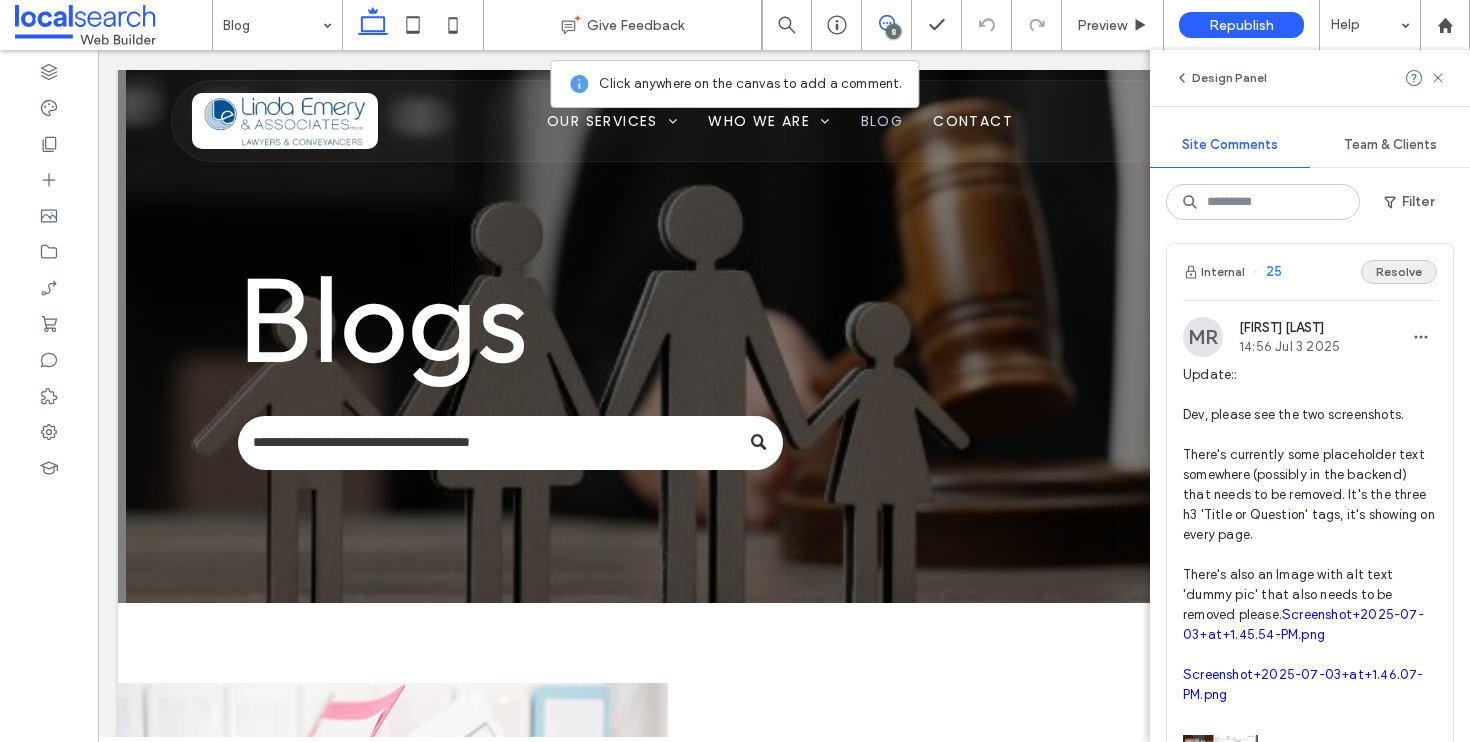 click on "Resolve" at bounding box center [1399, 272] 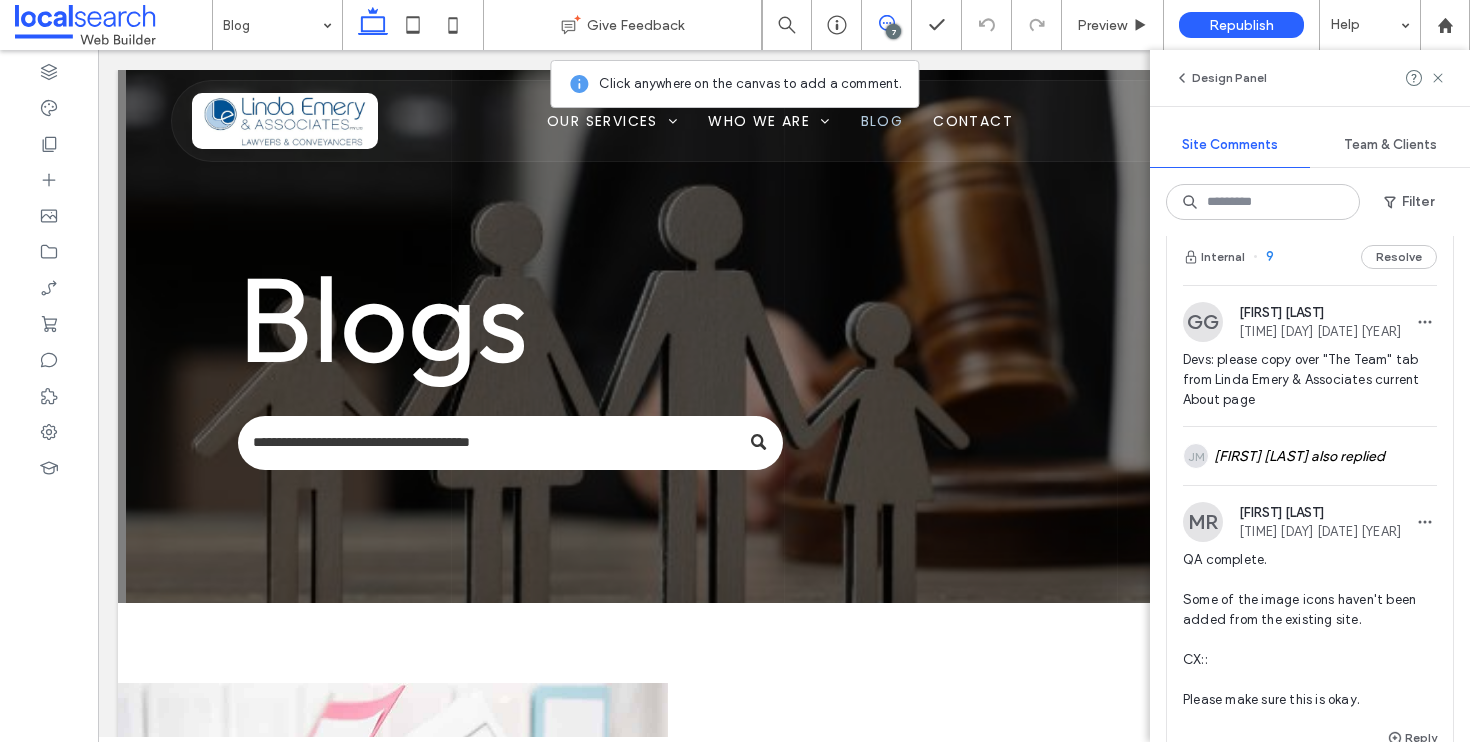 scroll, scrollTop: 1837, scrollLeft: 0, axis: vertical 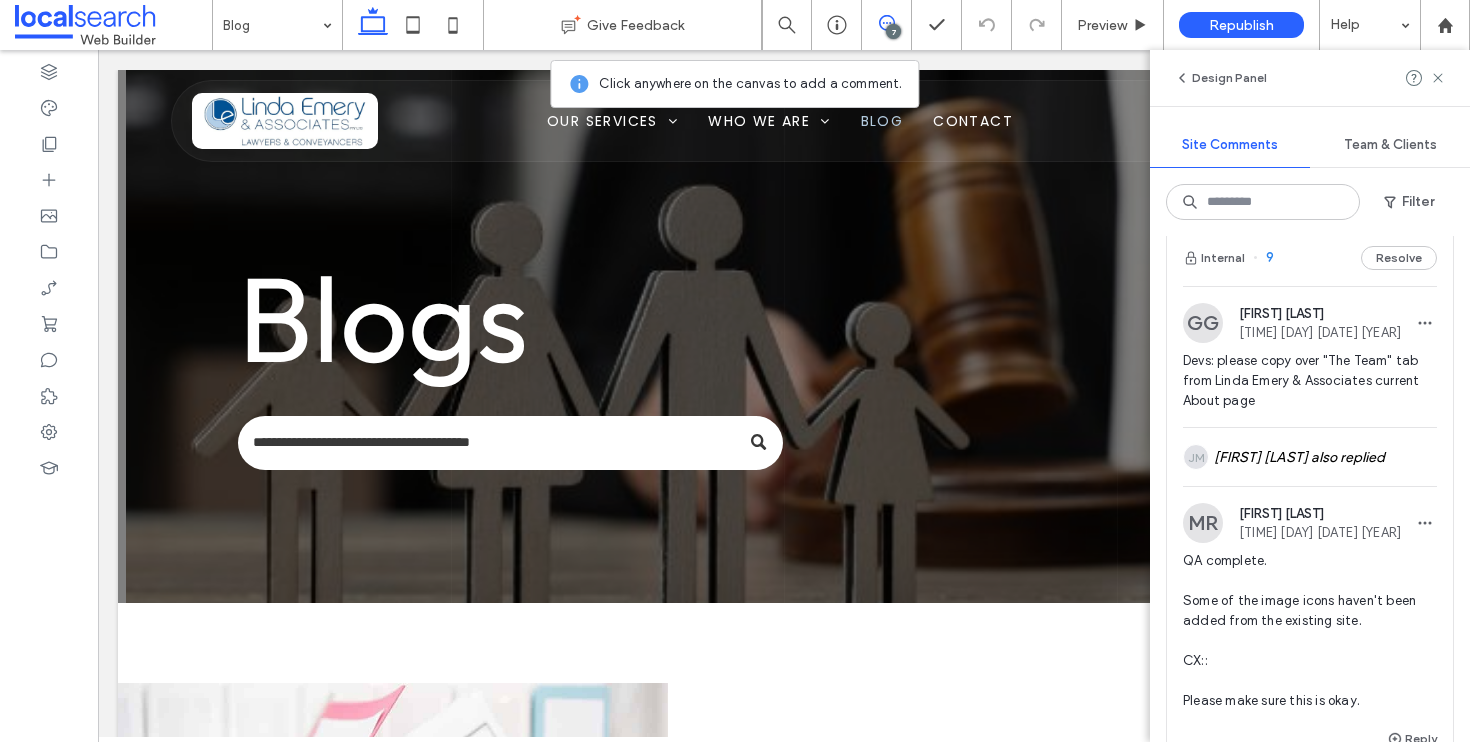 click on "Internal 9 Resolve" at bounding box center (1310, 258) 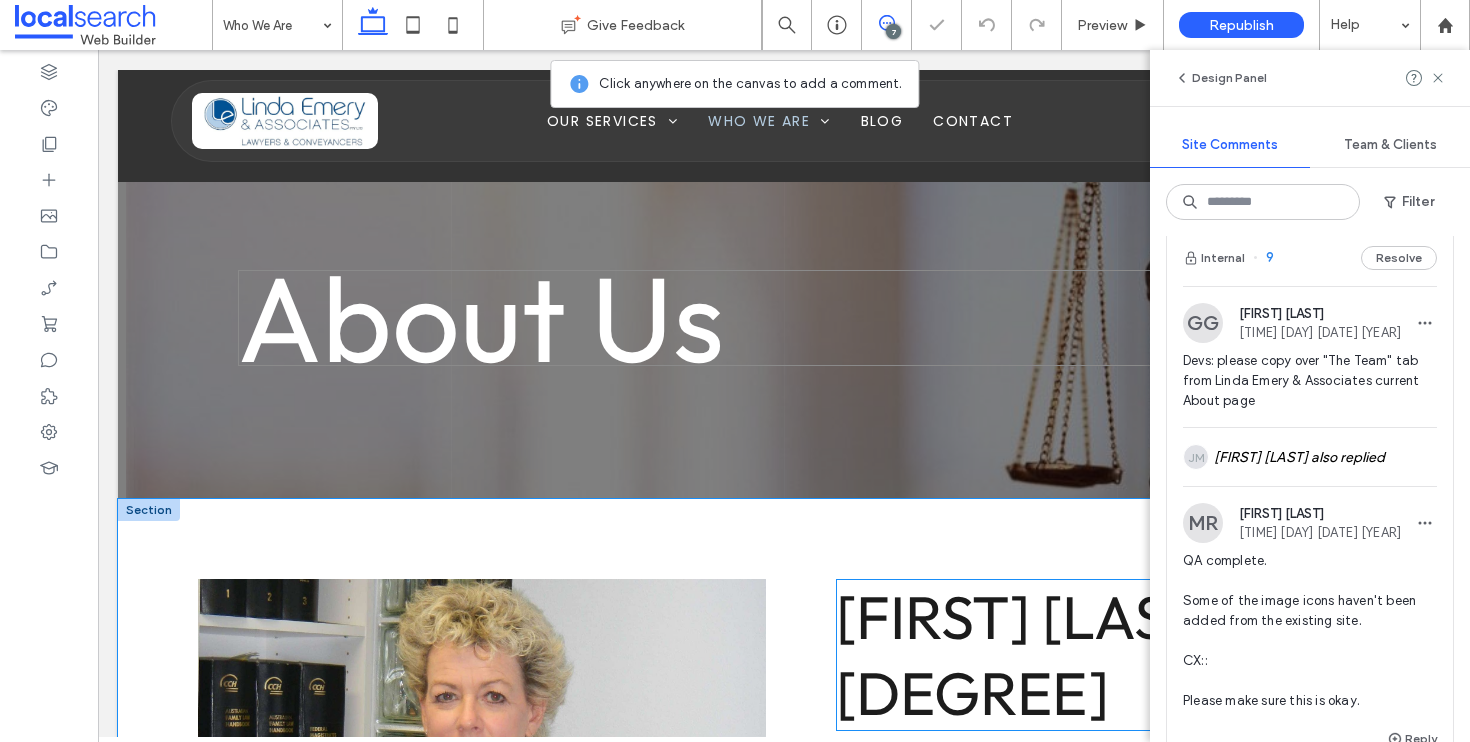 scroll, scrollTop: 196, scrollLeft: 0, axis: vertical 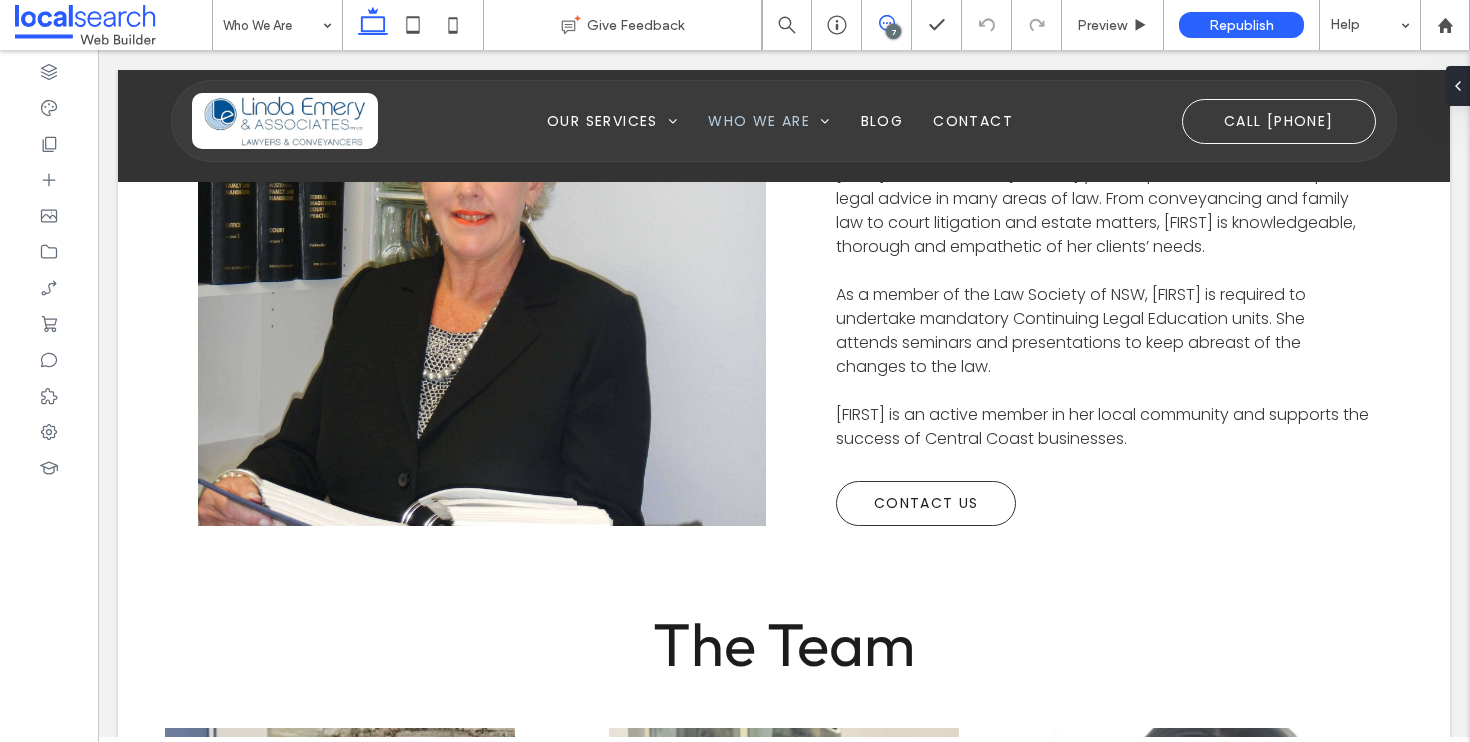 click at bounding box center [886, 23] 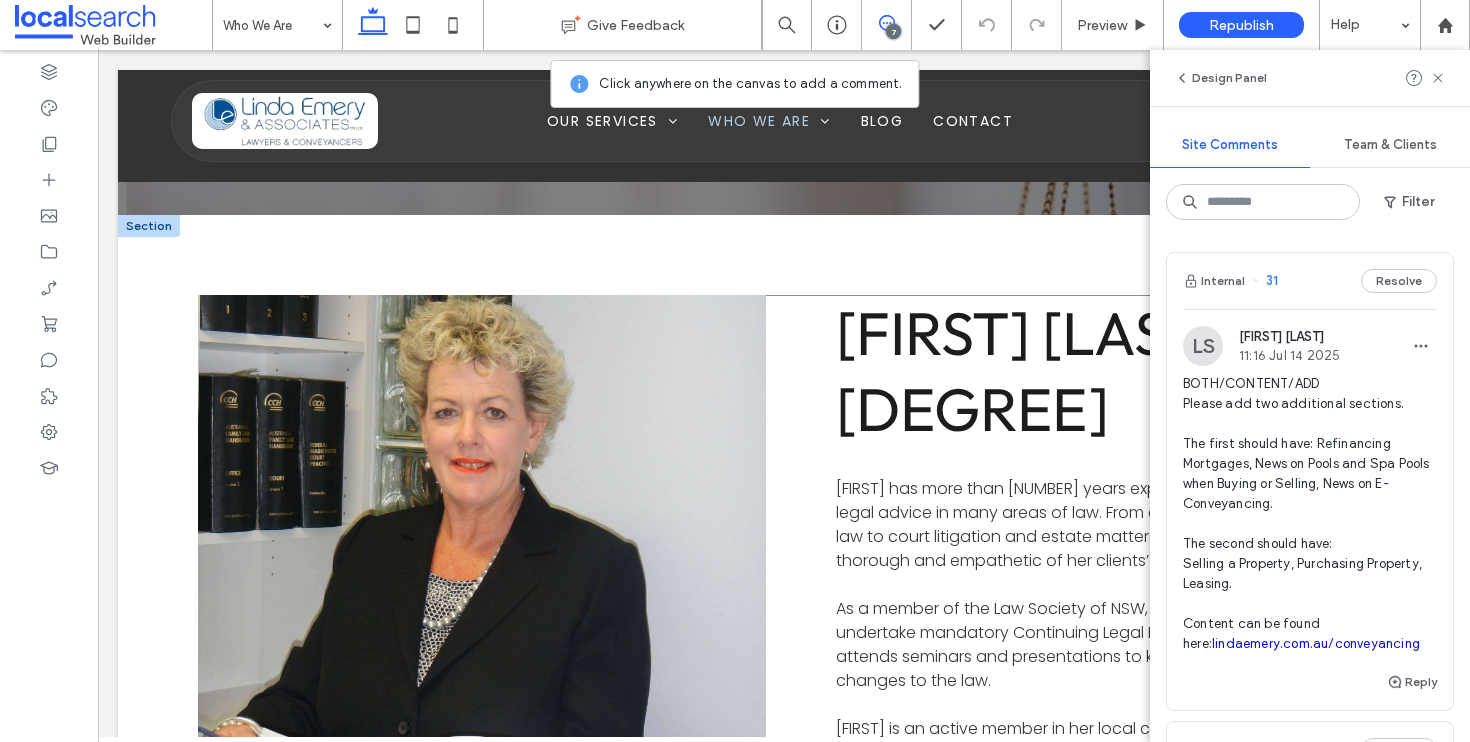 scroll, scrollTop: 684, scrollLeft: 0, axis: vertical 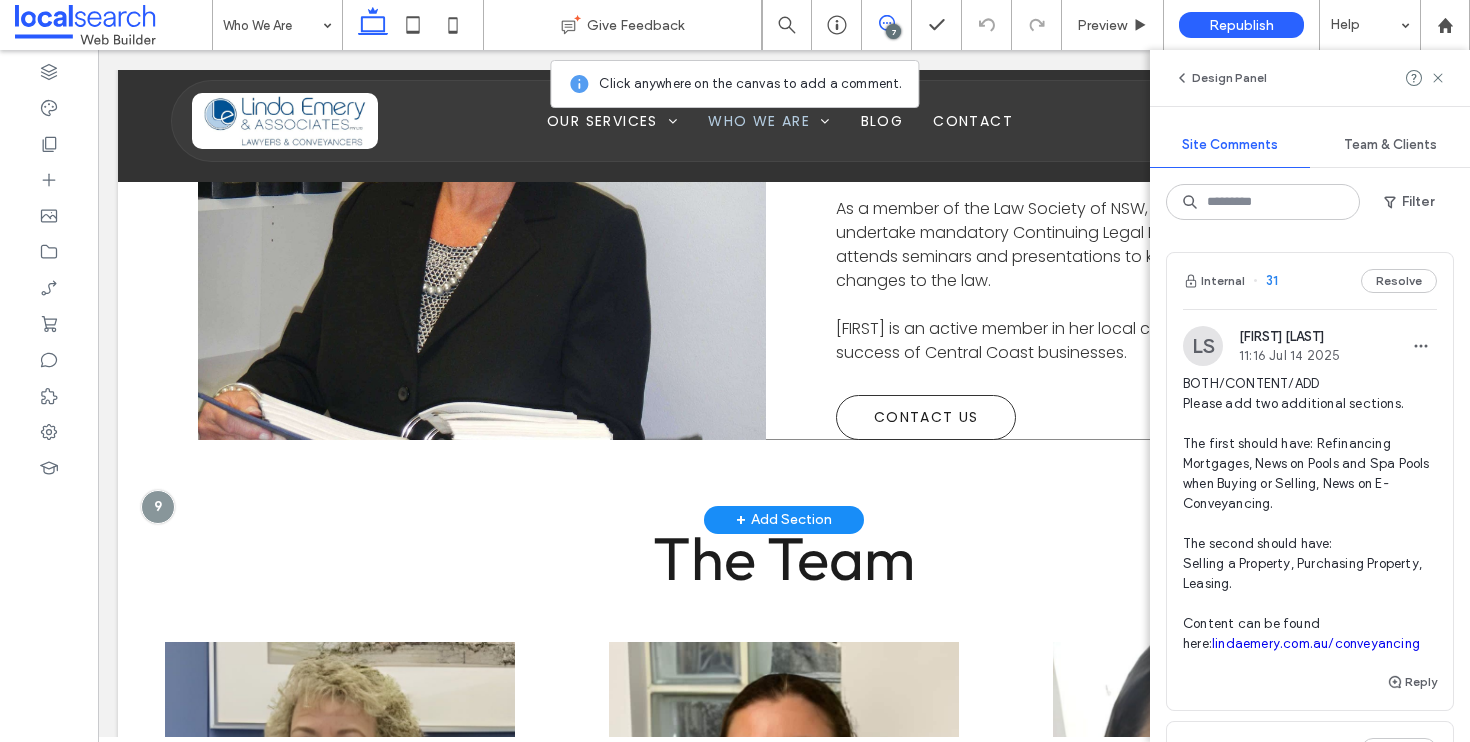 click on "[FIRST] [LAST] [DEGREE]
[FIRST] has more than [NUMBER] years experience and offer expert legal advice in many areas of law. From conveyancing and family law to court litigation and estate matters, [FIRST] is knowledgeable, thorough and empathetic of her clients’ needs.   As a member of the Law Society of NSW, [FIRST] is required to undertake mandatory Continuing Legal Education units. She attends seminars and presentations to keep abreast of the changes to the law.   [FIRST] is an active member in her local community and supports the success of Central Coast businesses.
Contact Us" at bounding box center [784, 167] 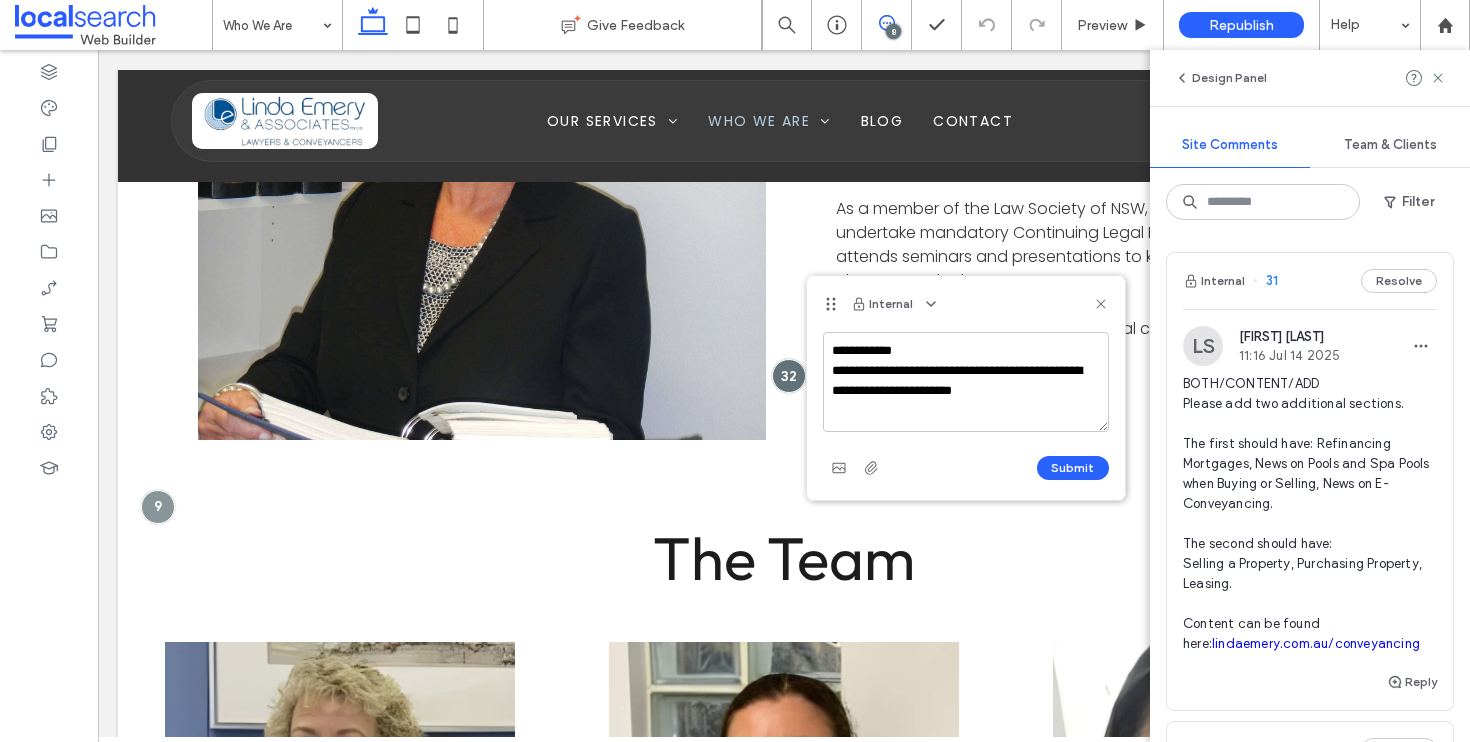 drag, startPoint x: 893, startPoint y: 390, endPoint x: 898, endPoint y: 409, distance: 19.646883 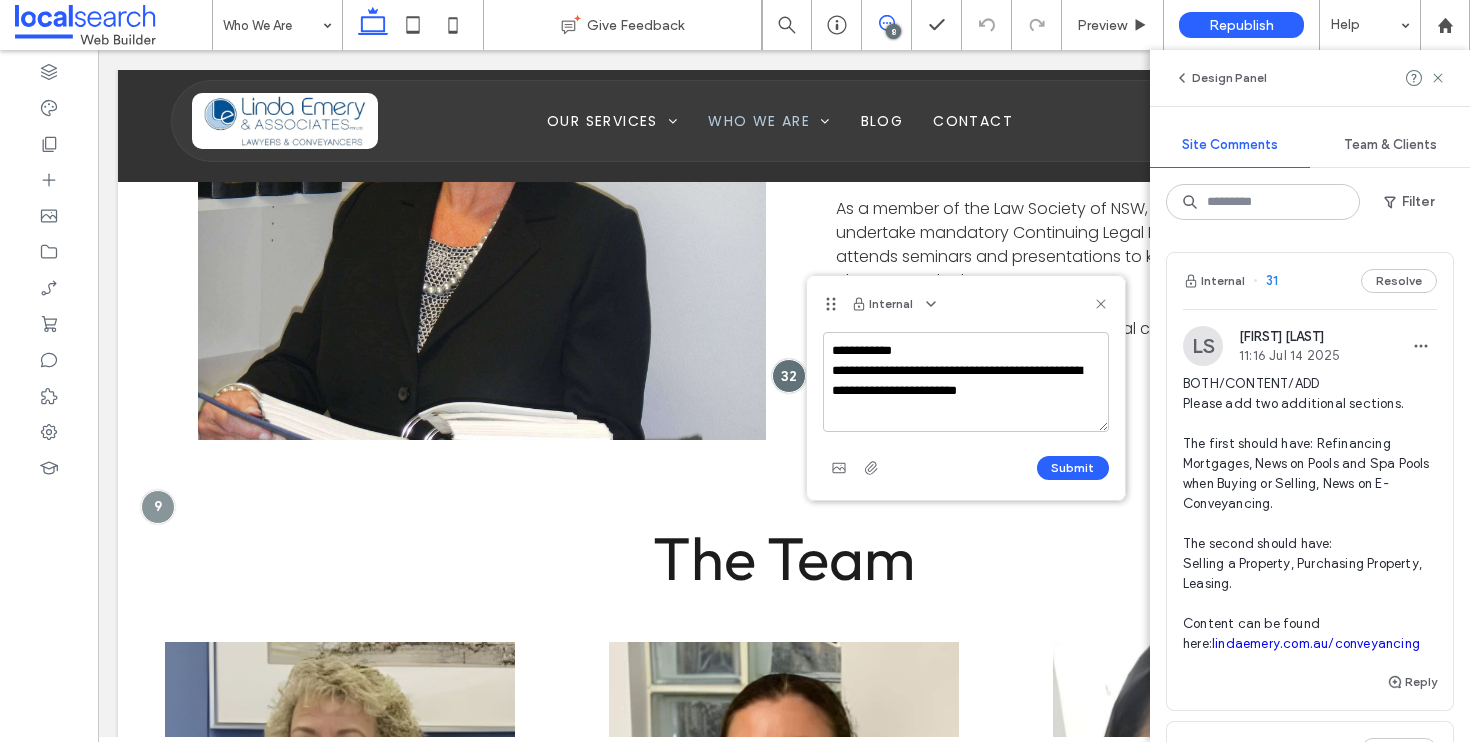 click on "**********" at bounding box center (966, 382) 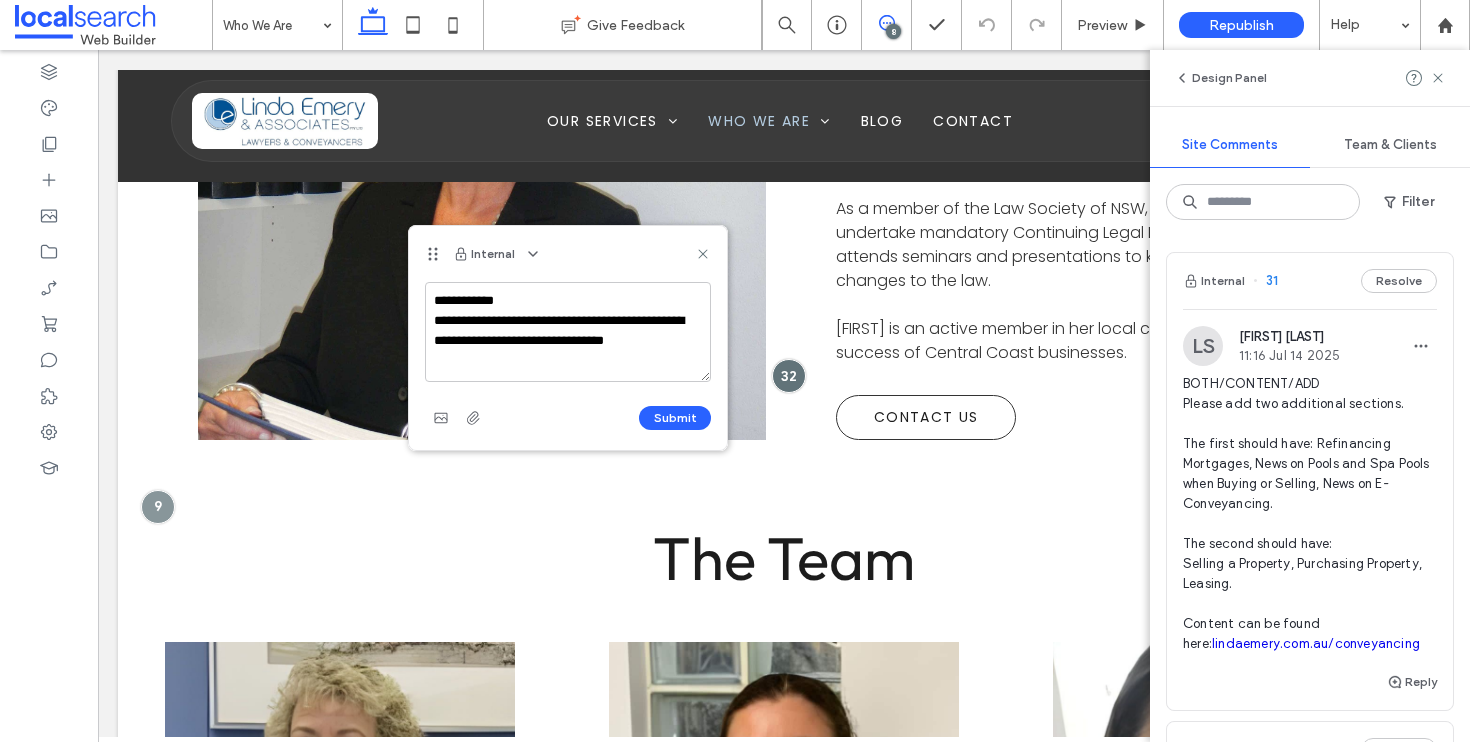 drag, startPoint x: 827, startPoint y: 304, endPoint x: 428, endPoint y: 254, distance: 402.12064 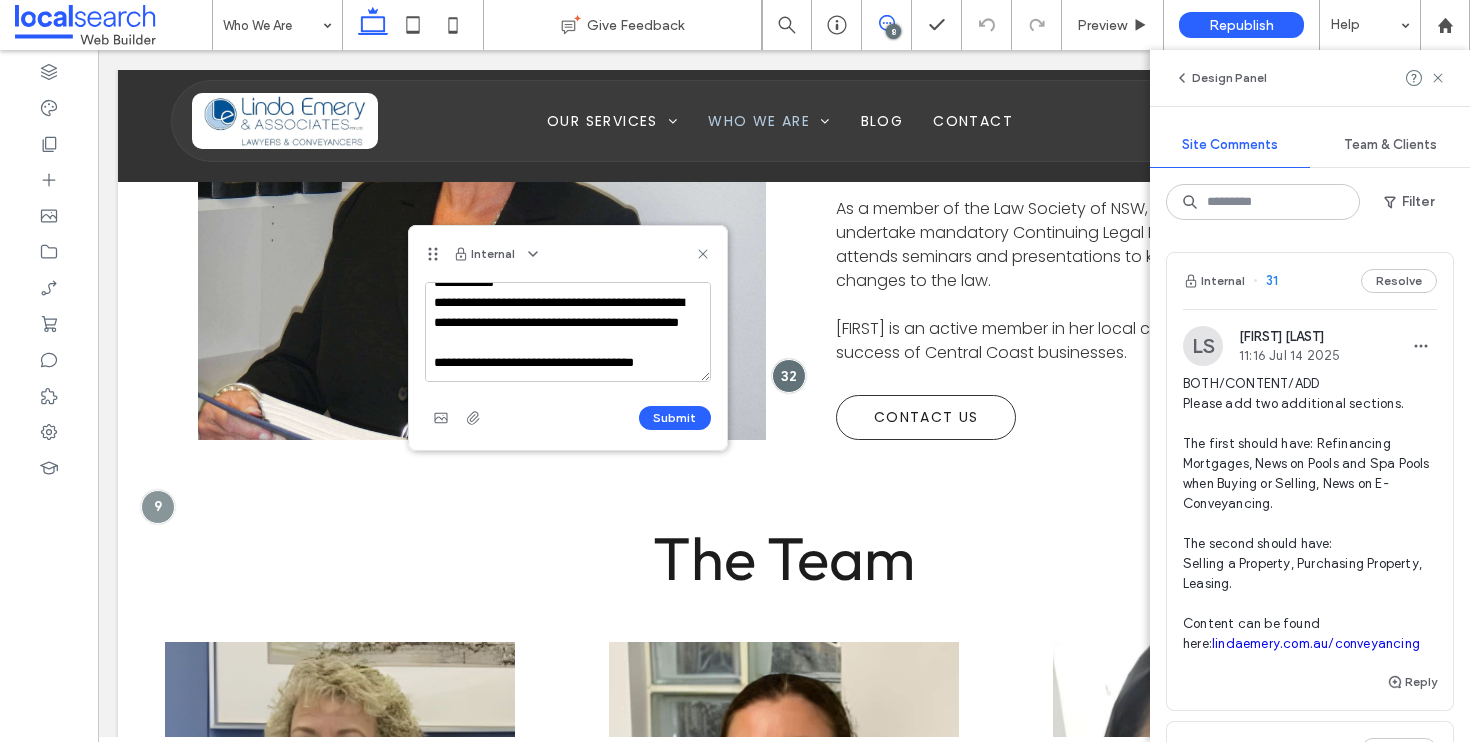 scroll, scrollTop: 48, scrollLeft: 0, axis: vertical 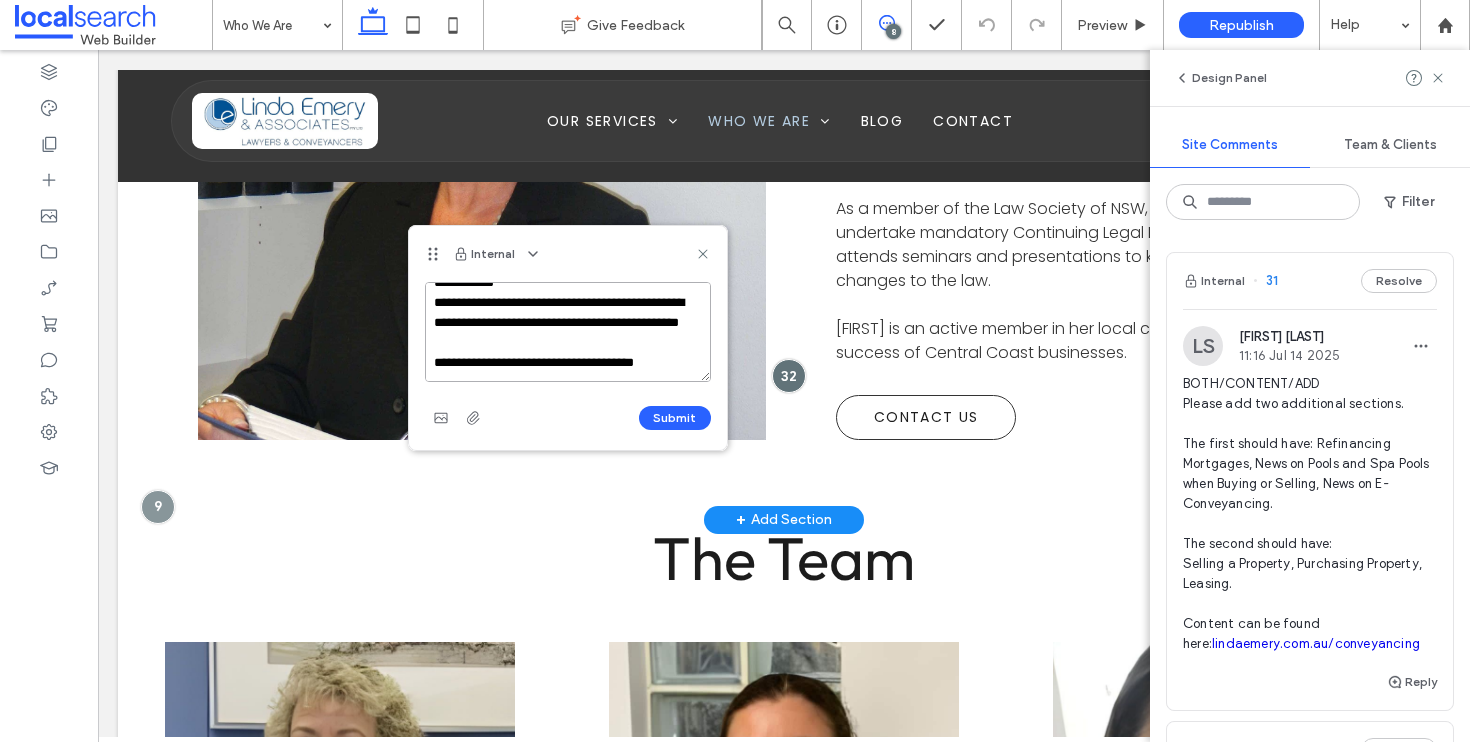 paste on "**********" 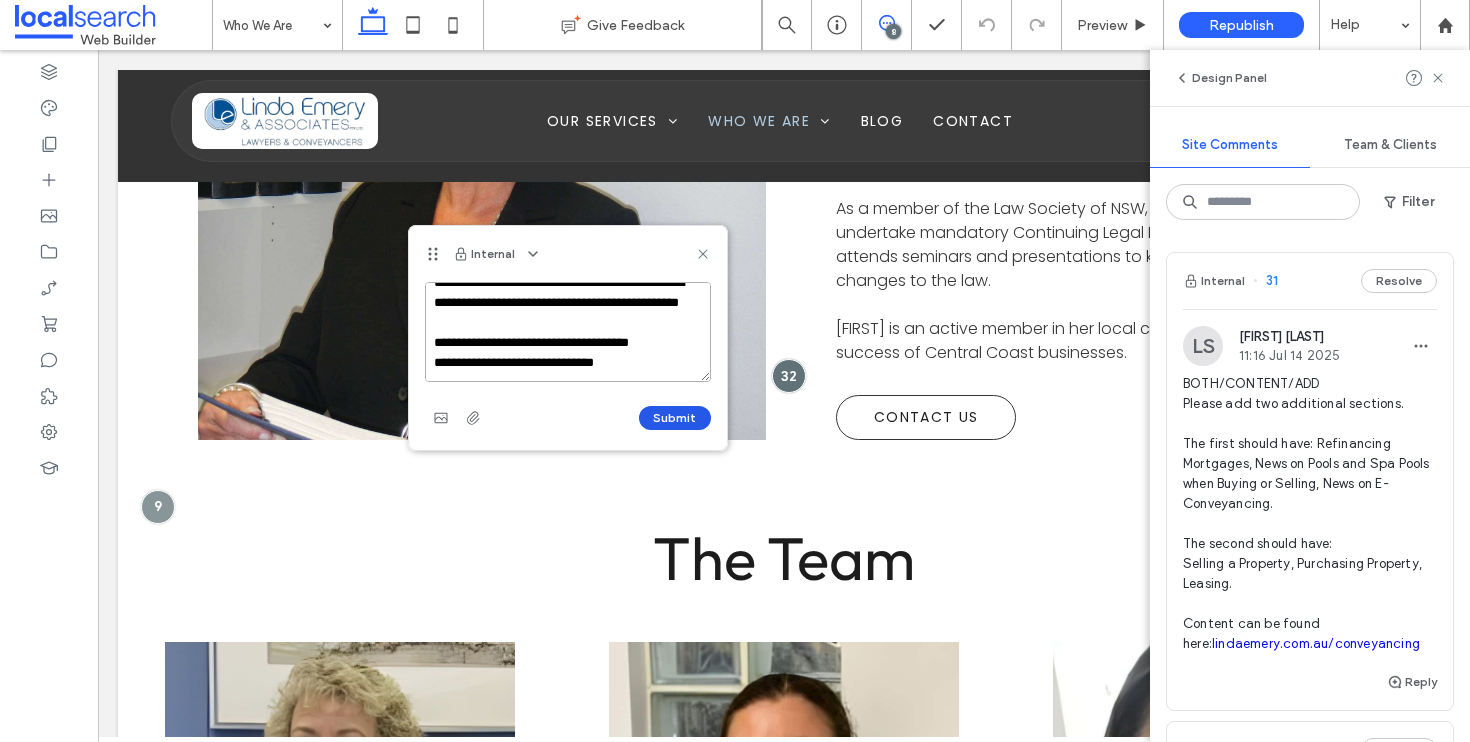 type on "**********" 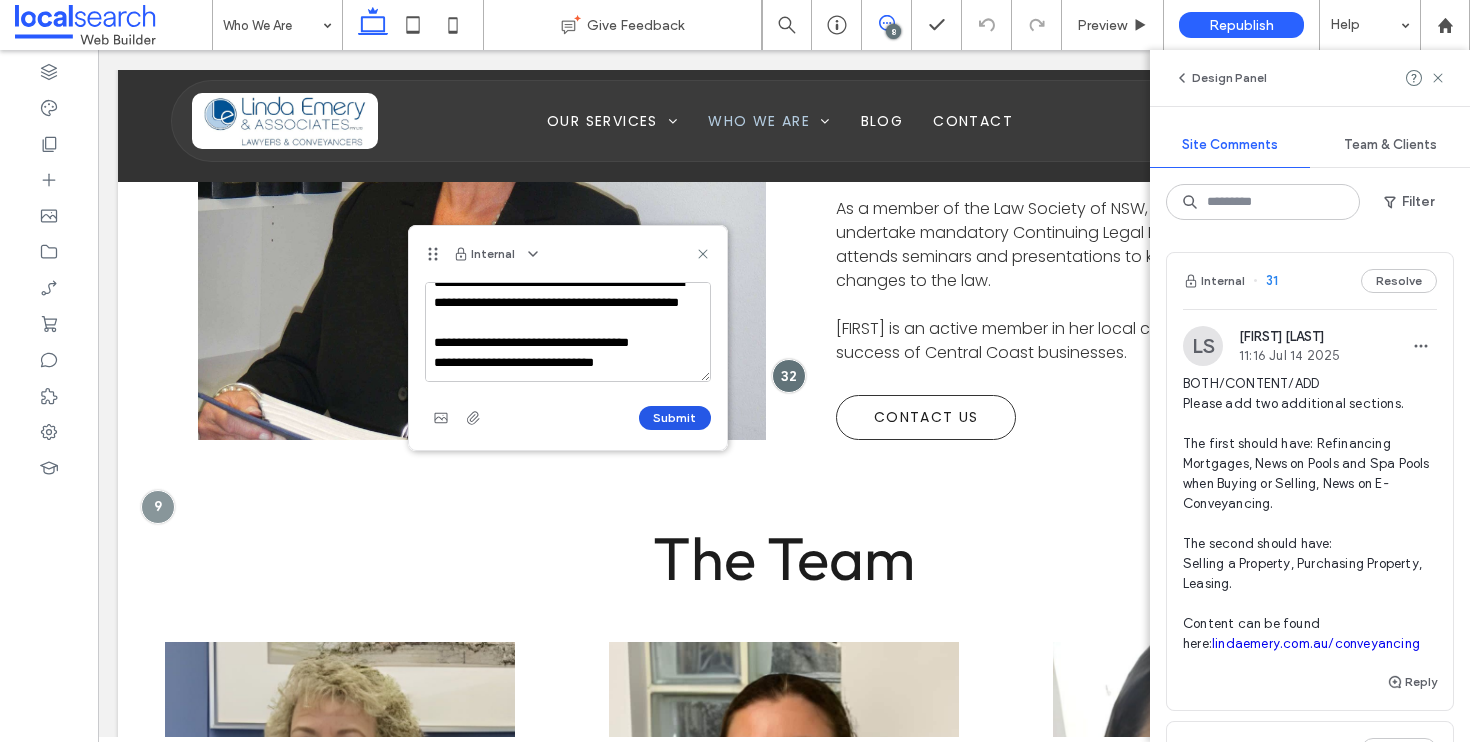 click on "Submit" at bounding box center [675, 418] 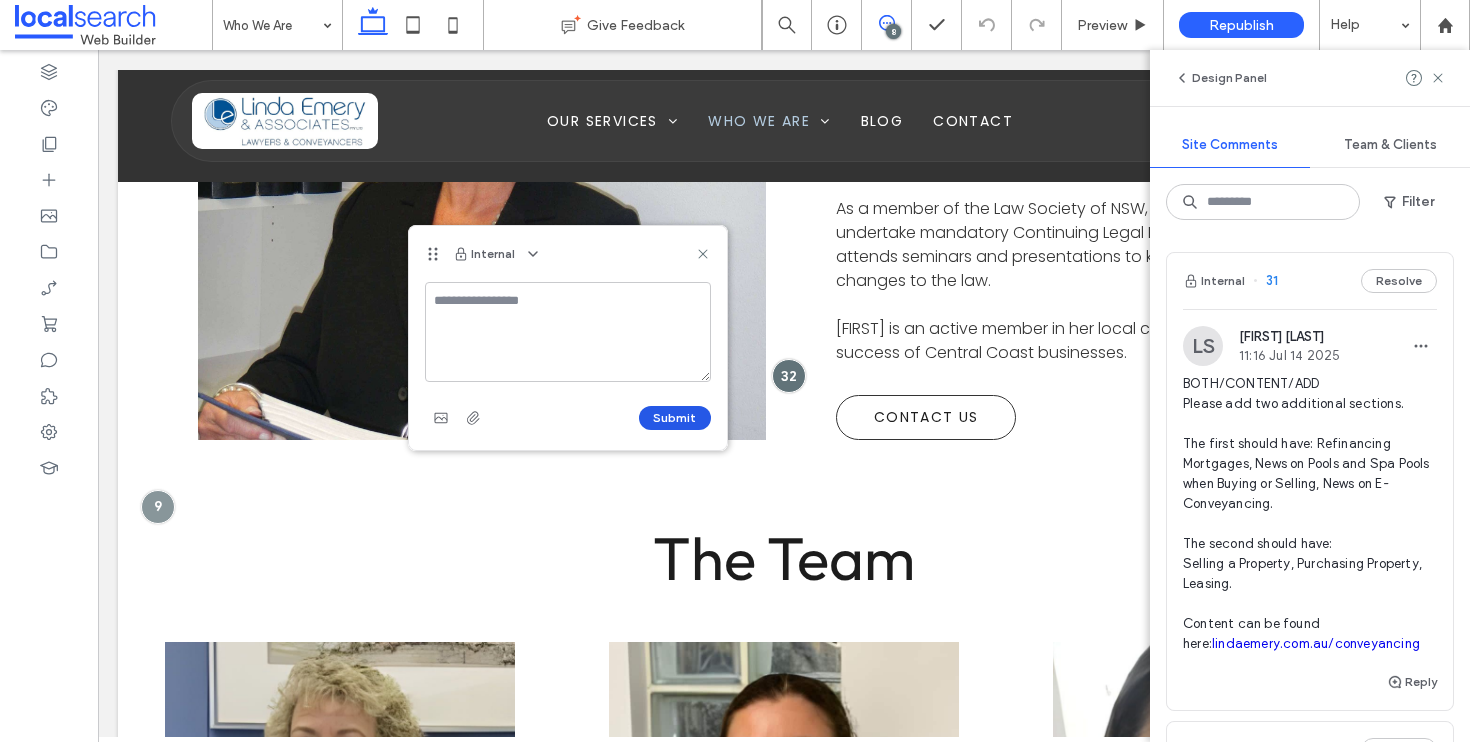 scroll, scrollTop: 0, scrollLeft: 0, axis: both 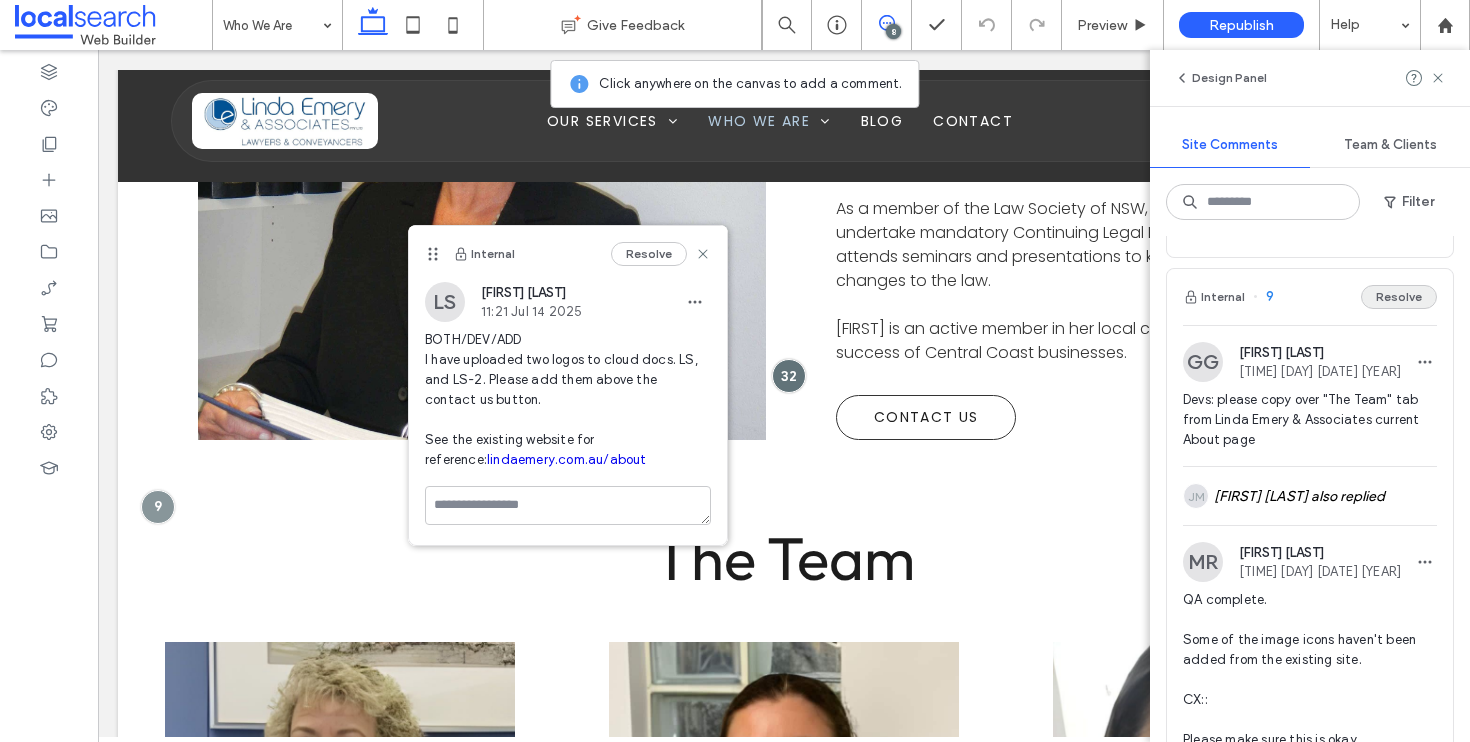 click on "Resolve" at bounding box center [1399, 297] 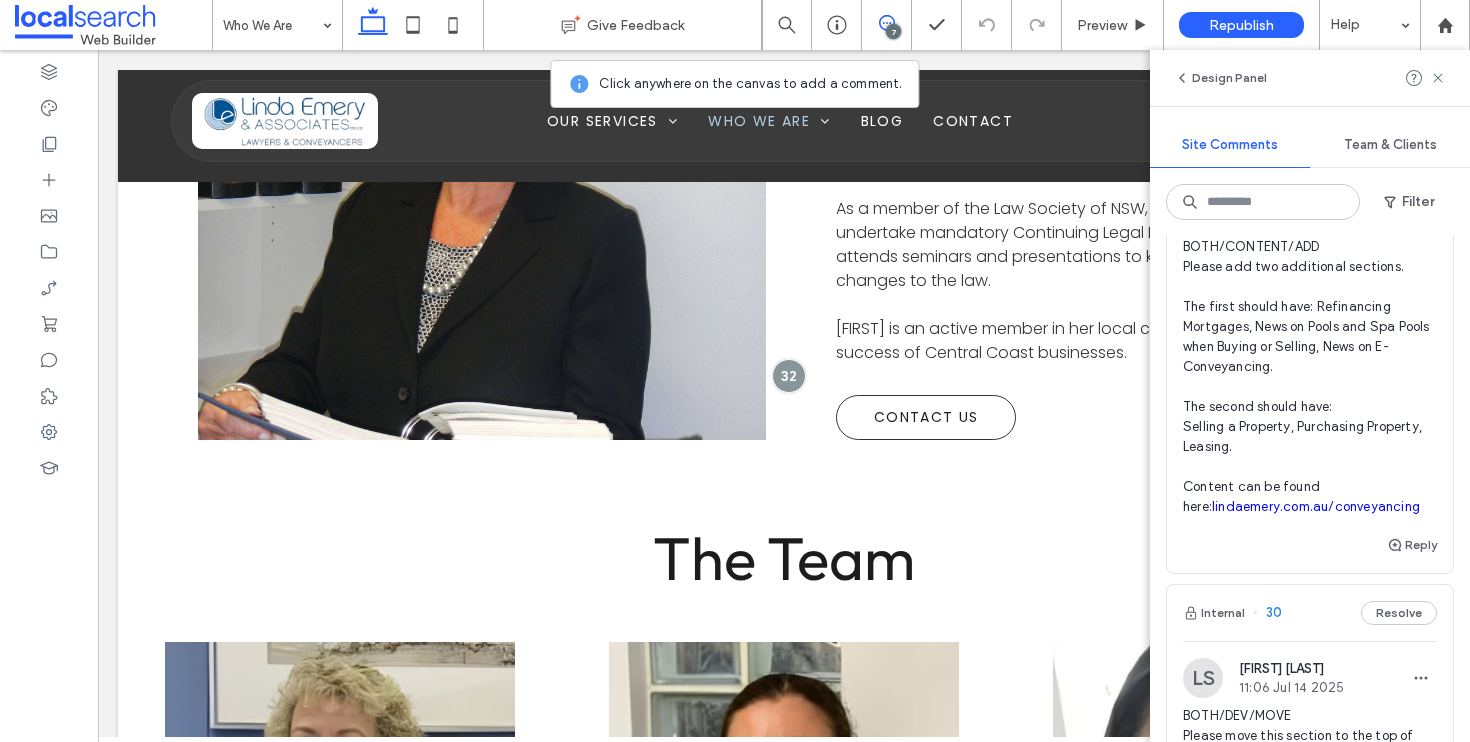 scroll, scrollTop: 0, scrollLeft: 0, axis: both 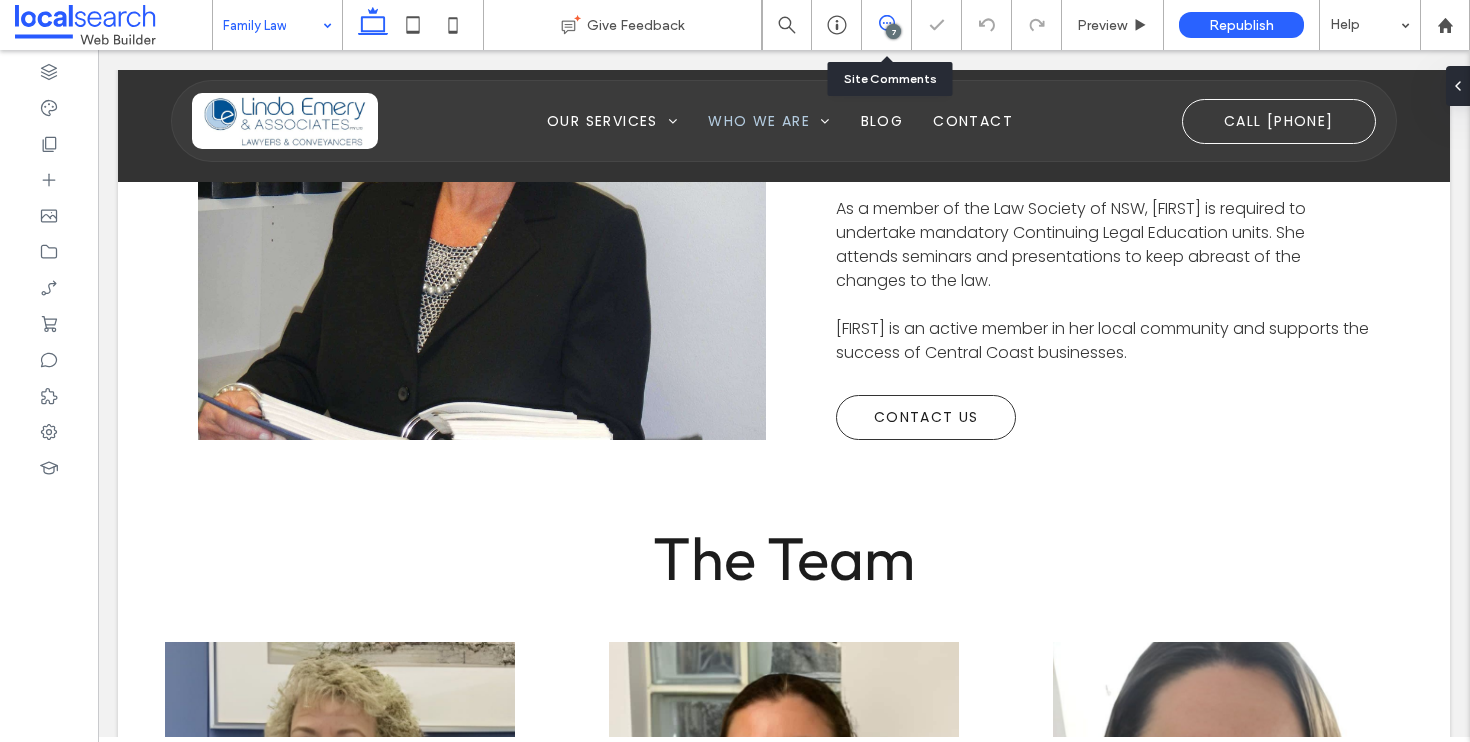 click 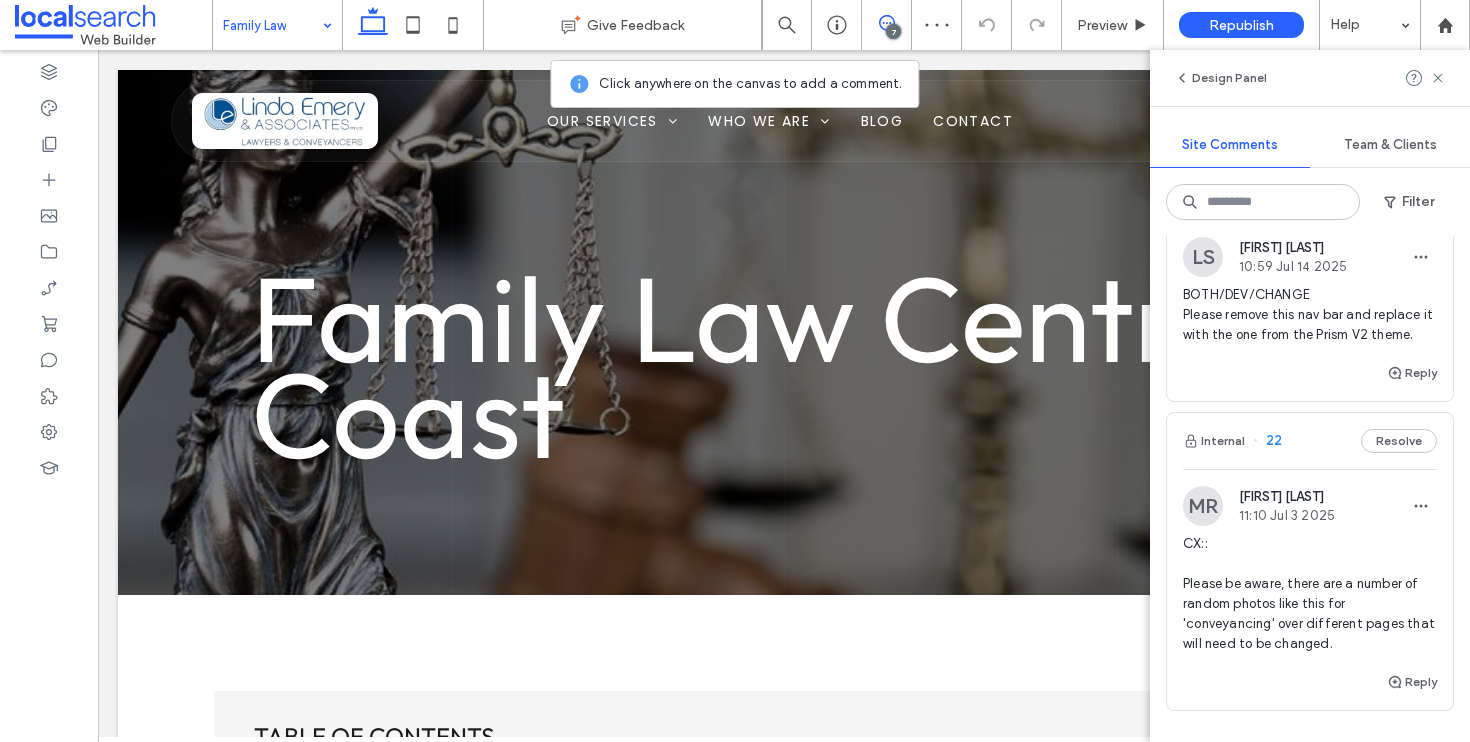 scroll, scrollTop: 0, scrollLeft: 0, axis: both 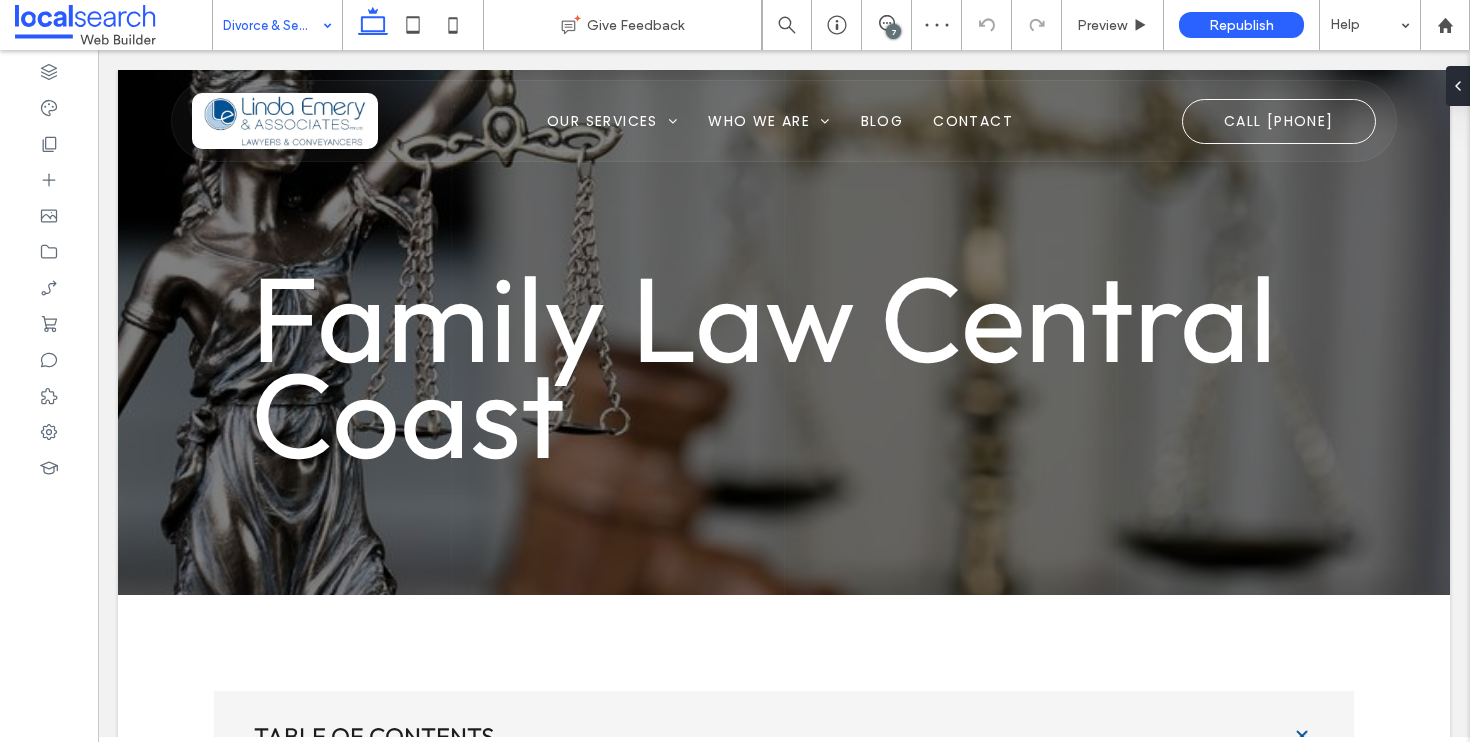 click at bounding box center (272, 25) 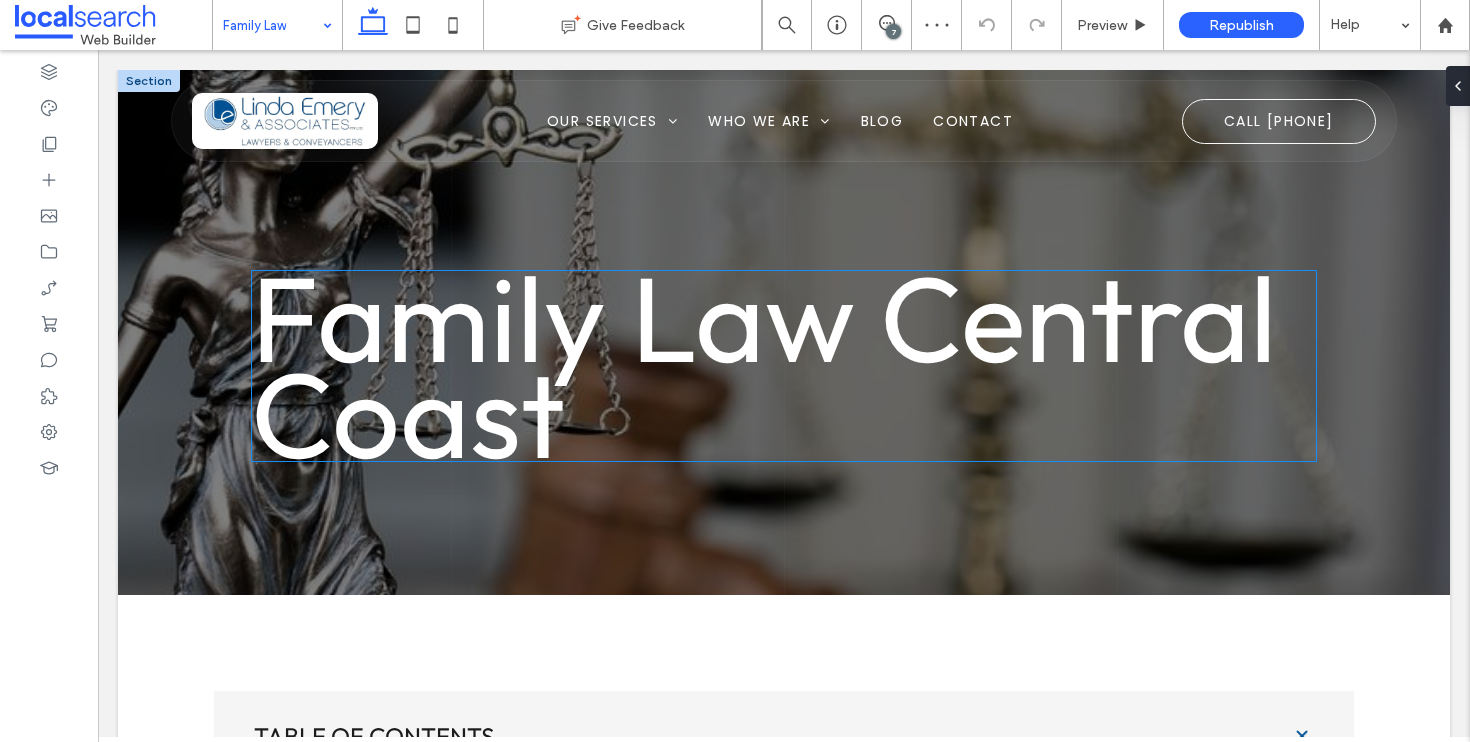 scroll, scrollTop: 0, scrollLeft: 0, axis: both 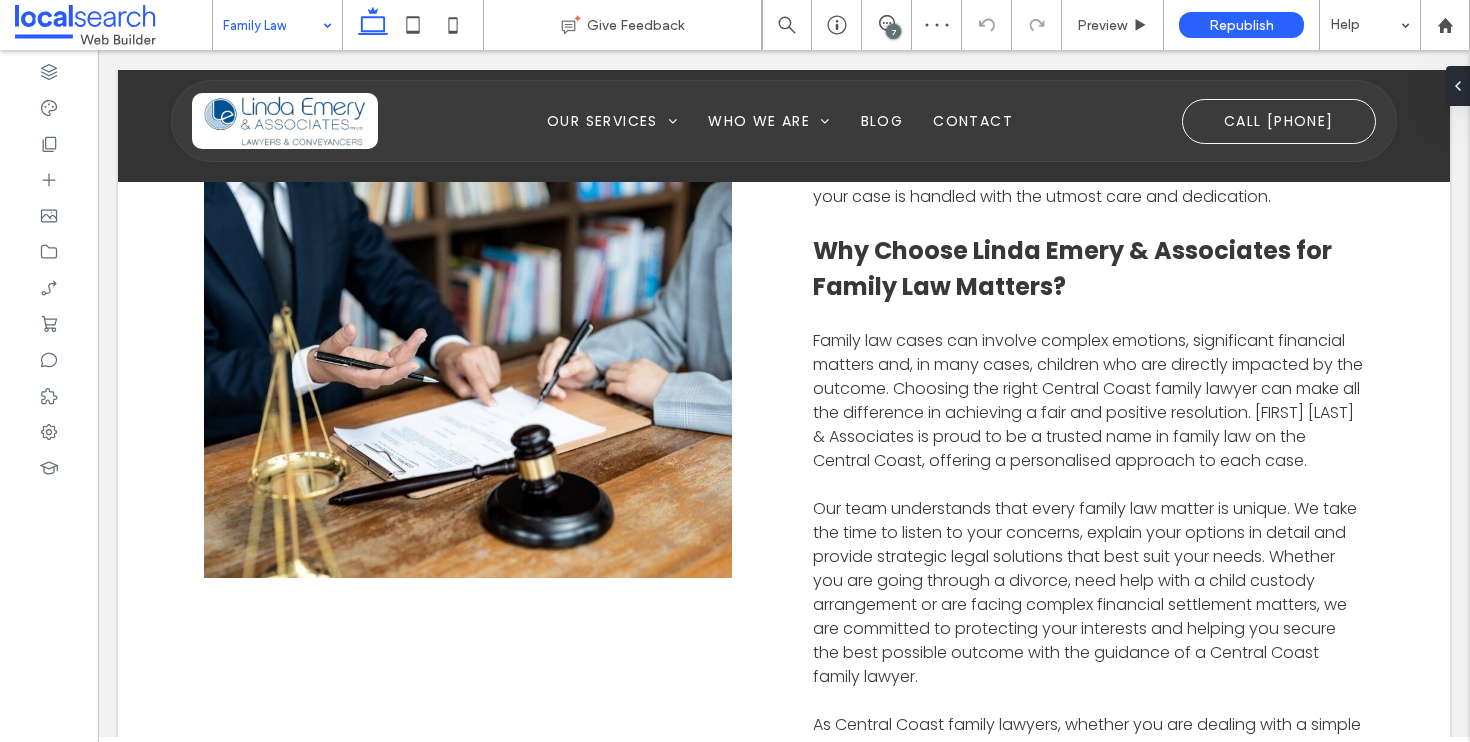 click at bounding box center (272, 25) 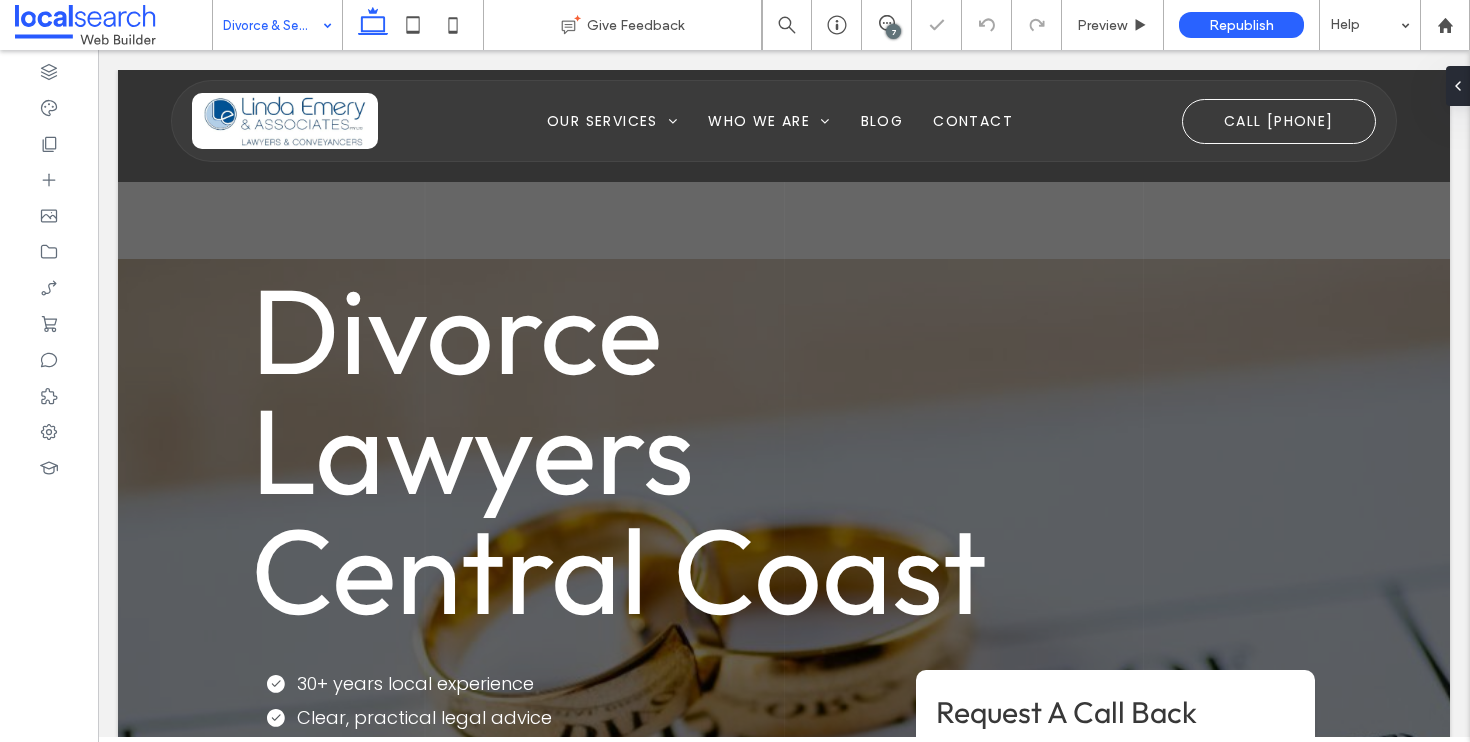 scroll, scrollTop: 968, scrollLeft: 0, axis: vertical 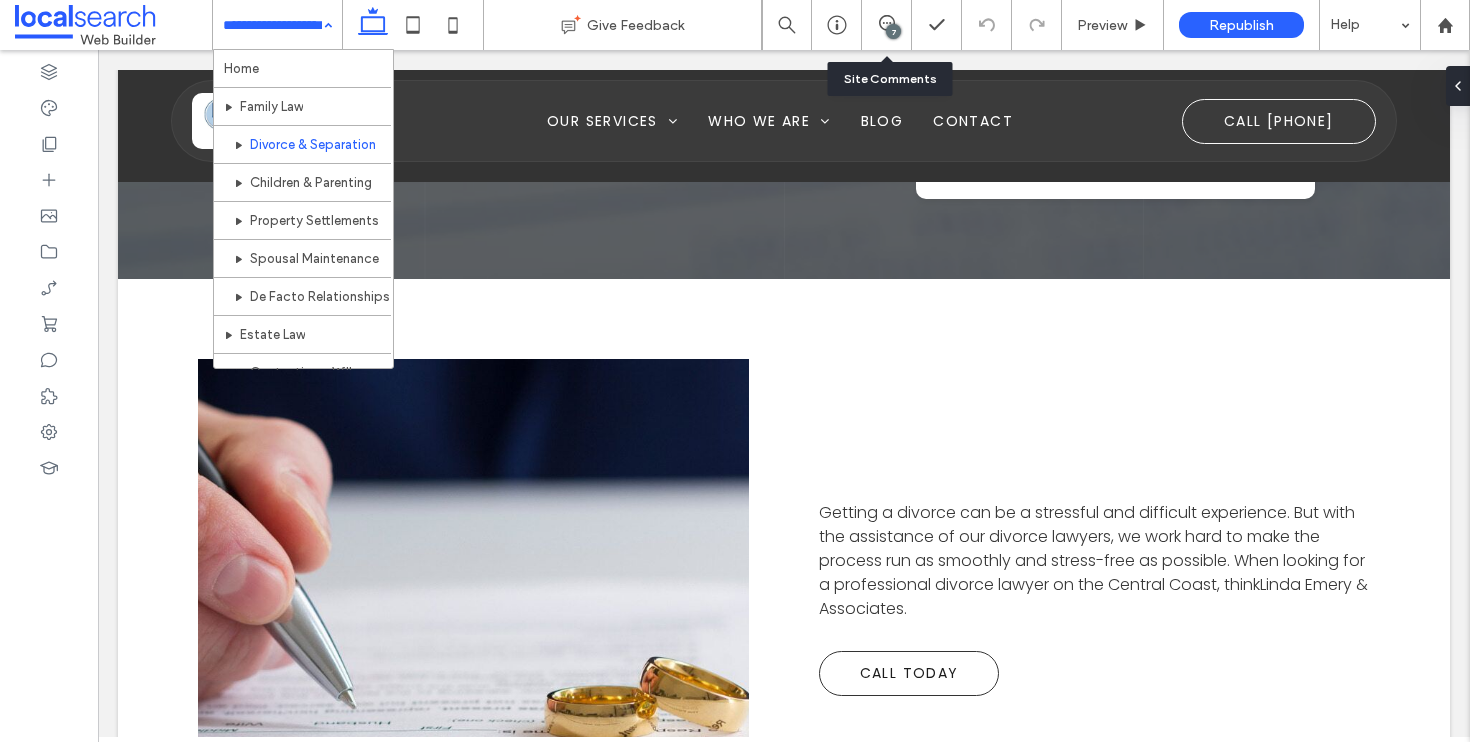 click on "7" at bounding box center (887, 25) 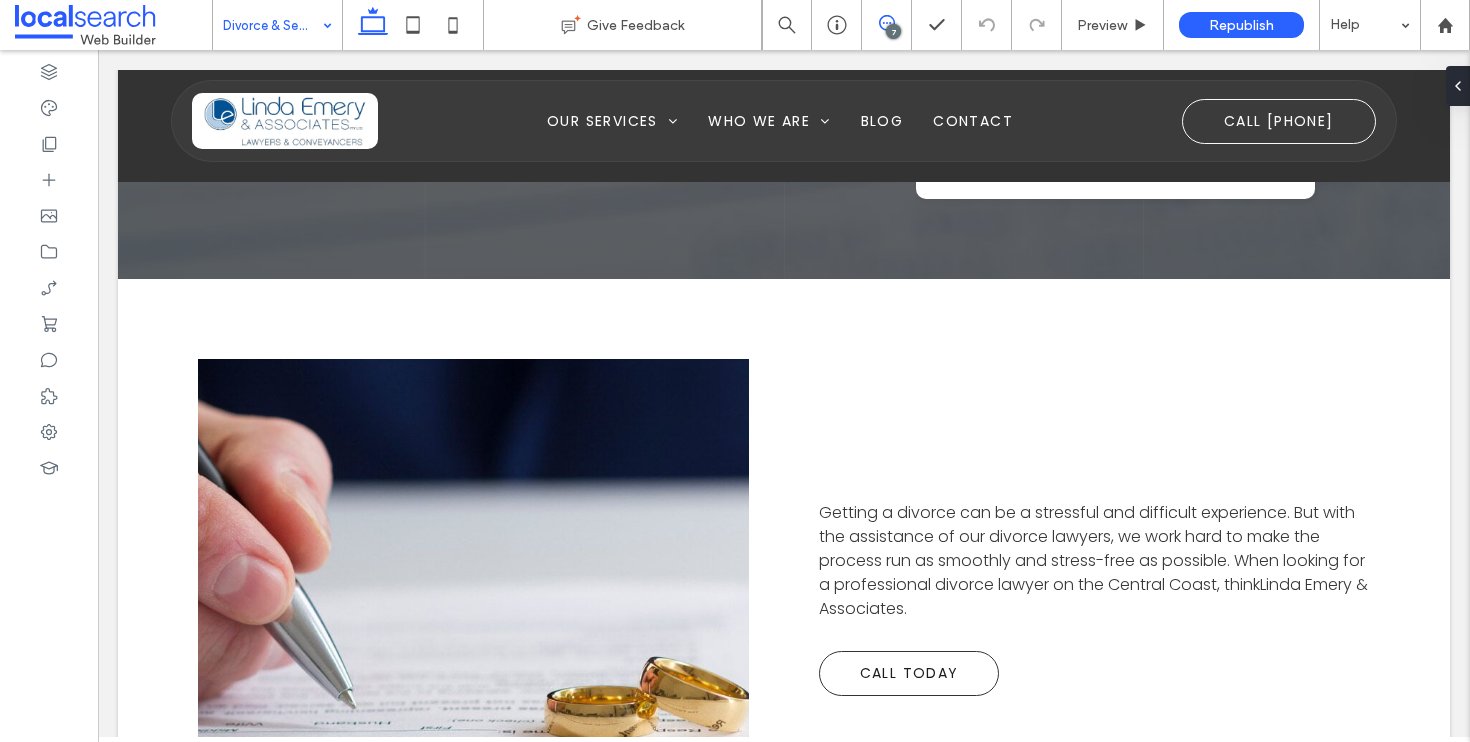 click 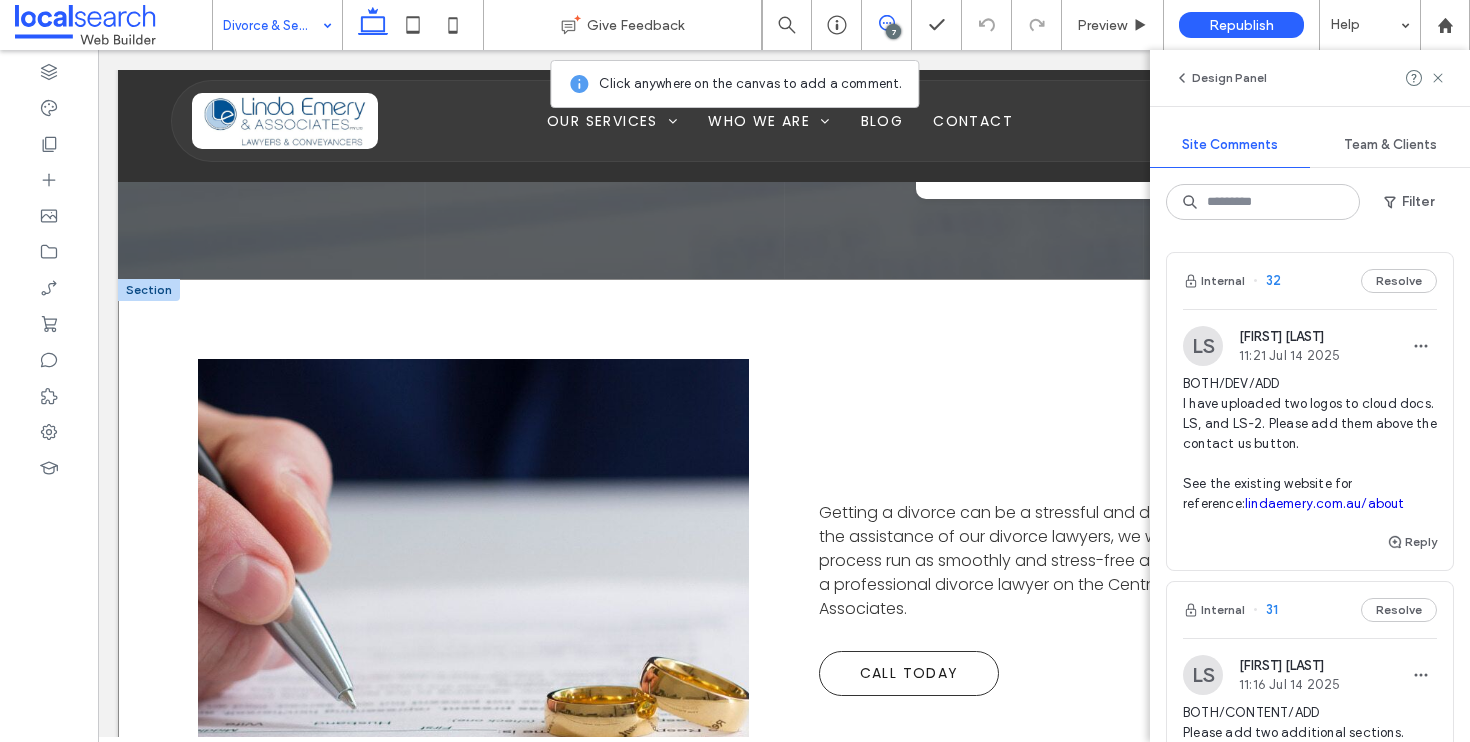 click on "Getting a divorce can be a stressful and difficult experience. But with the assistance of our divorce lawyers, we work hard to make the process run as smoothly and stress-free as possible. When looking for a professional divorce lawyer on the Central Coast, think  [FIRST] [LAST] & Associates .
Call Today" at bounding box center (784, 598) 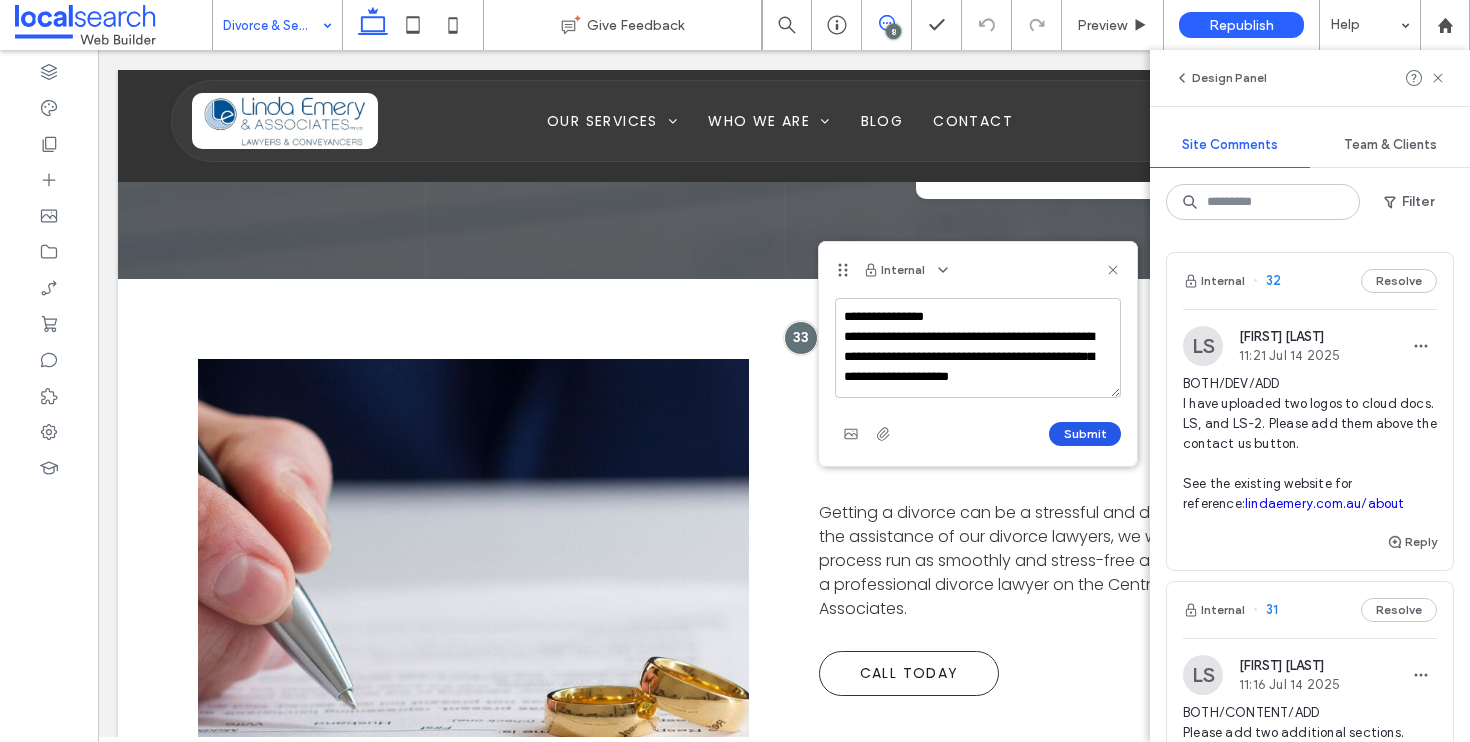 type on "**********" 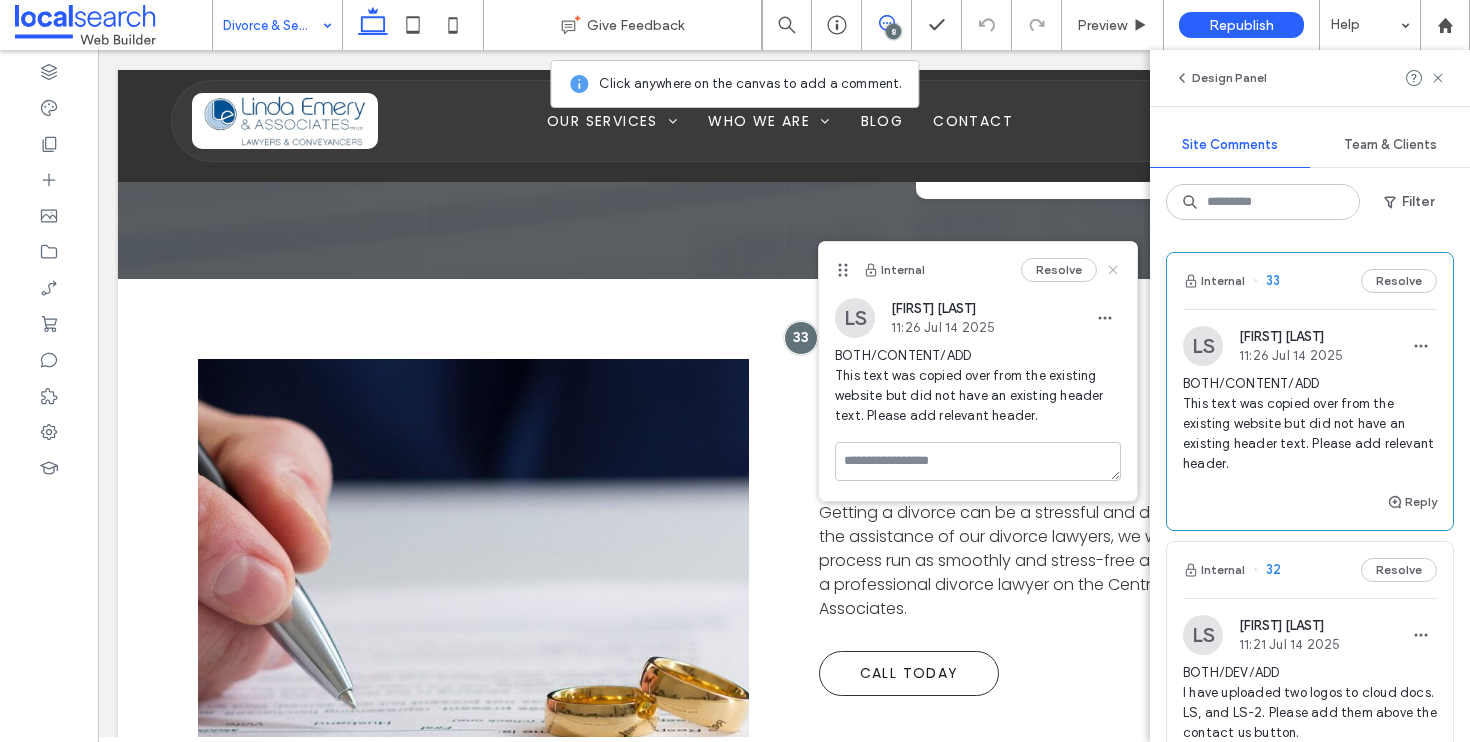 drag, startPoint x: 1117, startPoint y: 264, endPoint x: 1025, endPoint y: 214, distance: 104.70912 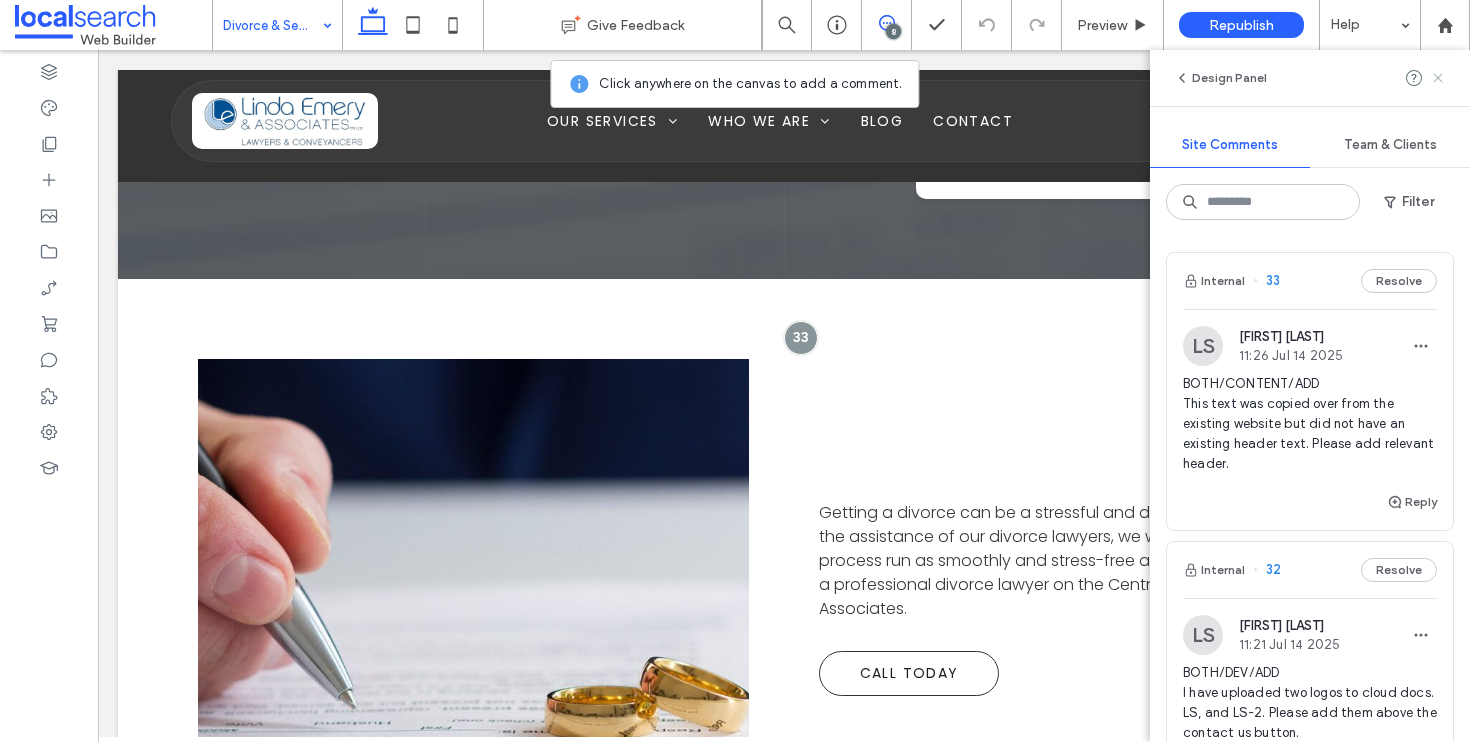 click 